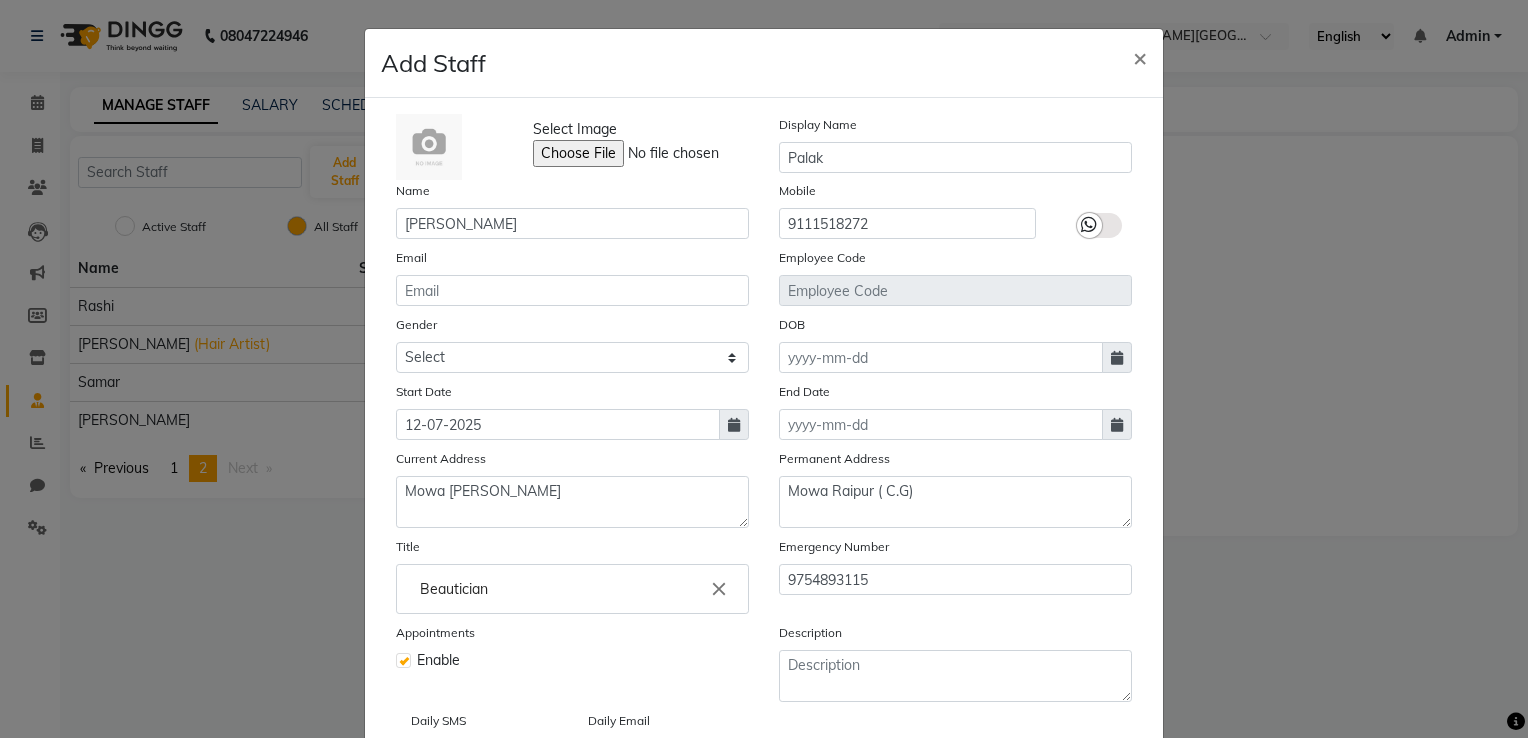 select on "[DEMOGRAPHIC_DATA]" 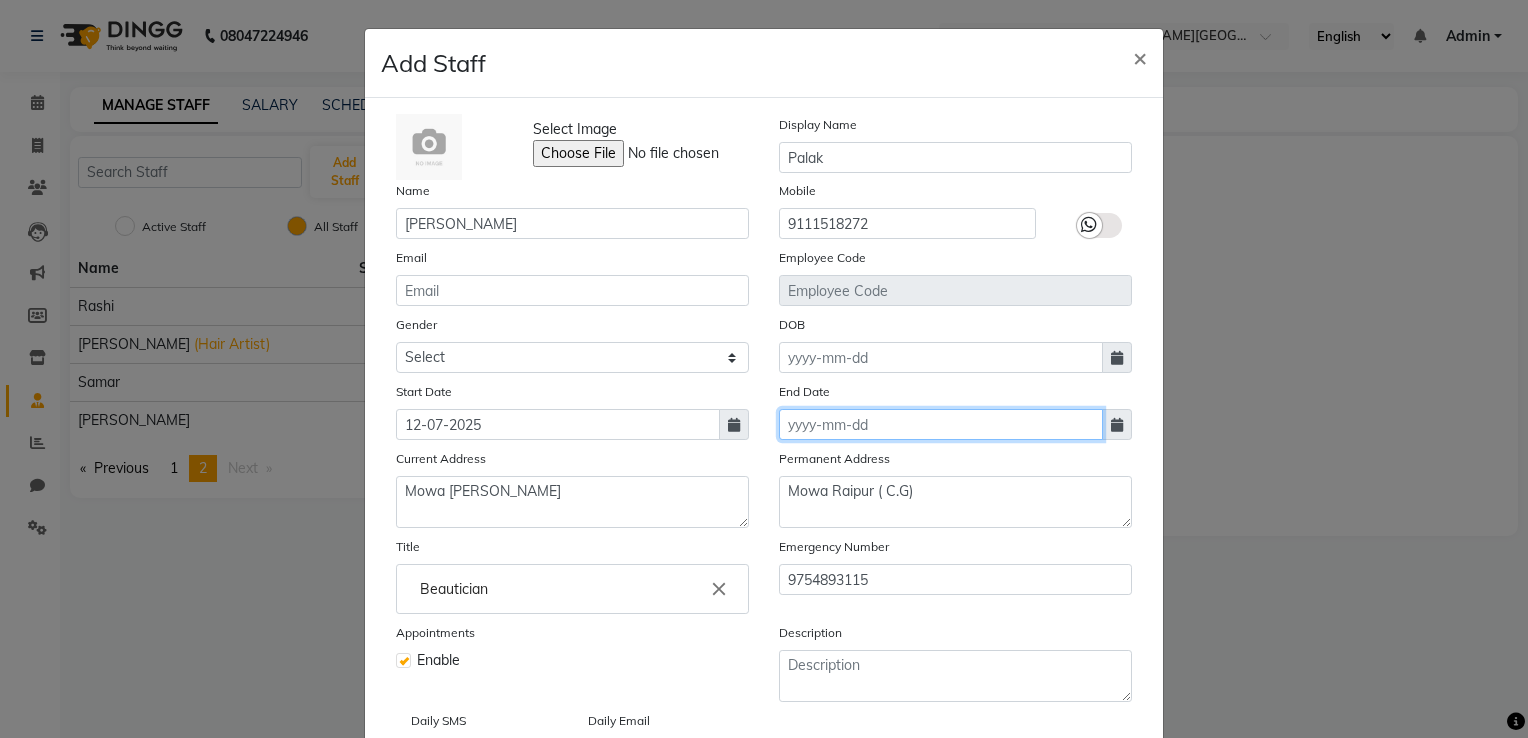 click 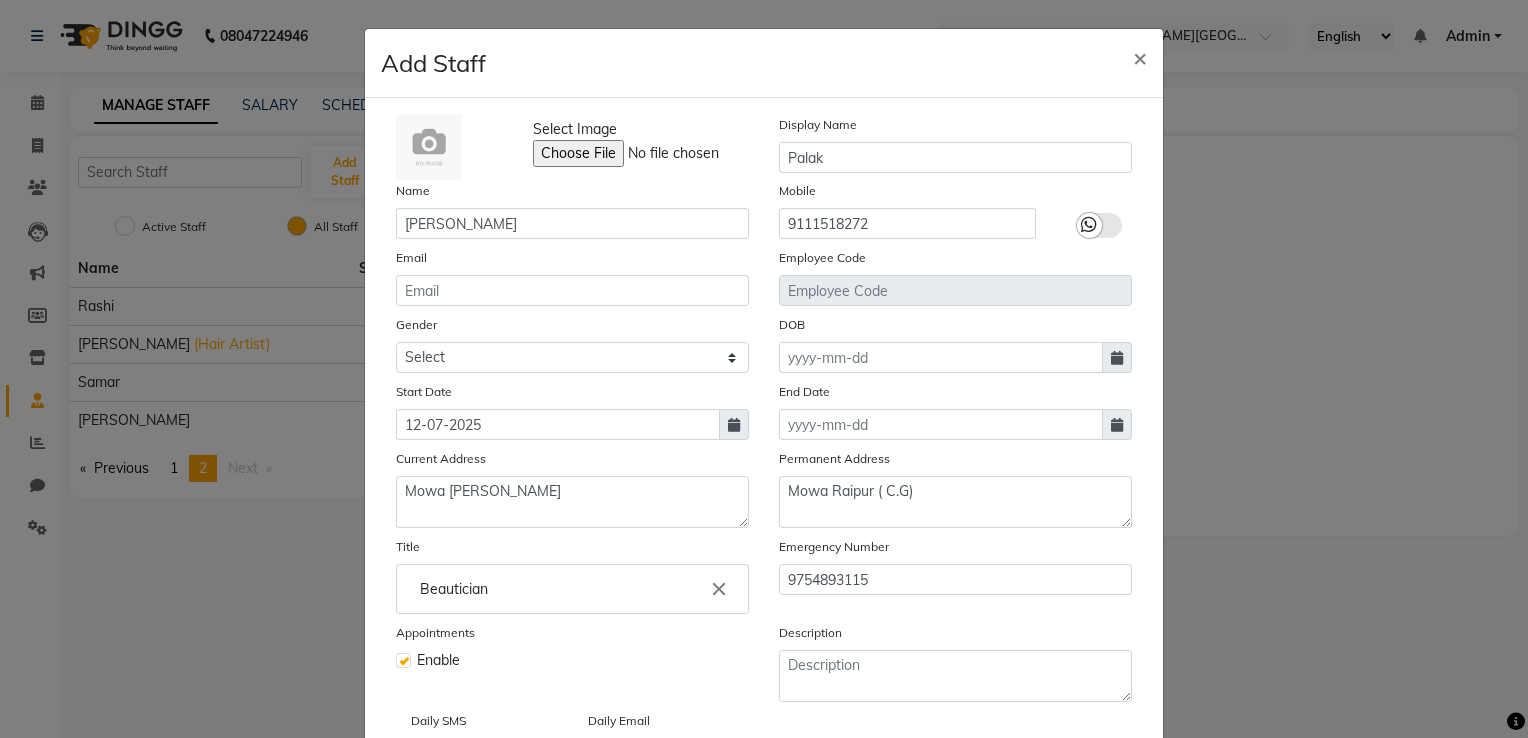 select on "7" 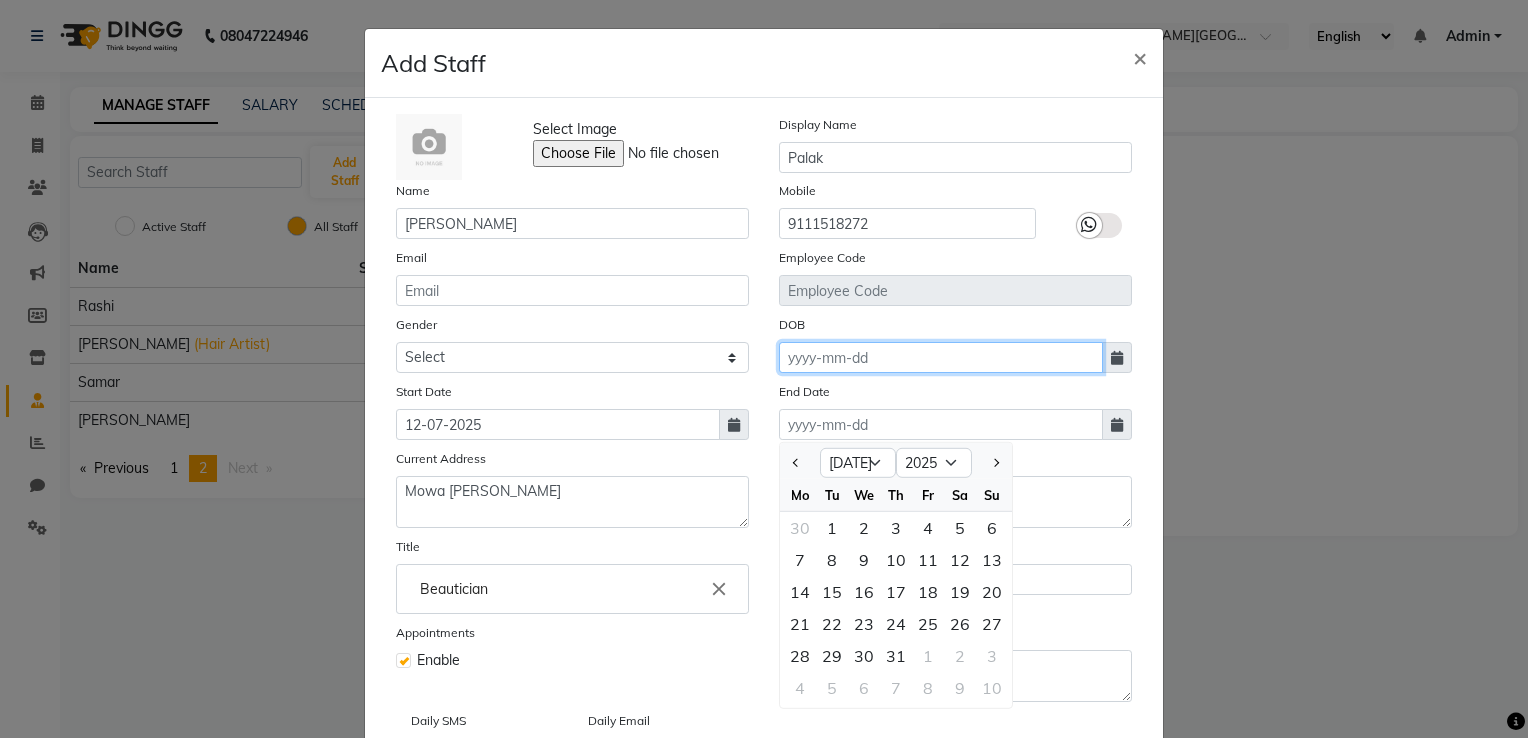 click 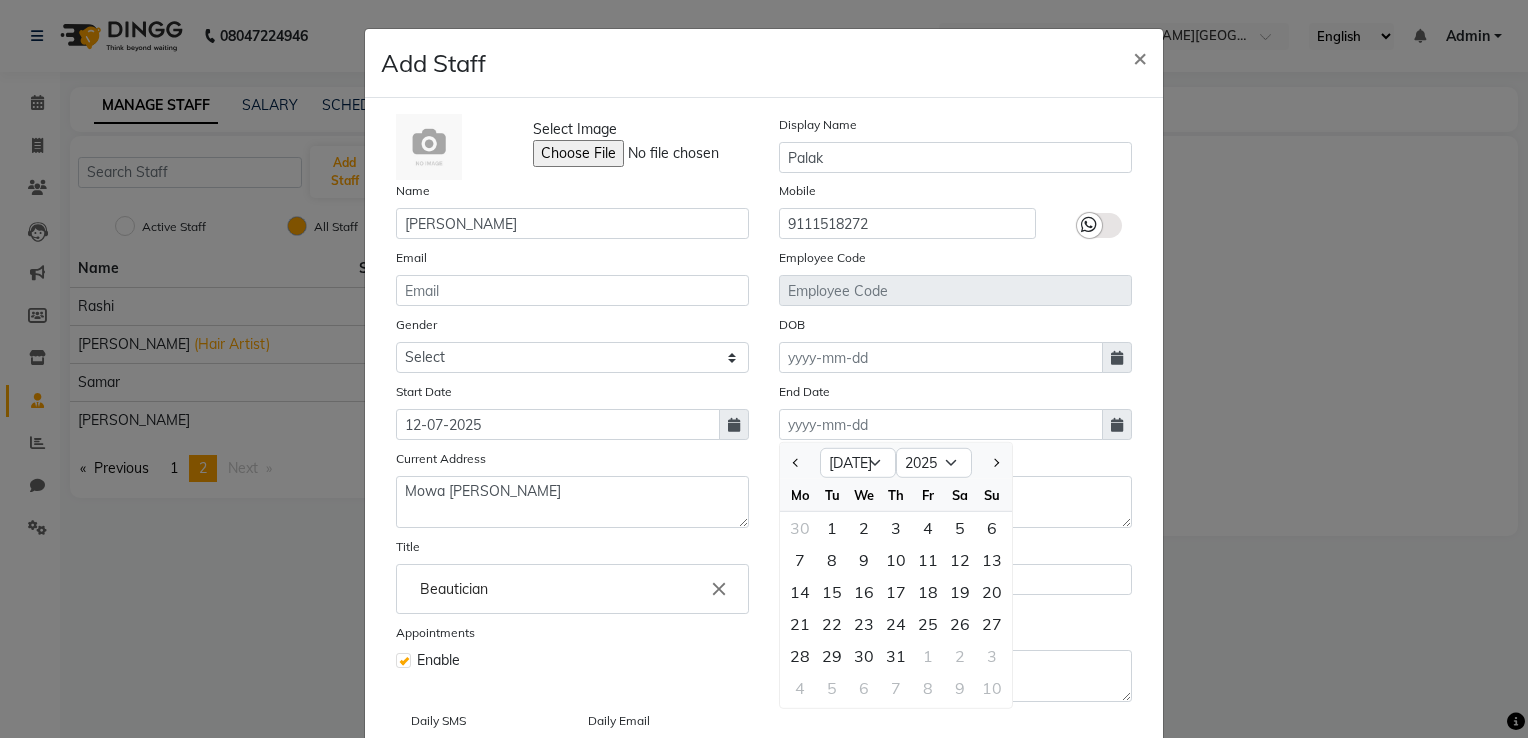 select on "7" 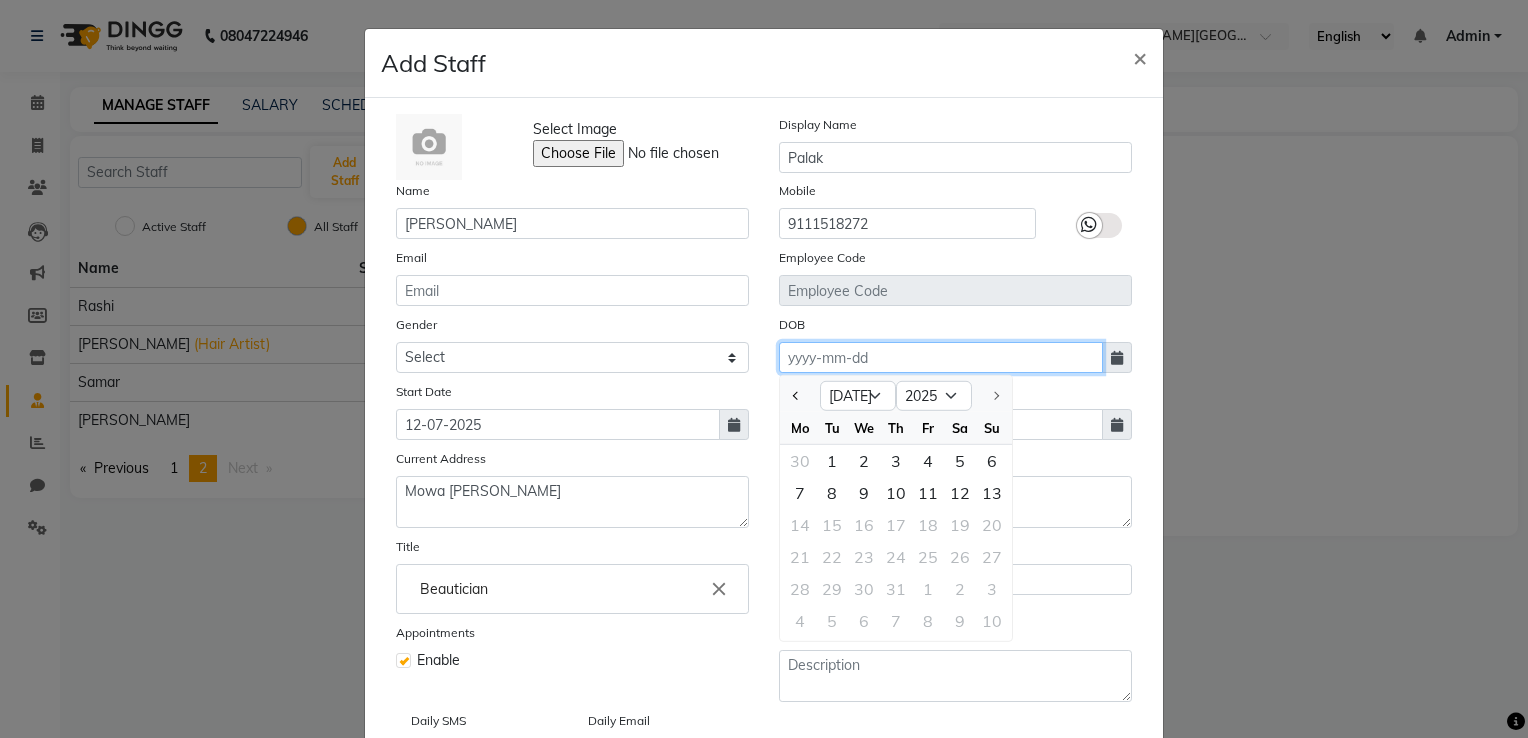 click 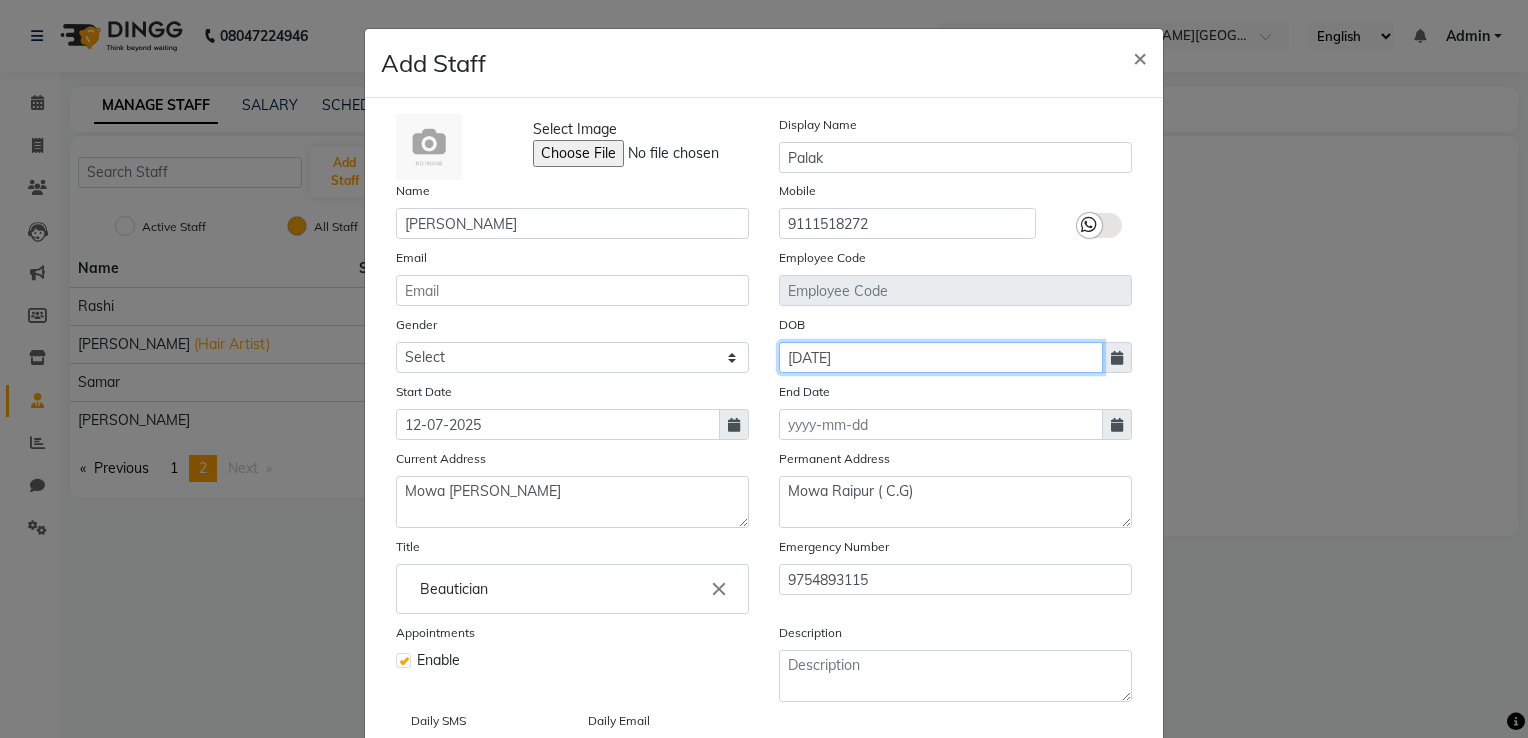 click on "Save" at bounding box center [1112, 814] 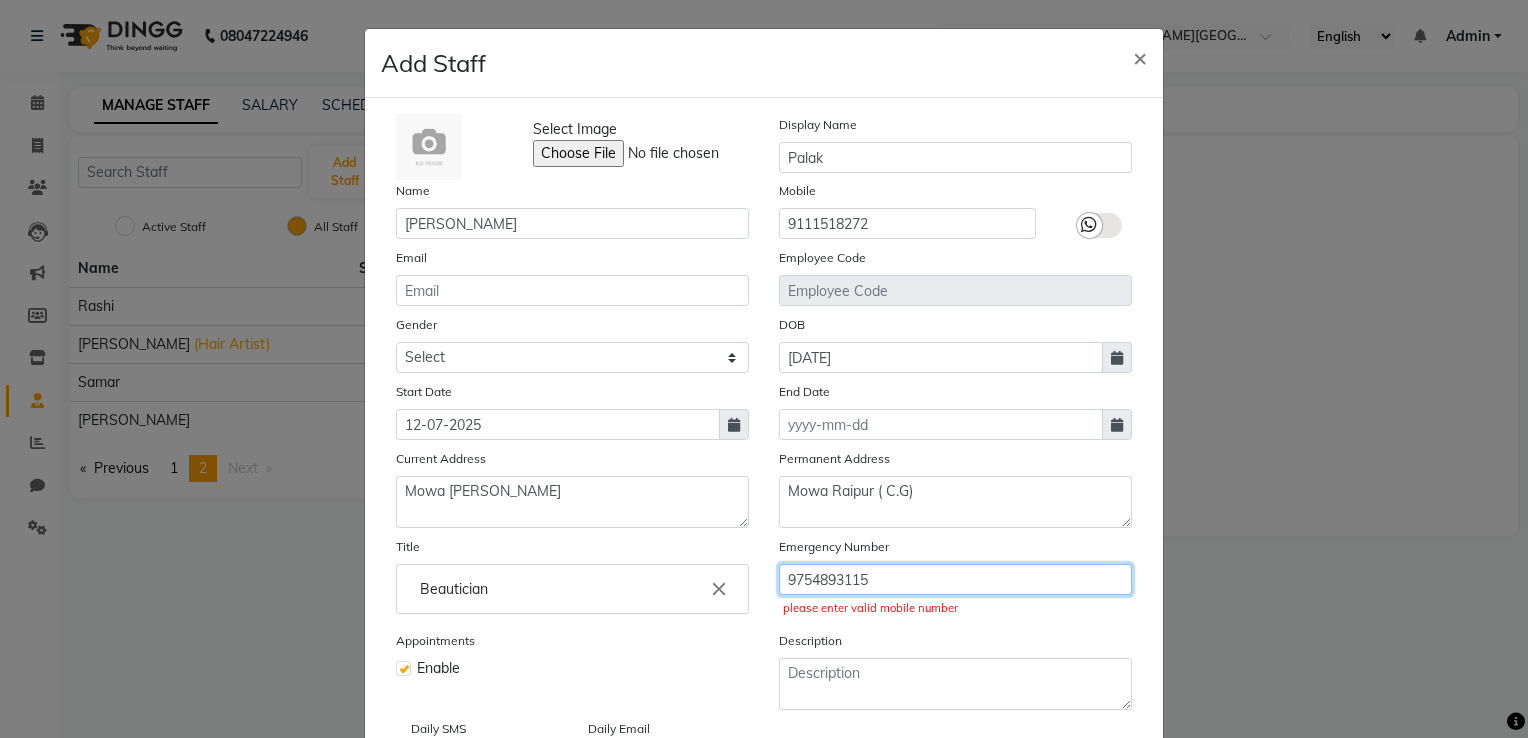 click on "9754893115" 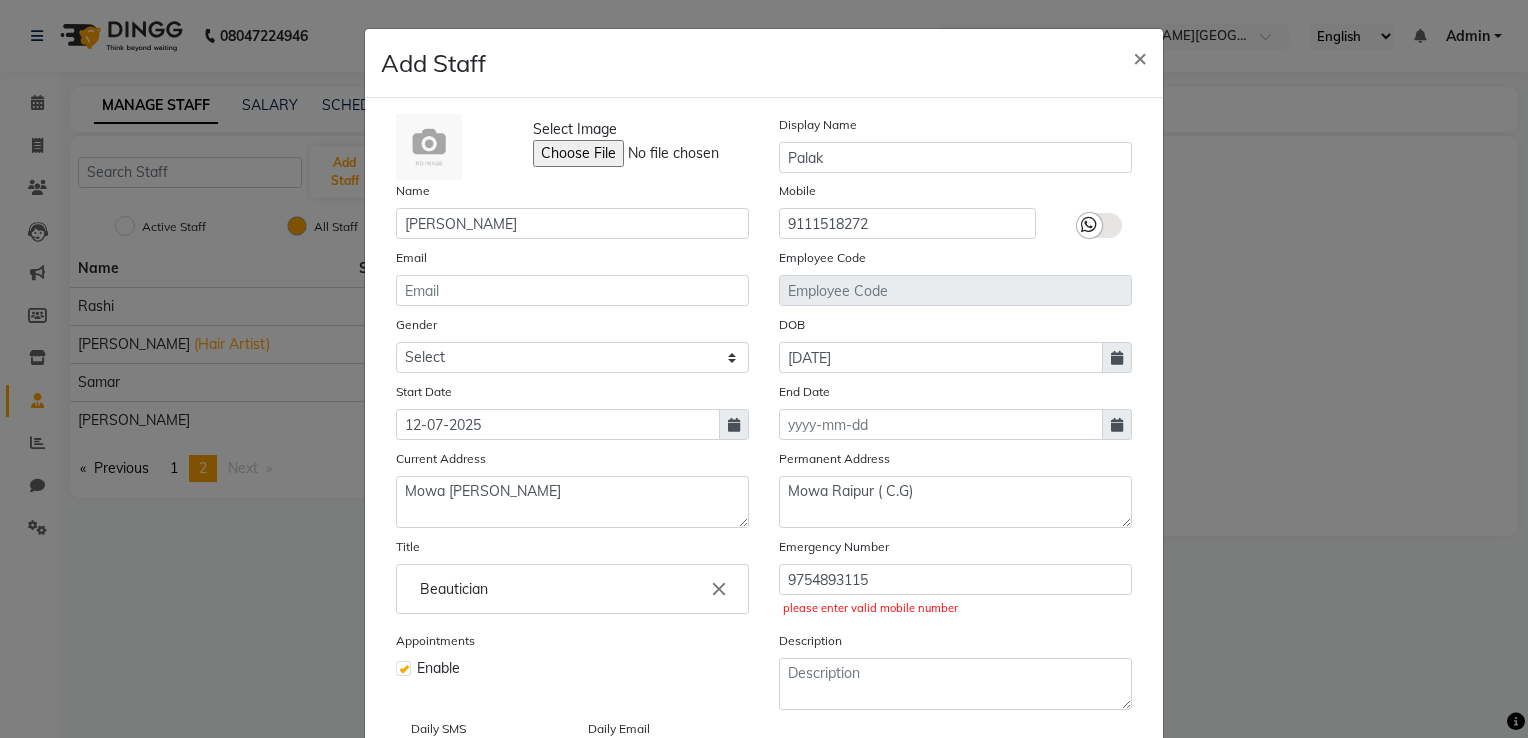 click on "Select Image  Display Name Palak Name [PERSON_NAME] Mobile [PHONE_NUMBER] Email Employee Code Gender Select [DEMOGRAPHIC_DATA] [DEMOGRAPHIC_DATA] Other Prefer Not To Say DOB [DEMOGRAPHIC_DATA] Start Date [DATE] End Date Current Address [GEOGRAPHIC_DATA] Permanent Address [GEOGRAPHIC_DATA] ( C.G) Title Beautician close Recently selected delete Hair Artist close Emergency Number 9754893115  please enter valid mobile number Appointments Enable Description Daily SMS Daily Email" 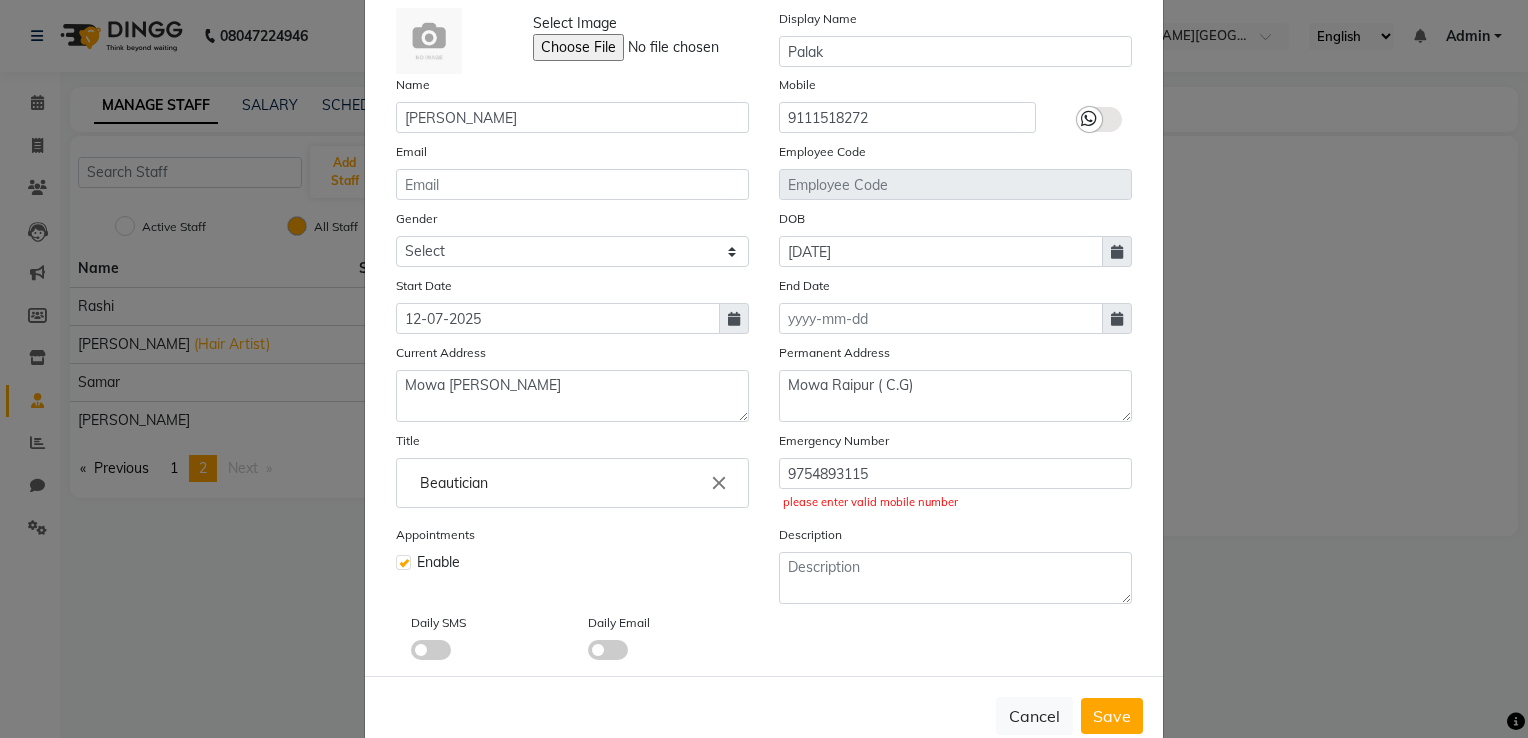 scroll, scrollTop: 159, scrollLeft: 0, axis: vertical 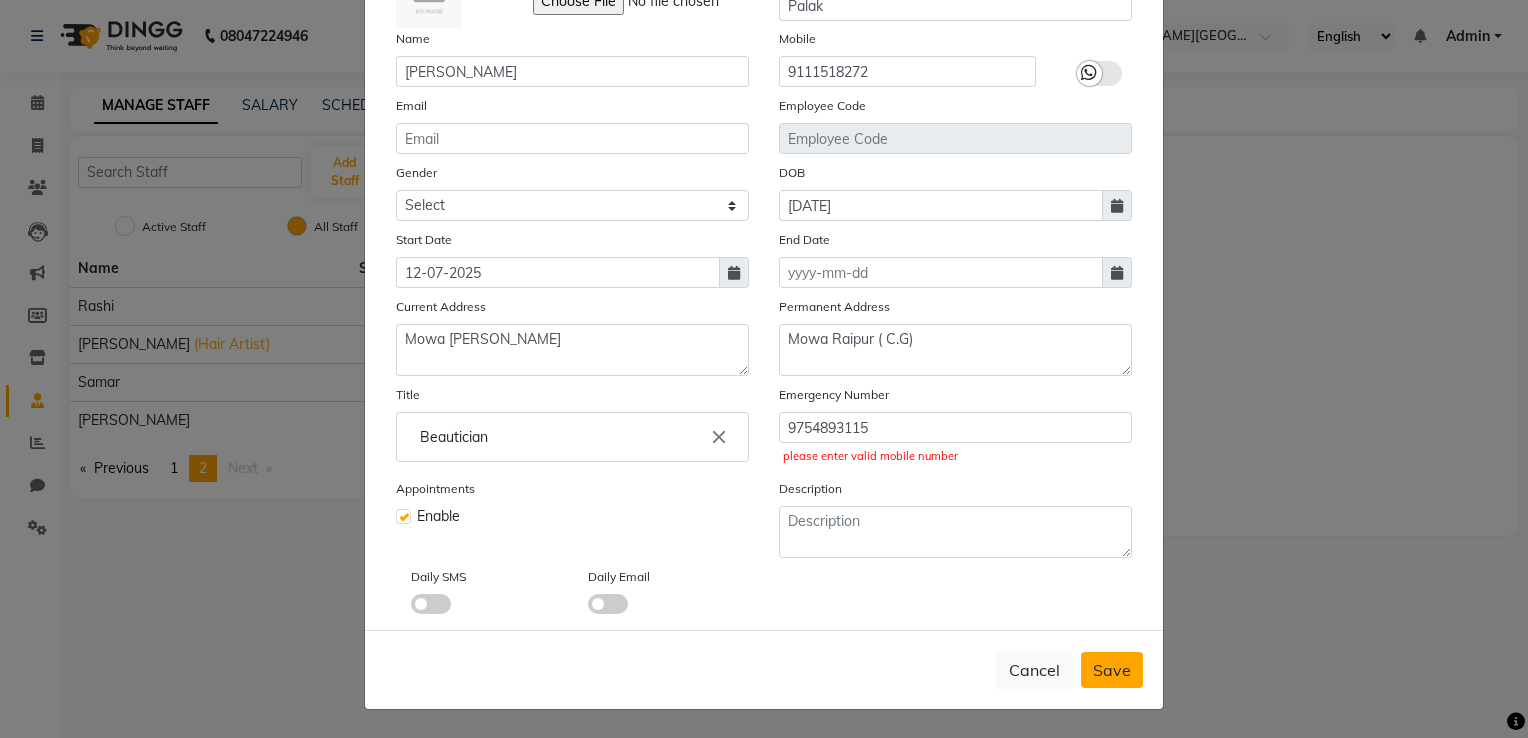 click on "Save" at bounding box center (1112, 670) 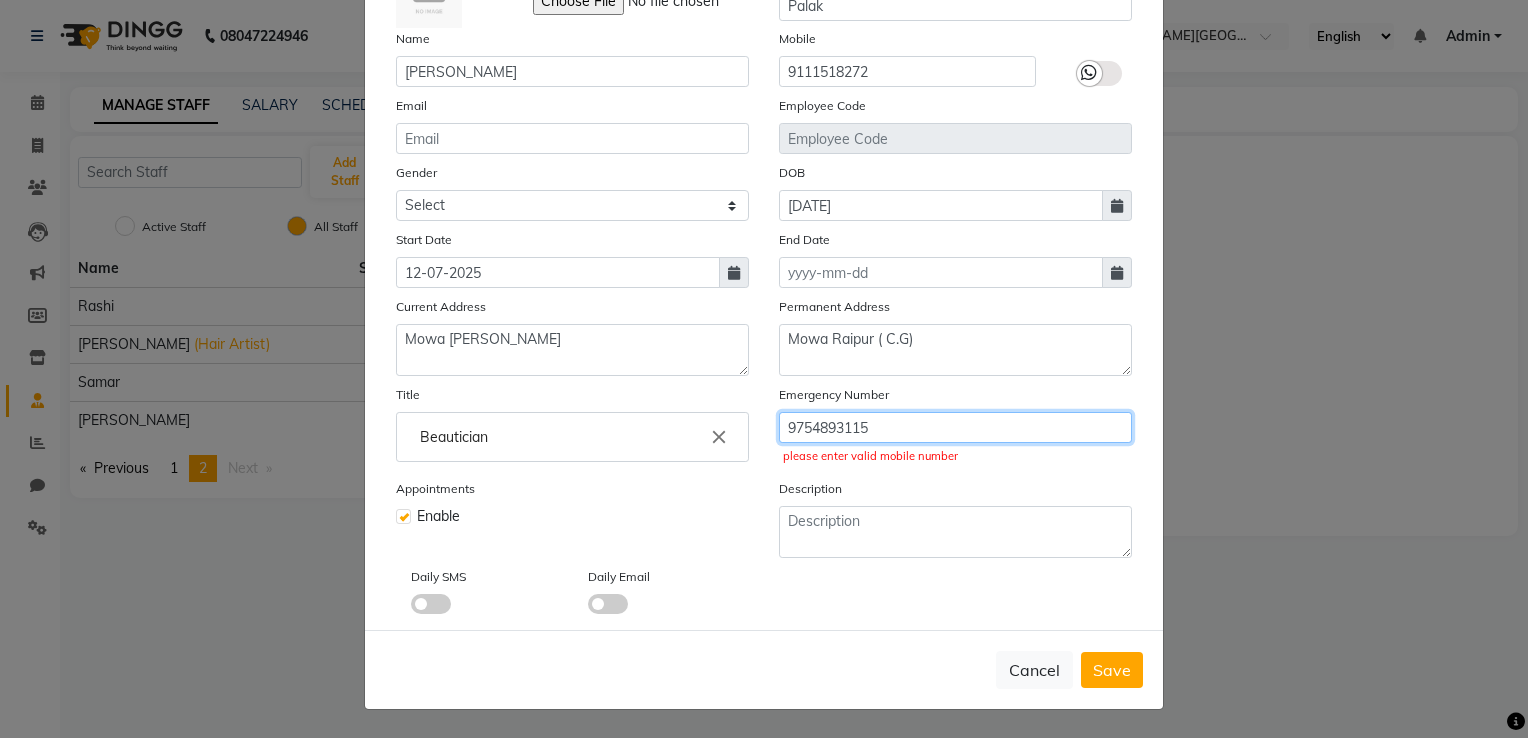 click on "9754893115" 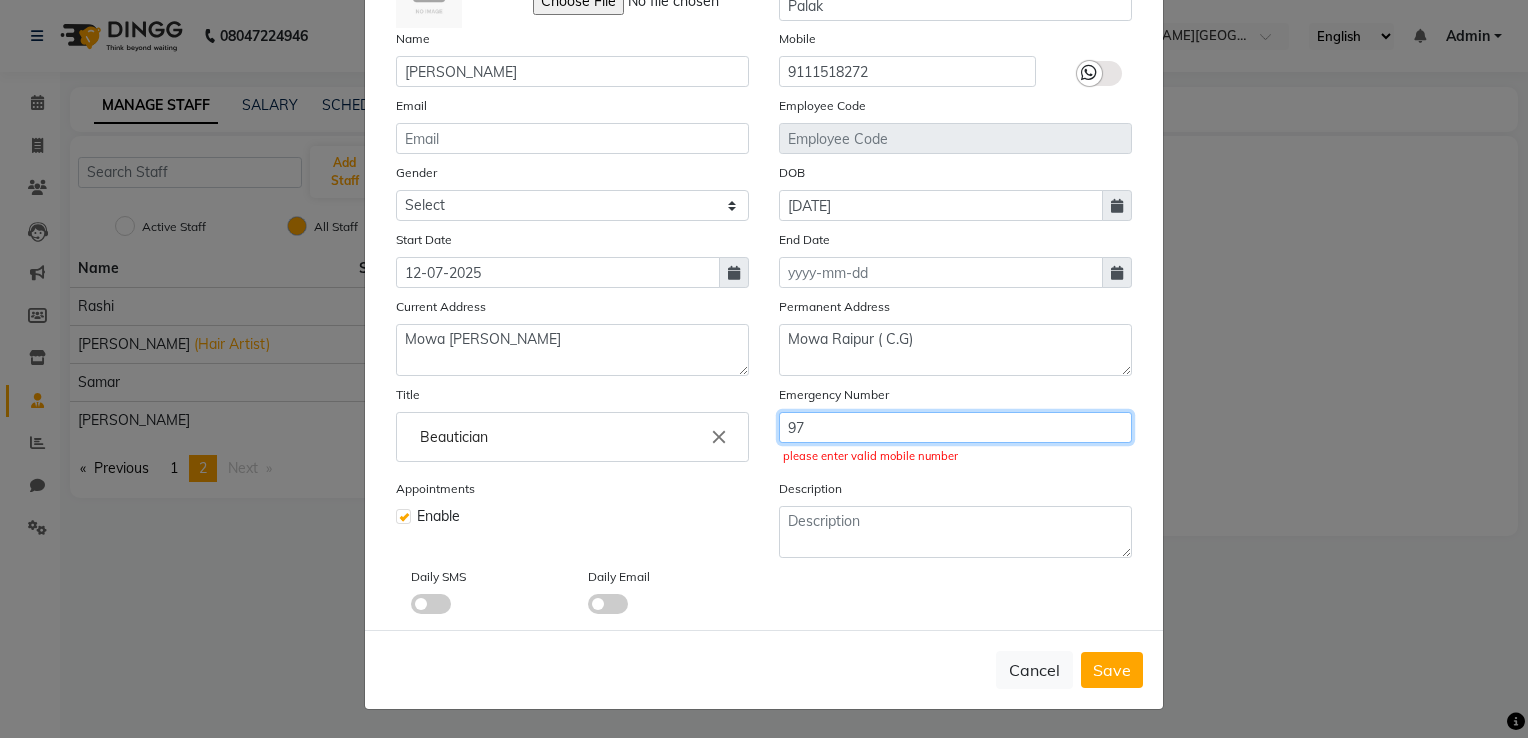 type on "9" 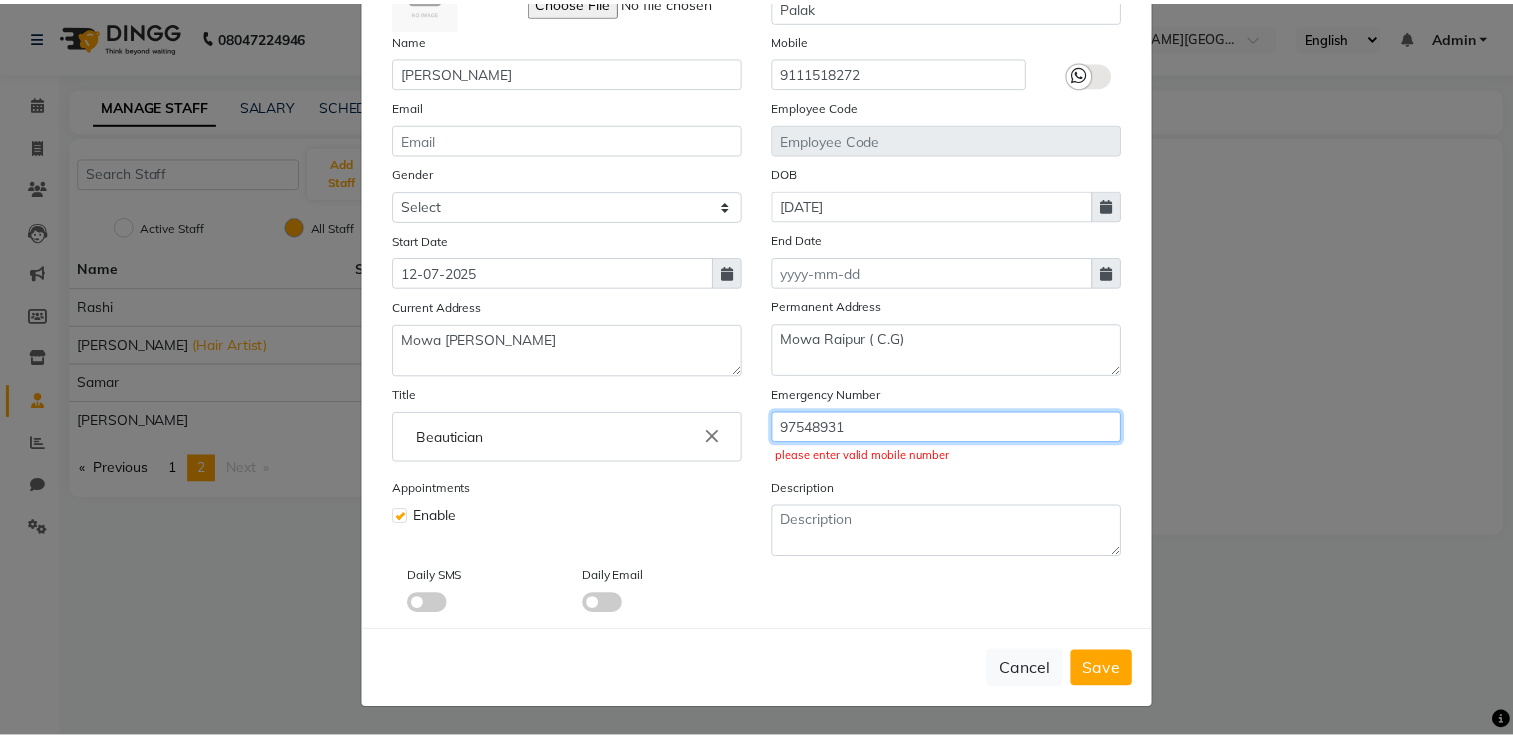 scroll, scrollTop: 151, scrollLeft: 0, axis: vertical 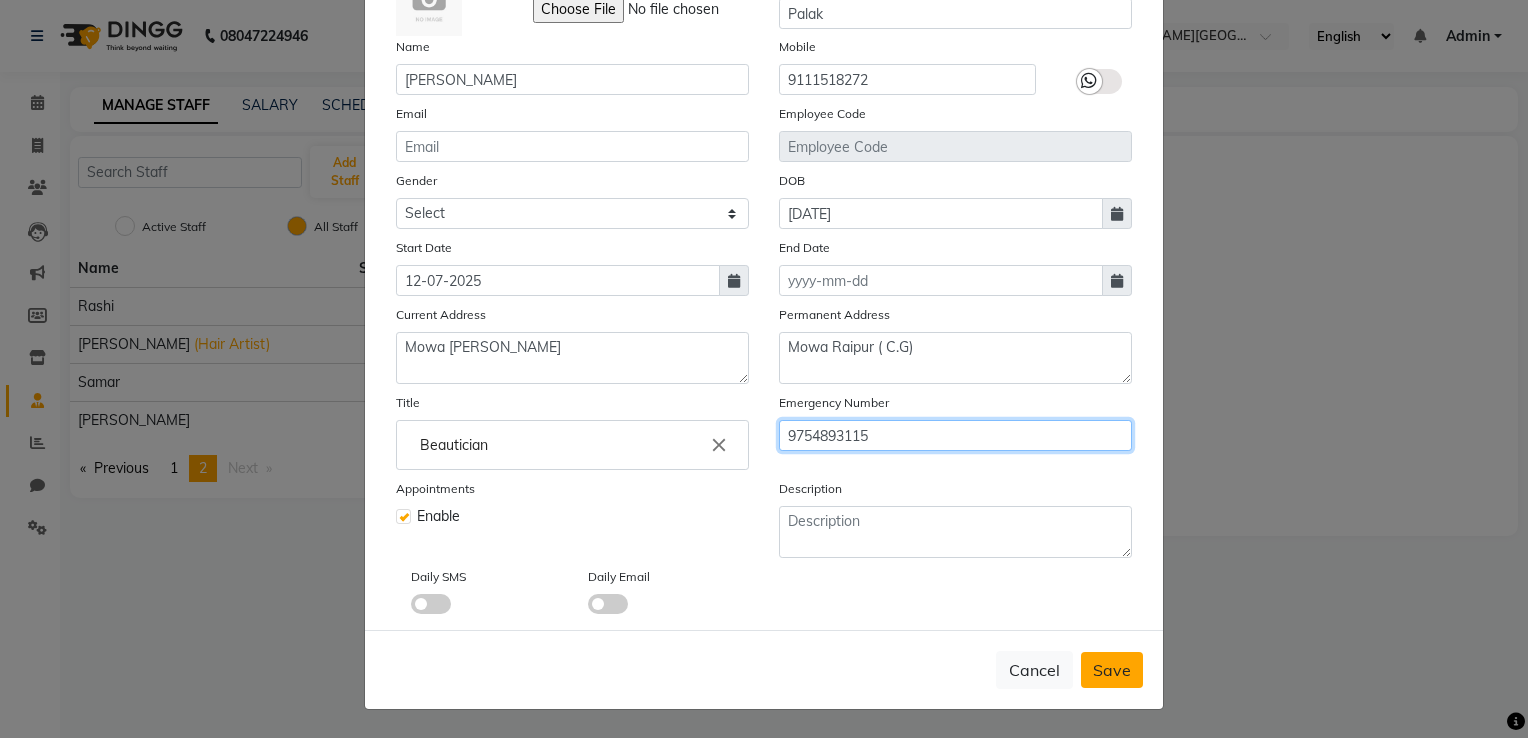 type on "9754893115" 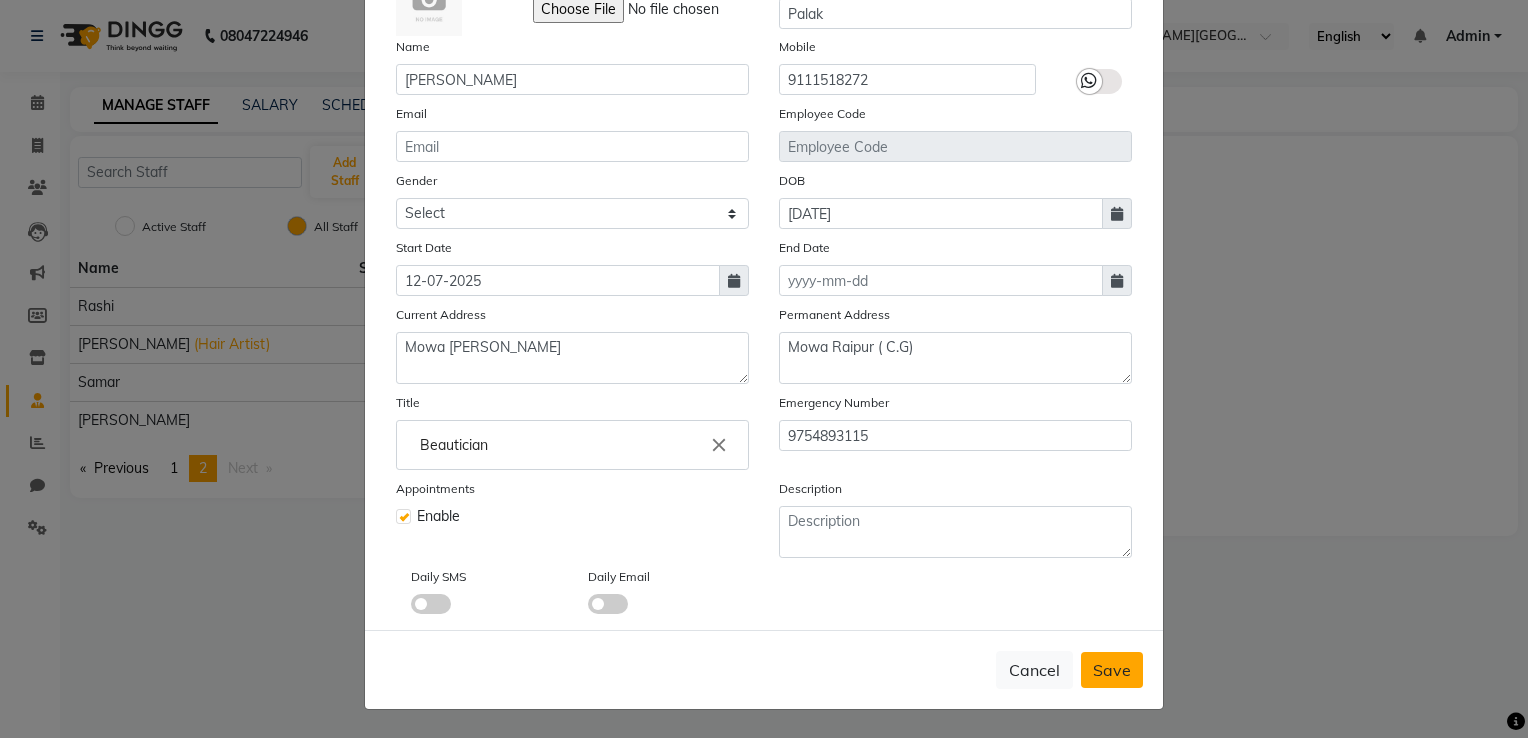 click on "Save" at bounding box center (1112, 670) 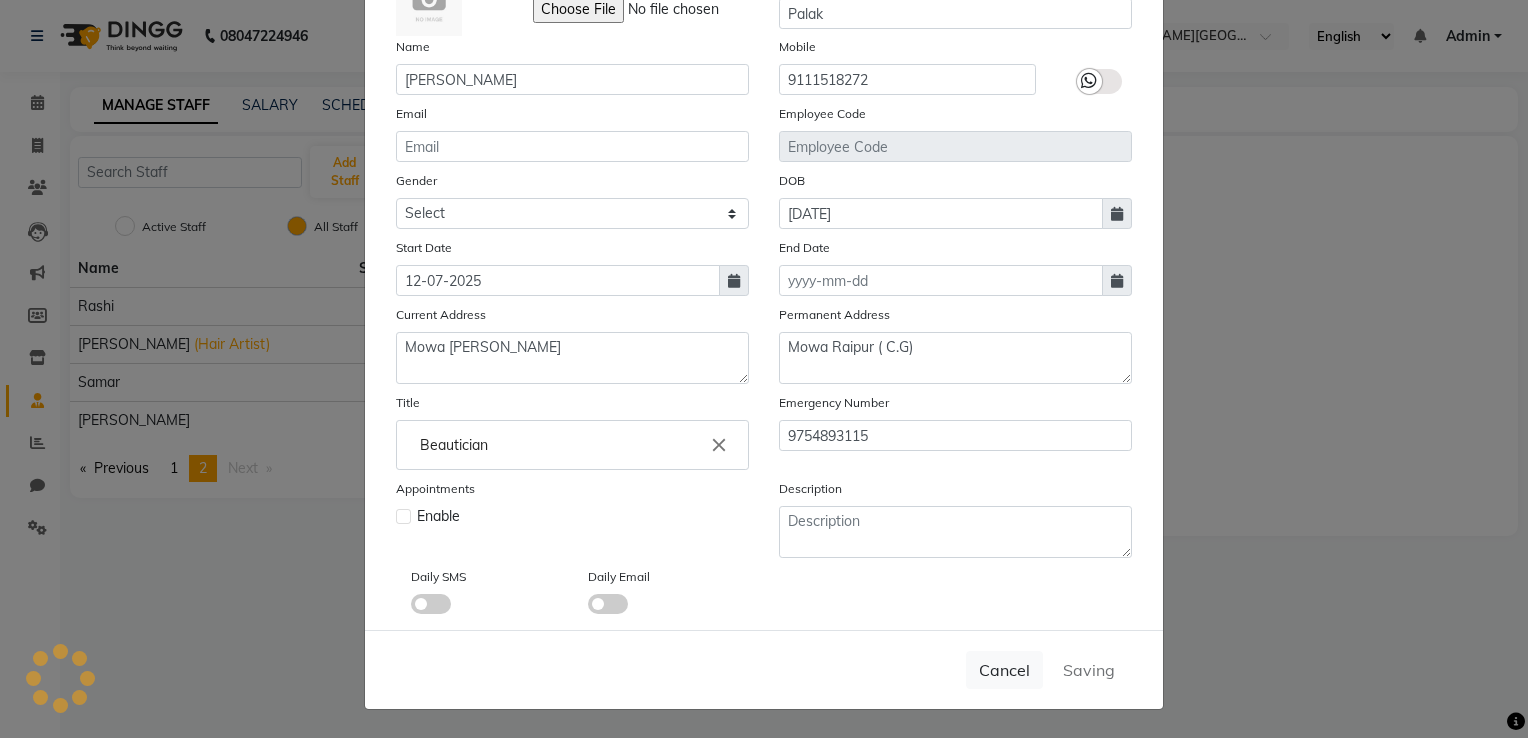type 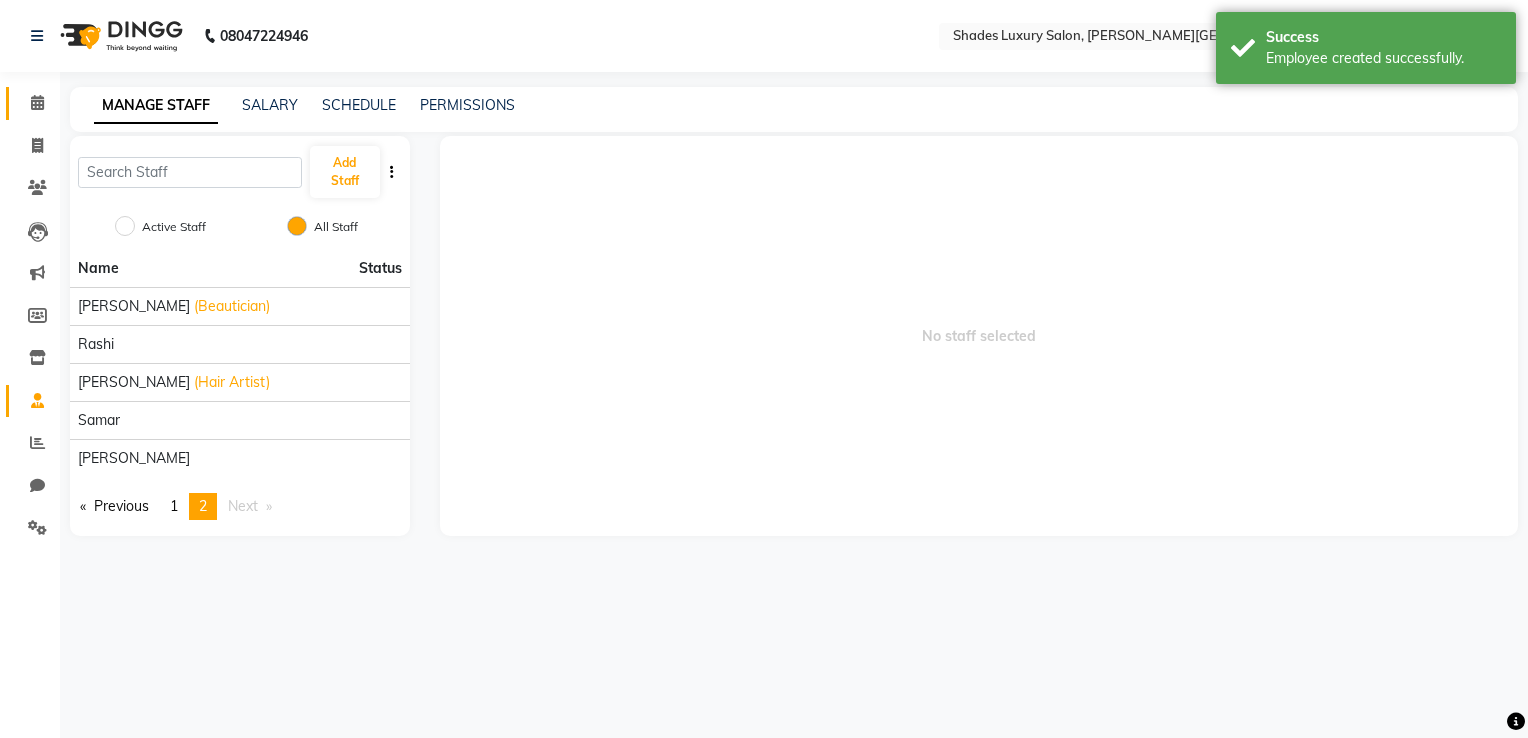 click on "Calendar" 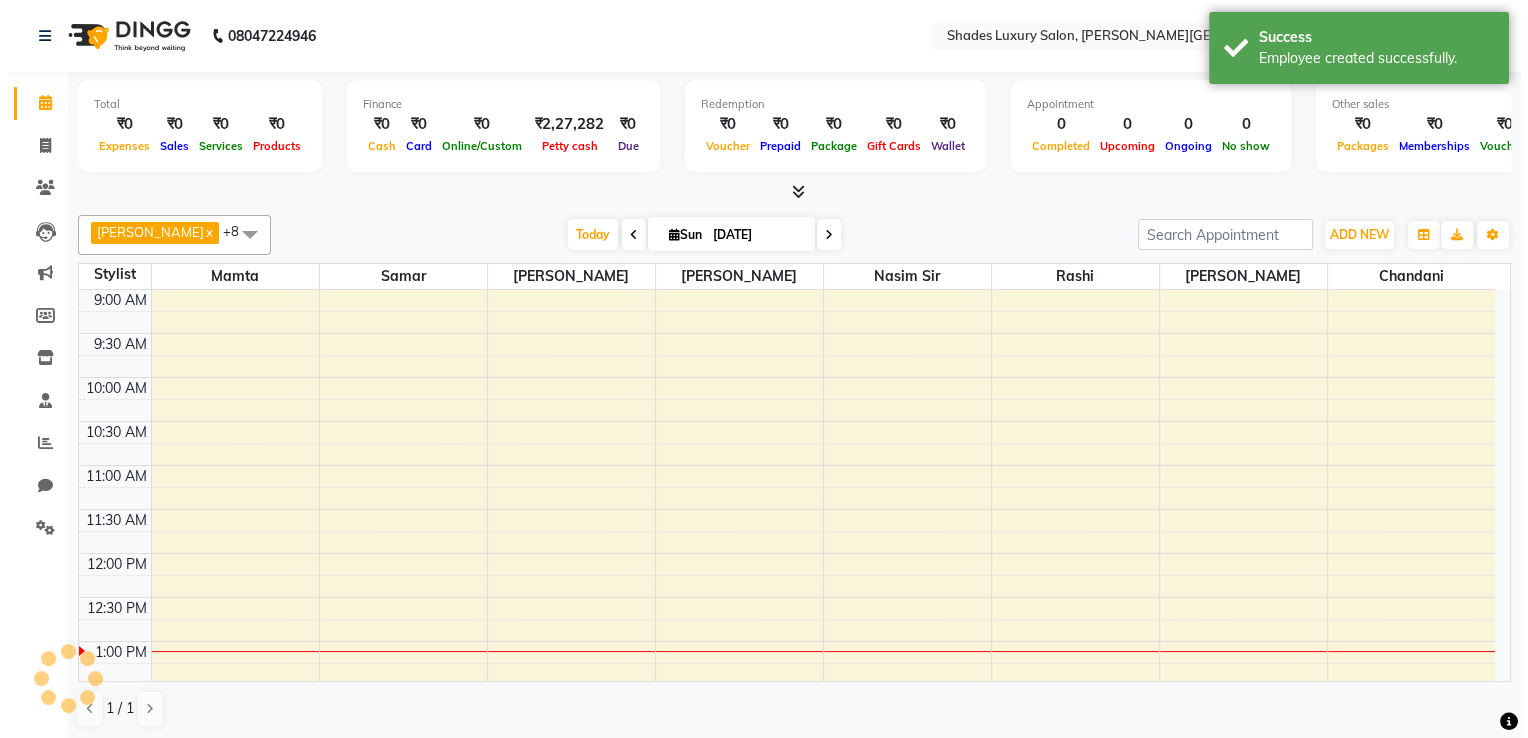 scroll, scrollTop: 350, scrollLeft: 0, axis: vertical 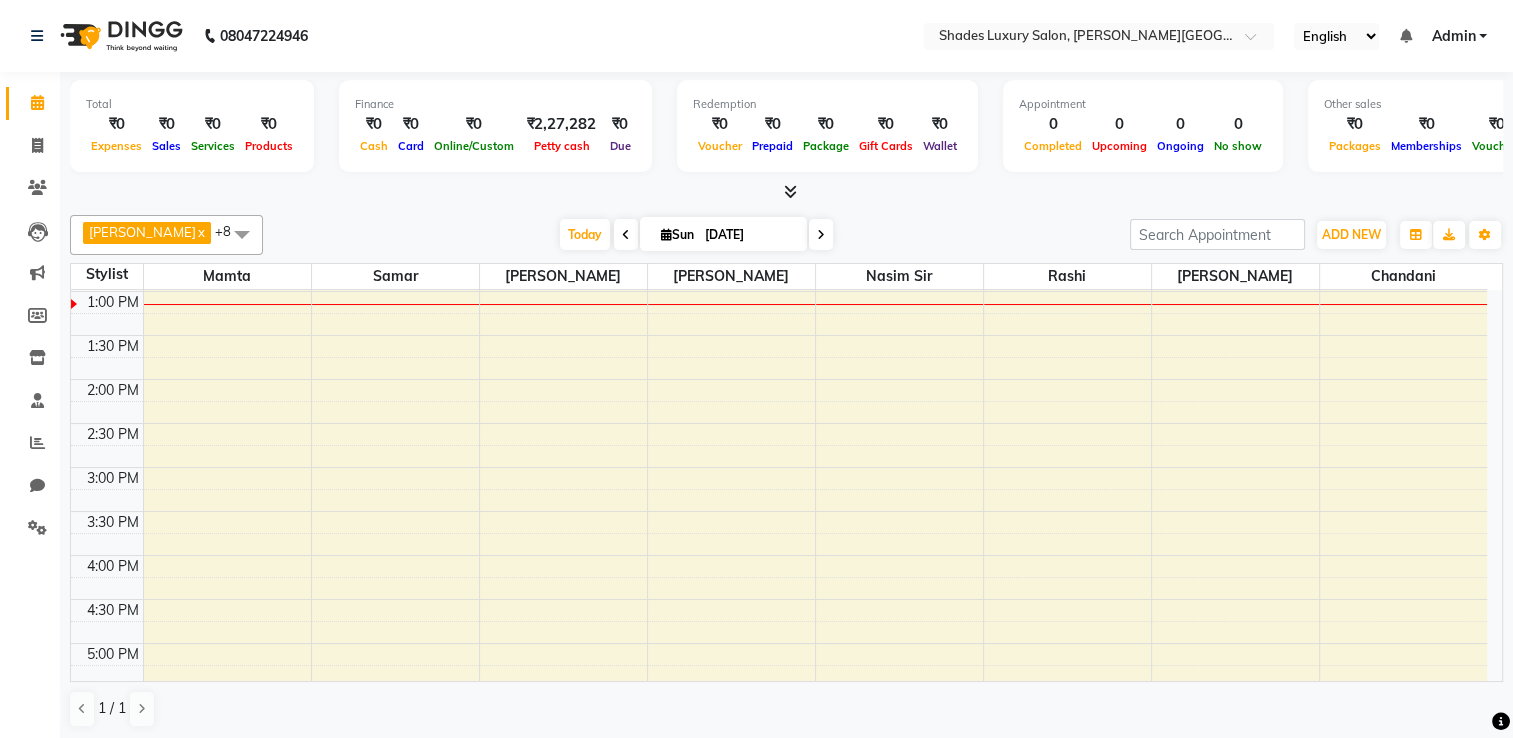 click on "Calendar" 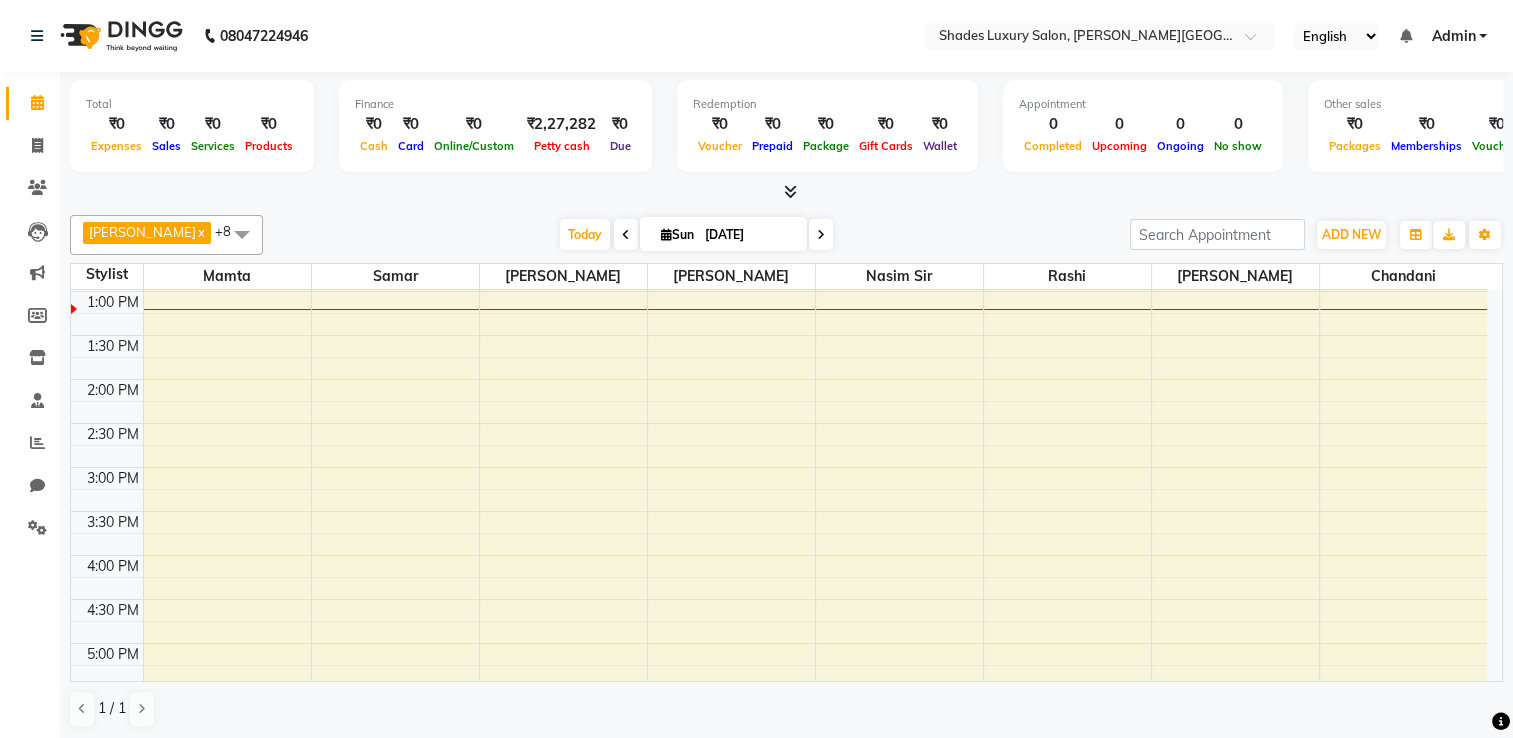 click at bounding box center (242, 234) 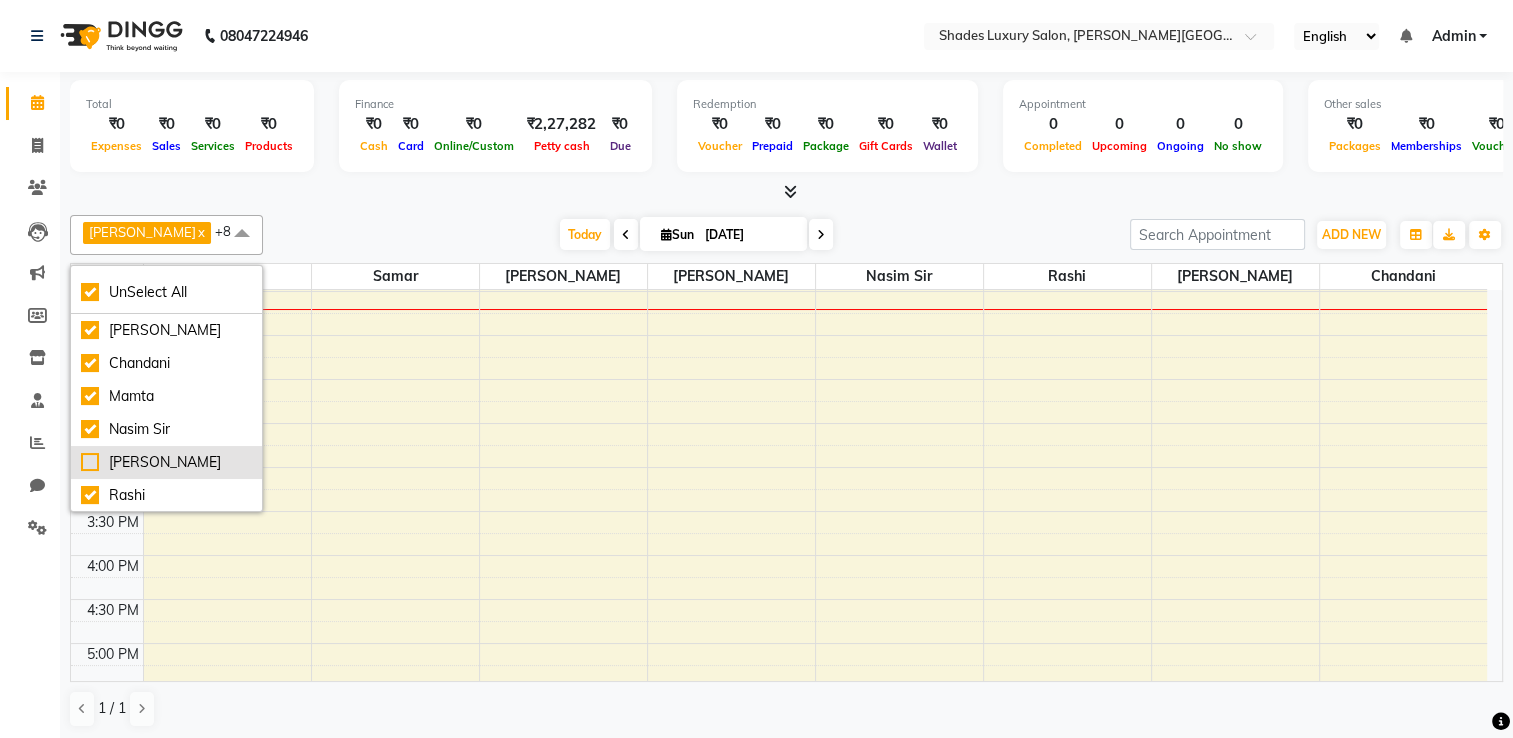 click on "[PERSON_NAME]" at bounding box center (166, 462) 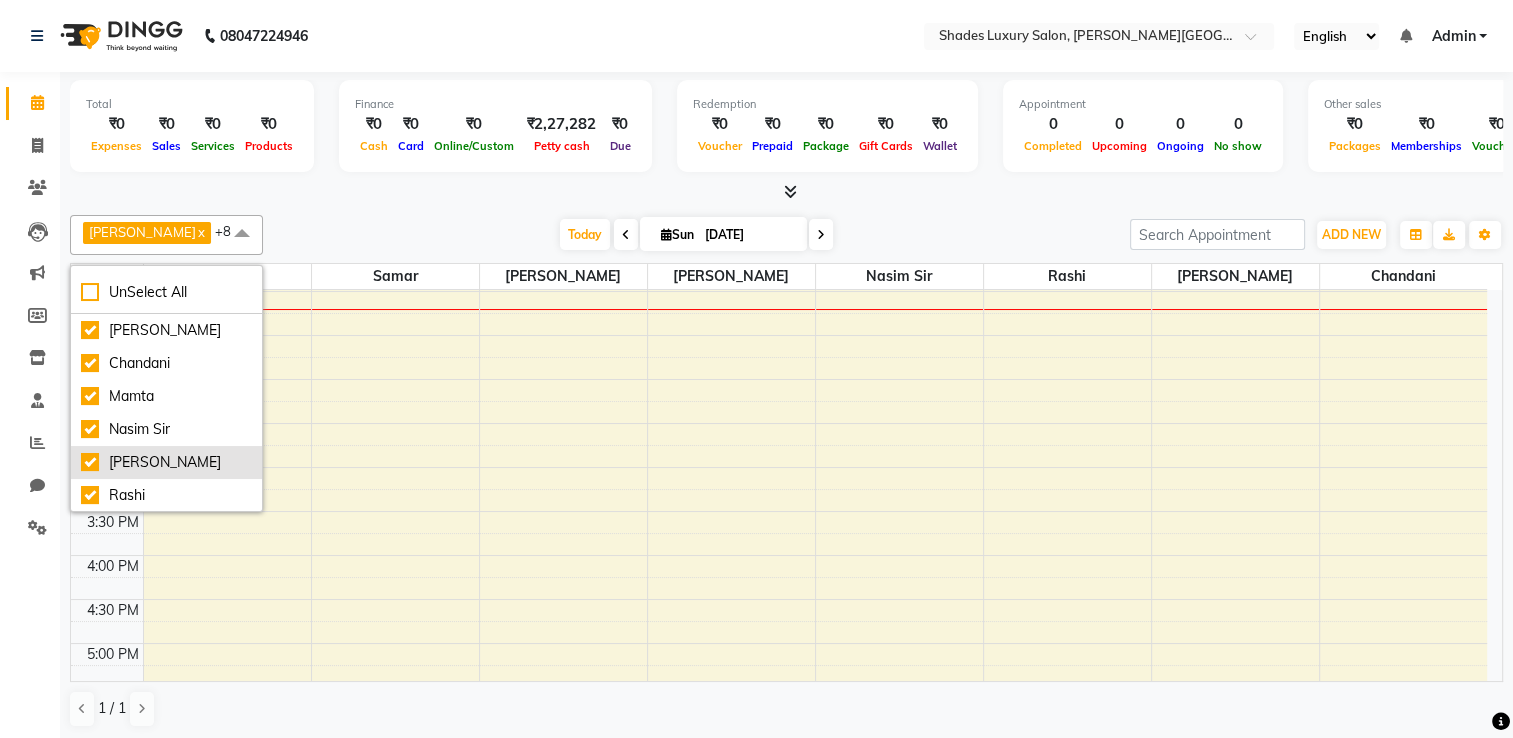 checkbox on "false" 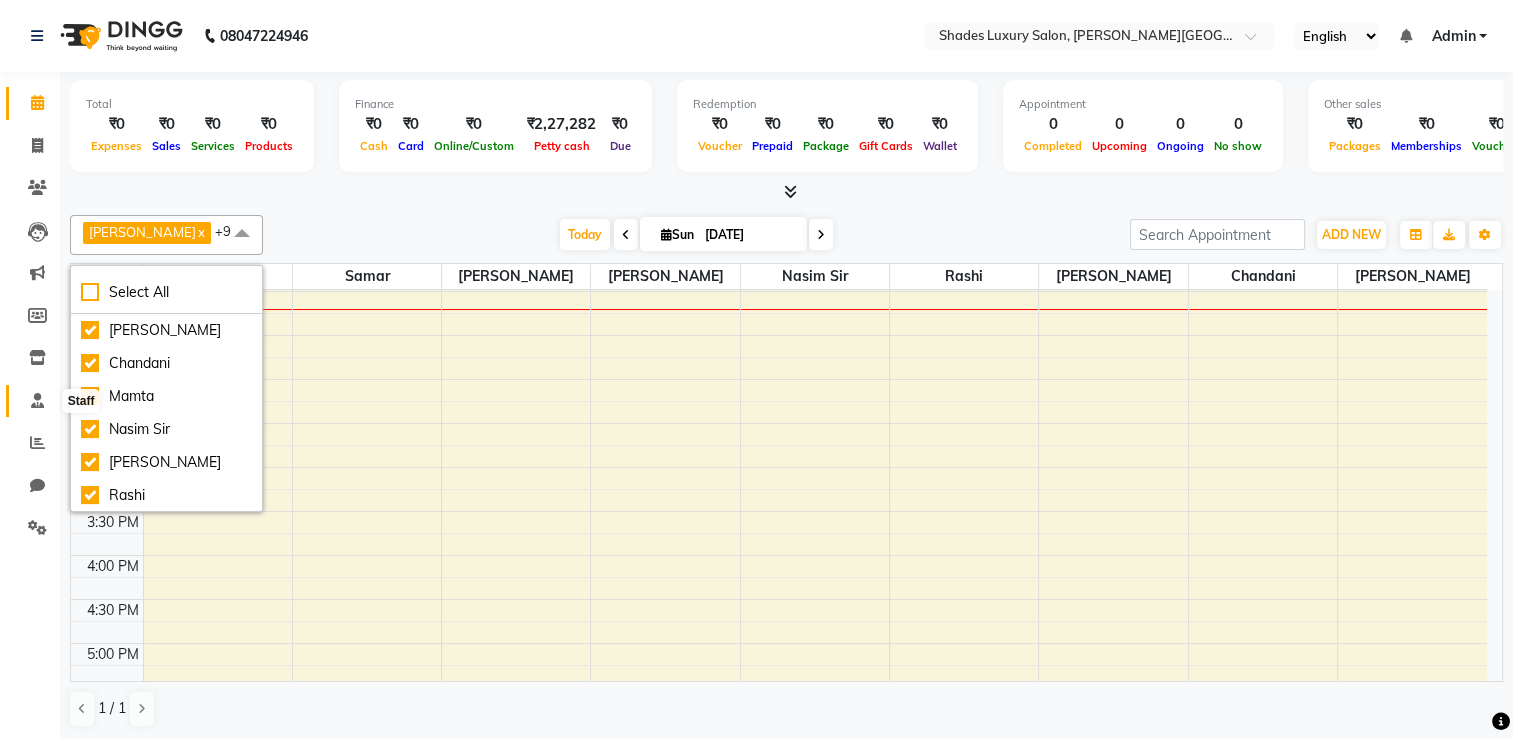 click 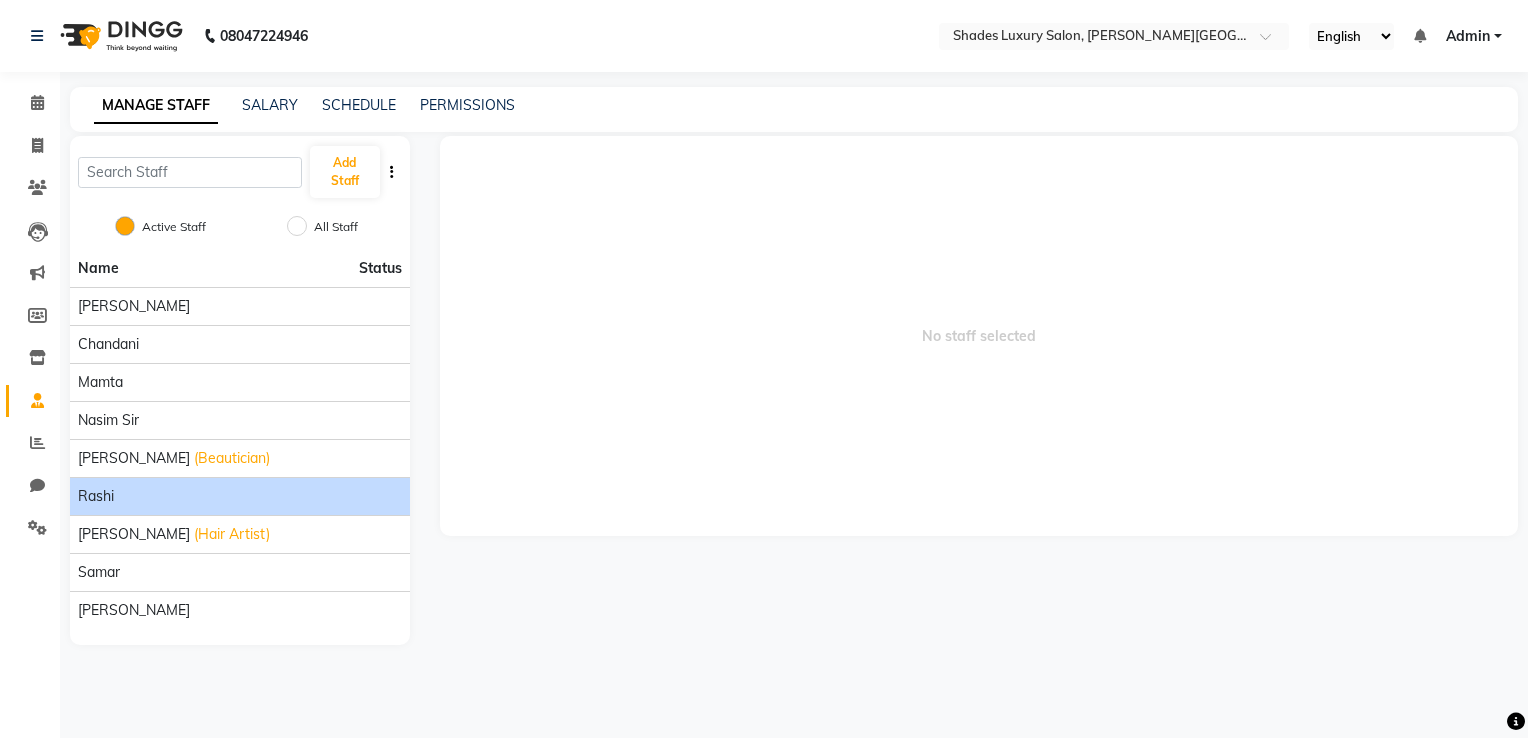 click on "Rashi" 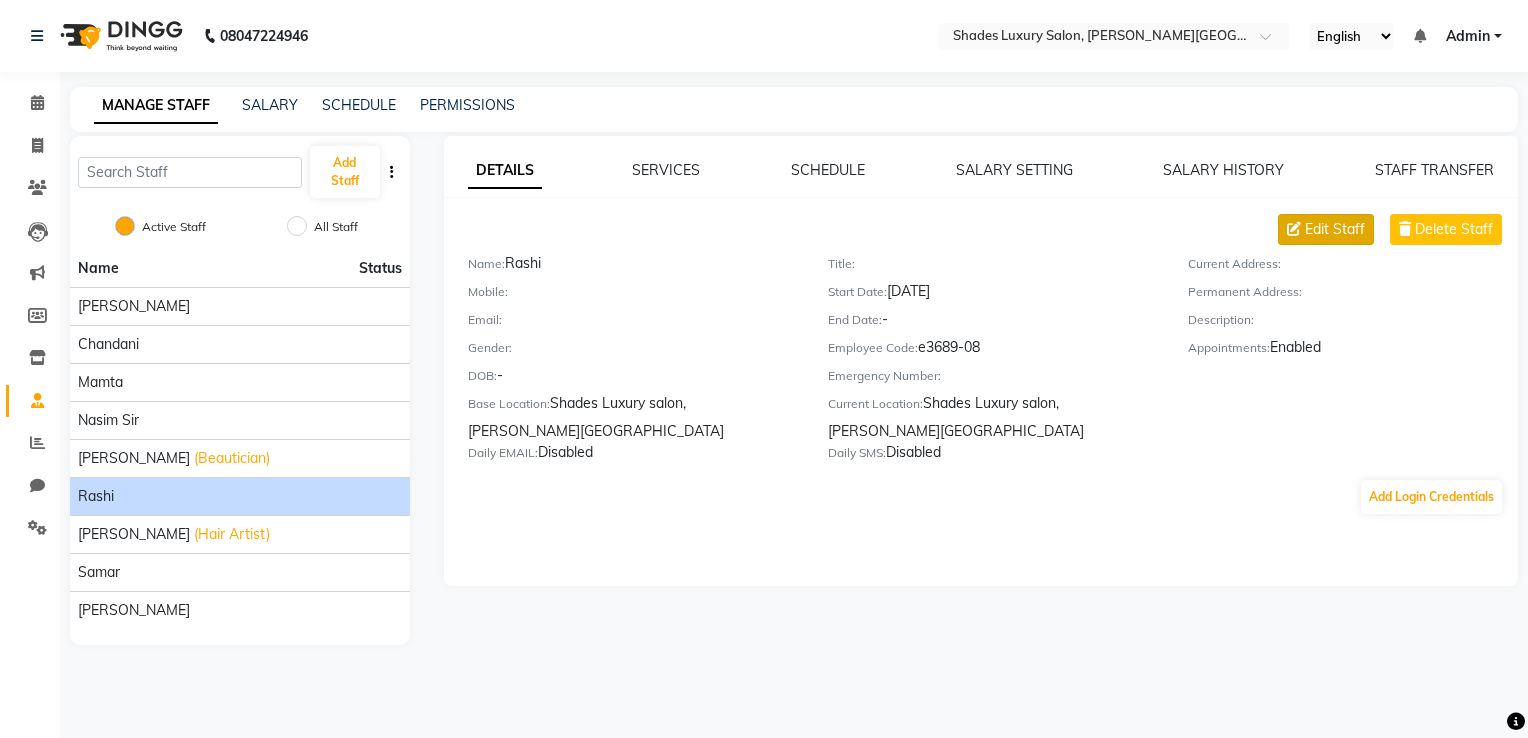 click on "Edit Staff" 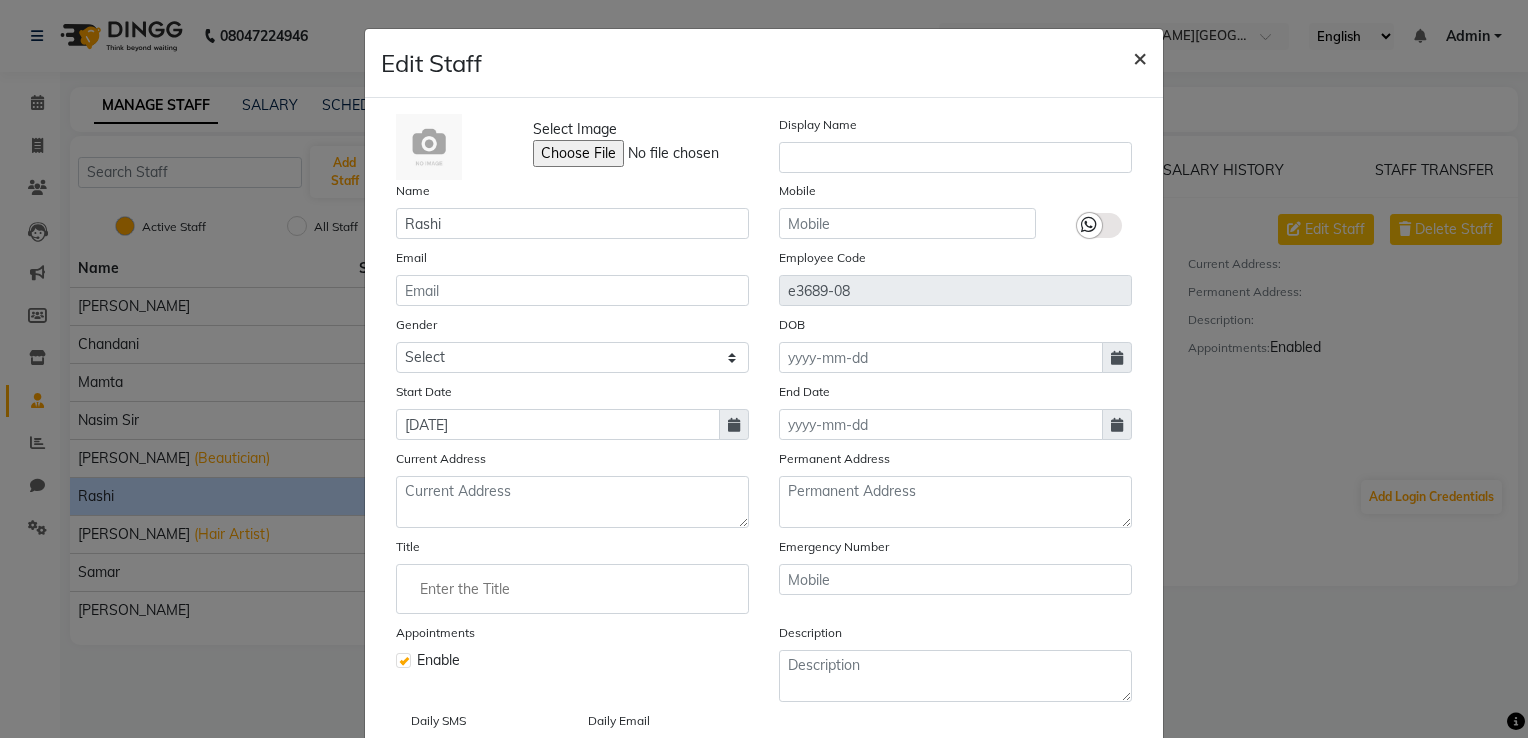 click on "×" 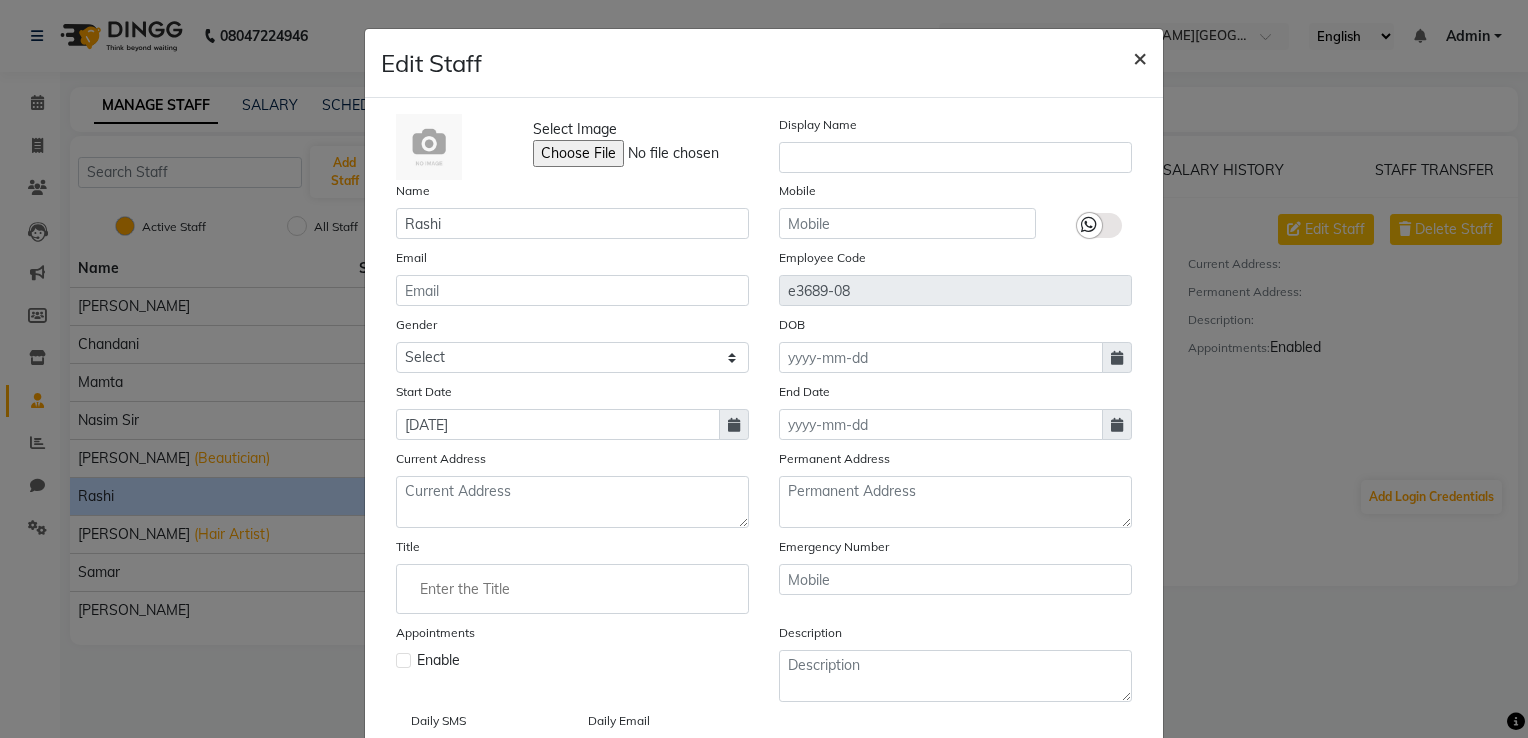 type 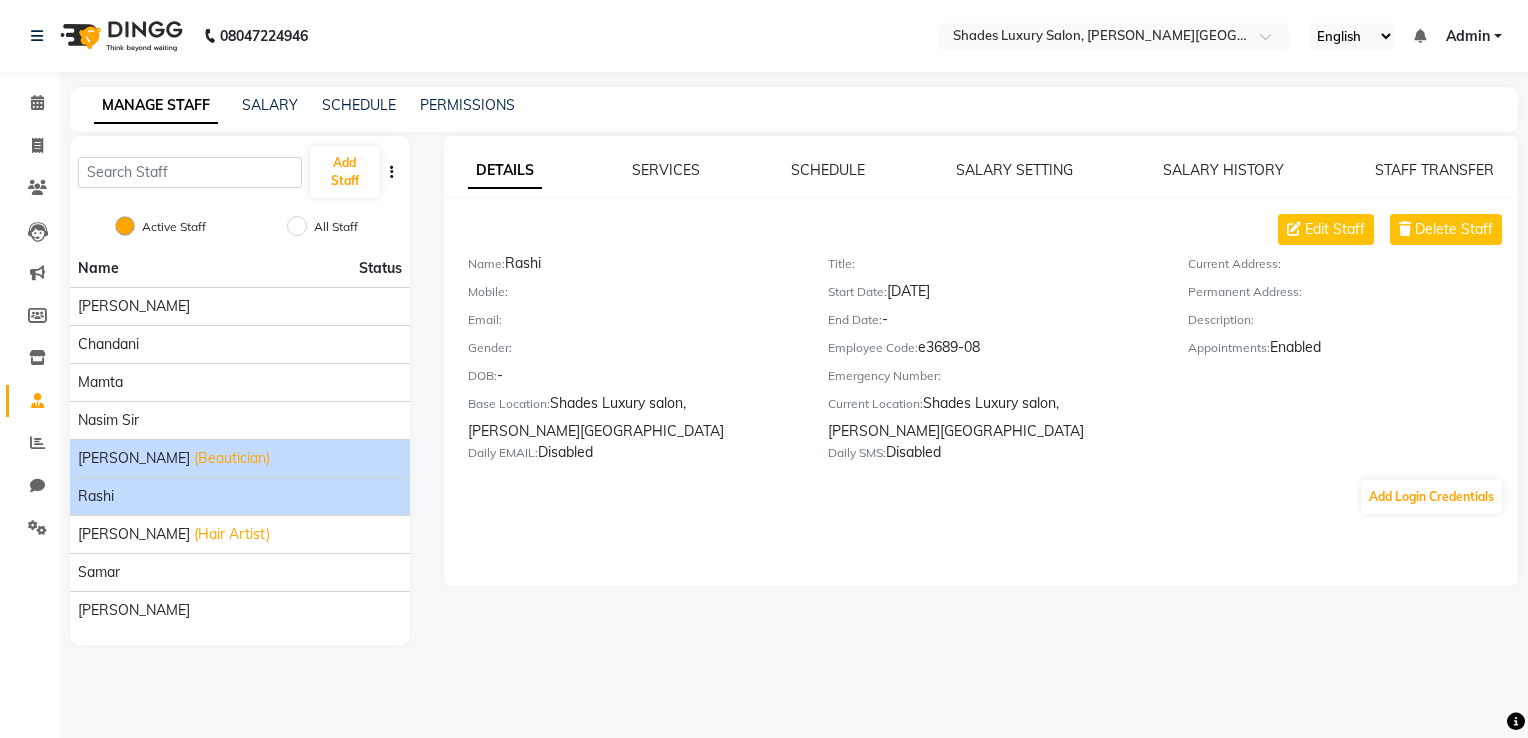 click on "Palak Verma (Beautician)" 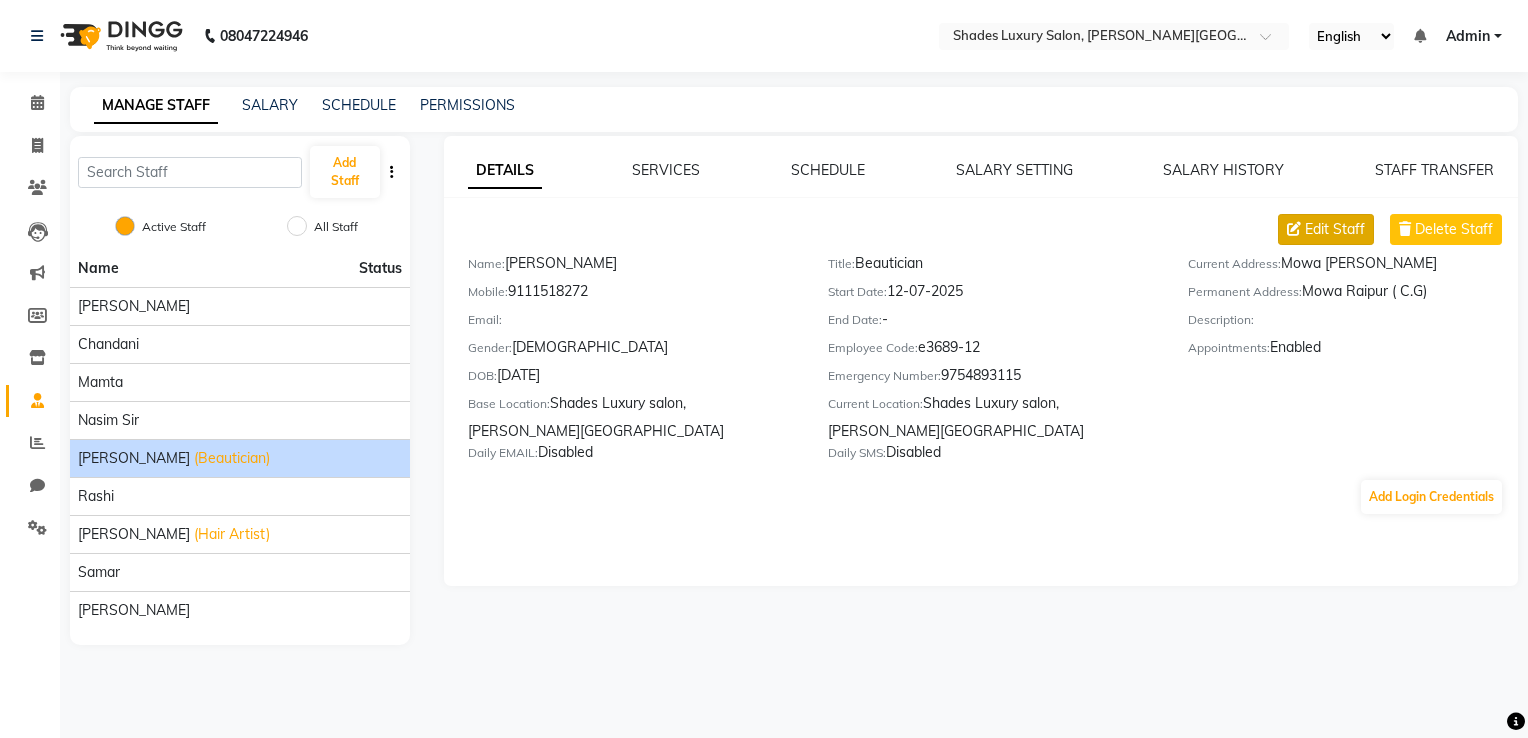 click on "Edit Staff" 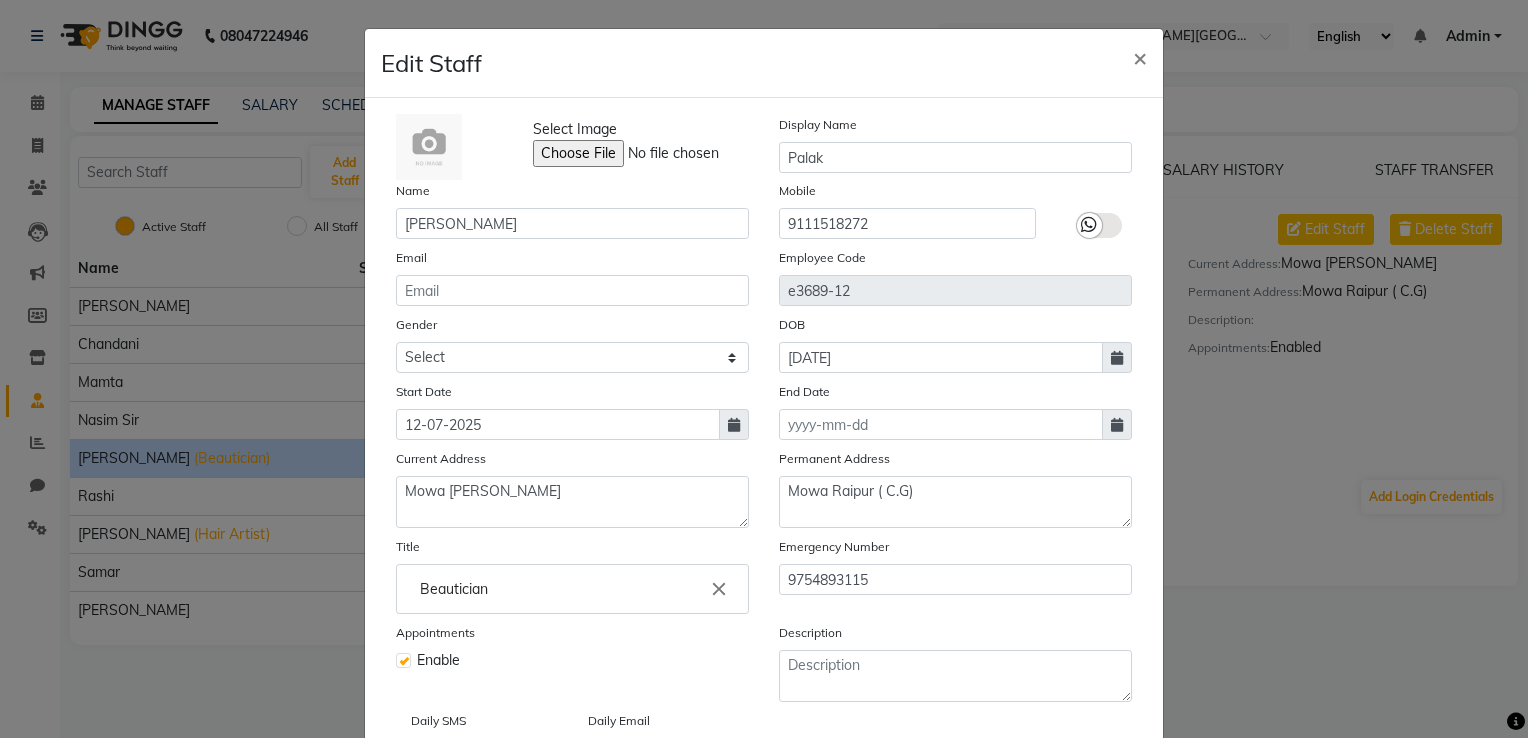 click on "DOB 01-01-2025" 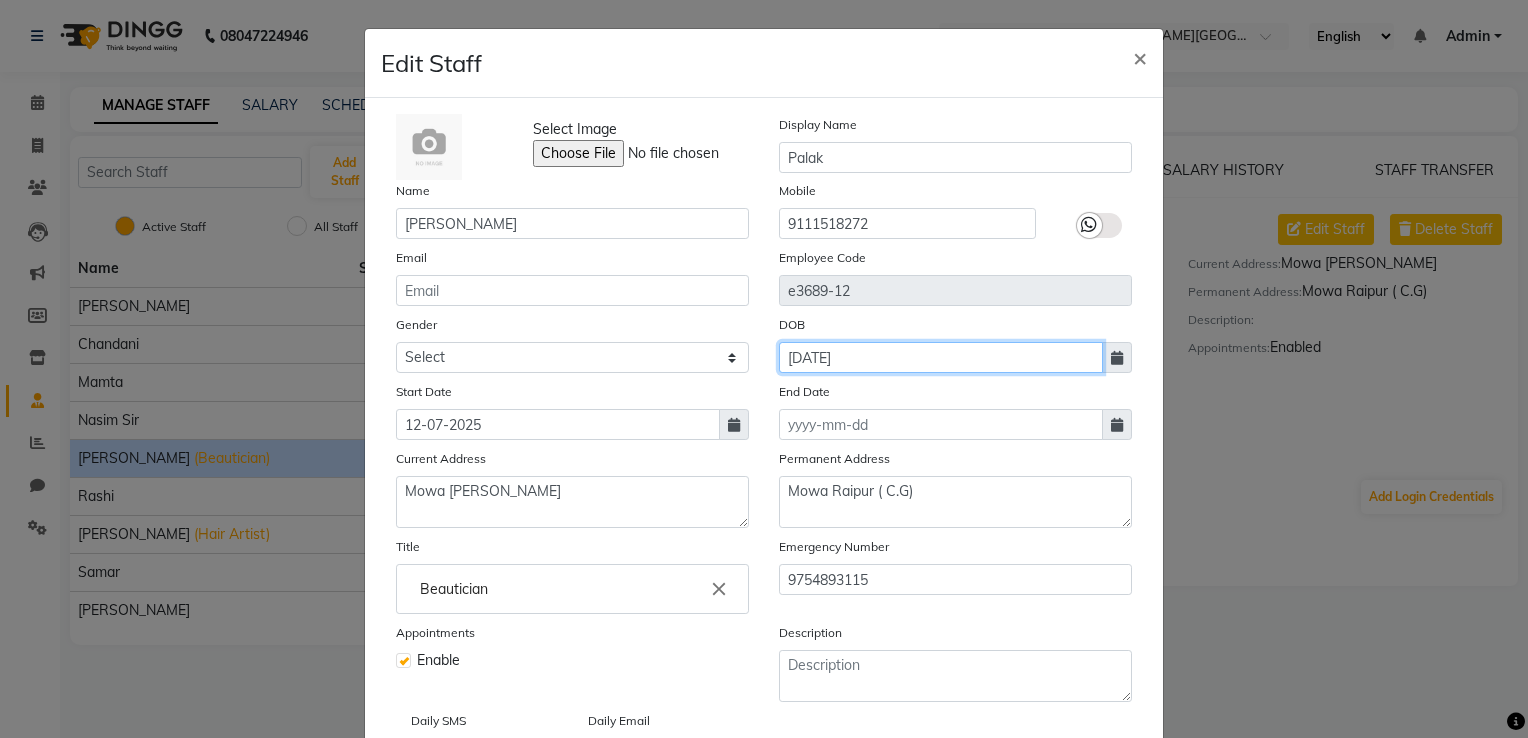 click on "01-01-2025" 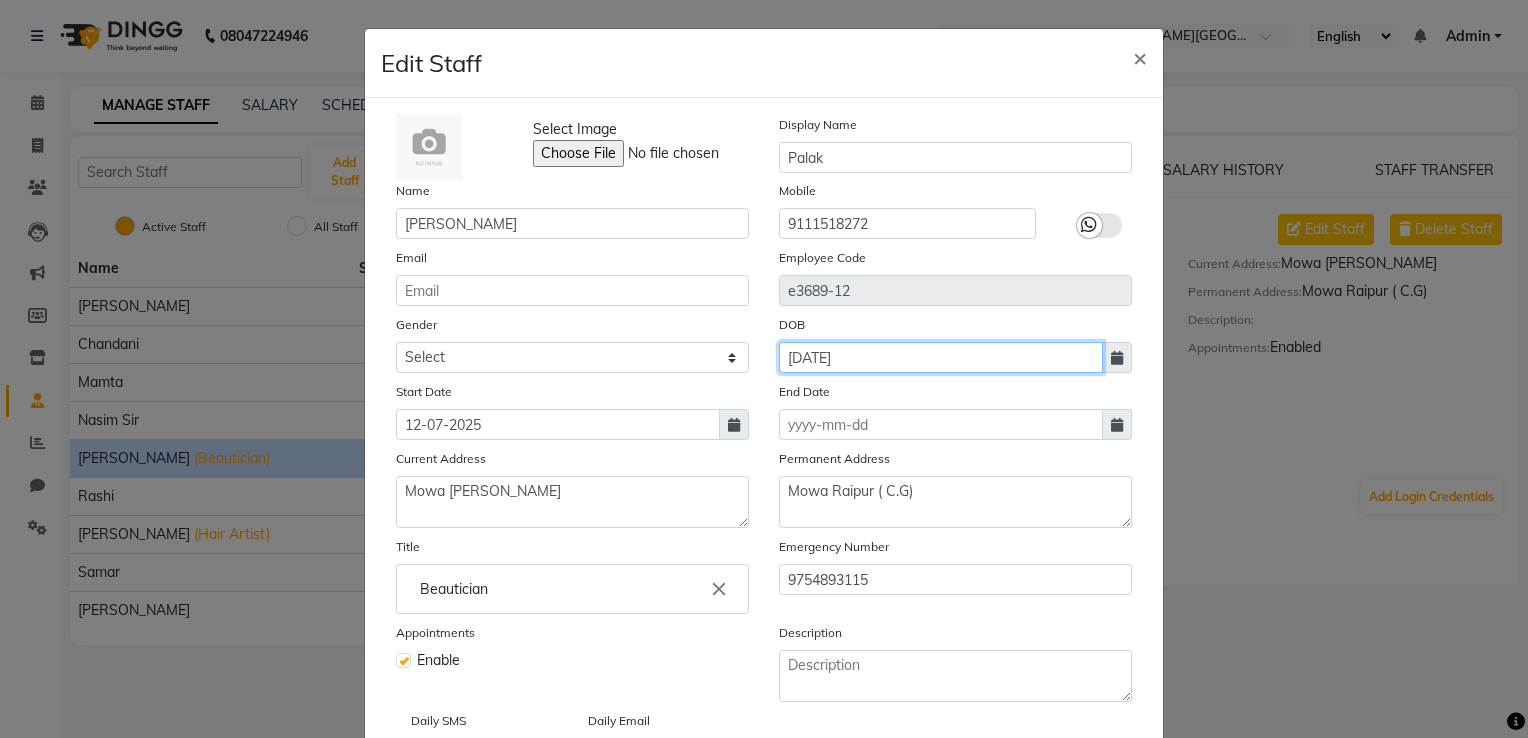 click on "01-01-2025" 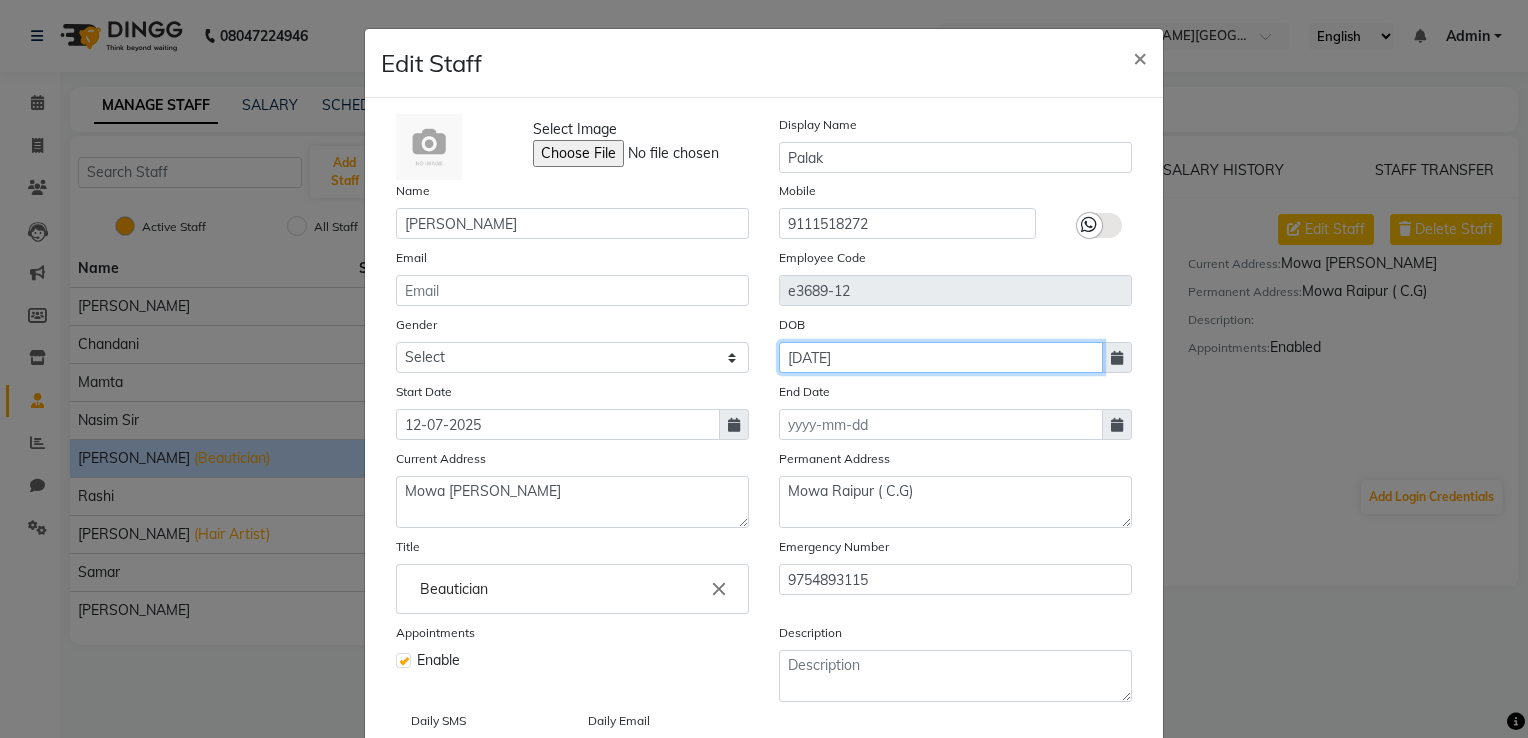 type on "01-01-2005" 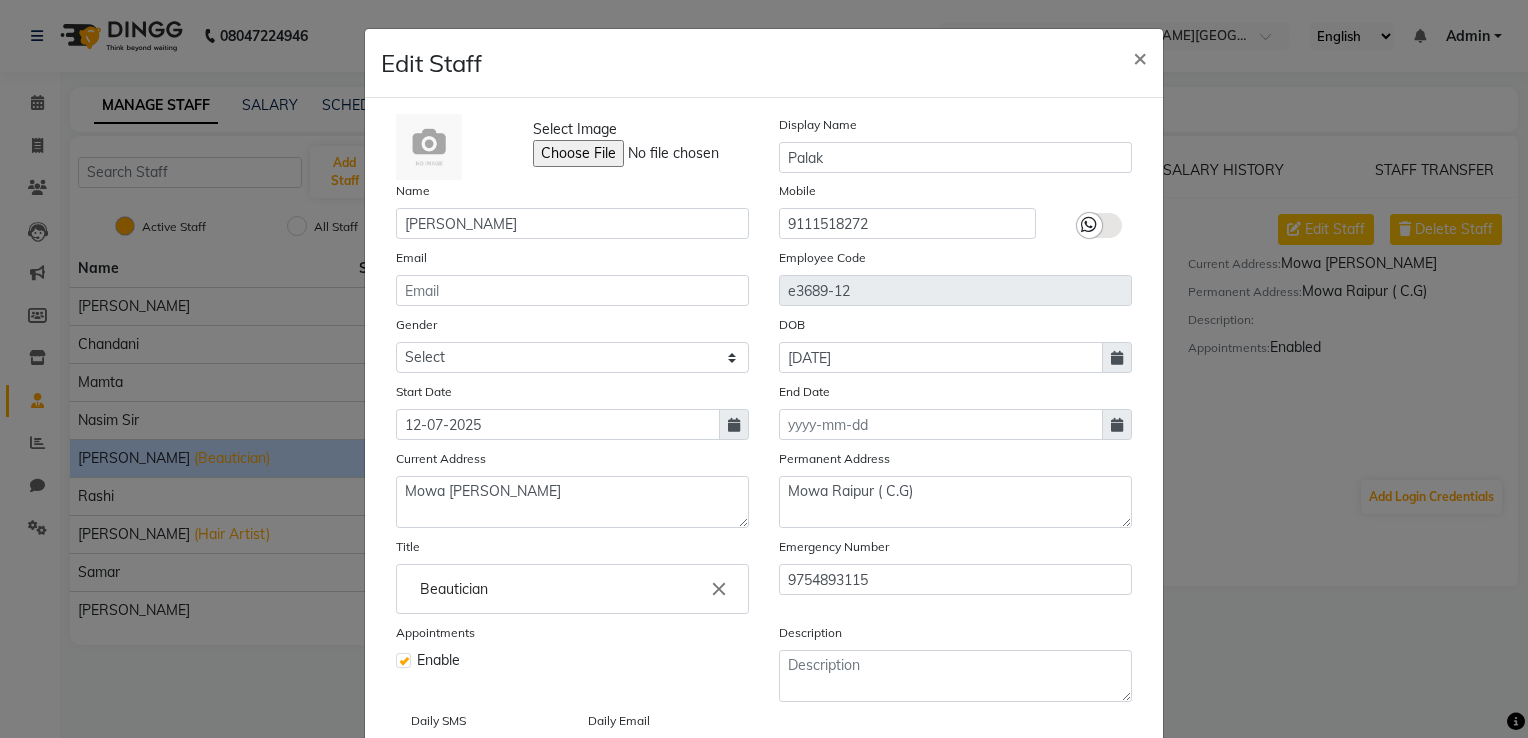 click on "Edit Staff × Select Image  Display Name Palak Name Palak Verma Mobile 9111518272 Email Employee Code e3689-12 Gender Select Male Female Other Prefer Not To Say DOB 01-01-2005 Start Date 12-07-2025 End Date Current Address Mowa Dal Dalseoni Permanent Address Mowa Raipur ( C.G) Title Beautician close Emergency Number 9754893115 Appointments Enable Description Daily SMS Daily Email  Cancel   Save" 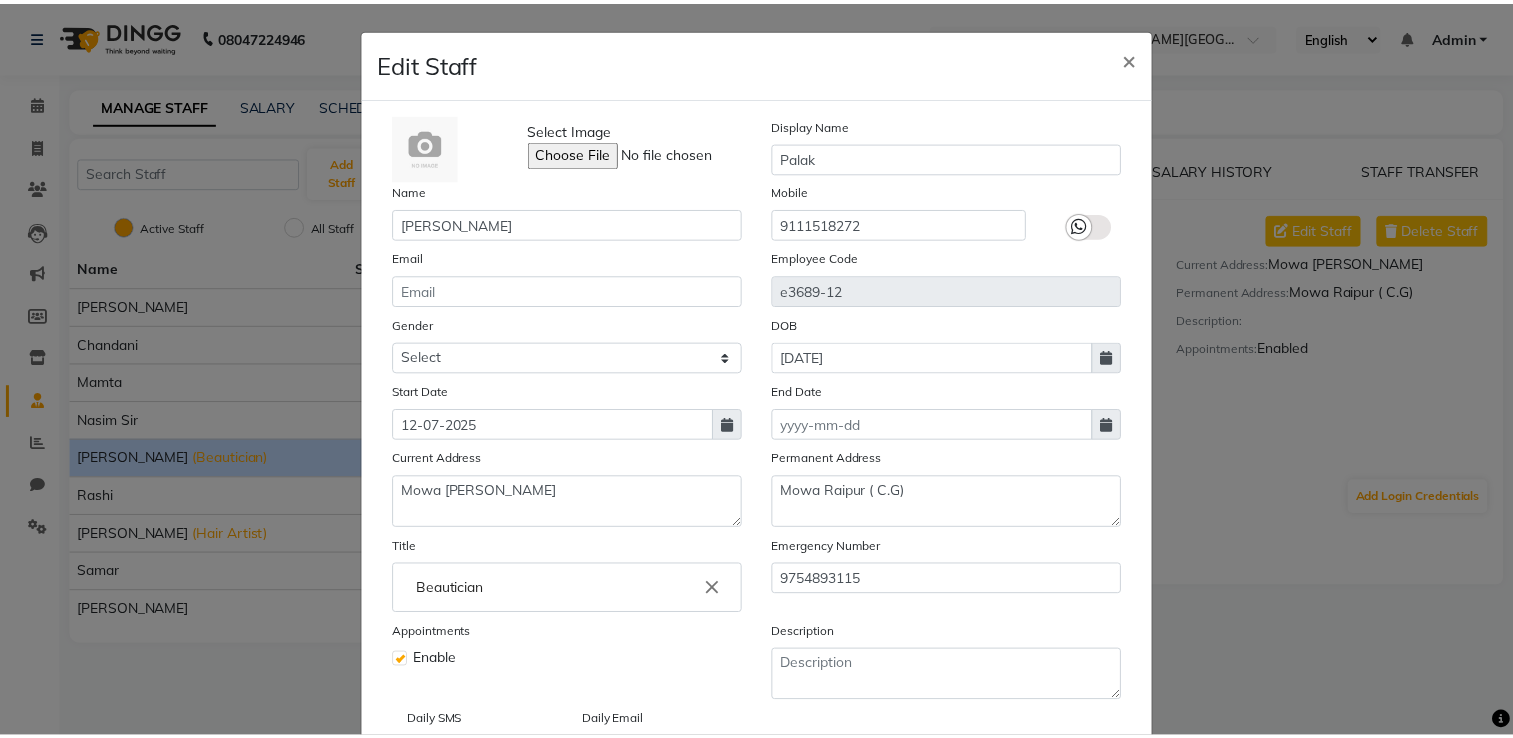 scroll, scrollTop: 151, scrollLeft: 0, axis: vertical 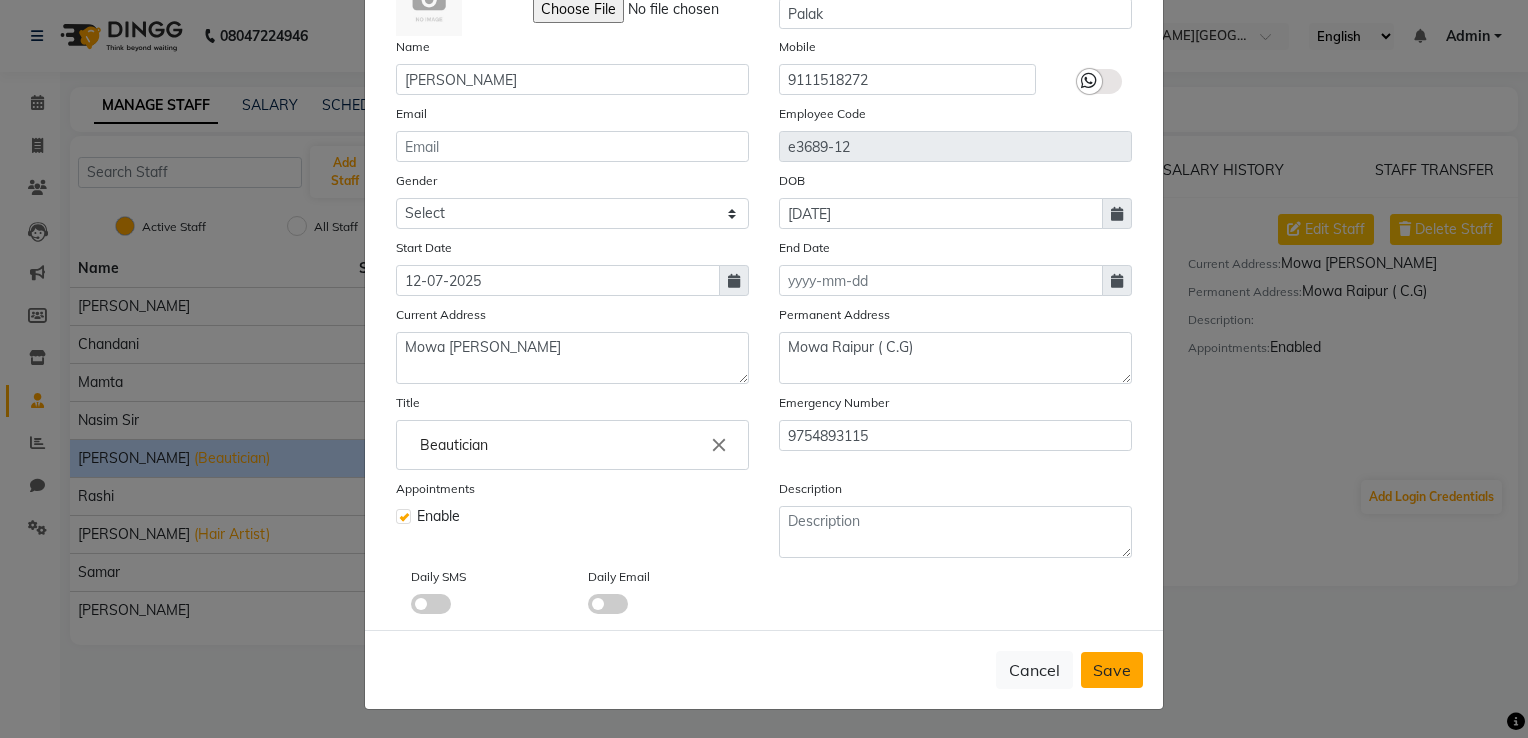 click on "Save" at bounding box center (1112, 670) 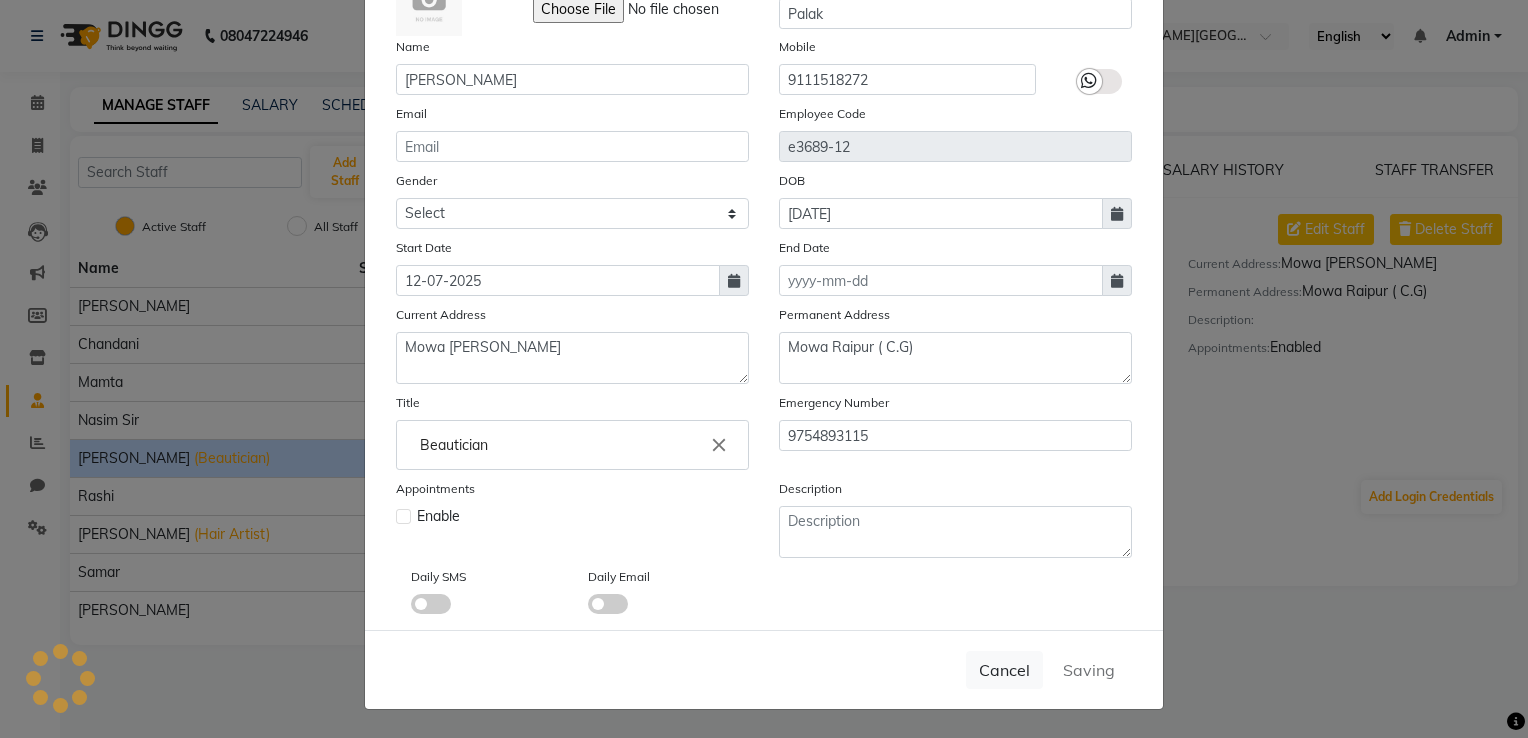 type 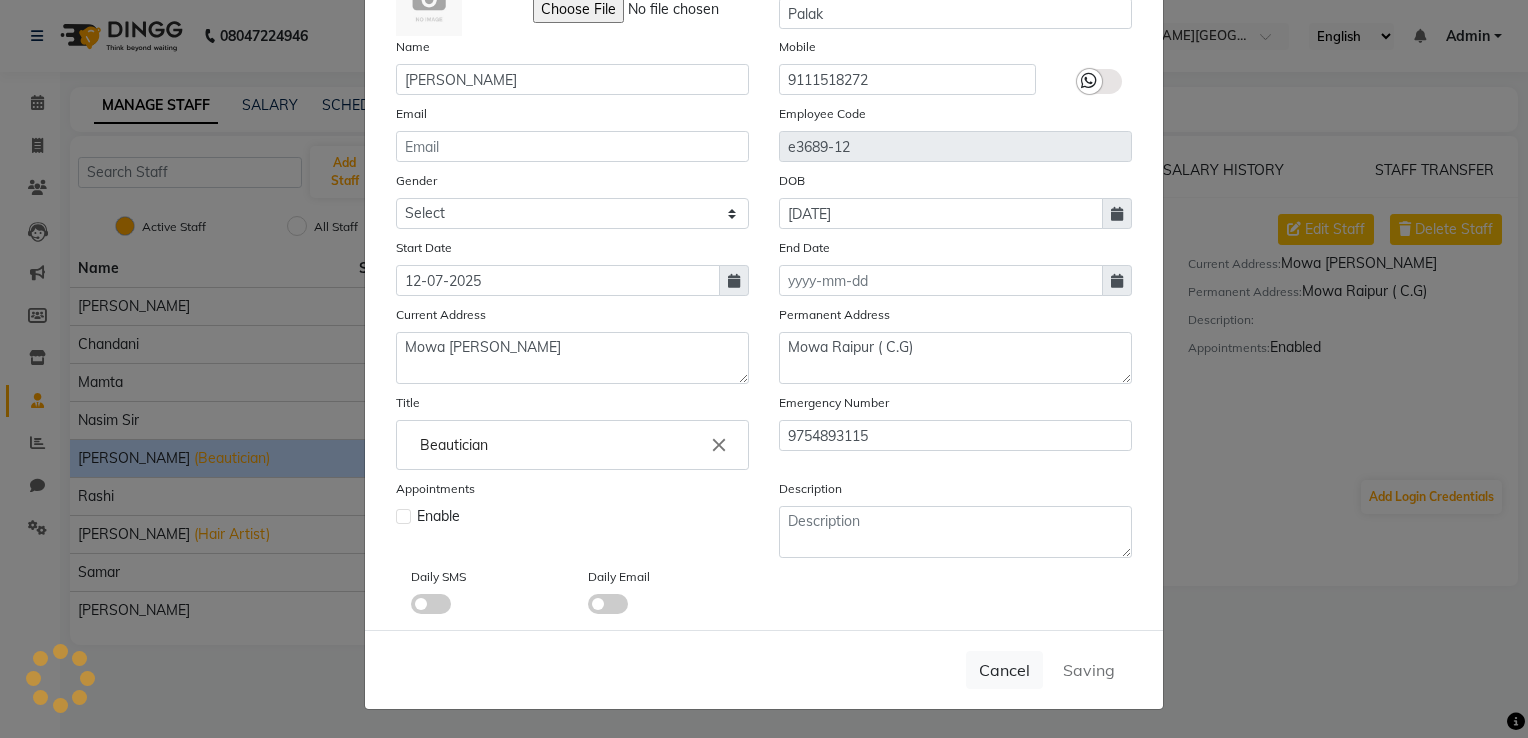 type 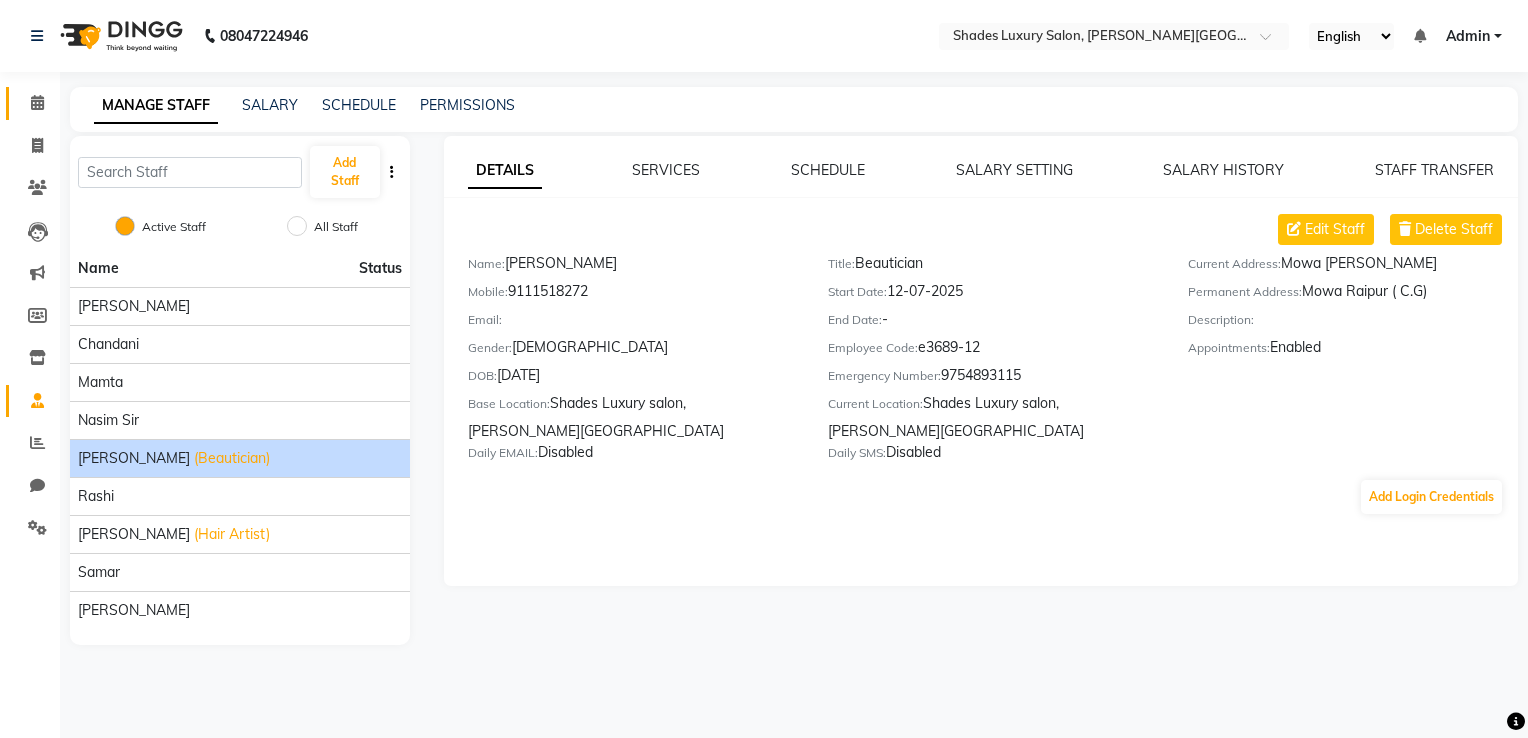 click 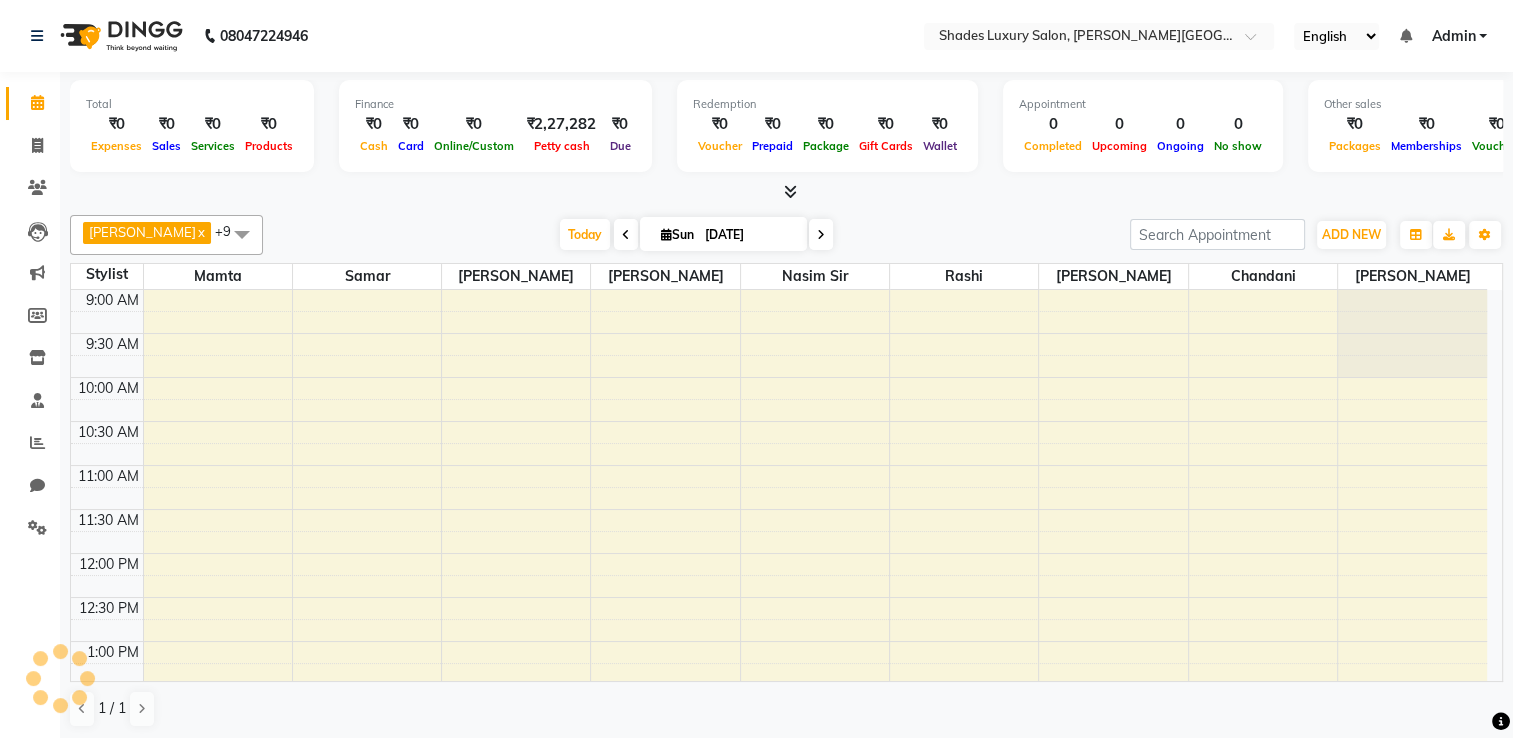scroll, scrollTop: 0, scrollLeft: 0, axis: both 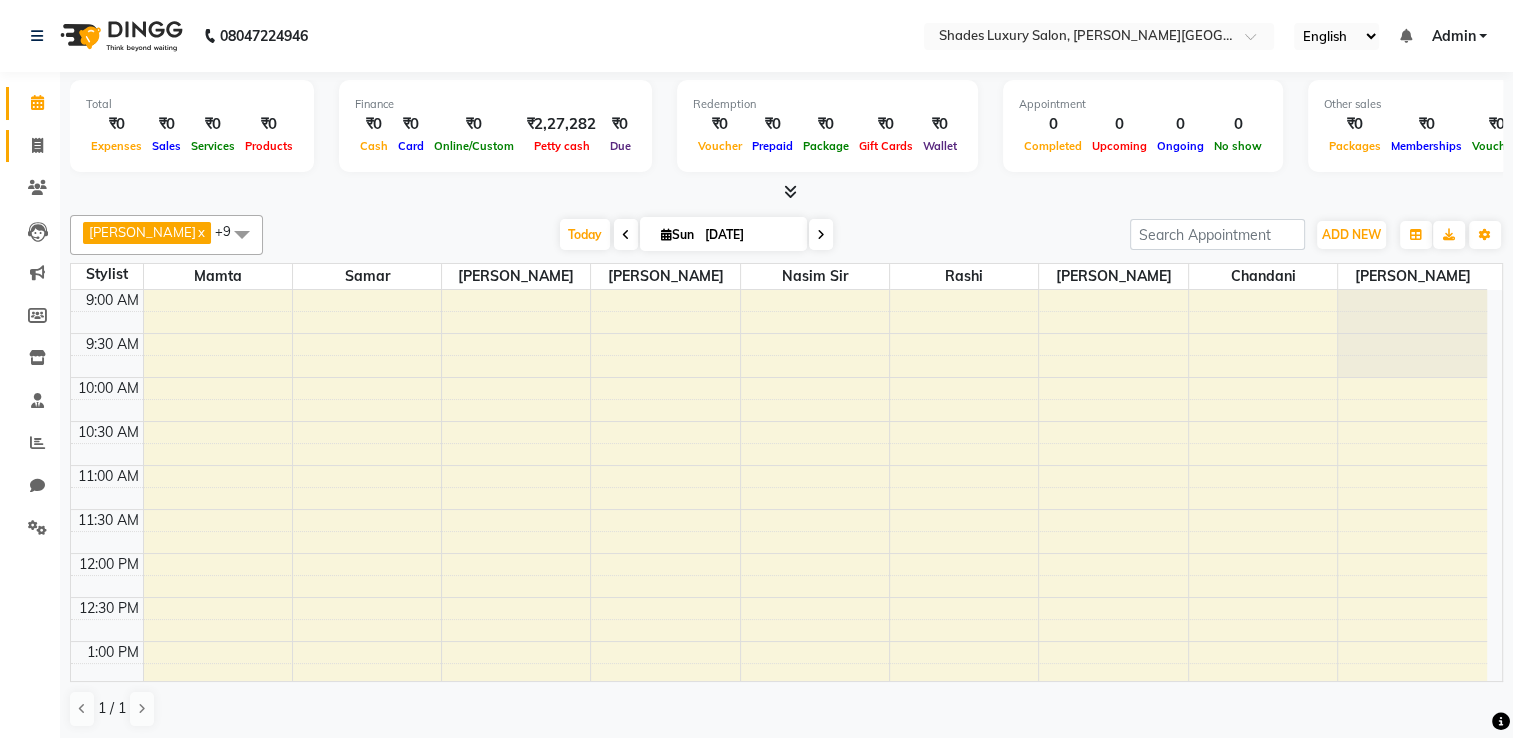 click on "Invoice" 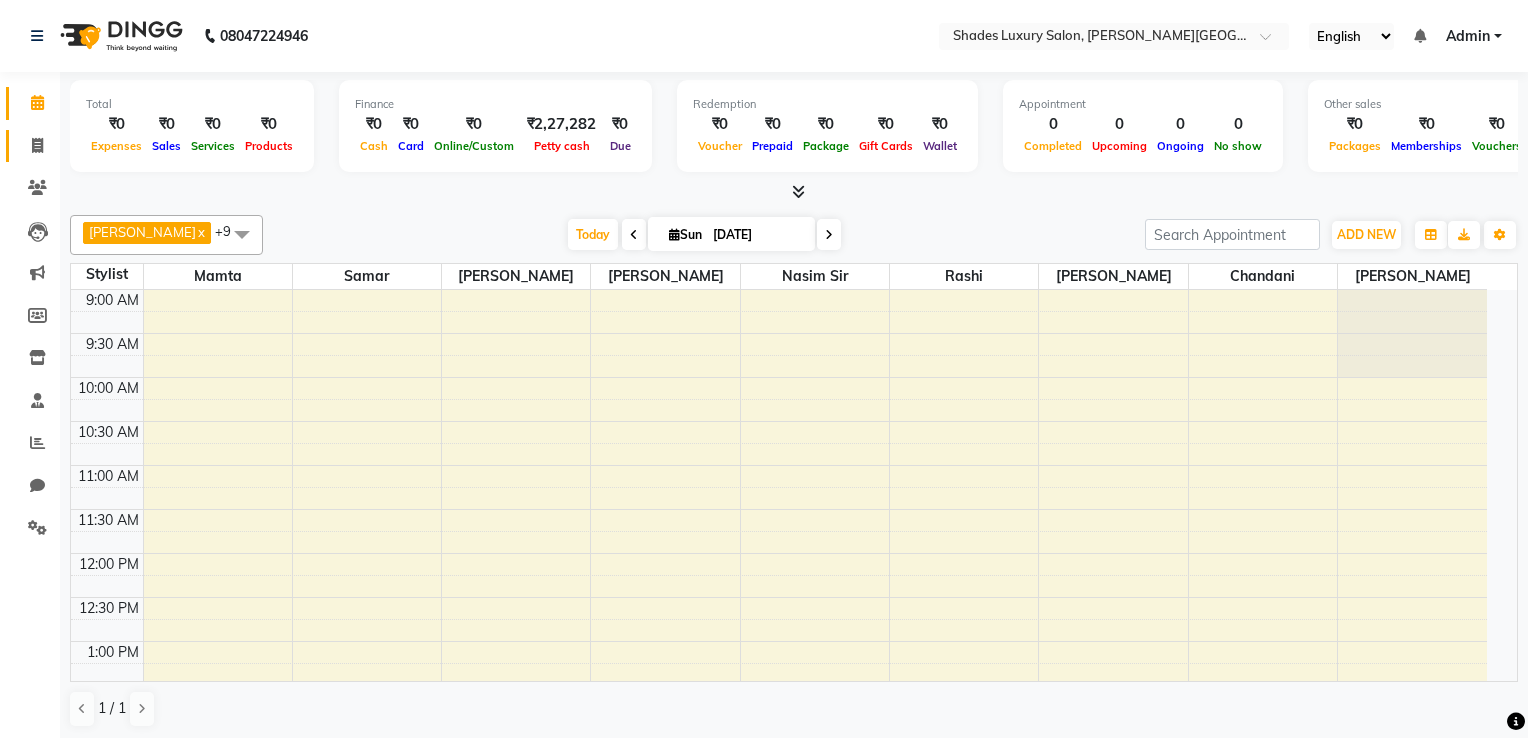 select on "service" 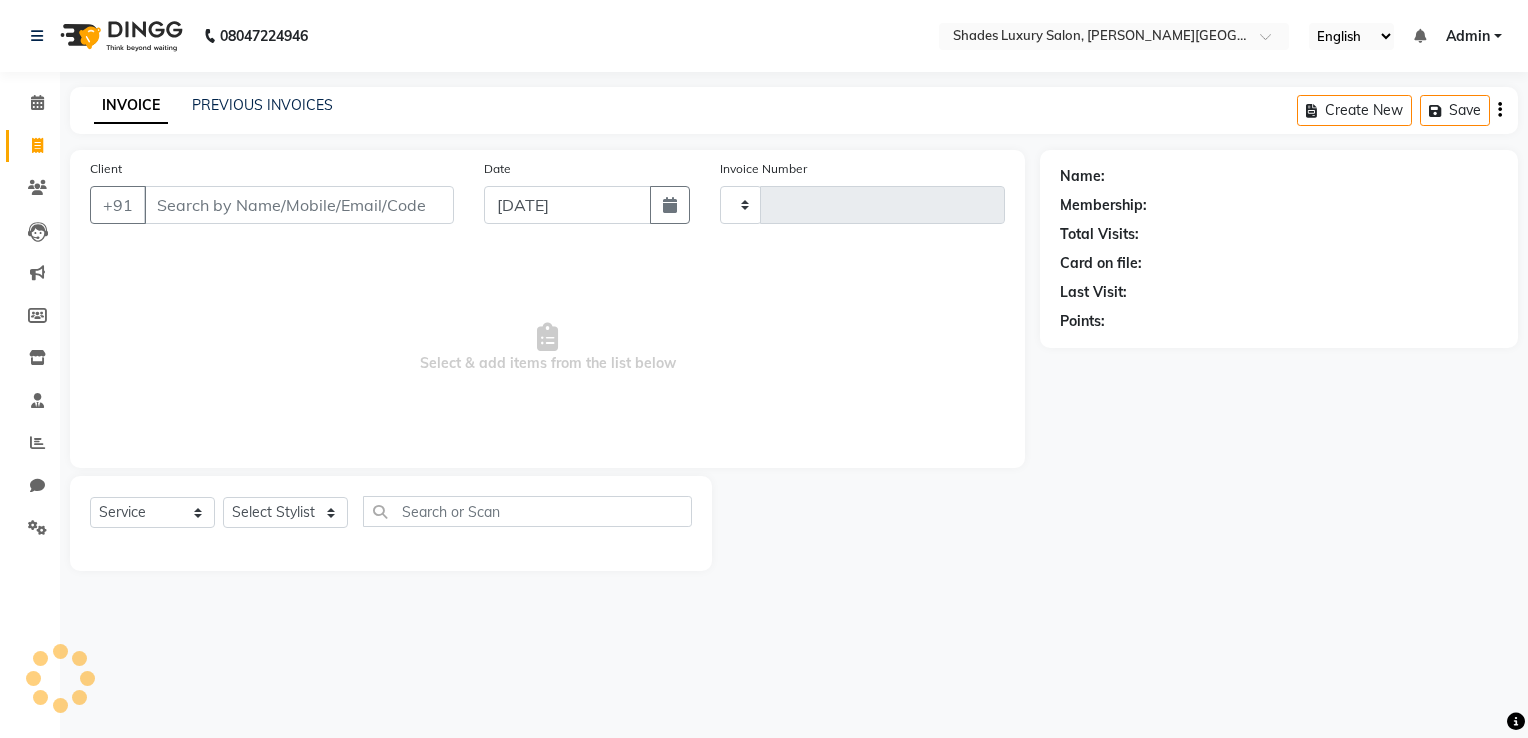 type on "0217" 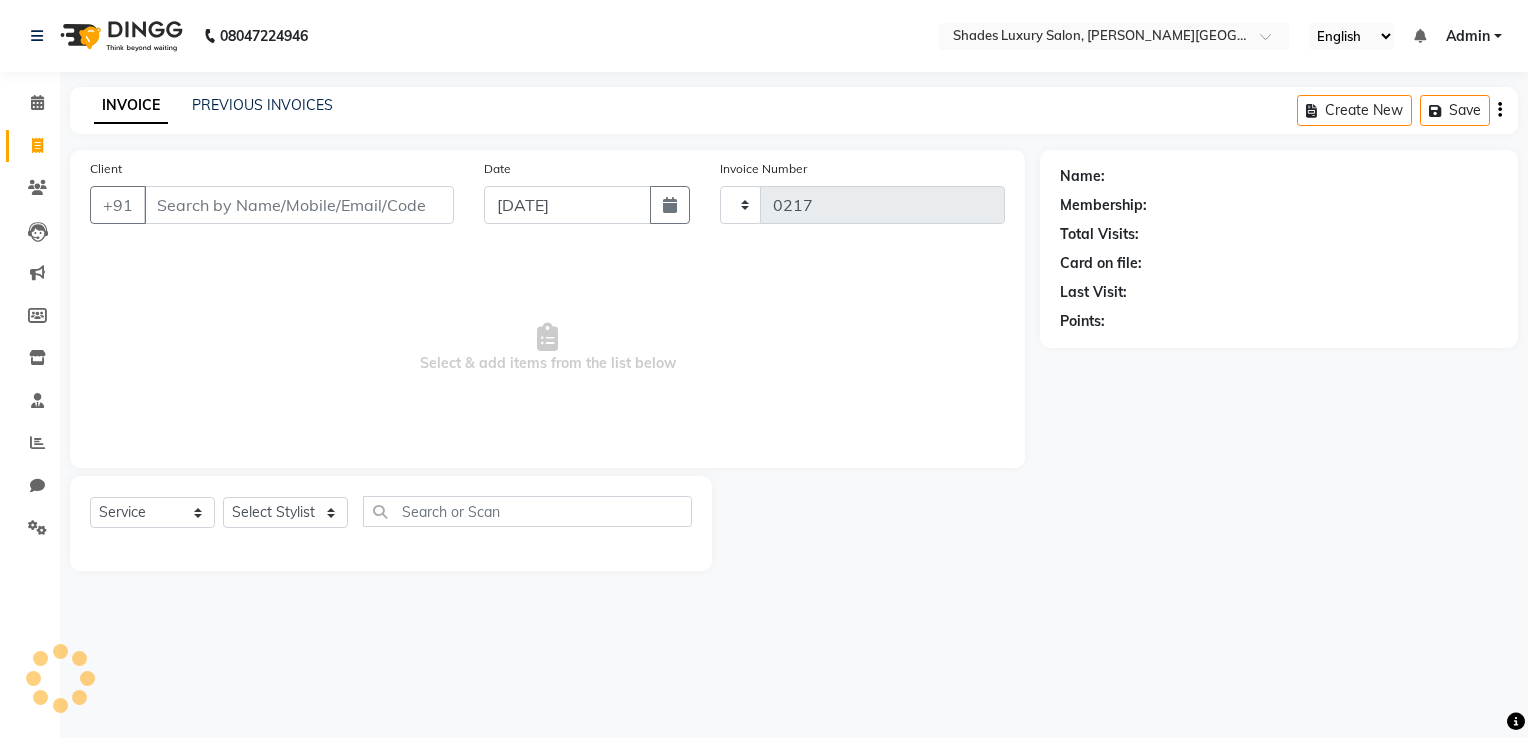 select on "8324" 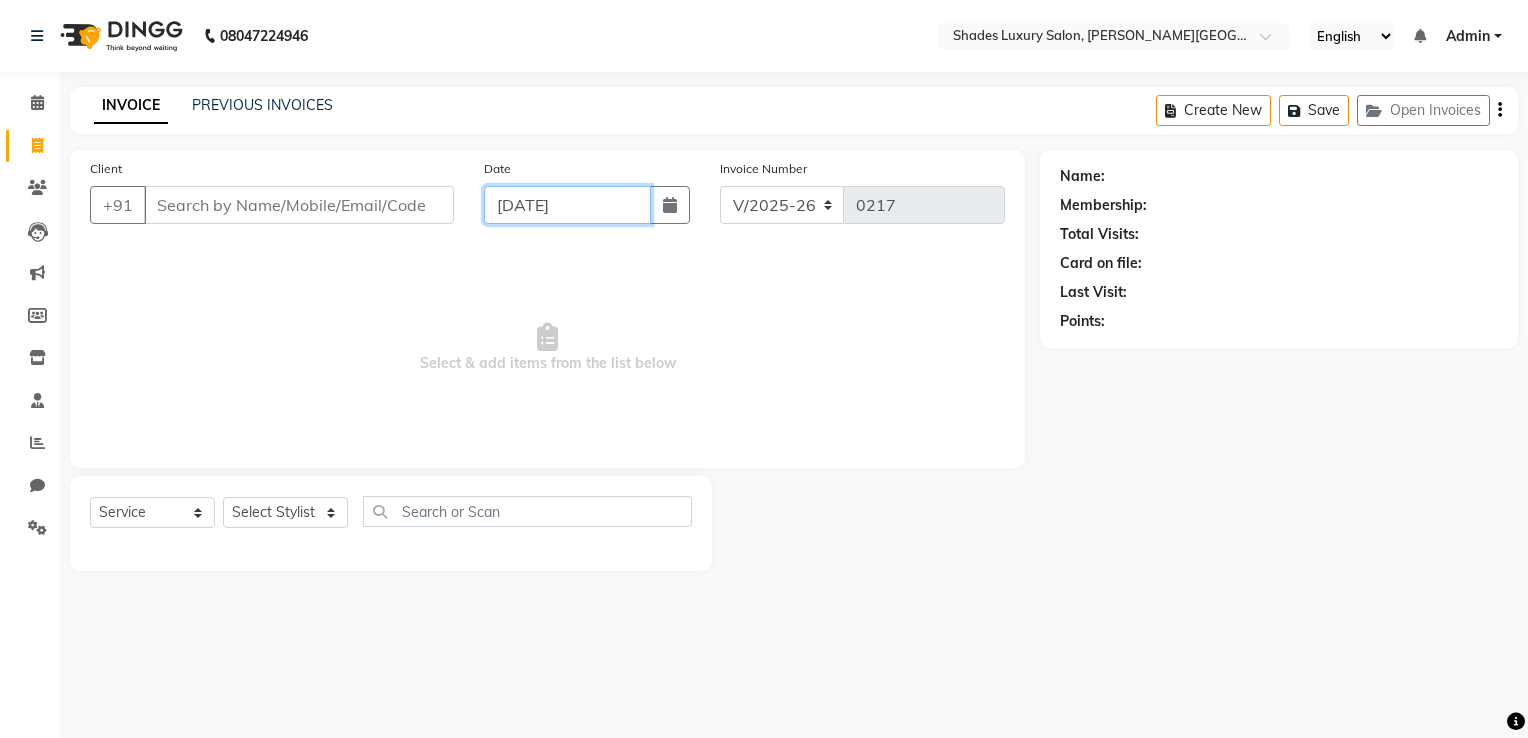 click on "[DATE]" 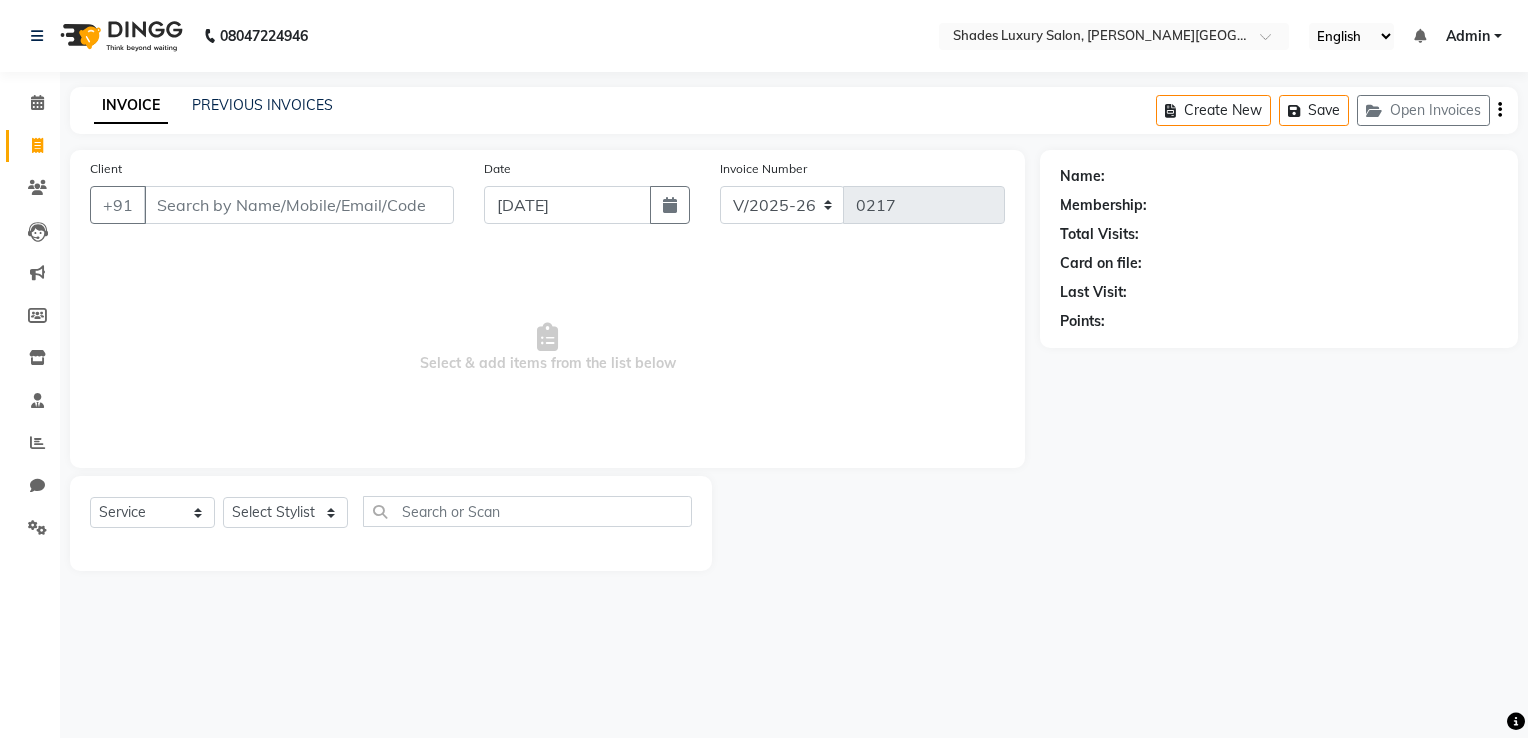 select on "7" 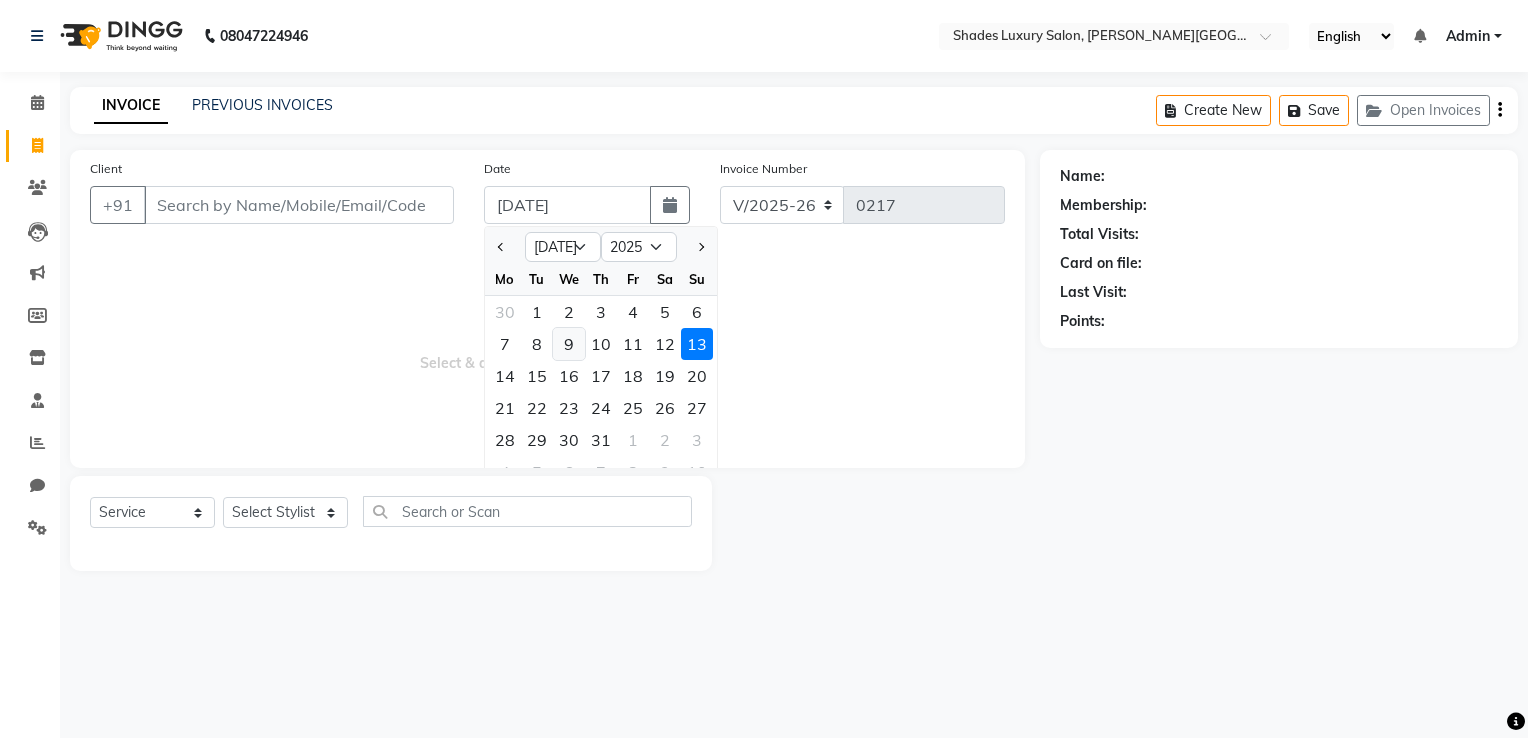 click on "9" 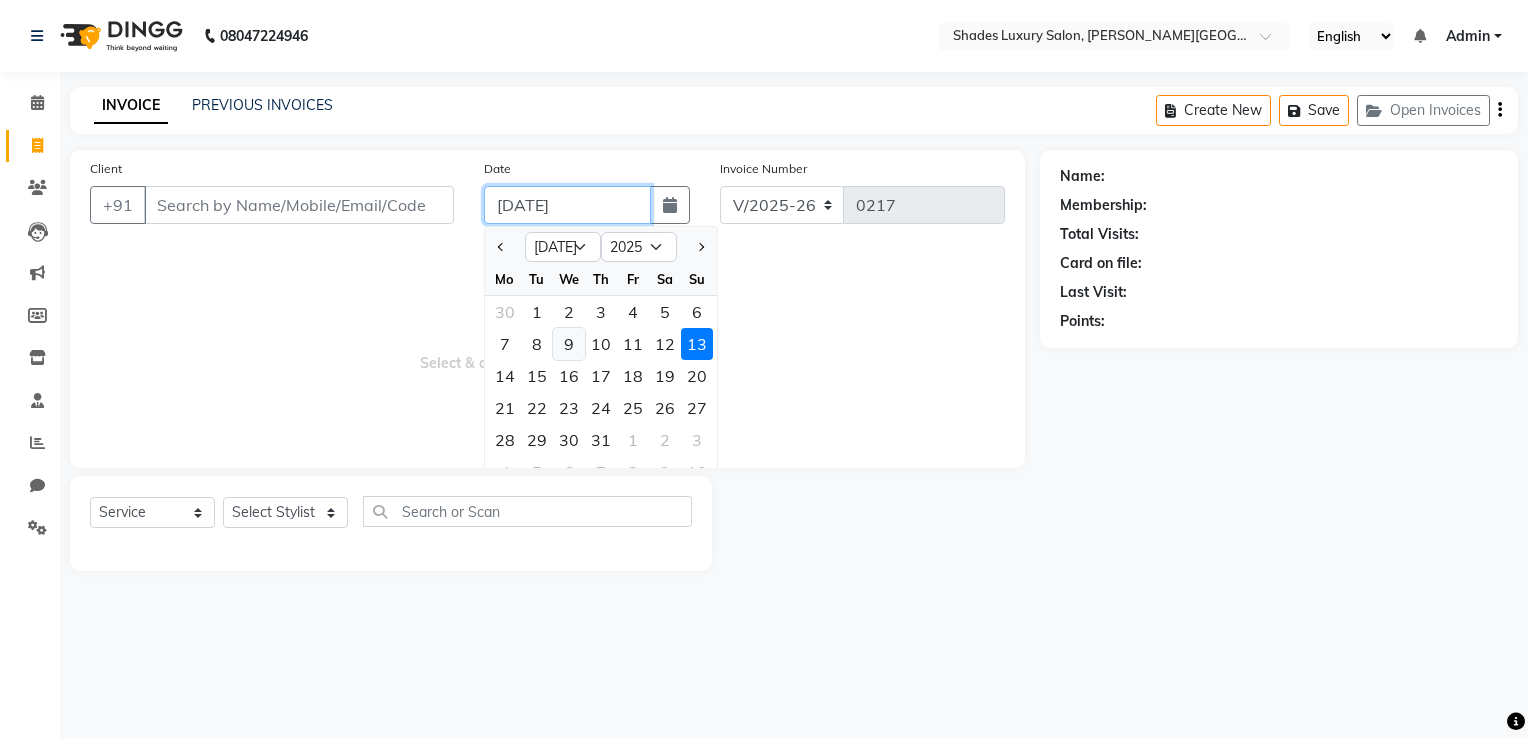 type on "09-07-2025" 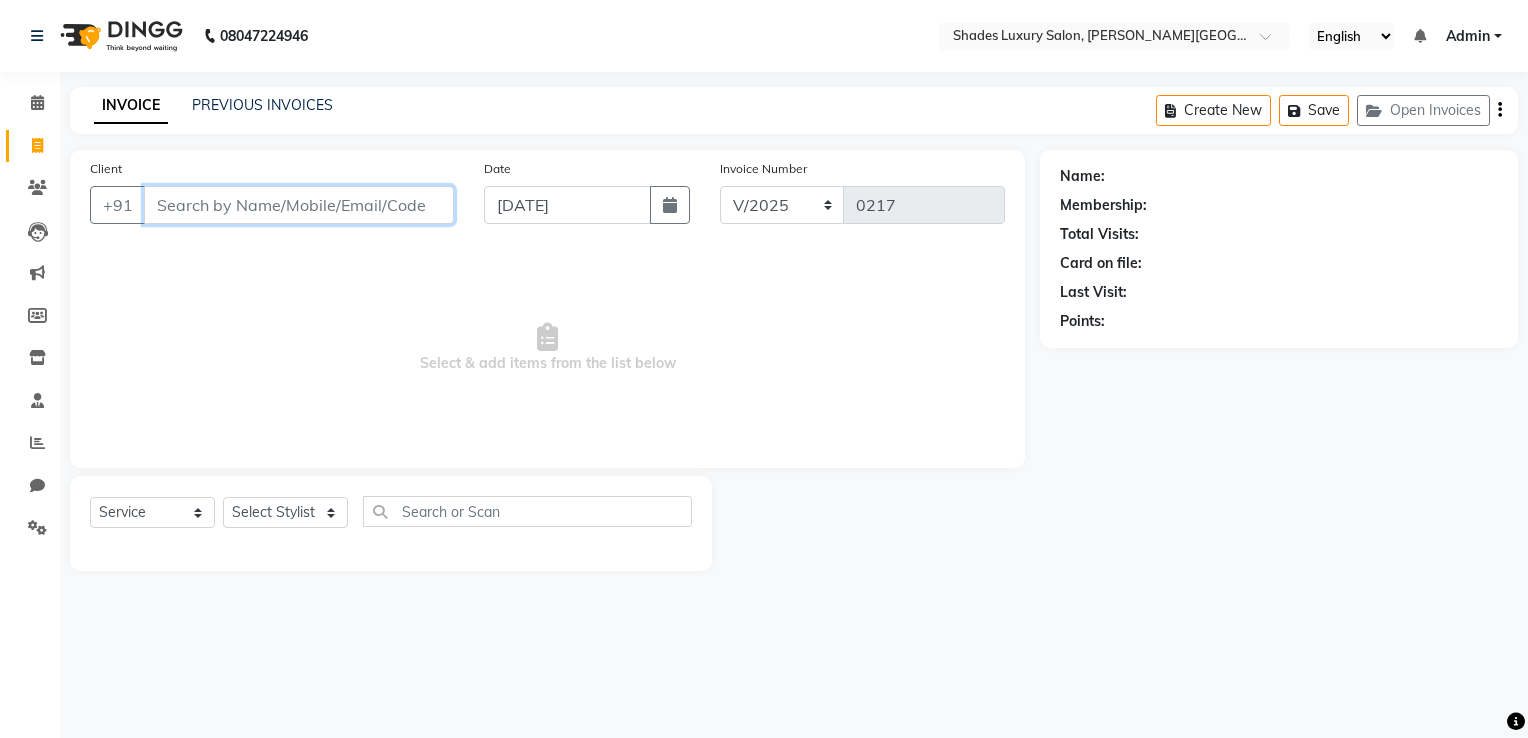 click on "Client" at bounding box center [299, 205] 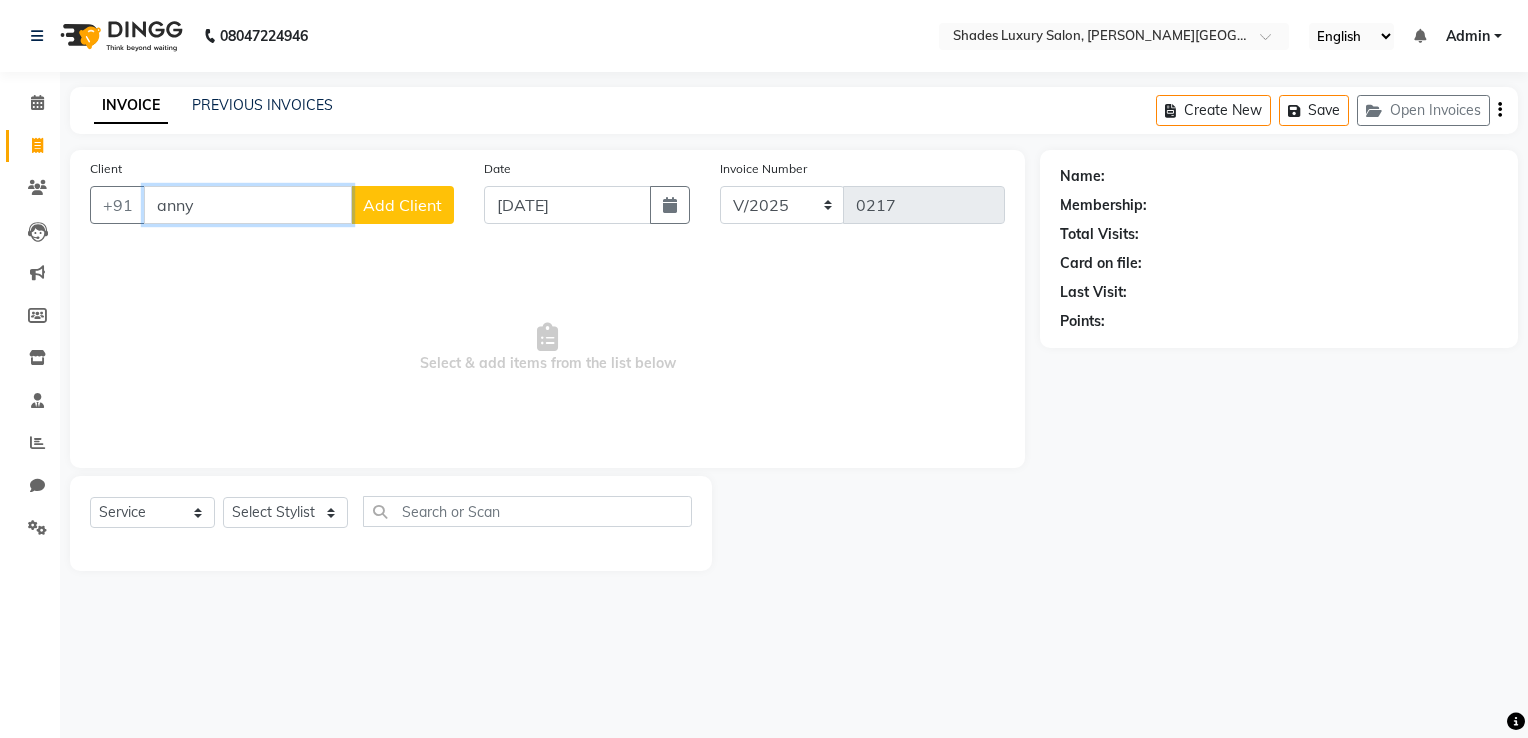 drag, startPoint x: 299, startPoint y: 209, endPoint x: 313, endPoint y: 242, distance: 35.846897 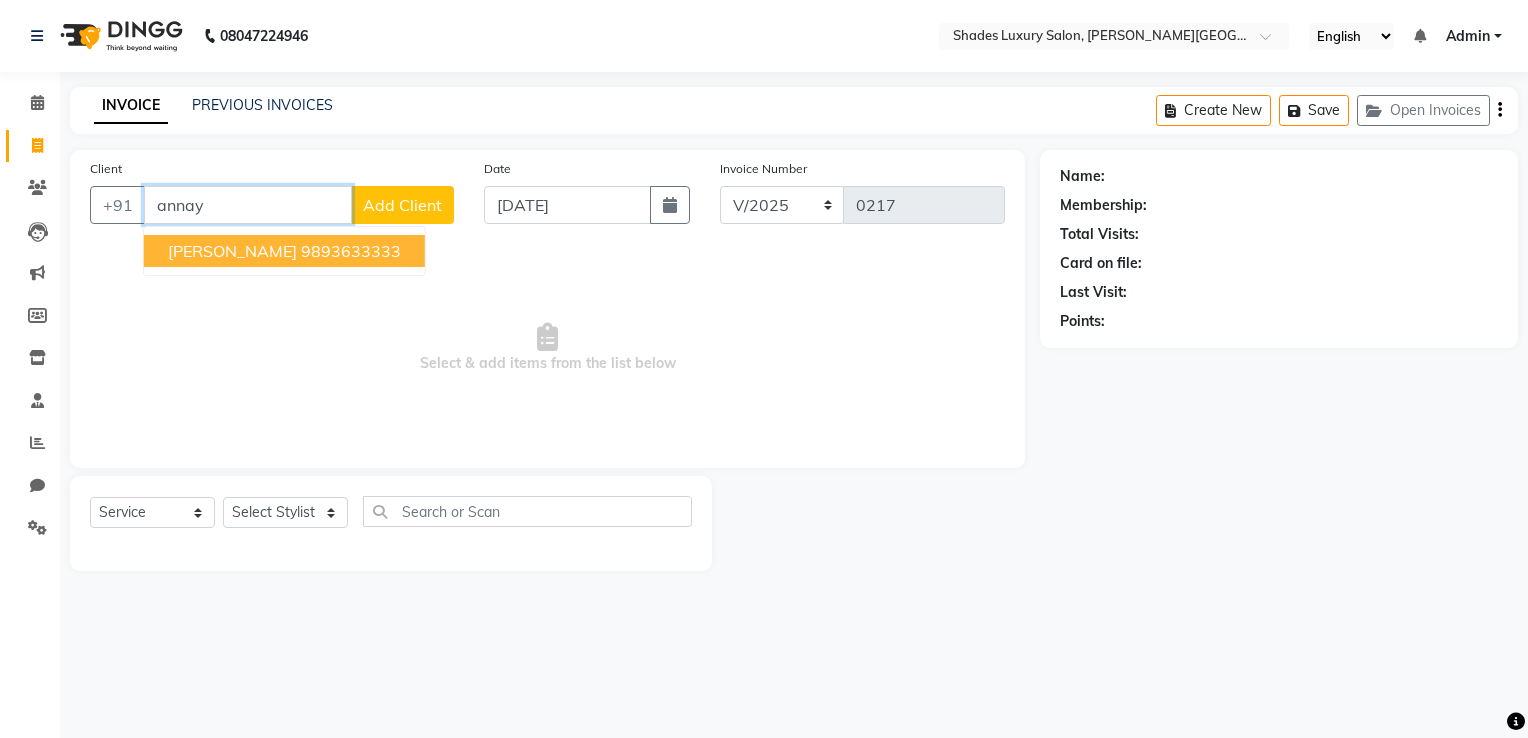 click on "9893633333" at bounding box center [351, 251] 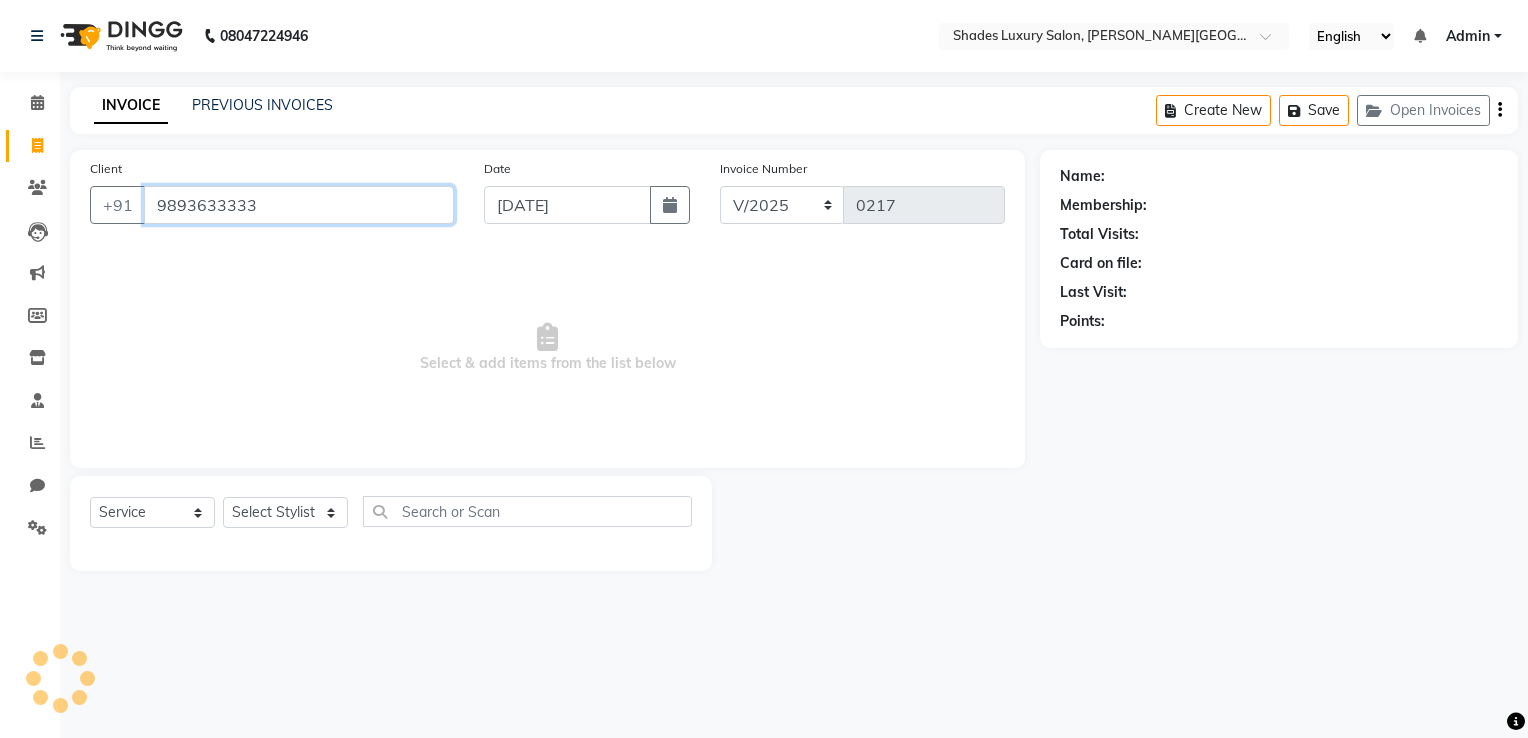 type on "9893633333" 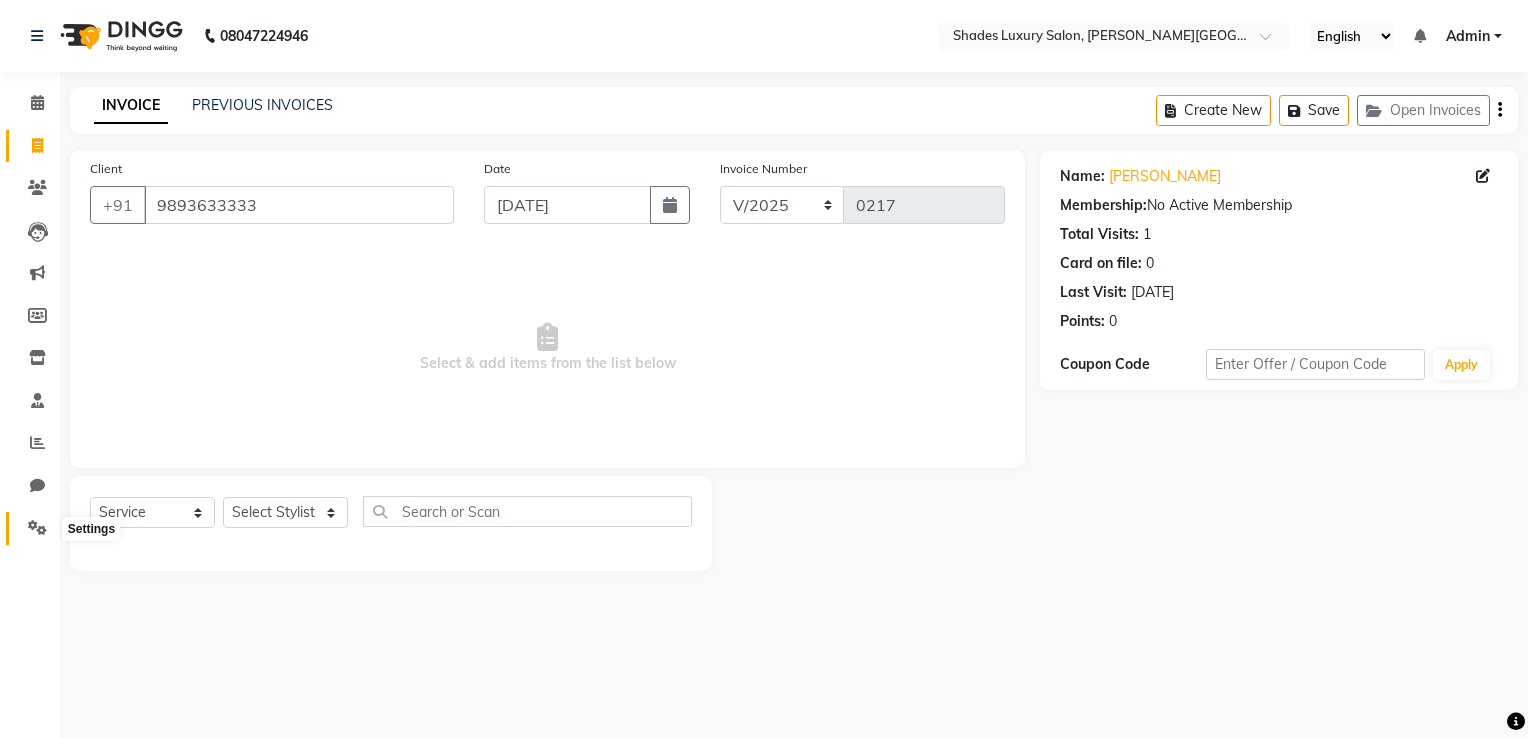 click 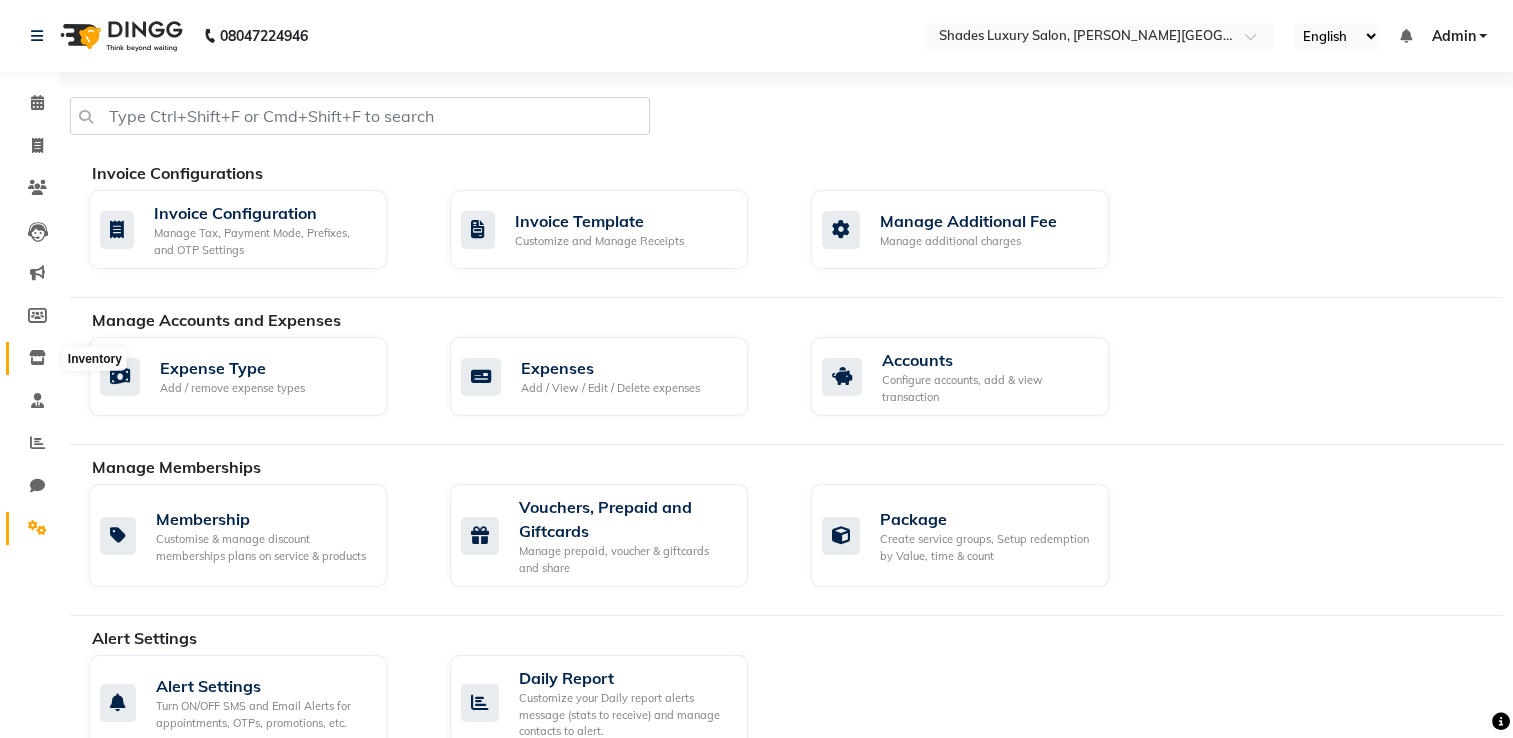 click 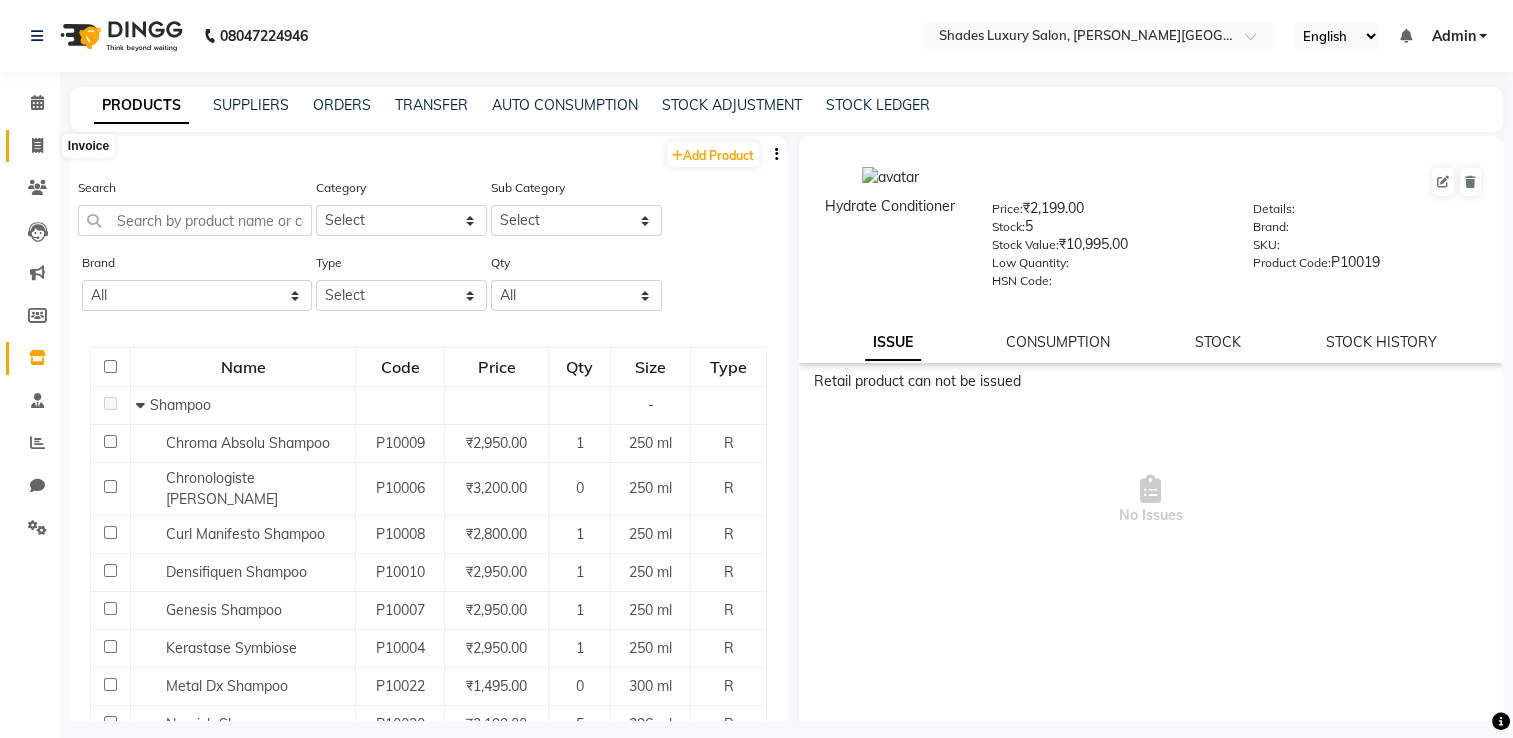 click 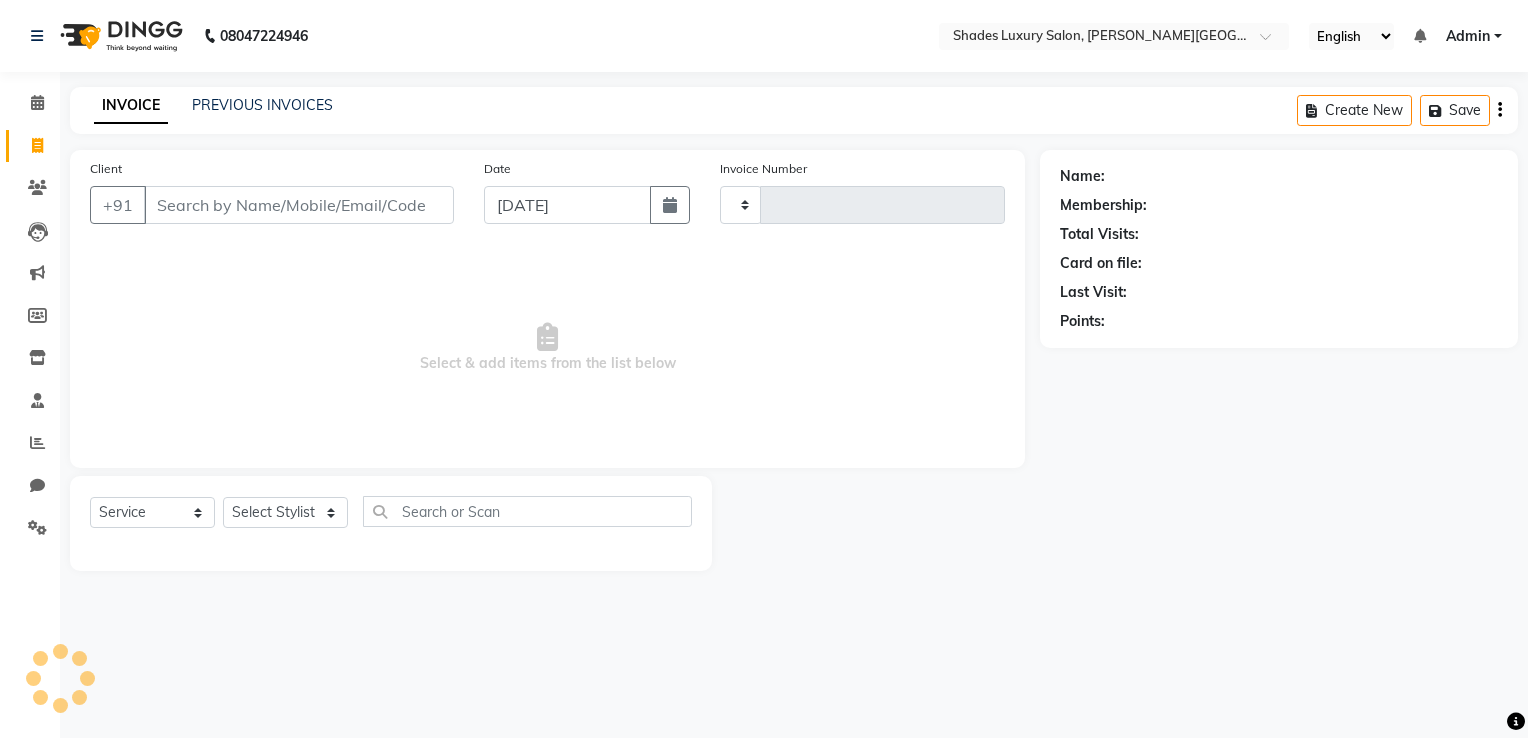 type on "0217" 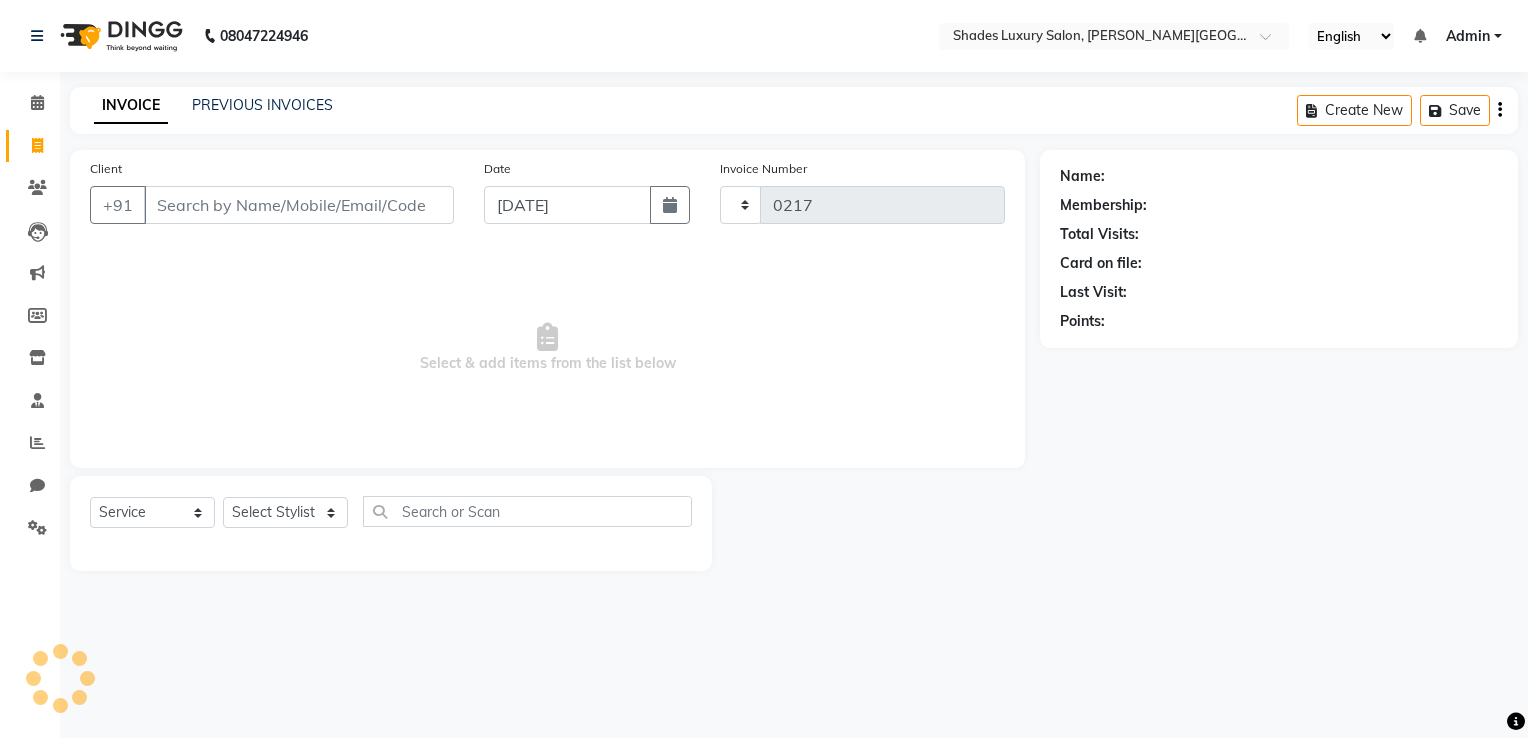 select on "8324" 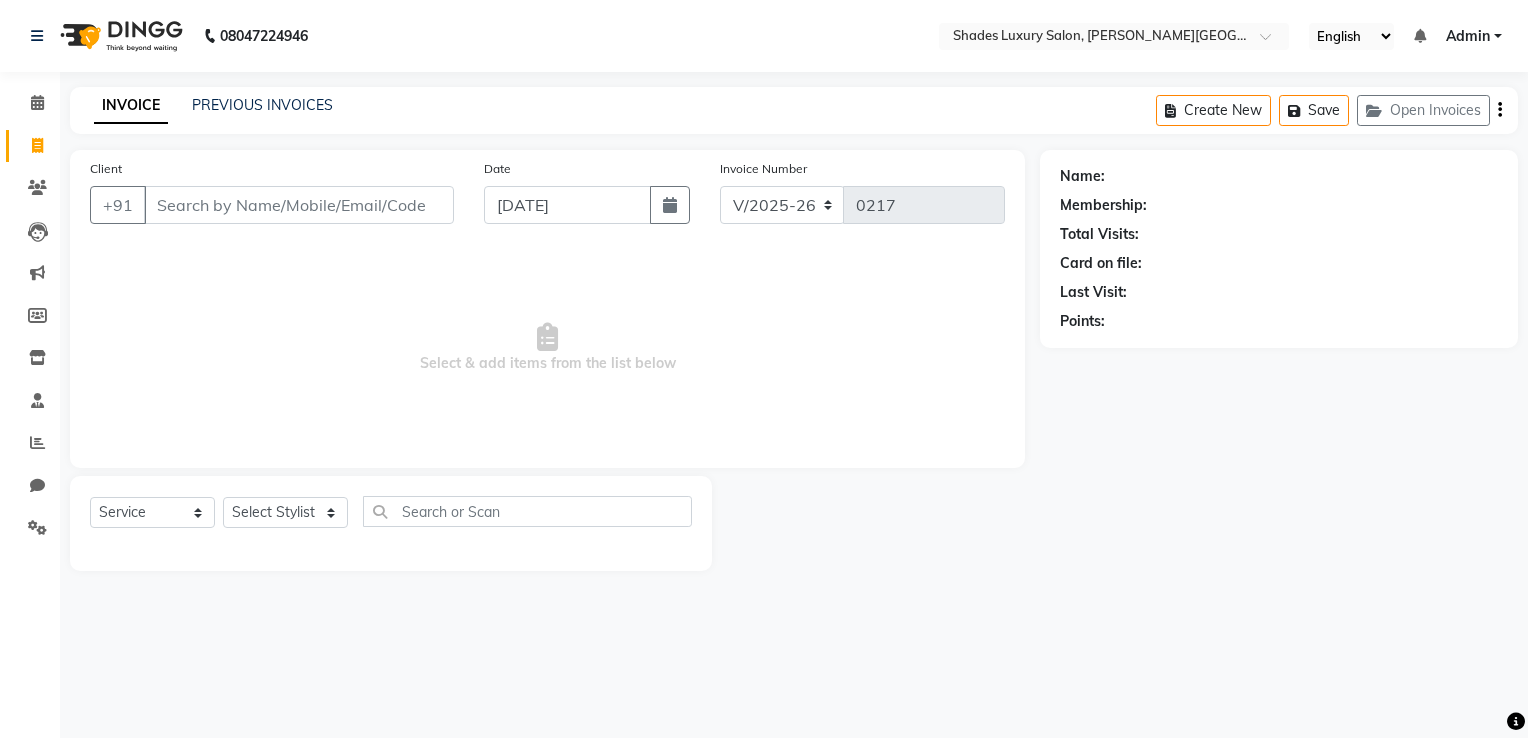 click on "Client" at bounding box center (299, 205) 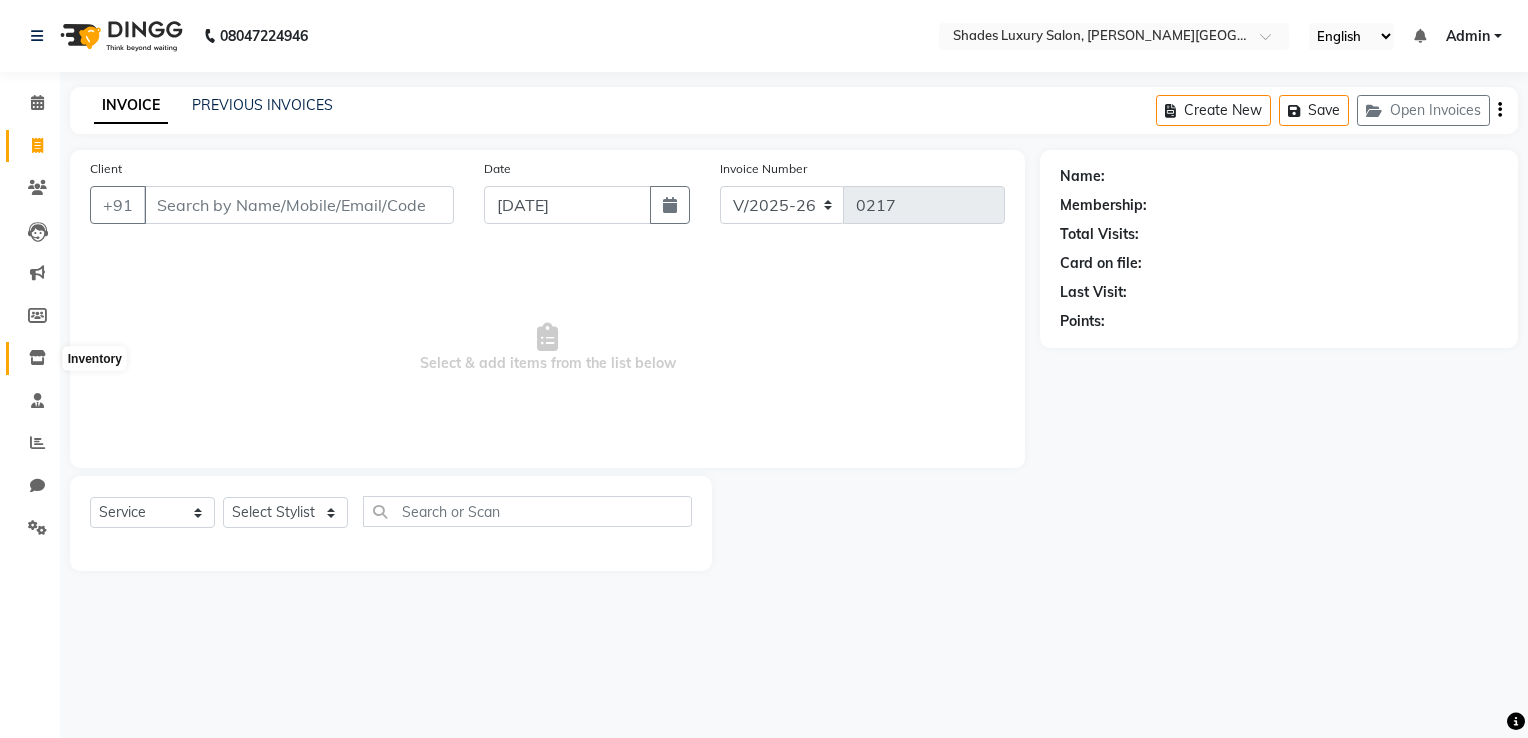 click 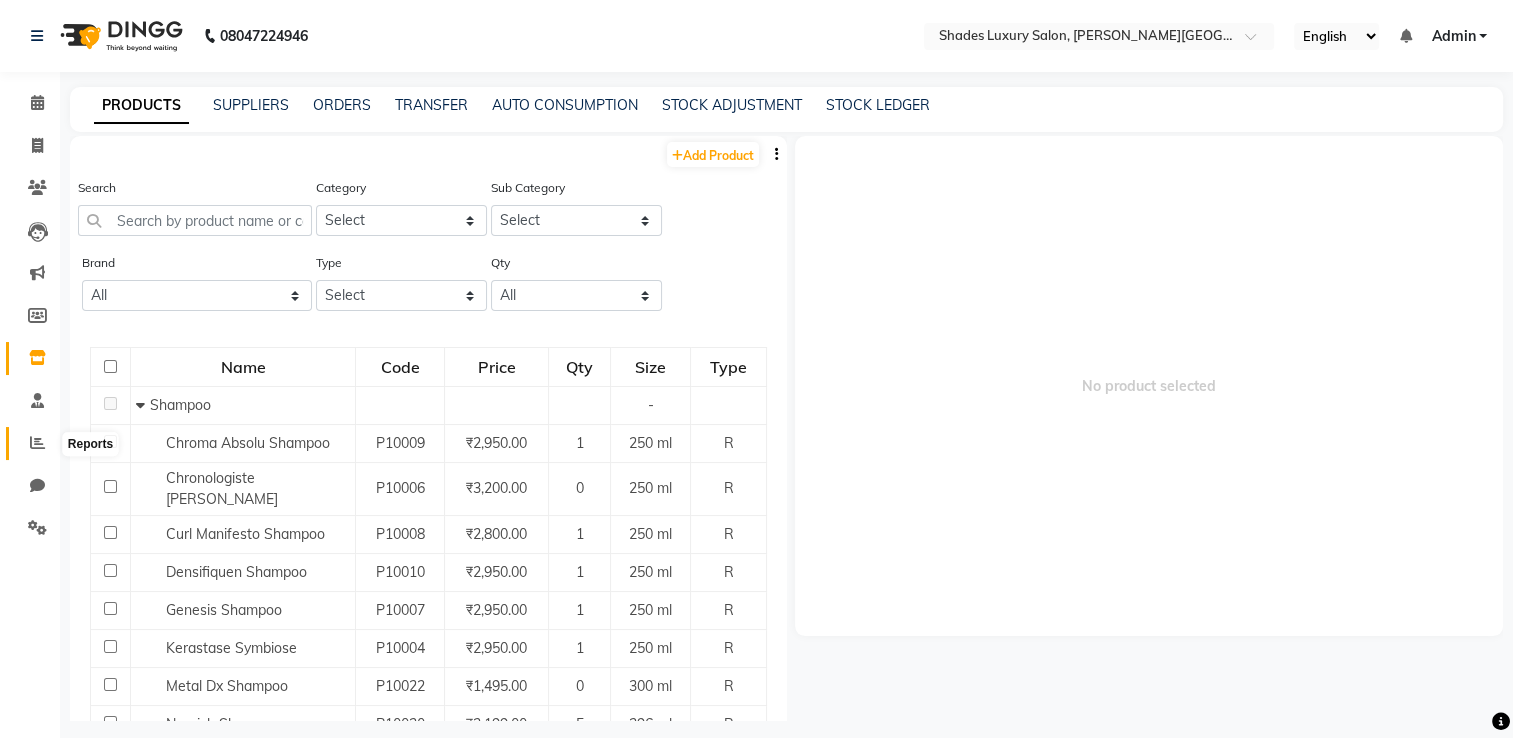 click 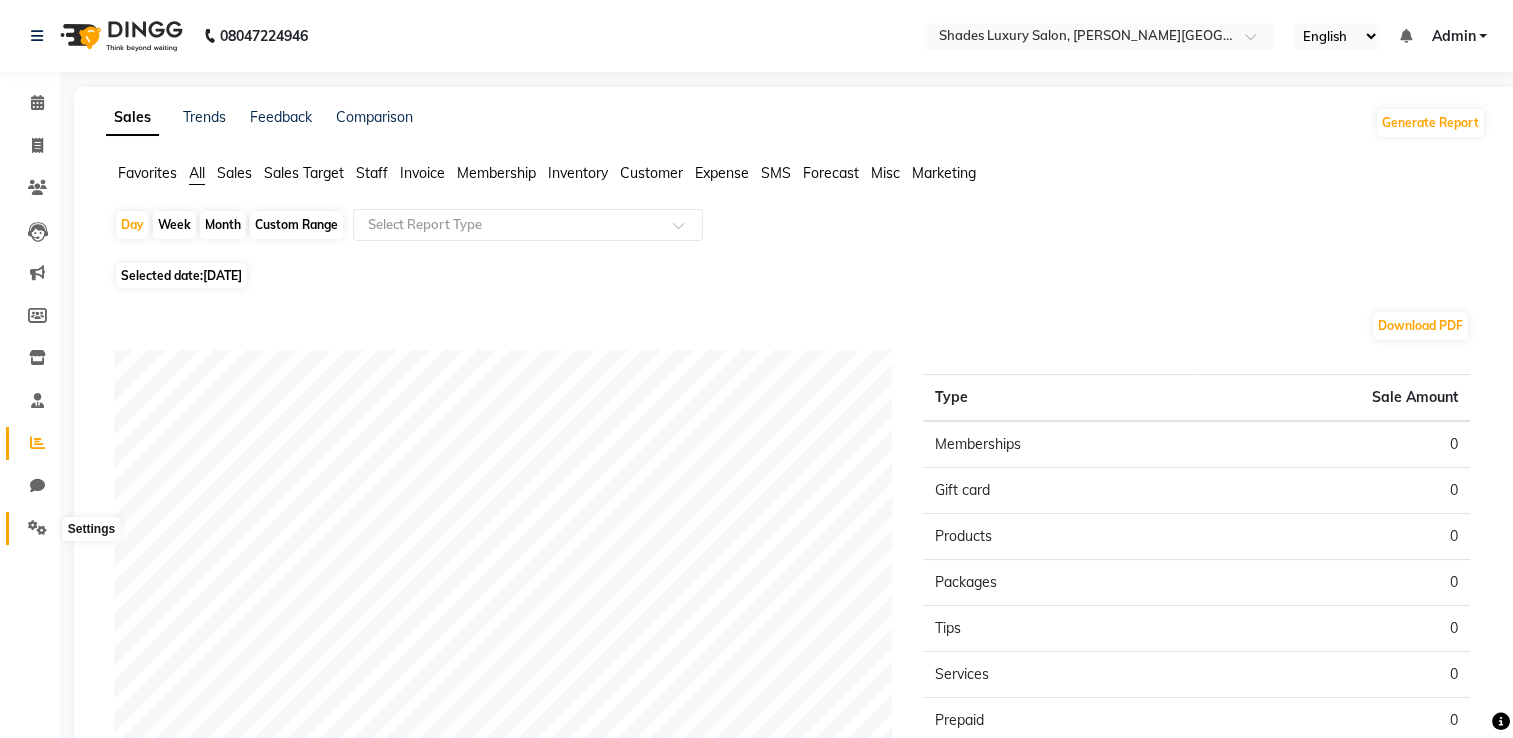 click 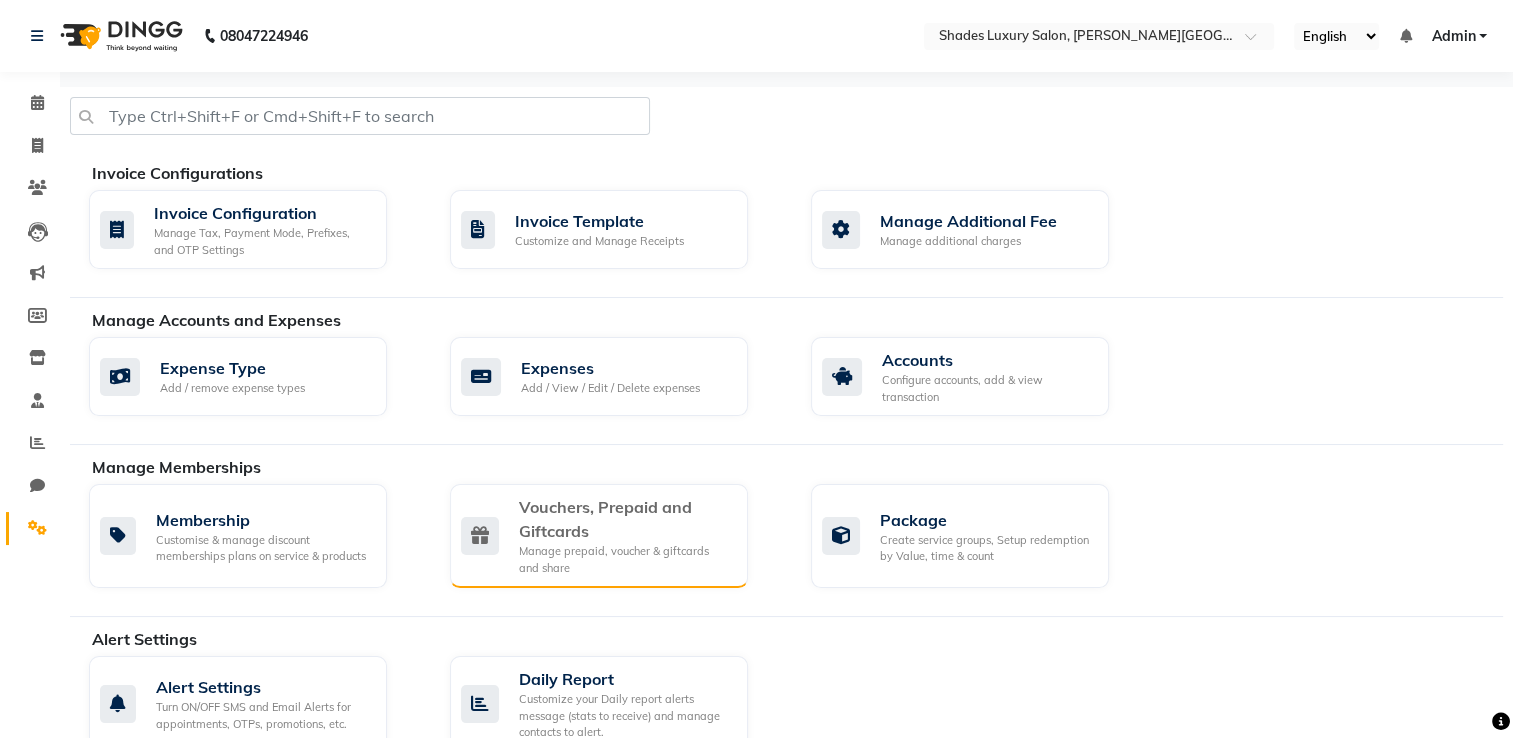 click on "Vouchers, Prepaid and Giftcards" 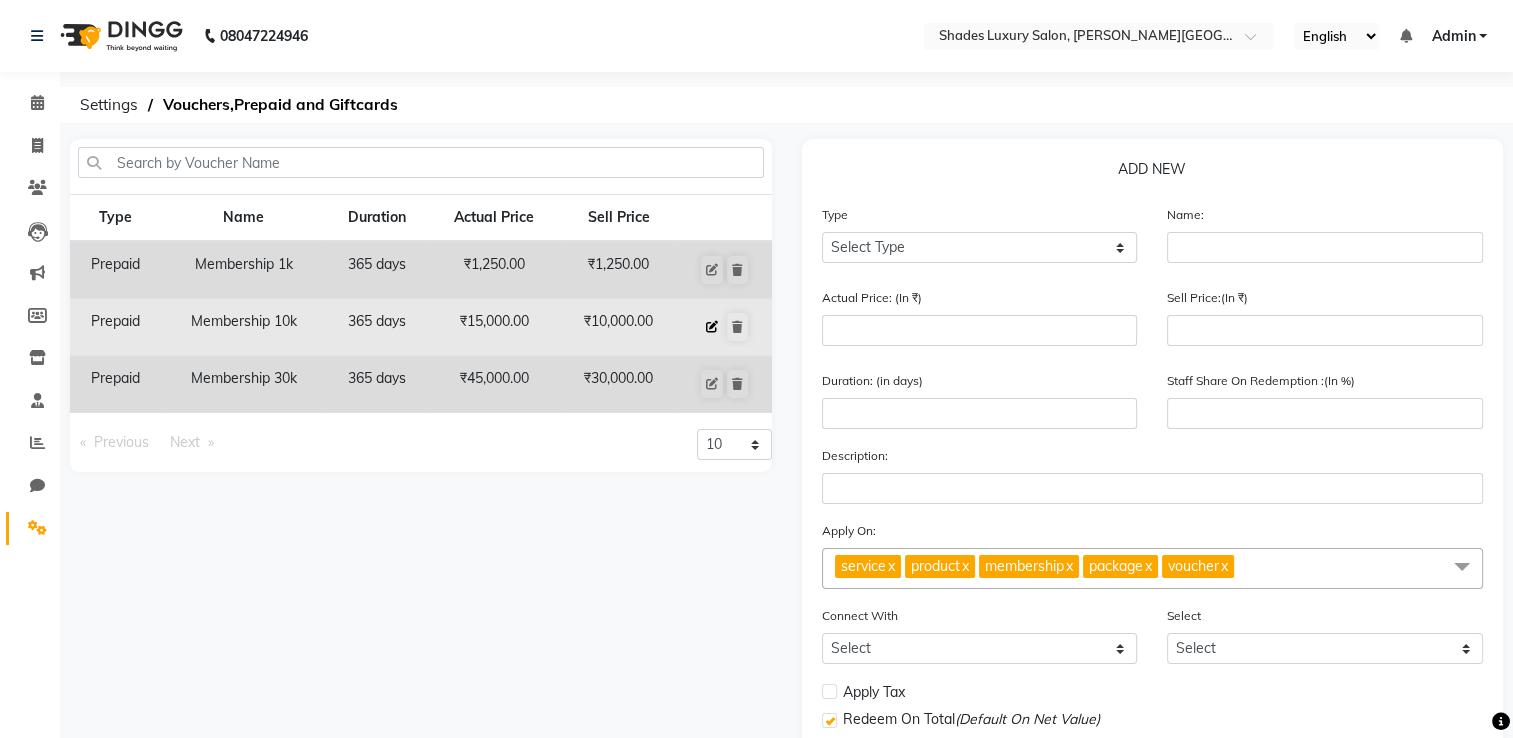 click 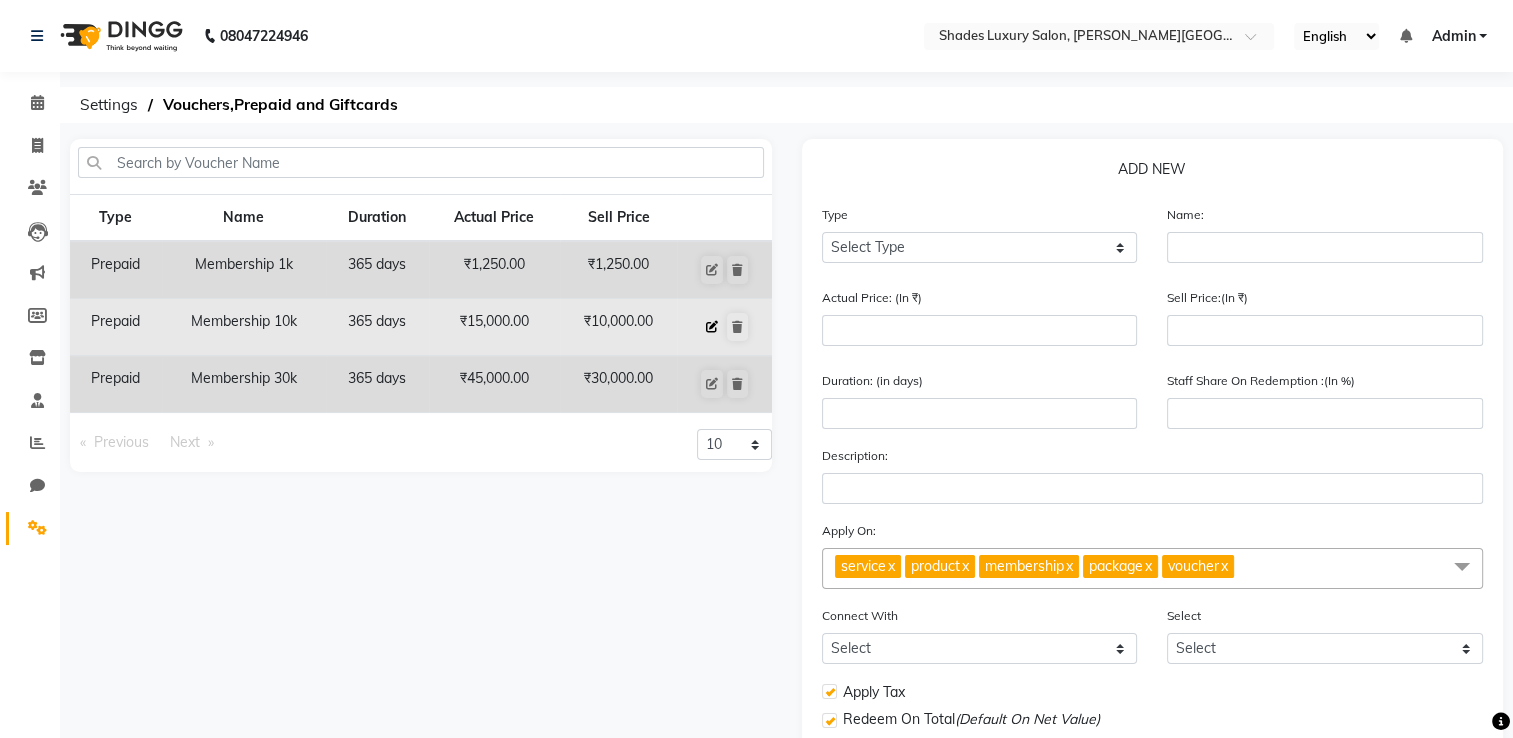 select on "P" 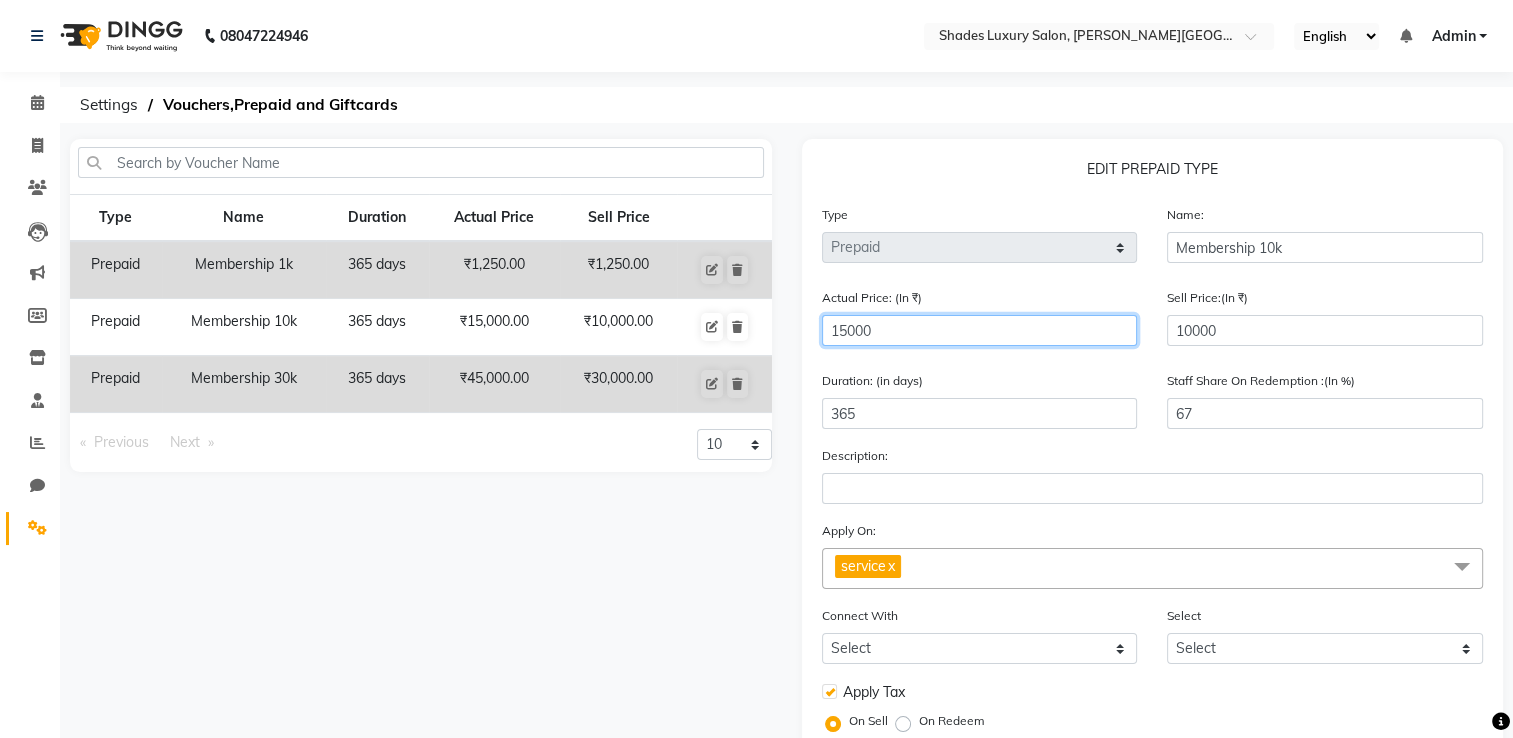 click on "15000" 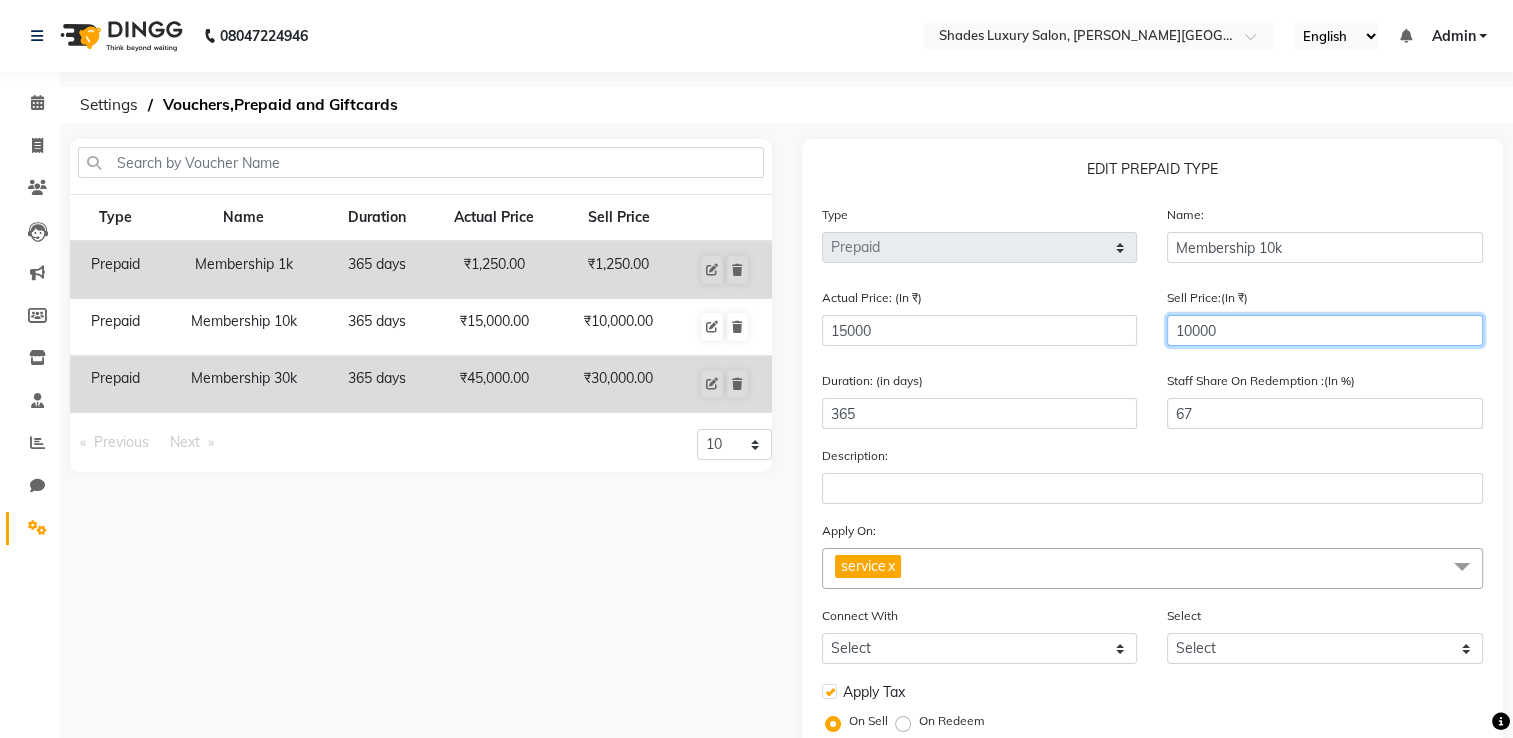 click on "10000" 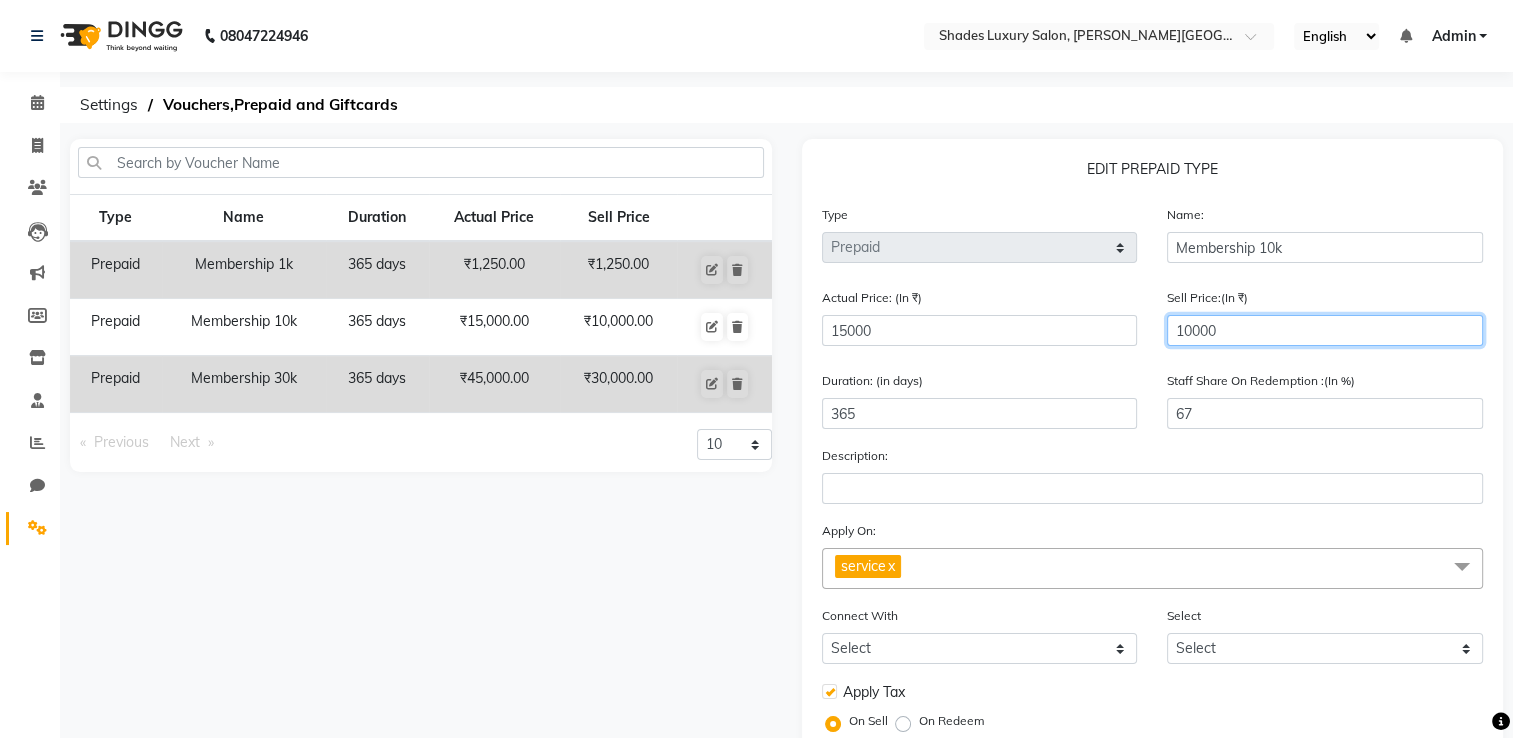 type on "1000" 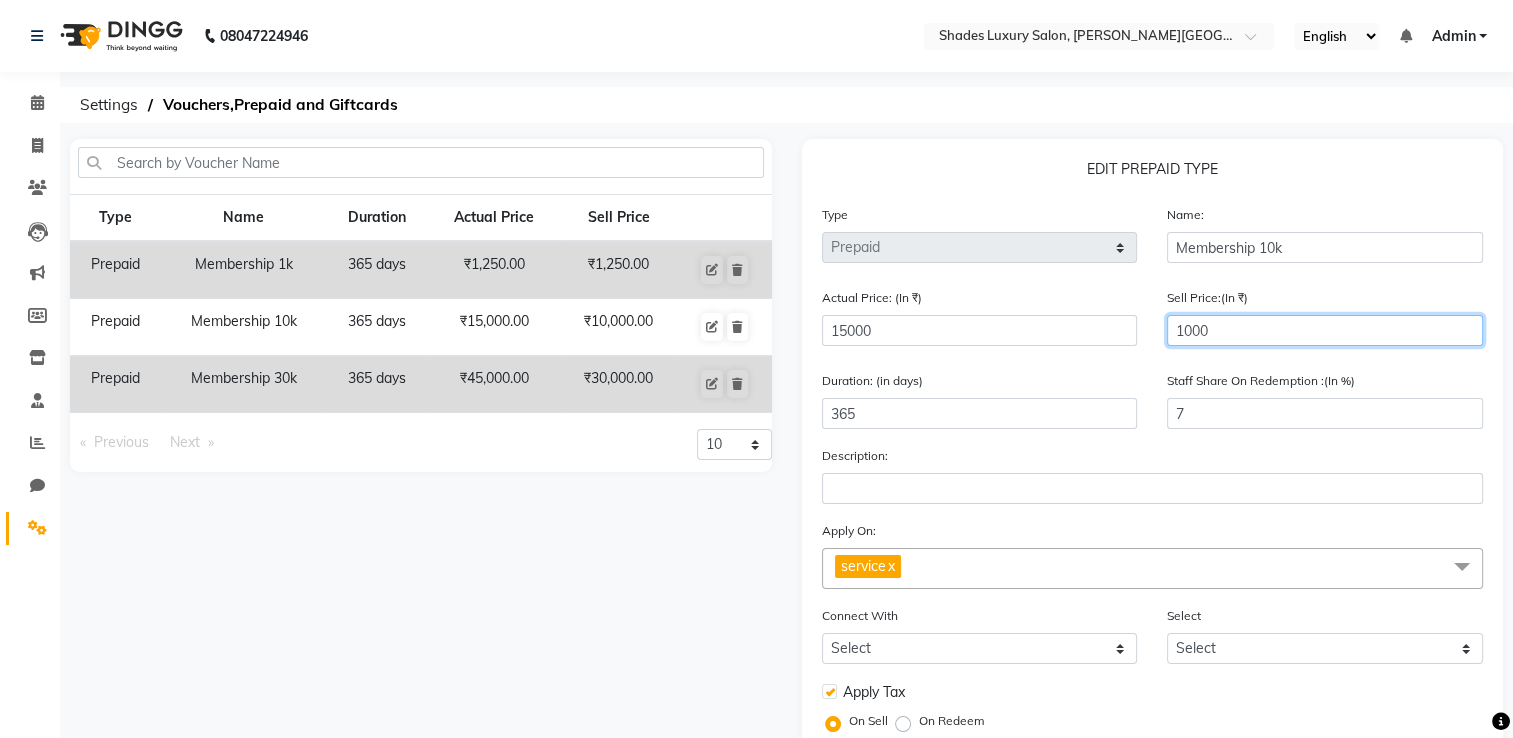 type on "100" 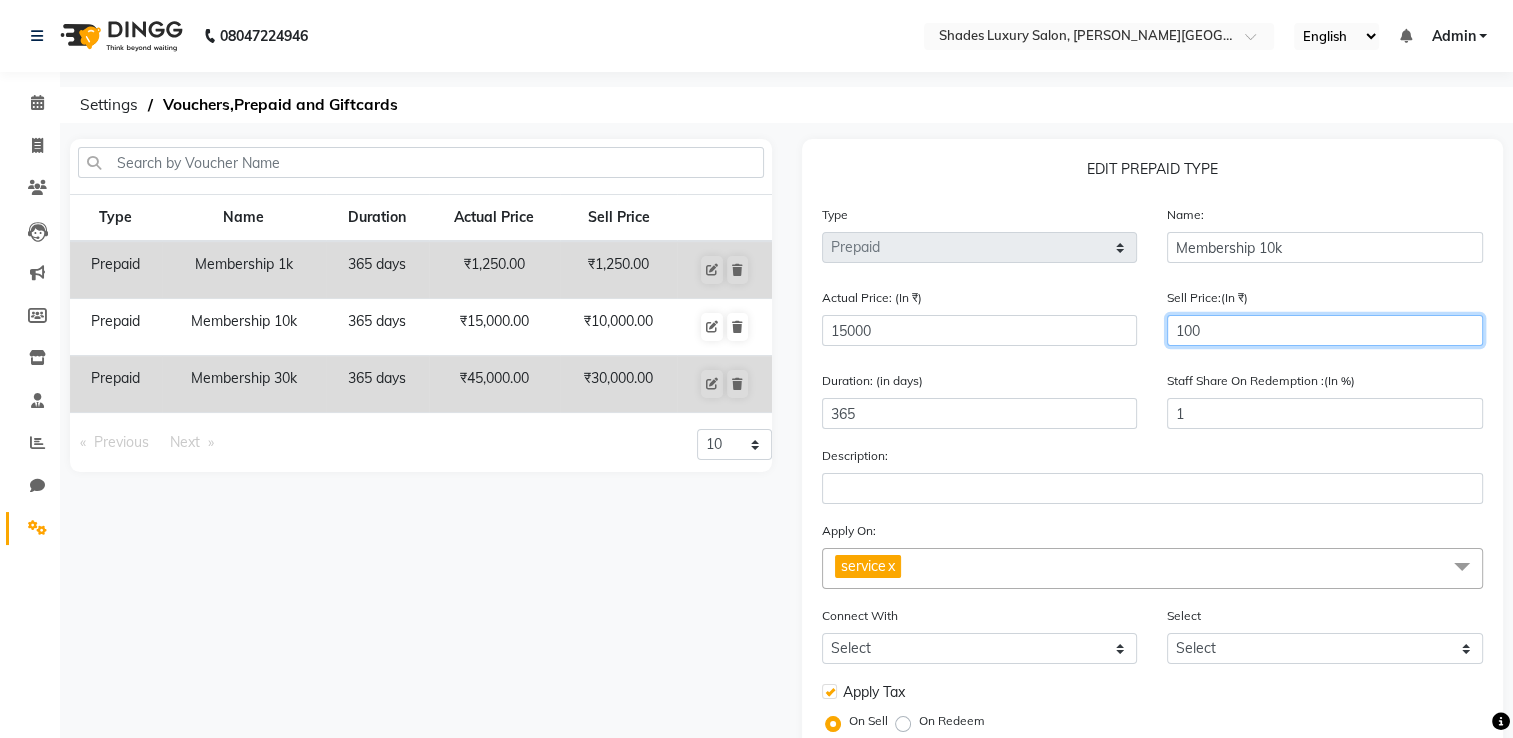 type on "10" 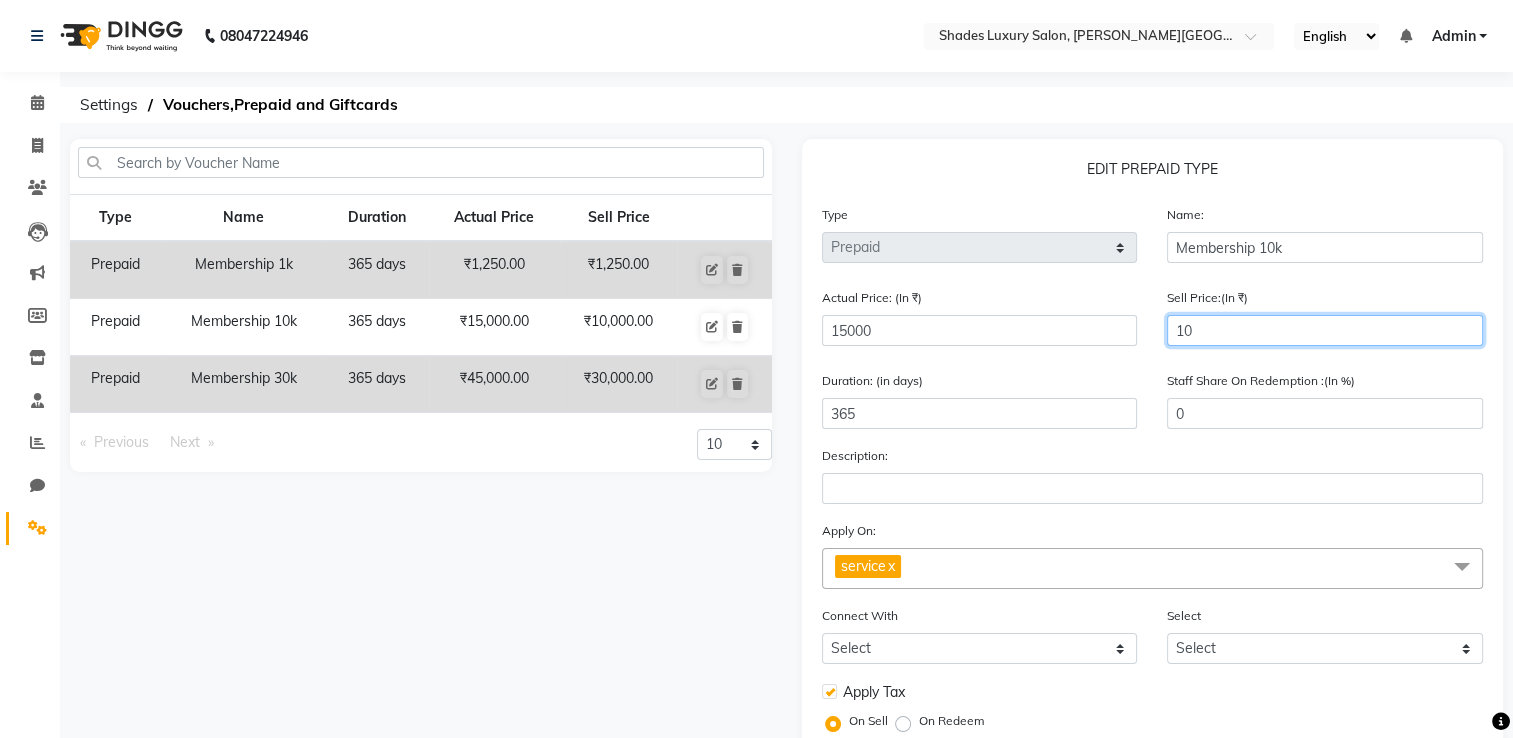 type on "1" 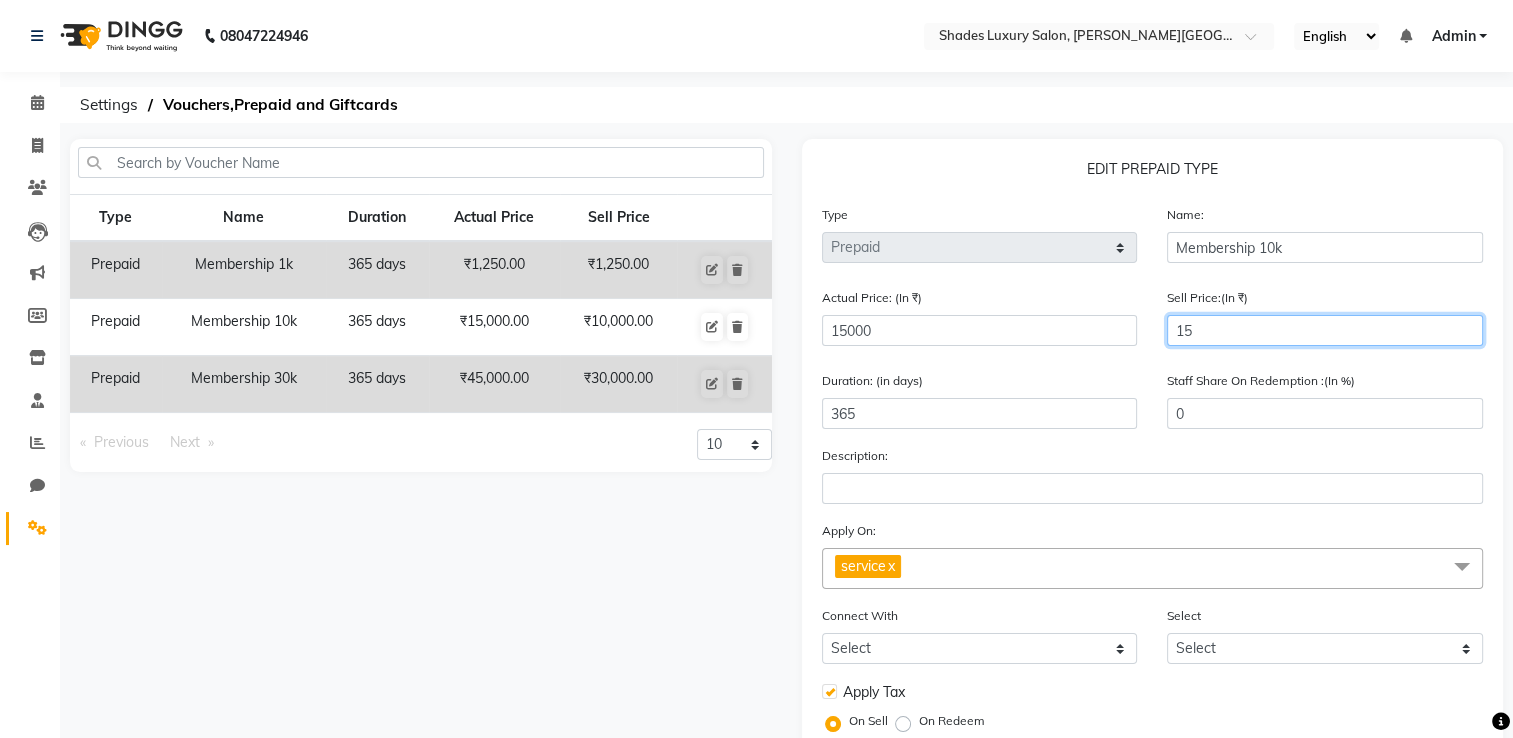type on "1" 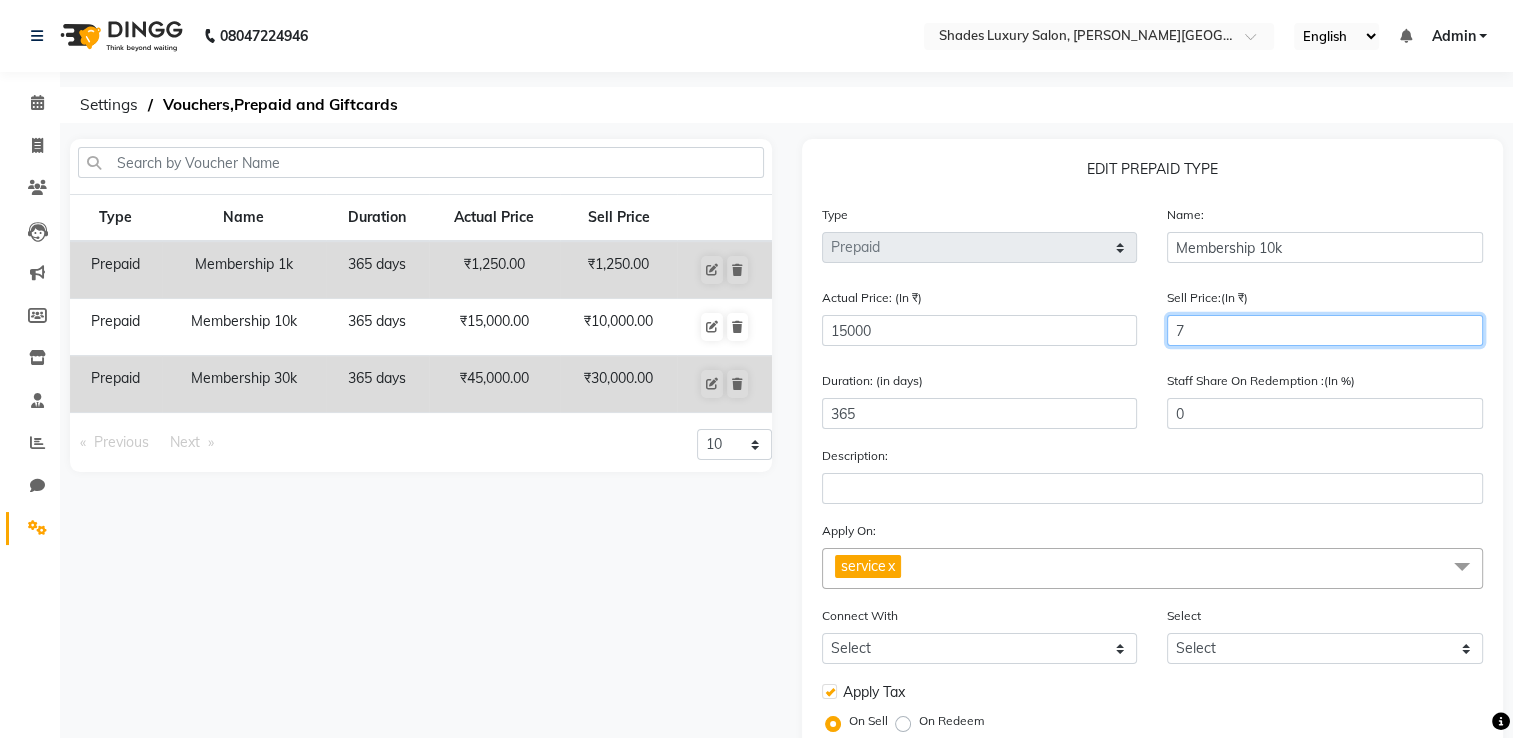 type on "75" 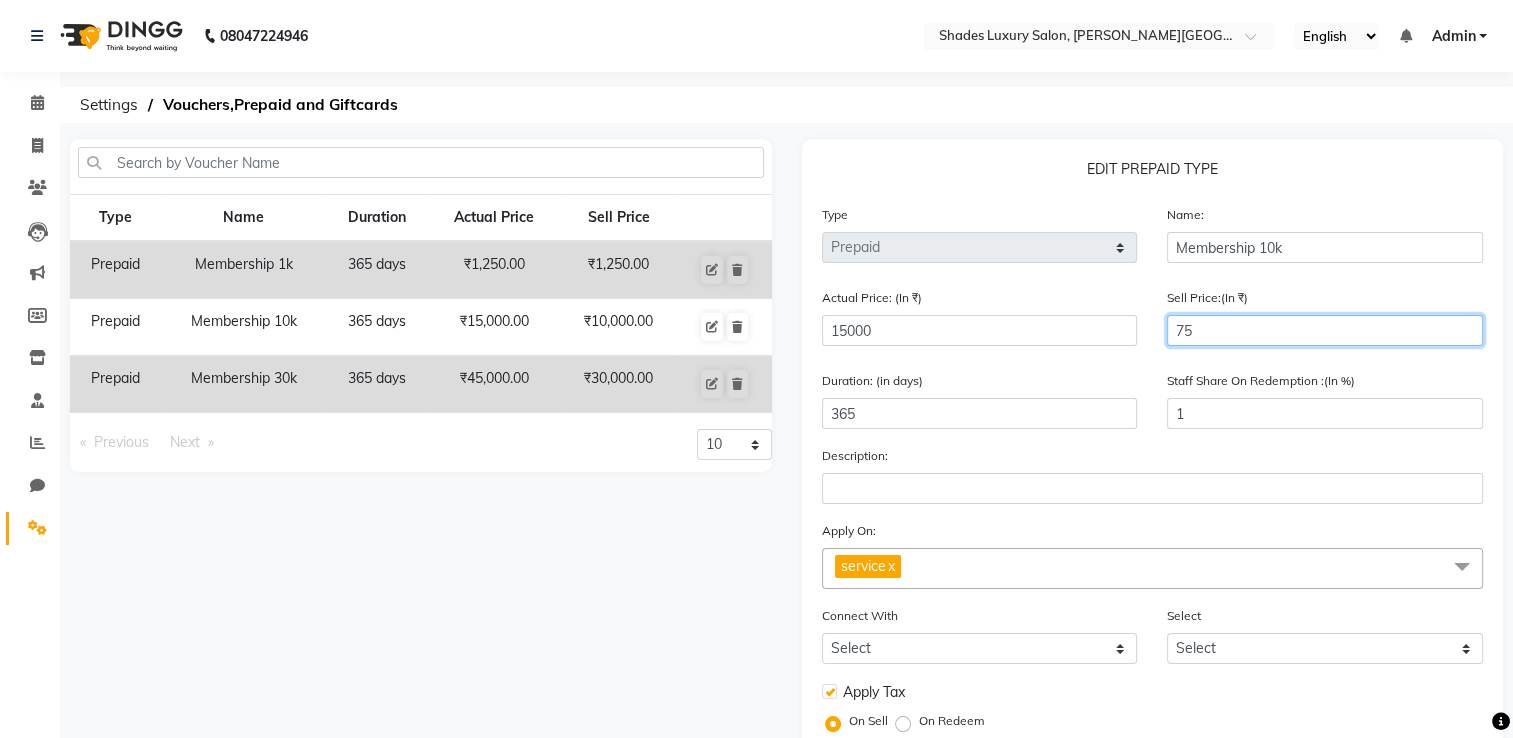 type on "750" 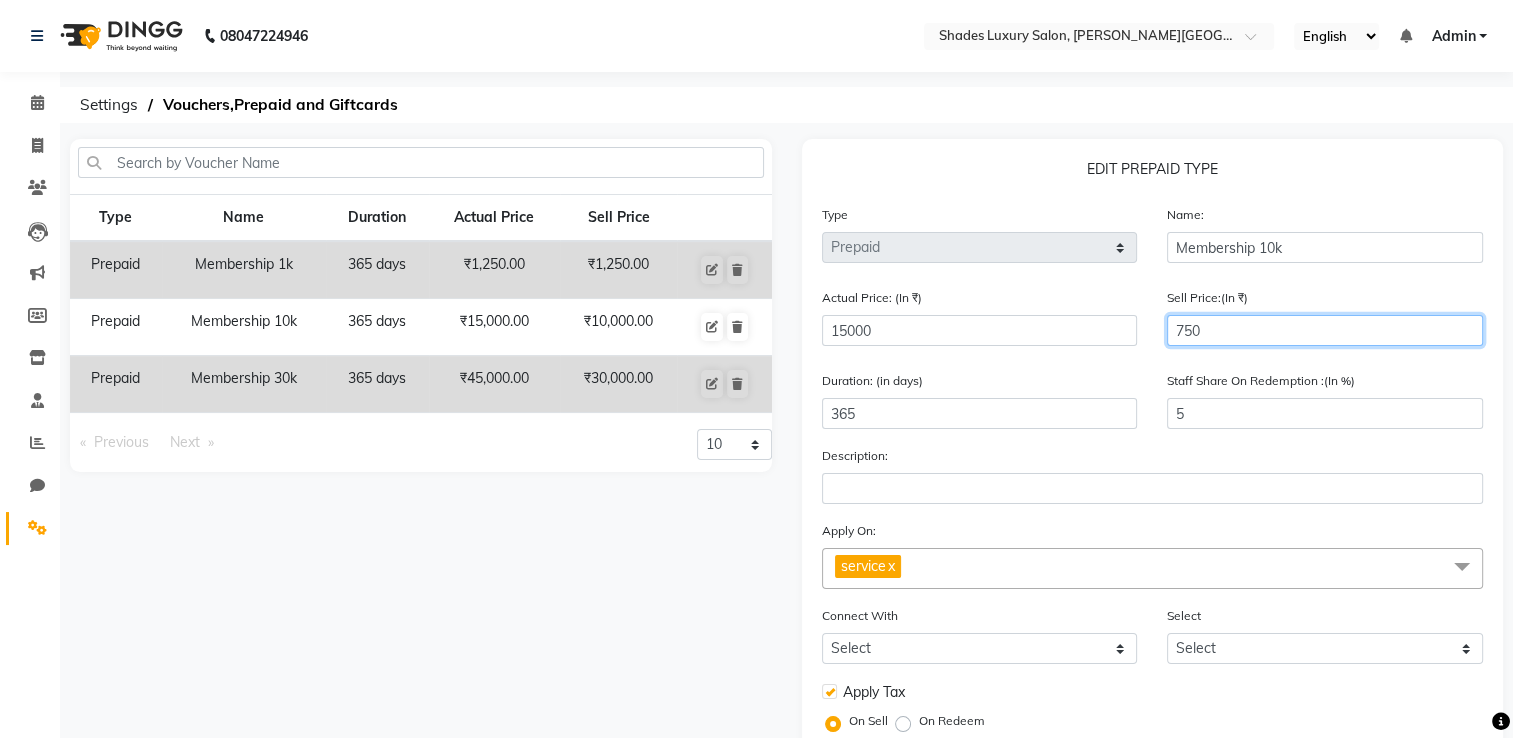 type on "7500" 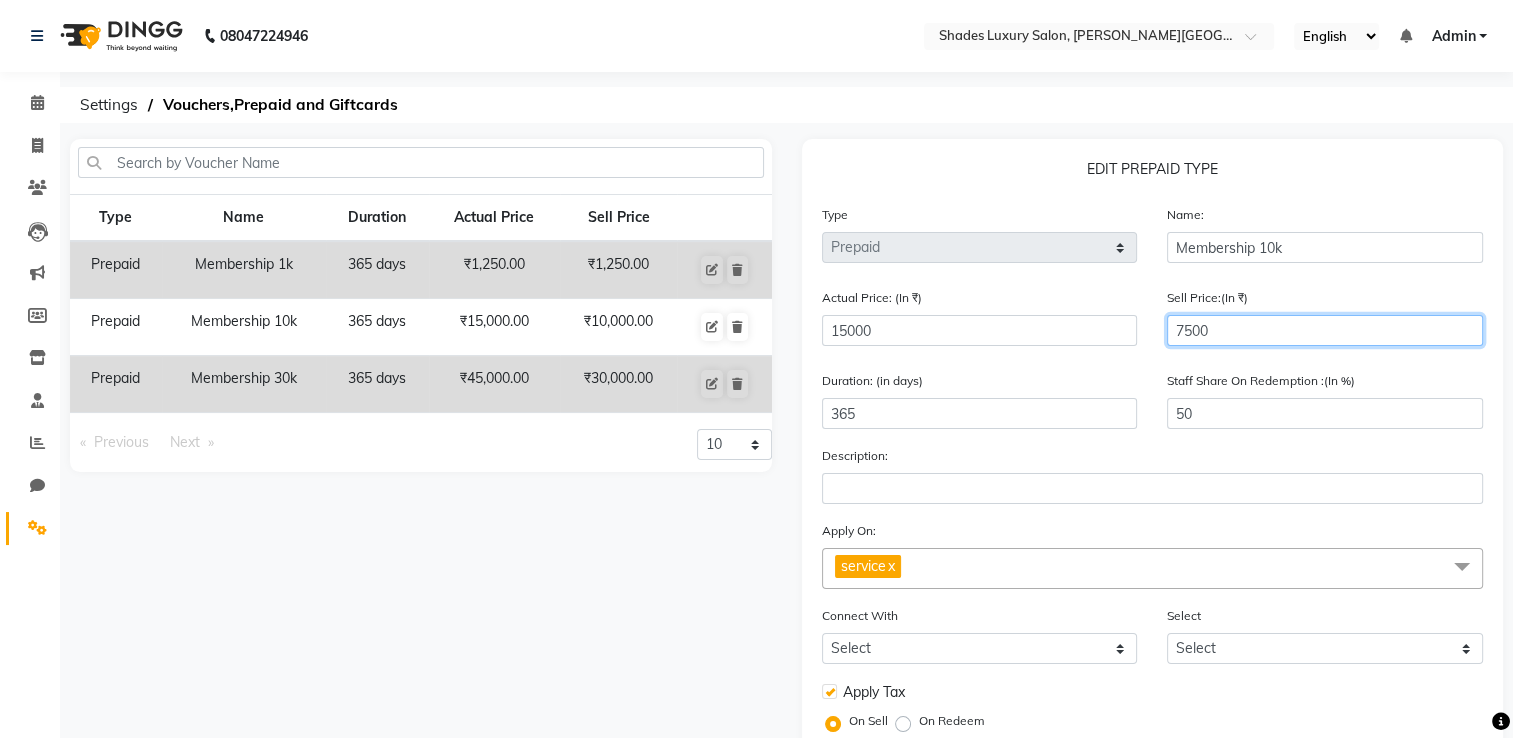 type on "75000" 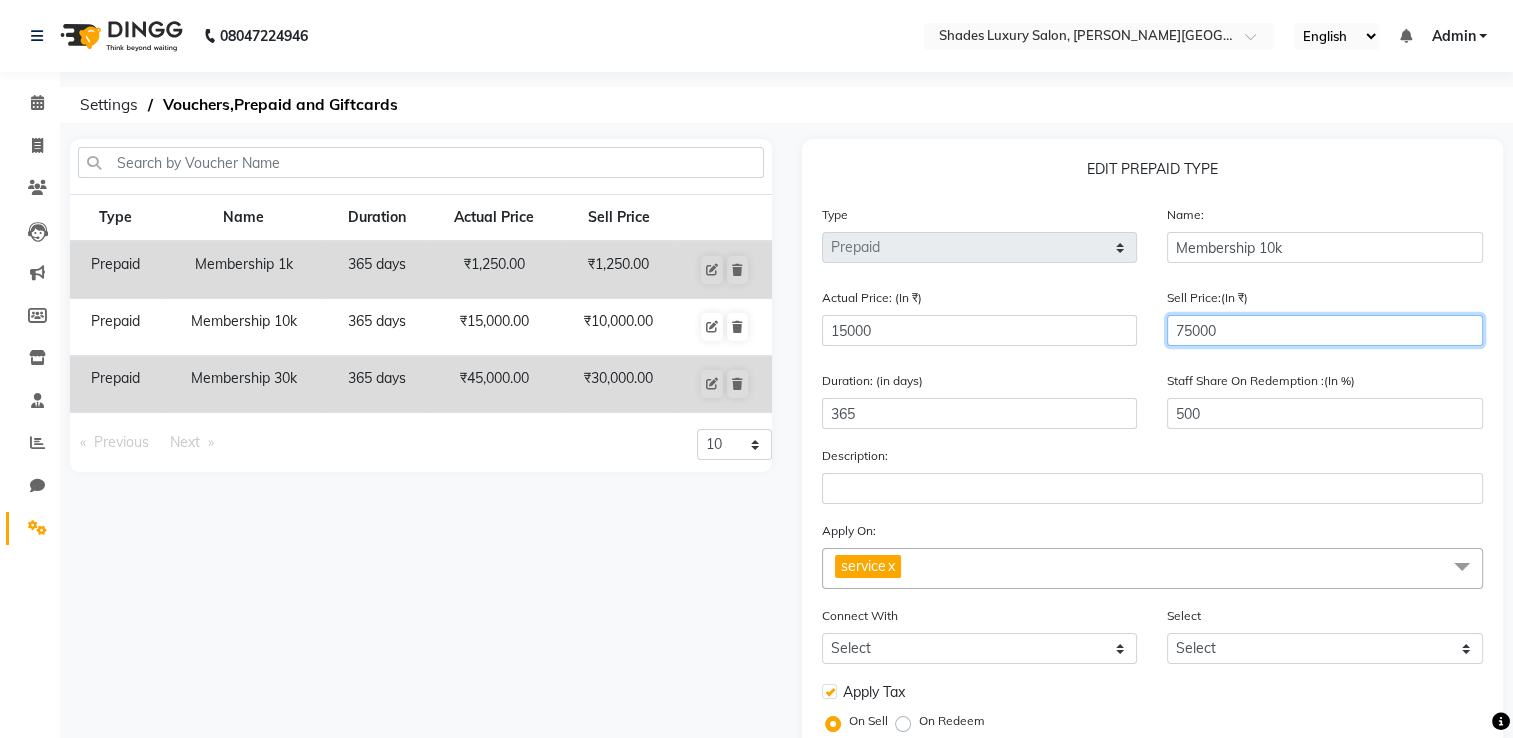 type on "7500" 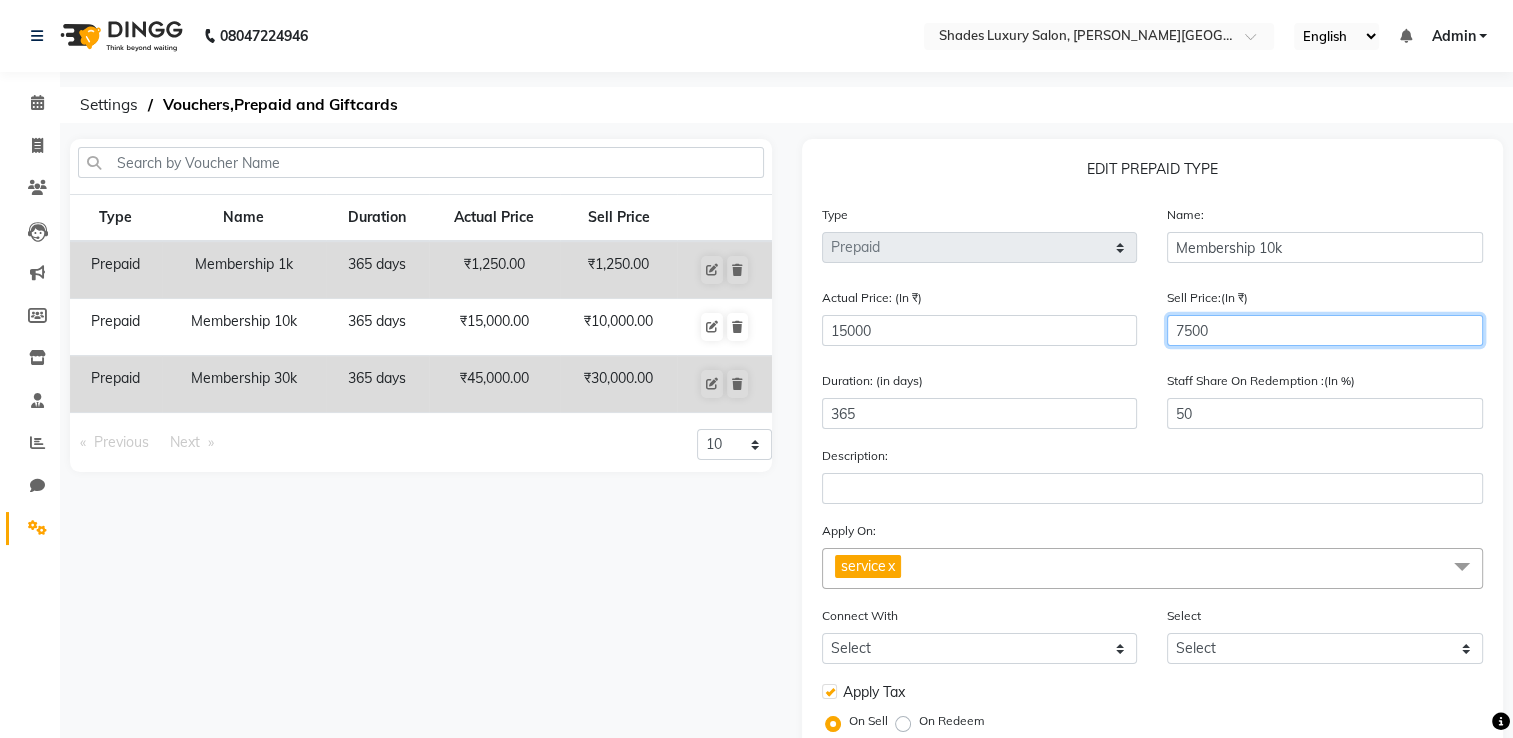 scroll, scrollTop: 252, scrollLeft: 0, axis: vertical 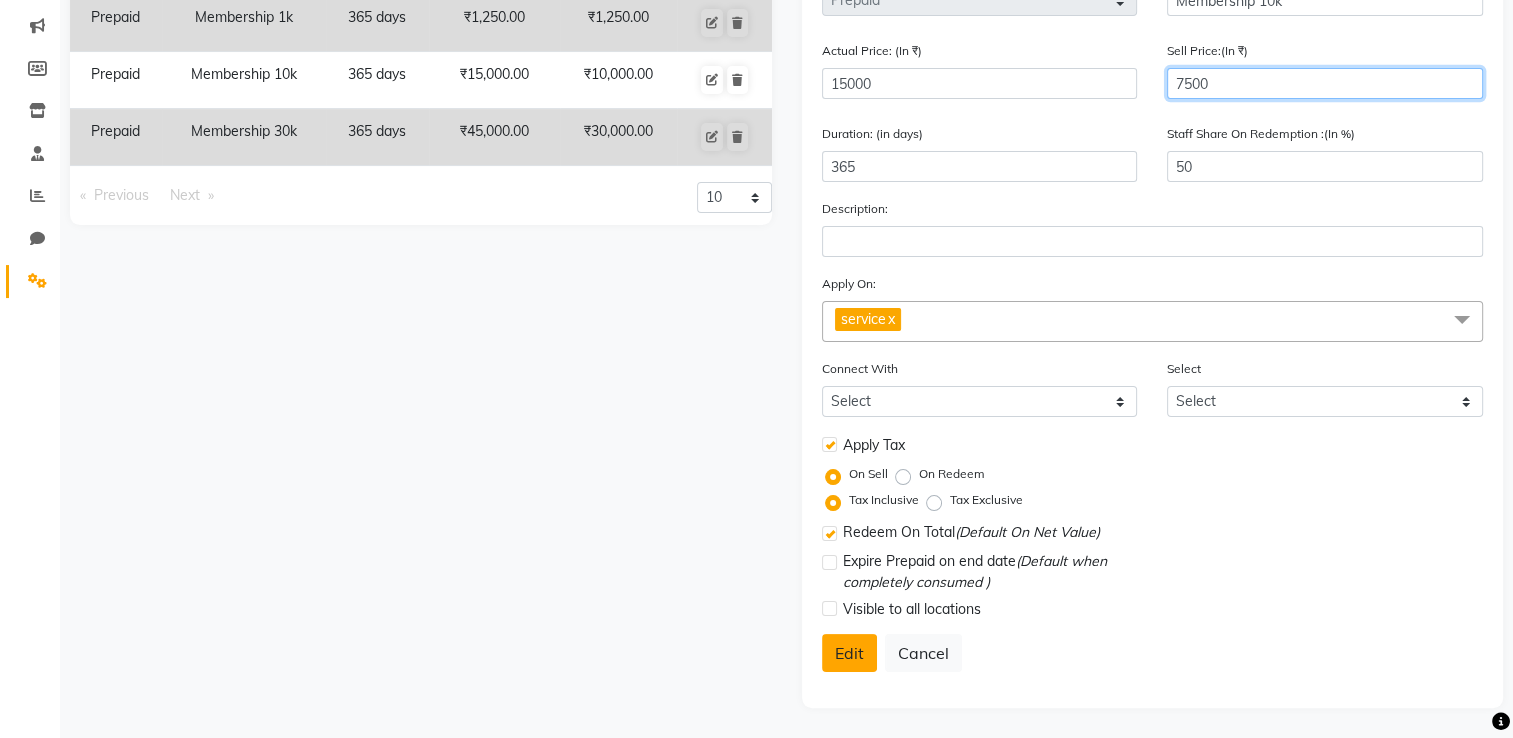 type on "7500" 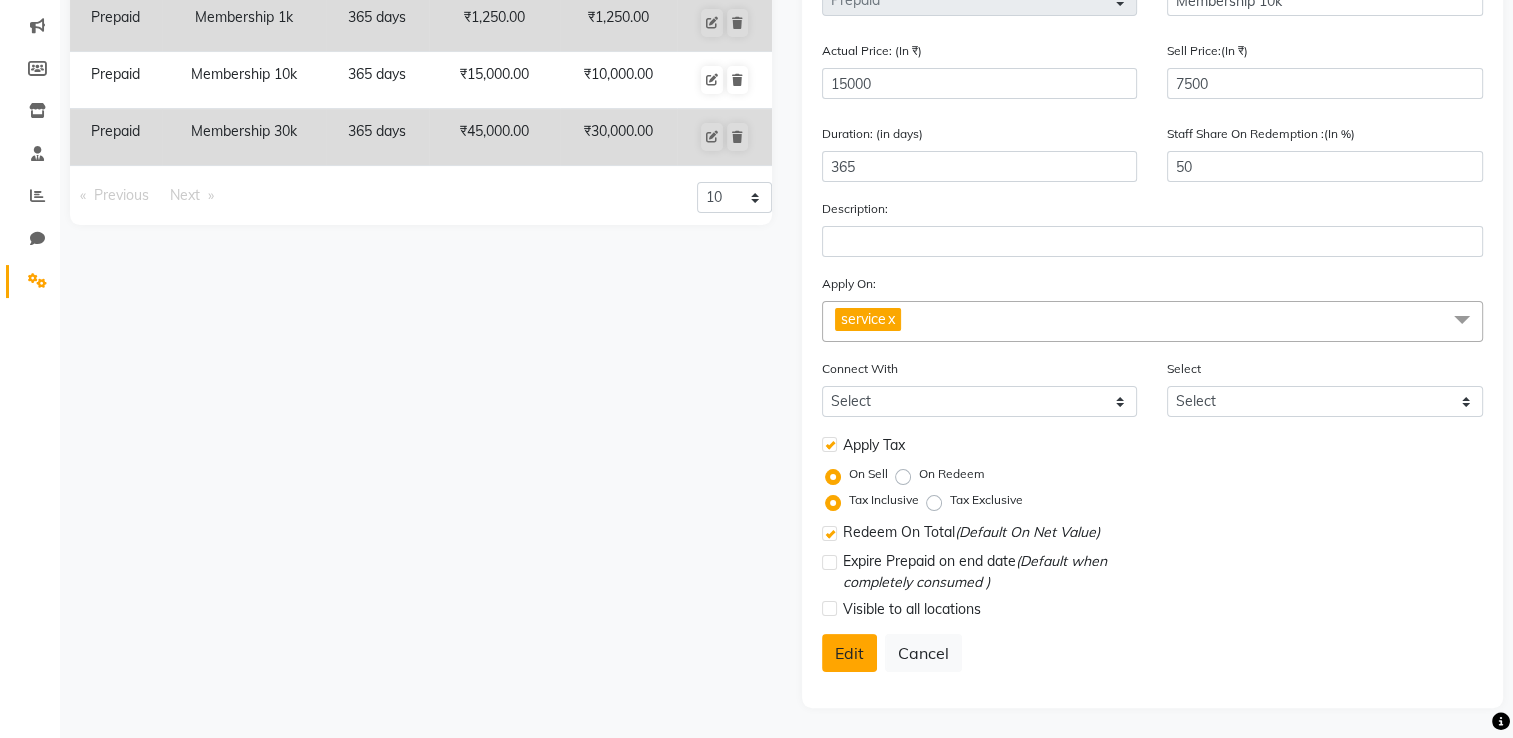 click on "Edit" 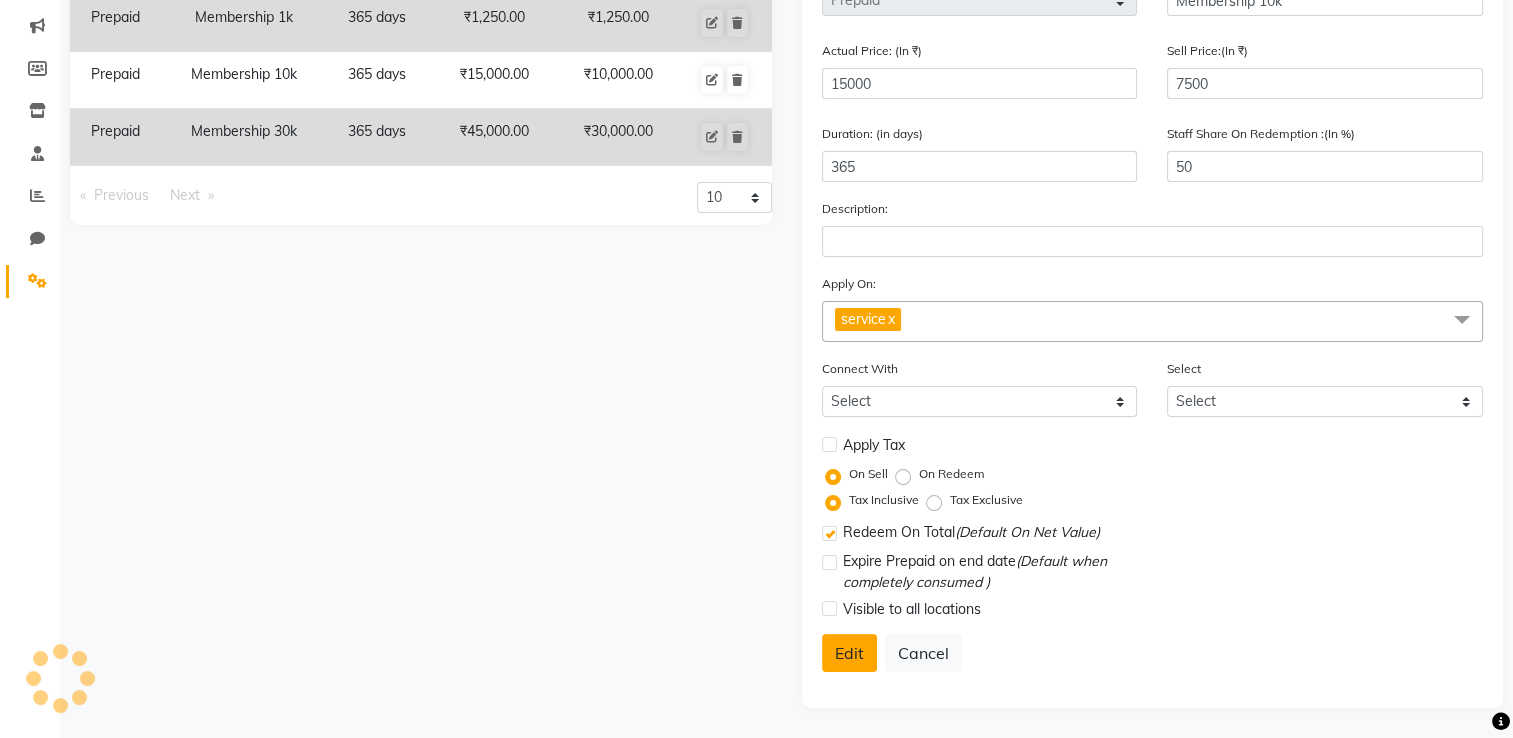 select 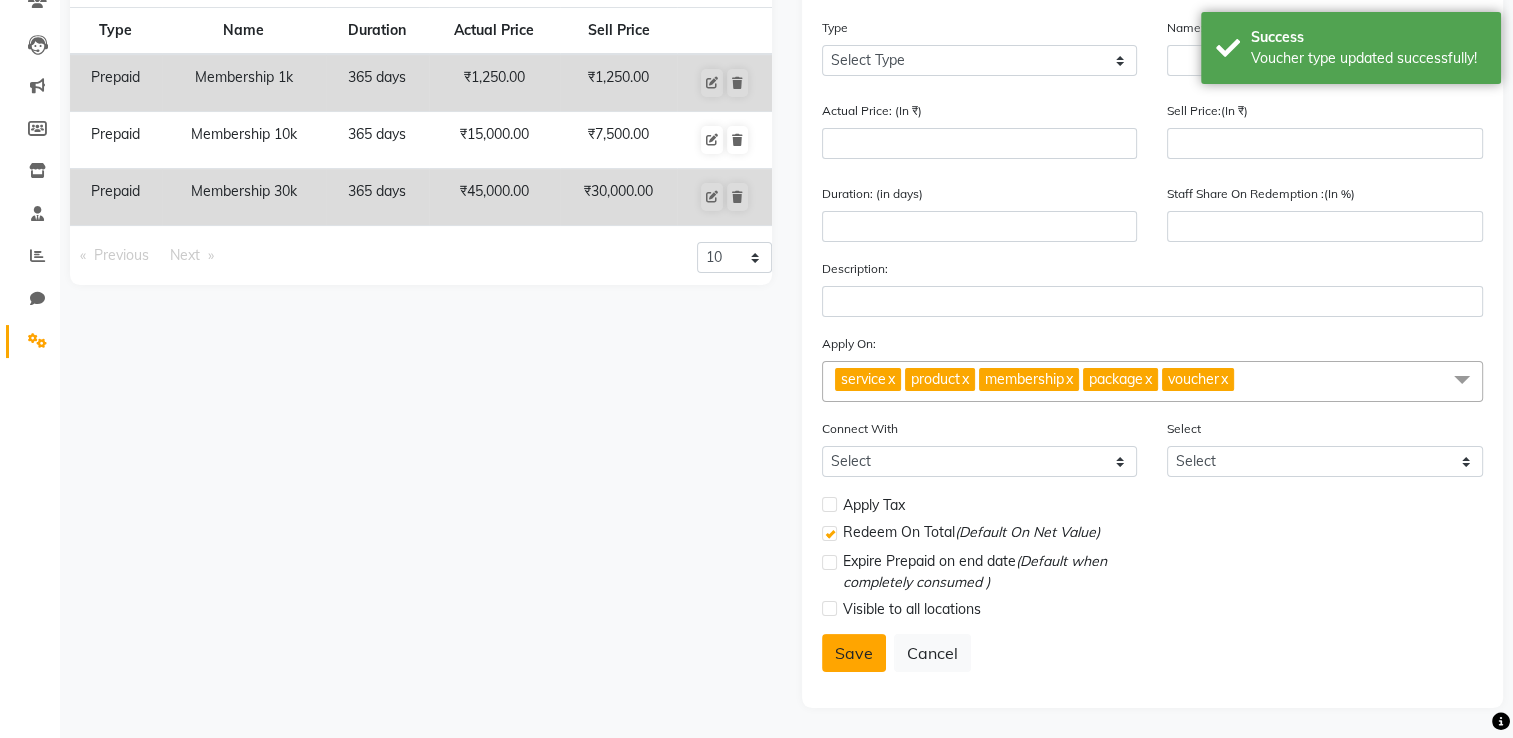 click on "Save" 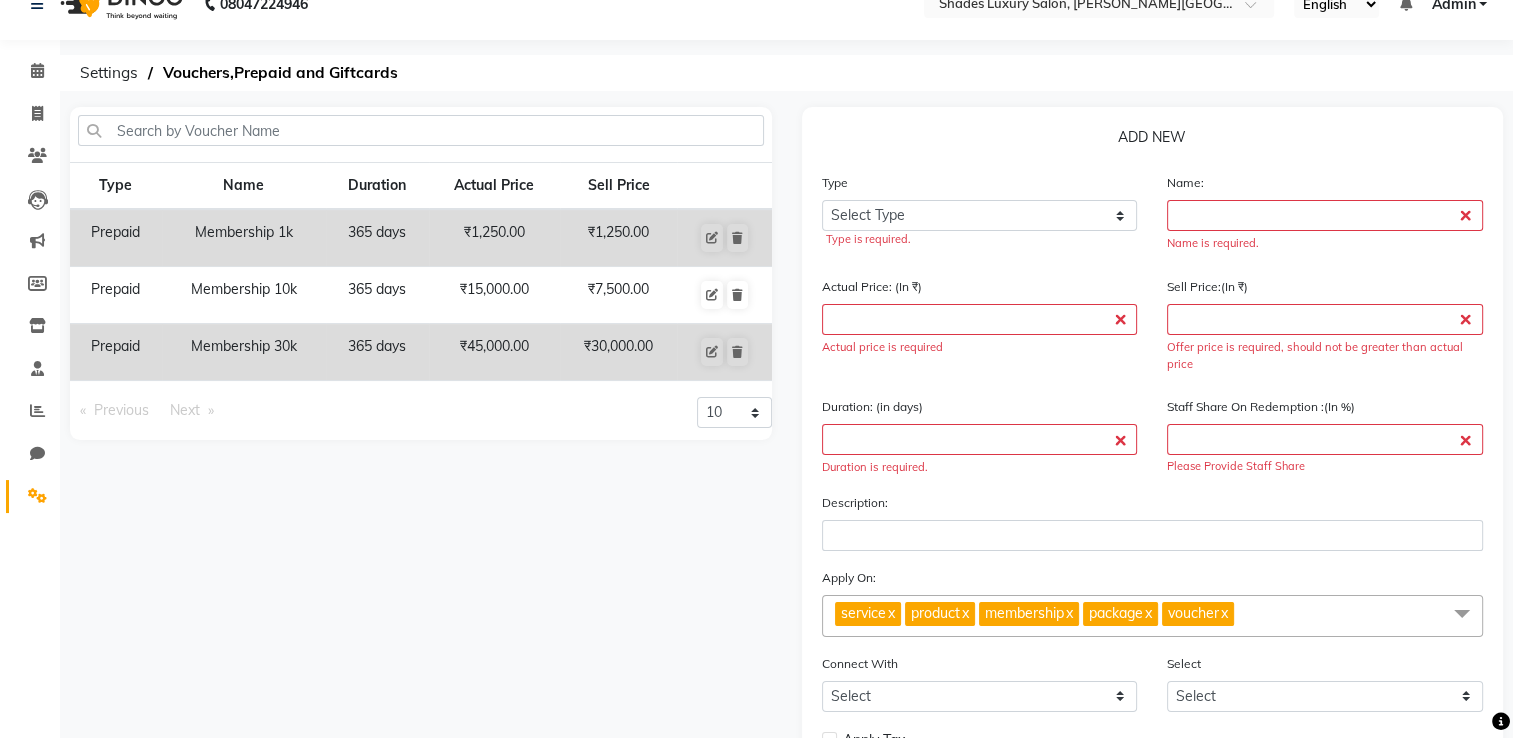 scroll, scrollTop: 12, scrollLeft: 0, axis: vertical 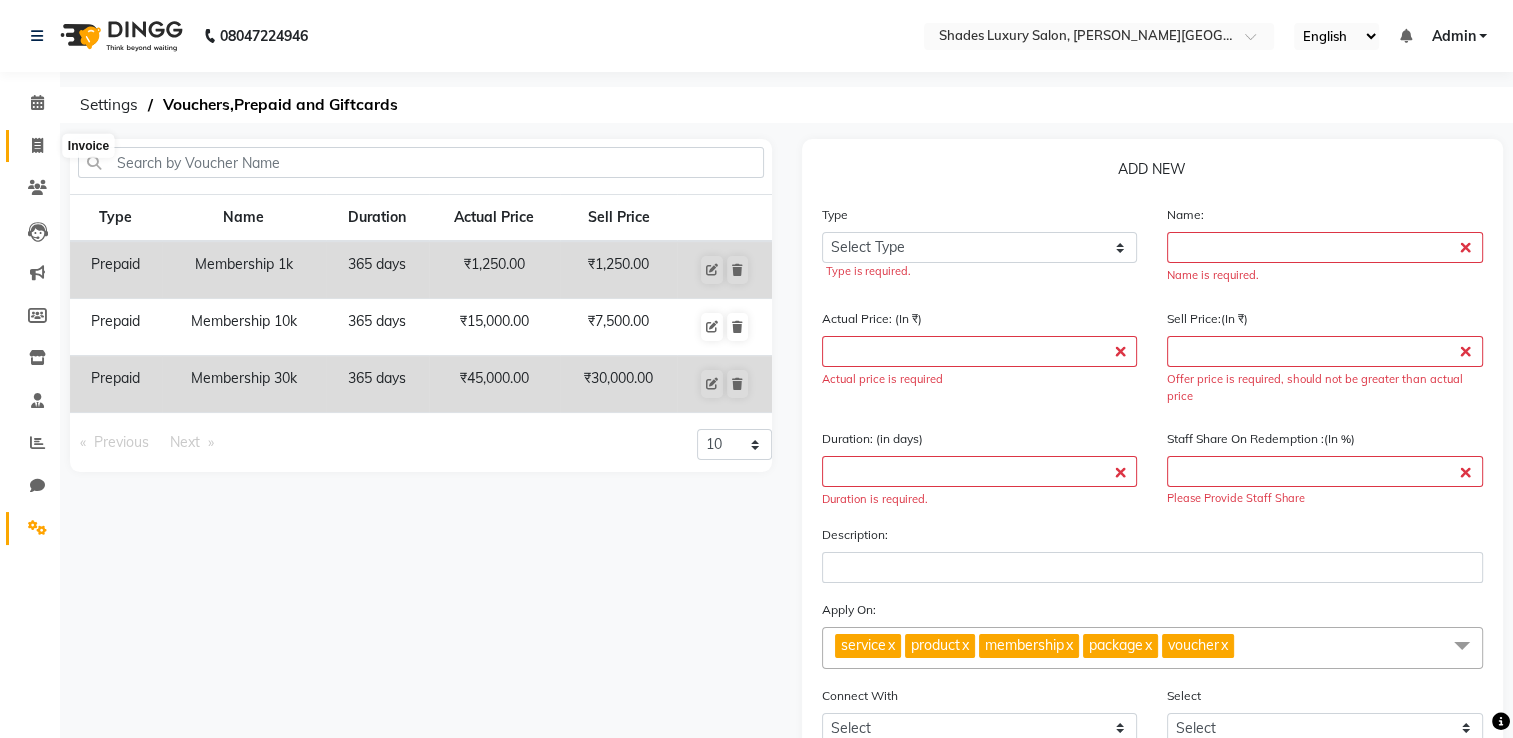 click 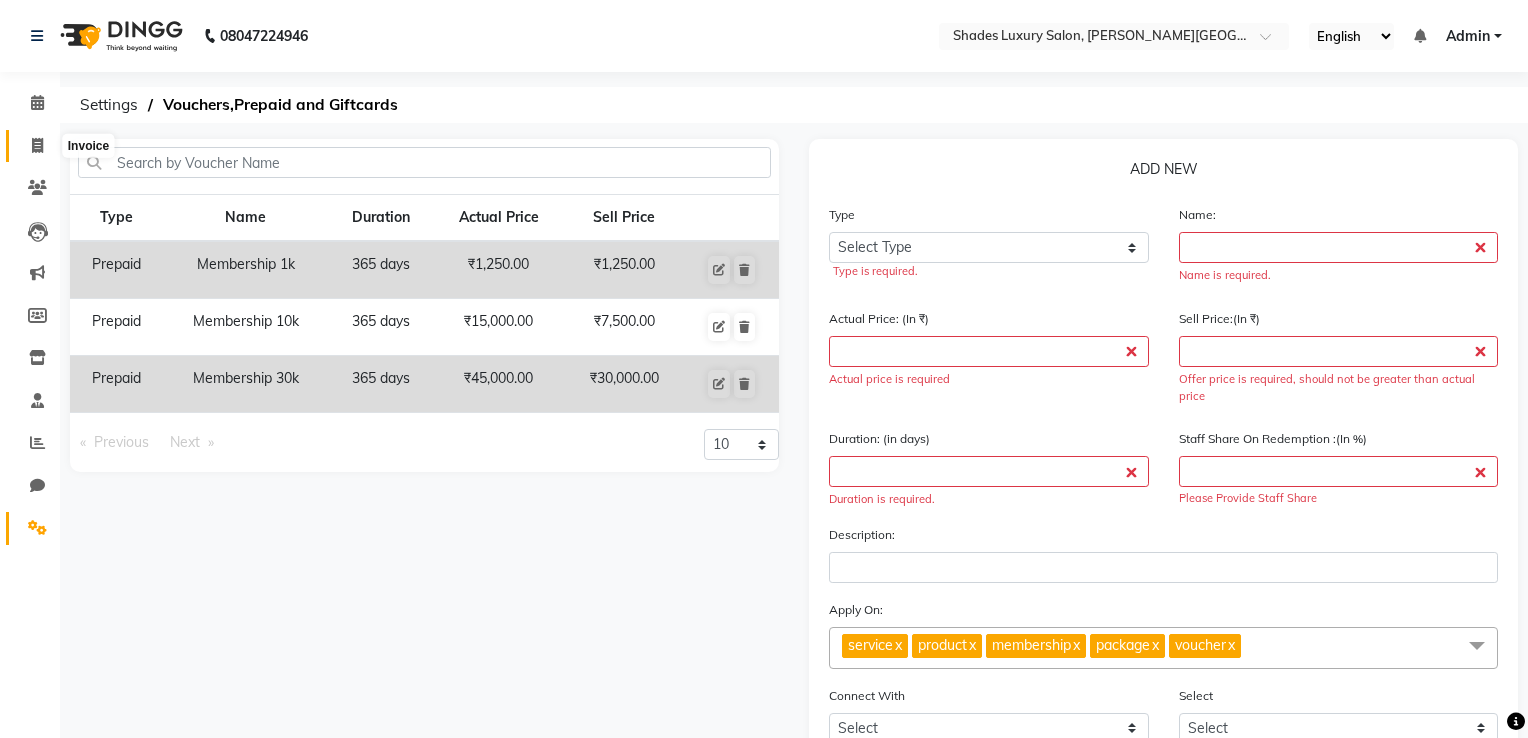 select on "service" 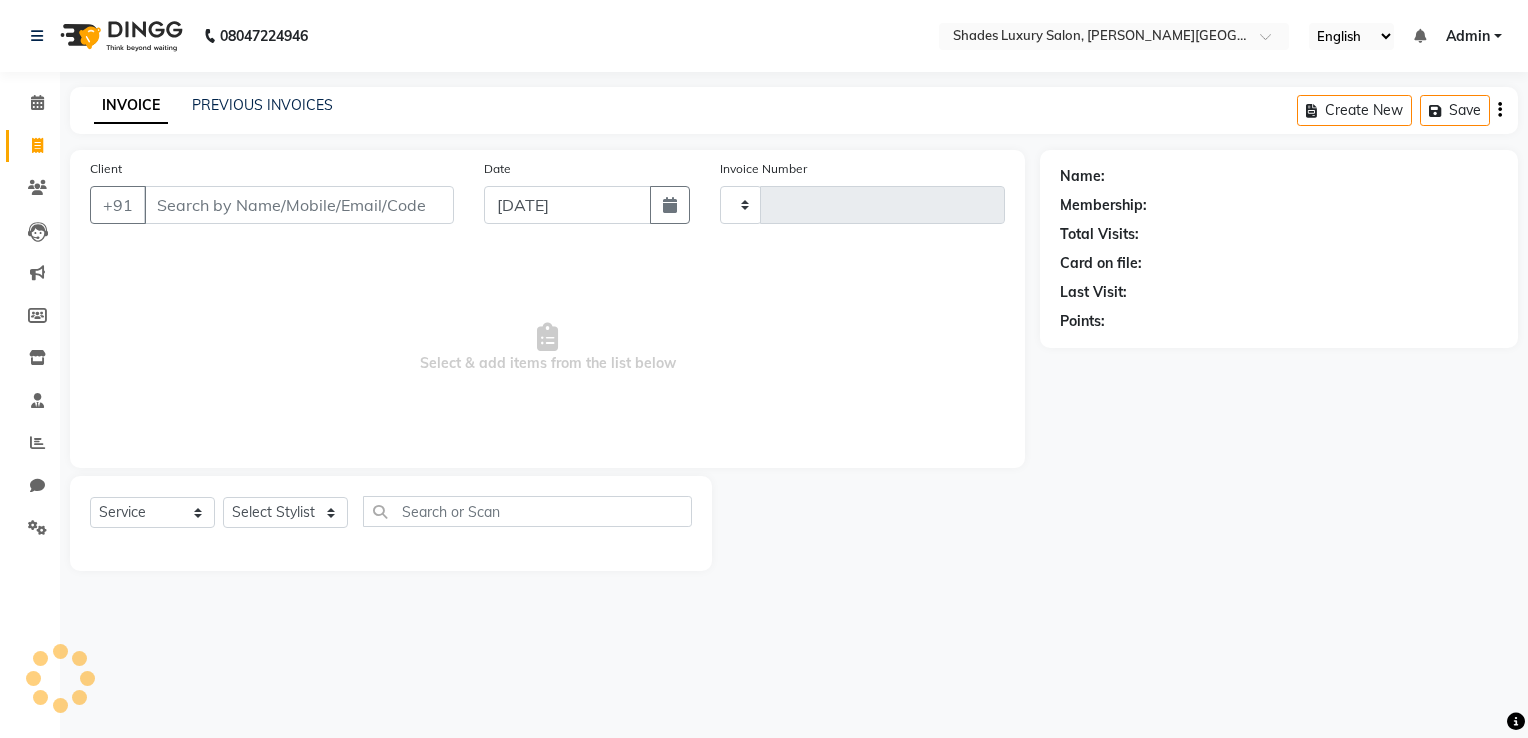type on "0217" 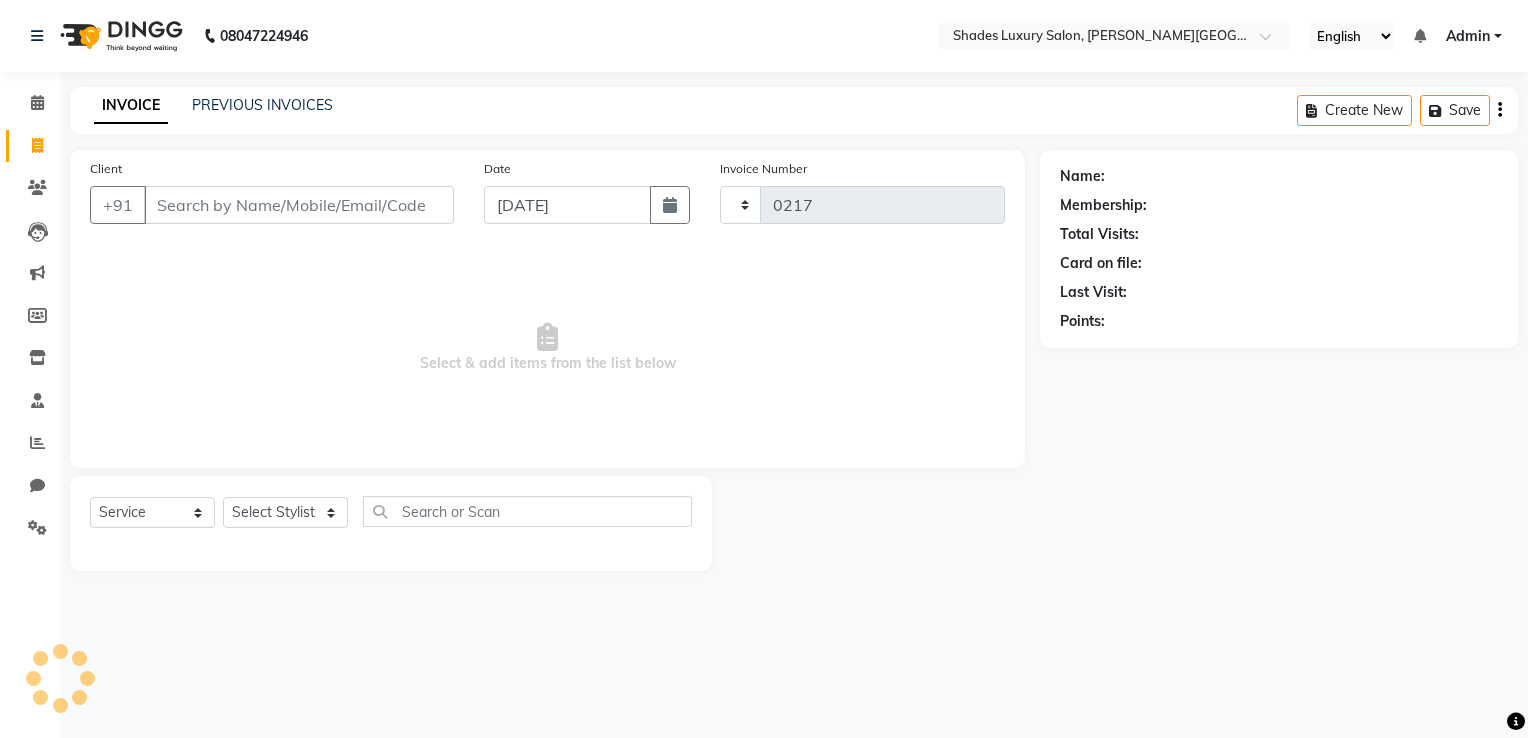 select on "8324" 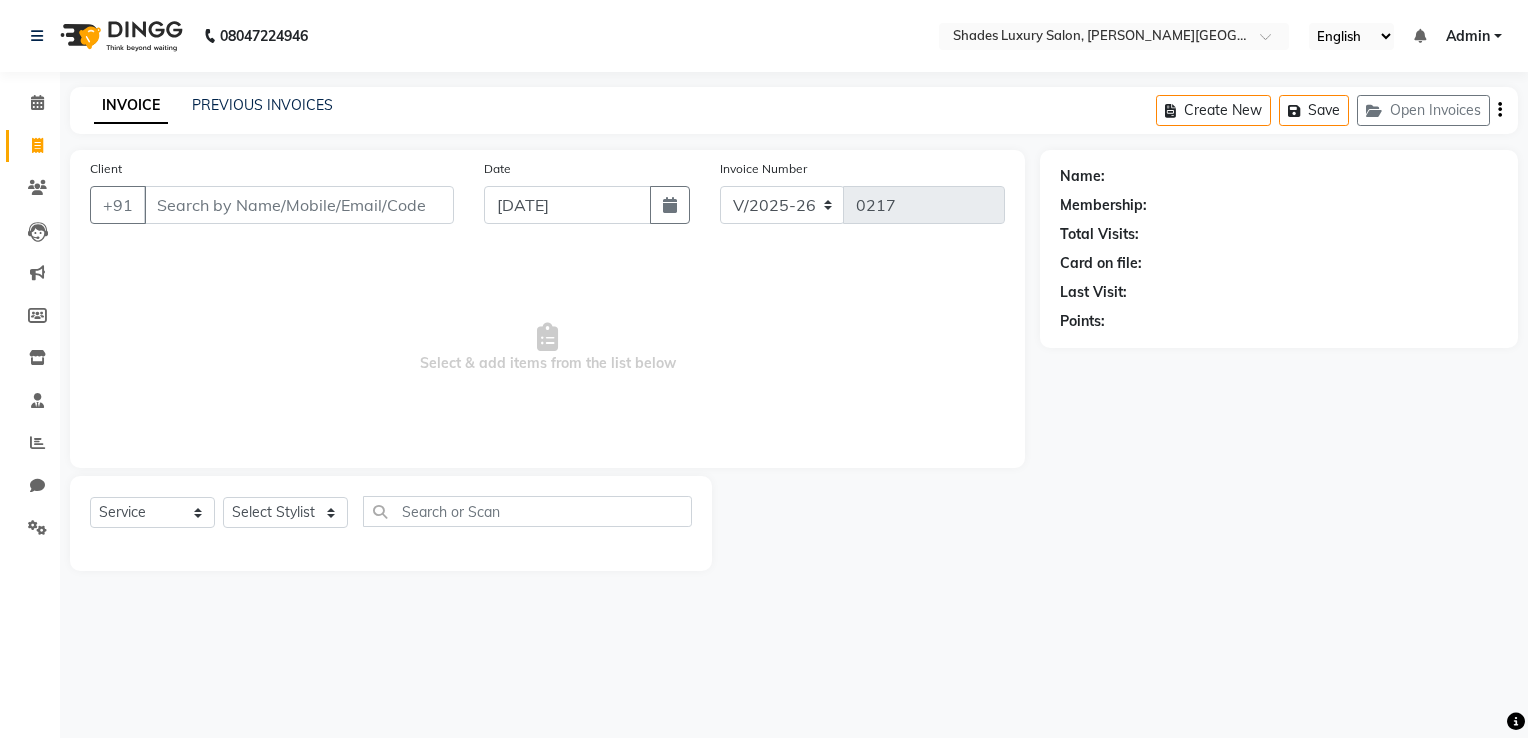 click on "Client" at bounding box center (299, 205) 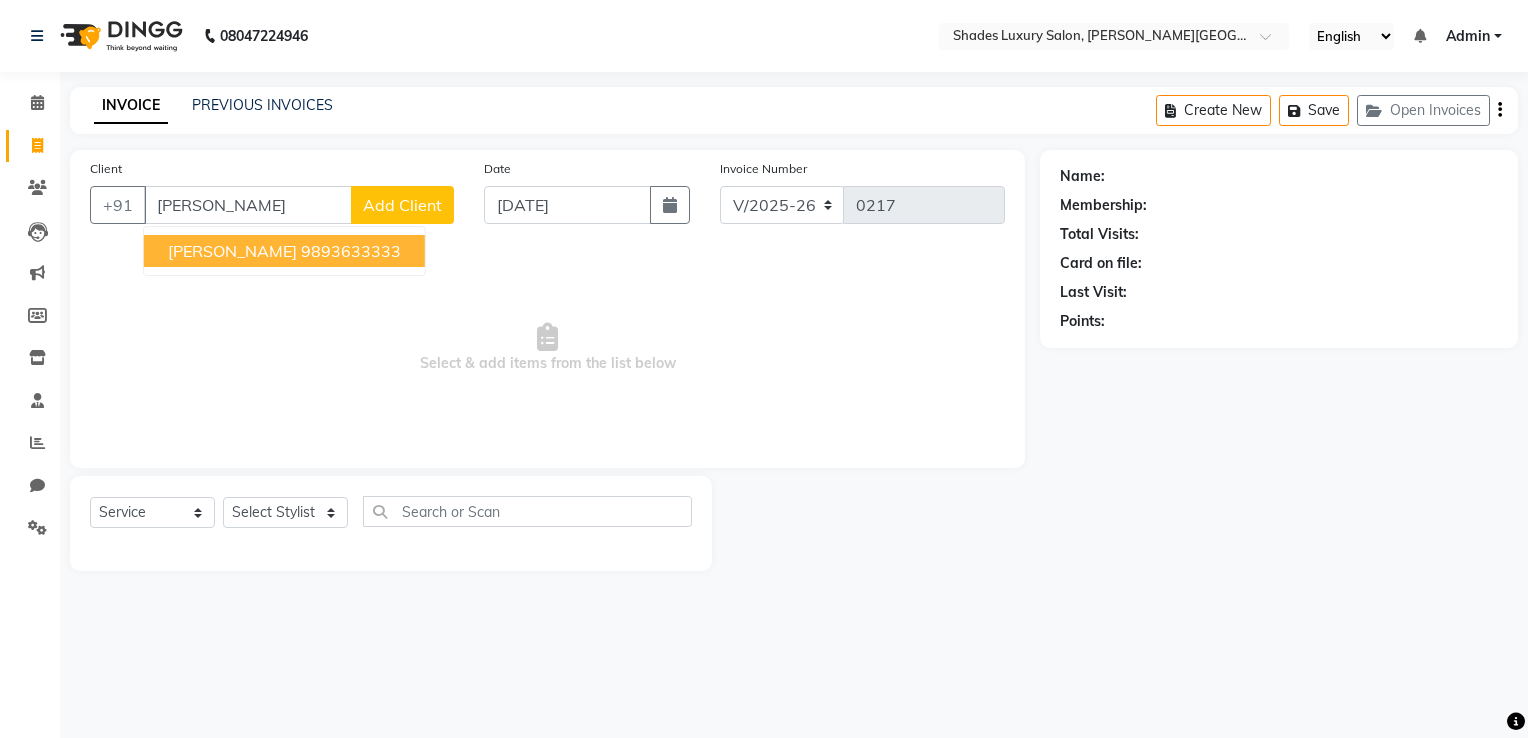 click on "Annay Maam" at bounding box center [232, 251] 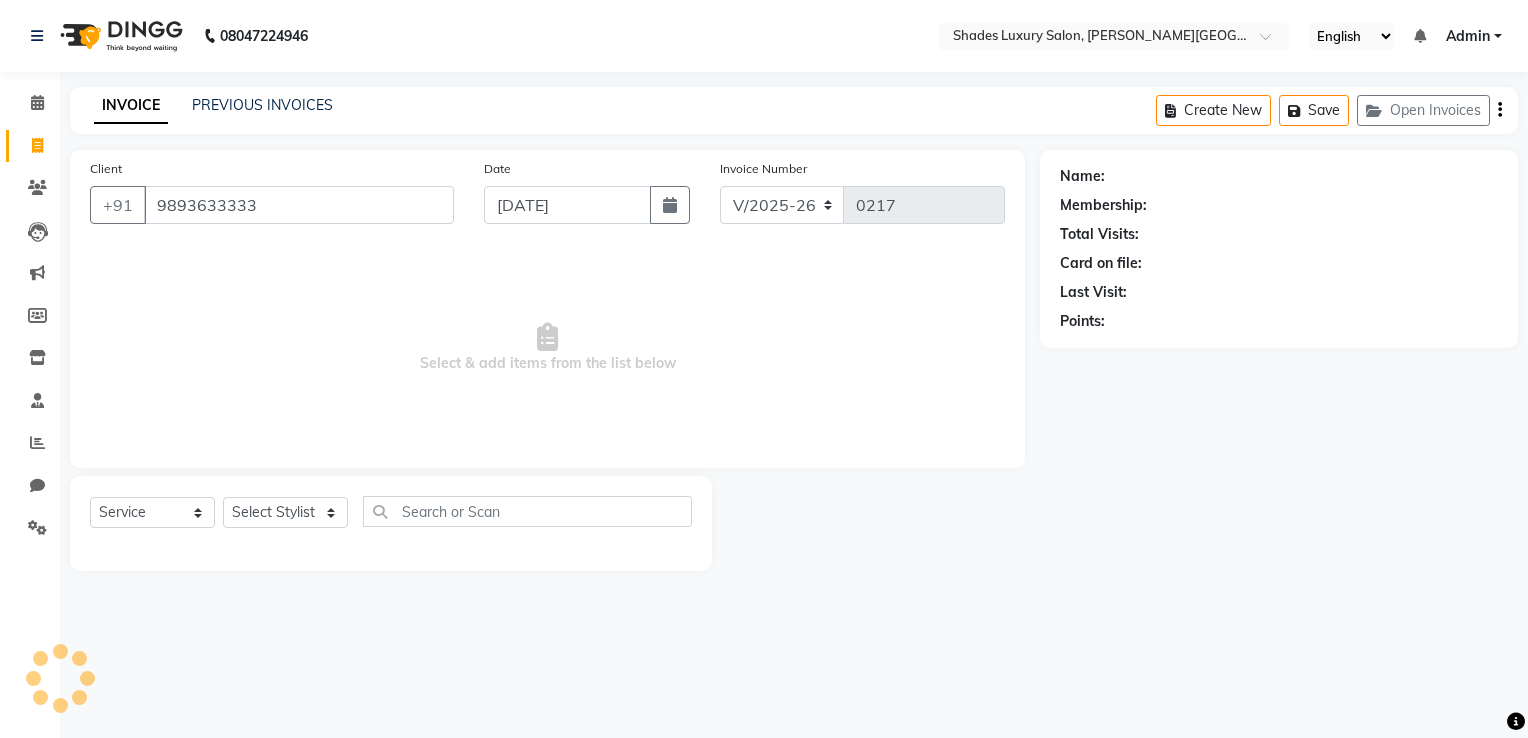 type on "9893633333" 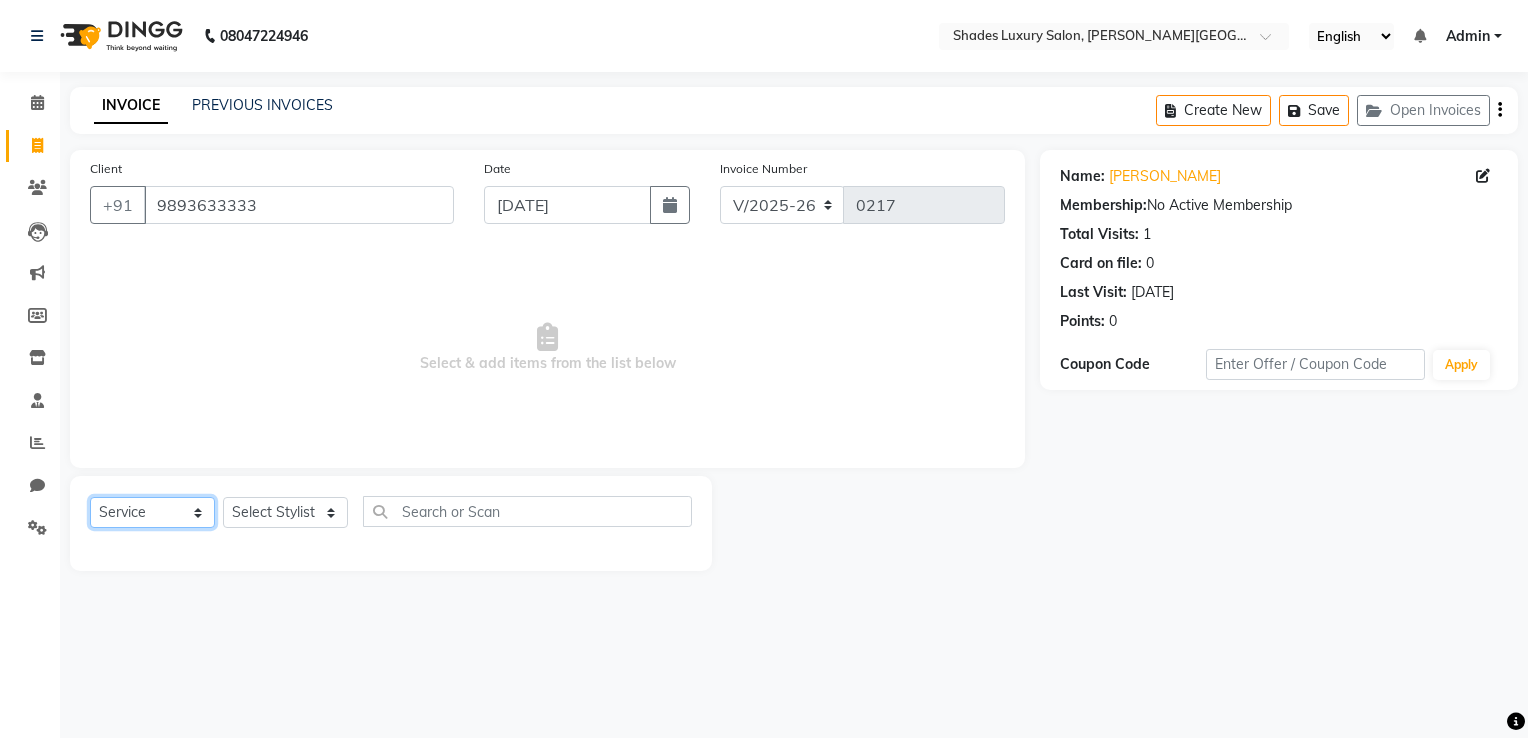 click on "Select  Service  Product  Membership  Package Voucher Prepaid Gift Card" 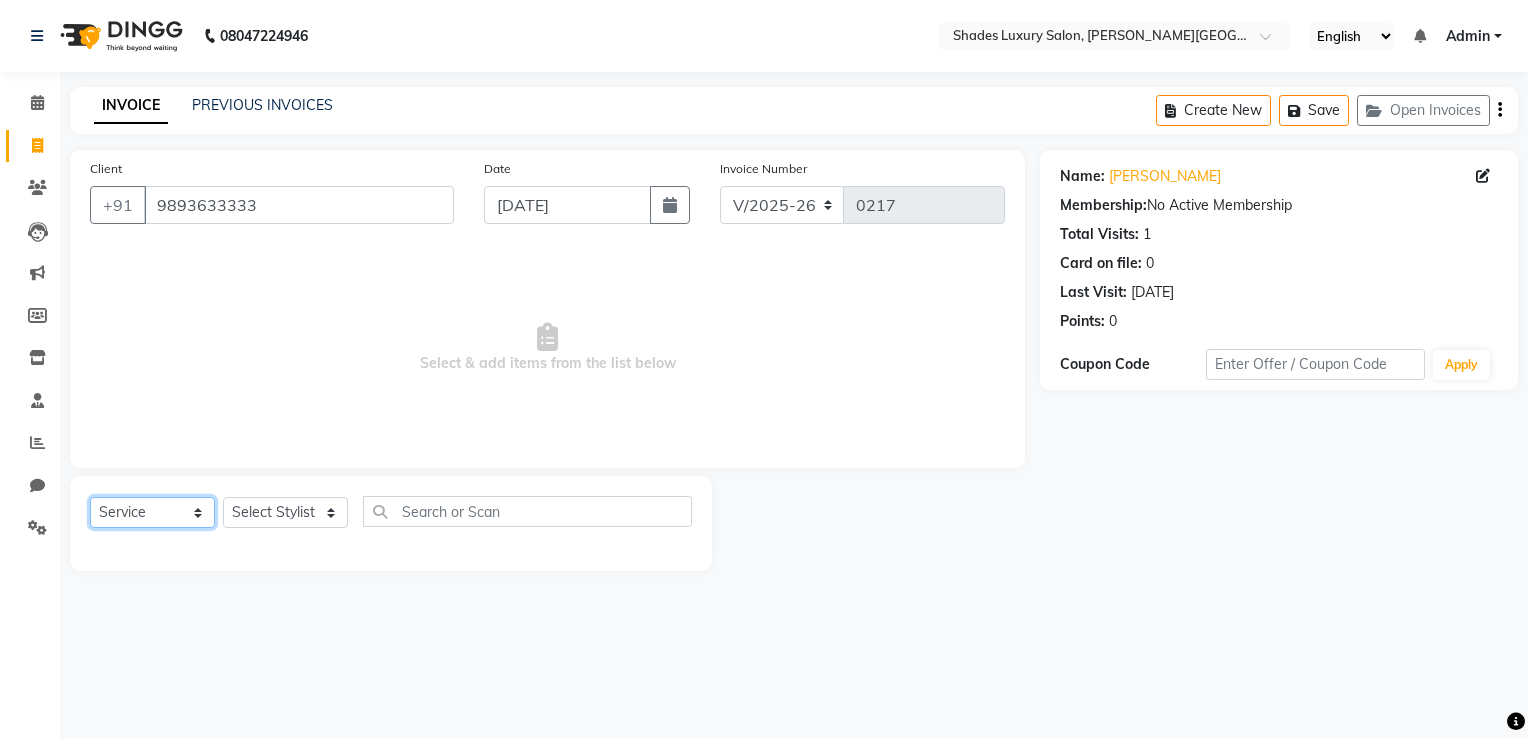 select on "P" 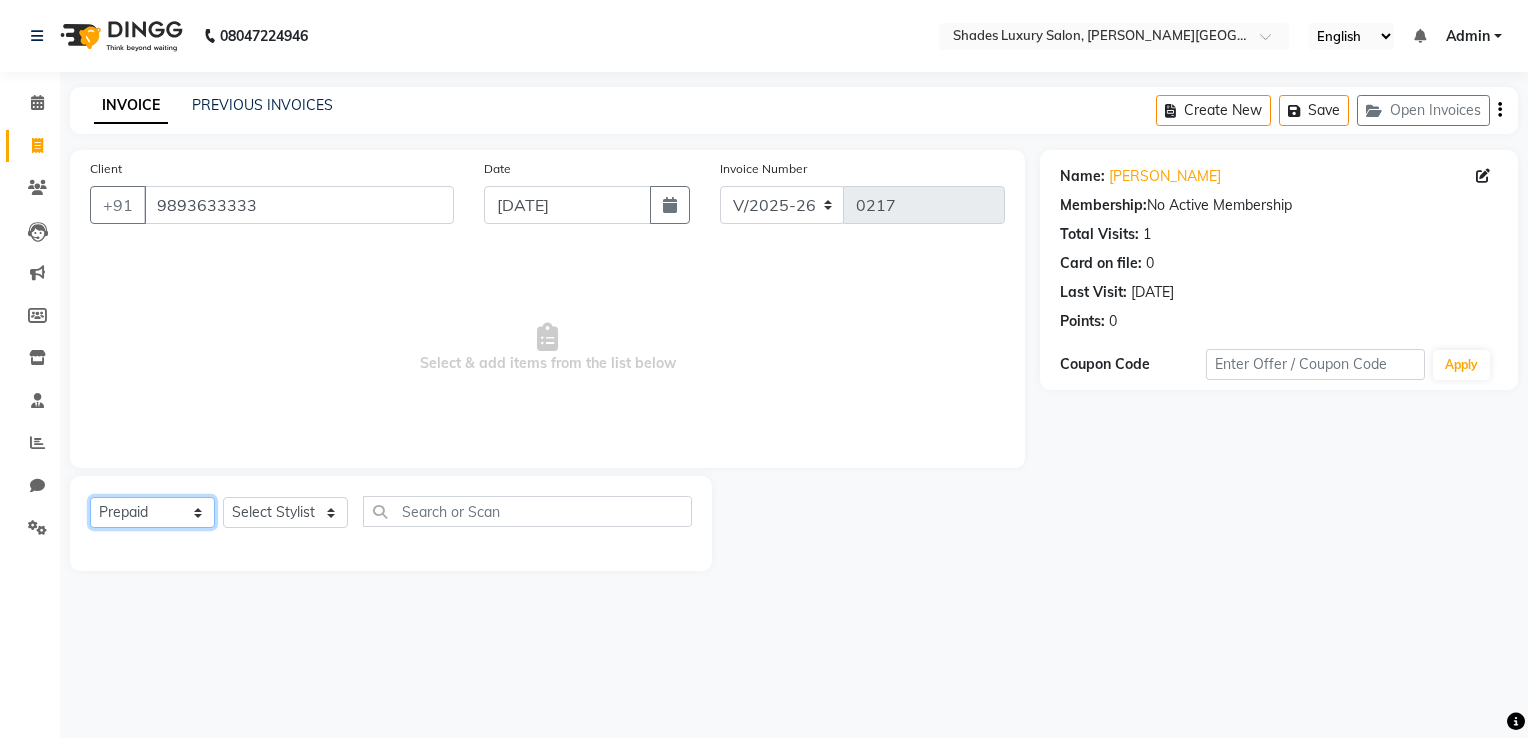 click on "Select  Service  Product  Membership  Package Voucher Prepaid Gift Card" 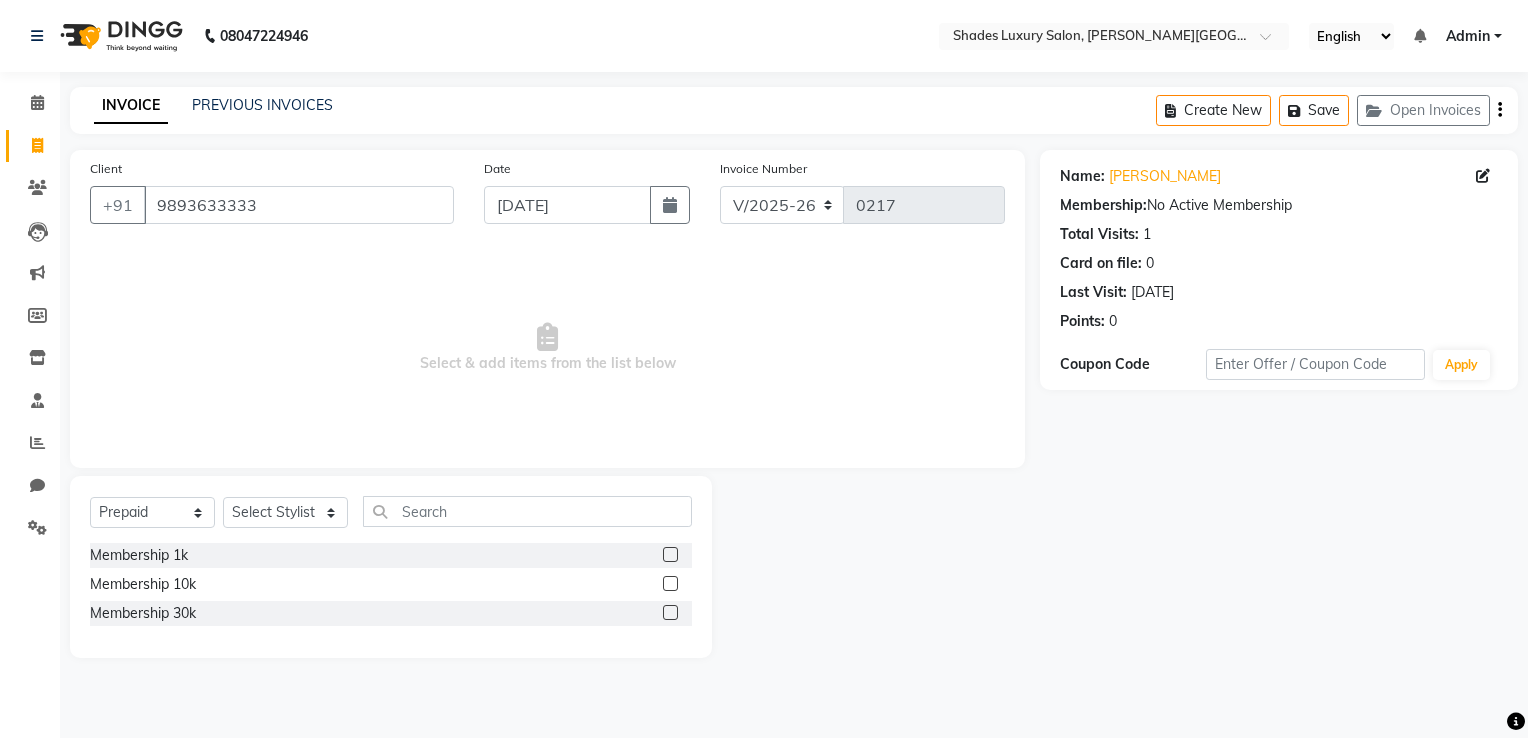click 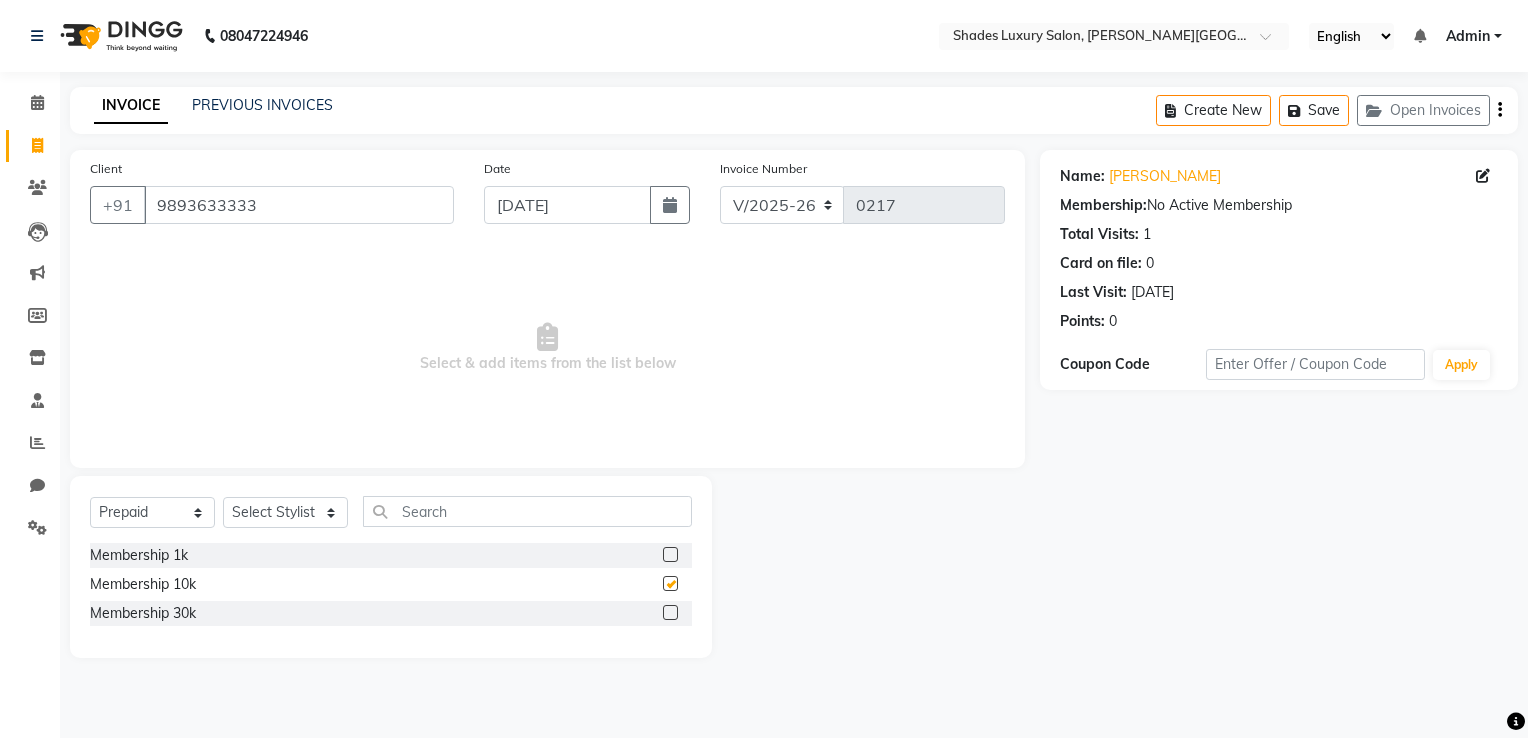 checkbox on "false" 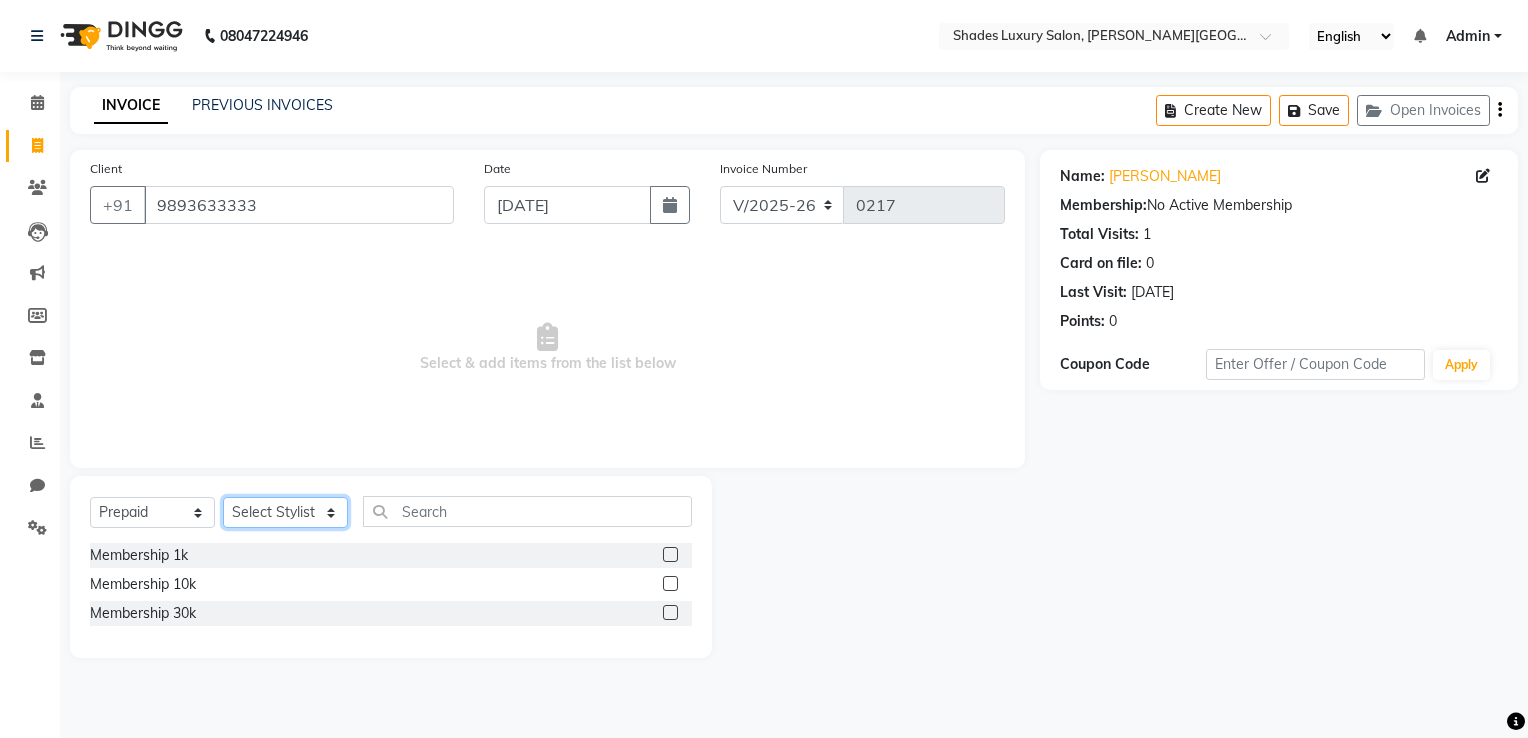 click on "Select Stylist Asha Maam Chandani Mamta Nasim Sir Palak Verma Rashi salman Samar shahbaj" 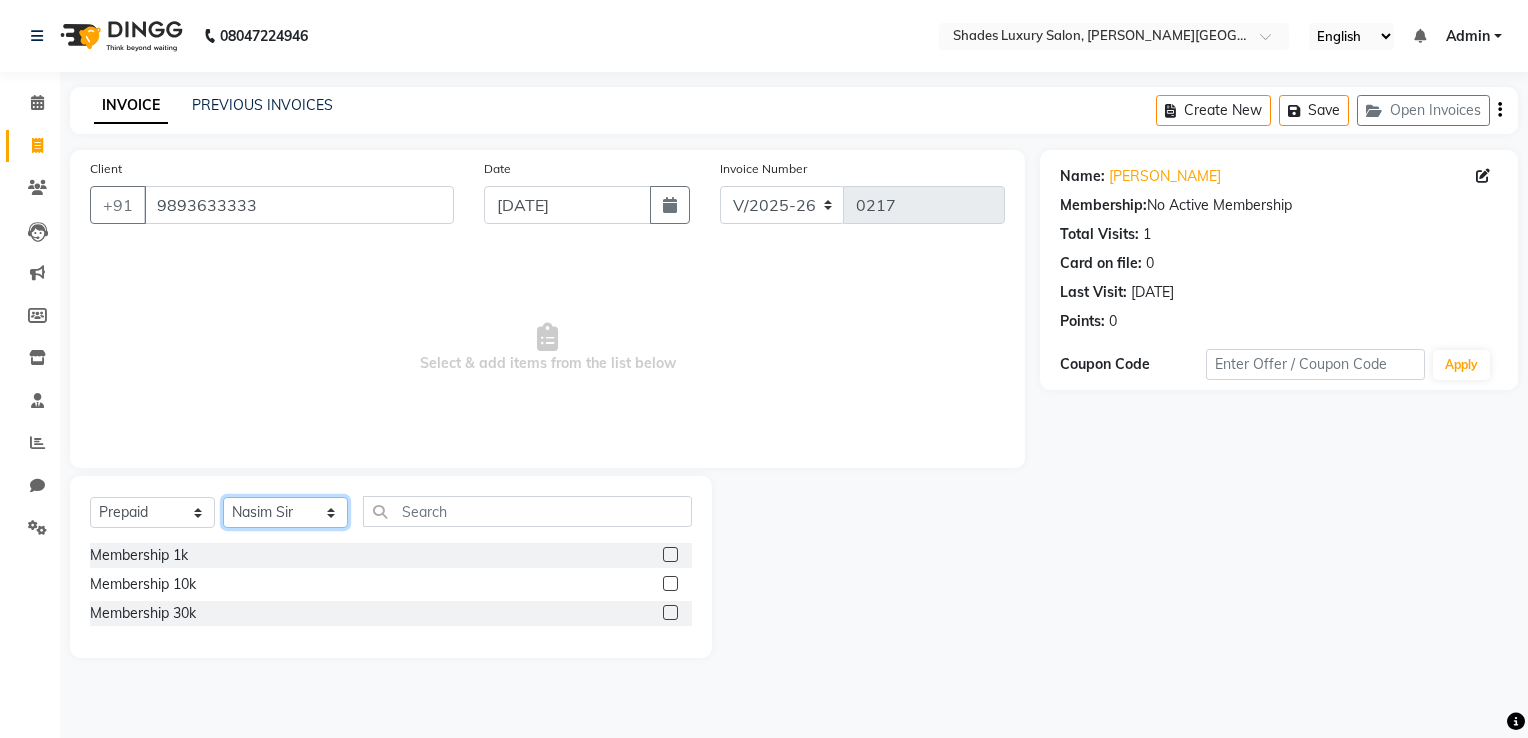 click on "Select Stylist Asha Maam Chandani Mamta Nasim Sir Palak Verma Rashi salman Samar shahbaj" 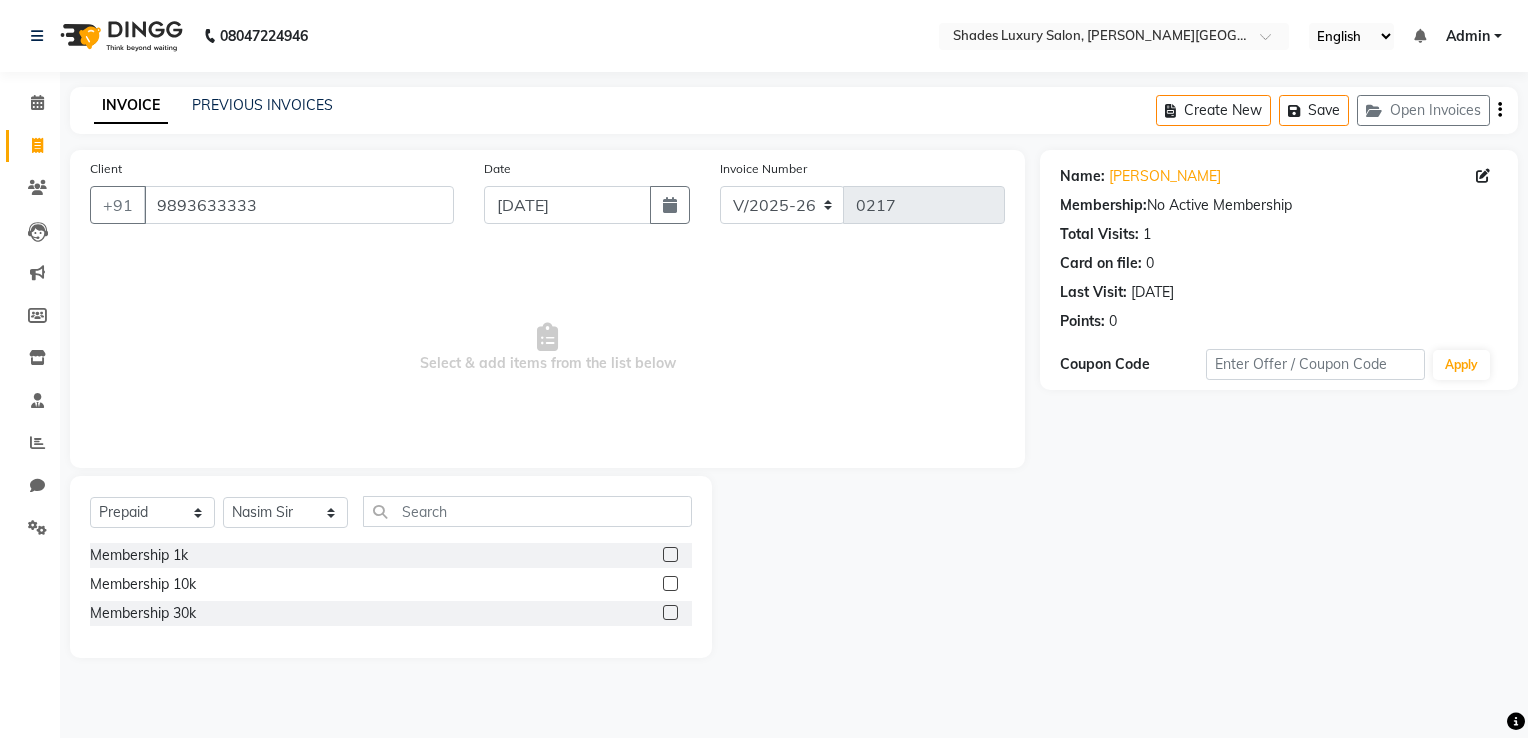 click 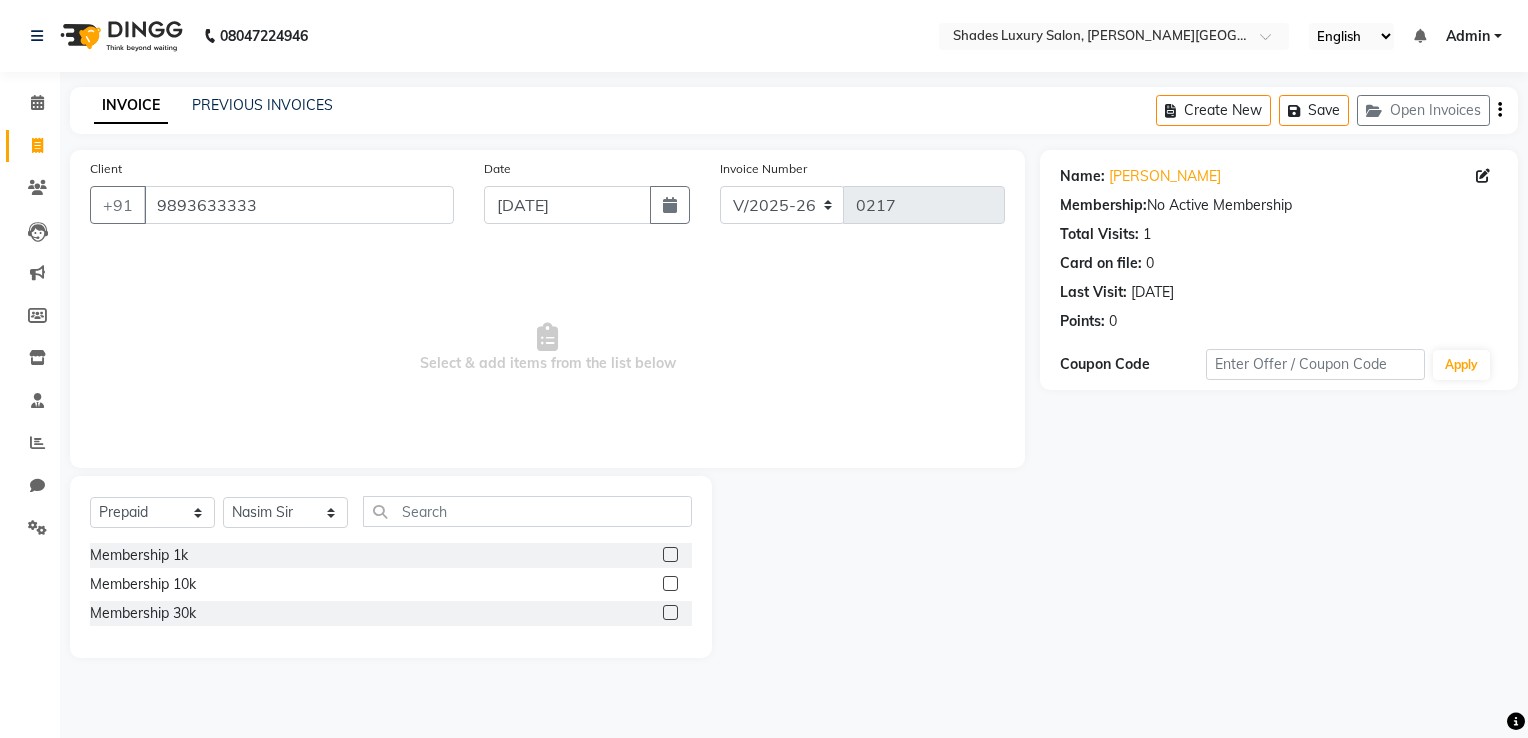click at bounding box center (669, 584) 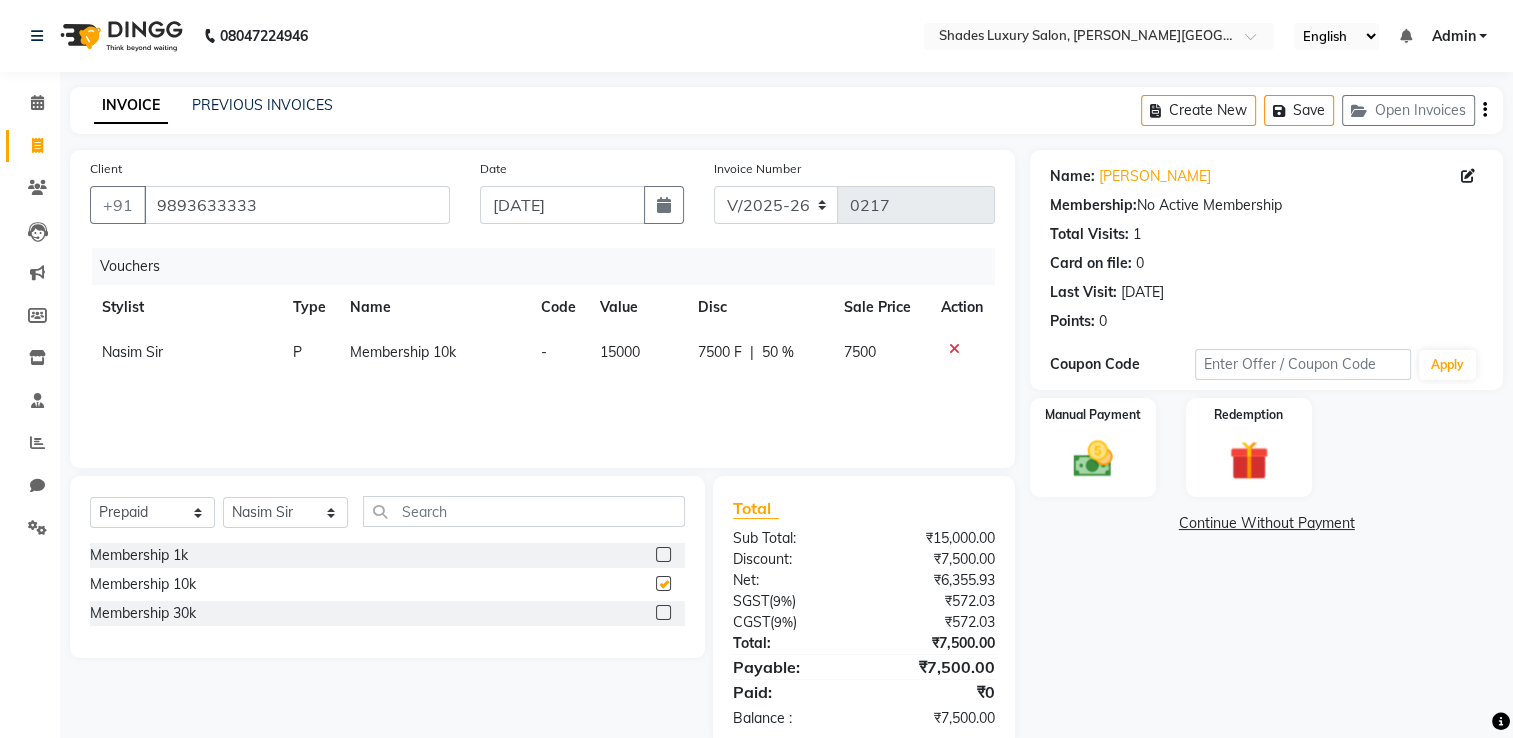 checkbox on "false" 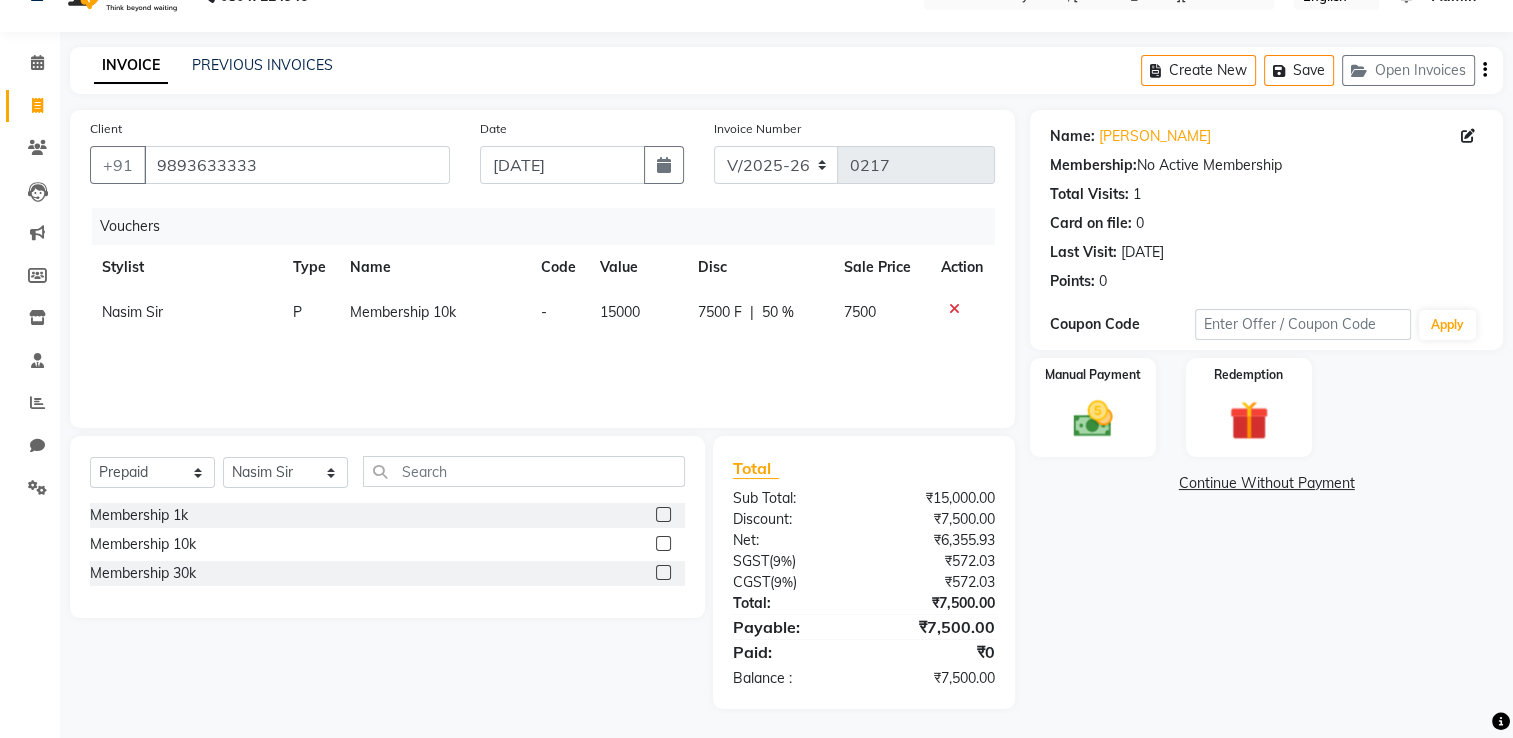 scroll, scrollTop: 41, scrollLeft: 0, axis: vertical 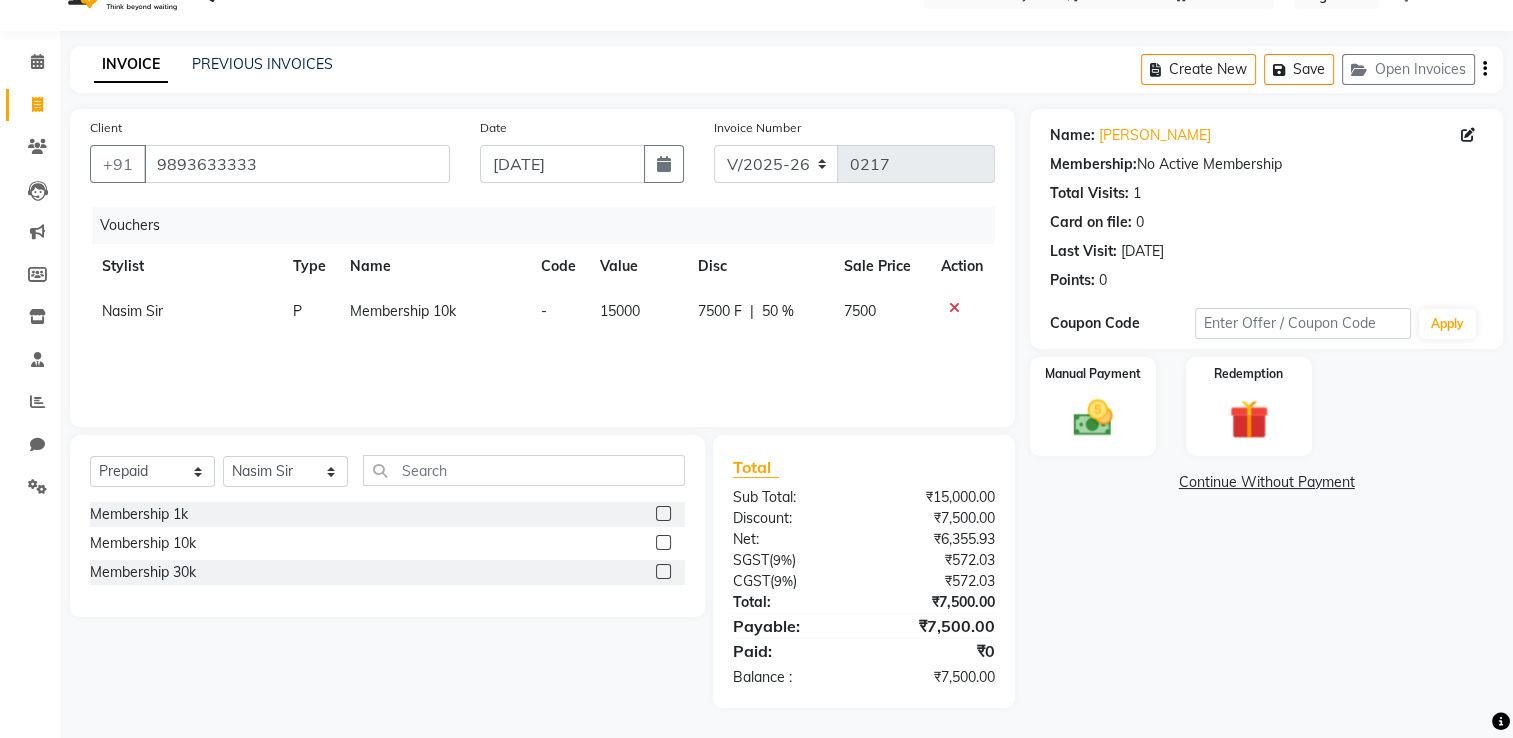 click 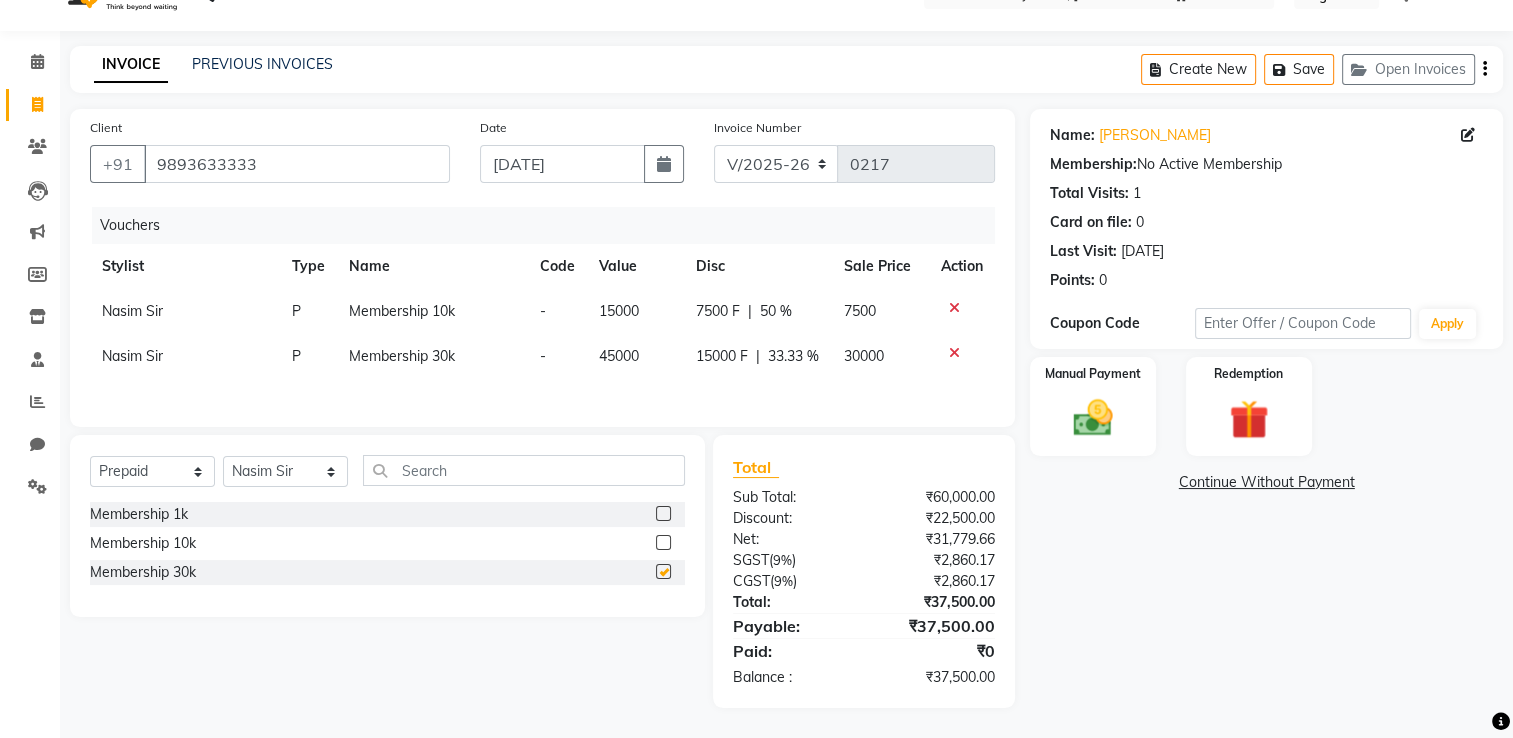 checkbox on "false" 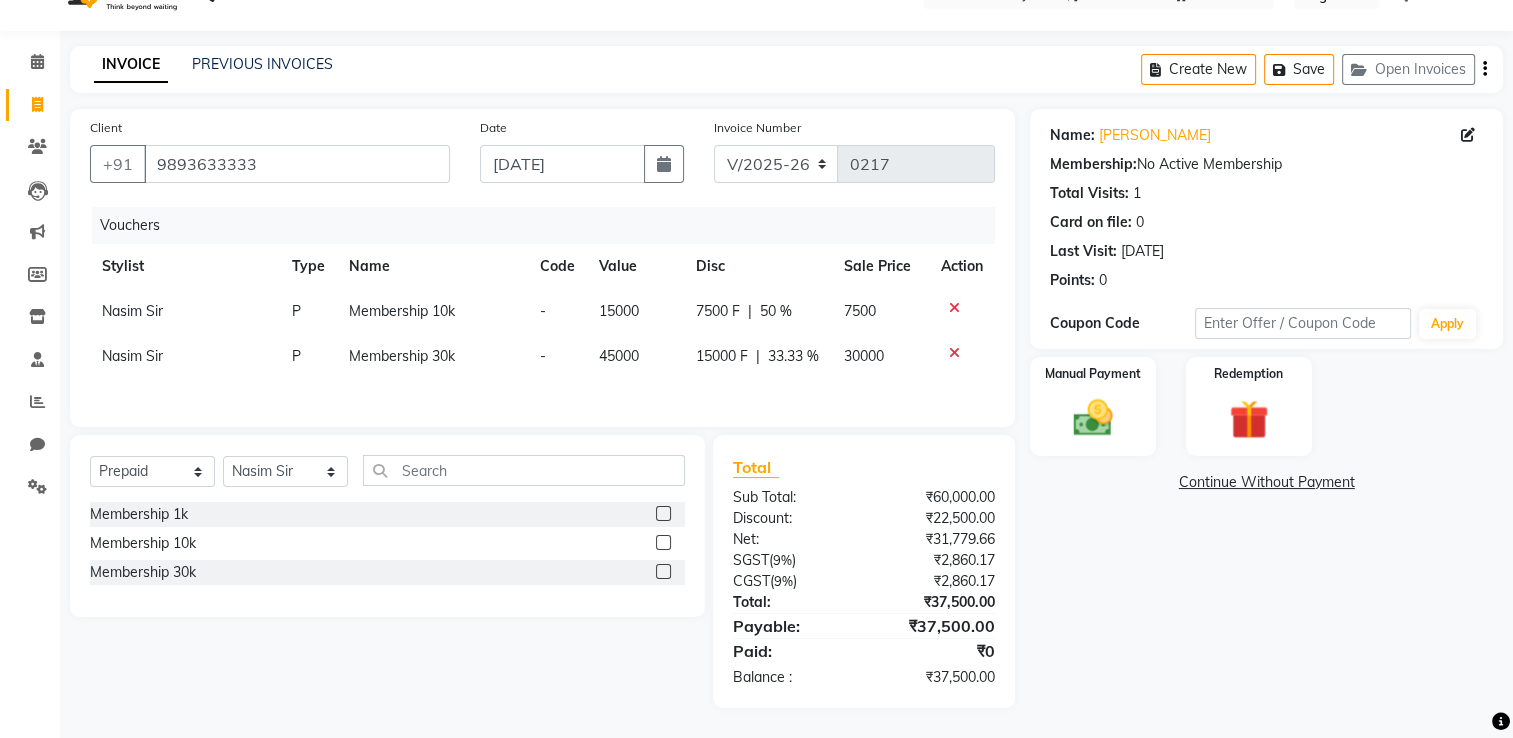 click 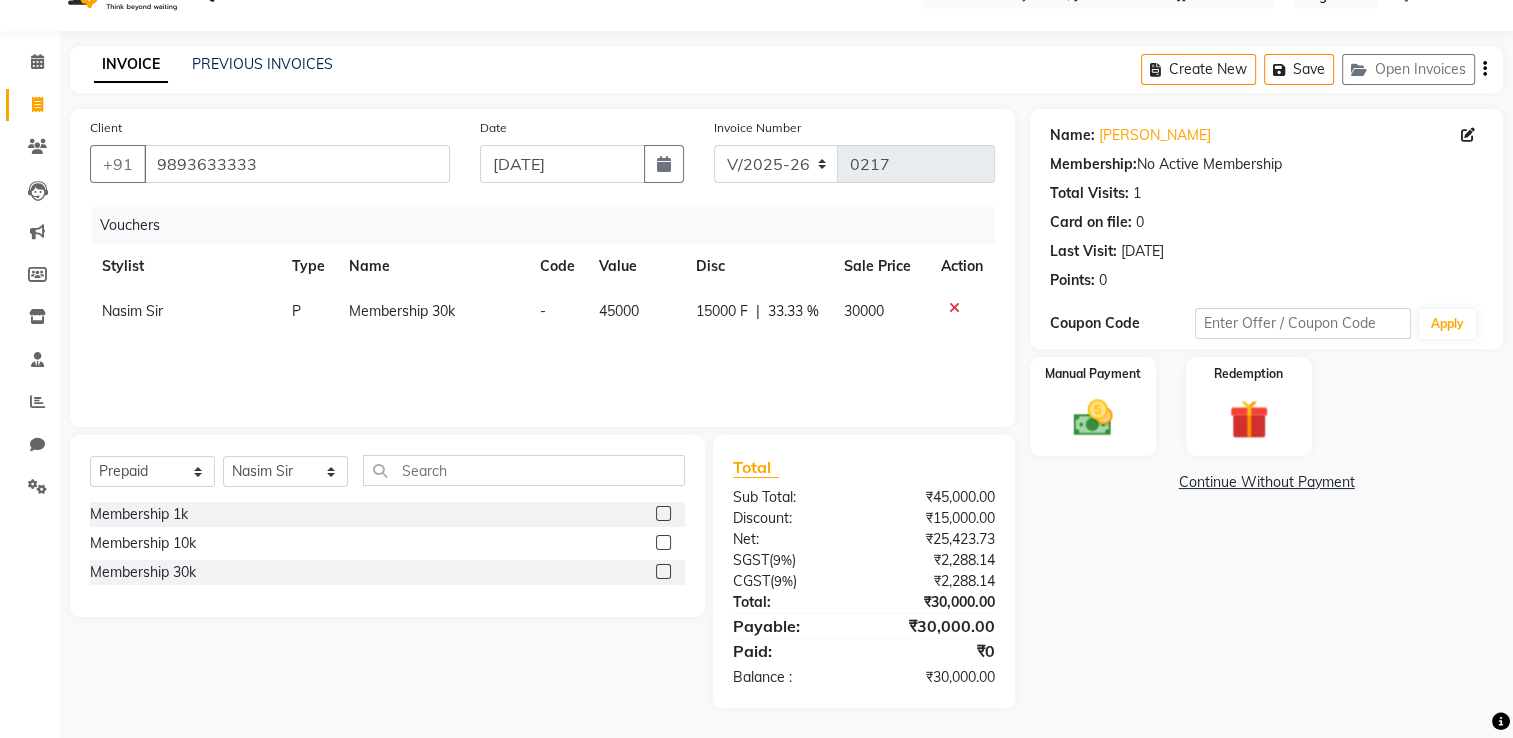 click 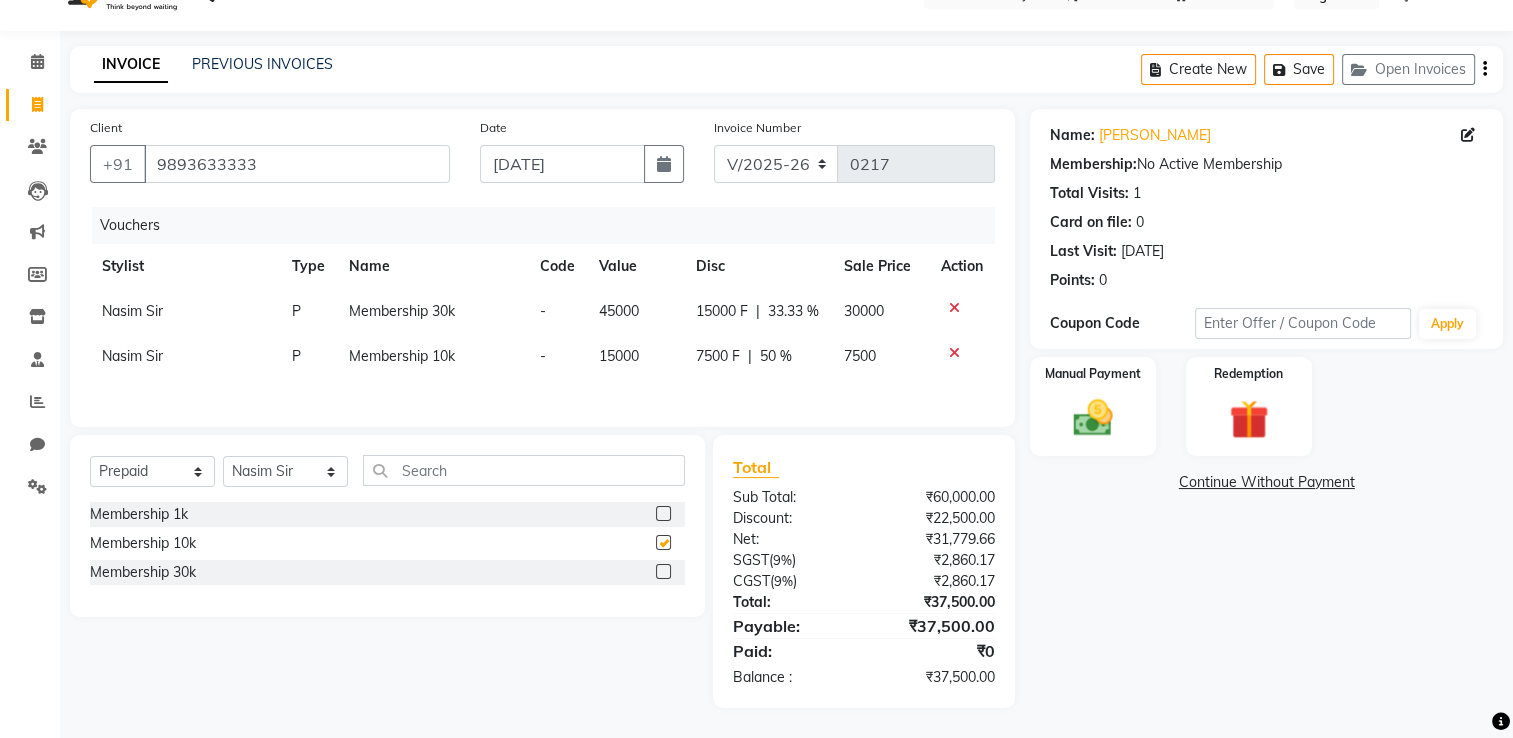 checkbox on "false" 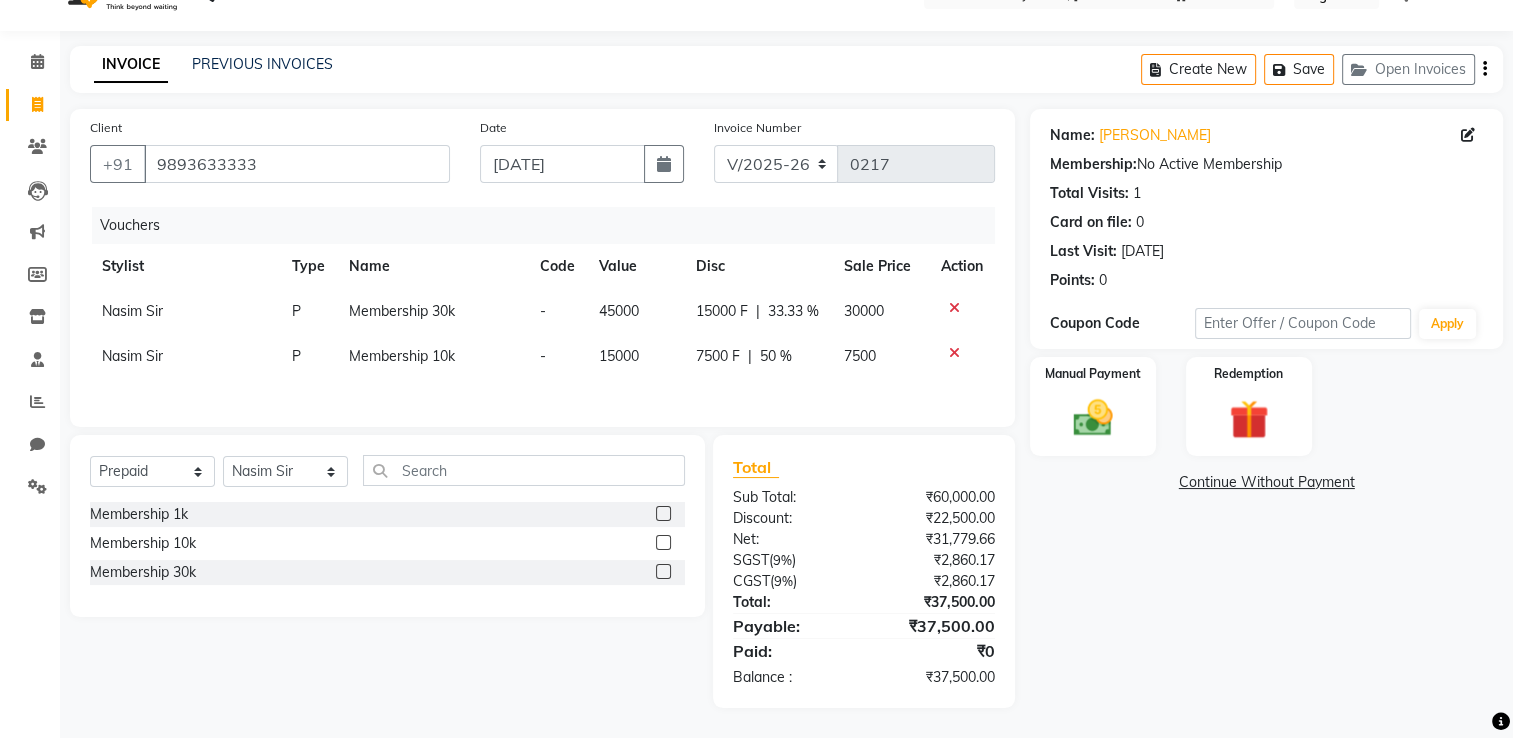 click 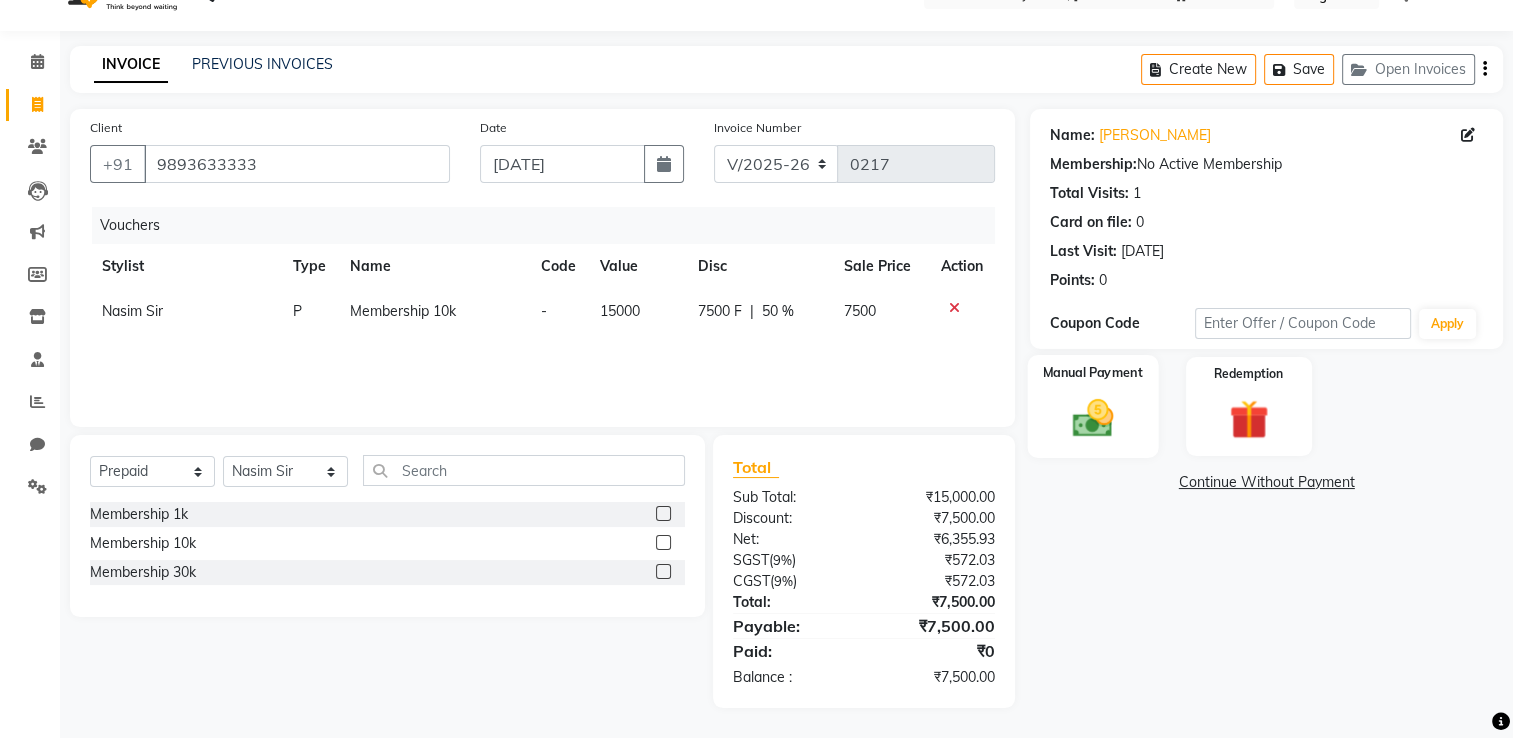 click on "Manual Payment" 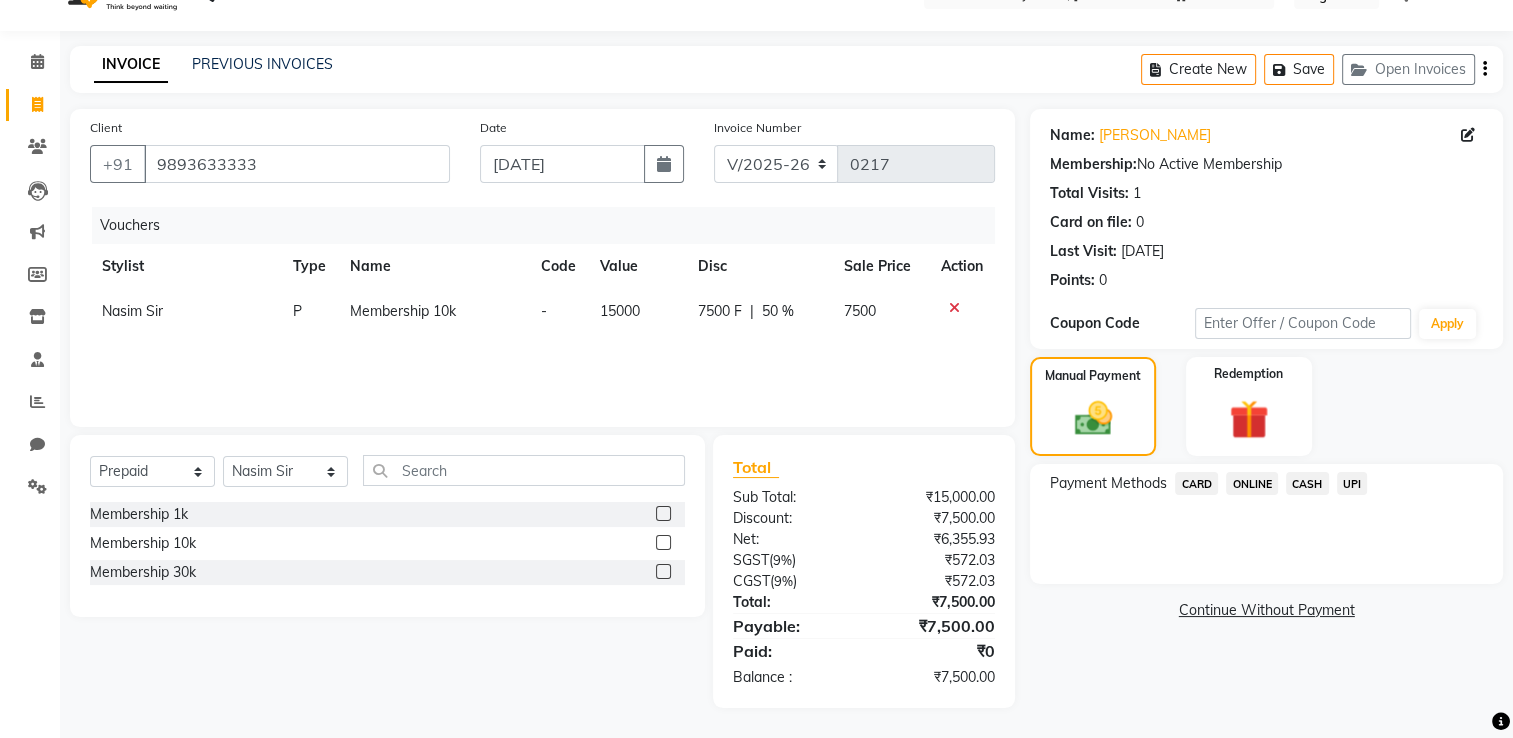 click on "CASH" 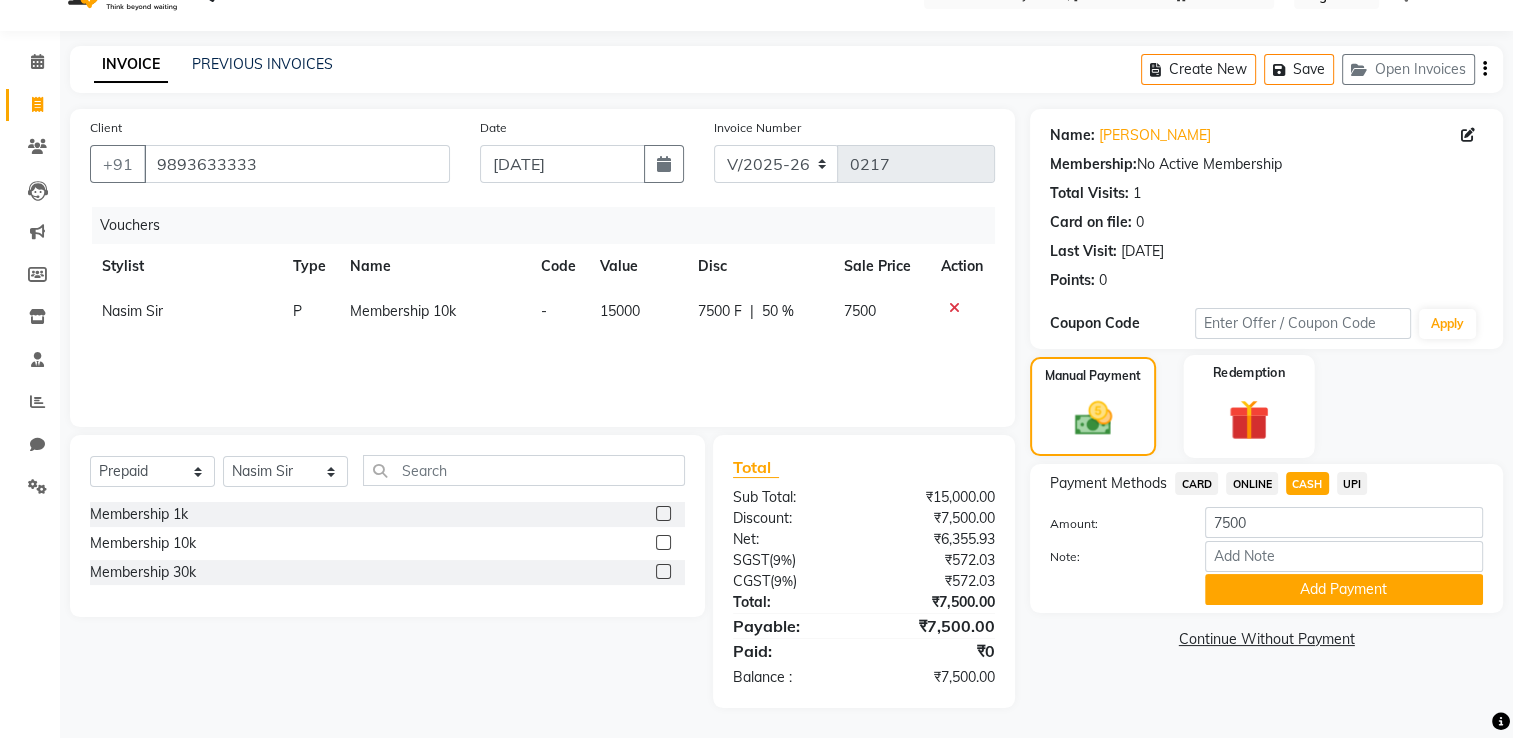 click 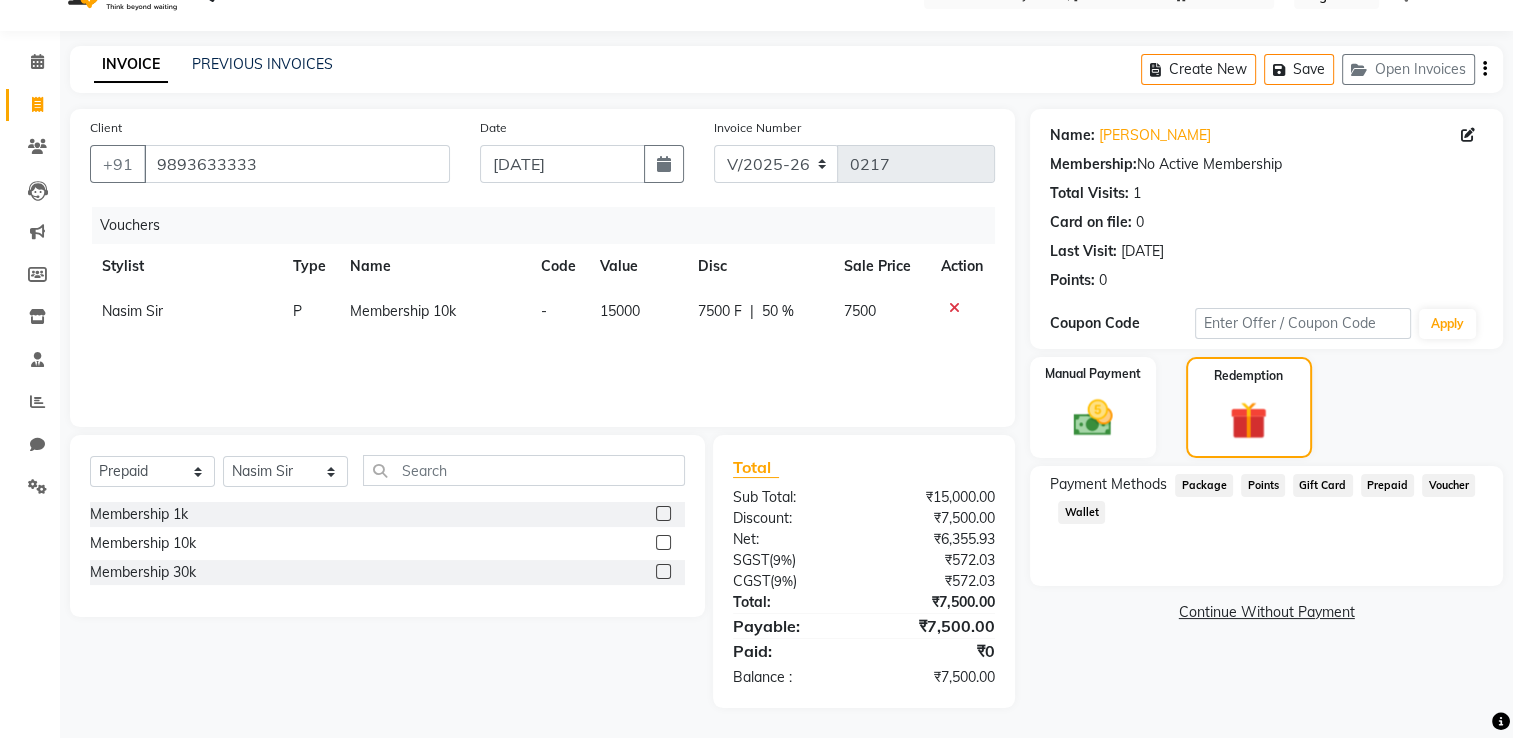 click on "Prepaid" 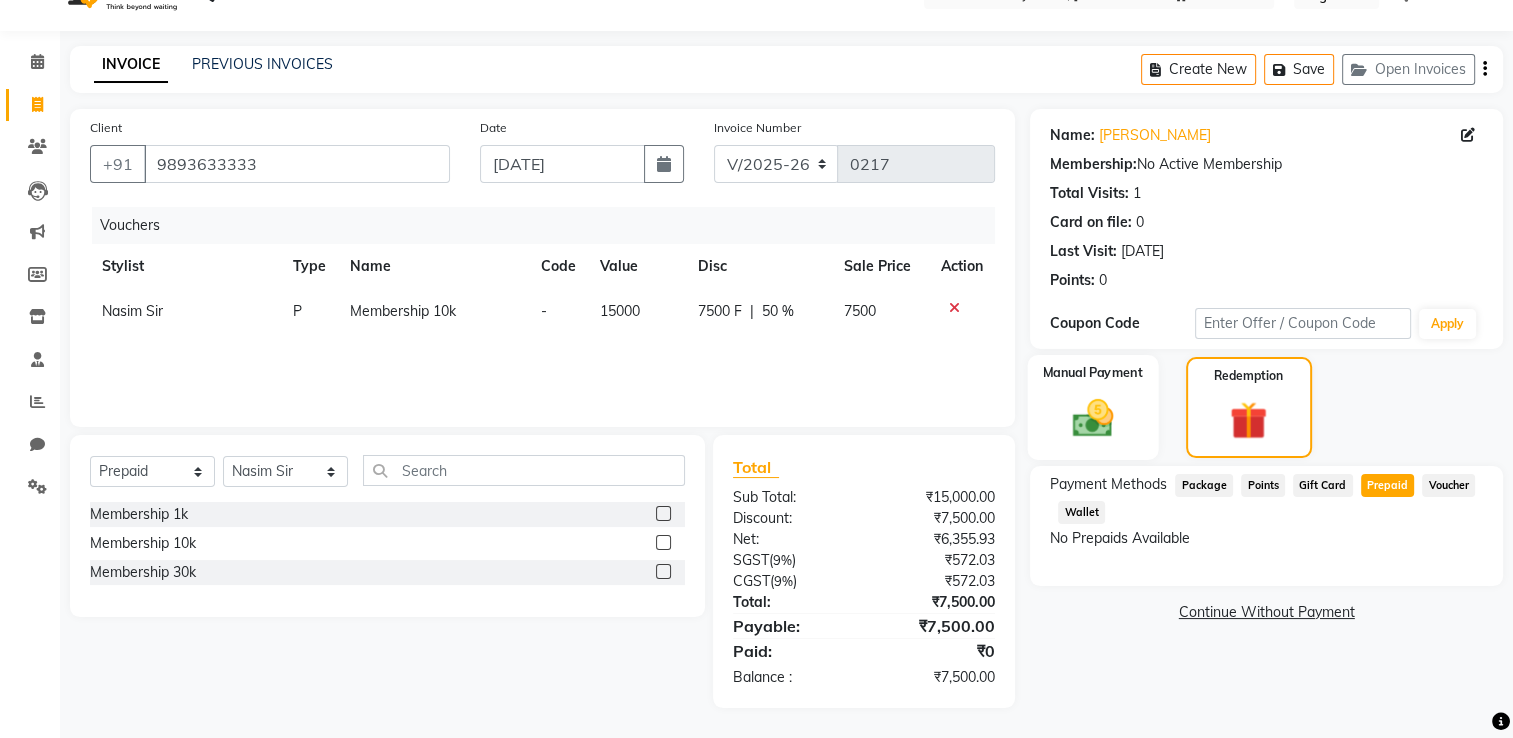 click 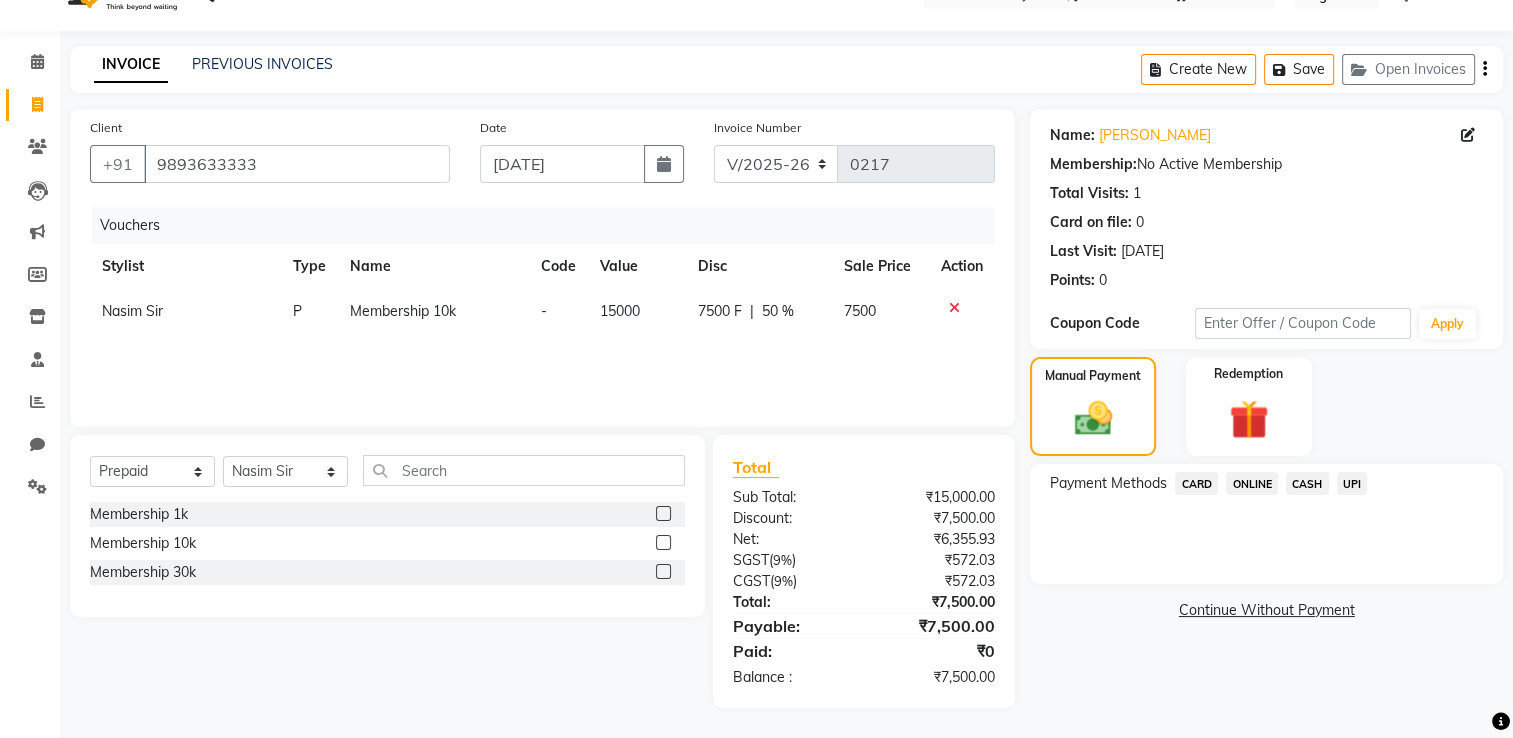 click on "CASH" 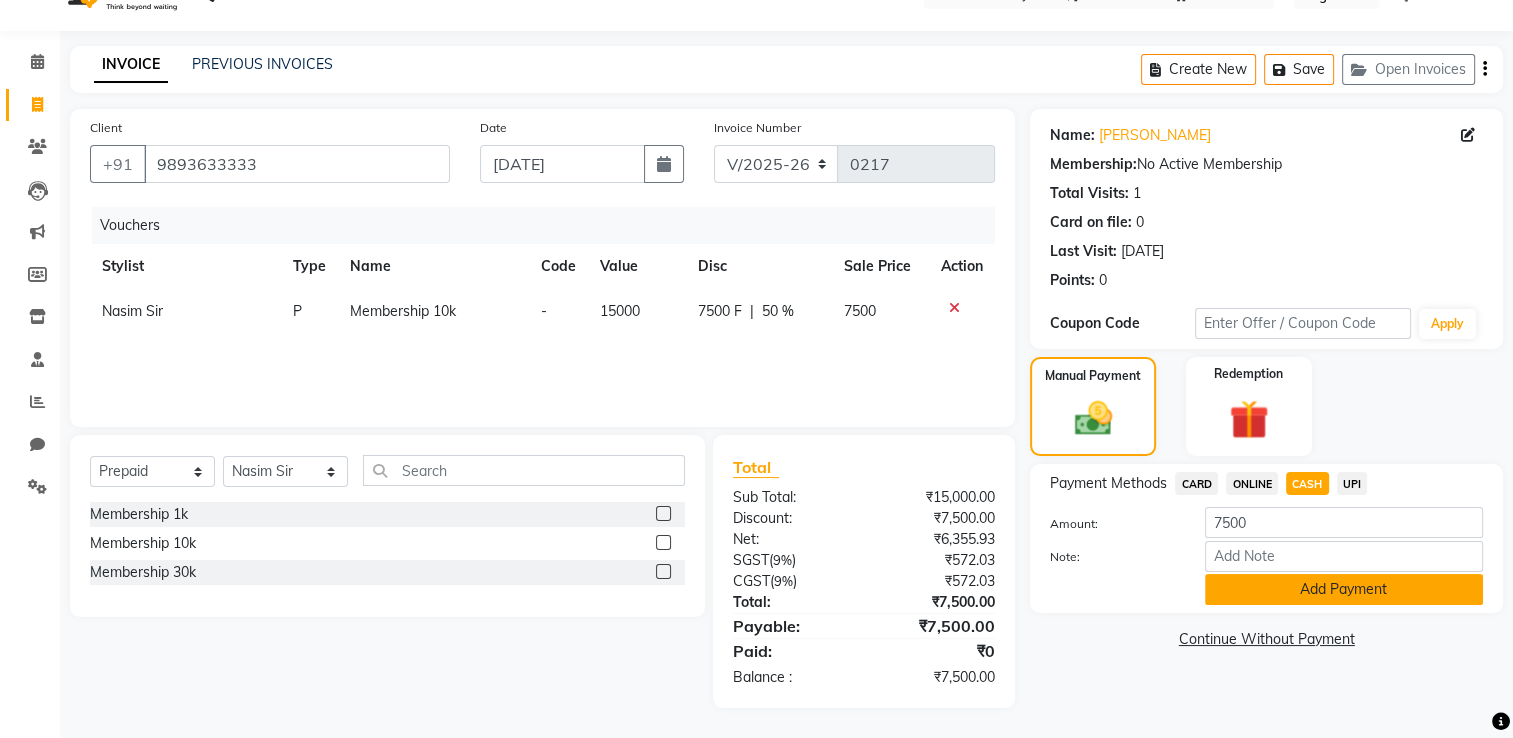 click on "Add Payment" 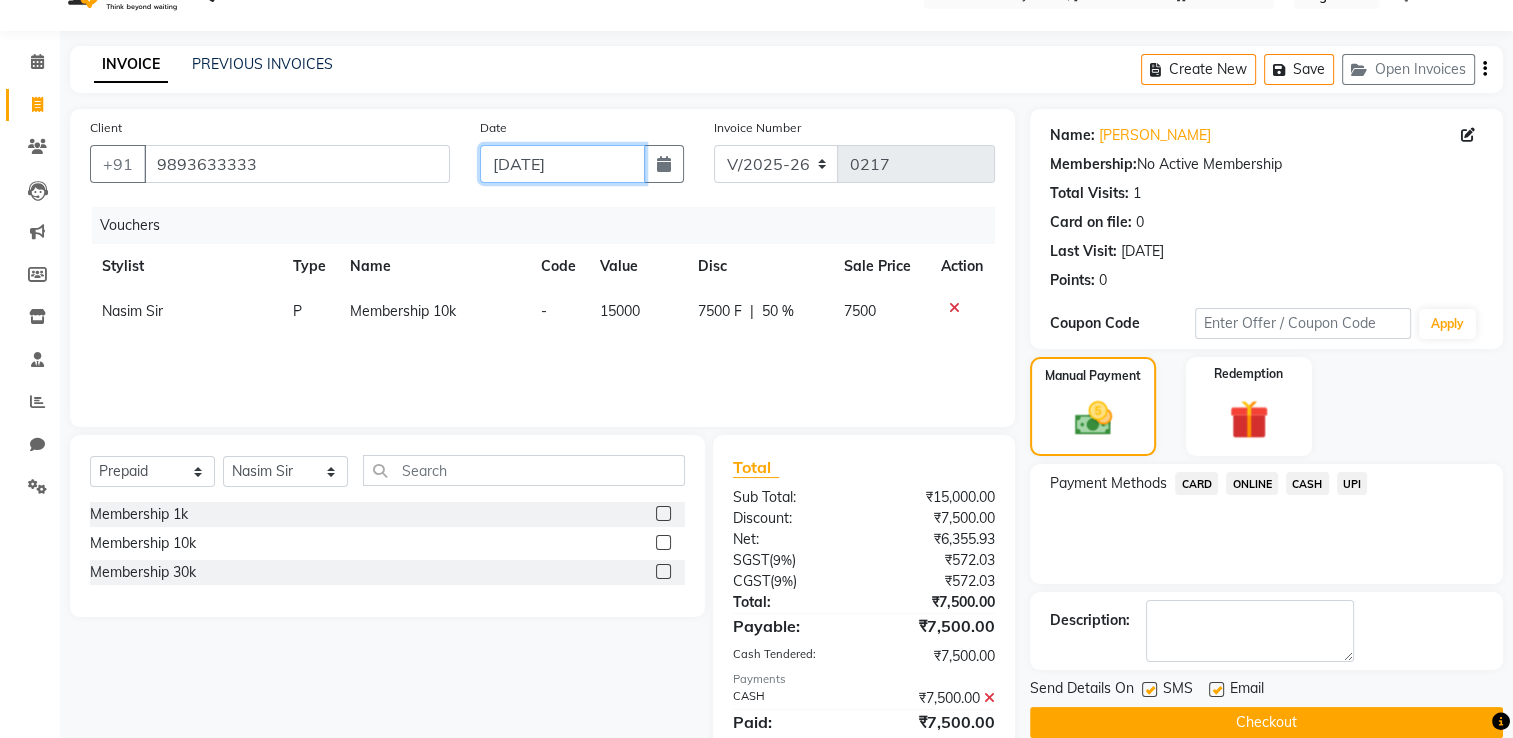 click on "[DATE]" 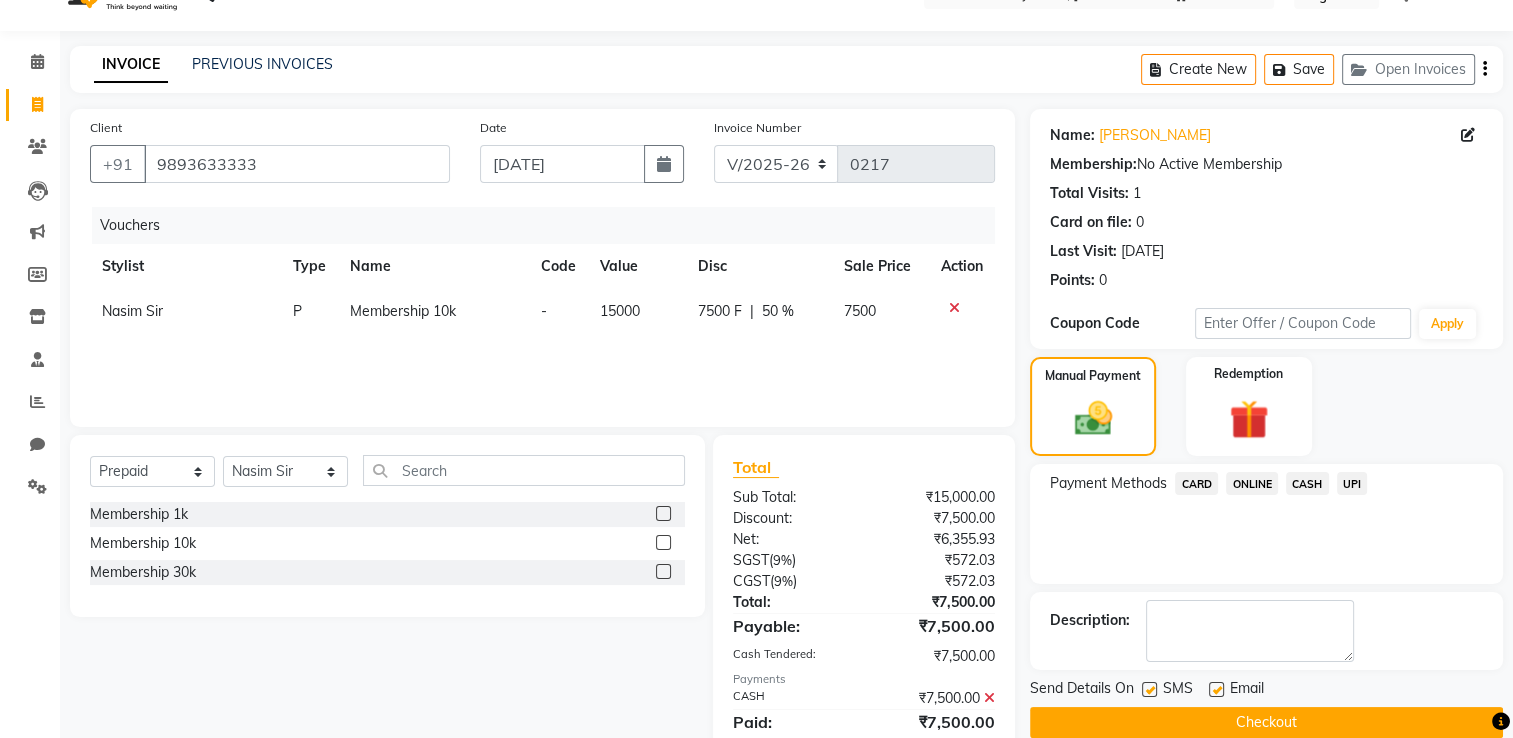 select on "7" 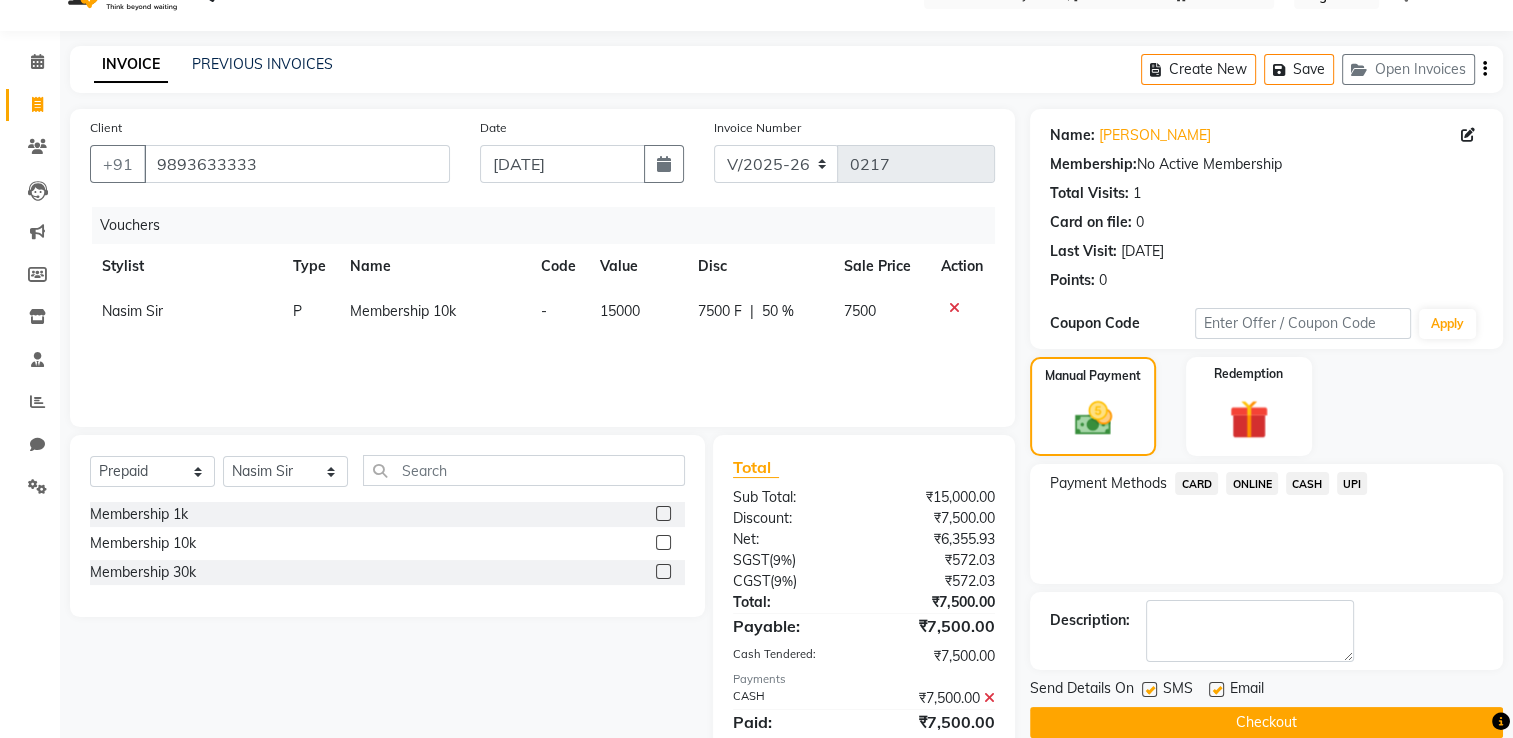 select on "2025" 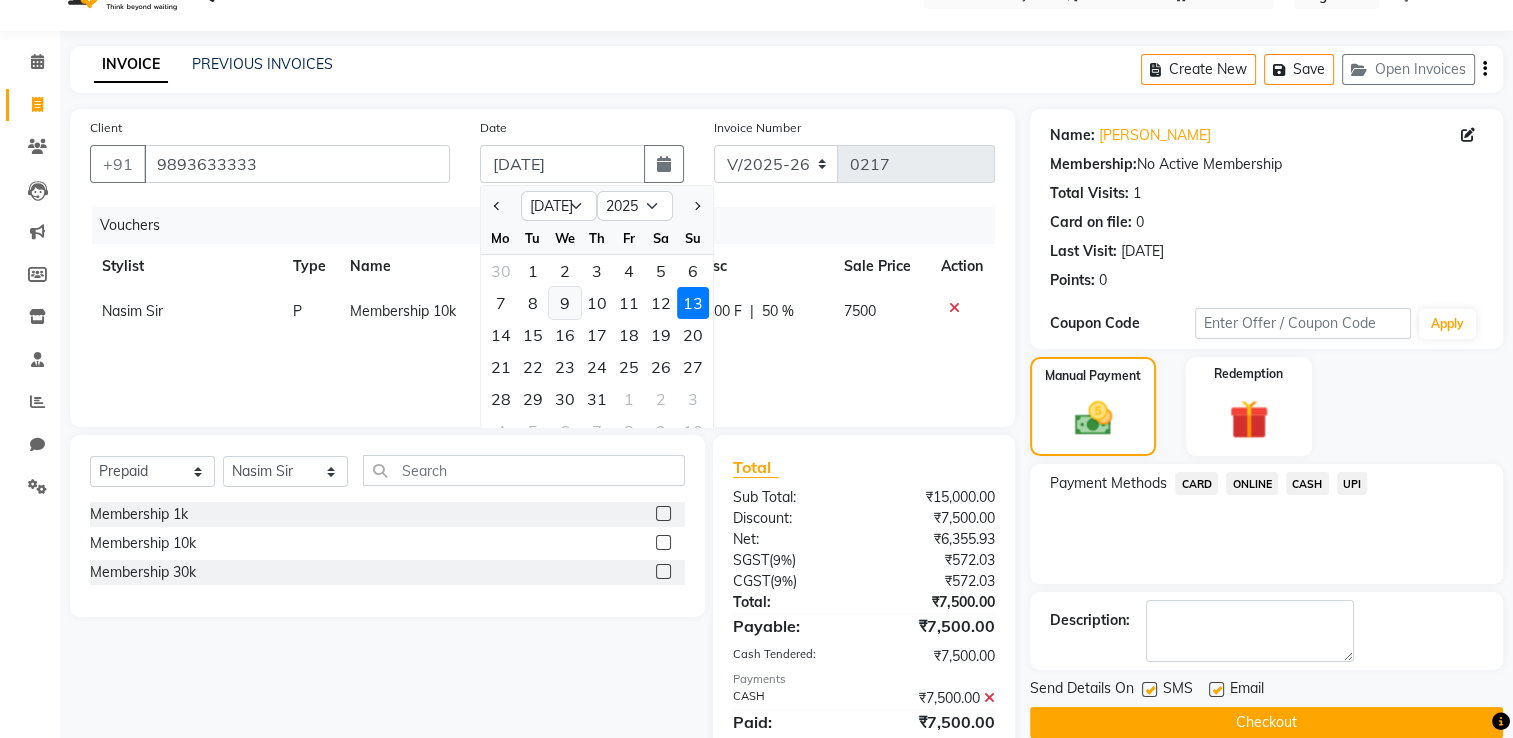 click on "9" 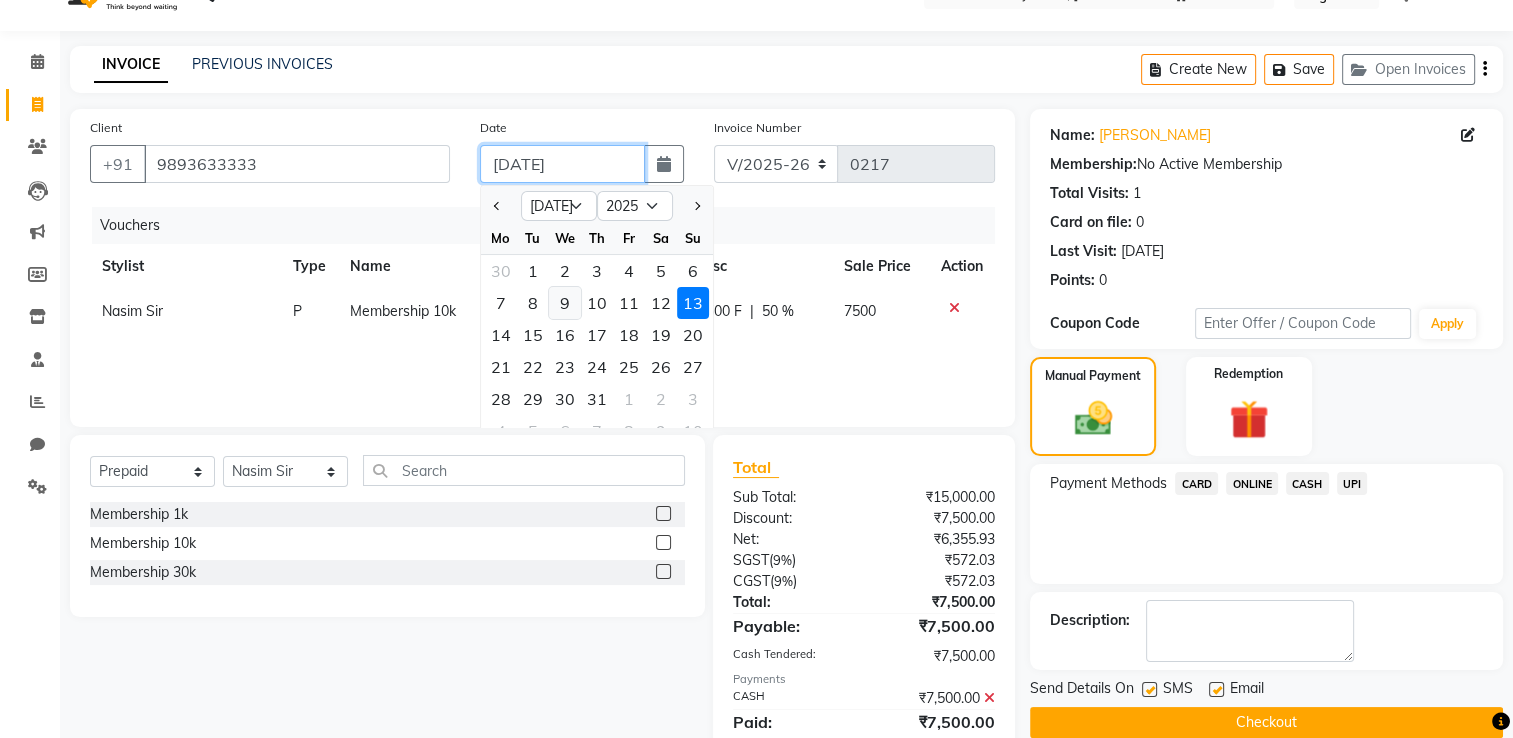 type on "09-07-2025" 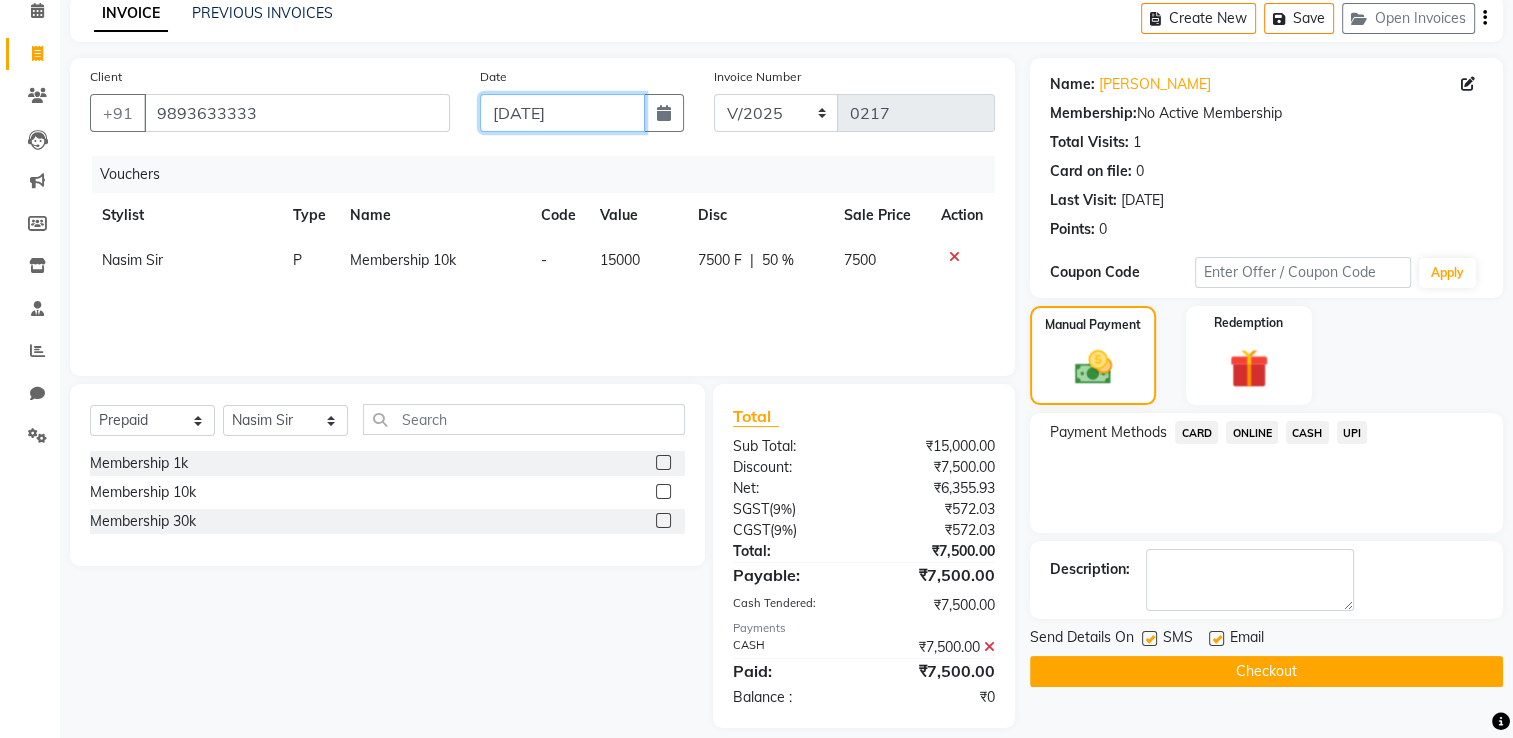 scroll, scrollTop: 112, scrollLeft: 0, axis: vertical 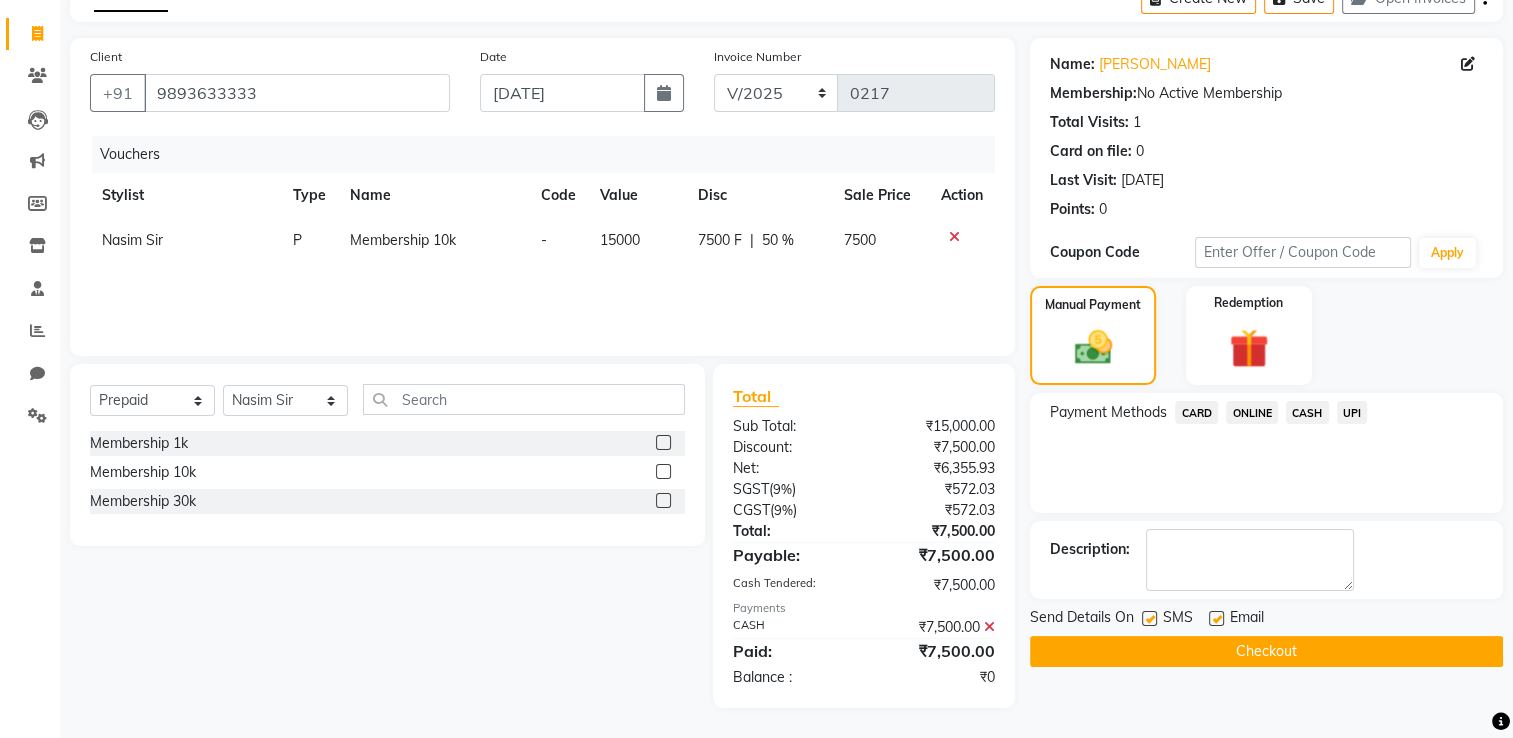 click on "Checkout" 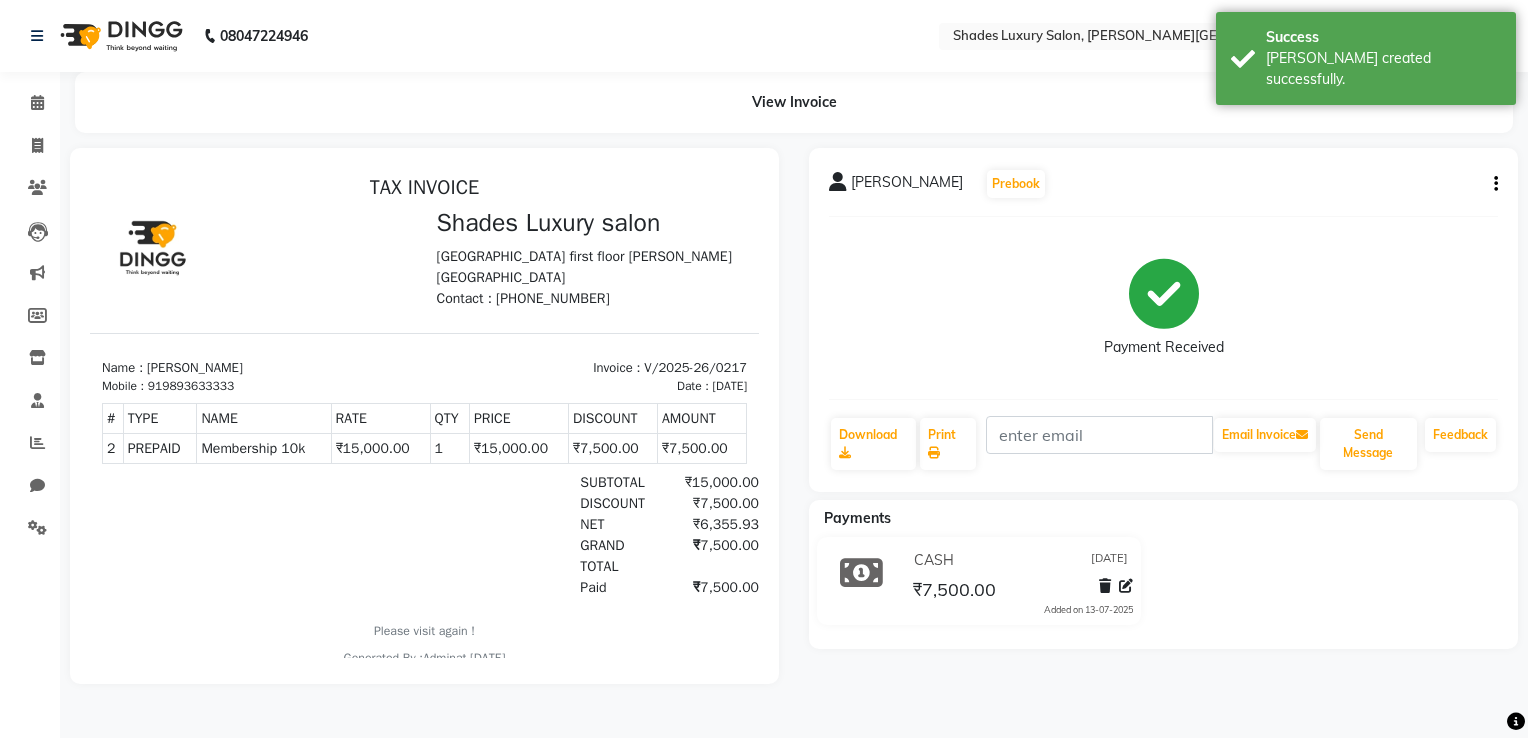 scroll, scrollTop: 0, scrollLeft: 0, axis: both 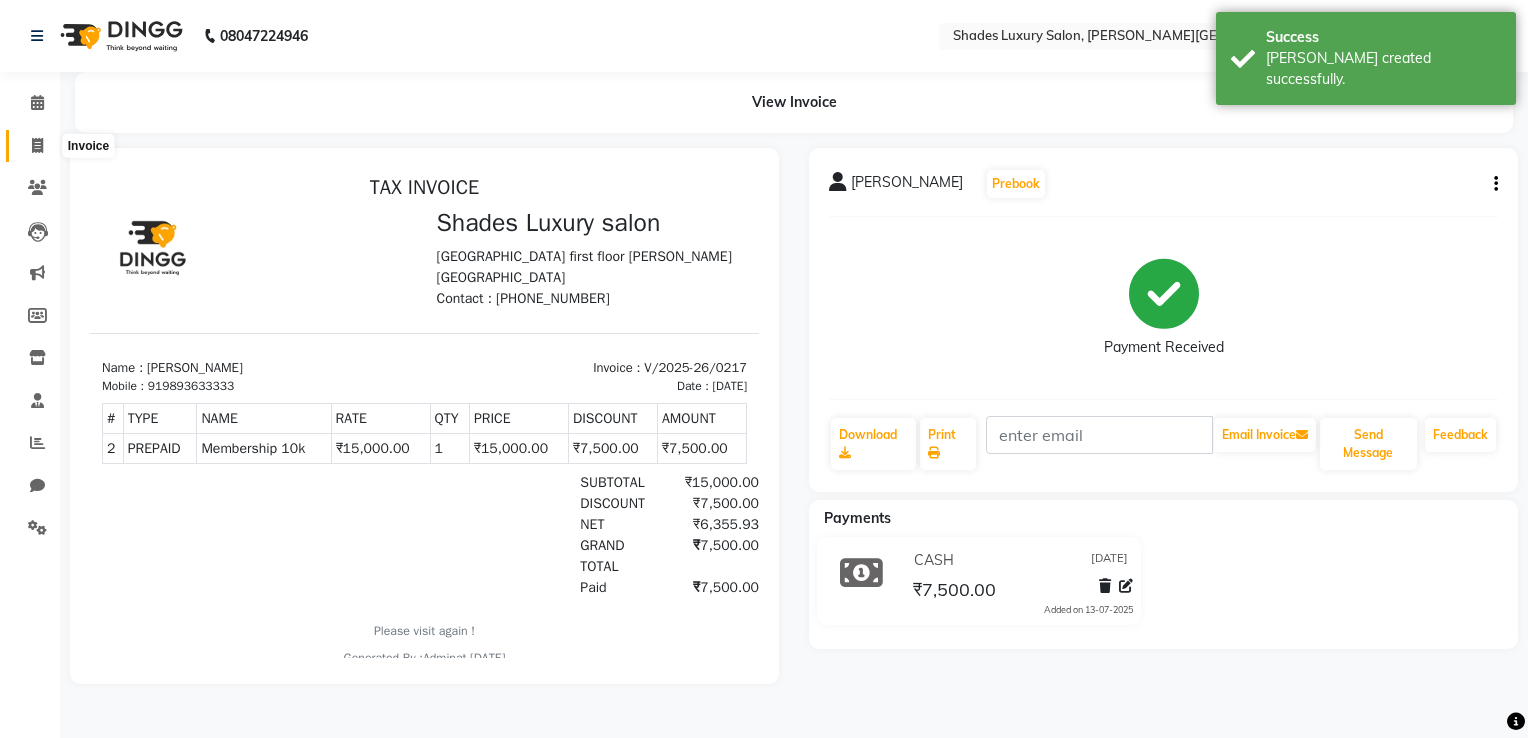 click 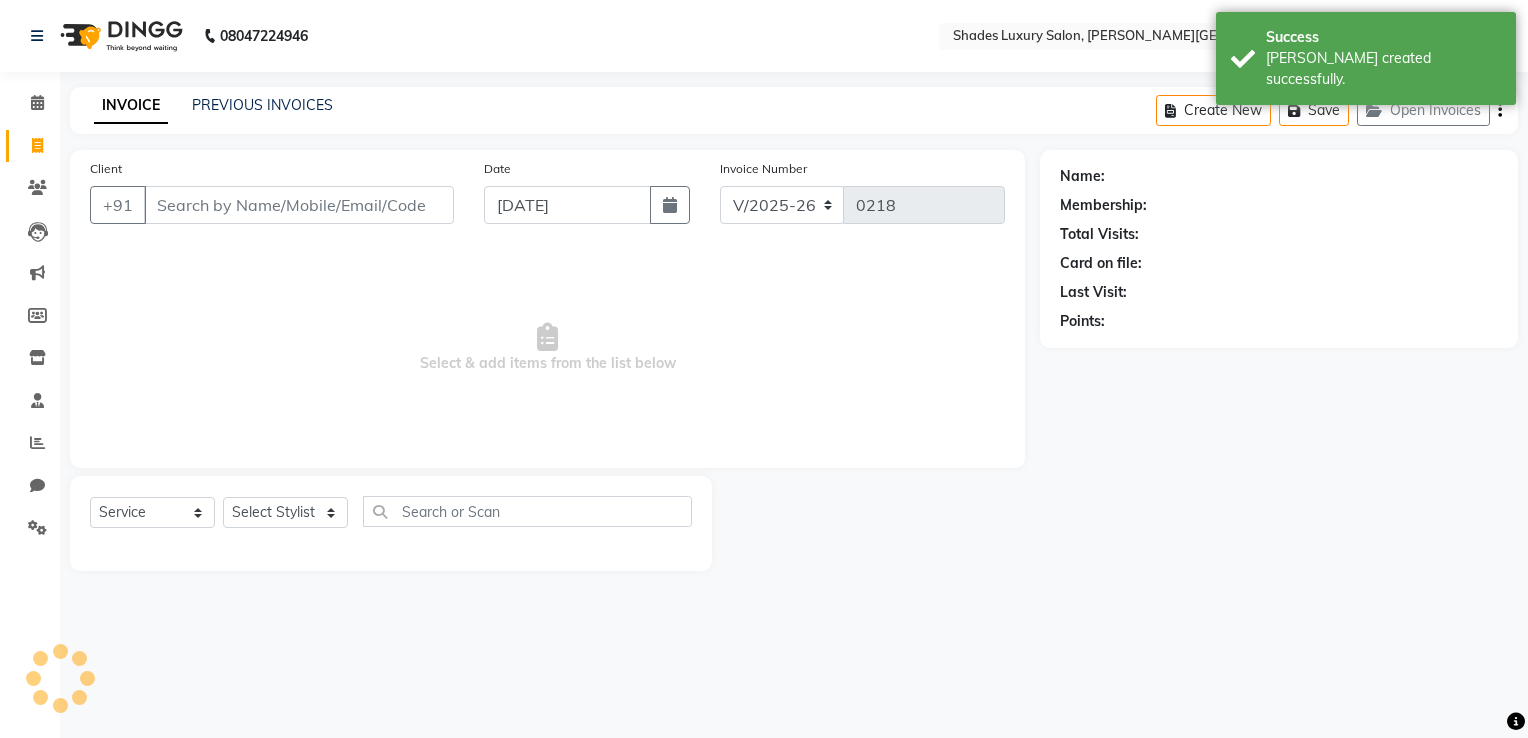 click on "Client" at bounding box center [299, 205] 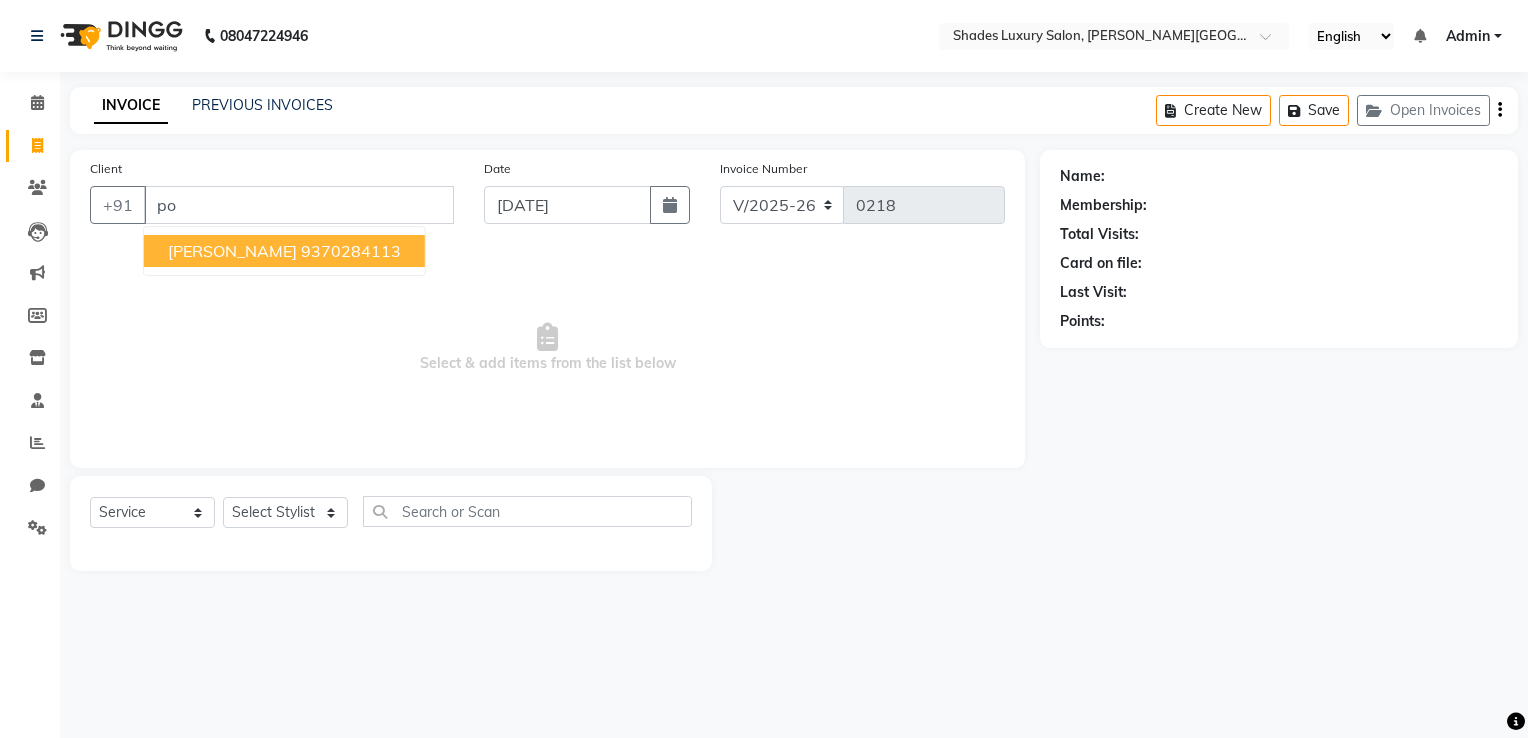 type on "p" 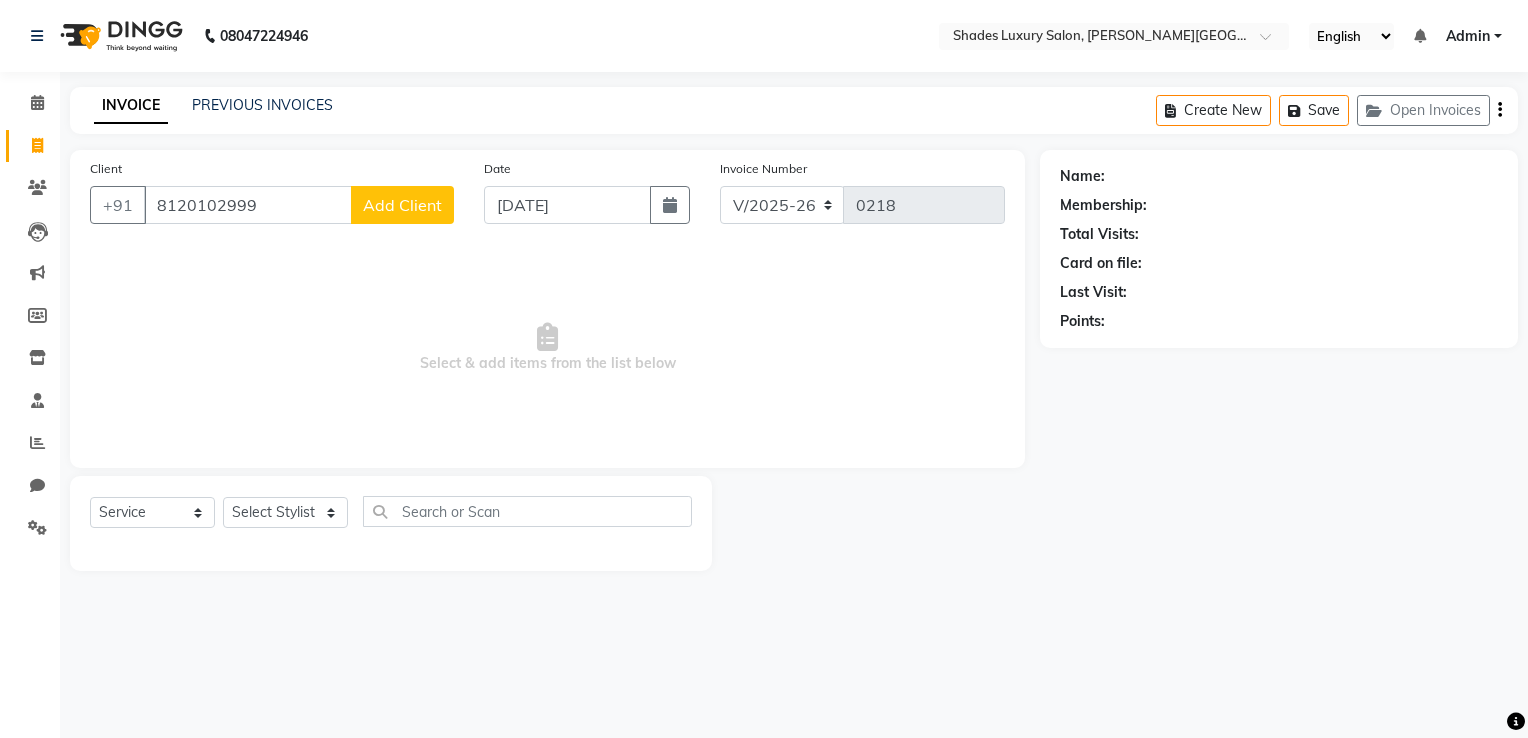 type on "8120102999" 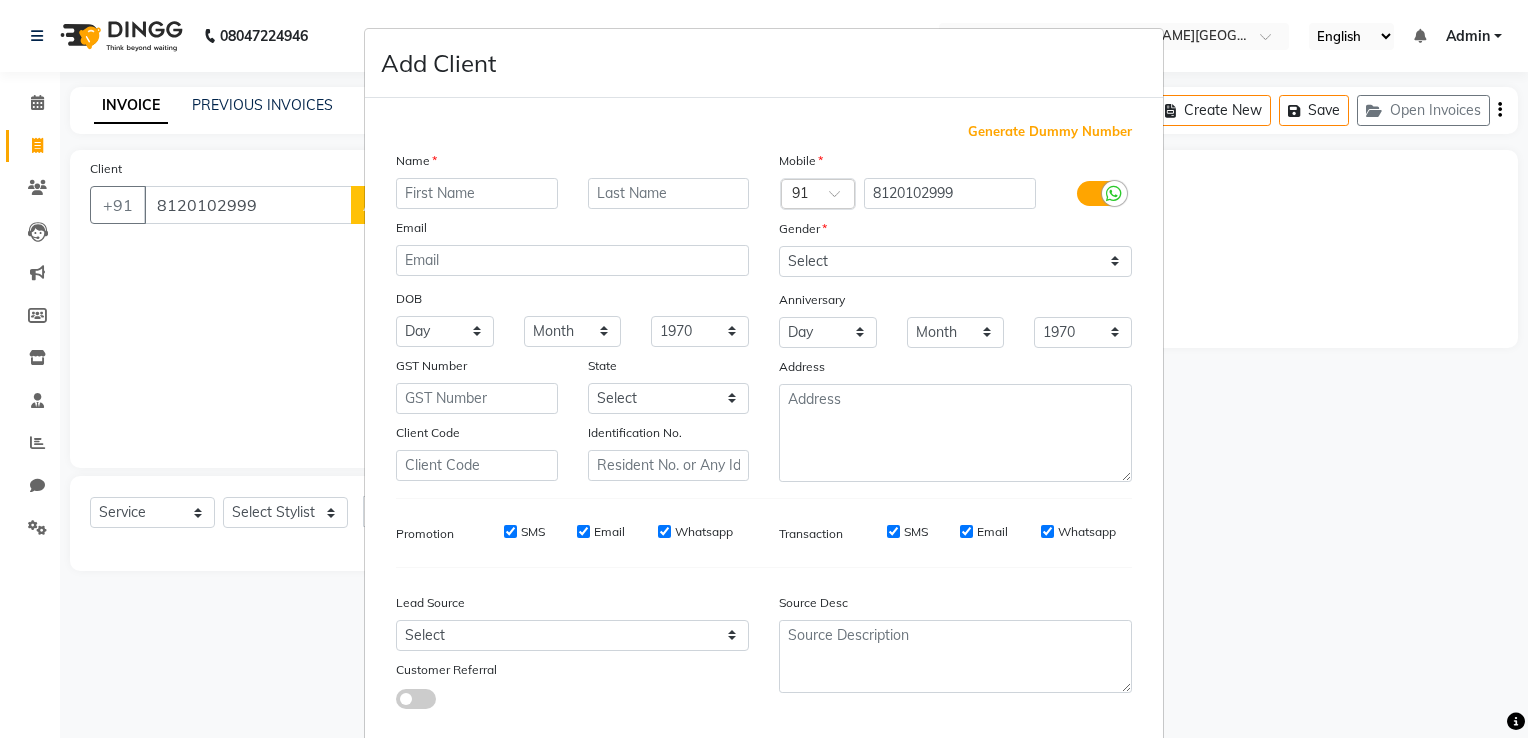 click at bounding box center (477, 193) 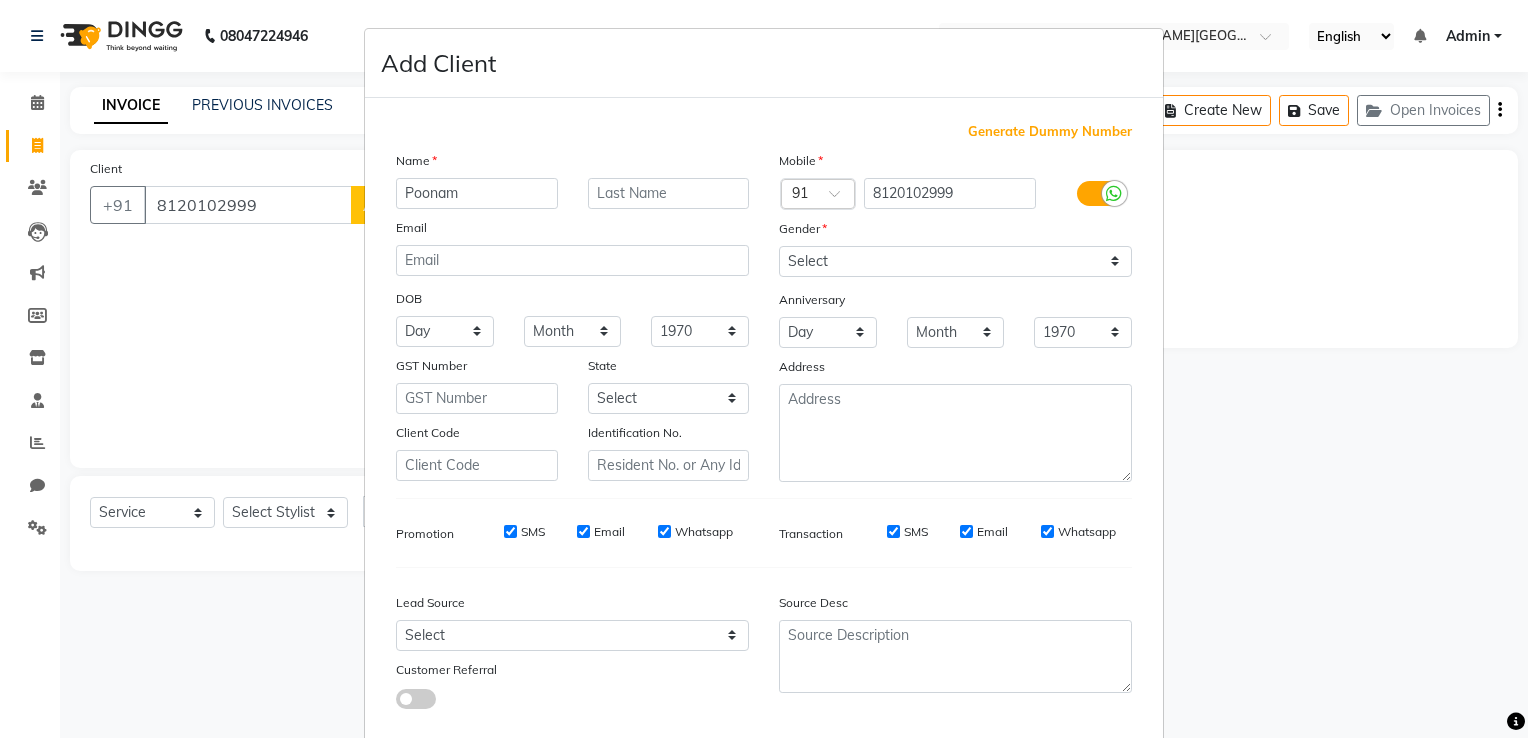 type on "Poonam" 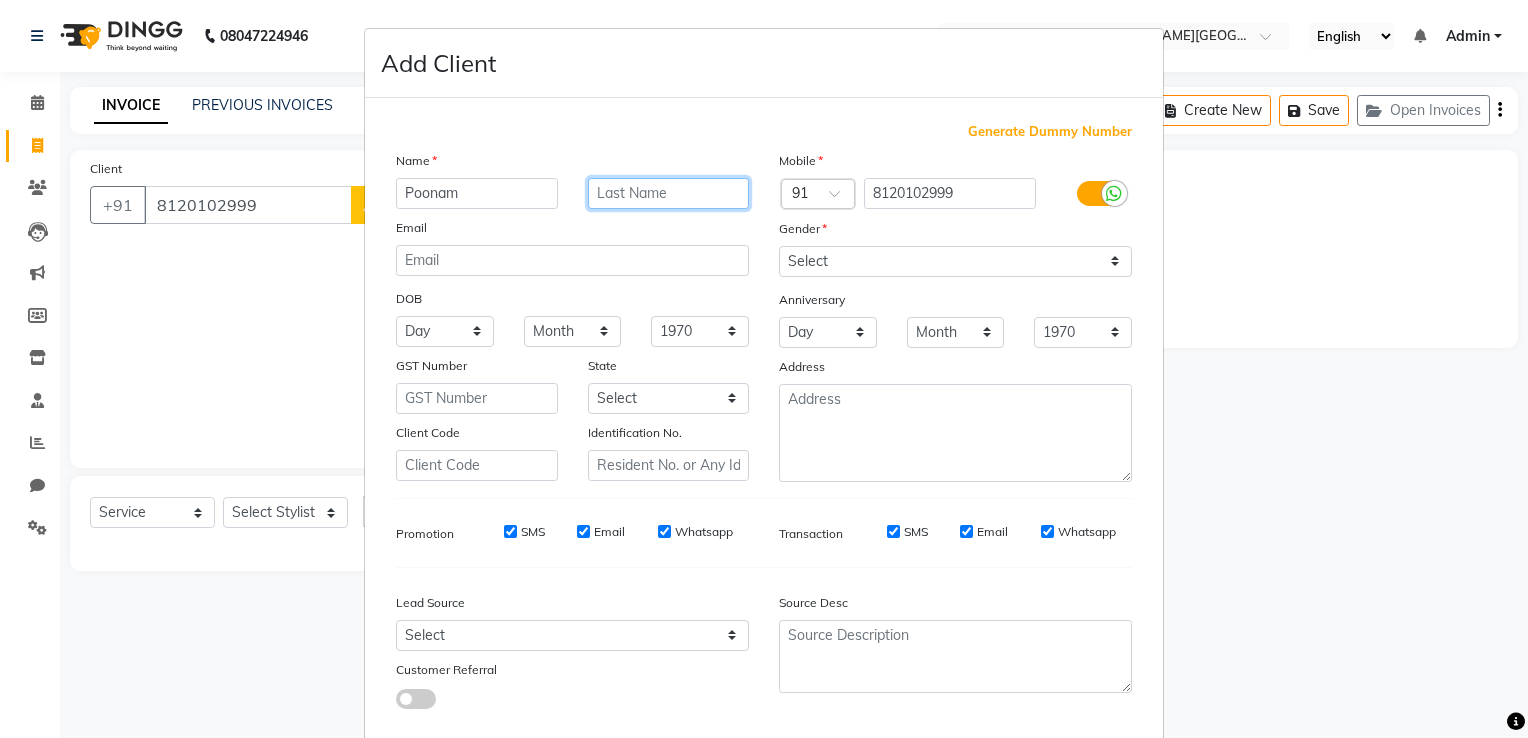 click at bounding box center [669, 193] 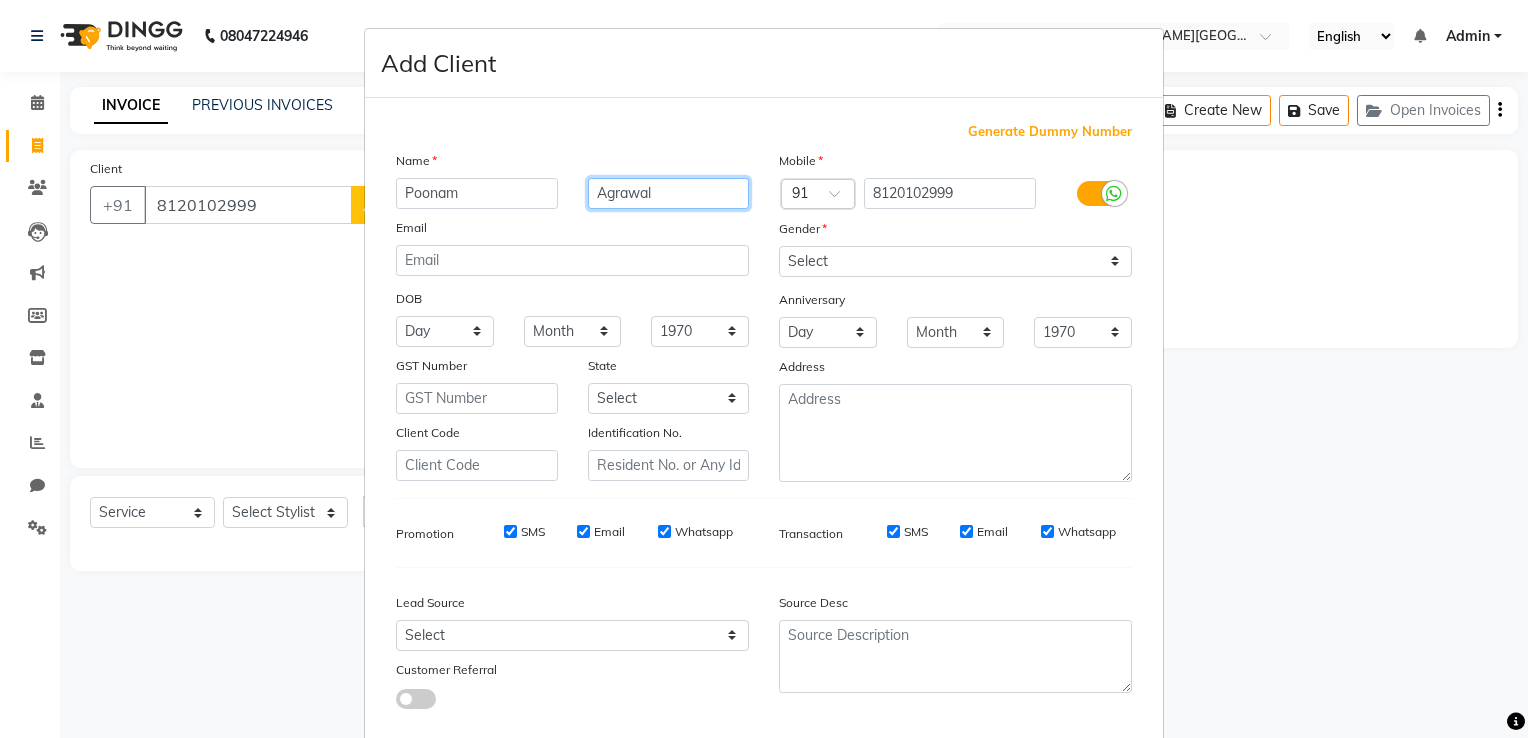 type on "Agrawal" 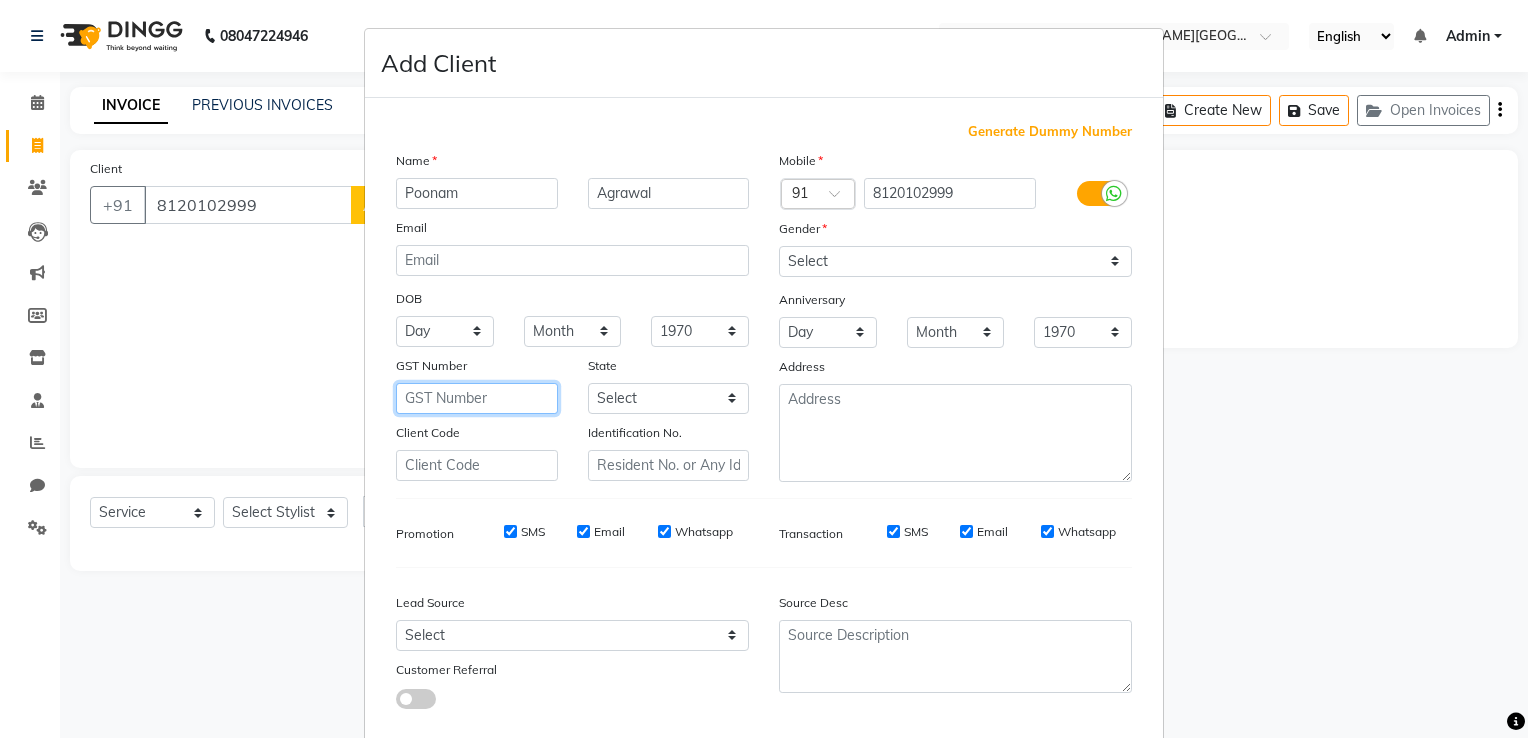 click at bounding box center (477, 398) 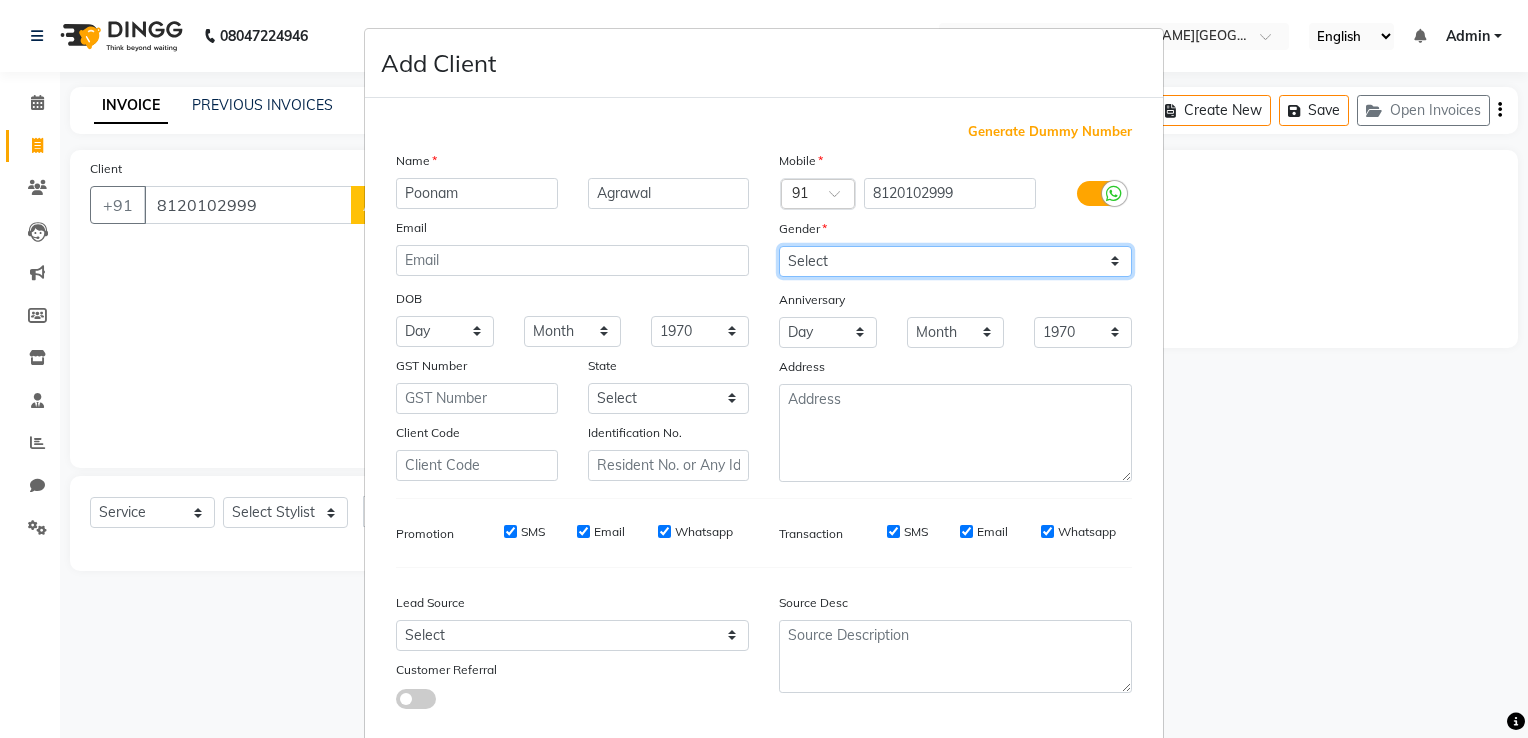 click on "Select Male Female Other Prefer Not To Say" at bounding box center (955, 261) 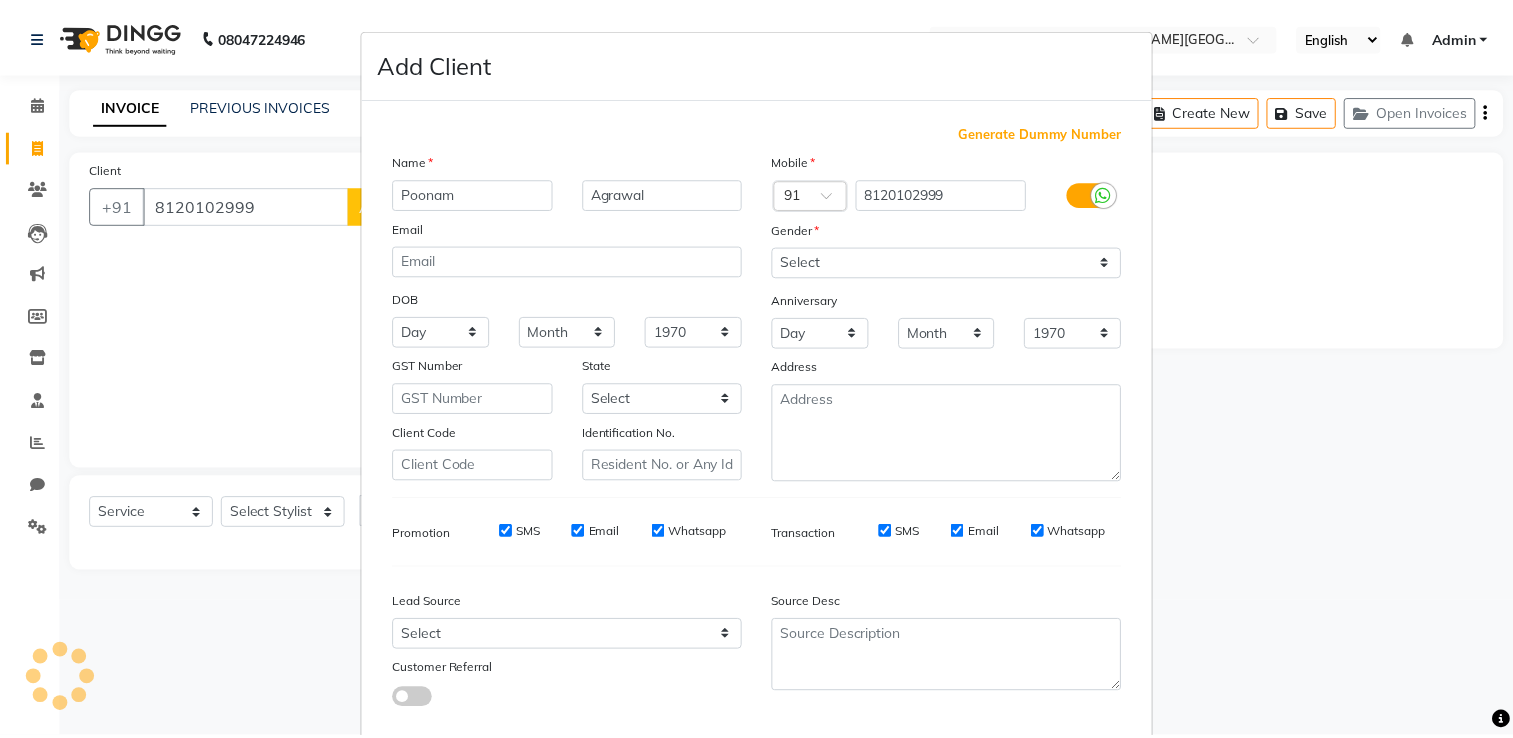 scroll, scrollTop: 118, scrollLeft: 0, axis: vertical 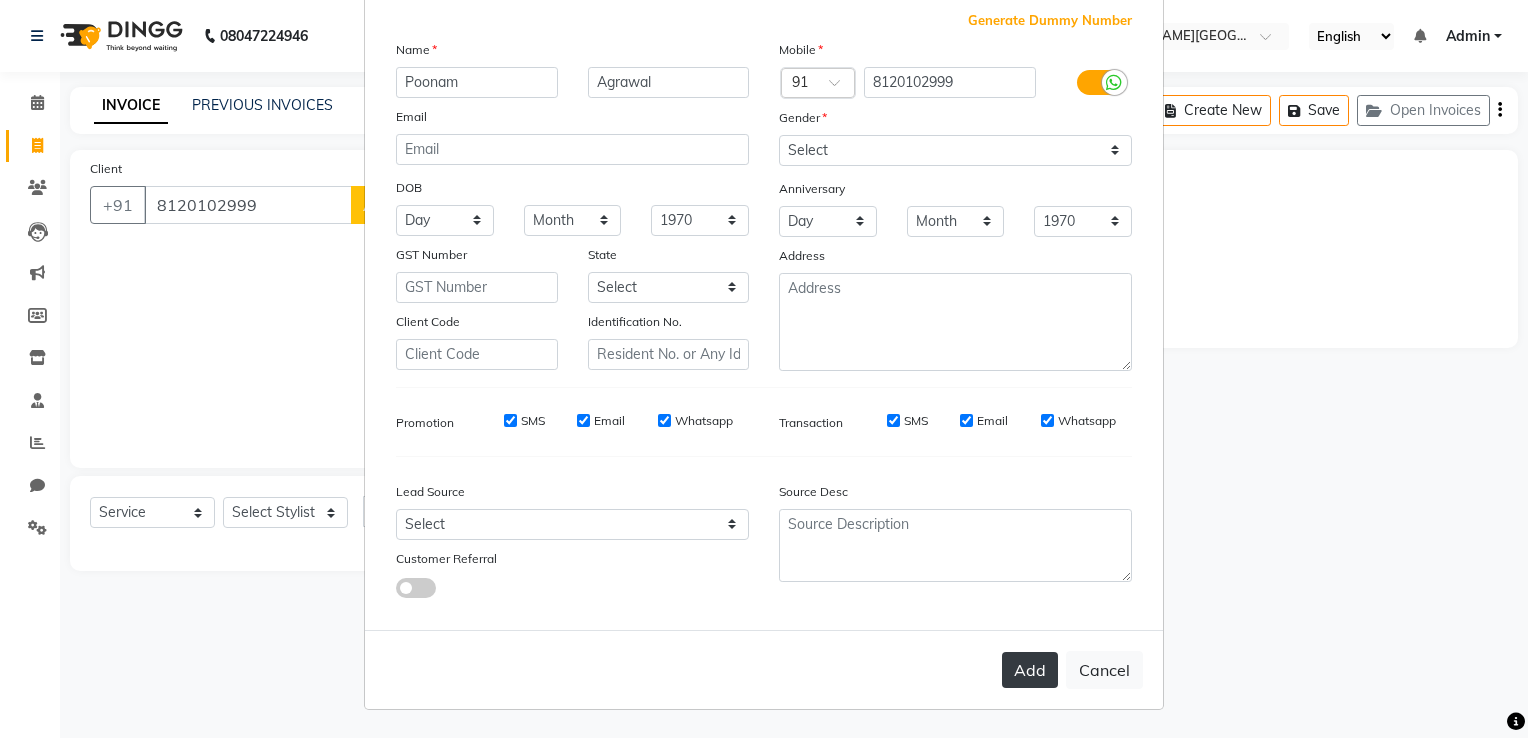 click on "Add" at bounding box center (1030, 670) 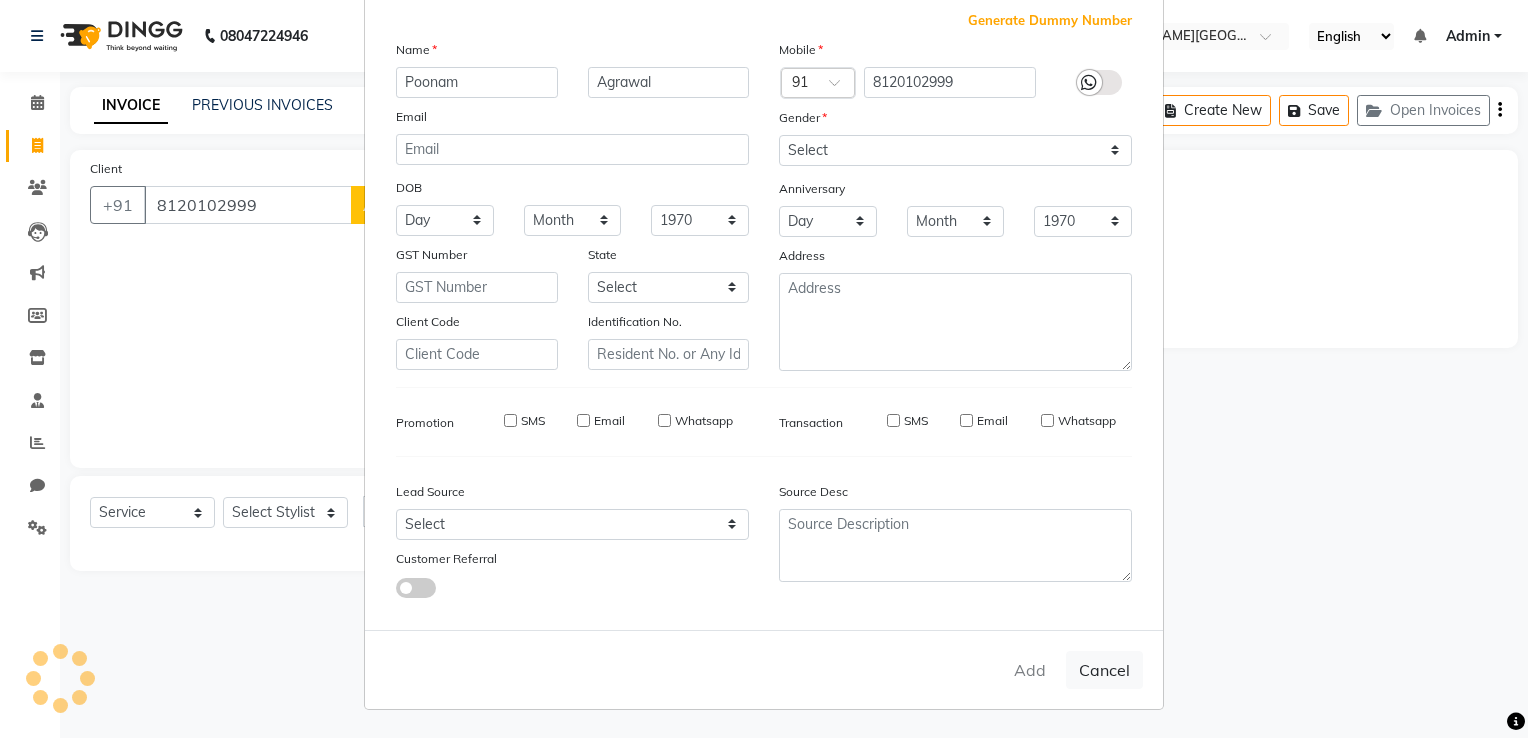 type 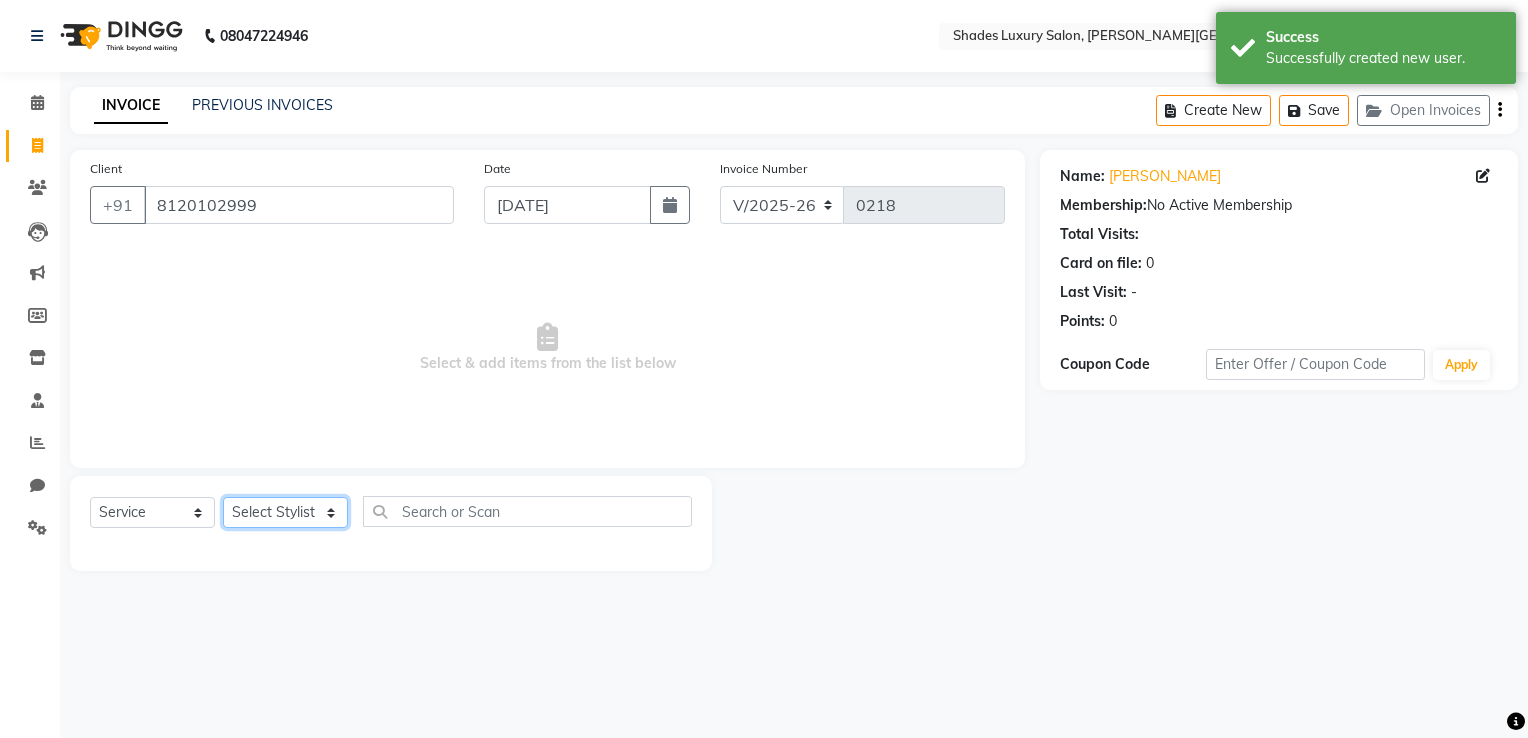 click on "Select Stylist Asha Maam Chandani Mamta Nasim Sir Palak Verma Rashi salman Samar shahbaj" 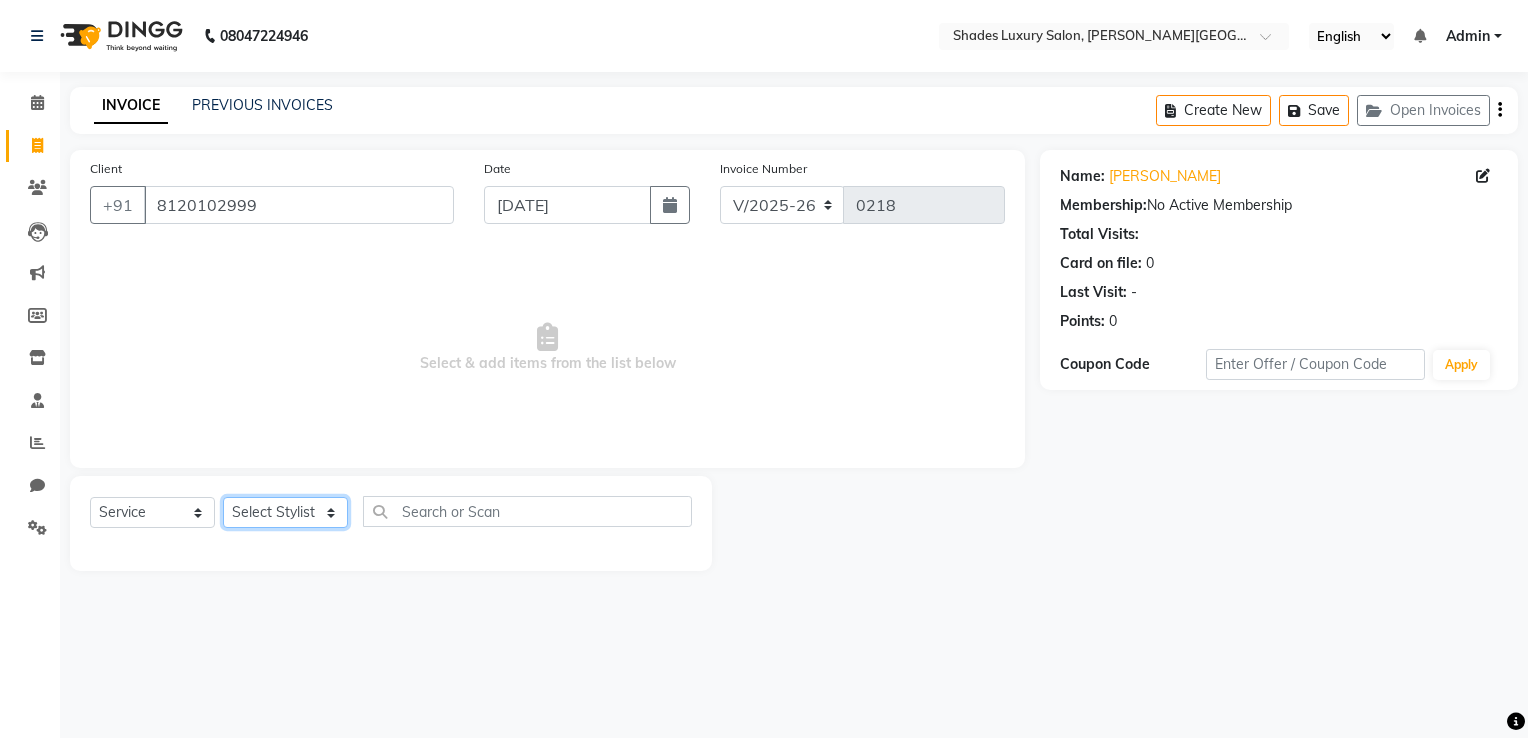 select on "80645" 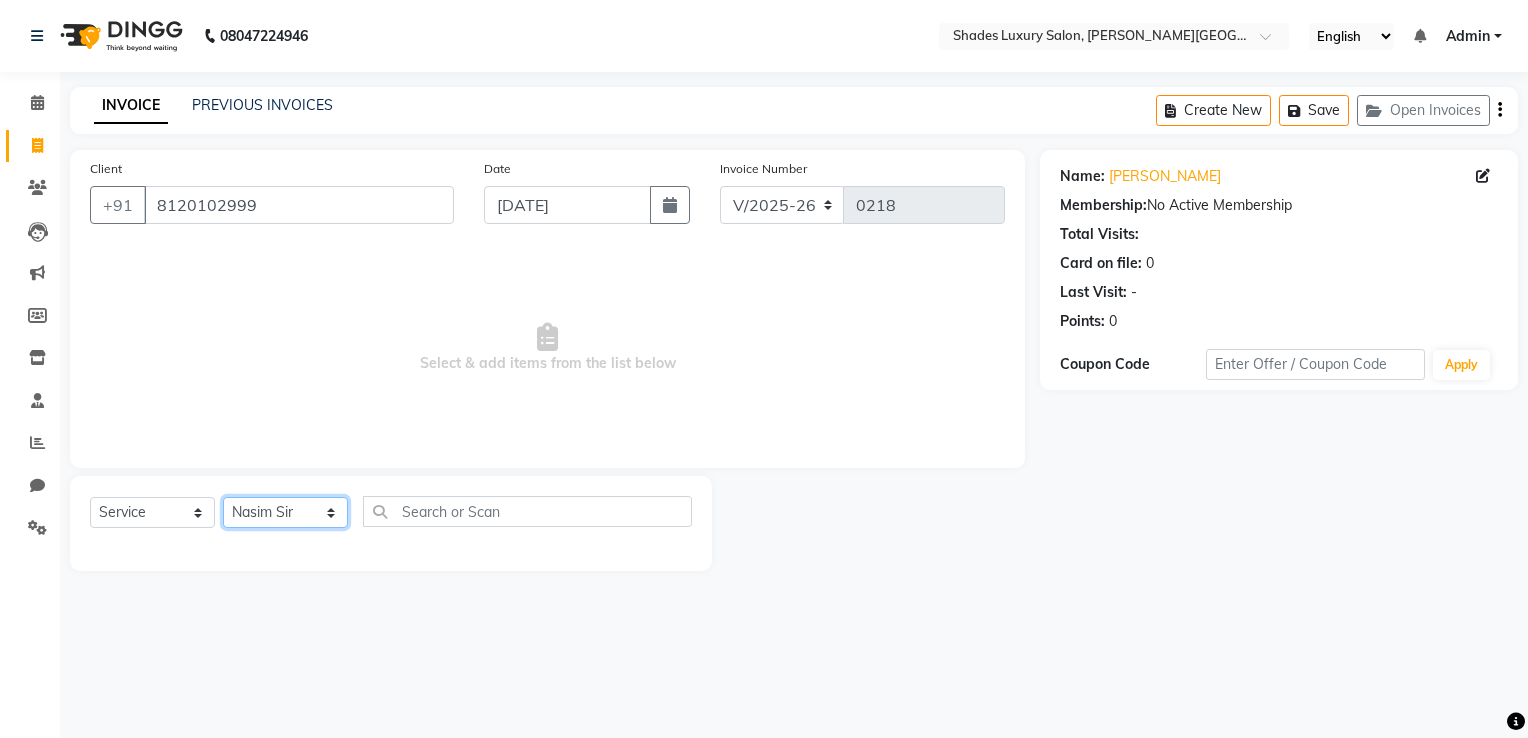 click on "Select Stylist Asha Maam Chandani Mamta Nasim Sir Palak Verma Rashi salman Samar shahbaj" 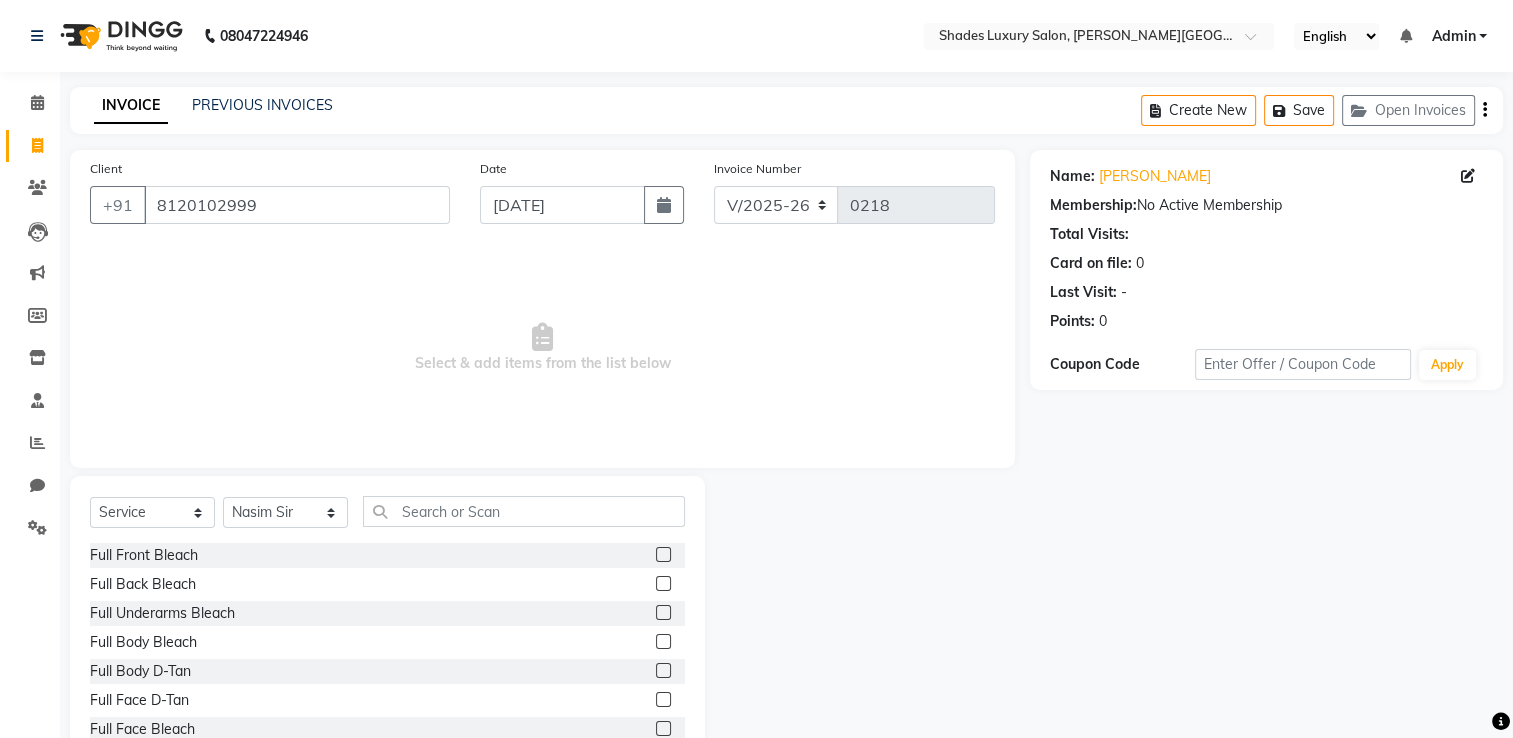 click on "Select  Service  Product  Membership  Package Voucher Prepaid Gift Card  Select Stylist Asha Maam Chandani Mamta Nasim Sir Palak Verma Rashi salman Samar shahbaj" 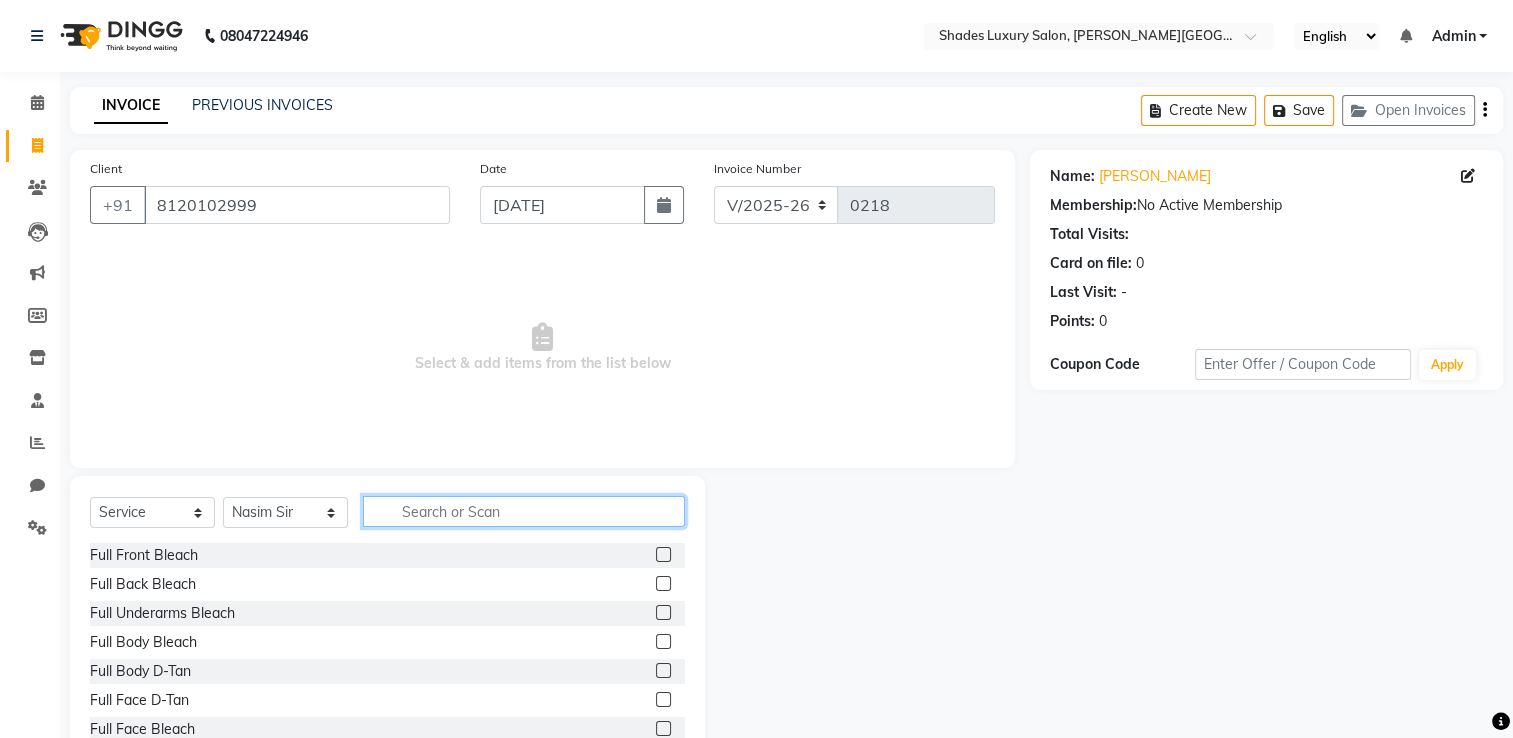 click 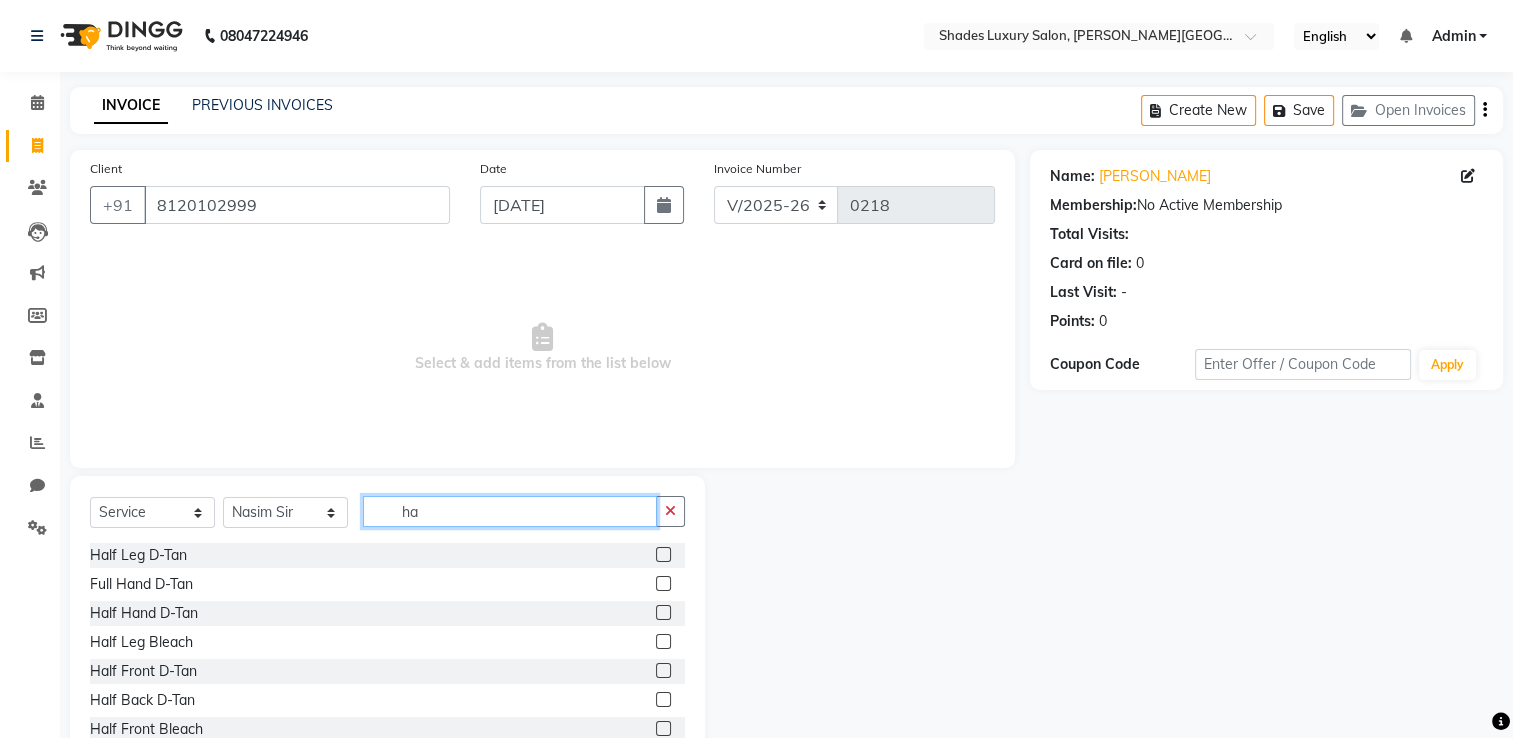 type on "h" 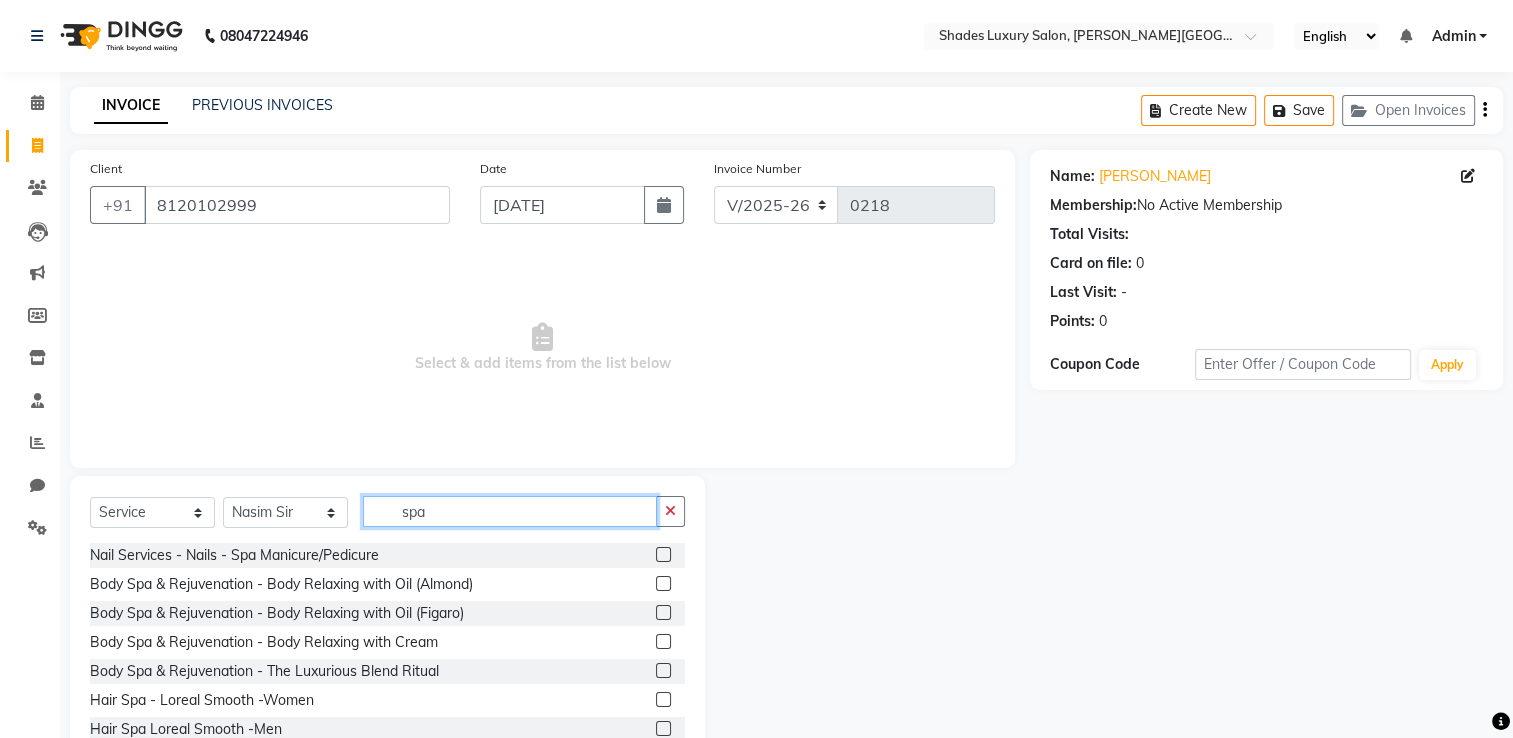 type on "spa" 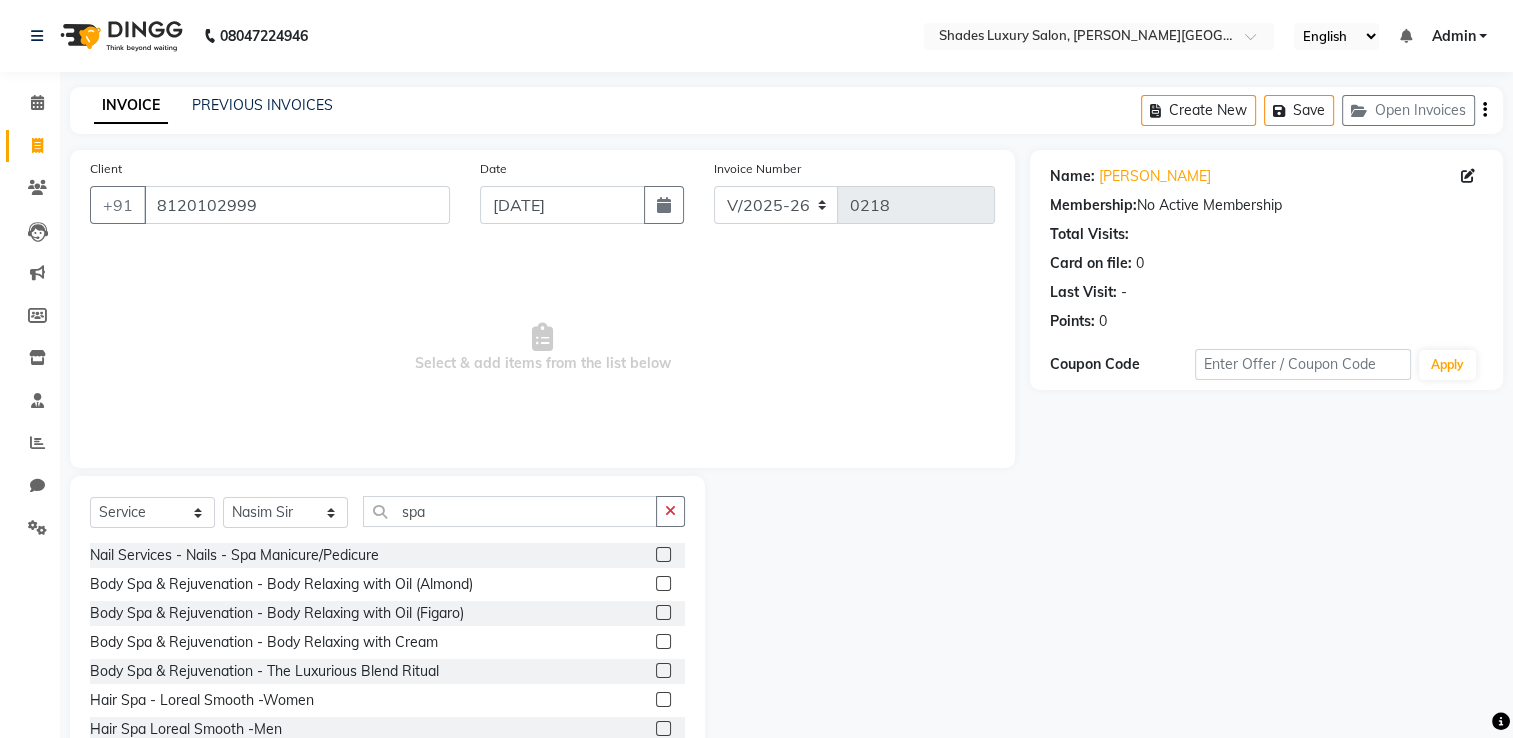 click 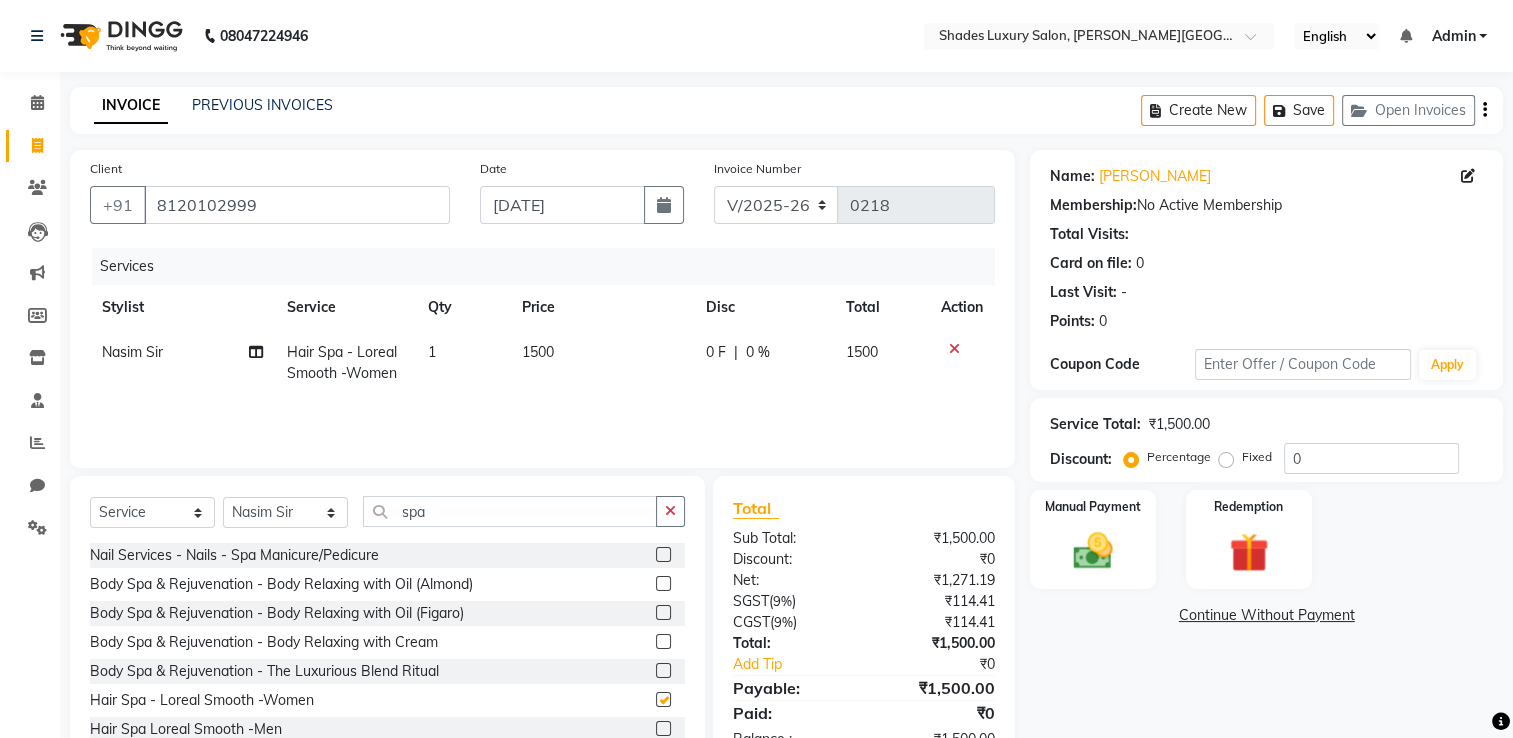 checkbox on "false" 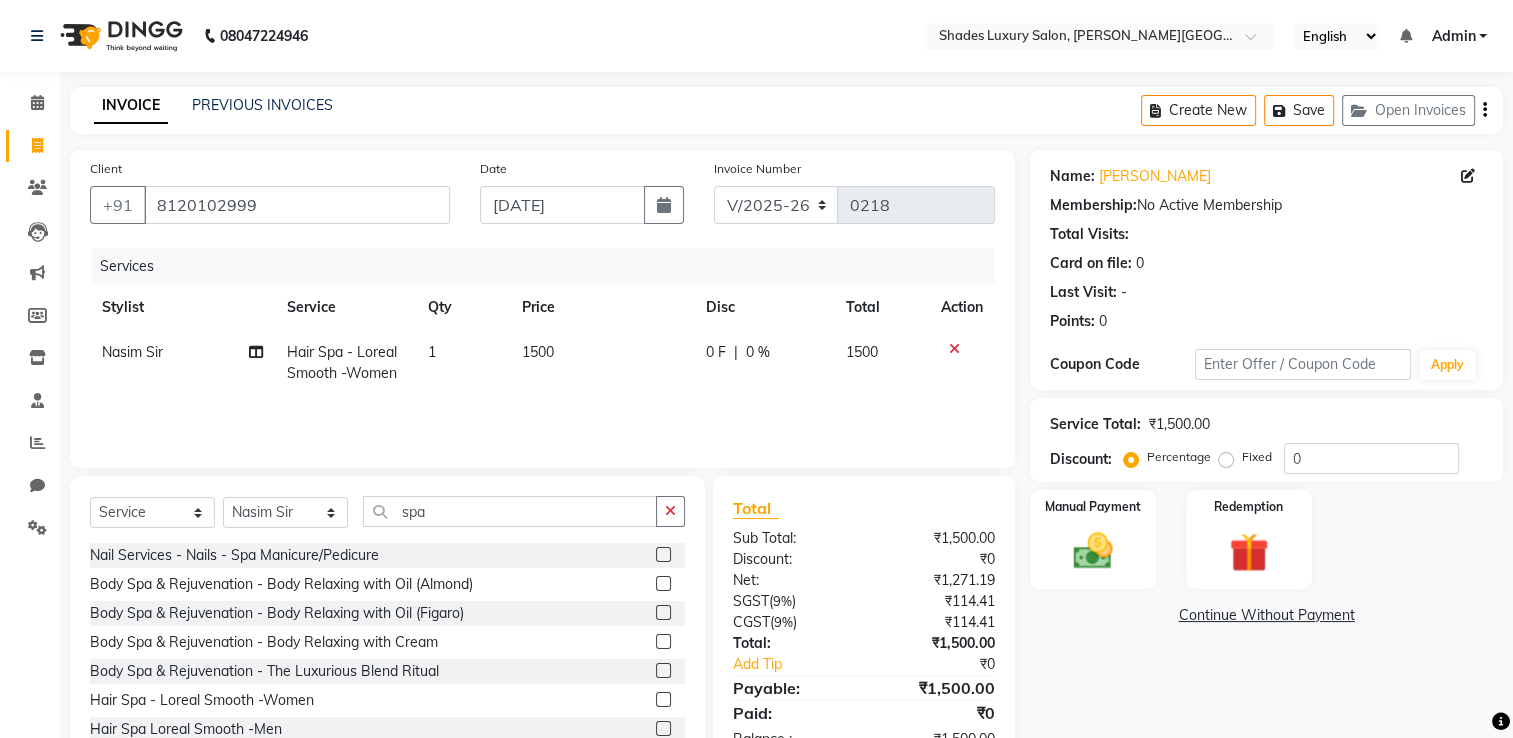 click on "1500" 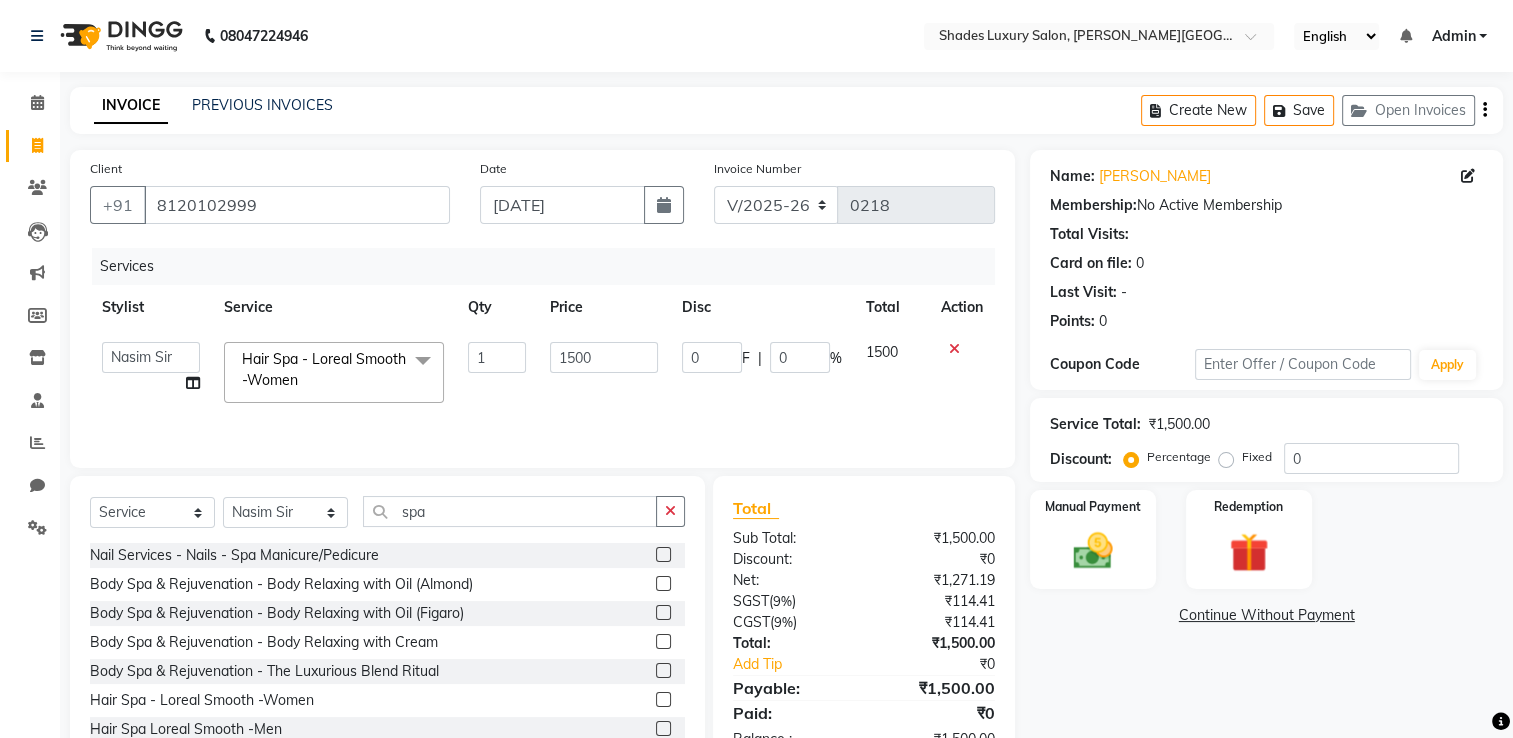 click on "1500" 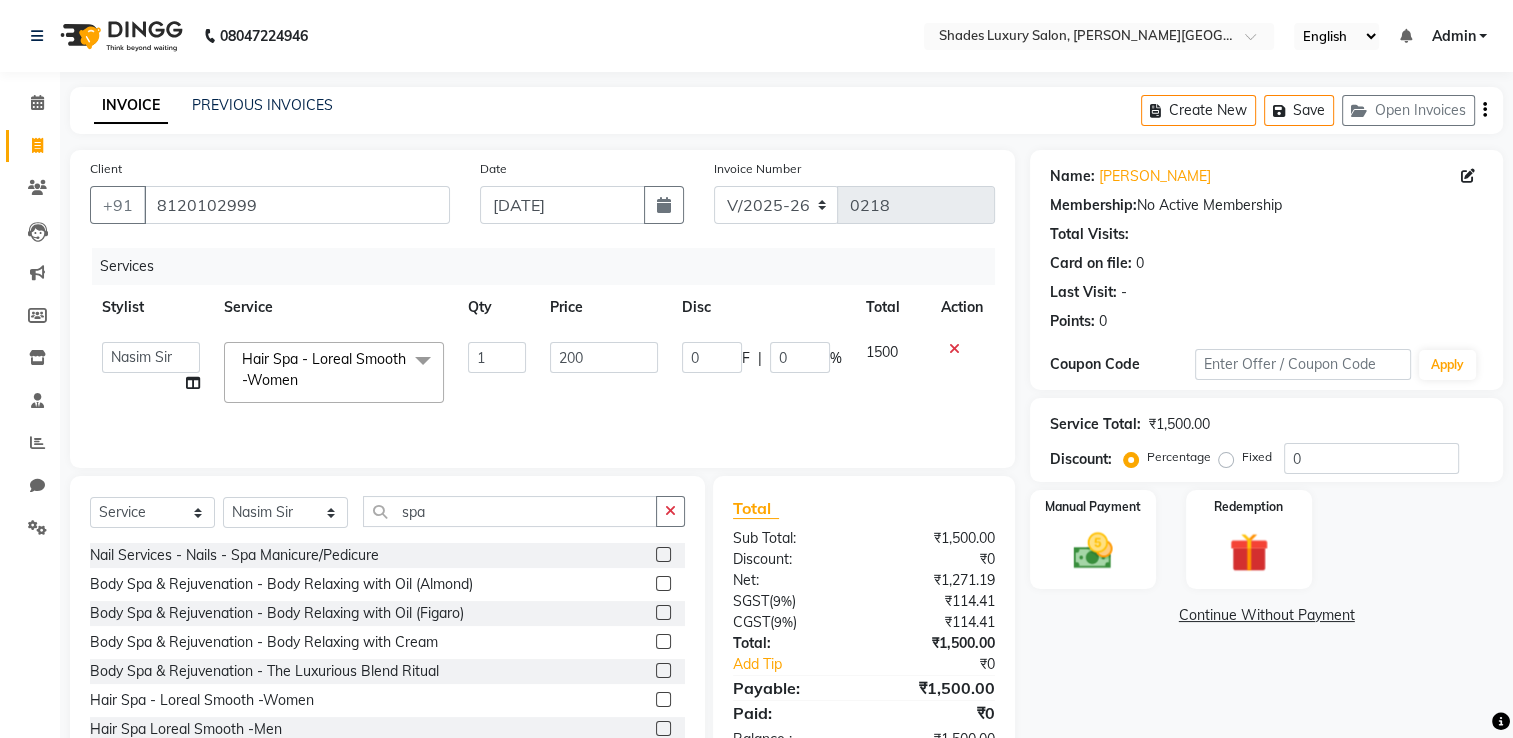 type on "2000" 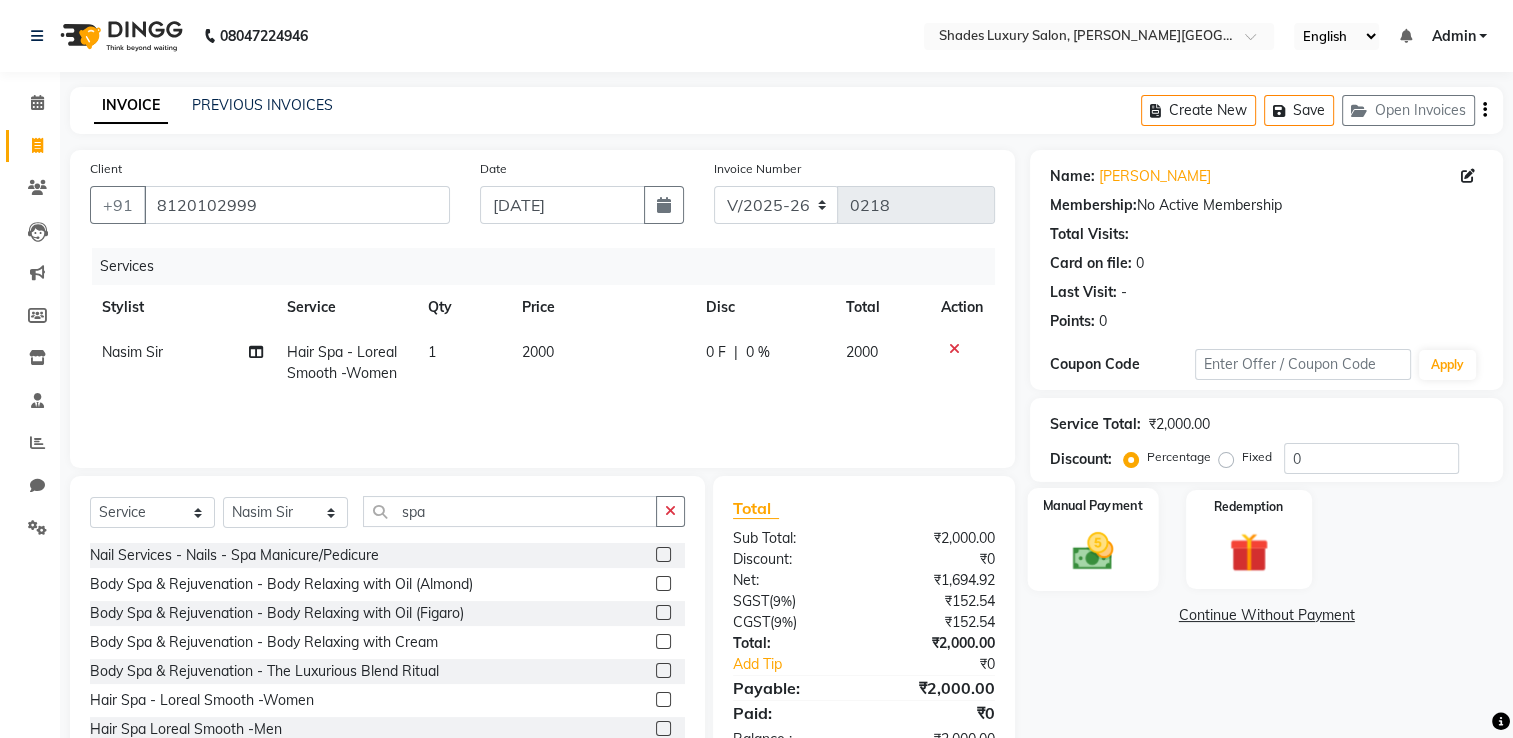 click 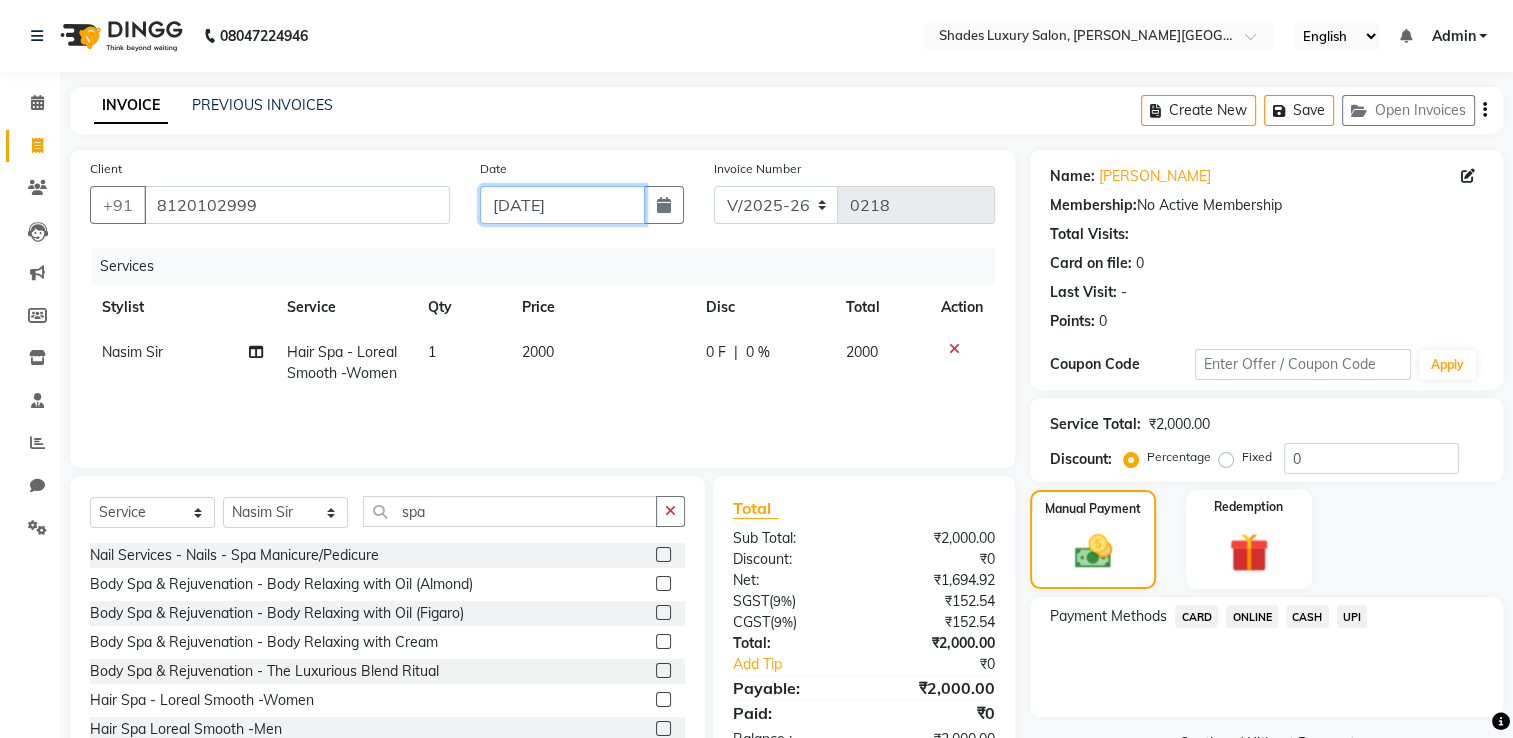 click on "[DATE]" 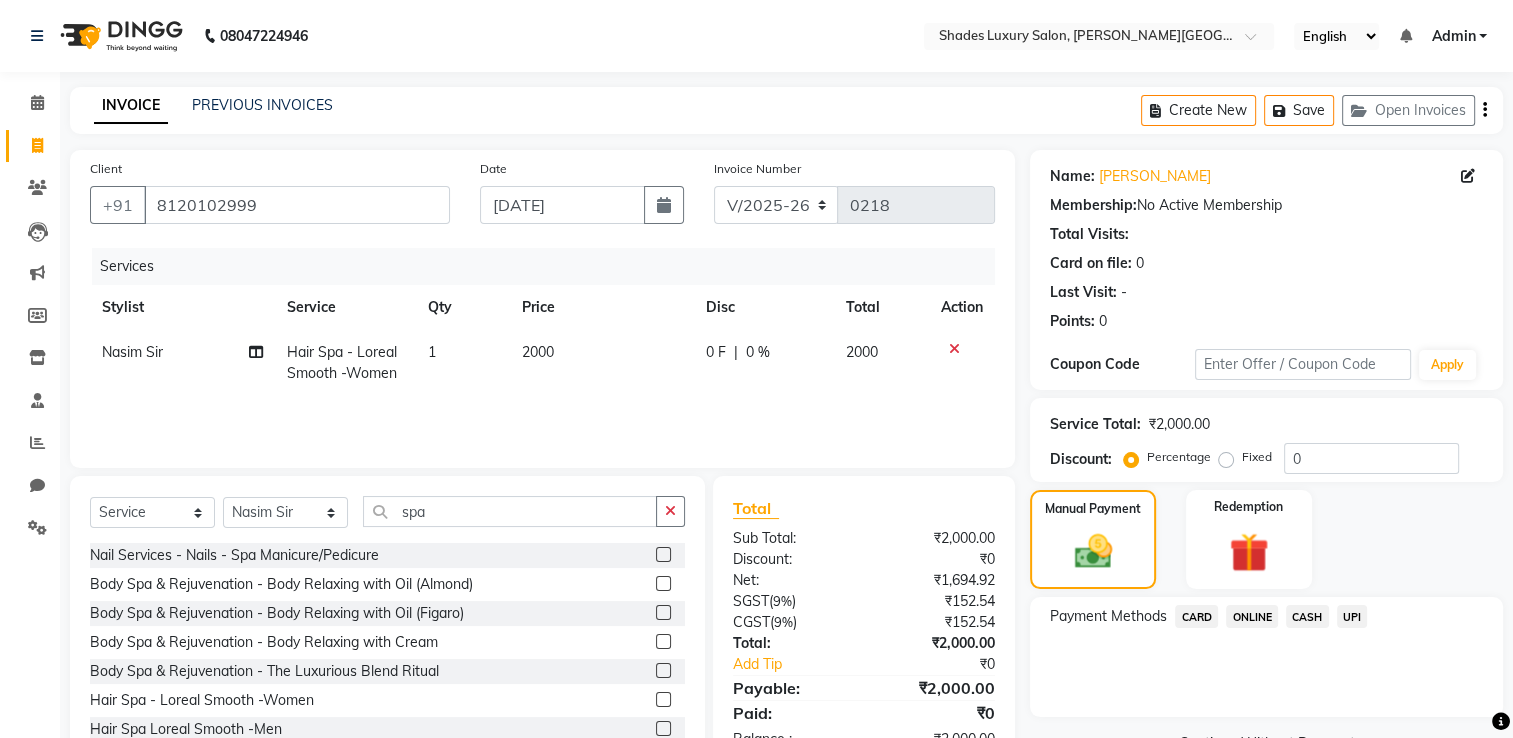 select on "7" 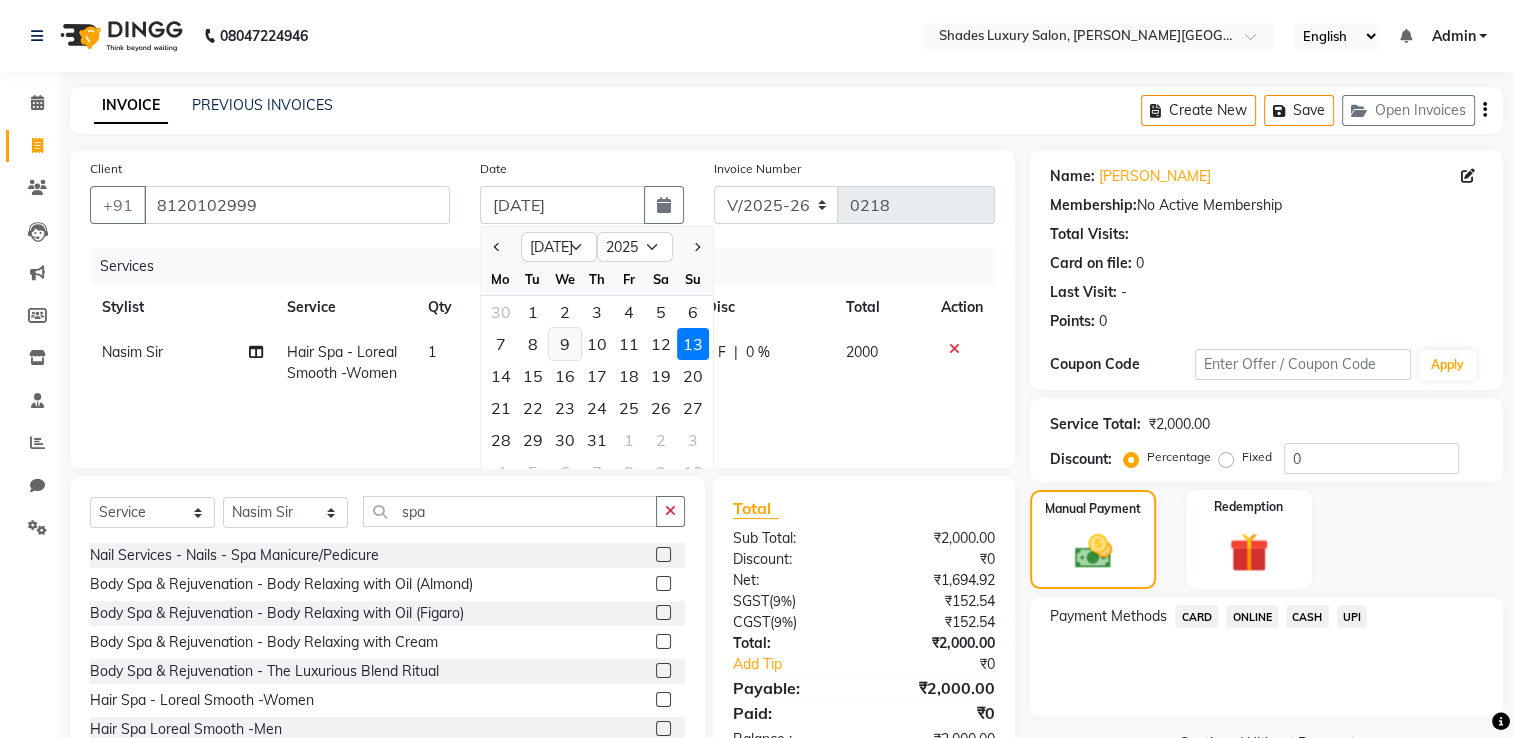 click on "9" 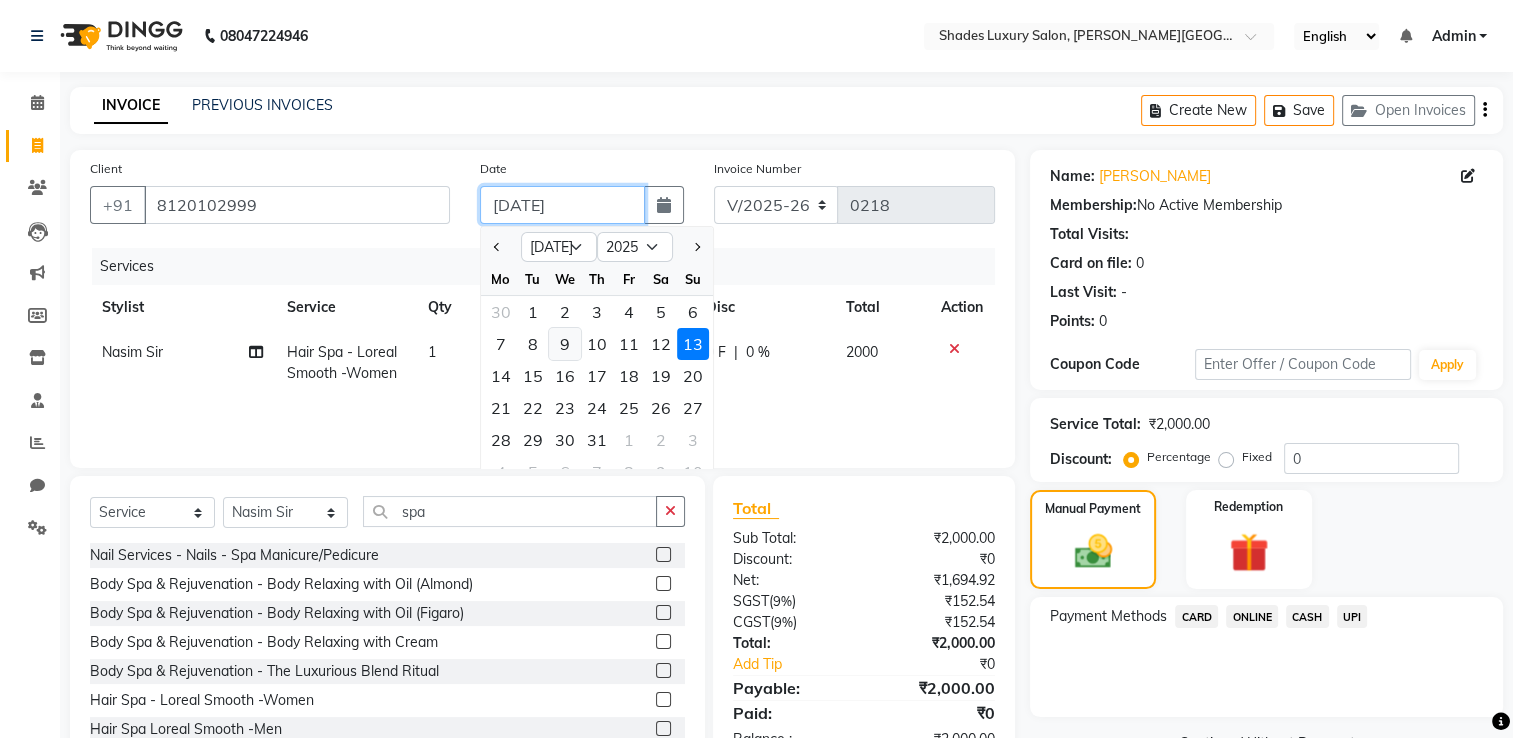 type on "09-07-2025" 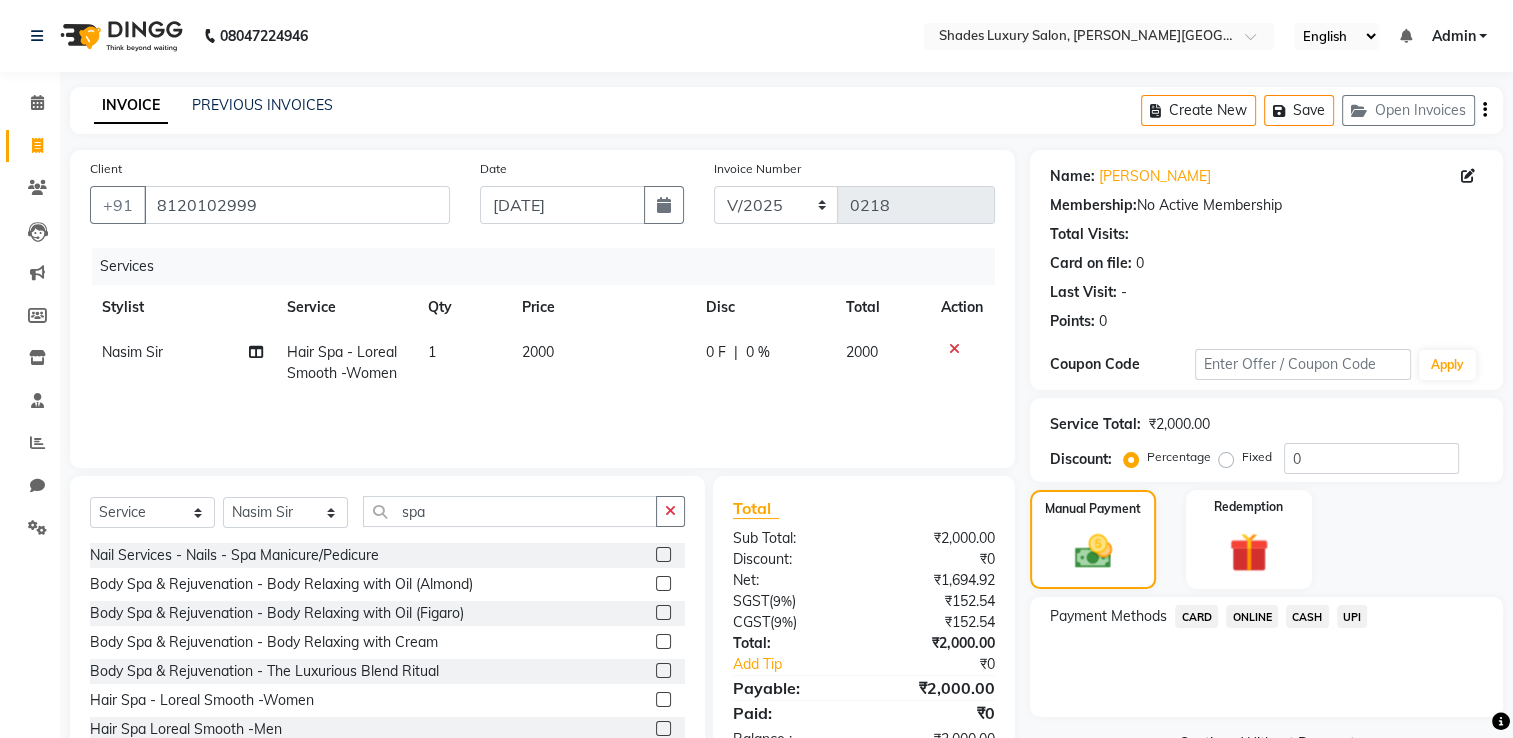 click on "CASH" 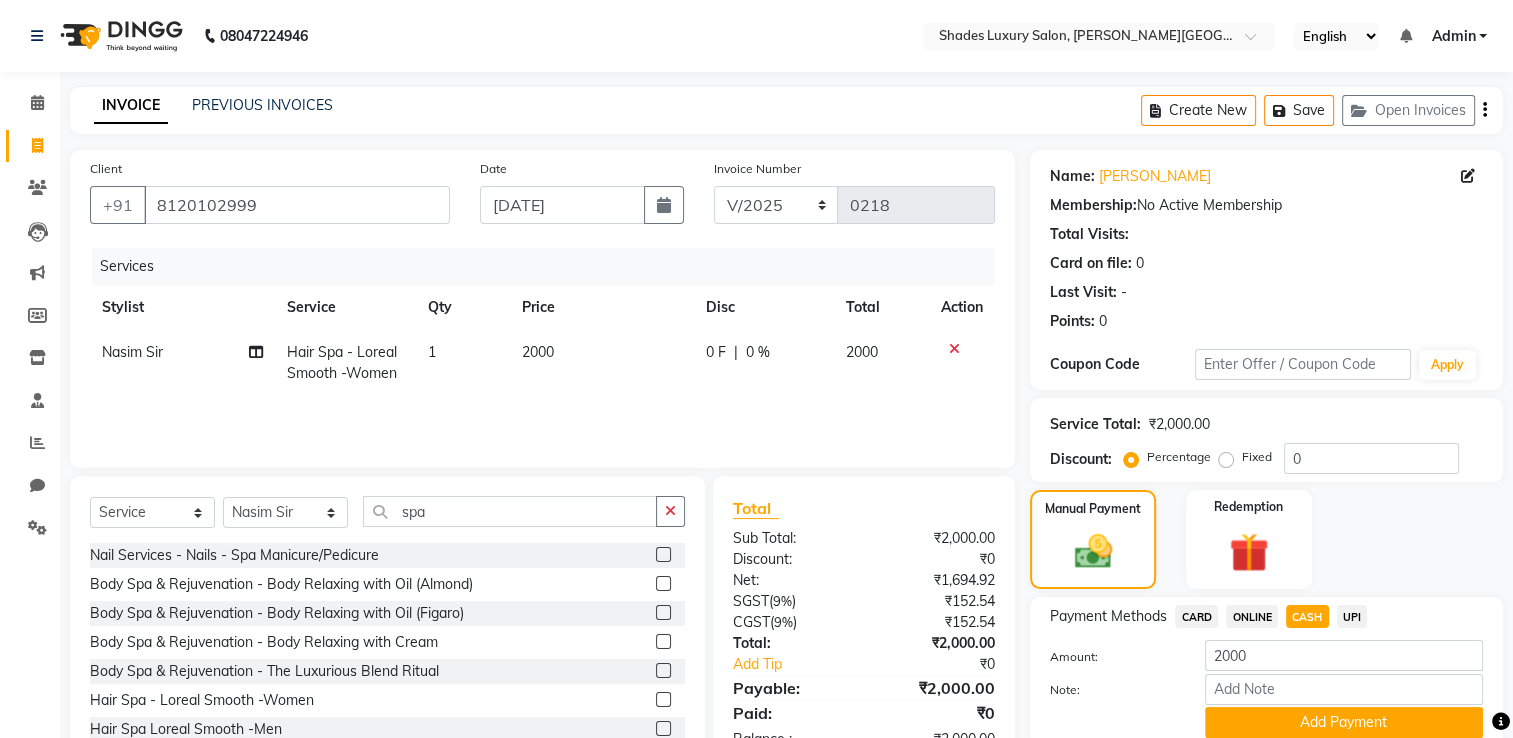 scroll, scrollTop: 80, scrollLeft: 0, axis: vertical 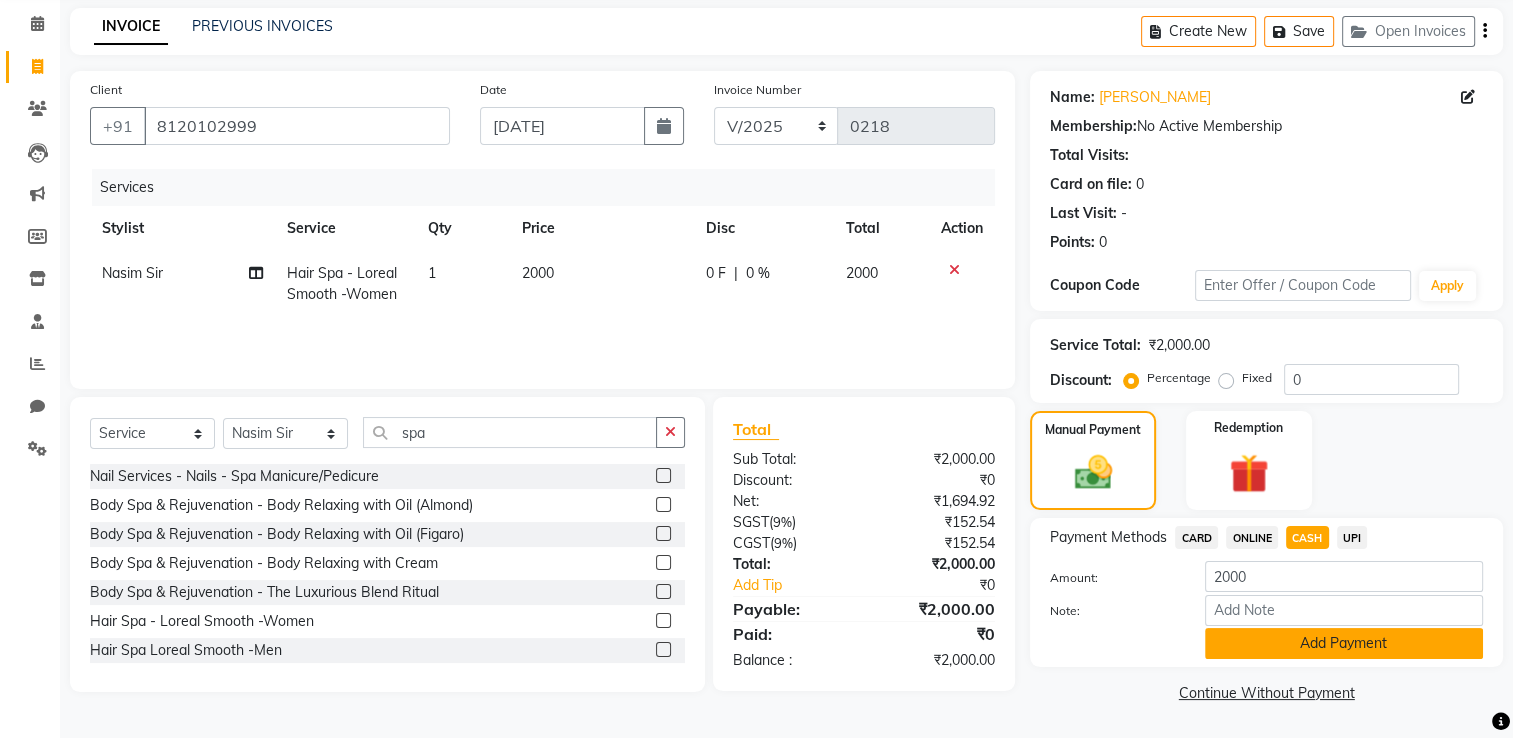 click on "Add Payment" 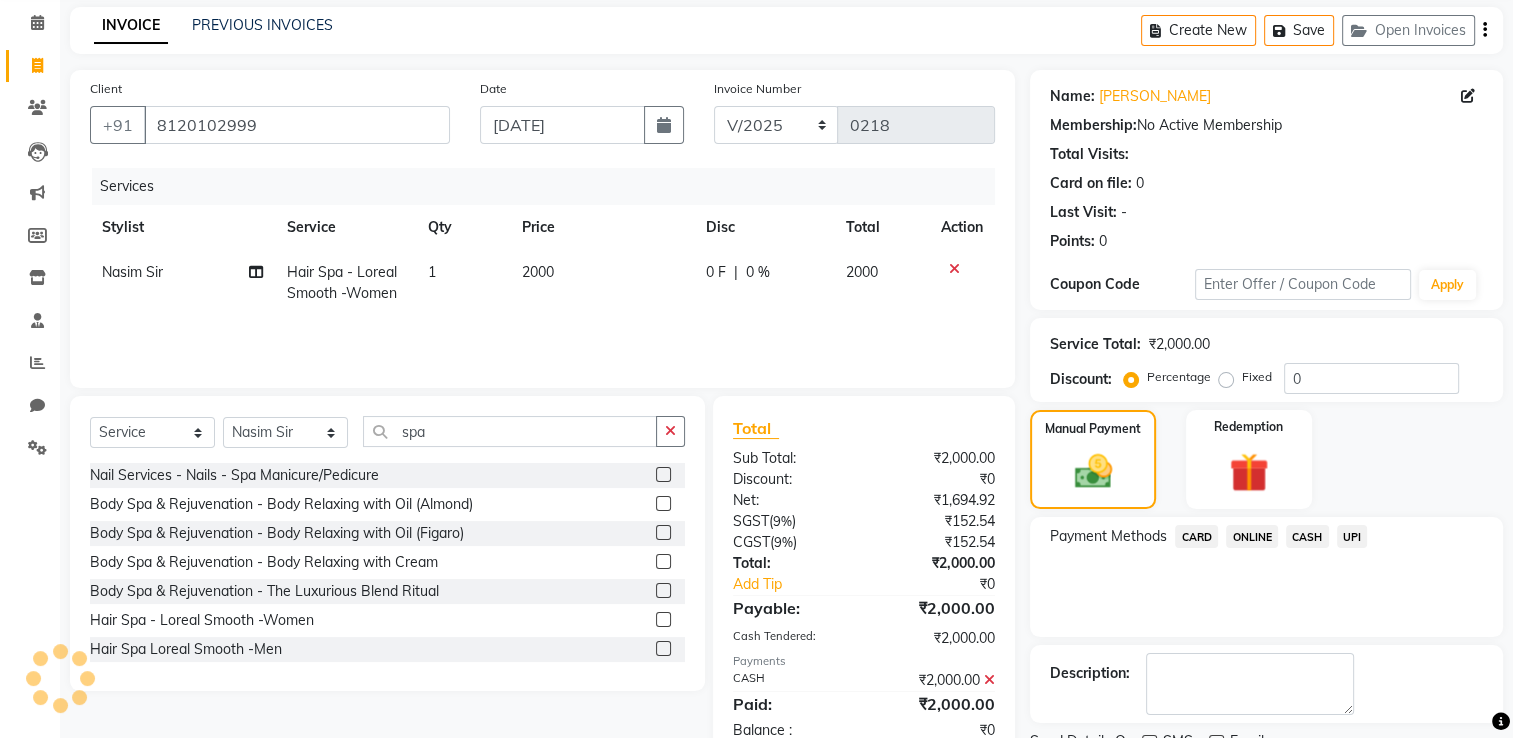 scroll, scrollTop: 161, scrollLeft: 0, axis: vertical 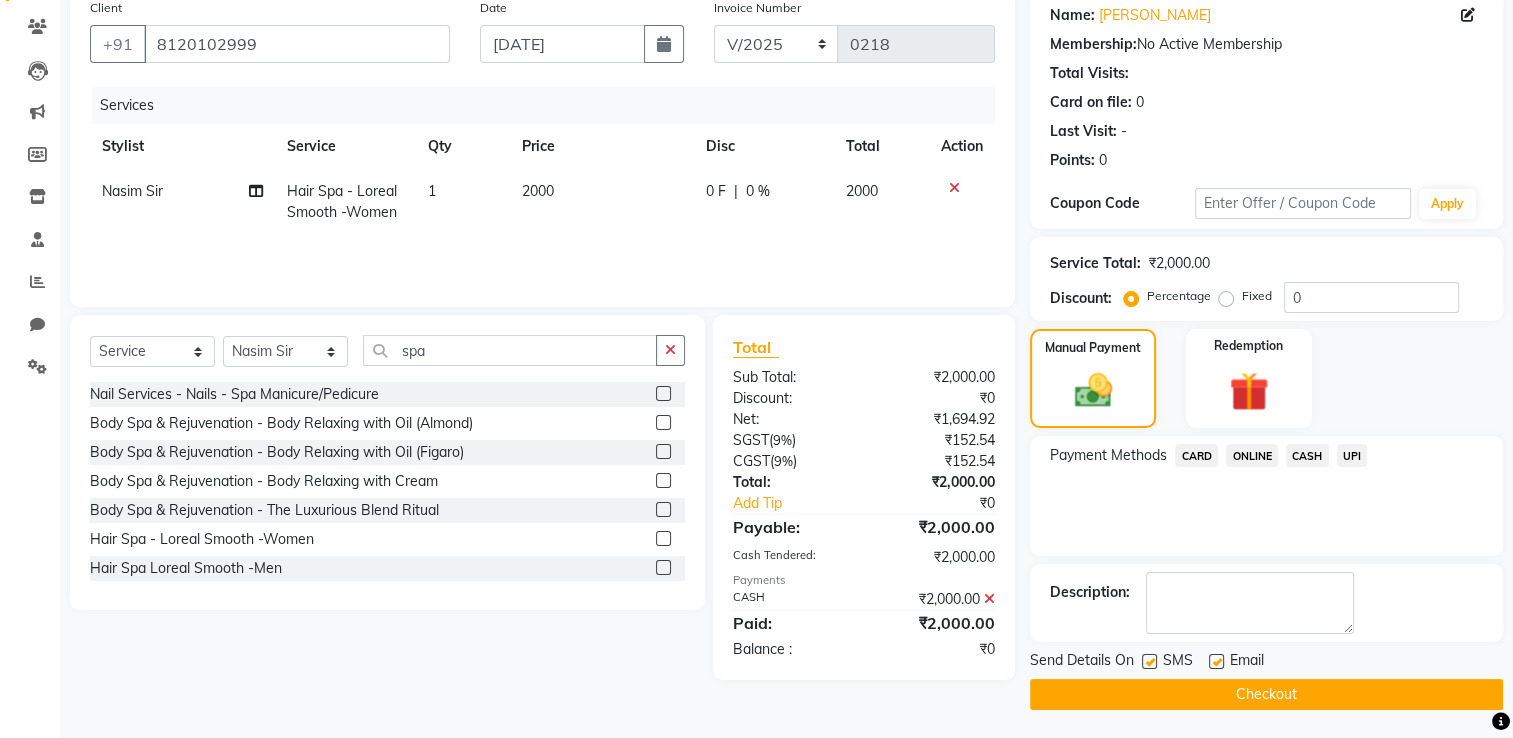 click on "Checkout" 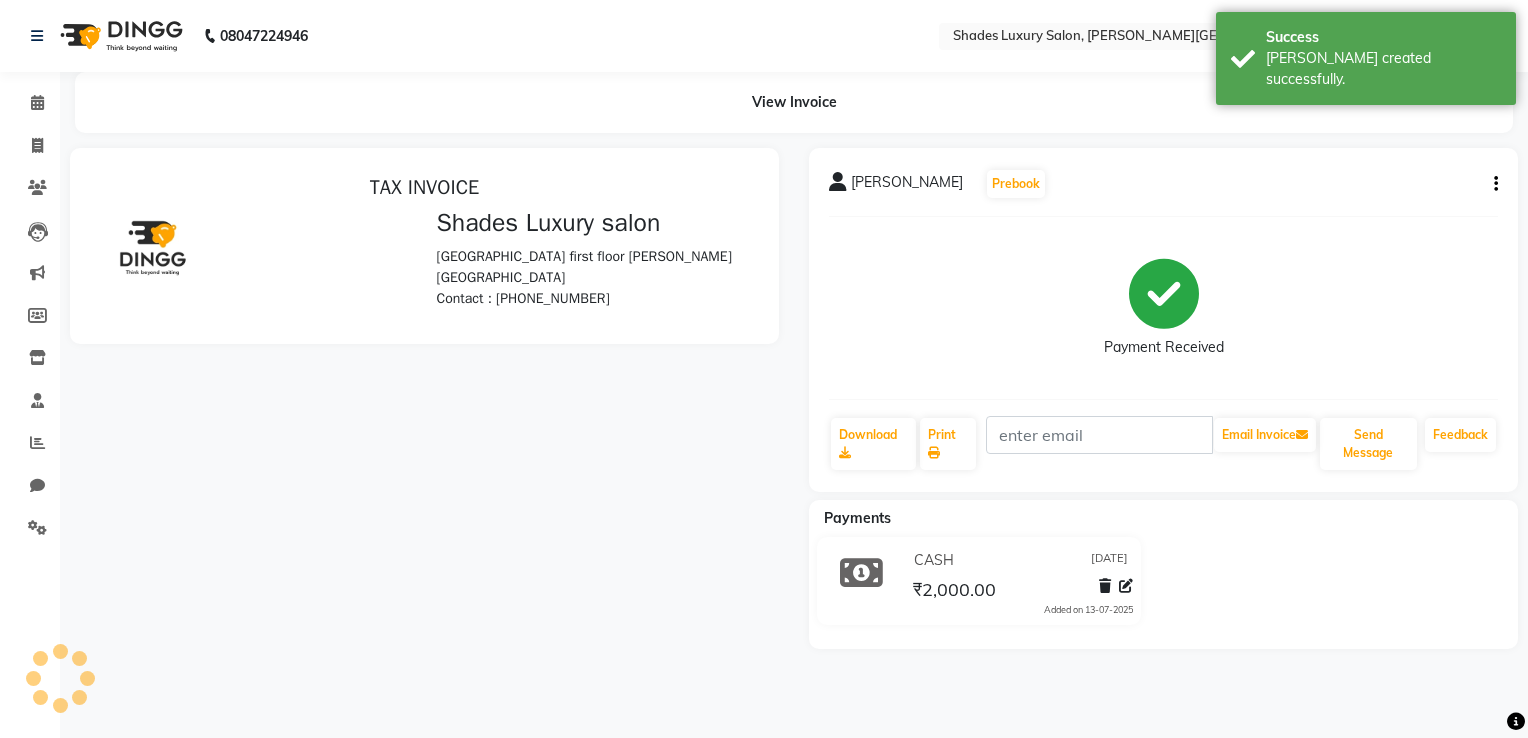 scroll, scrollTop: 0, scrollLeft: 0, axis: both 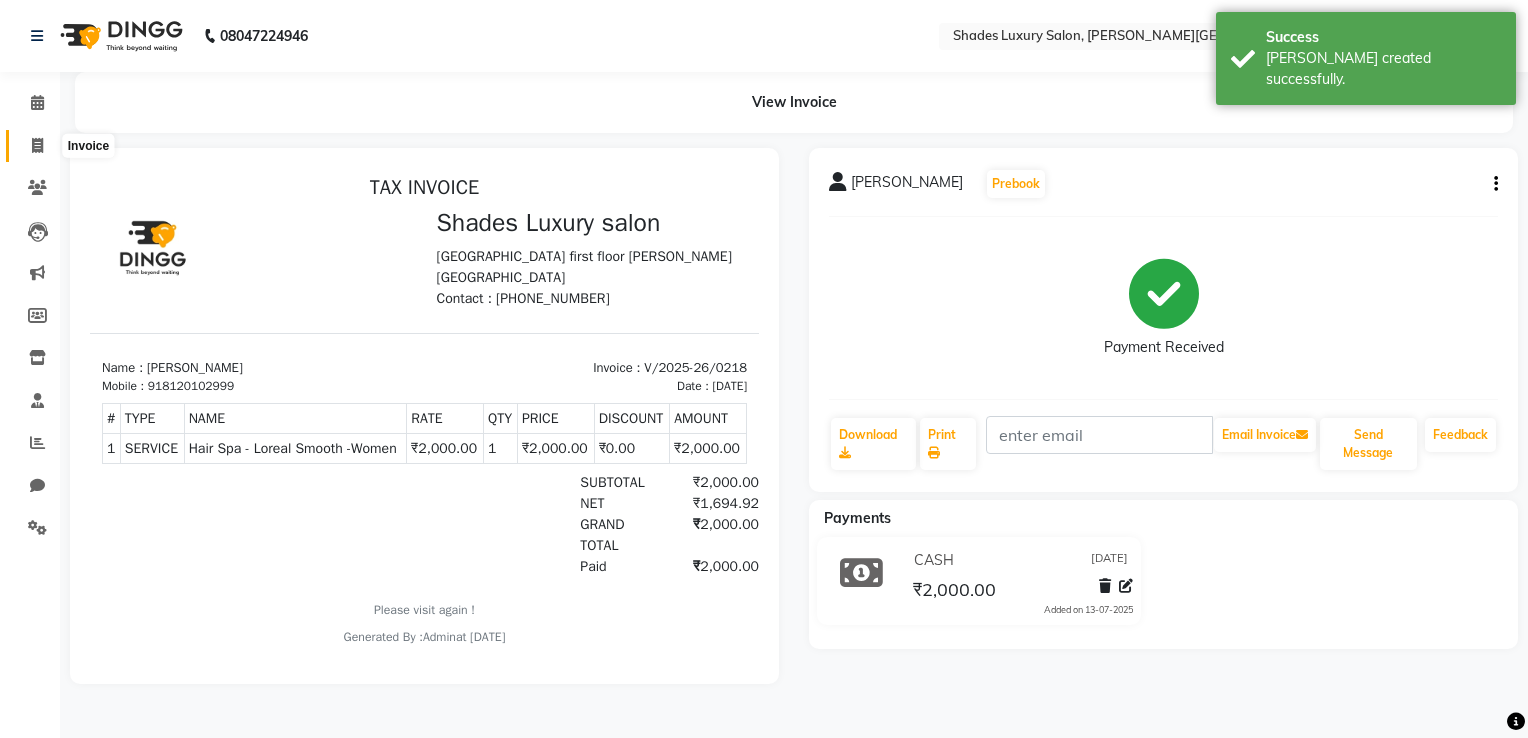 click 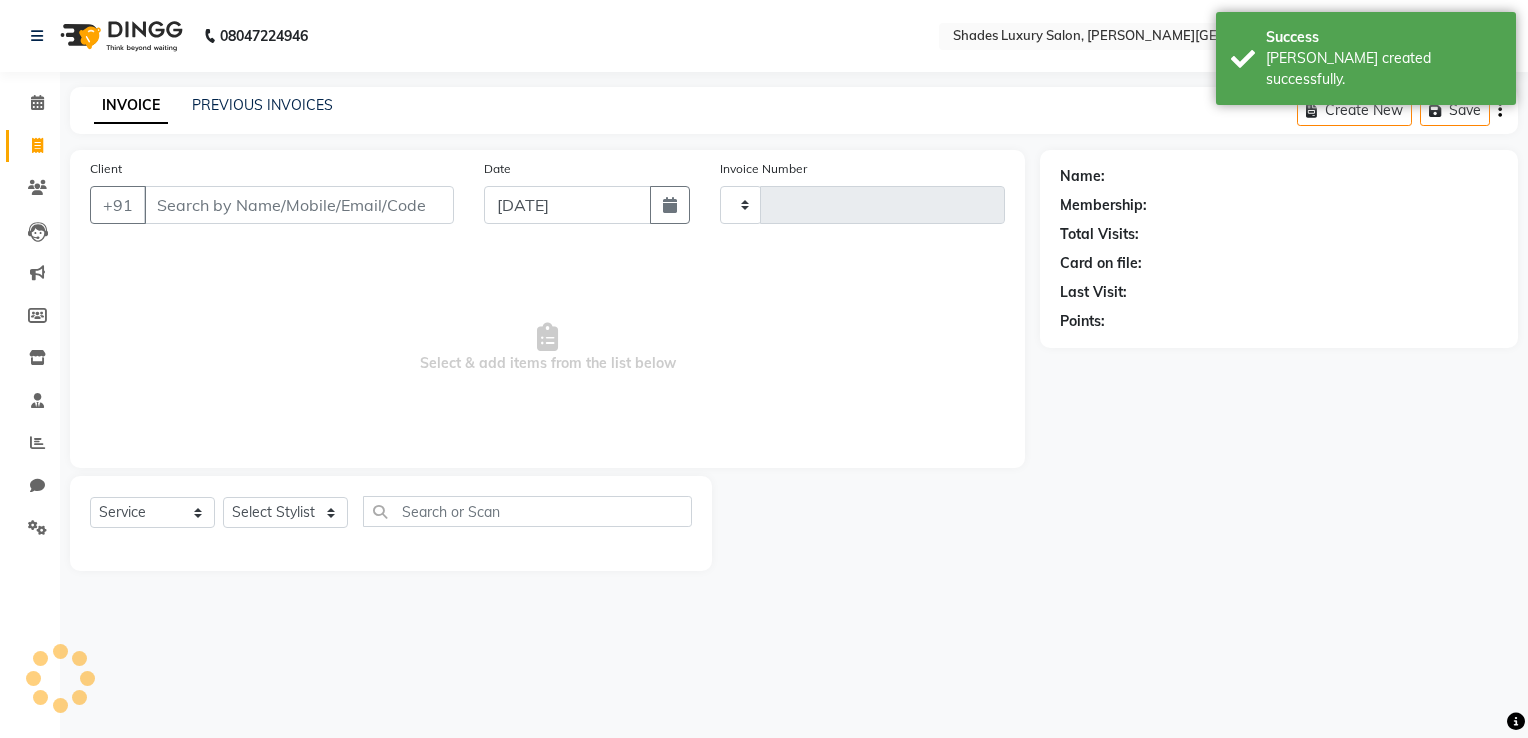 type on "0219" 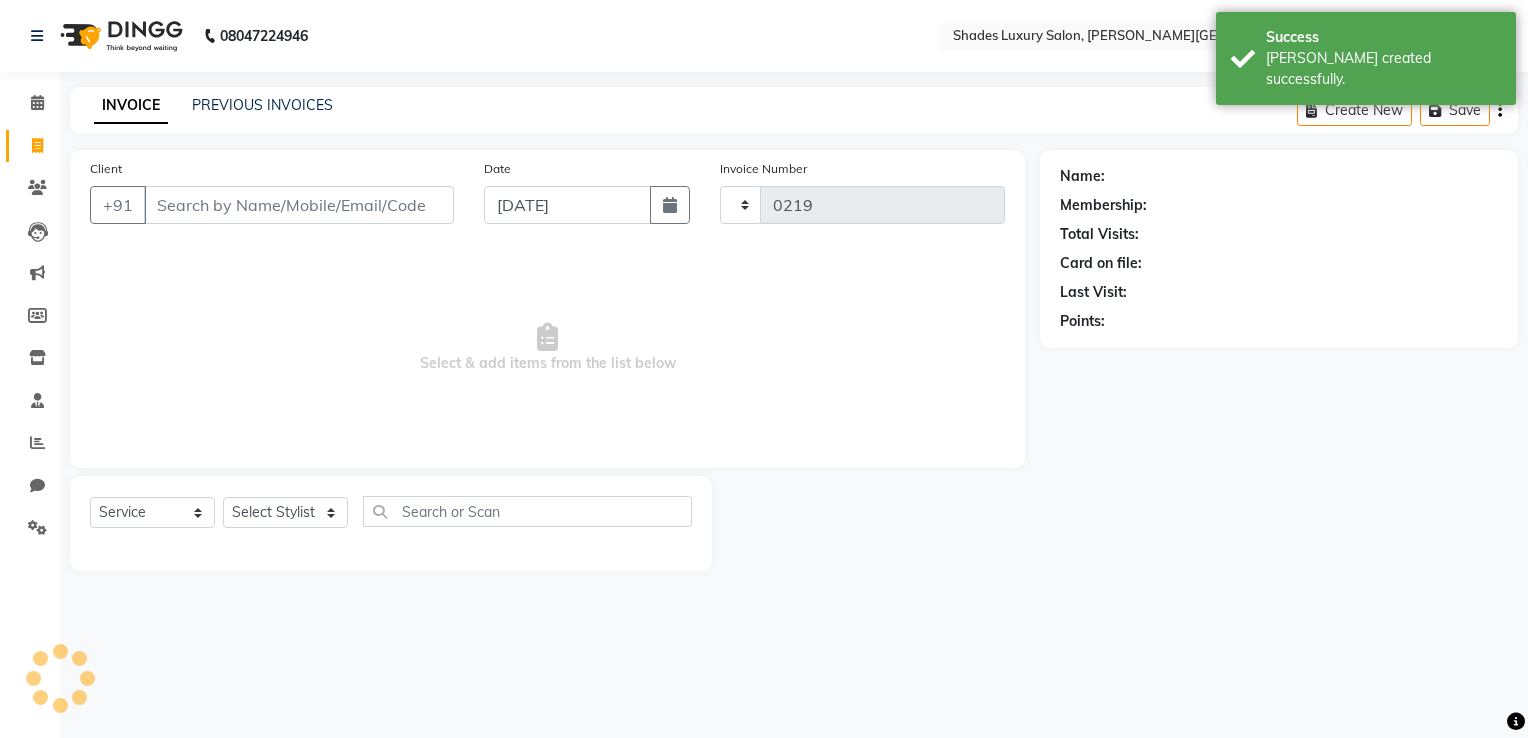 select on "8324" 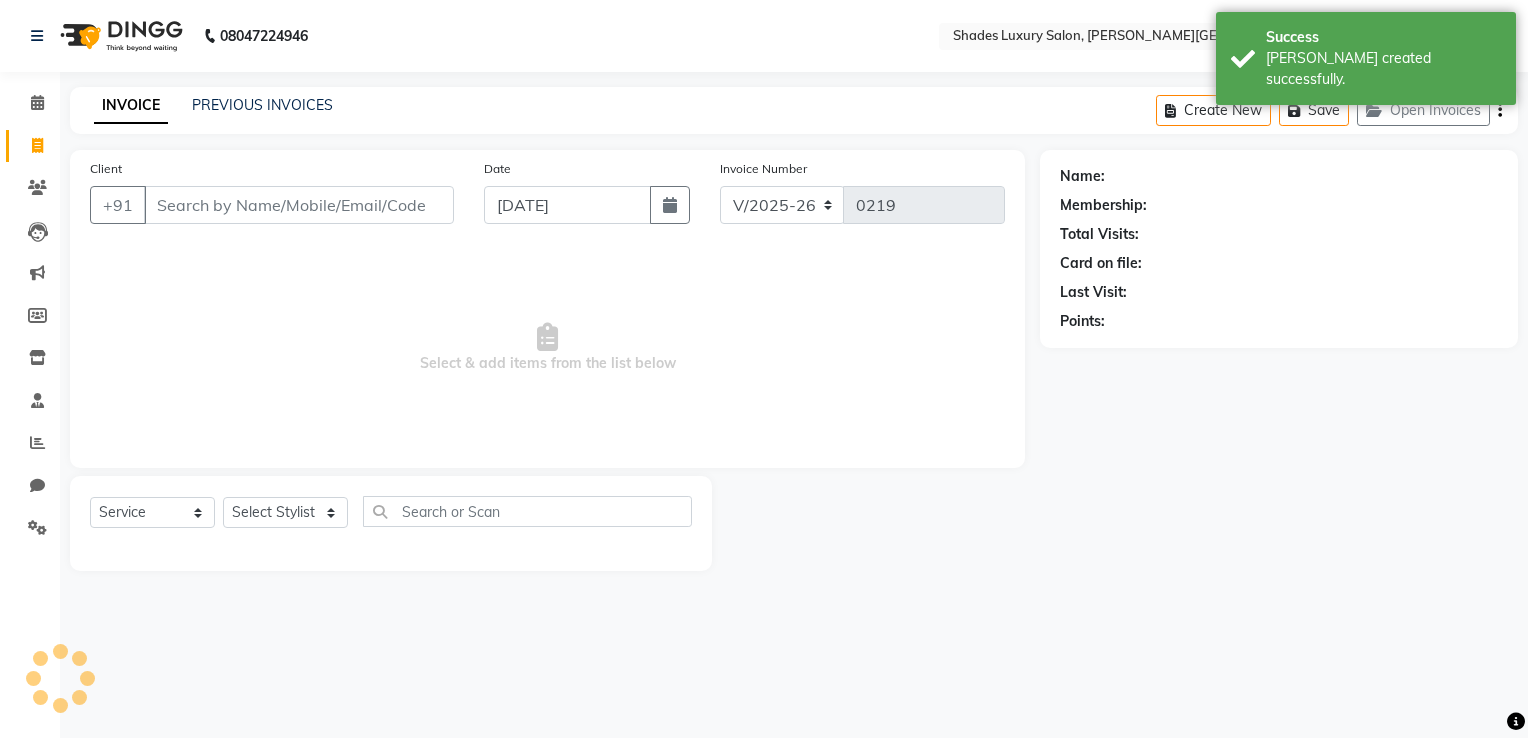 click on "Client" at bounding box center [299, 205] 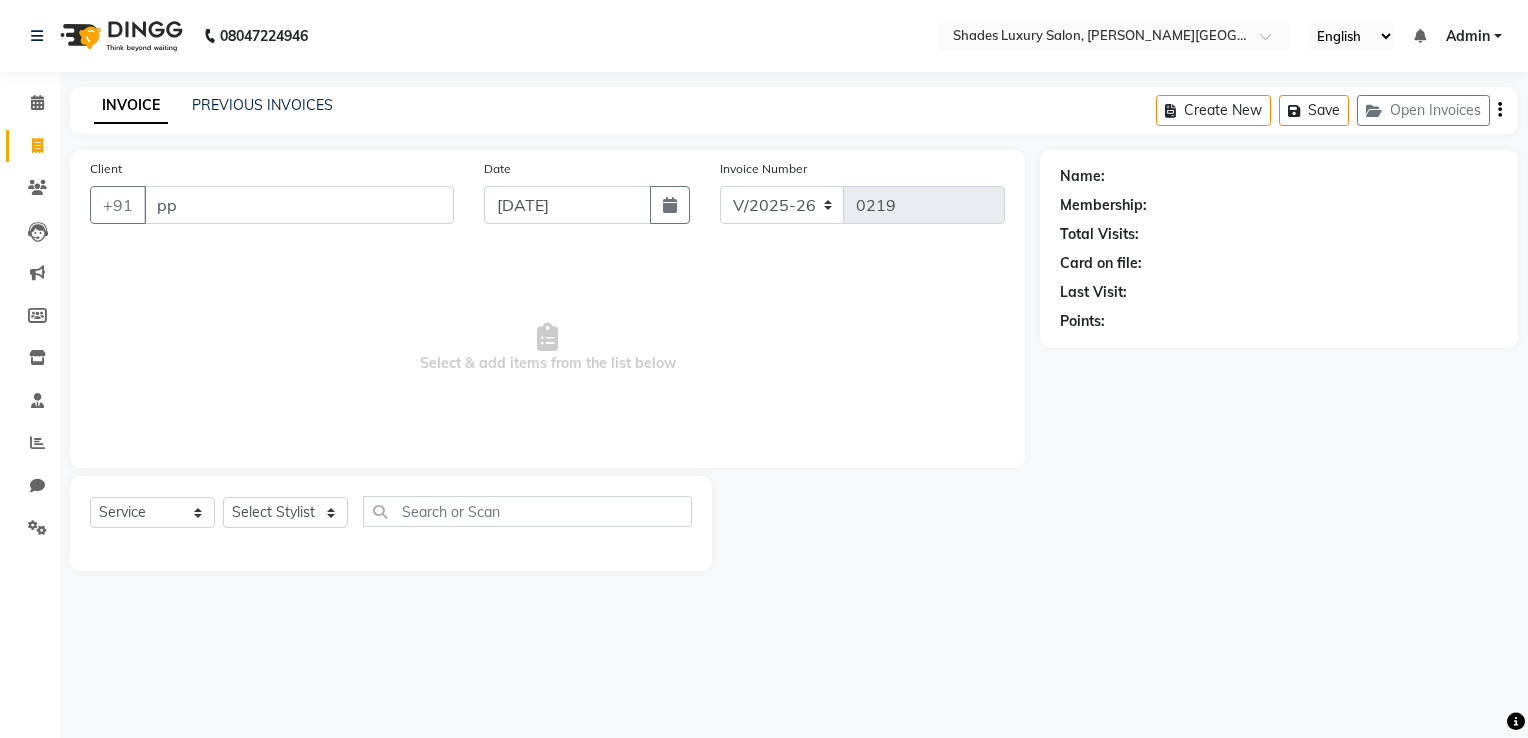 type on "p" 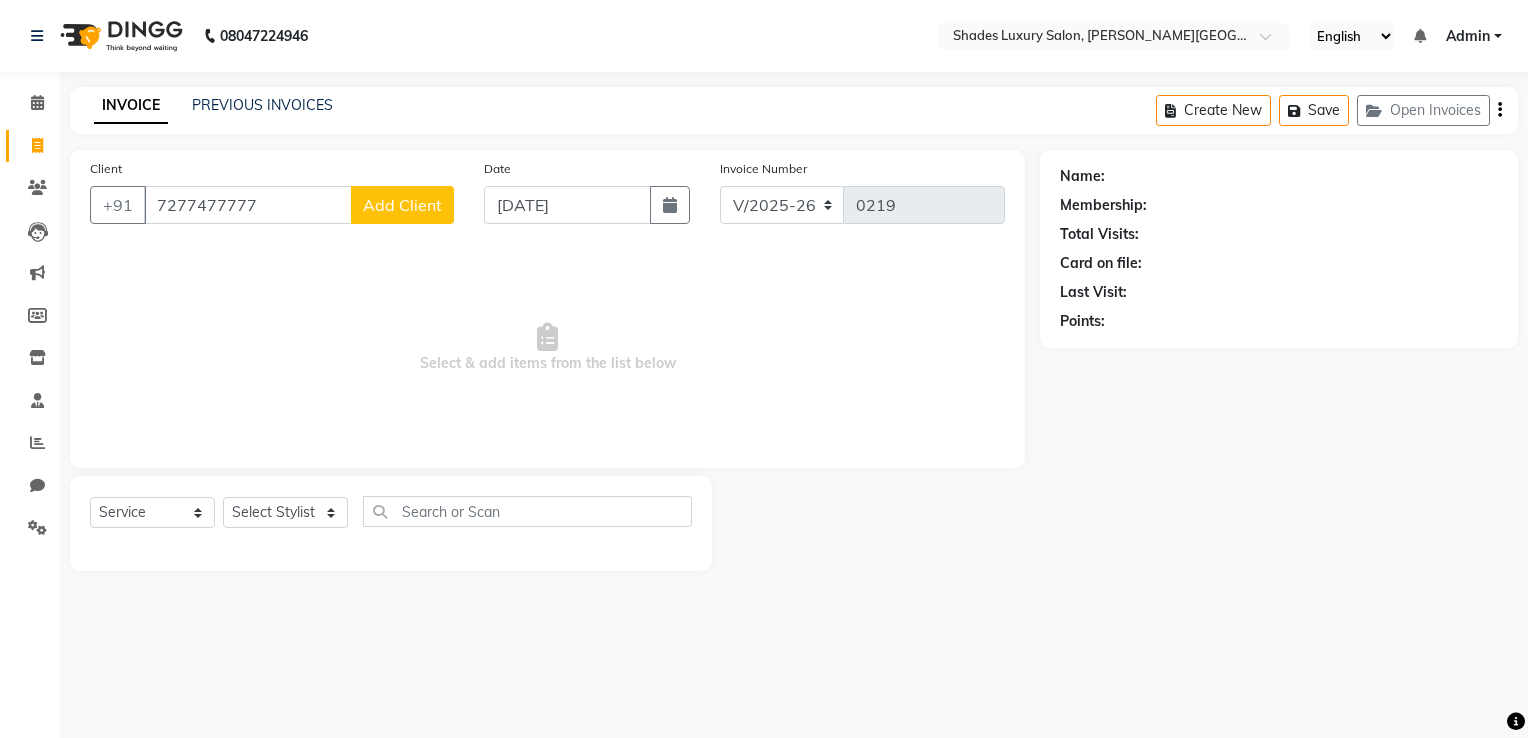type on "7277477777" 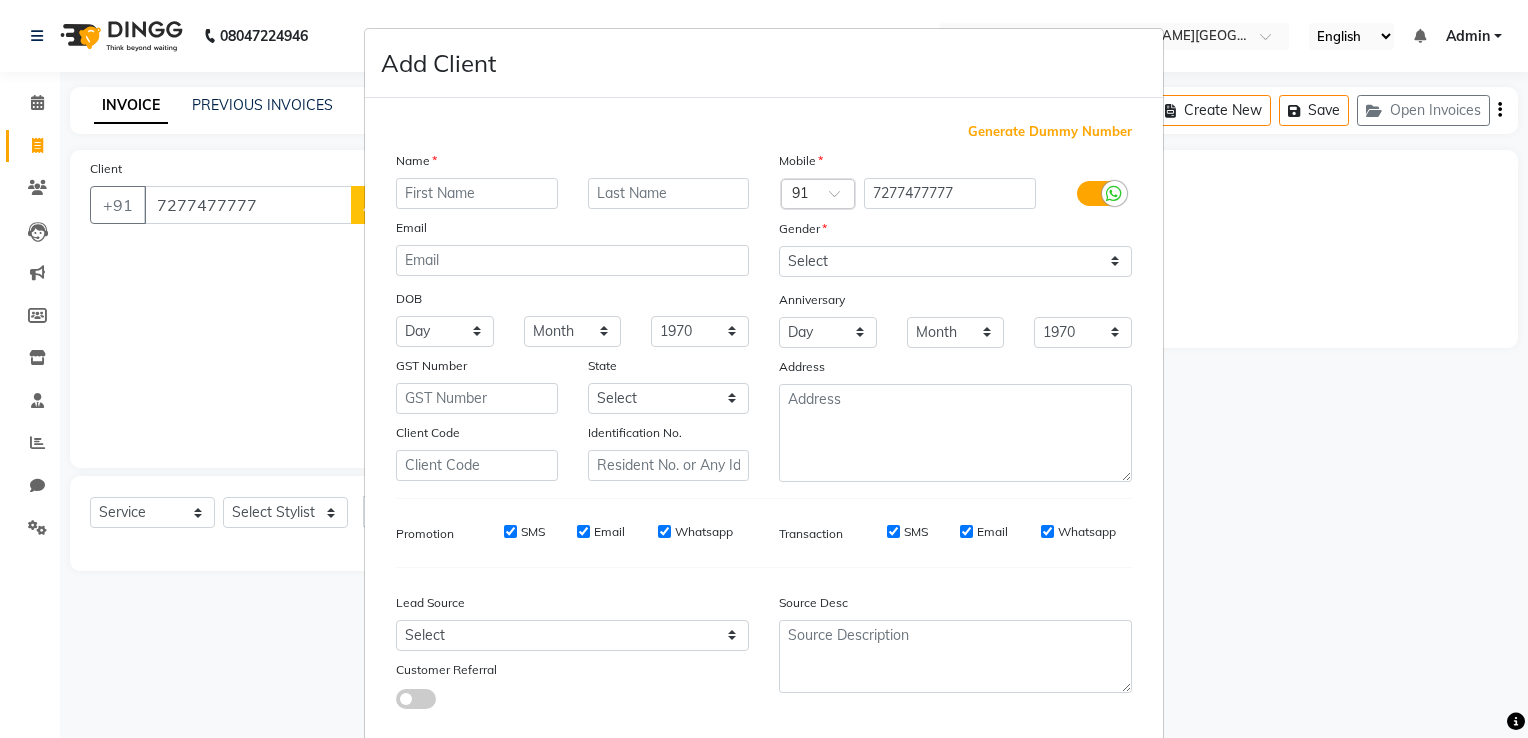 click at bounding box center (477, 193) 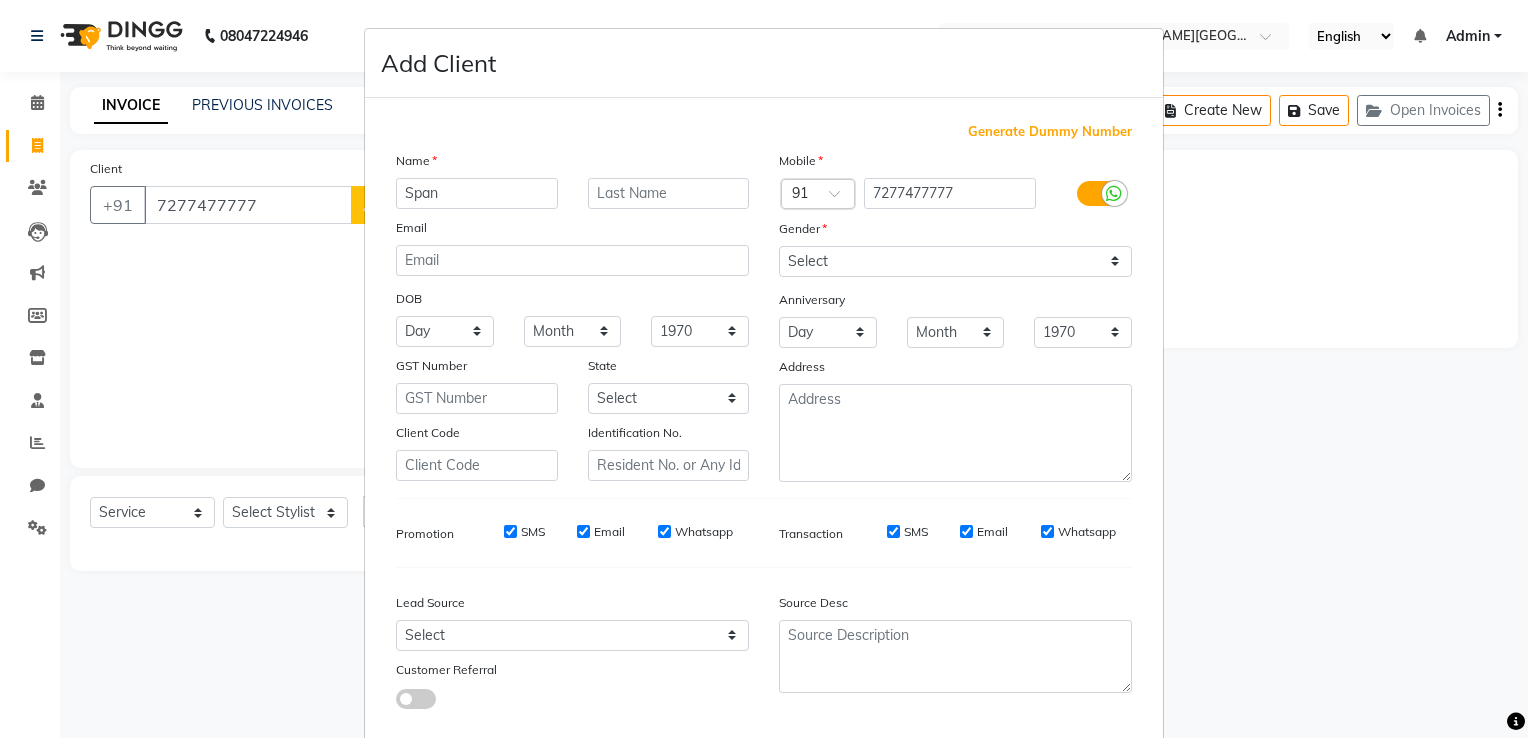 type on "Span" 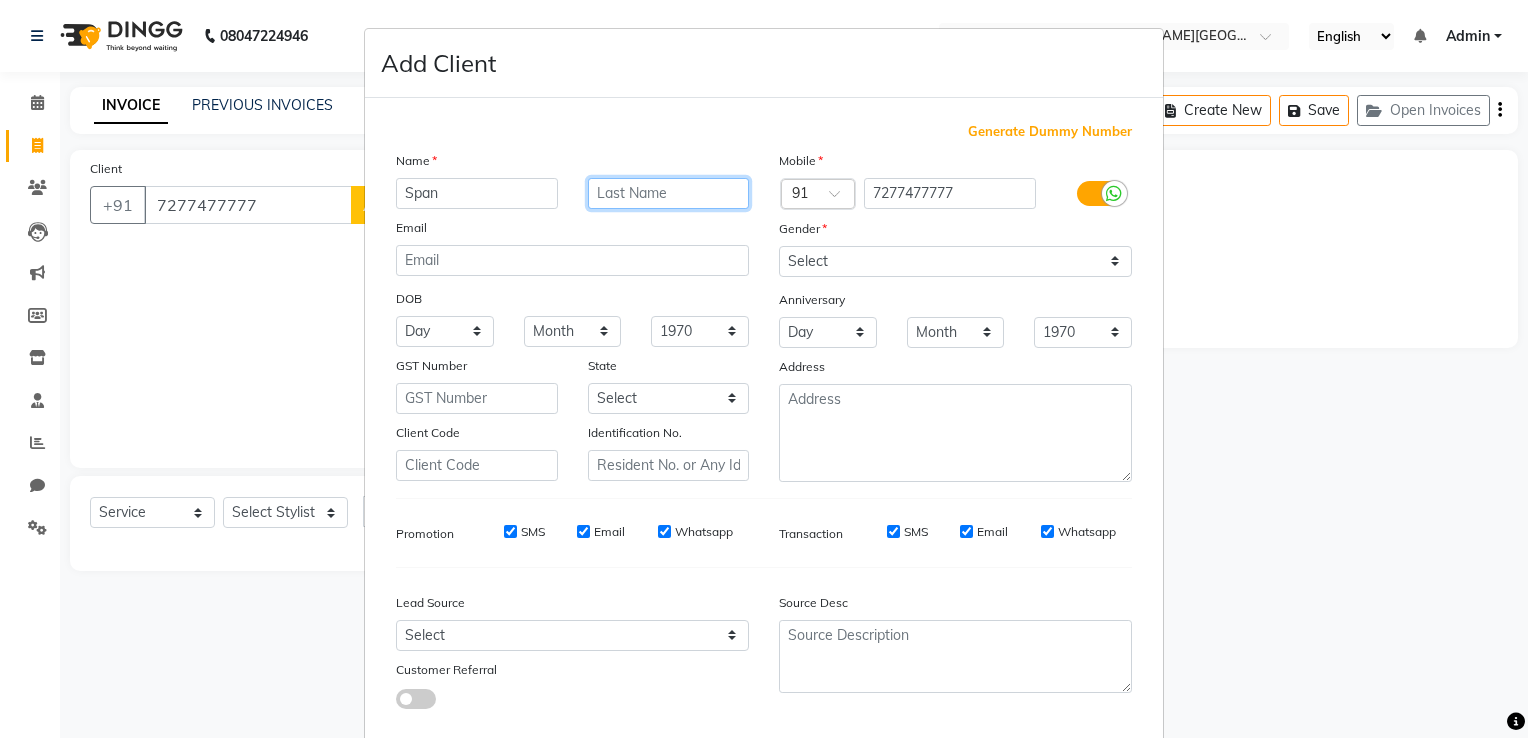 click at bounding box center [669, 193] 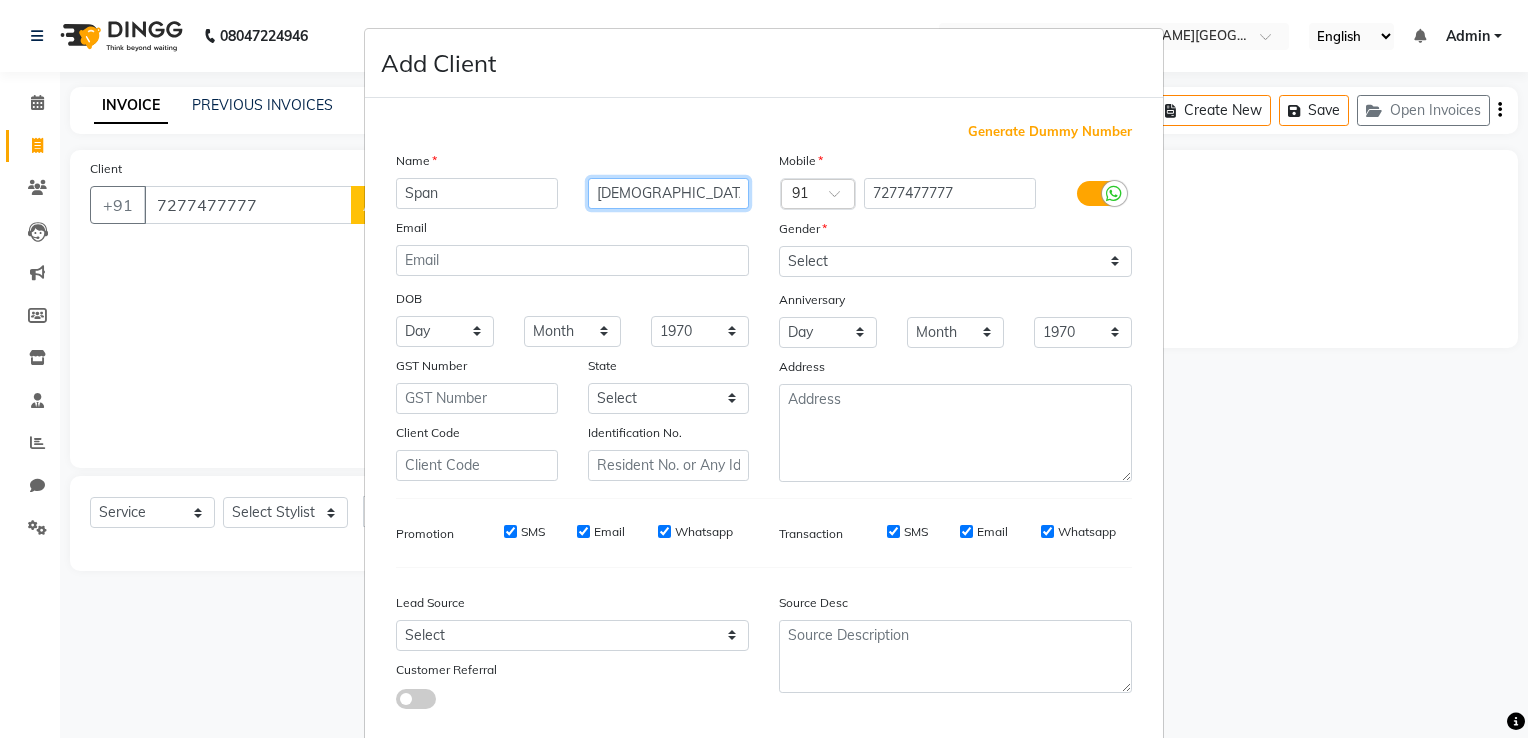 type on "Jain" 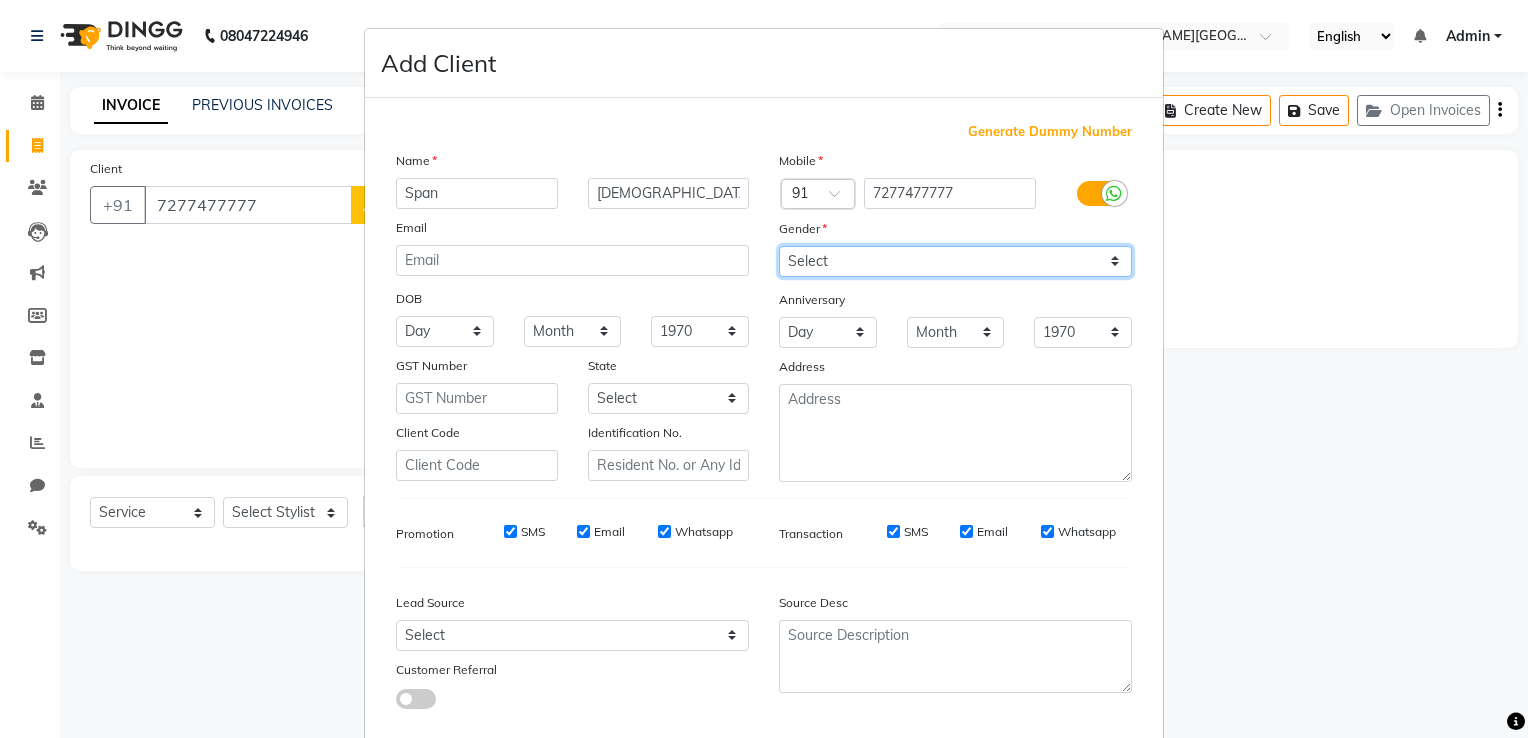 click on "Select Male Female Other Prefer Not To Say" at bounding box center [955, 261] 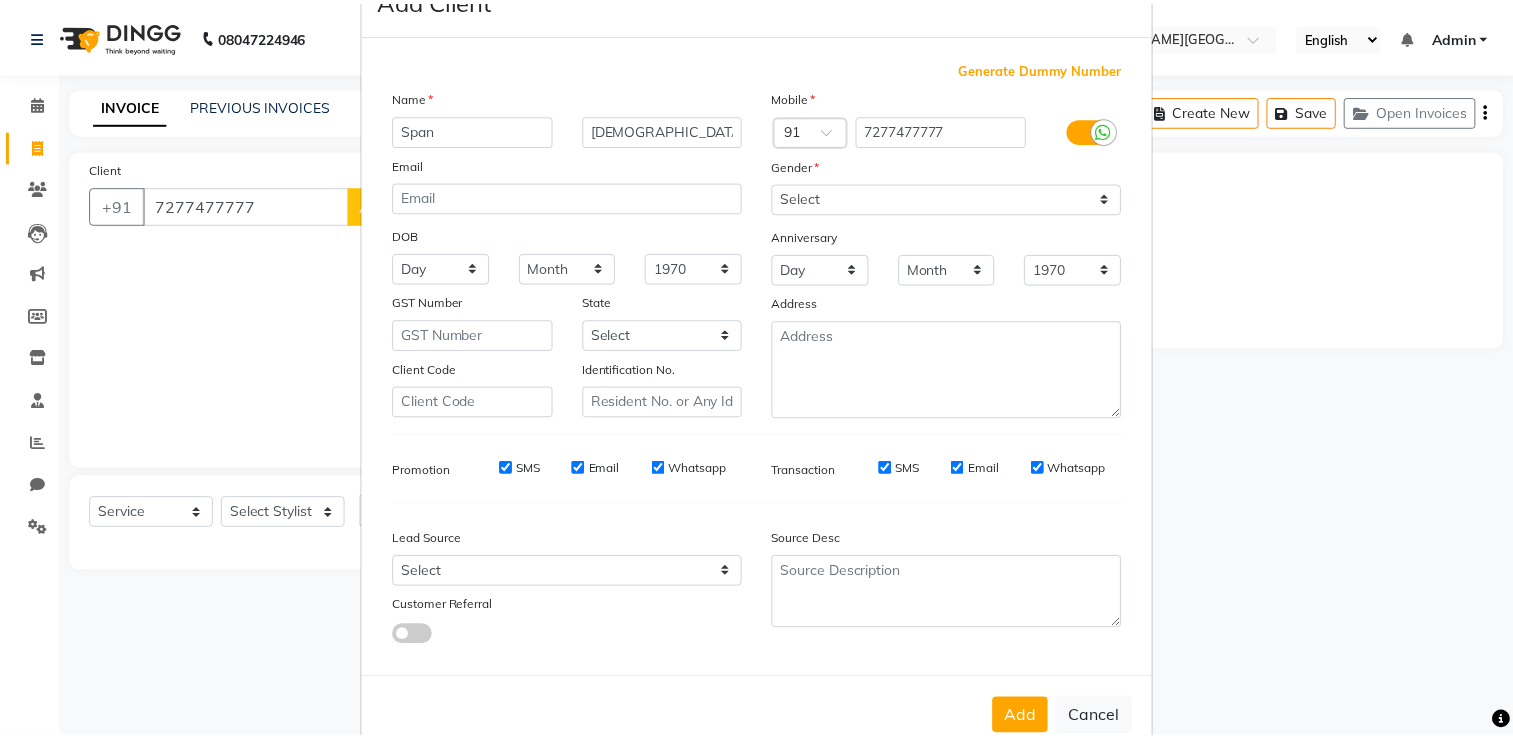 scroll, scrollTop: 118, scrollLeft: 0, axis: vertical 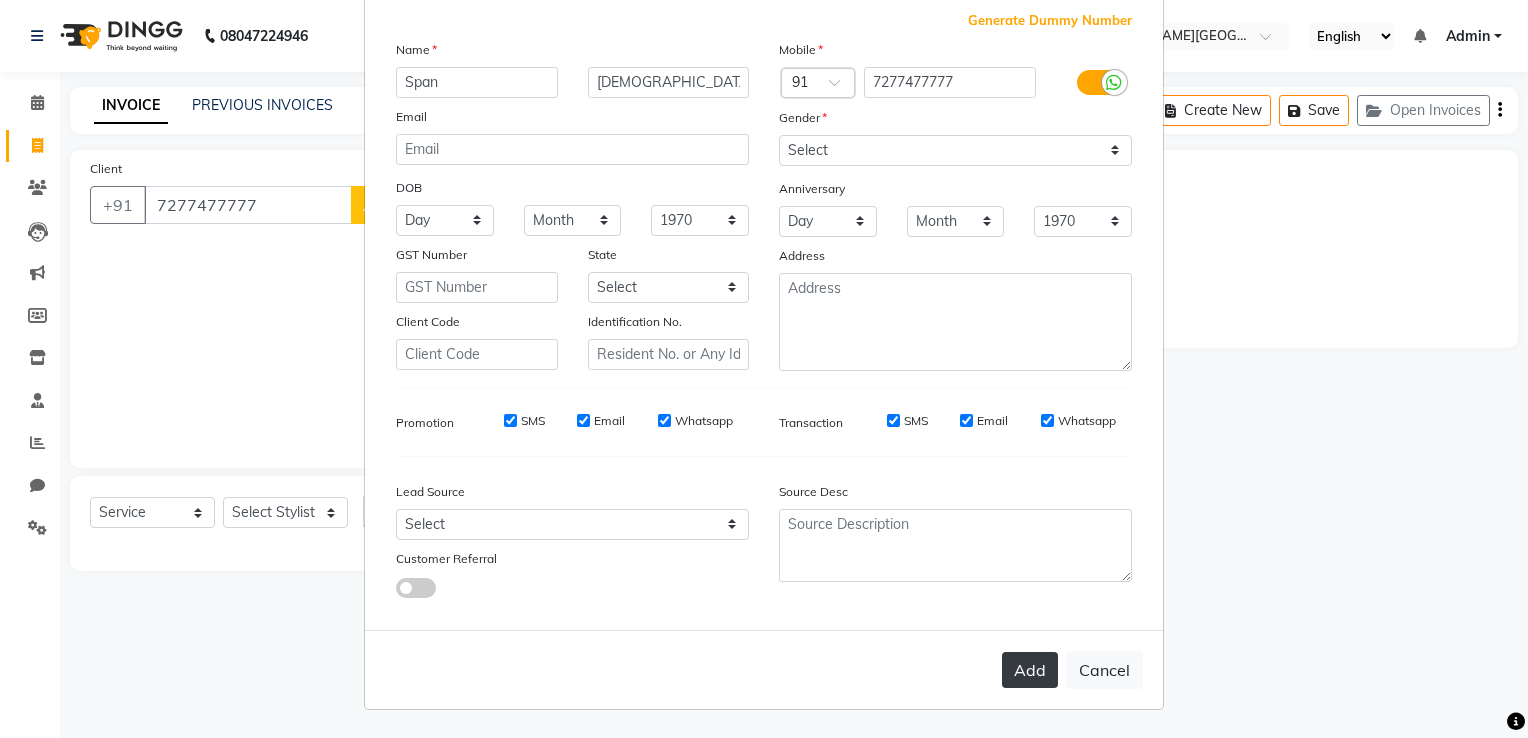 click on "Add" at bounding box center [1030, 670] 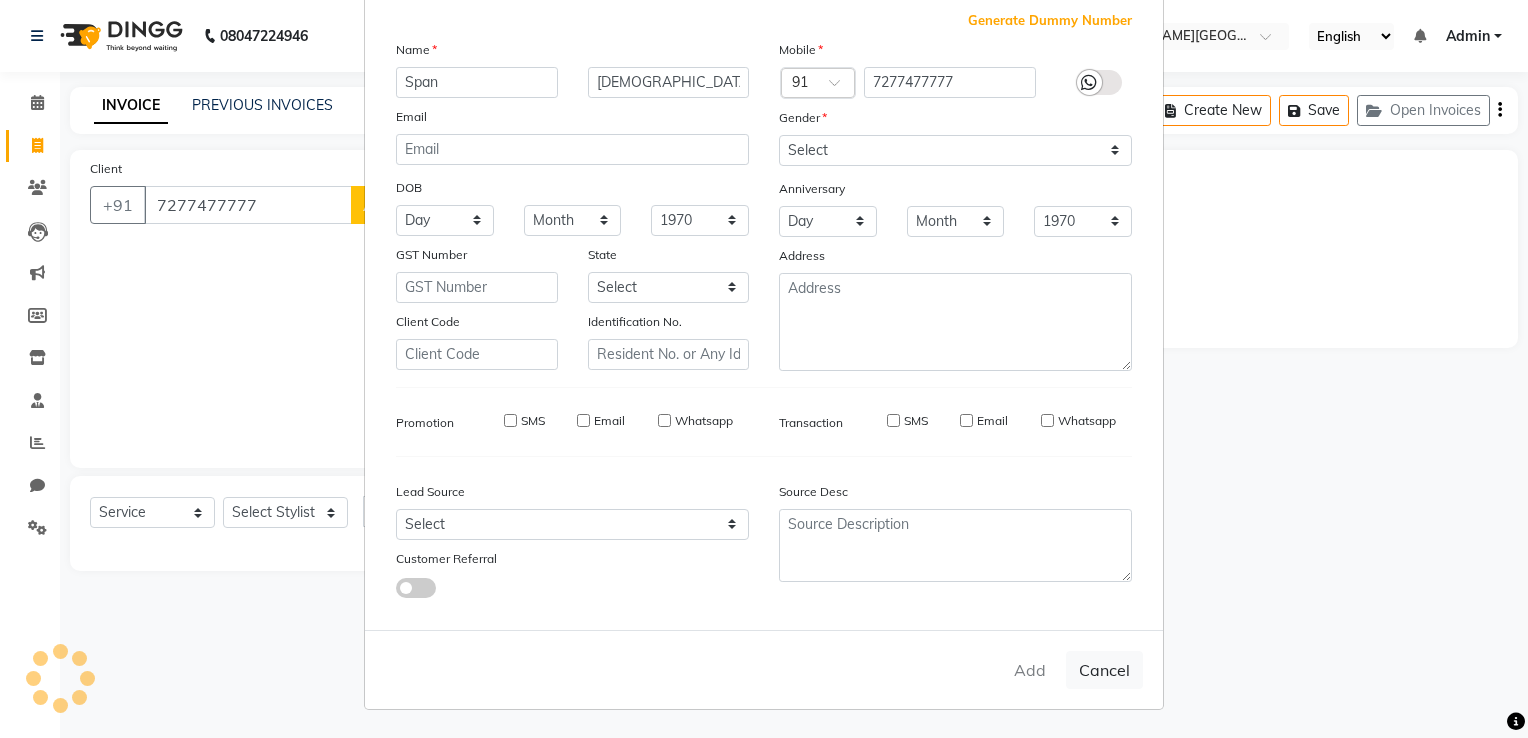 type 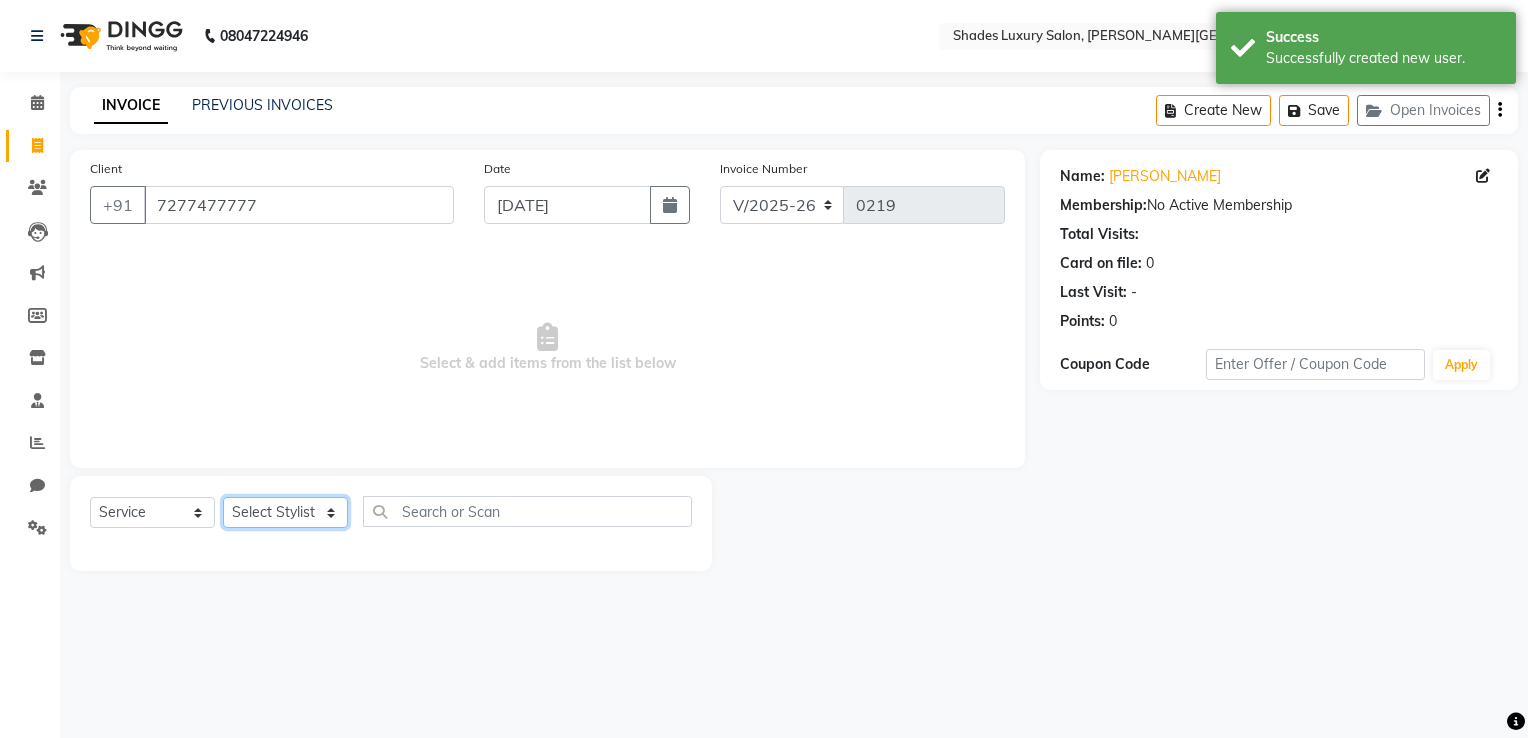 click on "Select Stylist Asha Maam Chandani Mamta Nasim Sir Palak Verma Rashi salman Samar shahbaj" 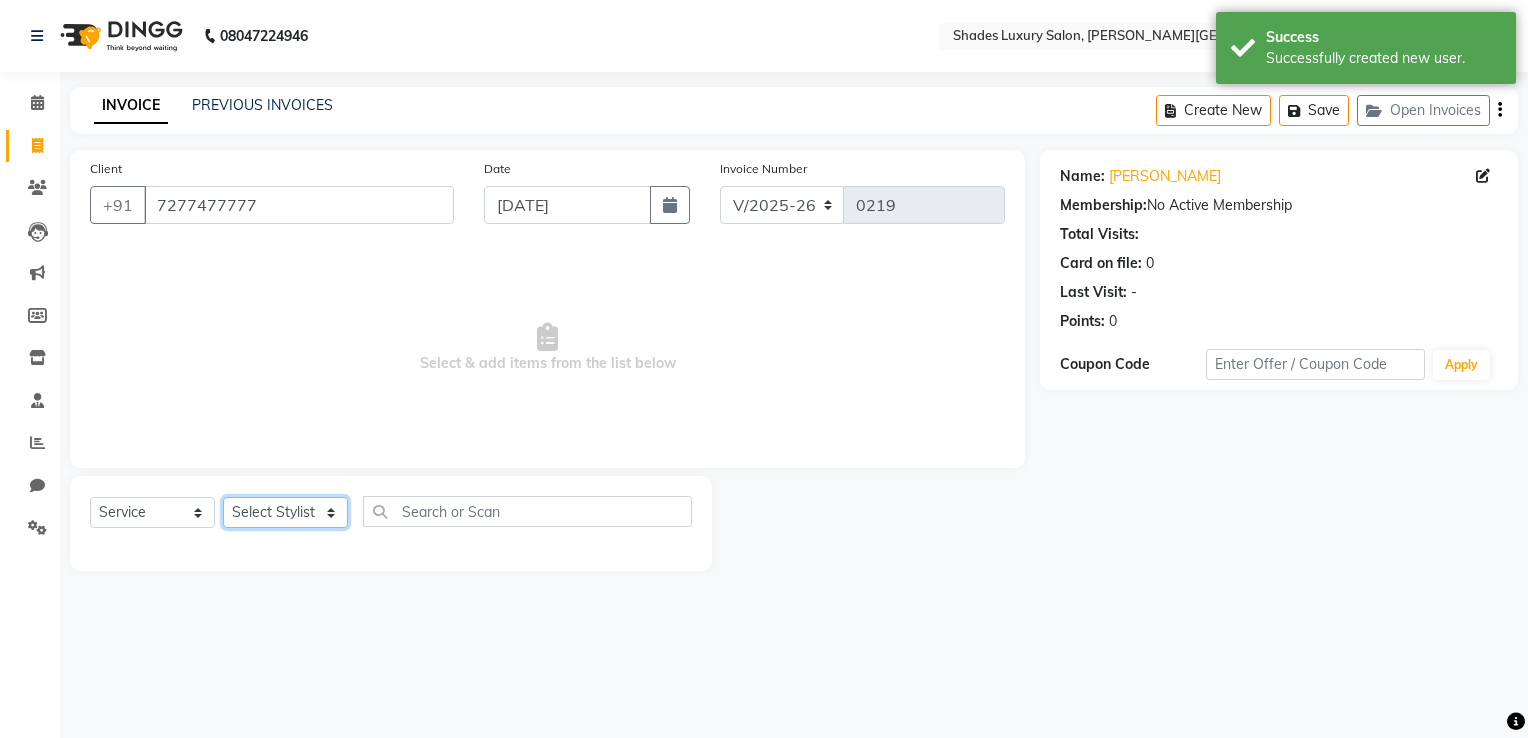 select on "80648" 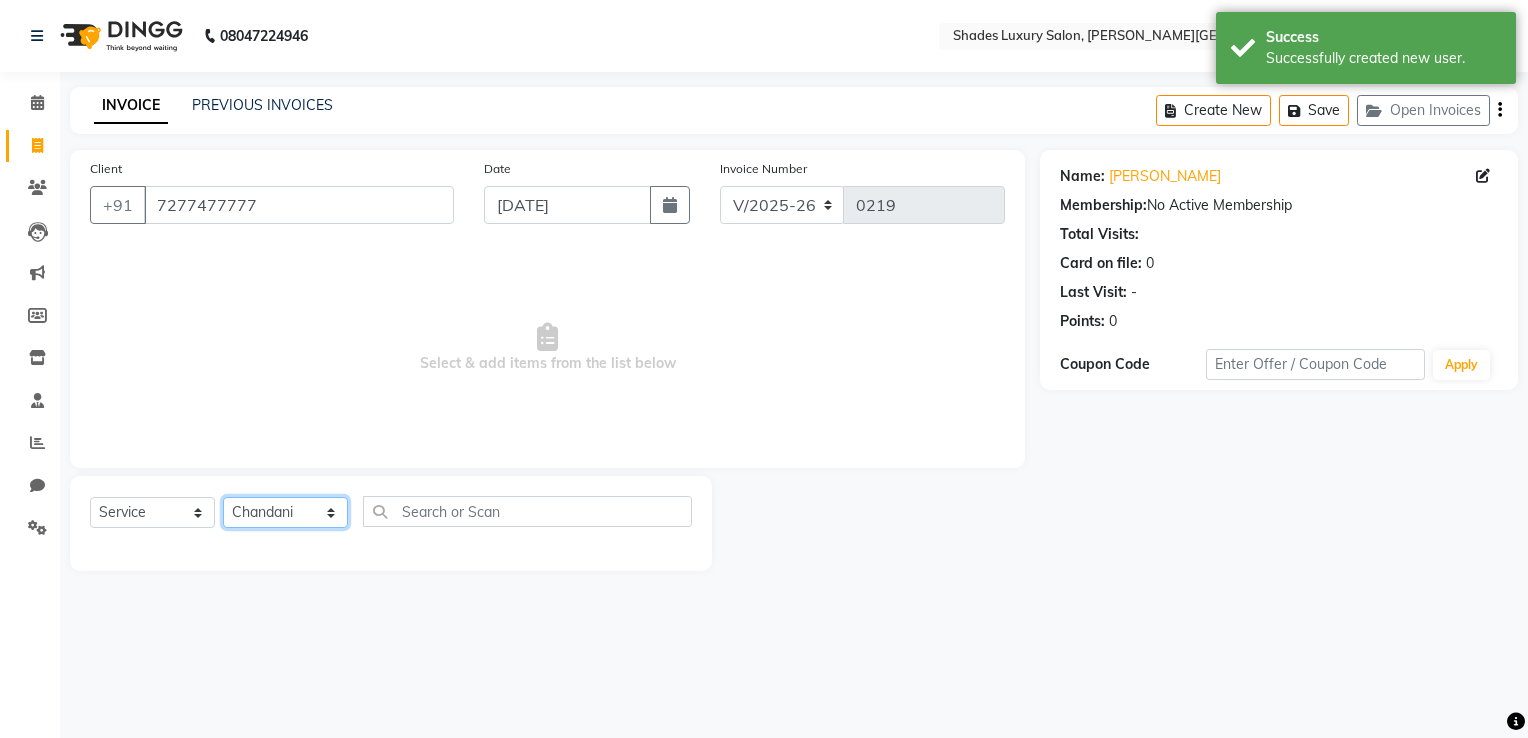 click on "Select Stylist Asha Maam Chandani Mamta Nasim Sir Palak Verma Rashi salman Samar shahbaj" 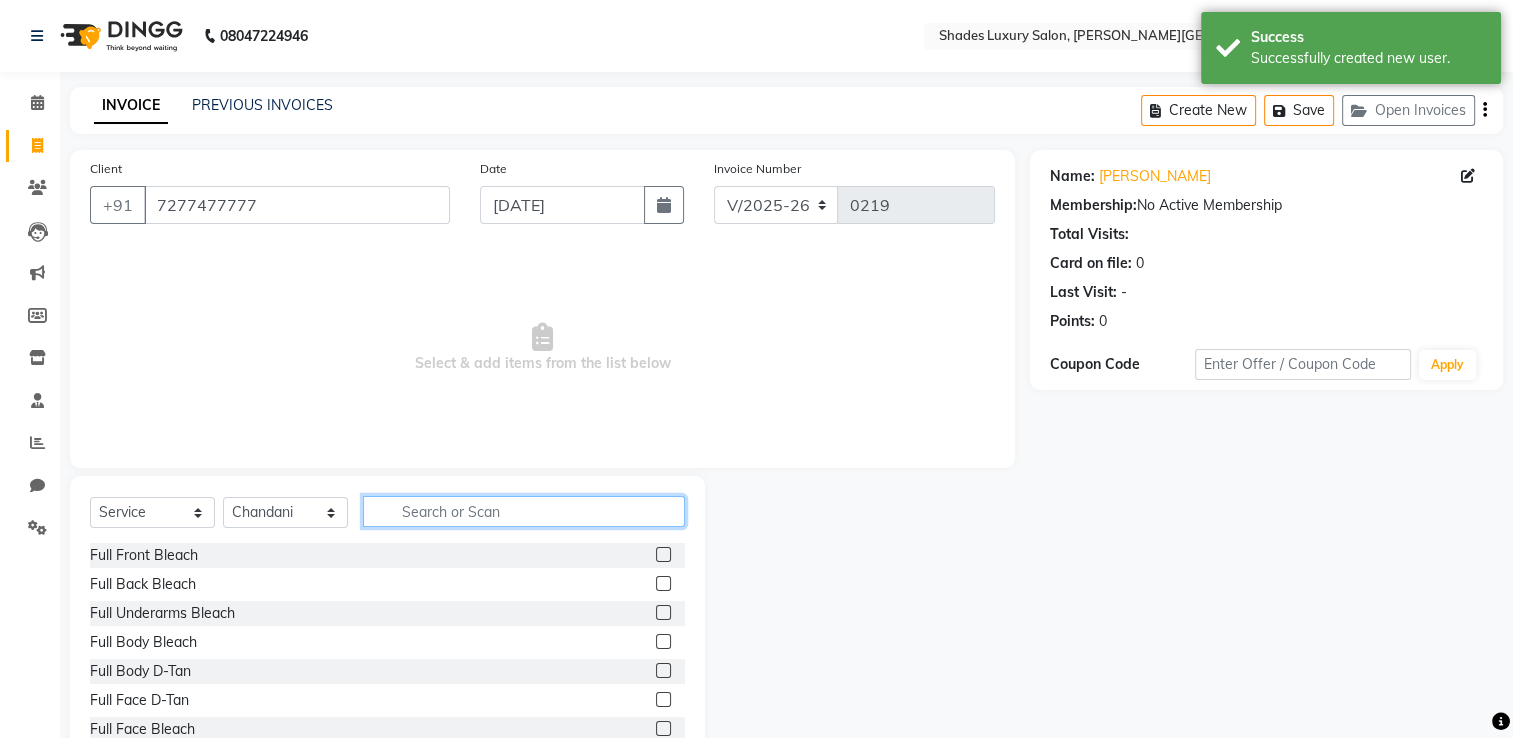 click 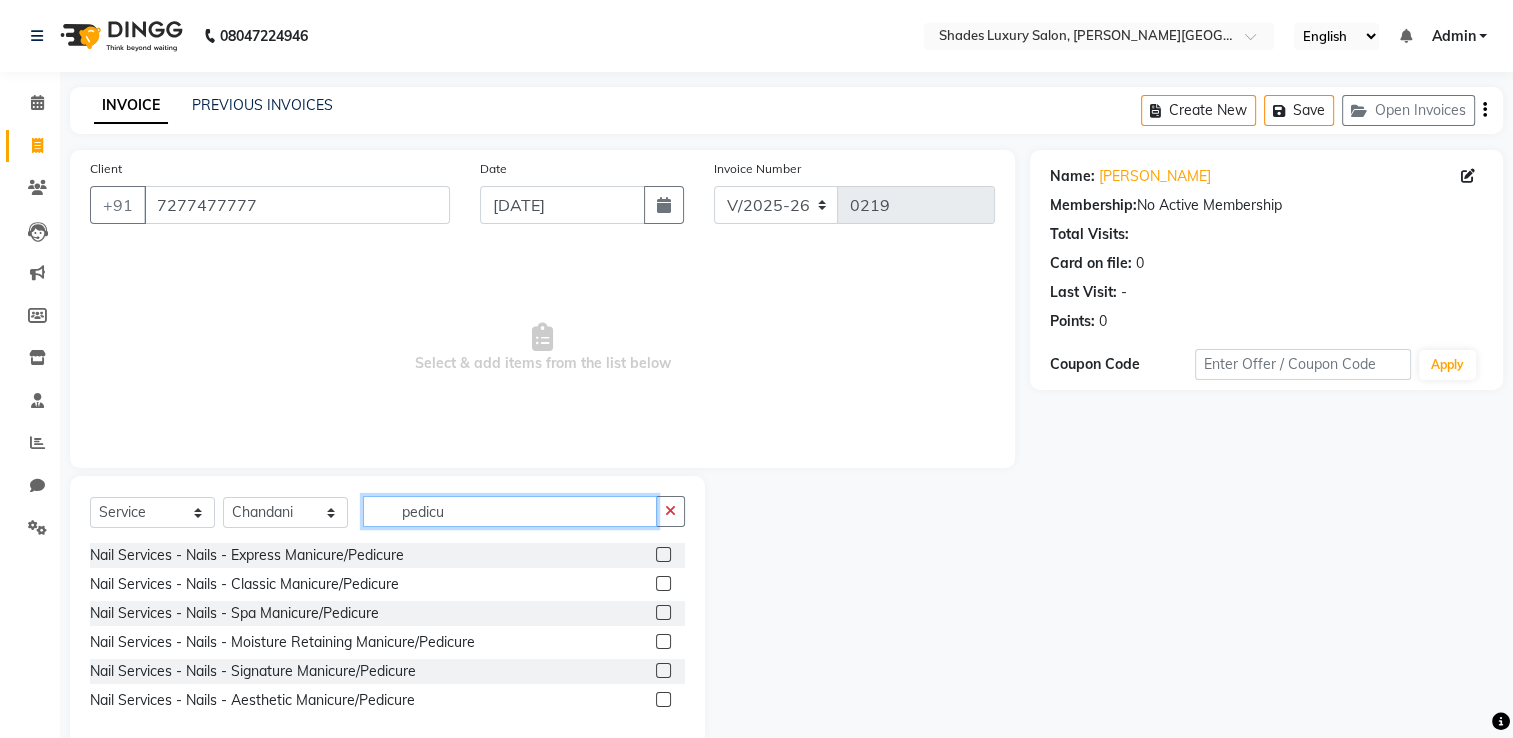 type on "pedicu" 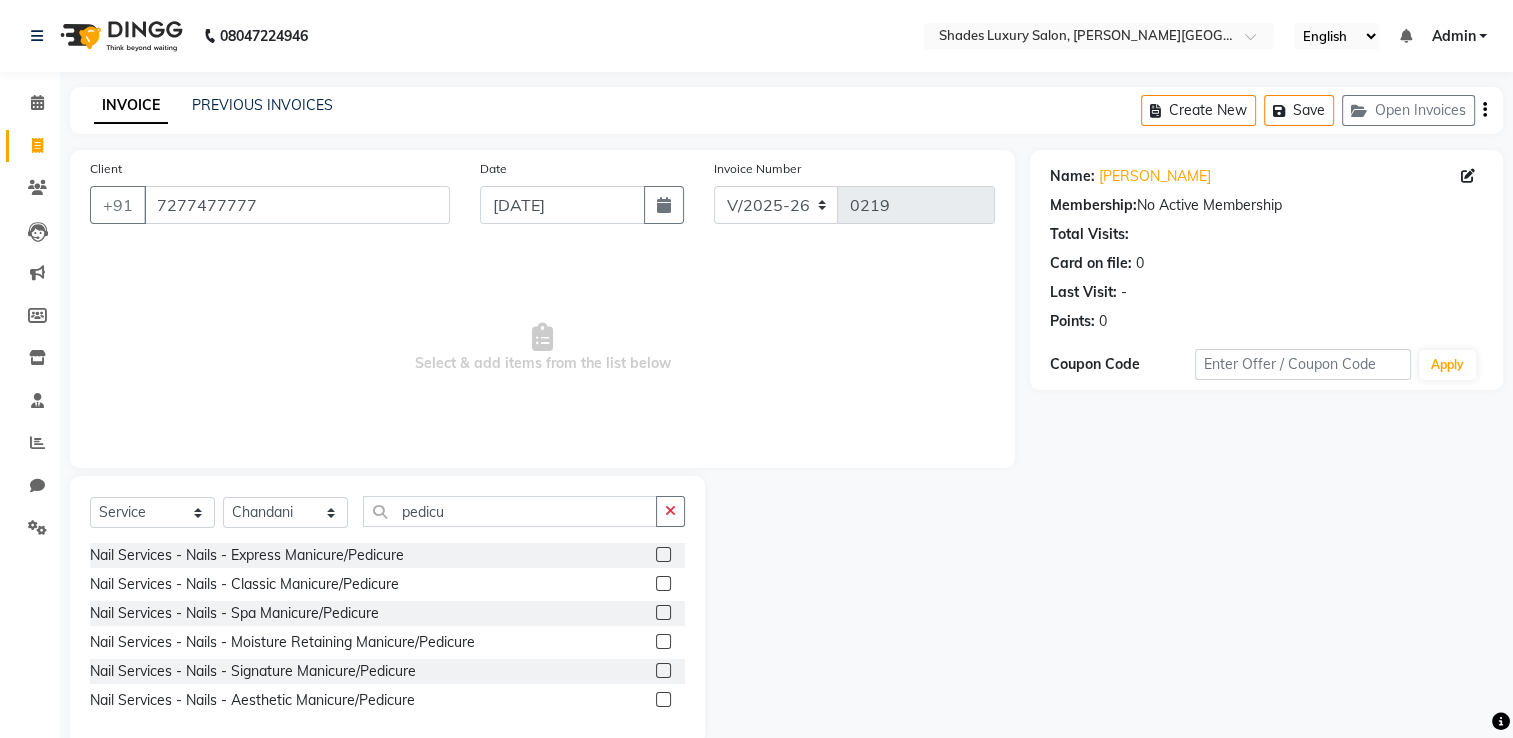click 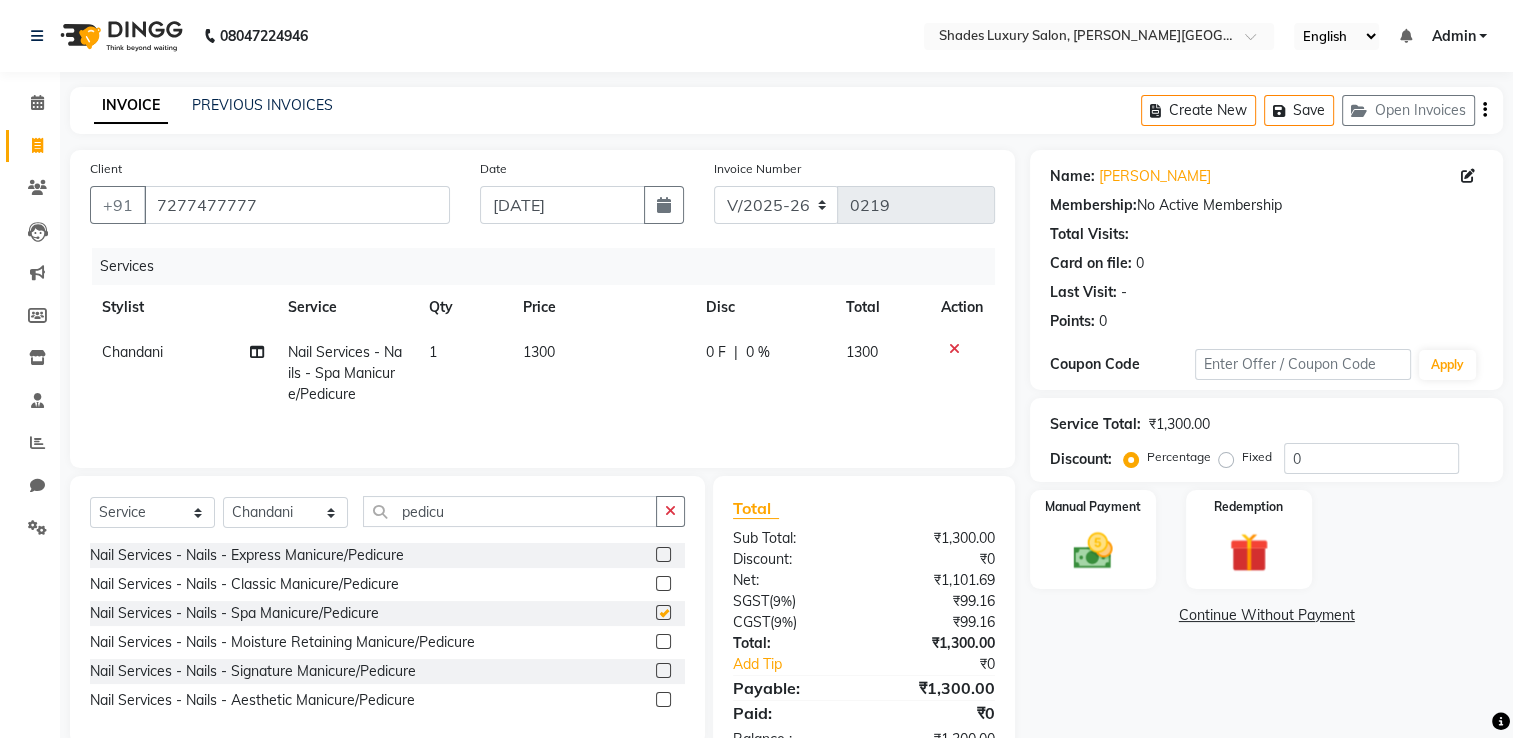 checkbox on "false" 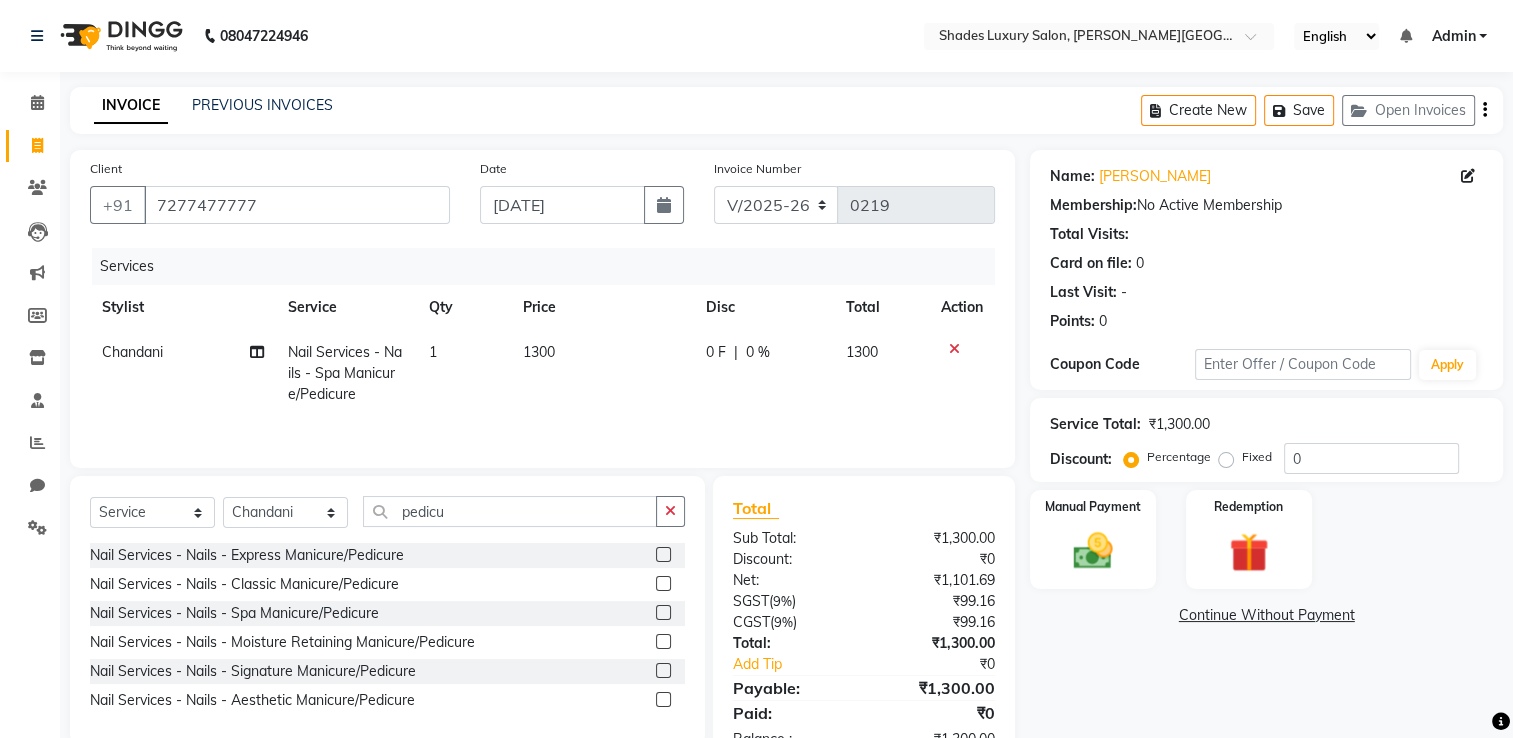 click on "1300" 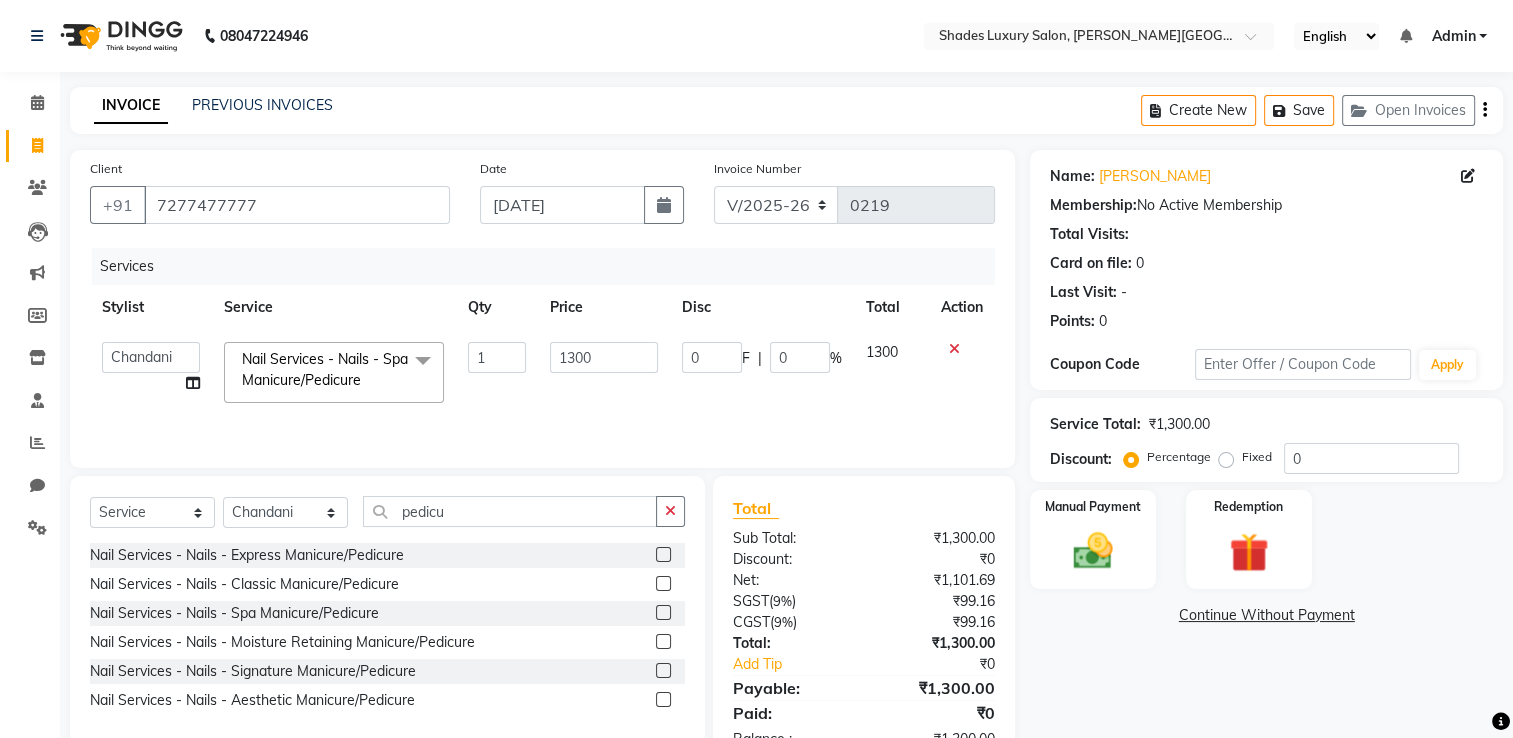 click on "1300" 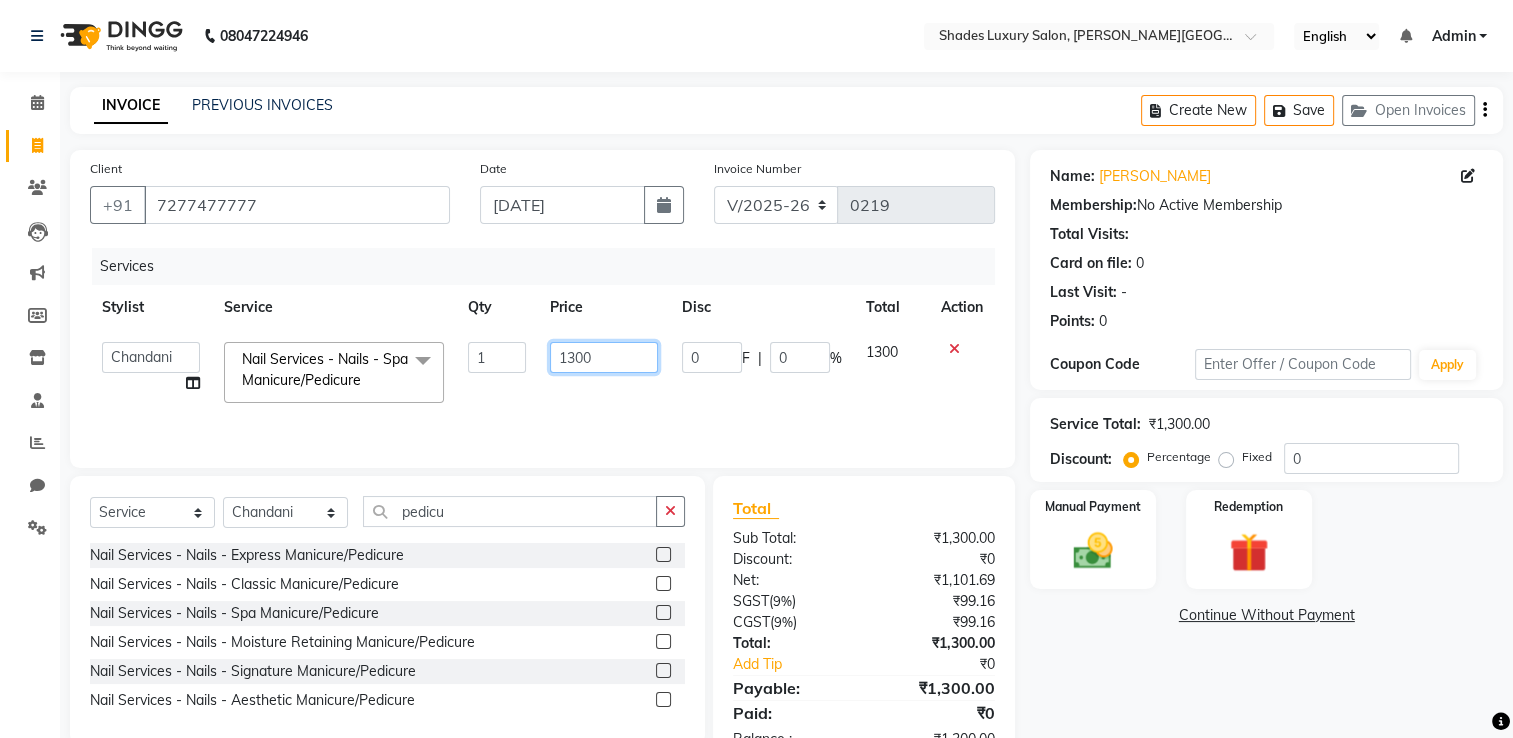 click on "1300" 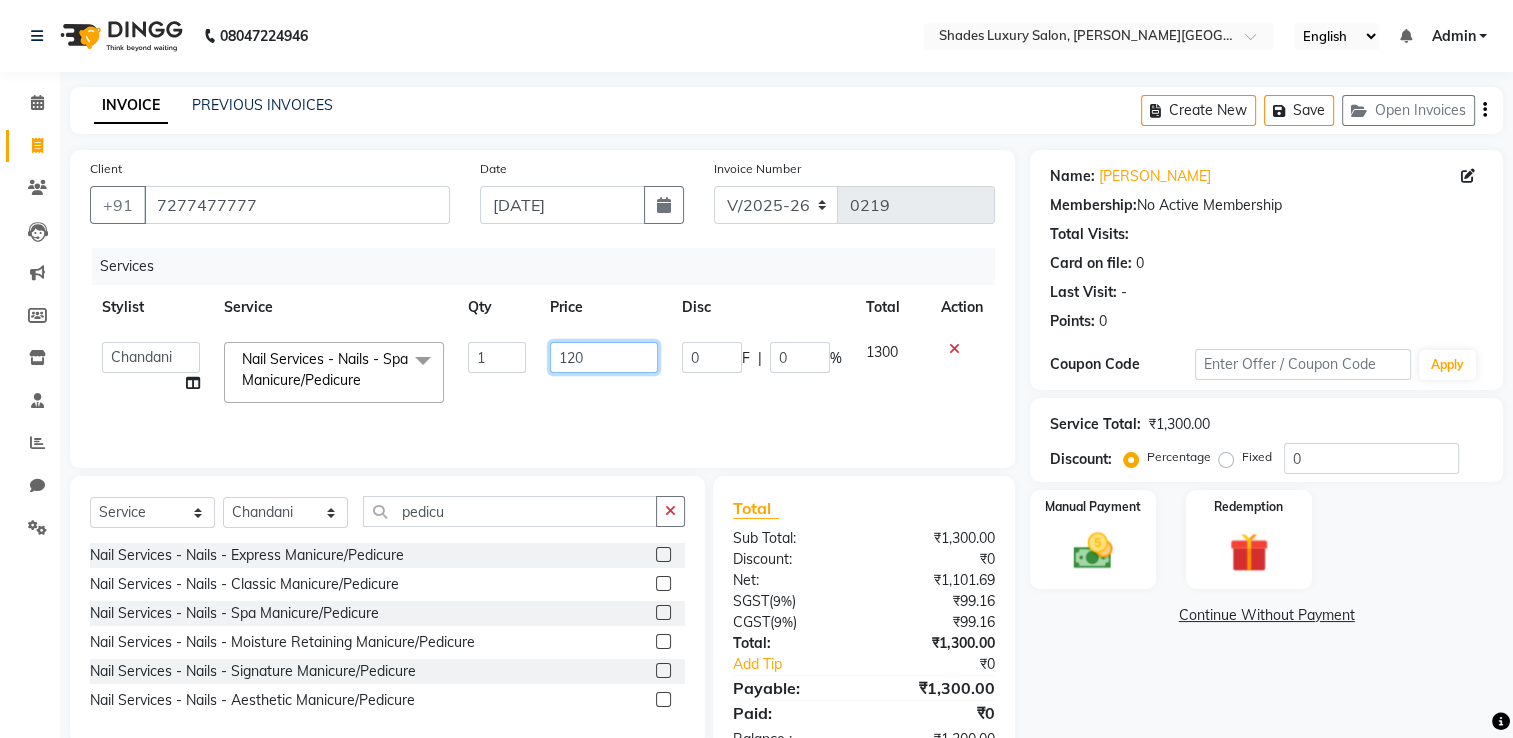type on "1200" 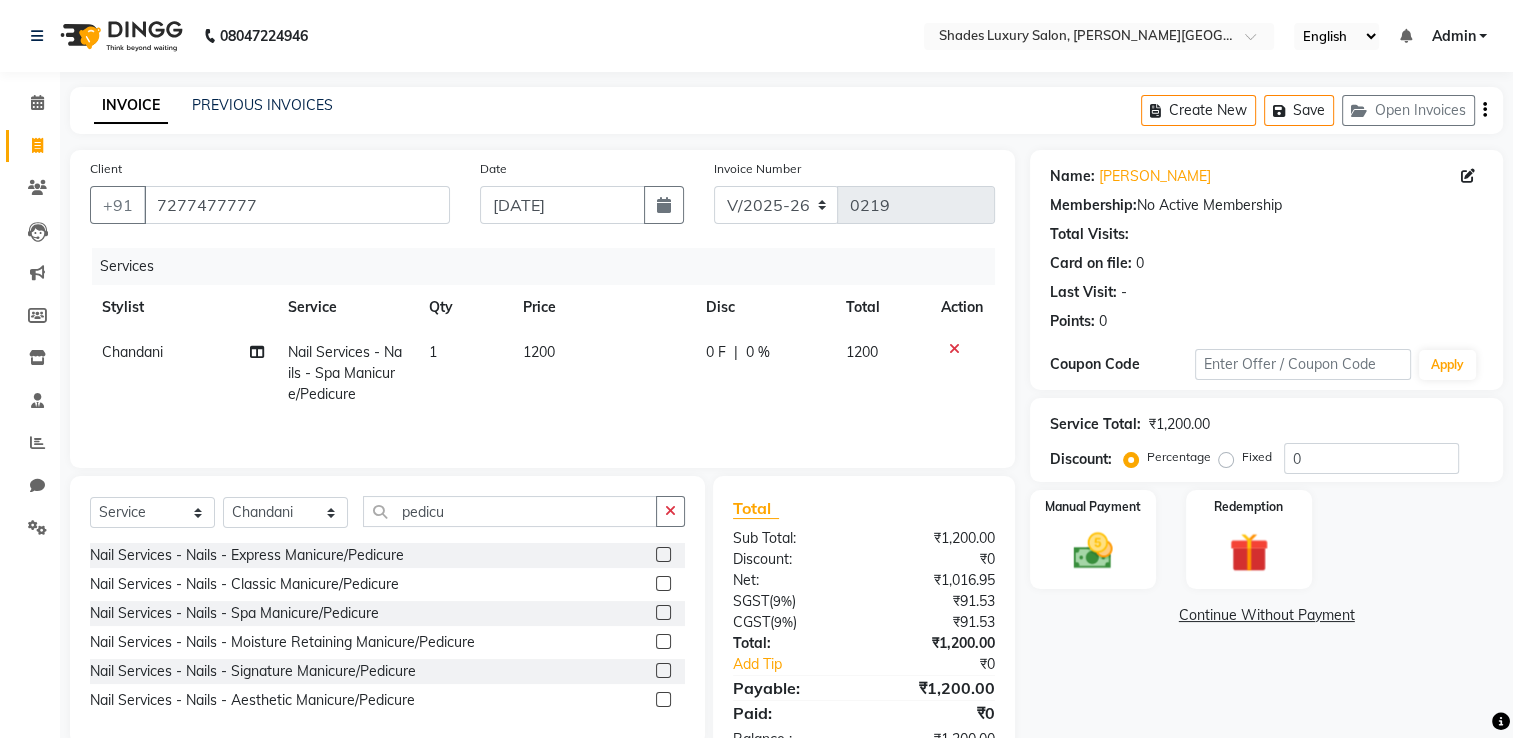 click on "0 F | 0 %" 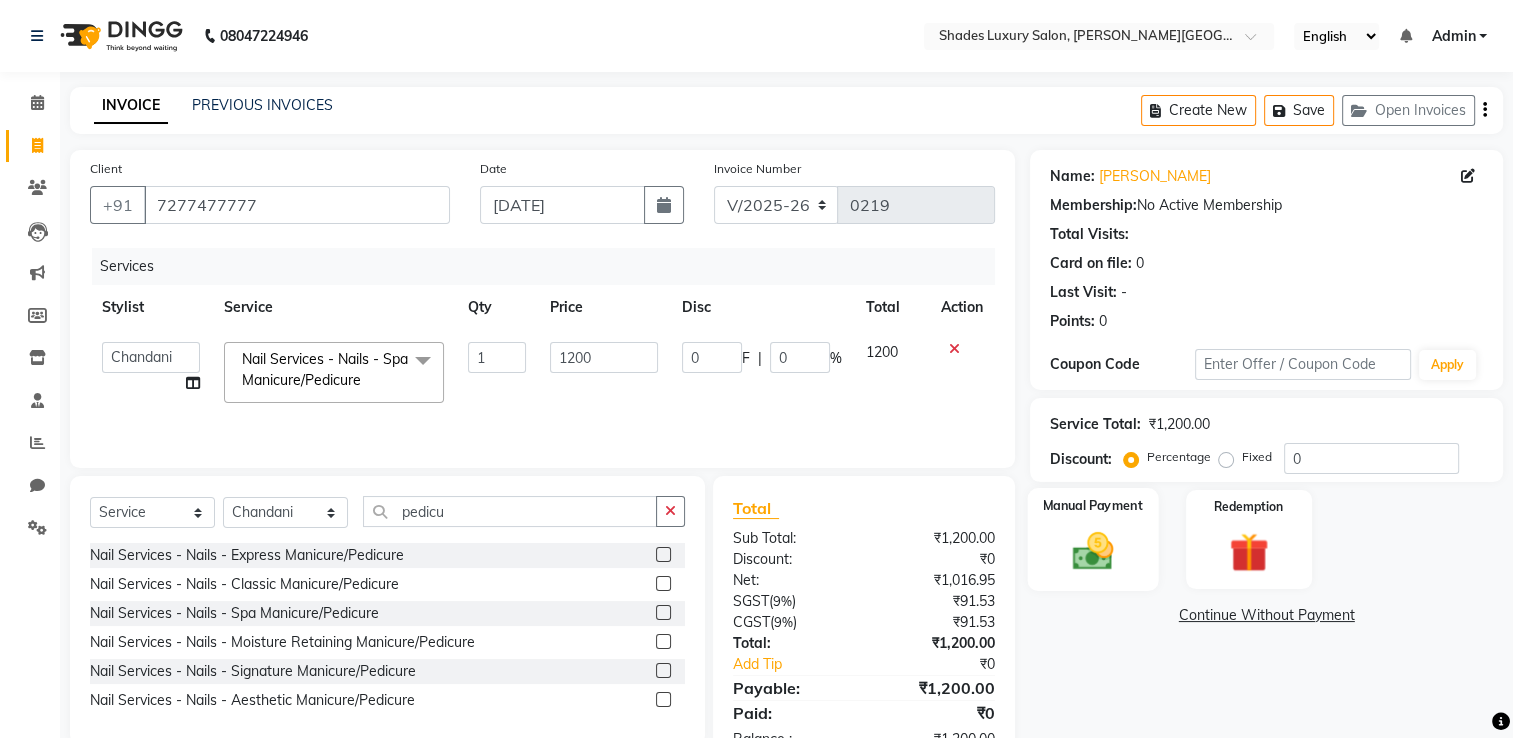 click on "Manual Payment" 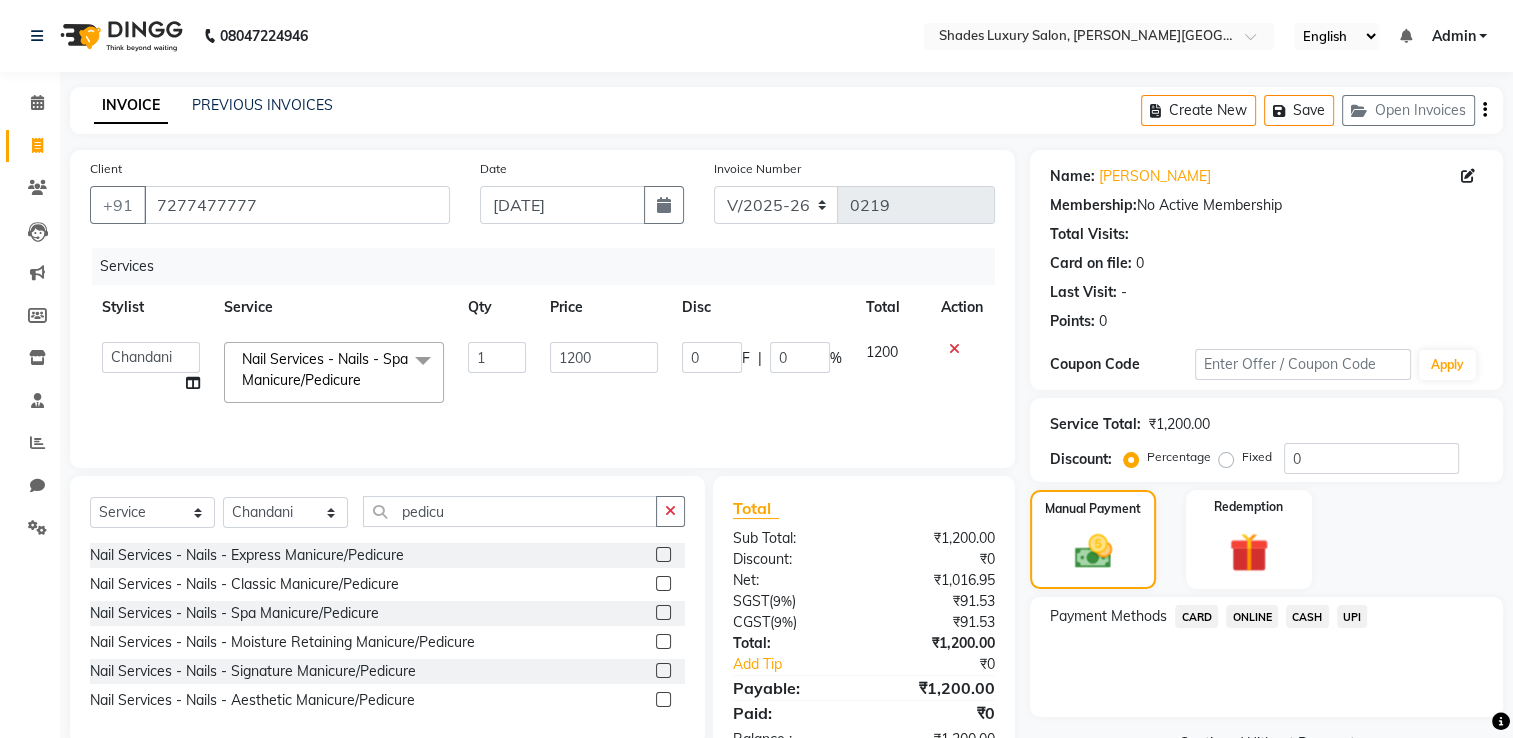 click on "CASH" 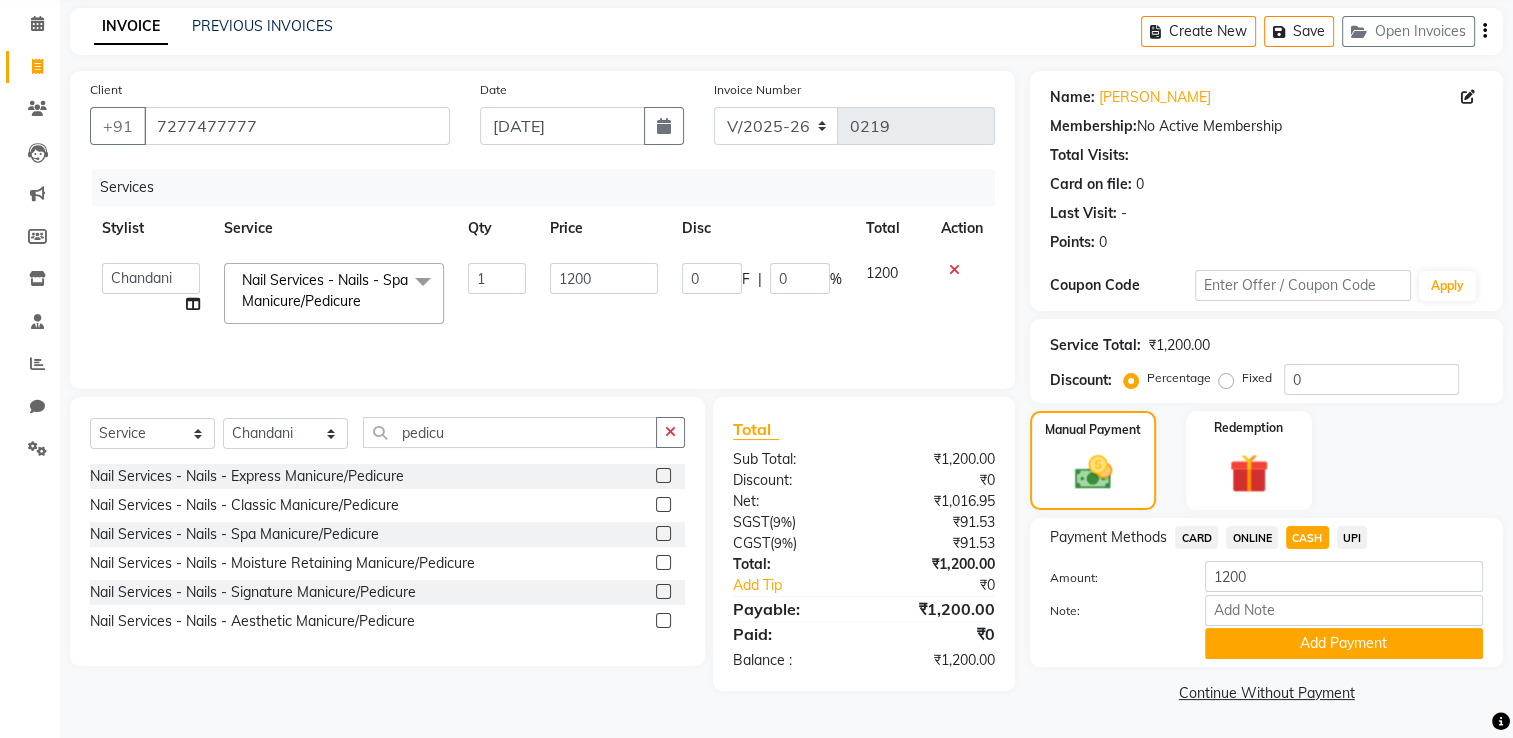 scroll, scrollTop: 80, scrollLeft: 0, axis: vertical 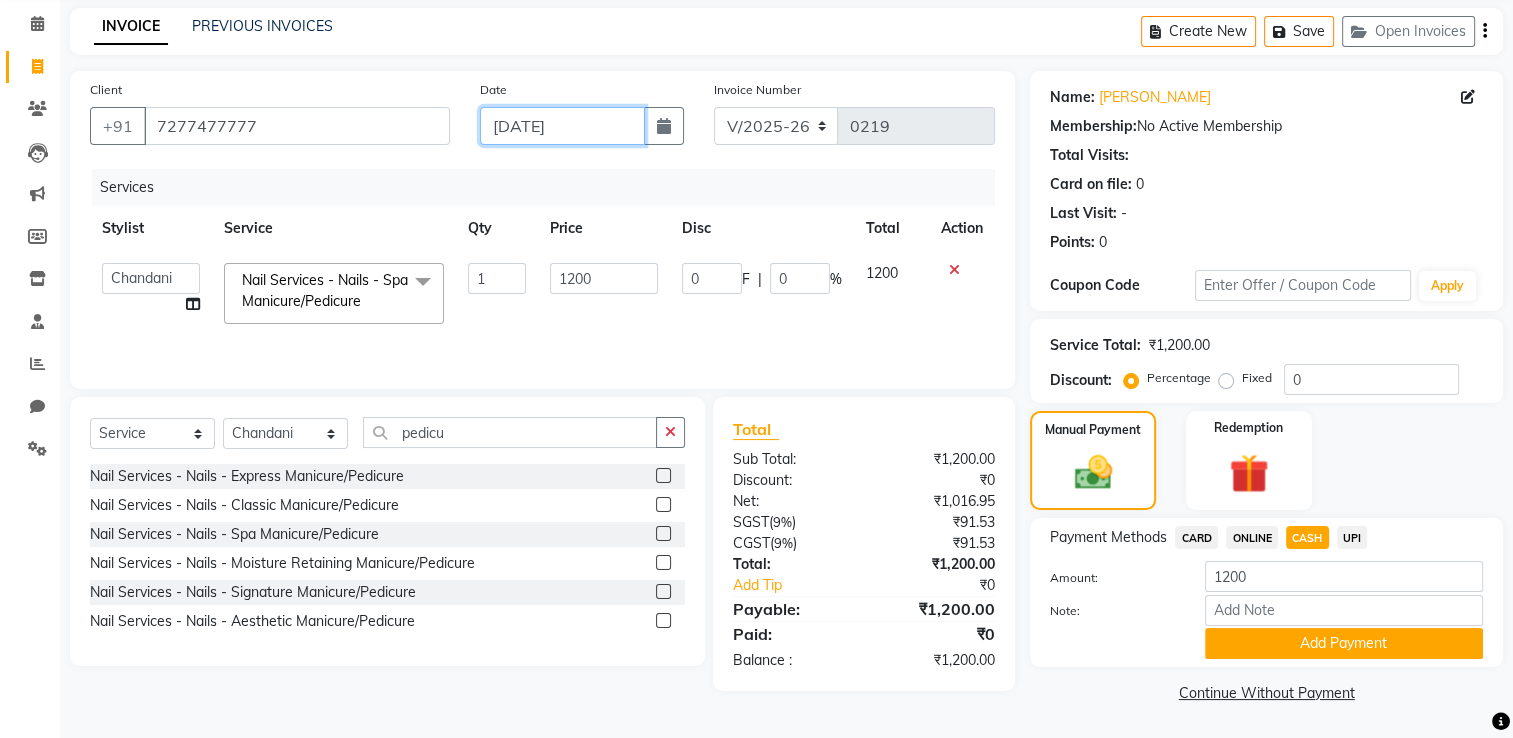 click on "[DATE]" 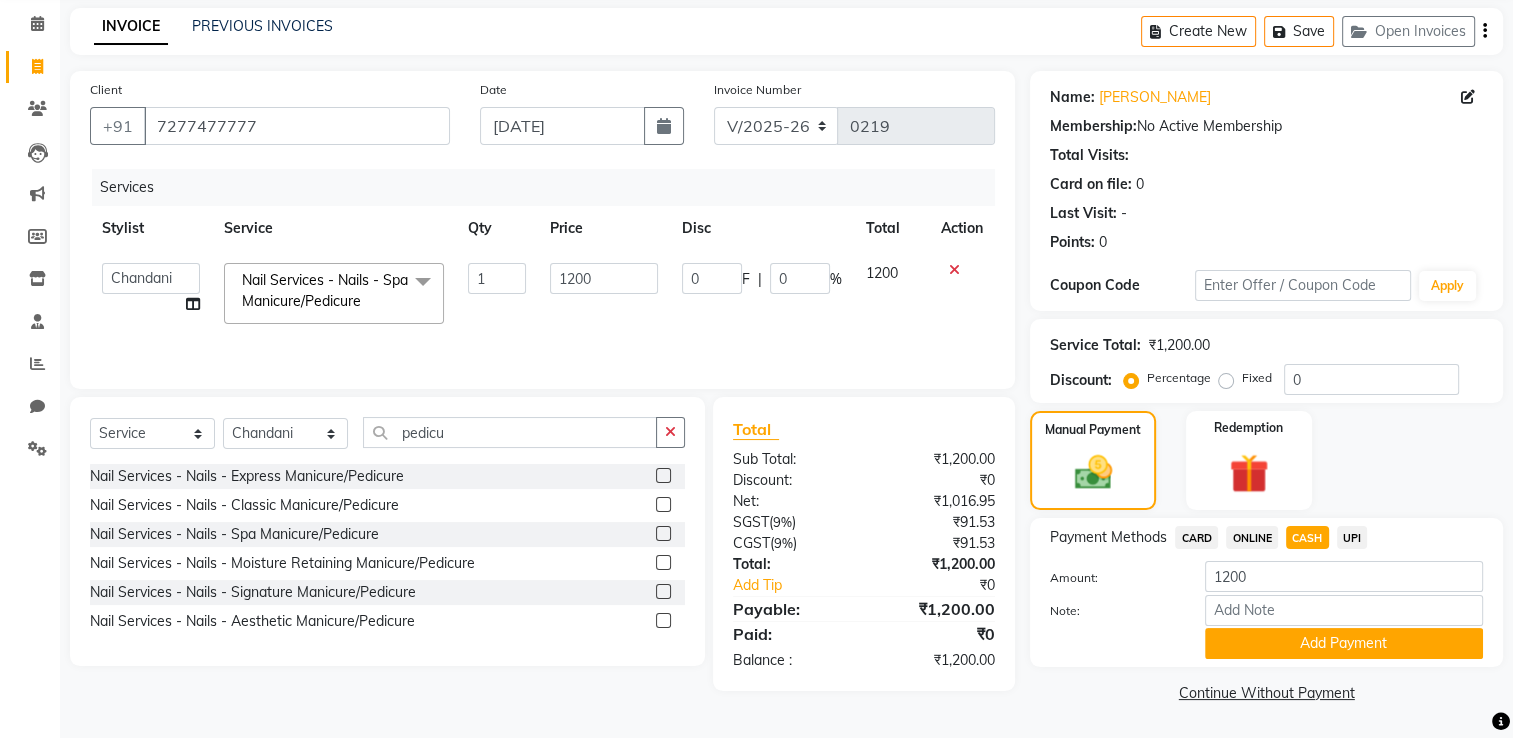 select on "7" 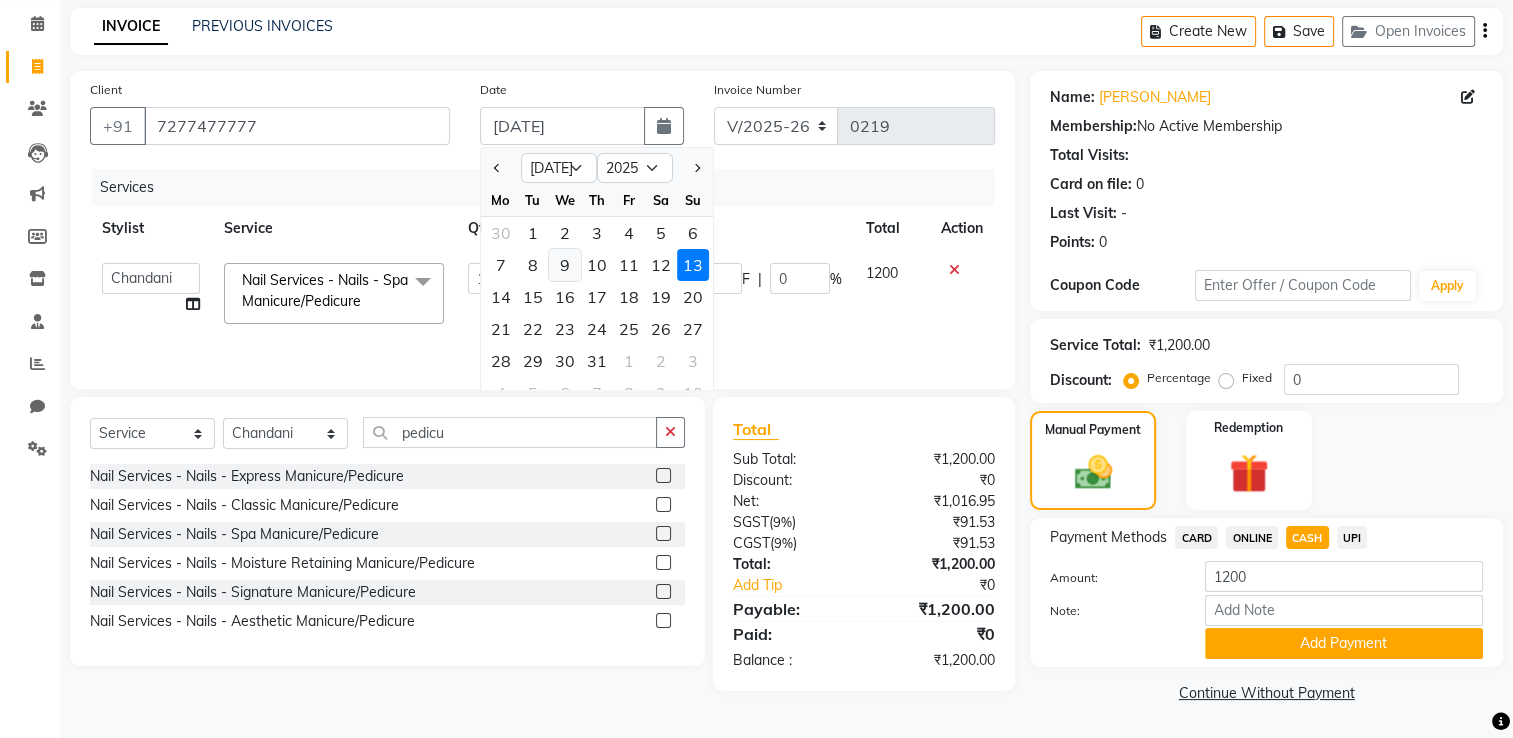 click on "9" 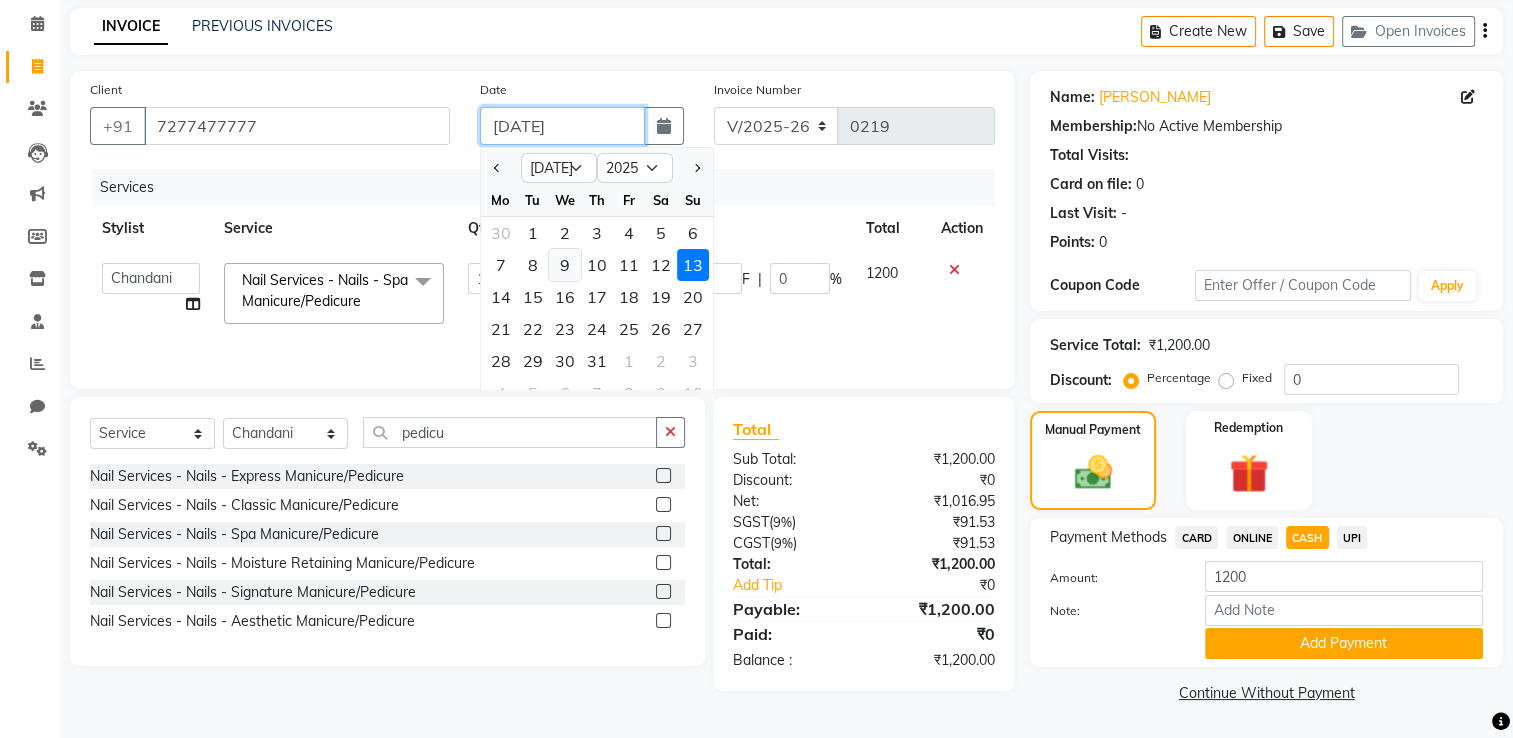 type on "09-07-2025" 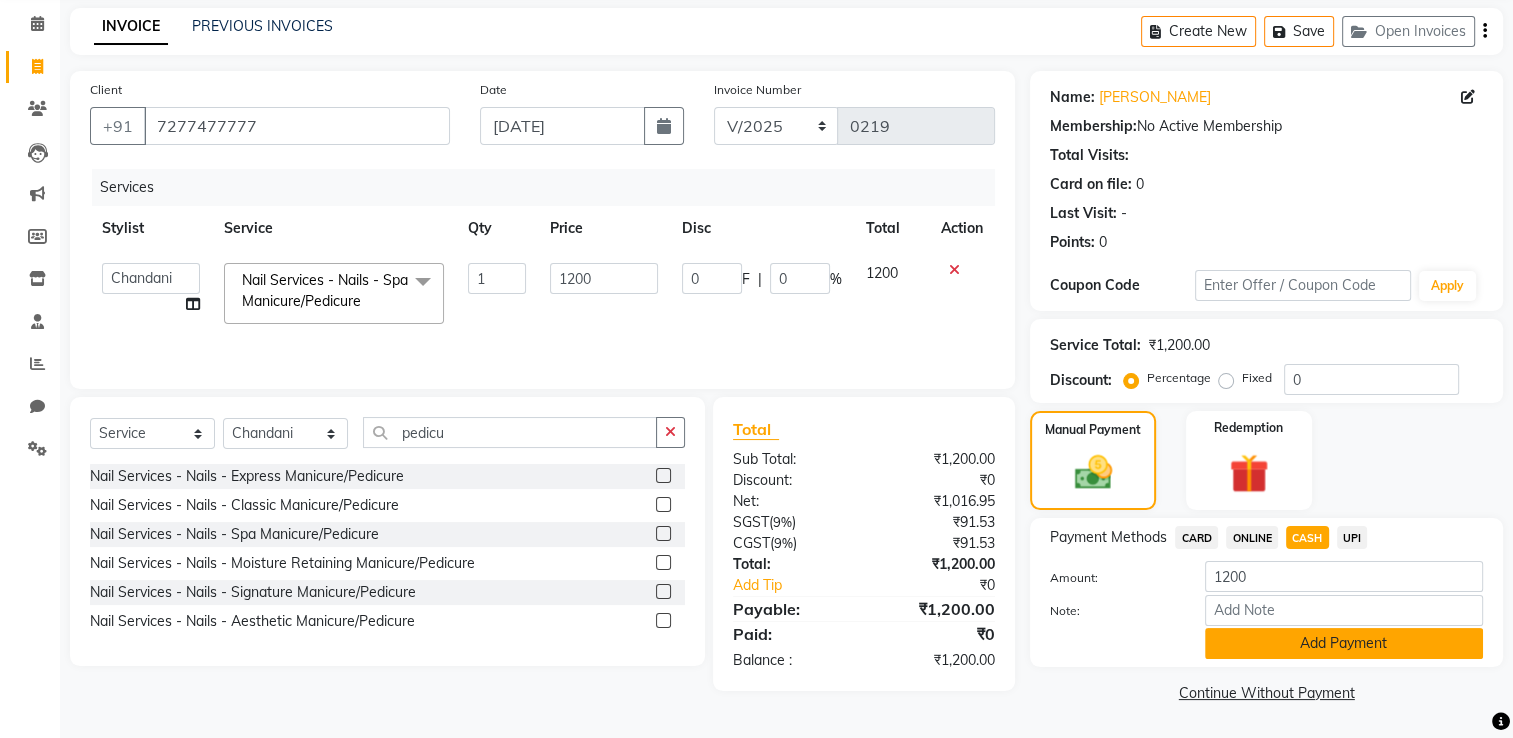 click on "Add Payment" 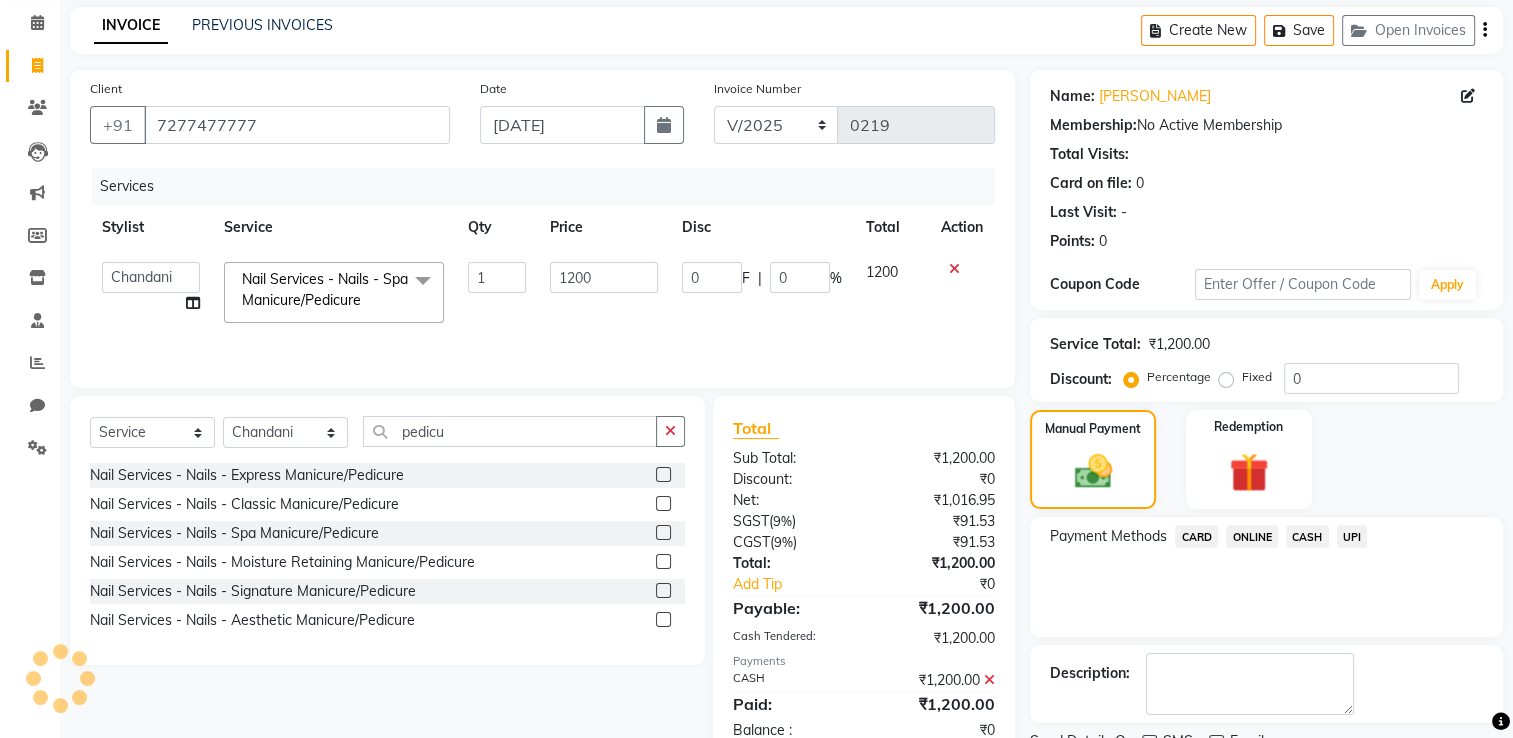 scroll, scrollTop: 161, scrollLeft: 0, axis: vertical 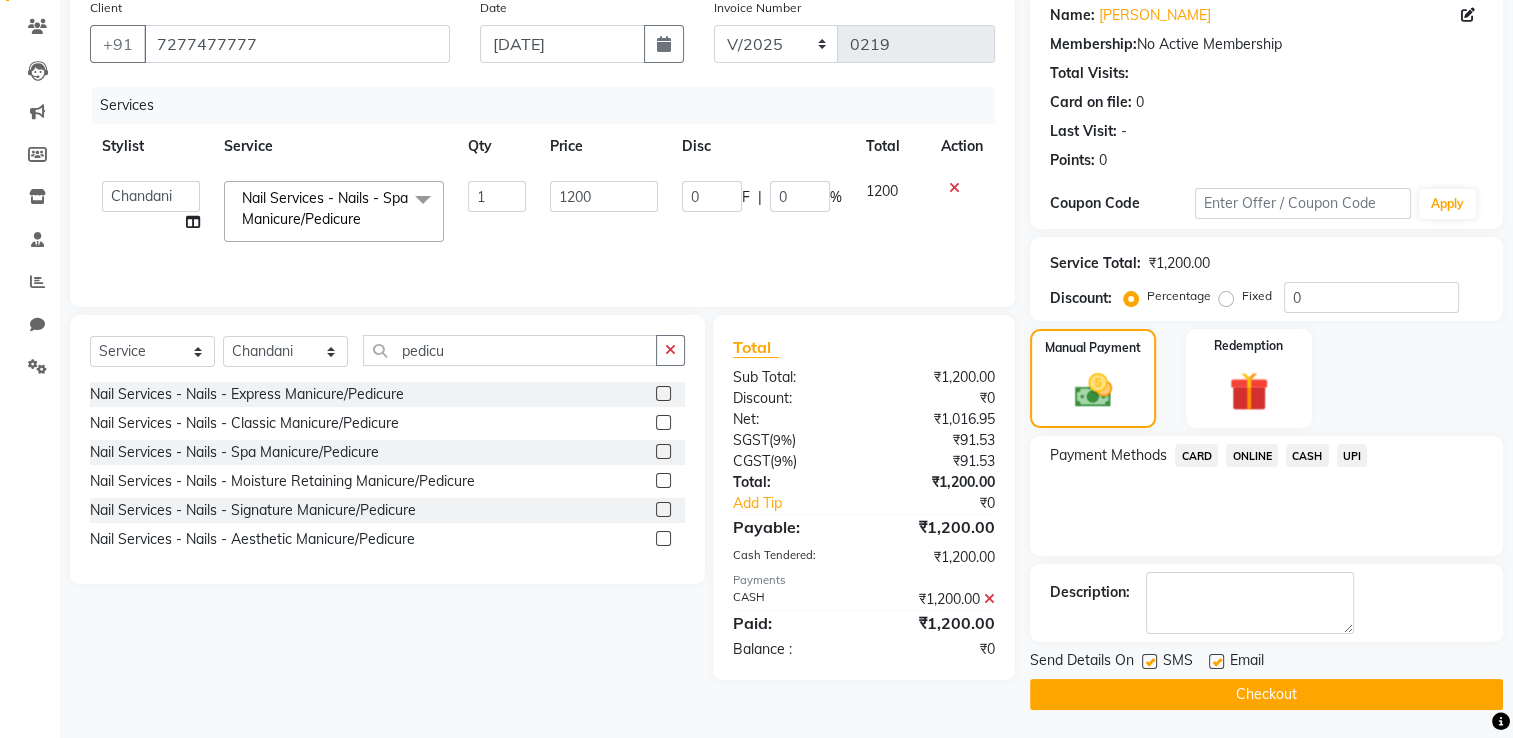 click on "Checkout" 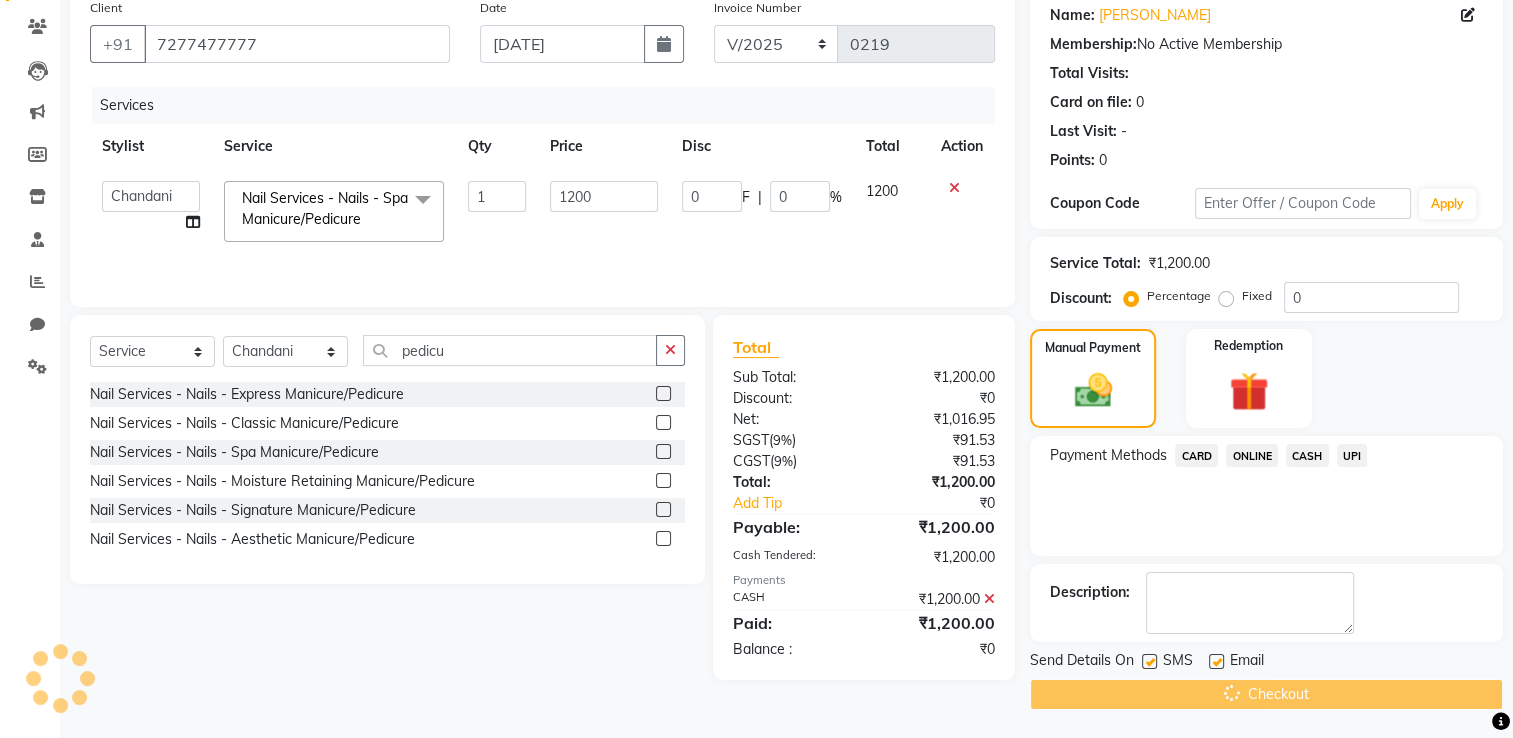 click on "Checkout" 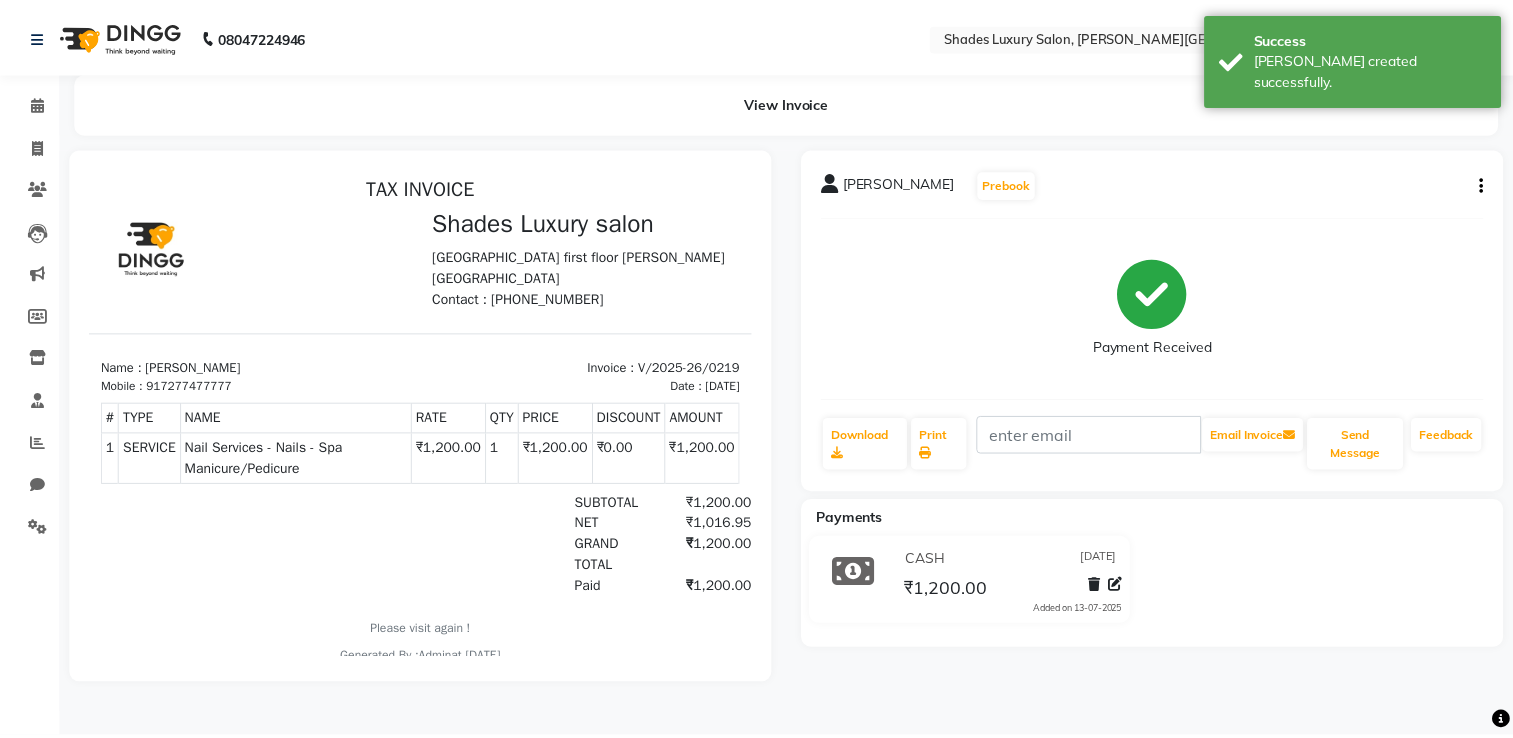 scroll, scrollTop: 0, scrollLeft: 0, axis: both 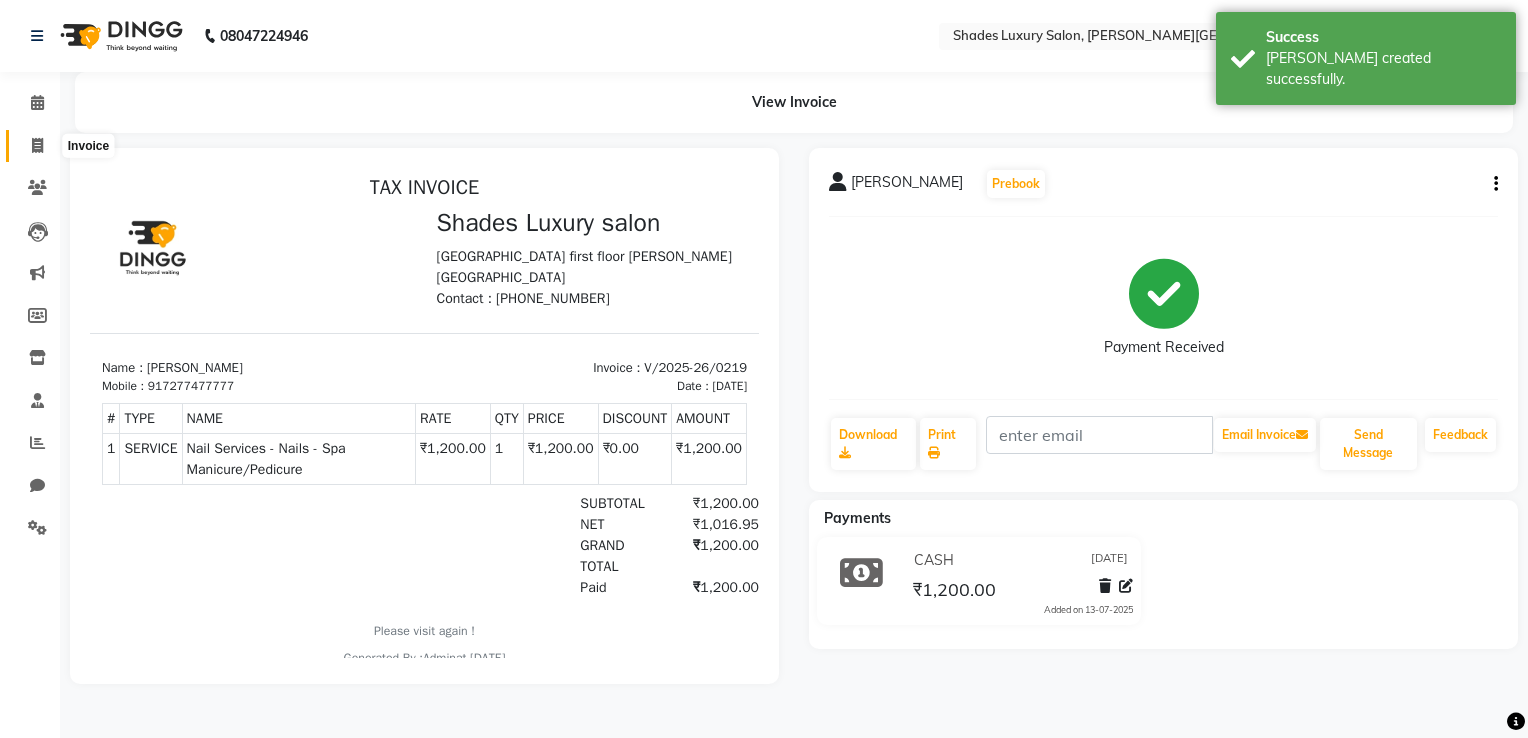 click 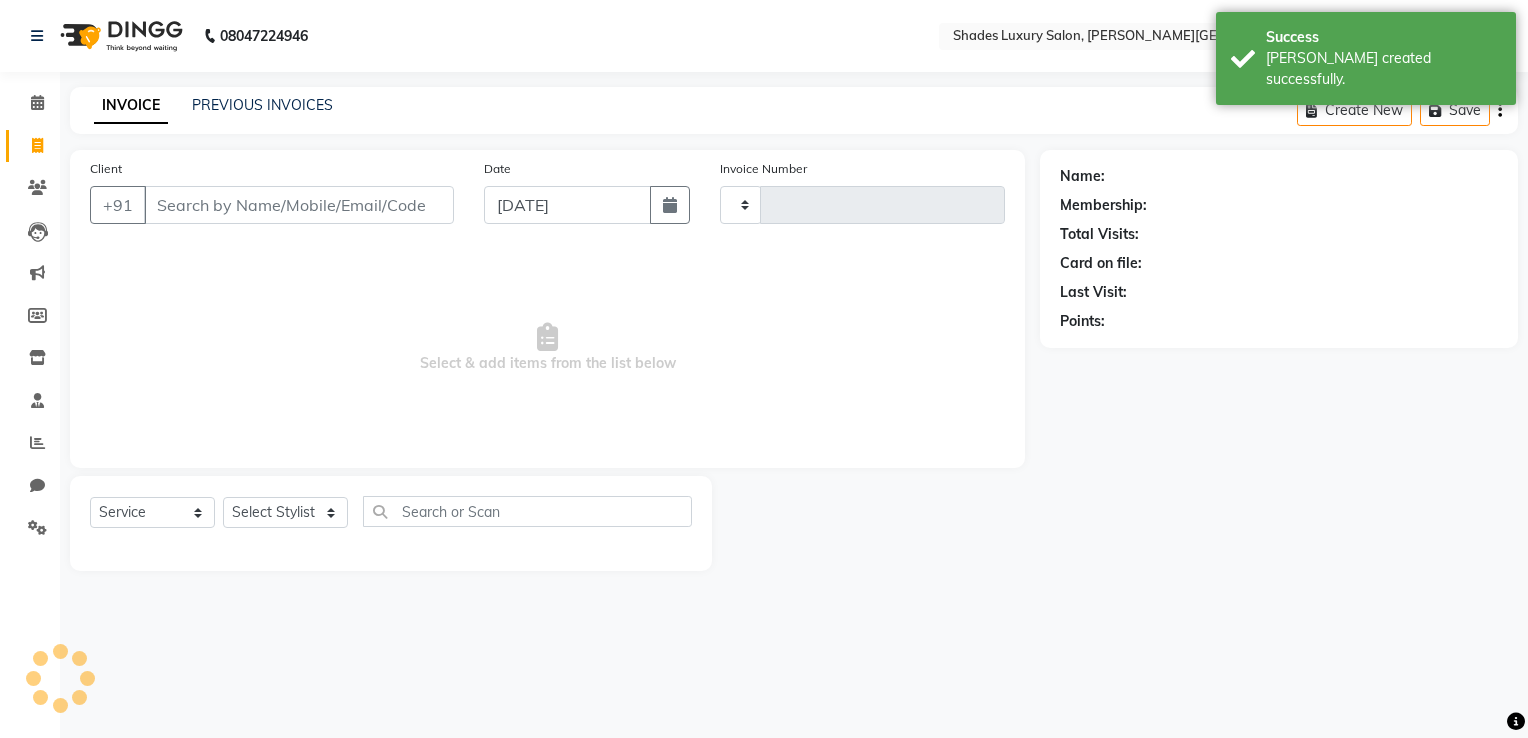 type on "0220" 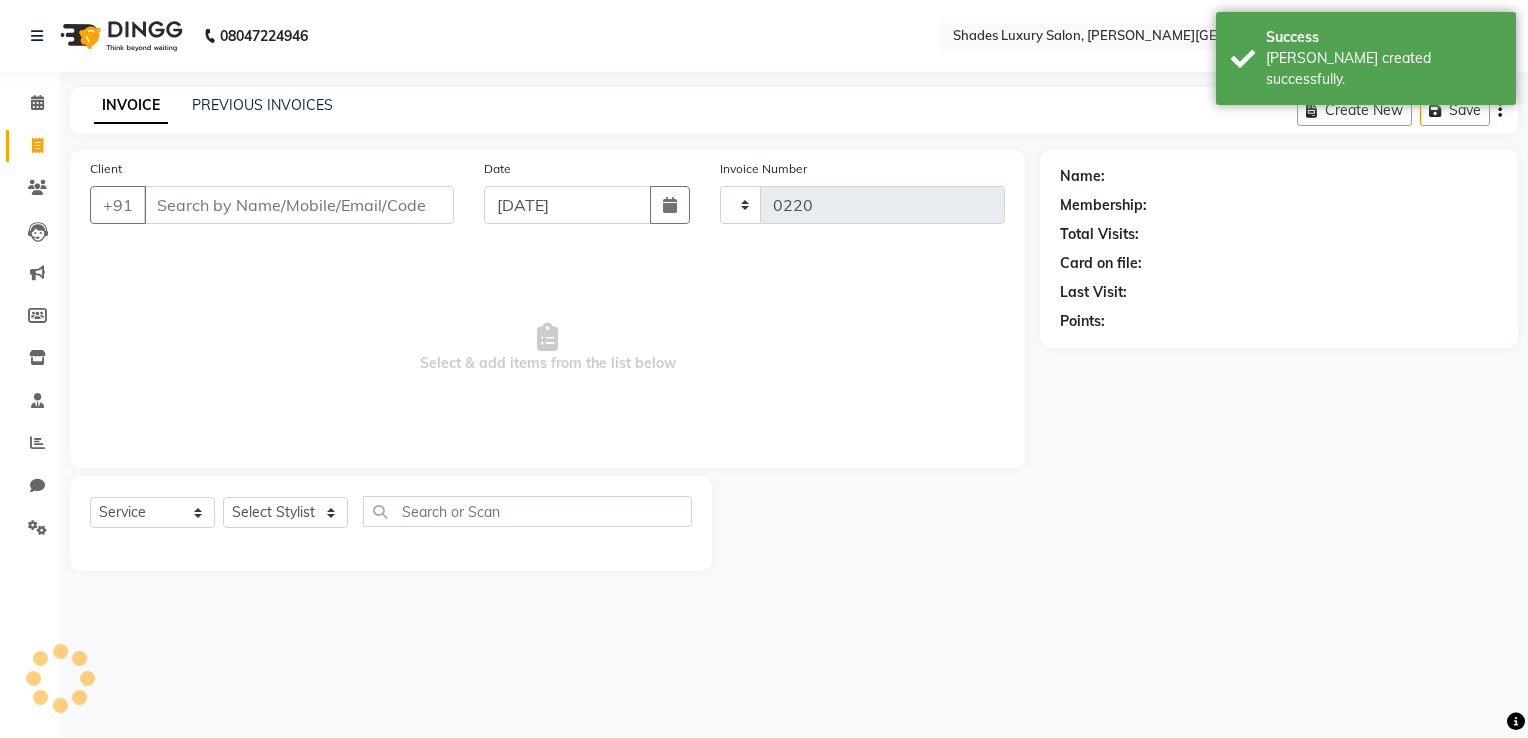 select on "8324" 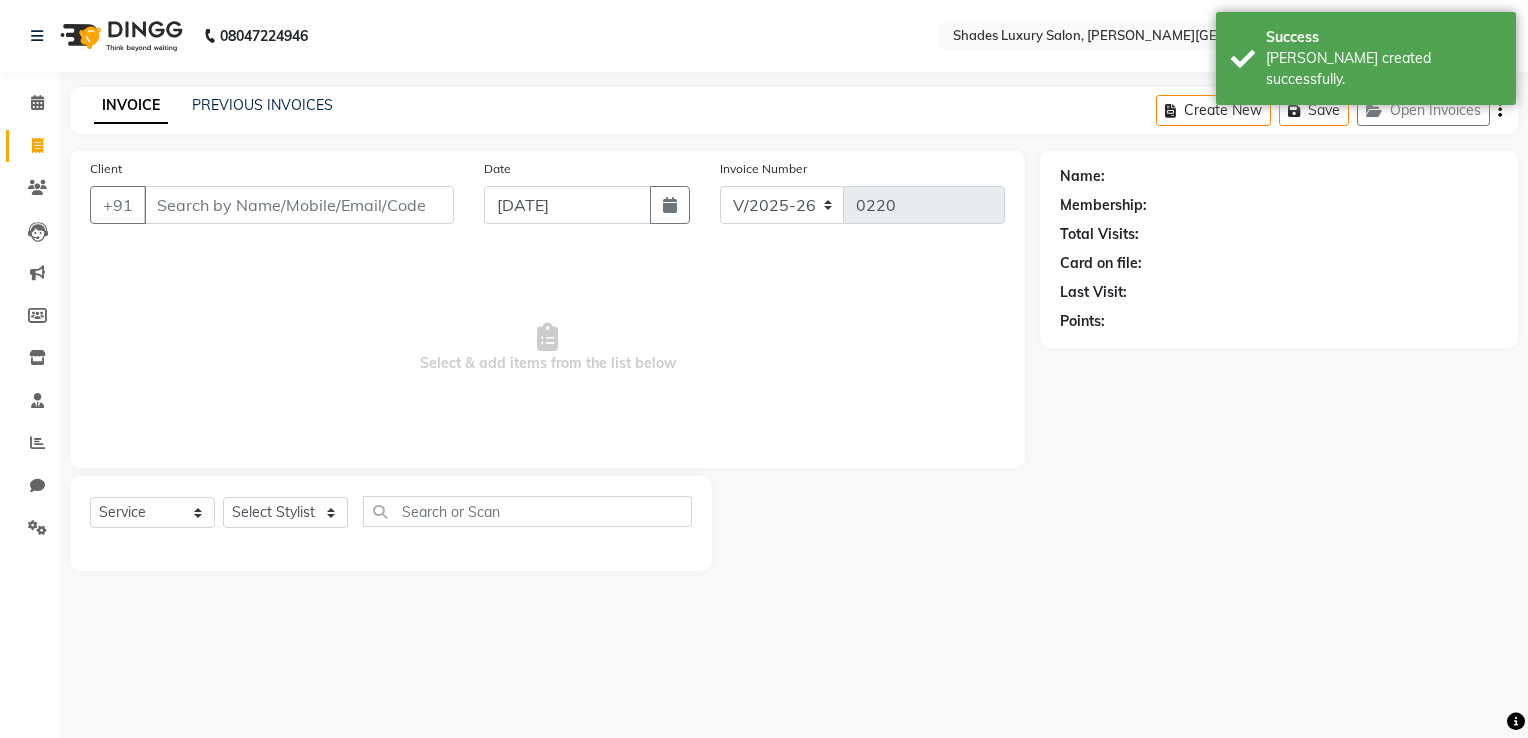 click on "Date 13-07-2025" 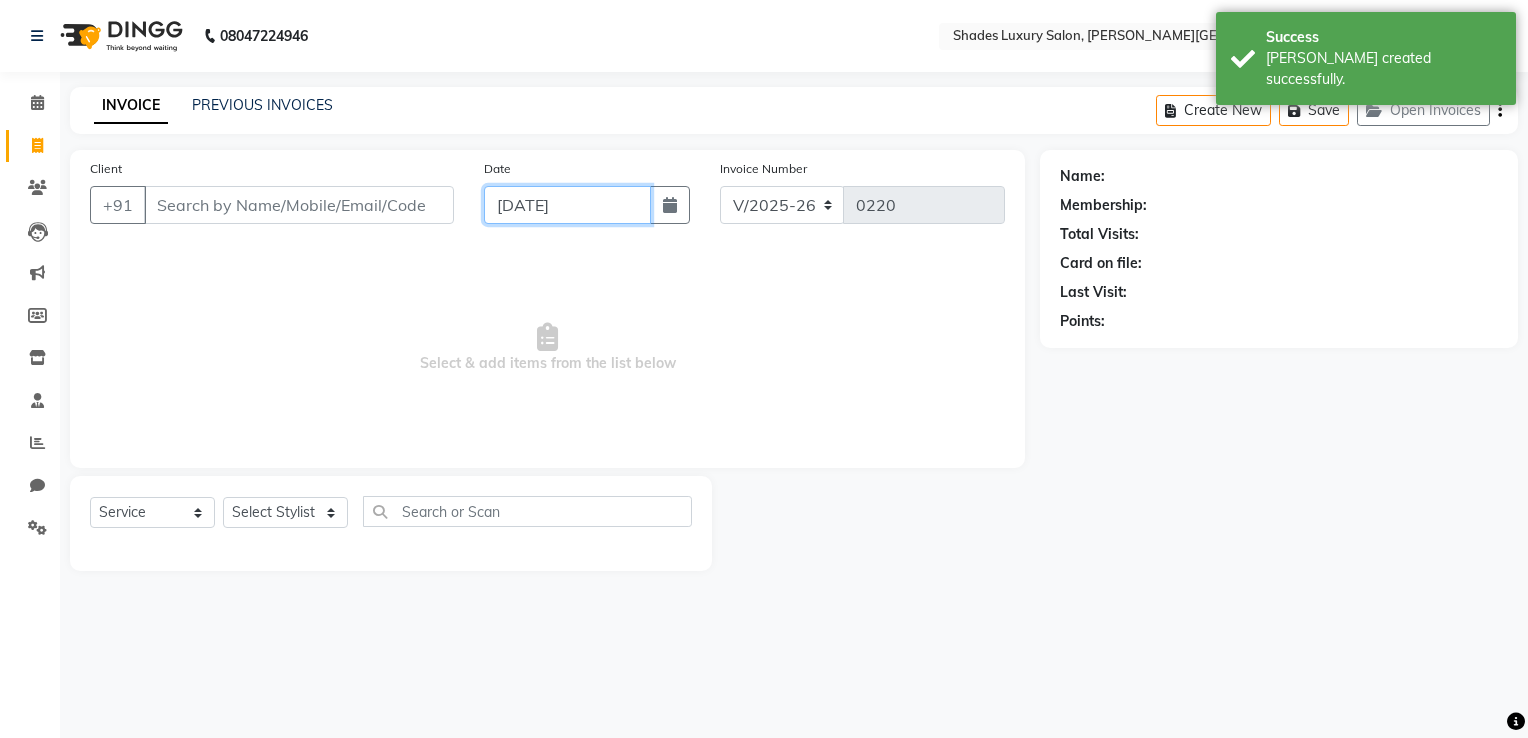 click on "[DATE]" 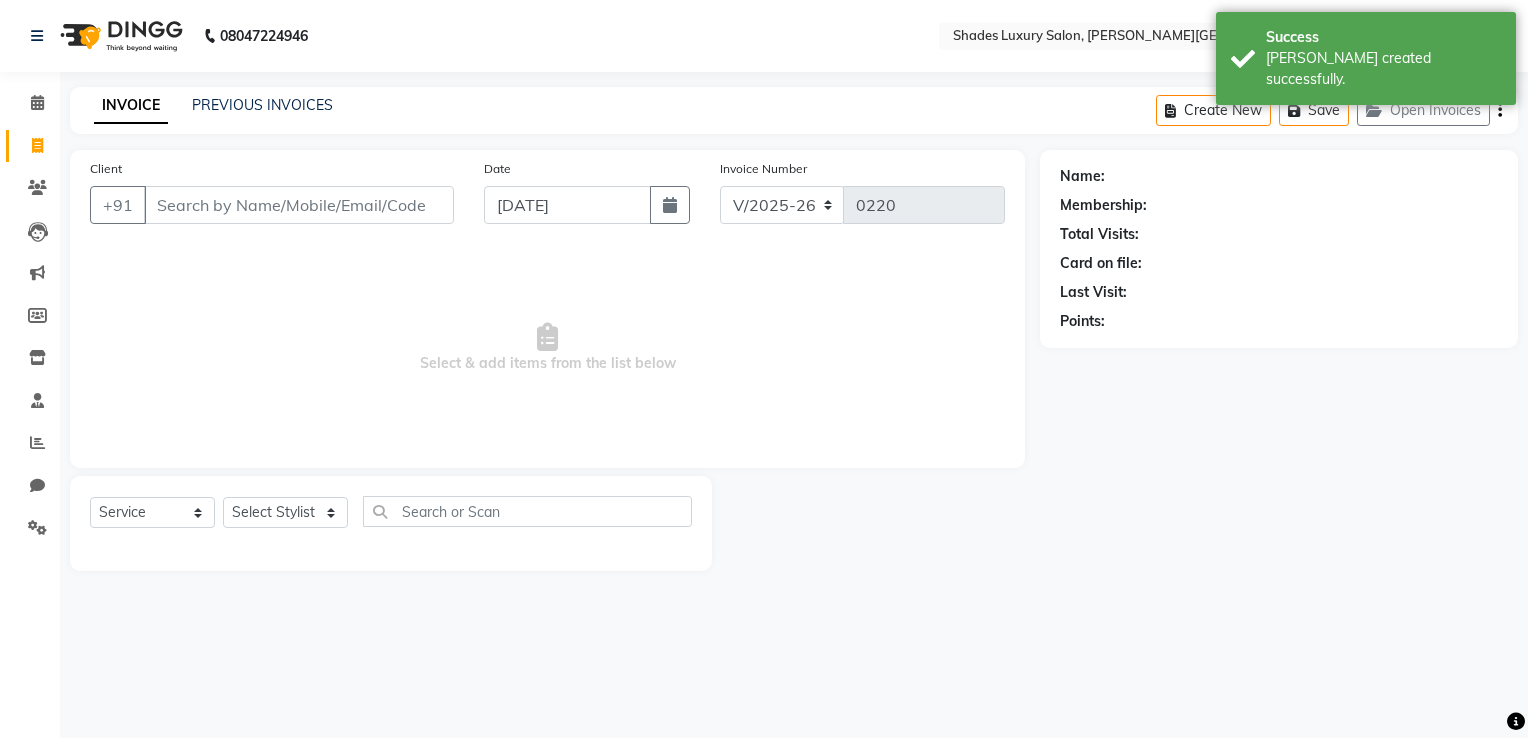 select on "7" 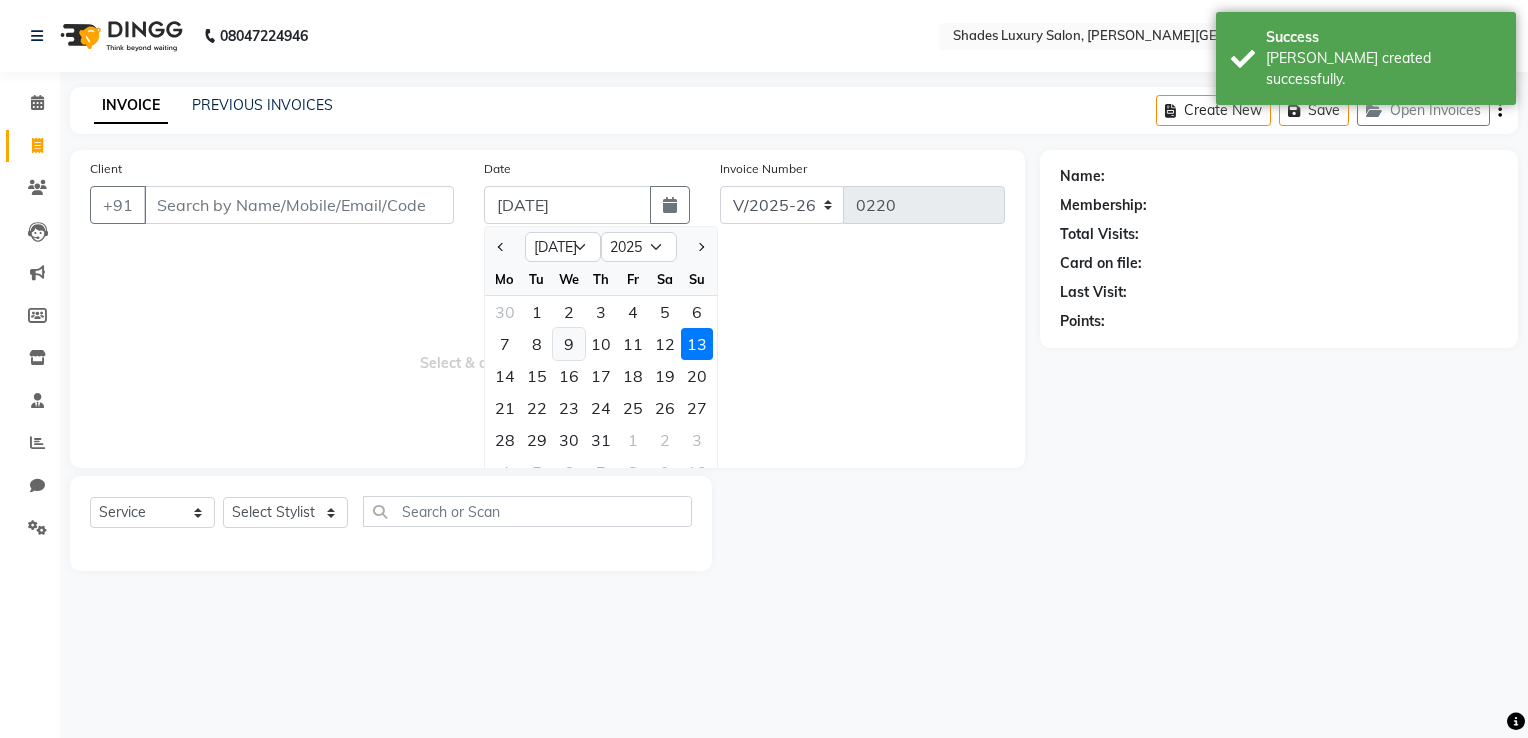 click on "9" 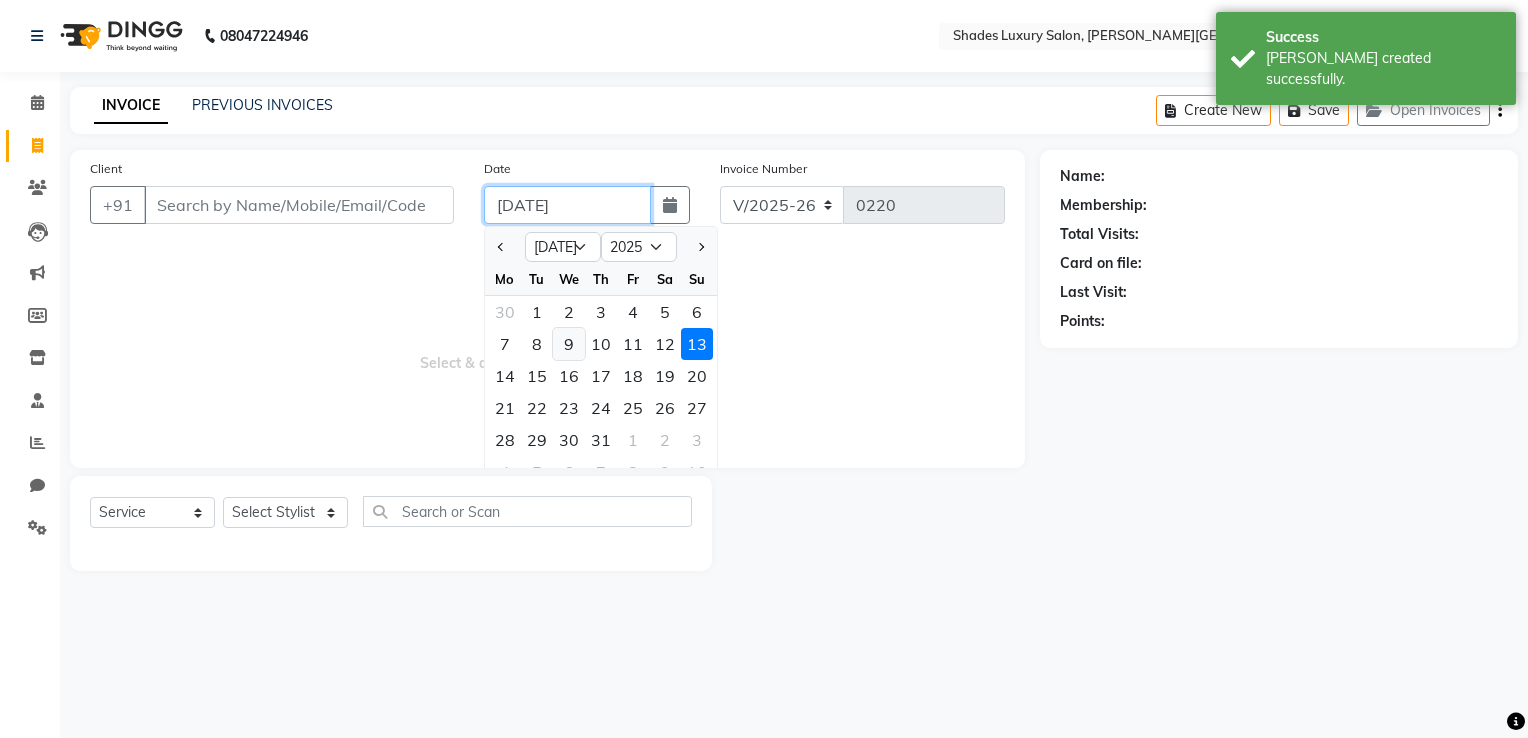 type on "09-07-2025" 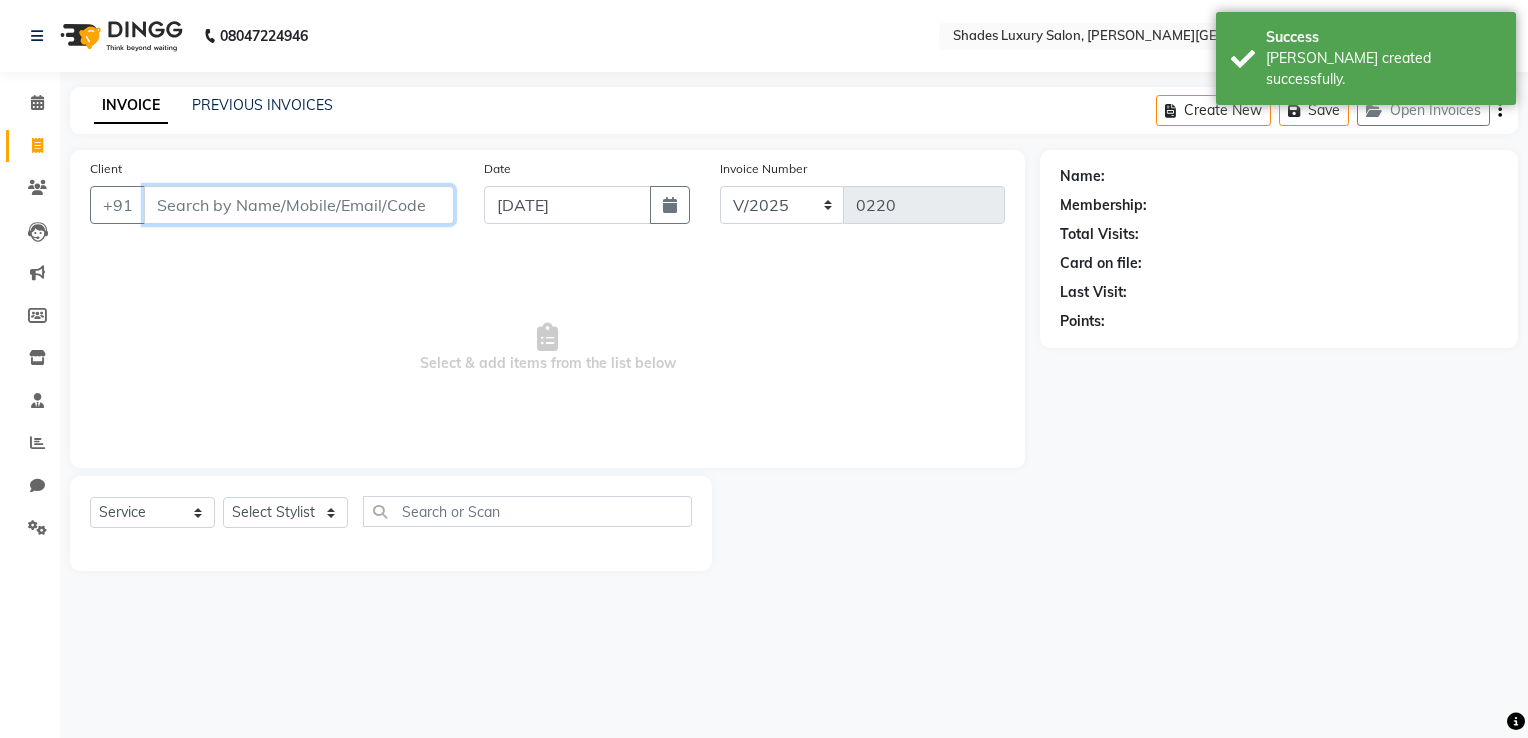 click on "Client" at bounding box center [299, 205] 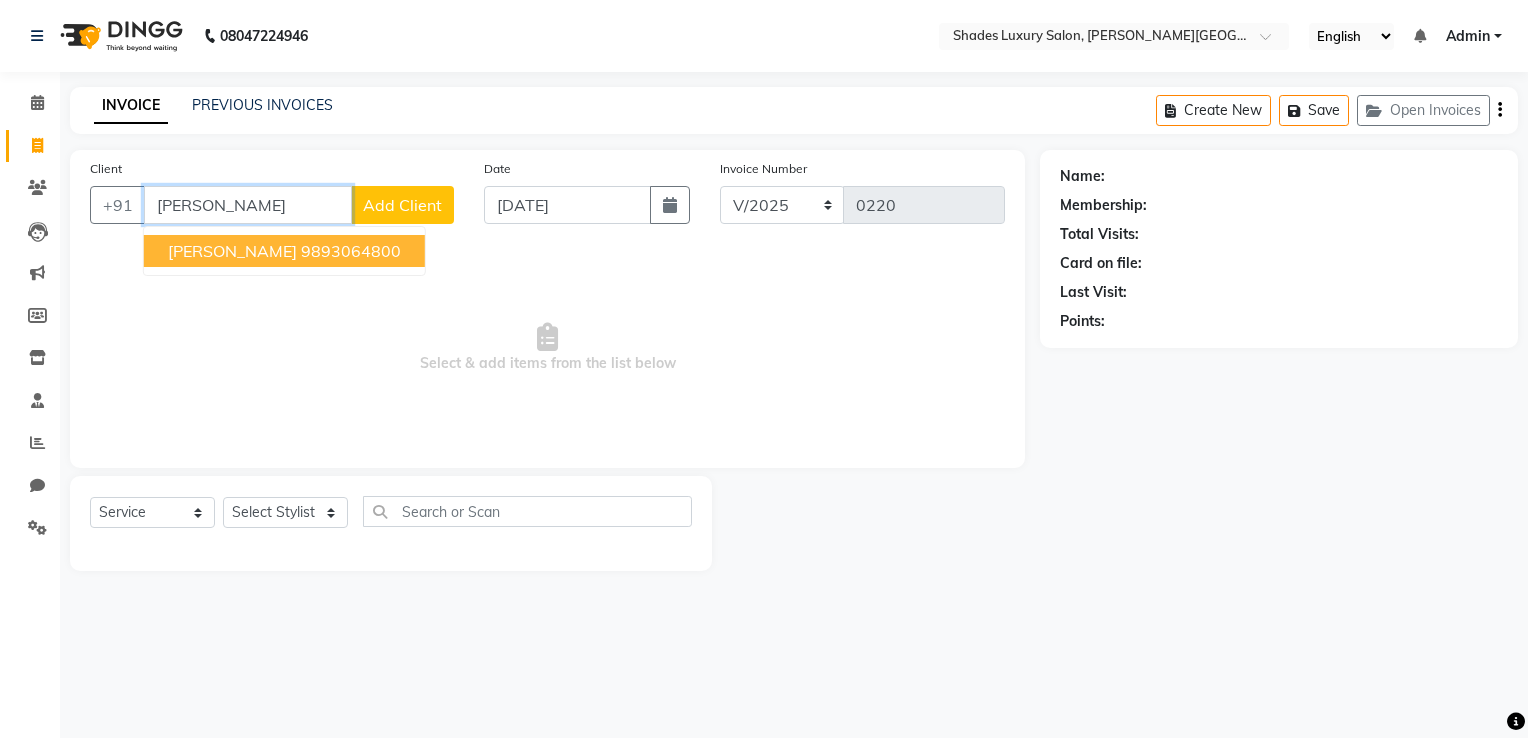 click on "9893064800" at bounding box center [351, 251] 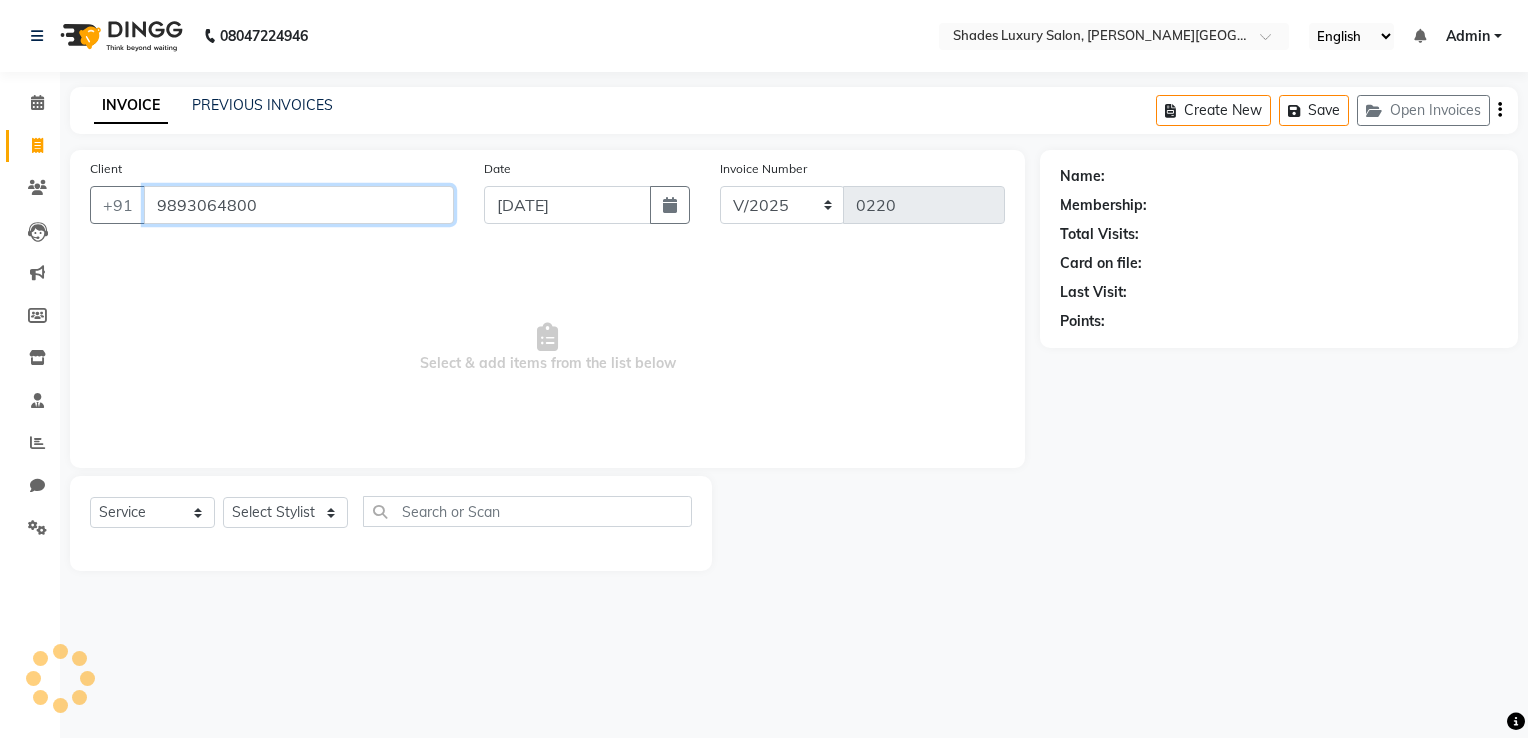 type on "9893064800" 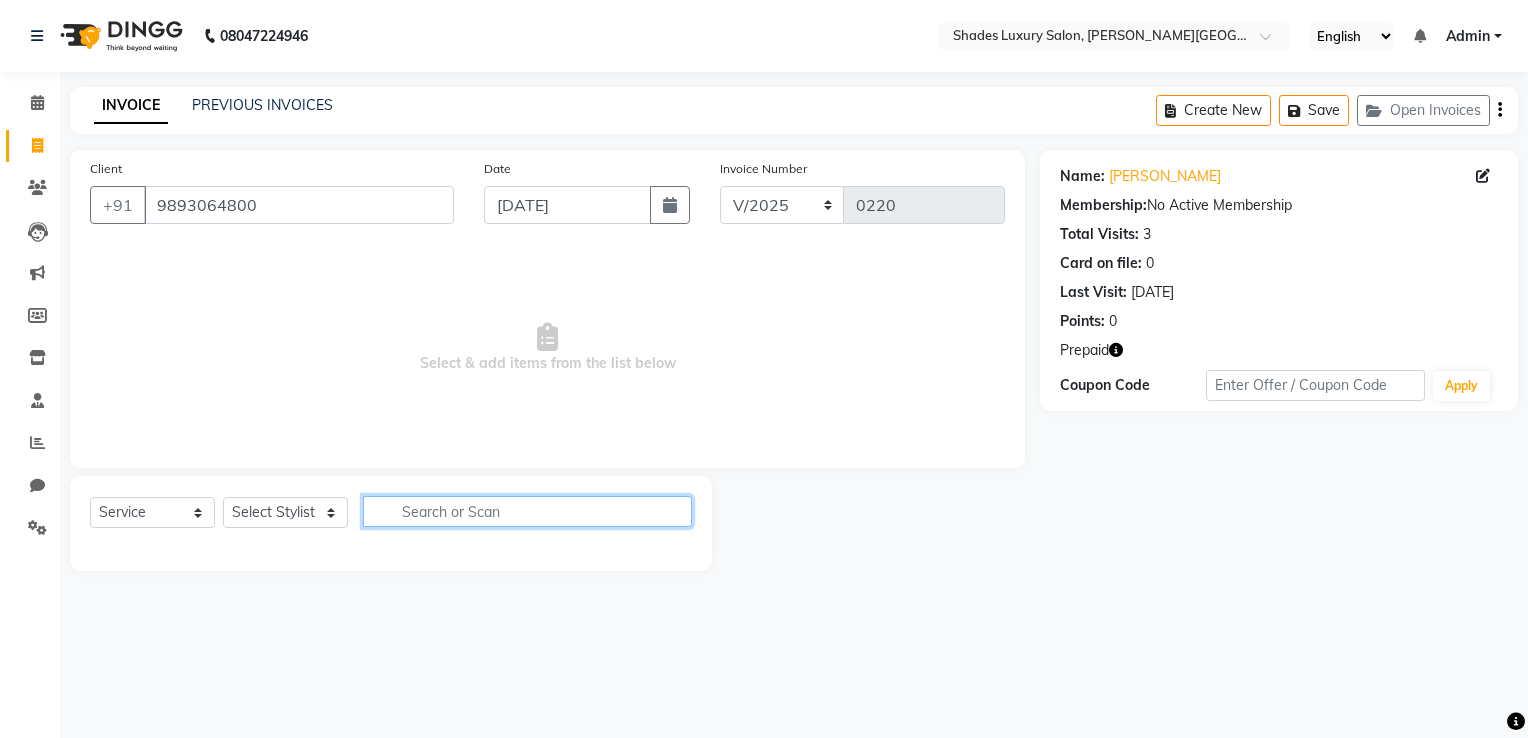 click 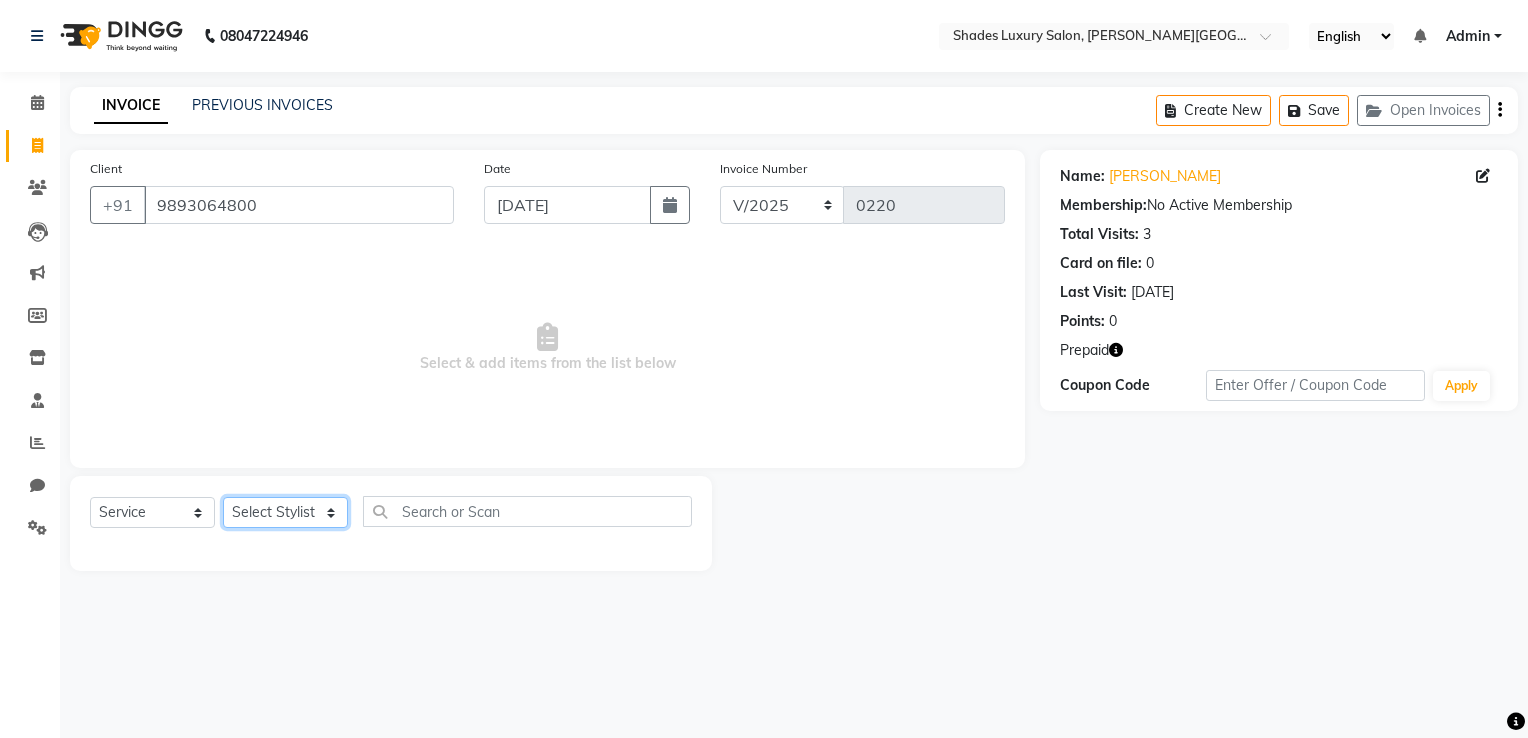 click on "Select Stylist Asha Maam Chandani Mamta Nasim Sir Palak Verma Rashi salman Samar shahbaj" 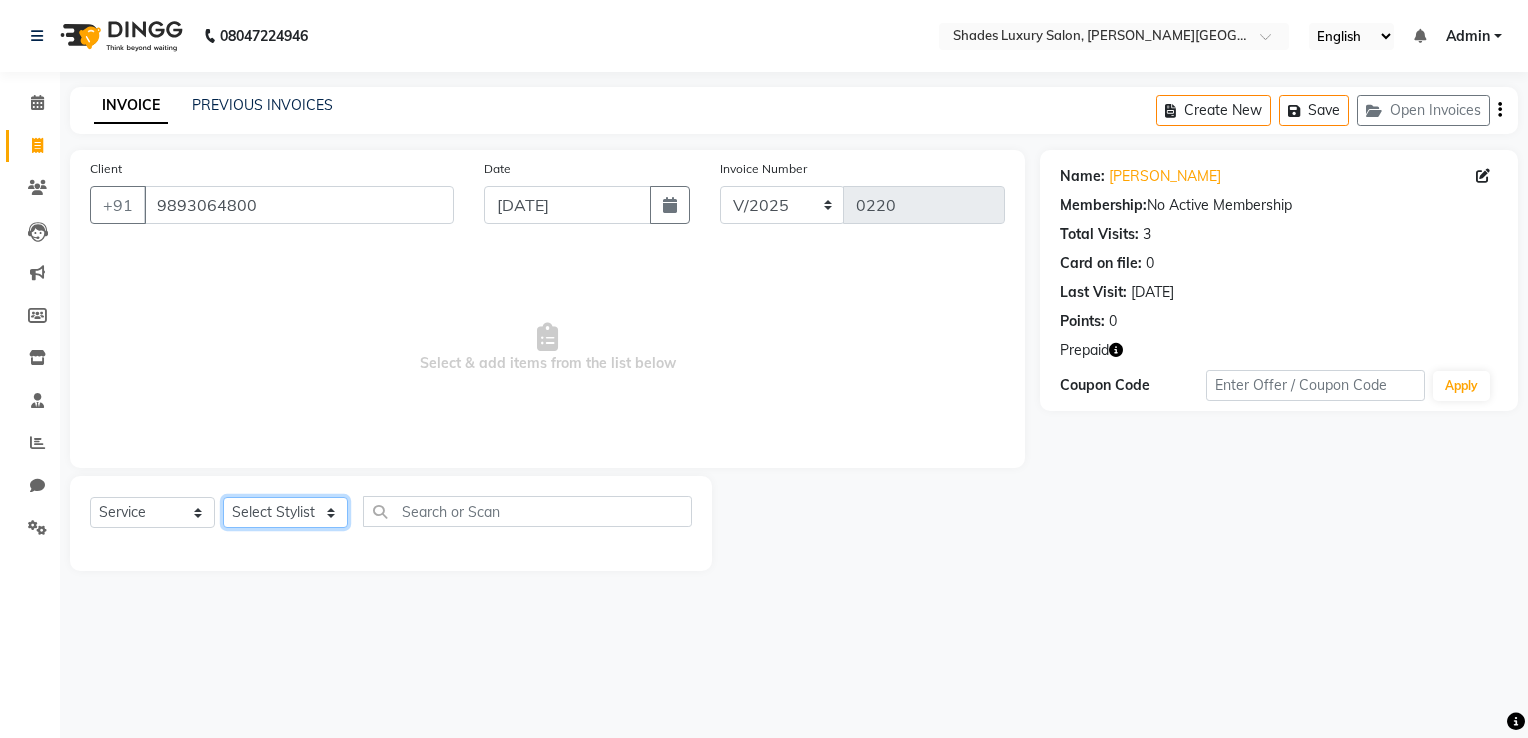 select on "80647" 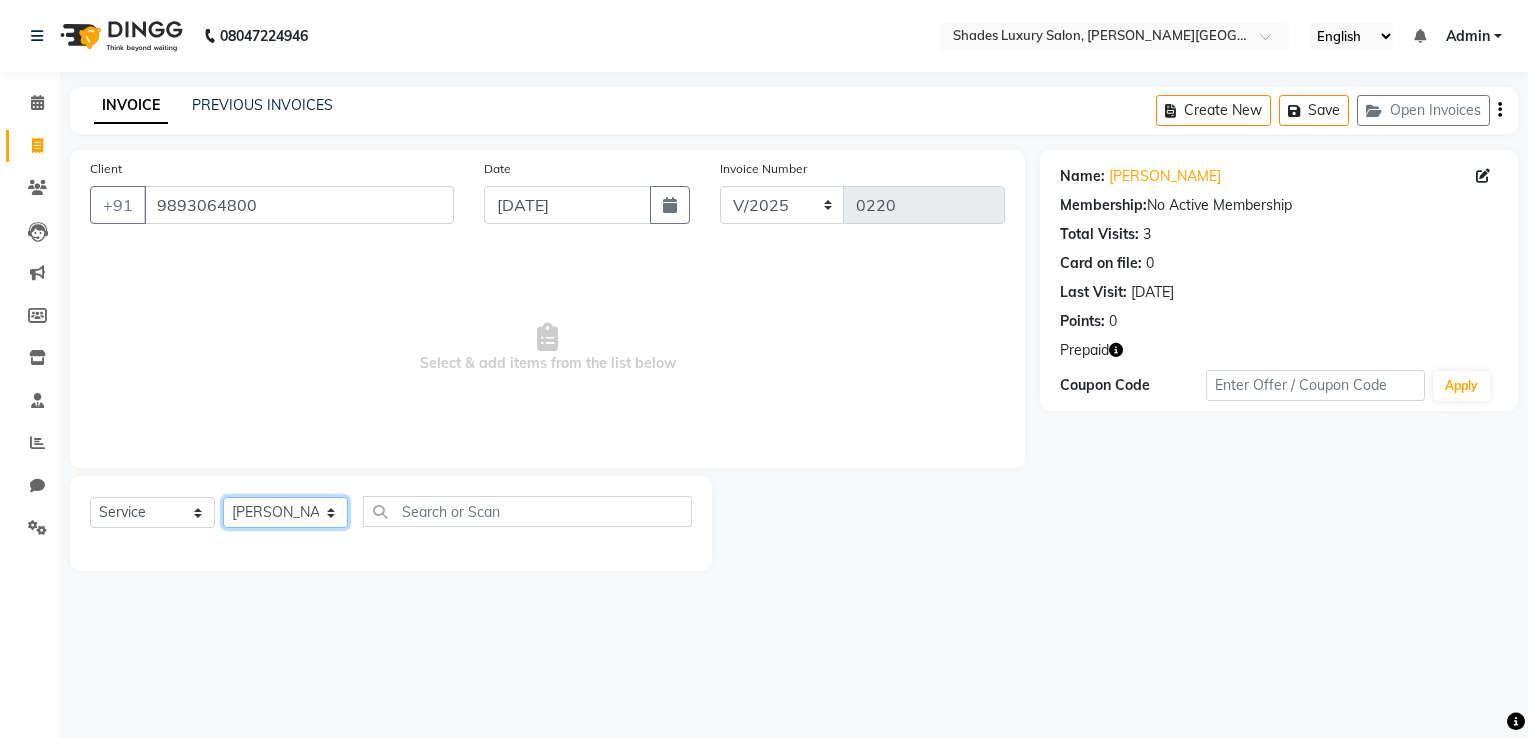 click on "Select Stylist Asha Maam Chandani Mamta Nasim Sir Palak Verma Rashi salman Samar shahbaj" 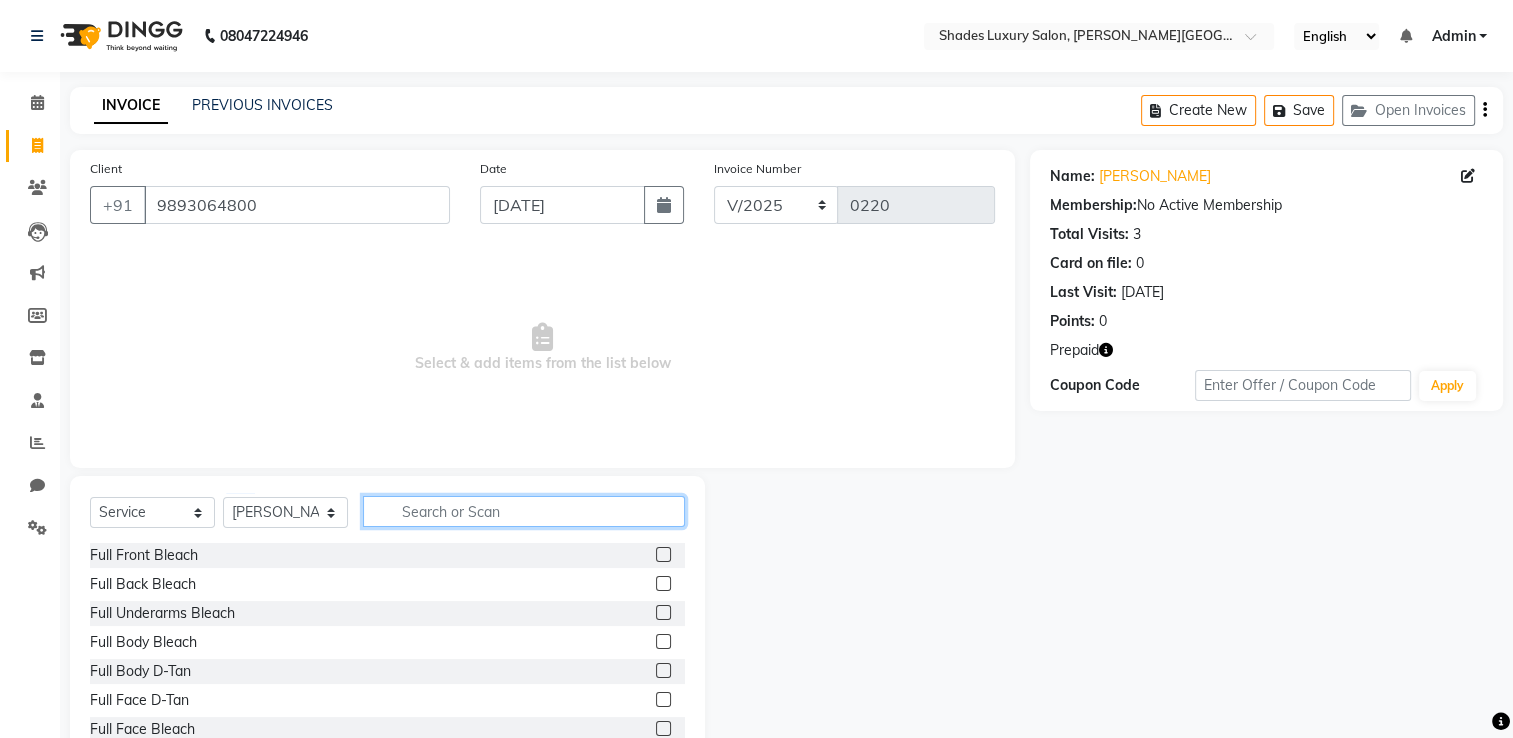 click 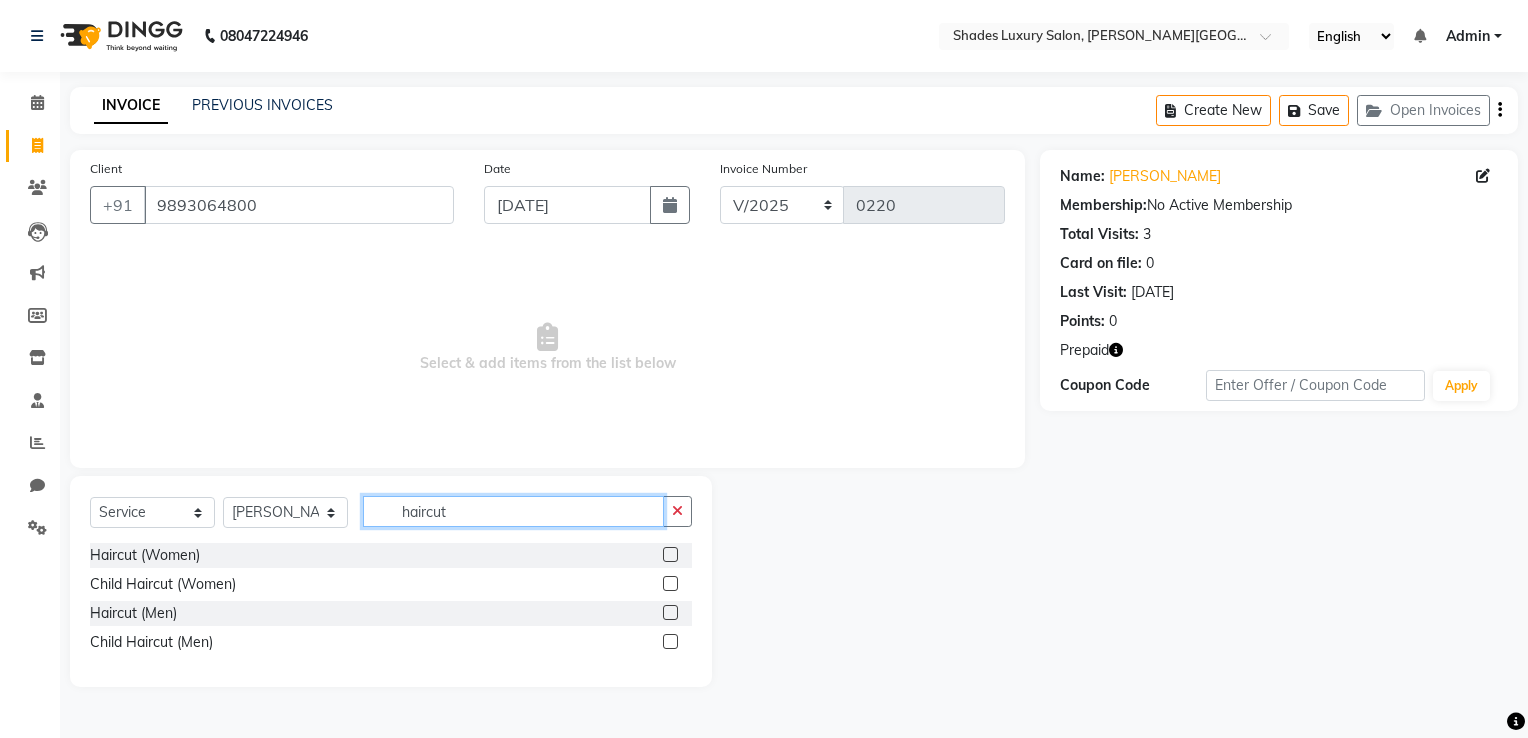 type on "haircut" 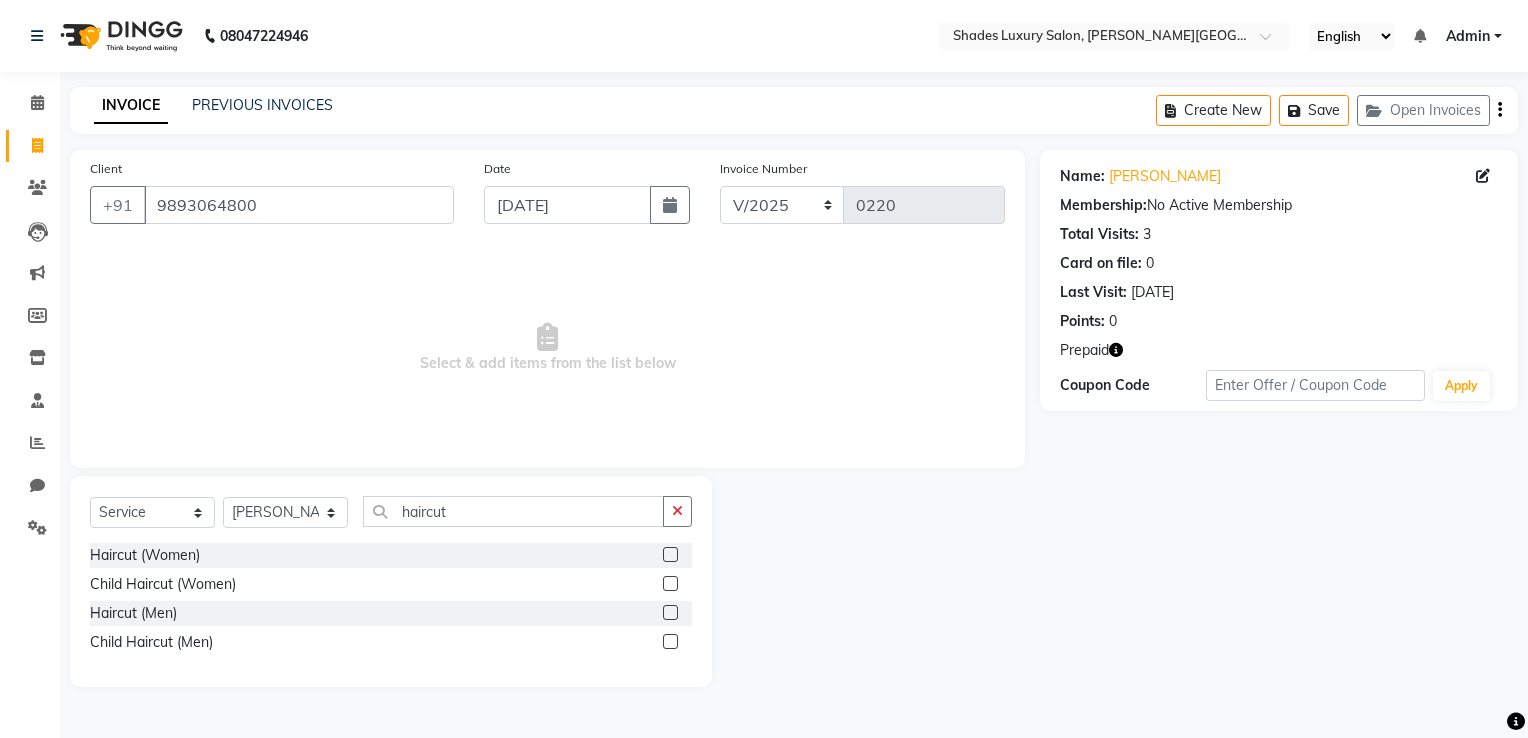 click 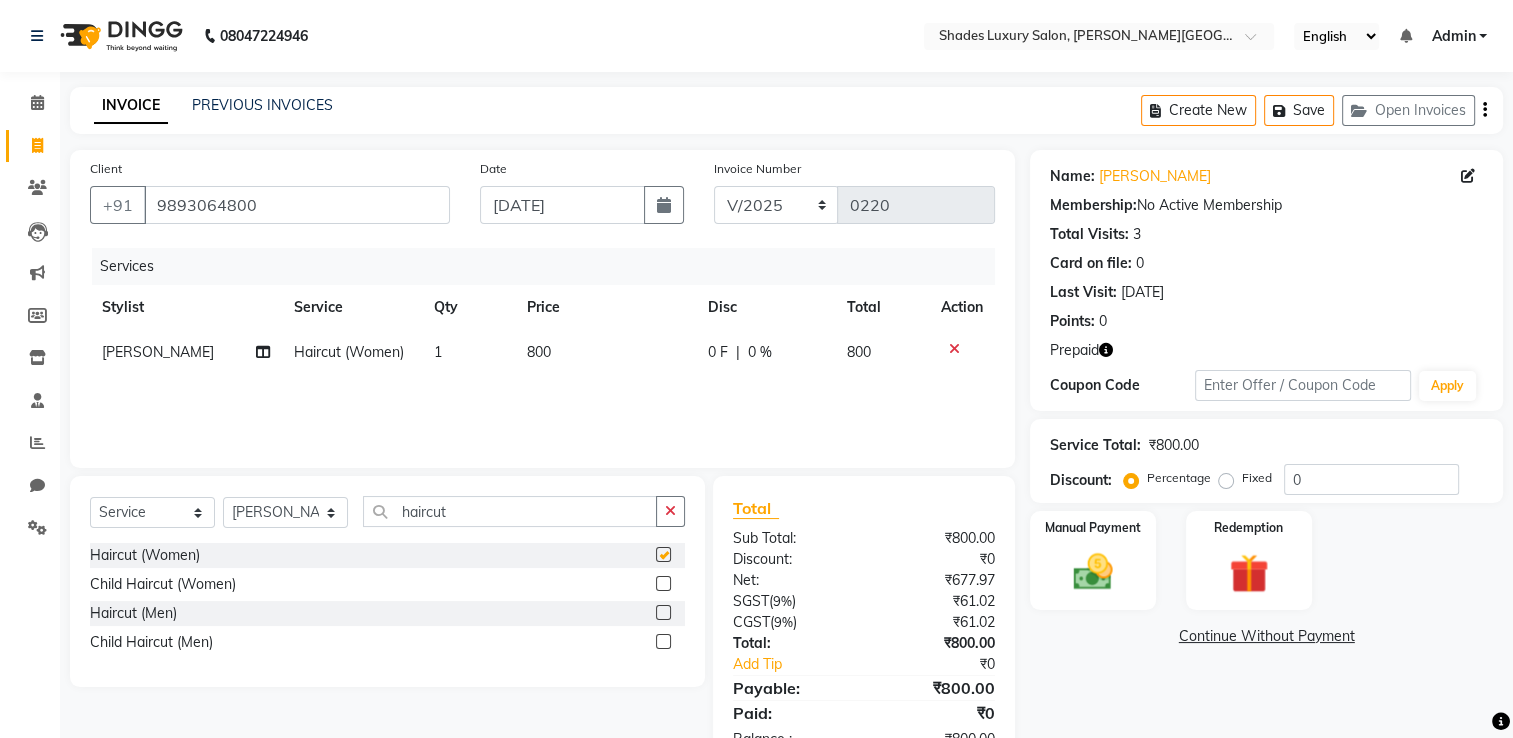checkbox on "false" 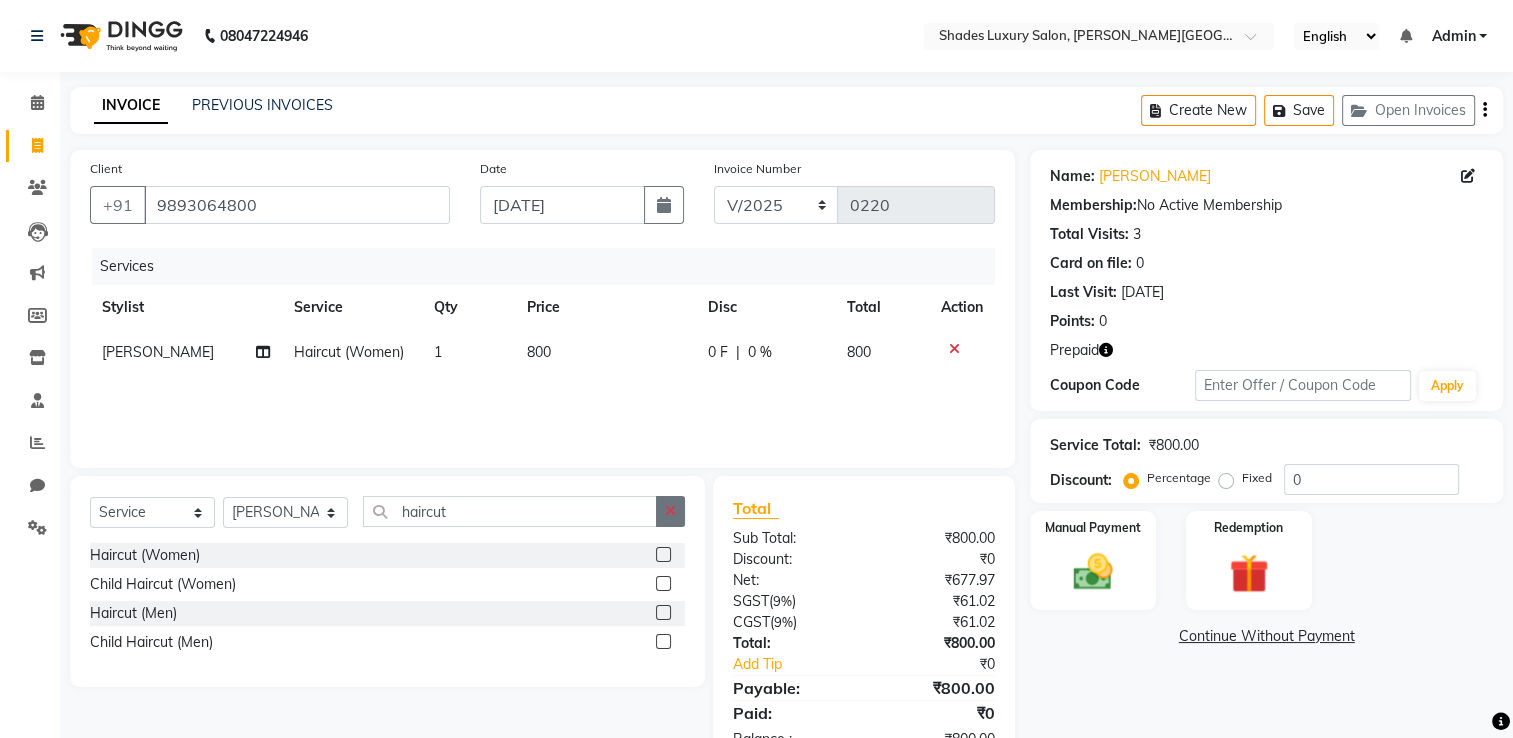 click 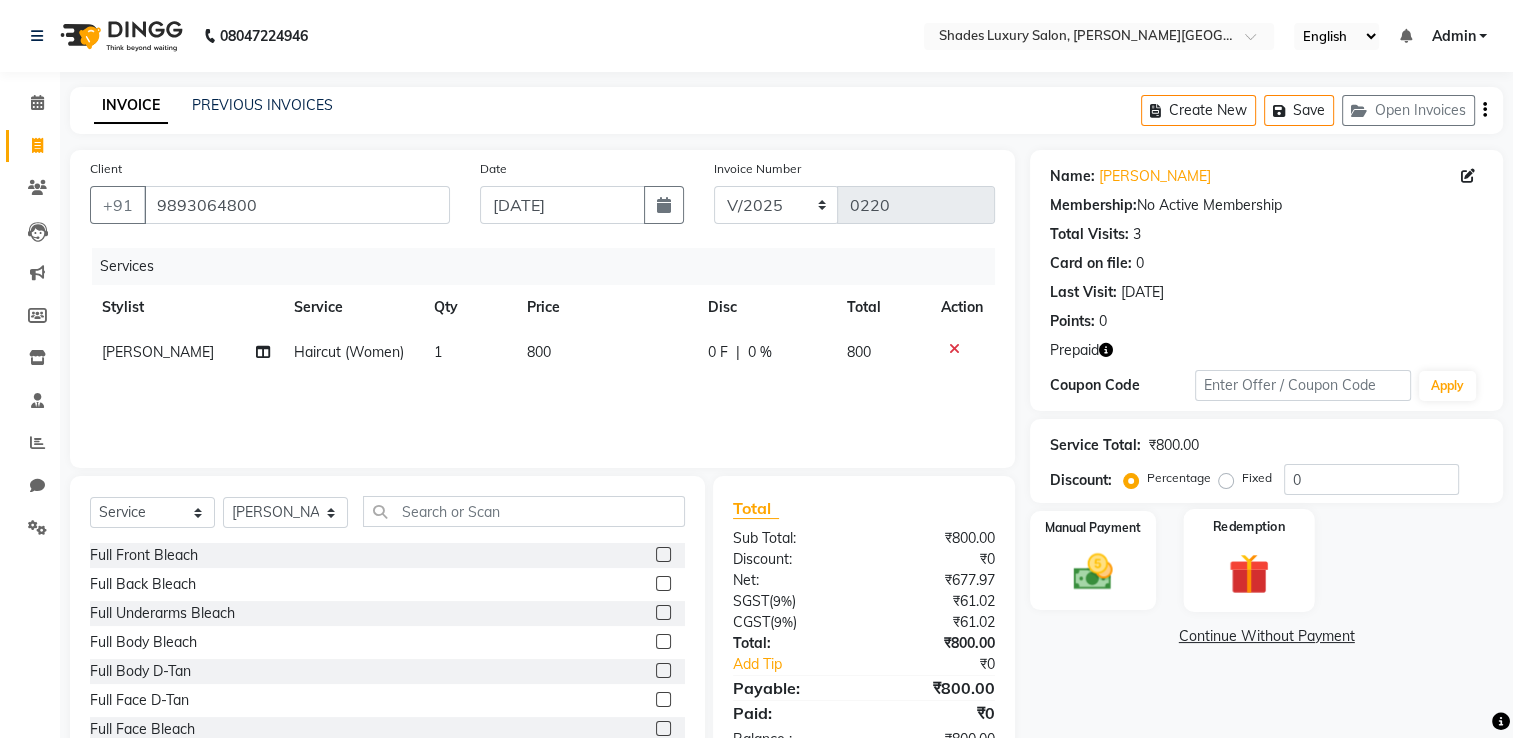 click 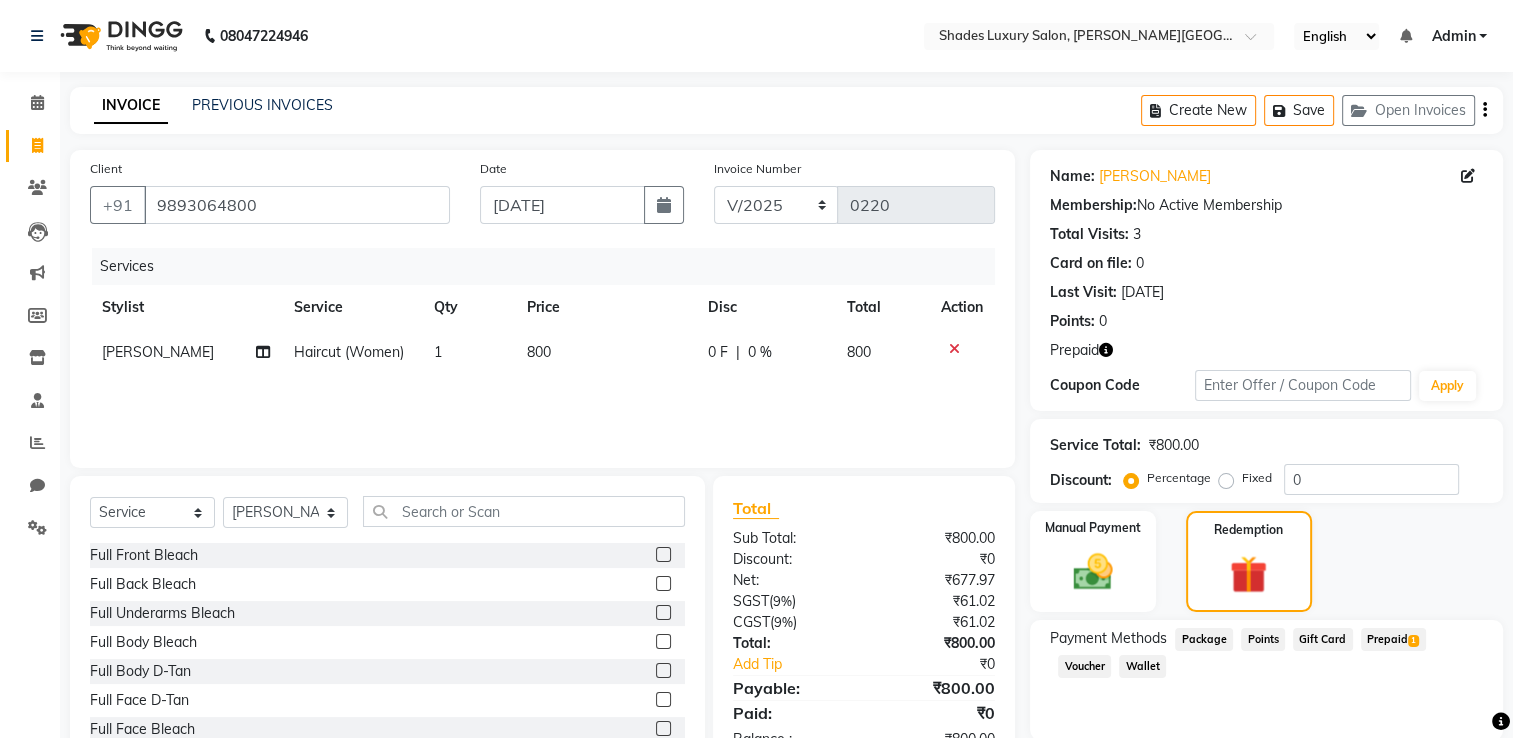 click on "1" 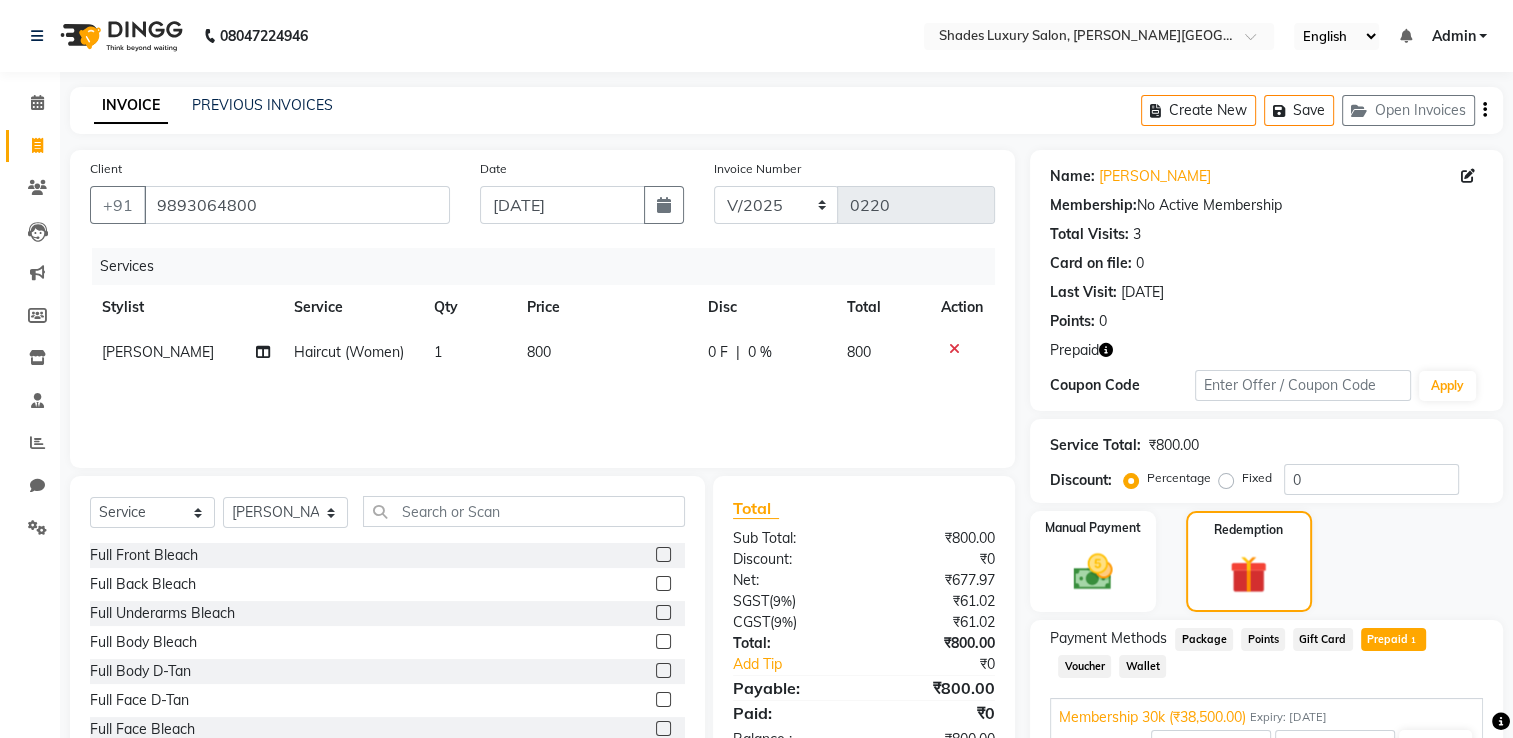 scroll, scrollTop: 116, scrollLeft: 0, axis: vertical 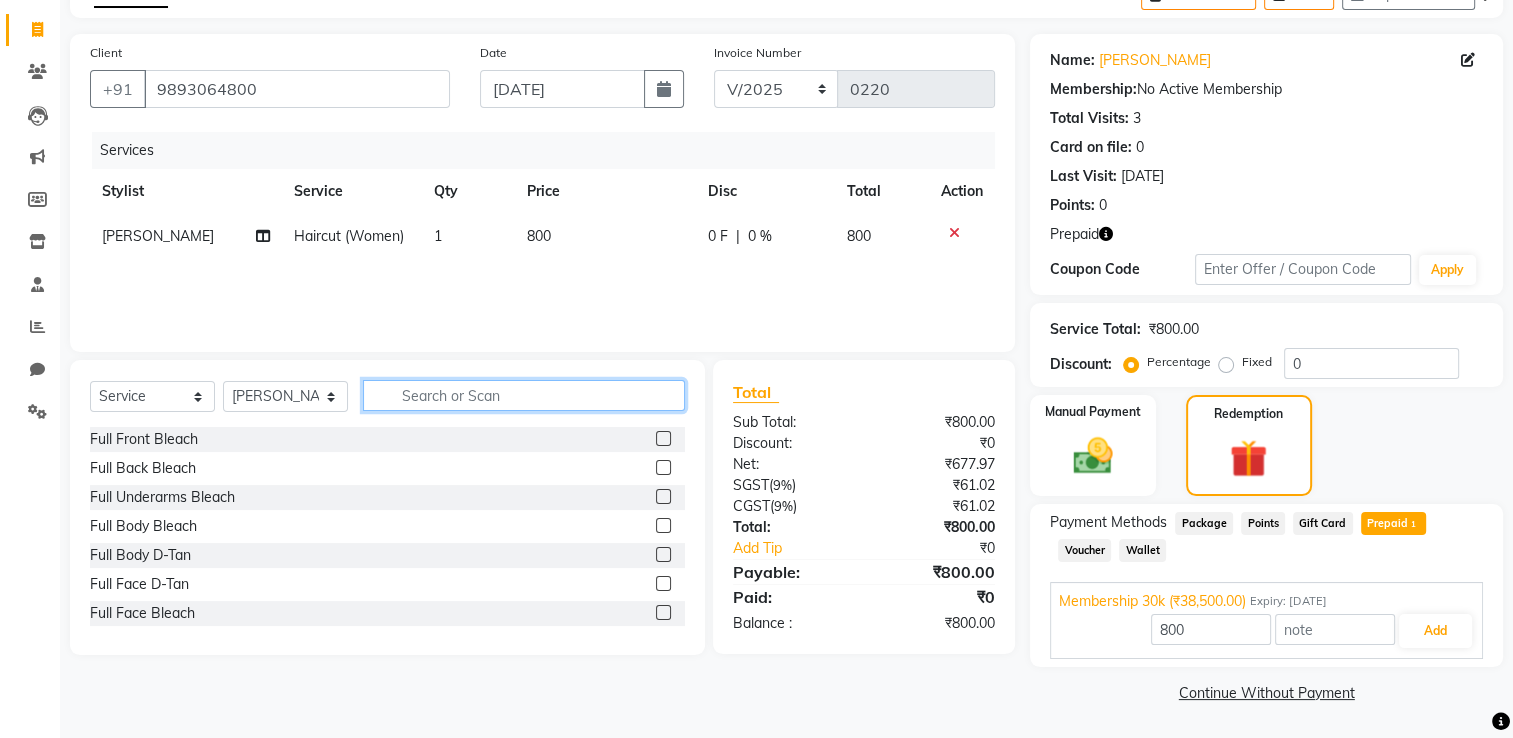 click 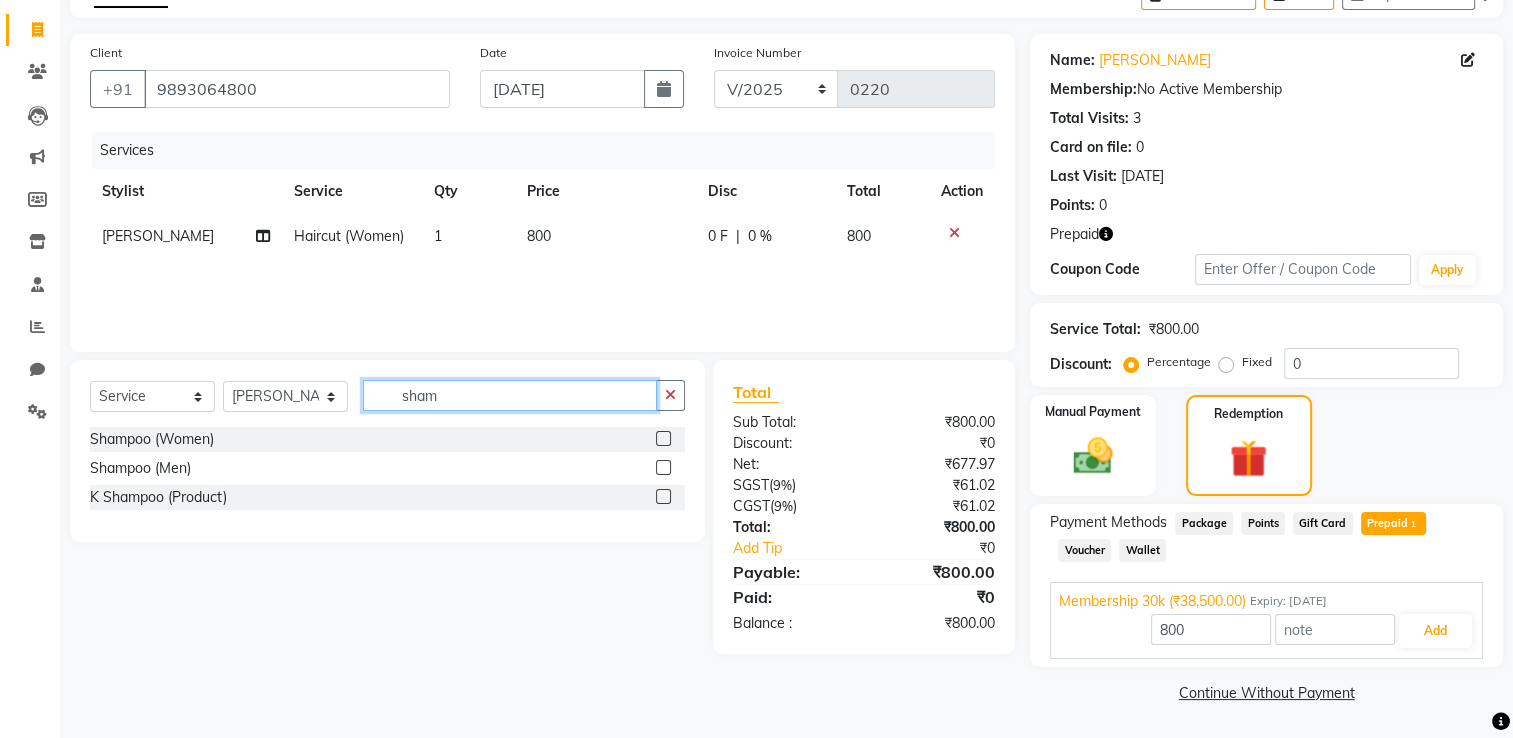 type on "sham" 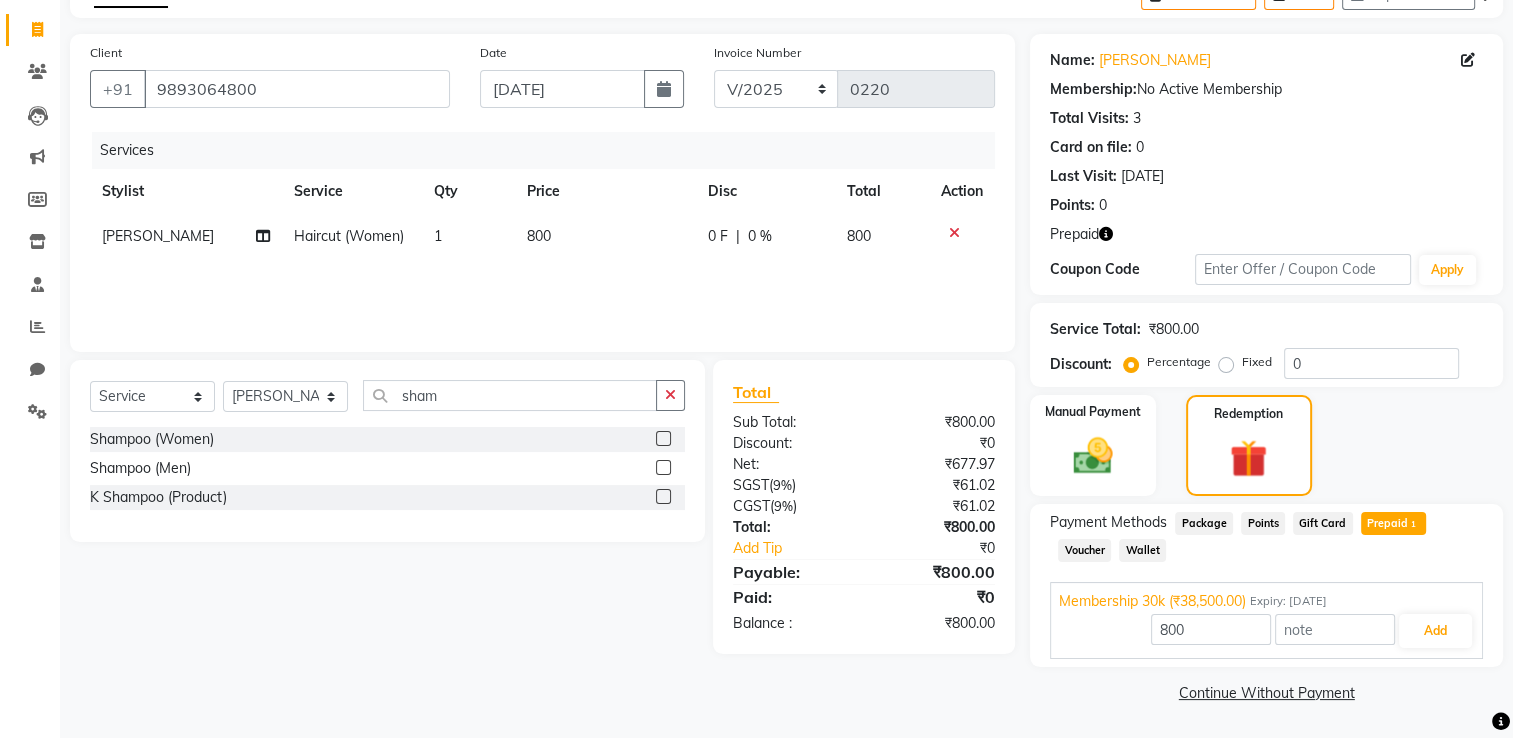 click 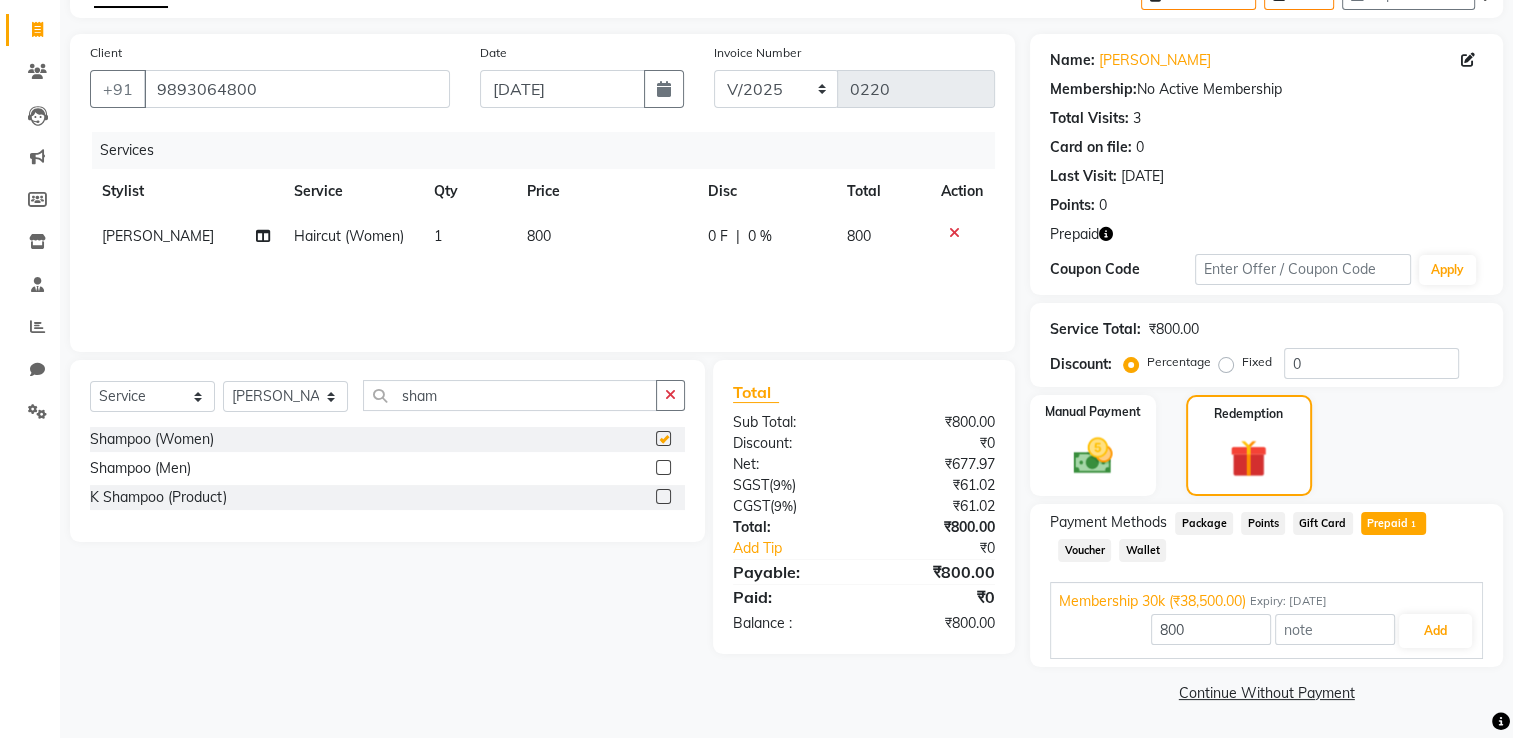 type on "38500" 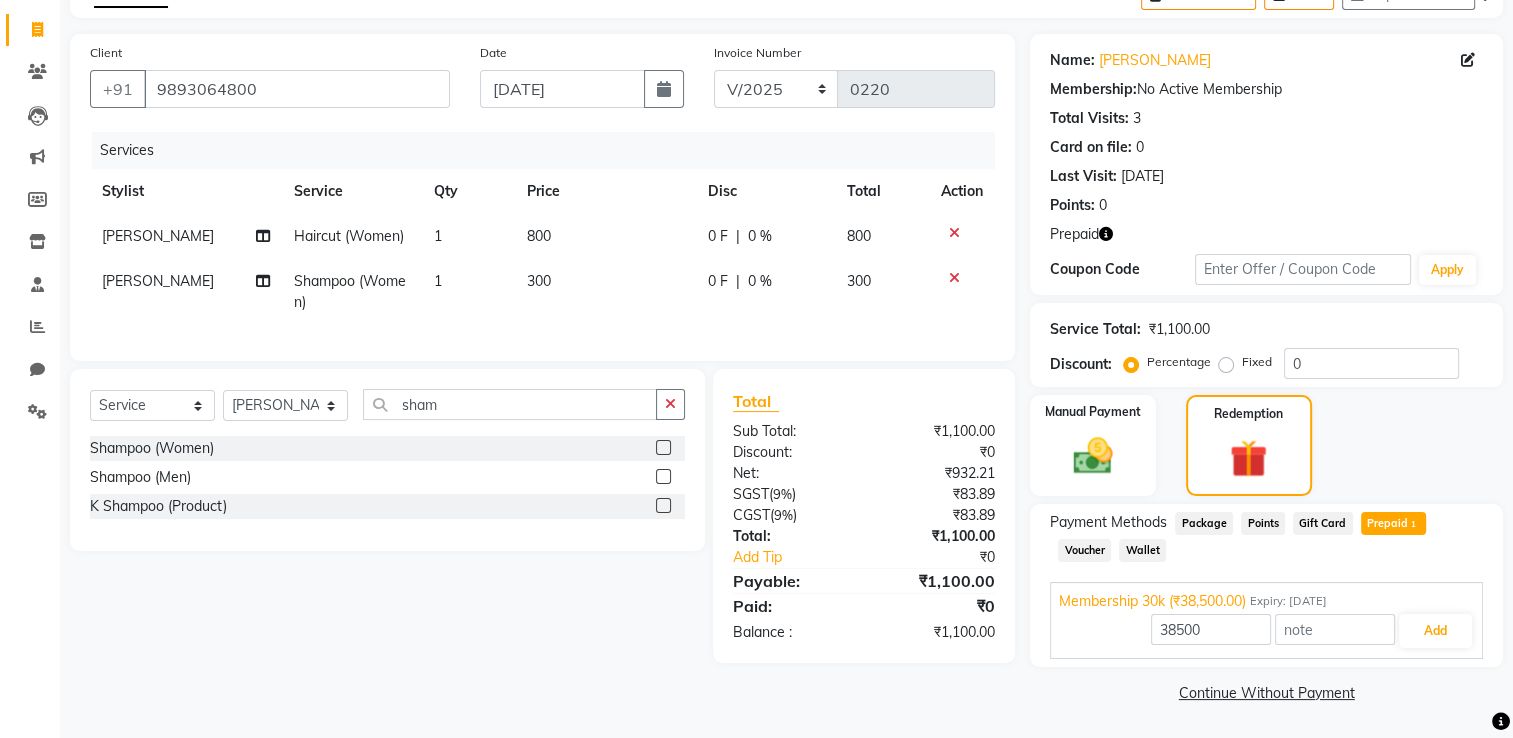 checkbox on "false" 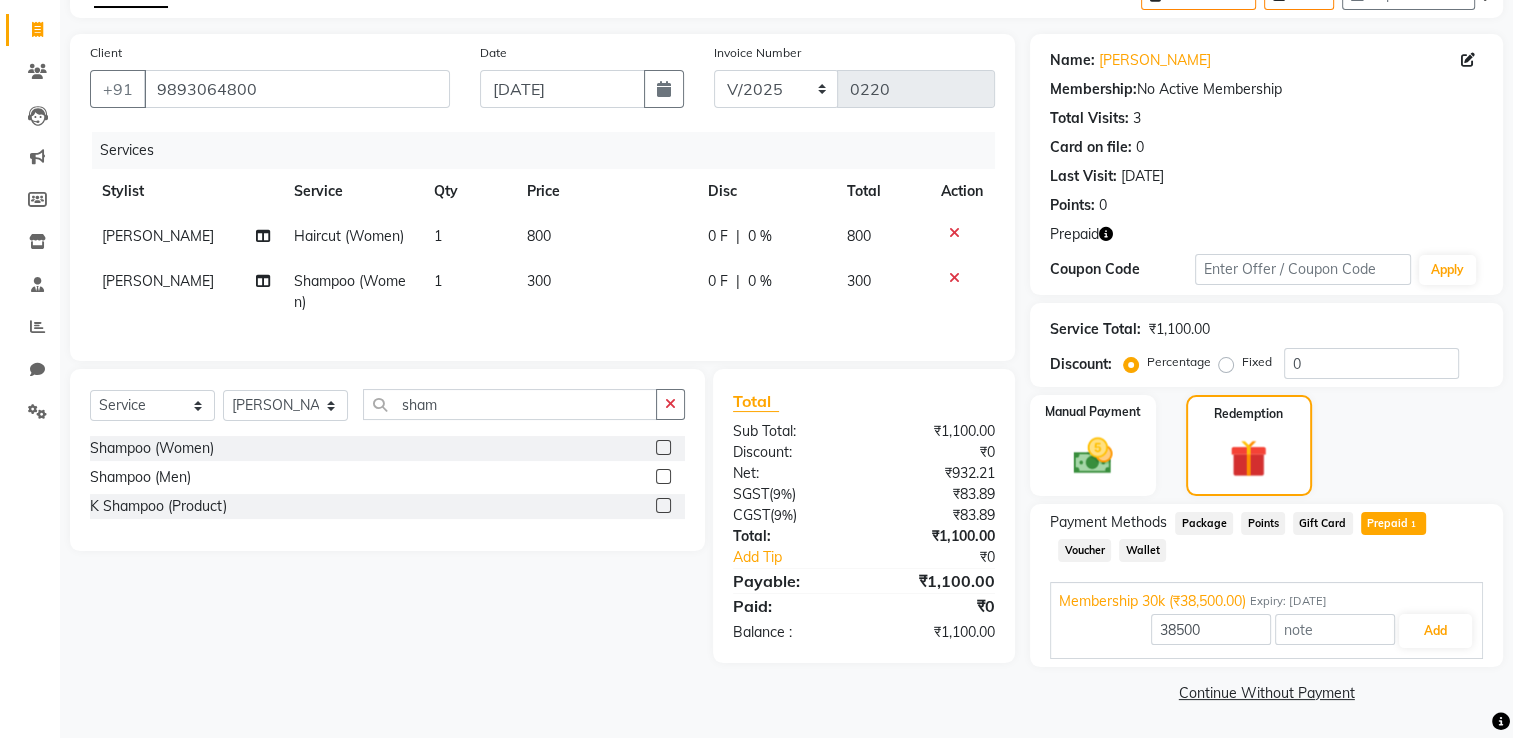 click on "300" 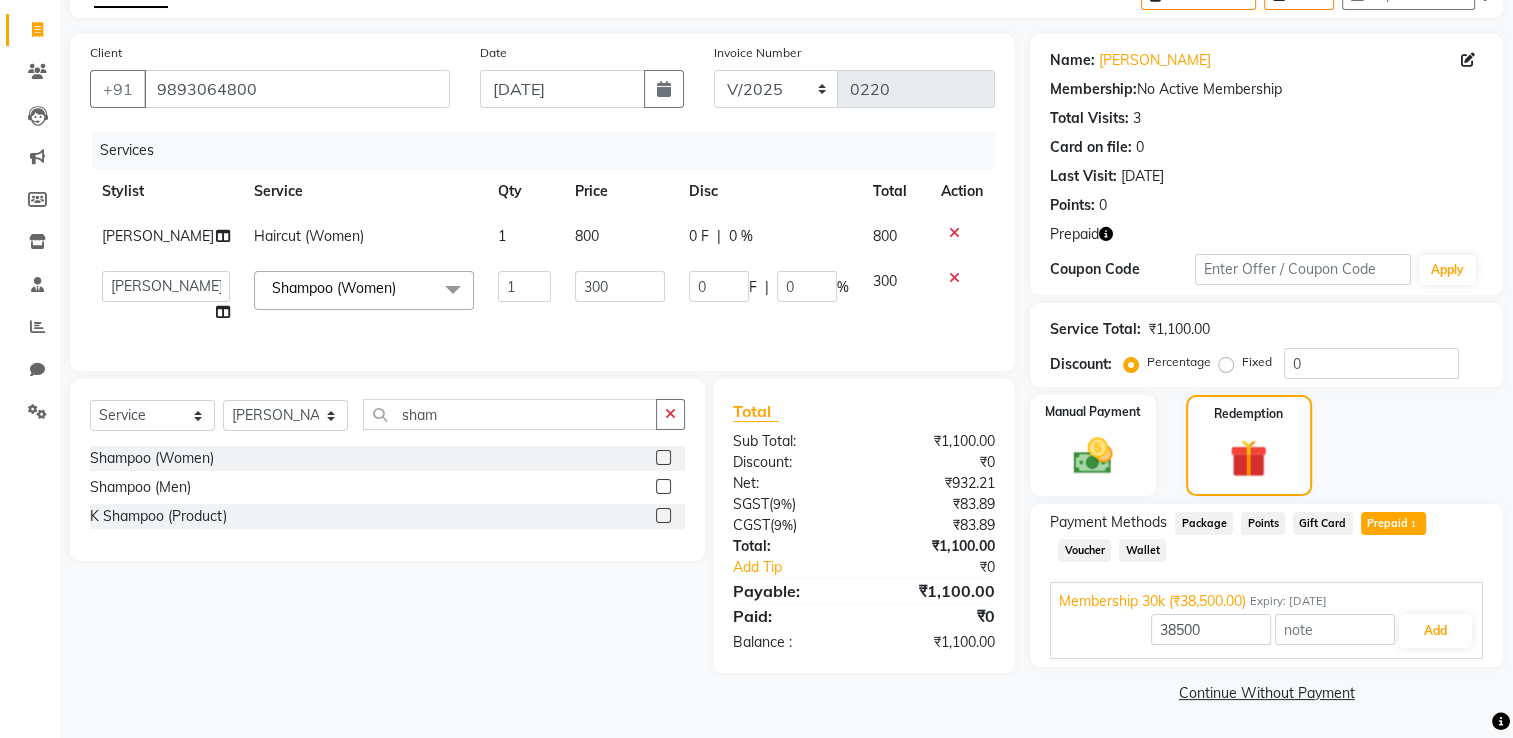 click on "1" 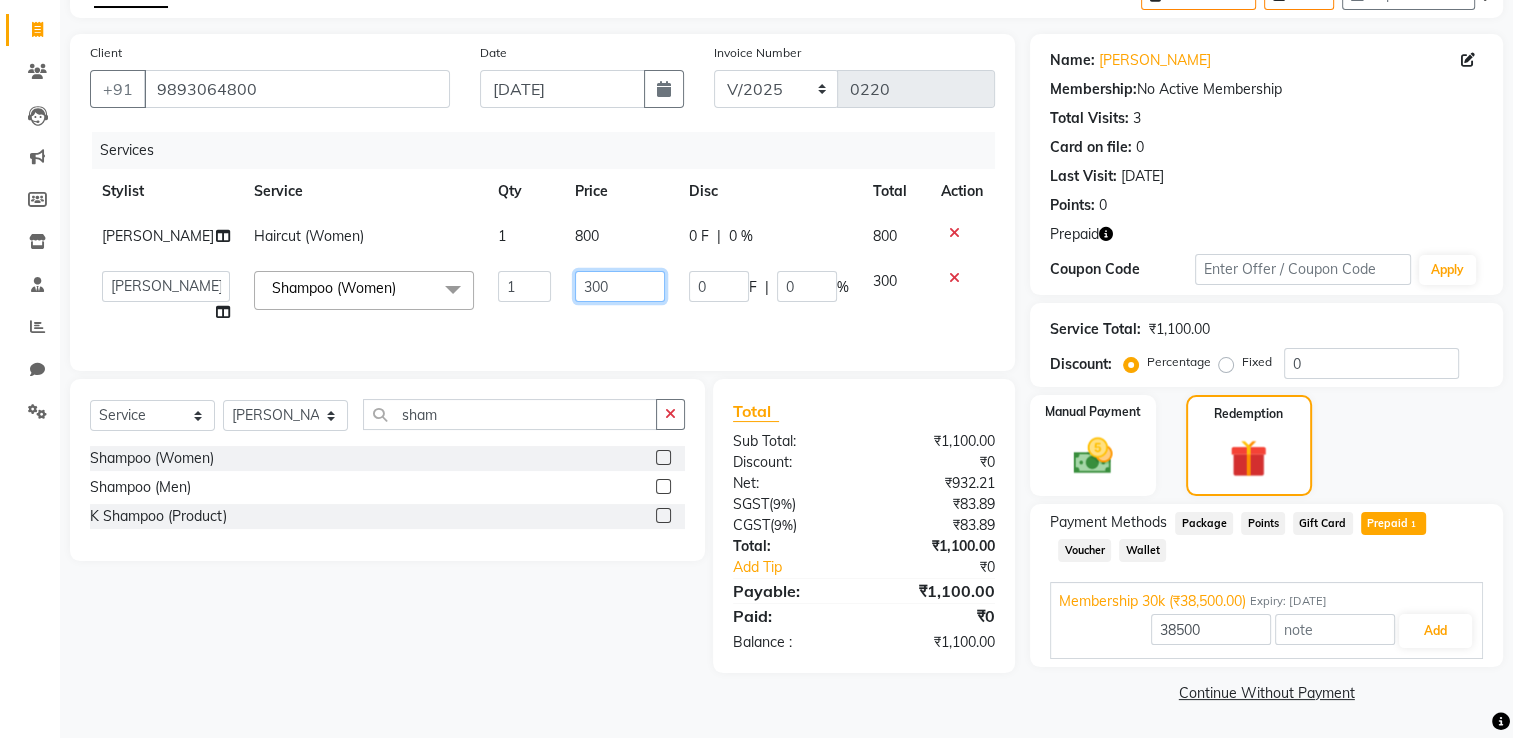 click on "300" 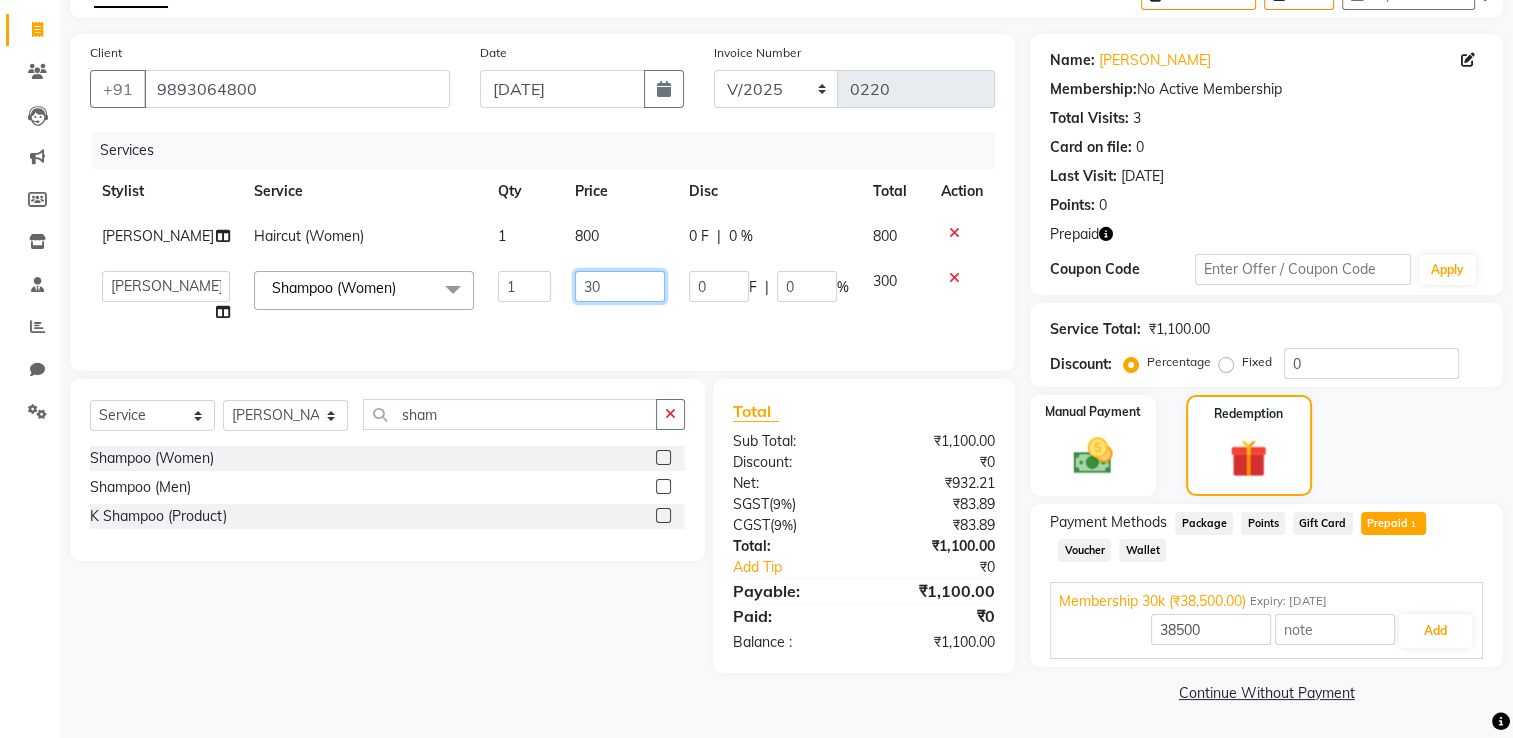 type on "3" 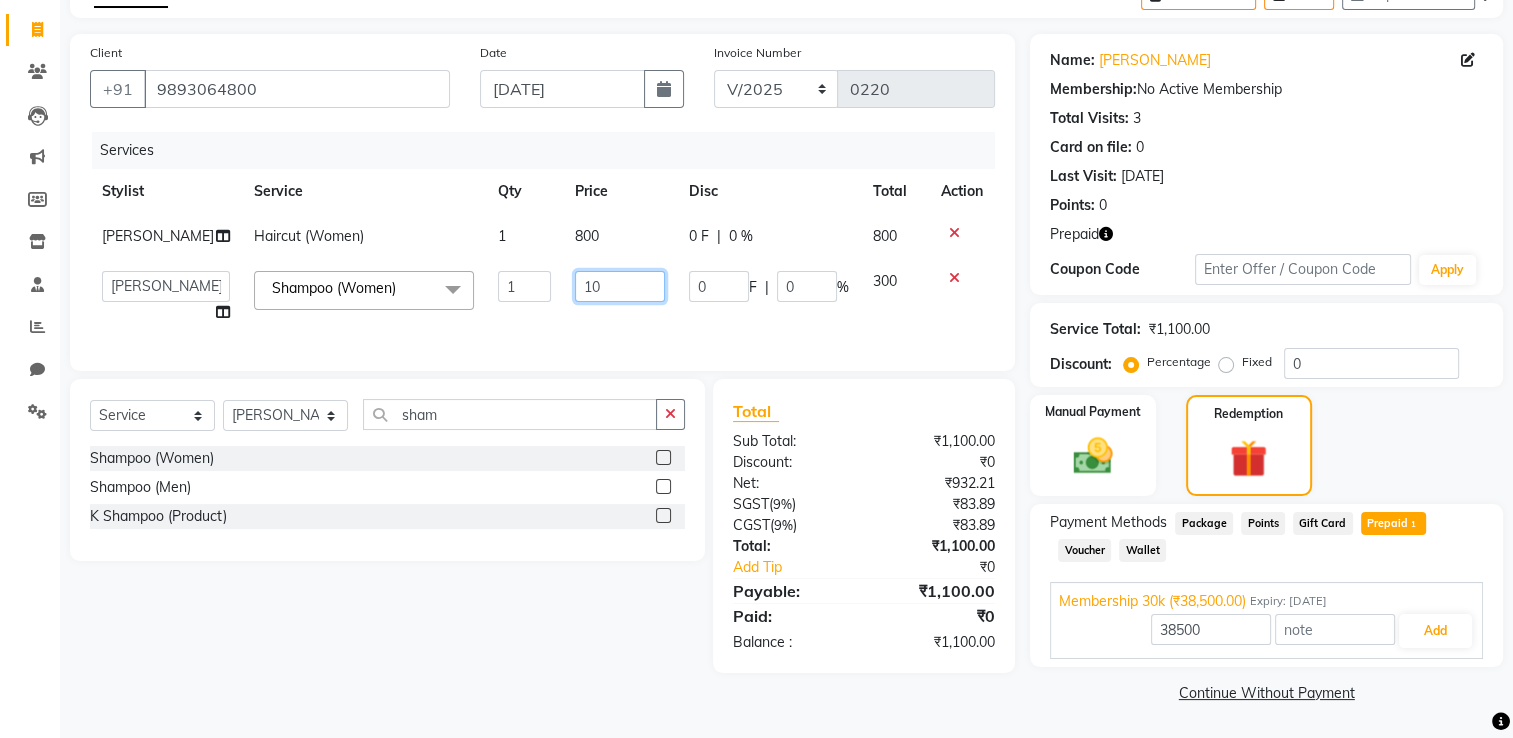 type on "100" 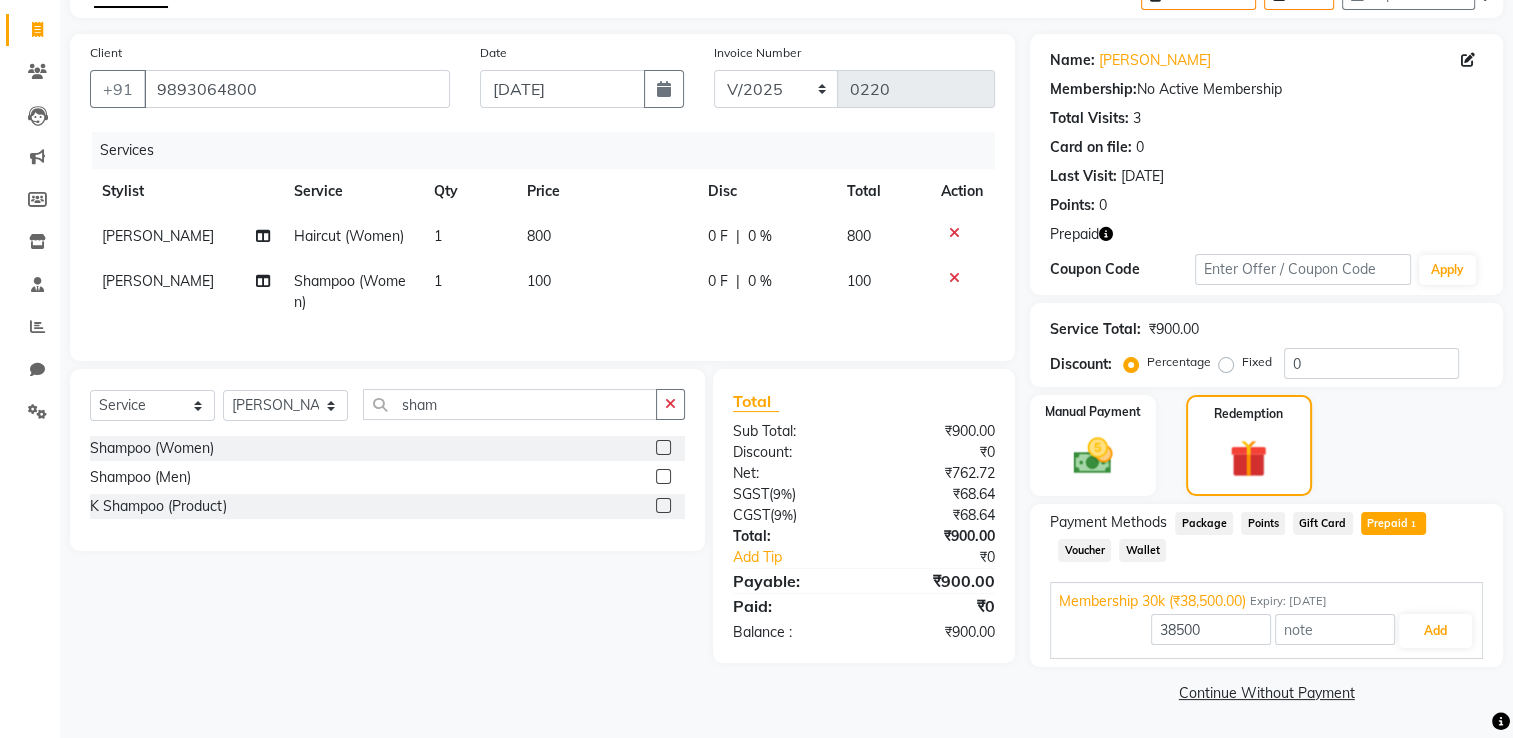 click on "100" 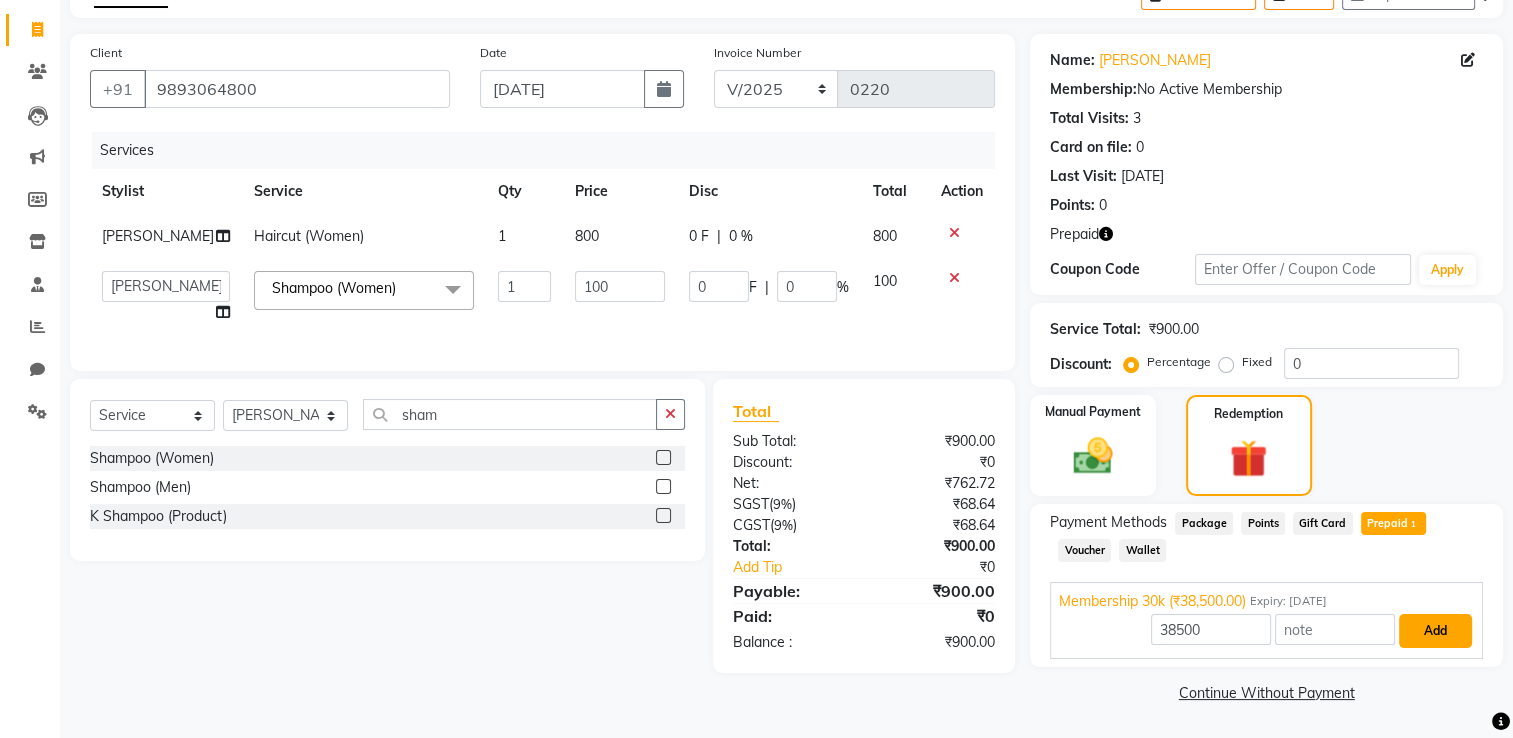 click on "Add" at bounding box center (1435, 631) 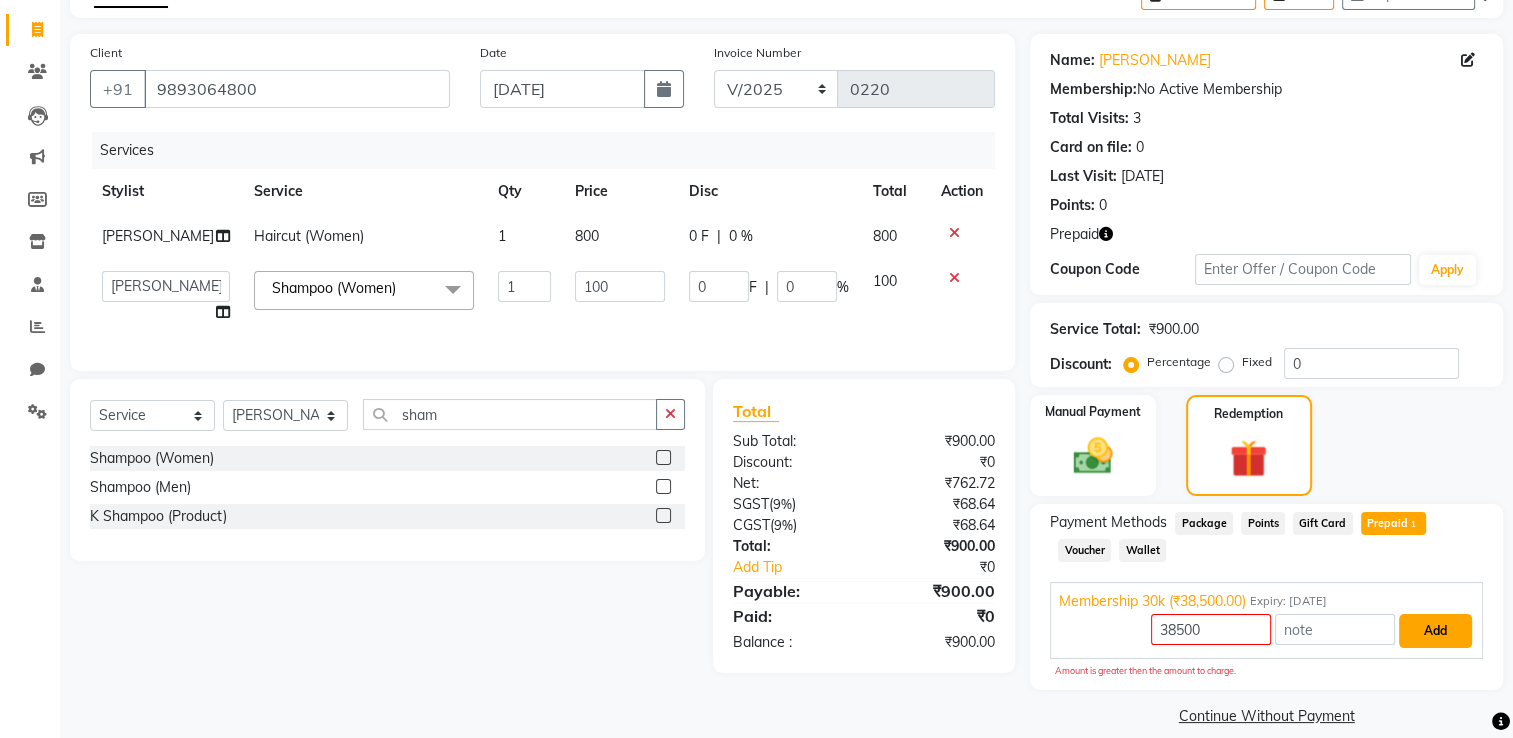 click on "Add" at bounding box center [1435, 631] 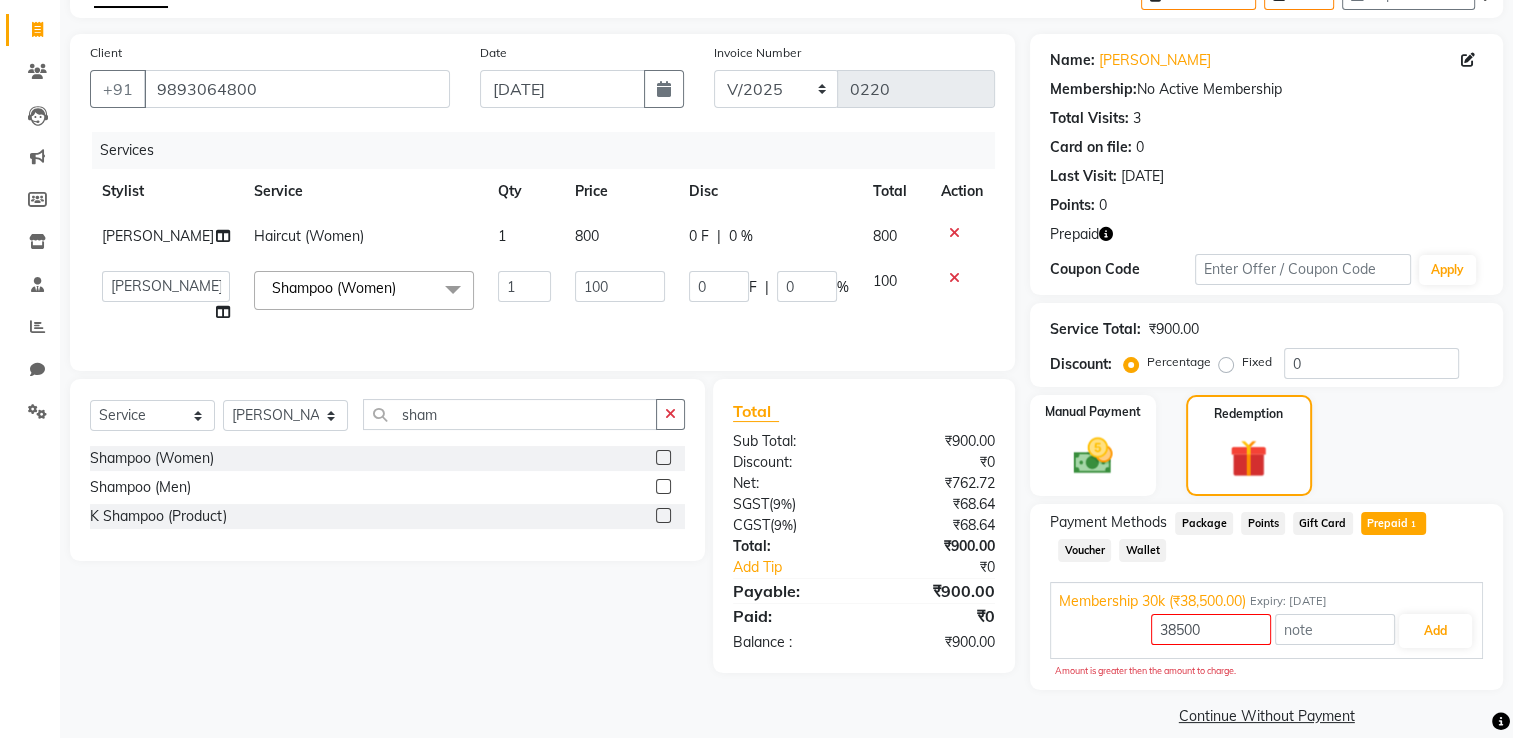 click on "Prepaid  1" 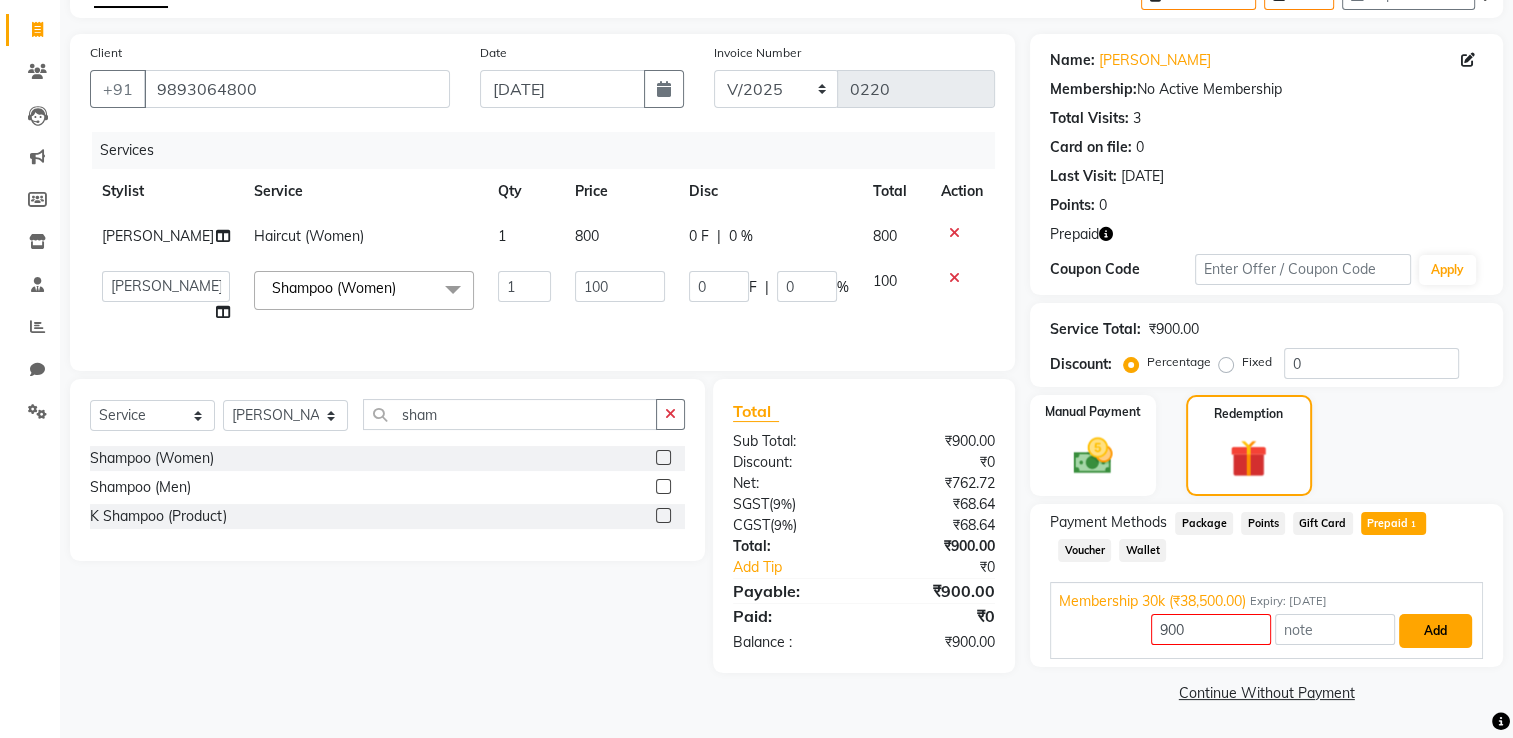 click on "Add" at bounding box center [1435, 631] 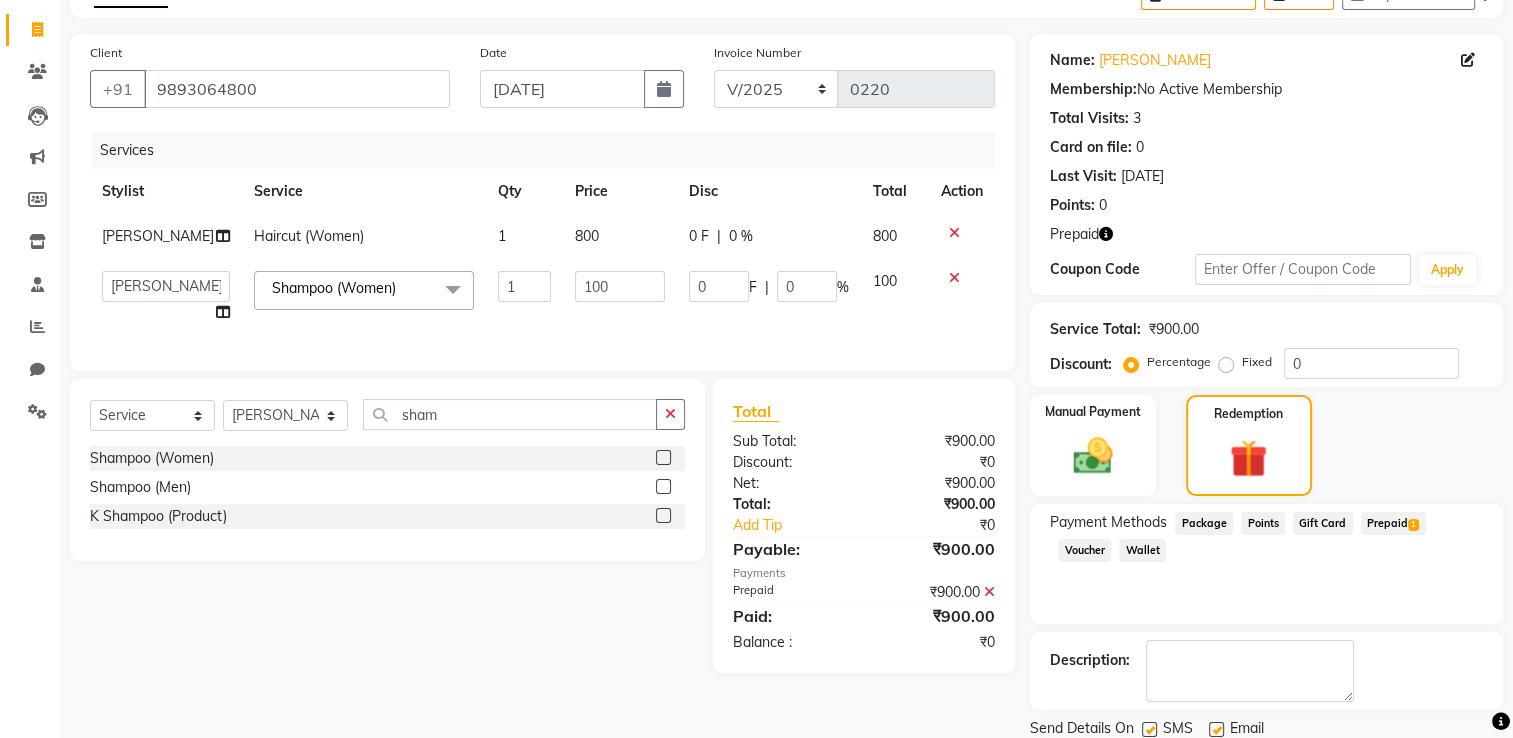 scroll, scrollTop: 184, scrollLeft: 0, axis: vertical 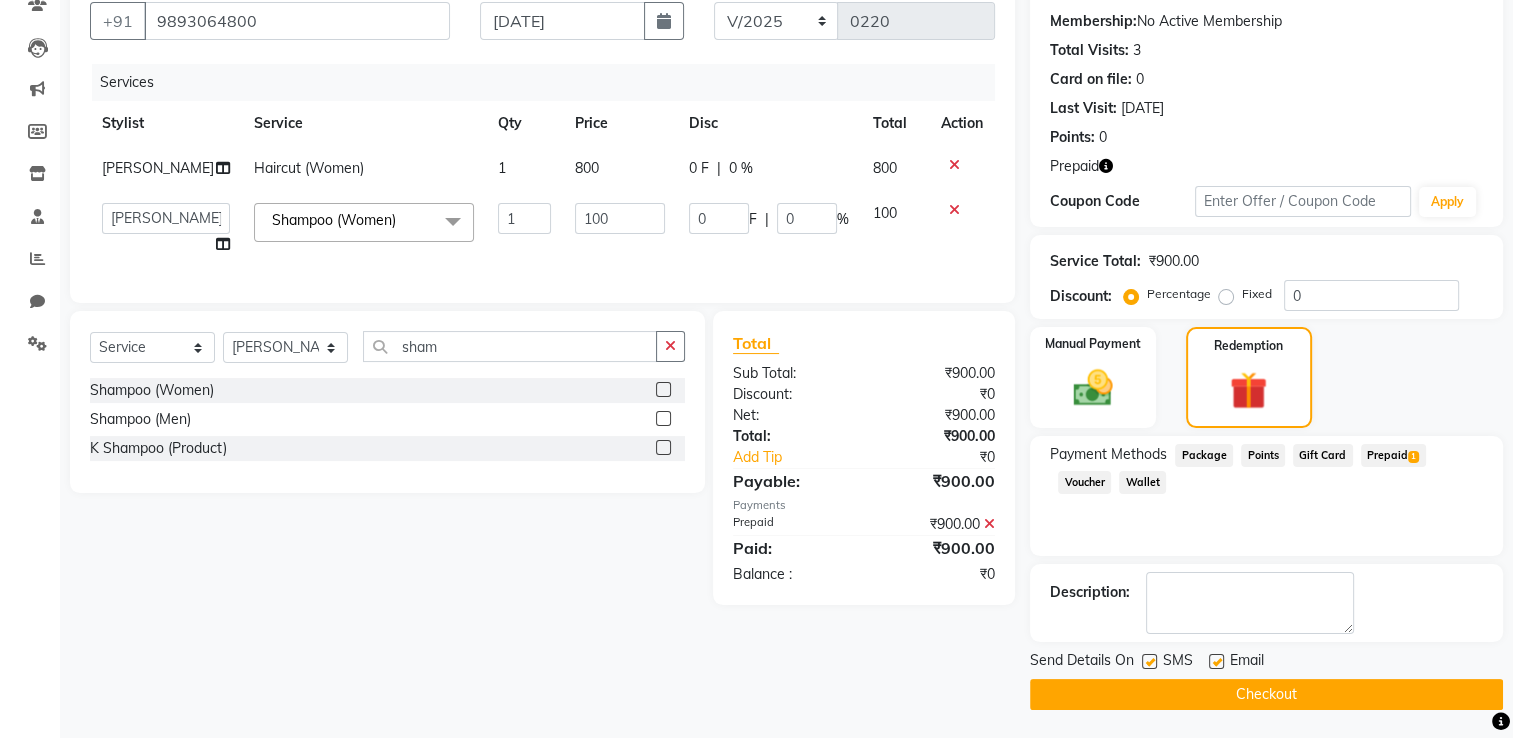 click on "Checkout" 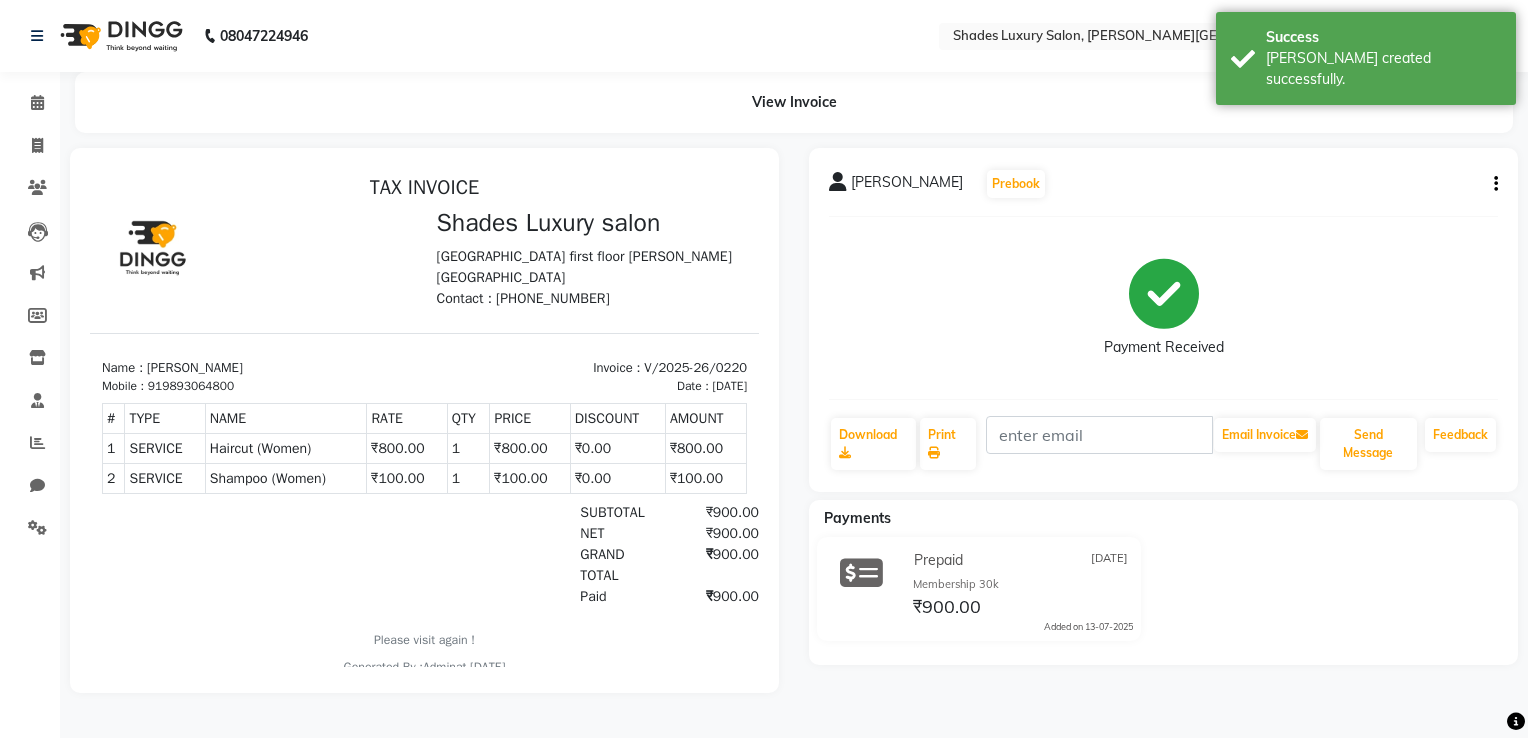 scroll, scrollTop: 0, scrollLeft: 0, axis: both 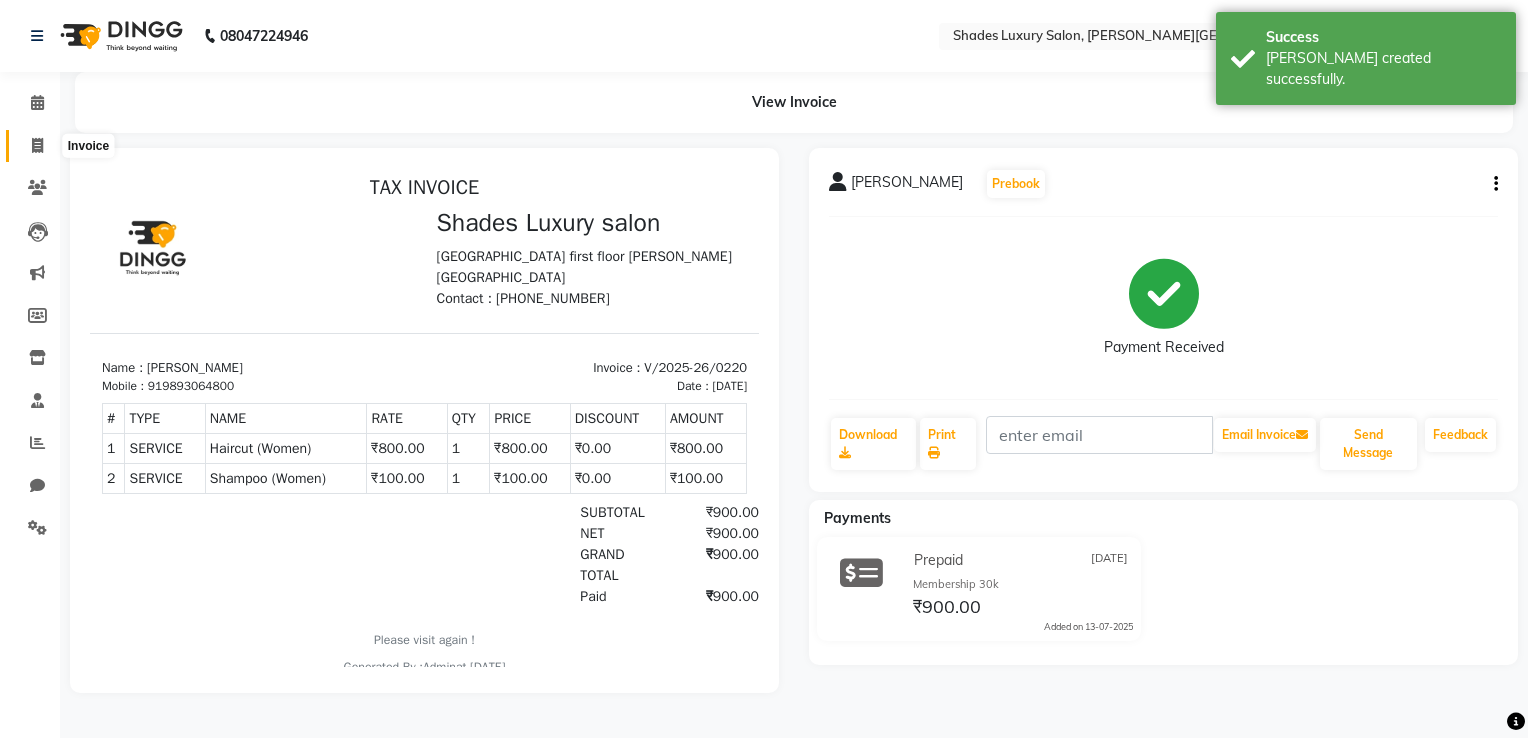 click 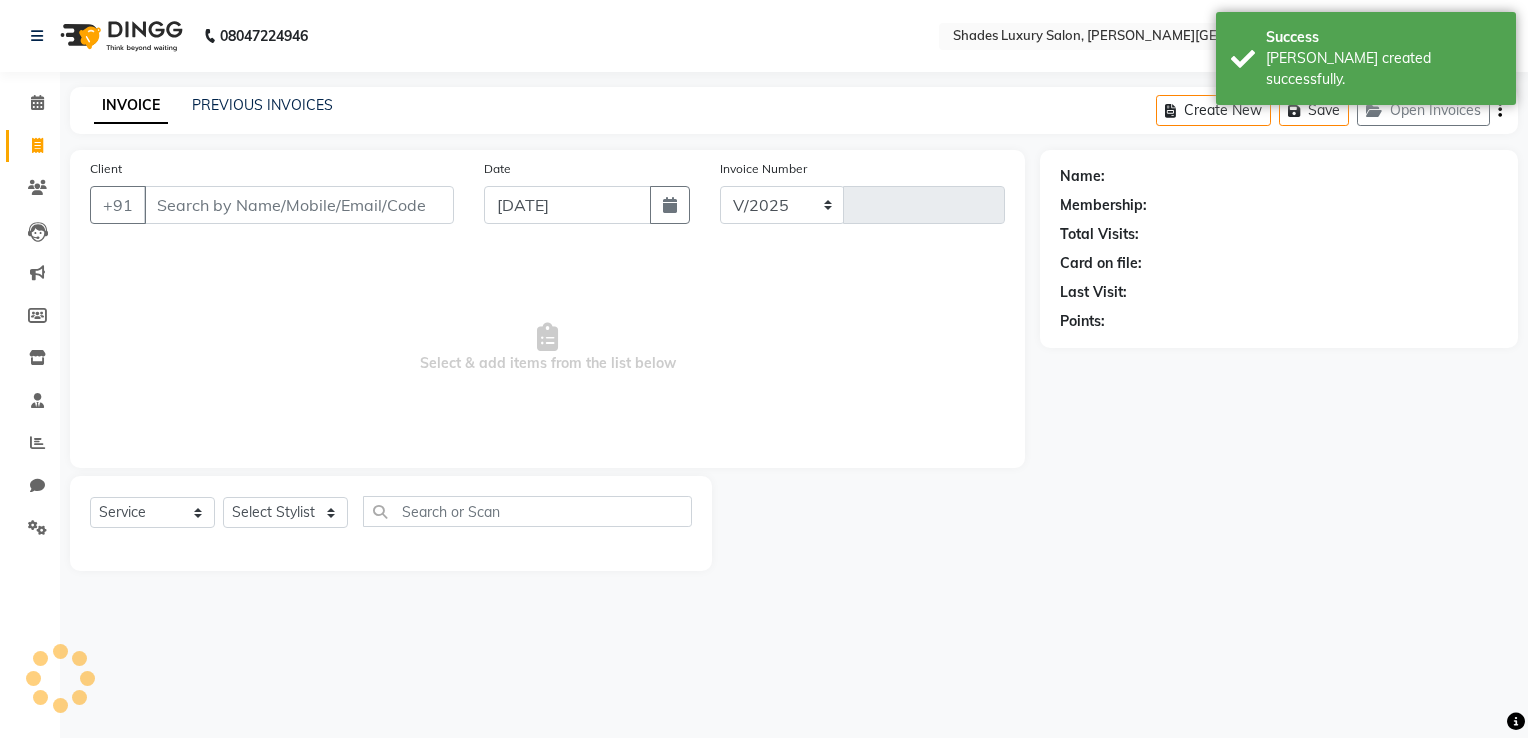 select on "8324" 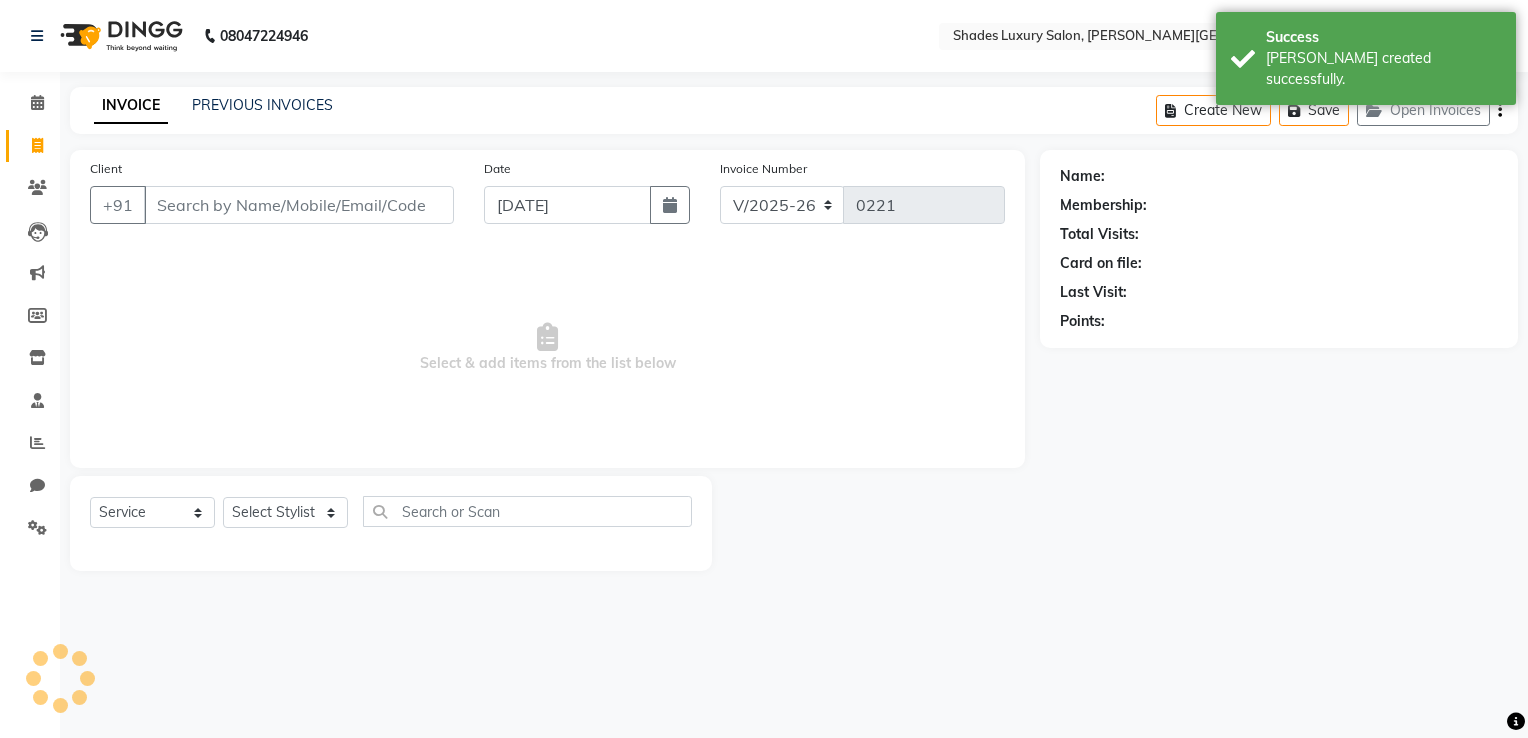 click on "Client" at bounding box center (299, 205) 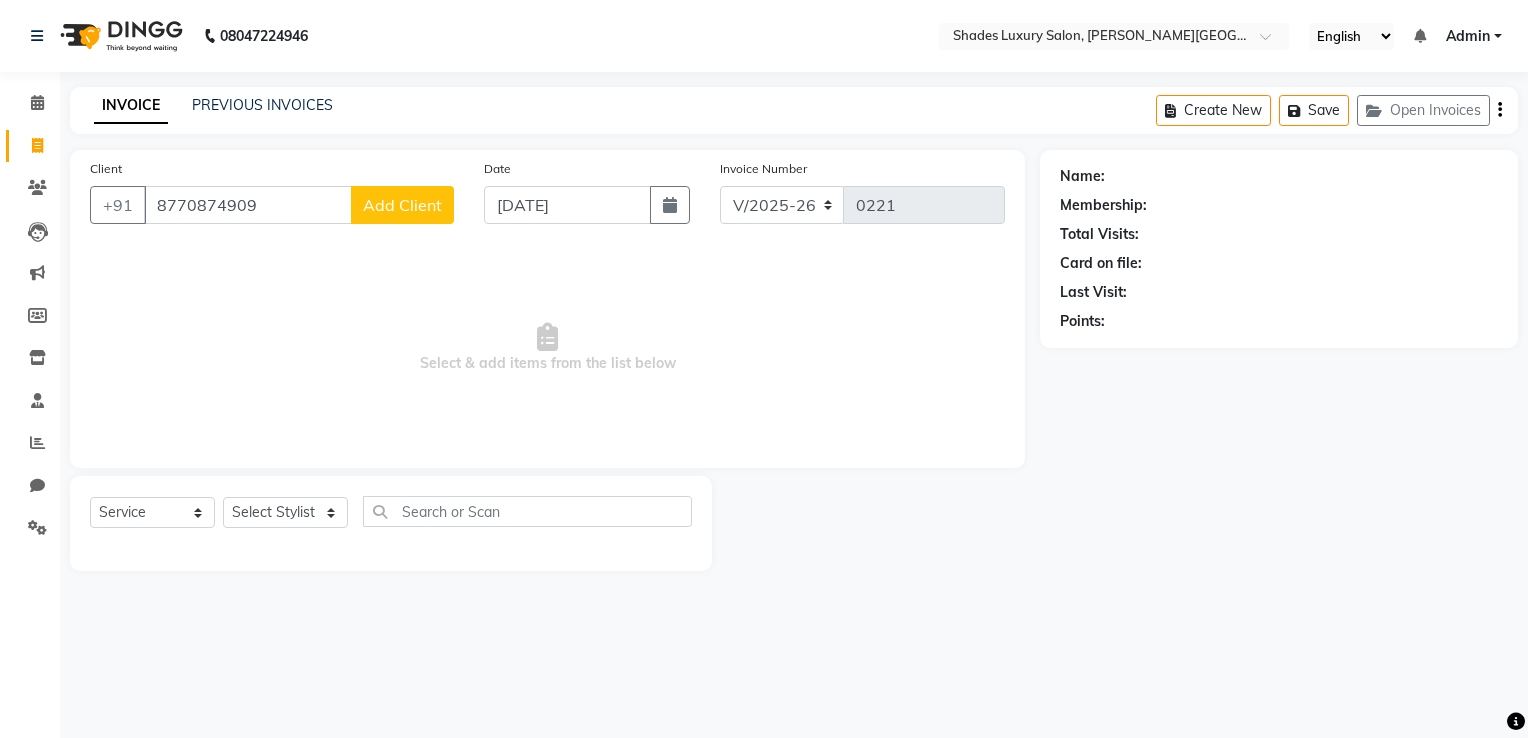 type on "8770874909" 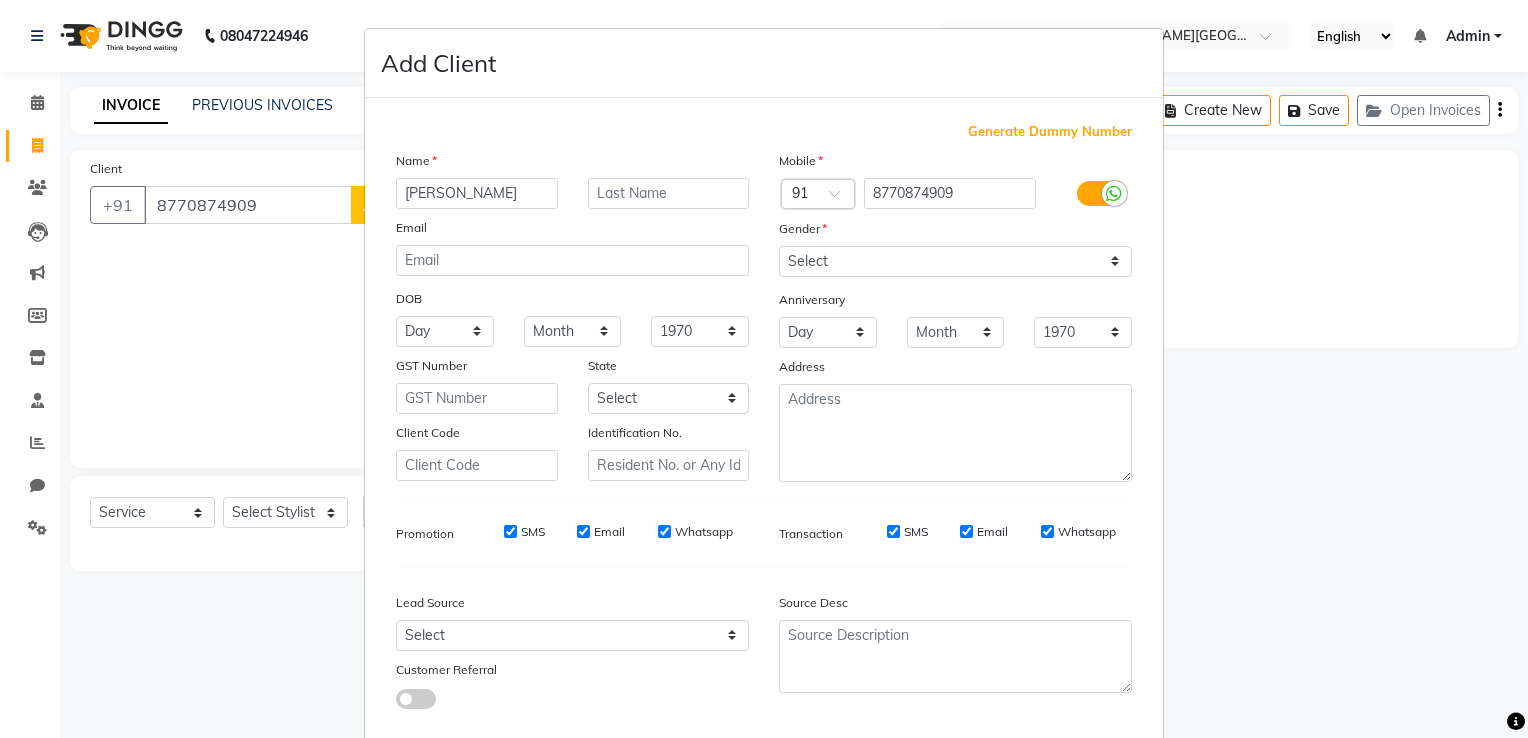 type on "Rajlaxmi" 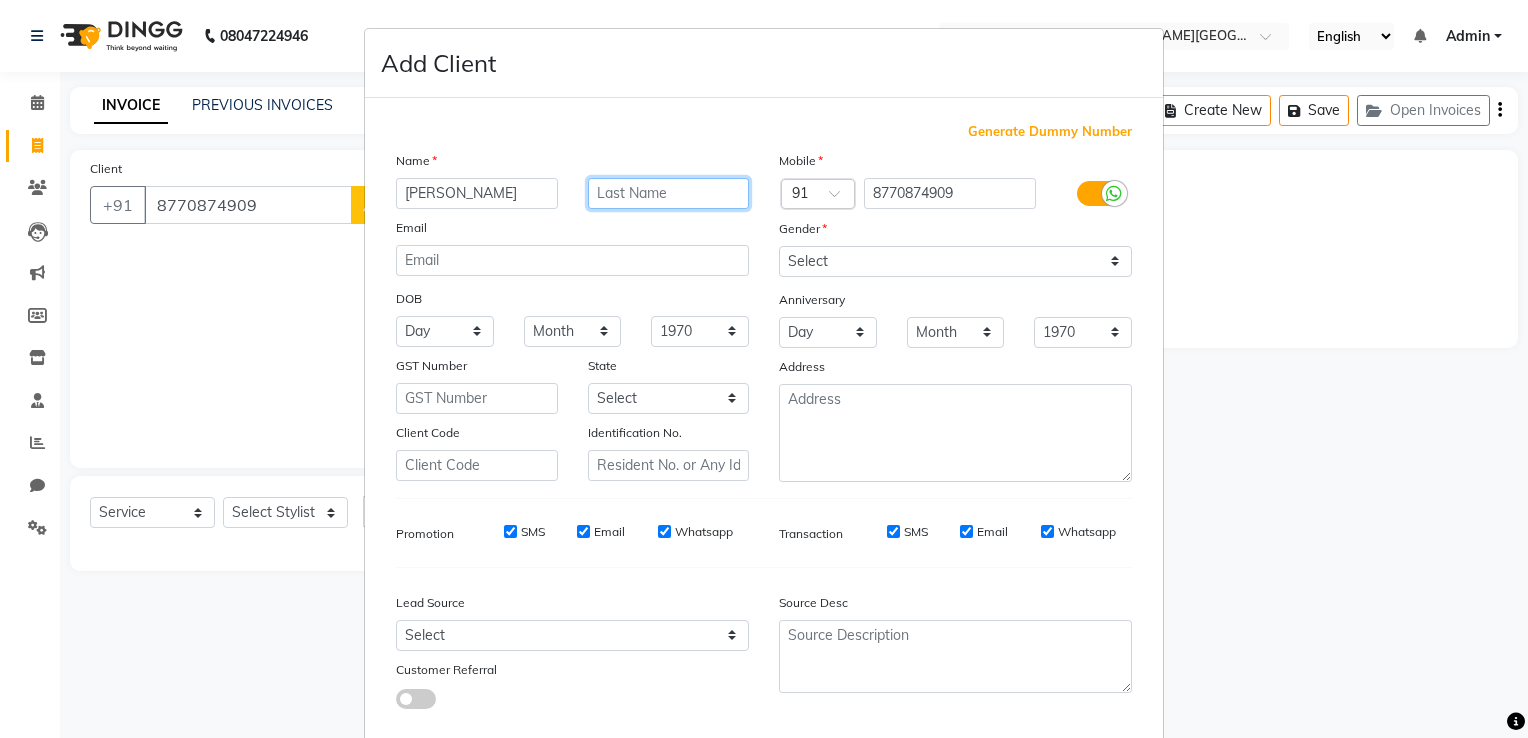 click at bounding box center (669, 193) 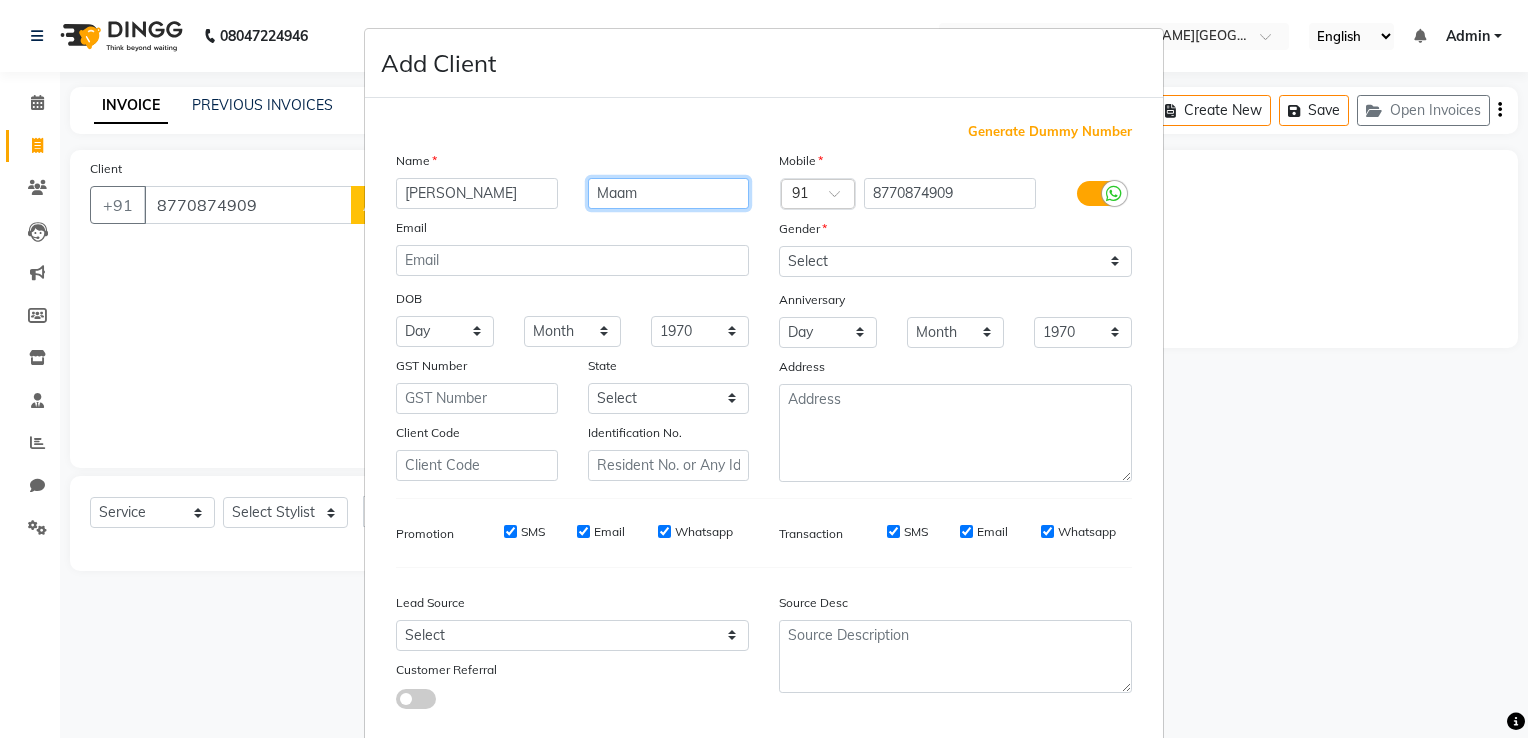 type on "Maam" 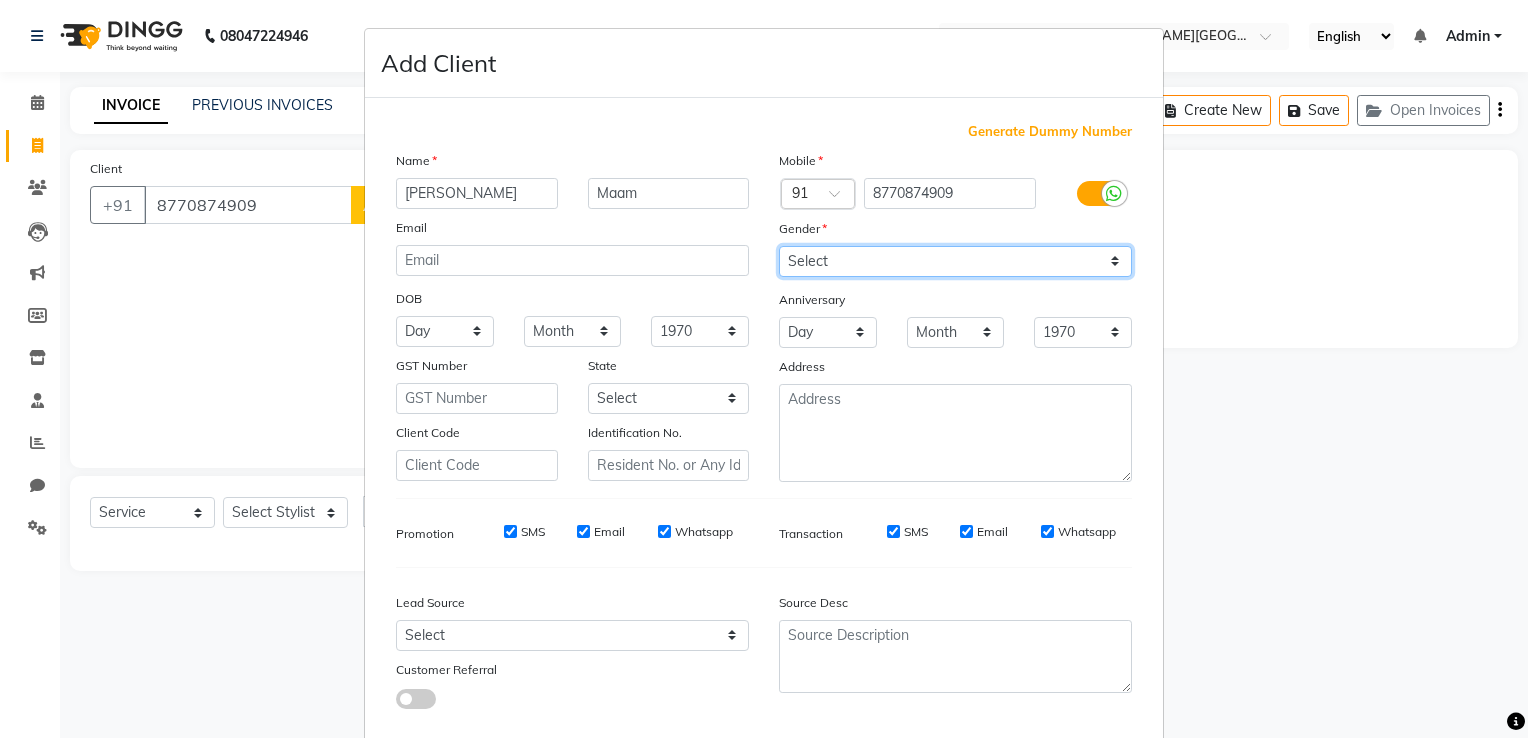 click on "Select Male Female Other Prefer Not To Say" at bounding box center (955, 261) 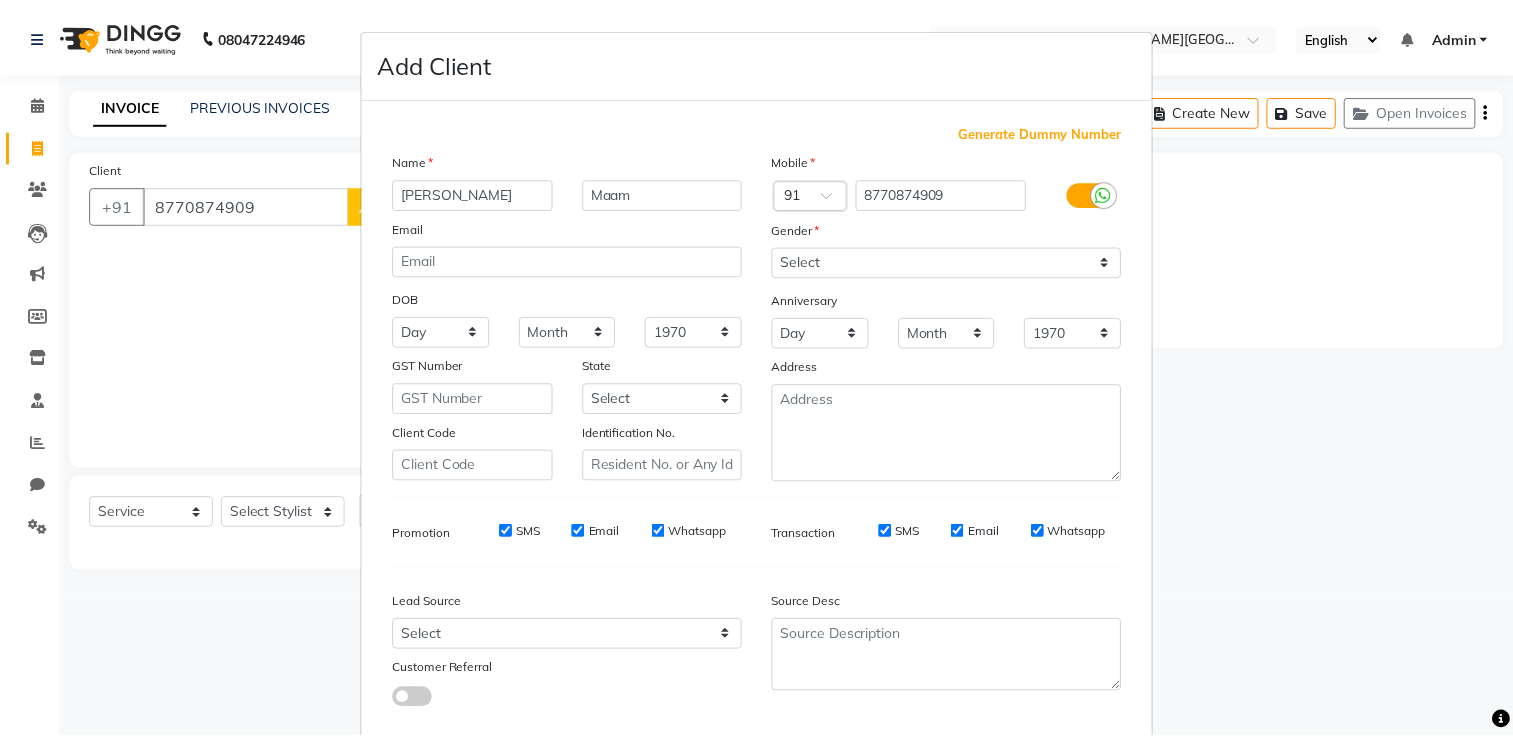 scroll, scrollTop: 118, scrollLeft: 0, axis: vertical 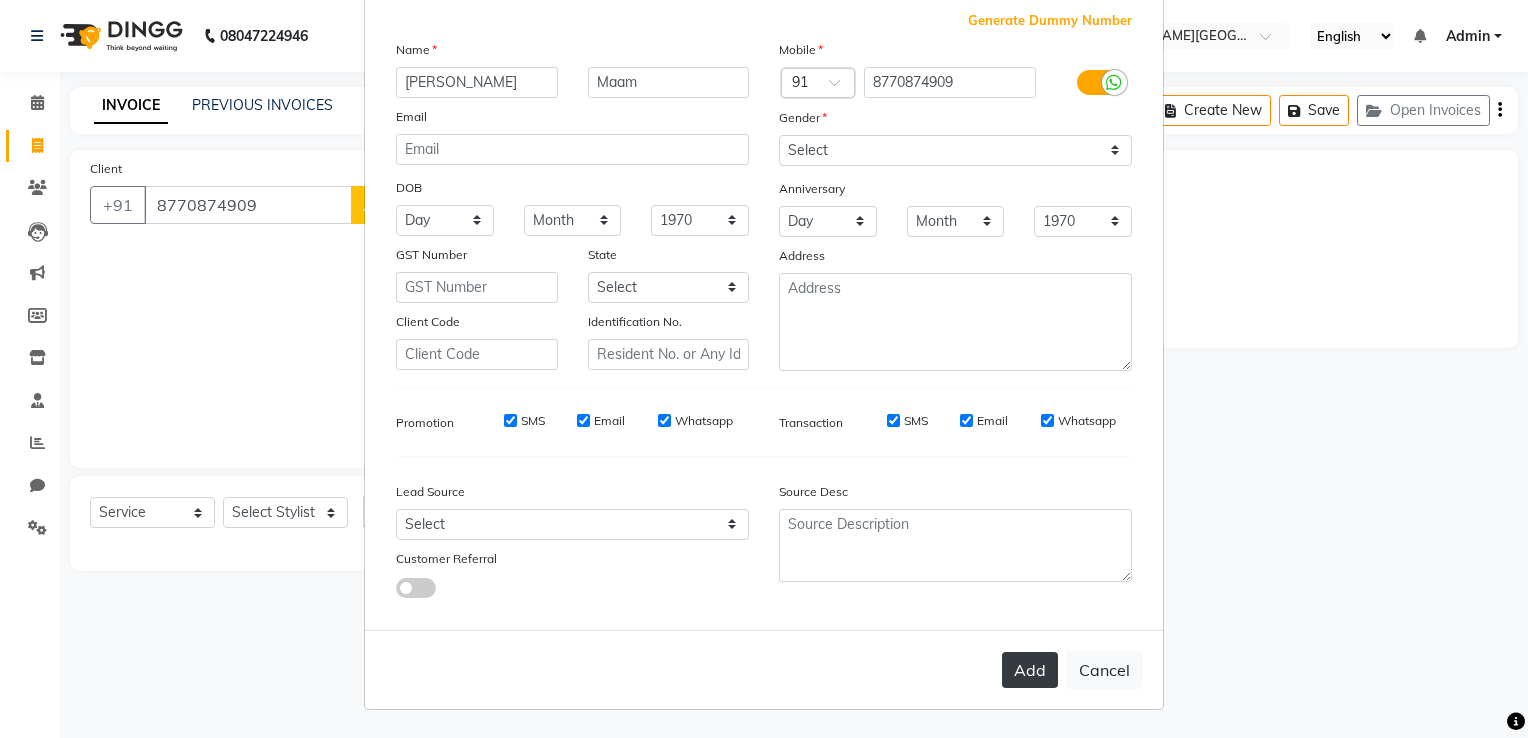 click on "Add" at bounding box center [1030, 670] 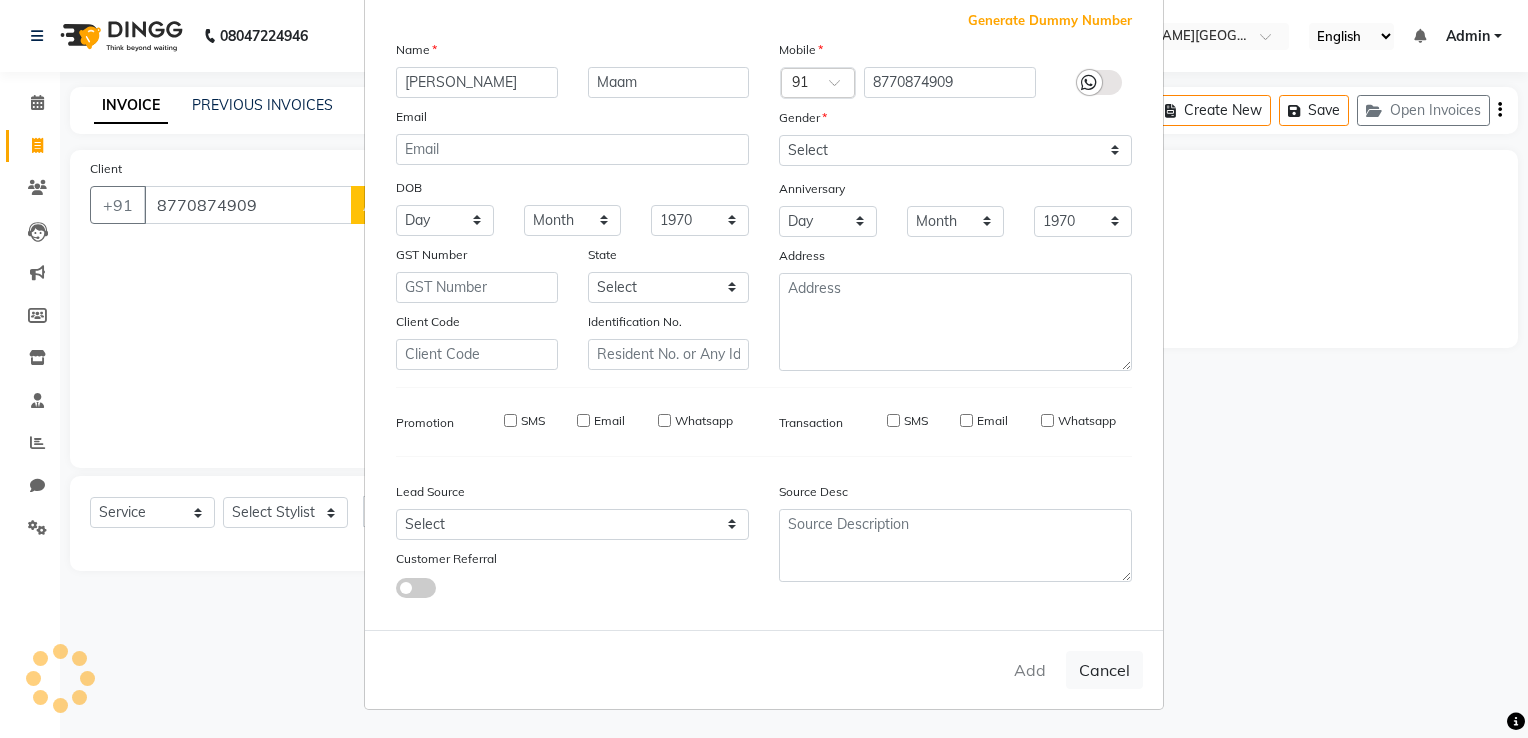 type 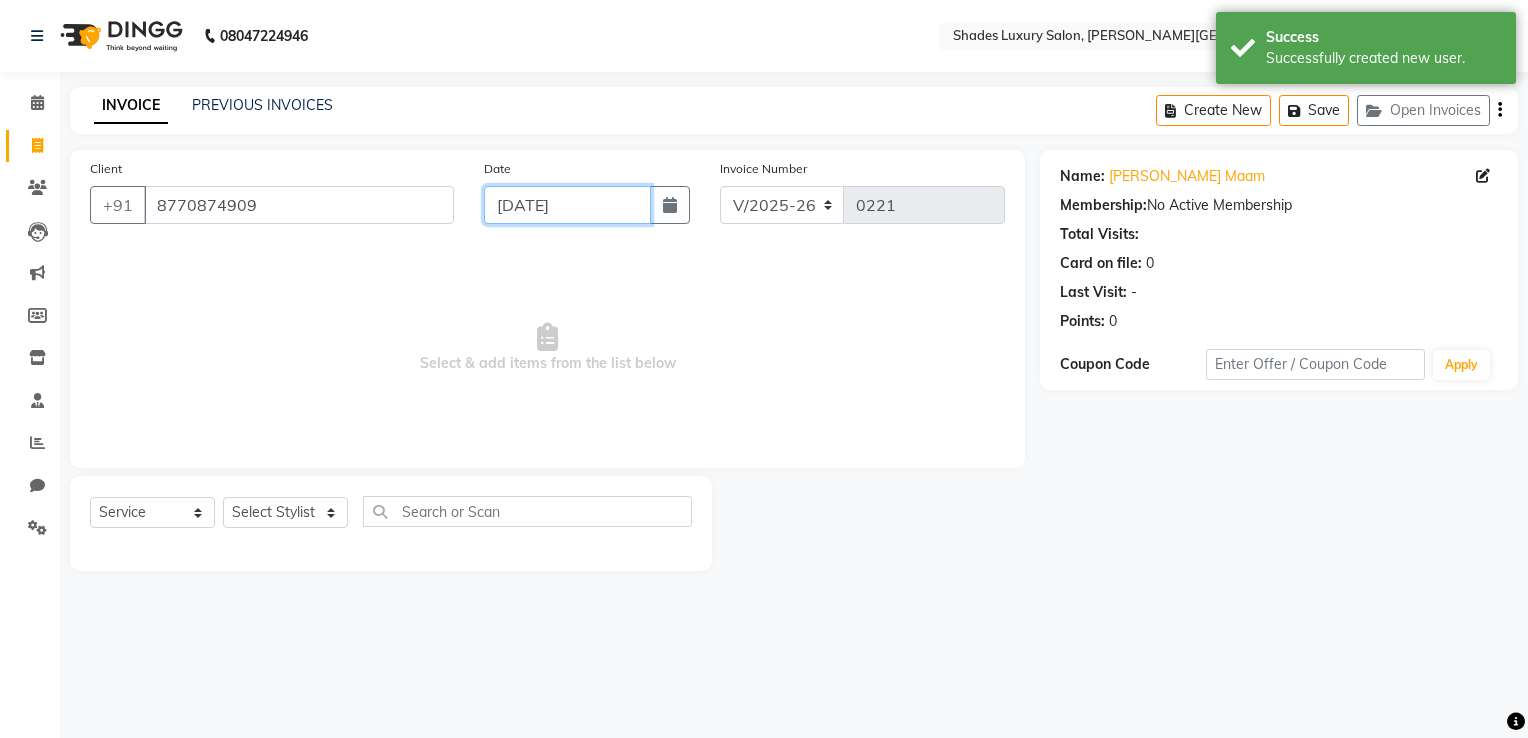 click on "[DATE]" 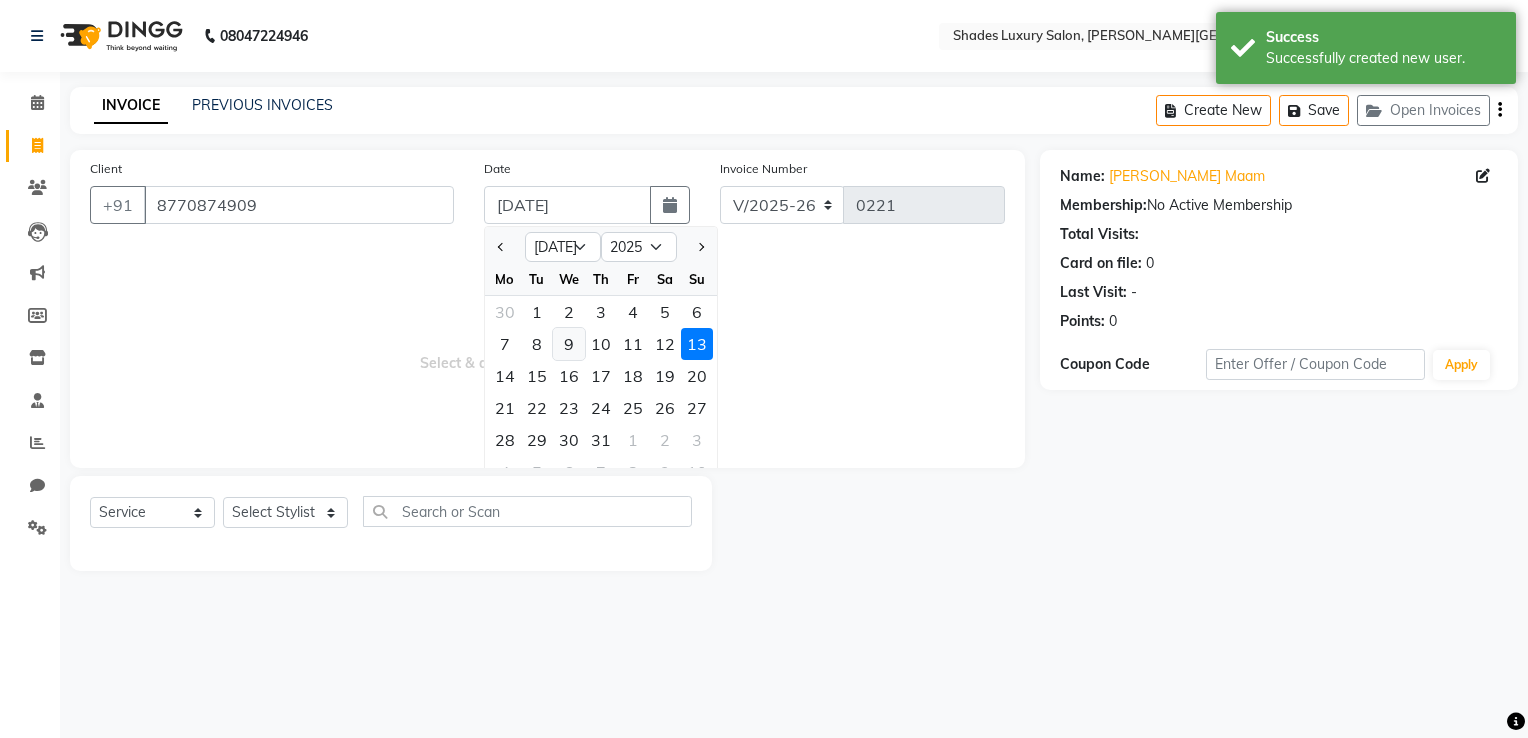 click on "9" 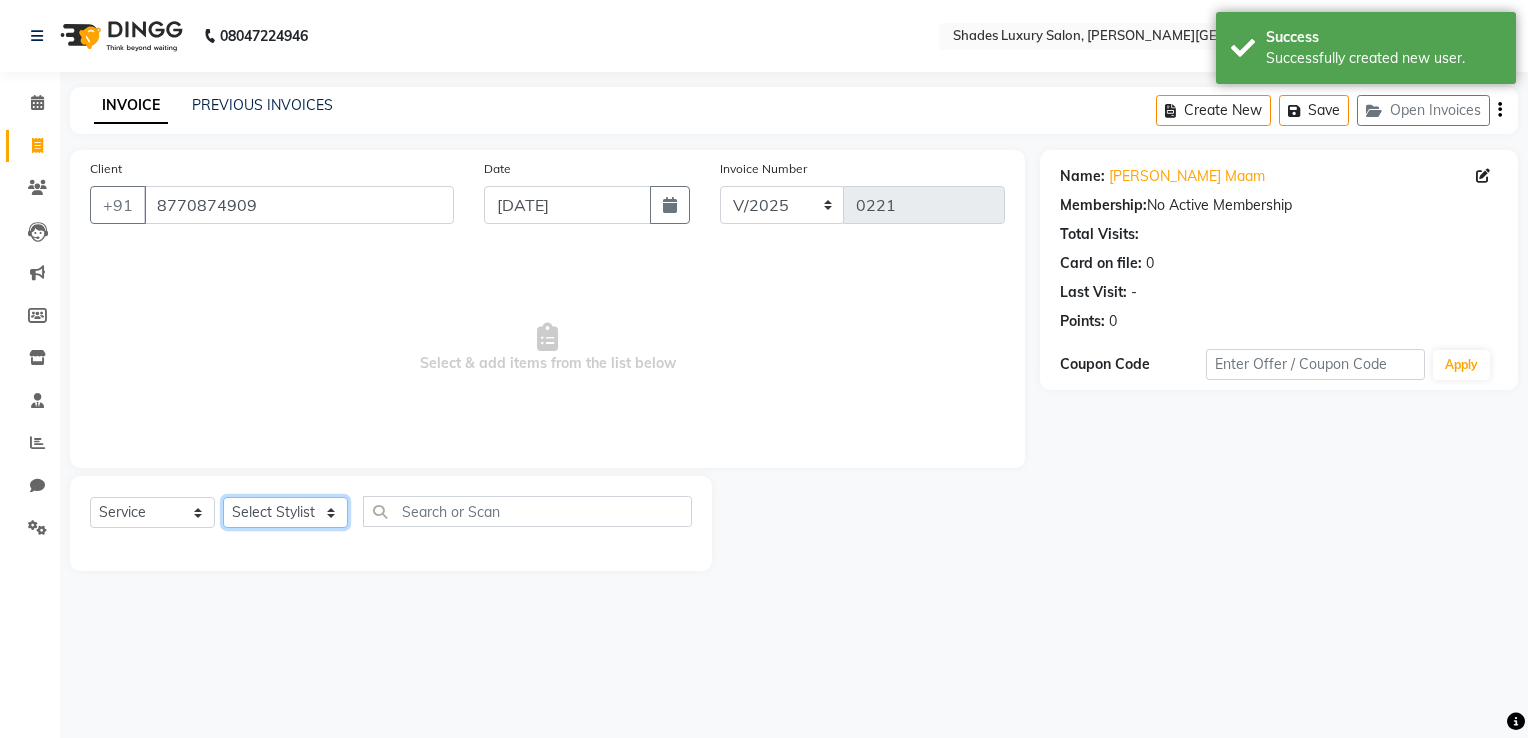click on "Select Stylist Asha Maam Chandani Mamta Nasim Sir Palak Verma Rashi salman Samar shahbaj" 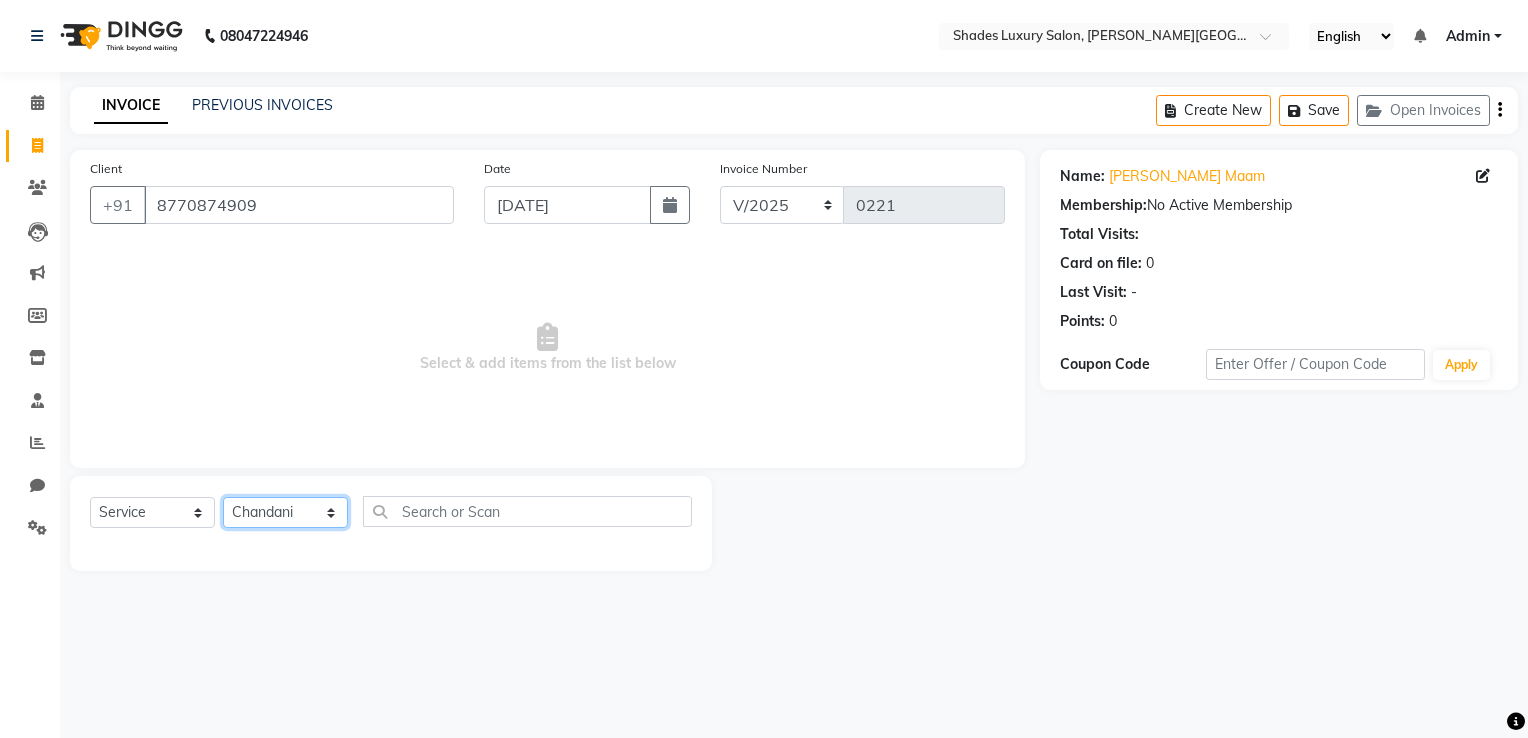 click on "Select Stylist Asha Maam Chandani Mamta Nasim Sir Palak Verma Rashi salman Samar shahbaj" 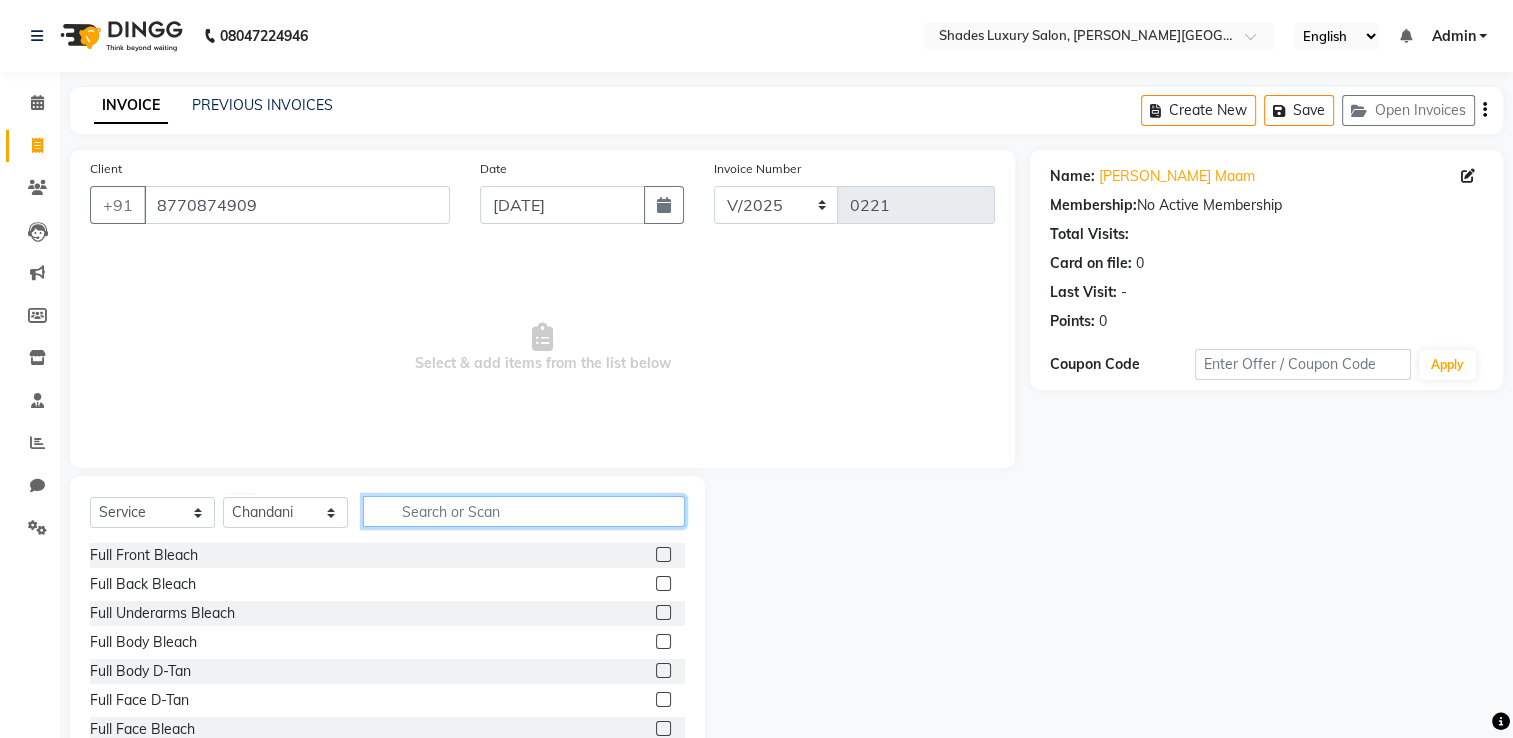 click 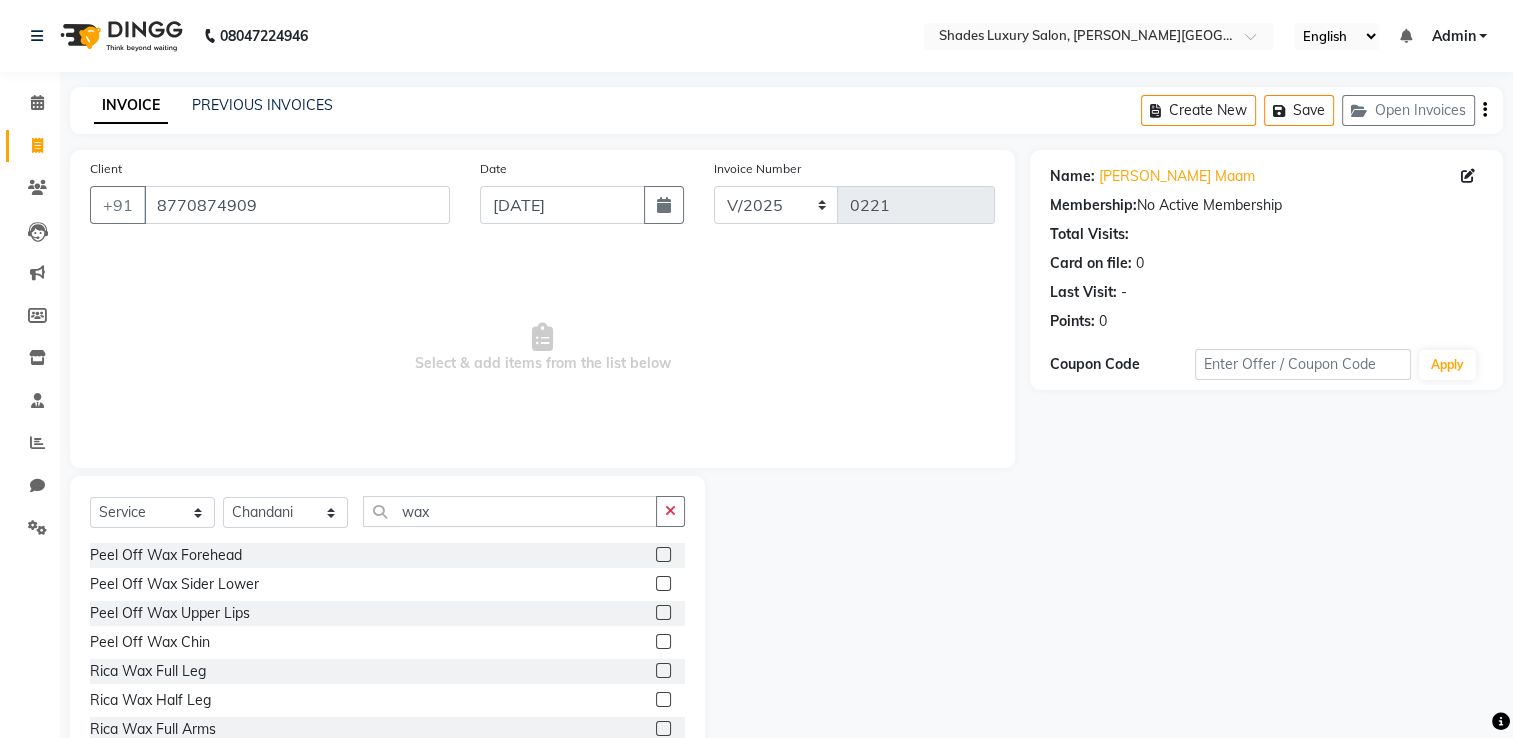click 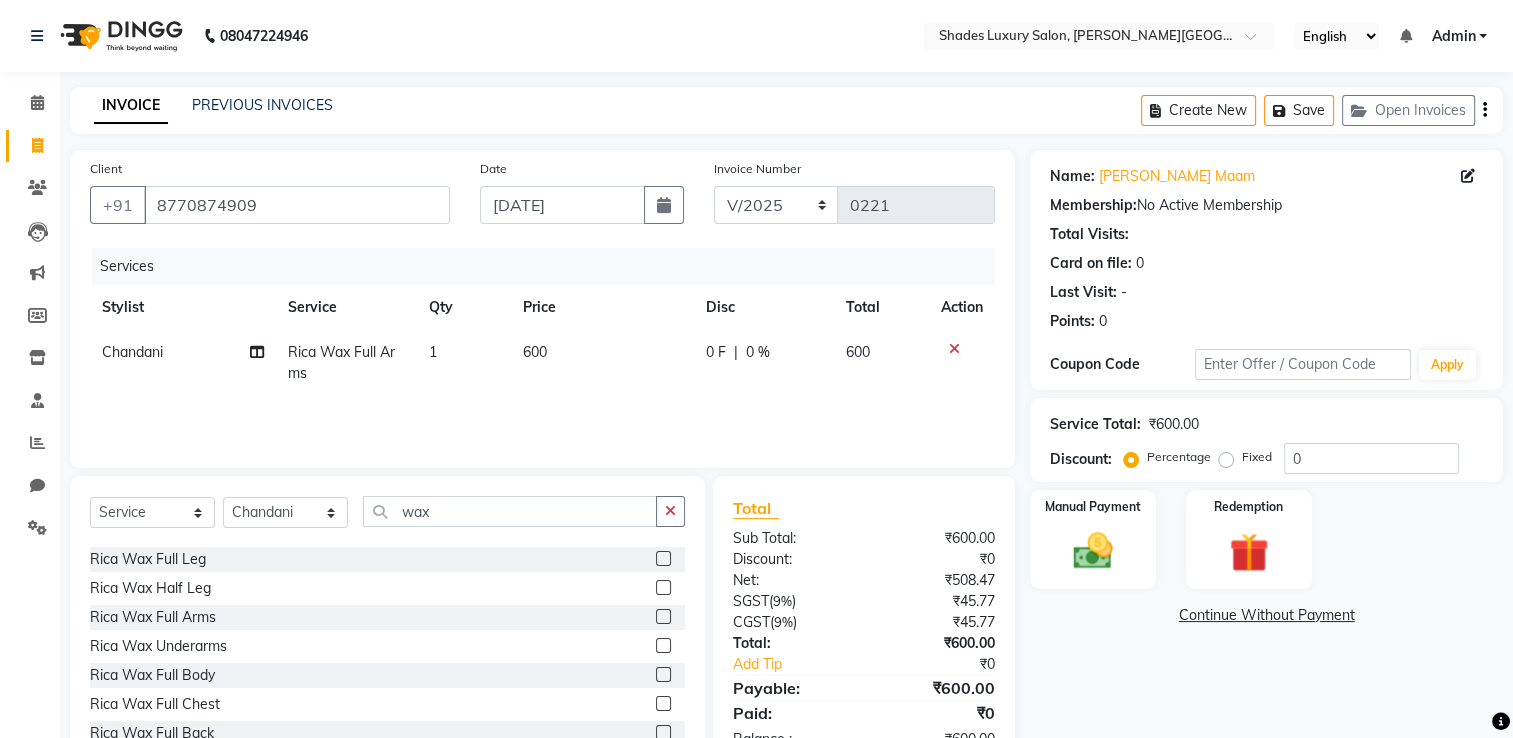scroll, scrollTop: 174, scrollLeft: 0, axis: vertical 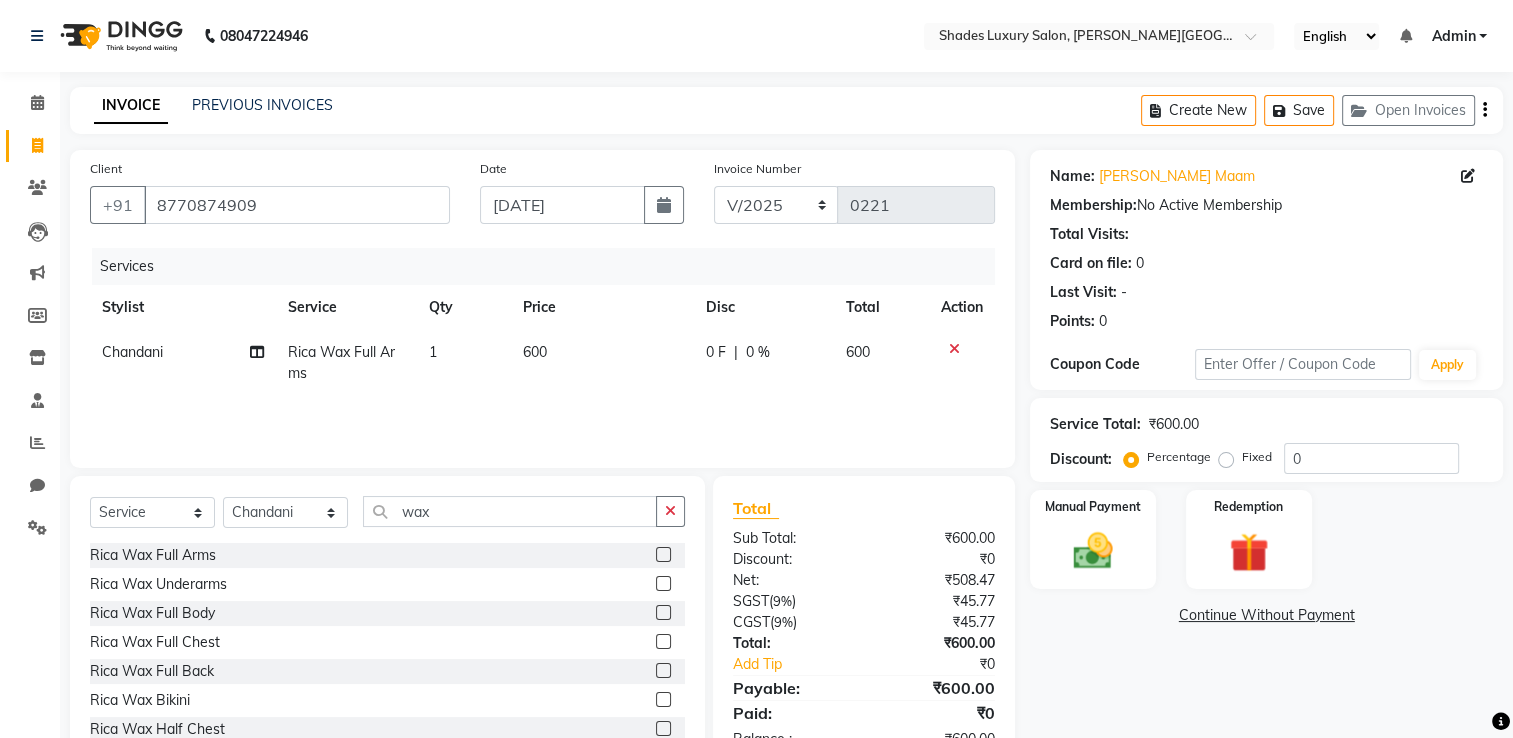 click 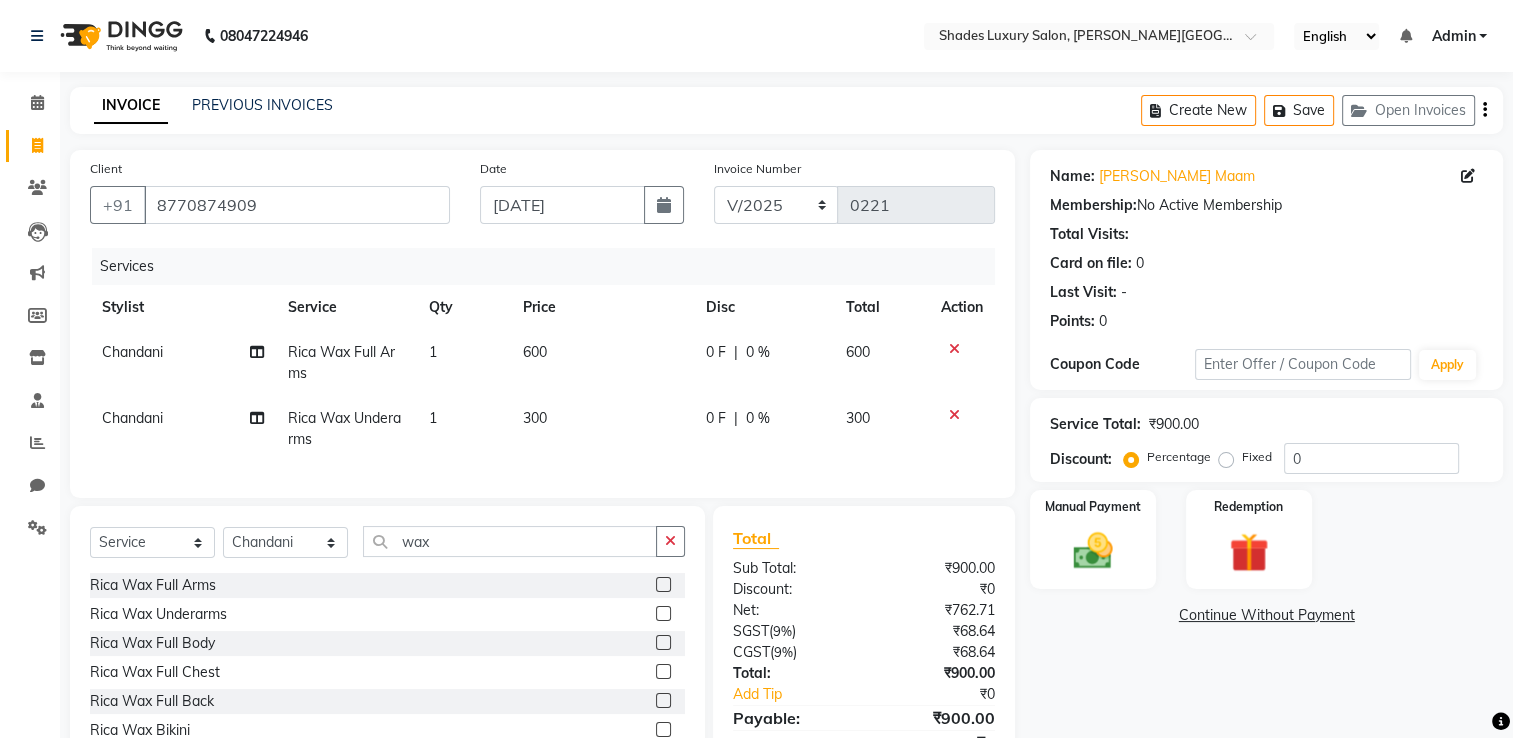 click on "600" 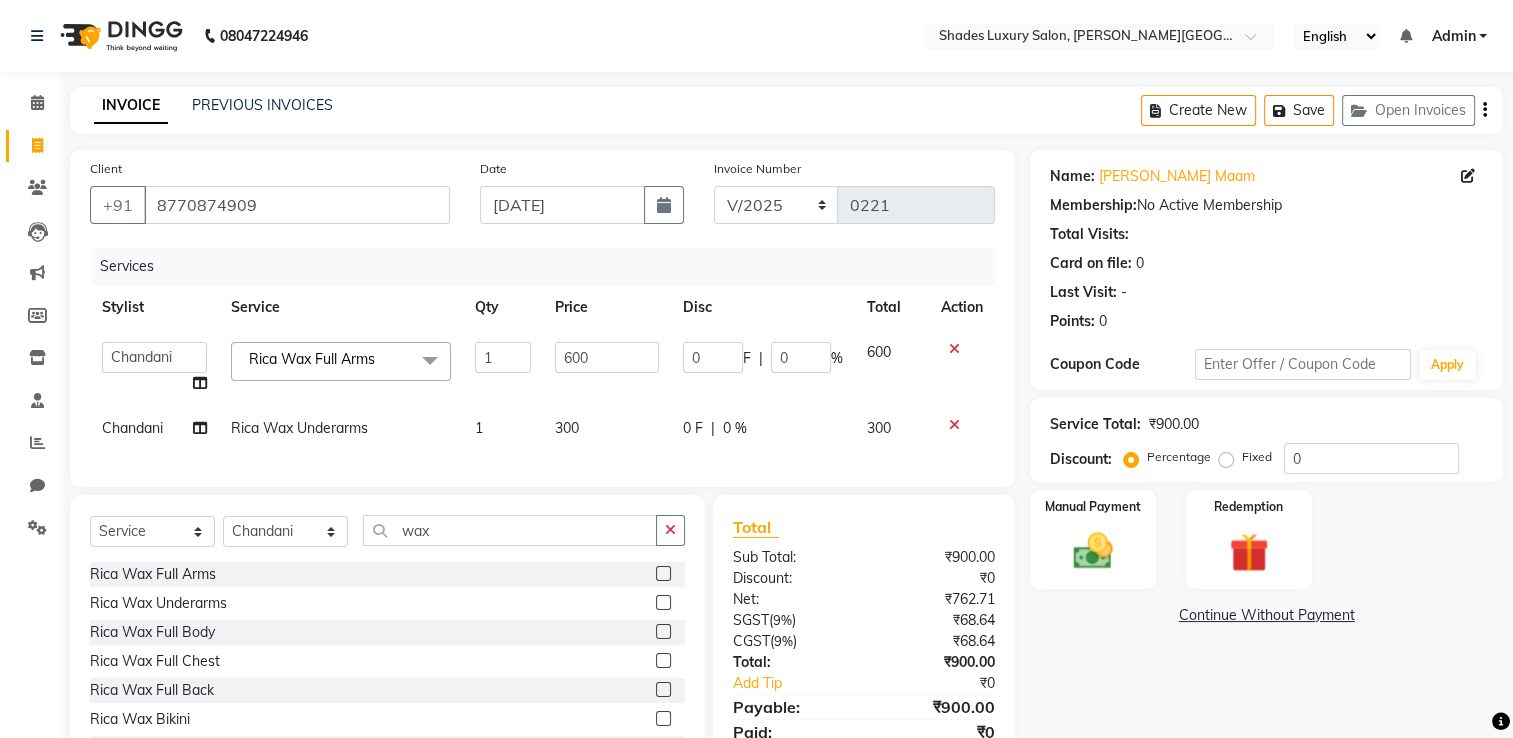 click on "600" 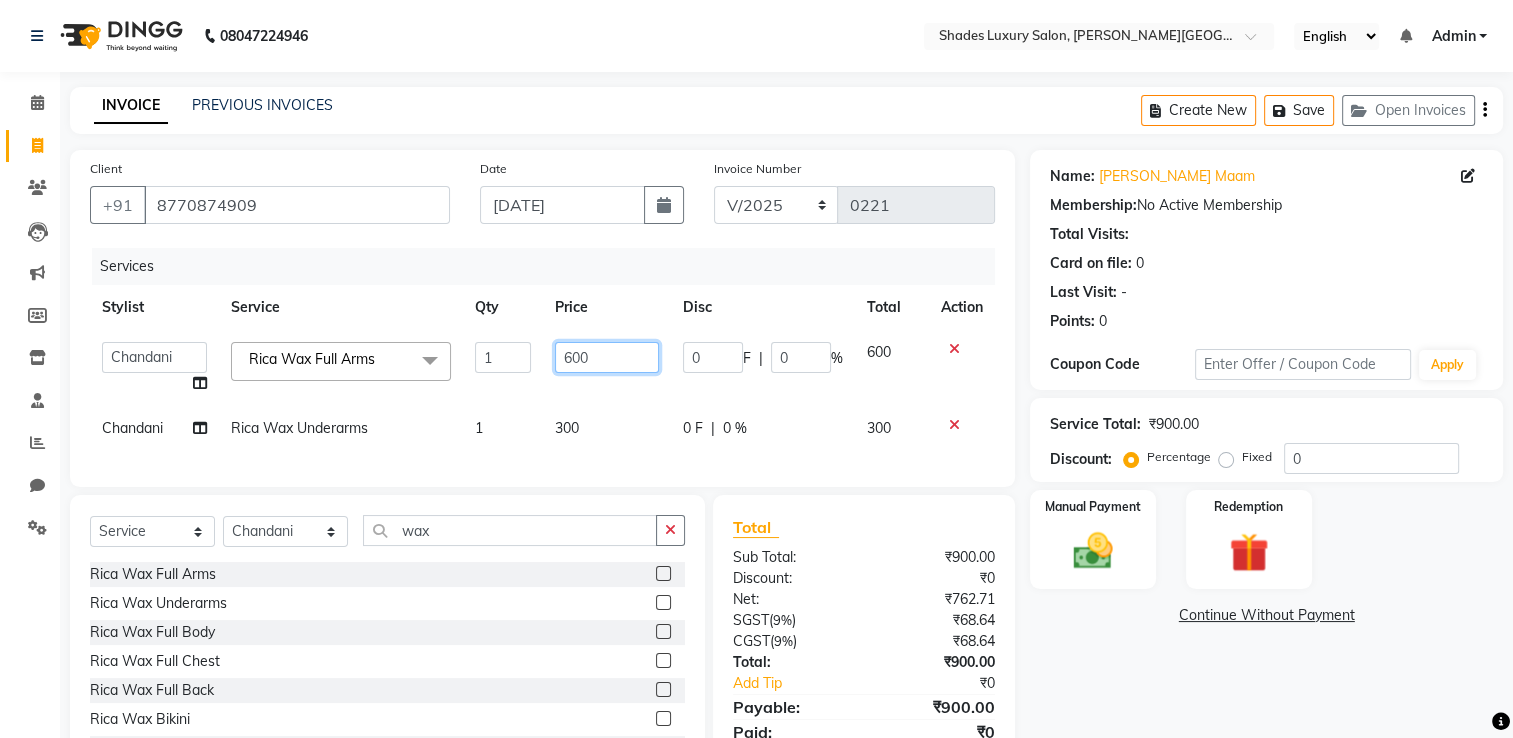 click on "600" 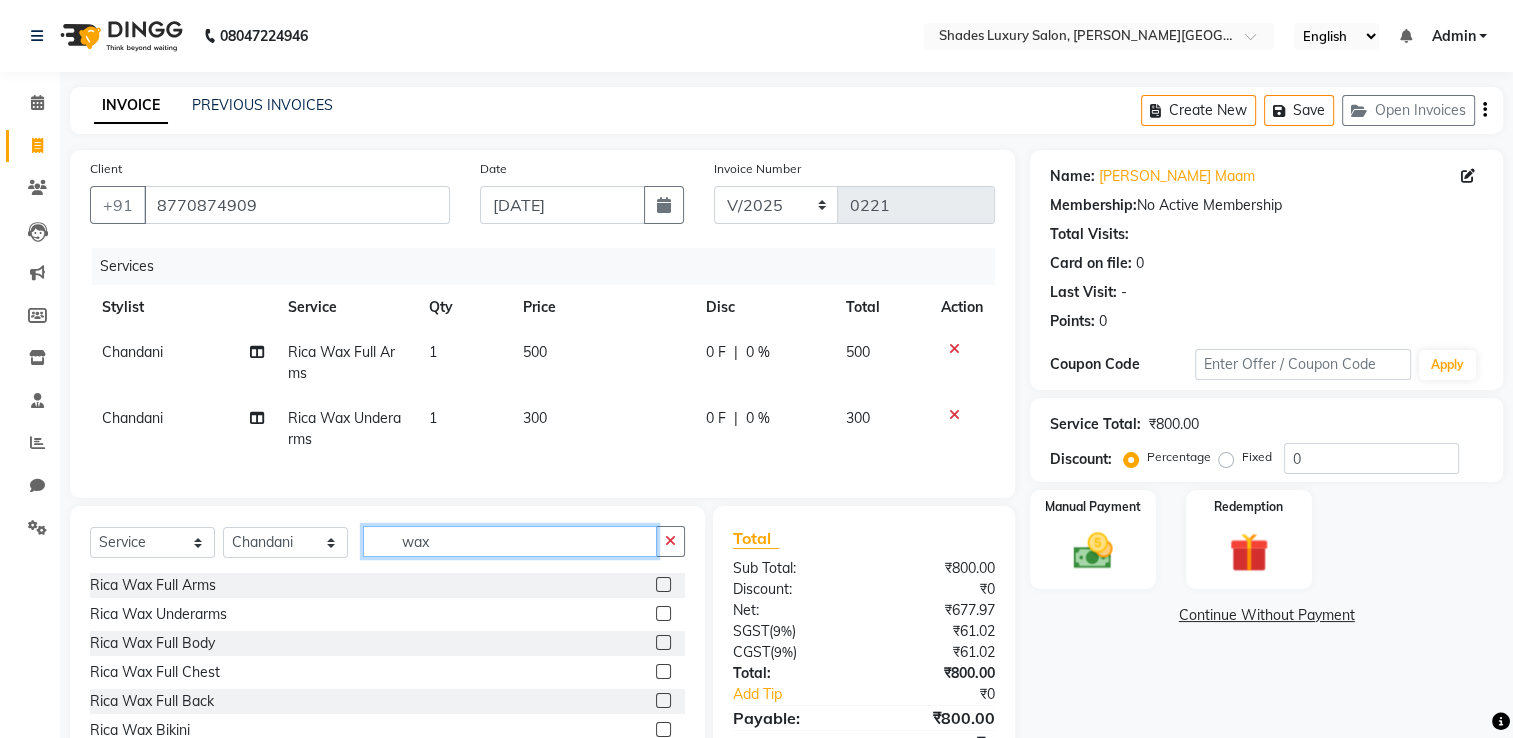 click on "Select  Service  Product  Membership  Package Voucher Prepaid Gift Card  Select Stylist Asha Maam Chandani Mamta Nasim Sir Palak Verma Rashi salman Samar shahbaj wax Peel Off Wax Forehead  Peel Off Wax  Sider Lower  Peel Off  Wax Upper Lips  Peel Off  Wax Chin  Rica Wax Full Leg   Rica Wax Half Leg  Rica Wax Full Arms   Rica Wax Underarms  Rica Wax Full Body   Rica Wax Full Chest   Rica Wax Full Back   Rica Wax Bikini    Rica Wax Half Chest   Rica Wax Half Back  Normal Wax Full Leg    Normal Wax Half Leg   Nomal Wax Full Arms   Normal Wax Underarms   Normal Wax Stomack   Normal Wax Full Back  Normal Wax - Bikini  Normal Wax Full Chest  Normal Wax Full Body   Rica Wax Stomack  Normal Wax Half Chest   Normal Wax Half Back" 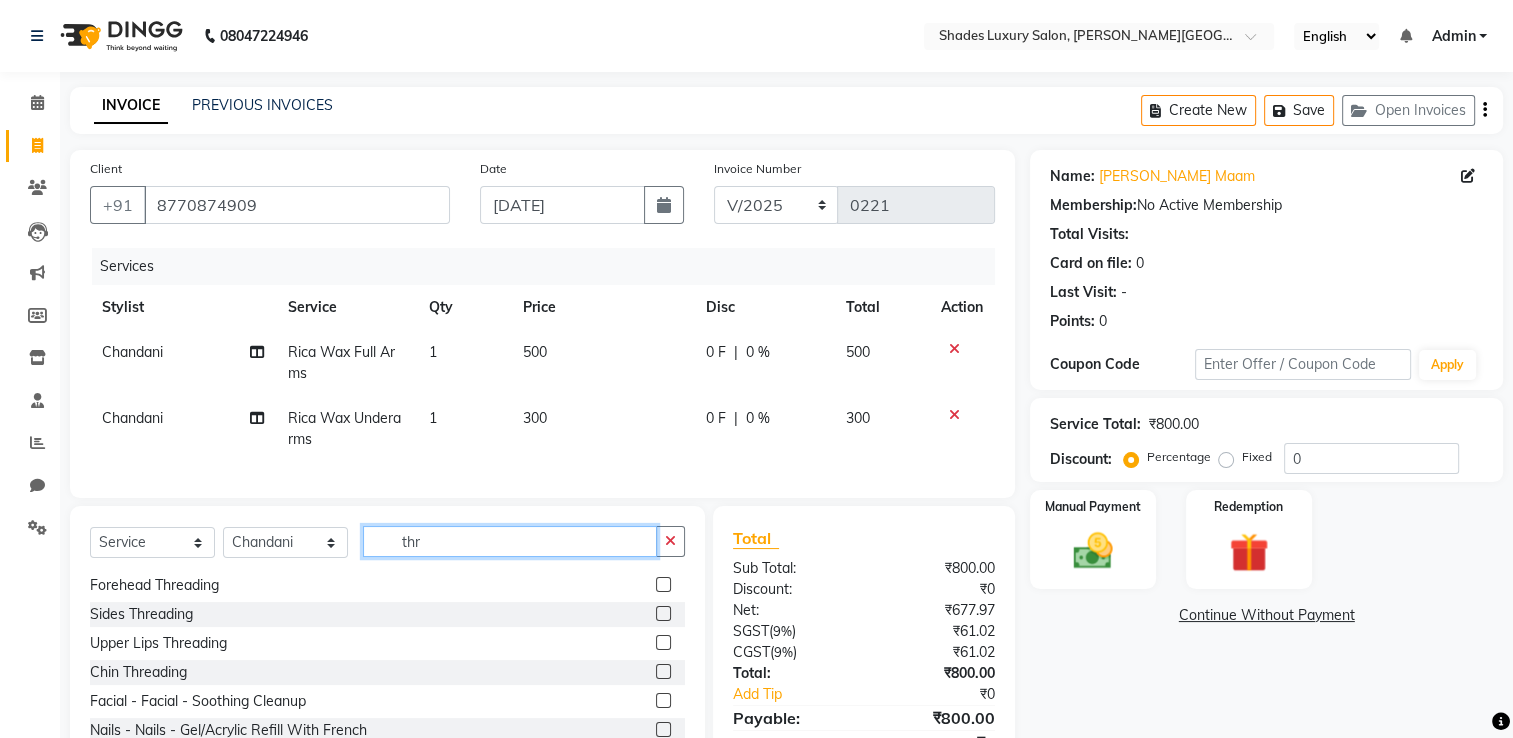 scroll, scrollTop: 0, scrollLeft: 0, axis: both 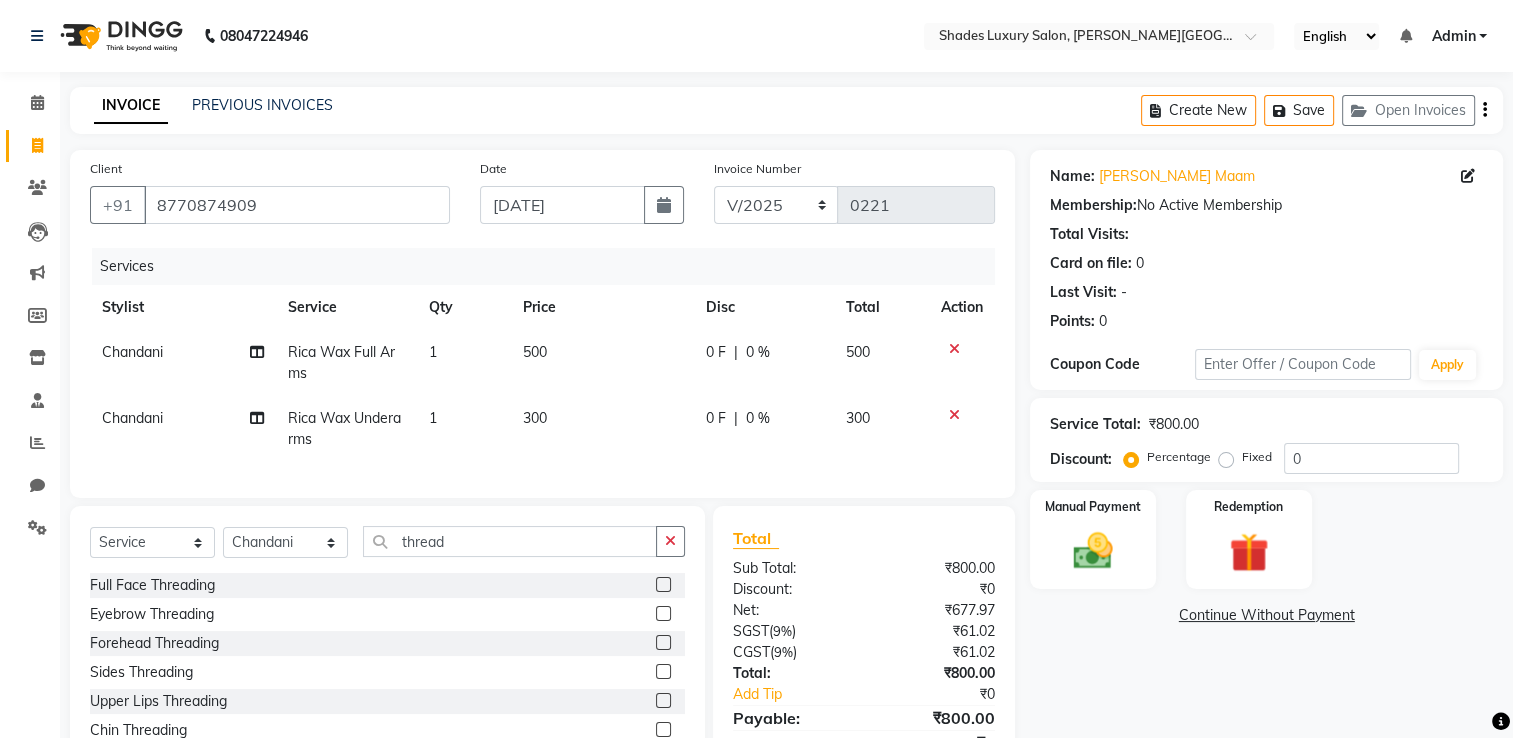 click 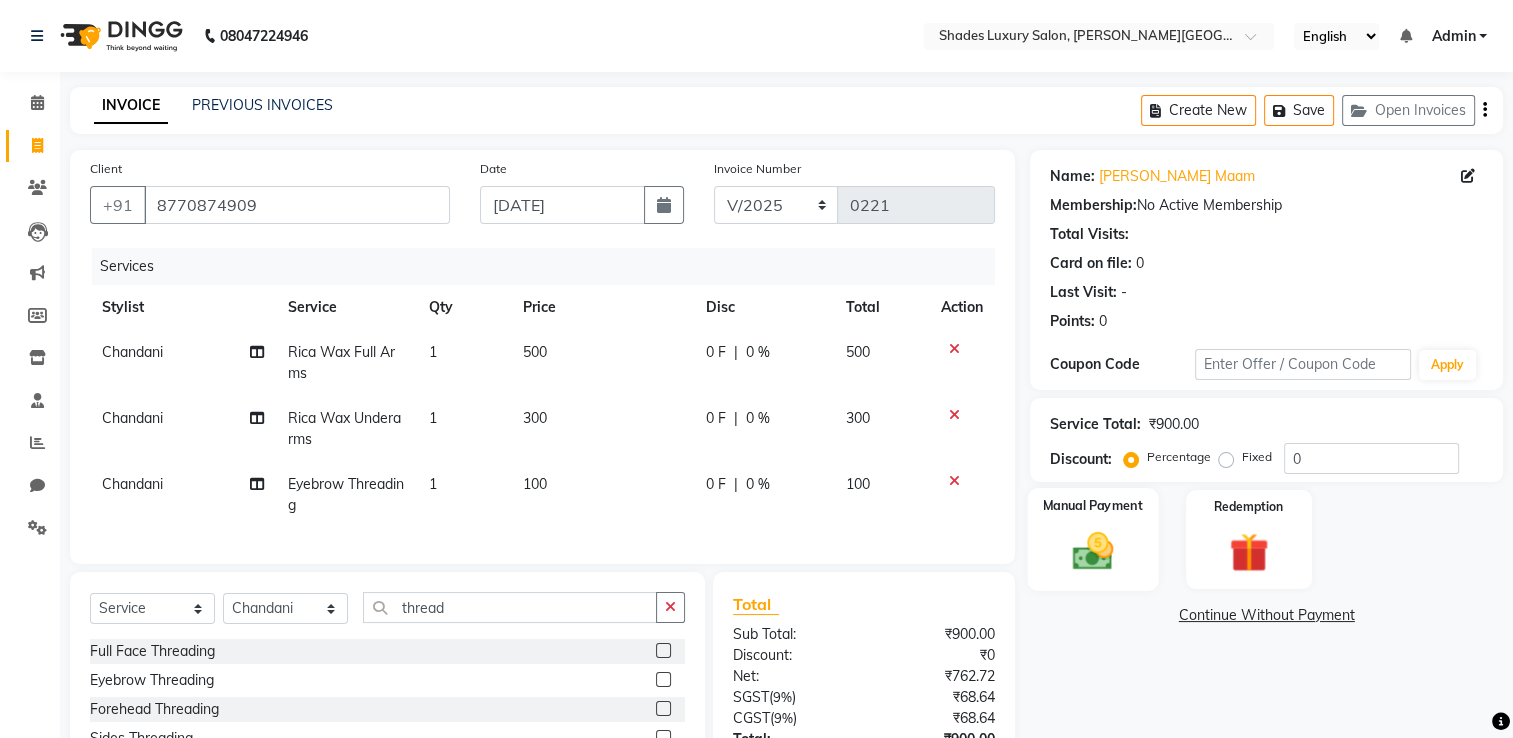 click 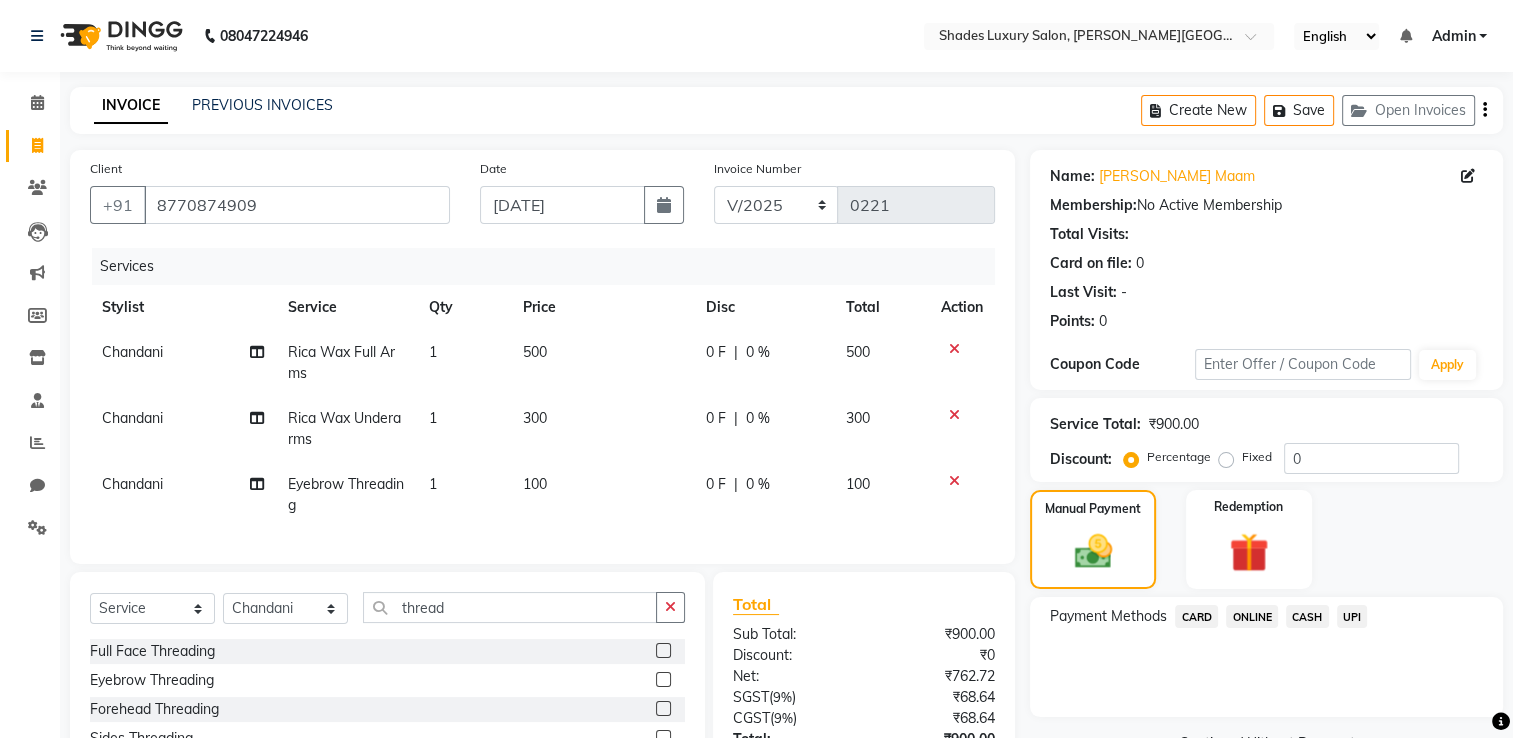 click on "CASH" 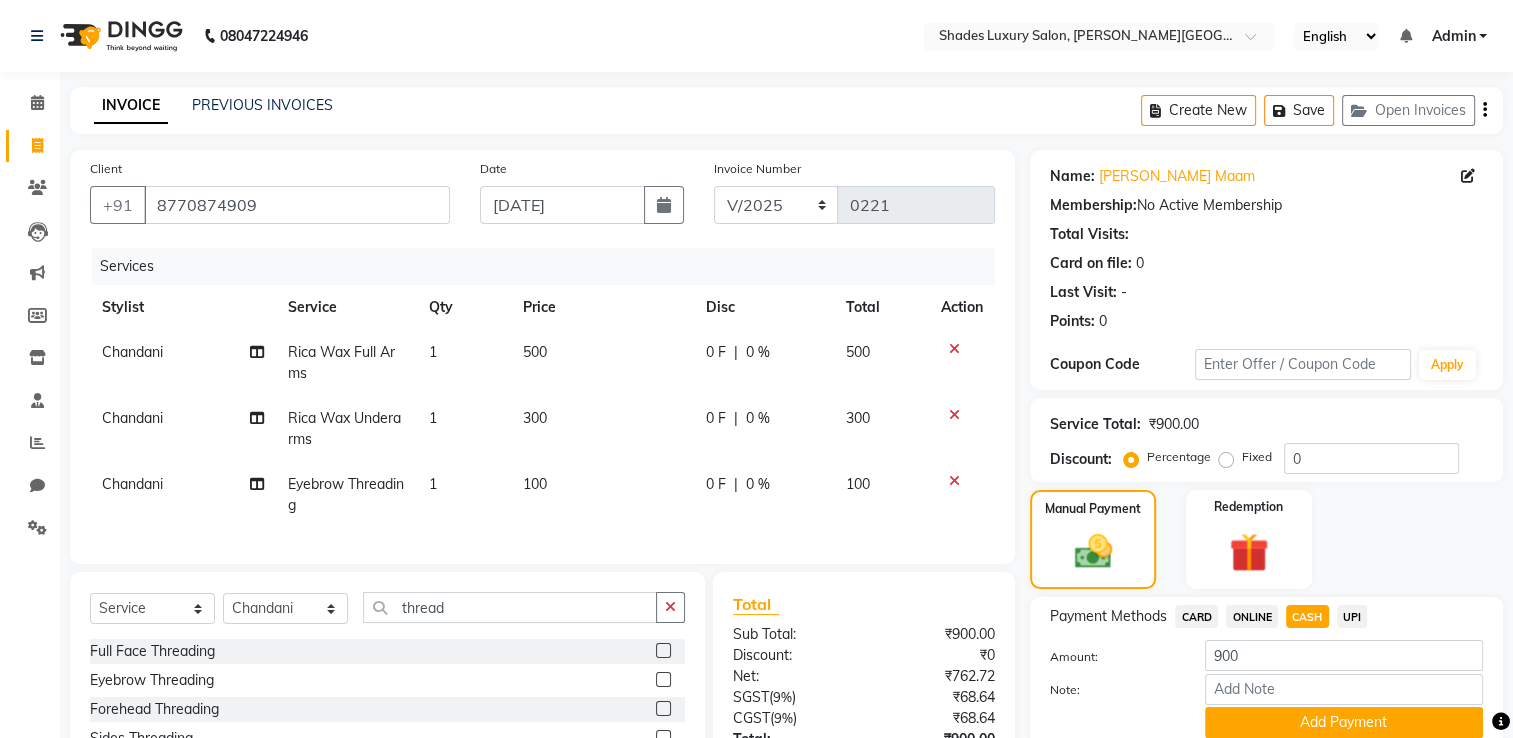 scroll, scrollTop: 173, scrollLeft: 0, axis: vertical 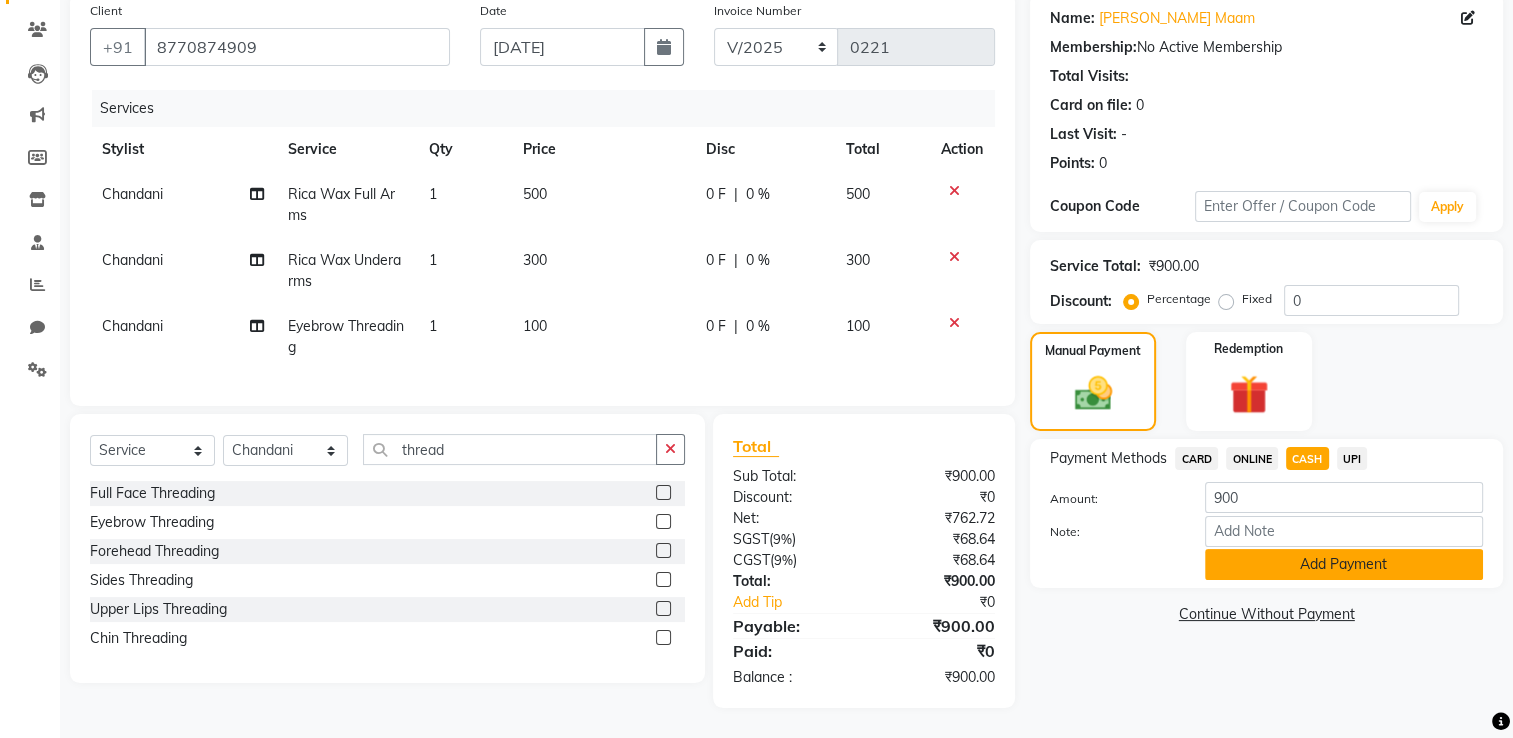 click on "Add Payment" 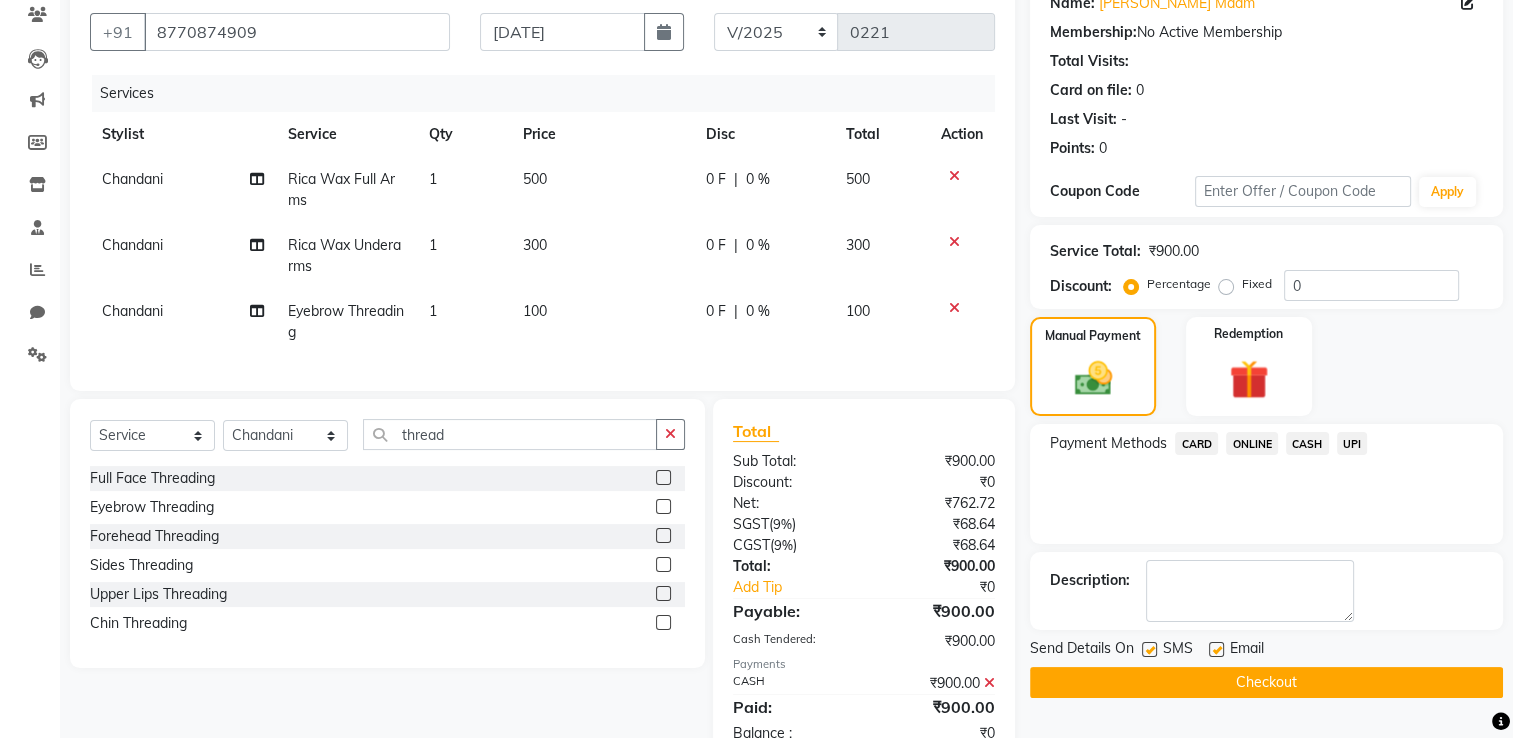 scroll, scrollTop: 244, scrollLeft: 0, axis: vertical 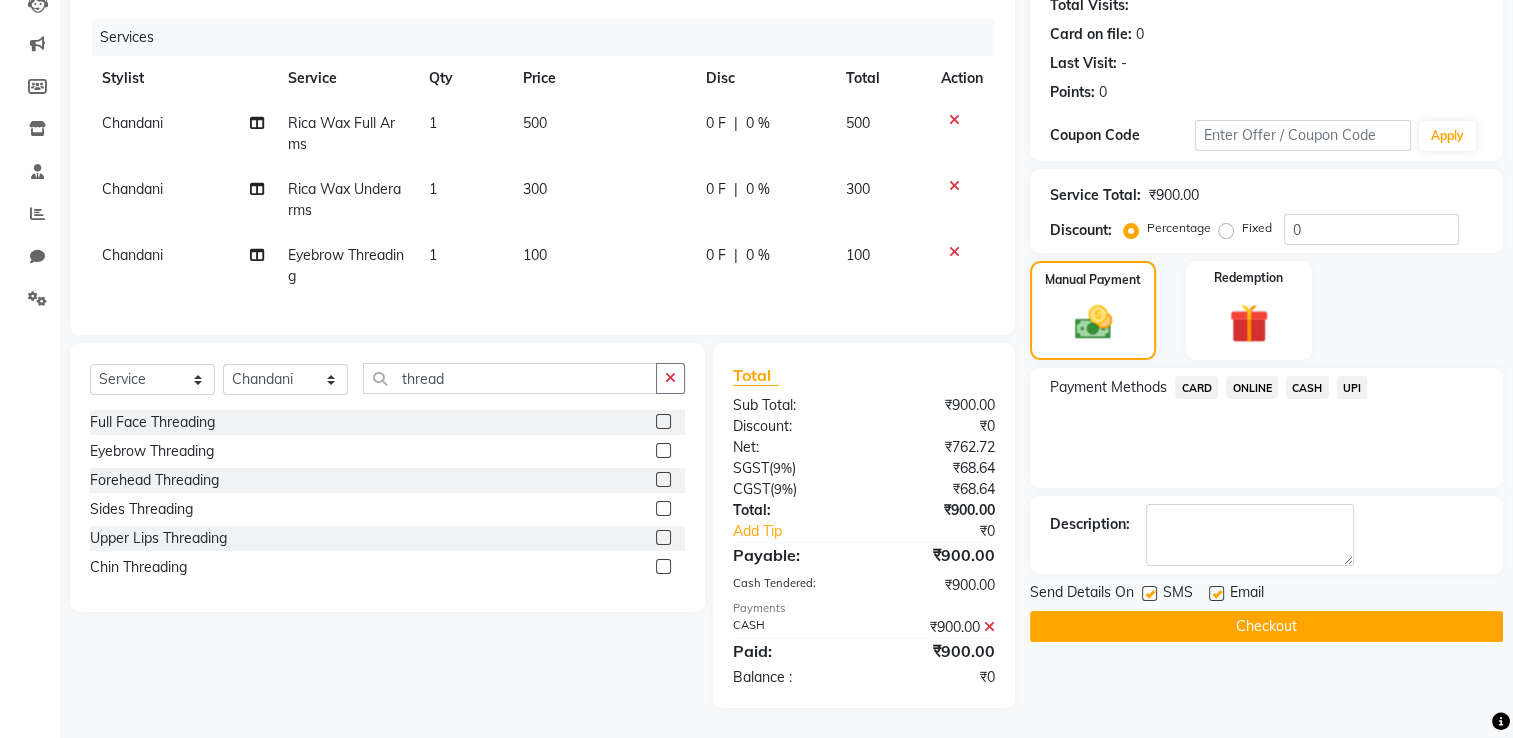 click on "Checkout" 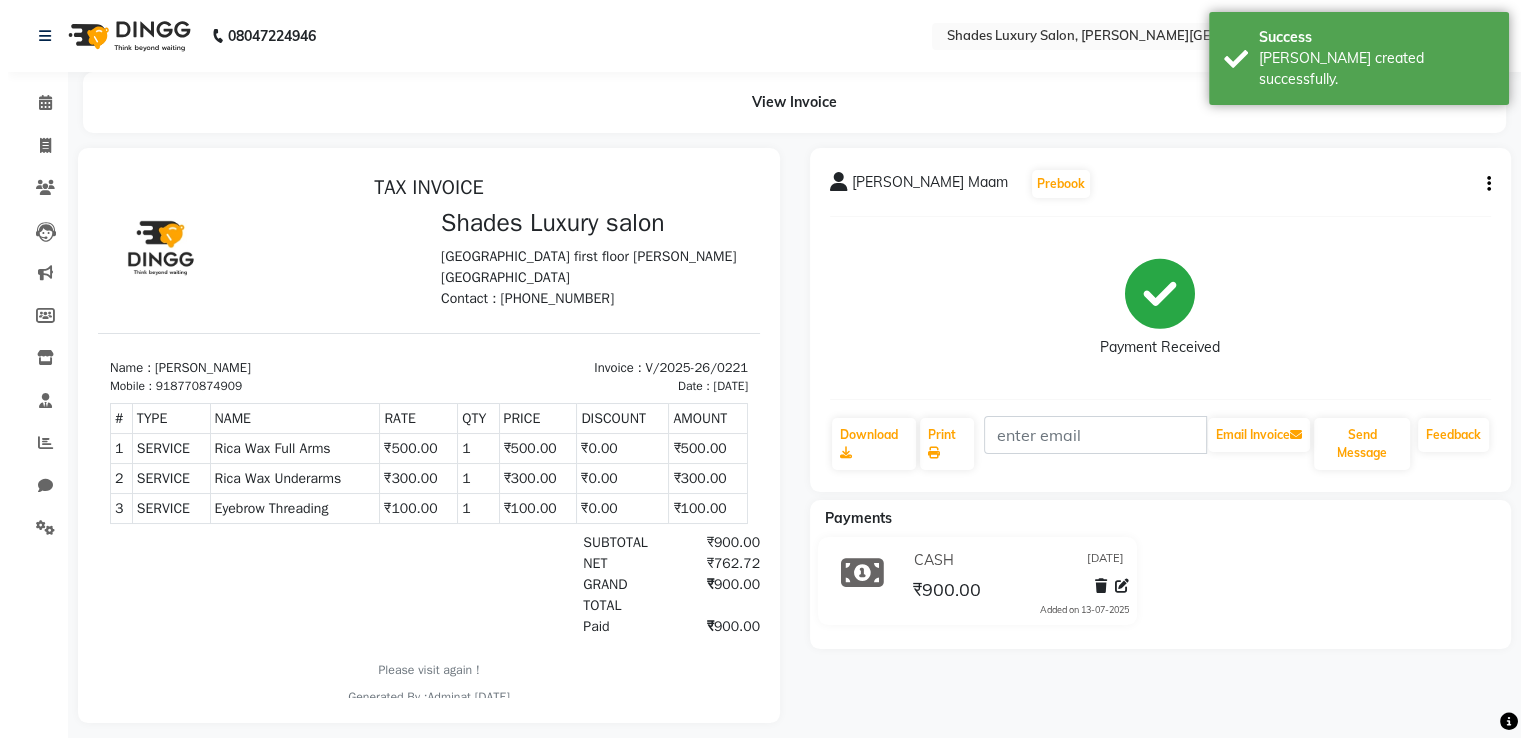 scroll, scrollTop: 0, scrollLeft: 0, axis: both 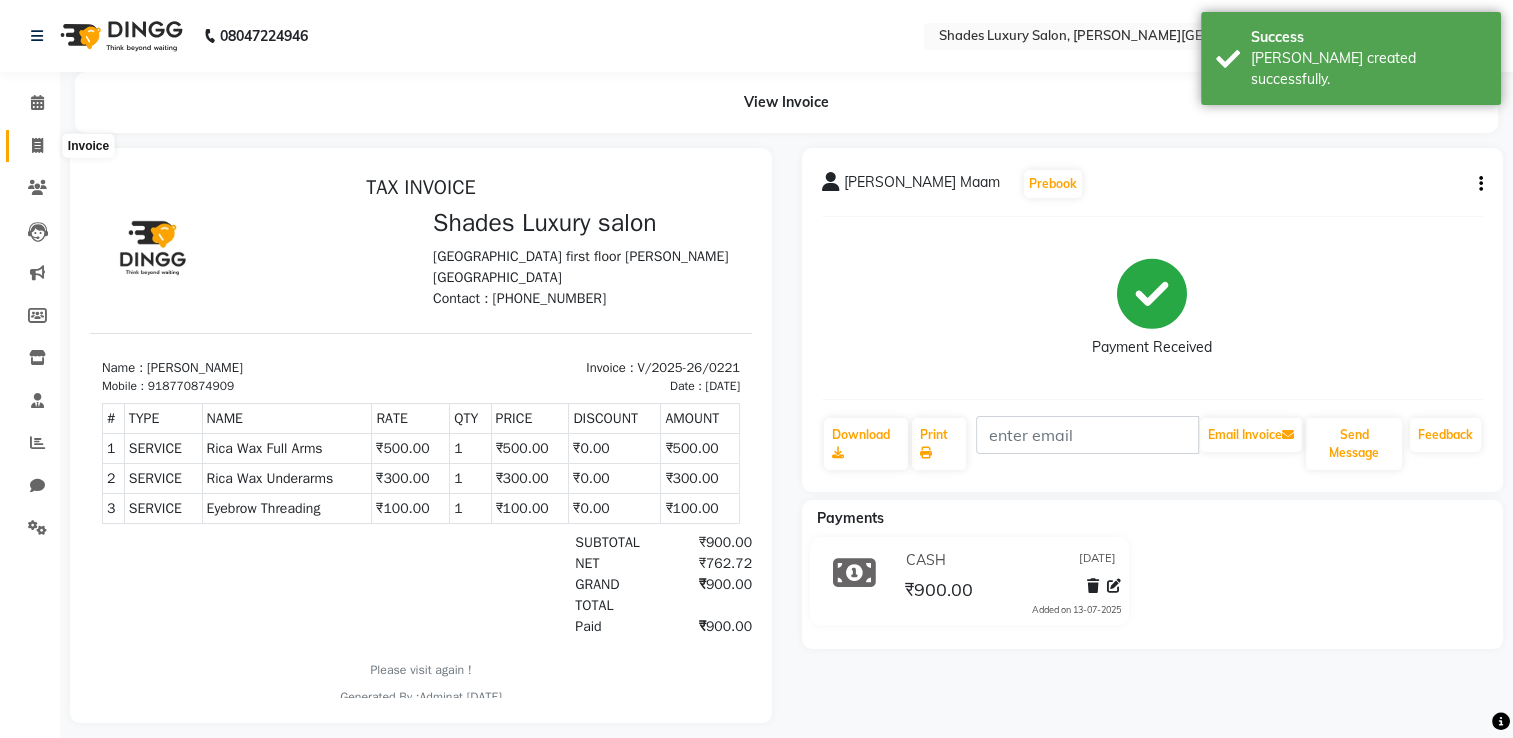 click 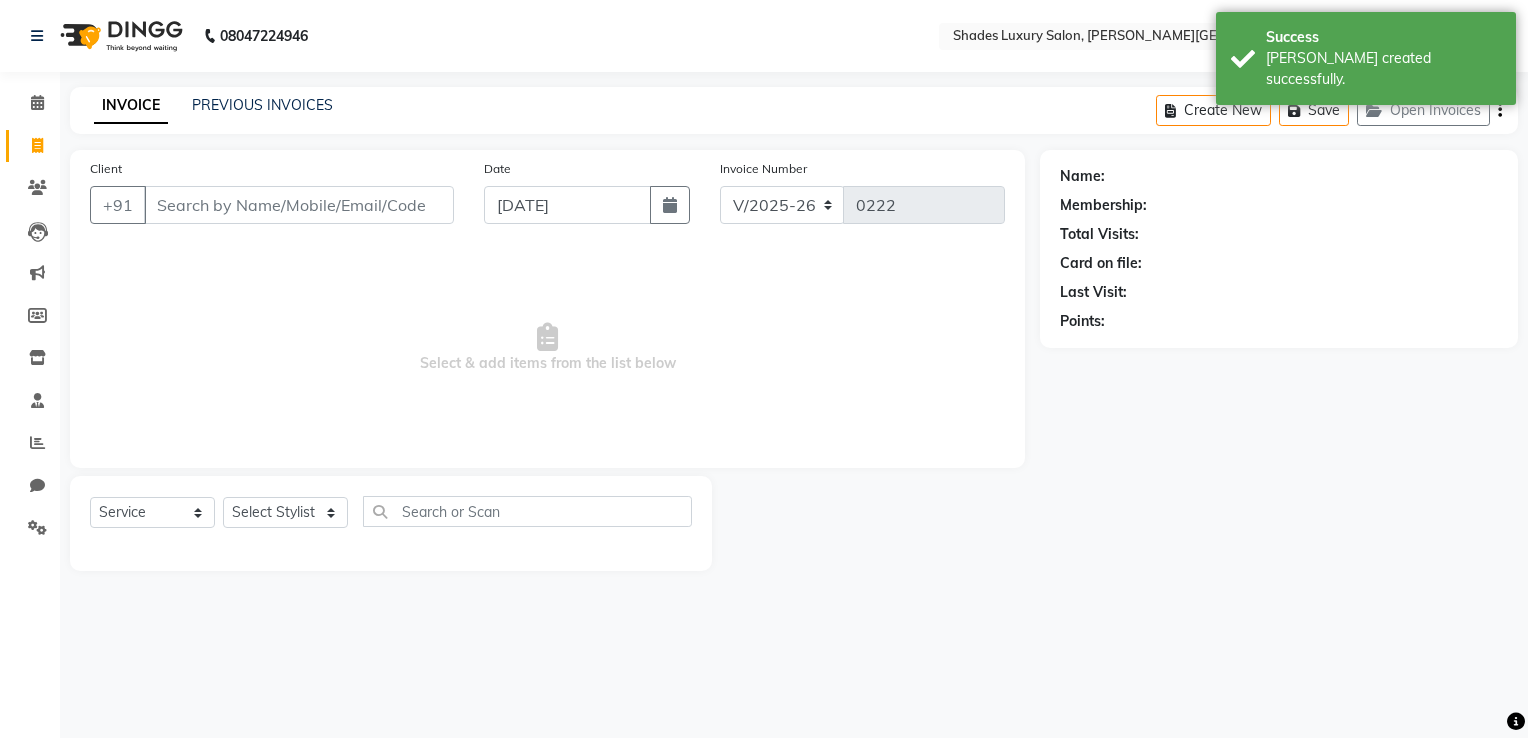 click on "Date 13-07-2025" 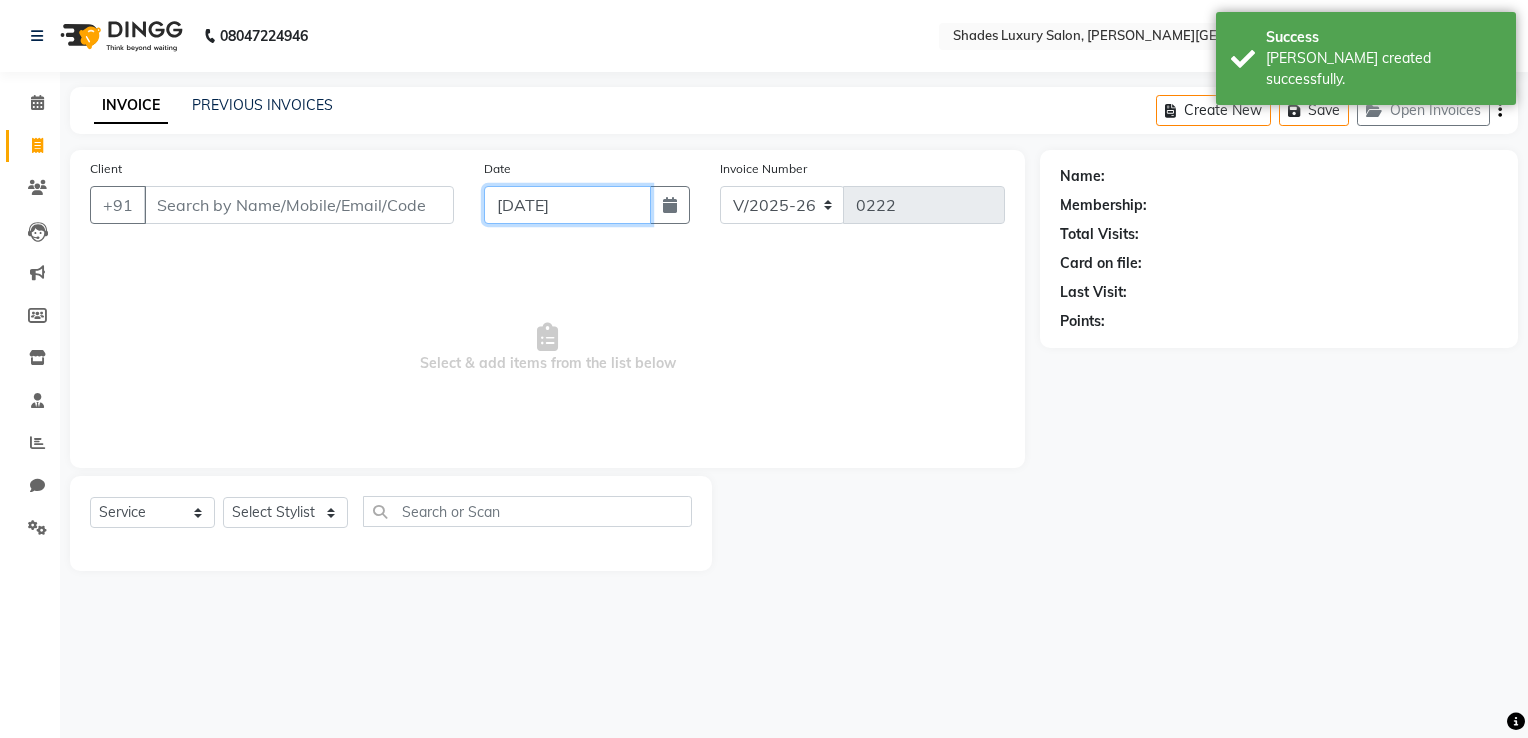 click on "[DATE]" 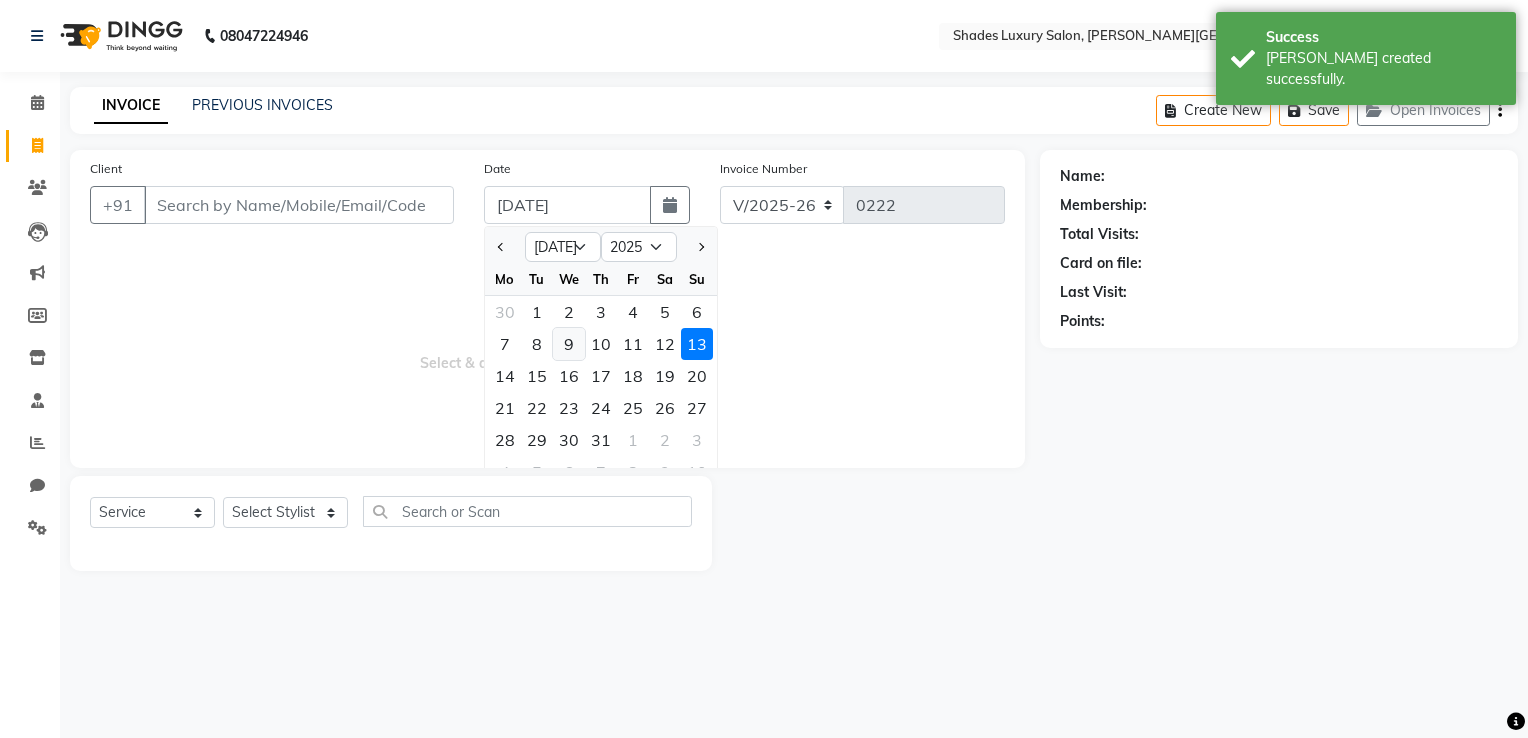 click on "9" 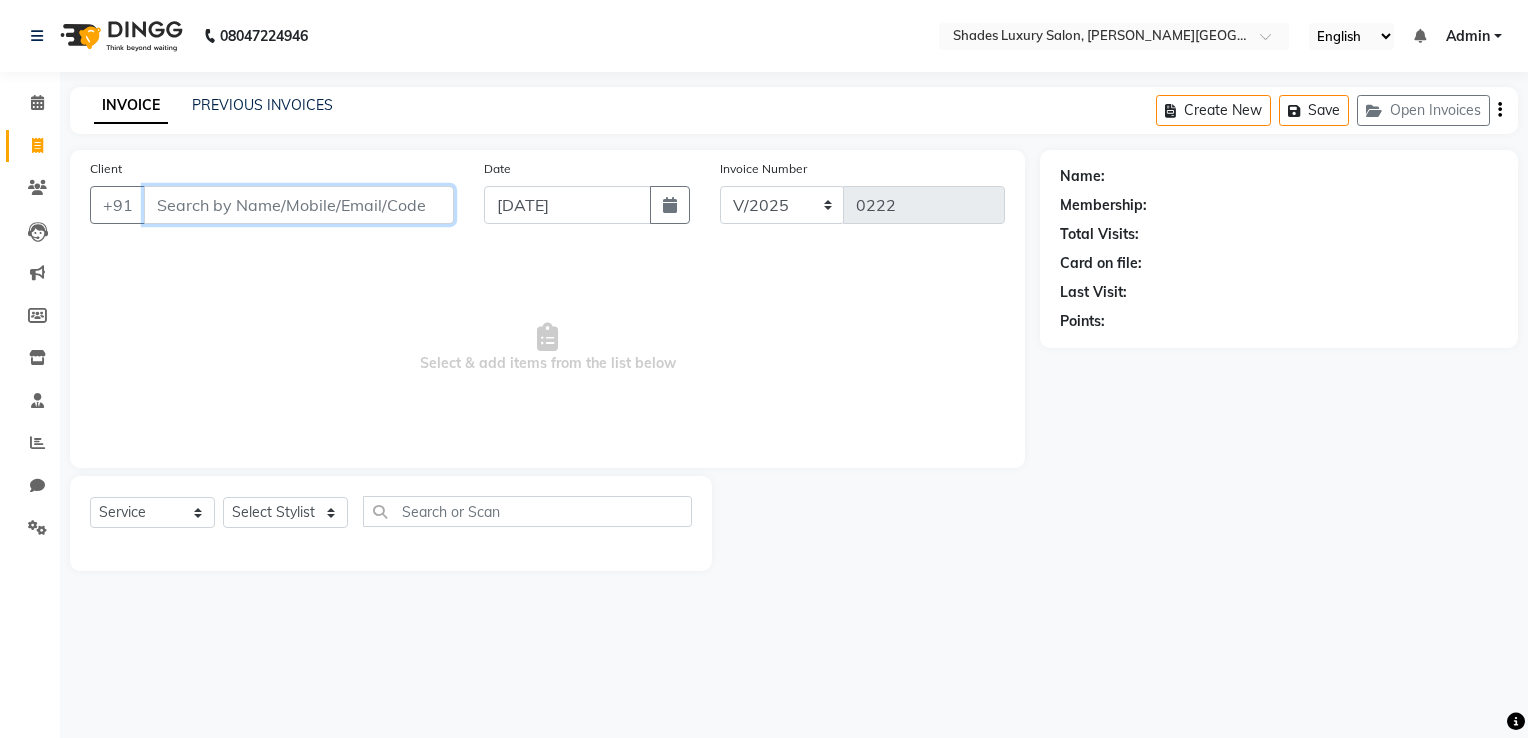 click on "Client" at bounding box center [299, 205] 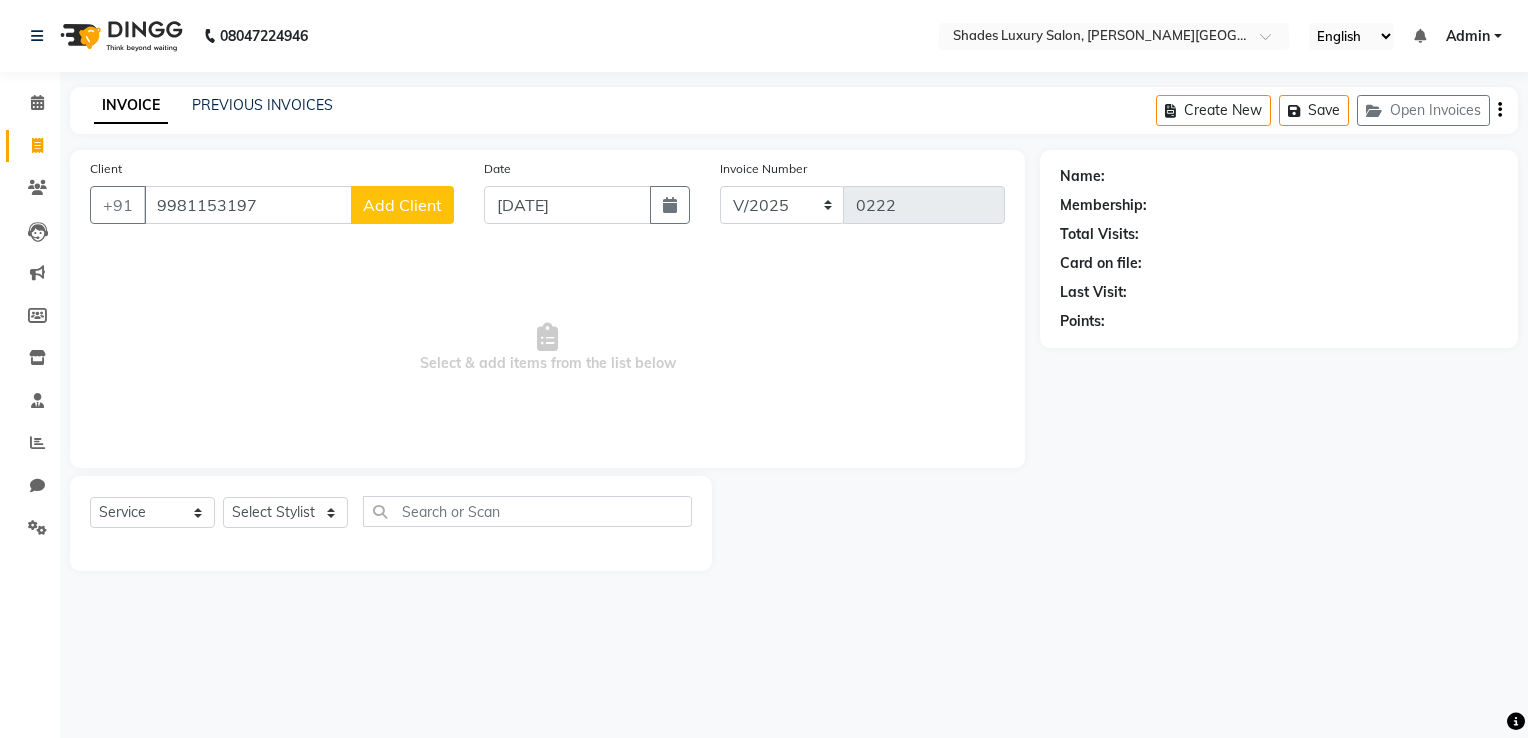 click on "Add Client" 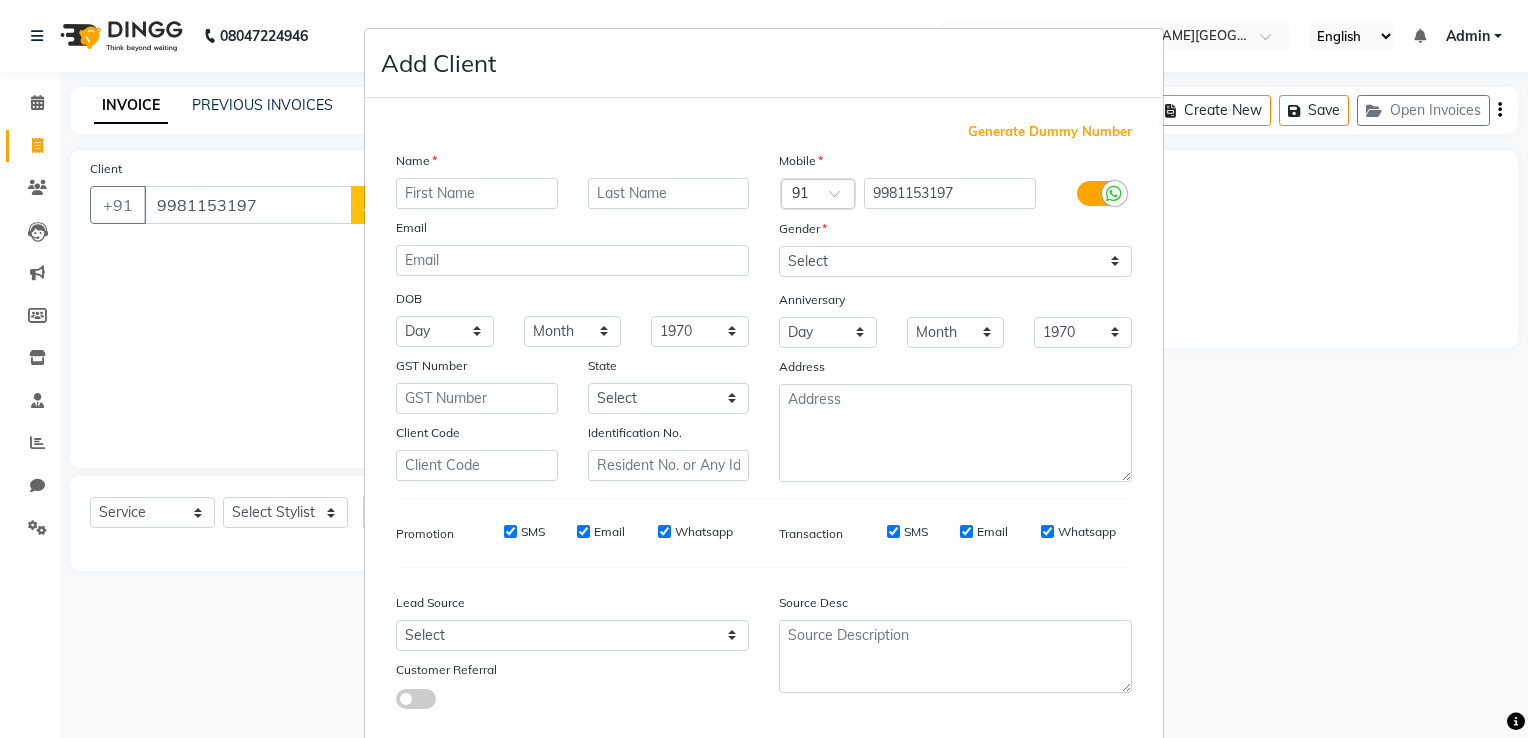 click at bounding box center (477, 193) 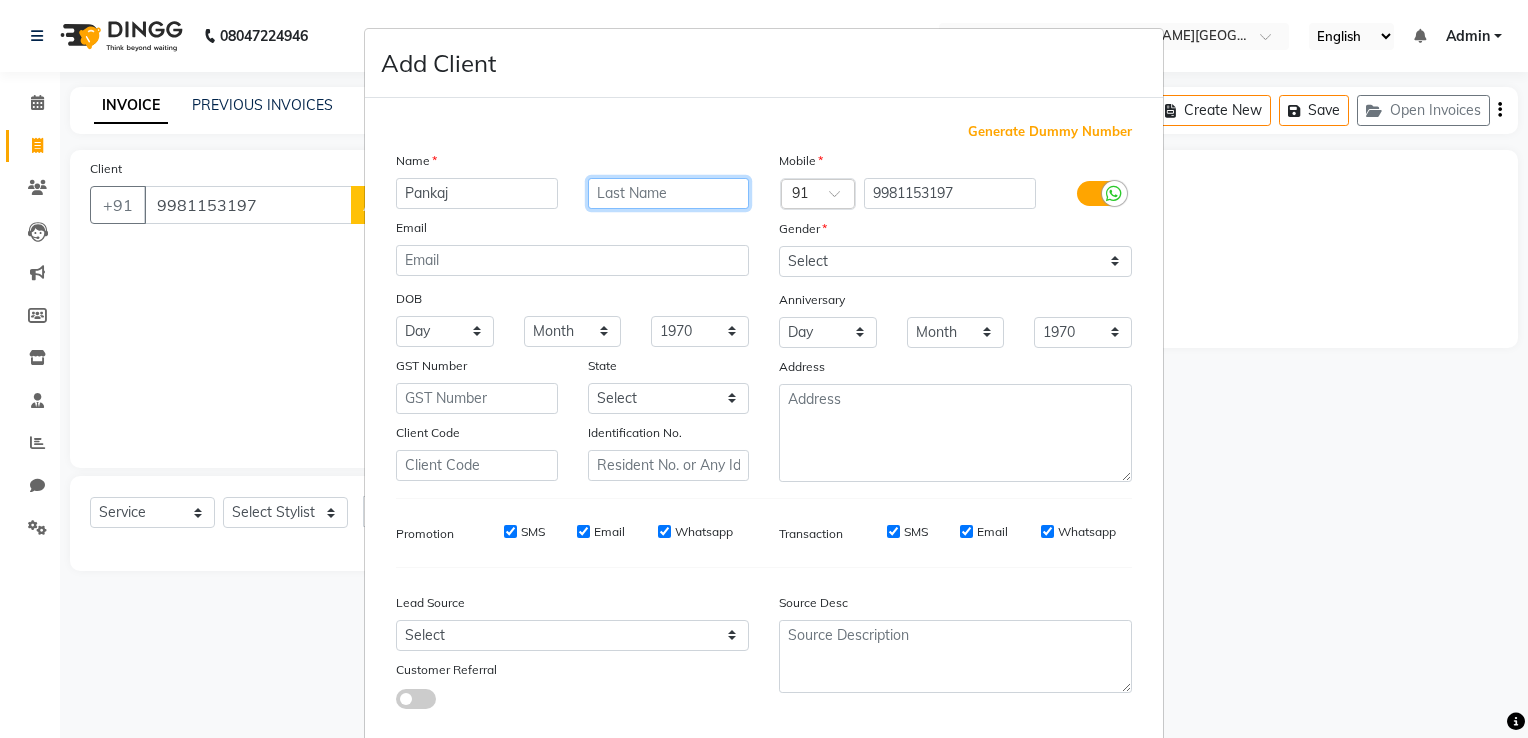 click at bounding box center [669, 193] 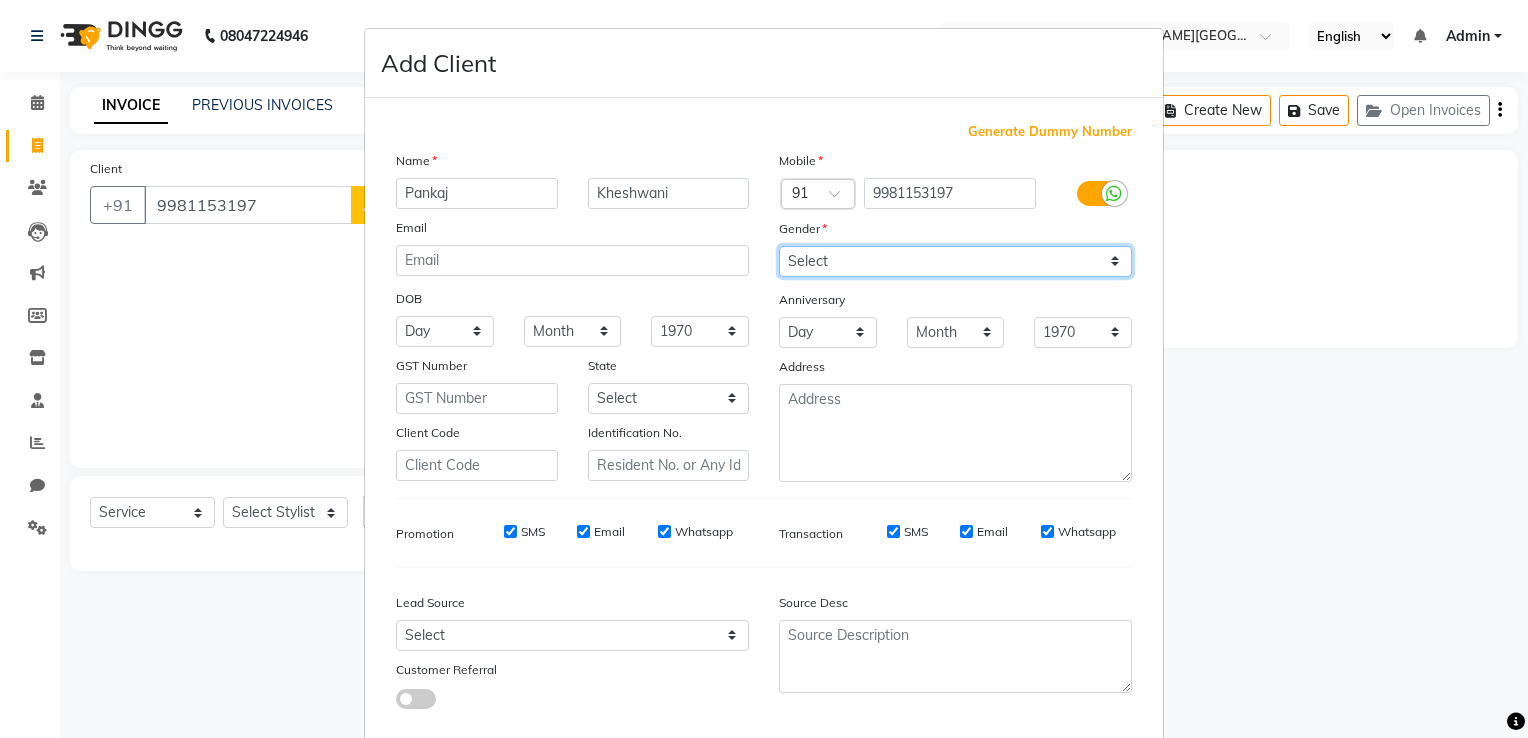 click on "Select Male Female Other Prefer Not To Say" at bounding box center [955, 261] 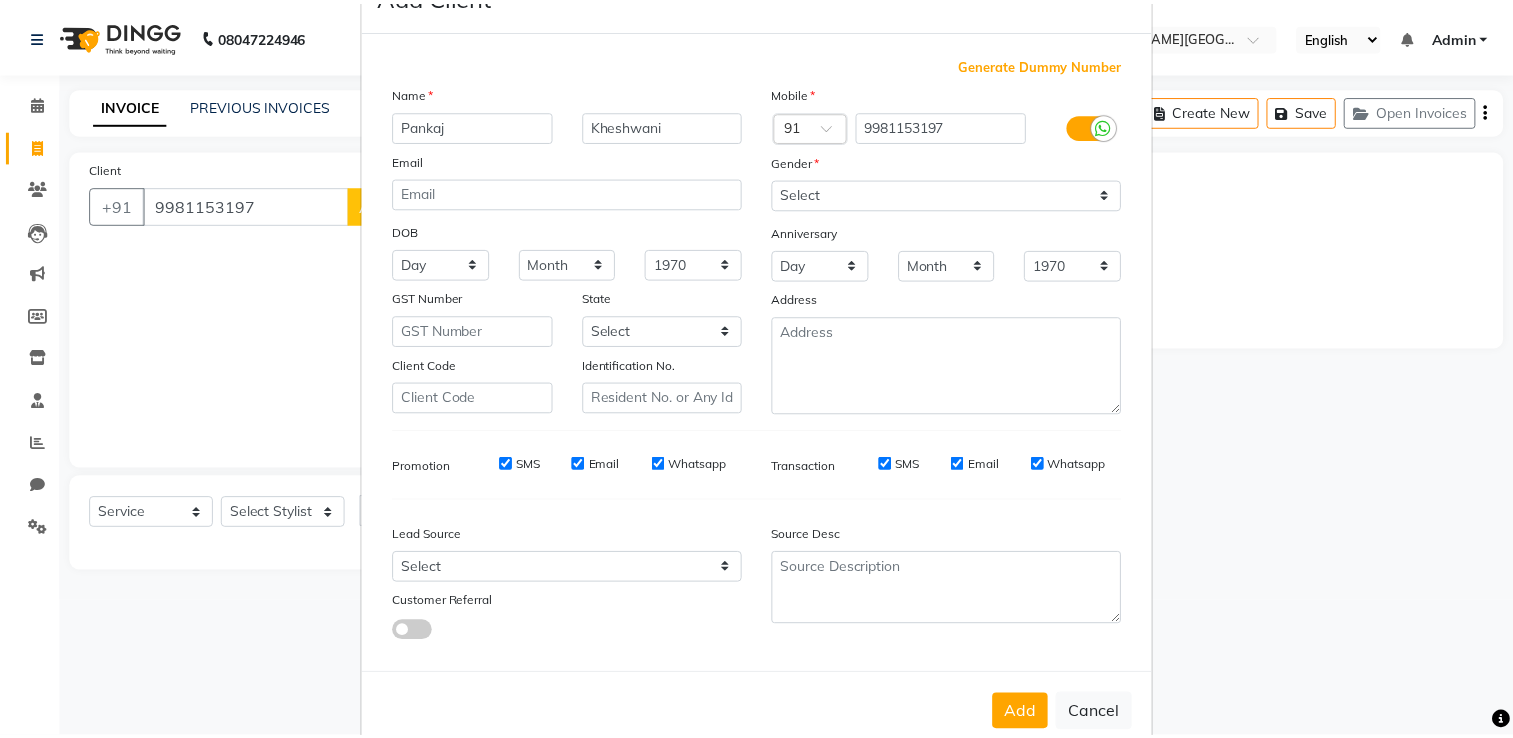 scroll, scrollTop: 118, scrollLeft: 0, axis: vertical 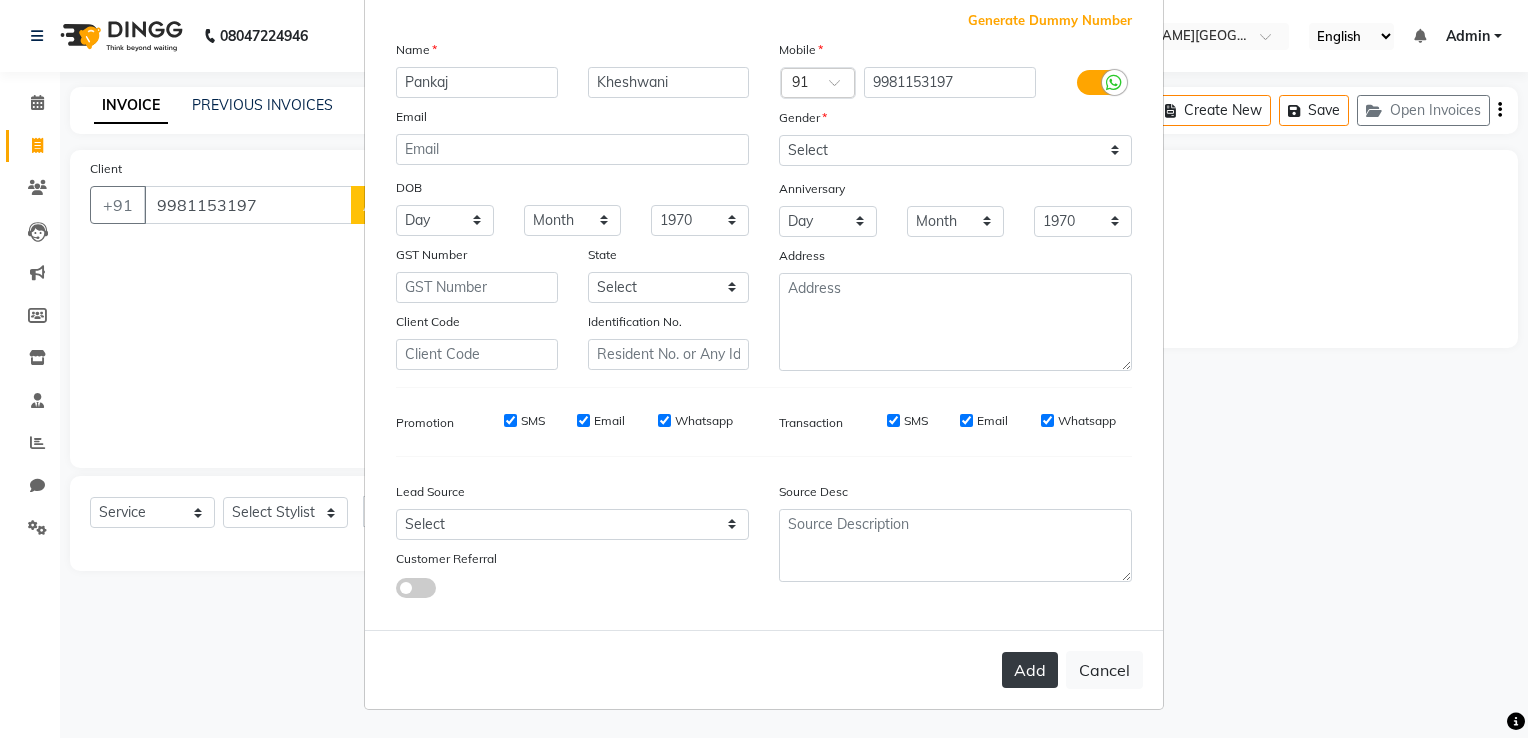 click on "Add" at bounding box center (1030, 670) 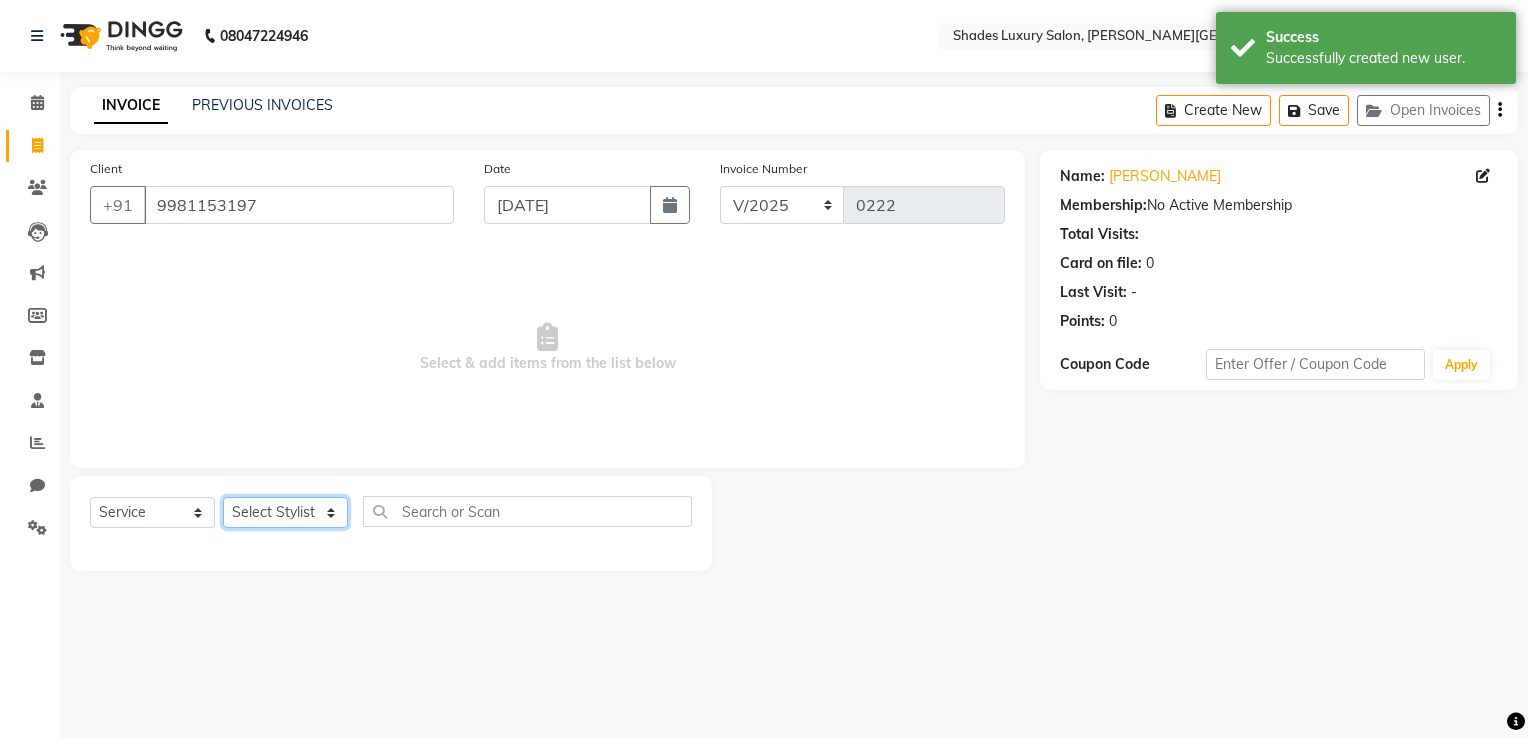 click on "Select Stylist Asha Maam Chandani Mamta Nasim Sir Palak Verma Rashi salman Samar shahbaj" 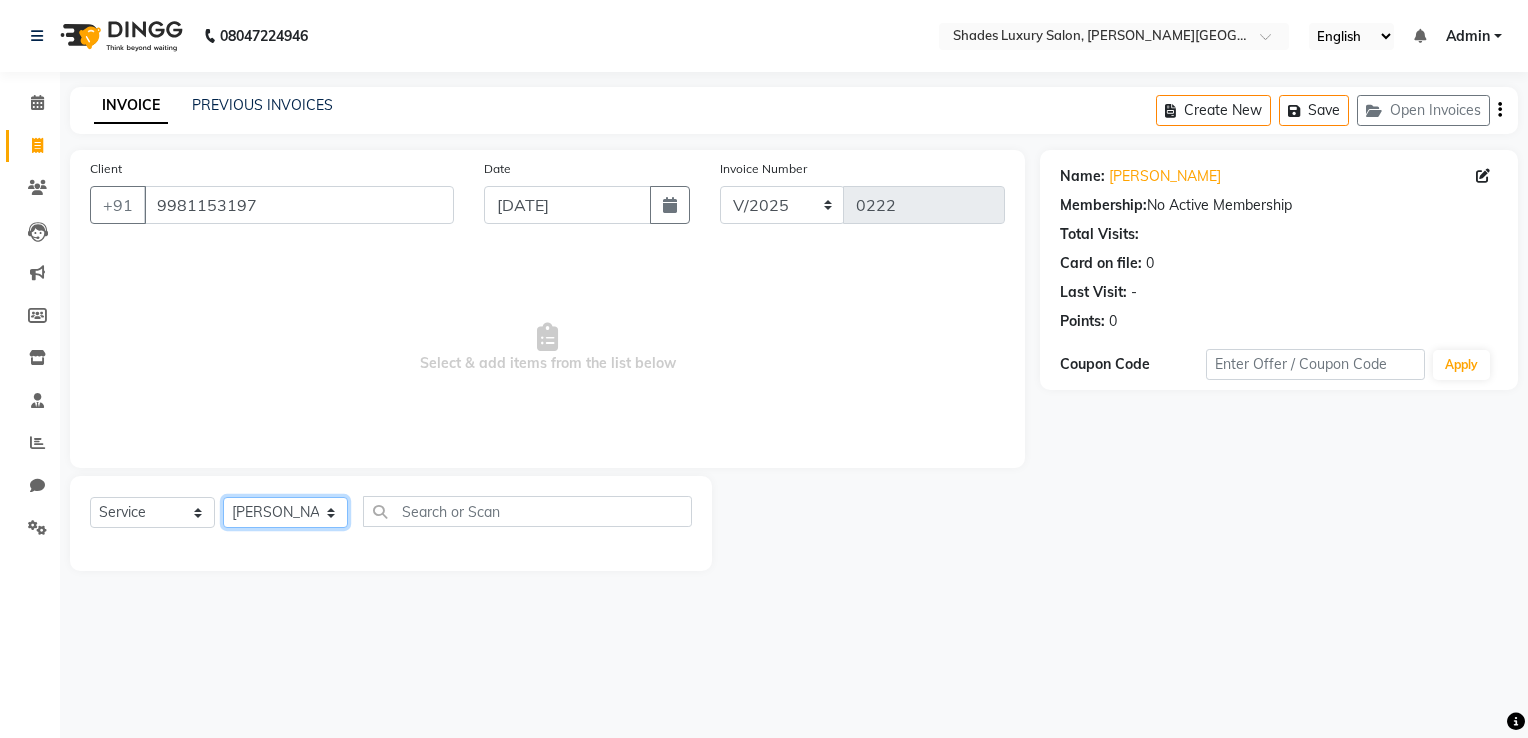 click on "Select Stylist Asha Maam Chandani Mamta Nasim Sir Palak Verma Rashi salman Samar shahbaj" 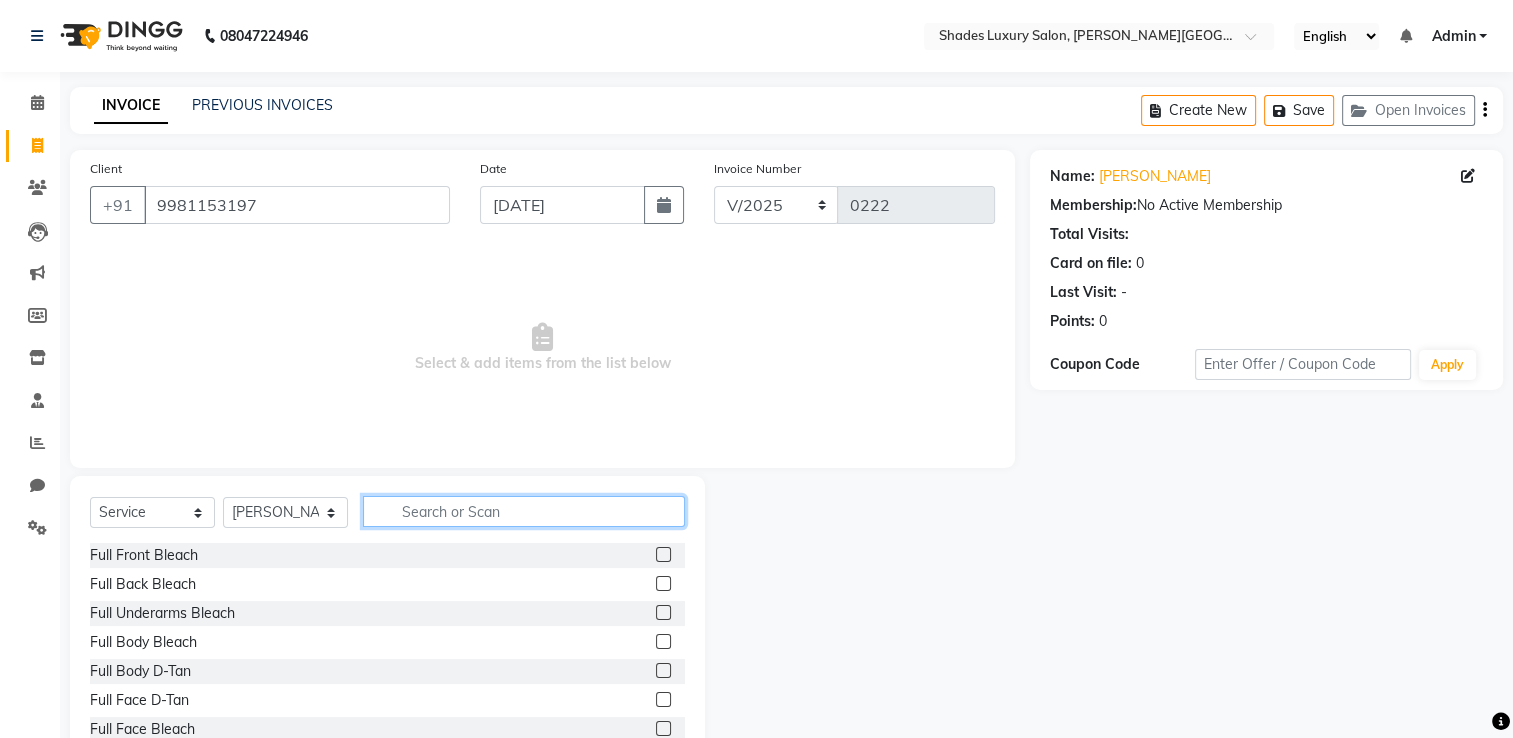 click 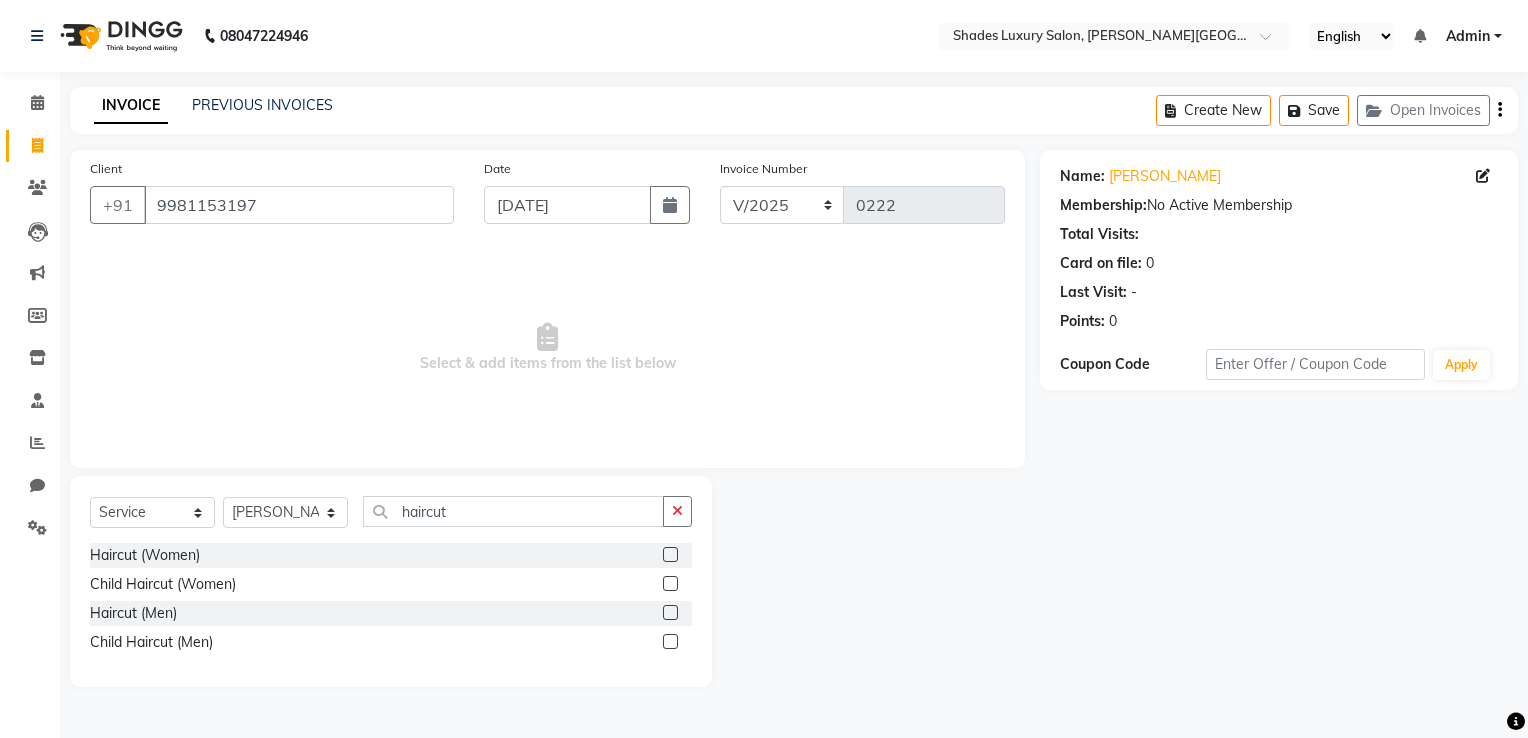 click 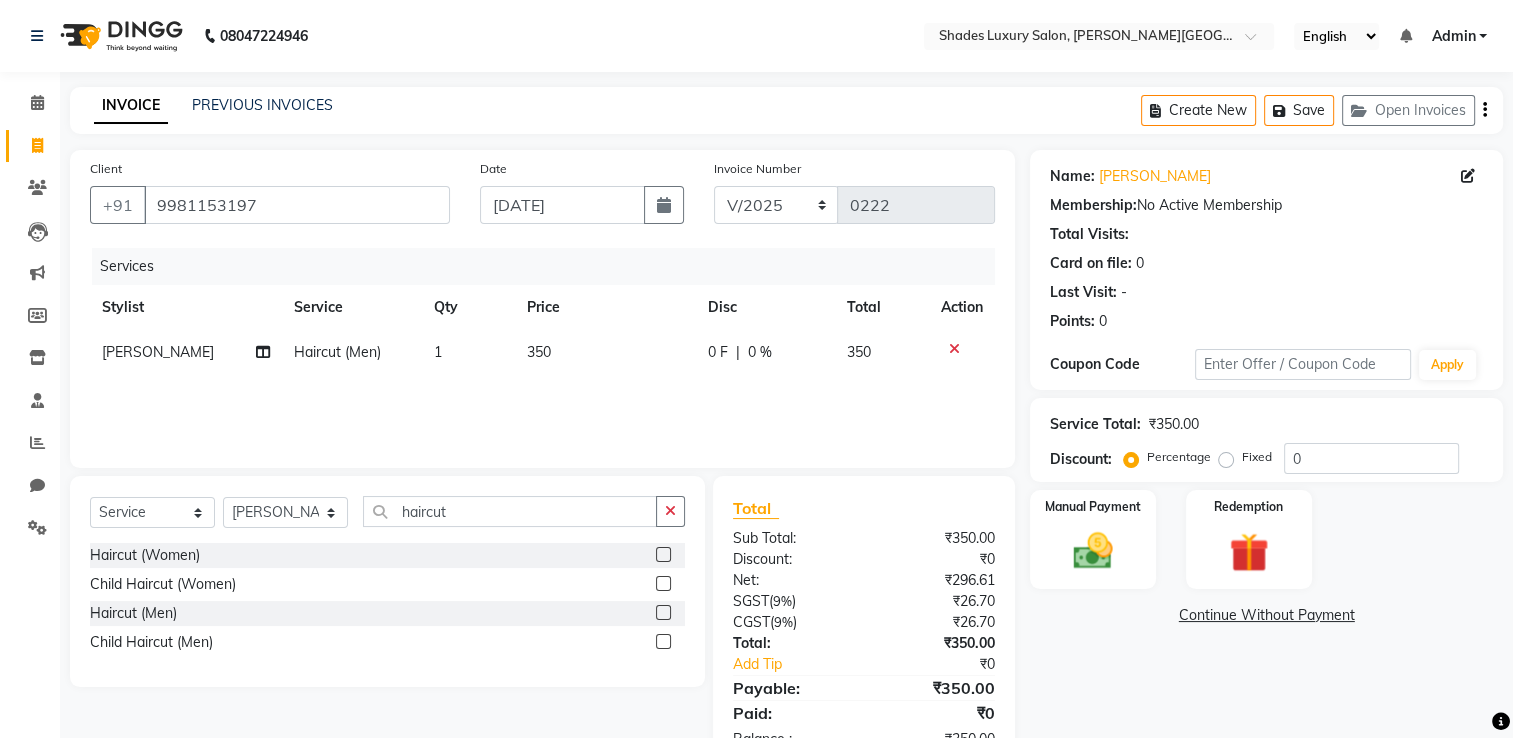 click on "350" 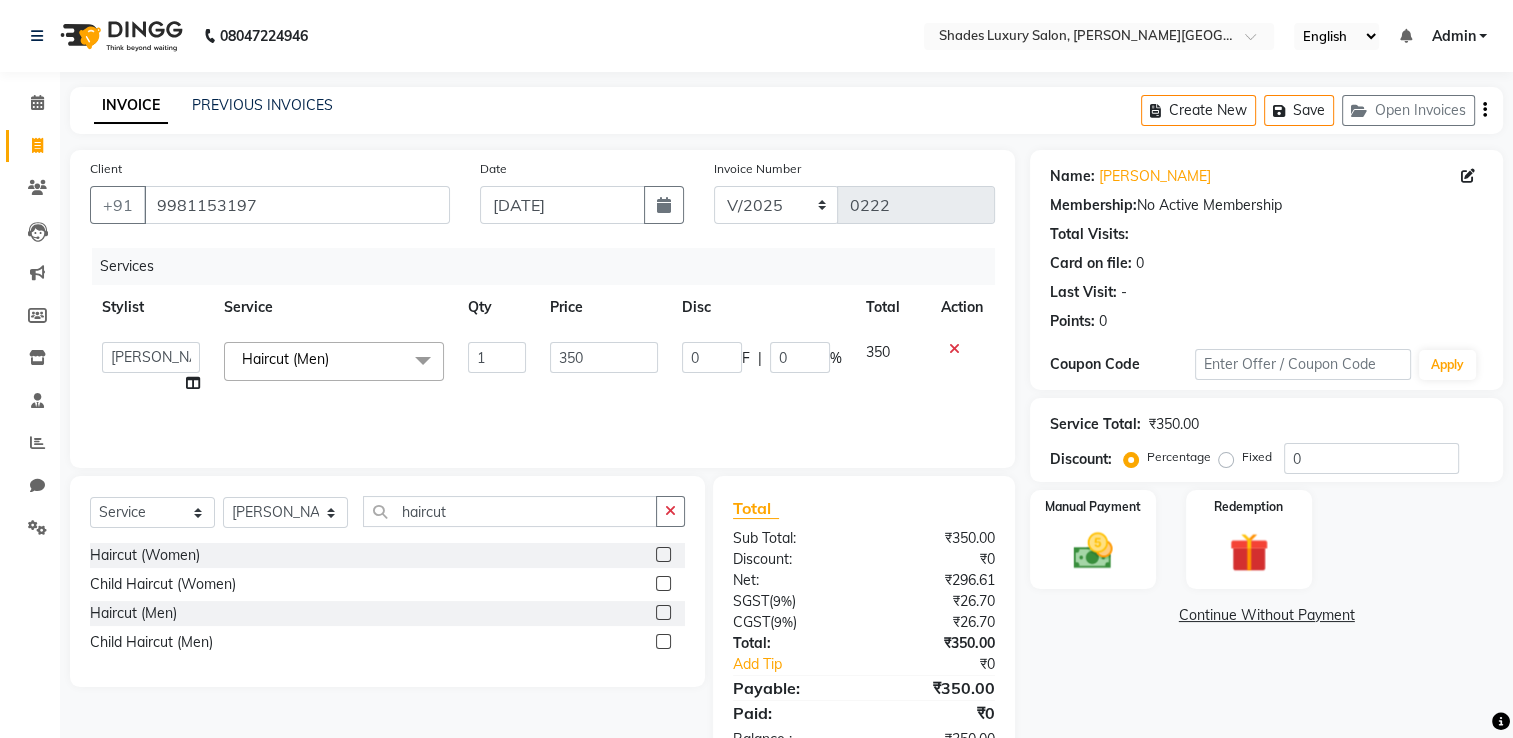 click on "350" 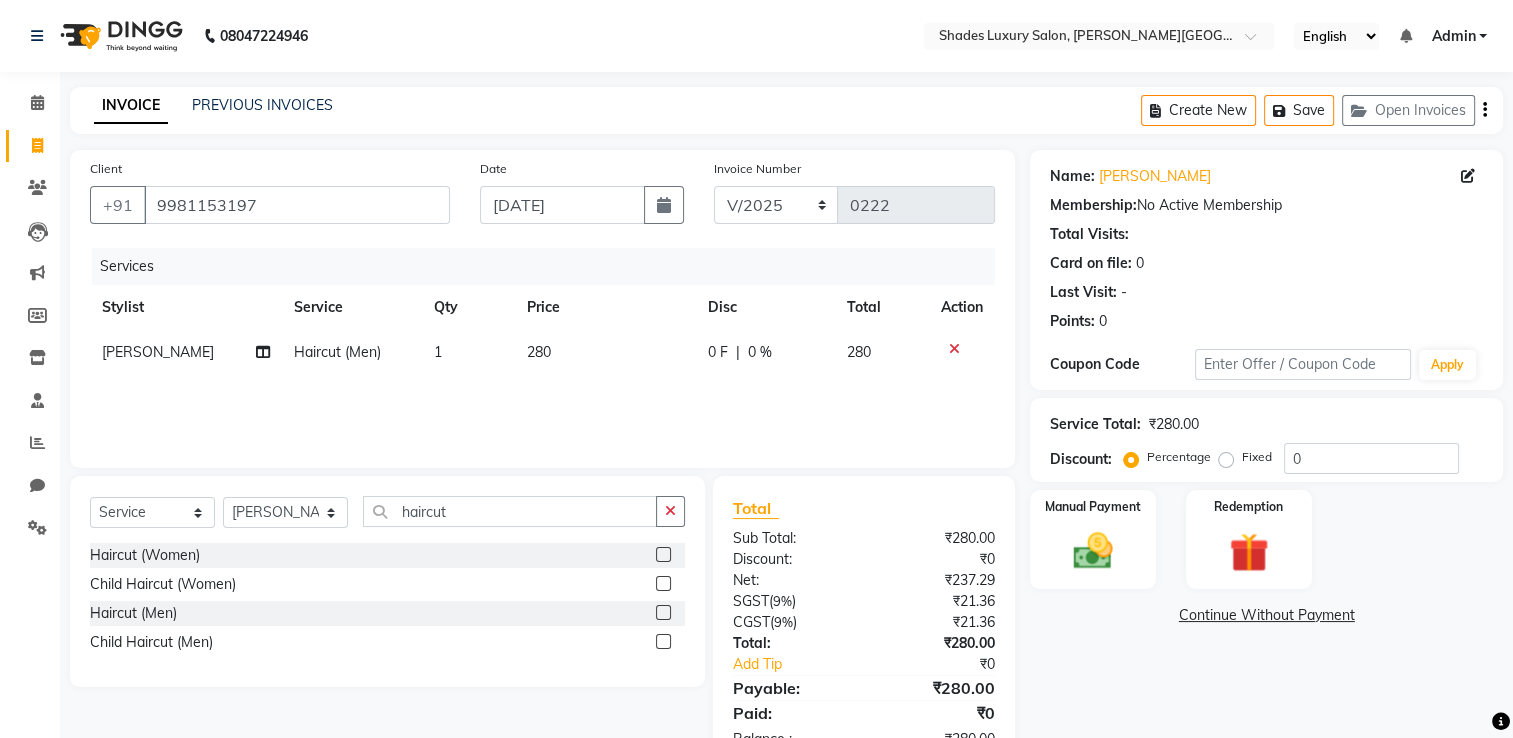 click on "Services Stylist Service Qty Price Disc Total Action salman Haircut (Men) 1 280 0 F | 0 % 280" 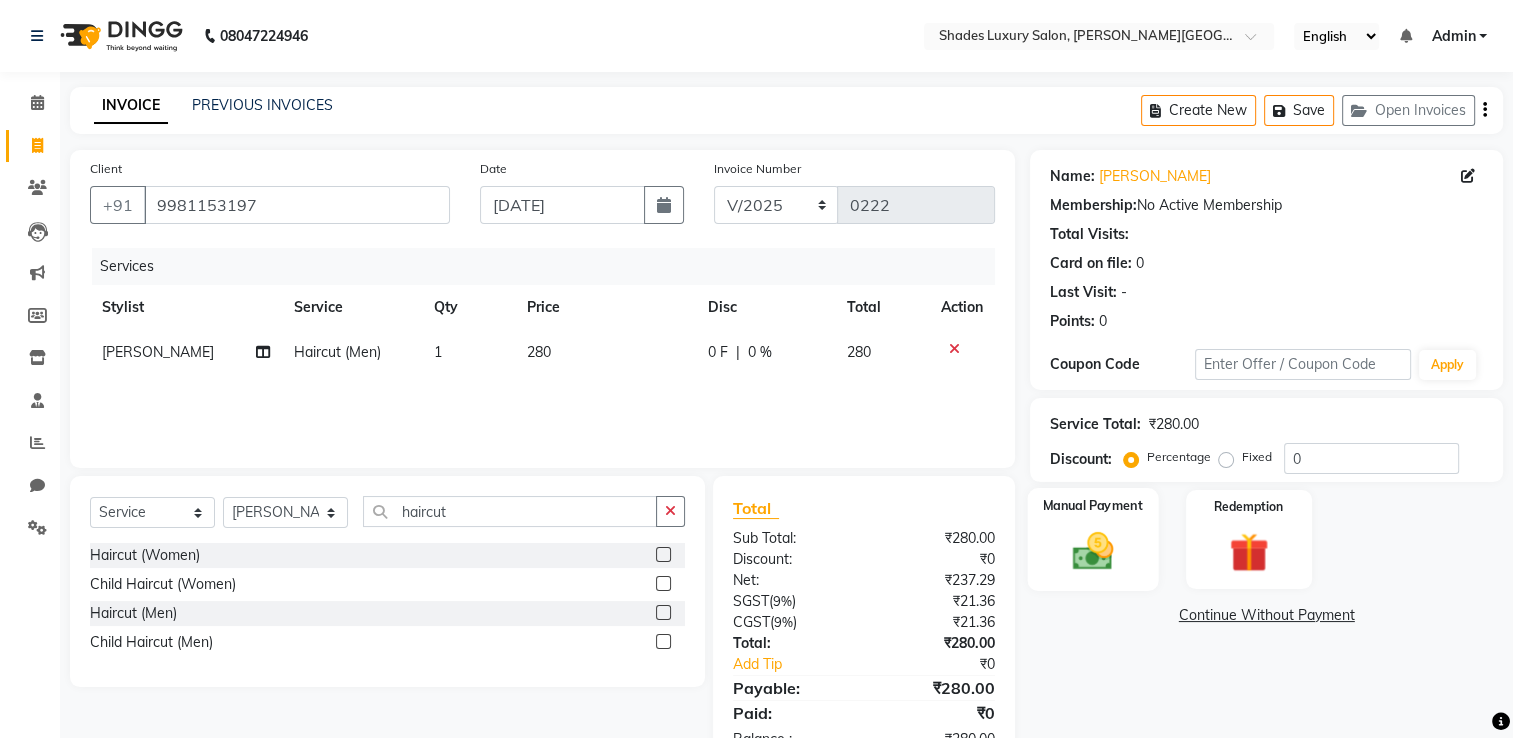 click on "Manual Payment" 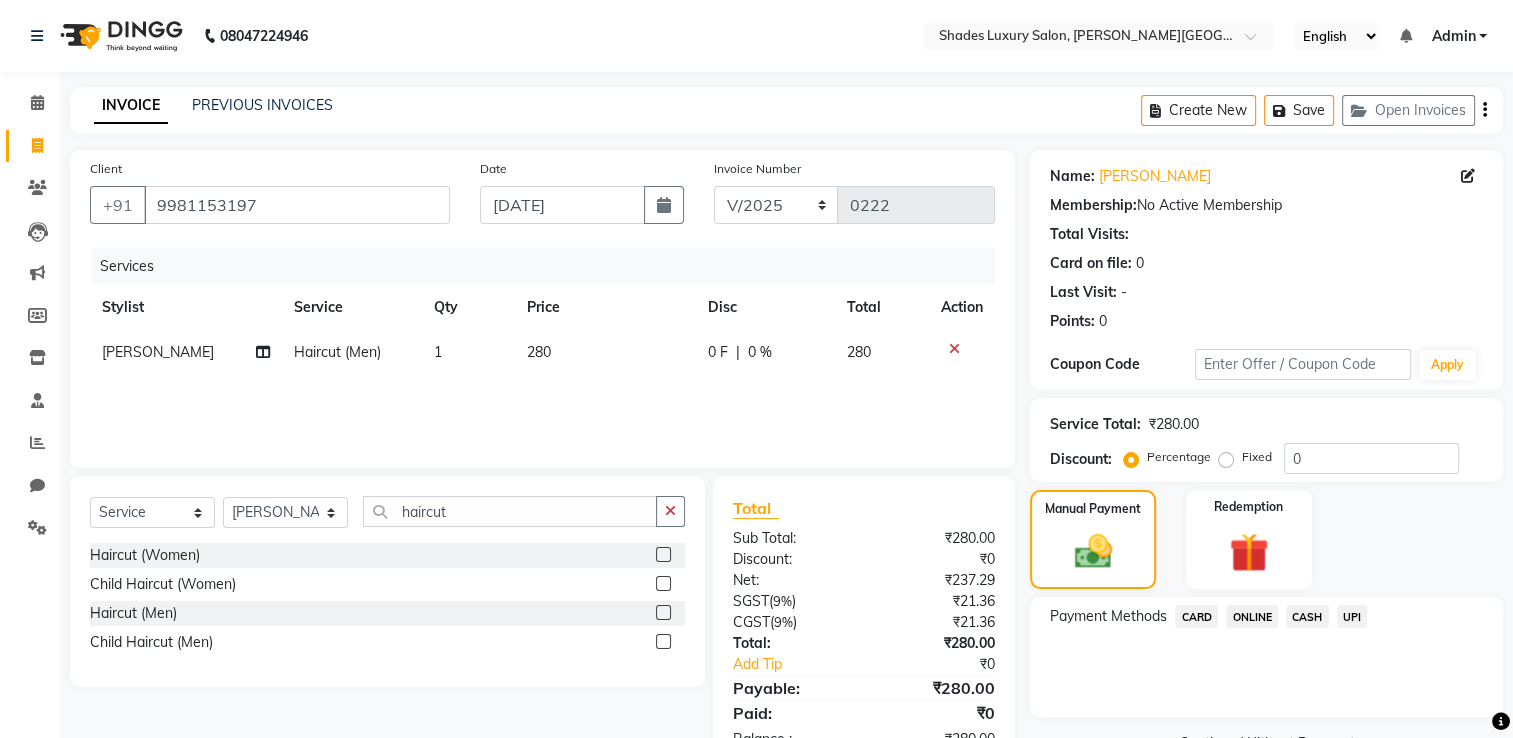 click on "ONLINE" 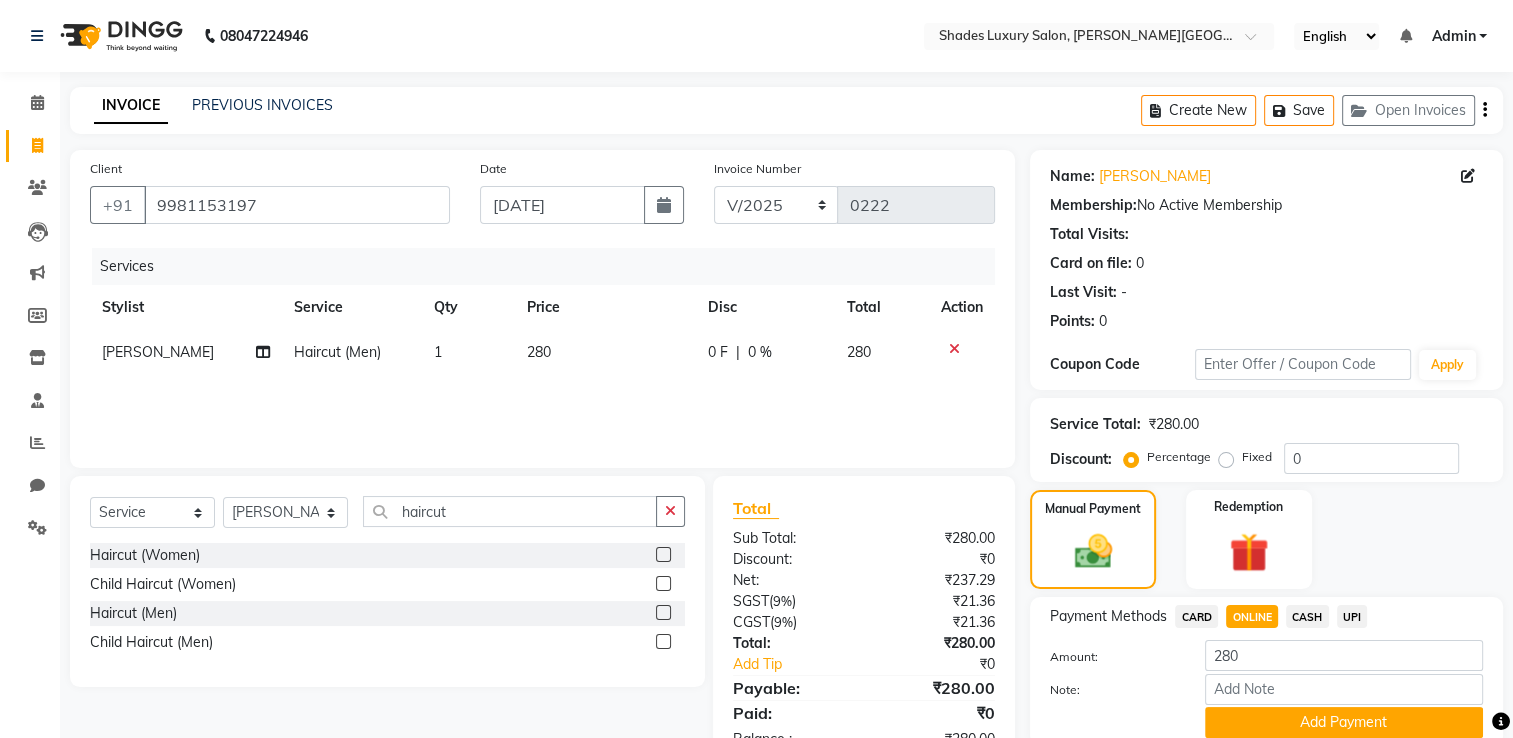 scroll, scrollTop: 80, scrollLeft: 0, axis: vertical 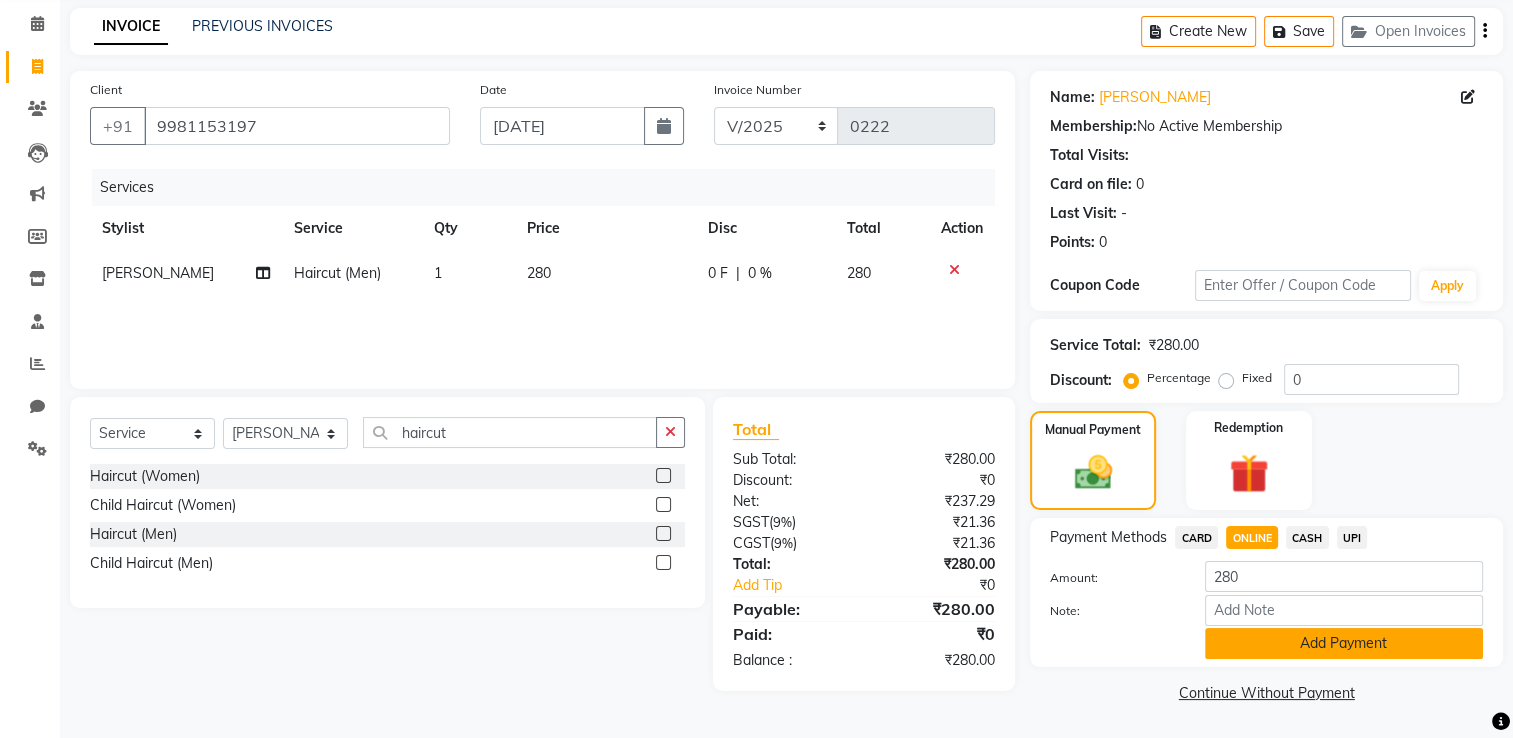 click on "Add Payment" 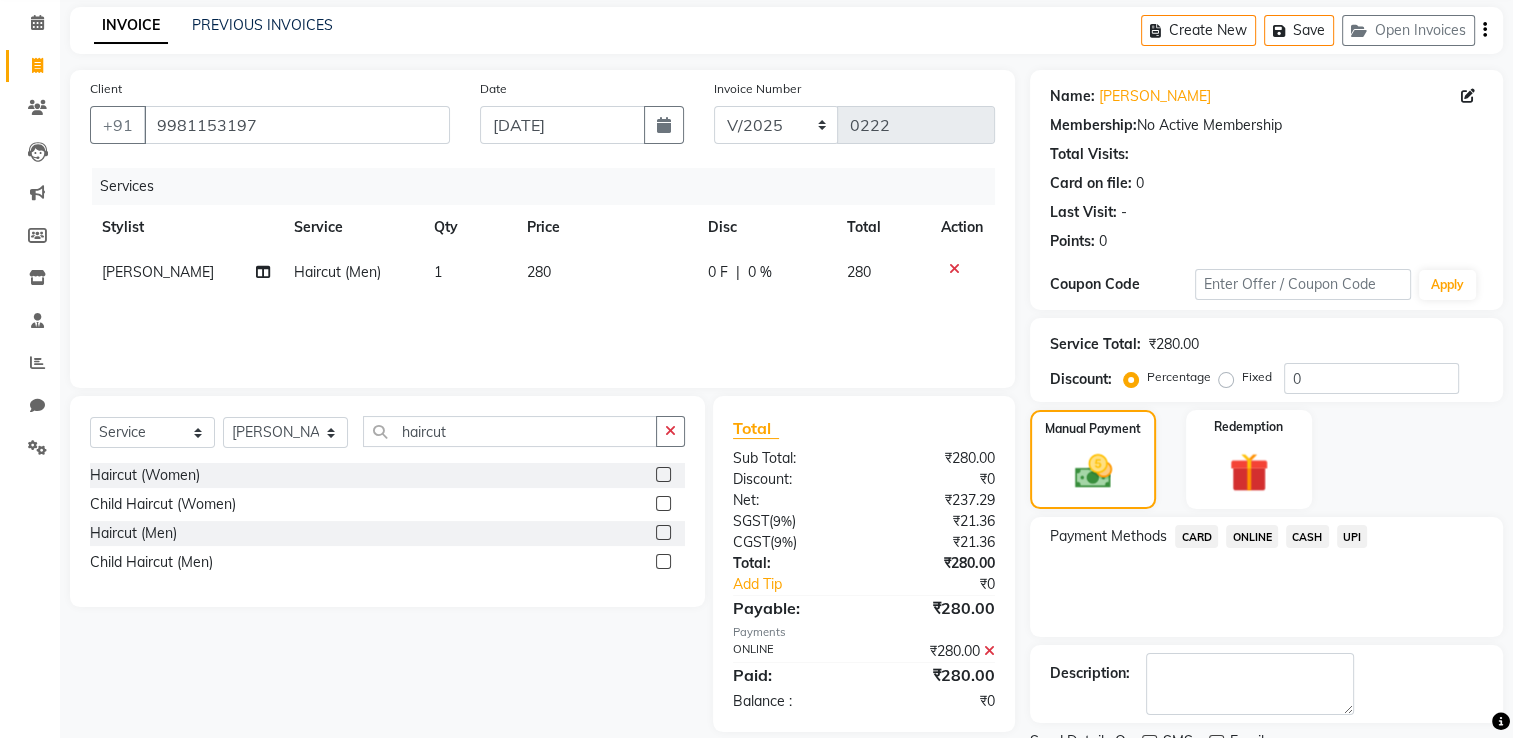 scroll, scrollTop: 161, scrollLeft: 0, axis: vertical 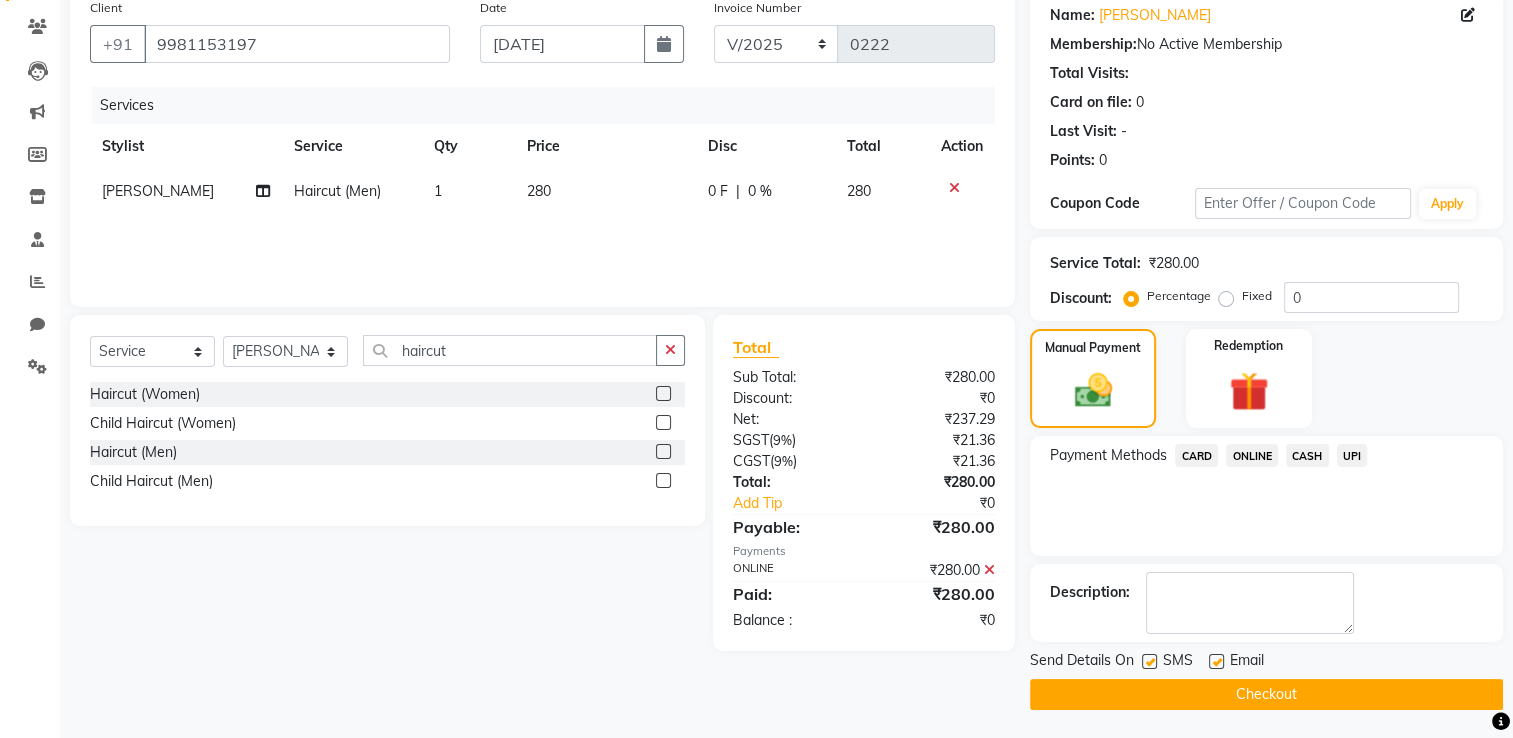 click on "Checkout" 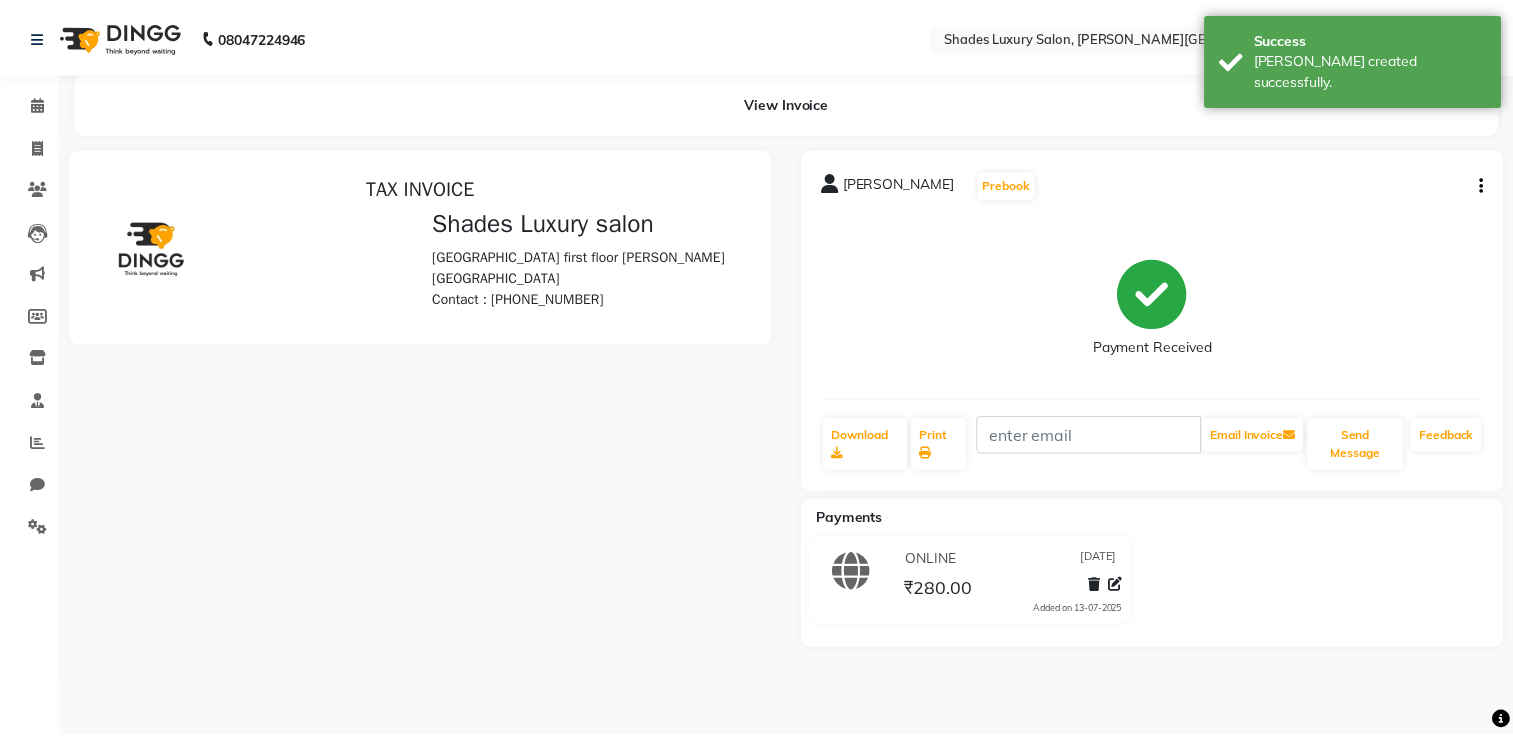 scroll, scrollTop: 0, scrollLeft: 0, axis: both 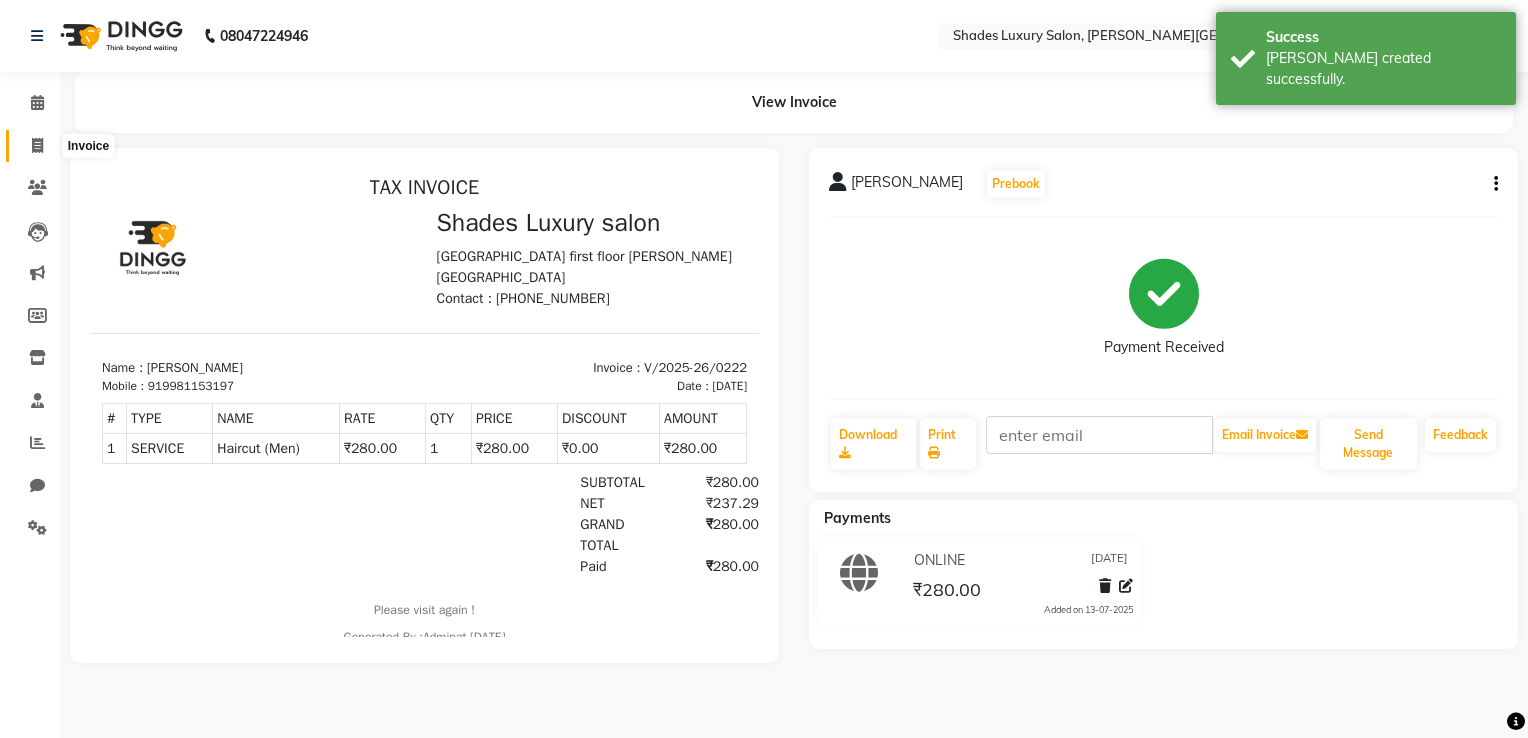 click 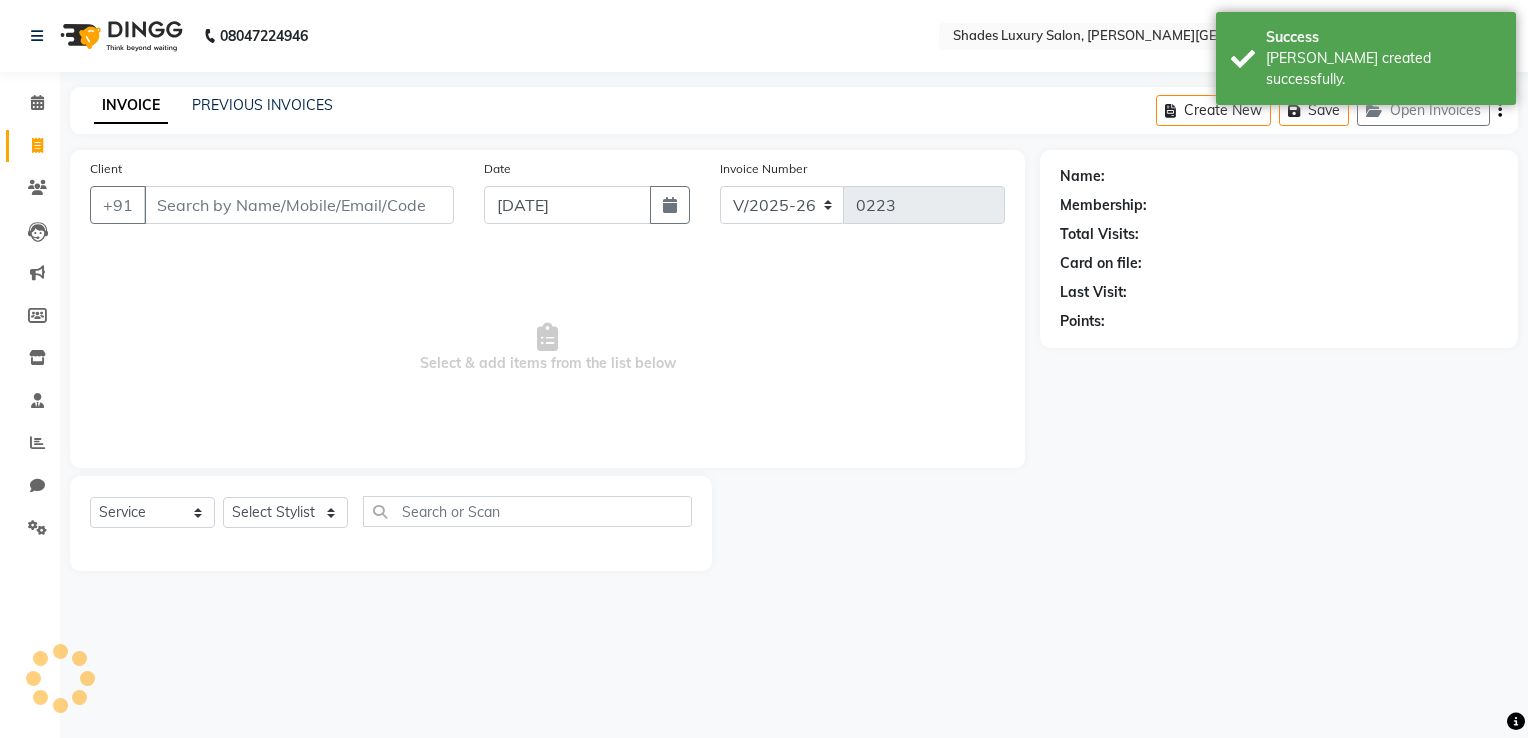 click on "Client" at bounding box center [299, 205] 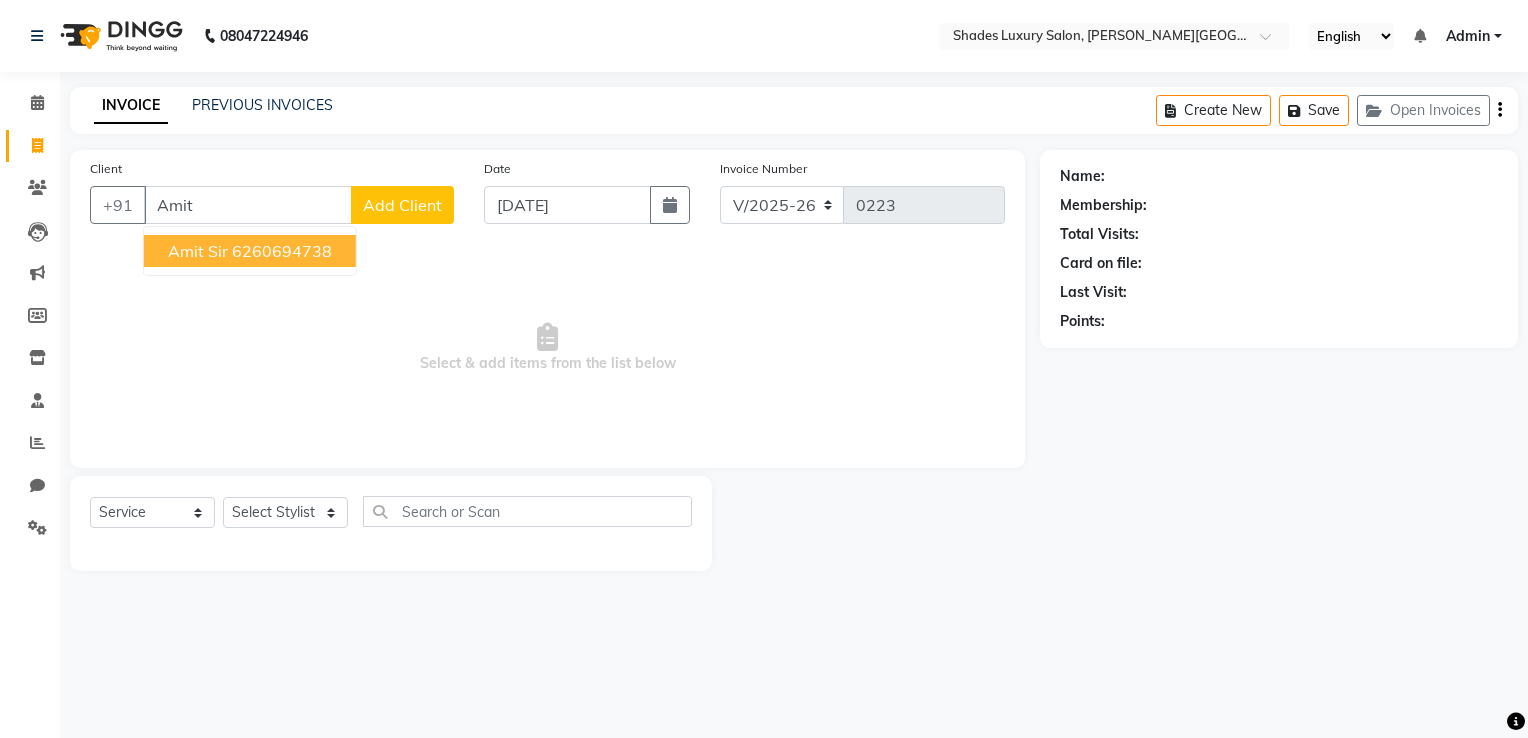click on "Amit Sir" at bounding box center (198, 251) 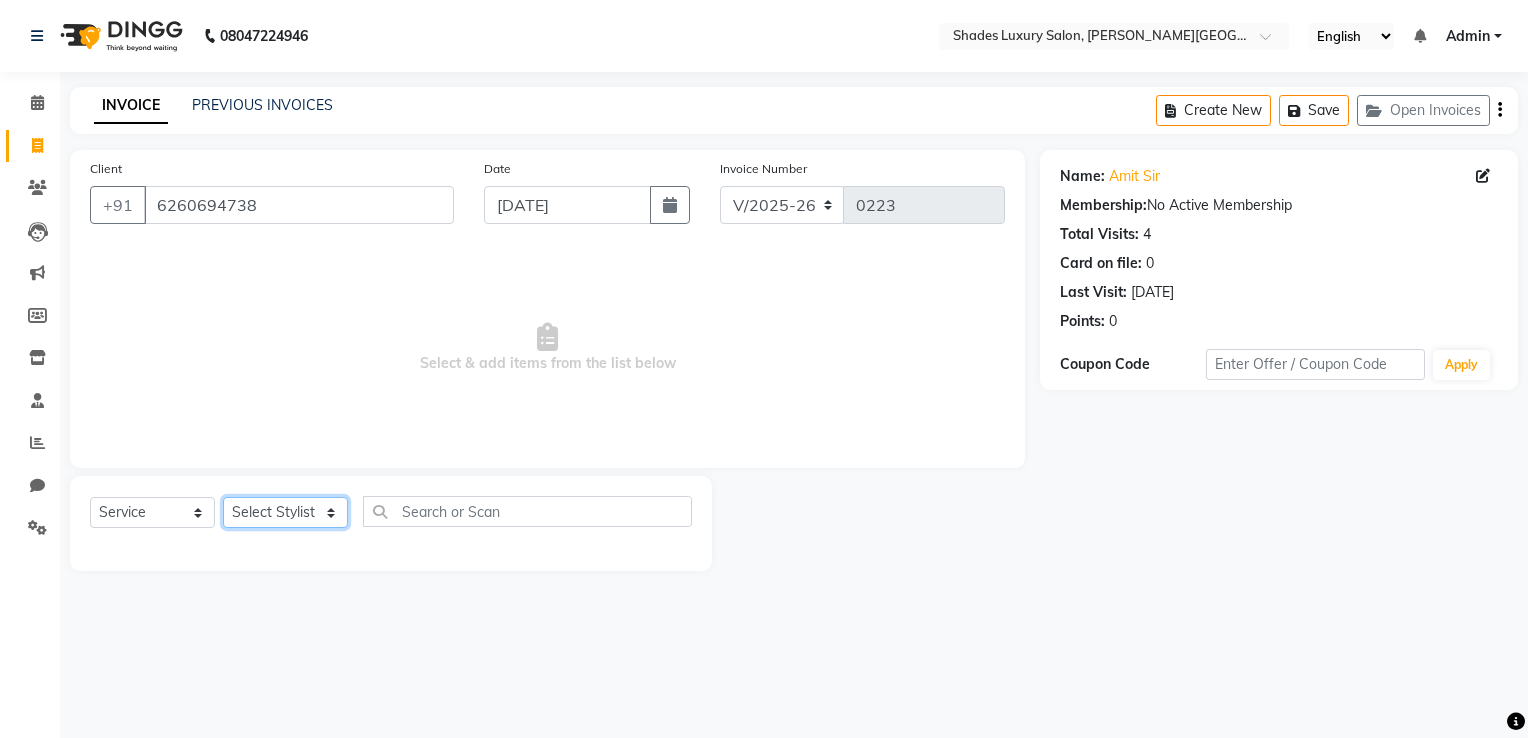click on "Select Stylist Asha Maam Chandani Mamta Nasim Sir Palak Verma Rashi salman Samar shahbaj" 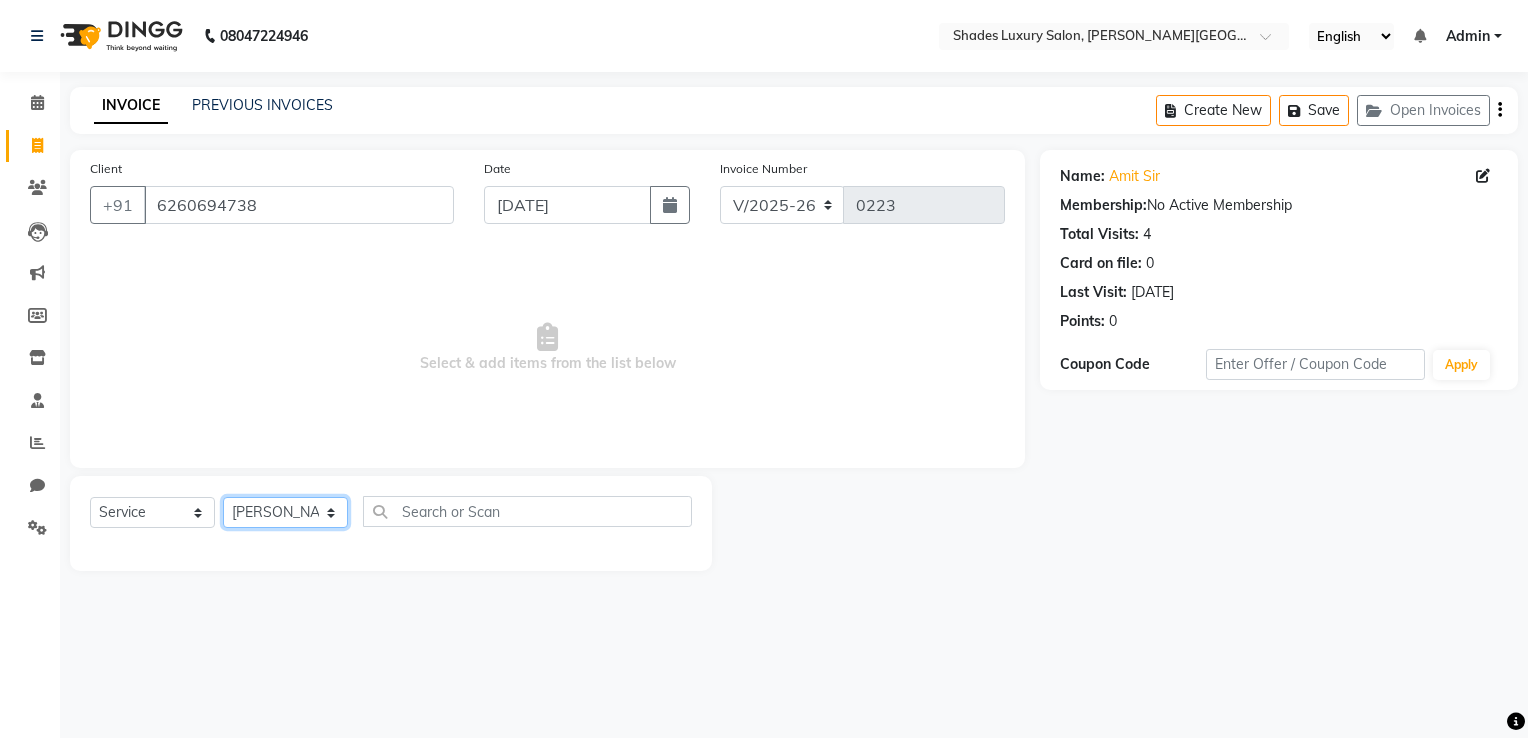 click on "Select Stylist Asha Maam Chandani Mamta Nasim Sir Palak Verma Rashi salman Samar shahbaj" 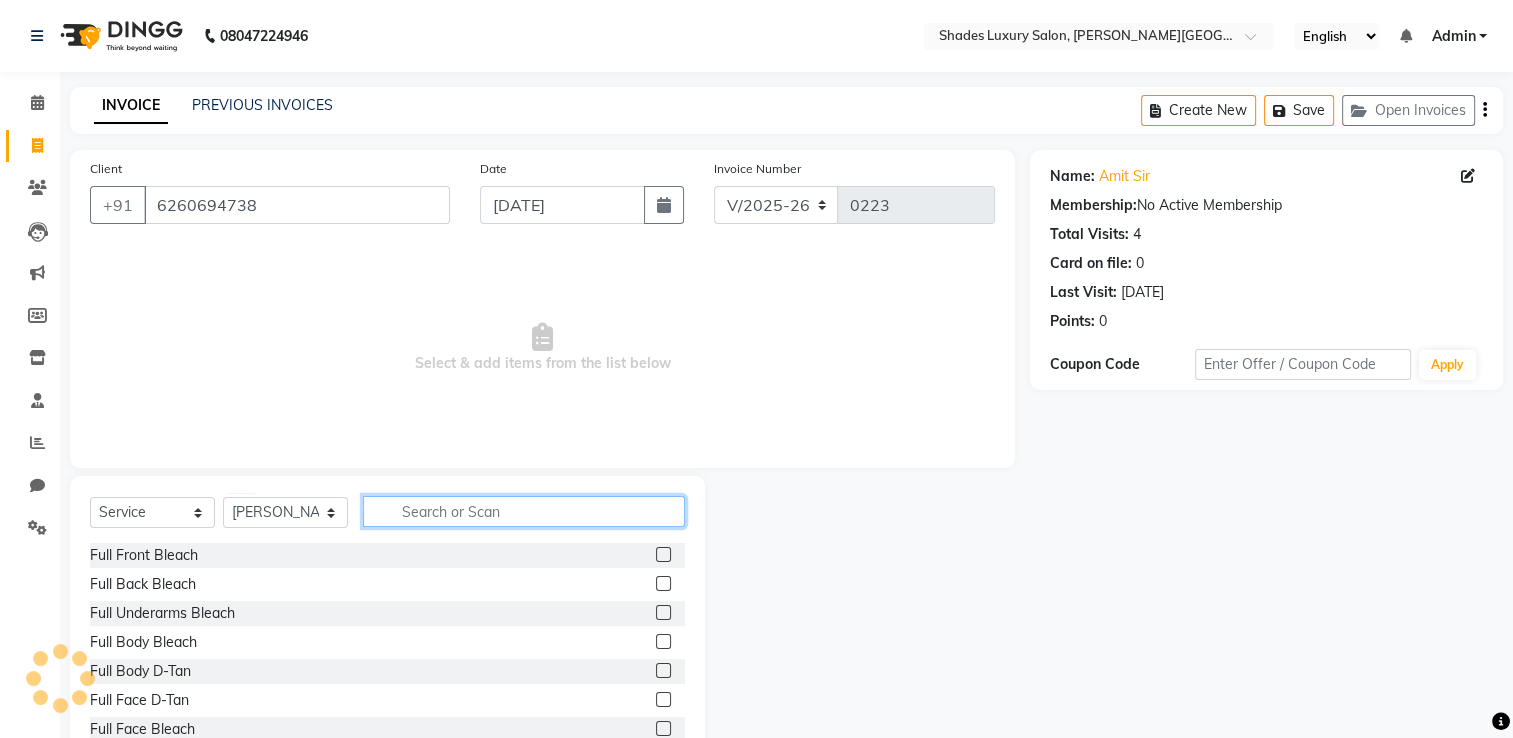 click 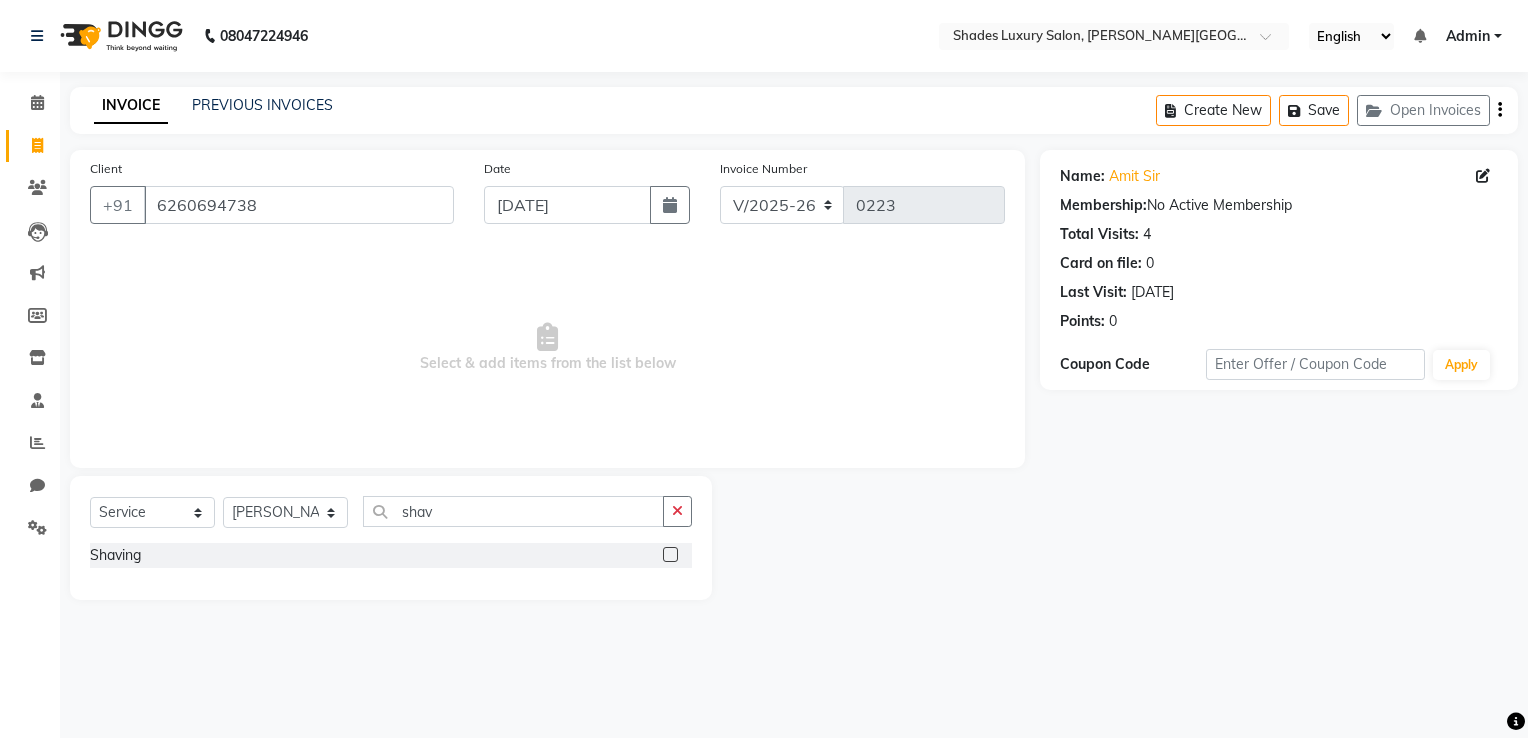 click 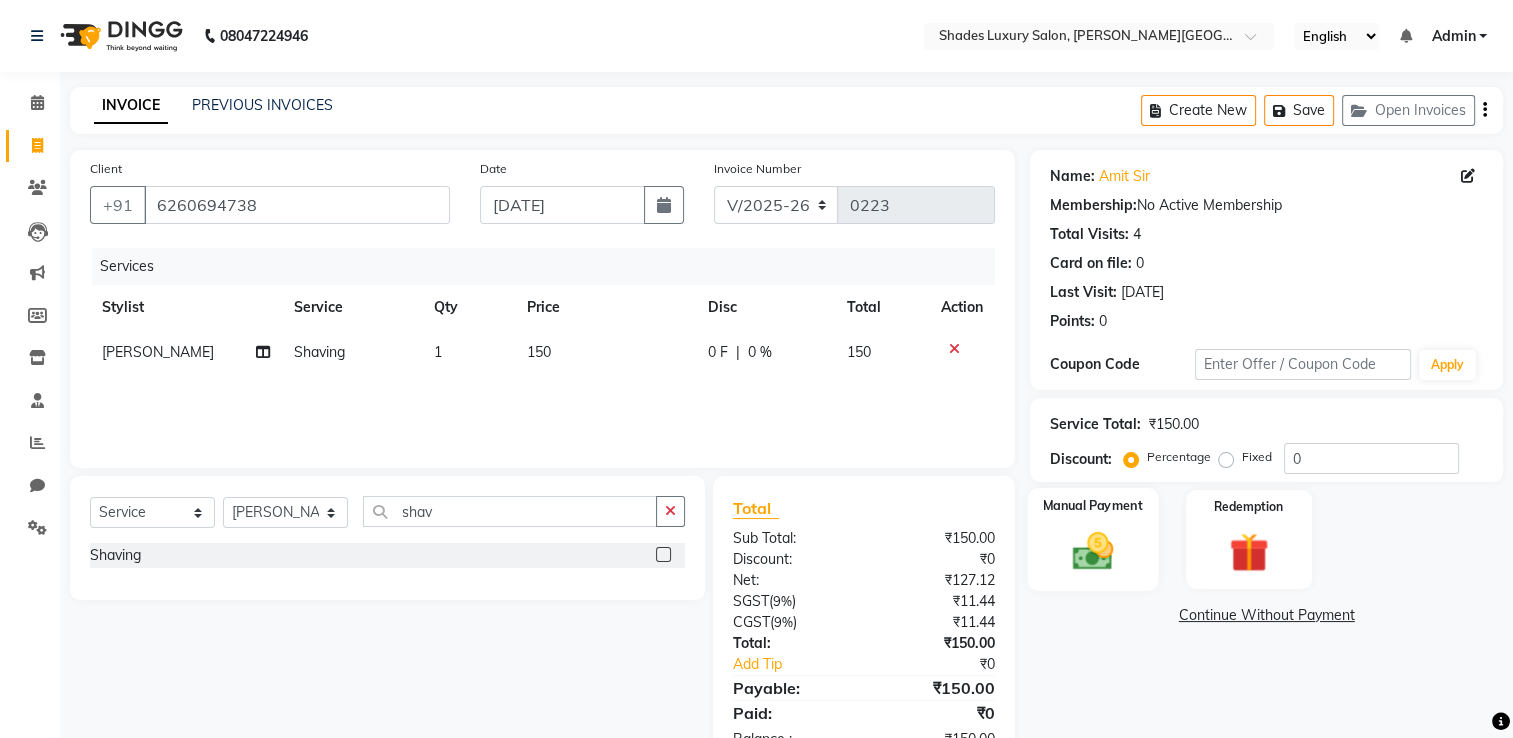 click on "Manual Payment" 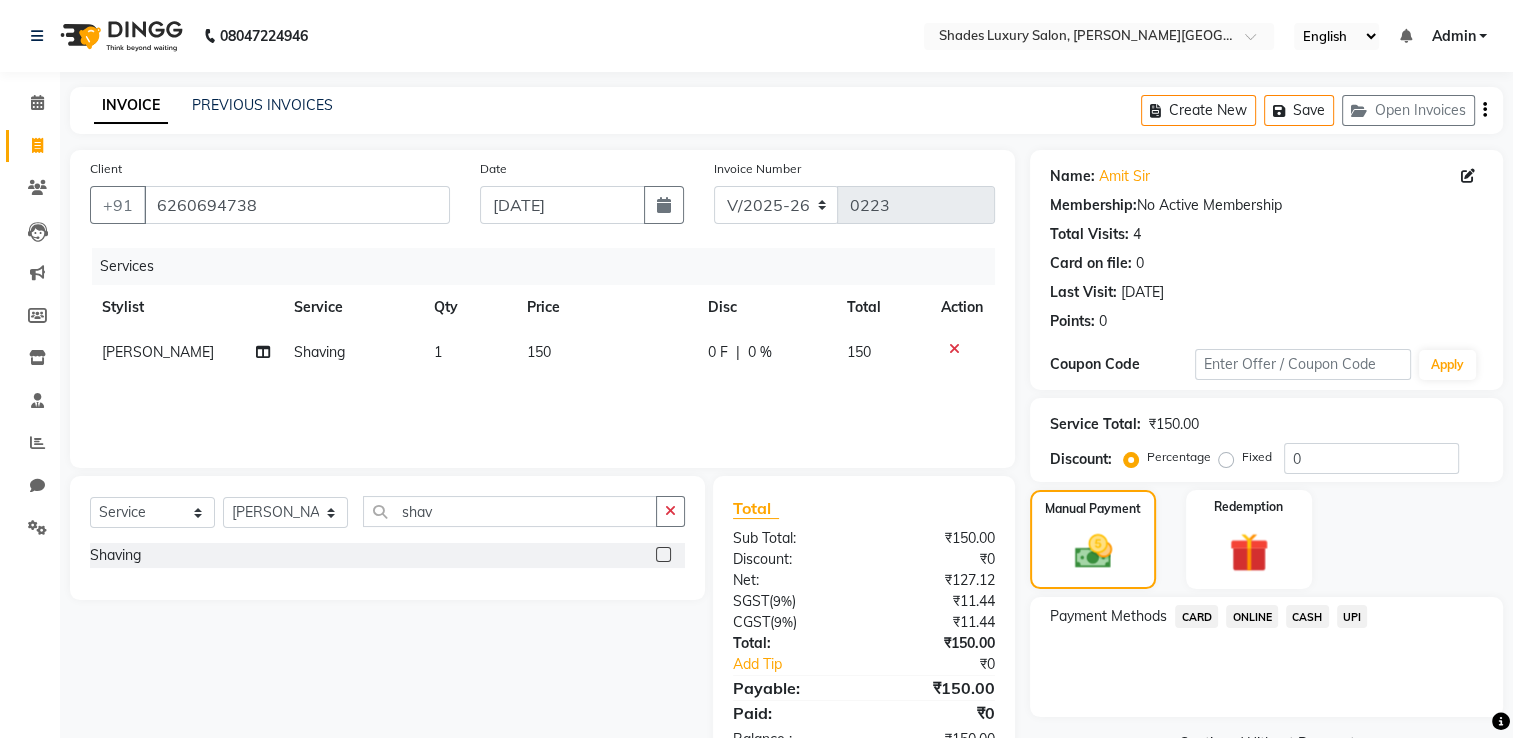 click on "ONLINE" 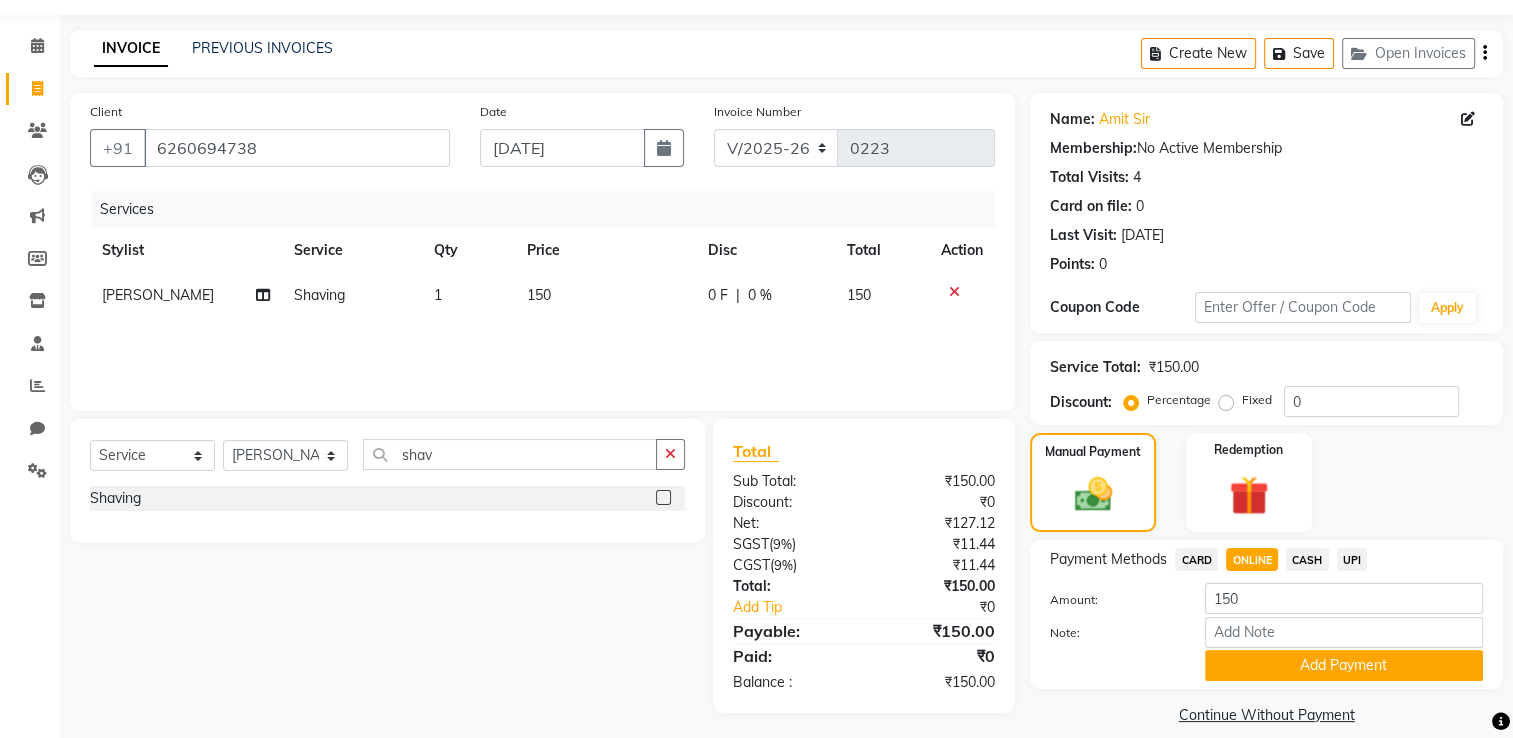 scroll, scrollTop: 80, scrollLeft: 0, axis: vertical 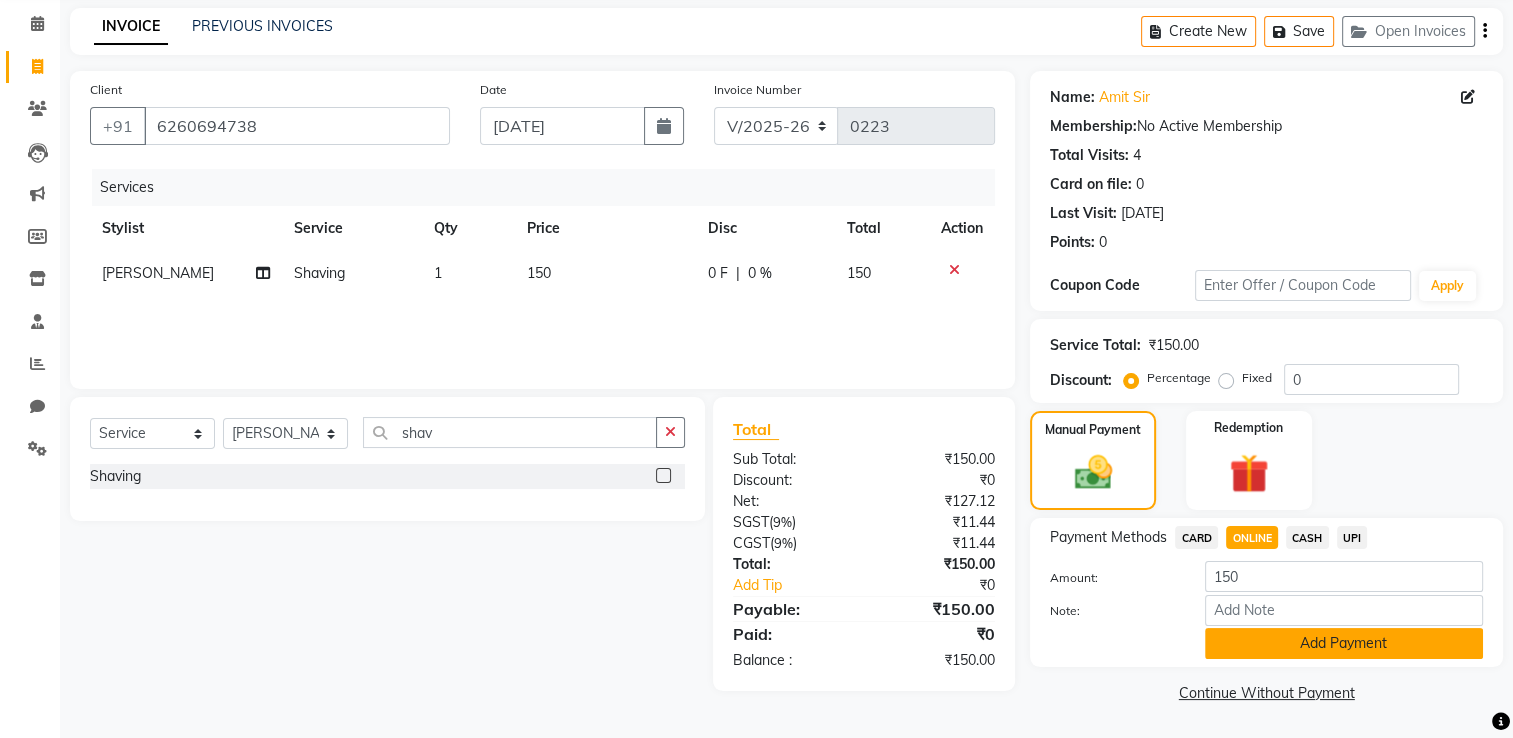 click on "Add Payment" 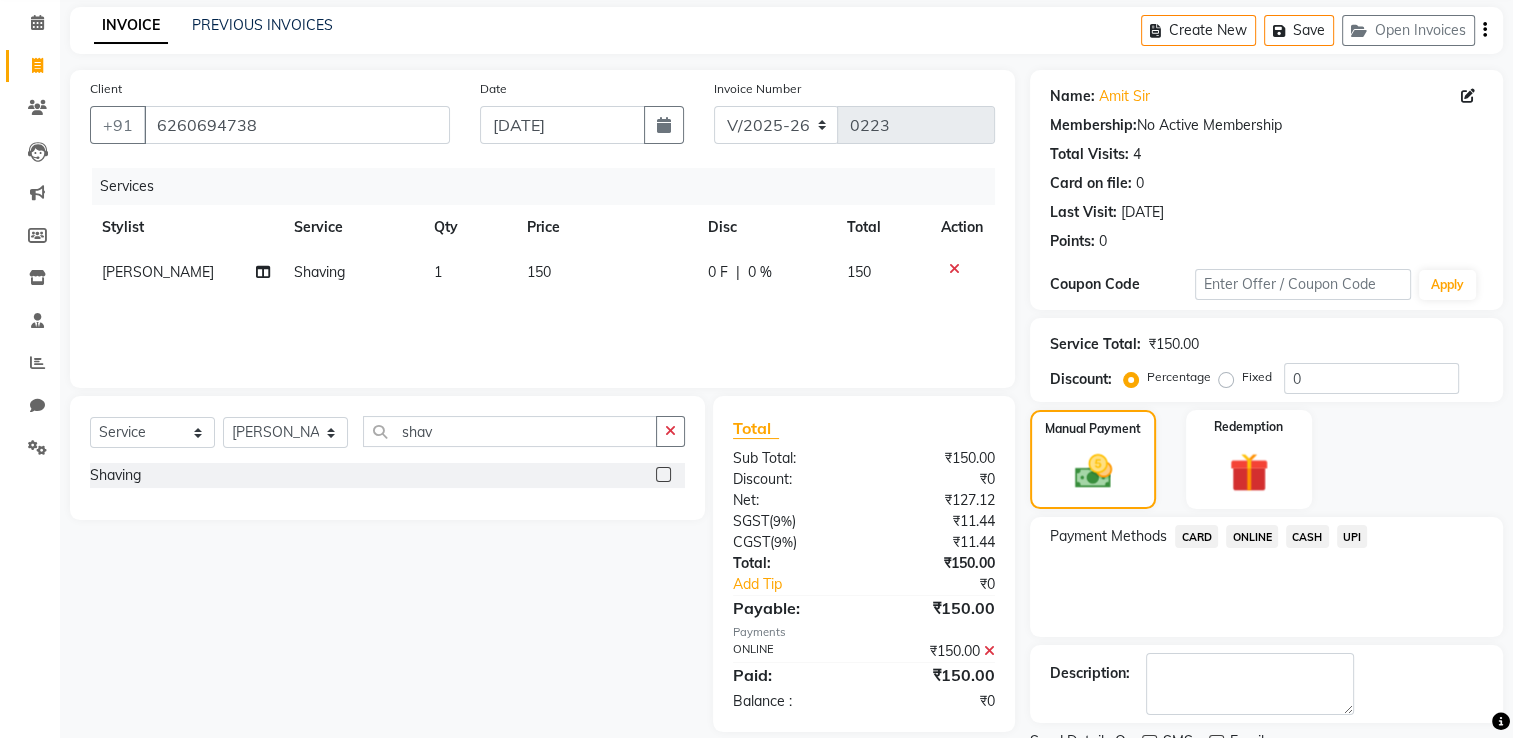 scroll, scrollTop: 161, scrollLeft: 0, axis: vertical 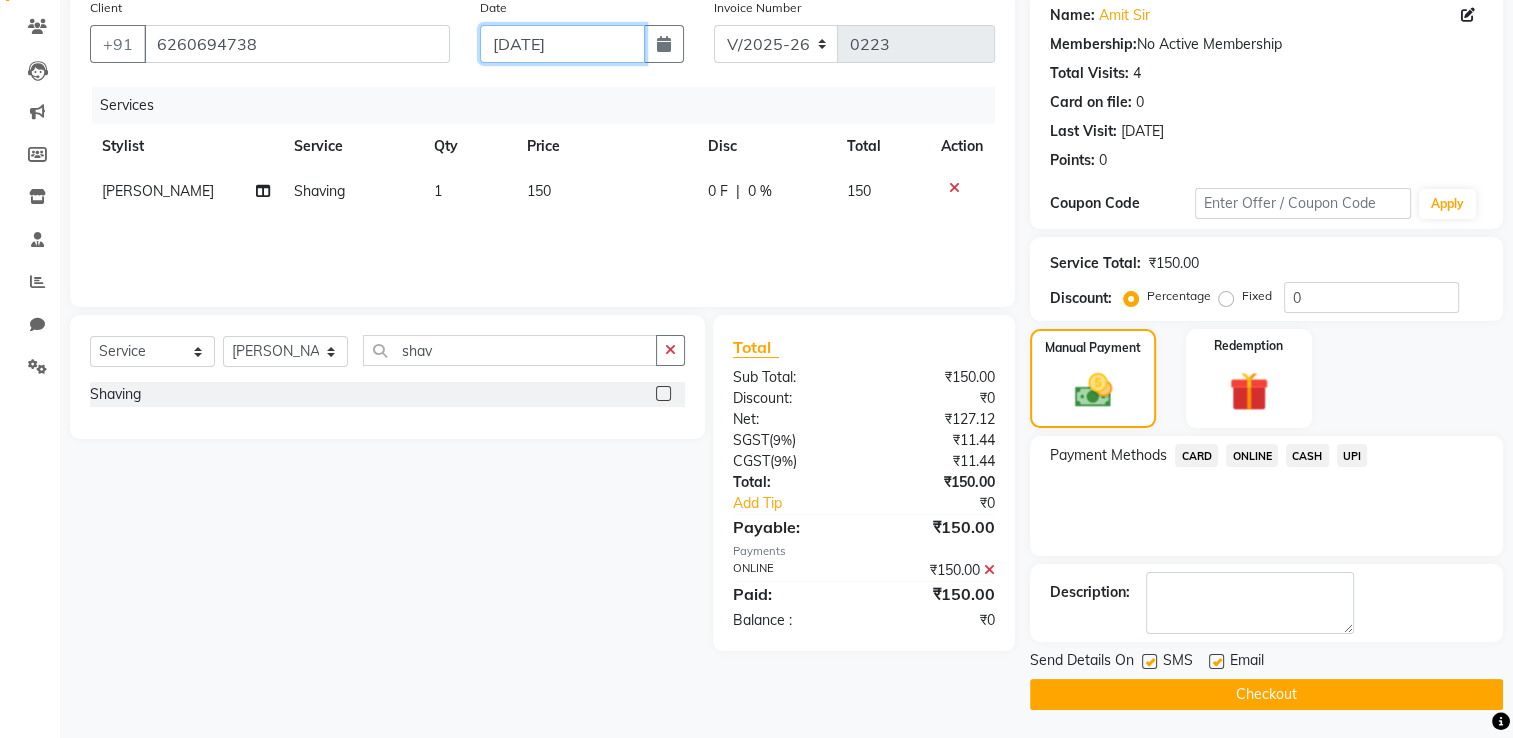click on "[DATE]" 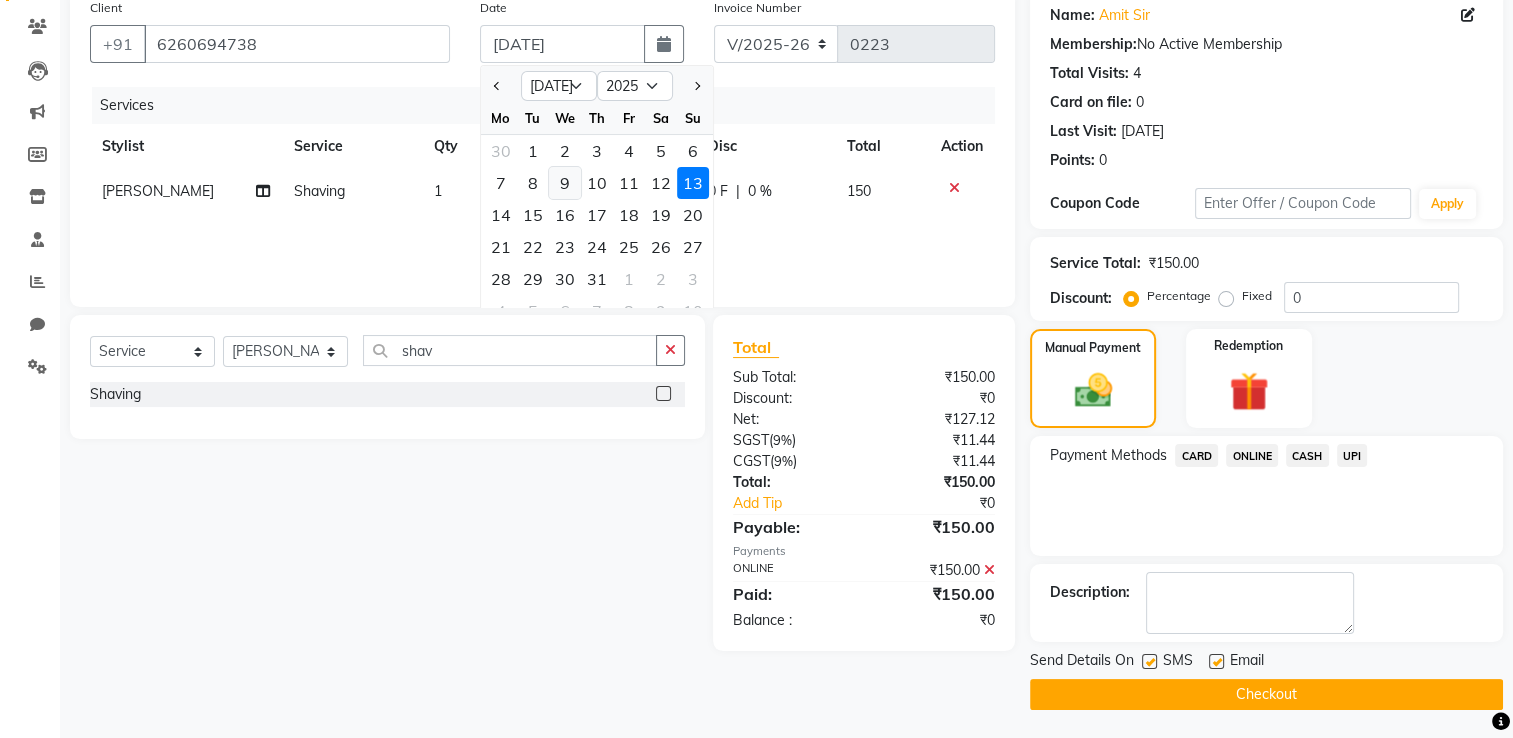 click on "9" 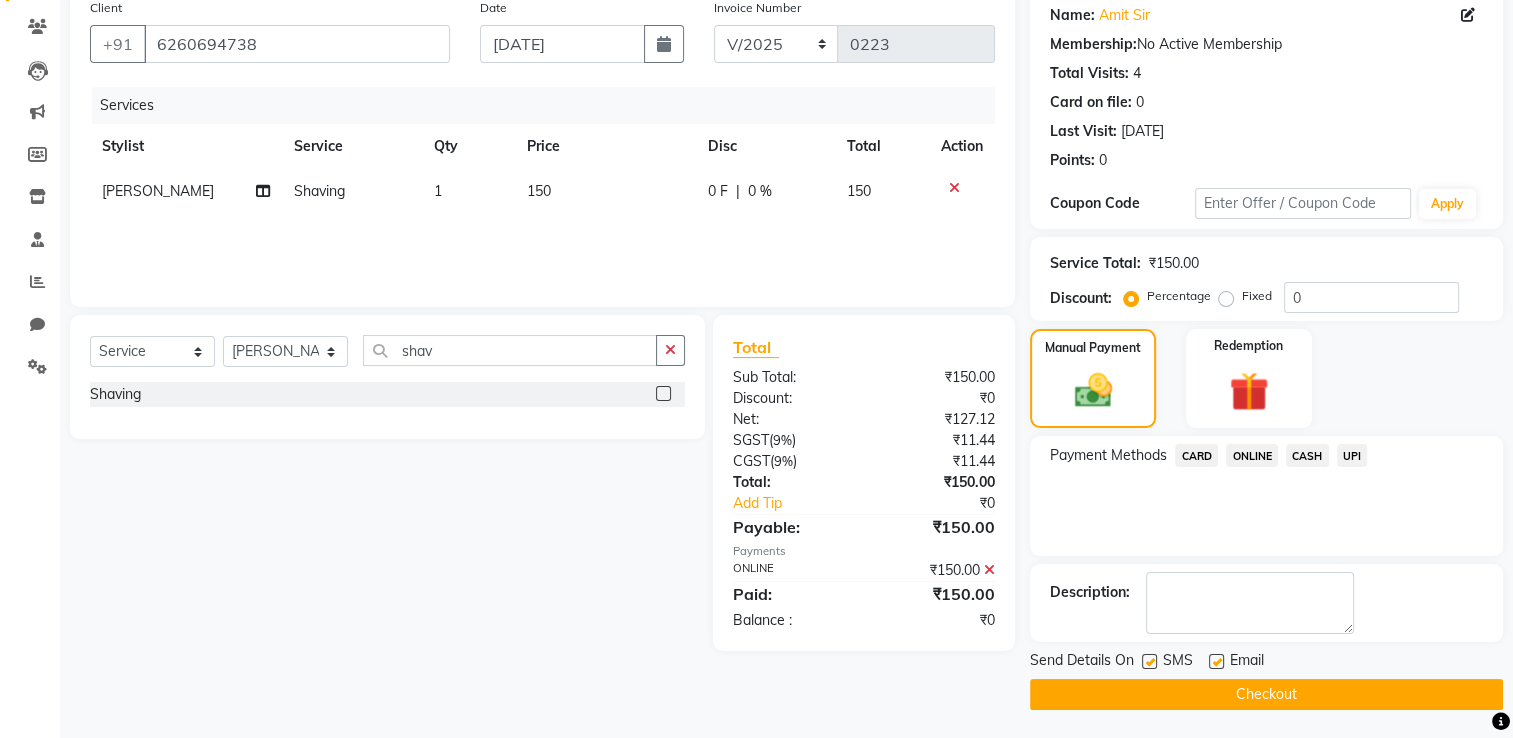 click on "Checkout" 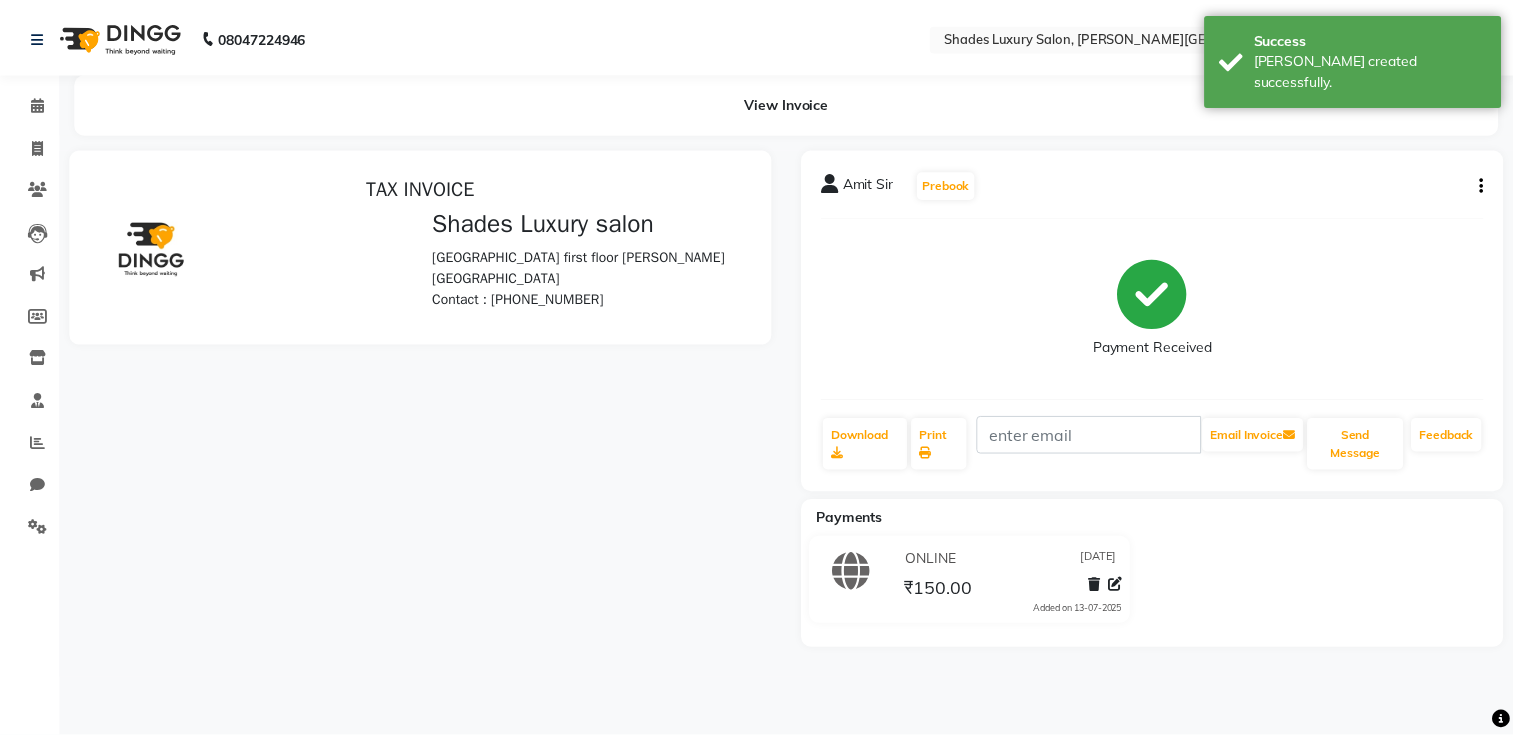 scroll, scrollTop: 0, scrollLeft: 0, axis: both 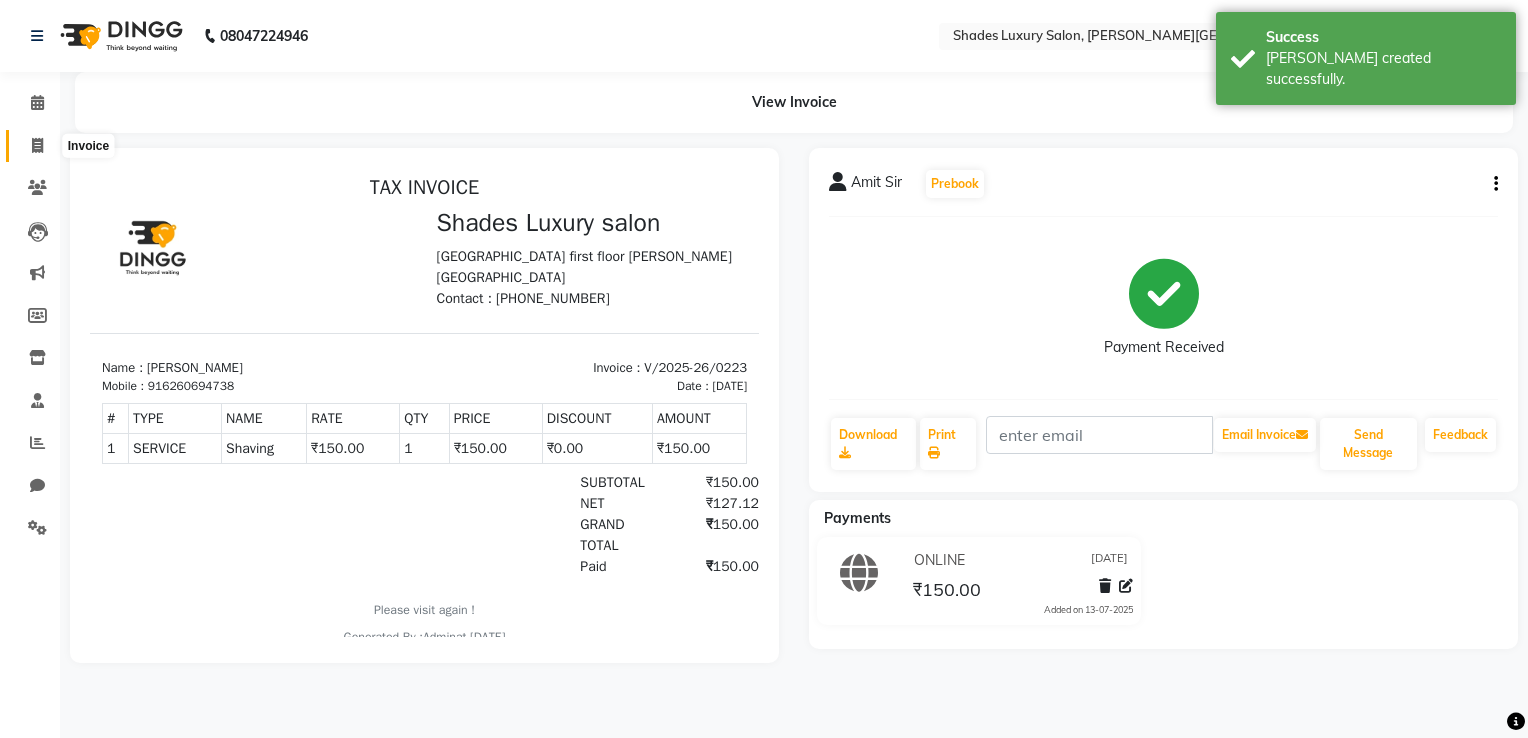 click 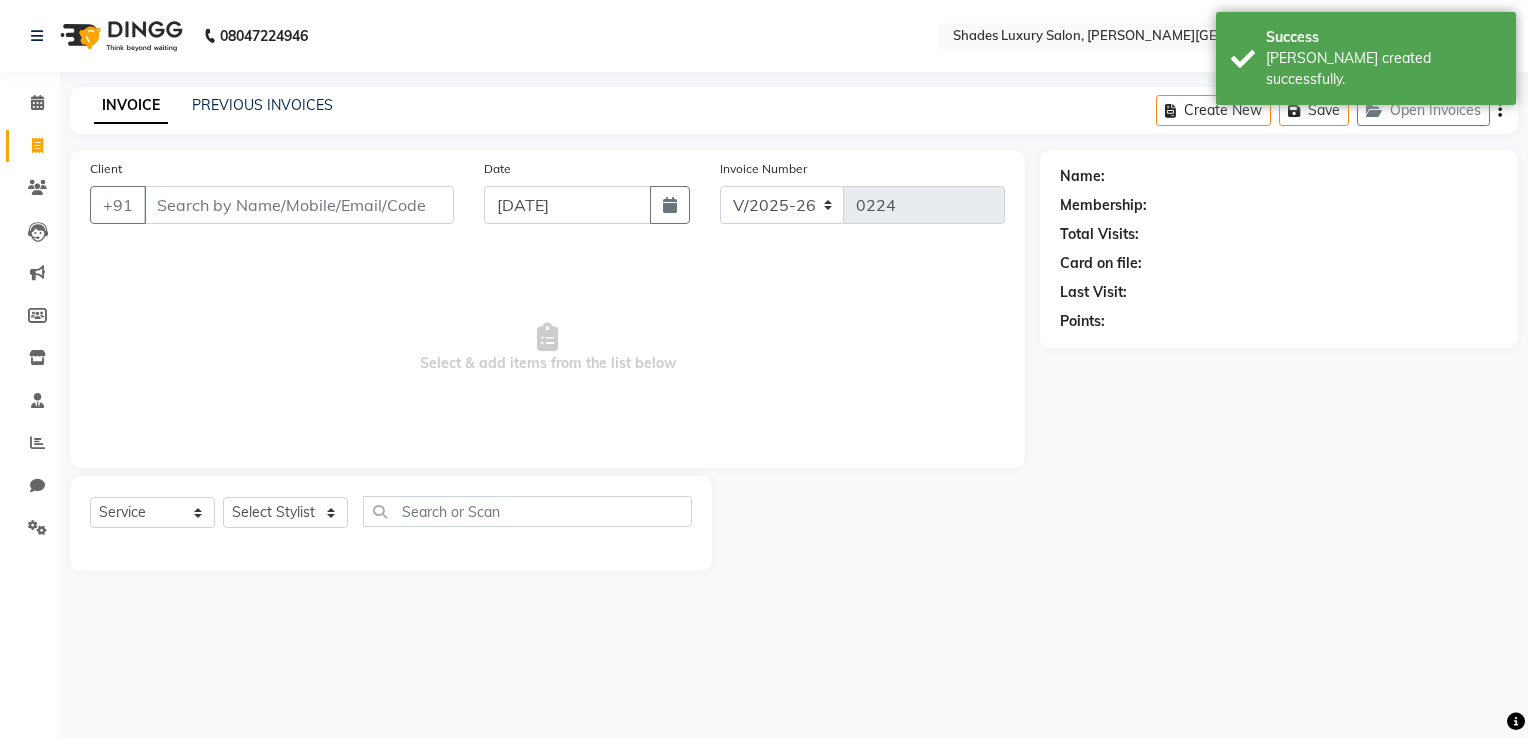click on "Client" at bounding box center [299, 205] 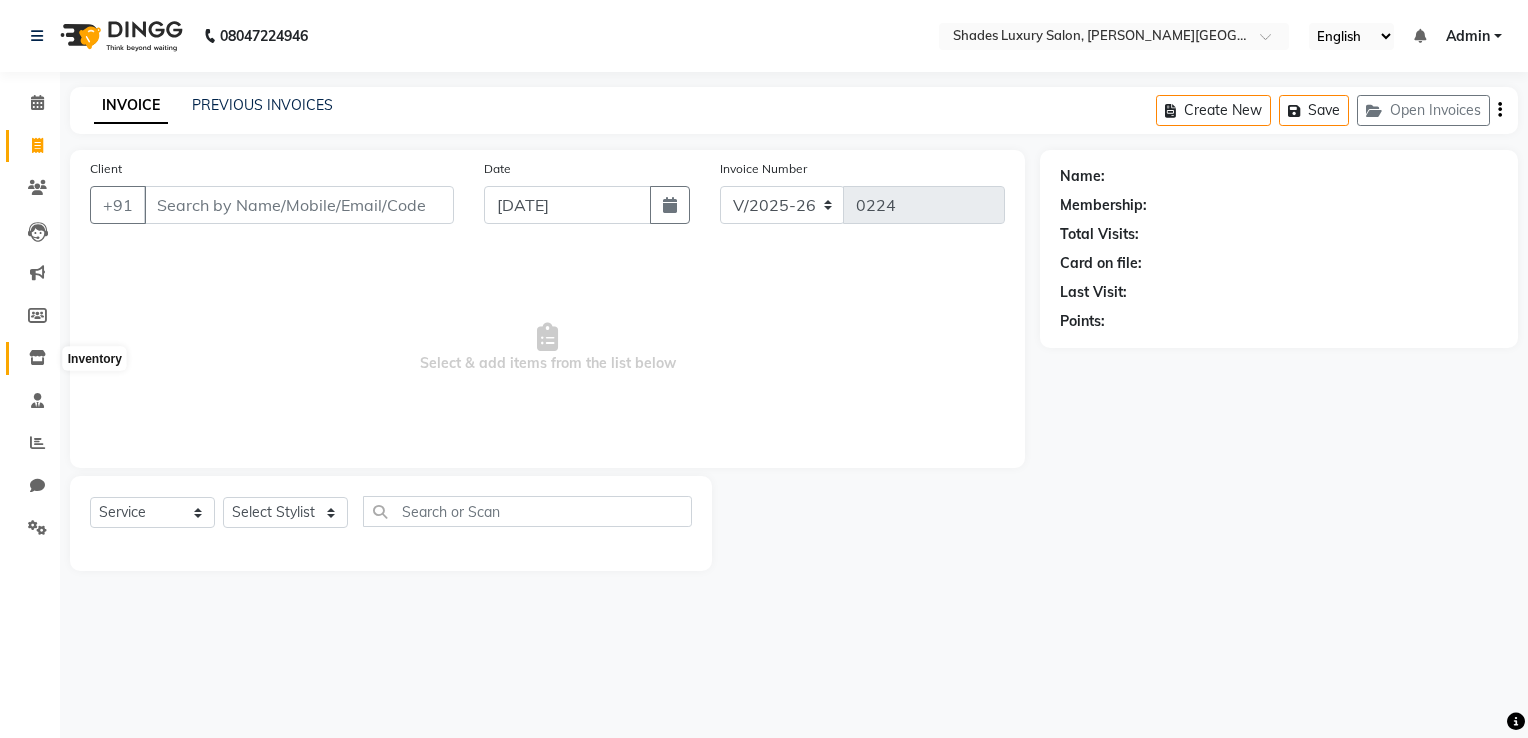 click 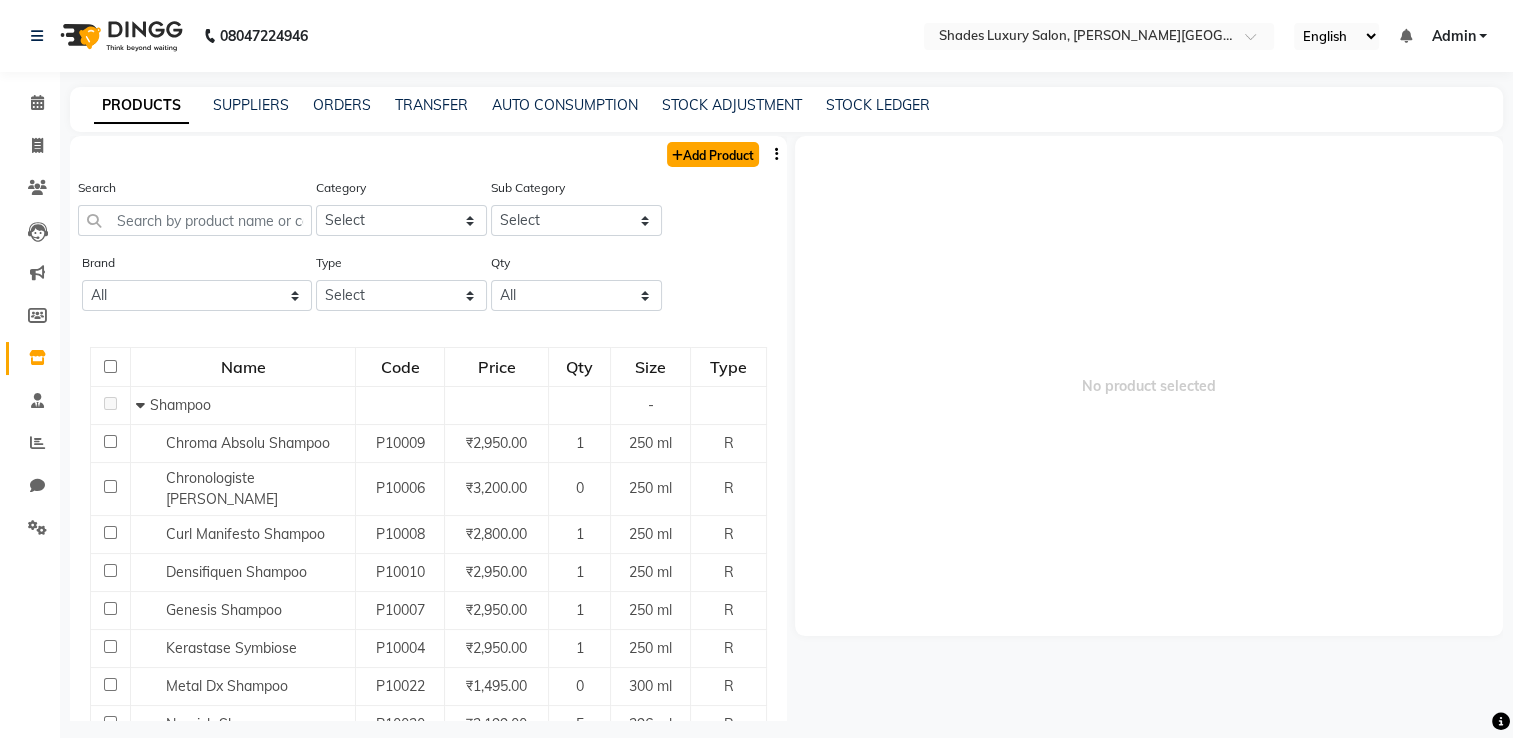 click 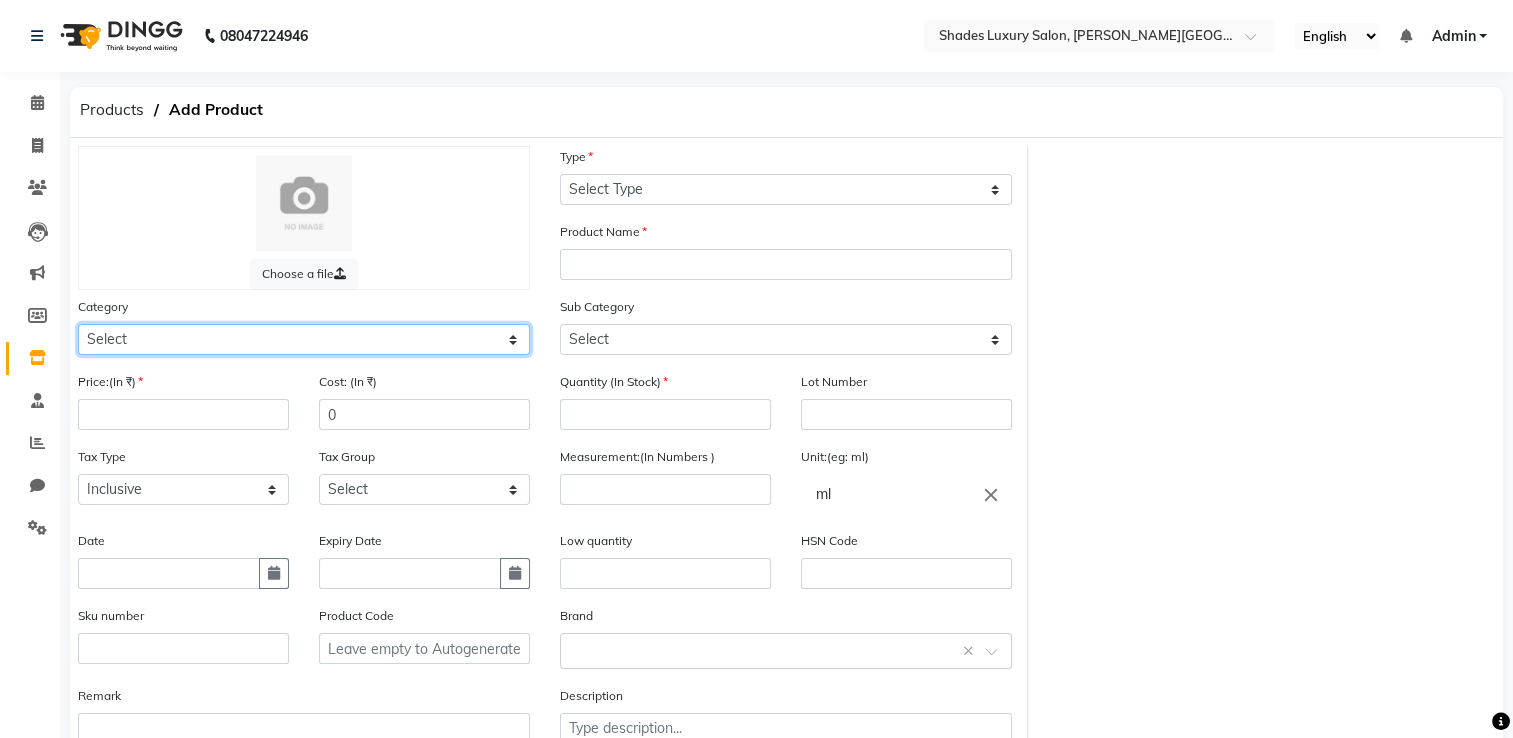 click on "Select Hair Skin Makeup Personal Care Appliances Beard Waxing Disposable Threading Hands and Feet Beauty Planet Botox Cadiveu Casmara Cheryls Loreal Olaplex Other" 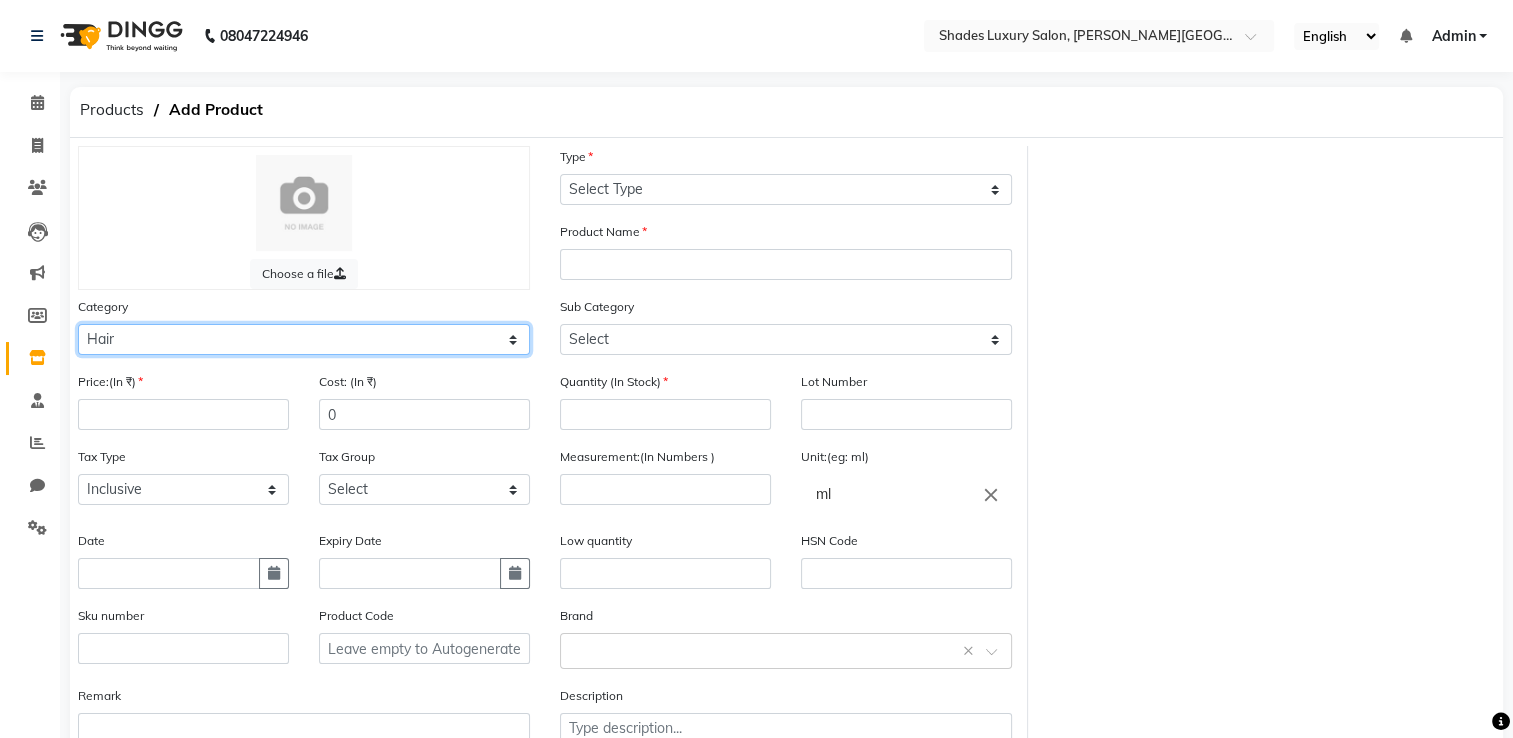 click on "Select Hair Skin Makeup Personal Care Appliances Beard Waxing Disposable Threading Hands and Feet Beauty Planet Botox Cadiveu Casmara Cheryls Loreal Olaplex Other" 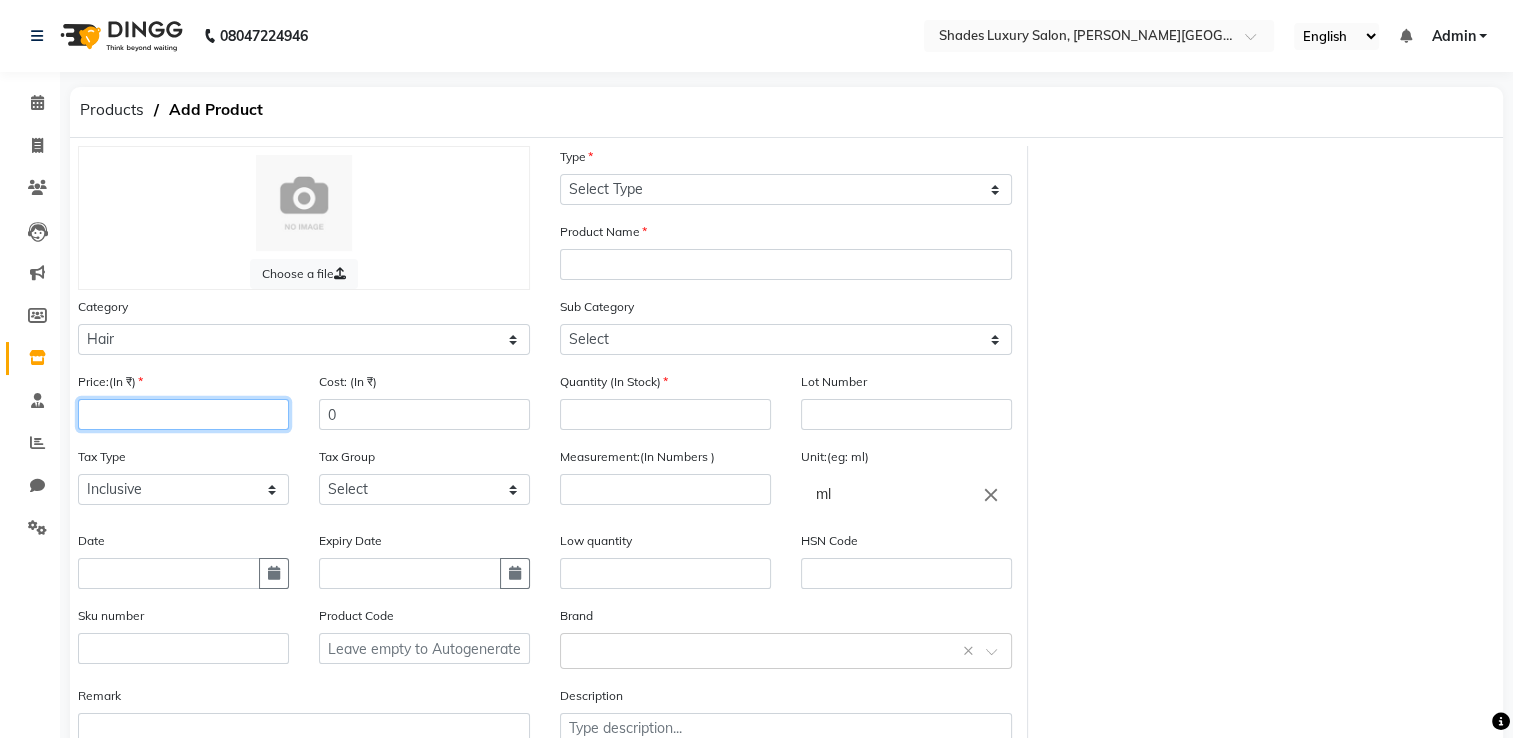 click 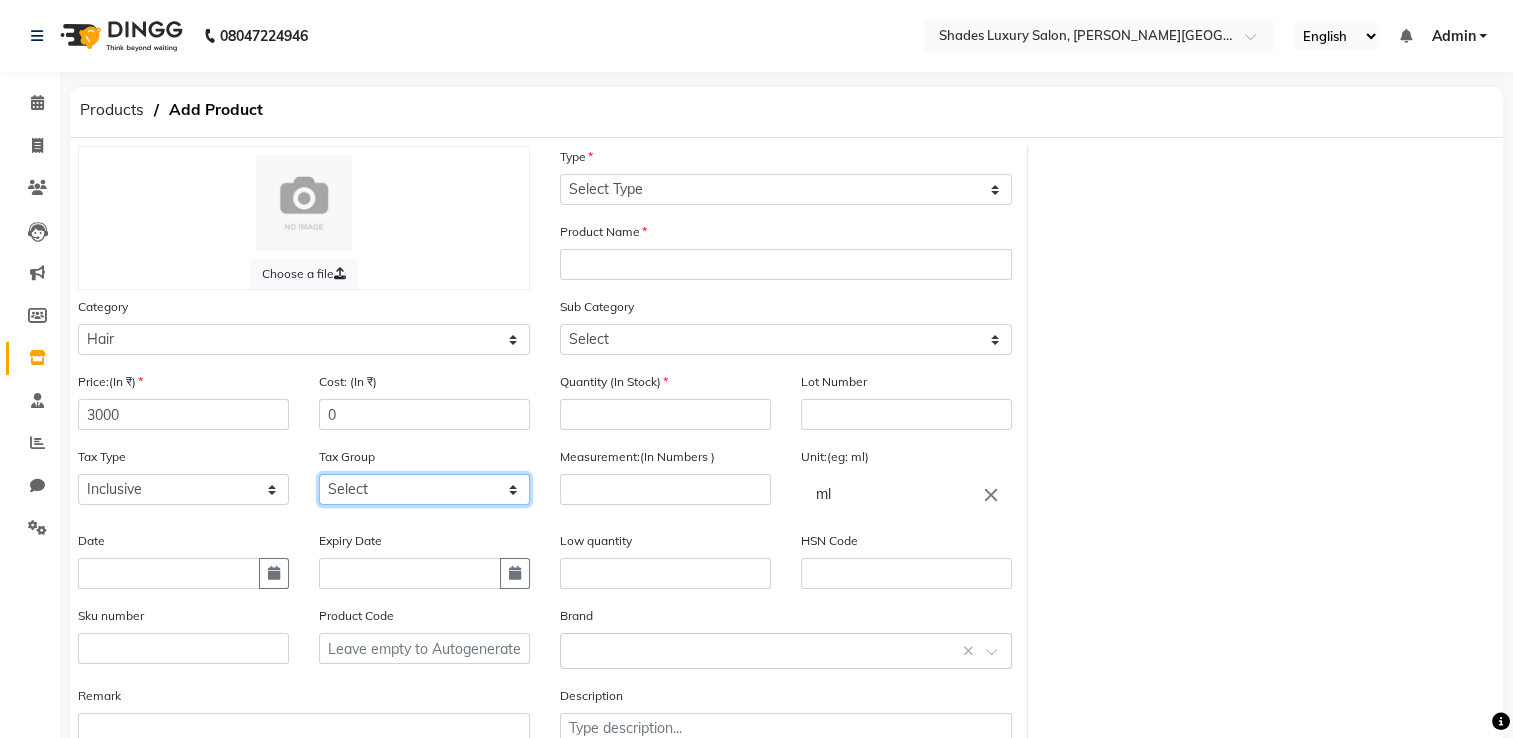 click on "Select GST" 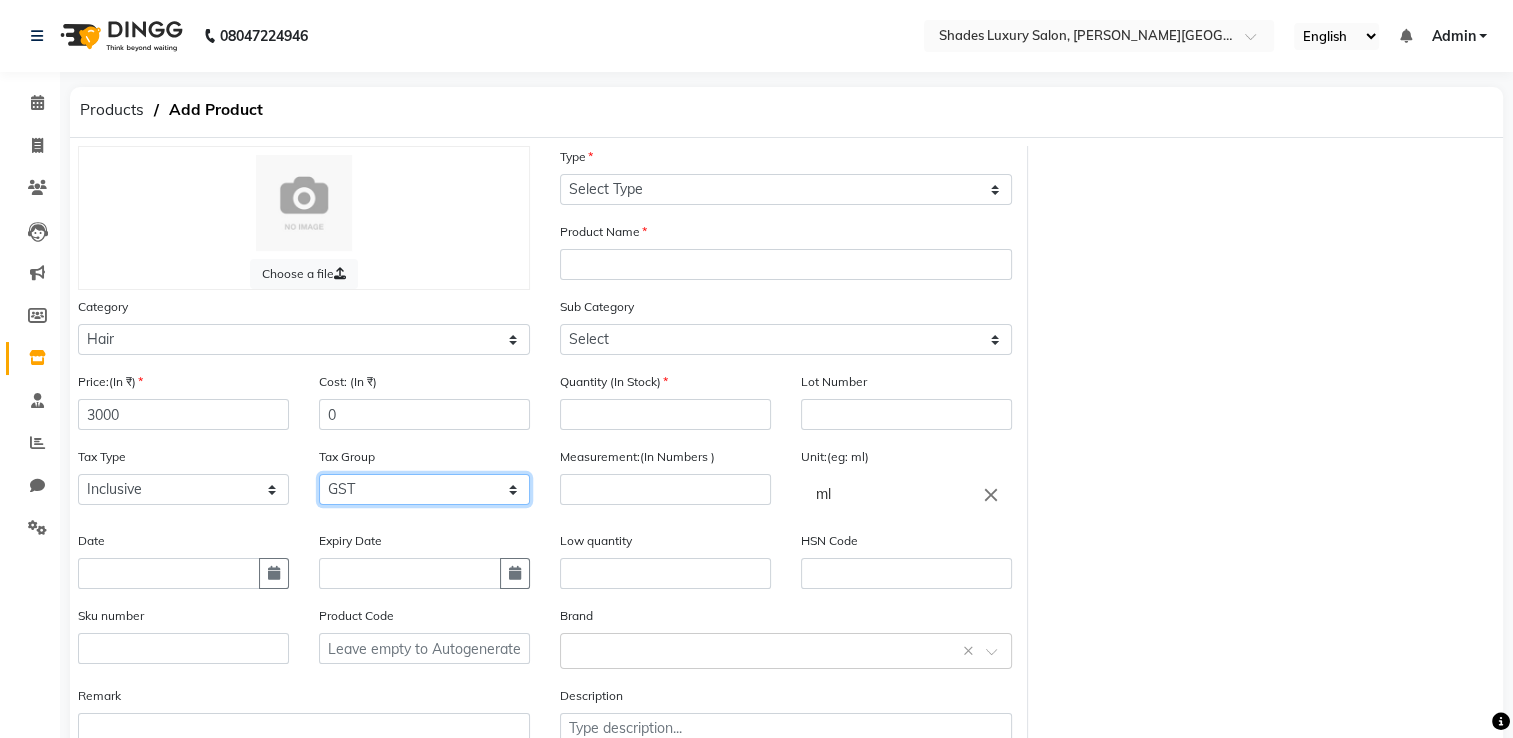 click on "Select GST" 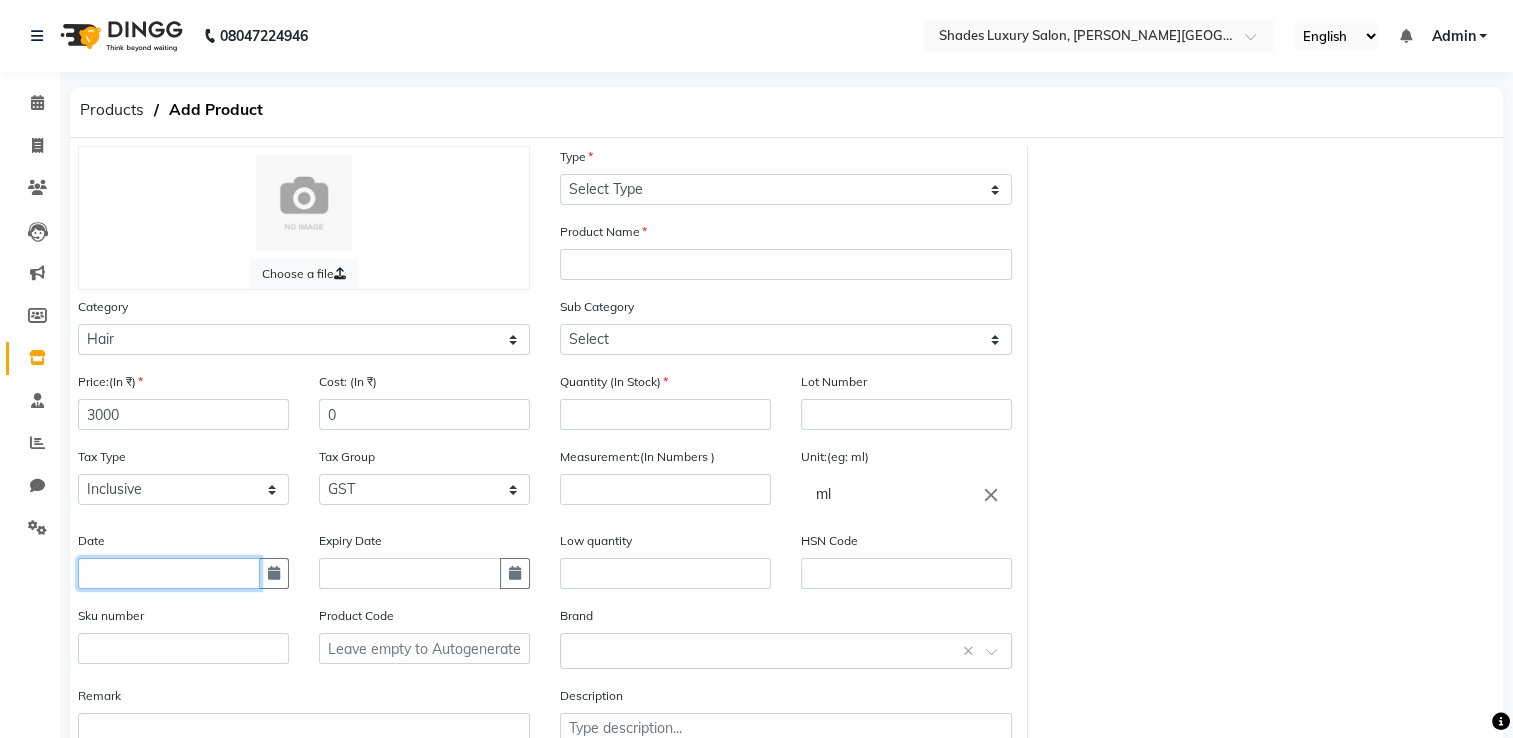 click 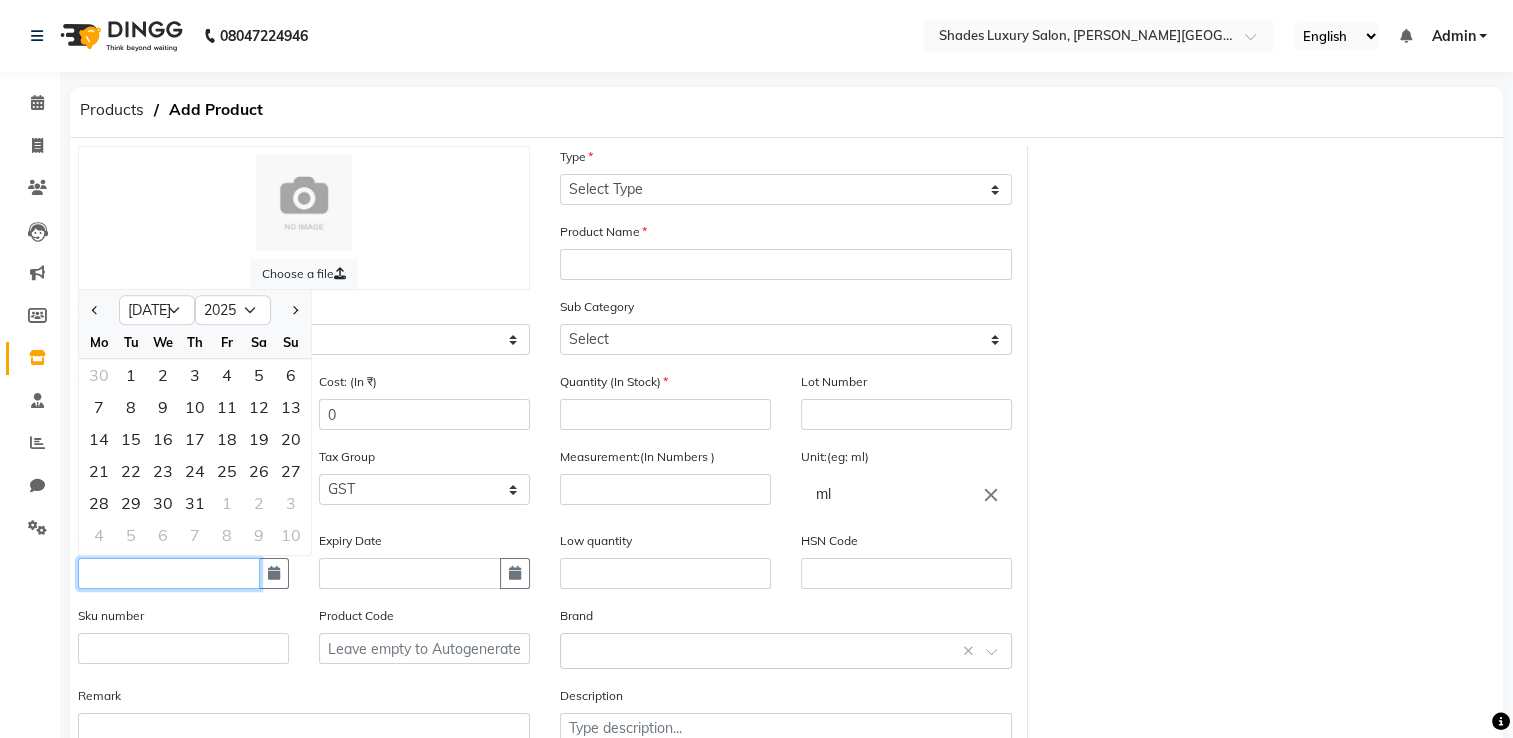 click 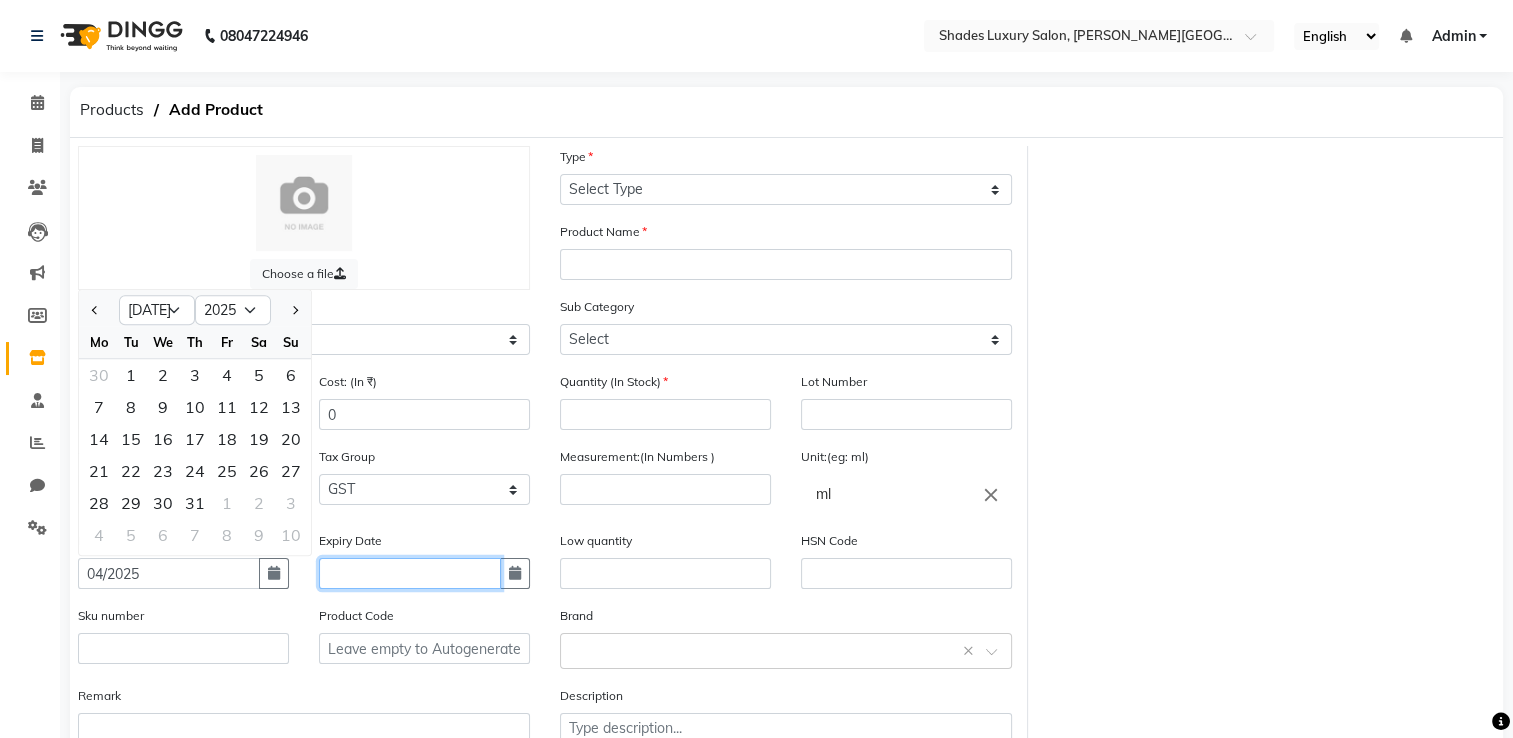 click 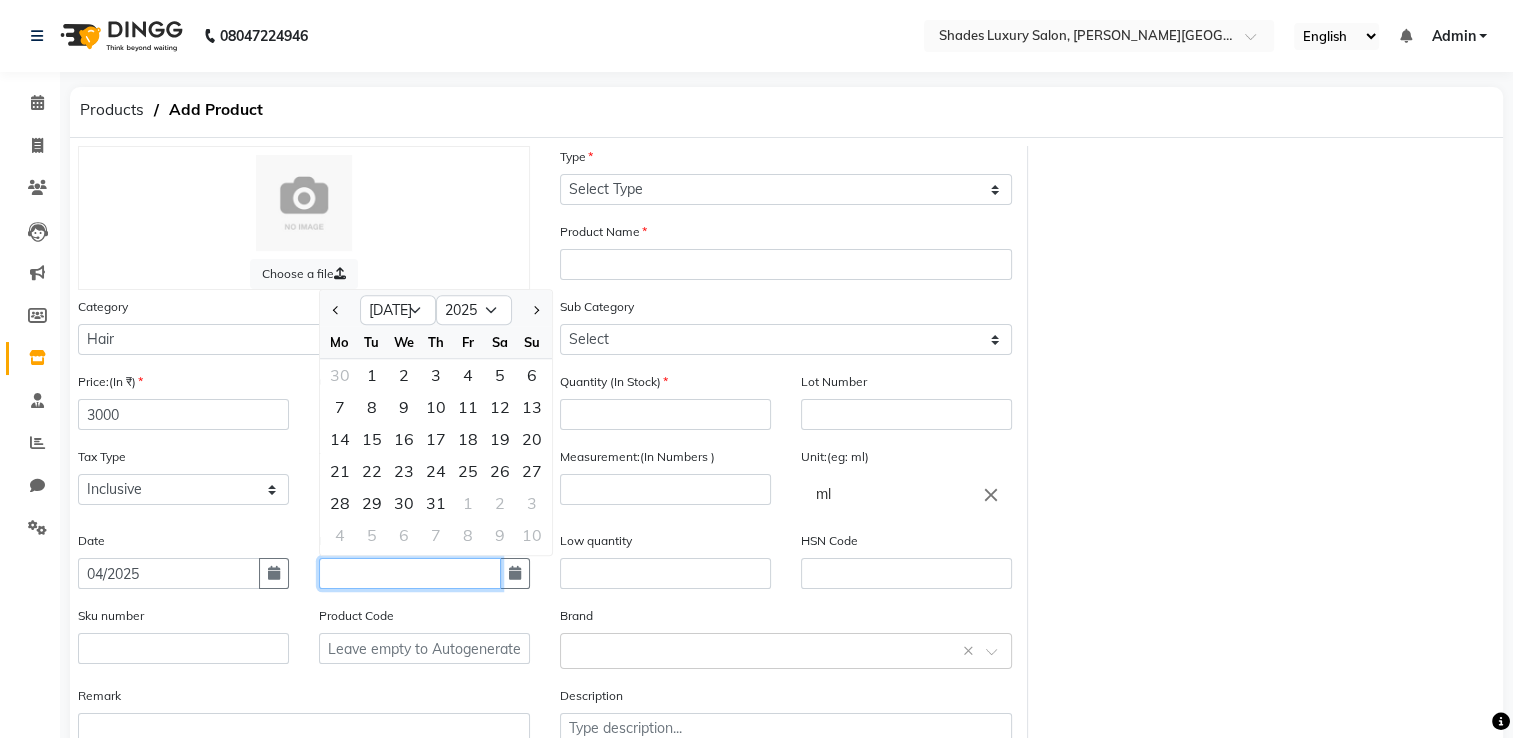 click 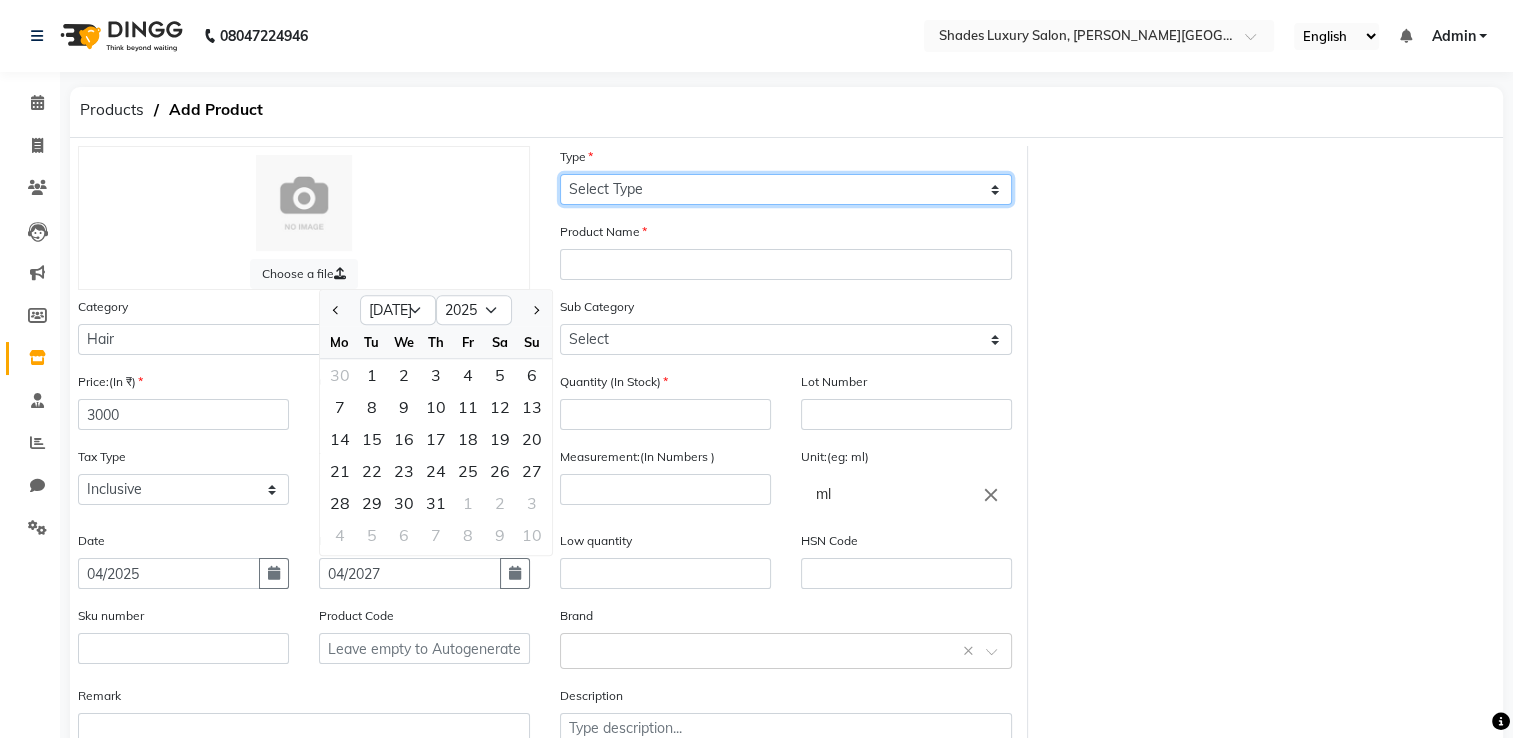 click on "Select Type Both Retail Consumable" 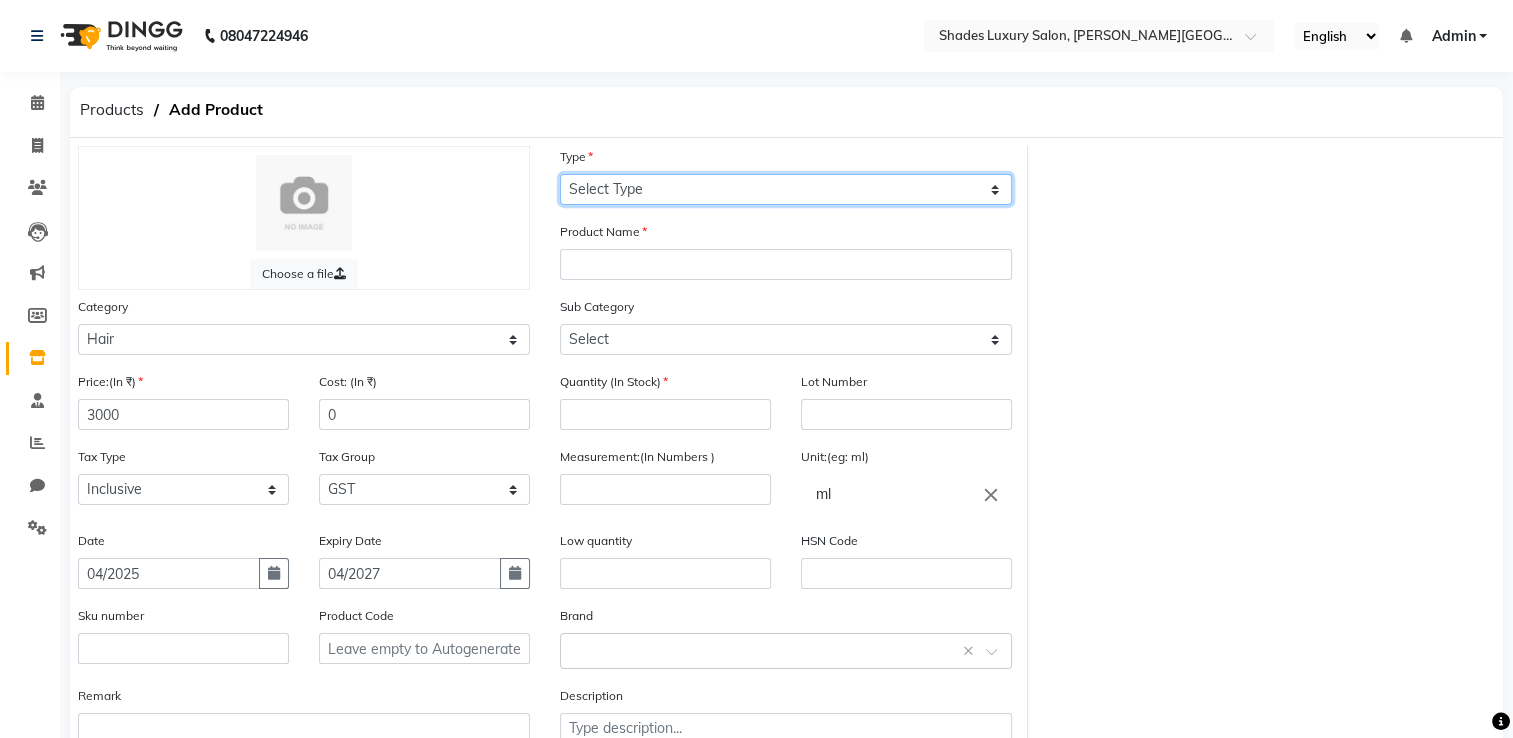 click on "Select Type Both Retail Consumable" 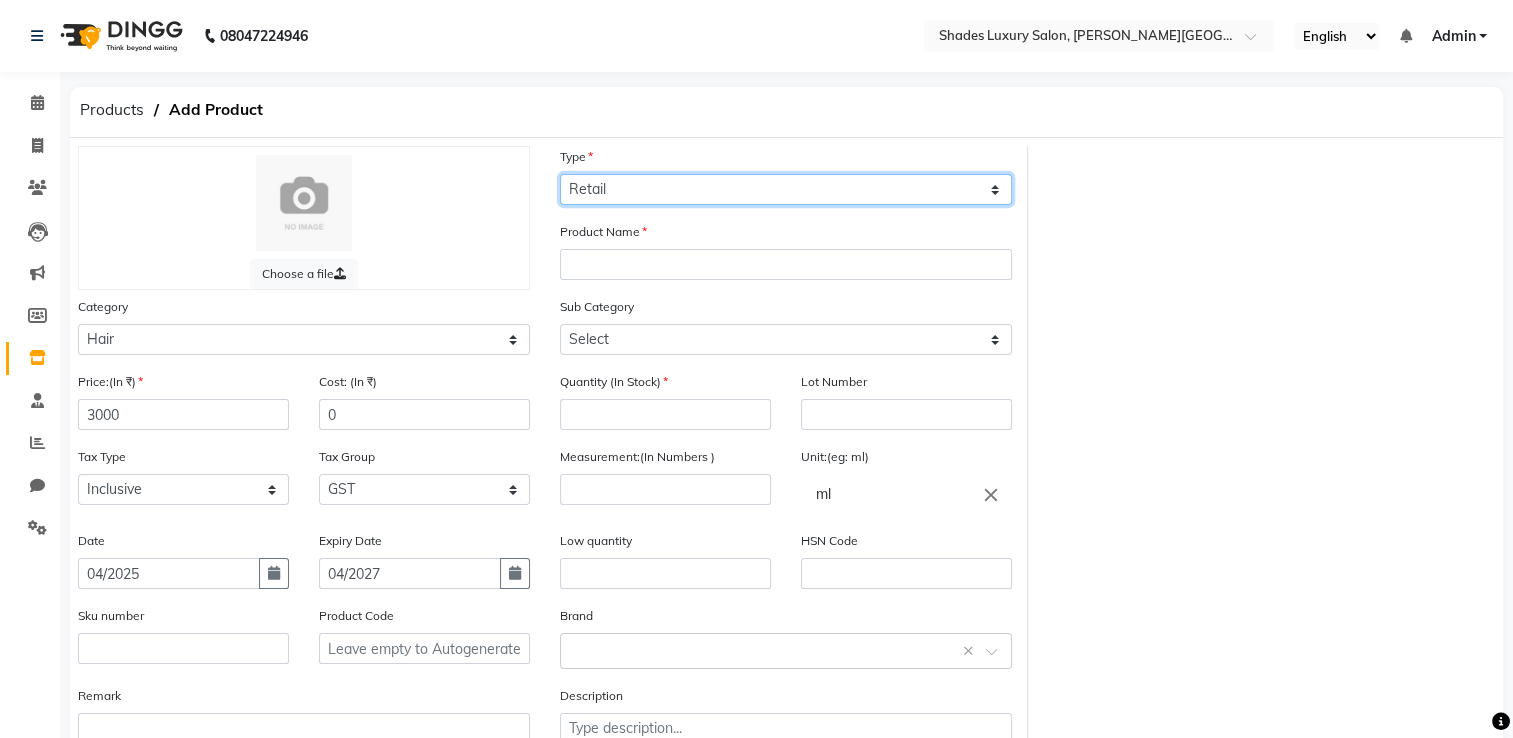 click on "Select Type Both Retail Consumable" 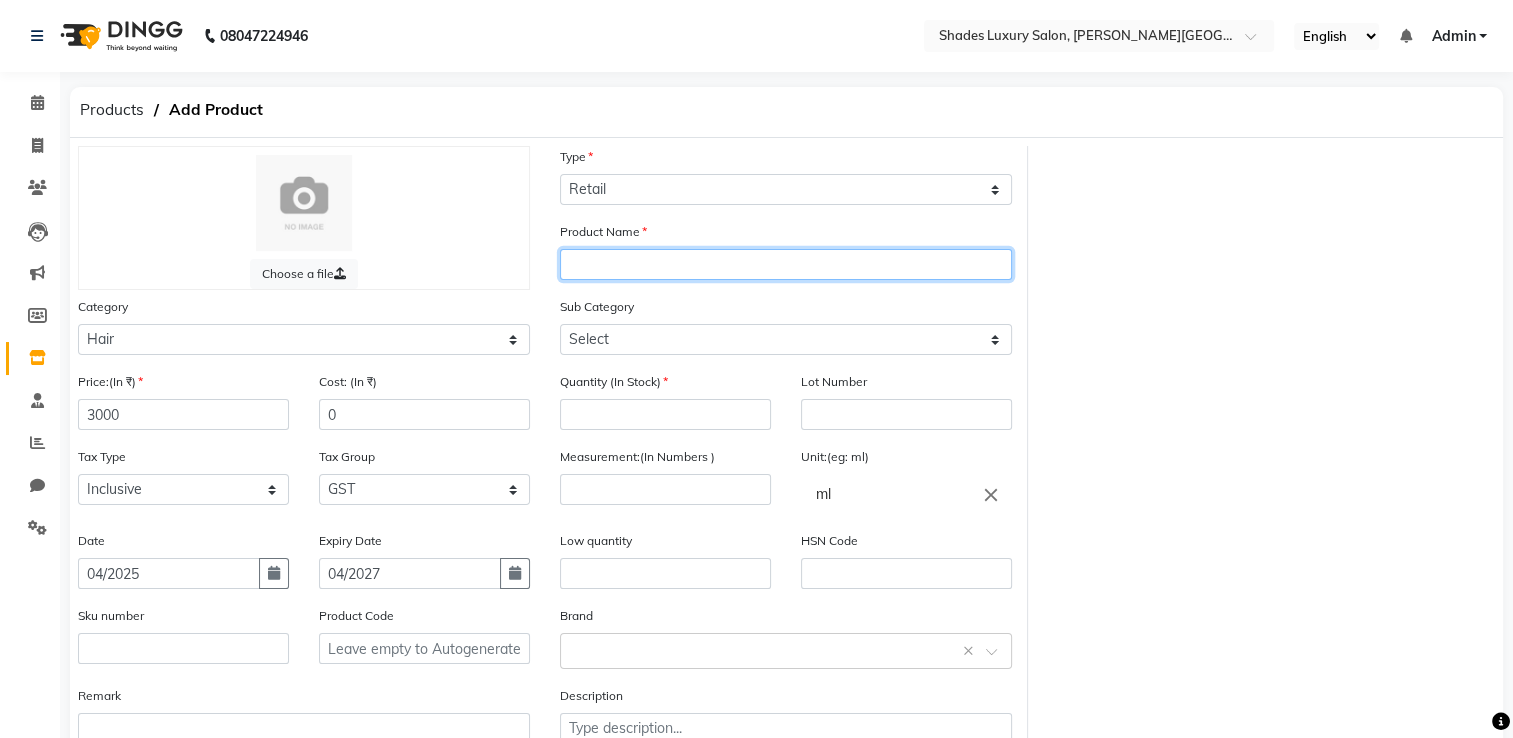 click 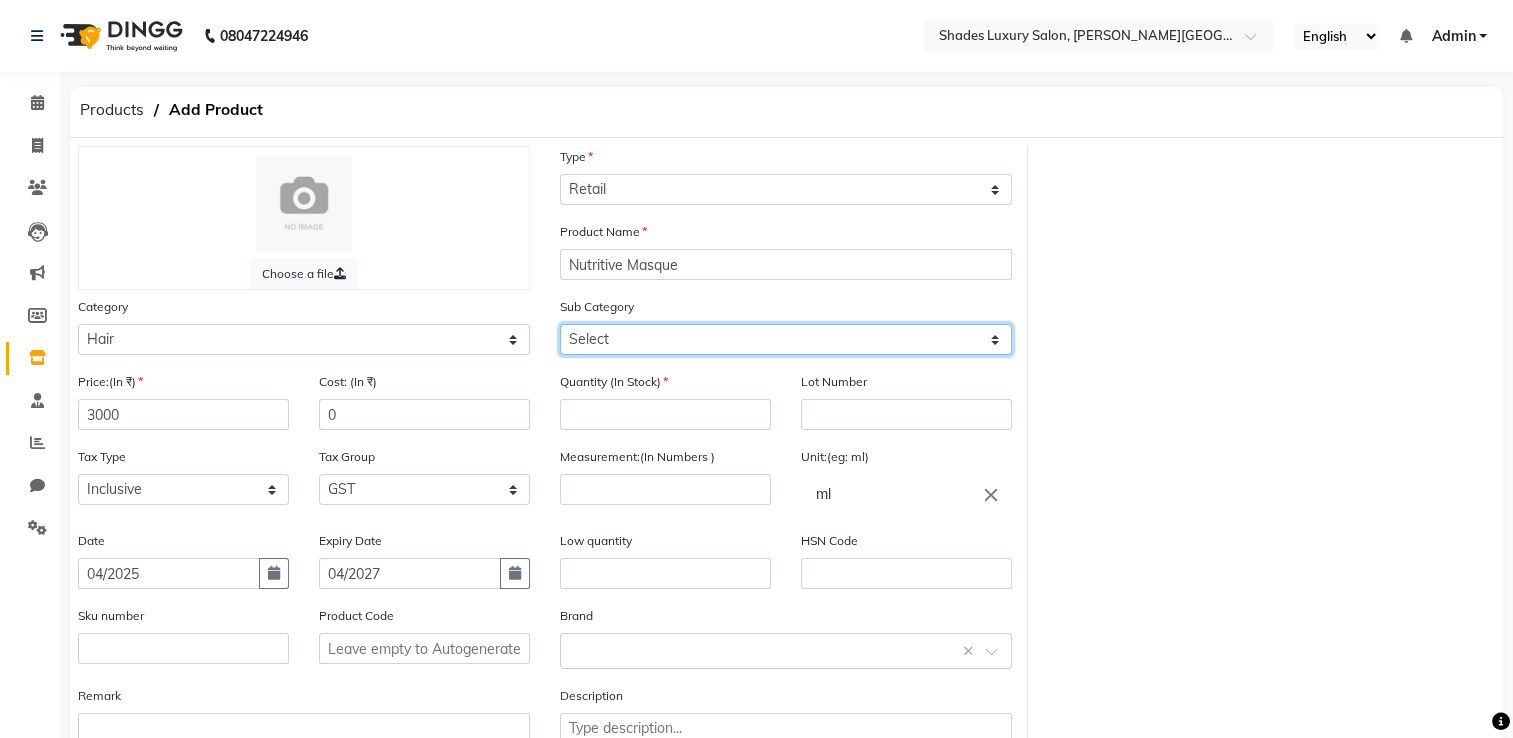 click on "Select Shampoo Conditioner Cream Mask Oil Serum Color Appliances Treatment Styling Kit & Combo Other" 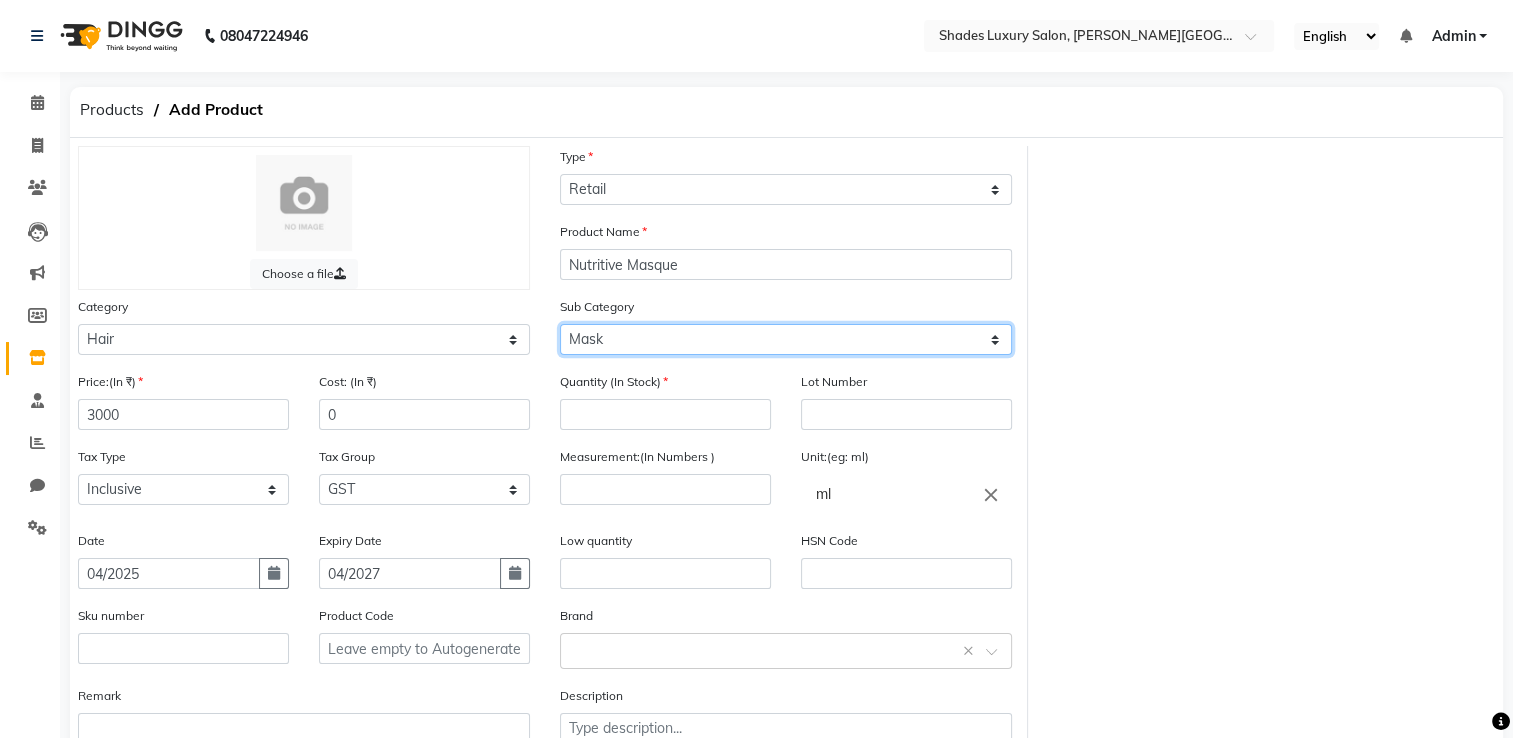 click on "Select Shampoo Conditioner Cream Mask Oil Serum Color Appliances Treatment Styling Kit & Combo Other" 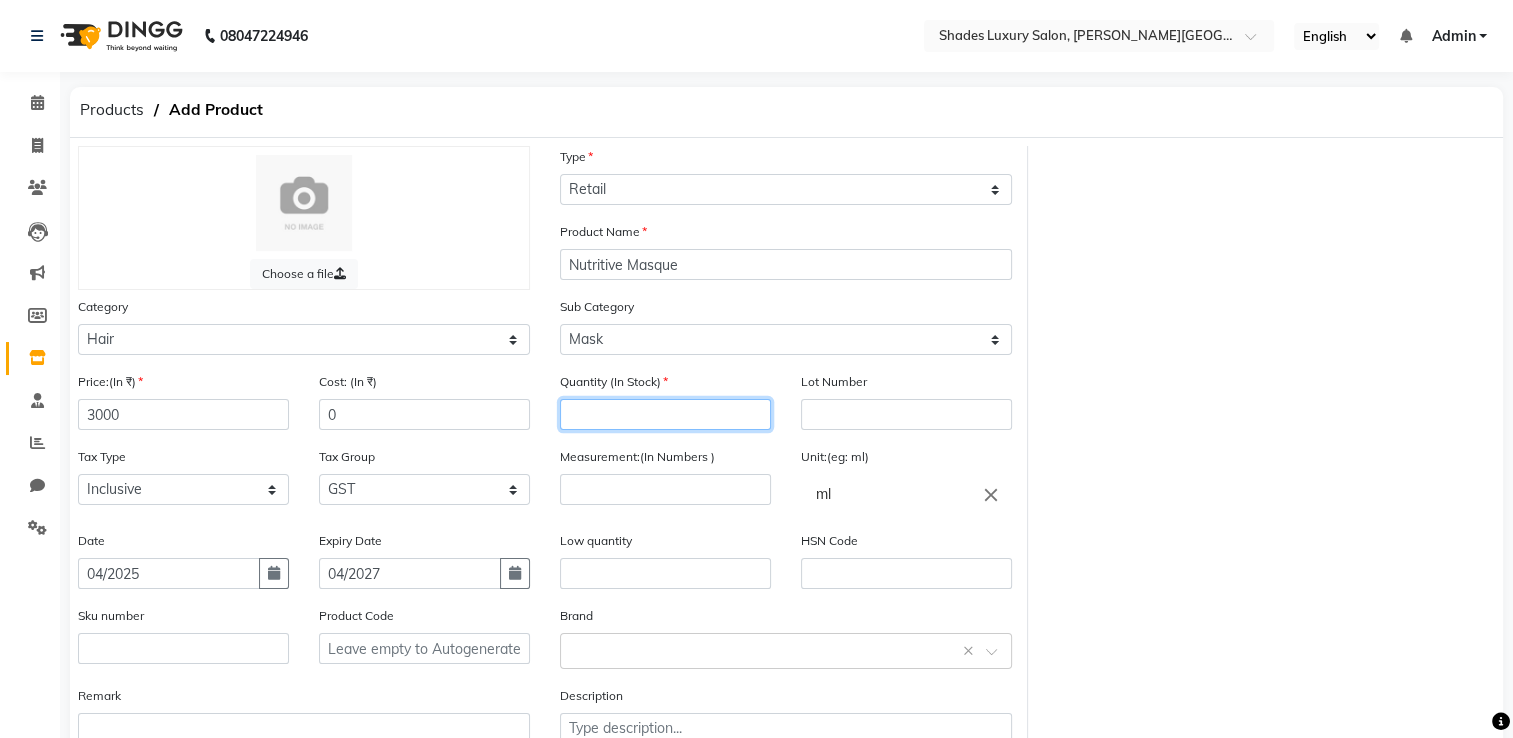 click 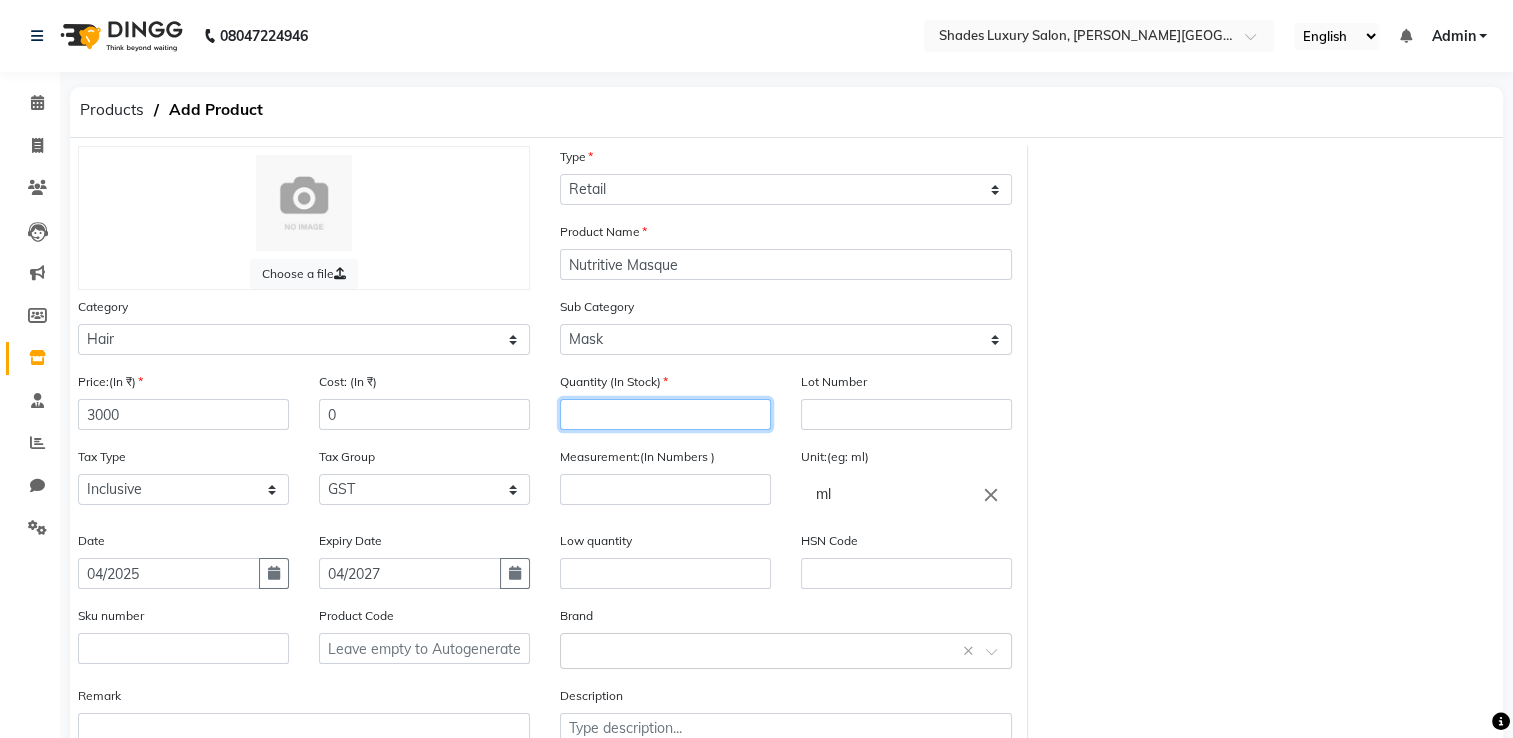 click 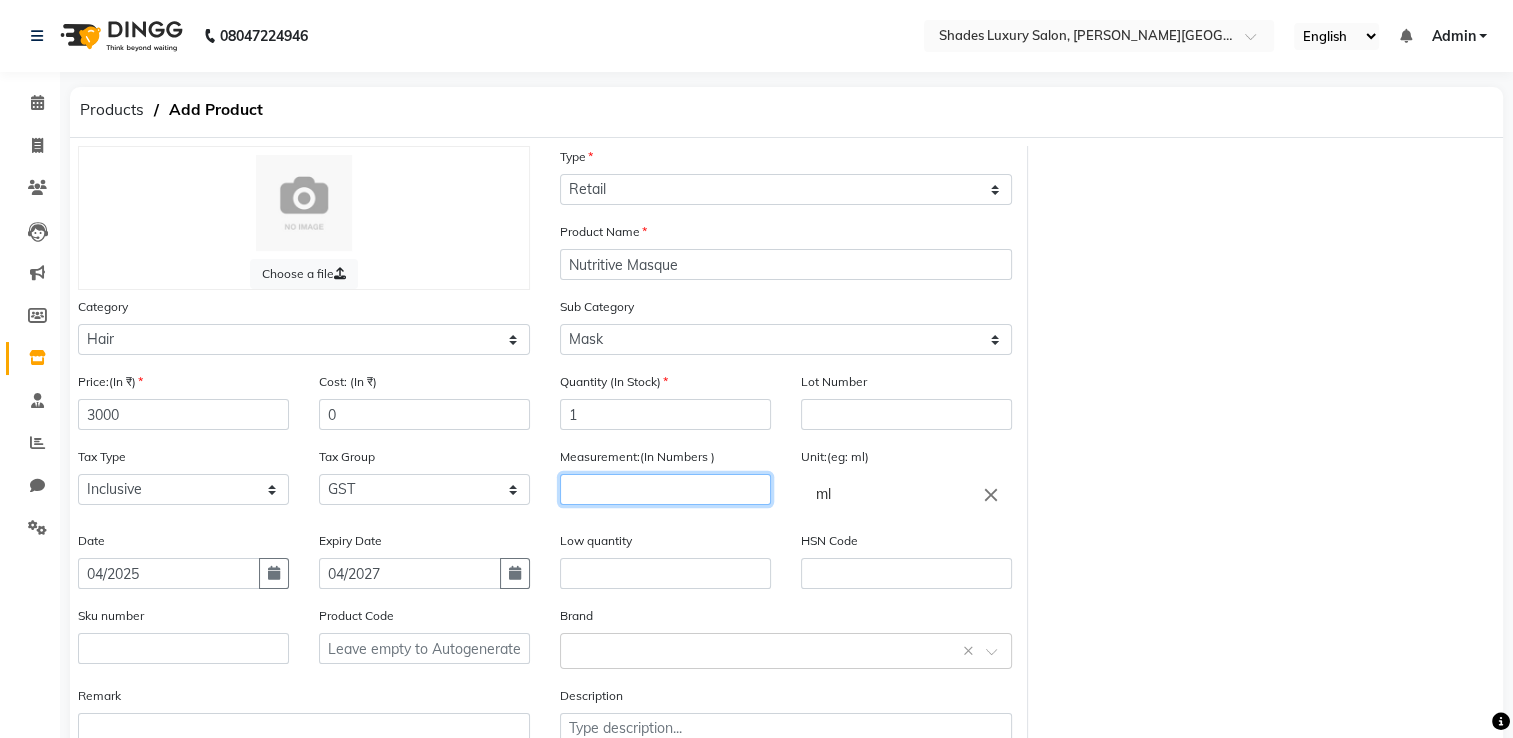 click 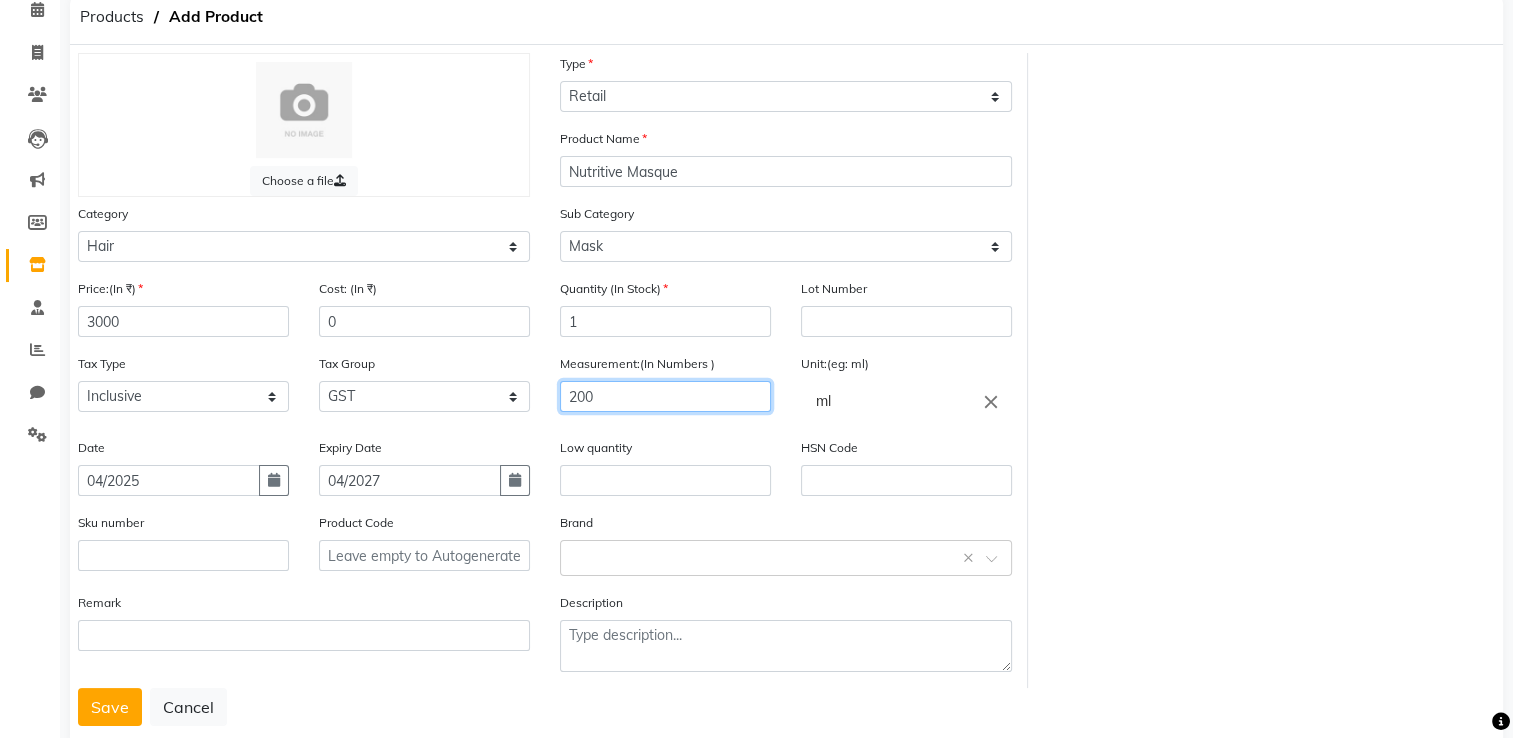 scroll, scrollTop: 147, scrollLeft: 0, axis: vertical 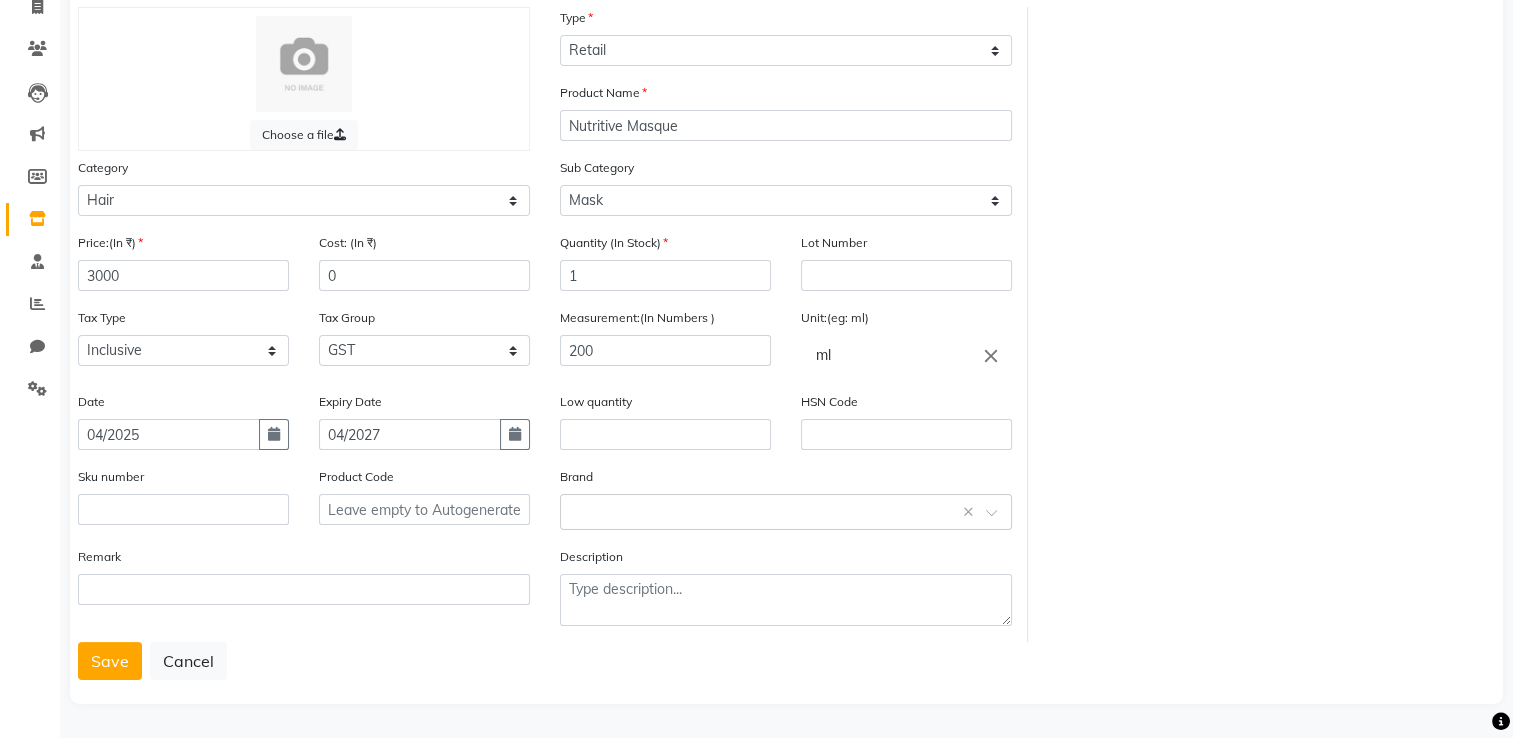 click on "Brand Select brand or add custom brand    ×" 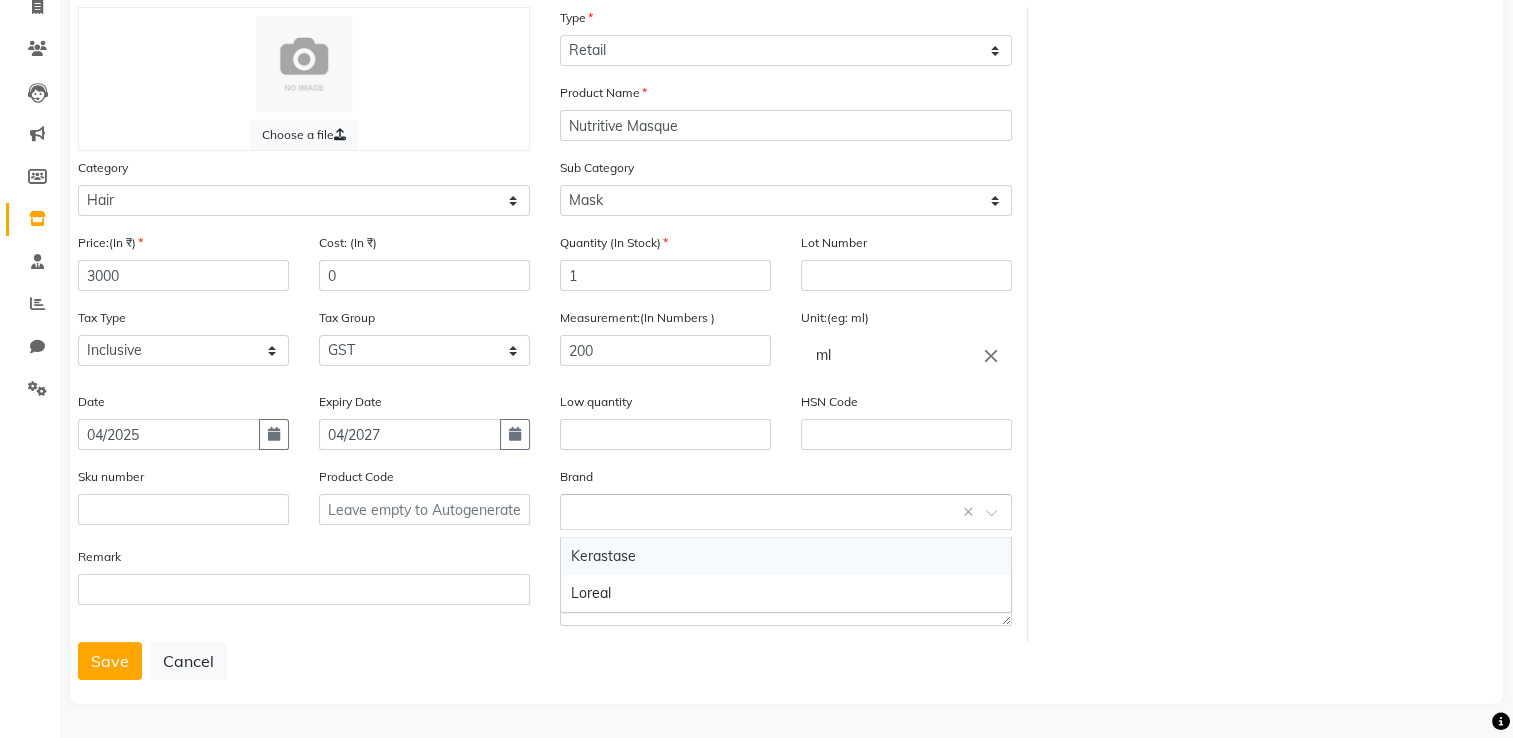 click 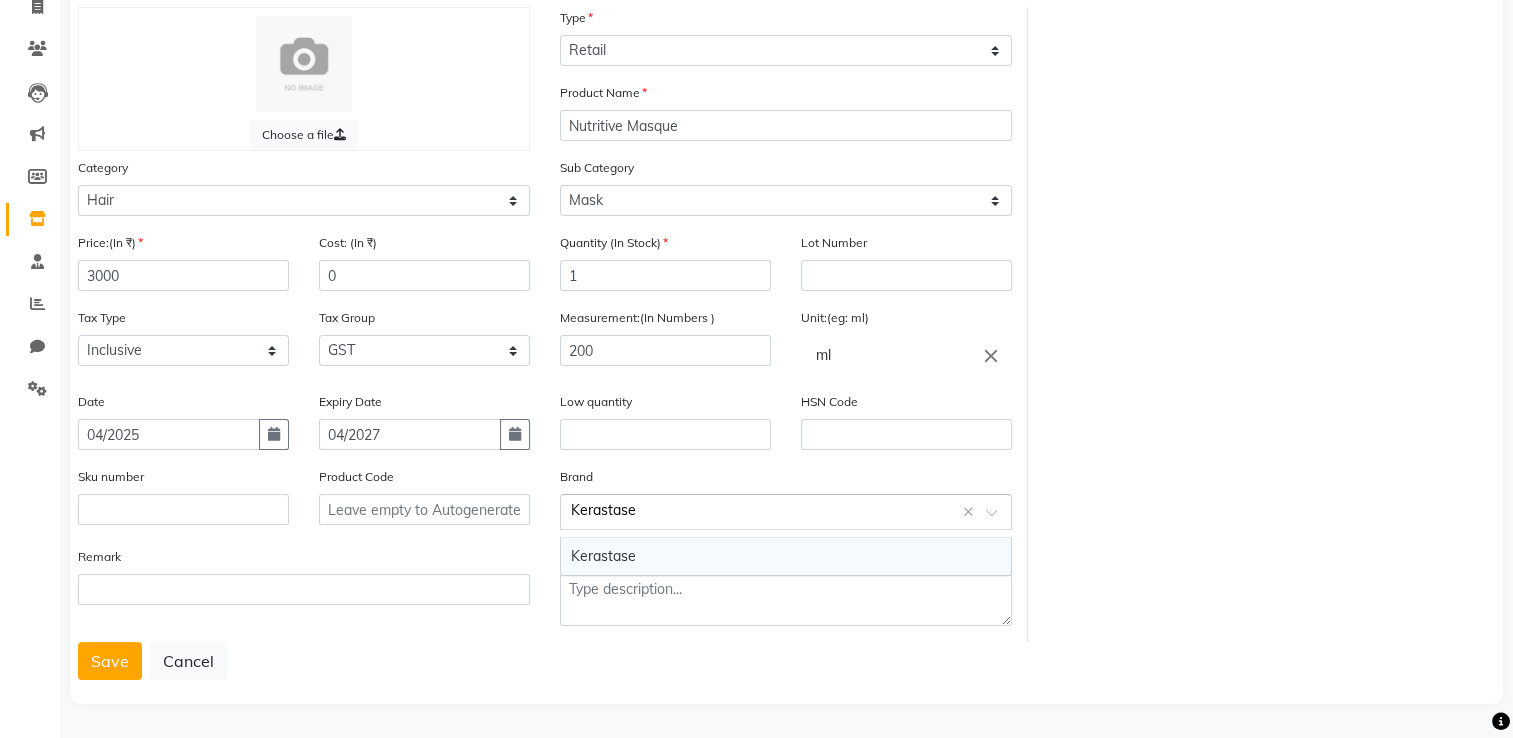 click on "Kerastase" at bounding box center (786, 556) 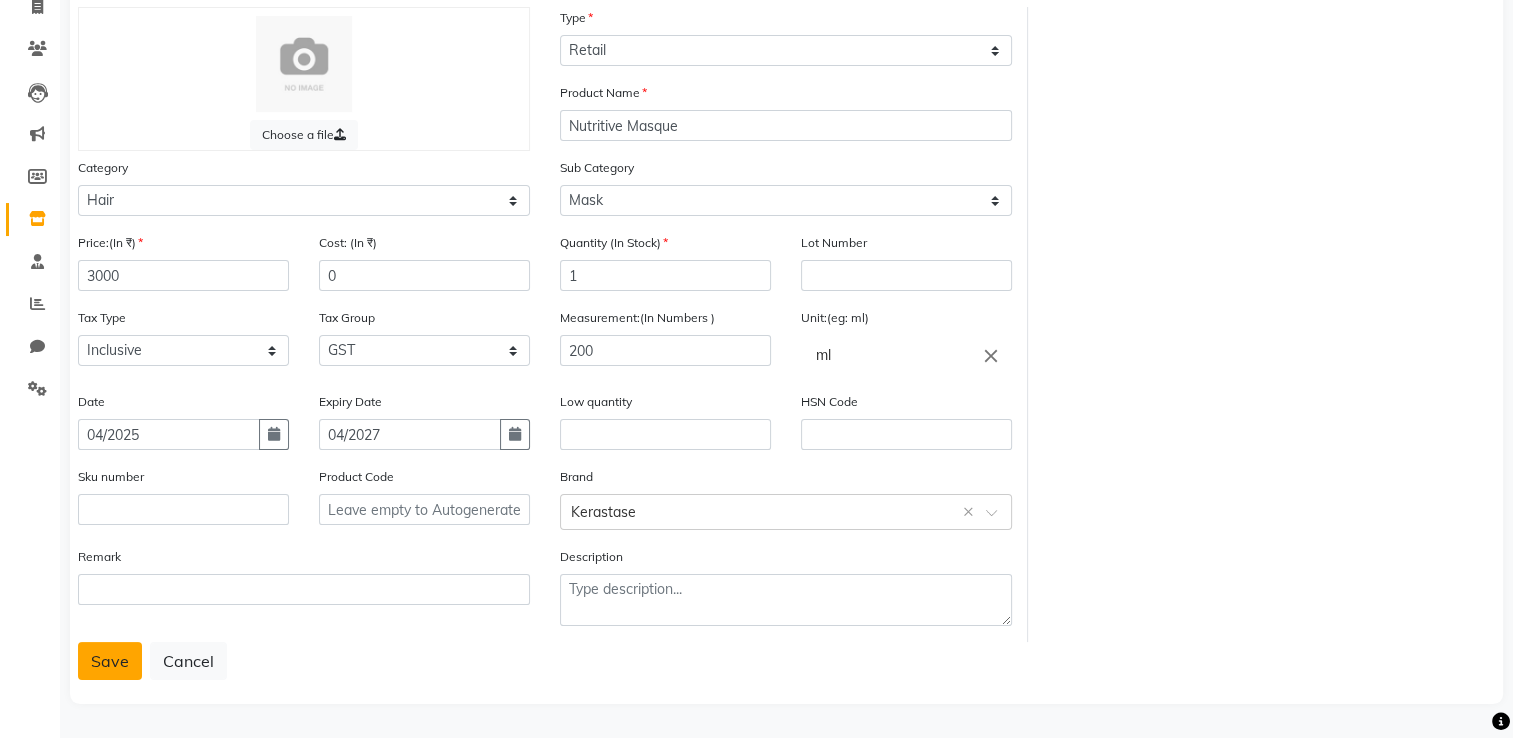 click on "Save" 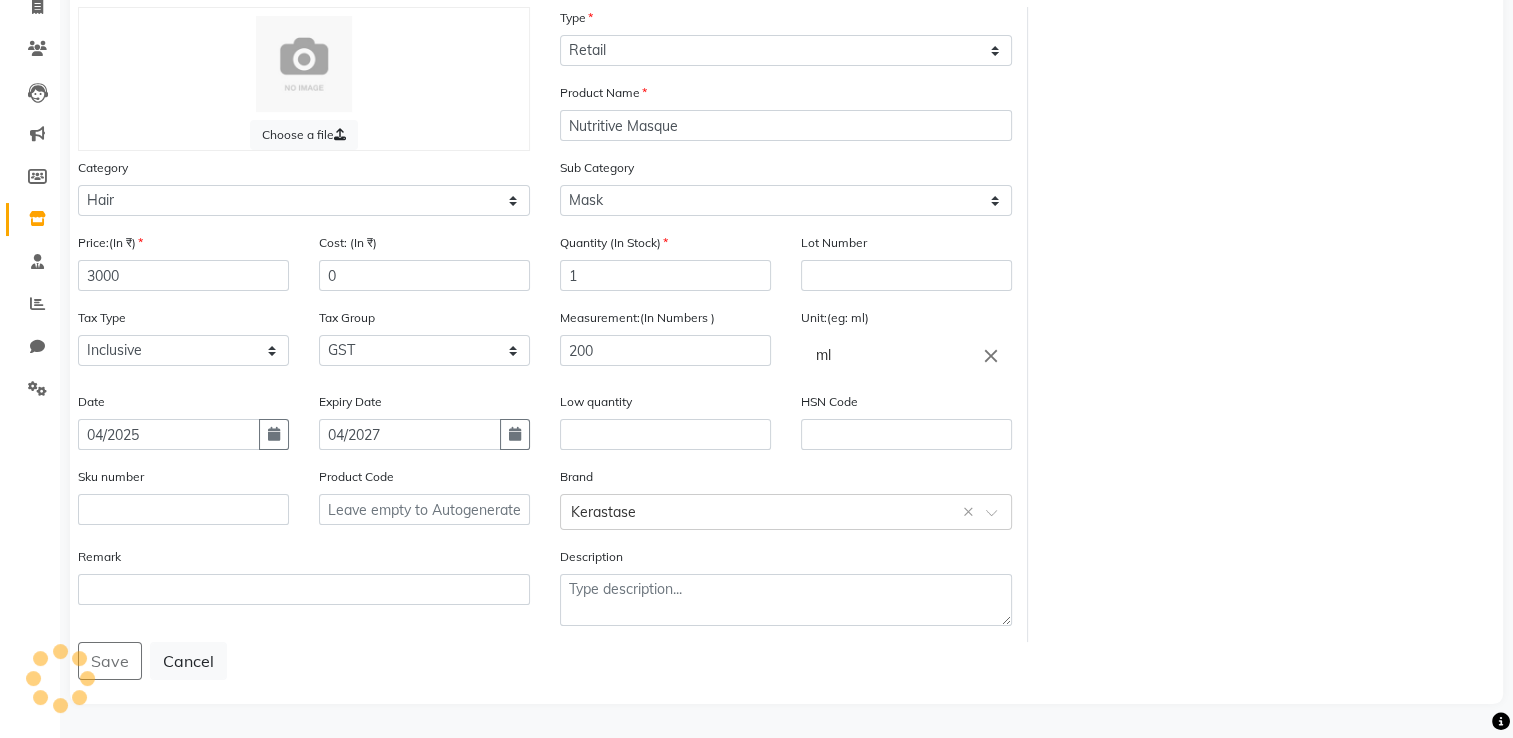 scroll, scrollTop: 0, scrollLeft: 0, axis: both 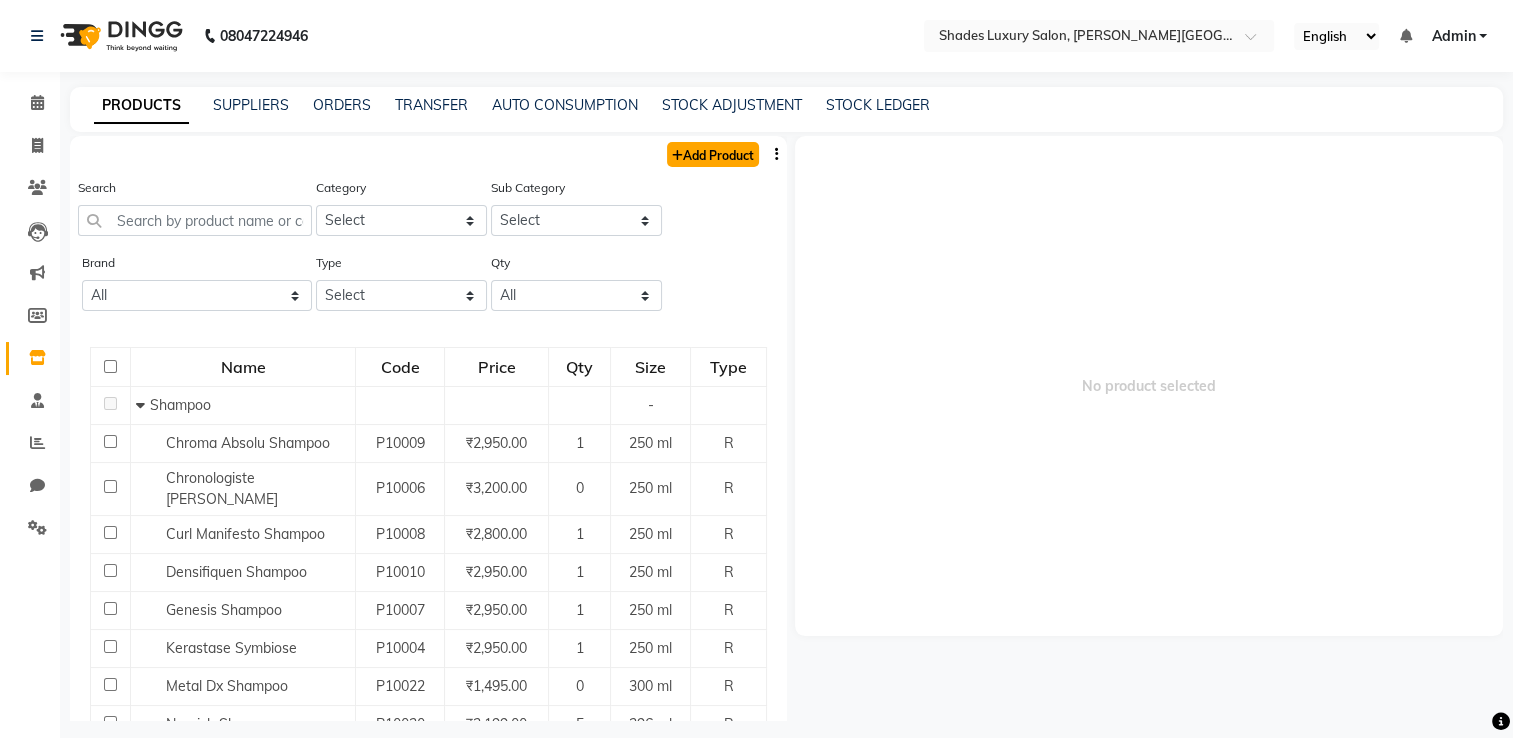 click 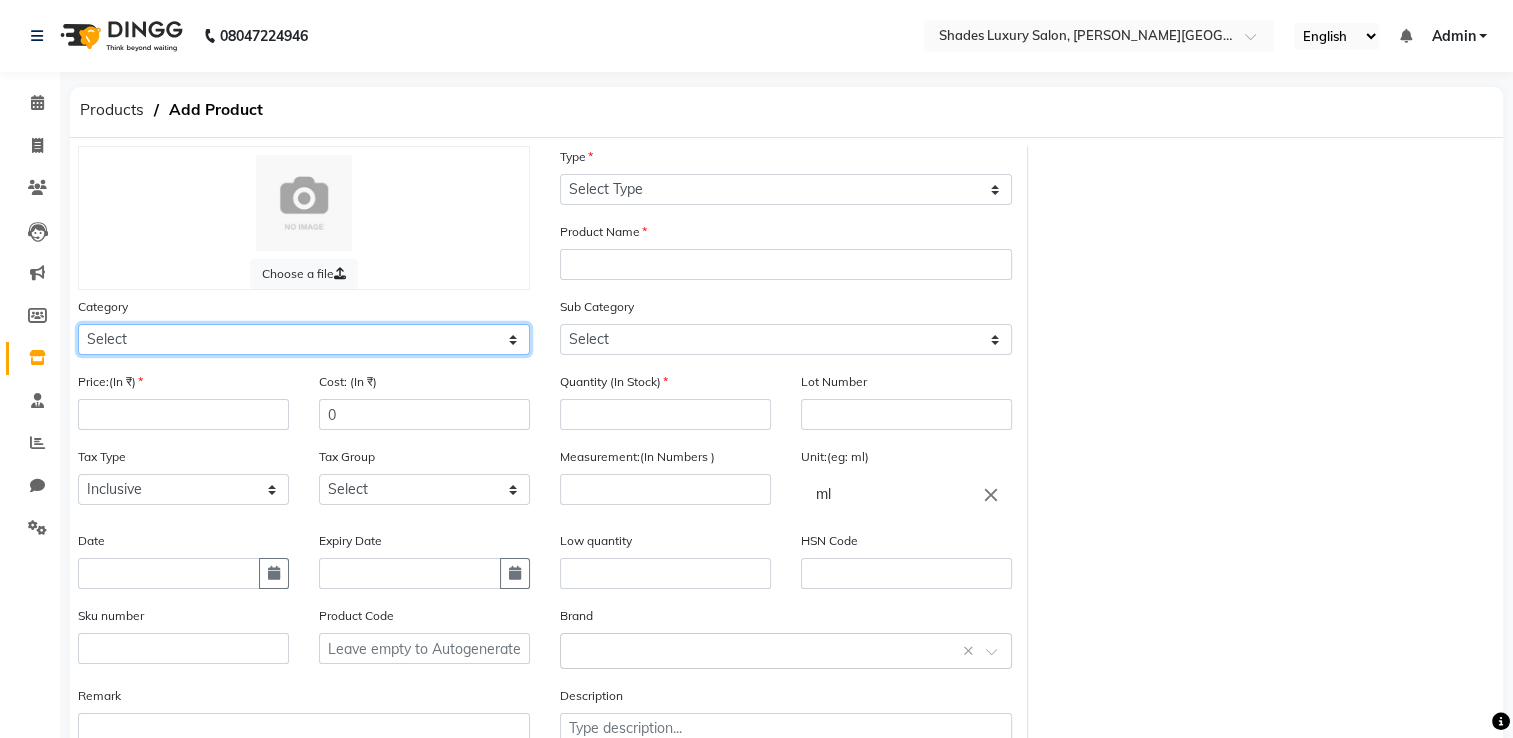 click on "Select Hair Skin Makeup Personal Care Appliances Beard Waxing Disposable Threading Hands and Feet Beauty Planet Botox Cadiveu Casmara Cheryls Loreal Olaplex Other" 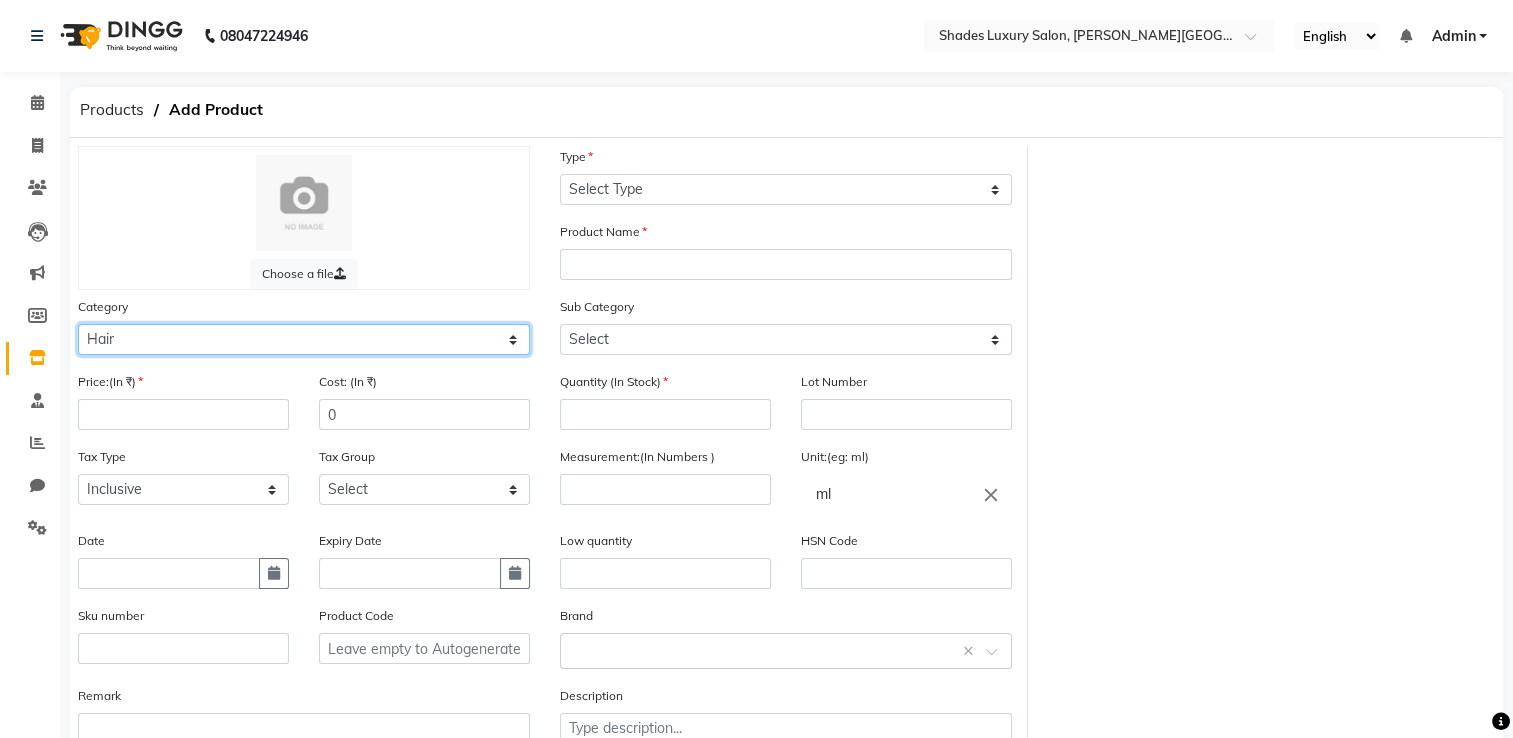 click on "Select Hair Skin Makeup Personal Care Appliances Beard Waxing Disposable Threading Hands and Feet Beauty Planet Botox Cadiveu Casmara Cheryls Loreal Olaplex Other" 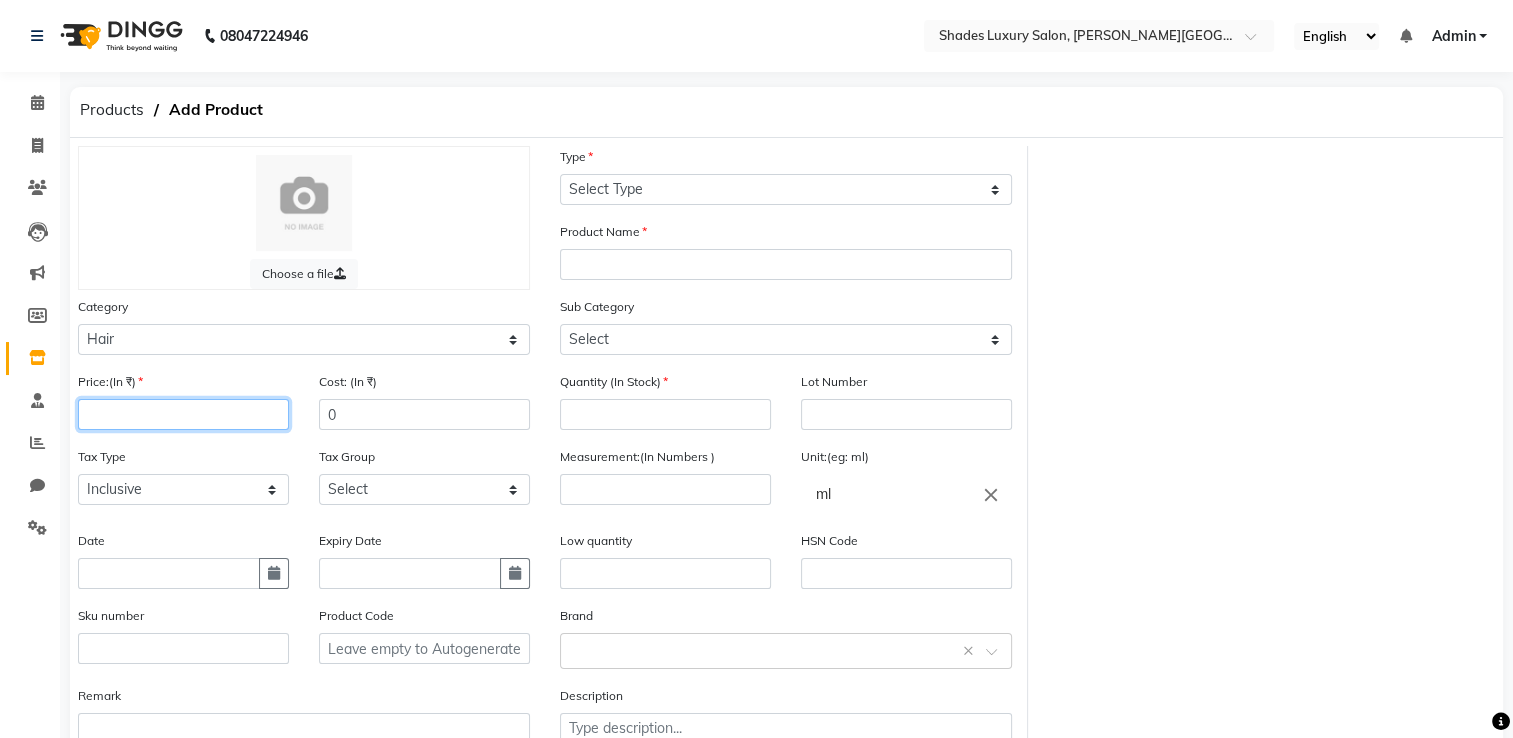 click 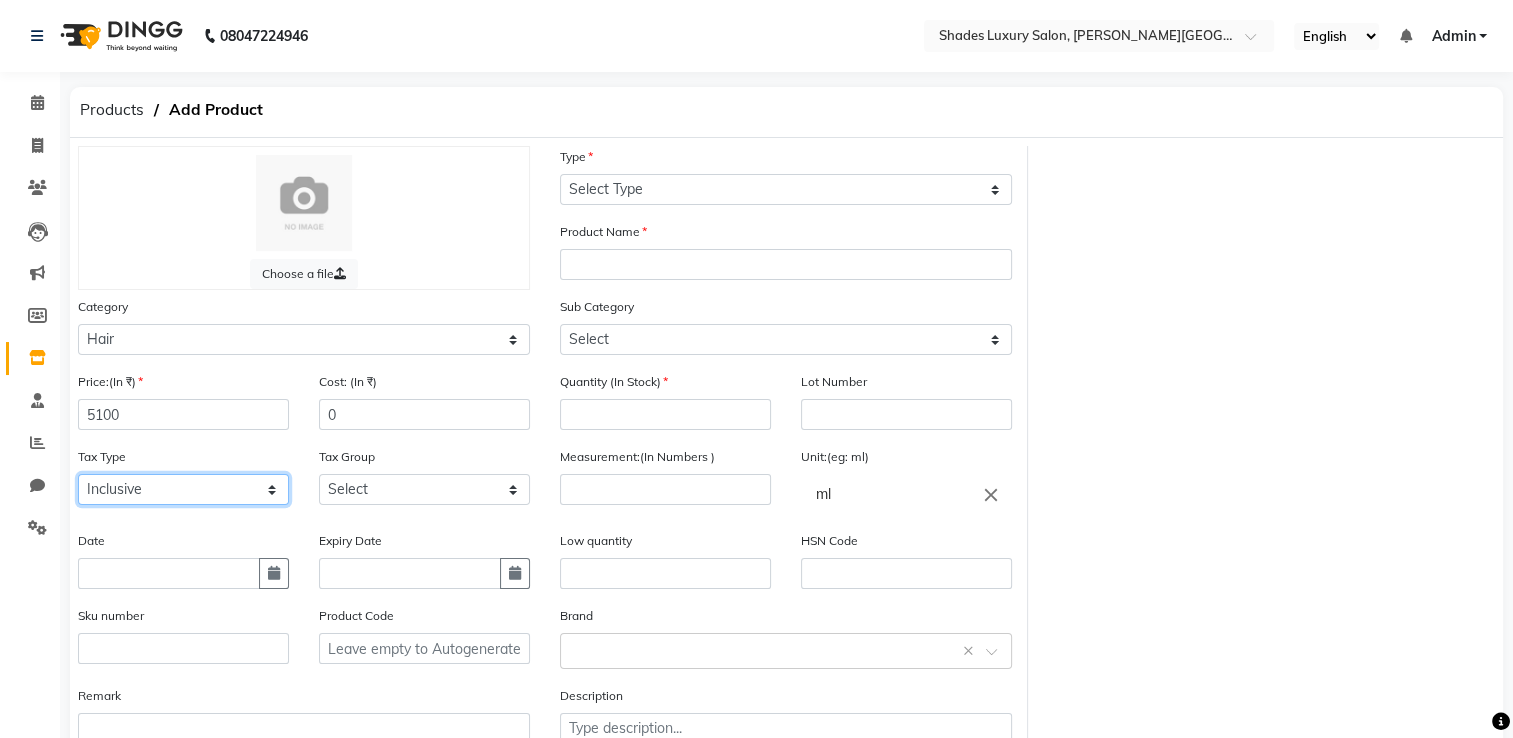 click on "Select Inclusive Exclusive" 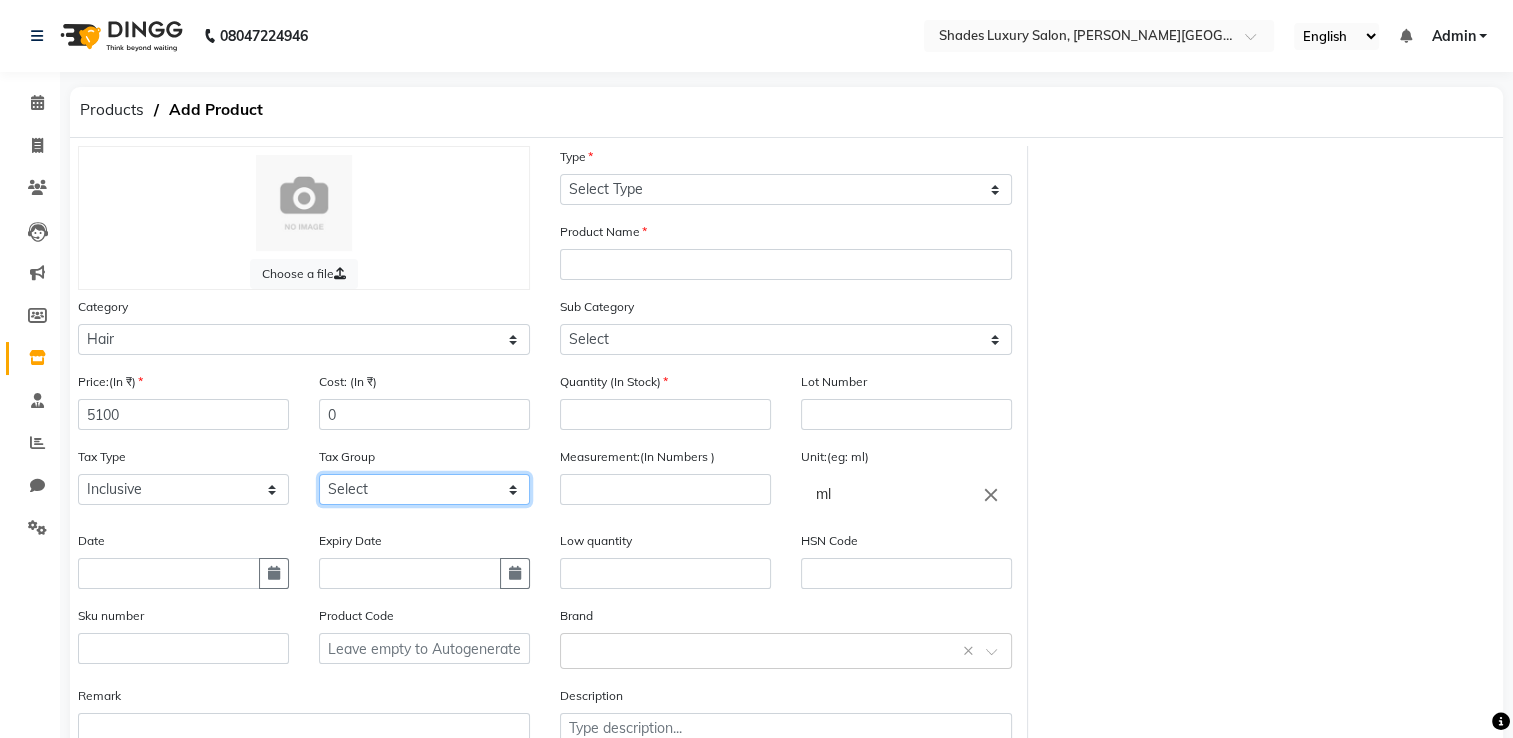 click on "Select GST" 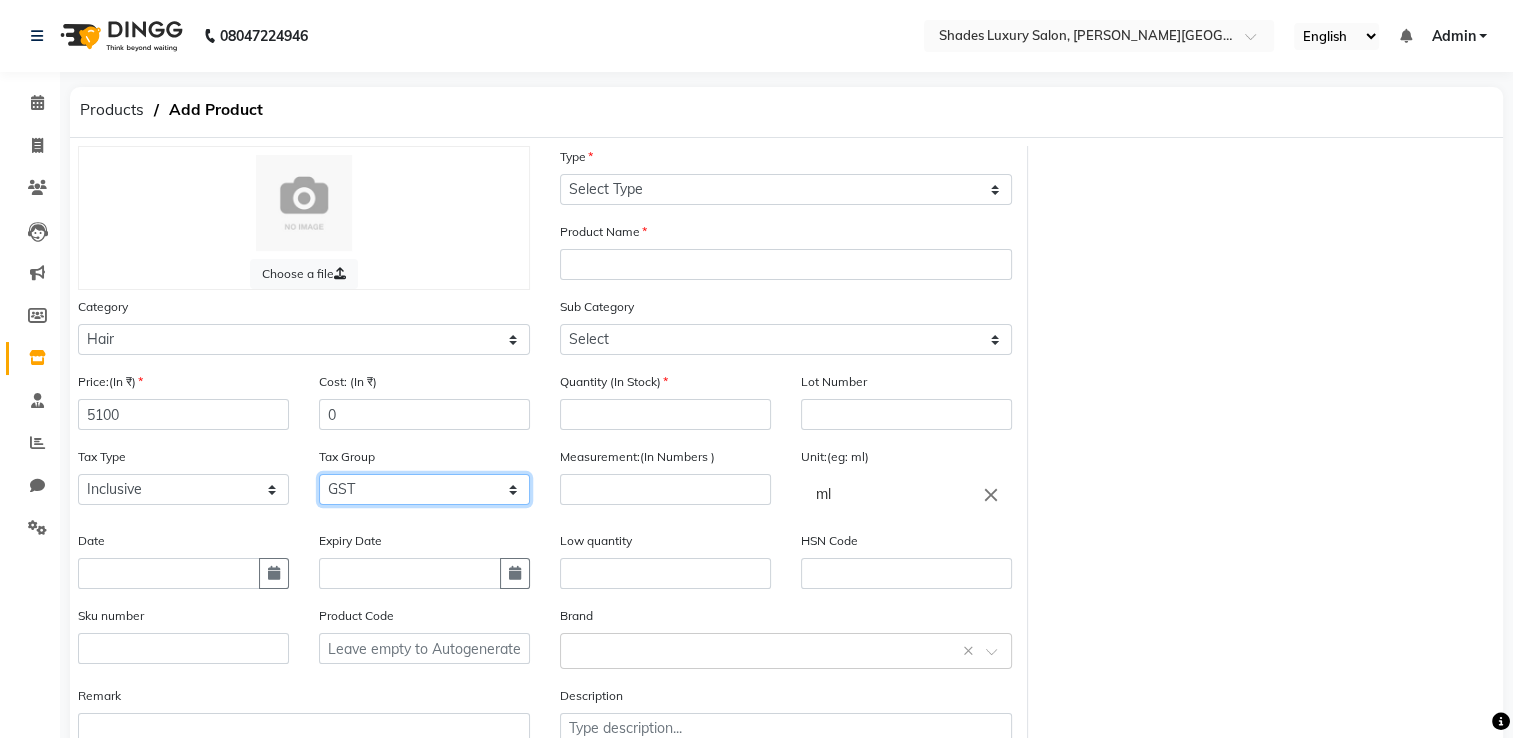 click on "Select GST" 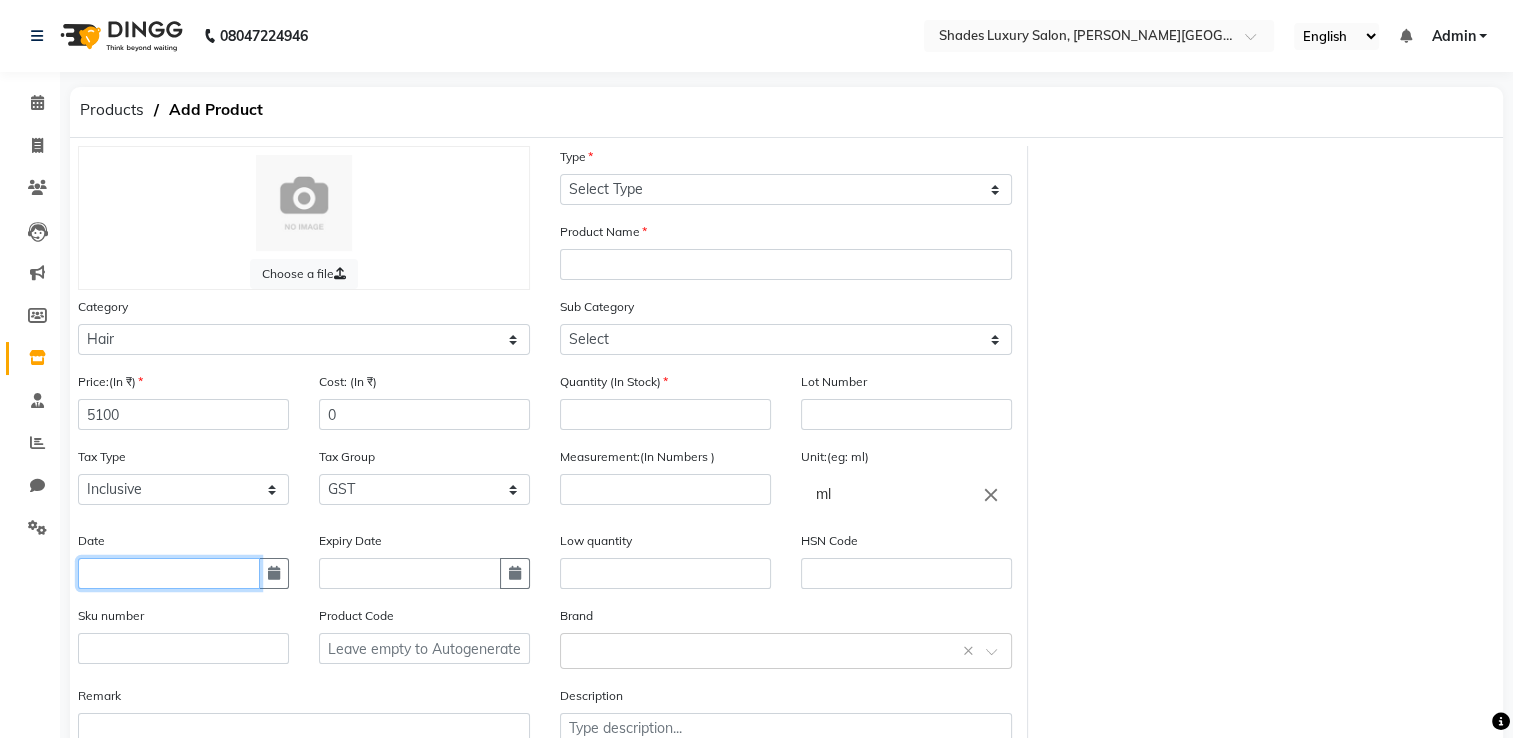 click 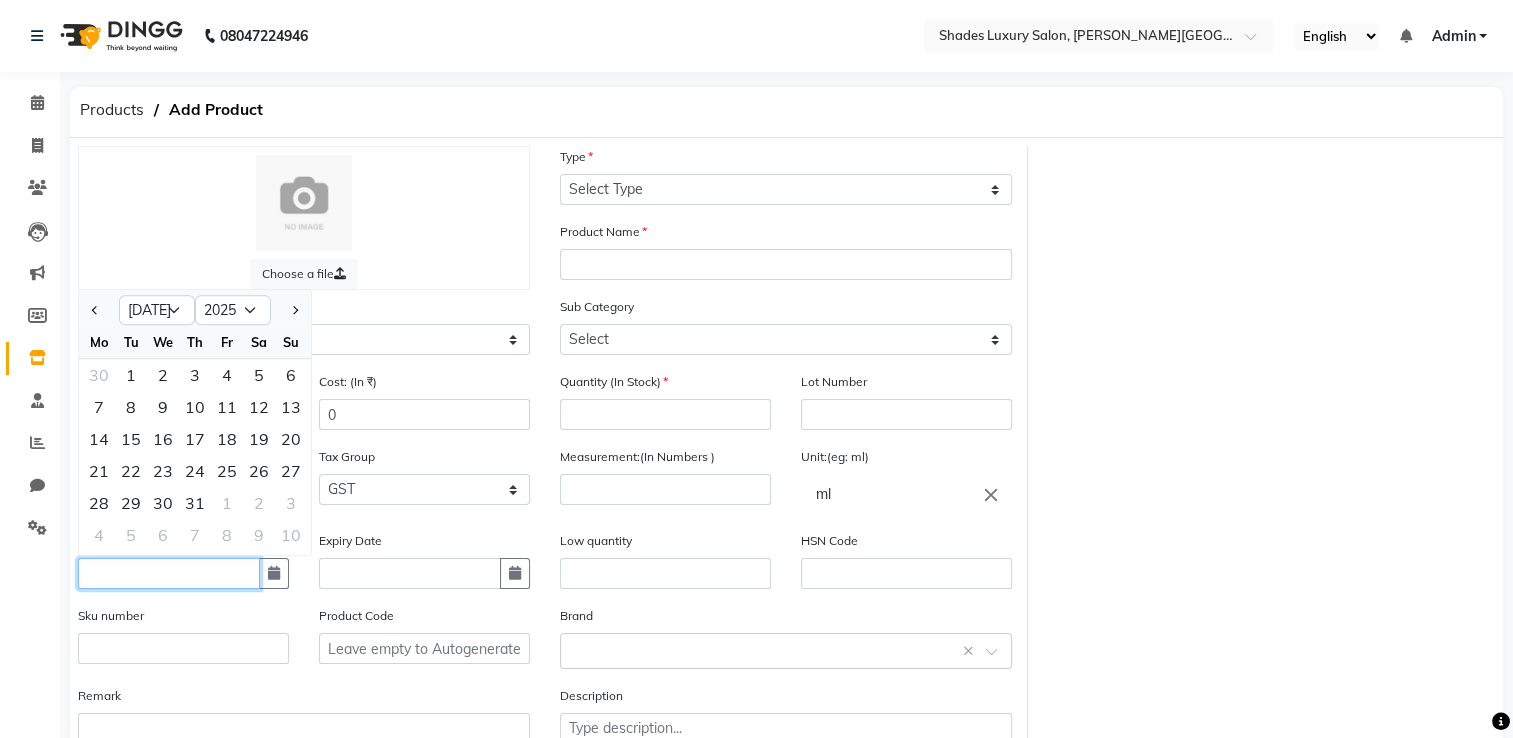 click 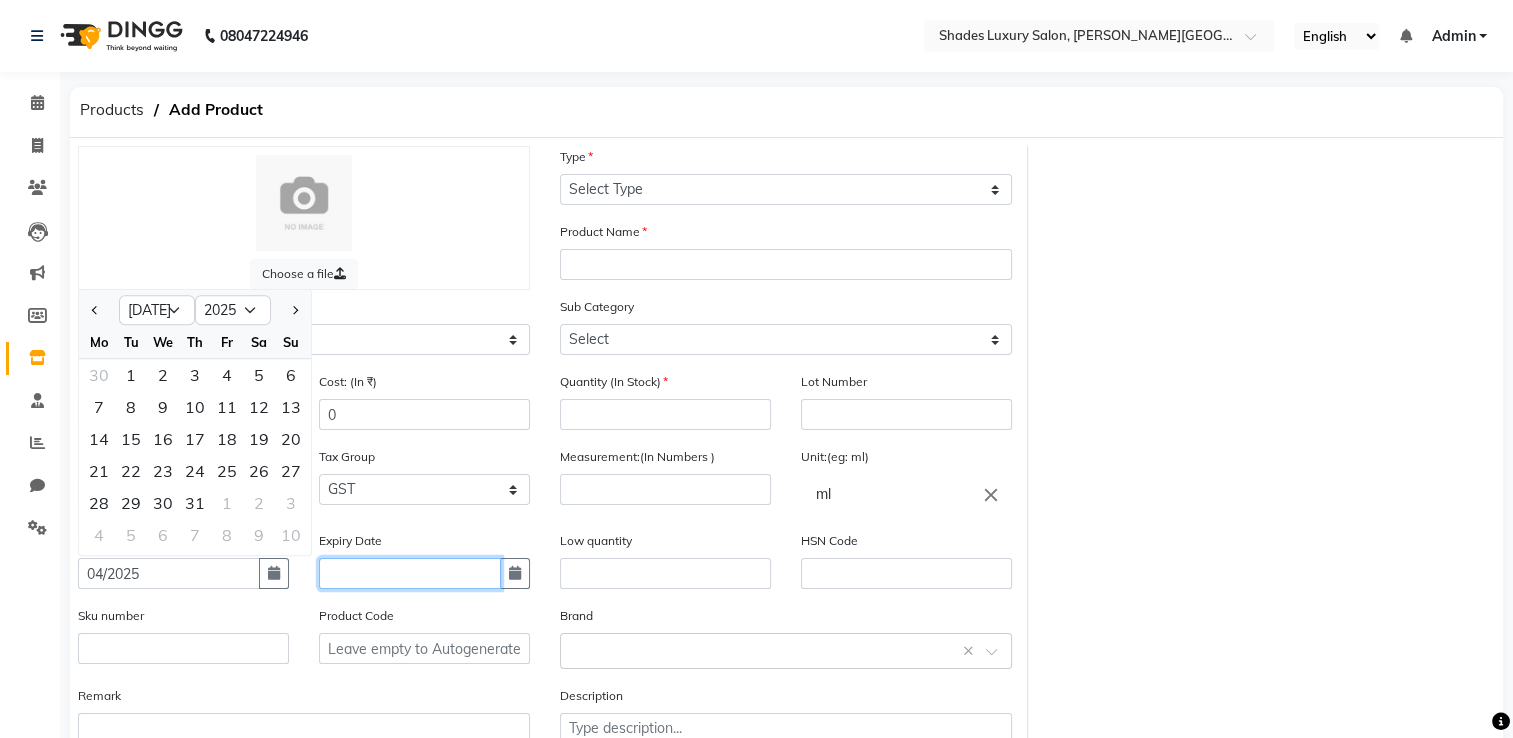 click 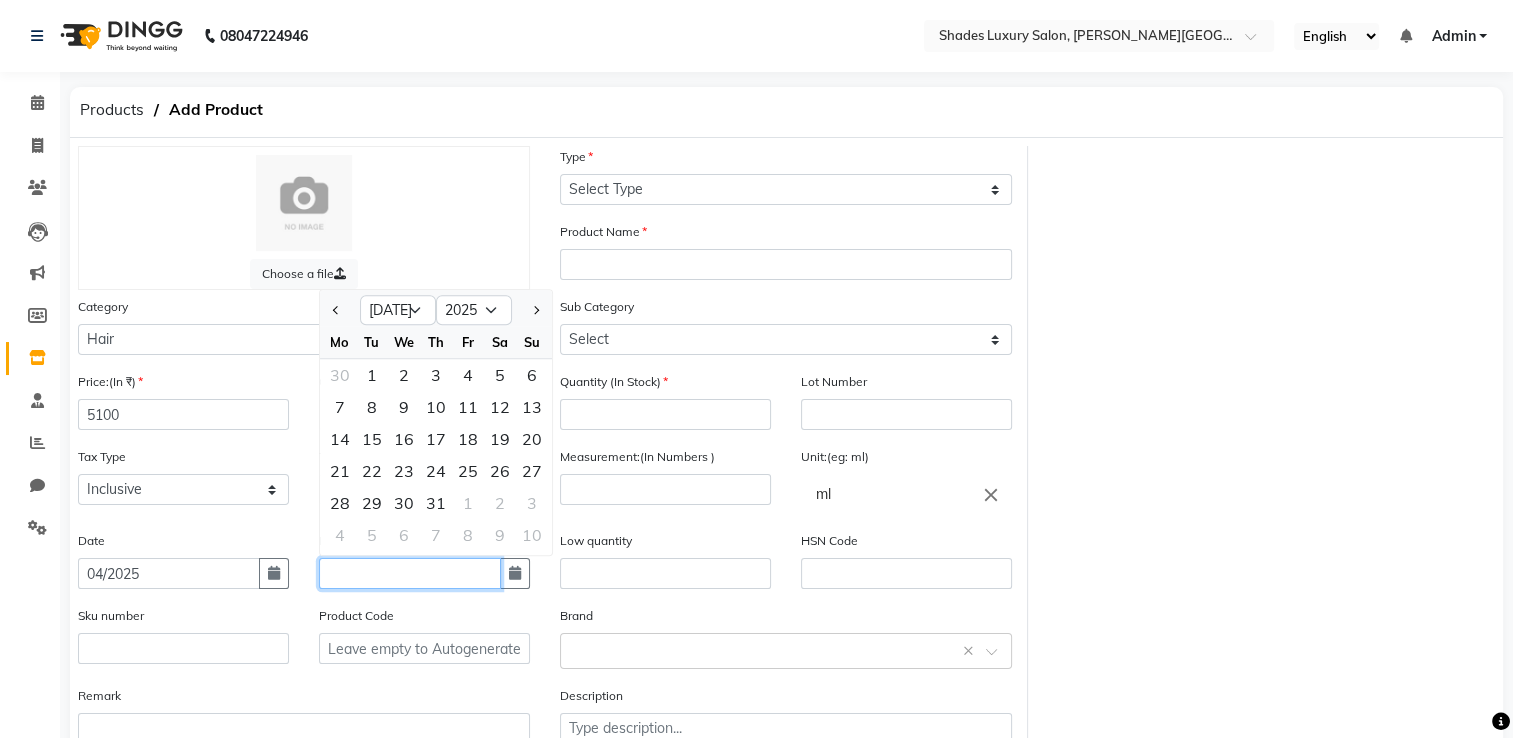 click 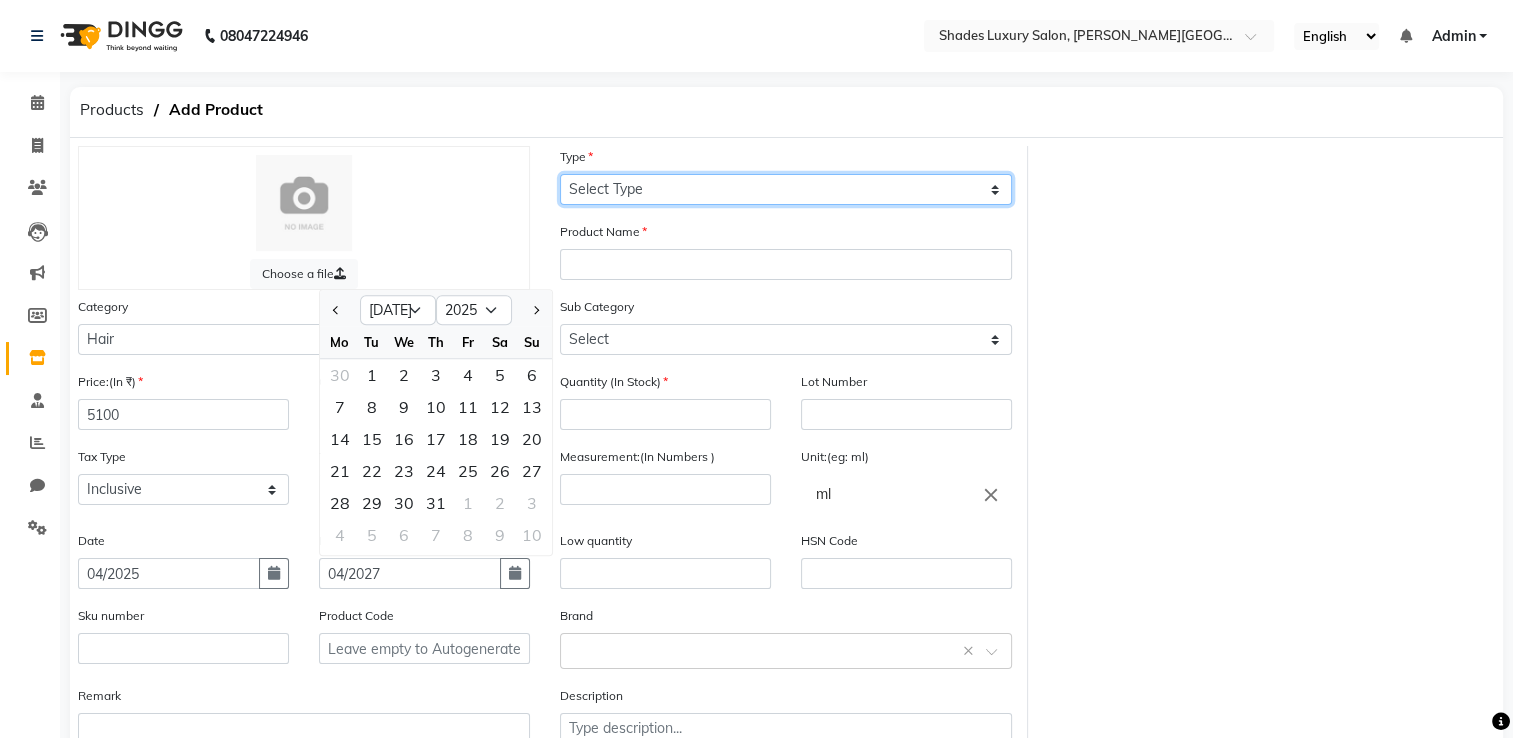 click on "Select Type Both Retail Consumable" 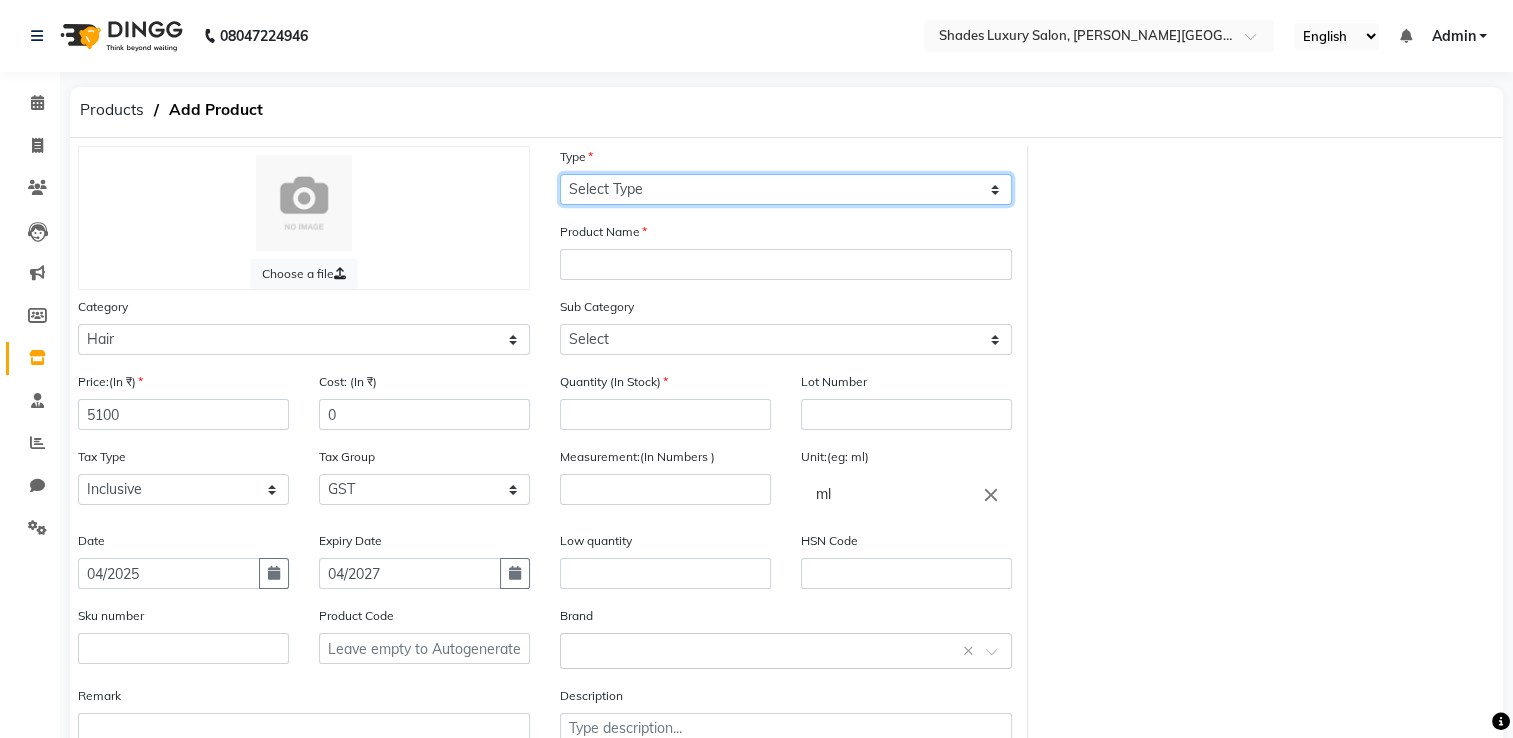 click on "Select Type Both Retail Consumable" 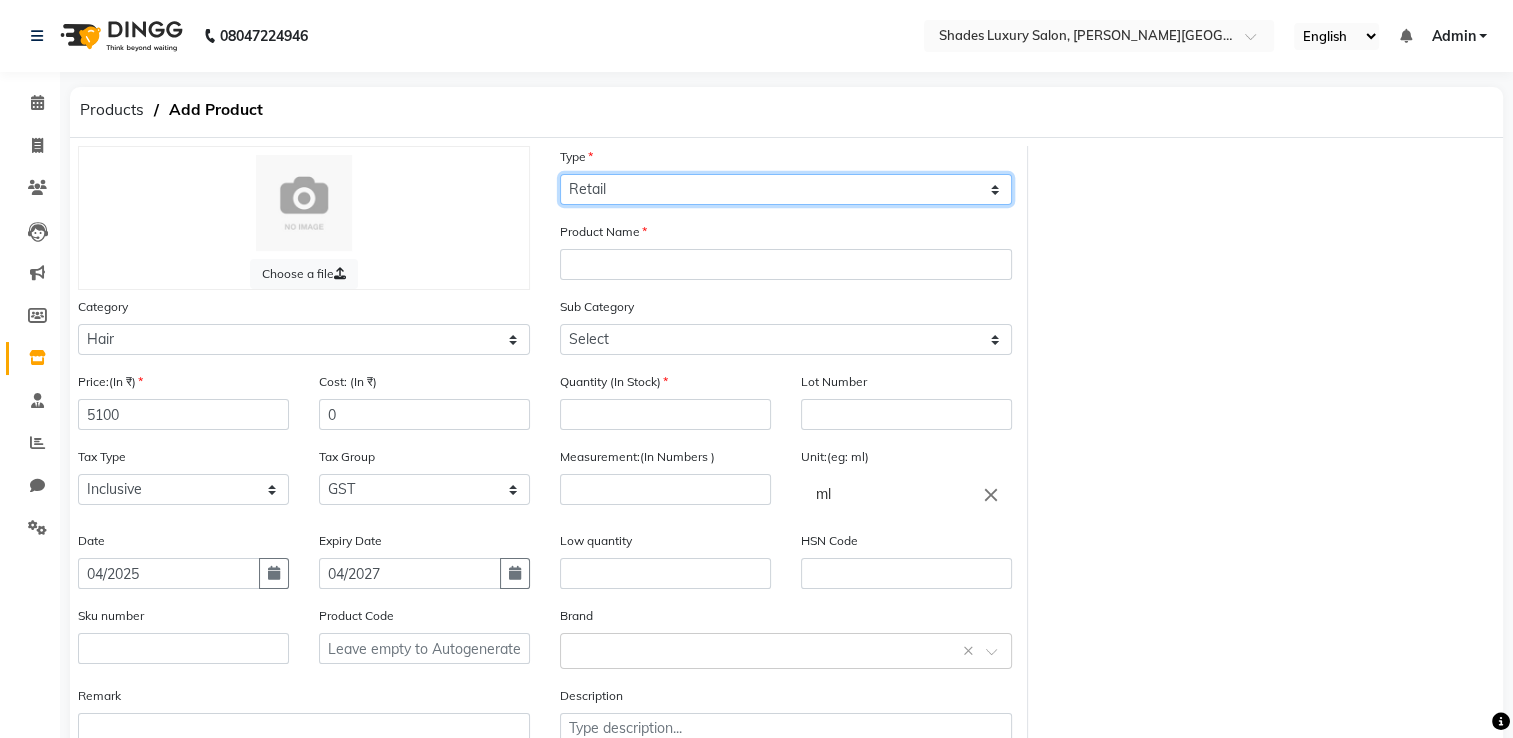 click on "Select Type Both Retail Consumable" 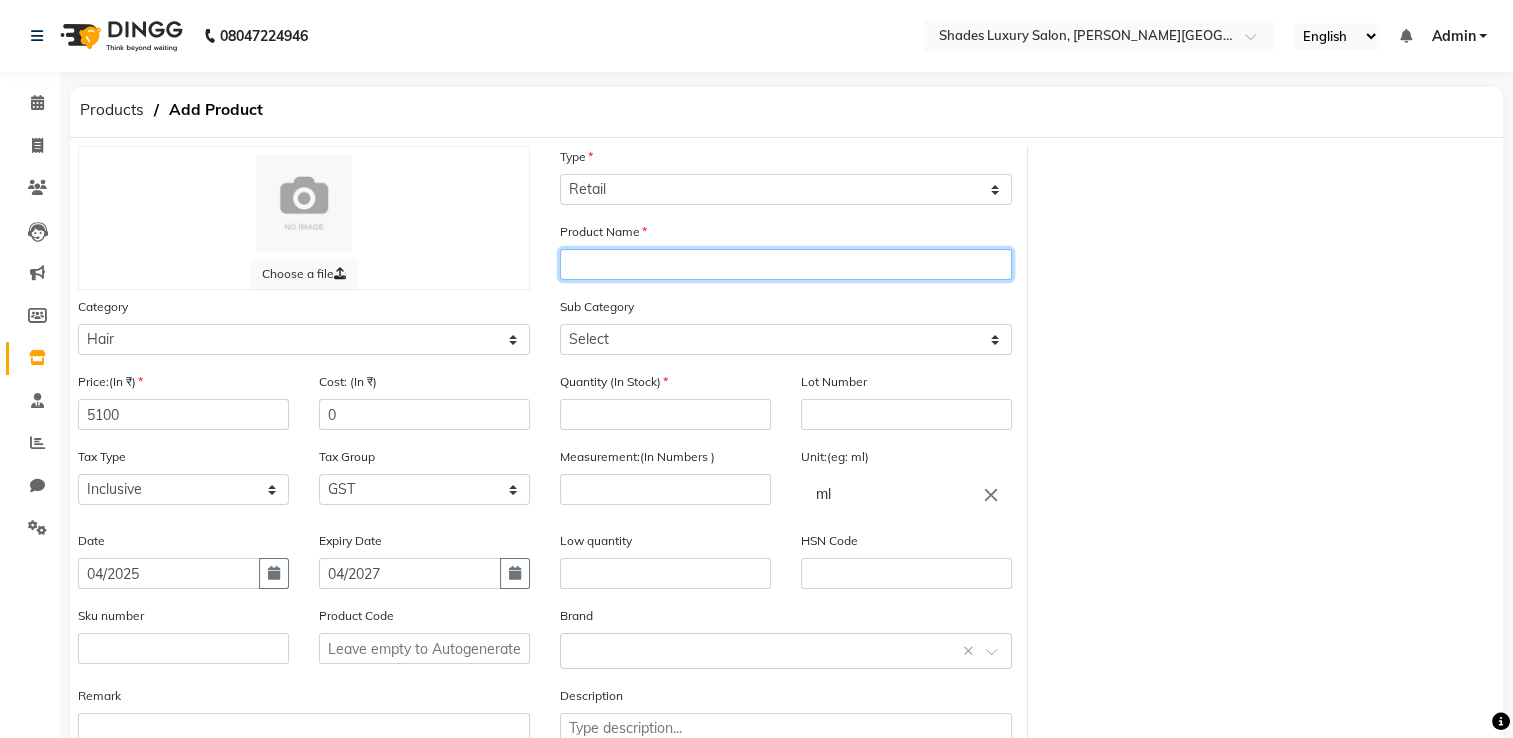 click 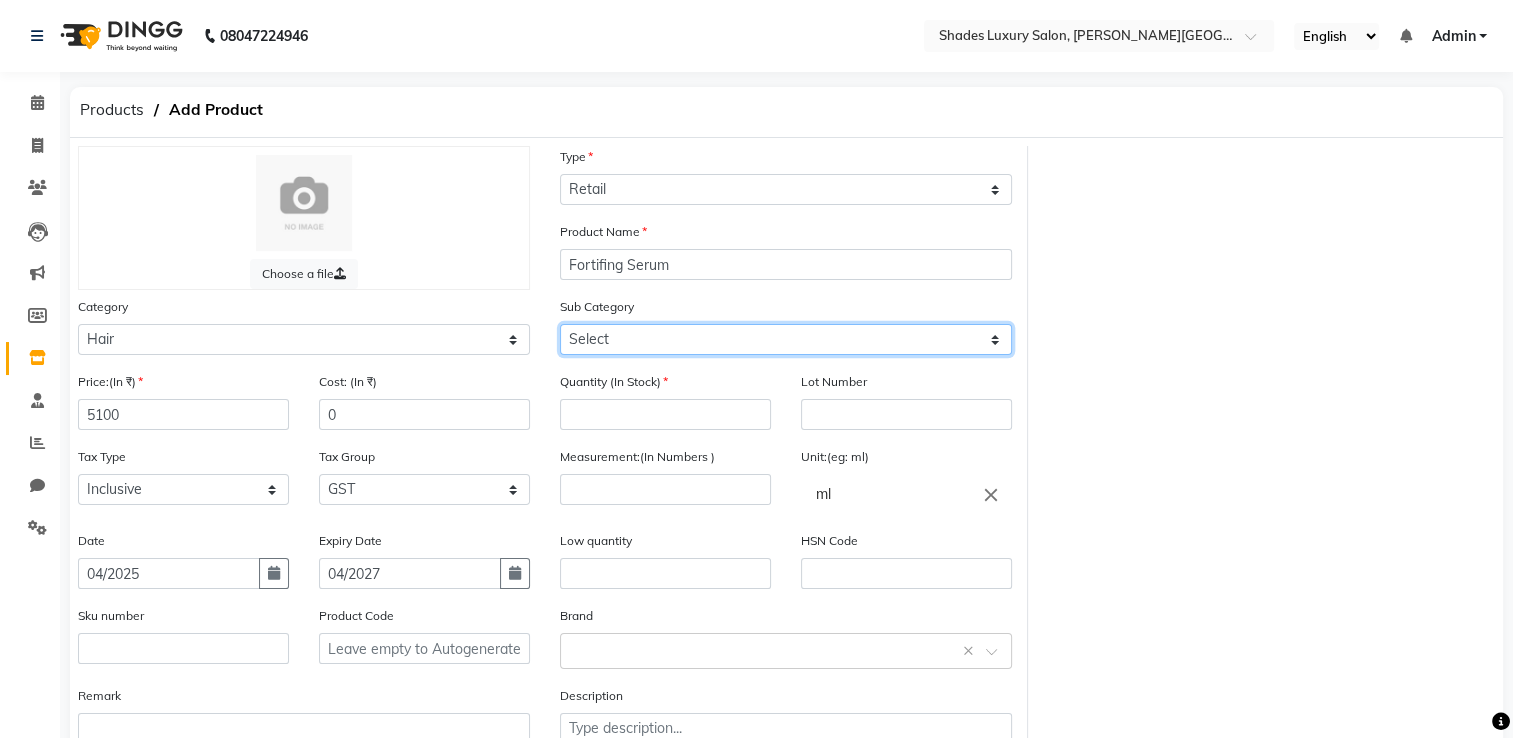 click on "Select Shampoo Conditioner Cream Mask Oil Serum Color Appliances Treatment Styling Kit & Combo Other" 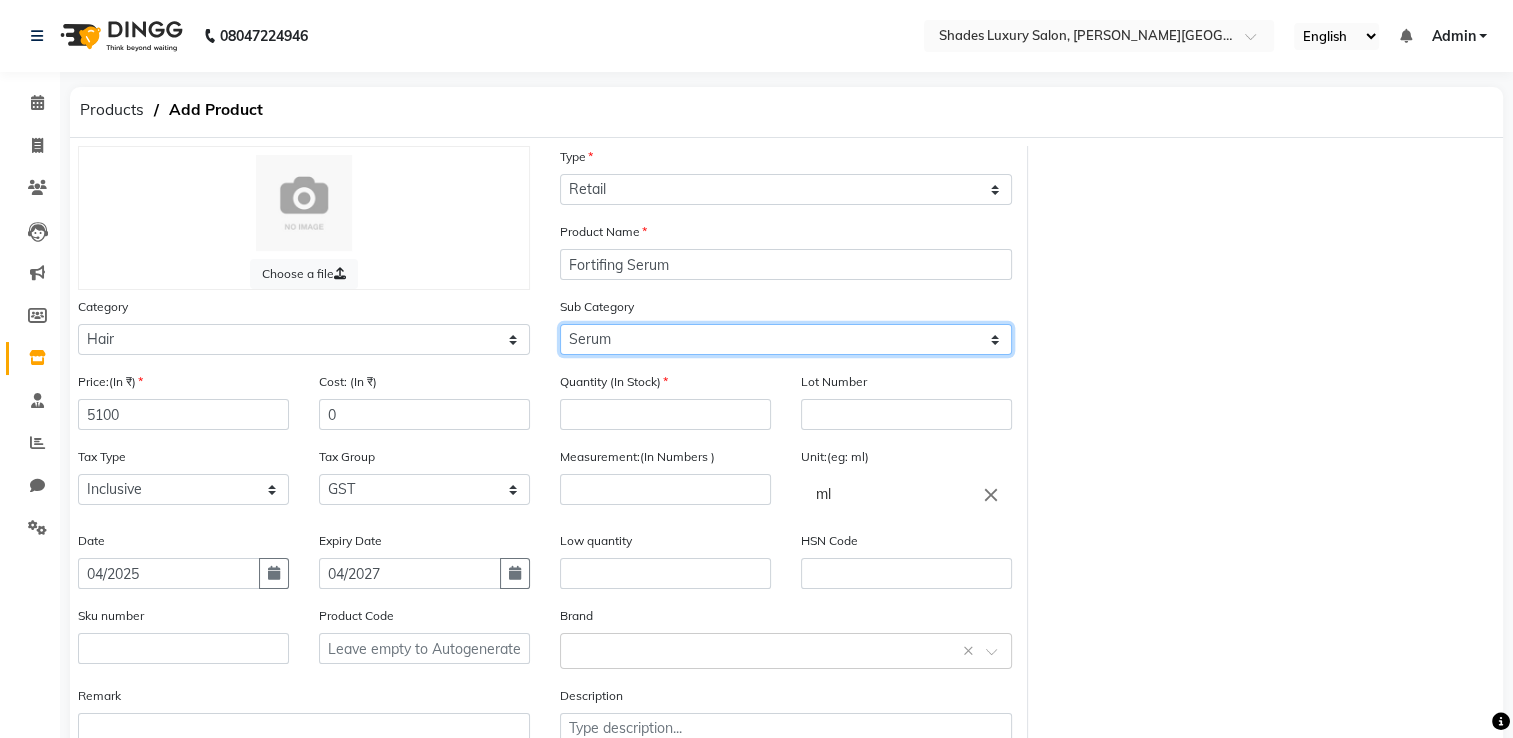 click on "Select Shampoo Conditioner Cream Mask Oil Serum Color Appliances Treatment Styling Kit & Combo Other" 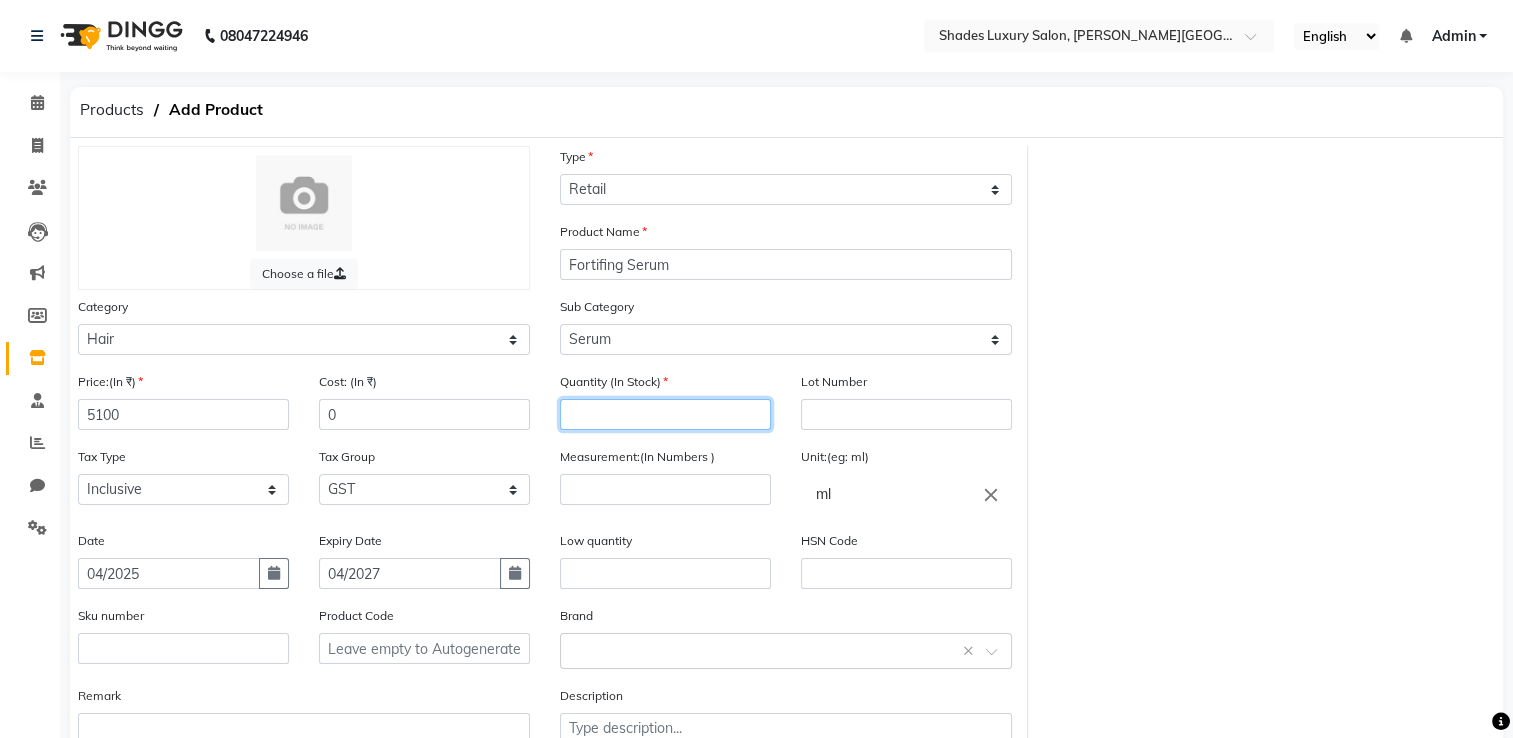 click 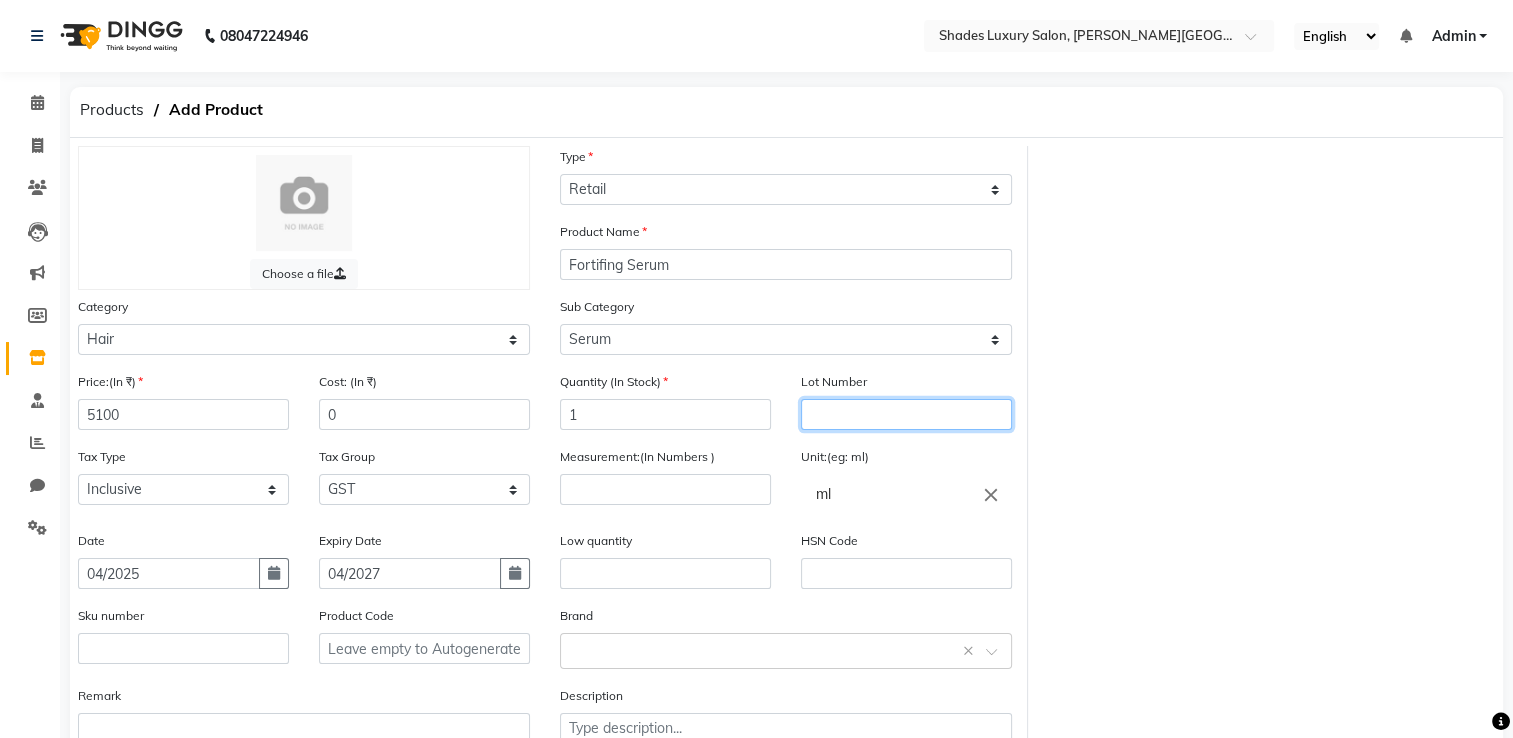 click 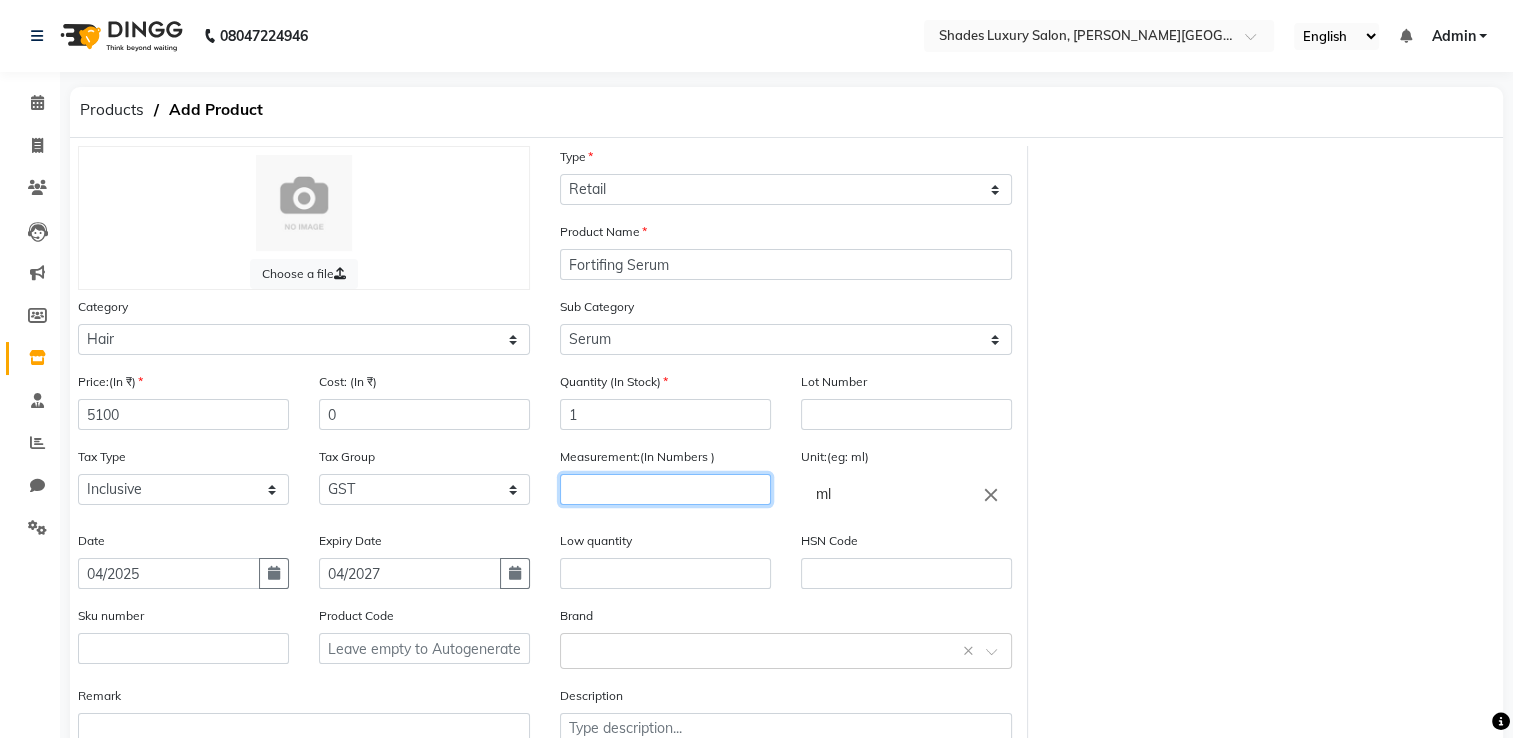 click 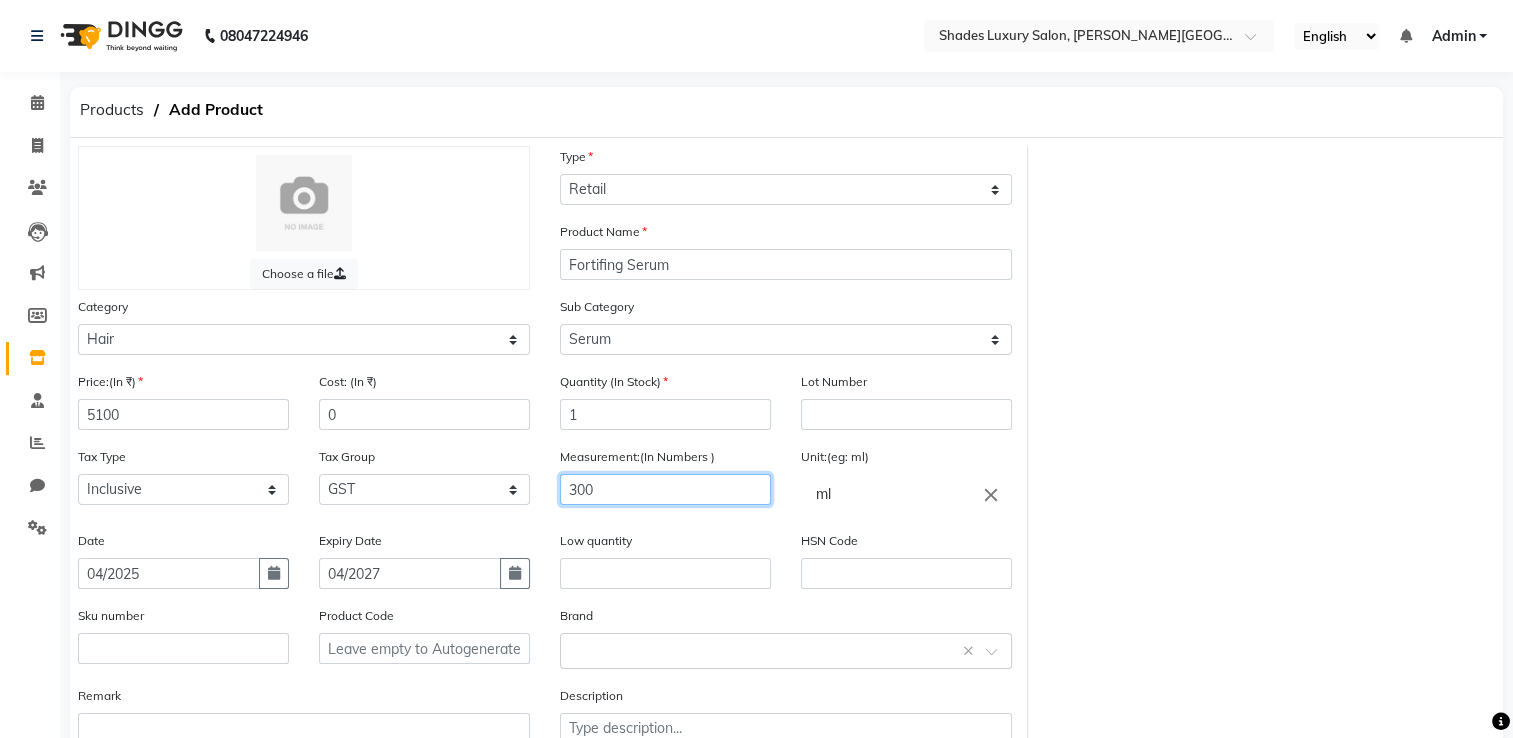 scroll, scrollTop: 147, scrollLeft: 0, axis: vertical 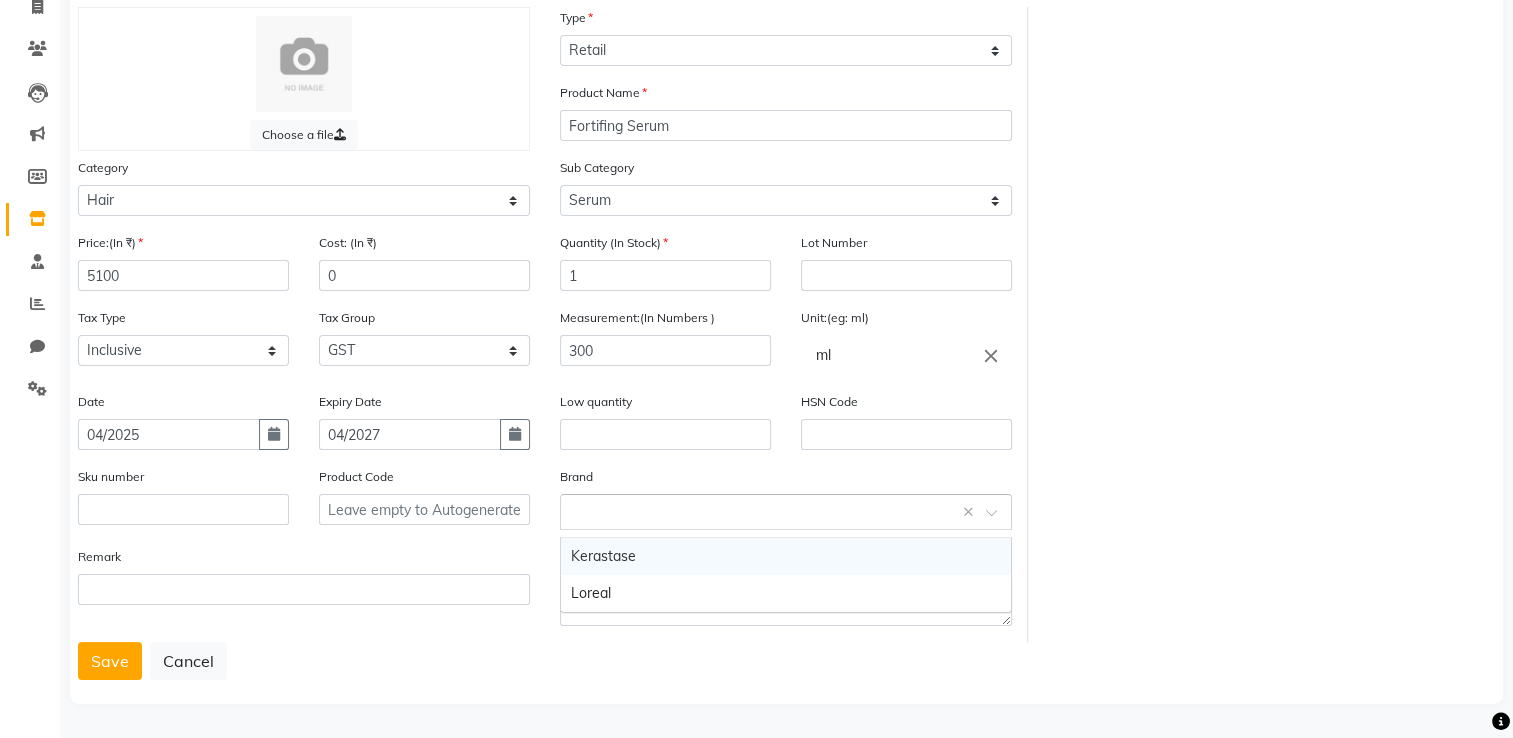 click 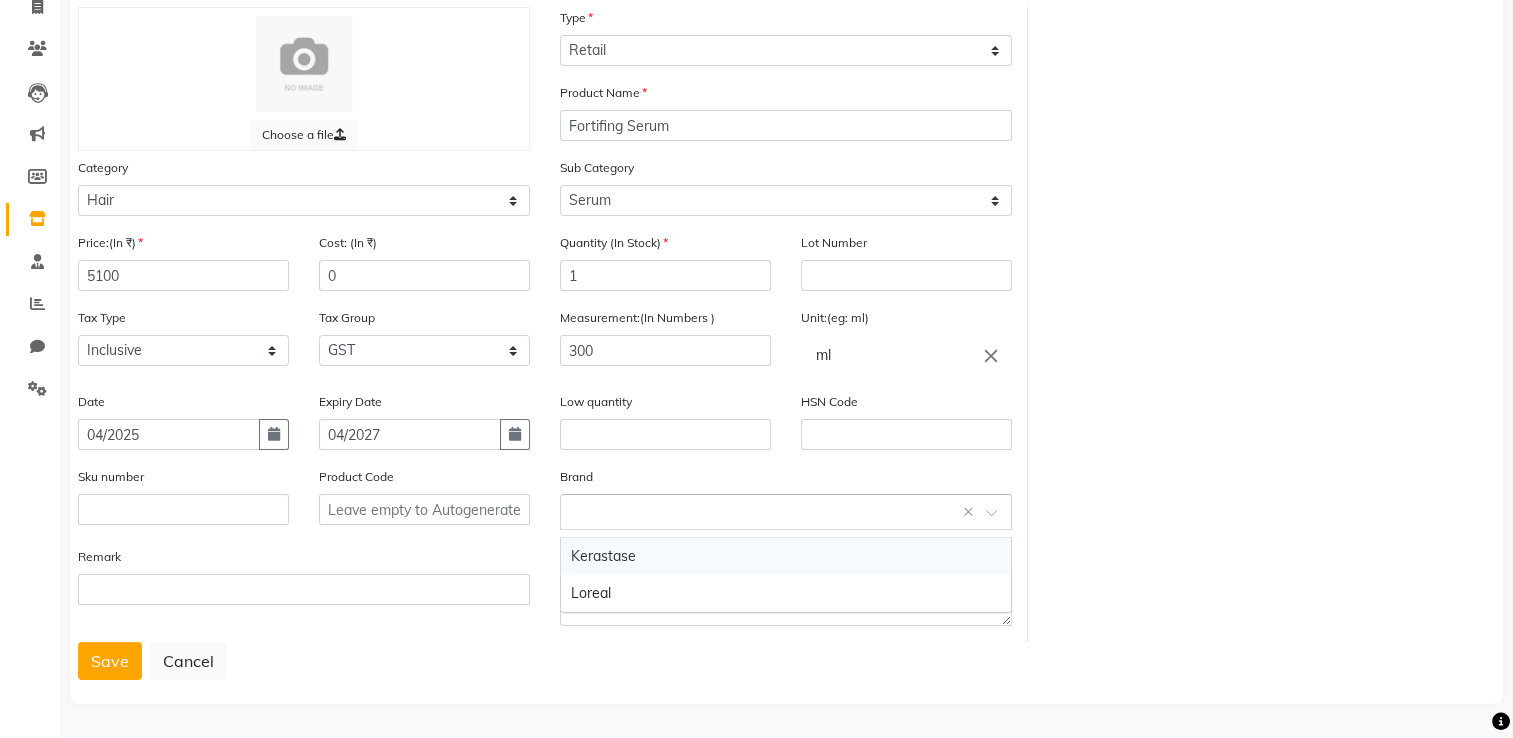 click on "Kerastase" at bounding box center (786, 556) 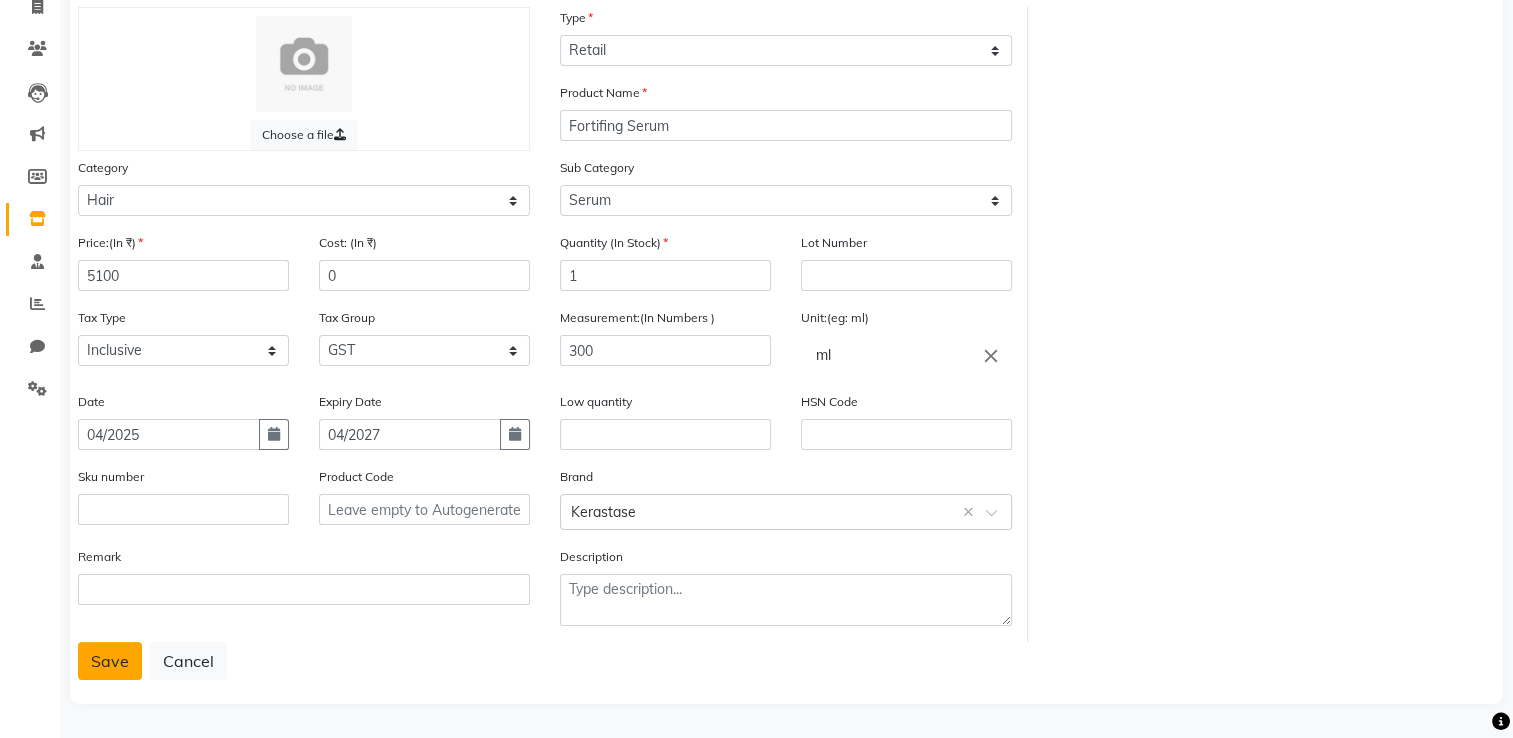 click on "Save" 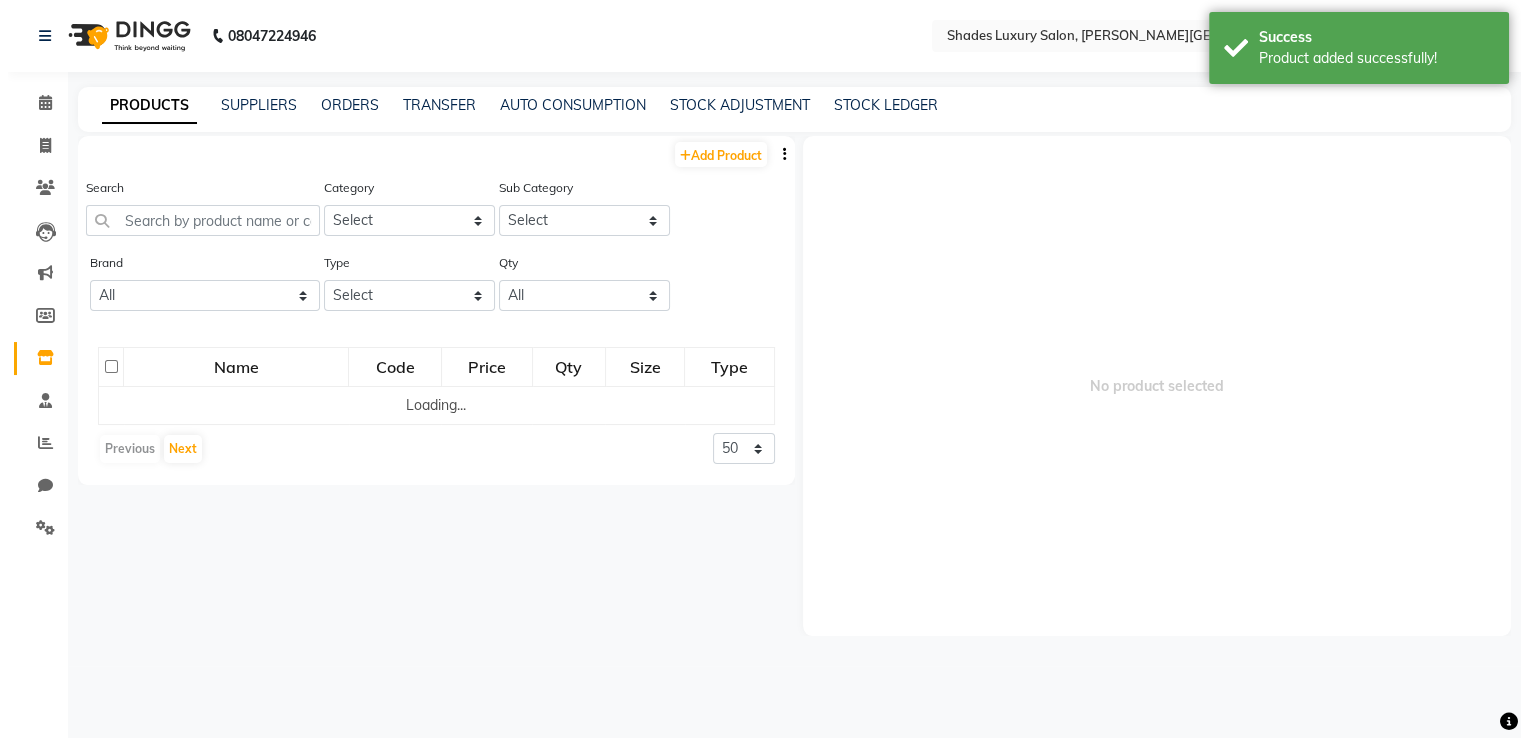 scroll, scrollTop: 0, scrollLeft: 0, axis: both 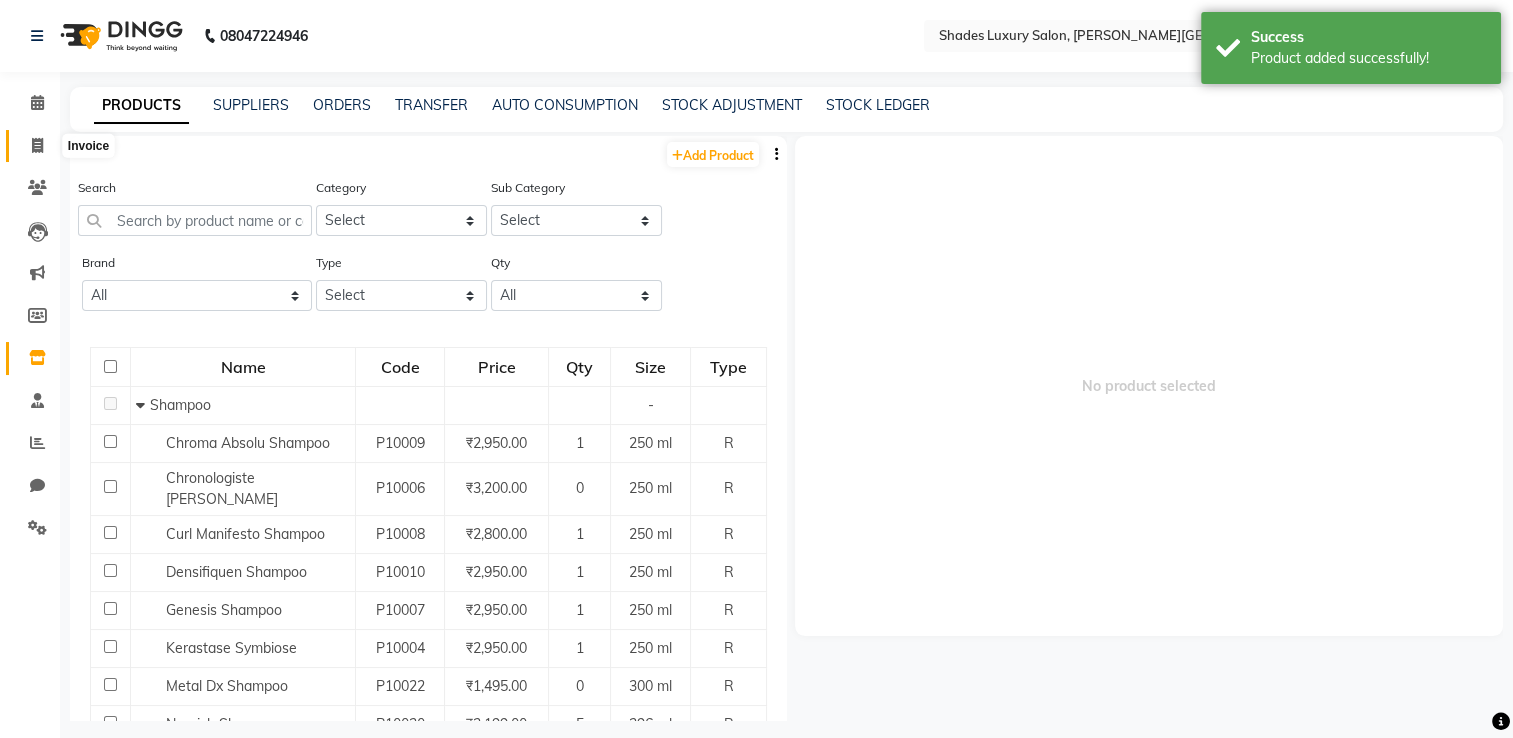 click 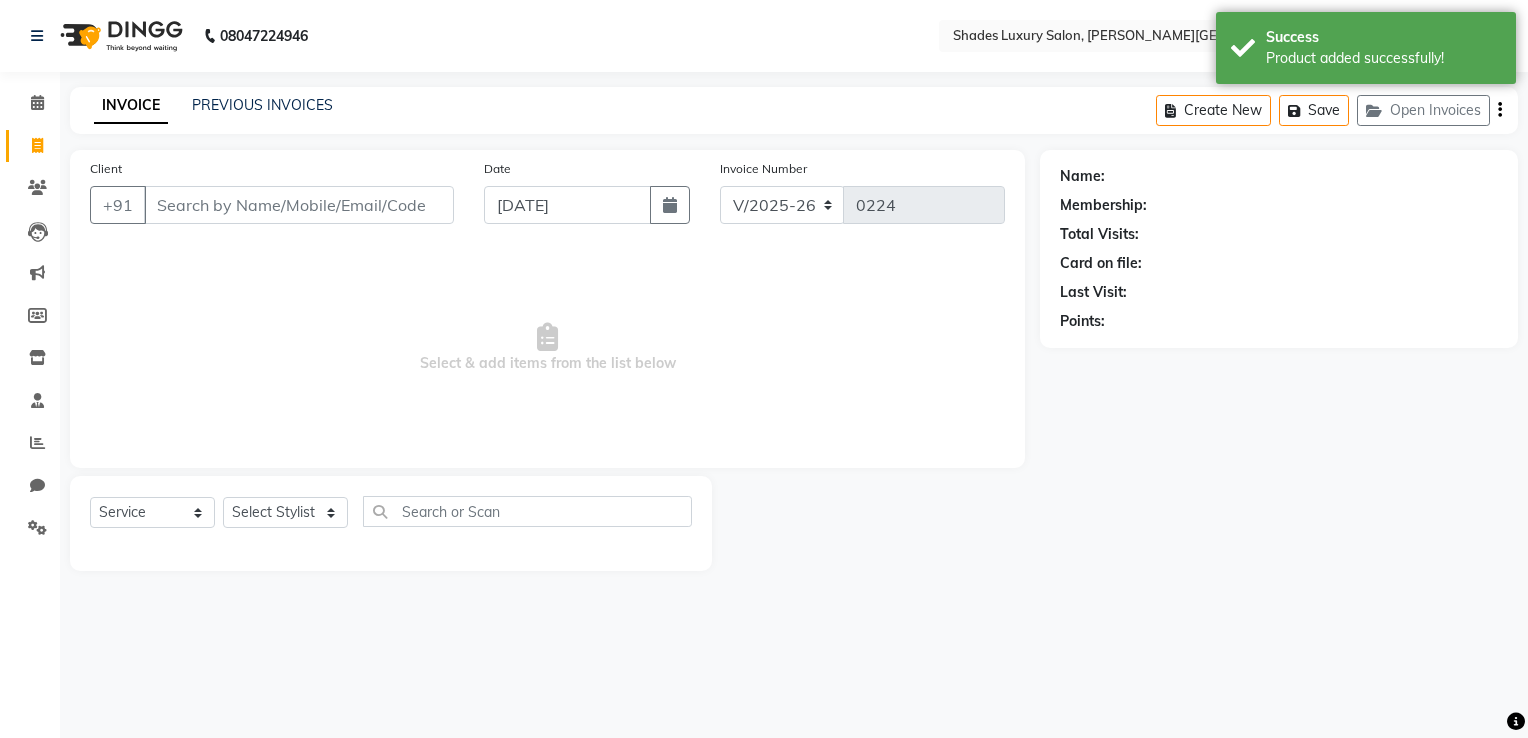 click on "Client" at bounding box center [299, 205] 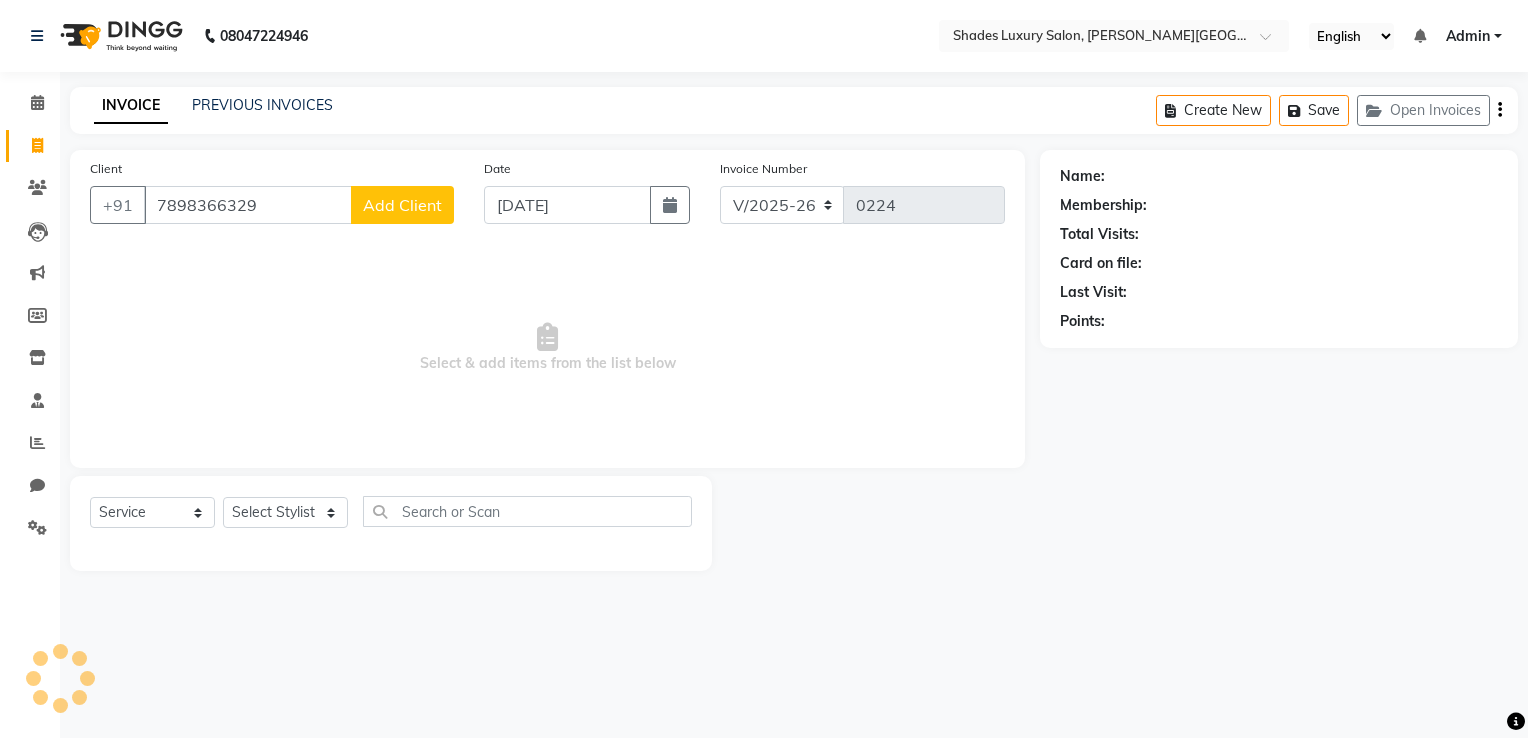 click on "Add Client" 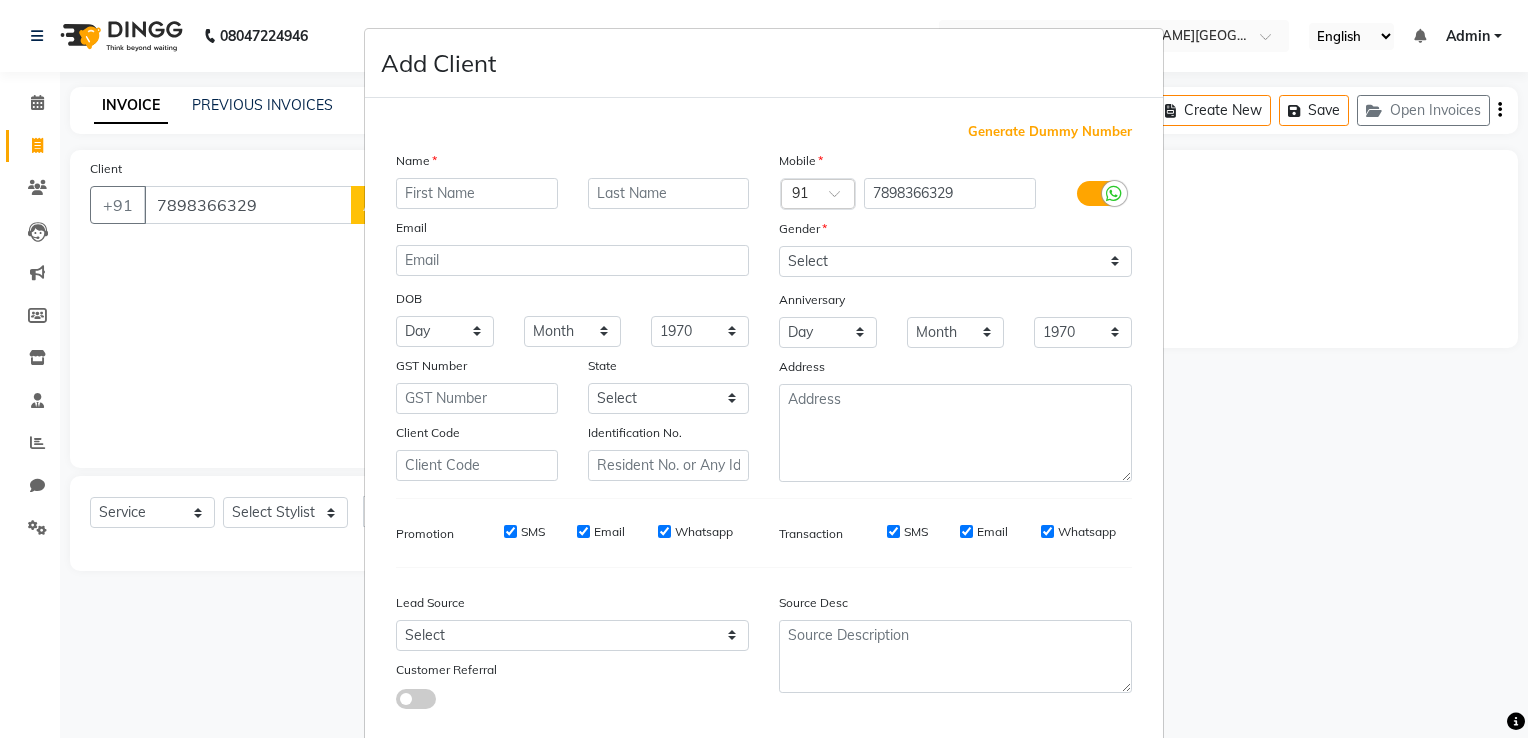 click at bounding box center (477, 193) 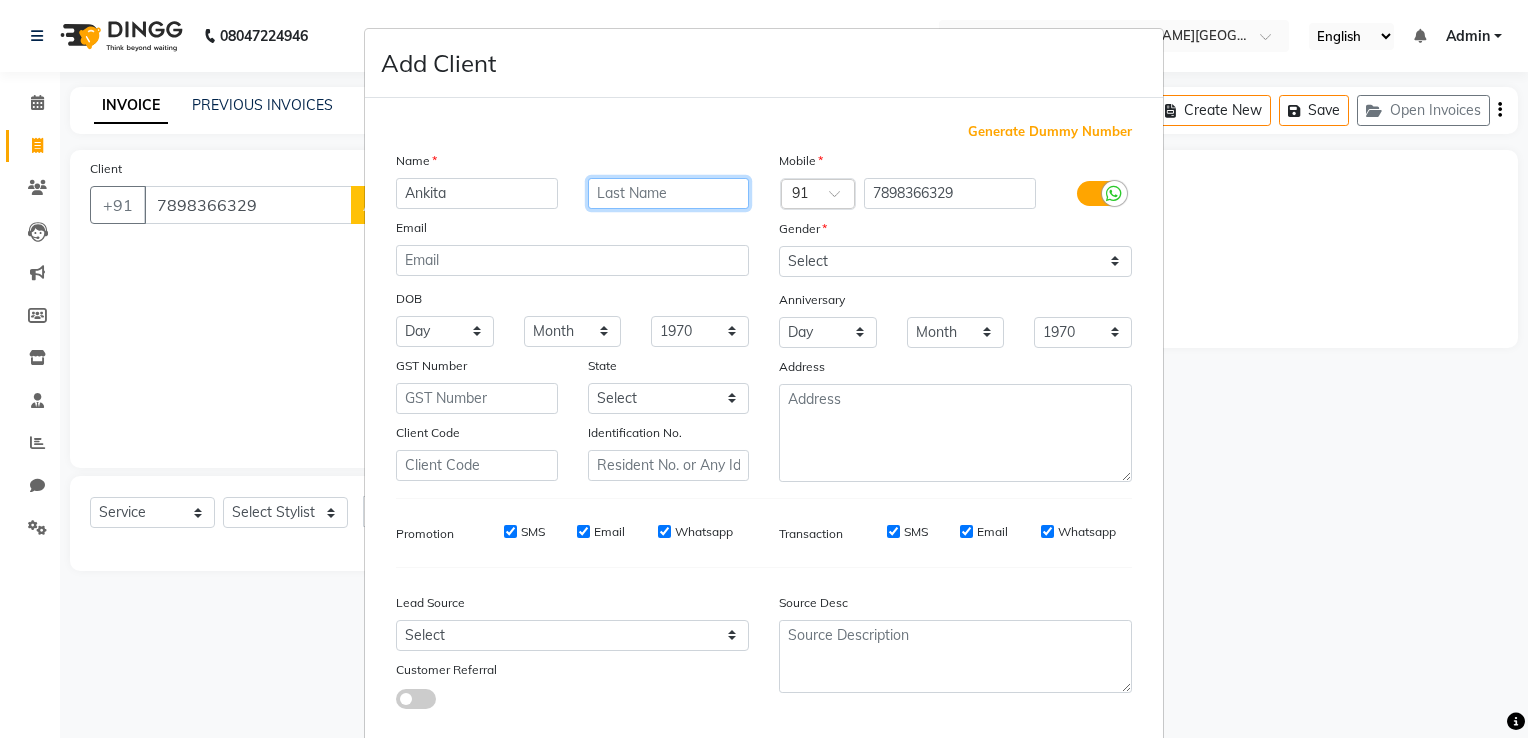 click at bounding box center [669, 193] 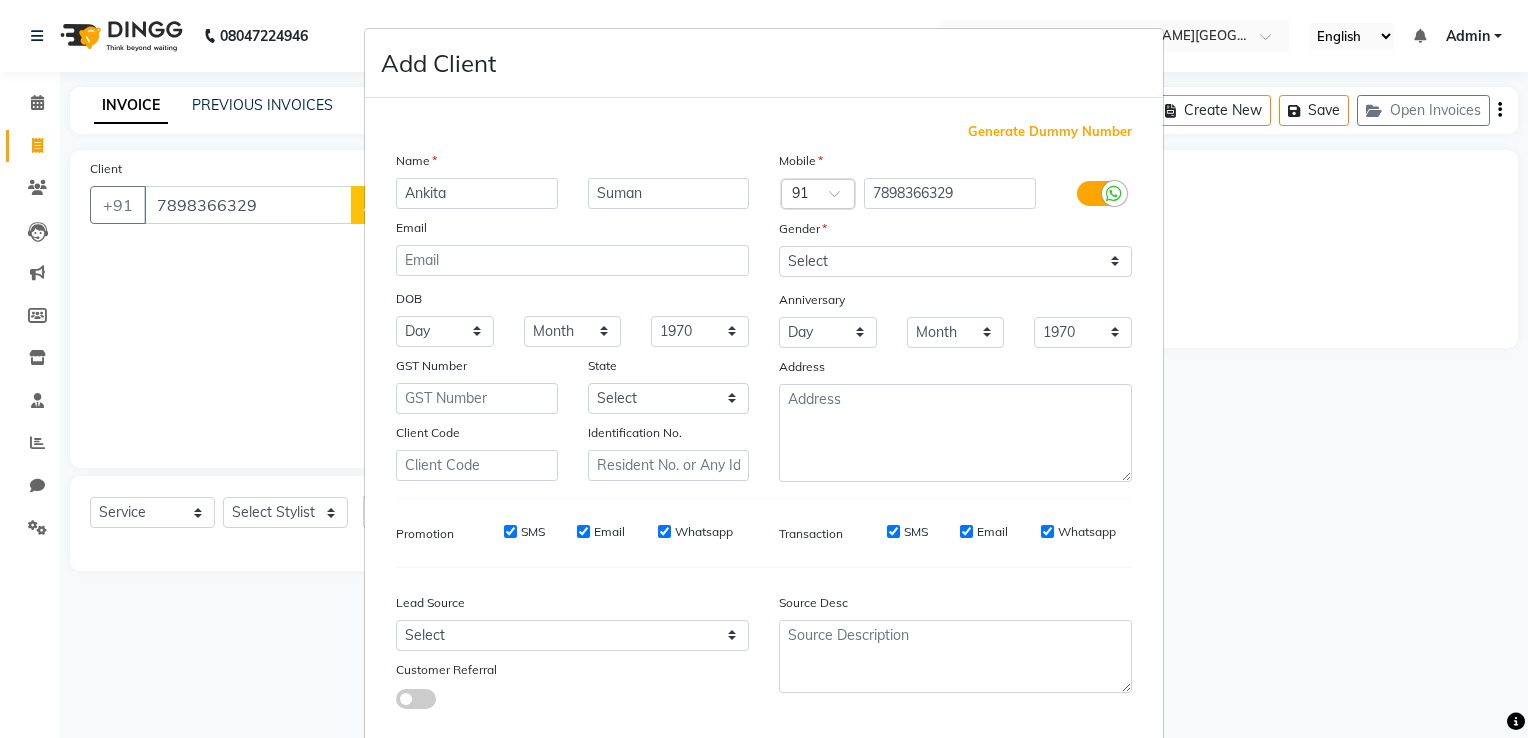 click on "Mobile Country Code × 91 7898366329 Gender Select Male Female Other Prefer Not To Say Anniversary Day 01 02 03 04 05 06 07 08 09 10 11 12 13 14 15 16 17 18 19 20 21 22 23 24 25 26 27 28 29 30 31 Month January February March April May June July August September October November December 1970 1971 1972 1973 1974 1975 1976 1977 1978 1979 1980 1981 1982 1983 1984 1985 1986 1987 1988 1989 1990 1991 1992 1993 1994 1995 1996 1997 1998 1999 2000 2001 2002 2003 2004 2005 2006 2007 2008 2009 2010 2011 2012 2013 2014 2015 2016 2017 2018 2019 2020 2021 2022 2023 2024 2025 Address" at bounding box center [955, 316] 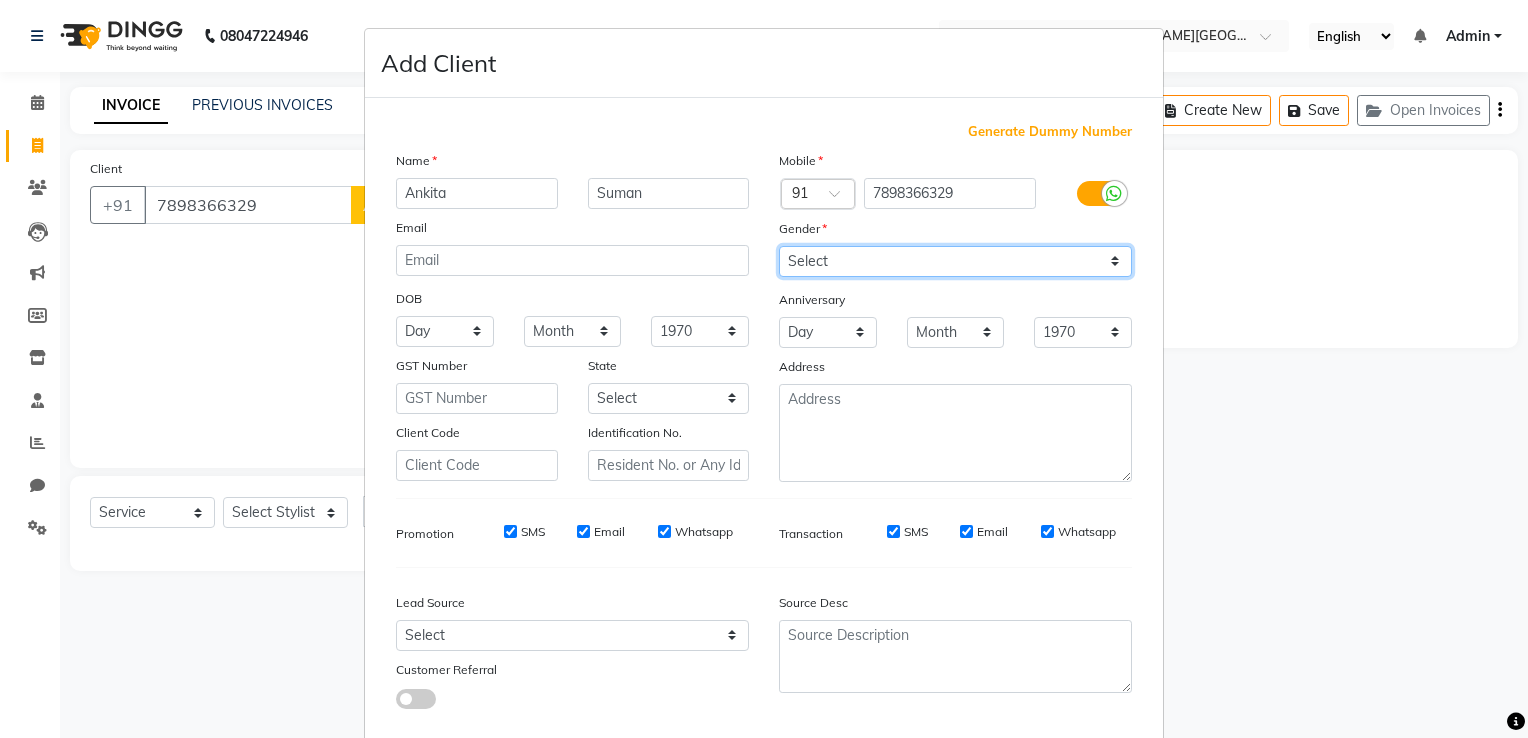 click on "Select Male Female Other Prefer Not To Say" at bounding box center [955, 261] 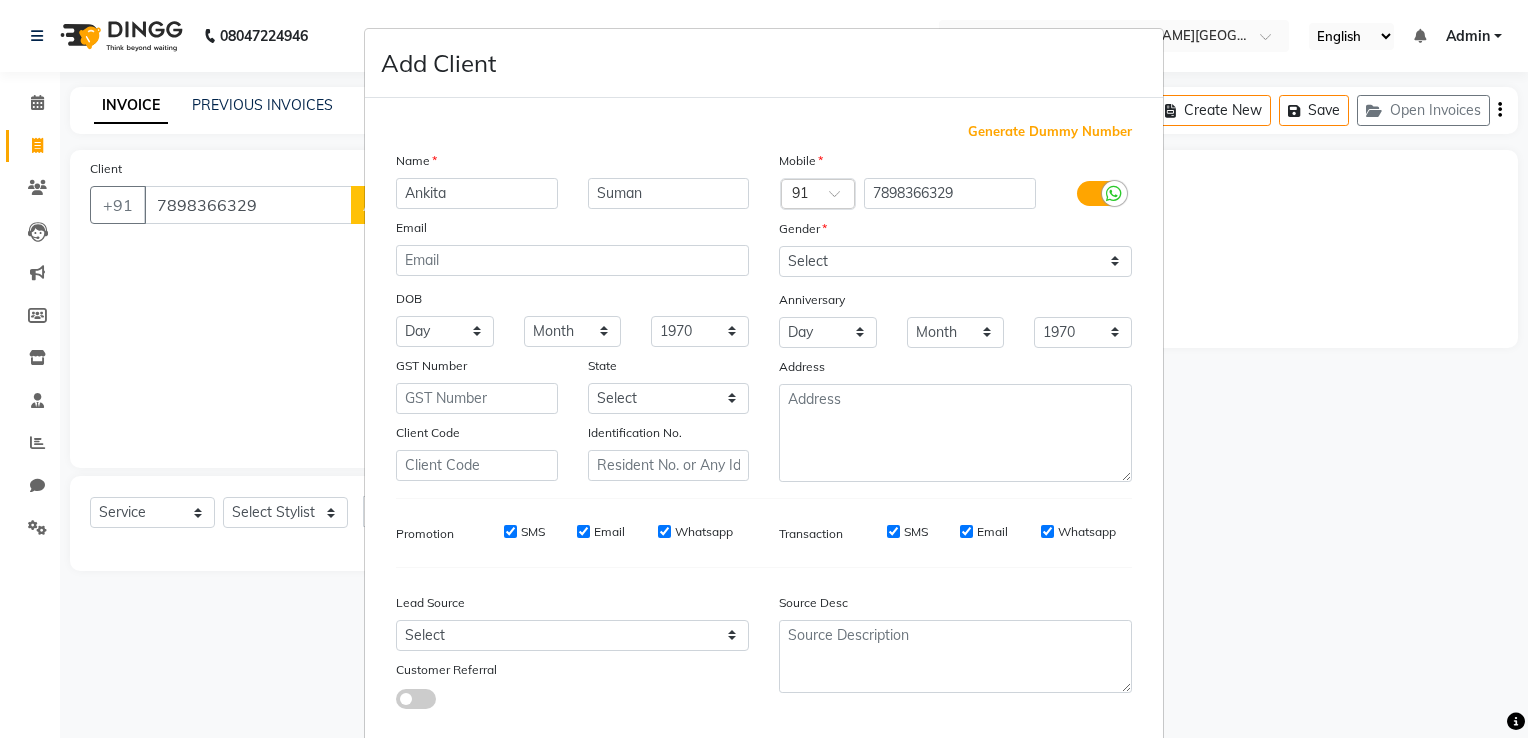 click on "Add Client Generate Dummy Number Name Ankita Suman Email DOB Day 01 02 03 04 05 06 07 08 09 10 11 12 13 14 15 16 17 18 19 20 21 22 23 24 25 26 27 28 29 30 31 Month January February March April May June July August September October November December 1940 1941 1942 1943 1944 1945 1946 1947 1948 1949 1950 1951 1952 1953 1954 1955 1956 1957 1958 1959 1960 1961 1962 1963 1964 1965 1966 1967 1968 1969 1970 1971 1972 1973 1974 1975 1976 1977 1978 1979 1980 1981 1982 1983 1984 1985 1986 1987 1988 1989 1990 1991 1992 1993 1994 1995 1996 1997 1998 1999 2000 2001 2002 2003 2004 2005 2006 2007 2008 2009 2010 2011 2012 2013 2014 2015 2016 2017 2018 2019 2020 2021 2022 2023 2024 GST Number State Select Andaman and Nicobar Islands Andhra Pradesh Arunachal Pradesh Assam Bihar Chandigarh Chhattisgarh Dadra and Nagar Haveli Daman and Diu Delhi Goa Gujarat Haryana Himachal Pradesh Jammu and Kashmir Jharkhand Karnataka Kerala Lakshadweep Madhya Pradesh Maharashtra Manipur Meghalaya Mizoram Nagaland Odisha Pondicherry Punjab ×" at bounding box center [764, 369] 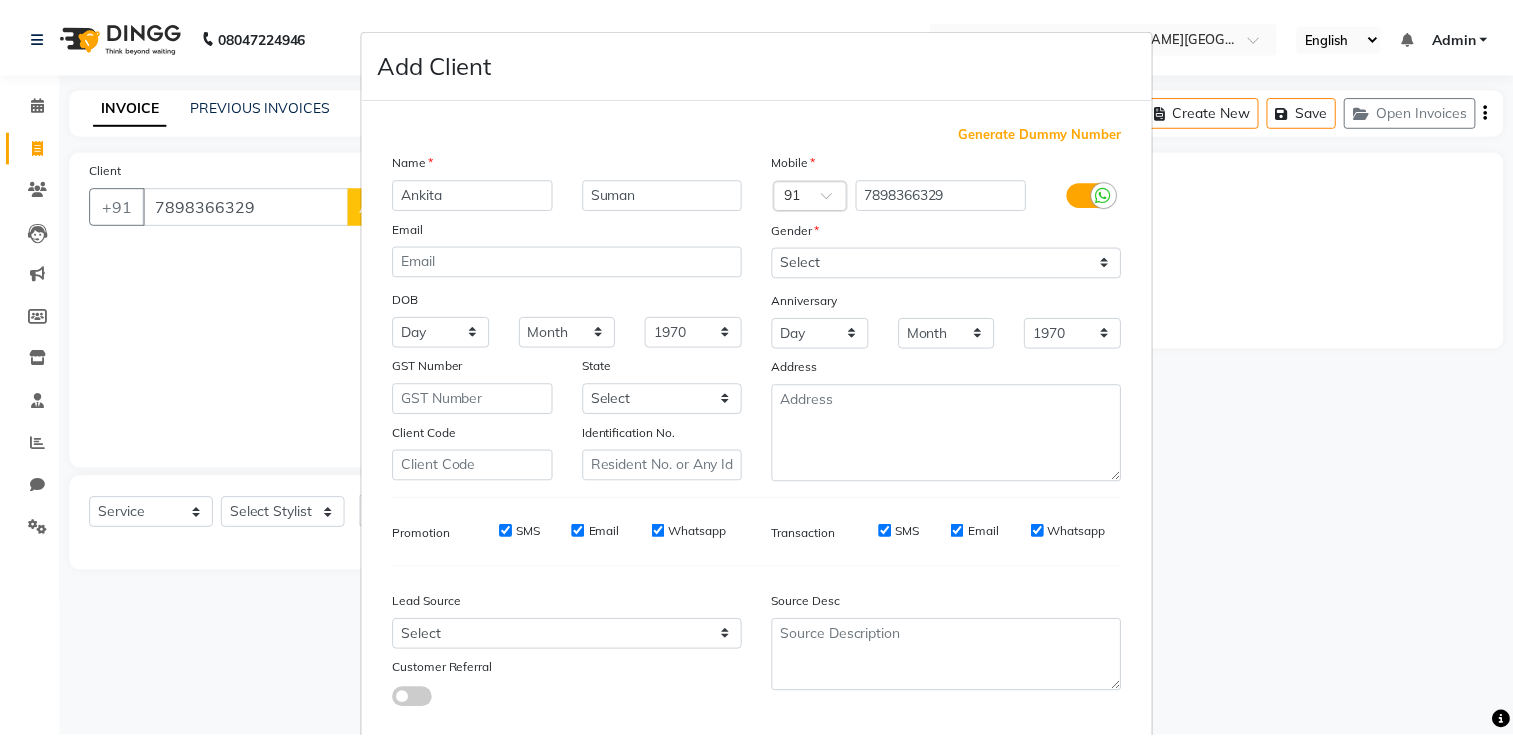 scroll, scrollTop: 118, scrollLeft: 0, axis: vertical 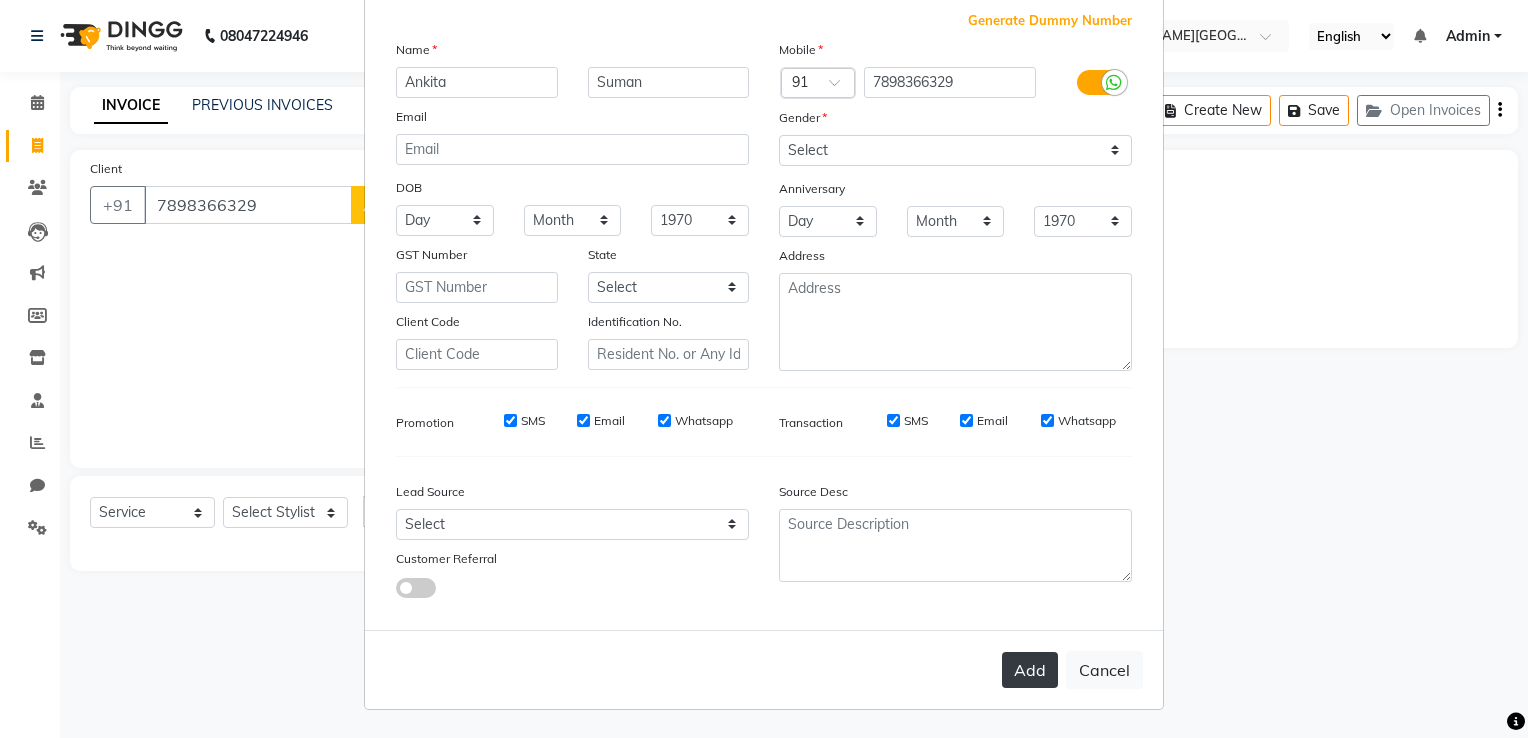 click on "Add" at bounding box center [1030, 670] 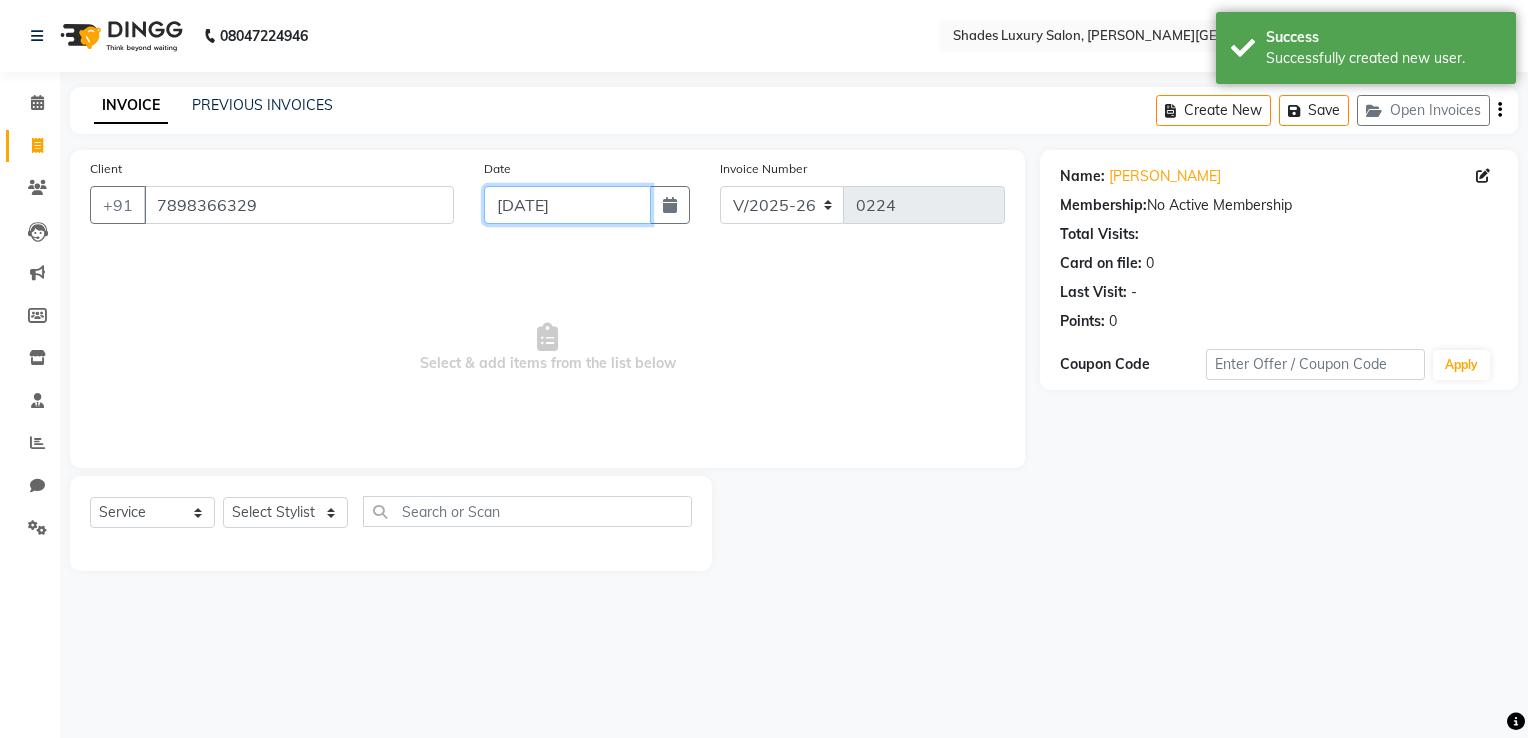 click on "[DATE]" 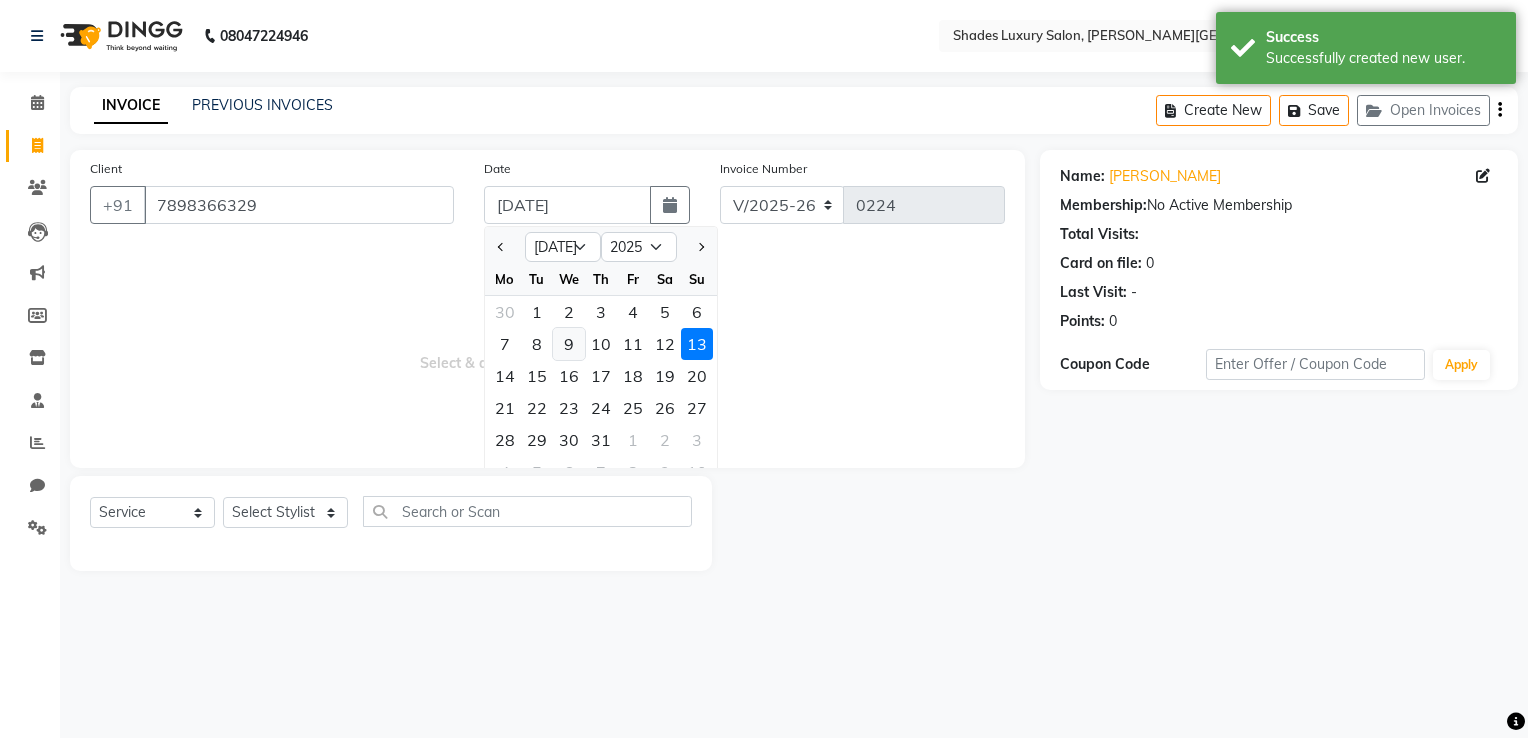 click on "9" 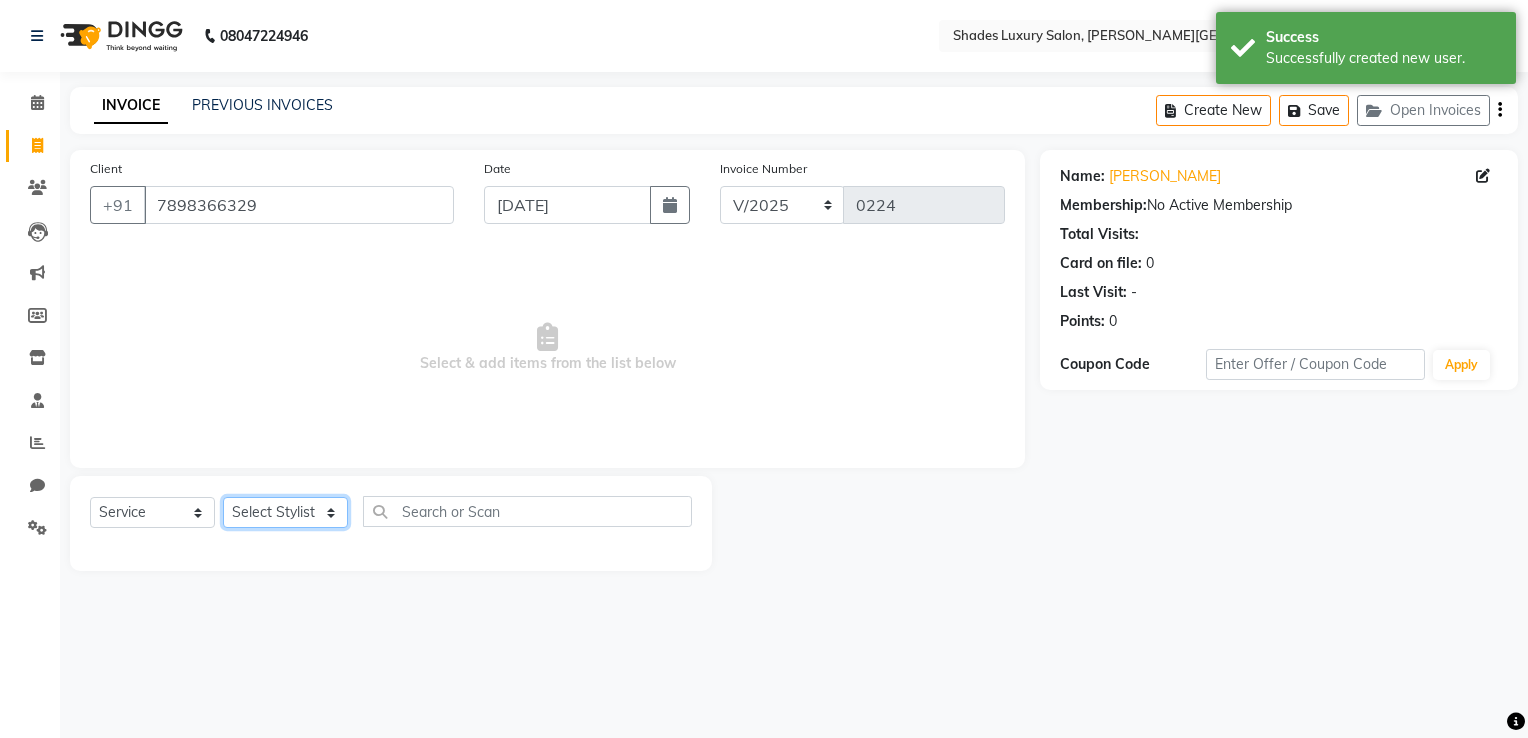 click on "Select Stylist Asha Maam Chandani Mamta Nasim Sir Palak Verma Rashi salman Samar shahbaj" 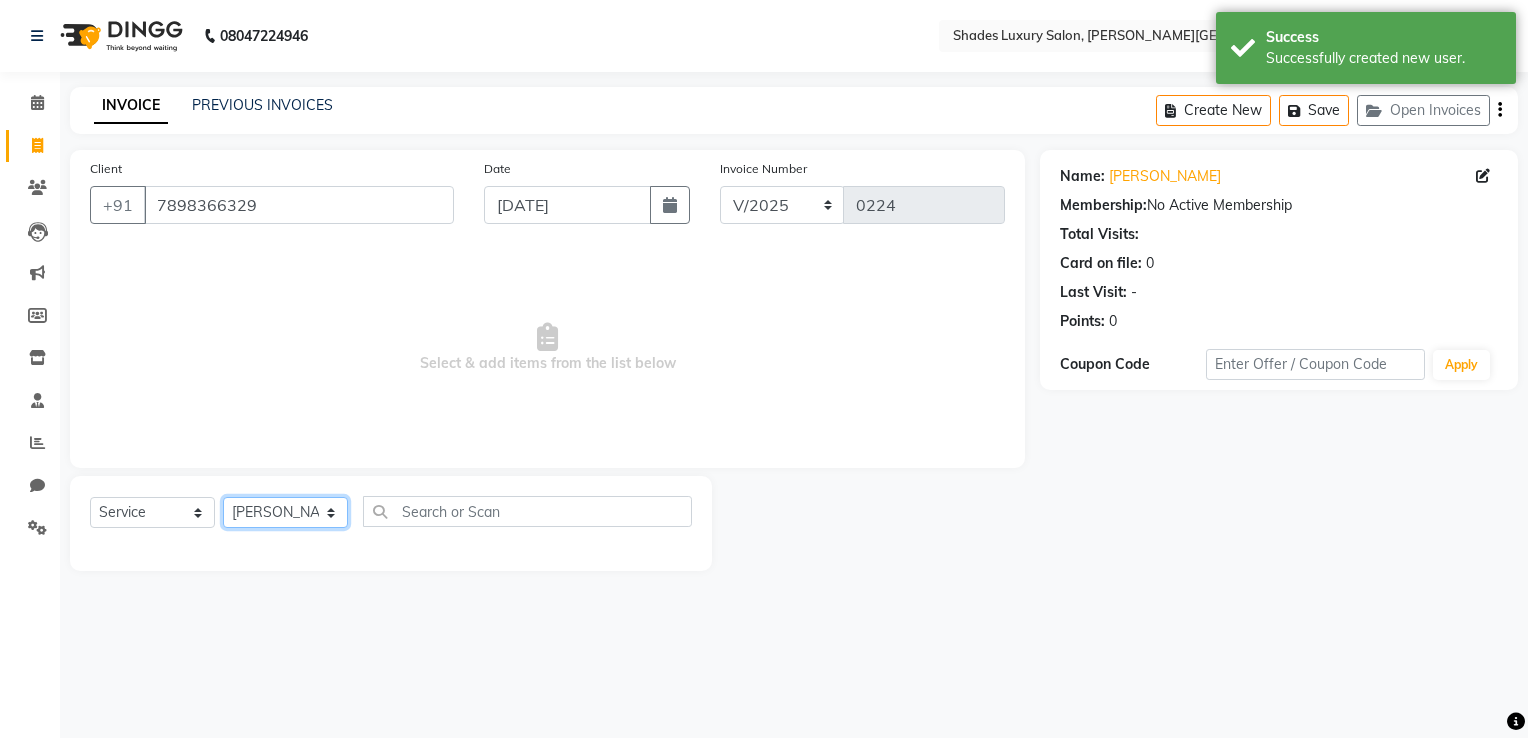 click on "Select Stylist Asha Maam Chandani Mamta Nasim Sir Palak Verma Rashi salman Samar shahbaj" 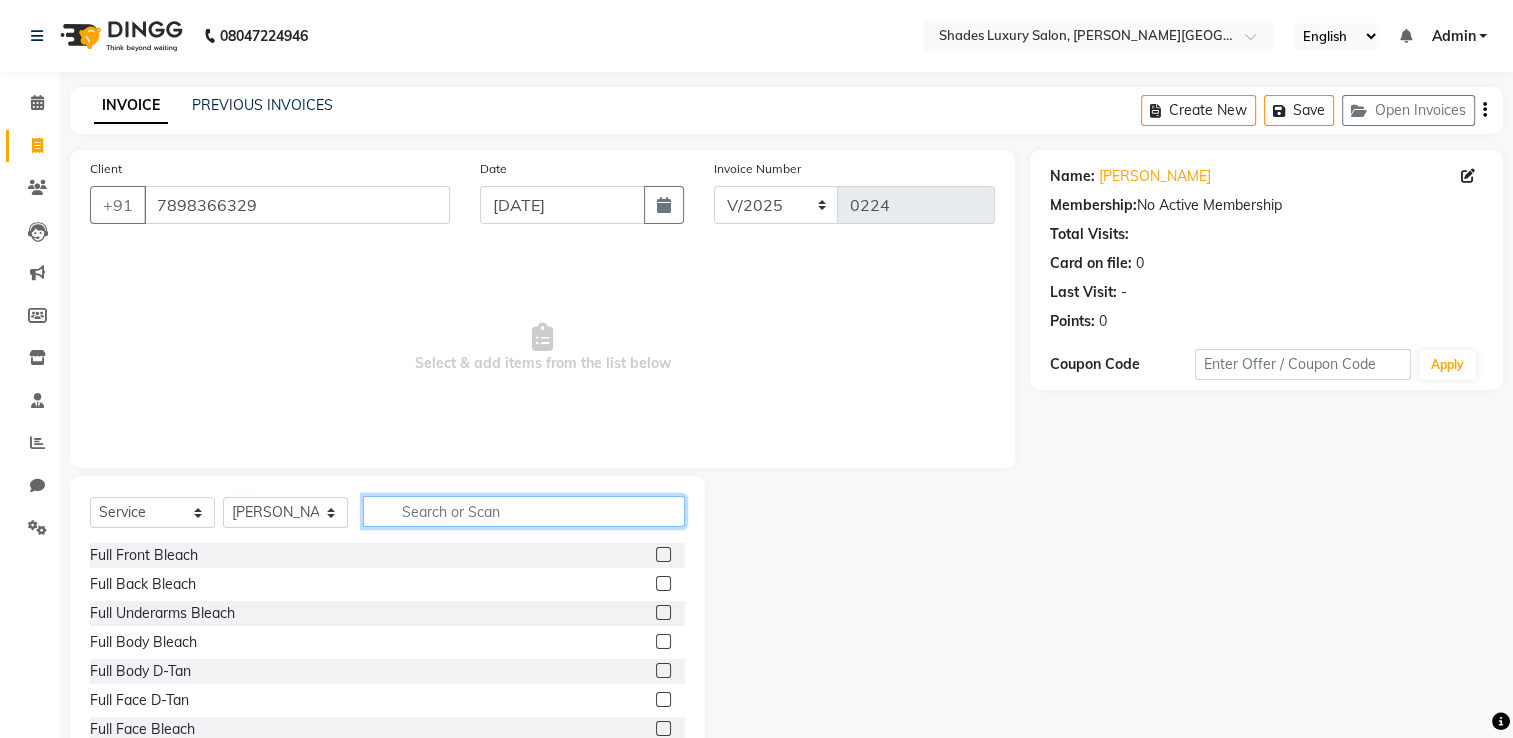 click 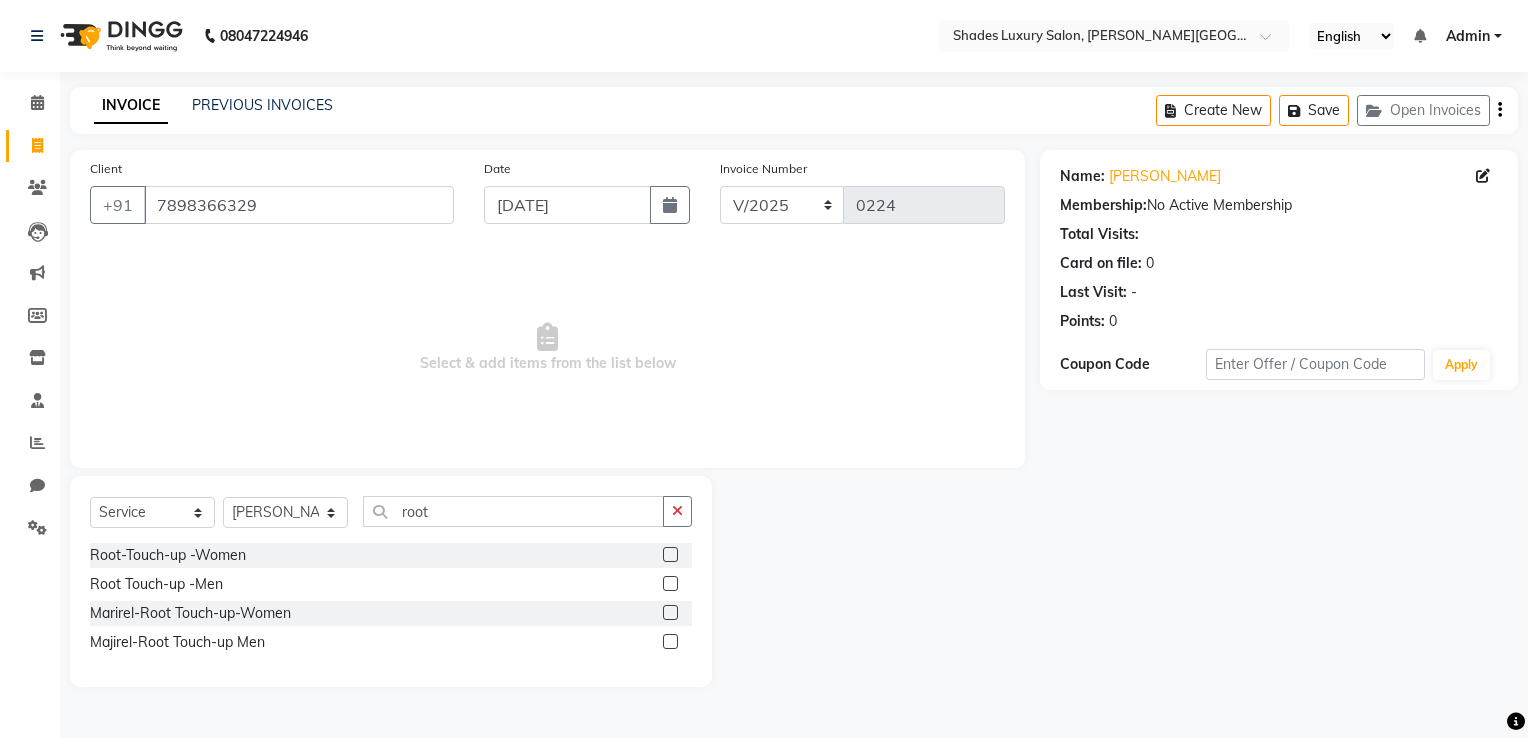 click 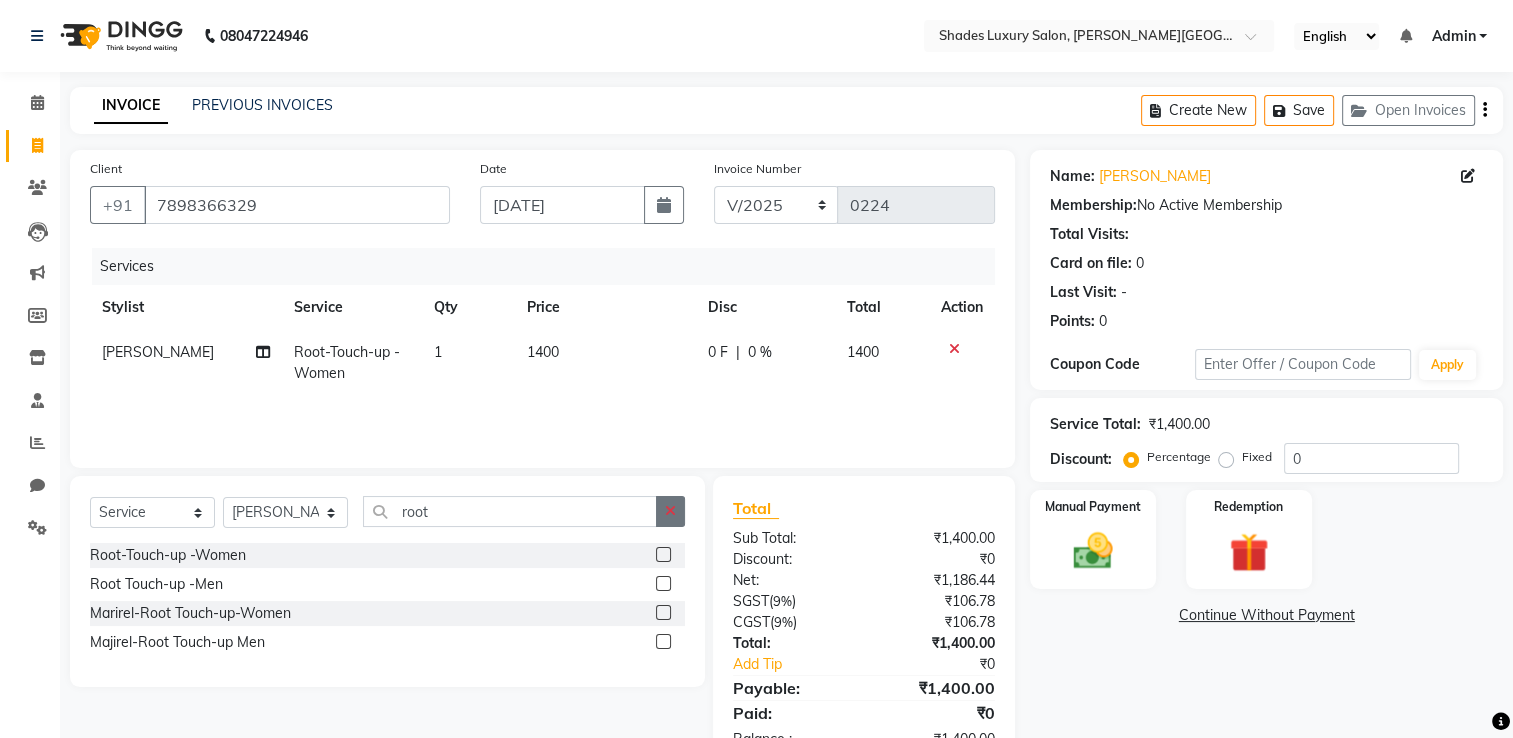 click 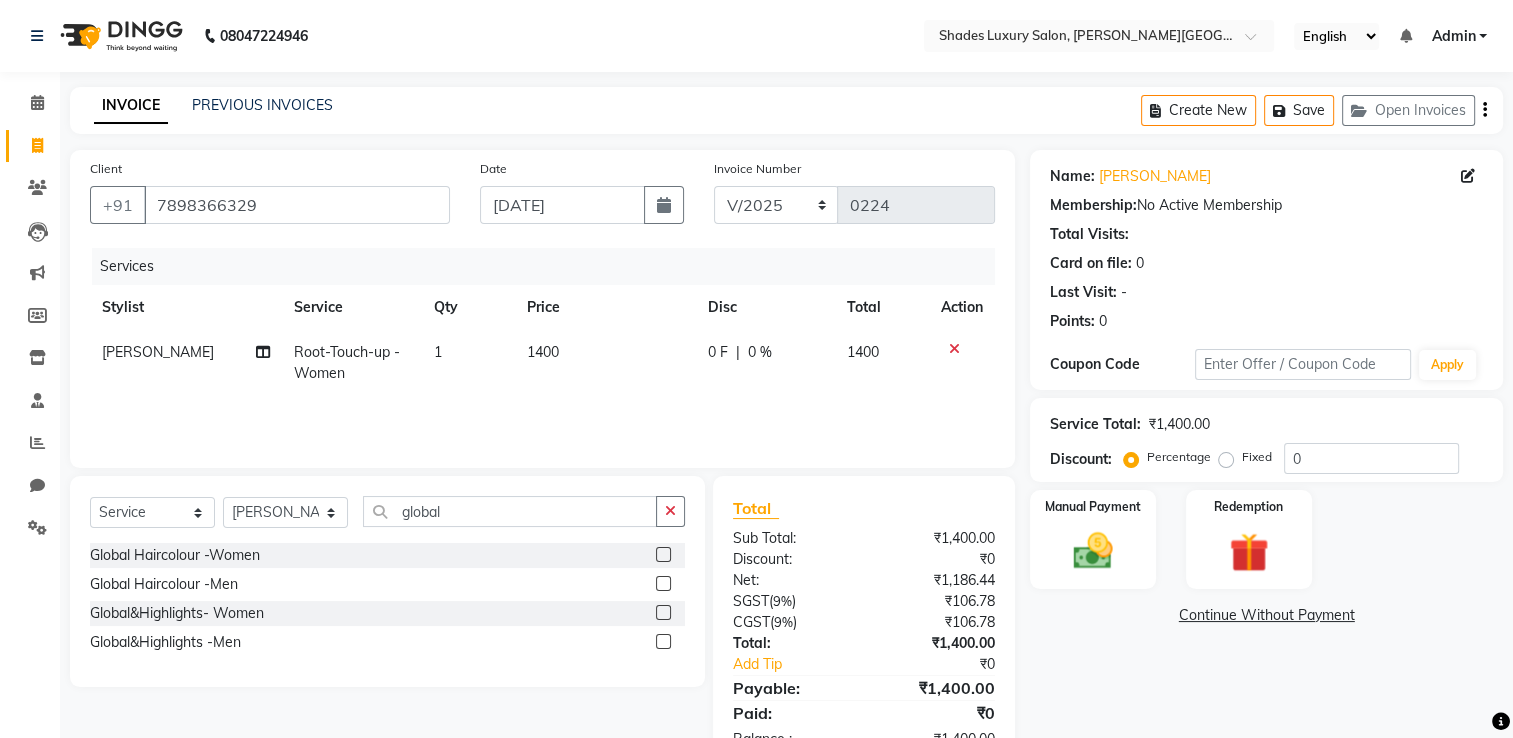 click 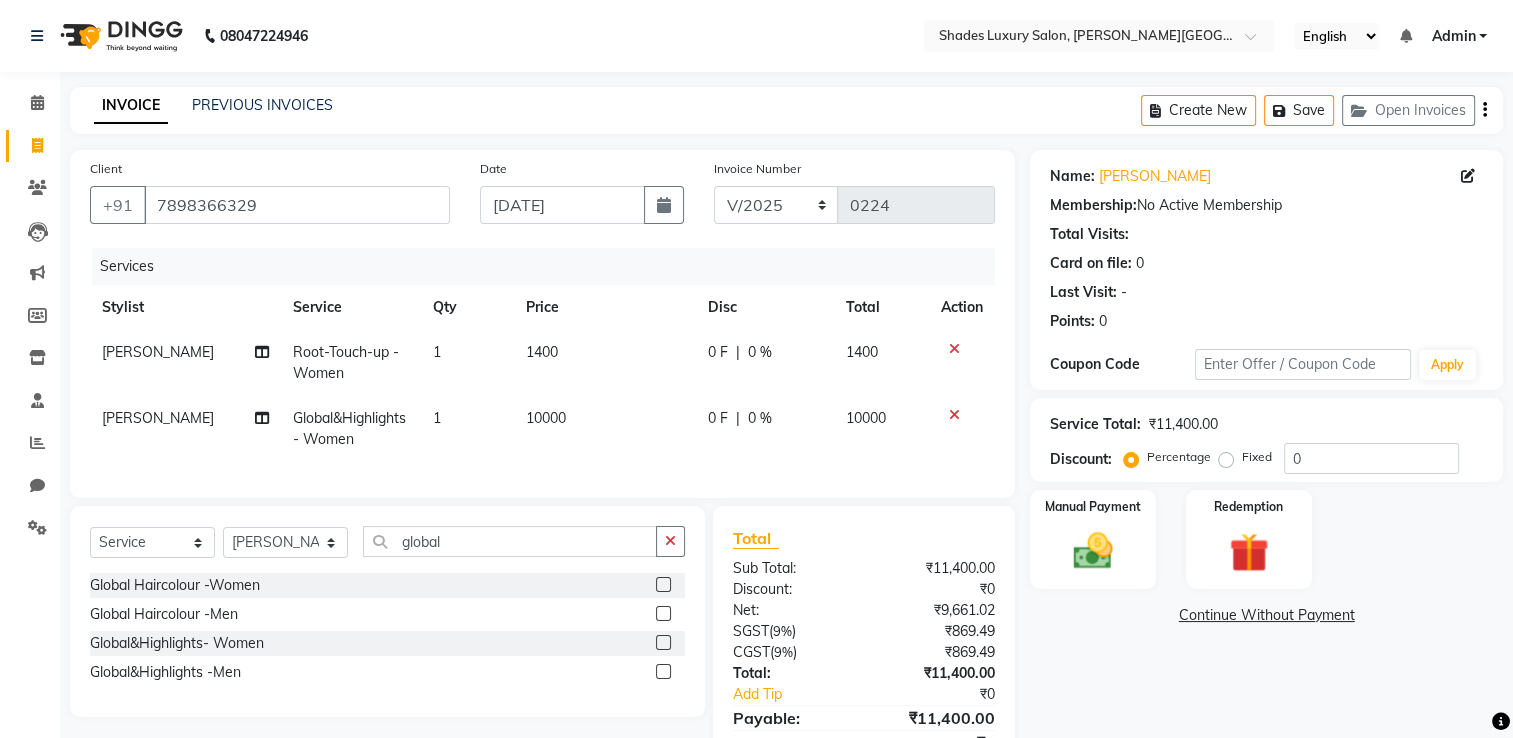 click on "10000" 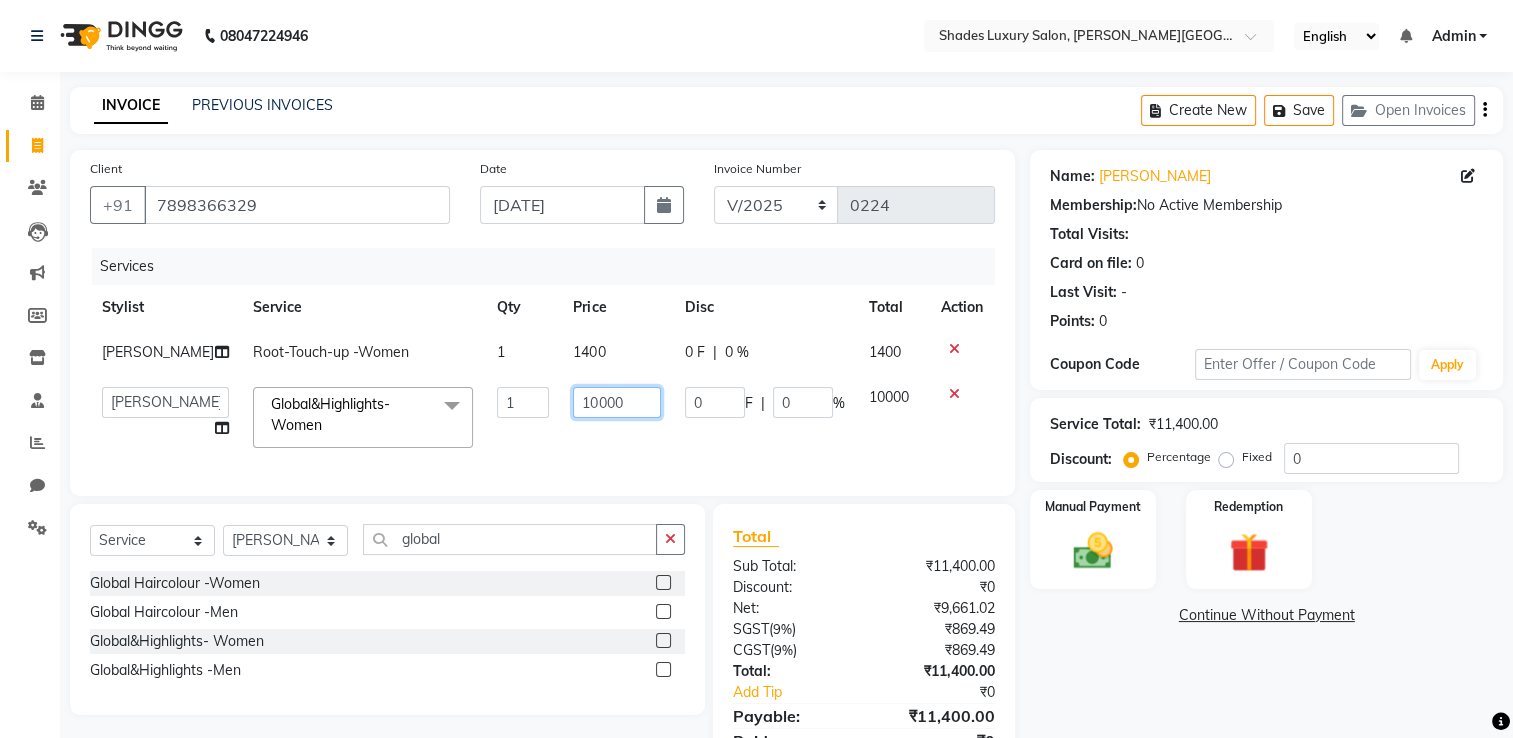 click on "10000" 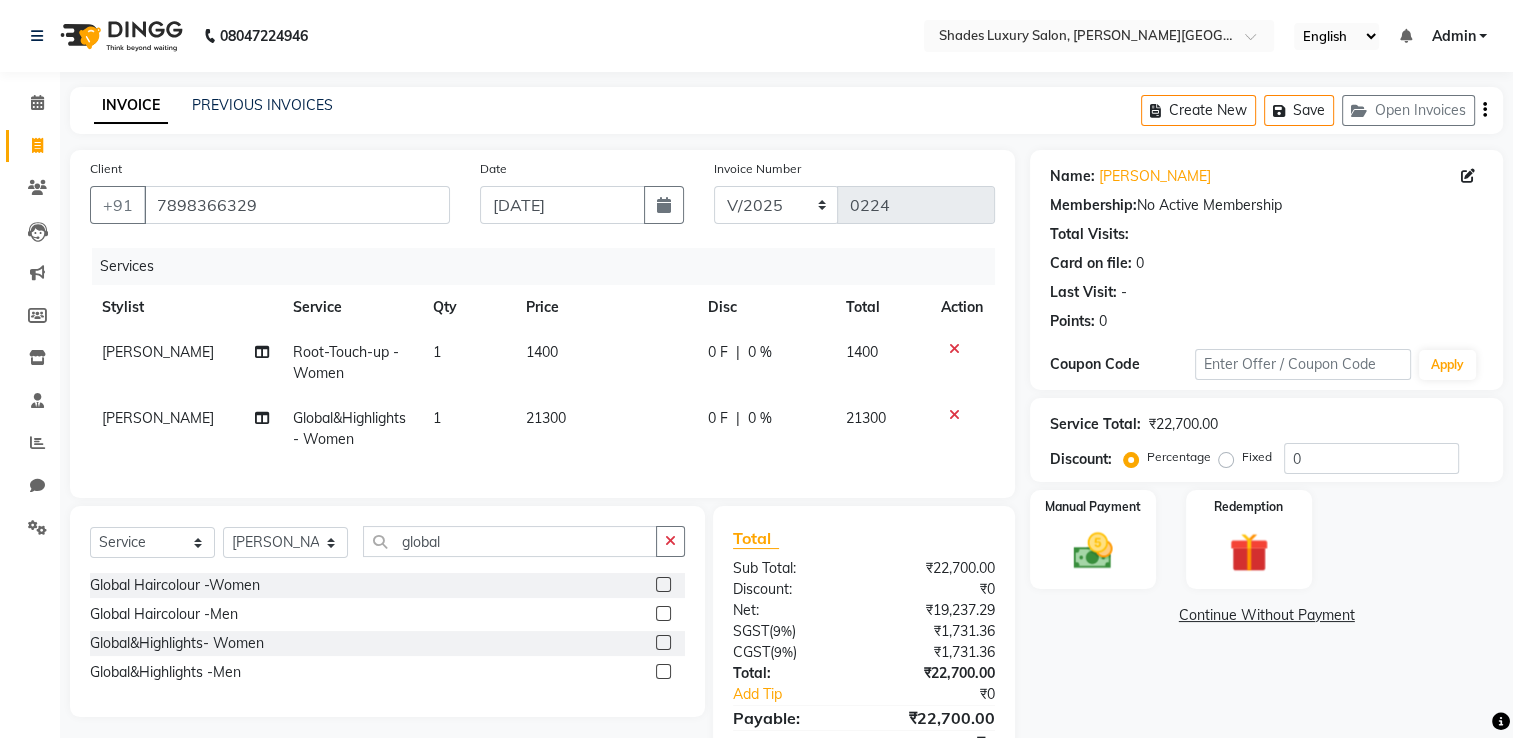 click on "21300" 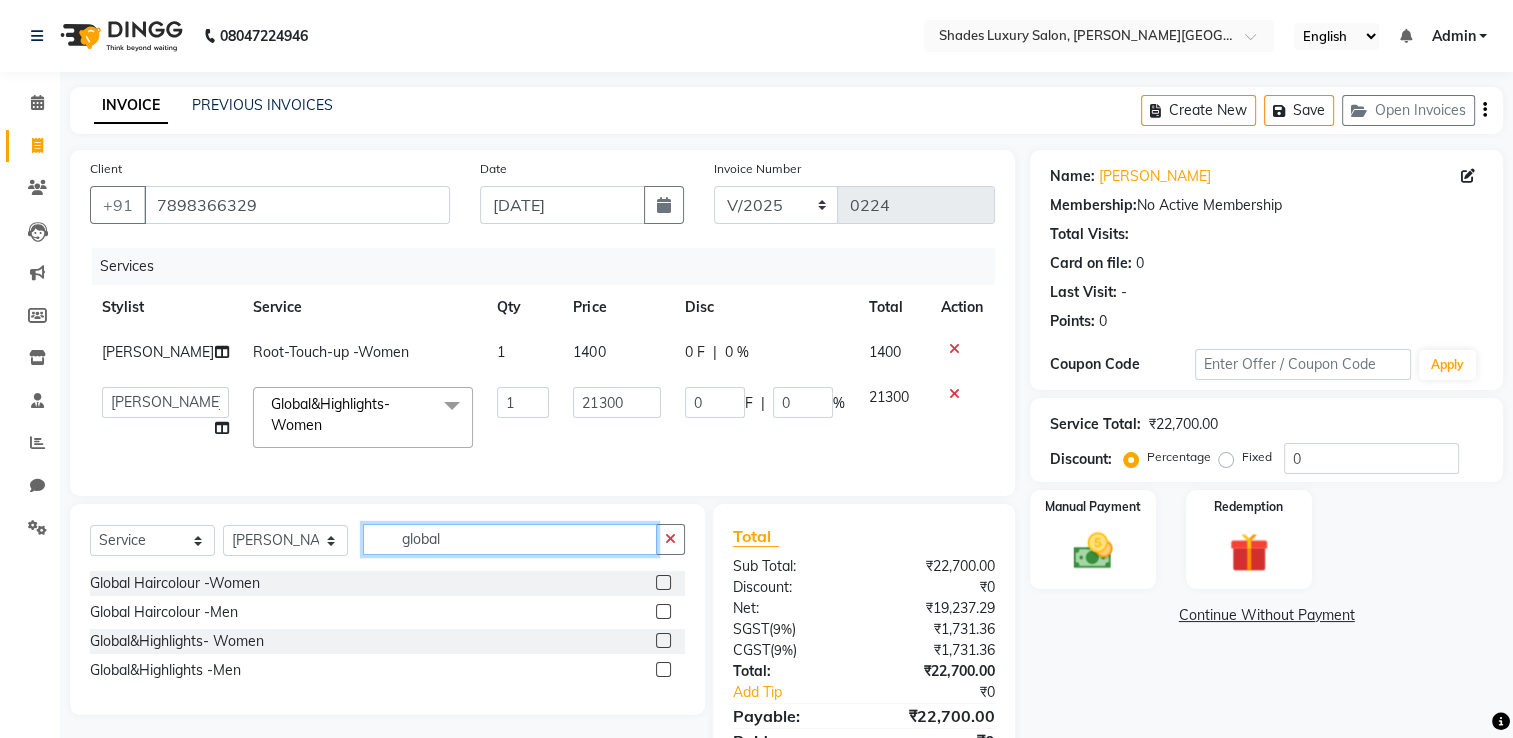 click on "global" 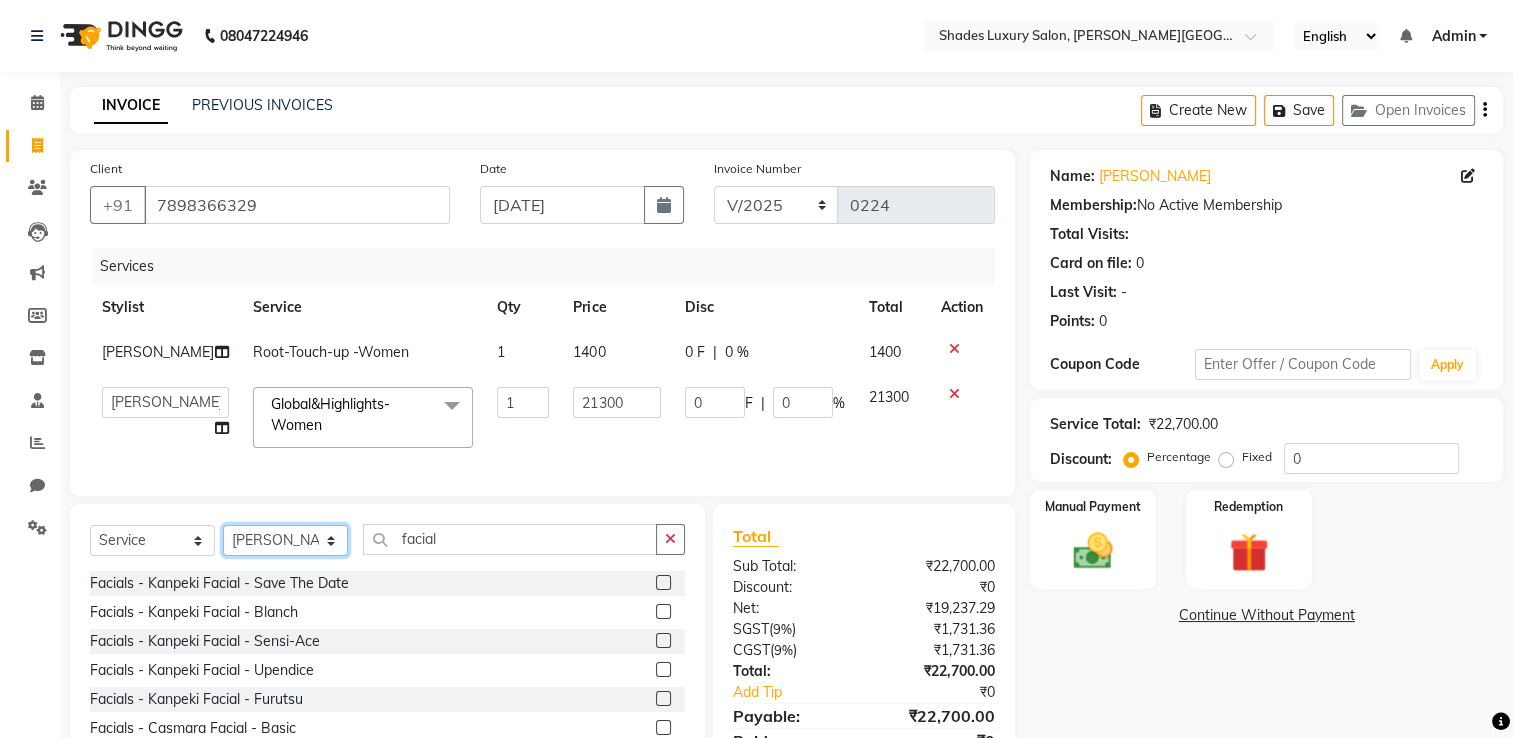 click on "Select Stylist Asha Maam Chandani Mamta Nasim Sir Palak Verma Rashi salman Samar shahbaj" 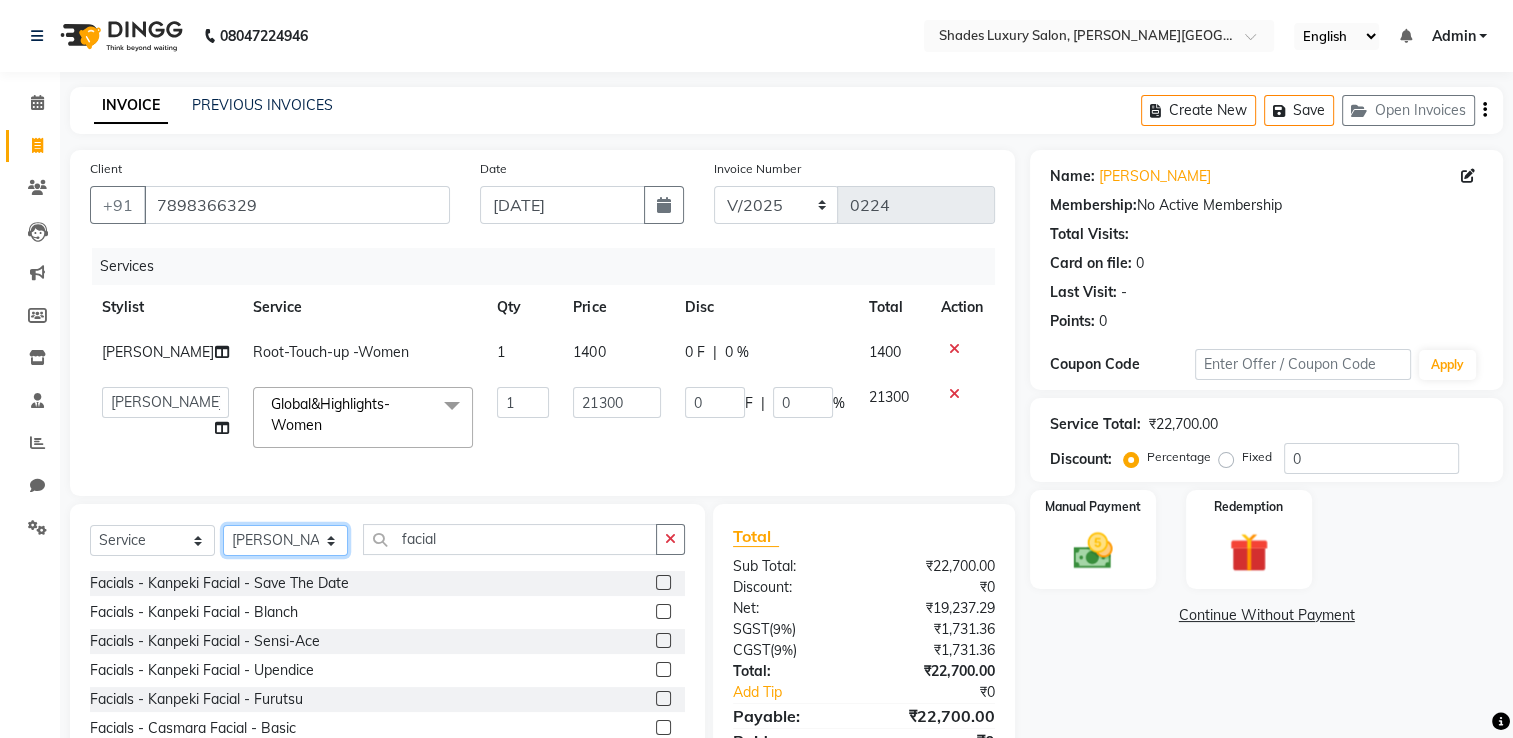 click on "Select Stylist Asha Maam Chandani Mamta Nasim Sir Palak Verma Rashi salman Samar shahbaj" 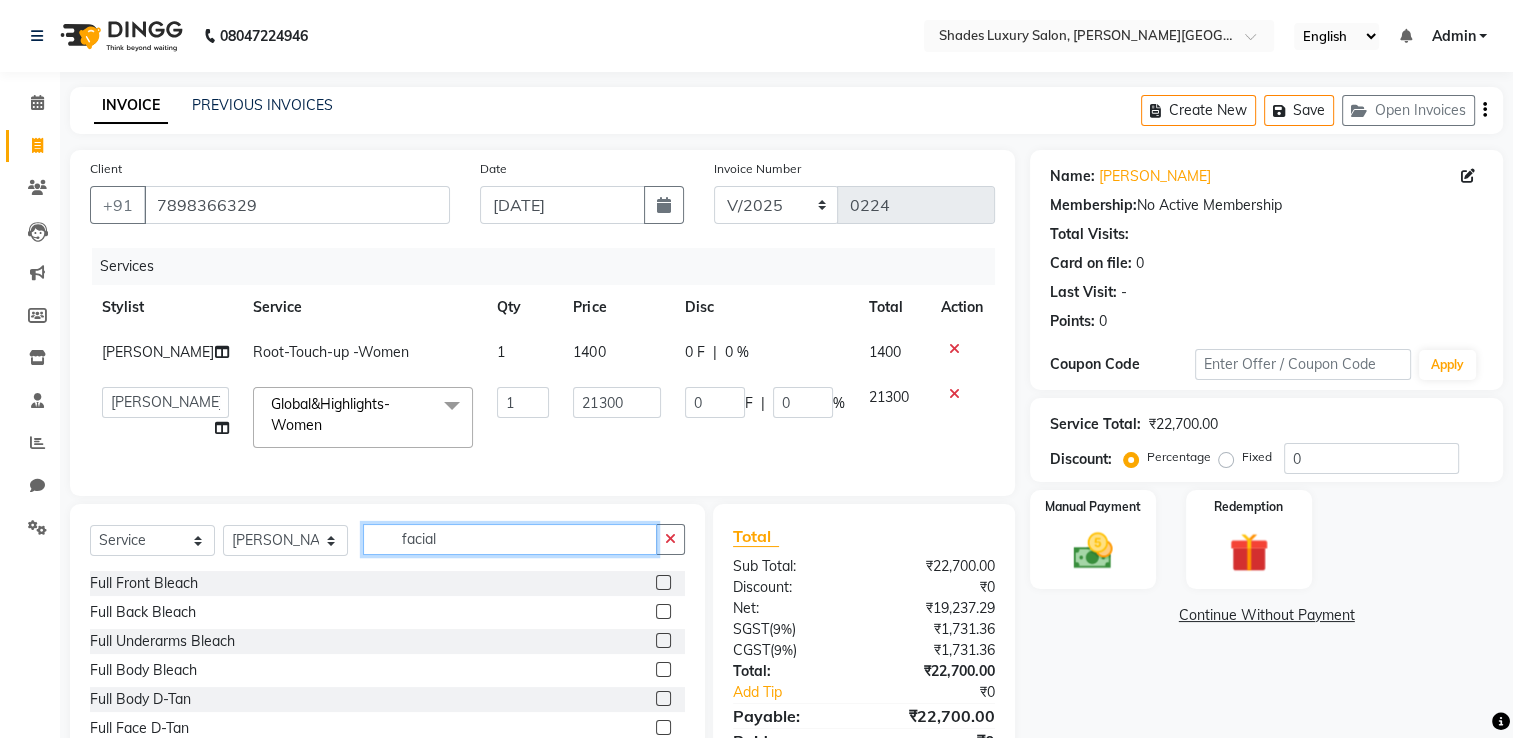 click on "facial" 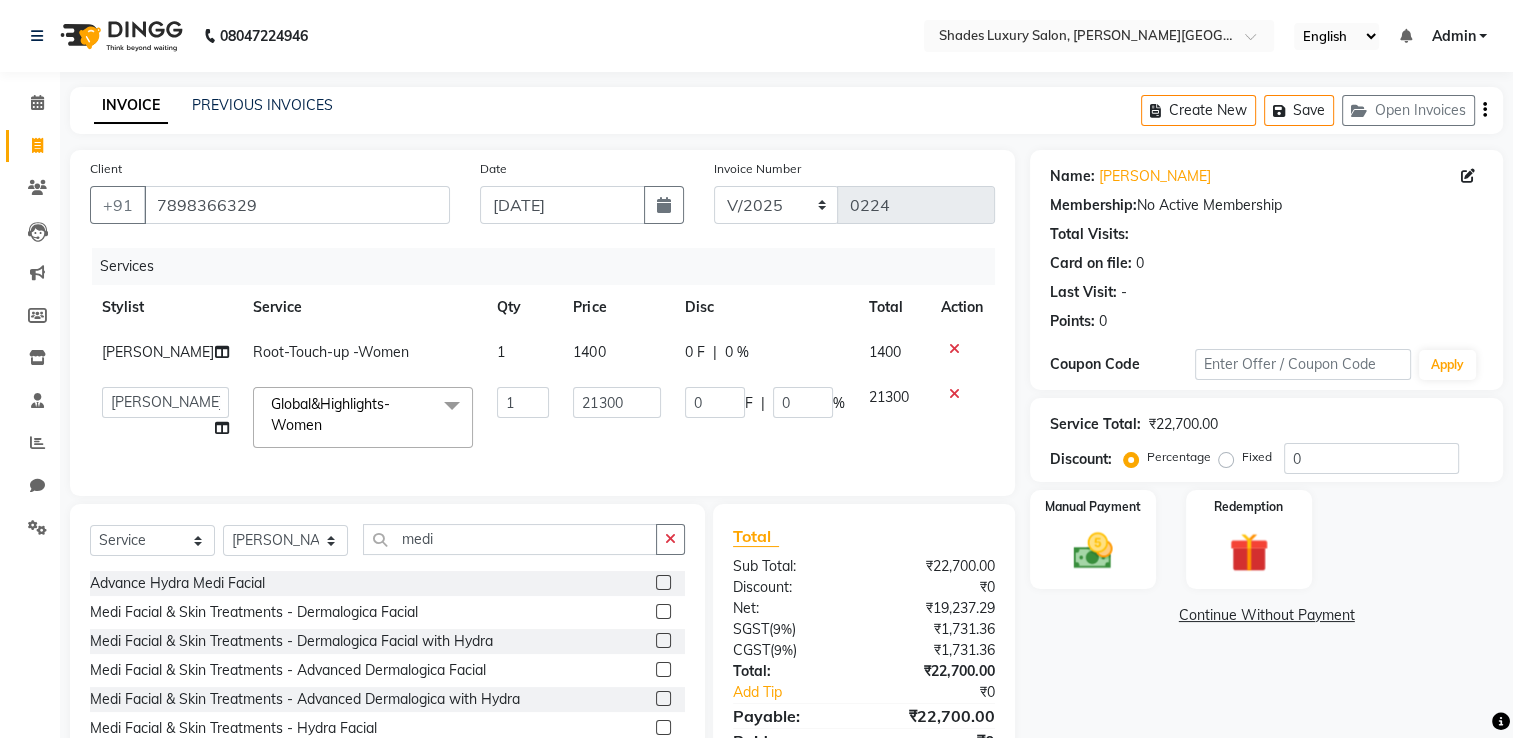 click 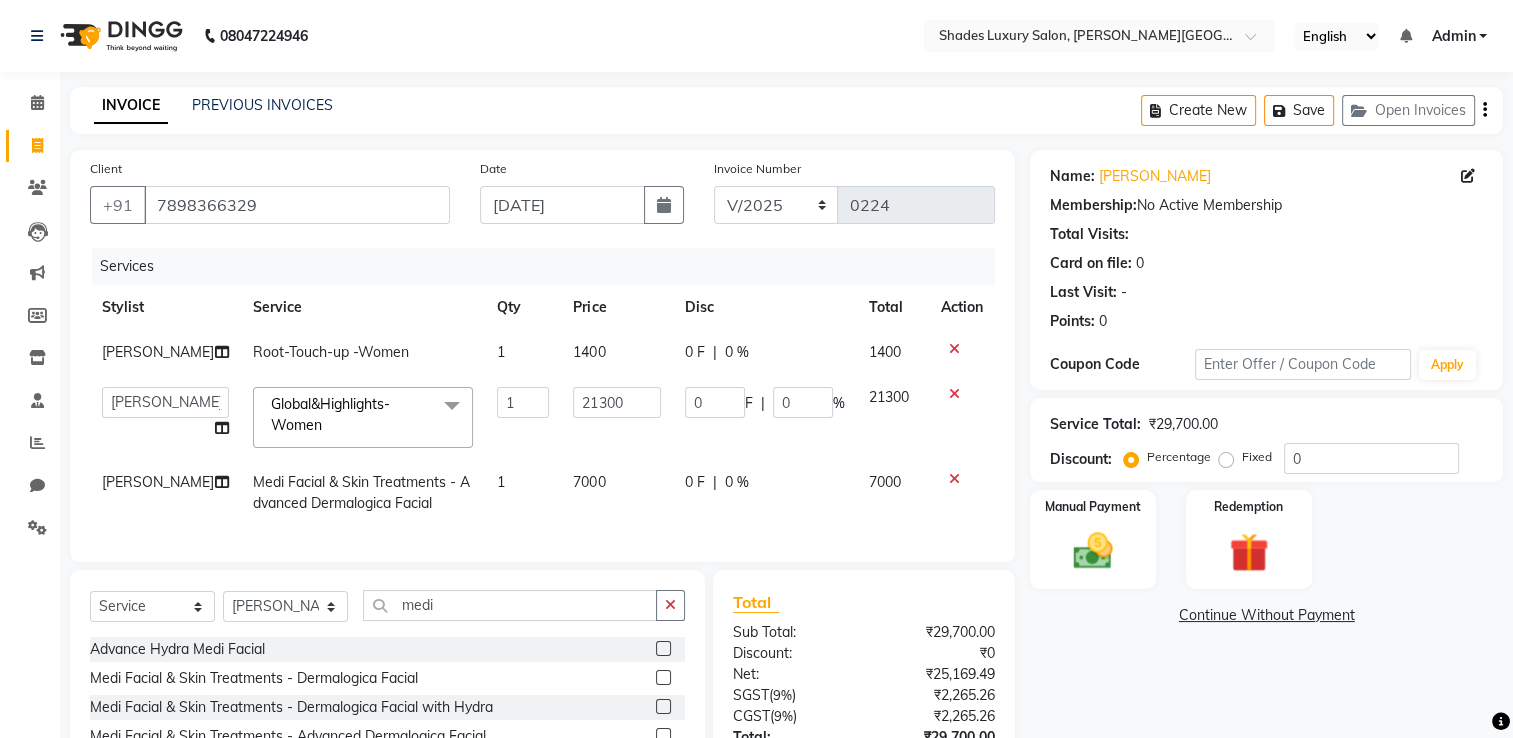 scroll, scrollTop: 172, scrollLeft: 0, axis: vertical 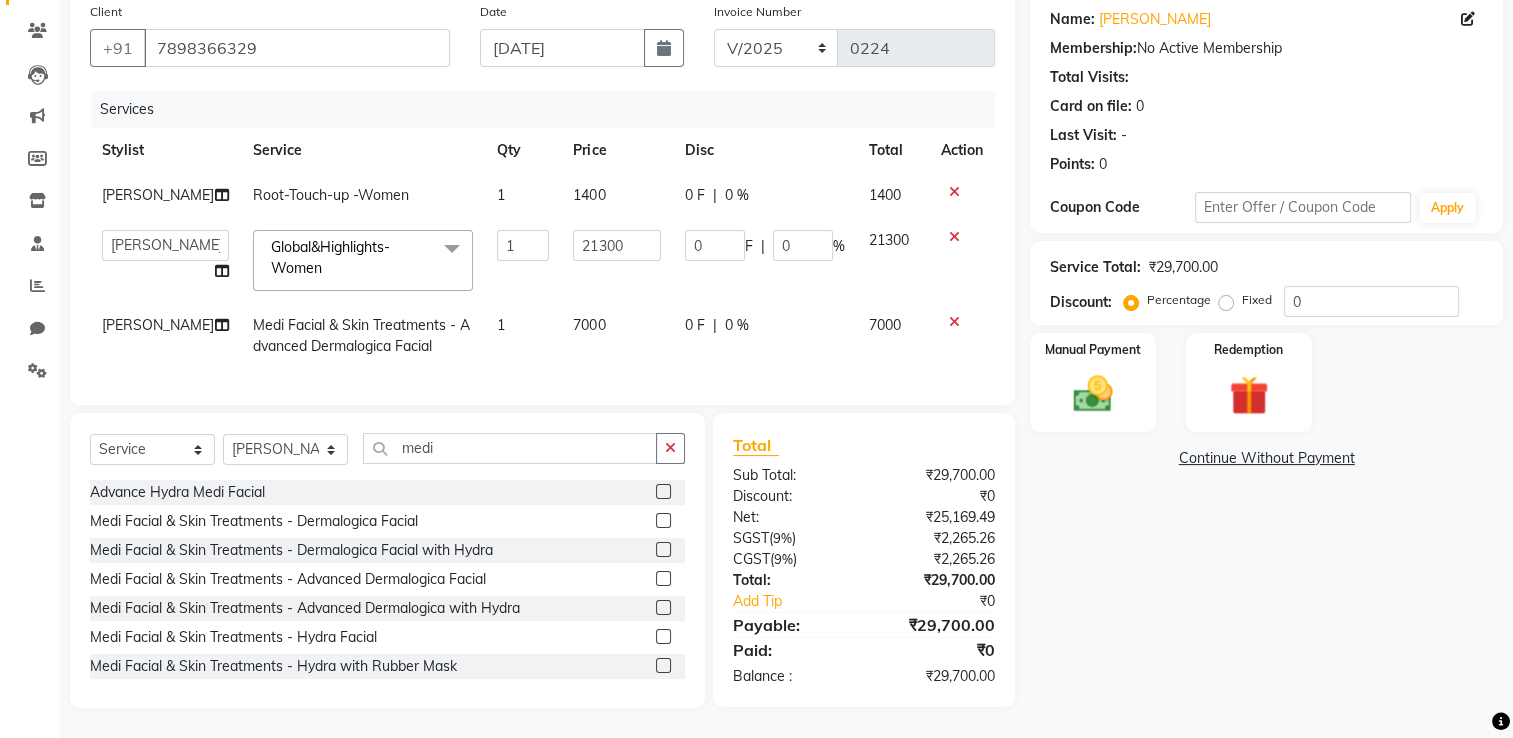 click 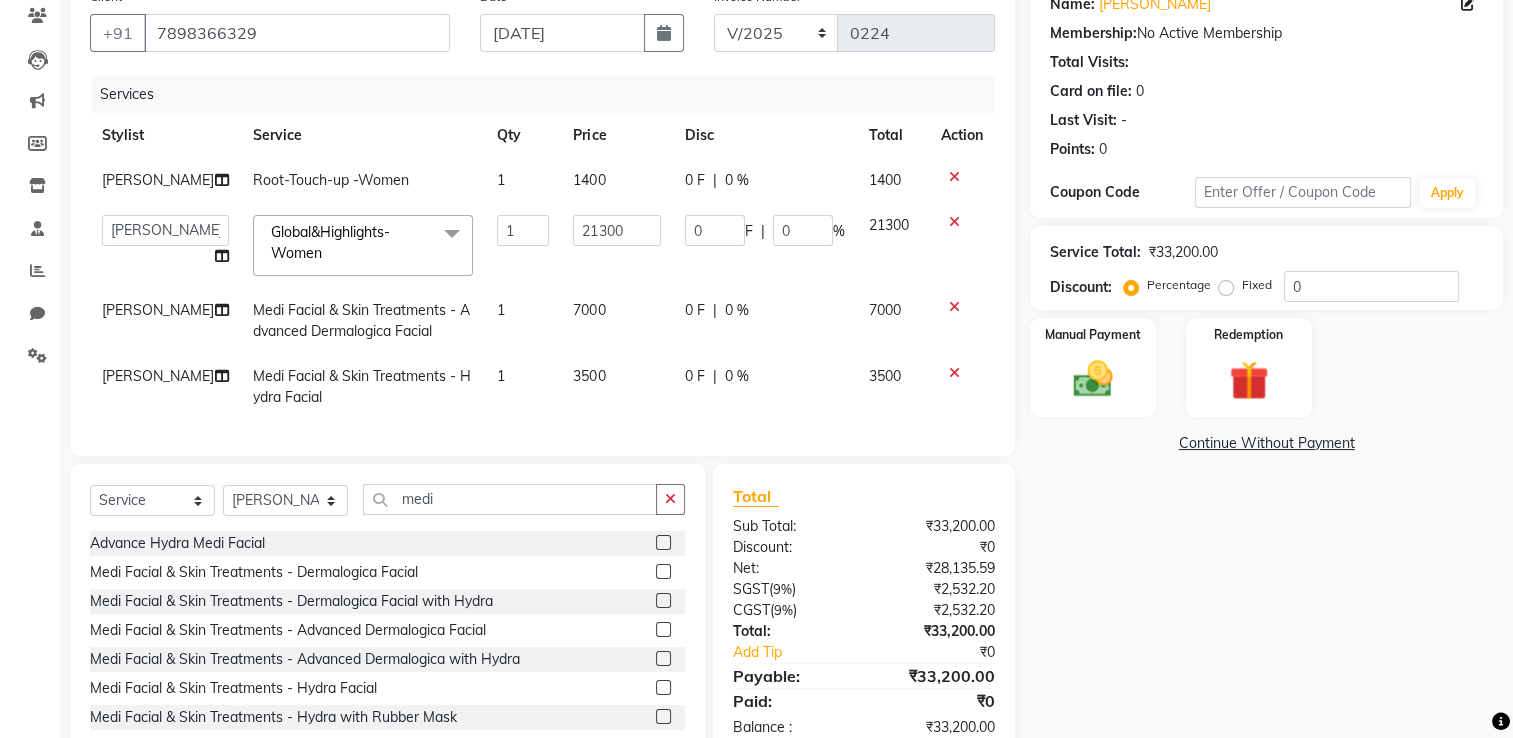 click on "3500" 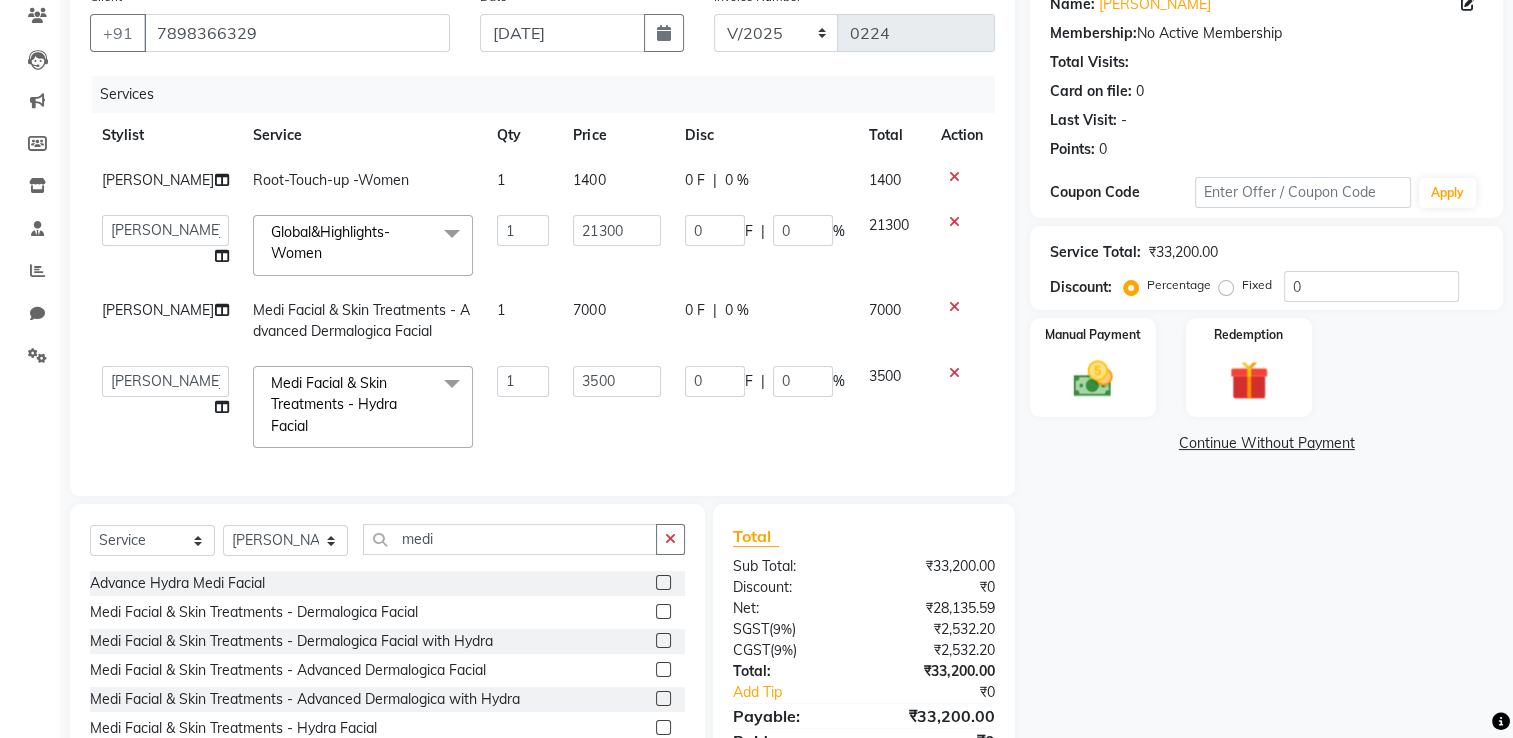 click on "3500" 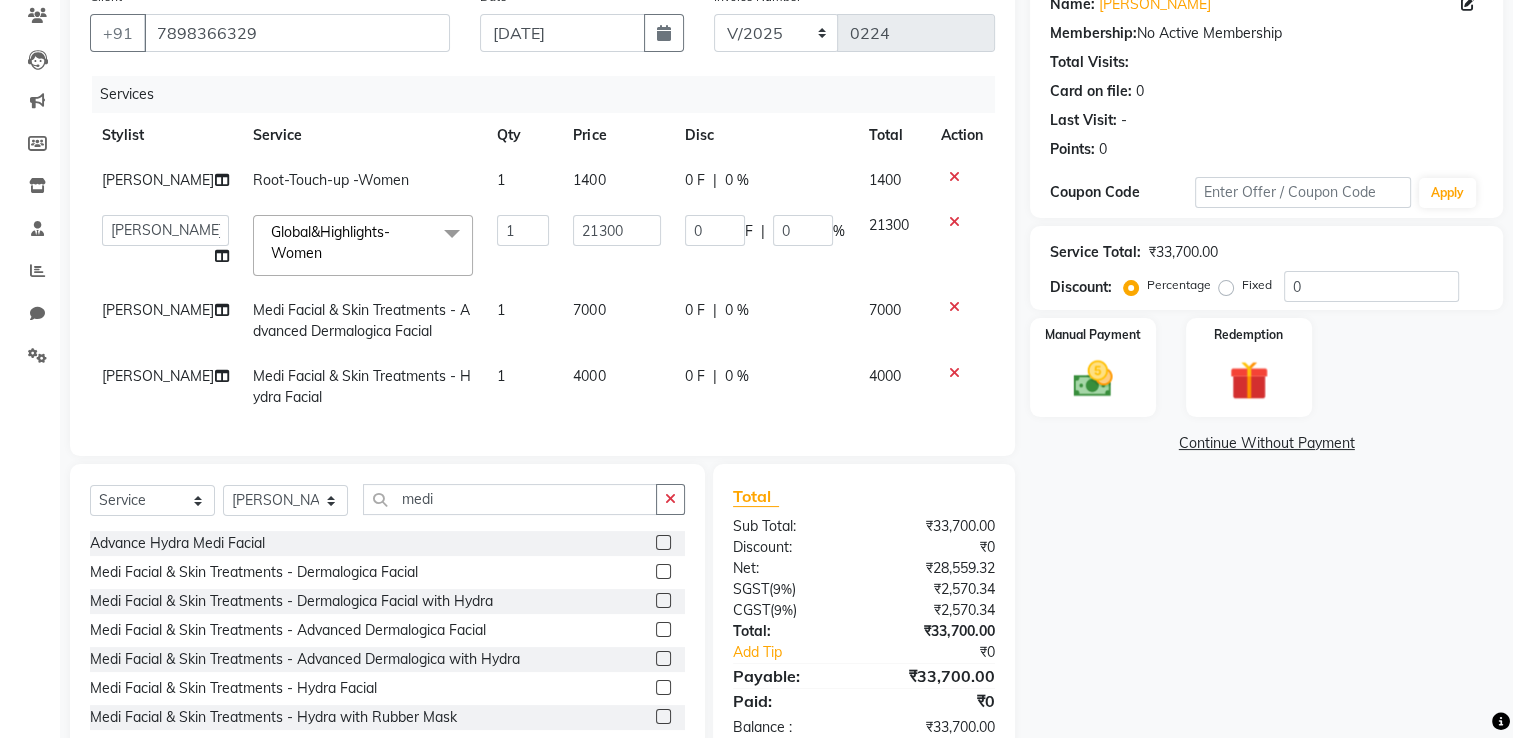 click on "Services Stylist Service Qty Price Disc Total Action salman Root-Touch-up -Women  1 1400 0 F | 0 % 1400  Asha Maam   Chandani   Mamta   Nasim Sir   Palak Verma   Rashi   salman   Samar   shahbaj  Global&Highlights- Women  x Full Front Bleach  Full Back Bleach Full Underarms Bleach  Full Body Bleach  Full Body D-Tan Full Face D-Tan  Full Face Bleach  Full Face&Neck Bleach  Full Leg D-Tan  Half Leg D-Tan Full Hand D-Tan  Half Hand D-Tan Half Leg Bleach  Full Leg Bleach  Full Face&Neck D-Tan Full Underarms D-Tan Full Front D-Tan Half Front D-Tan Full Back D-Tan Half Back D-Tan Full Underarms D-Tan Full Neck D-Tan Half Front Bleach  Half Back Bleach Full Hand Bleach  Half Hand Bleach  Full Neck Bleach Haircut (Women) Creative Cut (Women) Child Haircut (Women) Shampoo (Women)  Conditioning (Women) Highlights (Per Foil) (Women) Haircut (Men) Creative Cut (Men) Child Haircut (Men) Shampoo (Men) Beard Trimming  Shaving Hair Set -Men  Facials - Kanpeki Facial - Save The Date Facials - Kanpeki Facial - Blanch Casmara" 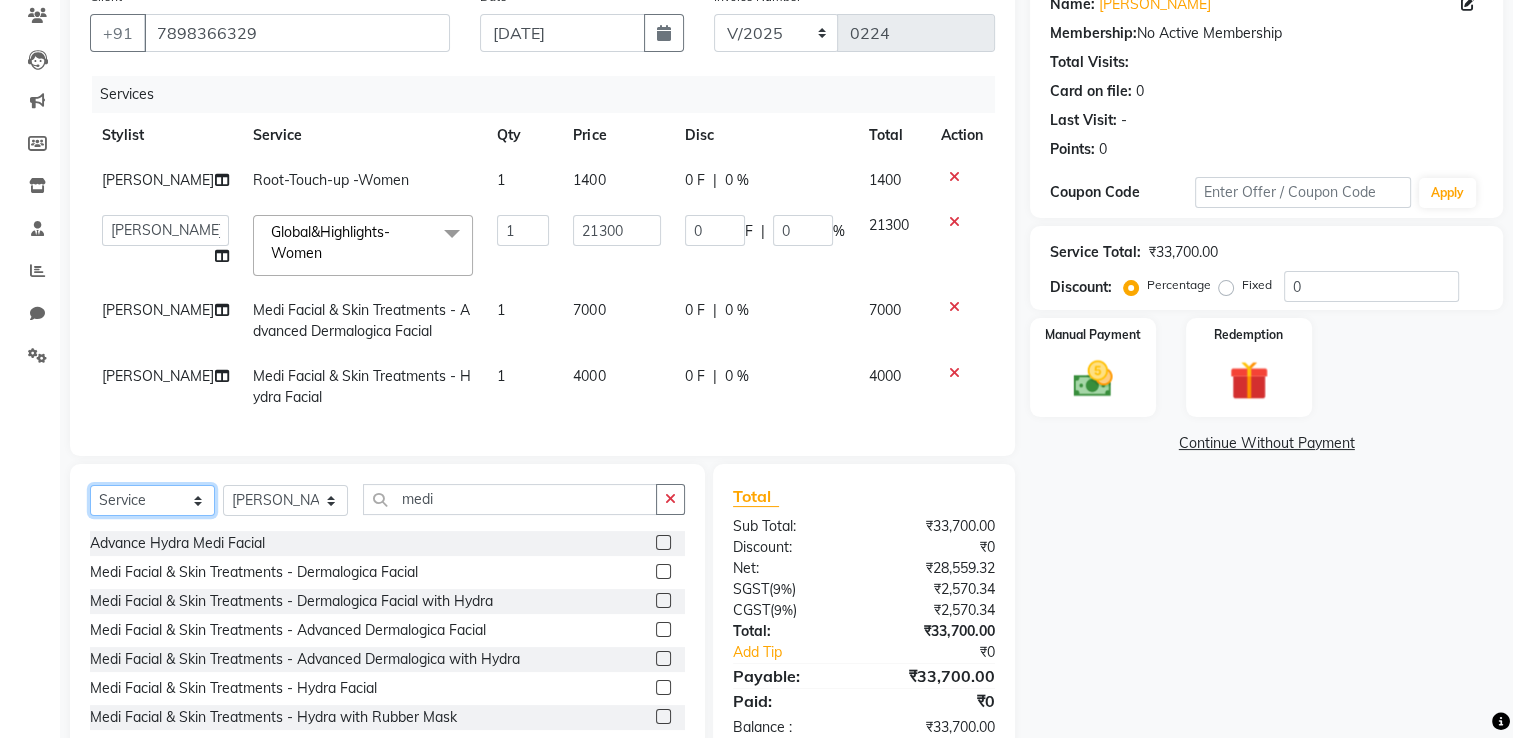 click on "Select  Service  Product  Membership  Package Voucher Prepaid Gift Card" 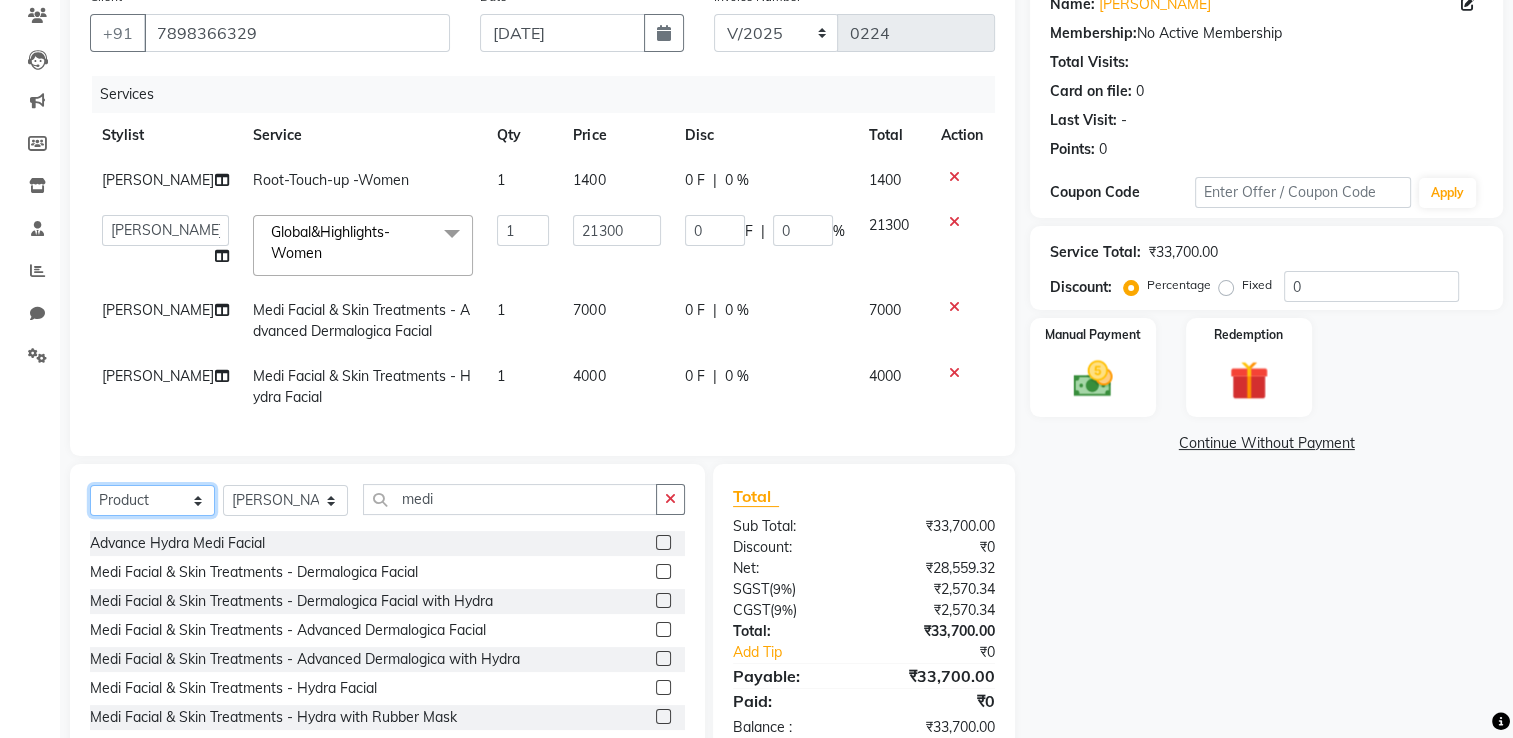 click on "Select  Service  Product  Membership  Package Voucher Prepaid Gift Card" 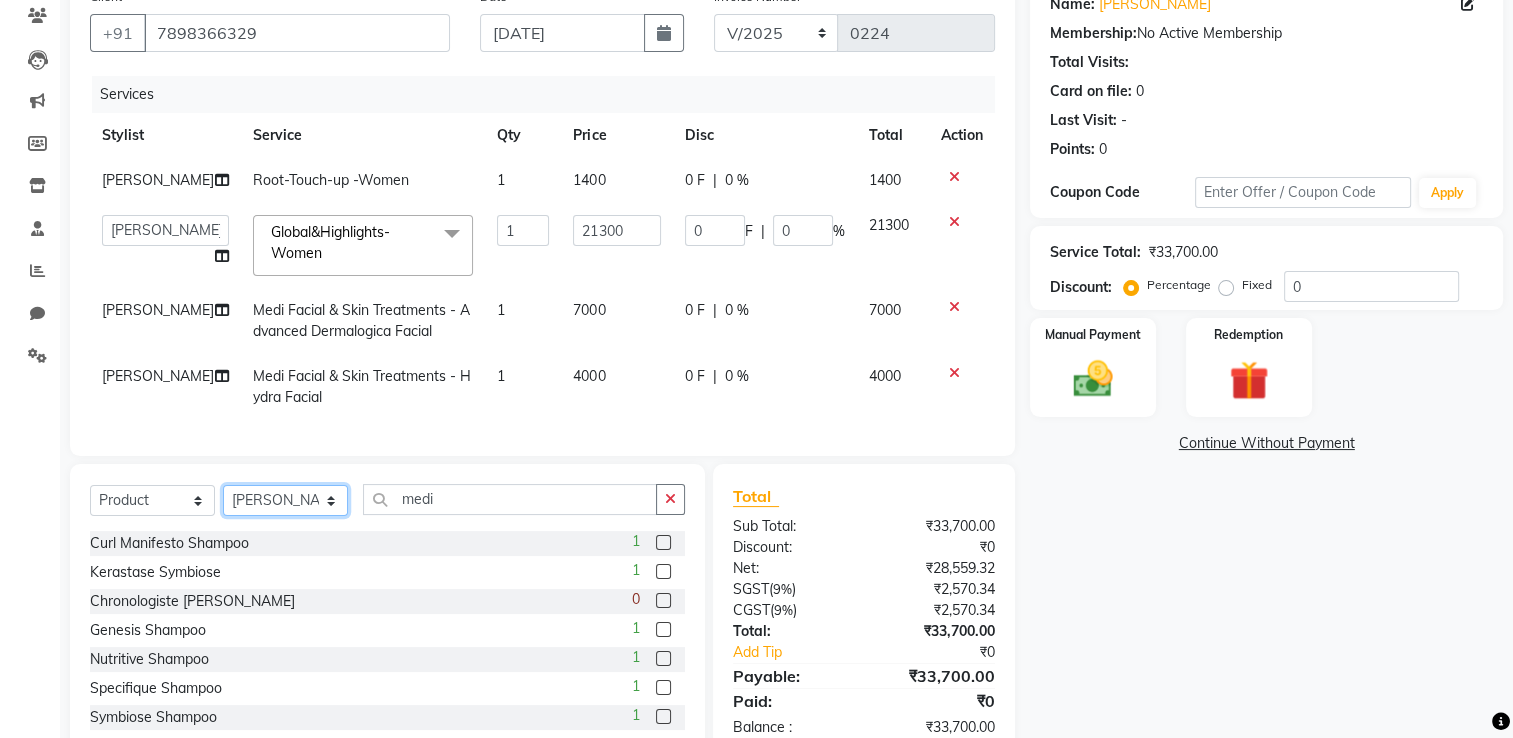 click on "Select Stylist Asha Maam Chandani Mamta Nasim Sir Palak Verma Rashi salman Samar shahbaj" 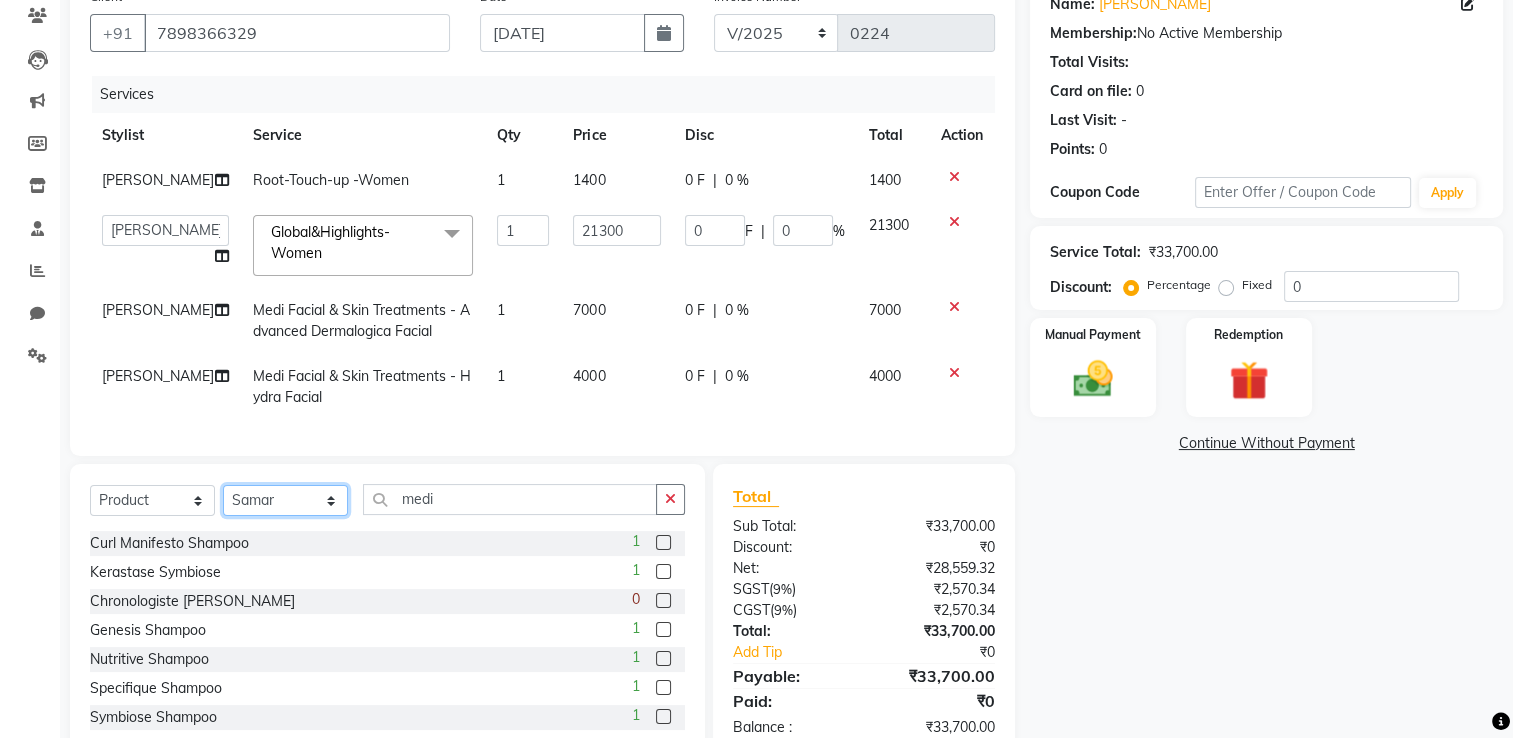 click on "Select Stylist Asha Maam Chandani Mamta Nasim Sir Palak Verma Rashi salman Samar shahbaj" 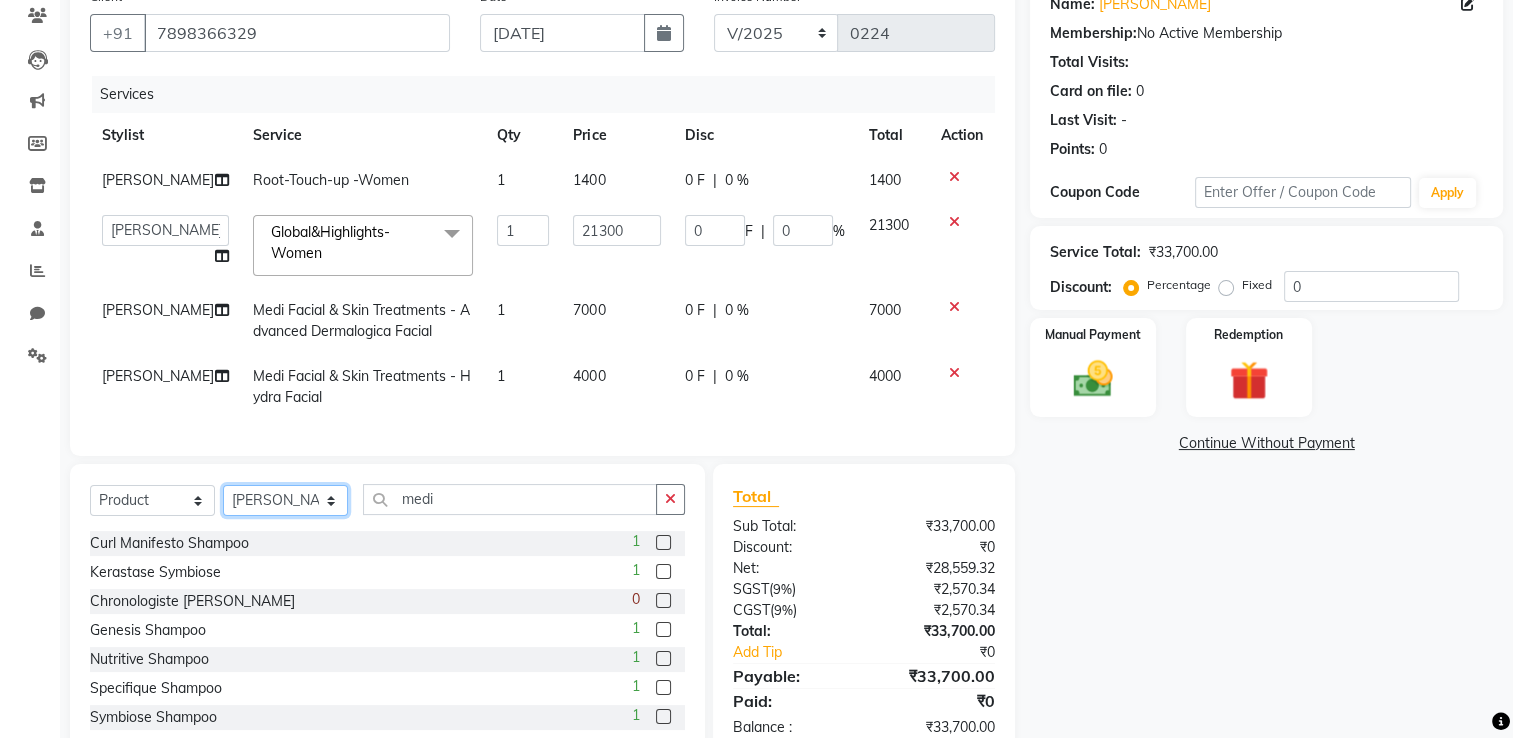click on "Select Stylist Asha Maam Chandani Mamta Nasim Sir Palak Verma Rashi salman Samar shahbaj" 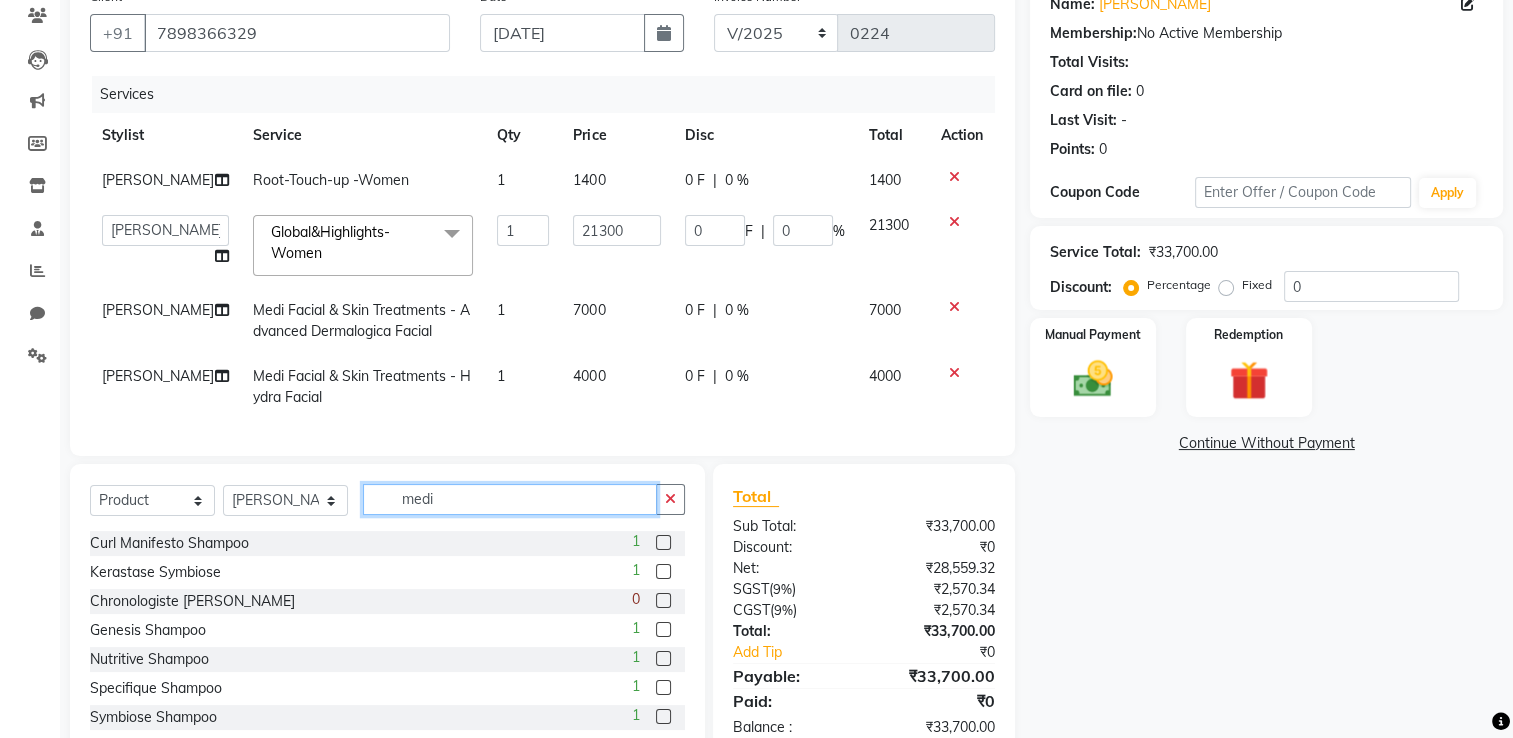 click on "medi" 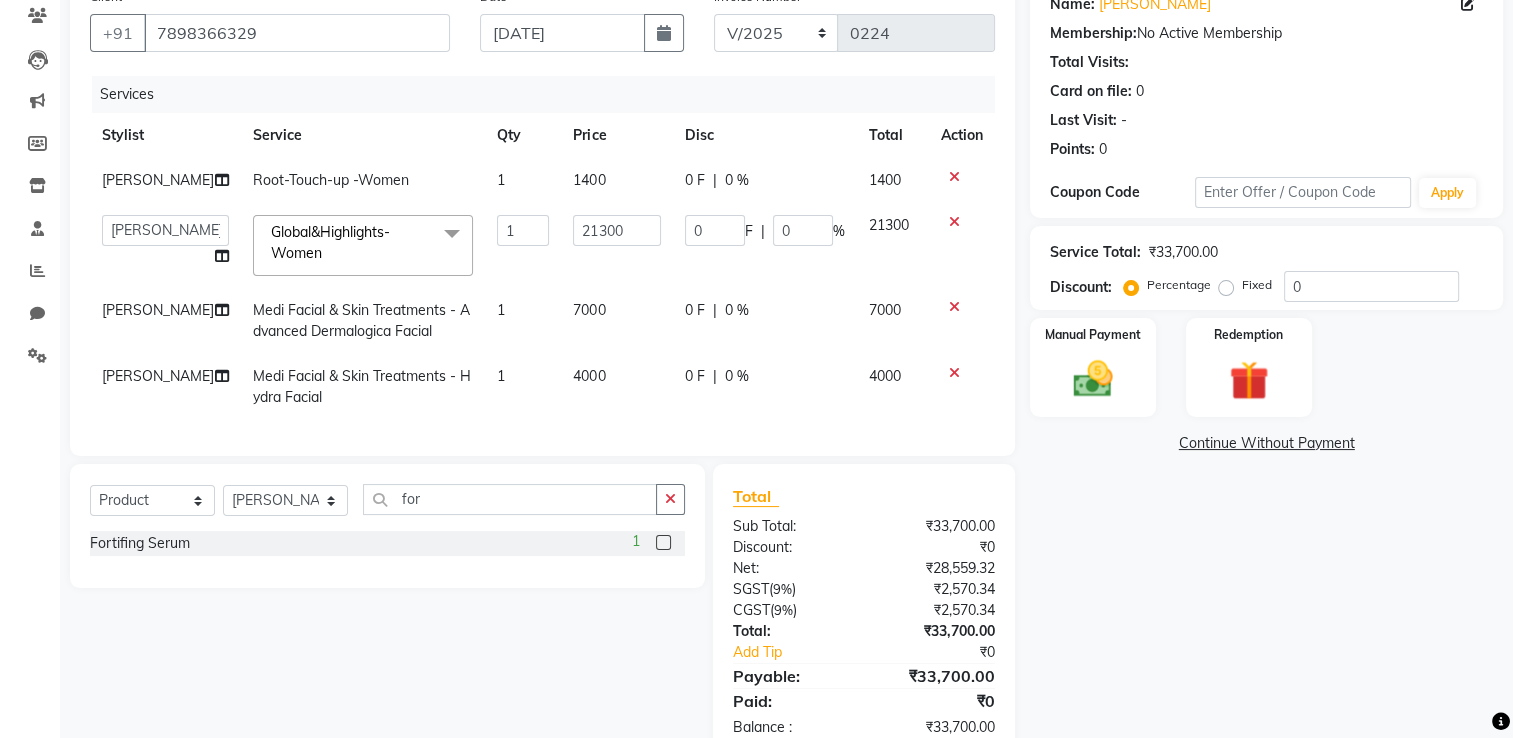 click 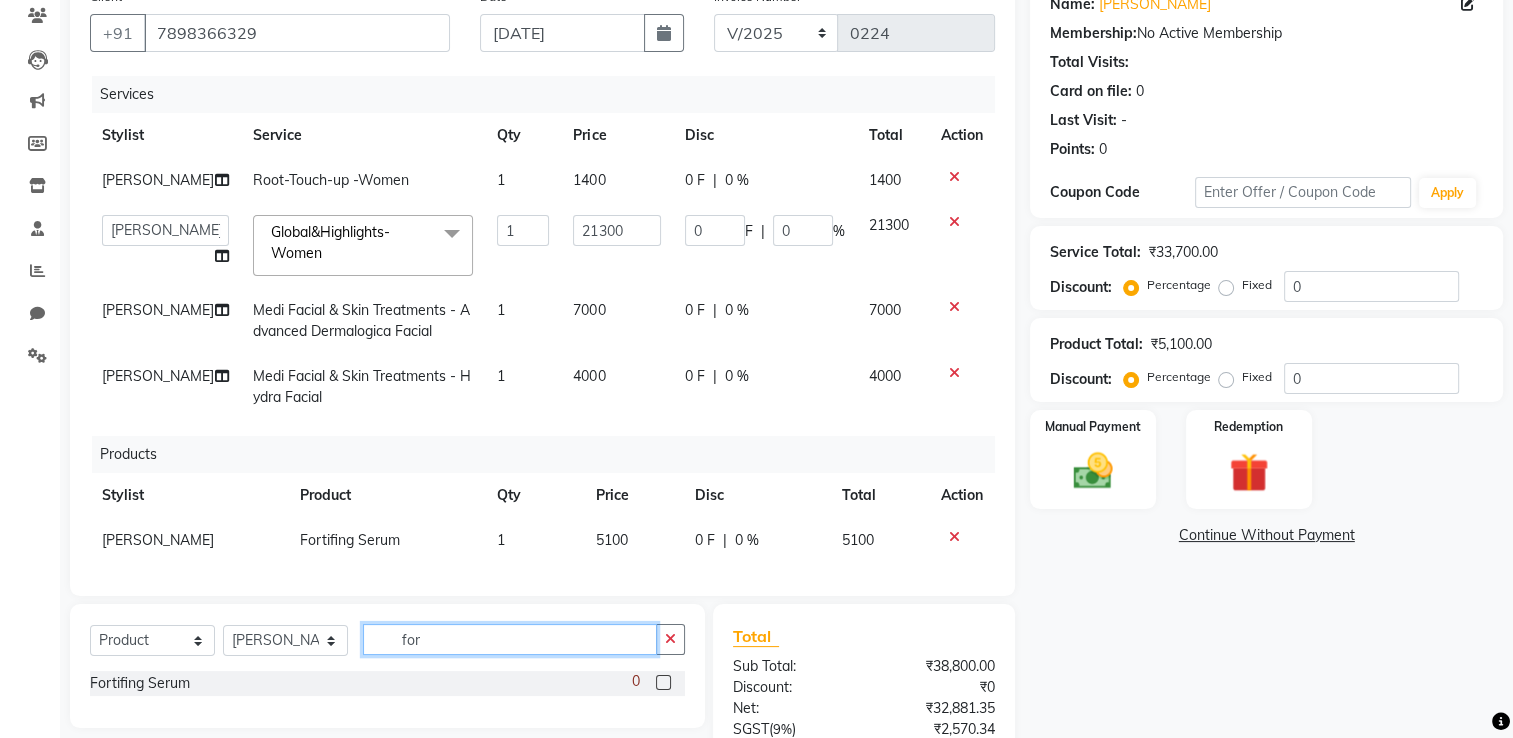 click on "for" 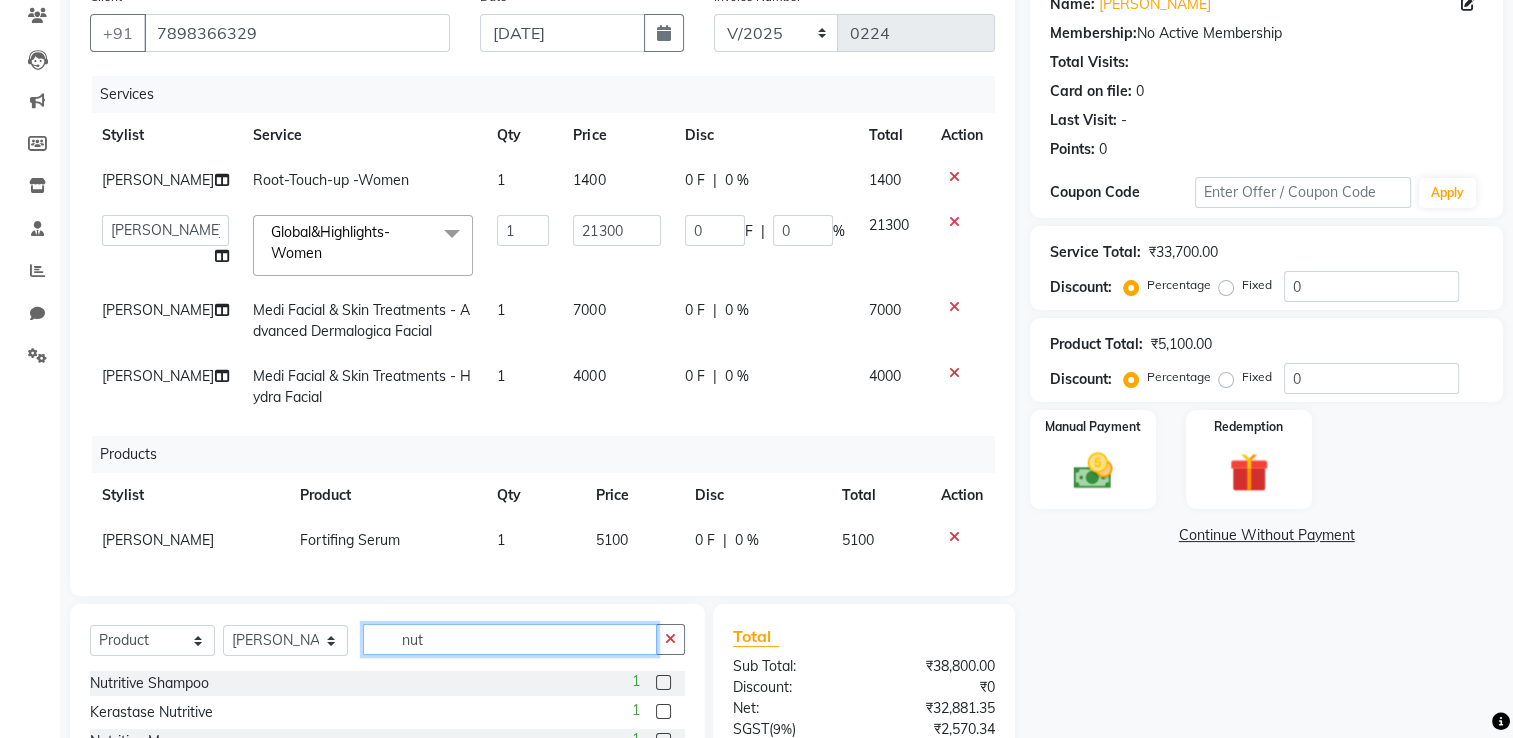 scroll, scrollTop: 446, scrollLeft: 0, axis: vertical 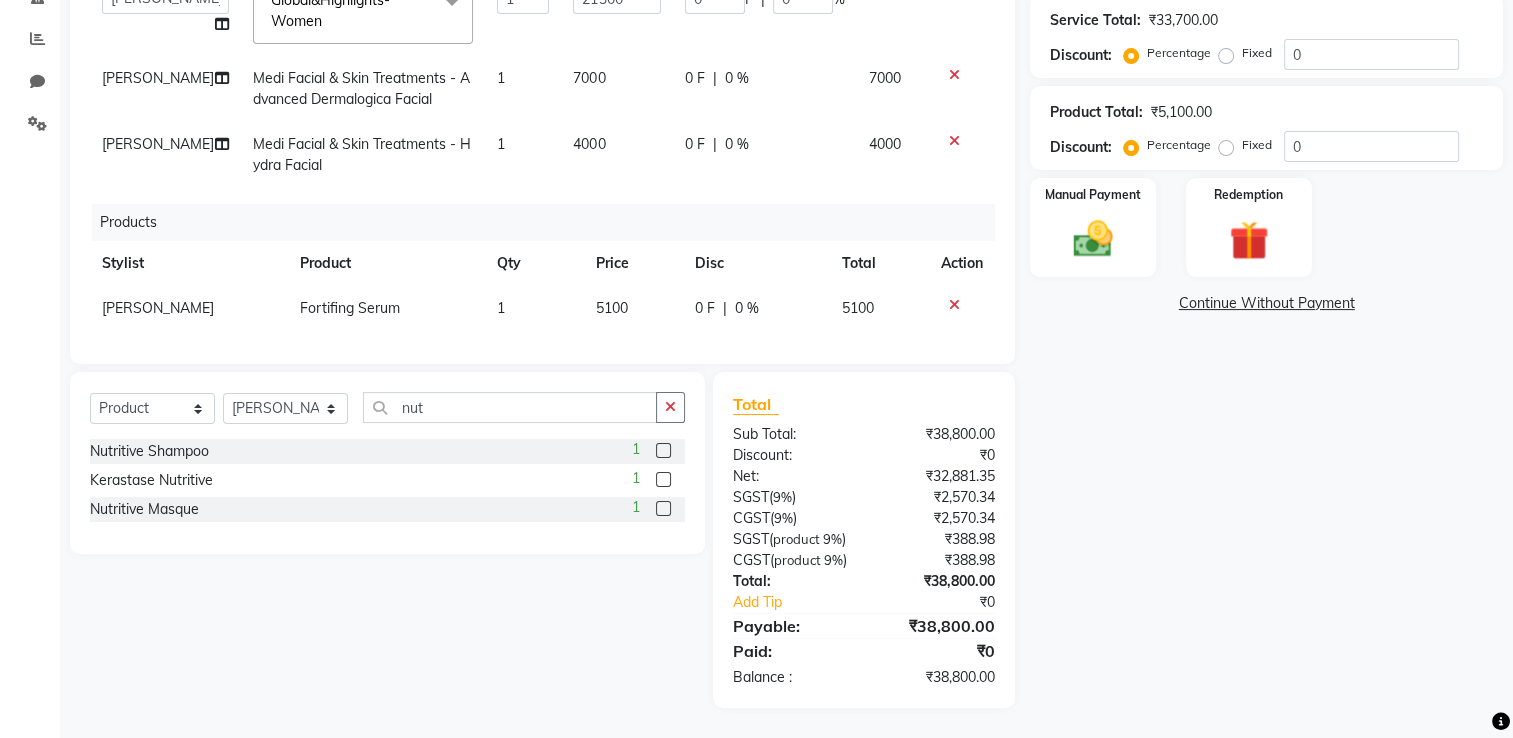 click on "1" 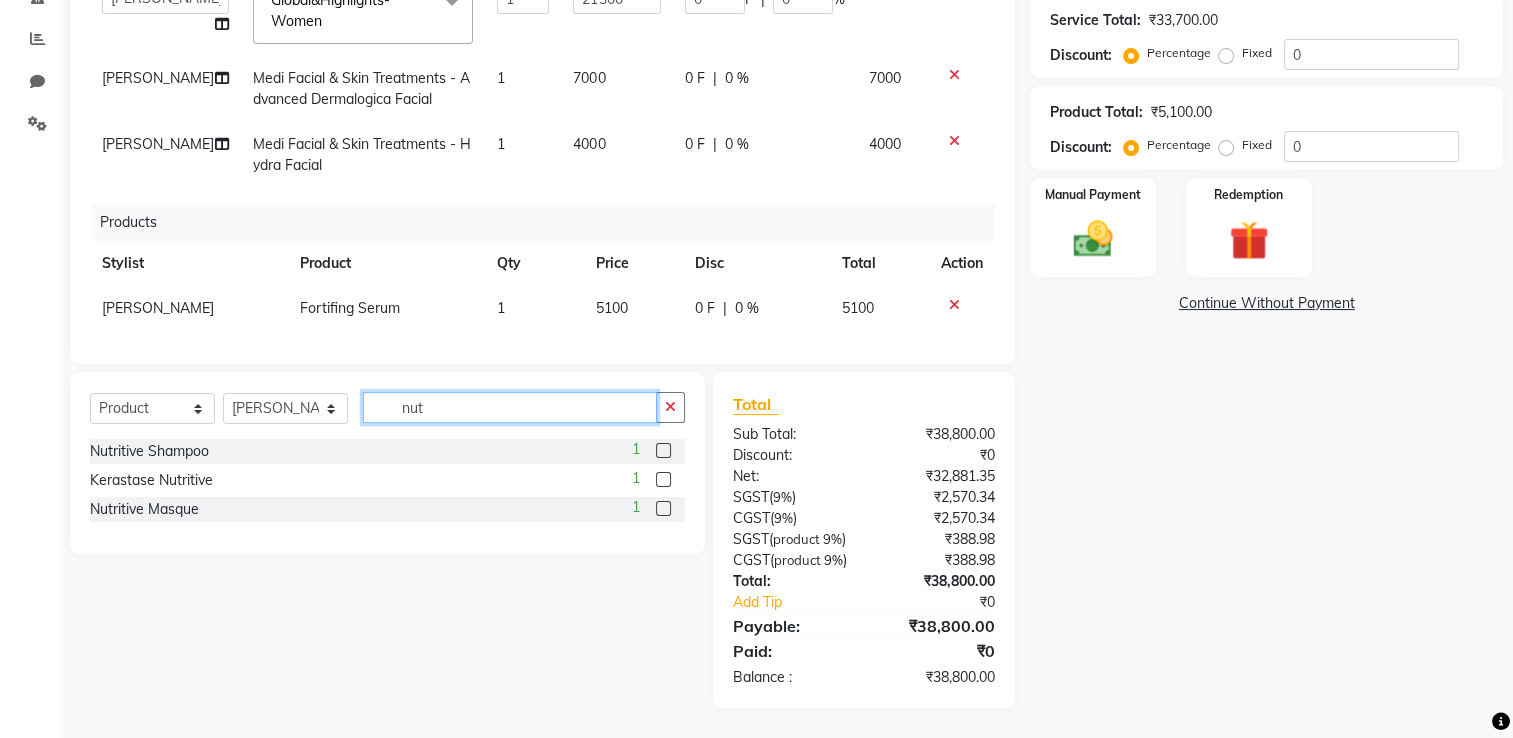 click on "nut" 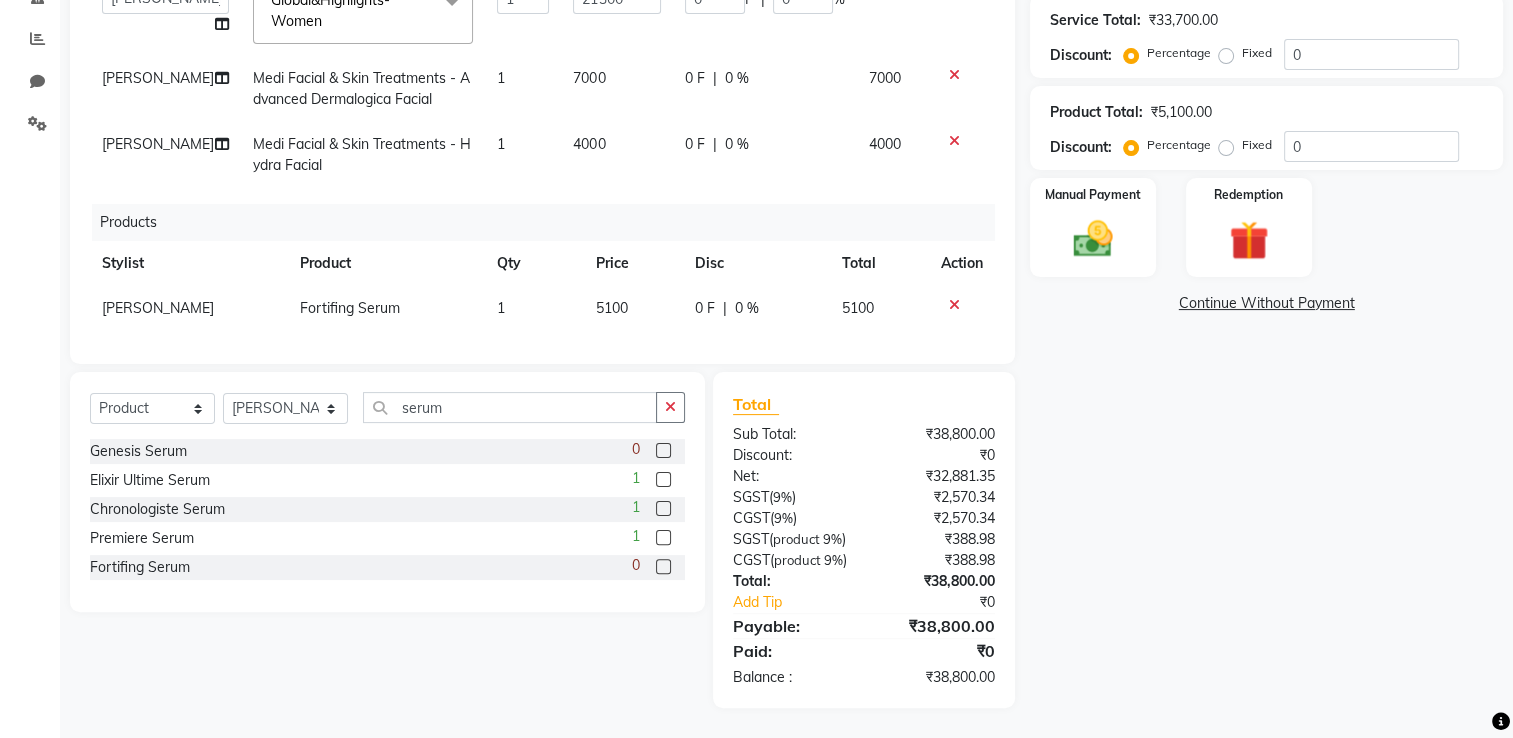 click 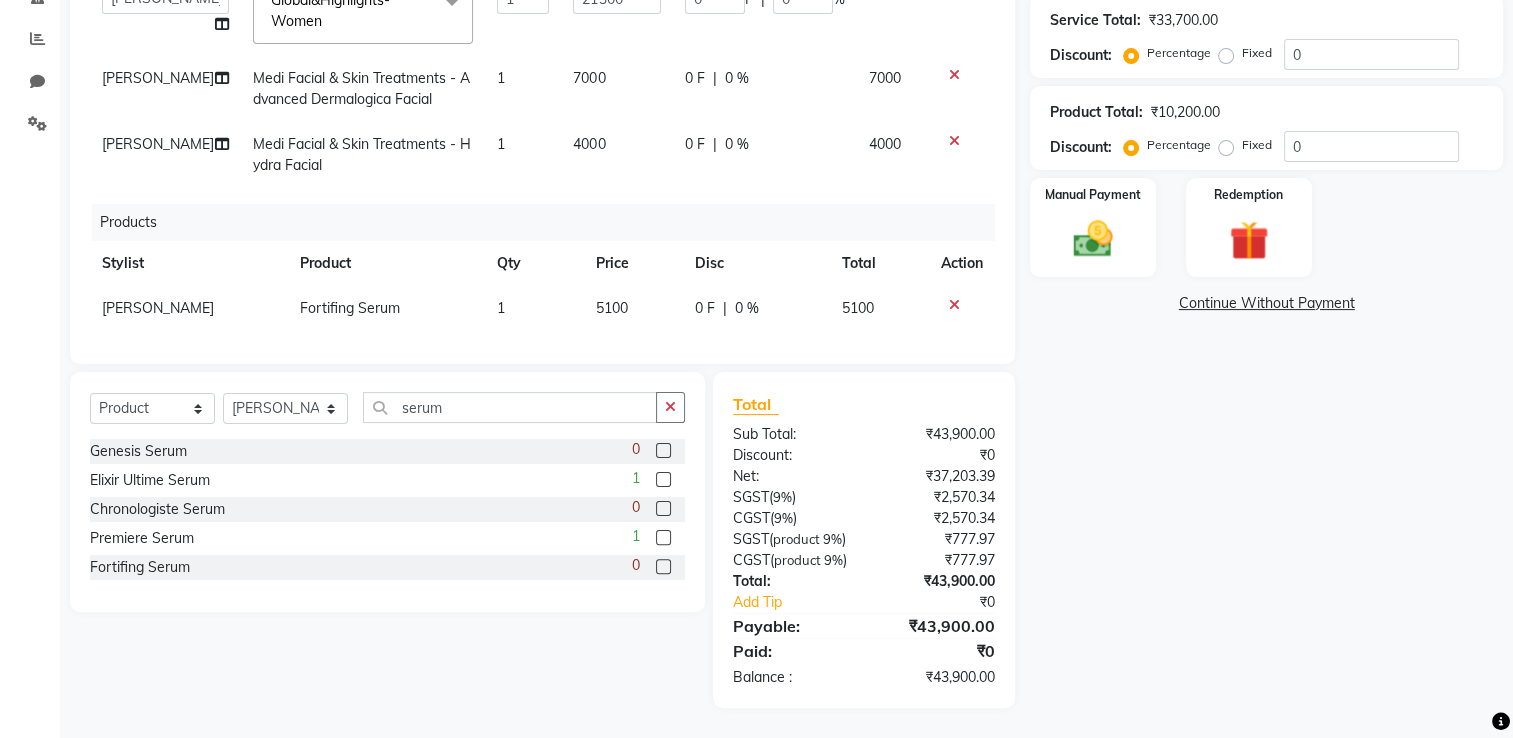 drag, startPoint x: 988, startPoint y: 301, endPoint x: 985, endPoint y: 282, distance: 19.235384 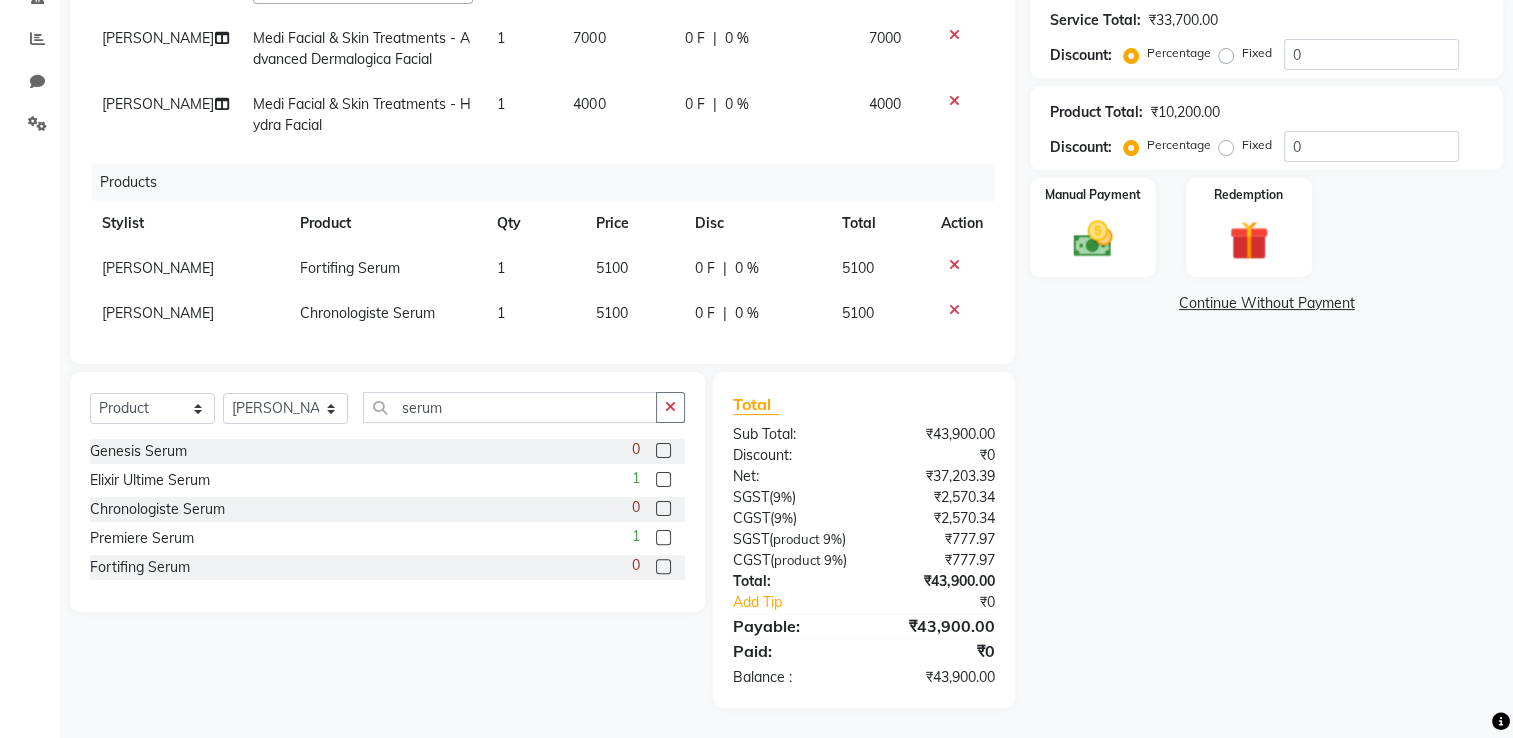 click 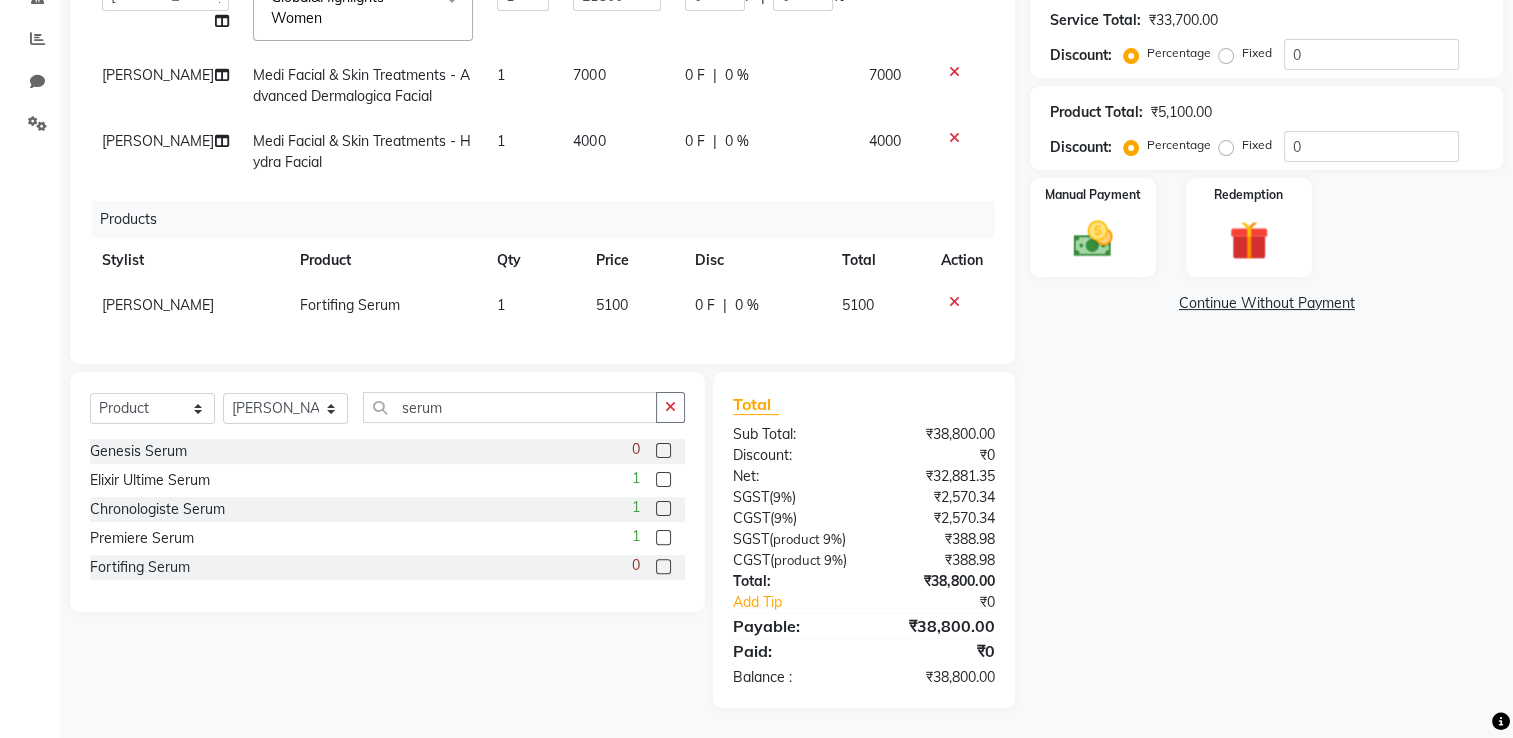 scroll, scrollTop: 17, scrollLeft: 0, axis: vertical 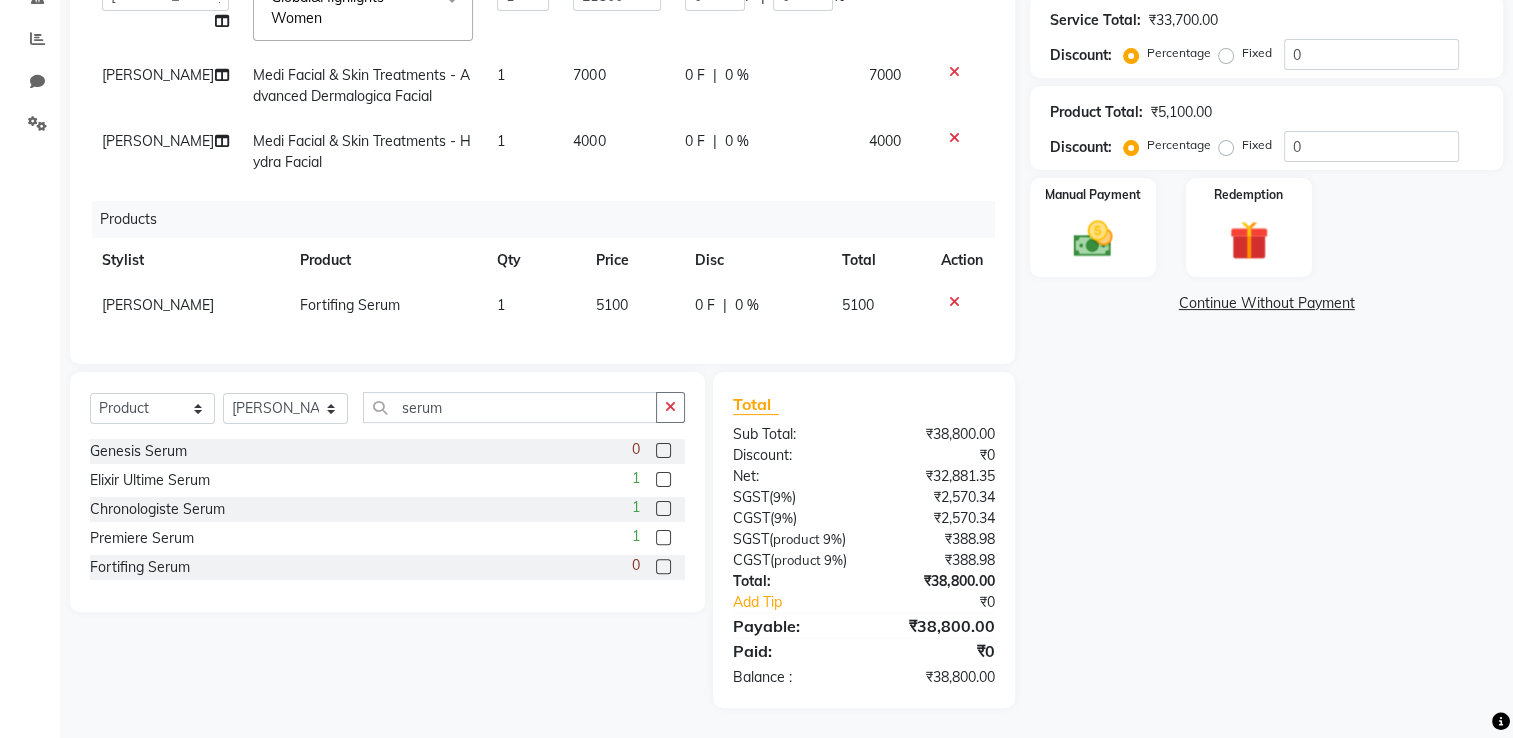 click 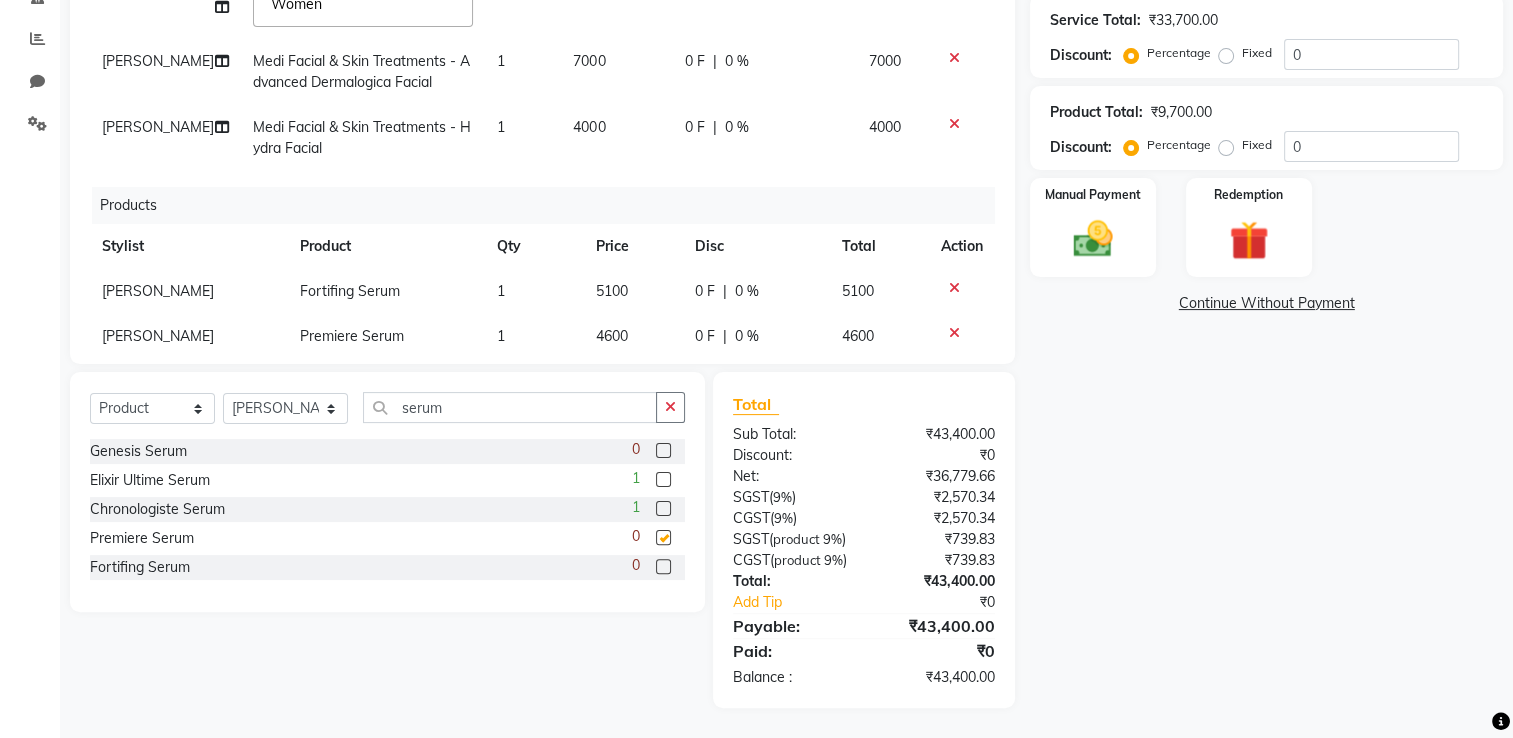 scroll, scrollTop: 40, scrollLeft: 0, axis: vertical 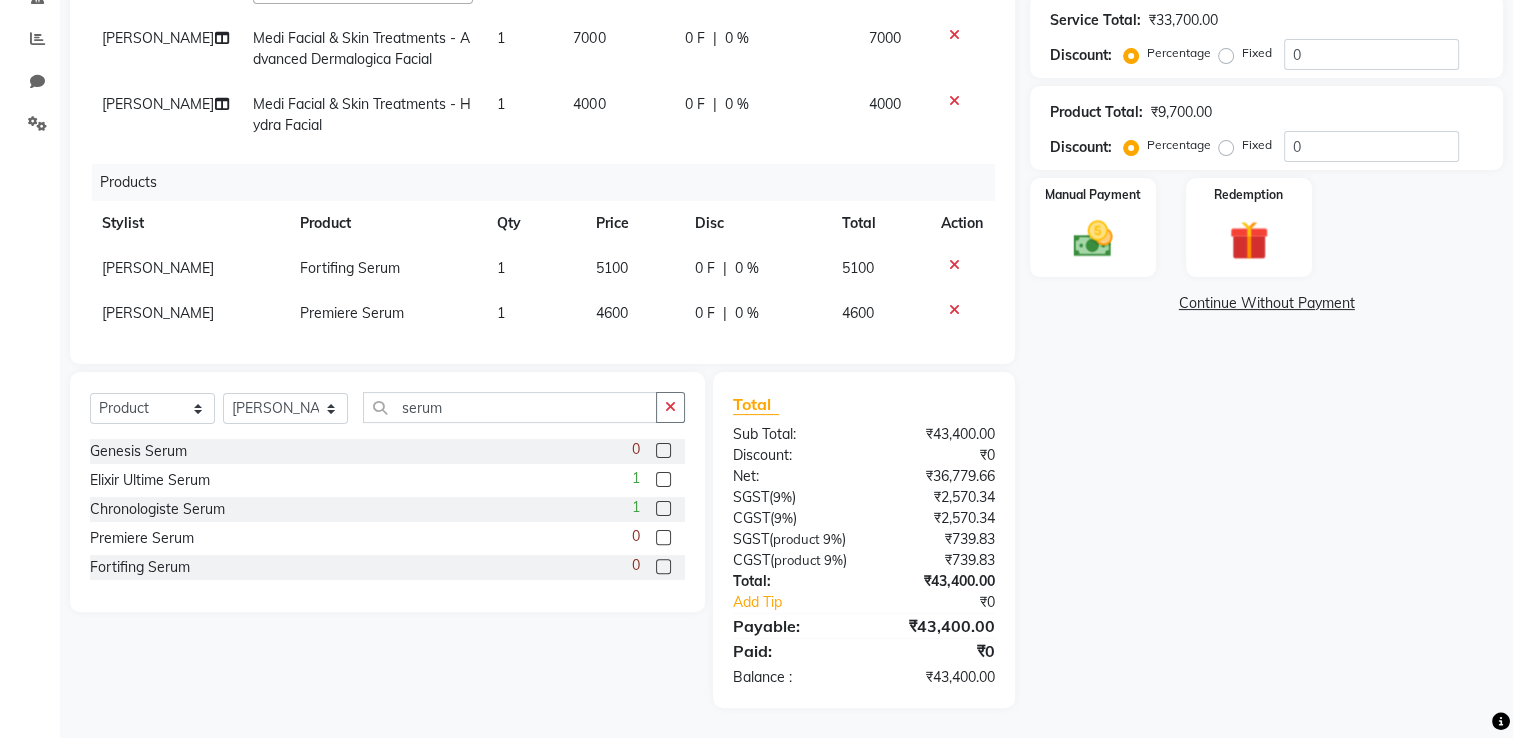 click 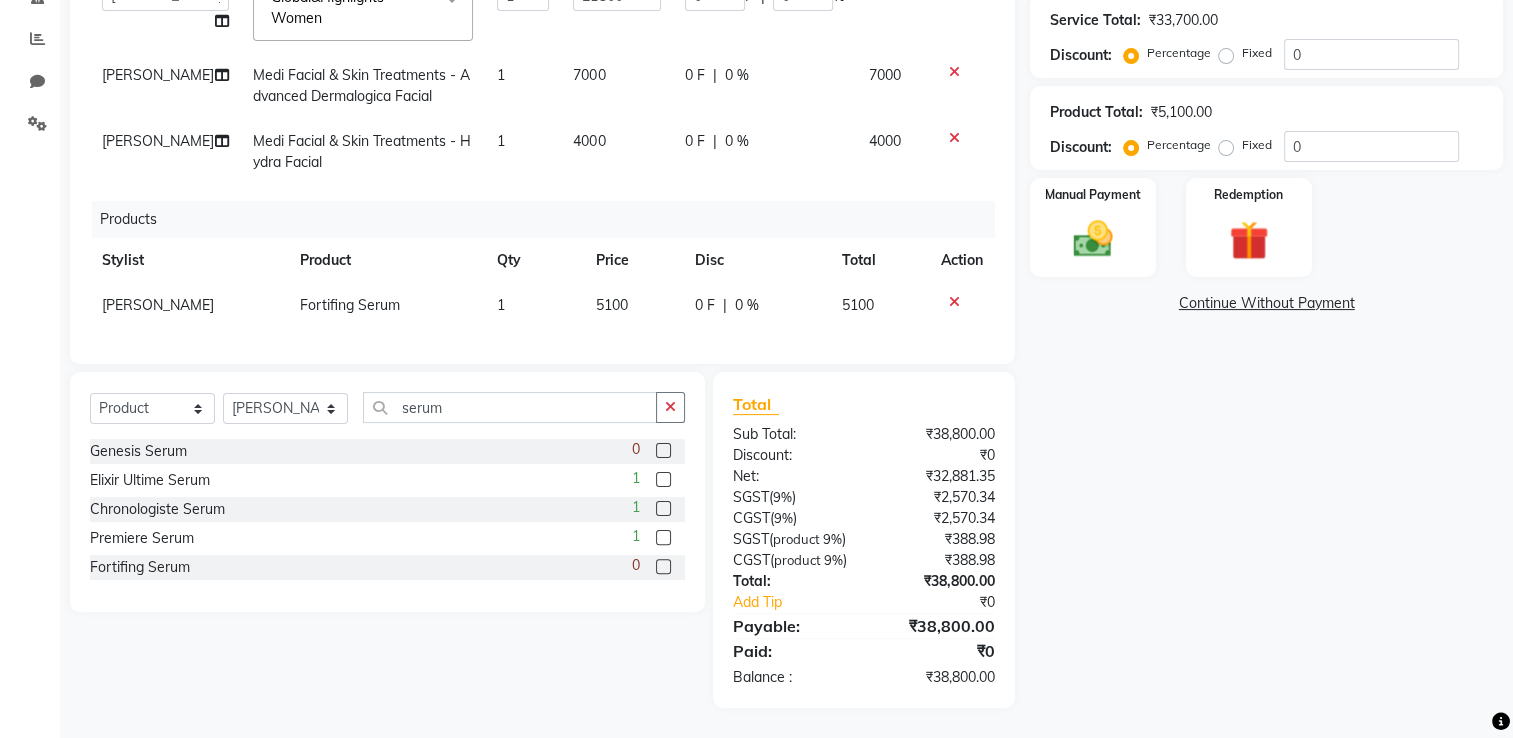 click 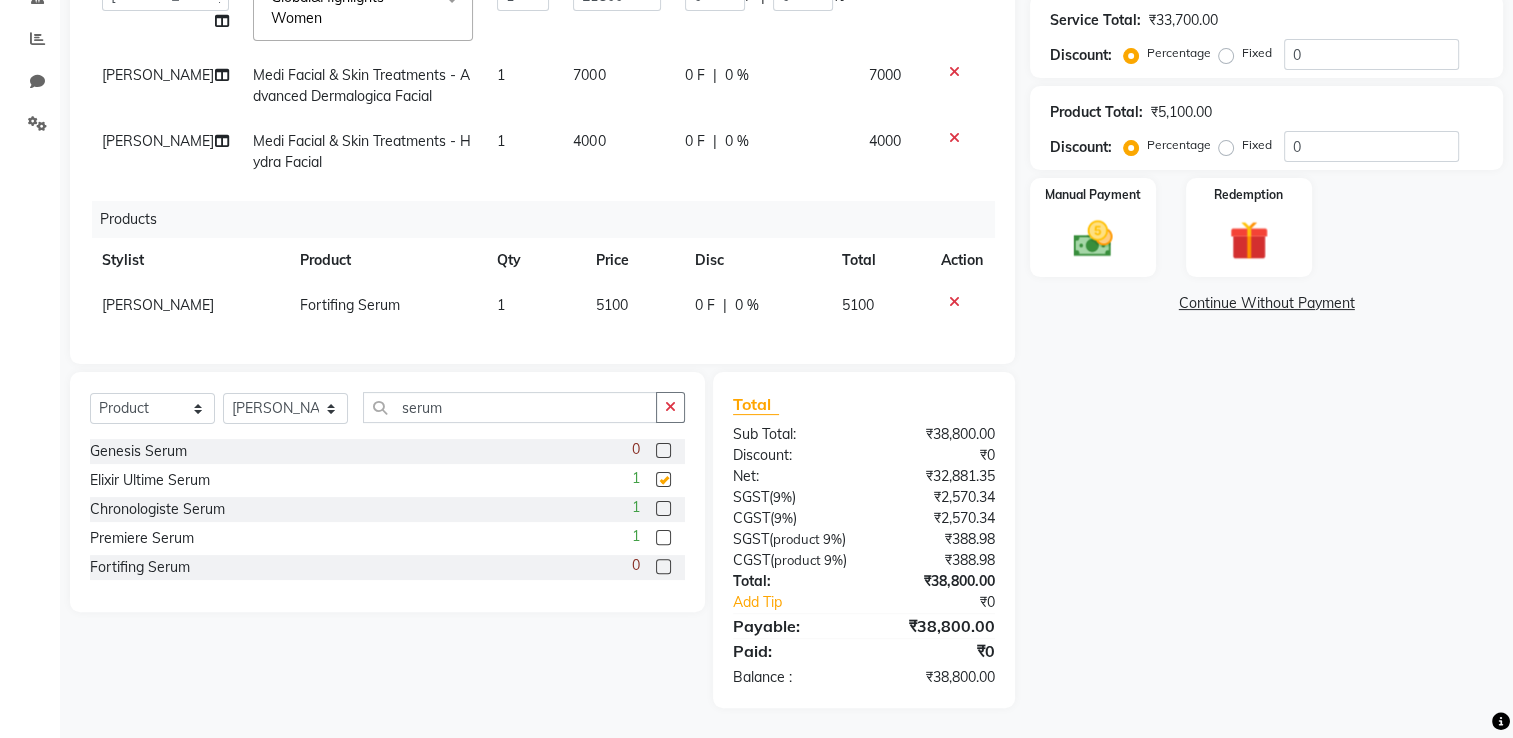 scroll, scrollTop: 40, scrollLeft: 0, axis: vertical 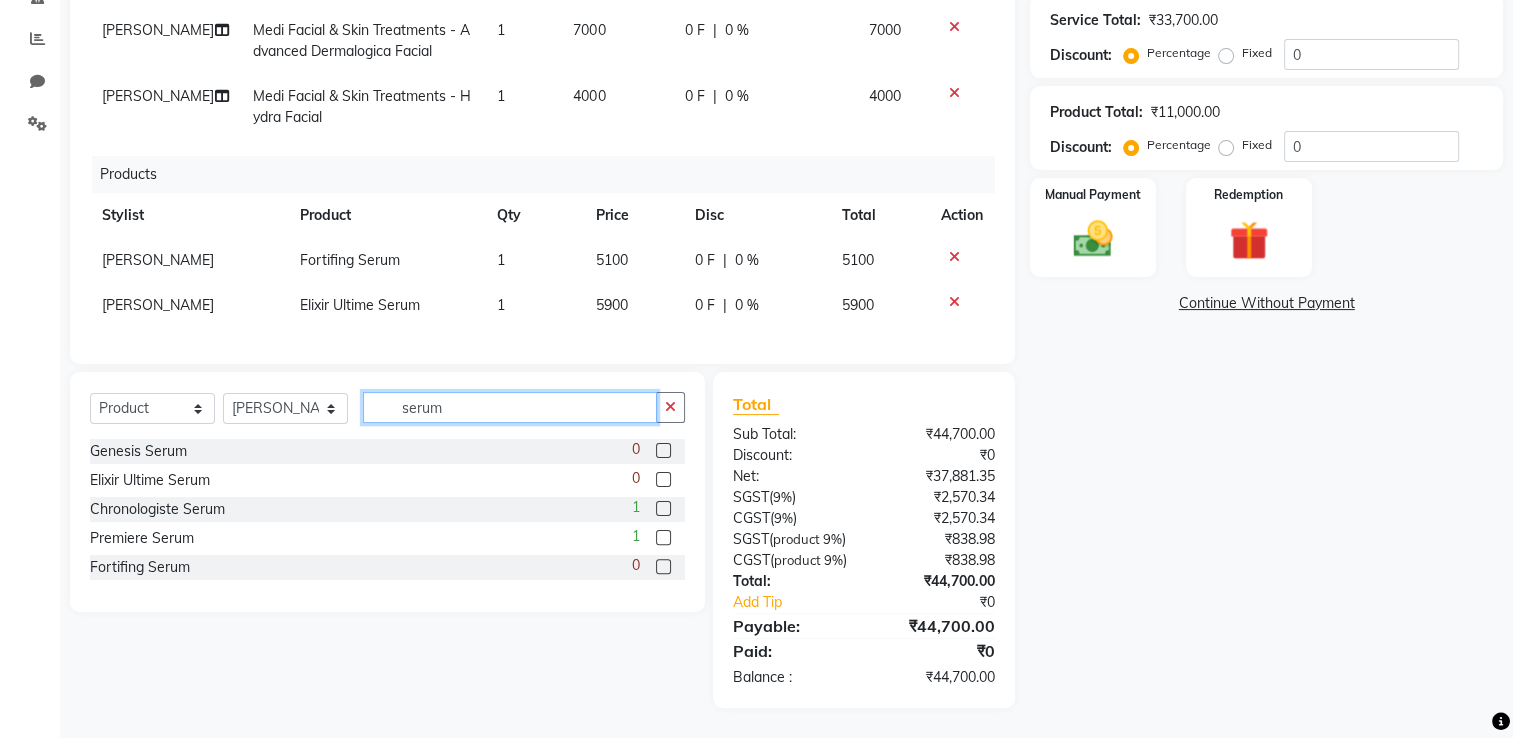 click on "serum" 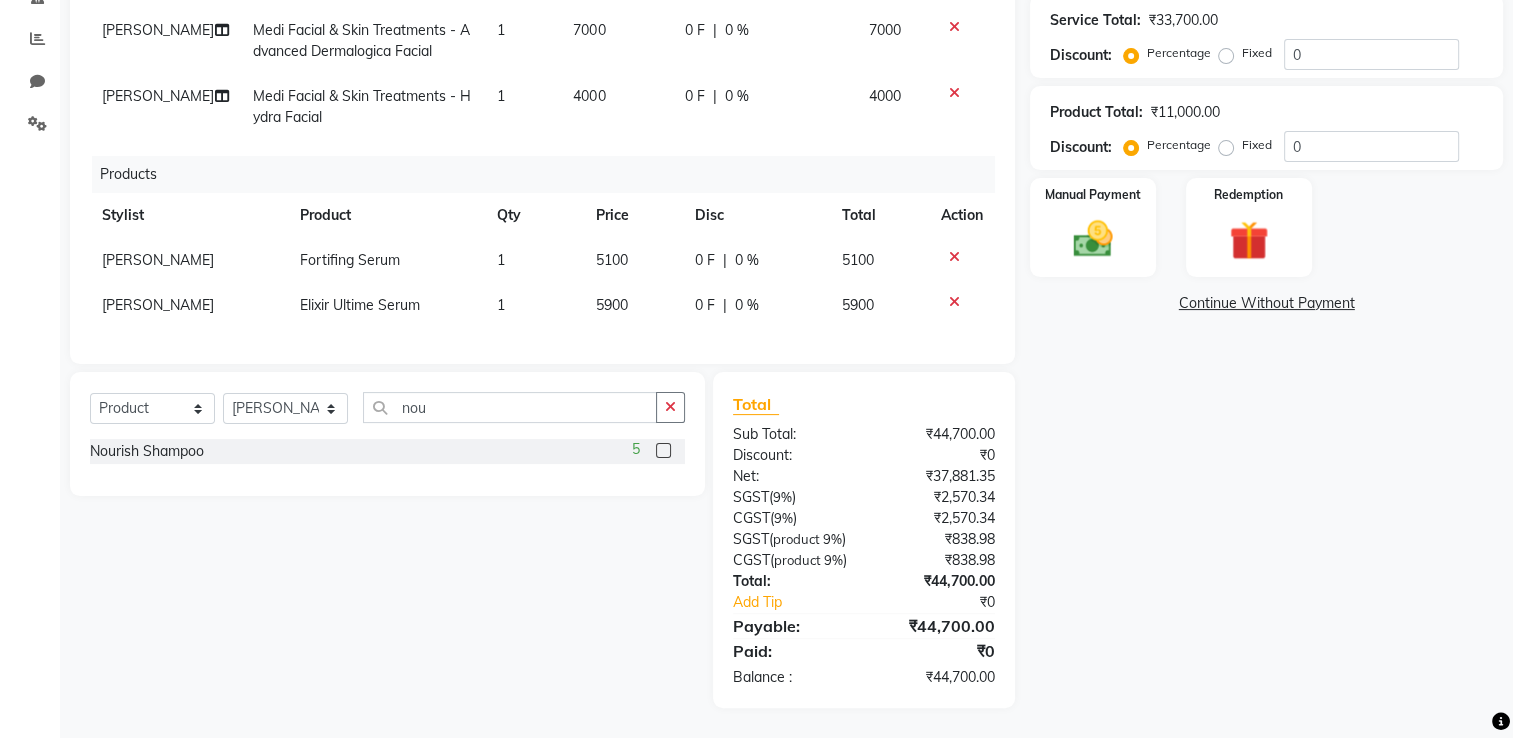 click 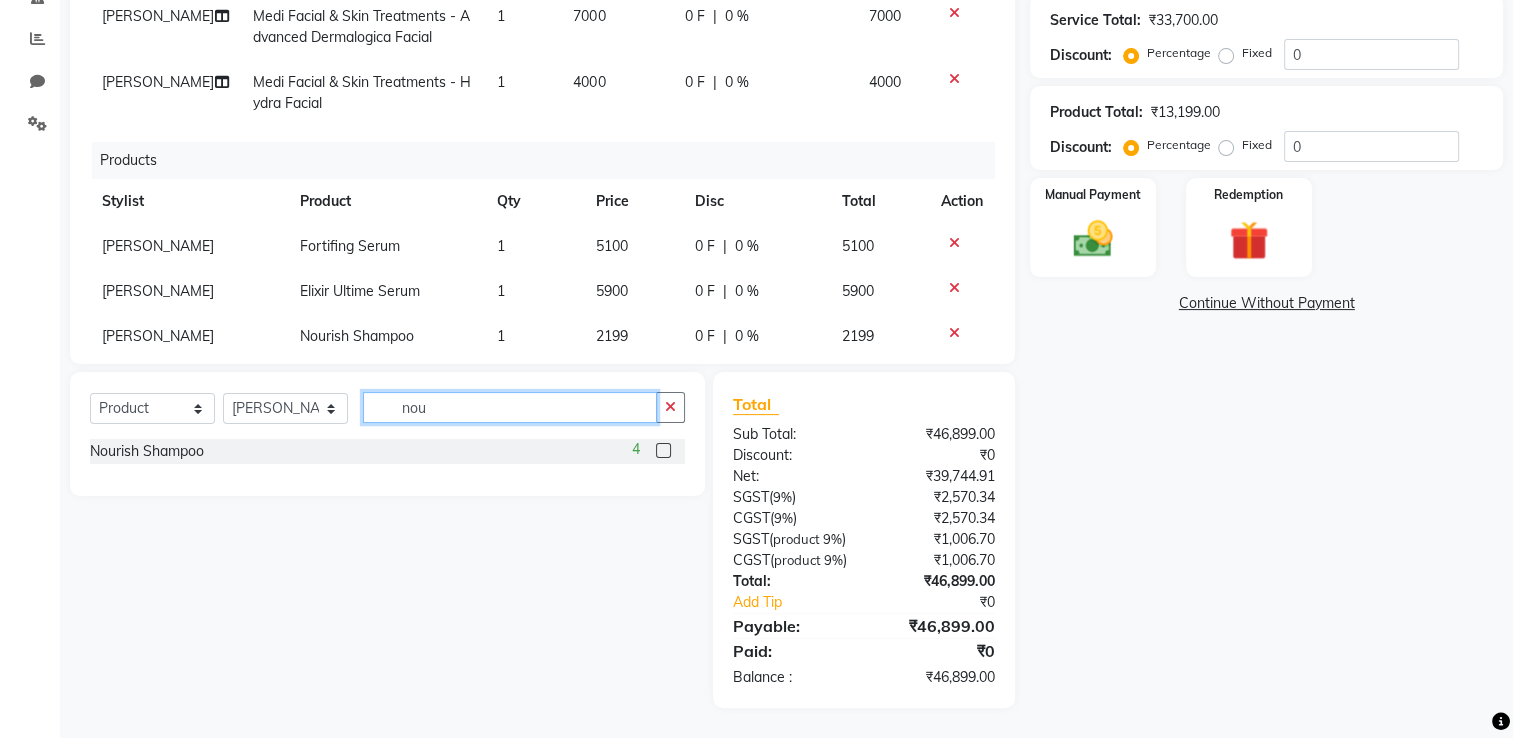 click on "nou" 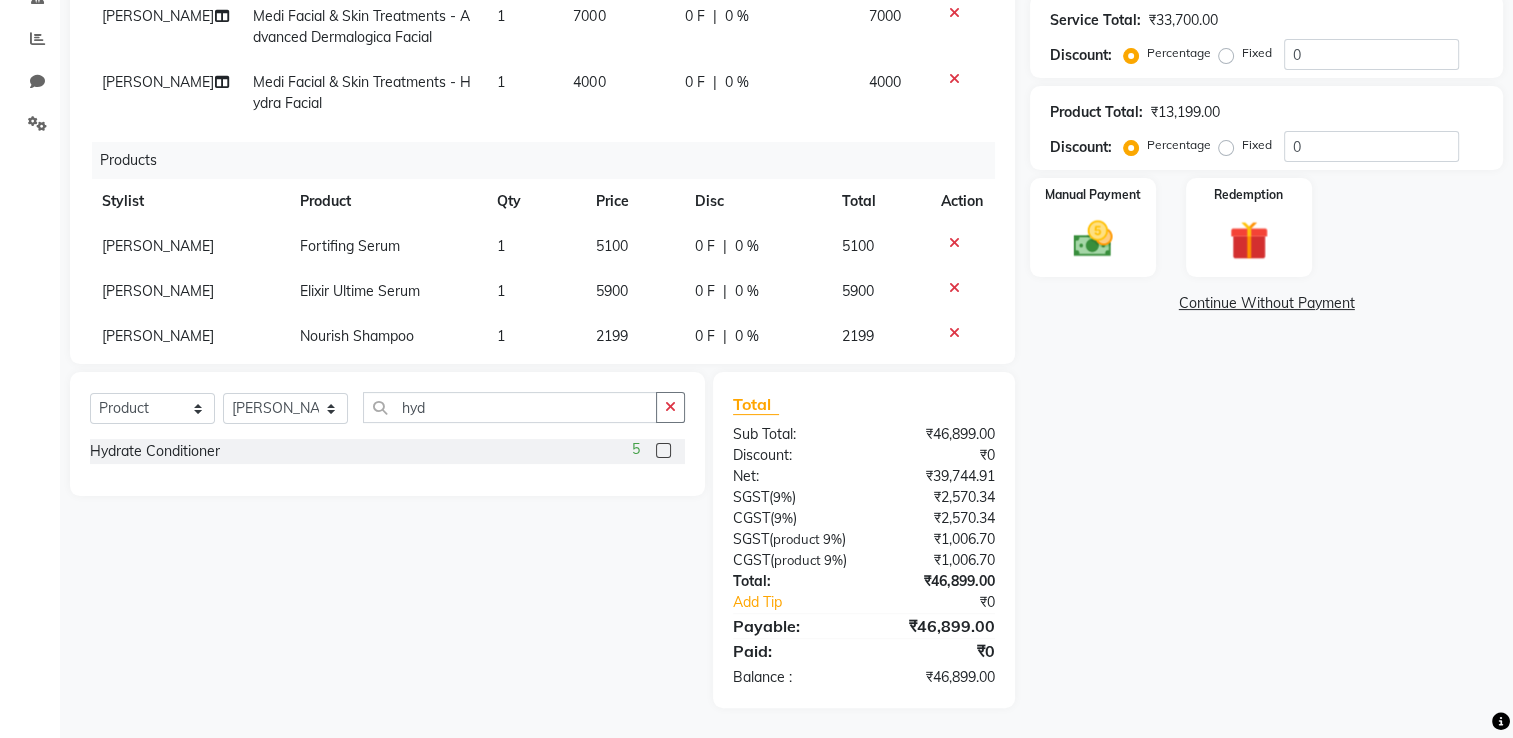 click 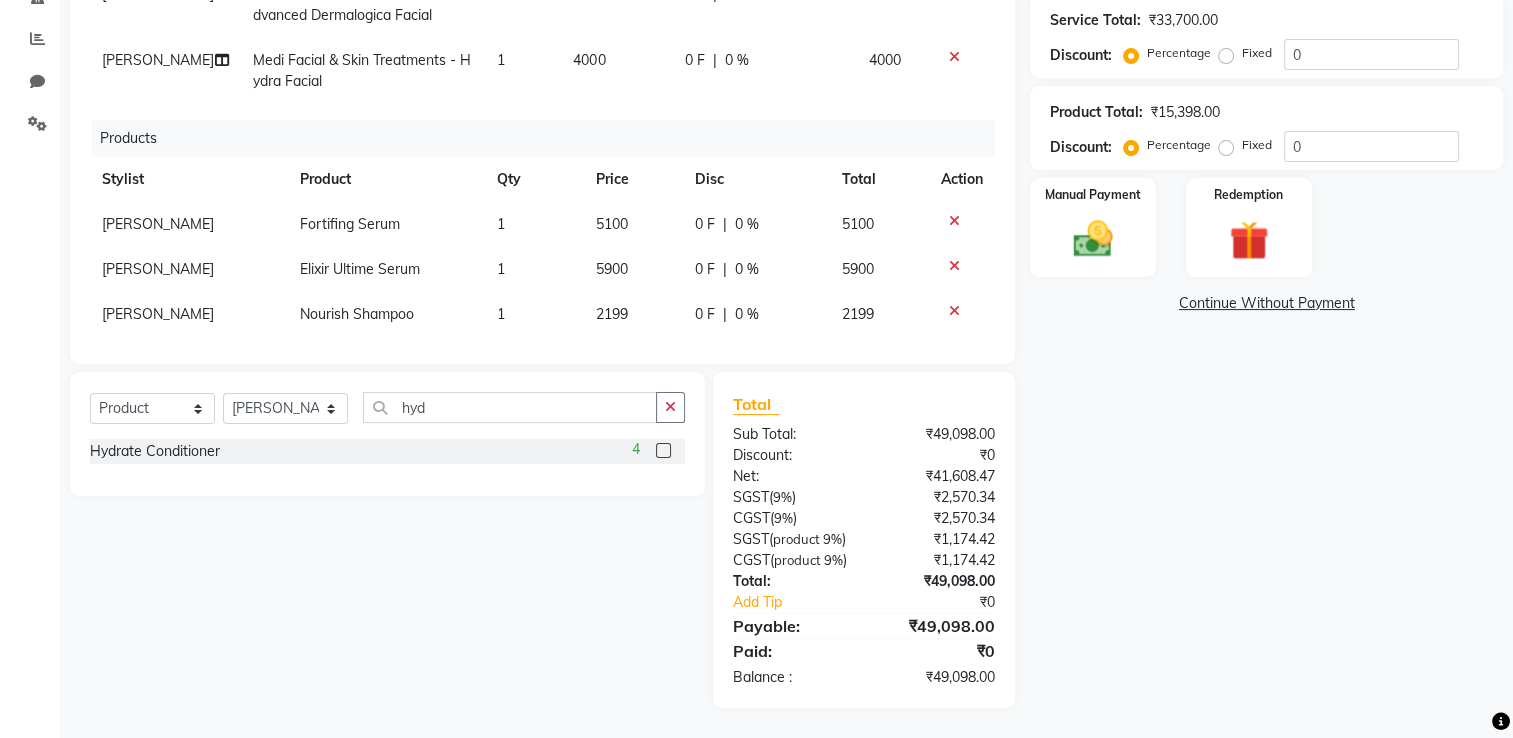 scroll, scrollTop: 102, scrollLeft: 0, axis: vertical 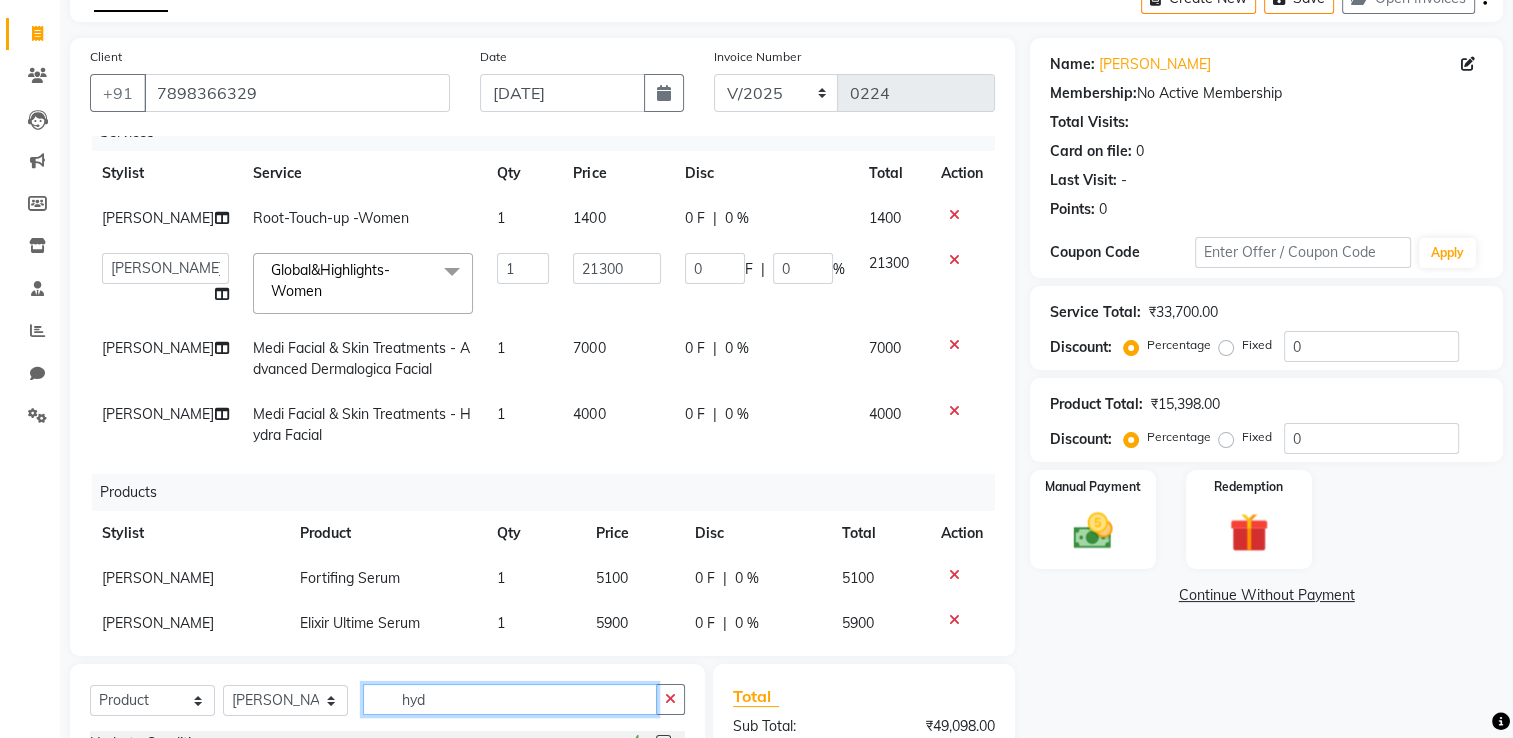 click on "hyd" 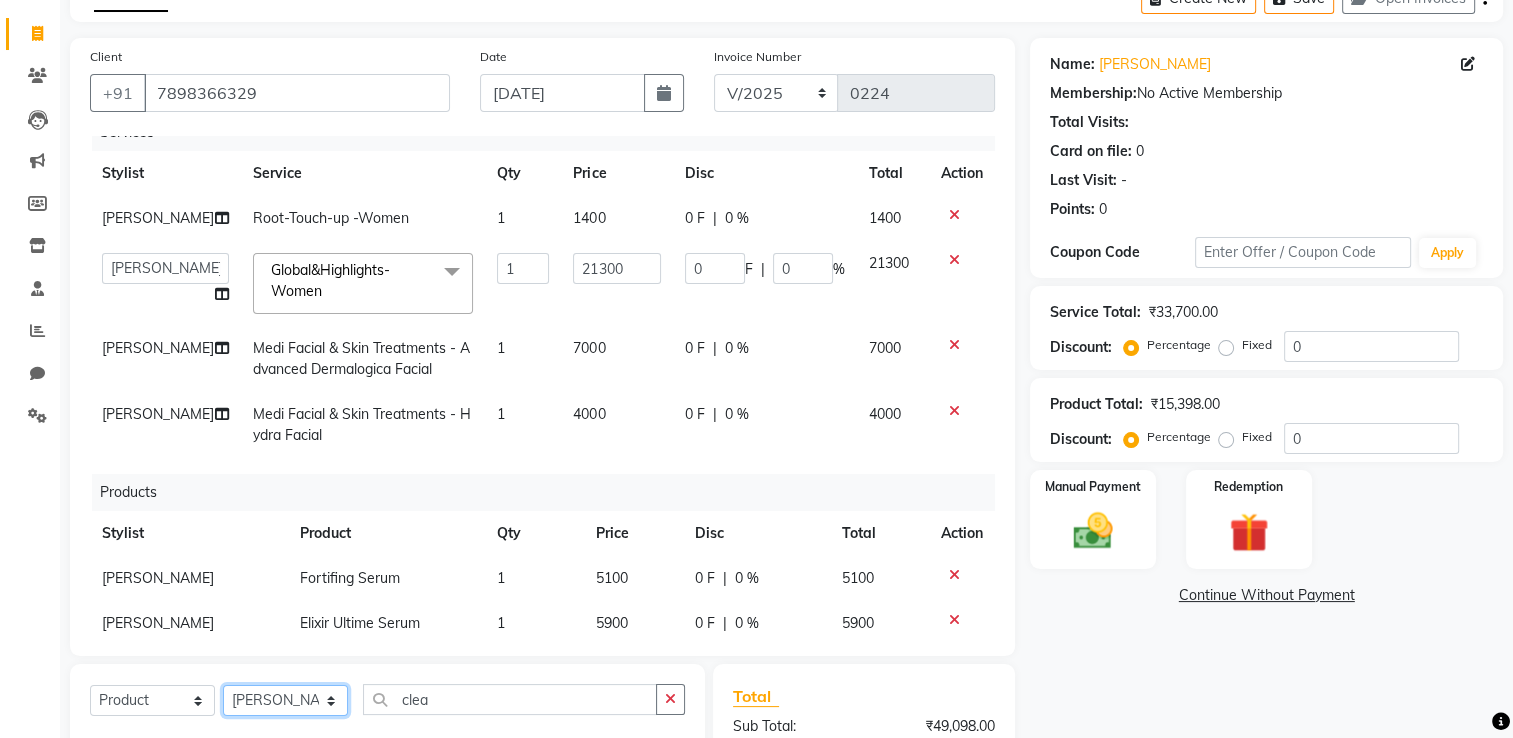 click on "Select Stylist Asha Maam Chandani Mamta Nasim Sir Palak Verma Rashi salman Samar shahbaj" 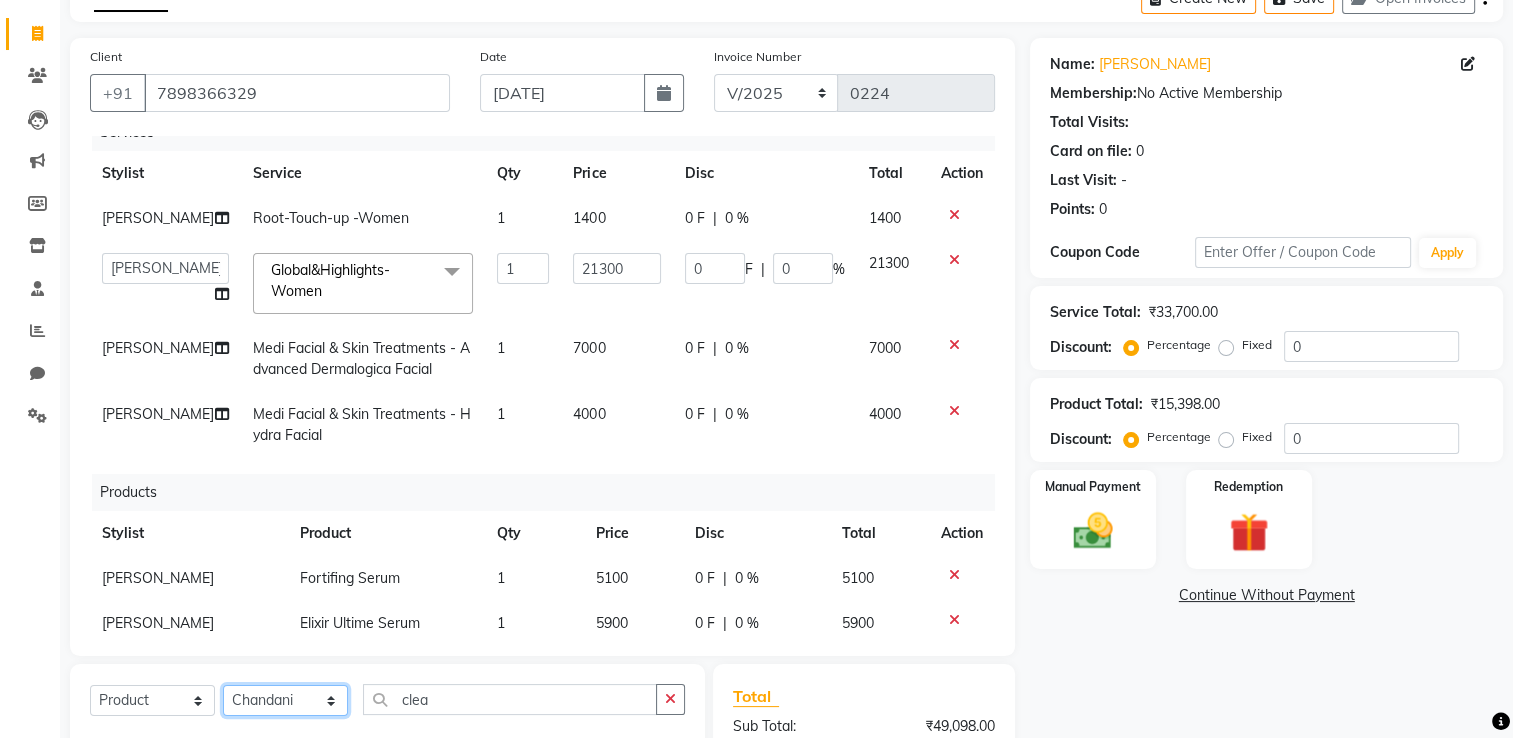 click on "Select Stylist Asha Maam Chandani Mamta Nasim Sir Palak Verma Rashi salman Samar shahbaj" 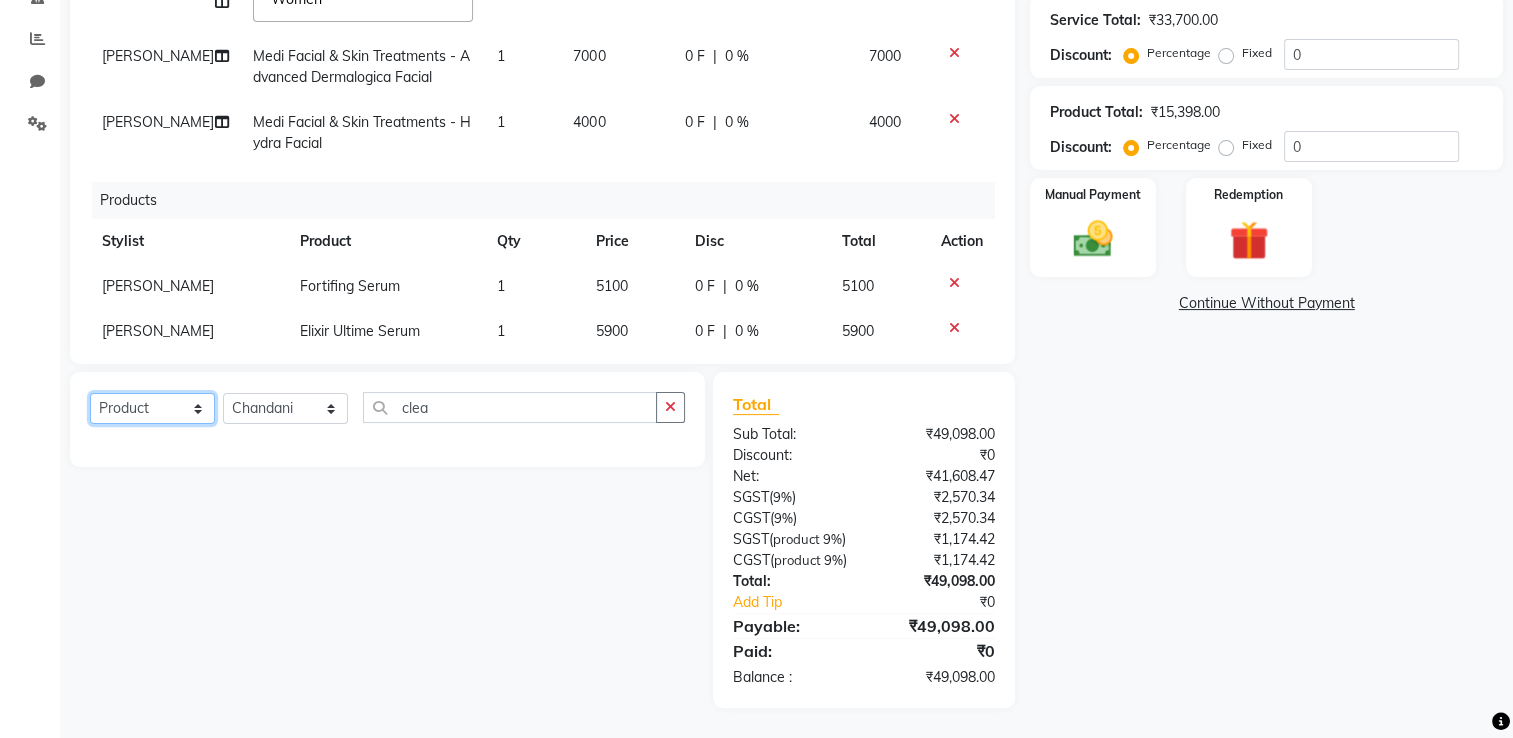 click on "Select  Service  Product  Membership  Package Voucher Prepaid Gift Card" 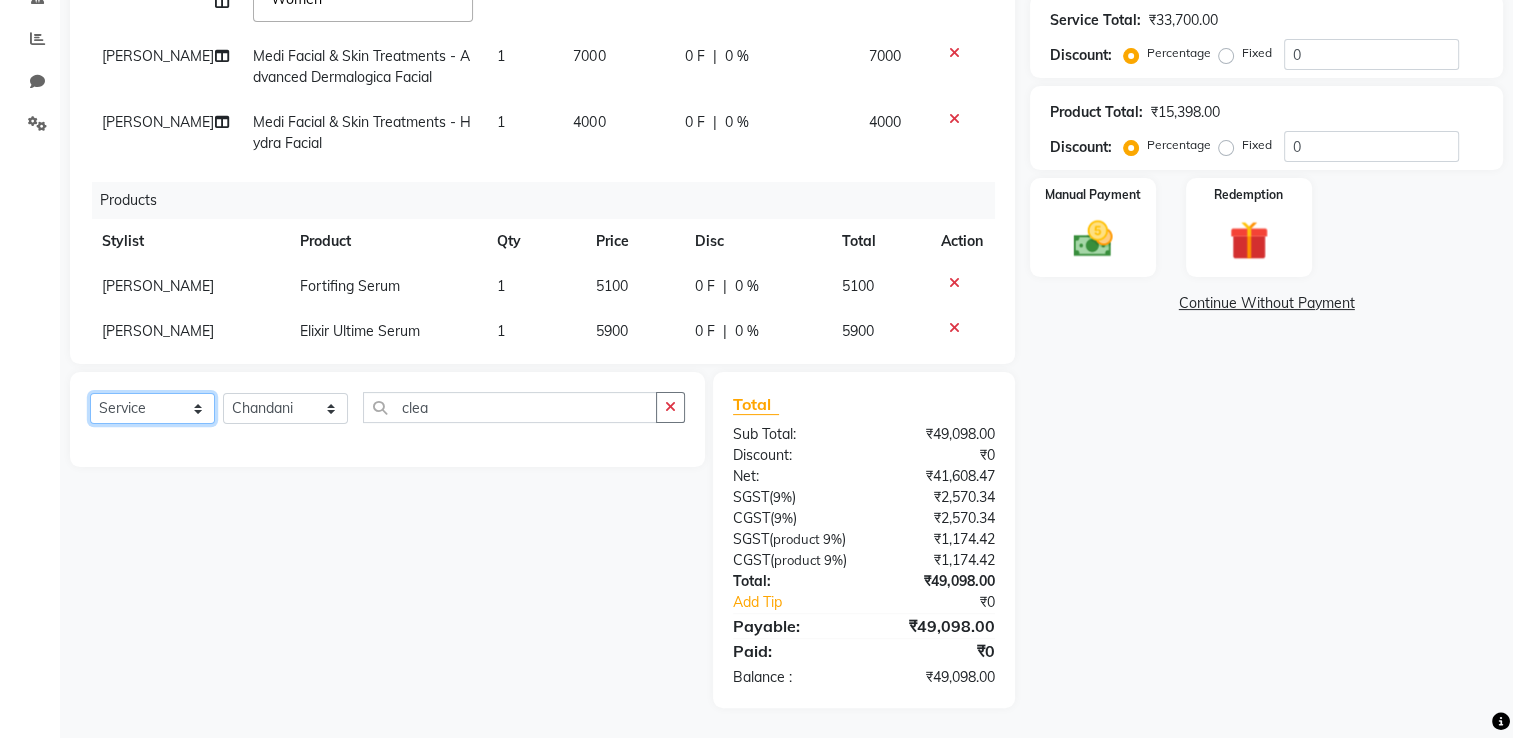 click on "Select  Service  Product  Membership  Package Voucher Prepaid Gift Card" 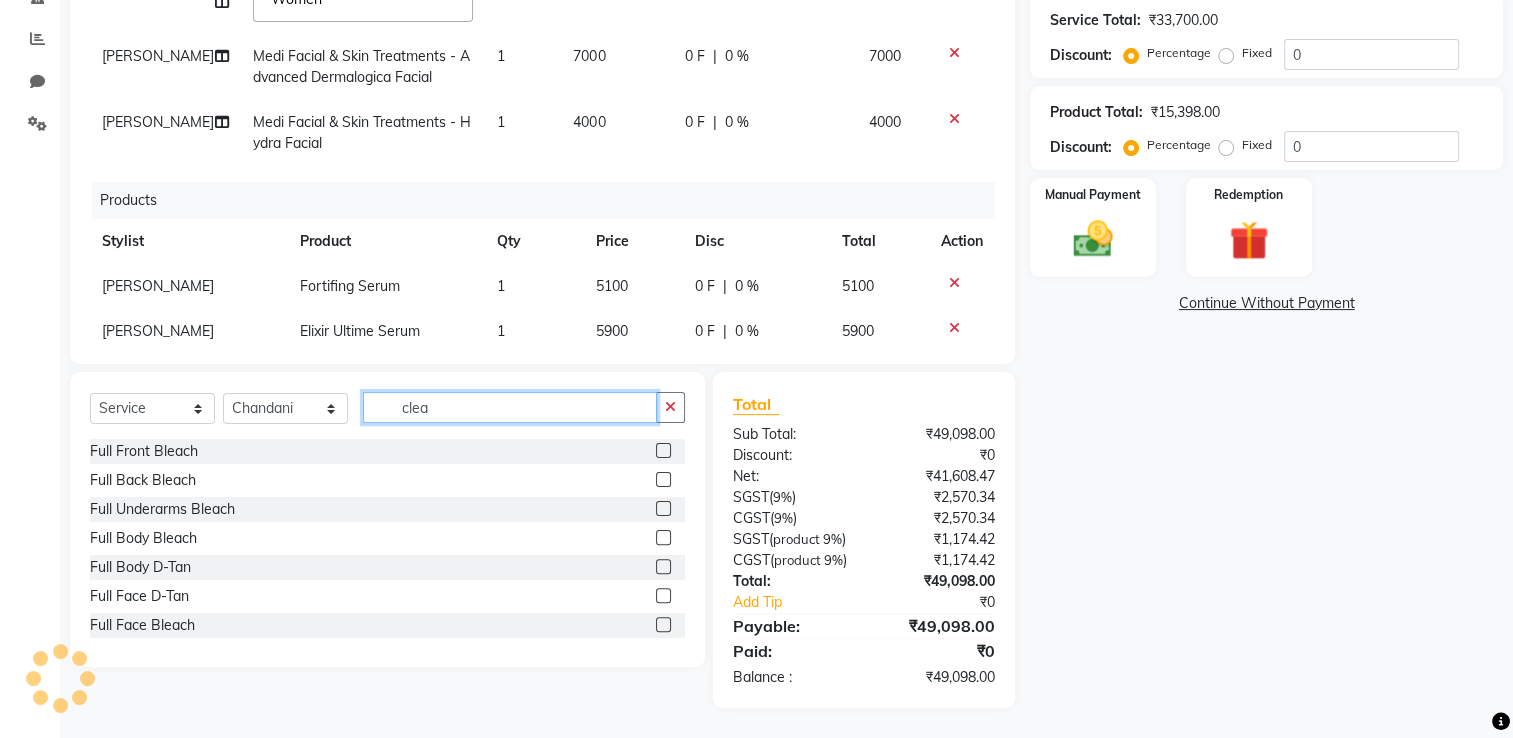 click on "clea" 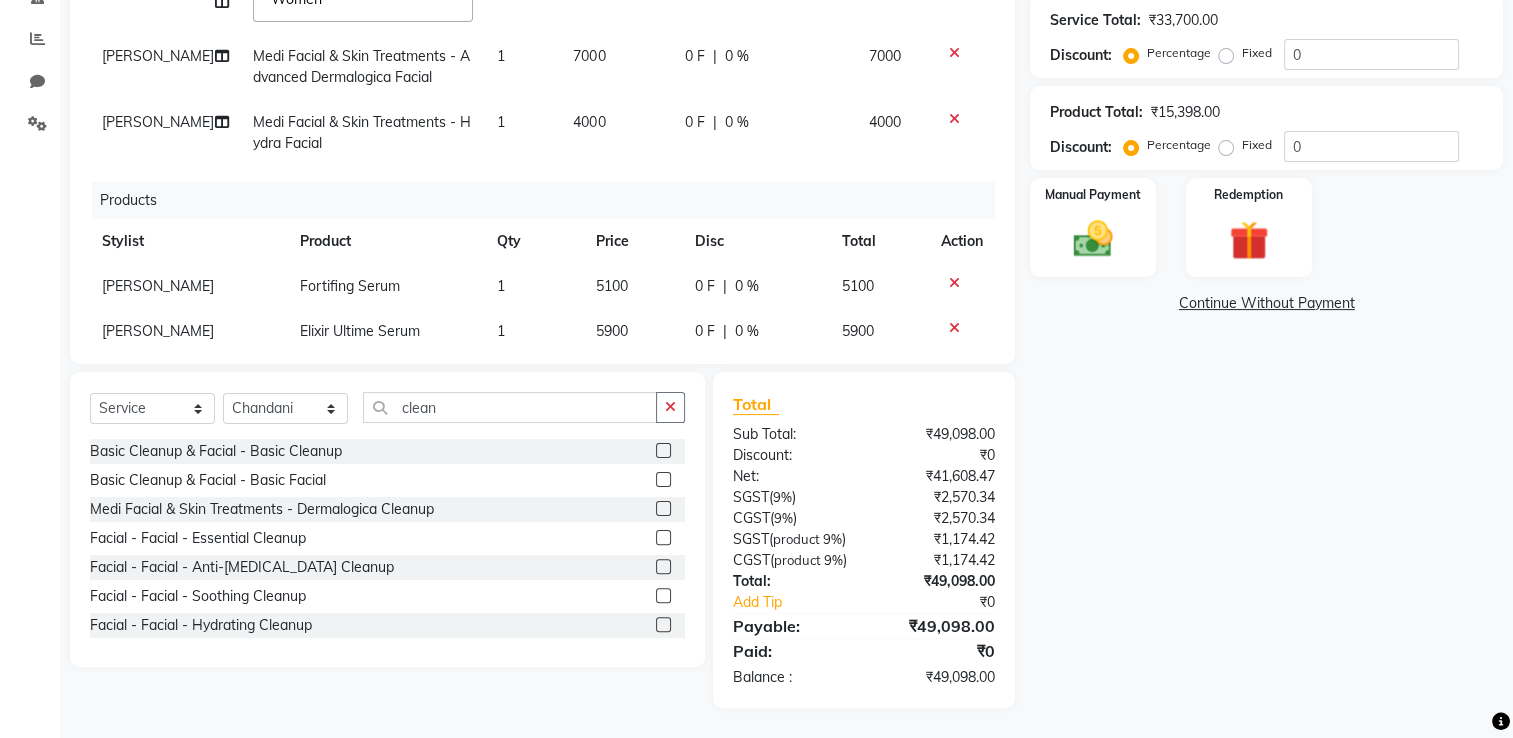 click 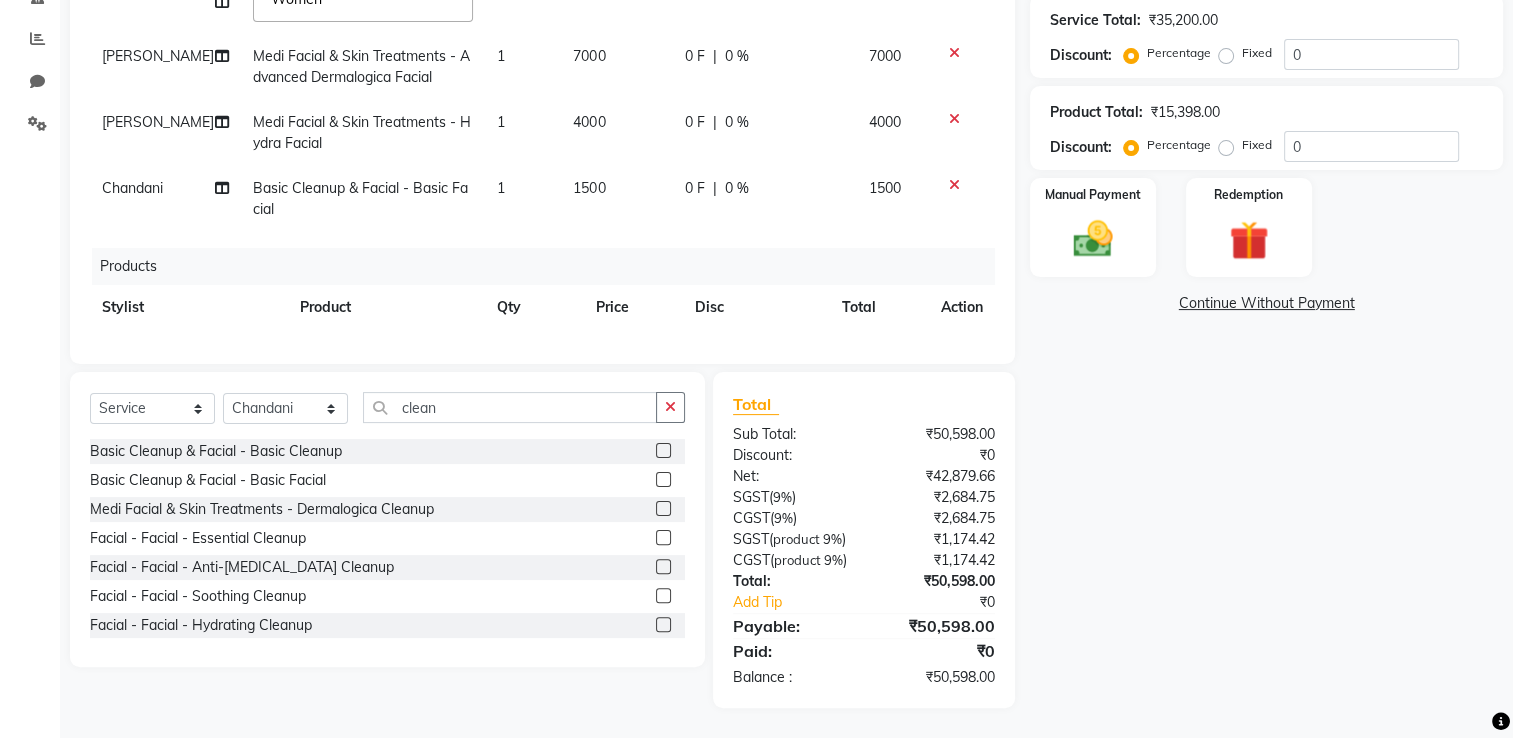 click on "1500" 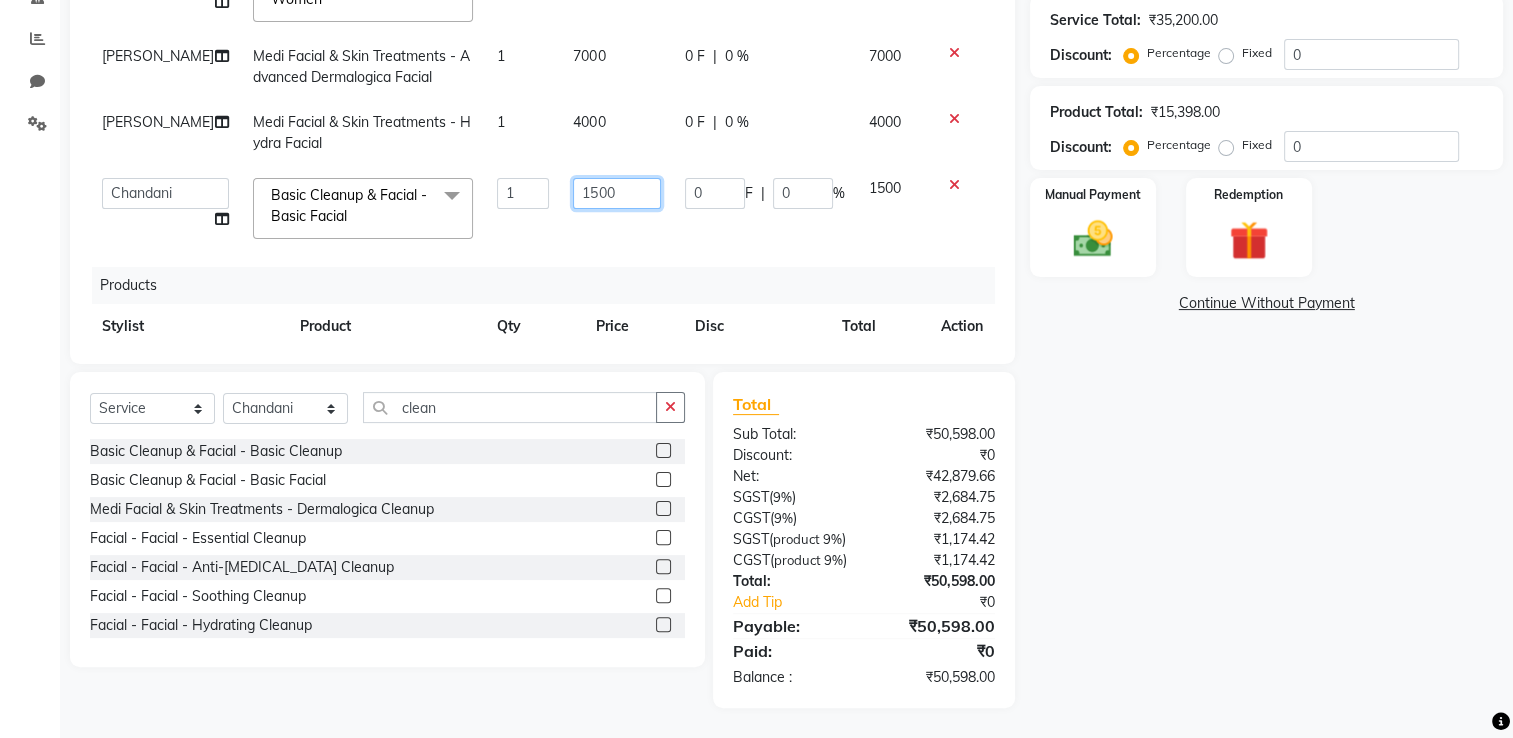 click on "1500" 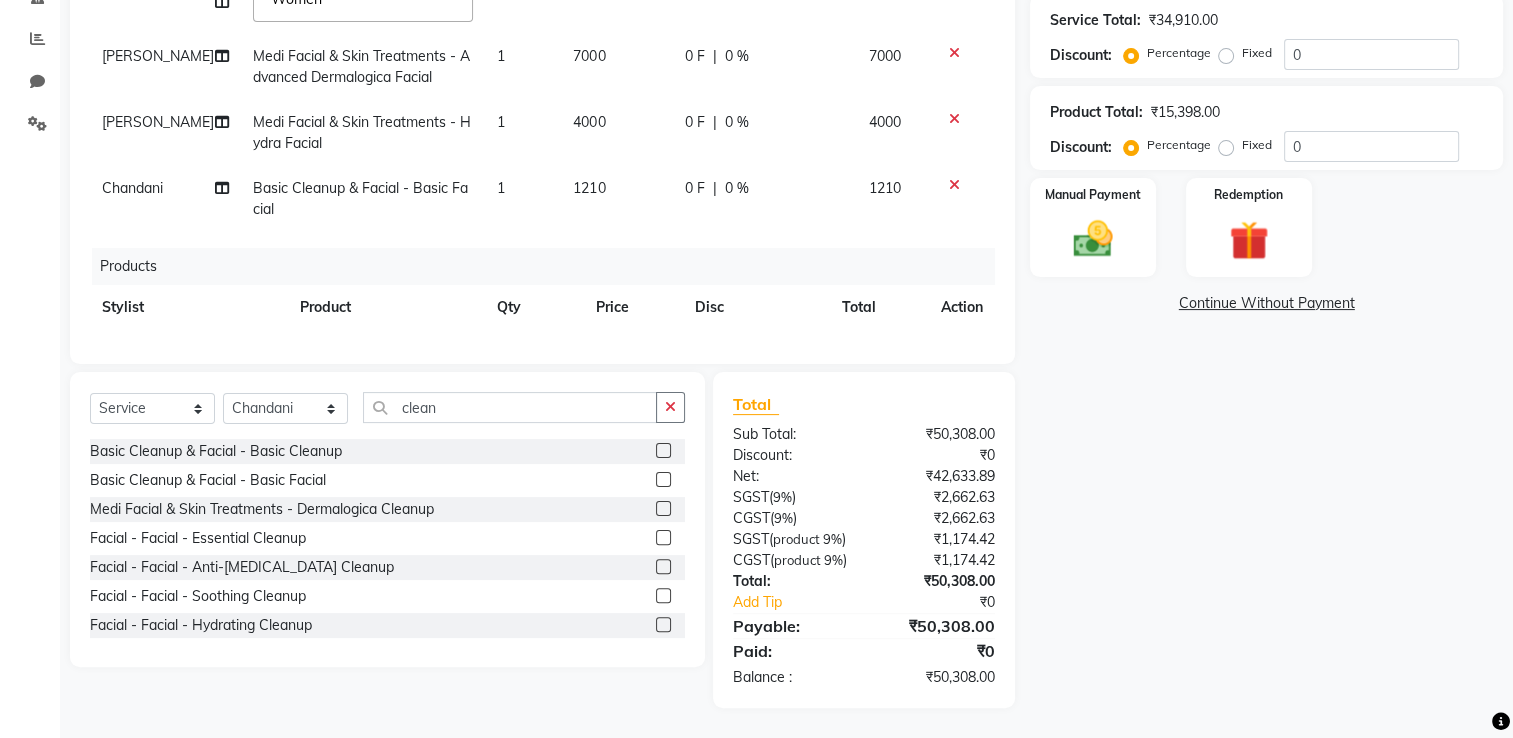 click on "Services Stylist Service Qty Price Disc Total Action salman Root-Touch-up -Women  1 1400 0 F | 0 % 1400  Asha Maam   Chandani   Mamta   Nasim Sir   Palak Verma   Rashi   salman   Samar   shahbaj  Global&Highlights- Women  x Full Front Bleach  Full Back Bleach Full Underarms Bleach  Full Body Bleach  Full Body D-Tan Full Face D-Tan  Full Face Bleach  Full Face&Neck Bleach  Full Leg D-Tan  Half Leg D-Tan Full Hand D-Tan  Half Hand D-Tan Half Leg Bleach  Full Leg Bleach  Full Face&Neck D-Tan Full Underarms D-Tan Full Front D-Tan Half Front D-Tan Full Back D-Tan Half Back D-Tan Full Underarms D-Tan Full Neck D-Tan Half Front Bleach  Half Back Bleach Full Hand Bleach  Half Hand Bleach  Full Neck Bleach Haircut (Women) Creative Cut (Women) Child Haircut (Women) Shampoo (Women)  Conditioning (Women) Highlights (Per Foil) (Women) Haircut (Men) Creative Cut (Men) Child Haircut (Men) Shampoo (Men) Beard Trimming  Shaving Hair Set -Men  Facials - Kanpeki Facial - Save The Date Facials - Kanpeki Facial - Blanch Casmara" 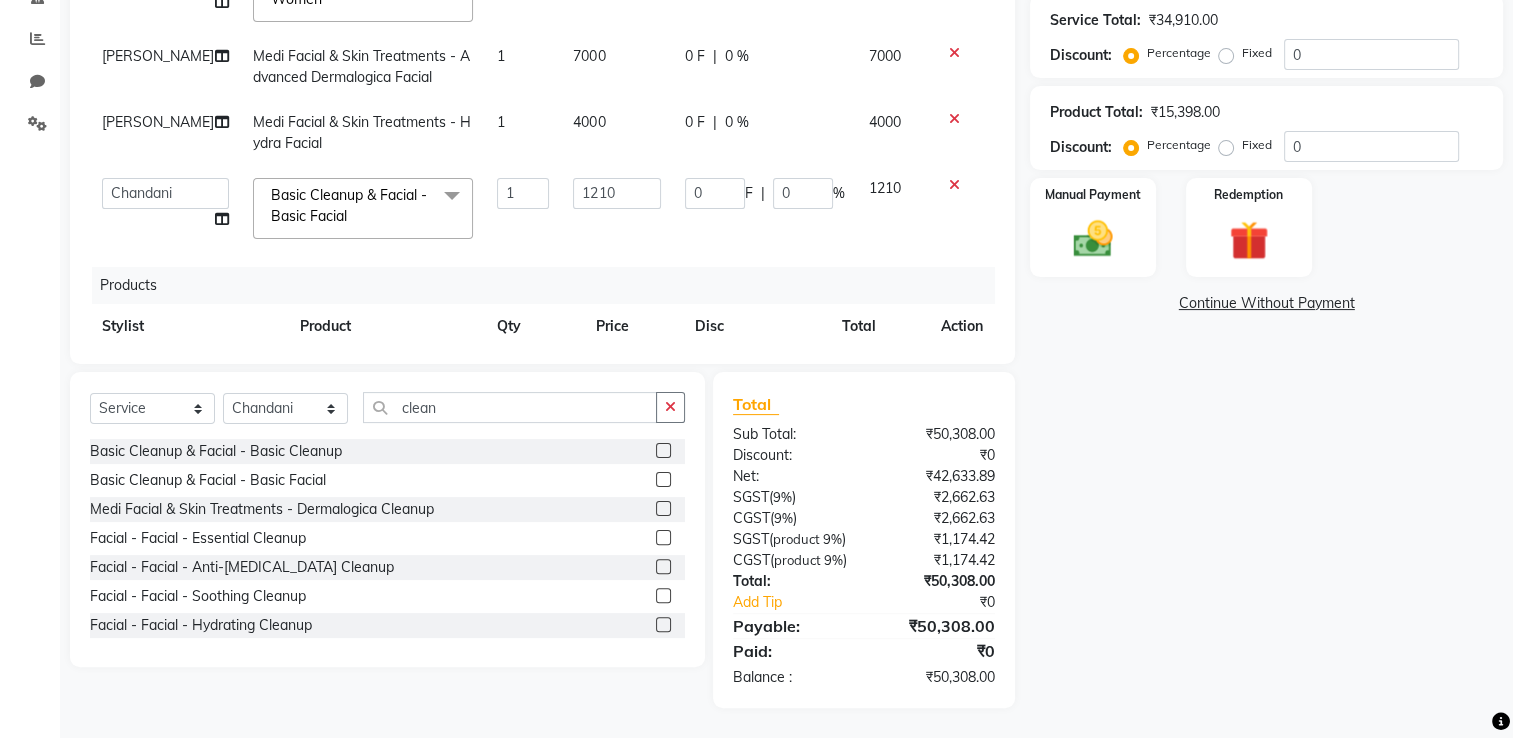click on "1210" 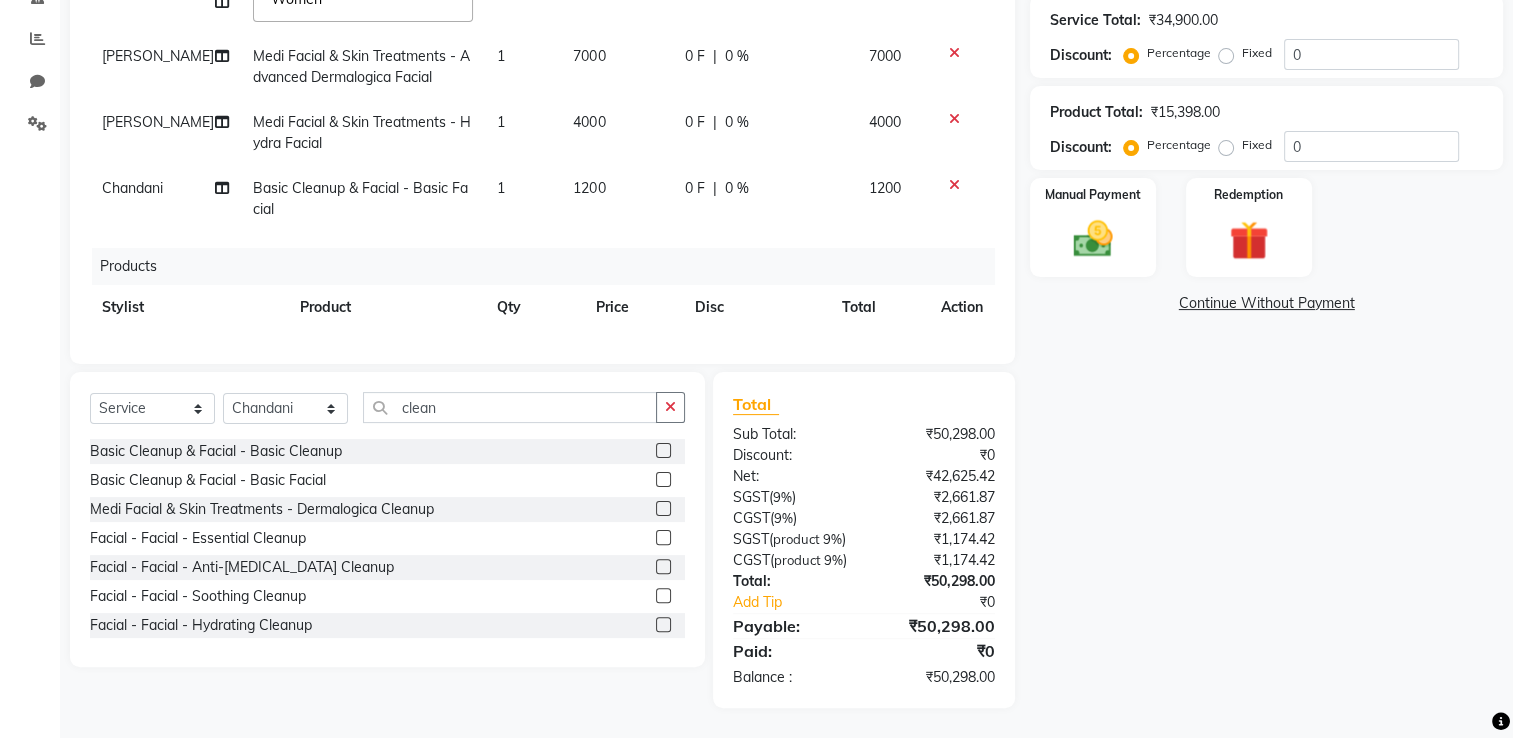 click on "Services Stylist Service Qty Price Disc Total Action salman Root-Touch-up -Women  1 1400 0 F | 0 % 1400  Asha Maam   Chandani   Mamta   Nasim Sir   Palak Verma   Rashi   salman   Samar   shahbaj  Global&Highlights- Women  x Full Front Bleach  Full Back Bleach Full Underarms Bleach  Full Body Bleach  Full Body D-Tan Full Face D-Tan  Full Face Bleach  Full Face&Neck Bleach  Full Leg D-Tan  Half Leg D-Tan Full Hand D-Tan  Half Hand D-Tan Half Leg Bleach  Full Leg Bleach  Full Face&Neck D-Tan Full Underarms D-Tan Full Front D-Tan Half Front D-Tan Full Back D-Tan Half Back D-Tan Full Underarms D-Tan Full Neck D-Tan Half Front Bleach  Half Back Bleach Full Hand Bleach  Half Hand Bleach  Full Neck Bleach Haircut (Women) Creative Cut (Women) Child Haircut (Women) Shampoo (Women)  Conditioning (Women) Highlights (Per Foil) (Women) Haircut (Men) Creative Cut (Men) Child Haircut (Men) Shampoo (Men) Beard Trimming  Shaving Hair Set -Men  Facials - Kanpeki Facial - Save The Date Facials - Kanpeki Facial - Blanch Casmara" 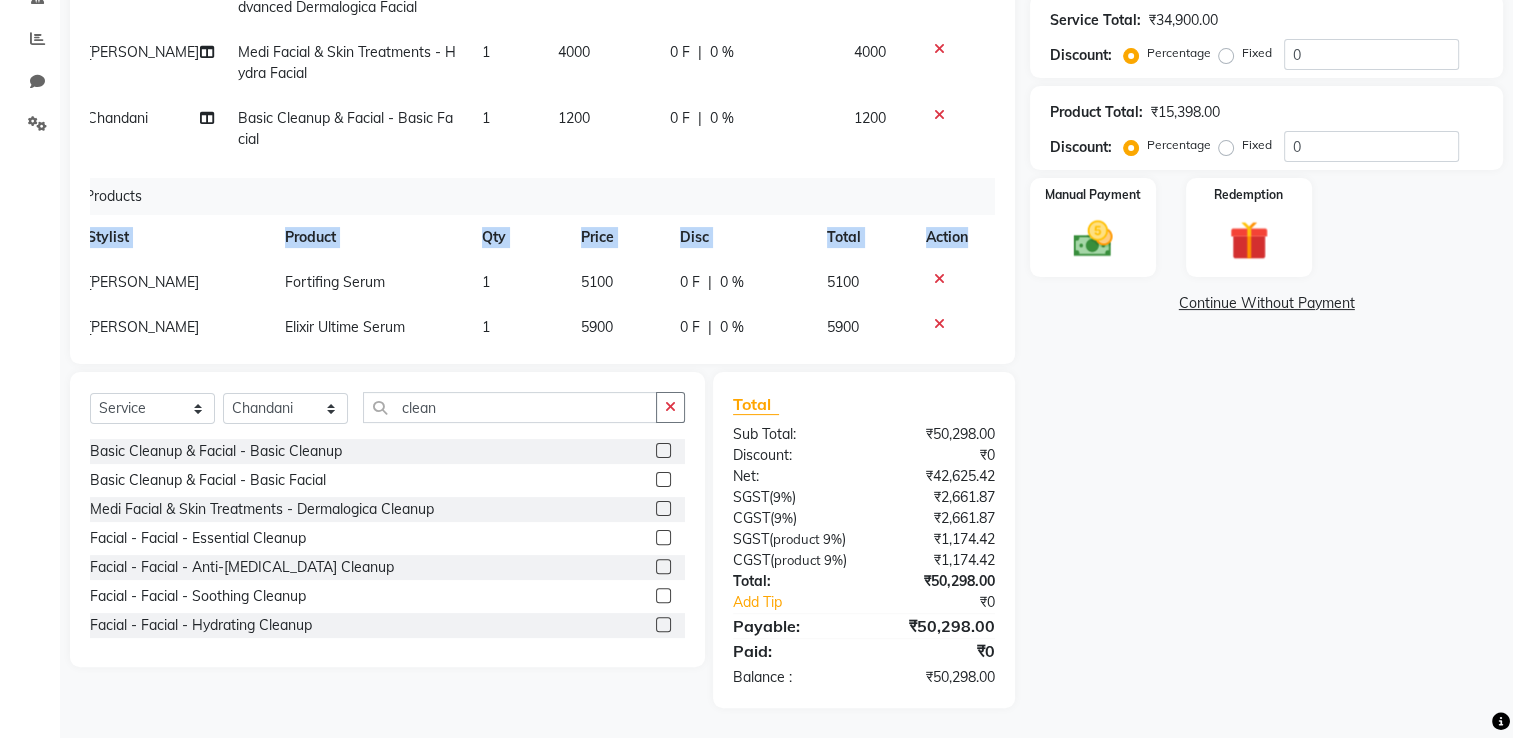 scroll, scrollTop: 216, scrollLeft: 15, axis: both 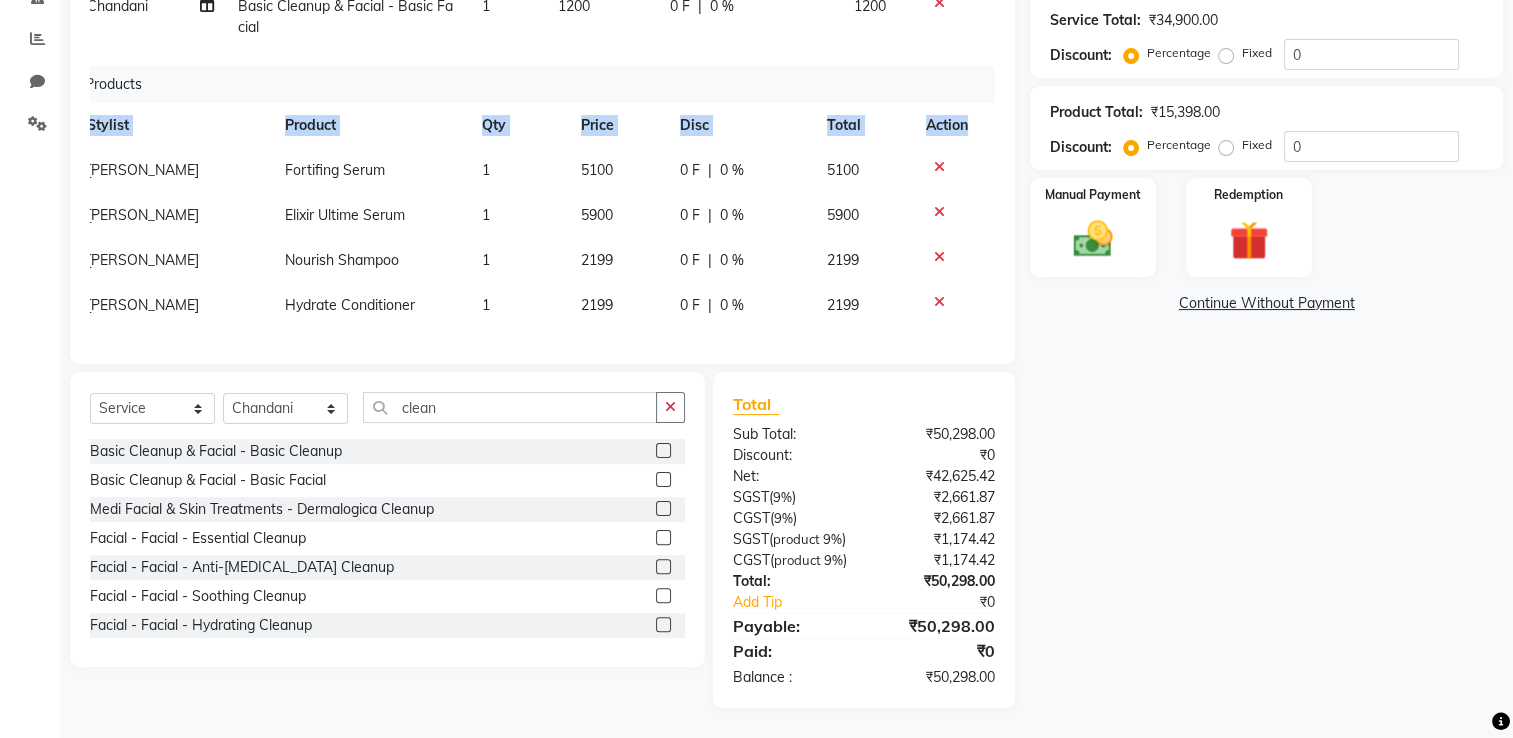 drag, startPoint x: 978, startPoint y: 278, endPoint x: 989, endPoint y: 278, distance: 11 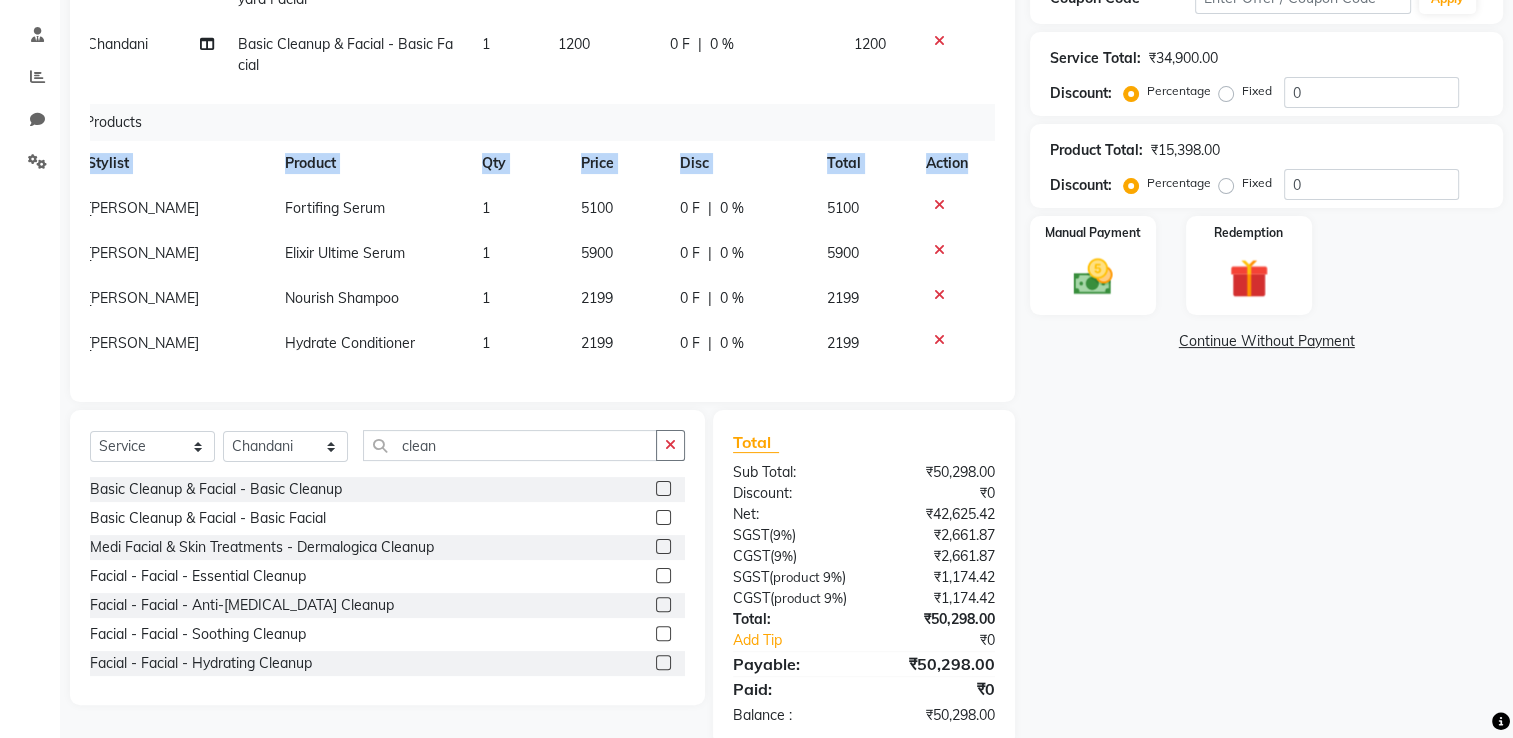 scroll, scrollTop: 326, scrollLeft: 0, axis: vertical 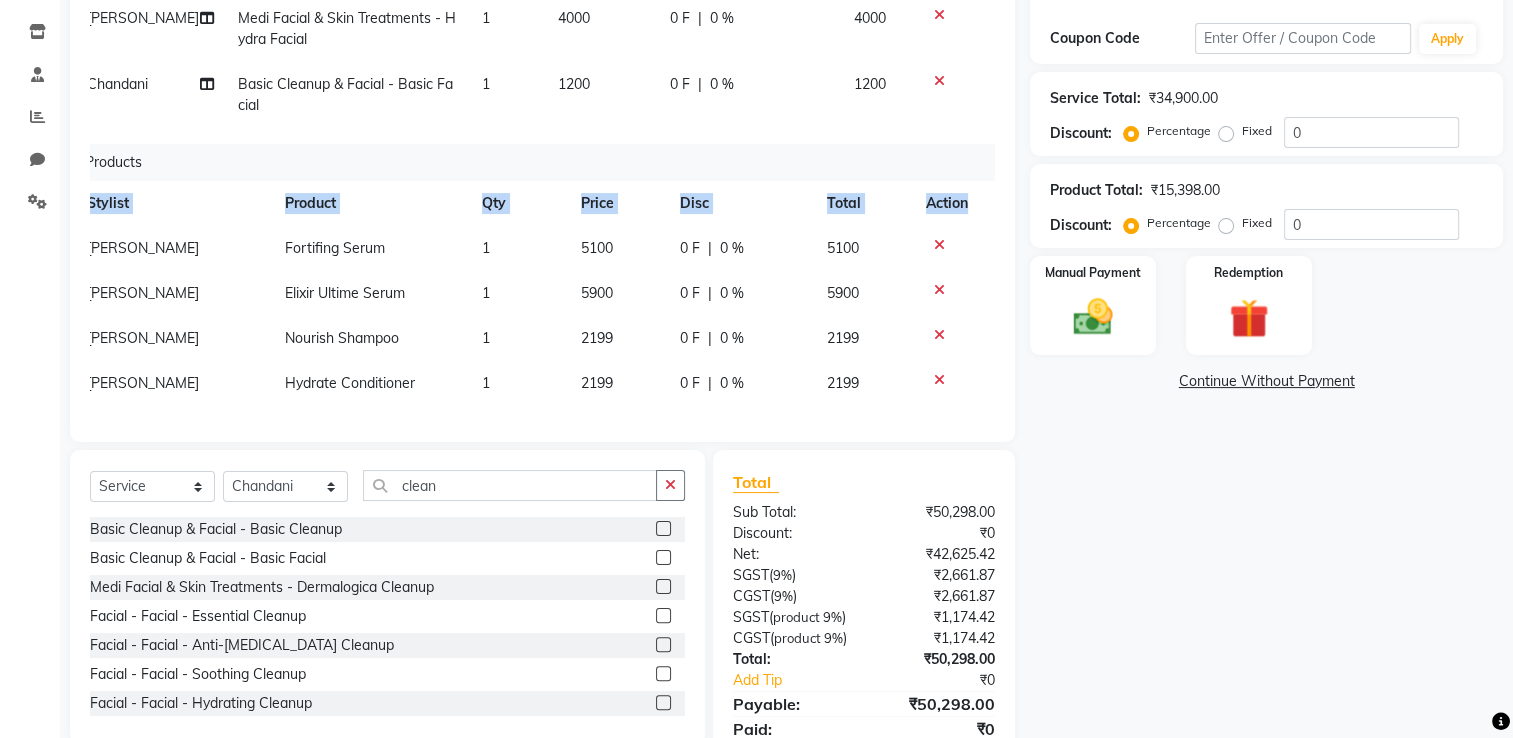 click on "2199" 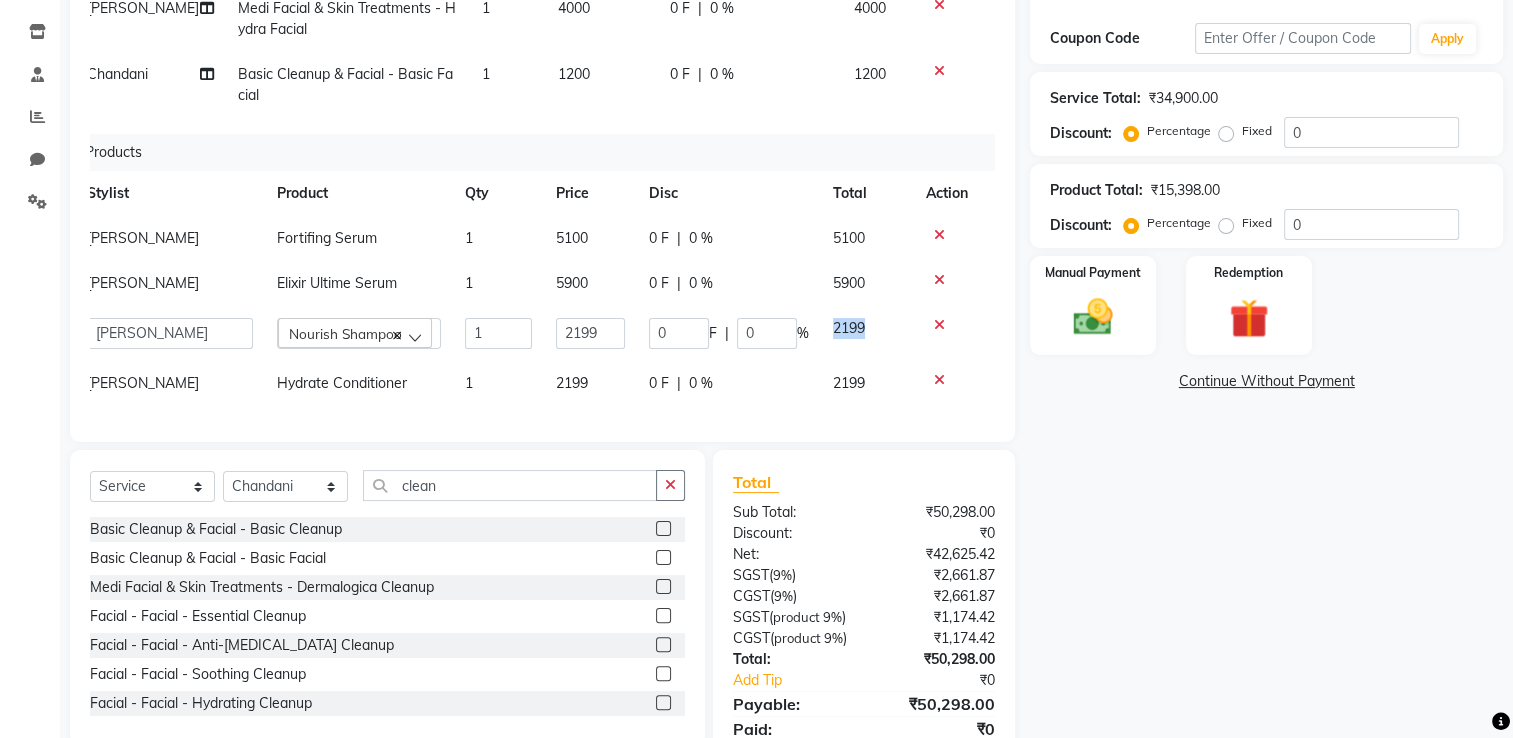 click on "2199" 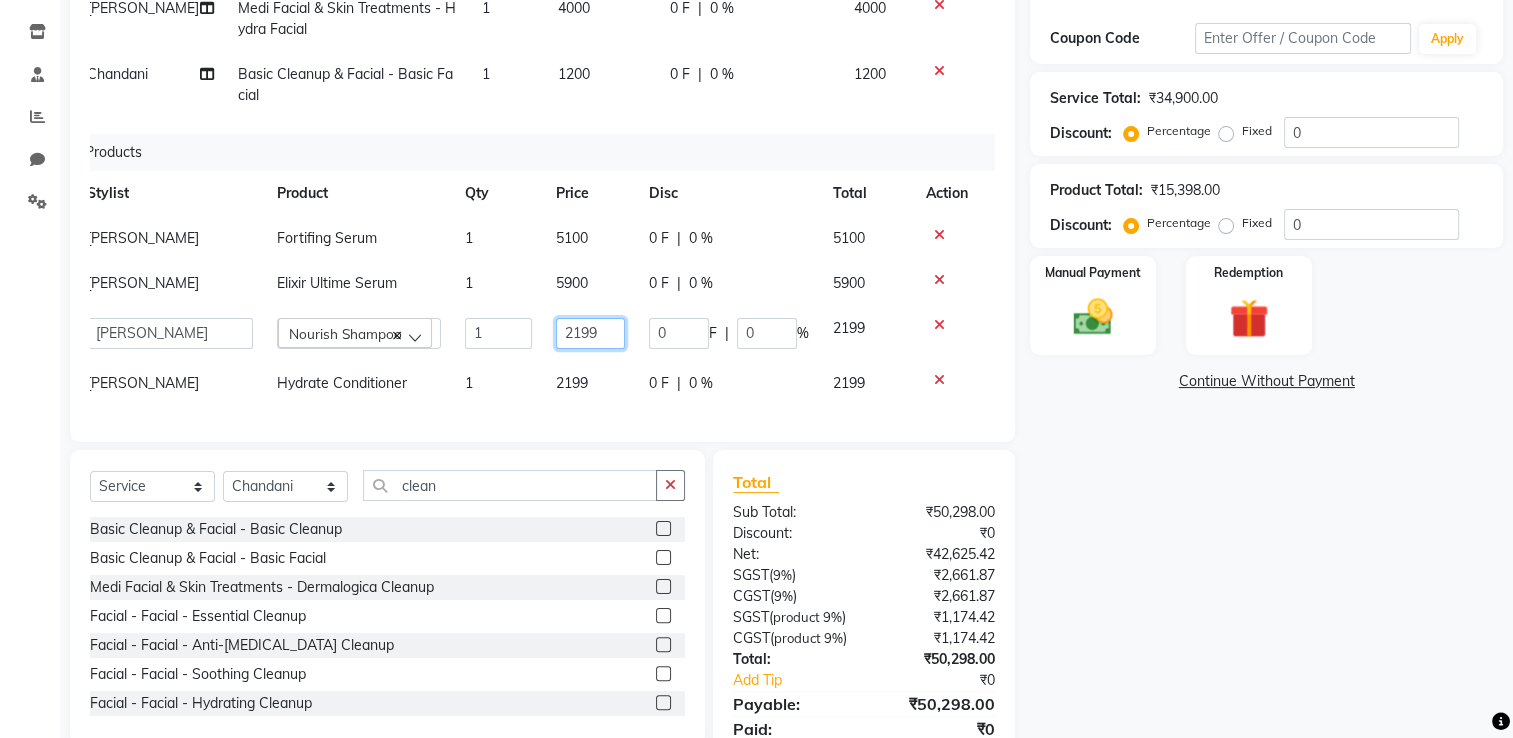 click on "2199" 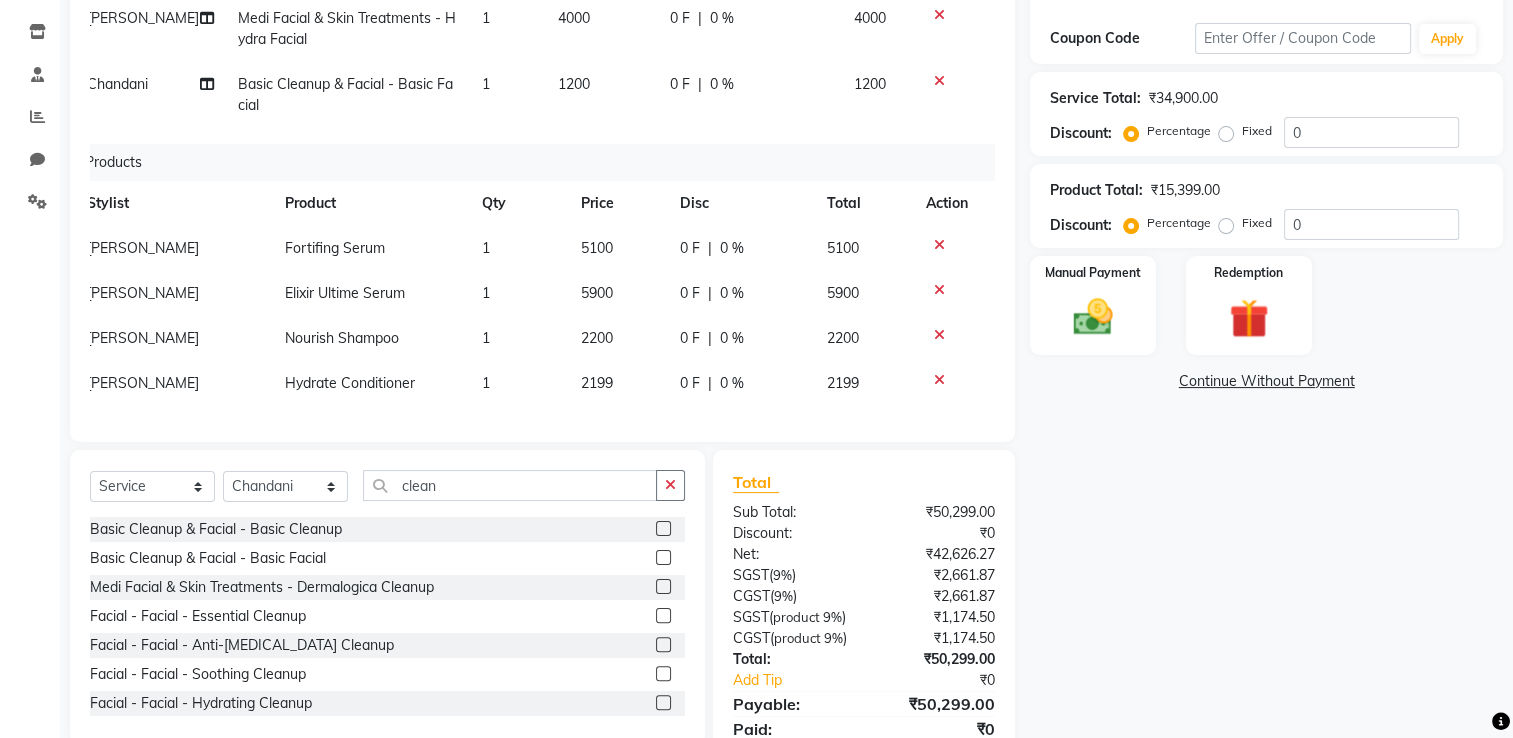 click on "2199" 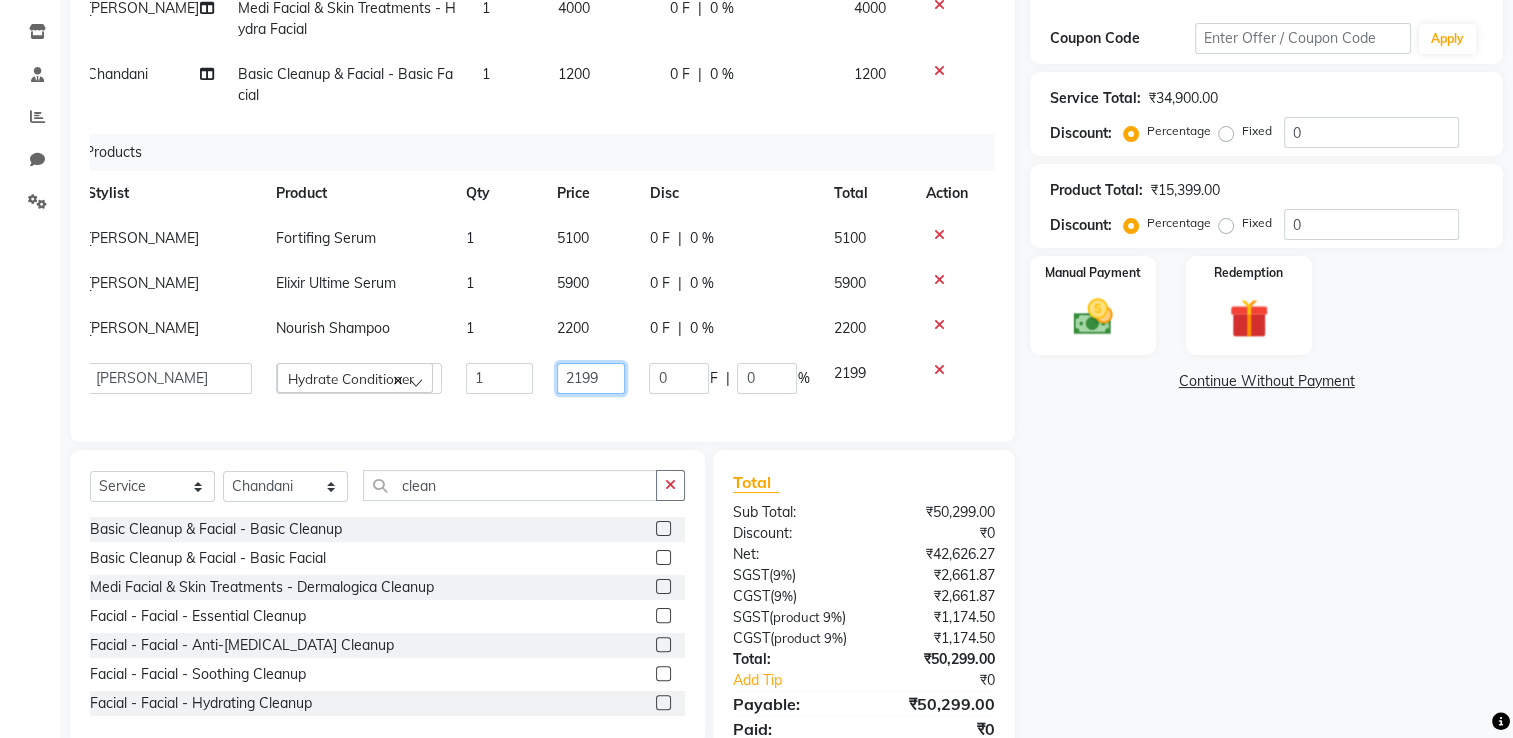click on "2199" 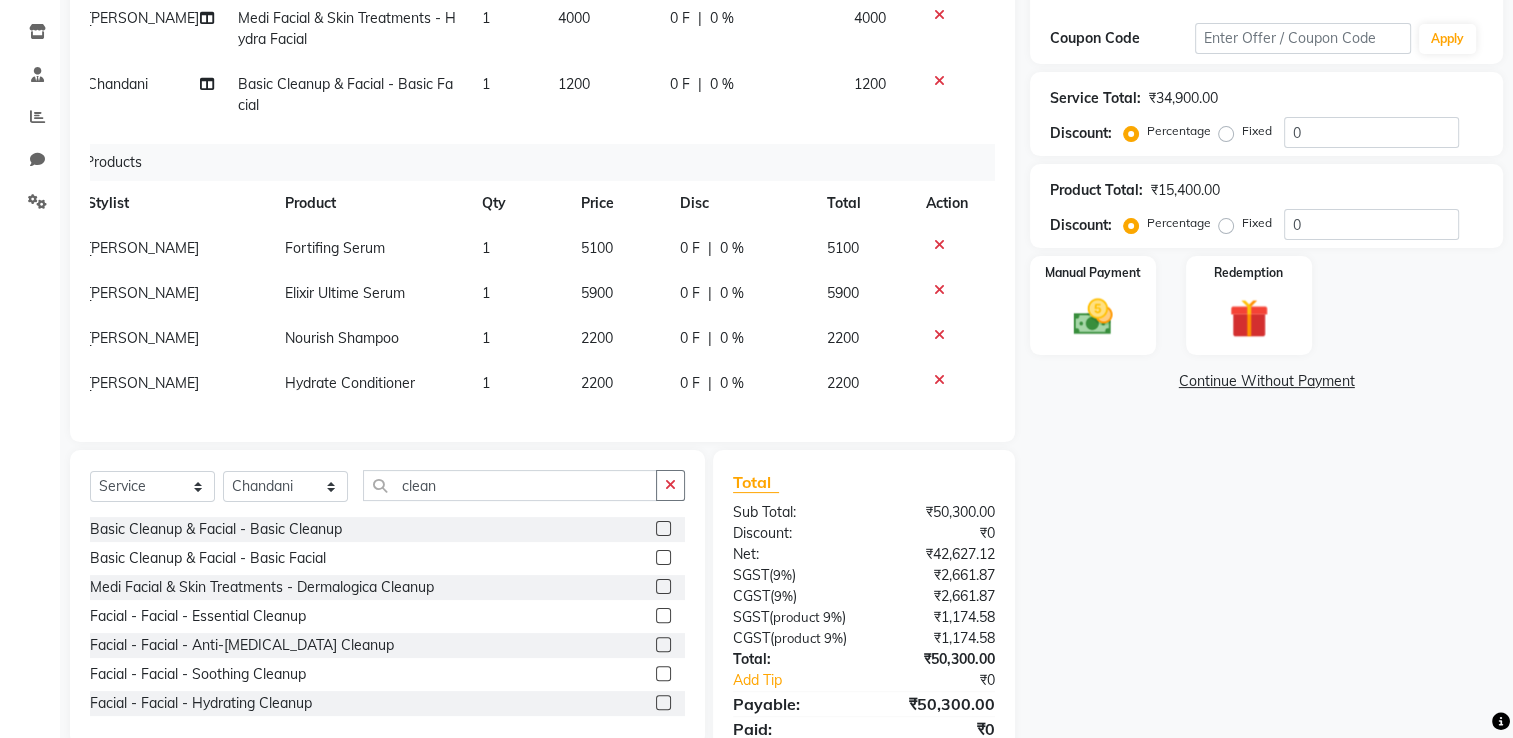 click on "Services Stylist Service Qty Price Disc Total Action salman Root-Touch-up -Women  1 1400 0 F | 0 % 1400  Asha Maam   Chandani   Mamta   Nasim Sir   Palak Verma   Rashi   salman   Samar   shahbaj  Global&Highlights- Women  x Full Front Bleach  Full Back Bleach Full Underarms Bleach  Full Body Bleach  Full Body D-Tan Full Face D-Tan  Full Face Bleach  Full Face&Neck Bleach  Full Leg D-Tan  Half Leg D-Tan Full Hand D-Tan  Half Hand D-Tan Half Leg Bleach  Full Leg Bleach  Full Face&Neck D-Tan Full Underarms D-Tan Full Front D-Tan Half Front D-Tan Full Back D-Tan Half Back D-Tan Full Underarms D-Tan Full Neck D-Tan Half Front Bleach  Half Back Bleach Full Hand Bleach  Half Hand Bleach  Full Neck Bleach Haircut (Women) Creative Cut (Women) Child Haircut (Women) Shampoo (Women)  Conditioning (Women) Highlights (Per Foil) (Women) Haircut (Men) Creative Cut (Men) Child Haircut (Men) Shampoo (Men) Beard Trimming  Shaving Hair Set -Men  Facials - Kanpeki Facial - Save The Date Facials - Kanpeki Facial - Blanch Casmara" 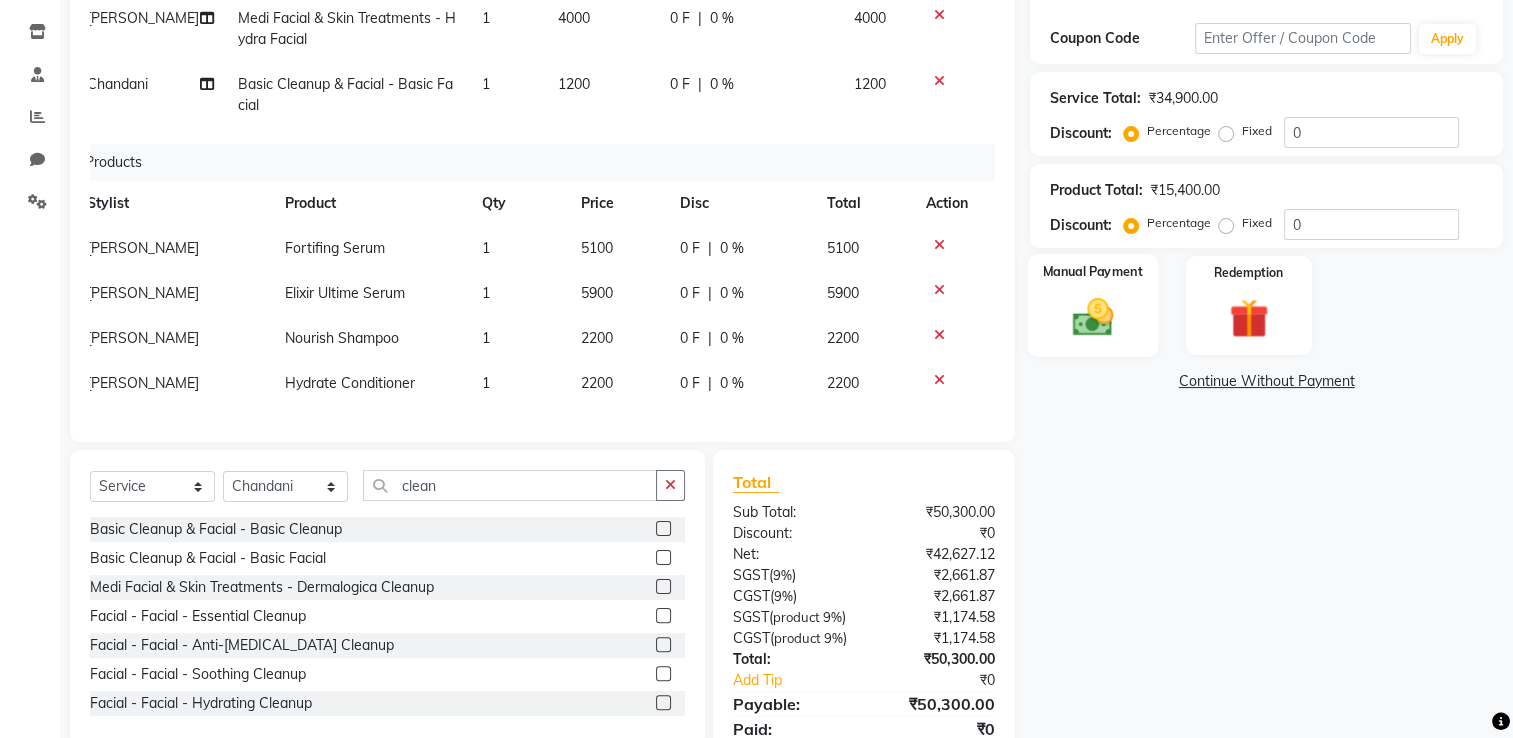 click 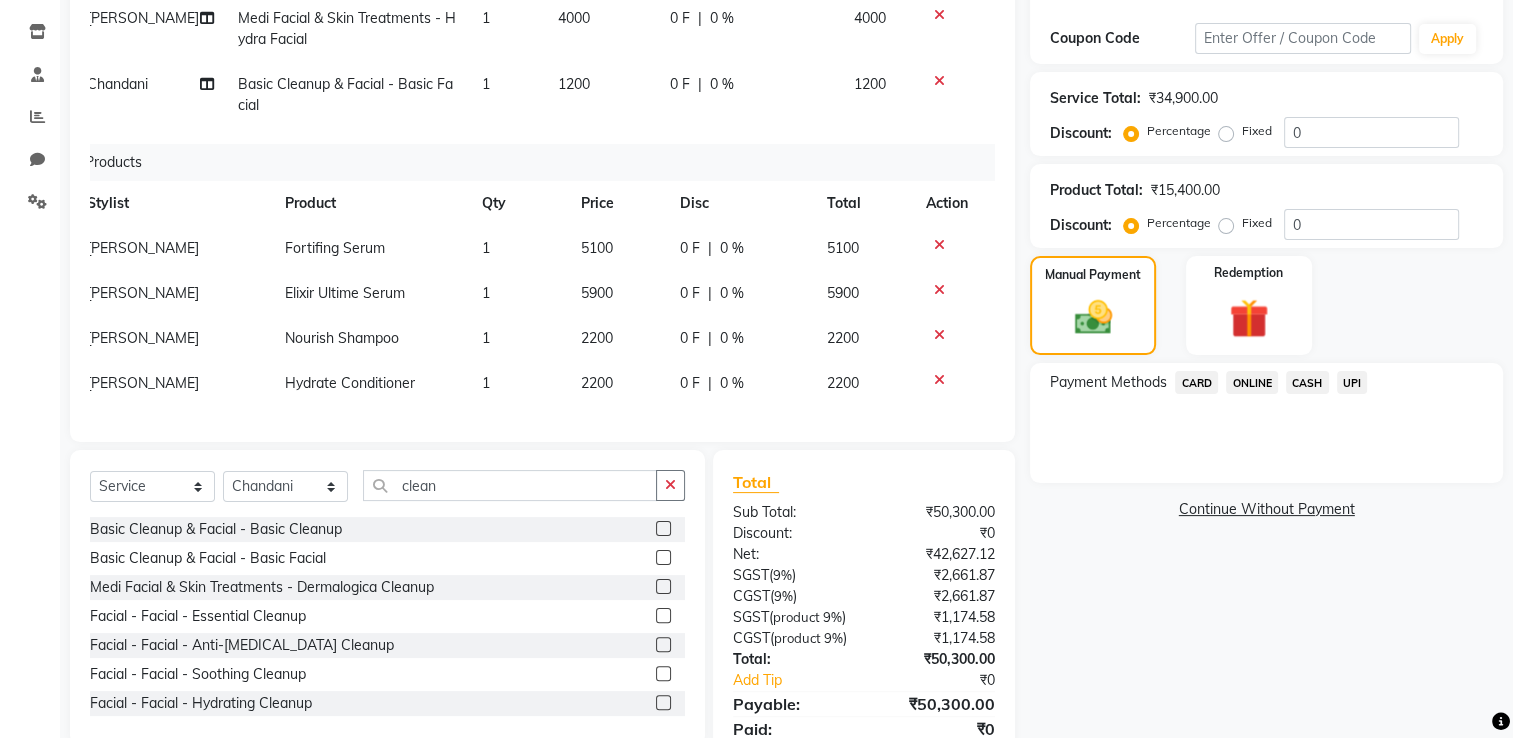 click on "ONLINE" 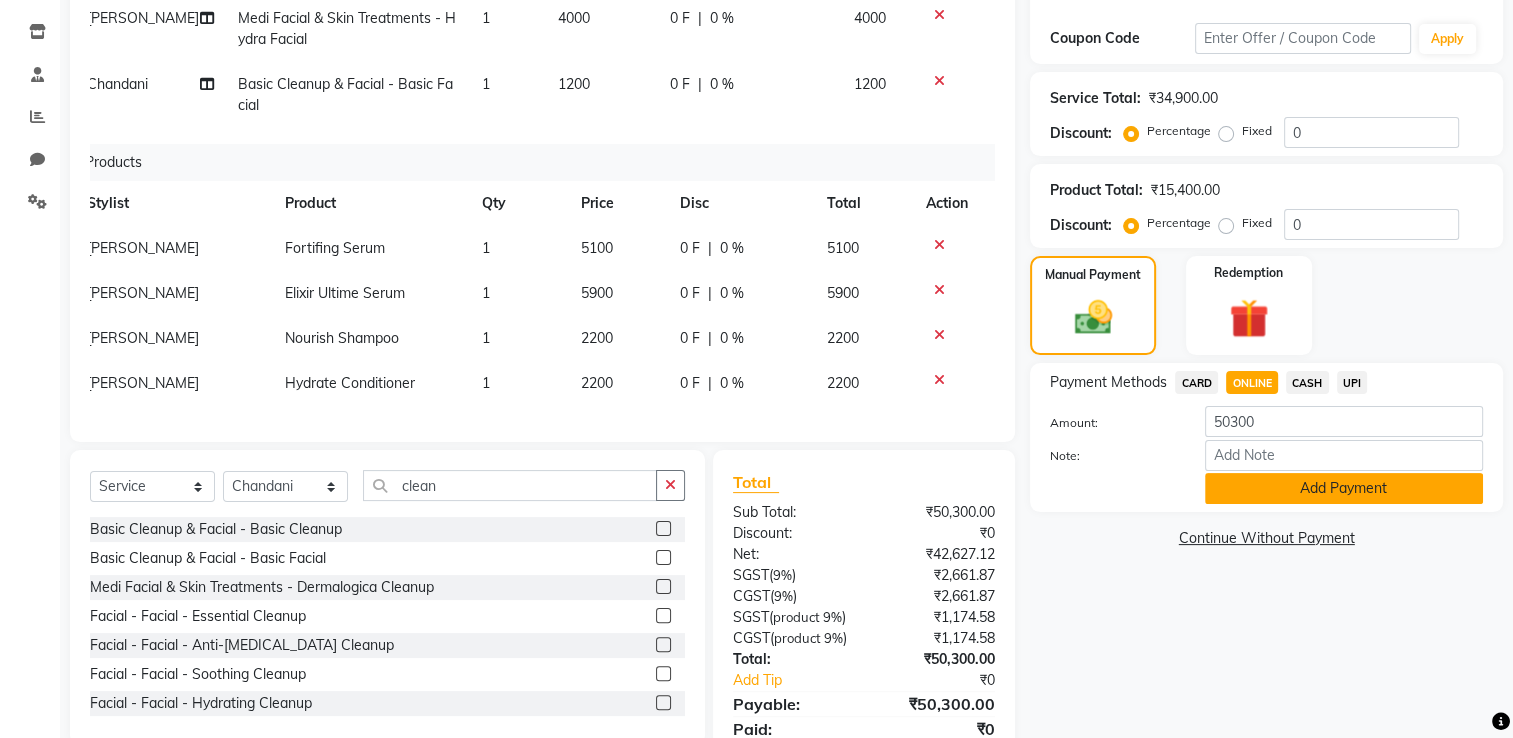 click on "Add Payment" 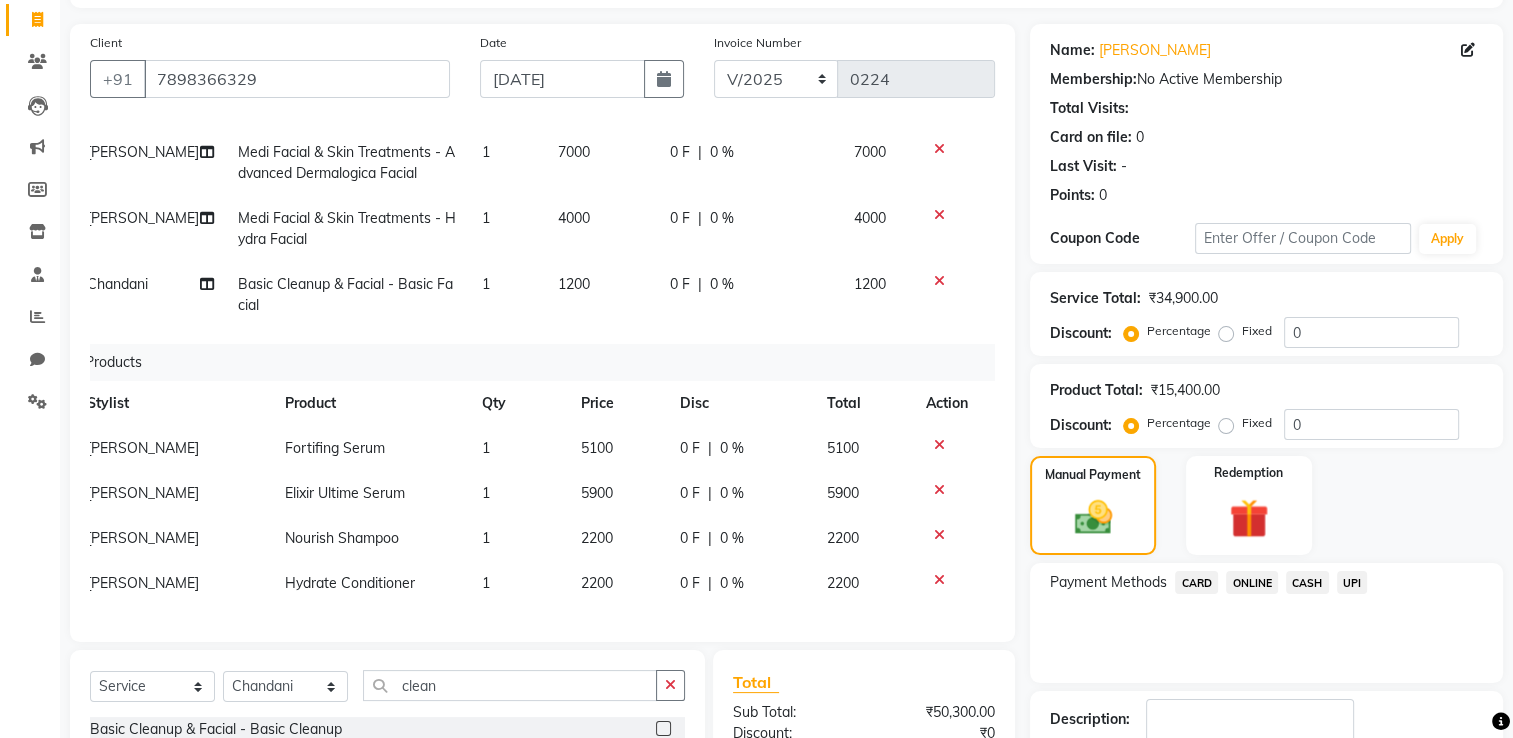 scroll, scrollTop: 0, scrollLeft: 0, axis: both 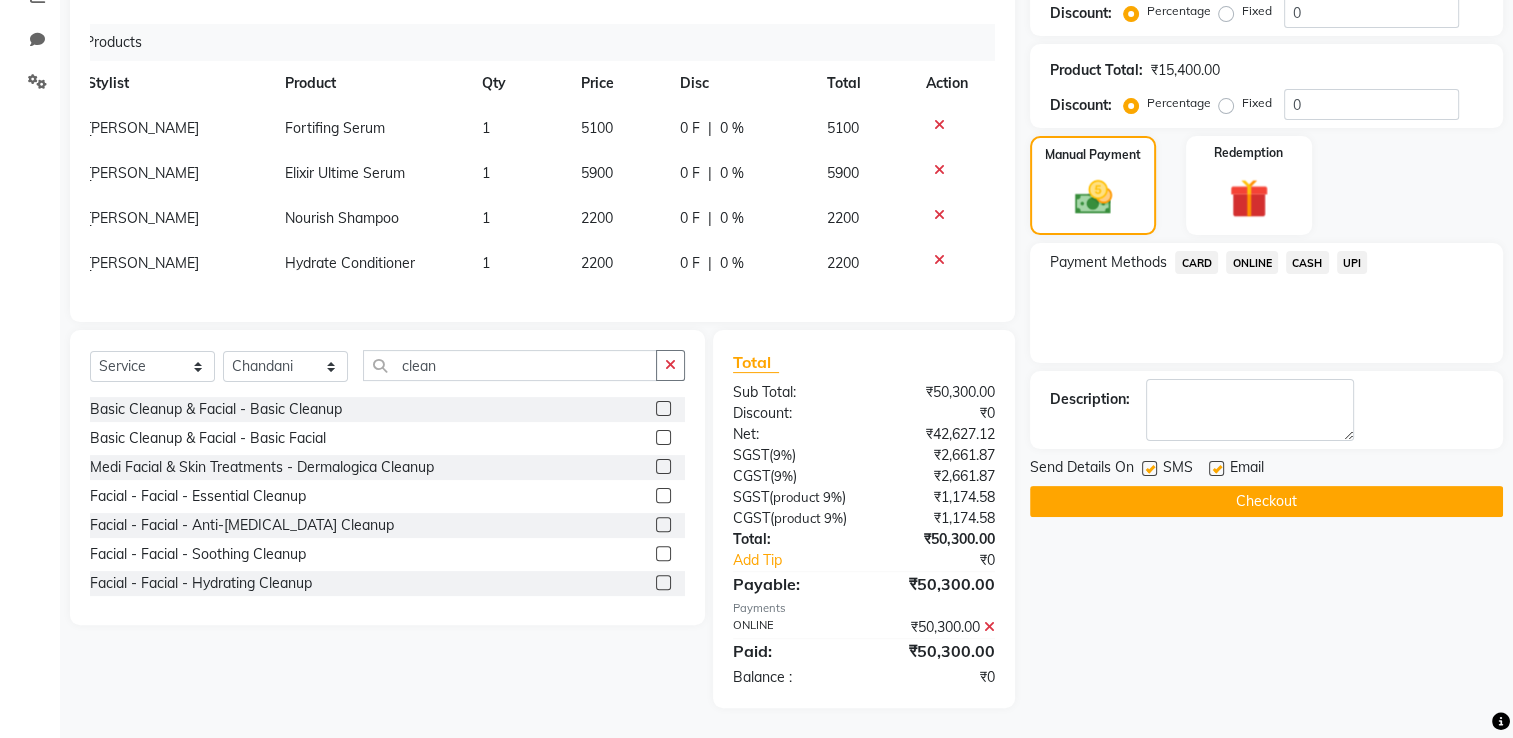 click on "Checkout" 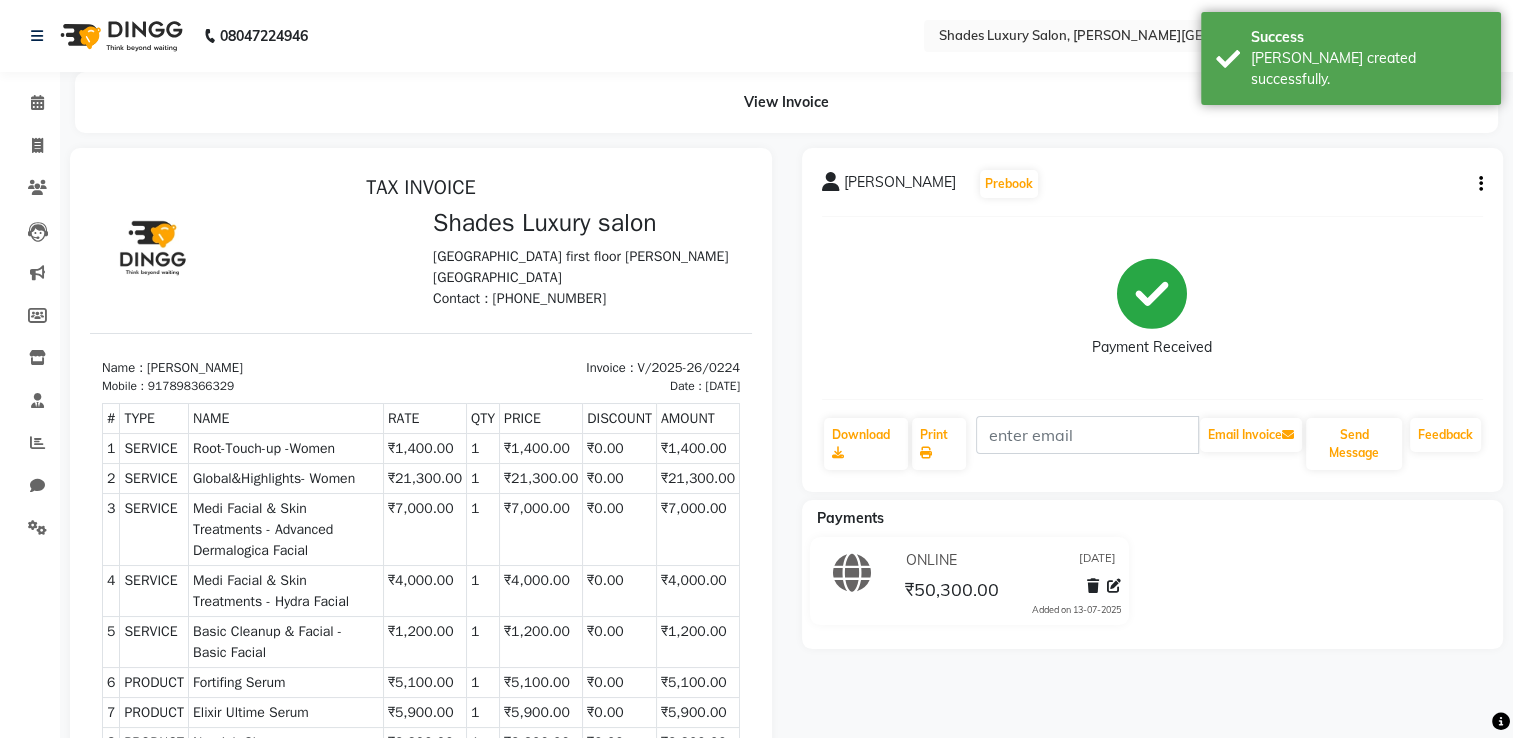 scroll, scrollTop: 0, scrollLeft: 0, axis: both 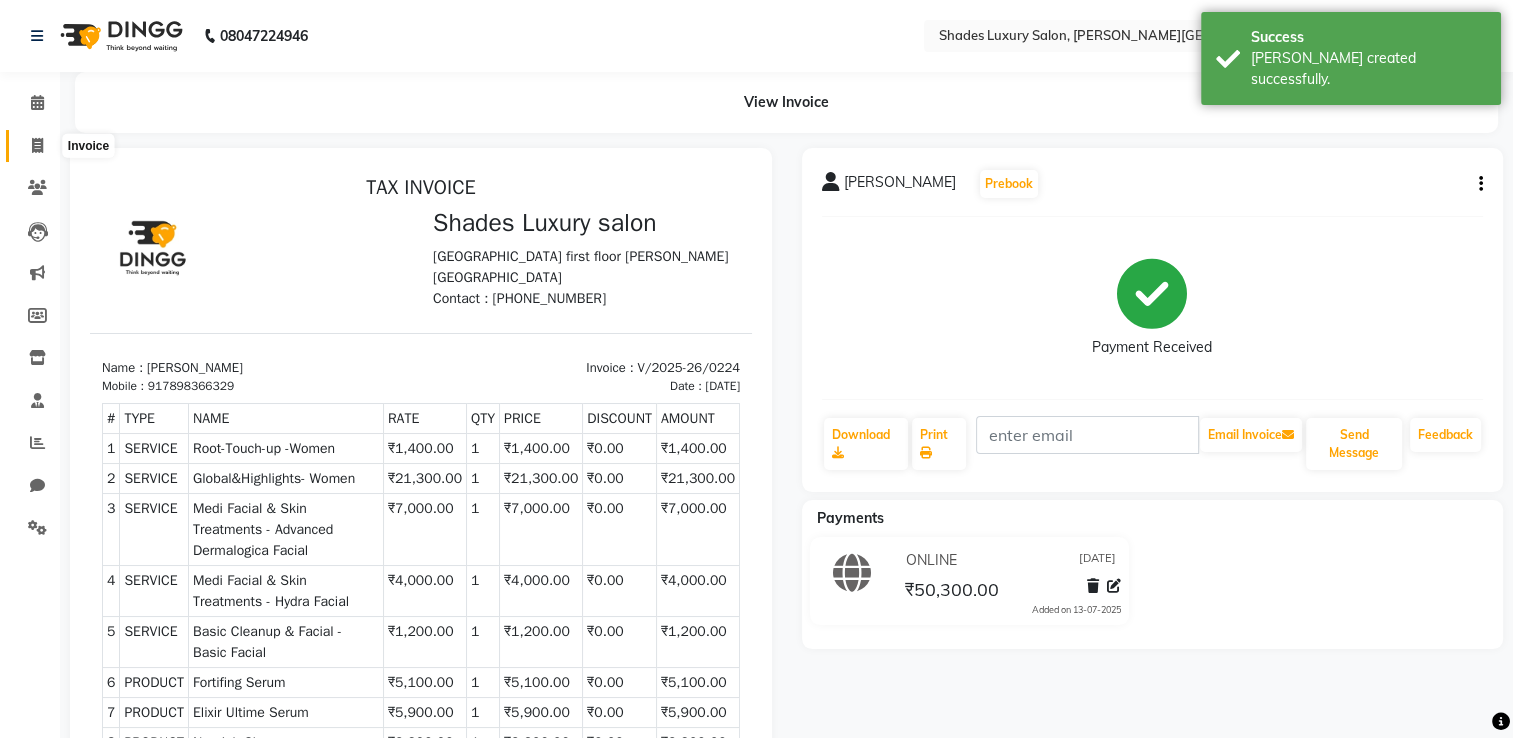 click 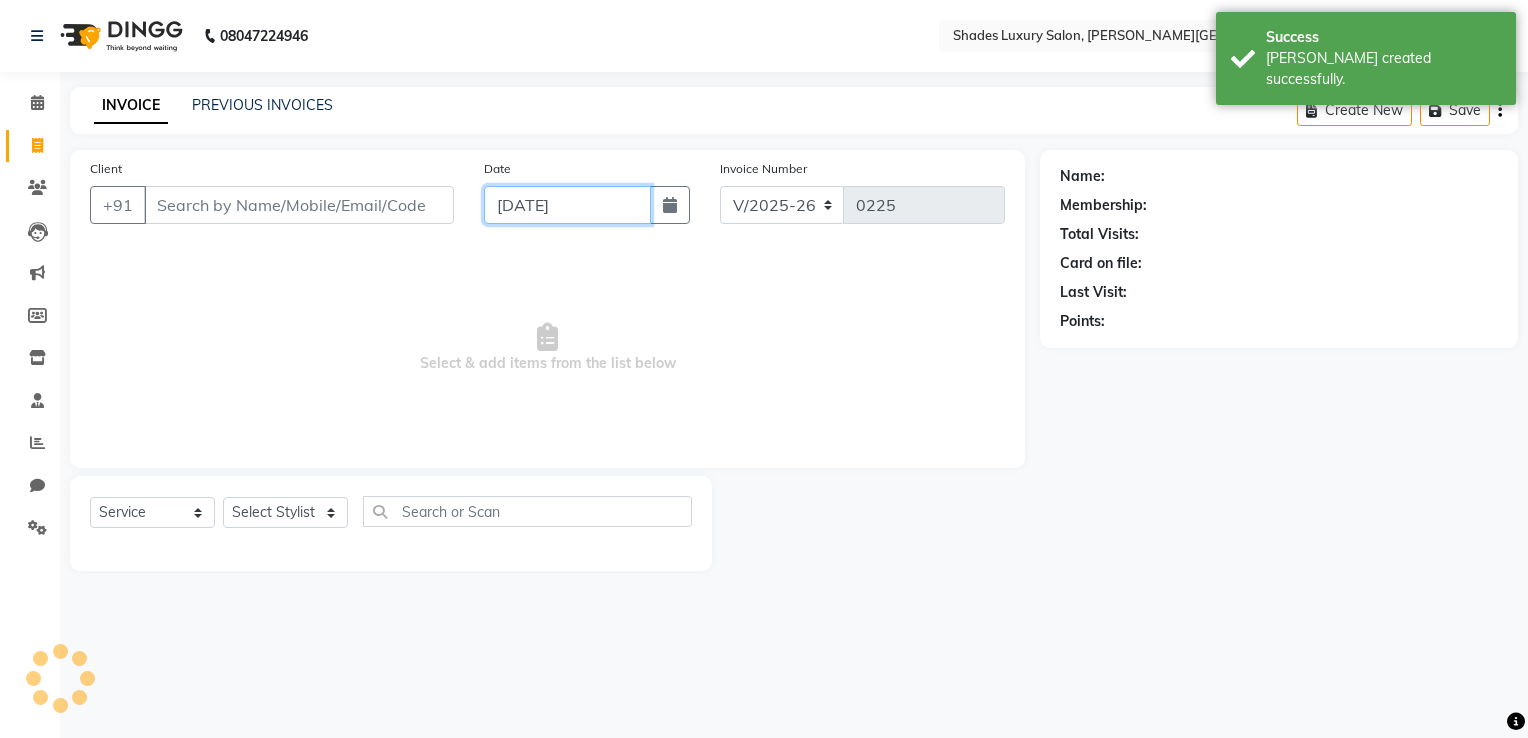 click on "[DATE]" 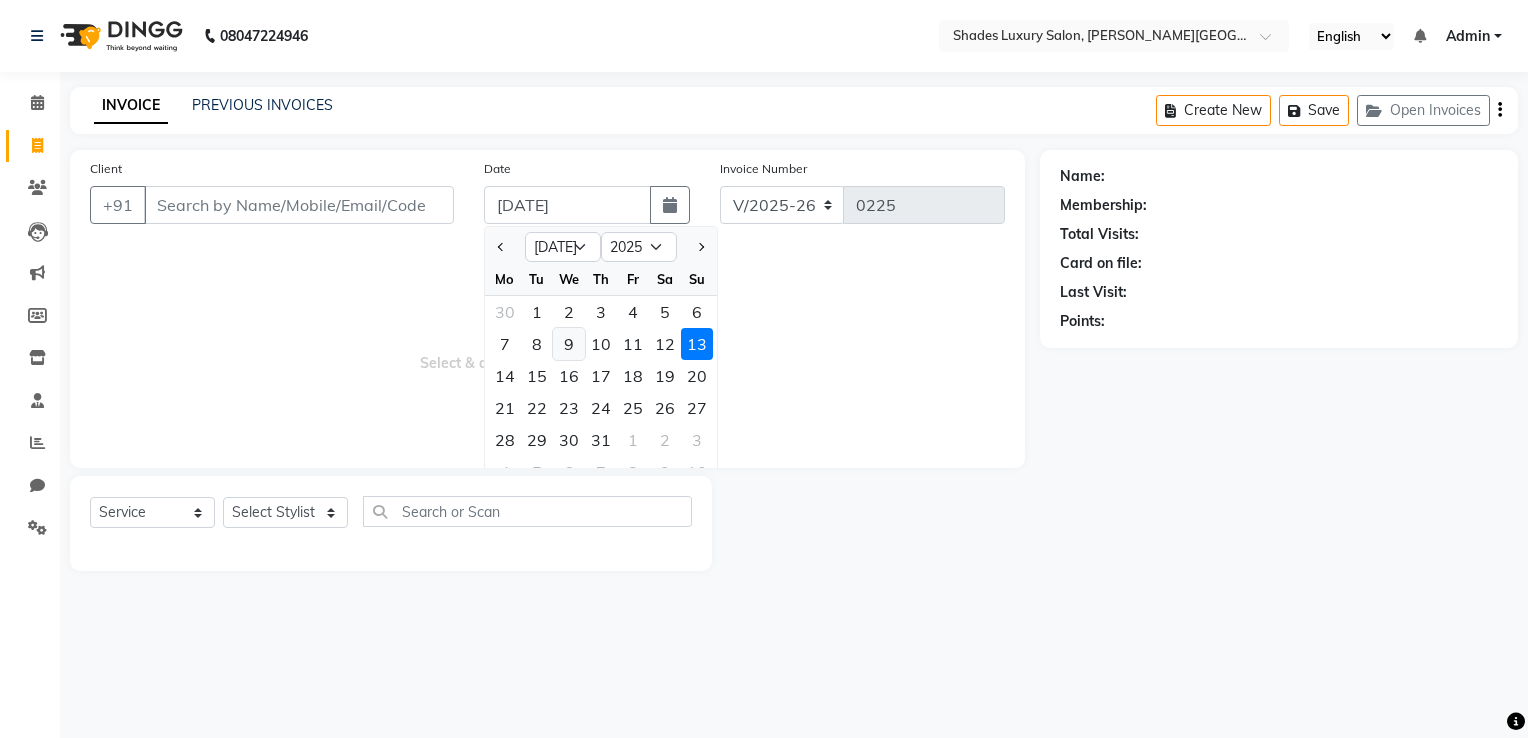 click on "9" 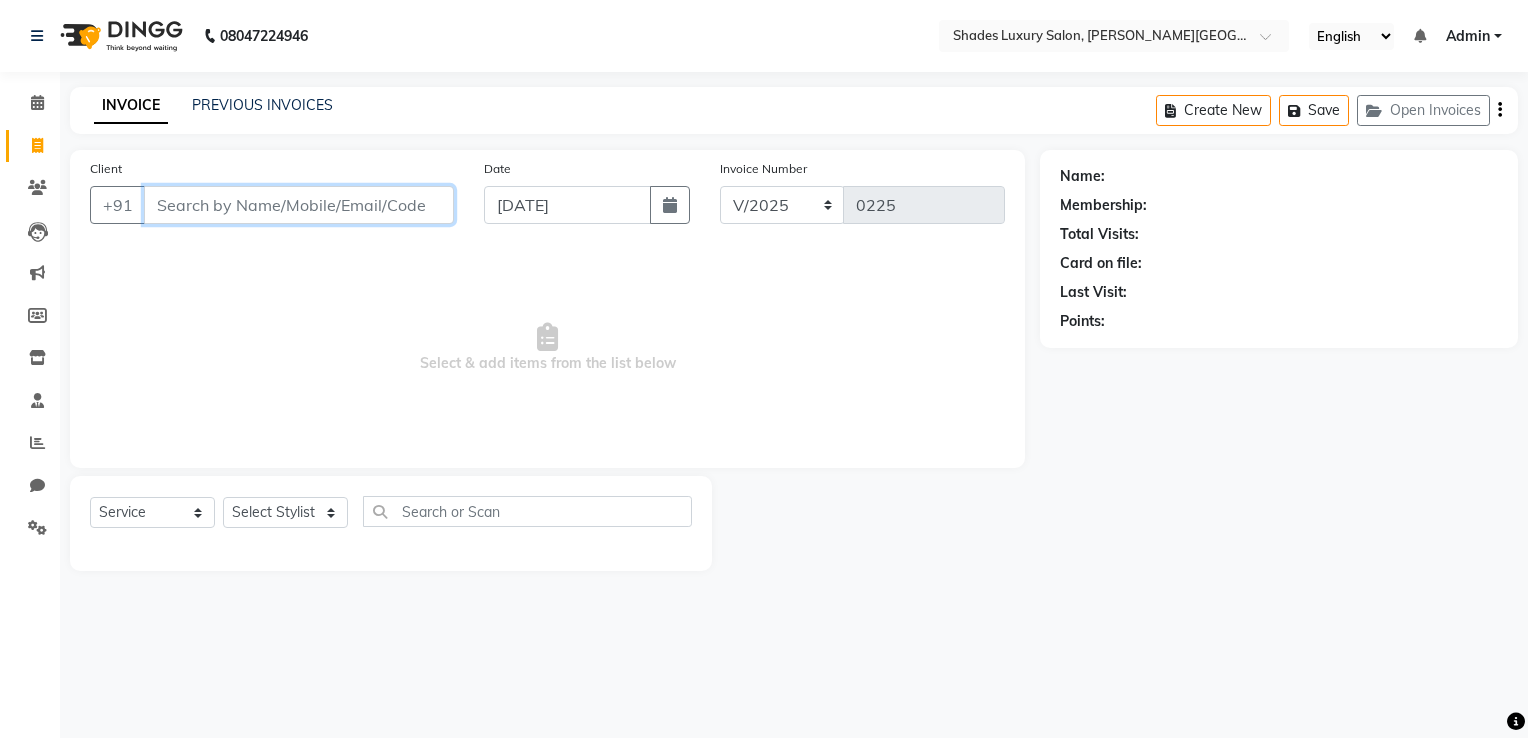 click on "Client" at bounding box center (299, 205) 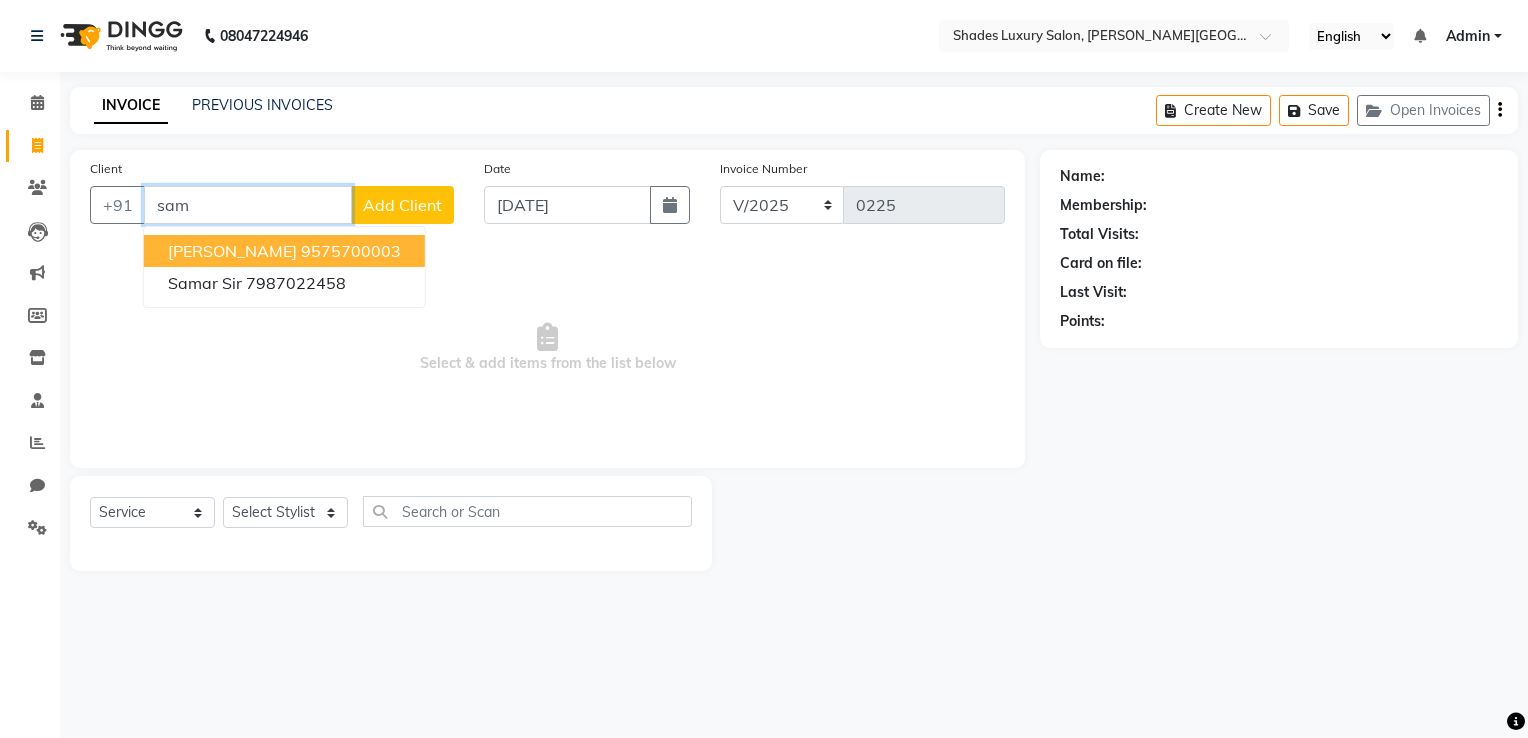 click on "9575700003" at bounding box center [351, 251] 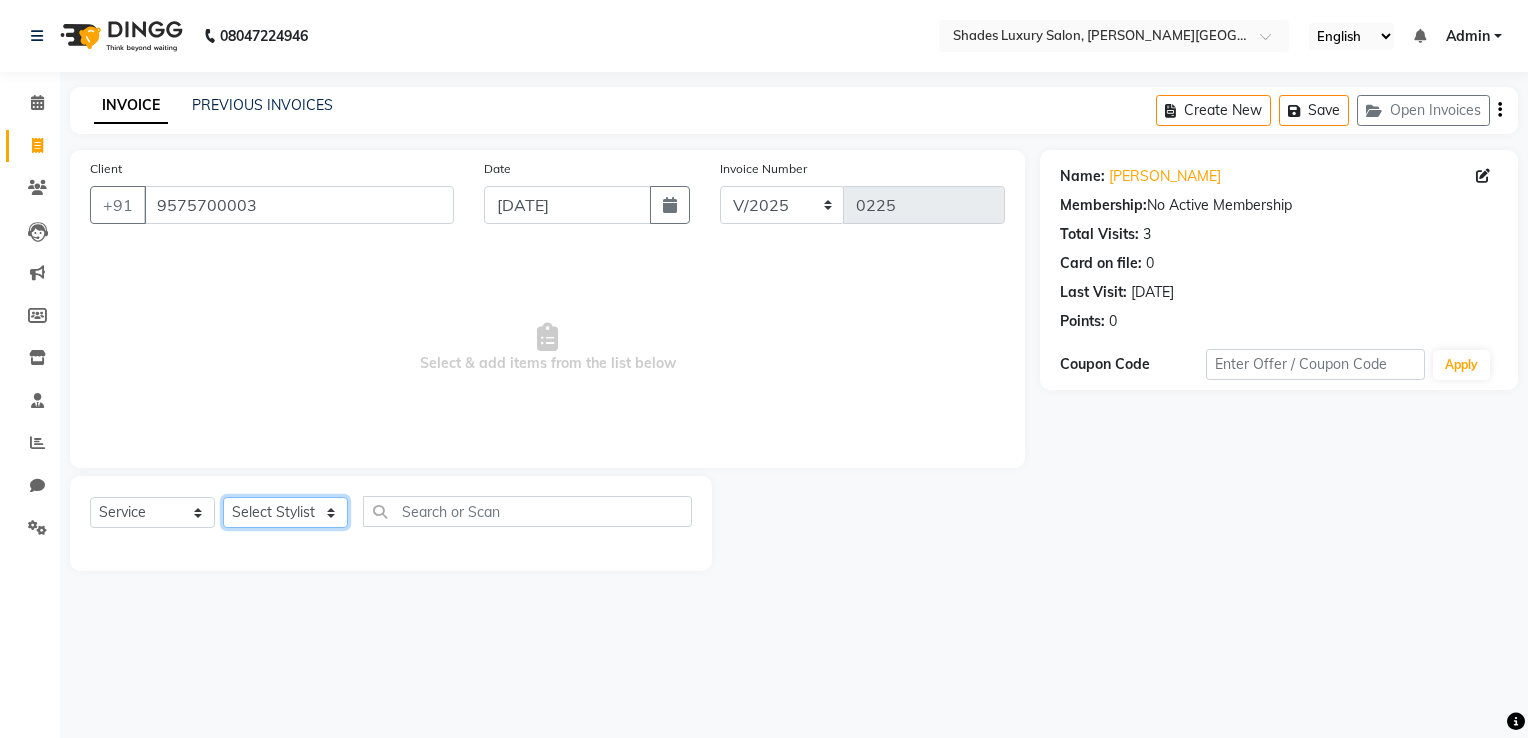 click on "Select Stylist Asha Maam Chandani Mamta Nasim Sir Palak Verma Rashi salman Samar shahbaj" 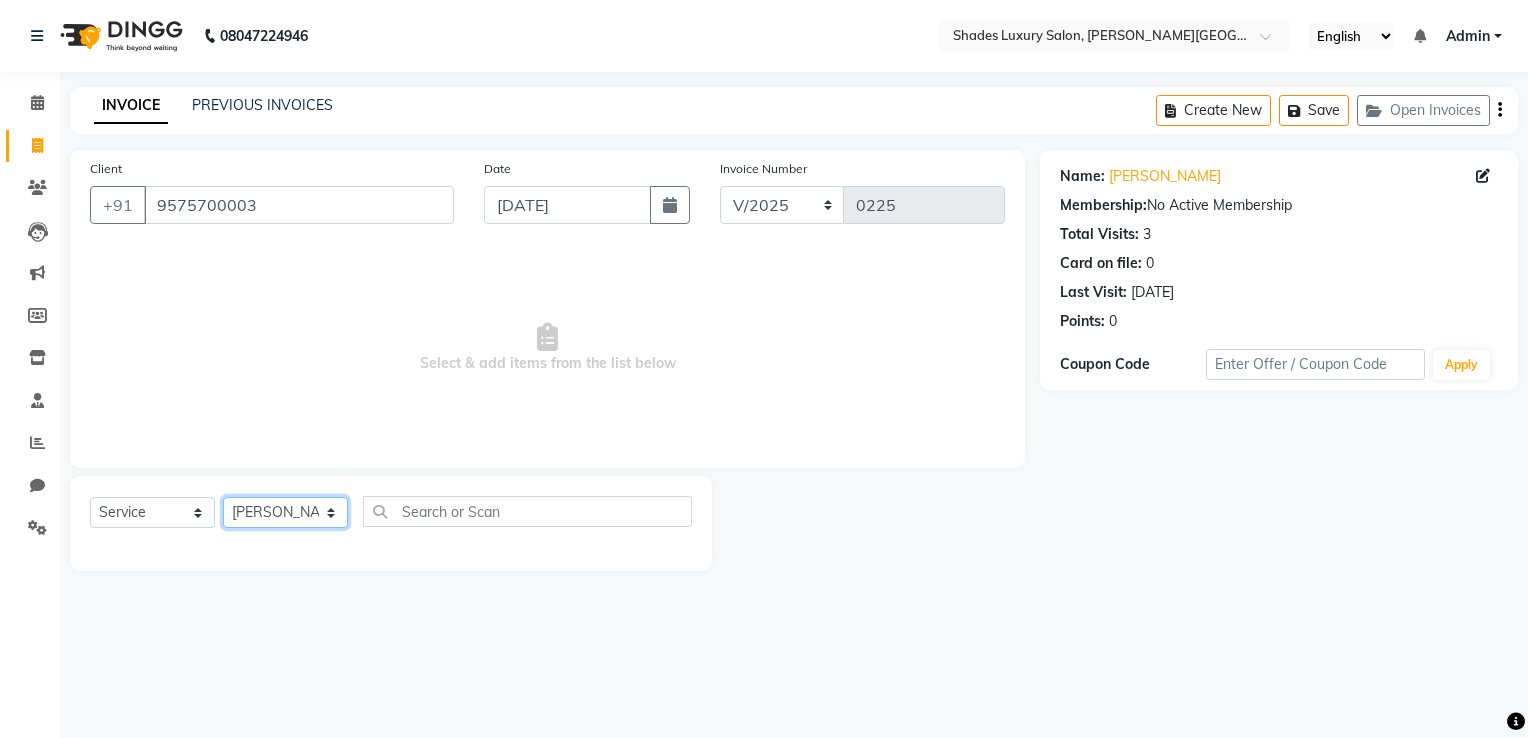 click on "Select Stylist Asha Maam Chandani Mamta Nasim Sir Palak Verma Rashi salman Samar shahbaj" 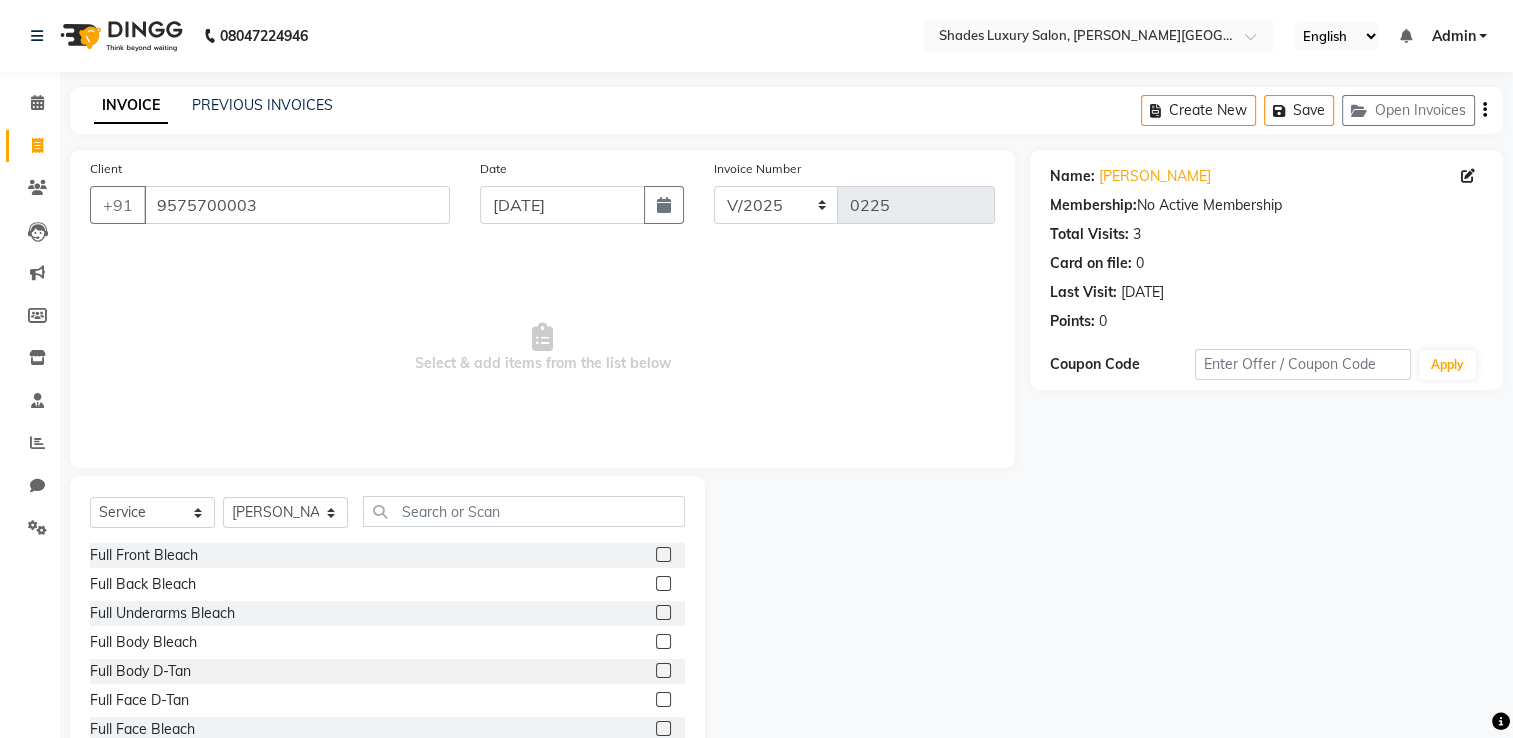 click on "Select  Service  Product  Membership  Package Voucher Prepaid Gift Card  Select Stylist Asha Maam Chandani Mamta Nasim Sir Palak Verma Rashi salman Samar shahbaj Full Front Bleach   Full Back Bleach  Full Underarms Bleach   Full Body Bleach   Full Body D-Tan  Full Face D-Tan   Full Face Bleach   Full Face&Neck Bleach   Full Leg D-Tan   Half Leg D-Tan  Full Hand D-Tan   Half Hand D-Tan  Half Leg Bleach   Full Leg Bleach   Full Face&Neck D-Tan  Full Underarms D-Tan  Full Front D-Tan  Half Front D-Tan  Full Back D-Tan  Half Back D-Tan  Full Underarms D-Tan  Full Neck D-Tan  Half Front Bleach   Half Back Bleach  Full Hand Bleach   Half Hand Bleach   Full Neck Bleach  Haircut (Women)  Creative Cut (Women)  Child Haircut (Women)  Shampoo (Women)   Conditioning (Women)  Highlights (Per Foil) (Women)  Haircut (Men)  Creative Cut (Men)  Child Haircut (Men)  Shampoo (Men)  Beard Trimming   Shaving  Hair Set -Men   Facials - Kanpeki Facial - Save The Date  Facials - Kanpeki Facial - Blanch  Nail Services - Gel Polish" 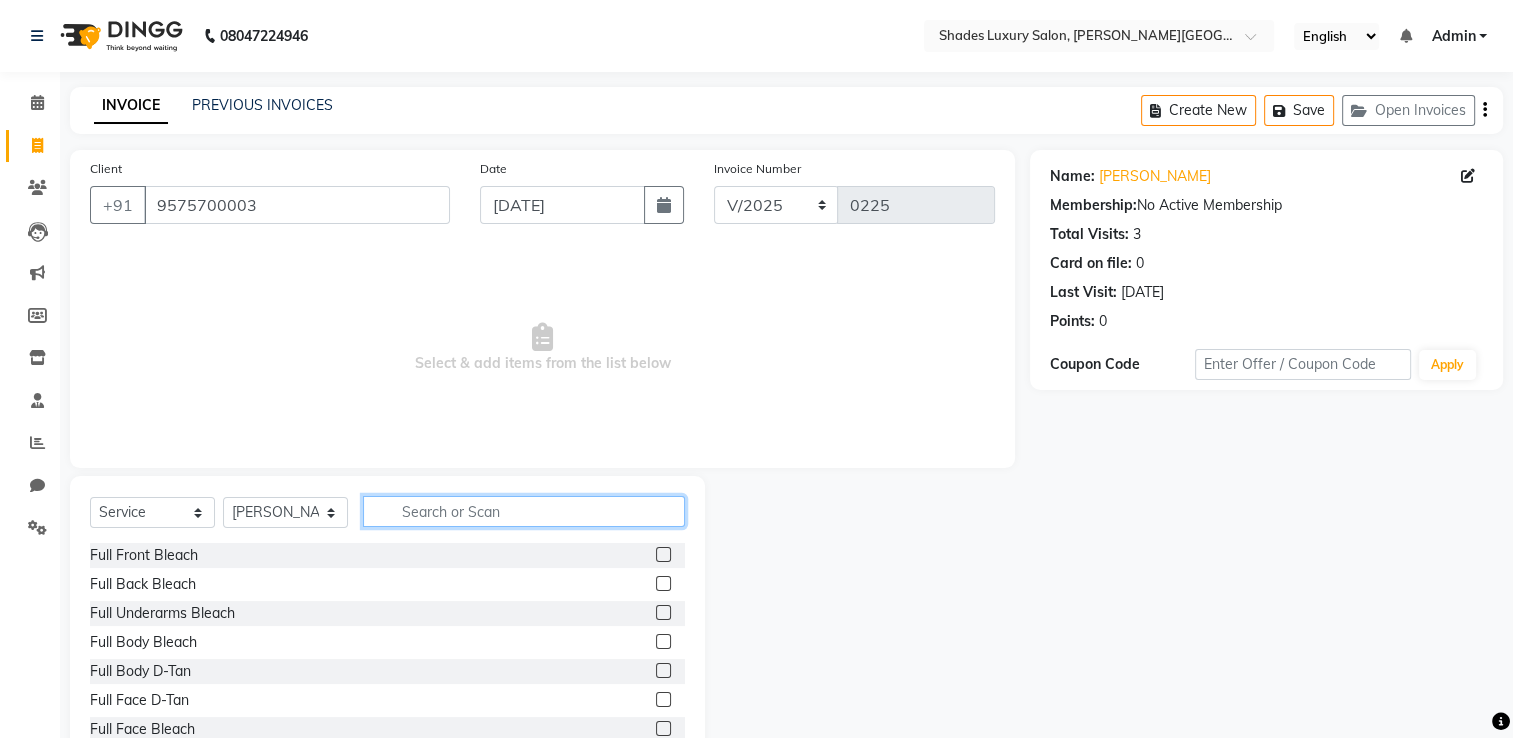 click 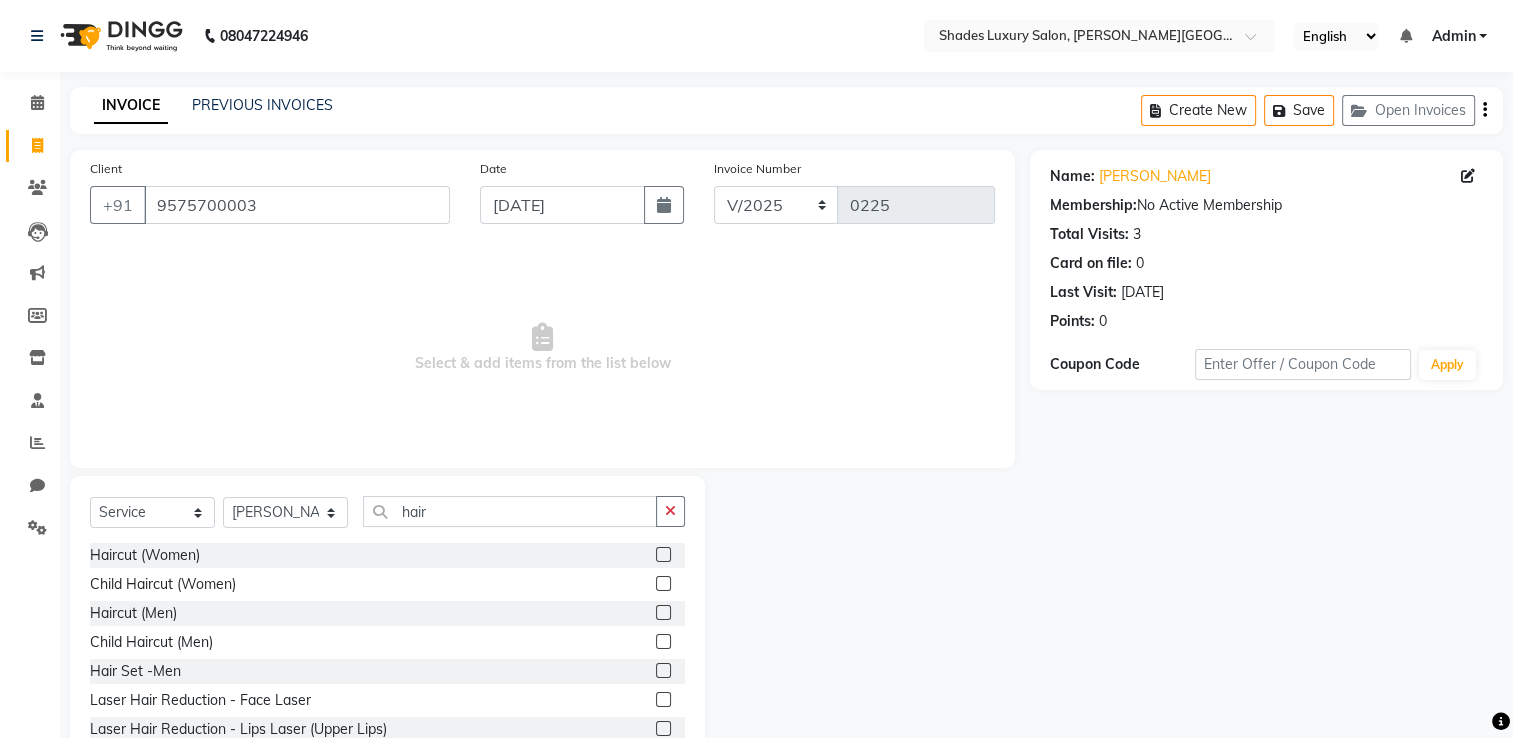 click 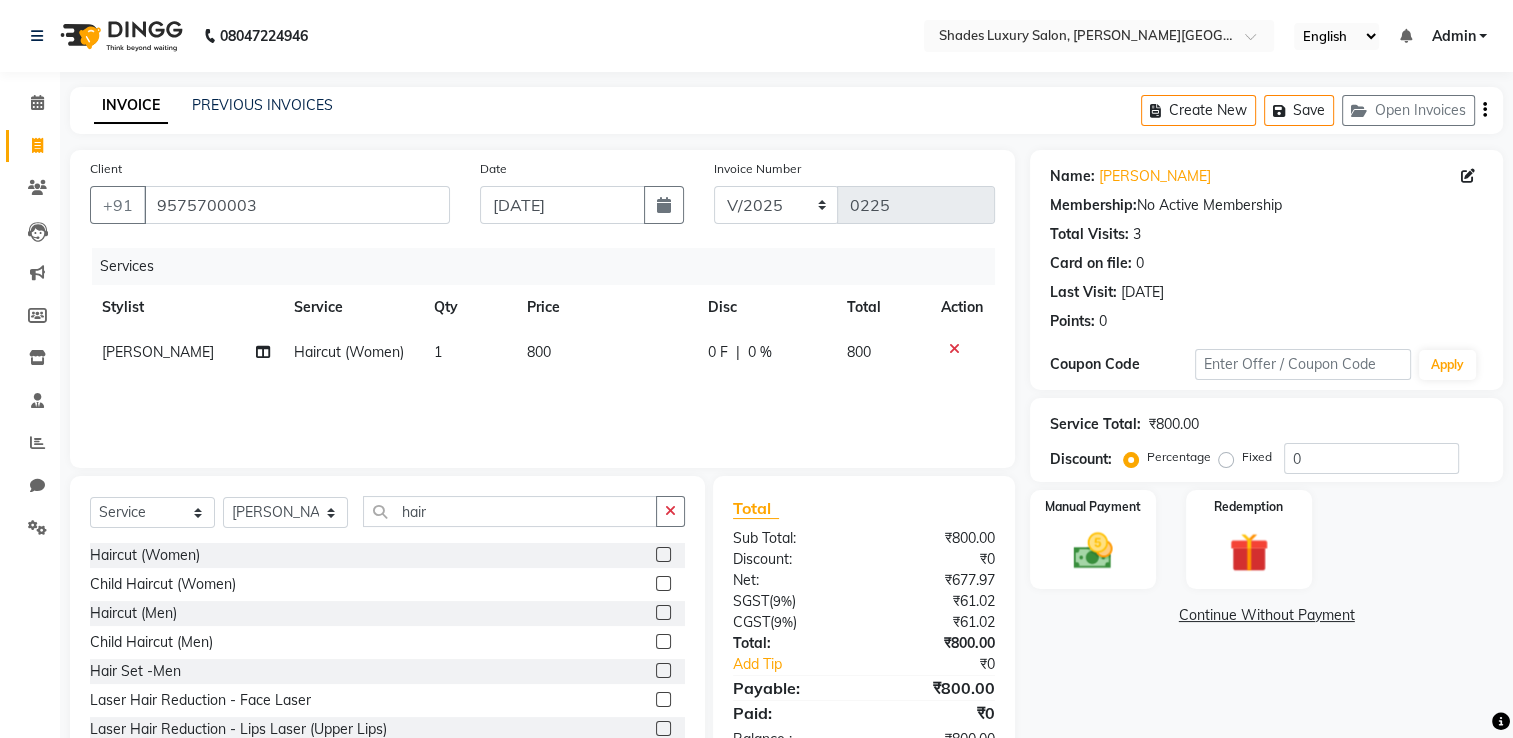 click on "800" 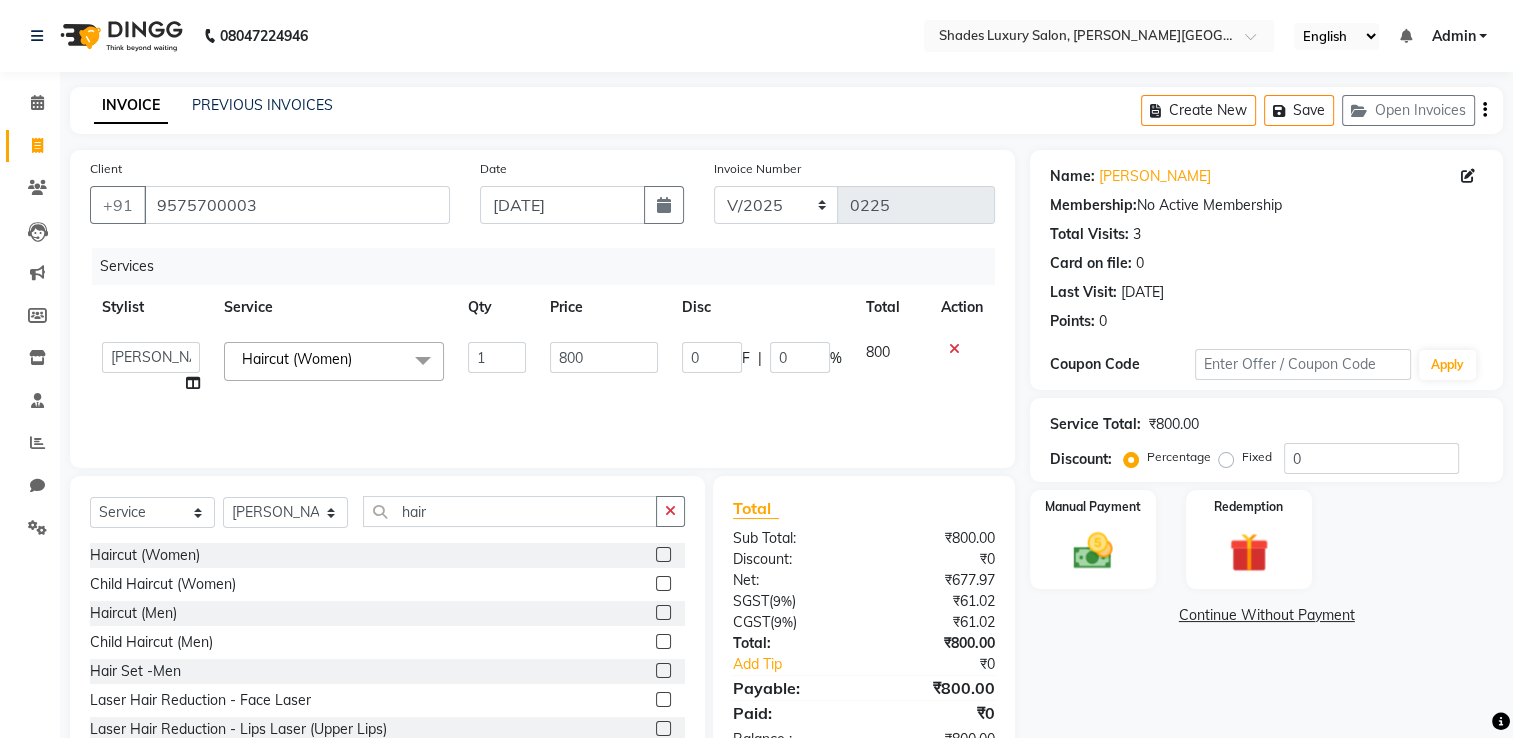 click on "800" 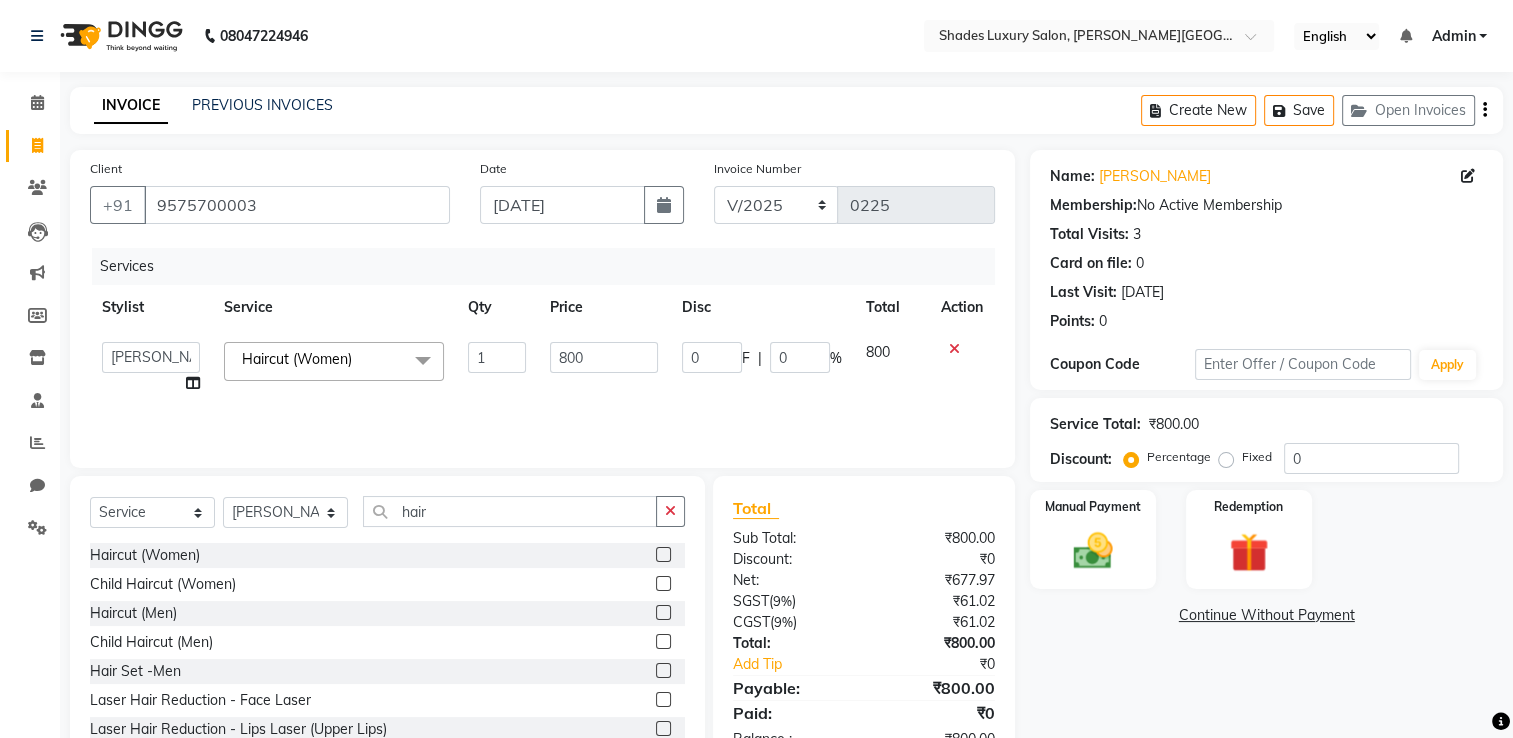 click on "800" 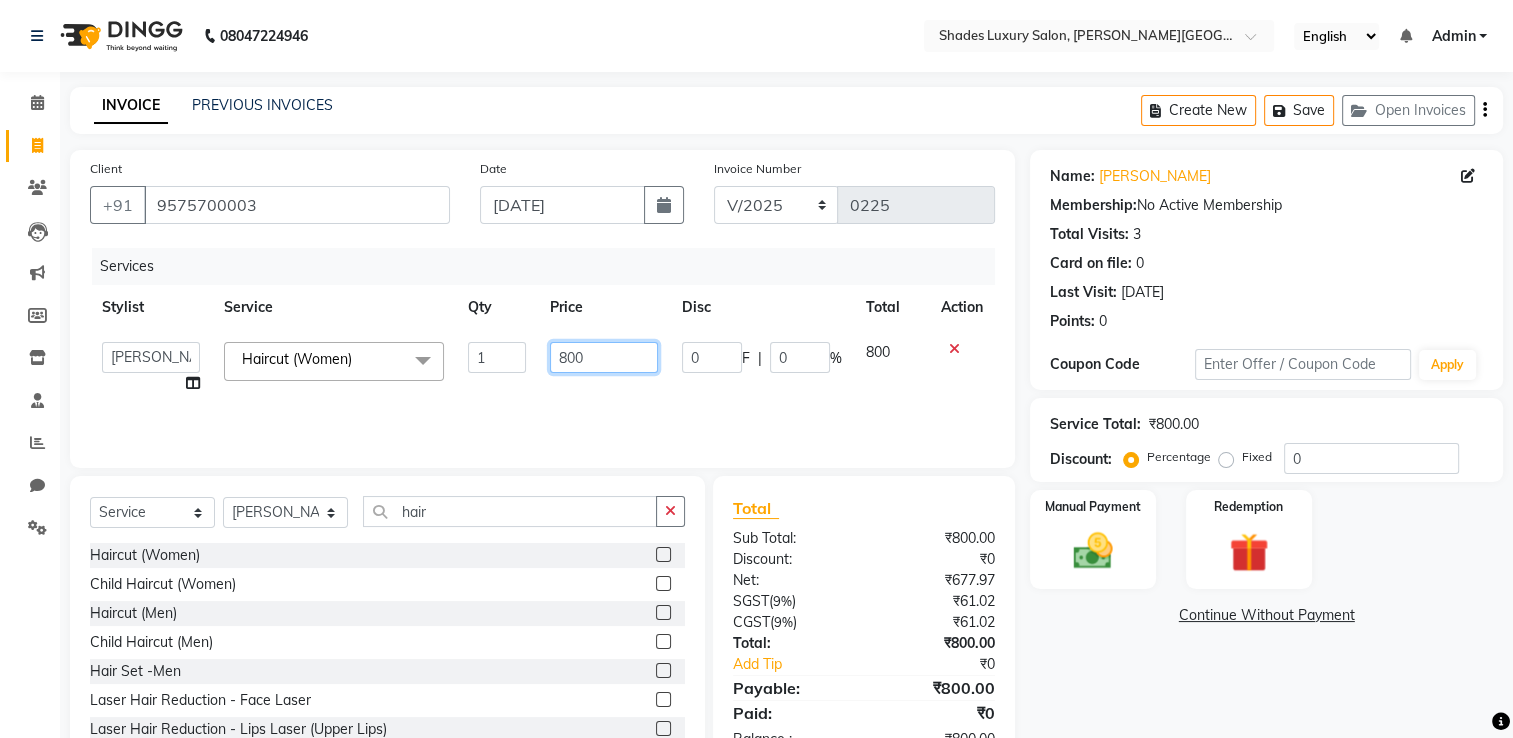 drag, startPoint x: 623, startPoint y: 338, endPoint x: 603, endPoint y: 364, distance: 32.80244 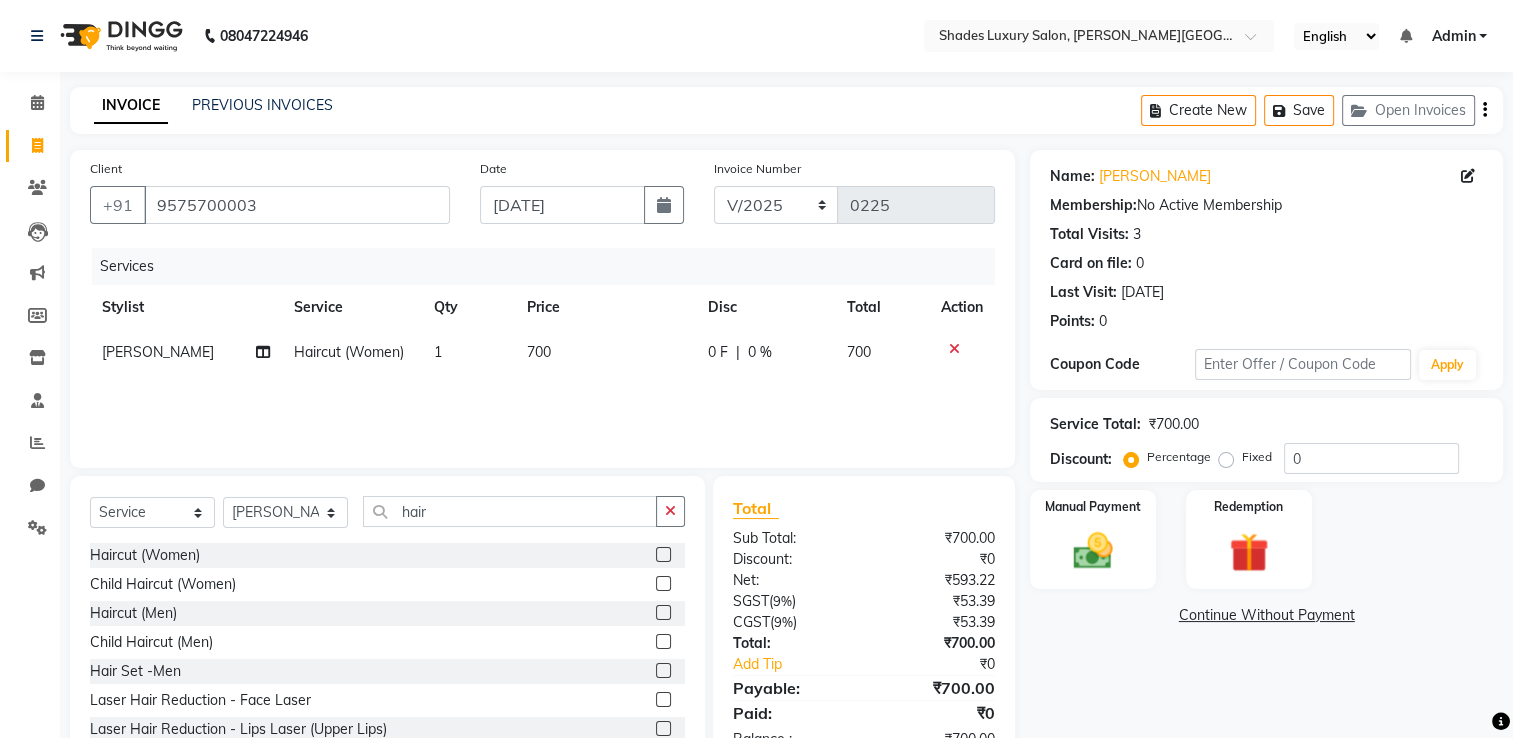 click on "Services Stylist Service Qty Price Disc Total Action shahbaj Haircut (Women) 1 700 0 F | 0 % 700" 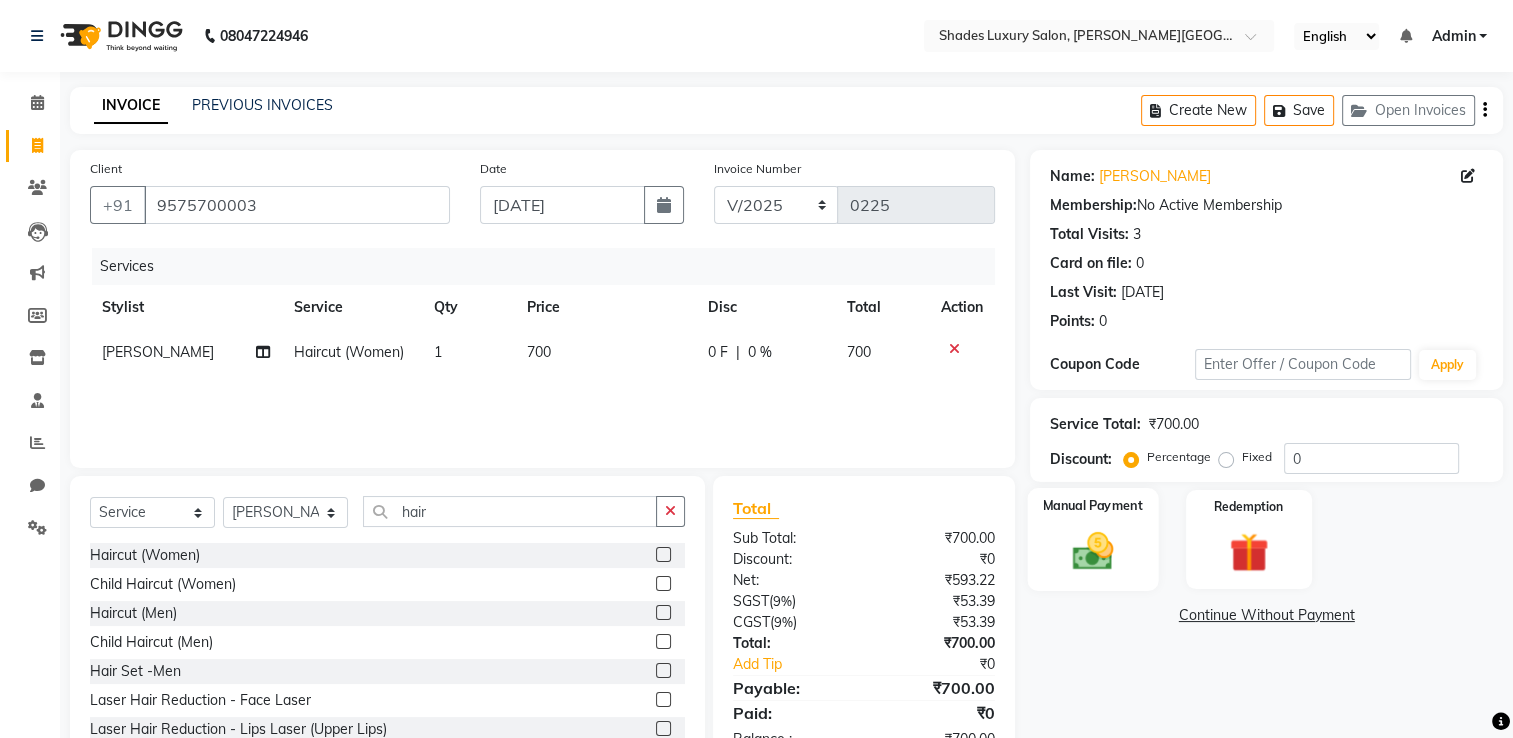 click on "Manual Payment" 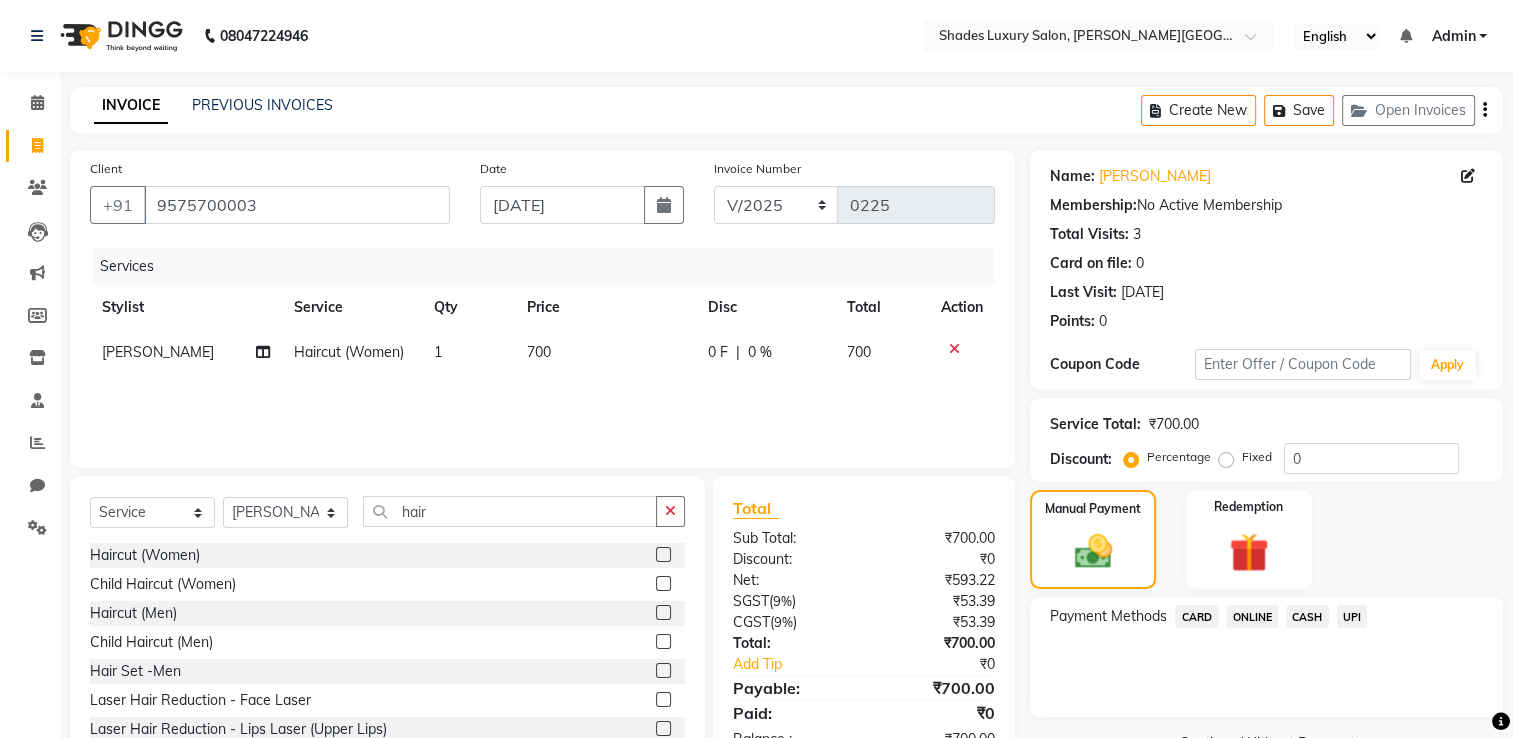 click on "CASH" 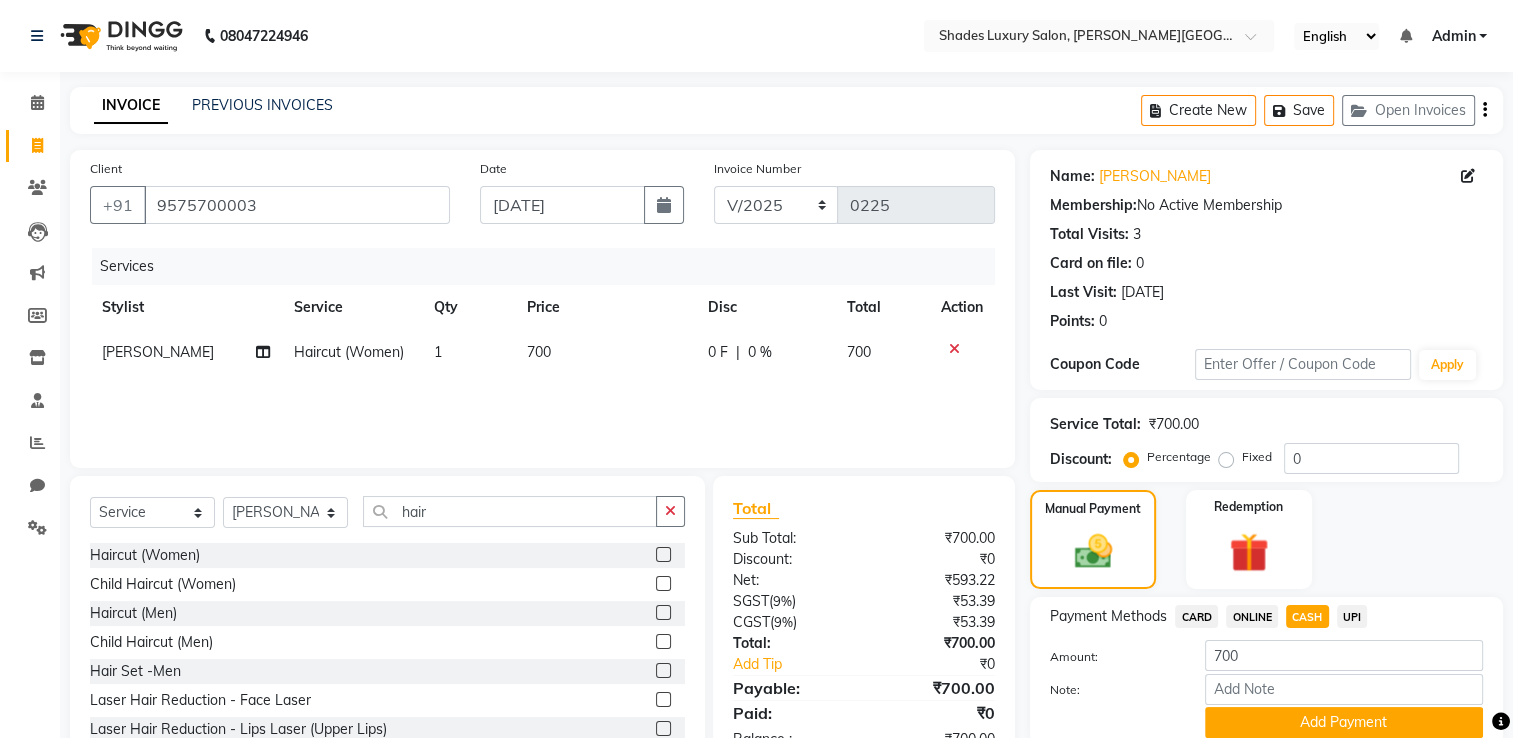 scroll, scrollTop: 80, scrollLeft: 0, axis: vertical 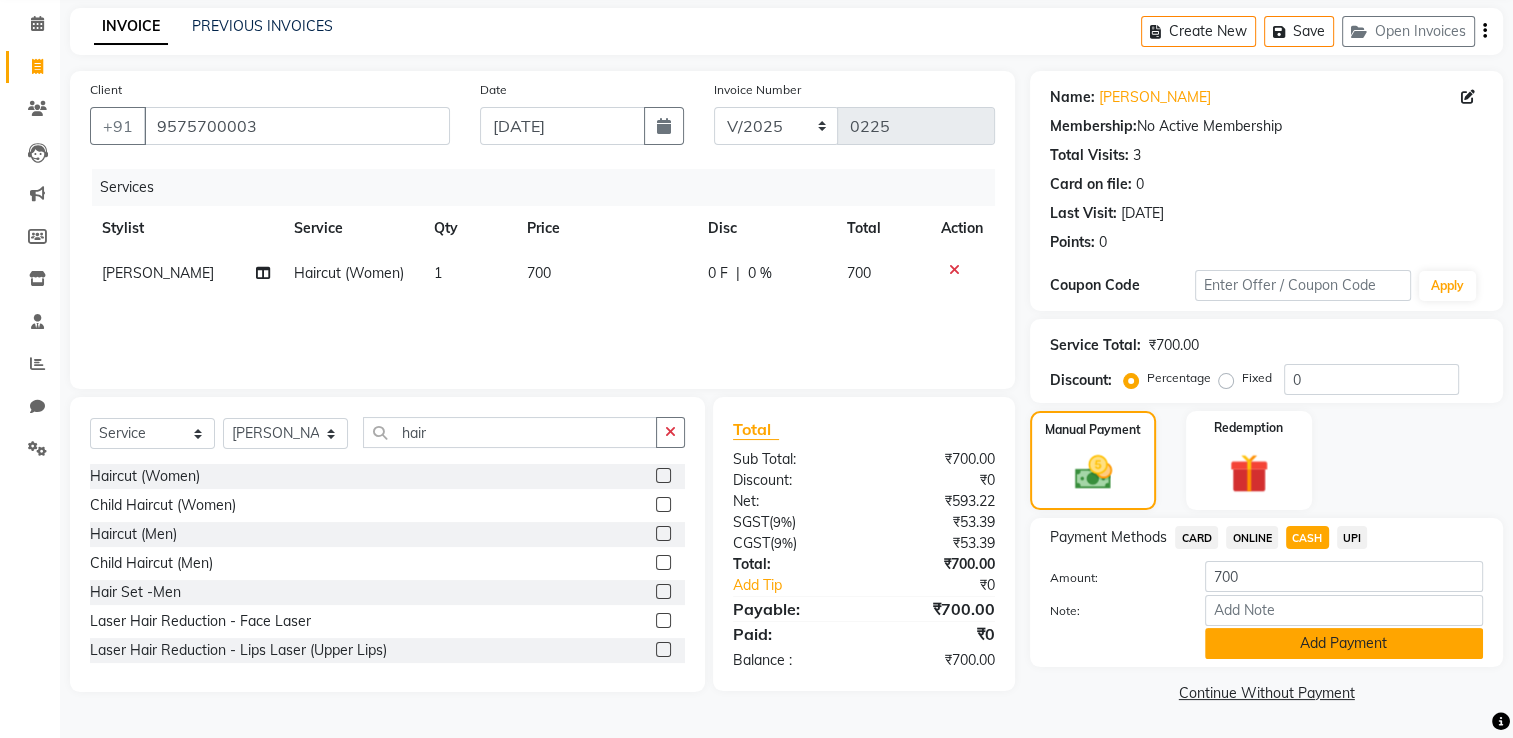 click on "Add Payment" 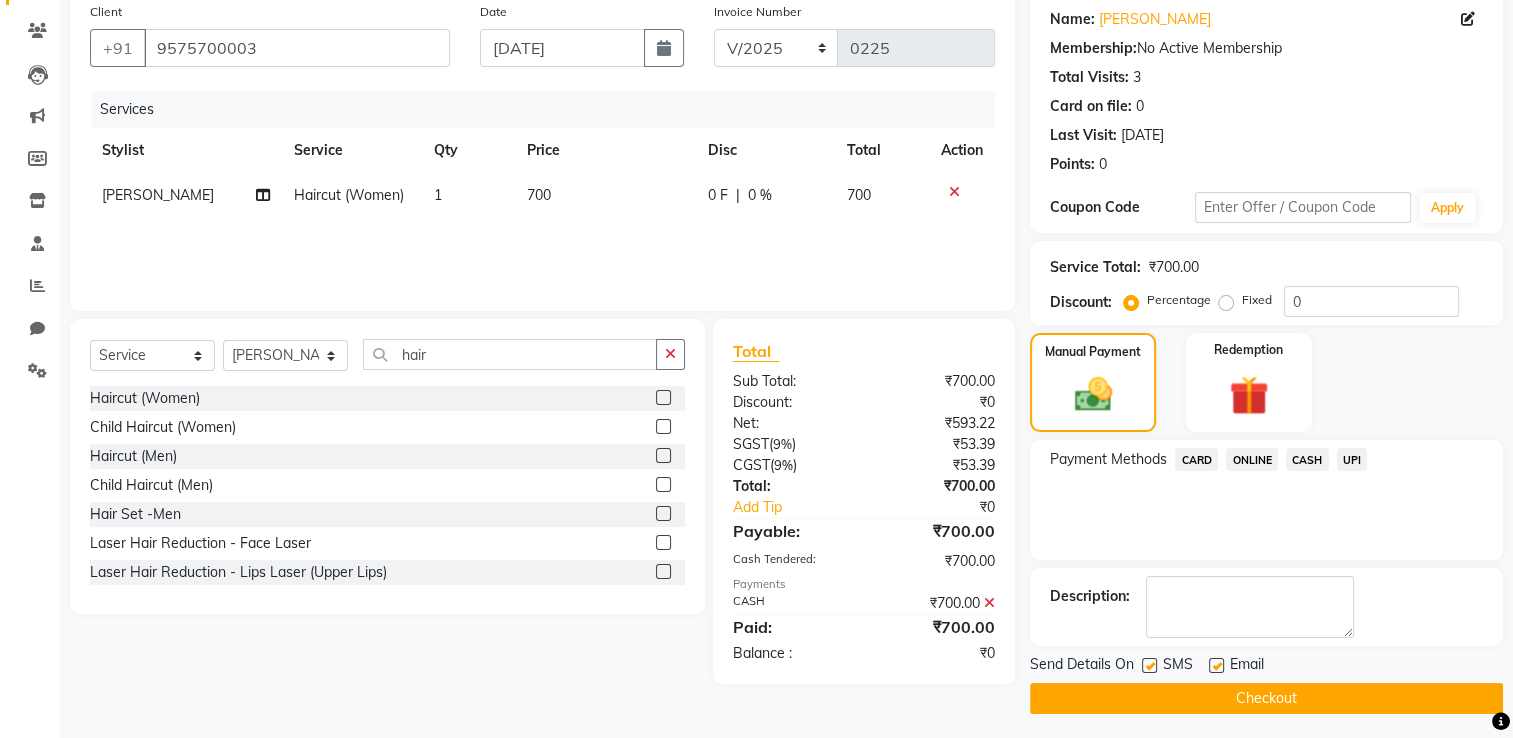 scroll, scrollTop: 161, scrollLeft: 0, axis: vertical 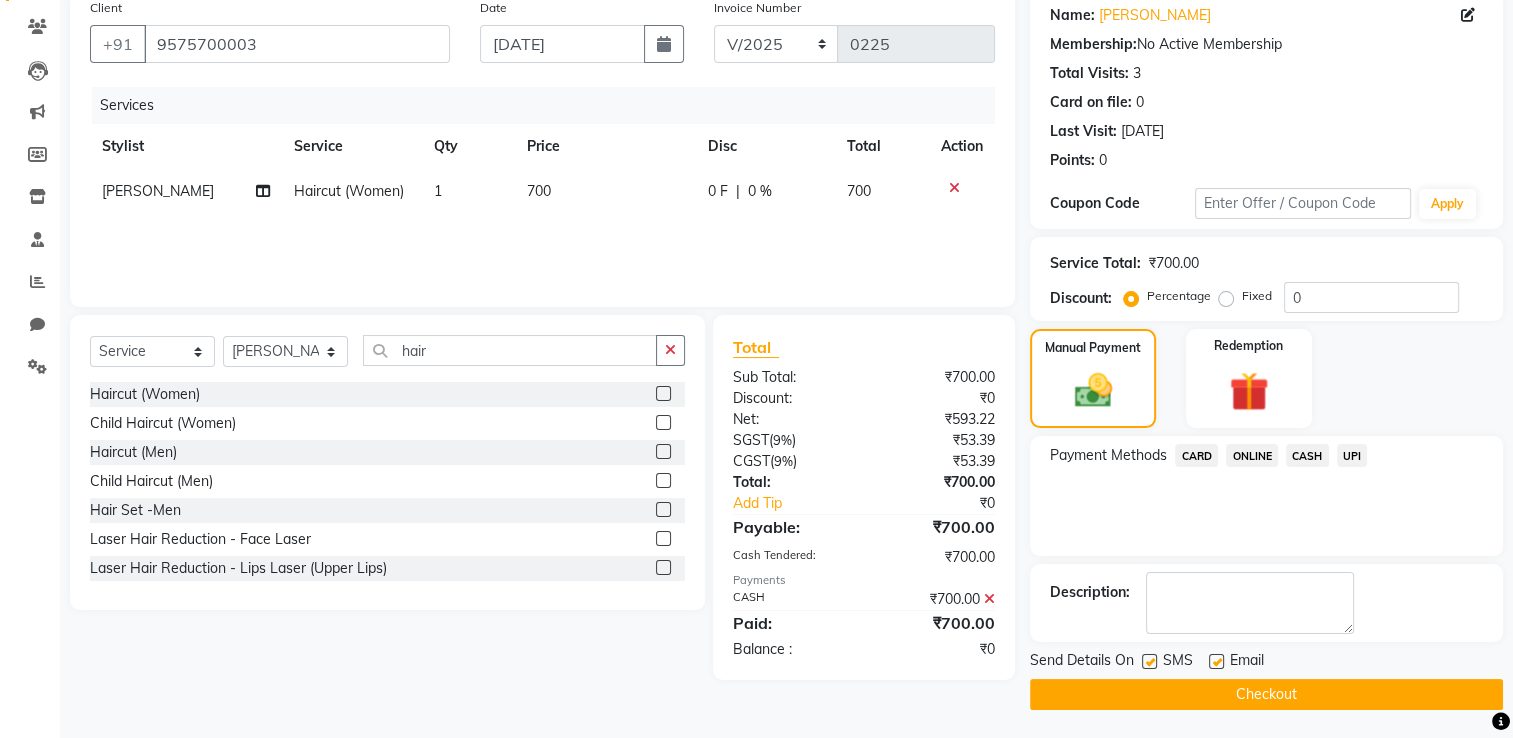 click on "Checkout" 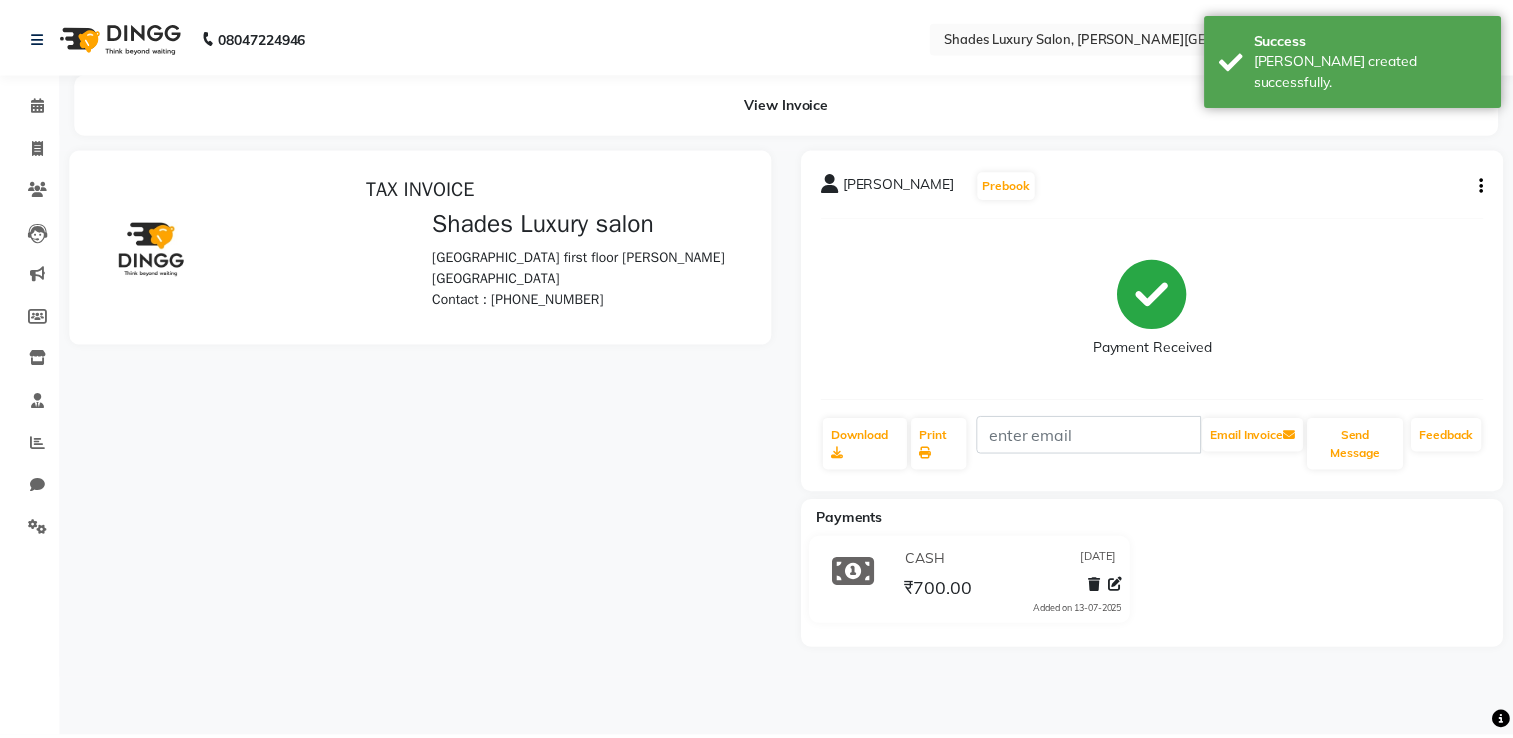 scroll, scrollTop: 0, scrollLeft: 0, axis: both 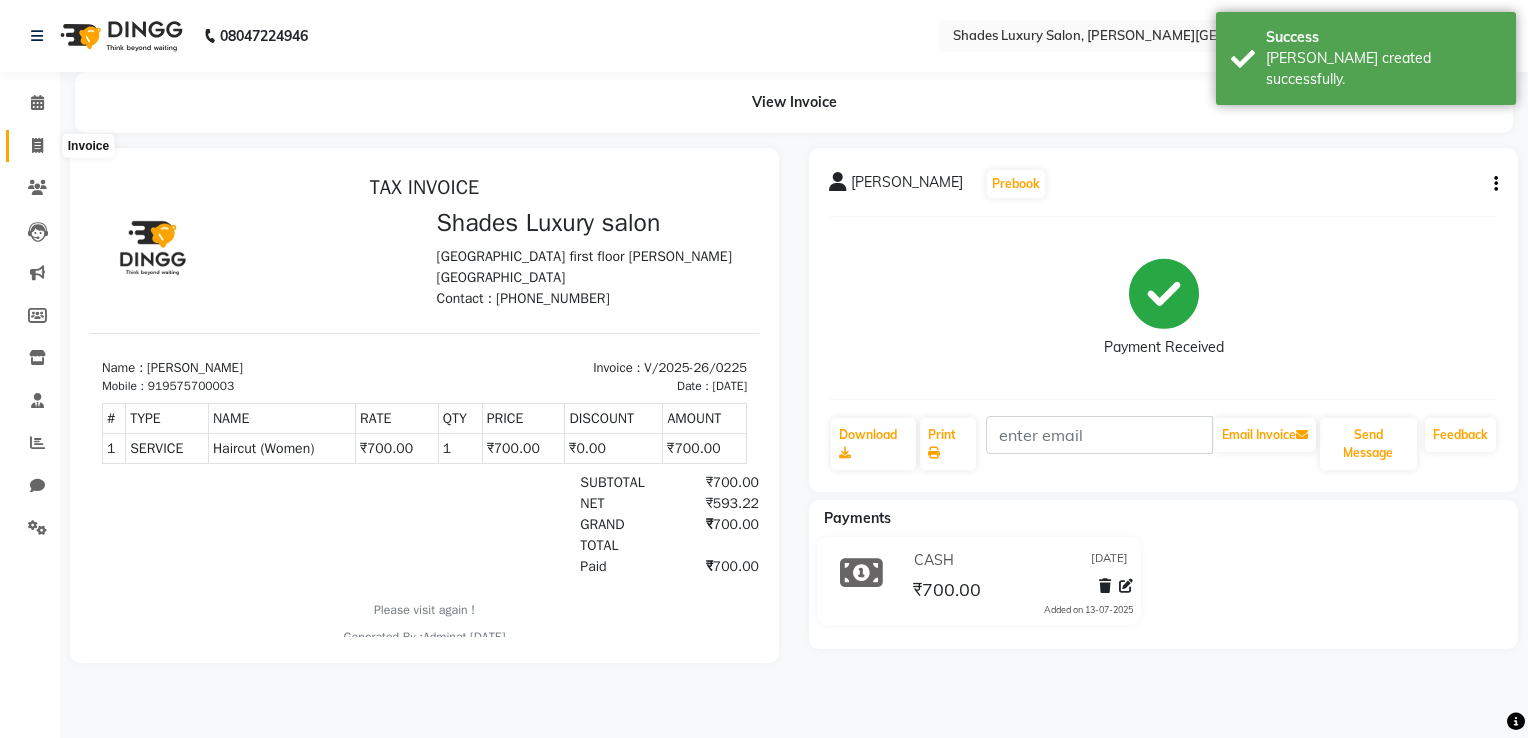 click 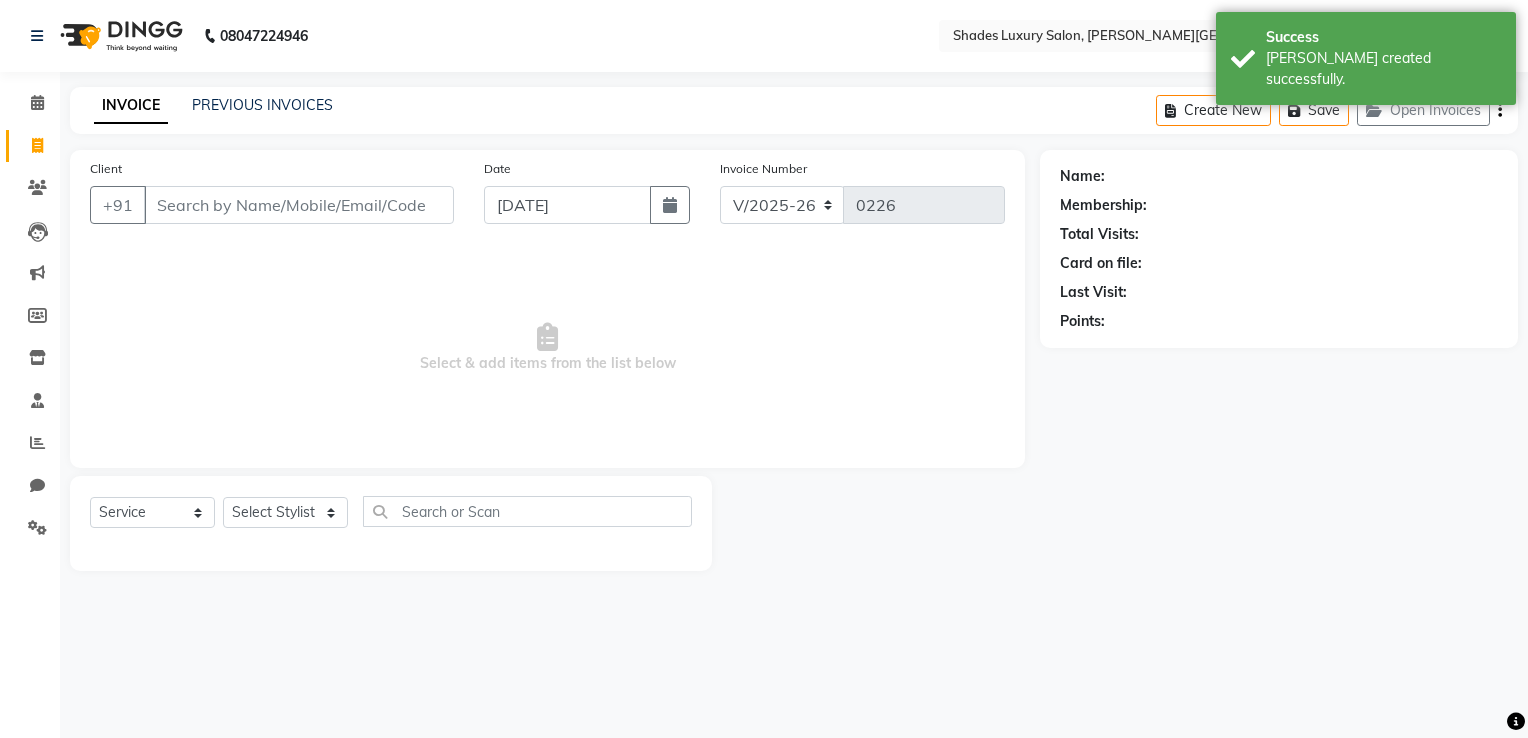 click on "Client" at bounding box center [299, 205] 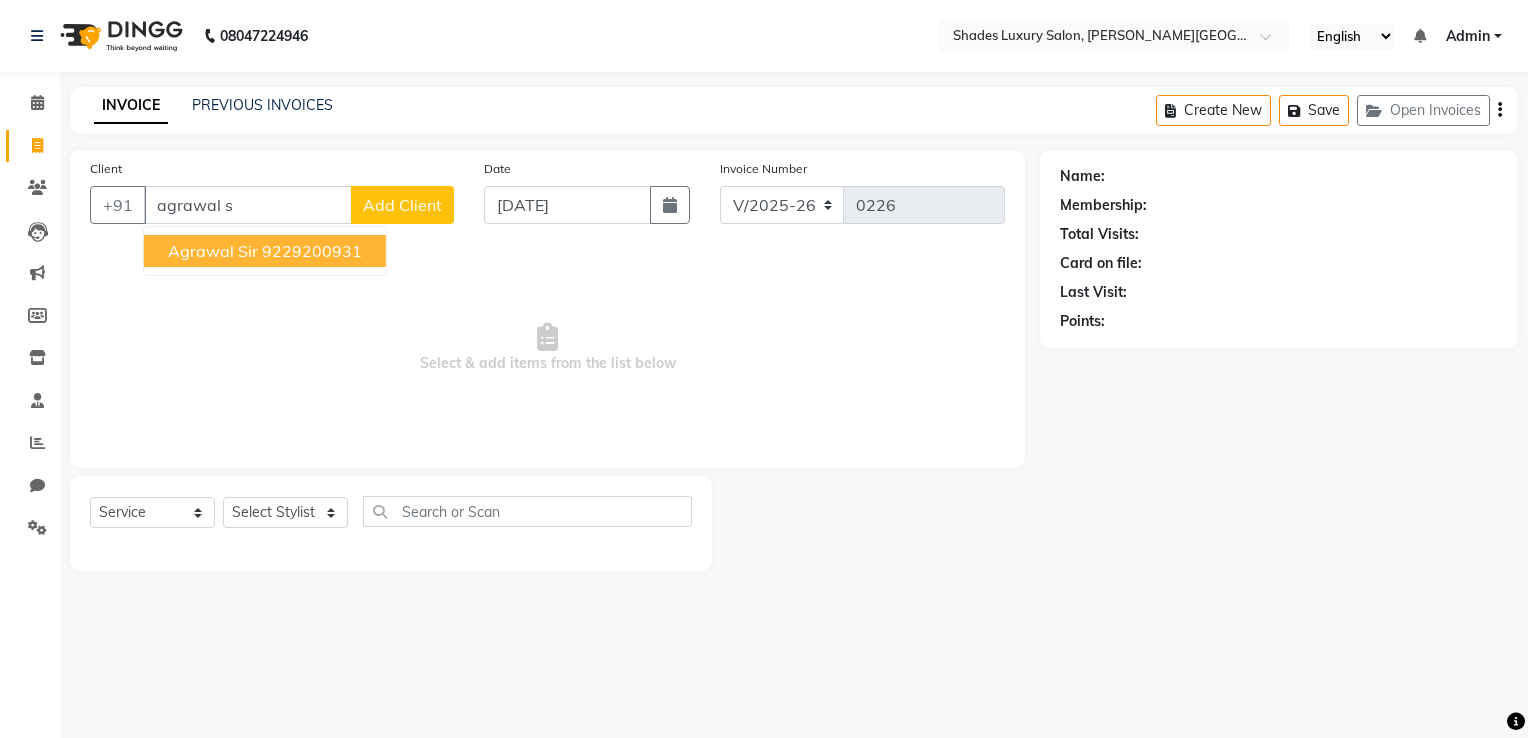 click on "9229200931" at bounding box center [312, 251] 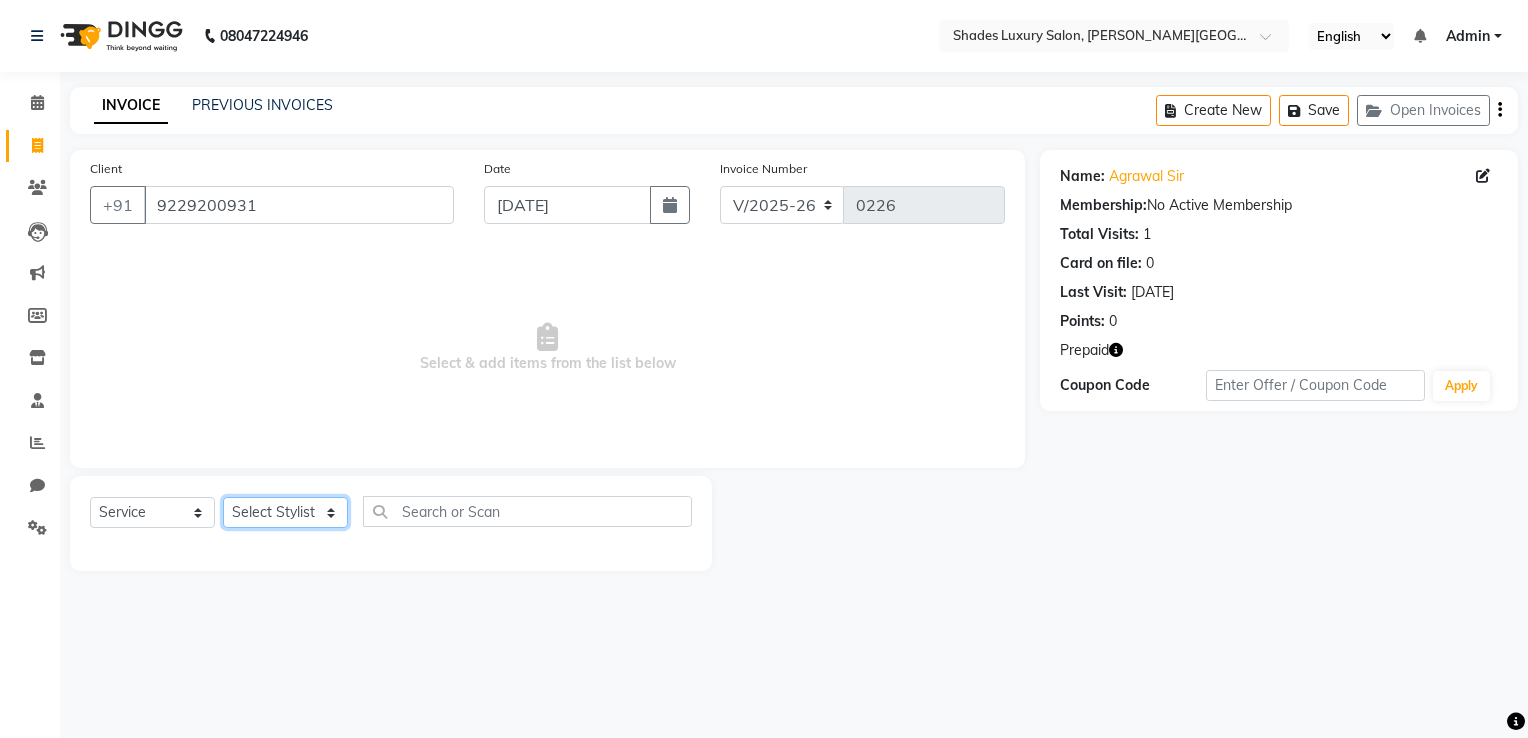 click on "Select Stylist Asha Maam Chandani Mamta Nasim Sir Palak Verma Rashi salman Samar shahbaj" 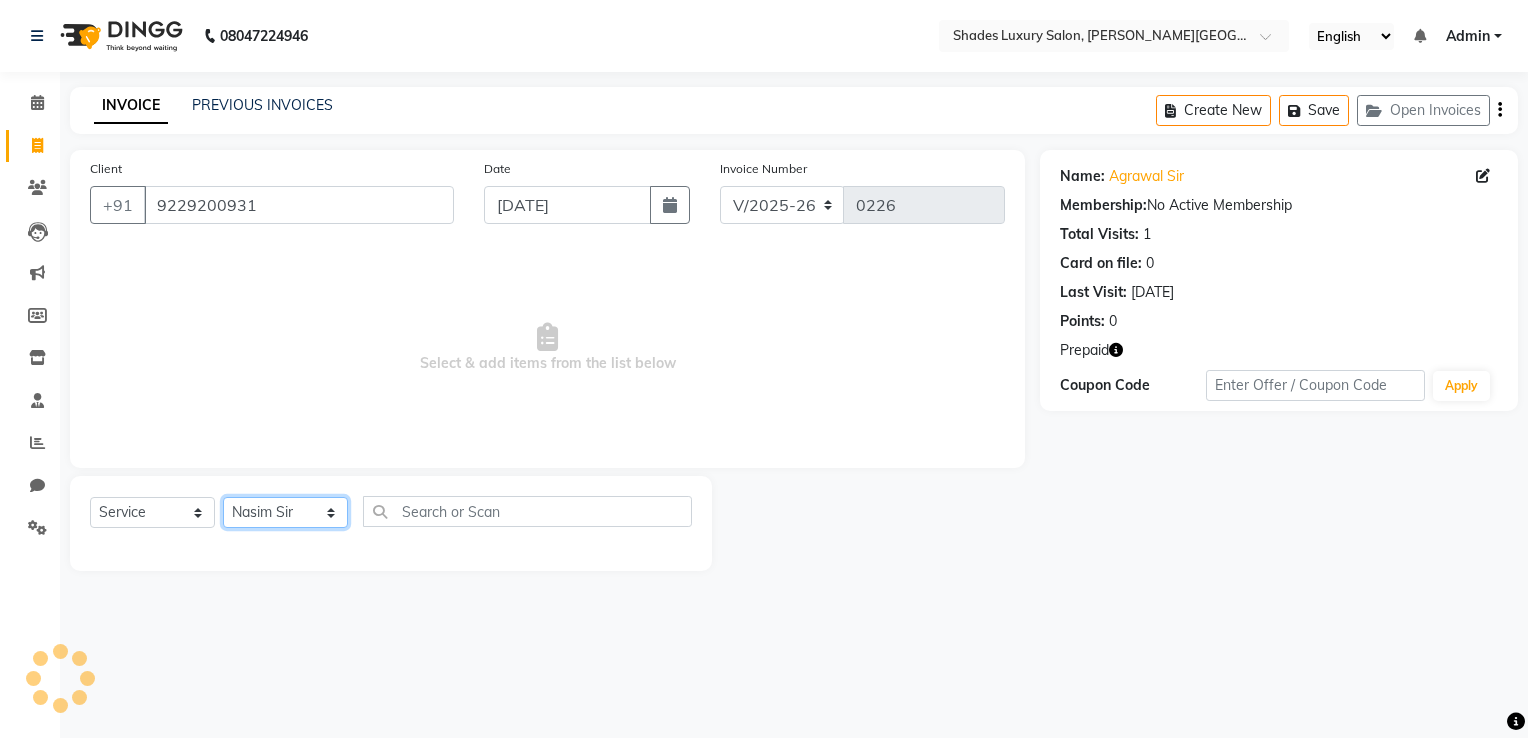 click on "Select Stylist Asha Maam Chandani Mamta Nasim Sir Palak Verma Rashi salman Samar shahbaj" 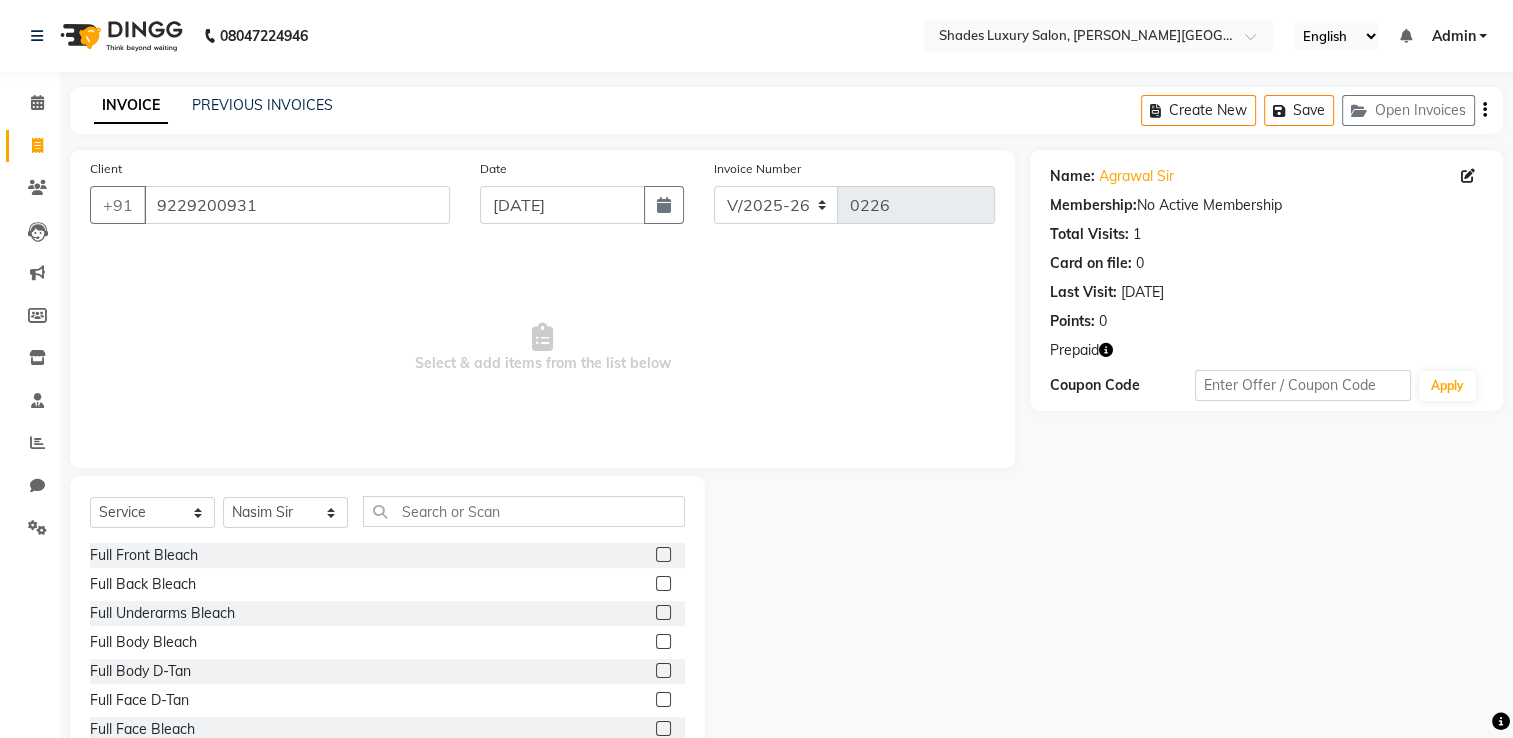 click on "Select  Service  Product  Membership  Package Voucher Prepaid Gift Card  Select Stylist Asha Maam Chandani Mamta Nasim Sir Palak Verma Rashi salman Samar shahbaj" 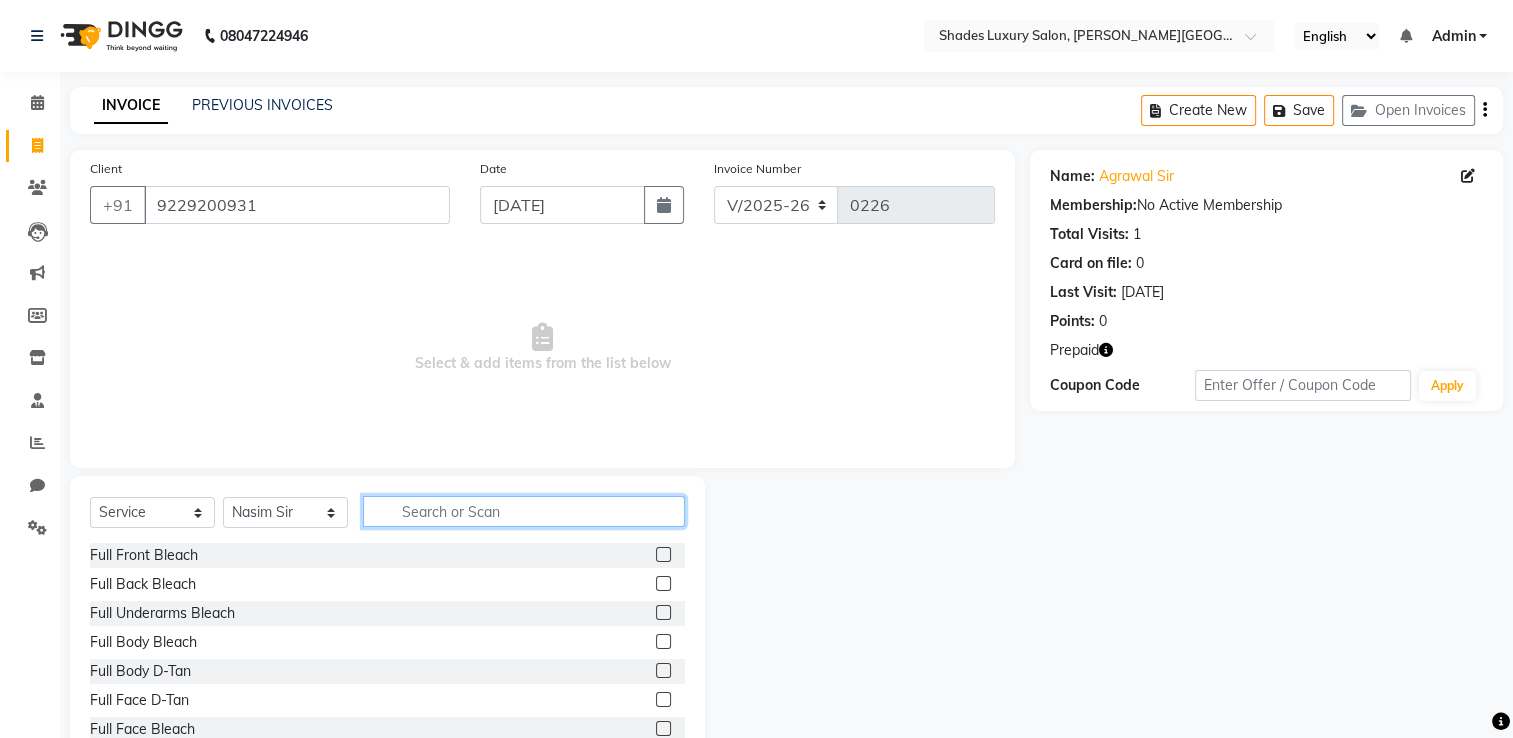 click 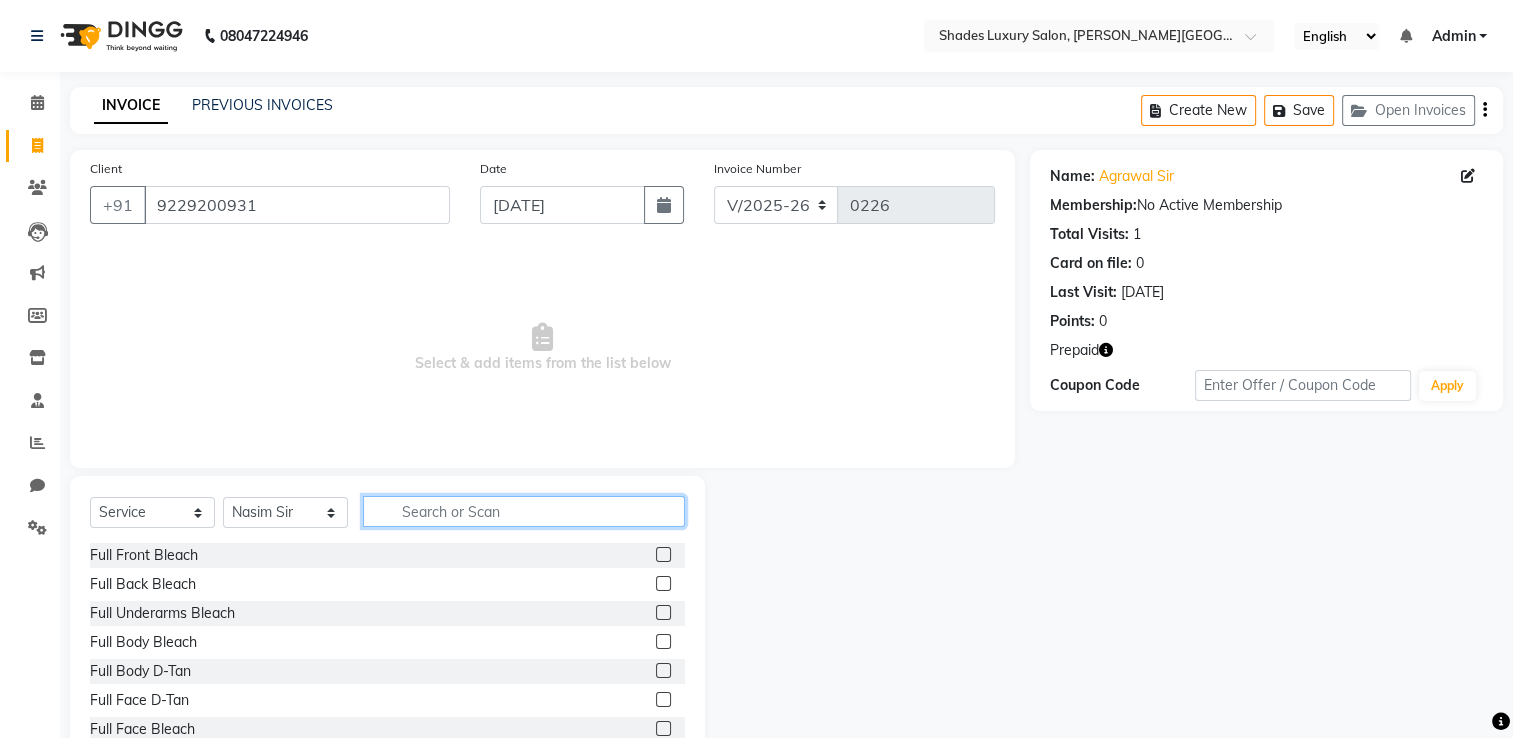 click 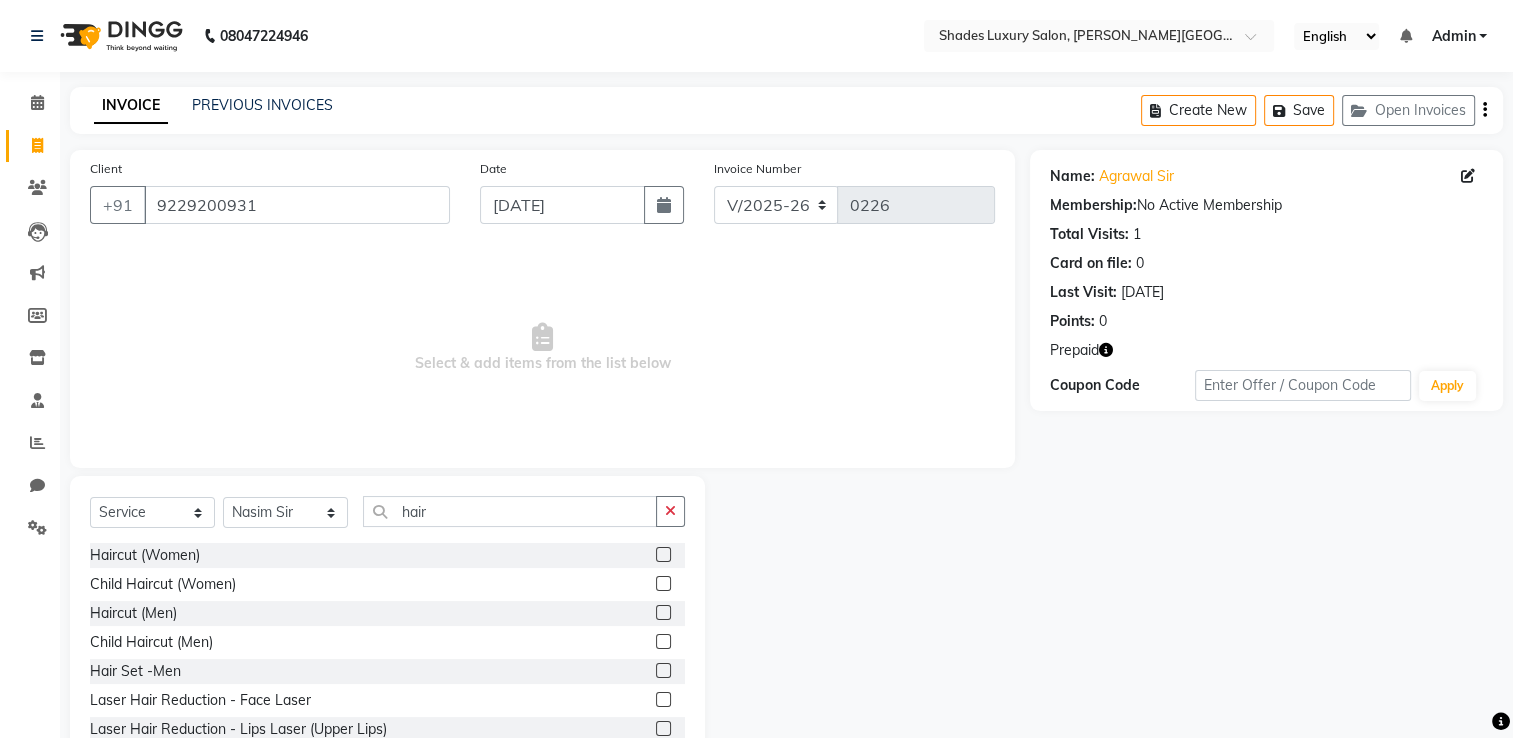 click 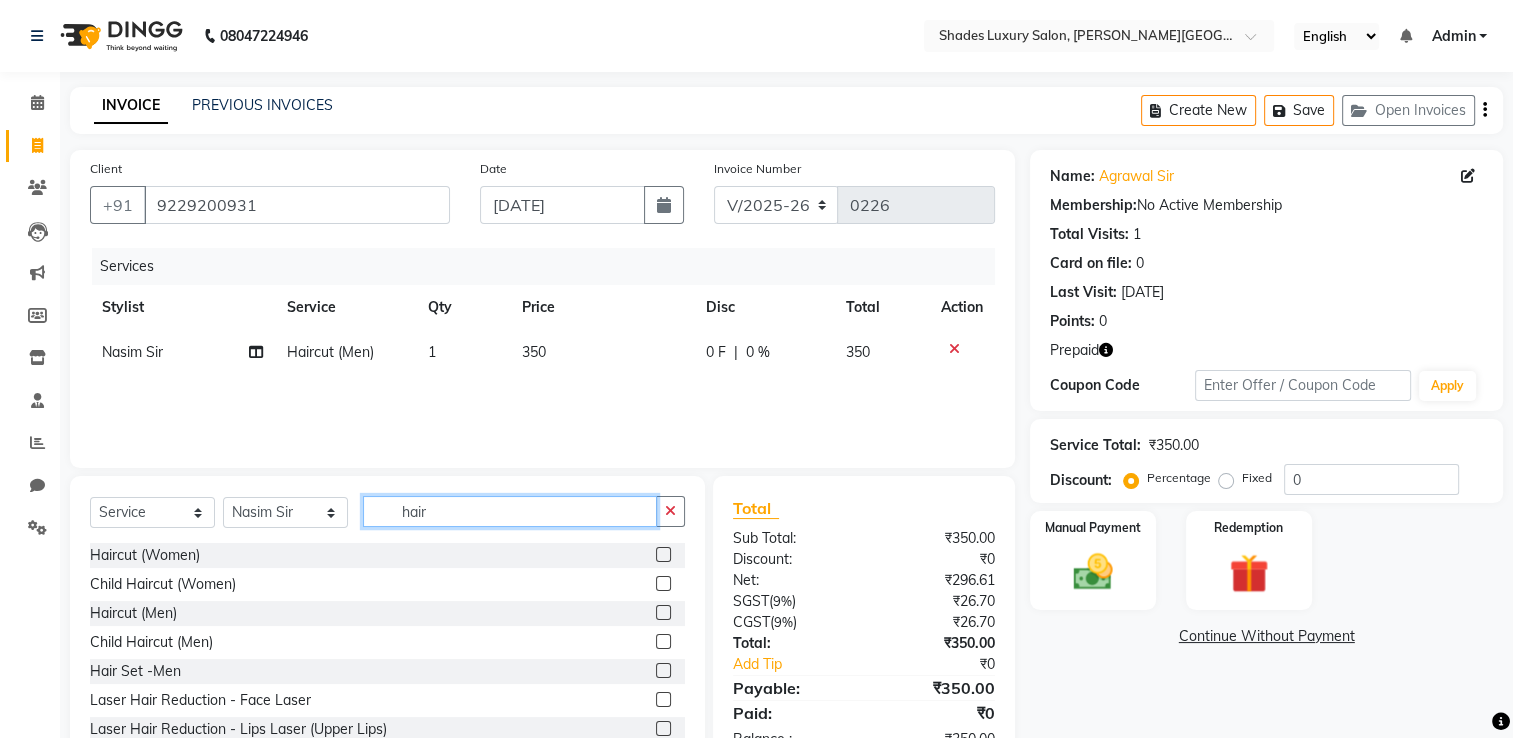 click on "hair" 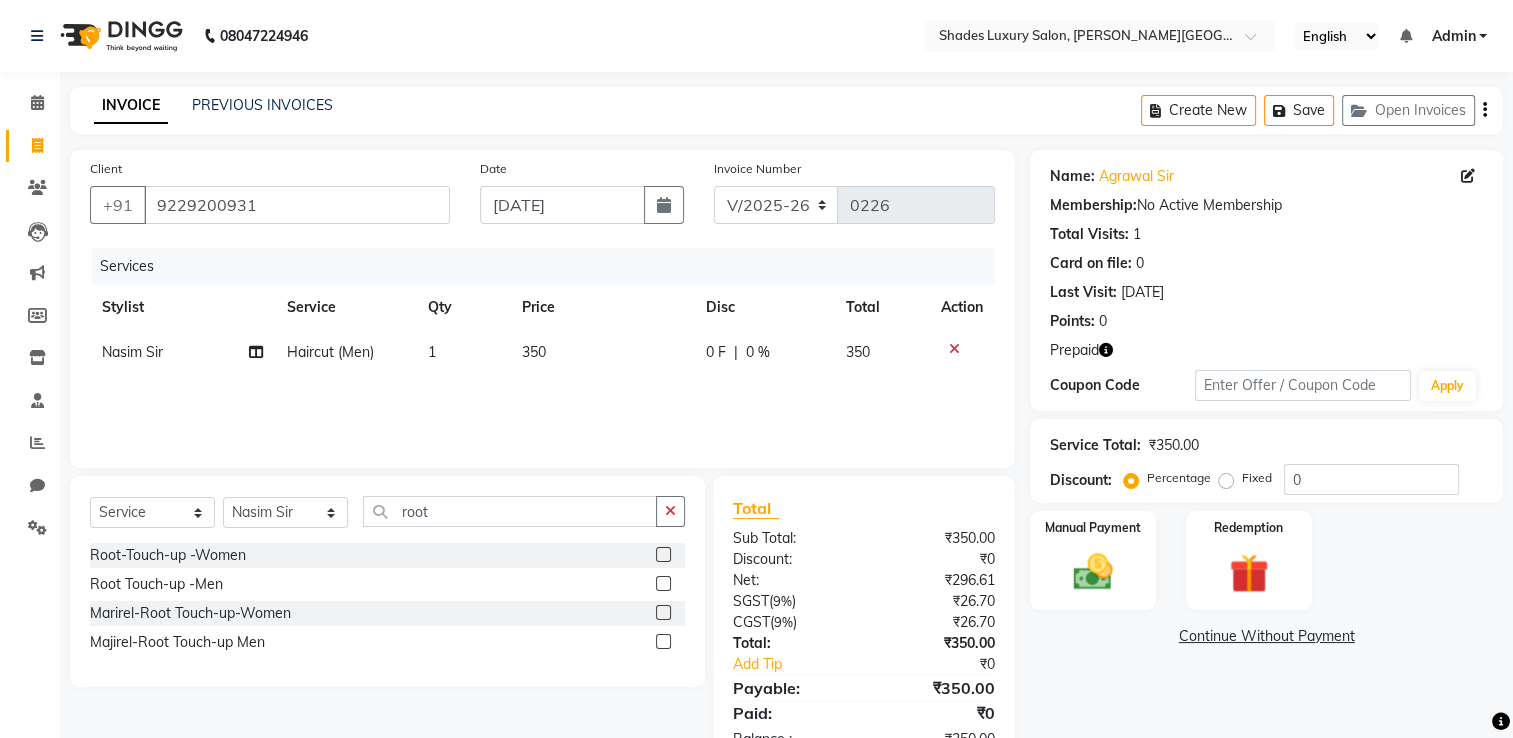 click 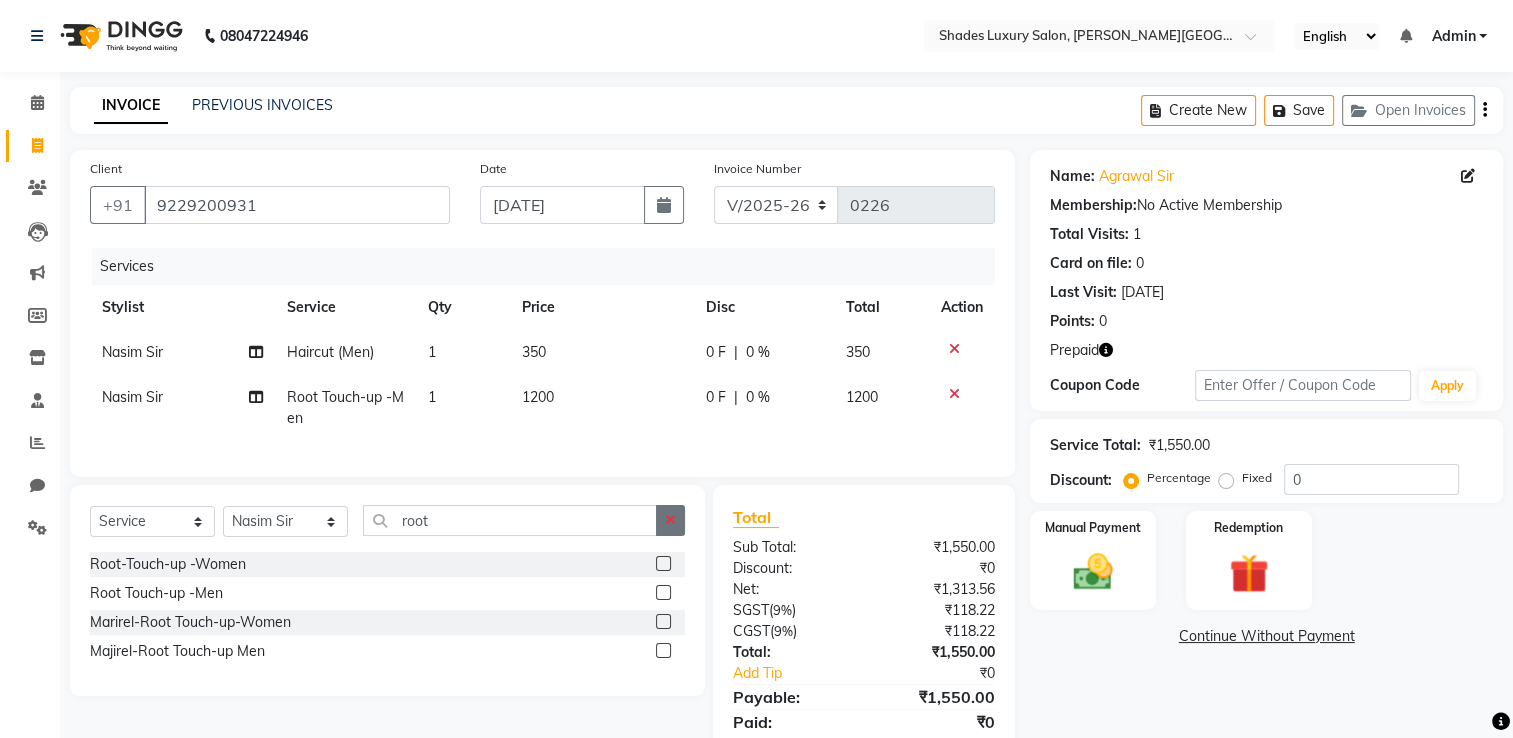click 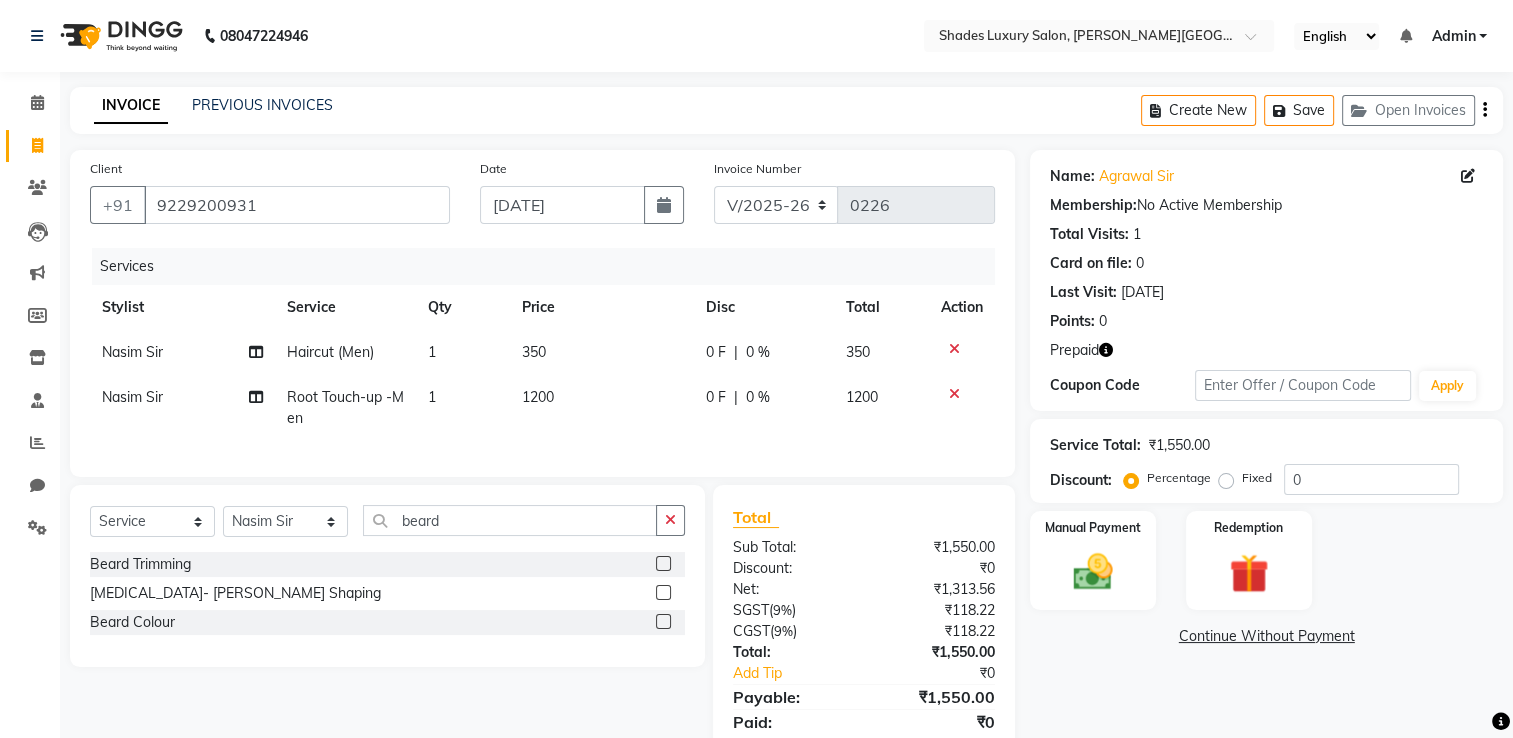 click 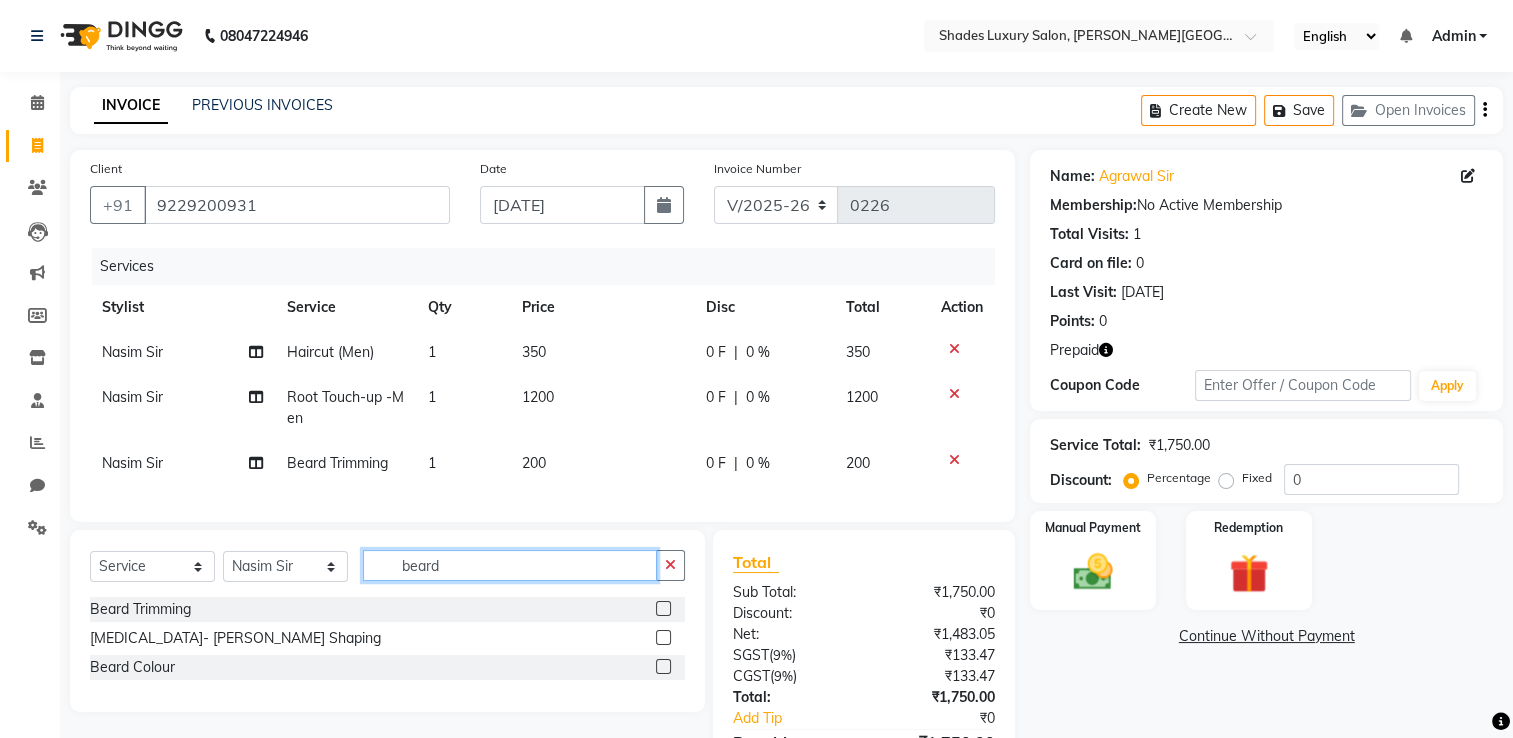 click on "beard" 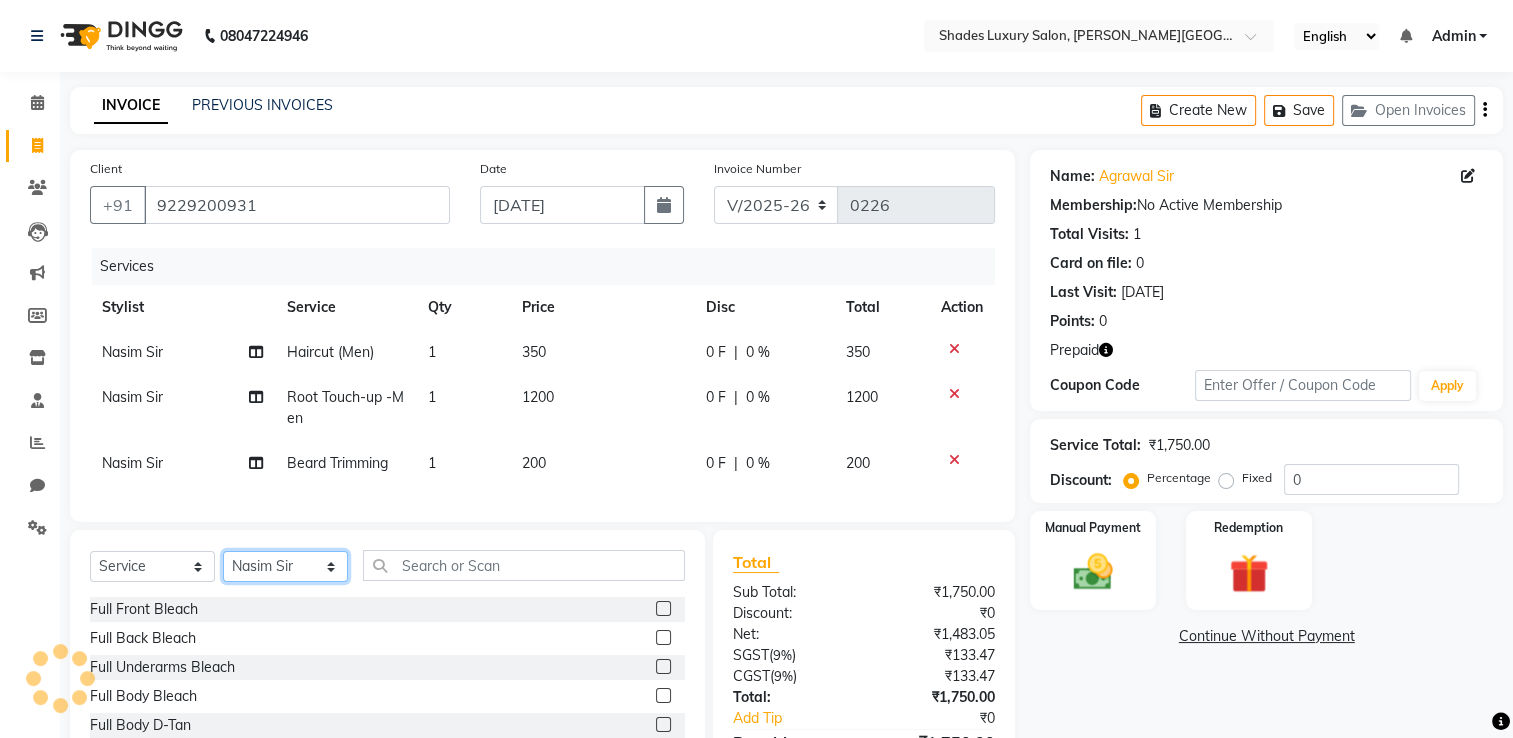 click on "Select Stylist Asha Maam Chandani Mamta Nasim Sir Palak Verma Rashi salman Samar shahbaj" 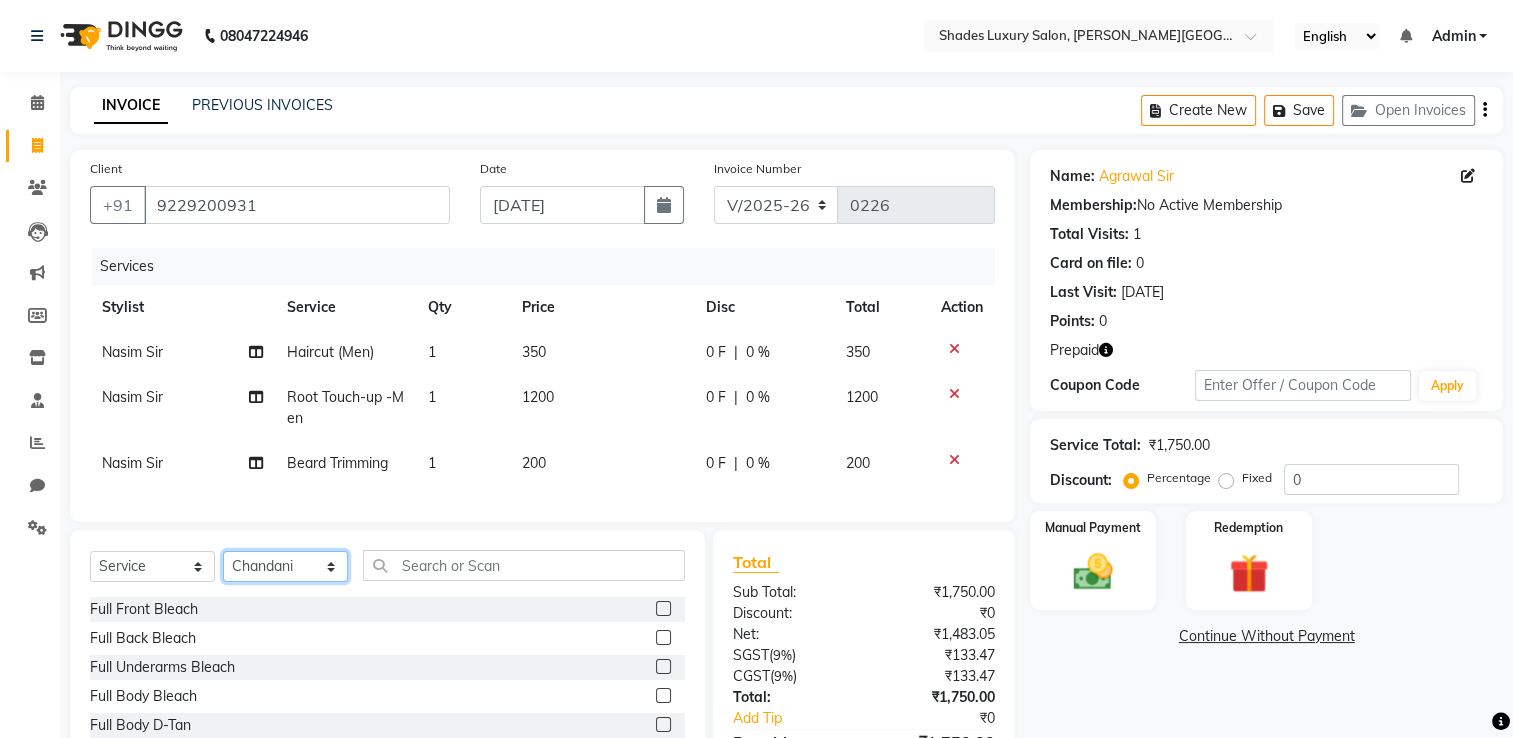 click on "Select Stylist Asha Maam Chandani Mamta Nasim Sir Palak Verma Rashi salman Samar shahbaj" 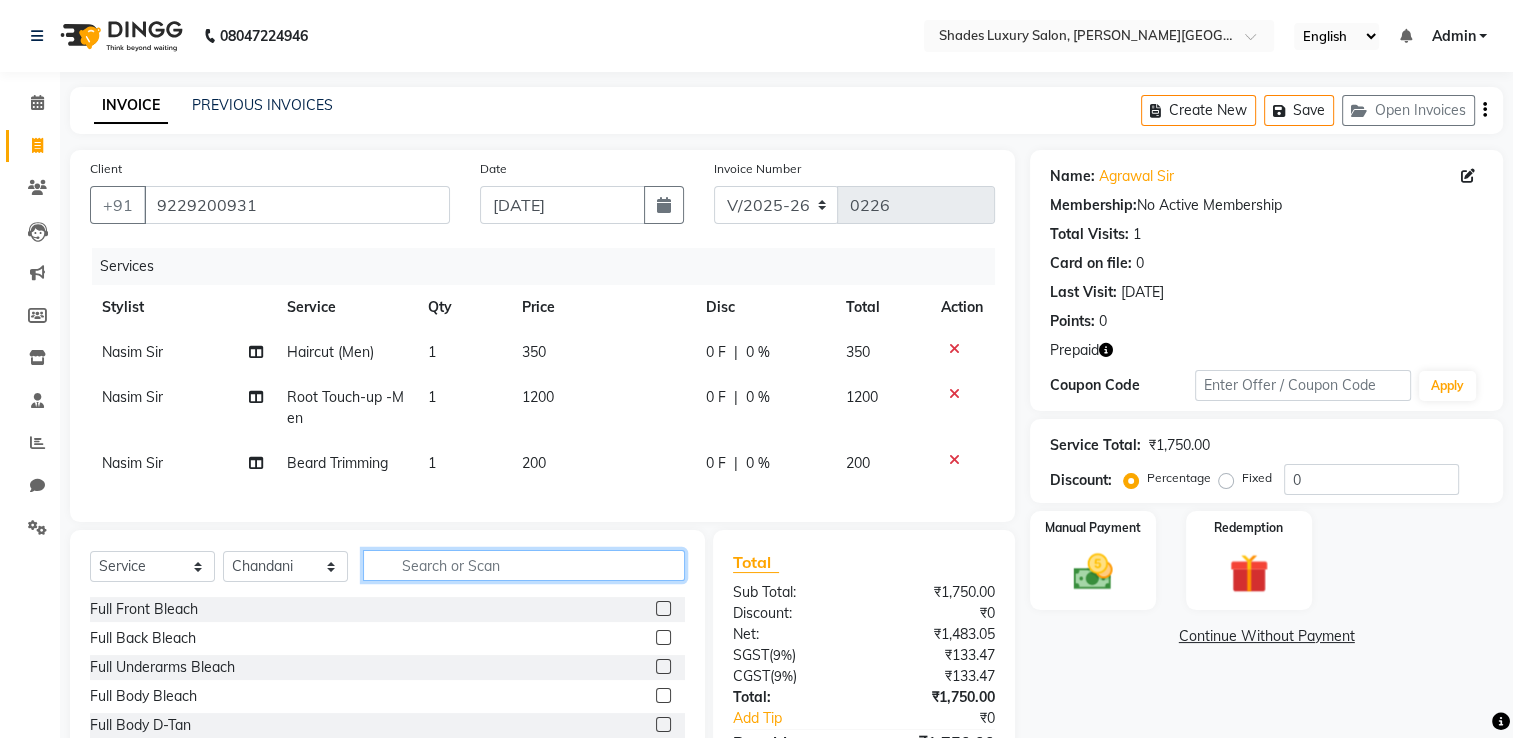 click 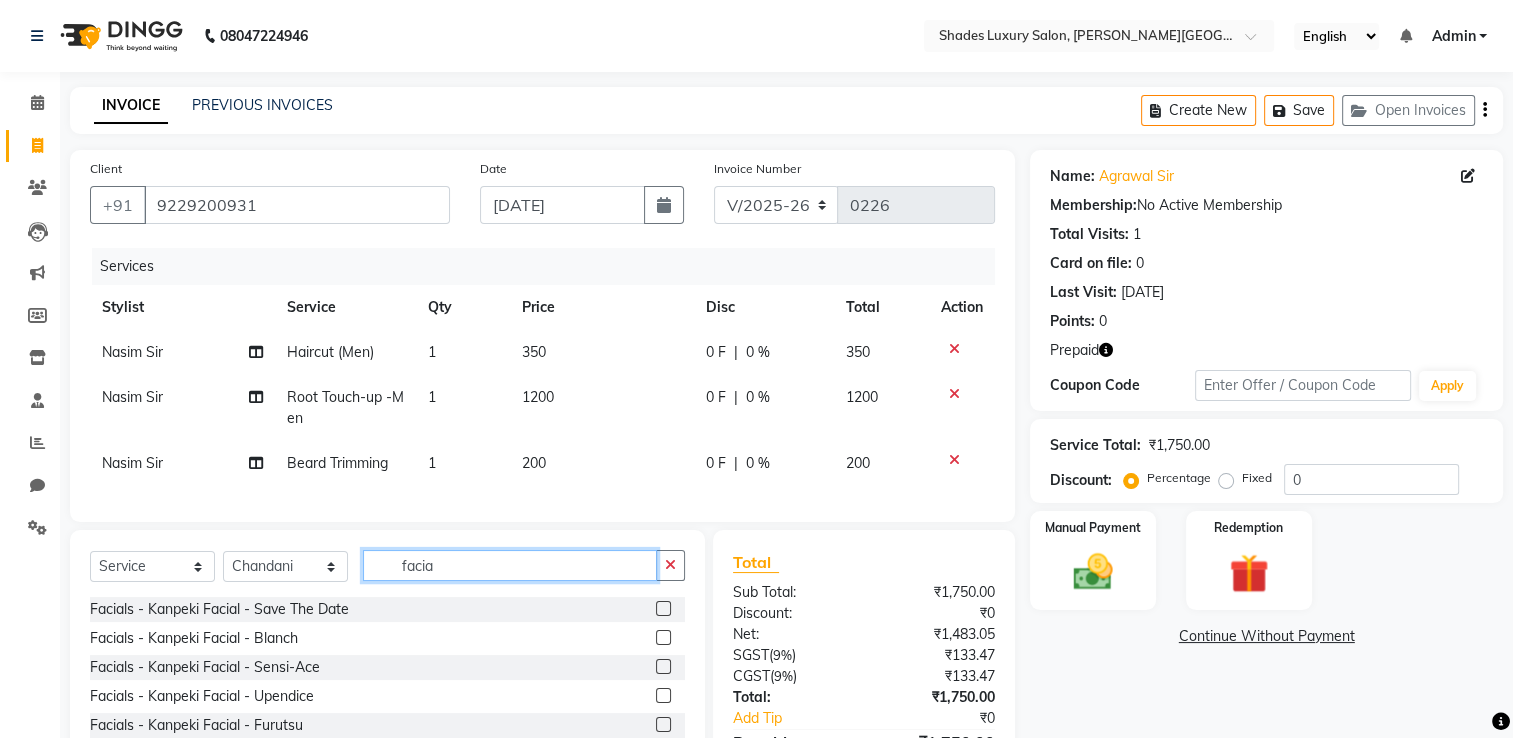 scroll, scrollTop: 174, scrollLeft: 0, axis: vertical 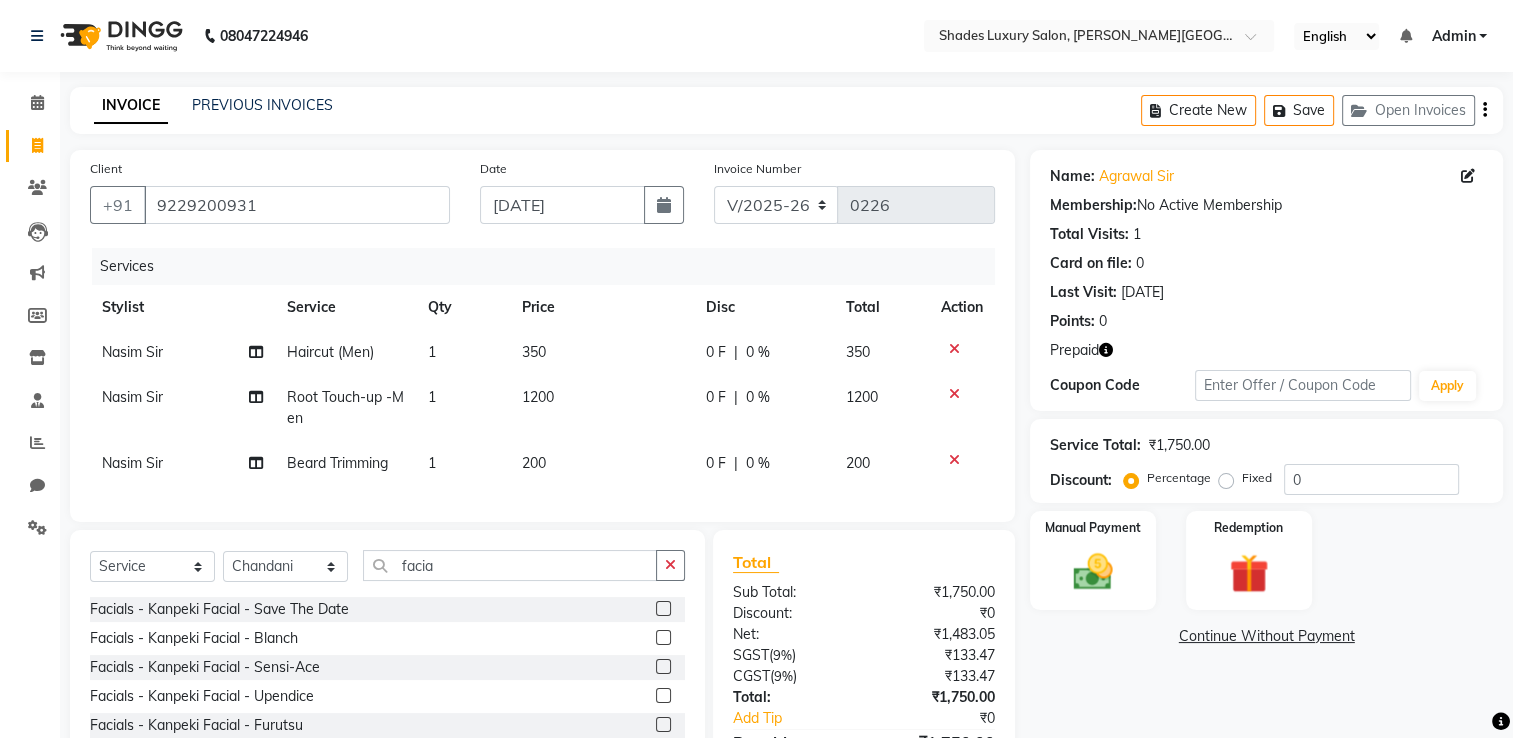 click 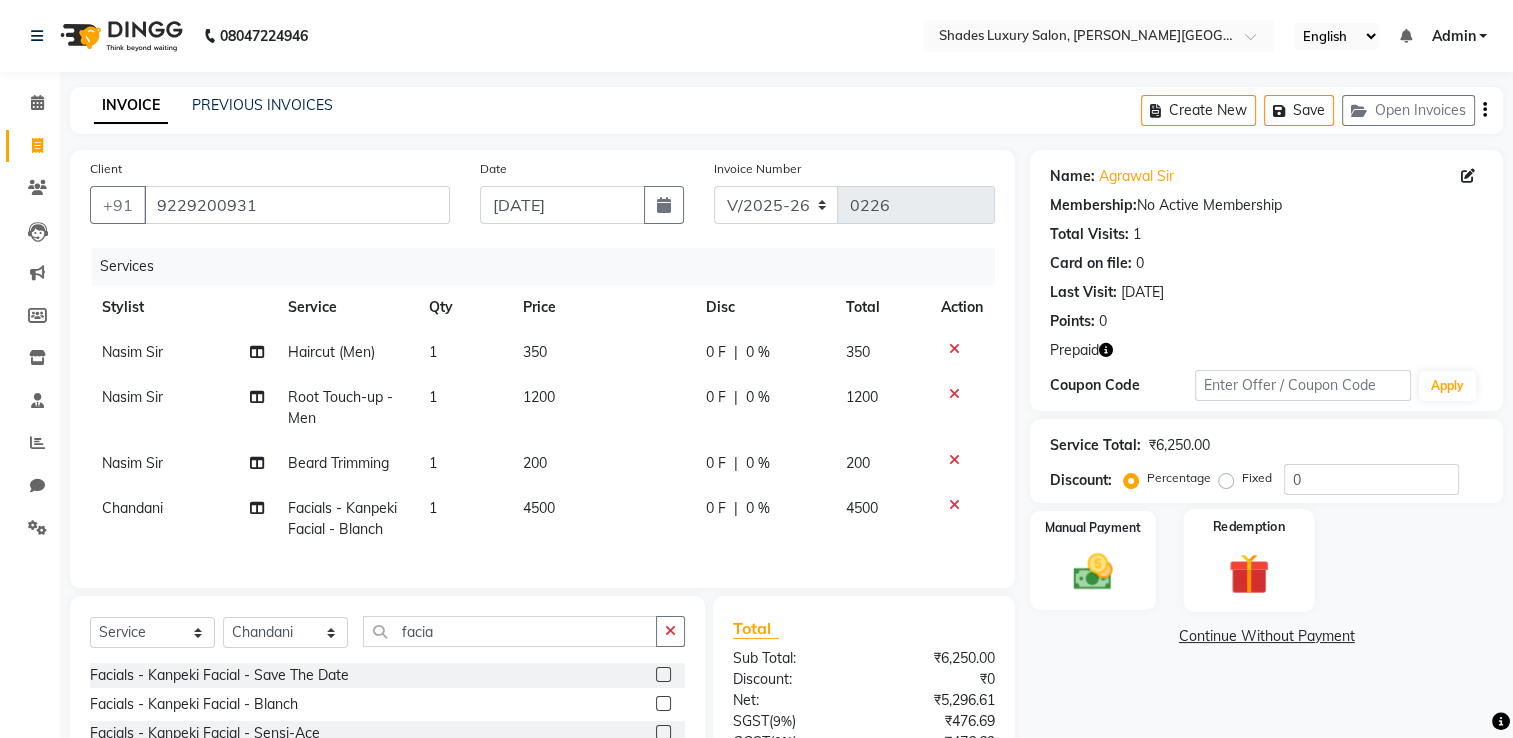 click 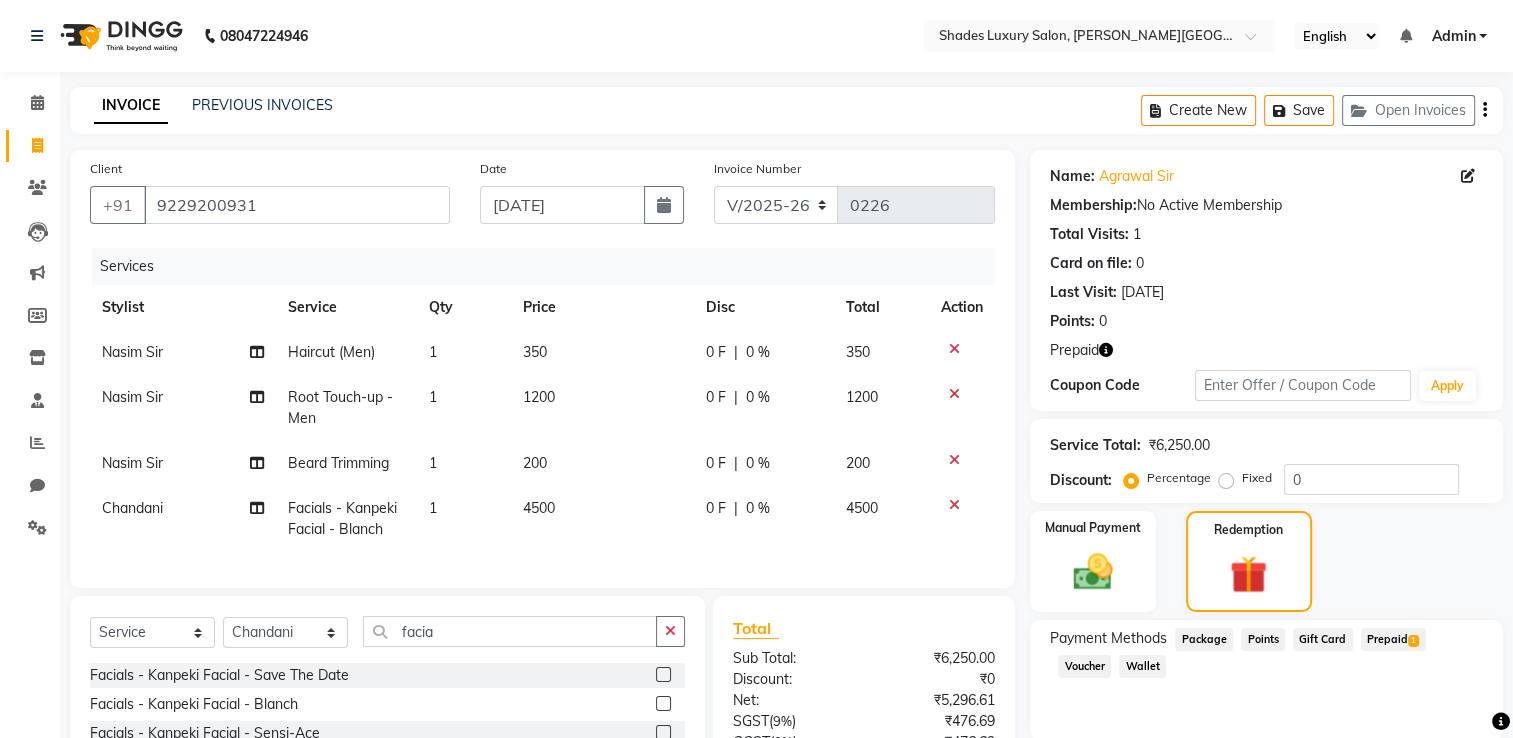 click on "Prepaid  1" 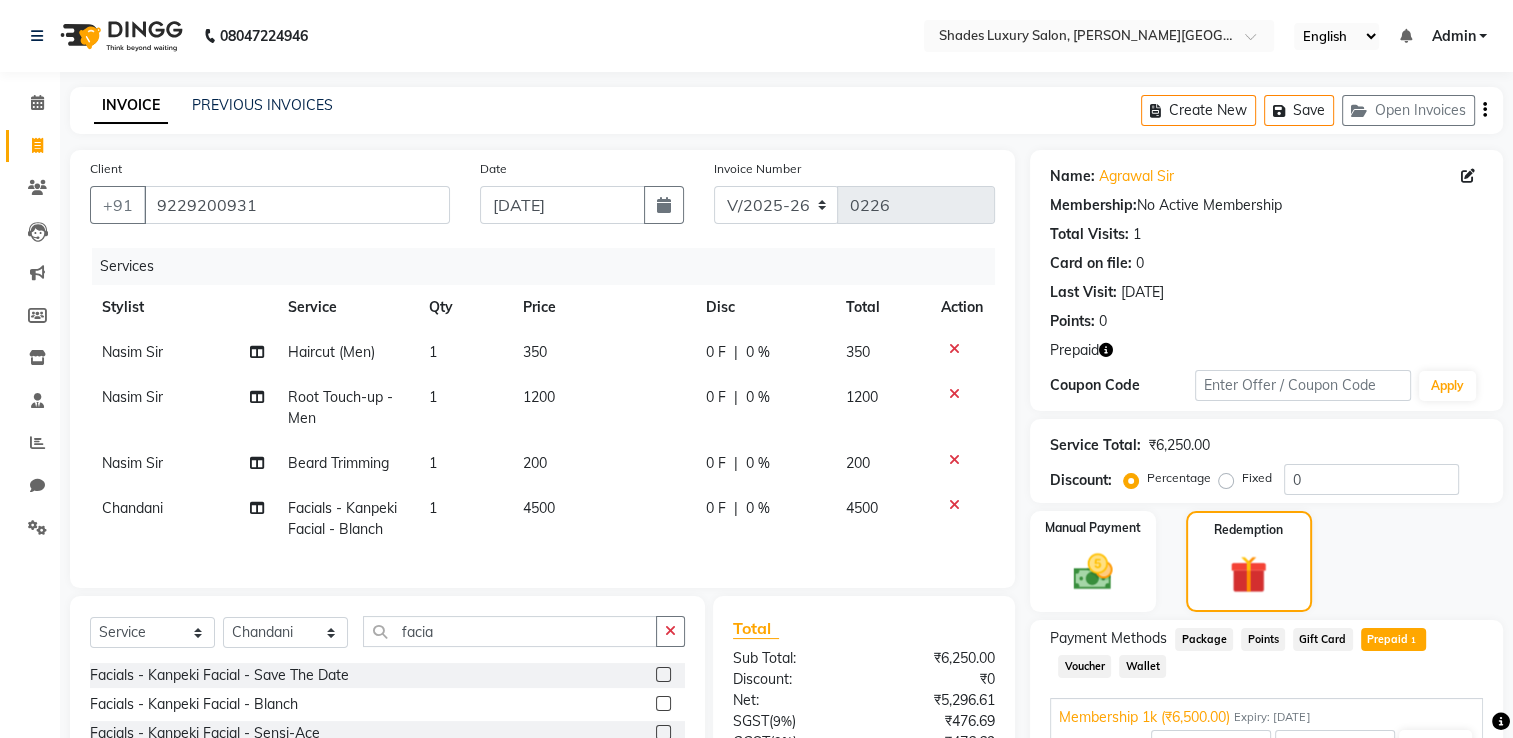 scroll, scrollTop: 198, scrollLeft: 0, axis: vertical 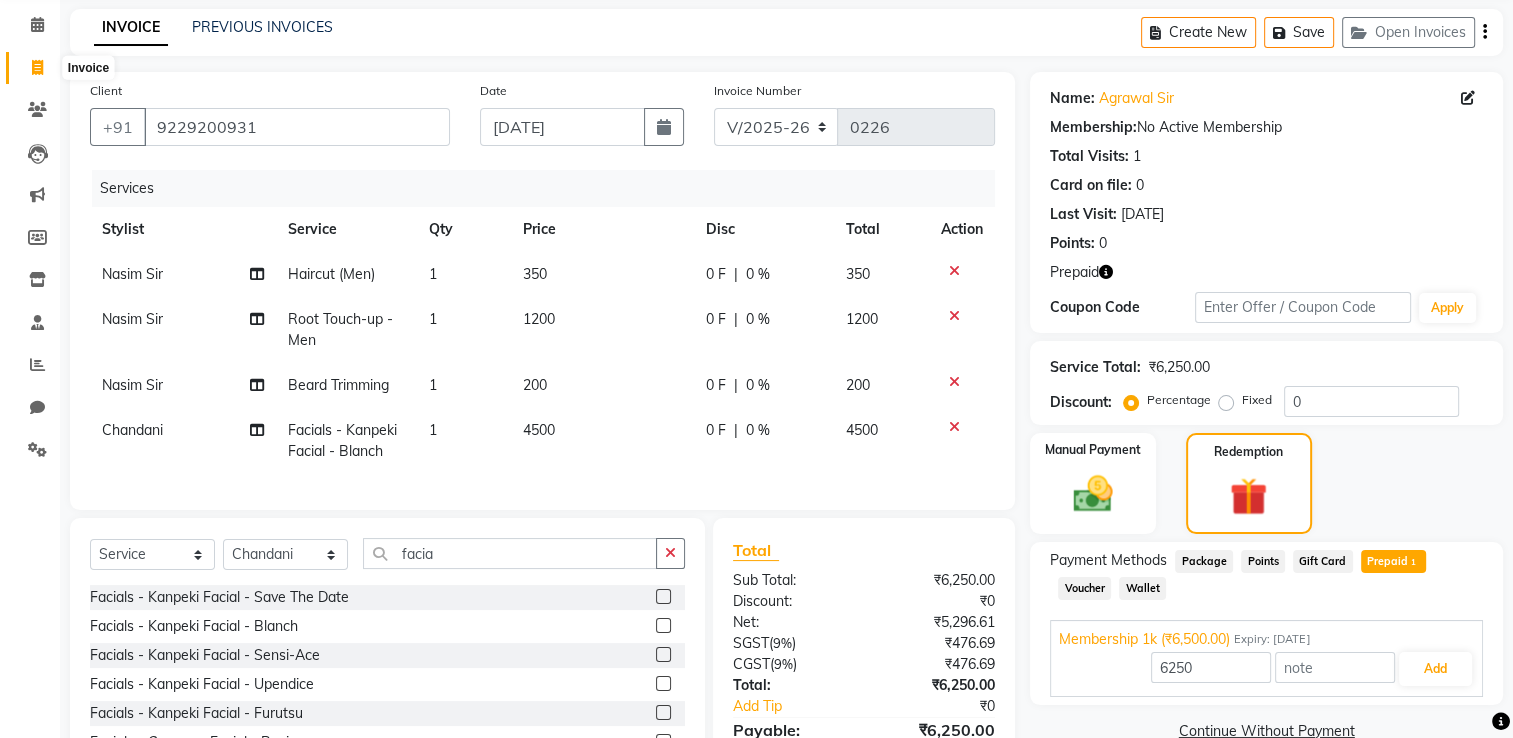 click 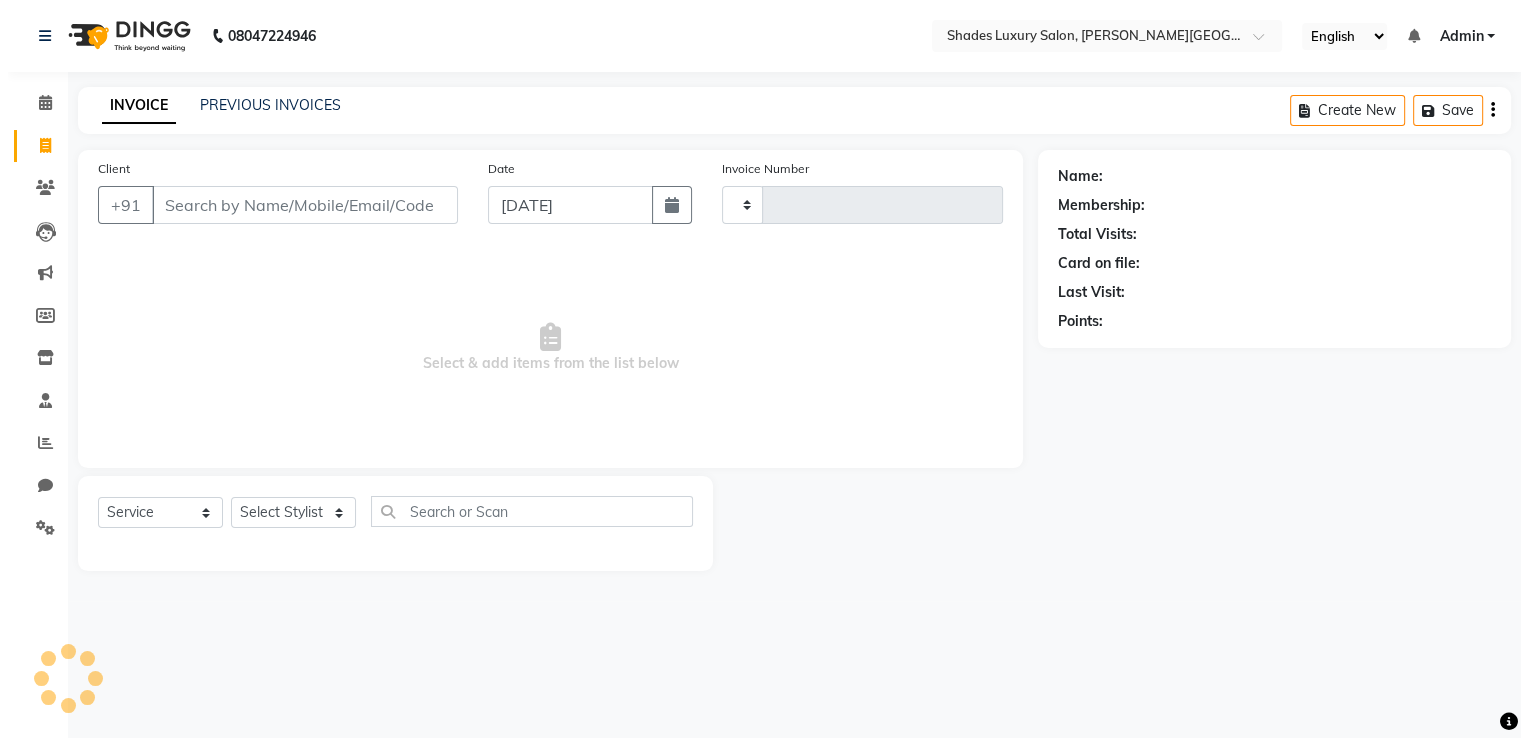scroll, scrollTop: 0, scrollLeft: 0, axis: both 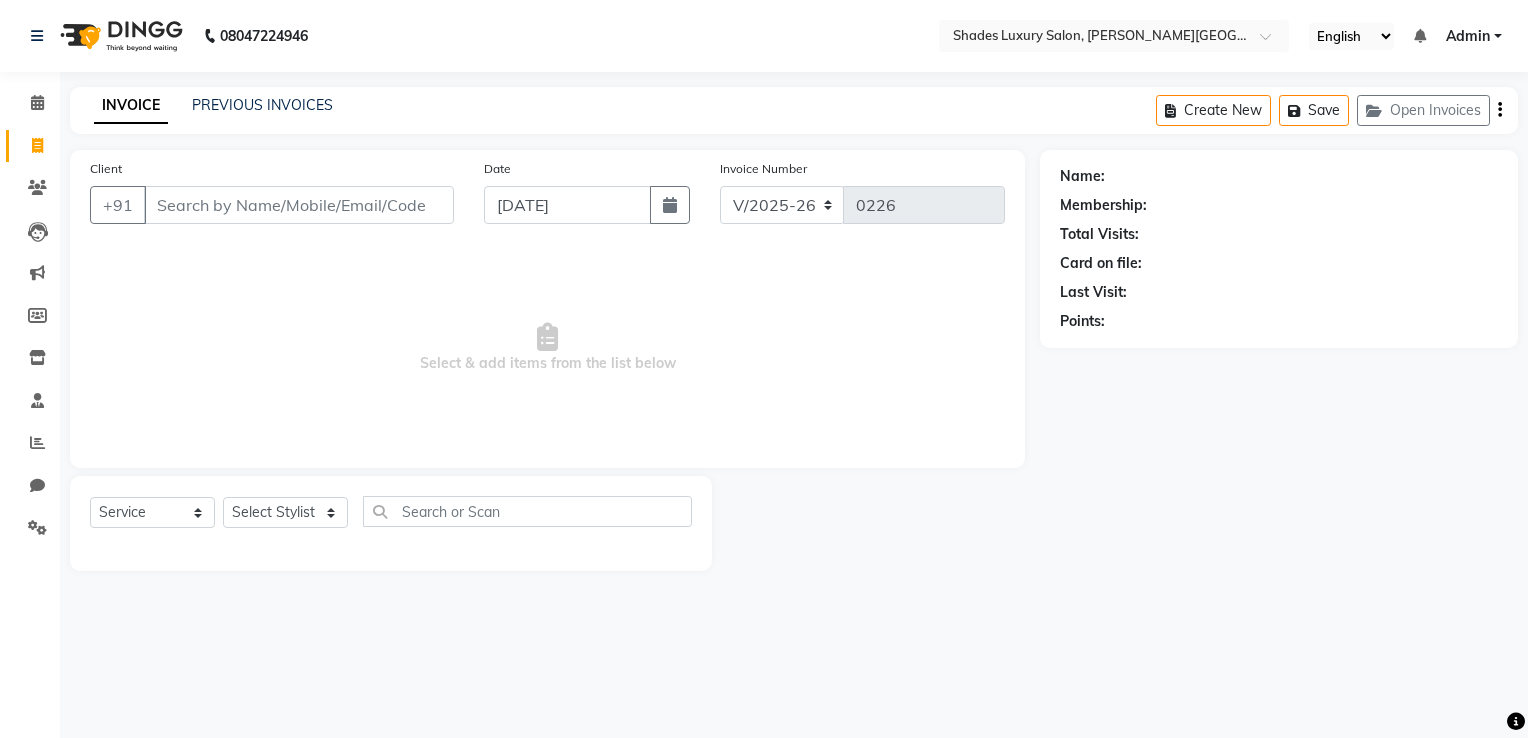 click on "Client" at bounding box center [299, 205] 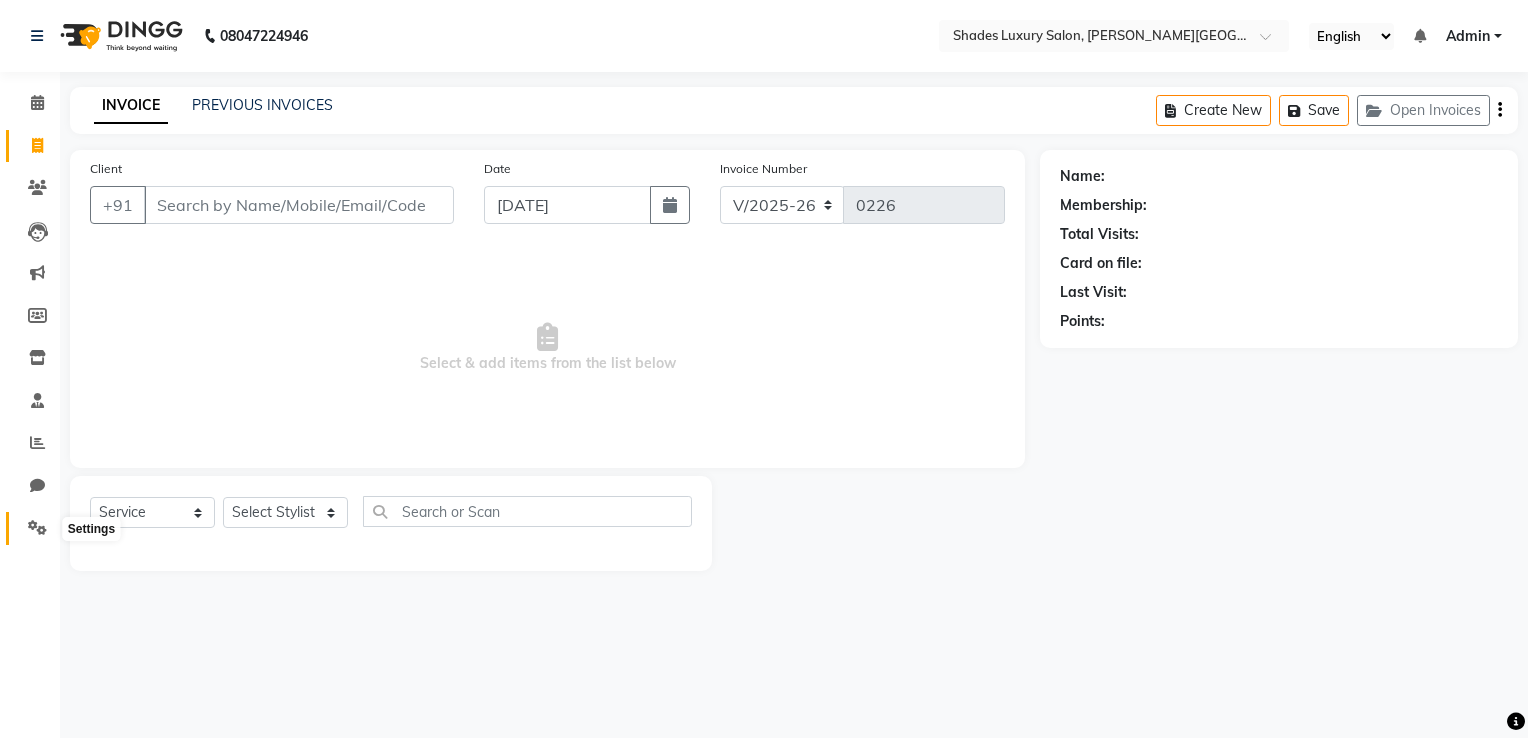 click 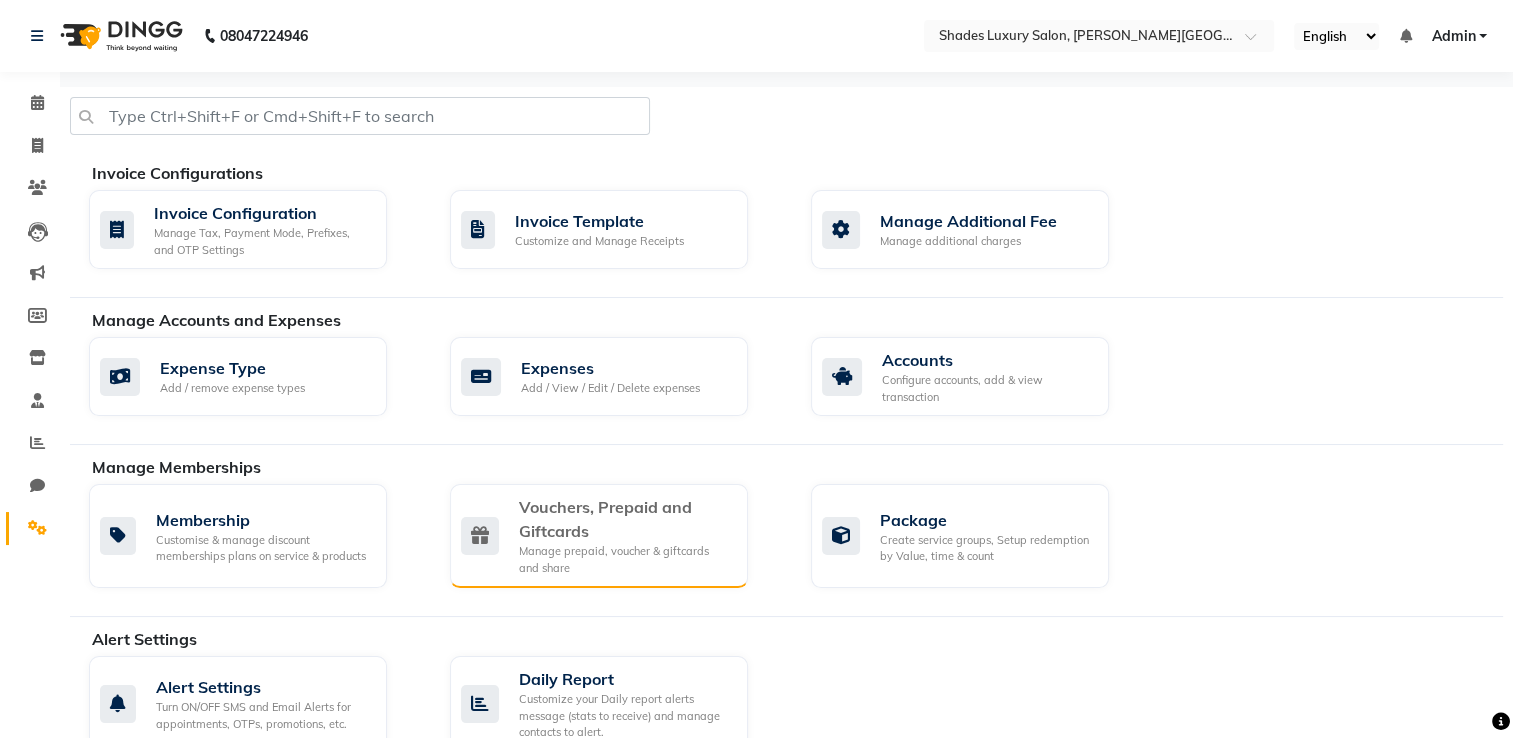 click on "Manage prepaid, voucher & giftcards and share" 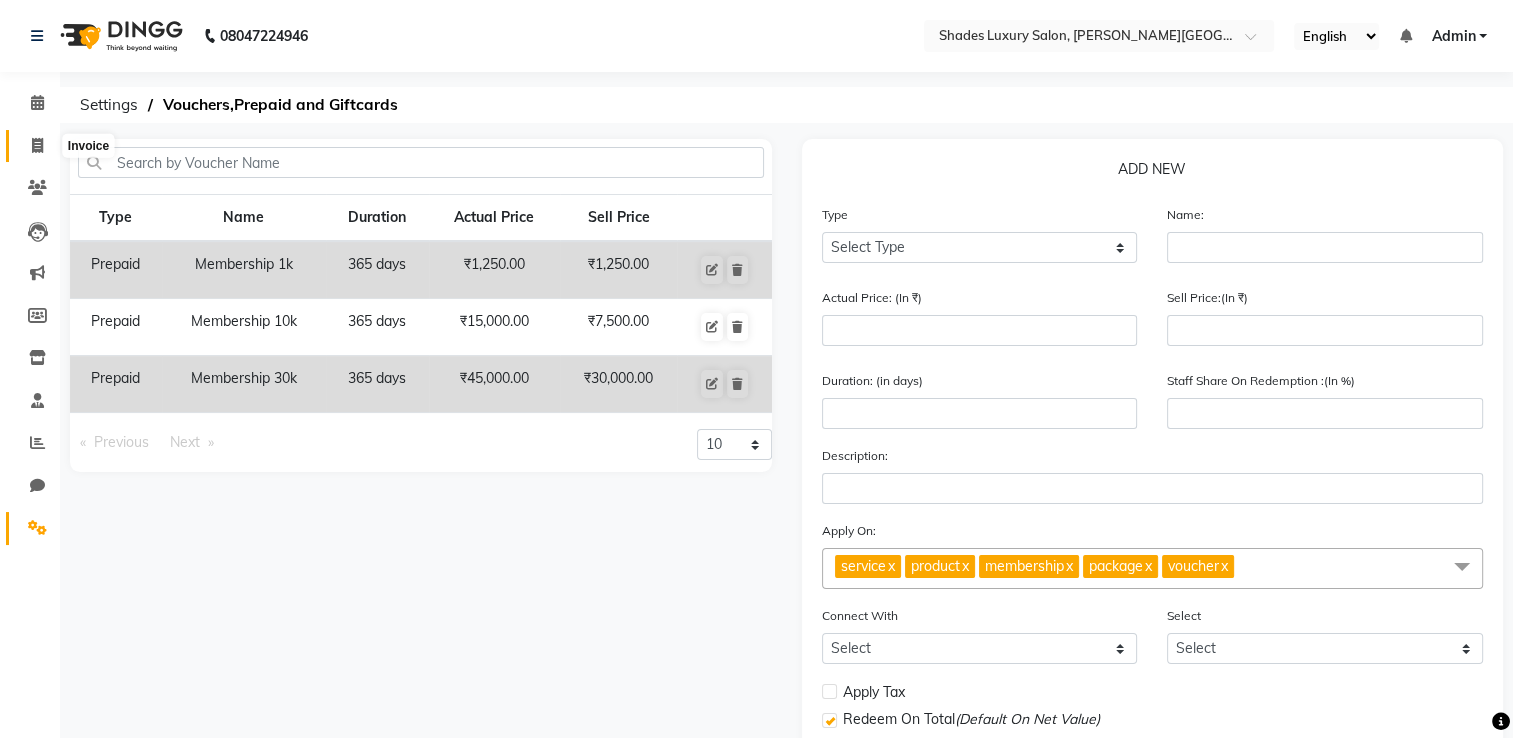 click 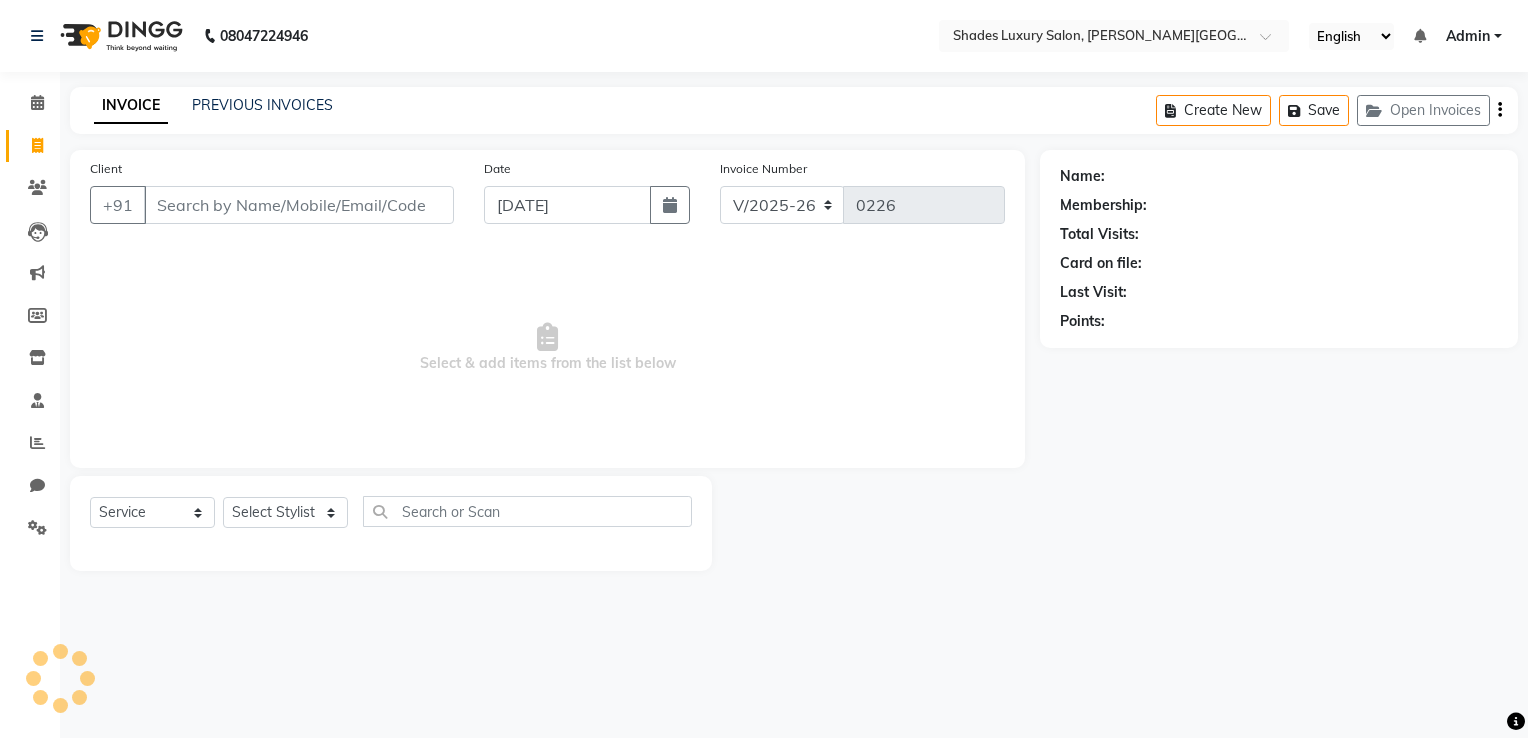 click on "Client" at bounding box center [299, 205] 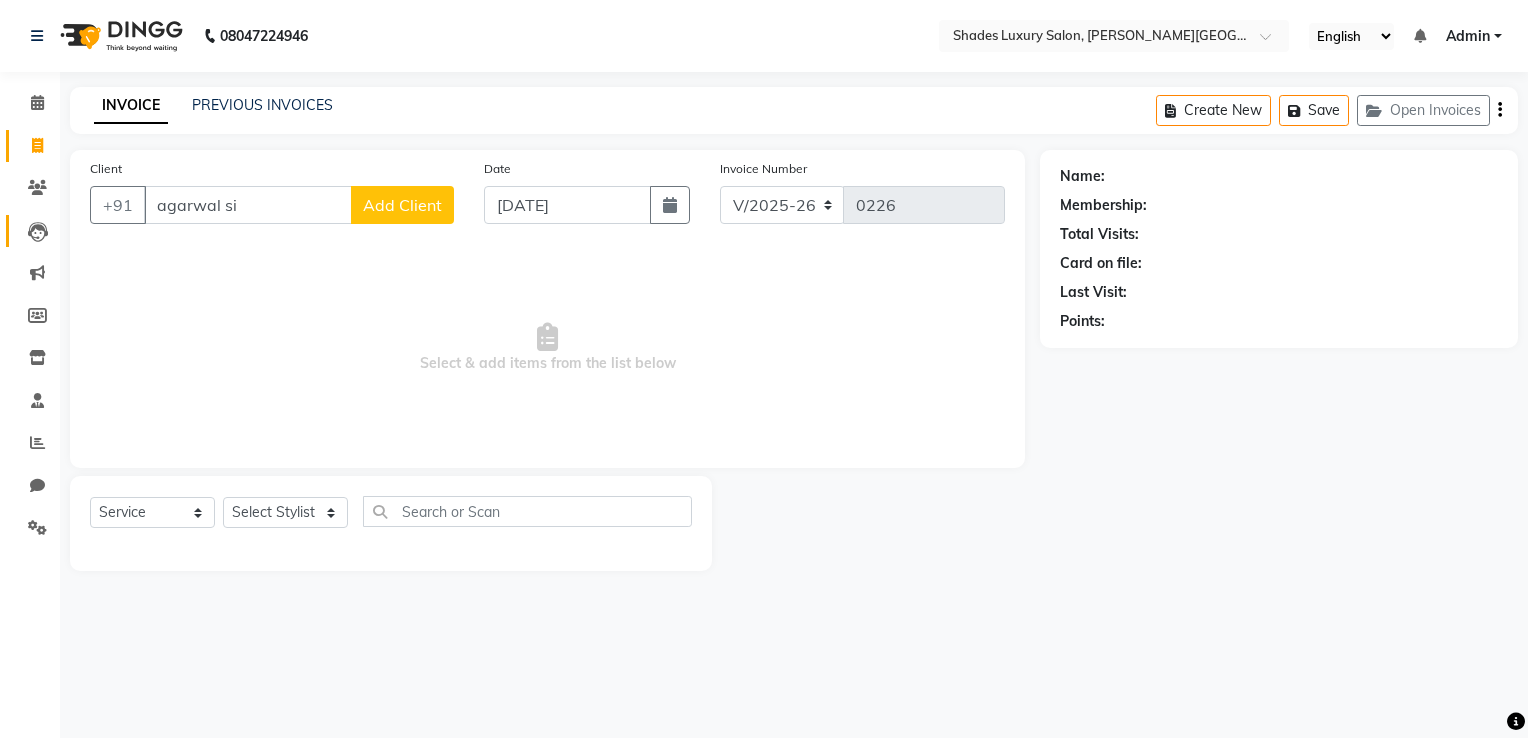 click on "Leads" 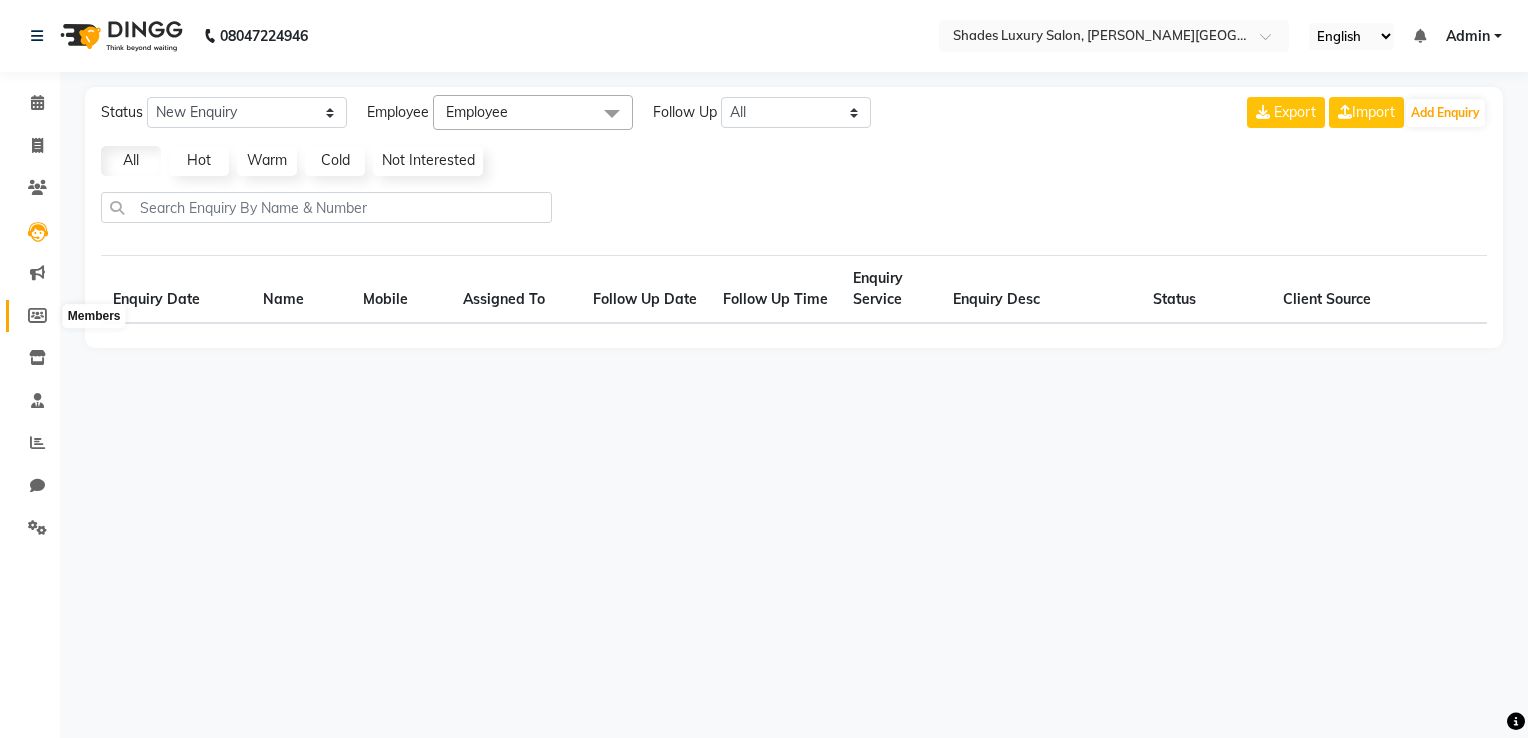 click 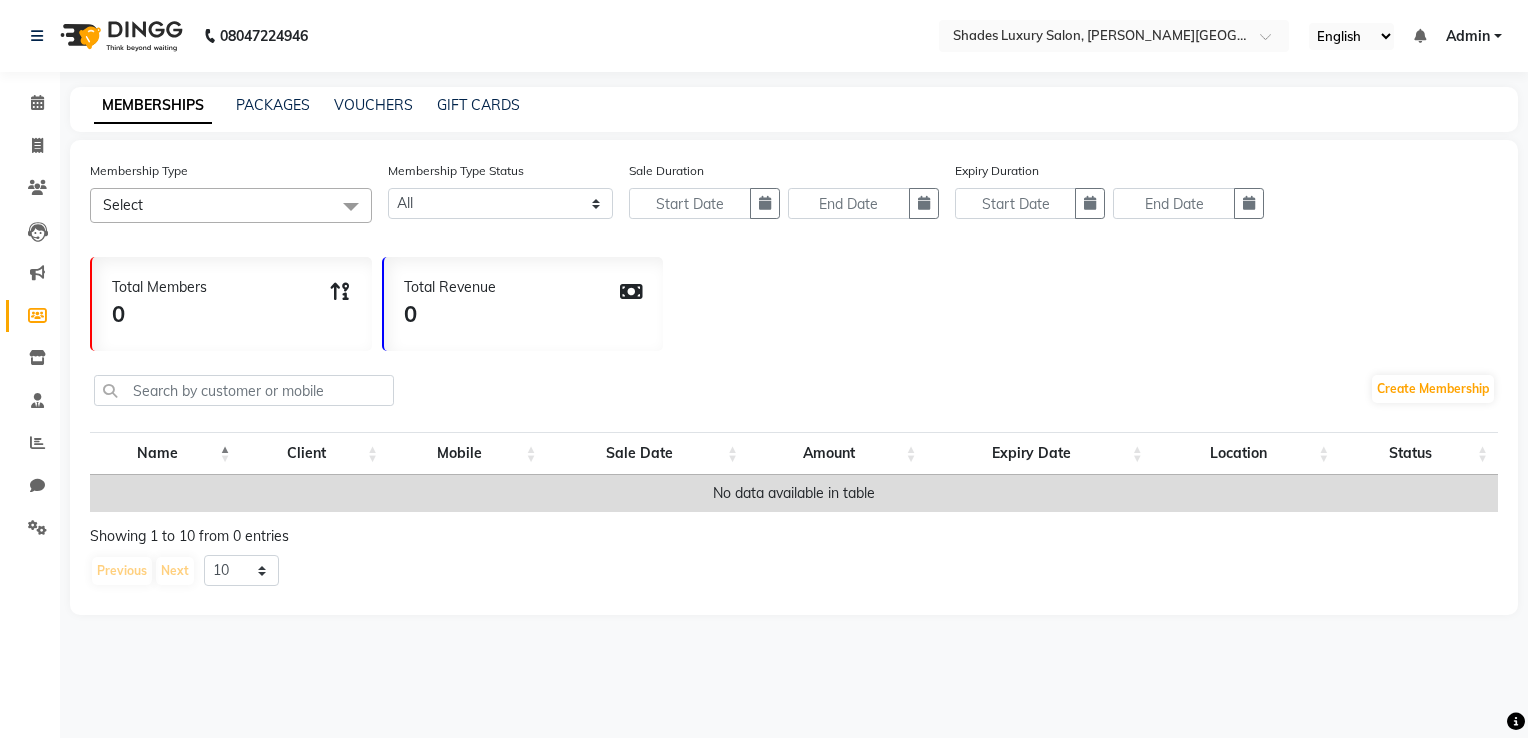 click on "Select" 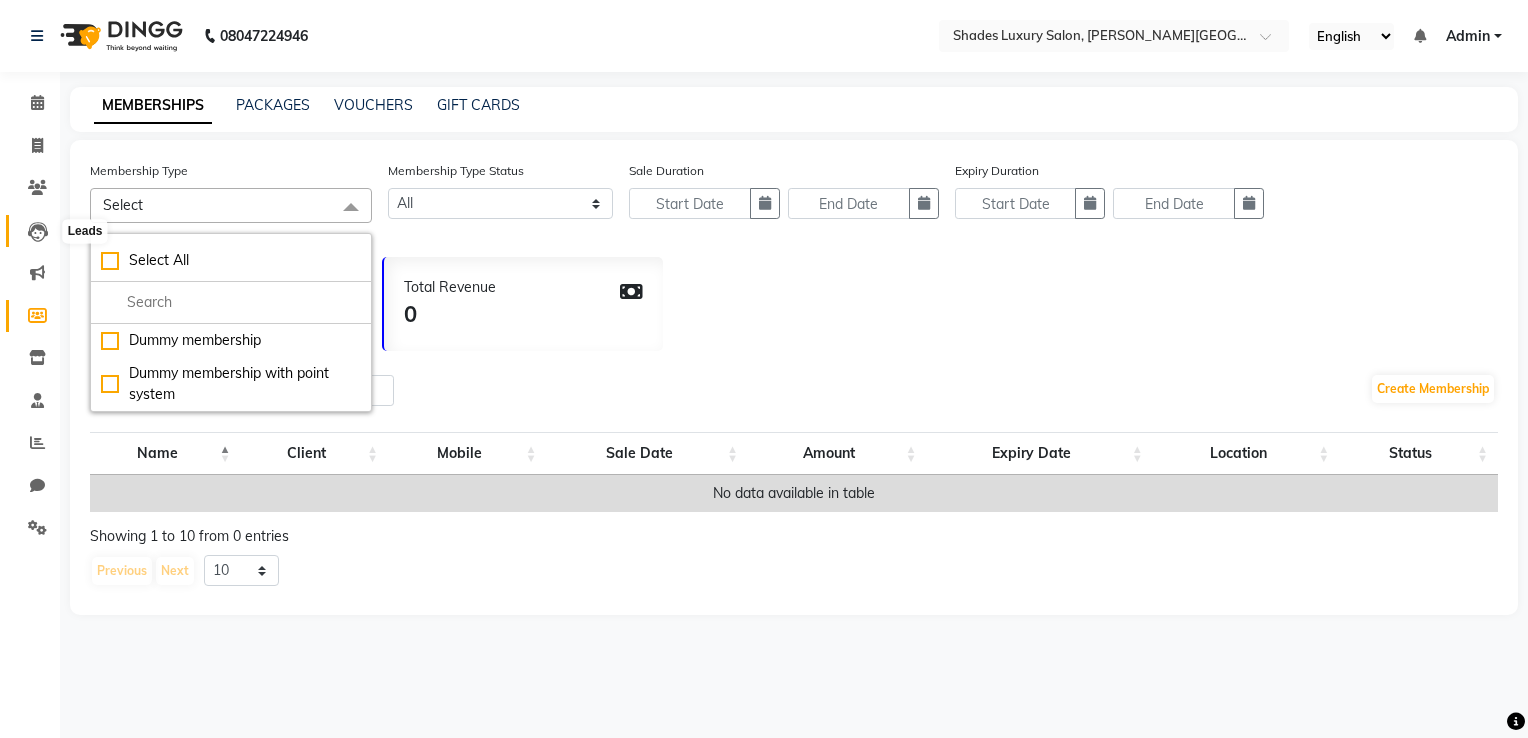 click 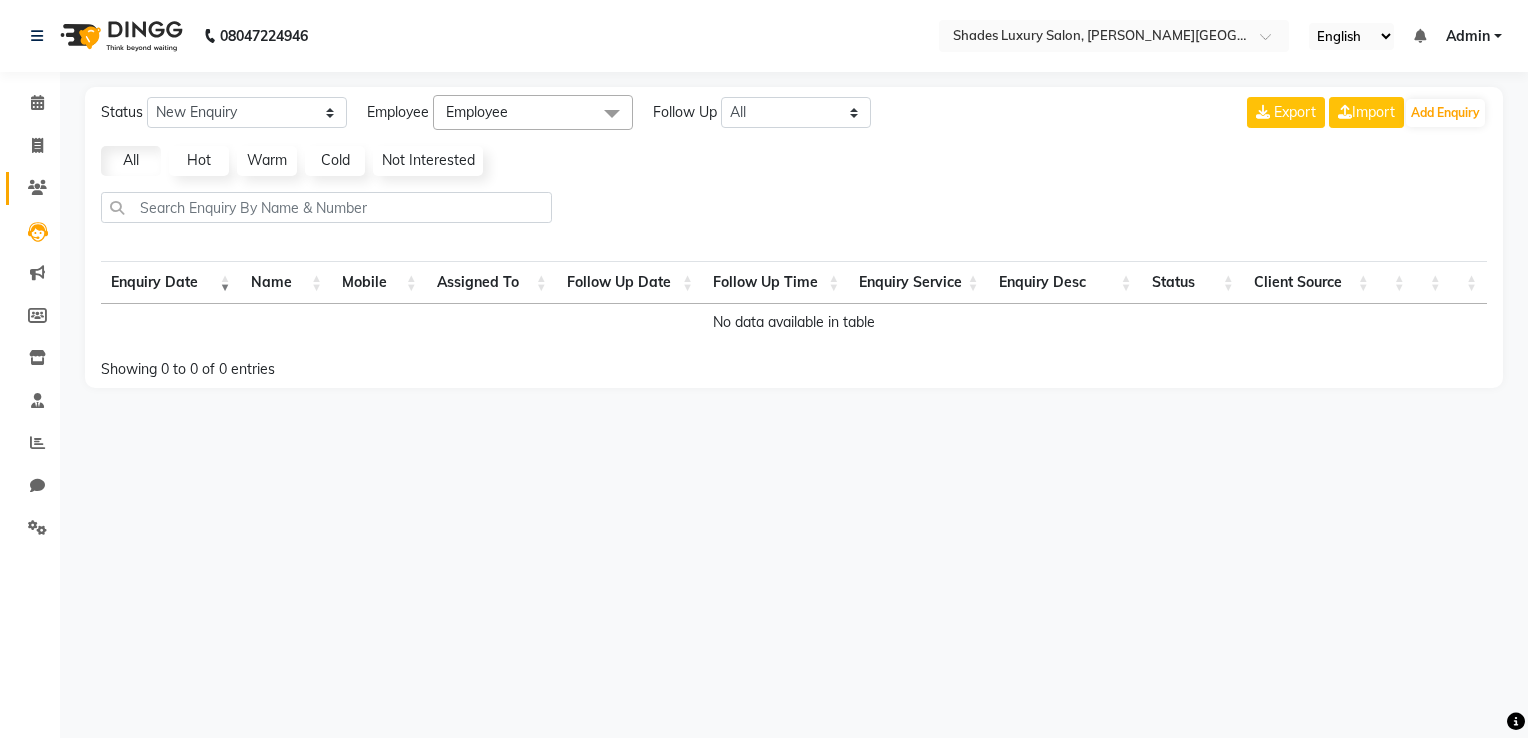click on "Clients" 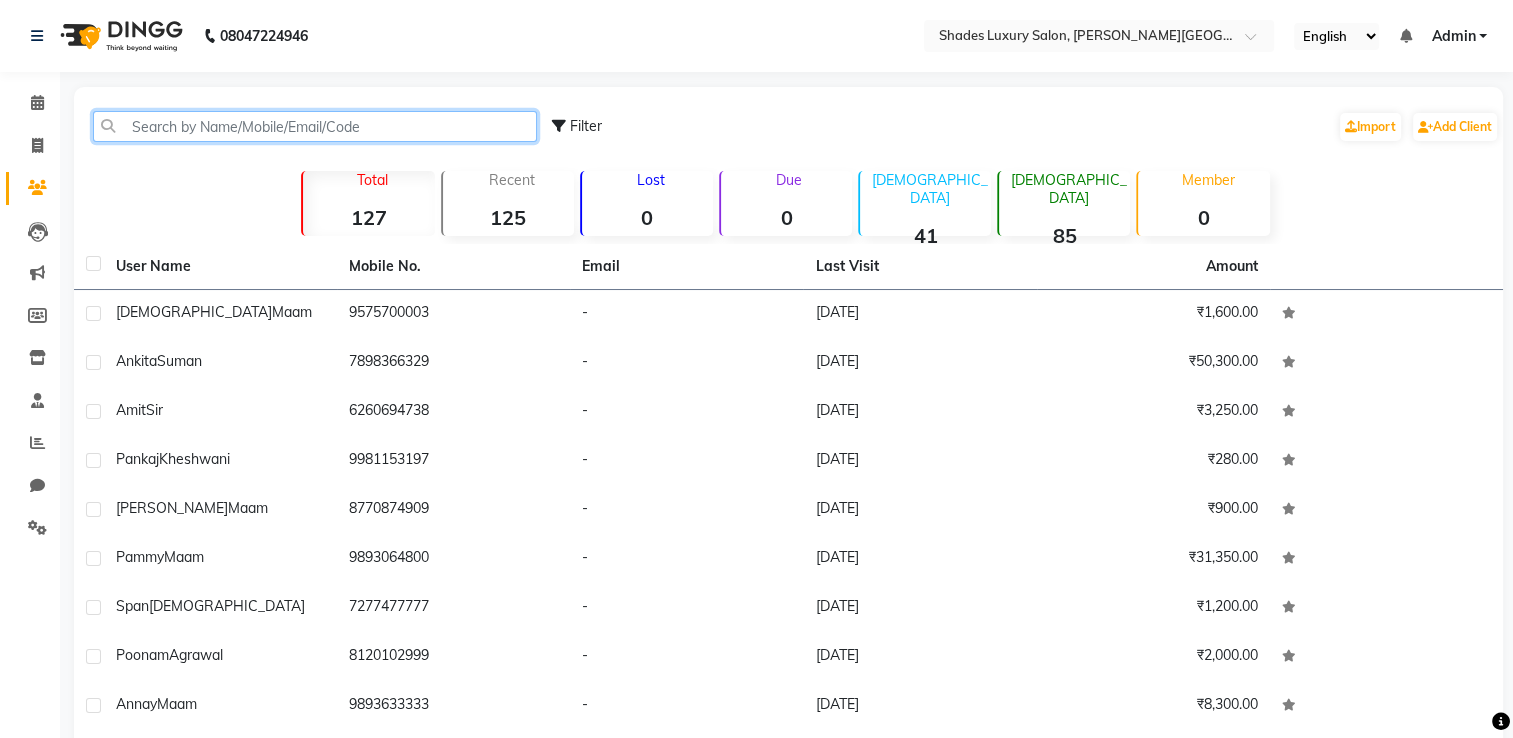 click 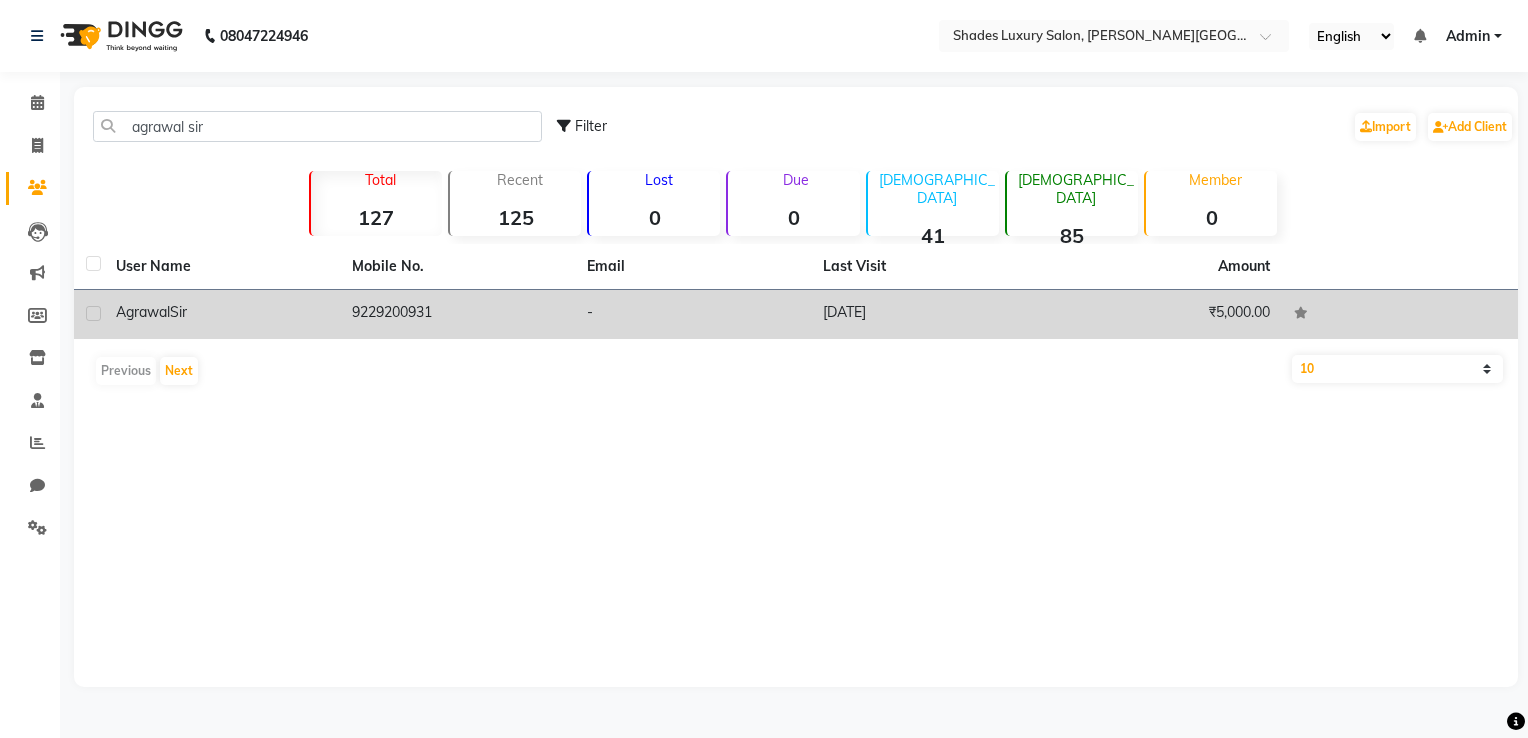click on "Agrawal  Sir" 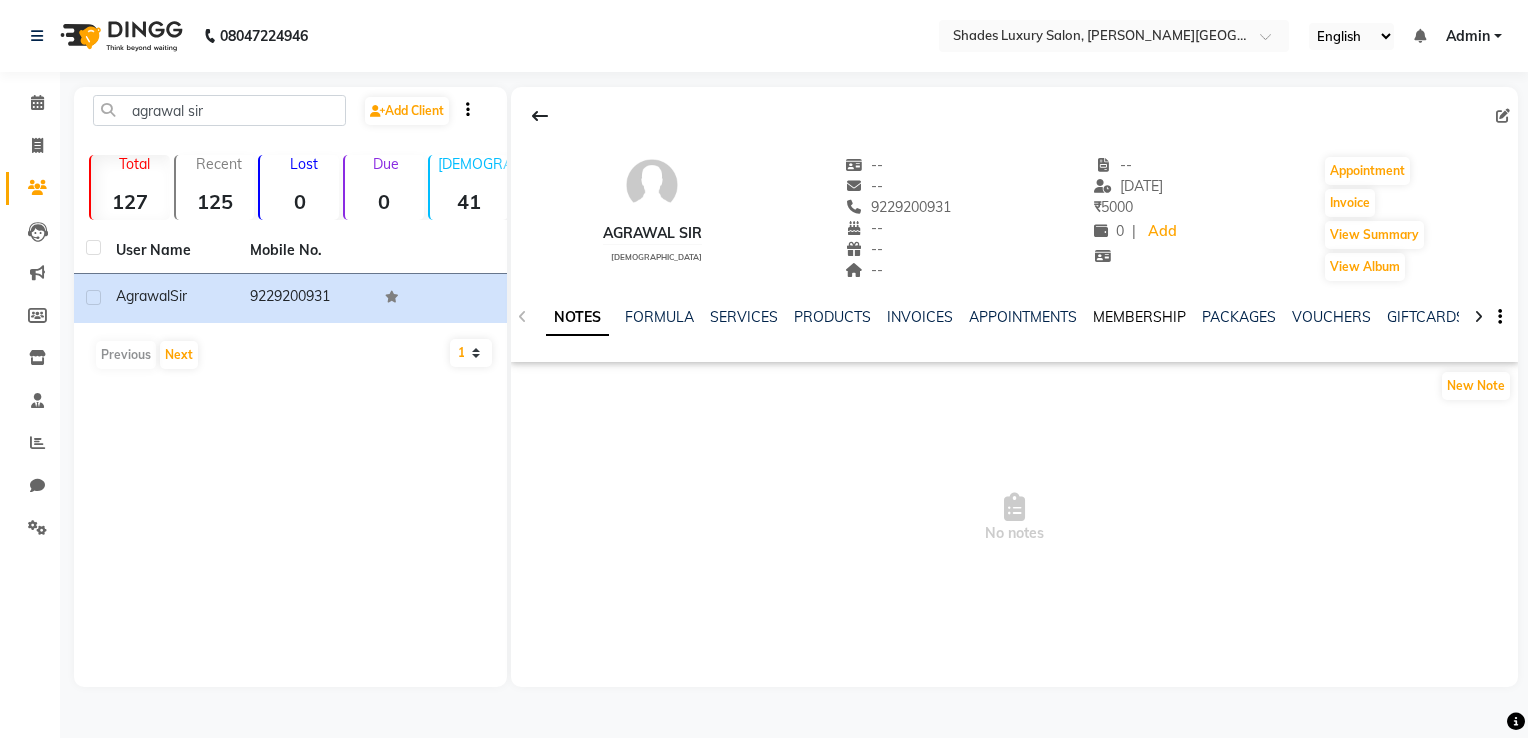 click on "MEMBERSHIP" 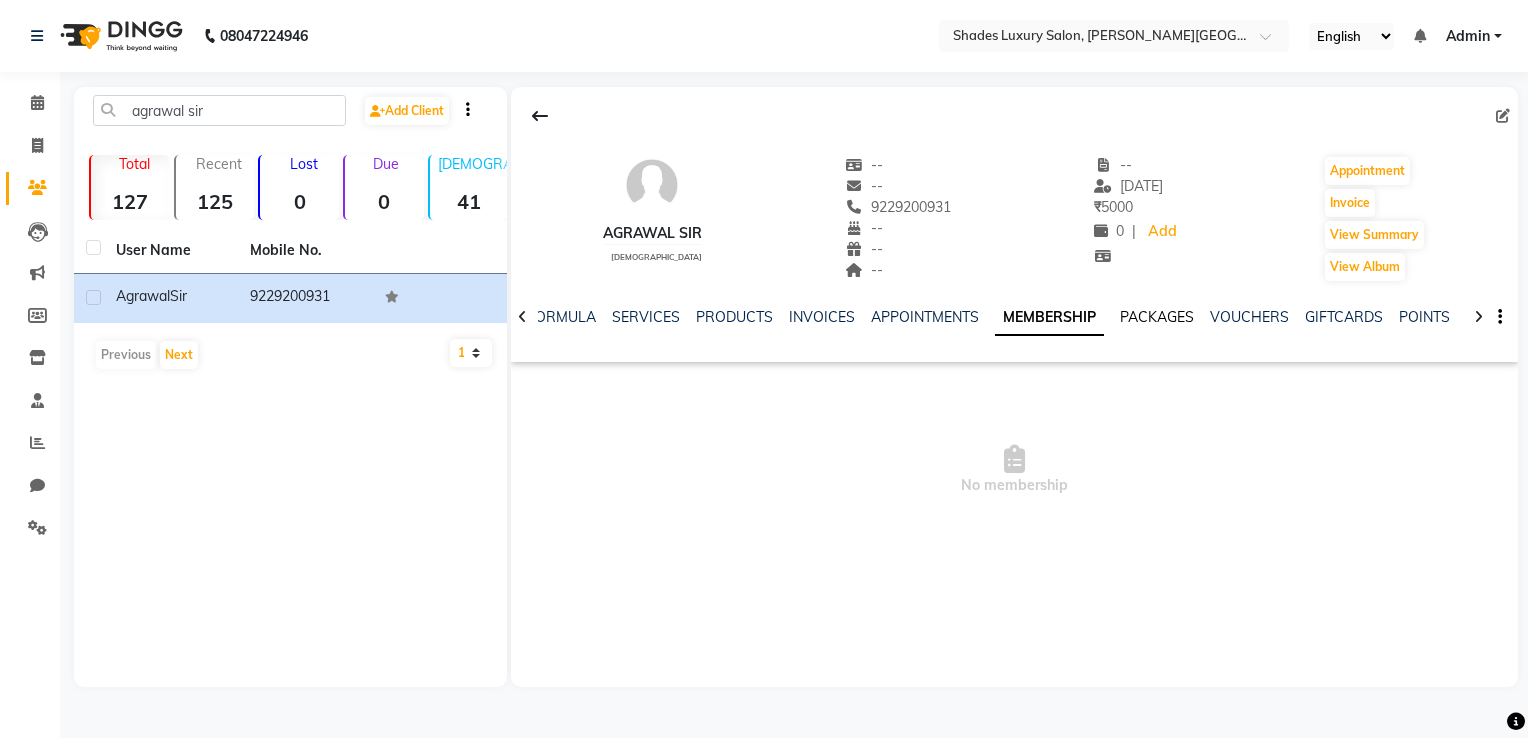 click on "PACKAGES" 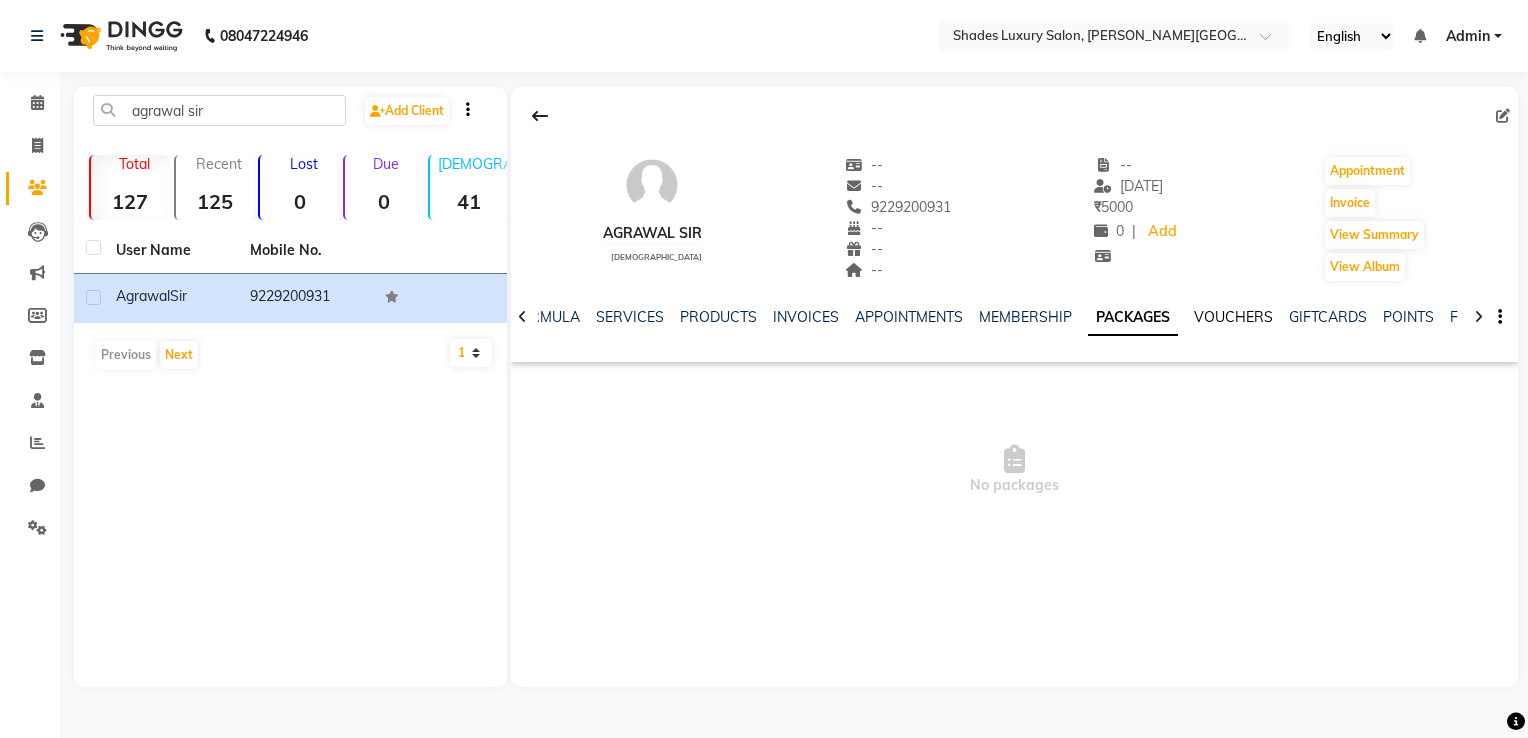 click on "VOUCHERS" 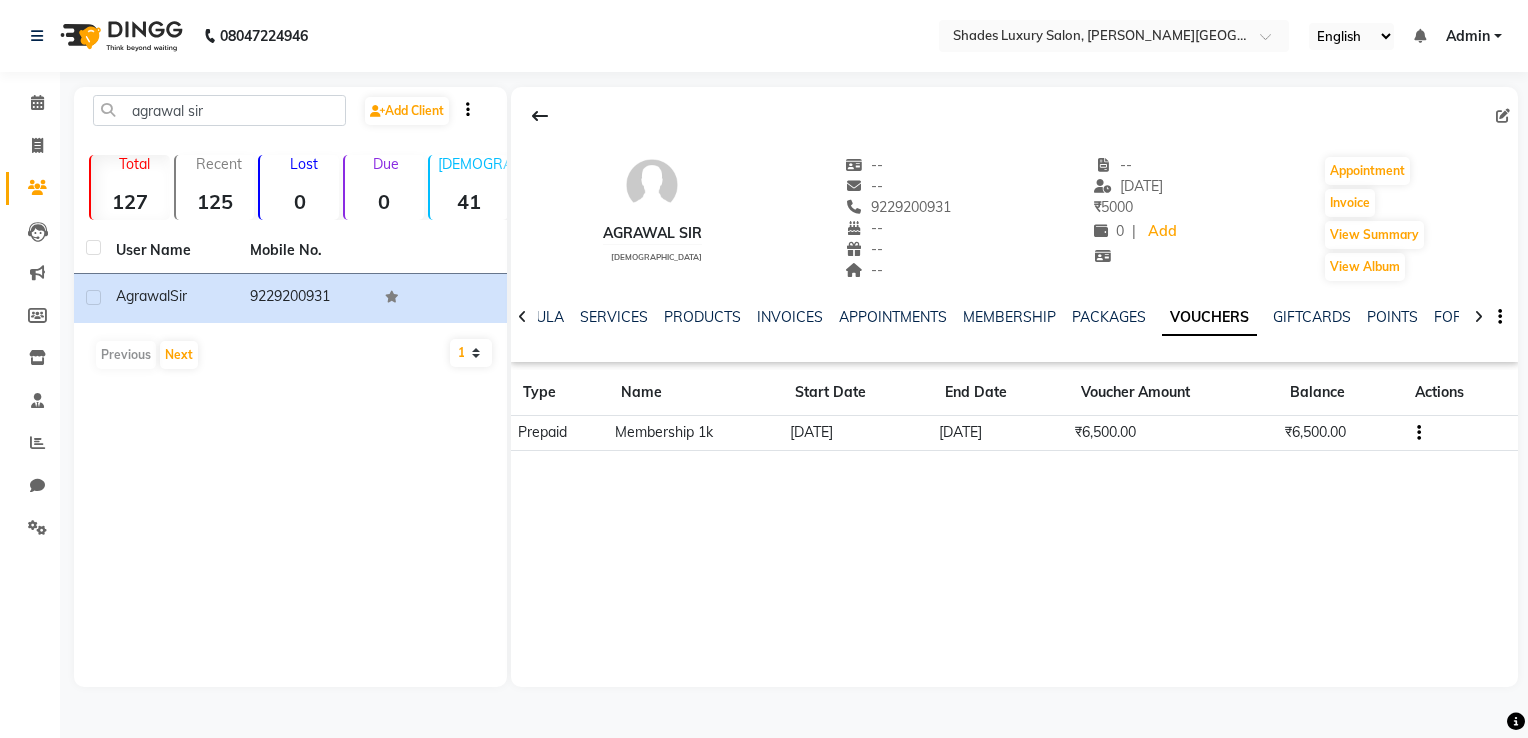 click 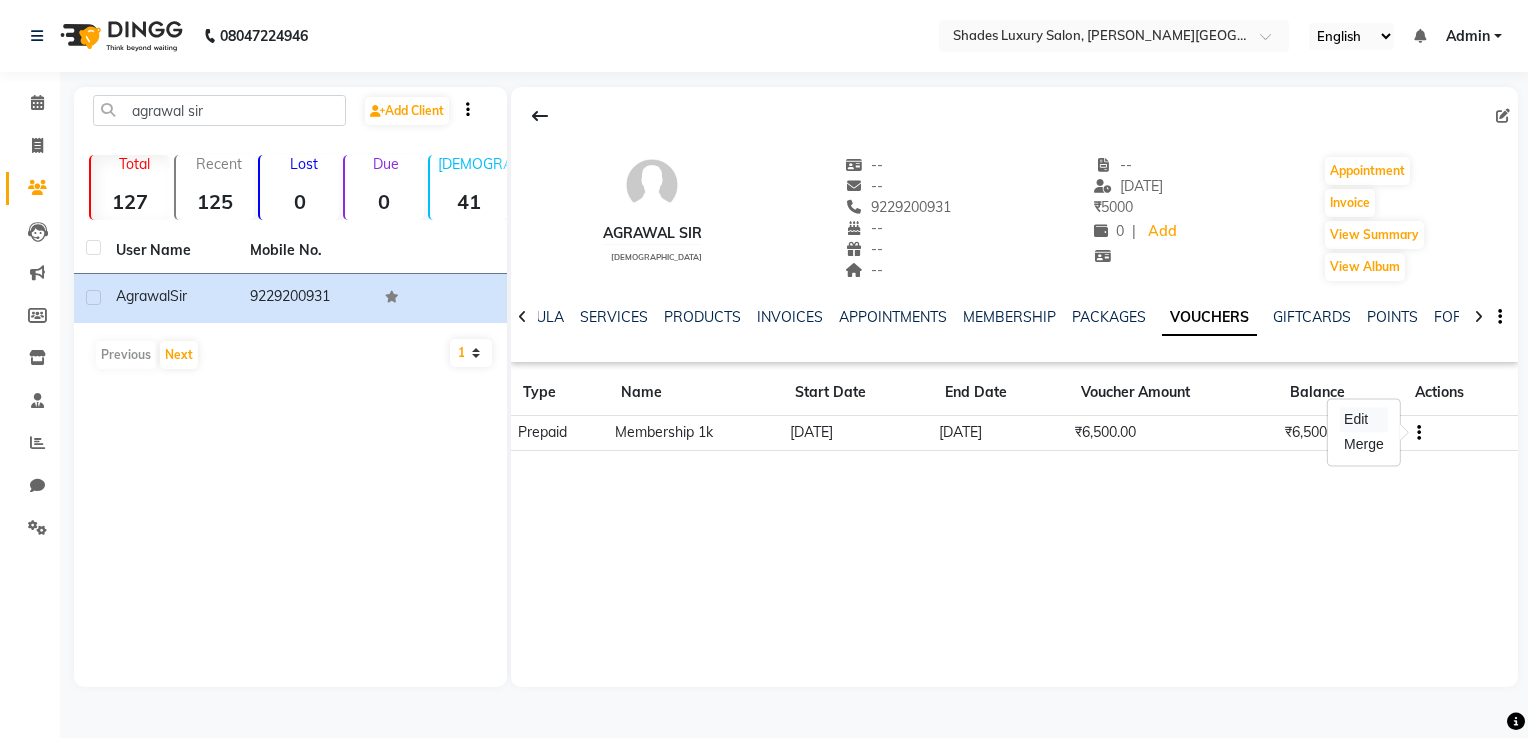 click on "Edit" at bounding box center [1364, 419] 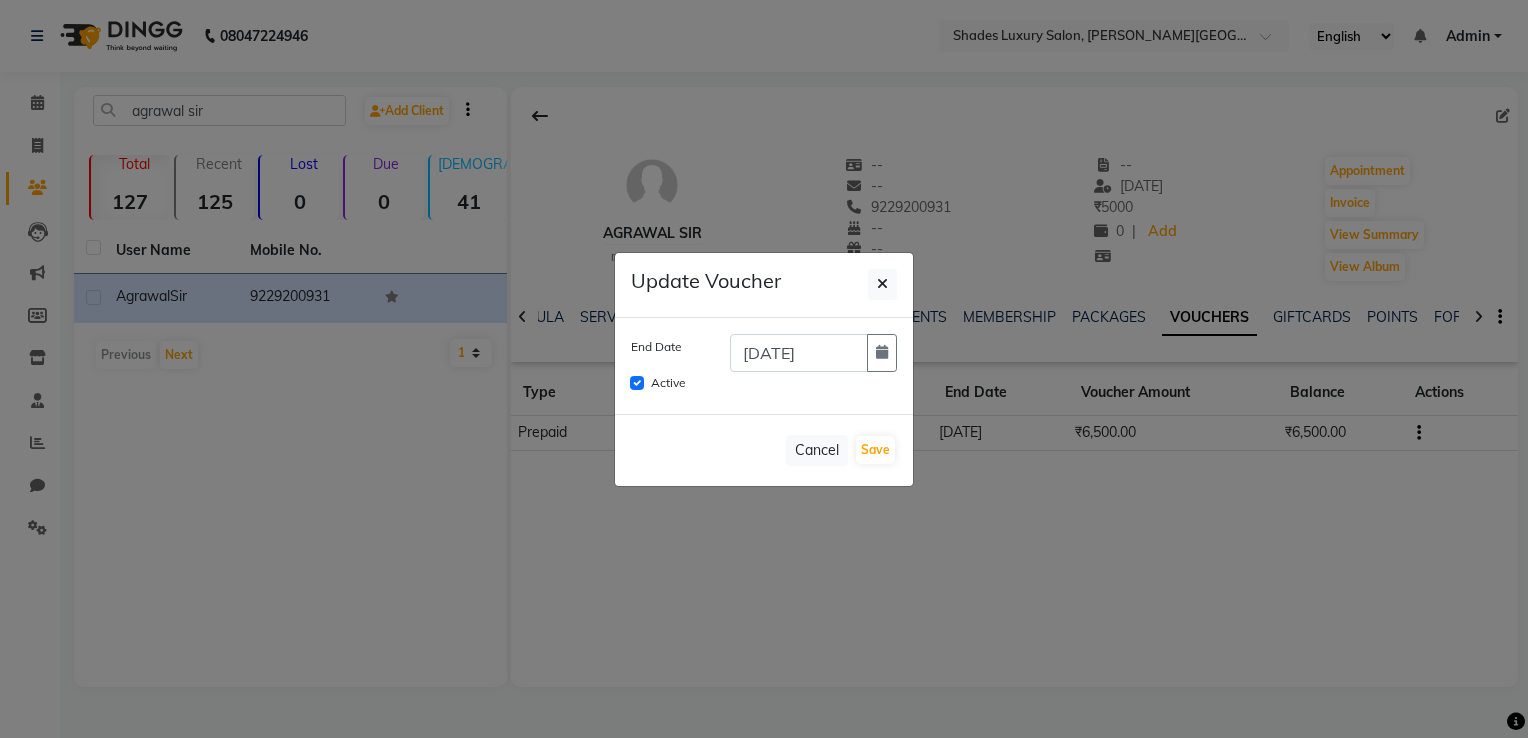 click on "Update Voucher End Date 28-06-2026  Active   Cancel   Save" 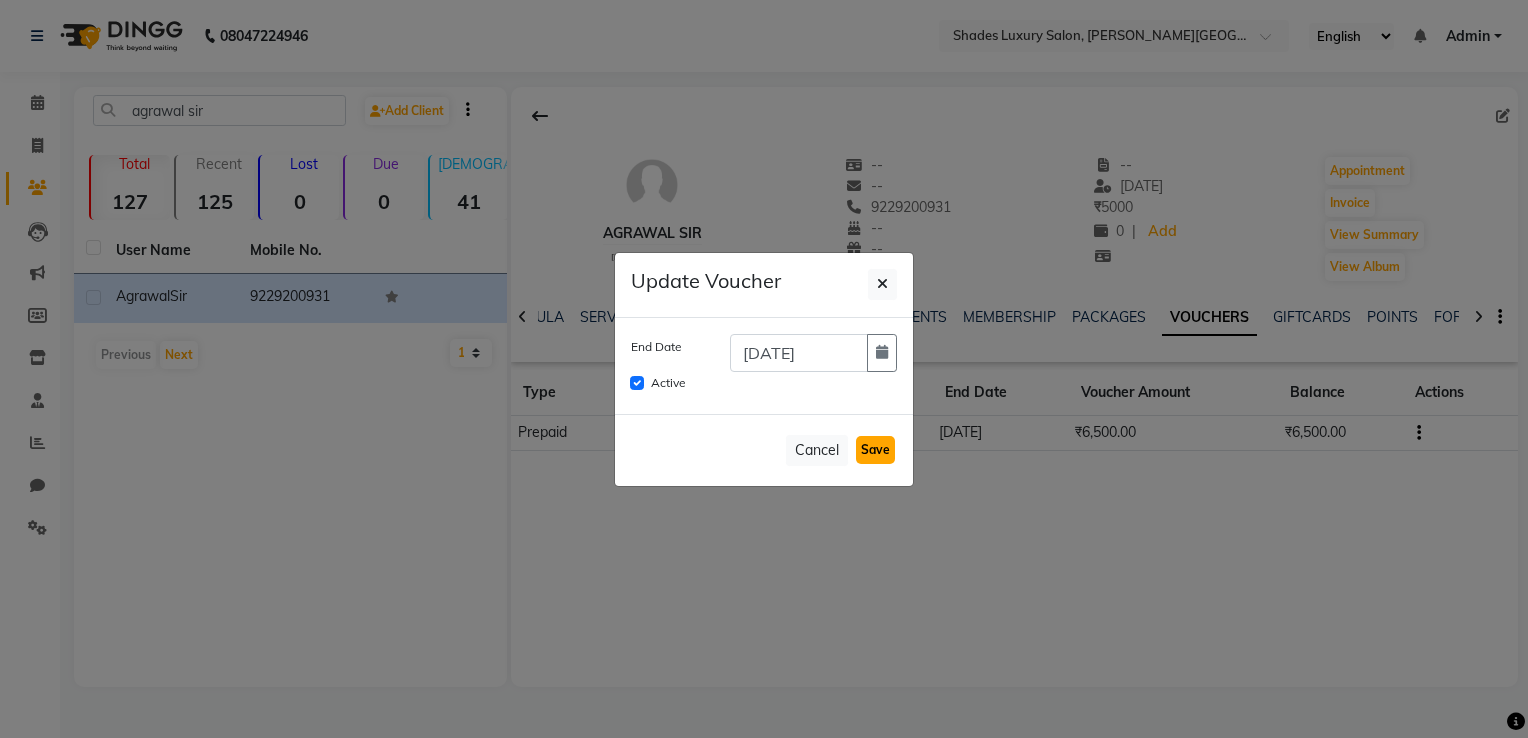 click on "Save" 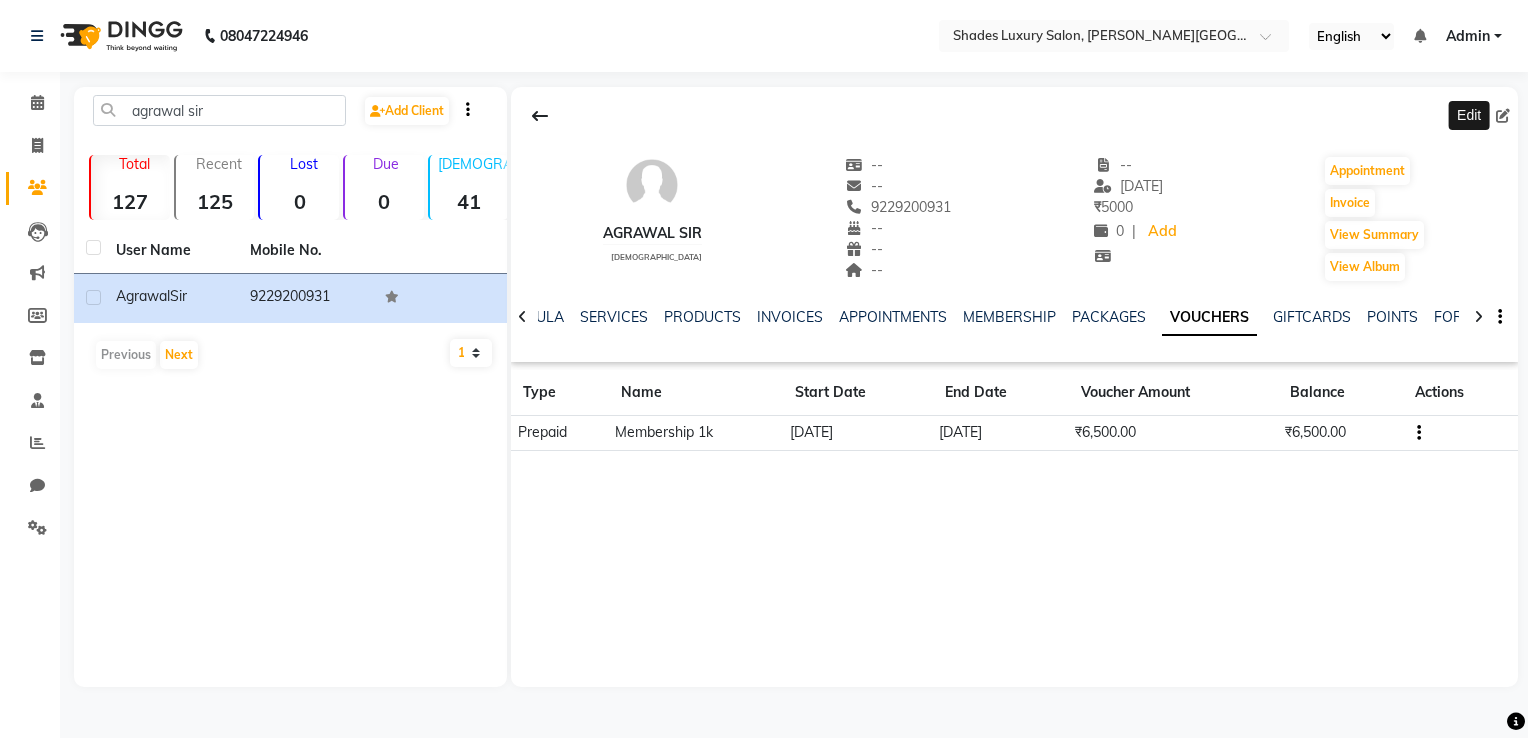 click 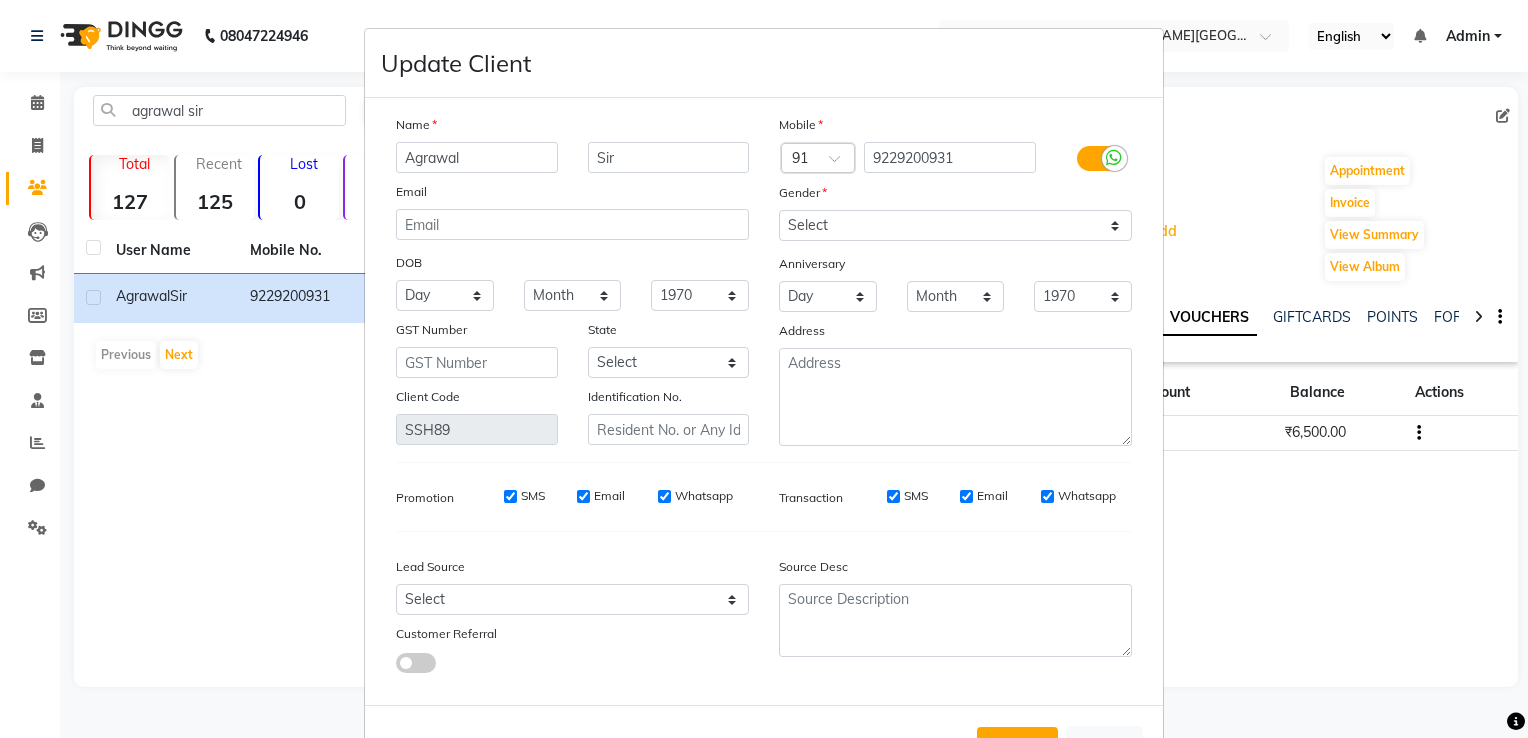 click on "Update Client Name Agrawal Sir Email DOB Day 01 02 03 04 05 06 07 08 09 10 11 12 13 14 15 16 17 18 19 20 21 22 23 24 25 26 27 28 29 30 31 Month January February March April May June July August September October November December 1940 1941 1942 1943 1944 1945 1946 1947 1948 1949 1950 1951 1952 1953 1954 1955 1956 1957 1958 1959 1960 1961 1962 1963 1964 1965 1966 1967 1968 1969 1970 1971 1972 1973 1974 1975 1976 1977 1978 1979 1980 1981 1982 1983 1984 1985 1986 1987 1988 1989 1990 1991 1992 1993 1994 1995 1996 1997 1998 1999 2000 2001 2002 2003 2004 2005 2006 2007 2008 2009 2010 2011 2012 2013 2014 2015 2016 2017 2018 2019 2020 2021 2022 2023 2024 GST Number State Select Andaman and Nicobar Islands Andhra Pradesh Arunachal Pradesh Assam Bihar Chandigarh Chhattisgarh Dadra and Nagar Haveli Daman and Diu Delhi Goa Gujarat Haryana Himachal Pradesh Jammu and Kashmir Jharkhand Karnataka Kerala Lakshadweep Madhya Pradesh Maharashtra Manipur Meghalaya Mizoram Nagaland Odisha Pondicherry Punjab Rajasthan Sikkim Ladakh" at bounding box center (764, 369) 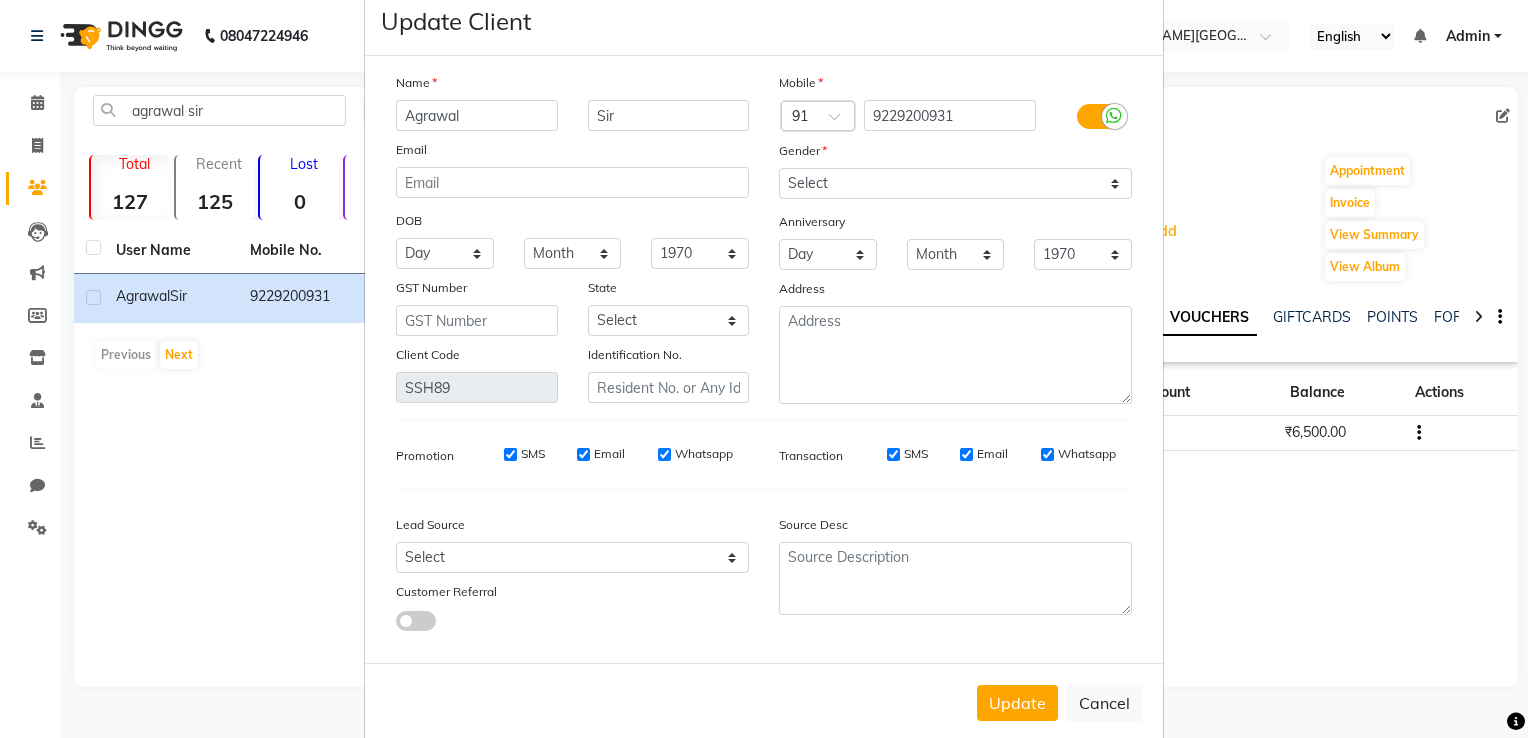 scroll, scrollTop: 83, scrollLeft: 0, axis: vertical 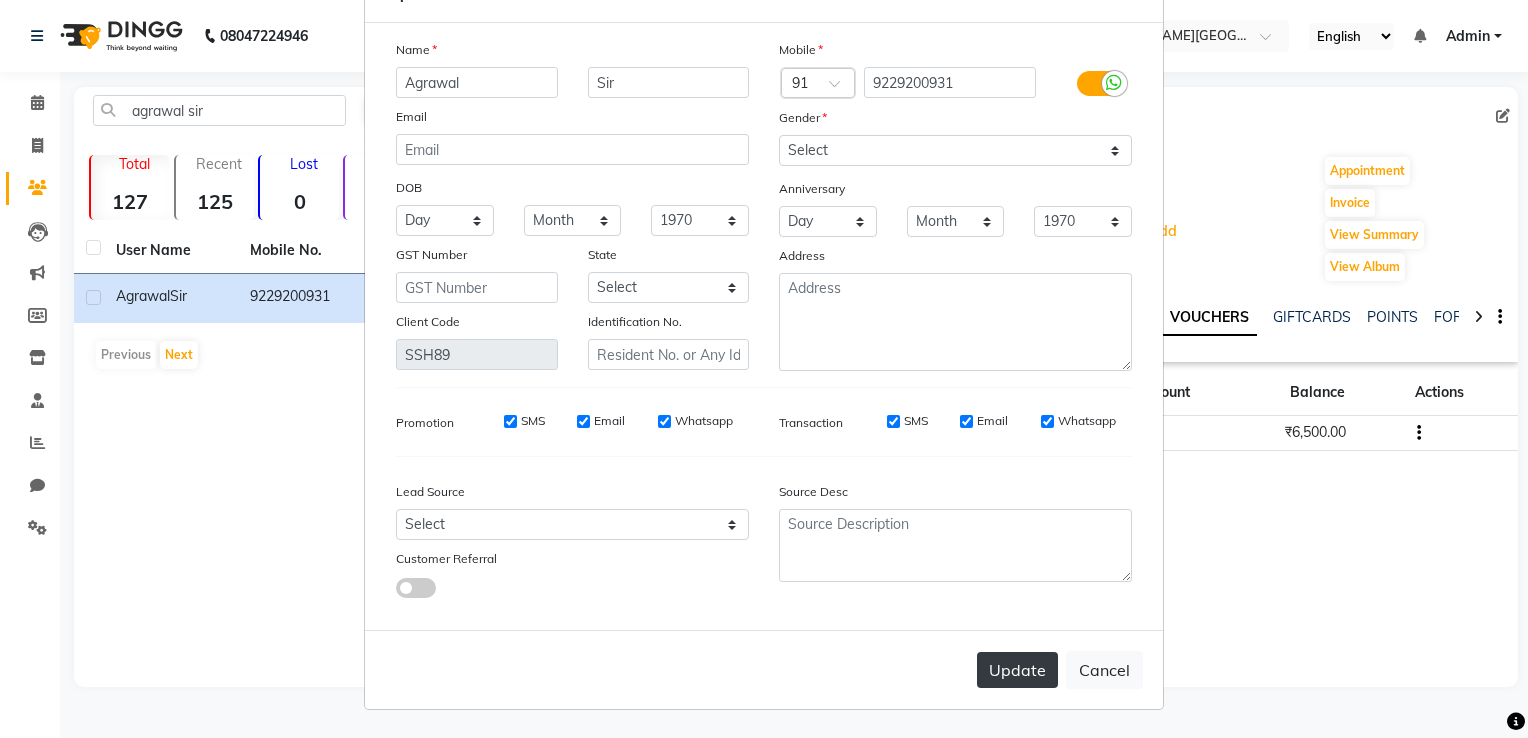 click on "Update" at bounding box center [1017, 670] 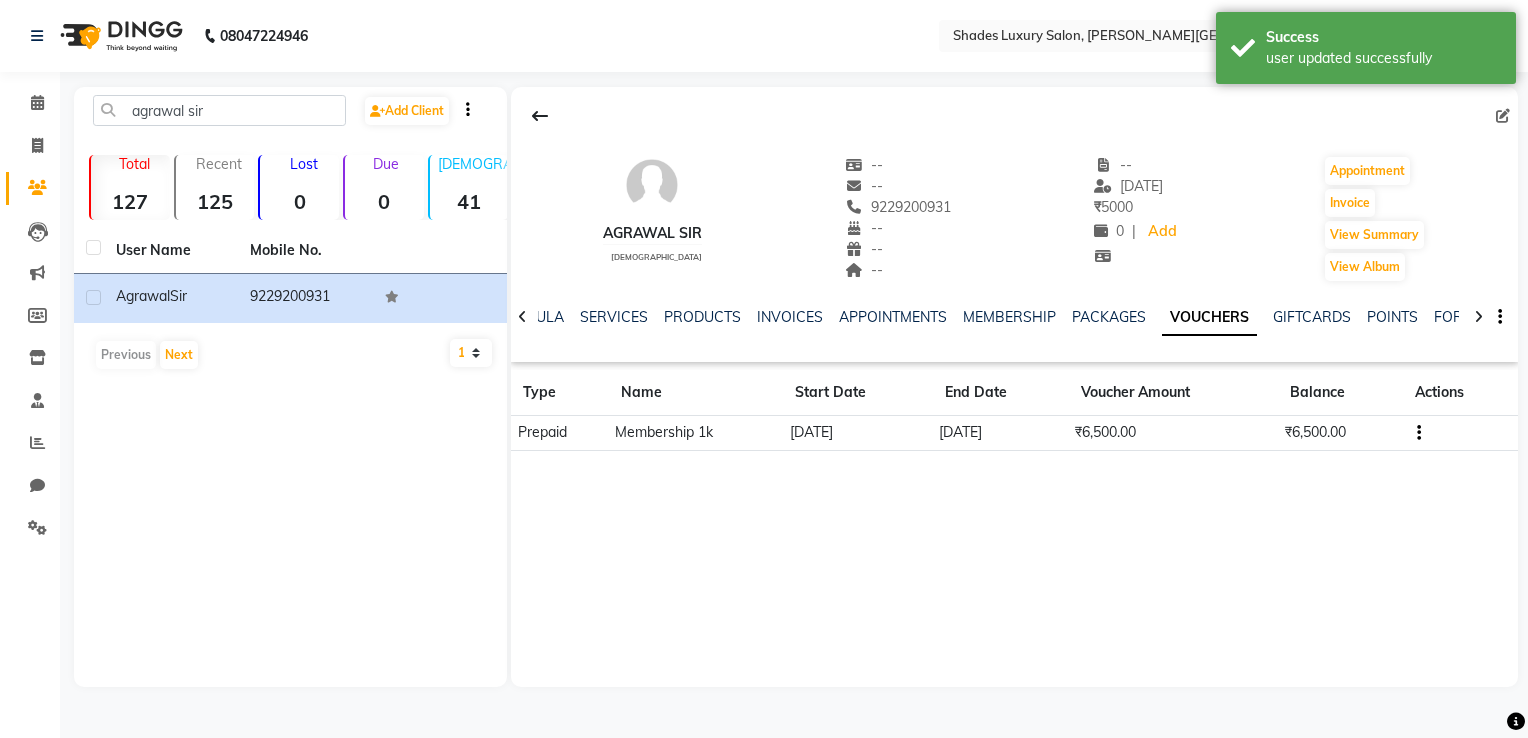 click on "Membership 1k" 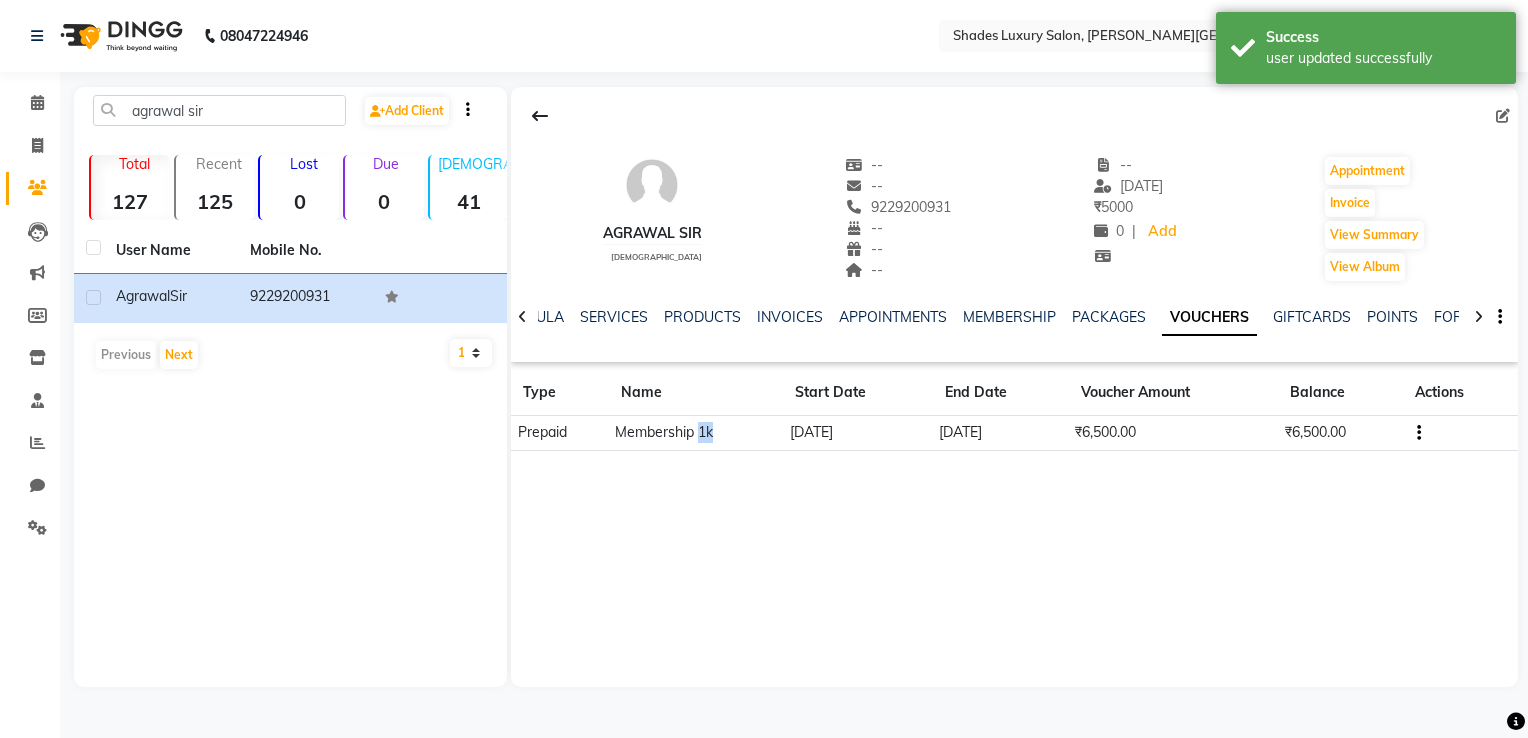 click on "Membership 1k" 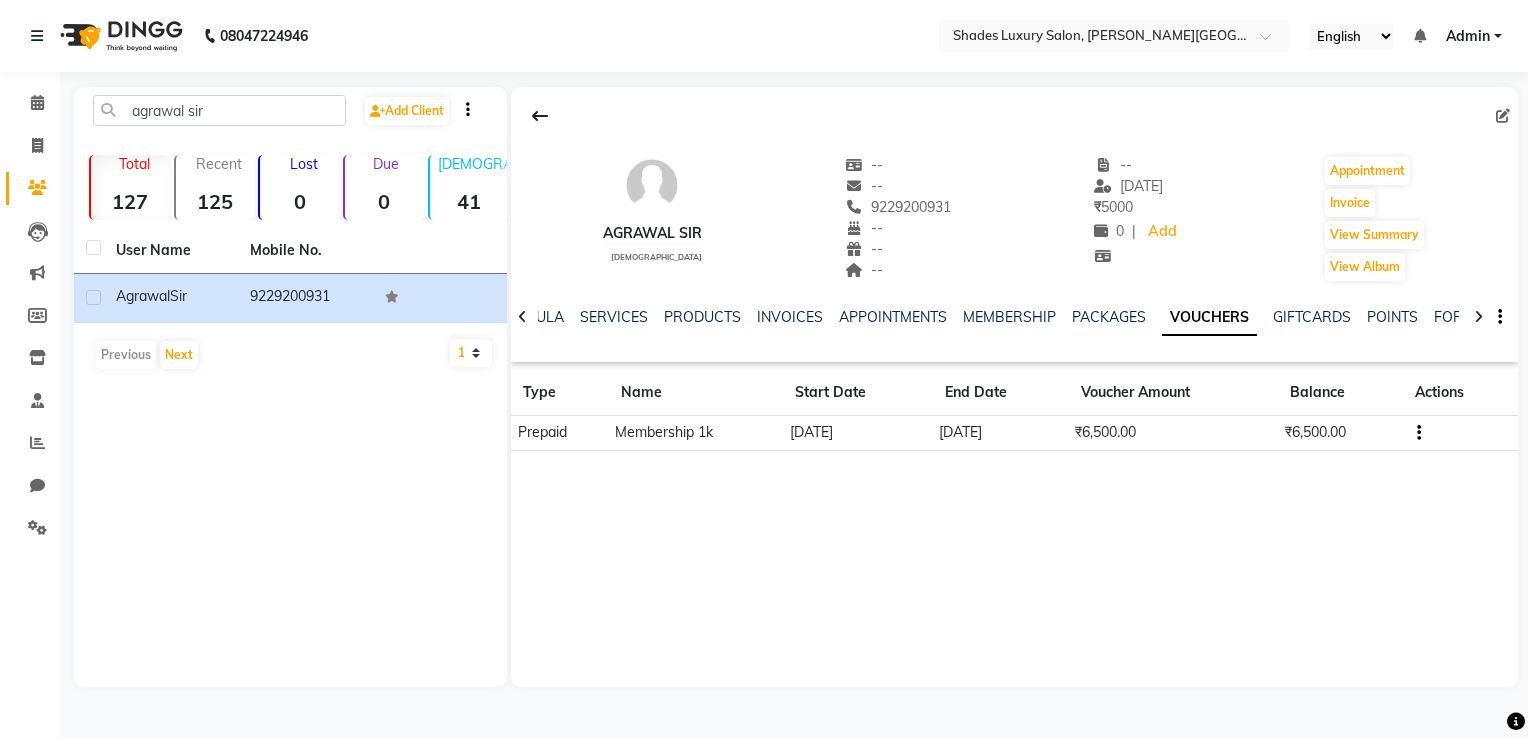 click 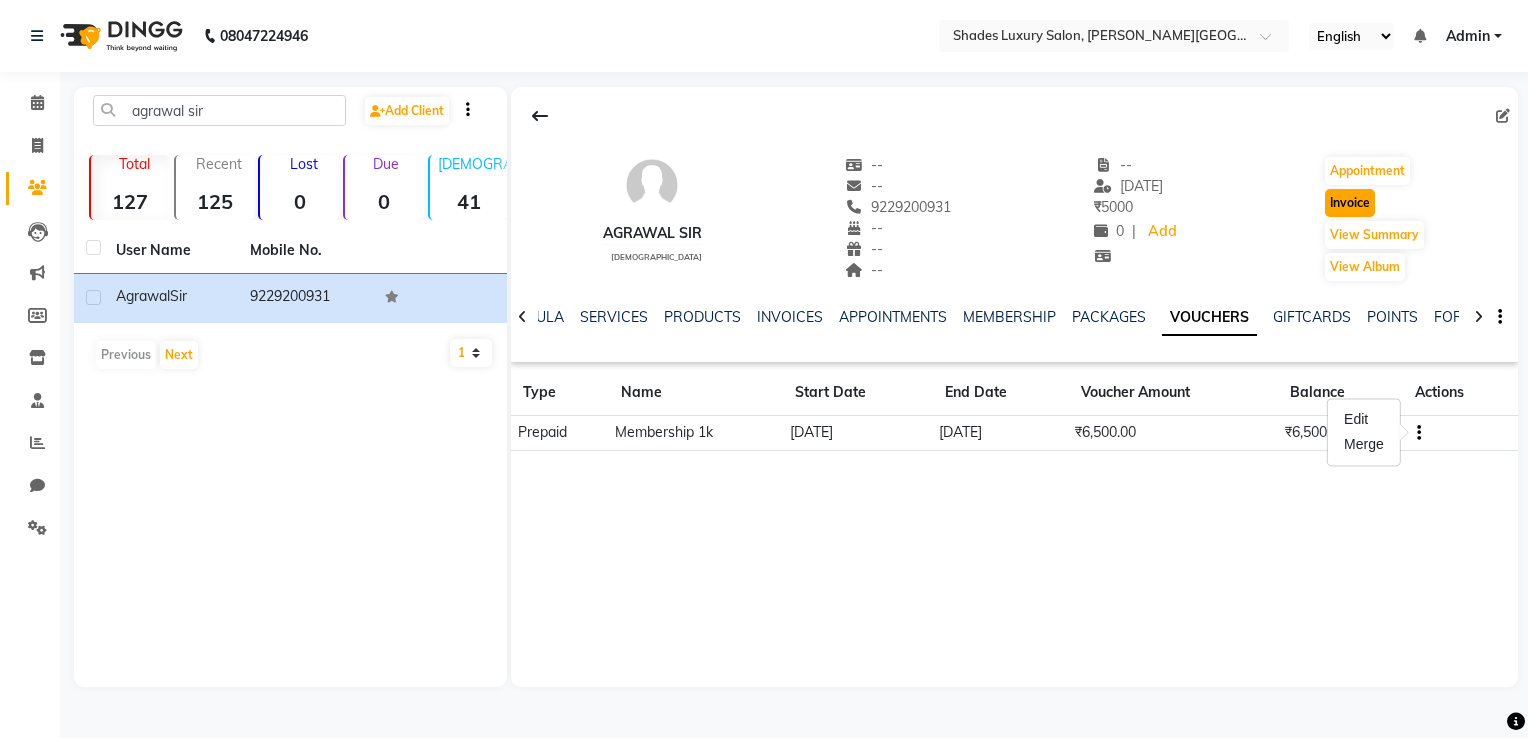 click on "Invoice" 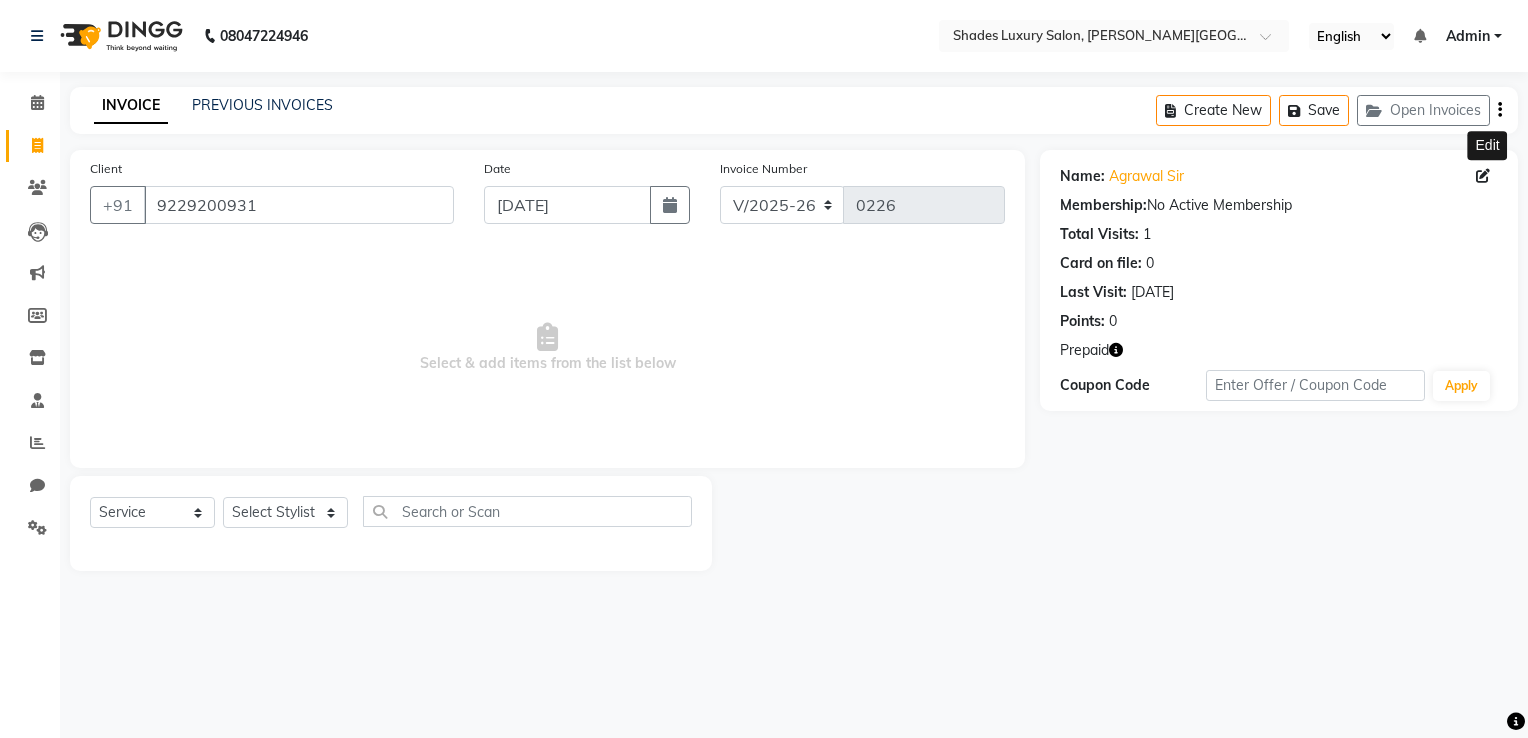 click 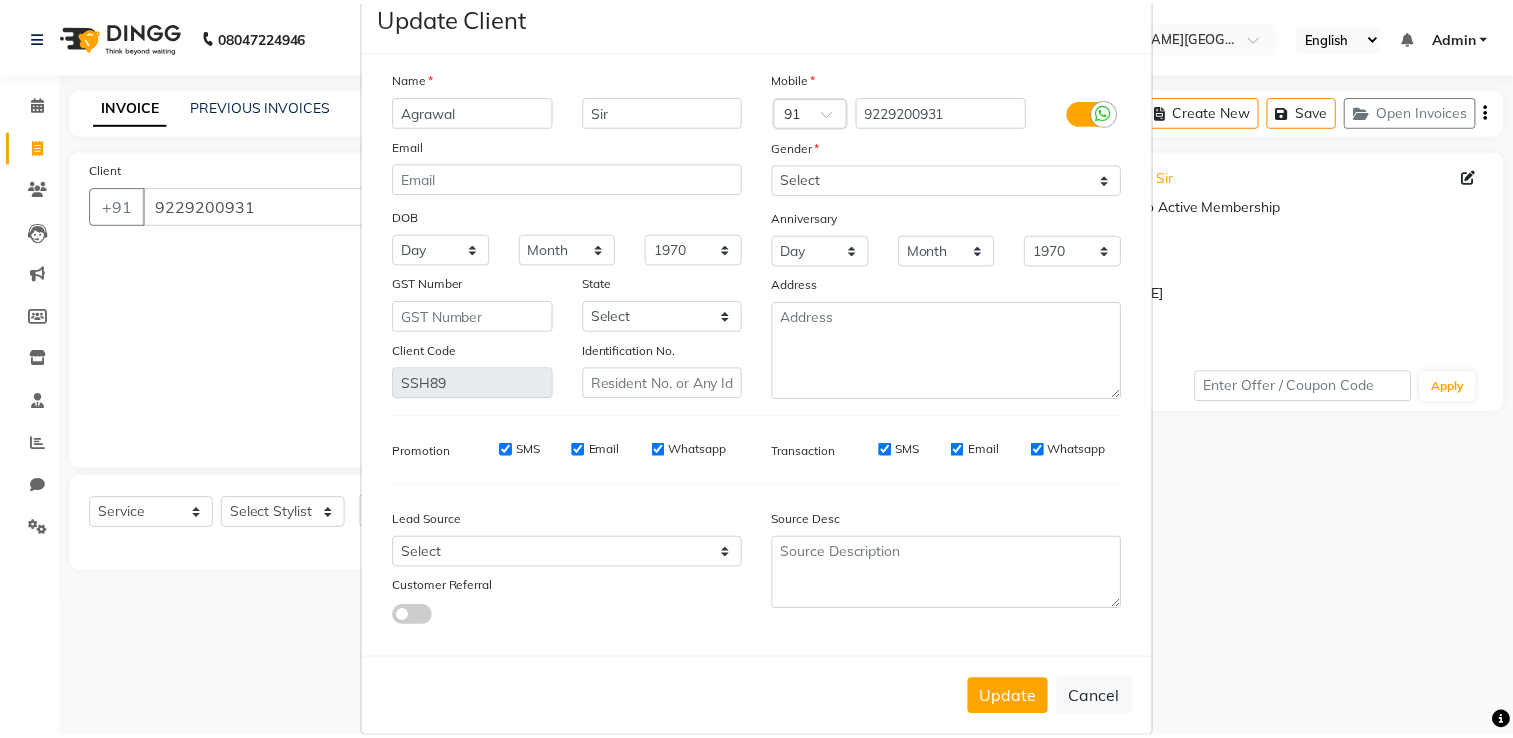 scroll, scrollTop: 83, scrollLeft: 0, axis: vertical 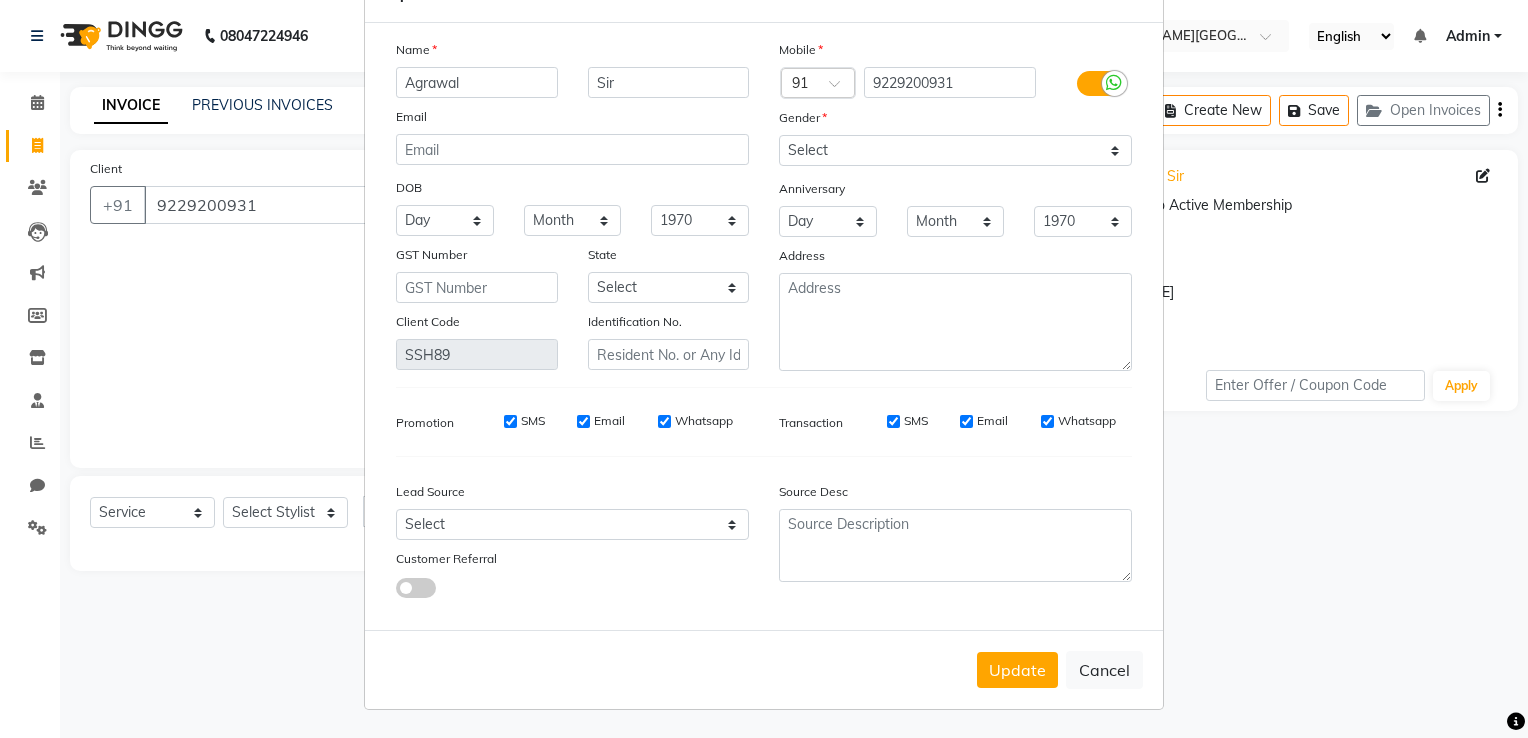 click on "Update   Cancel" at bounding box center (764, 669) 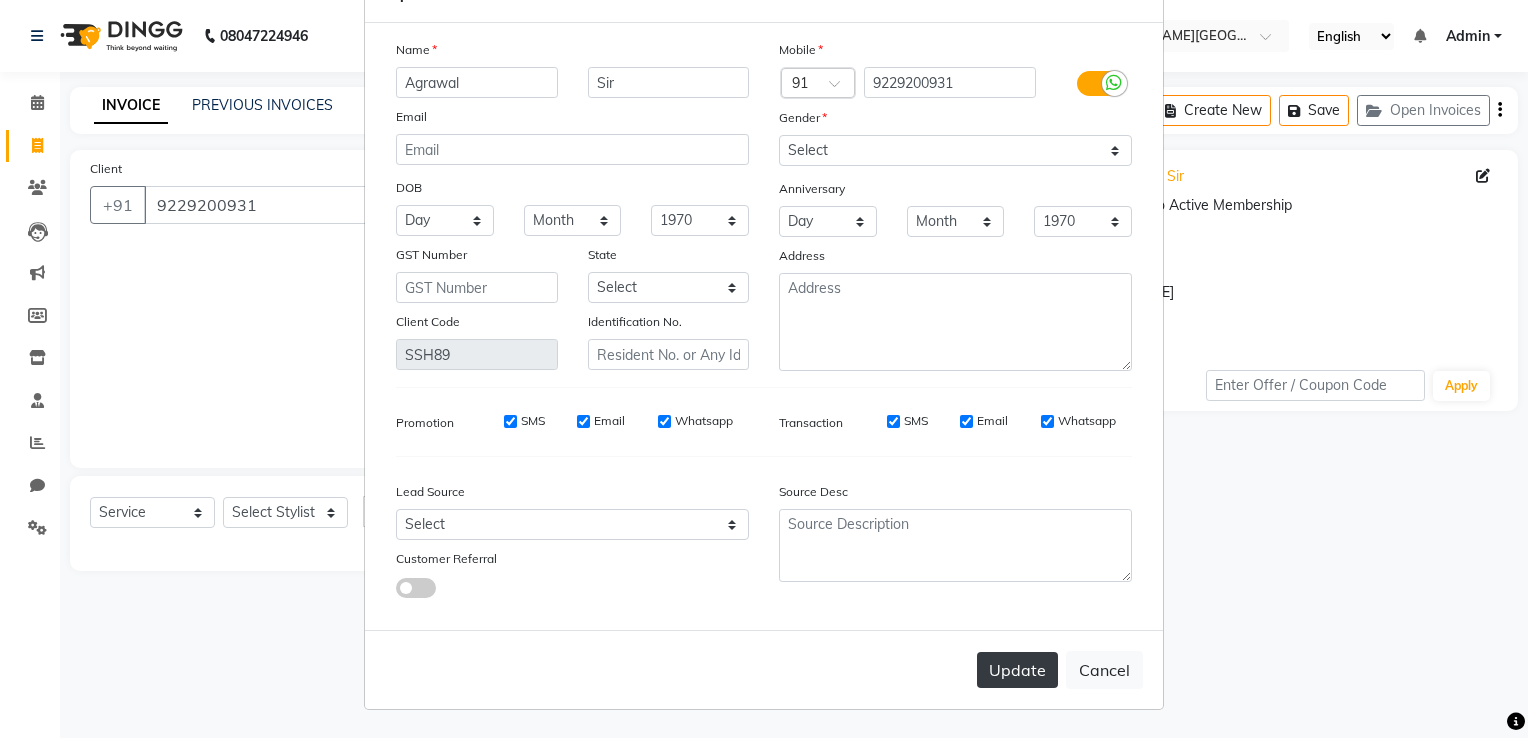 click on "Update" at bounding box center [1017, 670] 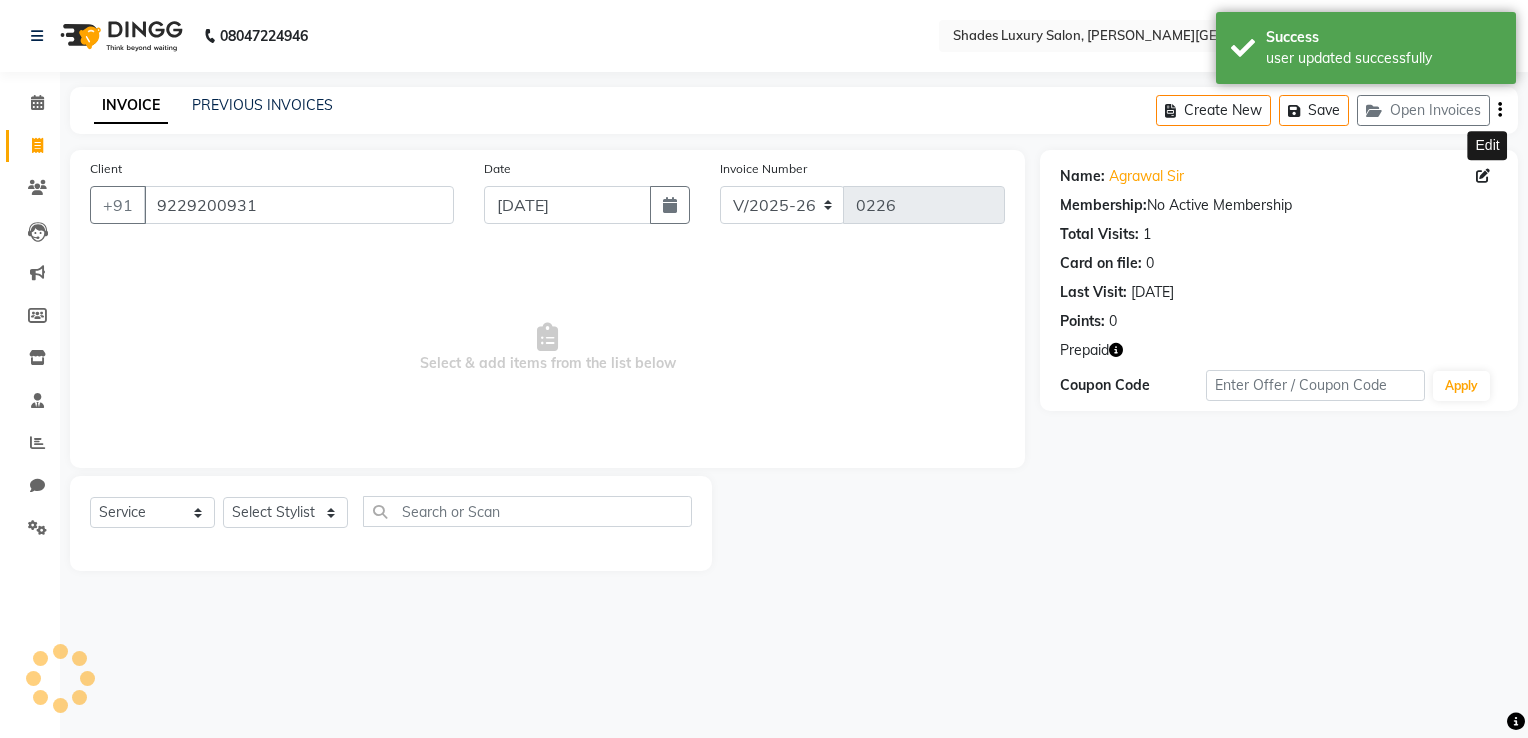 click on "Invoice" 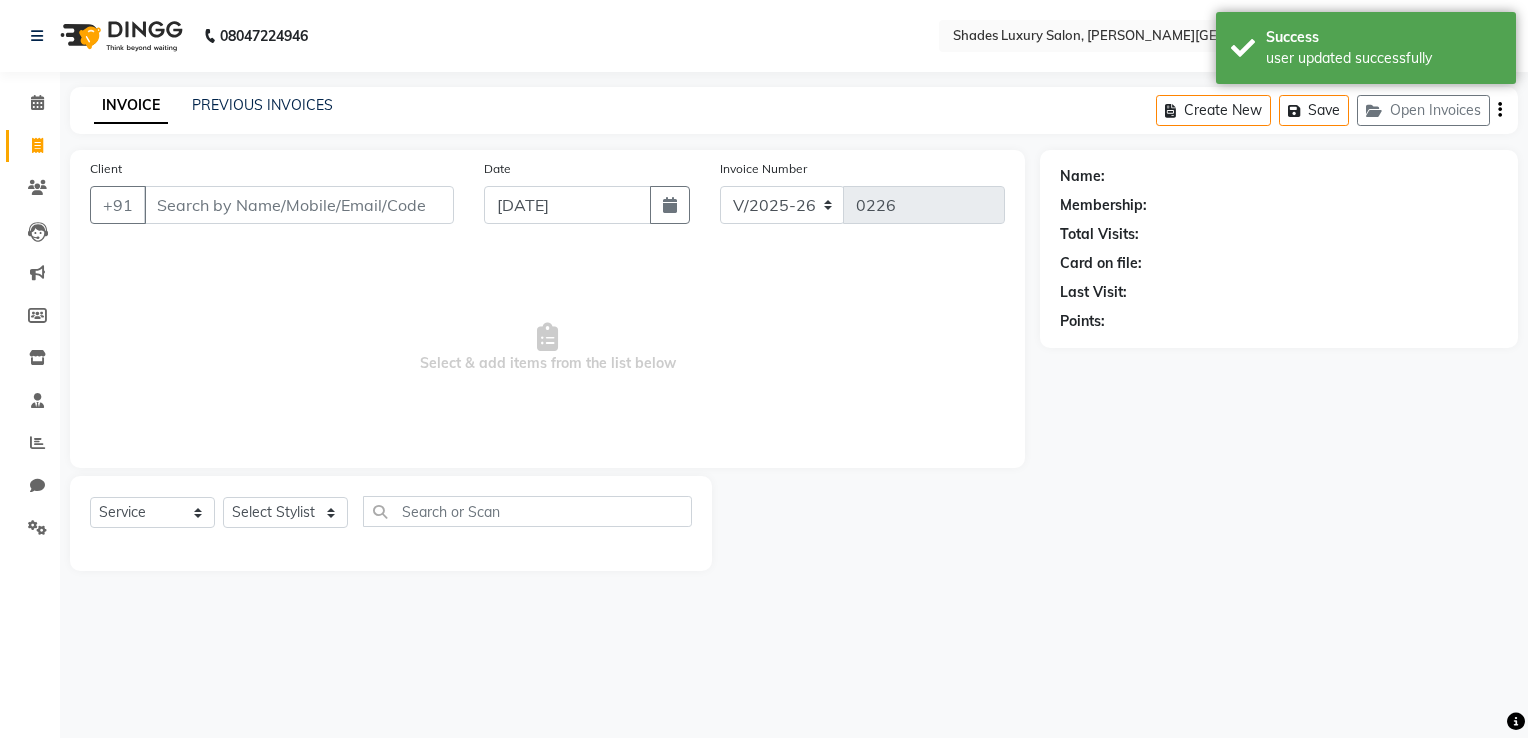 click on "Client" at bounding box center (299, 205) 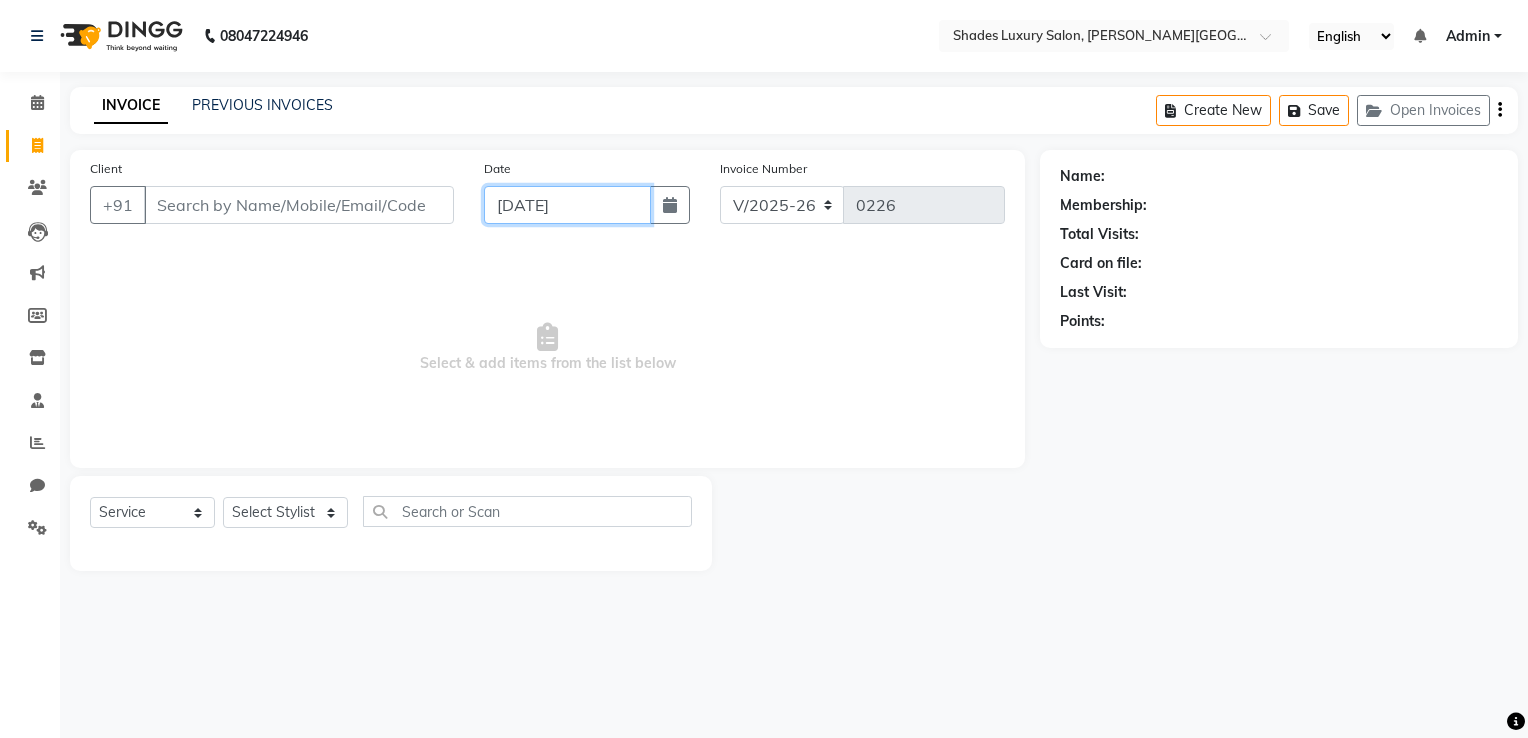 click on "[DATE]" 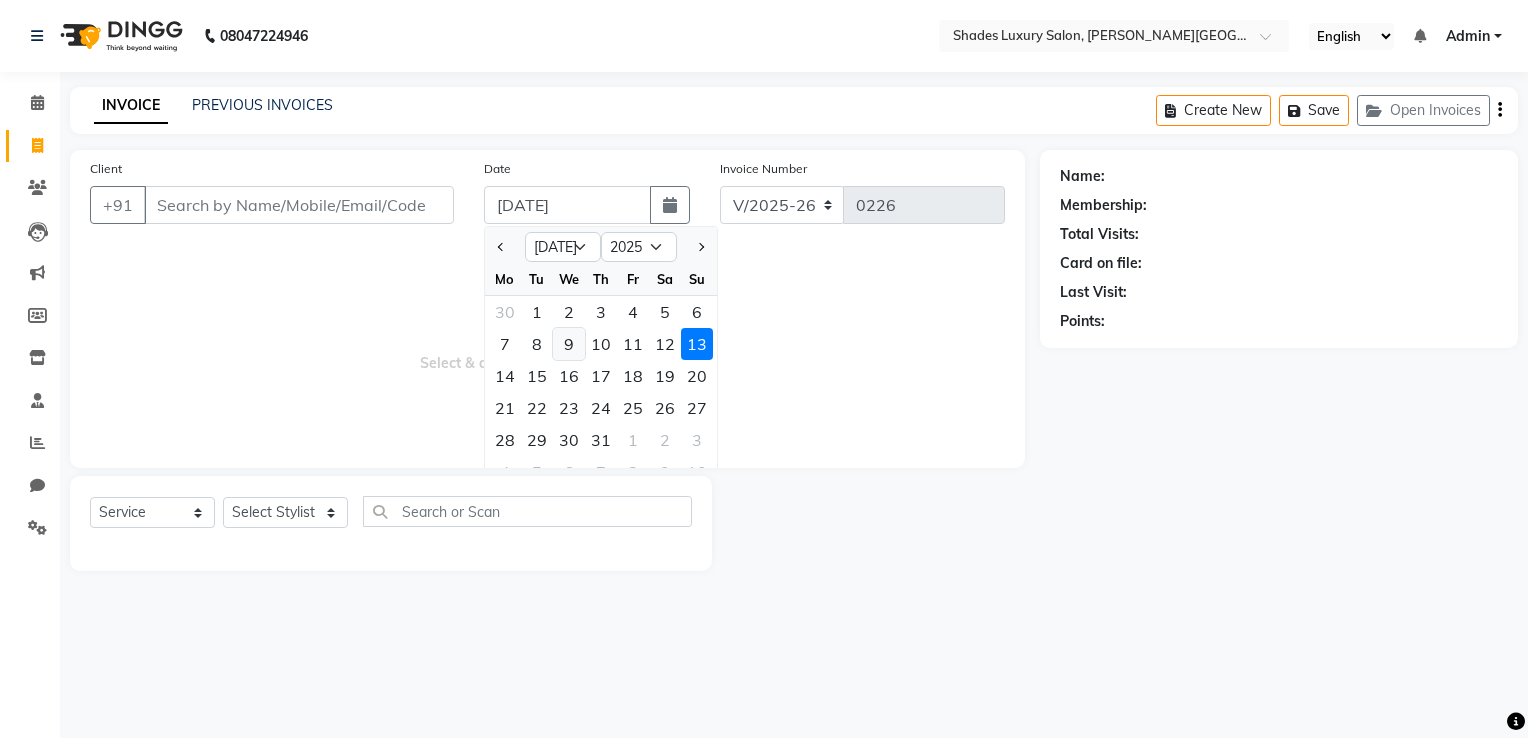 click on "9" 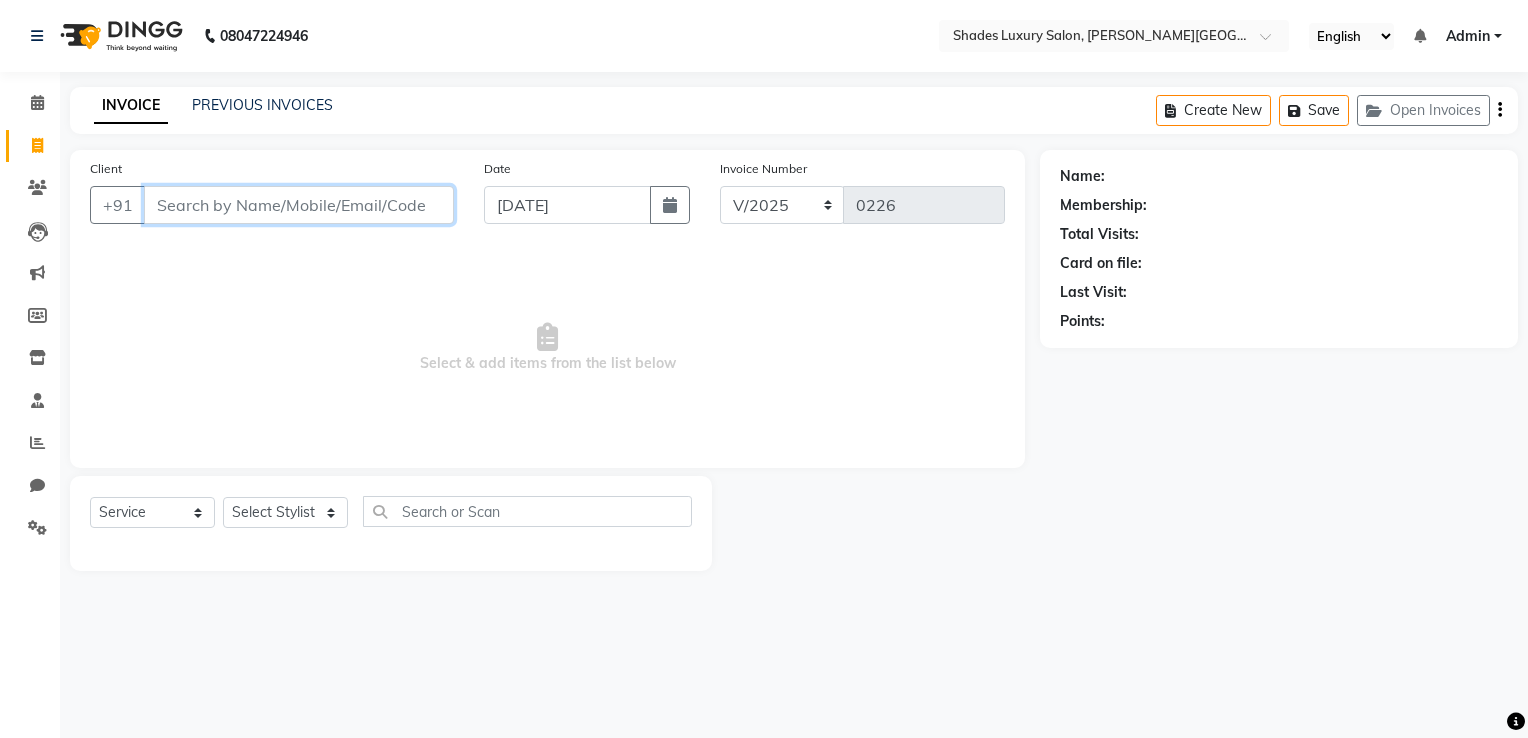 click on "Client" at bounding box center (299, 205) 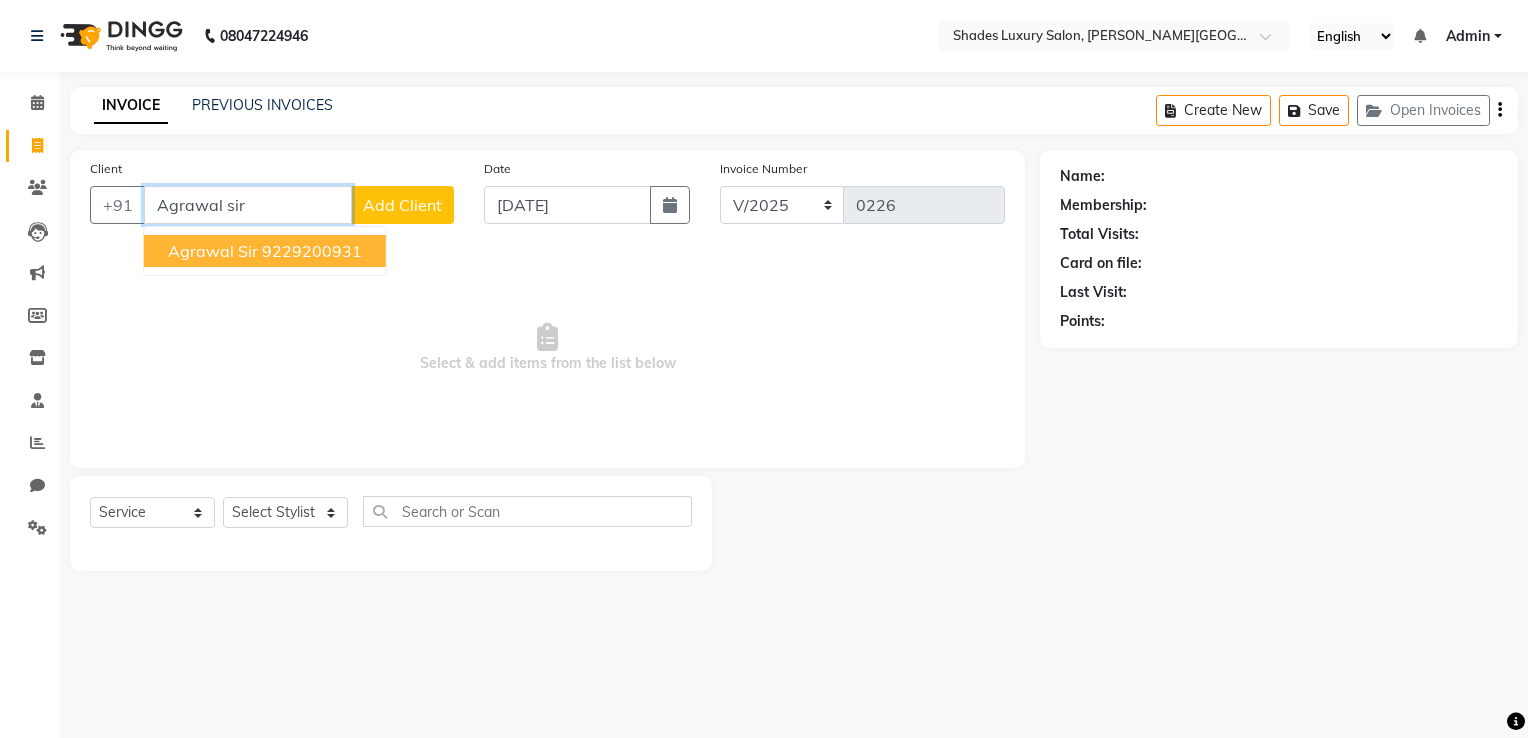 click on "Agrawal Sir  9229200931" at bounding box center (265, 251) 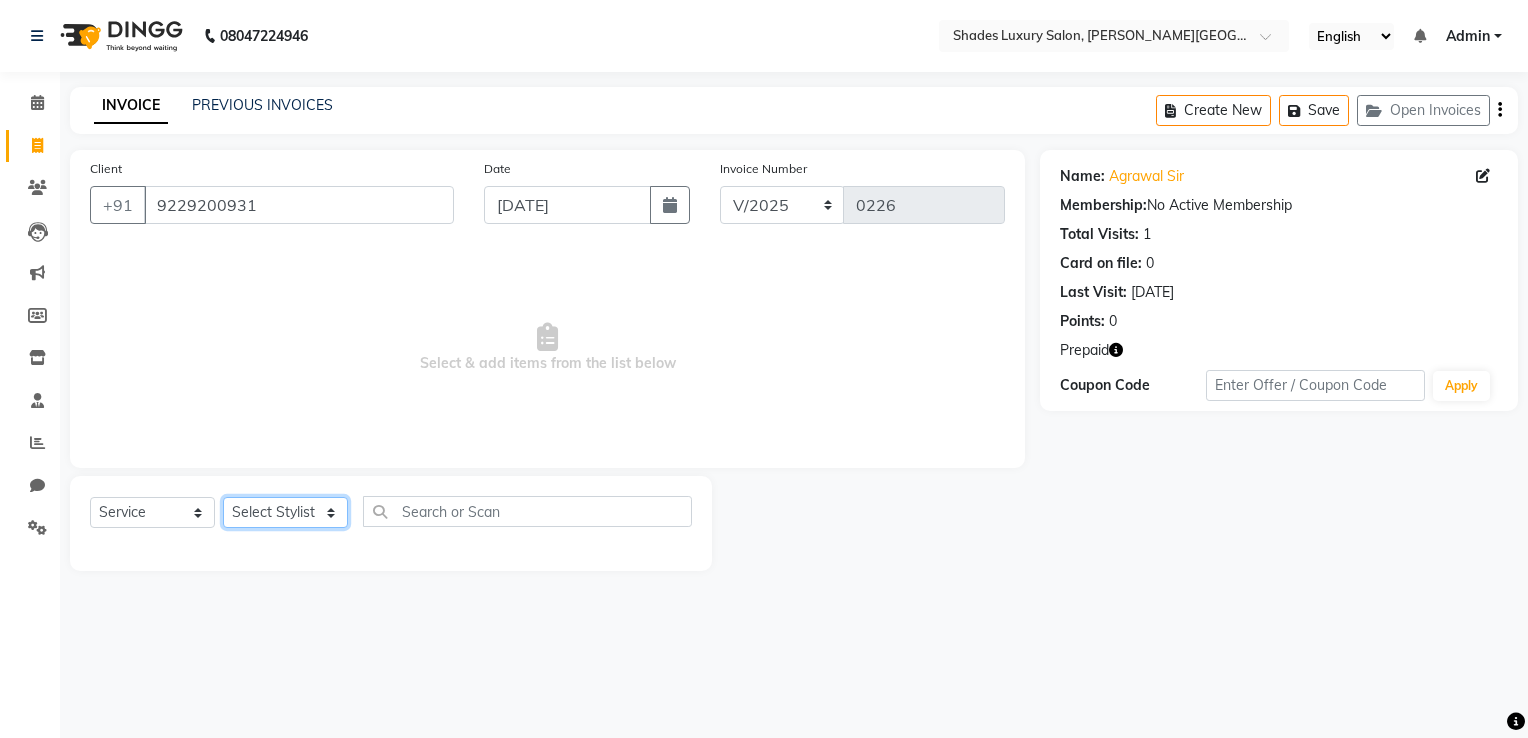 click on "Select Stylist Asha Maam Chandani Mamta Nasim Sir Palak Verma Rashi salman Samar shahbaj" 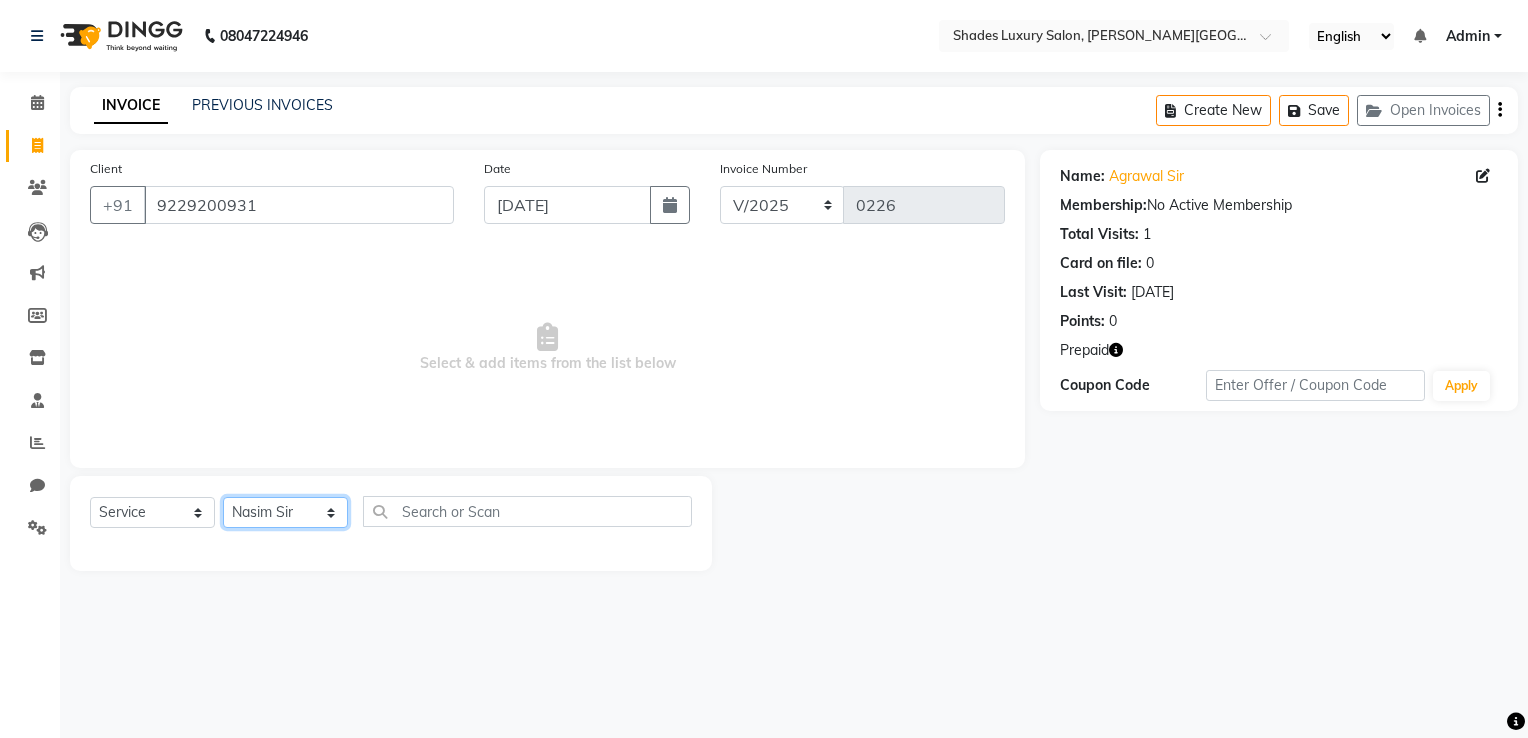 click on "Select Stylist Asha Maam Chandani Mamta Nasim Sir Palak Verma Rashi salman Samar shahbaj" 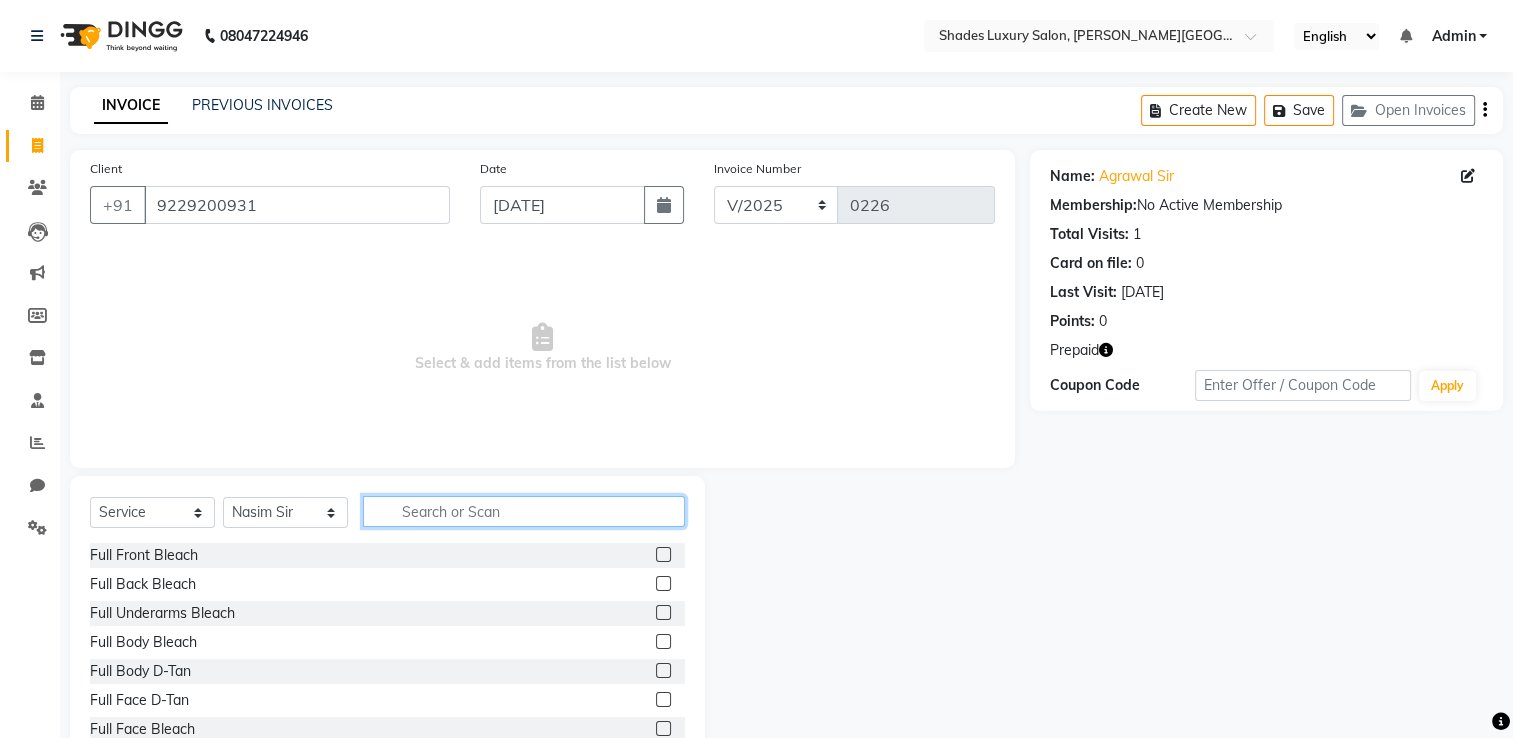click 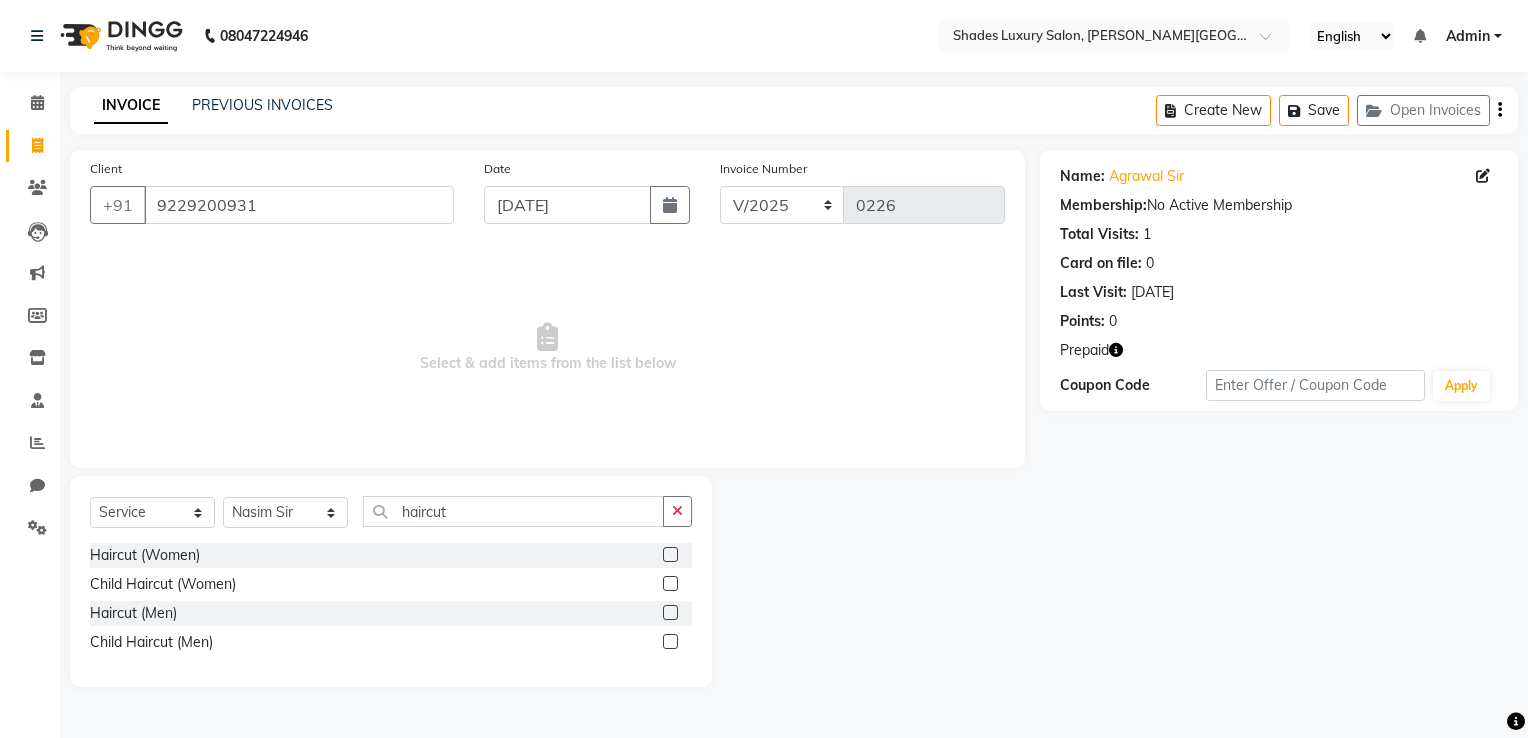 click 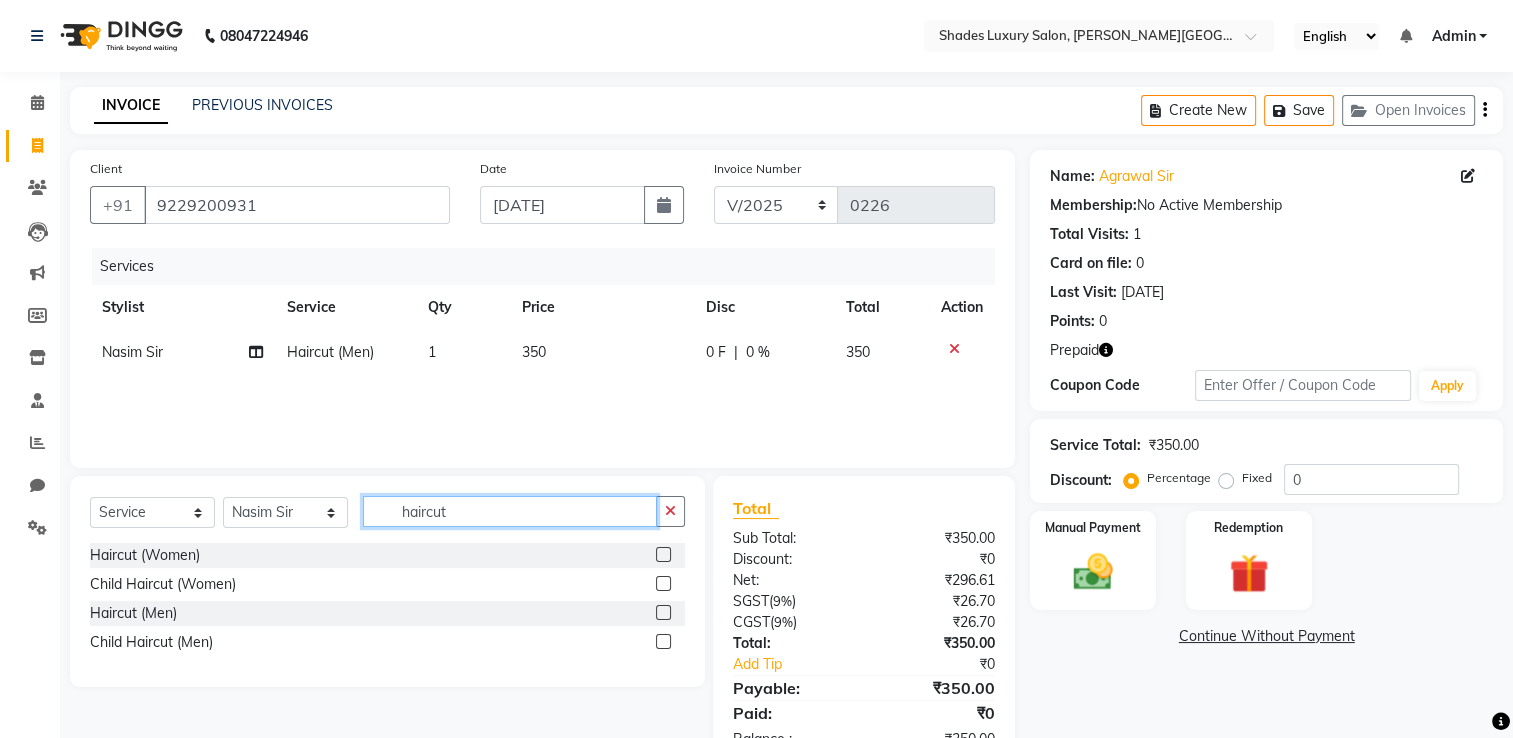 click on "haircut" 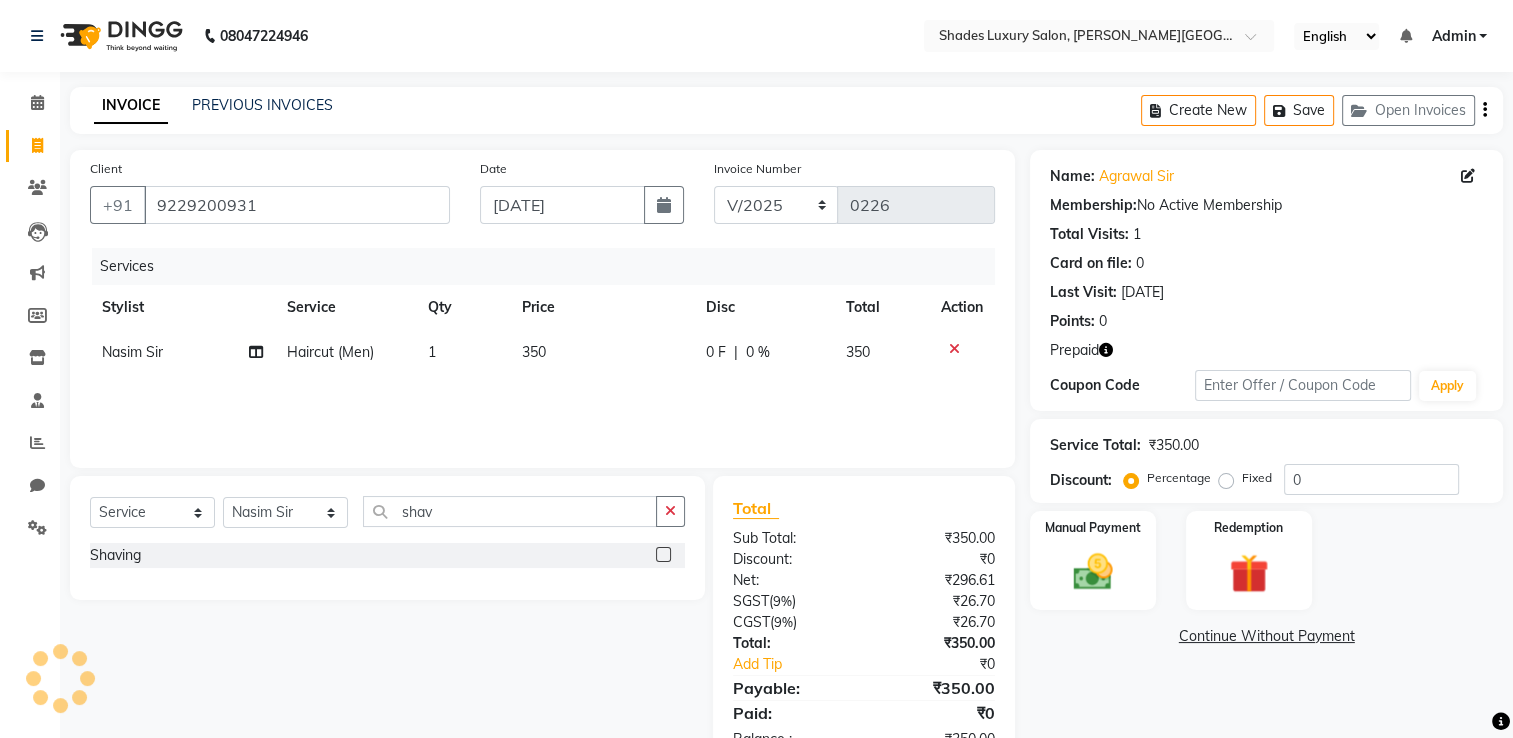 click 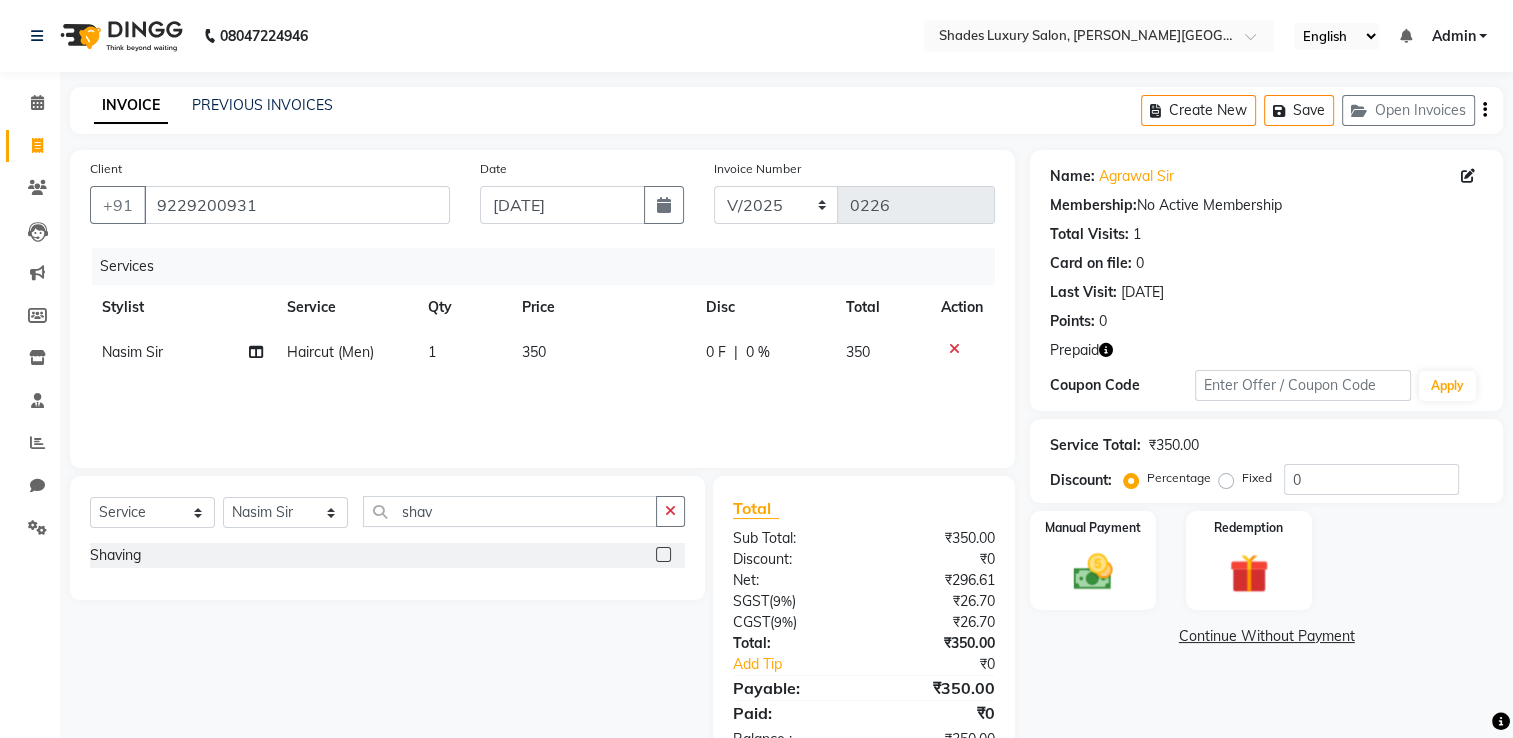 click 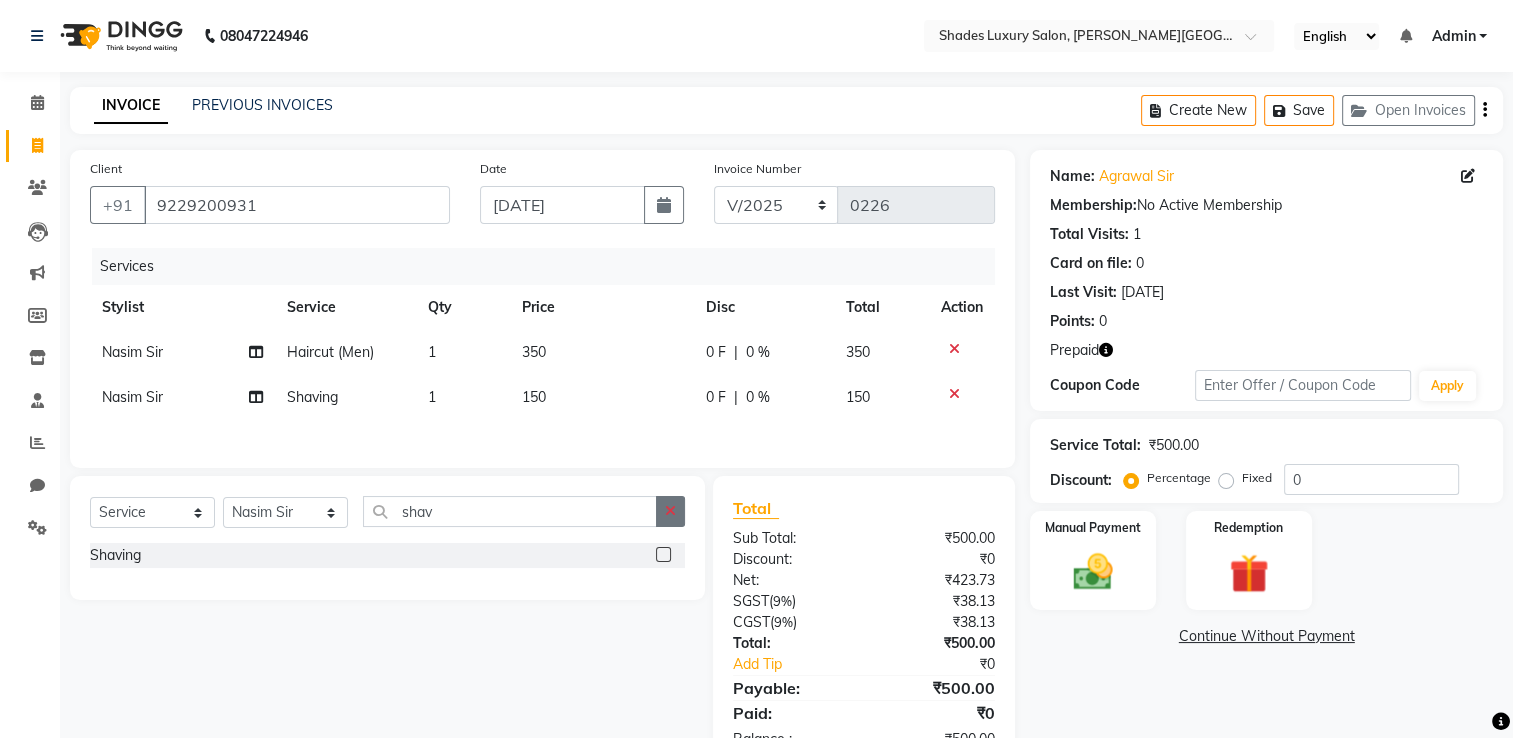 click 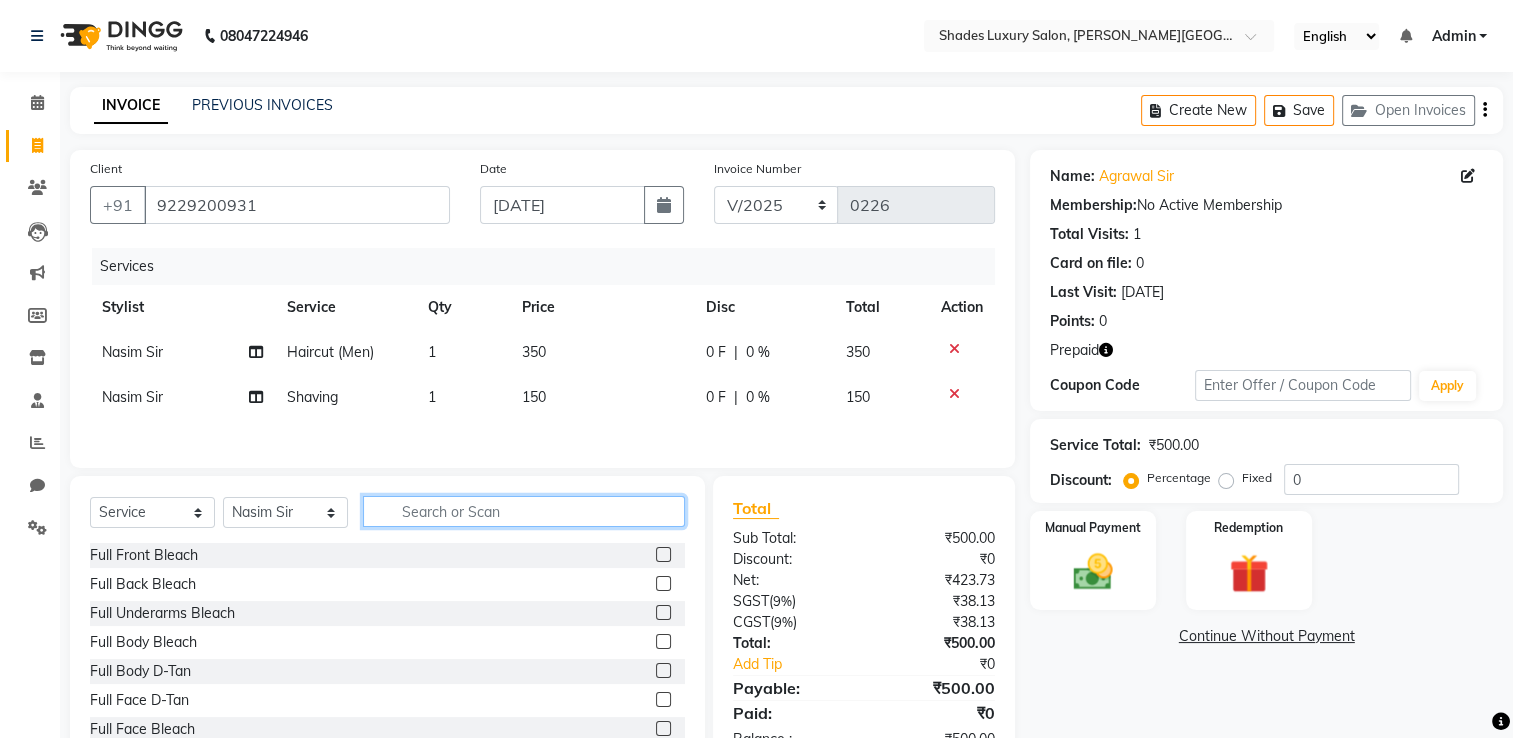 click 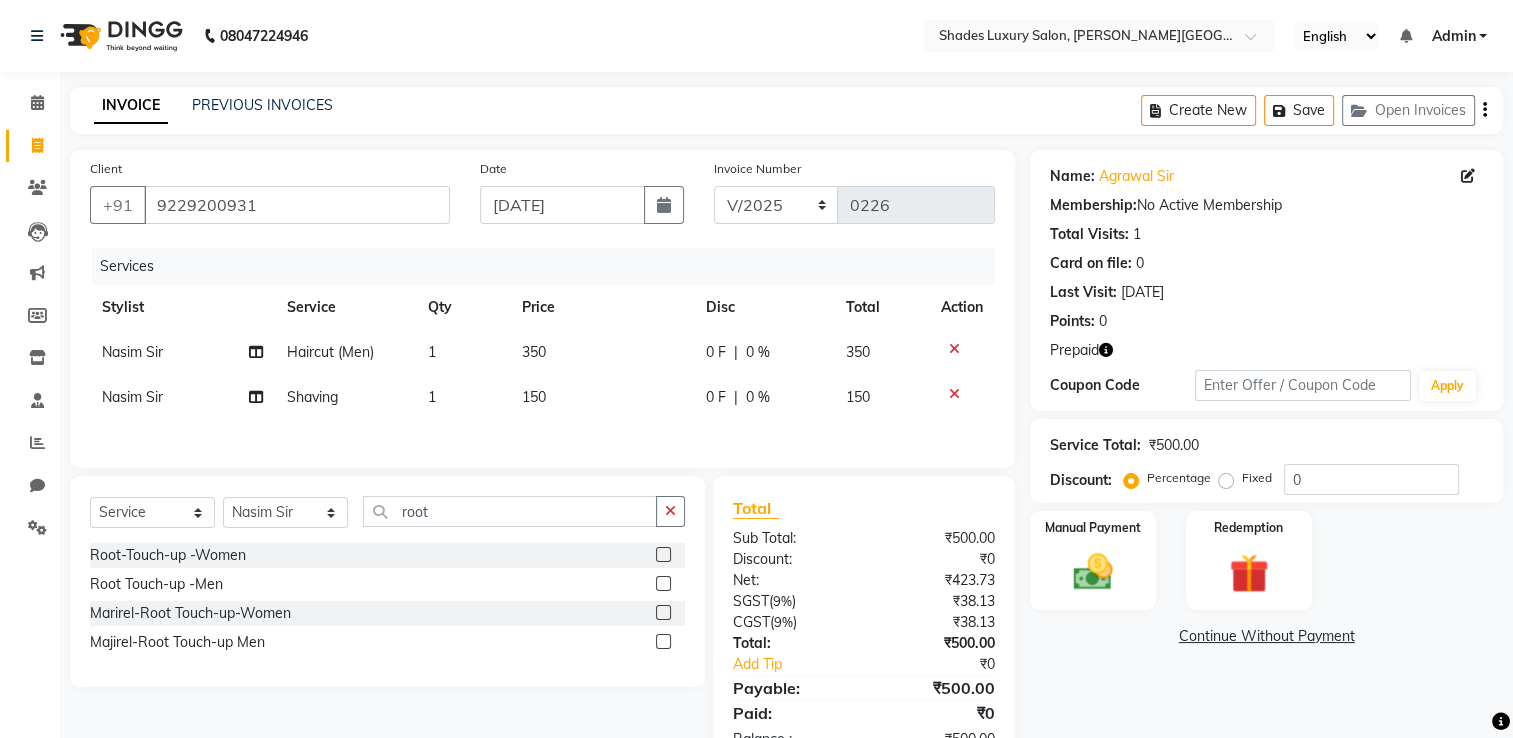click 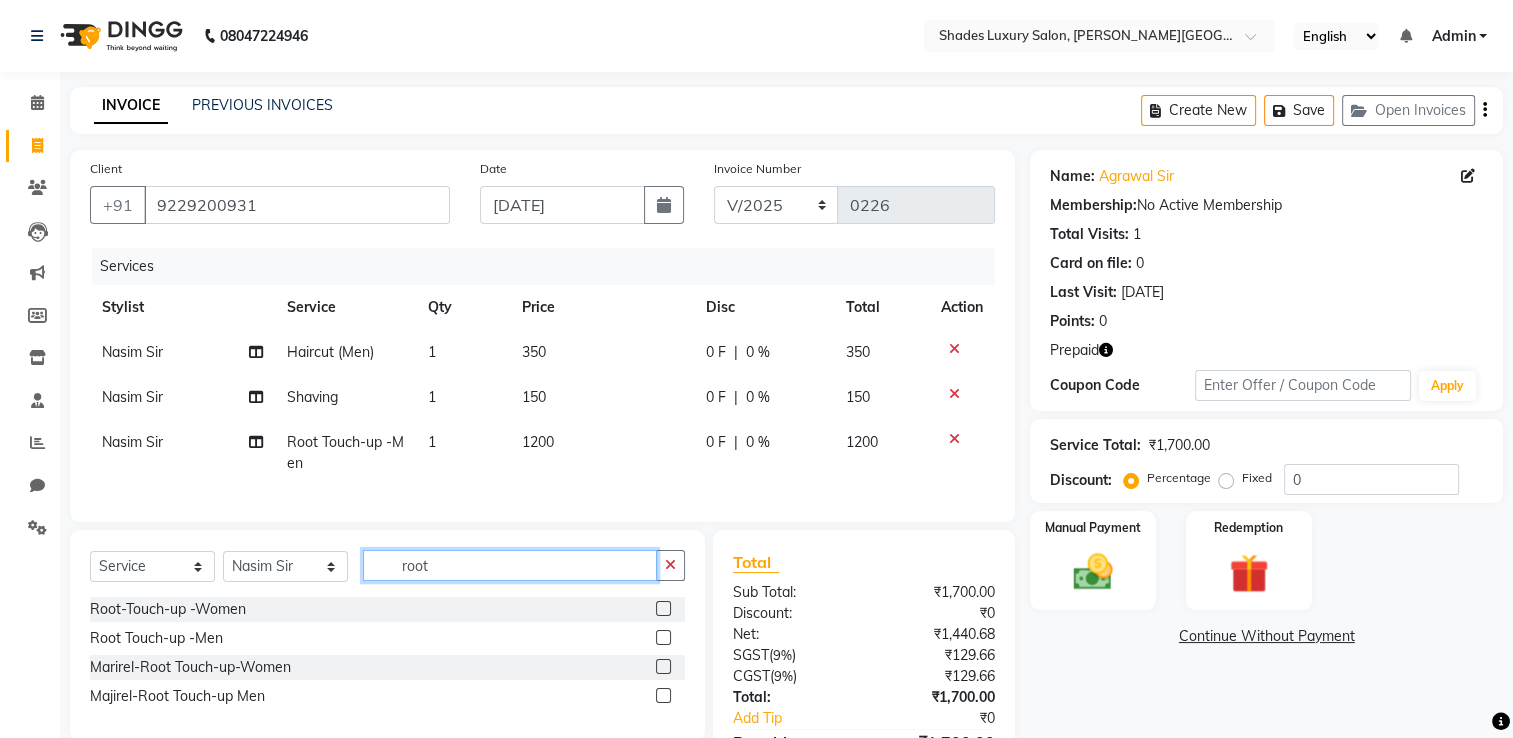 click on "root" 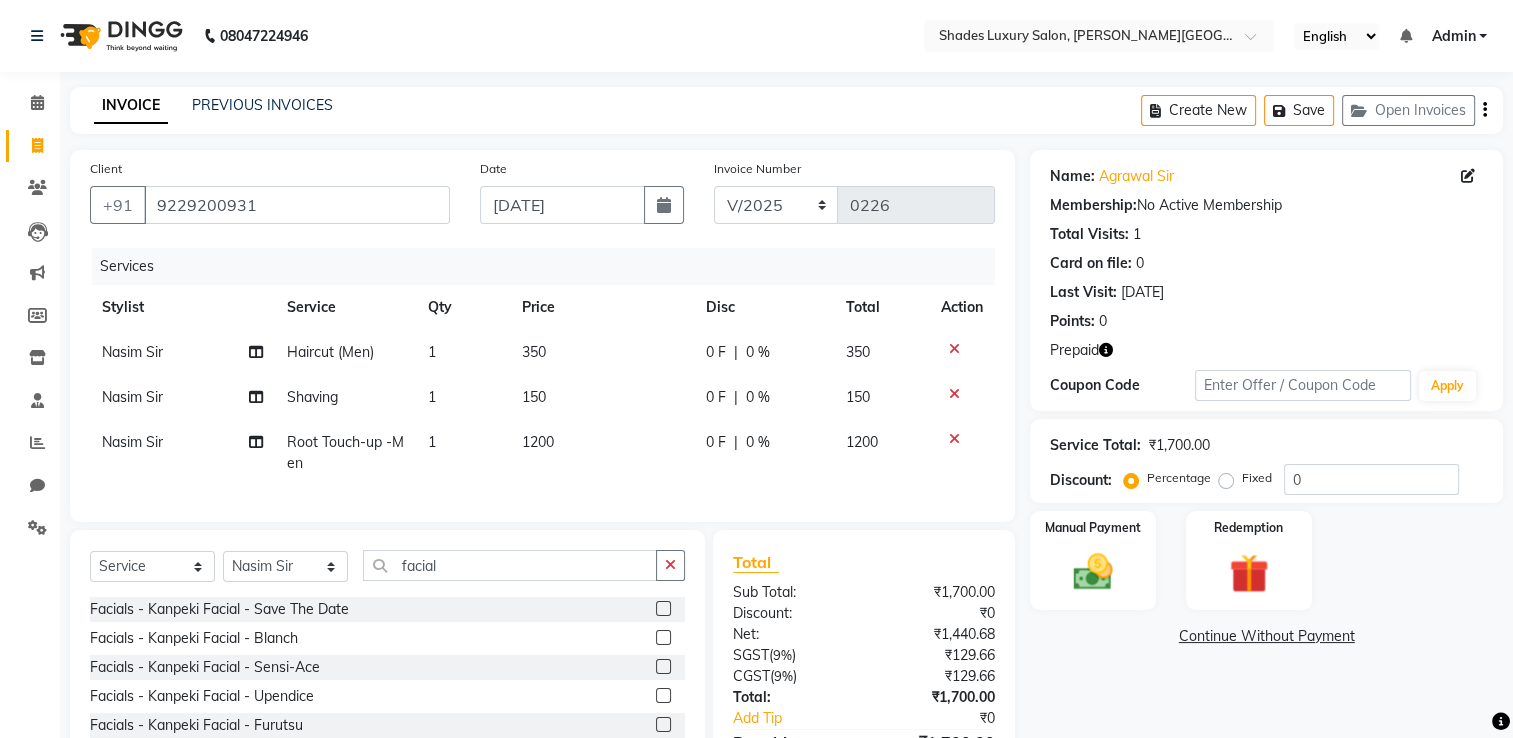 click 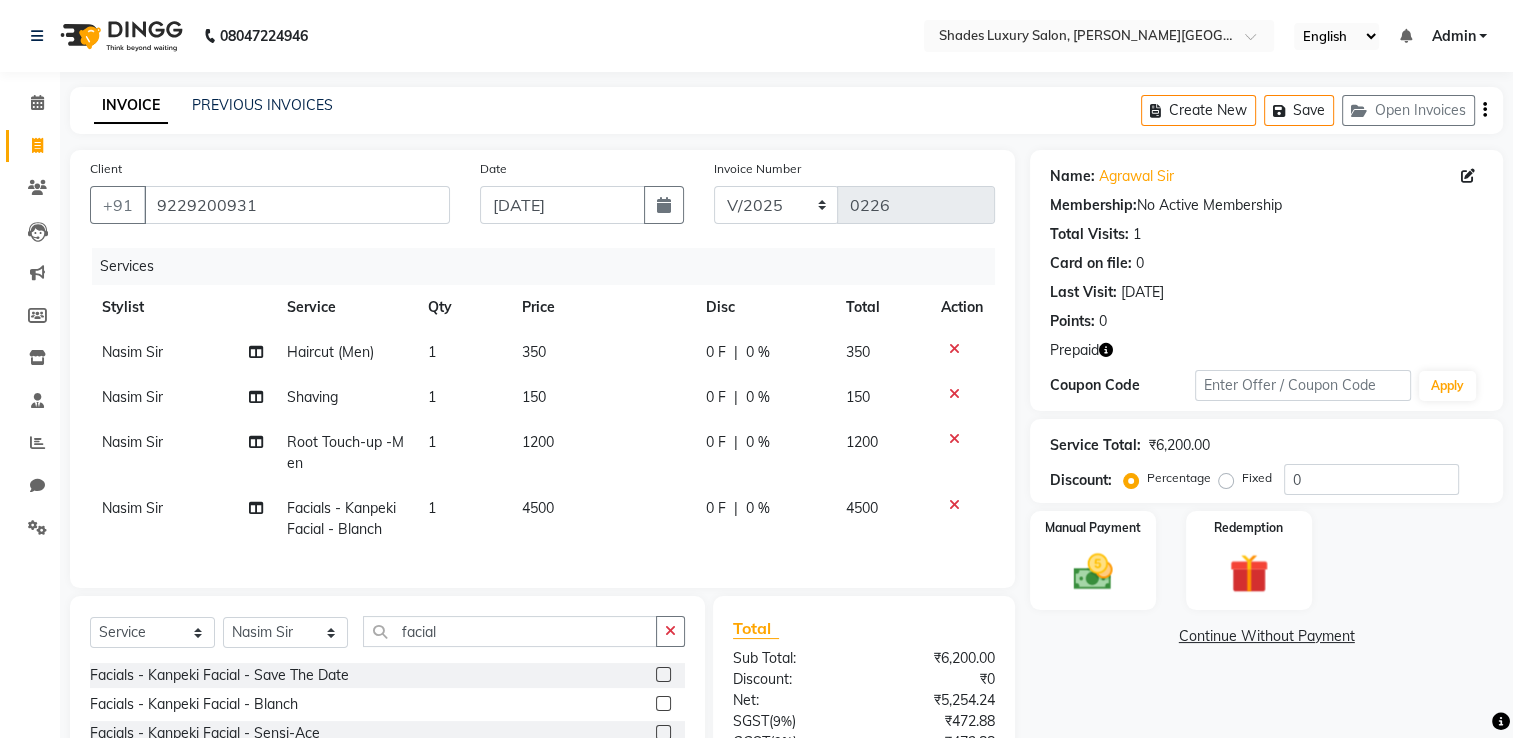 click on "Nasim Sir" 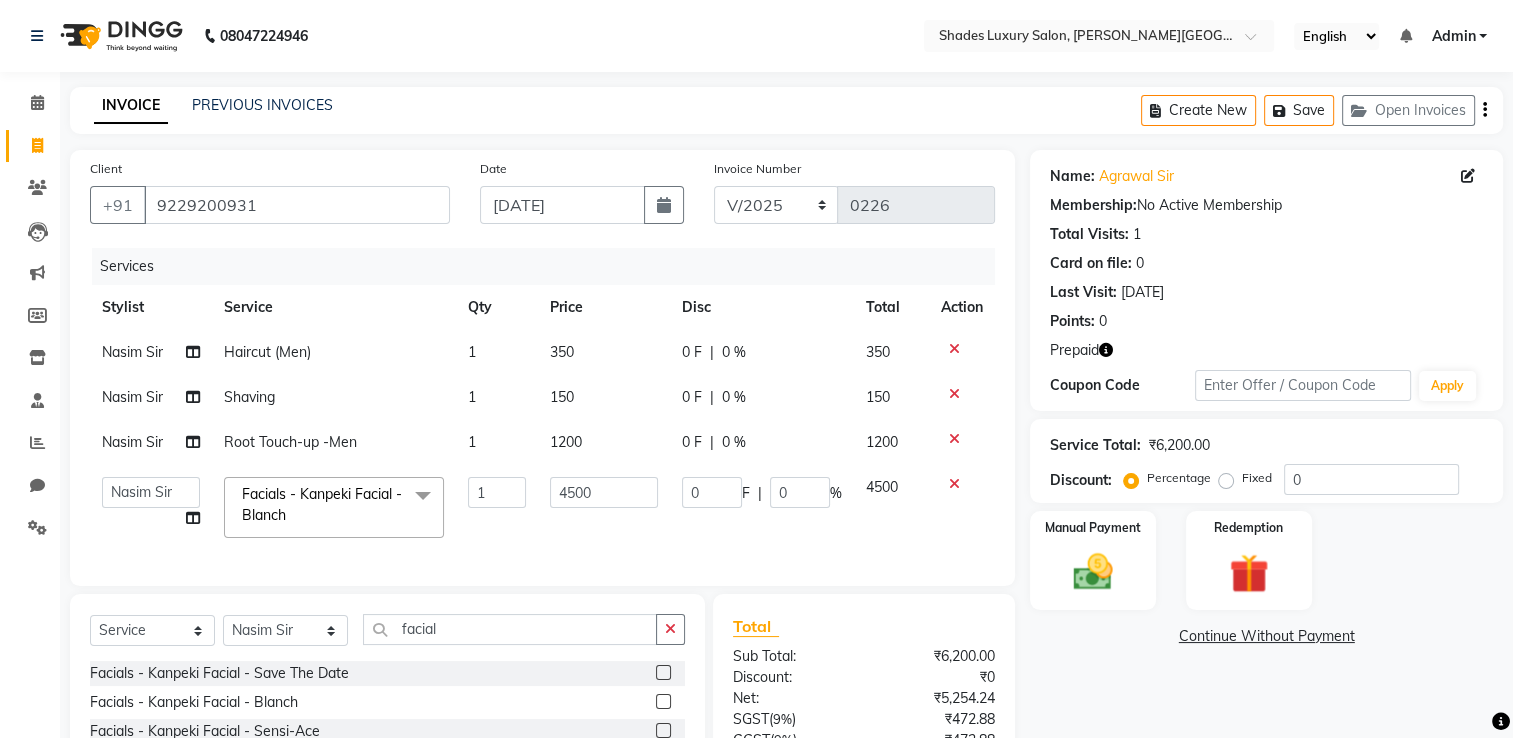 click on "Asha Maam   Chandani   Mamta   Nasim Sir   Palak Verma   Rashi   salman   Samar   shahbaj" 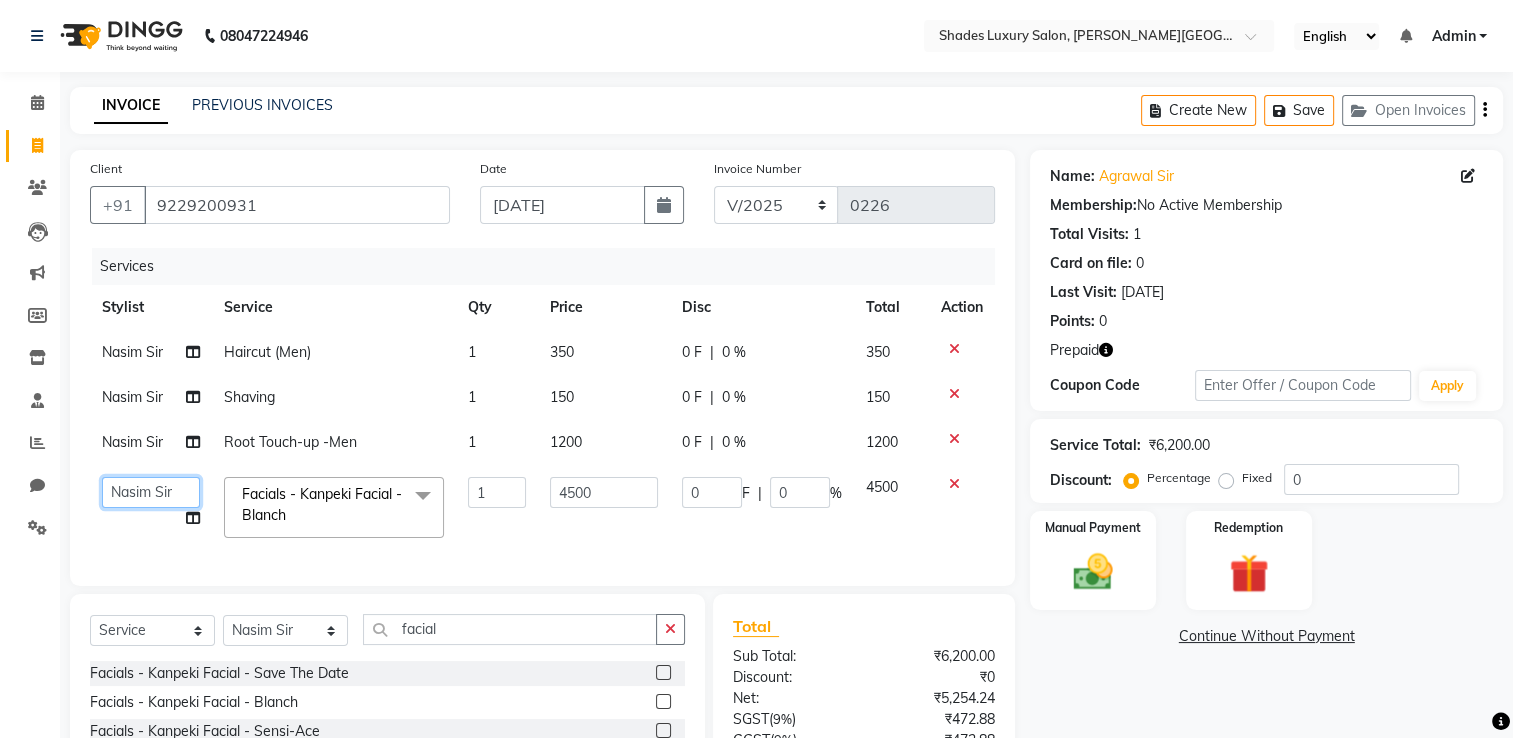 click on "Asha Maam   Chandani   Mamta   Nasim Sir   Palak Verma   Rashi   salman   Samar   shahbaj" 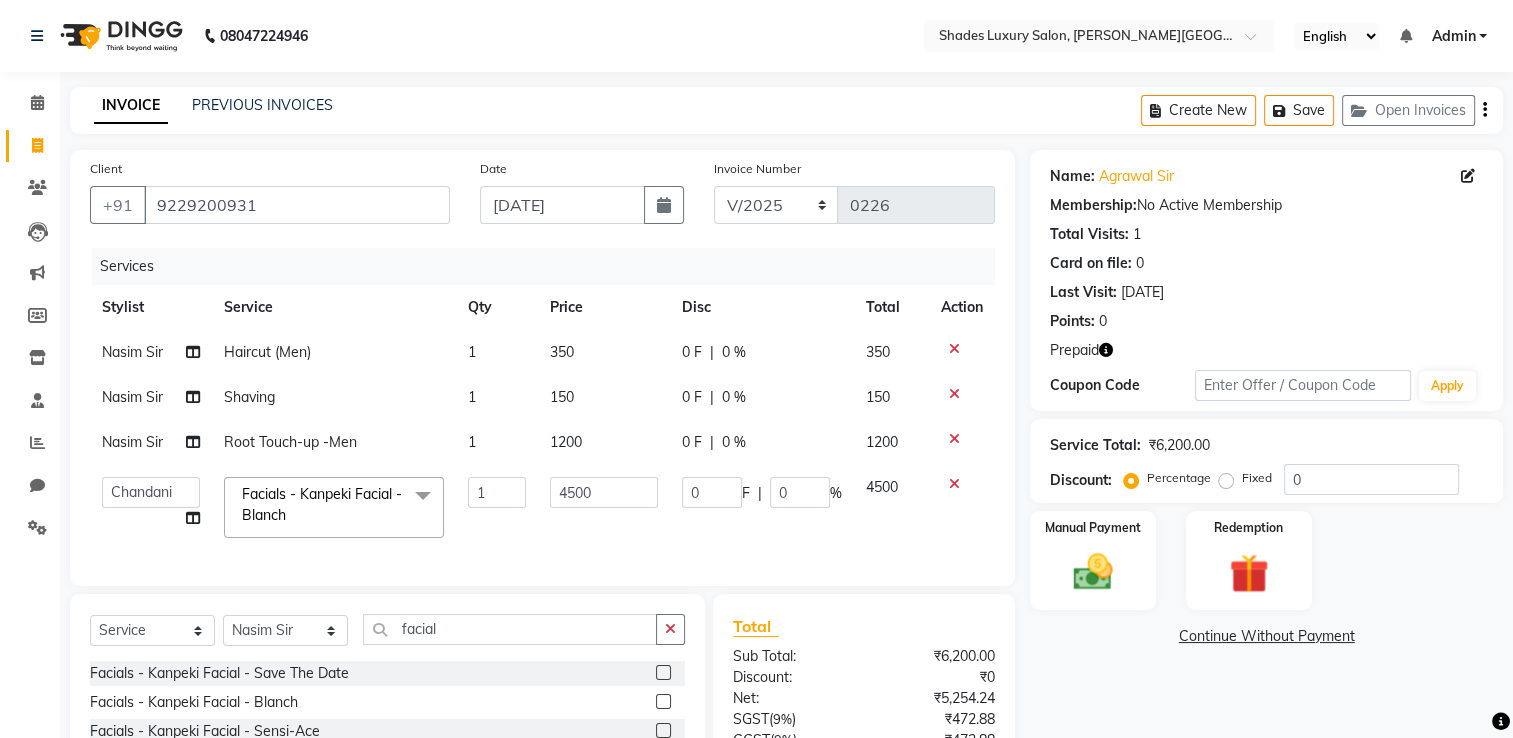 click on "4500" 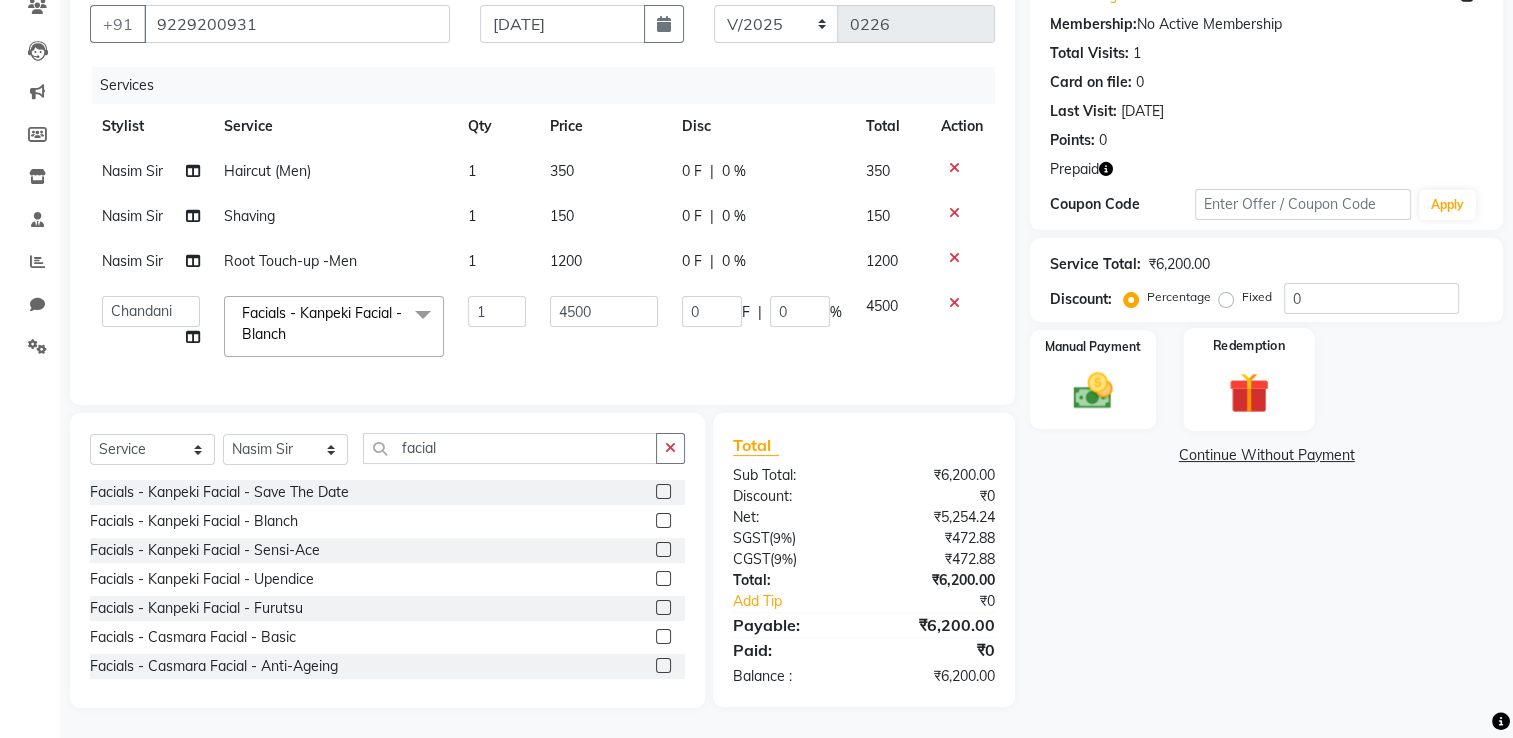 click on "Redemption" 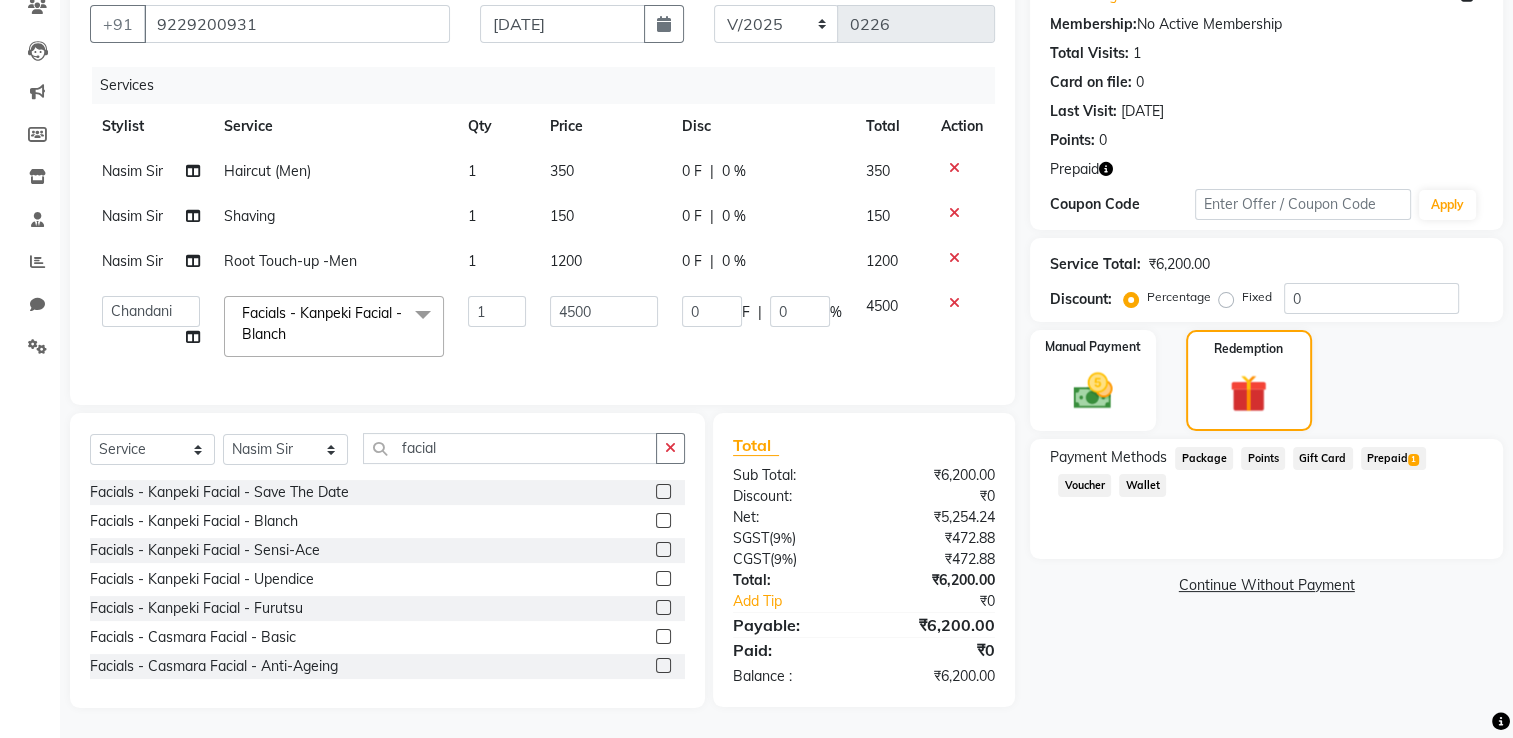 click on "Prepaid  1" 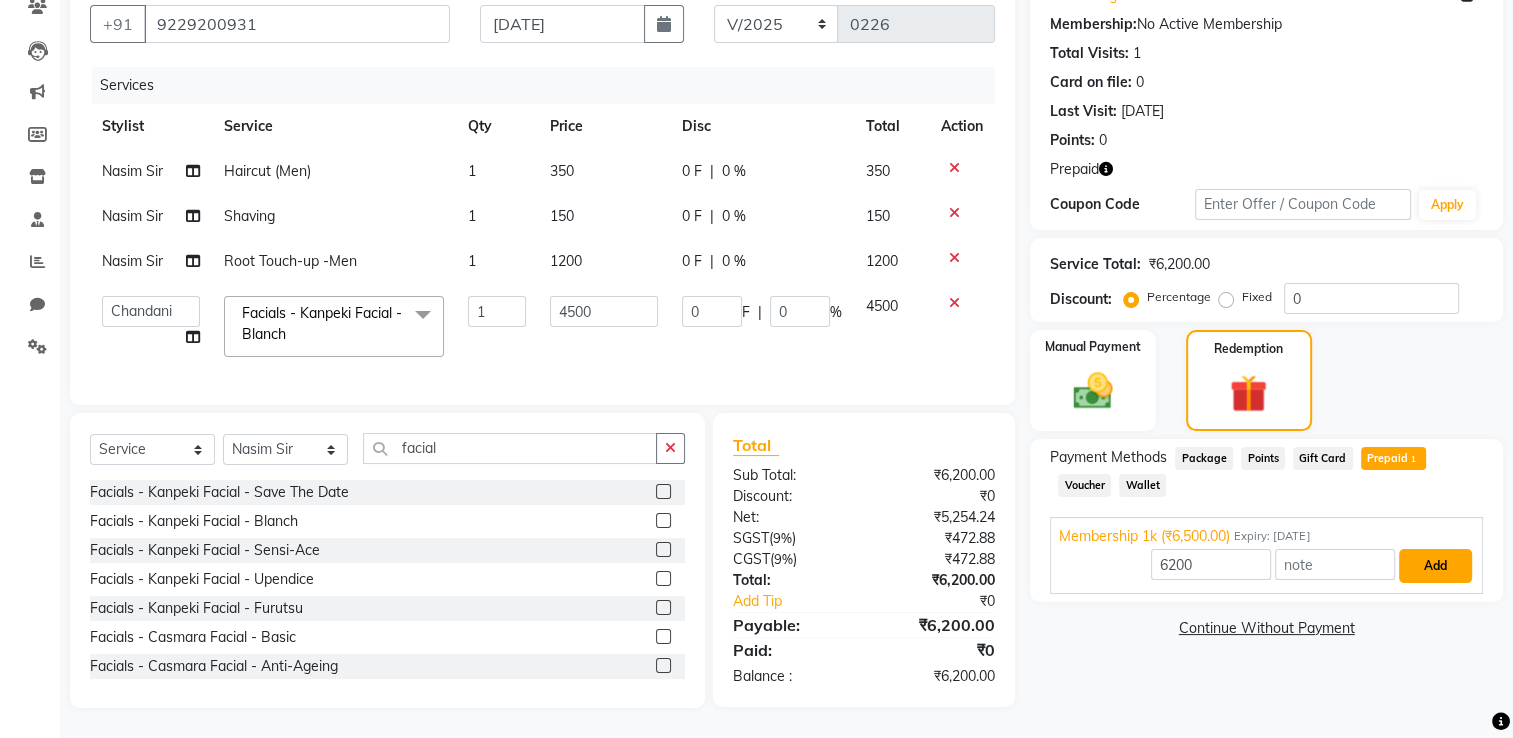 click on "Add" at bounding box center (1435, 566) 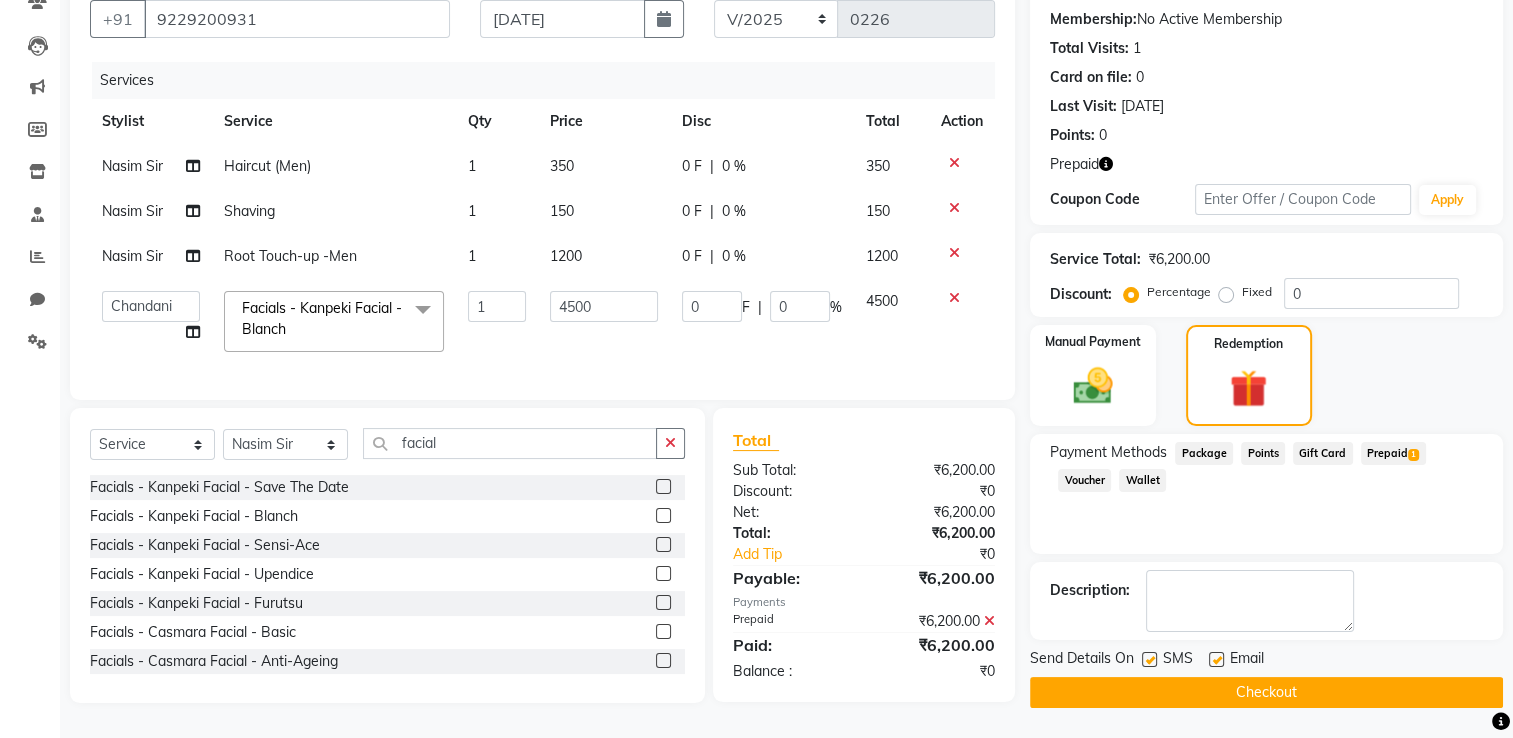 click on "Checkout" 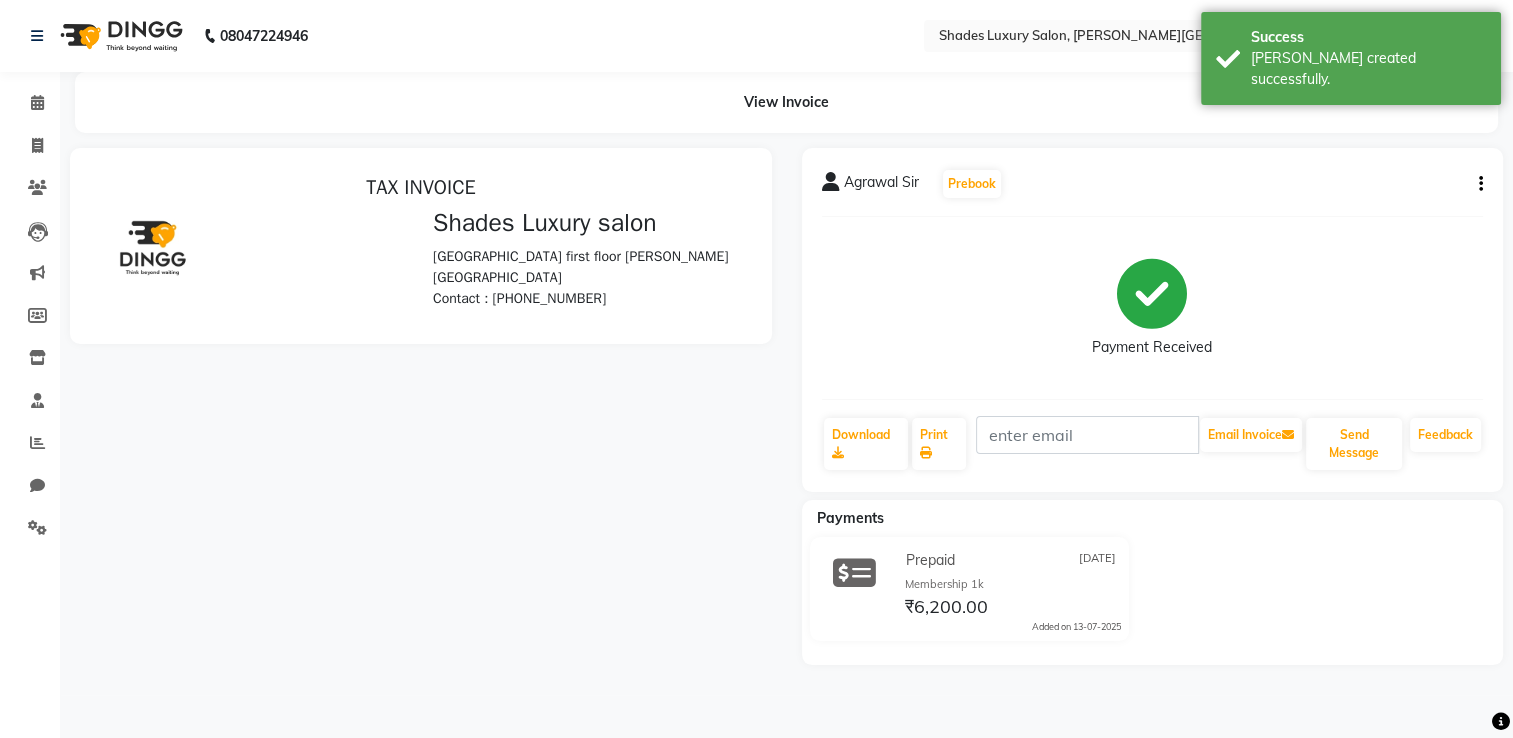 scroll, scrollTop: 0, scrollLeft: 0, axis: both 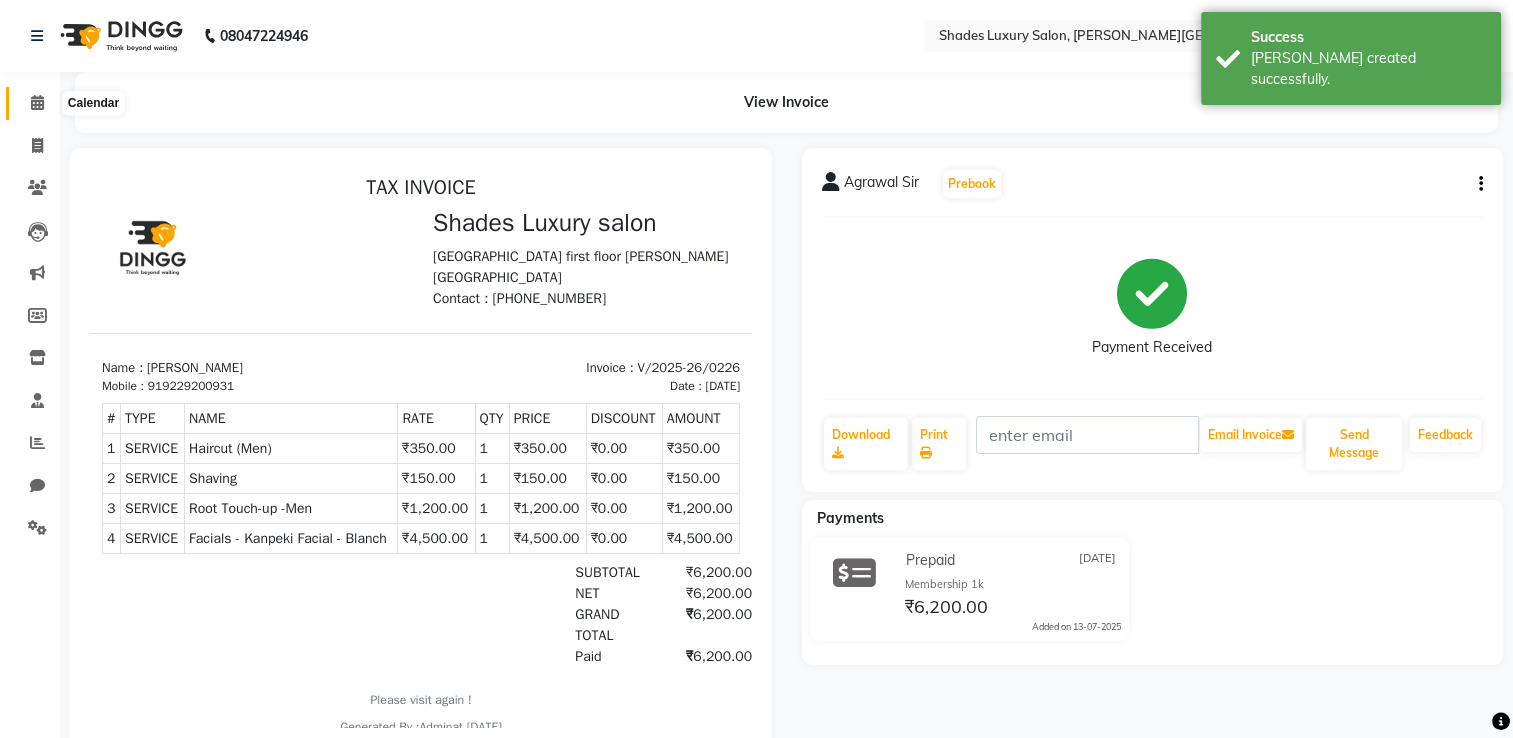 click 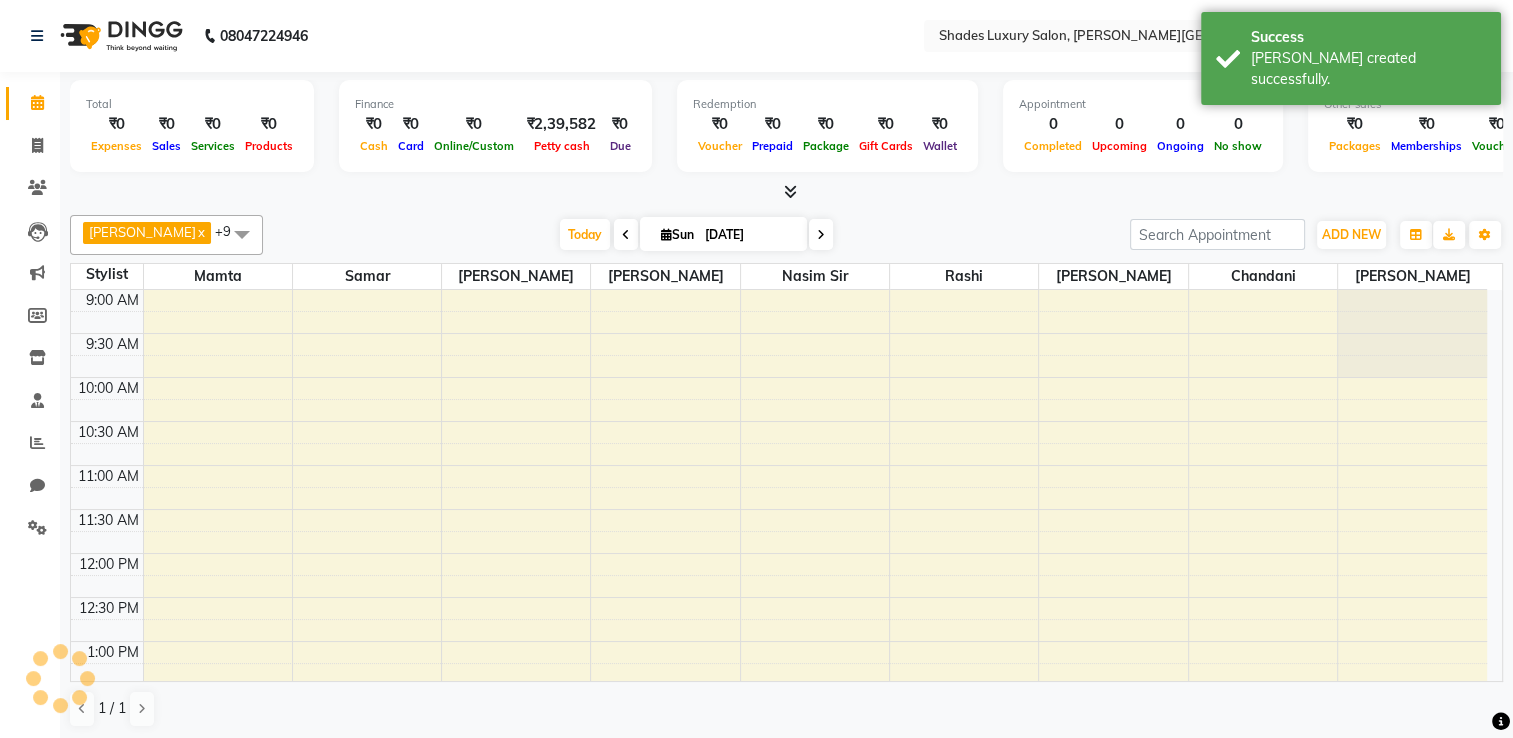 scroll, scrollTop: 0, scrollLeft: 0, axis: both 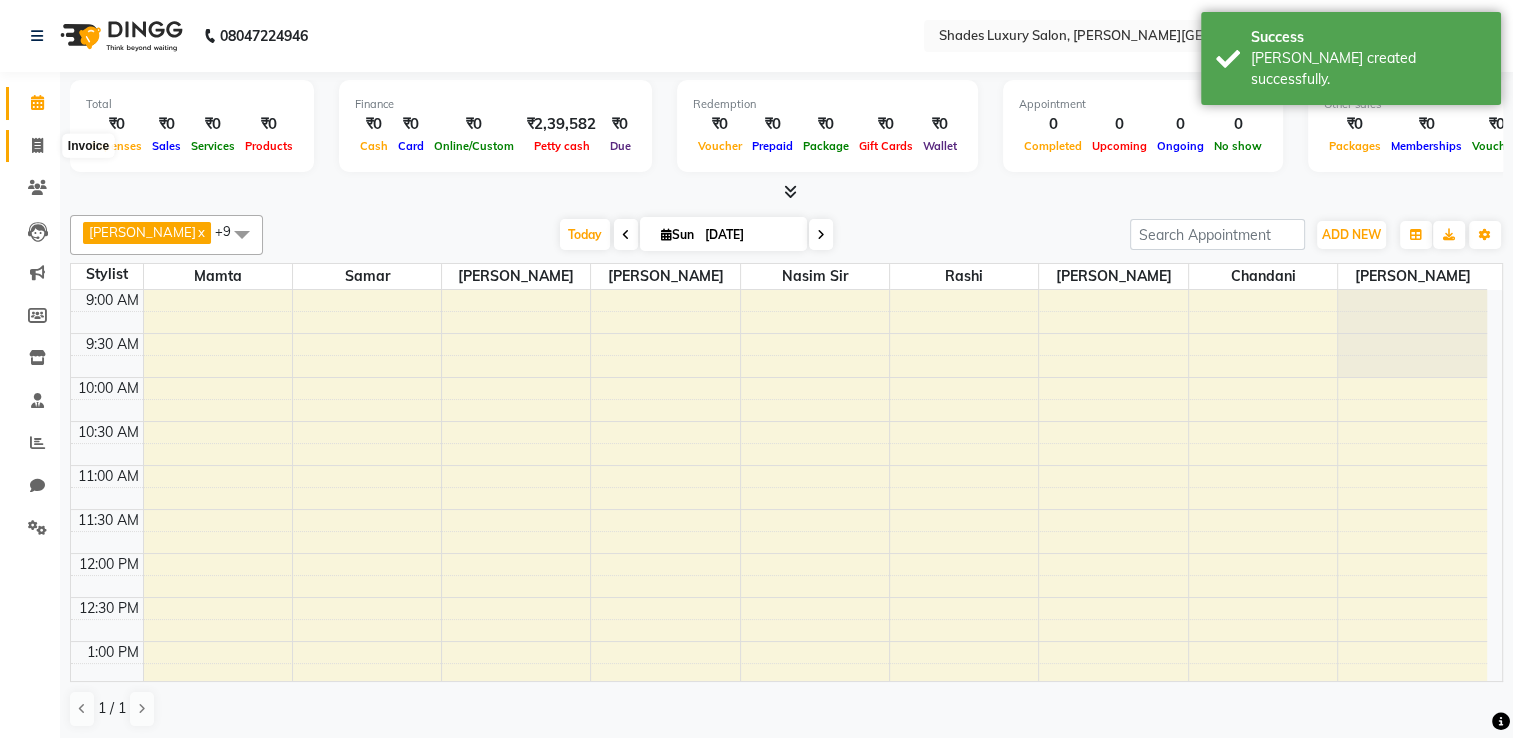 click 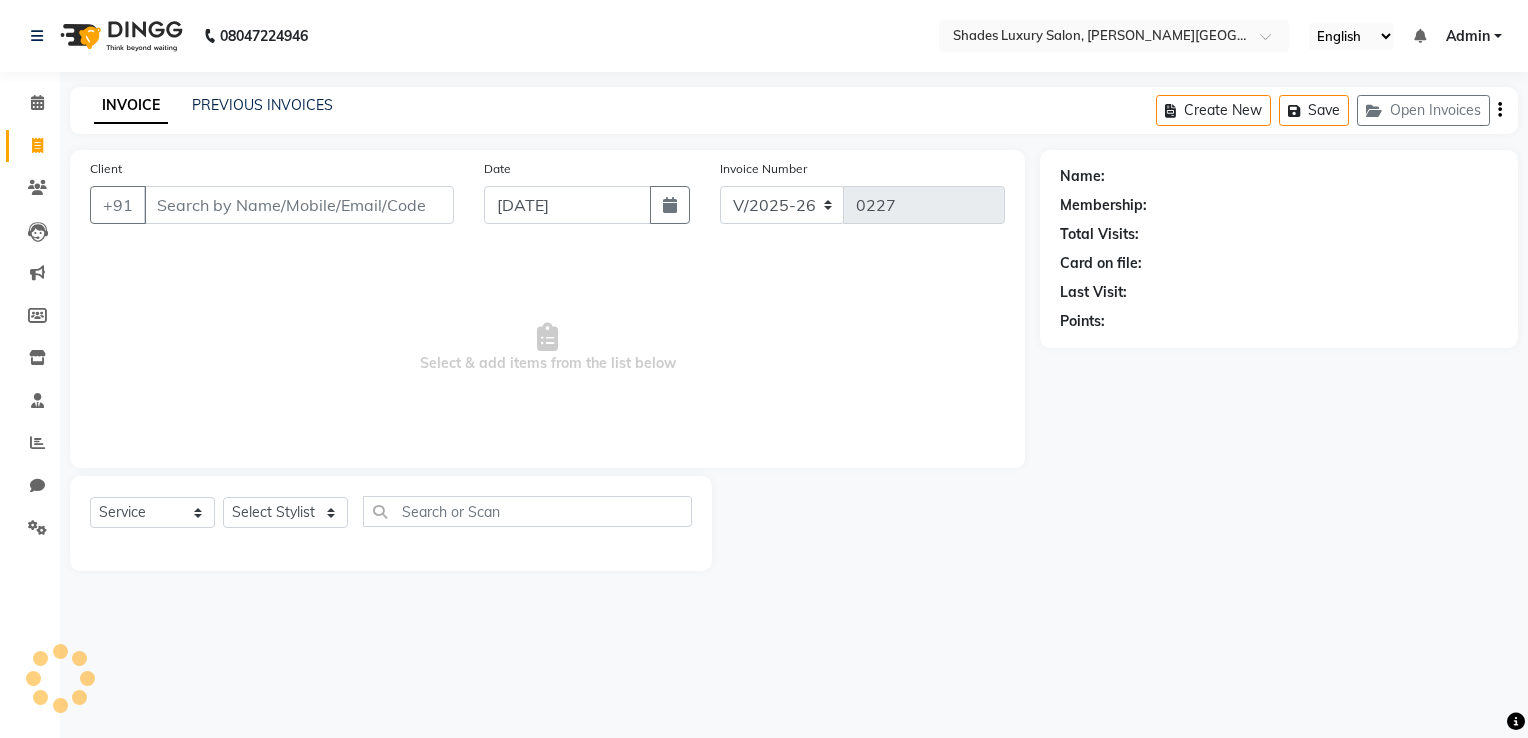 click on "Client" at bounding box center [299, 205] 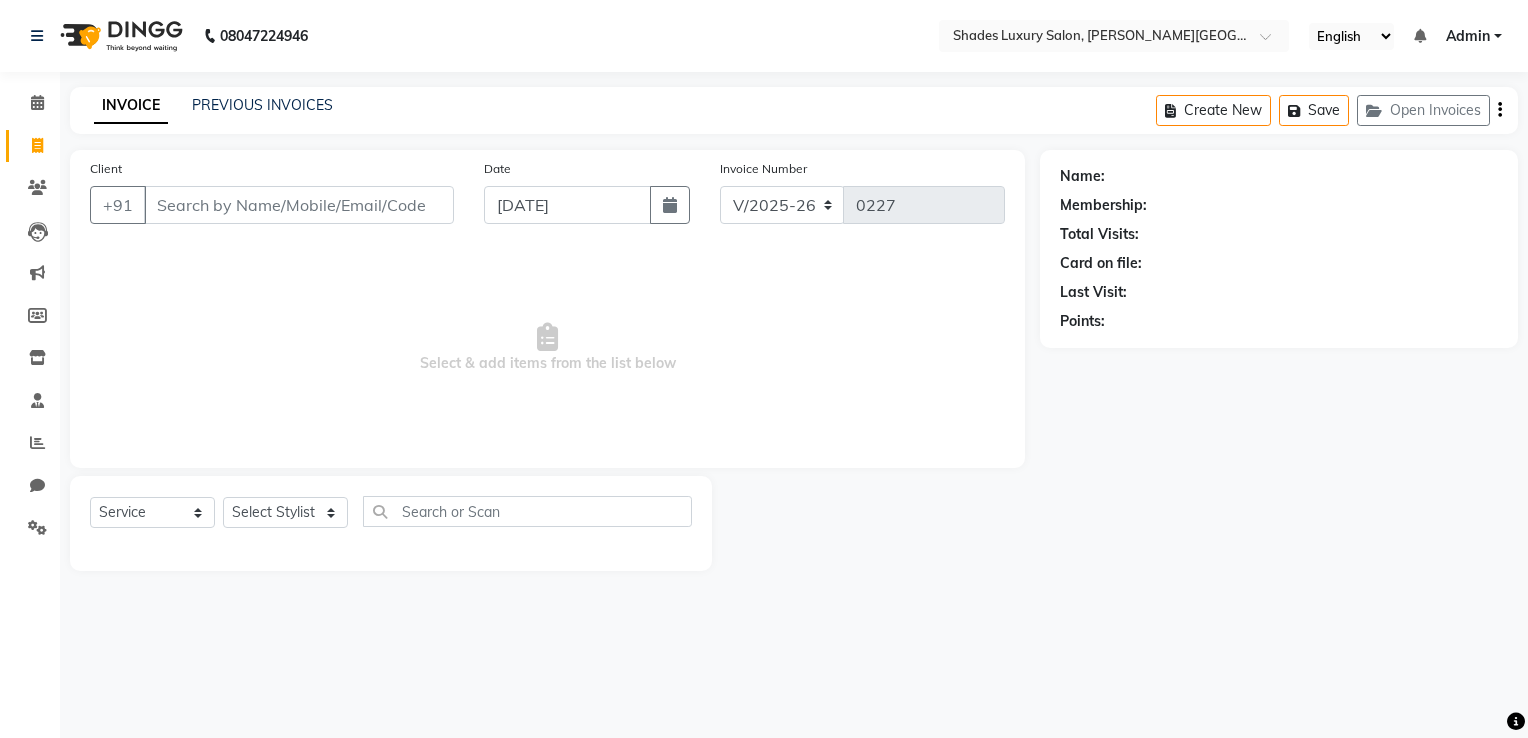 click on "Client" at bounding box center (299, 205) 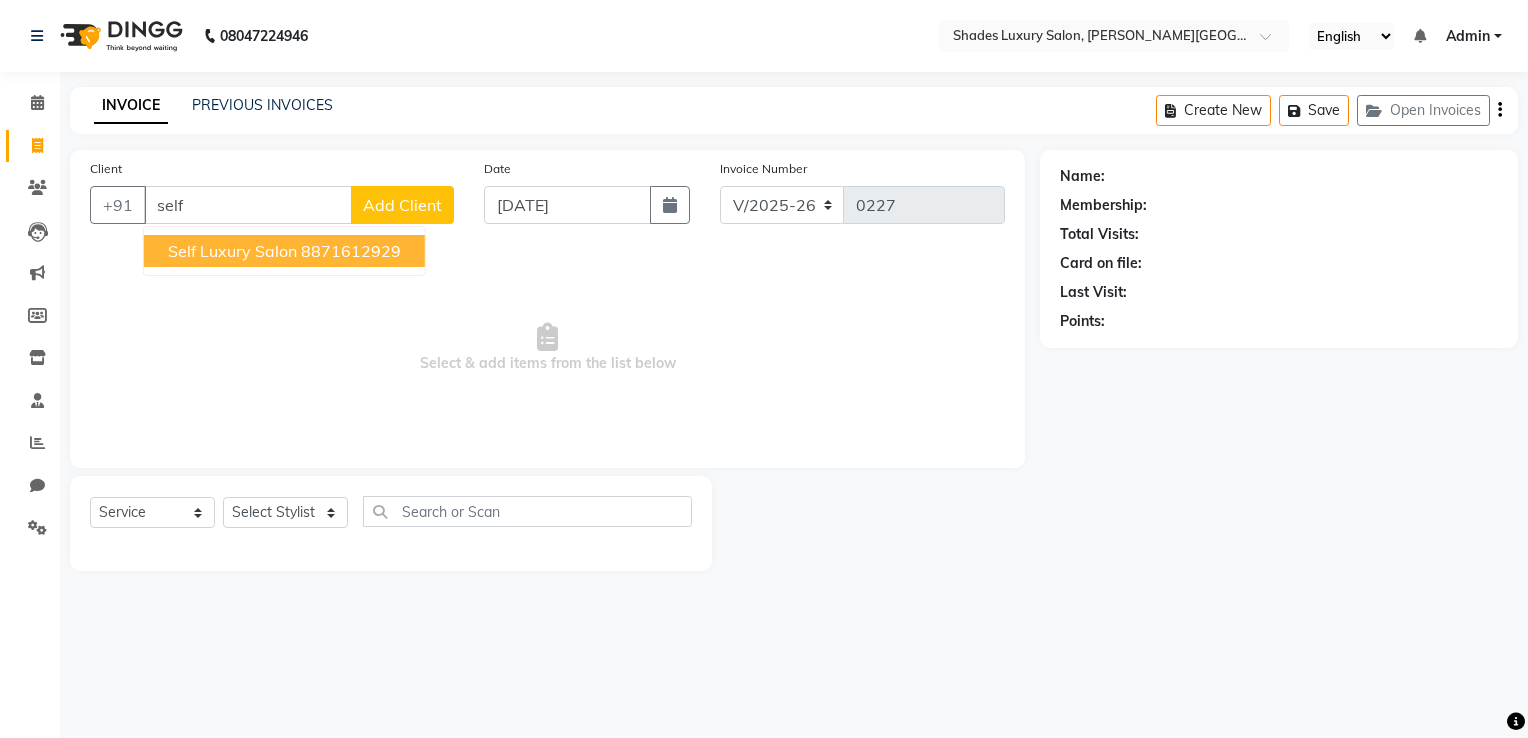 click on "Self Luxury Salon  8871612929" at bounding box center [284, 251] 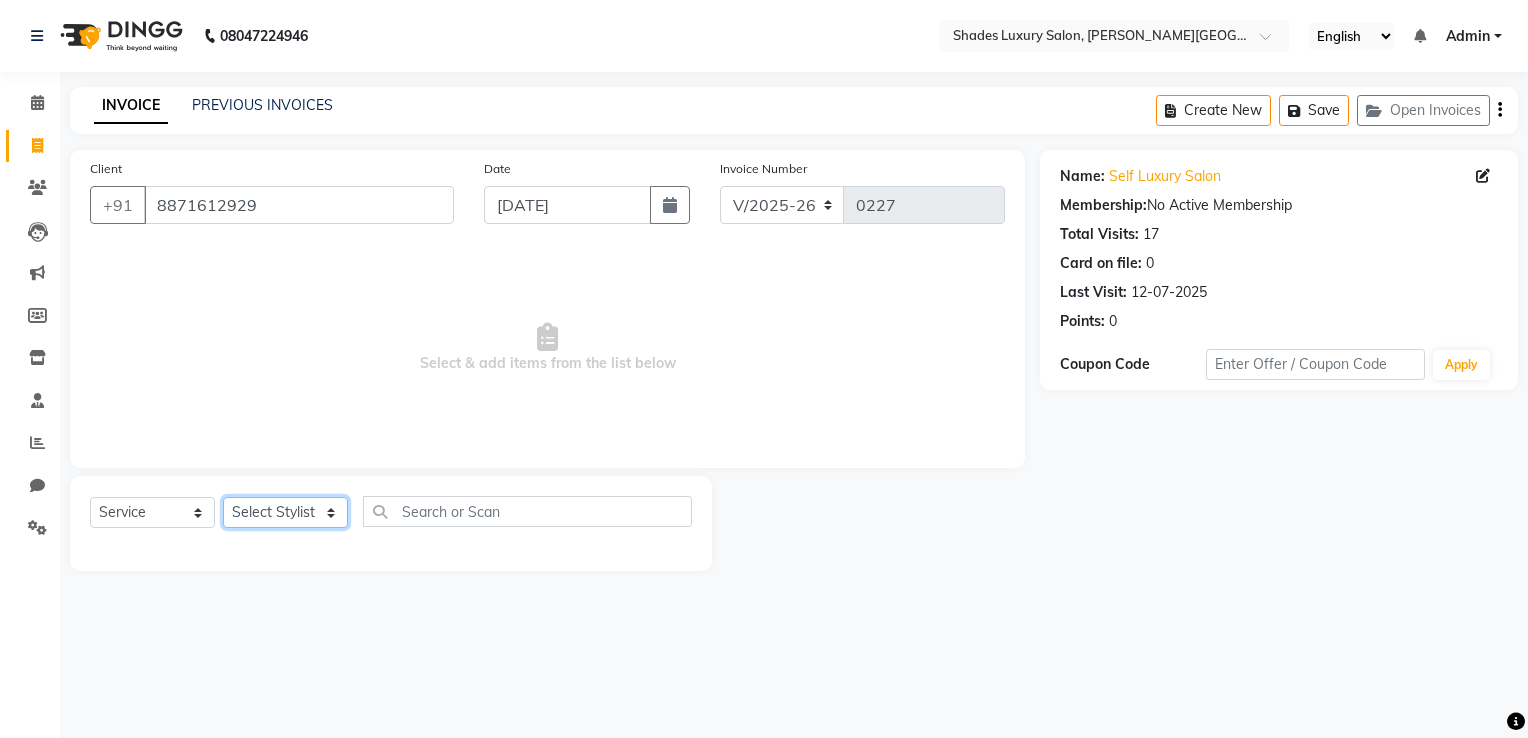 click on "Select Stylist Asha Maam Chandani Mamta Nasim Sir Palak Verma Rashi salman Samar shahbaj" 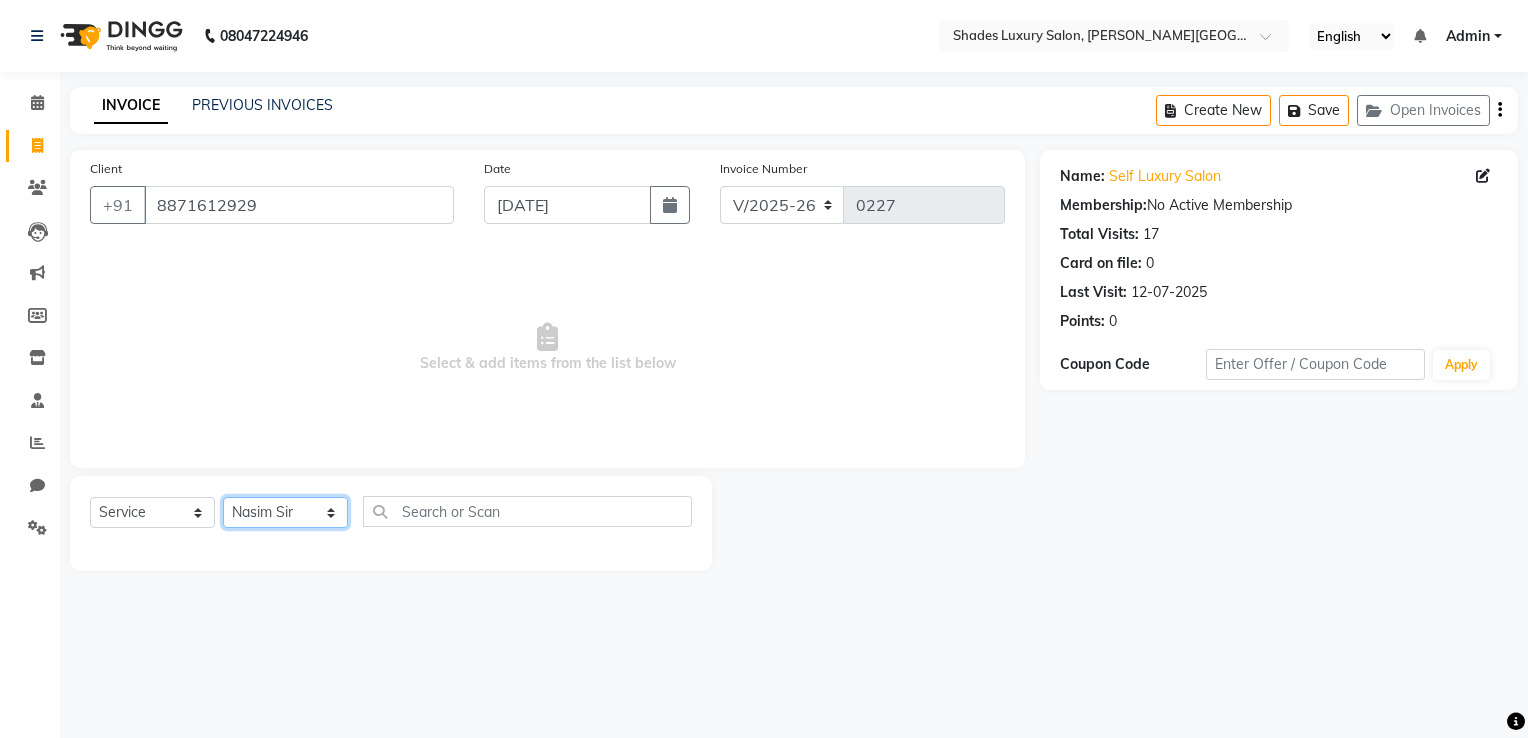 click on "Select Stylist Asha Maam Chandani Mamta Nasim Sir Palak Verma Rashi salman Samar shahbaj" 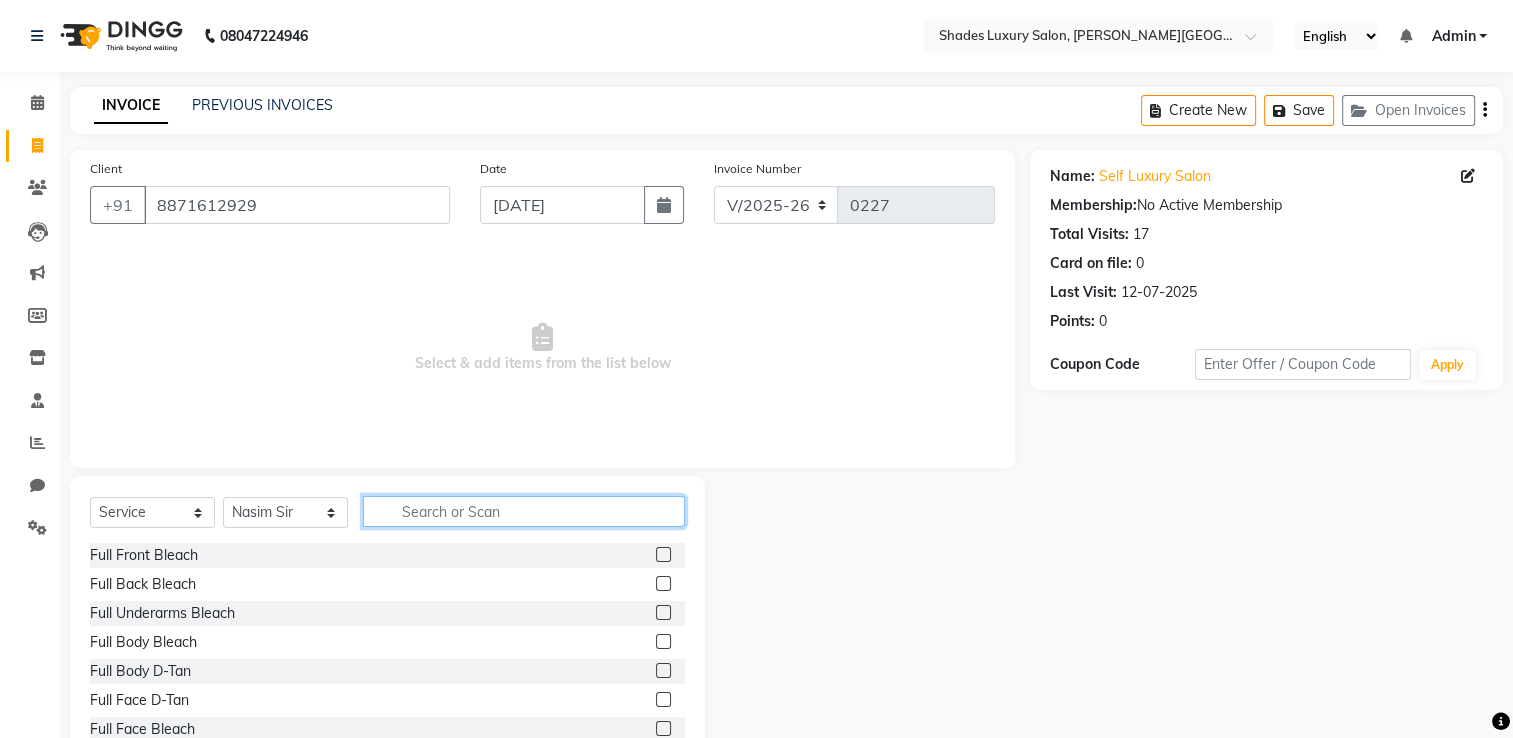 click 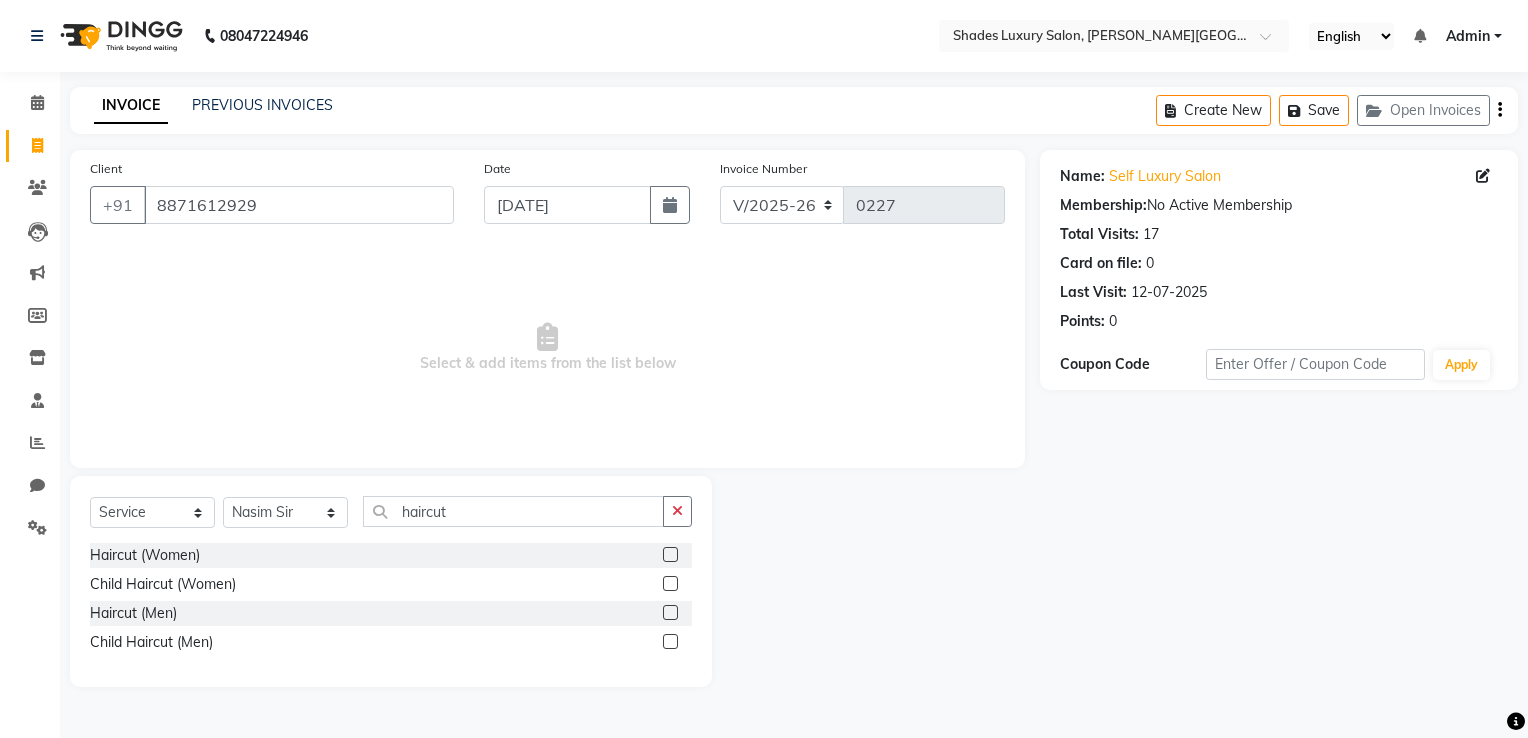 click 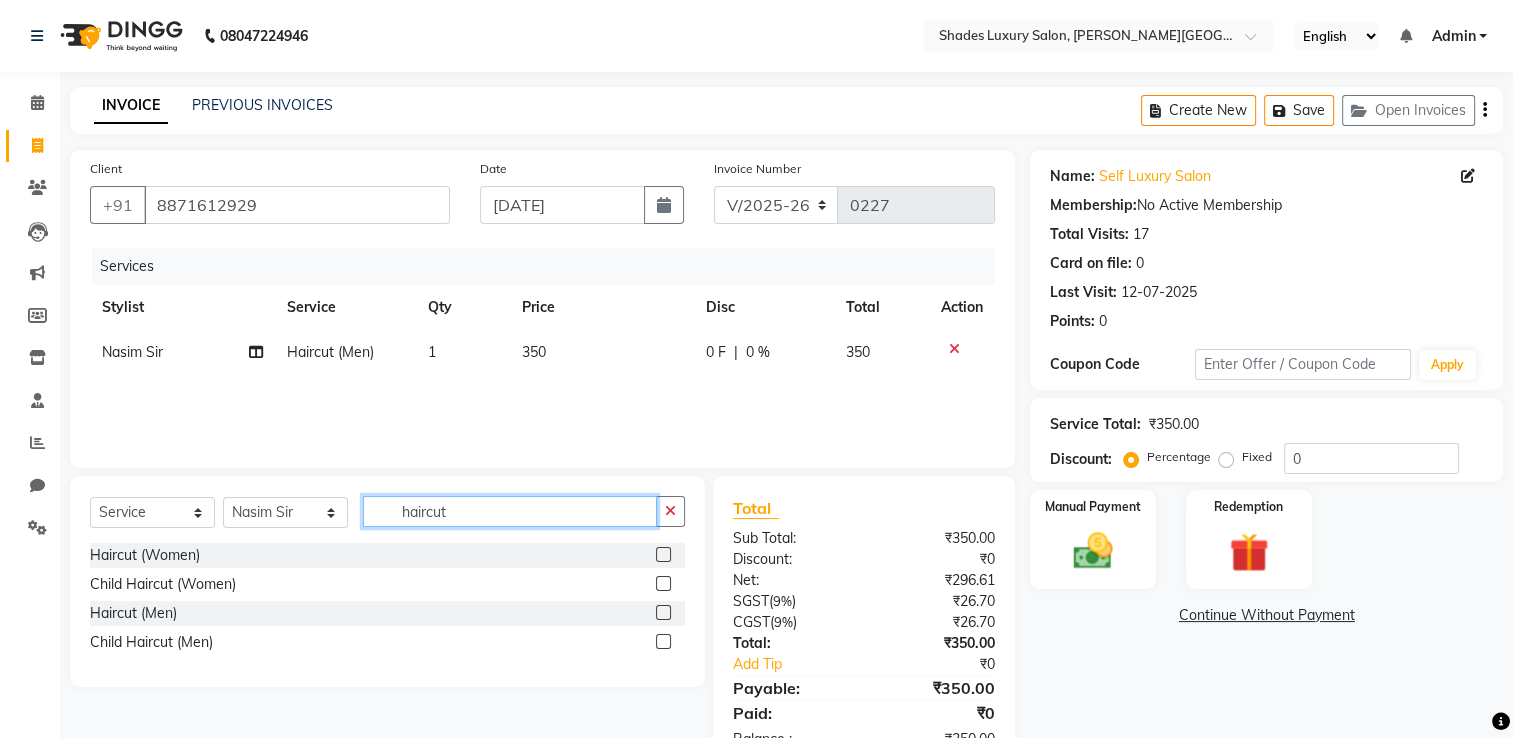 click on "haircut" 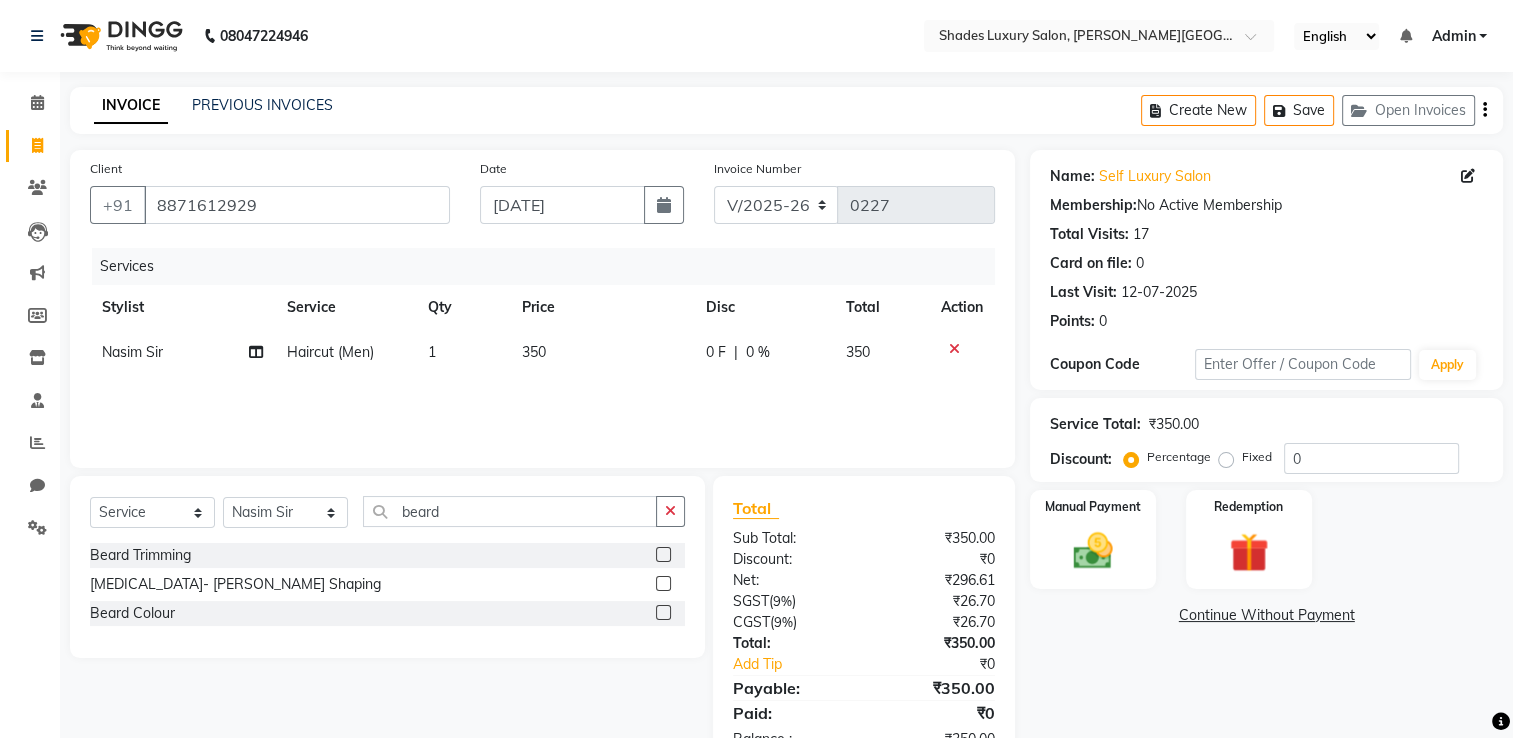 click 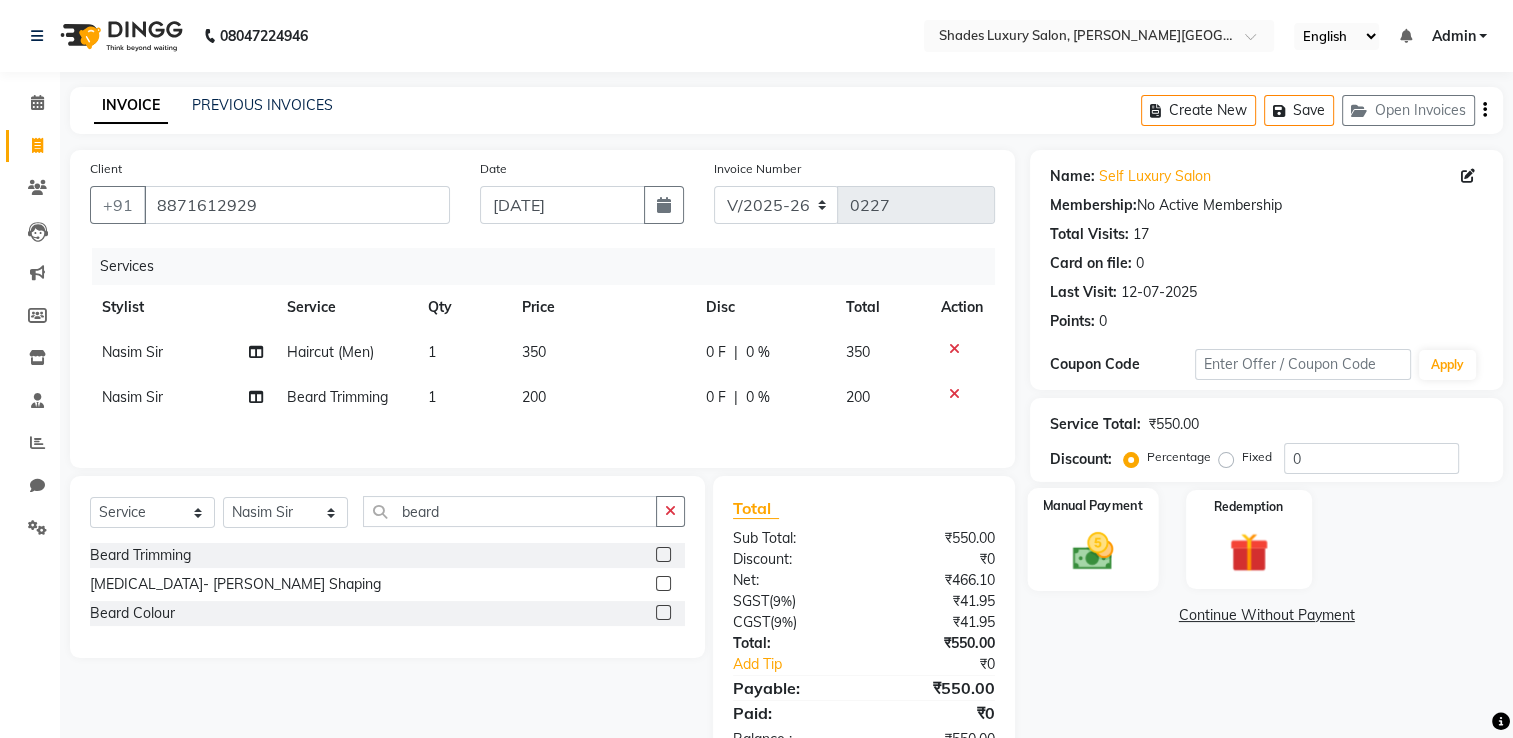 click 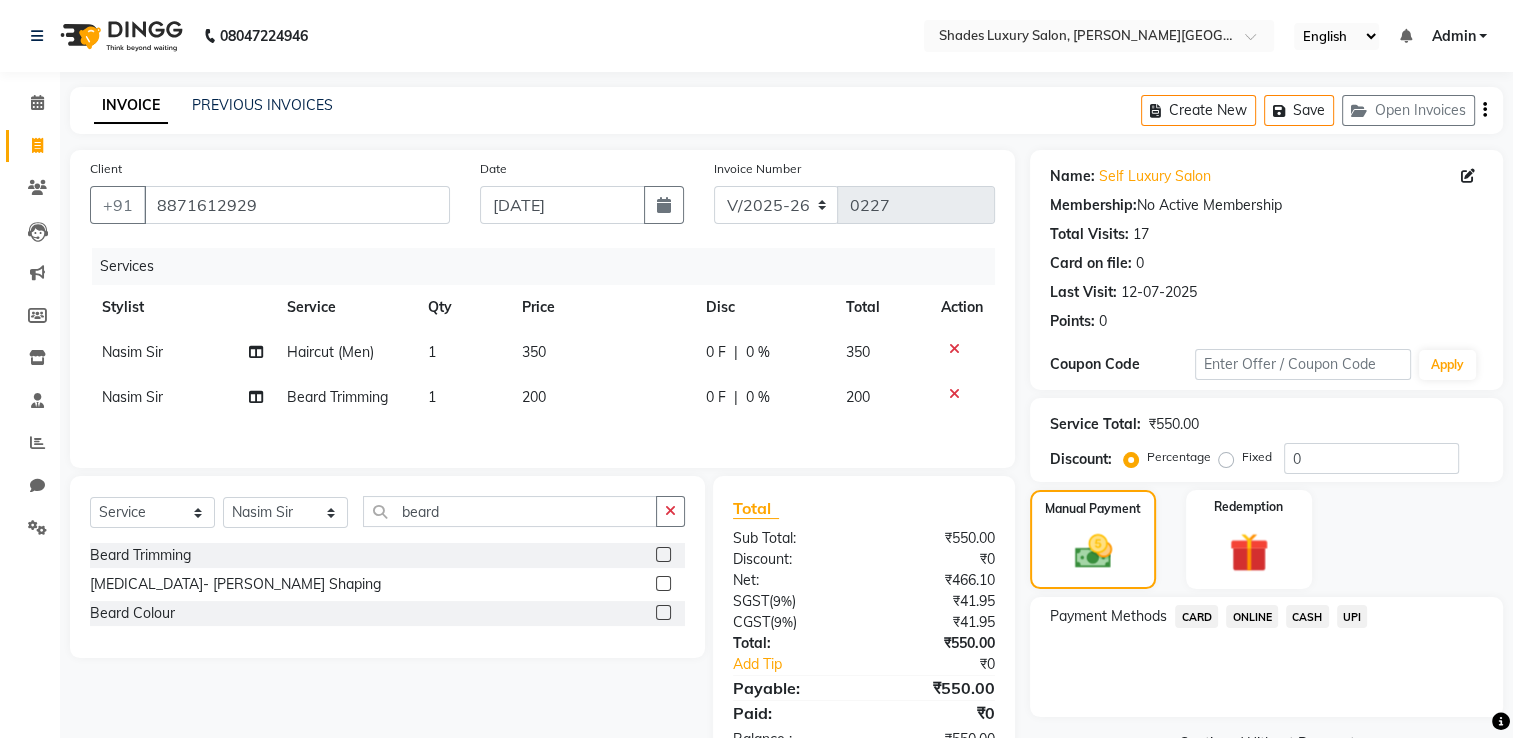 click on "ONLINE" 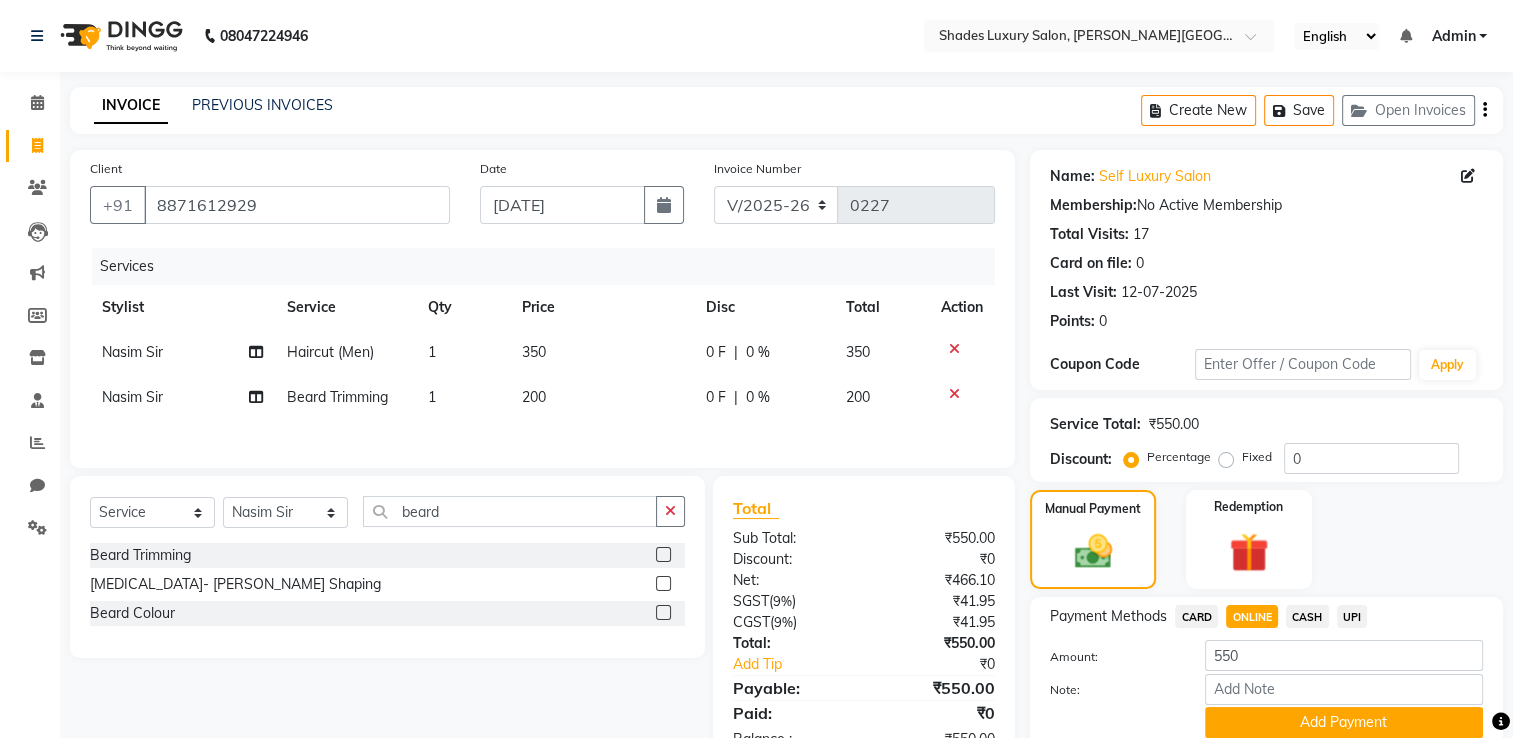 click on "Name: Self Luxury Salon Membership:  No Active Membership  Total Visits:  17 Card on file:  0 Last Visit:   12-07-2025 Points:   0  Coupon Code Apply Service Total:  ₹550.00  Discount:  Percentage   Fixed  0 Manual Payment Redemption Payment Methods  CARD   ONLINE   CASH   UPI  Amount: 550 Note: Add Payment  Continue Without Payment" 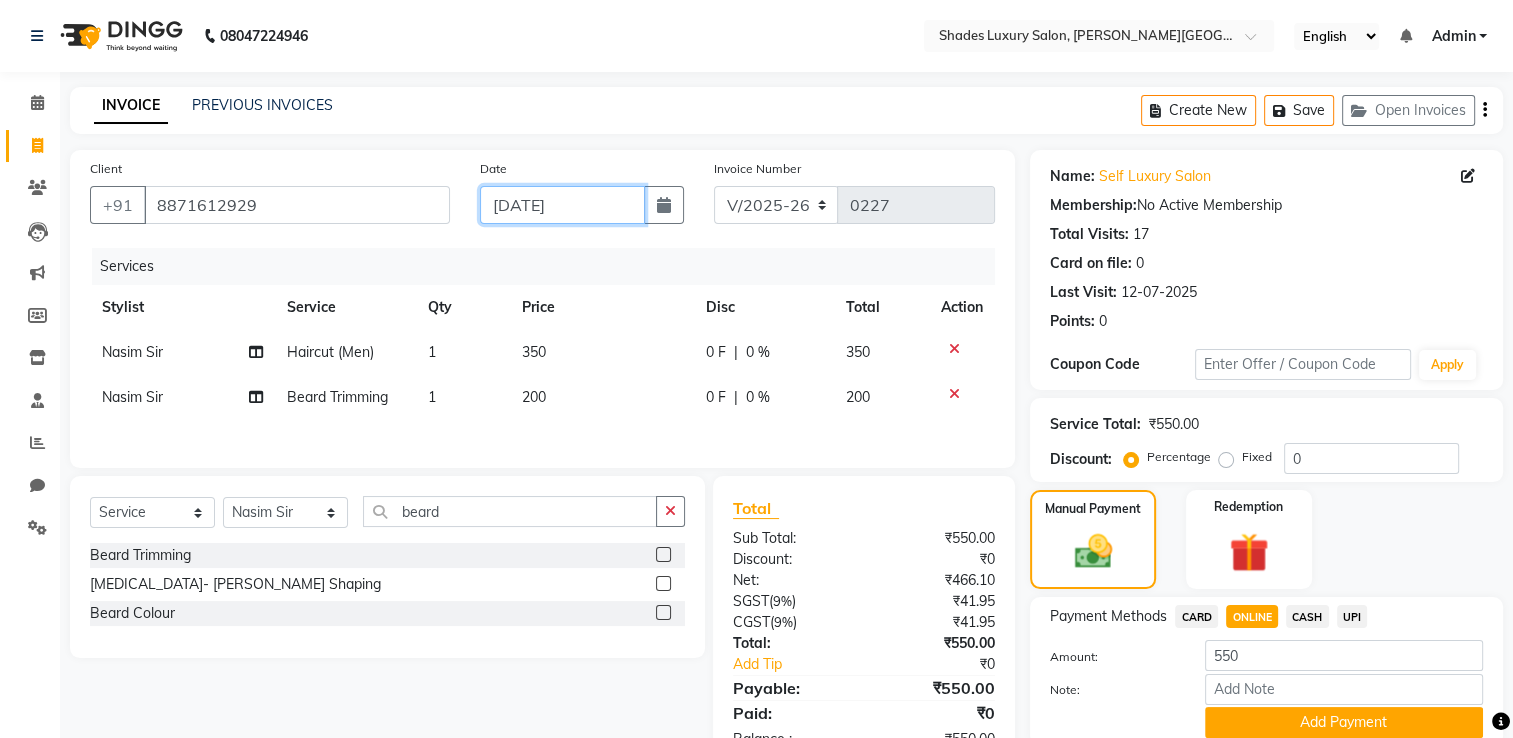 click on "[DATE]" 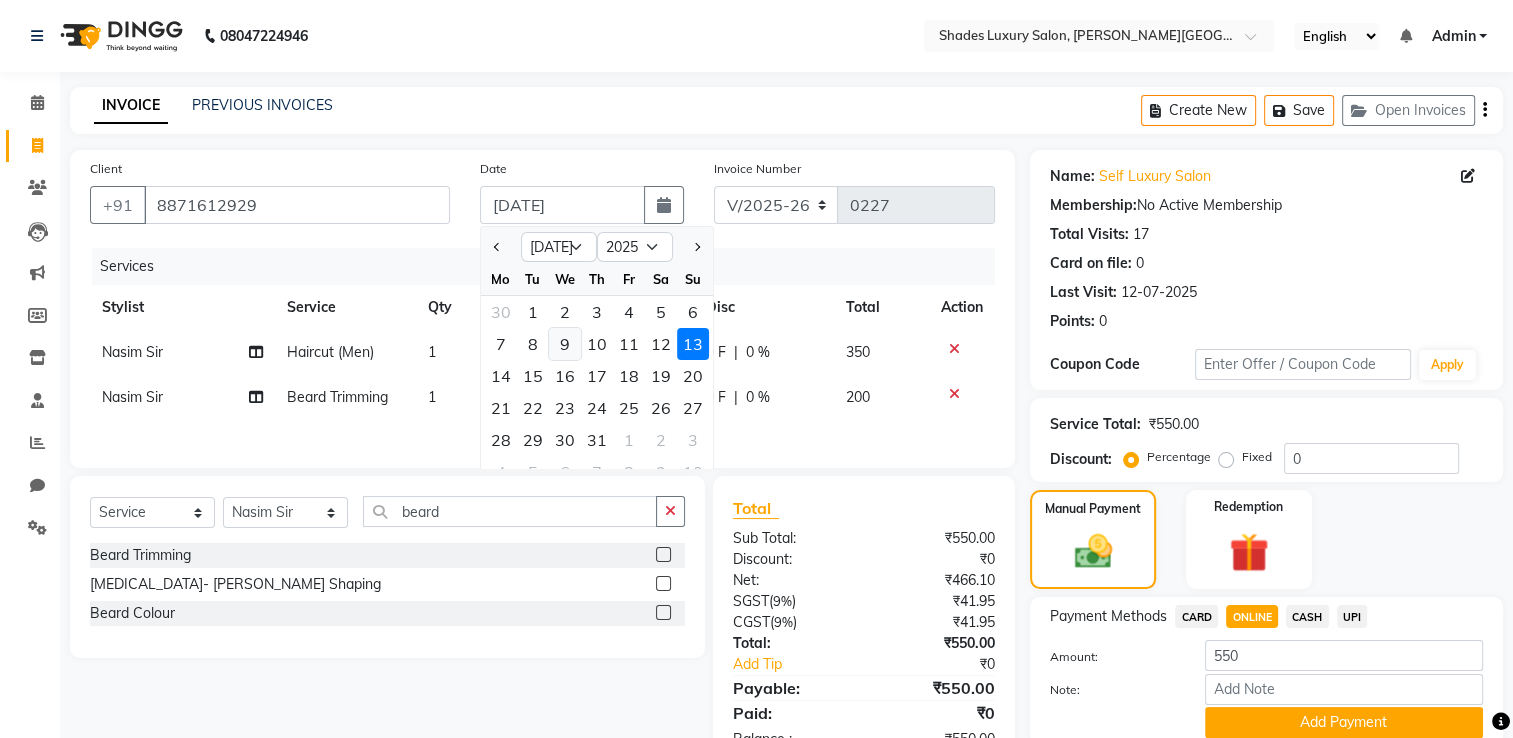 click on "9" 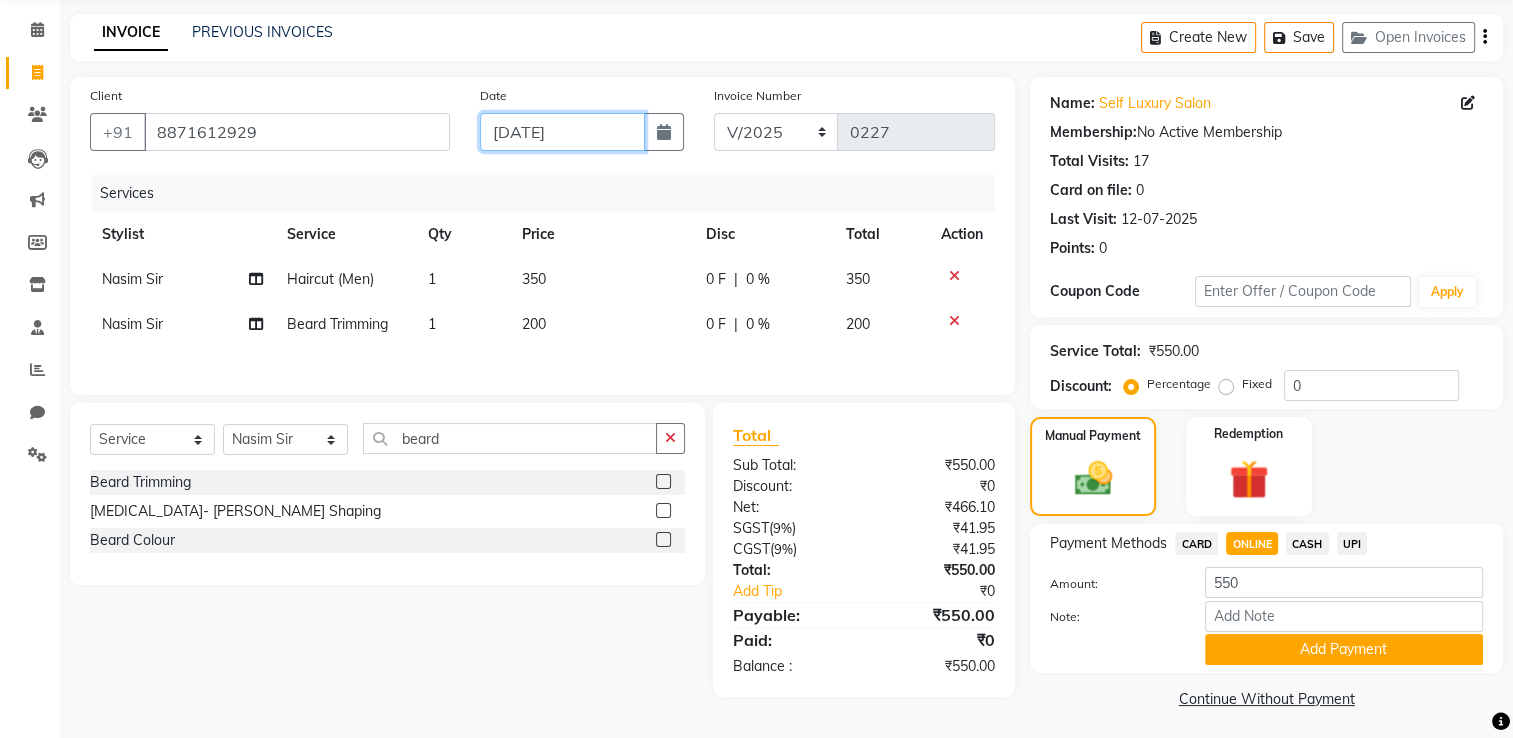scroll, scrollTop: 80, scrollLeft: 0, axis: vertical 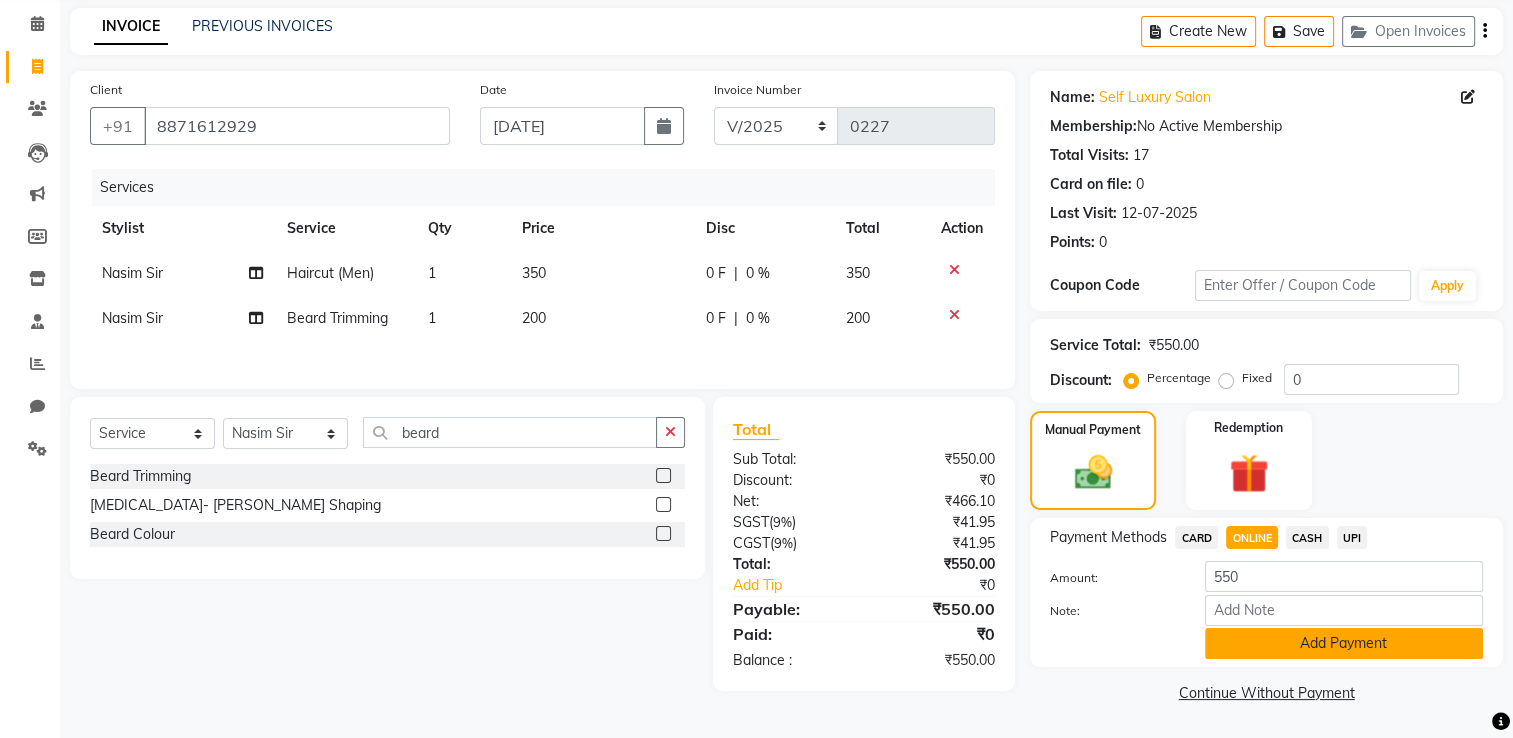click on "Add Payment" 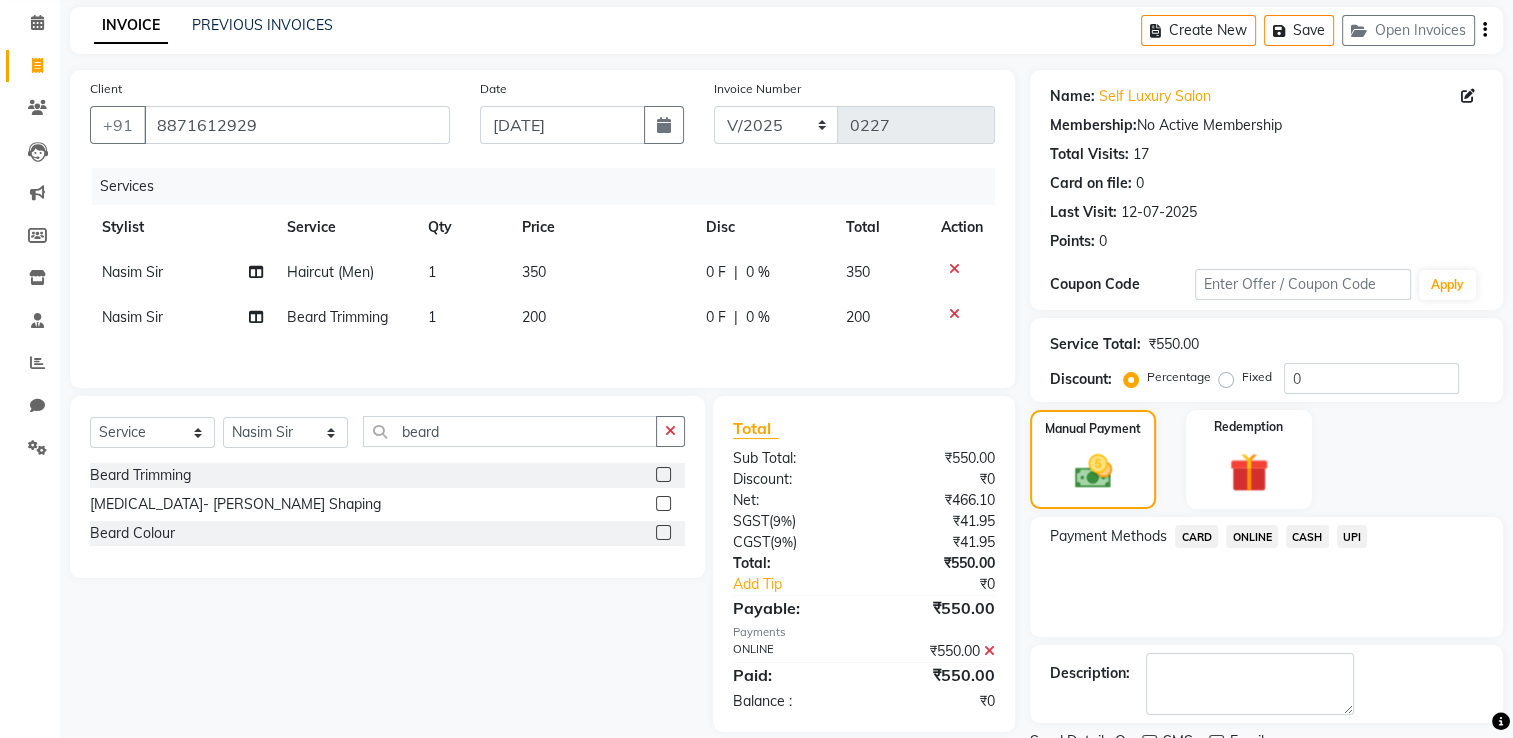scroll, scrollTop: 161, scrollLeft: 0, axis: vertical 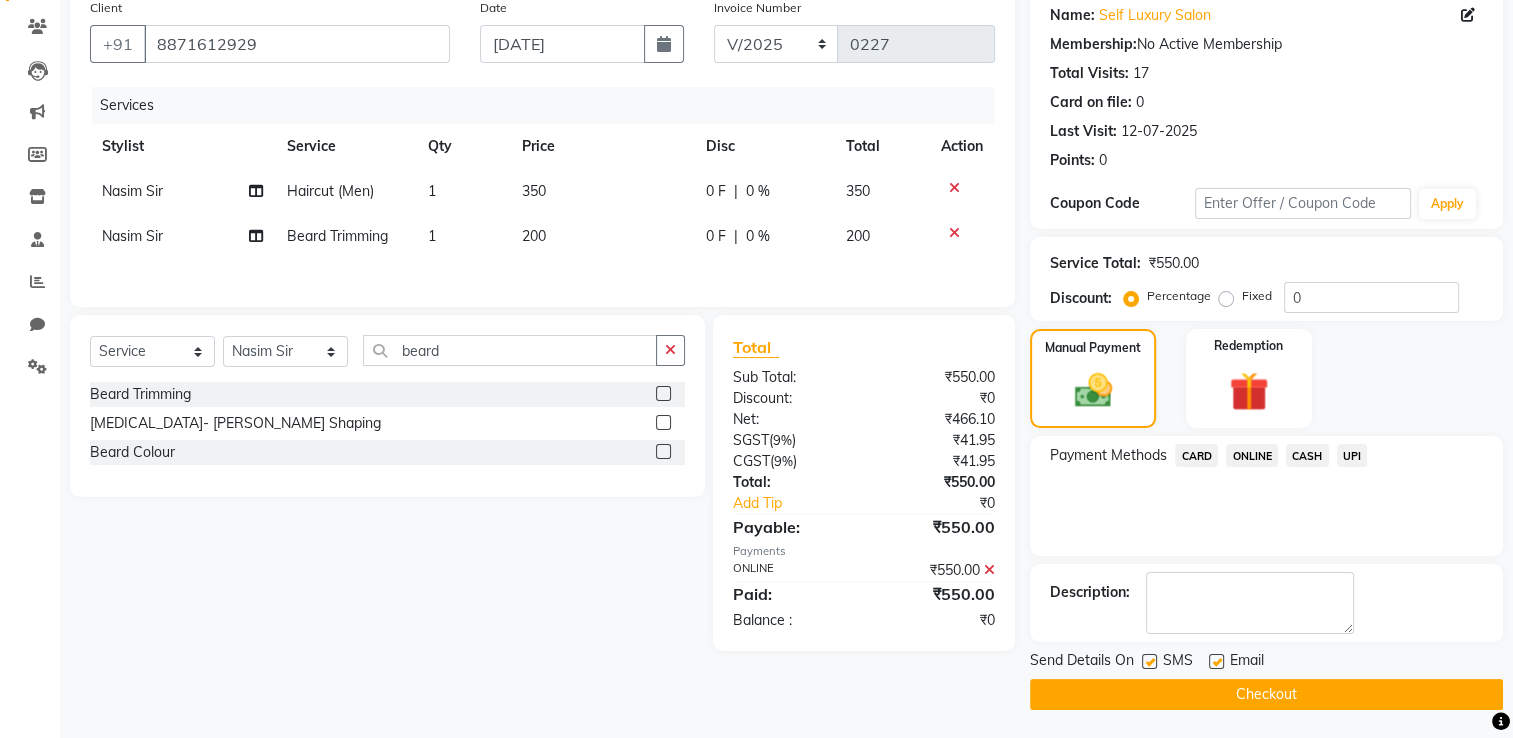 click on "Checkout" 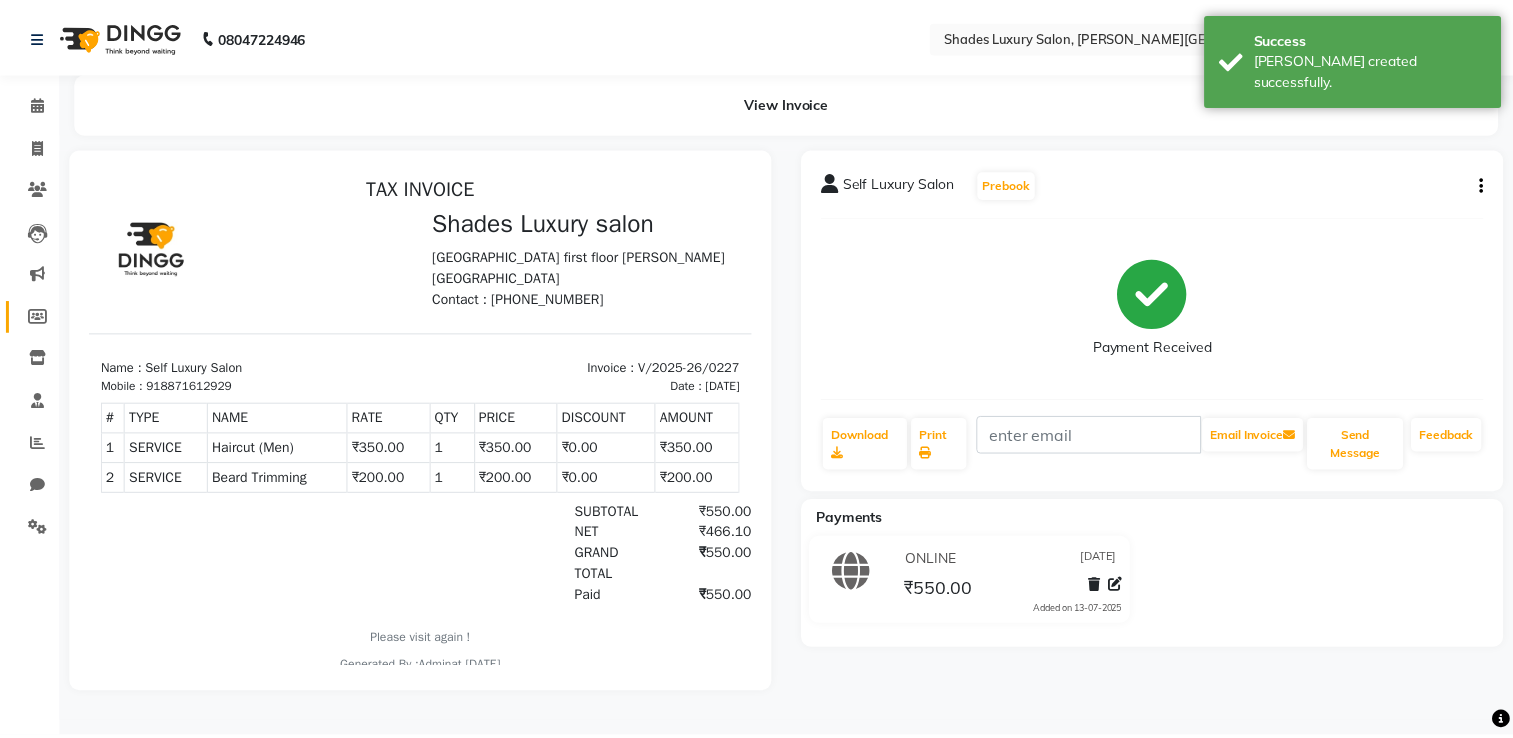scroll, scrollTop: 0, scrollLeft: 0, axis: both 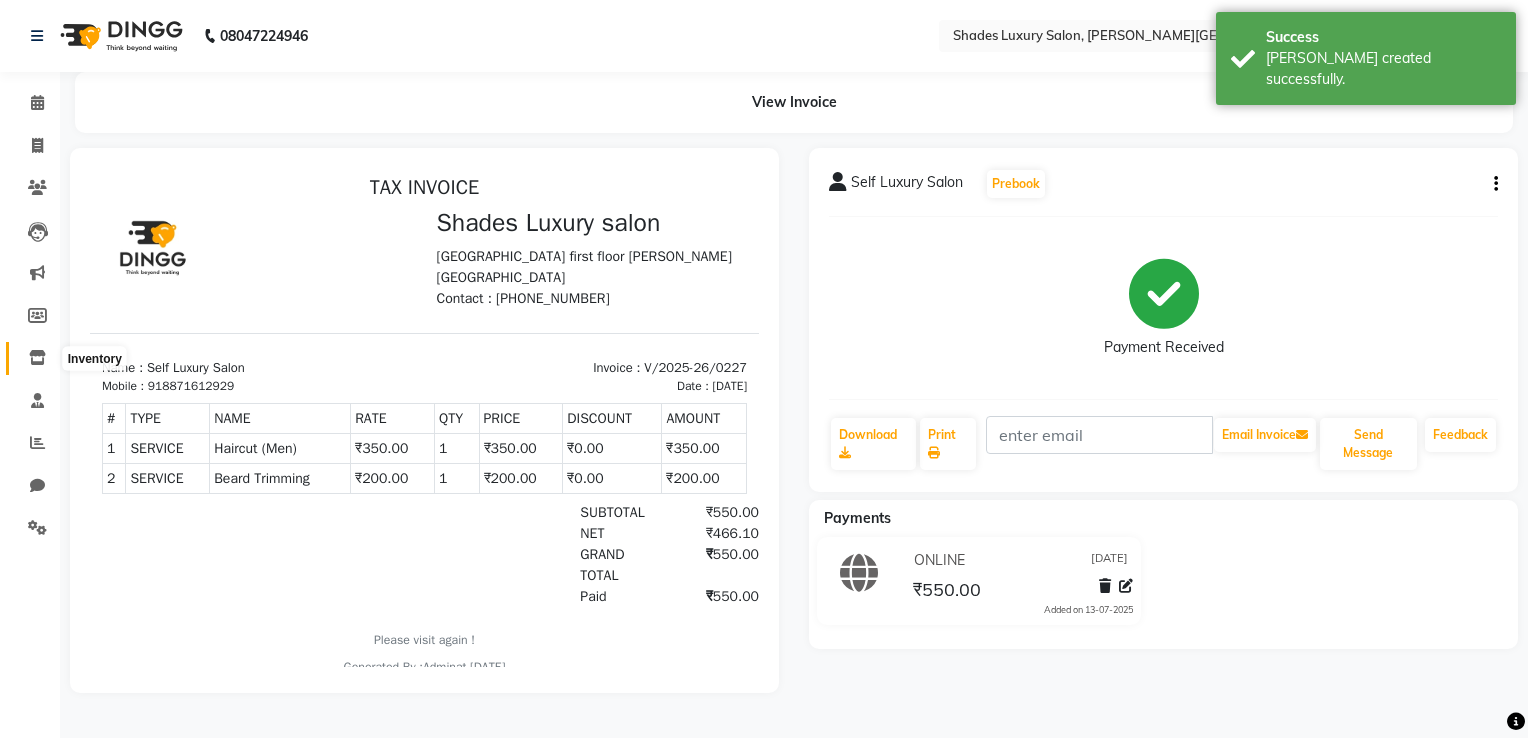 click 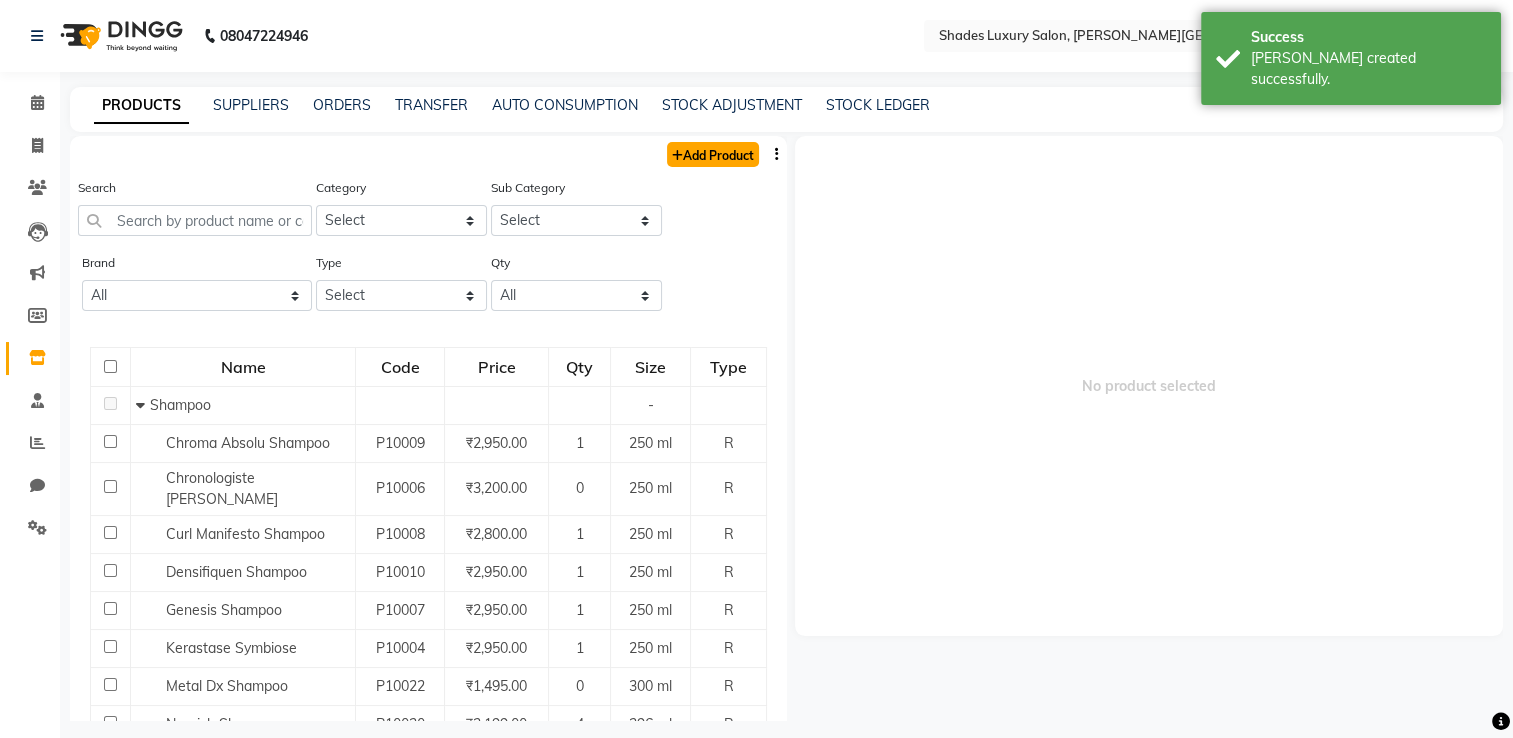 click 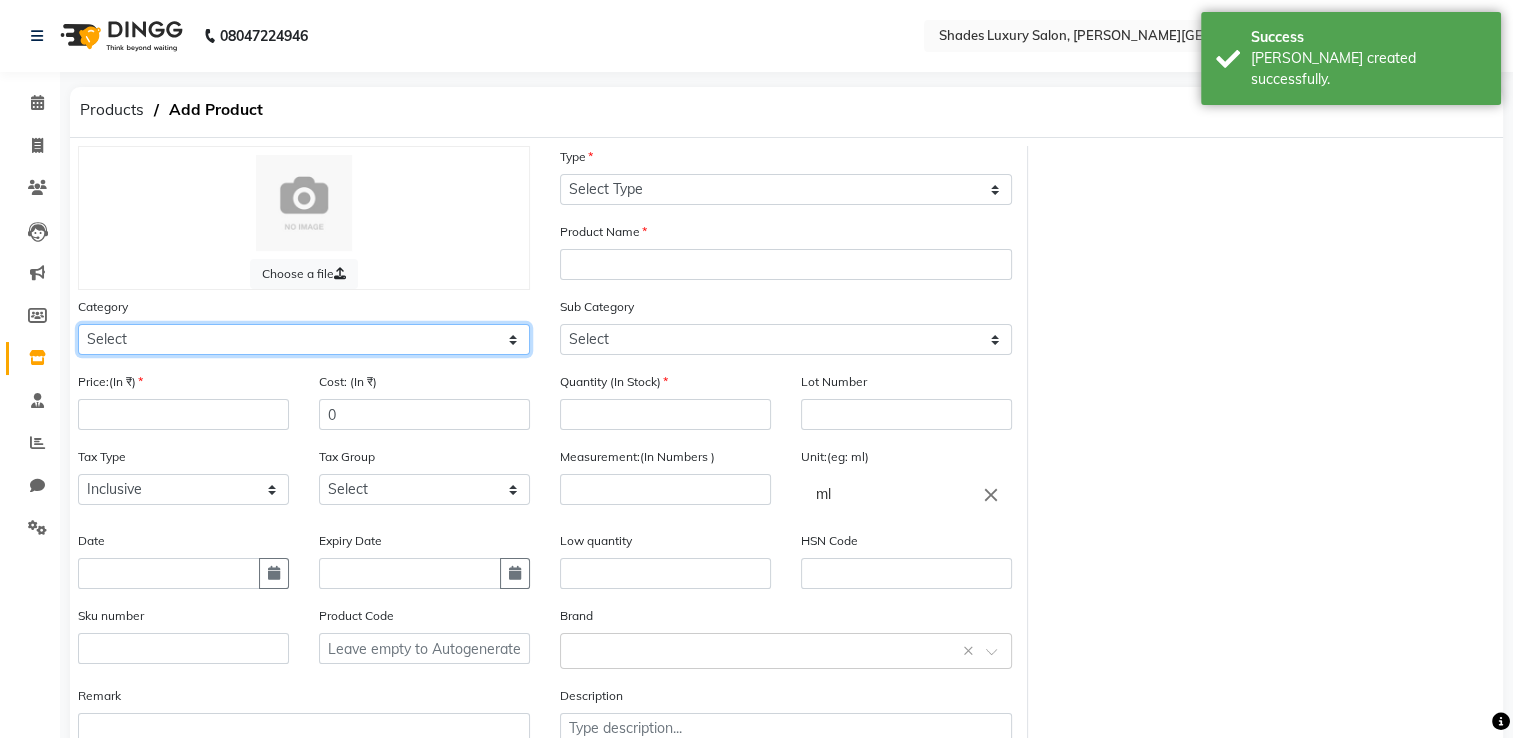 click on "Select Hair Skin Makeup Personal Care Appliances Beard Waxing Disposable Threading Hands and Feet Beauty Planet Botox Cadiveu Casmara Cheryls Loreal Olaplex Other" 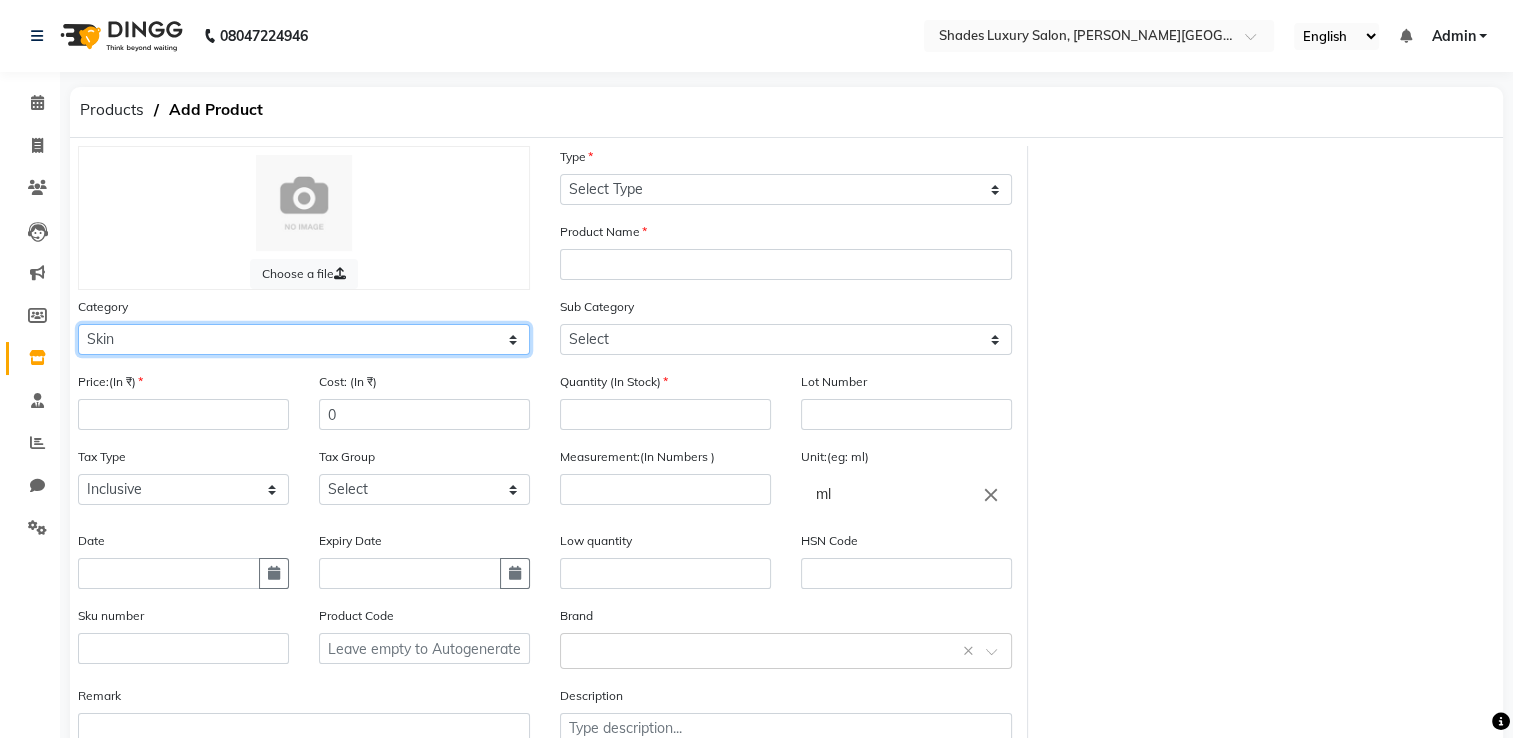 click on "Select Hair Skin Makeup Personal Care Appliances Beard Waxing Disposable Threading Hands and Feet Beauty Planet Botox Cadiveu Casmara Cheryls Loreal Olaplex Other" 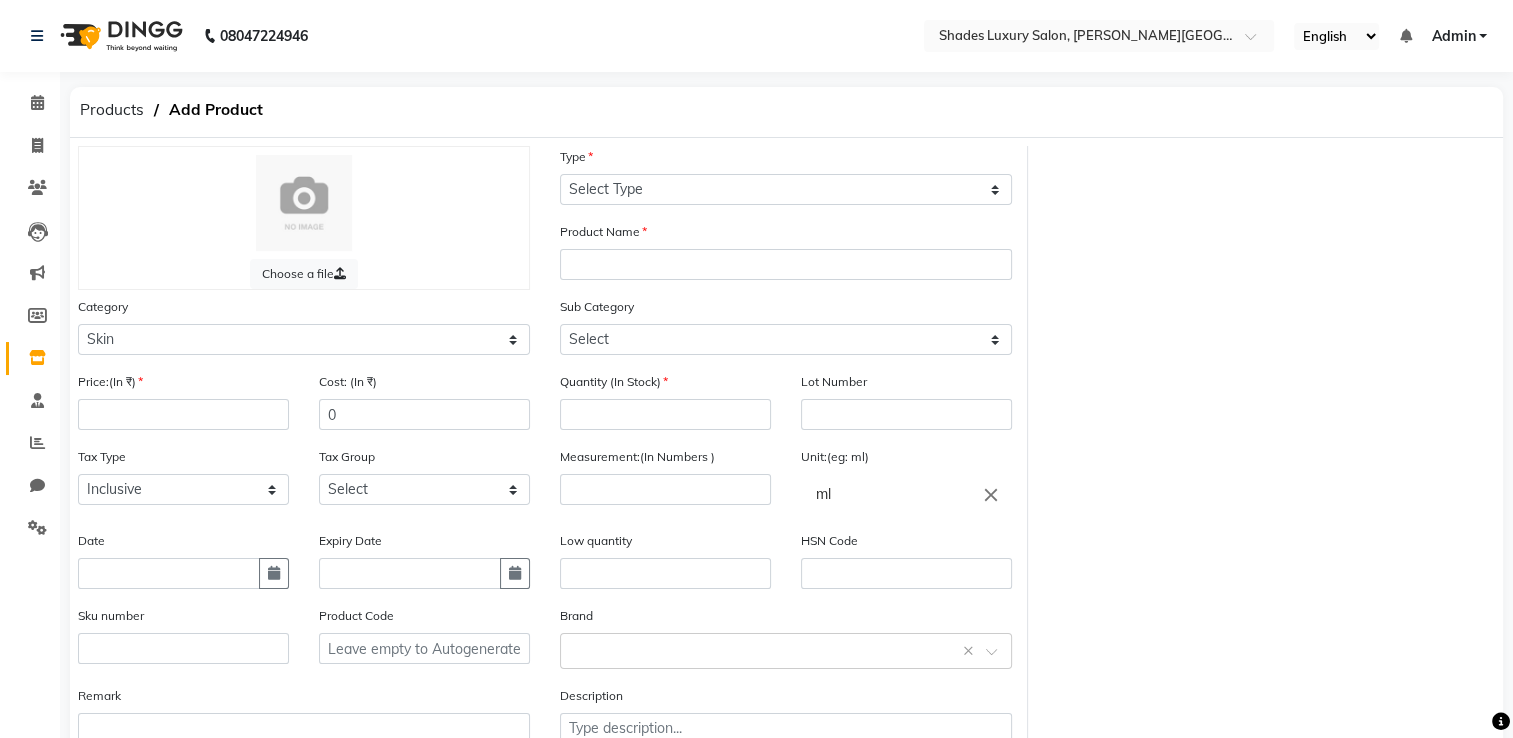 click on "Price:(In ₹)" 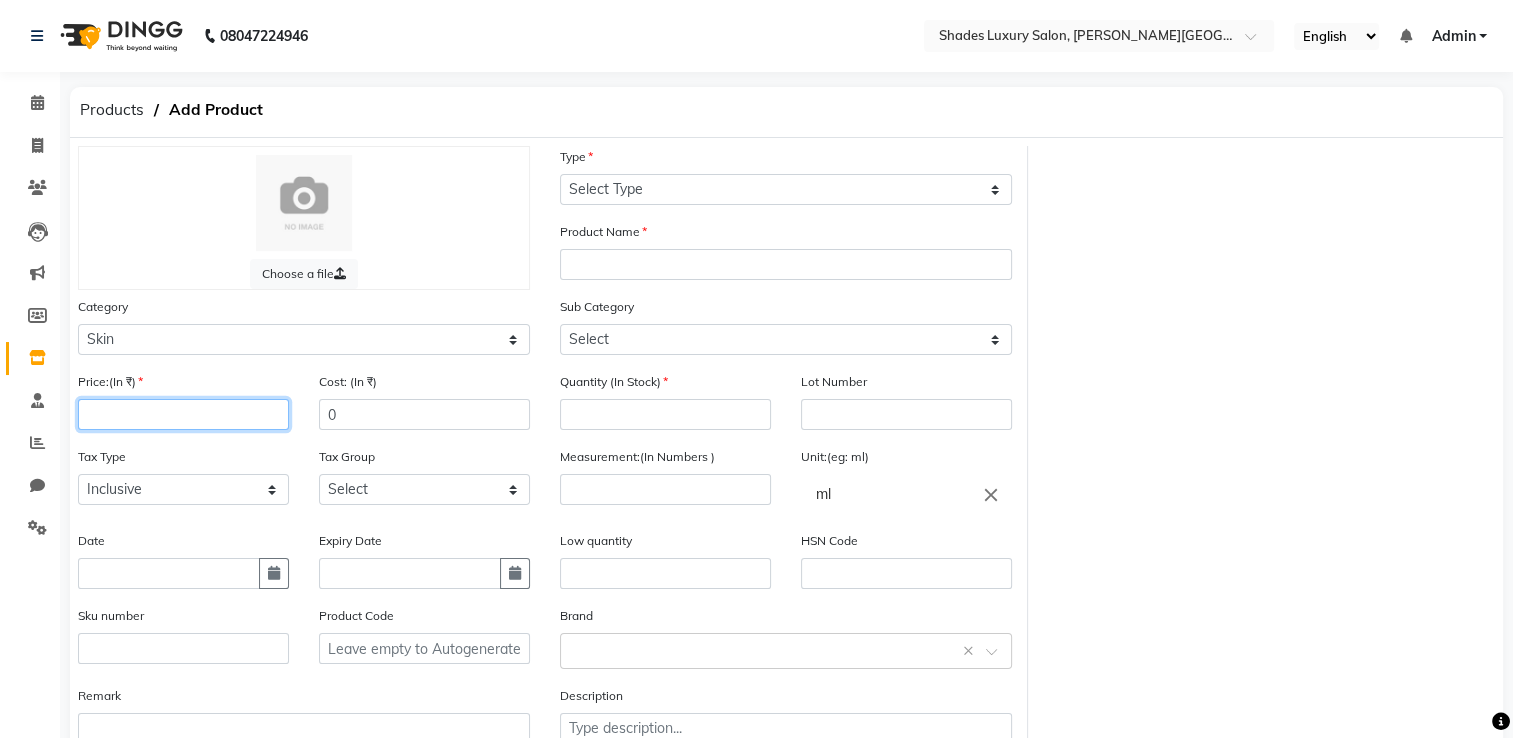 click 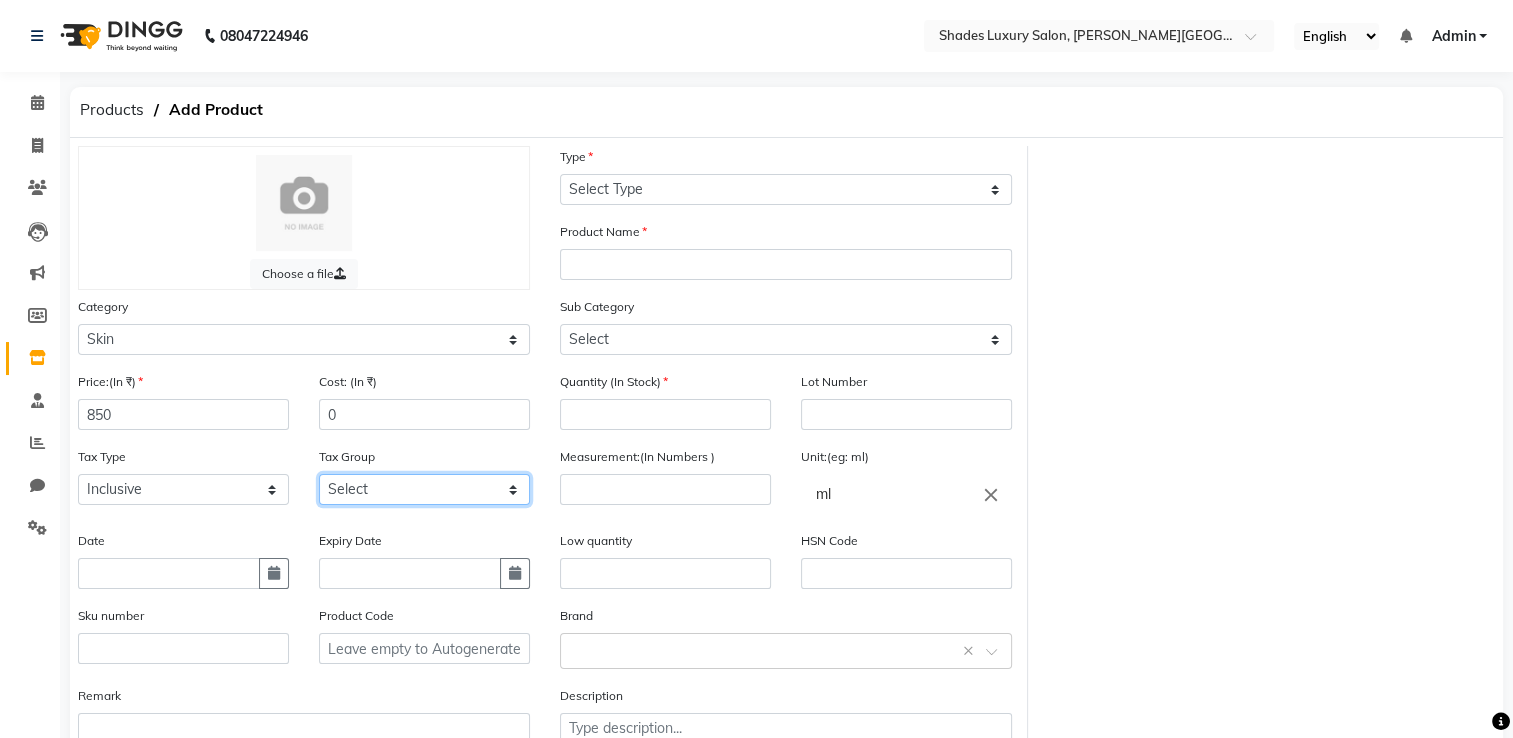 click on "Select GST" 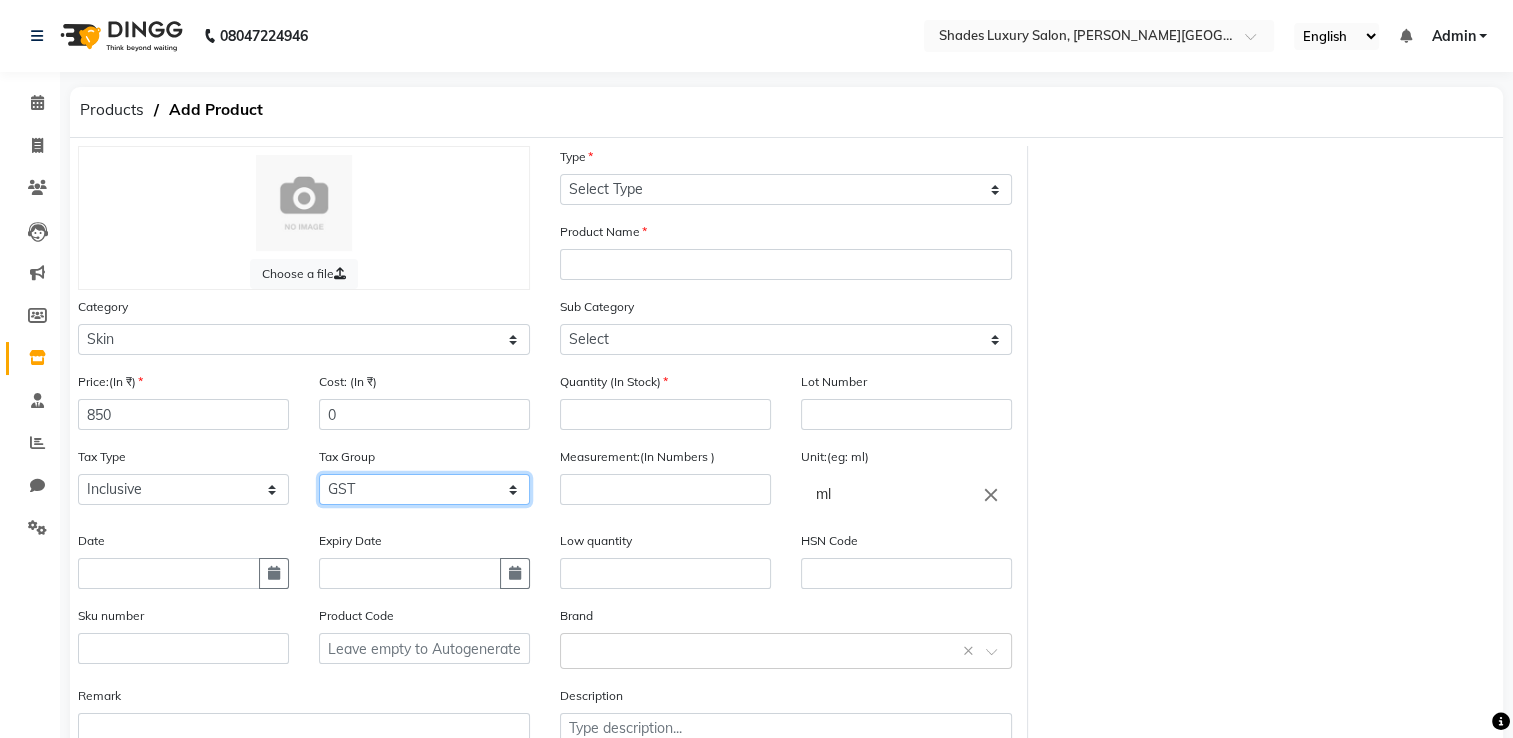 click on "Select GST" 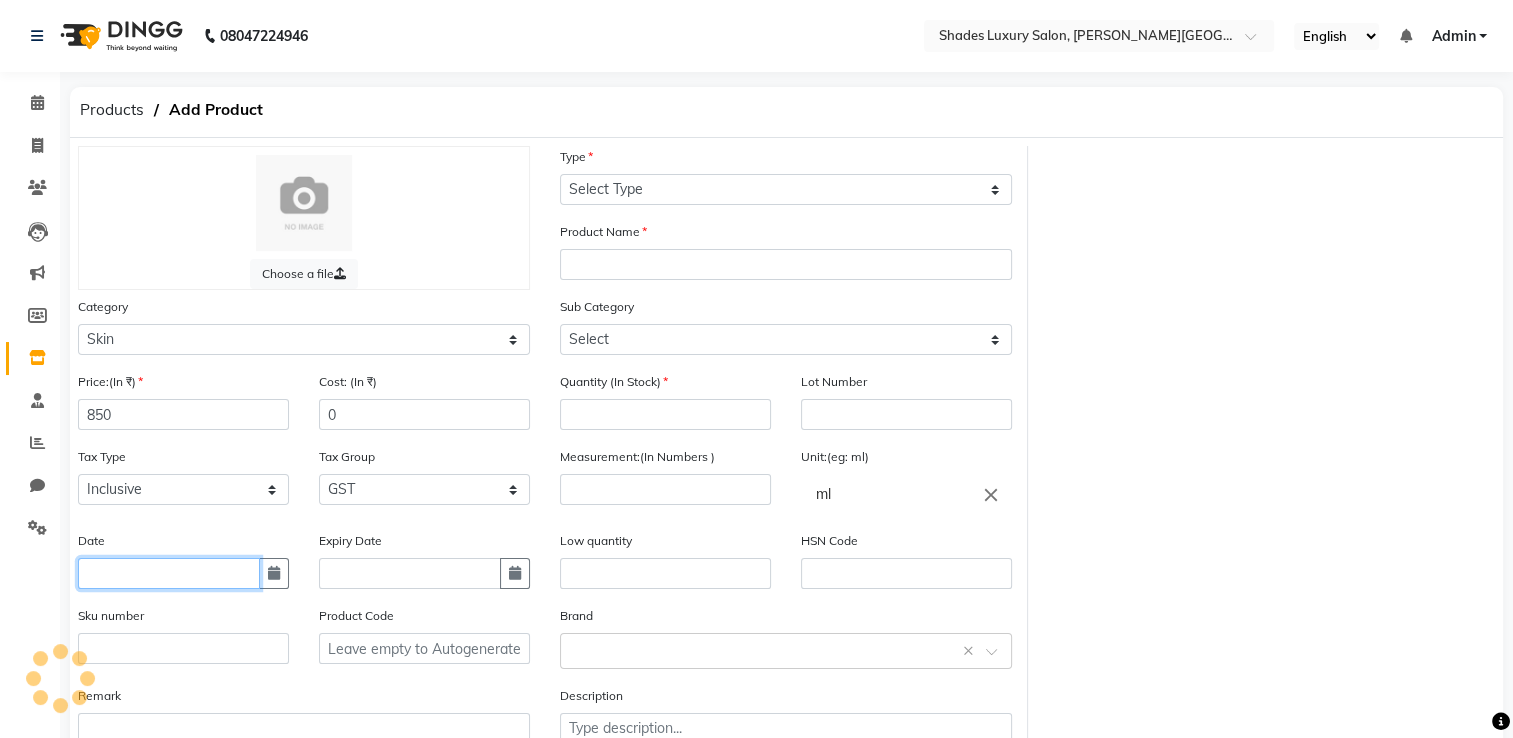 click 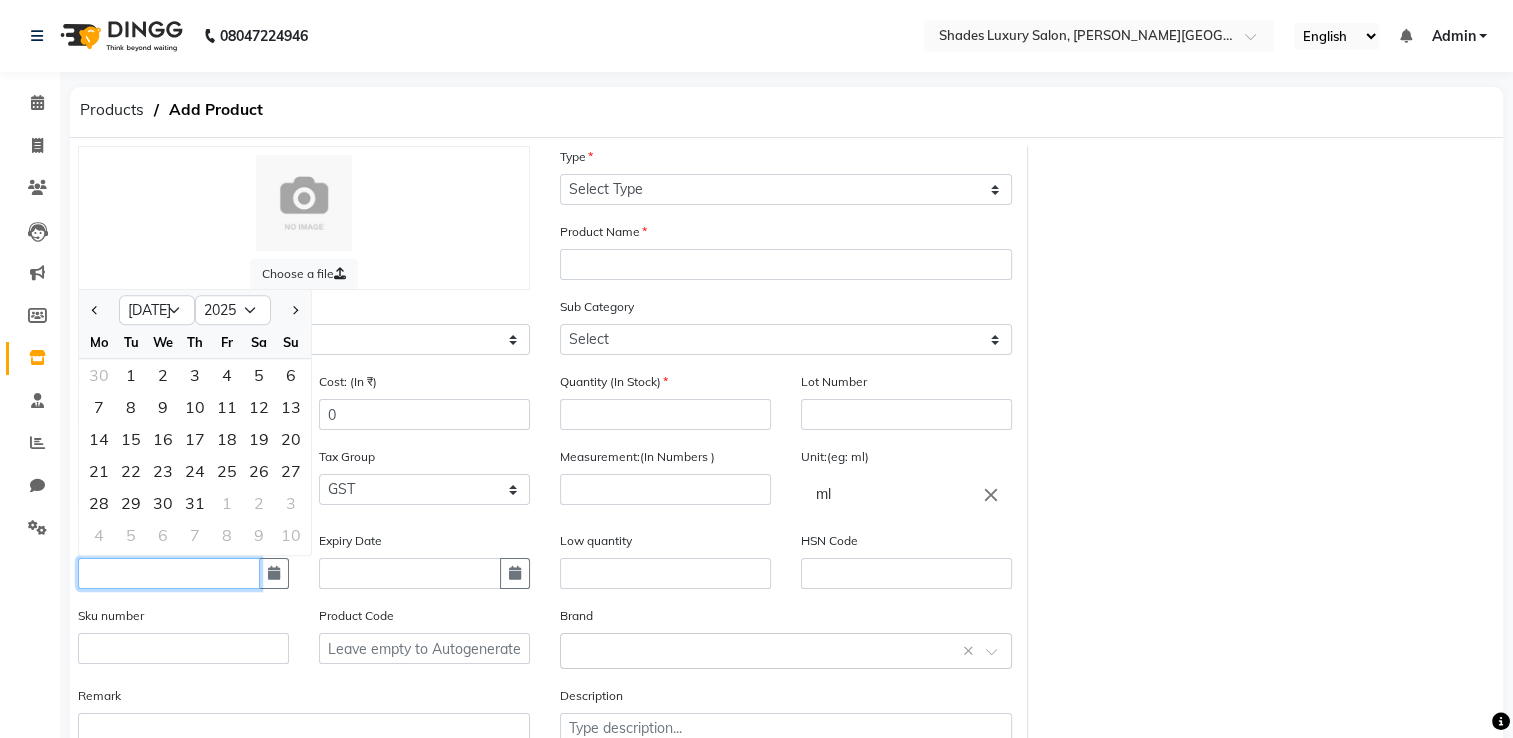click 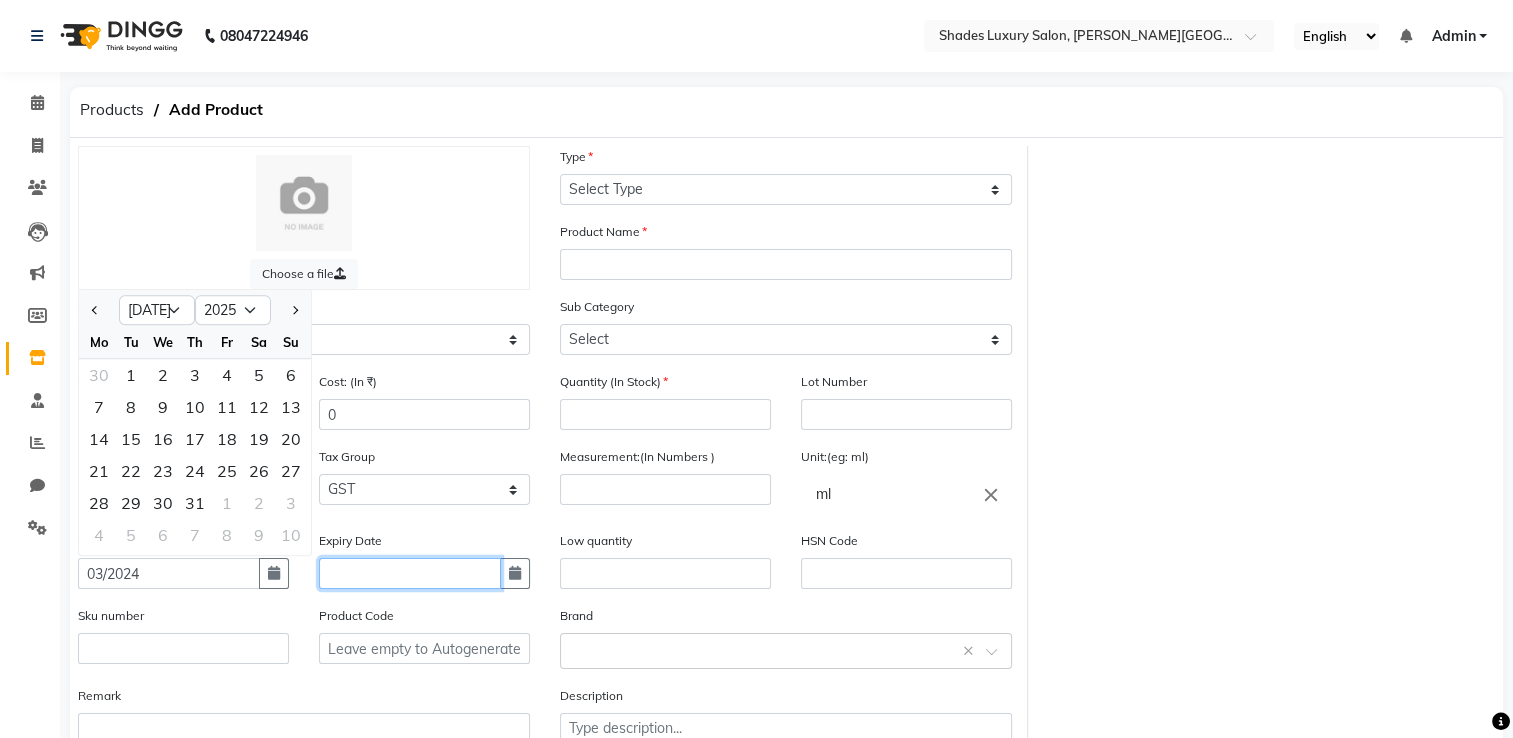 click 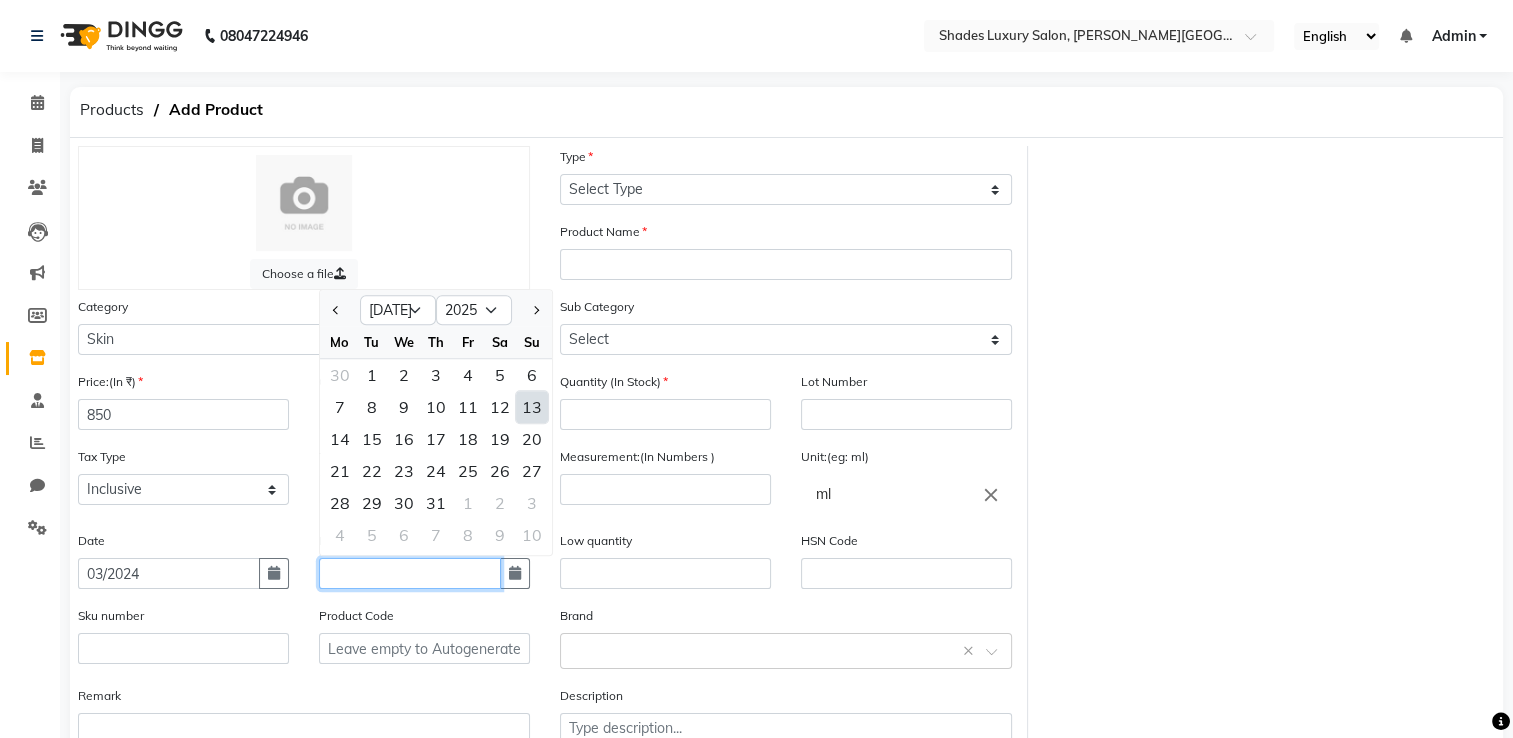 click 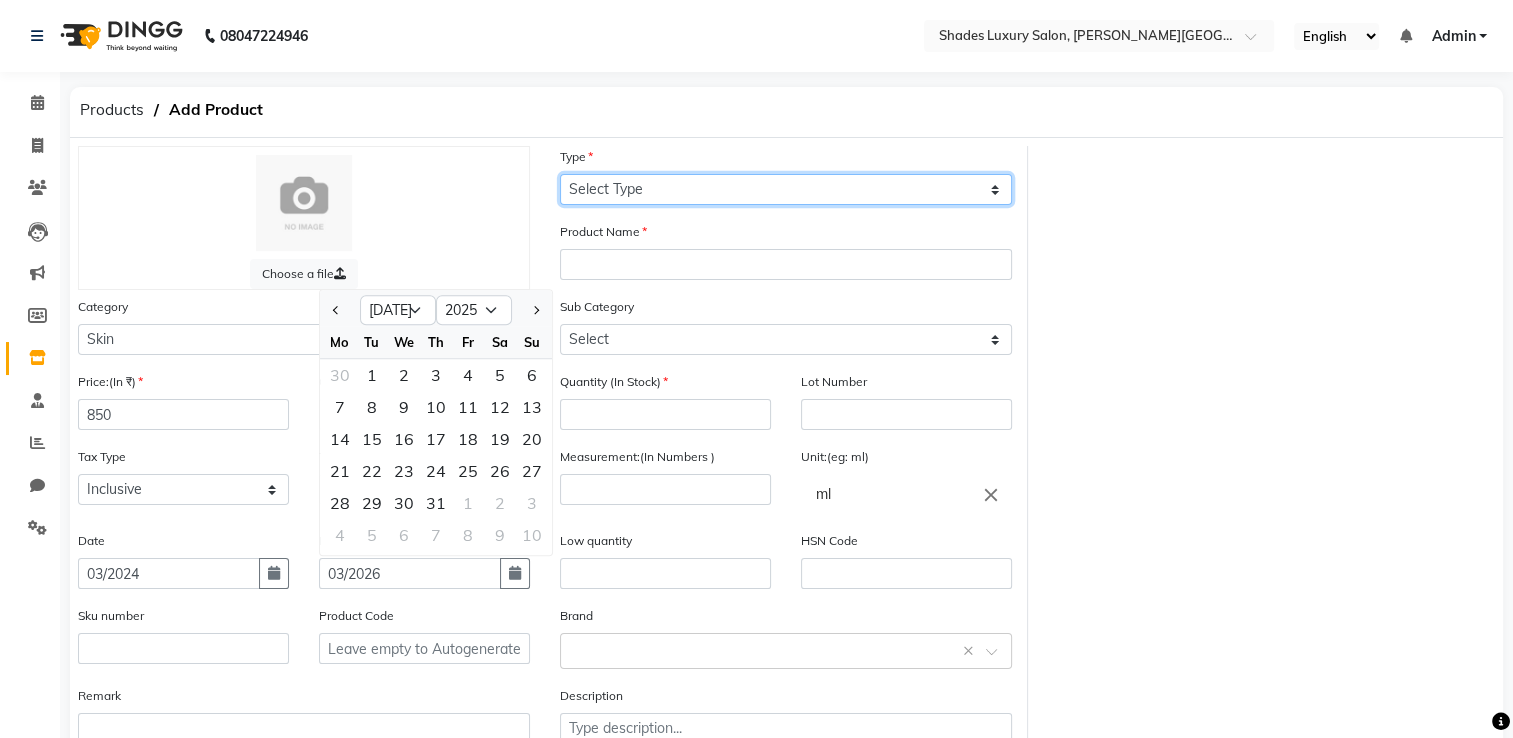 click on "Select Type Both Retail Consumable" 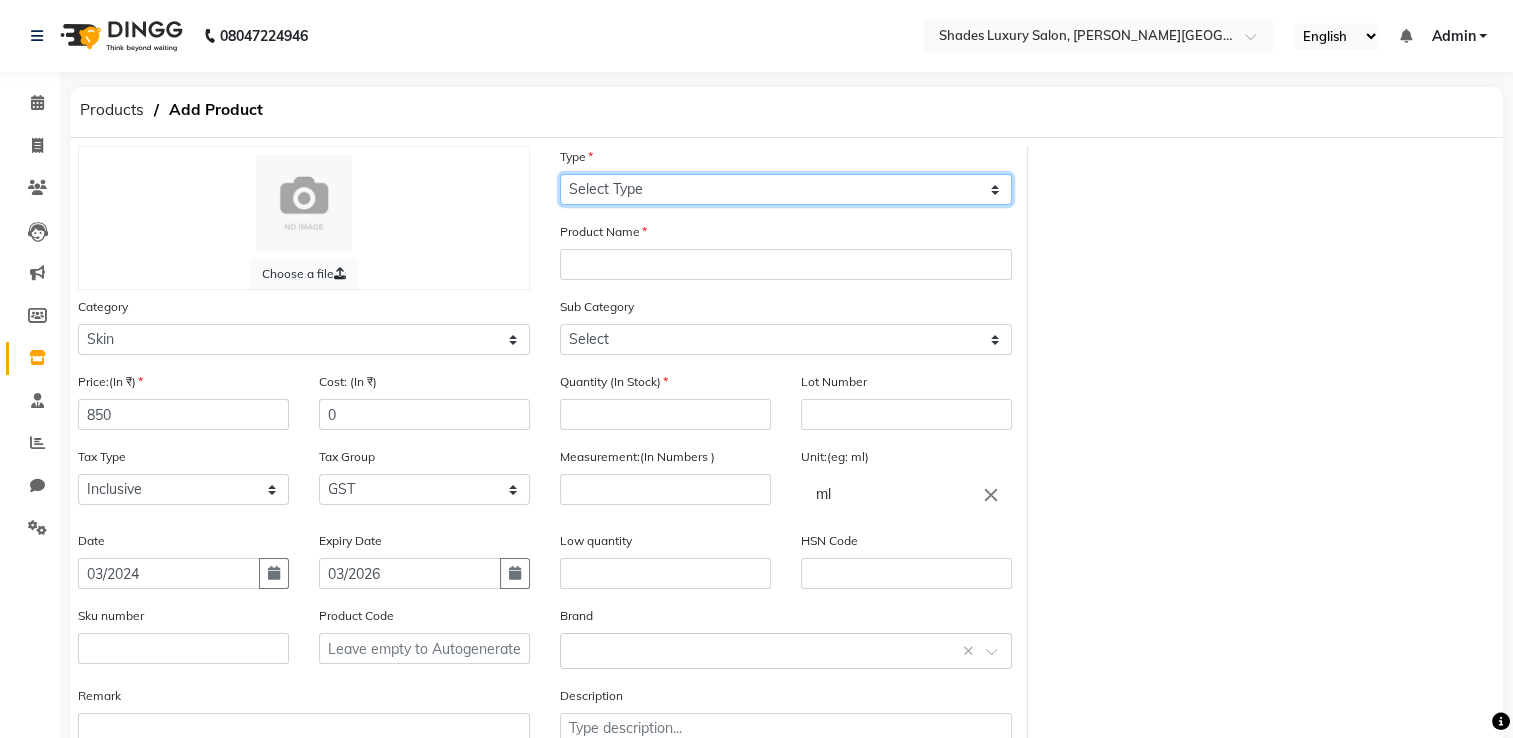 click on "Select Type Both Retail Consumable" 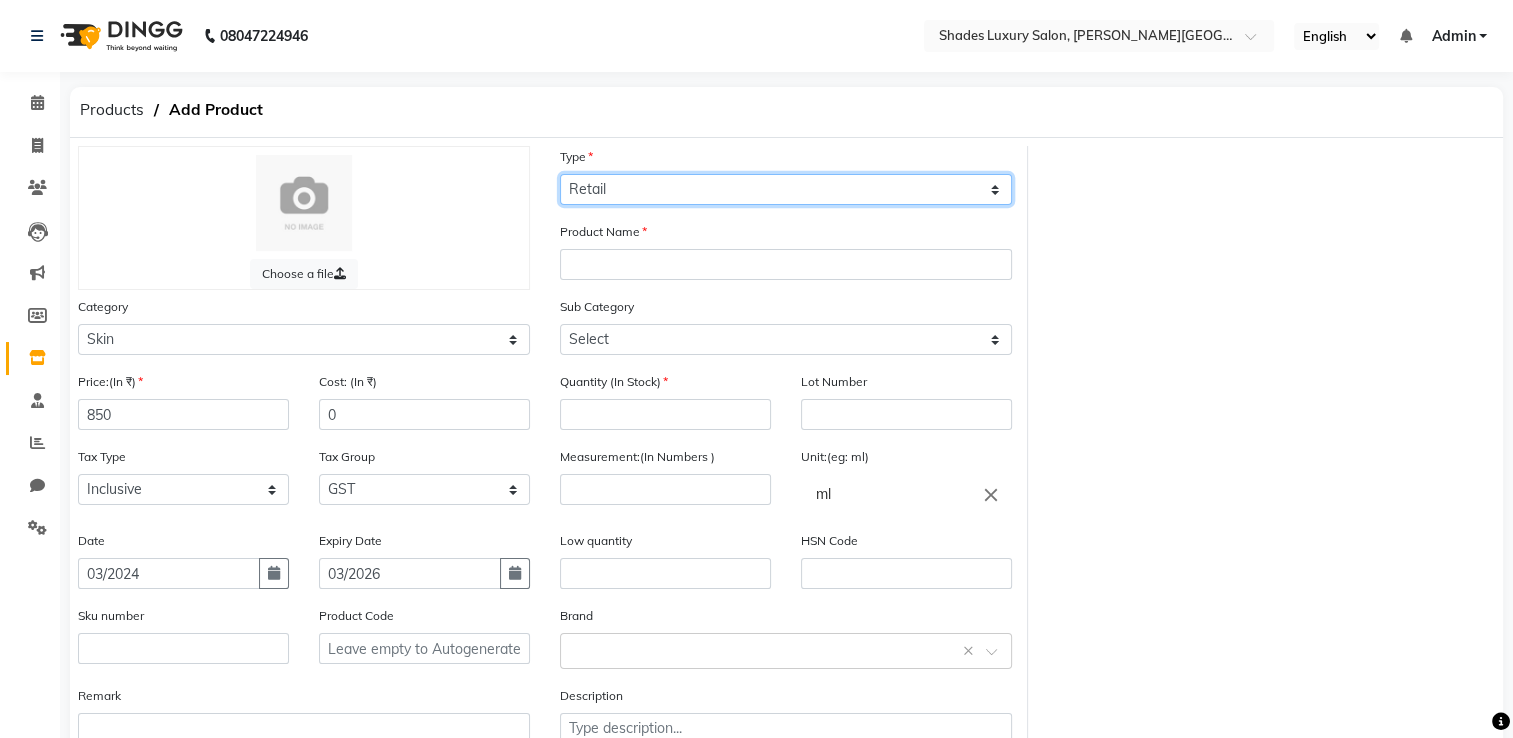 click on "Select Type Both Retail Consumable" 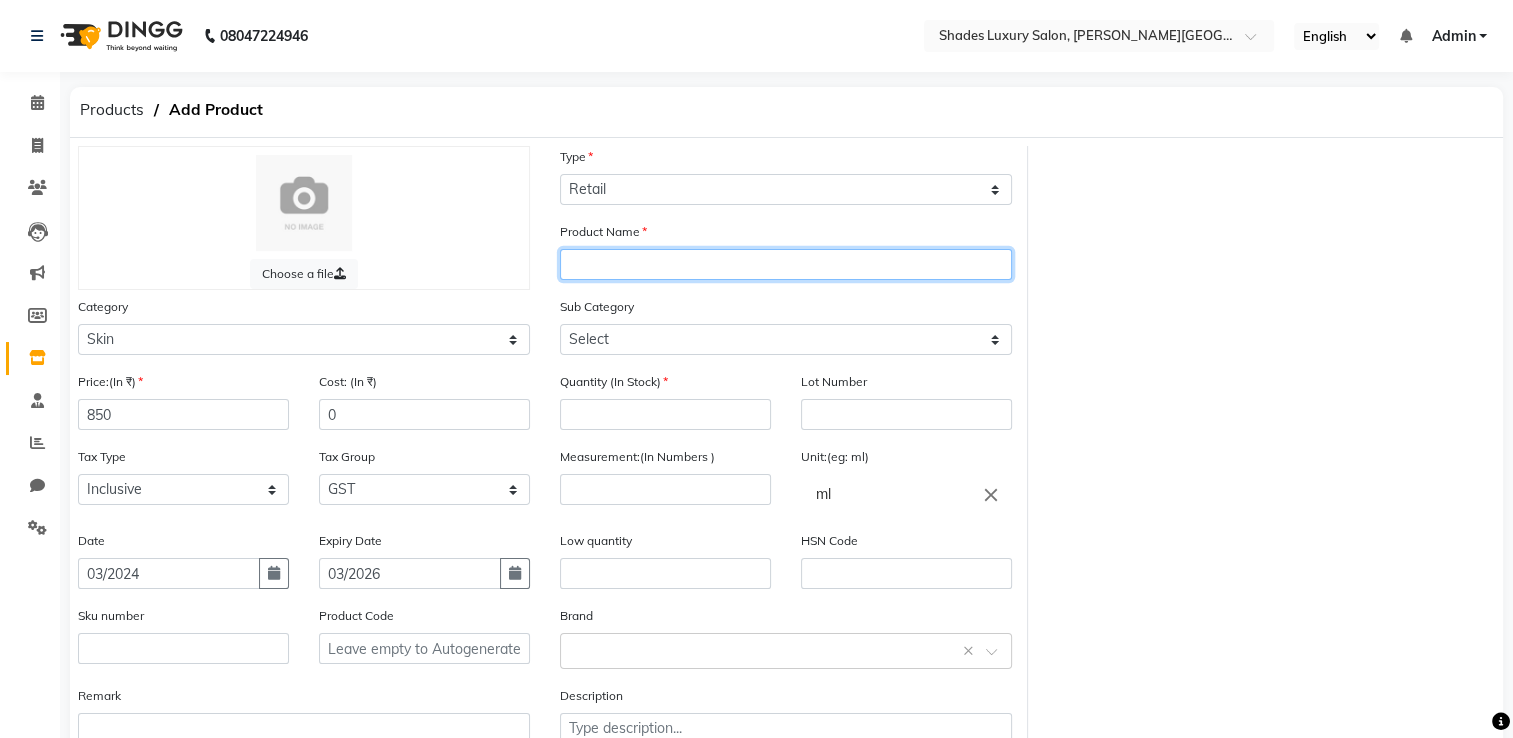 click 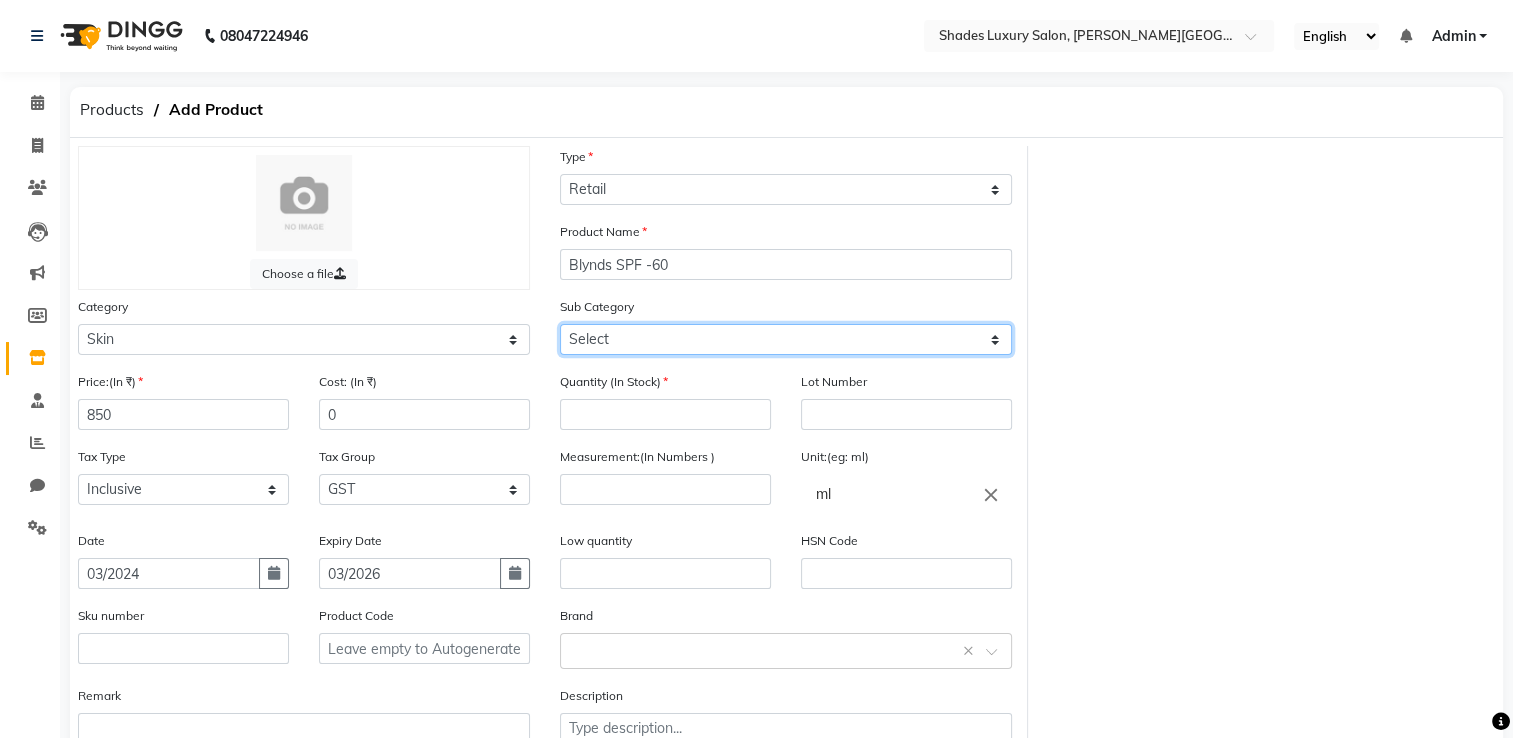 click on "Select Cleanser Facial Moisturiser Serum Toner Sun Care Masks Lip Care Eye Care Body Care Hand & Feet Kit & Combo Treatment Appliances Other Skin" 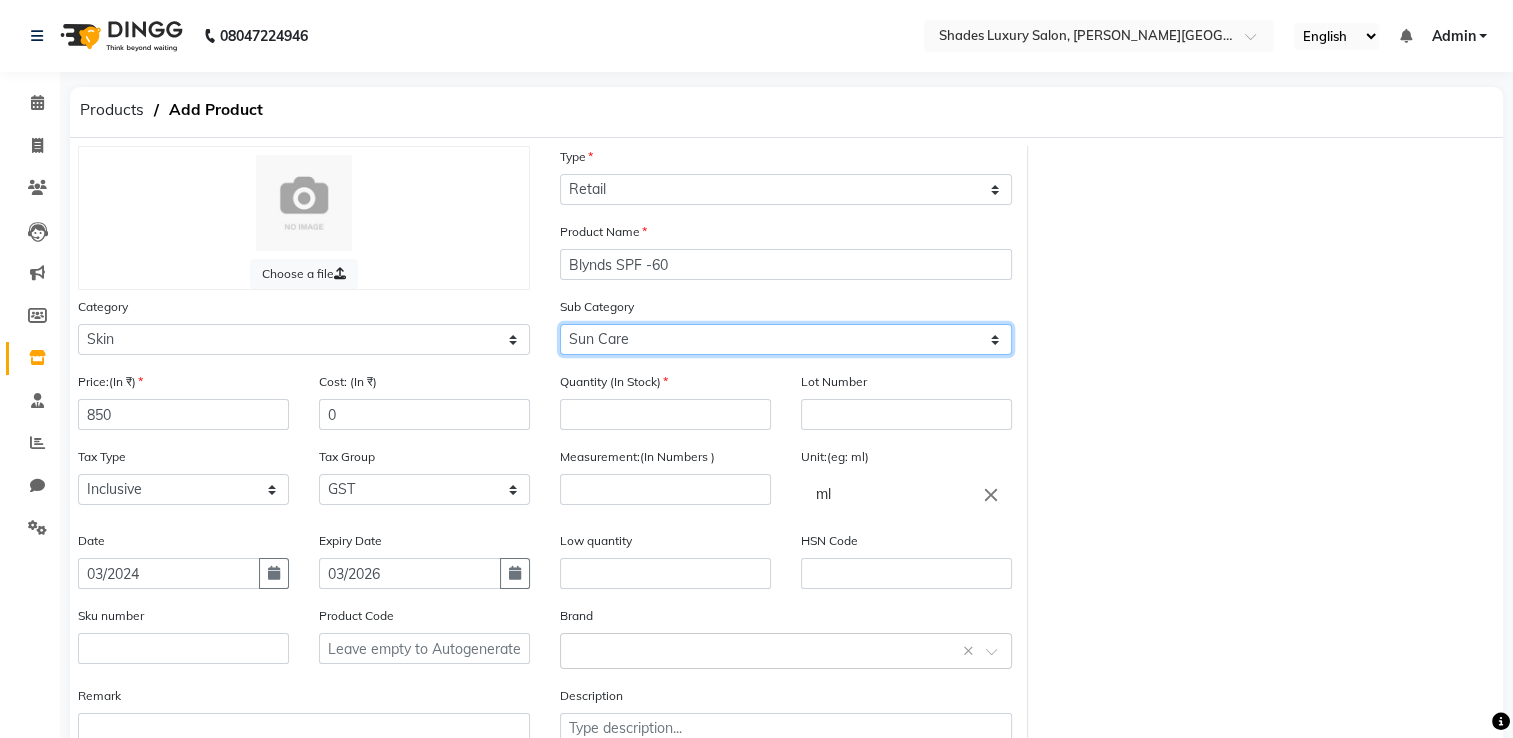 click on "Select Cleanser Facial Moisturiser Serum Toner Sun Care Masks Lip Care Eye Care Body Care Hand & Feet Kit & Combo Treatment Appliances Other Skin" 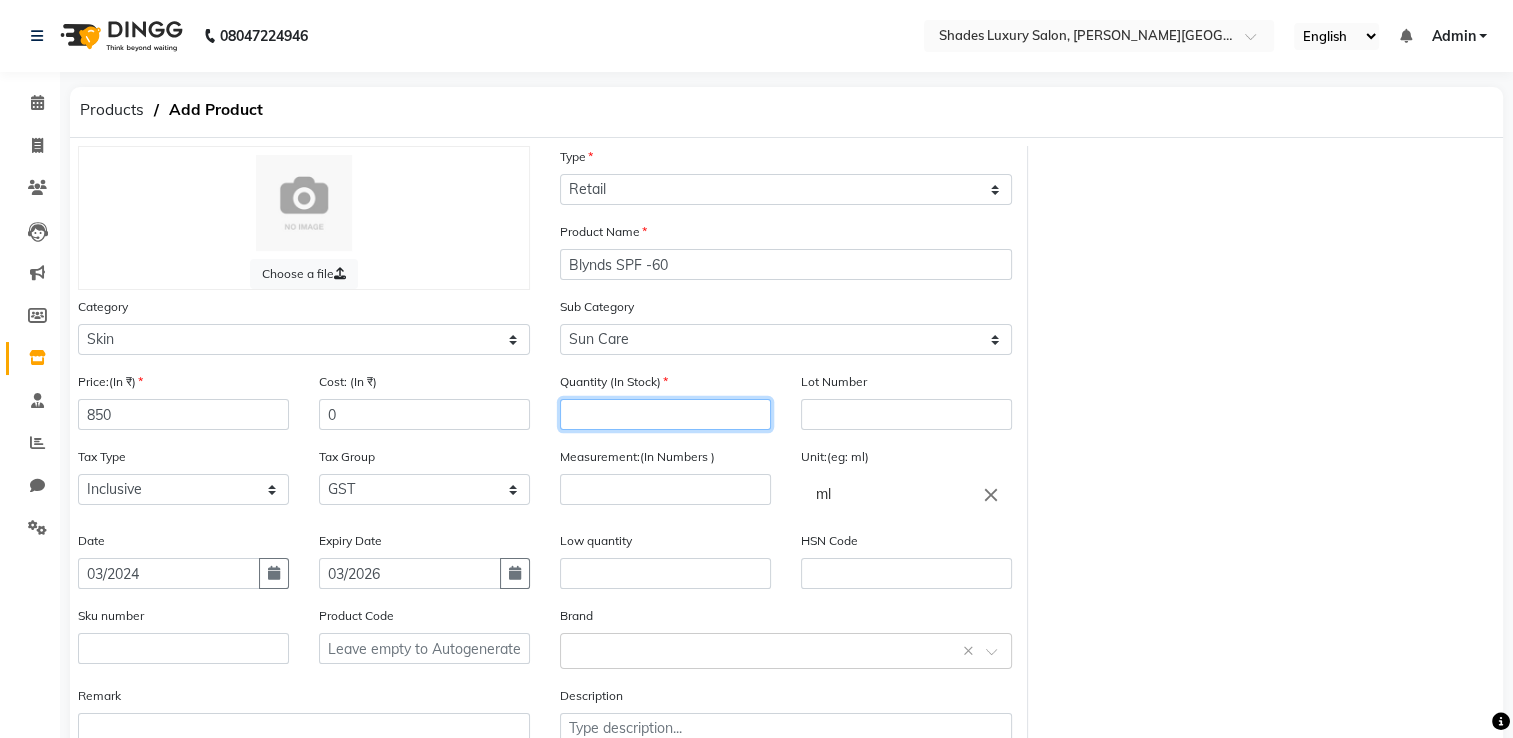 click 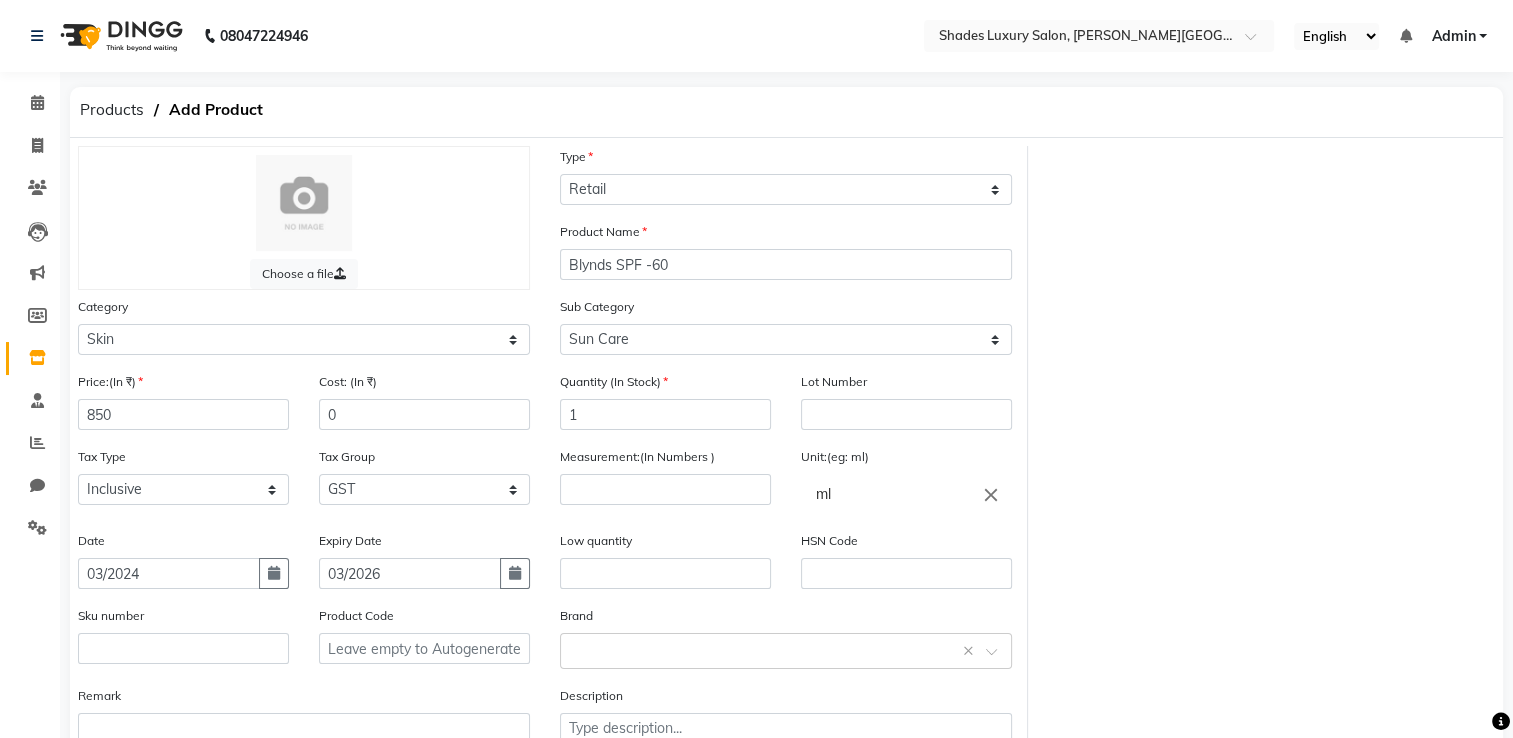 click on "Lot Number" 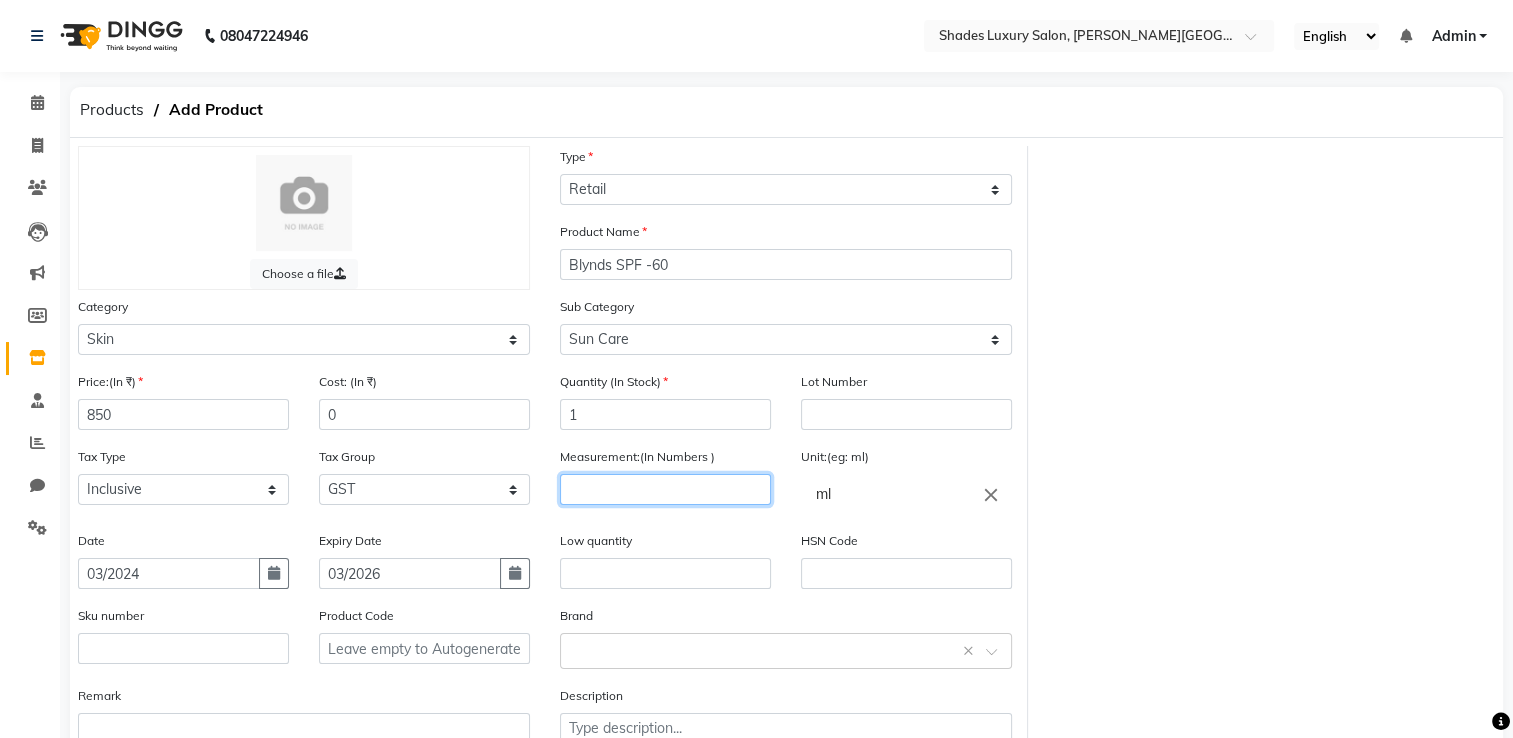 click 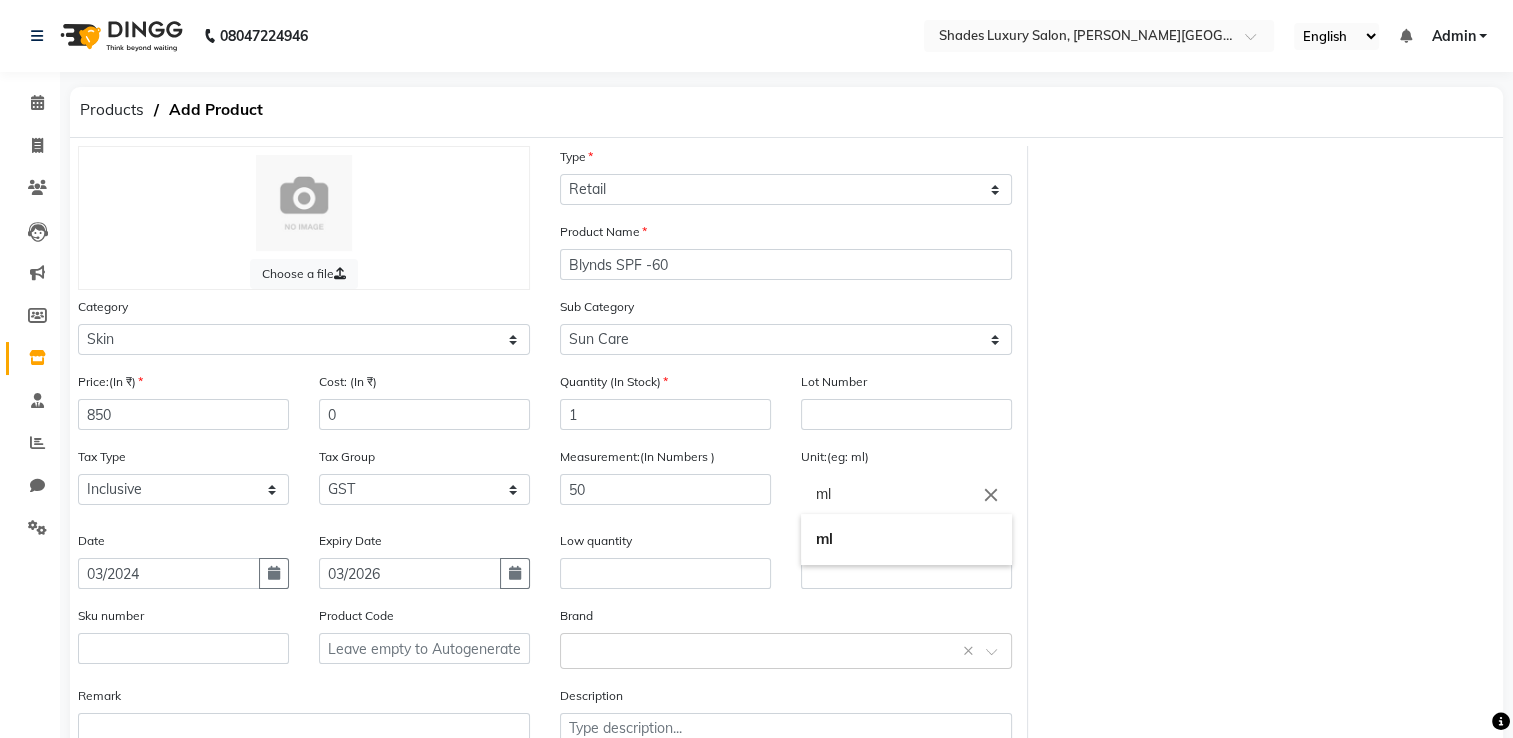 click on "ml" 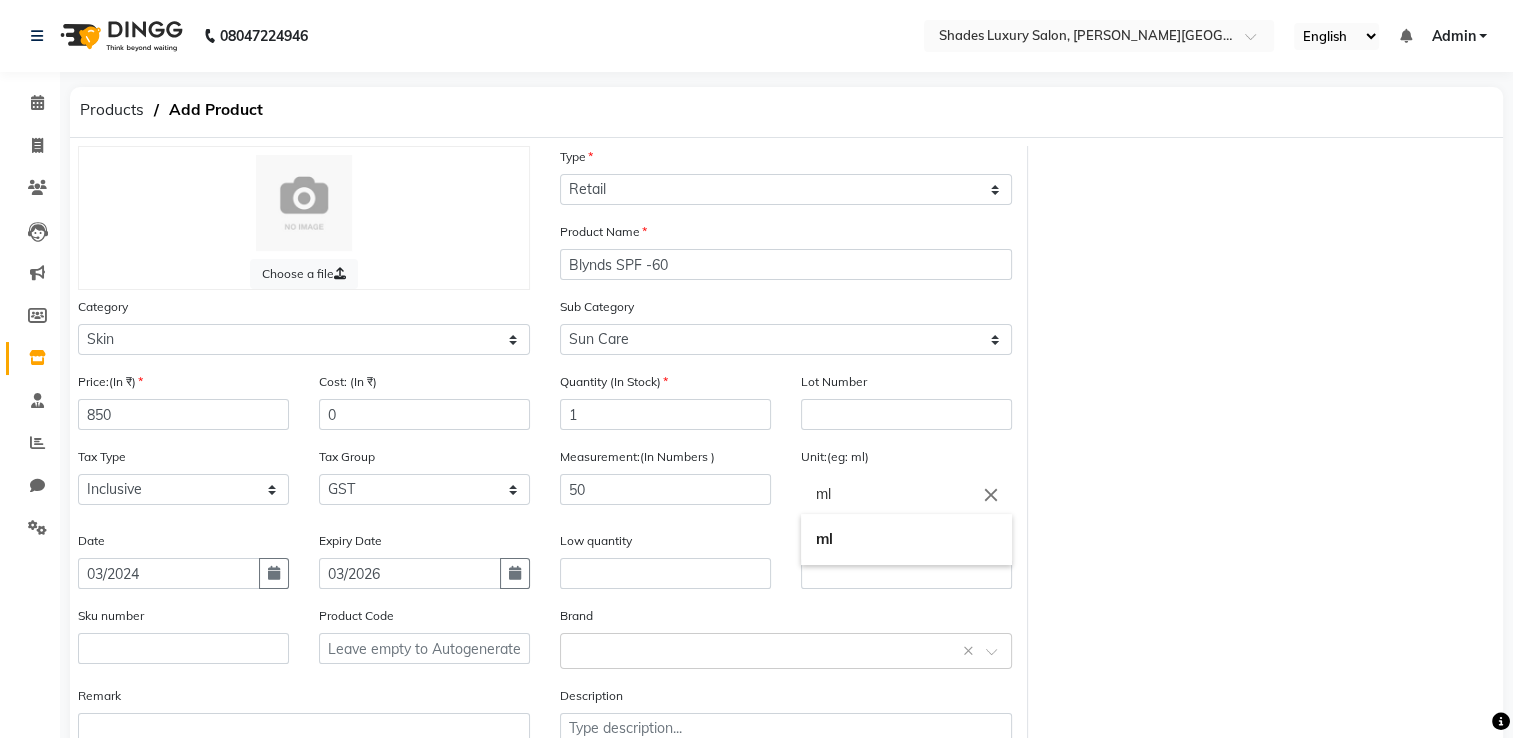 click on "ml" 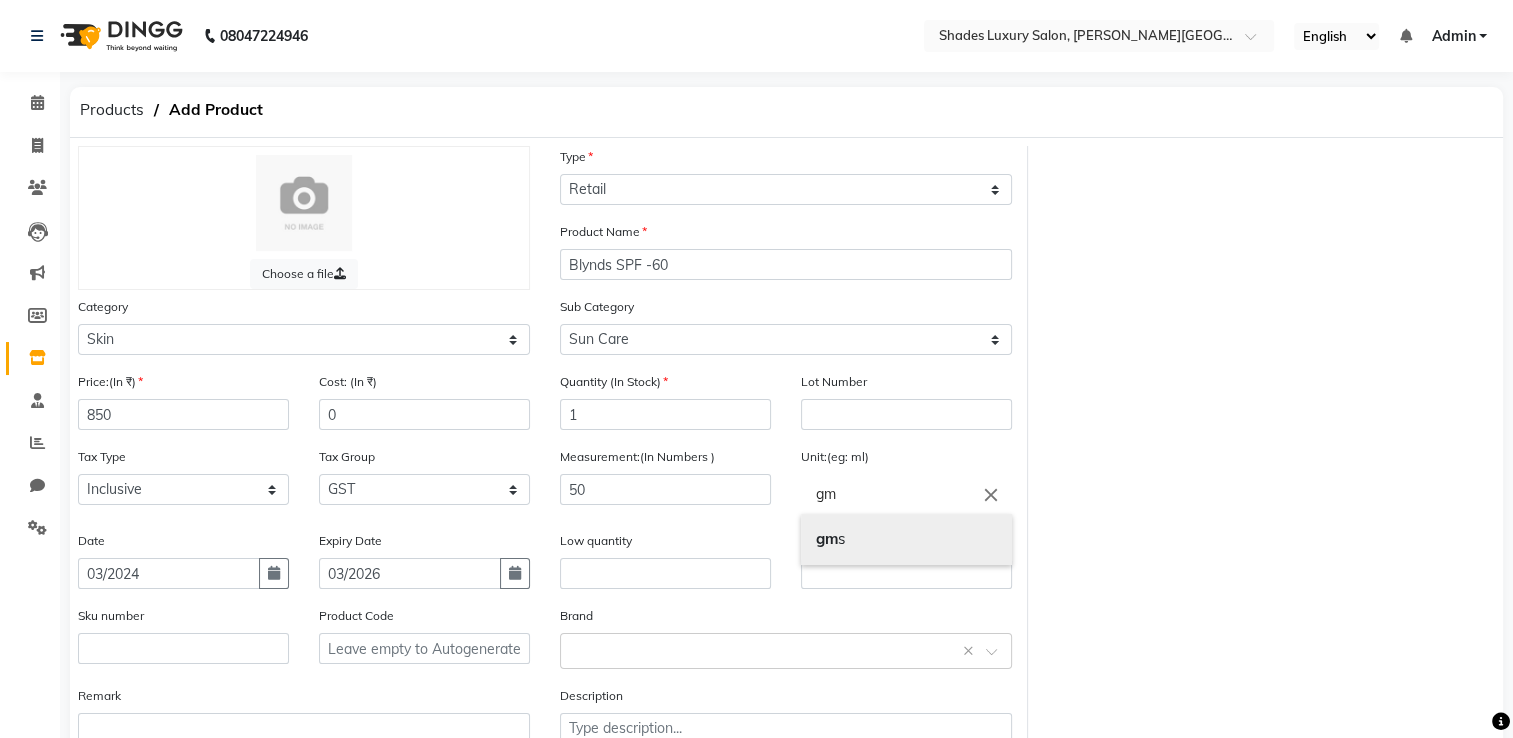 click on "gm s" at bounding box center (906, 539) 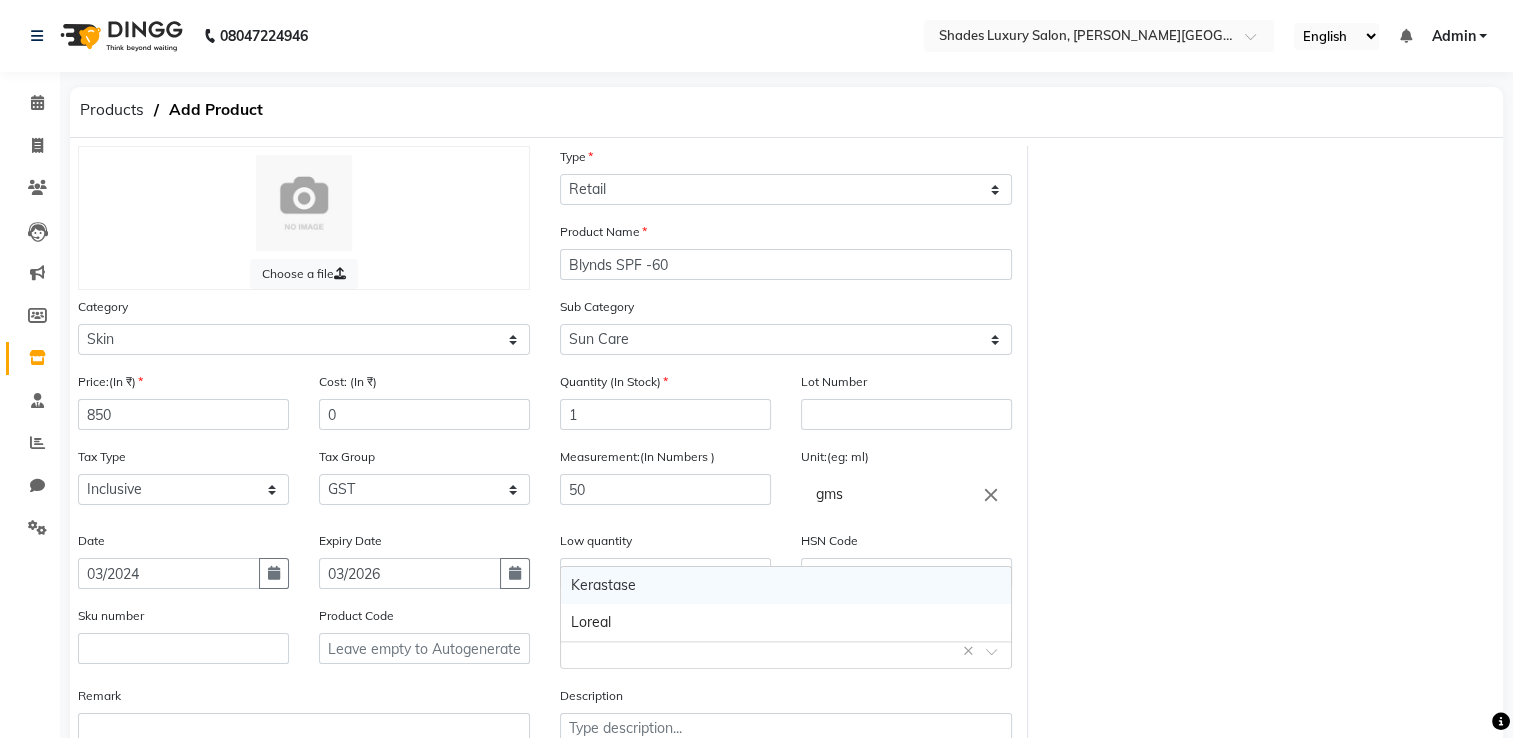 click 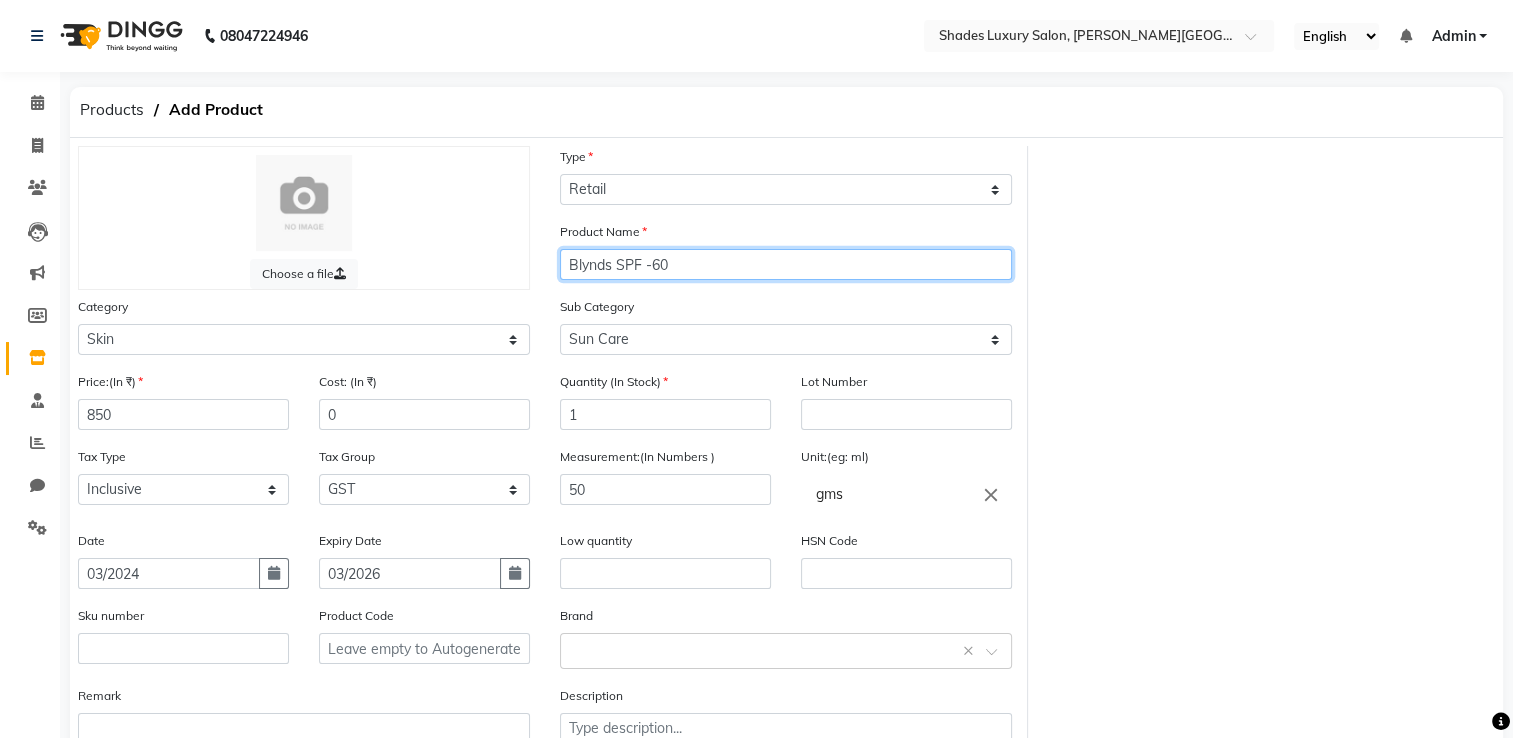 click on "Blynds SPF -60" 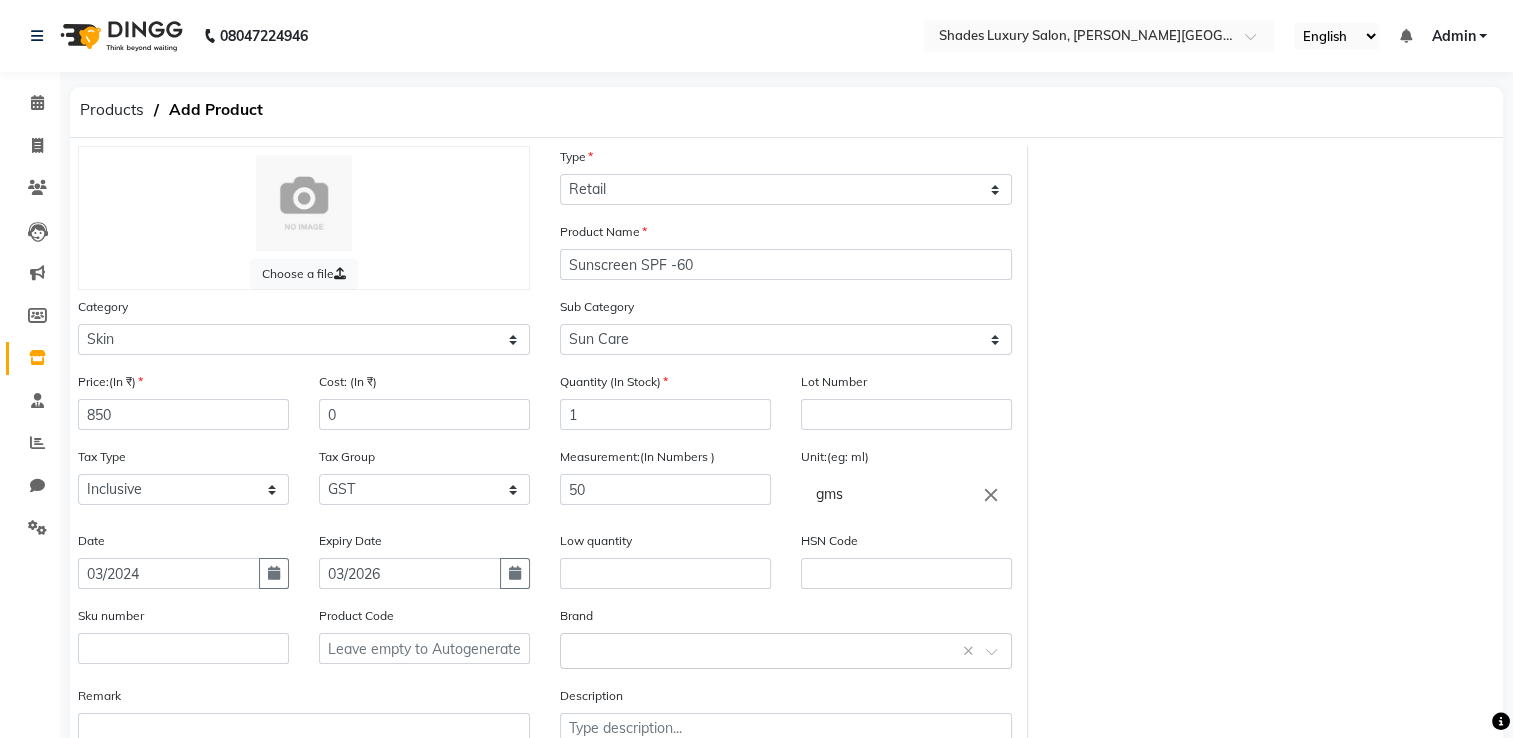 click on "Product Name Sunscreen SPF -60" 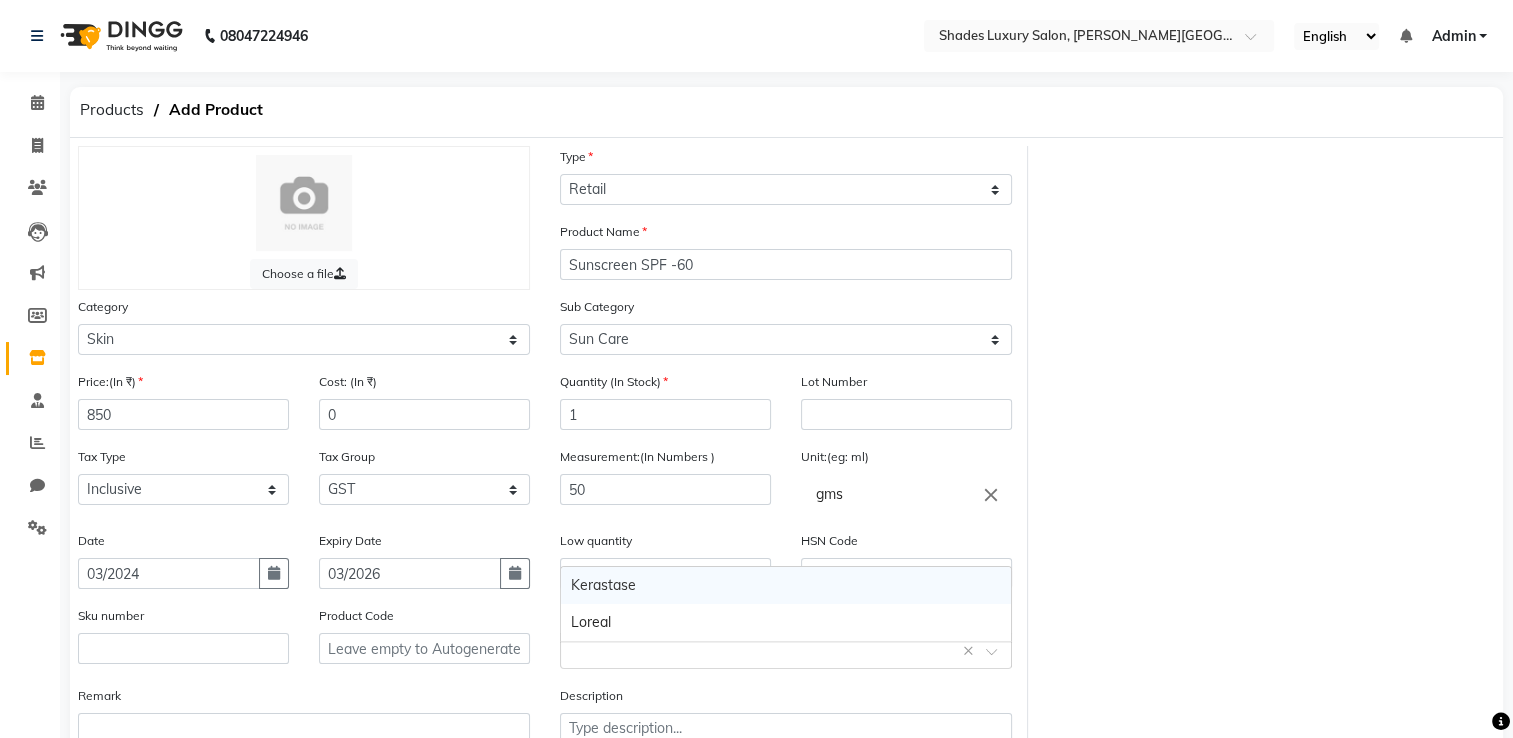 click on "Select brand or add custom brand    ×" 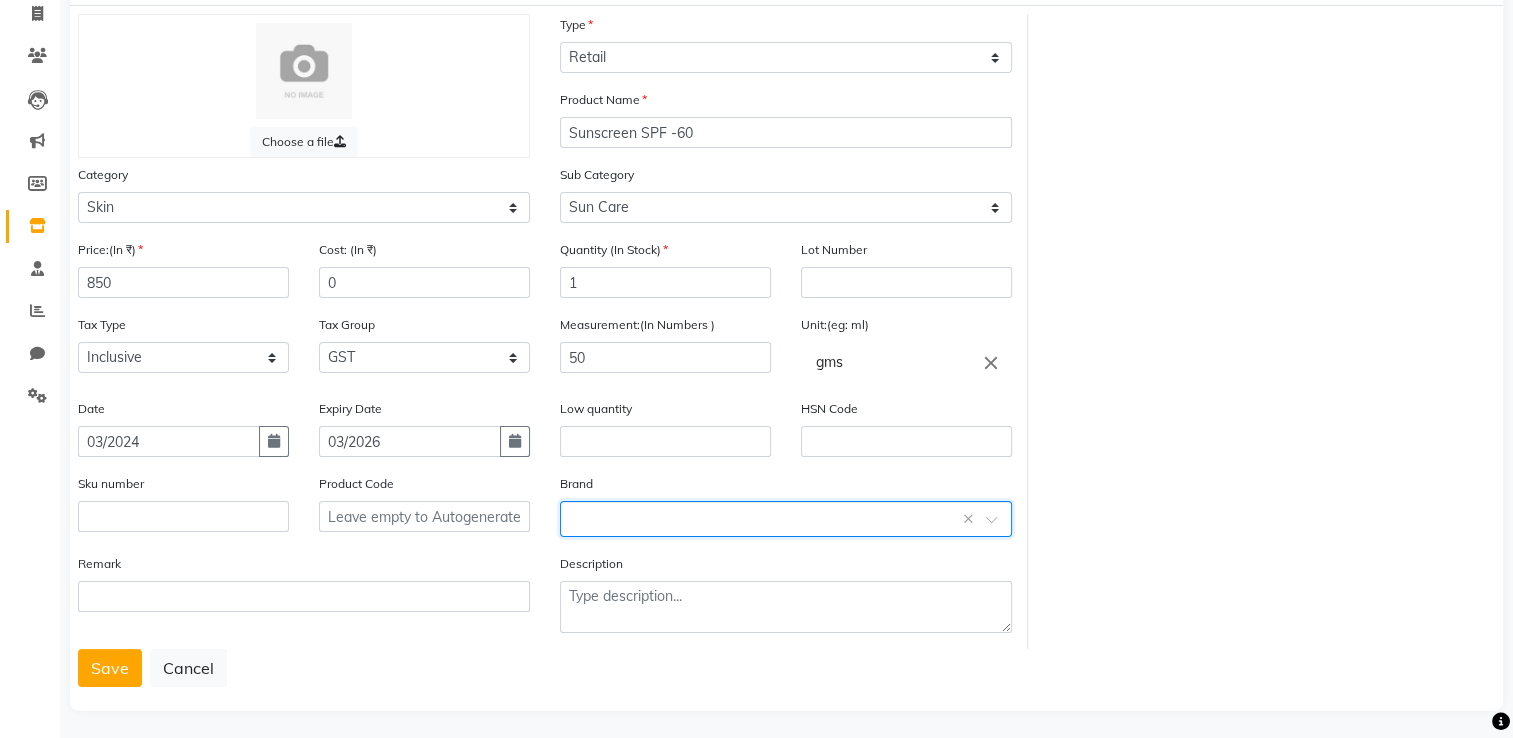 scroll, scrollTop: 147, scrollLeft: 0, axis: vertical 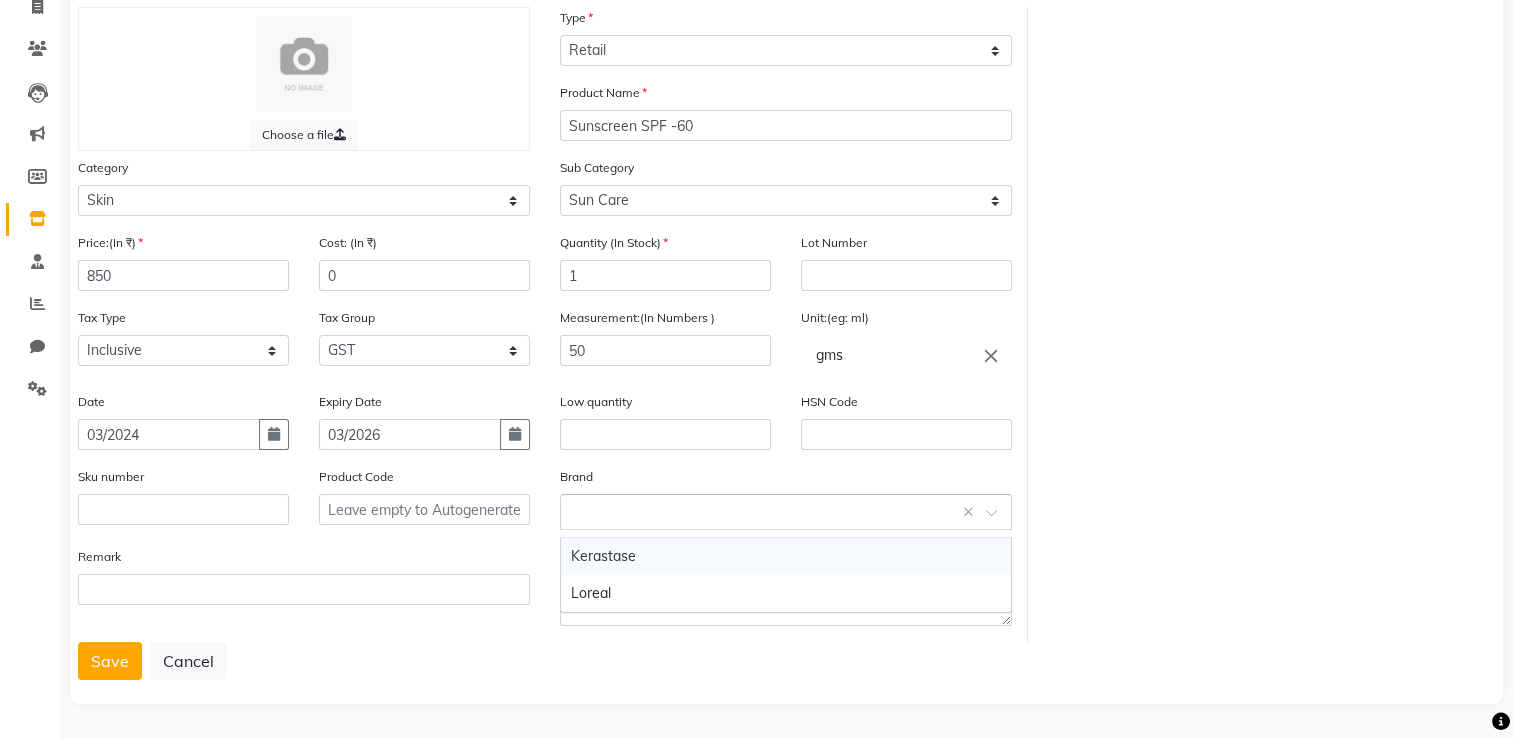 click 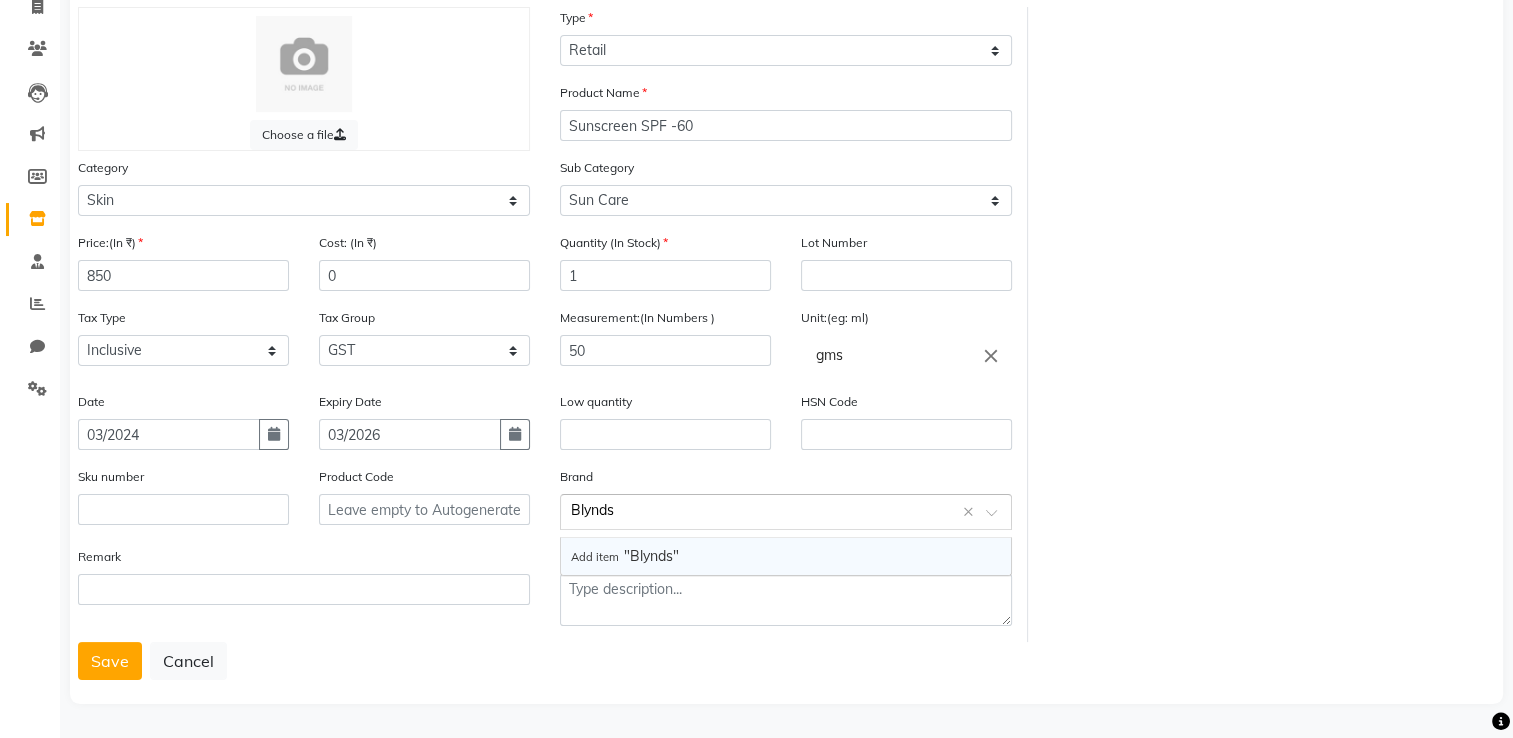 click on "Add item "Blynds"" at bounding box center (786, 556) 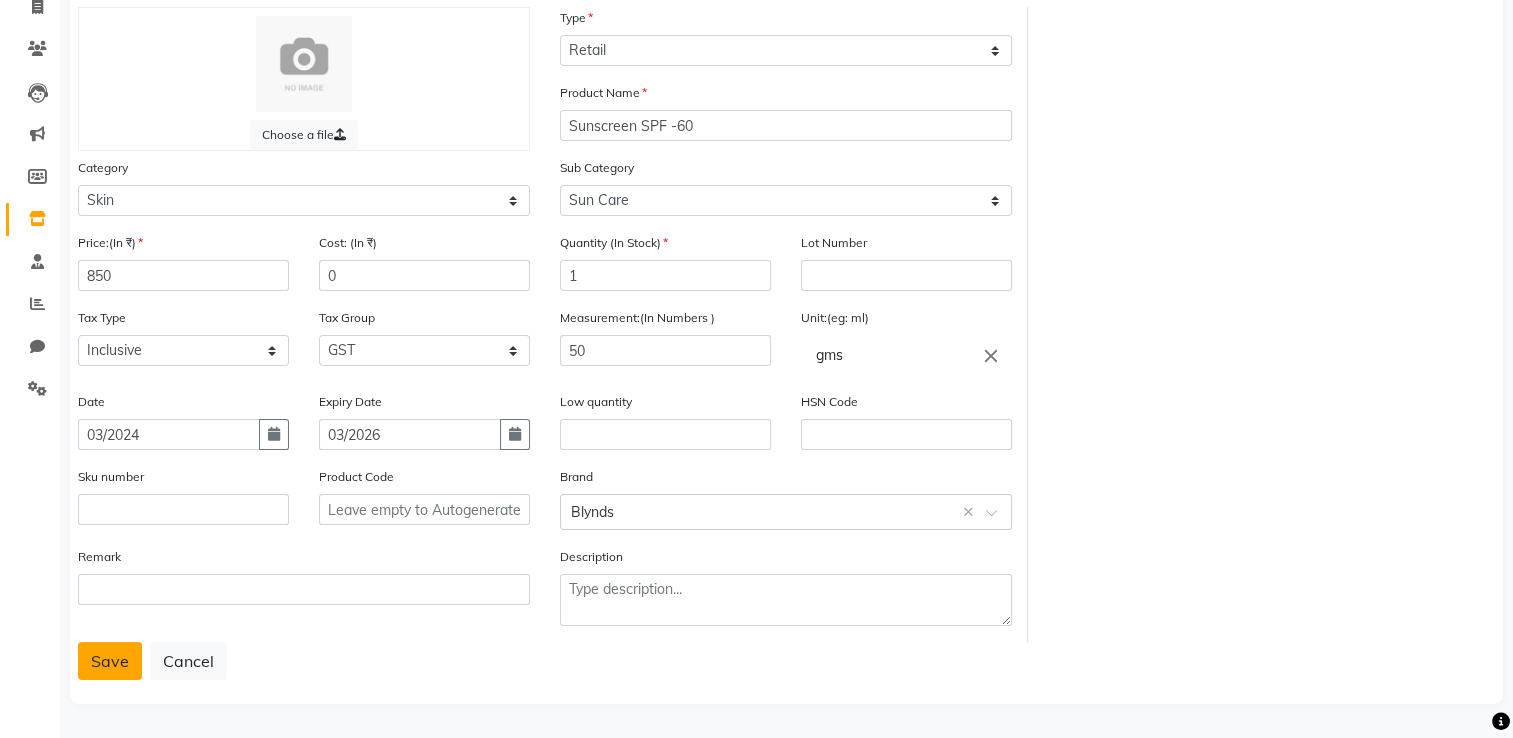 click on "Save" 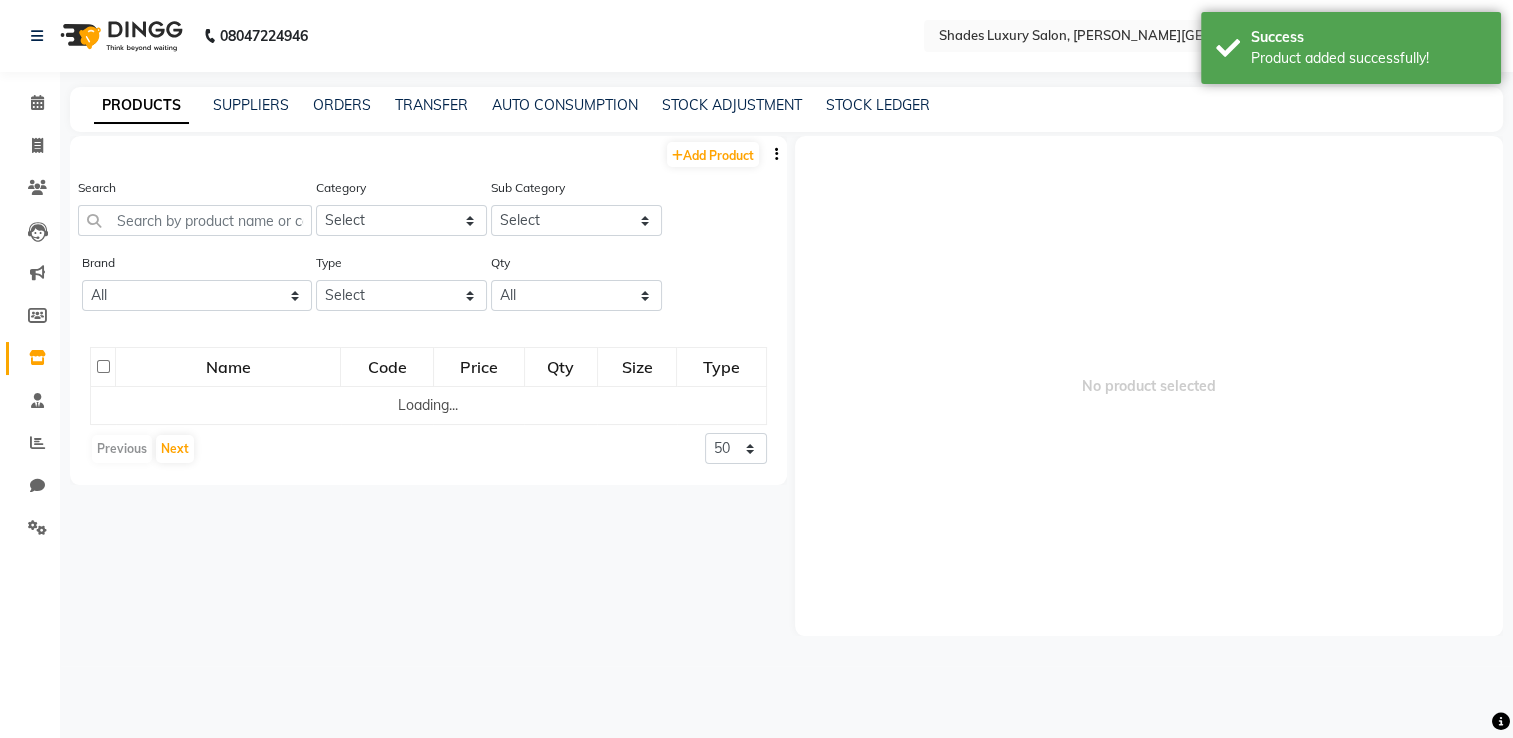 scroll, scrollTop: 0, scrollLeft: 0, axis: both 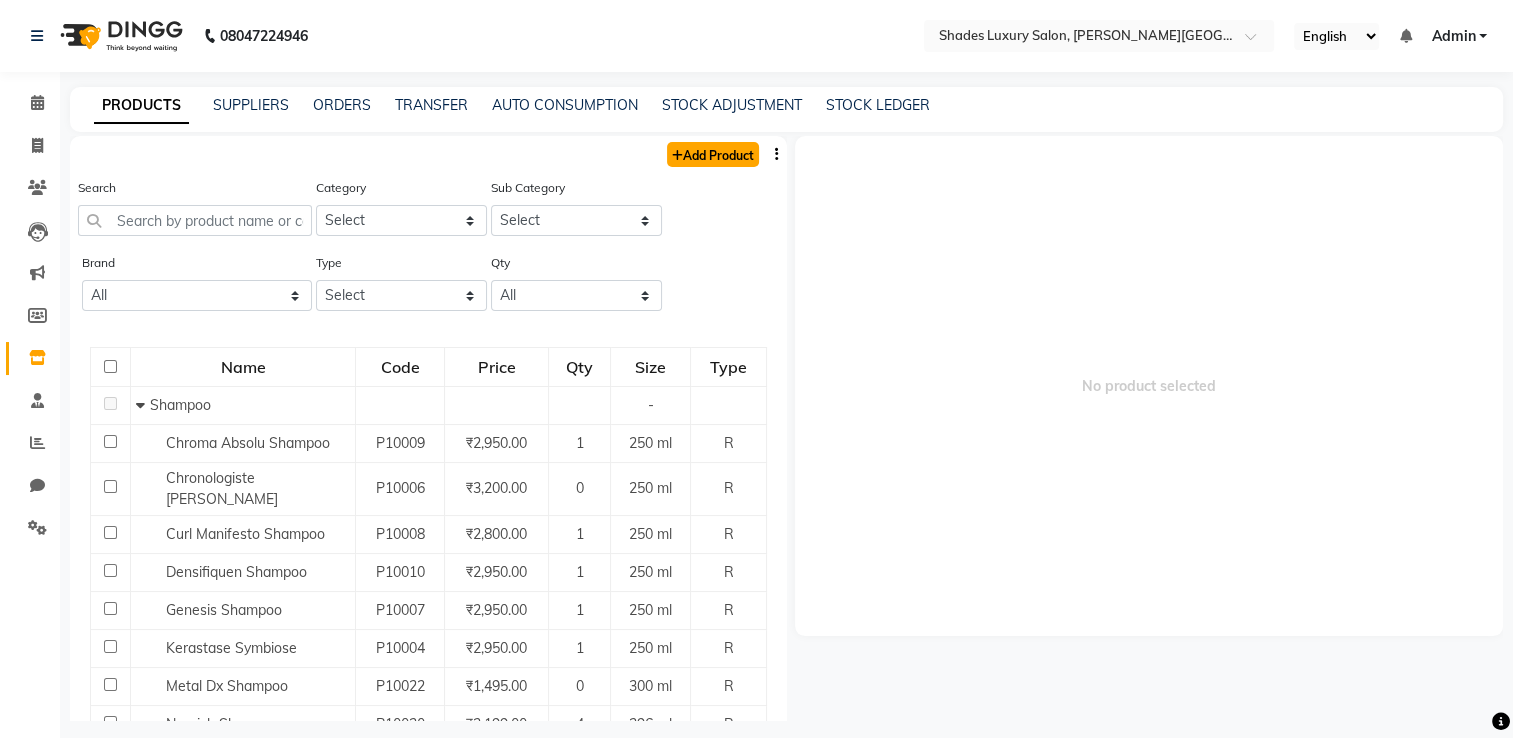 click on "Add Product" 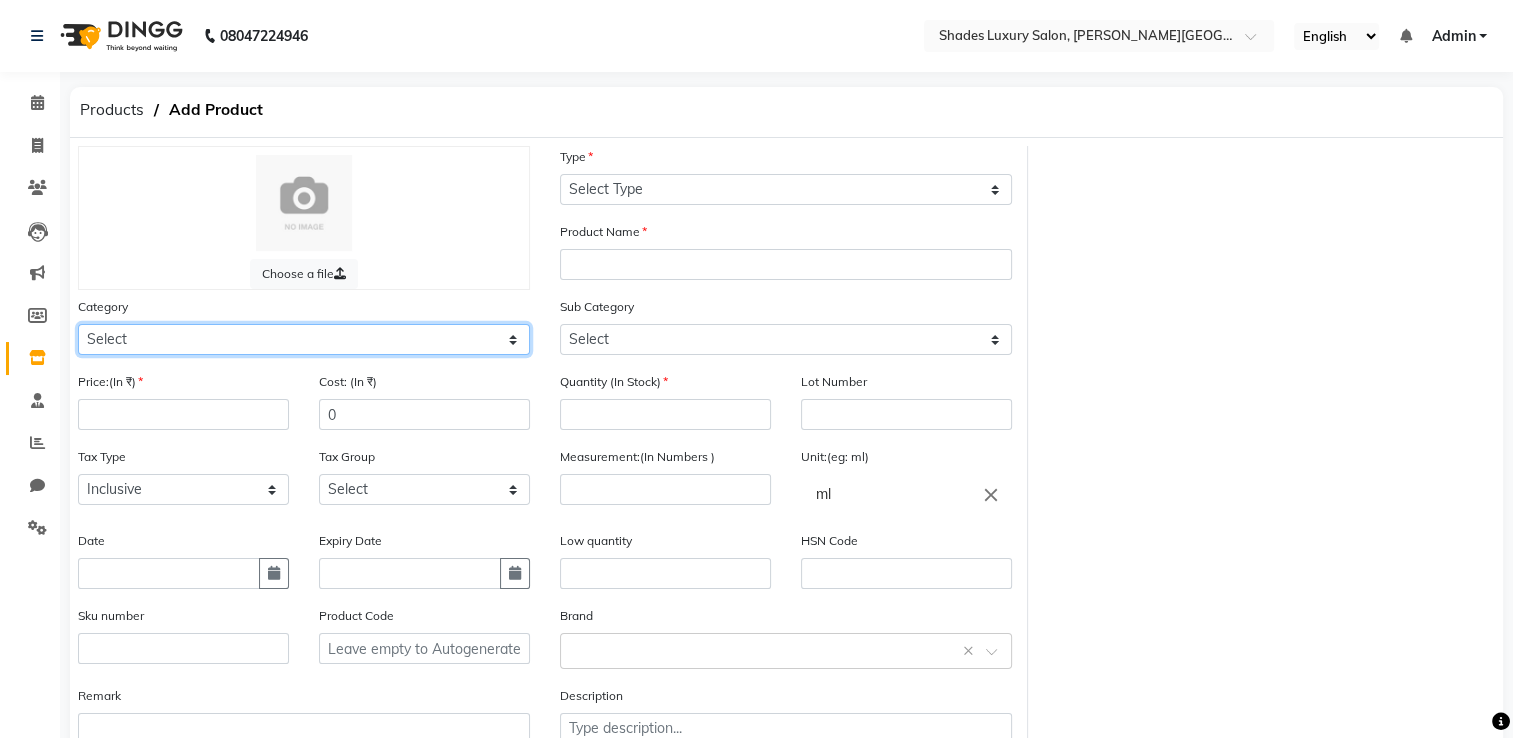 click on "Select Hair Skin Makeup Personal Care Appliances Beard Waxing Disposable Threading Hands and Feet Beauty Planet Botox Cadiveu Casmara Cheryls Loreal Olaplex Other" 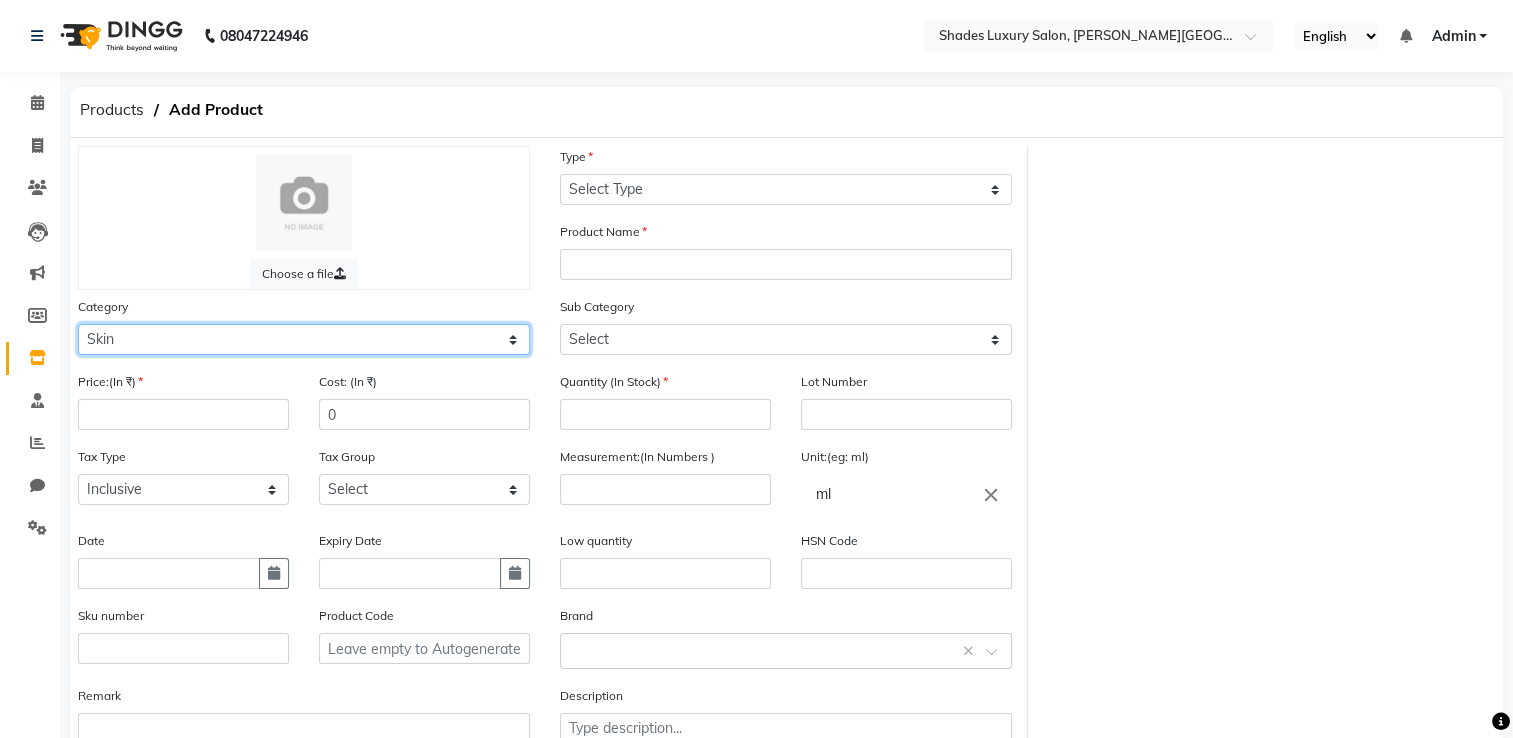click on "Select Hair Skin Makeup Personal Care Appliances Beard Waxing Disposable Threading Hands and Feet Beauty Planet Botox Cadiveu Casmara Cheryls Loreal Olaplex Other" 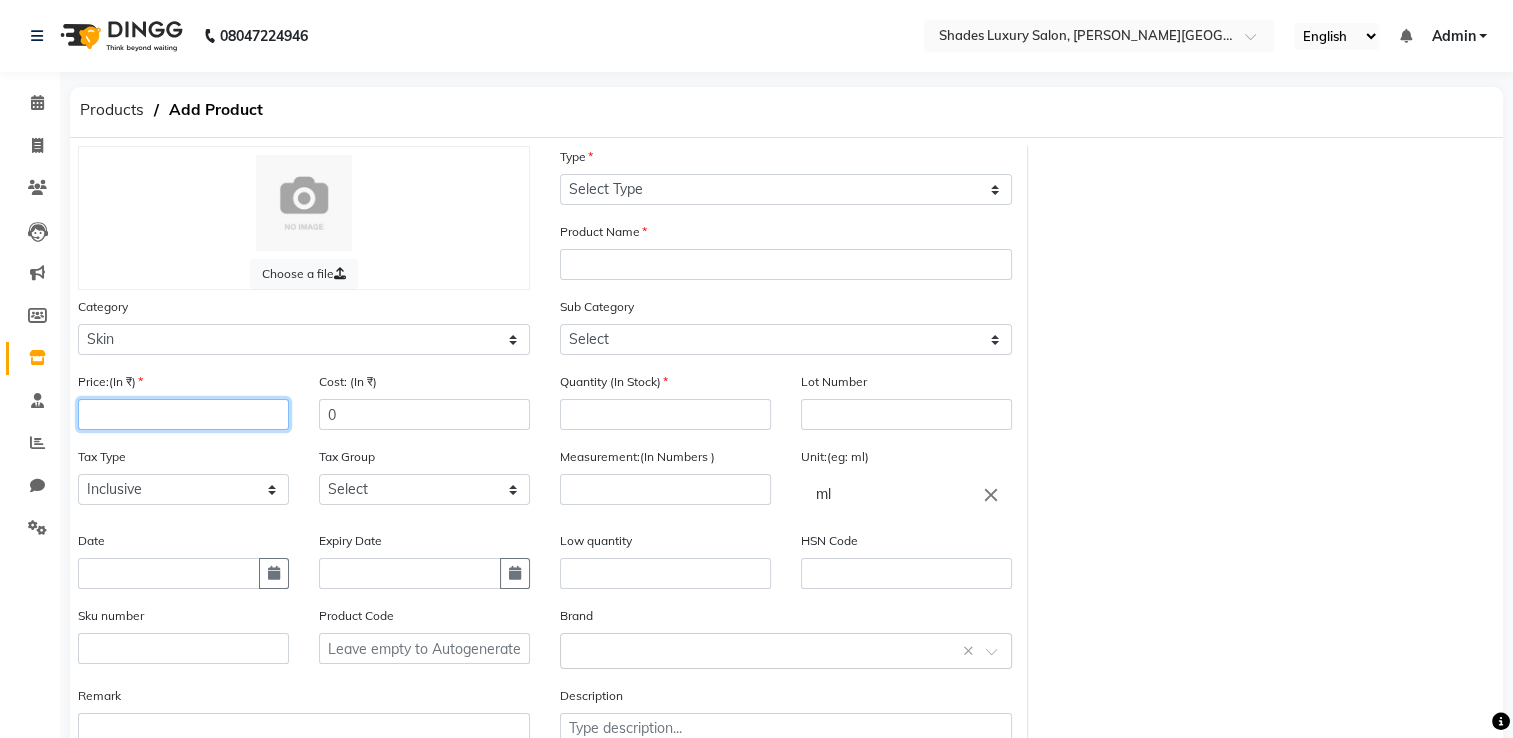 click 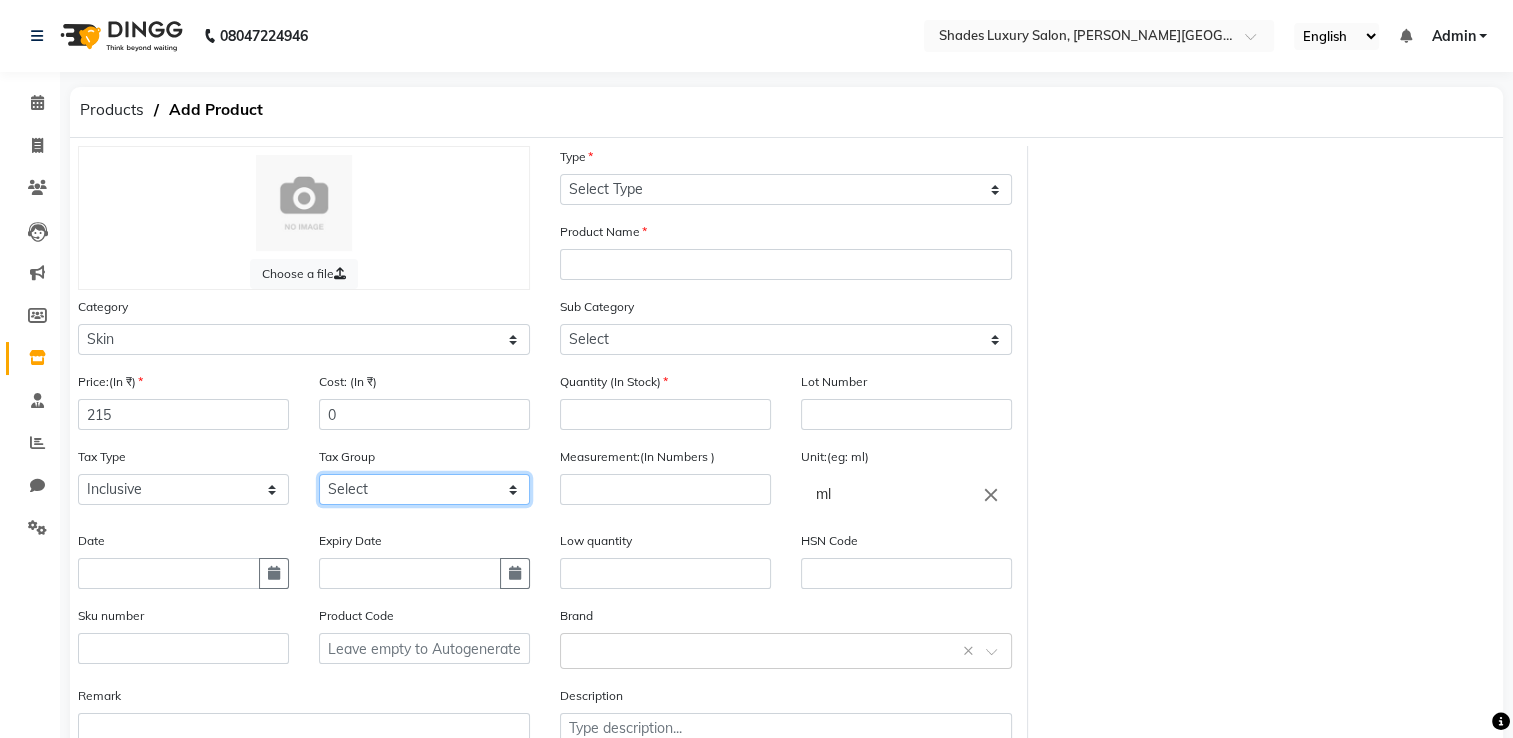 click on "Select GST" 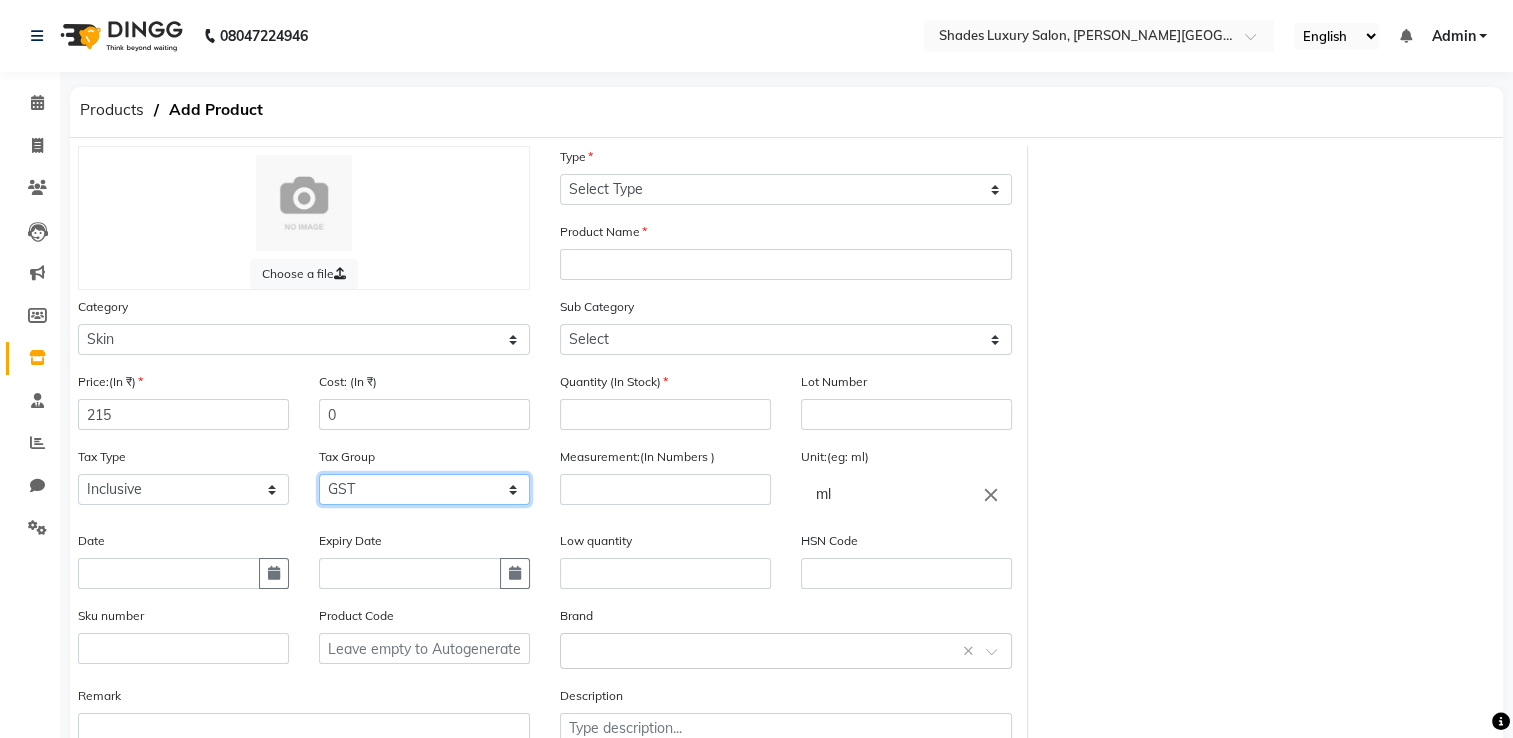 click on "Select GST" 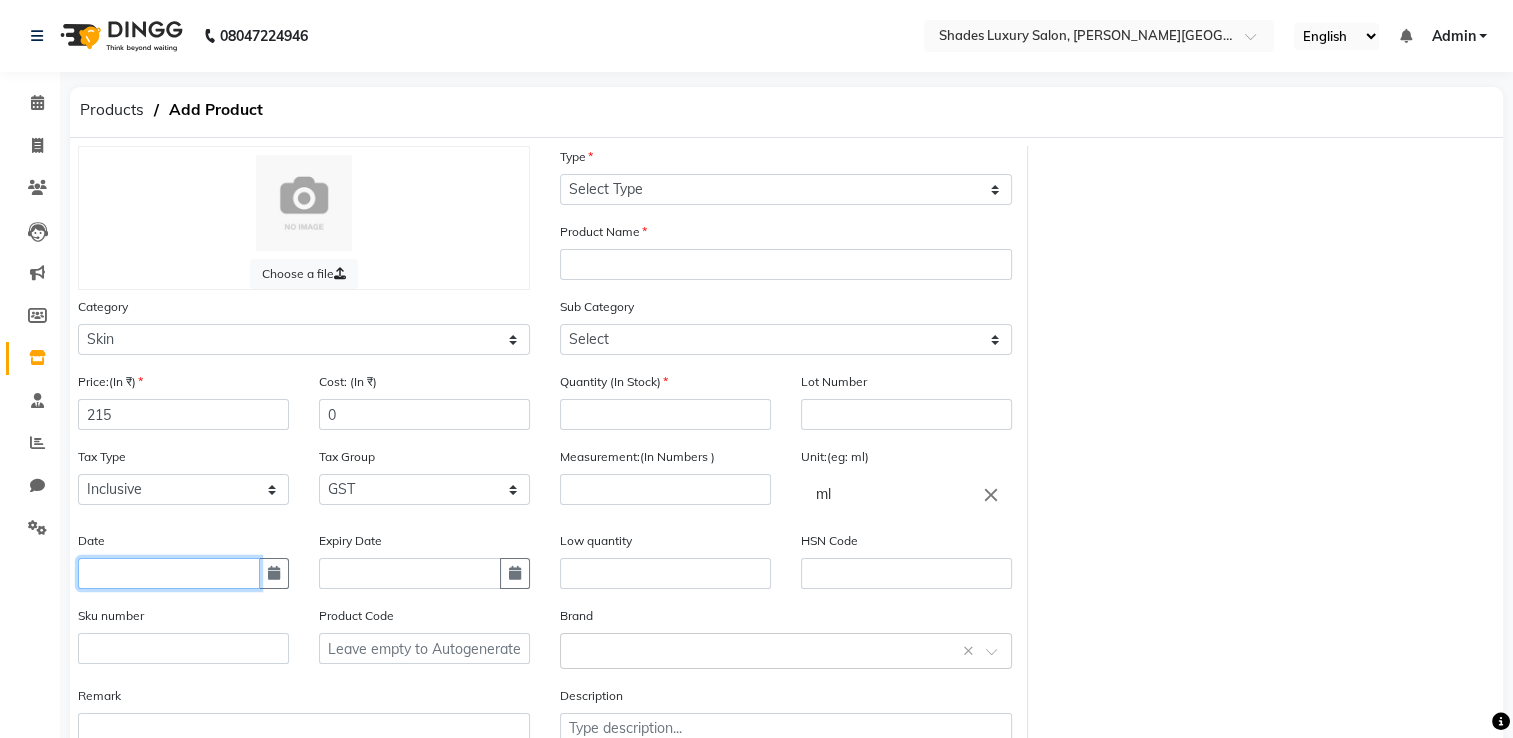 click 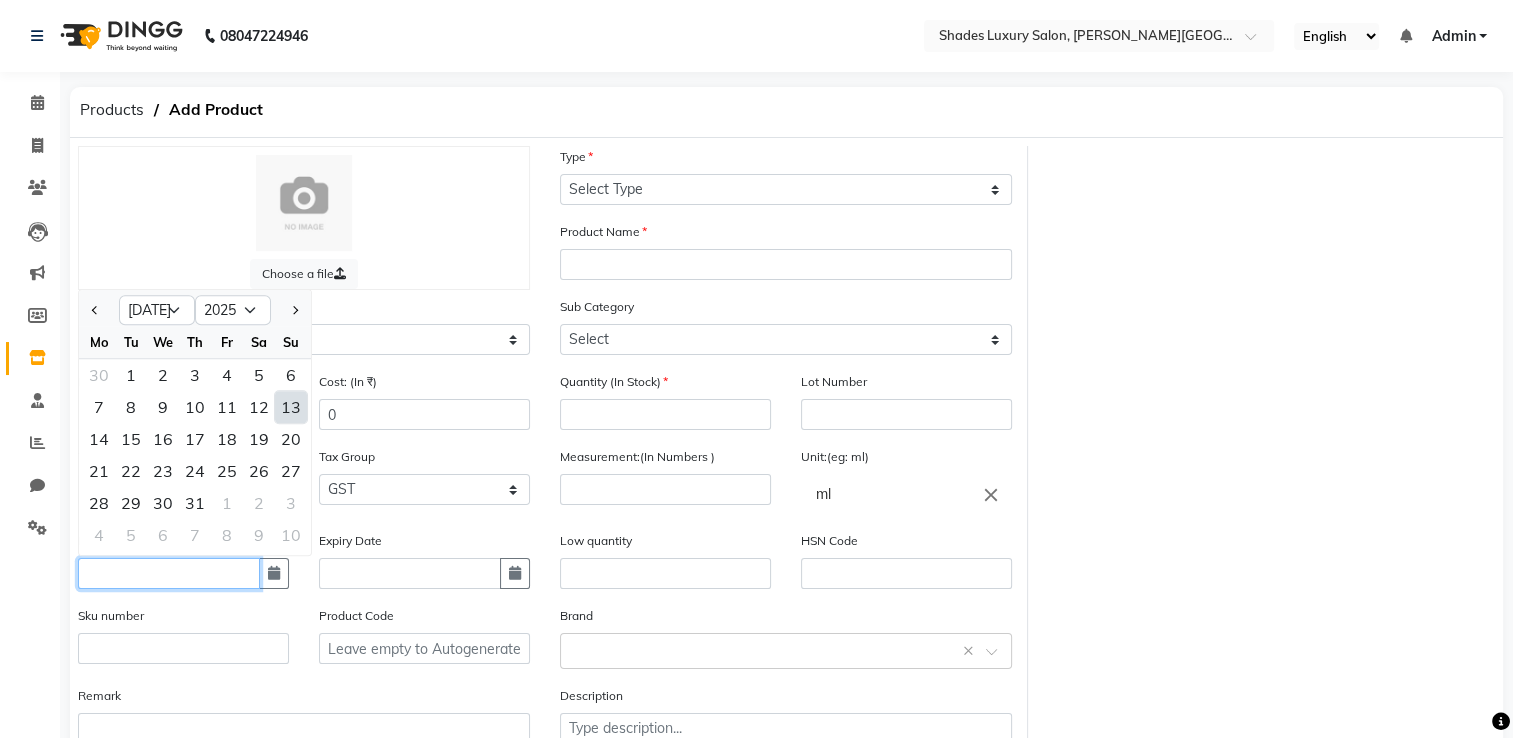 click 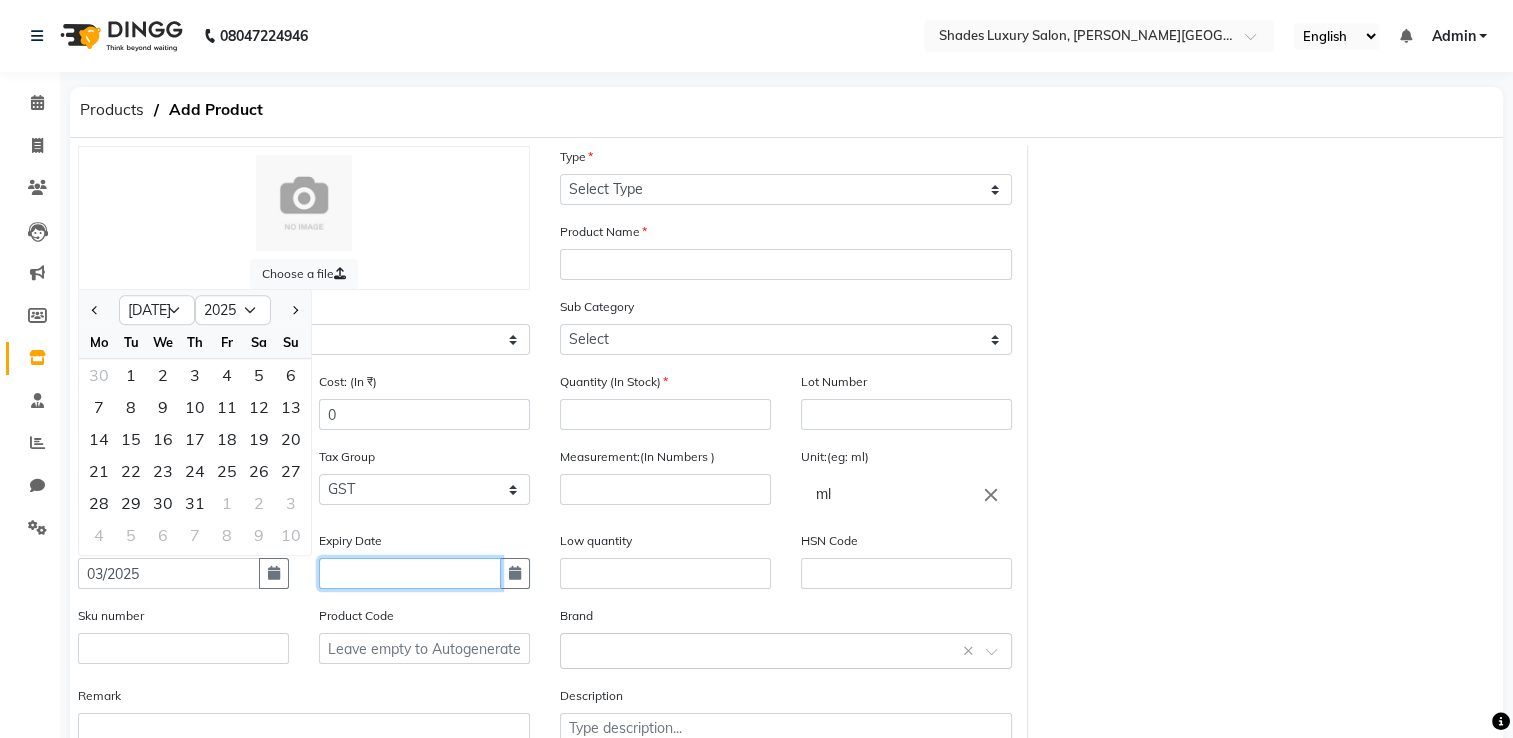 click 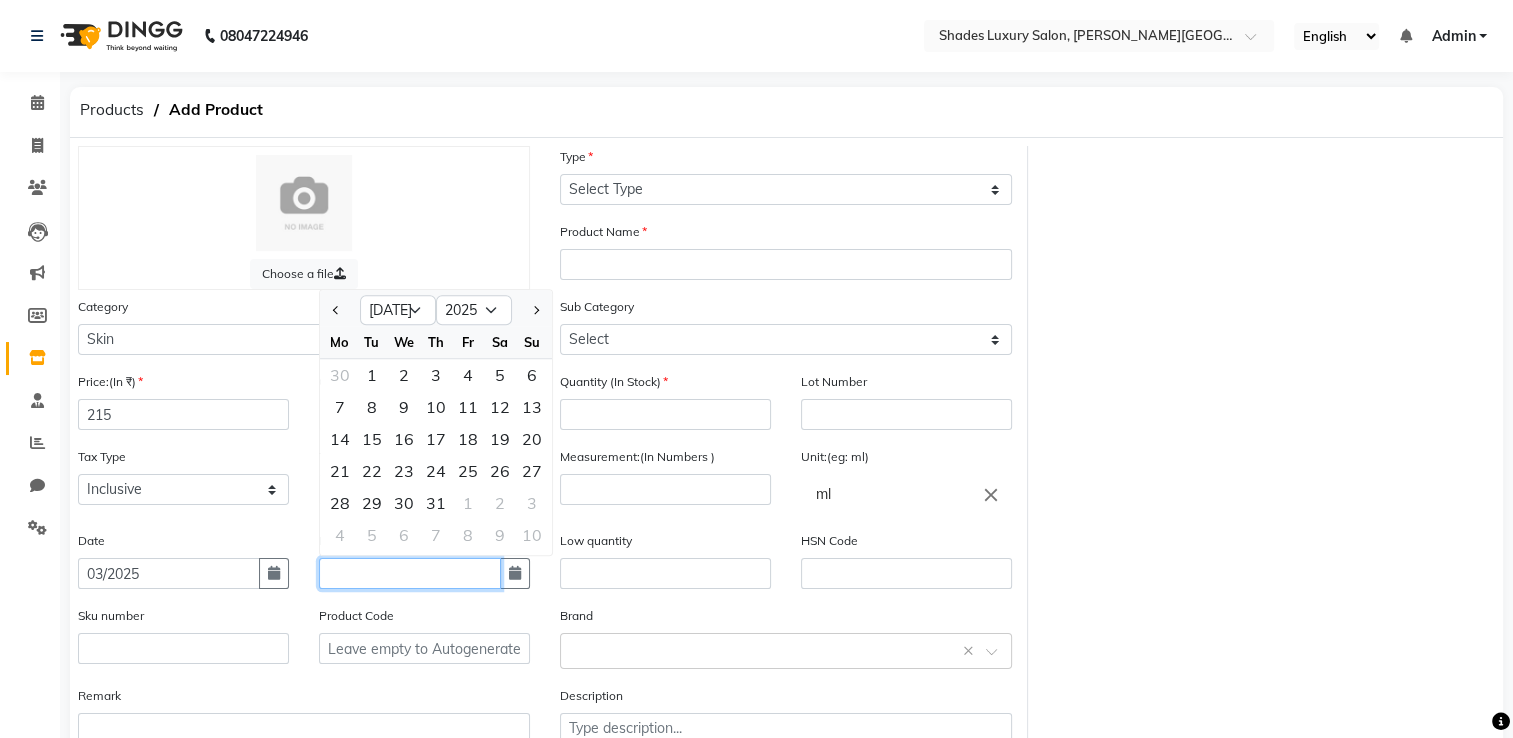 click 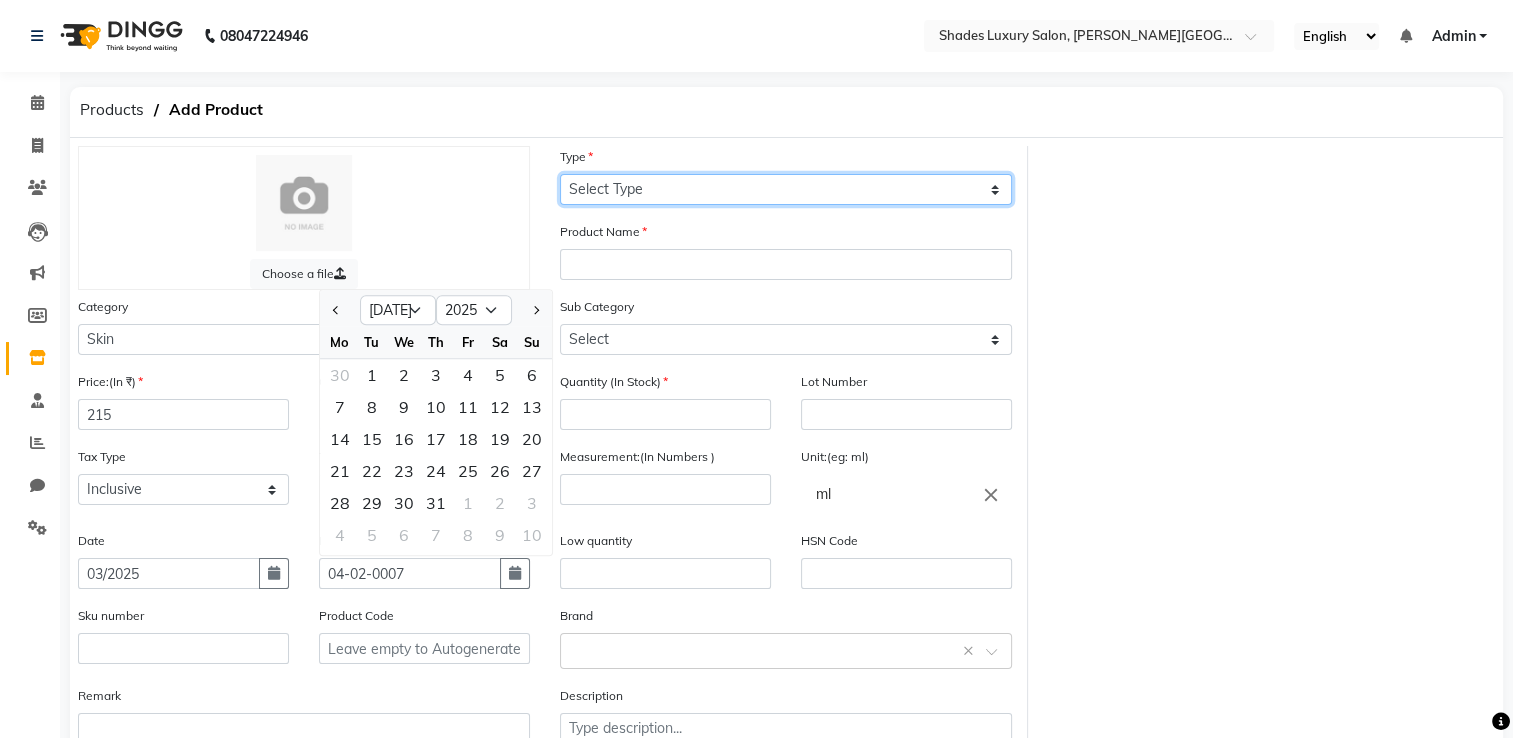 click on "Select Type Both Retail Consumable" 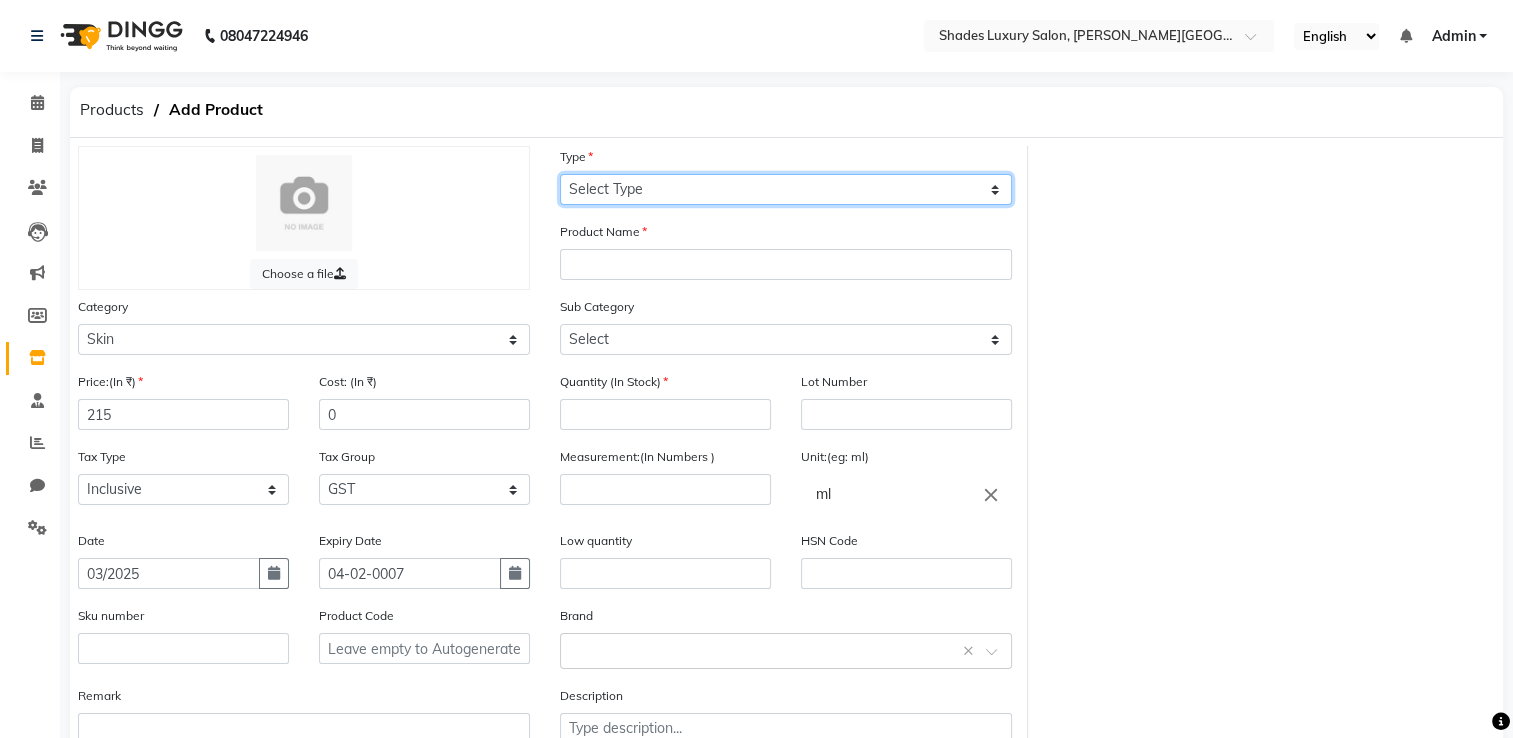 click on "Select Type Both Retail Consumable" 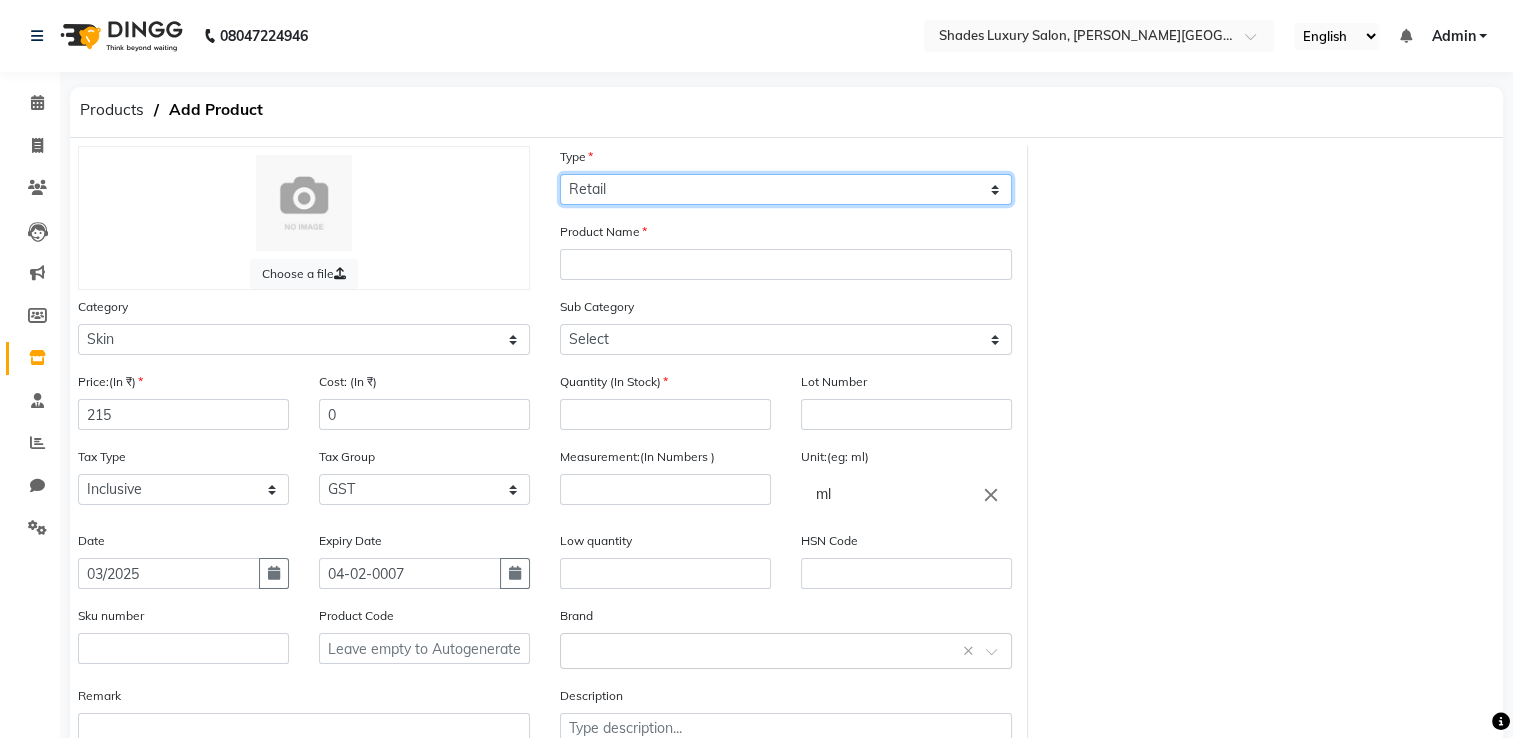 click on "Select Type Both Retail Consumable" 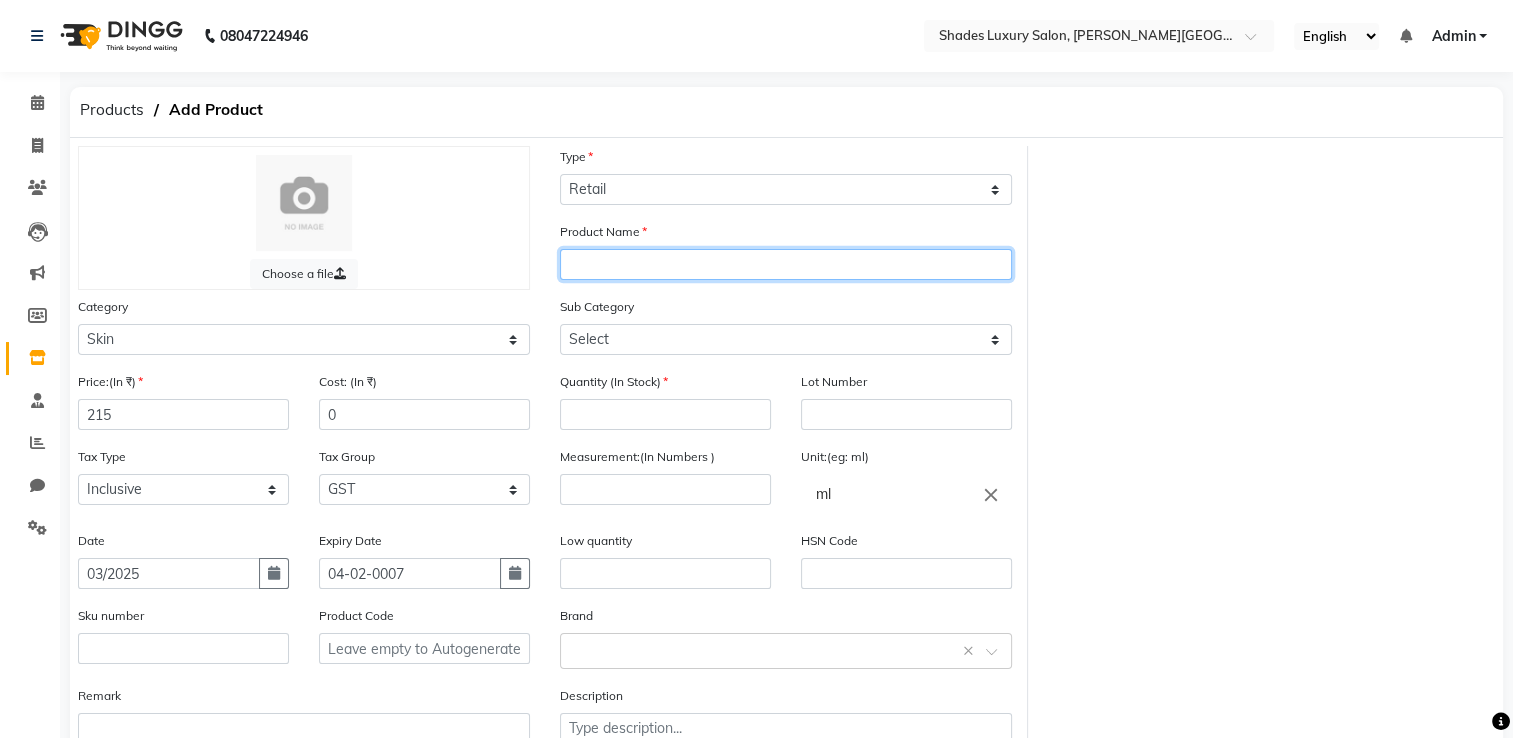 click 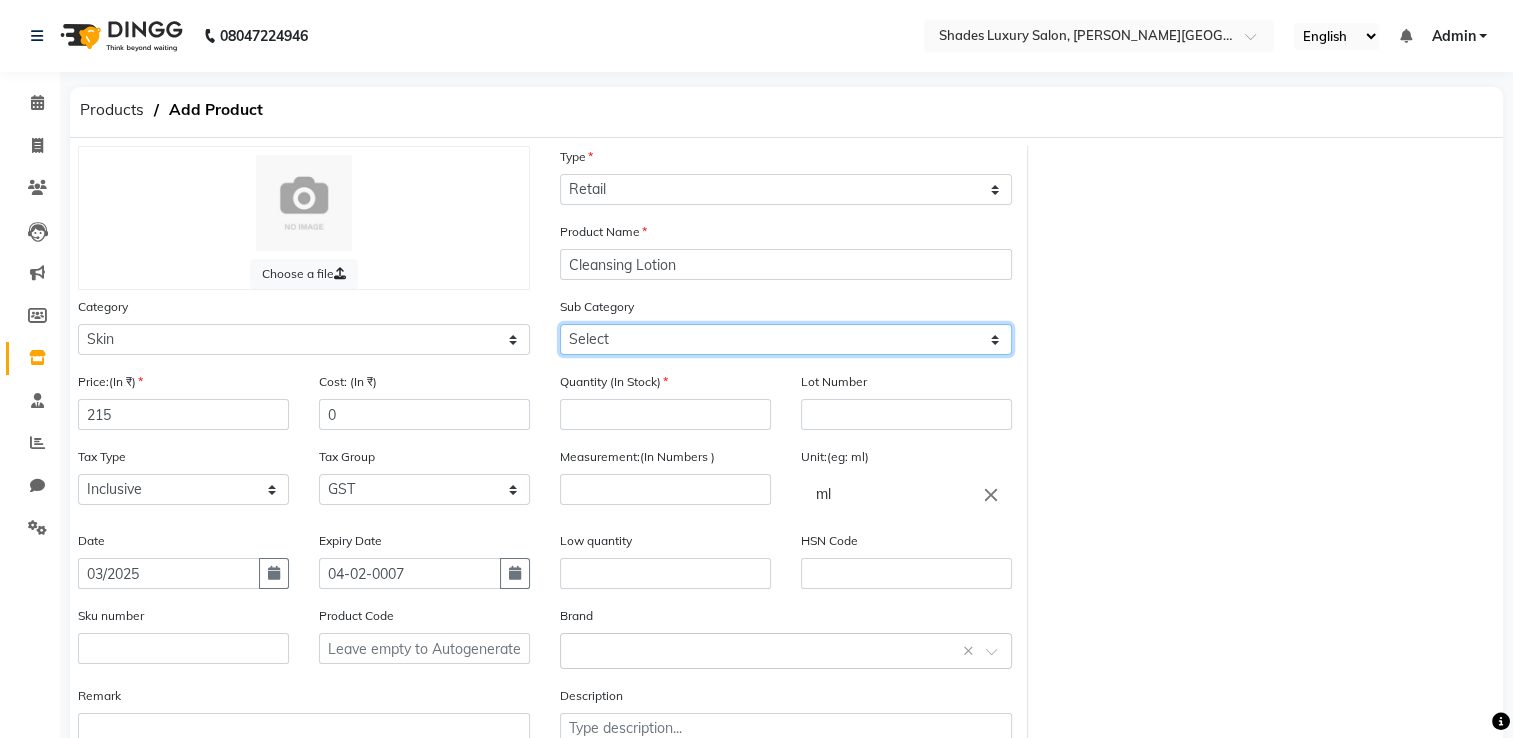 click on "Select Cleanser Facial Moisturiser Serum Toner Sun Care Masks Lip Care Eye Care Body Care Hand & Feet Kit & Combo Treatment Appliances Other Skin" 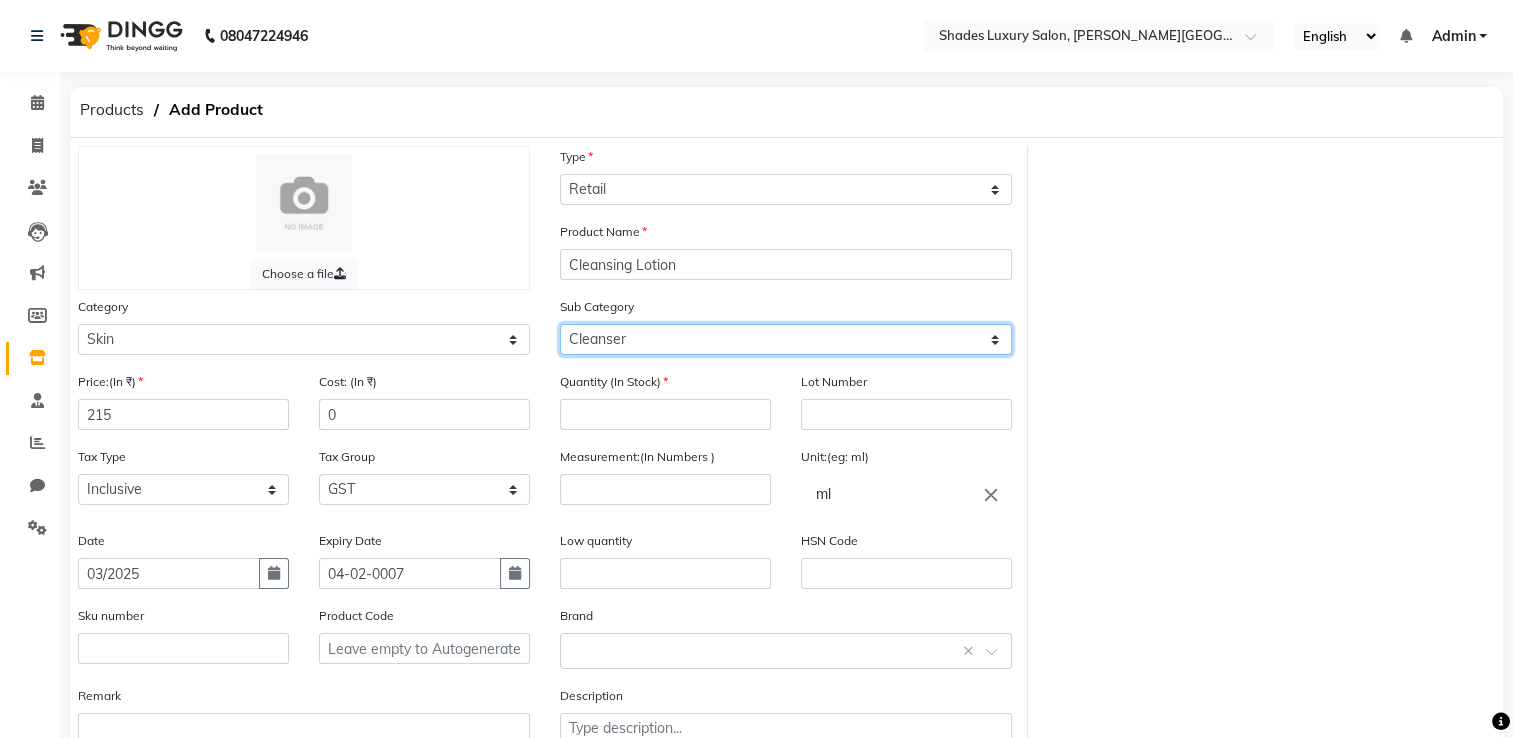 click on "Select Cleanser Facial Moisturiser Serum Toner Sun Care Masks Lip Care Eye Care Body Care Hand & Feet Kit & Combo Treatment Appliances Other Skin" 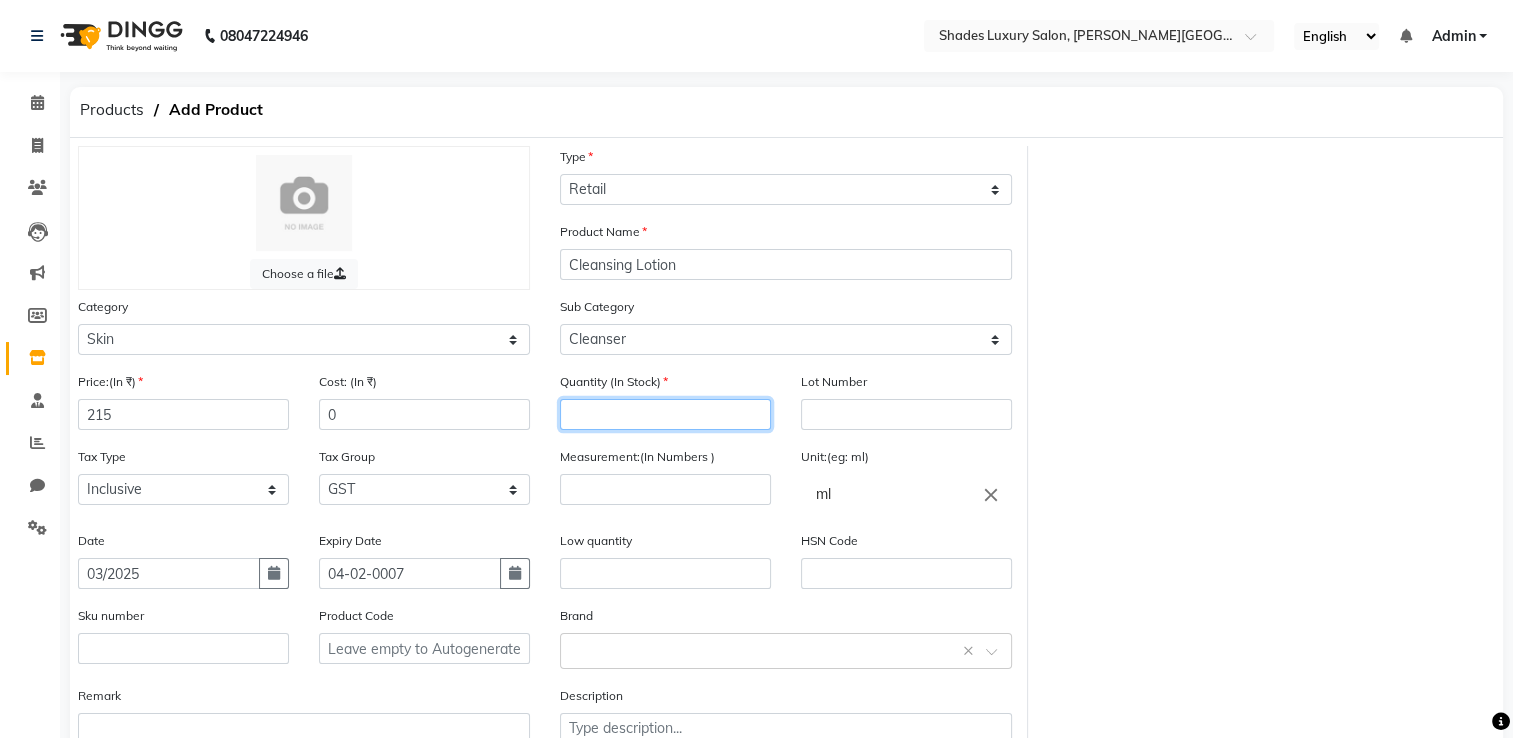 click 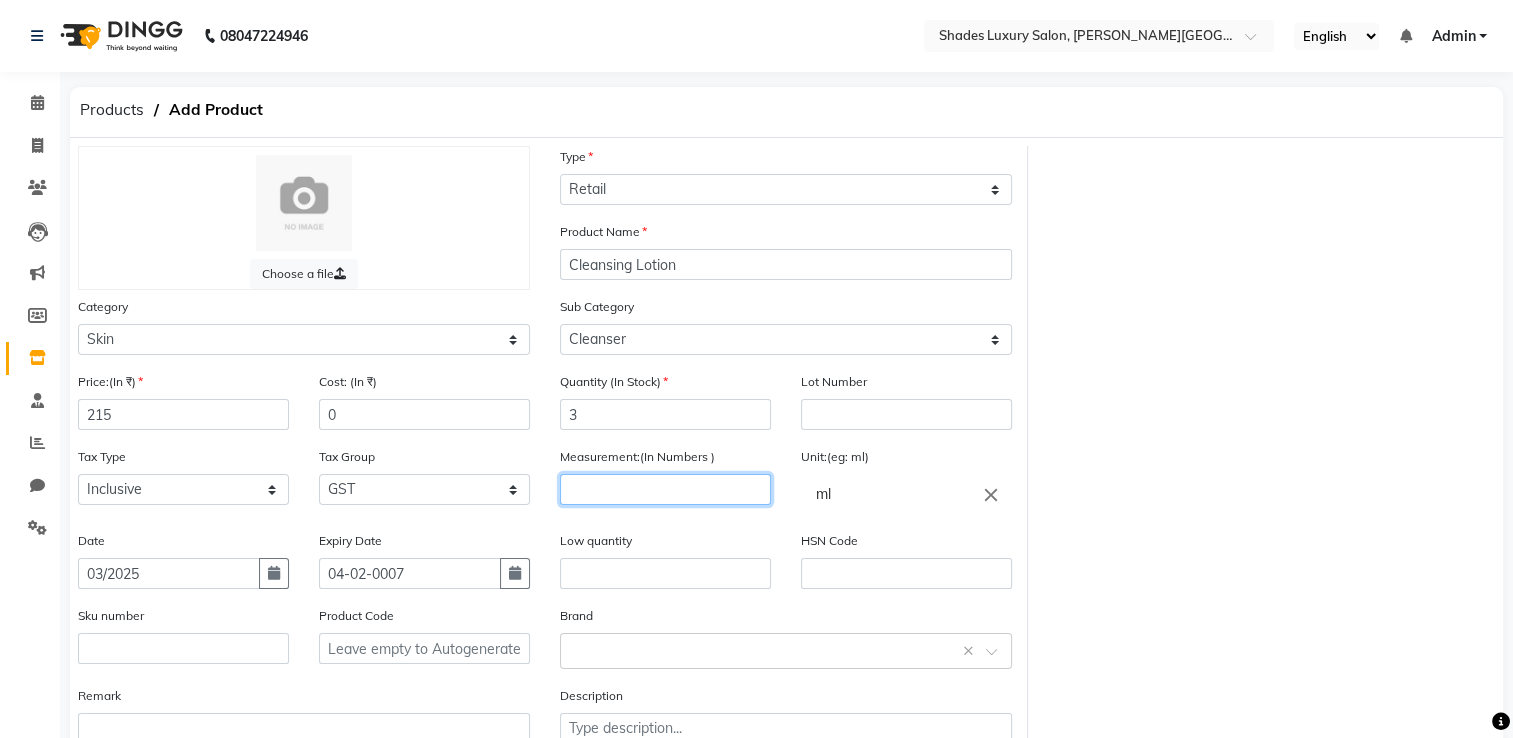 click 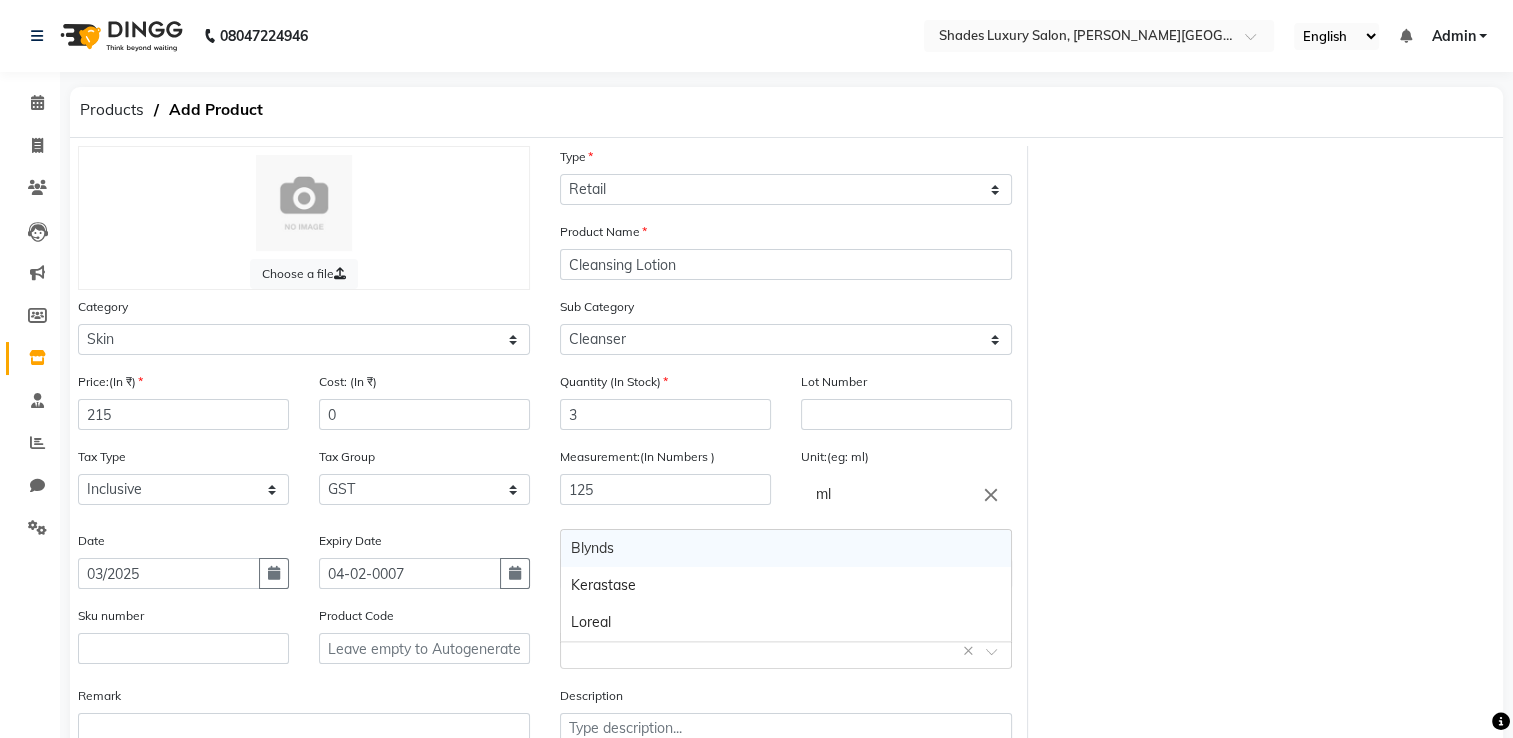 click on "Select brand or add custom brand    ×" 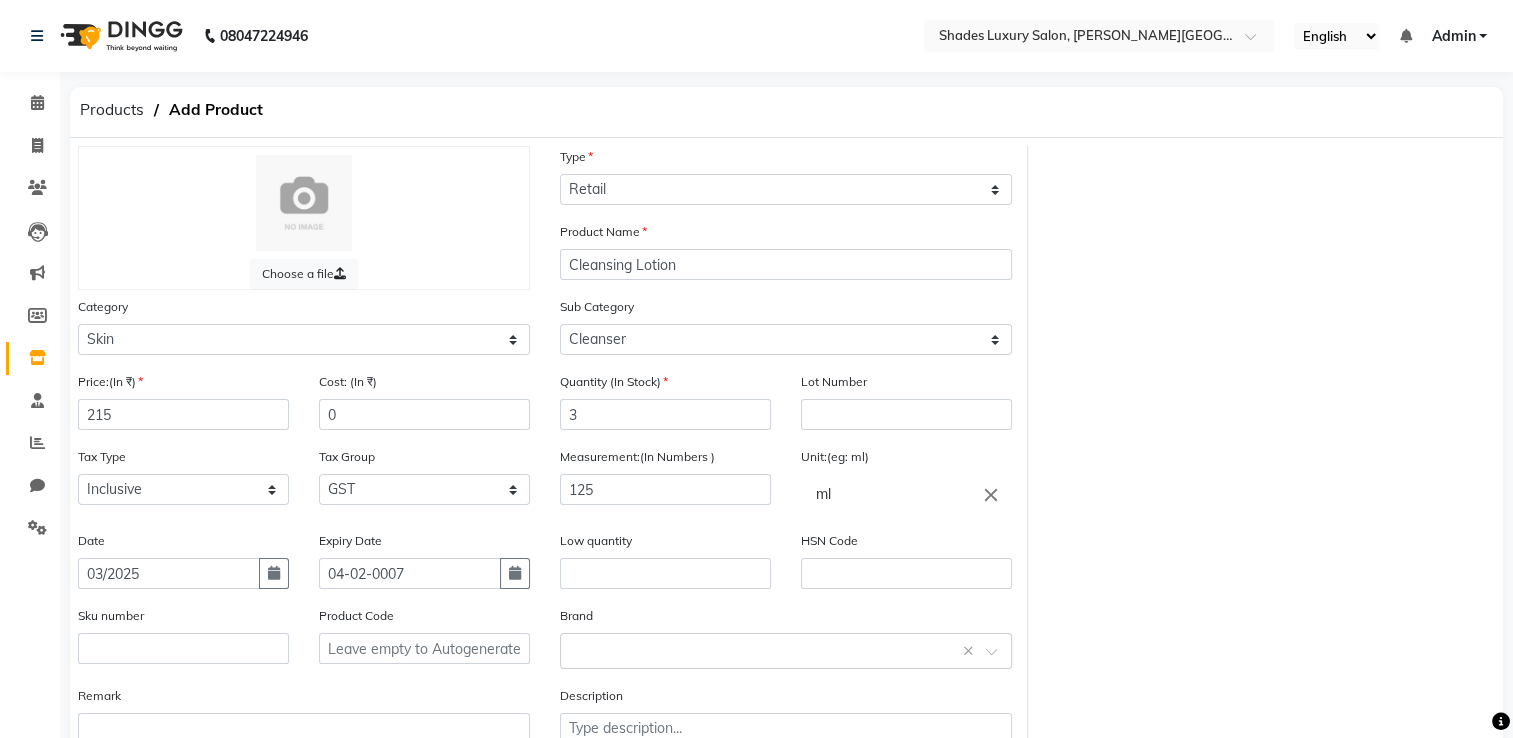 click on "Description" 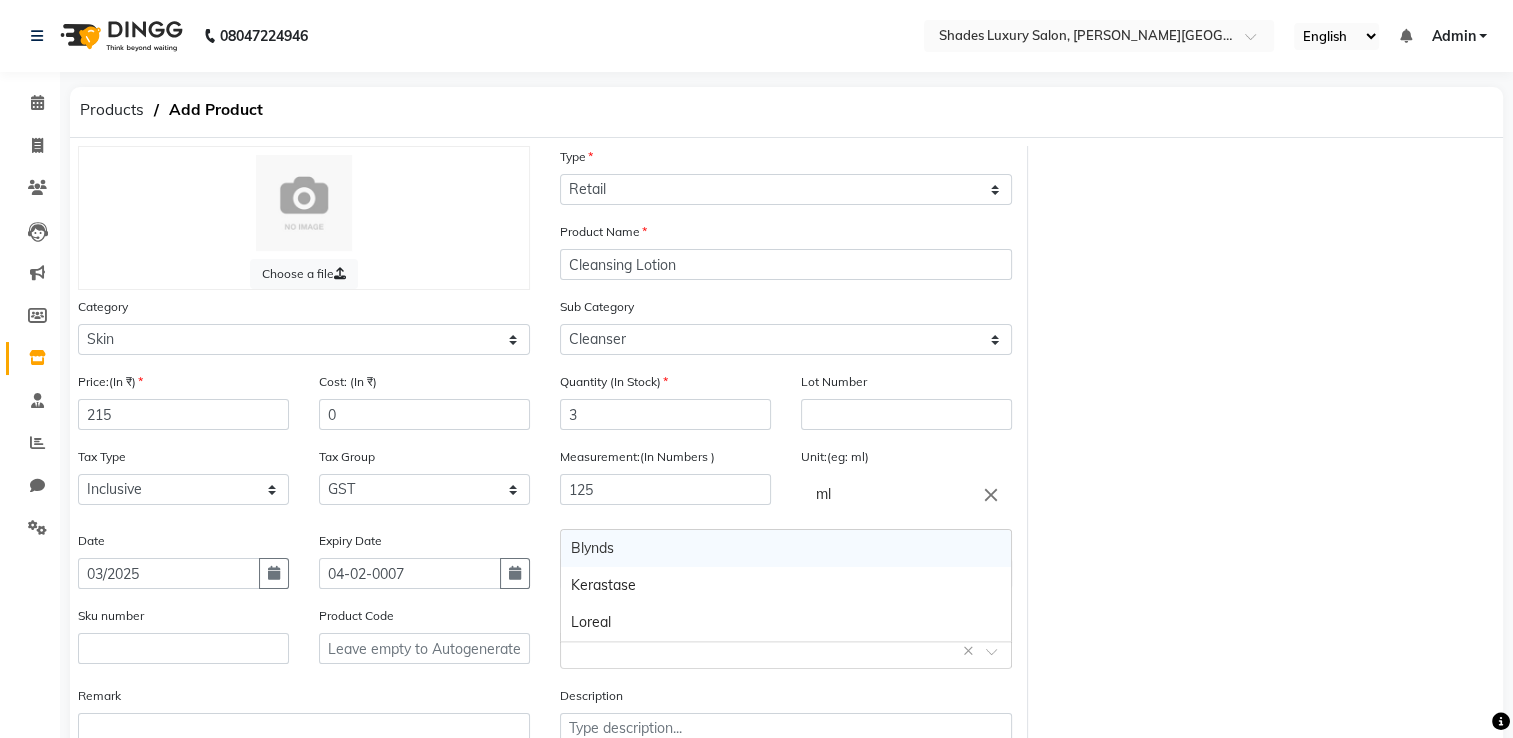 click 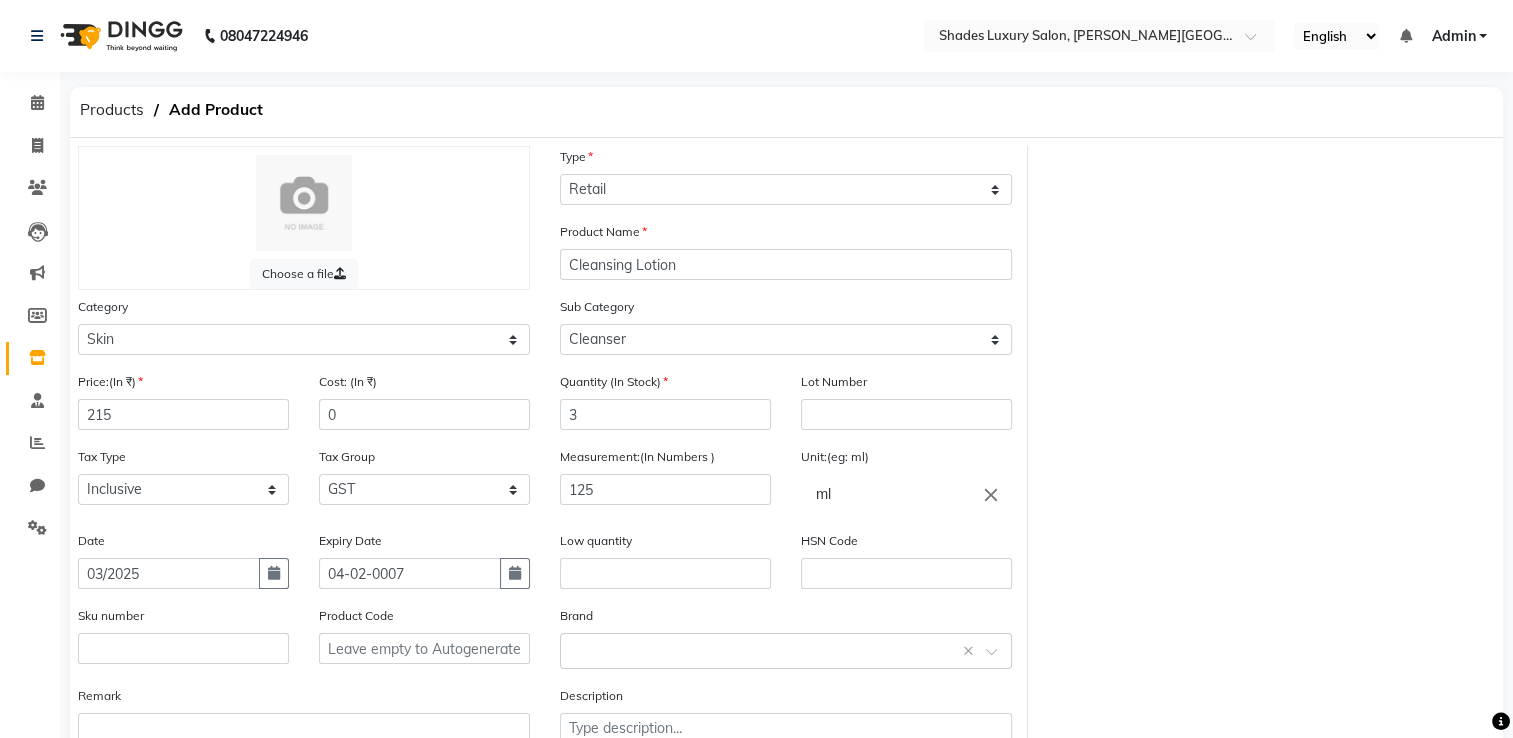 click on "Choose a file Type Select Type Both Retail Consumable Product Name Cleansing Lotion Category Select Hair Skin Makeup Personal Care Appliances Beard Waxing Disposable Threading Hands and Feet Beauty Planet Botox Cadiveu Casmara Cheryls Loreal Olaplex Other Sub Category Select Cleanser Facial Moisturiser Serum Toner Sun Care Masks Lip Care Eye Care Body Care Hand & Feet Kit & Combo Treatment Appliances Other Skin Price:(In ₹) 215 Cost: (In ₹) 0 Quantity (In Stock) 3 Lot Number Tax Type Select Inclusive Exclusive Tax Group Select GST Measurement:(In Numbers ) 125 Unit:(eg: ml) ml close Date 03/2025 Expiry Date 04-02-0007 Low quantity HSN Code Sku number Product Code Brand Select brand or add custom brand    × Remark Description" 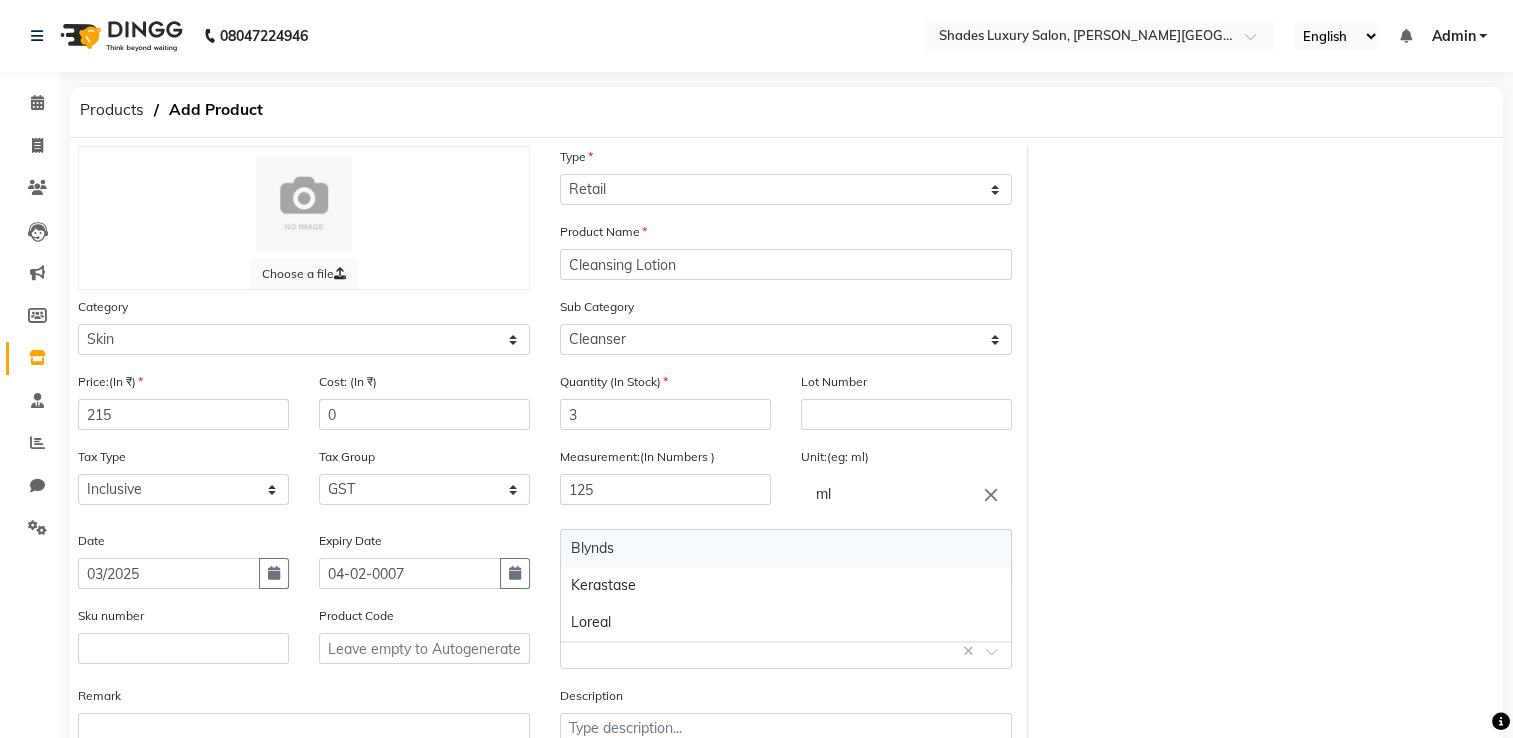 click on "Select brand or add custom brand    ×" 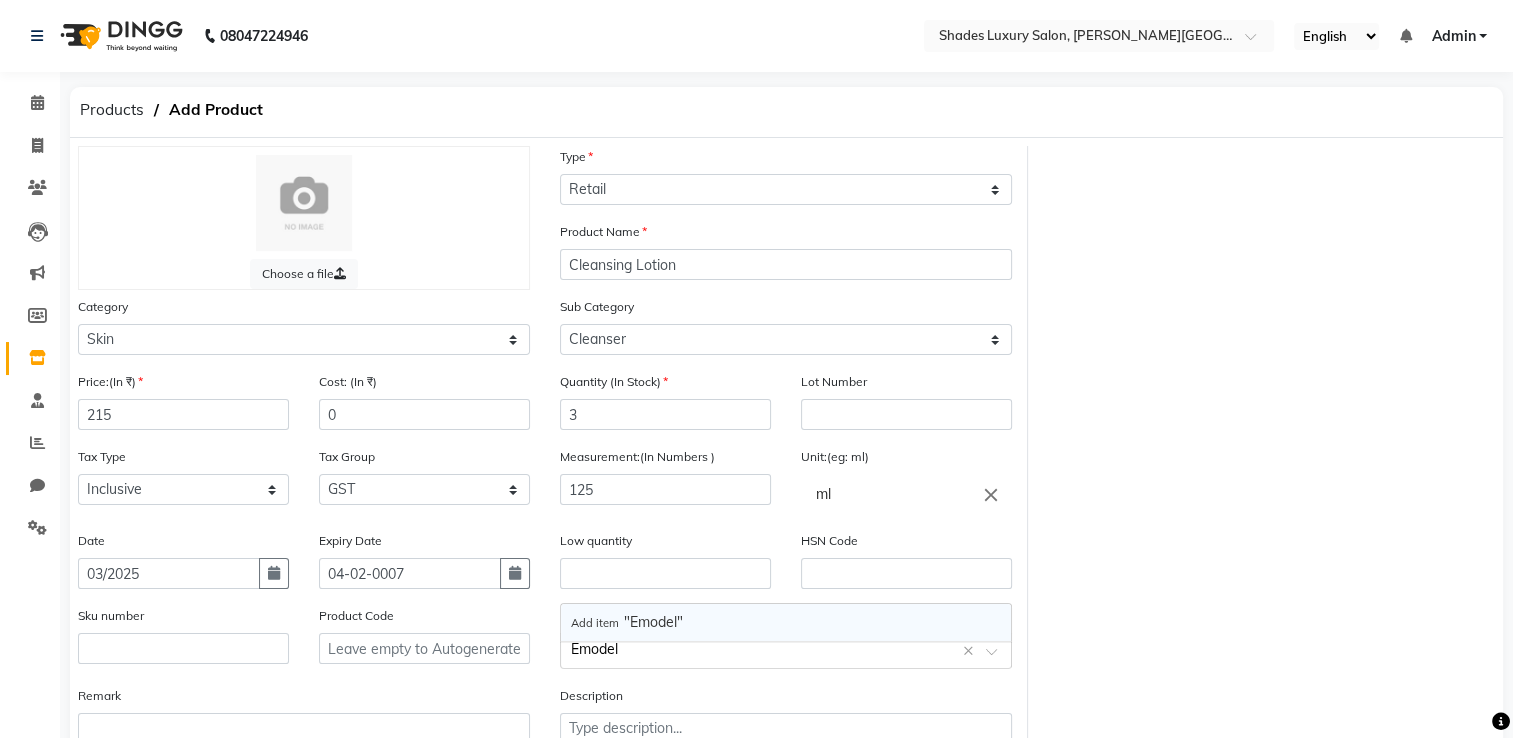 click on "Select brand or add custom brand    Emodel ×" 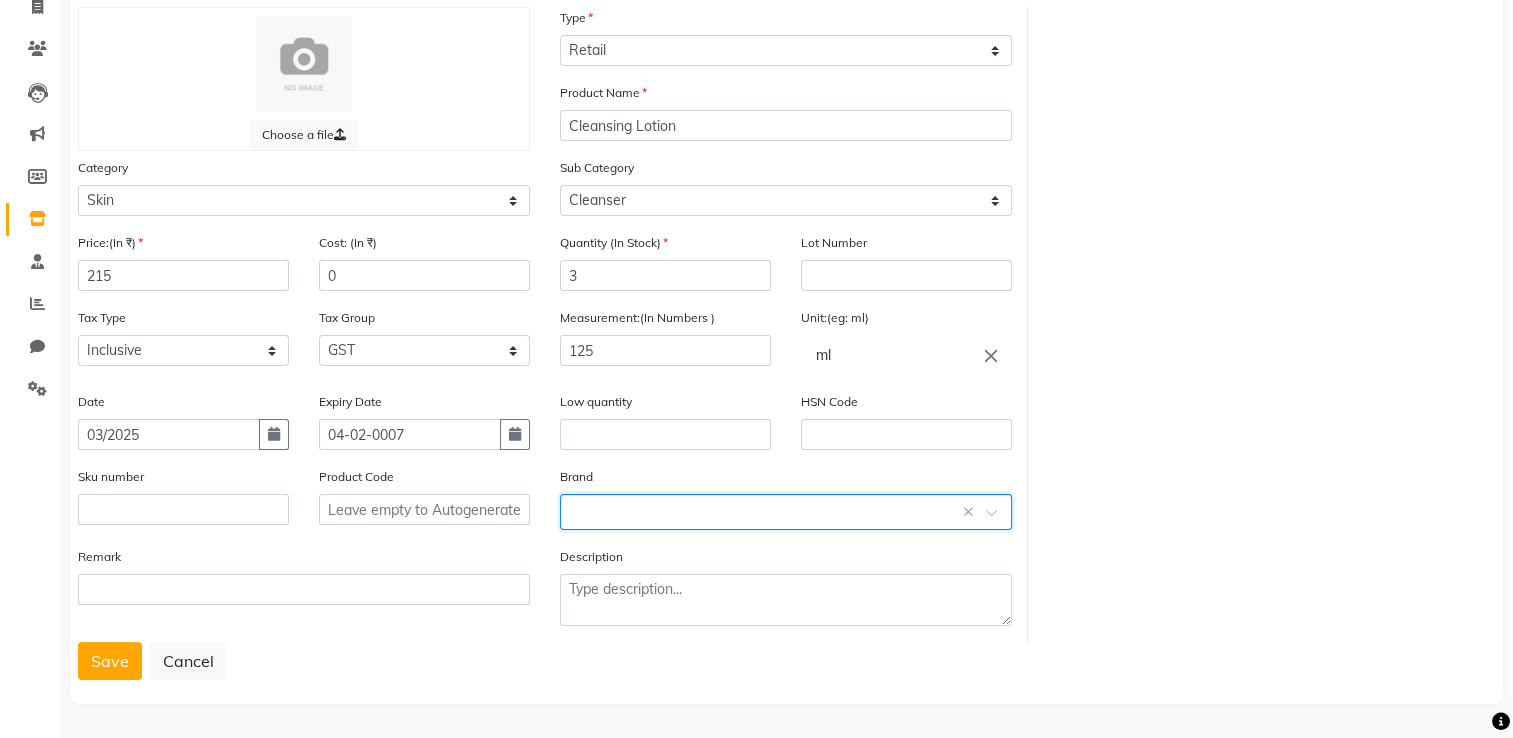 scroll, scrollTop: 147, scrollLeft: 0, axis: vertical 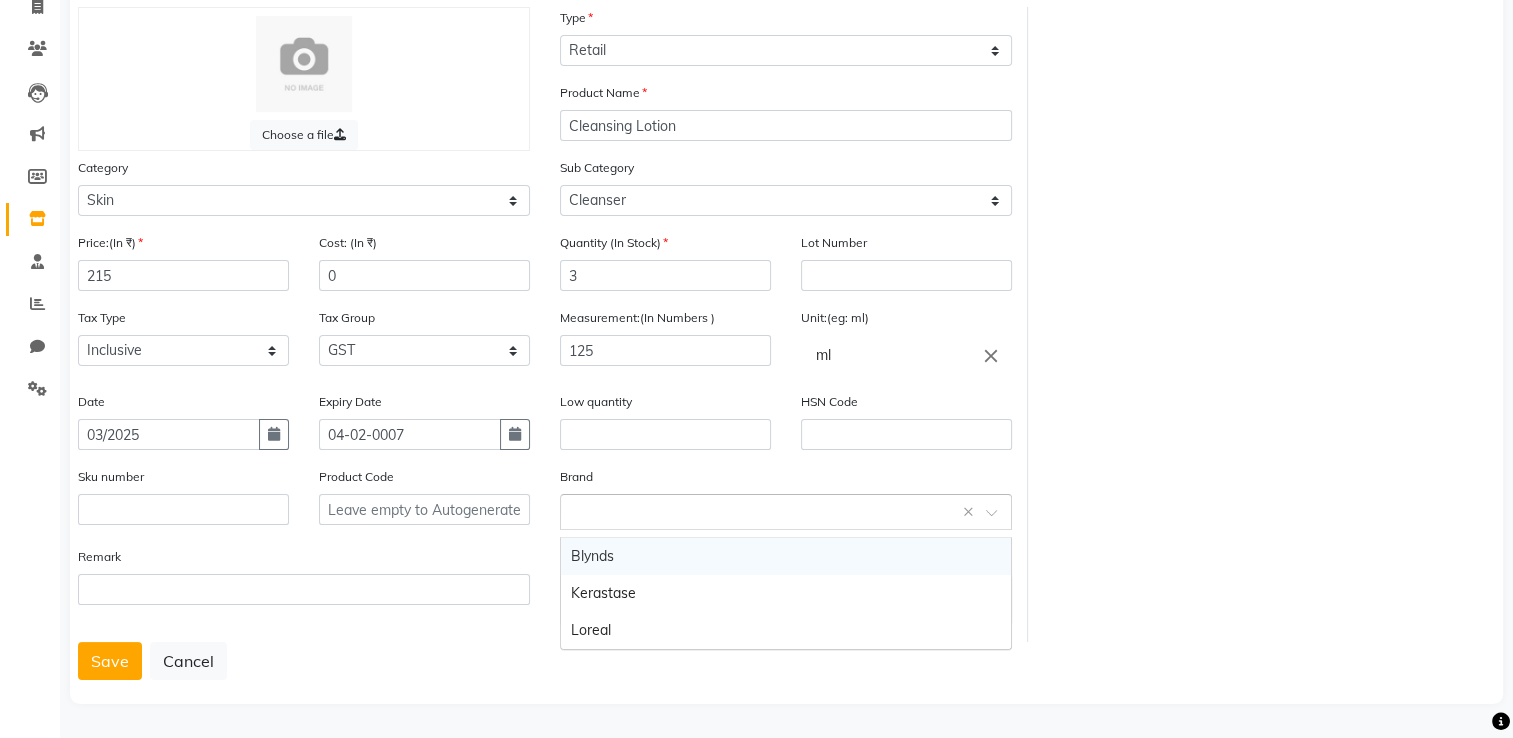 click on "Select brand or add custom brand    ×" 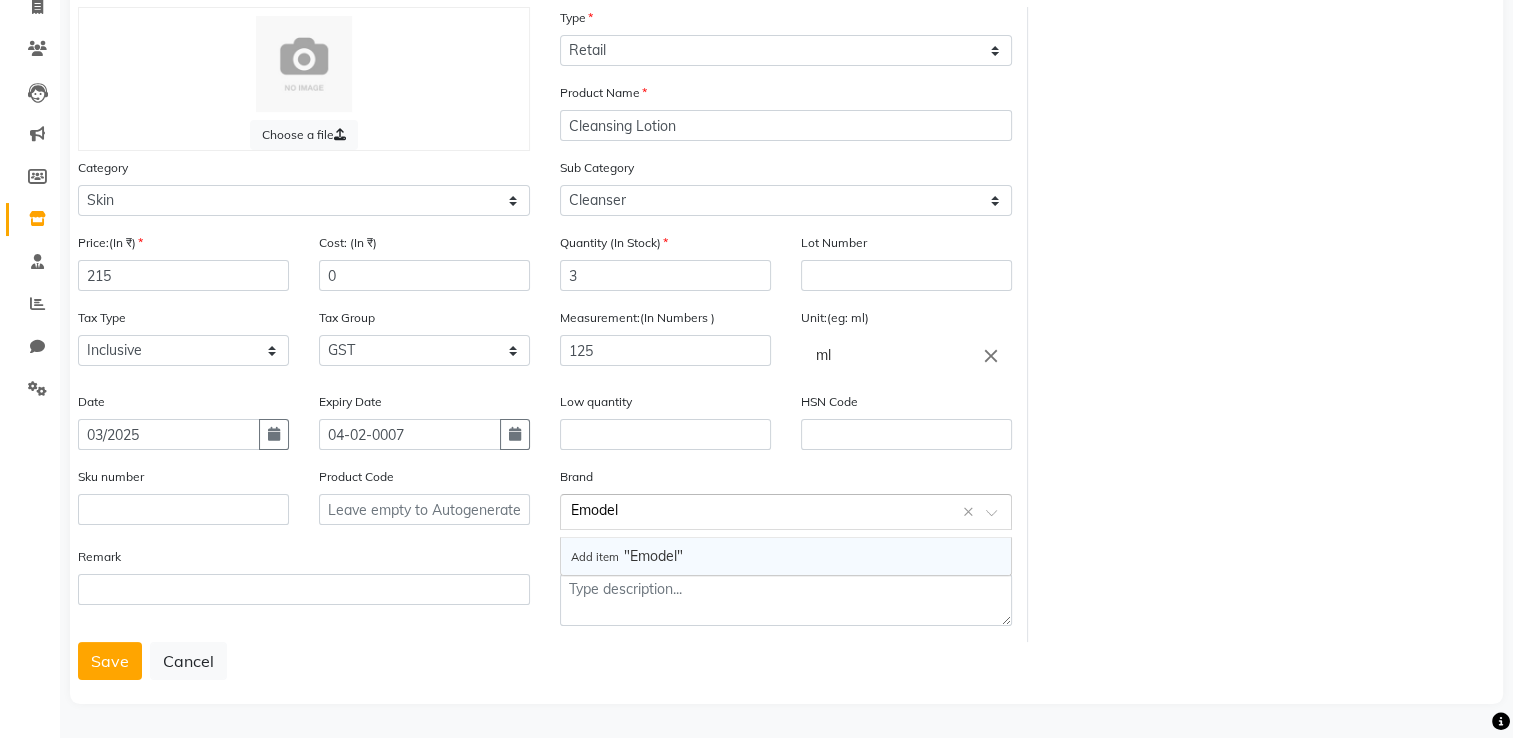 click on "Select brand or add custom brand    Emodel ×" 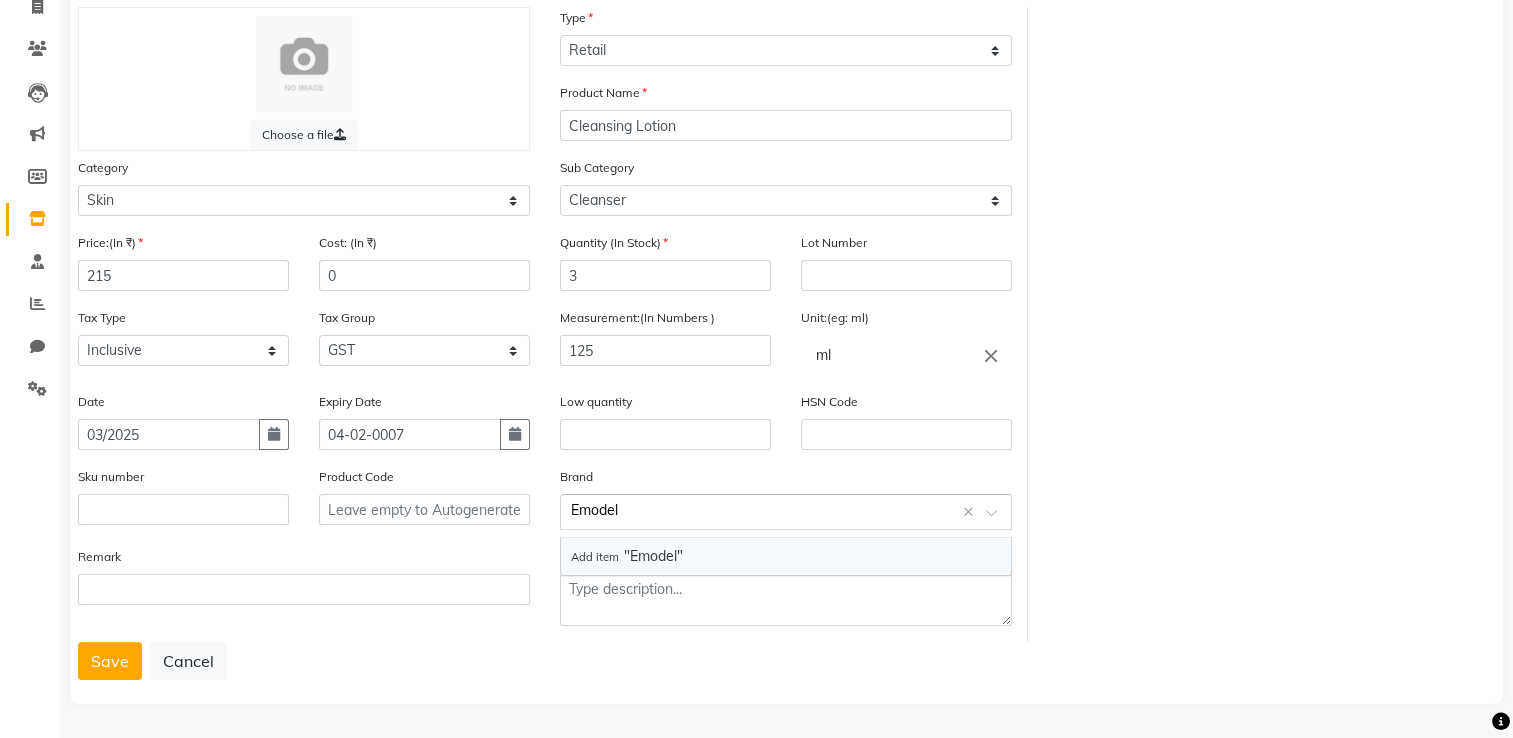 click on "Select brand or add custom brand    Emodel ×" 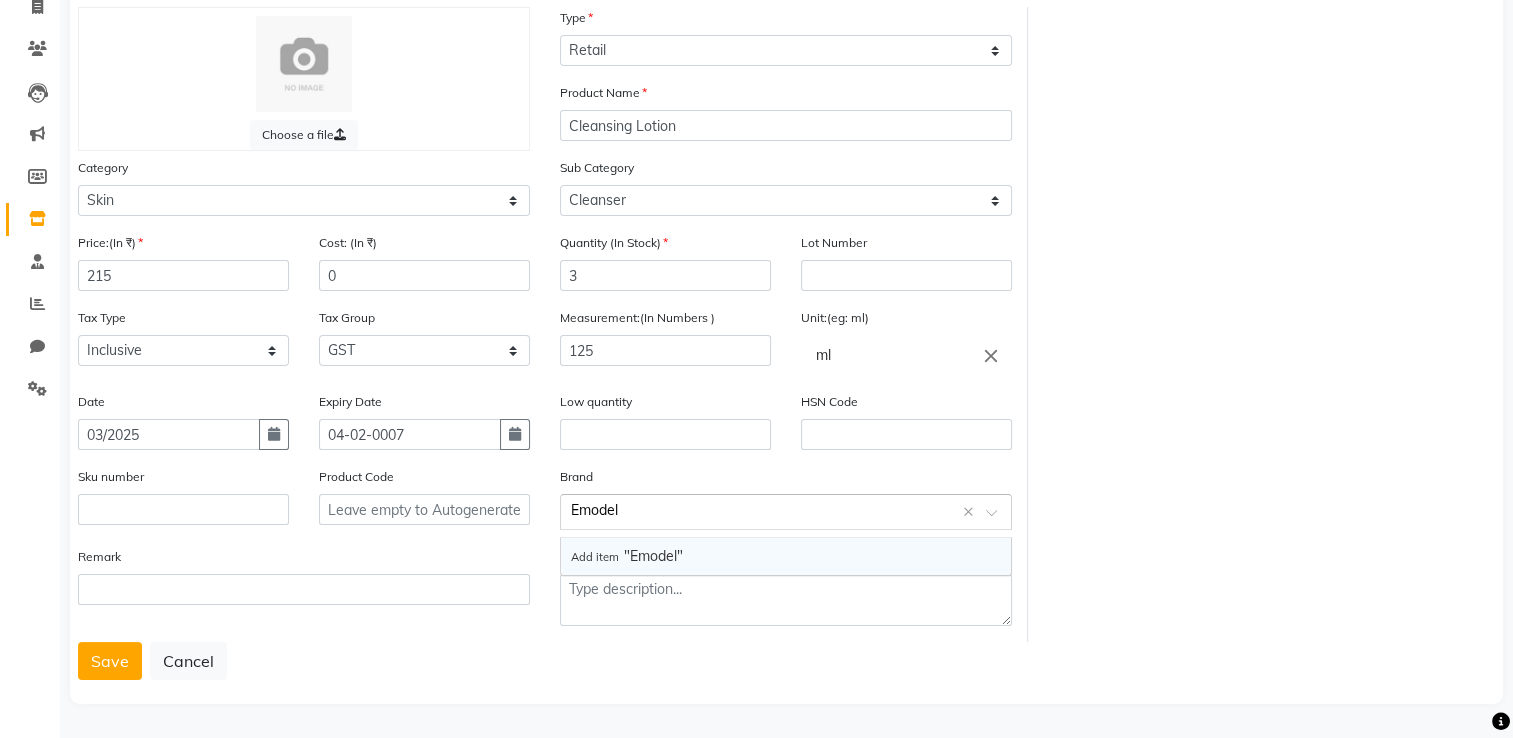 click on "Emodel" 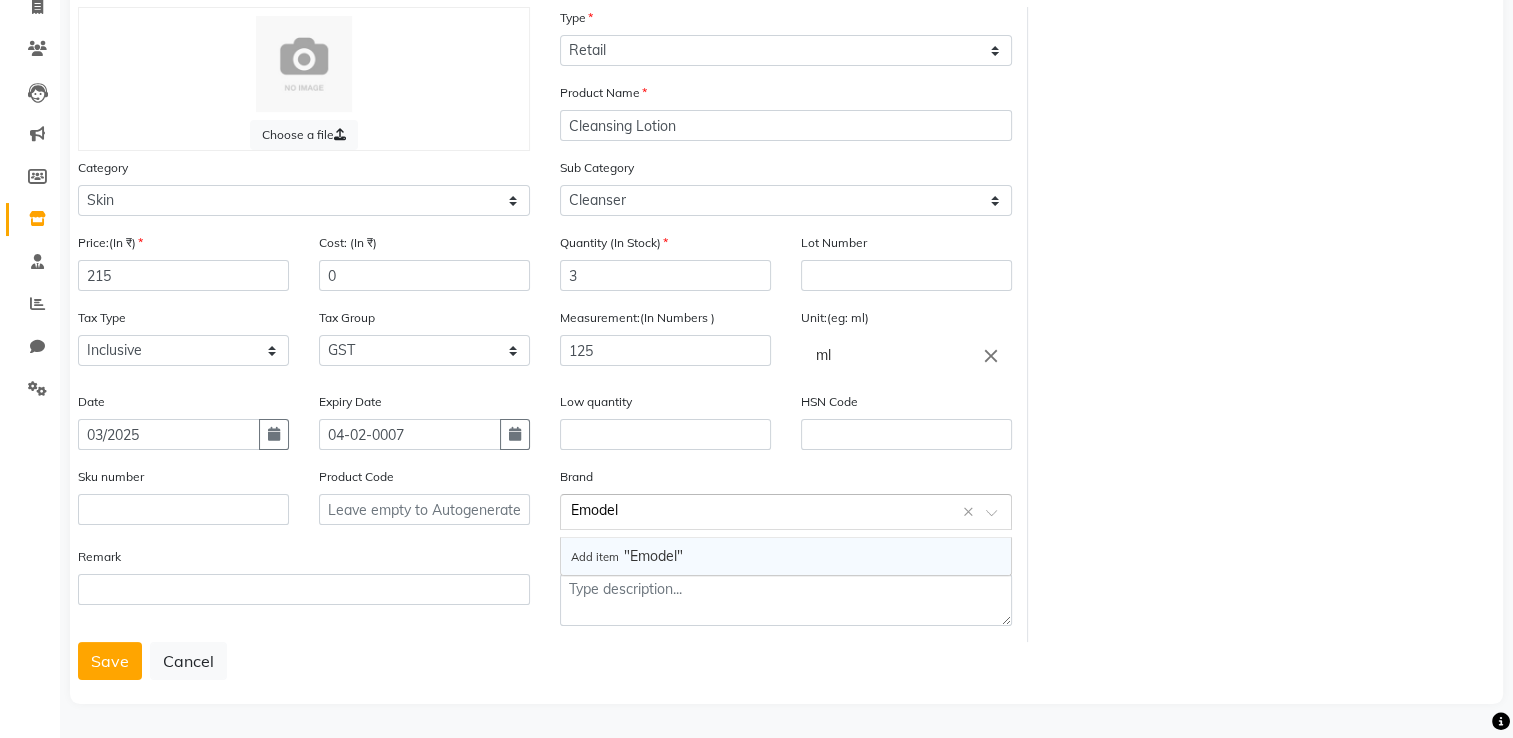 click on "Add item "Emodel"" at bounding box center (786, 556) 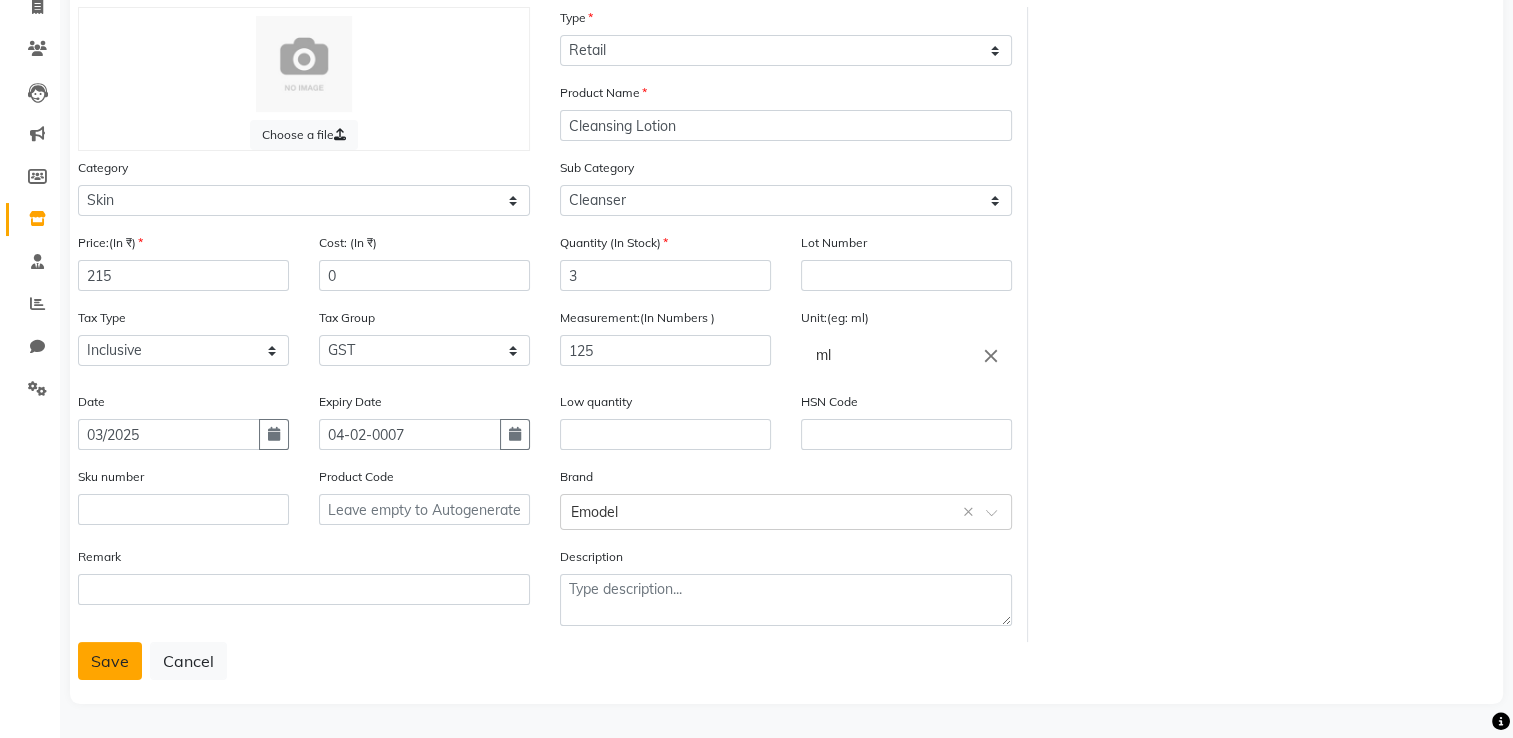 click on "Save" 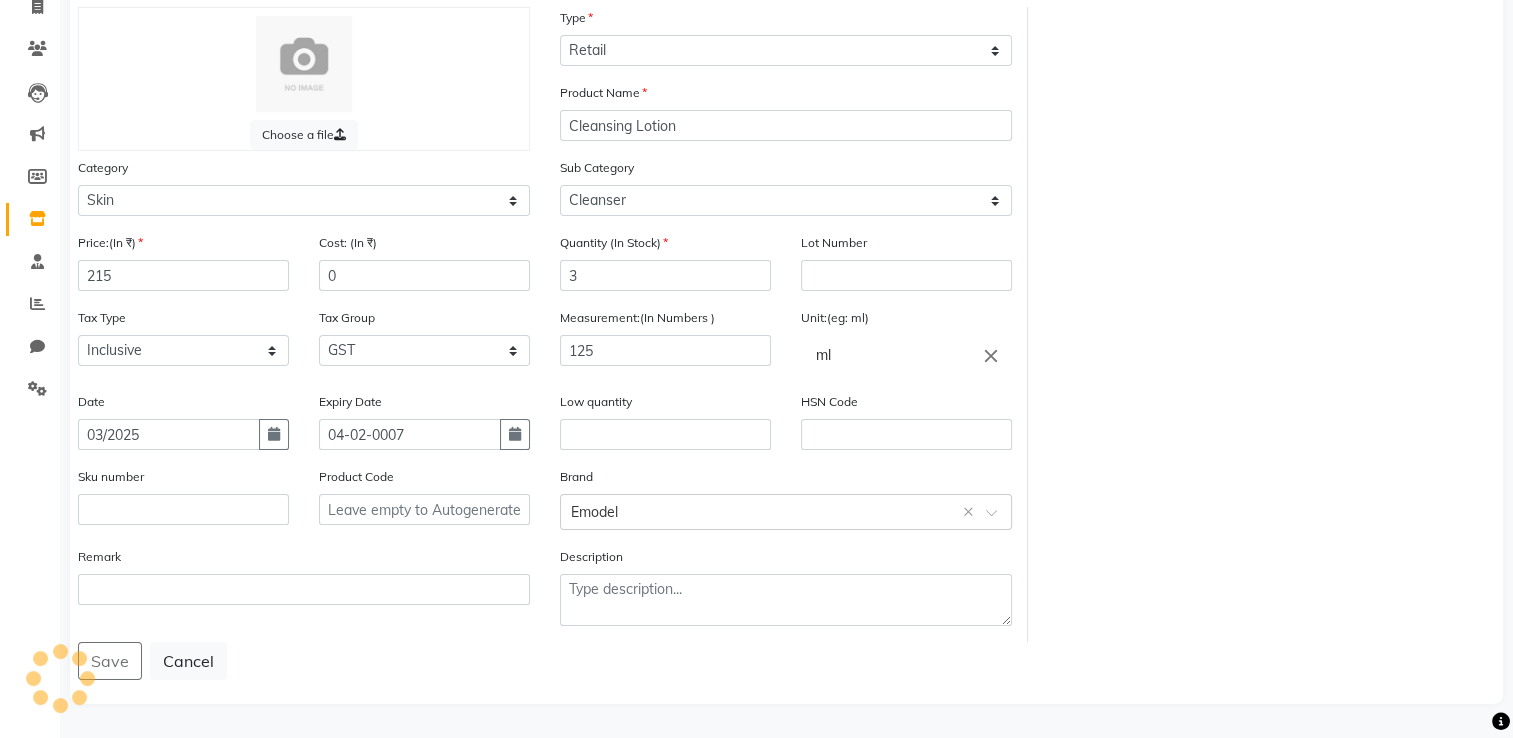 scroll, scrollTop: 0, scrollLeft: 0, axis: both 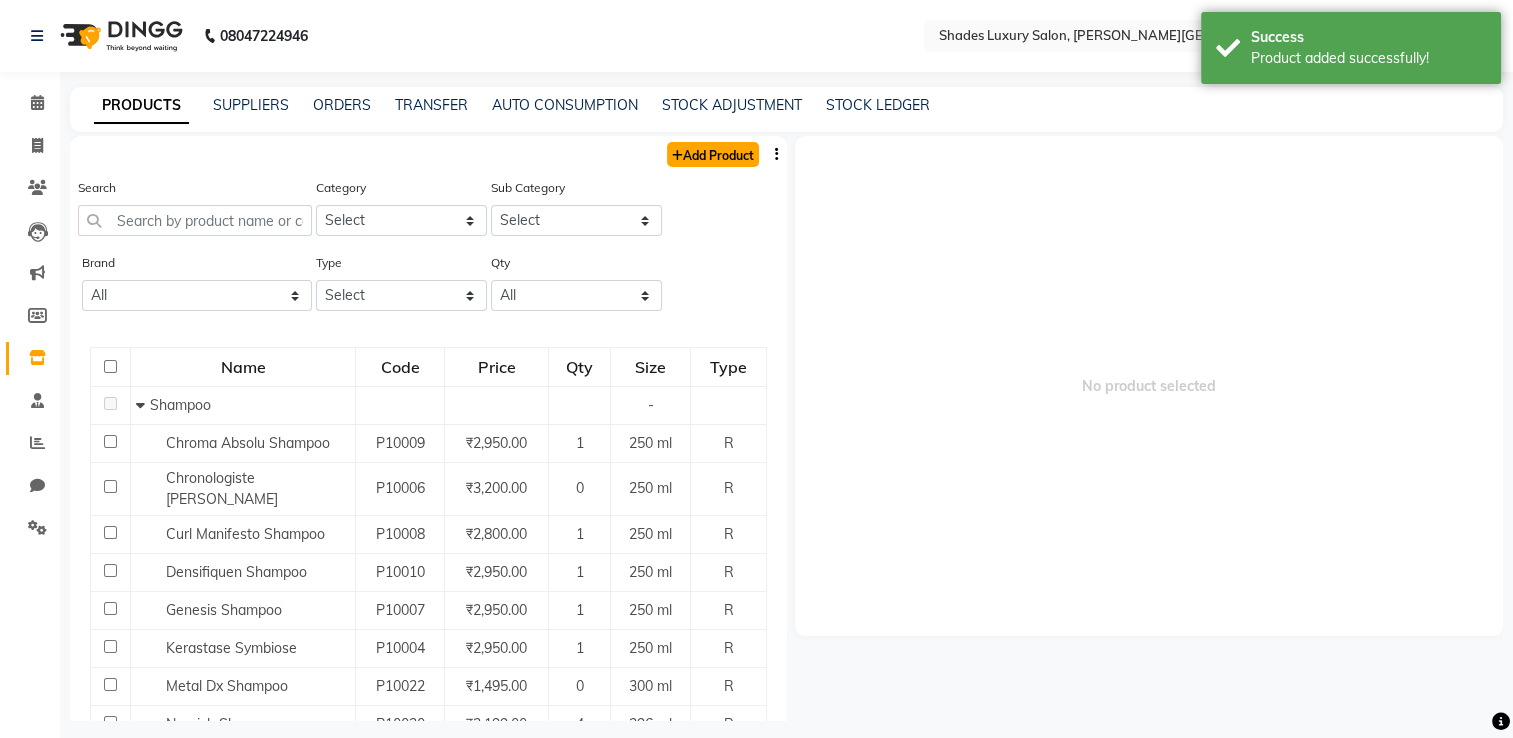 click on "Add Product" 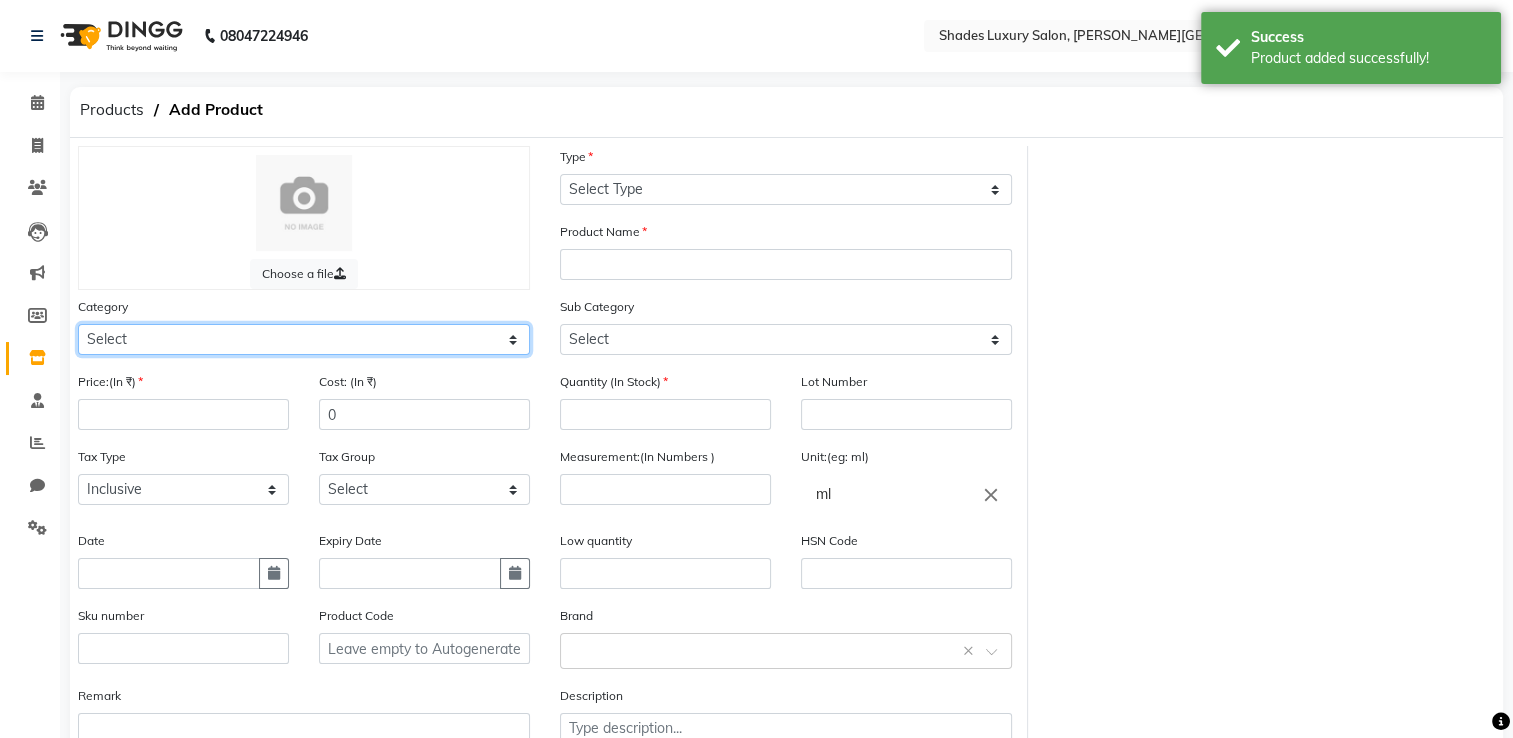 click on "Select Hair Skin Makeup Personal Care Appliances Beard Waxing Disposable Threading Hands and Feet Beauty Planet Botox Cadiveu Casmara Cheryls Loreal Olaplex Other" 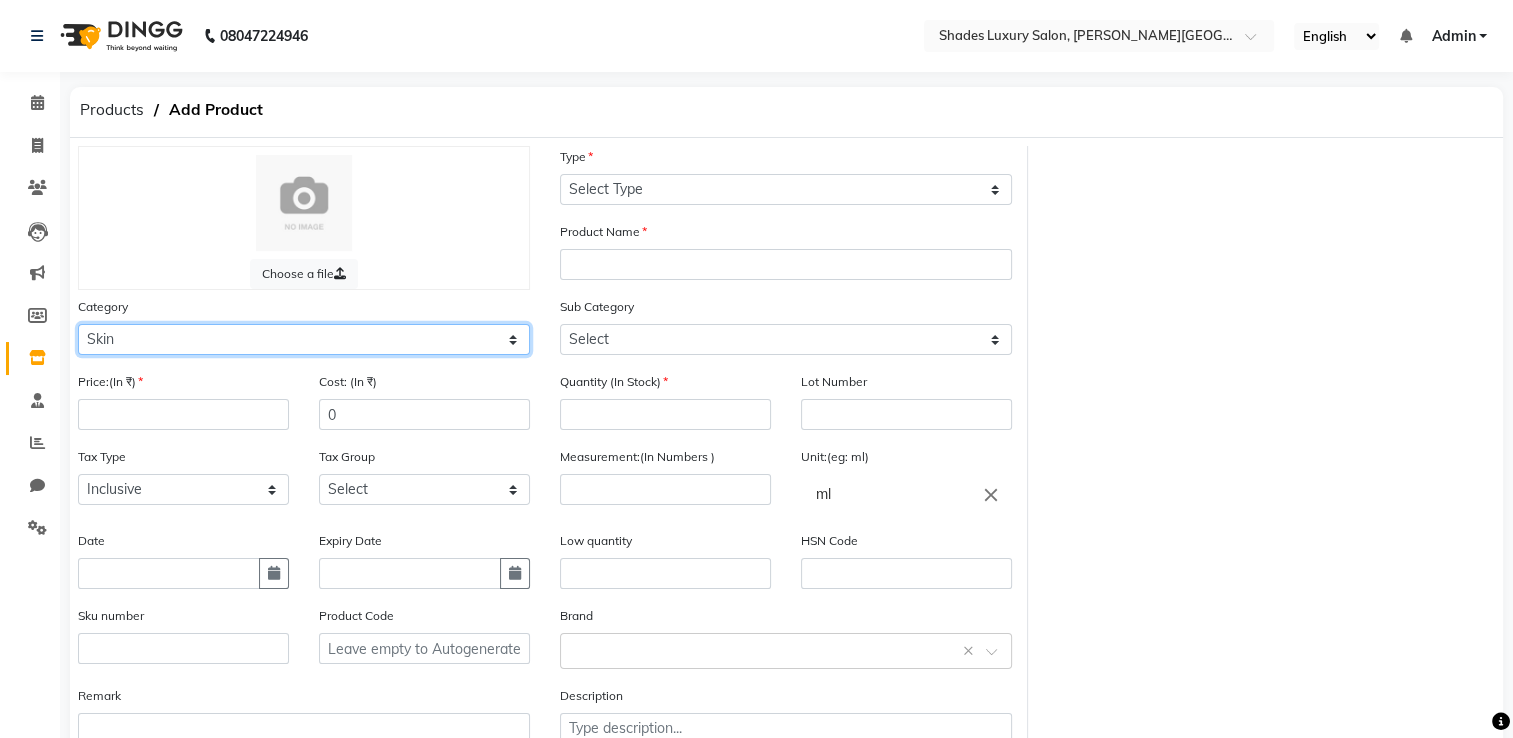 click on "Select Hair Skin Makeup Personal Care Appliances Beard Waxing Disposable Threading Hands and Feet Beauty Planet Botox Cadiveu Casmara Cheryls Loreal Olaplex Other" 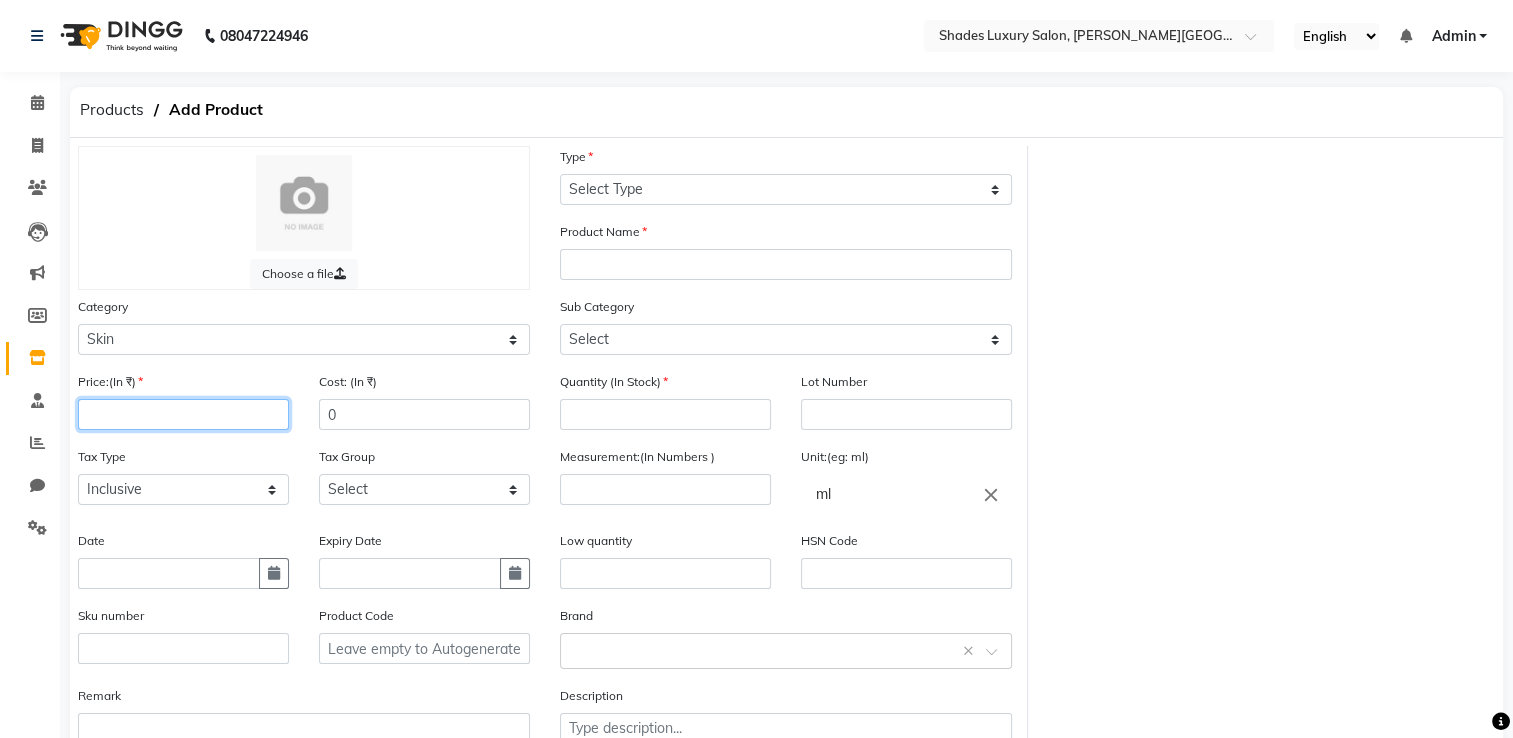 click 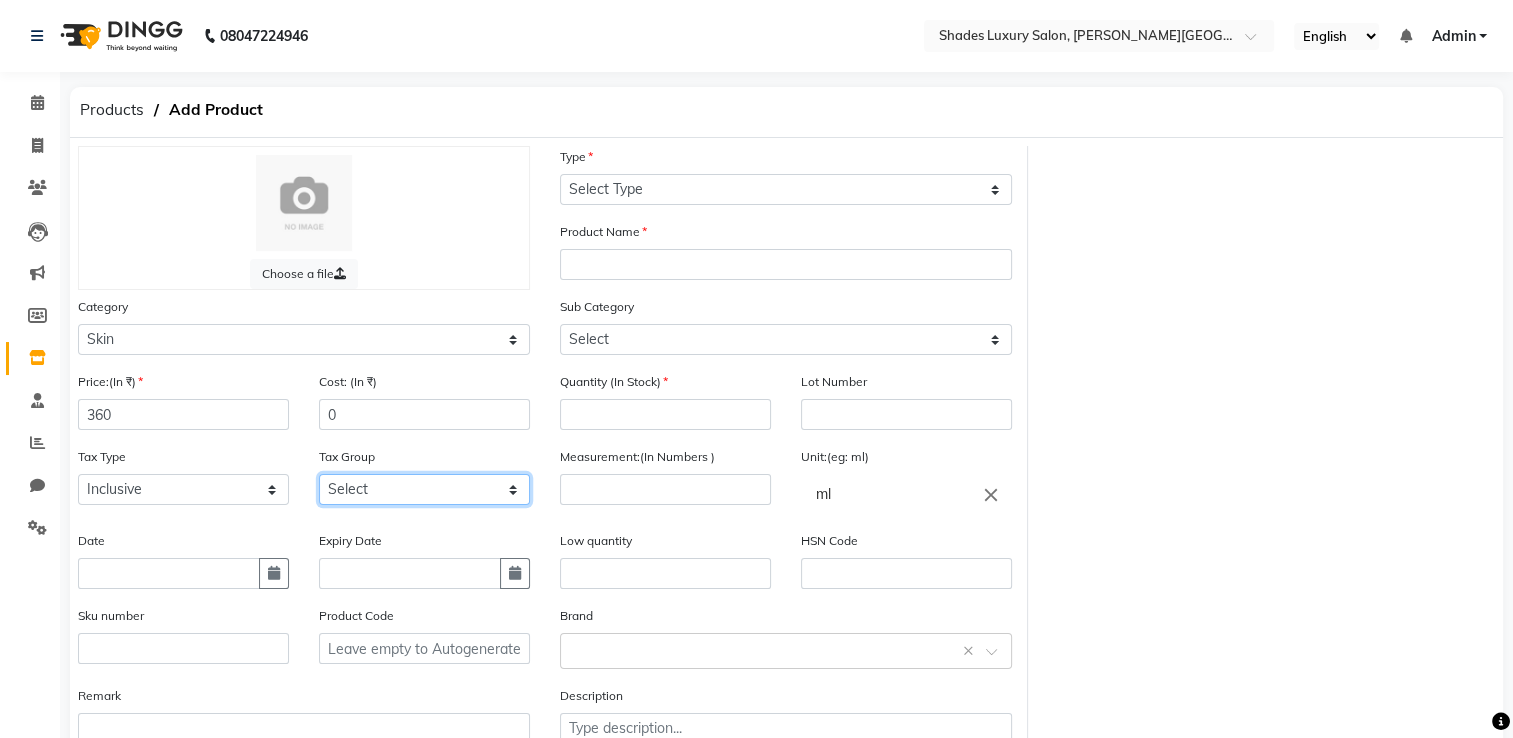 click on "Select GST" 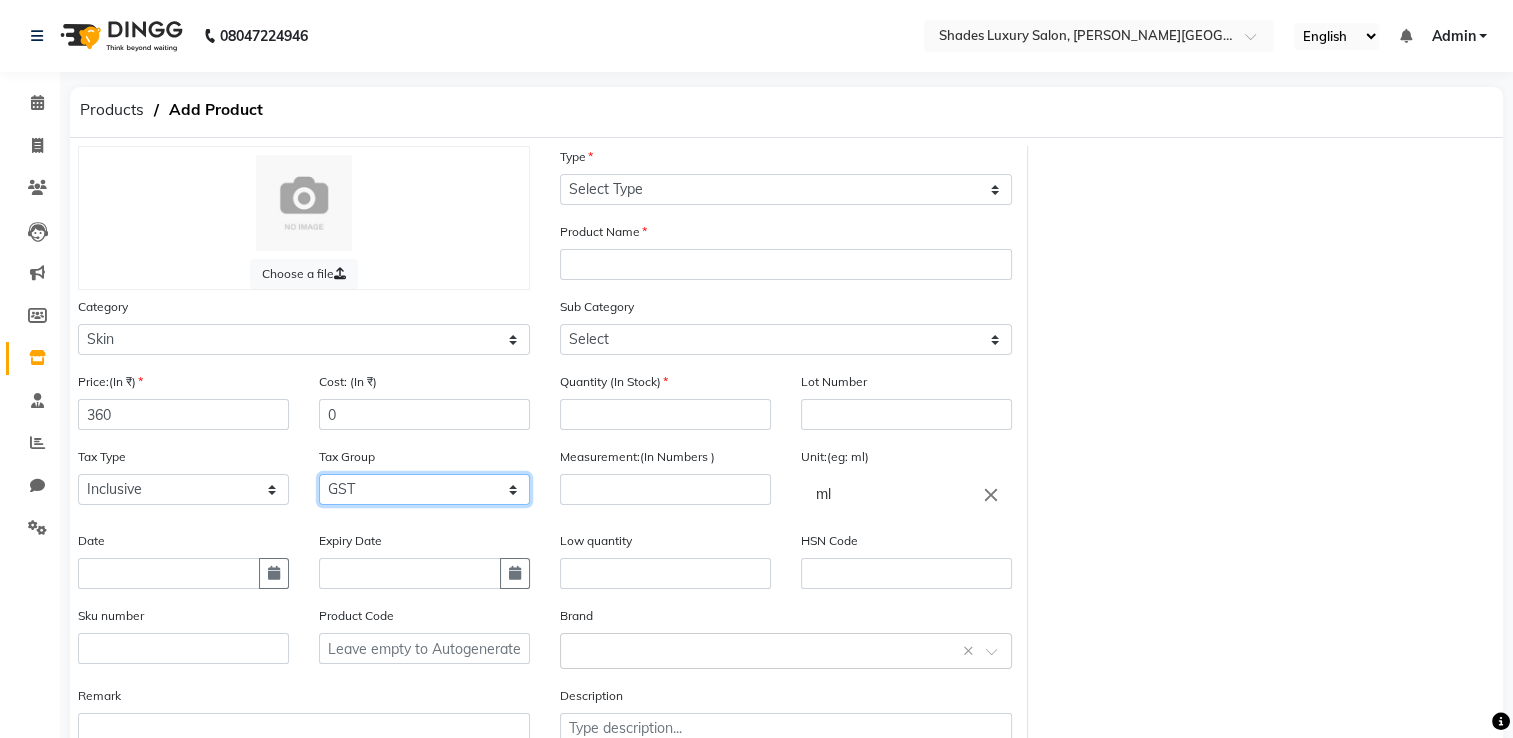 click on "Select GST" 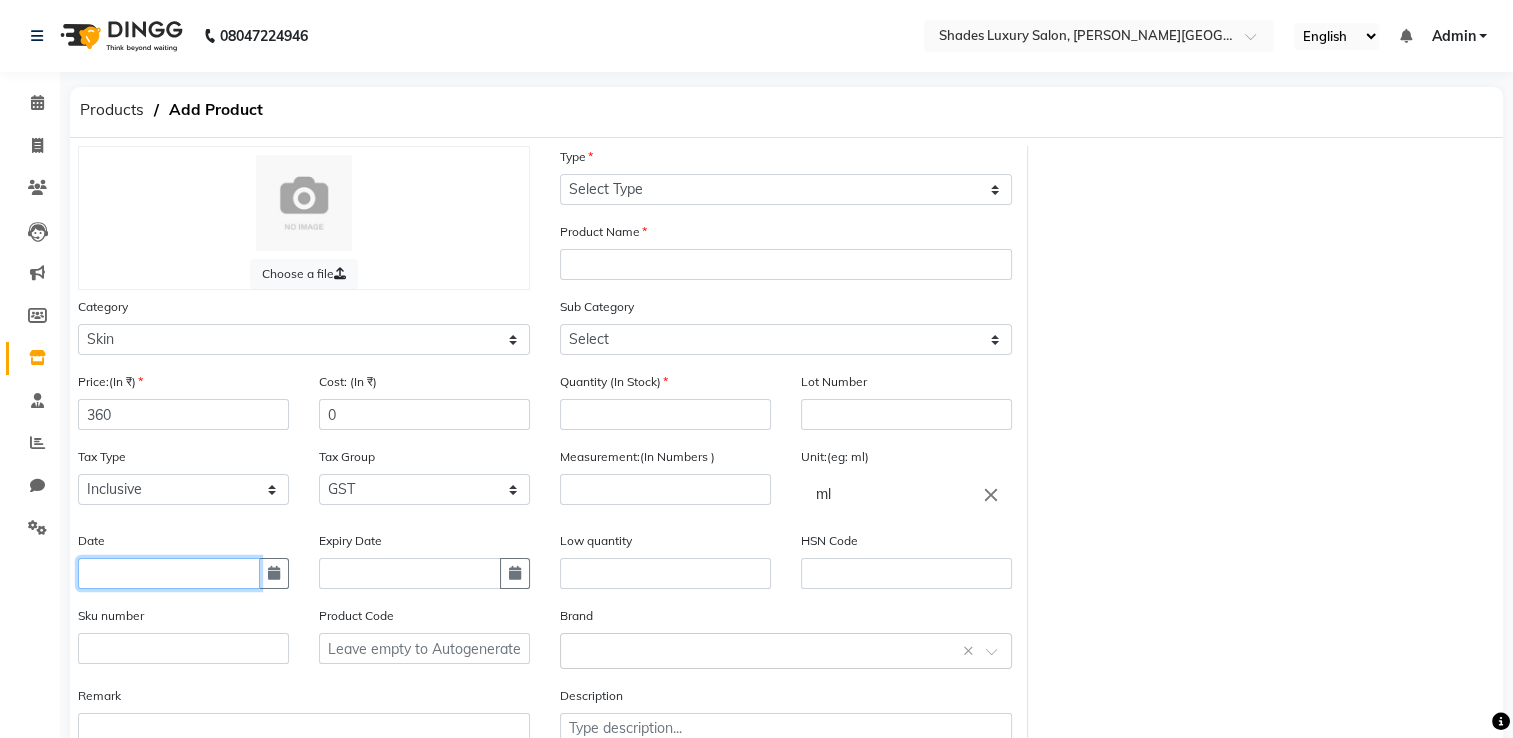 click 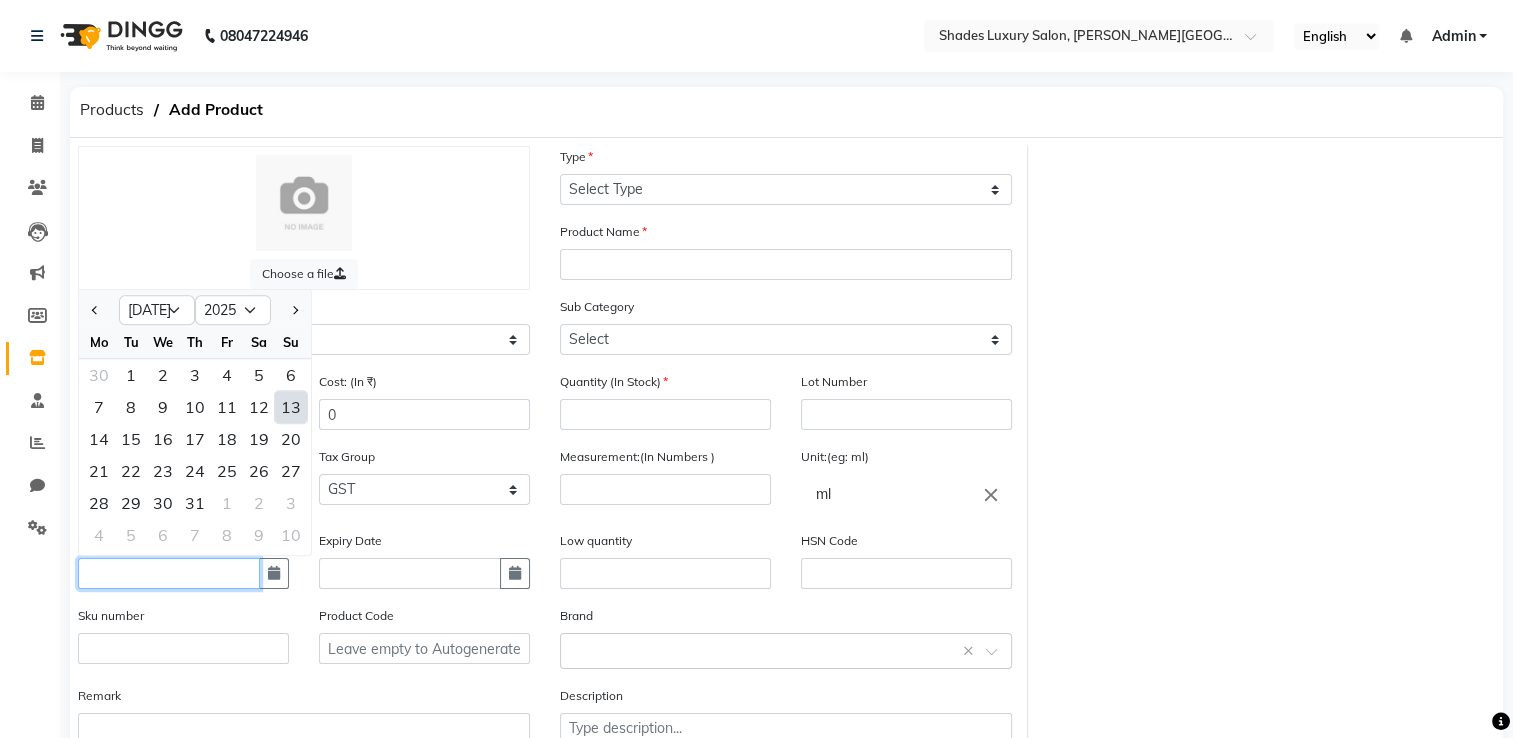 click 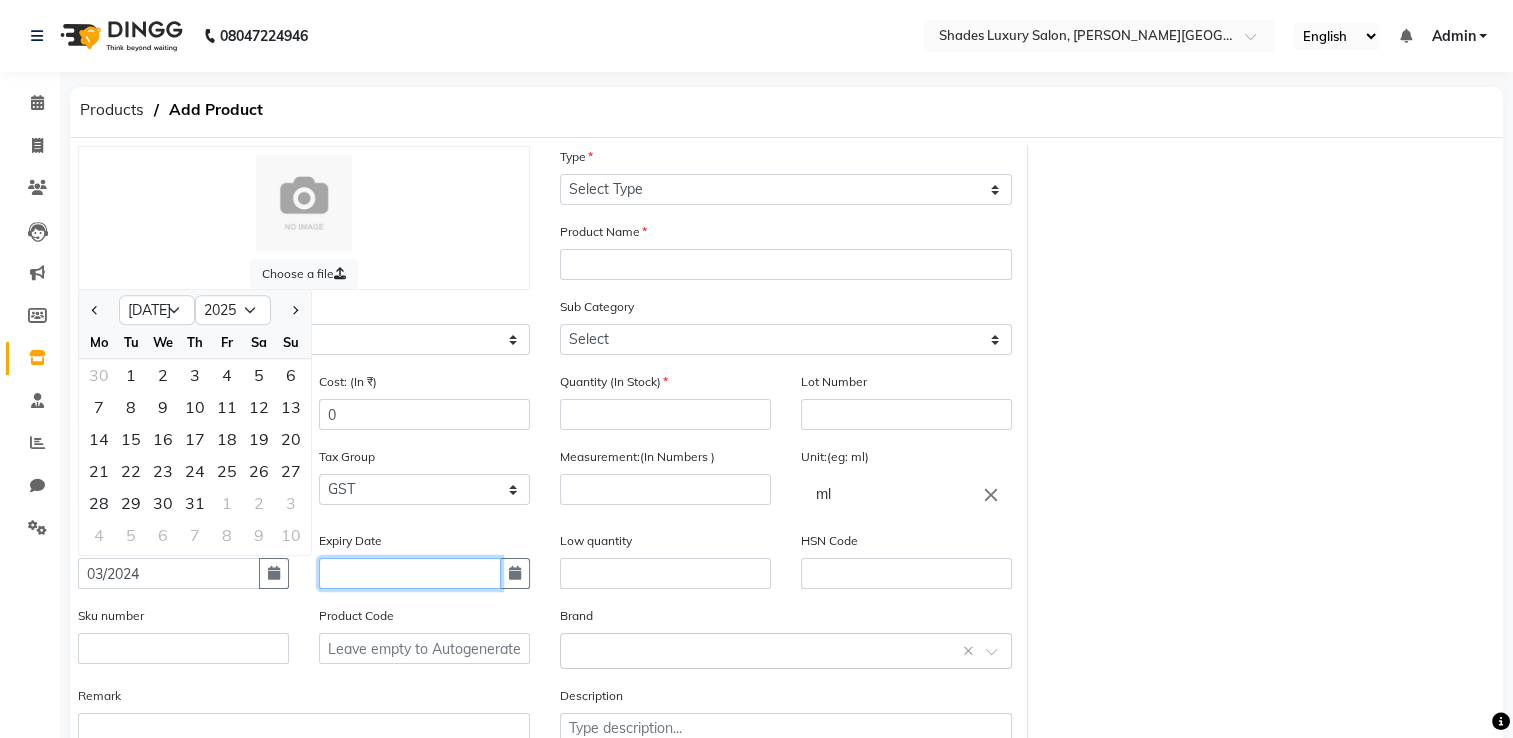 click 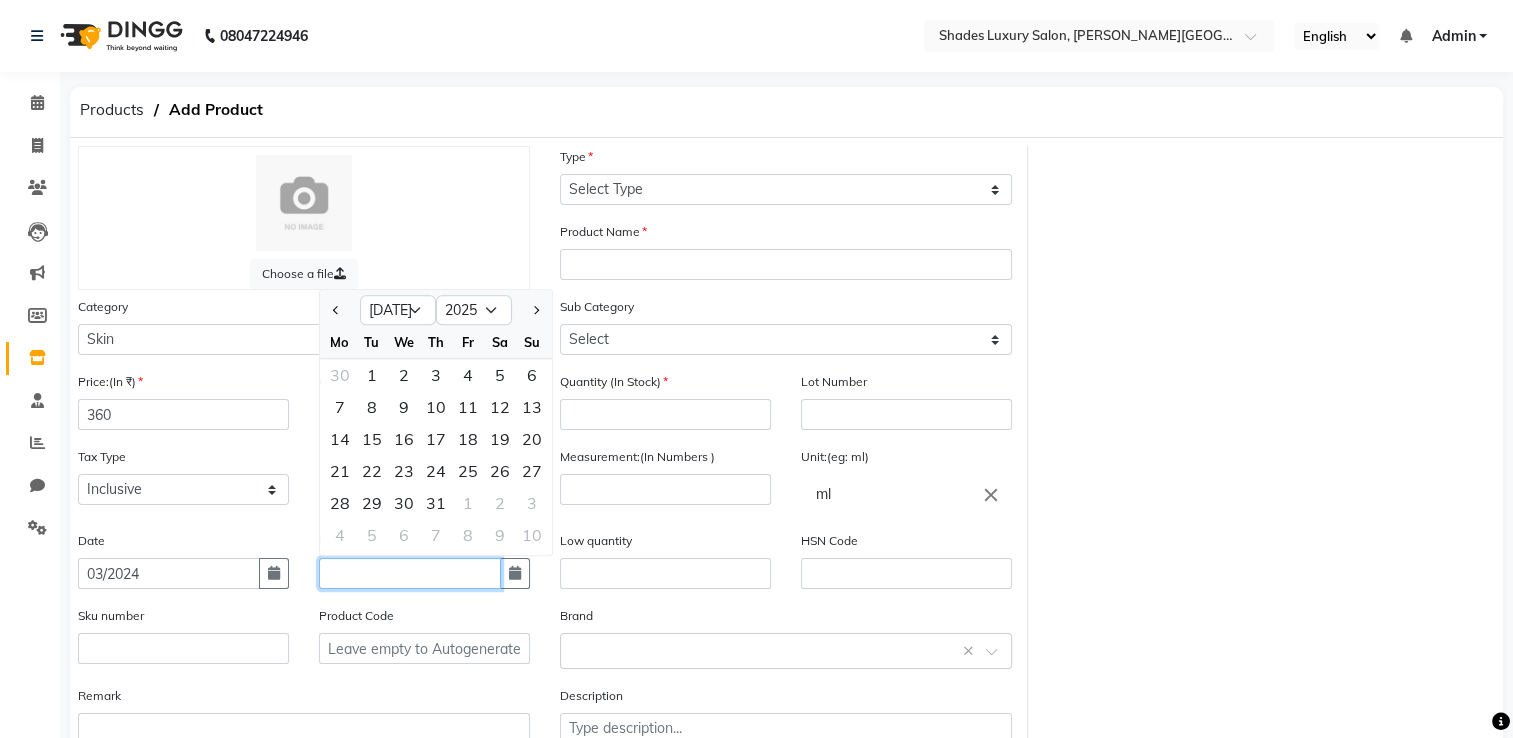 click 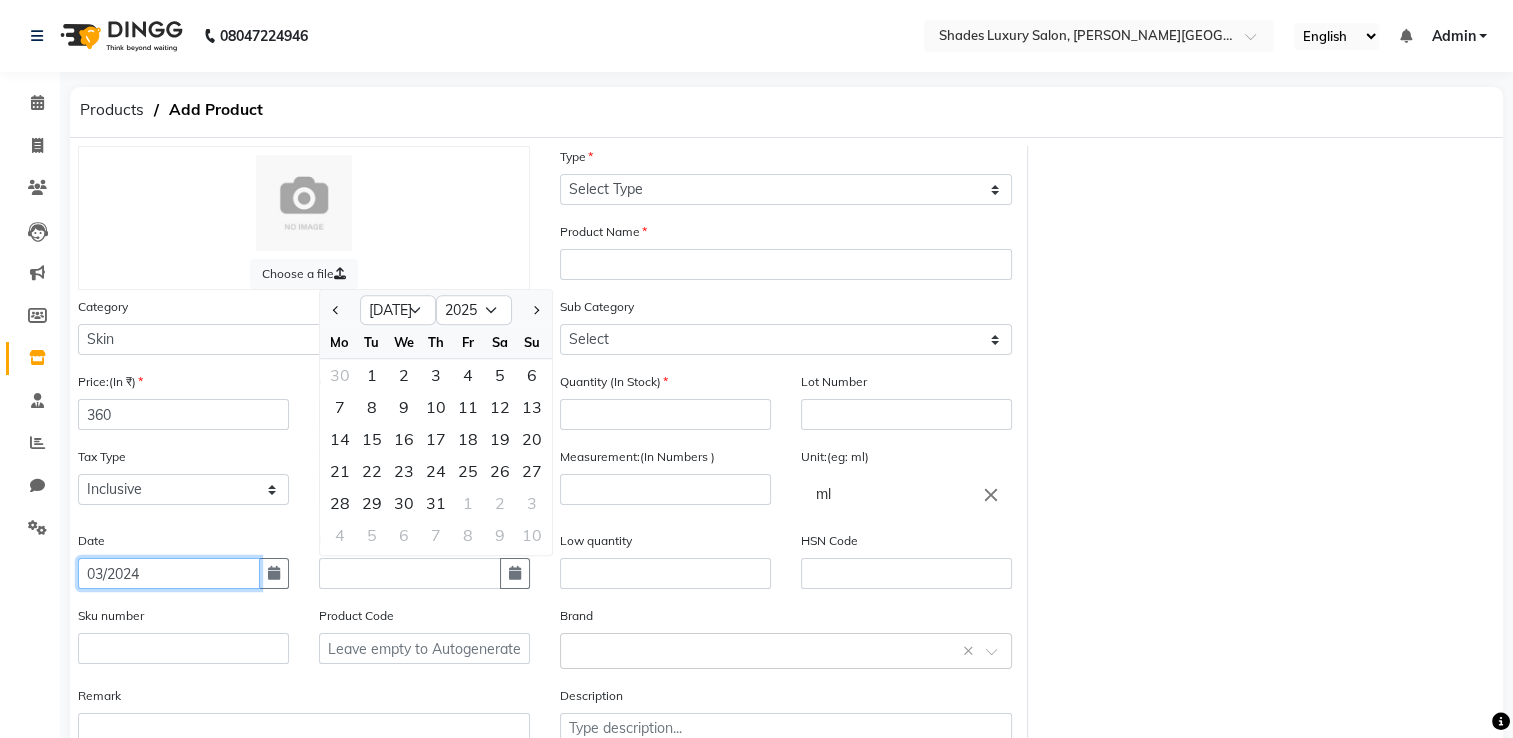 click on "03/2024" 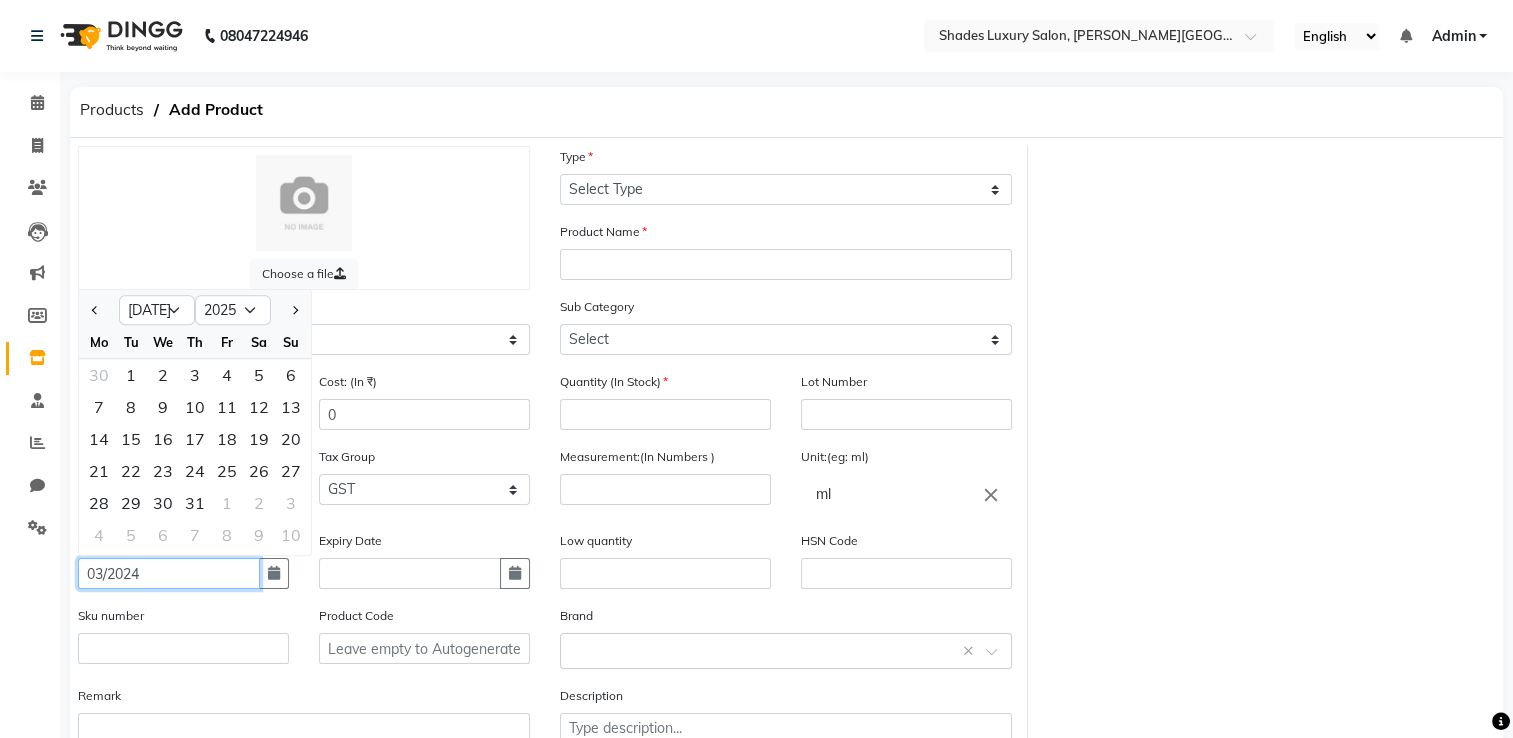 click on "03/2024" 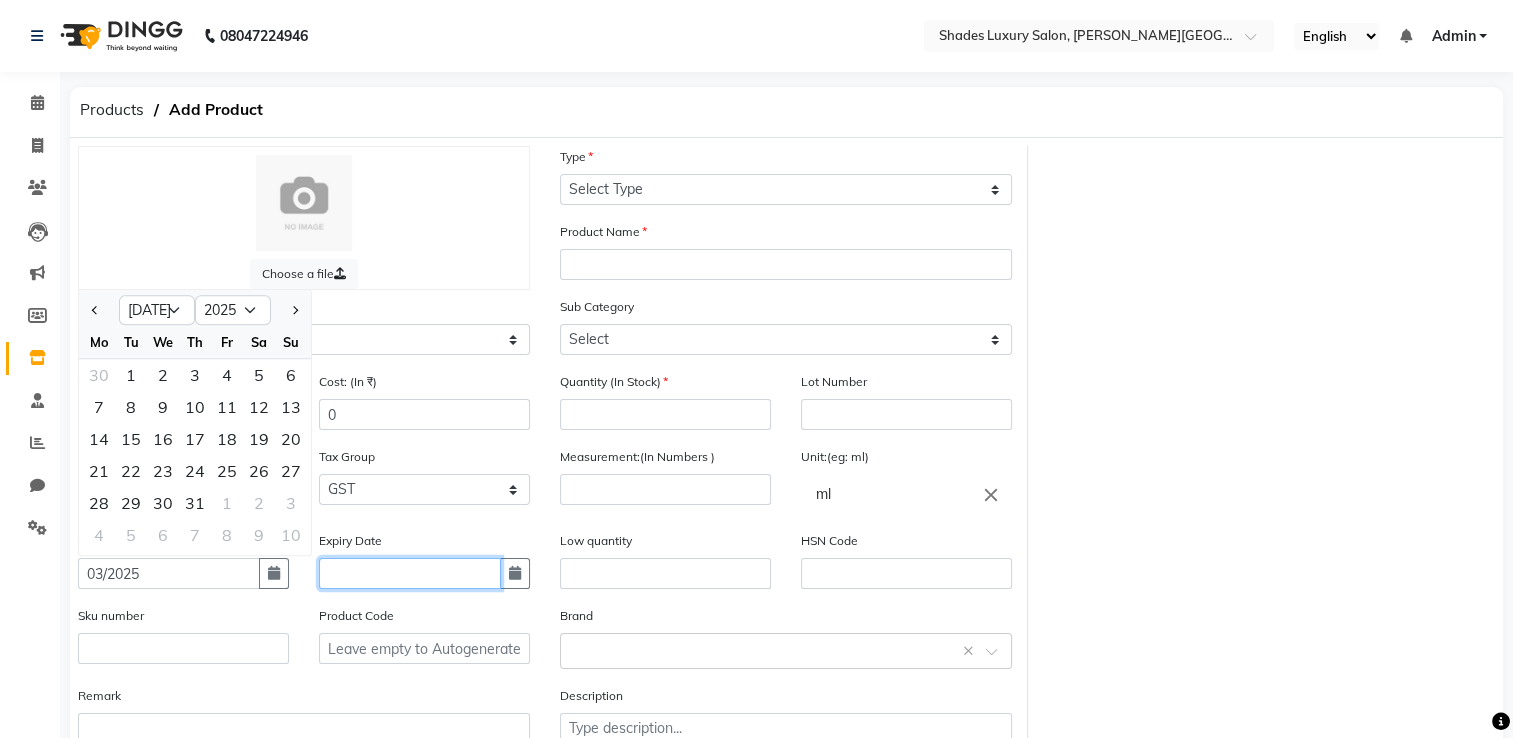 click 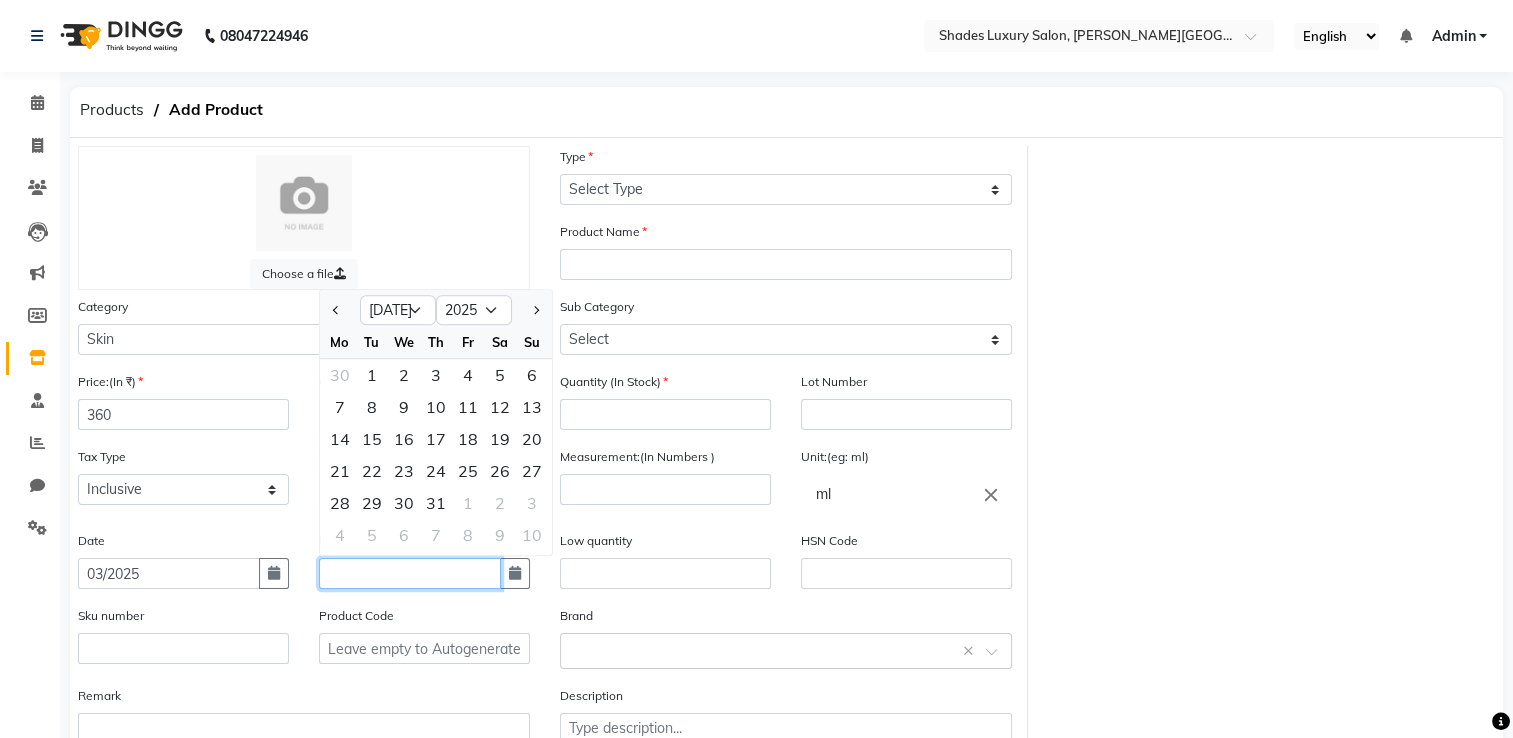 click 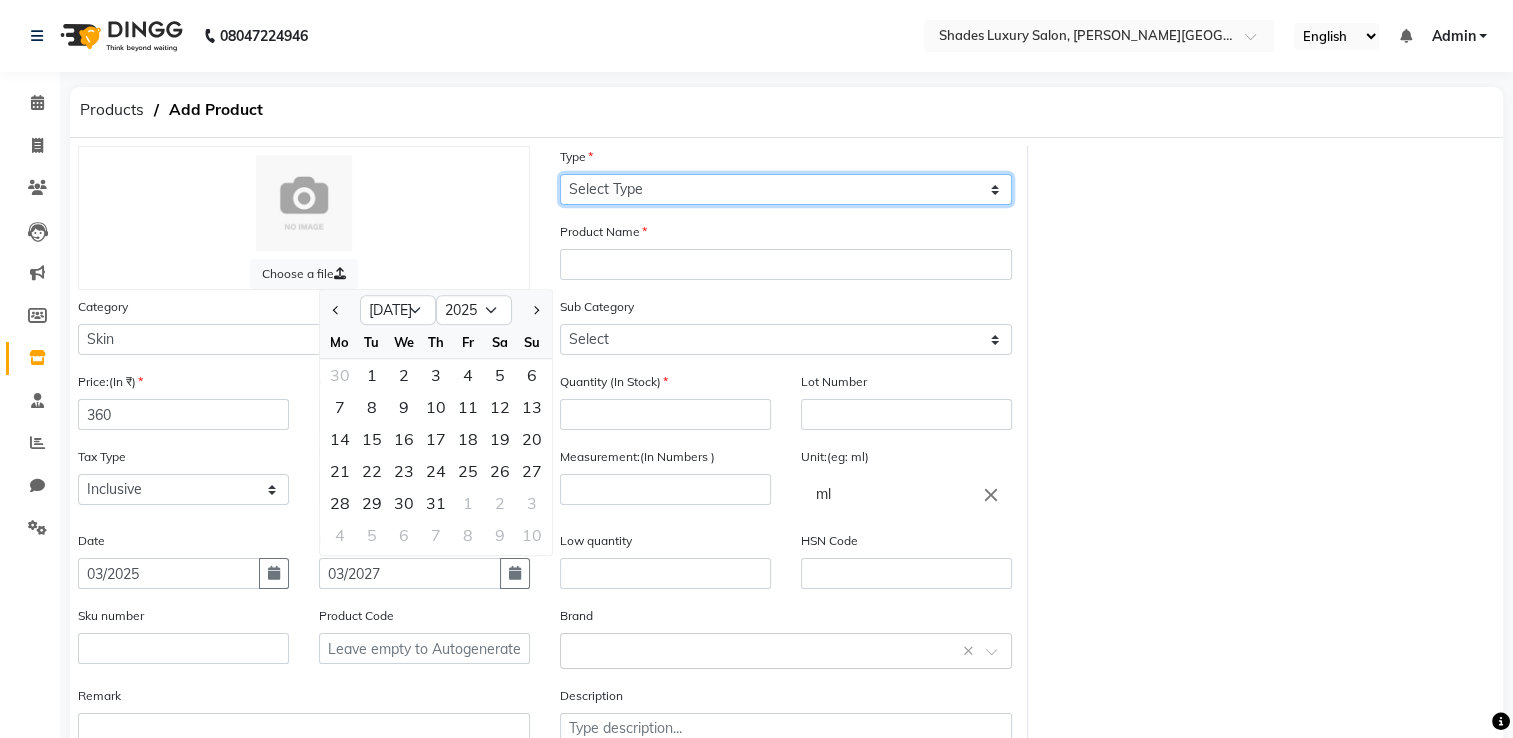 click on "Select Type Both Retail Consumable" 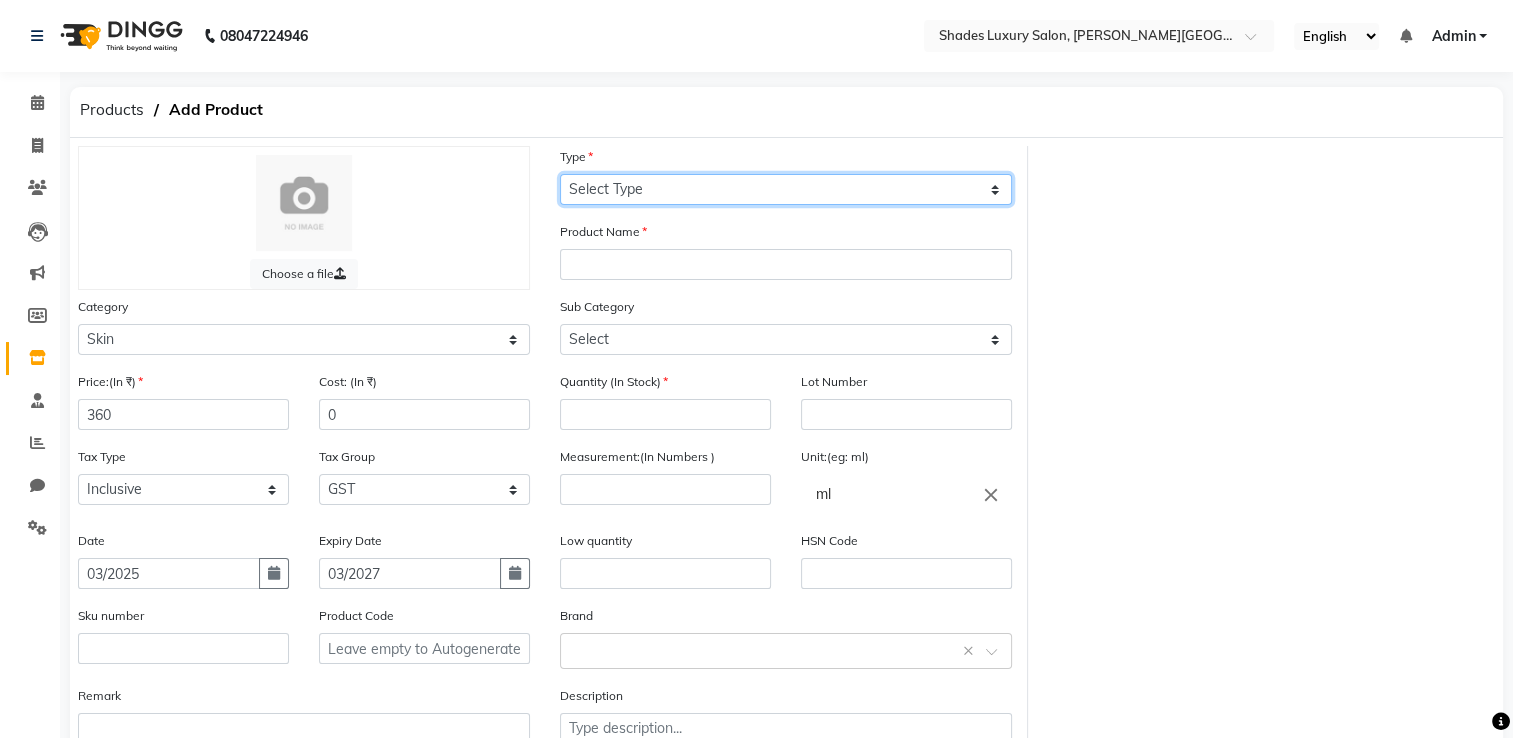 click on "Select Type Both Retail Consumable" 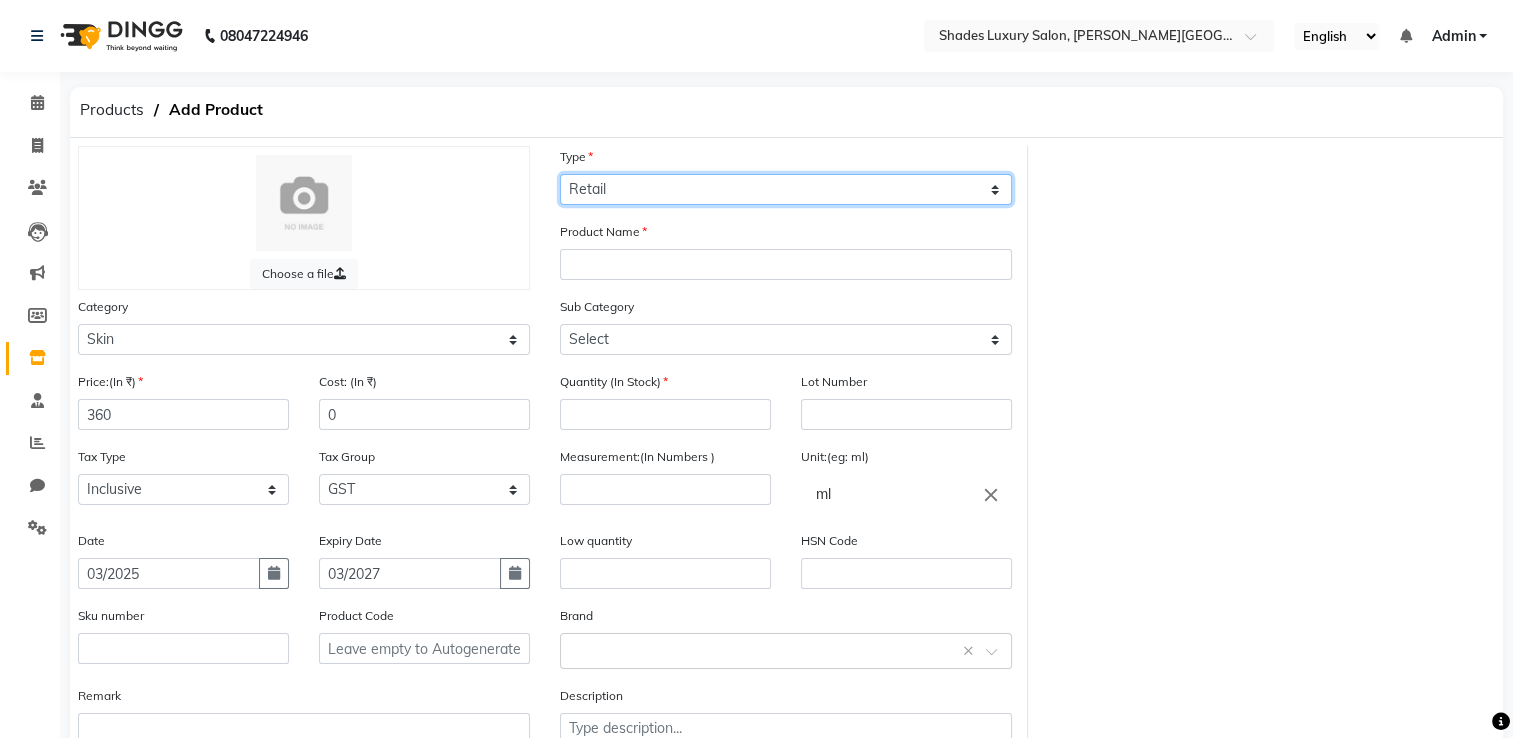 click on "Select Type Both Retail Consumable" 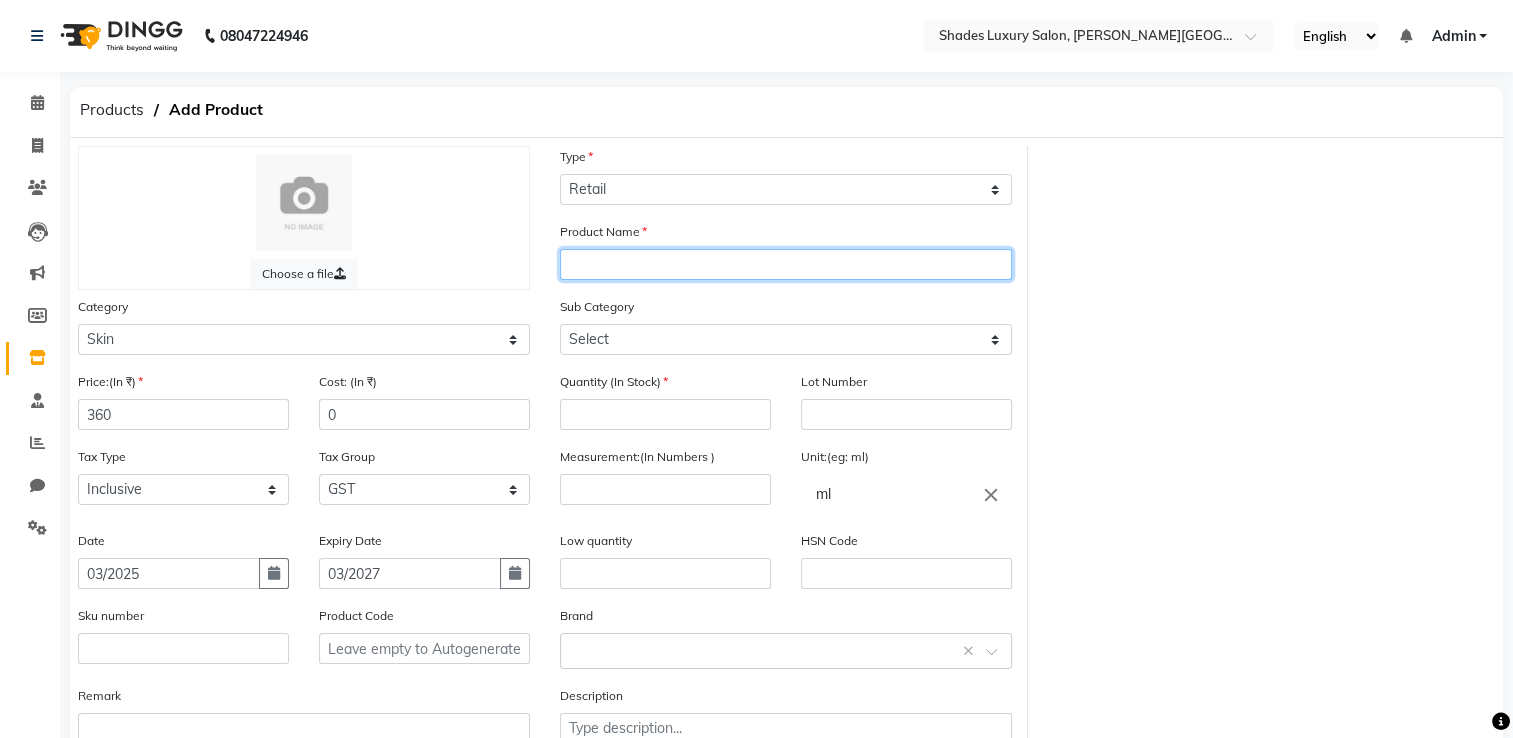 click 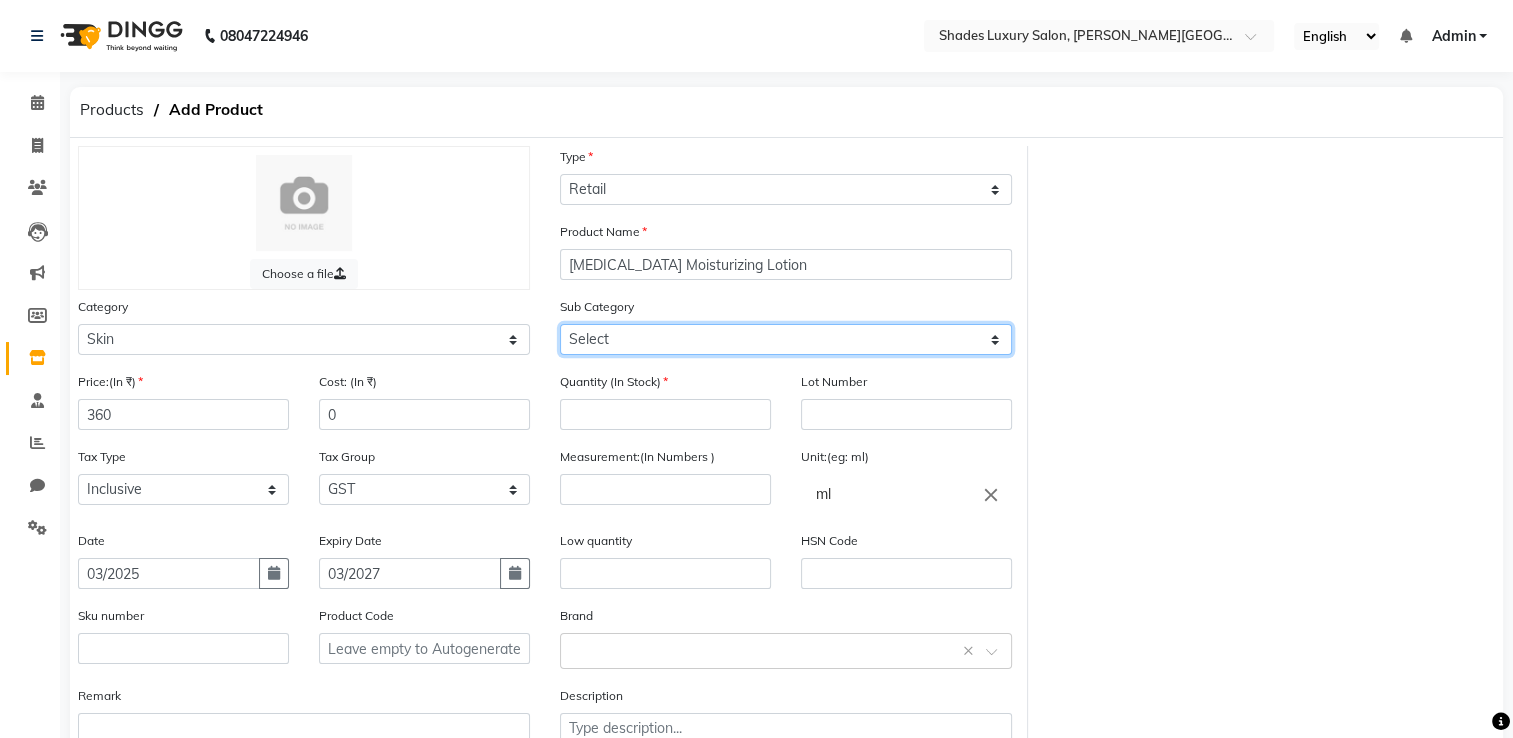 click on "Select Cleanser Facial Moisturiser Serum Toner Sun Care Masks Lip Care Eye Care Body Care Hand & Feet Kit & Combo Treatment Appliances Other Skin" 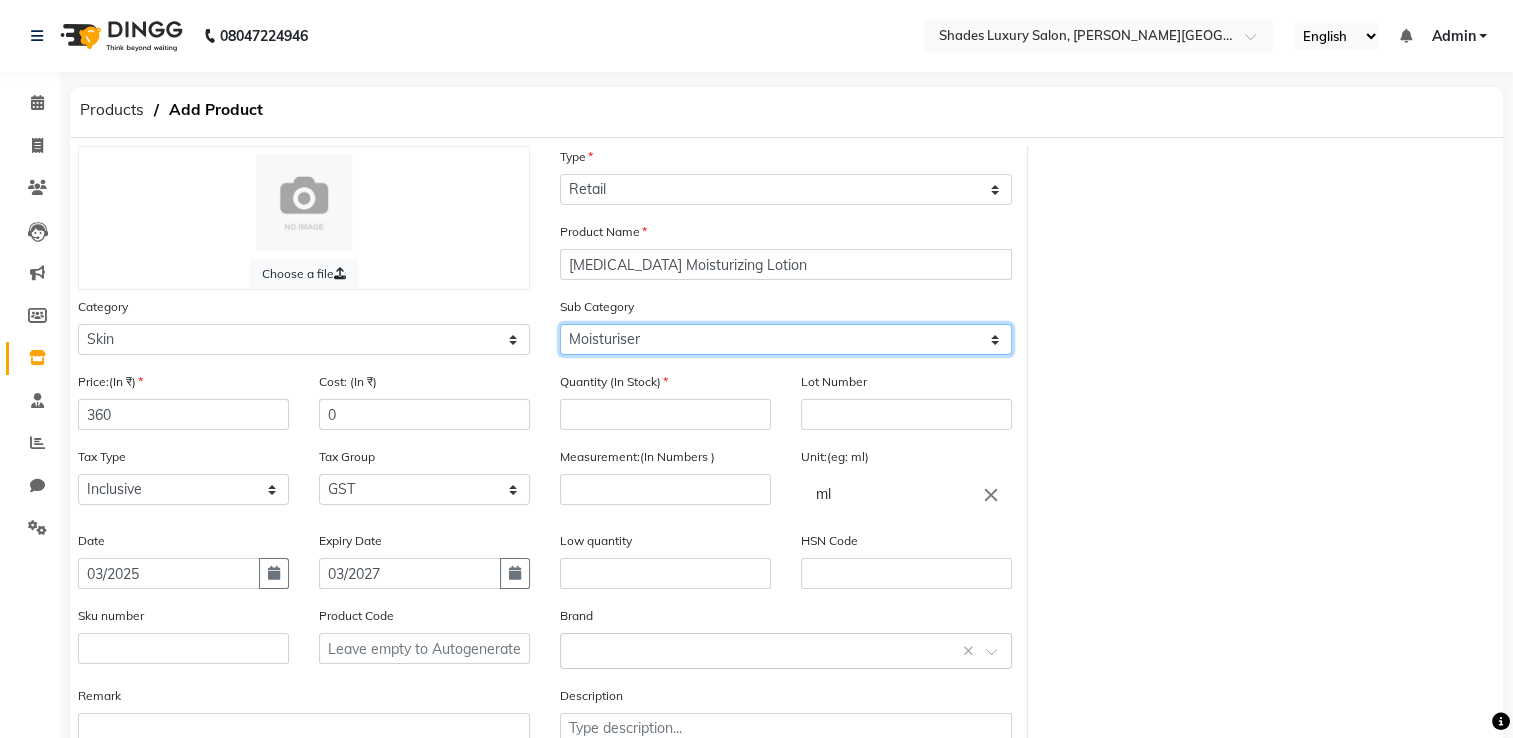 click on "Select Cleanser Facial Moisturiser Serum Toner Sun Care Masks Lip Care Eye Care Body Care Hand & Feet Kit & Combo Treatment Appliances Other Skin" 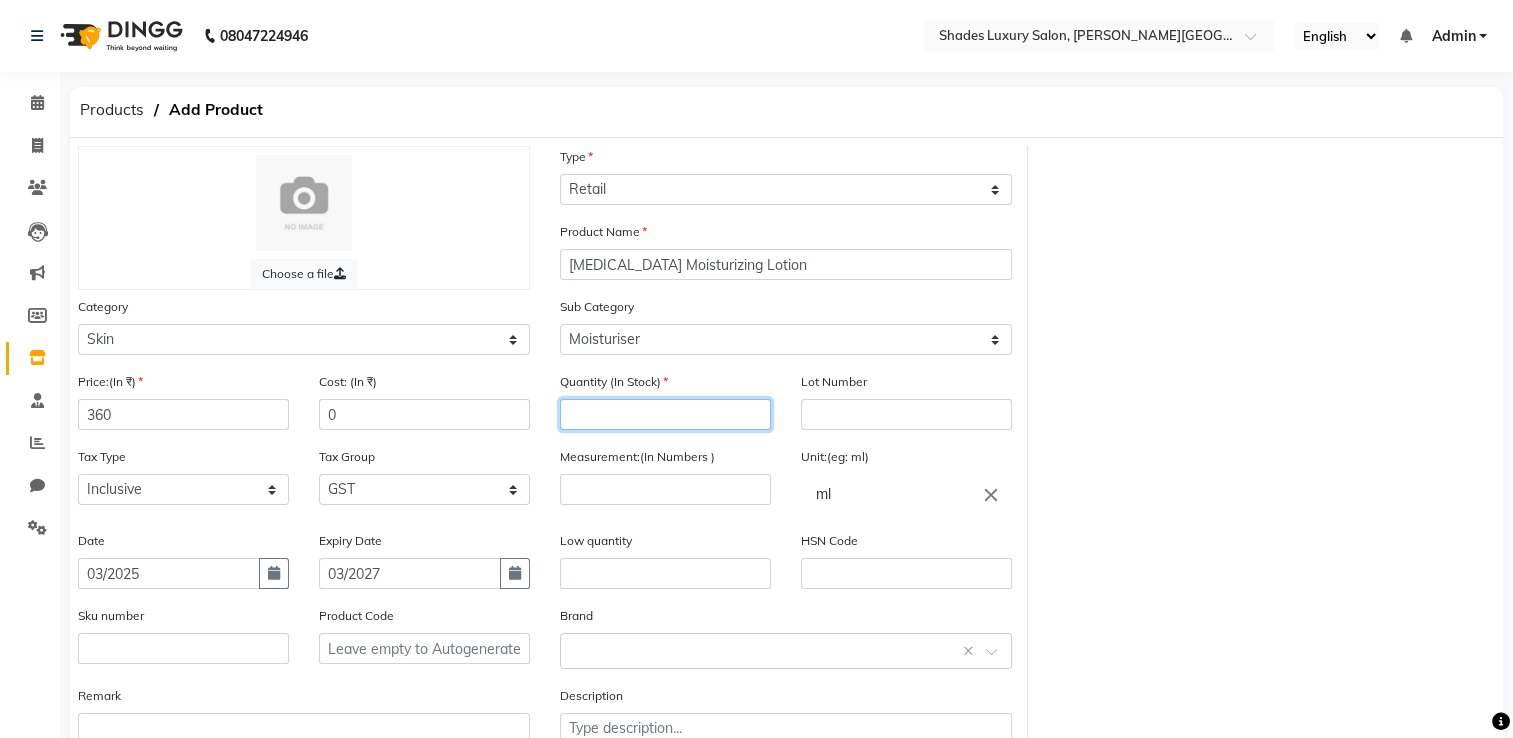click 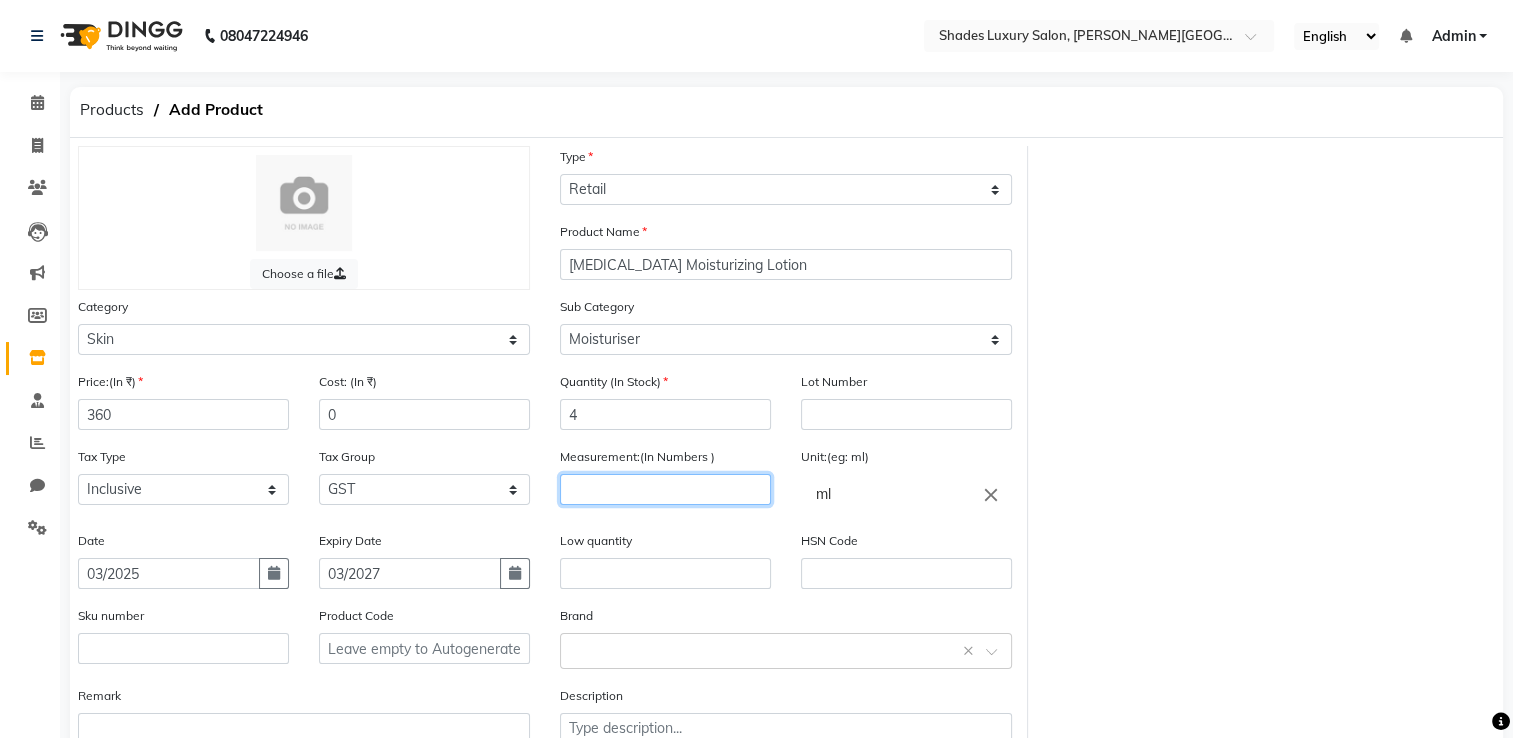 click 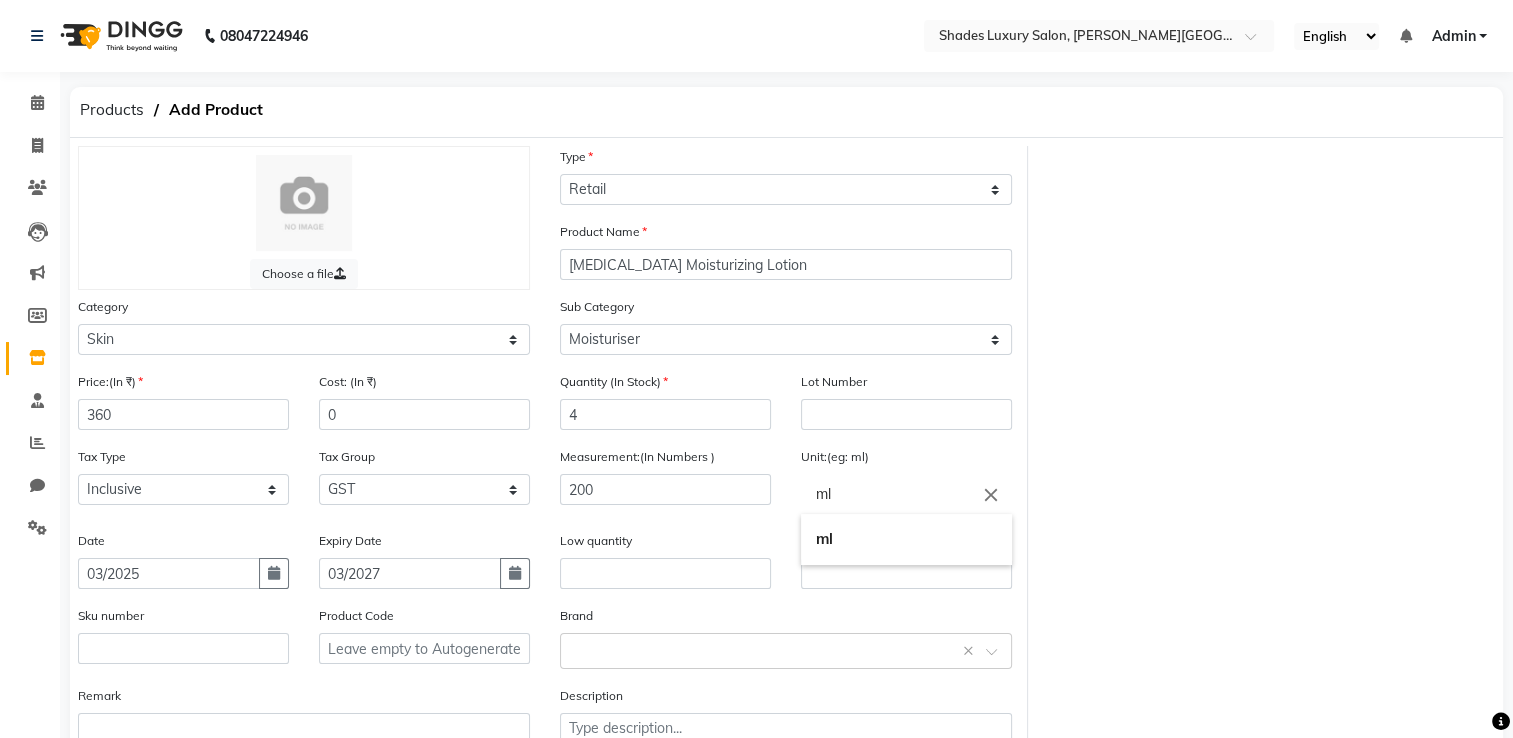 click on "ml" 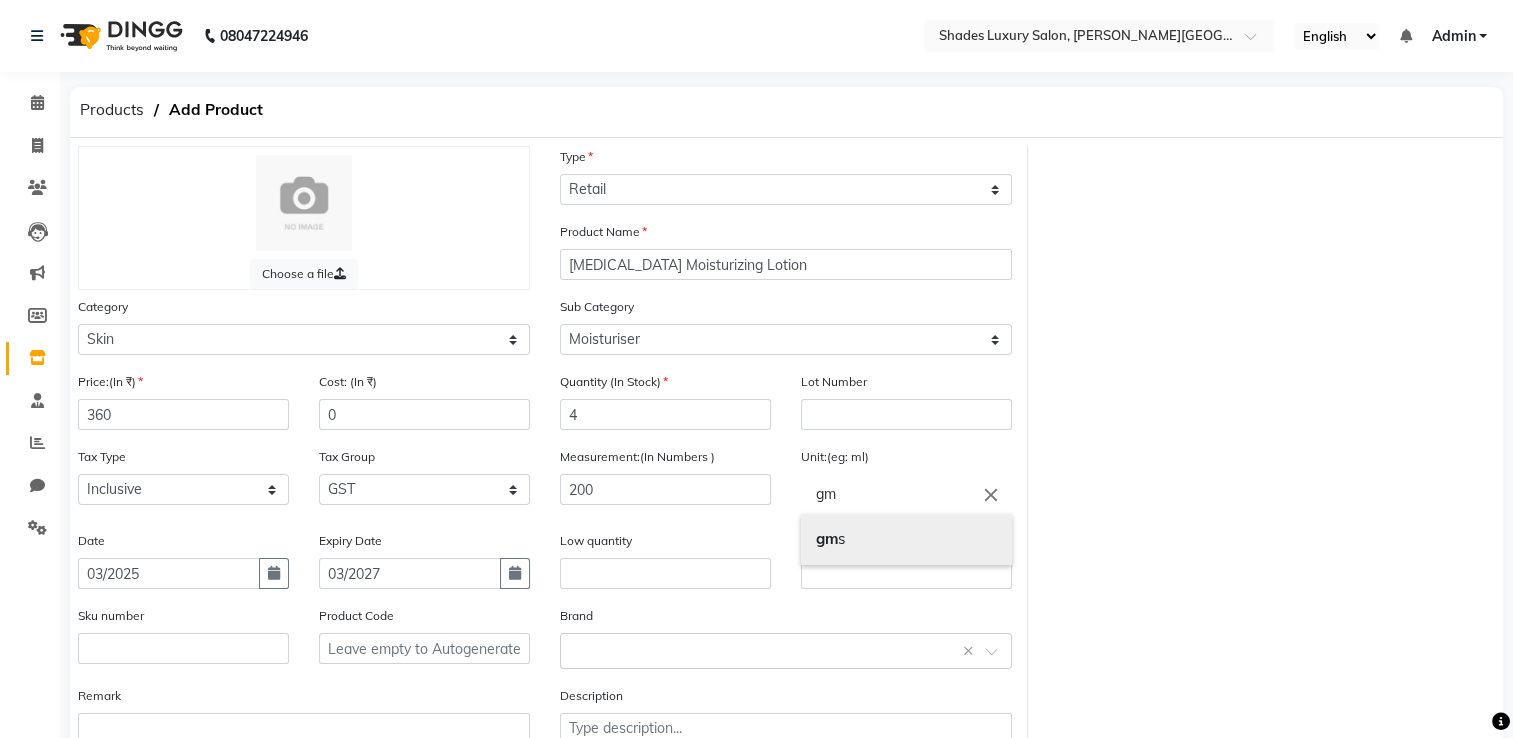 click on "gm s" at bounding box center (906, 539) 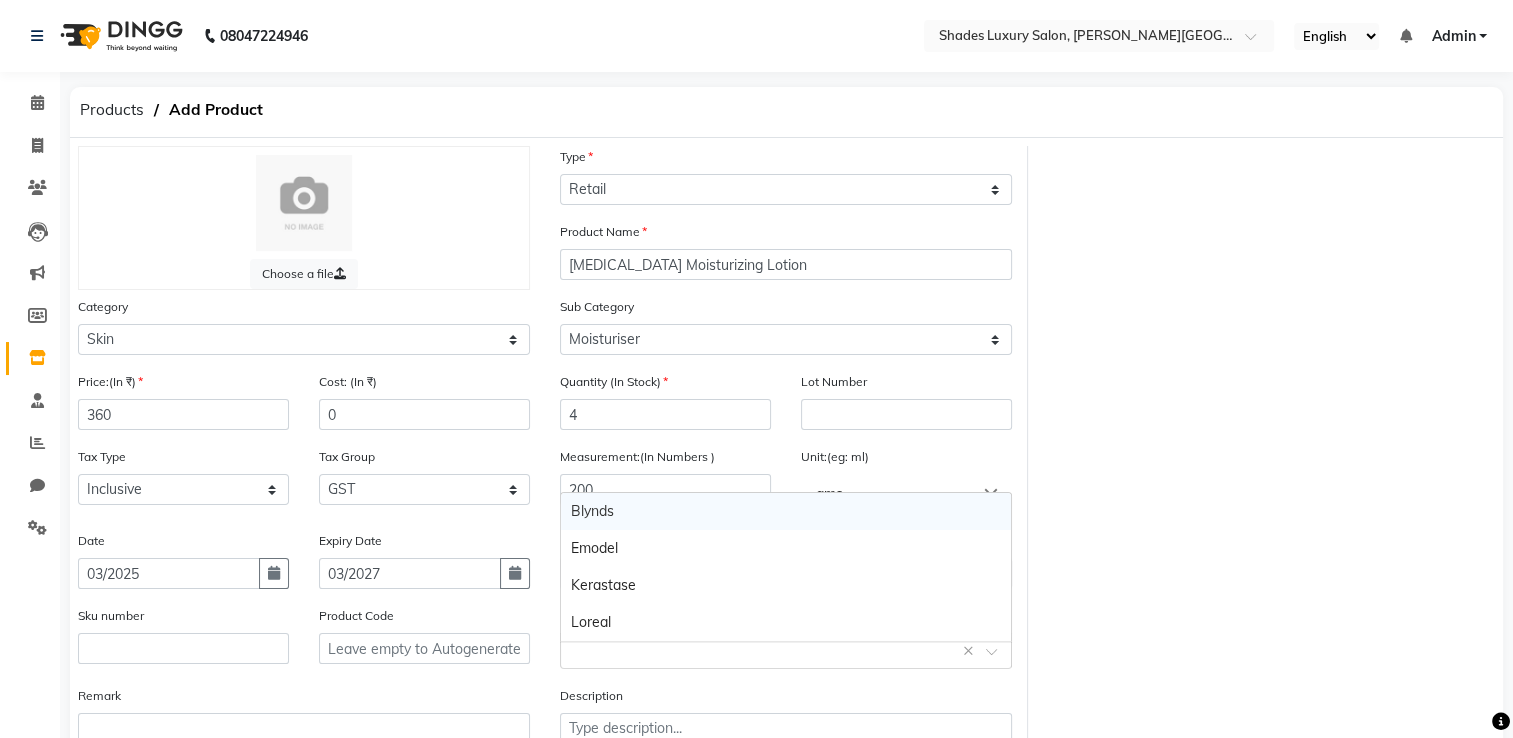 click 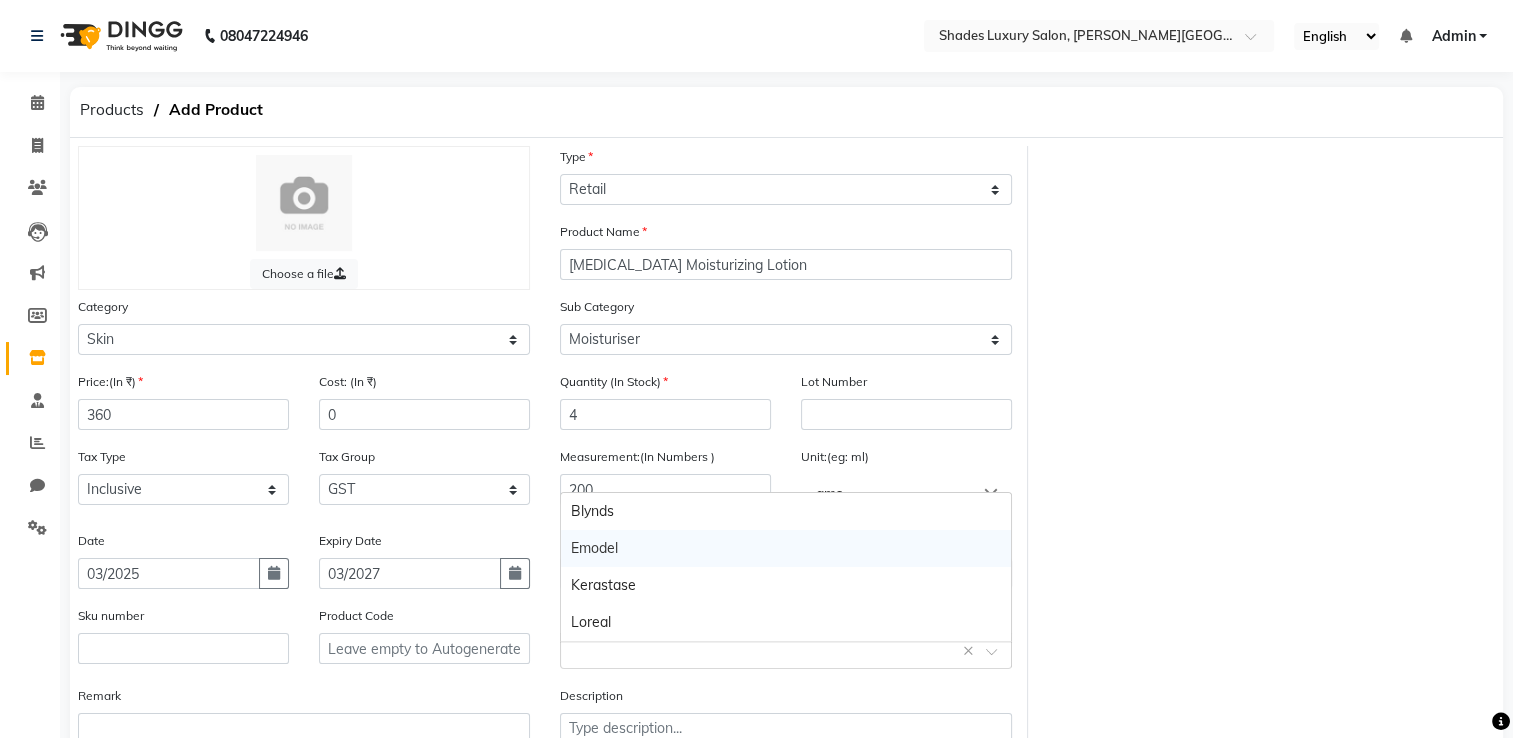 click on "Emodel" at bounding box center (786, 548) 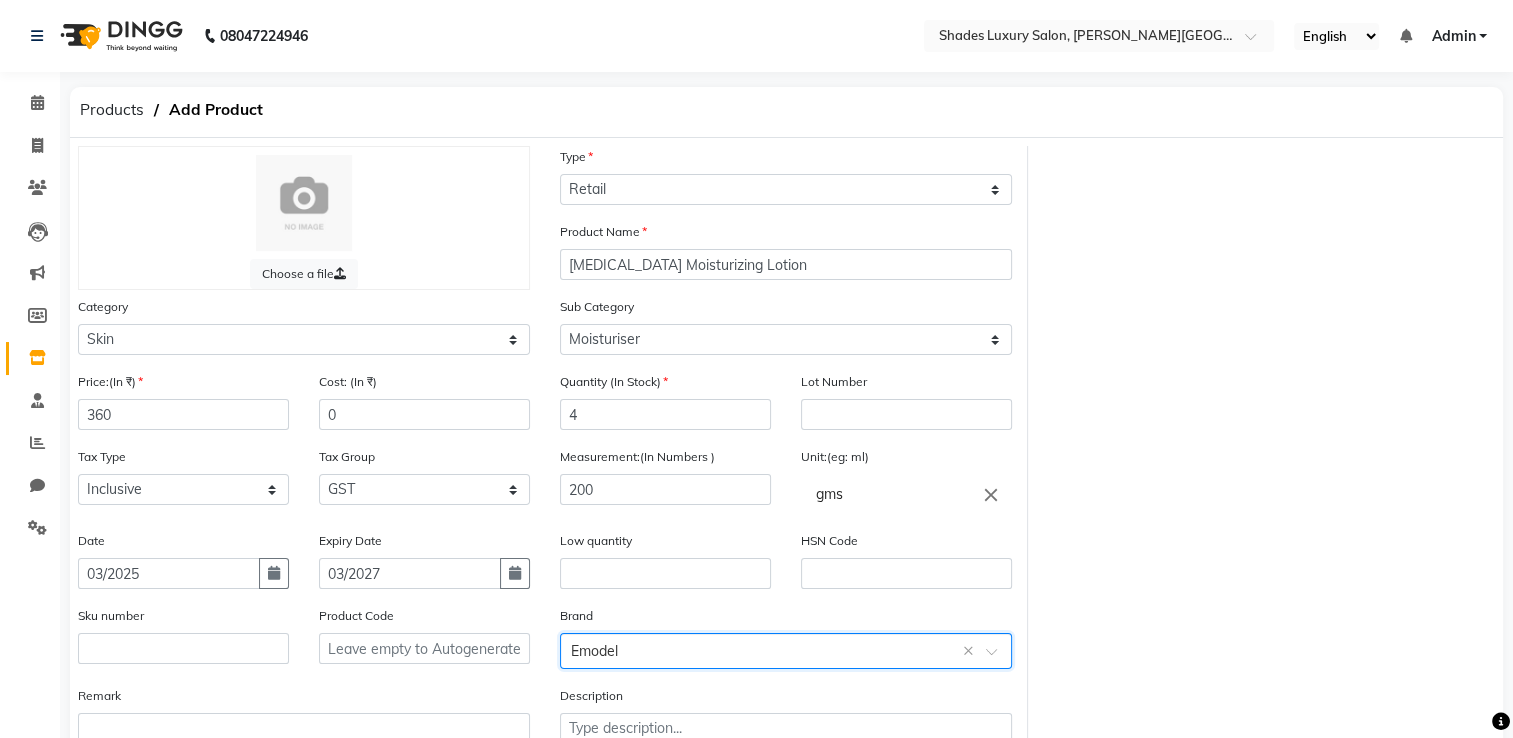 scroll, scrollTop: 147, scrollLeft: 0, axis: vertical 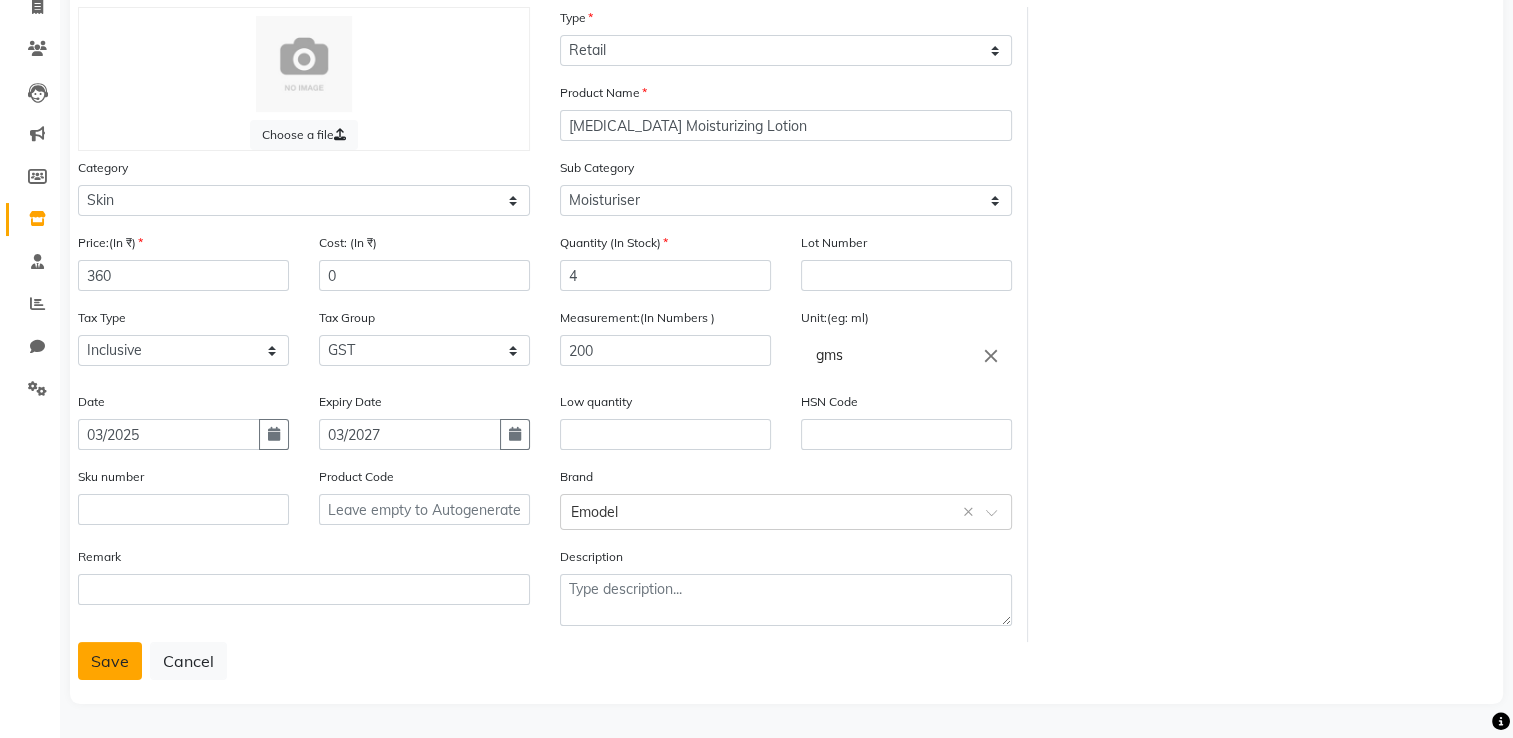 click on "Save" 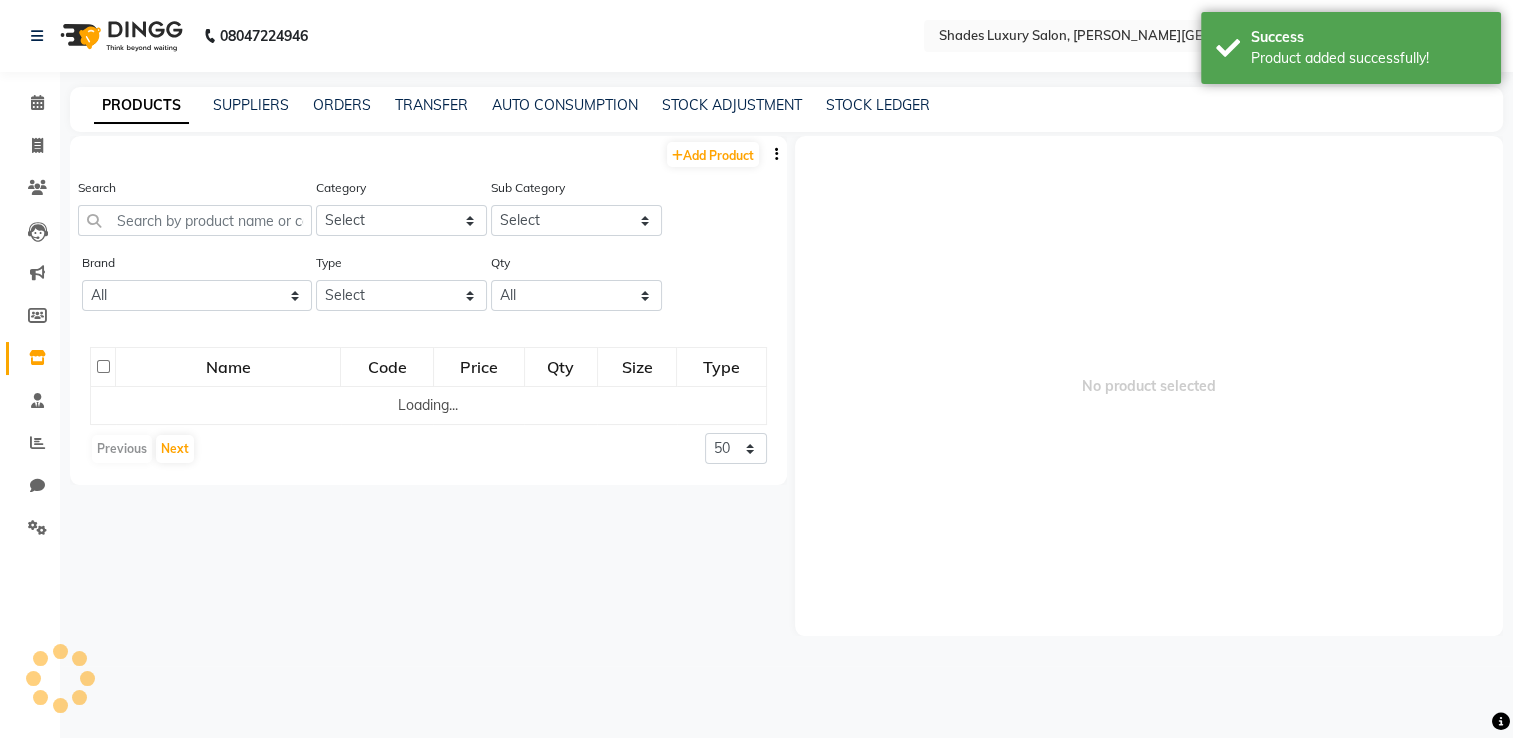 scroll, scrollTop: 0, scrollLeft: 0, axis: both 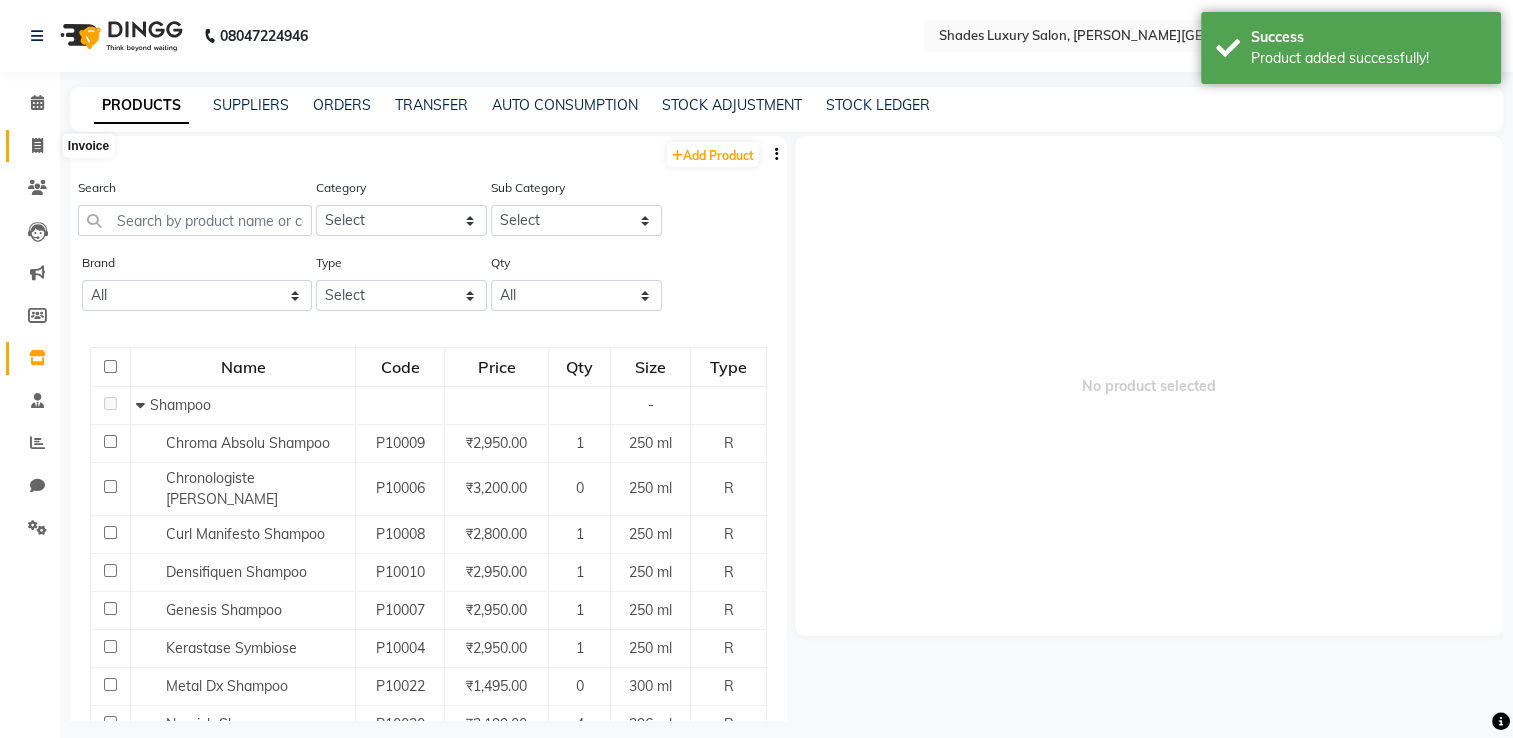 click 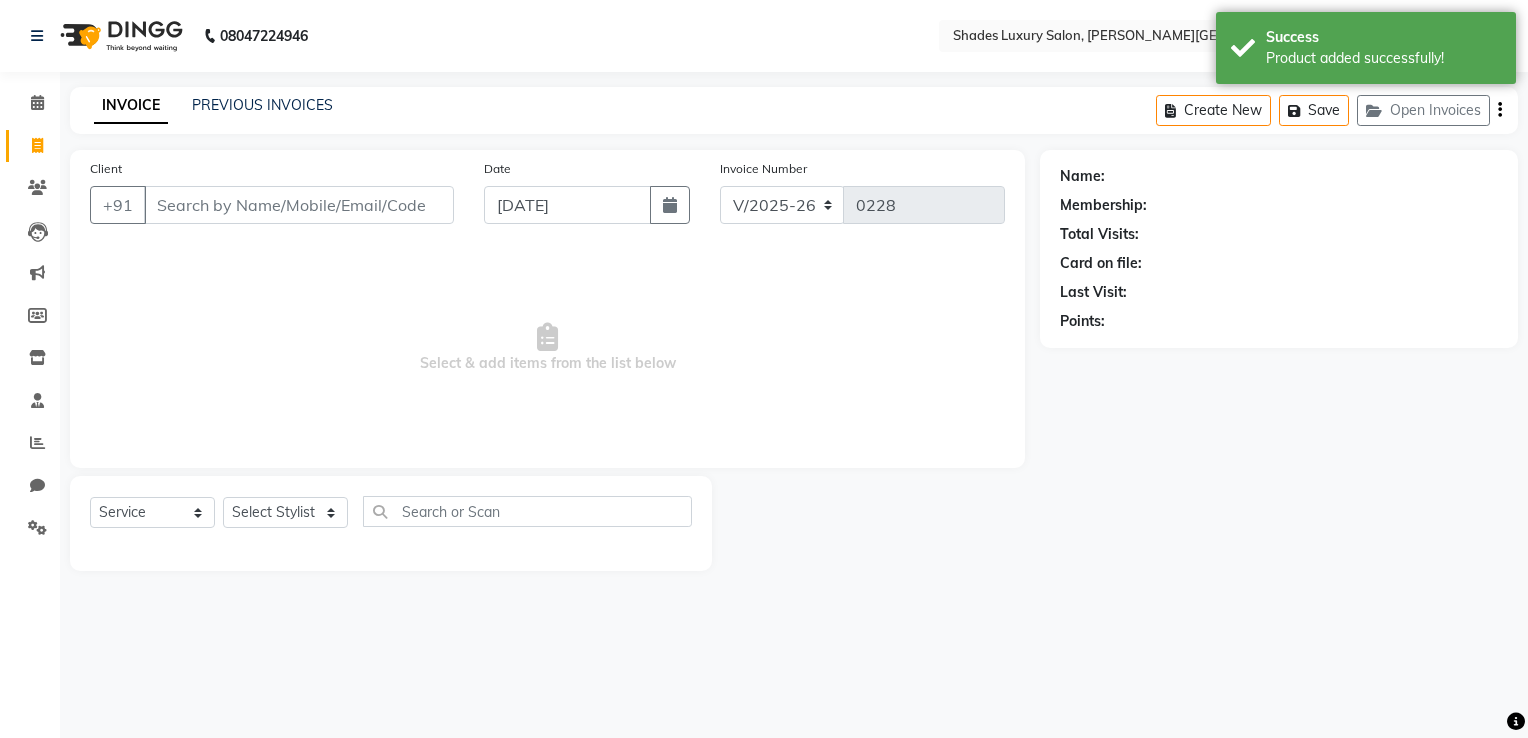 click on "Client" at bounding box center (299, 205) 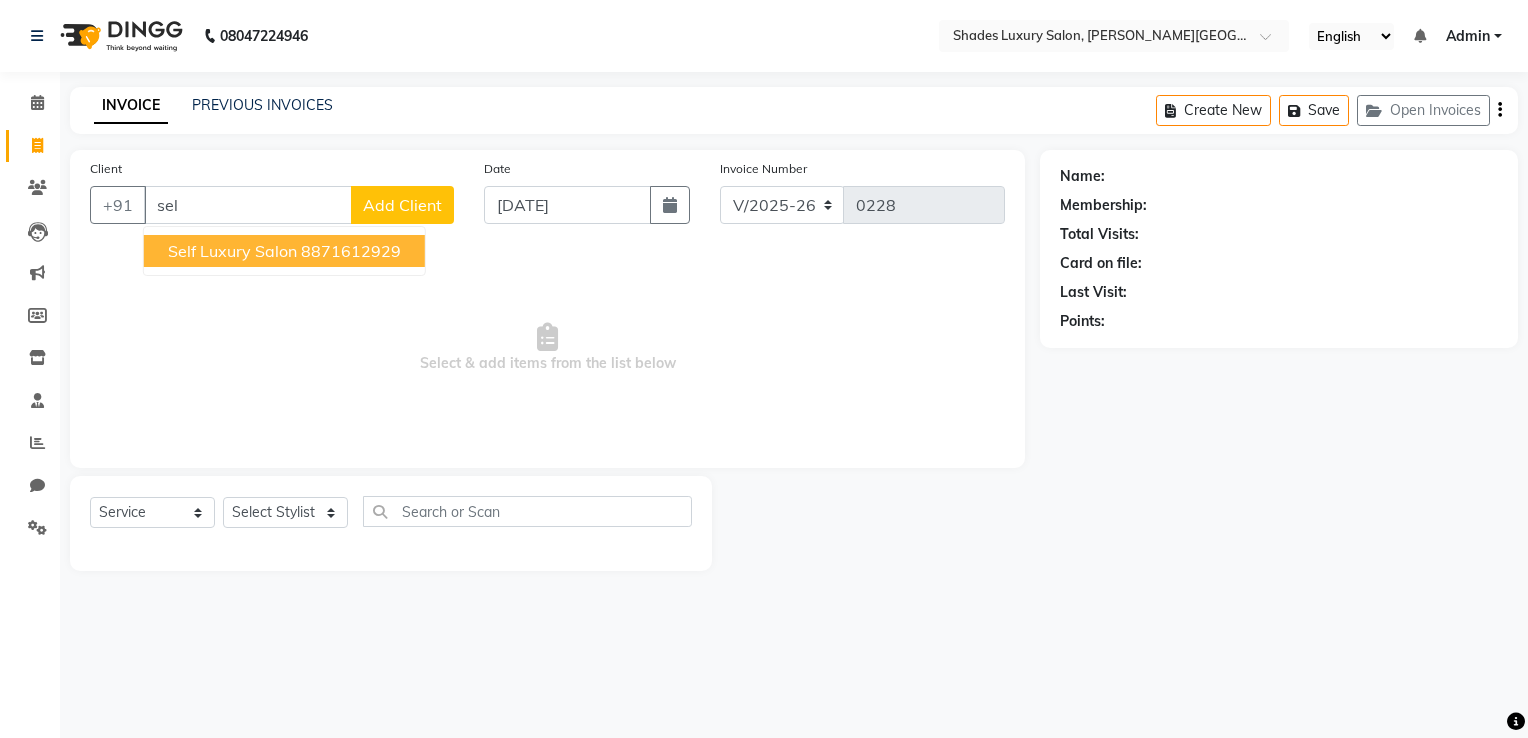 click on "Self Luxury Salon" at bounding box center (232, 251) 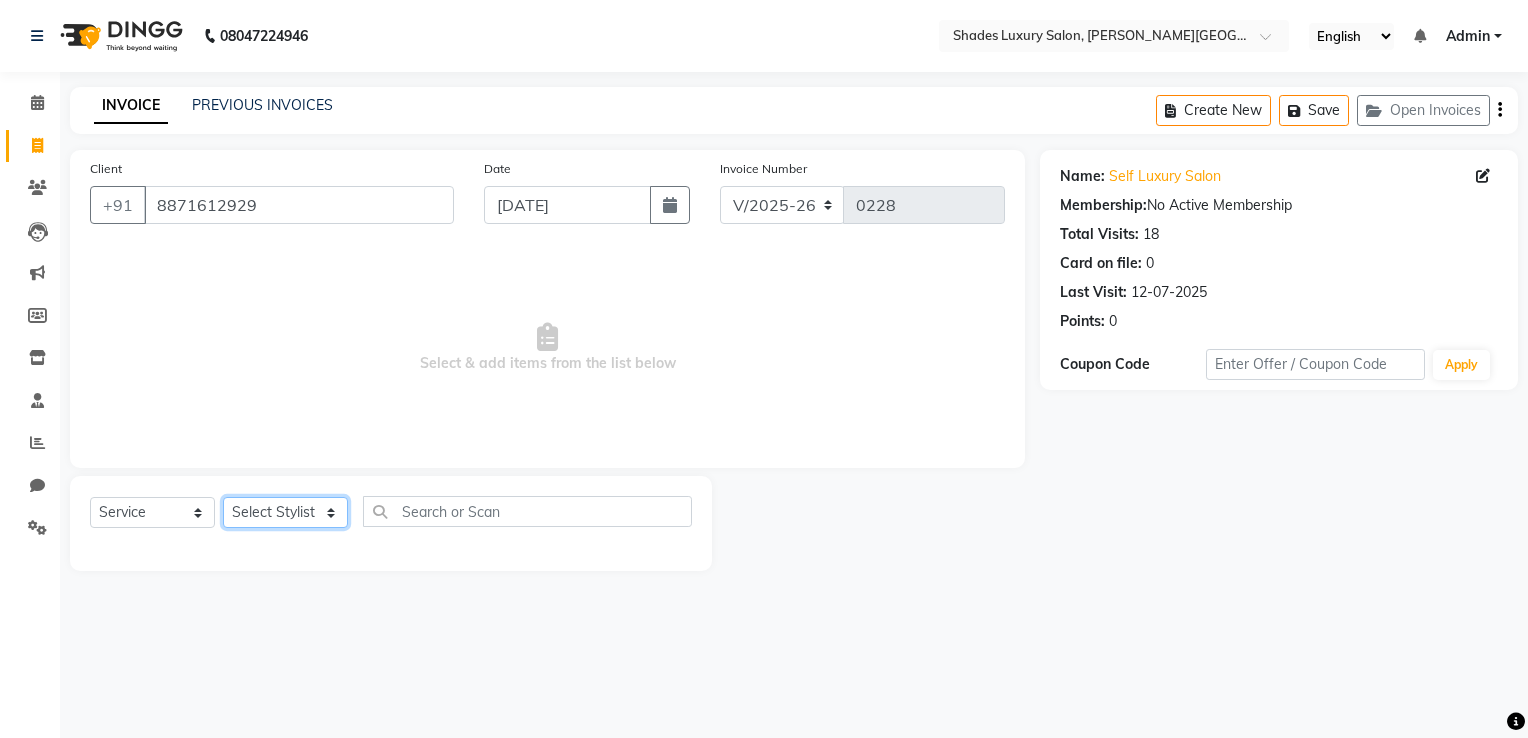 click on "Select Stylist Asha Maam Chandani Mamta Nasim Sir Palak Verma Rashi salman Samar shahbaj" 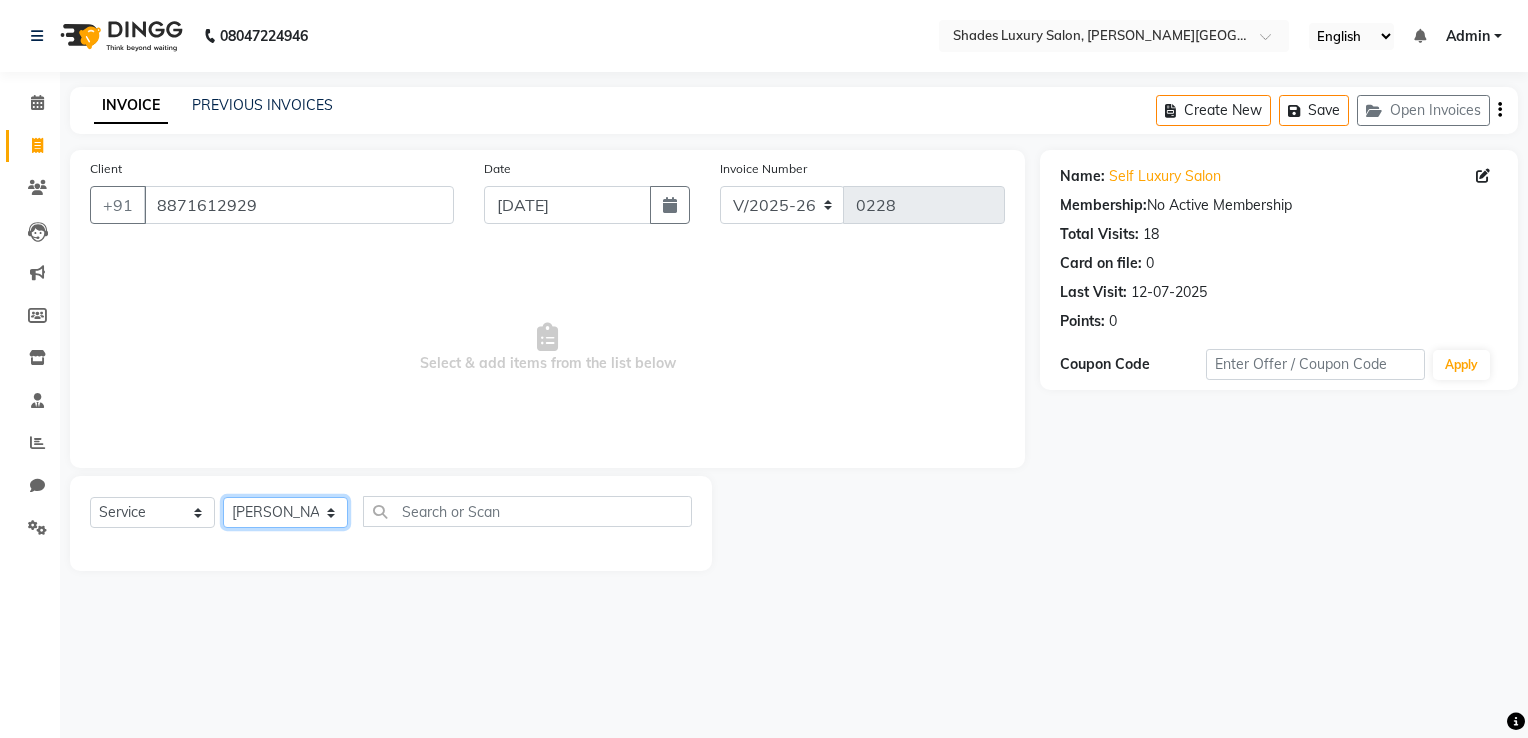 click on "Select Stylist Asha Maam Chandani Mamta Nasim Sir Palak Verma Rashi salman Samar shahbaj" 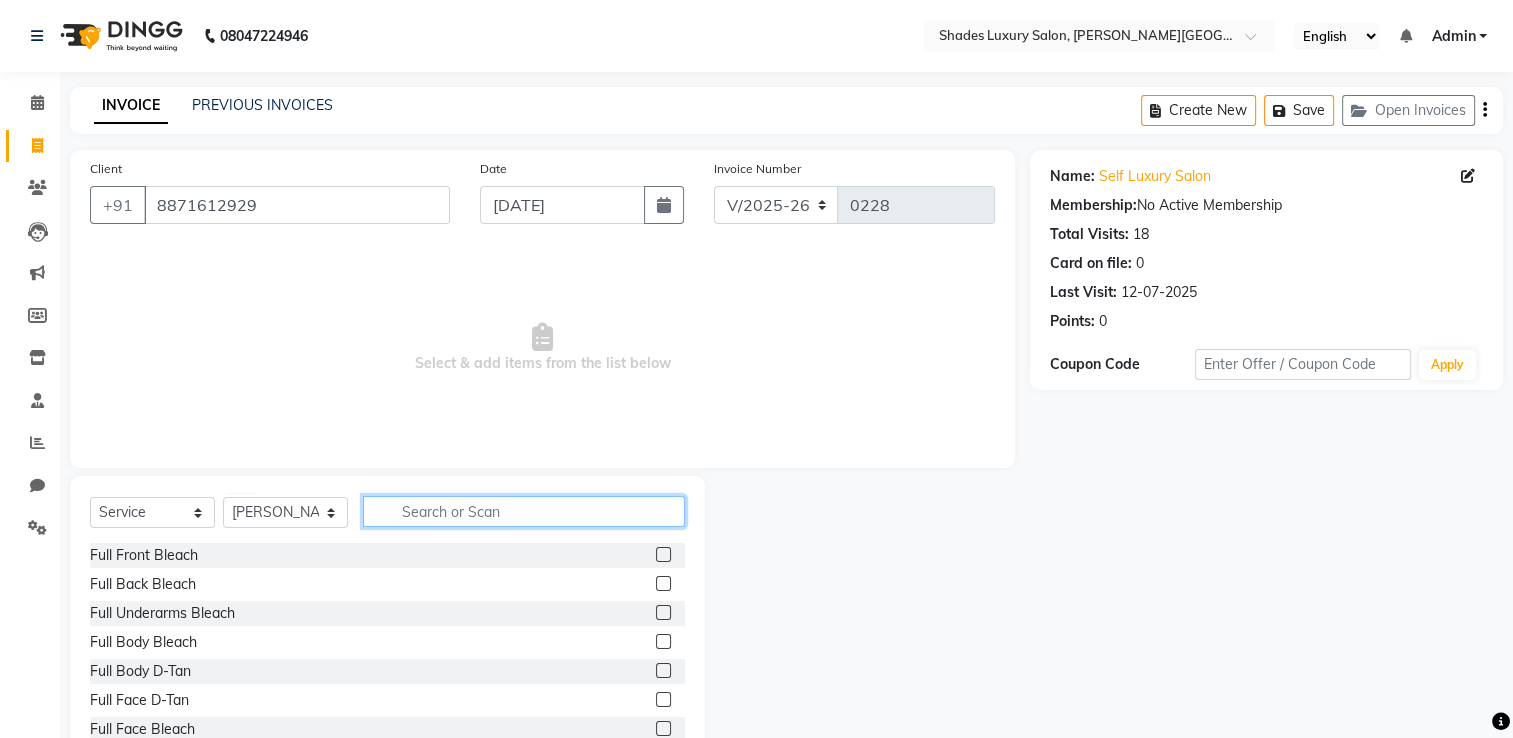 click 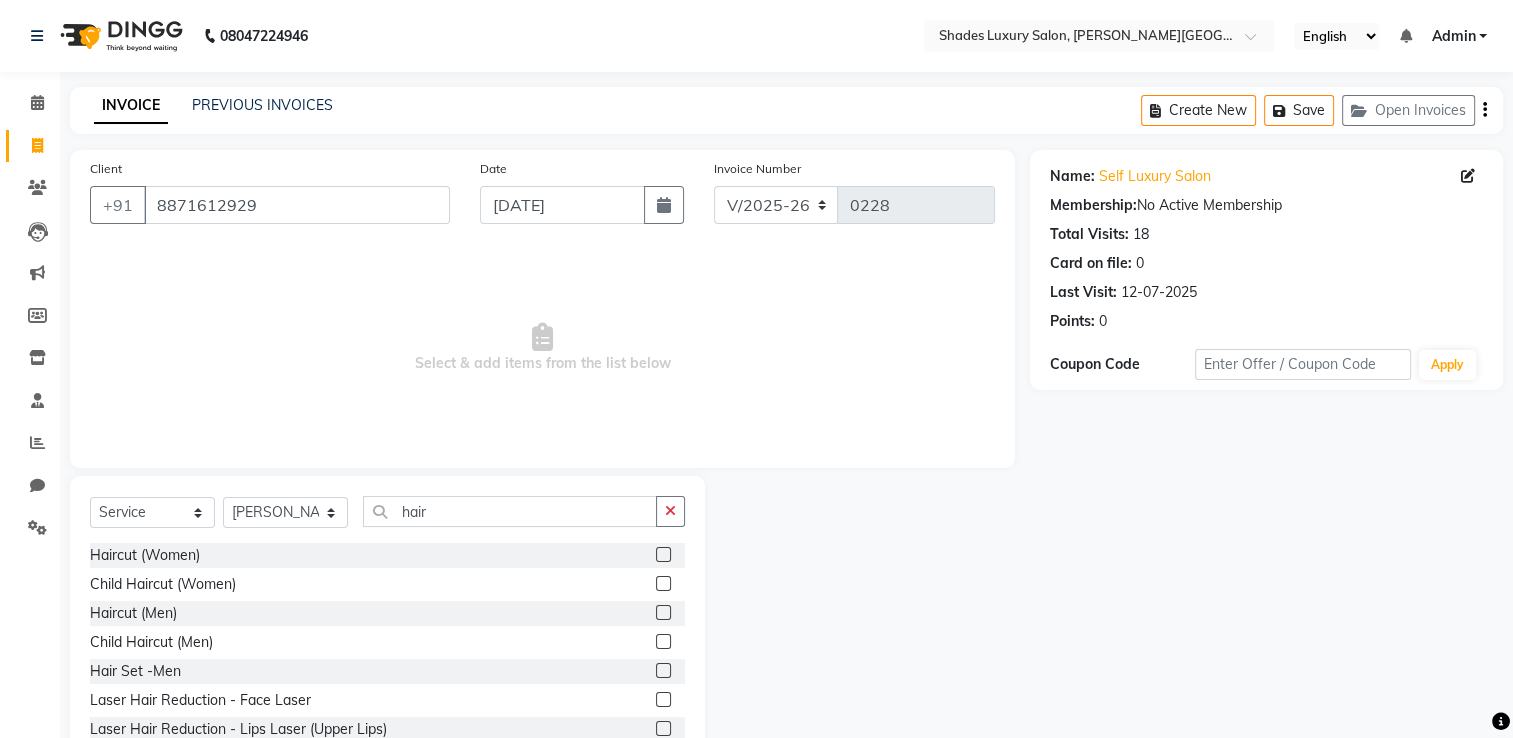 click 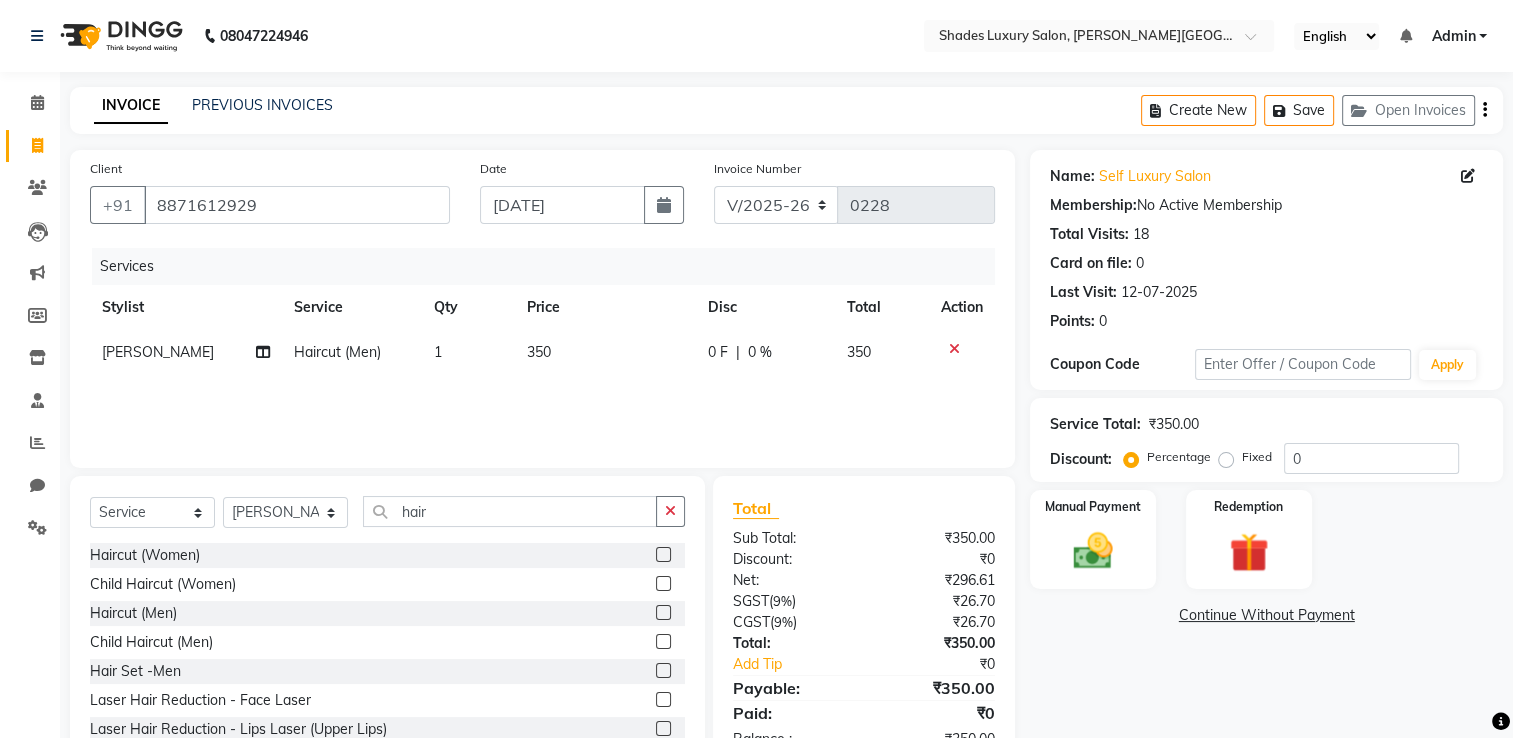 click 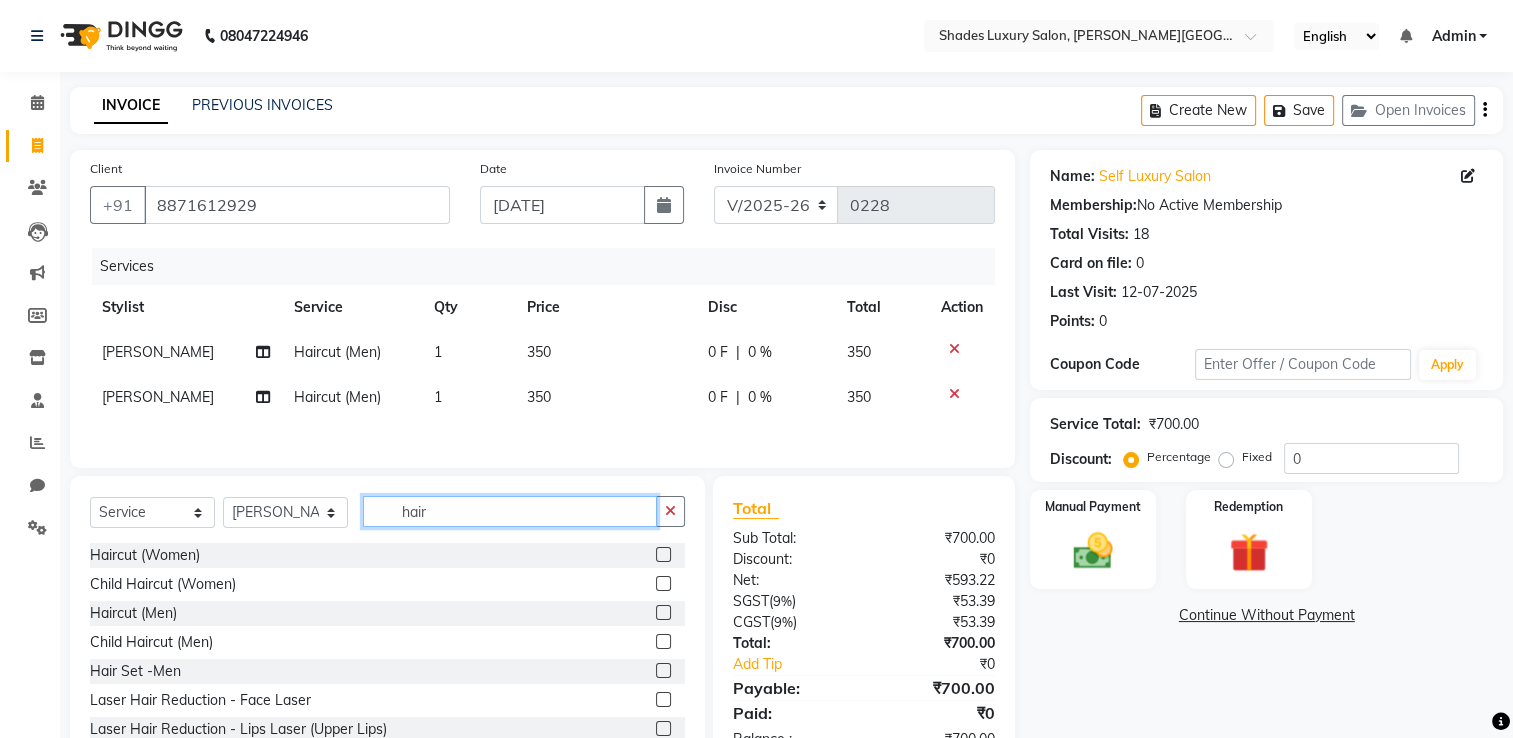 click on "hair" 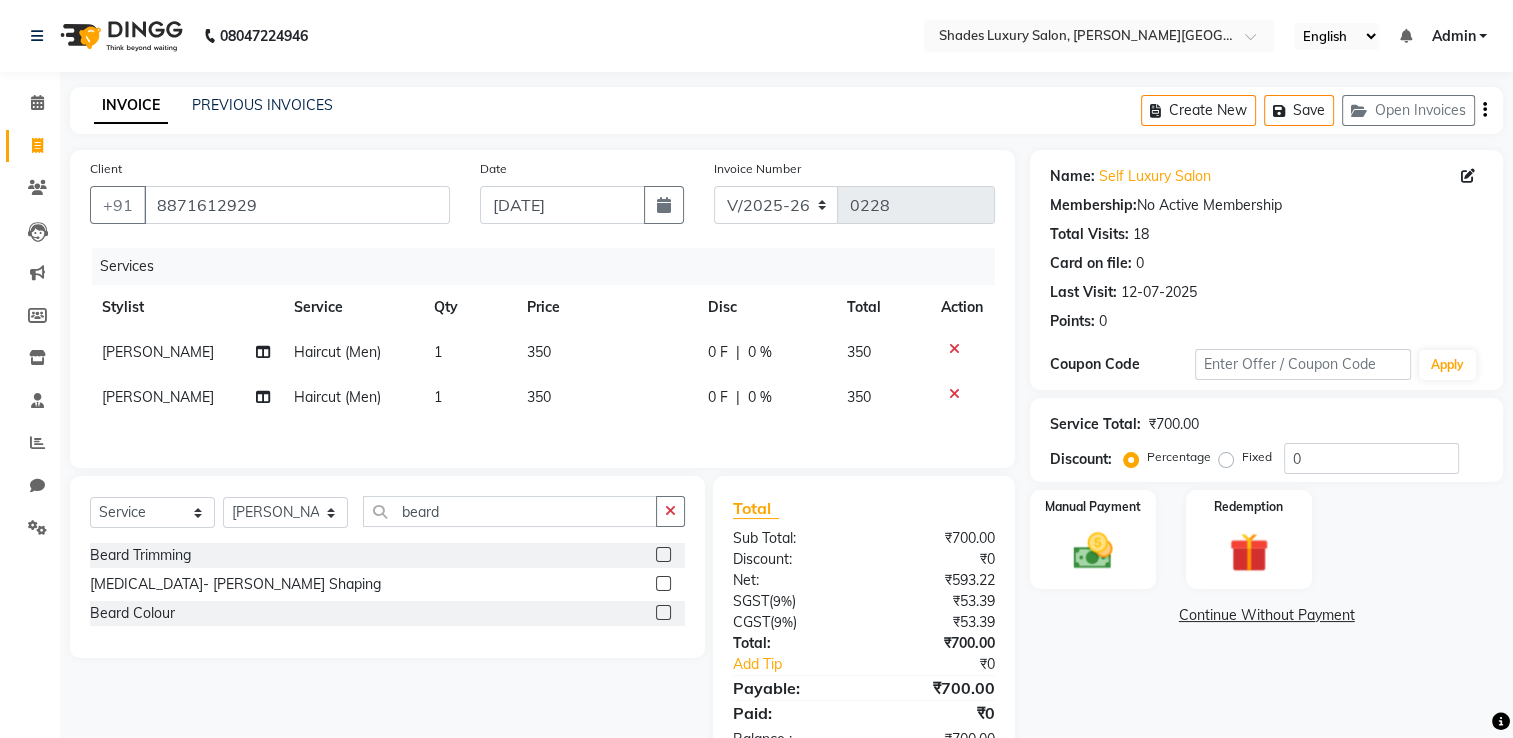 click 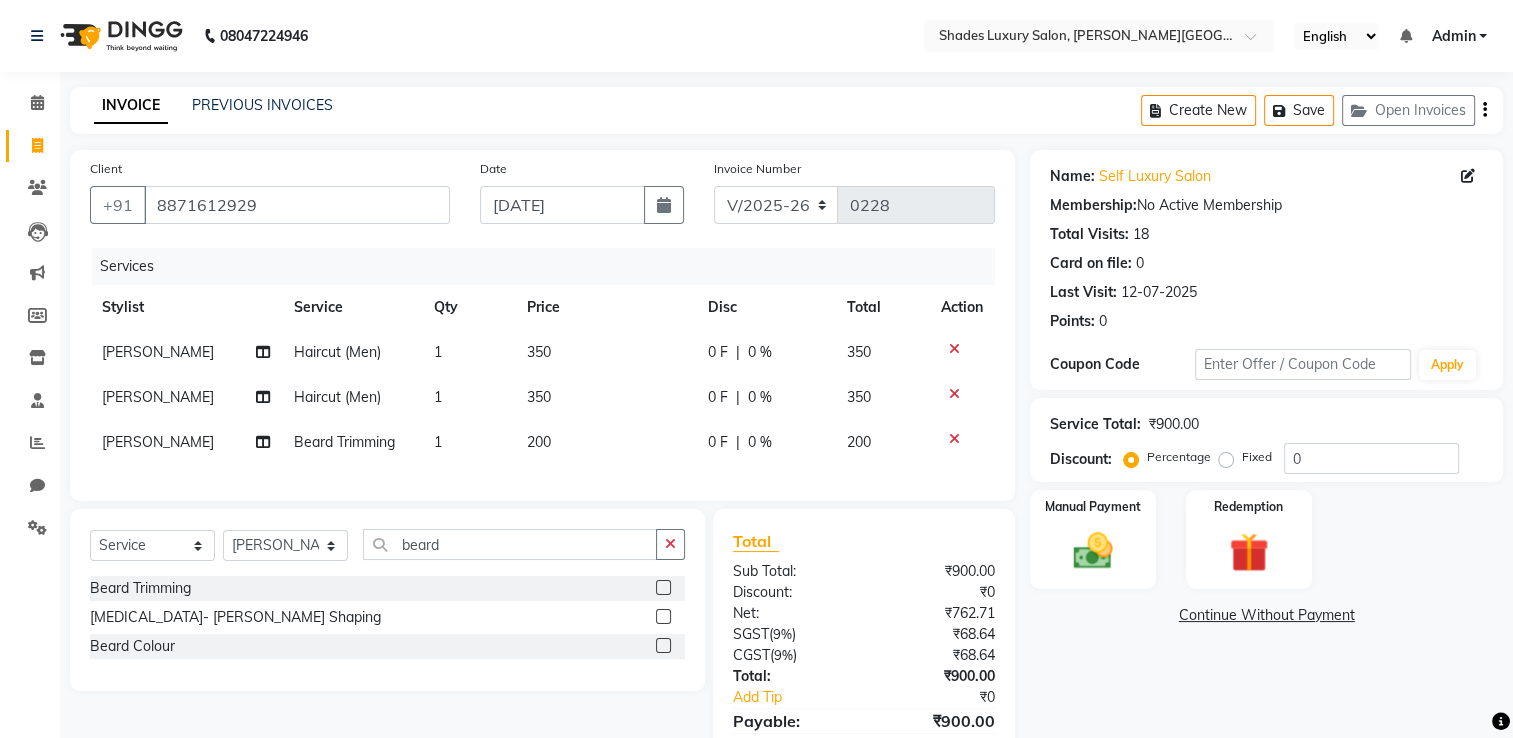 click 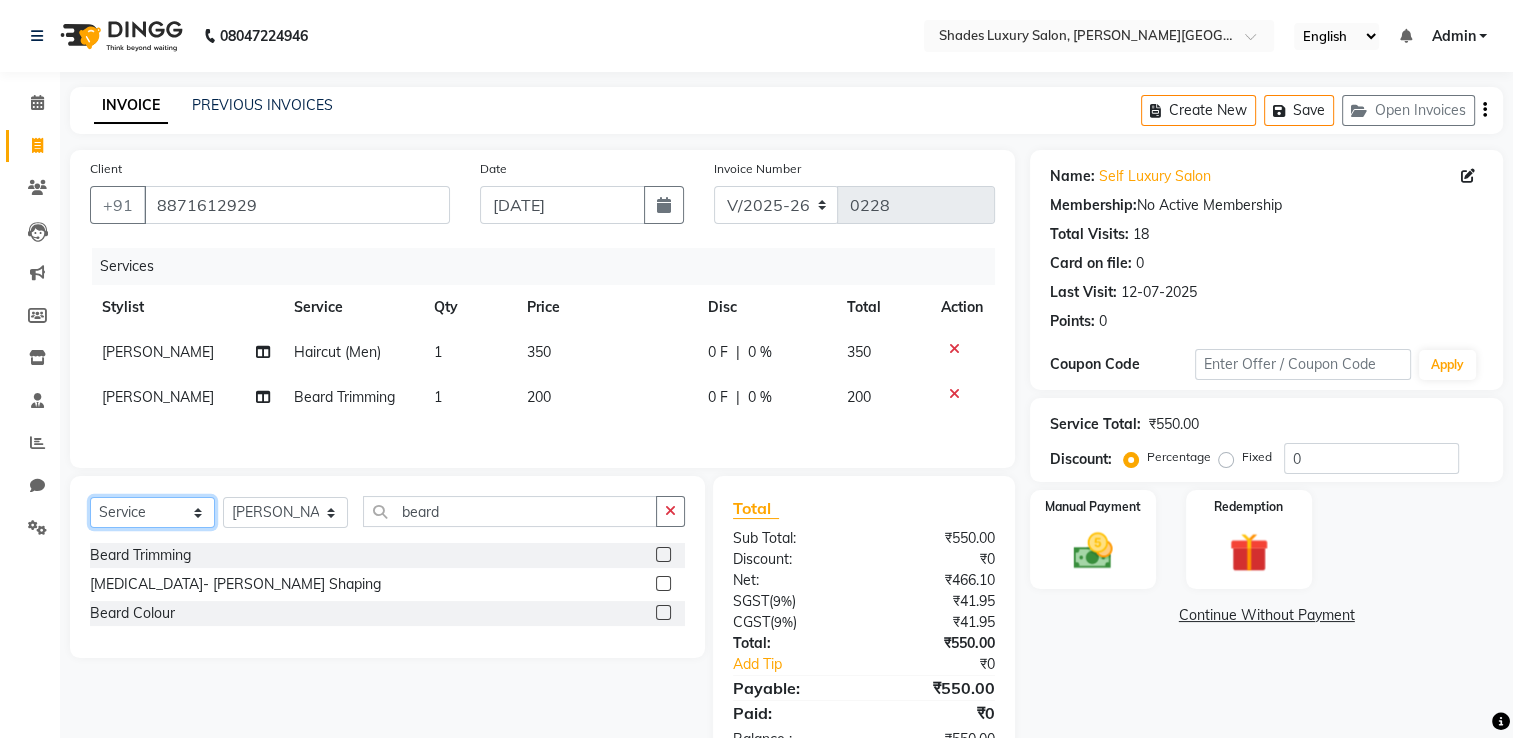 click on "Select  Service  Product  Membership  Package Voucher Prepaid Gift Card" 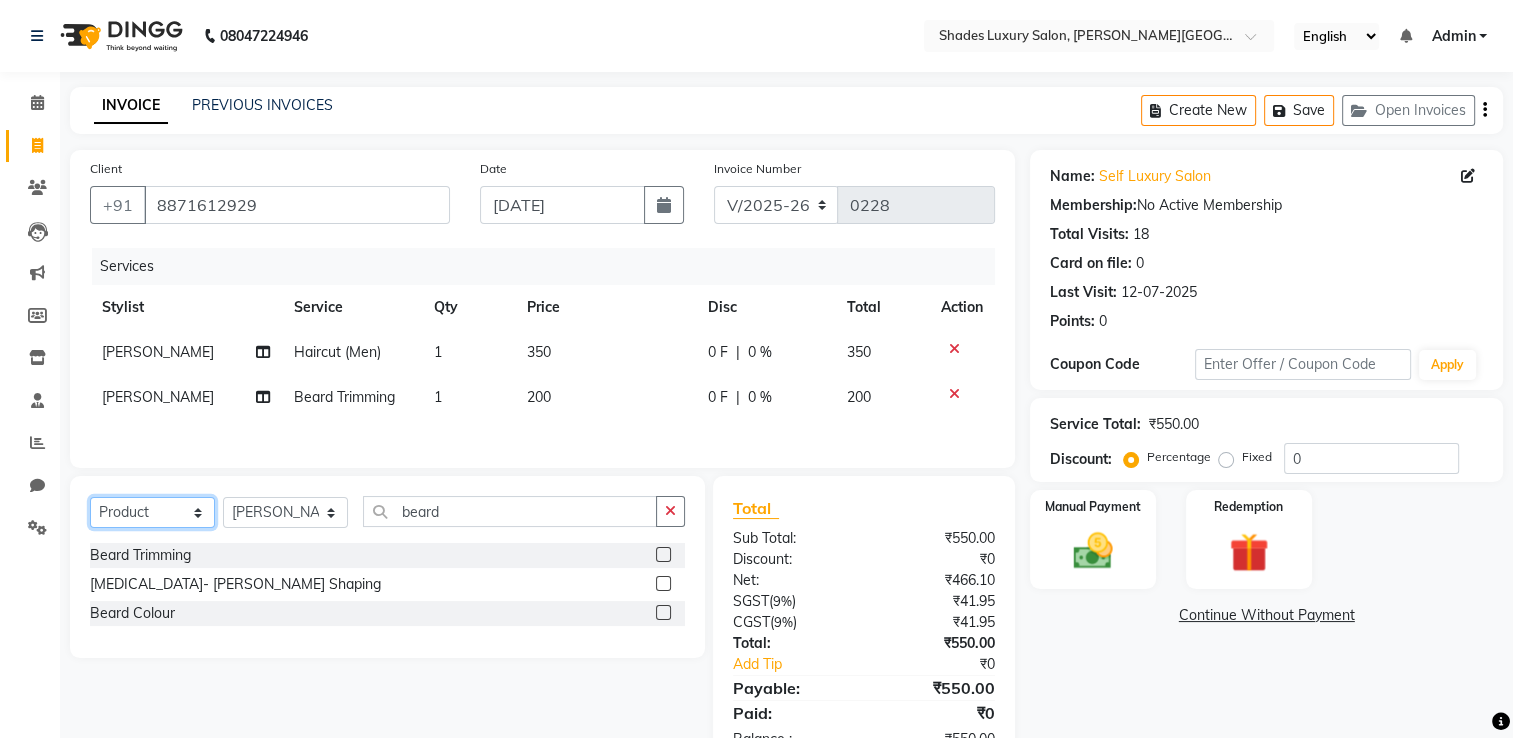 click on "Select  Service  Product  Membership  Package Voucher Prepaid Gift Card" 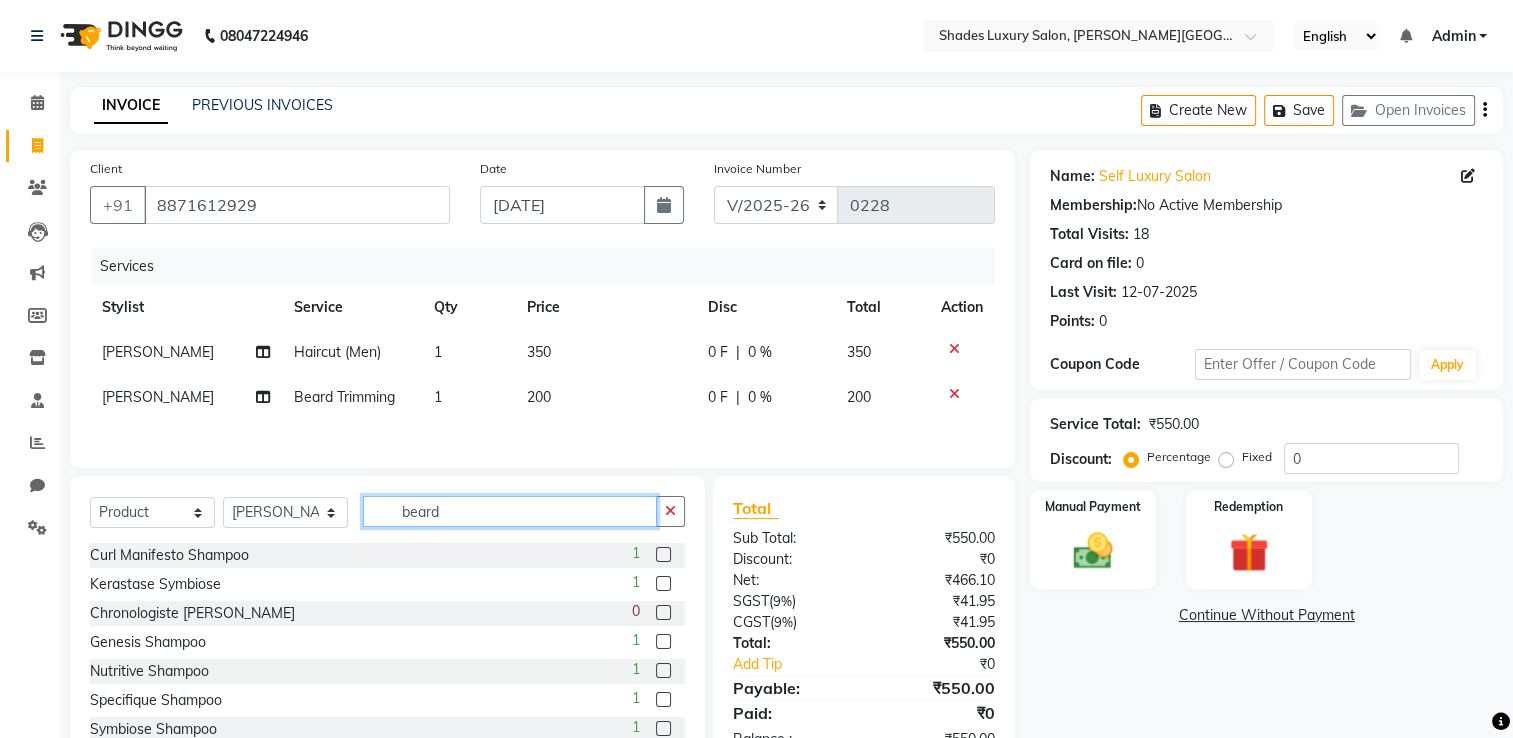 click on "beard" 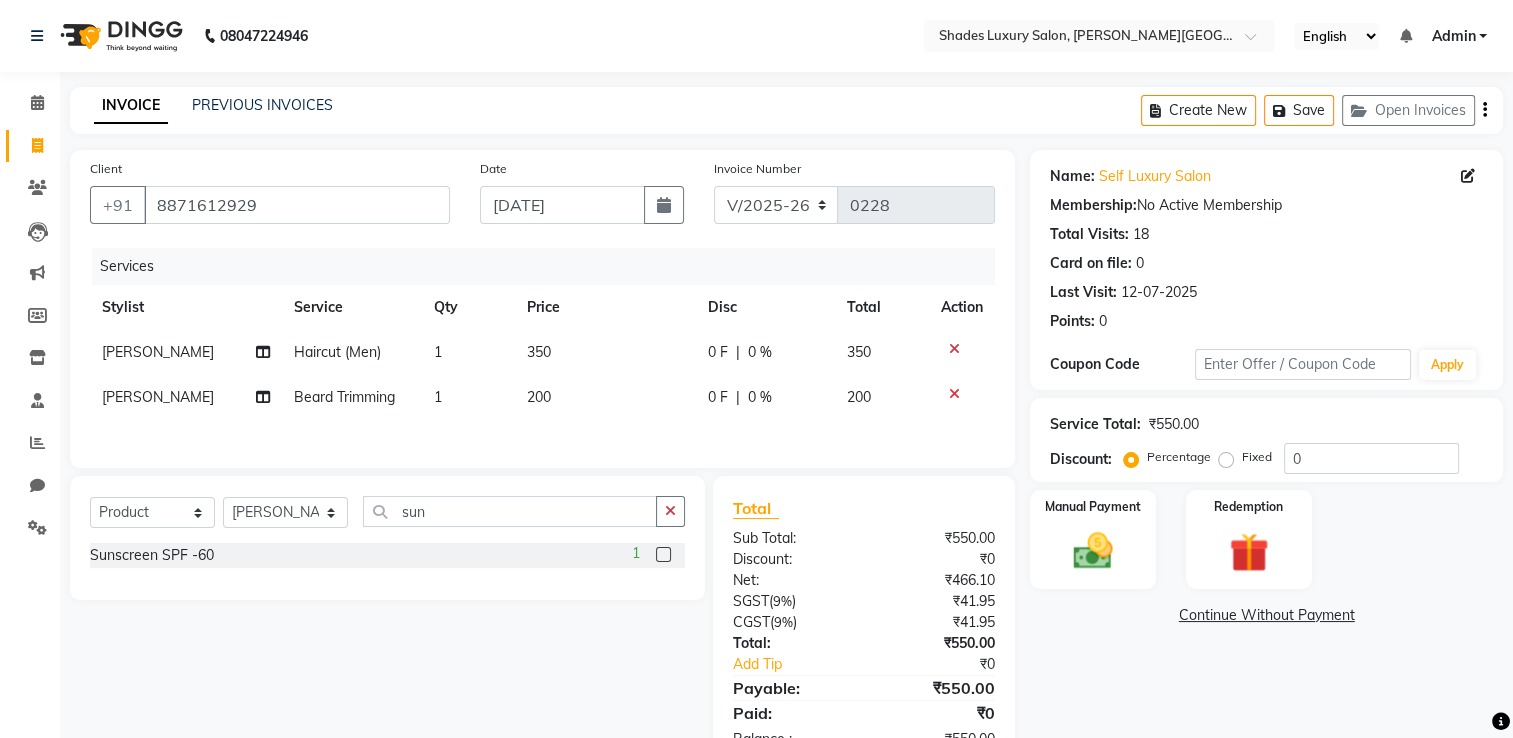 click 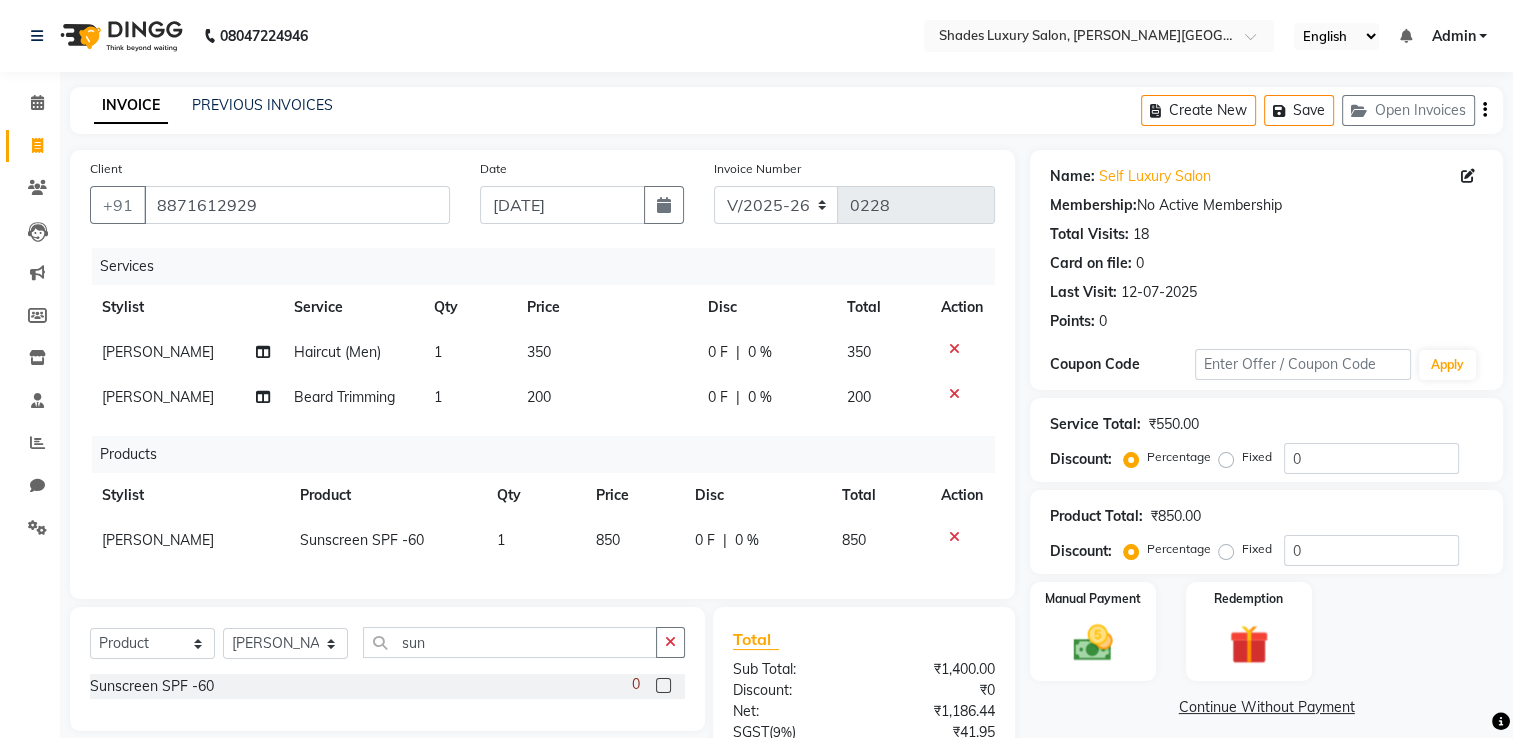 scroll, scrollTop: 292, scrollLeft: 0, axis: vertical 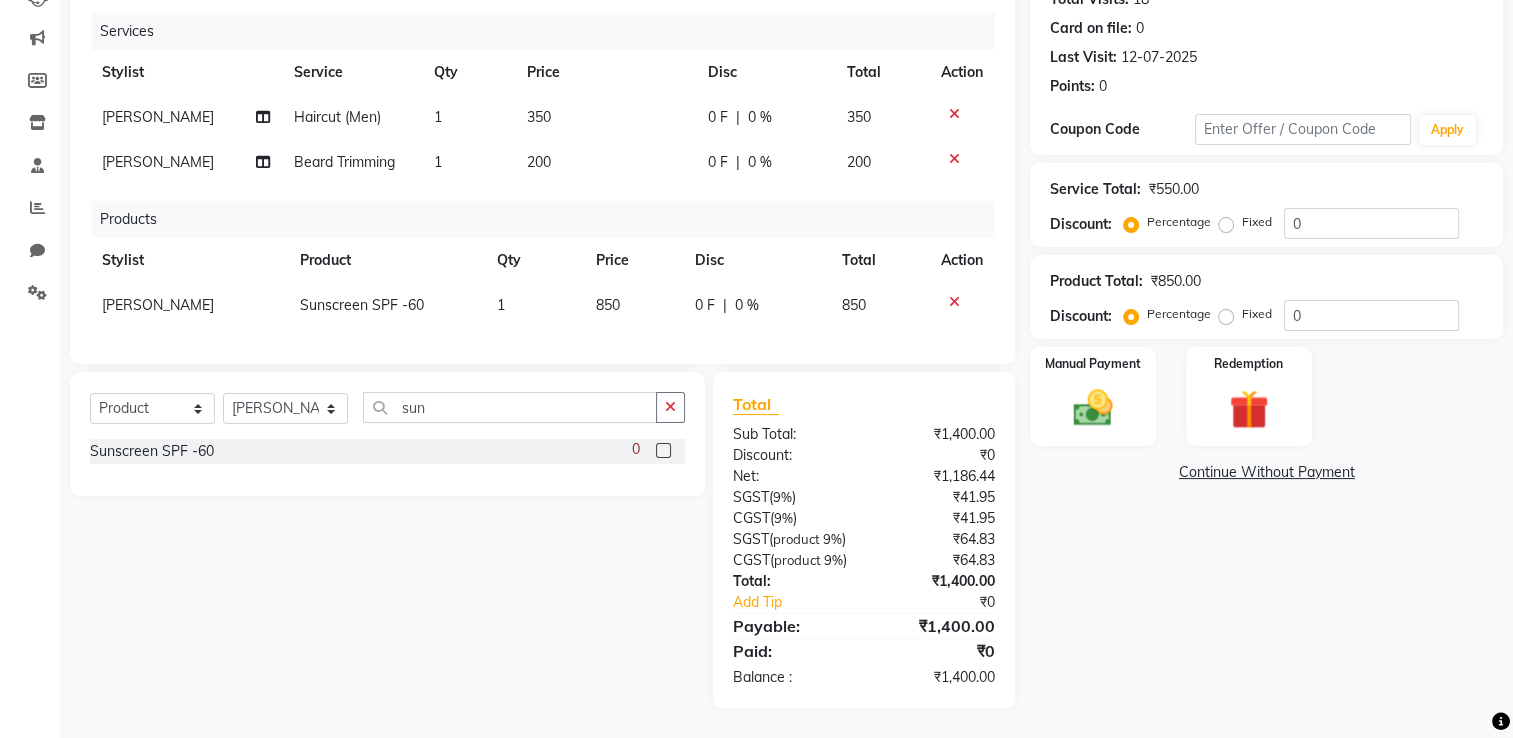 click on "350" 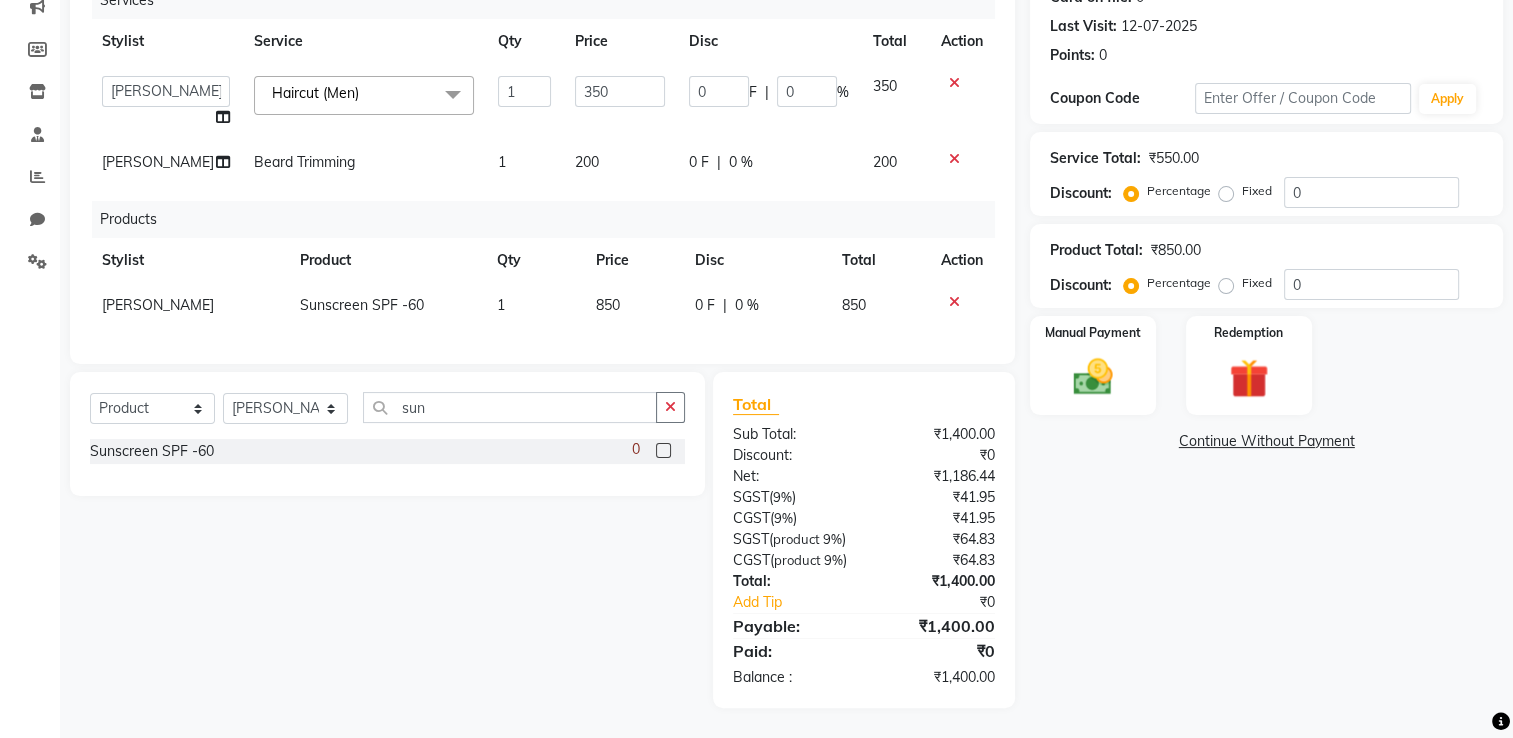 click on "350" 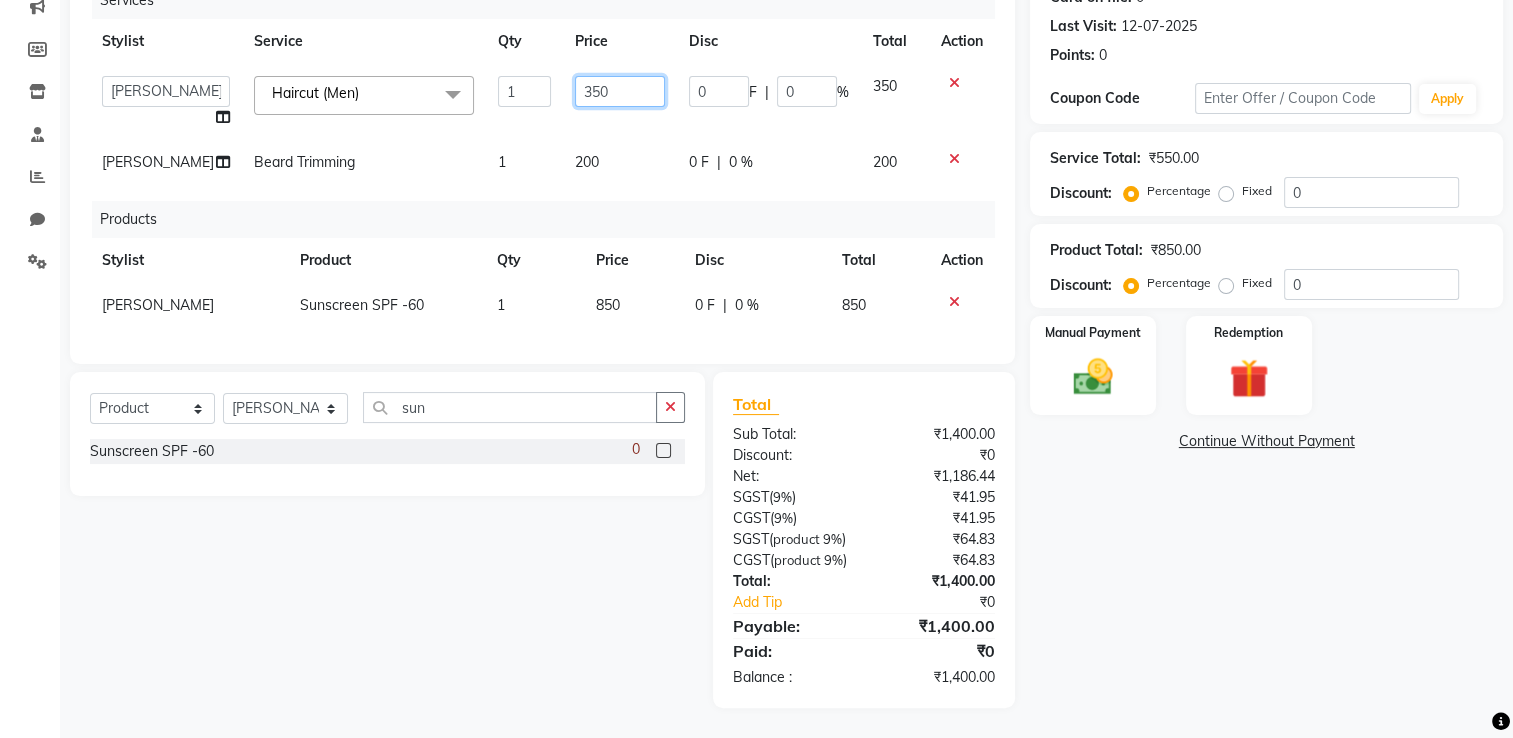 click on "350" 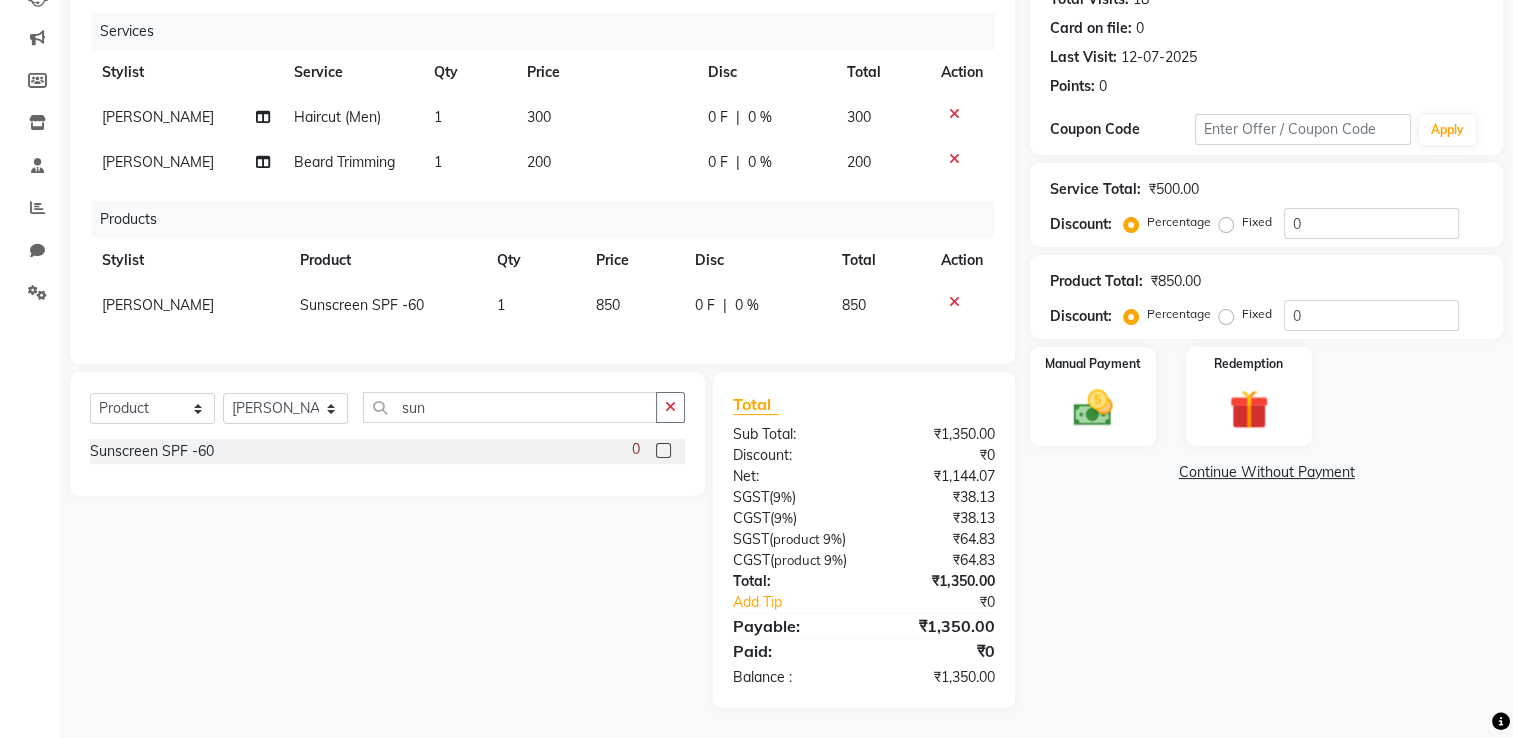 click on "salman Haircut (Men) 1 300 0 F | 0 % 300 salman Beard Trimming 1 200 0 F | 0 % 200" 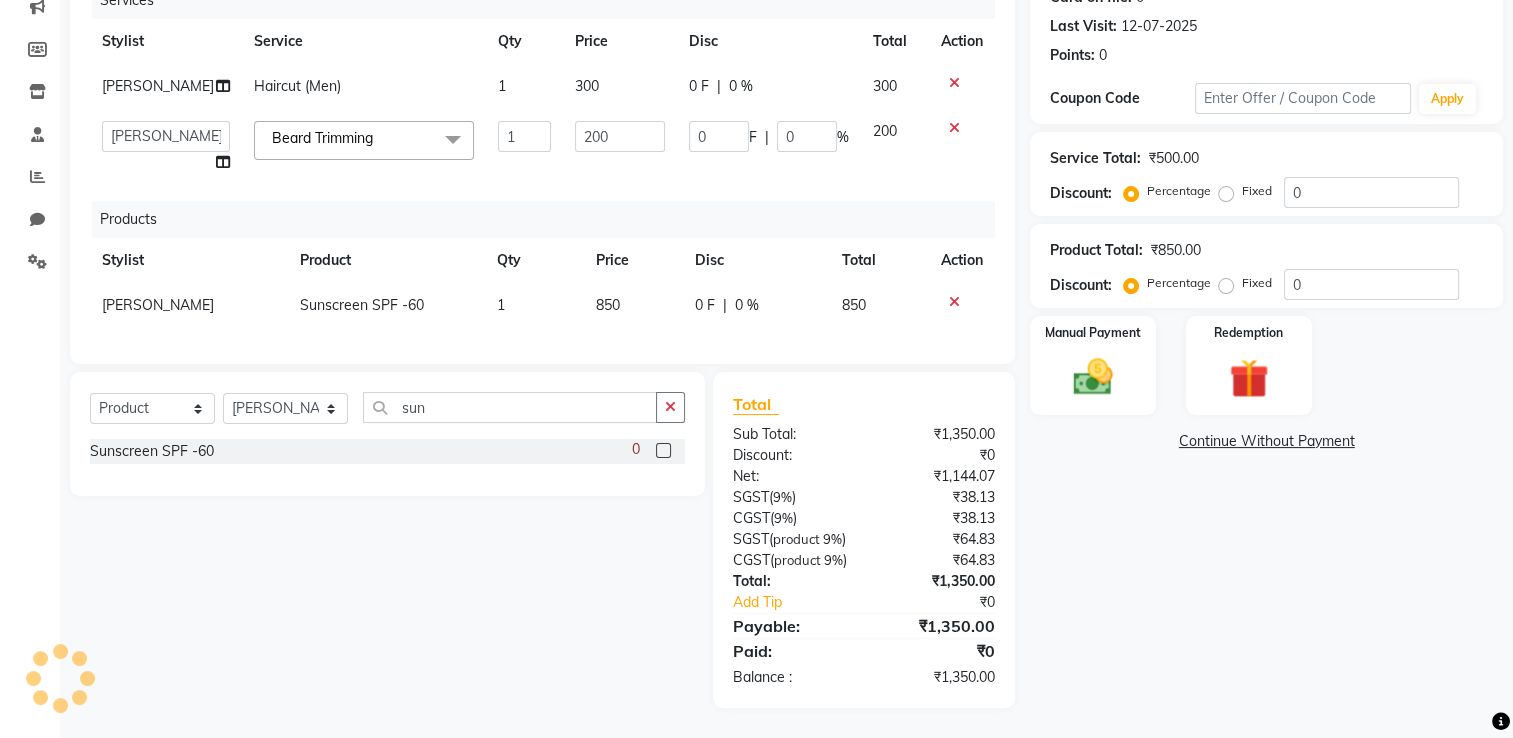 click on "200" 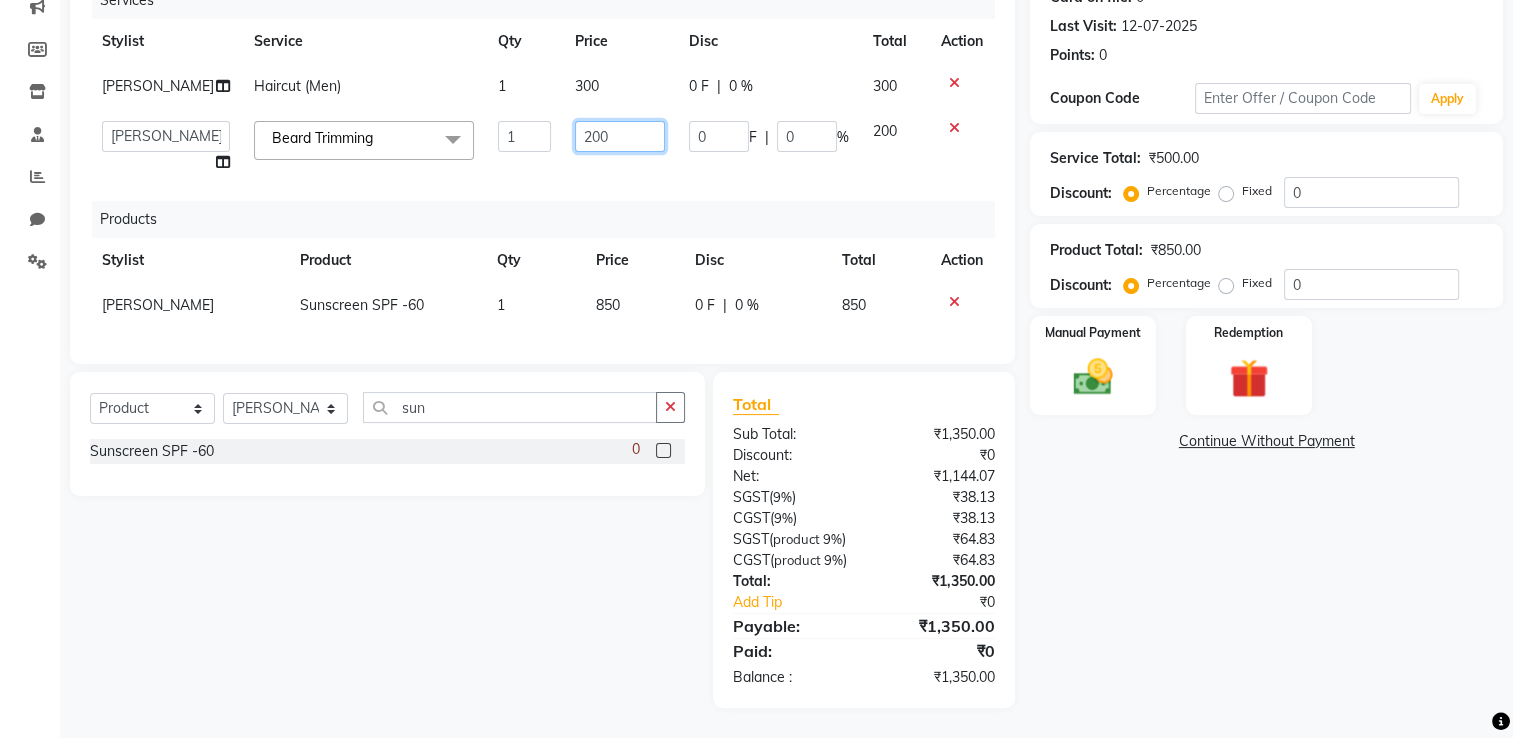 click on "200" 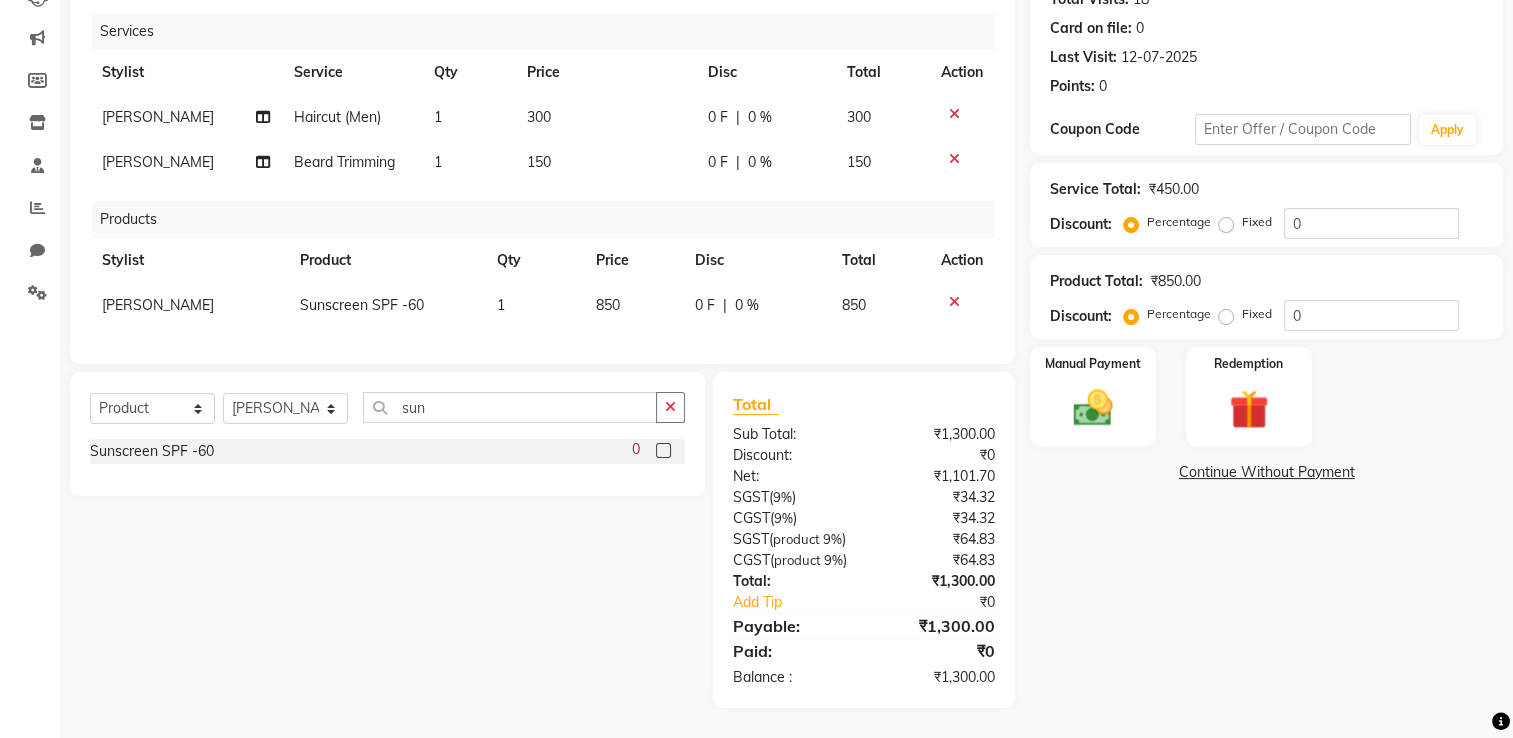 click on "Services Stylist Service Qty Price Disc Total Action salman Haircut (Men) 1 300 0 F | 0 % 300 salman Beard Trimming 1 150 0 F | 0 % 150 Products Stylist Product Qty Price Disc Total Action salman Sunscreen SPF -60  1 850 0 F | 0 % 850" 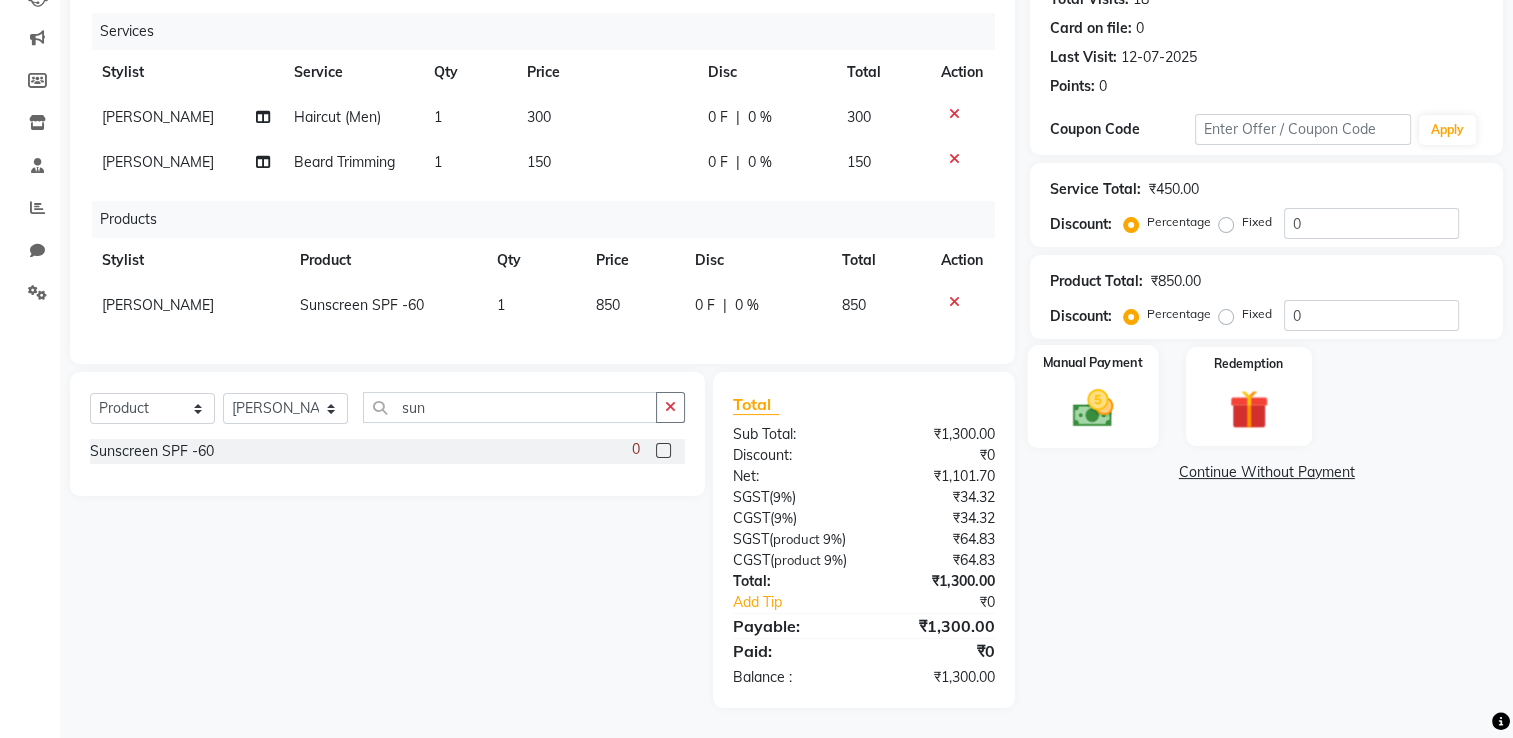 click on "Manual Payment" 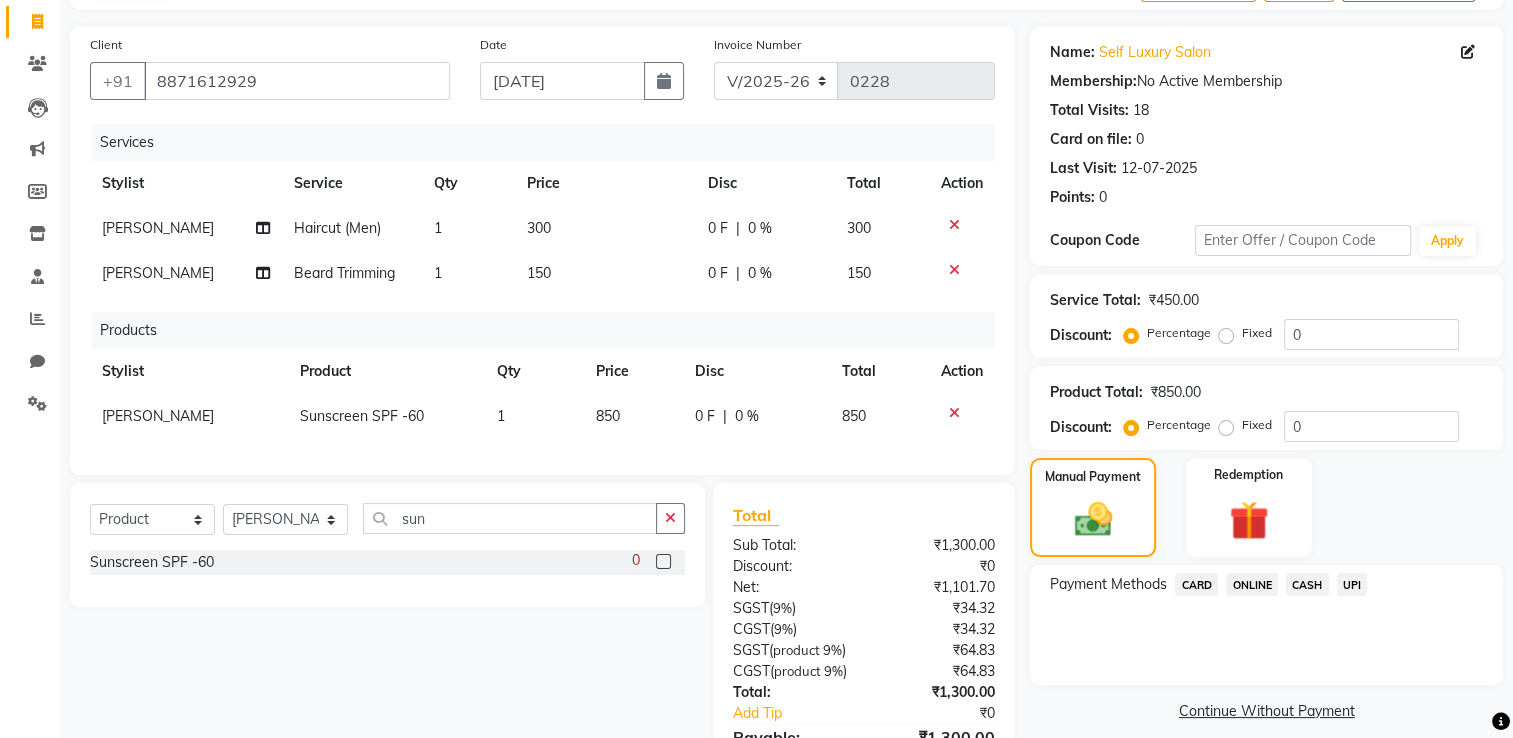 scroll, scrollTop: 92, scrollLeft: 0, axis: vertical 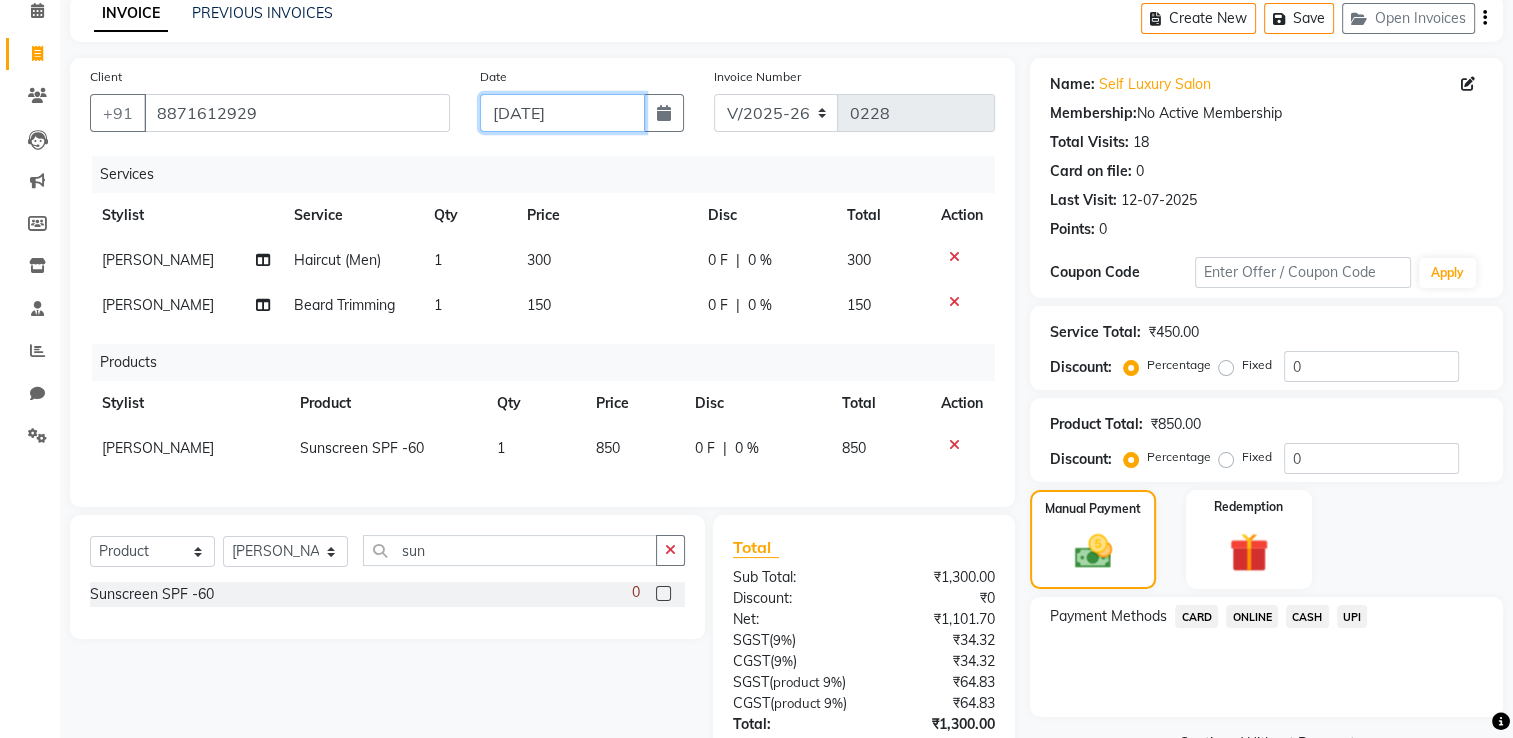 click on "[DATE]" 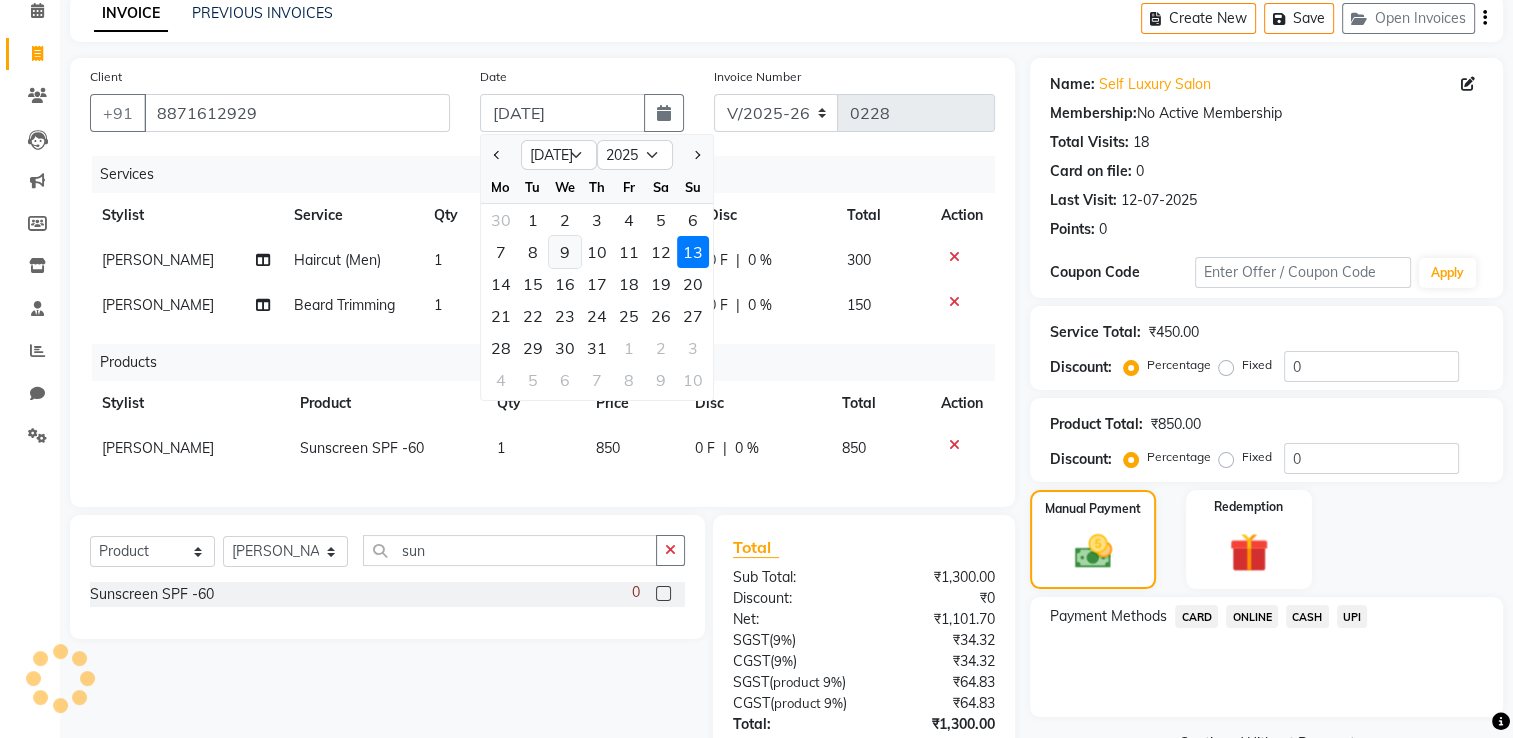 click on "9" 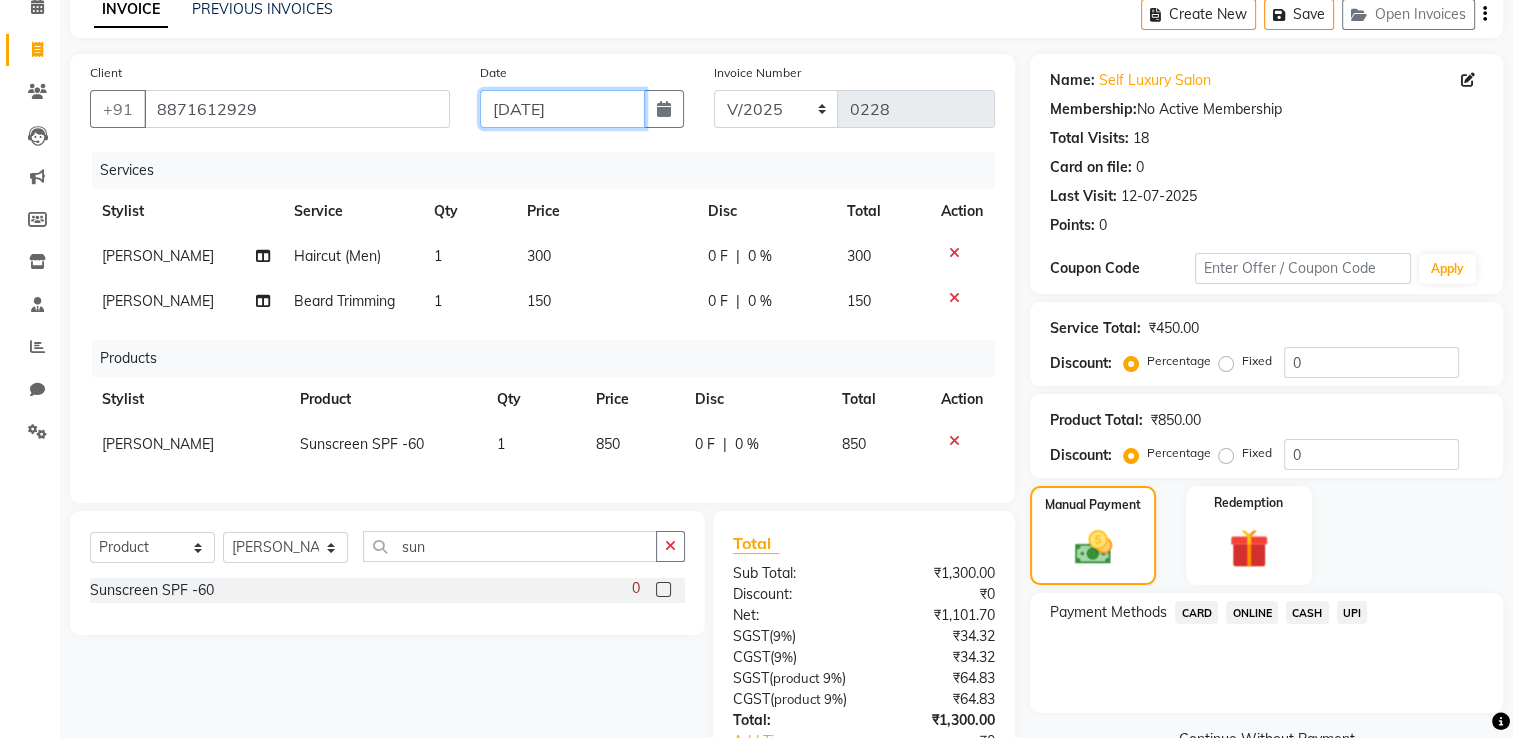 scroll, scrollTop: 292, scrollLeft: 0, axis: vertical 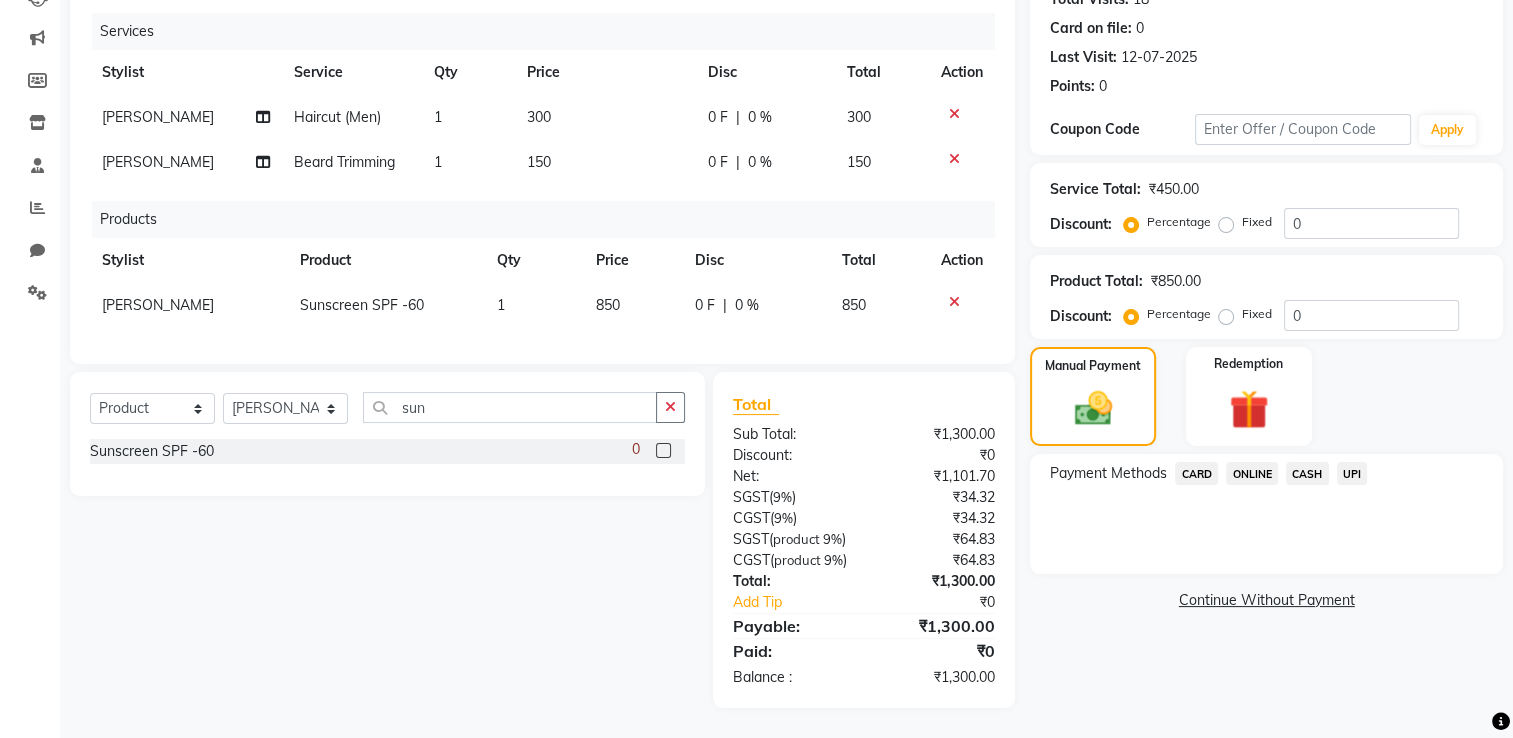click on "CASH" 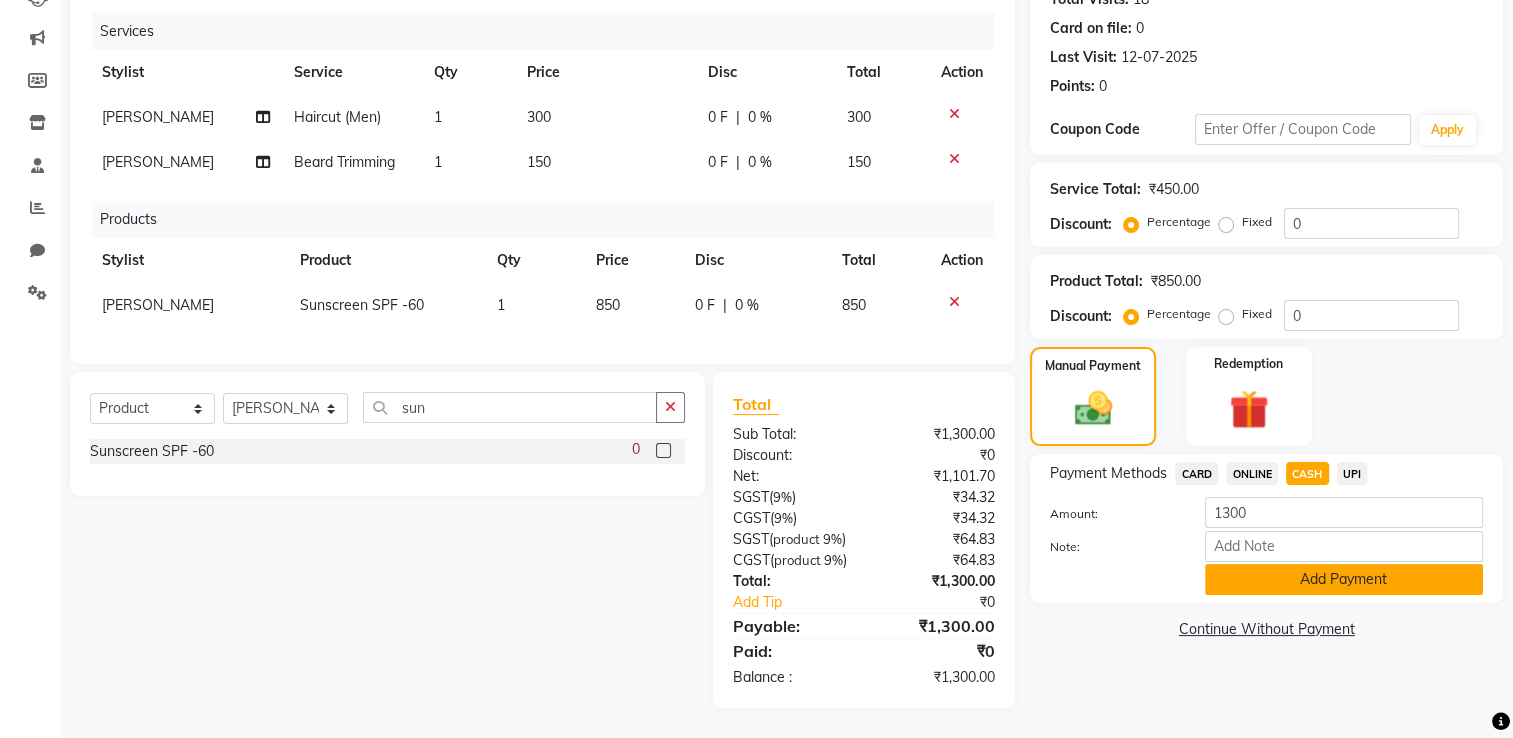 click on "Add Payment" 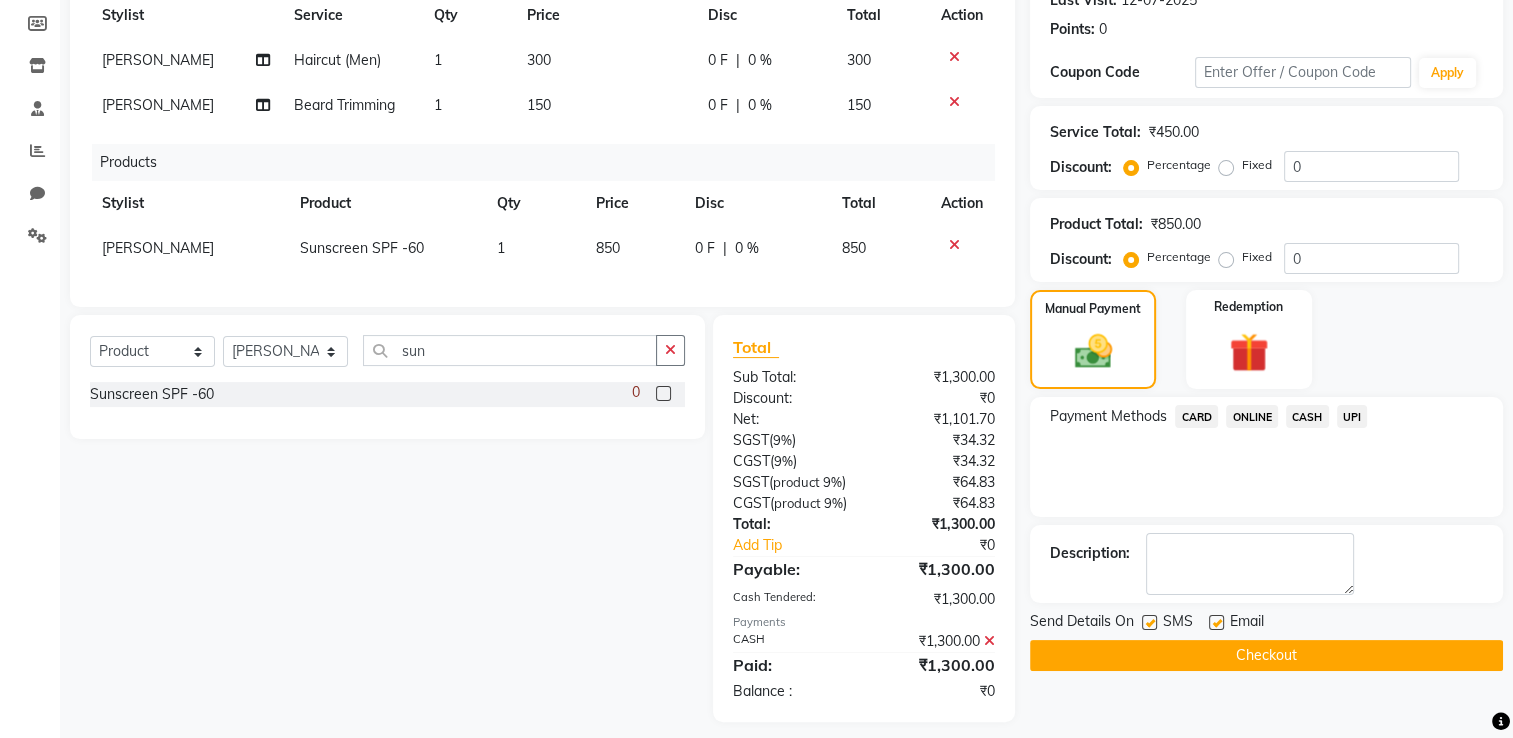 click on "Checkout" 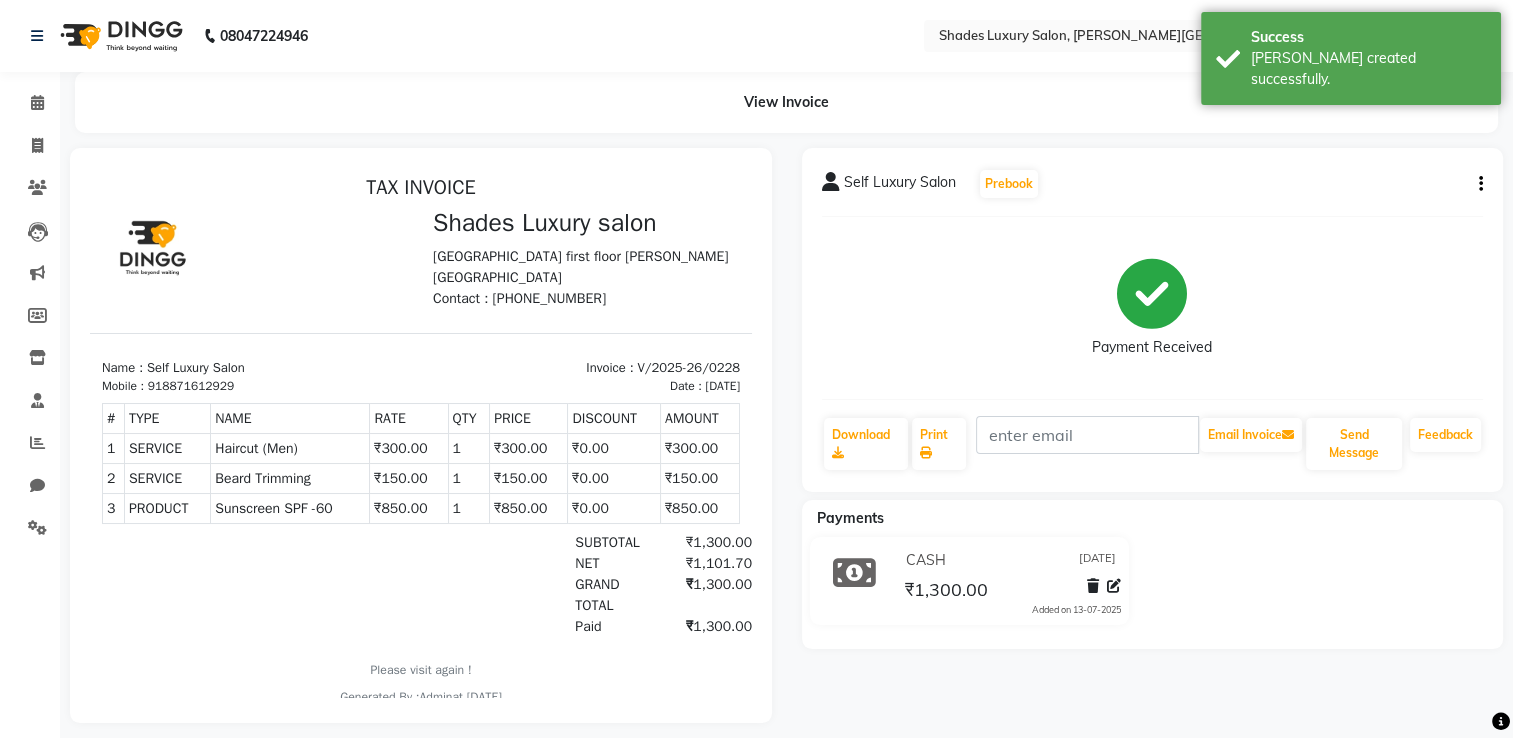 scroll, scrollTop: 0, scrollLeft: 0, axis: both 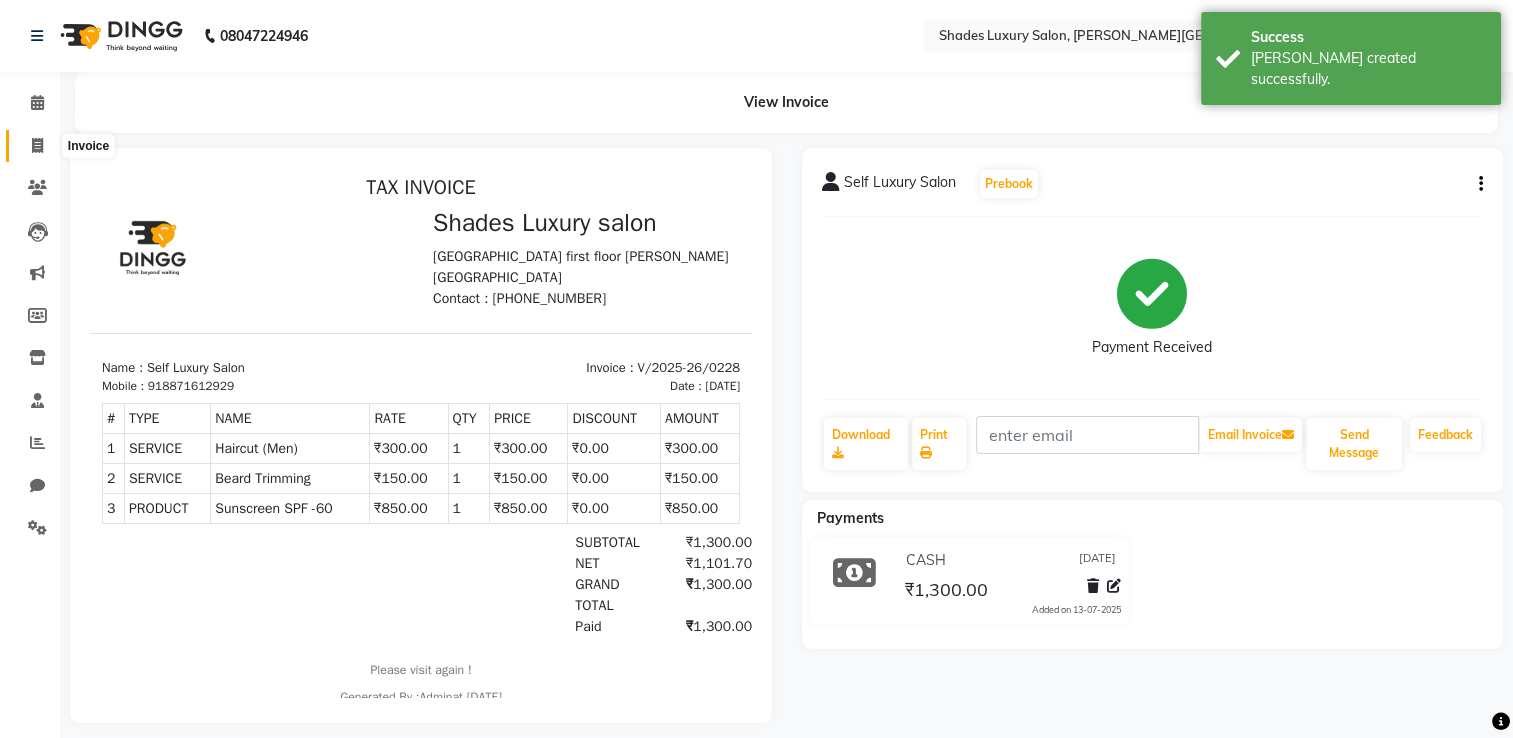 click 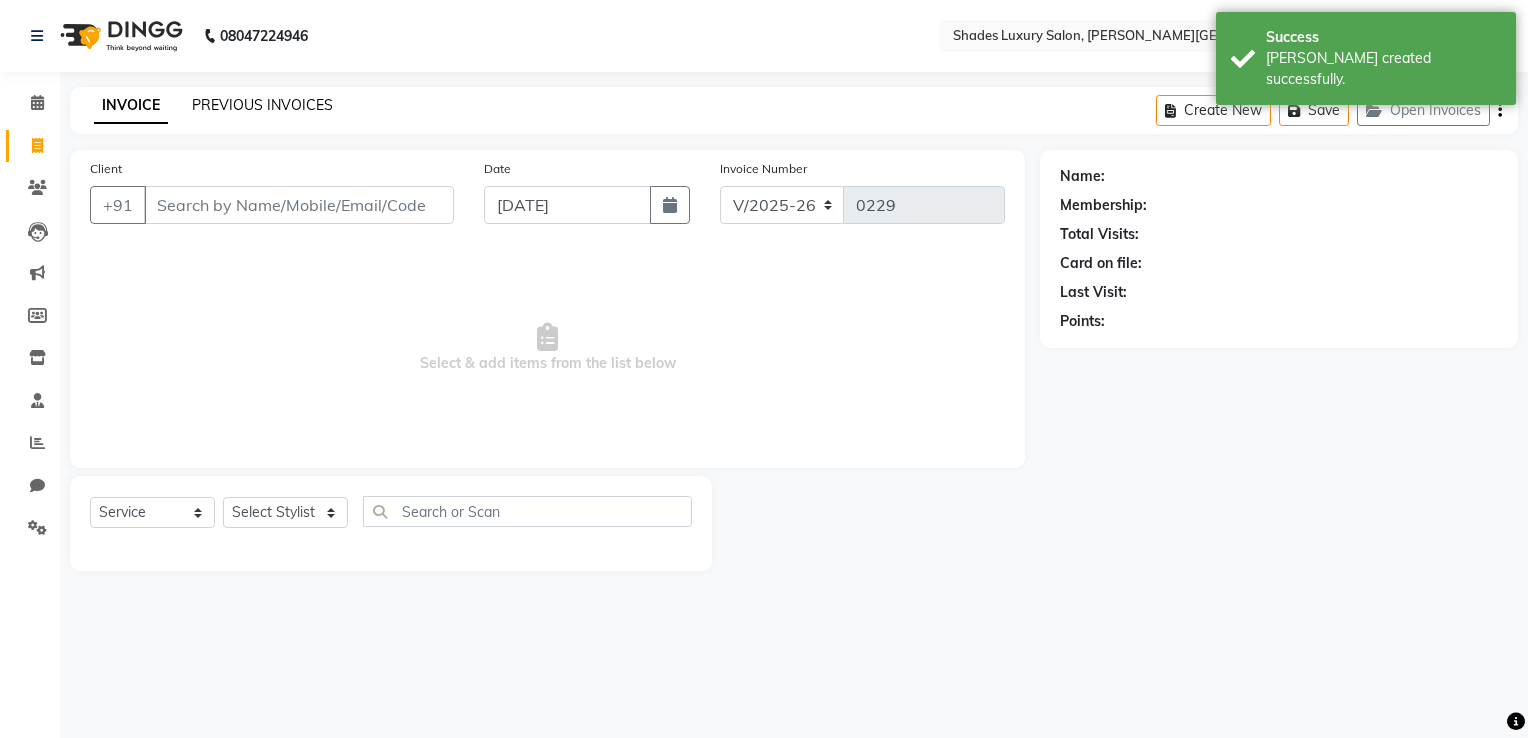click on "PREVIOUS INVOICES" 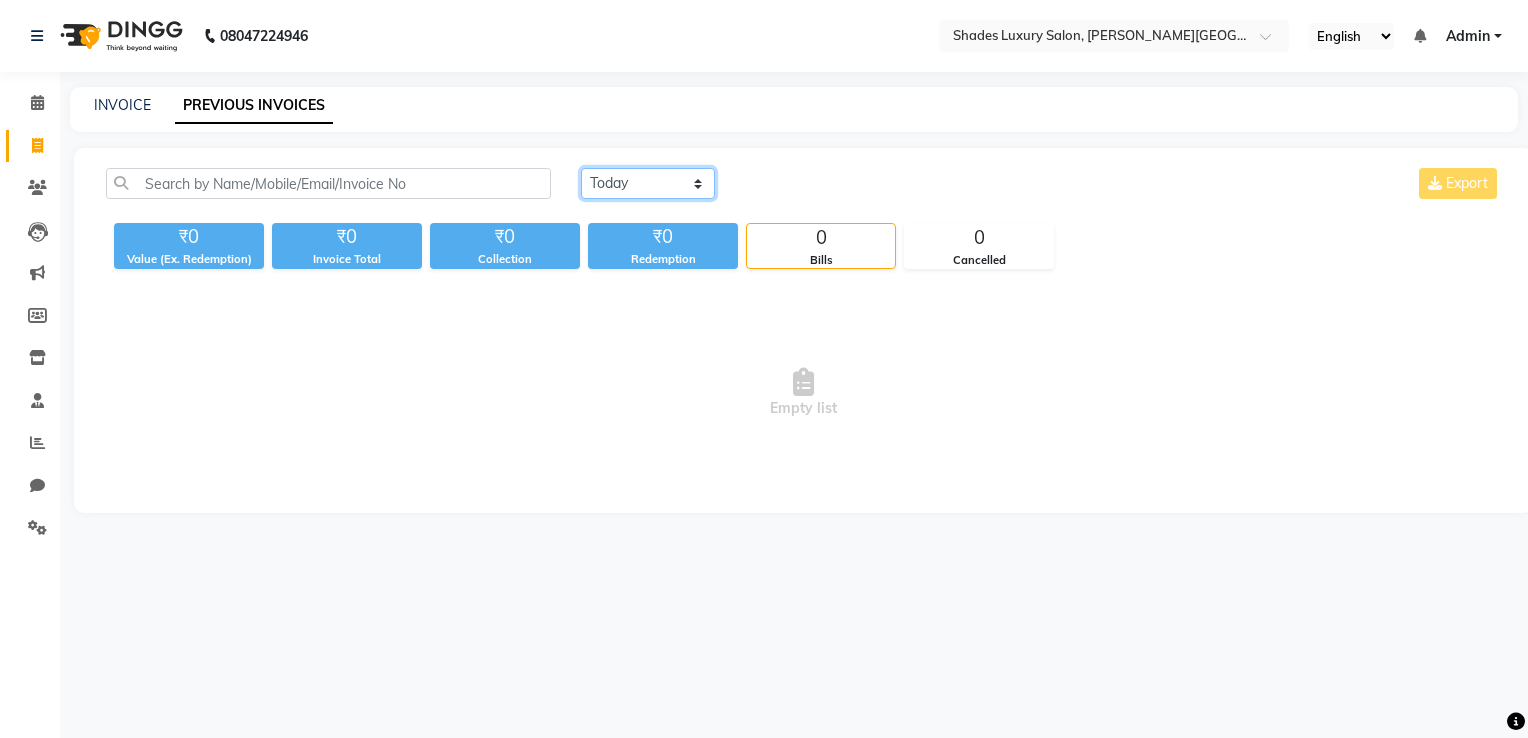 click on "[DATE] [DATE] Custom Range" 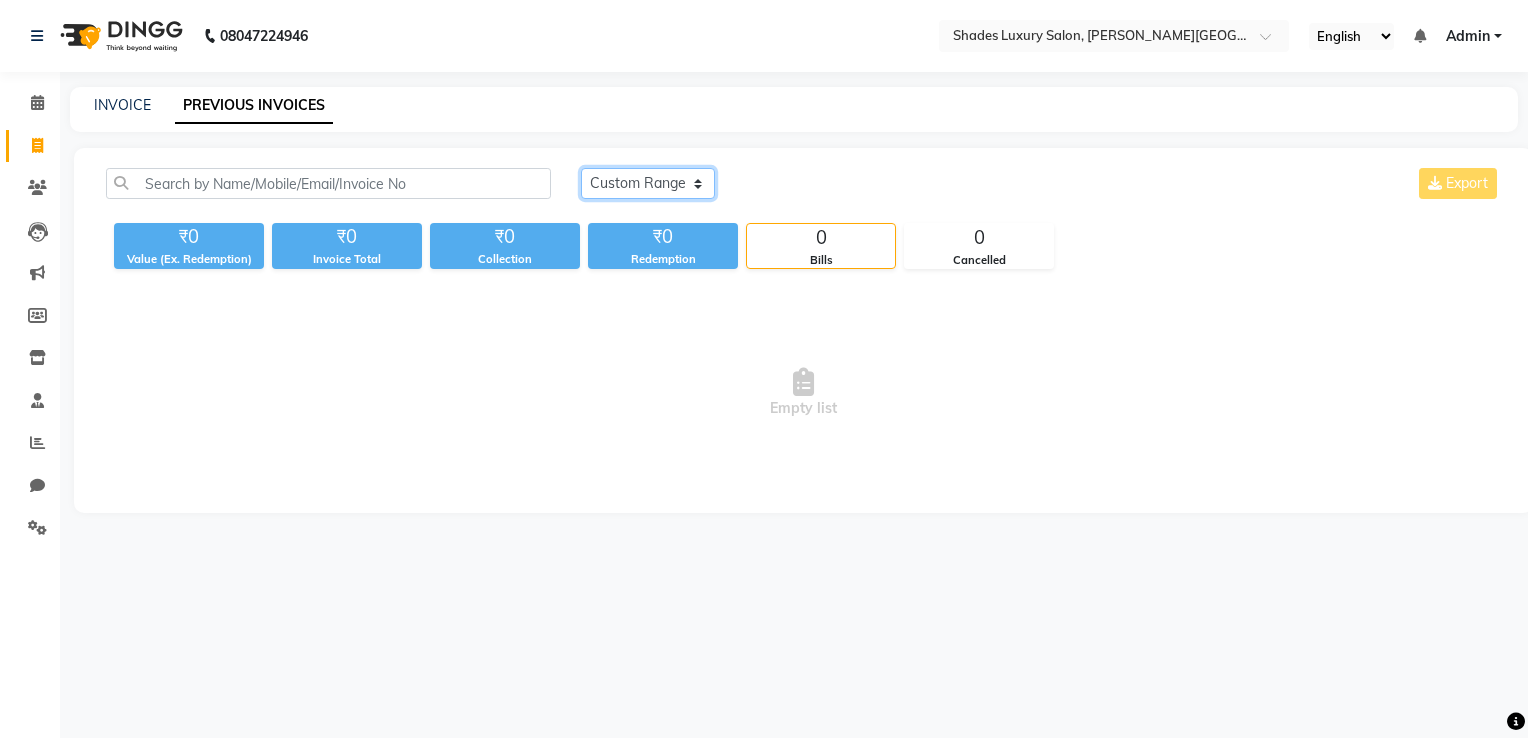 click on "[DATE] [DATE] Custom Range" 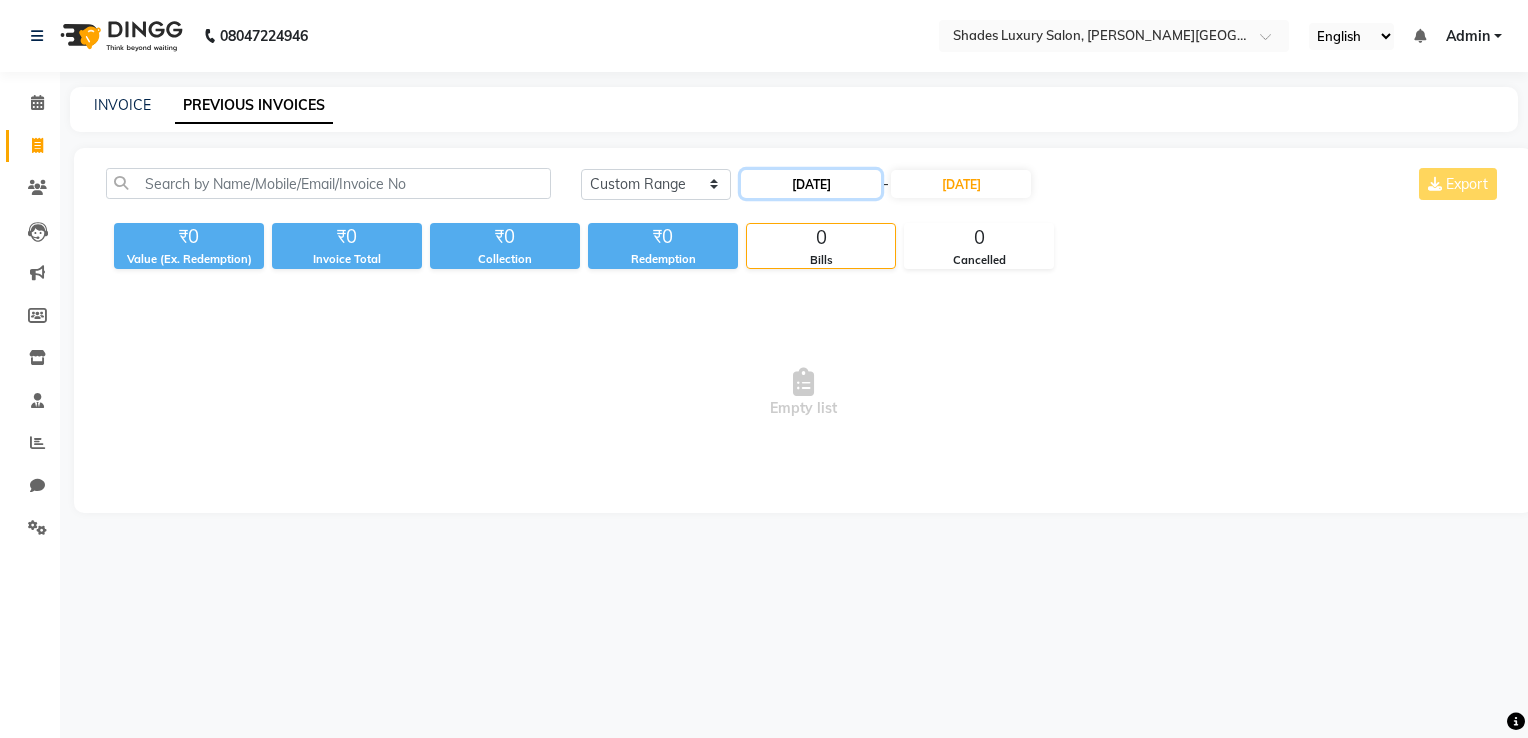 click on "[DATE]" 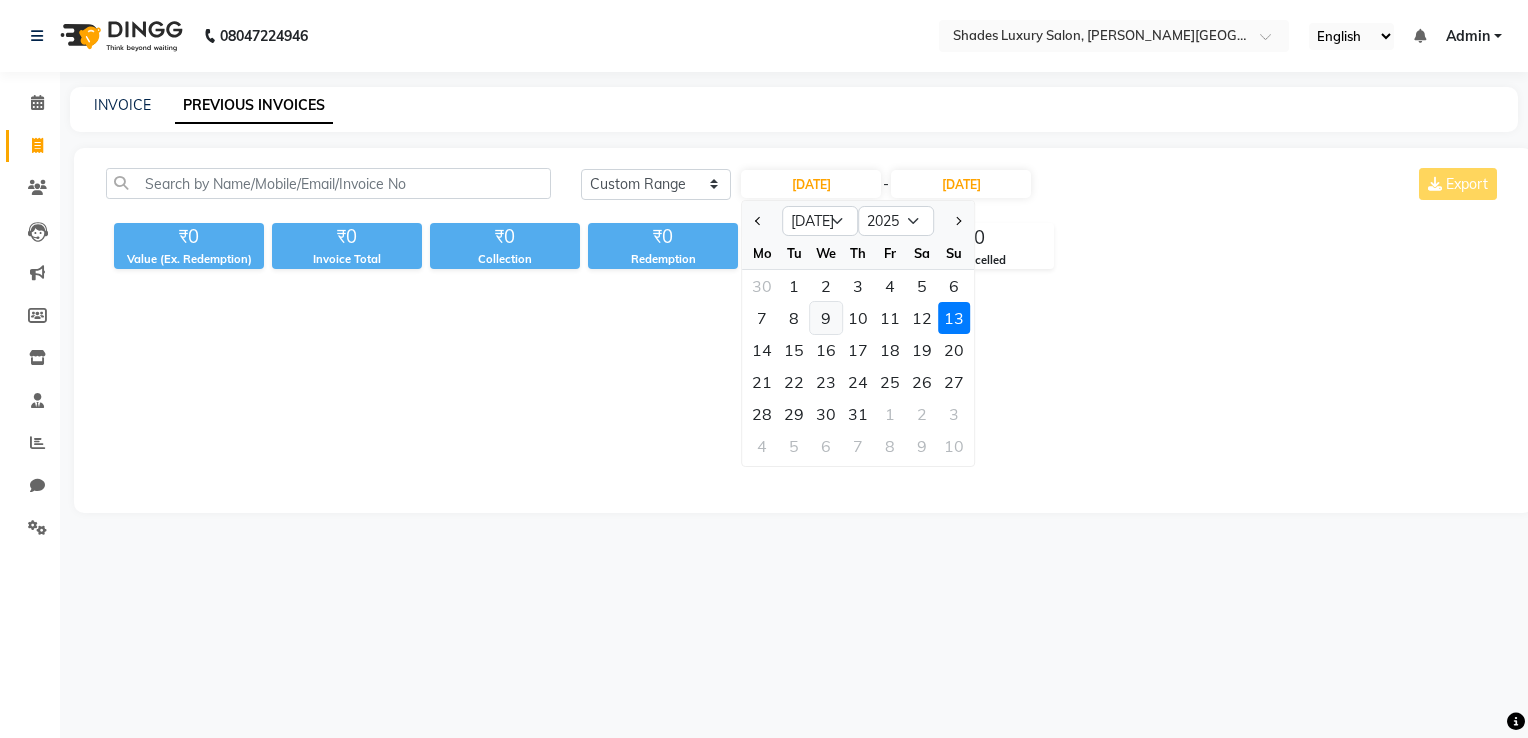 click on "9" 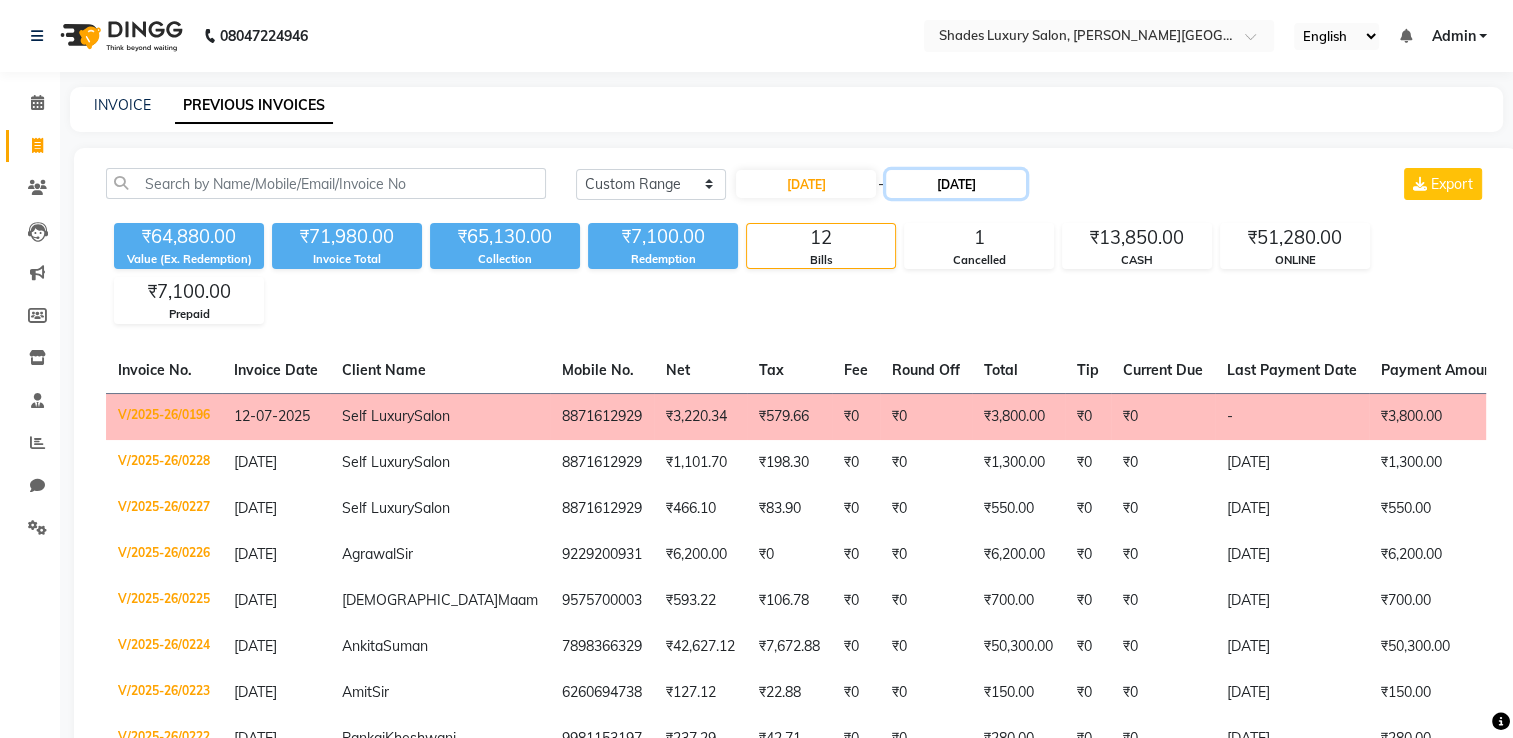 click on "[DATE]" 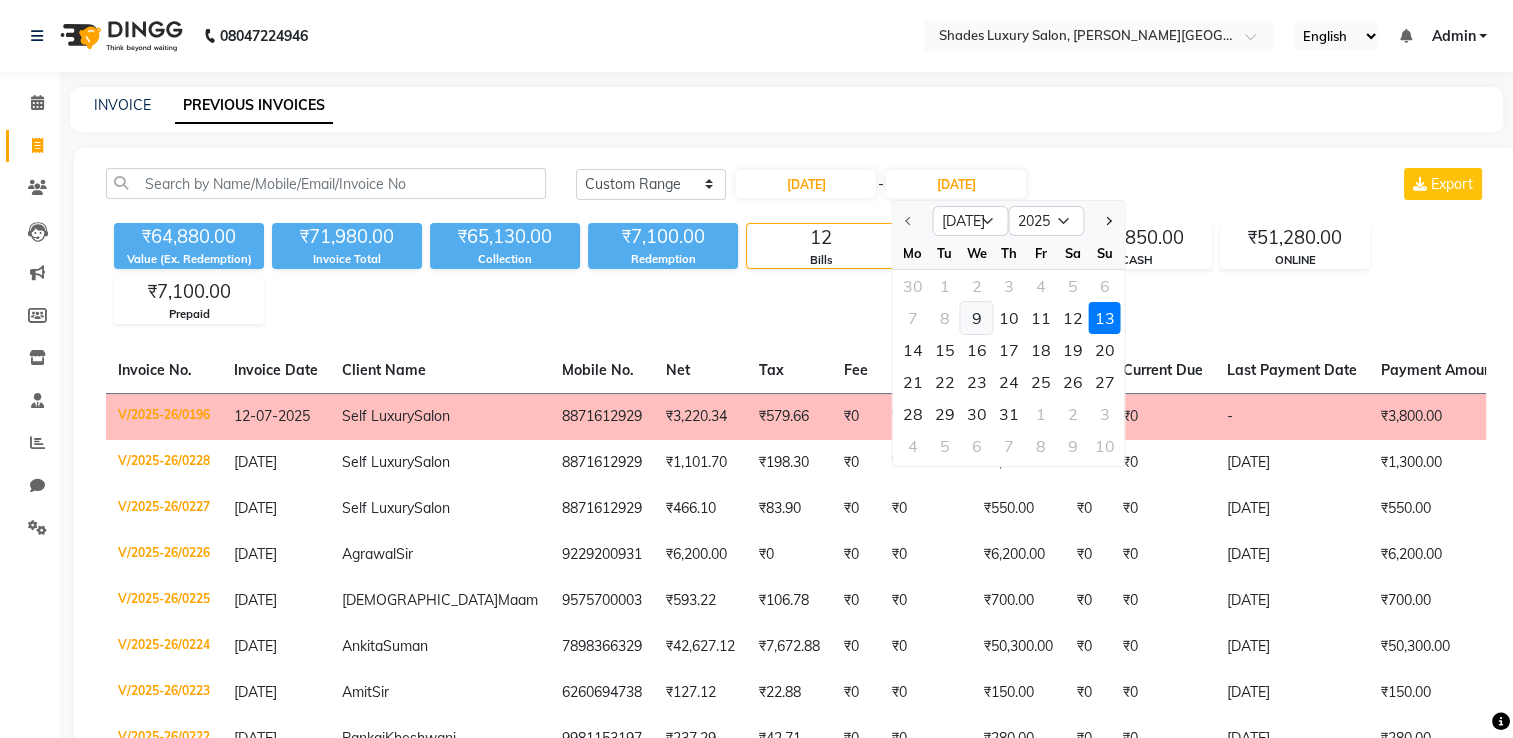 click on "9" 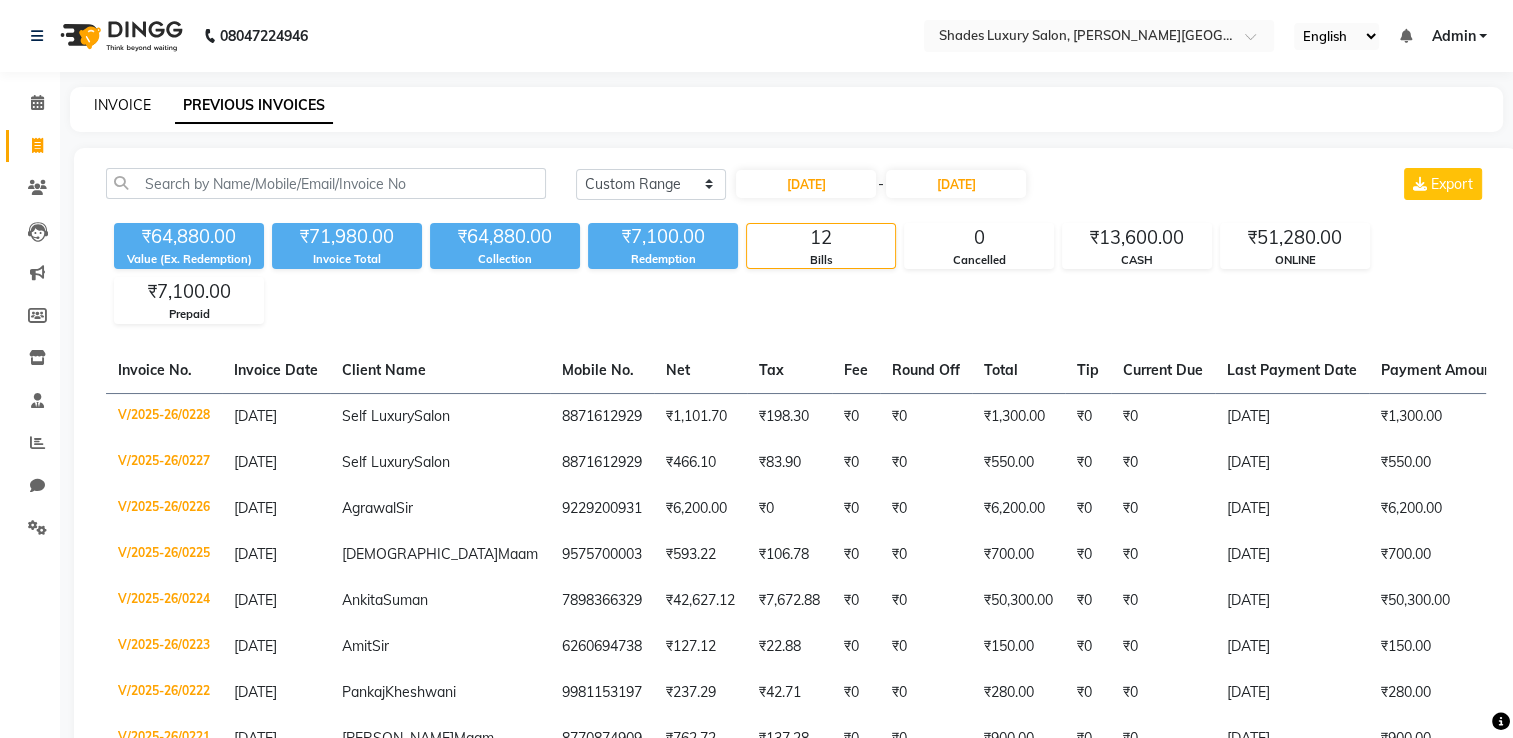 click on "INVOICE" 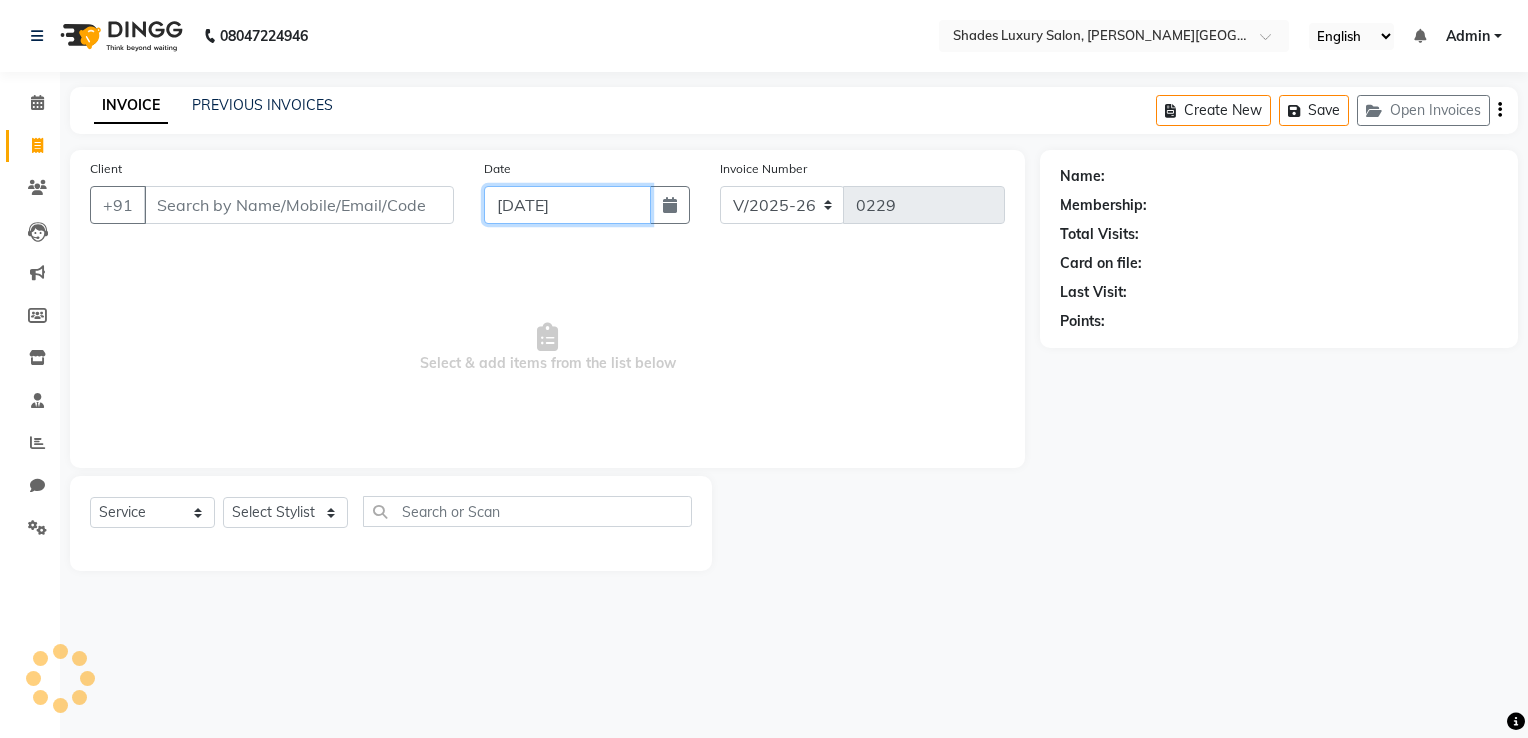 click on "[DATE]" 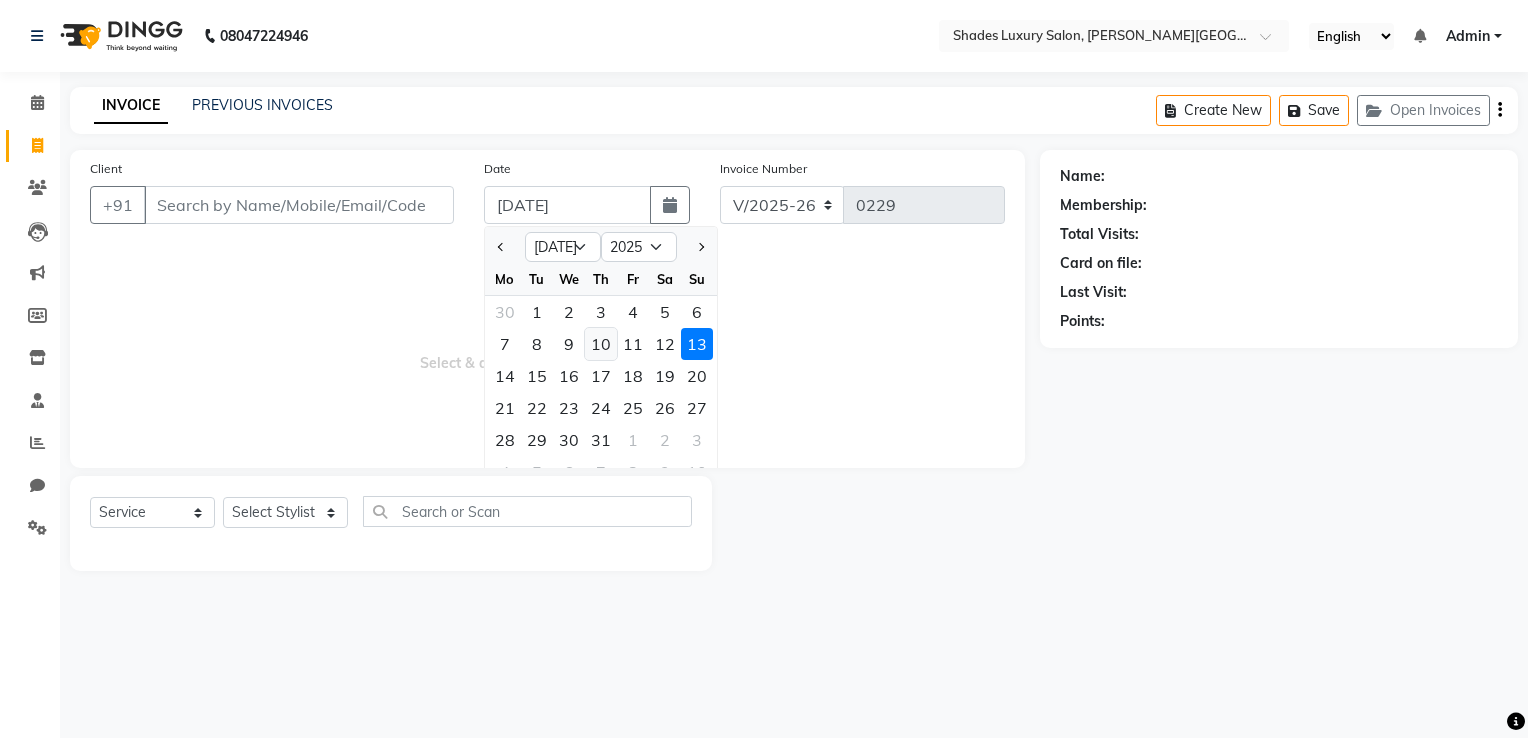 click on "10" 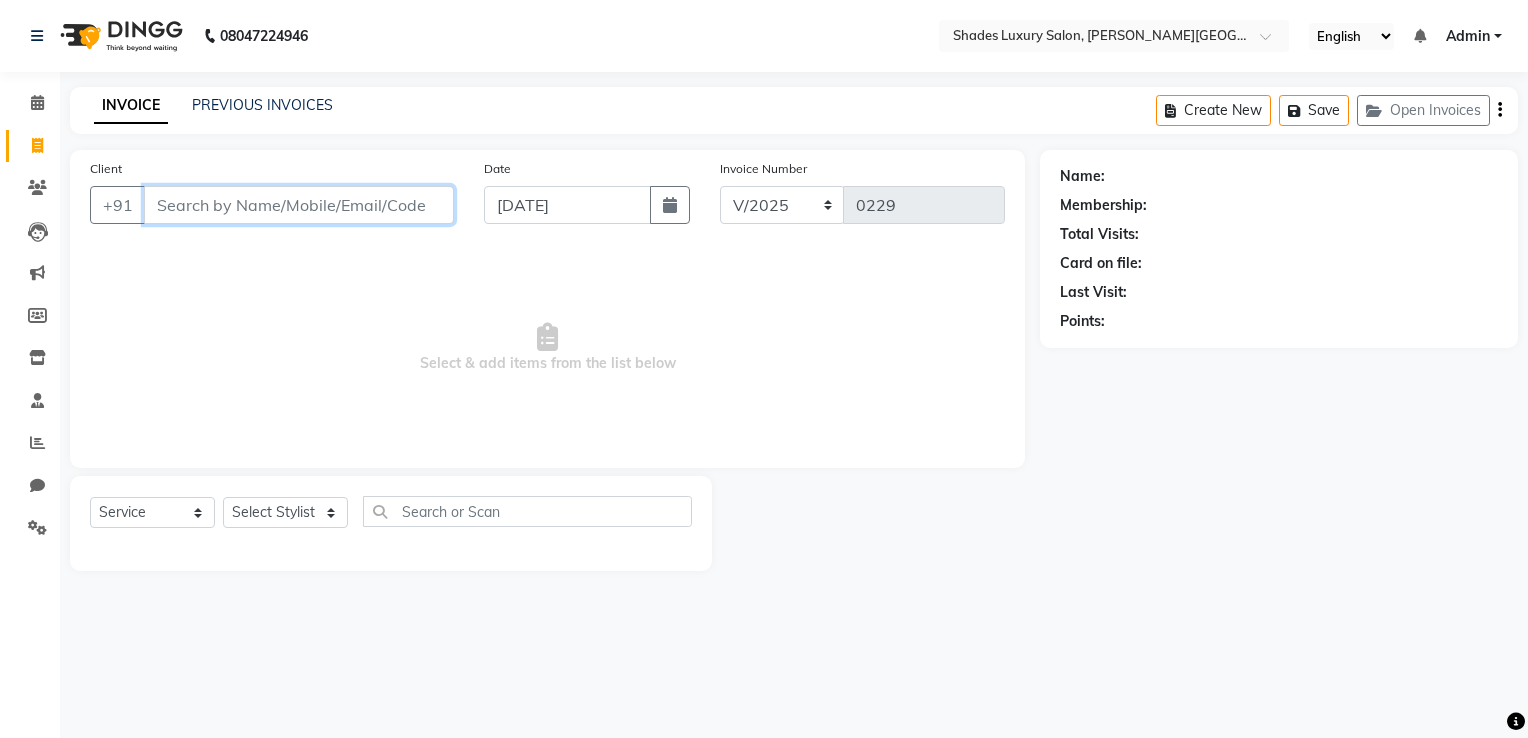 click on "Client" at bounding box center (299, 205) 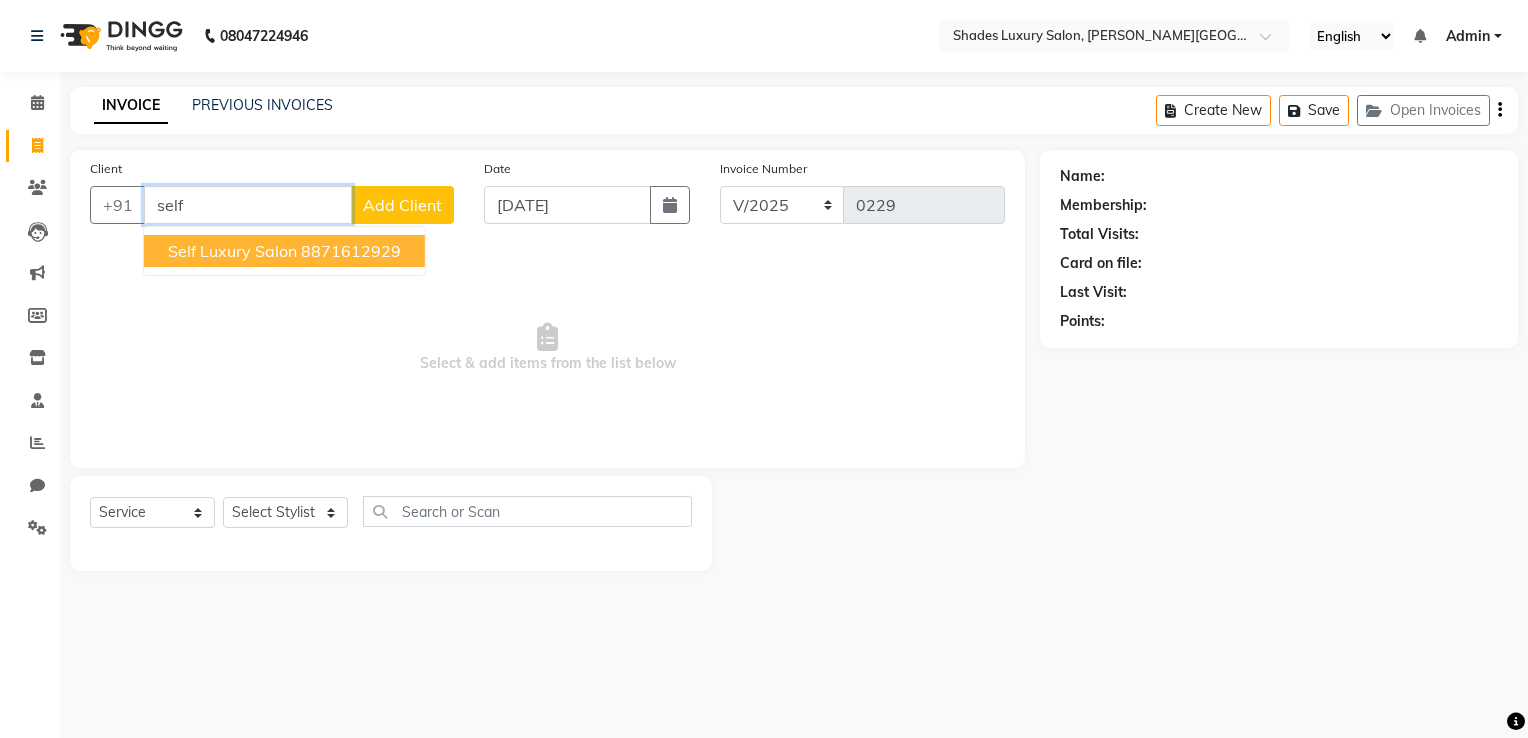 click on "Self Luxury Salon" at bounding box center (232, 251) 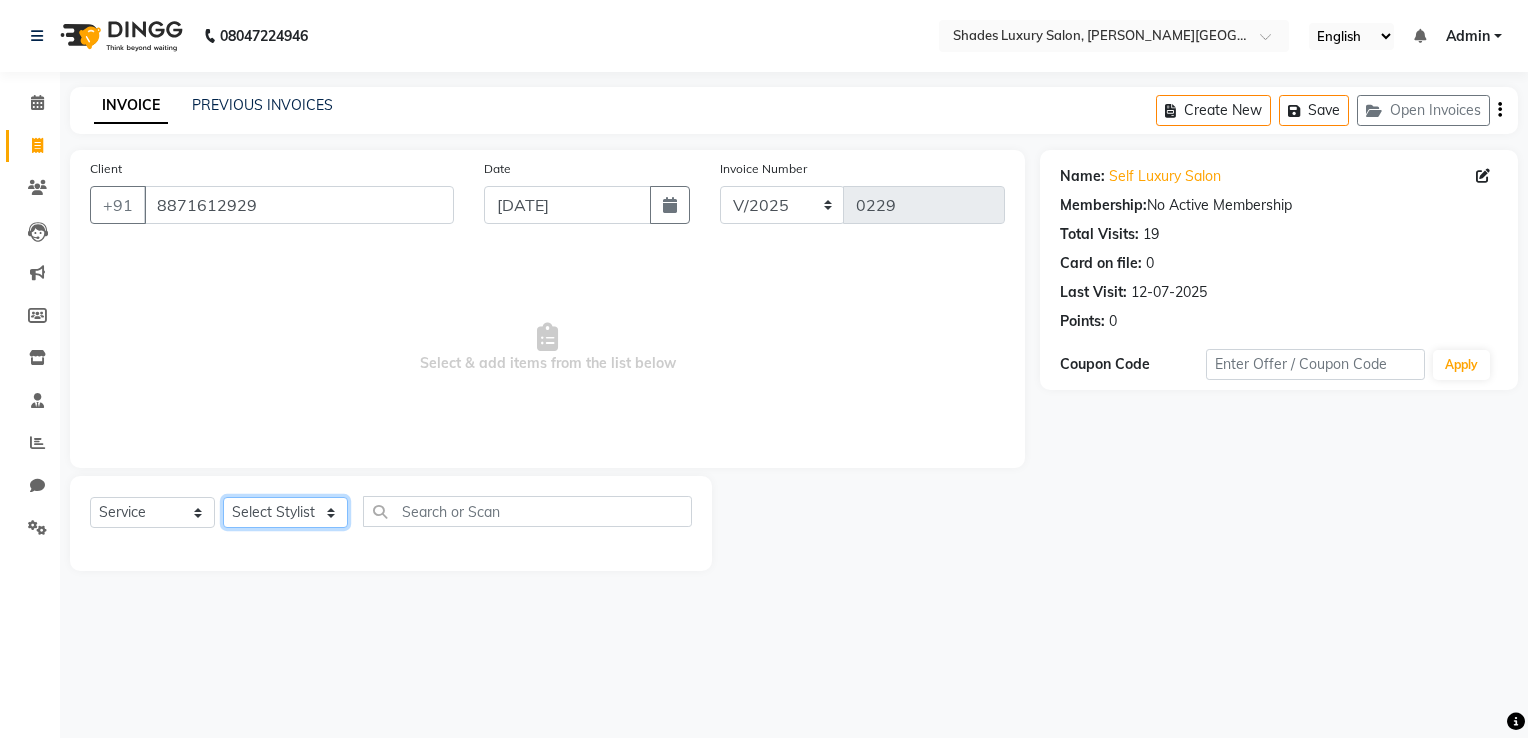 click on "Select Stylist Asha Maam Chandani Mamta Nasim Sir Palak Verma Rashi salman Samar shahbaj" 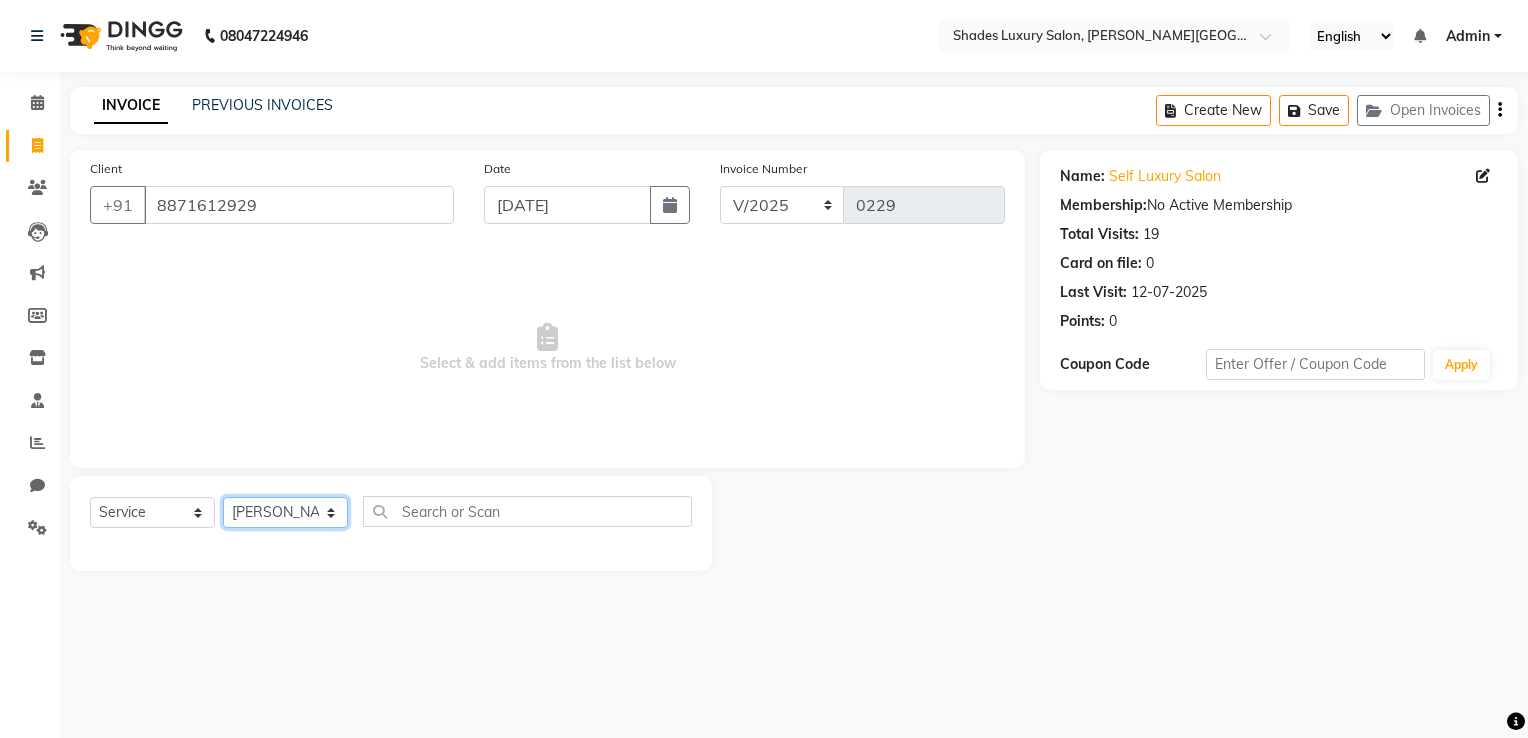 click on "Select Stylist Asha Maam Chandani Mamta Nasim Sir Palak Verma Rashi salman Samar shahbaj" 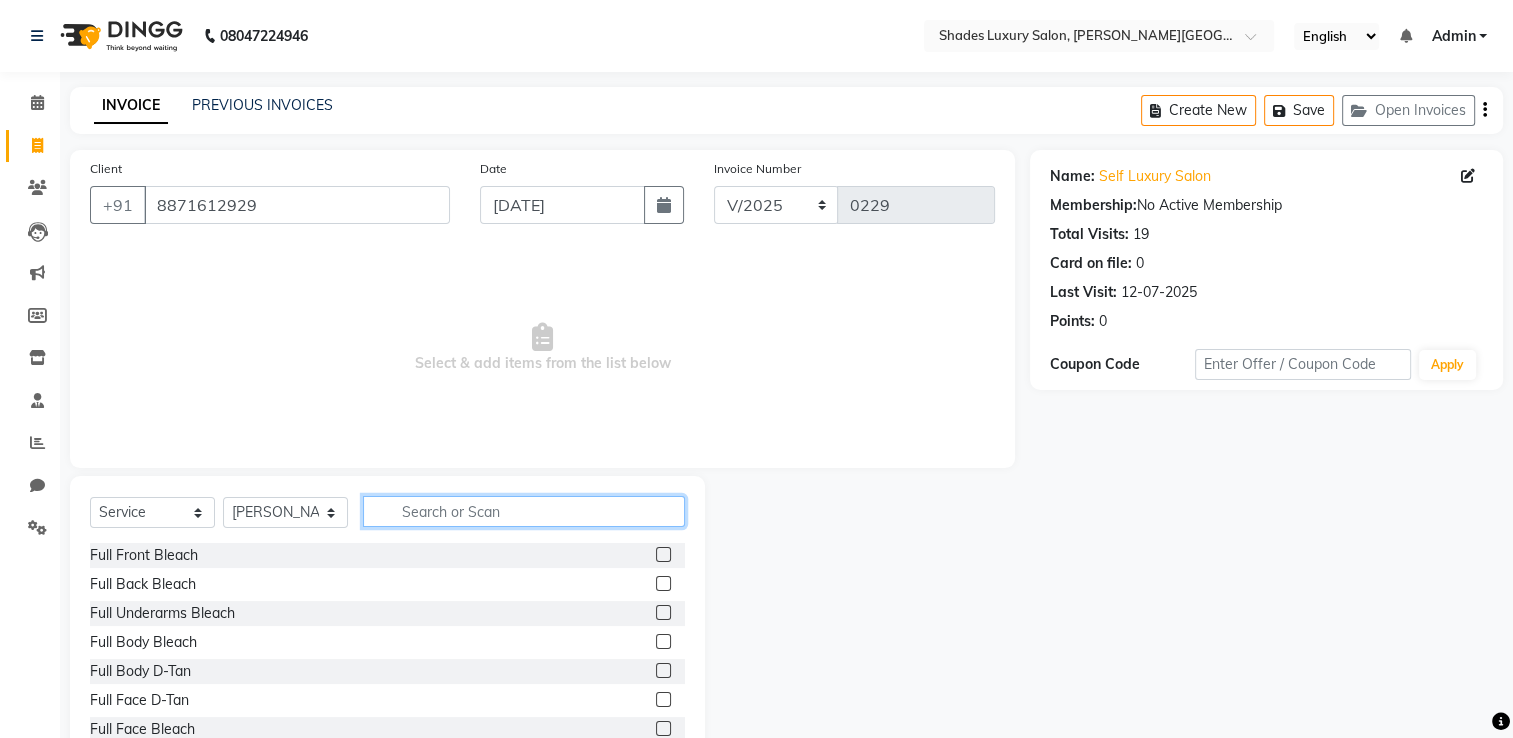 click 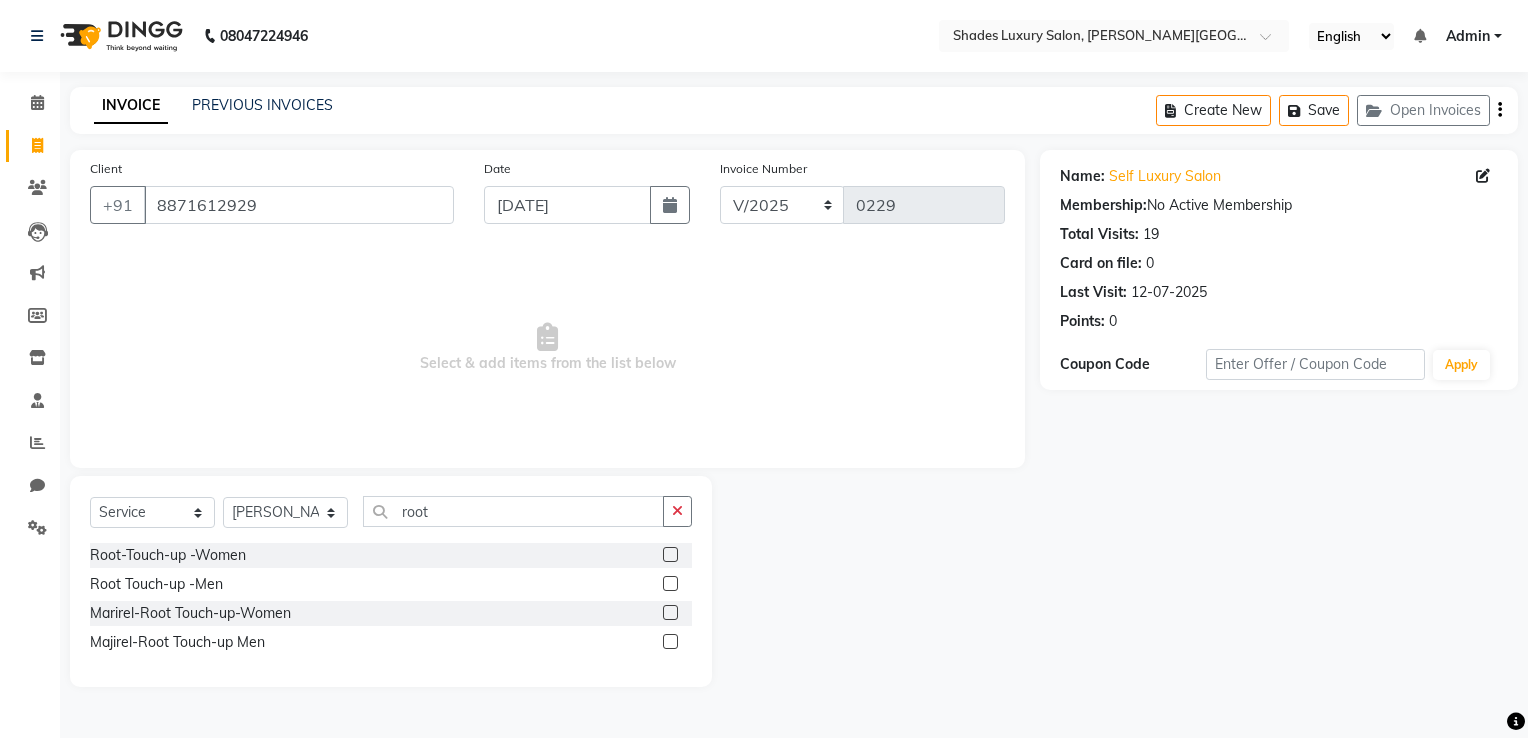click 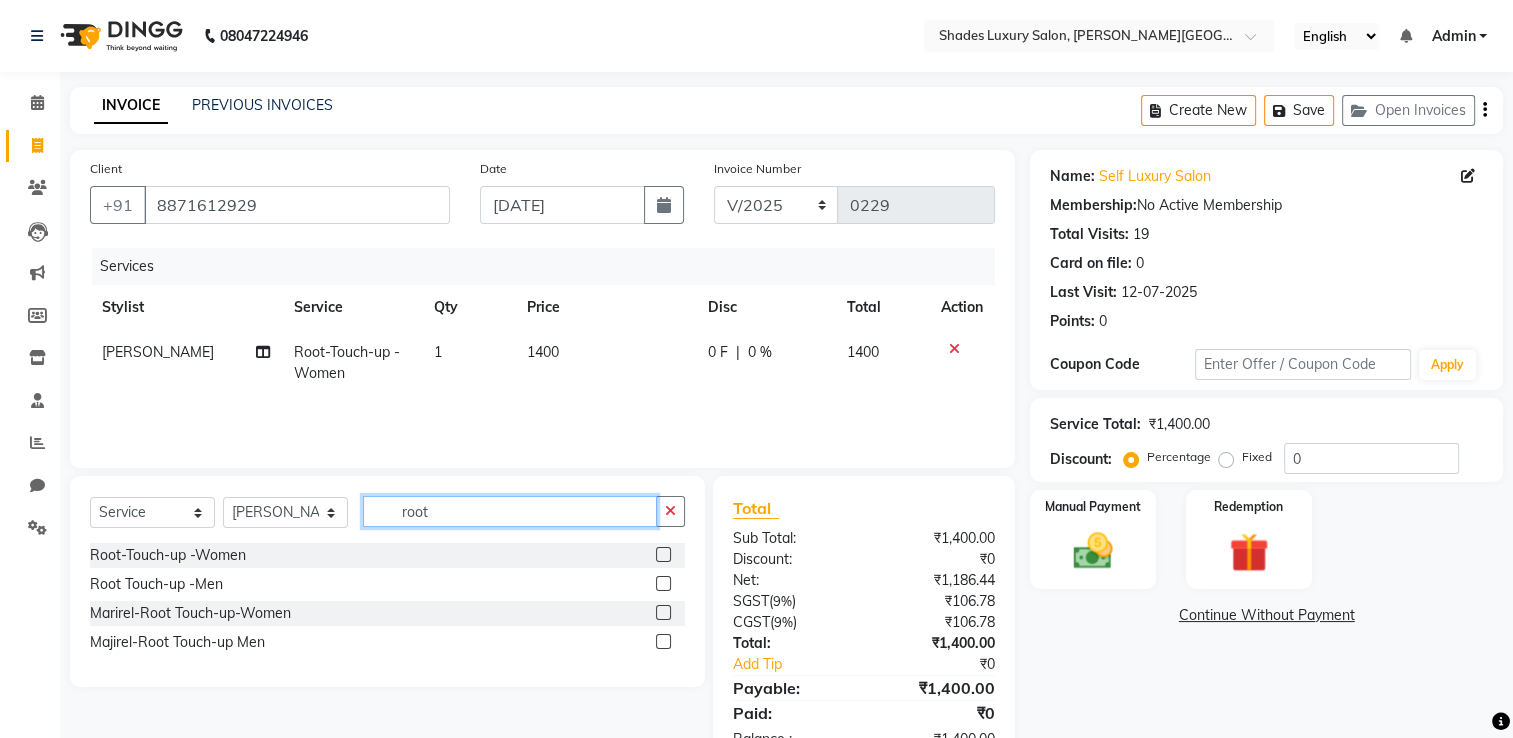 click on "root" 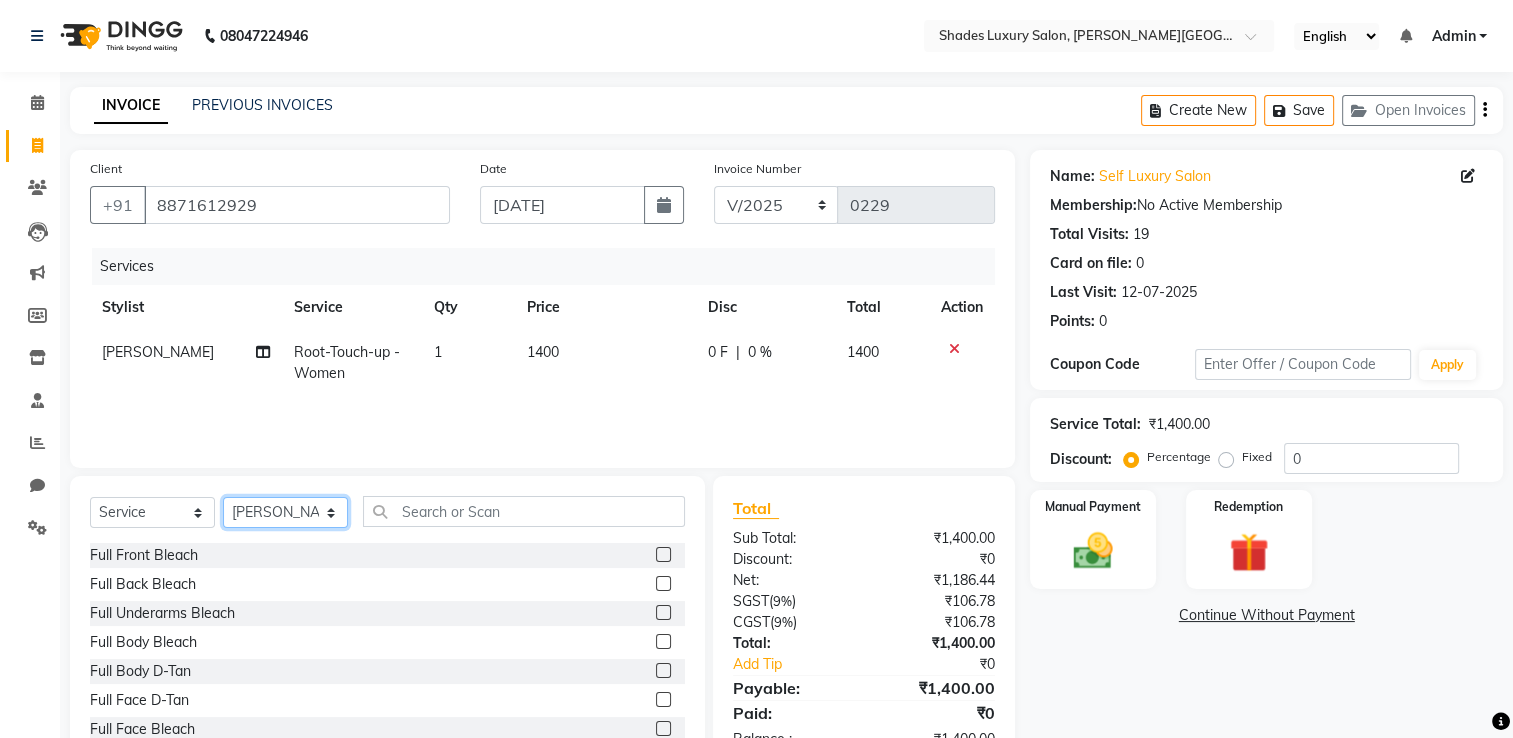 click on "Select Stylist Asha Maam Chandani Mamta Nasim Sir Palak Verma Rashi salman Samar shahbaj" 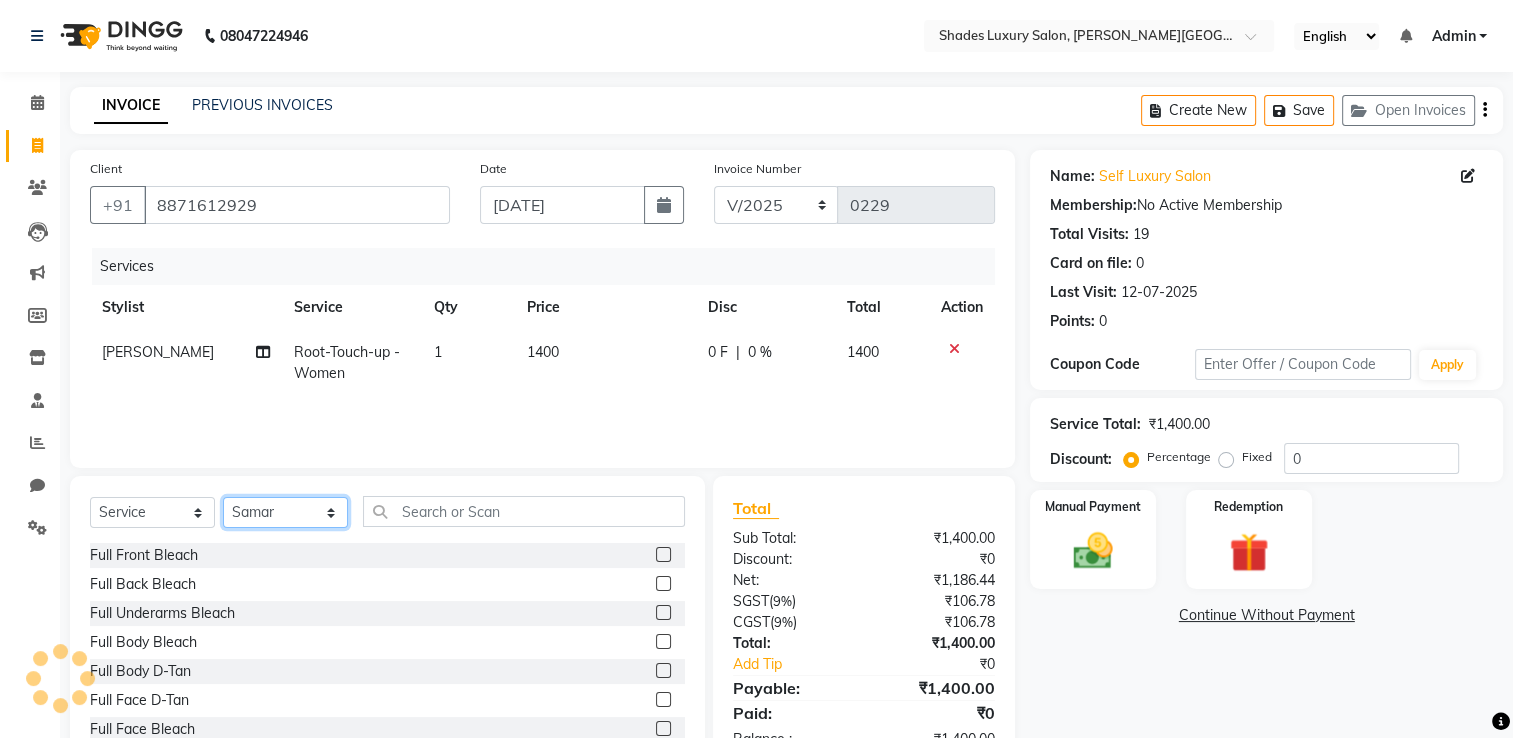 click on "Select Stylist Asha Maam Chandani Mamta Nasim Sir Palak Verma Rashi salman Samar shahbaj" 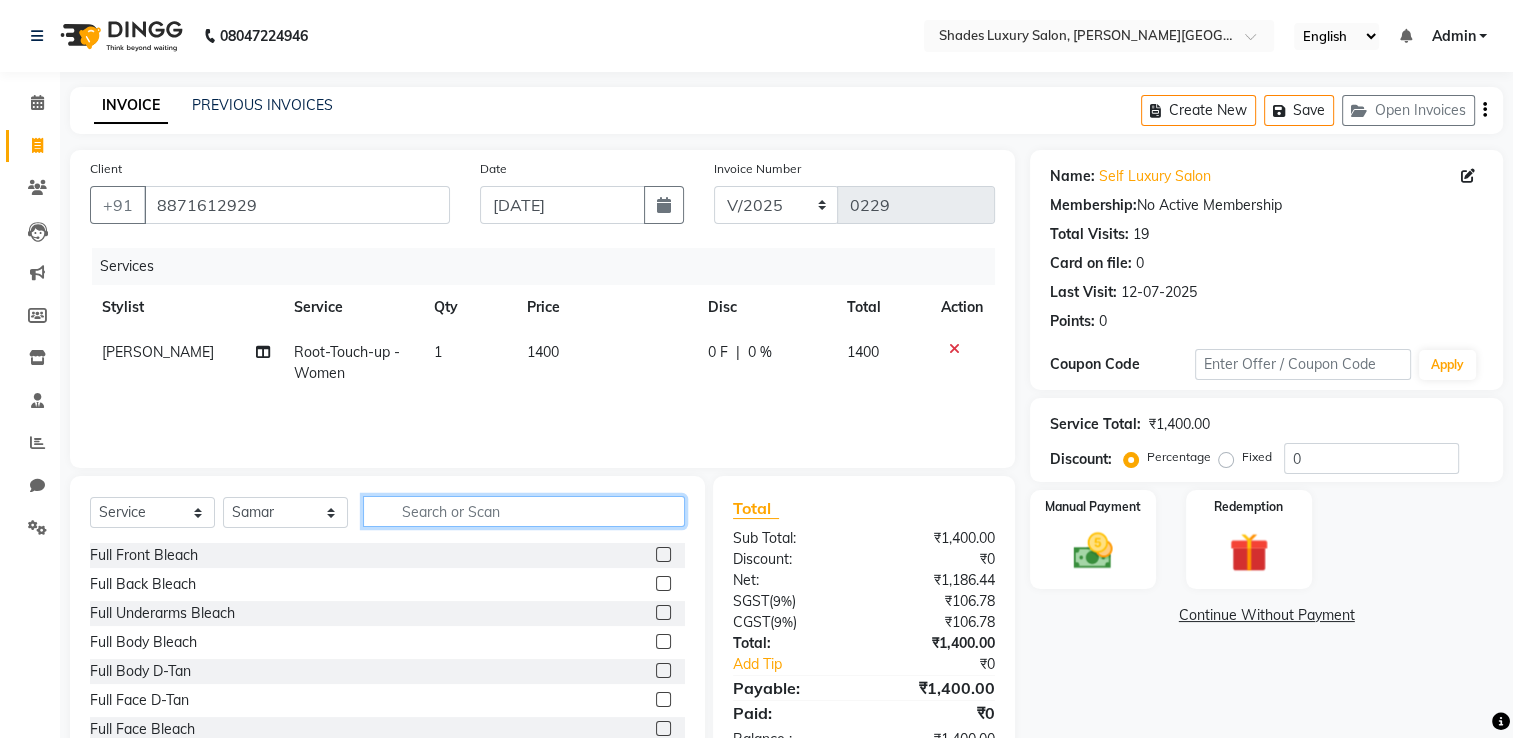 click 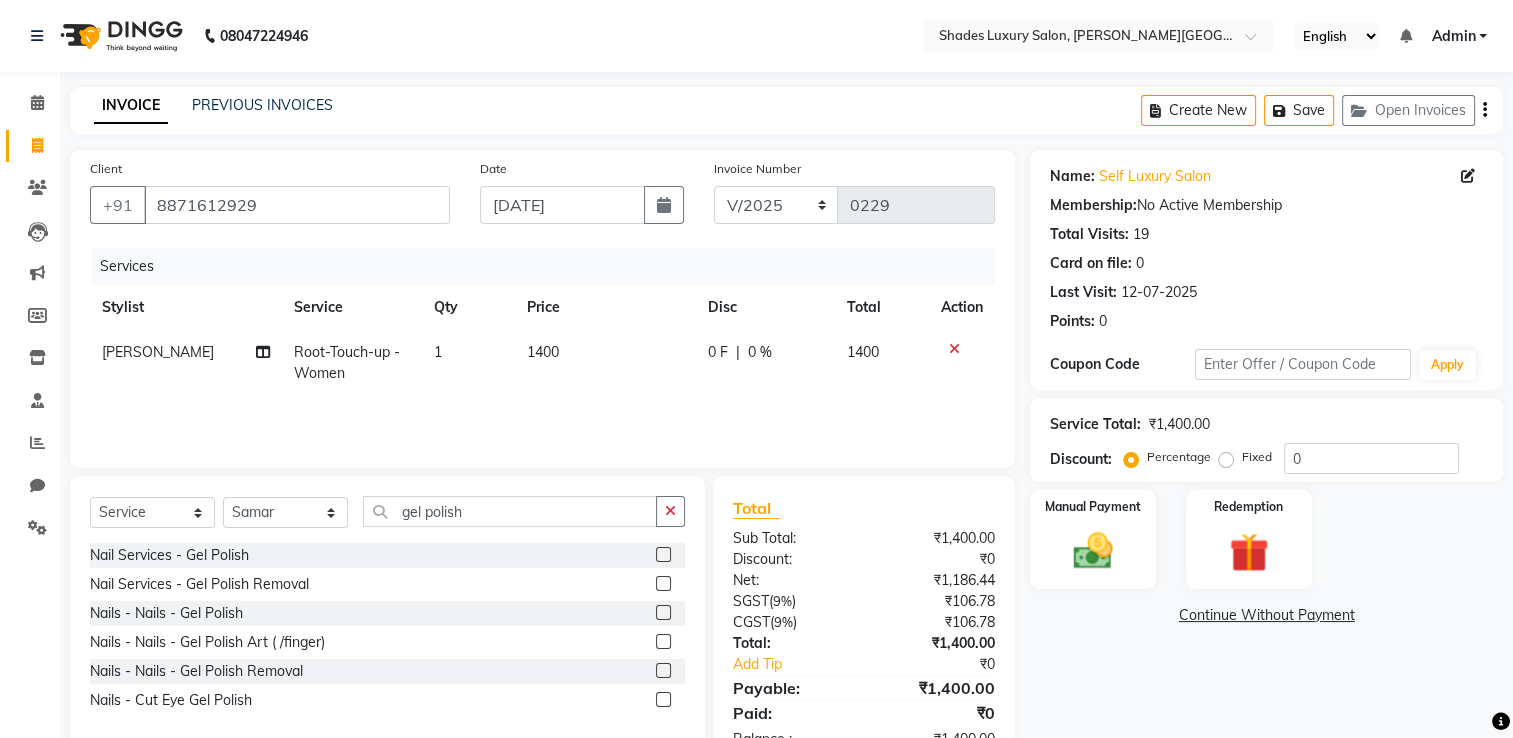 click 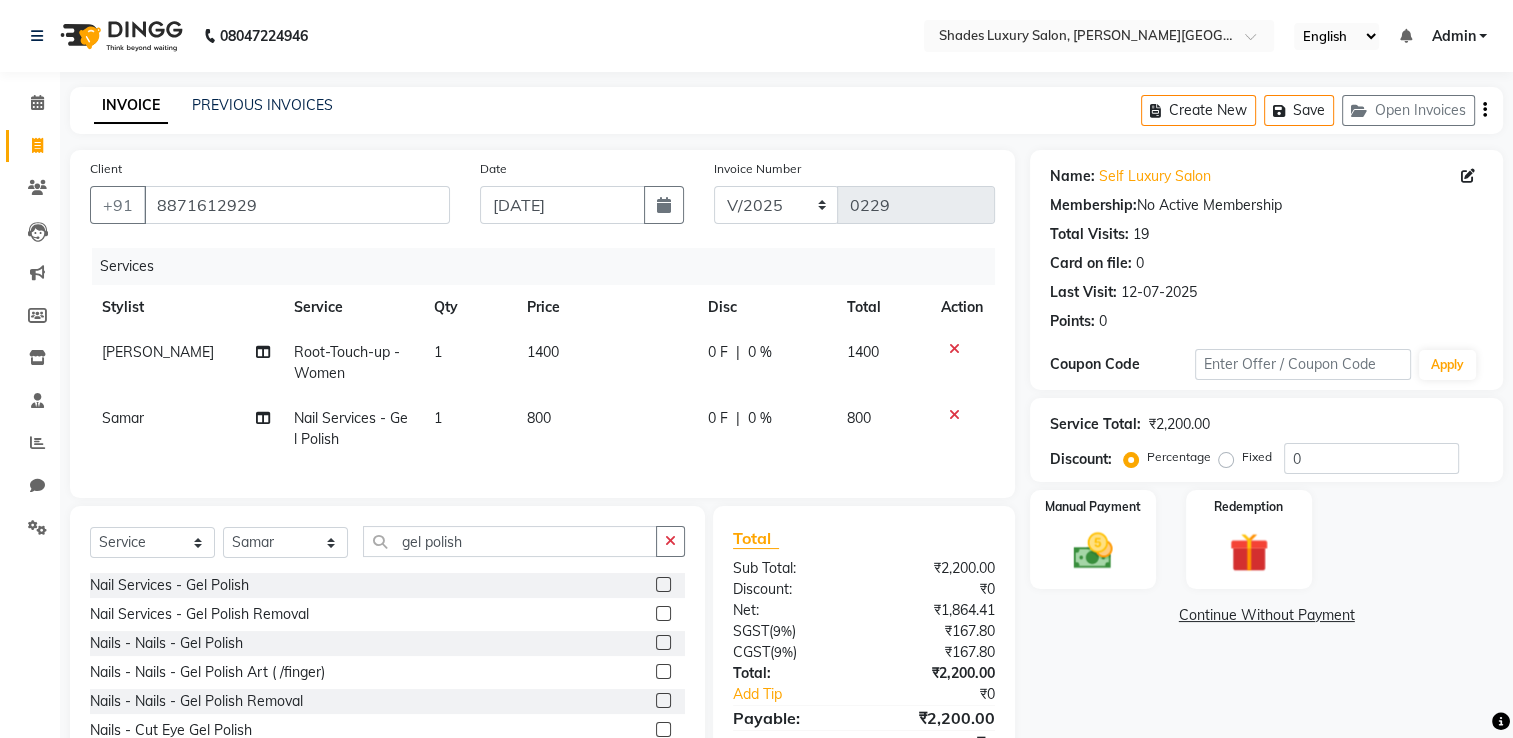 click on "1400" 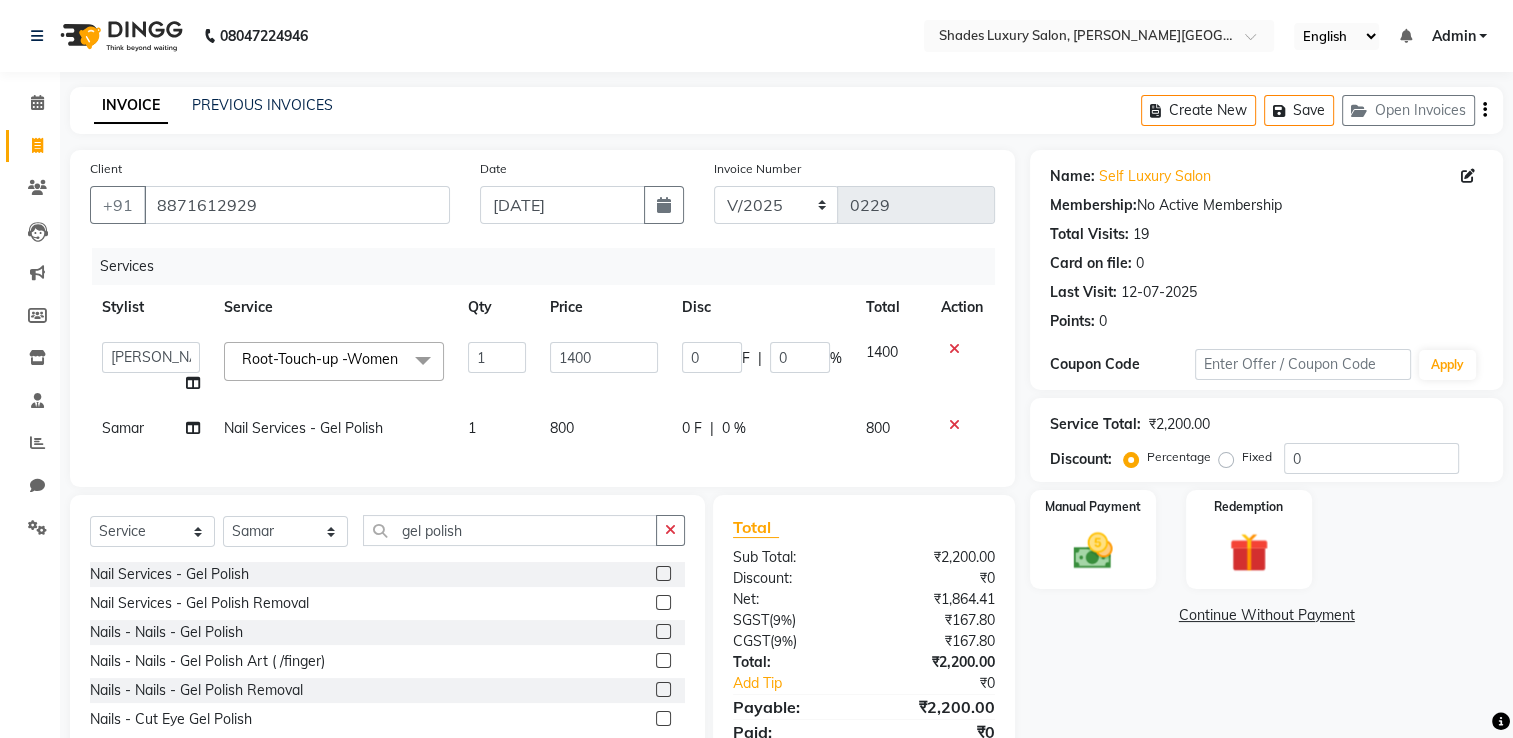 click on "1400" 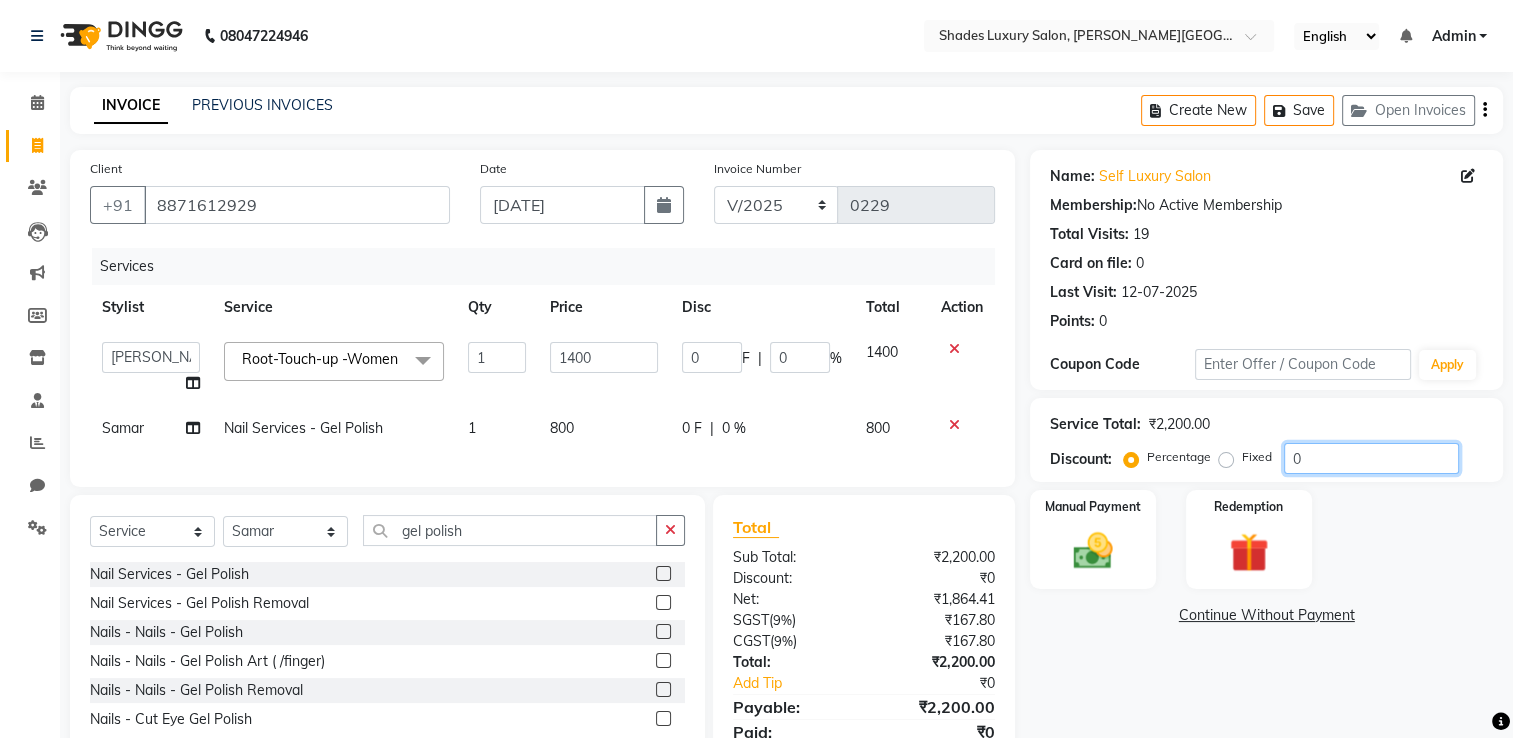 click on "0" 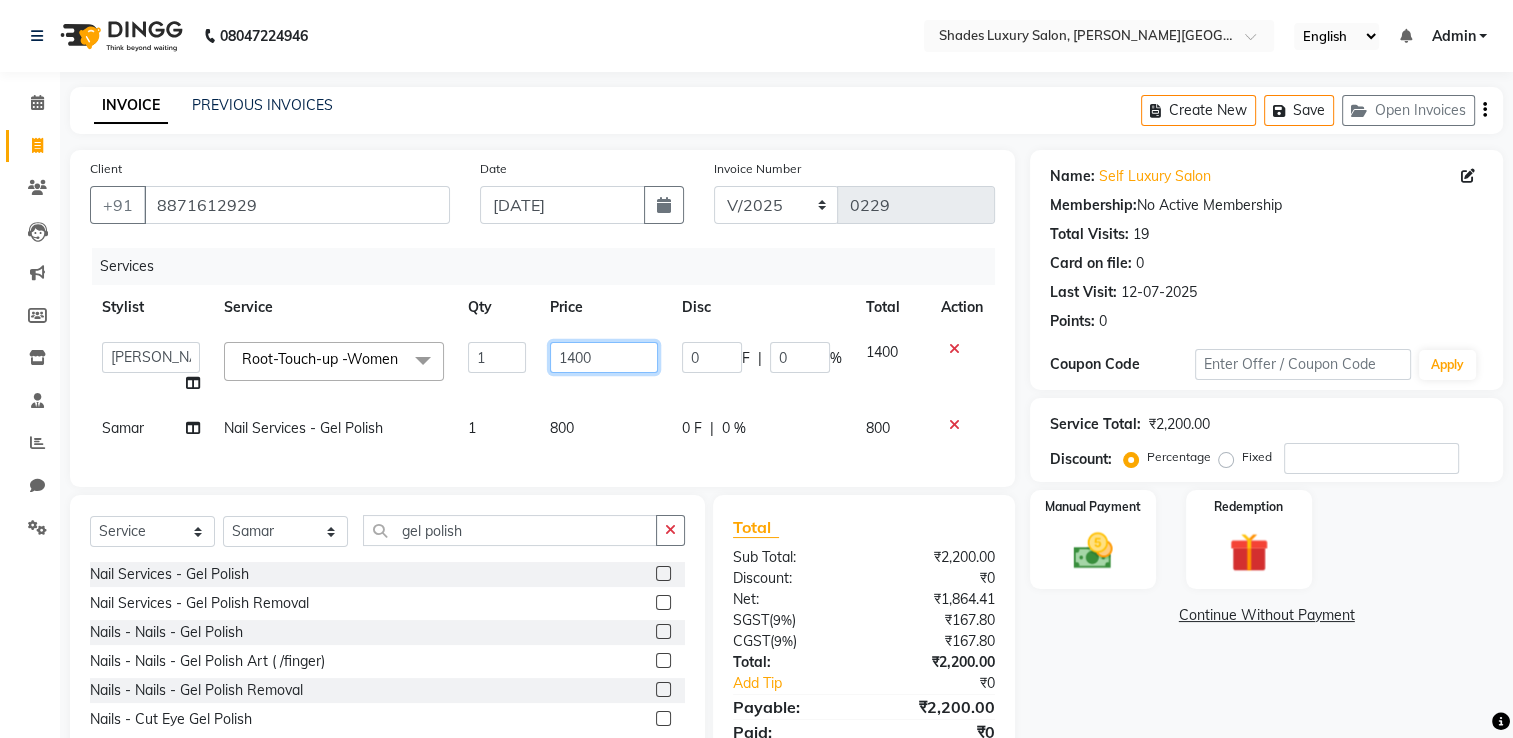 click on "1400" 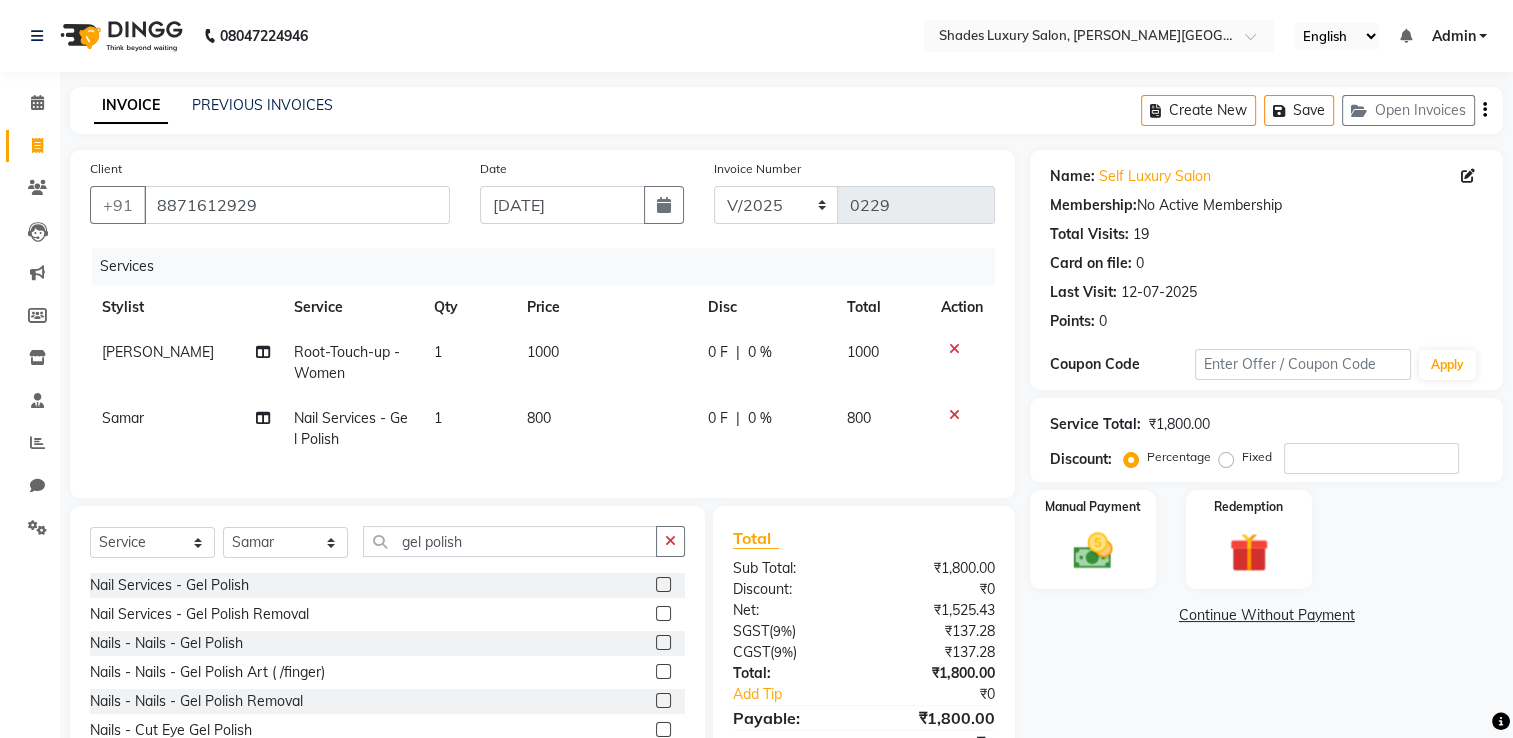 click on "800" 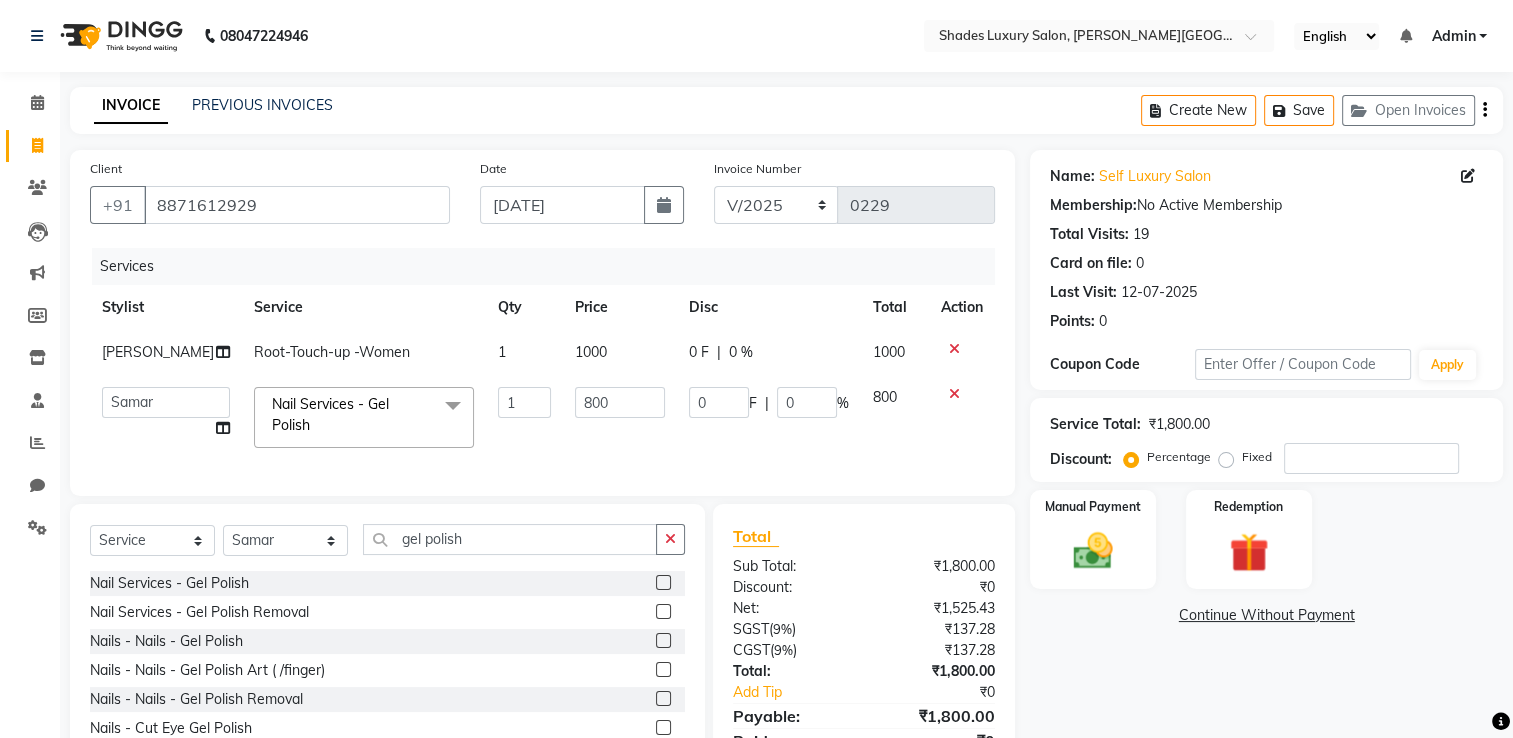 click on "1000" 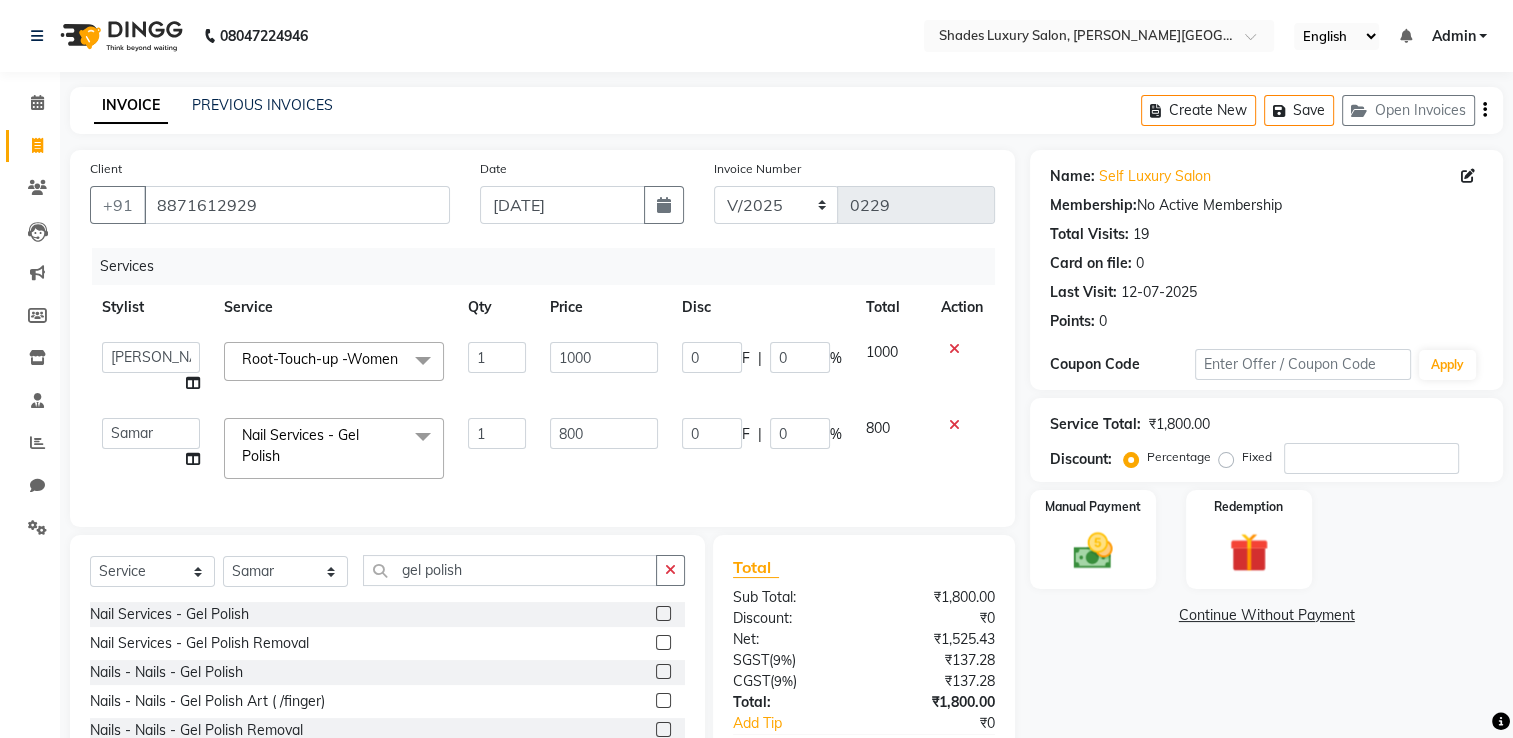 click on "1000" 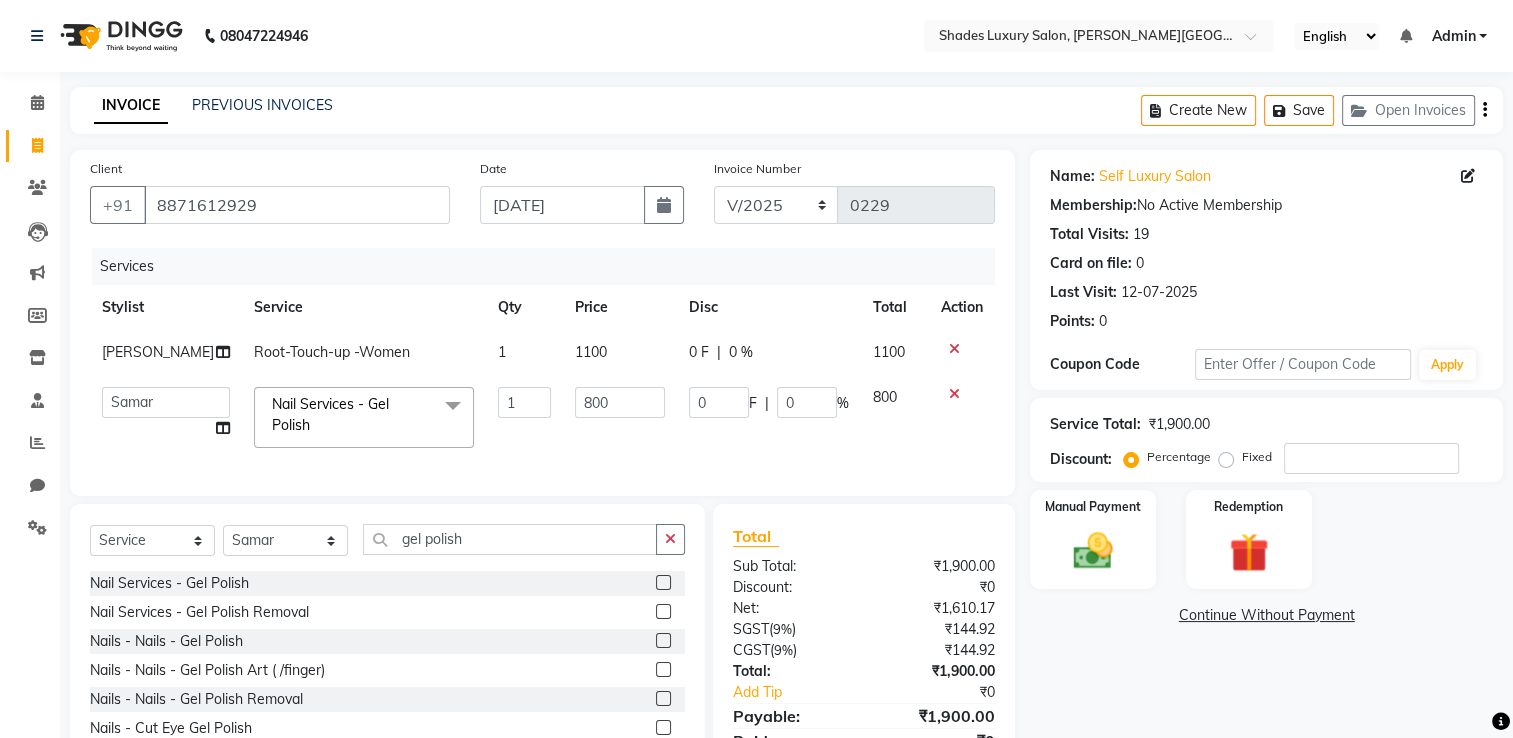 click on "salman Root-Touch-up -Women  1 1100 0 F | 0 % 1100  Asha Maam   Chandani   Mamta   Nasim Sir   Palak Verma   Rashi   salman   Samar   shahbaj  Nail Services - Gel Polish  x Full Front Bleach  Full Back Bleach Full Underarms Bleach  Full Body Bleach  Full Body D-Tan Full Face D-Tan  Full Face Bleach  Full Face&Neck Bleach  Full Leg D-Tan  Half Leg D-Tan Full Hand D-Tan  Half Hand D-Tan Half Leg Bleach  Full Leg Bleach  Full Face&Neck D-Tan Full Underarms D-Tan Full Front D-Tan Half Front D-Tan Full Back D-Tan Half Back D-Tan Full Underarms D-Tan Full Neck D-Tan Half Front Bleach  Half Back Bleach Full Hand Bleach  Half Hand Bleach  Full Neck Bleach Haircut (Women) Creative Cut (Women) Child Haircut (Women) Shampoo (Women)  Conditioning (Women) Highlights (Per Foil) (Women) Haircut (Men) Creative Cut (Men) Child Haircut (Men) Shampoo (Men) Beard Trimming  Shaving Hair Set -Men  Facials - Kanpeki Facial - Save The Date Facials - Kanpeki Facial - Blanch Facials - Kanpeki Facial - Sensi-Ace  Normal Hydra Facial 1" 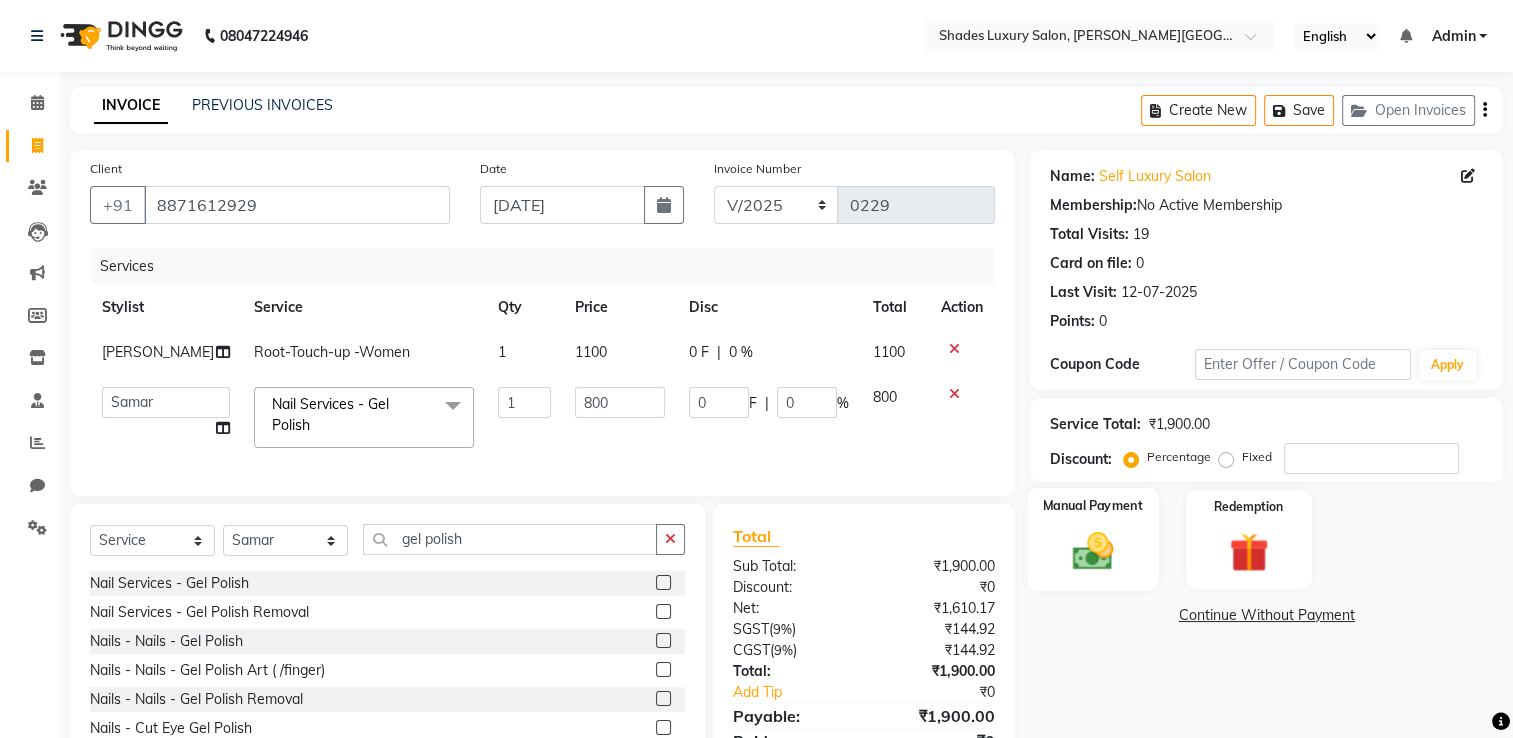 click 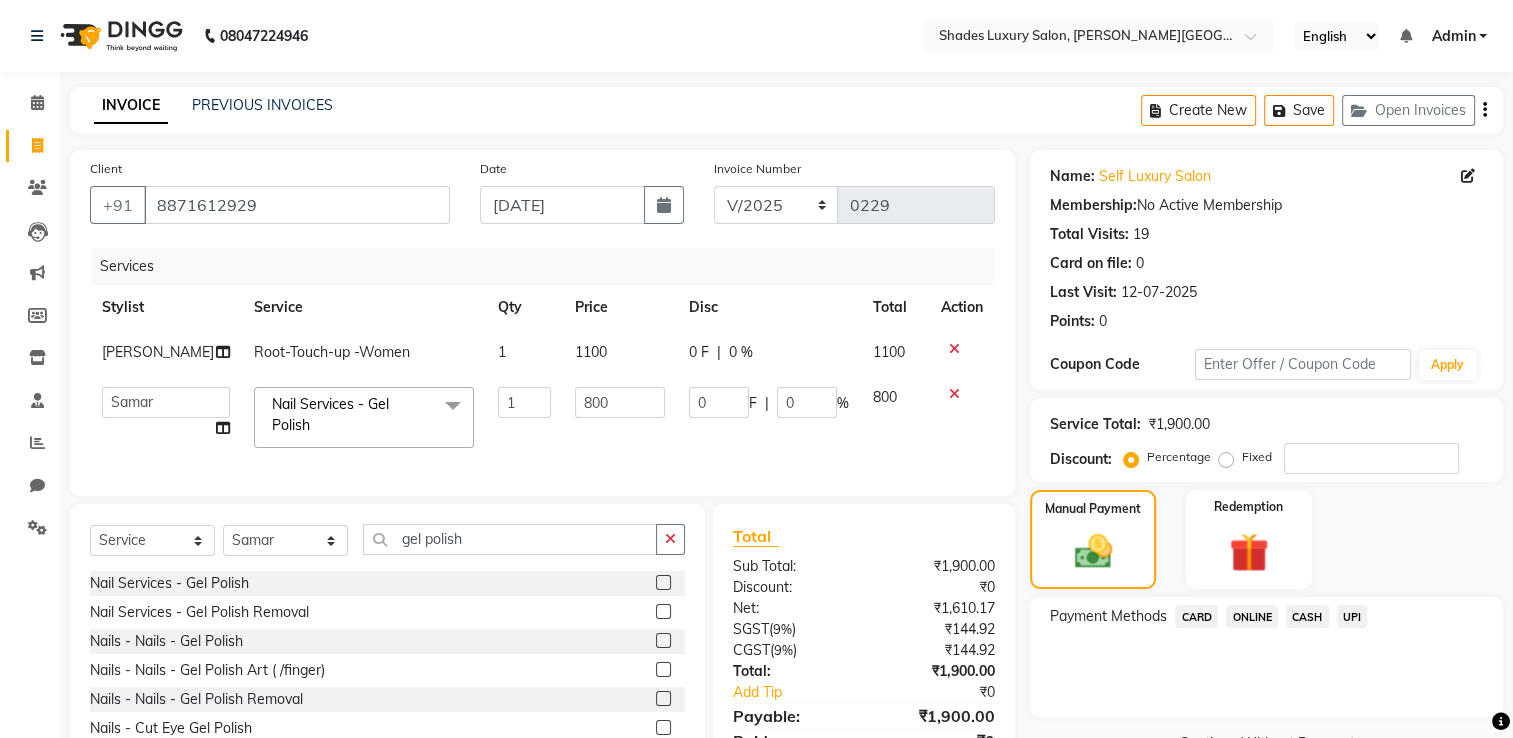 click on "CASH" 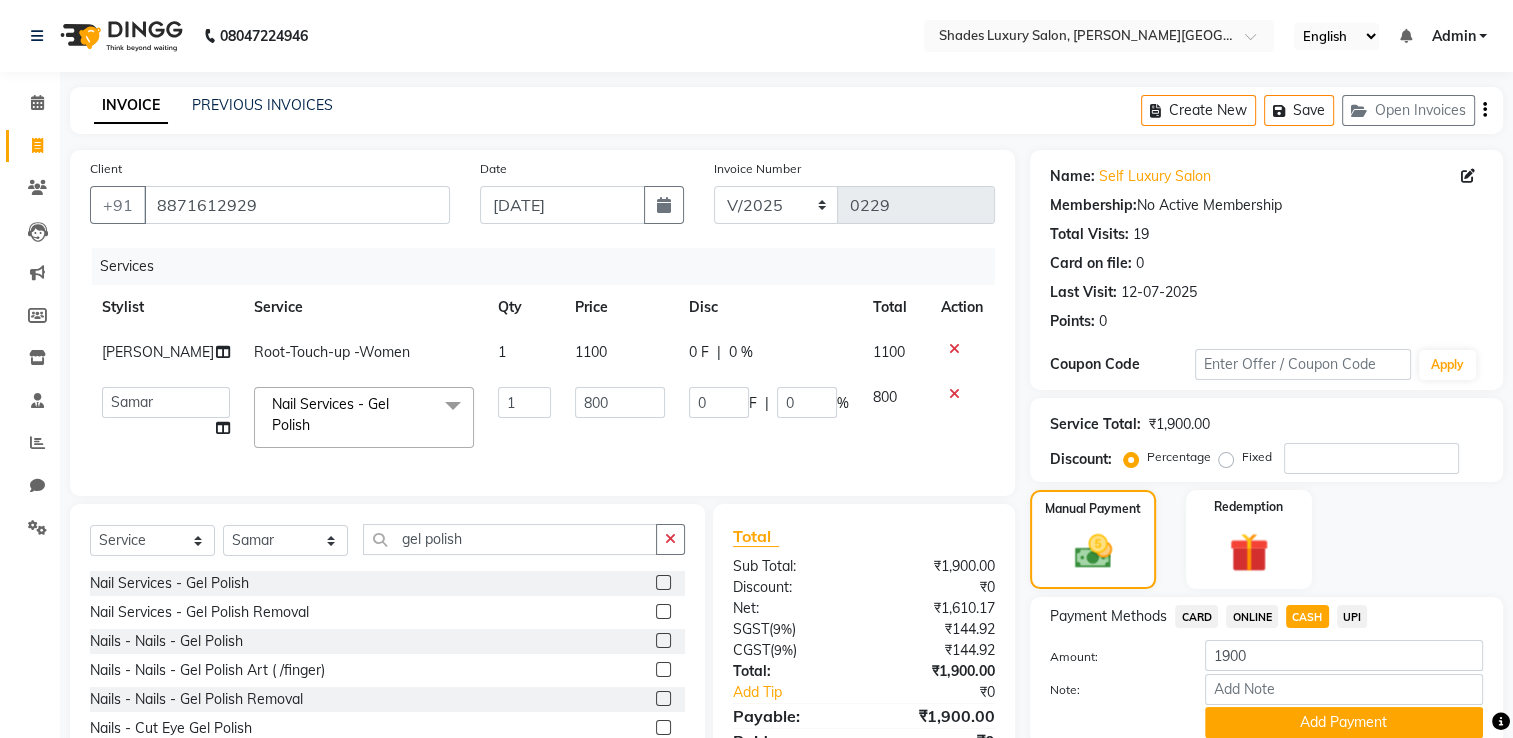 scroll, scrollTop: 104, scrollLeft: 0, axis: vertical 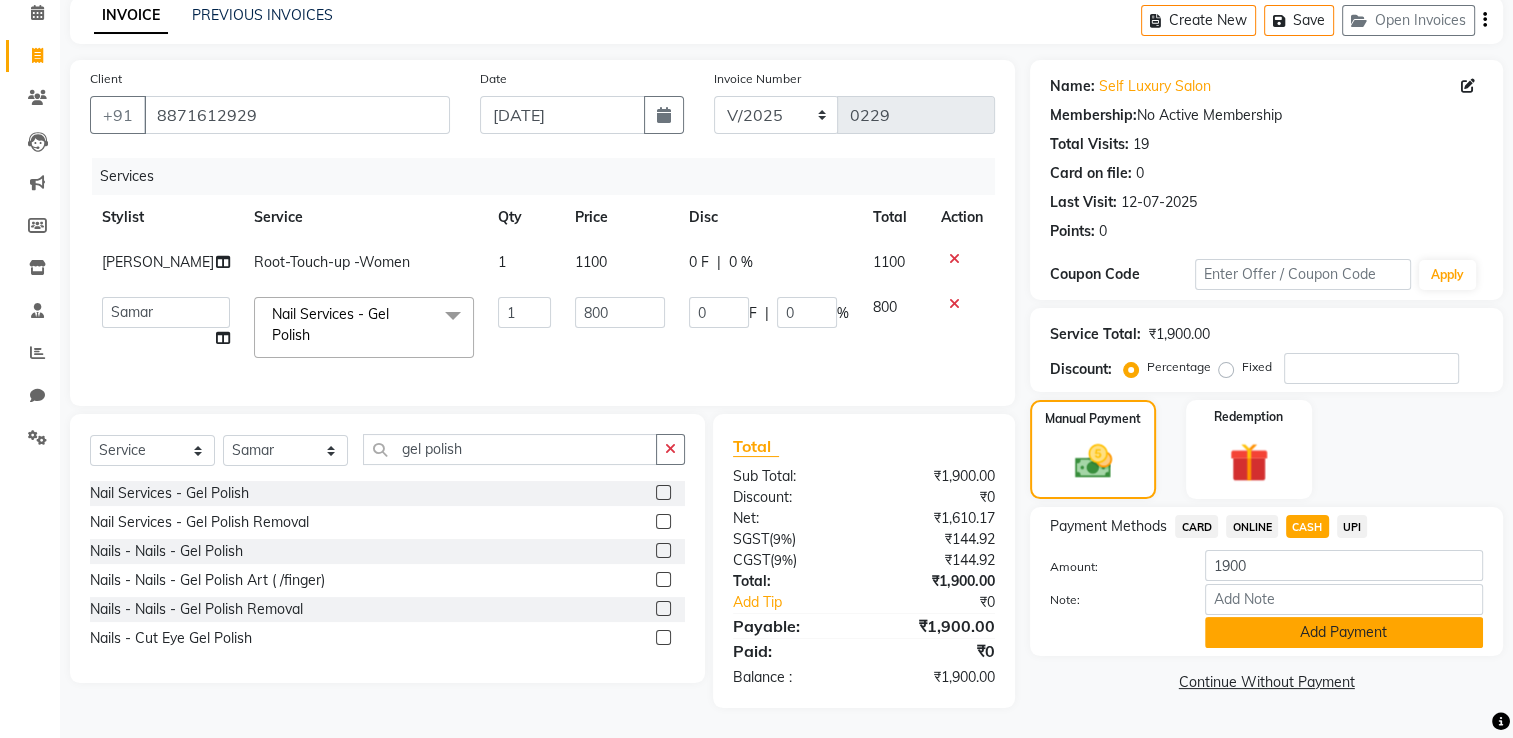 click on "Add Payment" 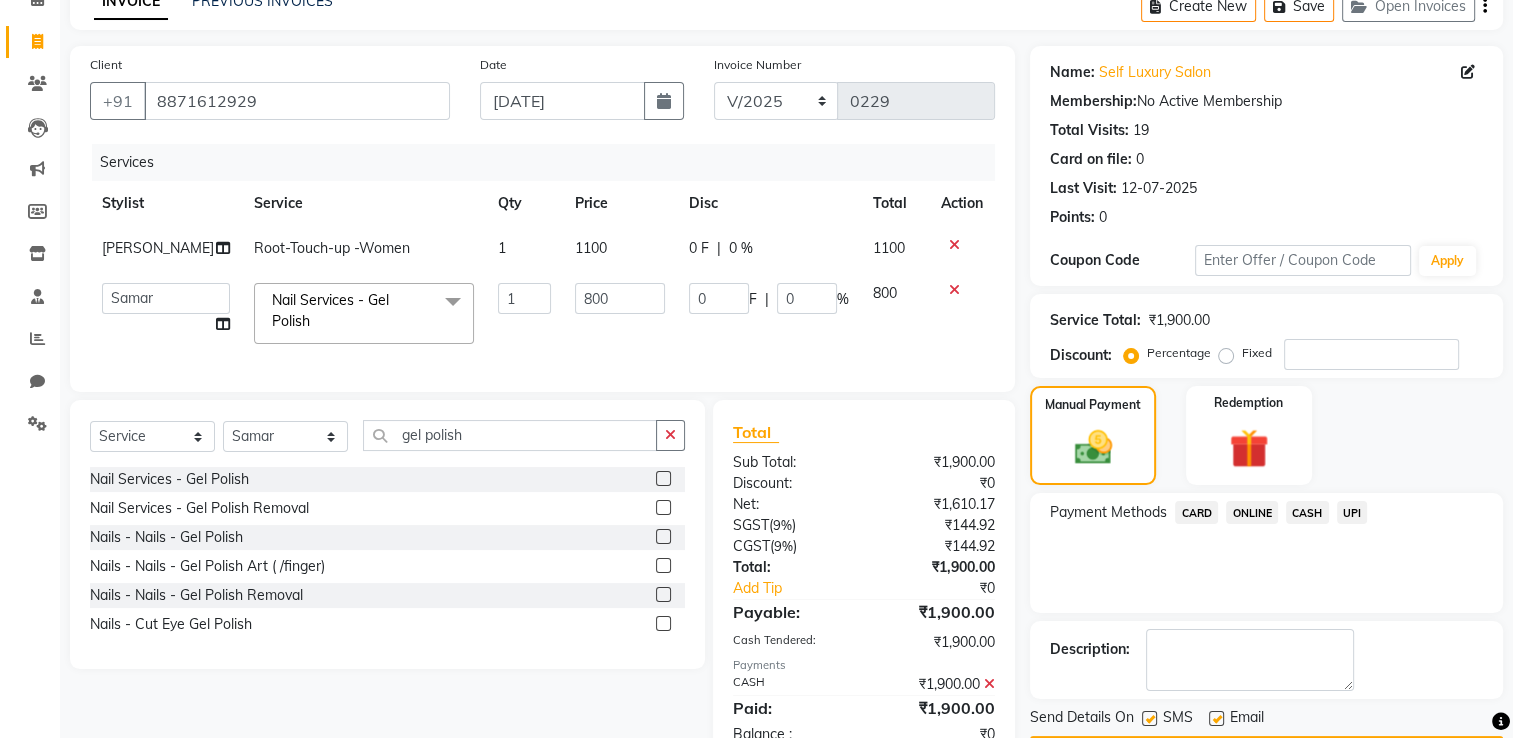 scroll, scrollTop: 176, scrollLeft: 0, axis: vertical 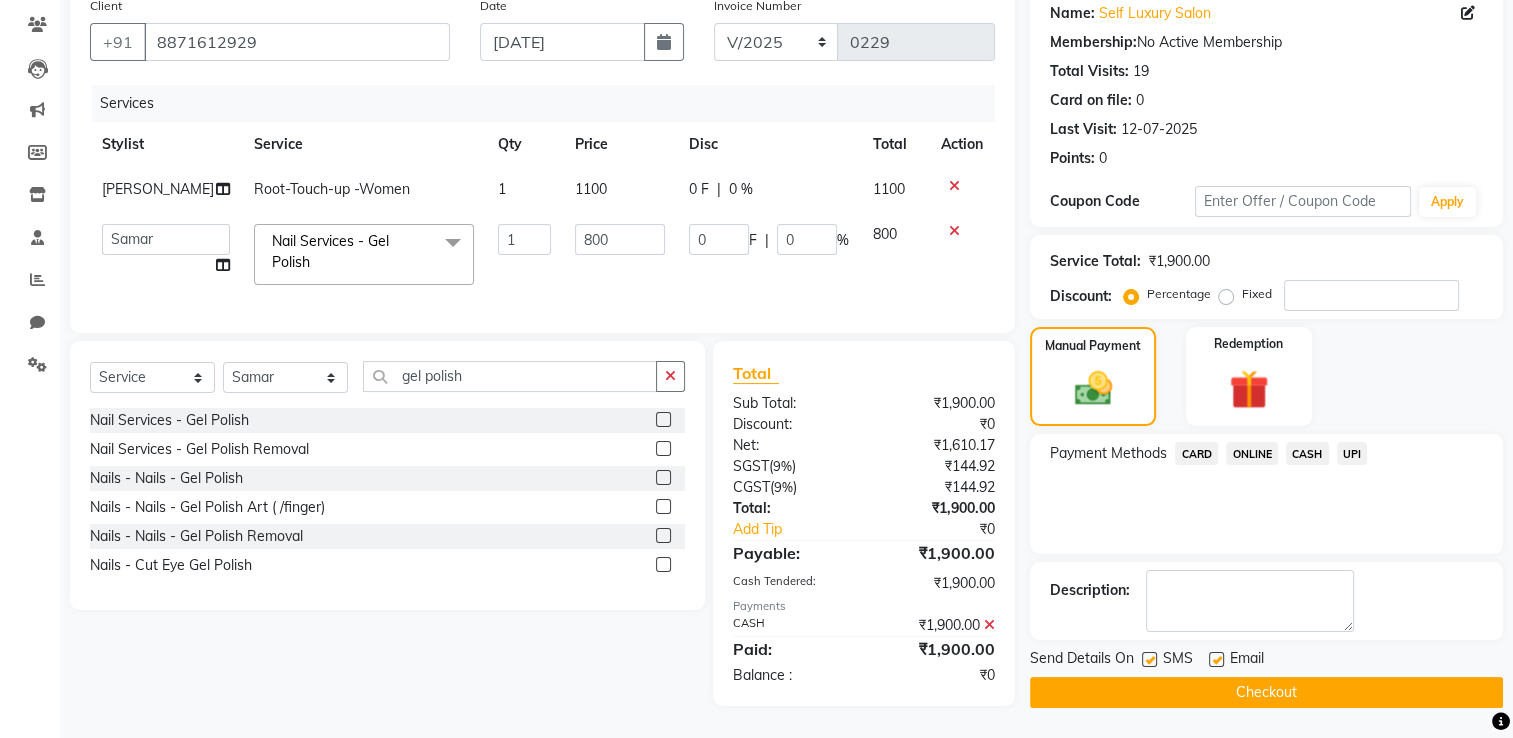 click on "Checkout" 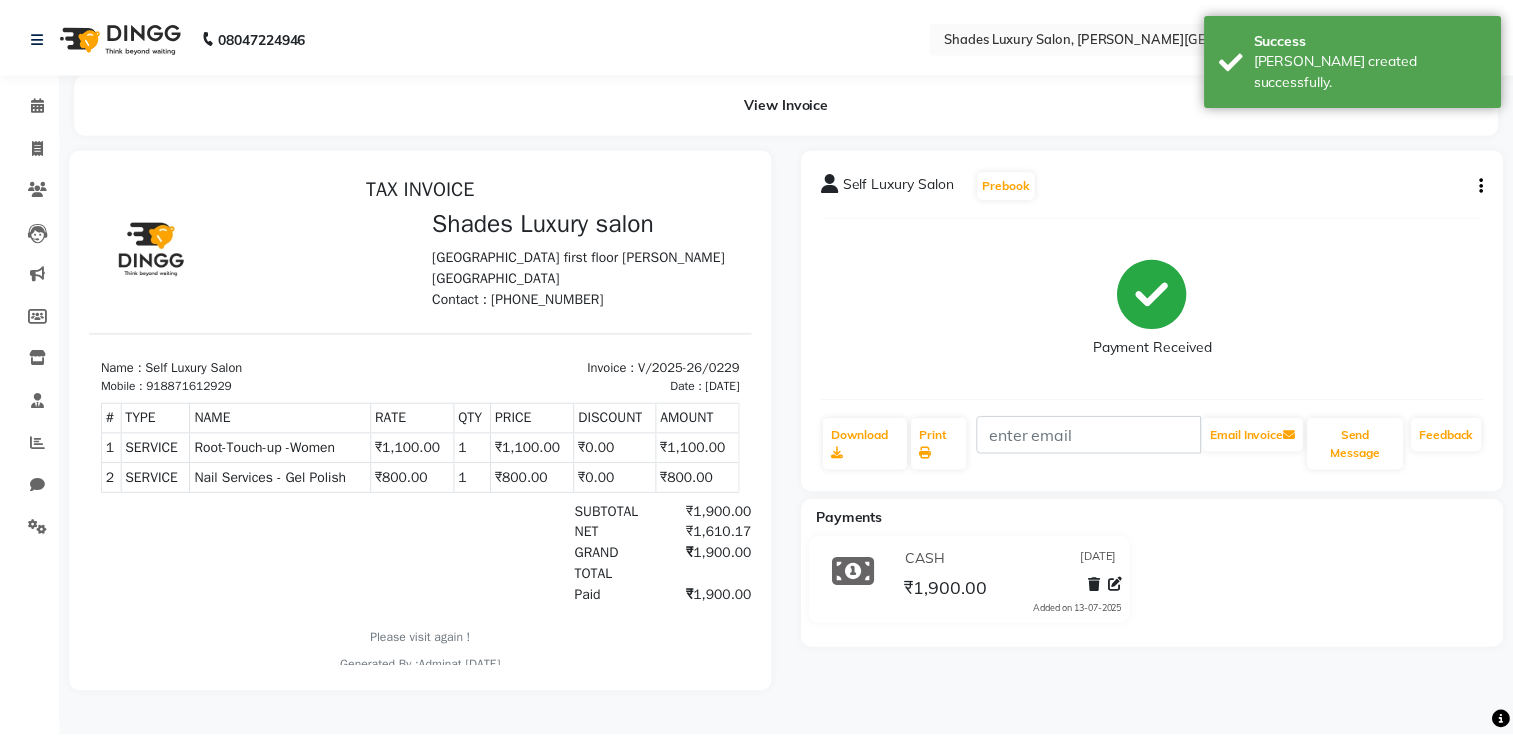 scroll, scrollTop: 0, scrollLeft: 0, axis: both 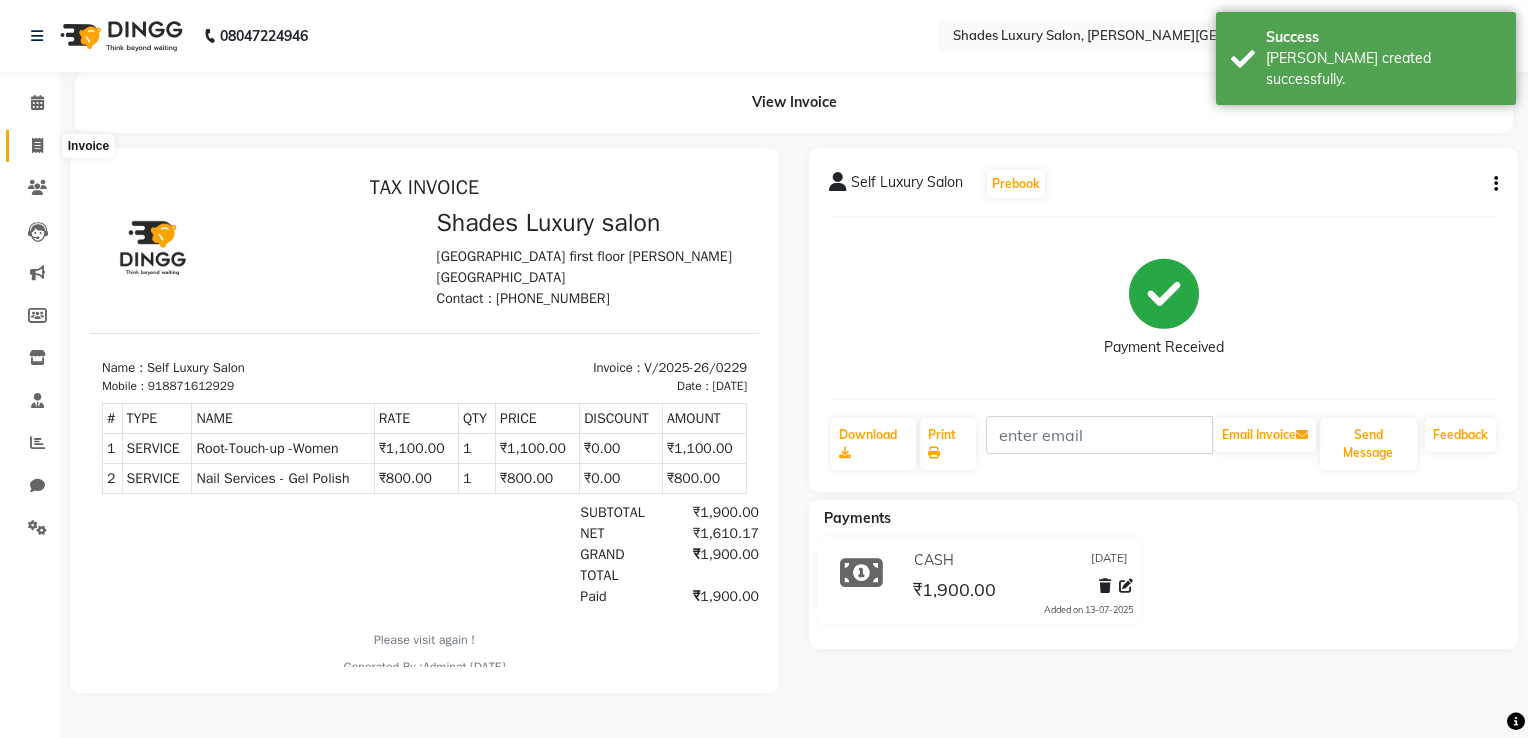 click 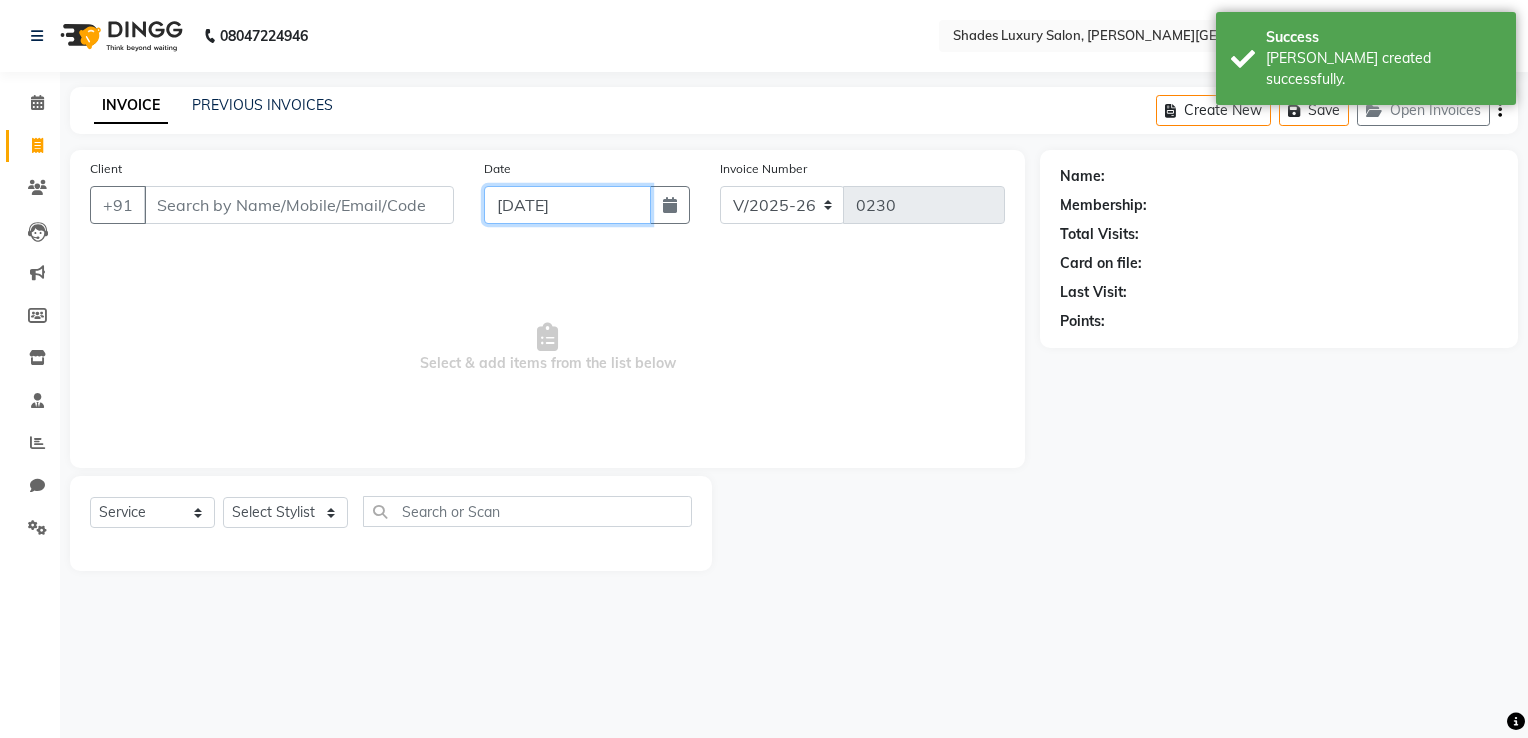 click on "[DATE]" 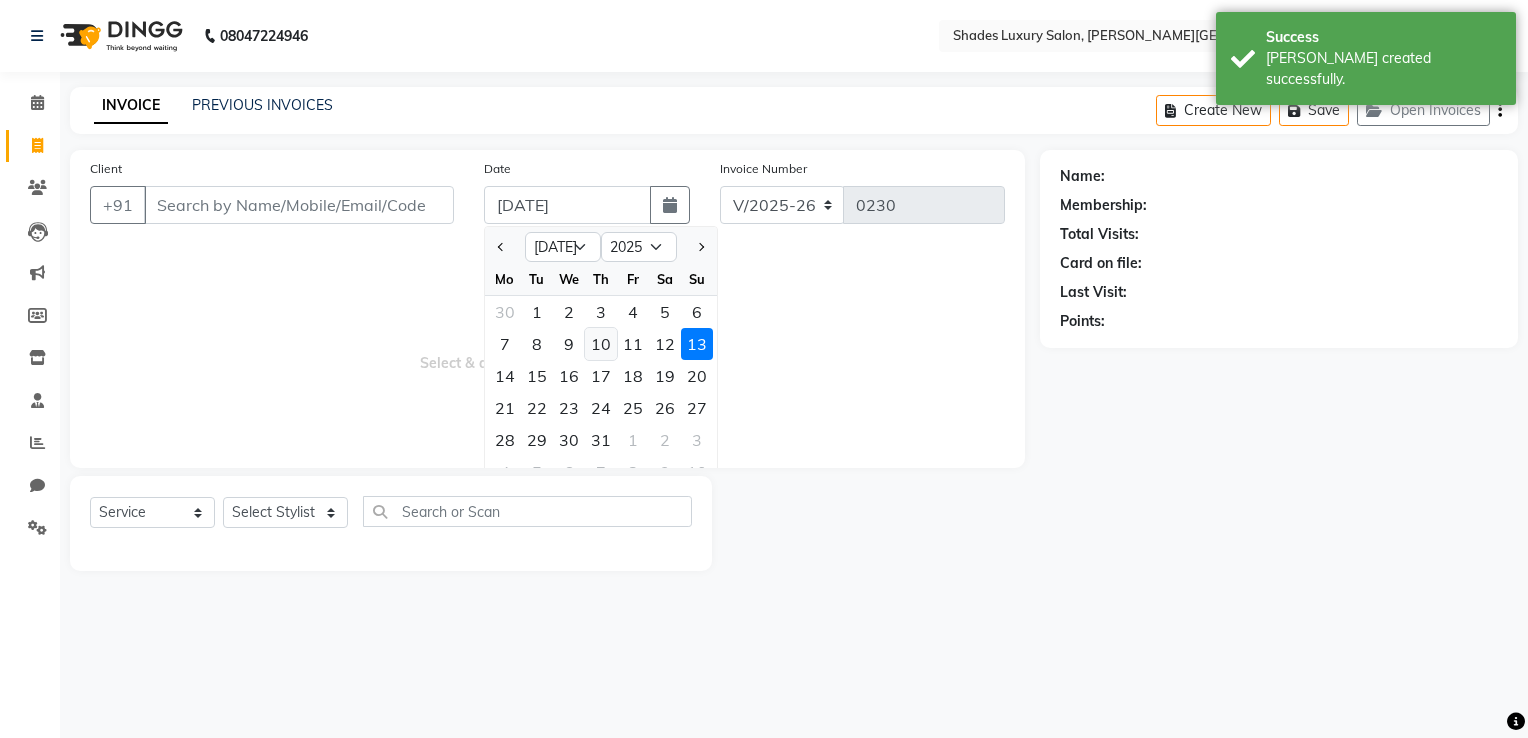 click on "10" 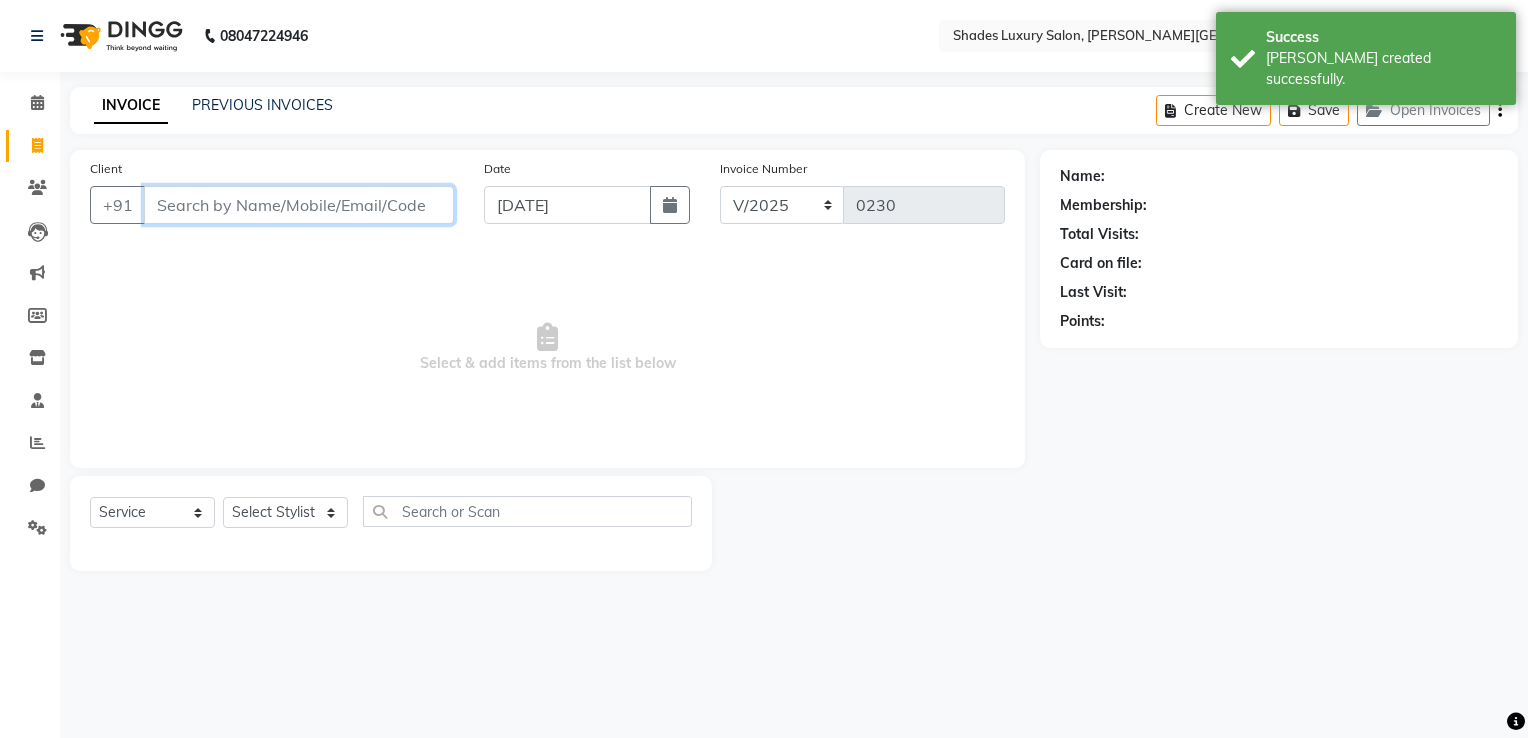 click on "Client" at bounding box center (299, 205) 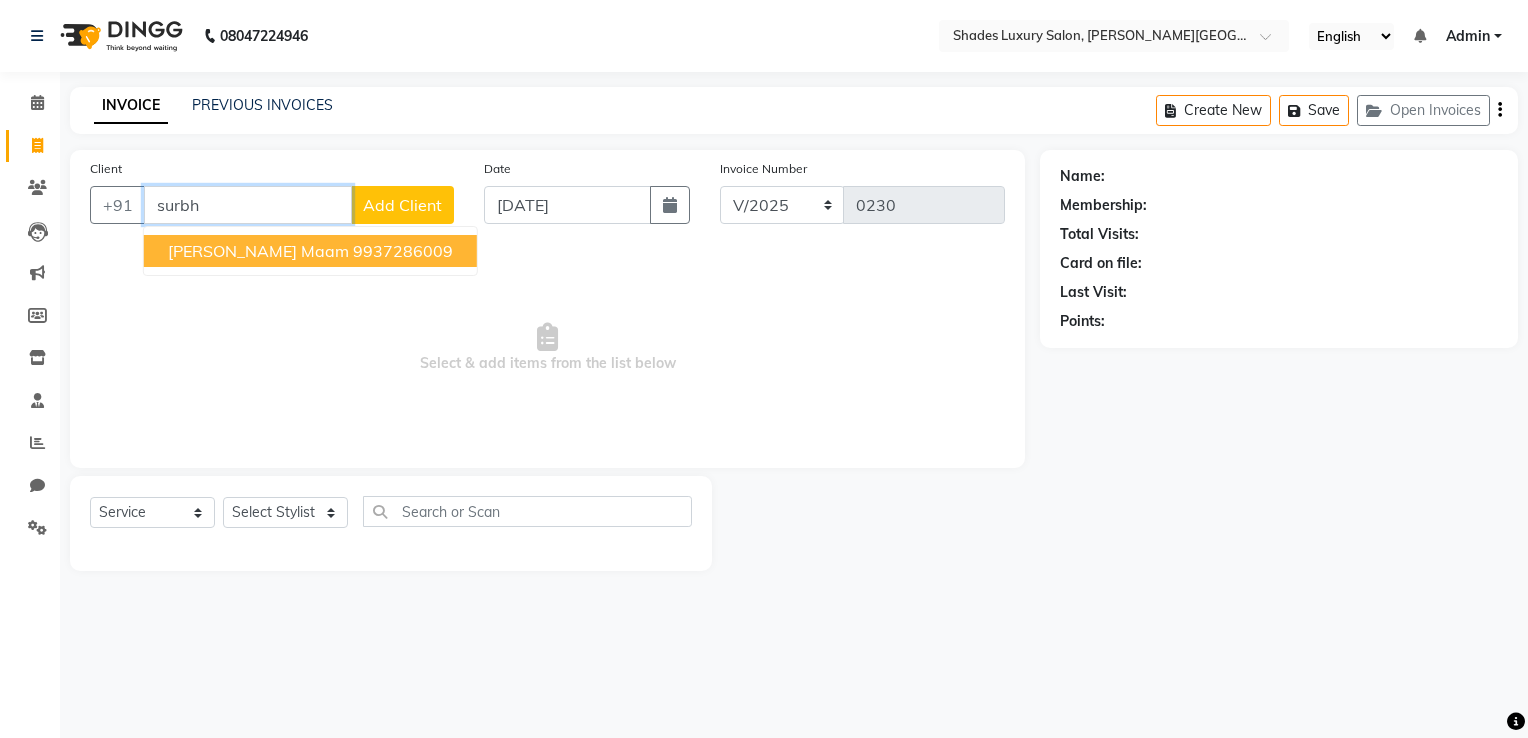 click on "9937286009" at bounding box center (403, 251) 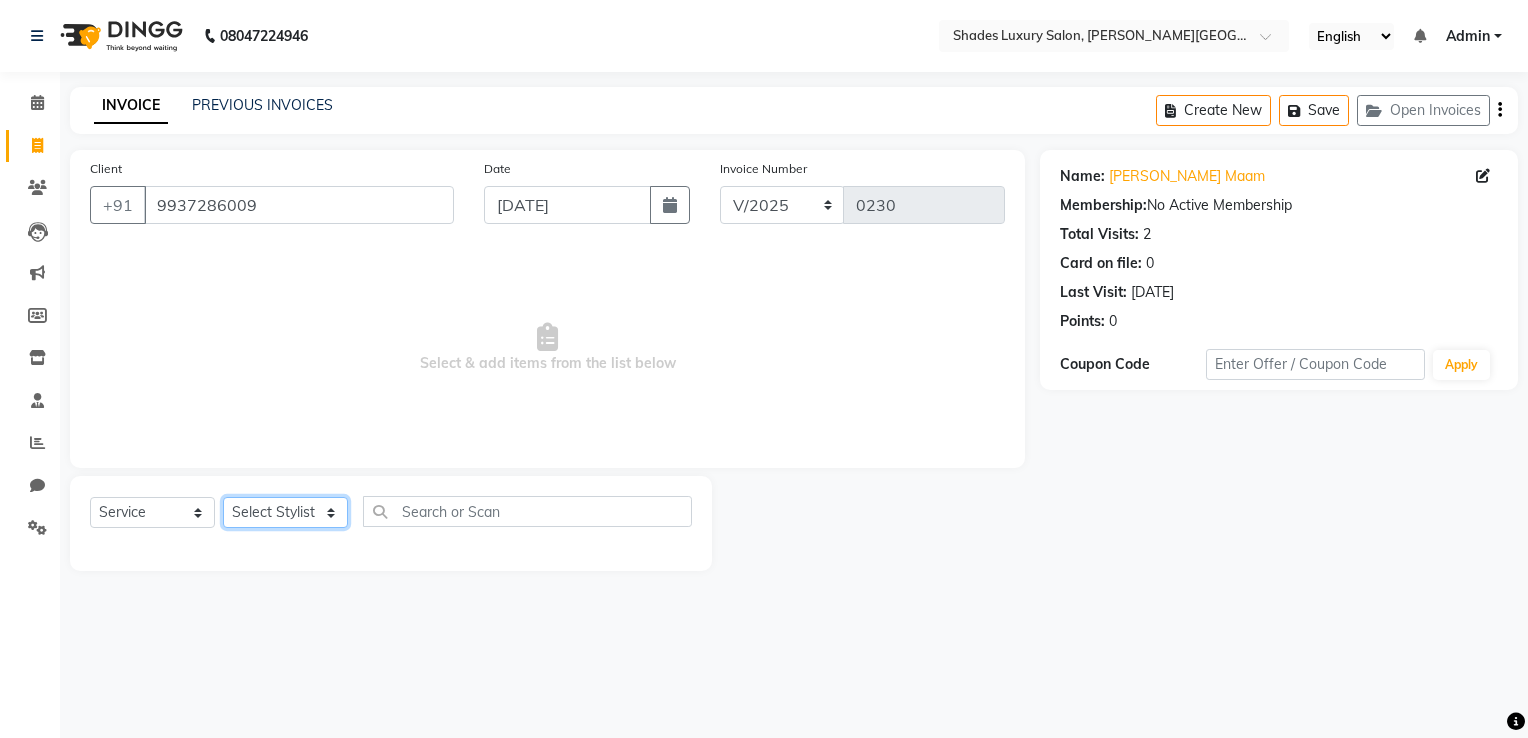 click on "Select Stylist Asha Maam Chandani Mamta Nasim Sir Palak Verma Rashi salman Samar shahbaj" 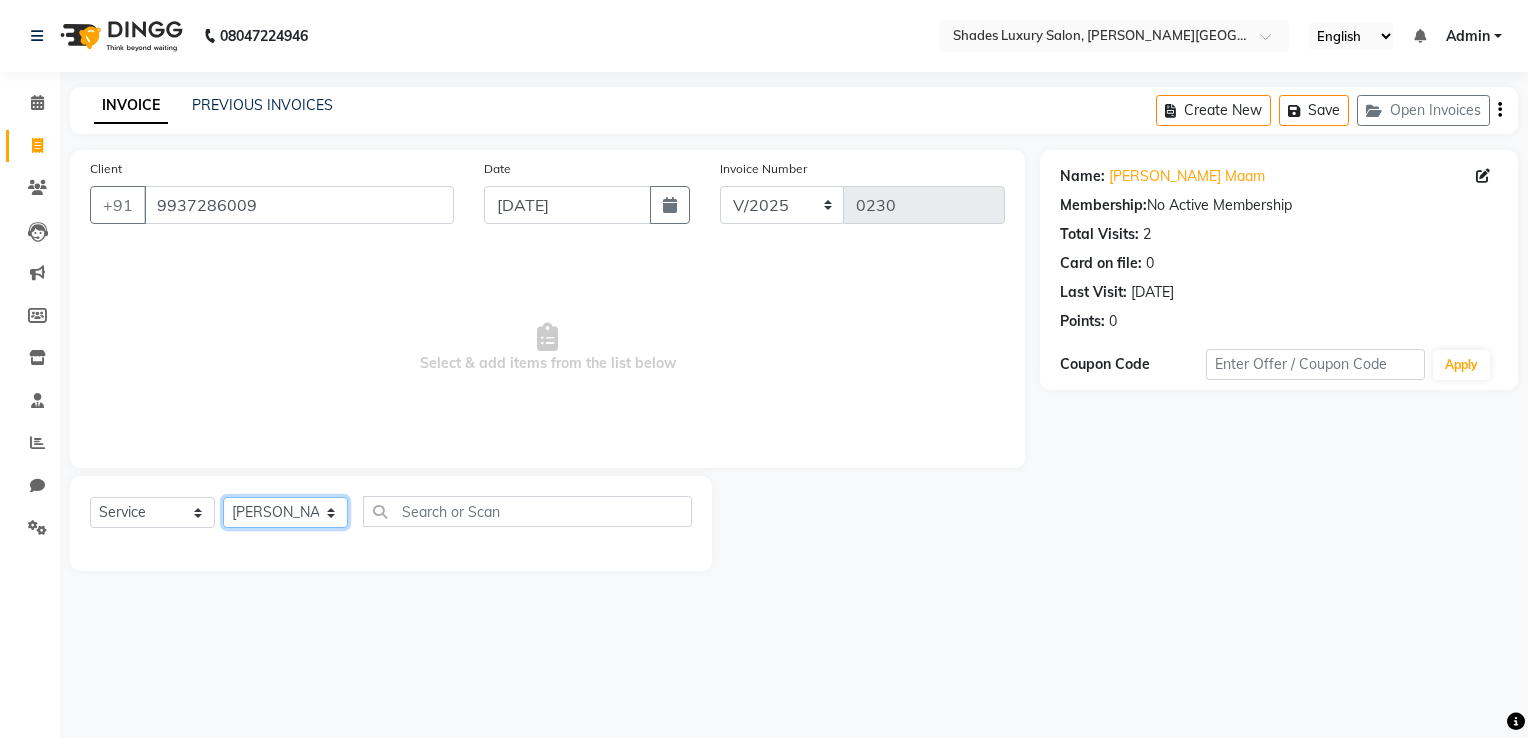 click on "Select Stylist Asha Maam Chandani Mamta Nasim Sir Palak Verma Rashi salman Samar shahbaj" 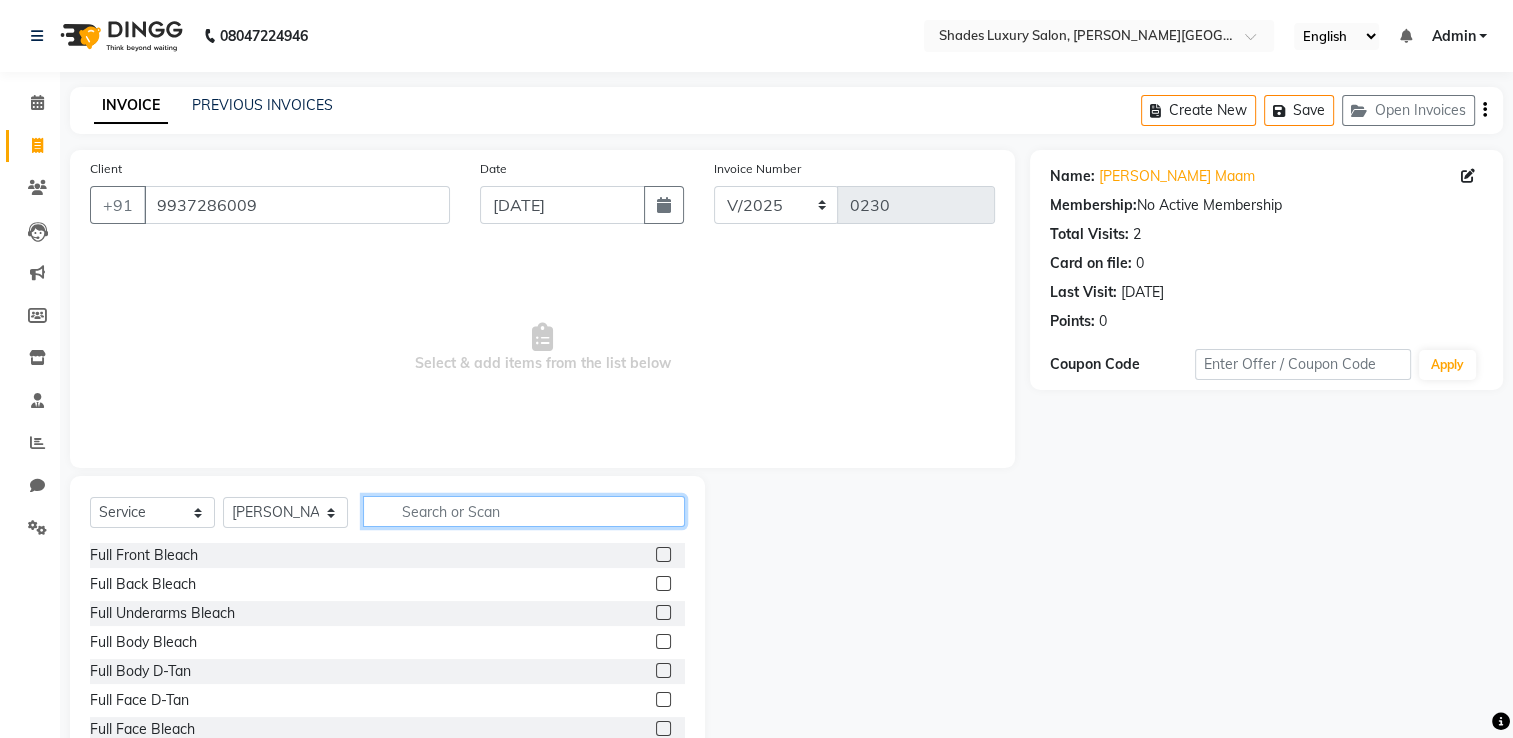 click 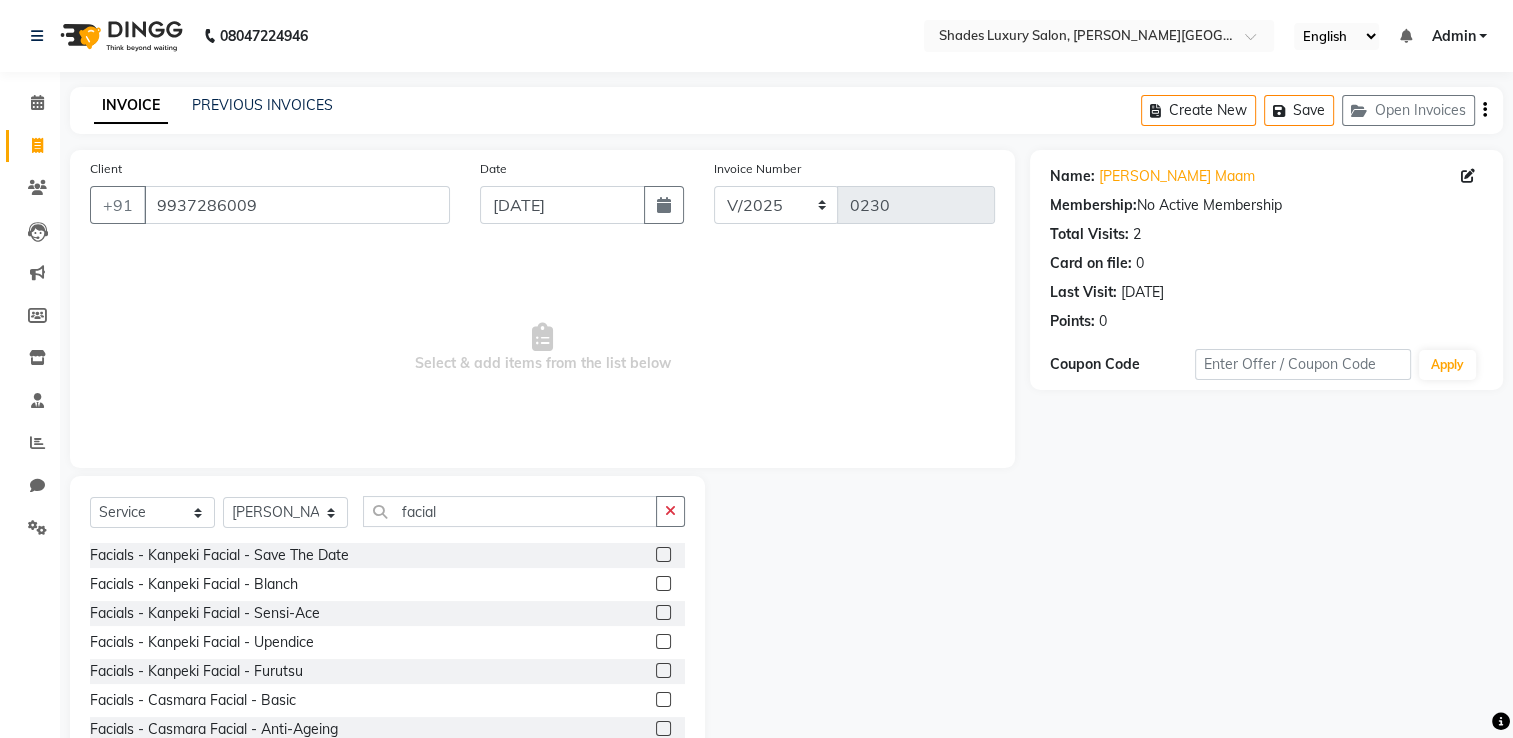click 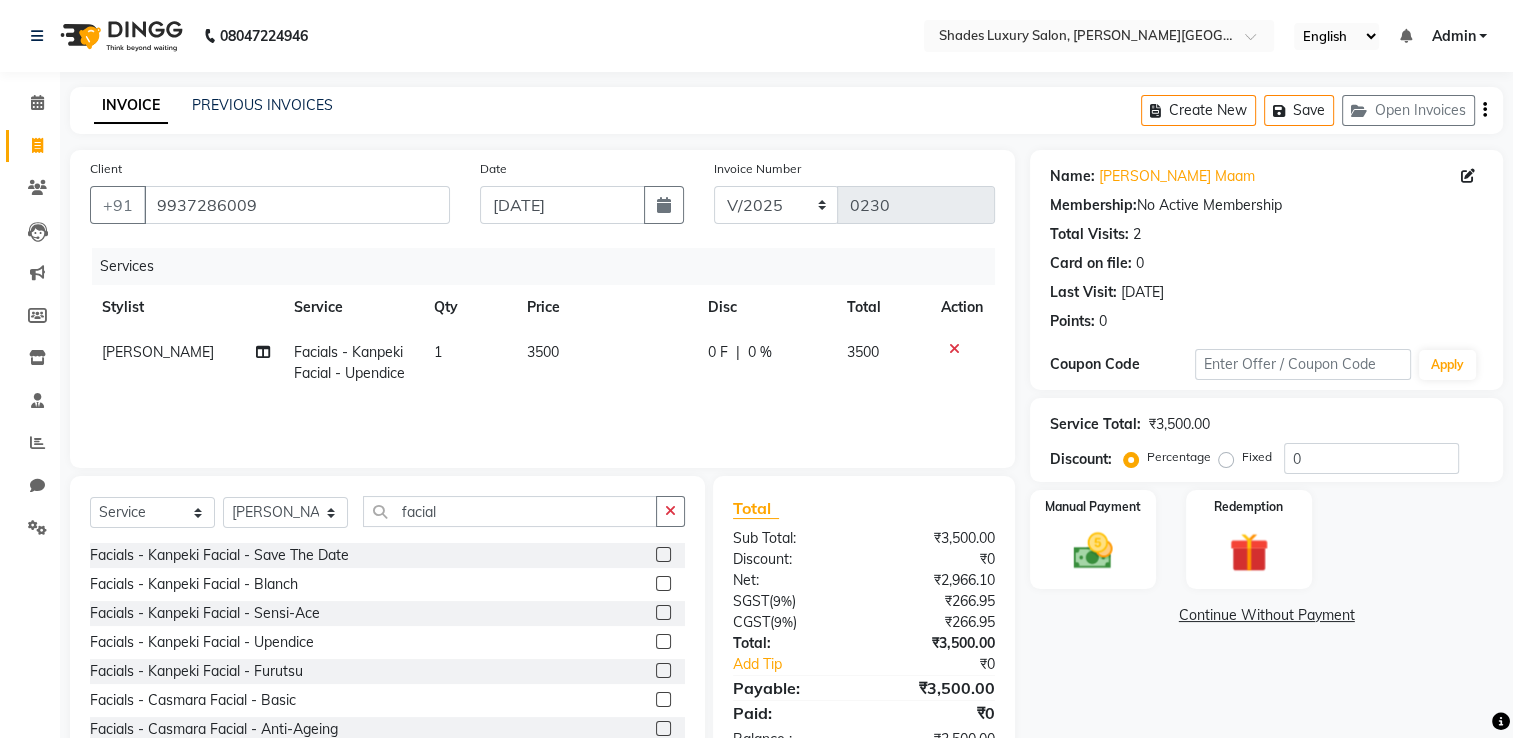 click on "3500" 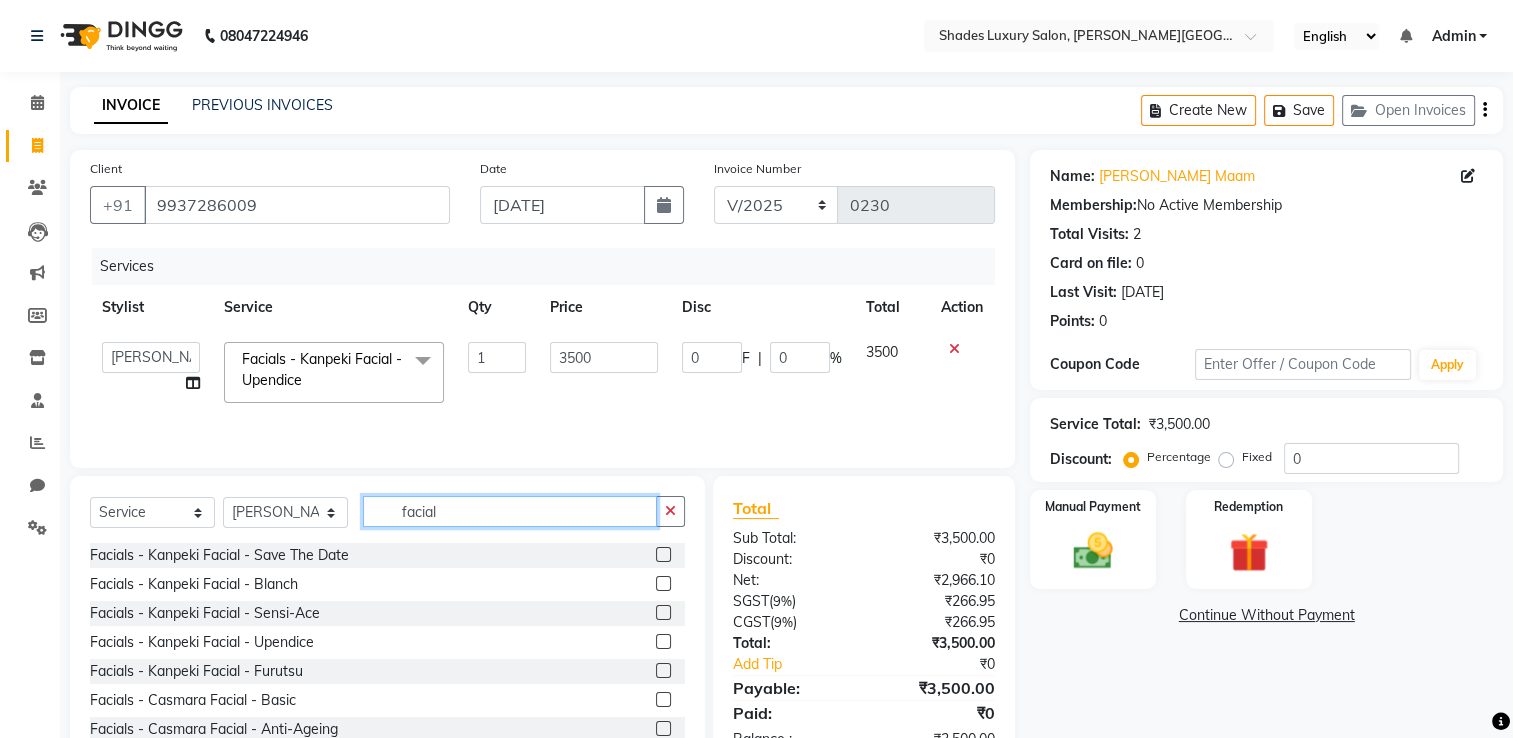 click on "facial" 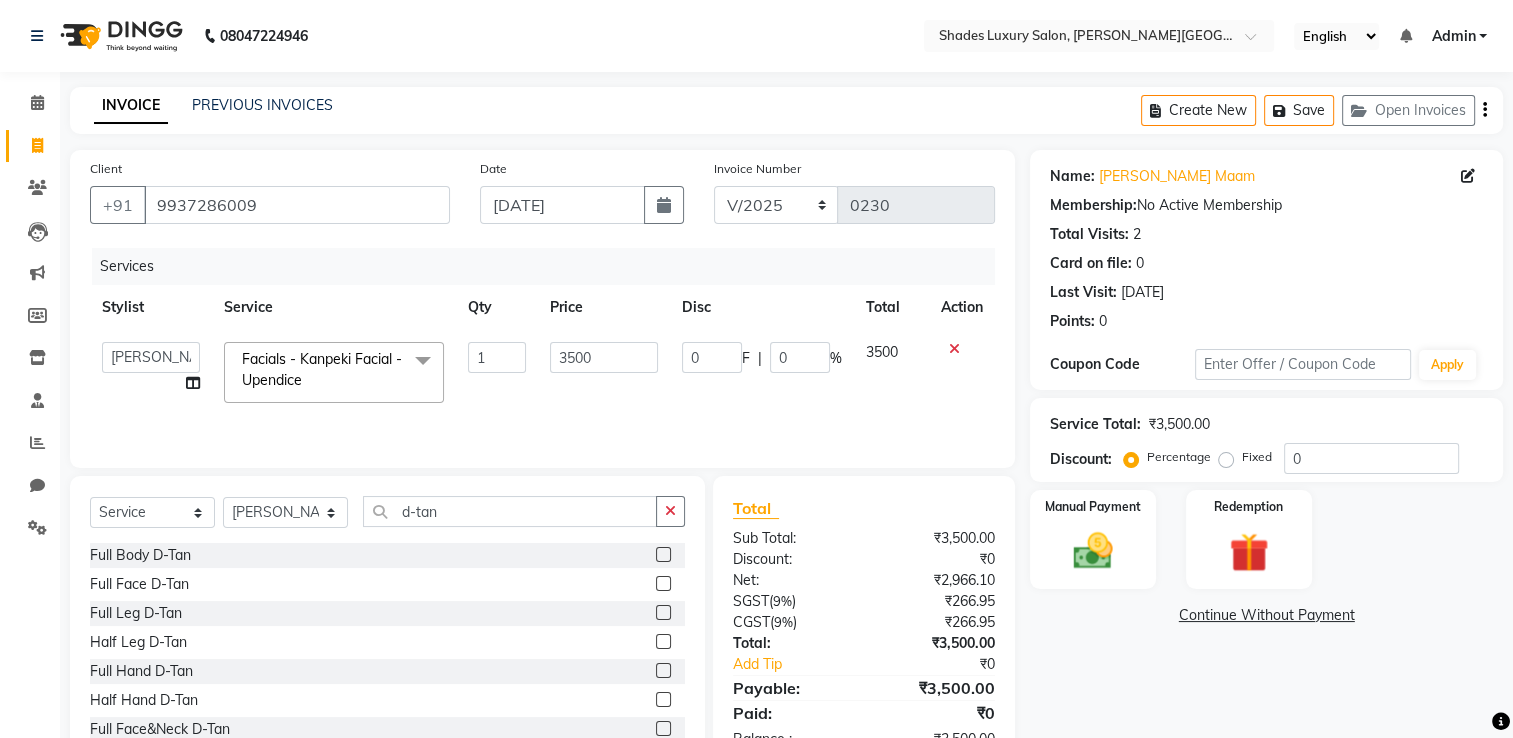 click 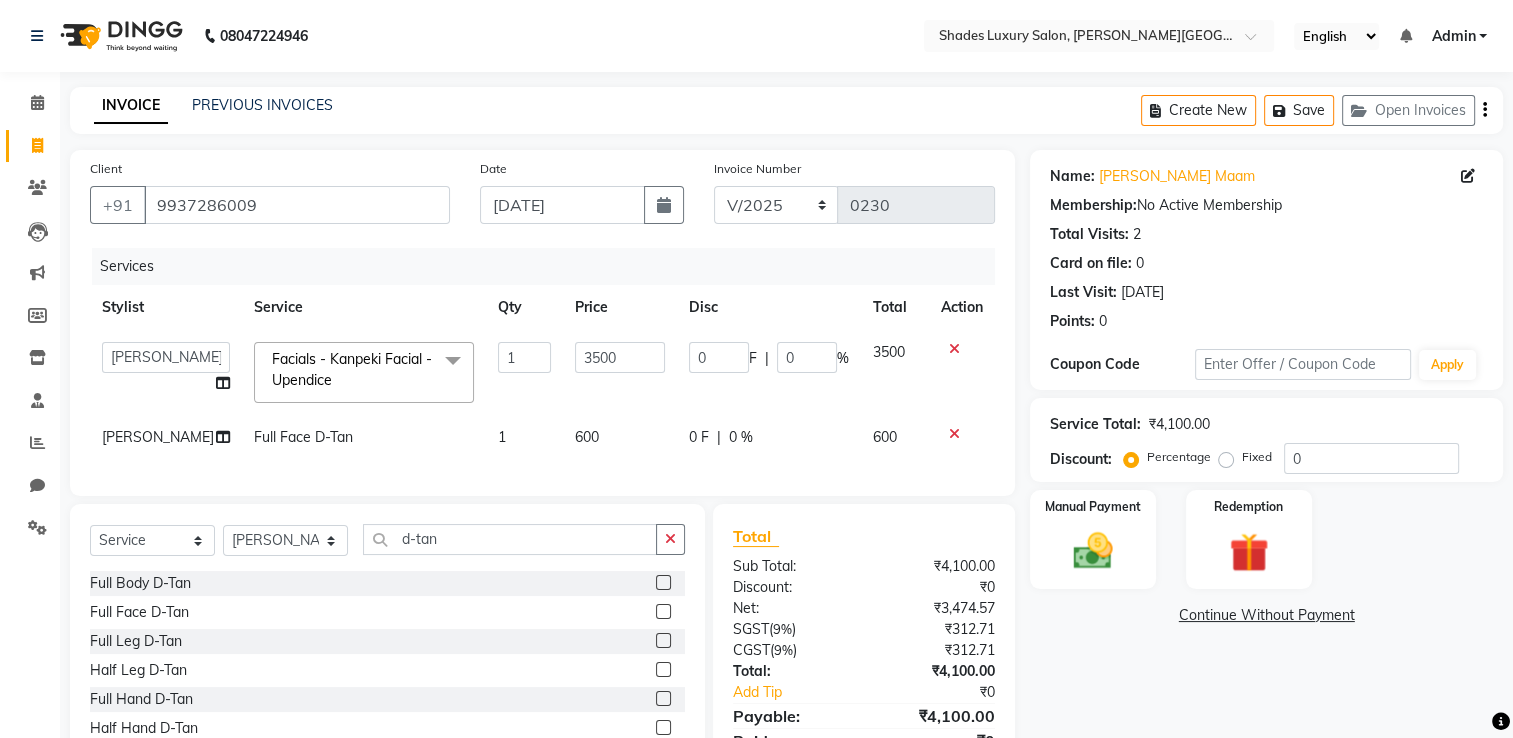 click on "600" 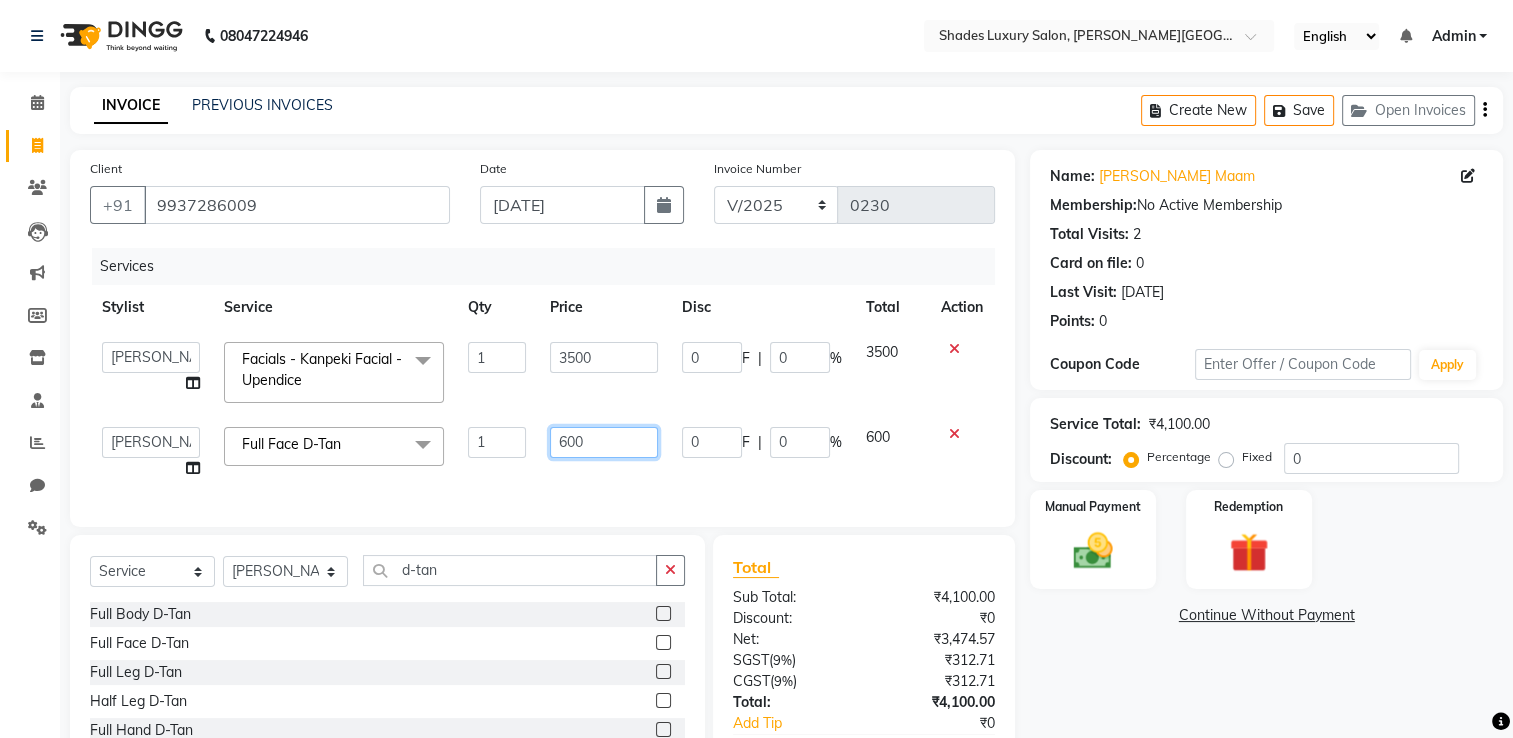 click on "600" 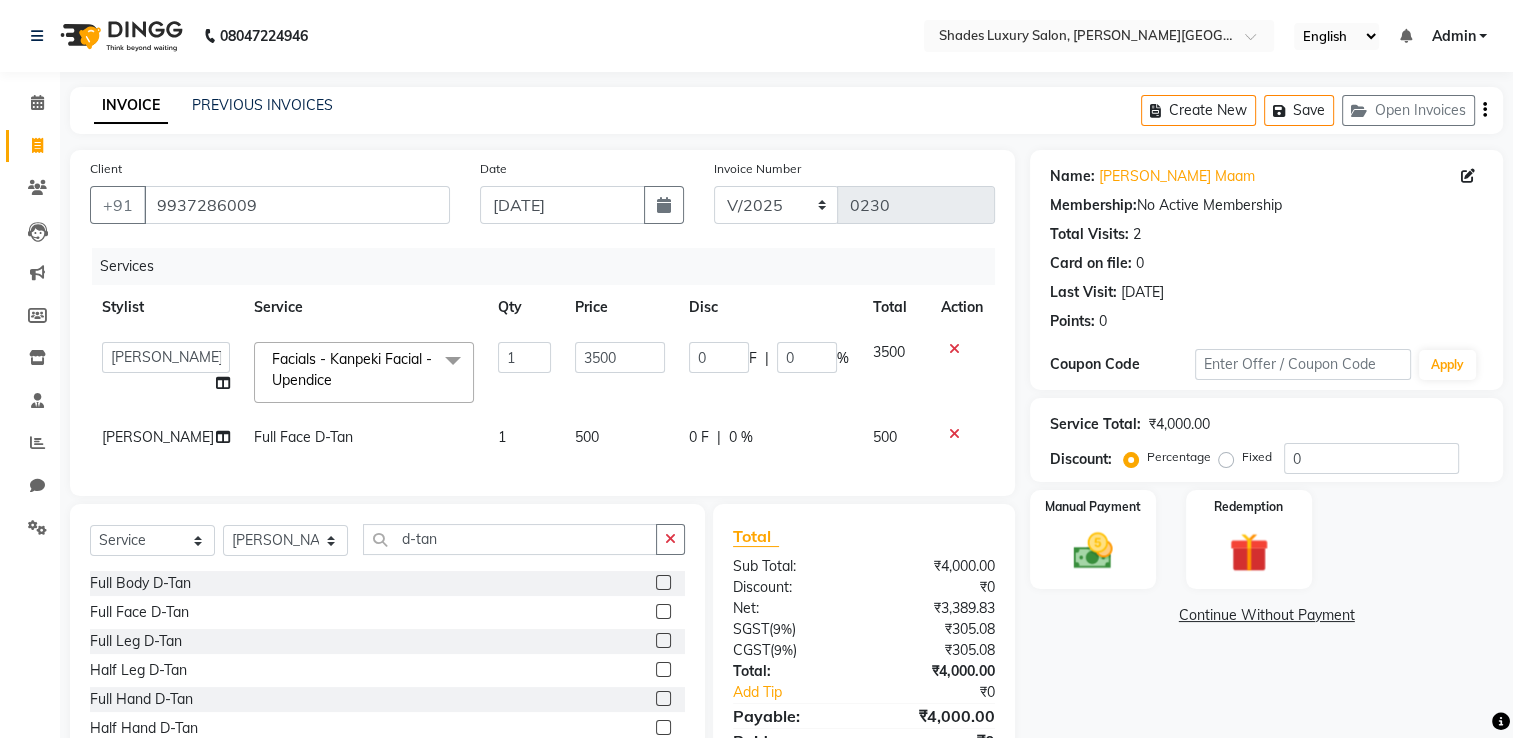 click on "Client +91 9937286009 Date 10-07-2025 Invoice Number V/2025 V/2025-26 0230 Services Stylist Service Qty Price Disc Total Action  Asha Maam   Chandani   Mamta   Nasim Sir   Palak Verma   Rashi   salman   Samar   shahbaj   Facials - Kanpeki Facial - Upendice  x Full Front Bleach  Full Back Bleach Full Underarms Bleach  Full Body Bleach  Full Body D-Tan Full Face D-Tan  Full Face Bleach  Full Face&Neck Bleach  Full Leg D-Tan  Half Leg D-Tan Full Hand D-Tan  Half Hand D-Tan Half Leg Bleach  Full Leg Bleach  Full Face&Neck D-Tan Full Underarms D-Tan Full Front D-Tan Half Front D-Tan Full Back D-Tan Half Back D-Tan Full Underarms D-Tan Full Neck D-Tan Half Front Bleach  Half Back Bleach Full Hand Bleach  Half Hand Bleach  Full Neck Bleach Haircut (Women) Creative Cut (Women) Child Haircut (Women) Shampoo (Women)  Conditioning (Women) Highlights (Per Foil) (Women) Haircut (Men) Creative Cut (Men) Child Haircut (Men) Shampoo (Men) Beard Trimming  Shaving Hair Set -Men  Facials - Kanpeki Facial - Save The Date Curls" 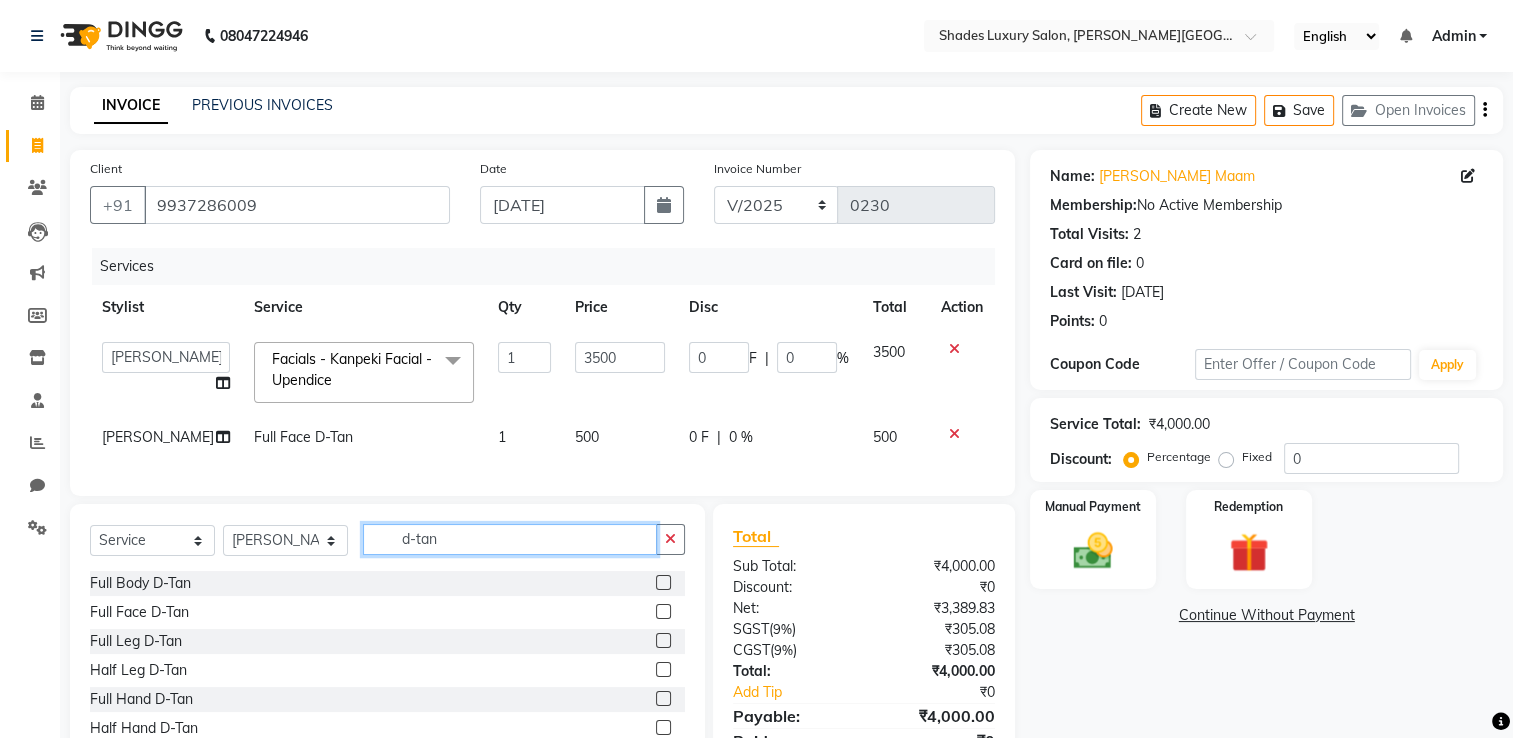 click on "d-tan" 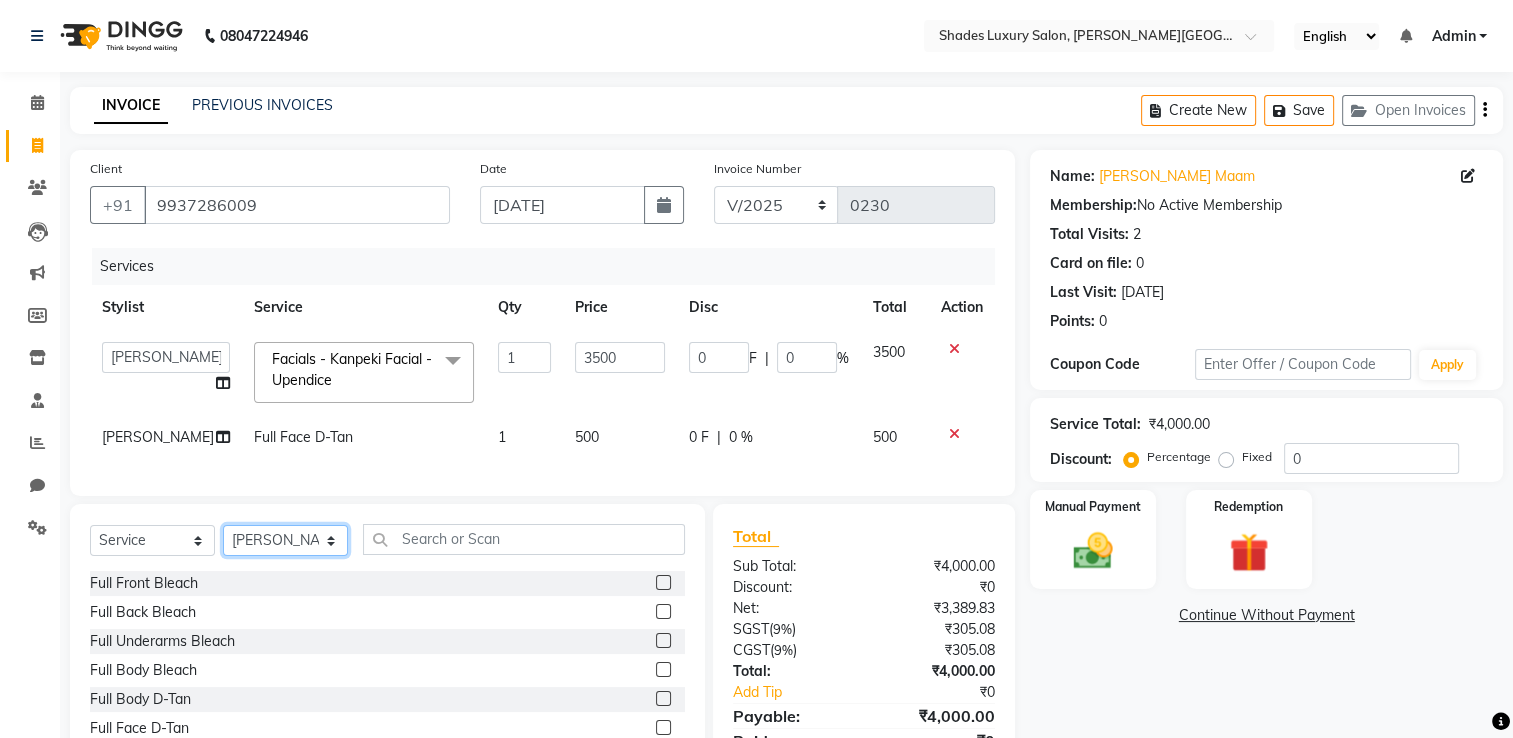 click on "Select Stylist Asha Maam Chandani Mamta Nasim Sir Palak Verma Rashi salman Samar shahbaj" 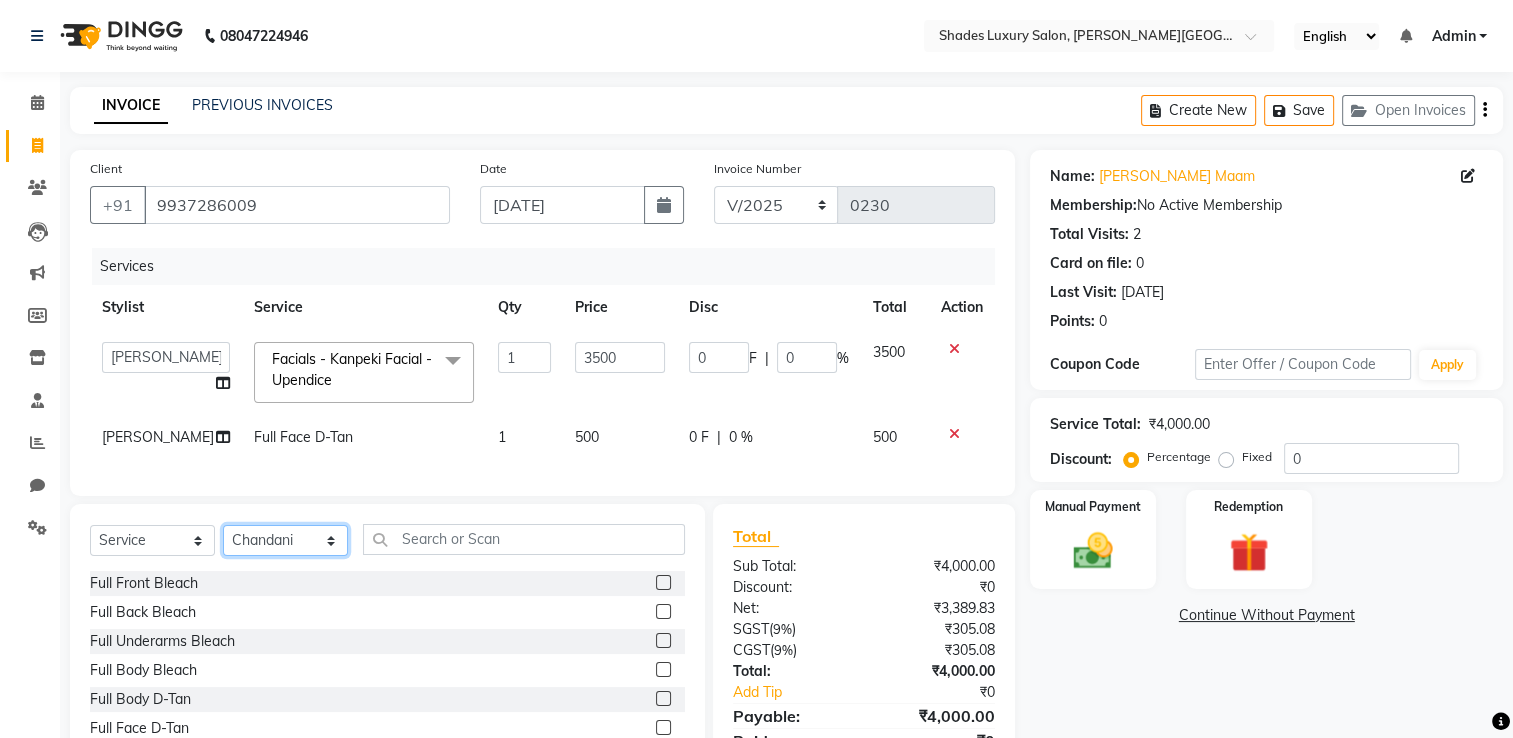click on "Select Stylist Asha Maam Chandani Mamta Nasim Sir Palak Verma Rashi salman Samar shahbaj" 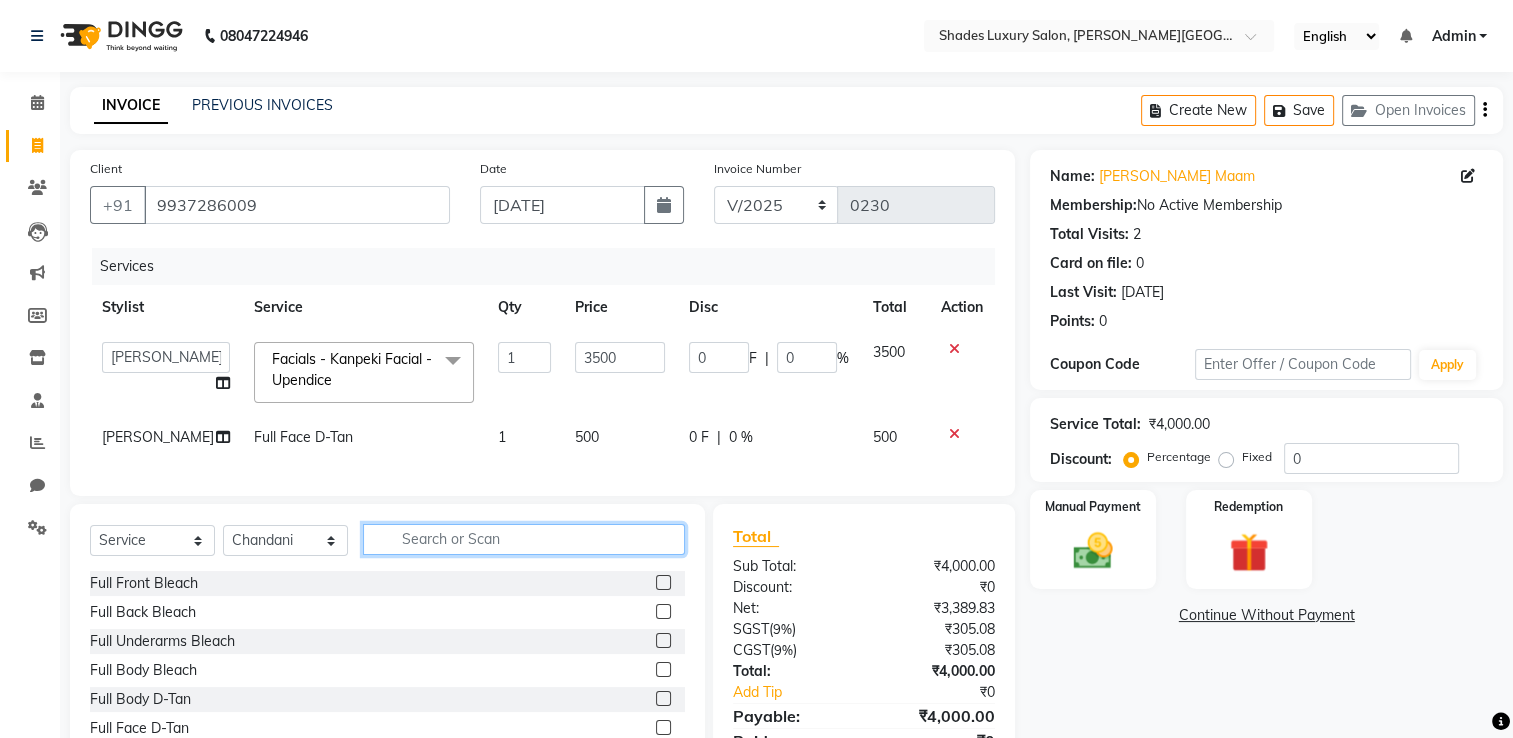 click 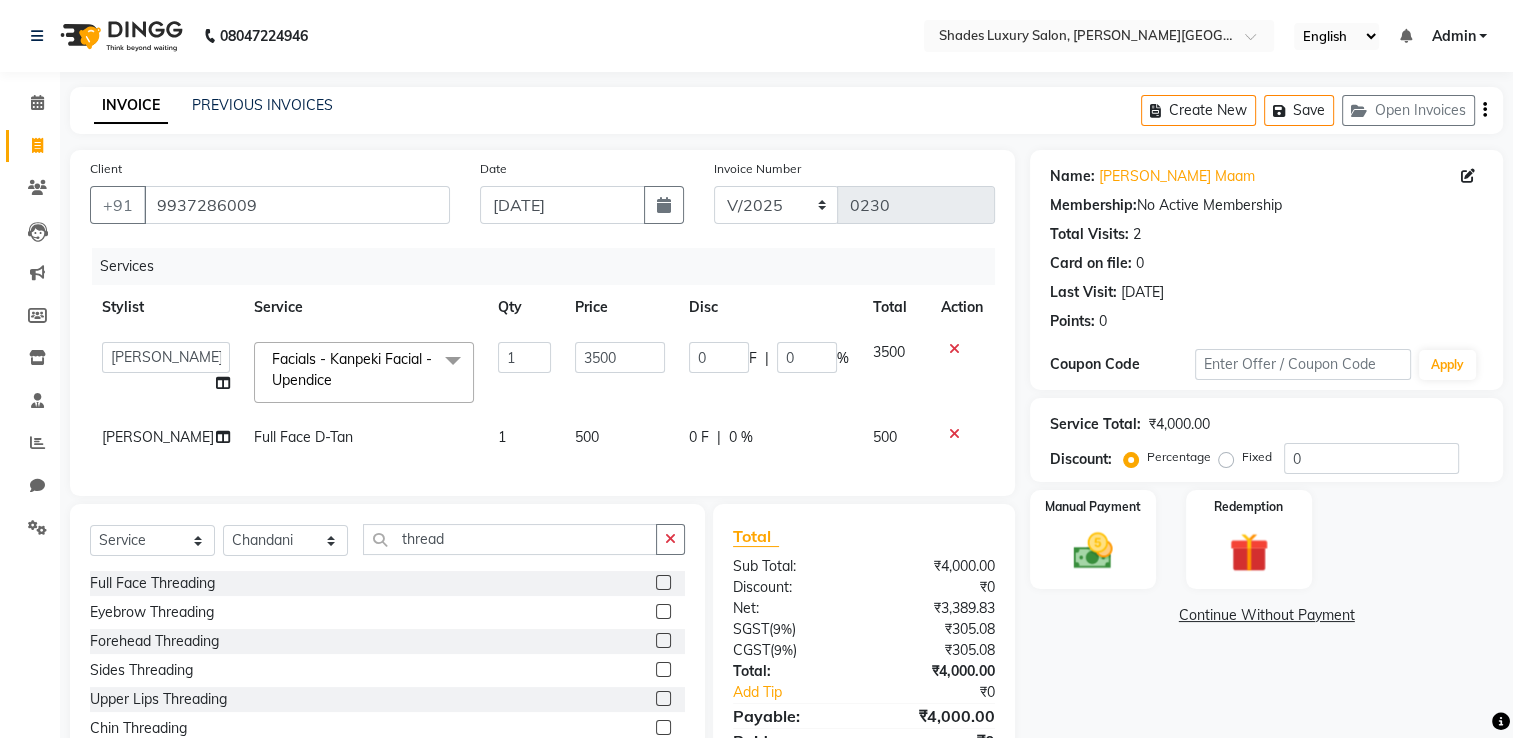 click 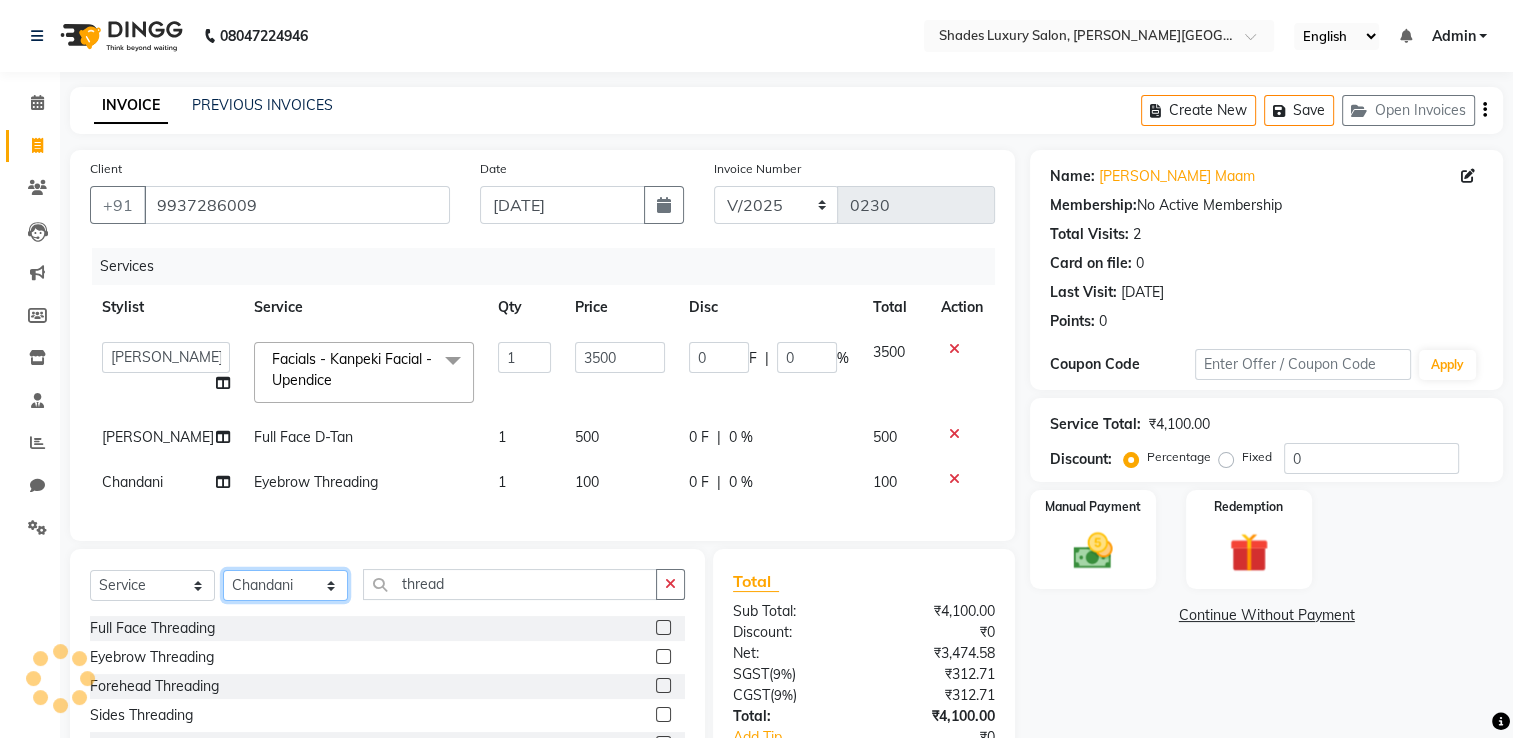 click on "Select Stylist Asha Maam Chandani Mamta Nasim Sir Palak Verma Rashi salman Samar shahbaj" 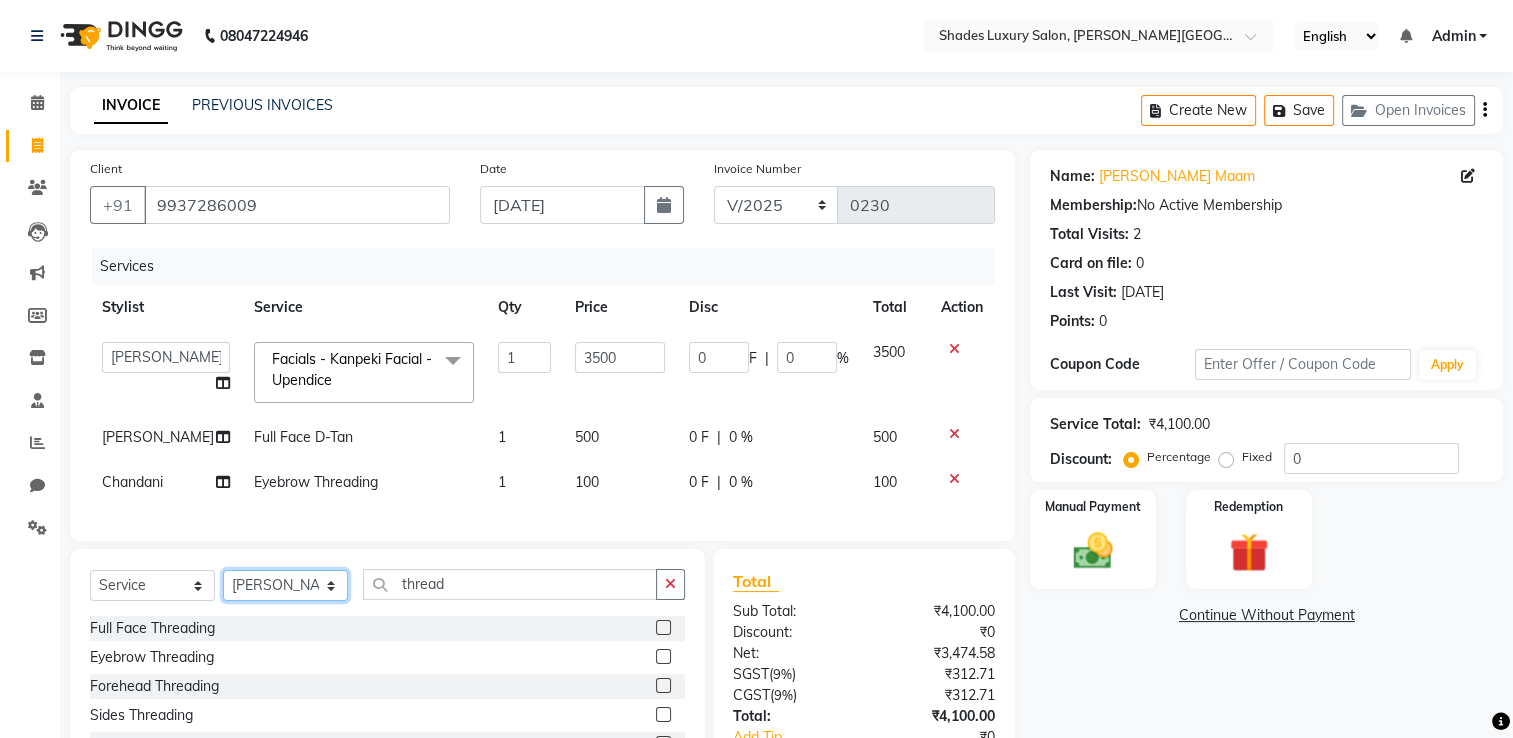 click on "Select Stylist Asha Maam Chandani Mamta Nasim Sir Palak Verma Rashi salman Samar shahbaj" 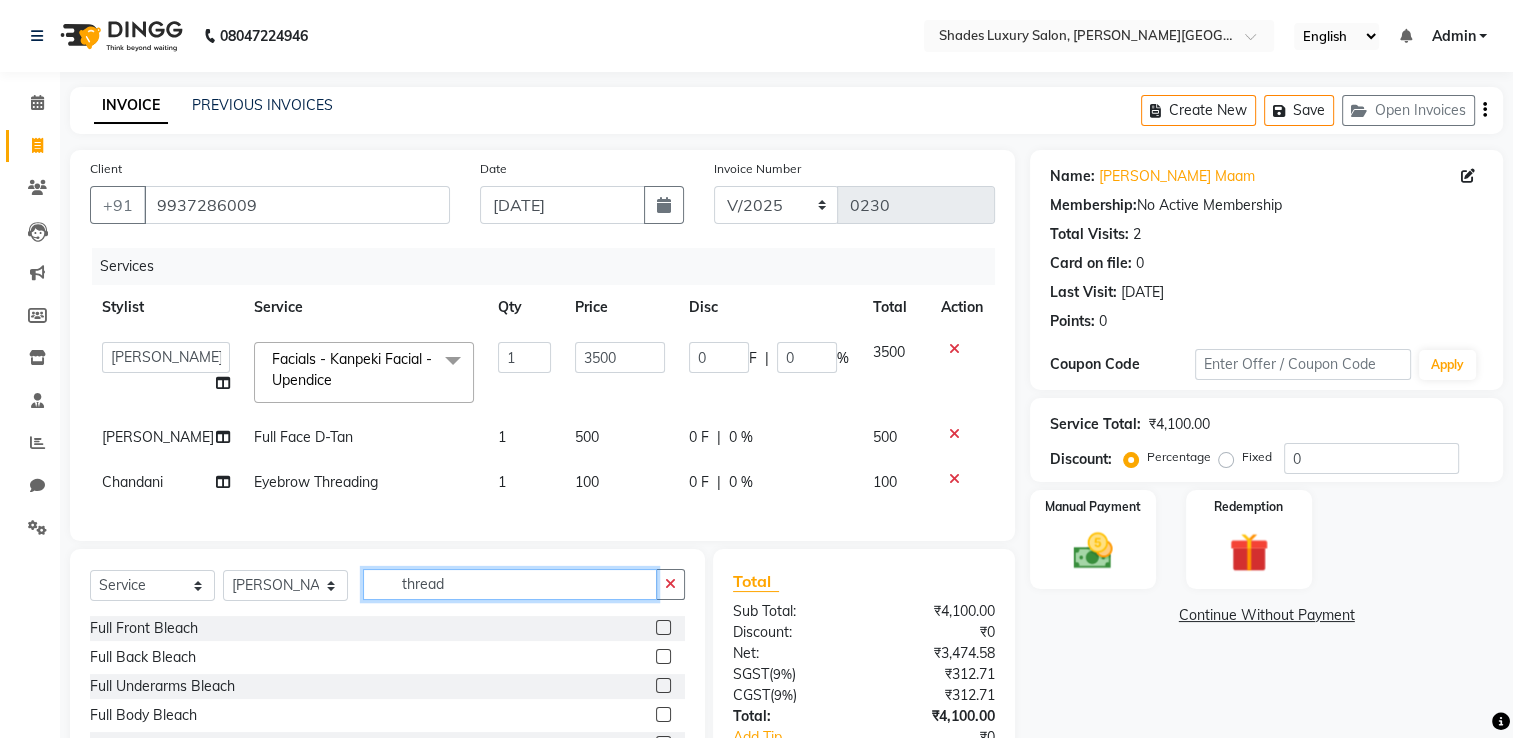 click on "thread" 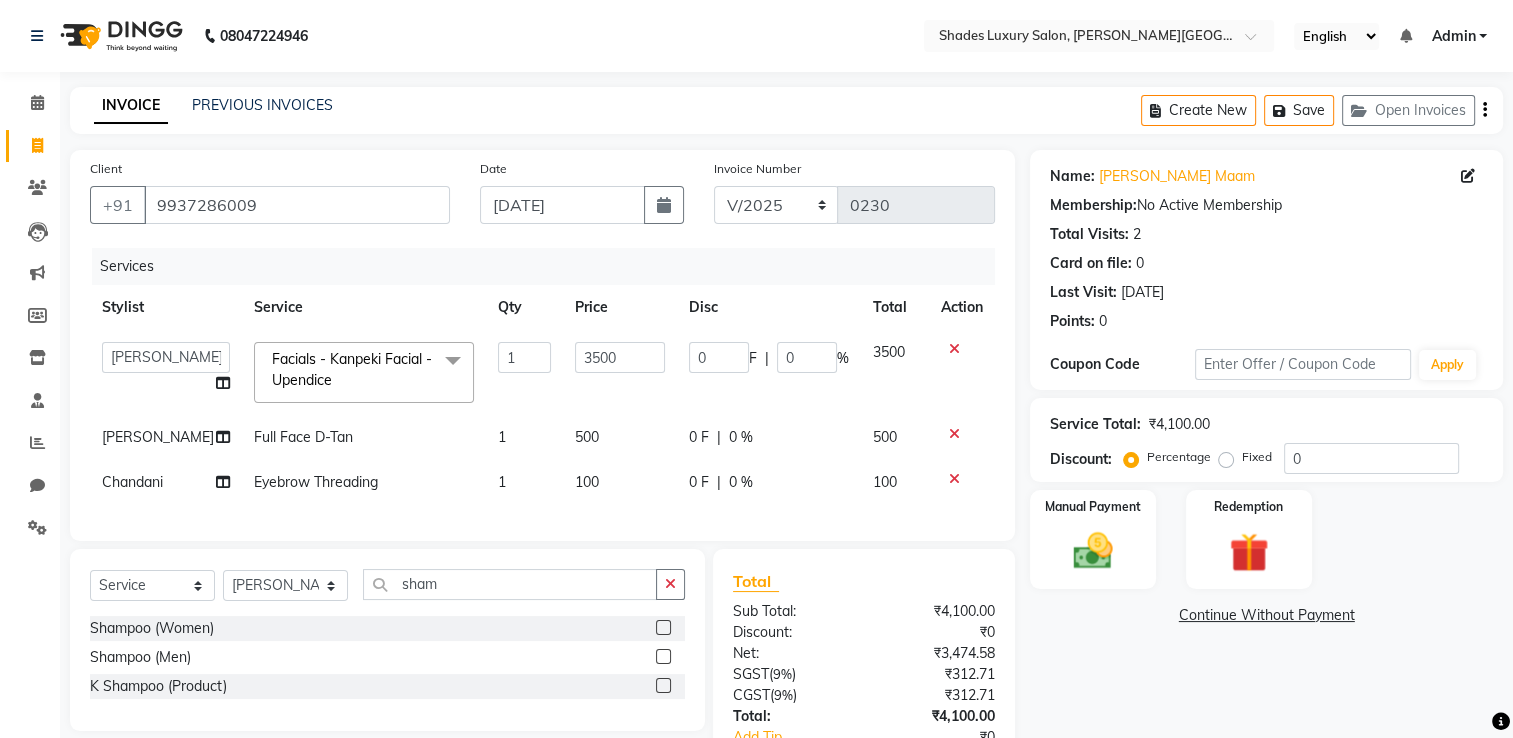 click 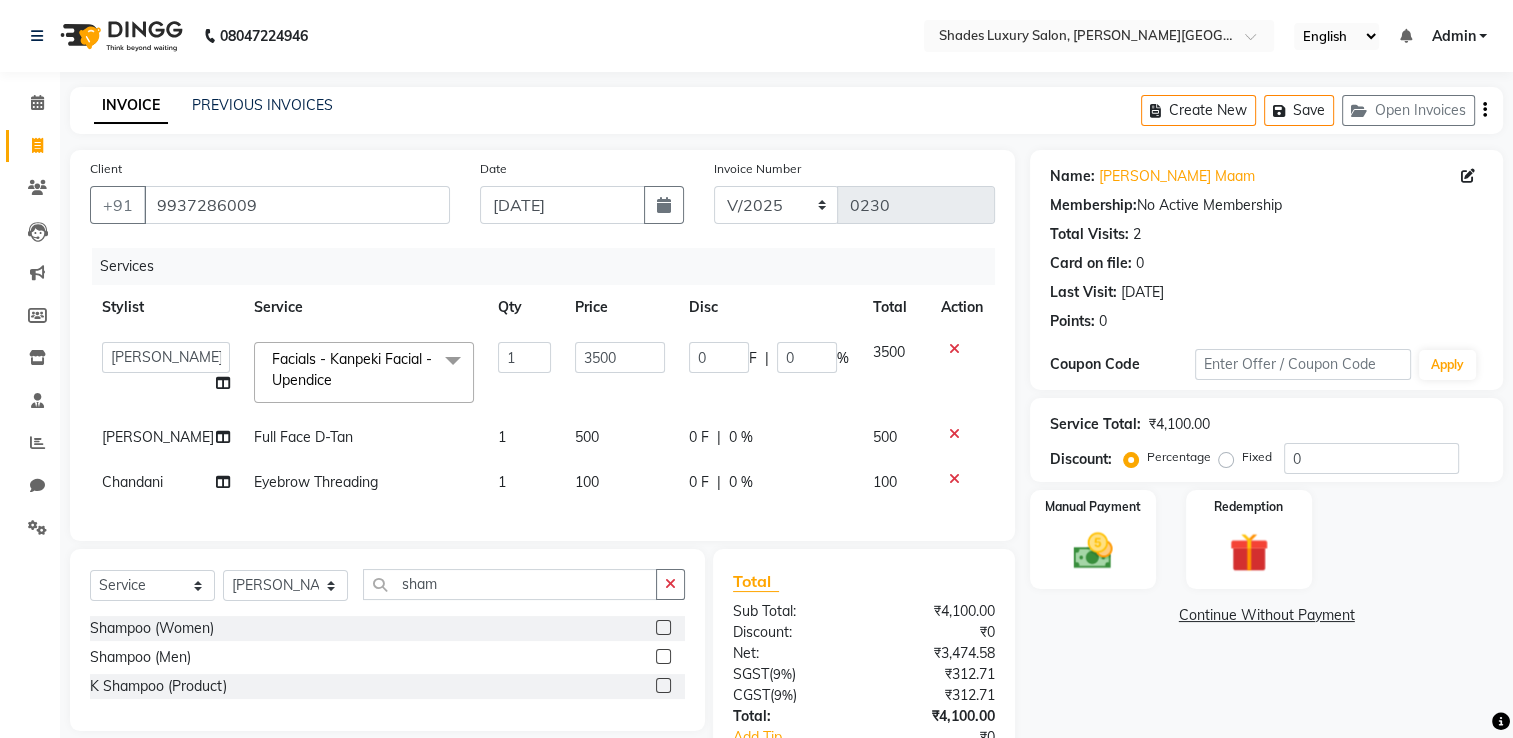 click at bounding box center [662, 628] 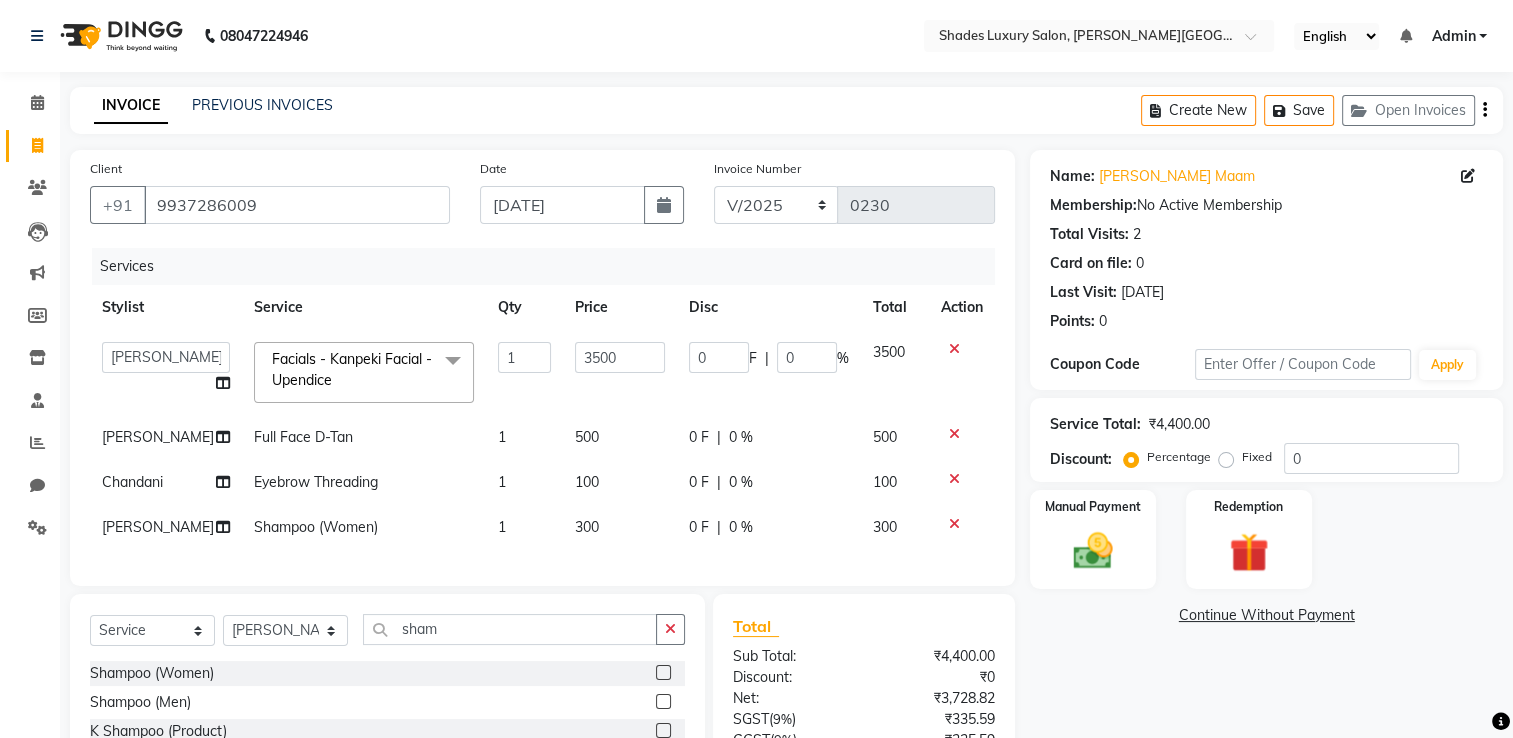 click on "300" 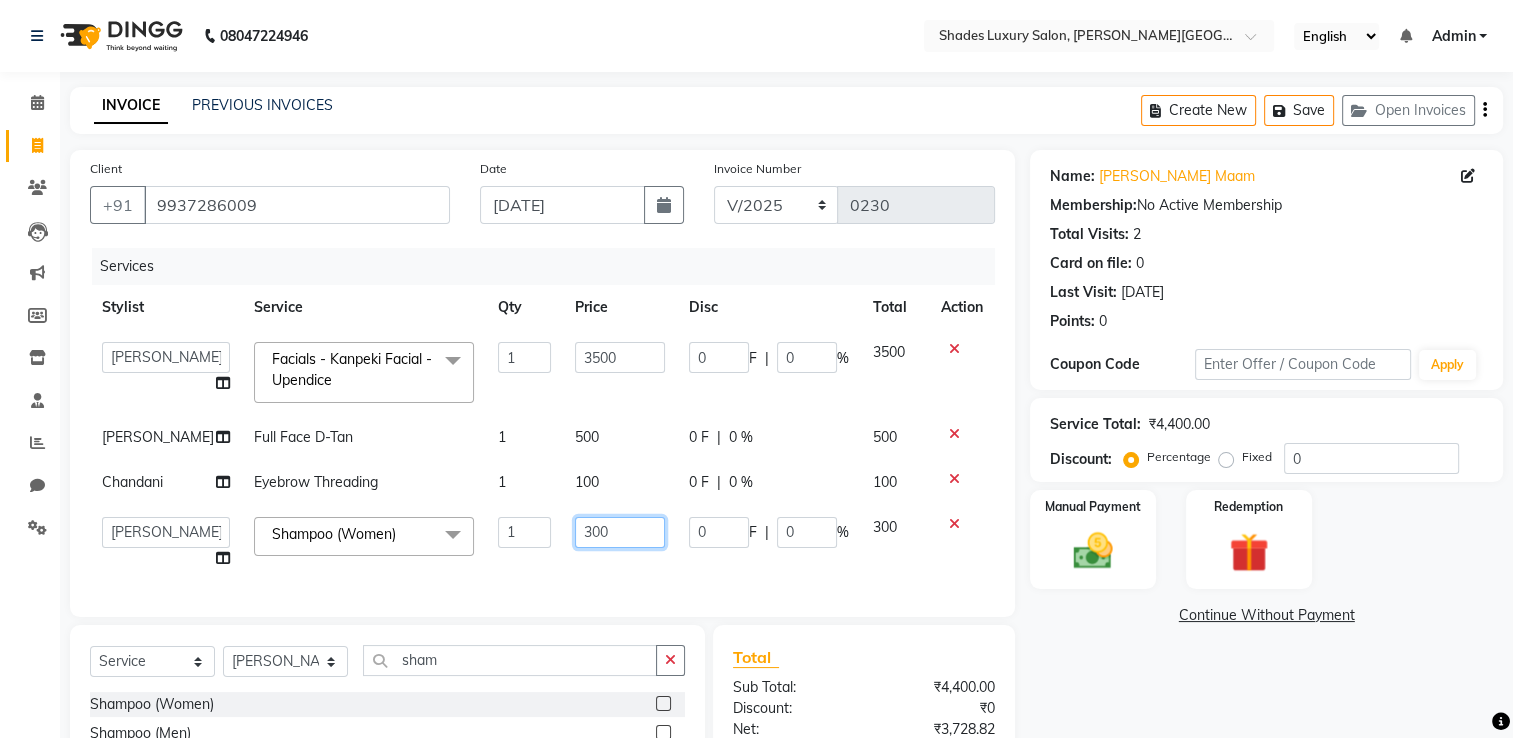 click on "300" 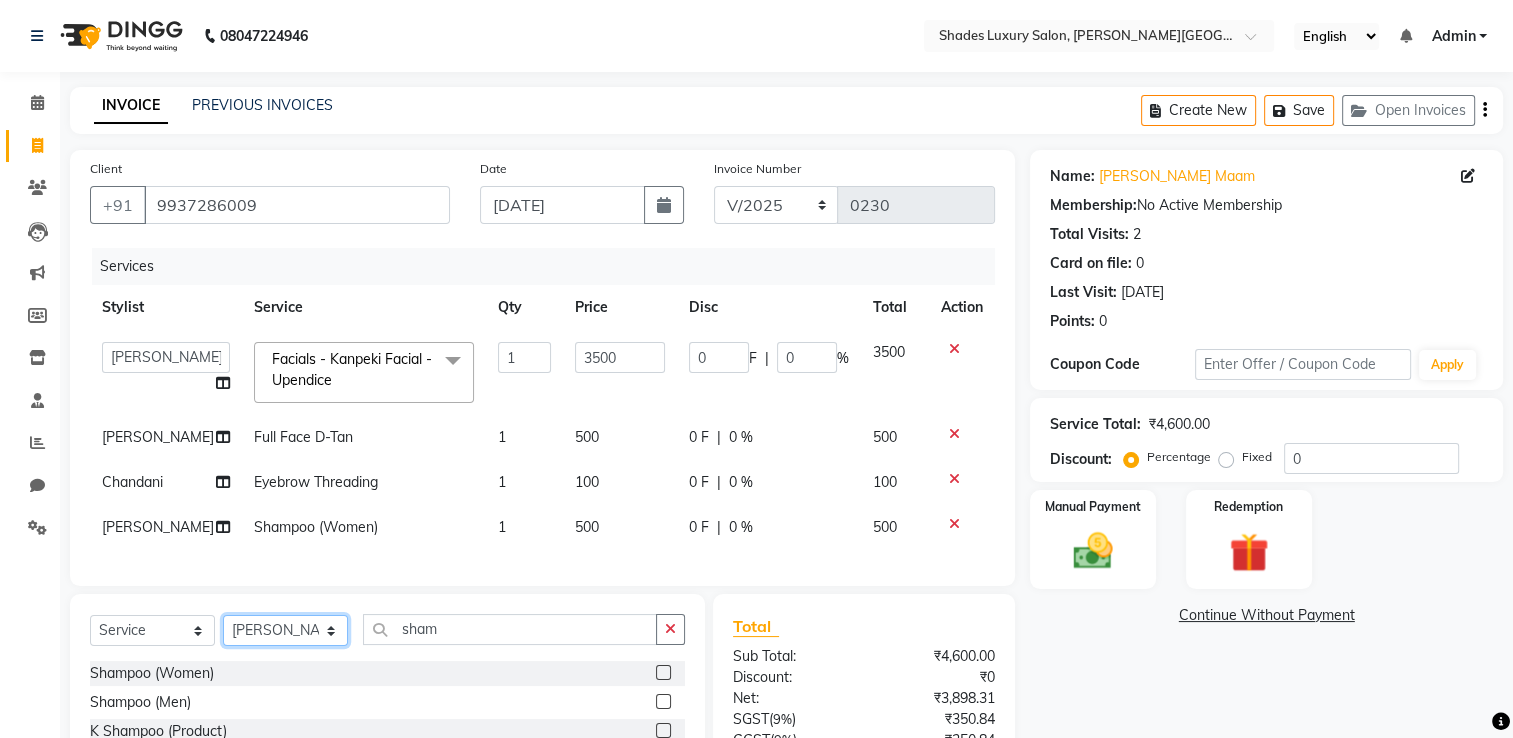click on "Select Stylist Asha Maam Chandani Mamta Nasim Sir Palak Verma Rashi salman Samar shahbaj" 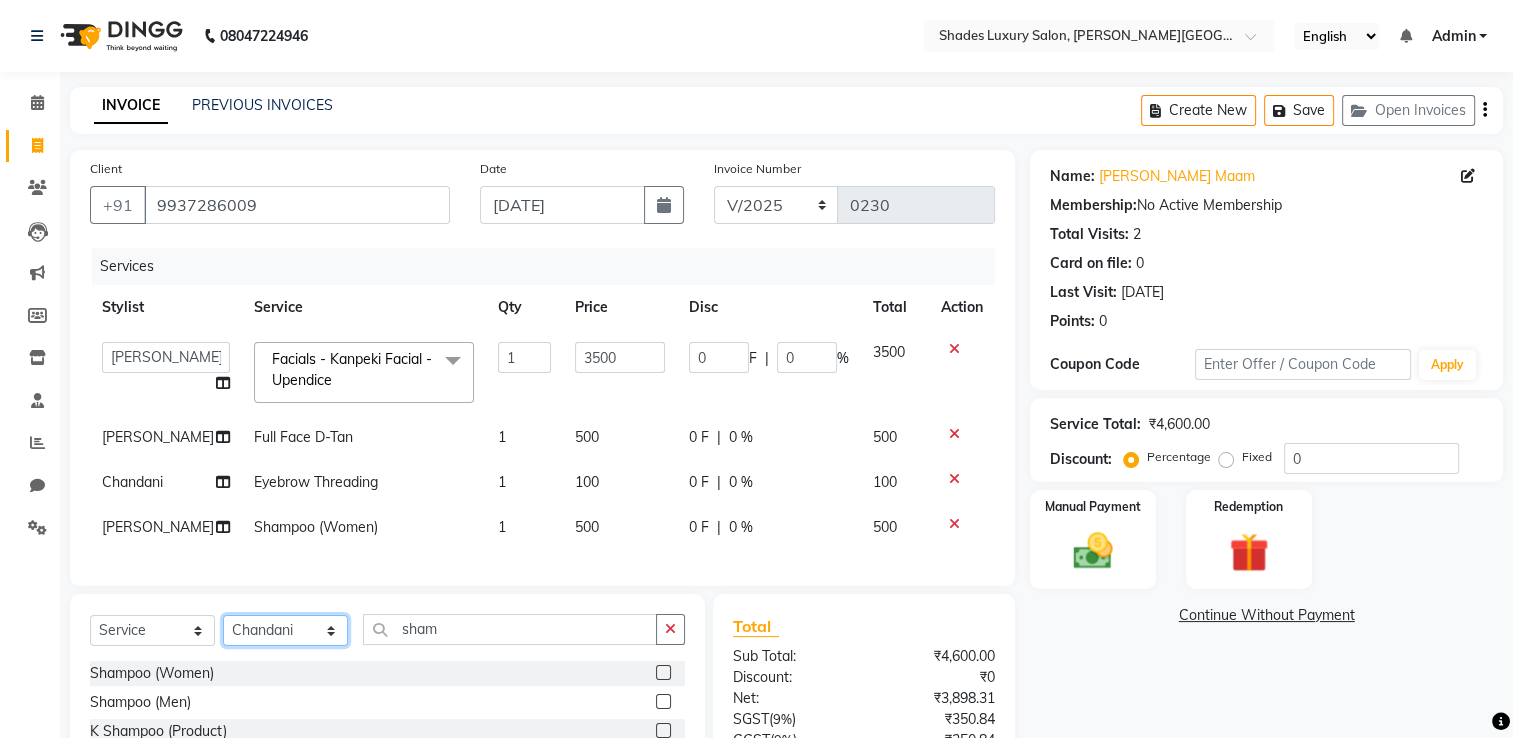 click on "Select Stylist Asha Maam Chandani Mamta Nasim Sir Palak Verma Rashi salman Samar shahbaj" 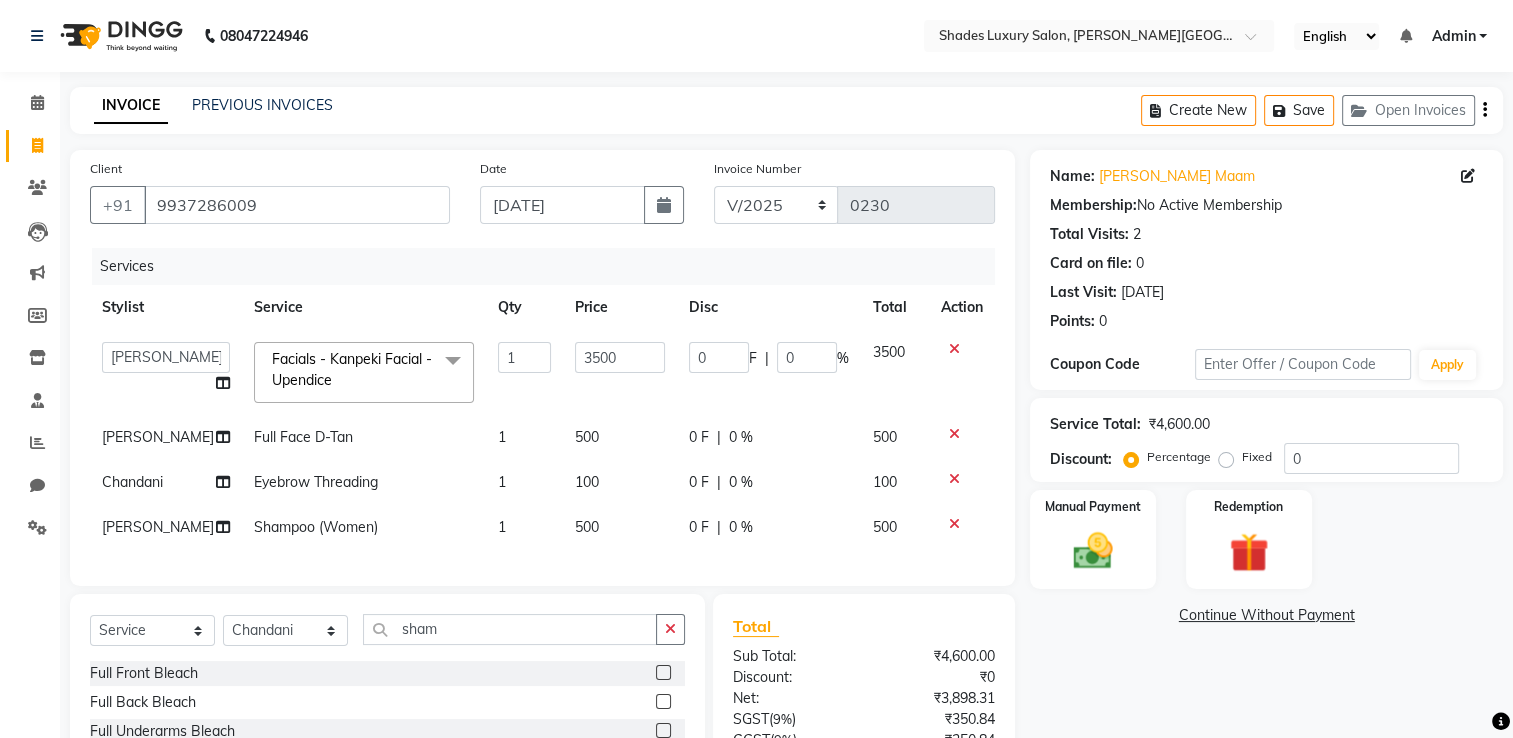 click on "Select  Service  Product  Membership  Package Voucher Prepaid Gift Card  Select Stylist Asha Maam Chandani Mamta Nasim Sir Palak Verma Rashi salman Samar shahbaj sham Full Front Bleach   Full Back Bleach  Full Underarms Bleach   Full Body Bleach   Full Body D-Tan  Full Face D-Tan   Full Face Bleach   Full Face&Neck Bleach   Full Leg D-Tan   Half Leg D-Tan  Full Hand D-Tan   Half Hand D-Tan  Half Leg Bleach   Full Leg Bleach   Full Face&Neck D-Tan  Full Underarms D-Tan  Full Front D-Tan  Half Front D-Tan  Full Back D-Tan  Half Back D-Tan  Full Underarms D-Tan  Full Neck D-Tan  Half Front Bleach   Half Back Bleach  Full Hand Bleach   Half Hand Bleach   Full Neck Bleach  Haircut (Women)  Creative Cut (Women)  Child Haircut (Women)  Shampoo (Women)   Conditioning (Women)  Highlights (Per Foil) (Women)  Haircut (Men)  Creative Cut (Men)  Child Haircut (Men)  Shampoo (Men)  Beard Trimming   Shaving  Hair Set -Men   Facials - Kanpeki Facial - Save The Date  Facials - Kanpeki Facial - Blanch  Nail Services - Cat Eye" 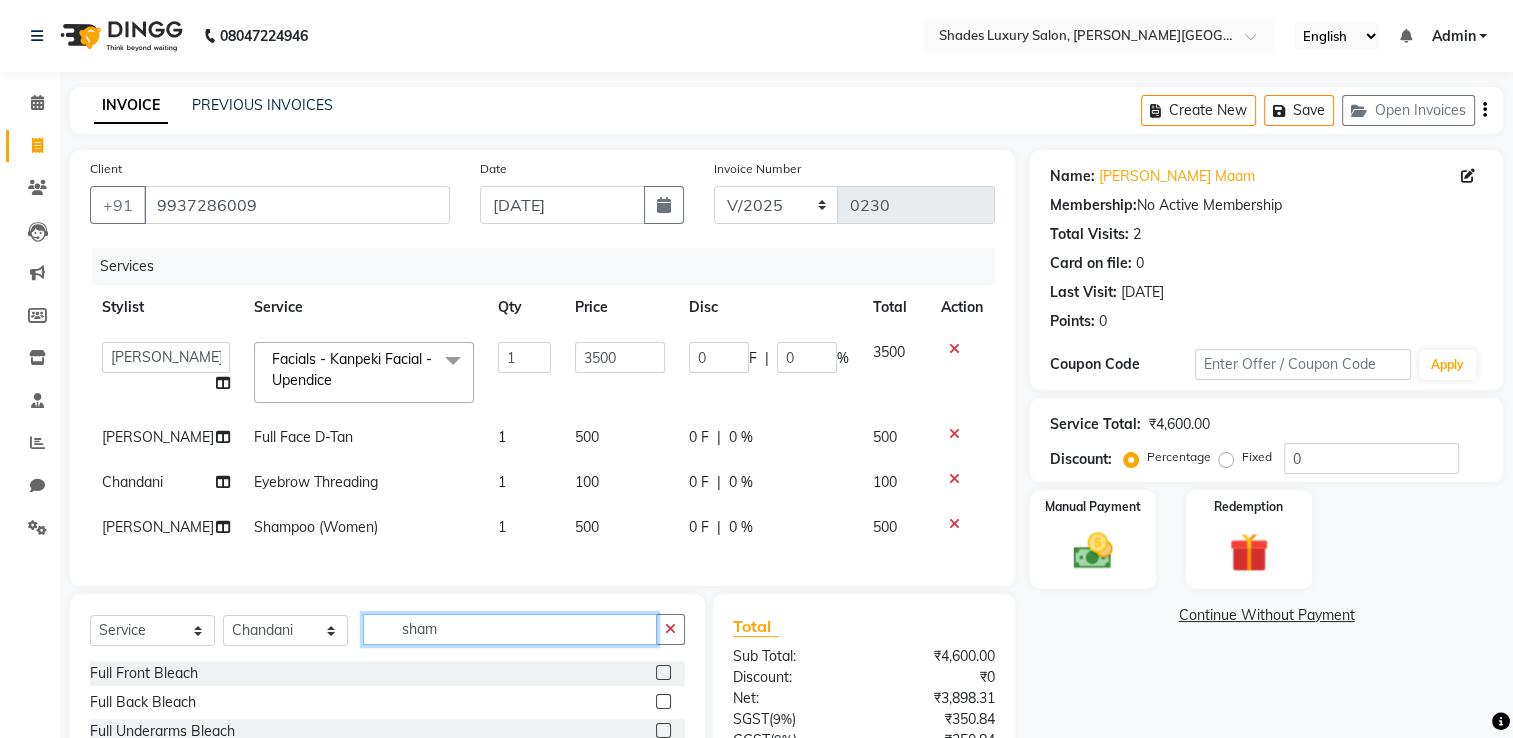 click on "sham" 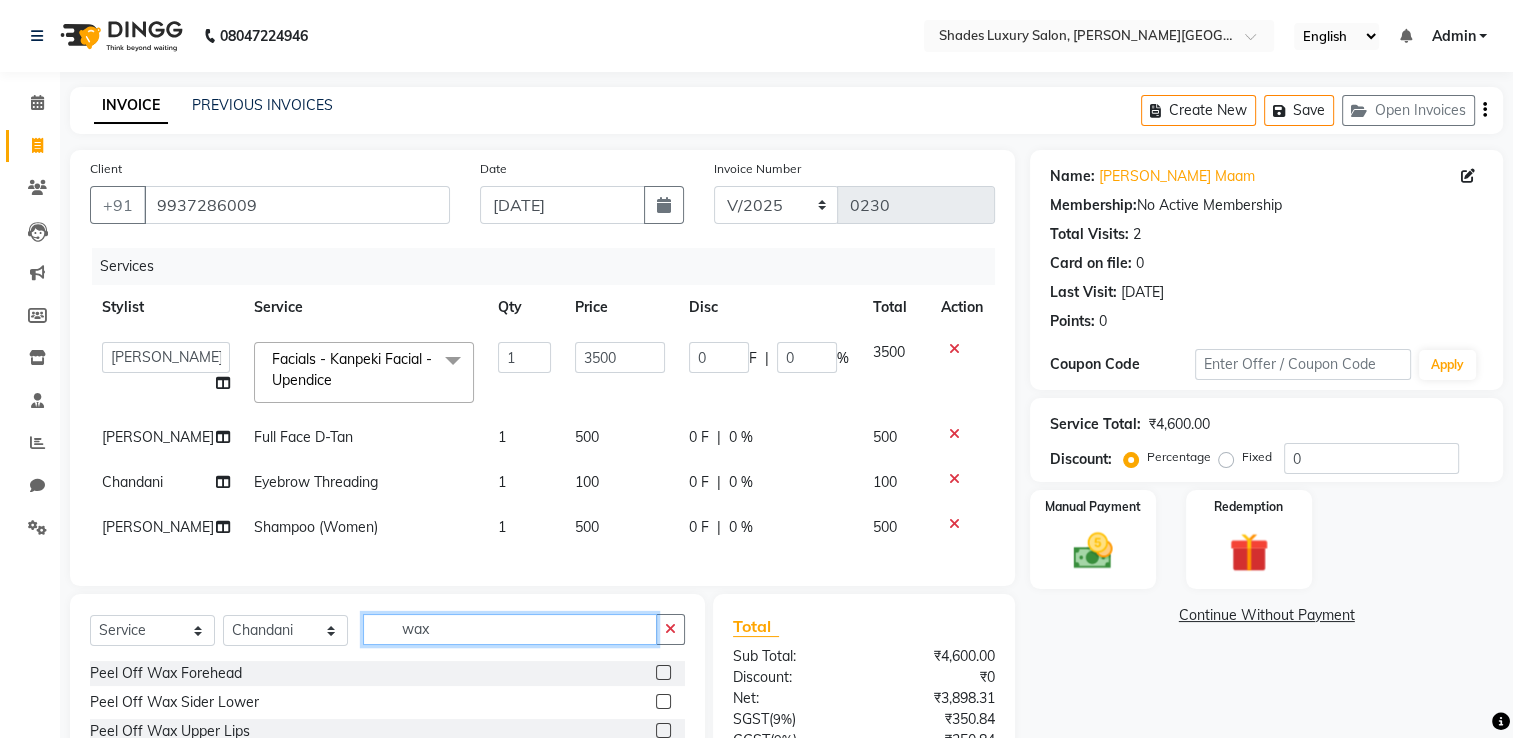 scroll, scrollTop: 196, scrollLeft: 0, axis: vertical 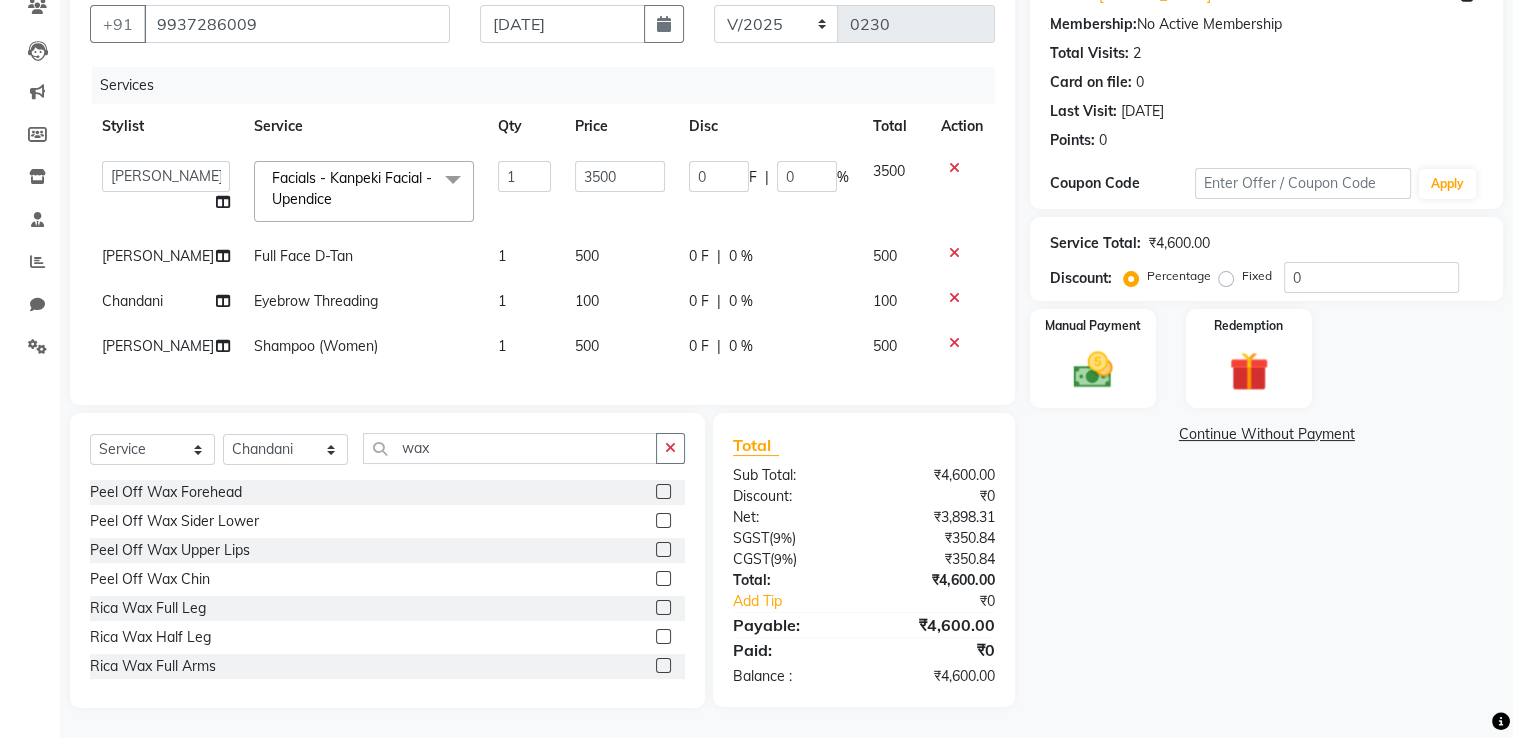 click 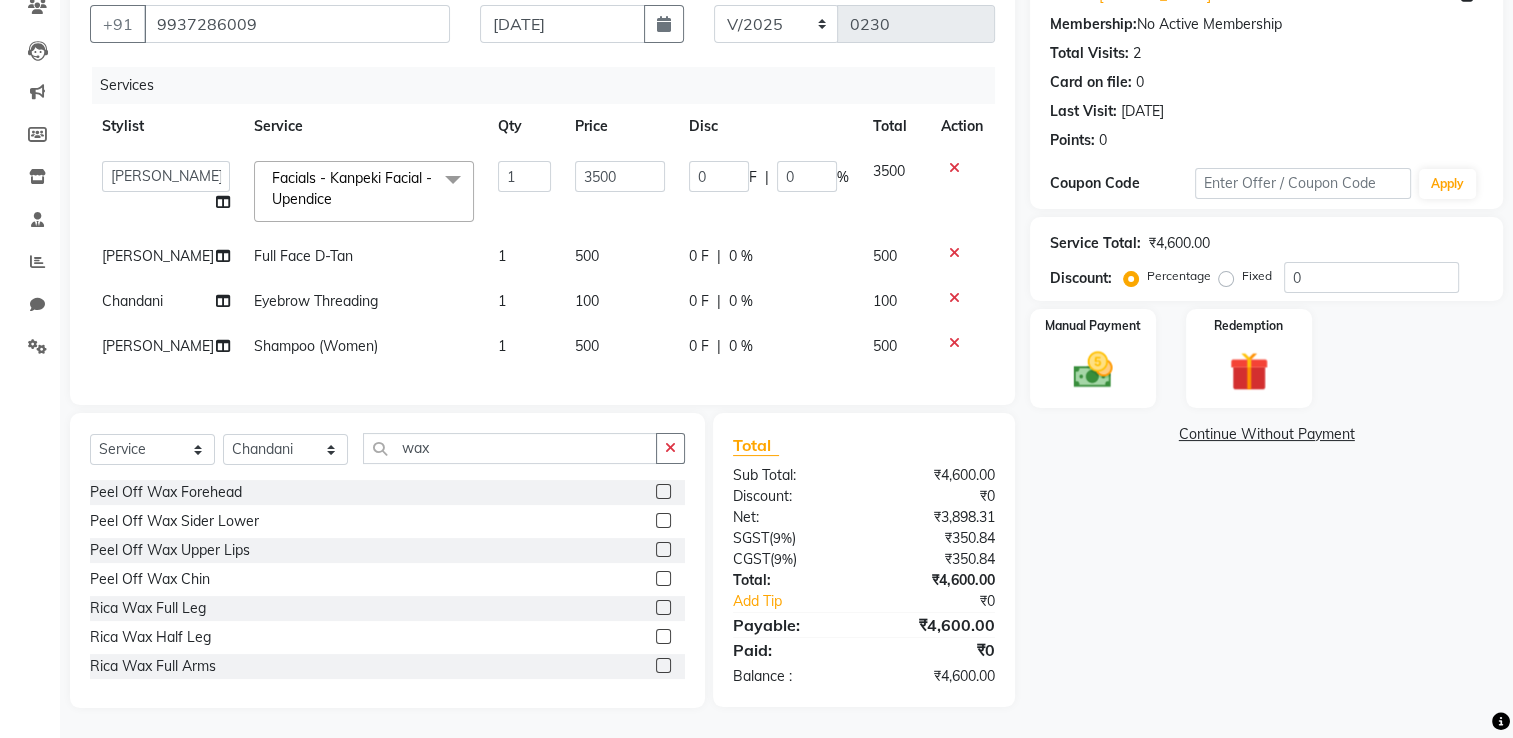 click at bounding box center [662, 637] 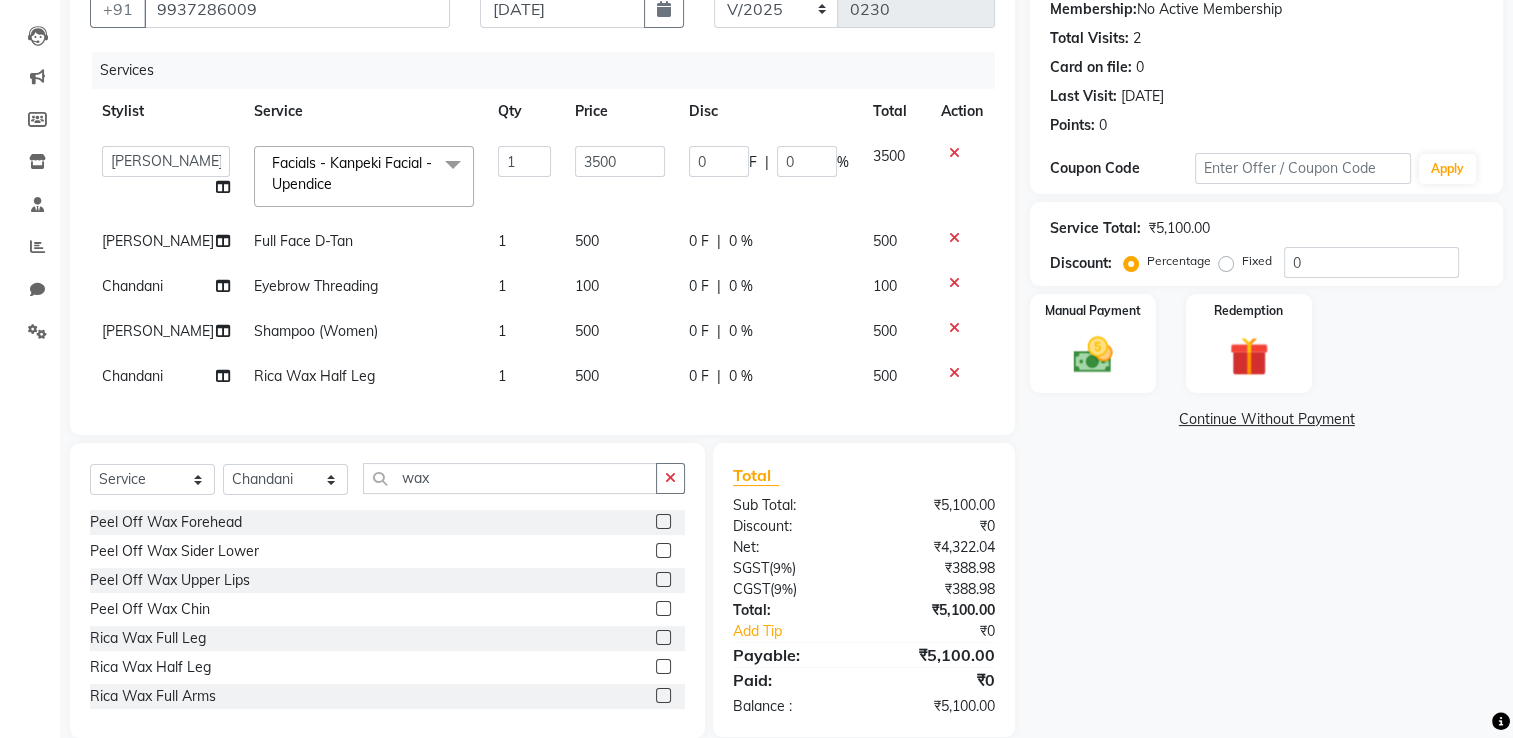 click 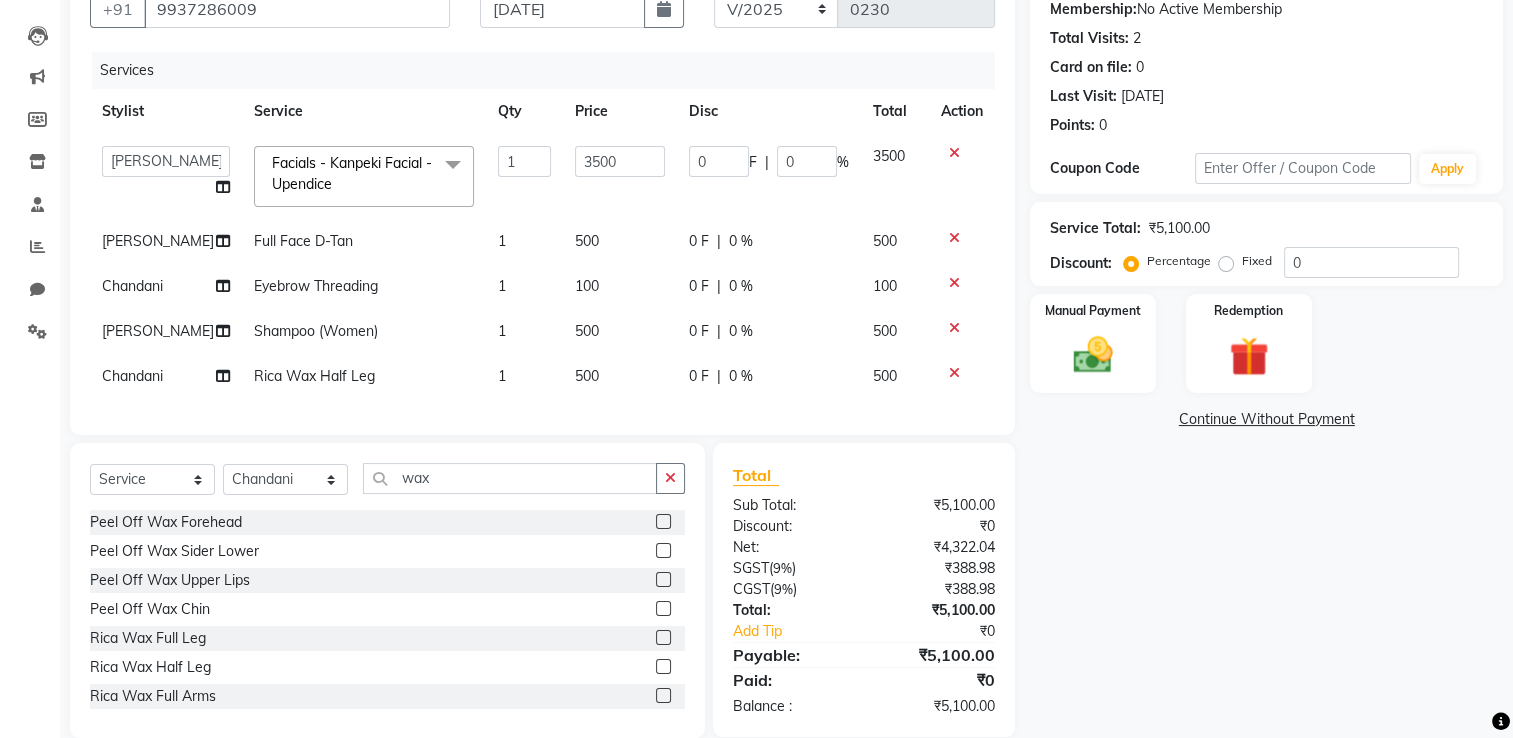 click at bounding box center [662, 696] 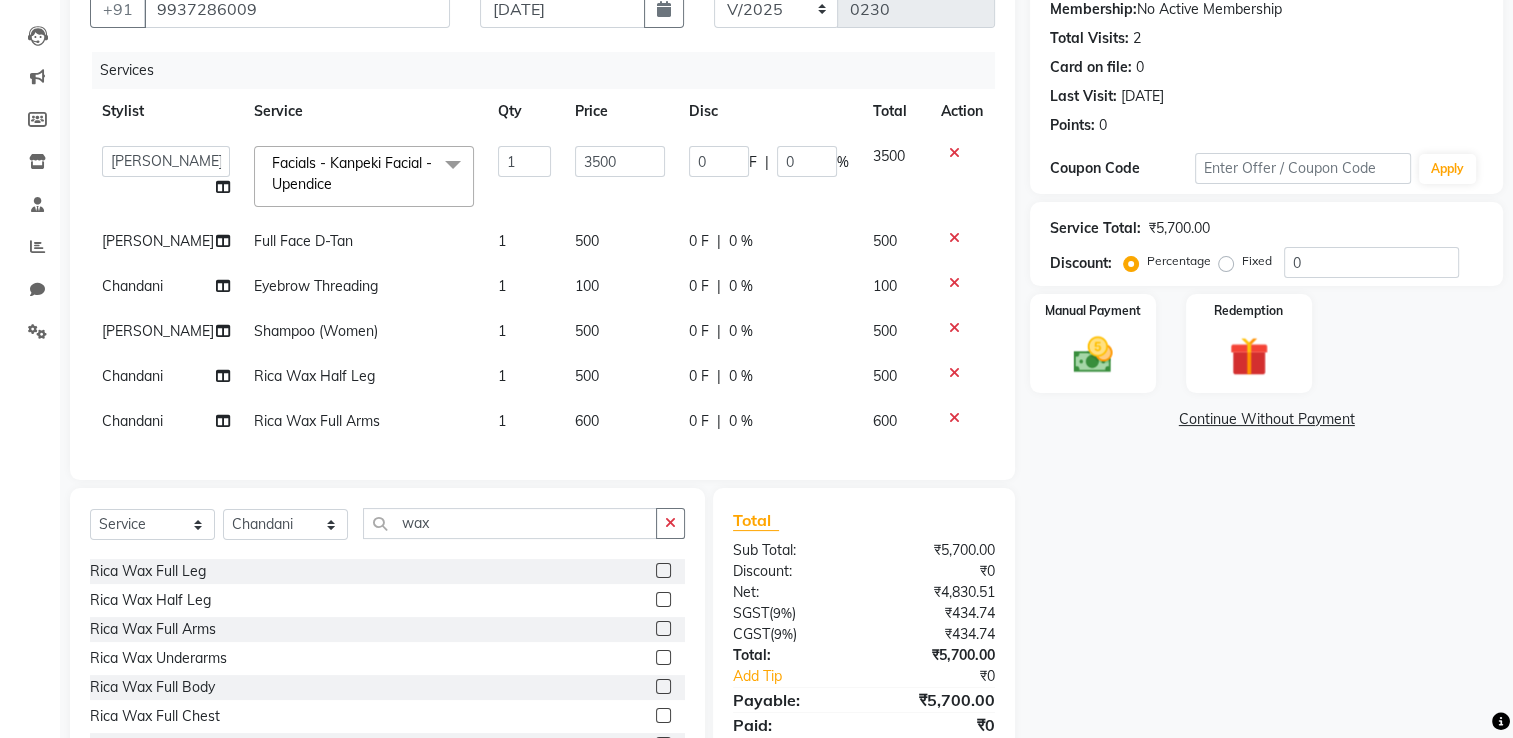 scroll, scrollTop: 174, scrollLeft: 0, axis: vertical 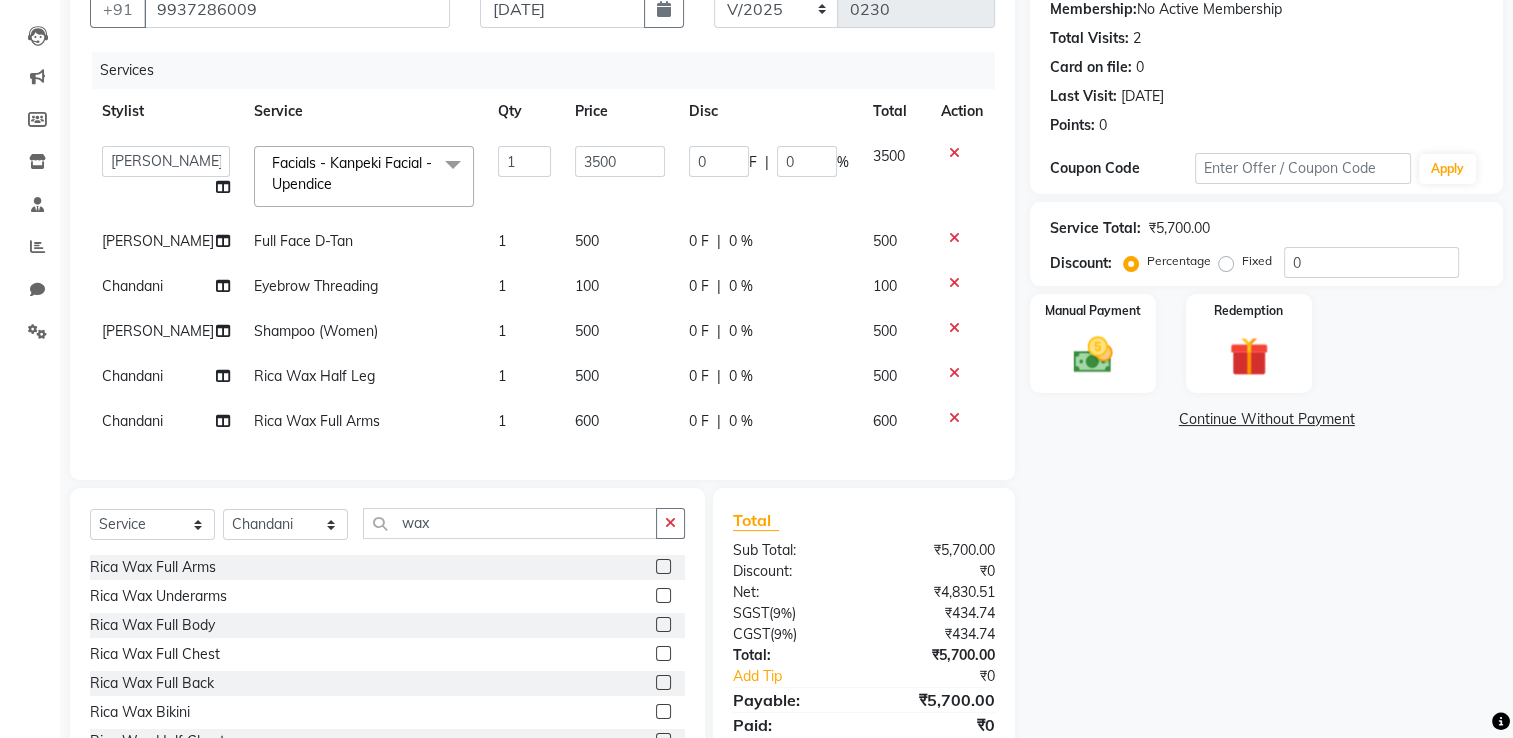 click 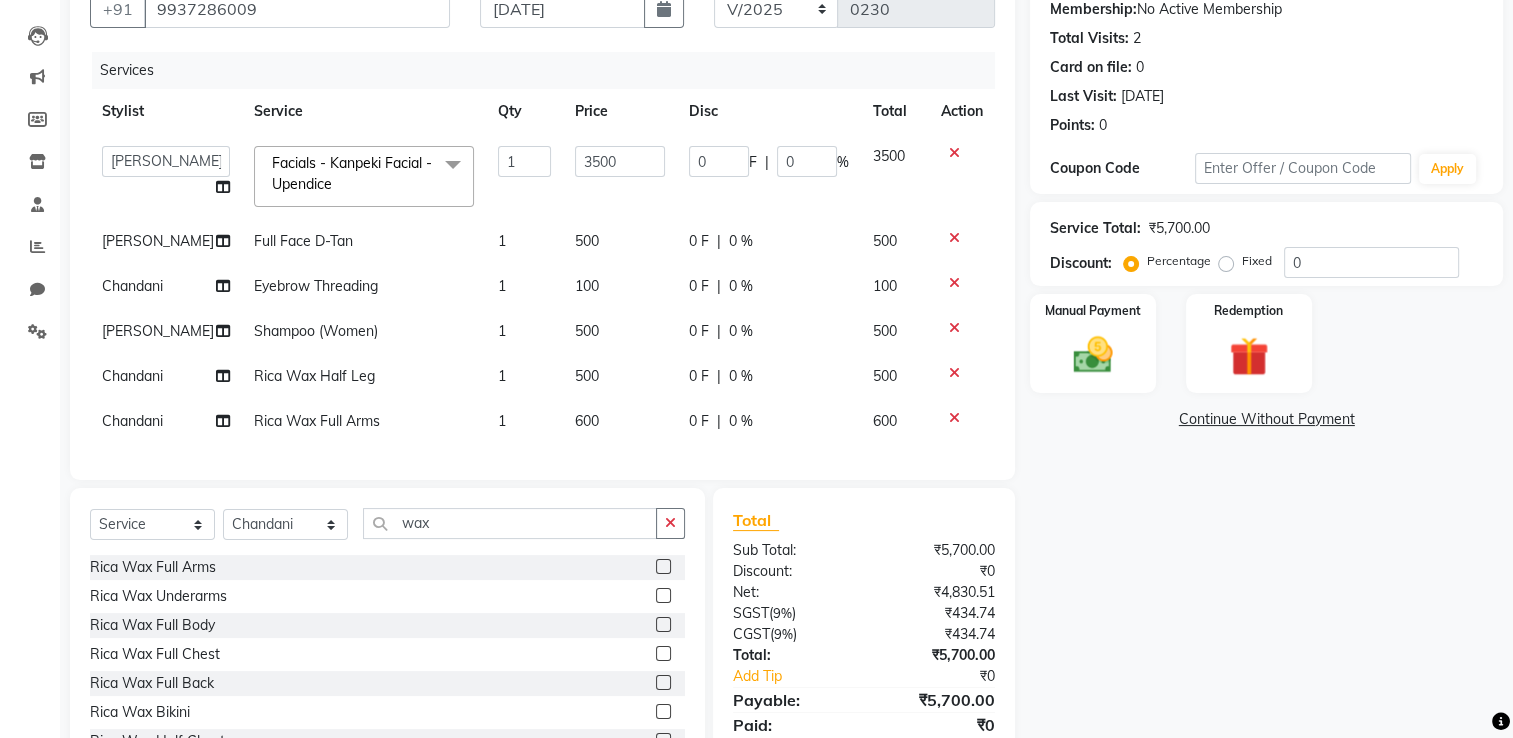 click at bounding box center (662, 596) 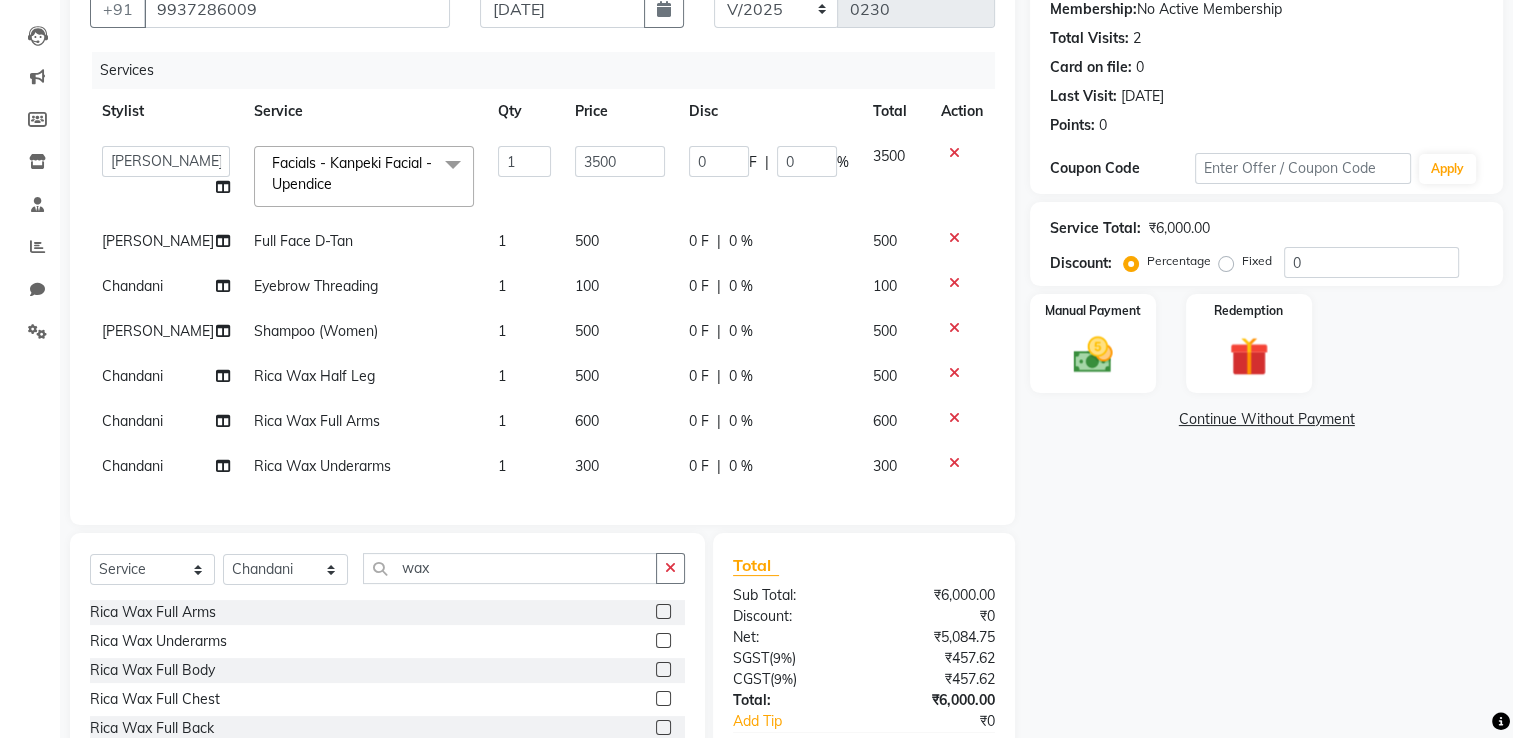 click on "Select  Service  Product  Membership  Package Voucher Prepaid Gift Card  Select Stylist Asha Maam Chandani Mamta Nasim Sir Palak Verma Rashi salman Samar shahbaj wax" 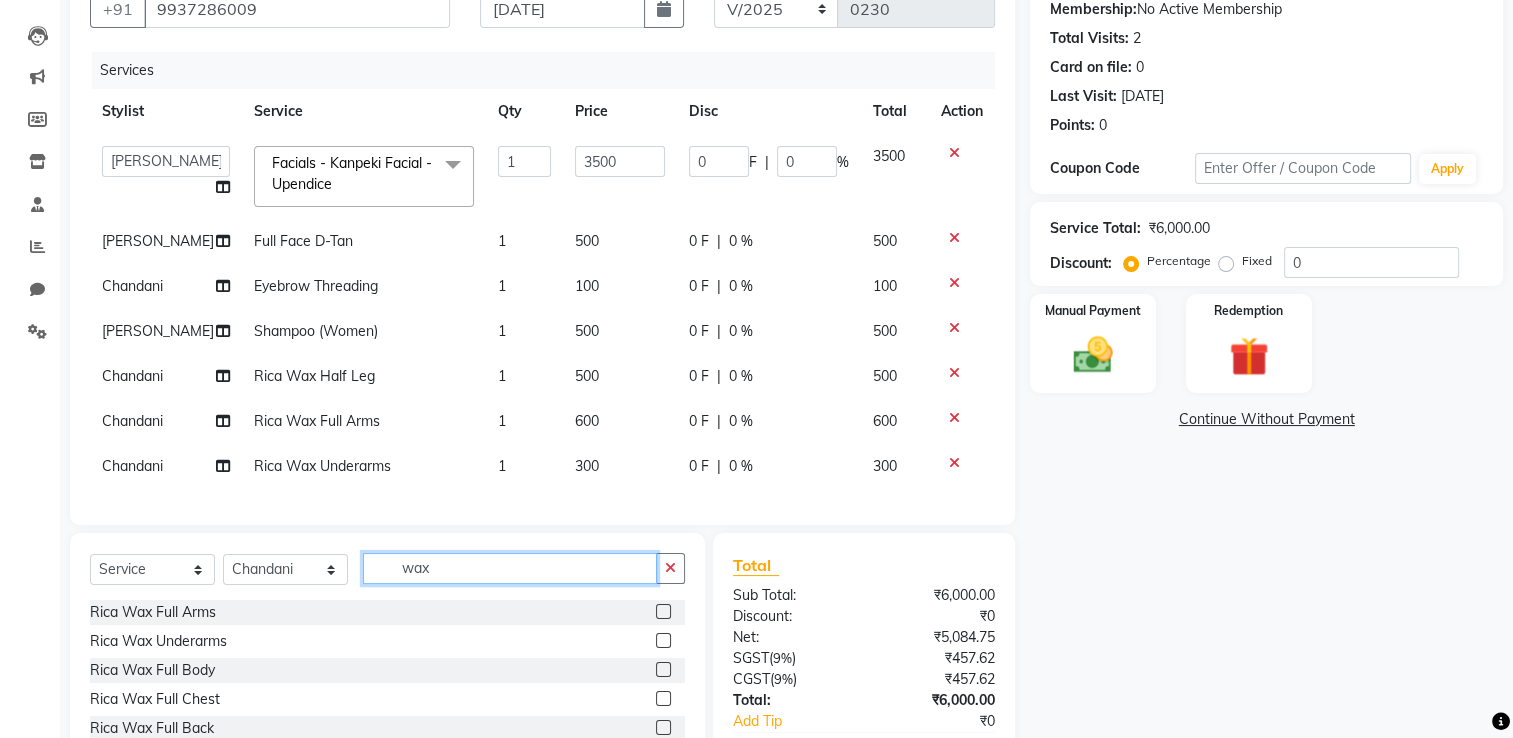 click on "wax" 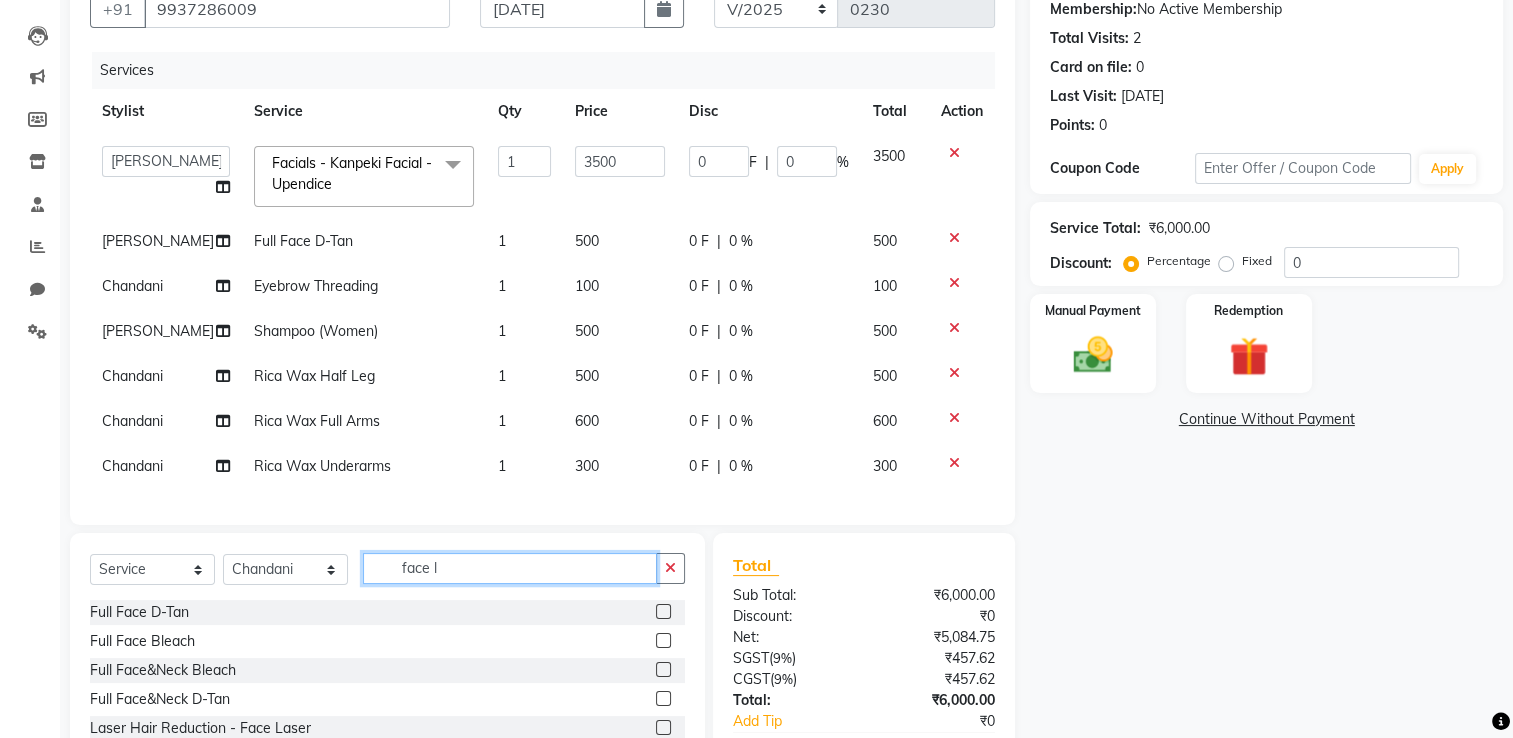scroll, scrollTop: 0, scrollLeft: 0, axis: both 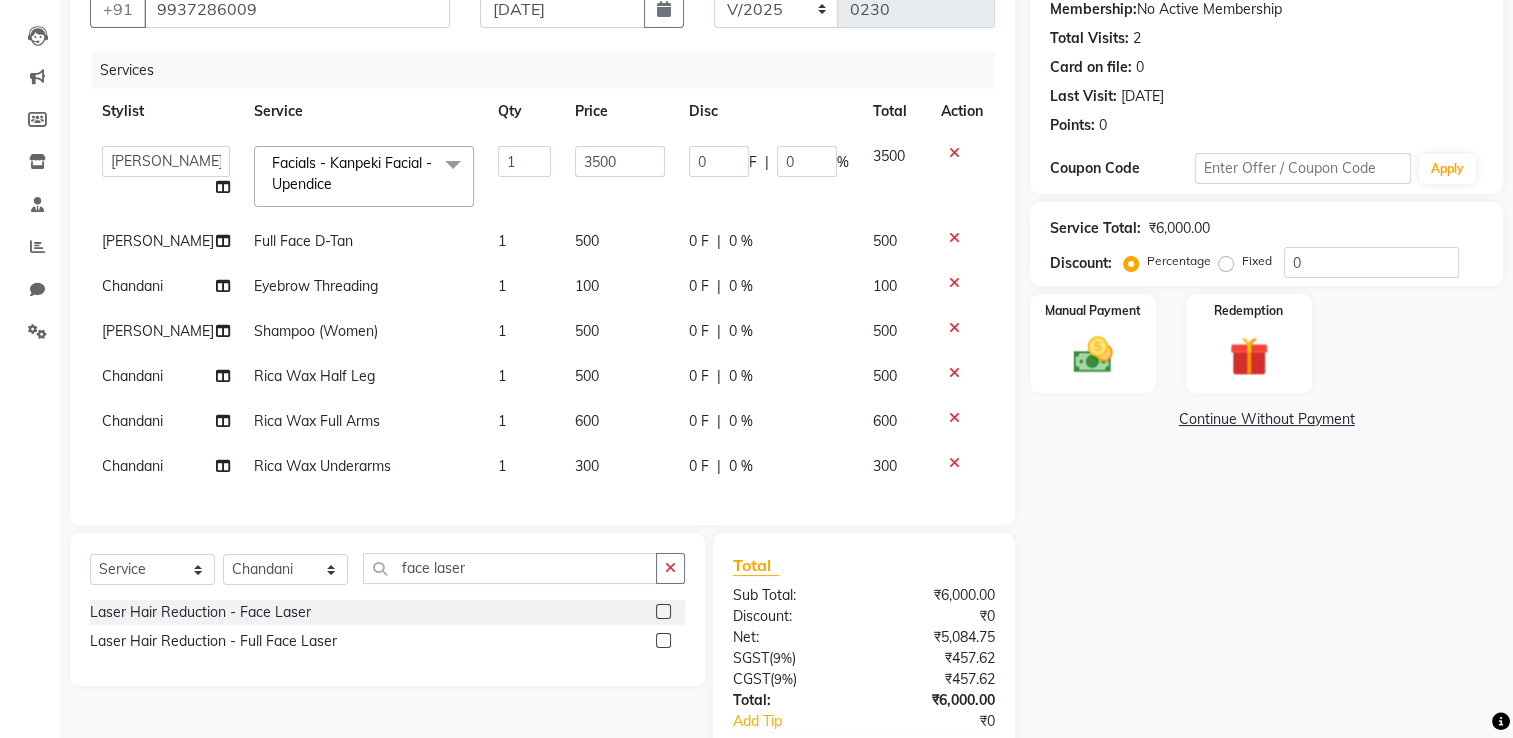 click 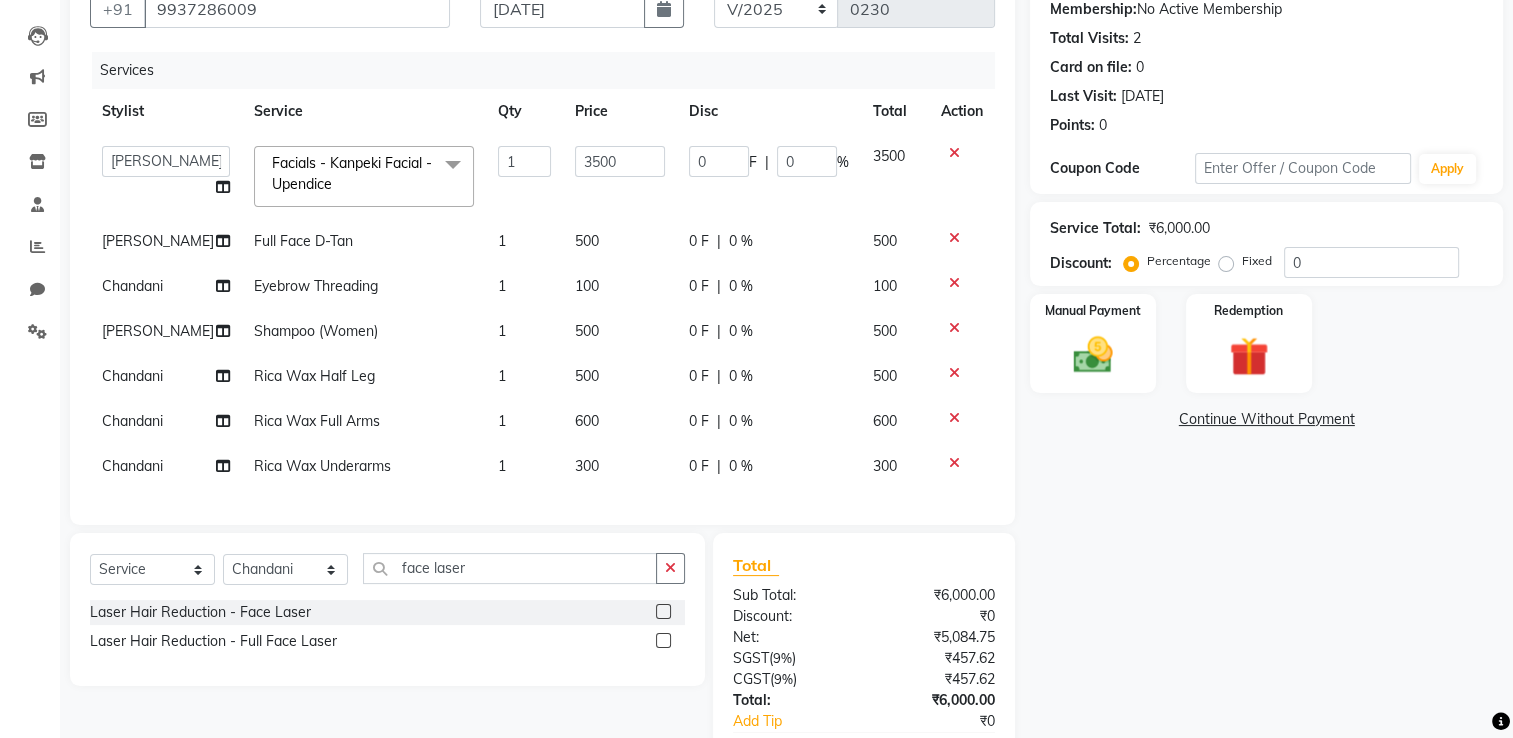 click at bounding box center (662, 612) 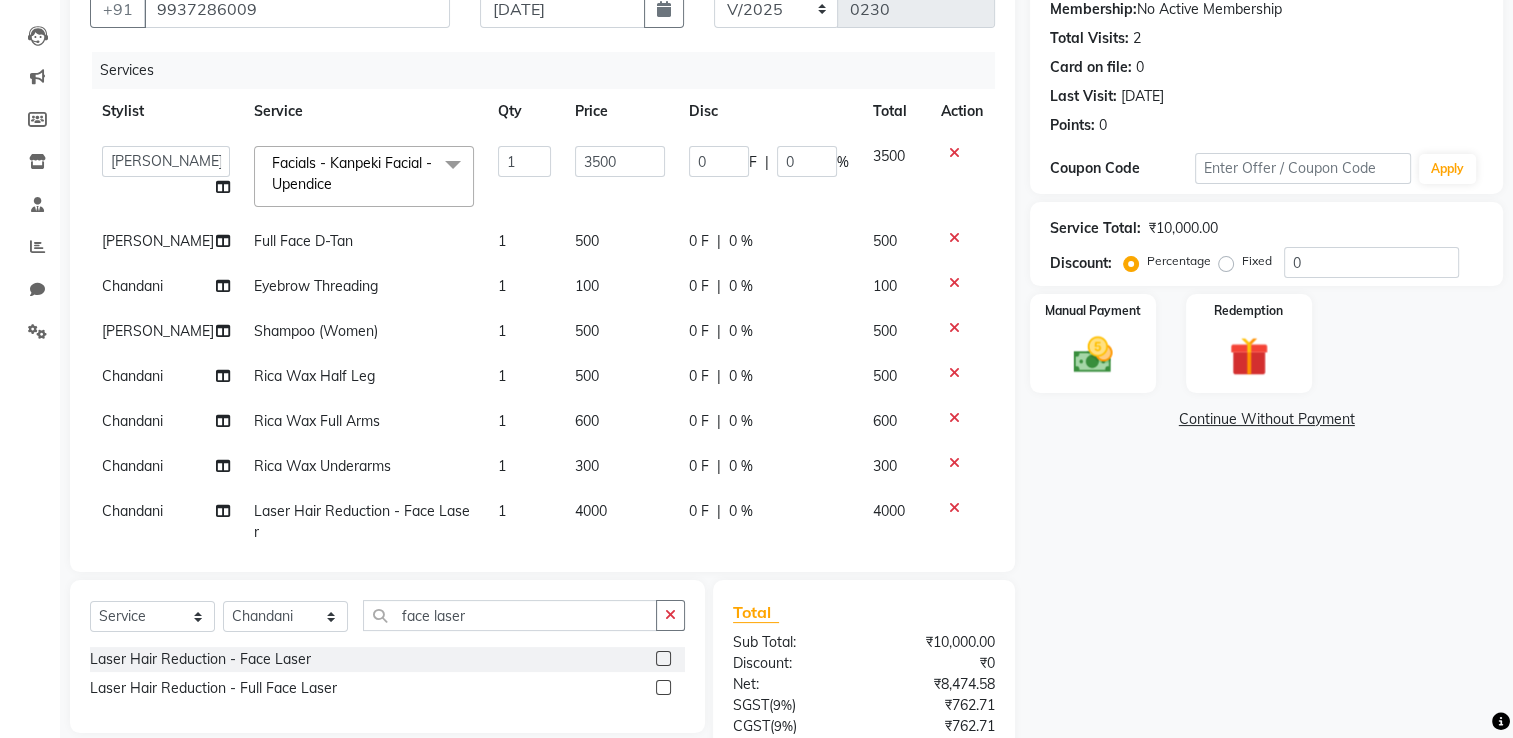 click on "4000" 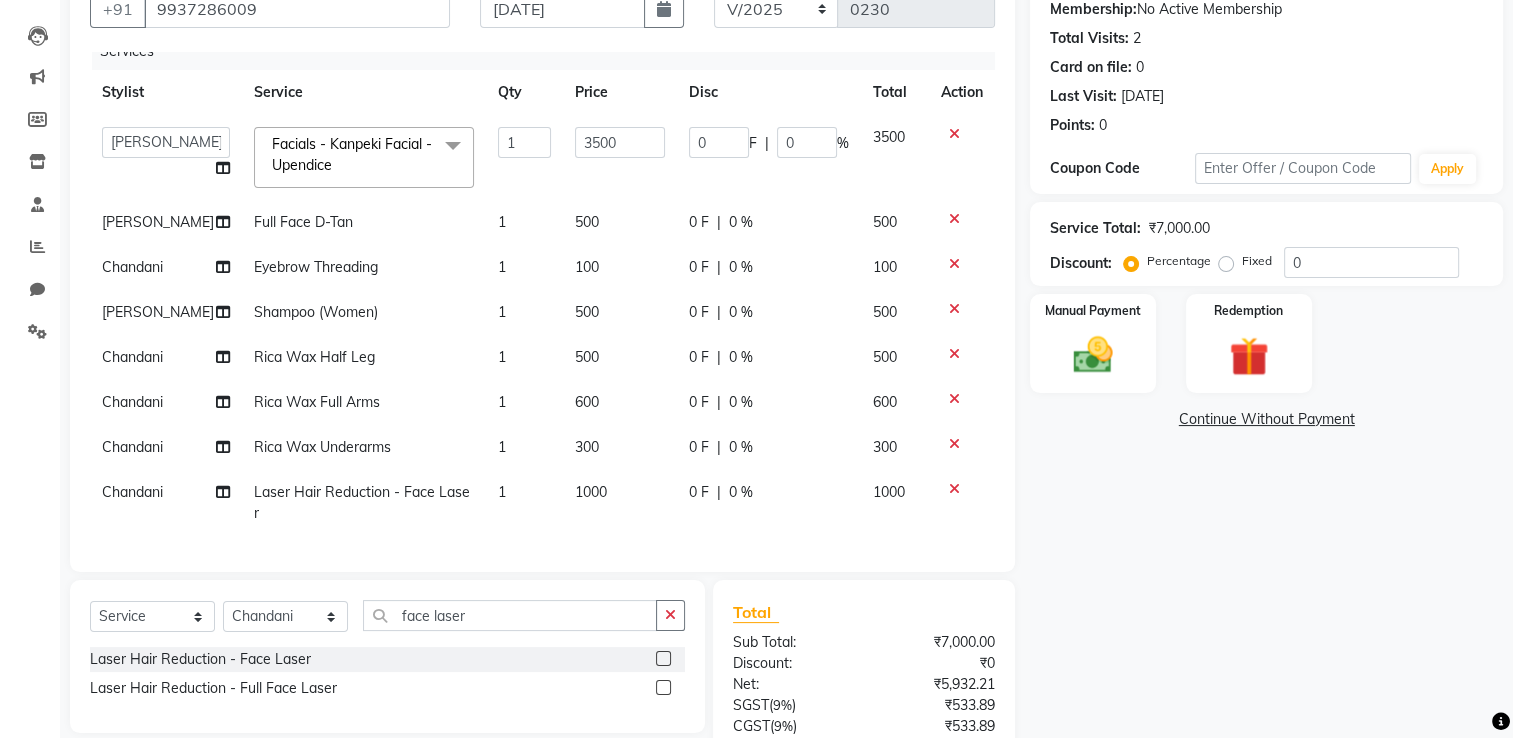 scroll, scrollTop: 0, scrollLeft: 0, axis: both 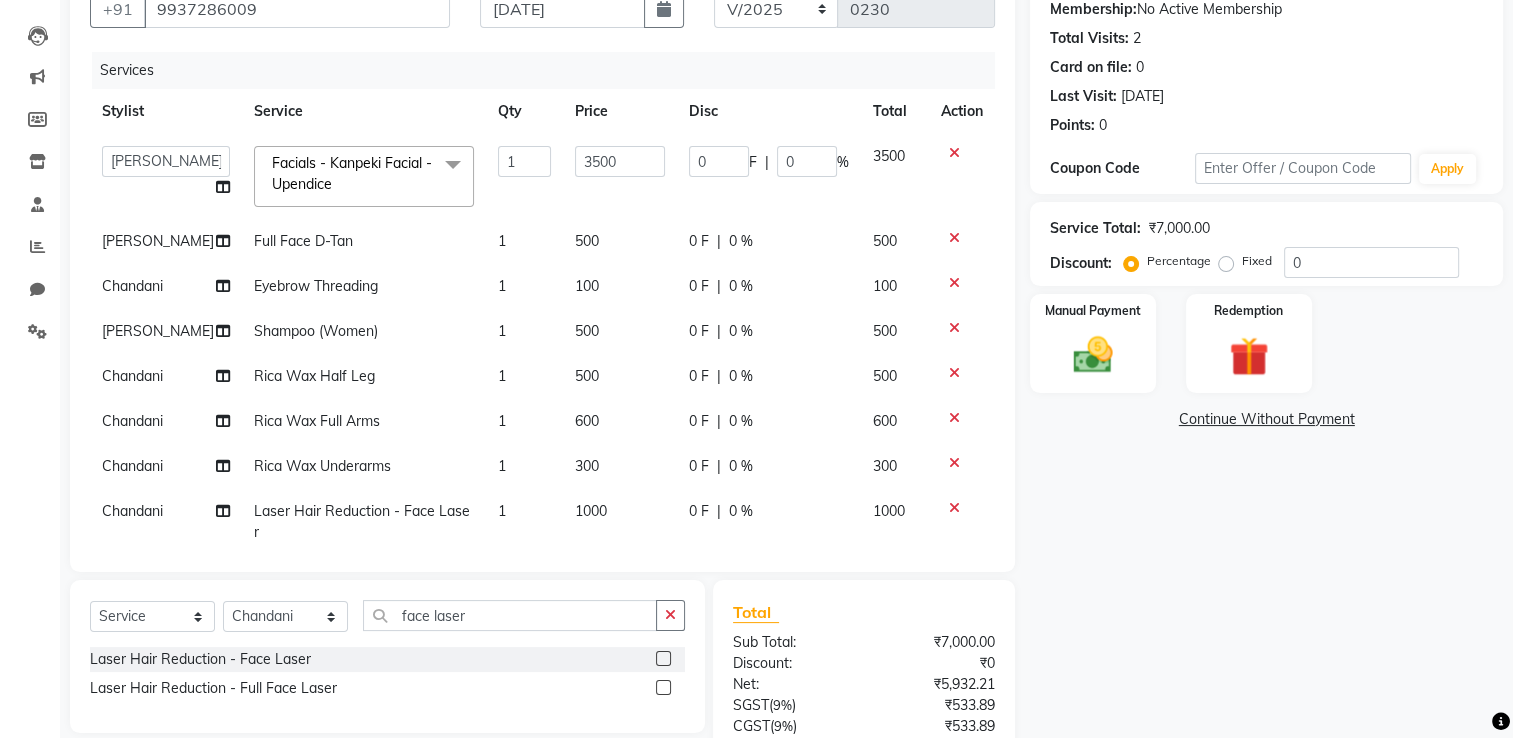 click on "1000" 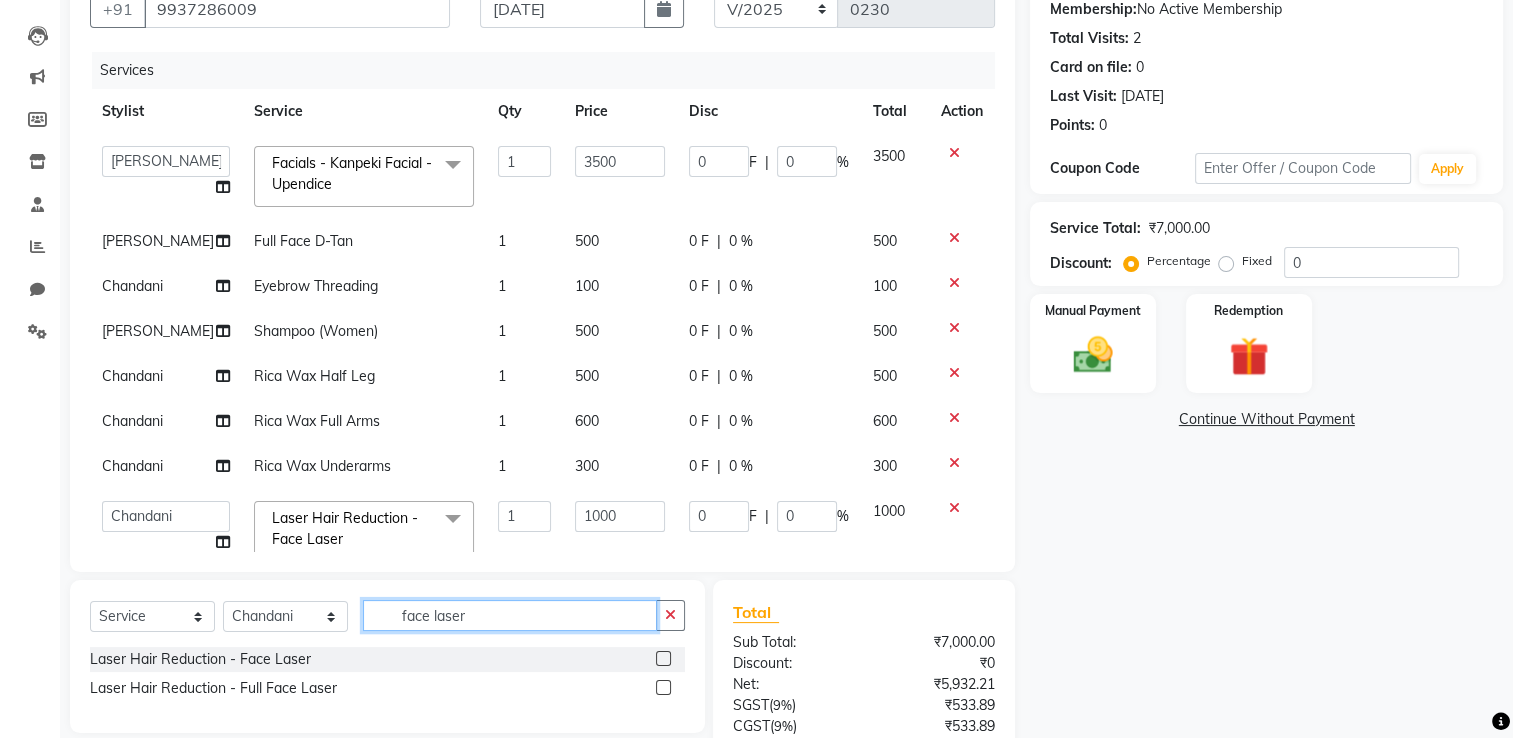 click on "face laser" 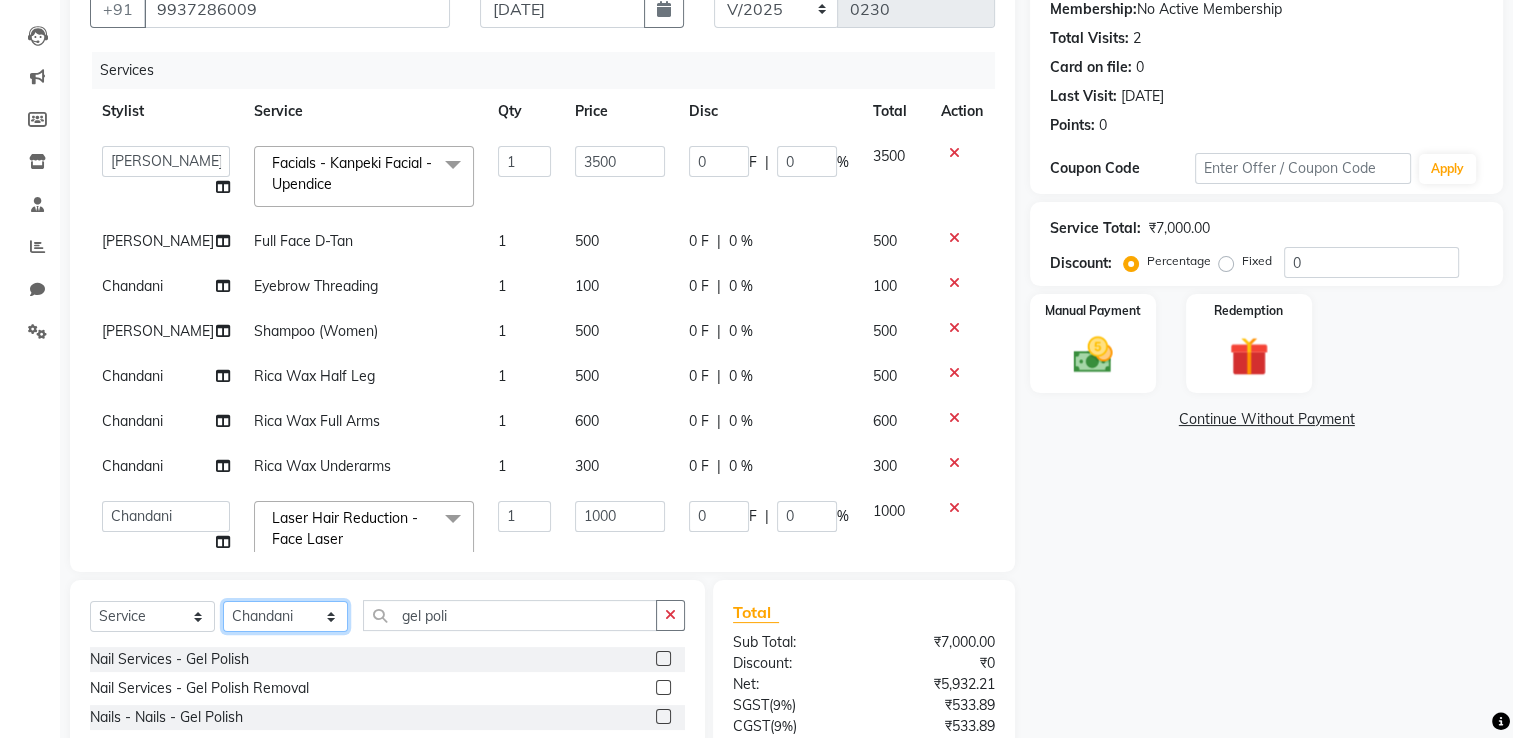 click on "Select Stylist Asha Maam Chandani Mamta Nasim Sir Palak Verma Rashi salman Samar shahbaj" 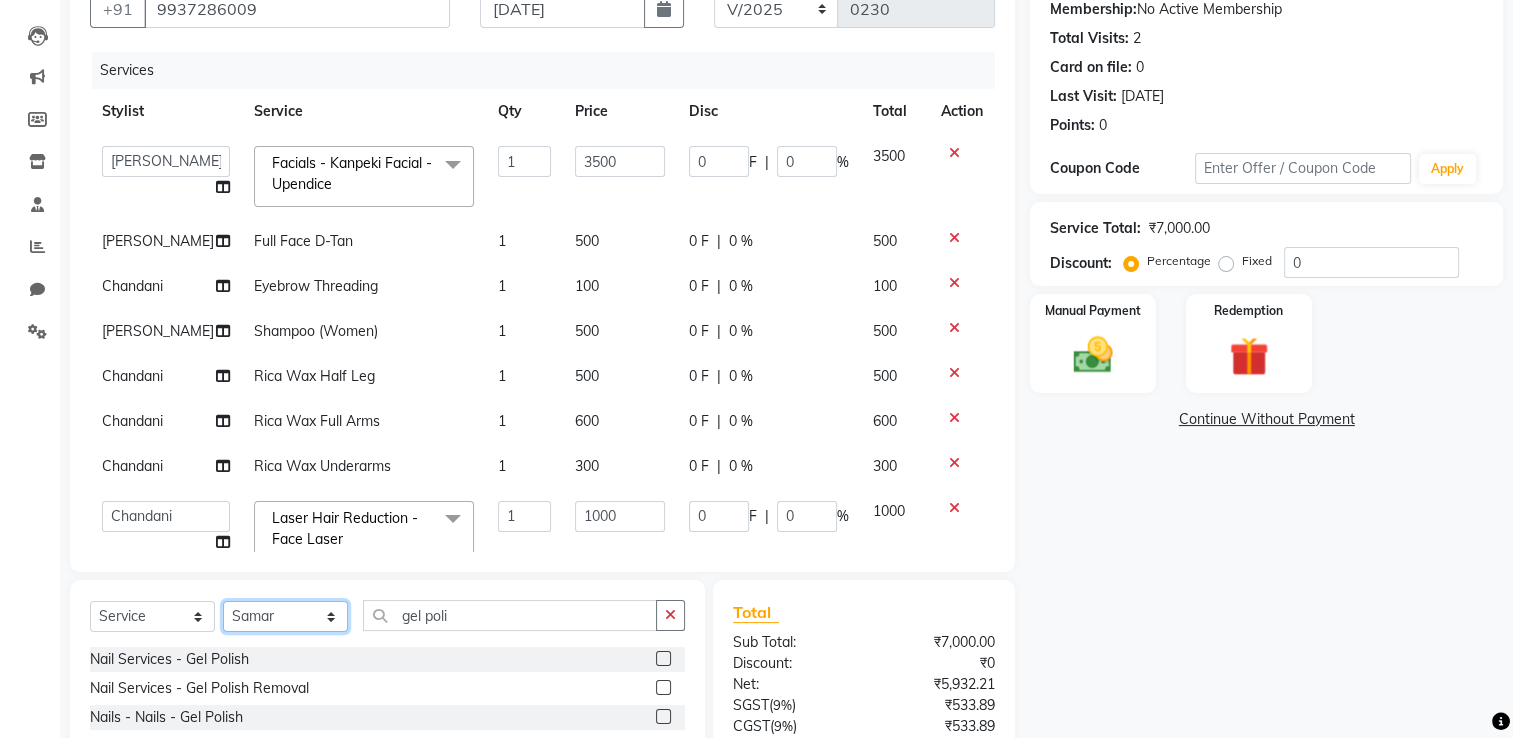 click on "Select Stylist Asha Maam Chandani Mamta Nasim Sir Palak Verma Rashi salman Samar shahbaj" 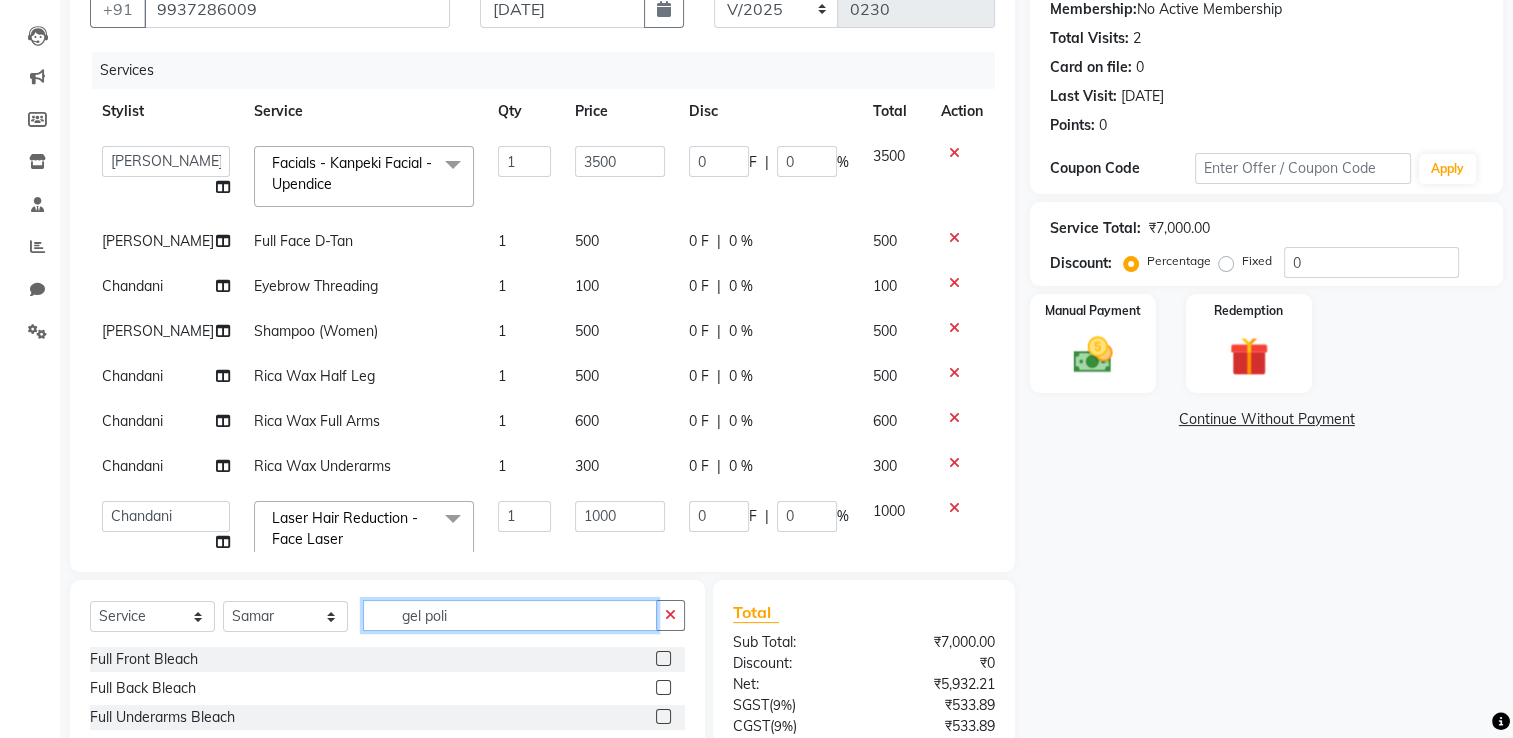 click on "gel poli" 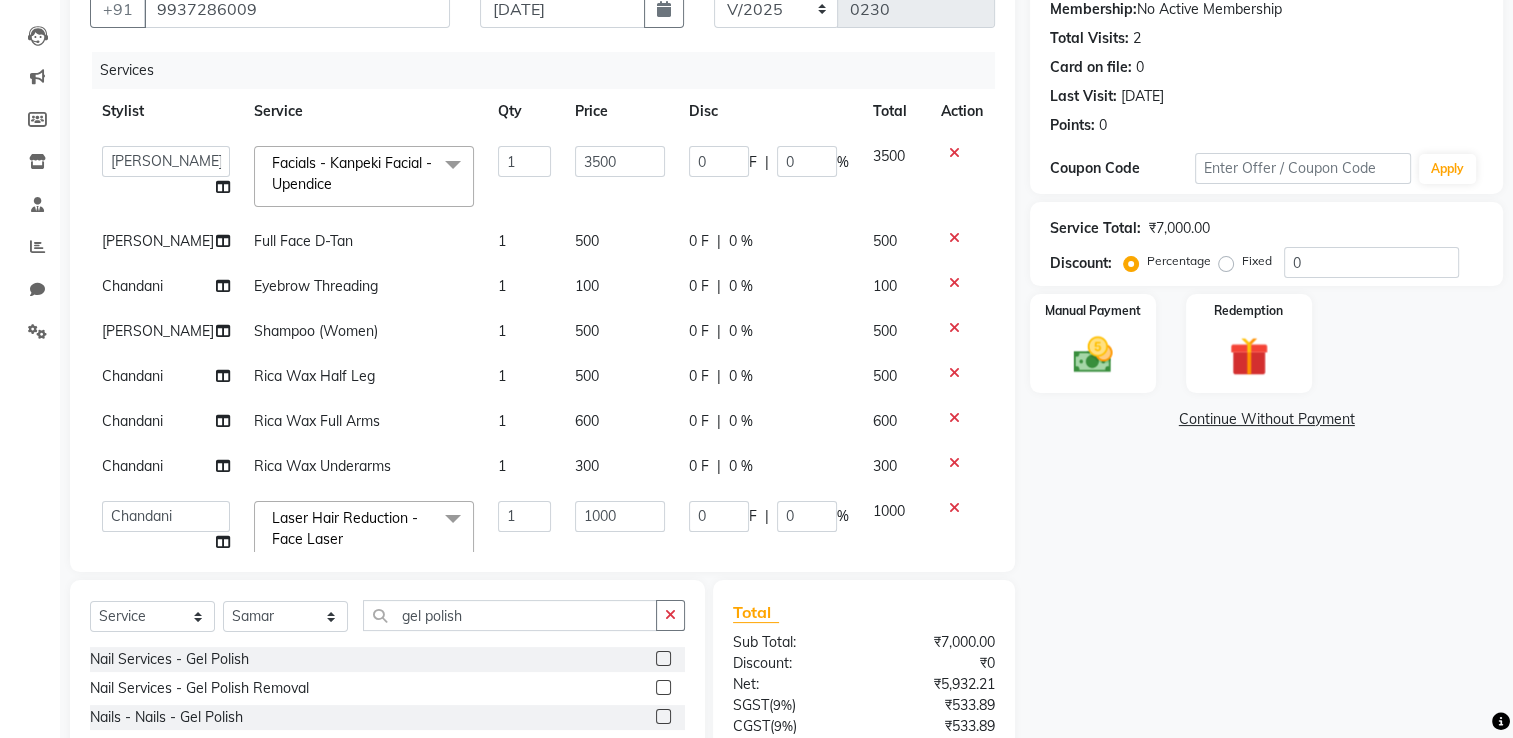 click 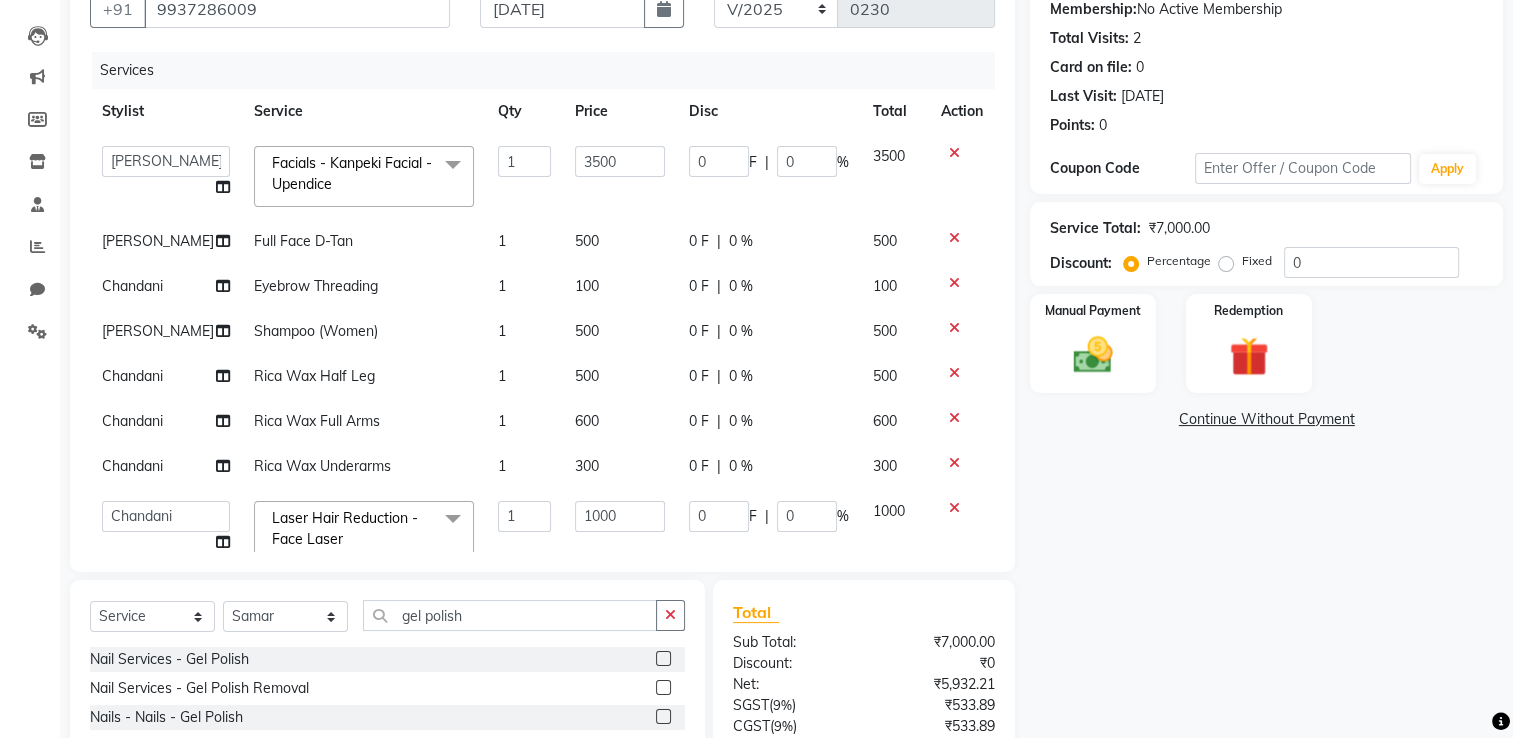 click at bounding box center (662, 659) 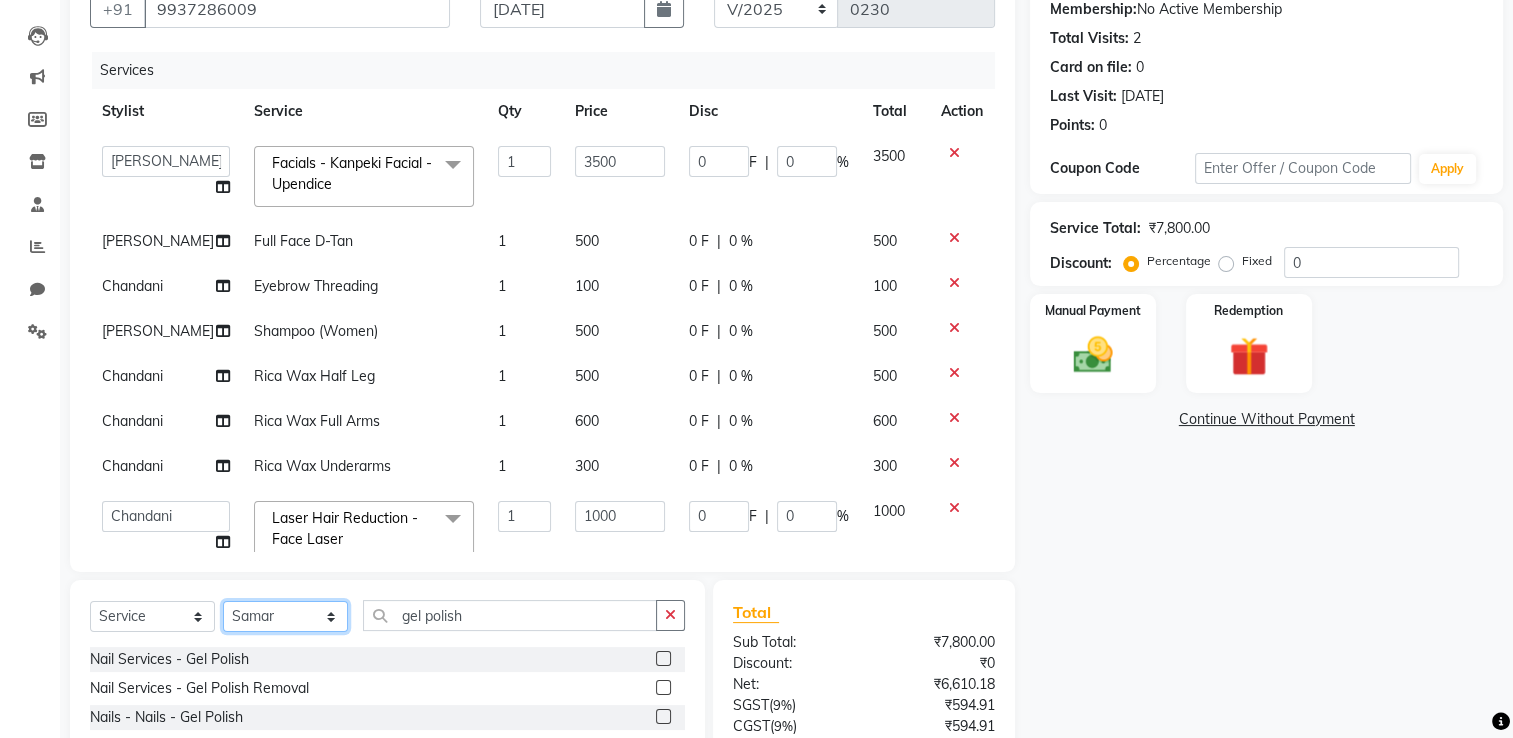 click on "Select Stylist Asha Maam Chandani Mamta Nasim Sir Palak Verma Rashi salman Samar shahbaj" 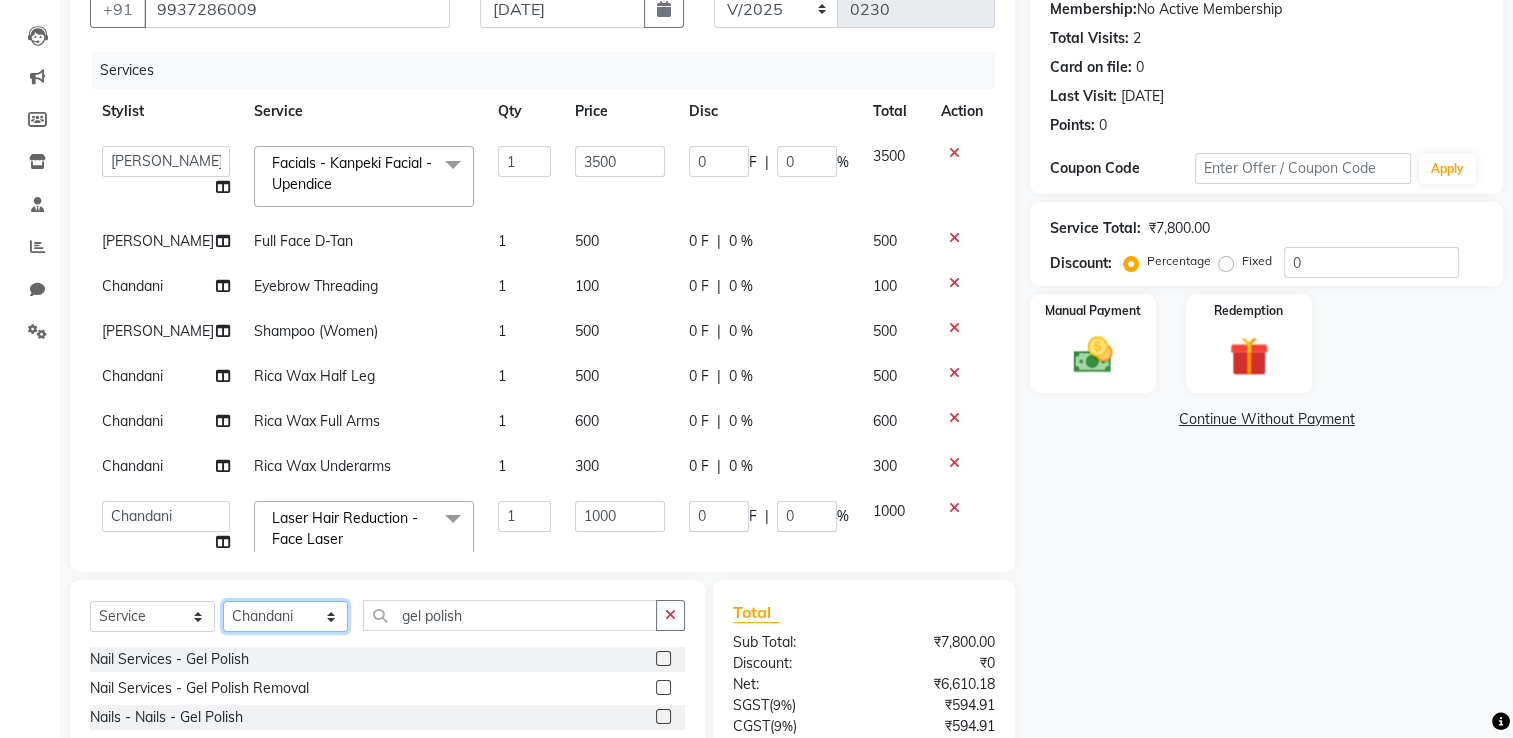 click on "Select Stylist Asha Maam Chandani Mamta Nasim Sir Palak Verma Rashi salman Samar shahbaj" 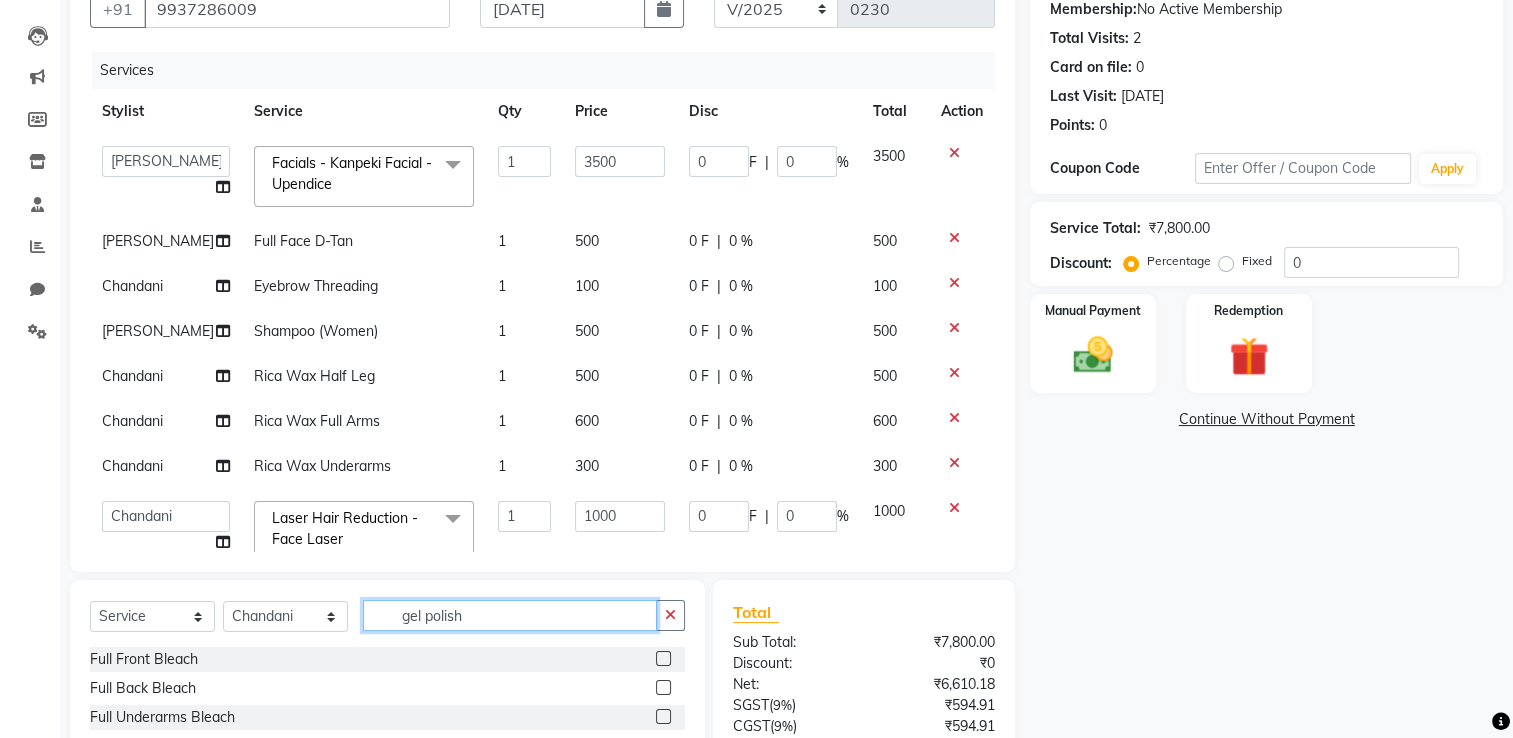click on "gel polish" 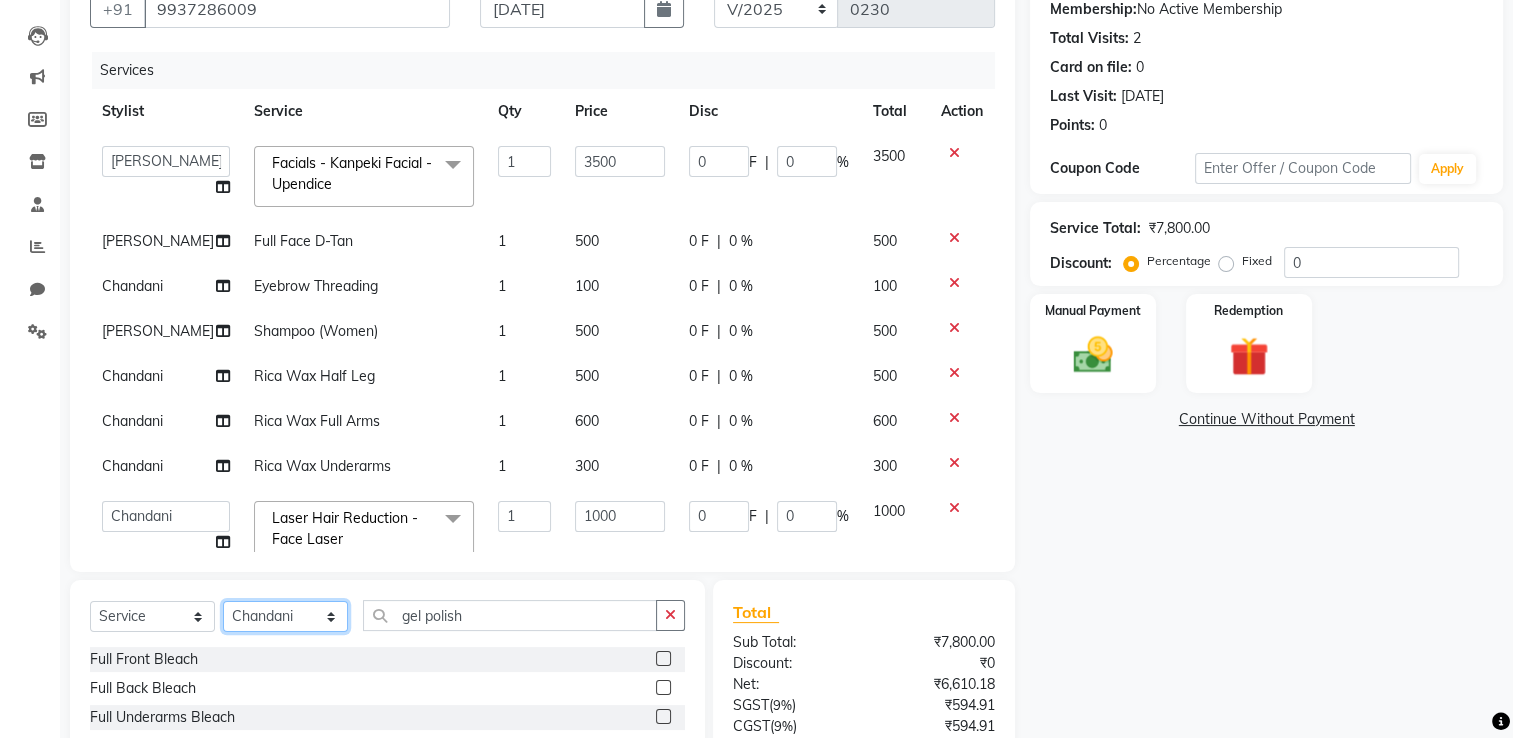 click on "Select Stylist Asha Maam Chandani Mamta Nasim Sir Palak Verma Rashi salman Samar shahbaj" 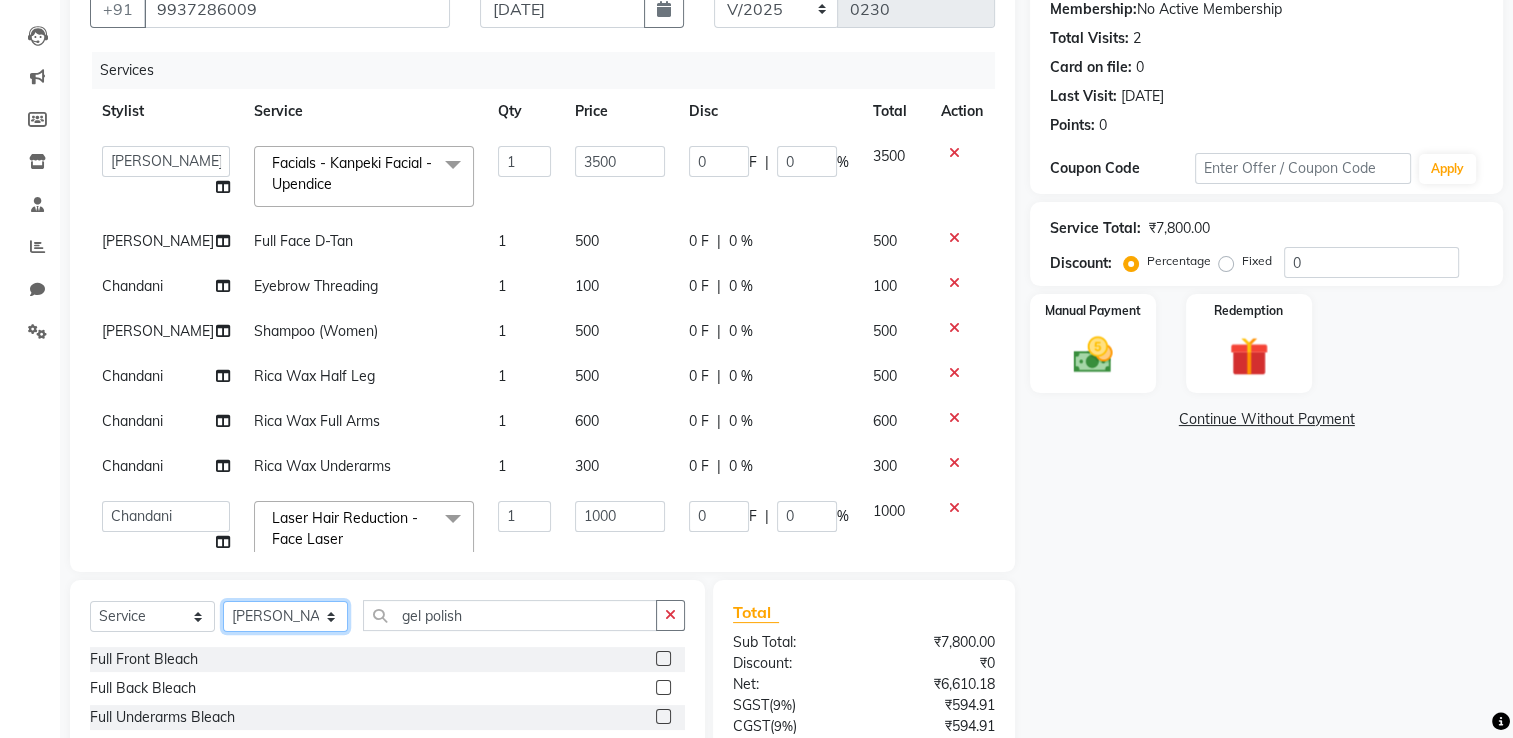 click on "Select Stylist Asha Maam Chandani Mamta Nasim Sir Palak Verma Rashi salman Samar shahbaj" 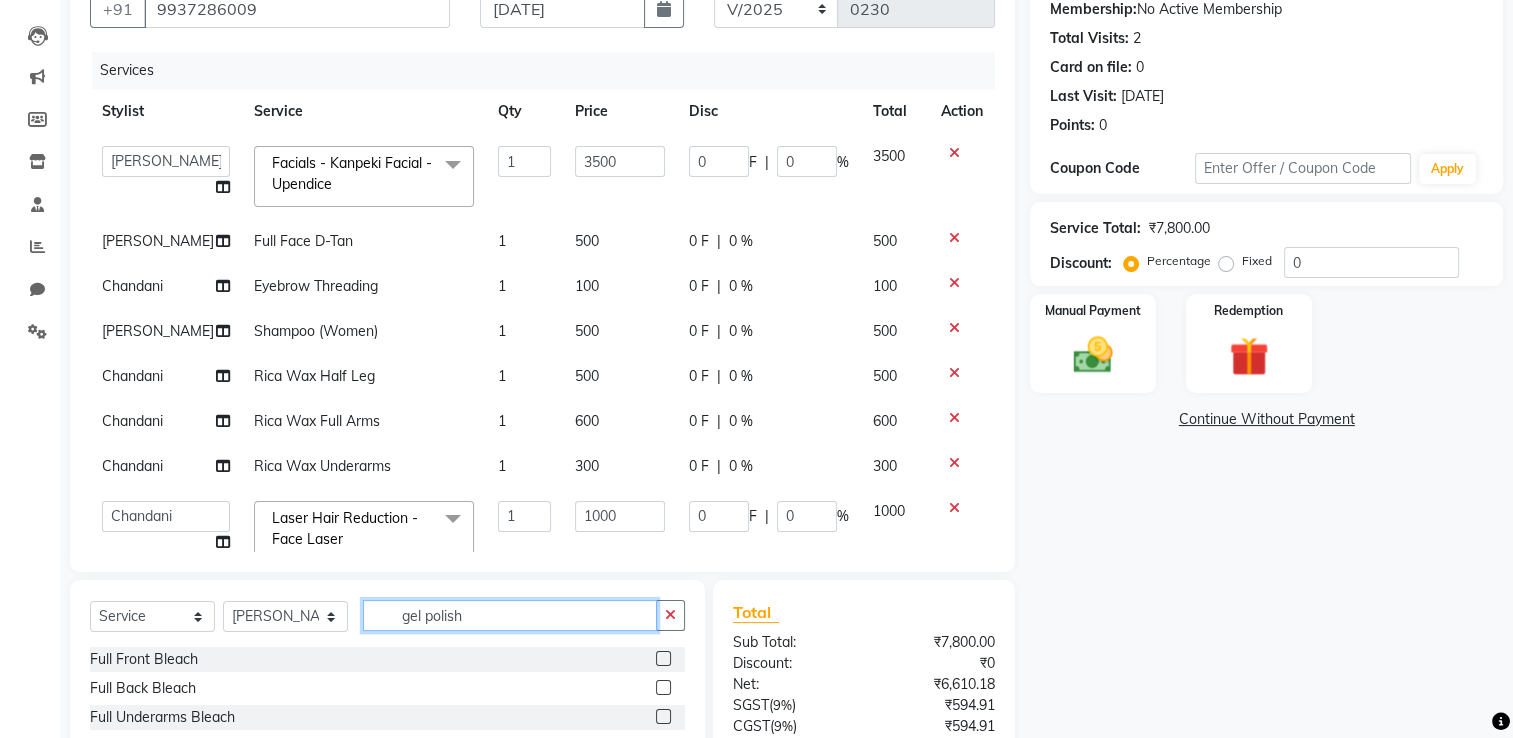 click on "gel polish" 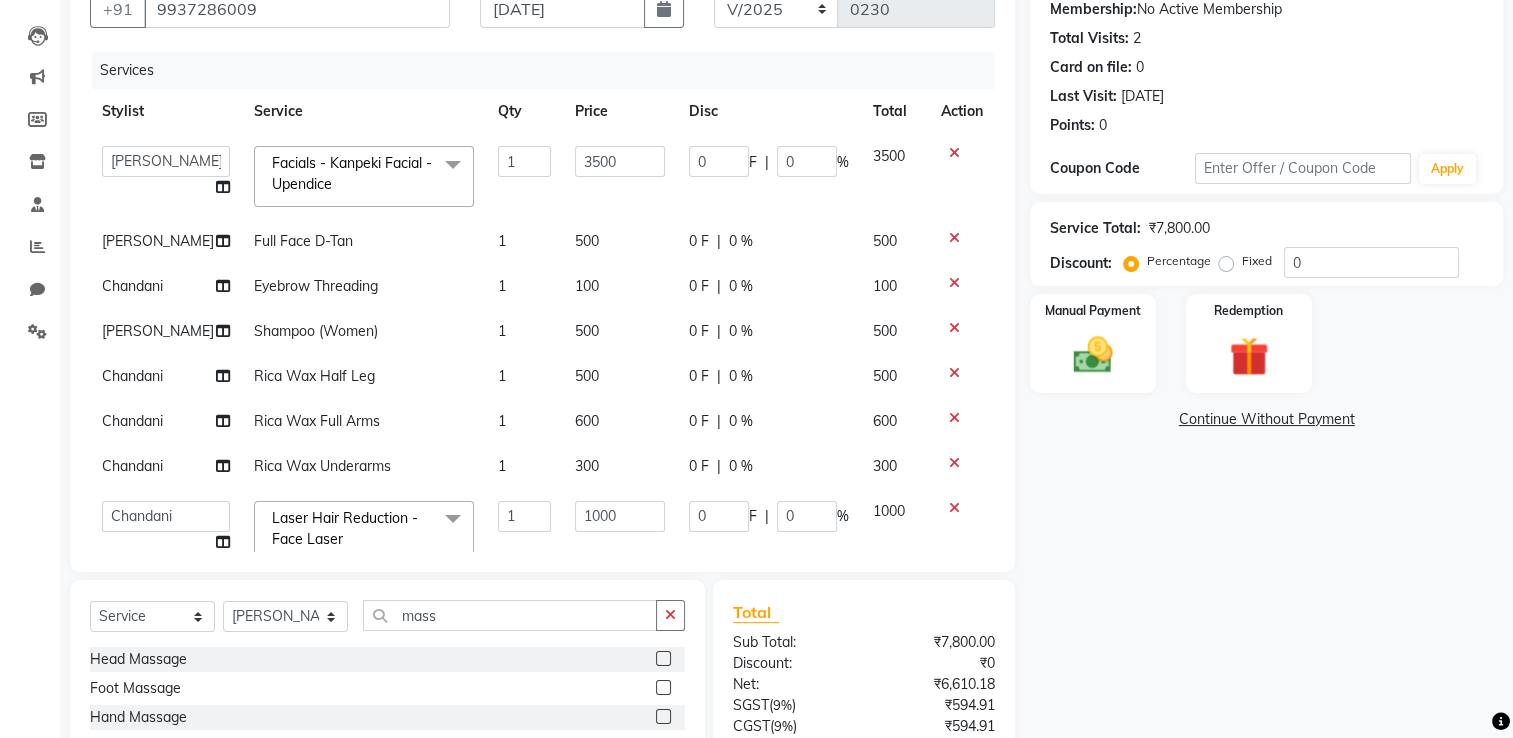 click on "Select  Service  Product  Membership  Package Voucher Prepaid Gift Card  Select Stylist Asha Maam Chandani Mamta Nasim Sir Palak Verma Rashi salman Samar shahbaj mass Head Massage  Foot Massage   Hand Massage  Full Leg Massage   Full Back Massage" 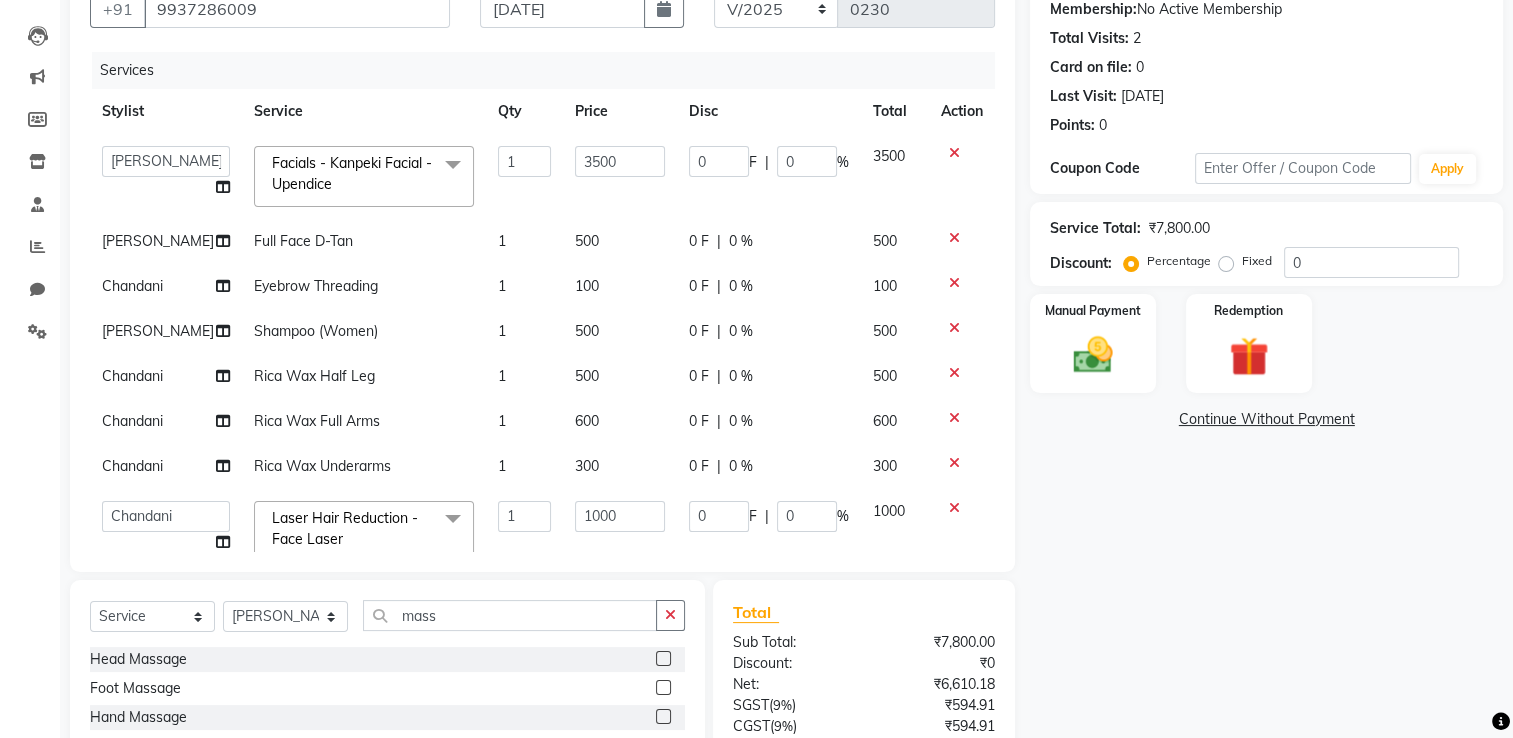 scroll, scrollTop: 362, scrollLeft: 0, axis: vertical 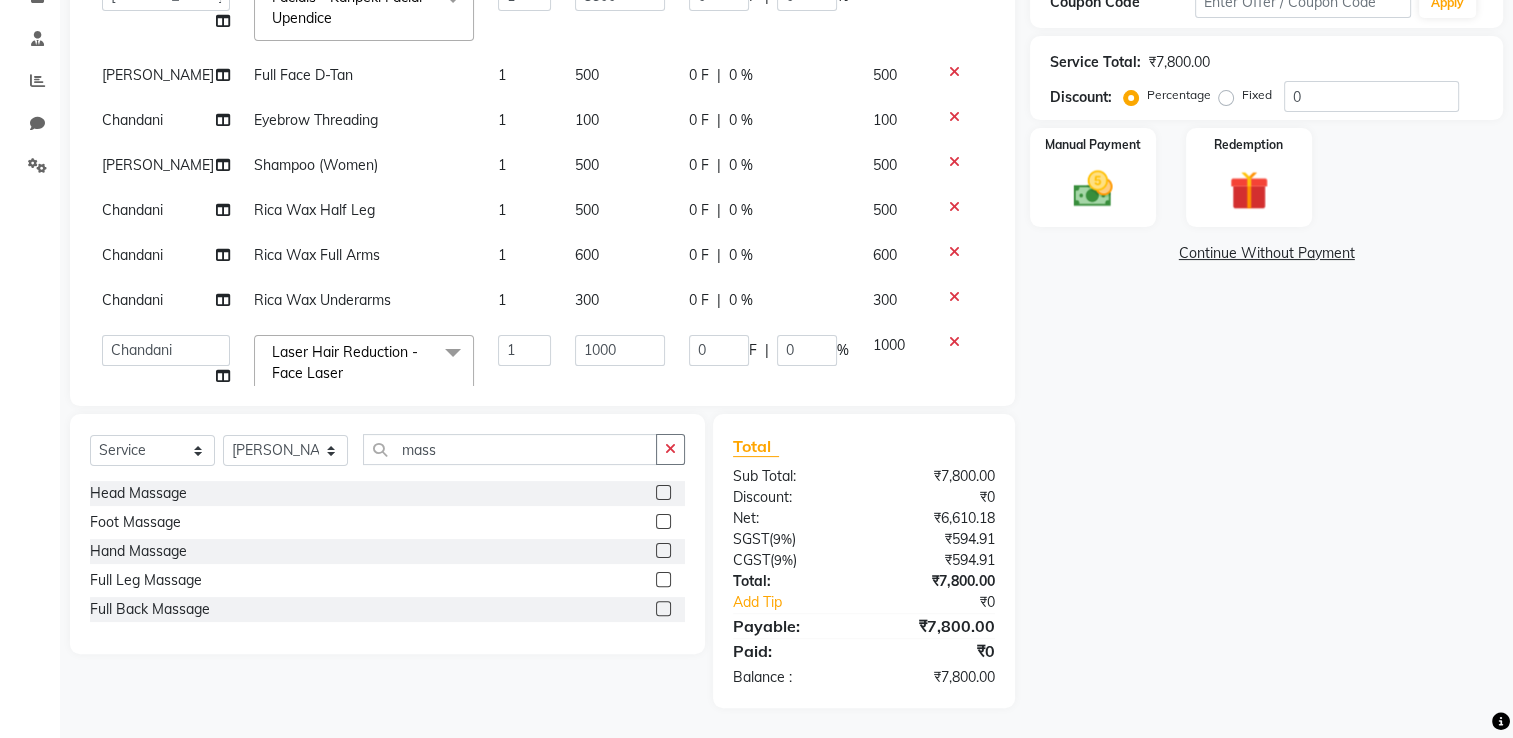 click 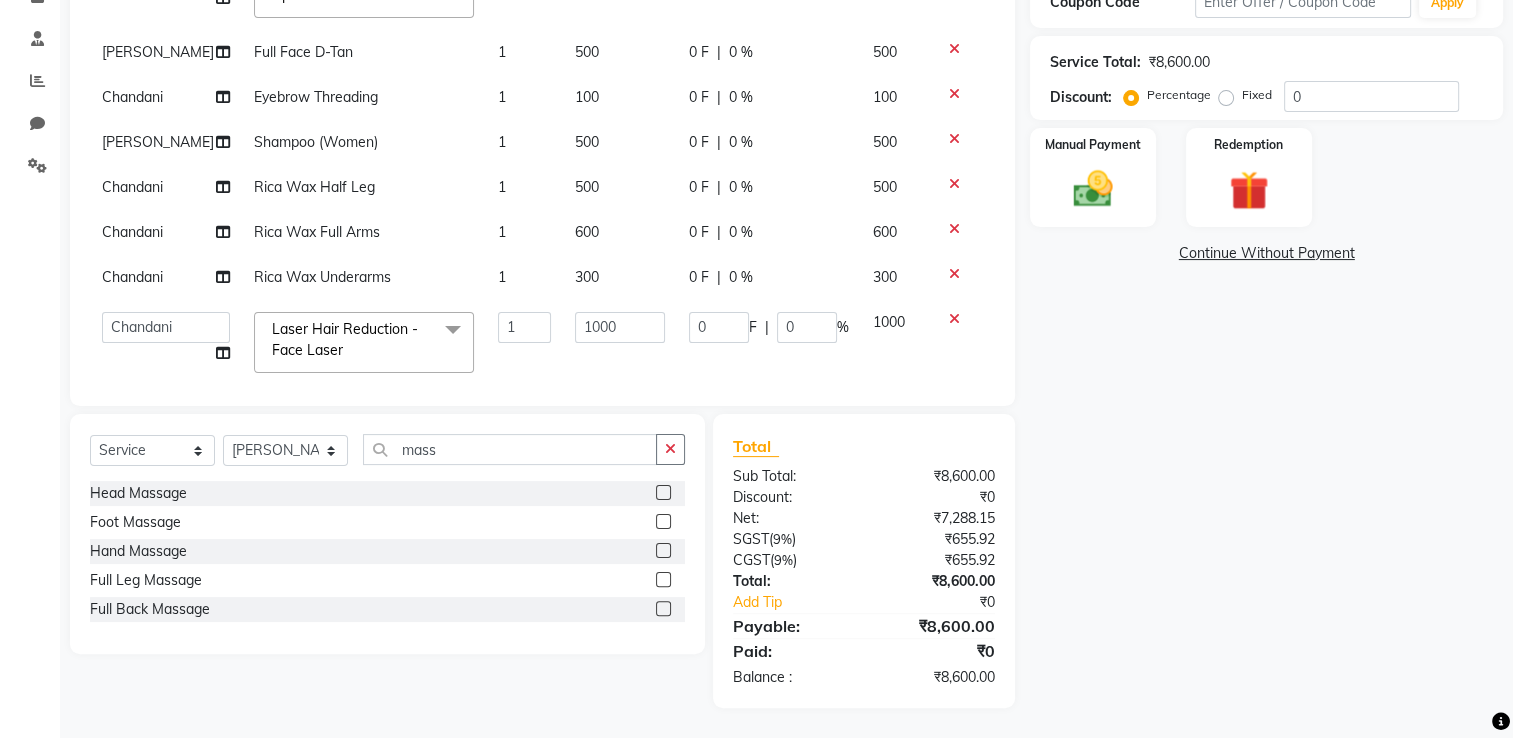 scroll, scrollTop: 40, scrollLeft: 0, axis: vertical 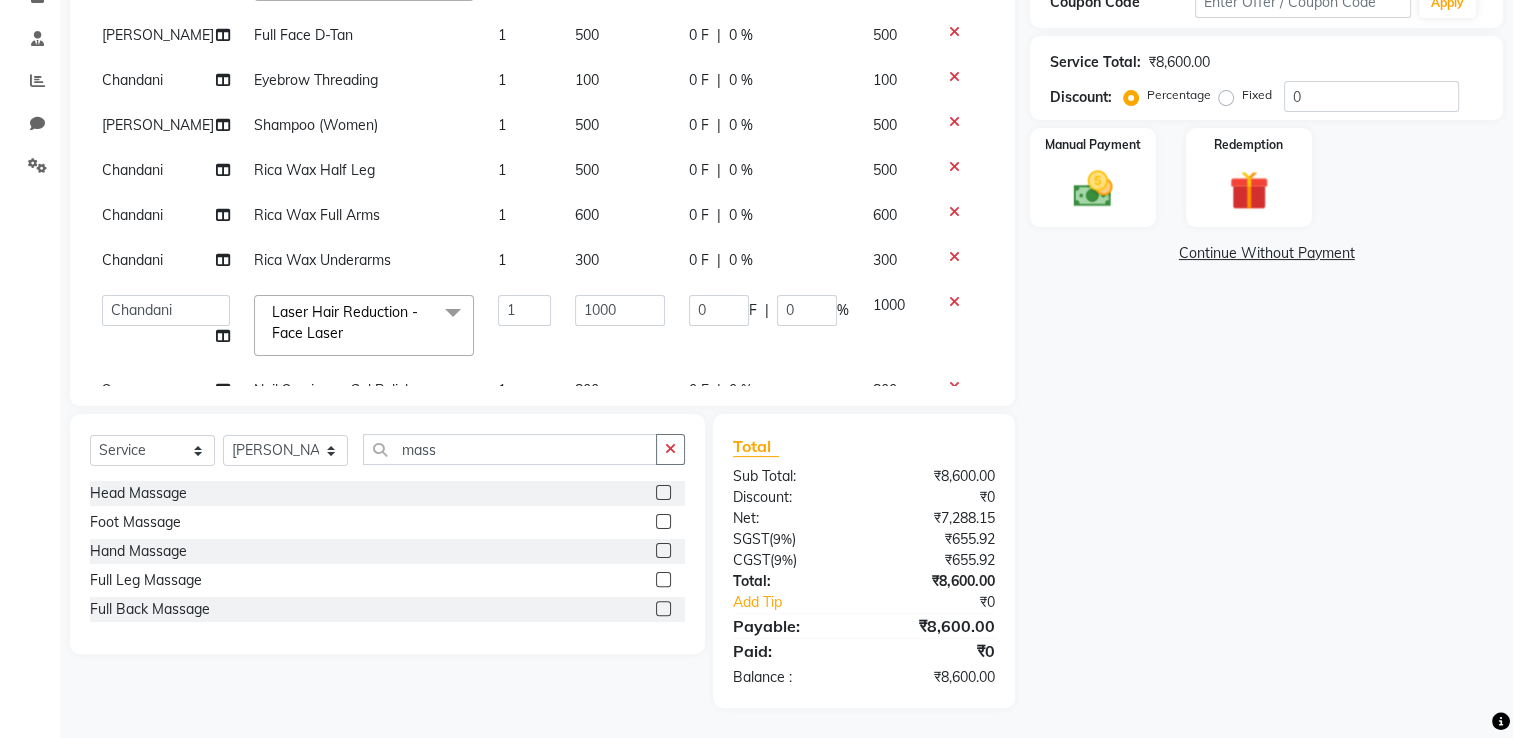 click 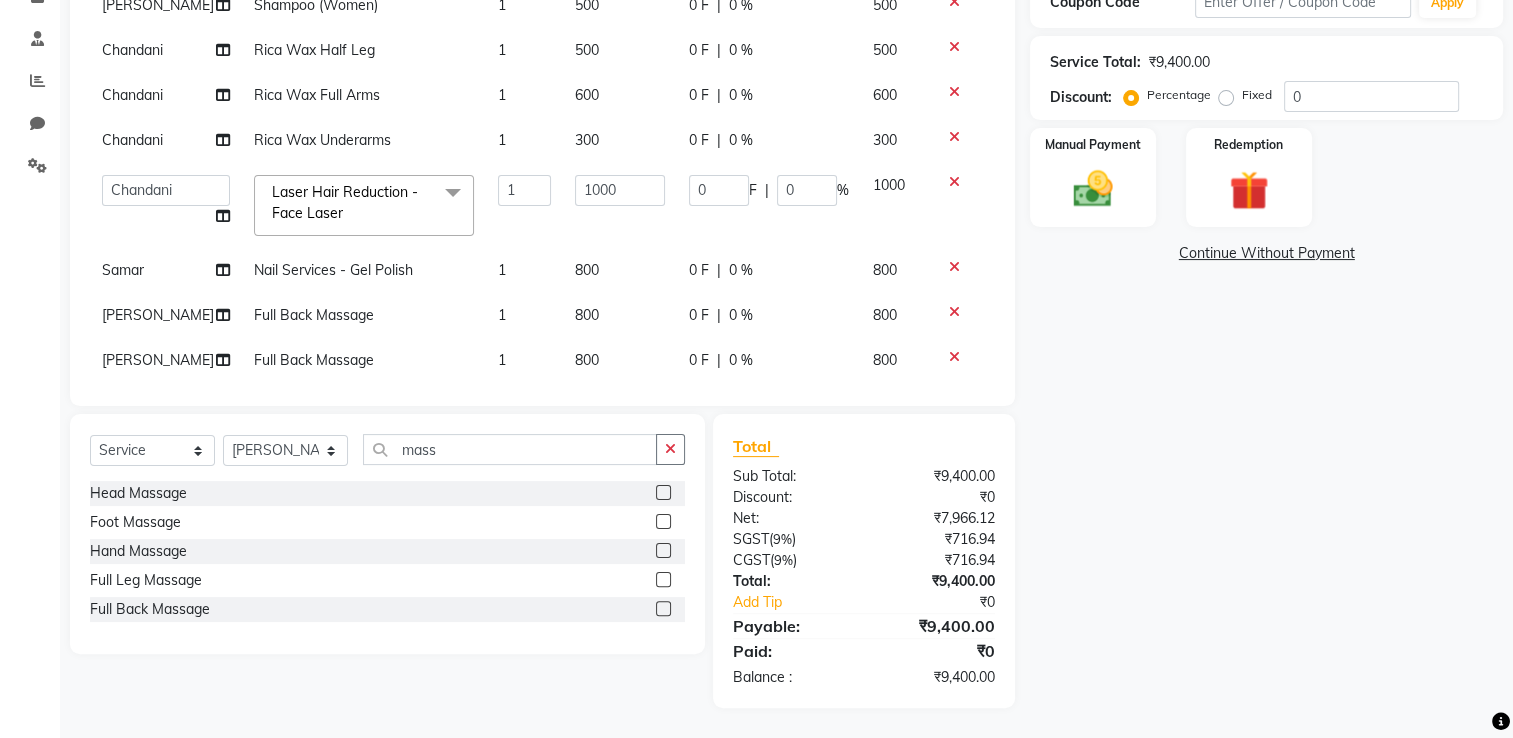 scroll, scrollTop: 187, scrollLeft: 0, axis: vertical 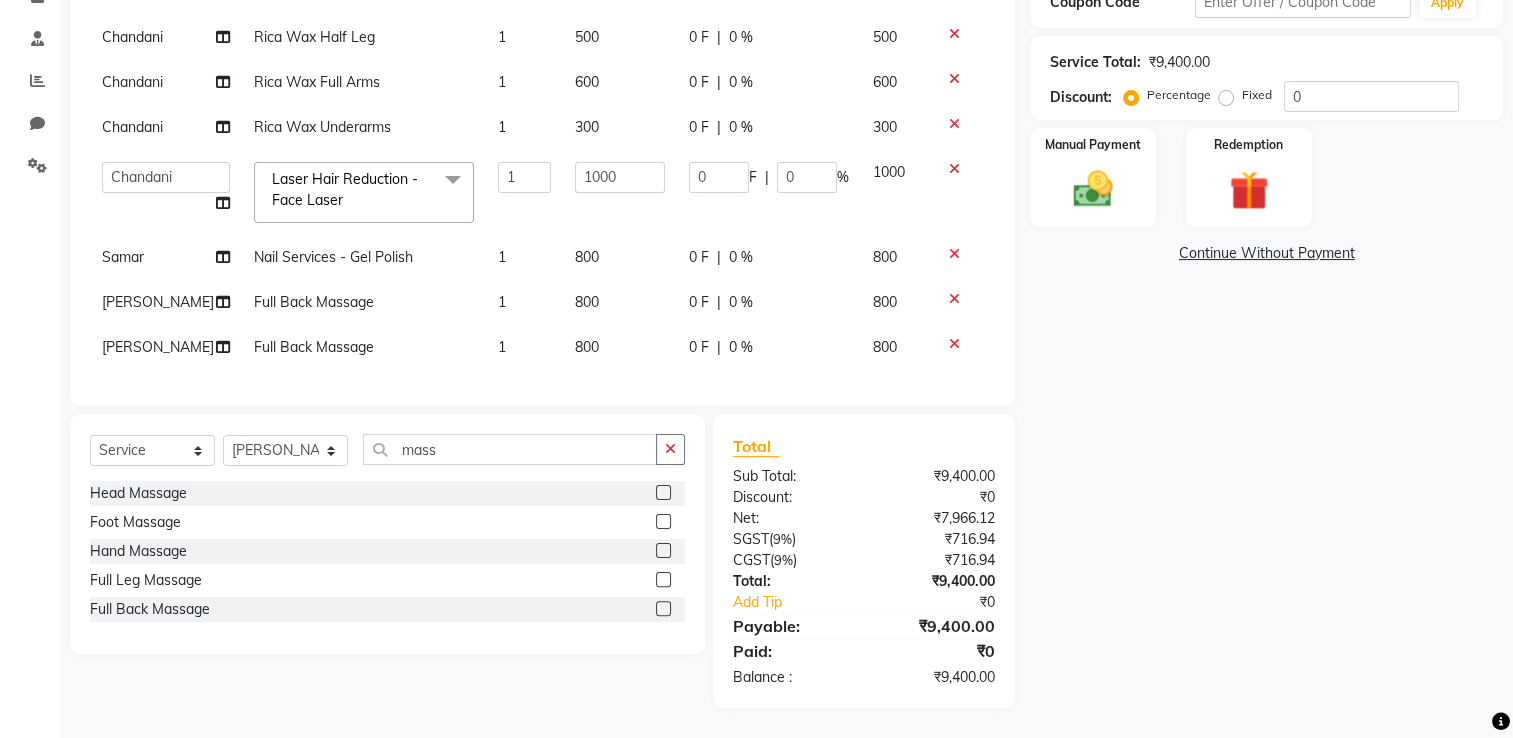 click 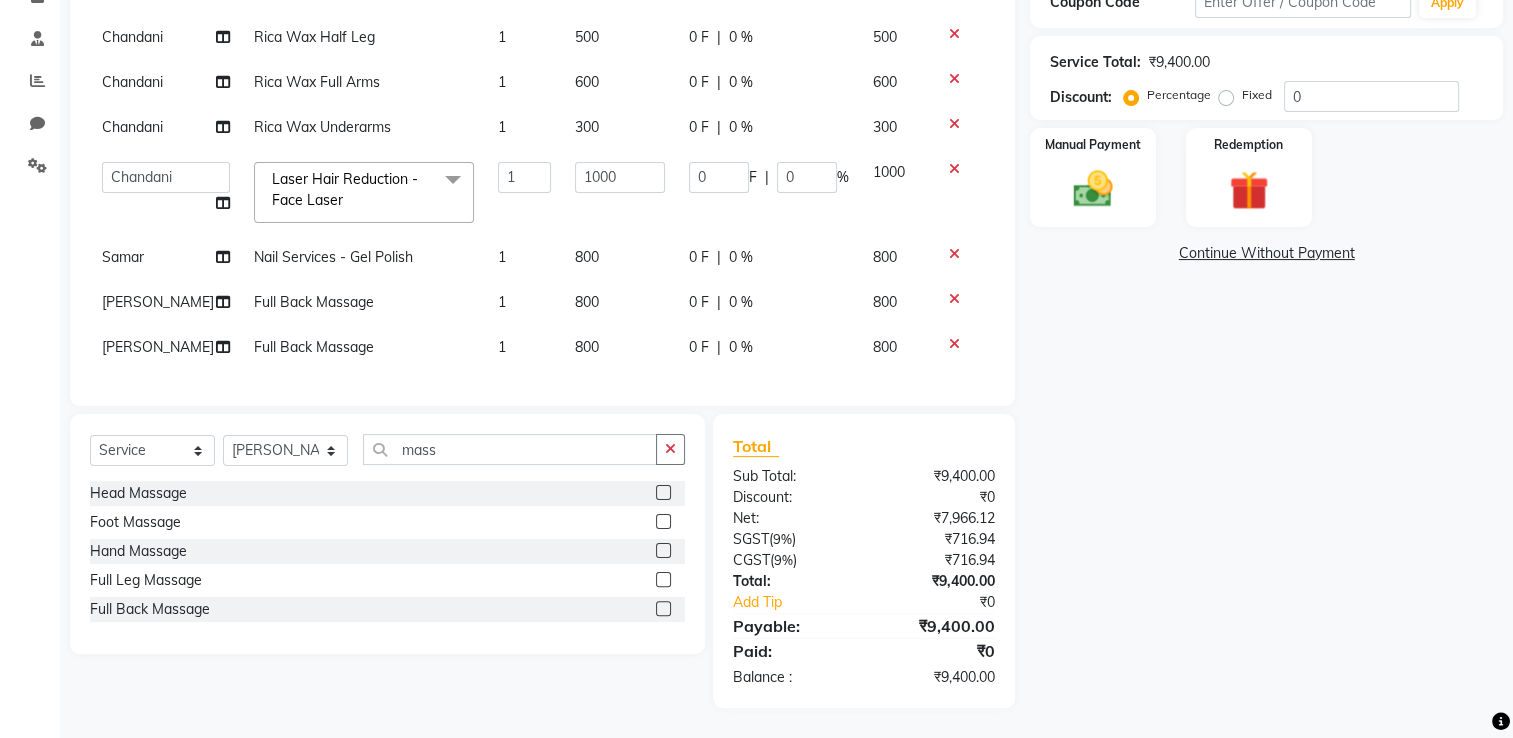 scroll, scrollTop: 142, scrollLeft: 0, axis: vertical 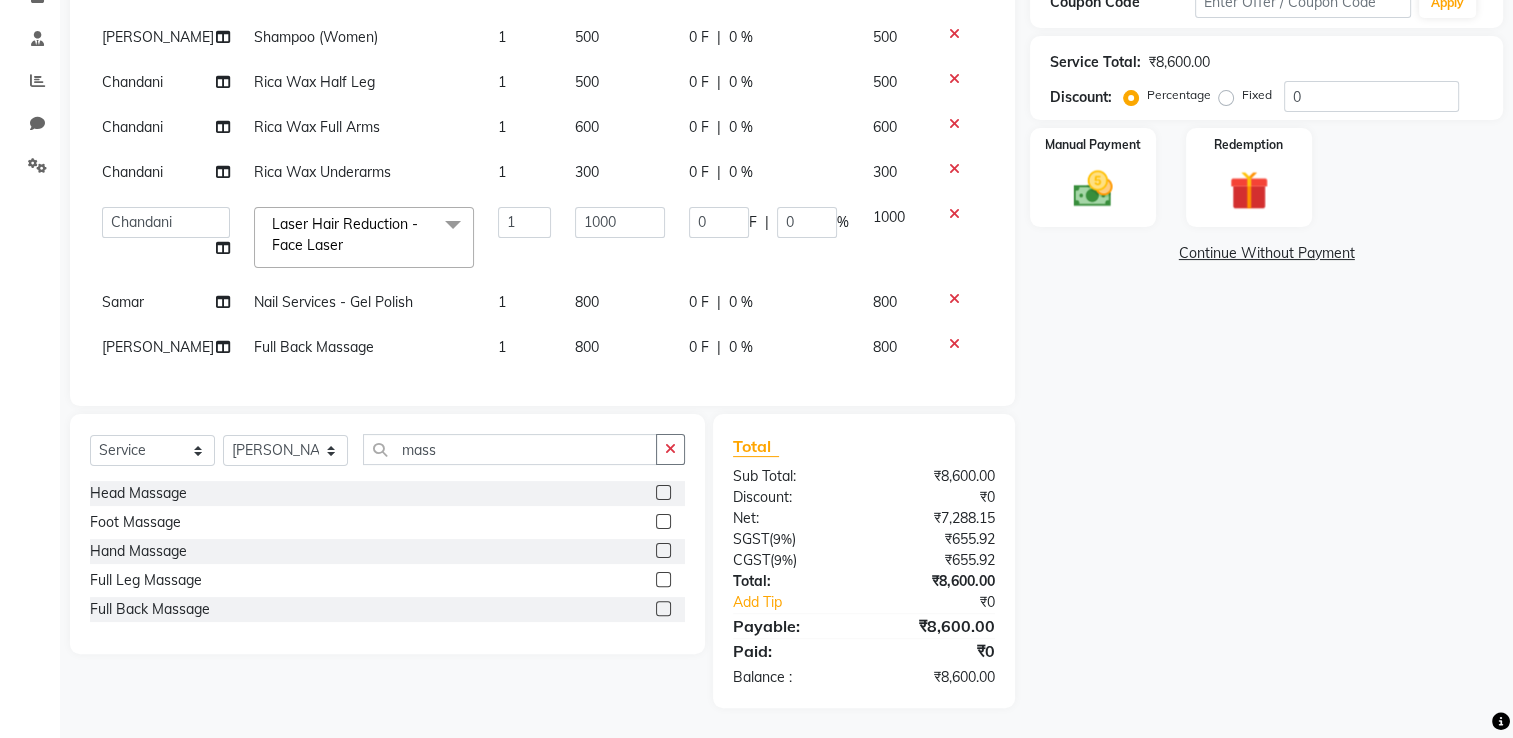 click on "800" 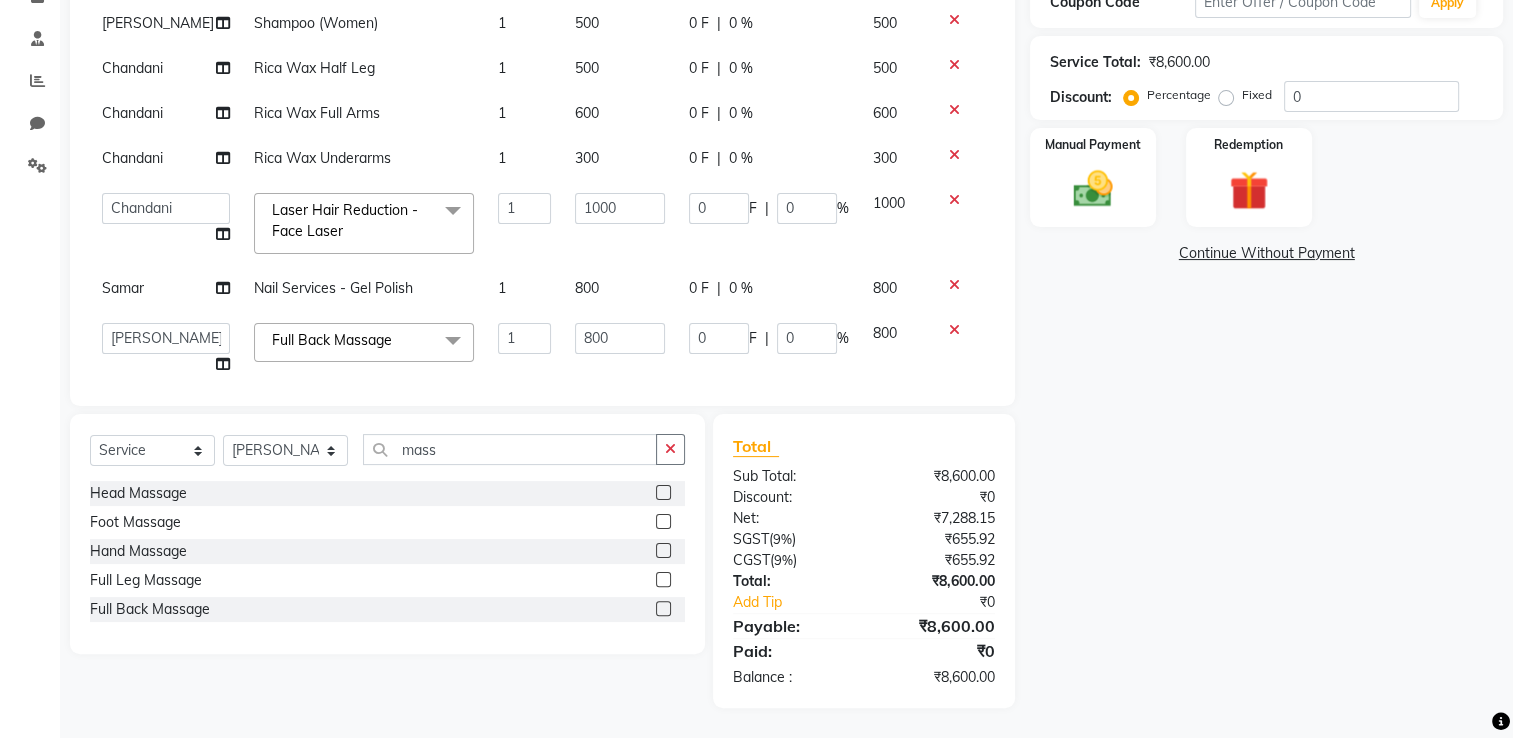 scroll, scrollTop: 172, scrollLeft: 0, axis: vertical 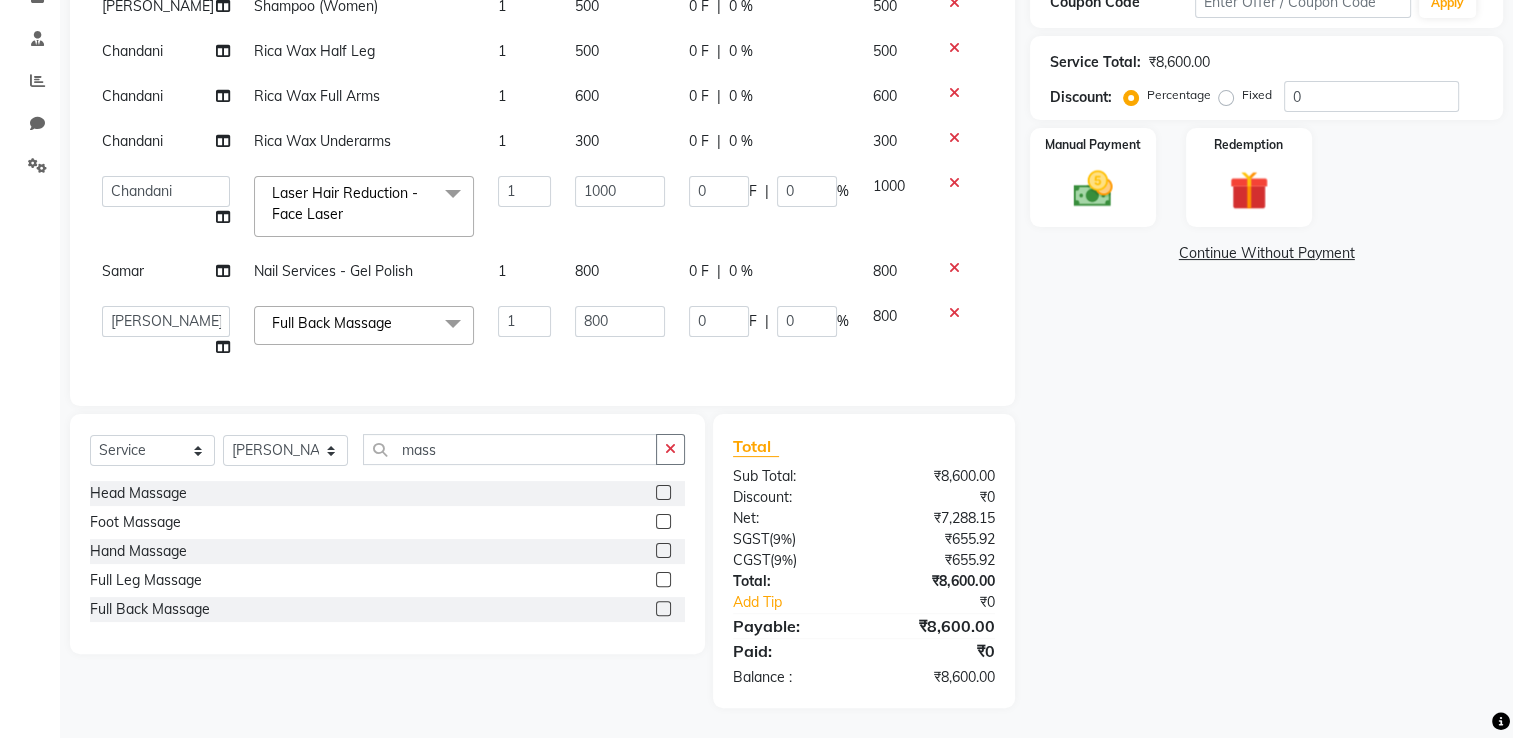 click on "800" 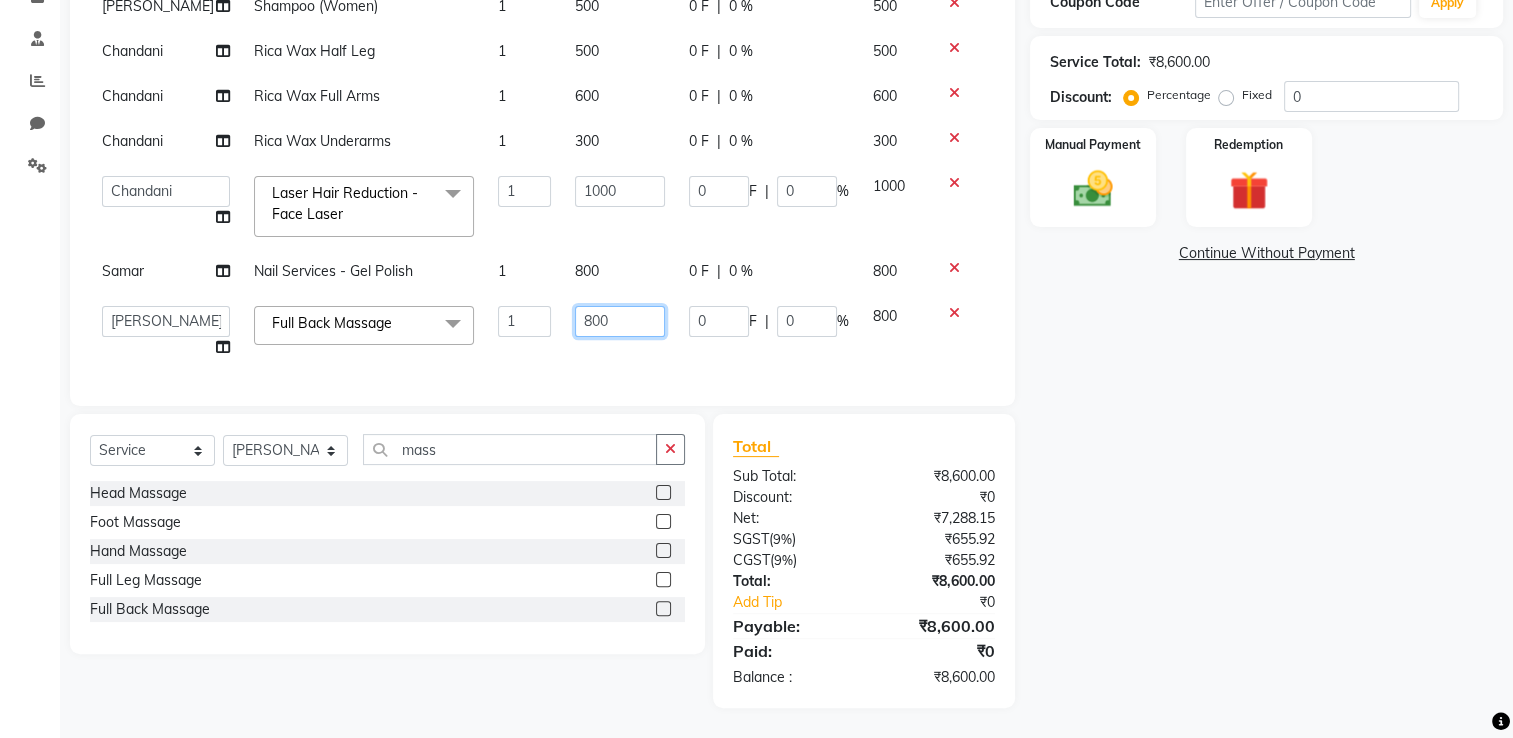click on "800" 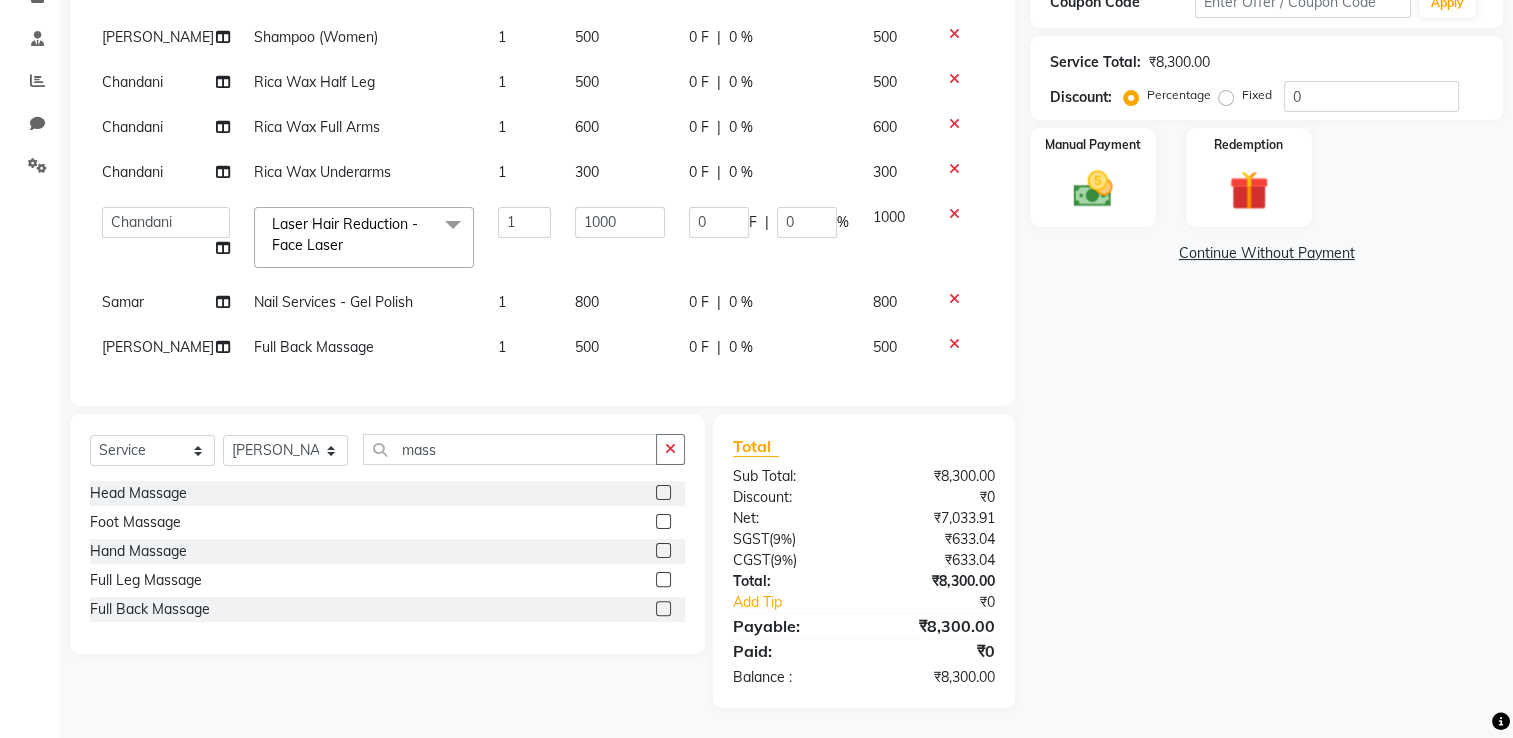 click on "500" 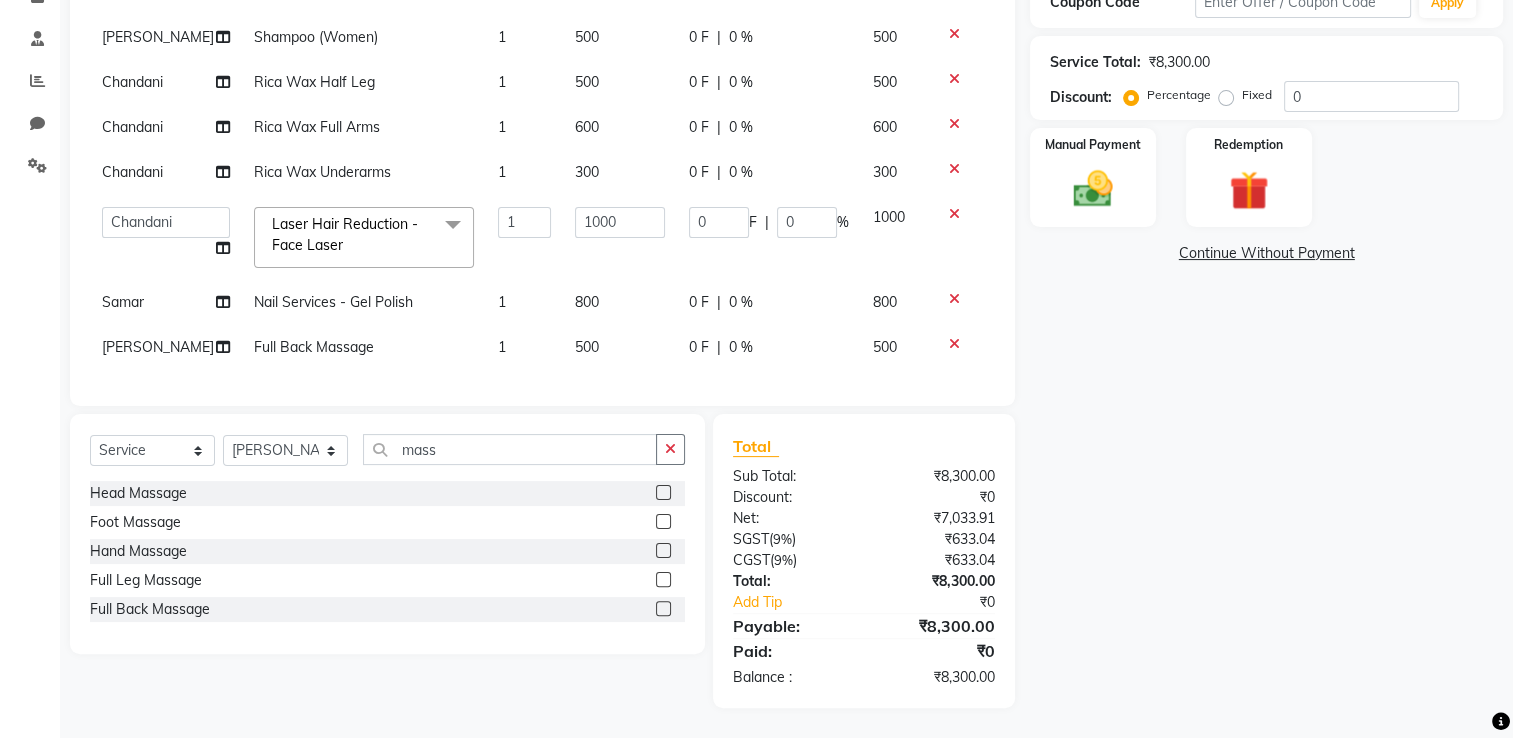 scroll, scrollTop: 172, scrollLeft: 0, axis: vertical 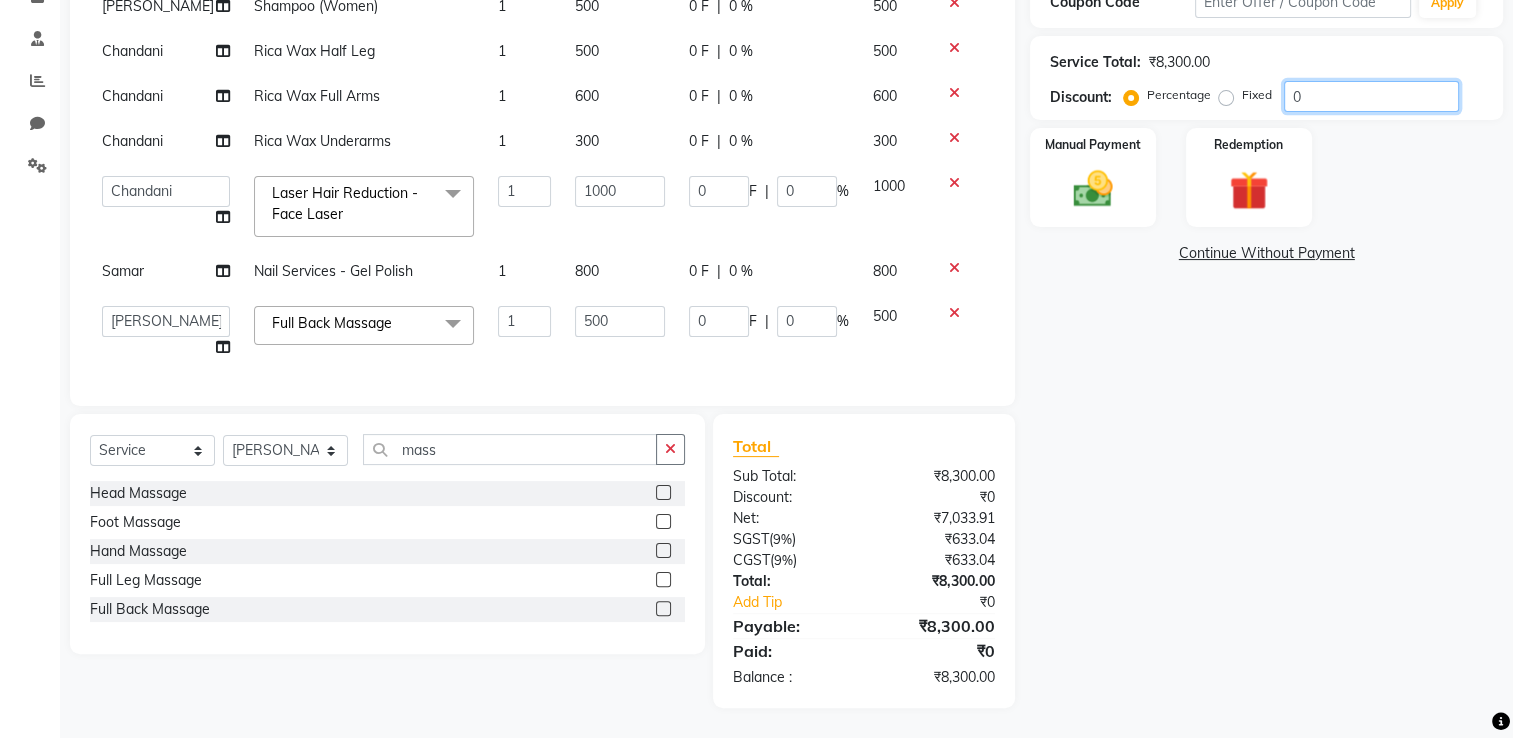 click on "0" 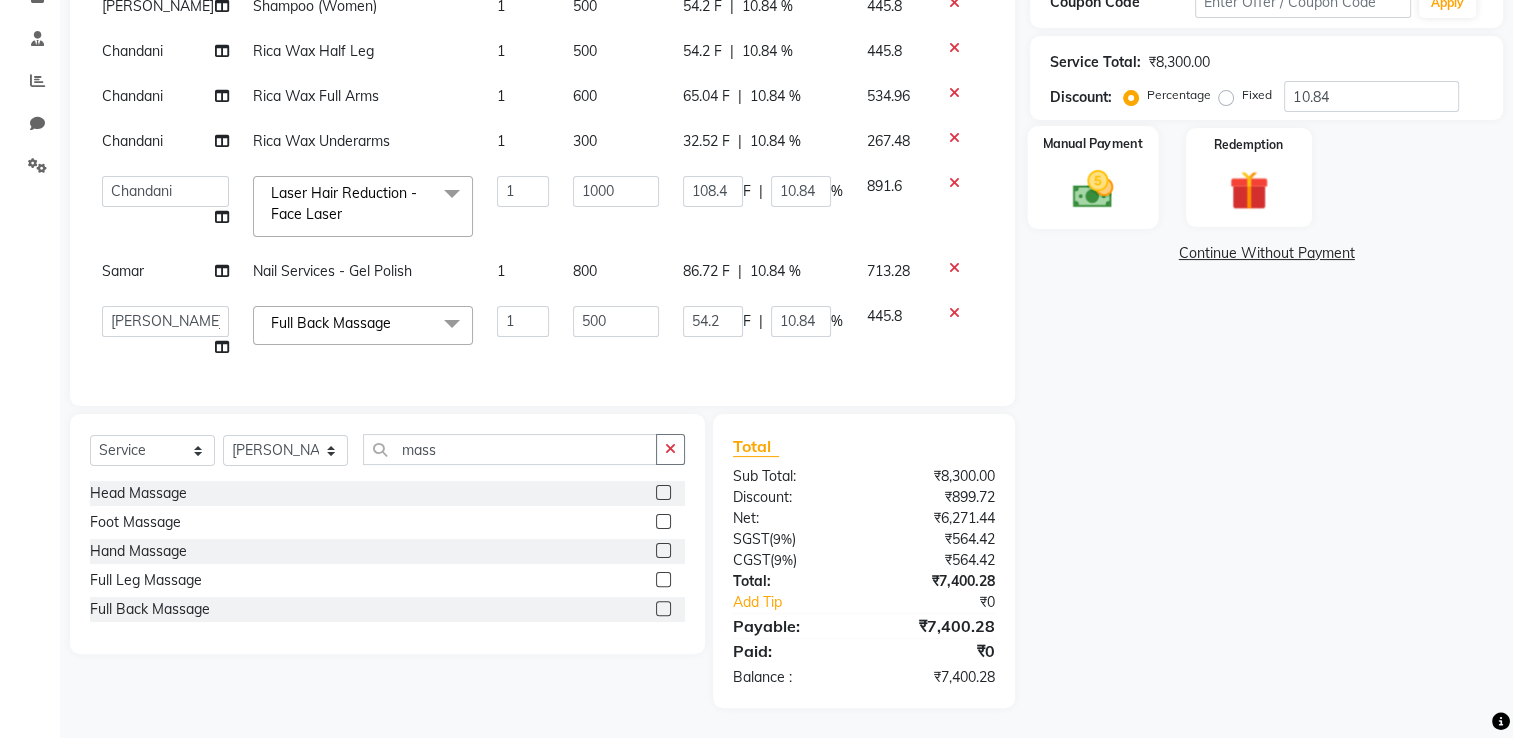 click 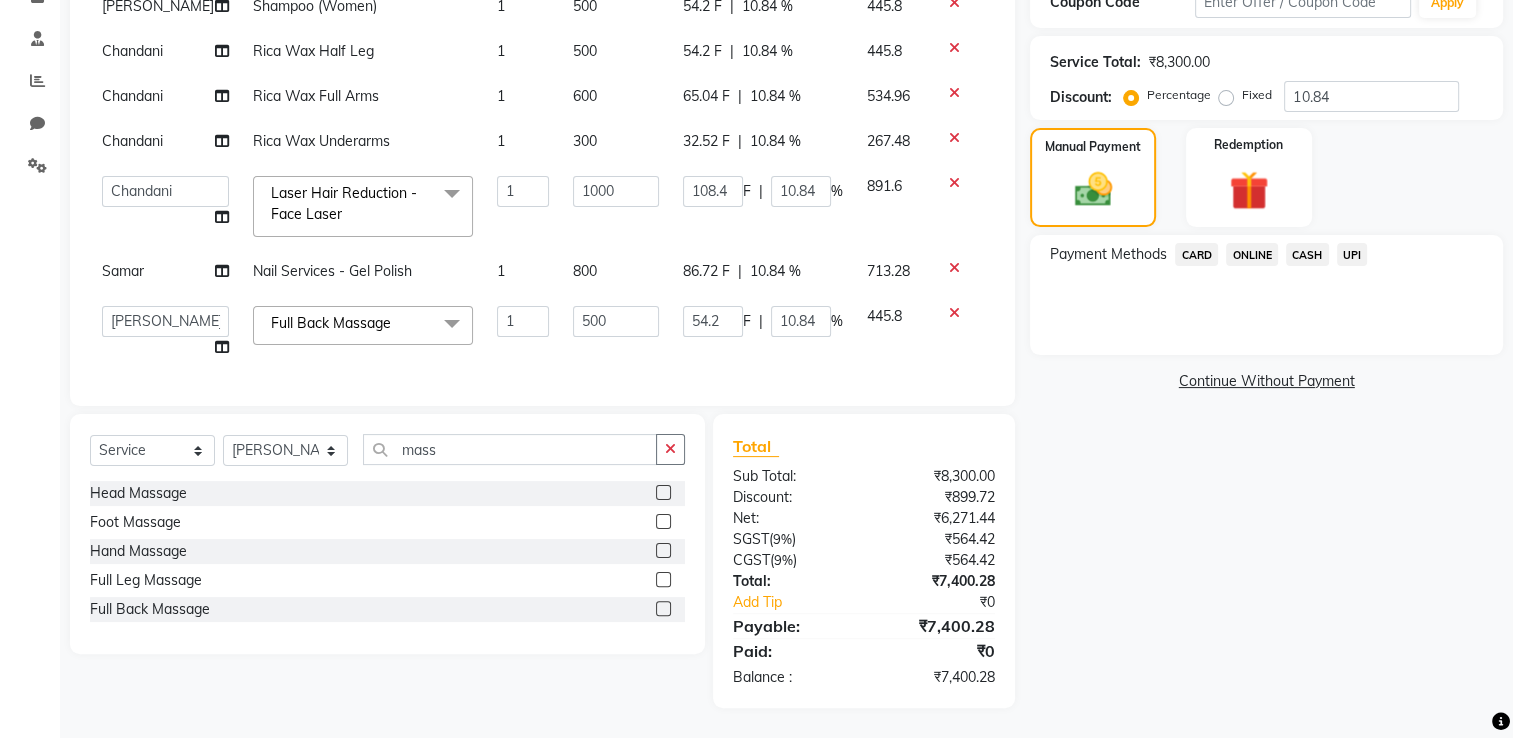 click on "CASH" 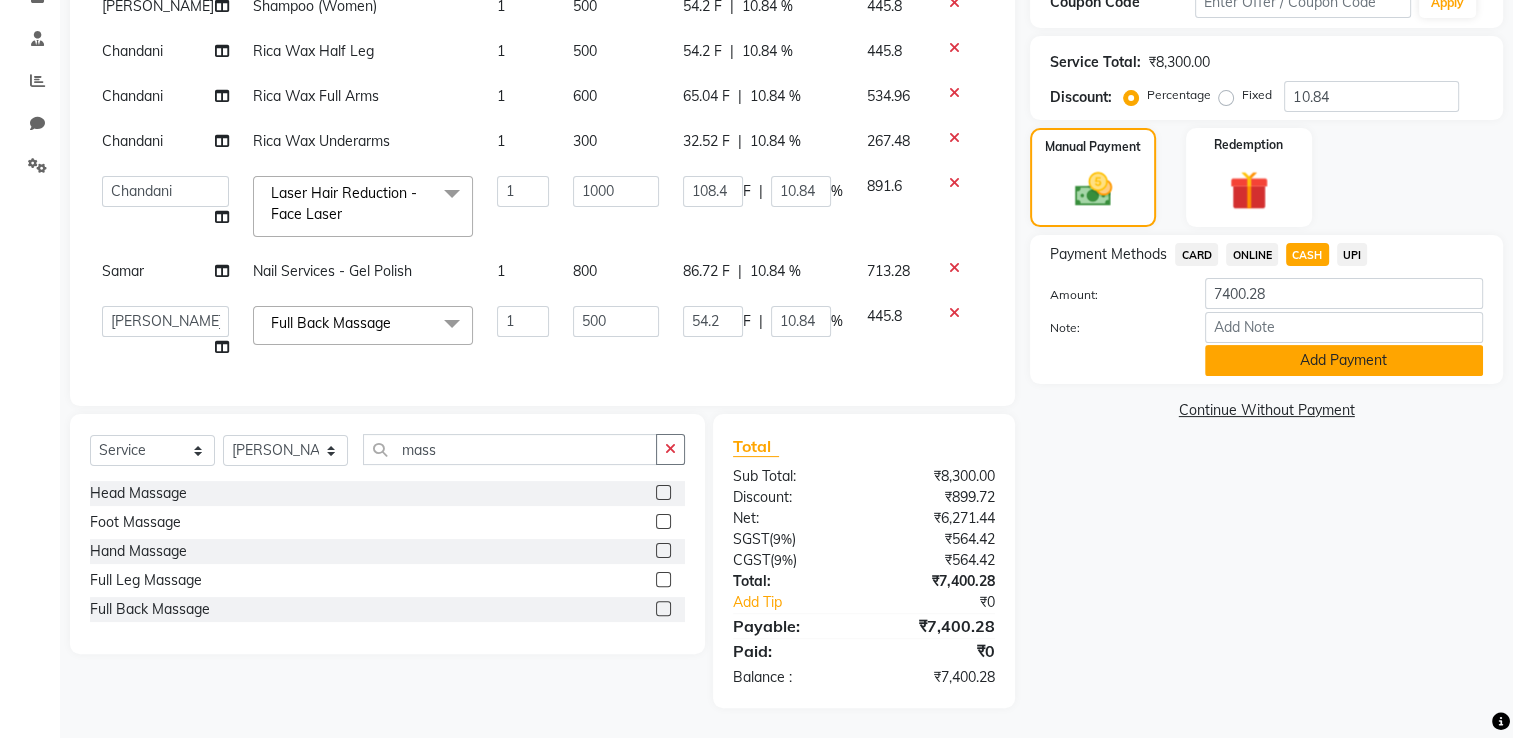 click on "Add Payment" 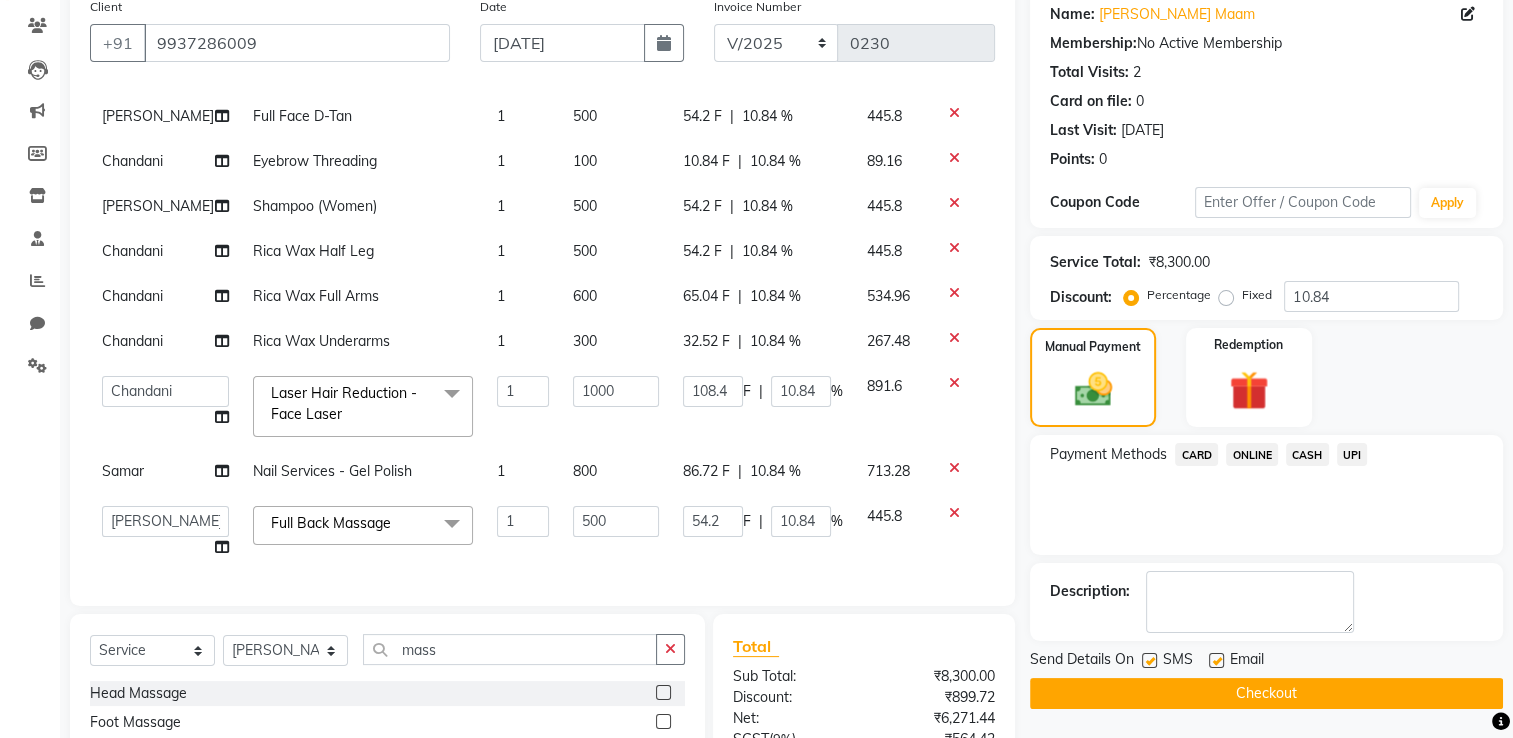 scroll, scrollTop: 122, scrollLeft: 0, axis: vertical 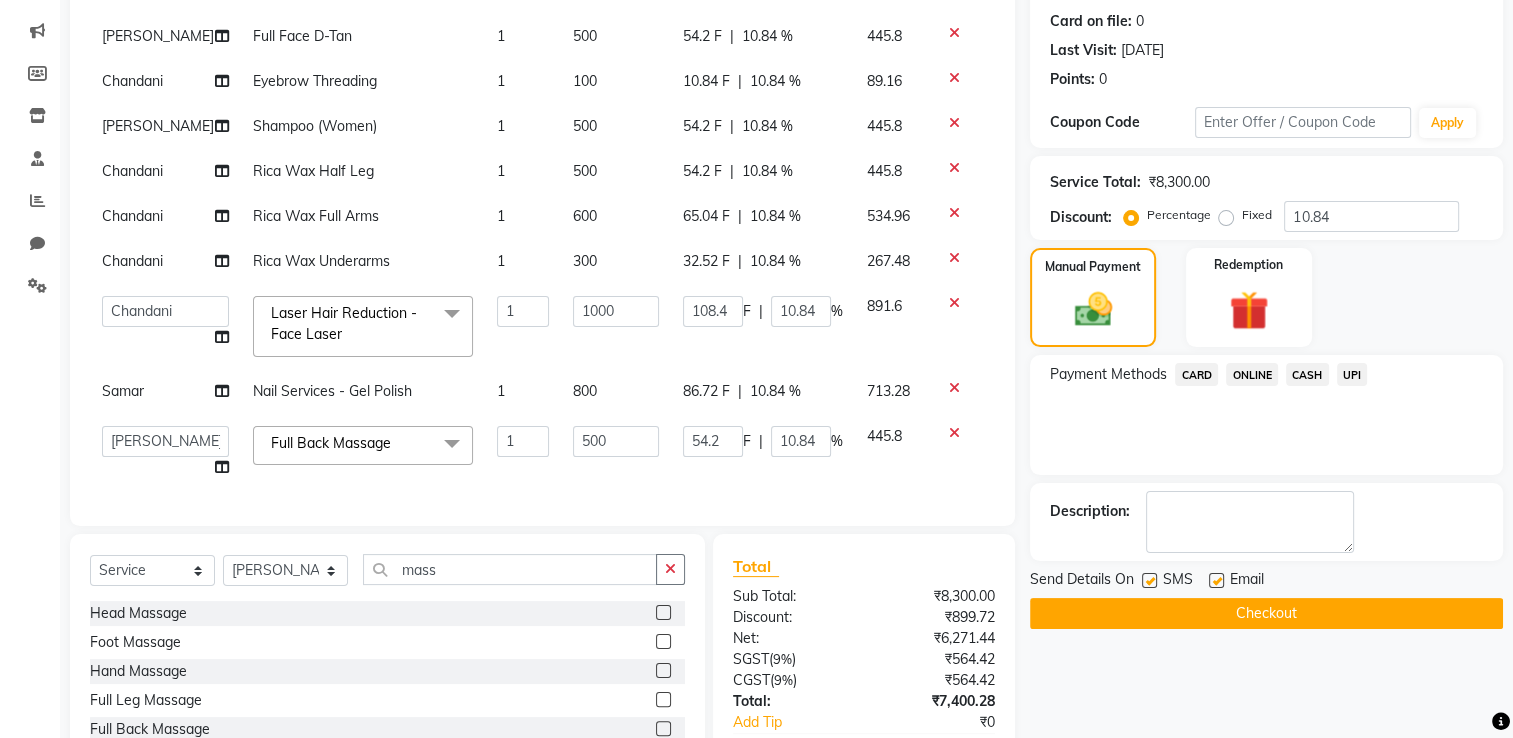 click on "Checkout" 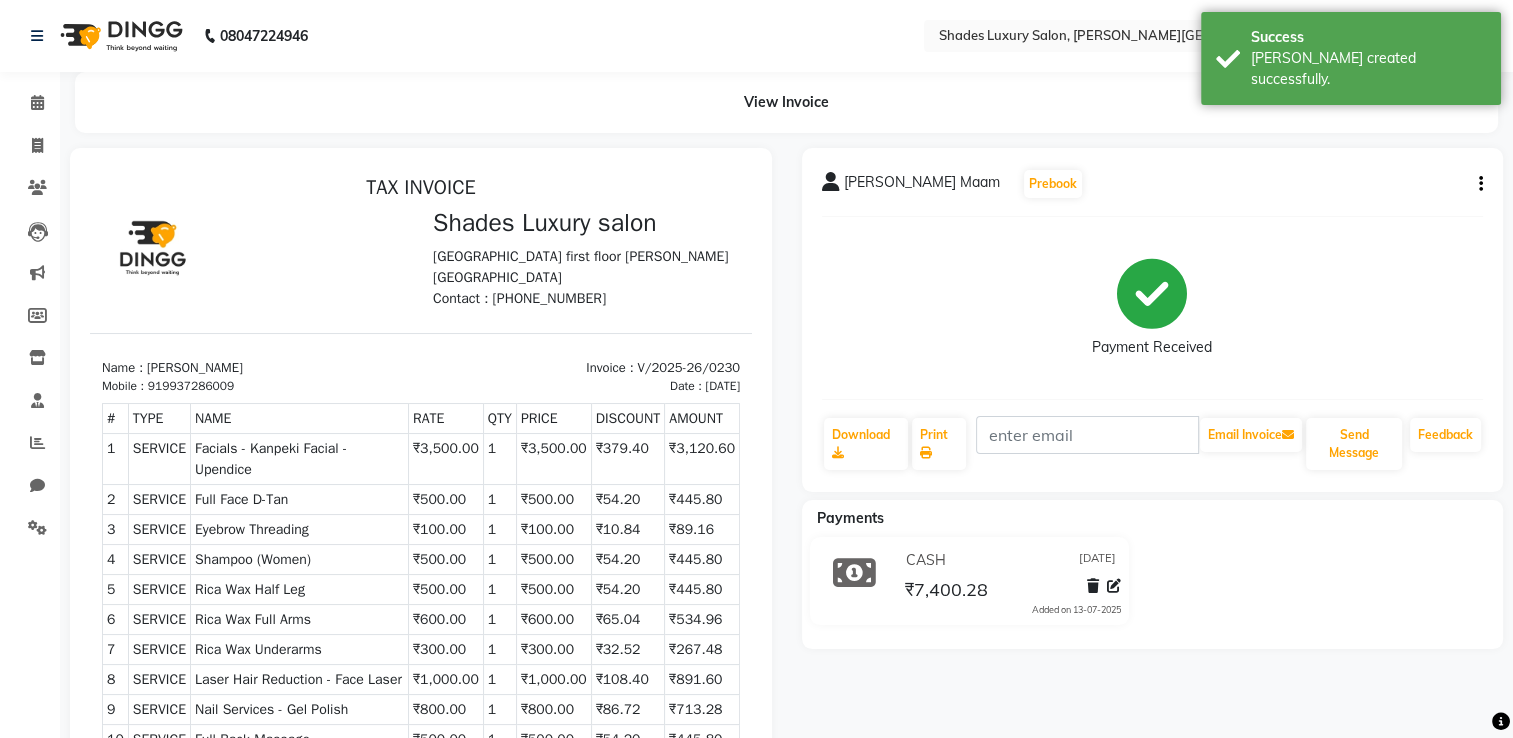 scroll, scrollTop: 0, scrollLeft: 0, axis: both 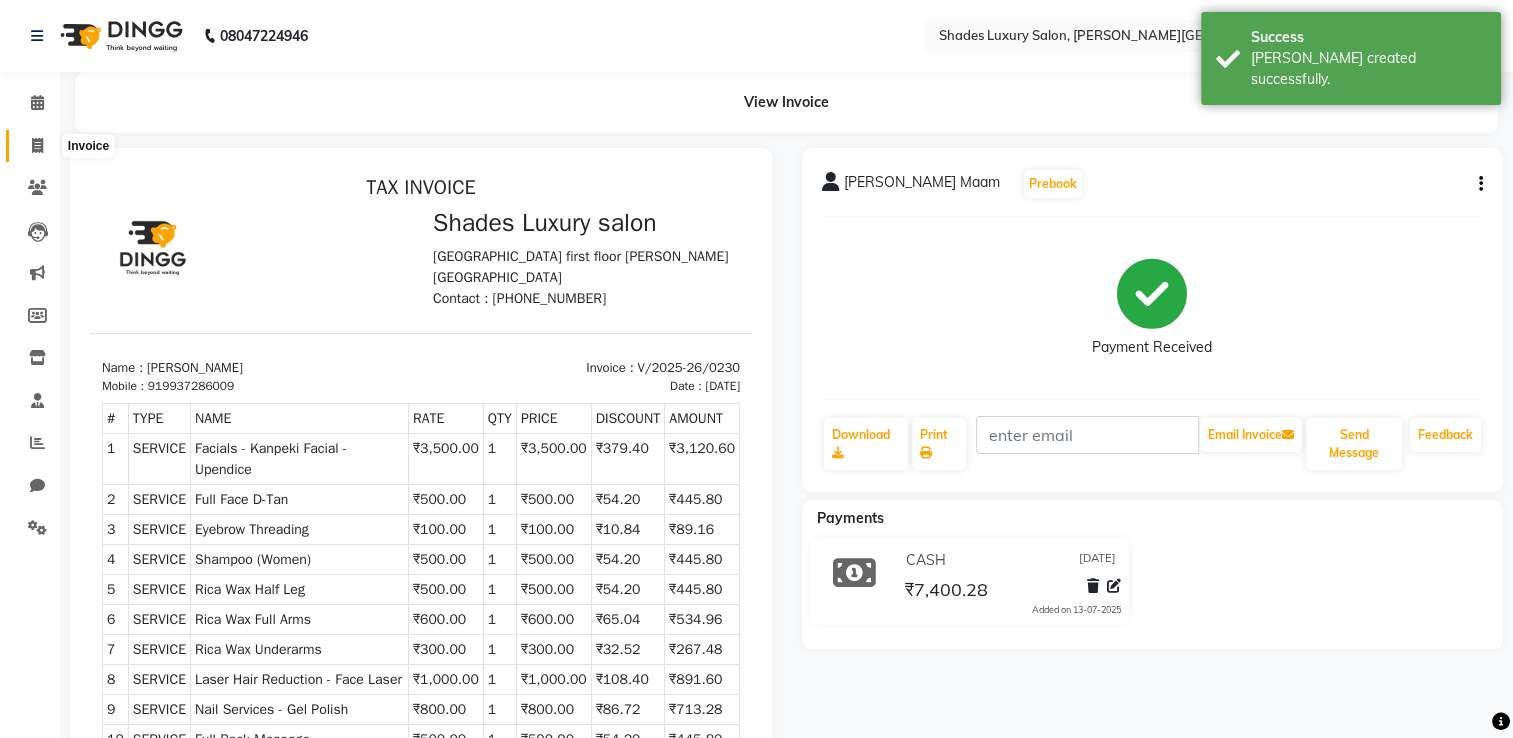click 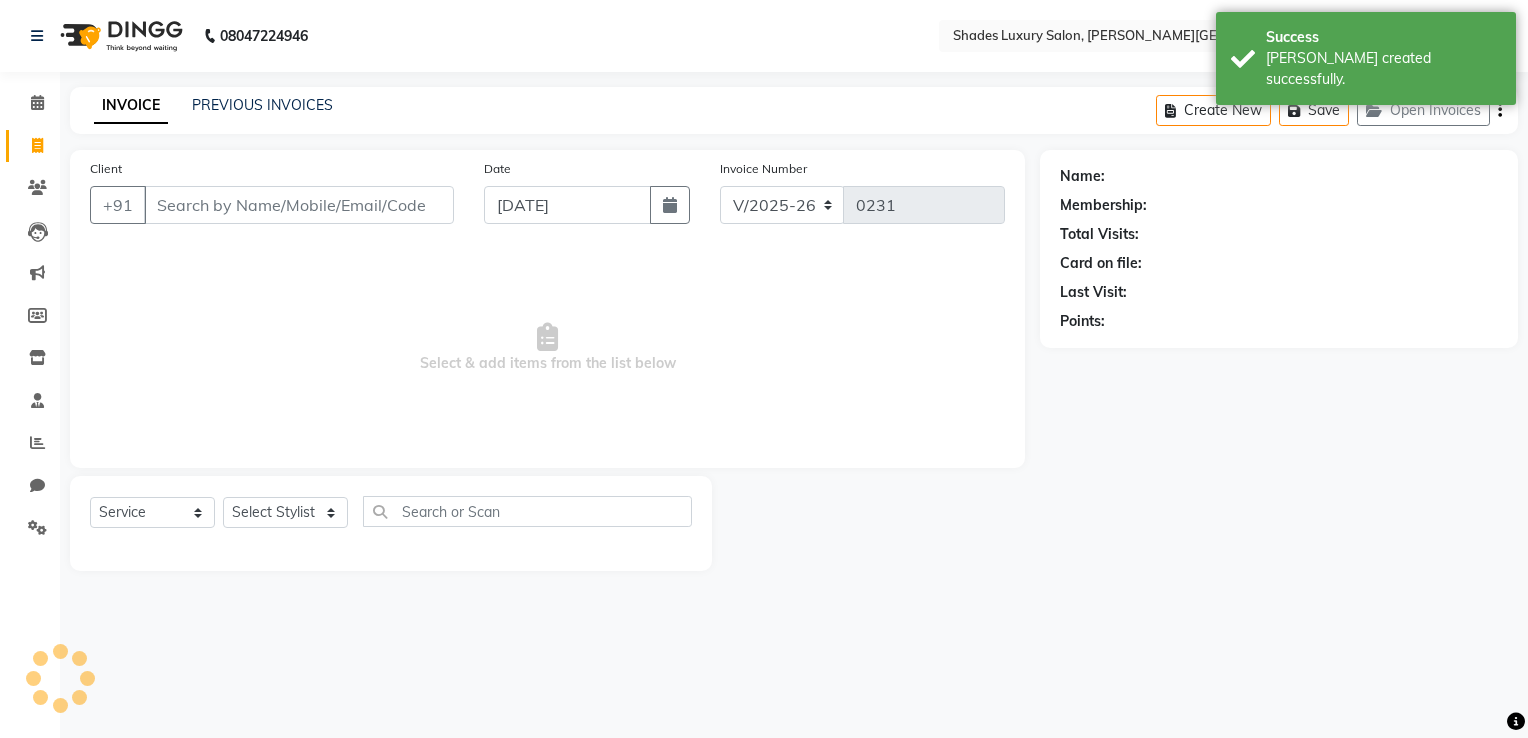 click on "Client" at bounding box center (299, 205) 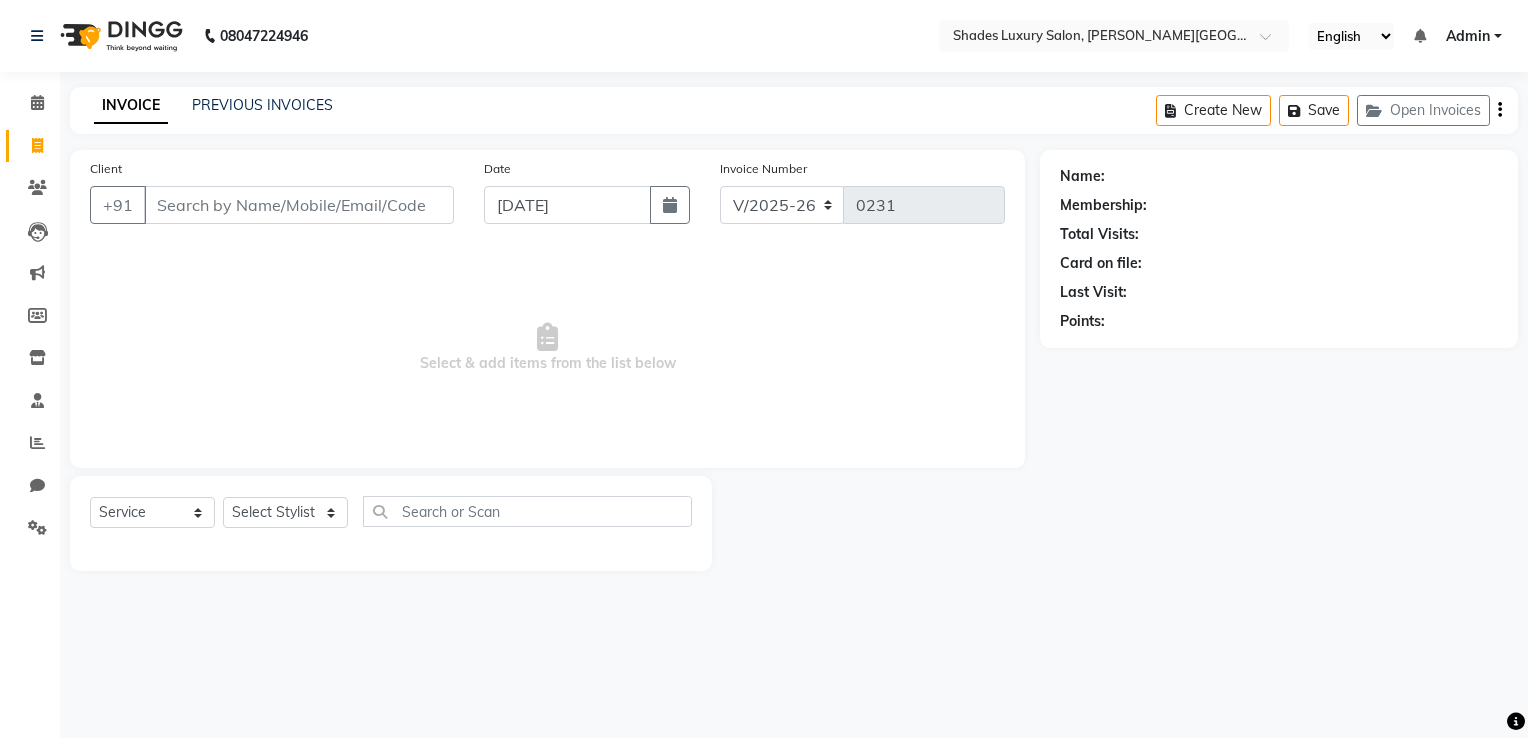 click on "Client" at bounding box center [299, 205] 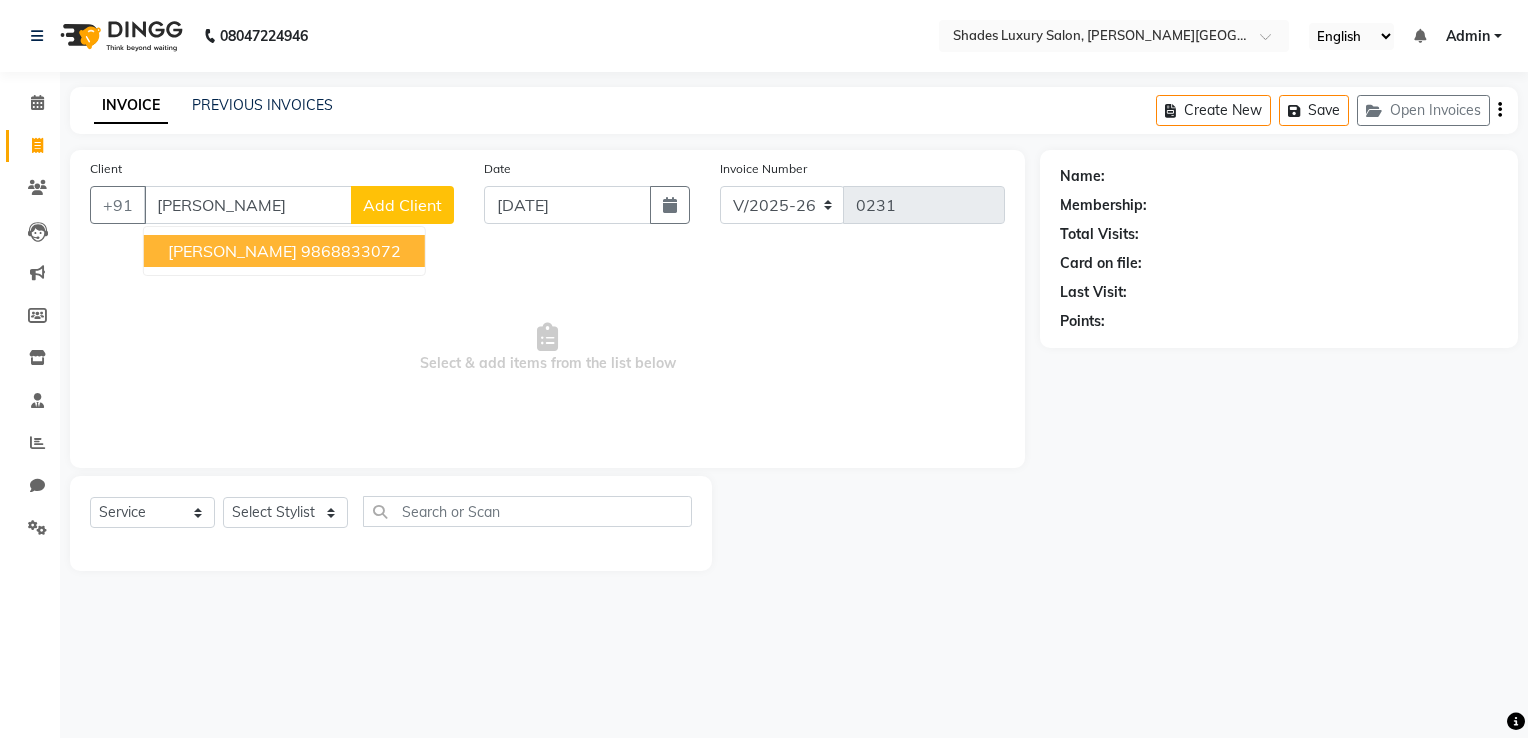 click on "Asmita Mishra" at bounding box center [232, 251] 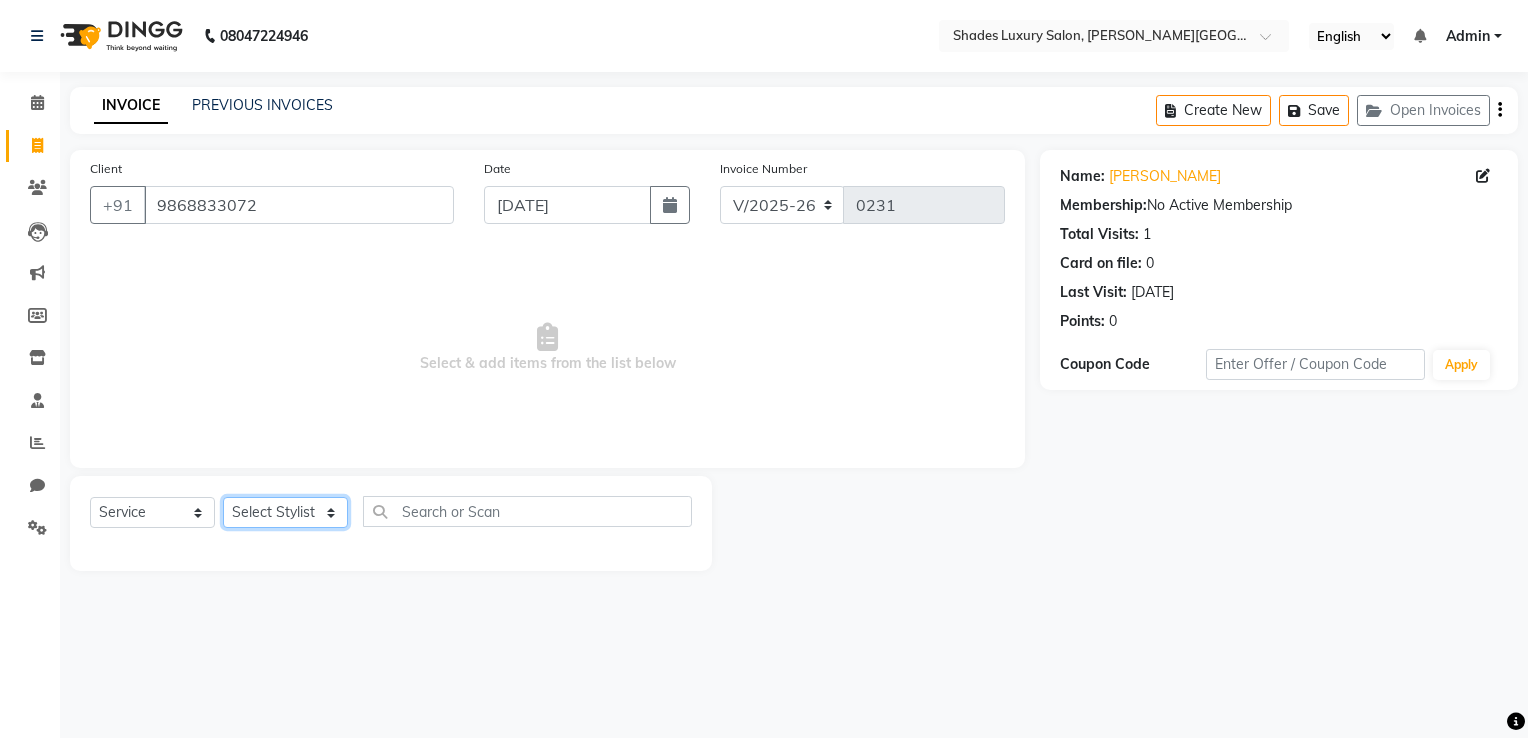 click on "Select Stylist Asha Maam Chandani Mamta Nasim Sir Palak Verma Rashi salman Samar shahbaj" 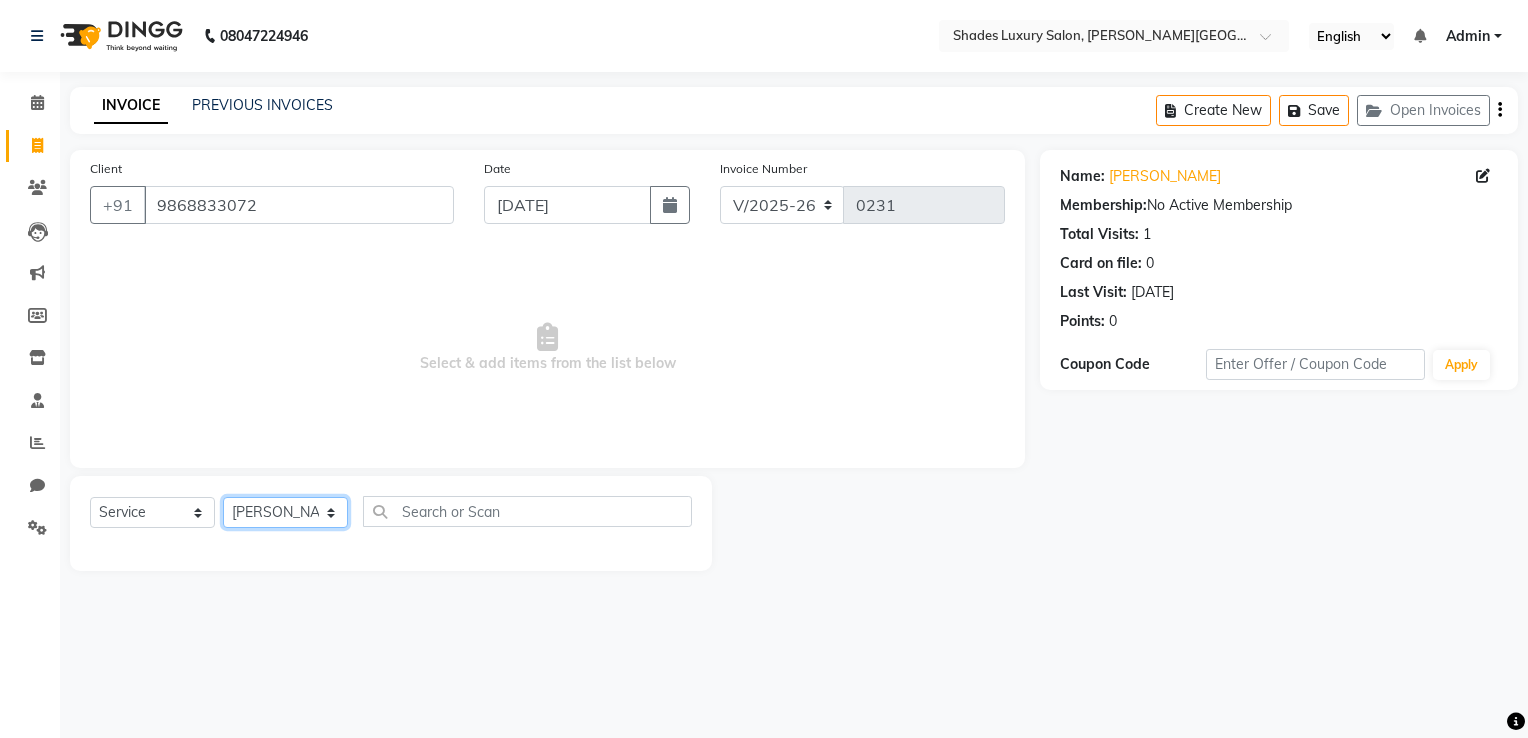 click on "Select Stylist Asha Maam Chandani Mamta Nasim Sir Palak Verma Rashi salman Samar shahbaj" 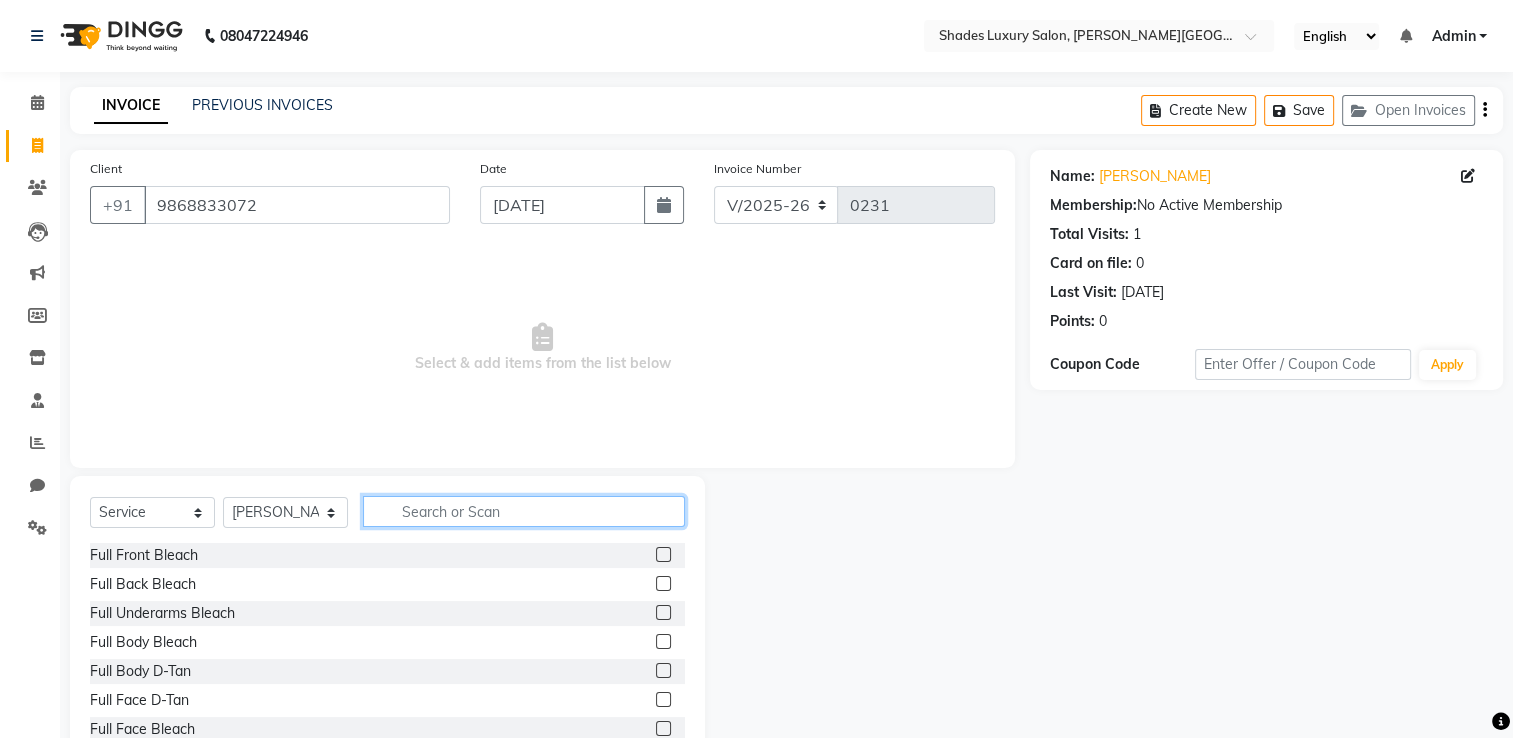click 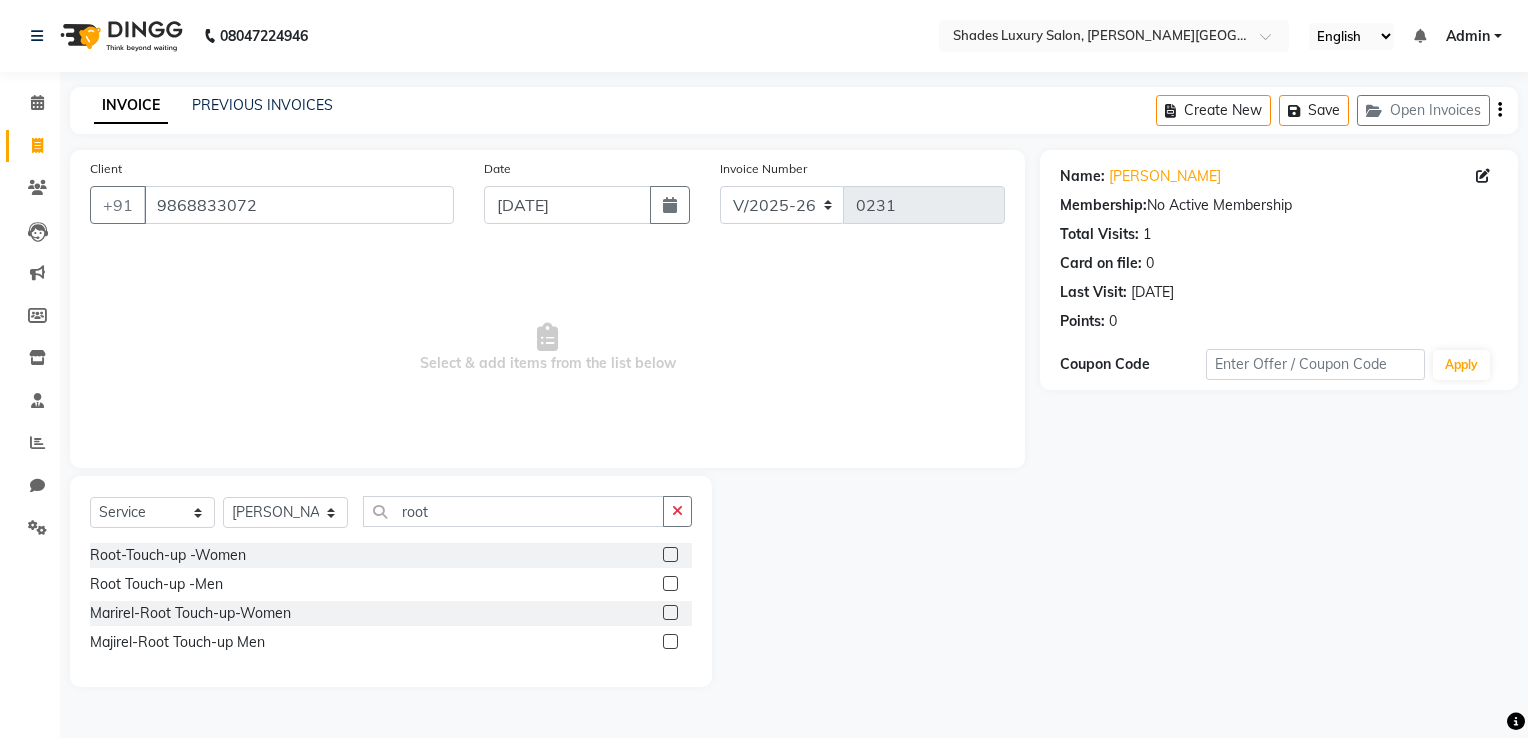 click 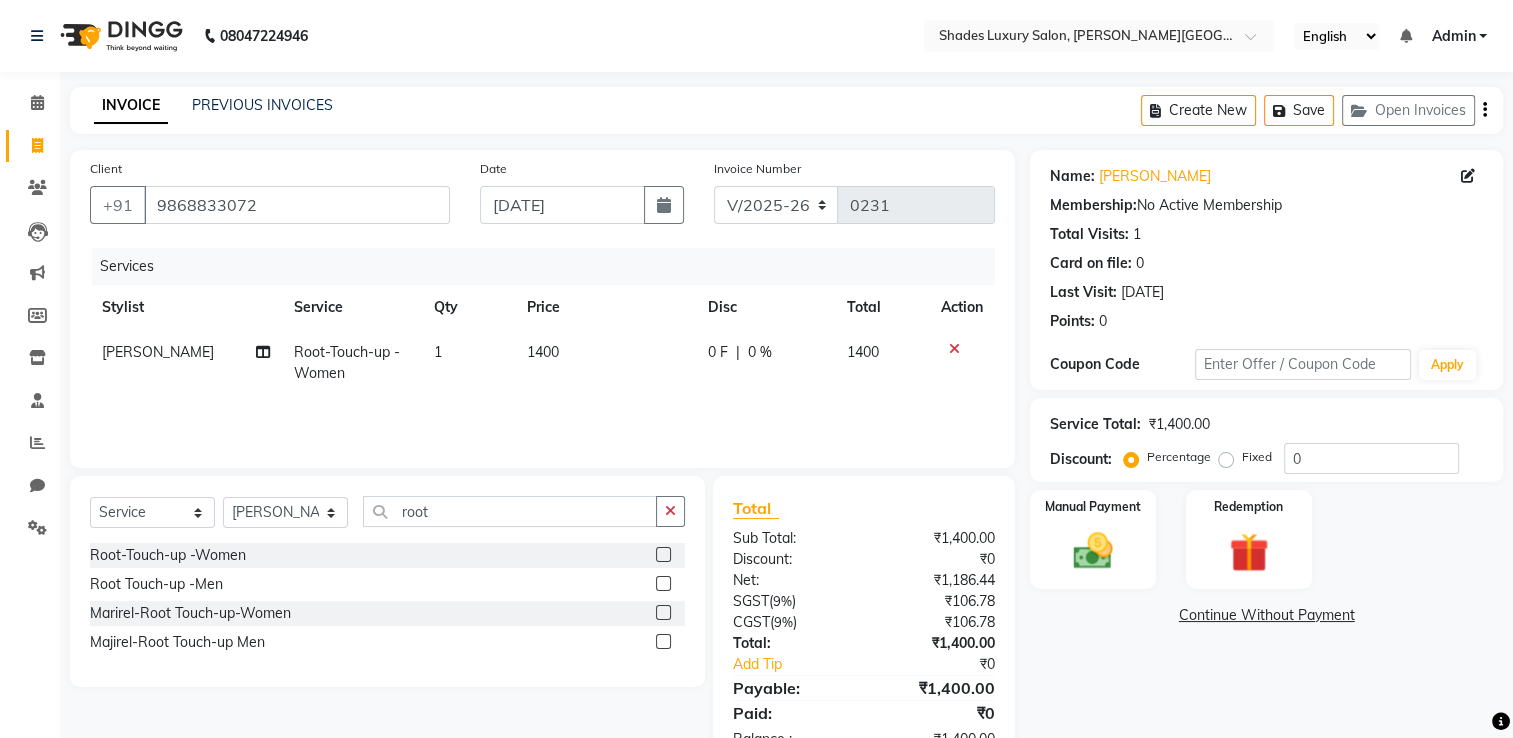 click on "1400" 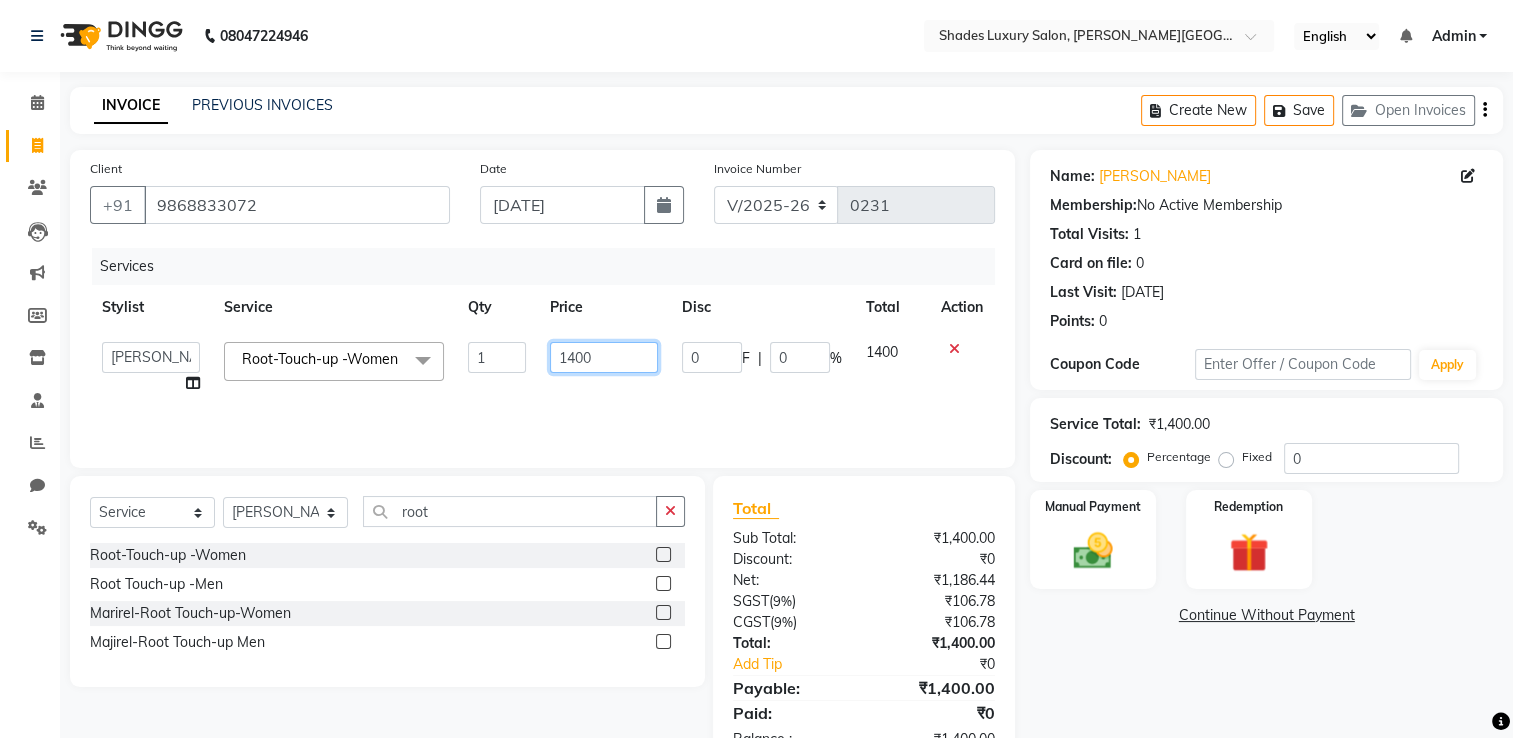 click on "1400" 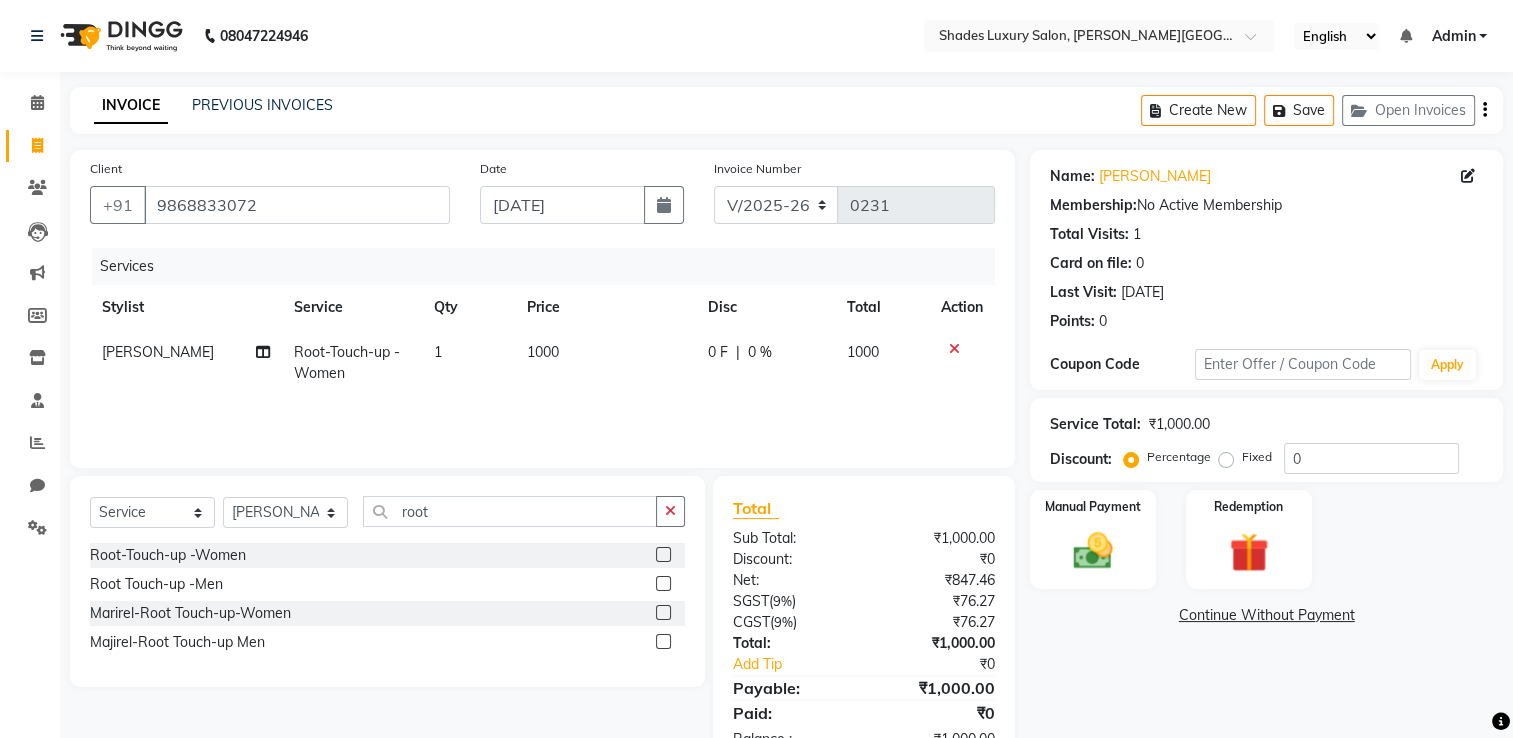 click on "1000" 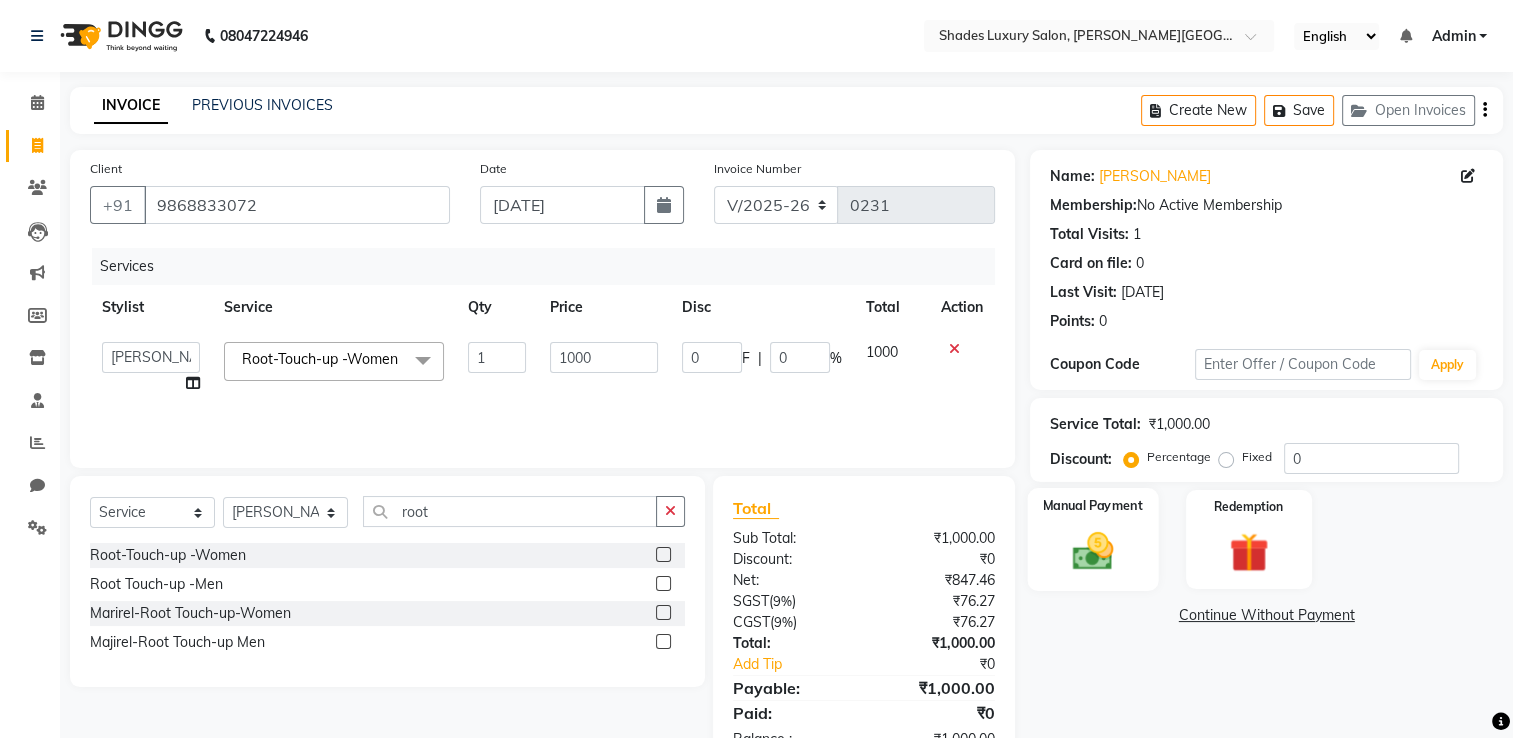 click on "Manual Payment" 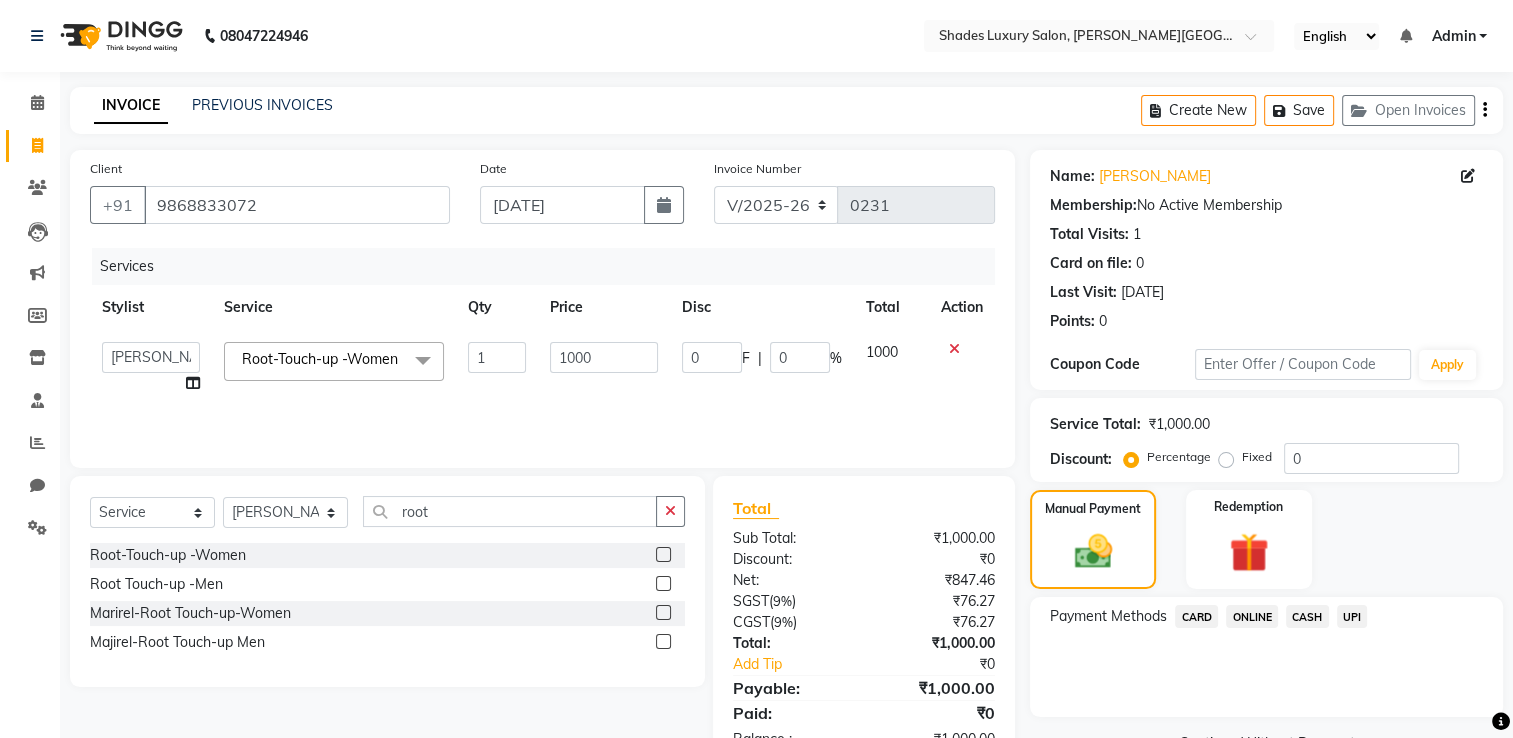 click on "CASH" 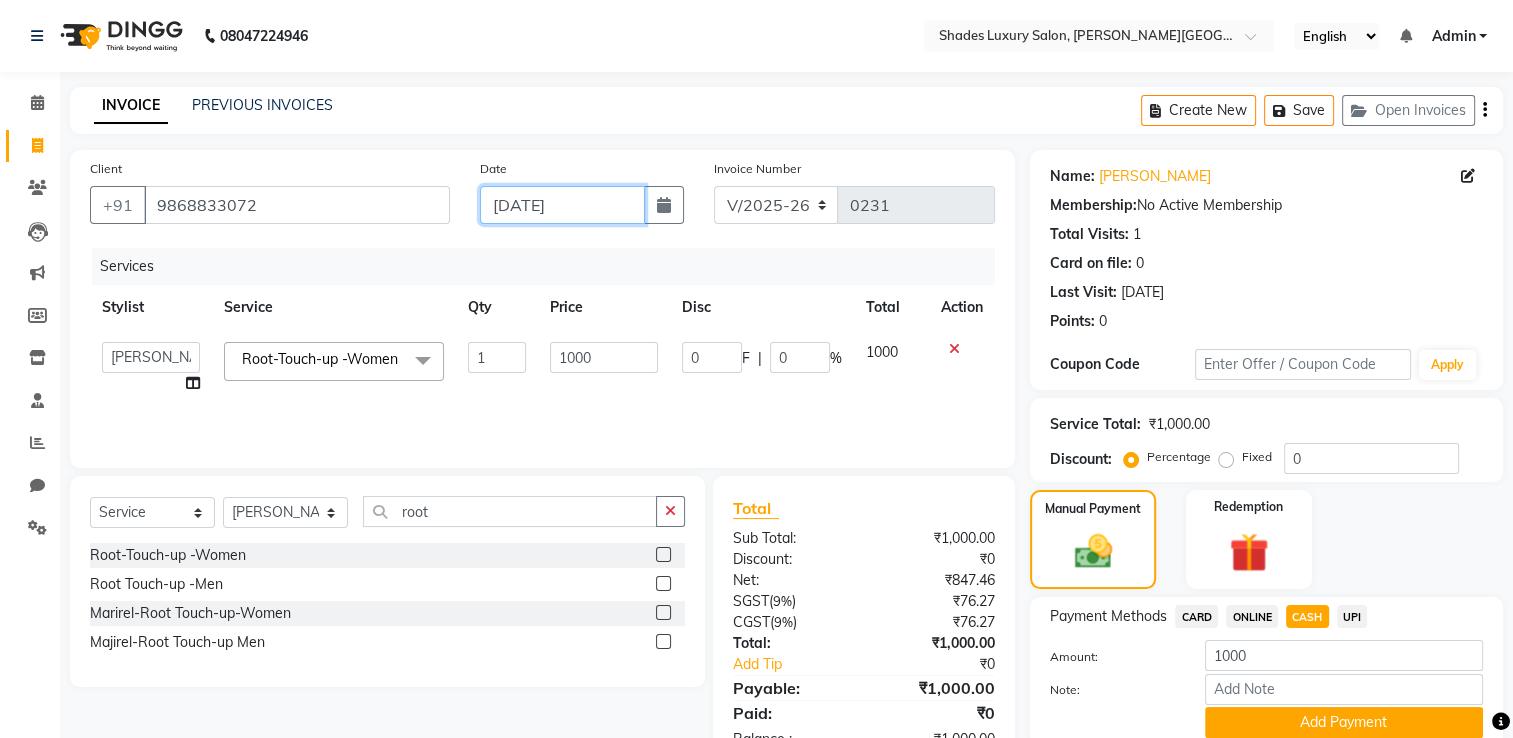 click on "[DATE]" 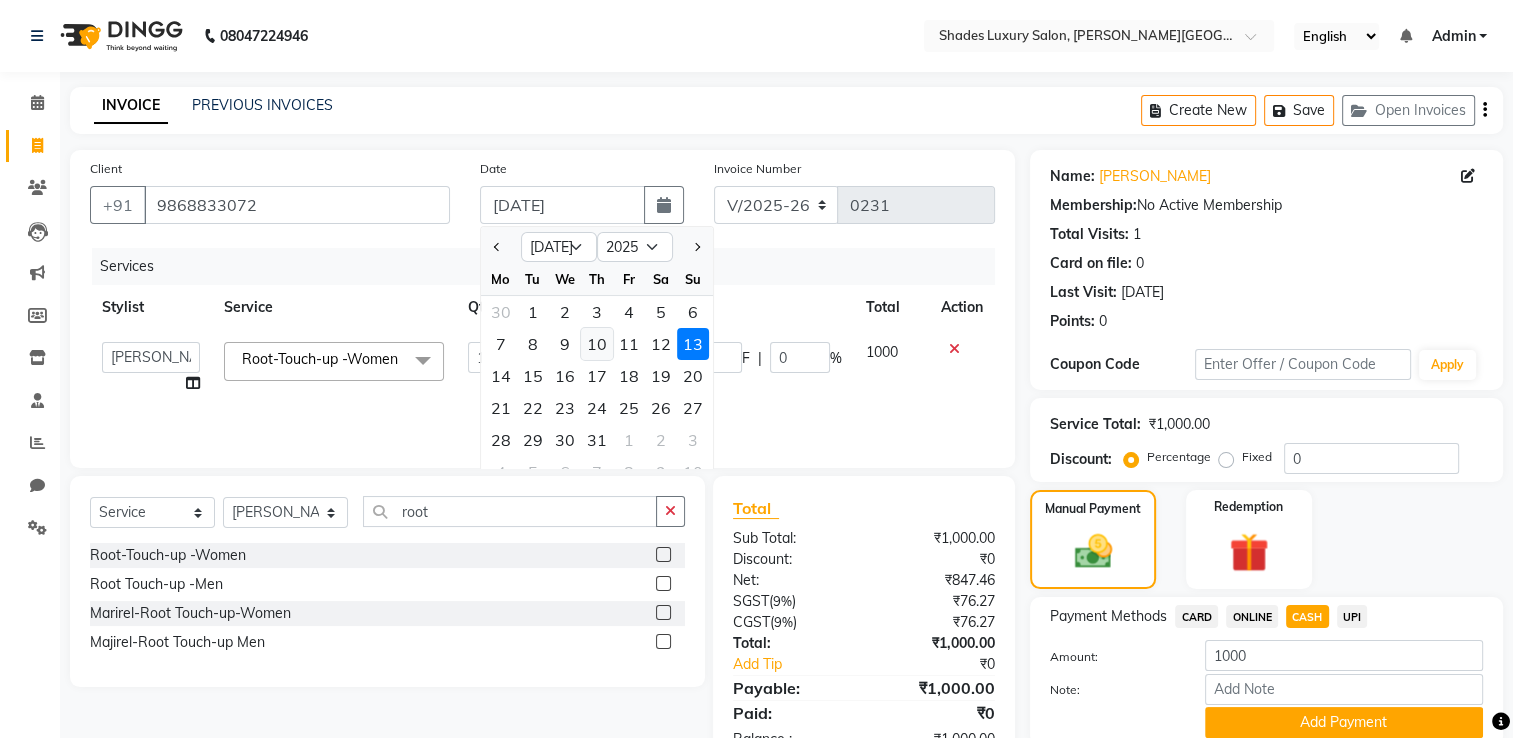 click on "10" 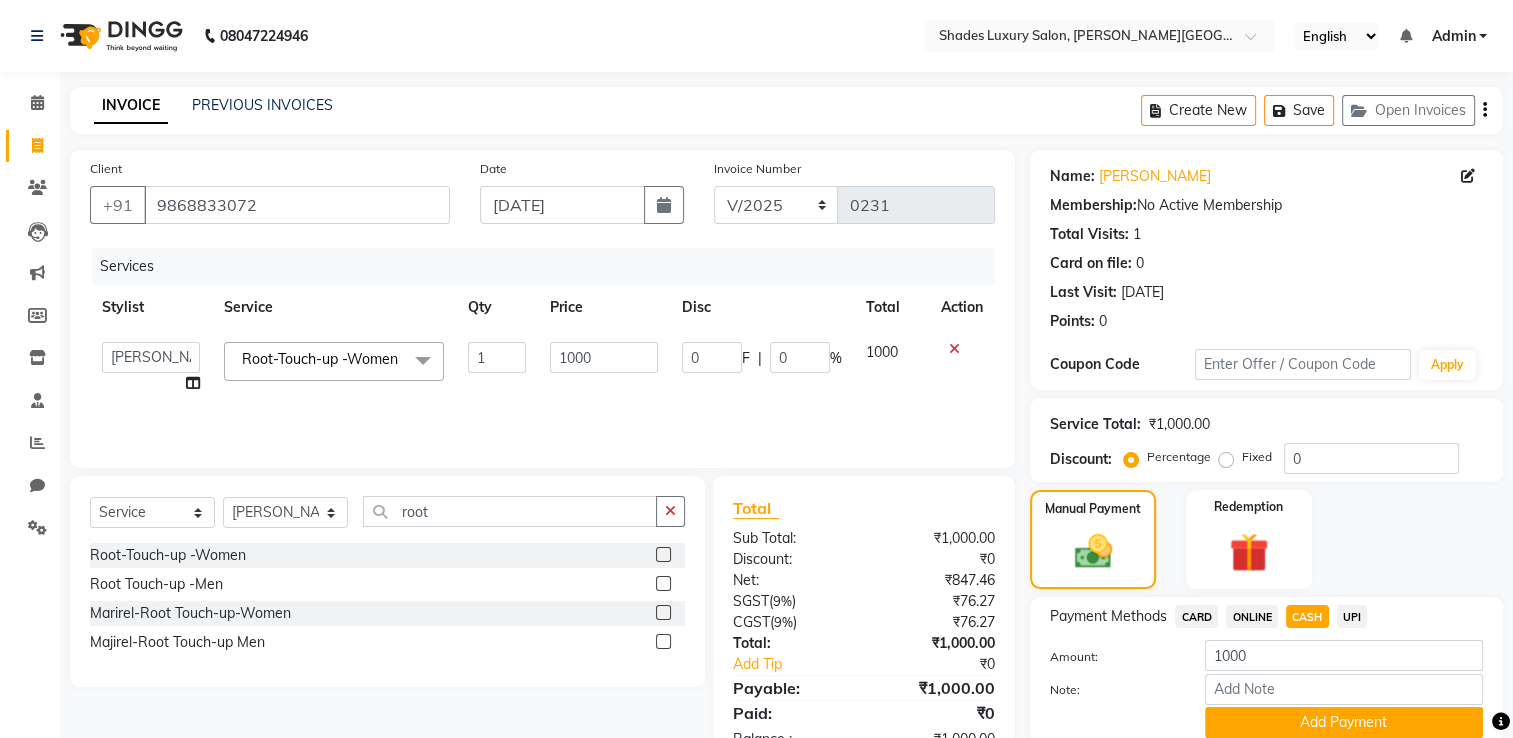 click on "Name: Asmita Mishra Membership:  No Active Membership  Total Visits:  1 Card on file:  0 Last Visit:   22-06-2025 Points:   0  Coupon Code Apply Service Total:  ₹1,000.00  Discount:  Percentage   Fixed  0 Manual Payment Redemption Payment Methods  CARD   ONLINE   CASH   UPI  Amount: 1000 Note: Add Payment  Continue Without Payment" 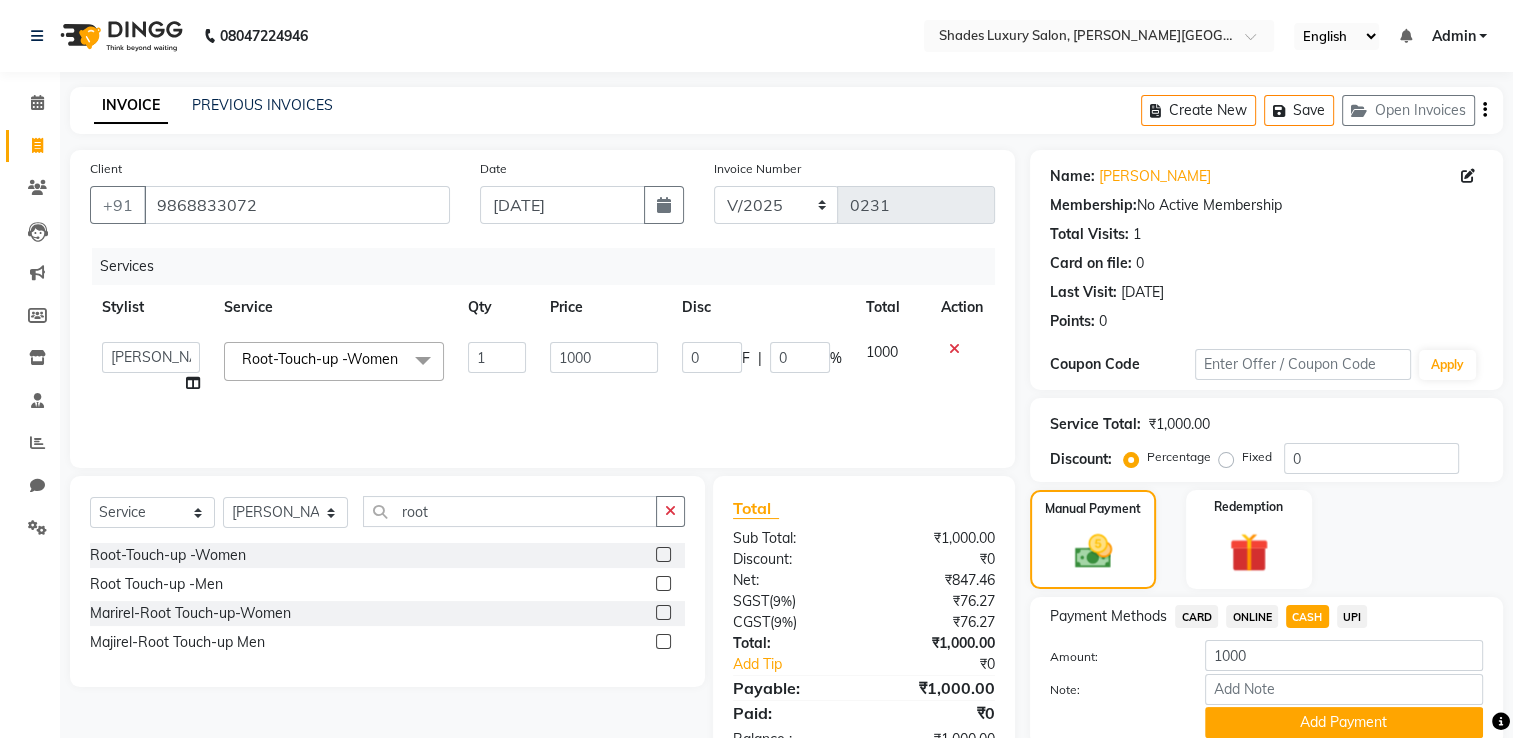 scroll, scrollTop: 80, scrollLeft: 0, axis: vertical 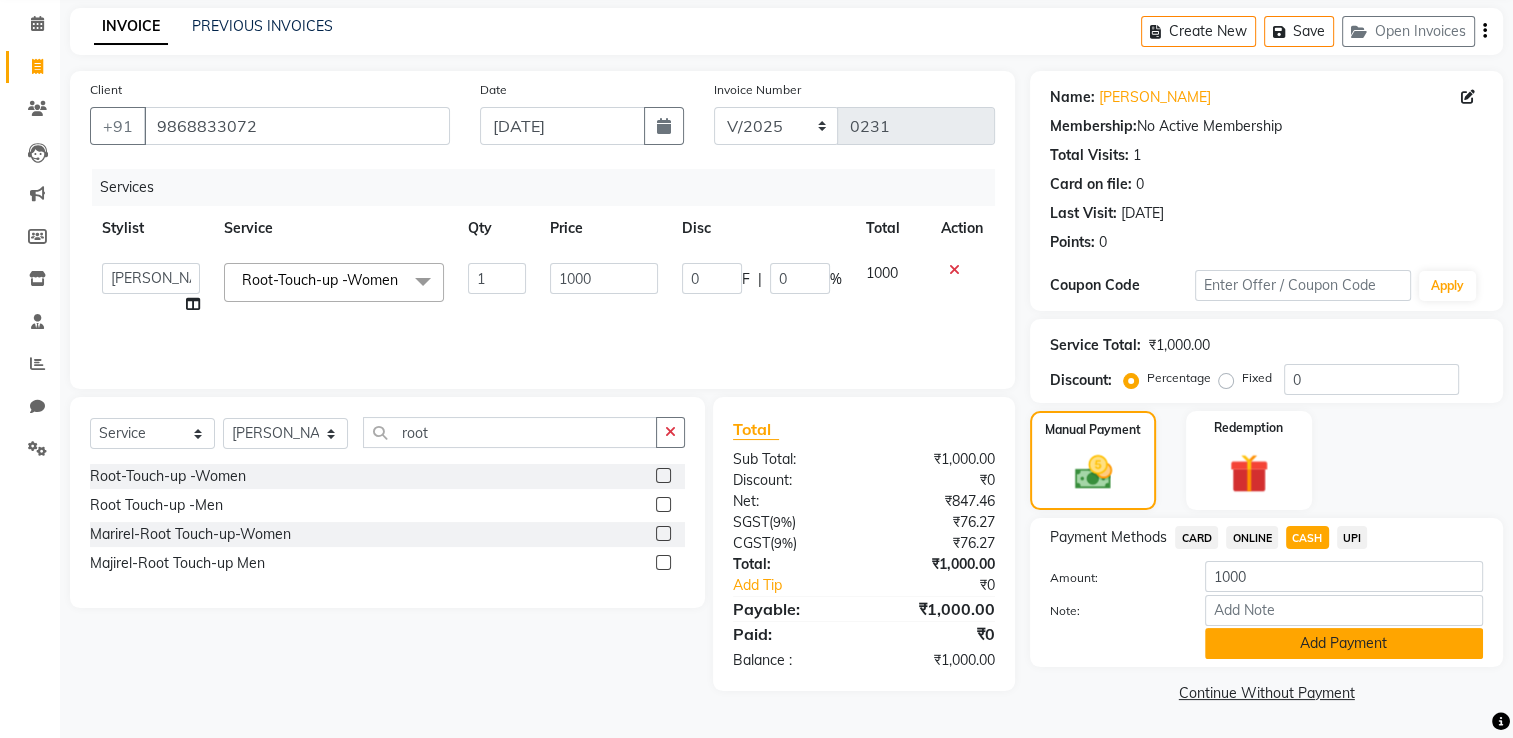click on "Add Payment" 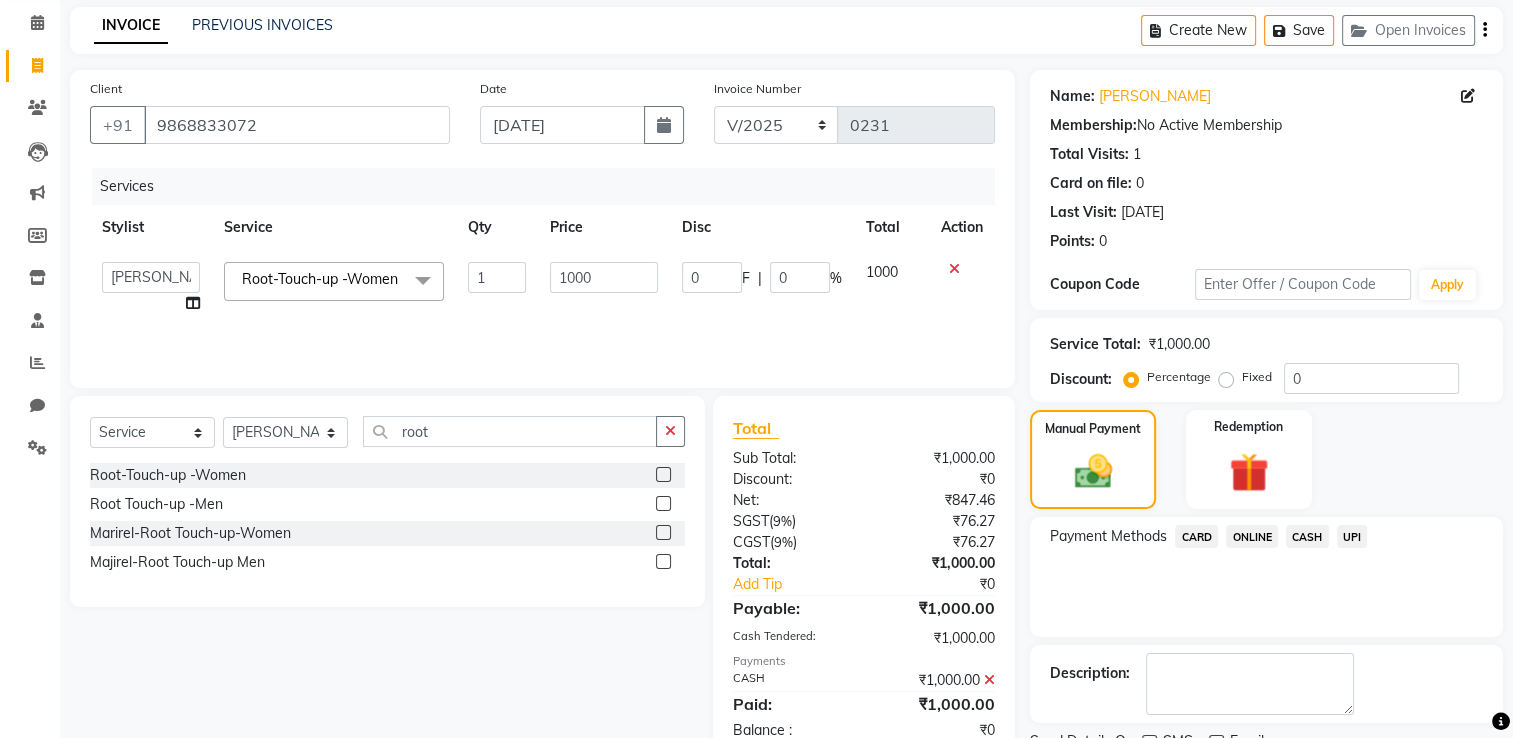 scroll, scrollTop: 161, scrollLeft: 0, axis: vertical 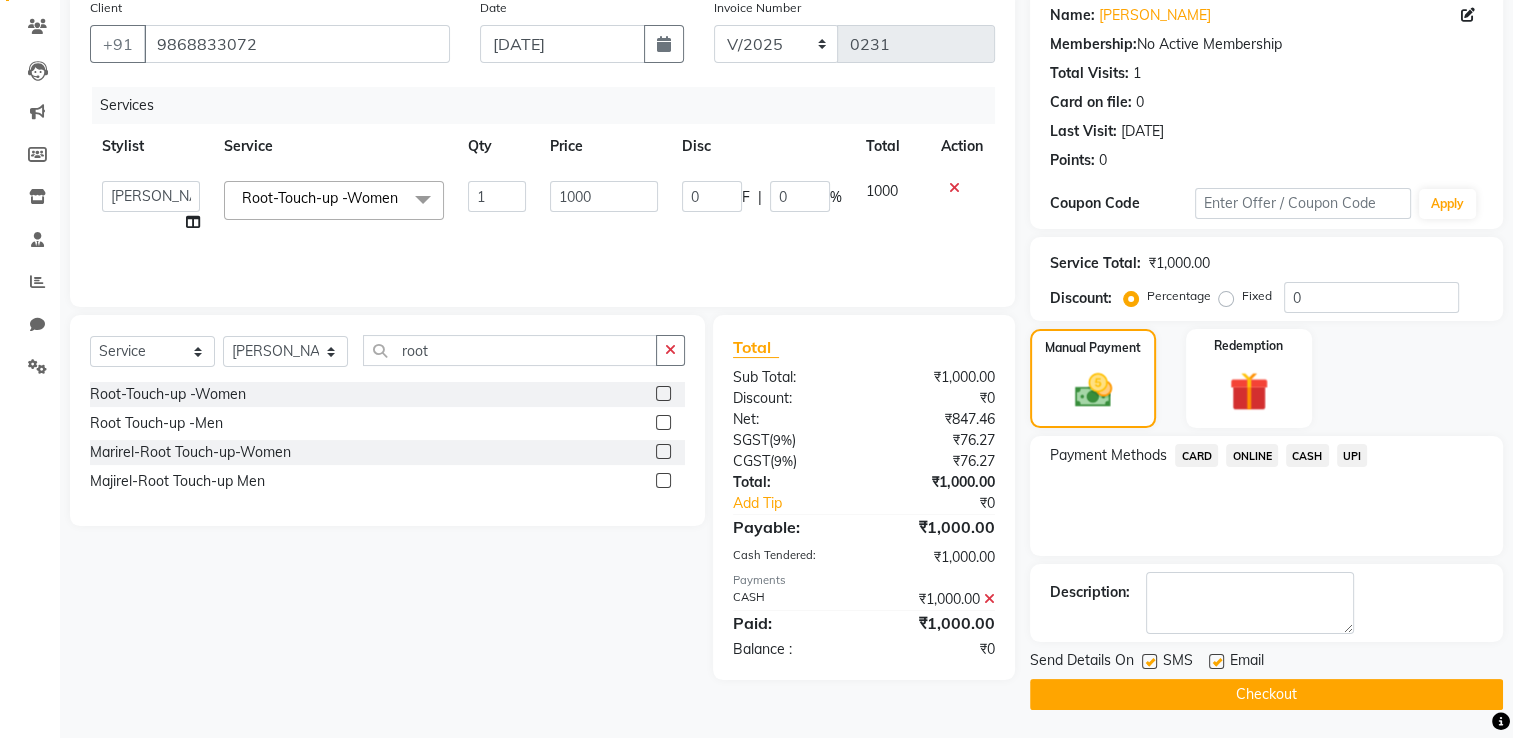click on "Checkout" 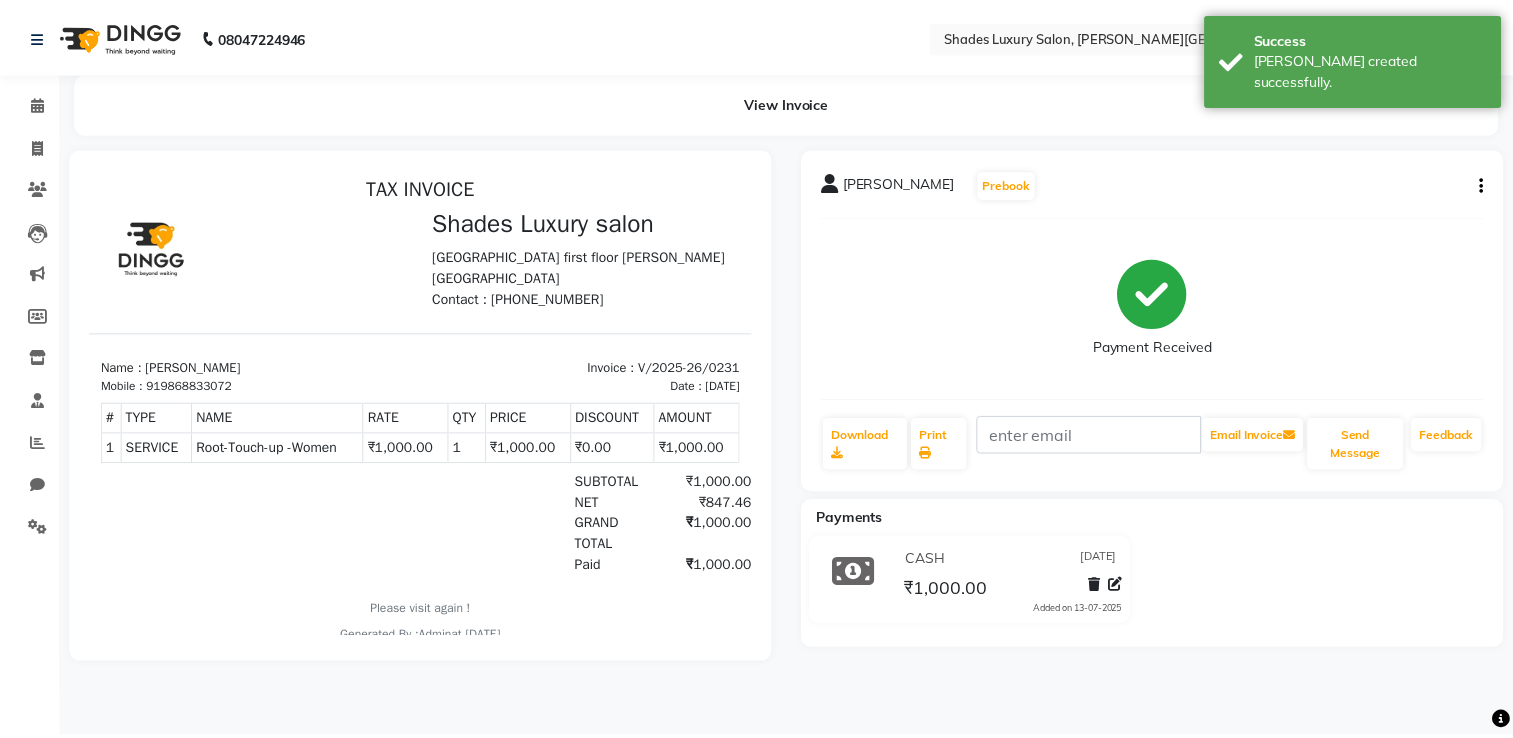 scroll, scrollTop: 0, scrollLeft: 0, axis: both 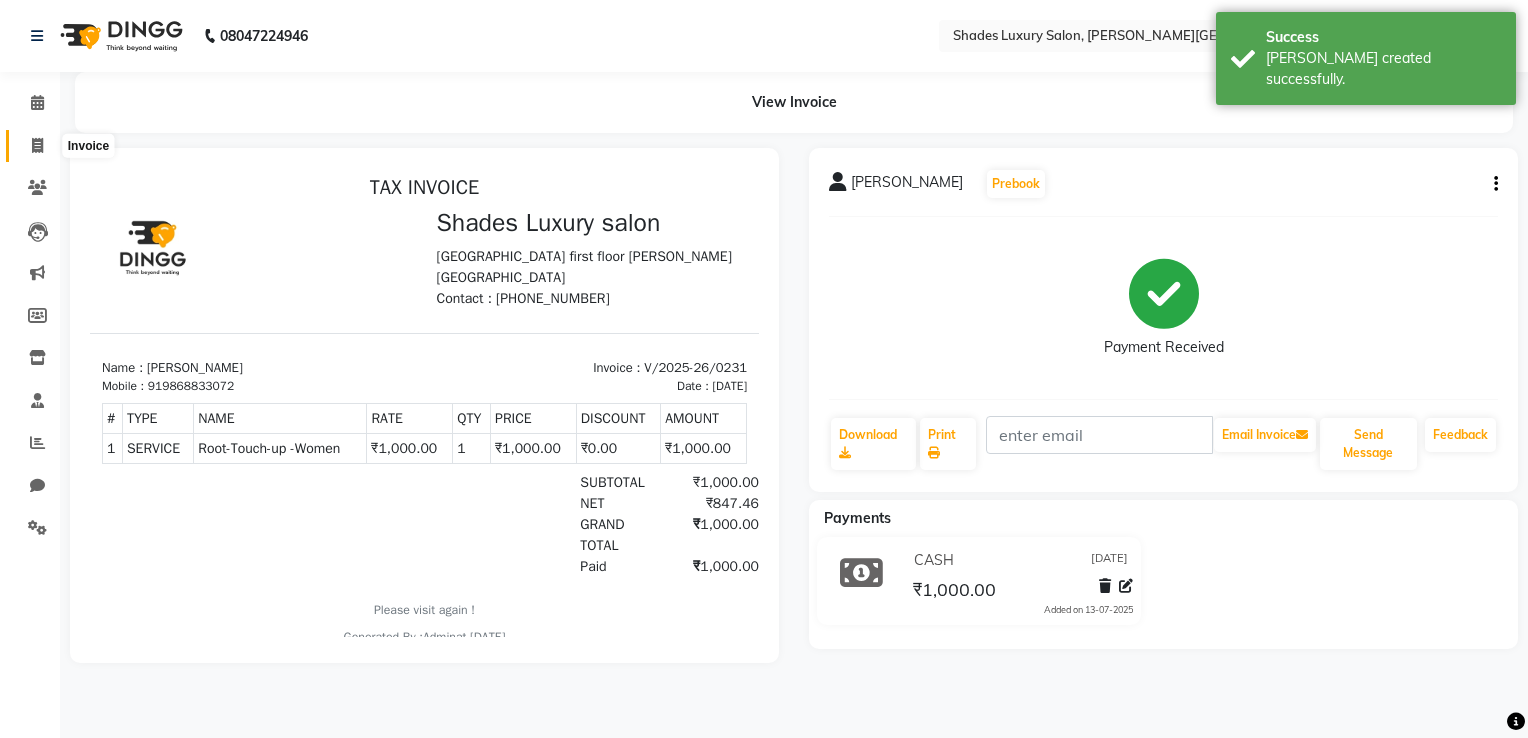 click 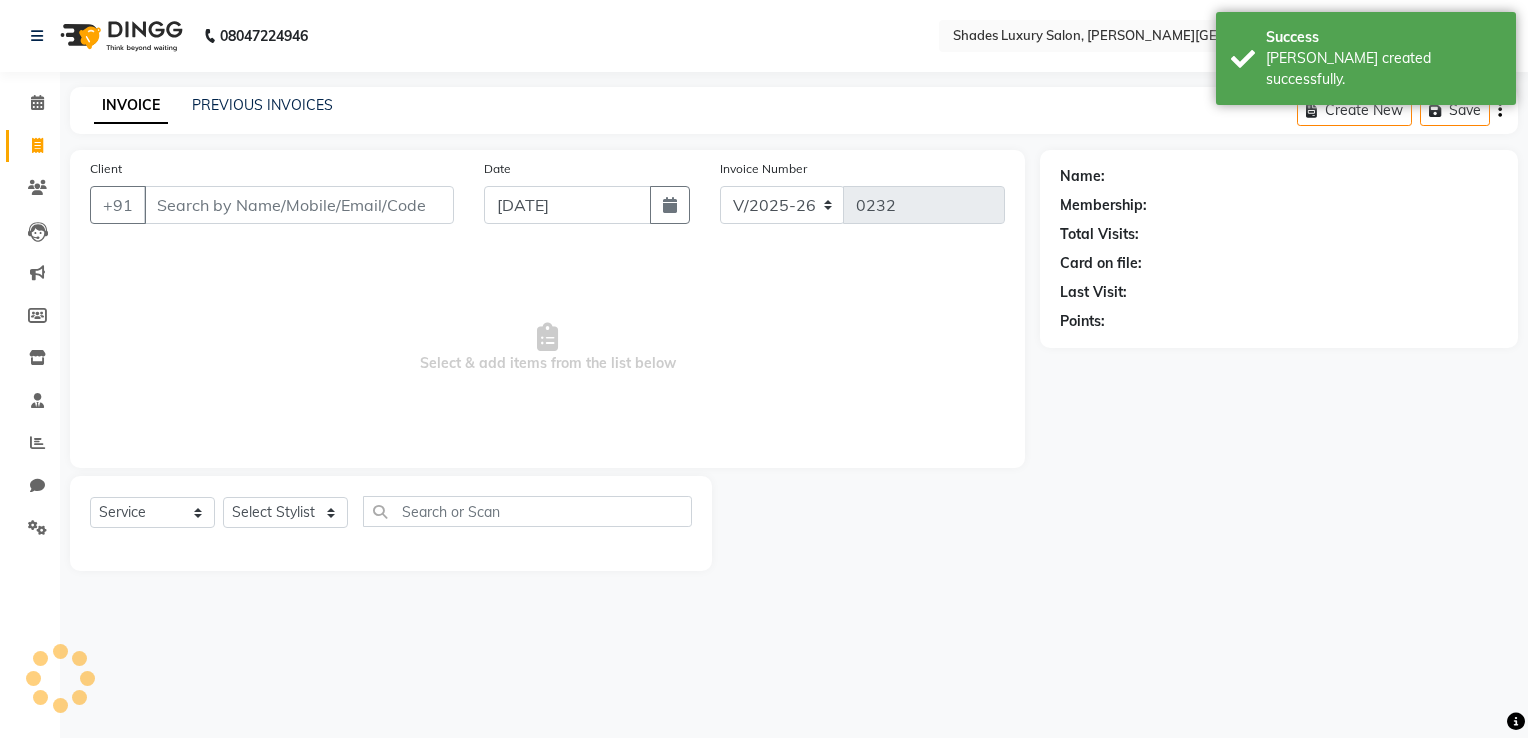 click on "Client" at bounding box center [299, 205] 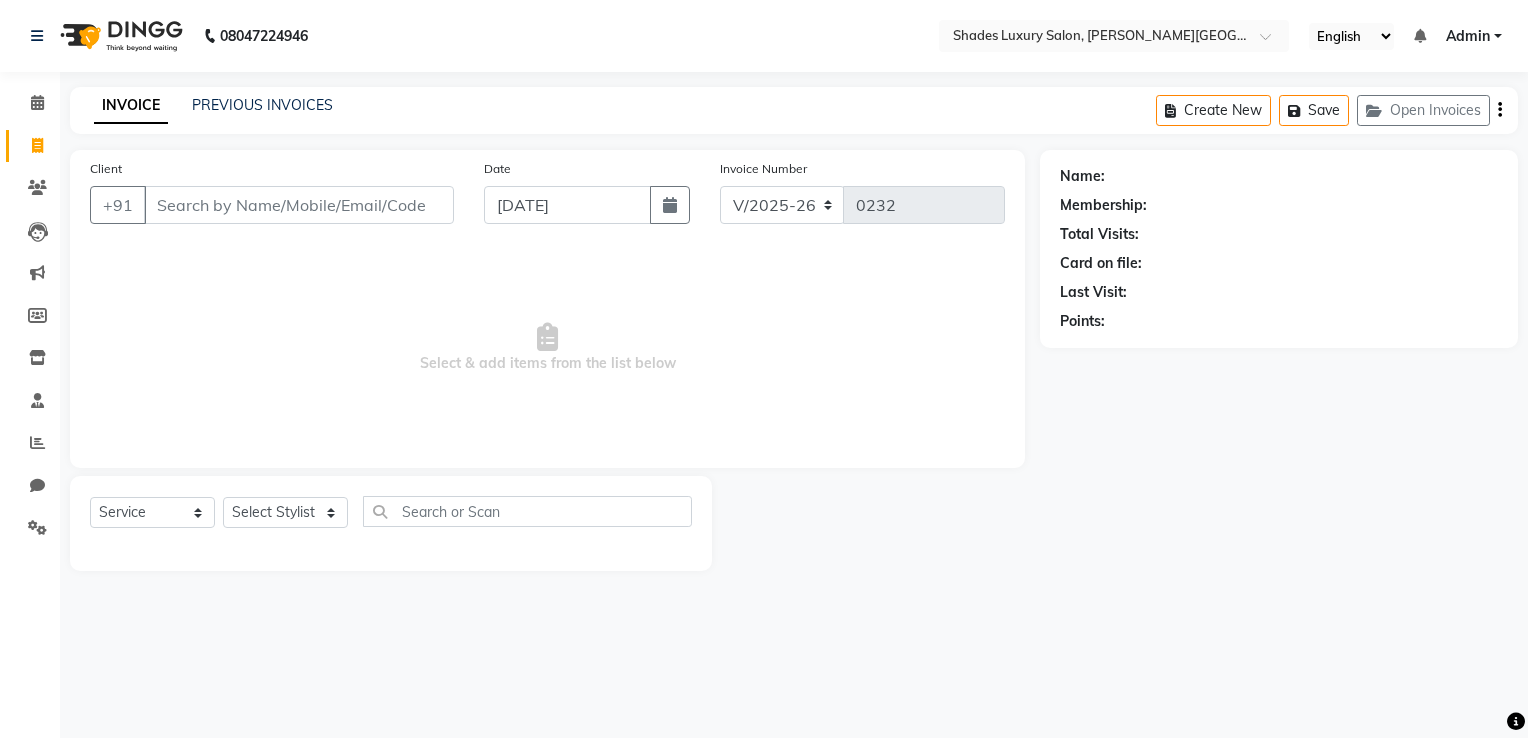 click on "Select & add items from the list below" at bounding box center (547, 348) 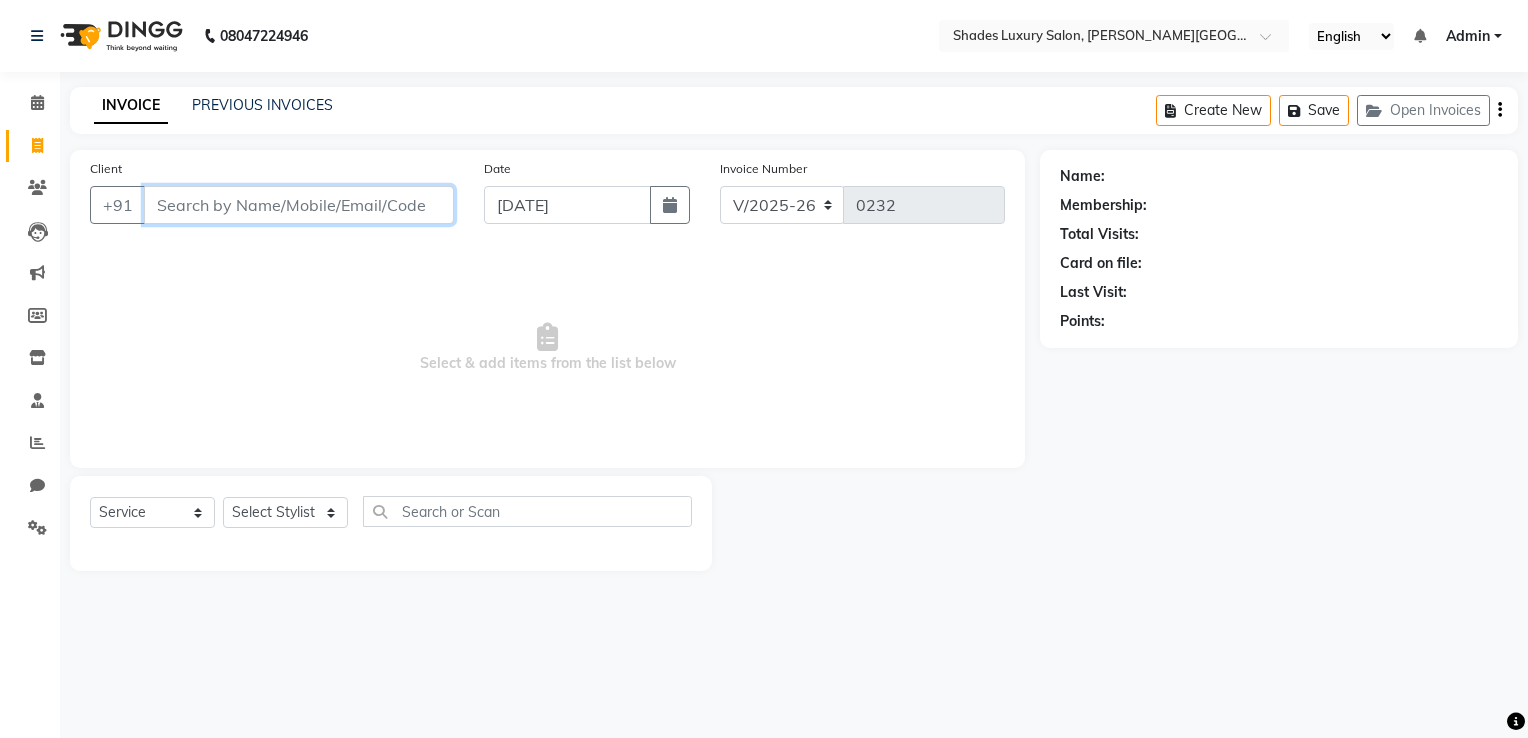 click on "Client" at bounding box center (299, 205) 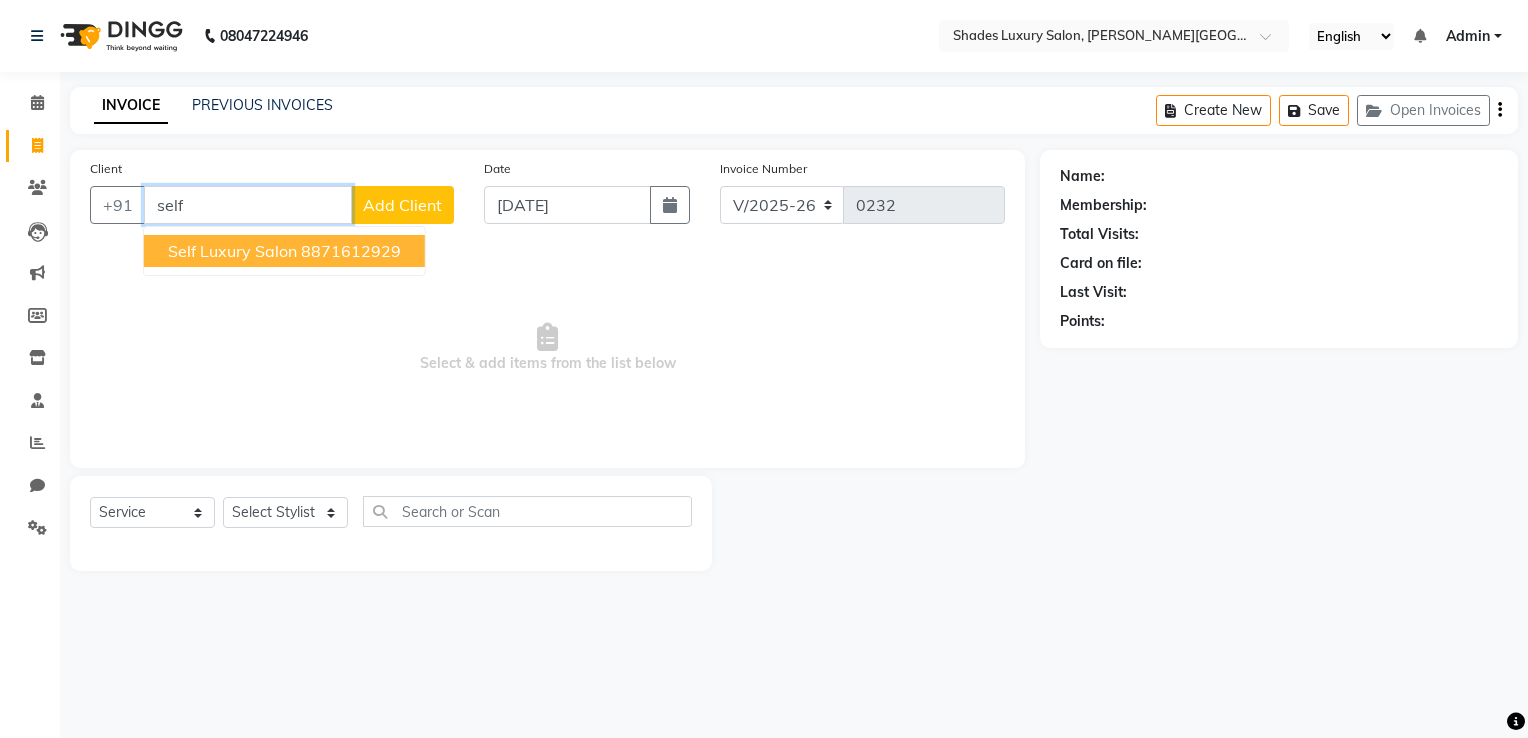 click on "Self Luxury Salon" at bounding box center [232, 251] 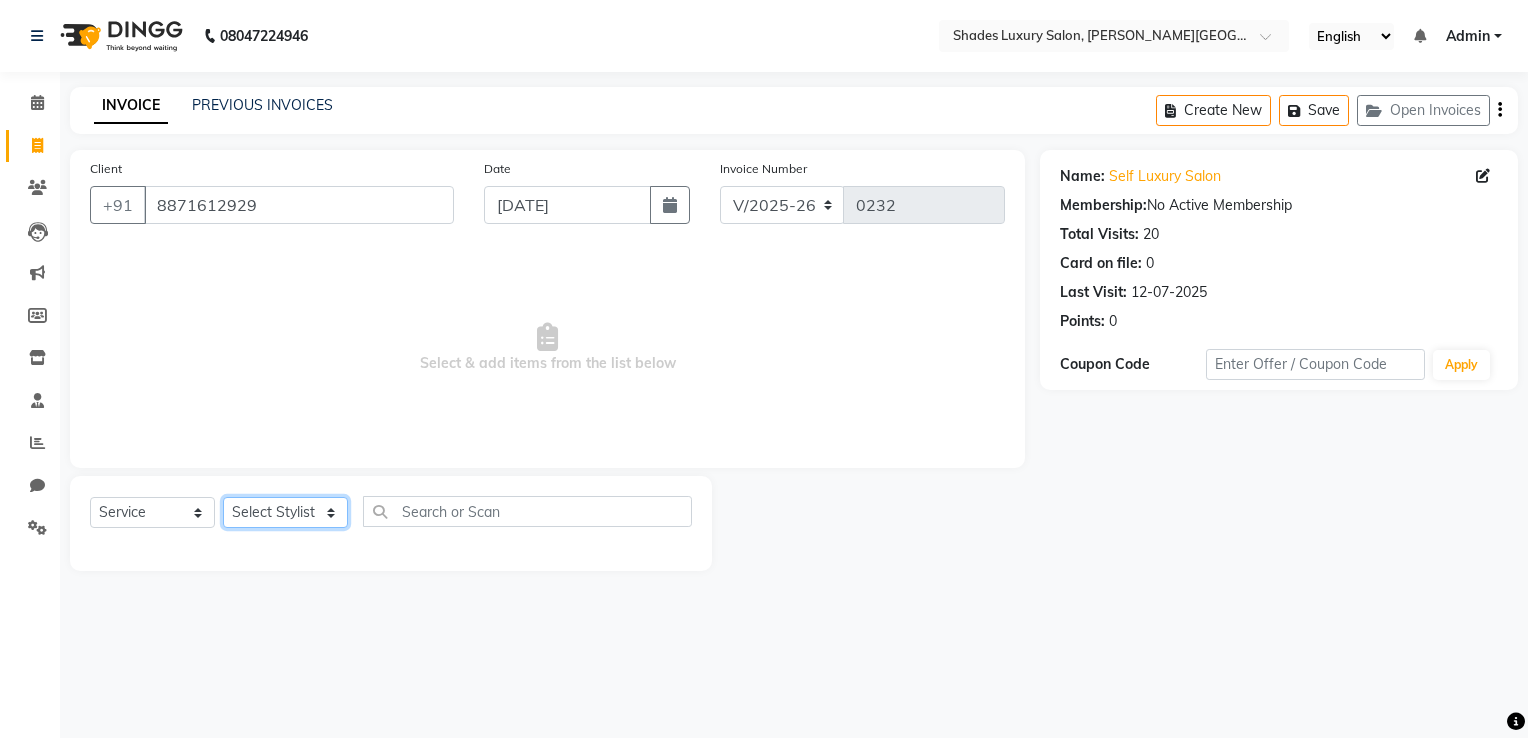 click on "Select Stylist Asha Maam Chandani Mamta Nasim Sir Palak Verma Rashi salman Samar shahbaj" 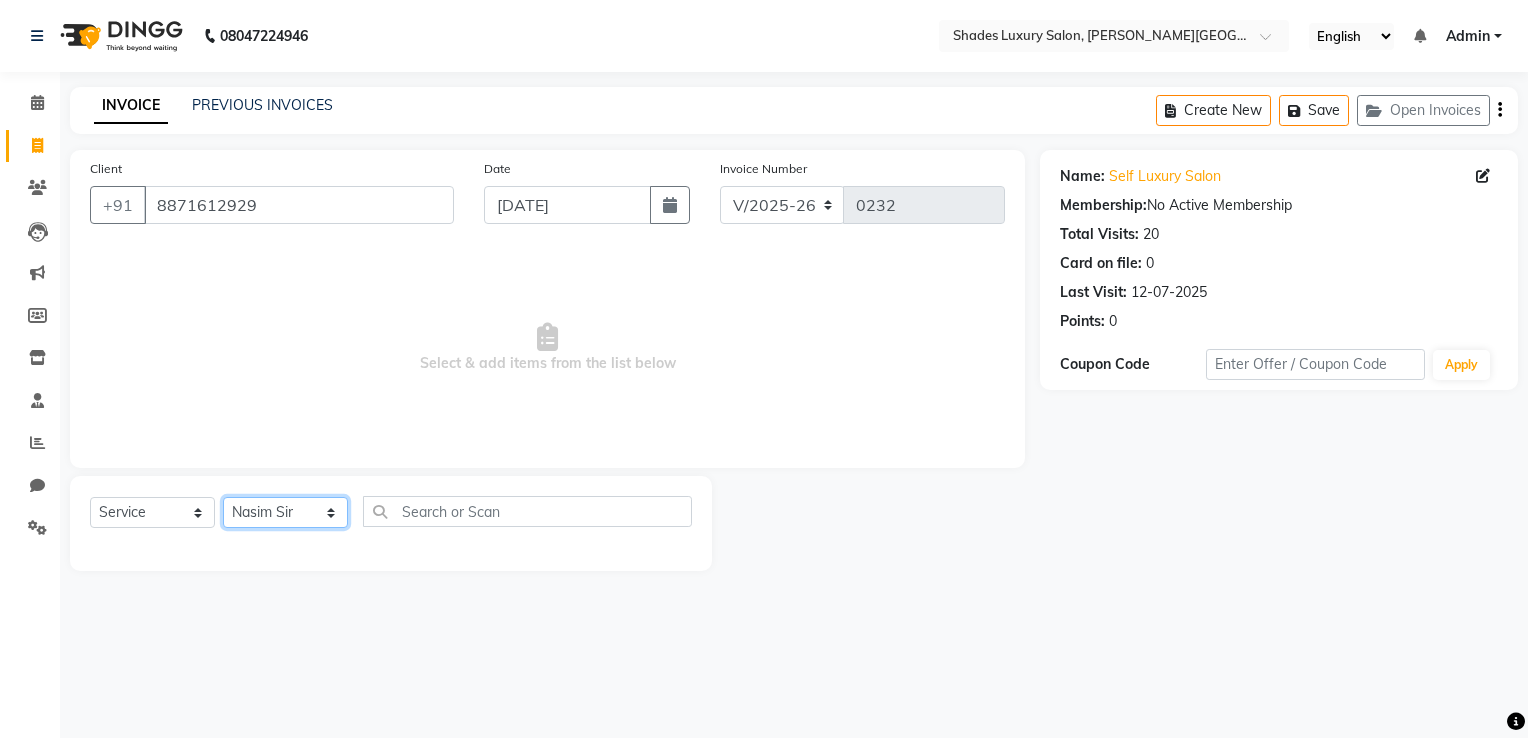 click on "Select Stylist Asha Maam Chandani Mamta Nasim Sir Palak Verma Rashi salman Samar shahbaj" 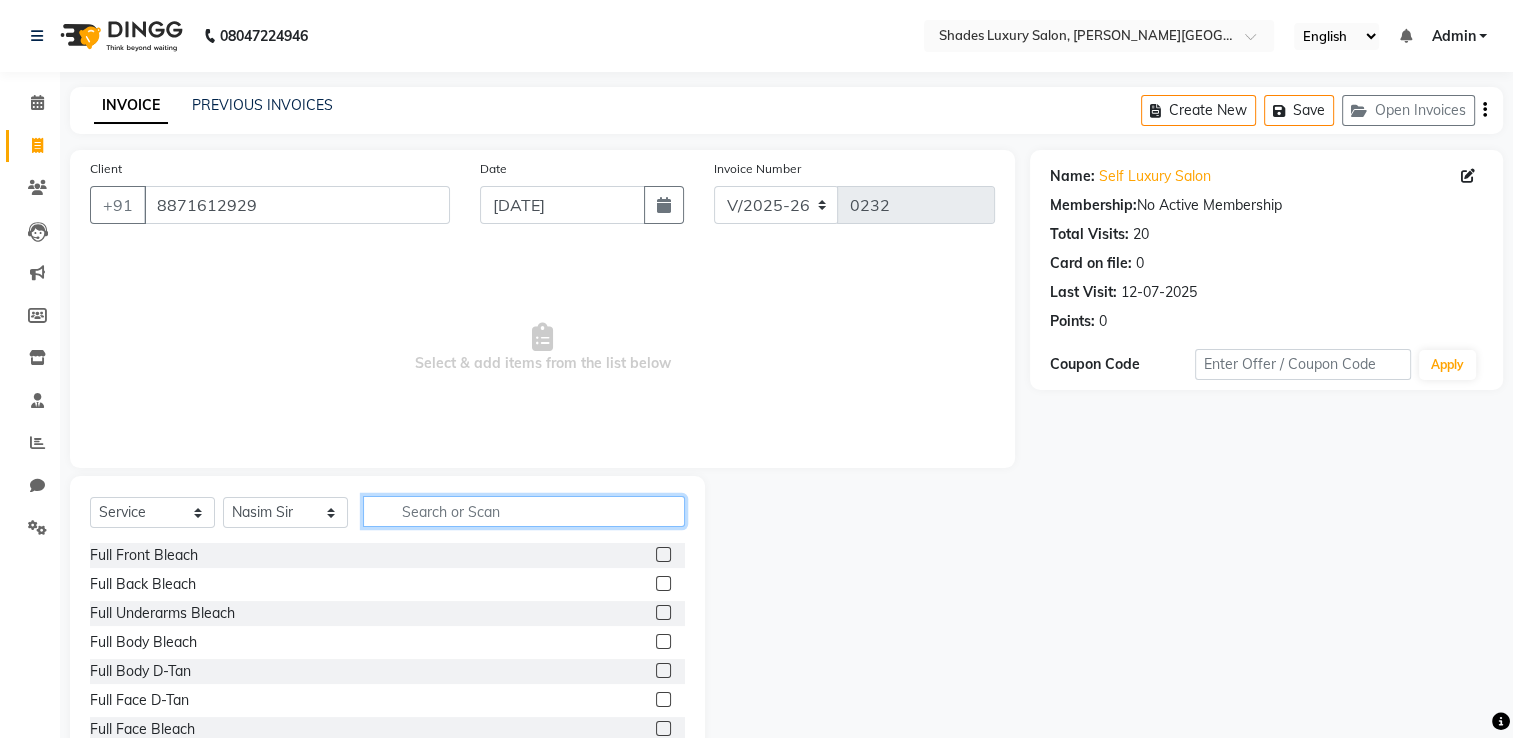 click 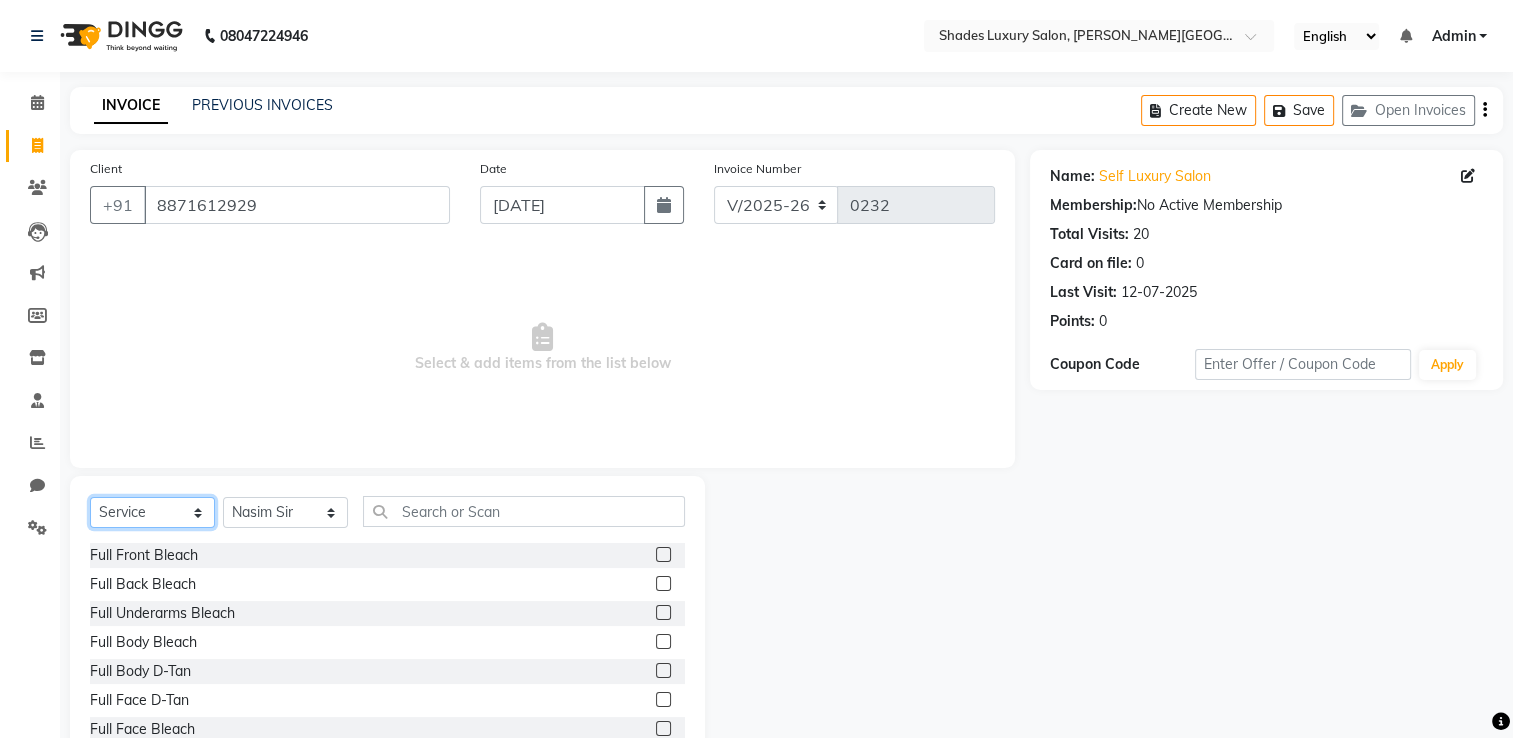click on "Select  Service  Product  Membership  Package Voucher Prepaid Gift Card" 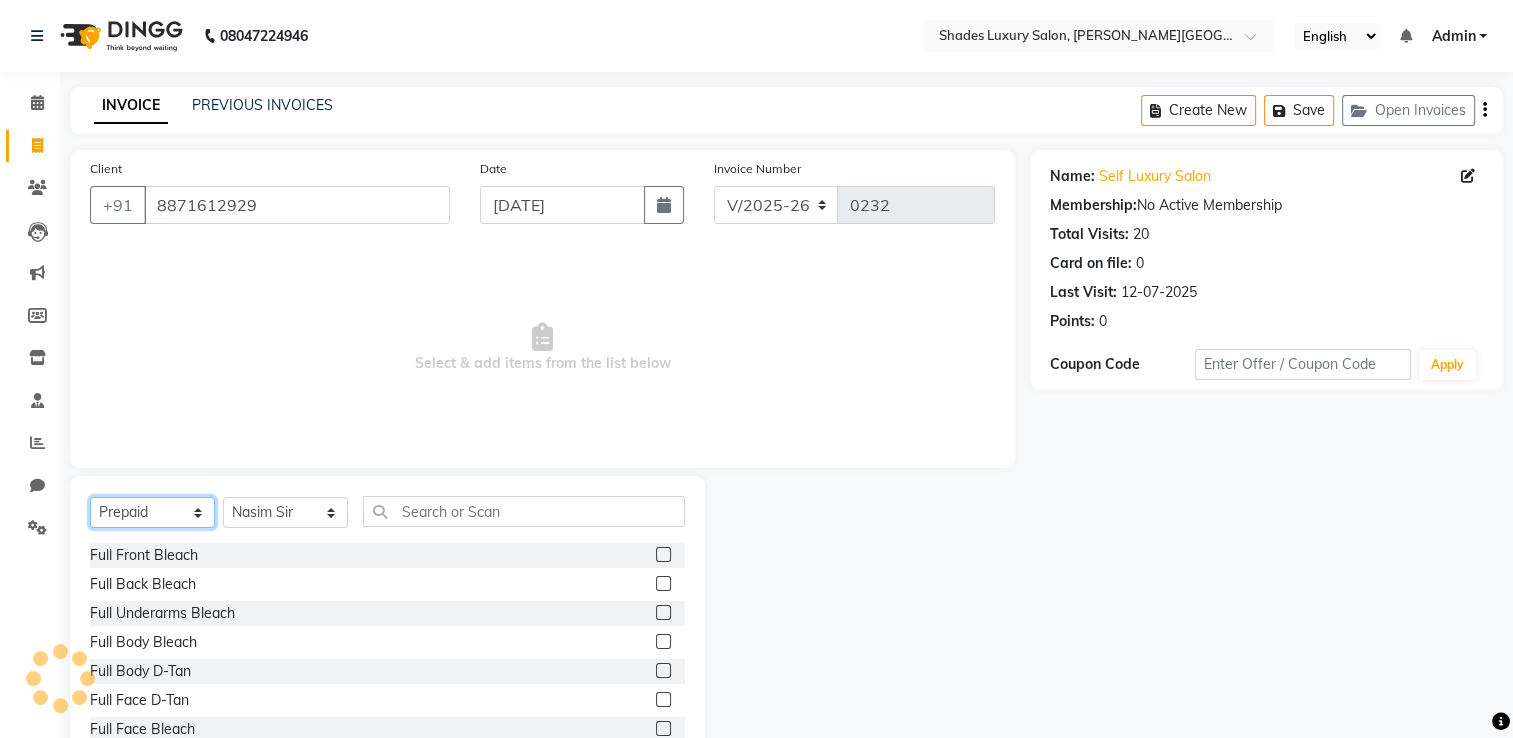 click on "Select  Service  Product  Membership  Package Voucher Prepaid Gift Card" 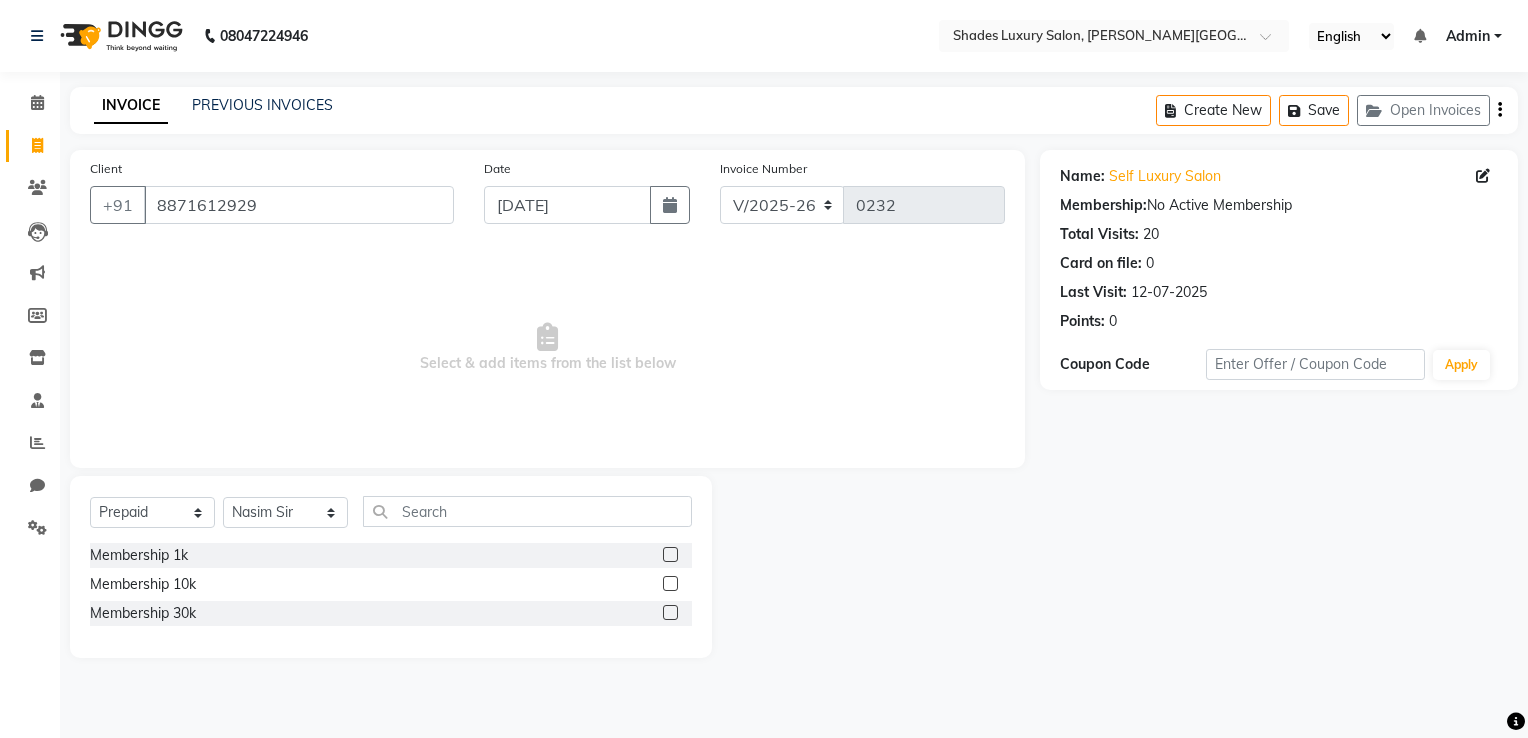 click 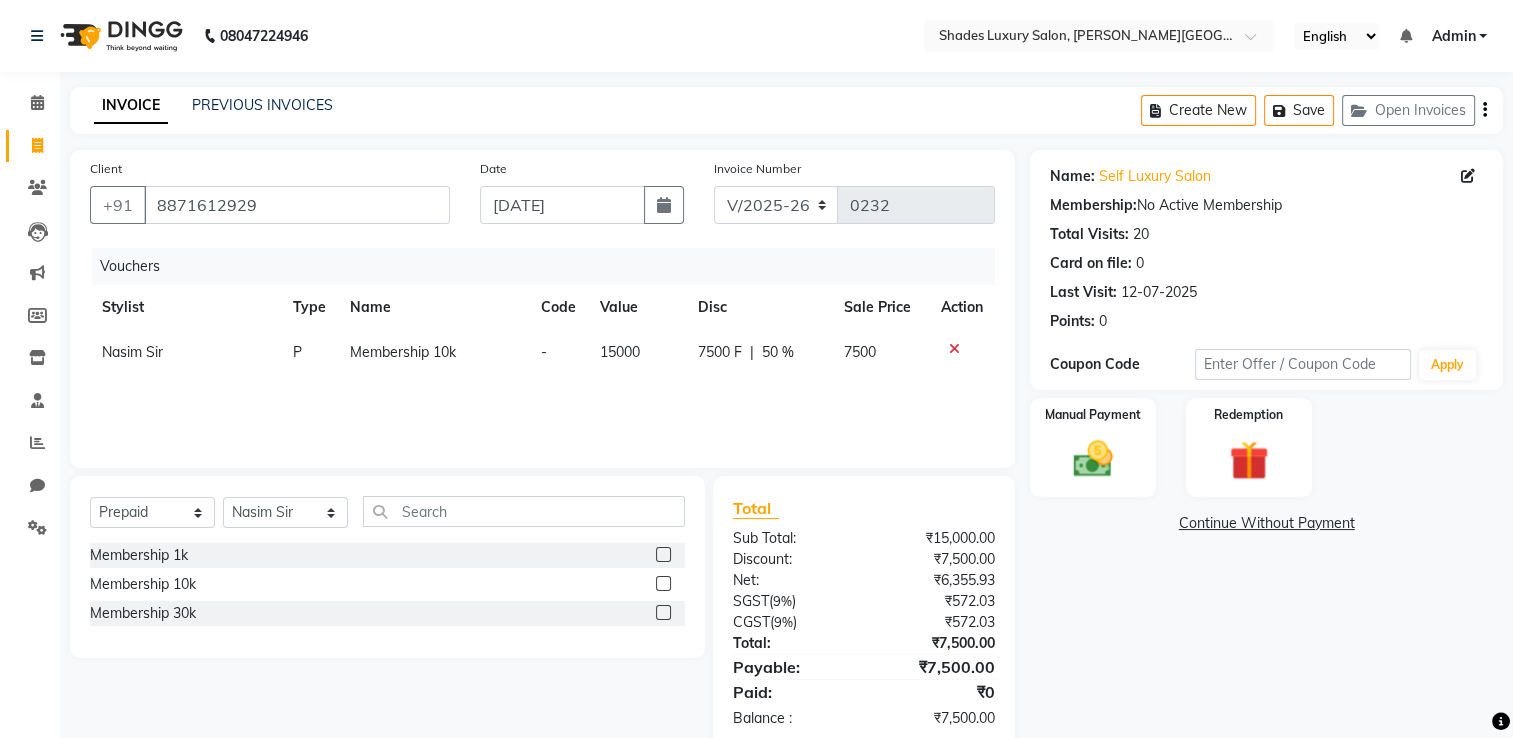 click on "7500" 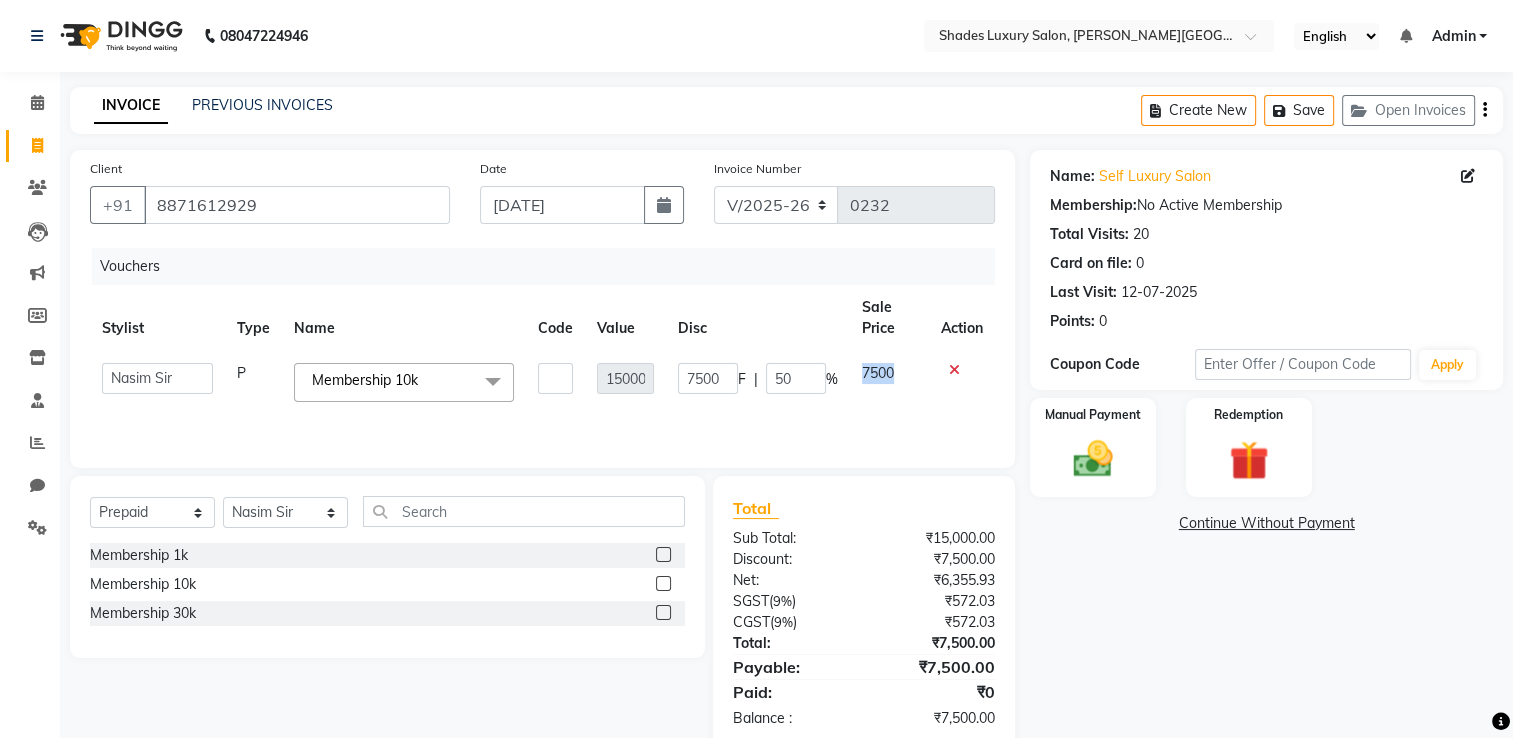 click on "7500" 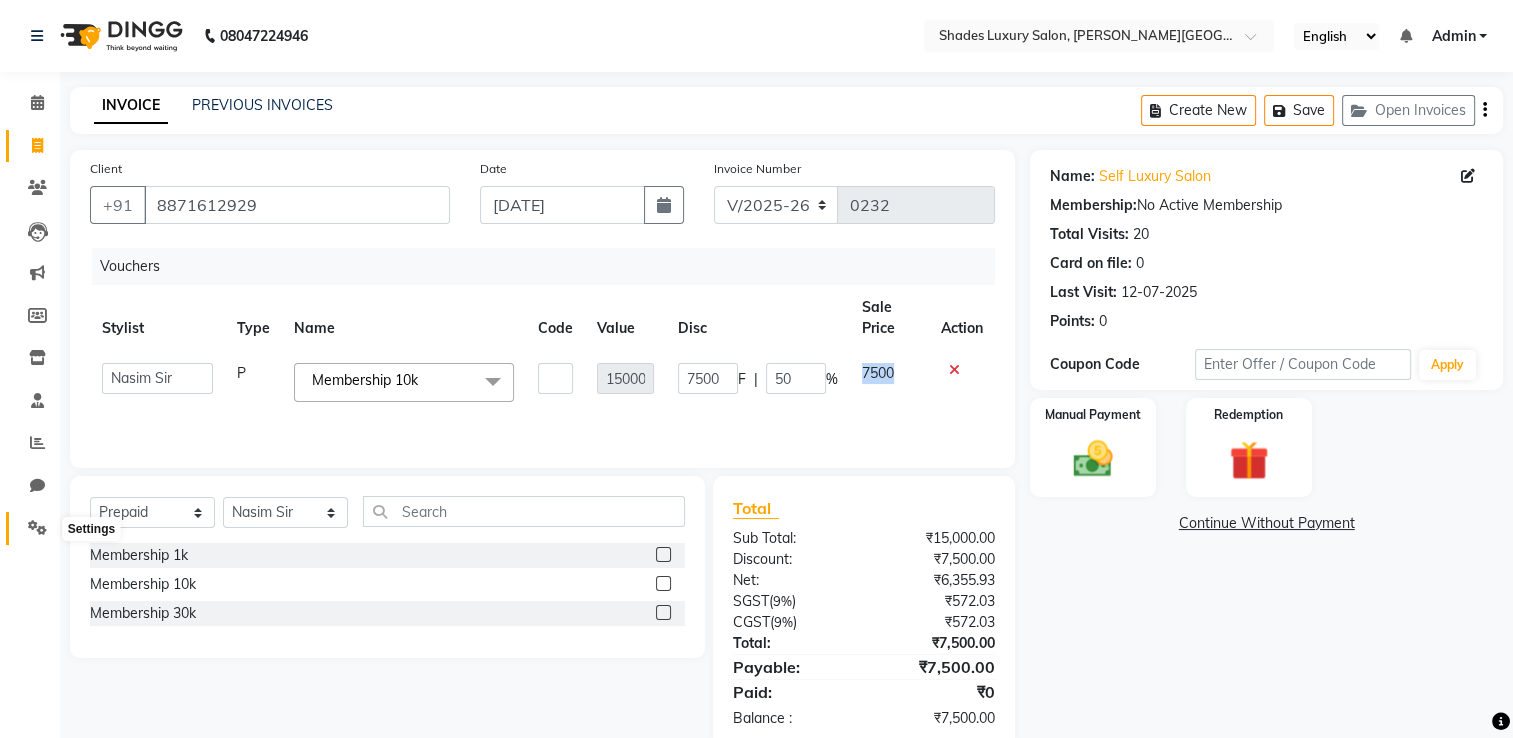 click 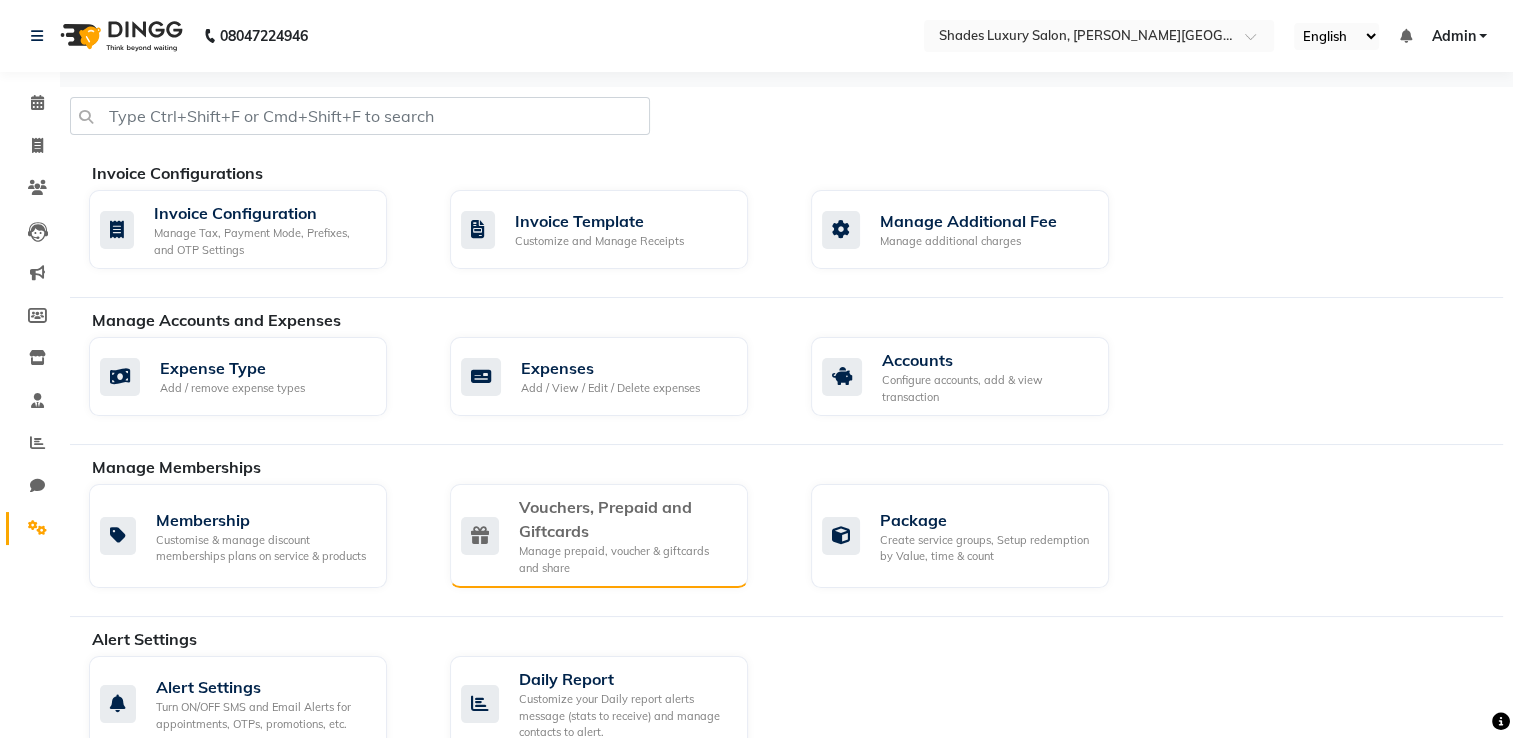 click on "Vouchers, Prepaid and Giftcards" 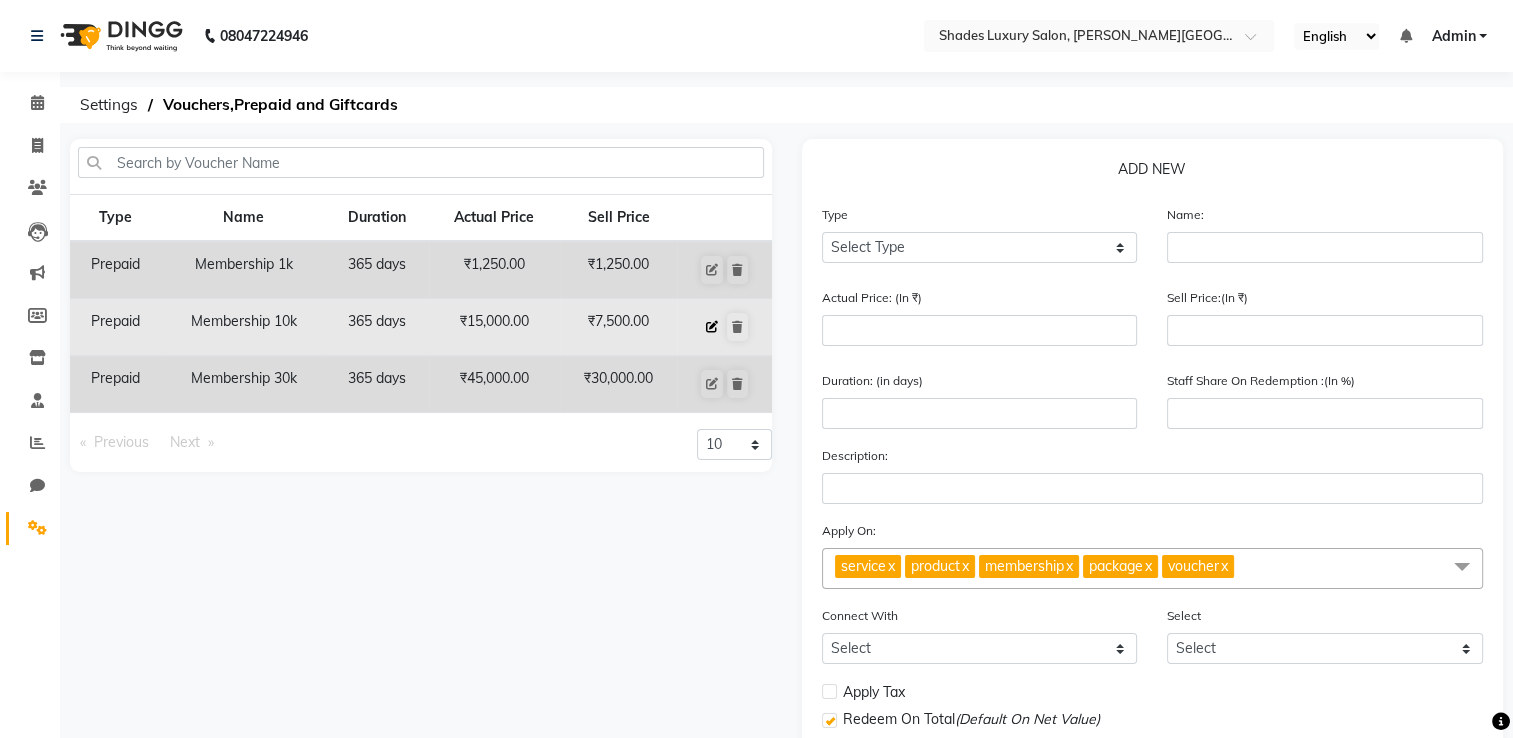 click 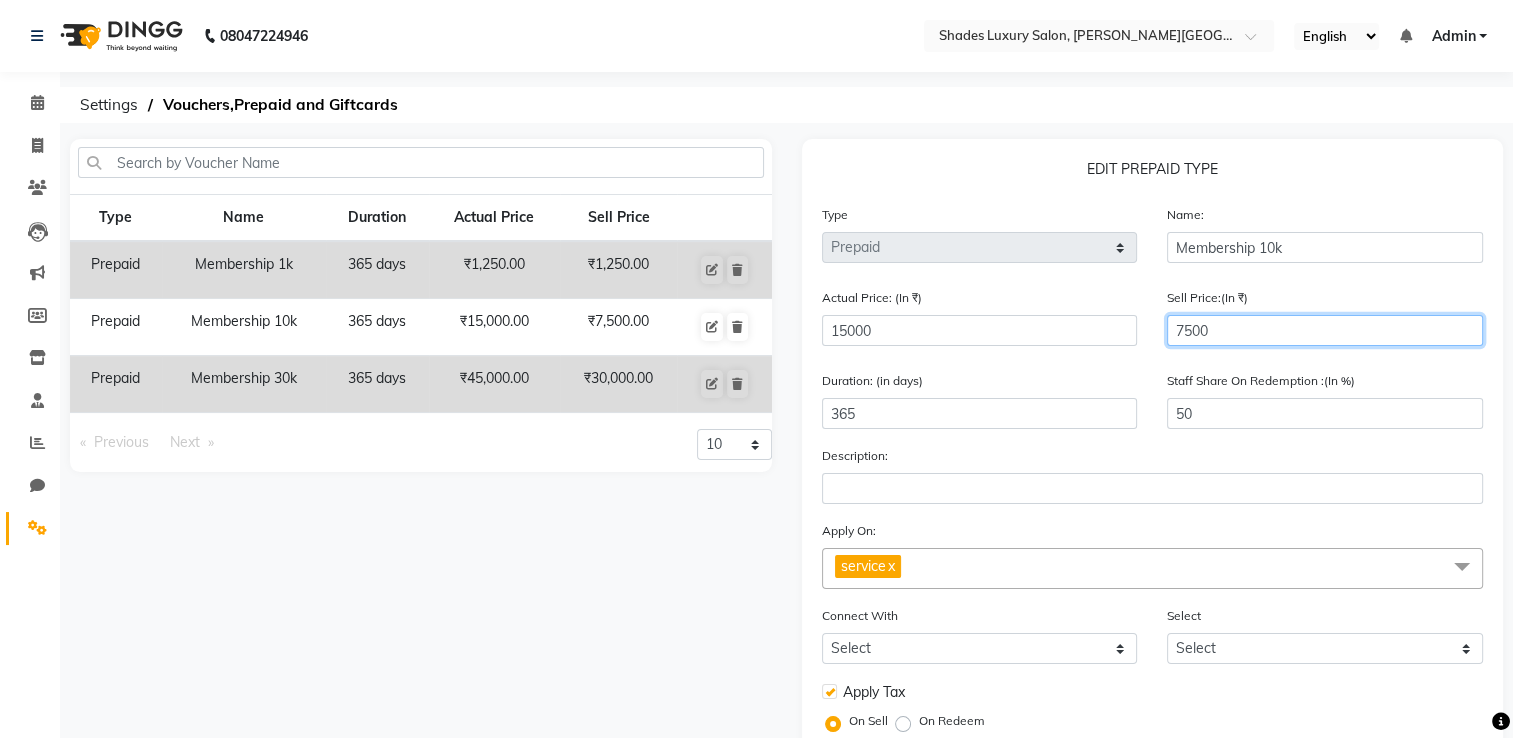 click on "7500" 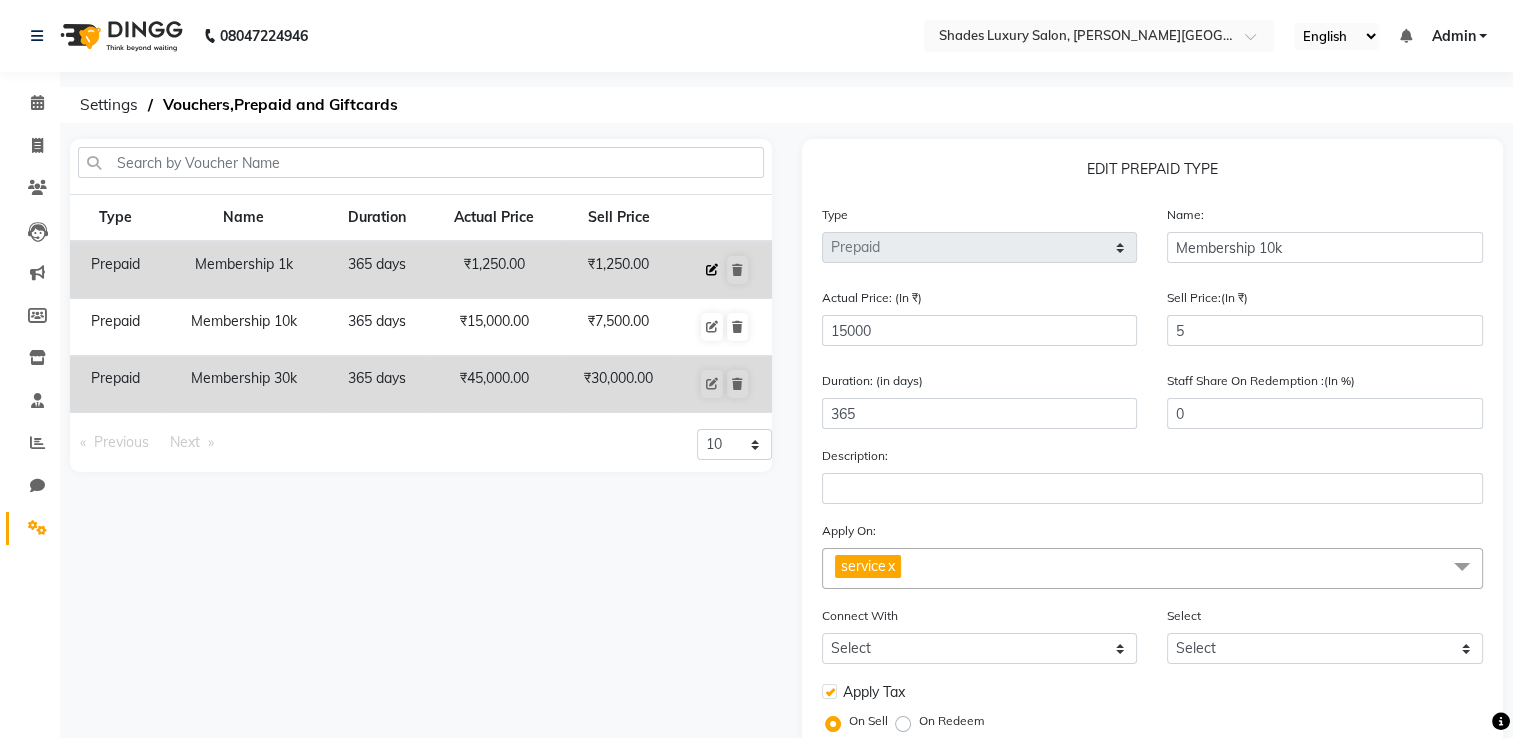 click 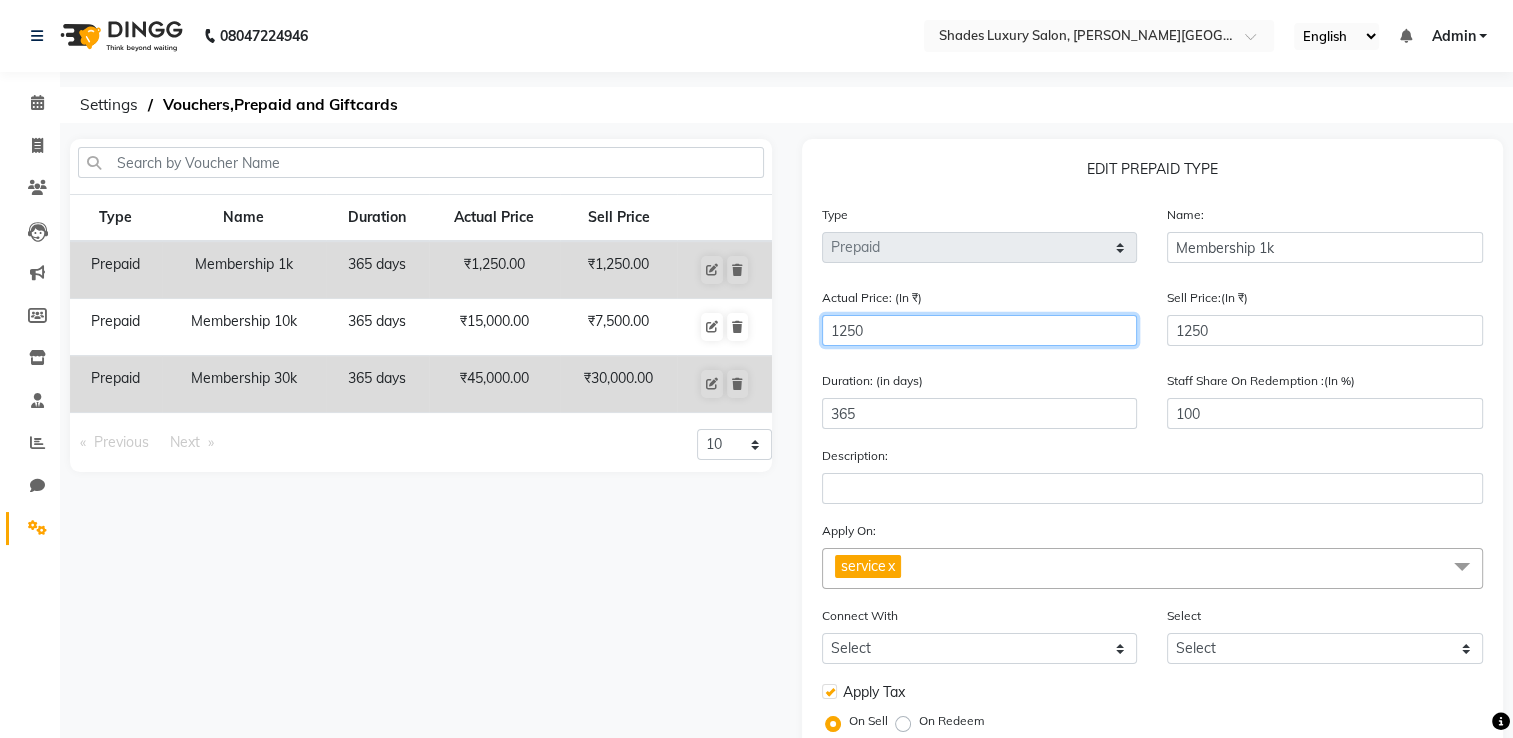 click on "1250" 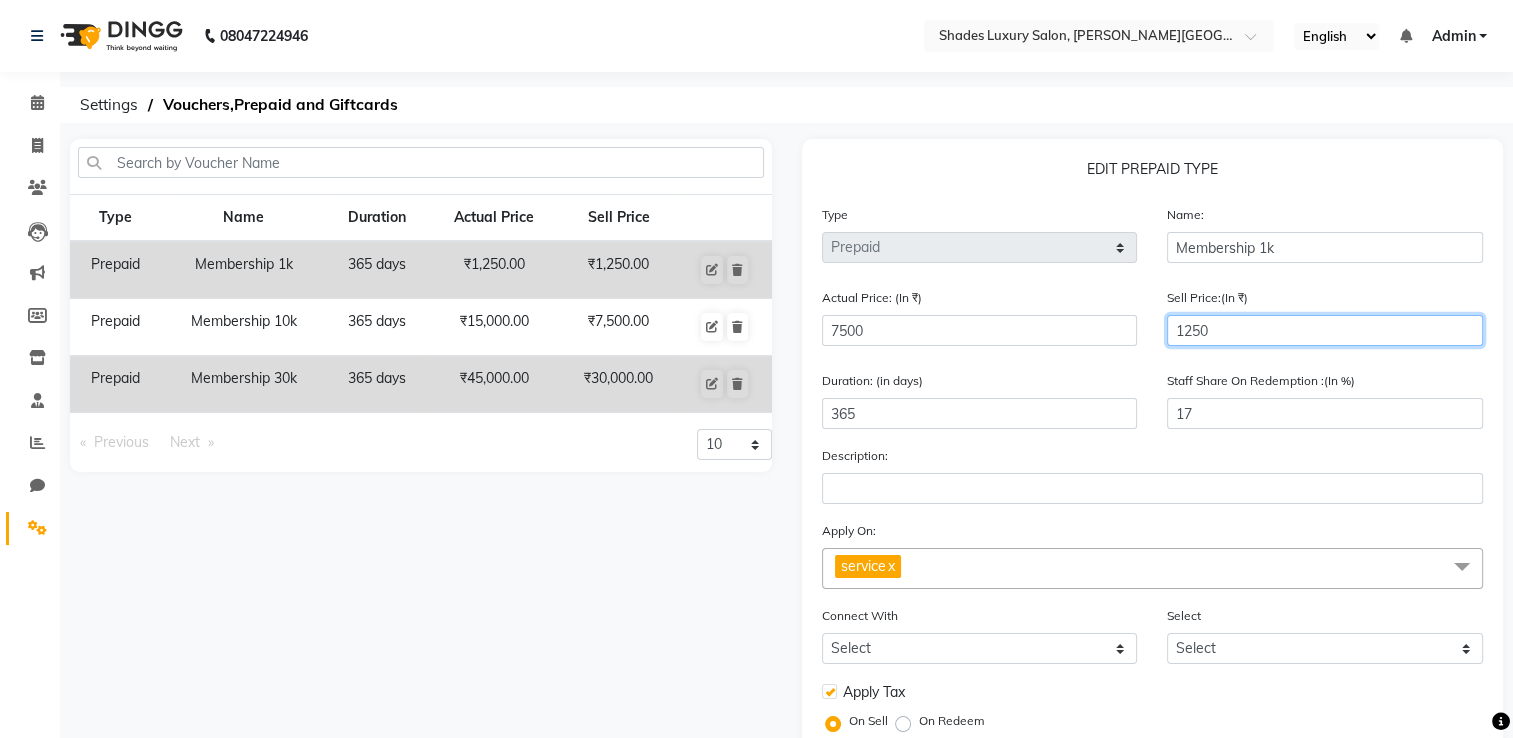 click on "1250" 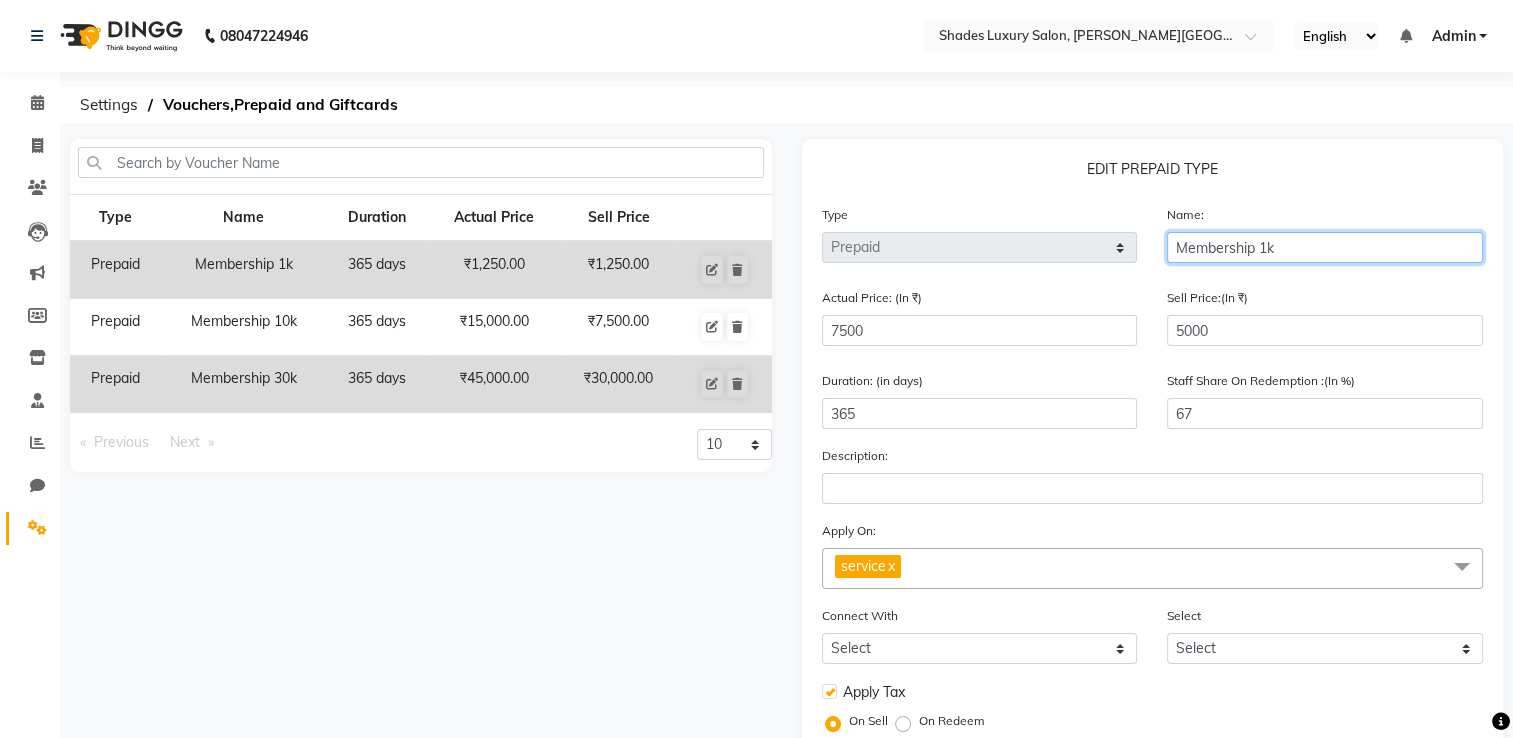 click on "Membership 1k" 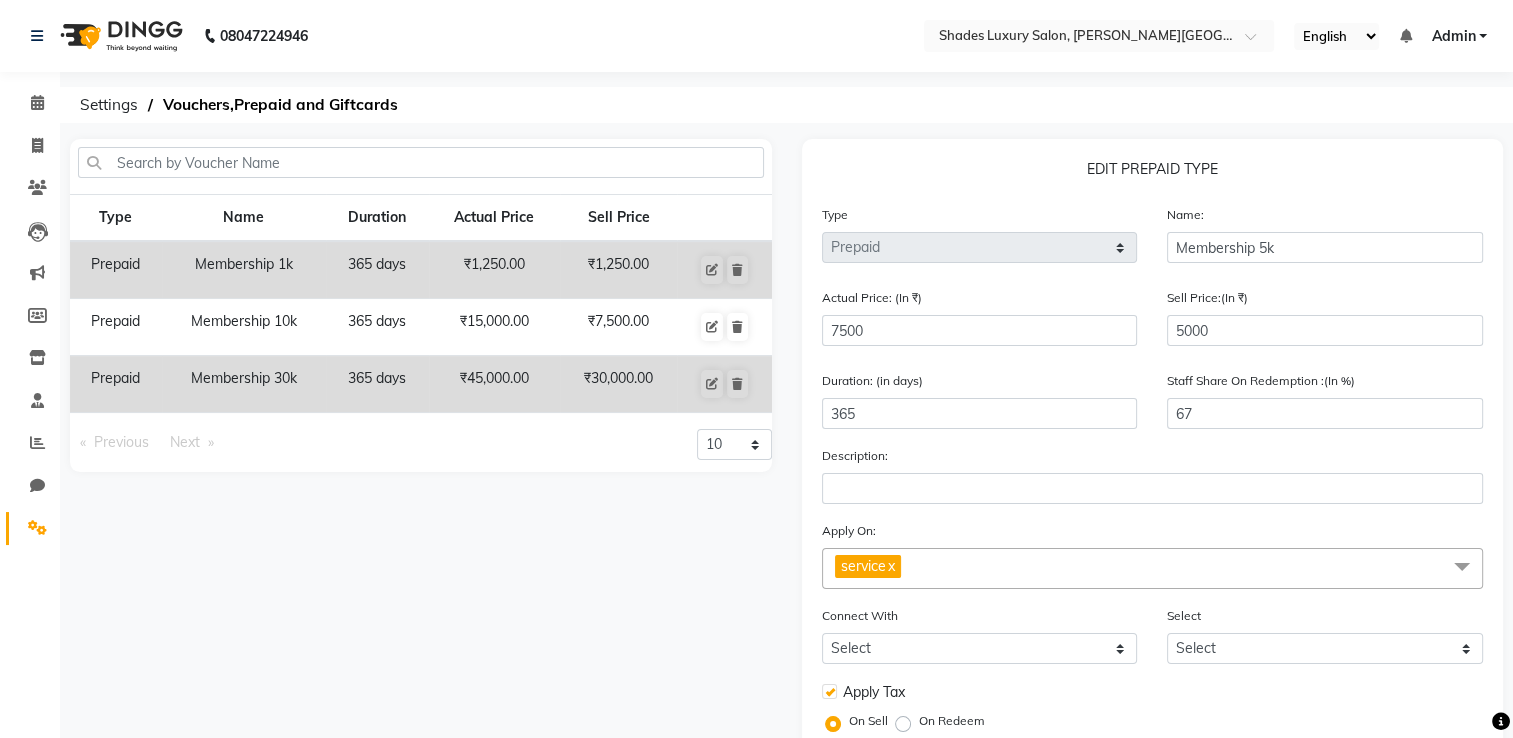 click on "Name: Membership 5k" 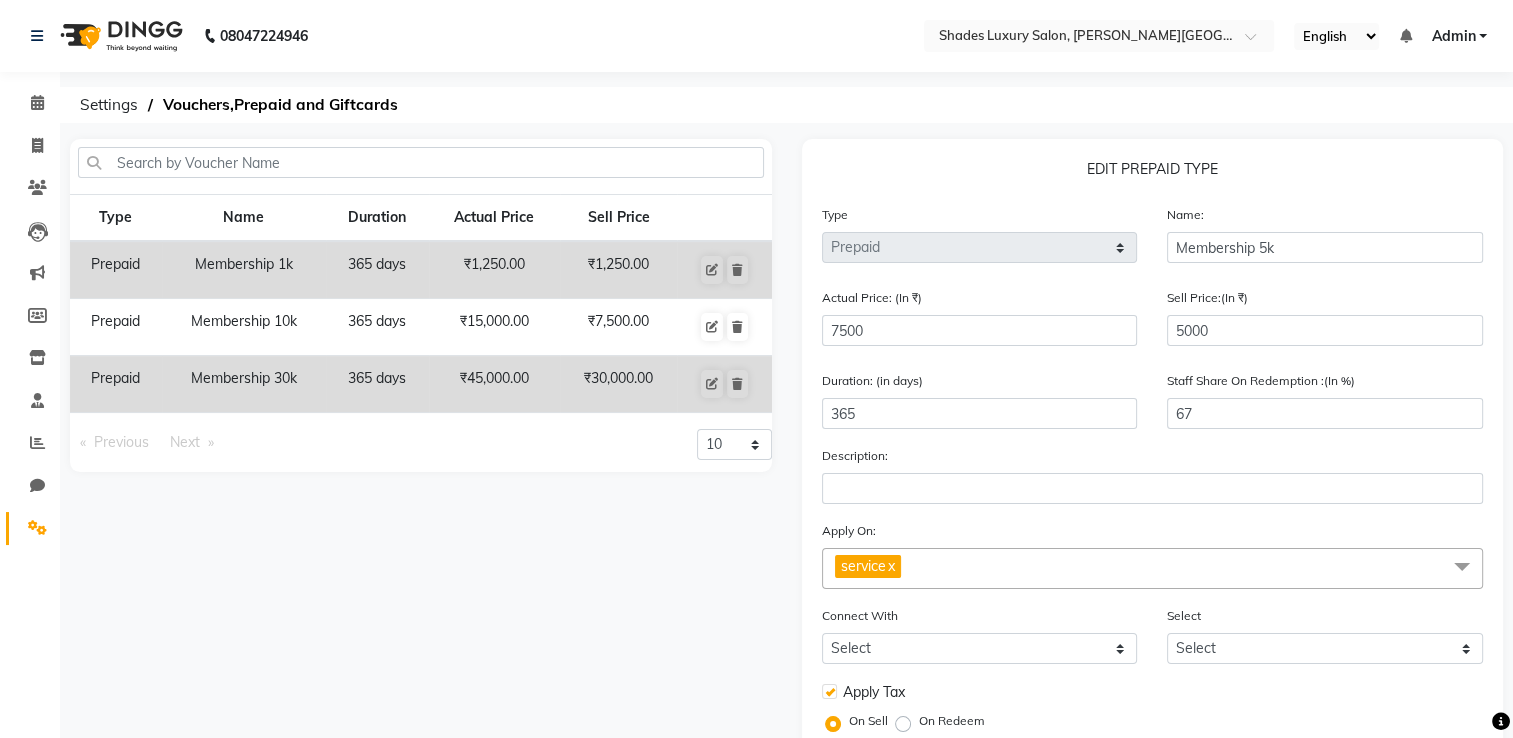 scroll, scrollTop: 252, scrollLeft: 0, axis: vertical 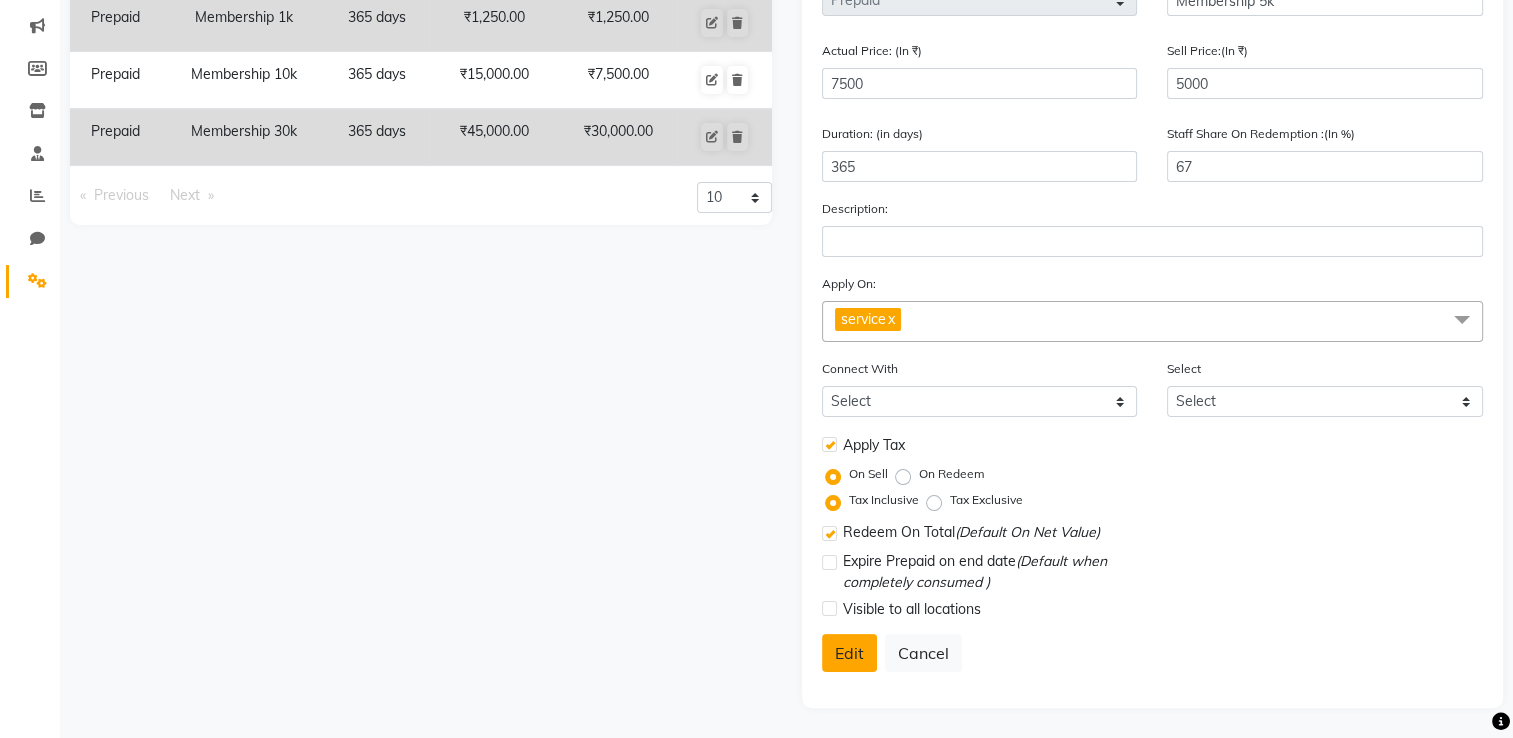 click on "Edit" 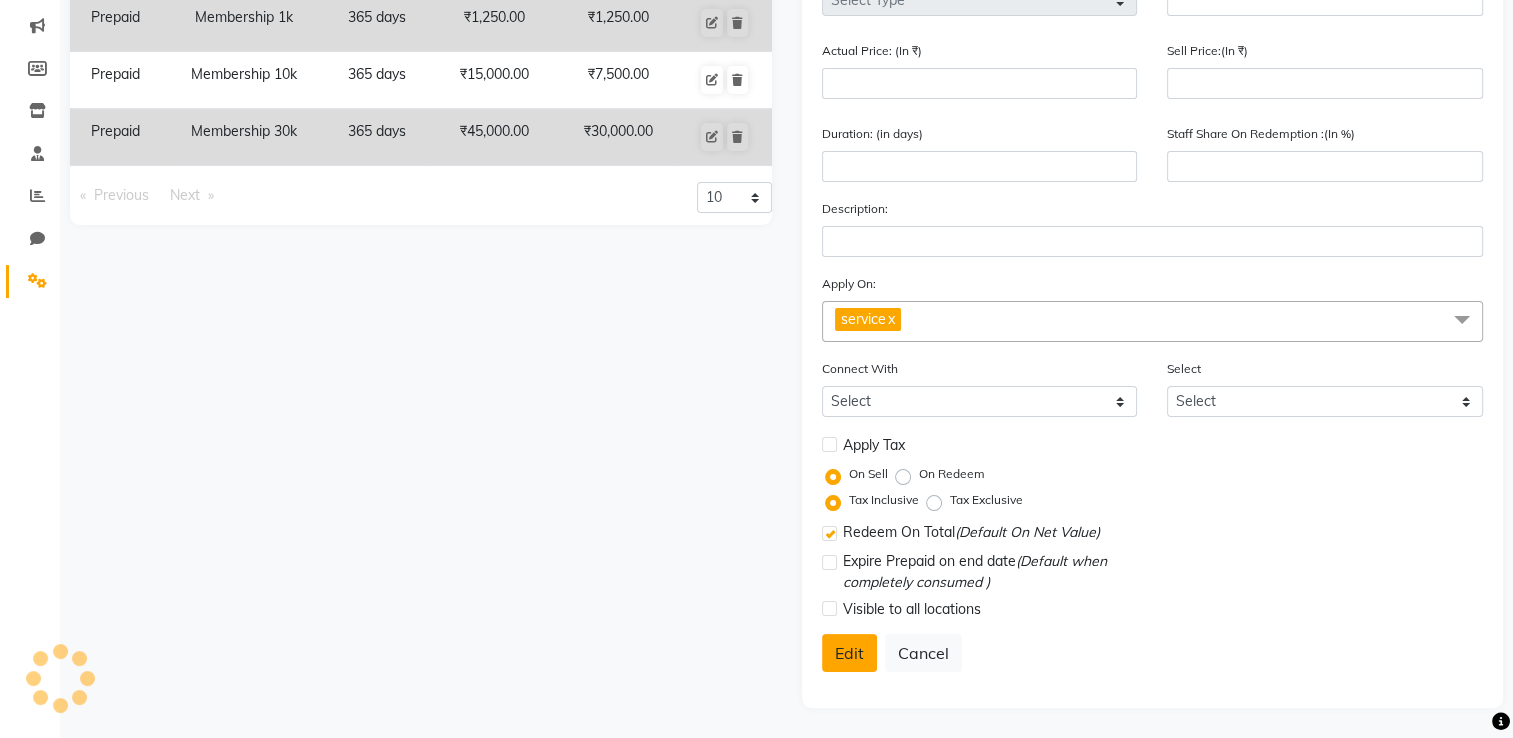 scroll, scrollTop: 192, scrollLeft: 0, axis: vertical 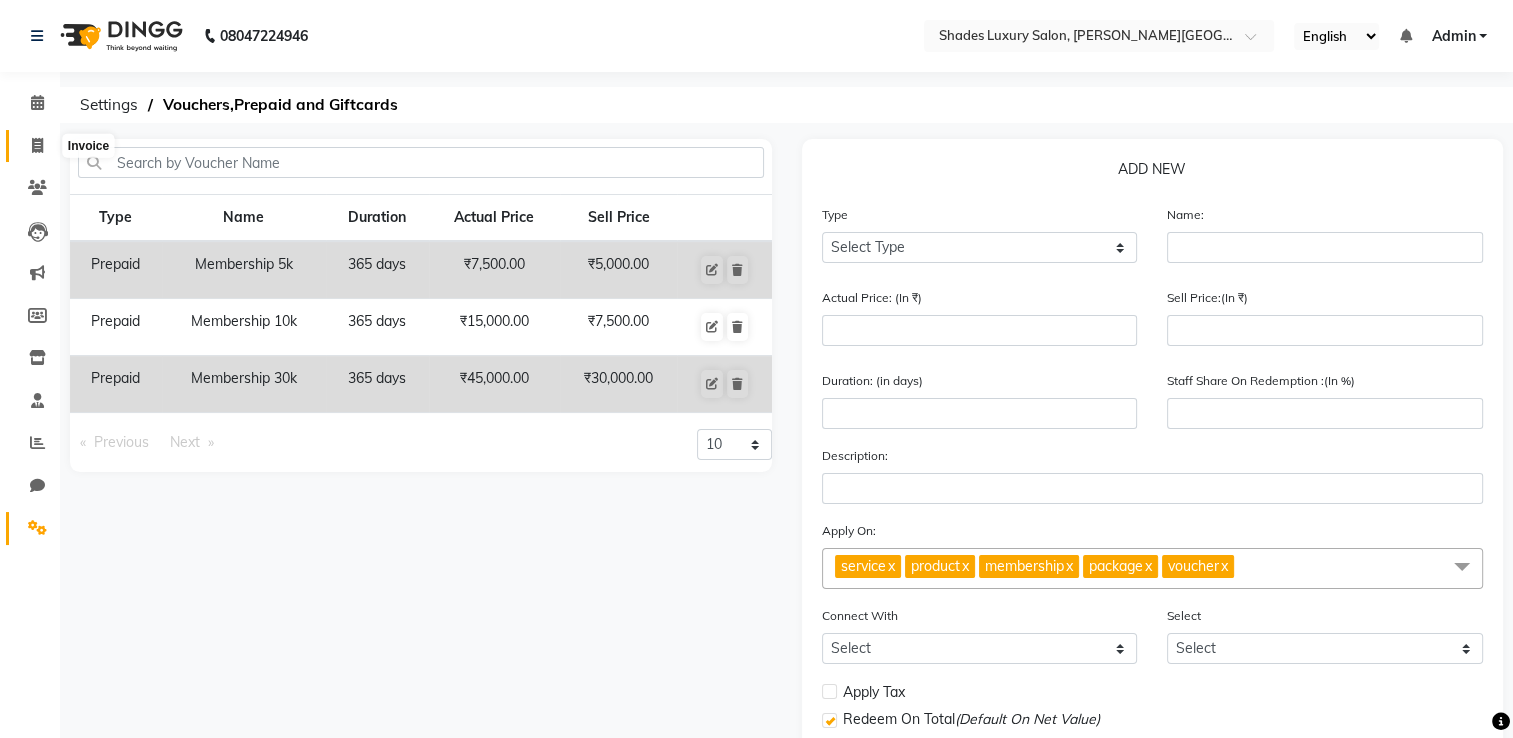 click 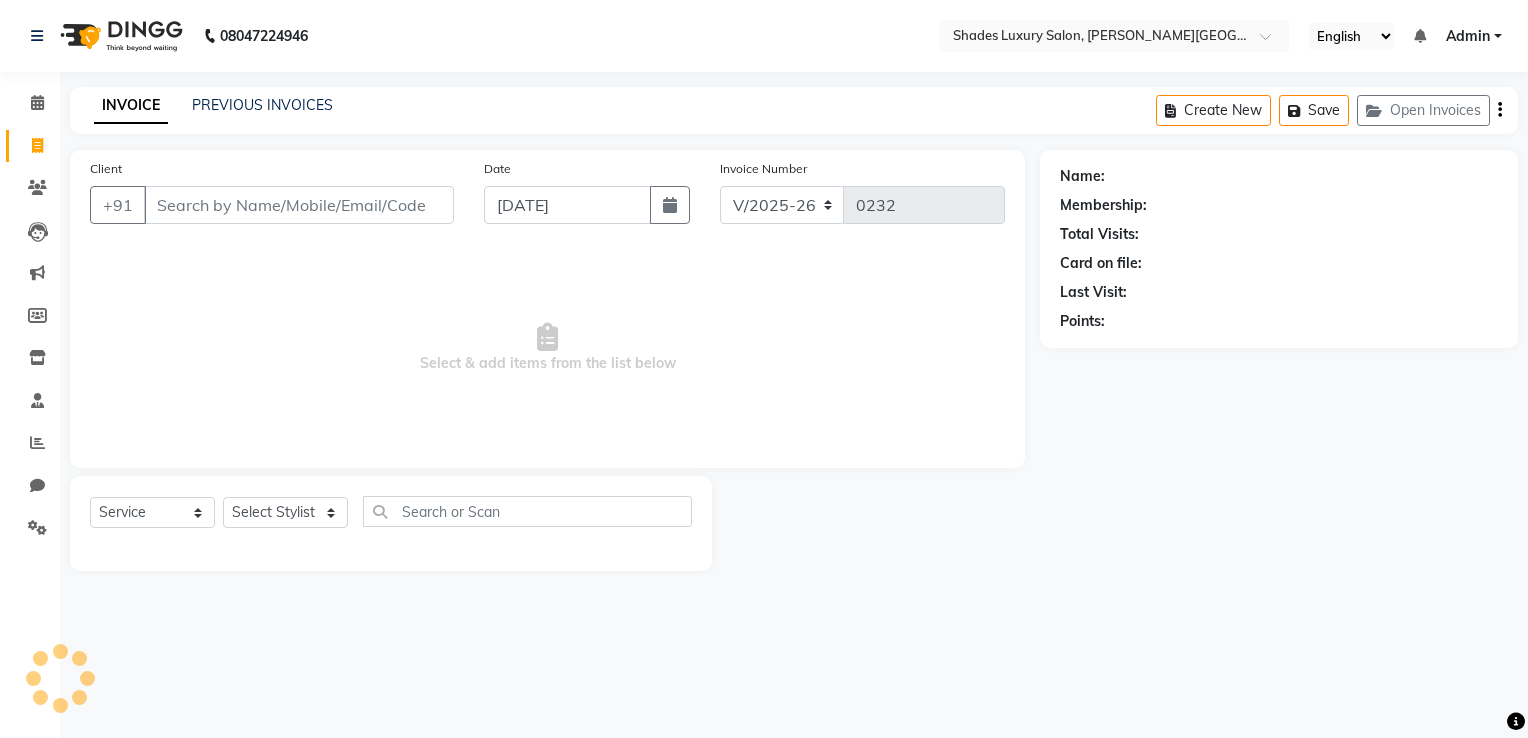 click on "Client" at bounding box center [299, 205] 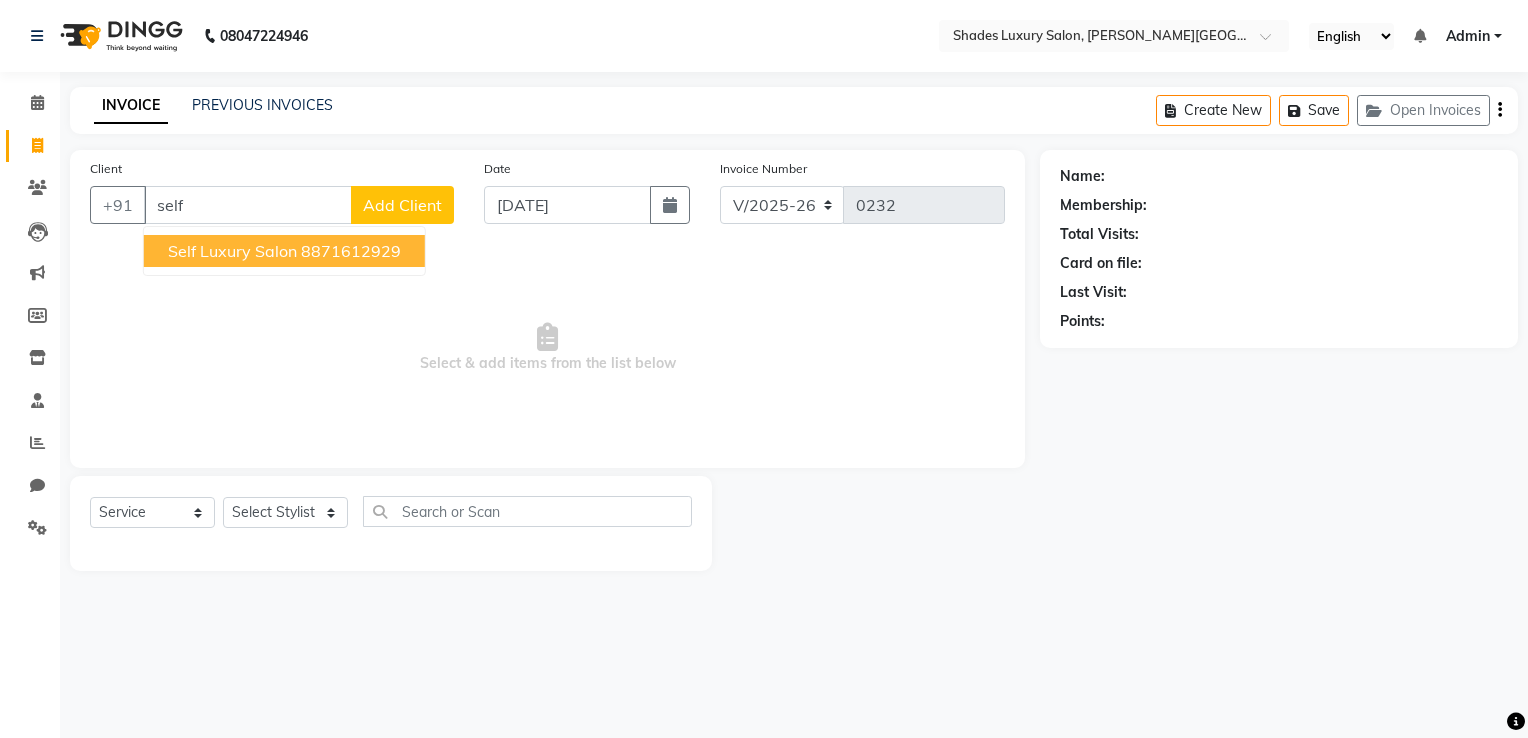 click on "8871612929" at bounding box center [351, 251] 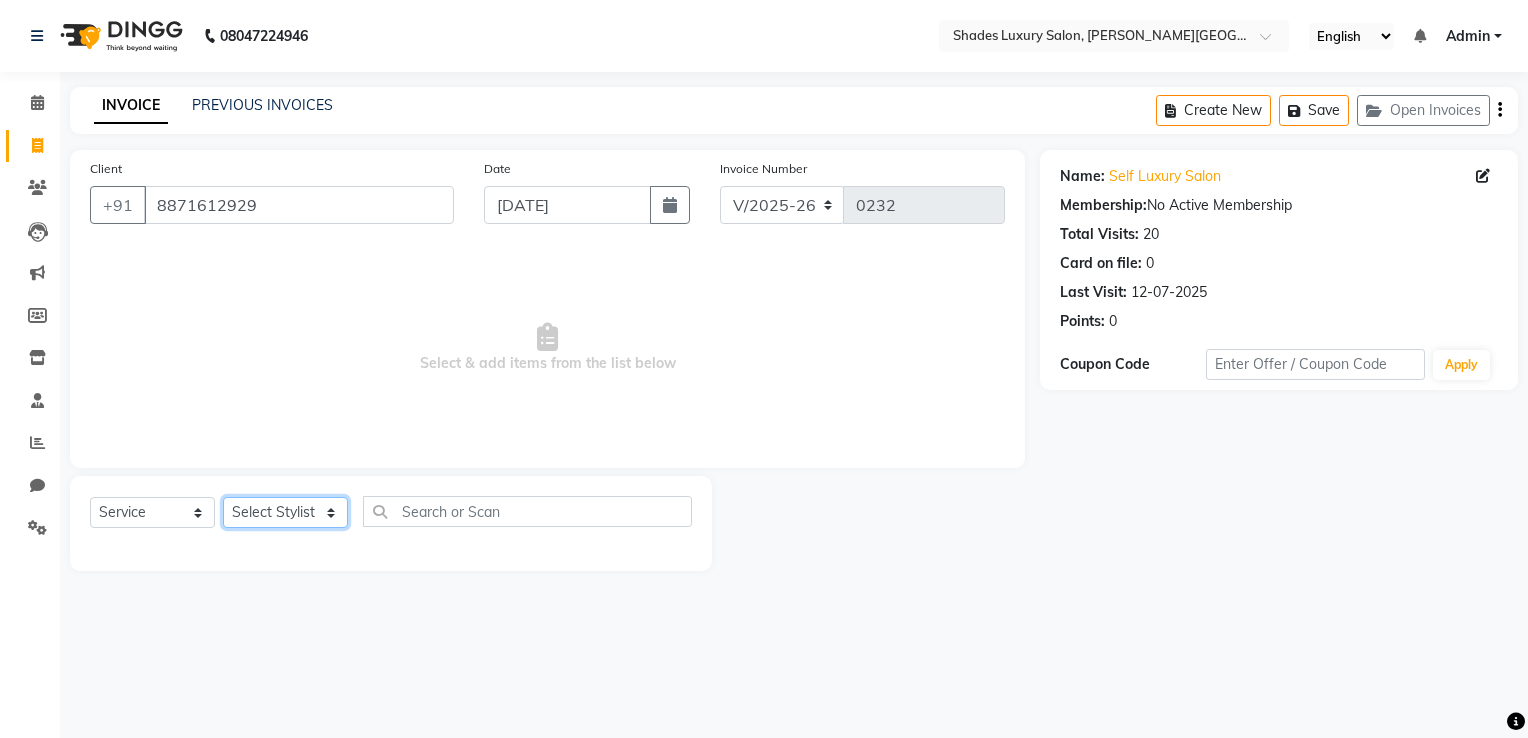 click on "Select Stylist Asha Maam Chandani Mamta Nasim Sir Palak Verma Rashi salman Samar shahbaj" 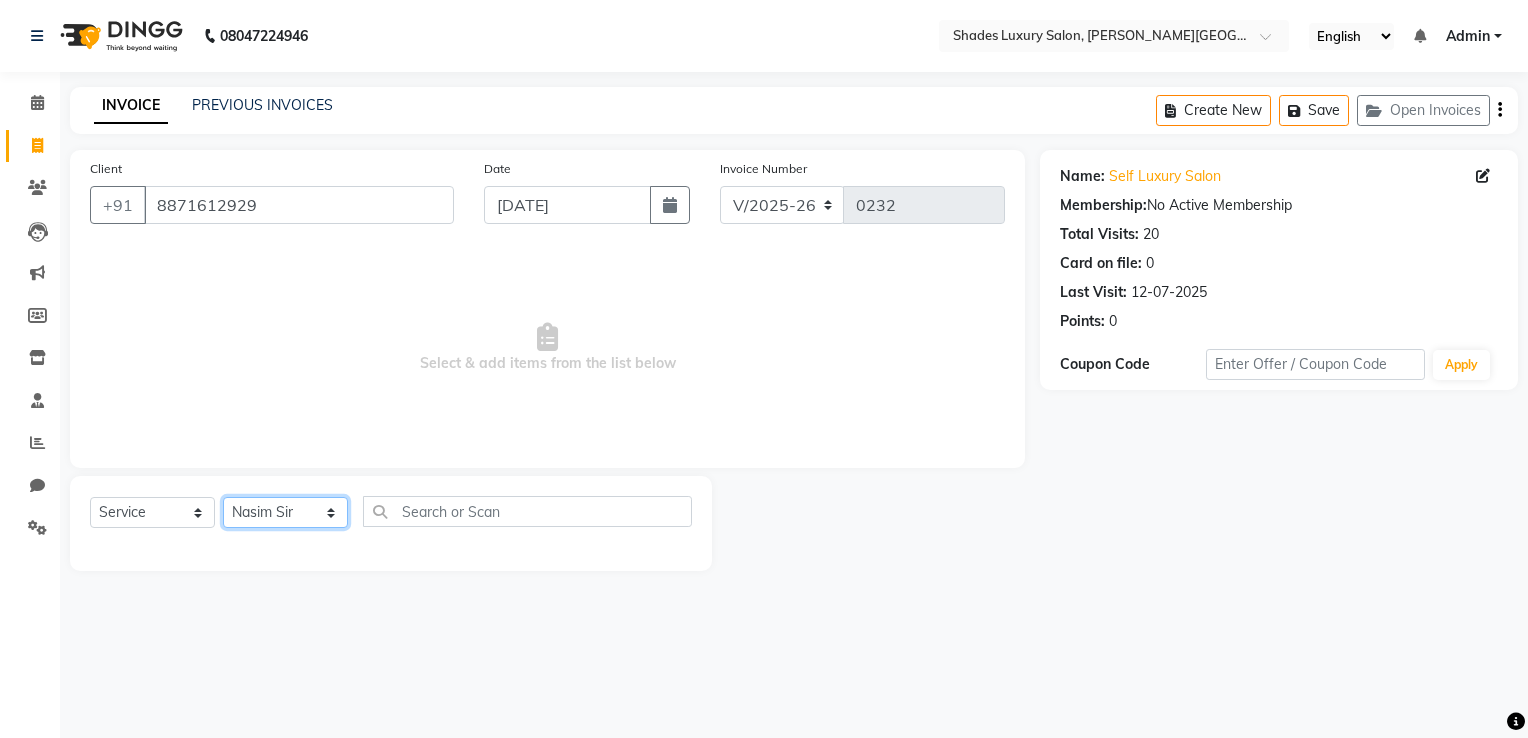 click on "Select Stylist Asha Maam Chandani Mamta Nasim Sir Palak Verma Rashi salman Samar shahbaj" 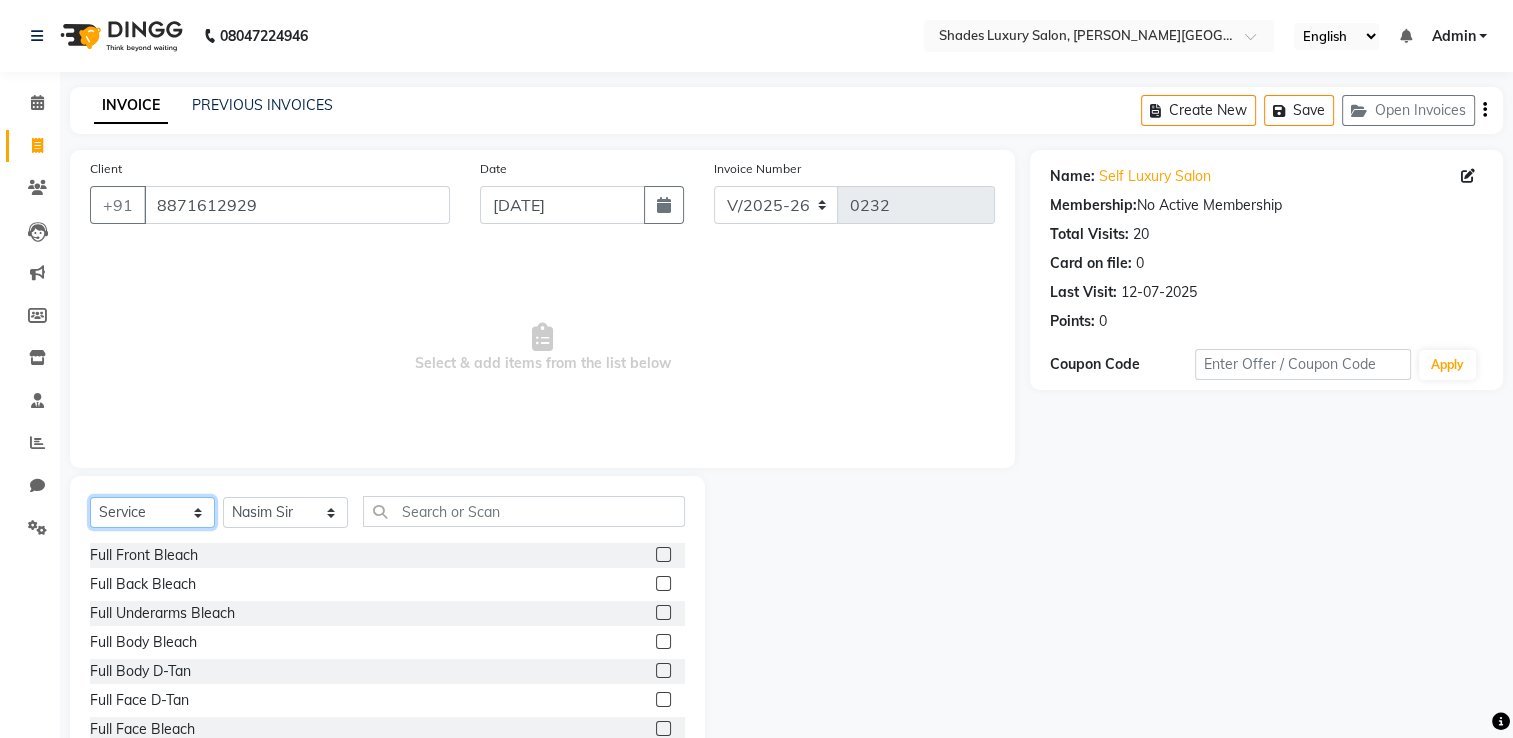 click on "Select  Service  Product  Membership  Package Voucher Prepaid Gift Card" 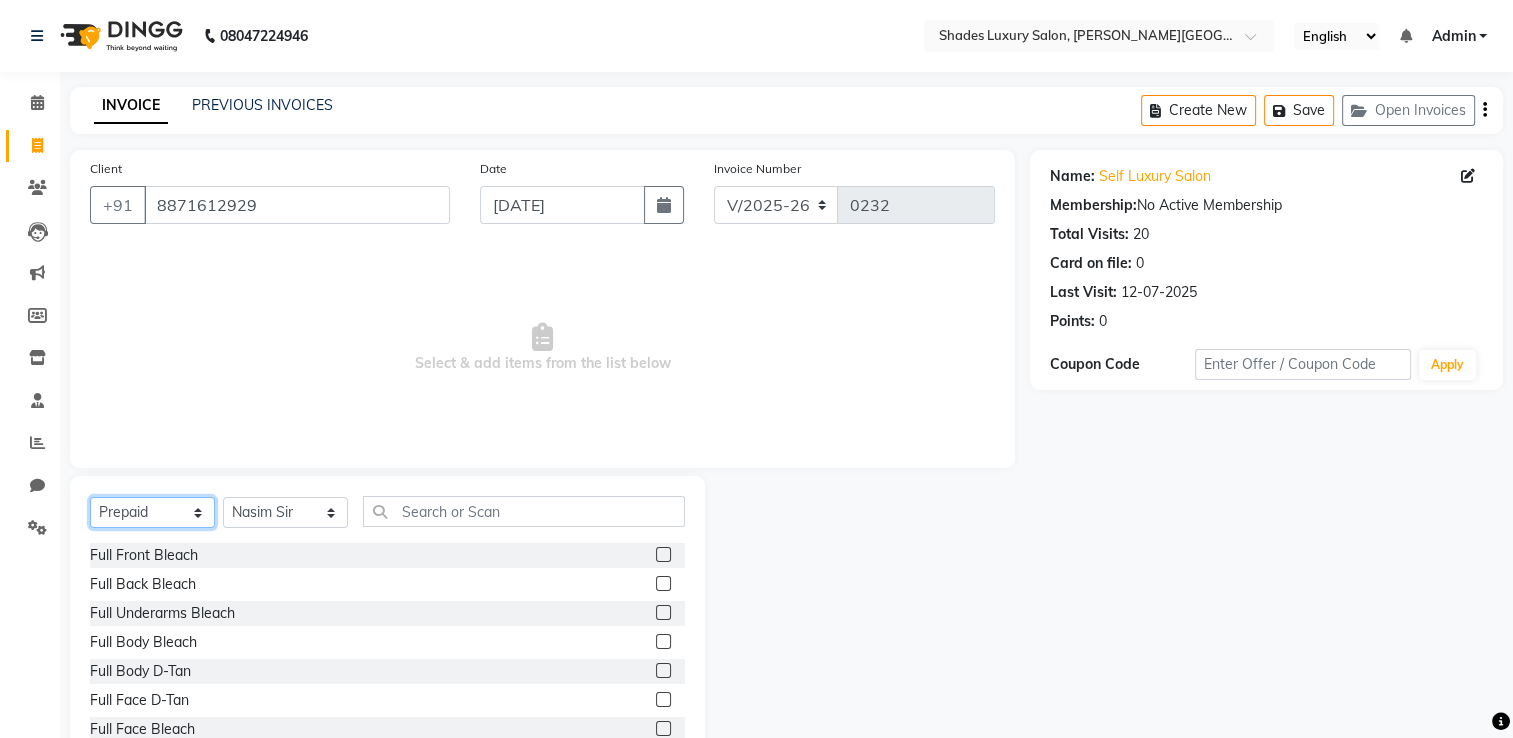 click on "Select  Service  Product  Membership  Package Voucher Prepaid Gift Card" 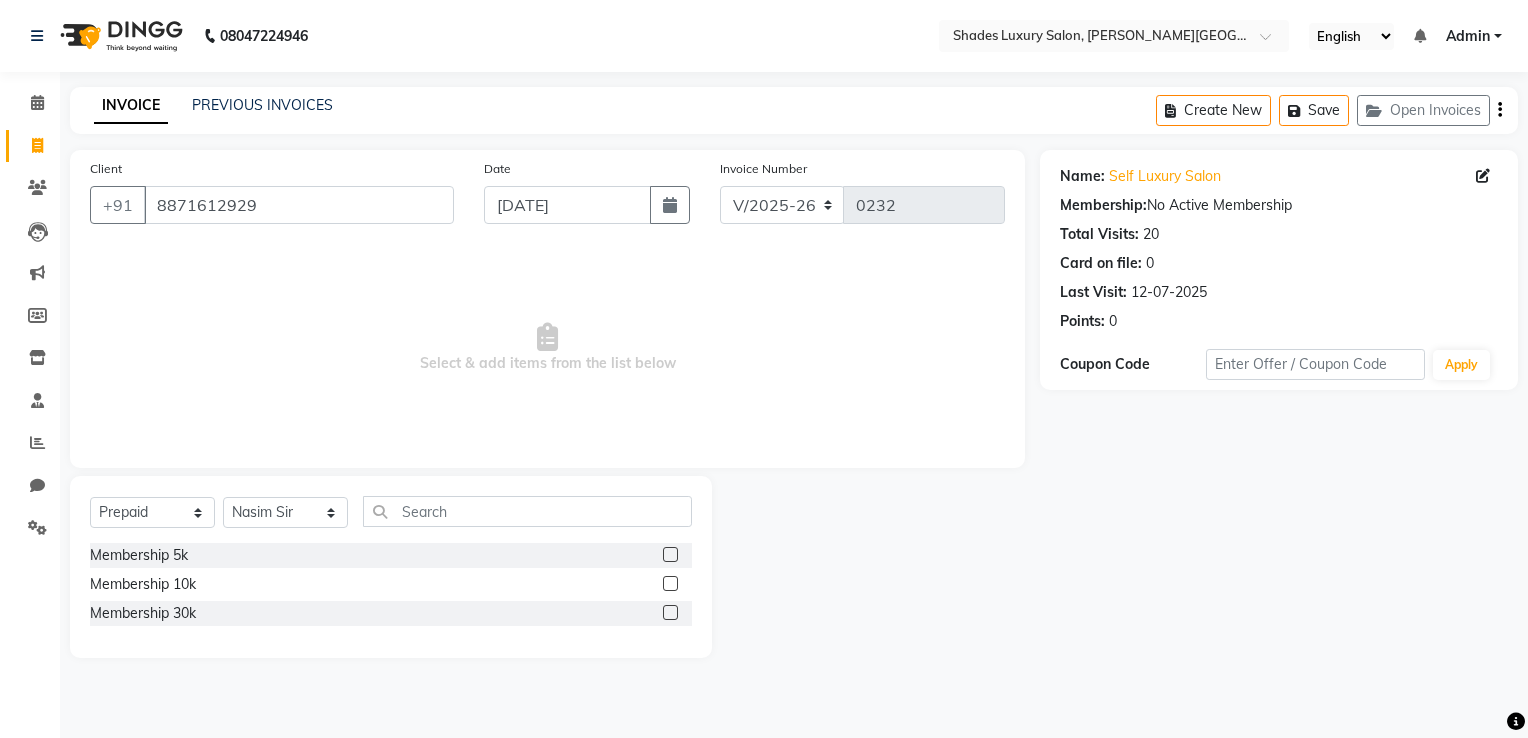 click 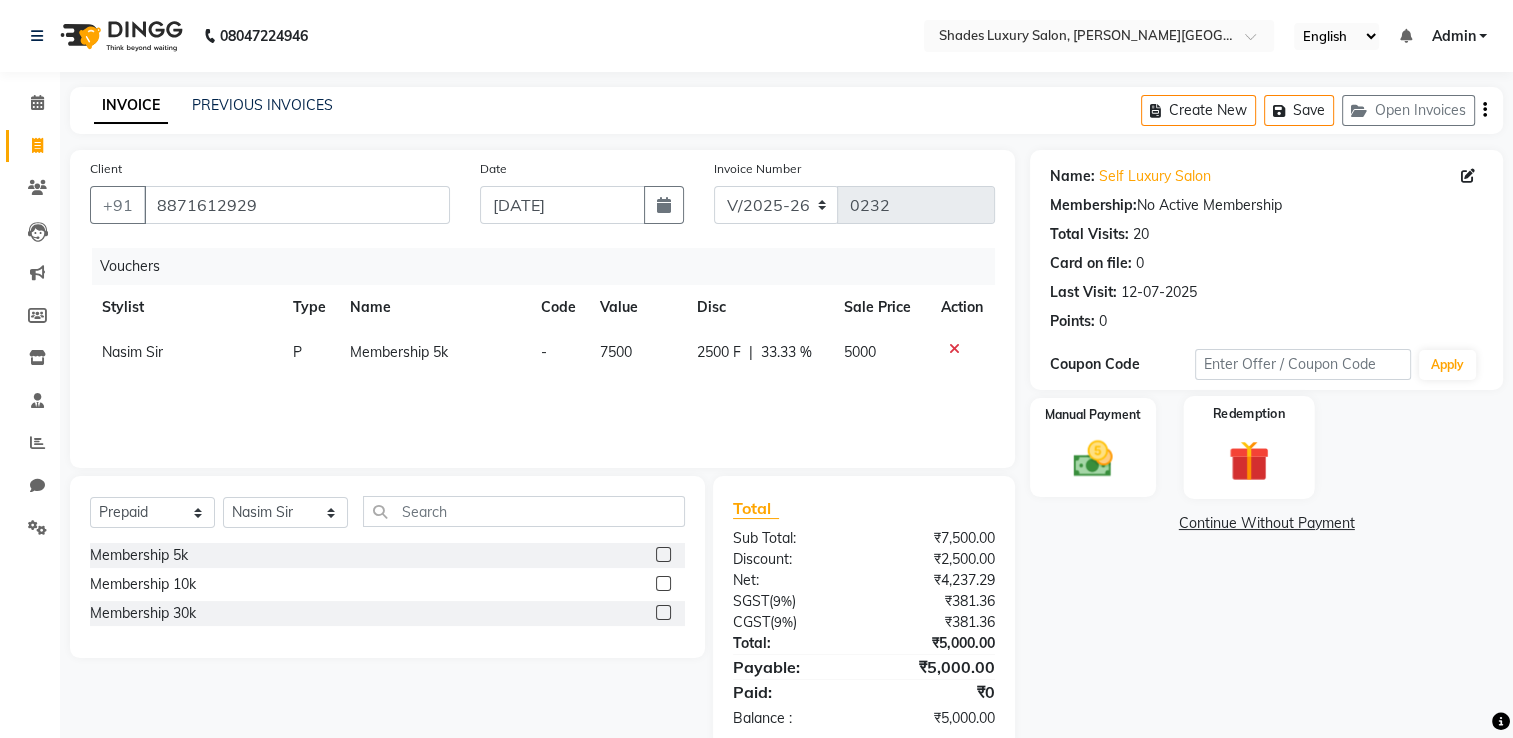 click 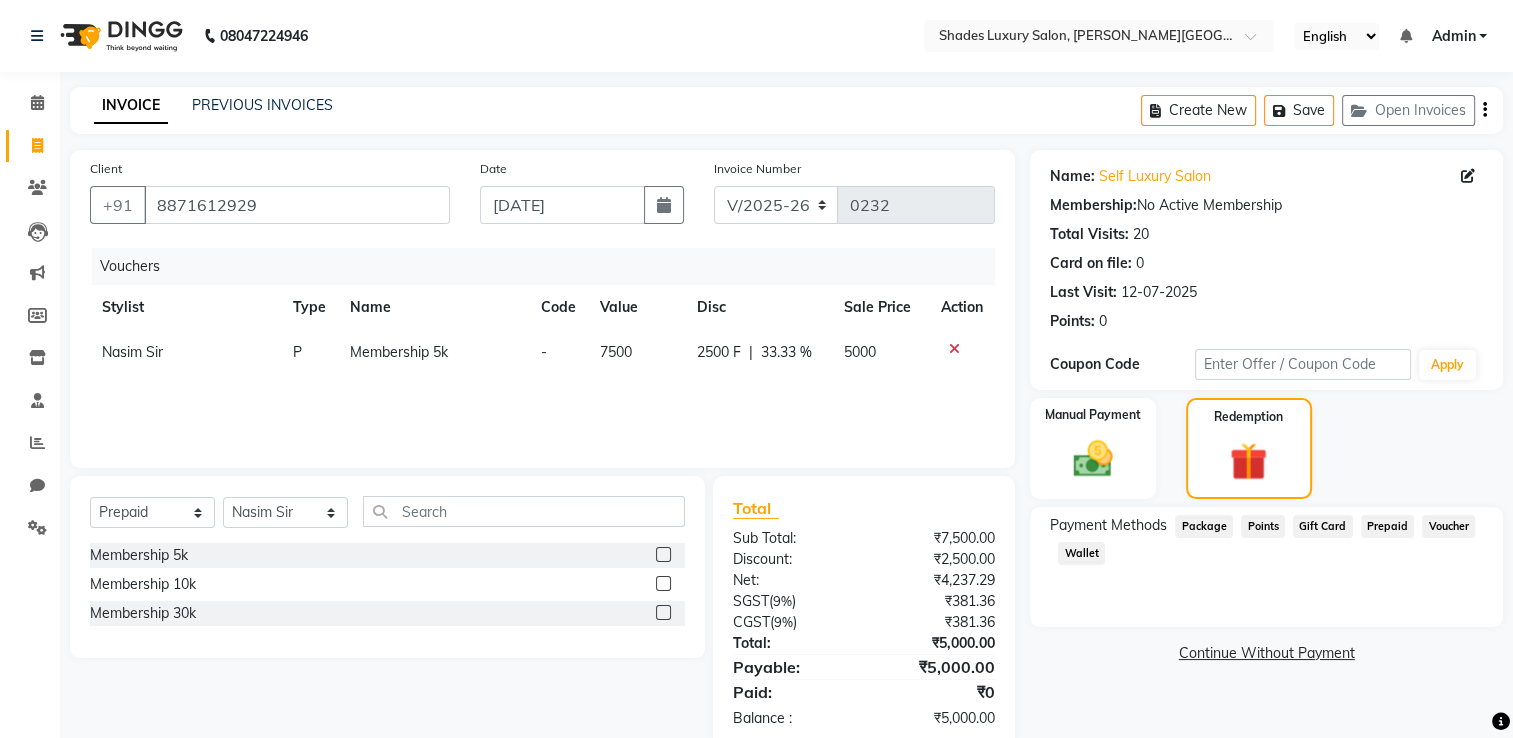 click on "Prepaid" 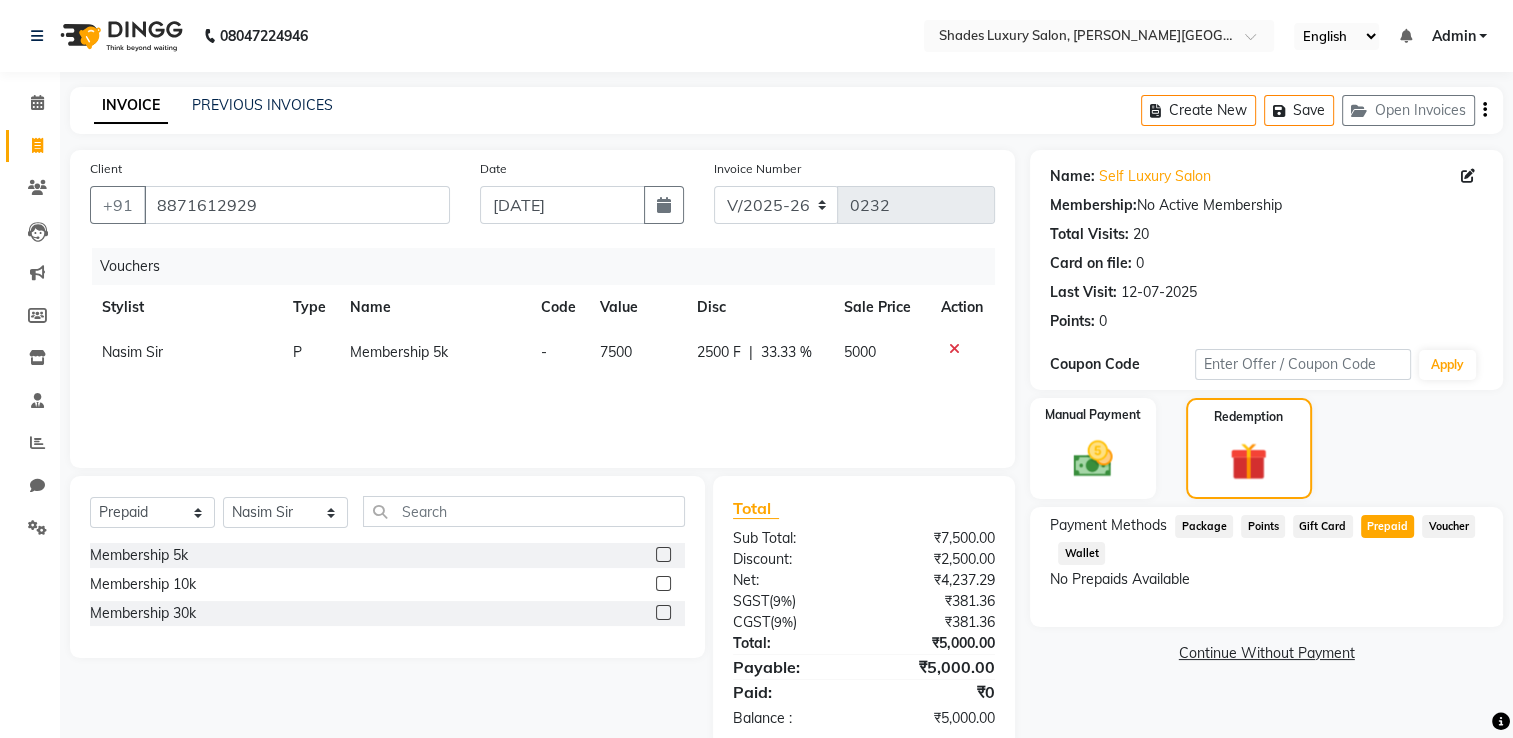 click on "Prepaid" 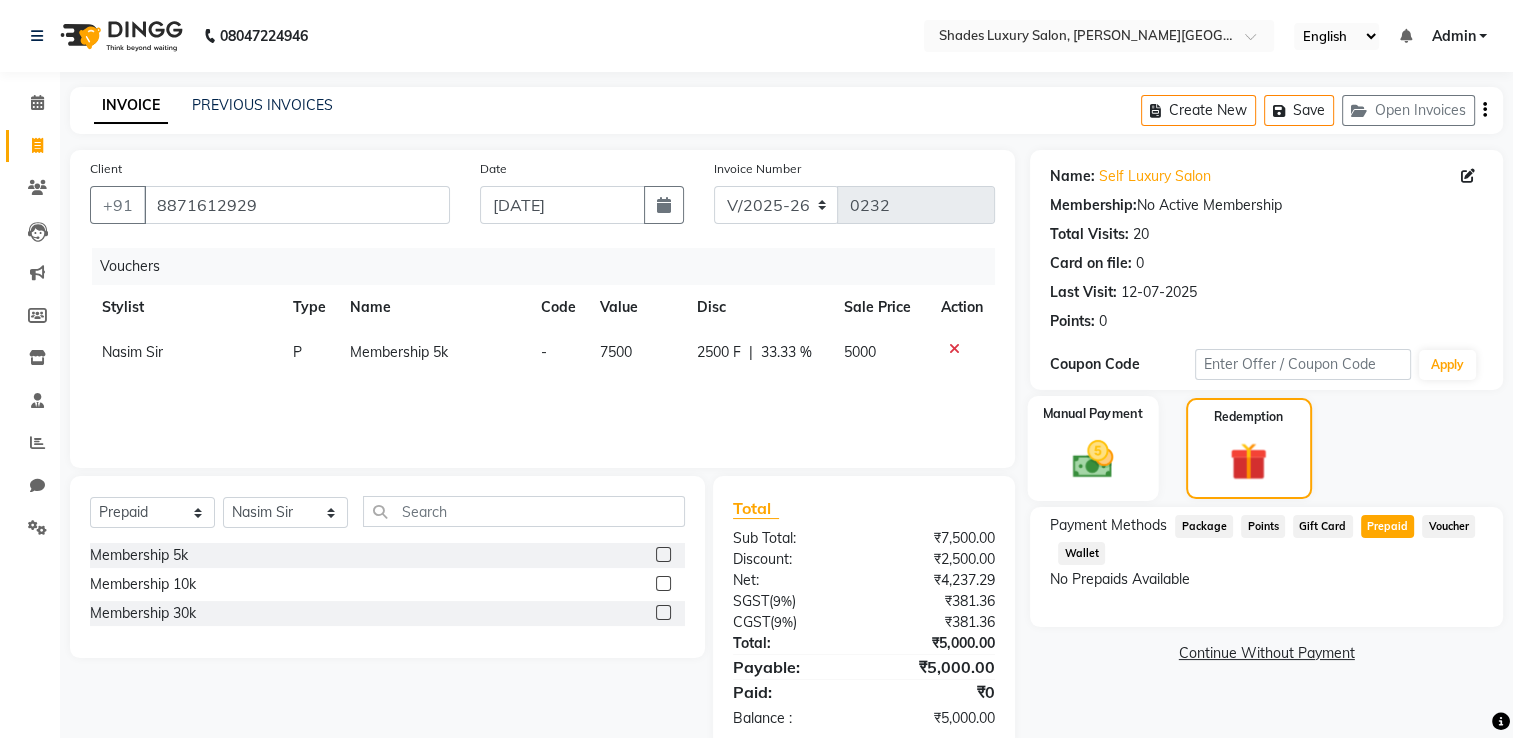 click 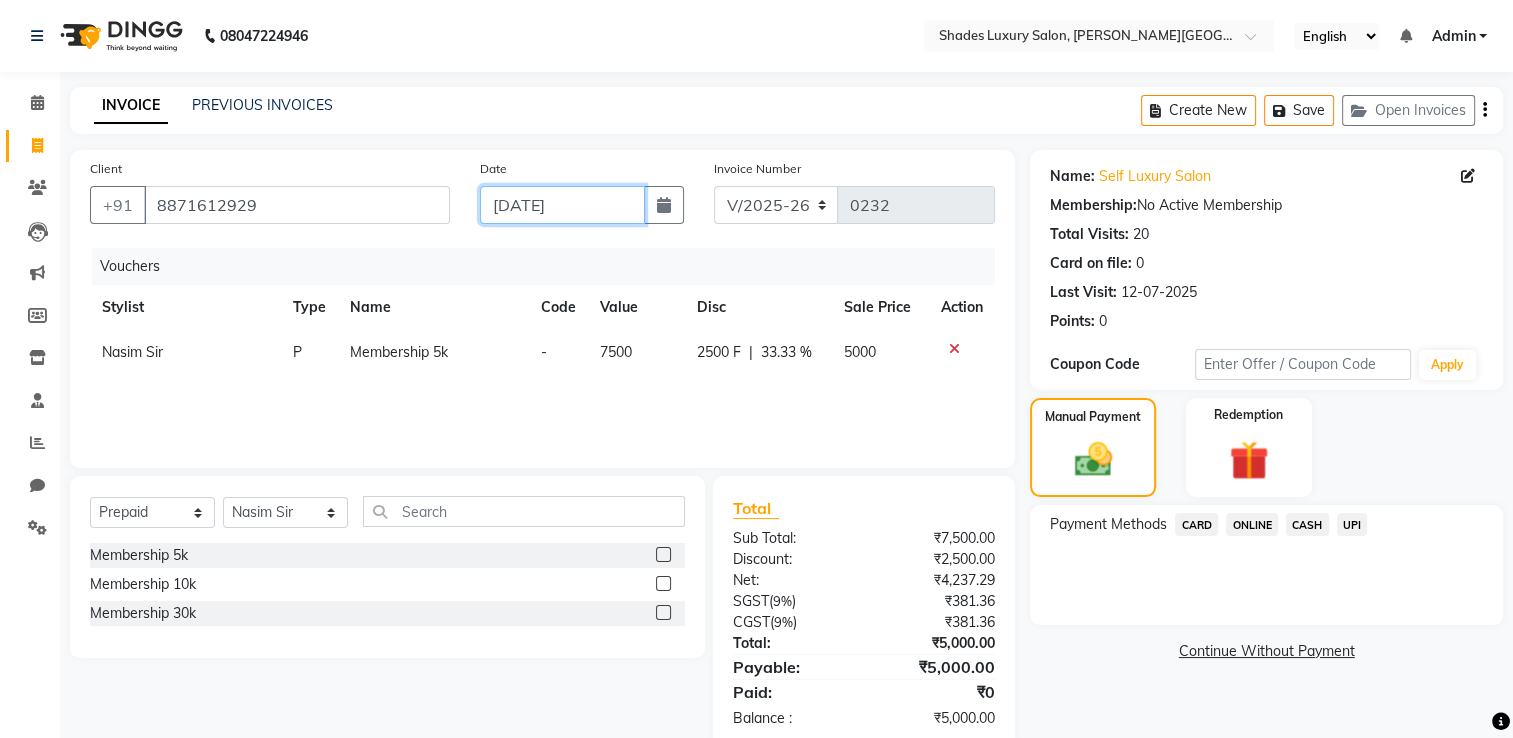 click on "[DATE]" 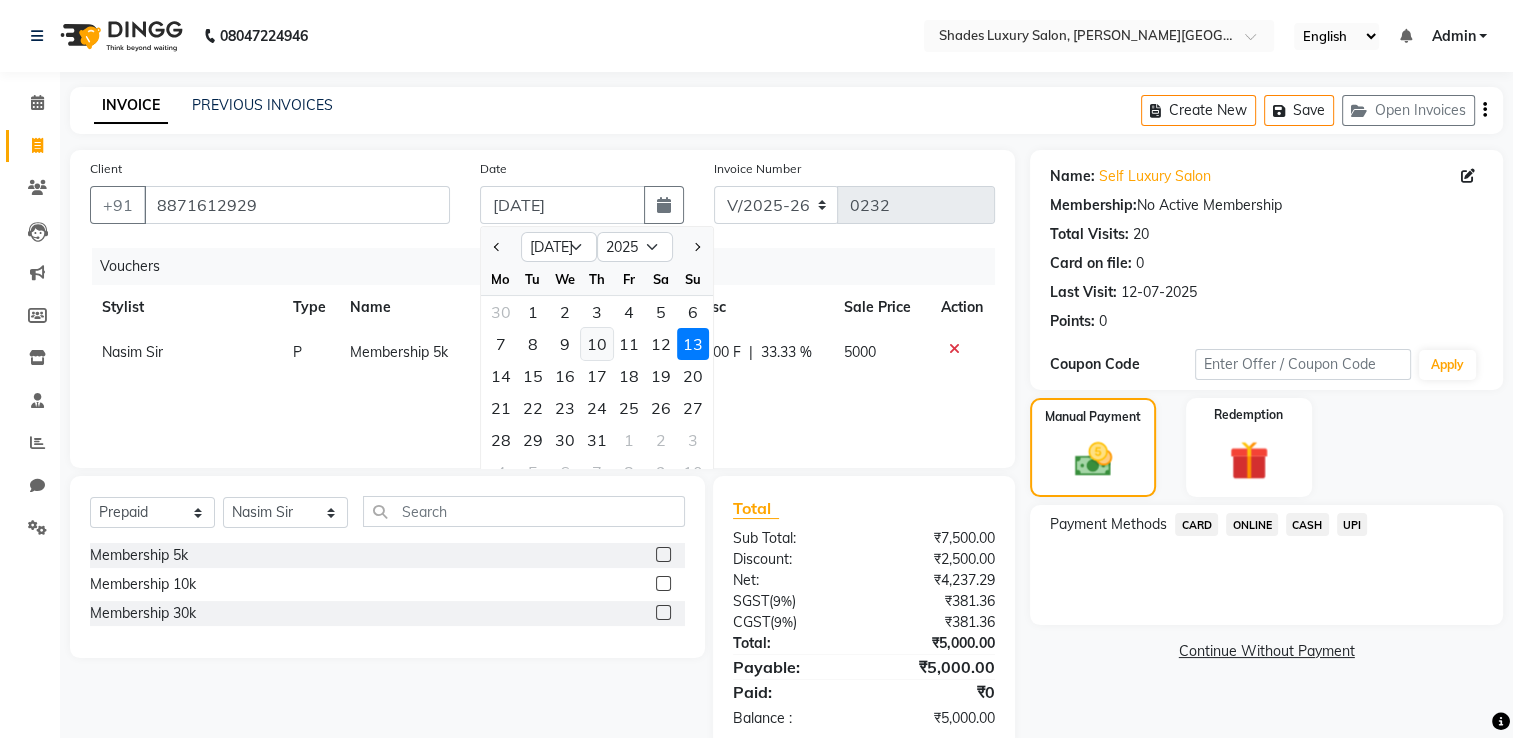 click on "10" 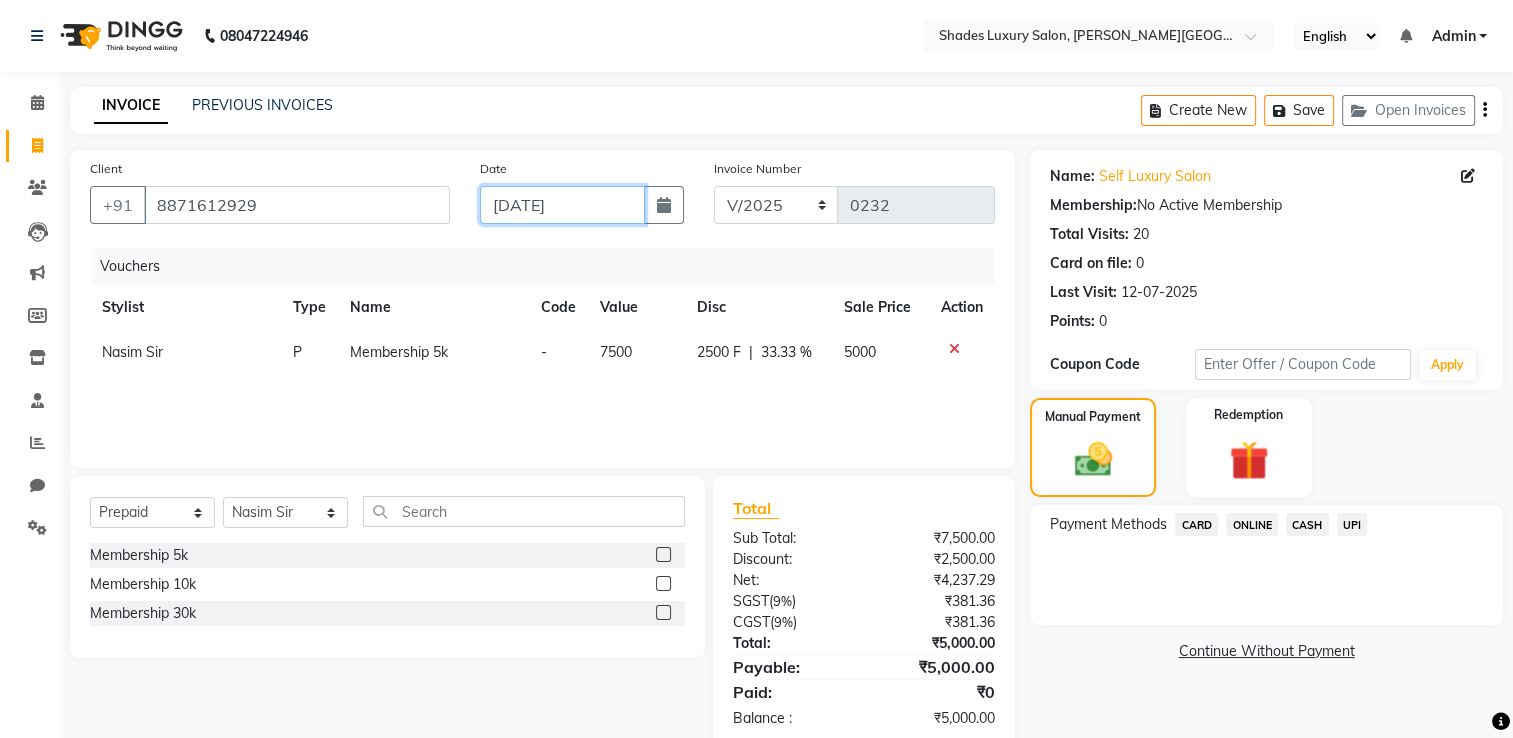 scroll, scrollTop: 41, scrollLeft: 0, axis: vertical 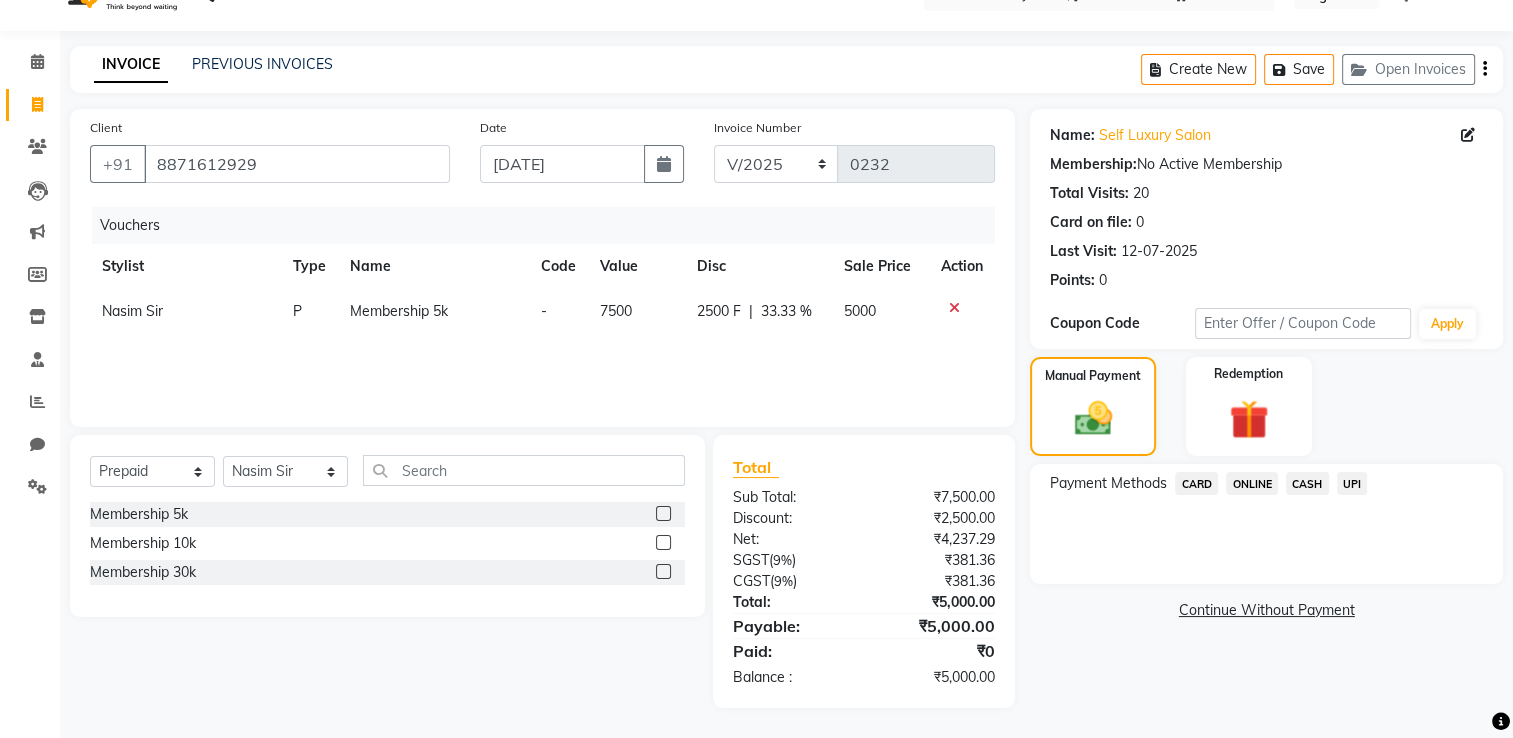 click on "CASH" 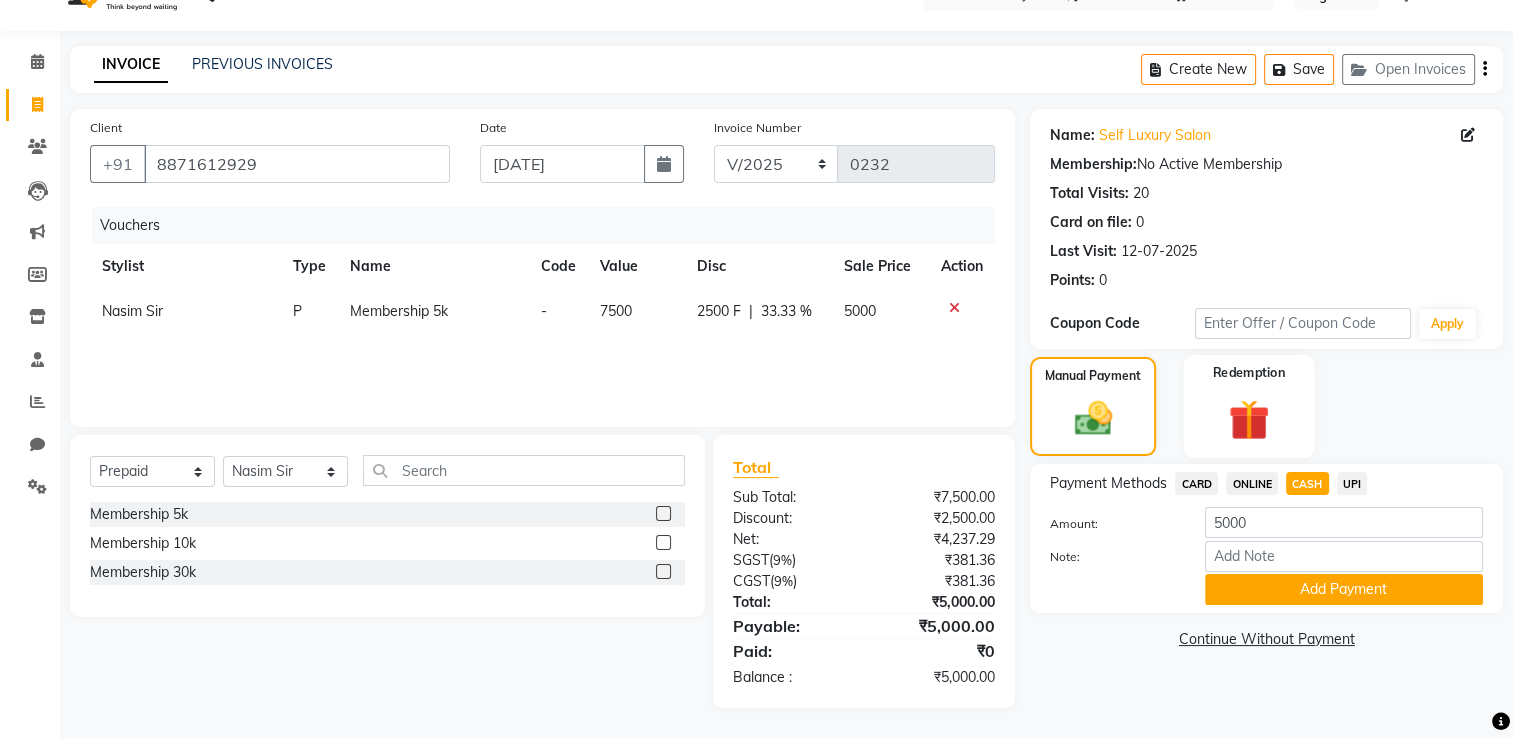 click 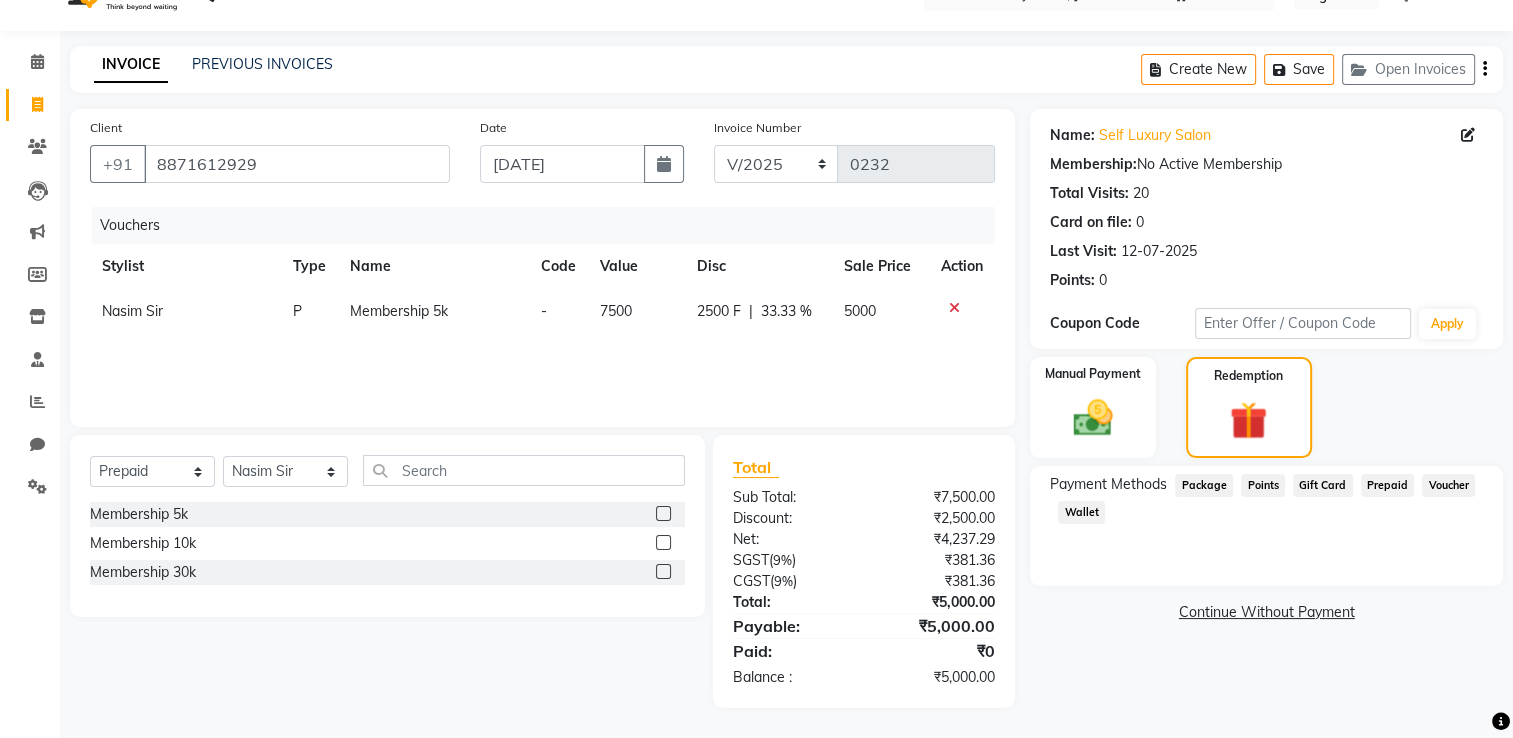 click on "Prepaid" 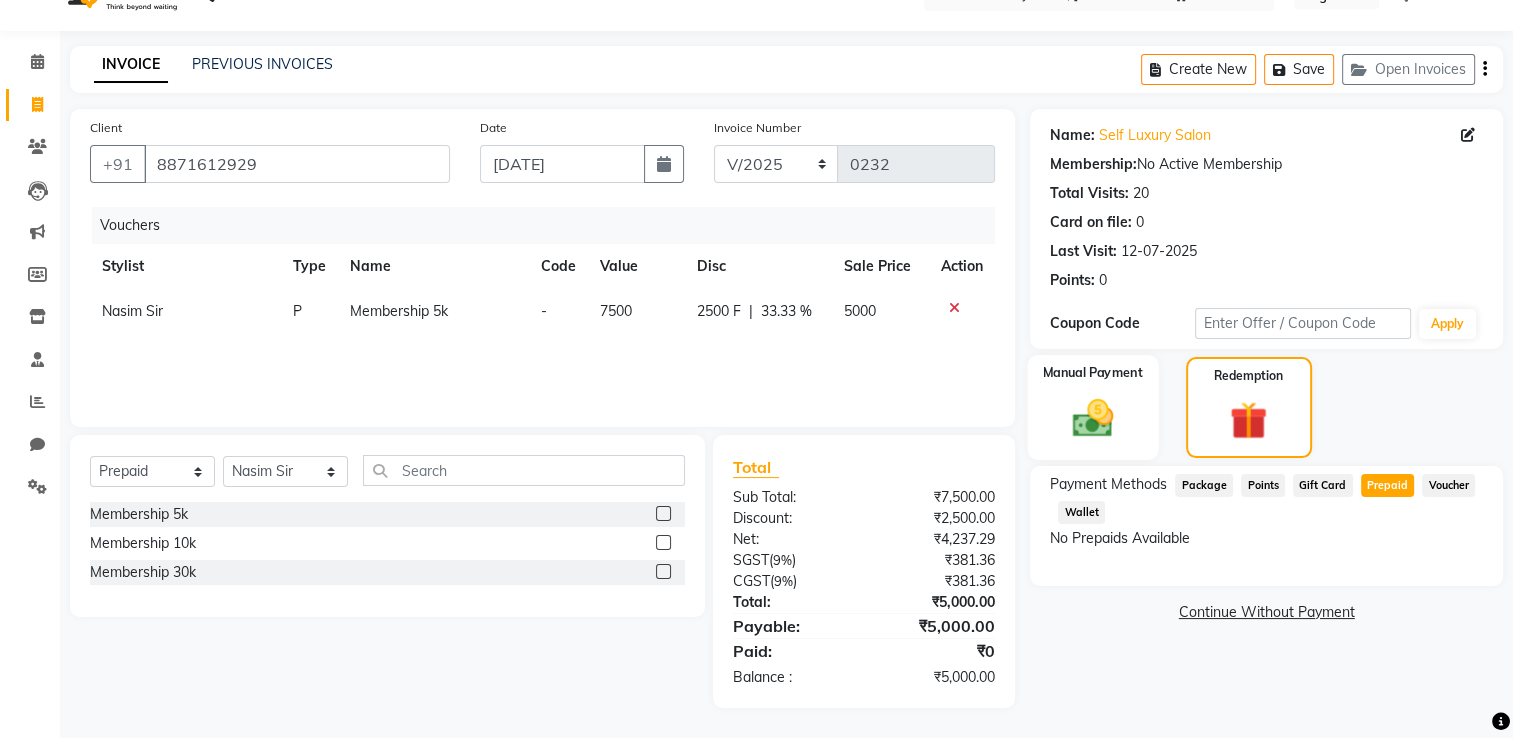 click 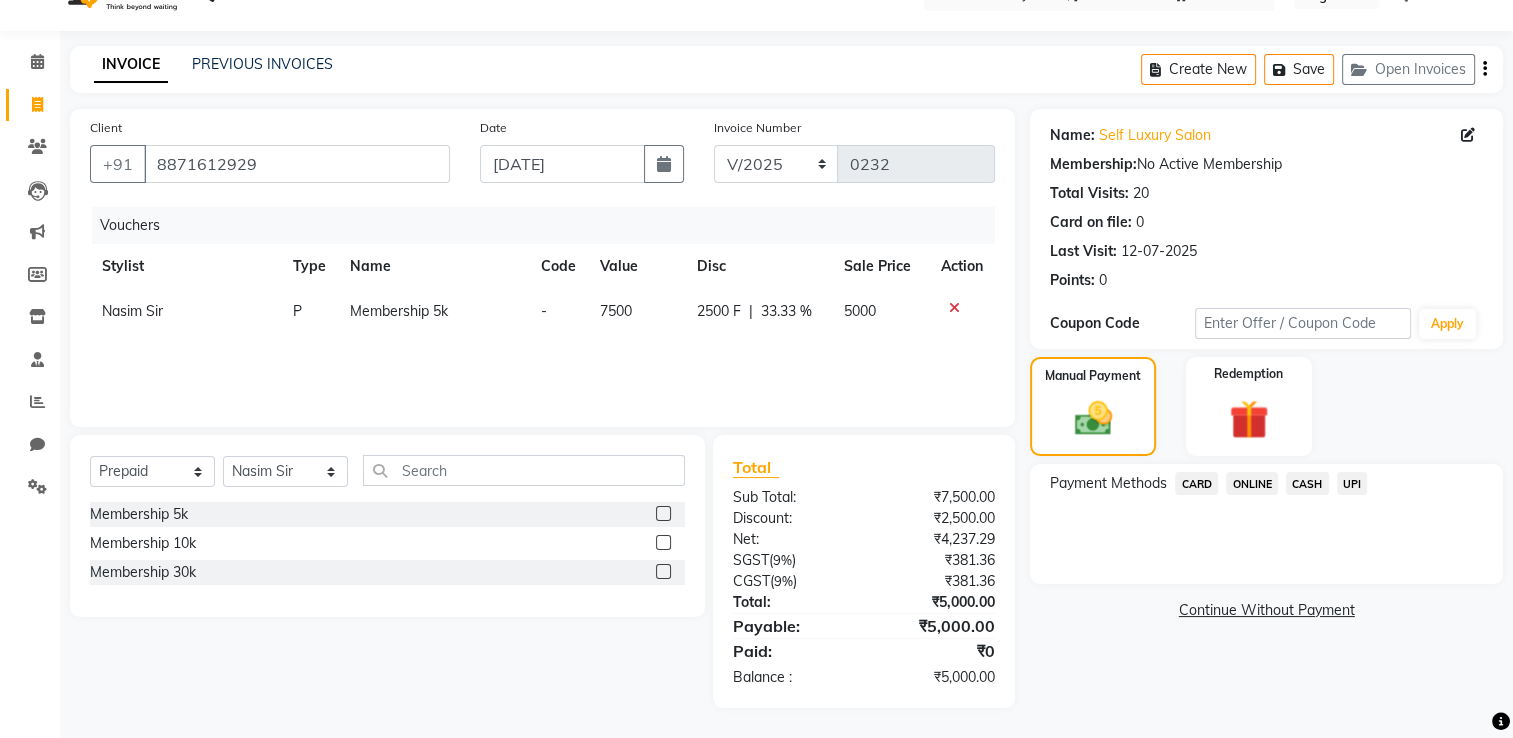 click on "CASH" 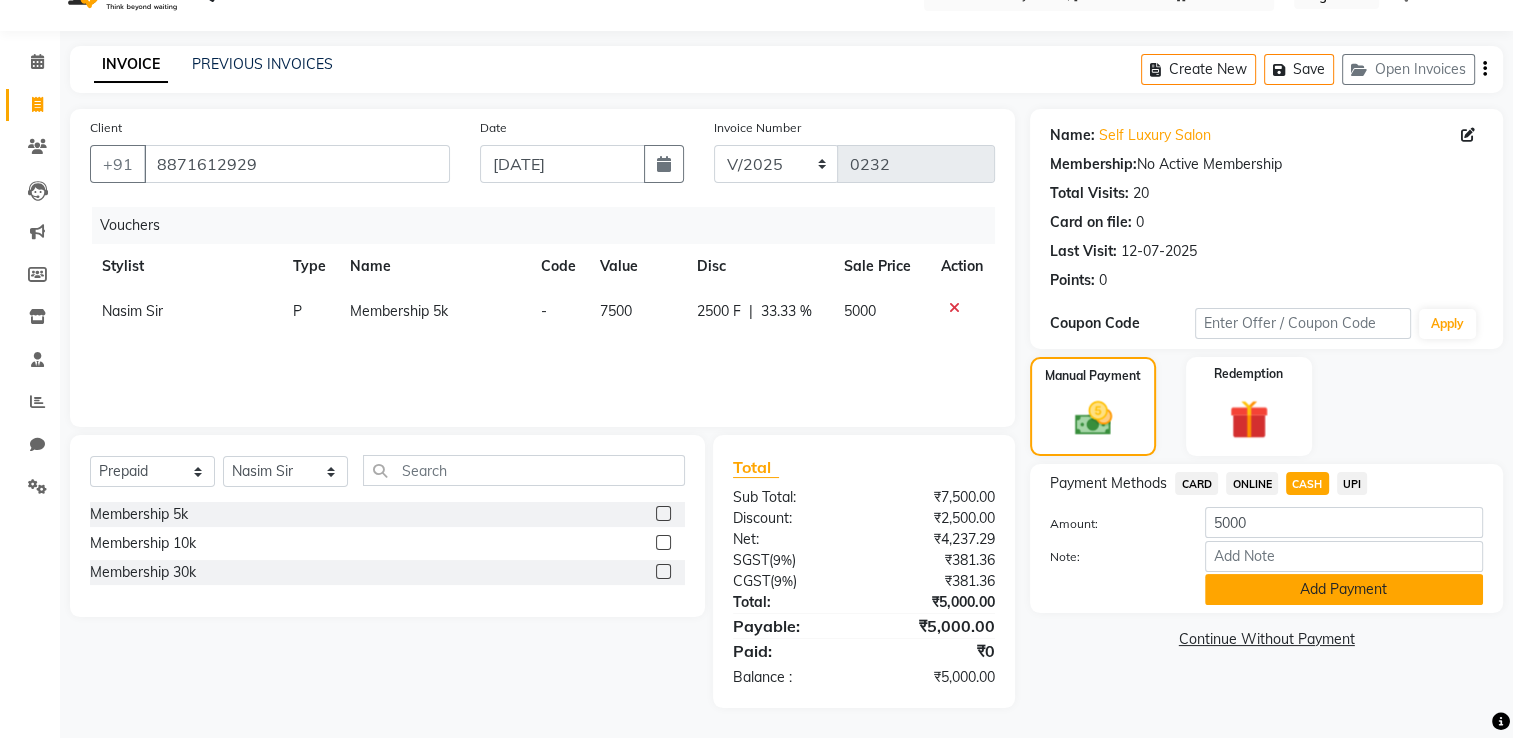 click on "Add Payment" 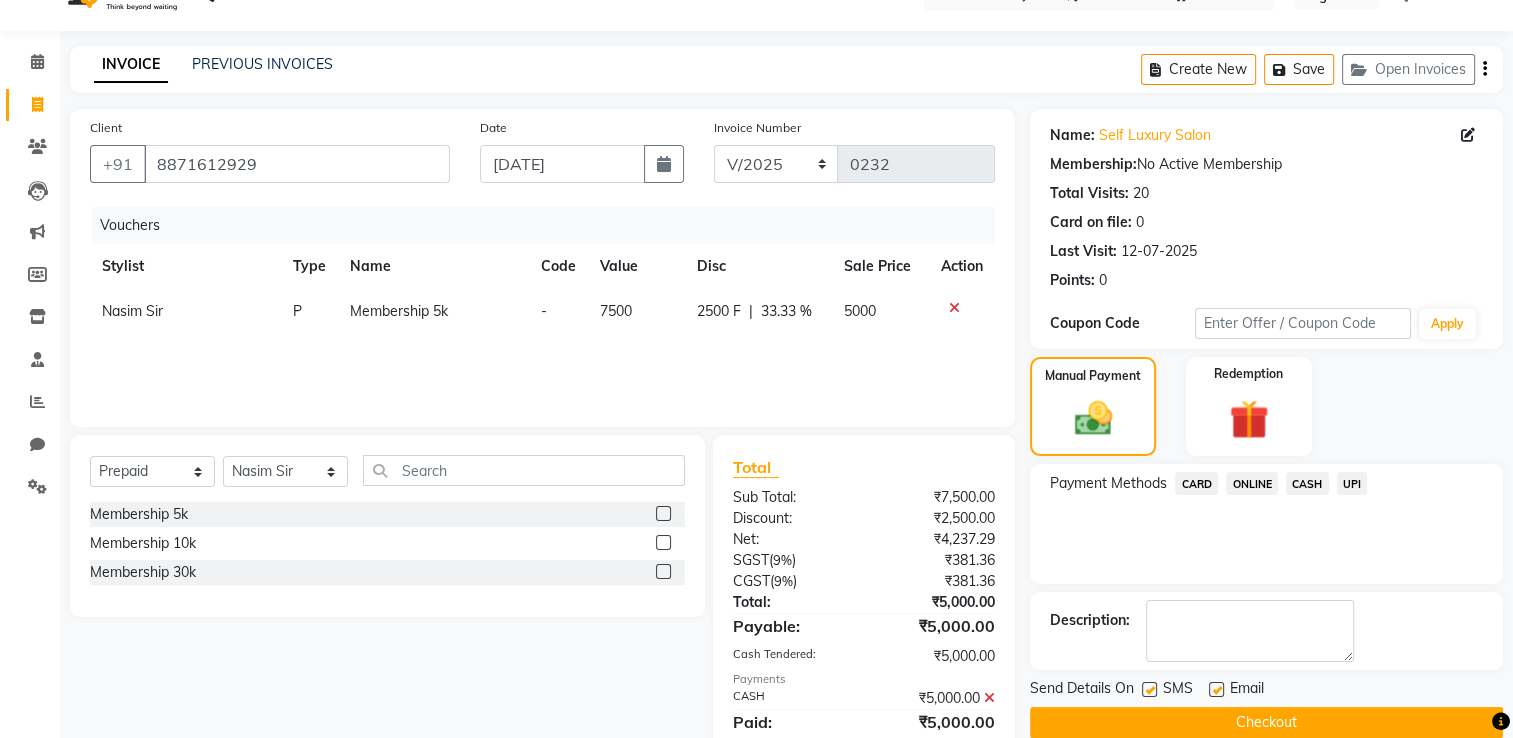 scroll, scrollTop: 112, scrollLeft: 0, axis: vertical 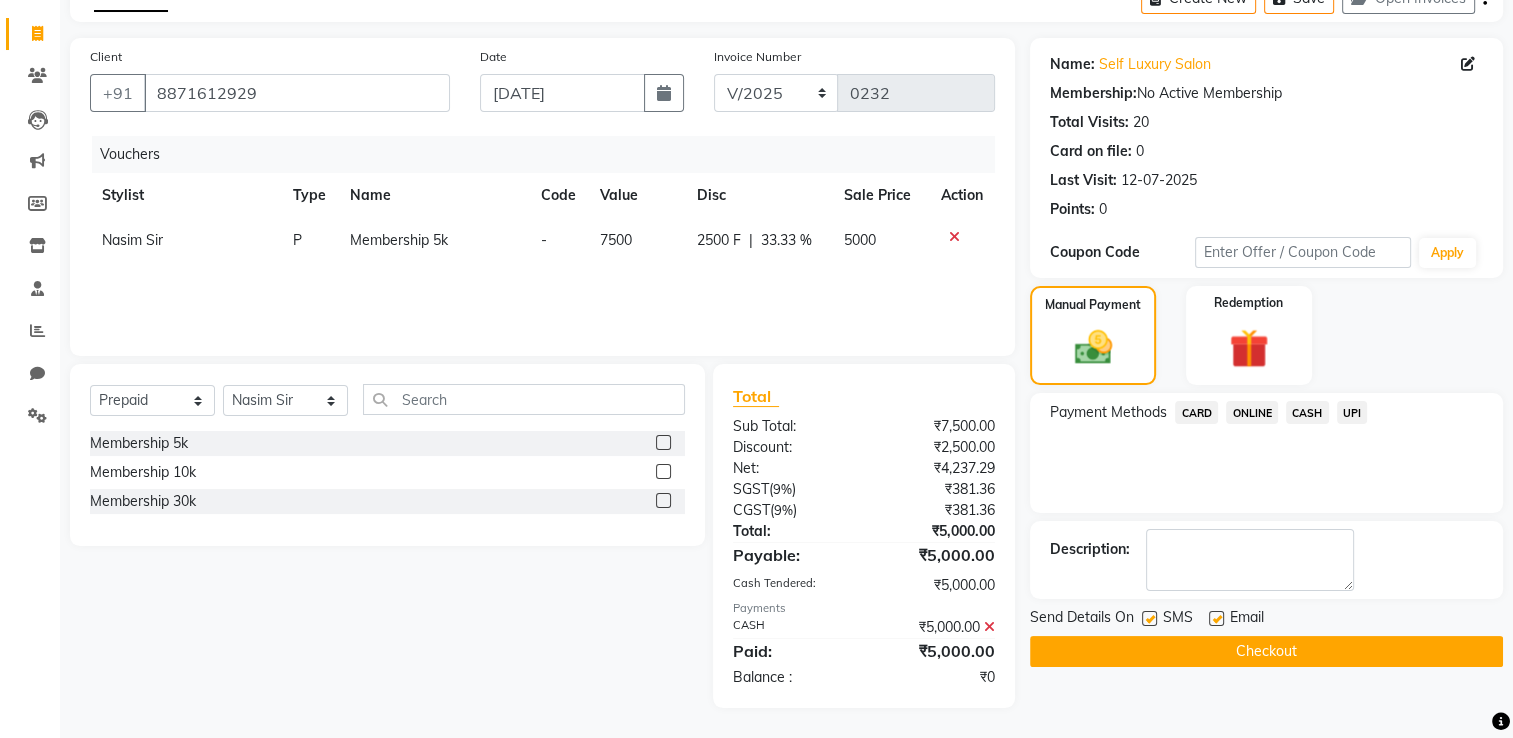 click on "Checkout" 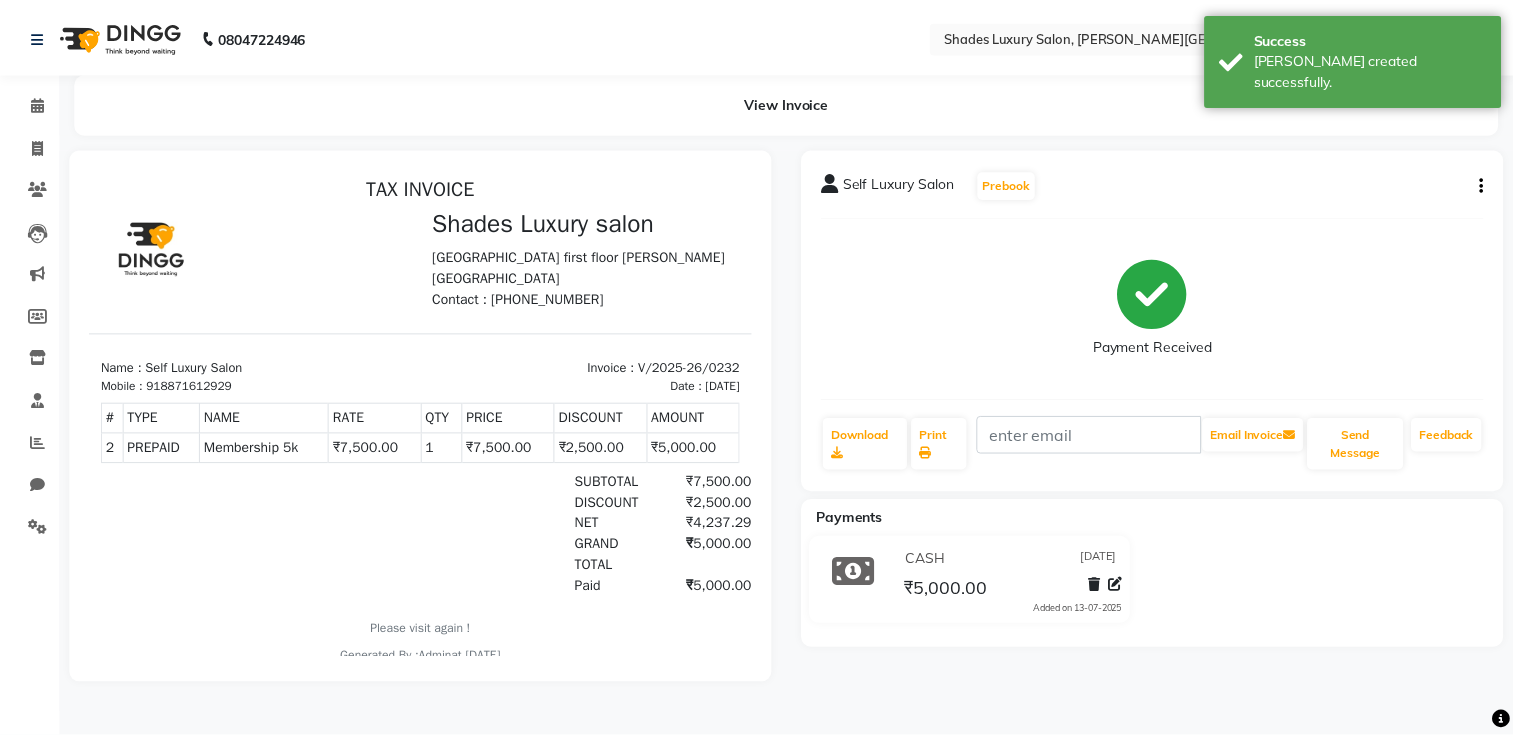 scroll, scrollTop: 0, scrollLeft: 0, axis: both 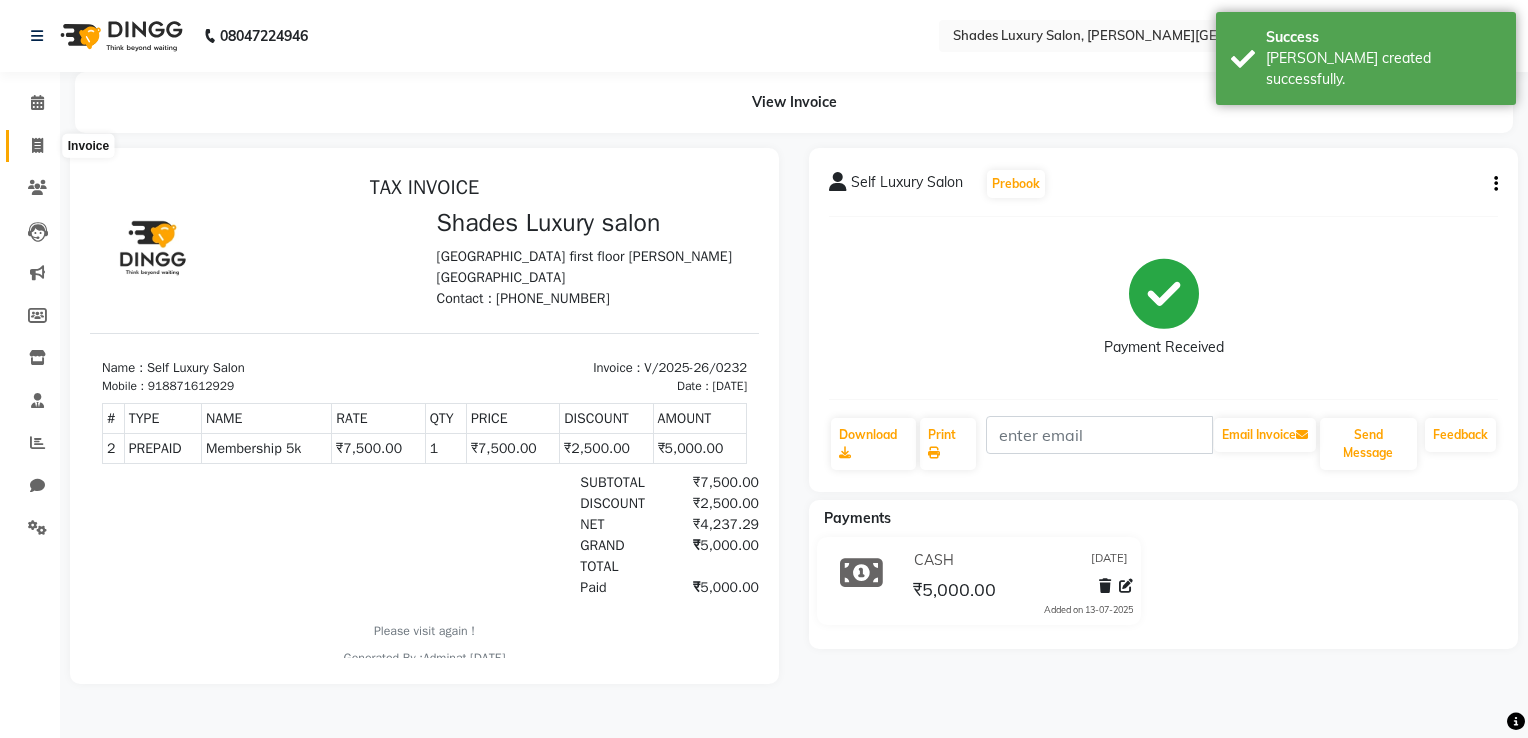 click 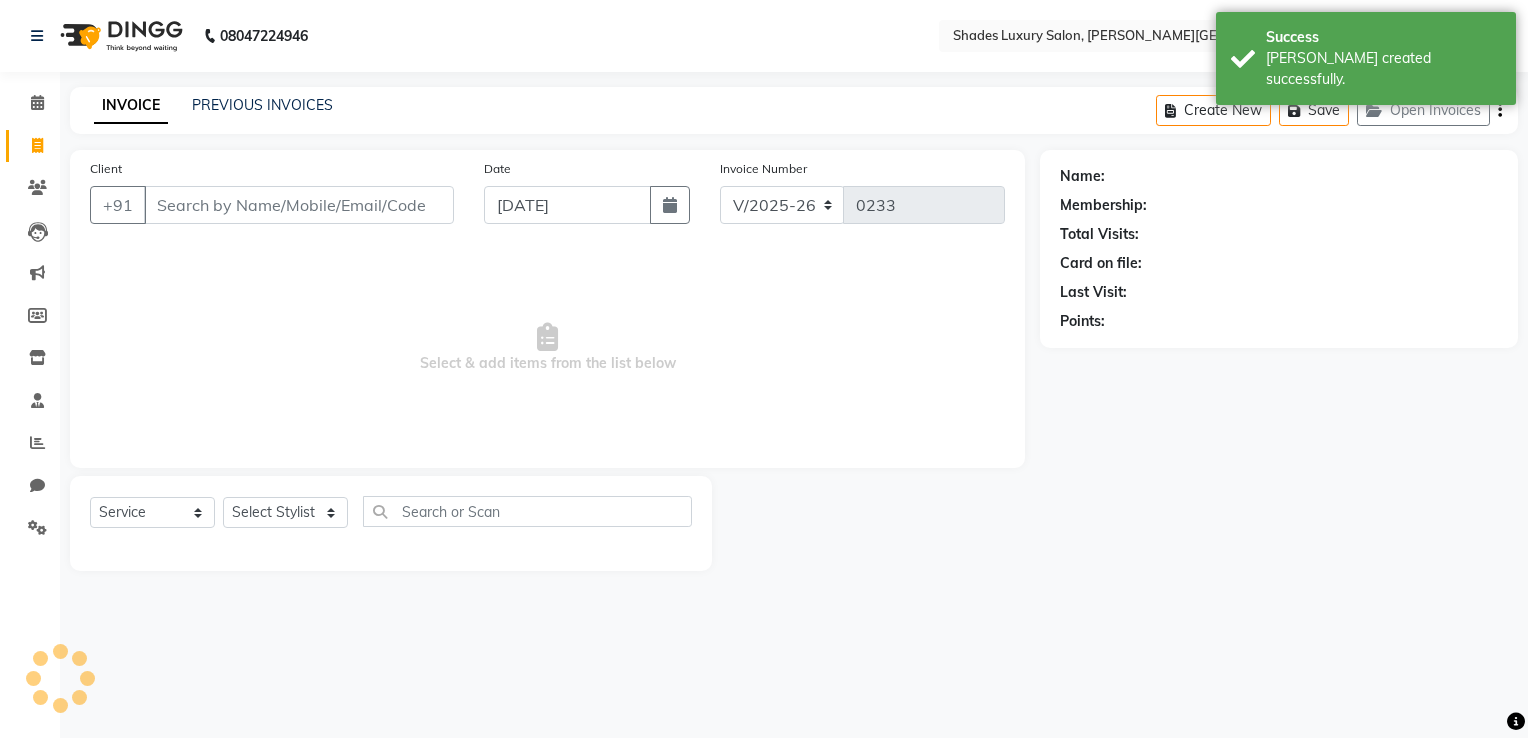 click on "Client" at bounding box center [299, 205] 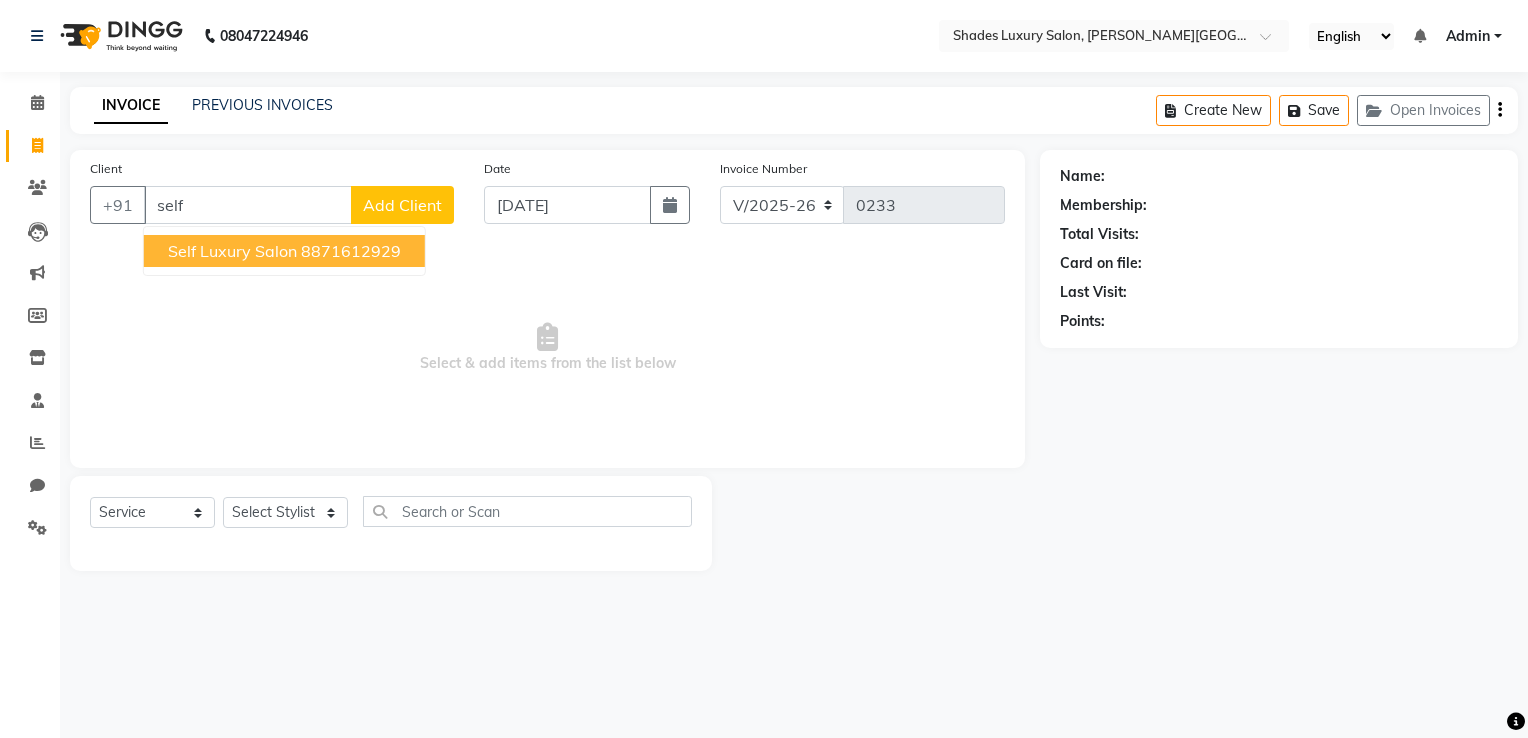 click on "Self Luxury Salon" at bounding box center (232, 251) 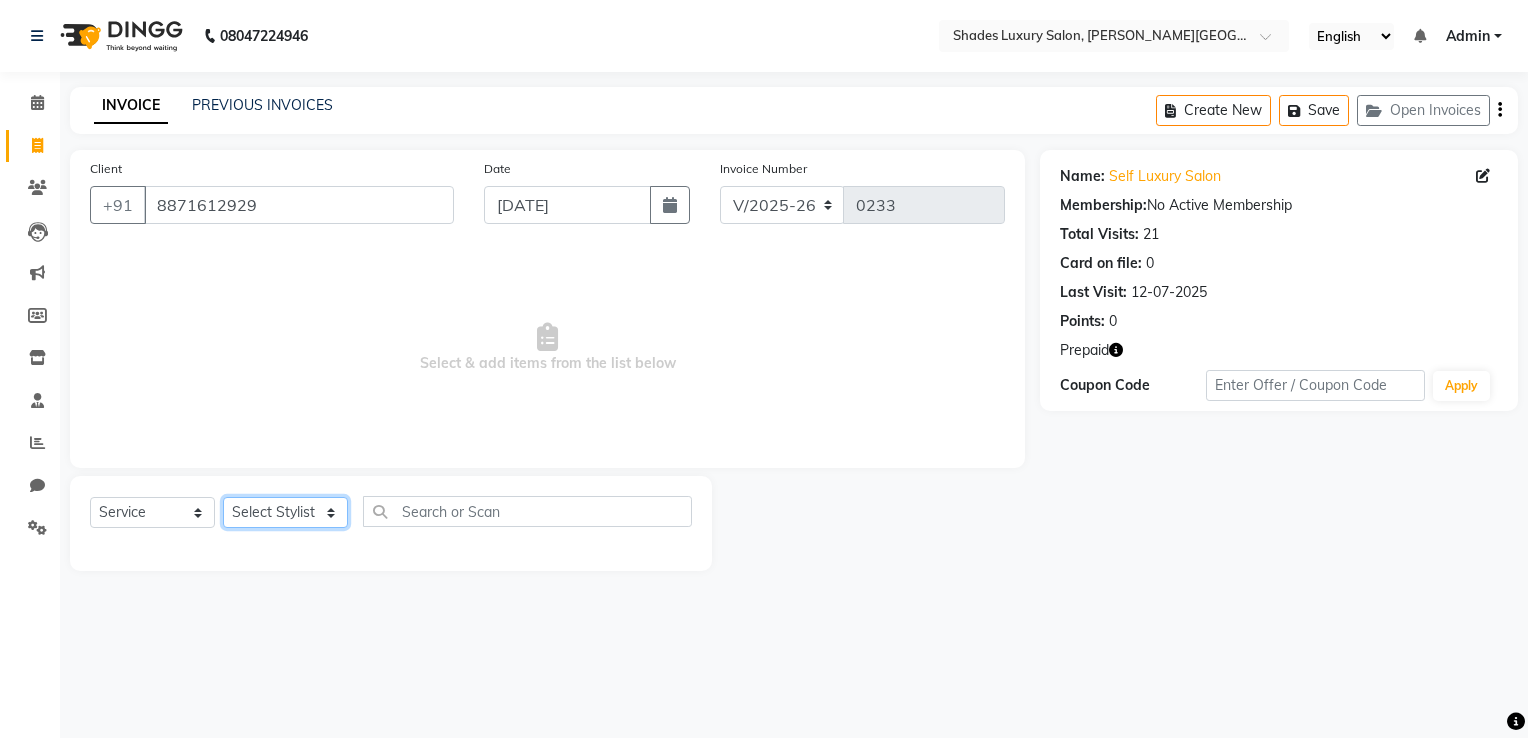 click on "Select Stylist Asha Maam Chandani Mamta Nasim Sir Palak Verma Rashi salman Samar shahbaj" 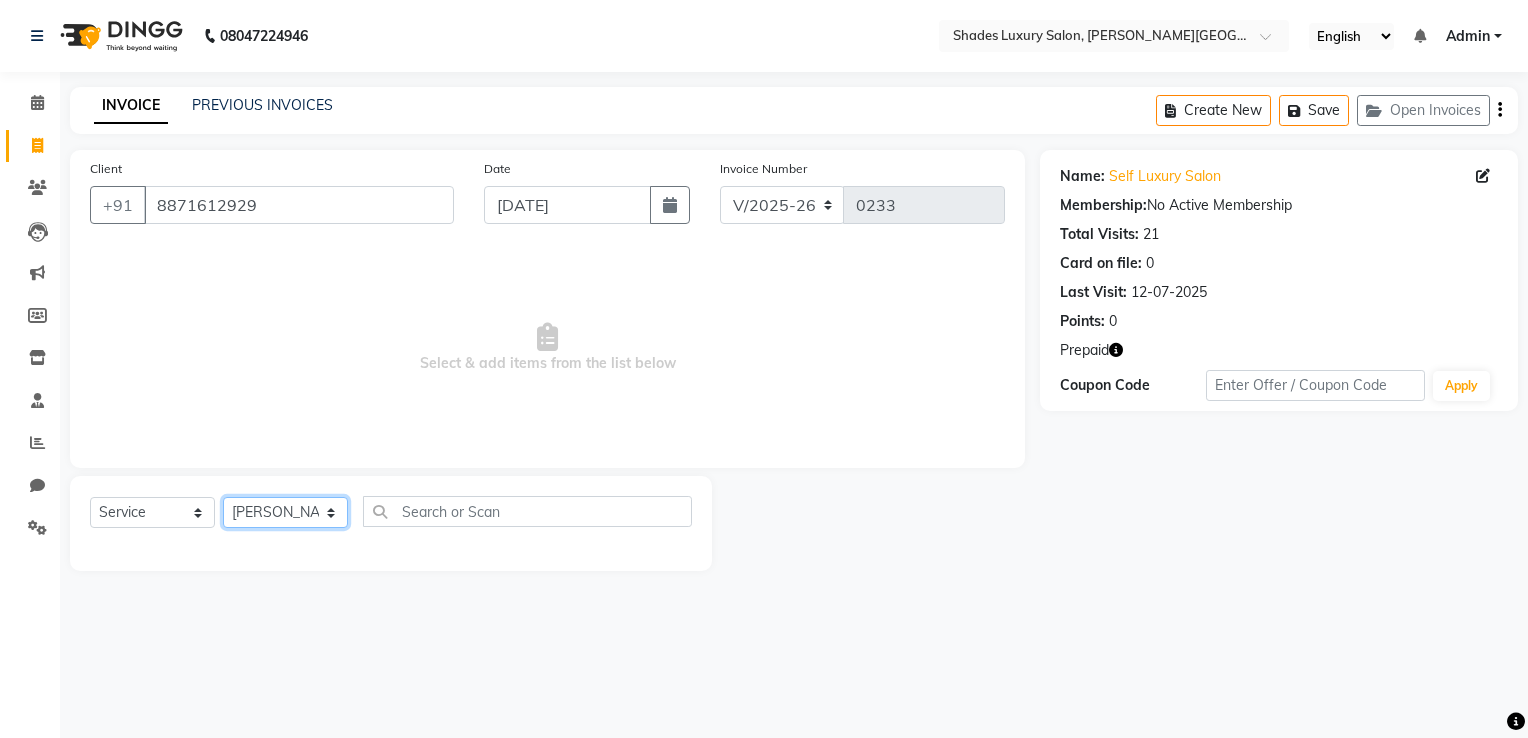 click on "Select Stylist Asha Maam Chandani Mamta Nasim Sir Palak Verma Rashi salman Samar shahbaj" 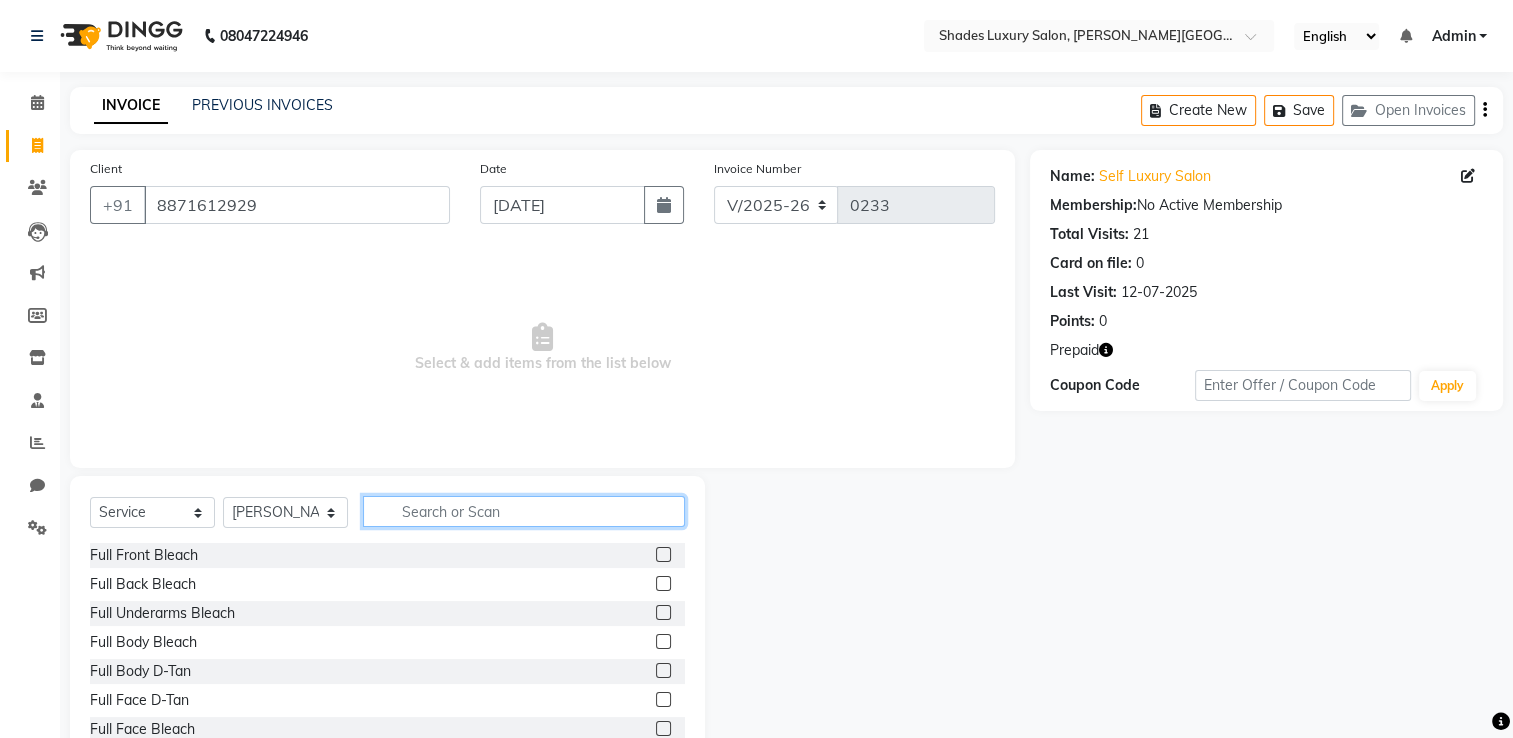 click 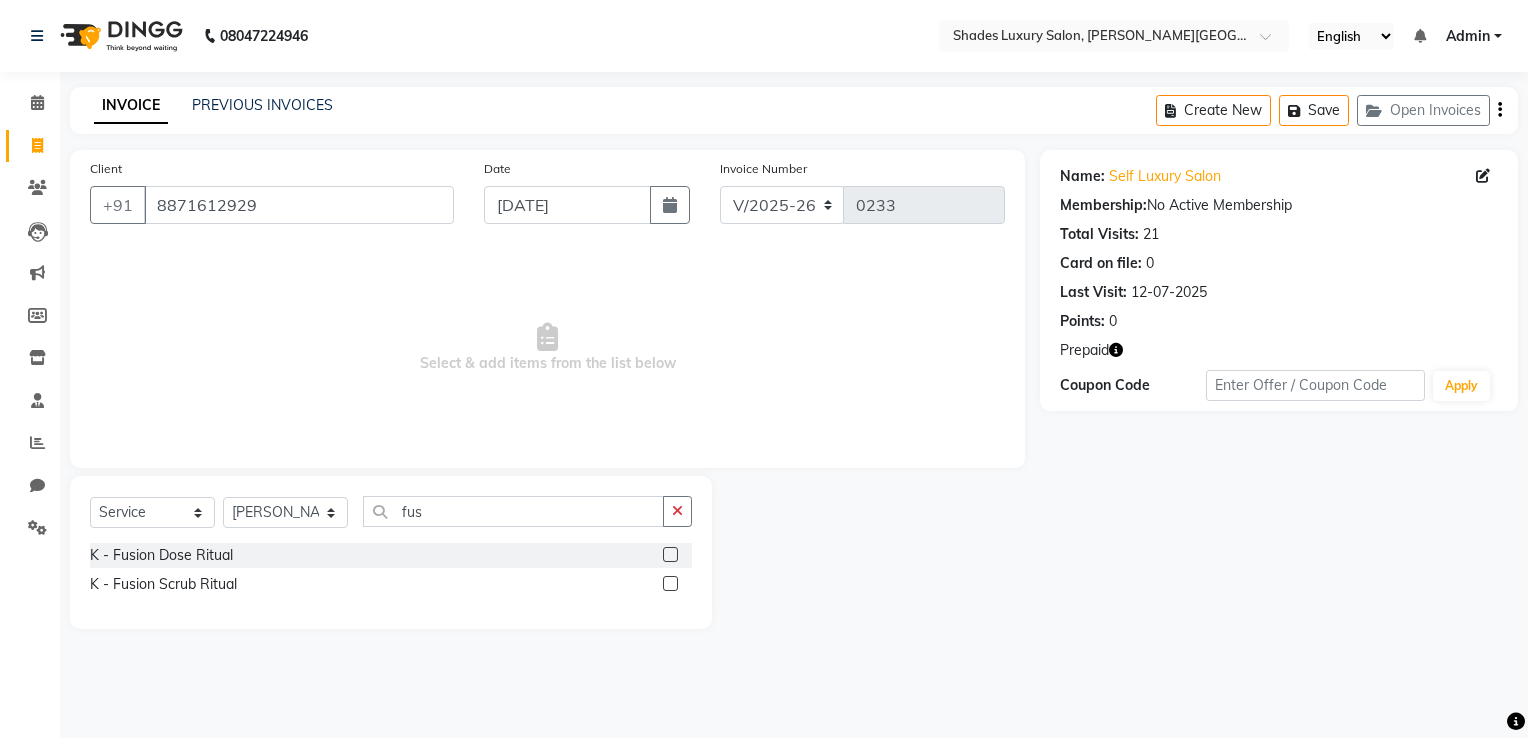 click 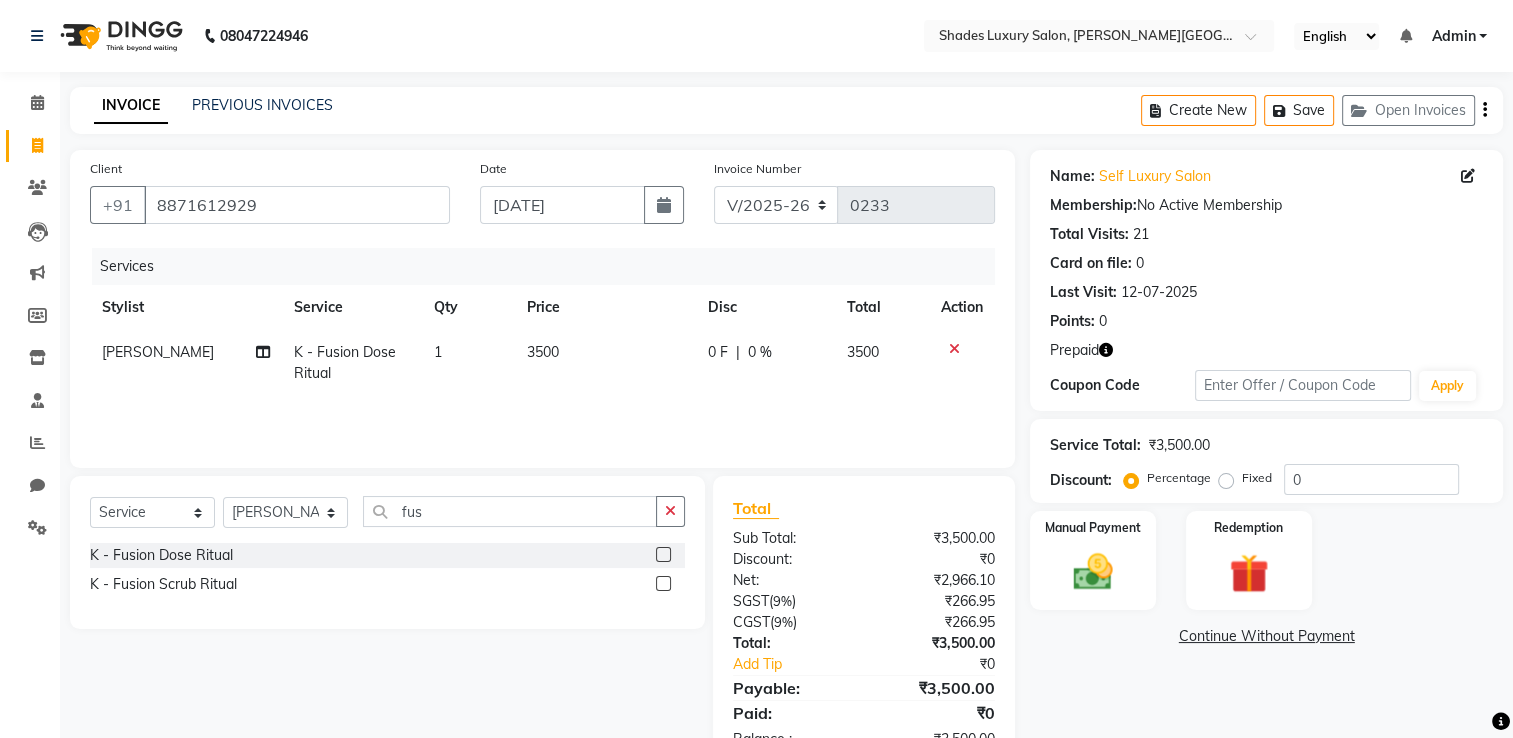 click on "3500" 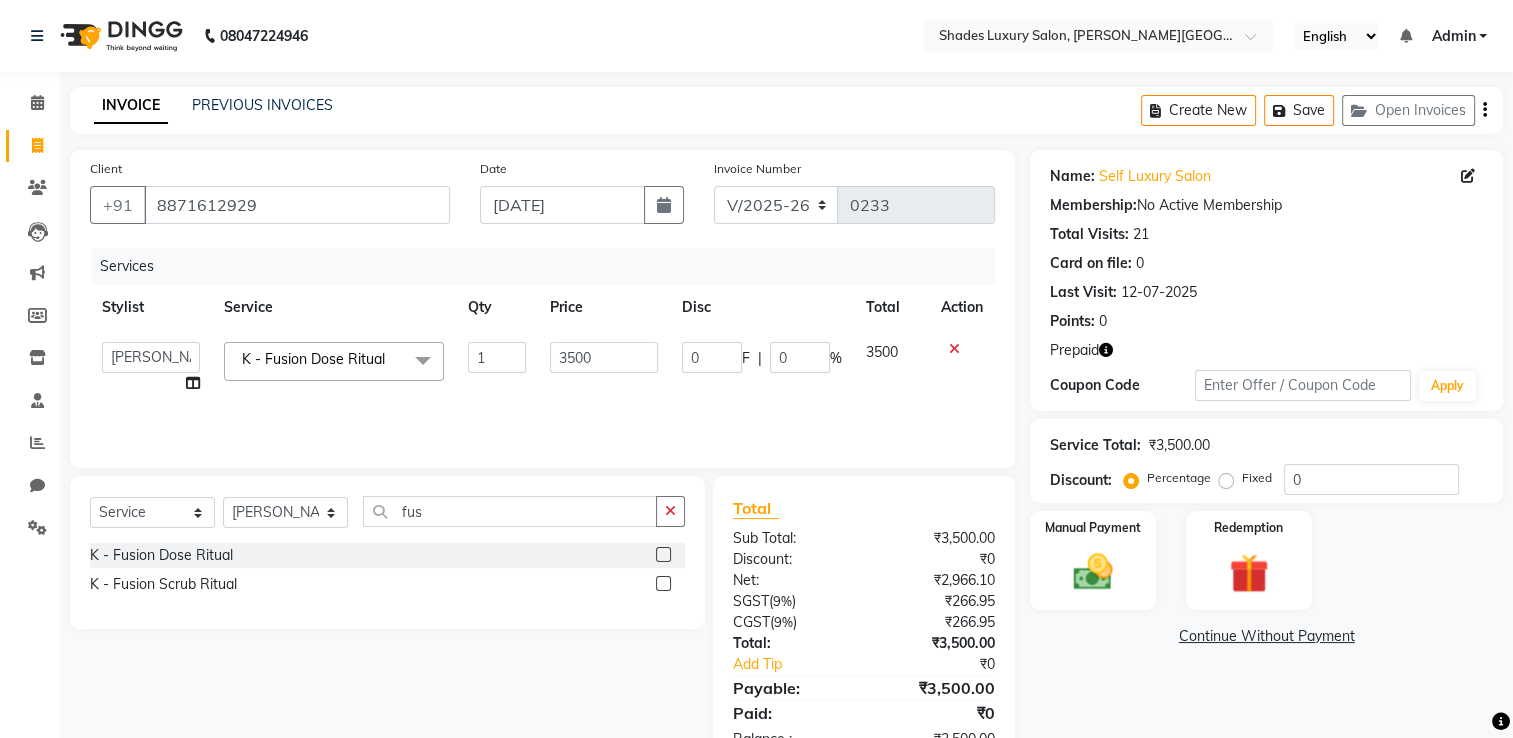 click on "3500" 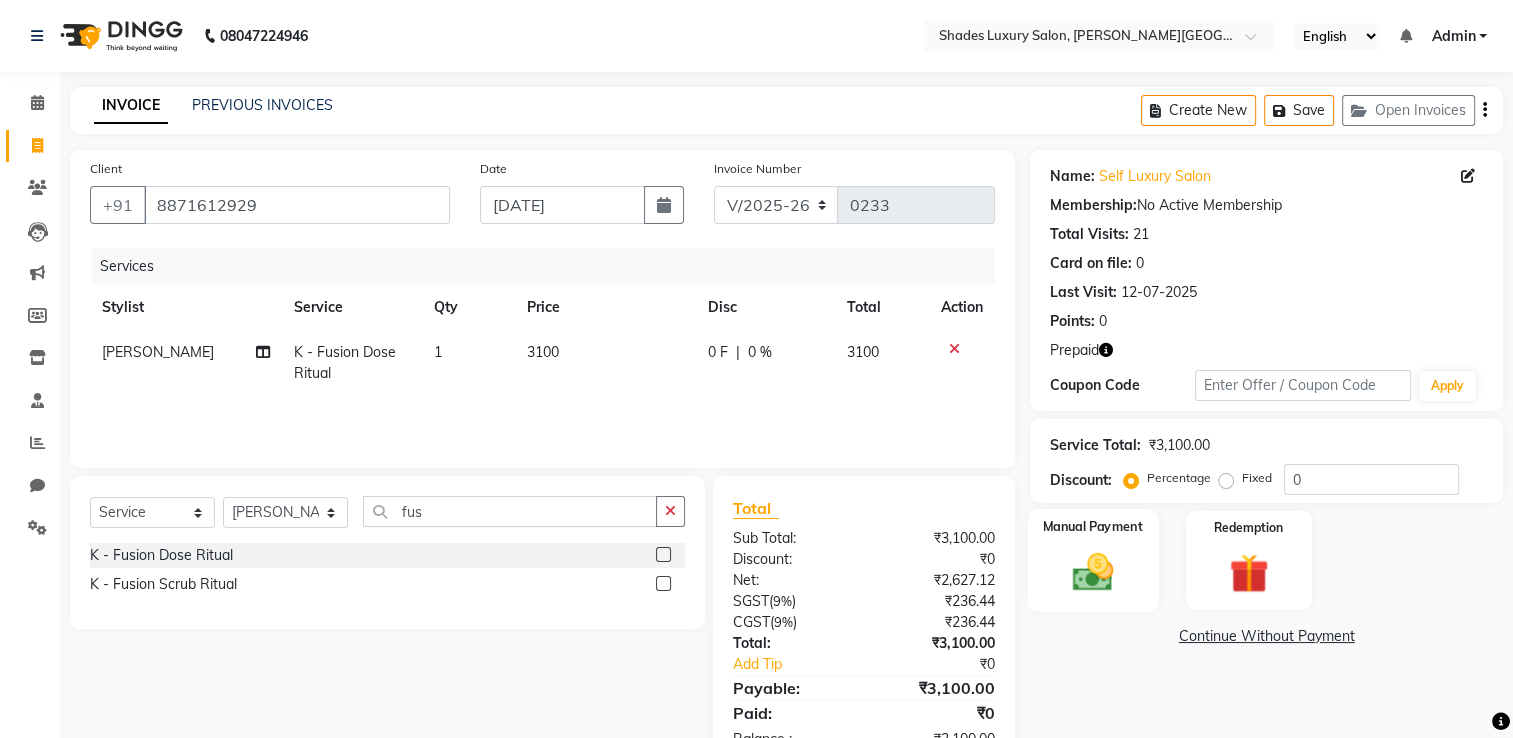 click 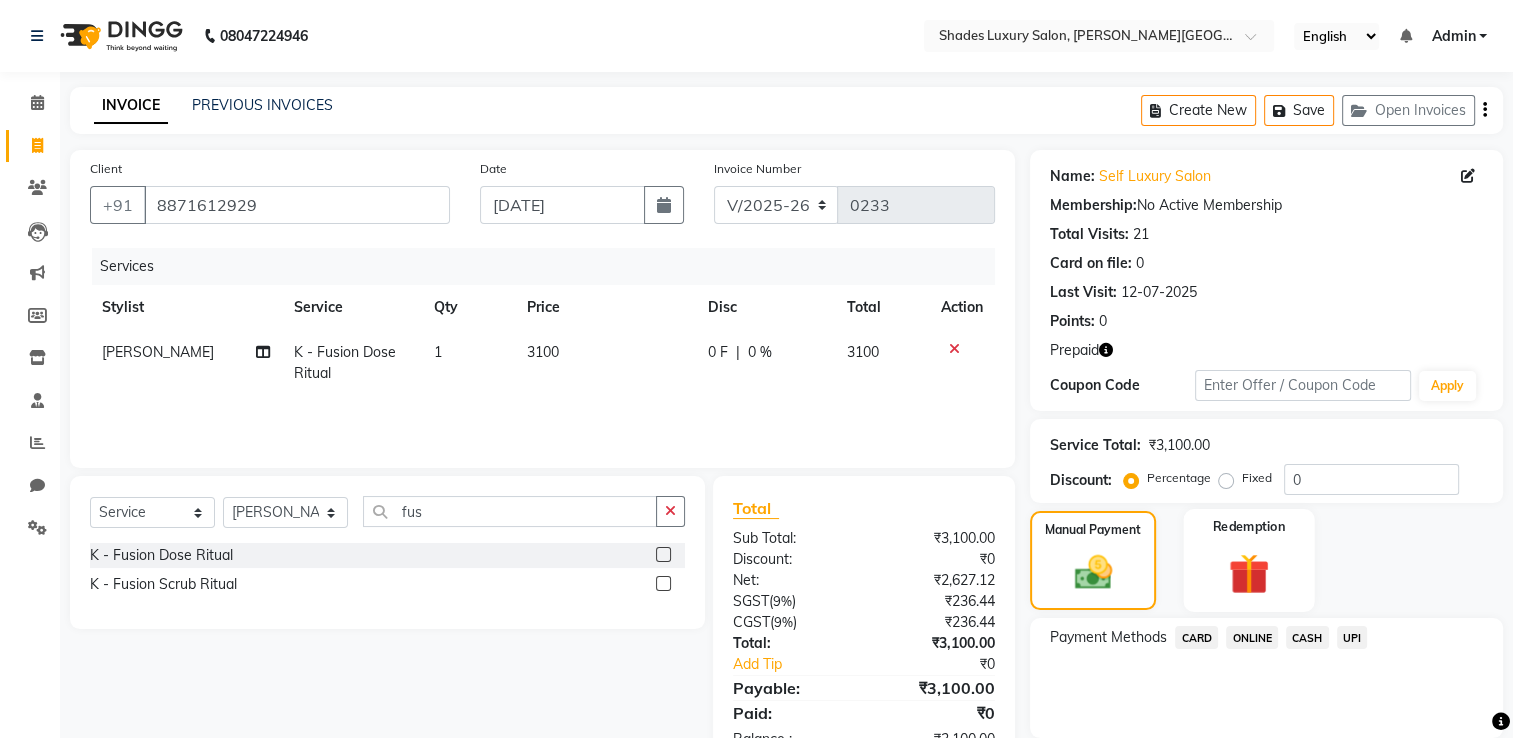 click 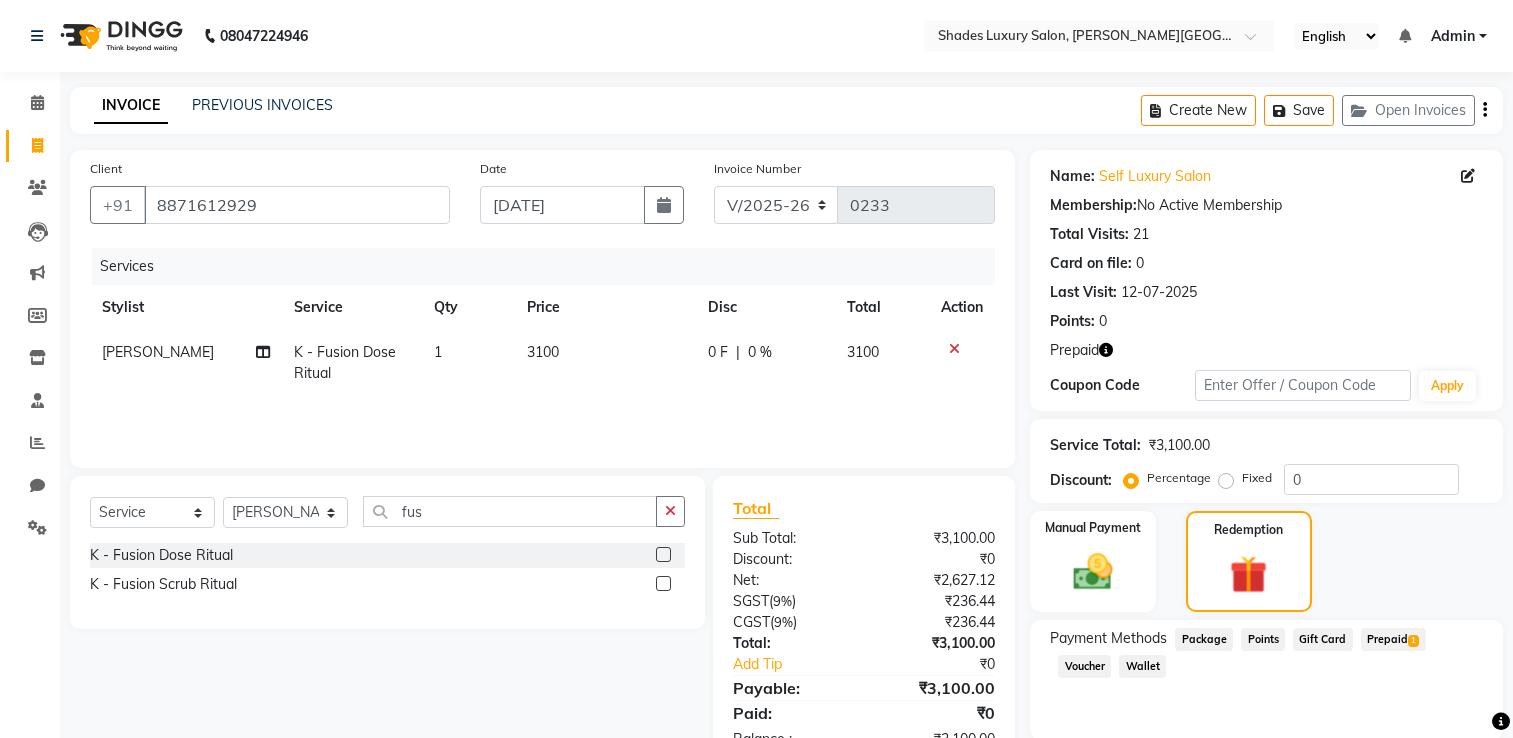 select on "8324" 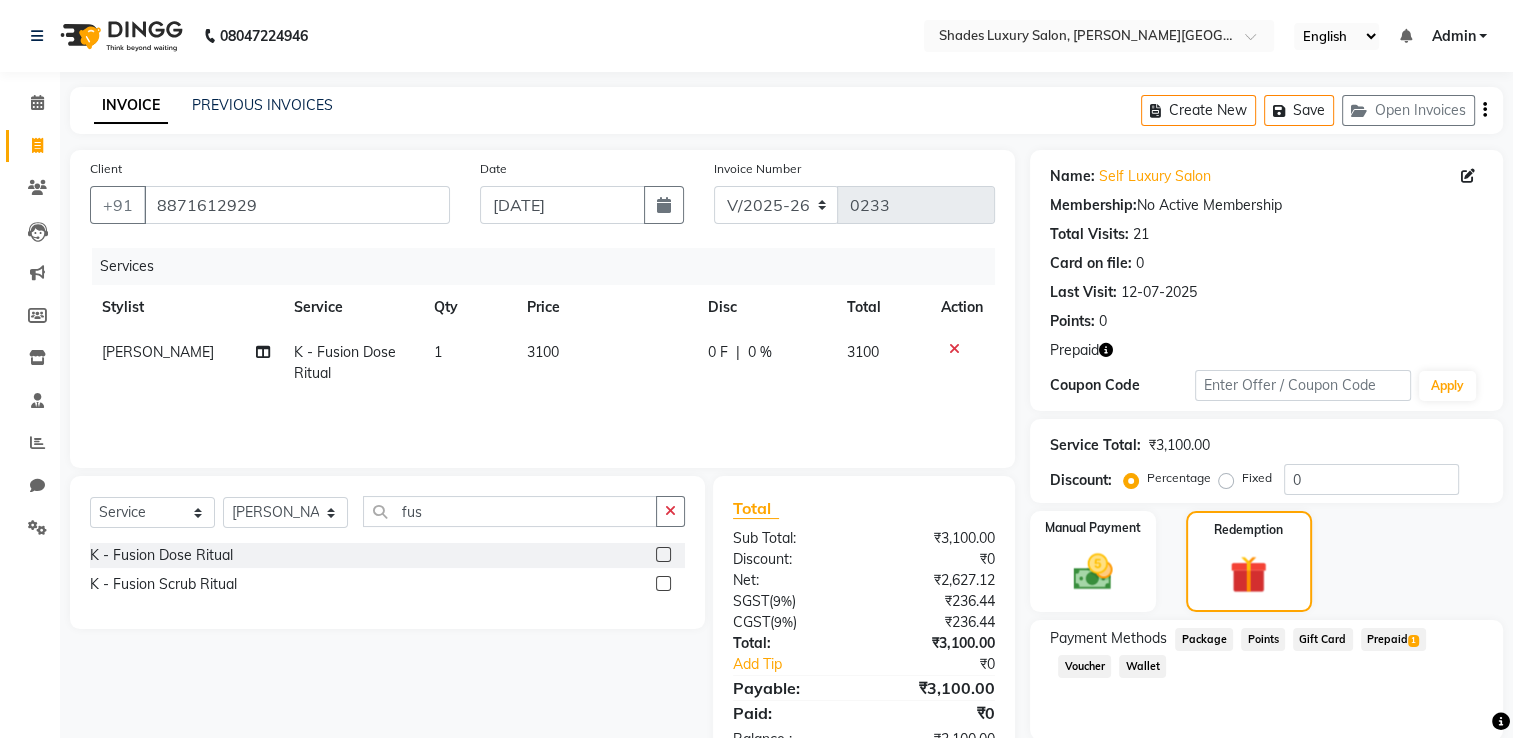 scroll, scrollTop: 0, scrollLeft: 0, axis: both 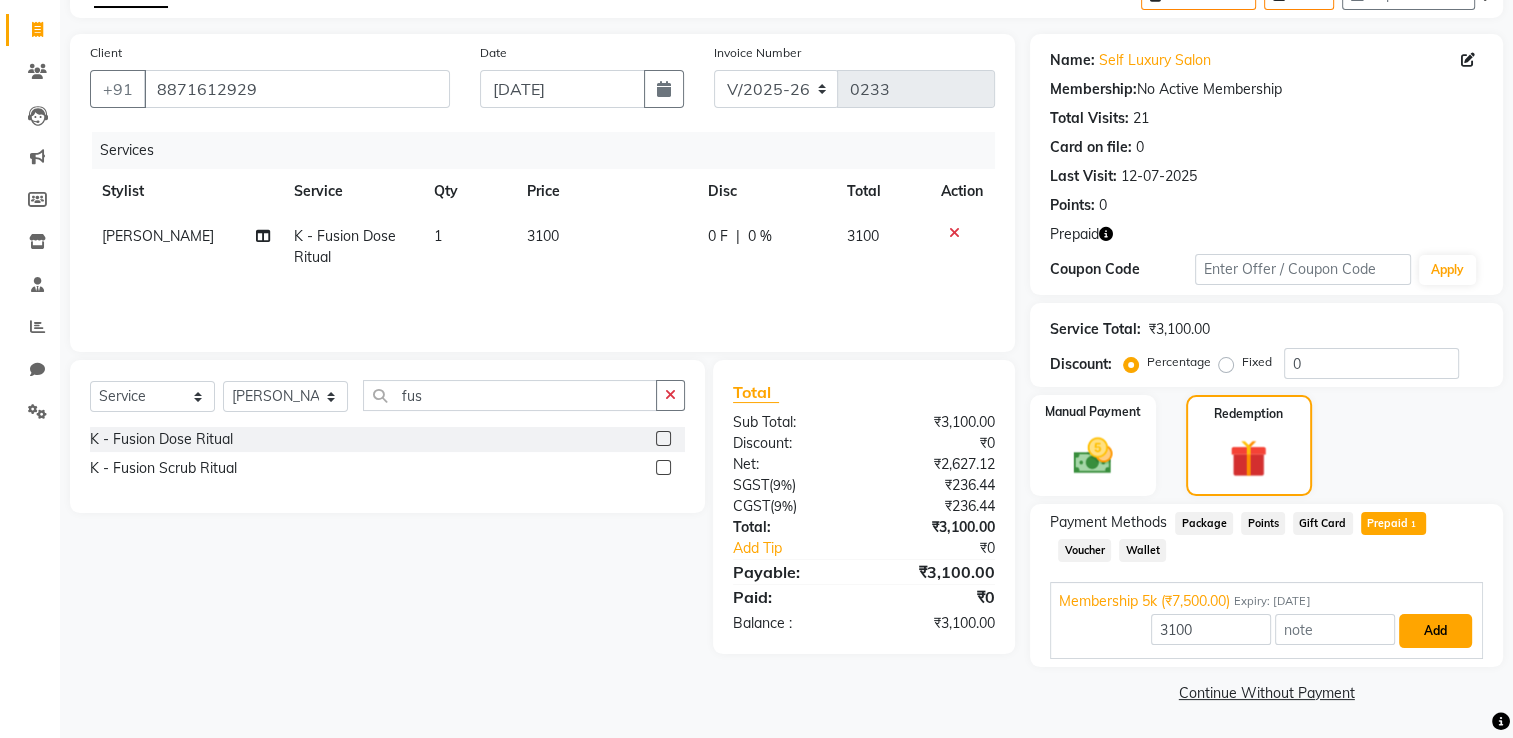 click on "Add" at bounding box center (1435, 631) 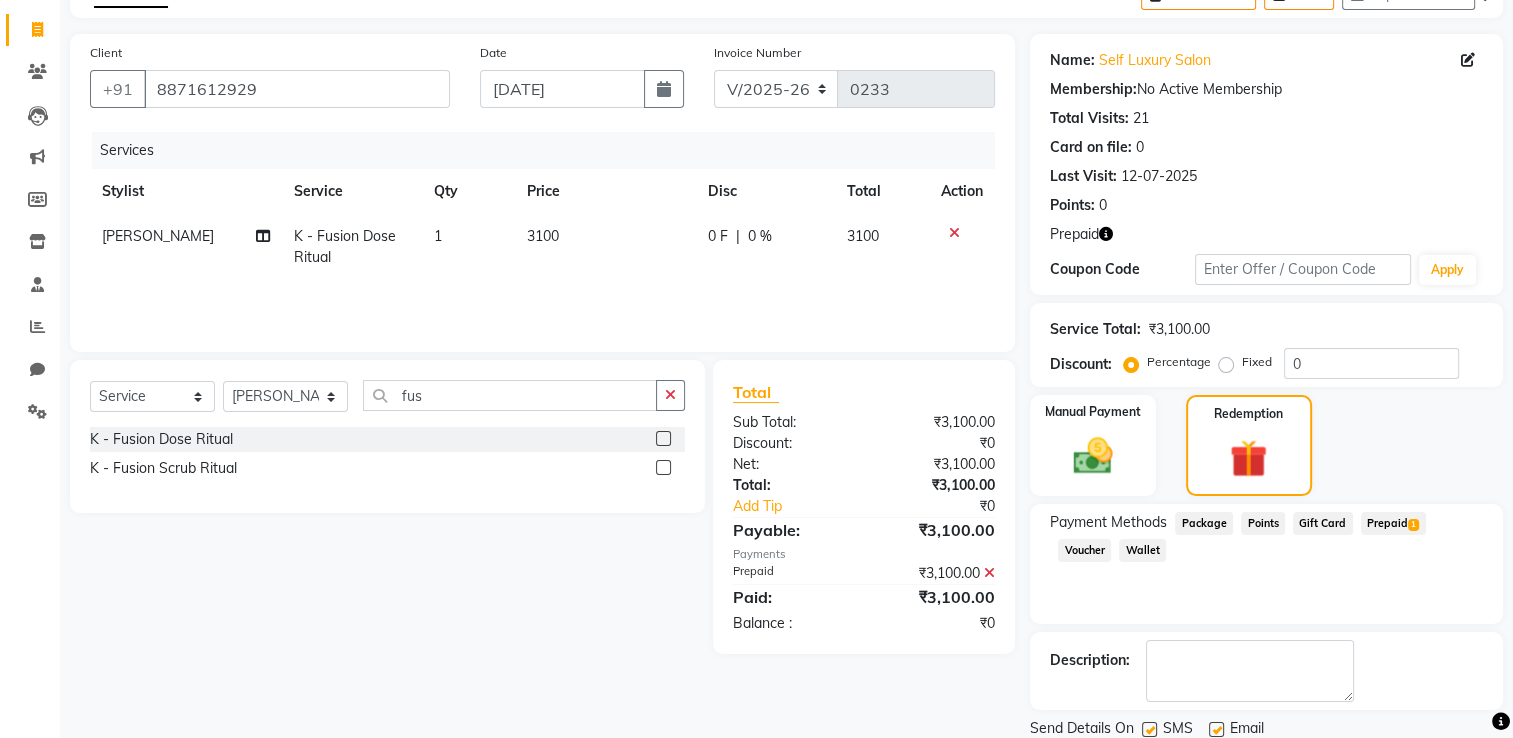 scroll, scrollTop: 184, scrollLeft: 0, axis: vertical 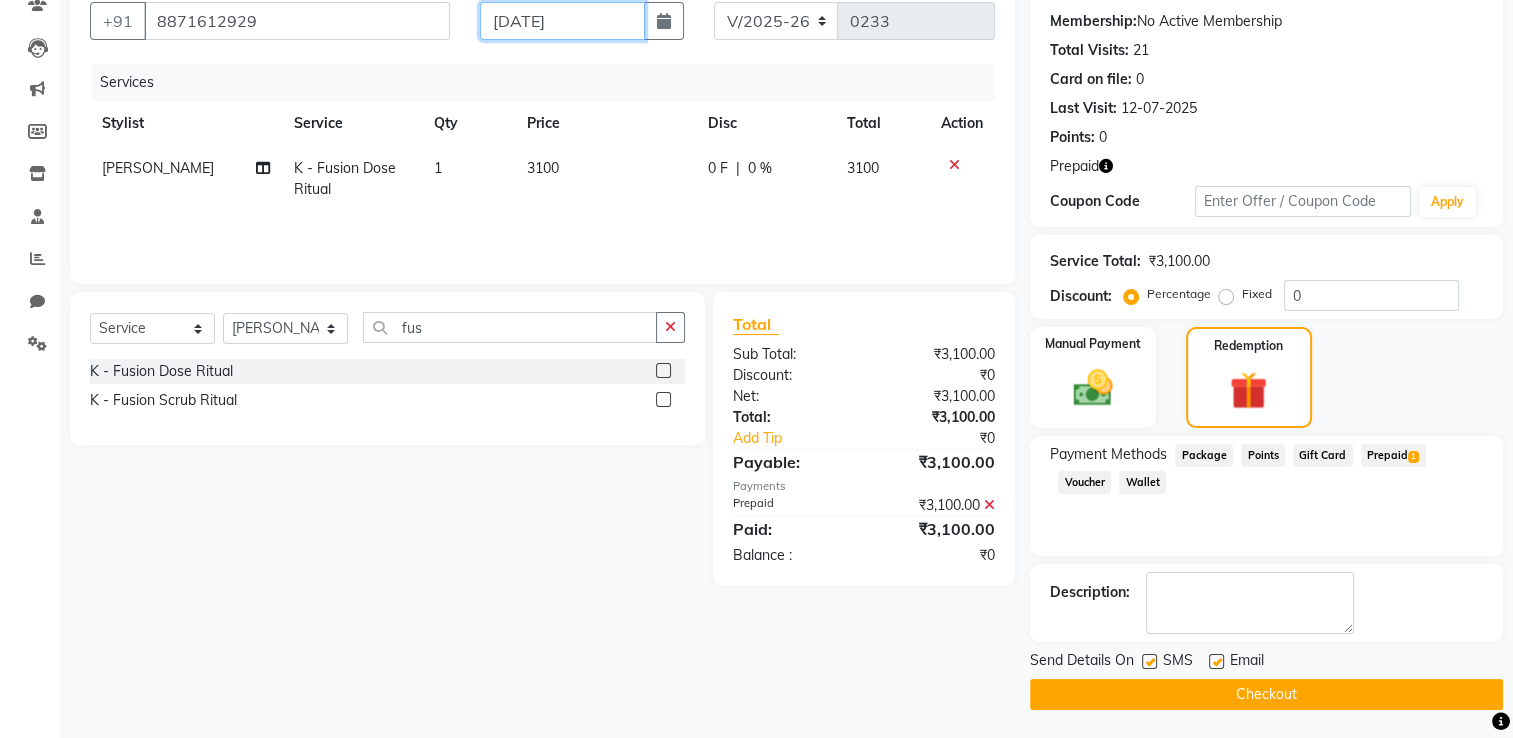 click on "[DATE]" 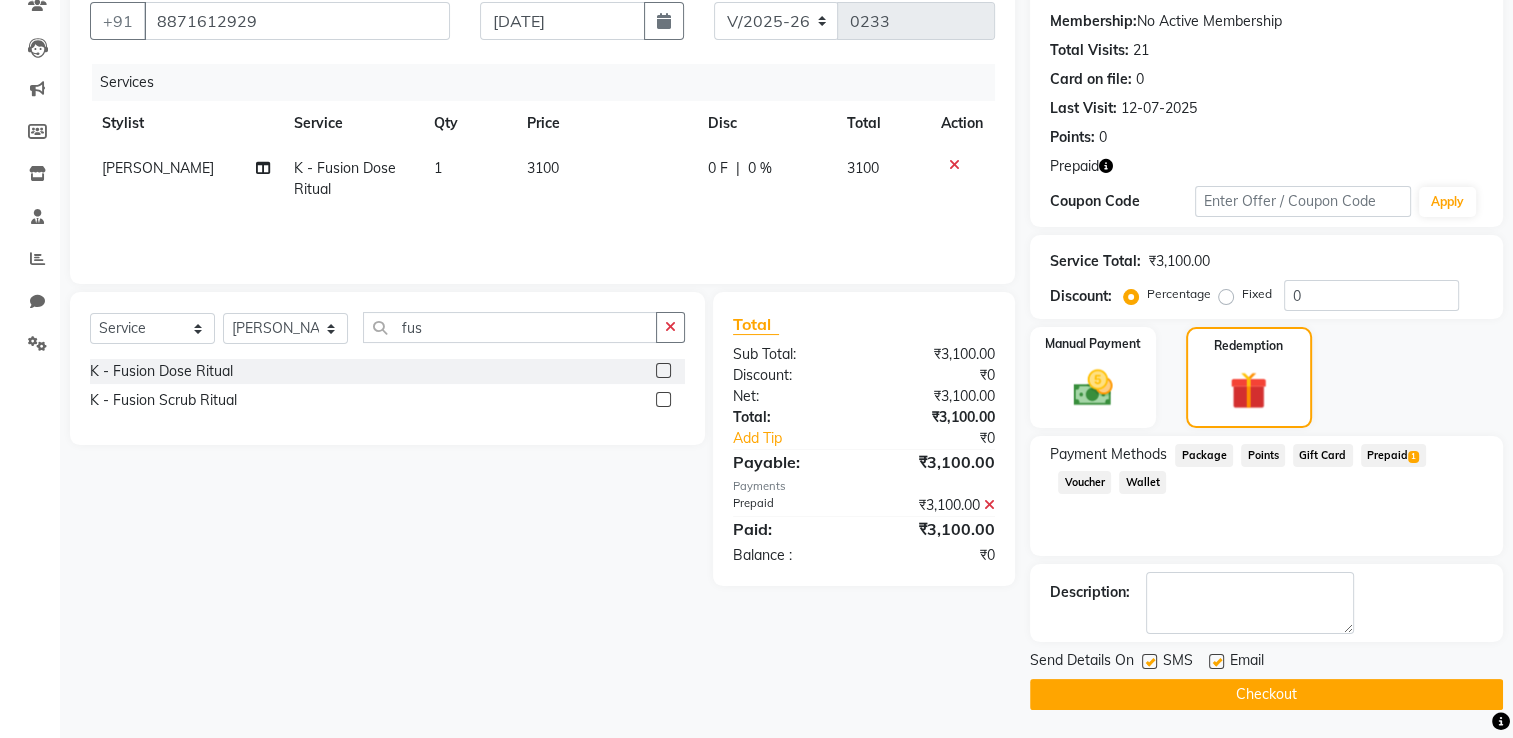 select on "7" 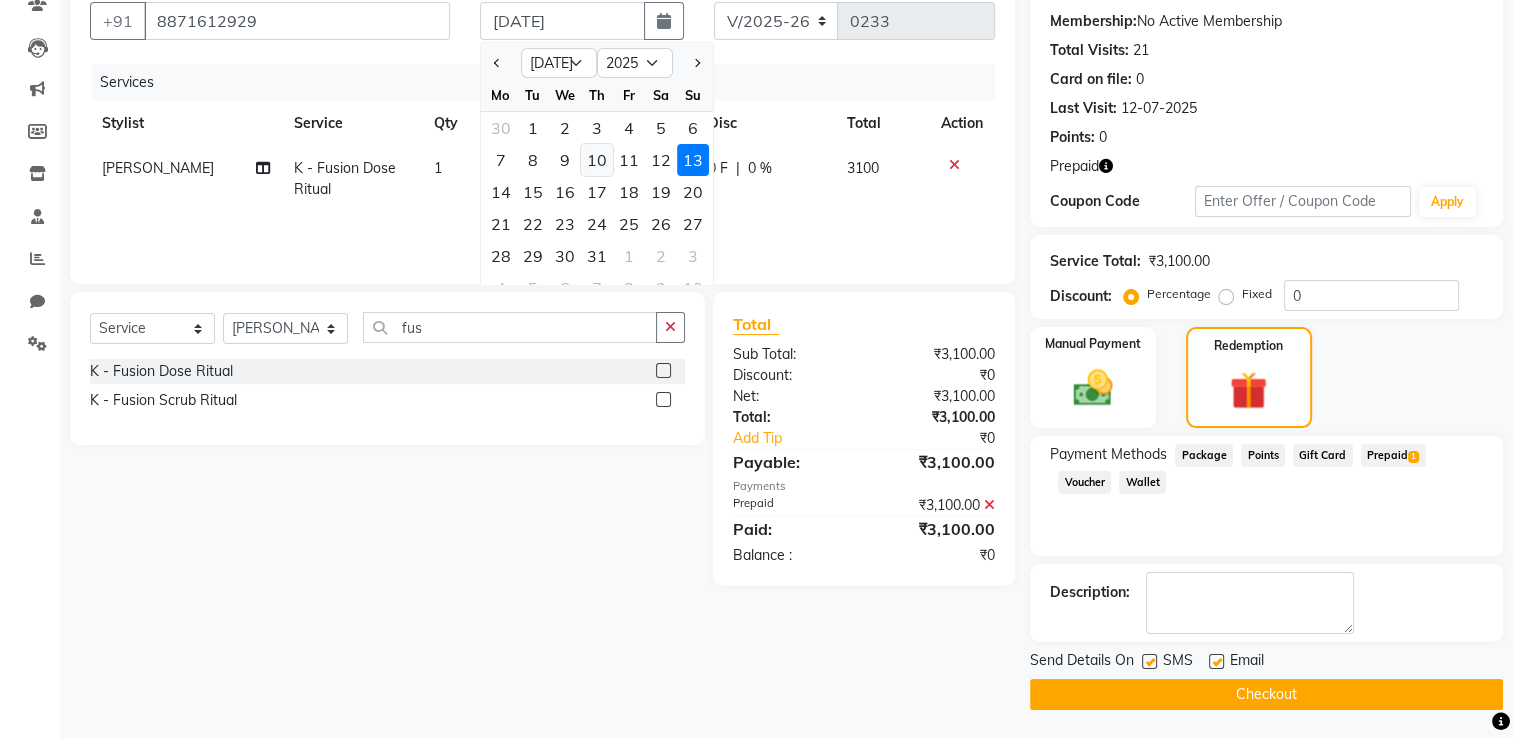 click on "10" 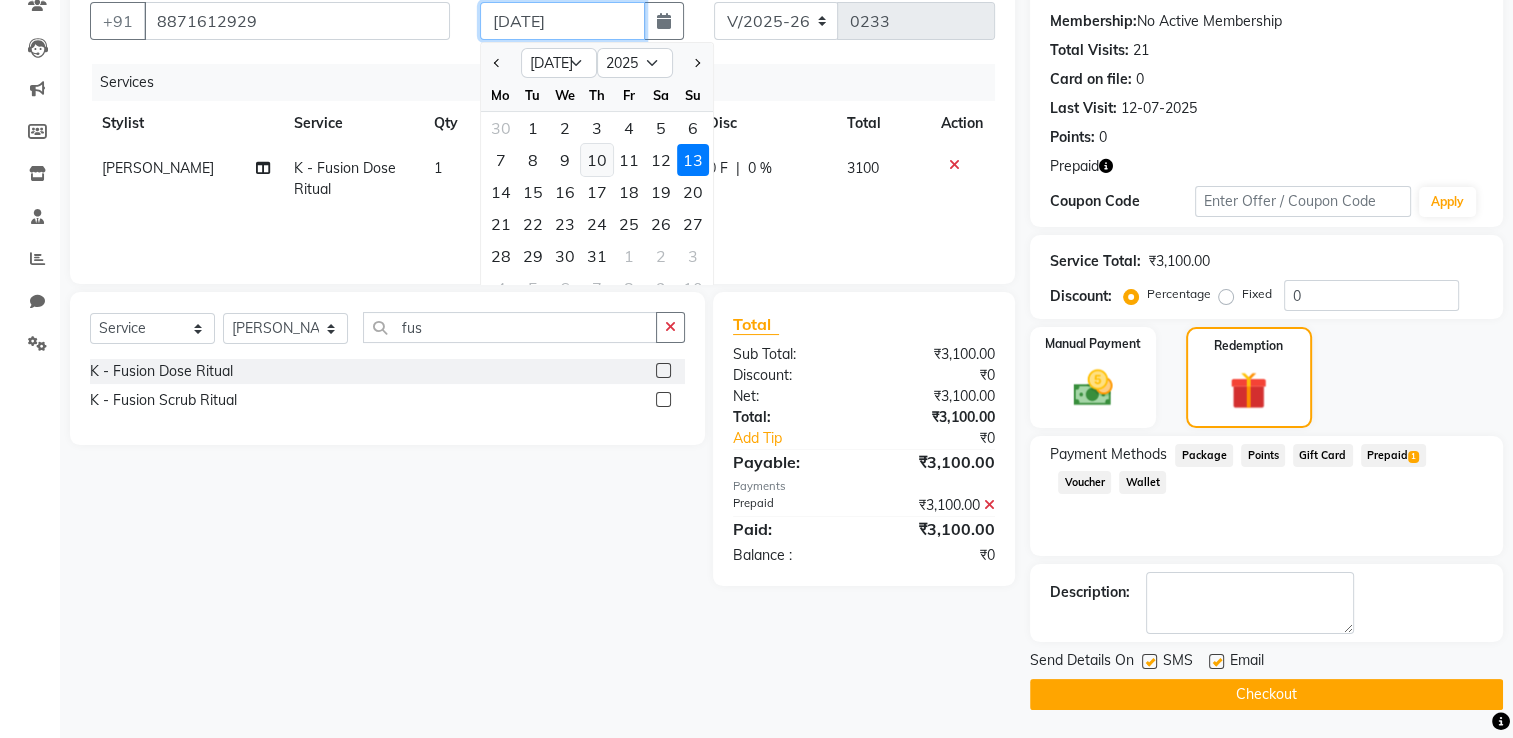 type on "[DATE]" 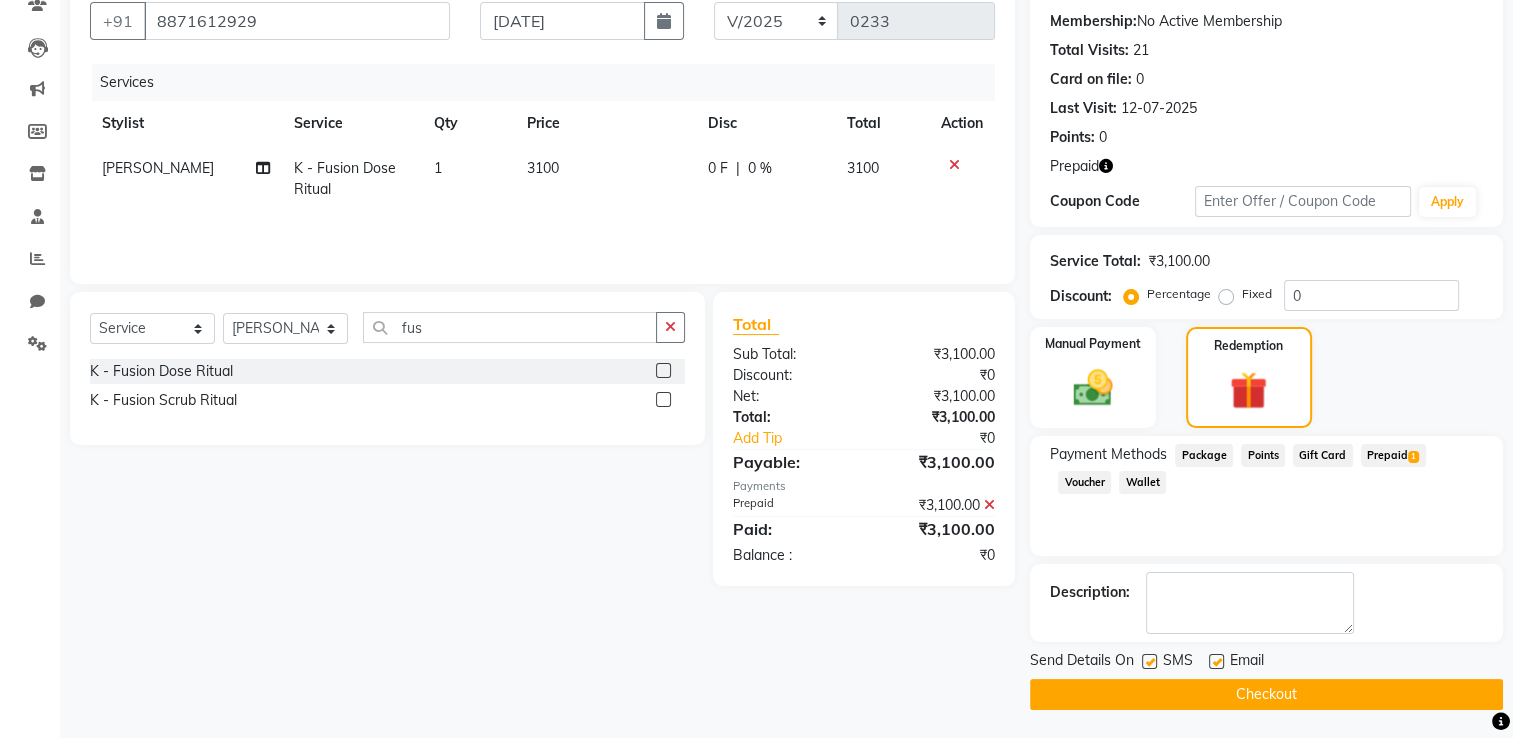 click on "Checkout" 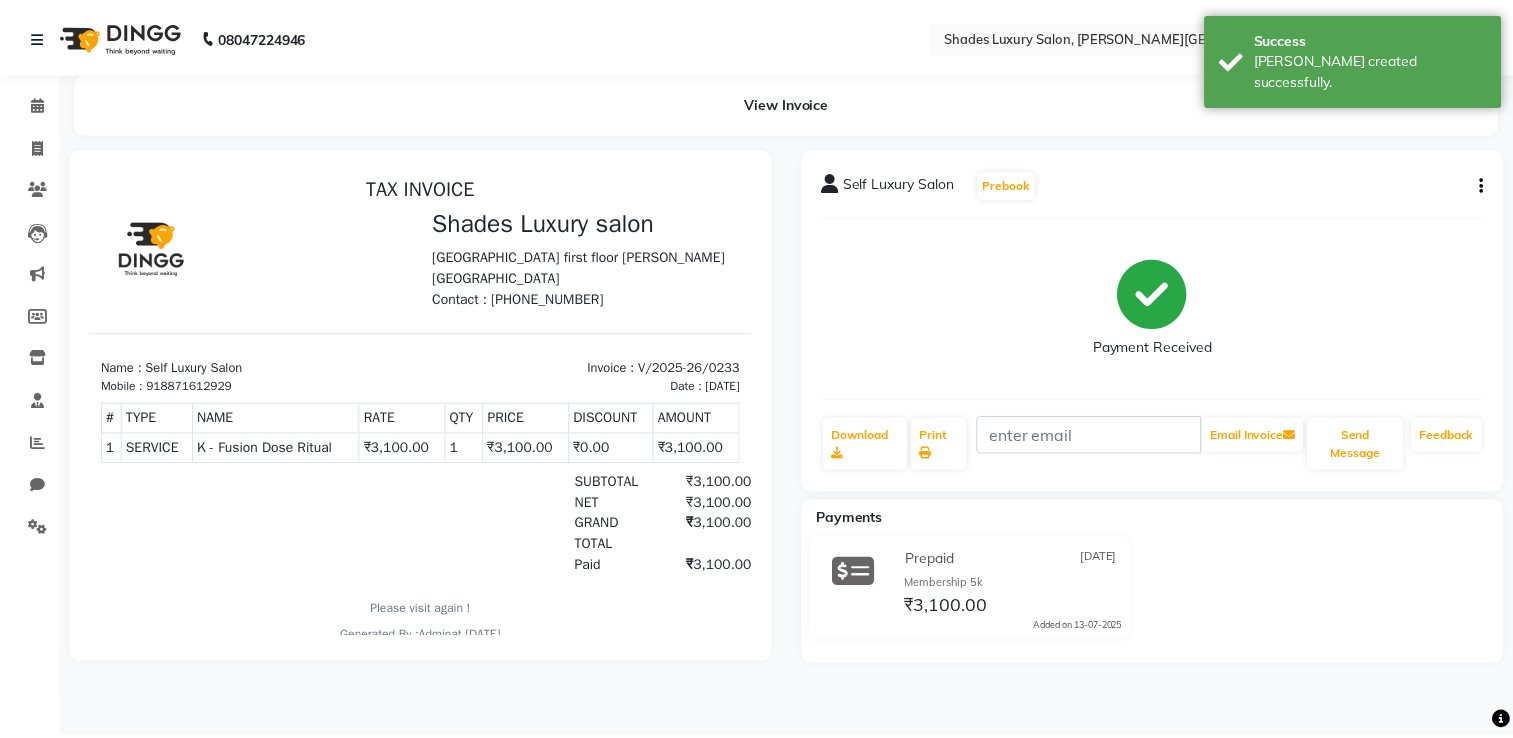 scroll, scrollTop: 0, scrollLeft: 0, axis: both 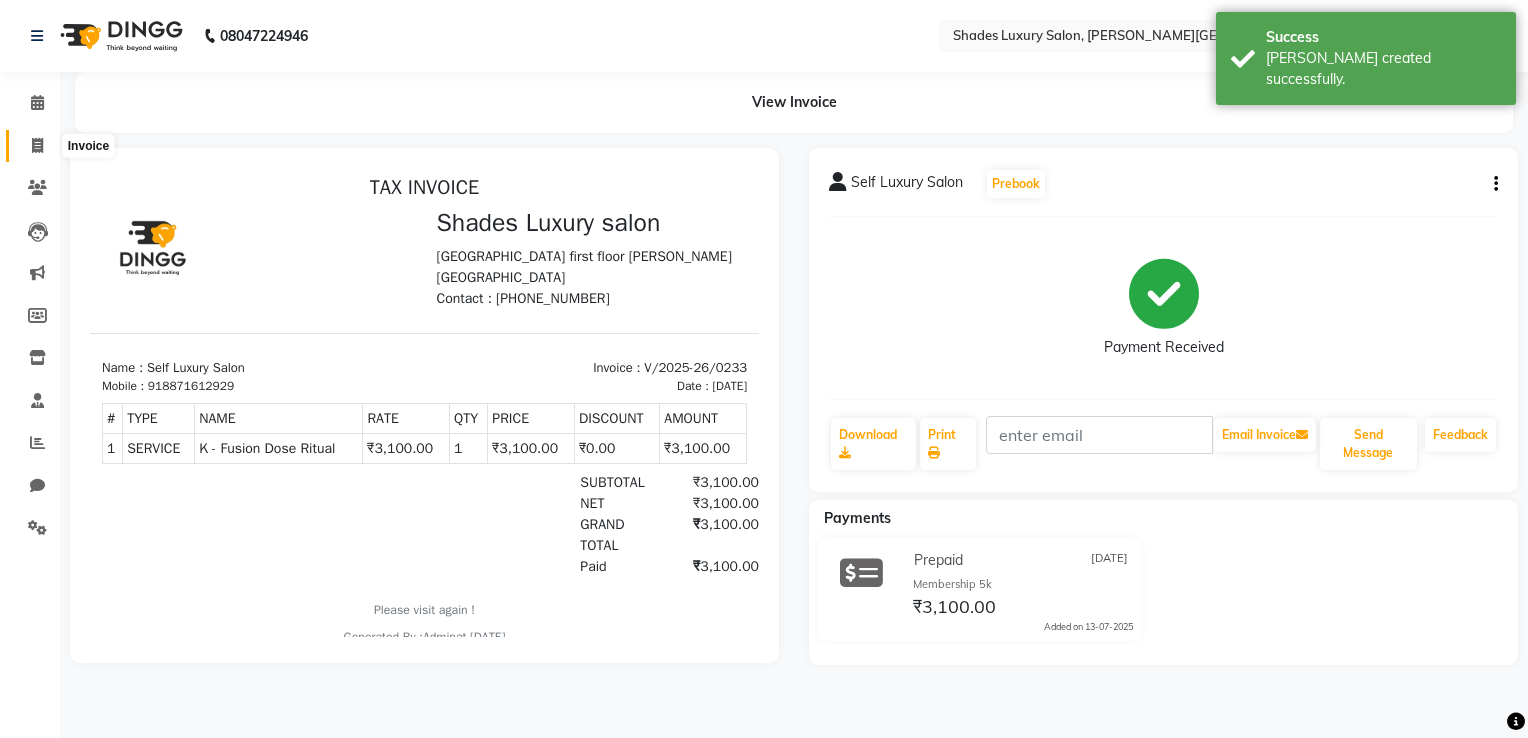 click 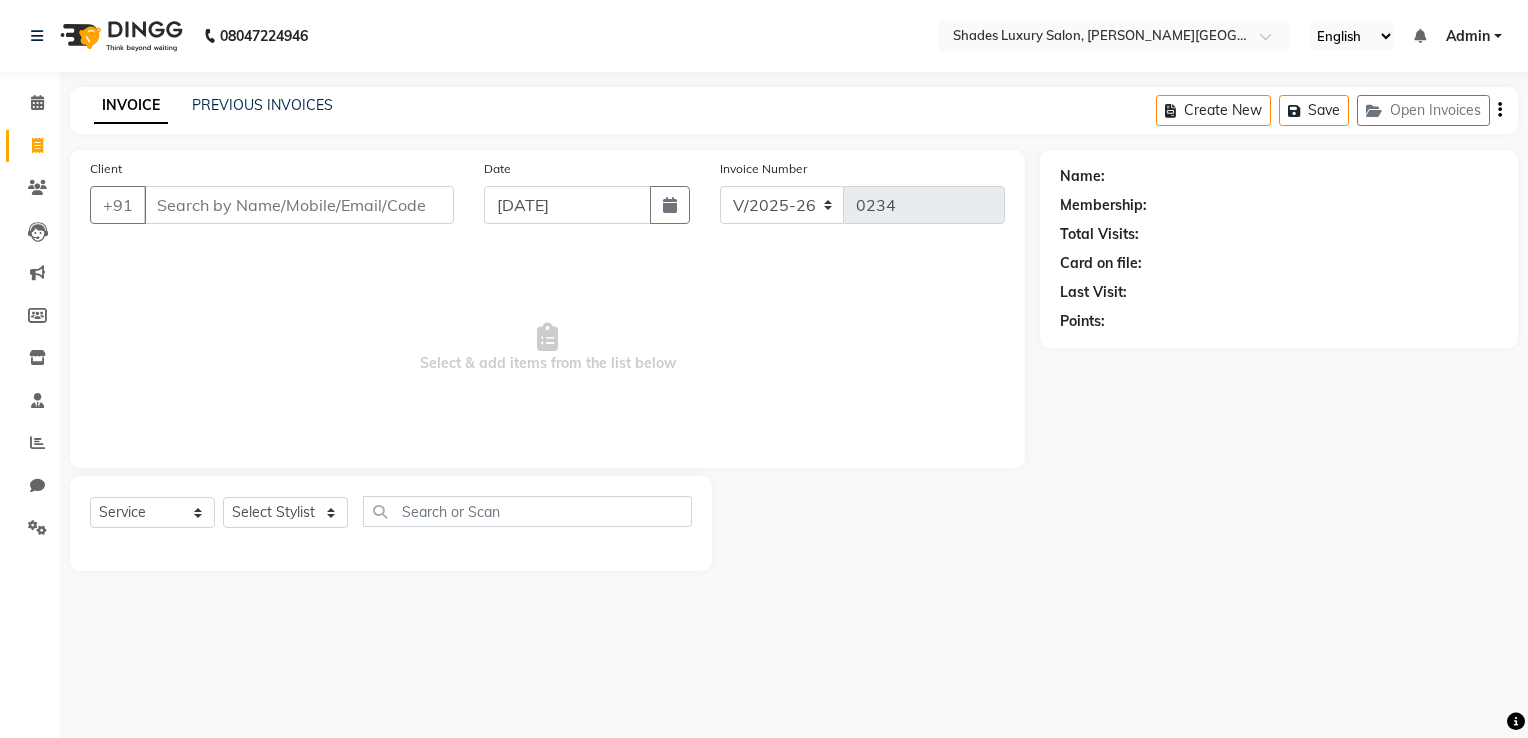 click on "Client" at bounding box center [299, 205] 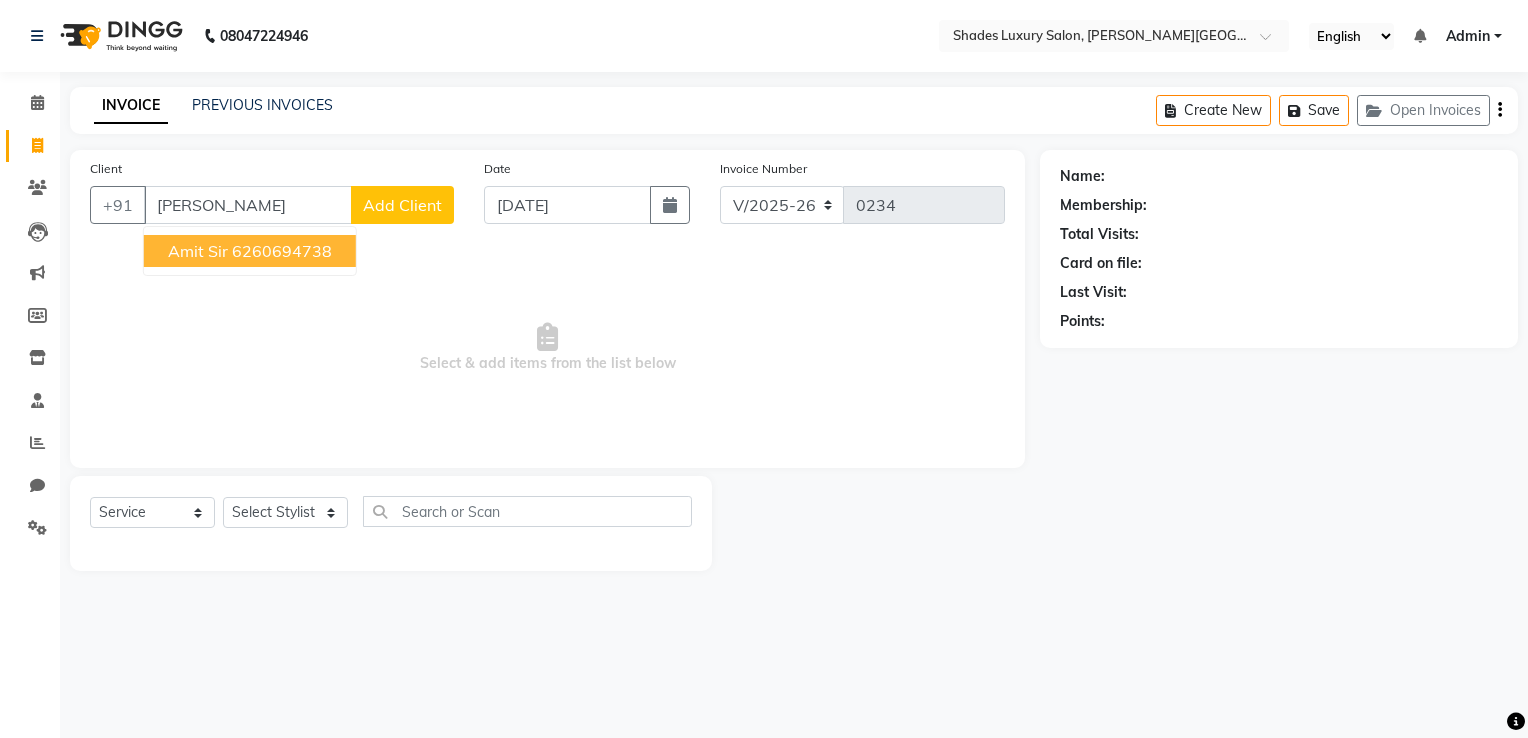 click on "Amit Sir" at bounding box center (198, 251) 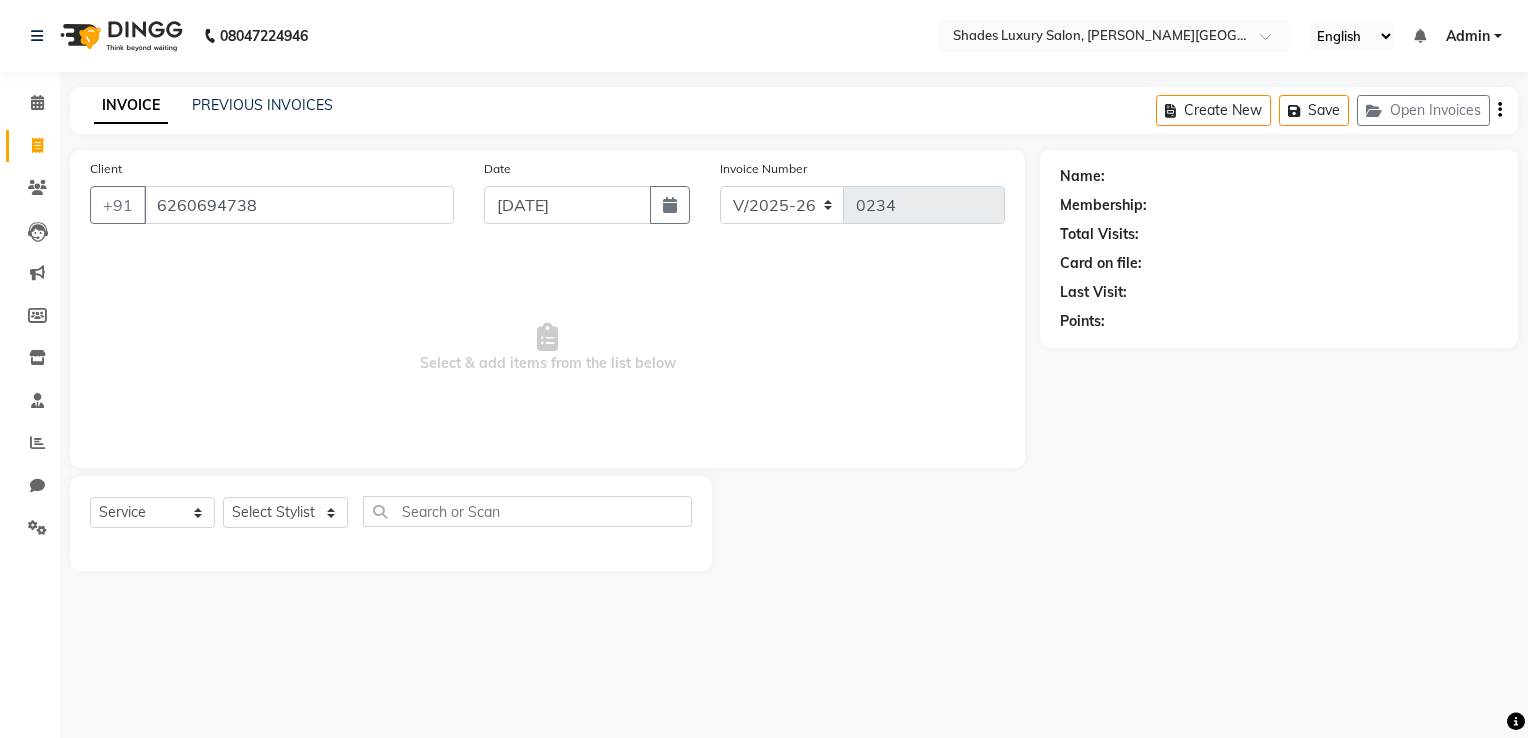 type on "6260694738" 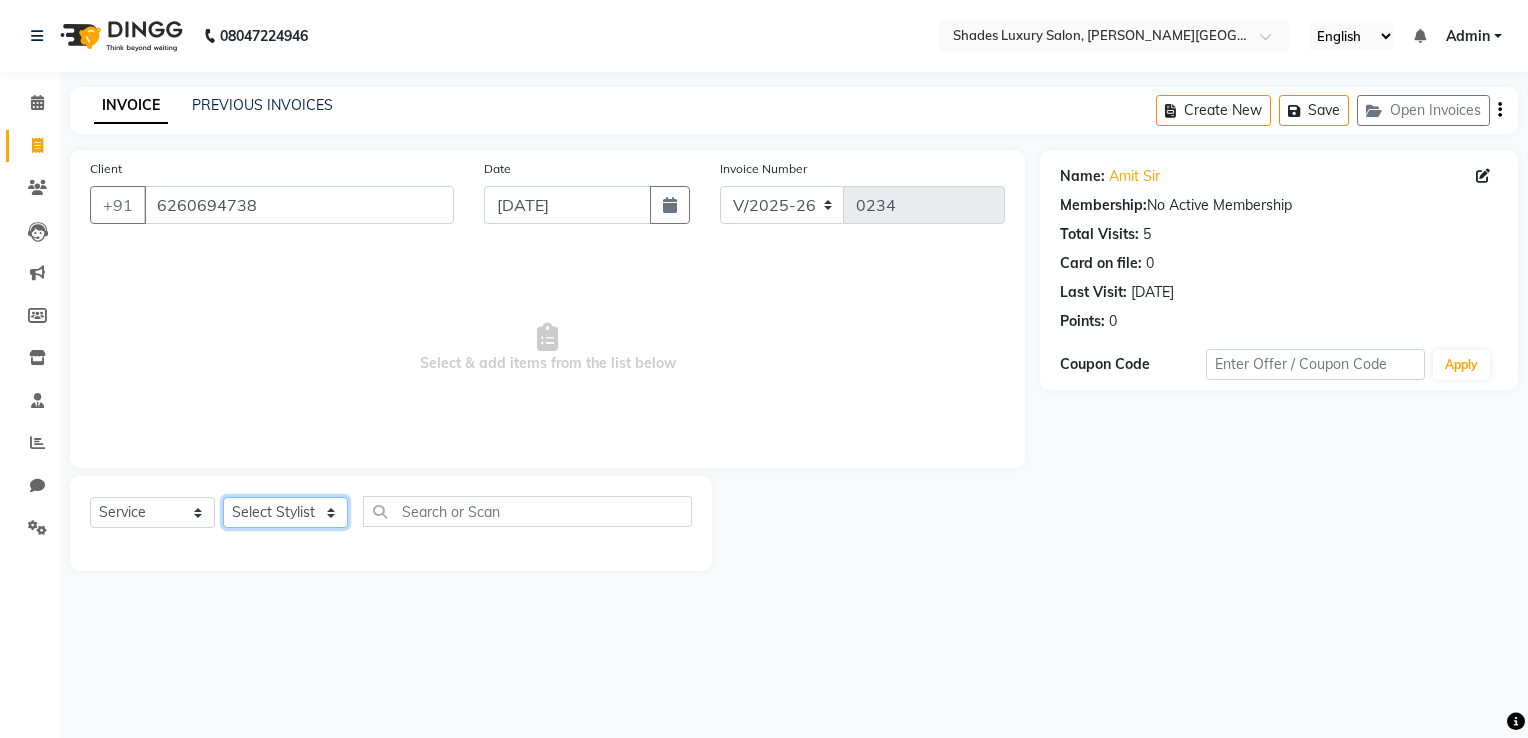 click on "Select Stylist Asha Maam Chandani [PERSON_NAME] [PERSON_NAME] [PERSON_NAME] [PERSON_NAME]" 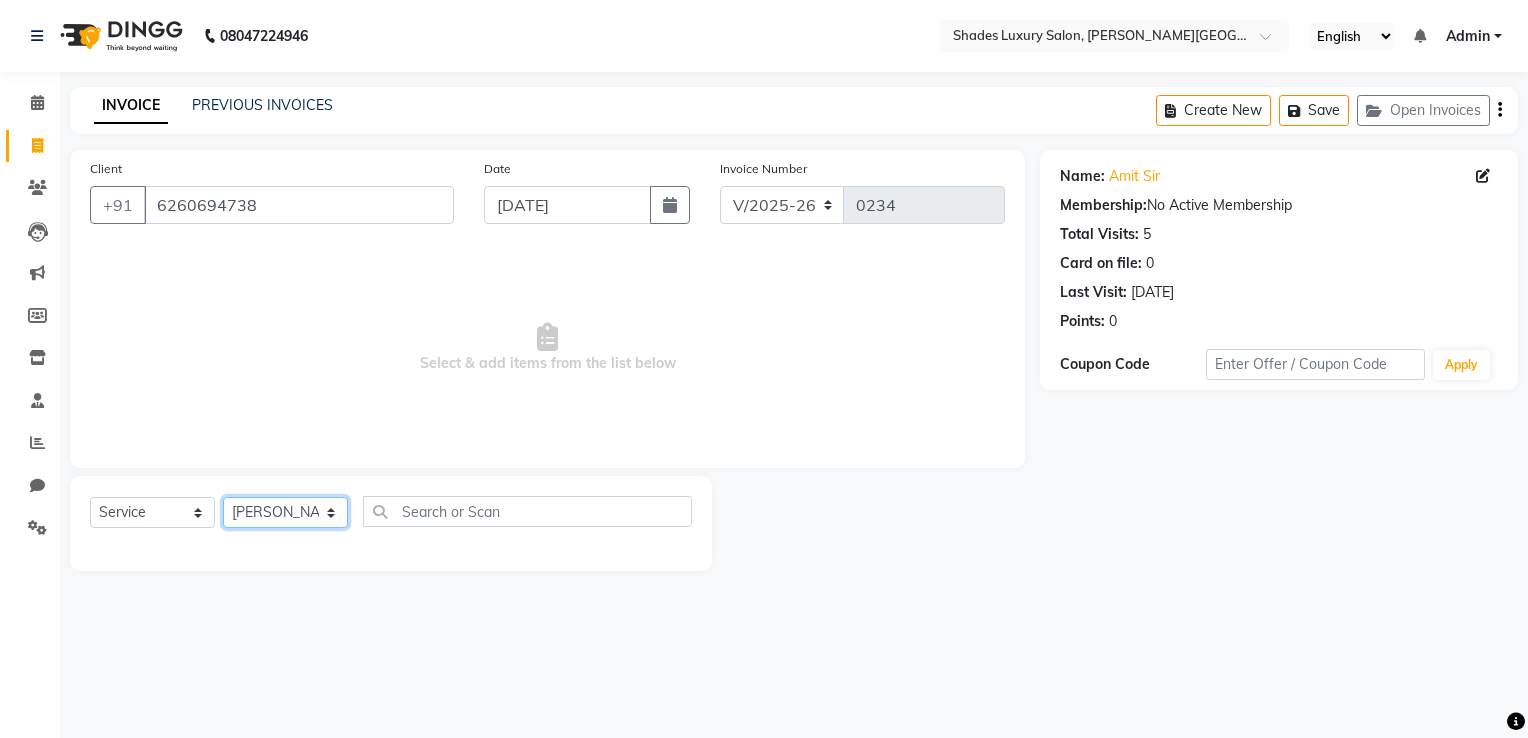 click on "Select Stylist Asha Maam Chandani [PERSON_NAME] [PERSON_NAME] [PERSON_NAME] [PERSON_NAME]" 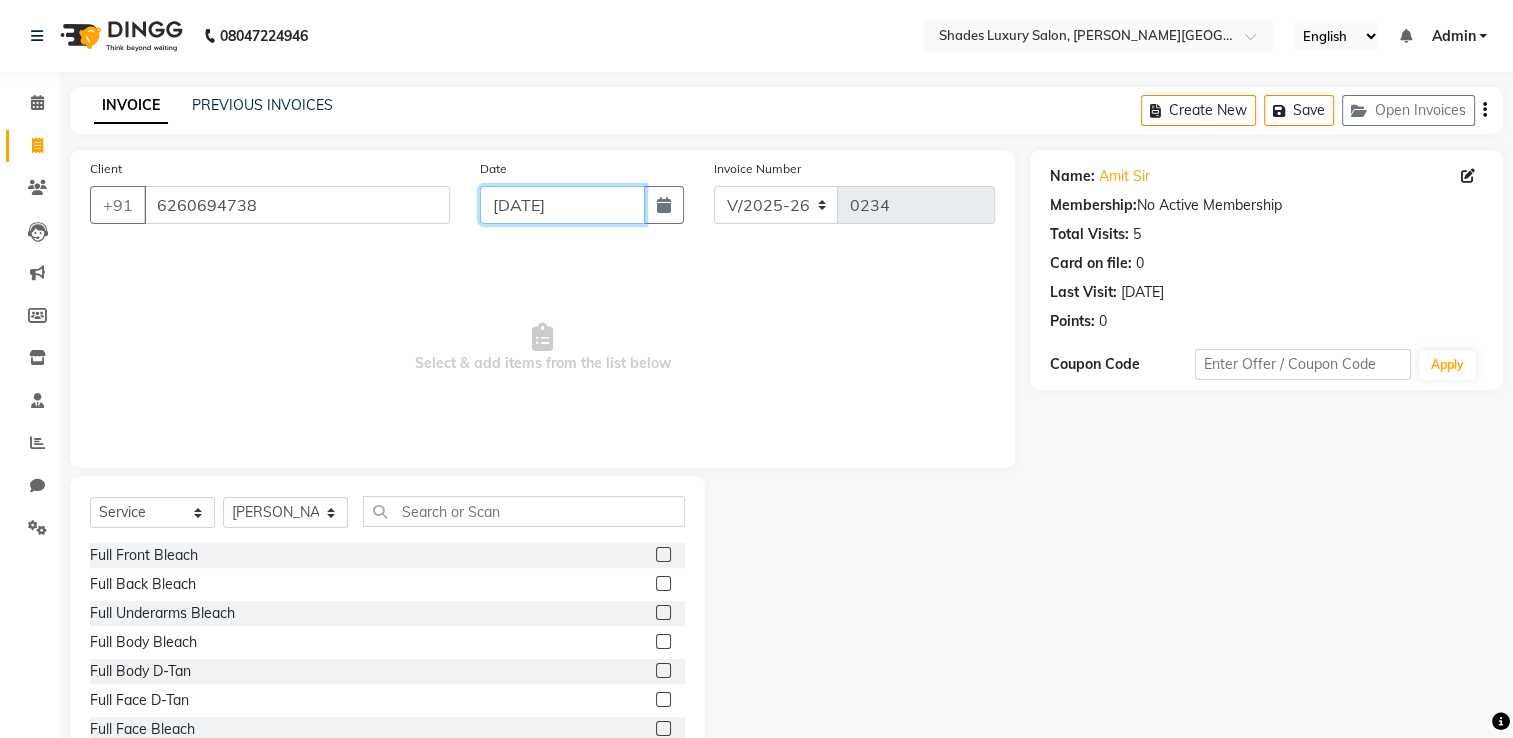 click on "[DATE]" 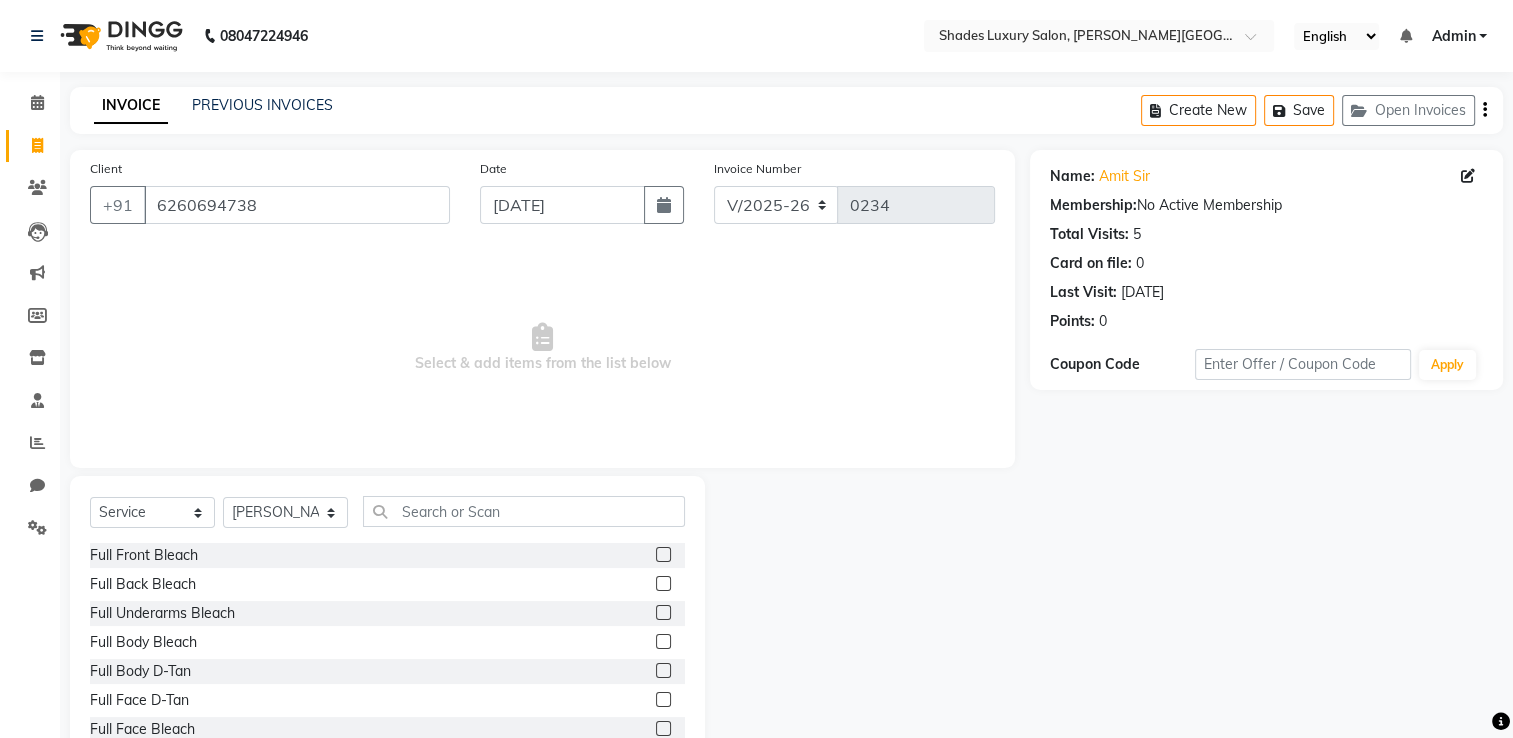 select on "7" 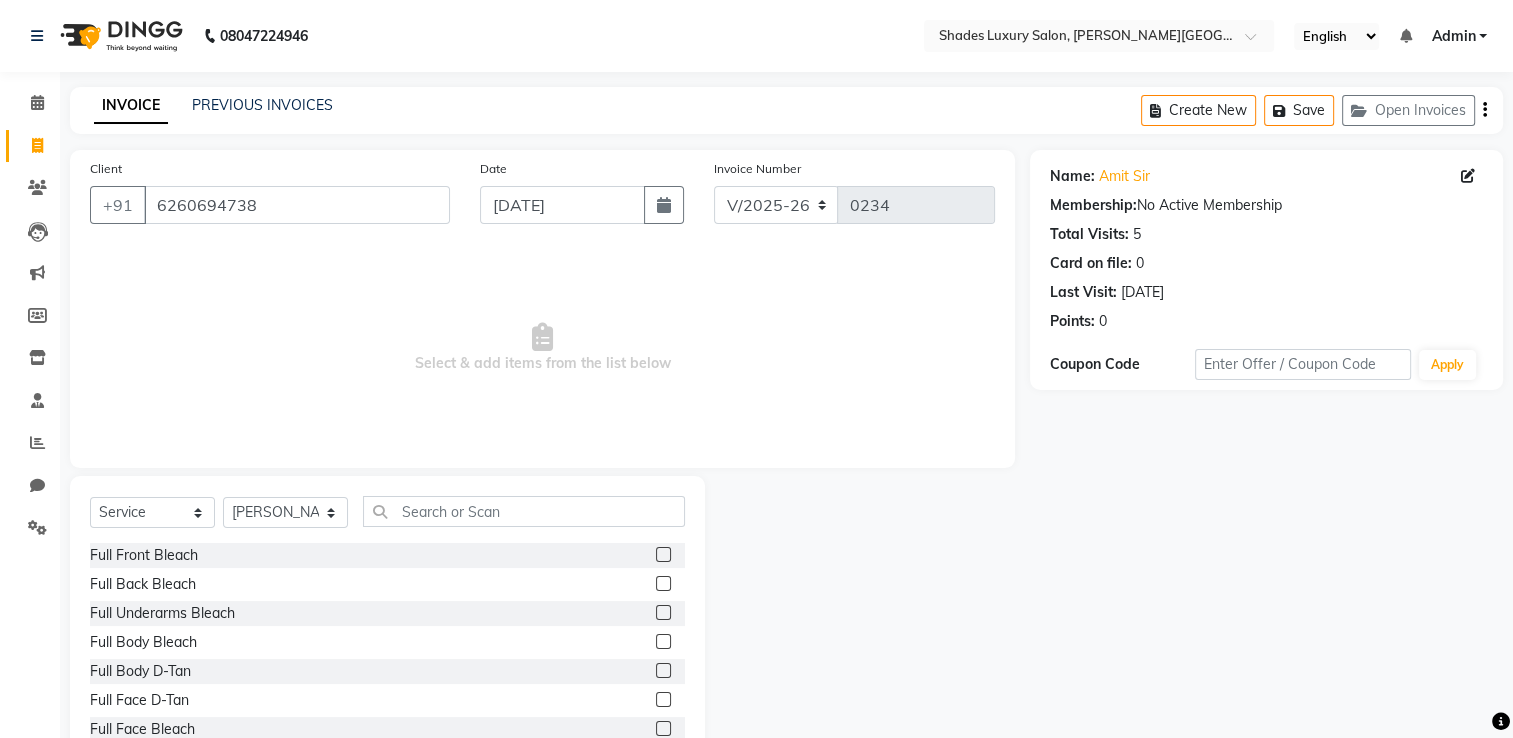 select on "2025" 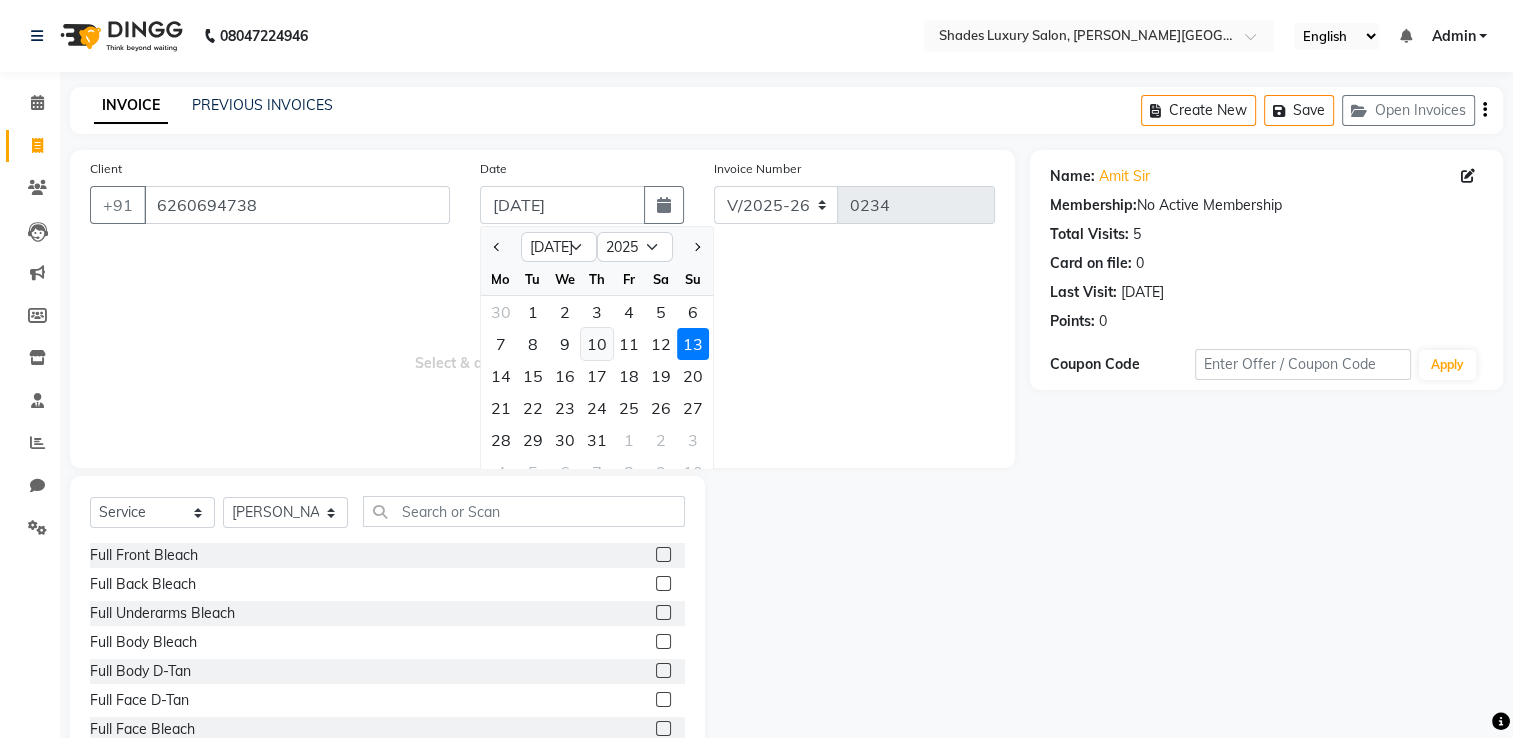 click on "10" 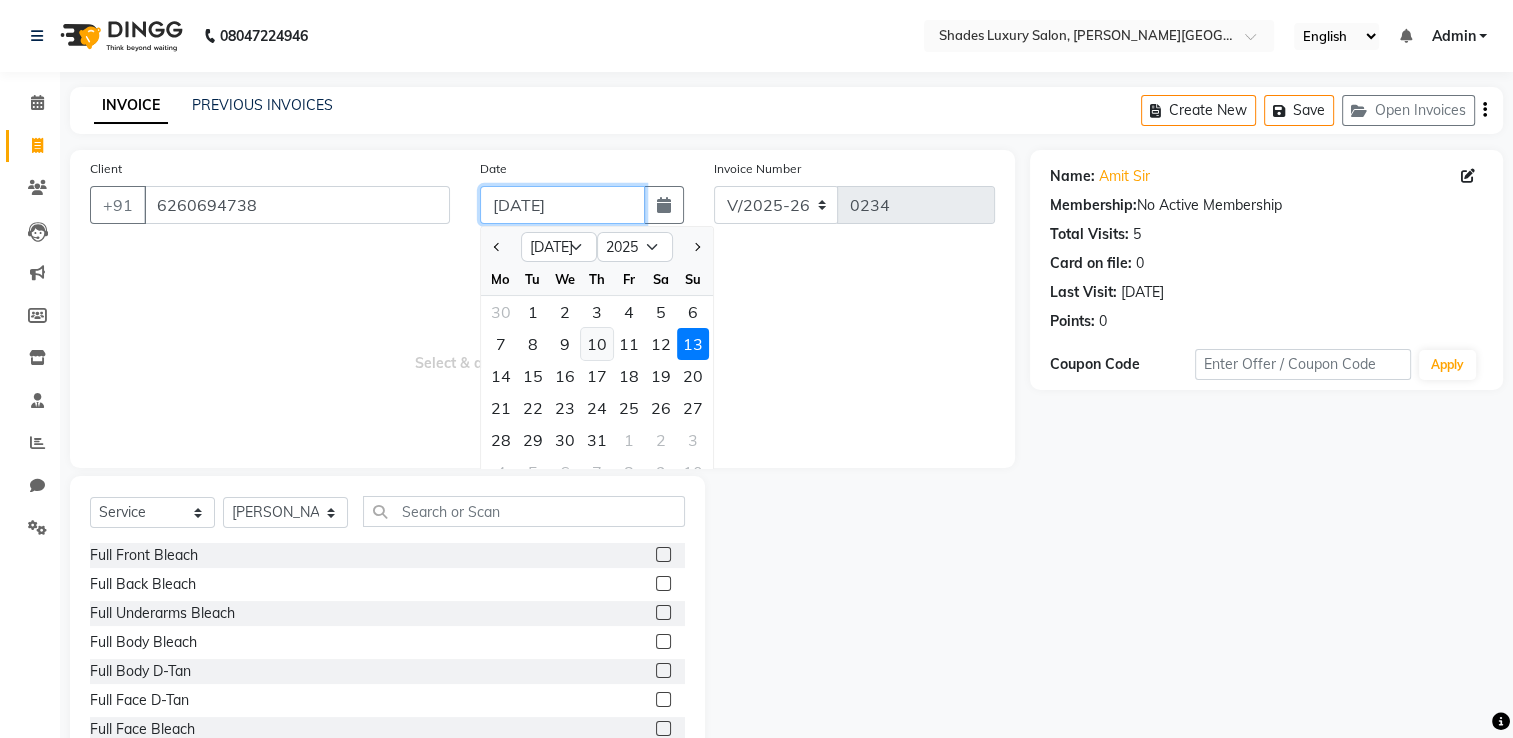 type on "[DATE]" 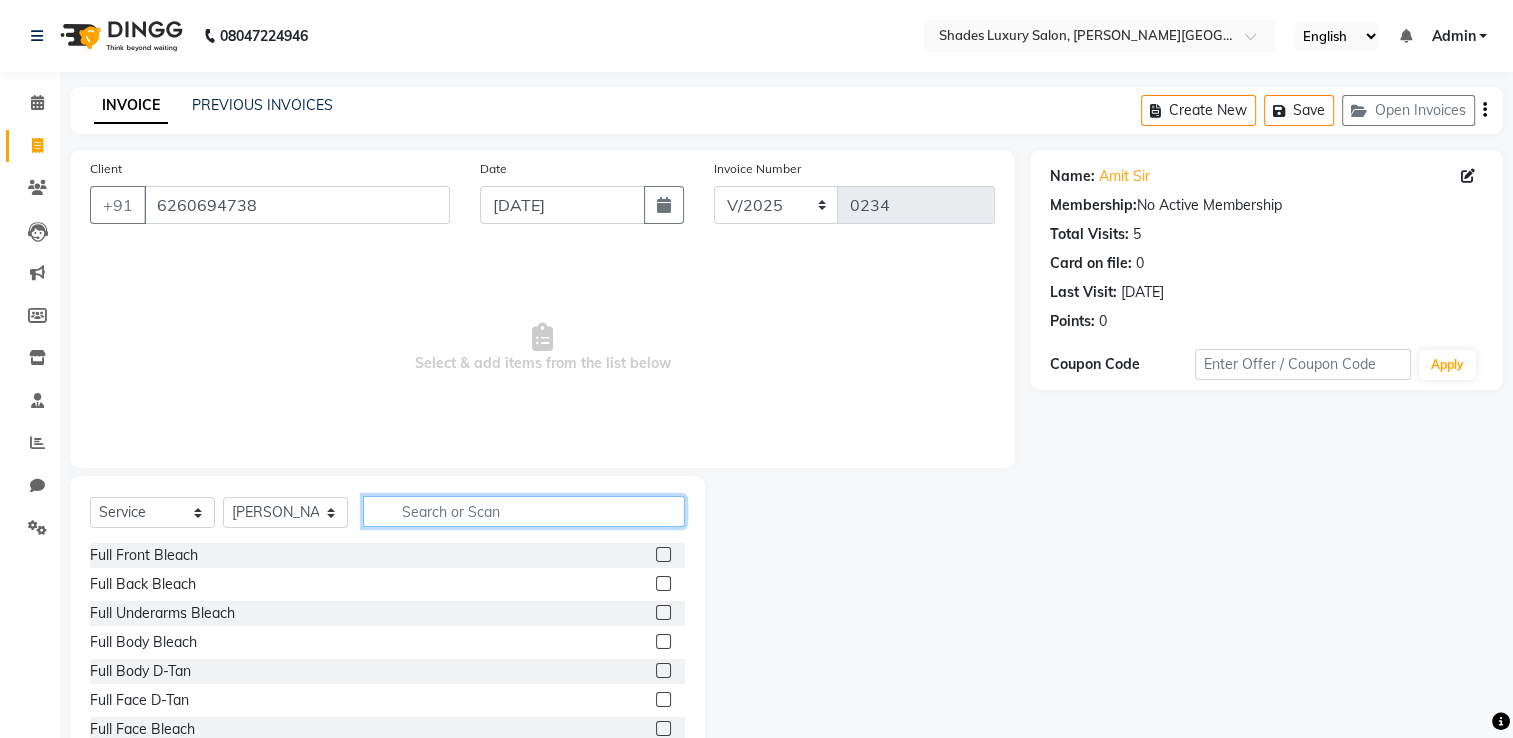 click 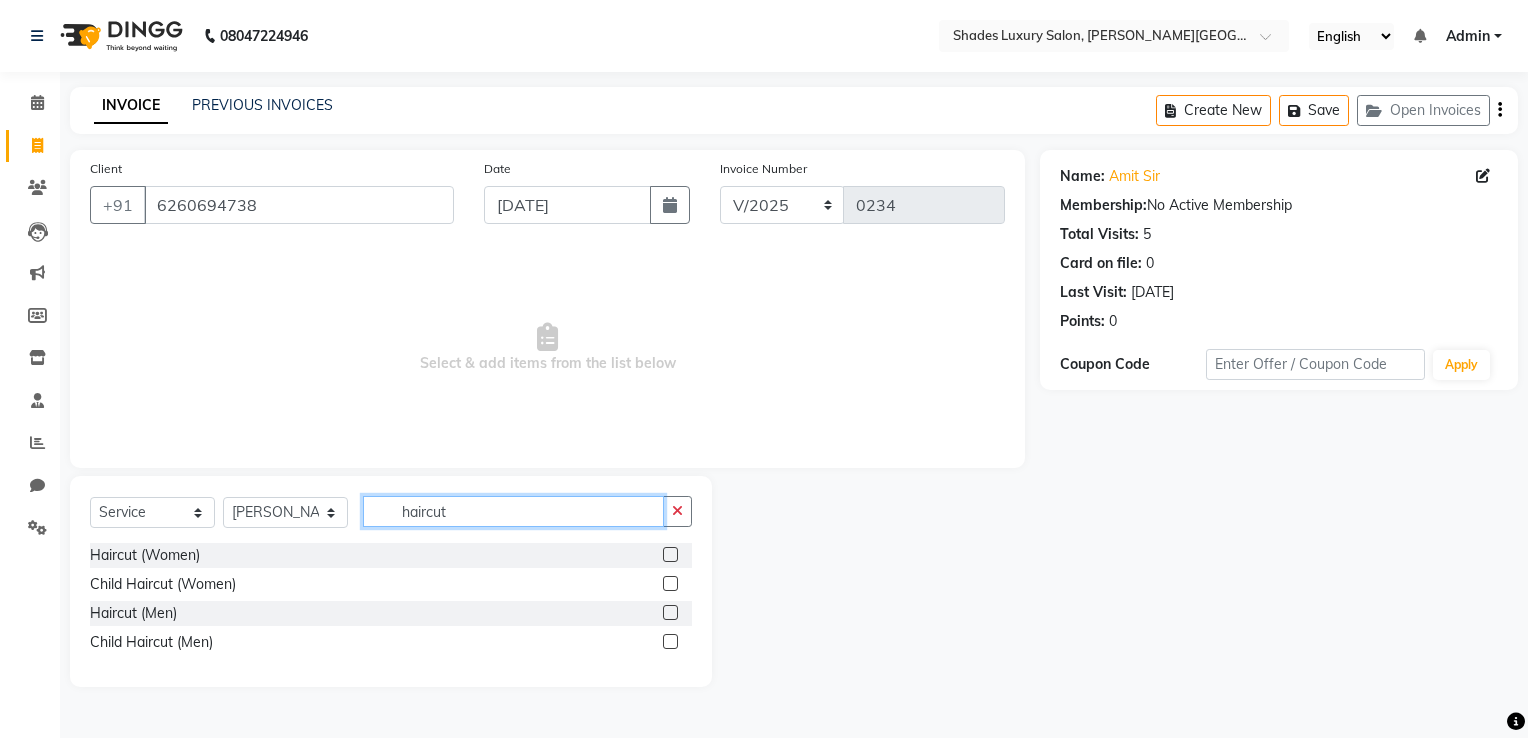 type on "haircut" 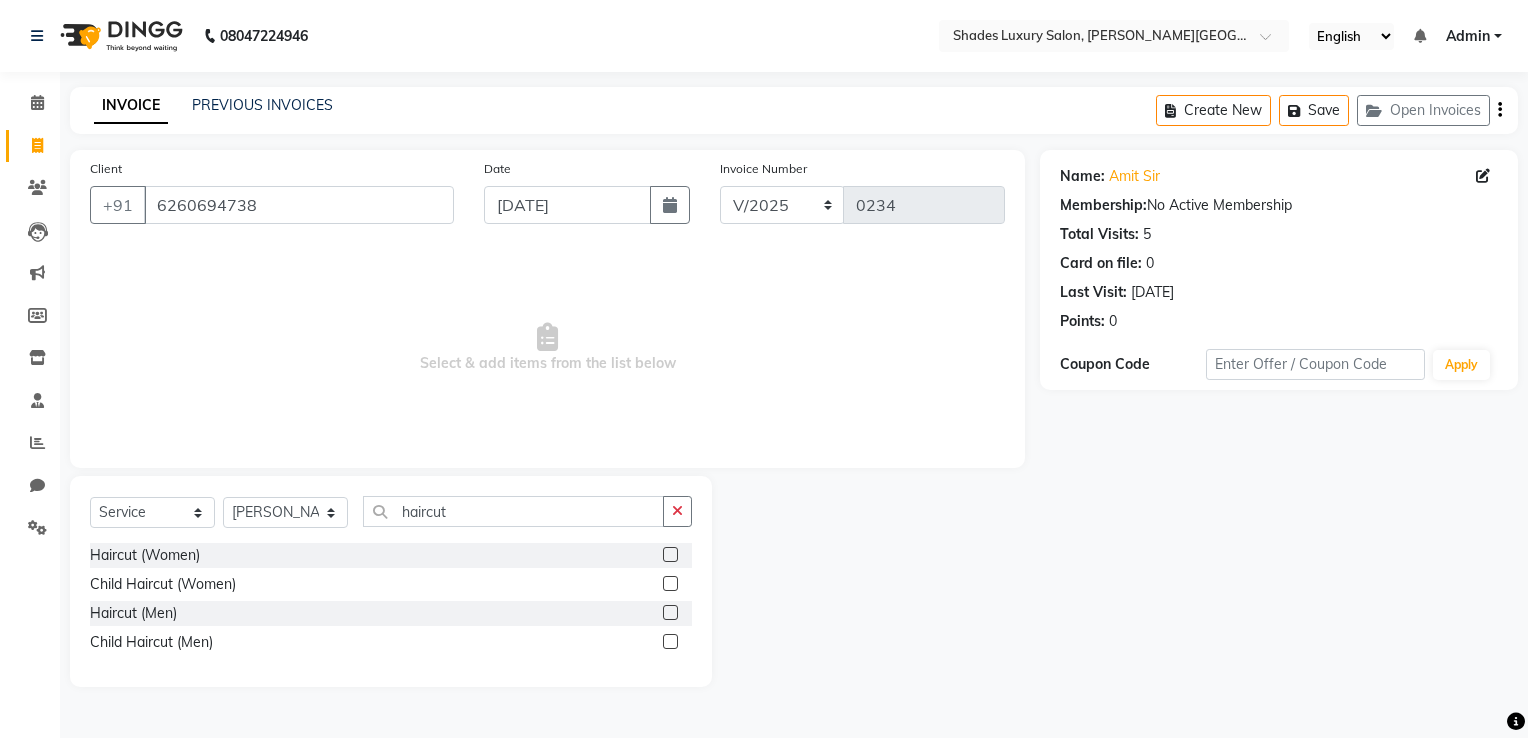click 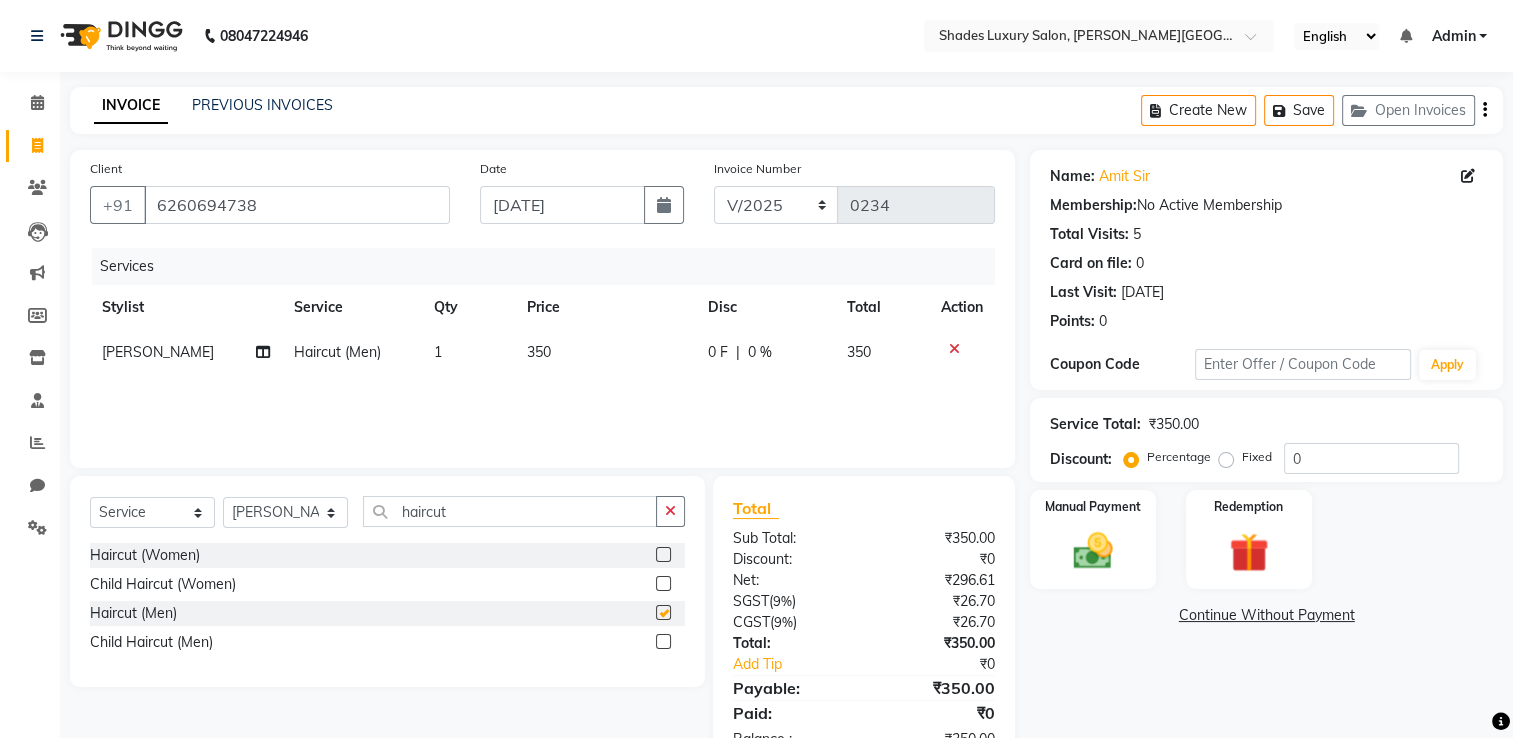 checkbox on "false" 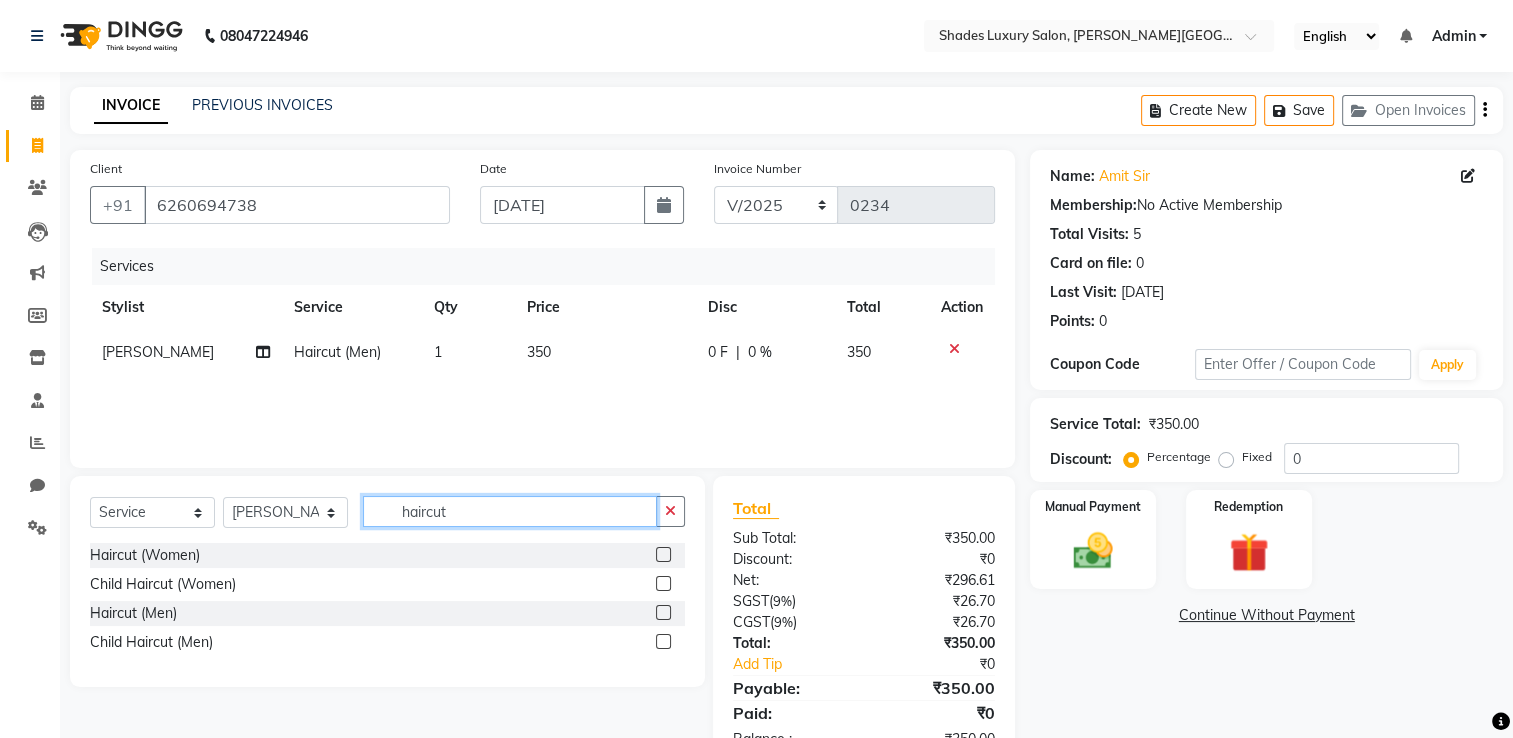 click on "haircut" 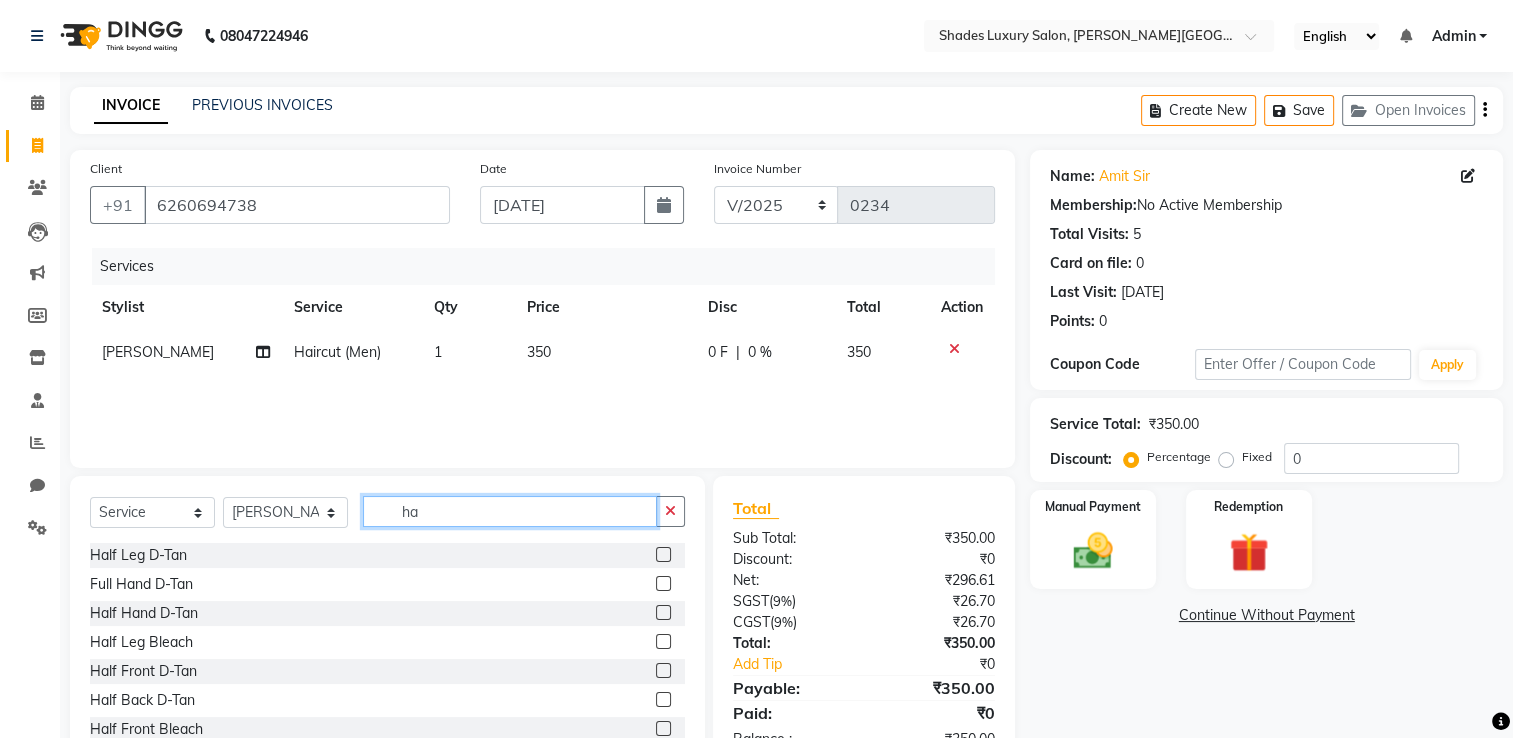 type on "h" 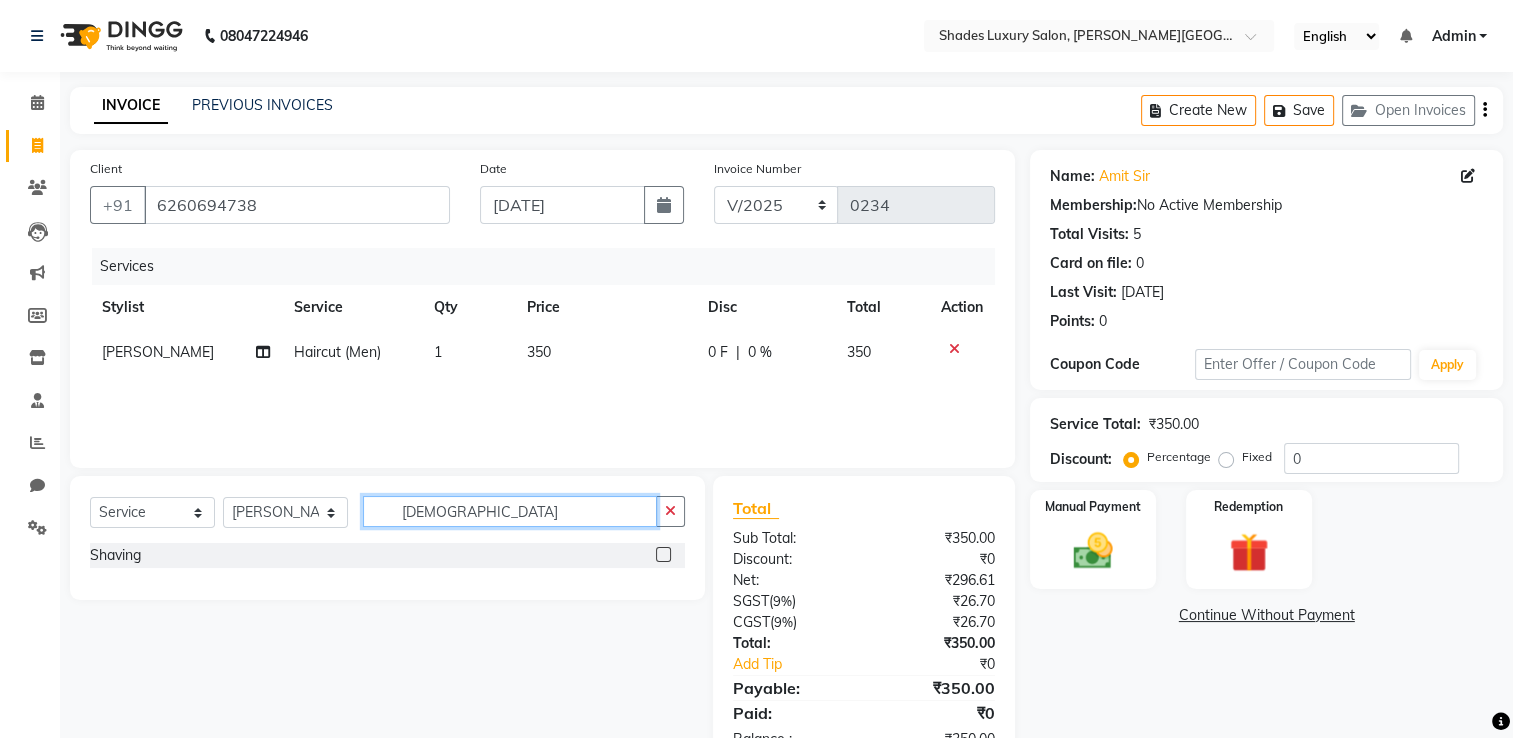type on "shavi" 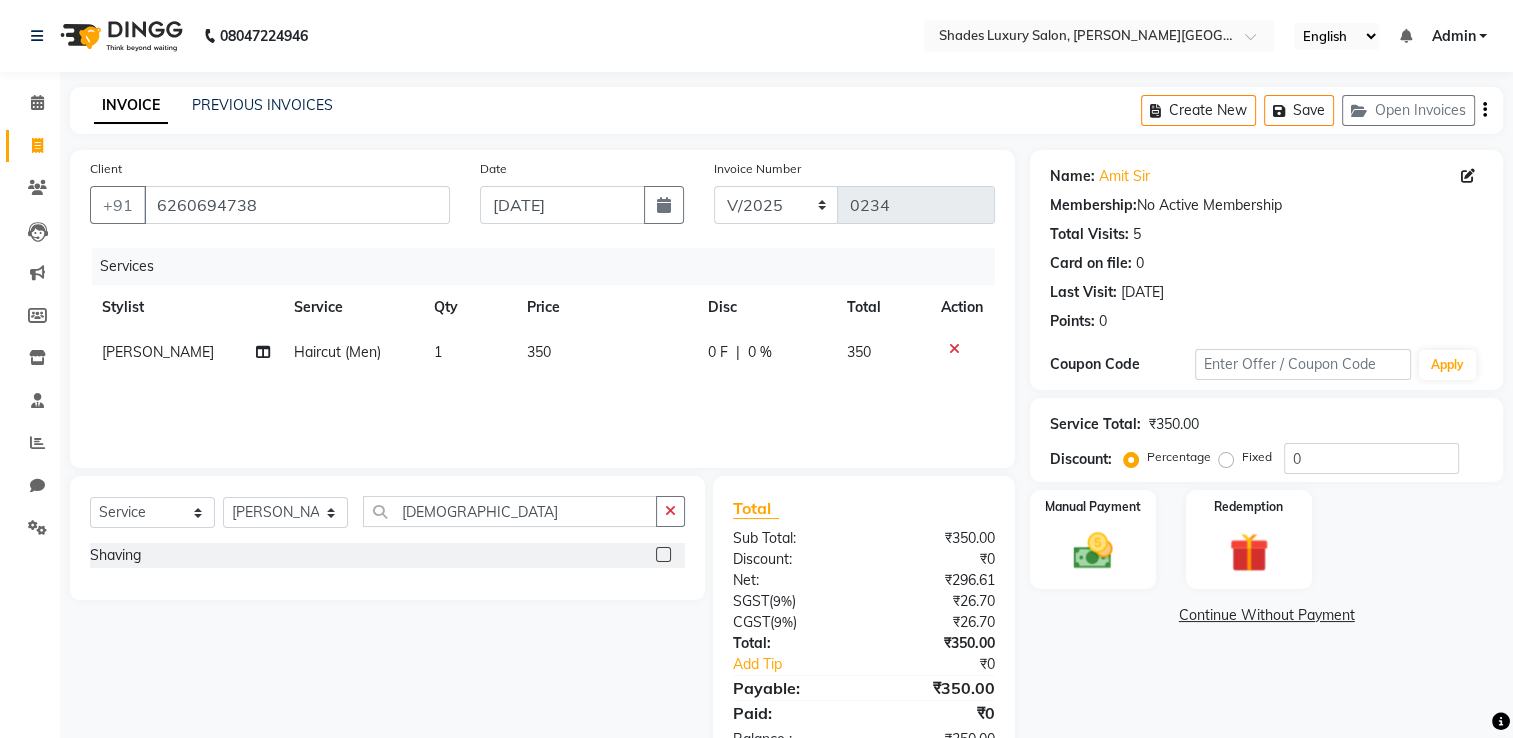 click 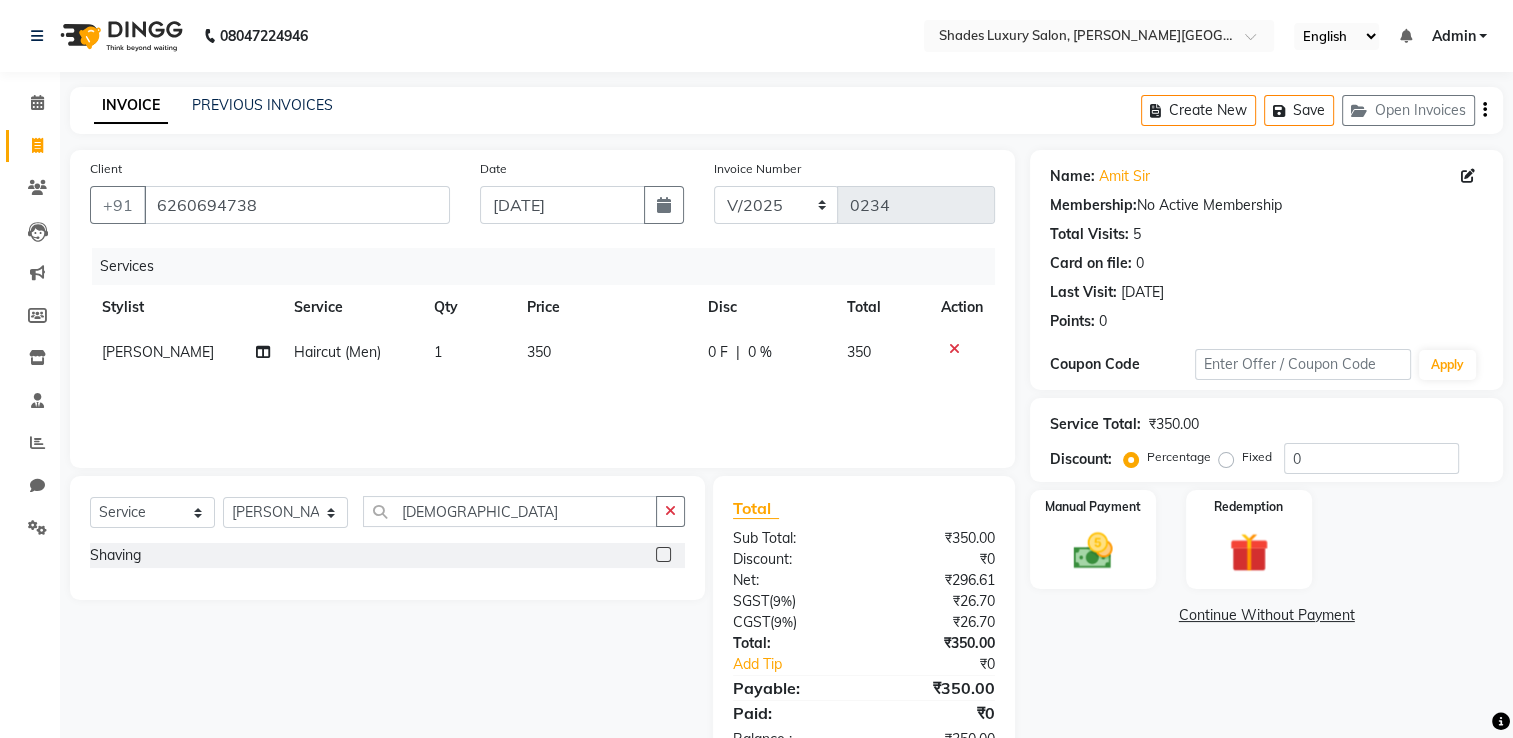 click 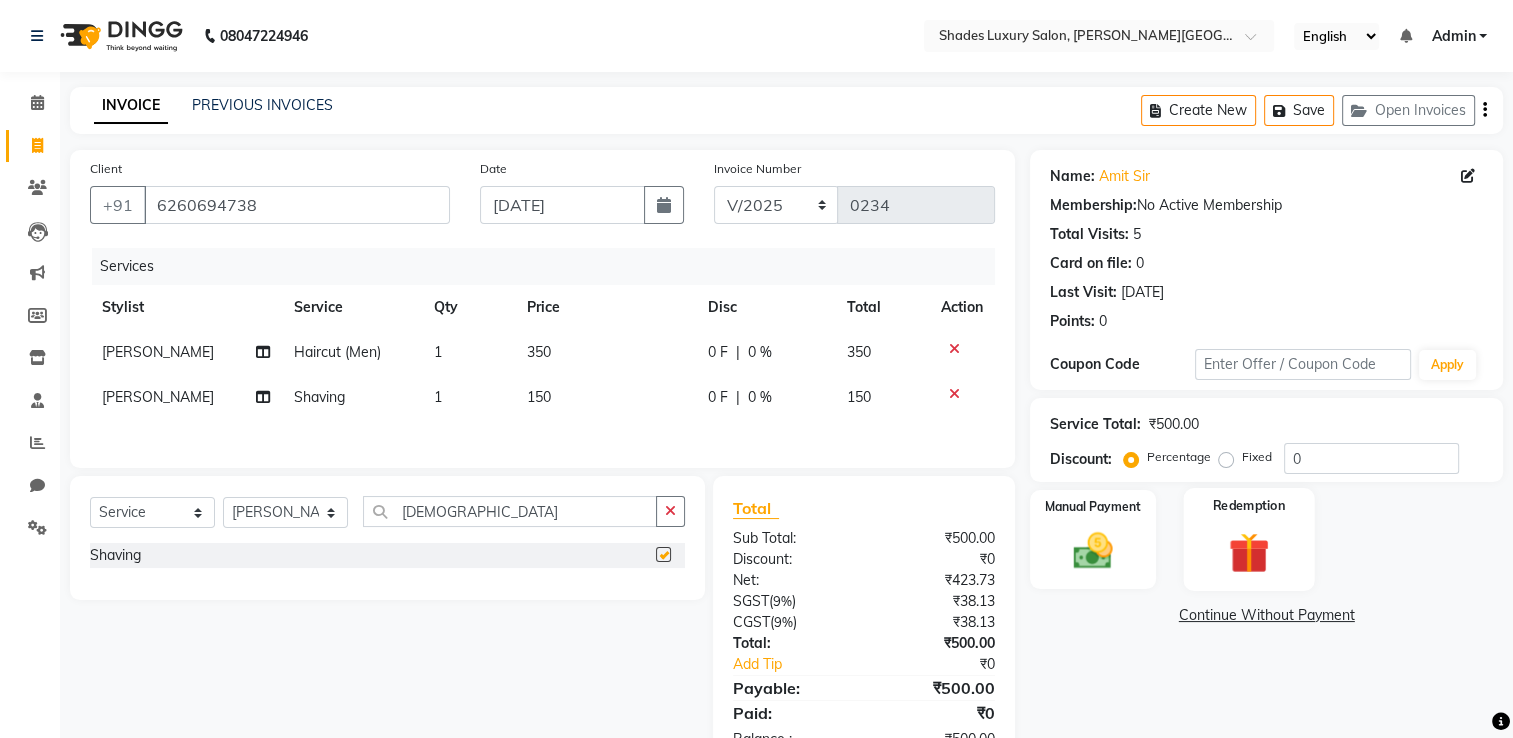 checkbox on "false" 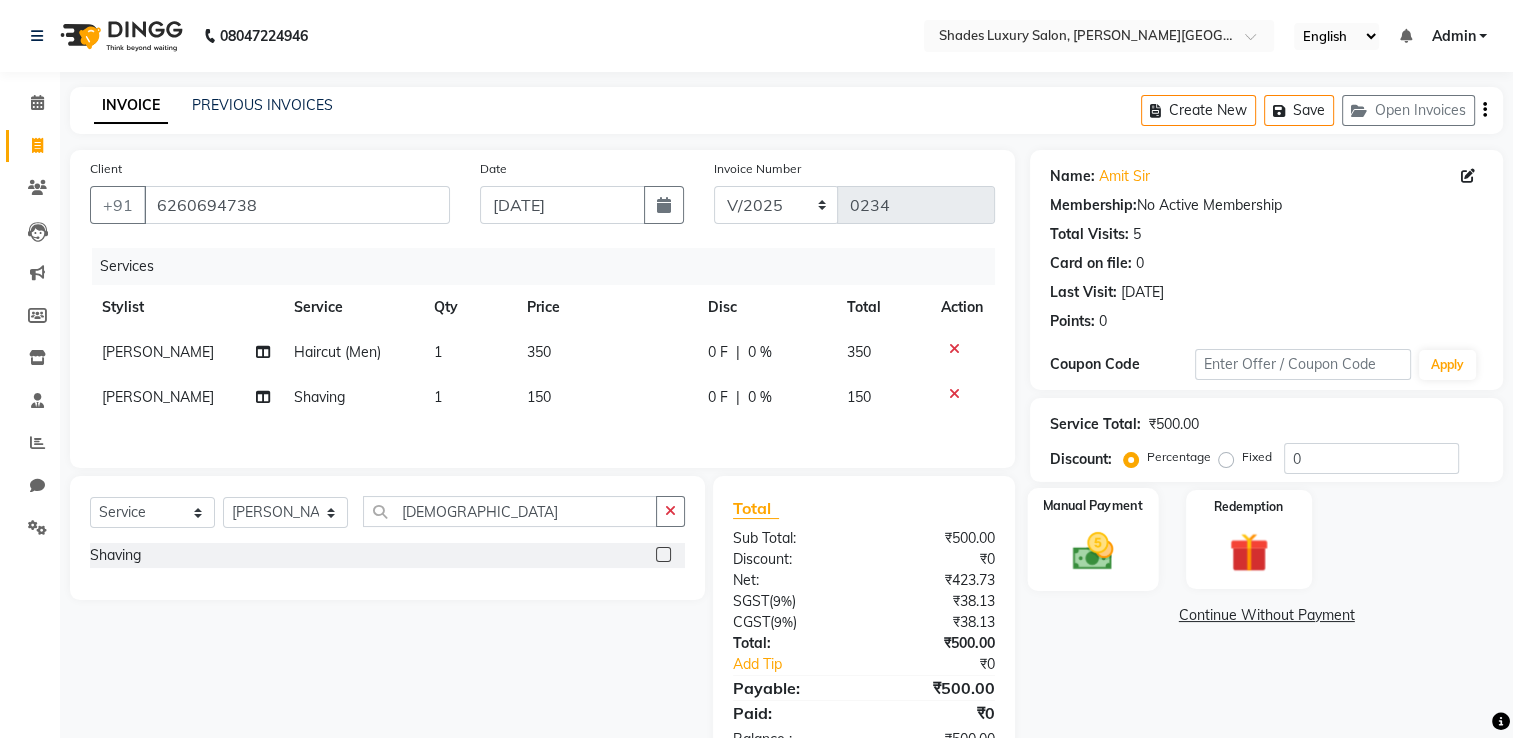 click 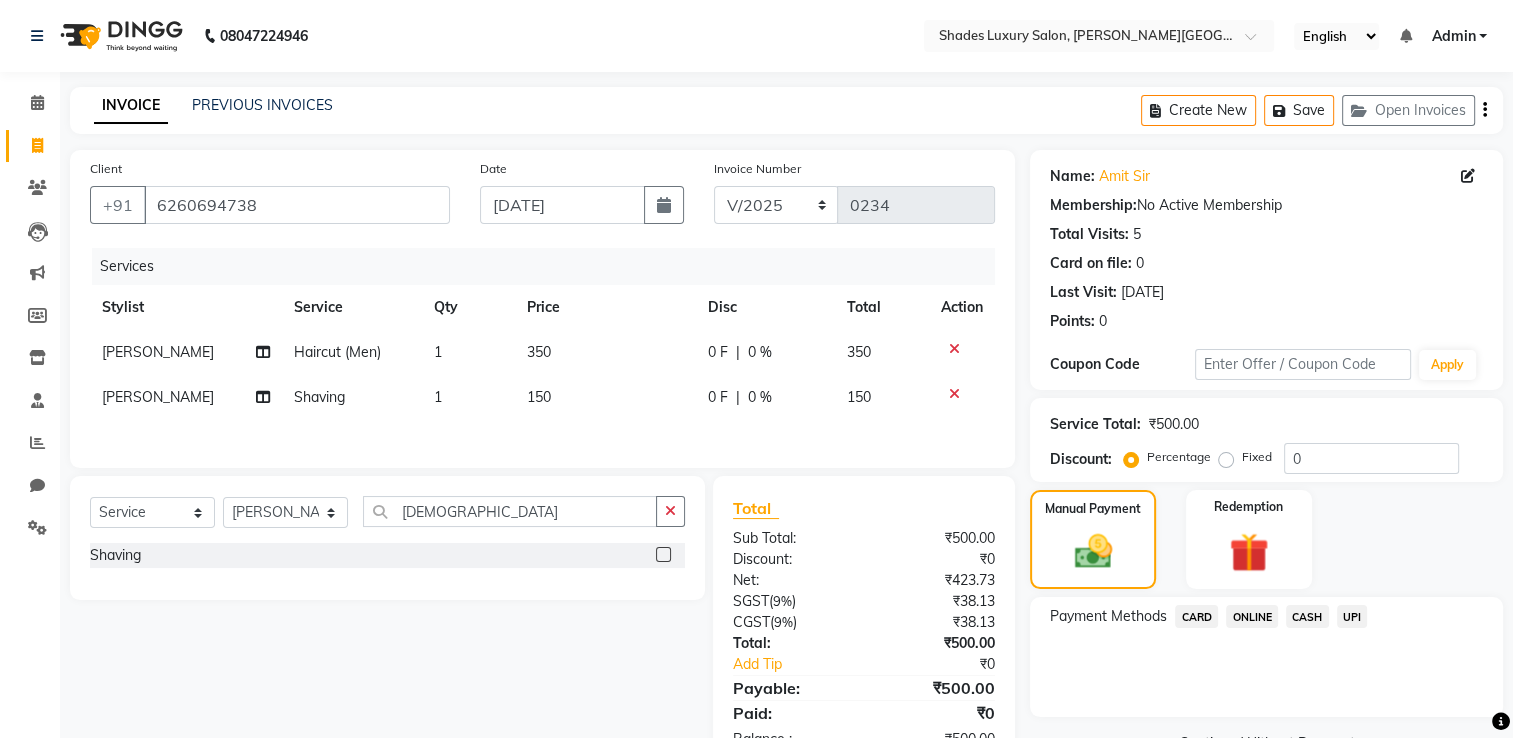 click on "ONLINE" 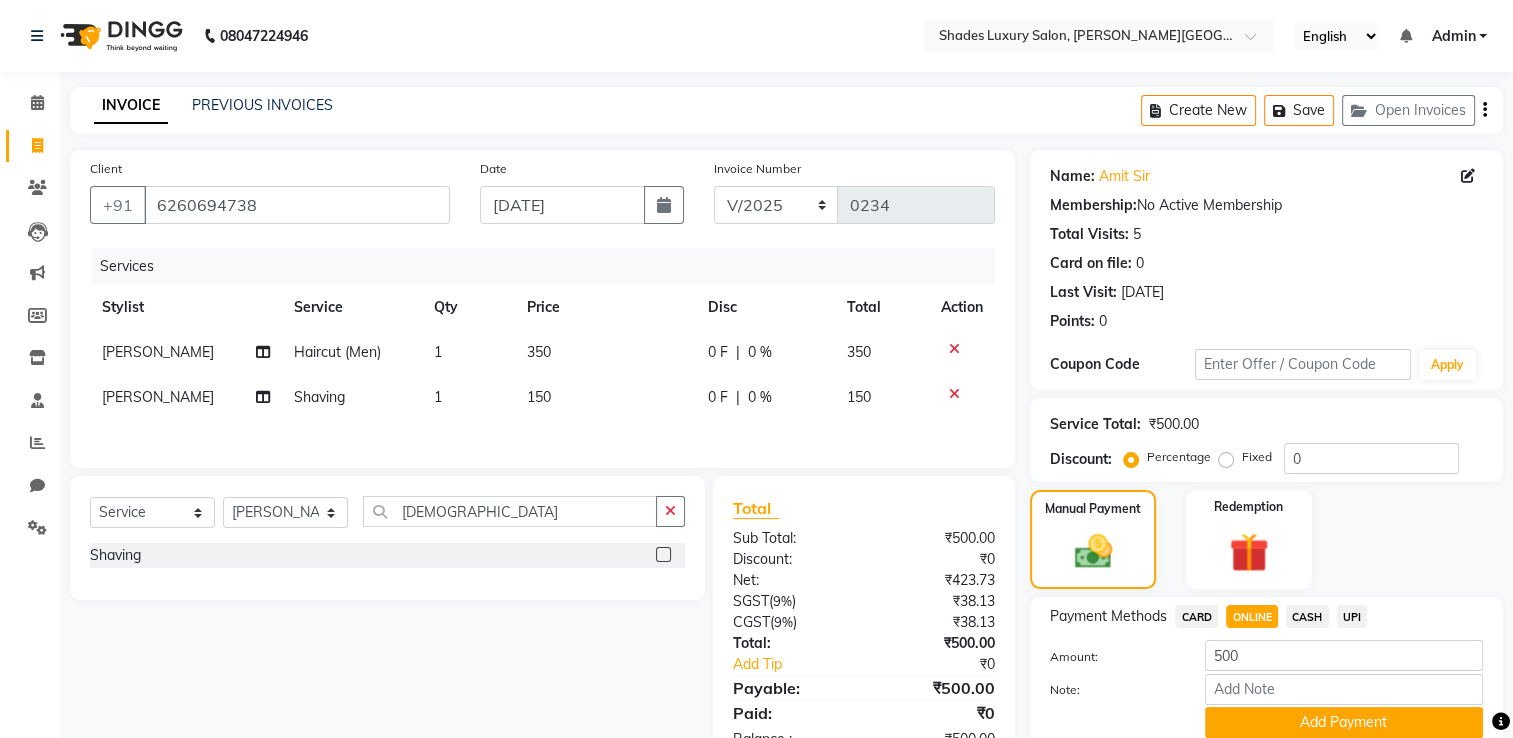 click on "CASH" 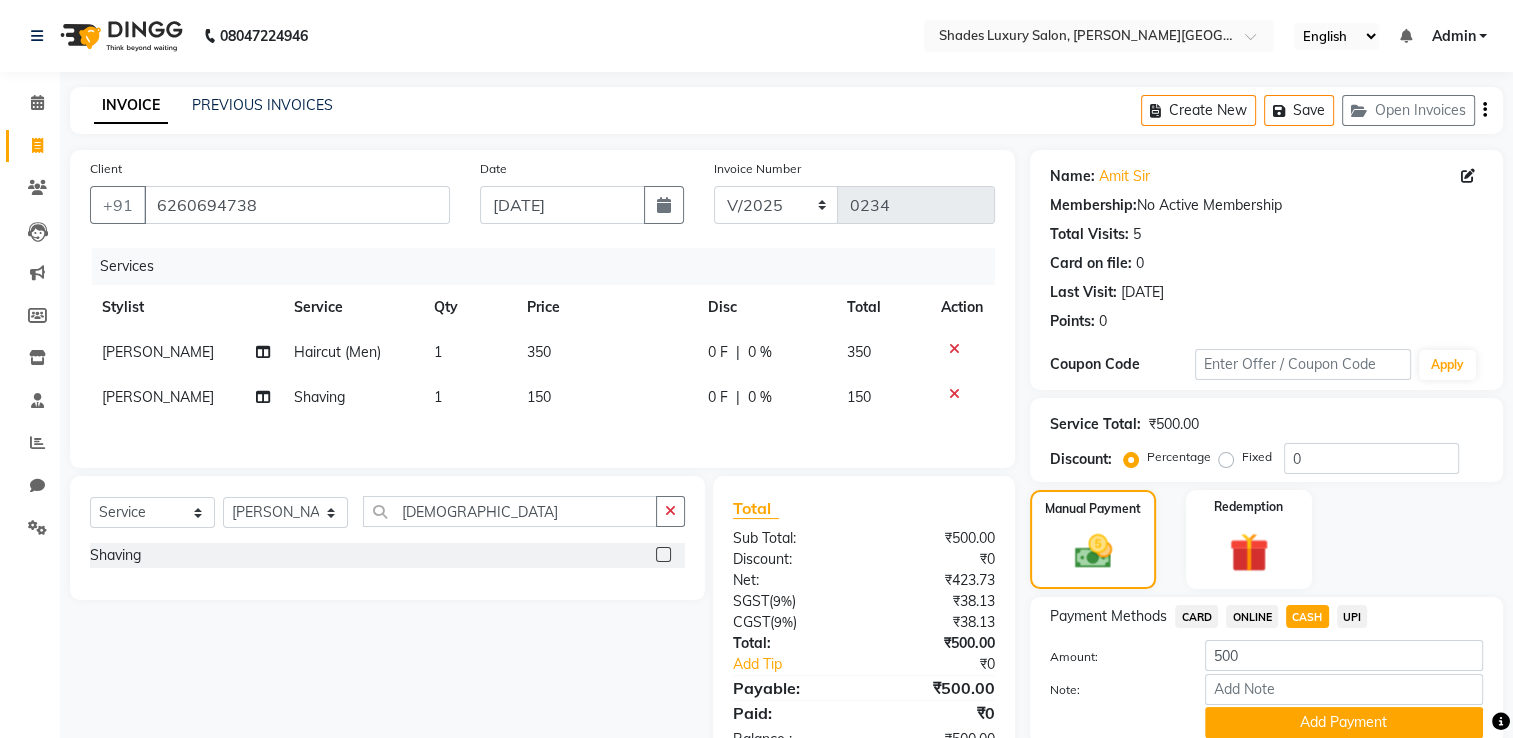 click on "150" 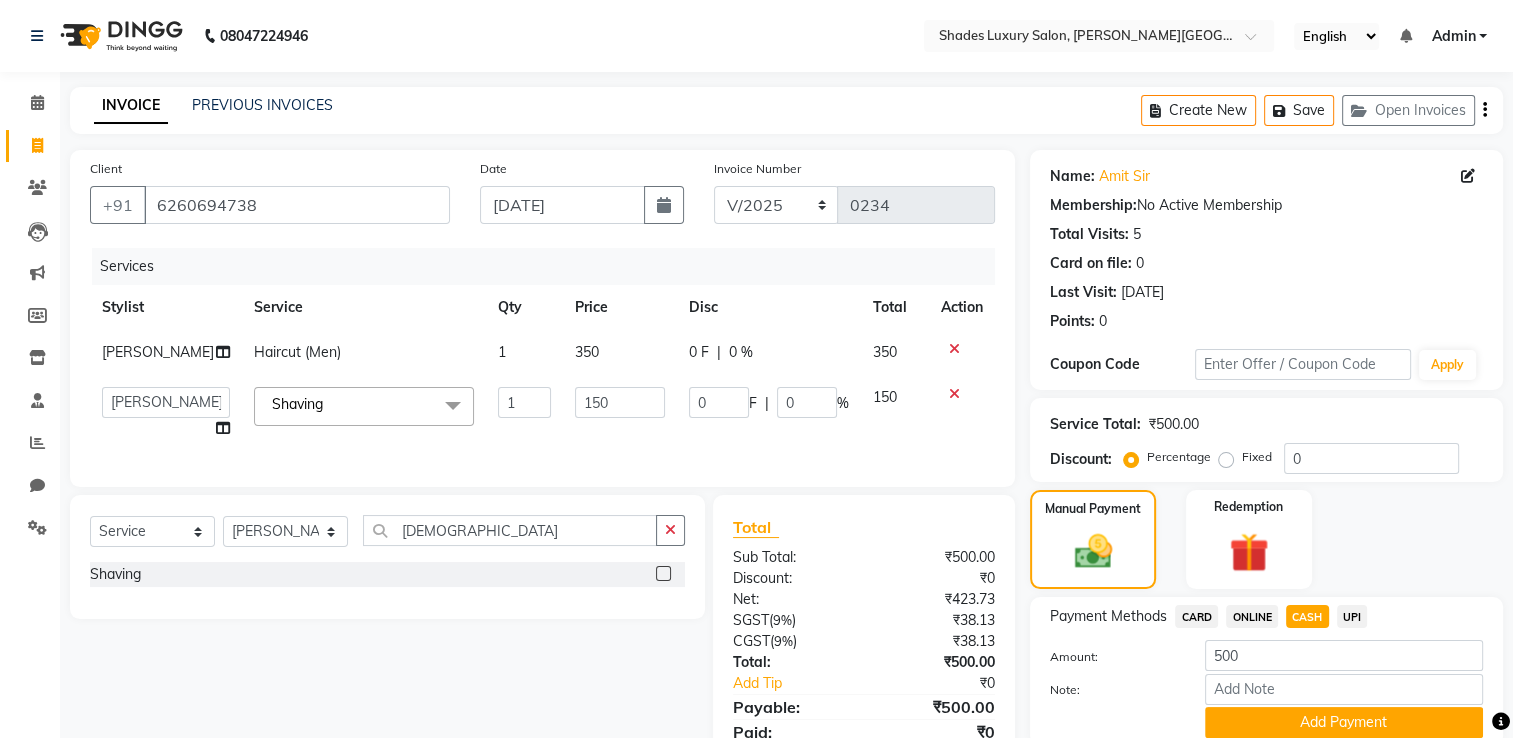click on "1" 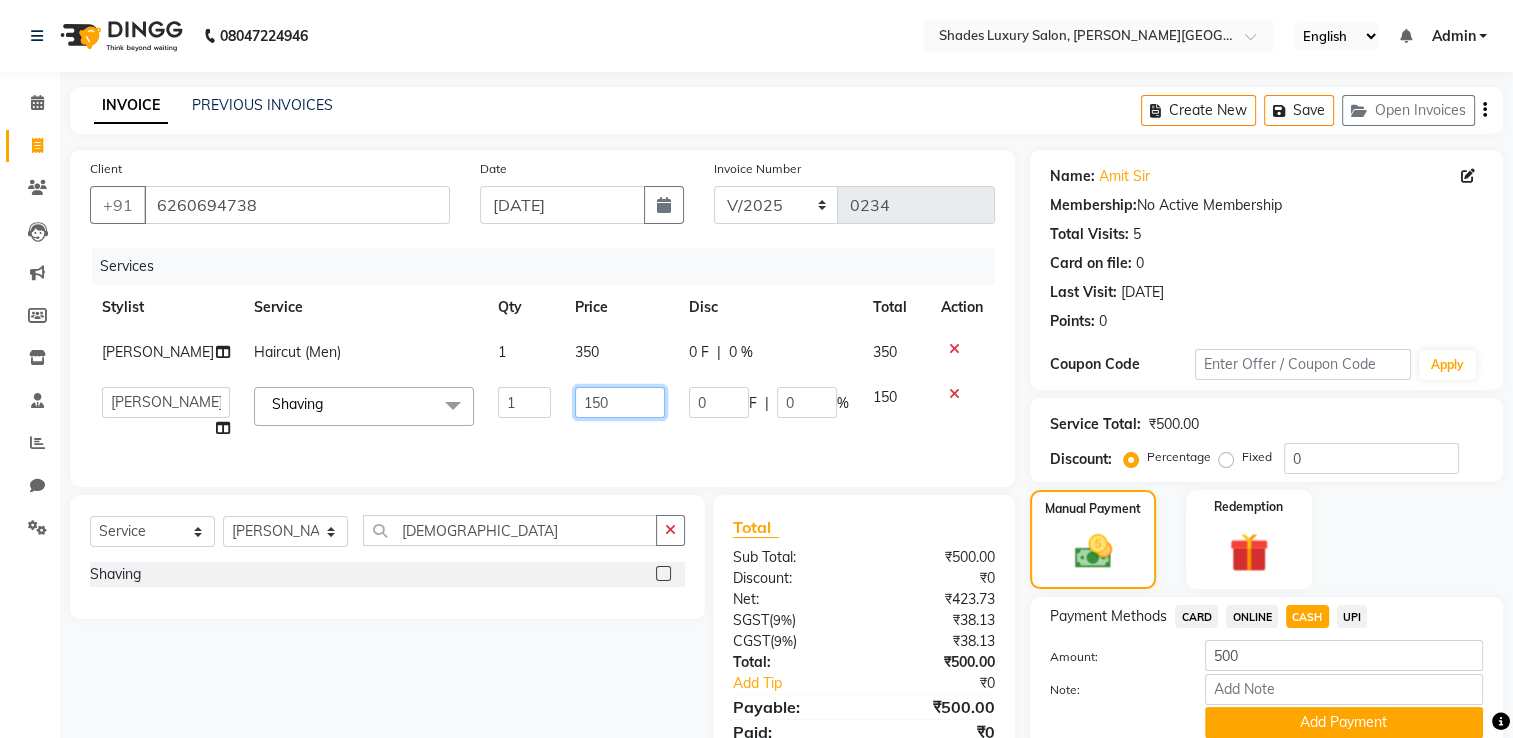 click on "150" 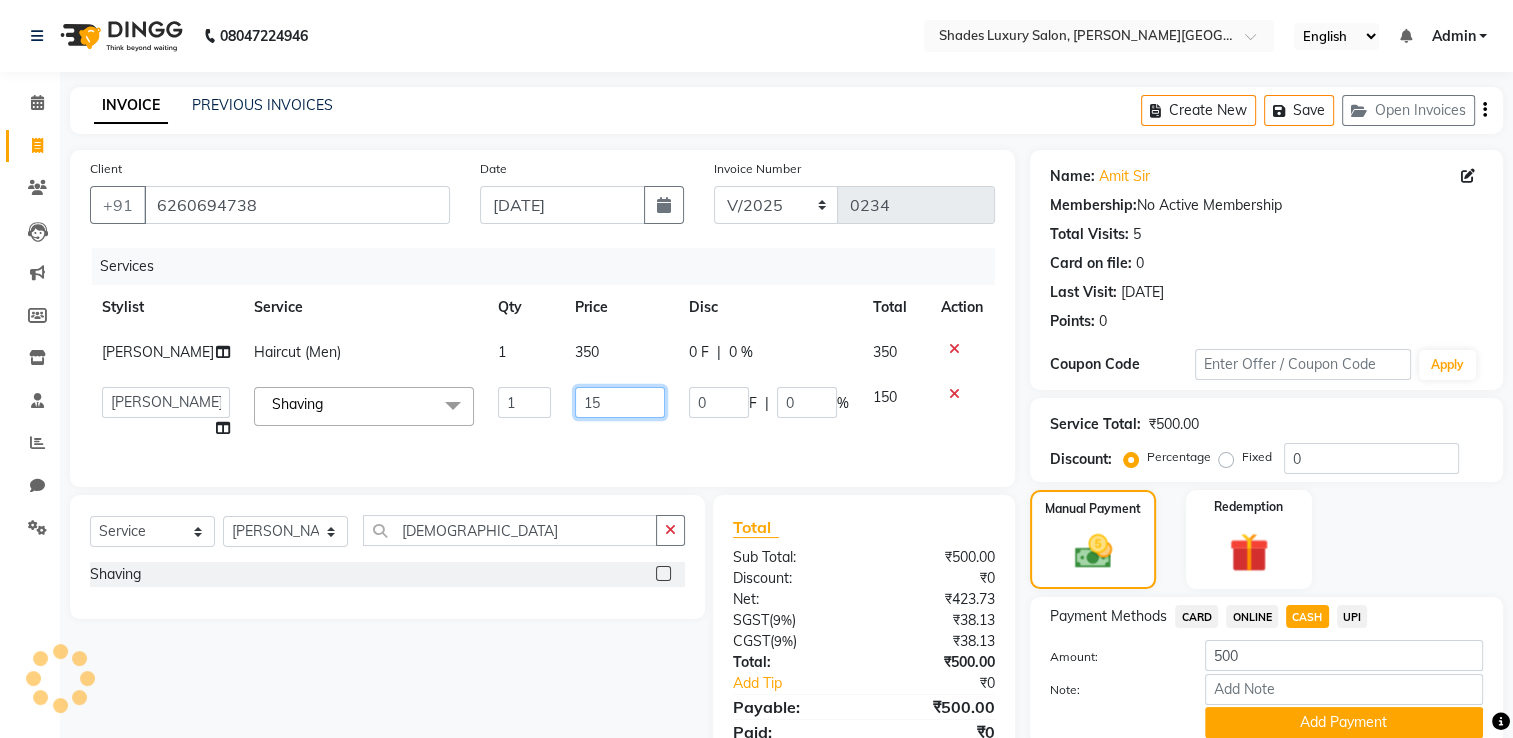type on "1" 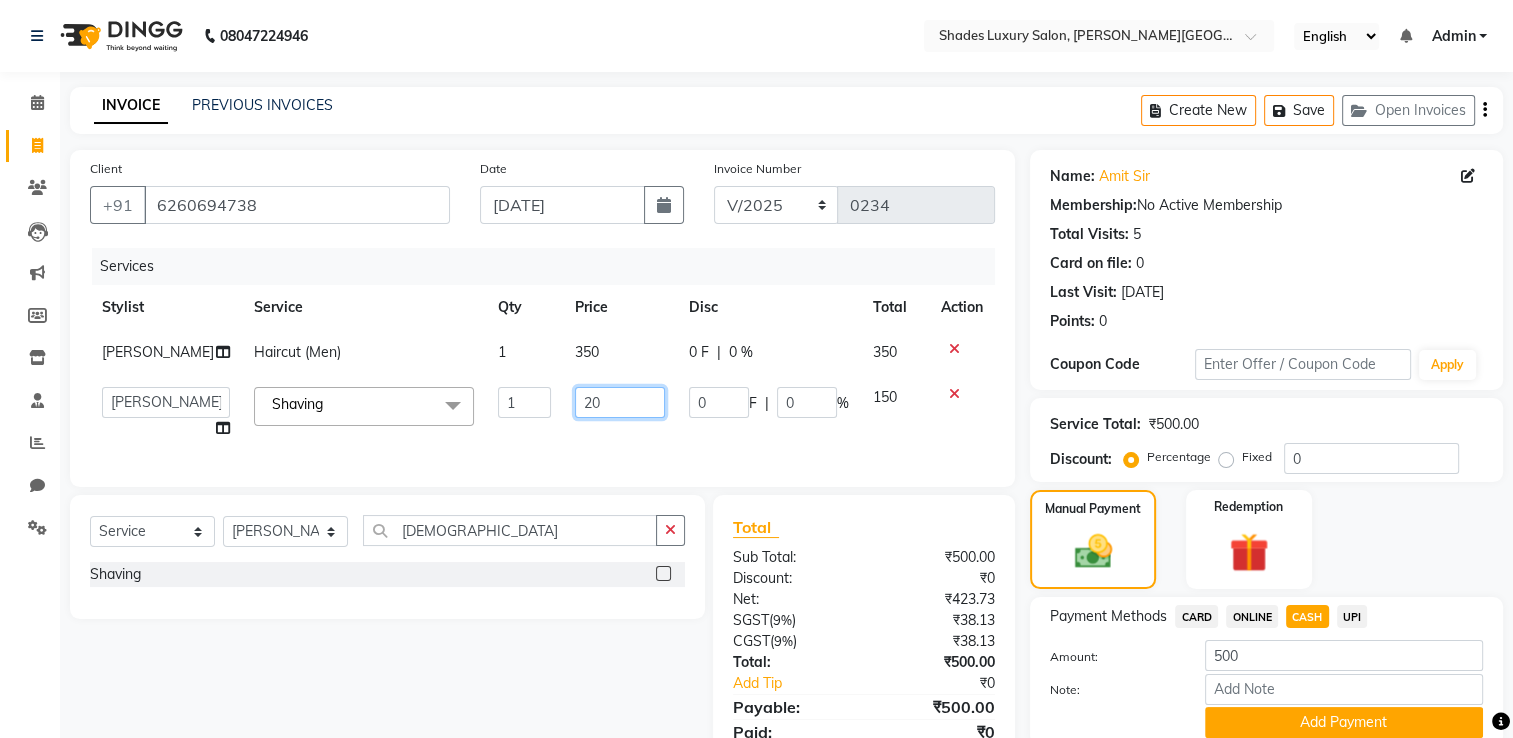 type on "200" 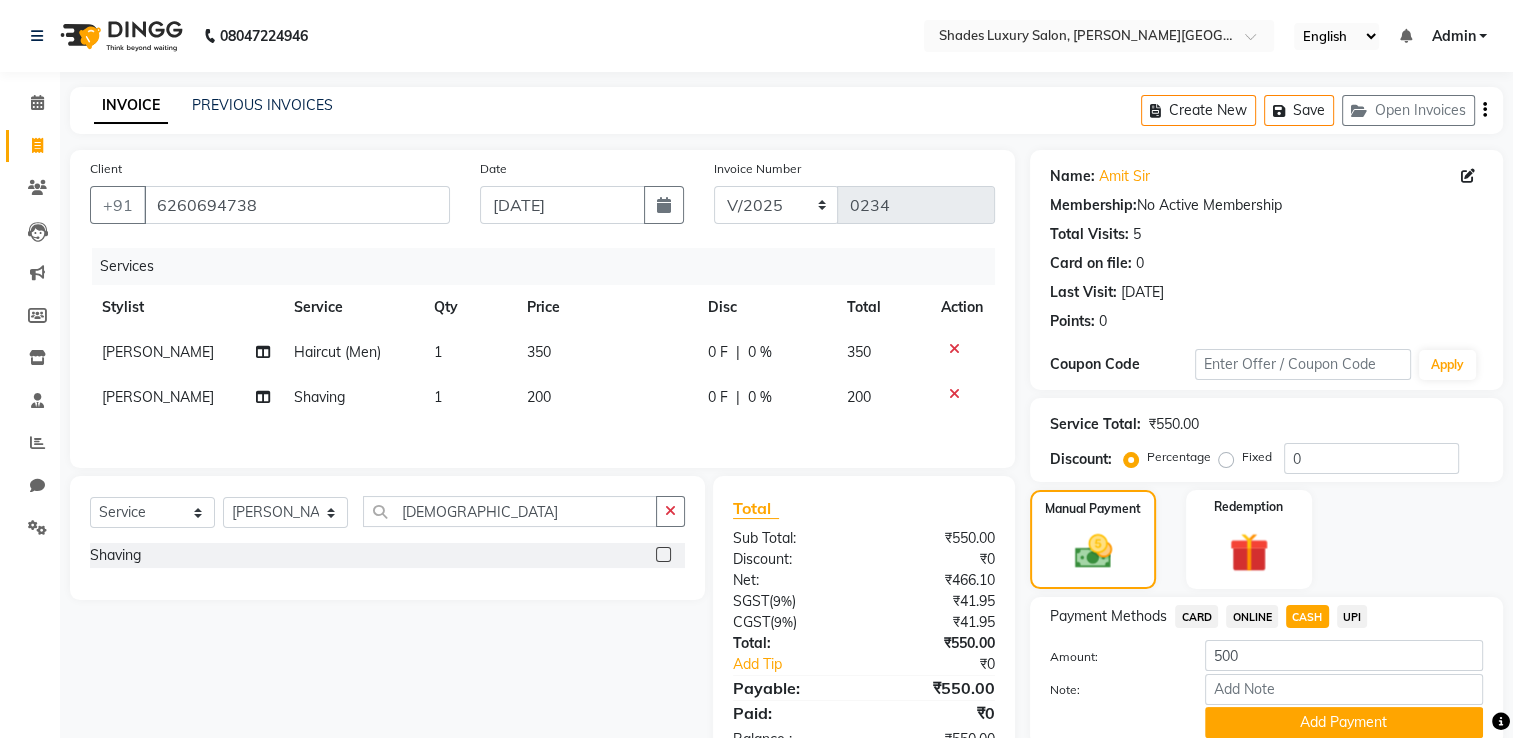 click on "Services Stylist Service Qty Price Disc Total Action shahbaj Haircut (Men) 1 350 0 F | 0 % 350 shahbaj  Shaving 1 200 0 F | 0 % 200" 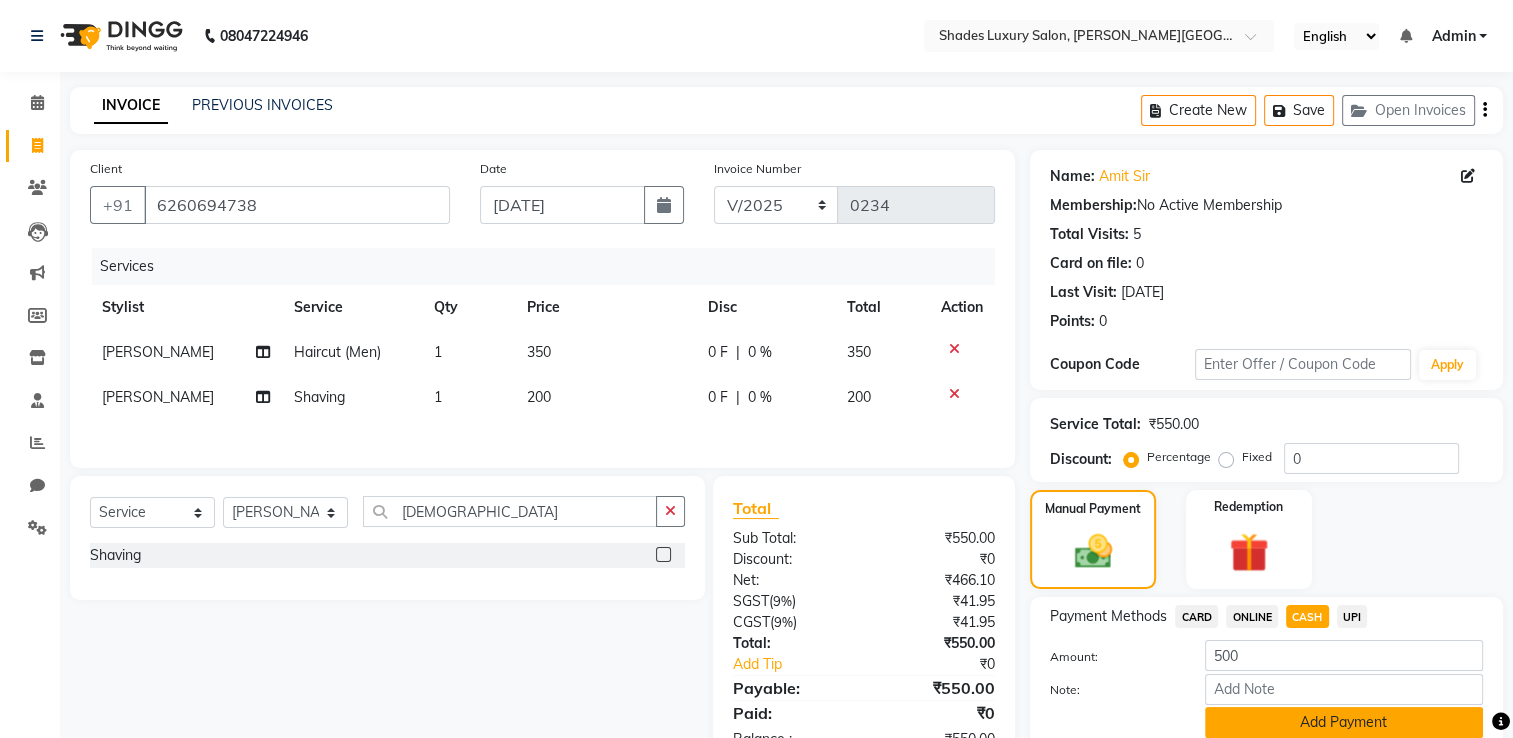click on "Add Payment" 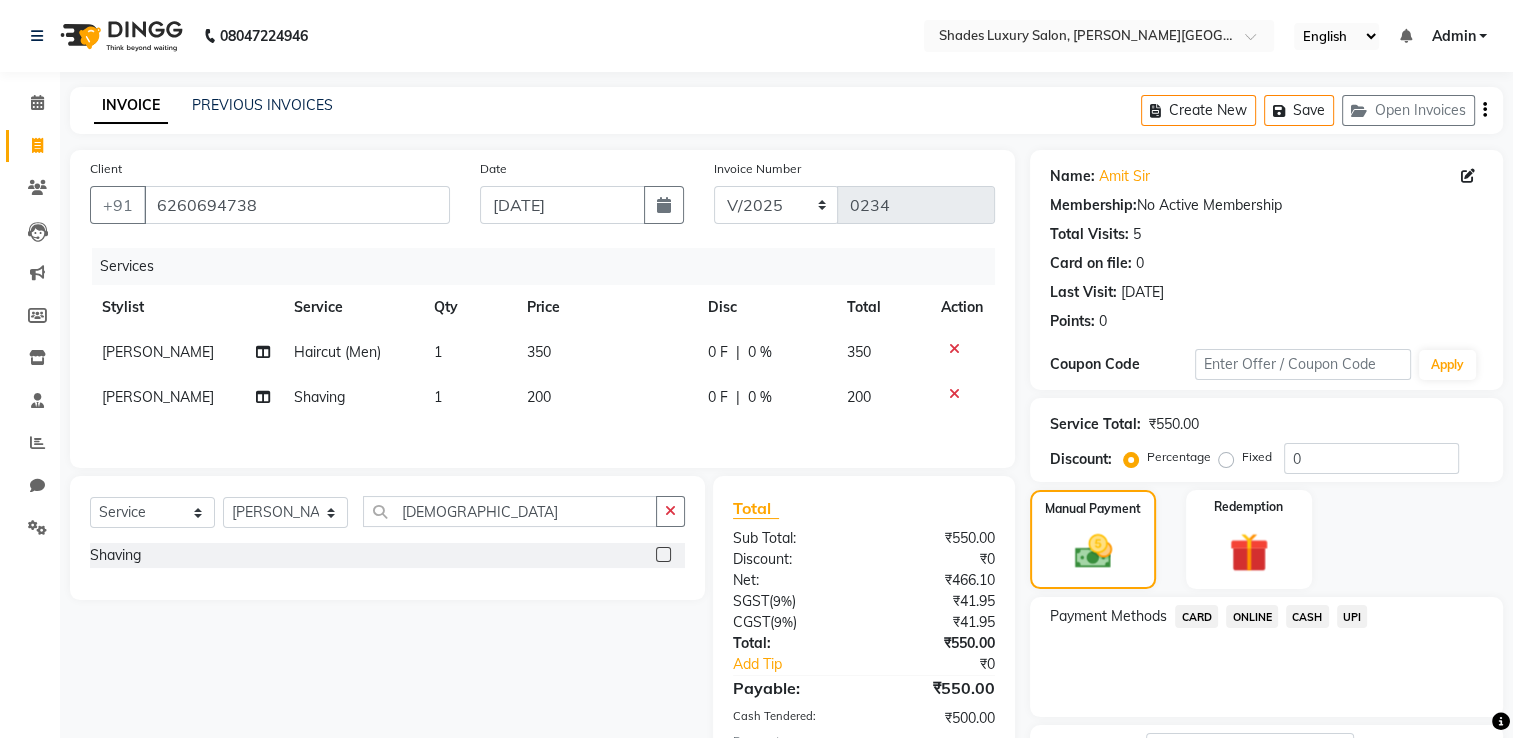 click on "ONLINE" 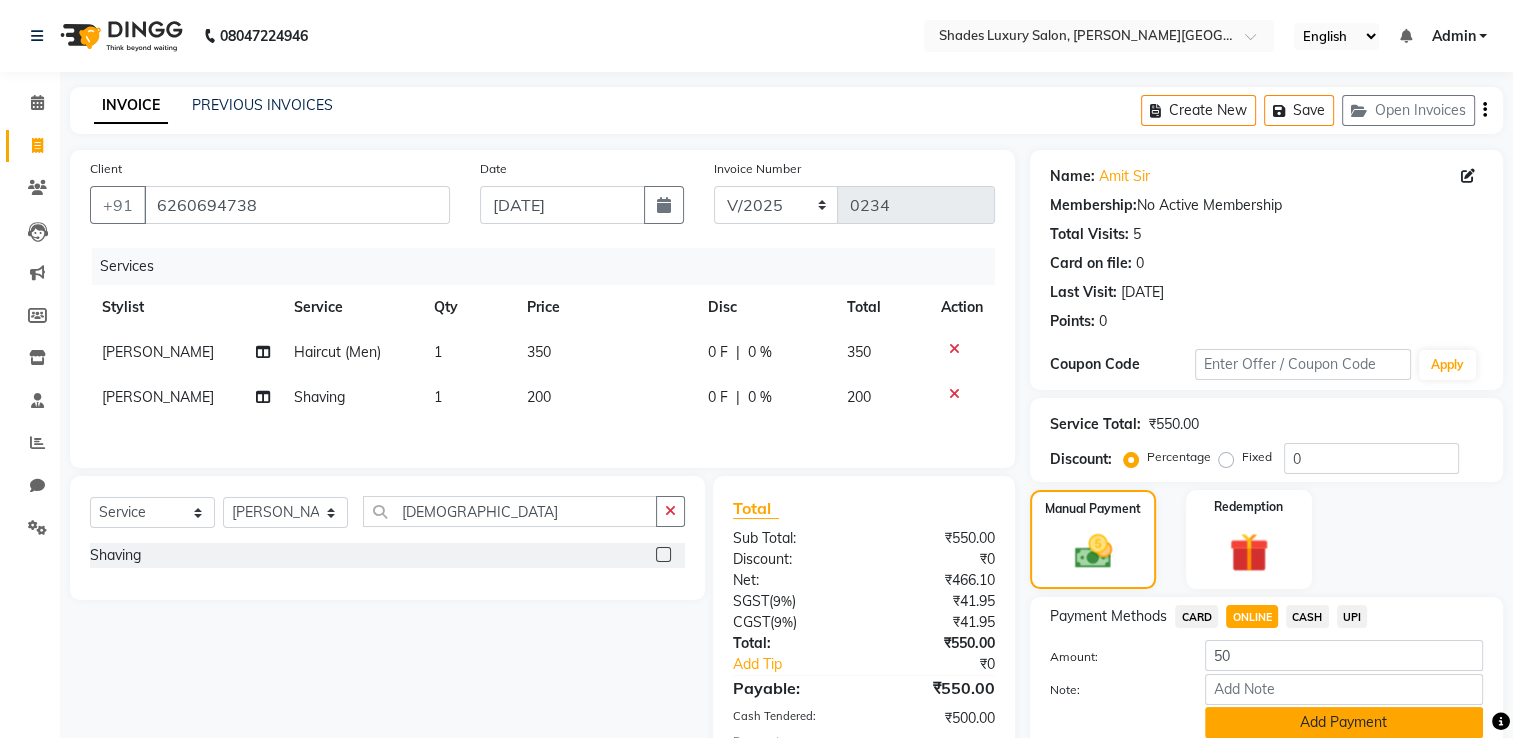 click on "Add Payment" 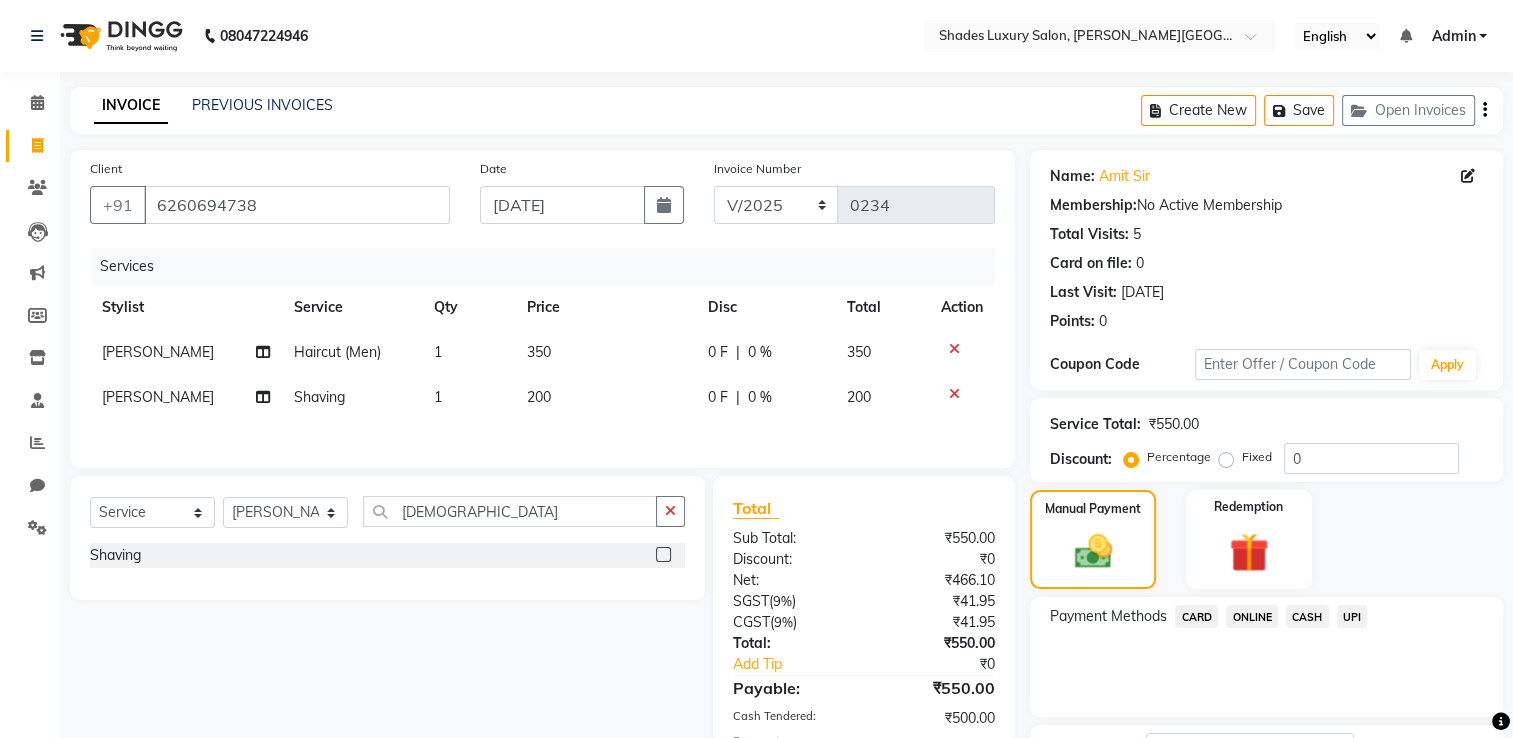 scroll, scrollTop: 161, scrollLeft: 0, axis: vertical 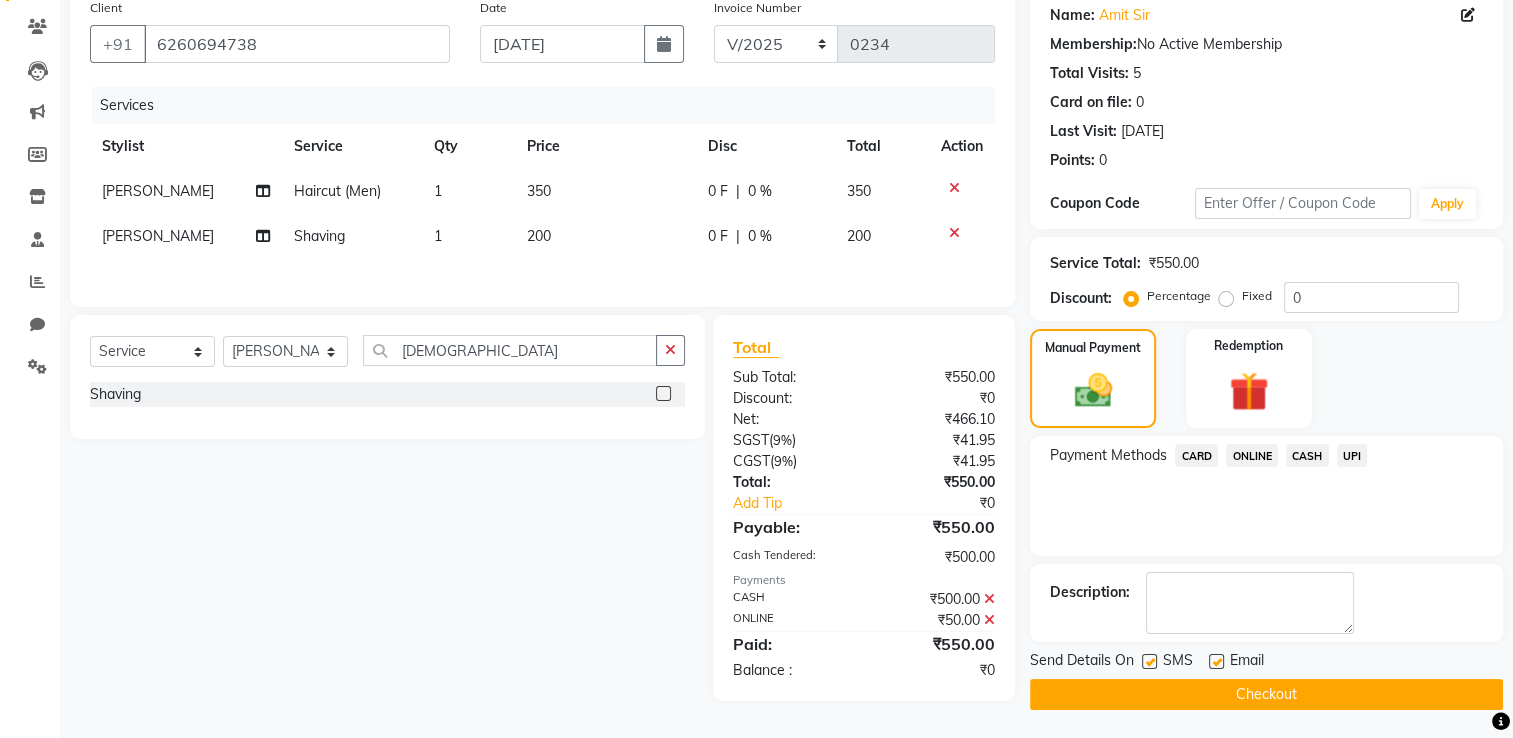 click on "Checkout" 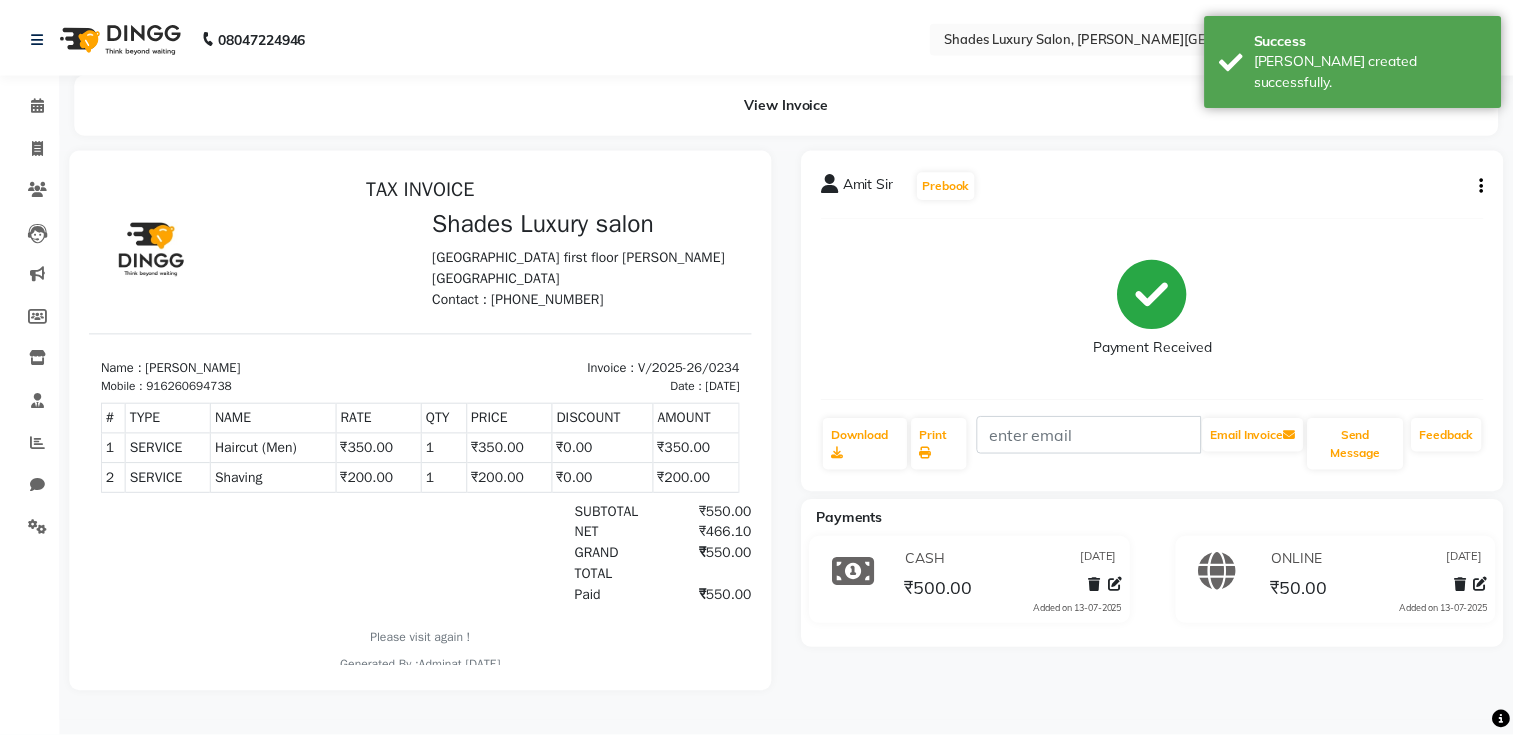scroll, scrollTop: 0, scrollLeft: 0, axis: both 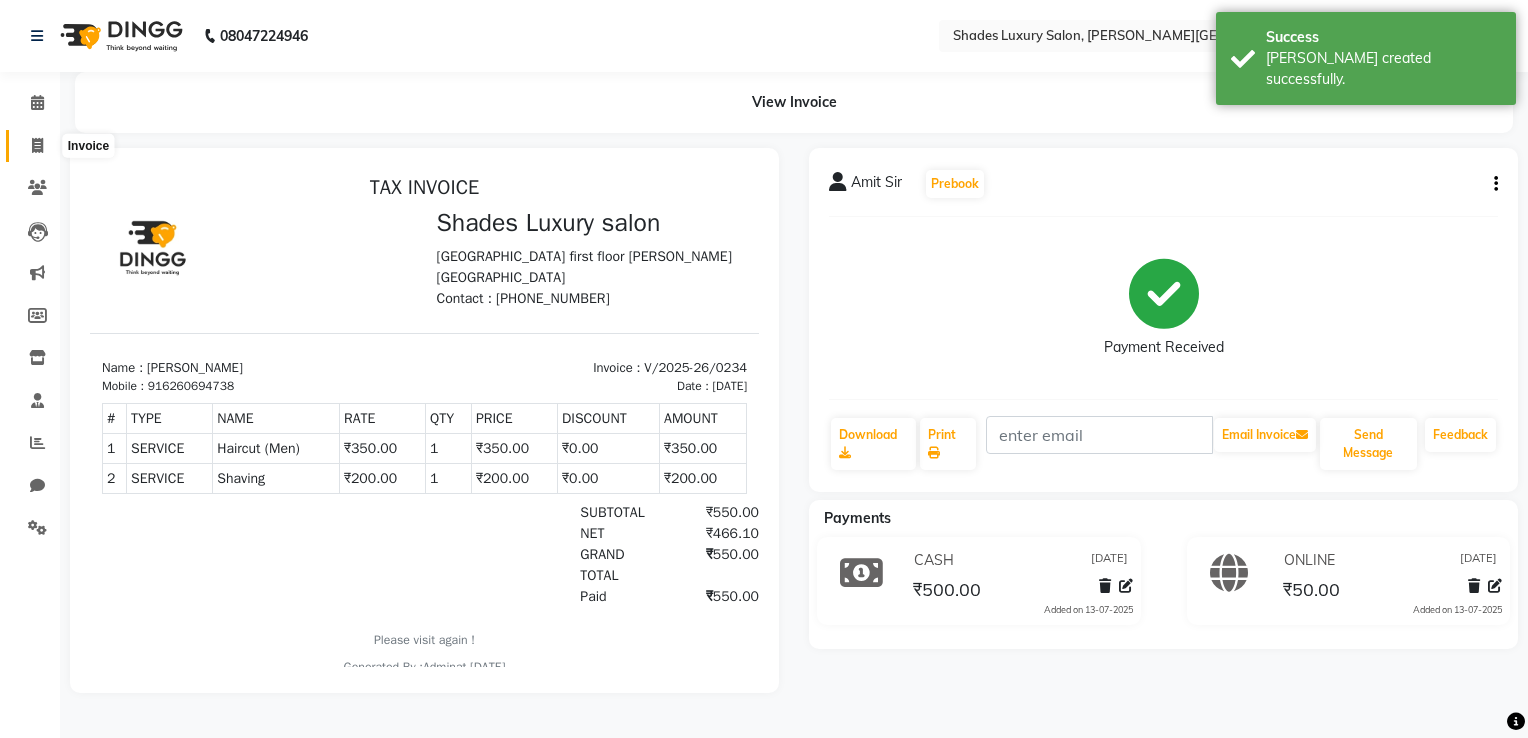click 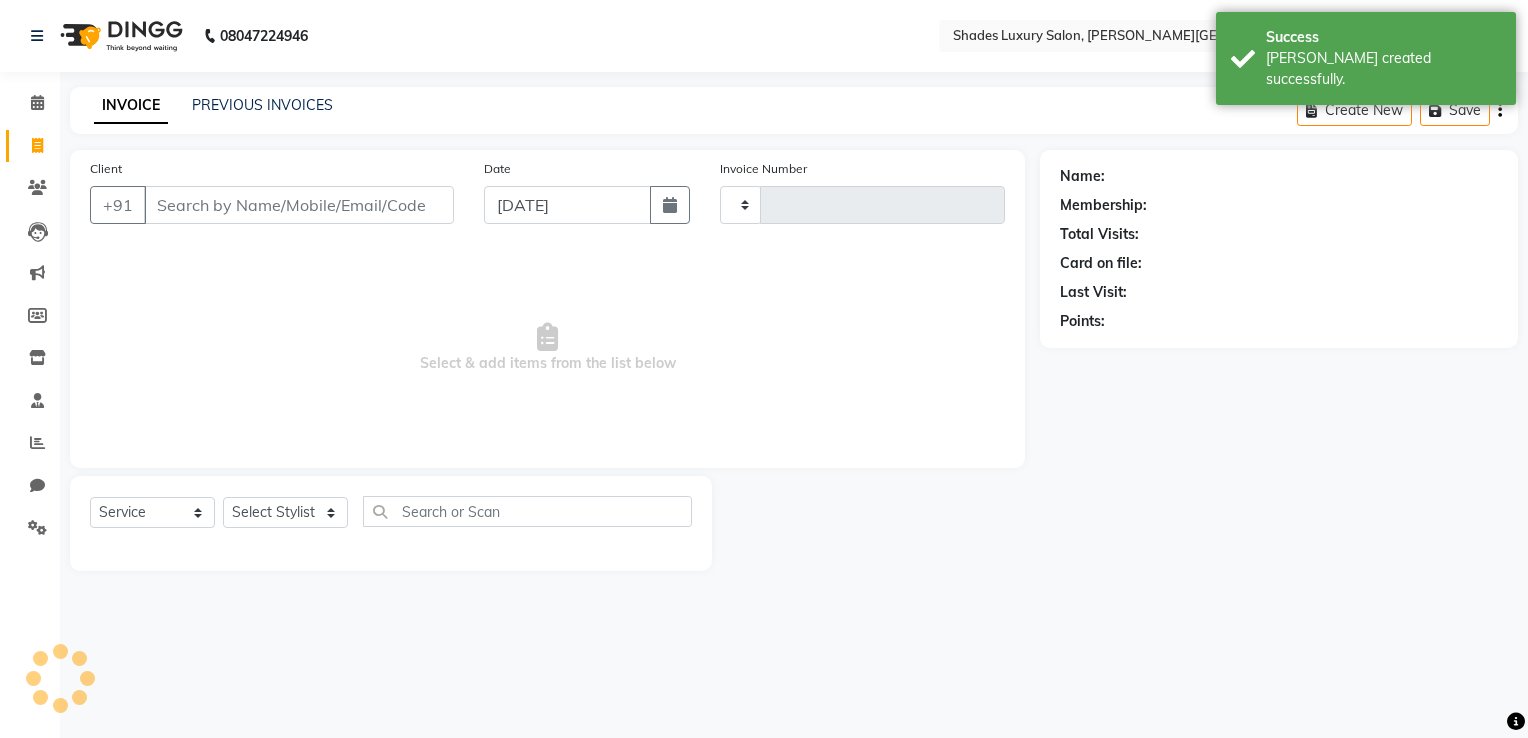 type on "0235" 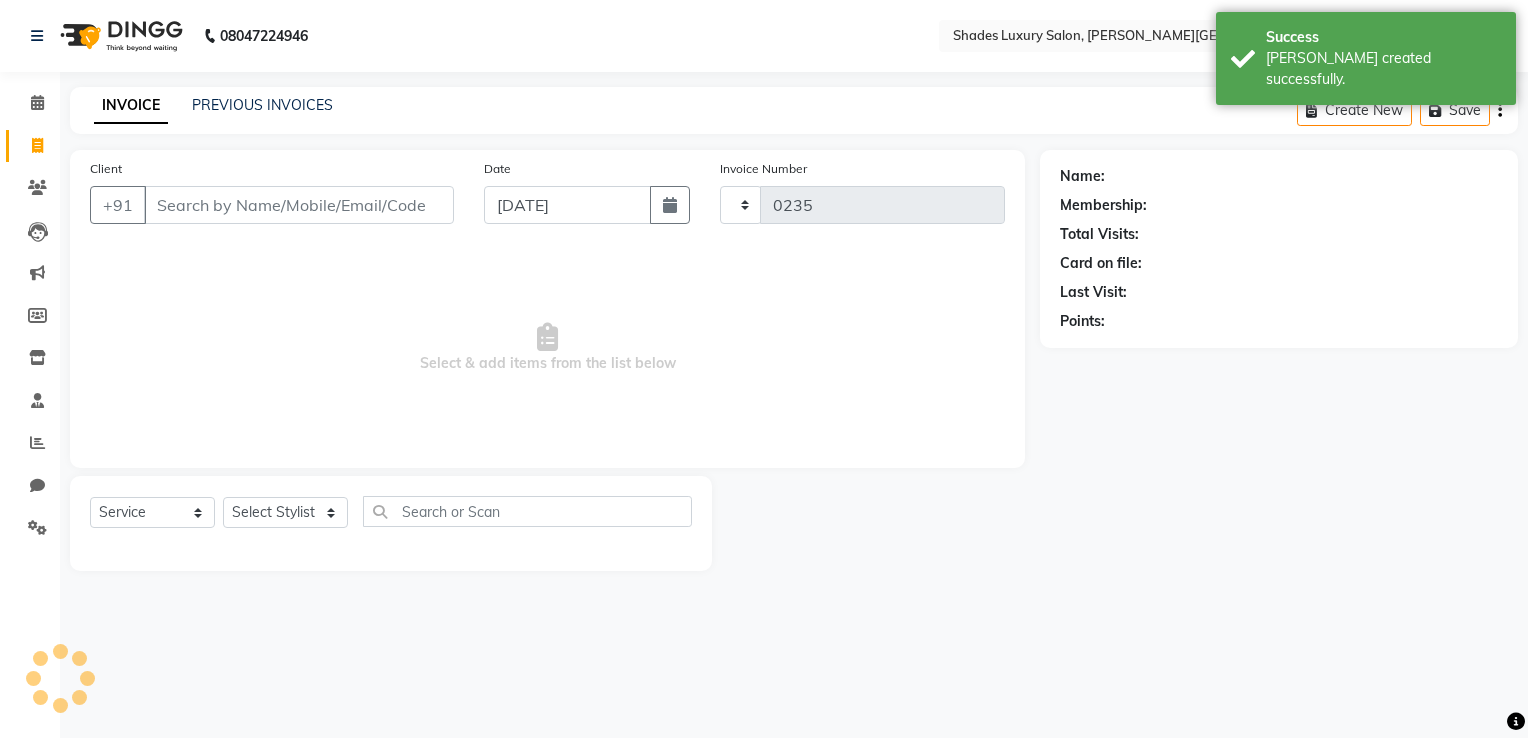 select on "8324" 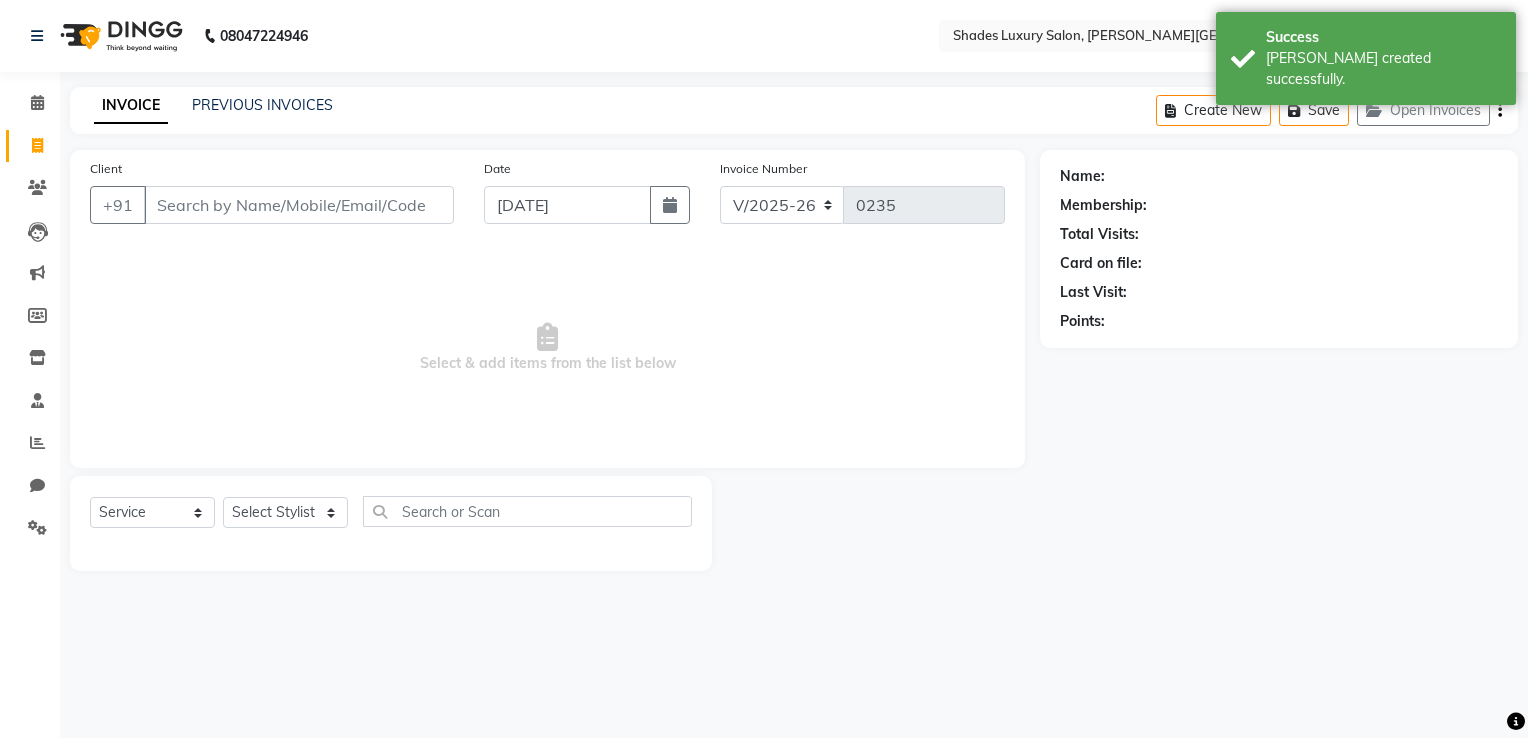 click on "Client" at bounding box center [299, 205] 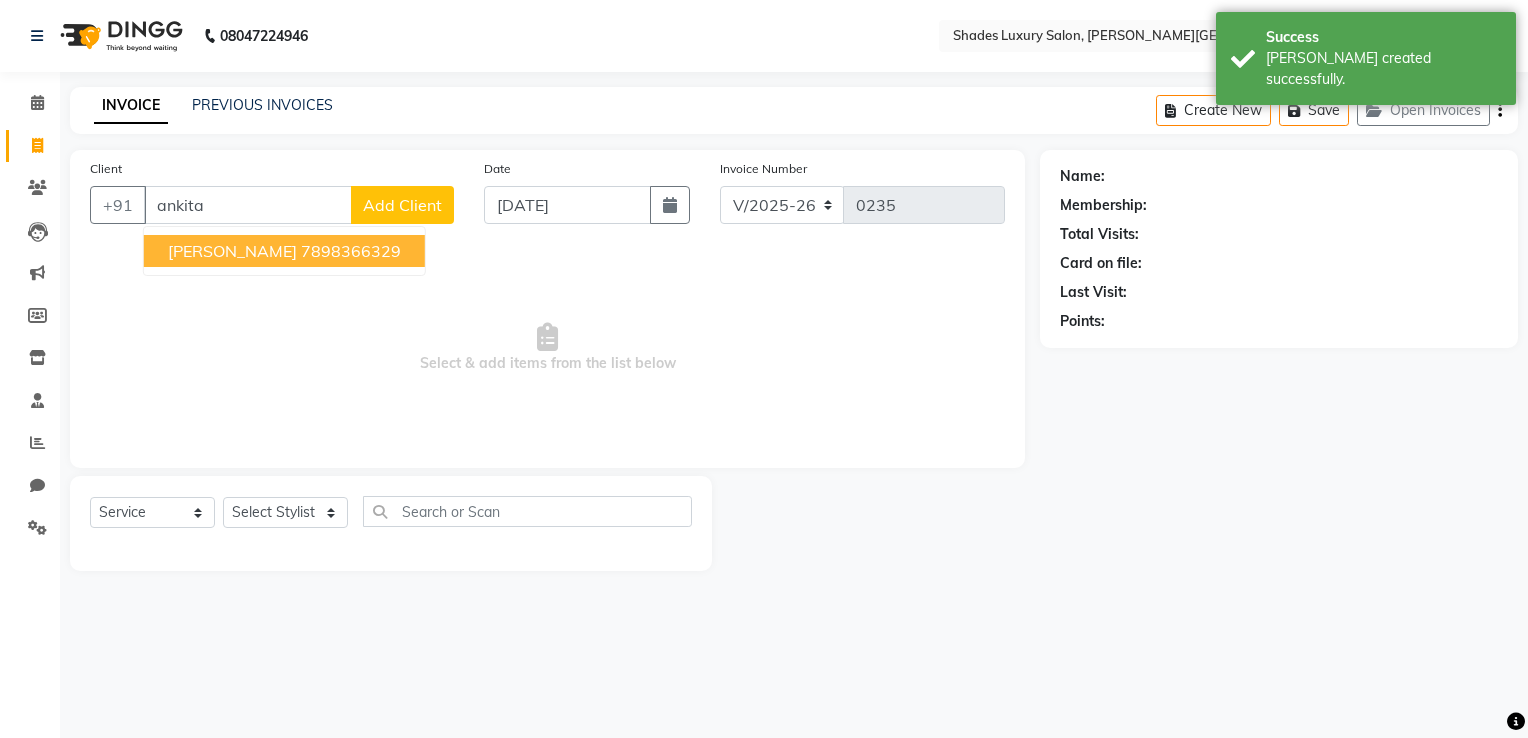 click on "Ankita Suman" at bounding box center [232, 251] 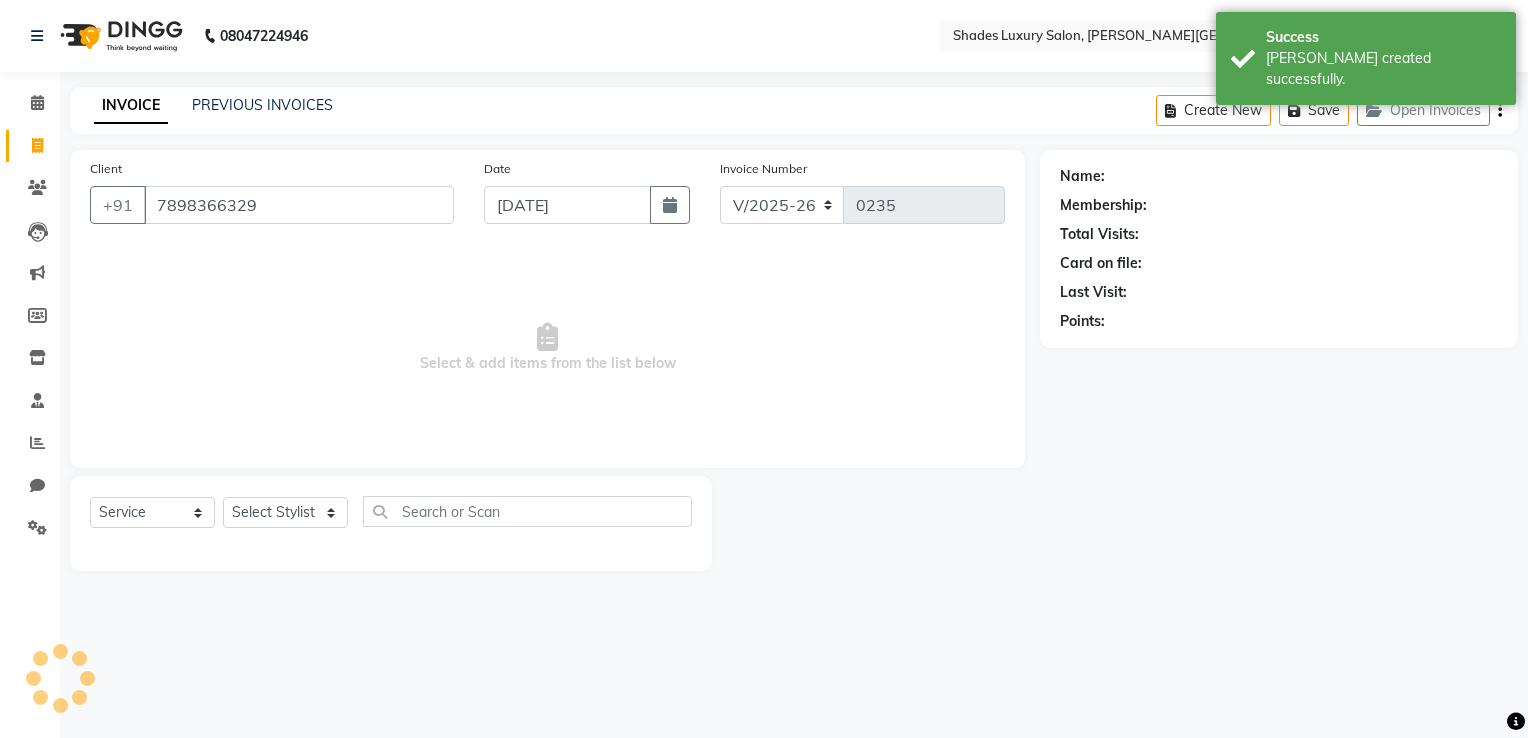 type on "7898366329" 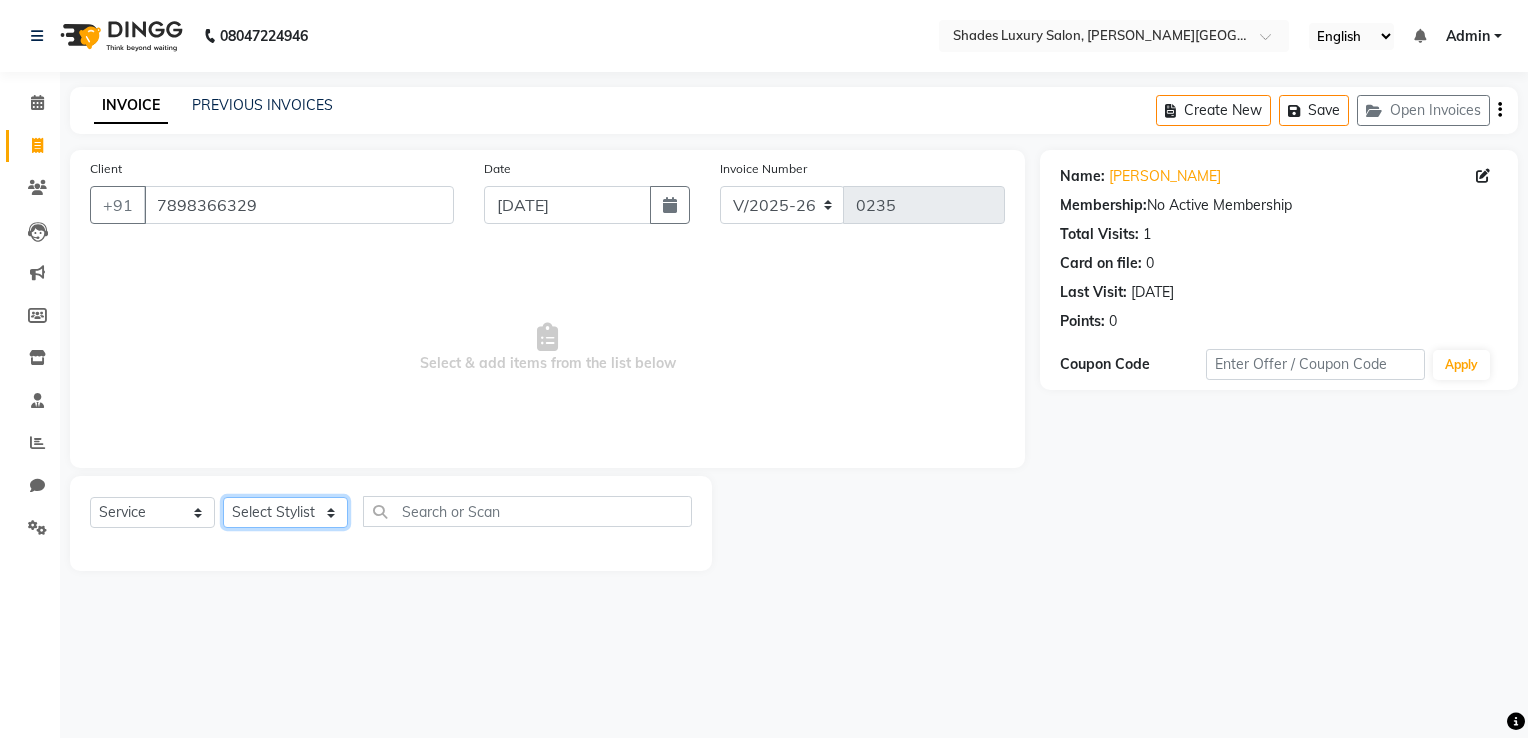 click on "Select Stylist Asha Maam Chandani Mamta Nasim Sir Palak Verma Rashi salman Samar shahbaj" 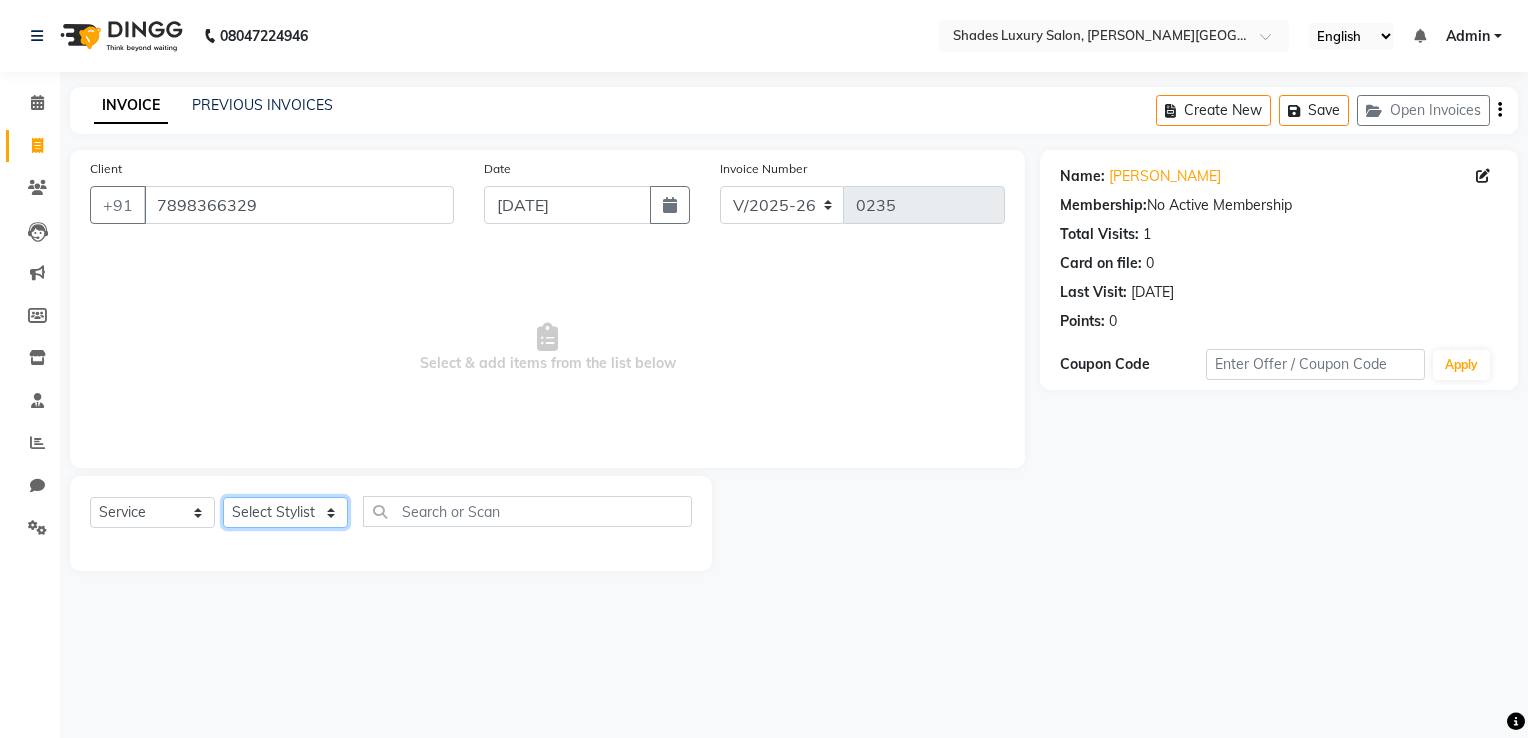 select on "80641" 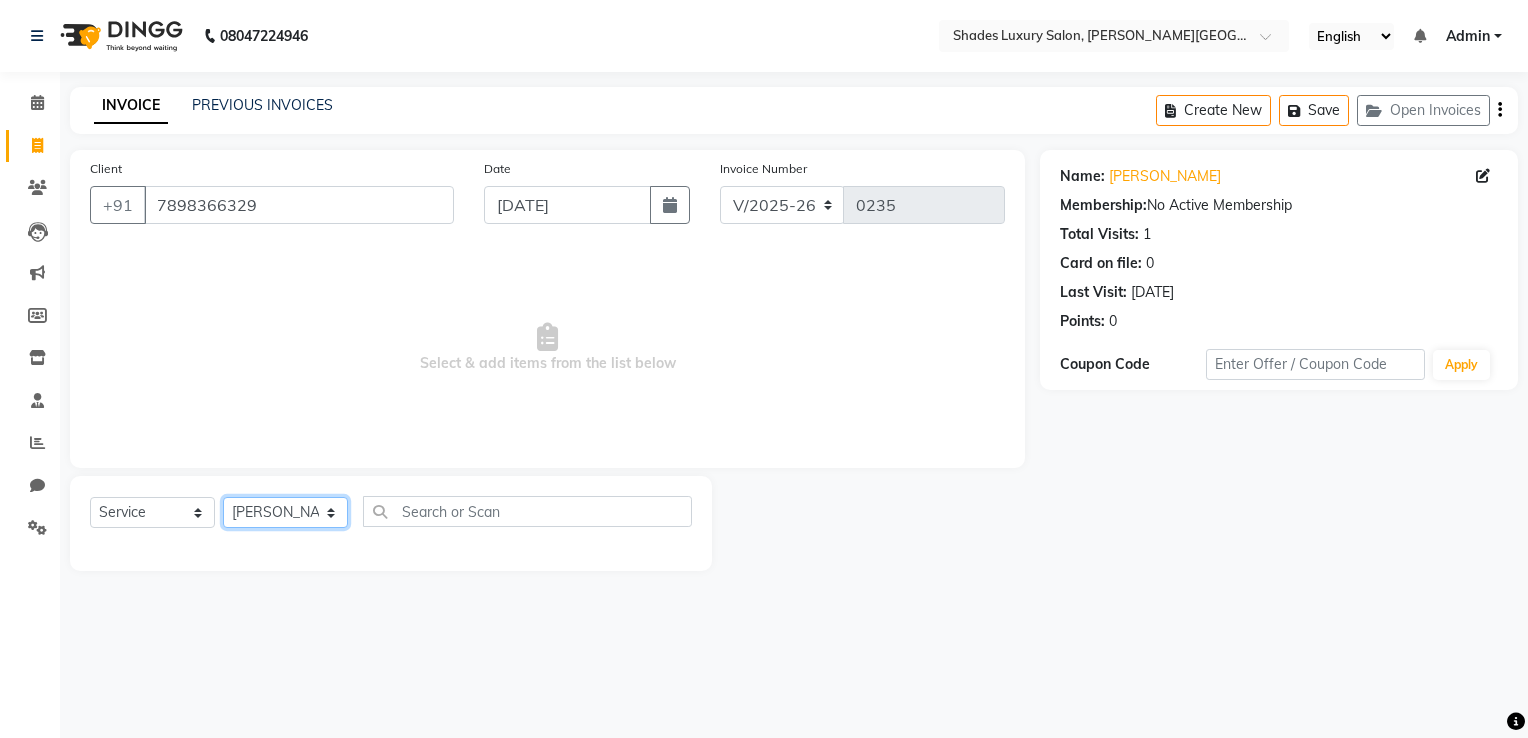 click on "Select Stylist Asha Maam Chandani Mamta Nasim Sir Palak Verma Rashi salman Samar shahbaj" 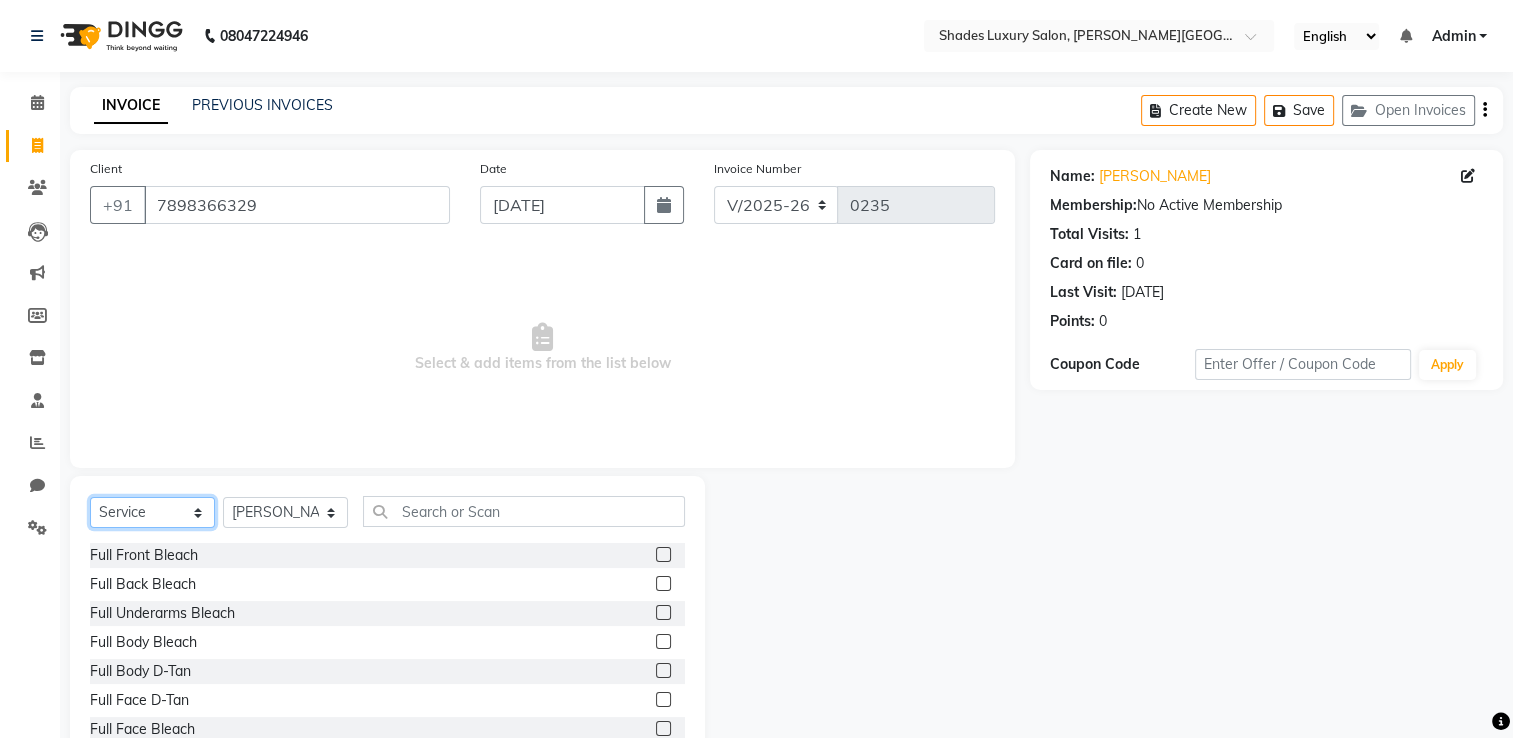 click on "Select  Service  Product  Membership  Package Voucher Prepaid Gift Card" 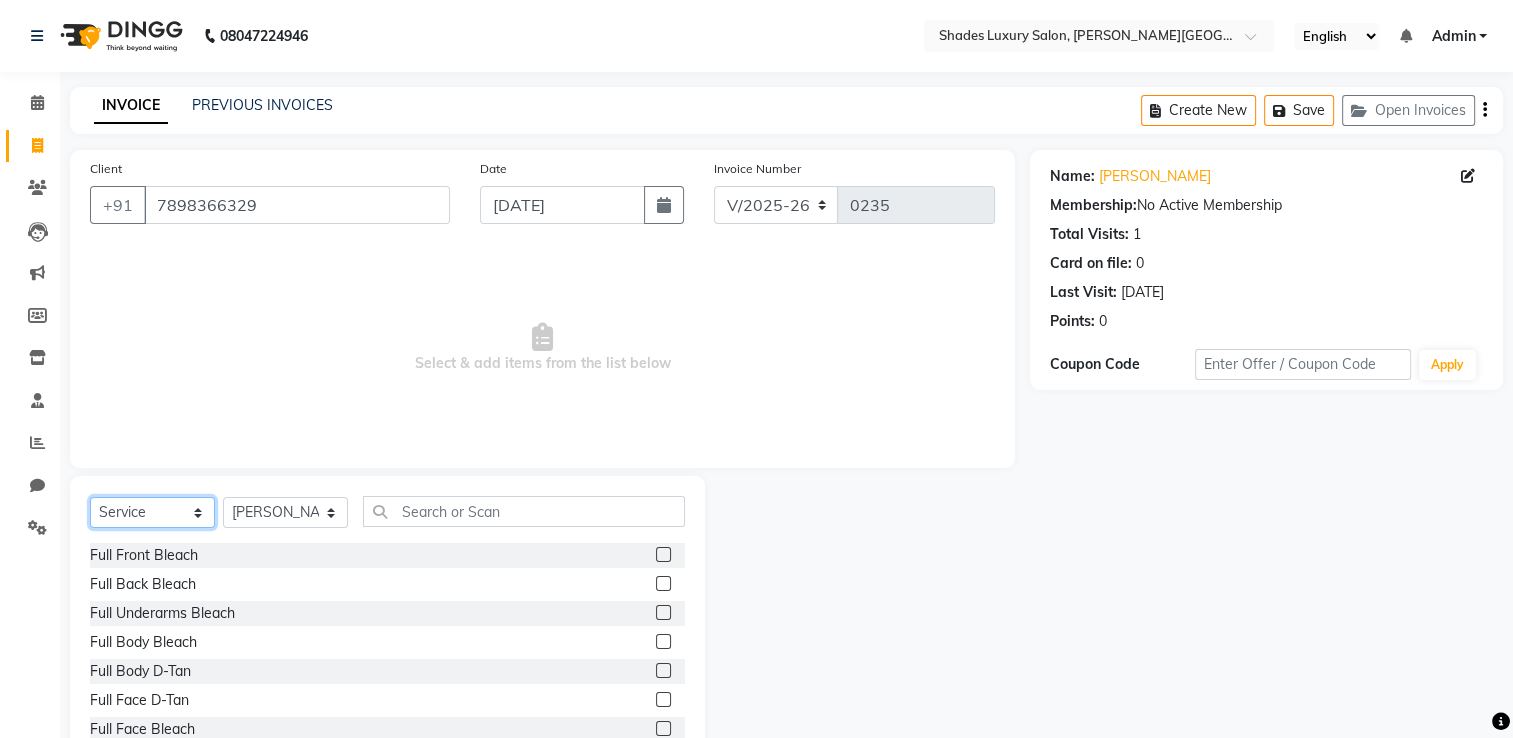 select on "product" 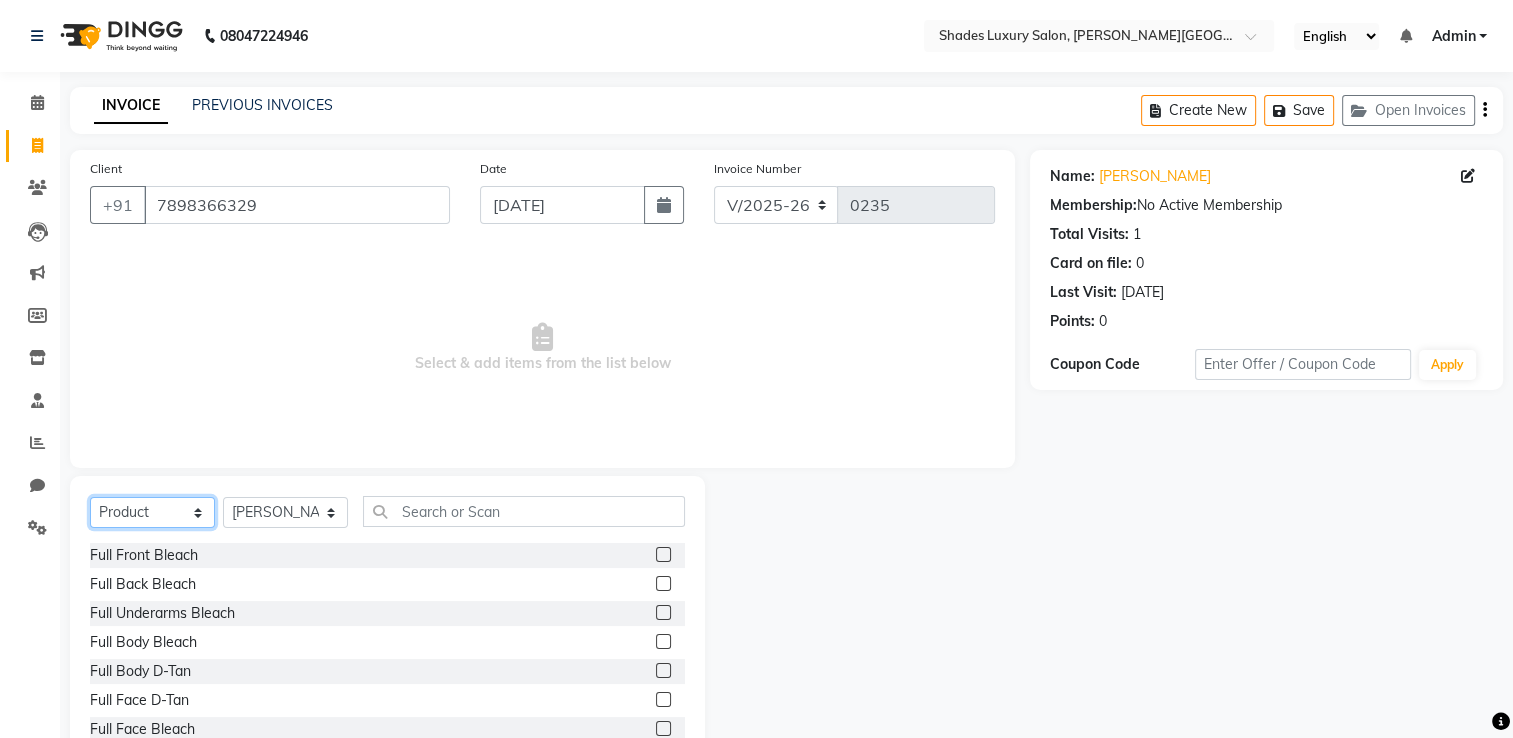 click on "Select  Service  Product  Membership  Package Voucher Prepaid Gift Card" 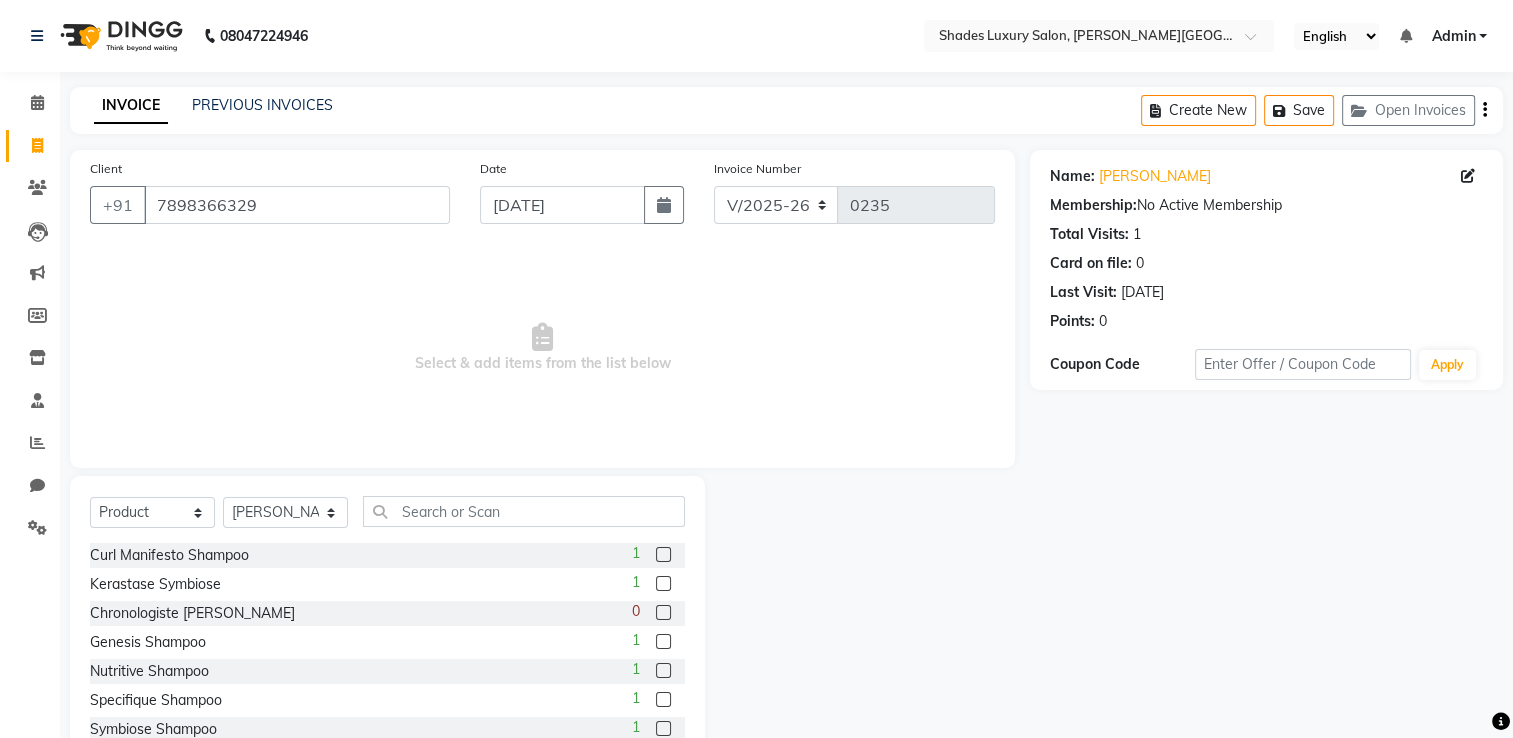 click on "Select  Service  Product  Membership  Package Voucher Prepaid Gift Card  Select Stylist Asha Maam Chandani Mamta Nasim Sir Palak Verma Rashi salman Samar shahbaj" 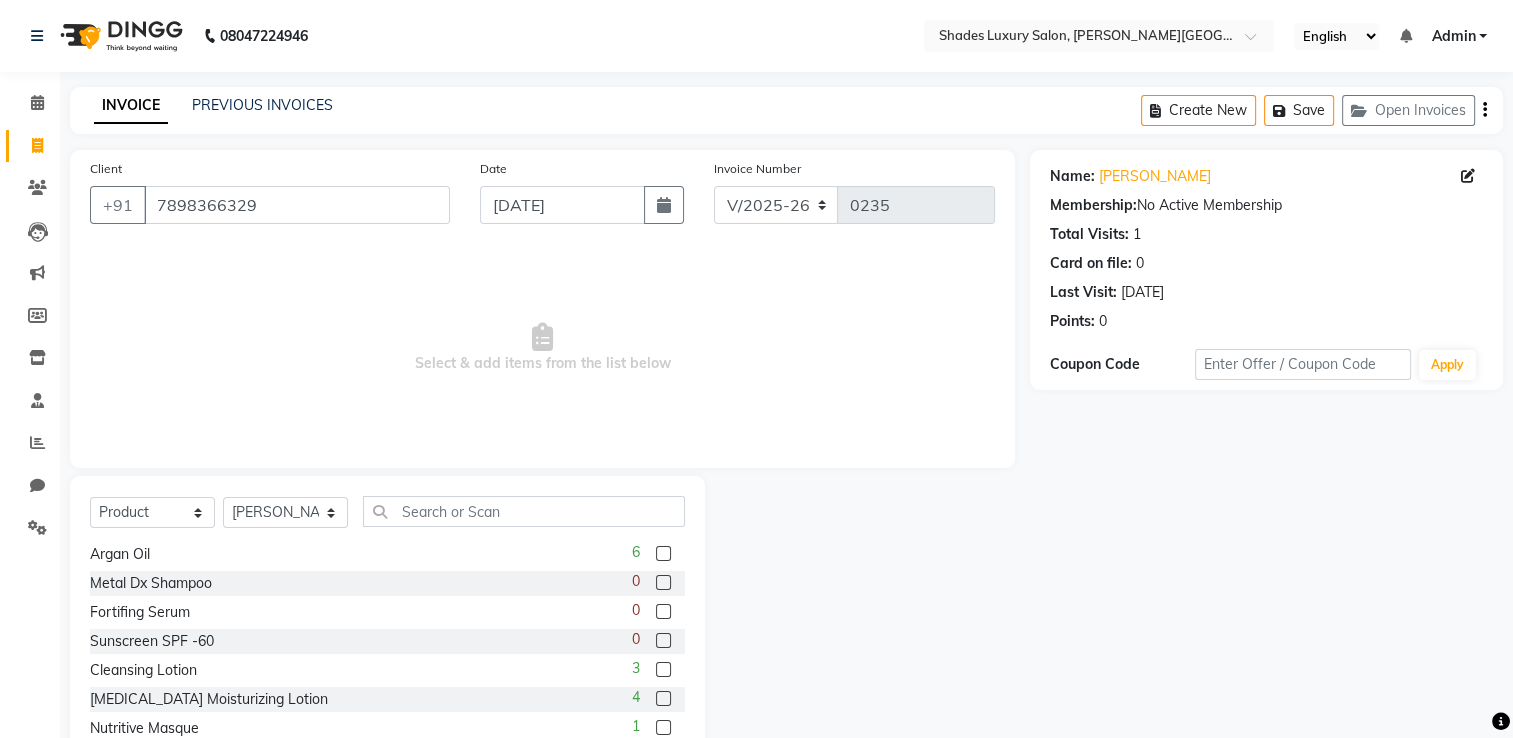 scroll, scrollTop: 553, scrollLeft: 0, axis: vertical 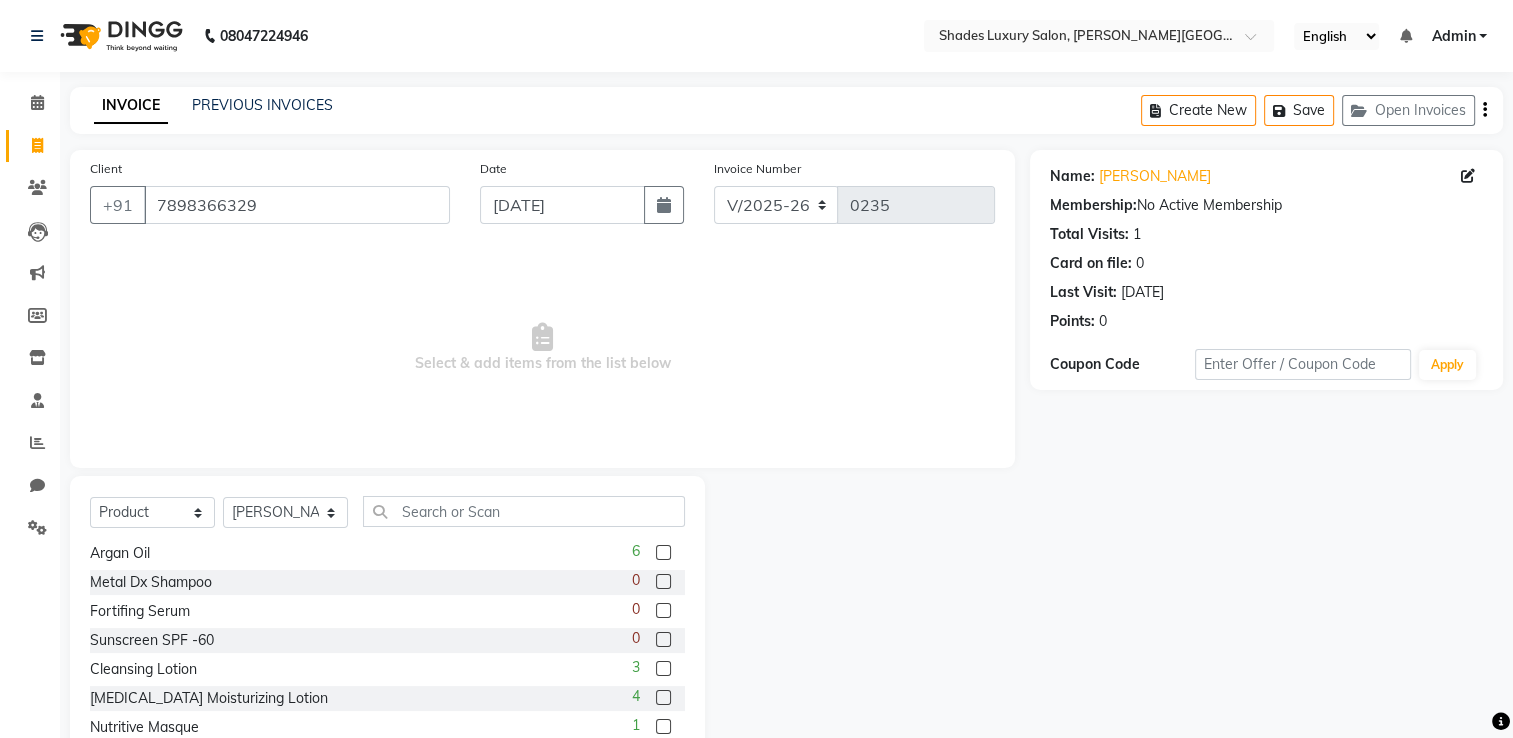 click 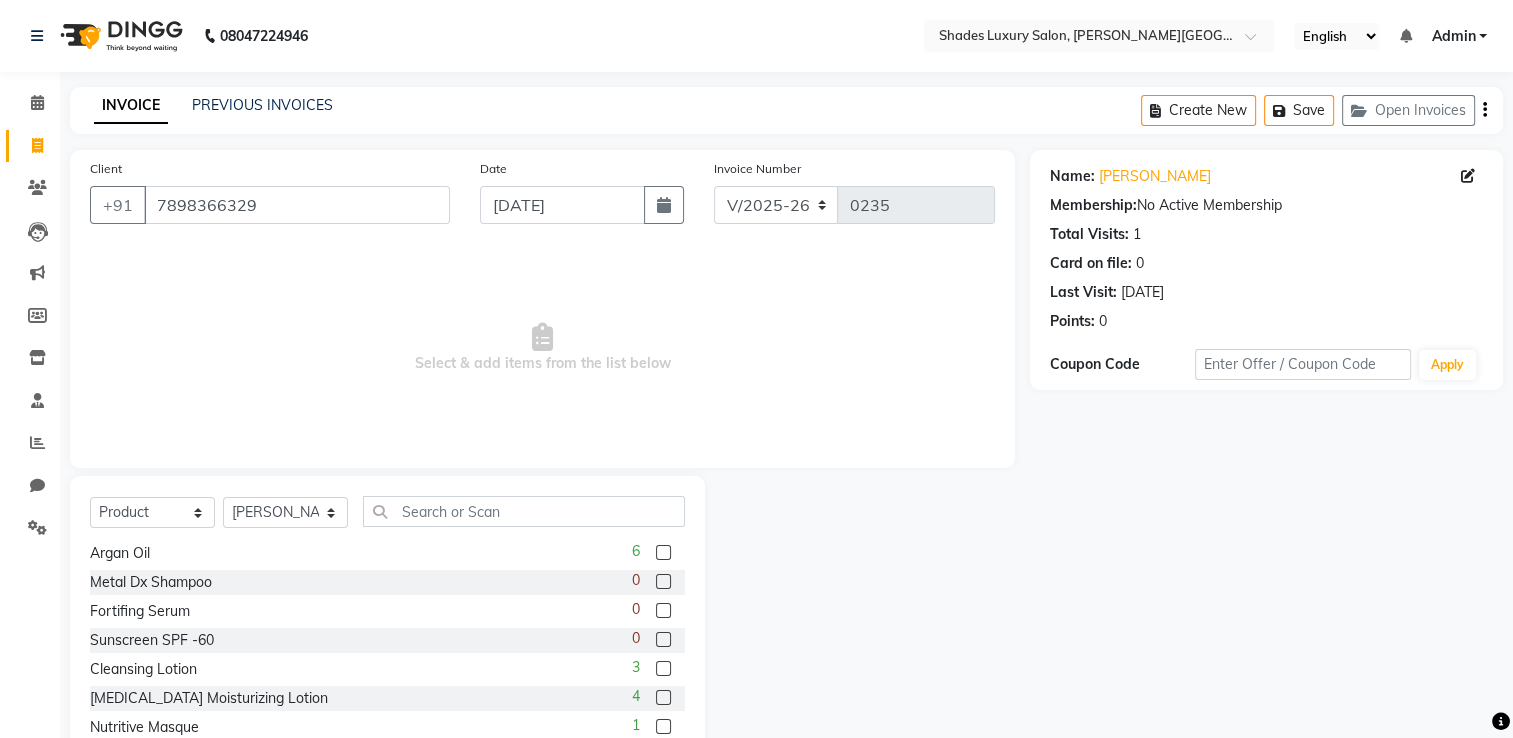 click at bounding box center (662, 727) 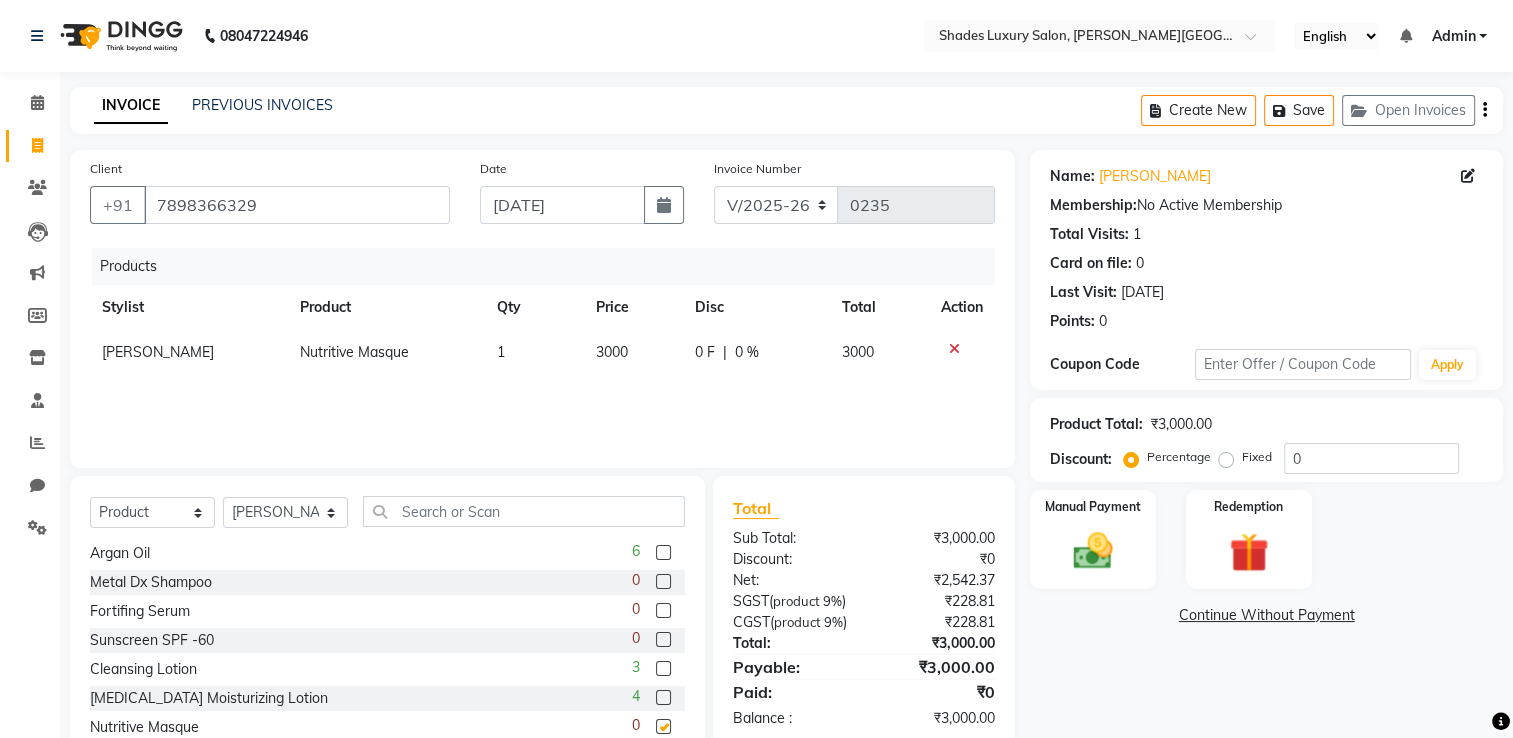 checkbox on "false" 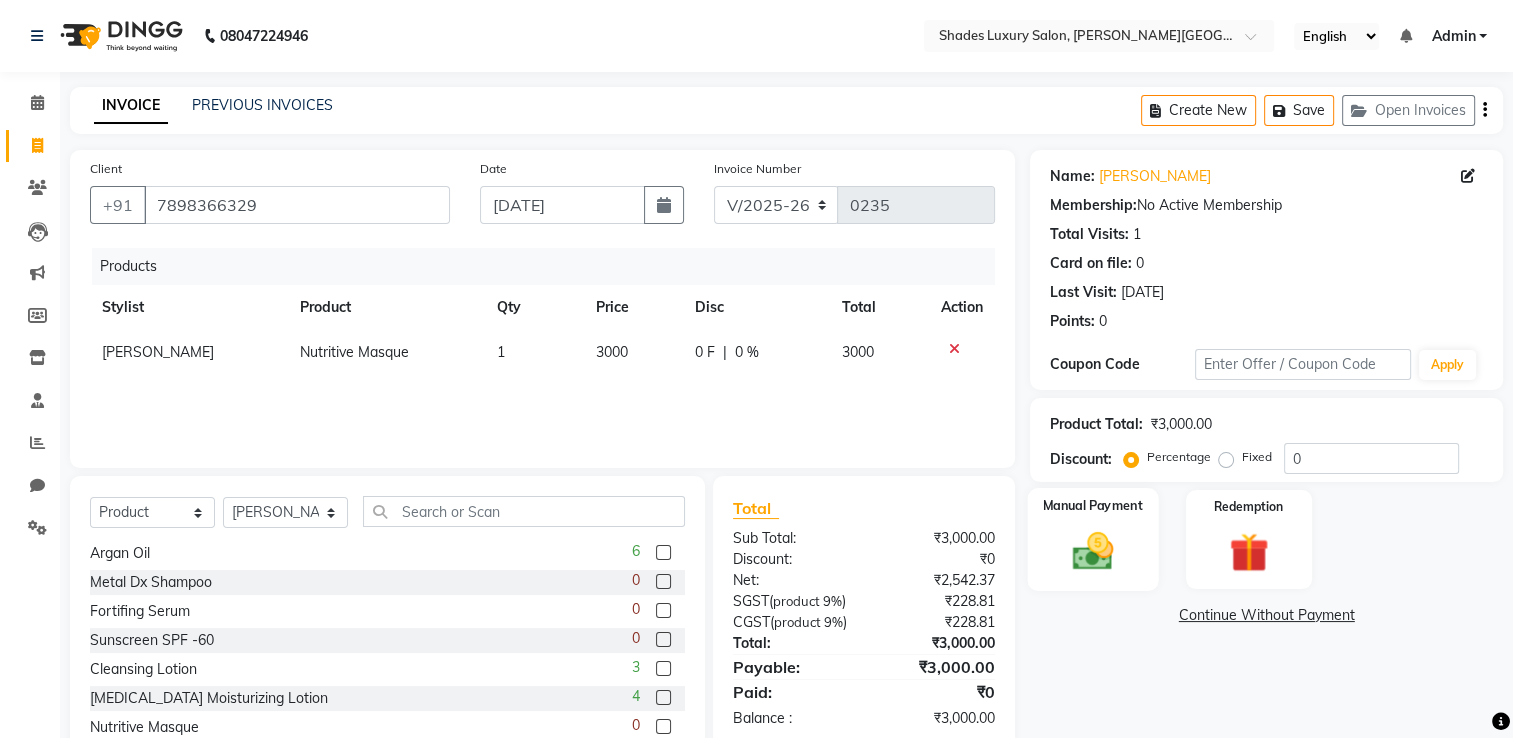 click 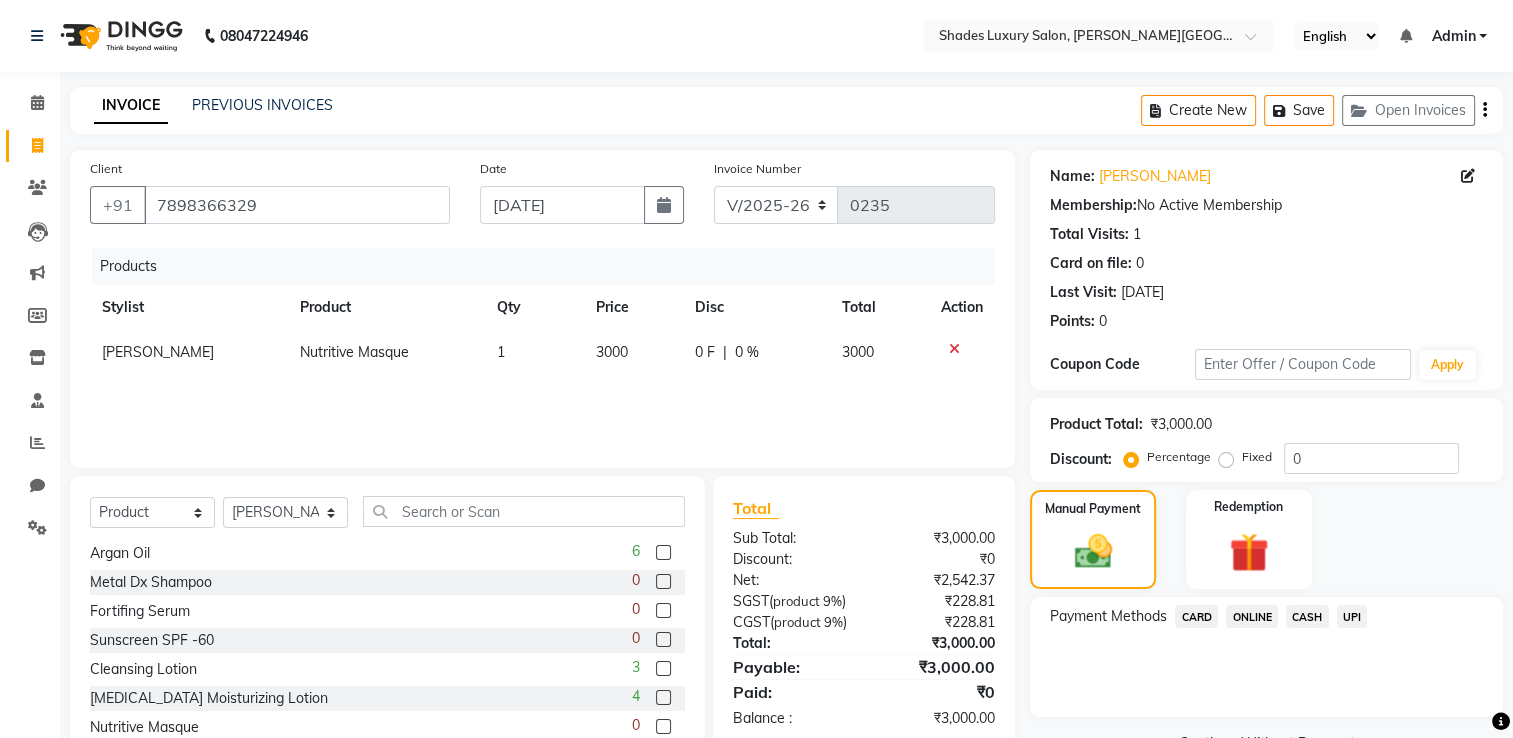 click on "CASH" 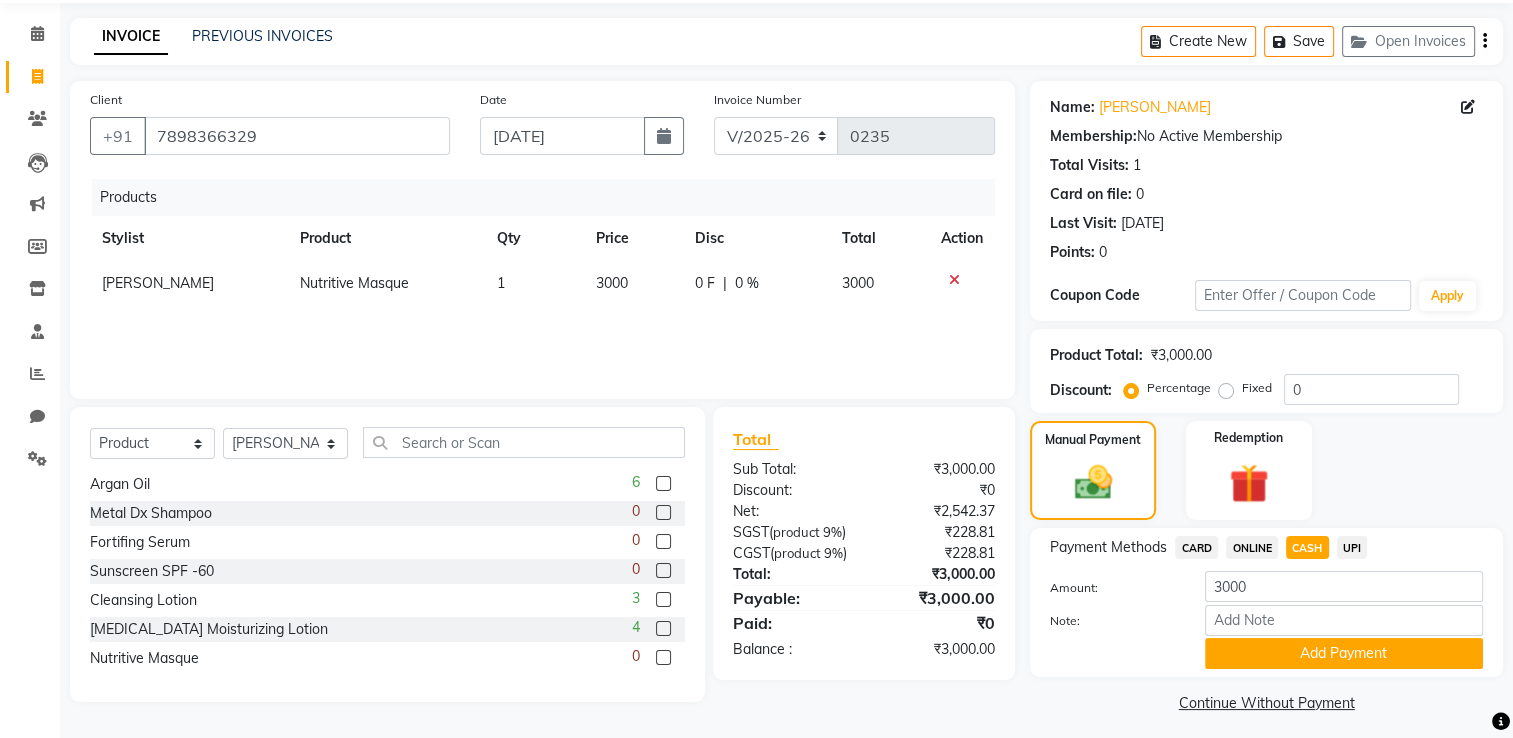 scroll, scrollTop: 83, scrollLeft: 0, axis: vertical 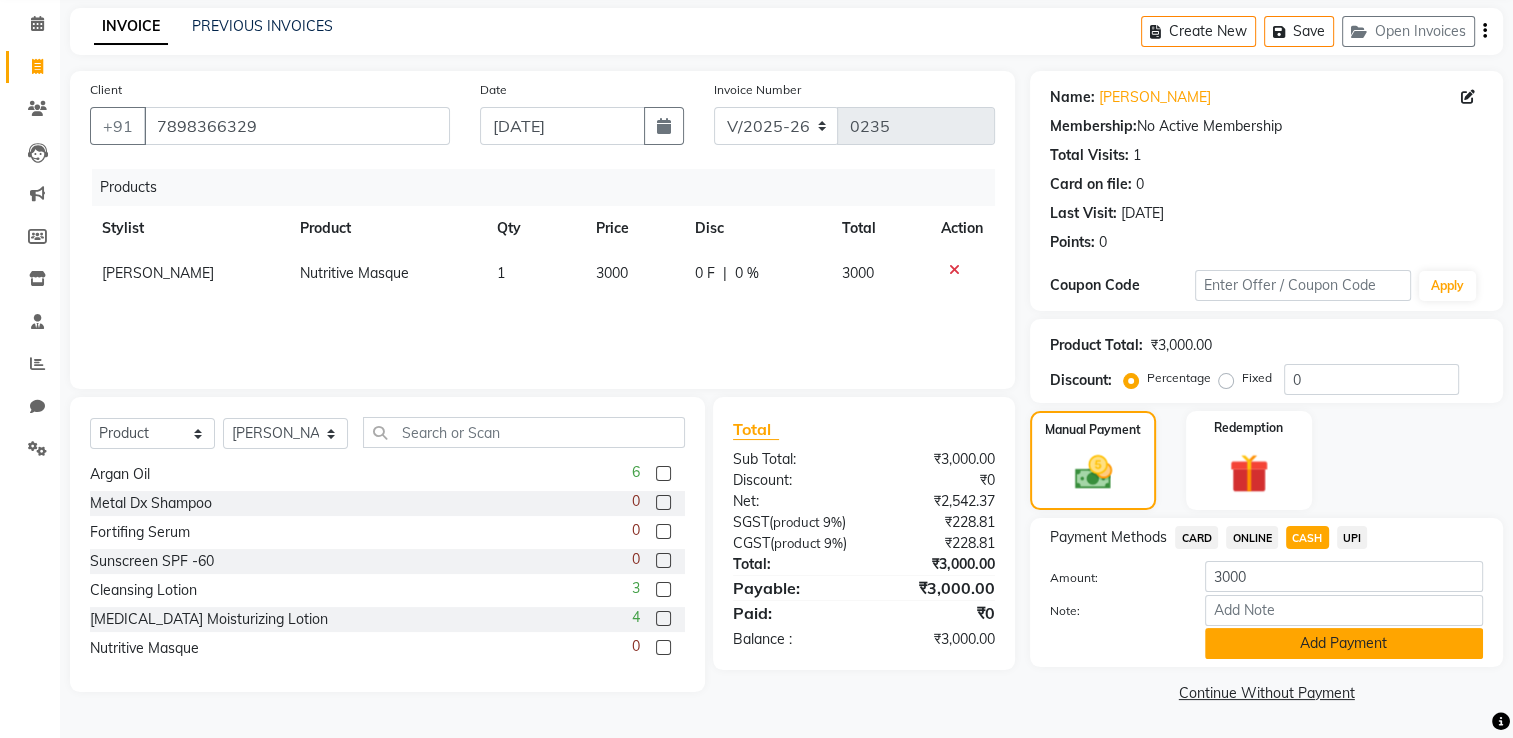 click on "Add Payment" 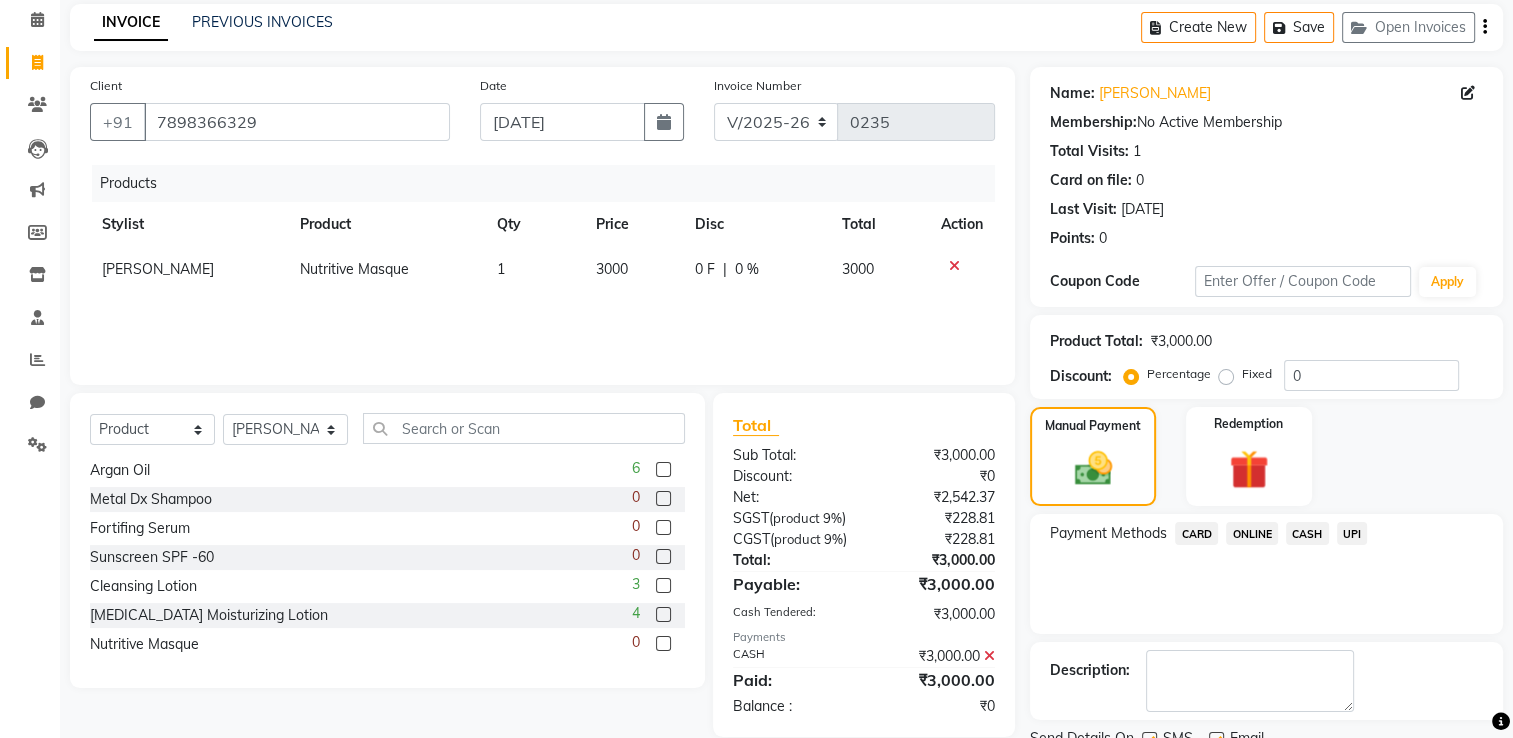 scroll, scrollTop: 161, scrollLeft: 0, axis: vertical 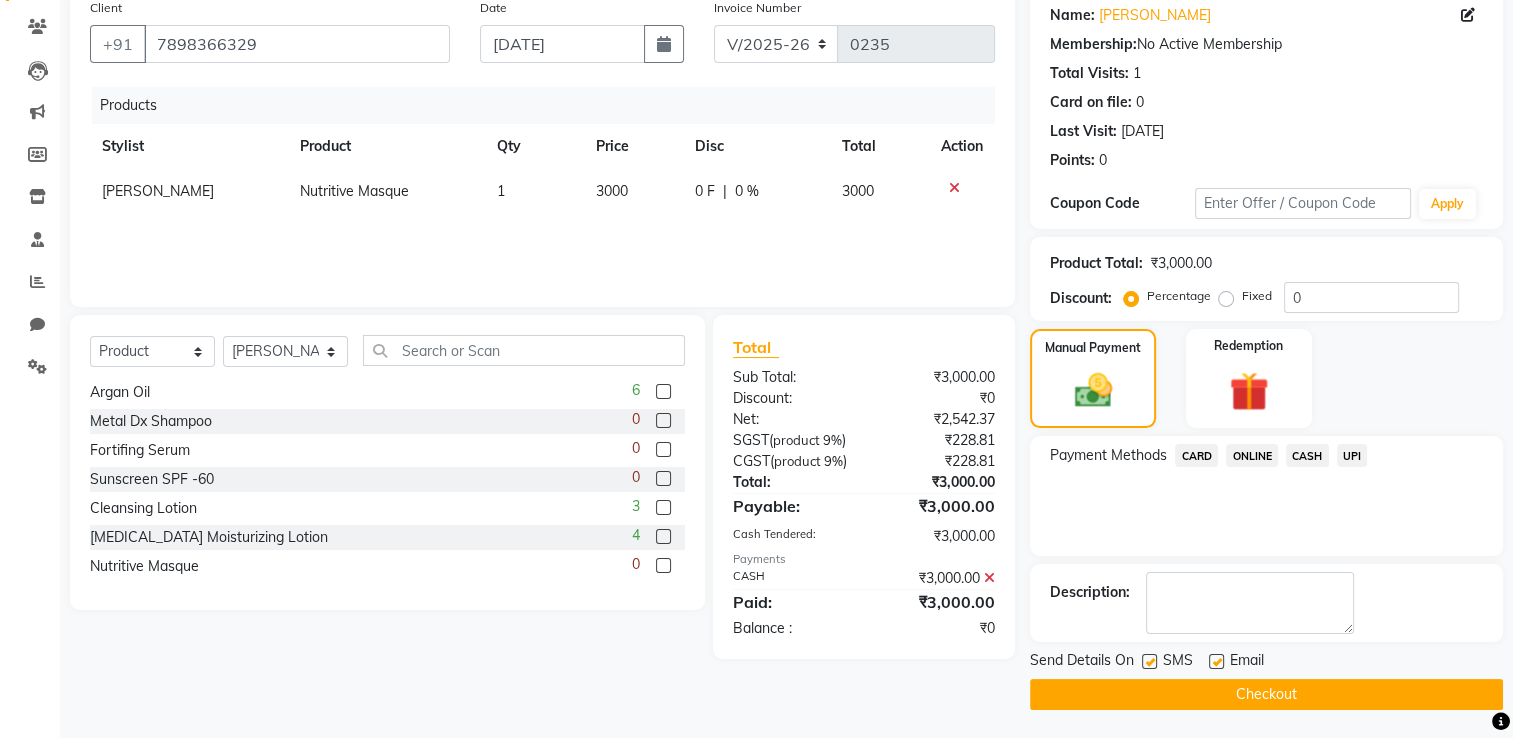 click on "Checkout" 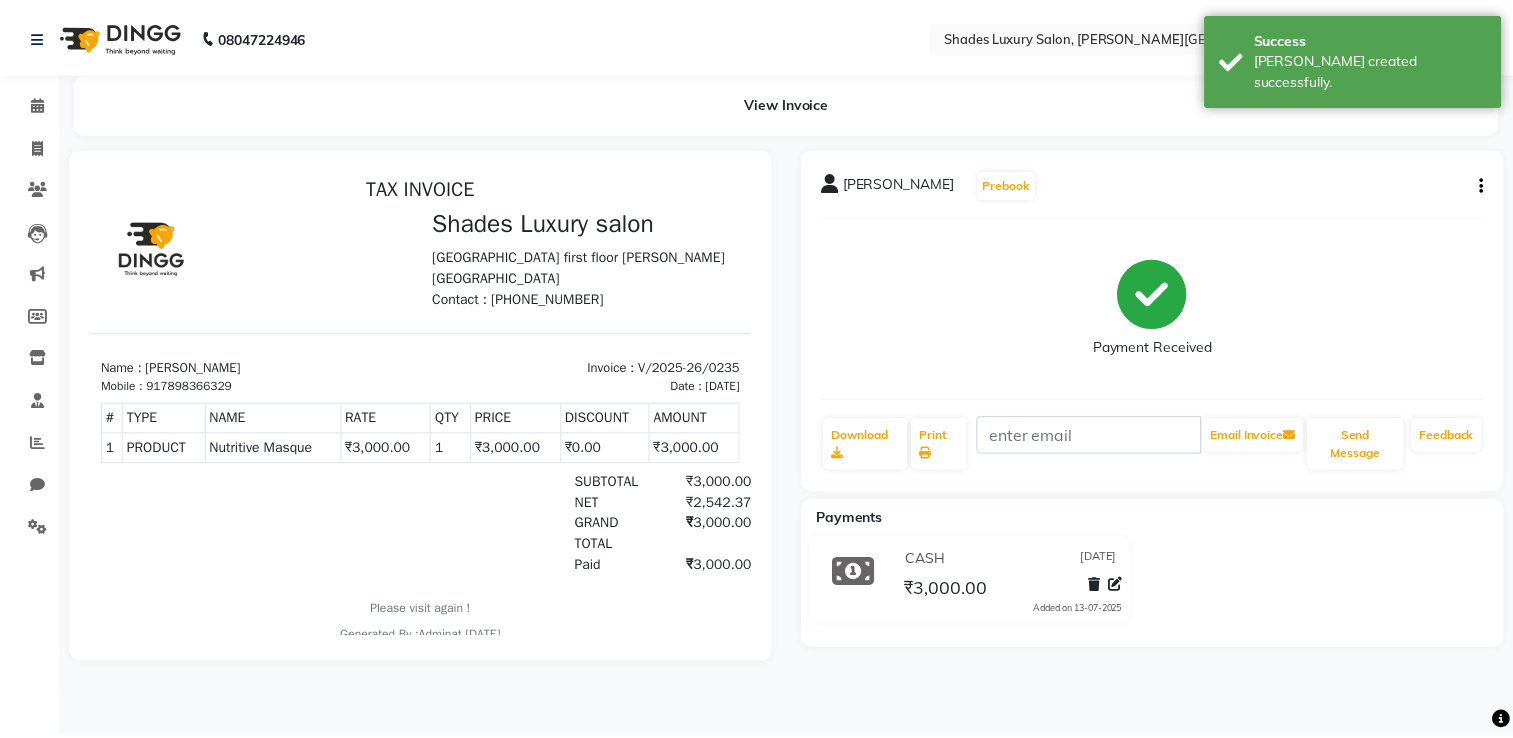 scroll, scrollTop: 0, scrollLeft: 0, axis: both 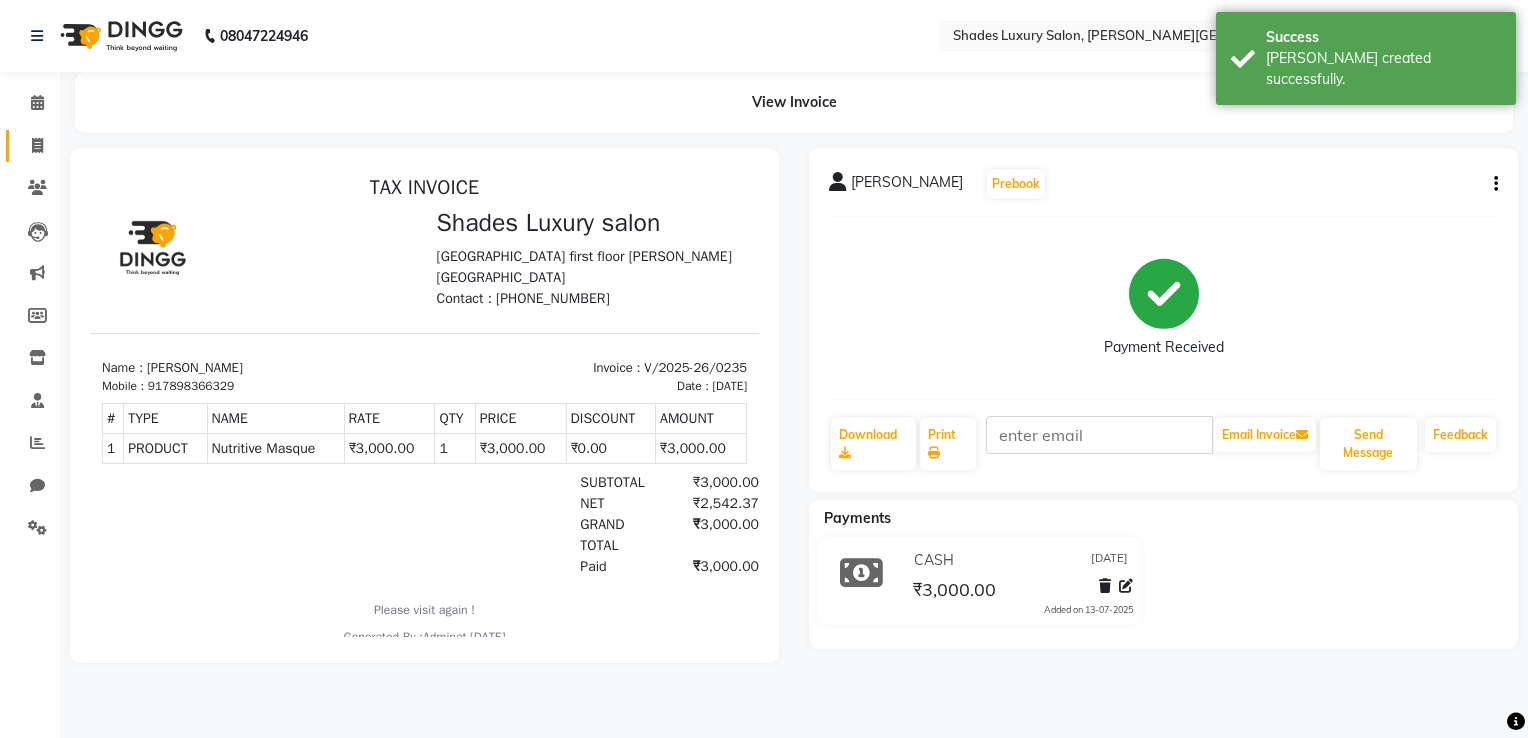 click on "Invoice" 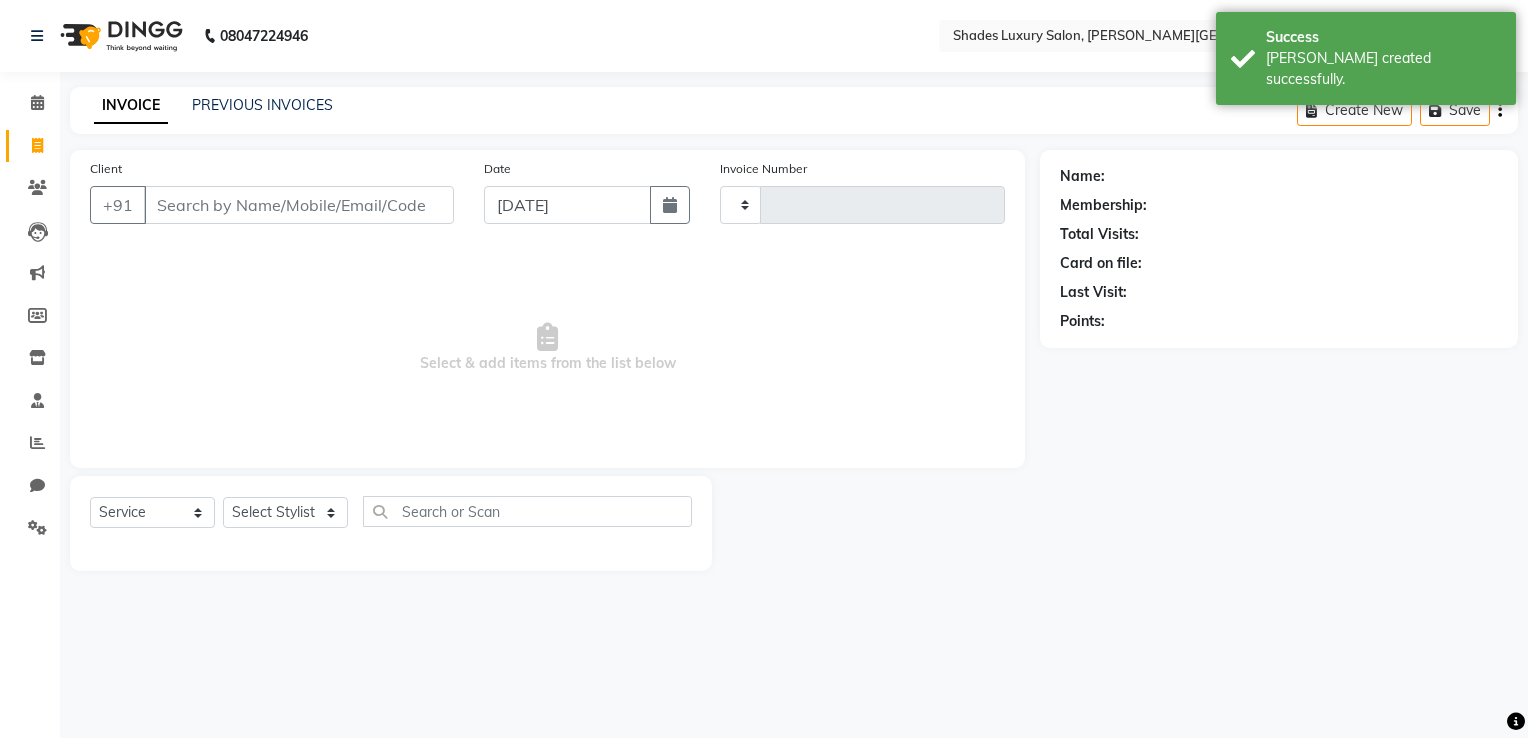 type on "0236" 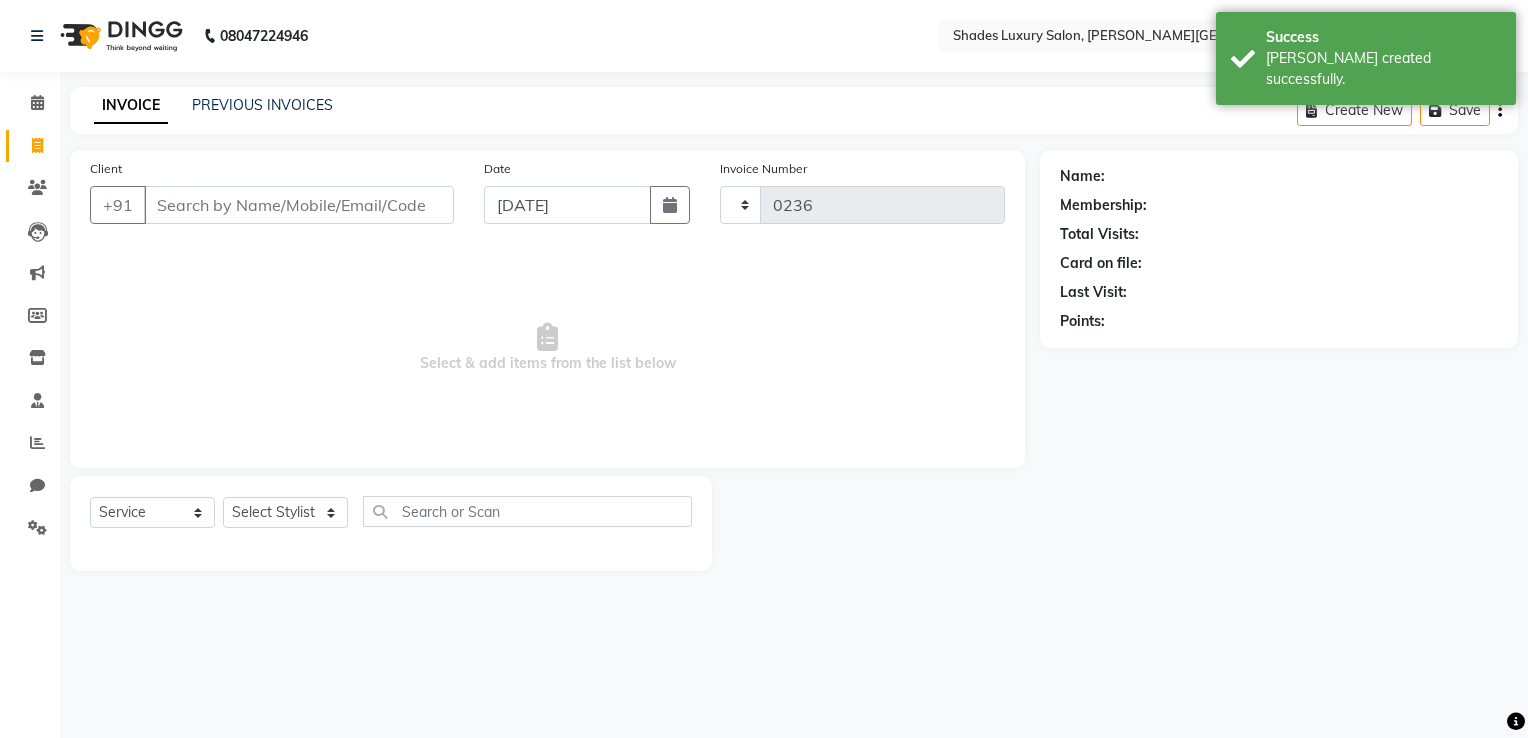 select on "8324" 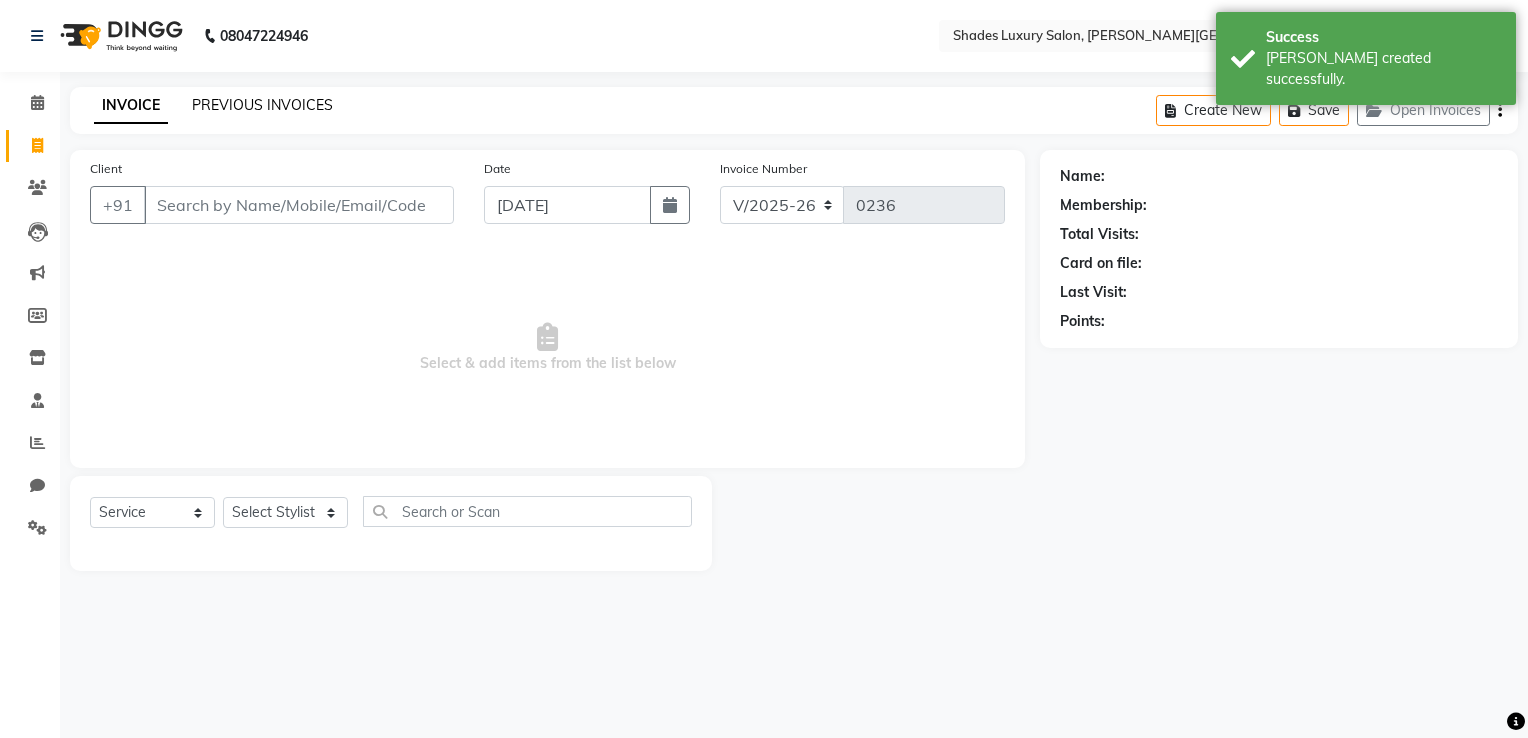 click on "PREVIOUS INVOICES" 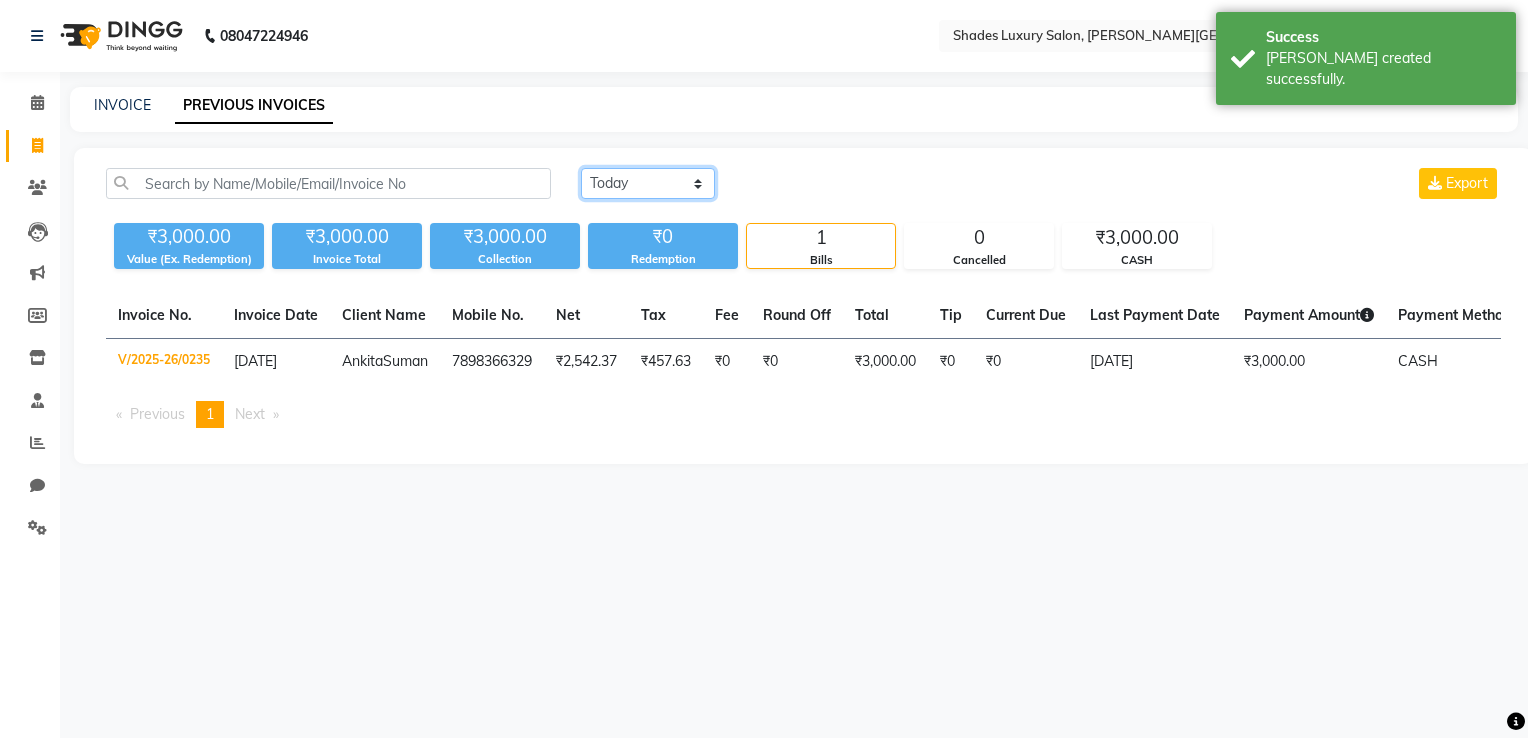 click on "[DATE] [DATE] Custom Range" 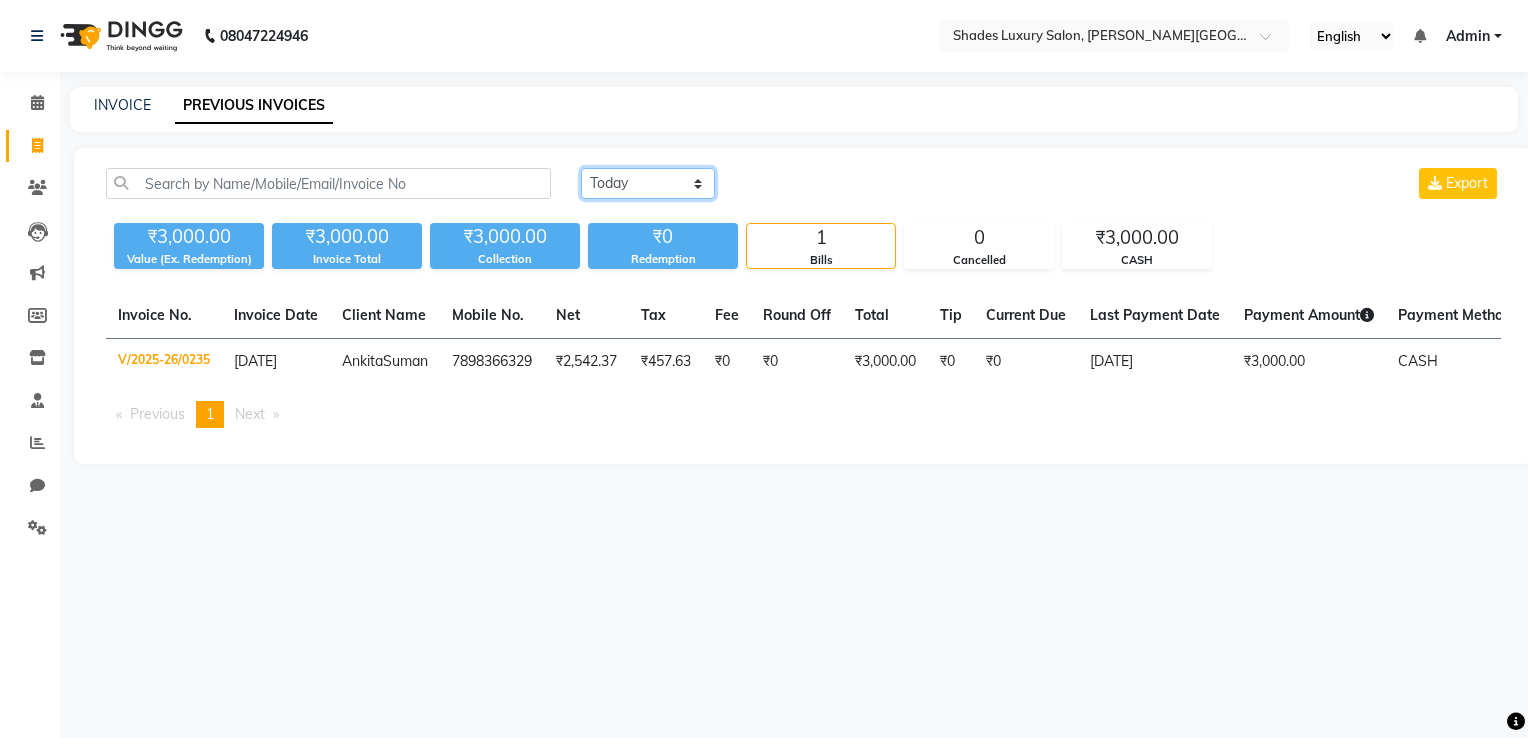 select on "range" 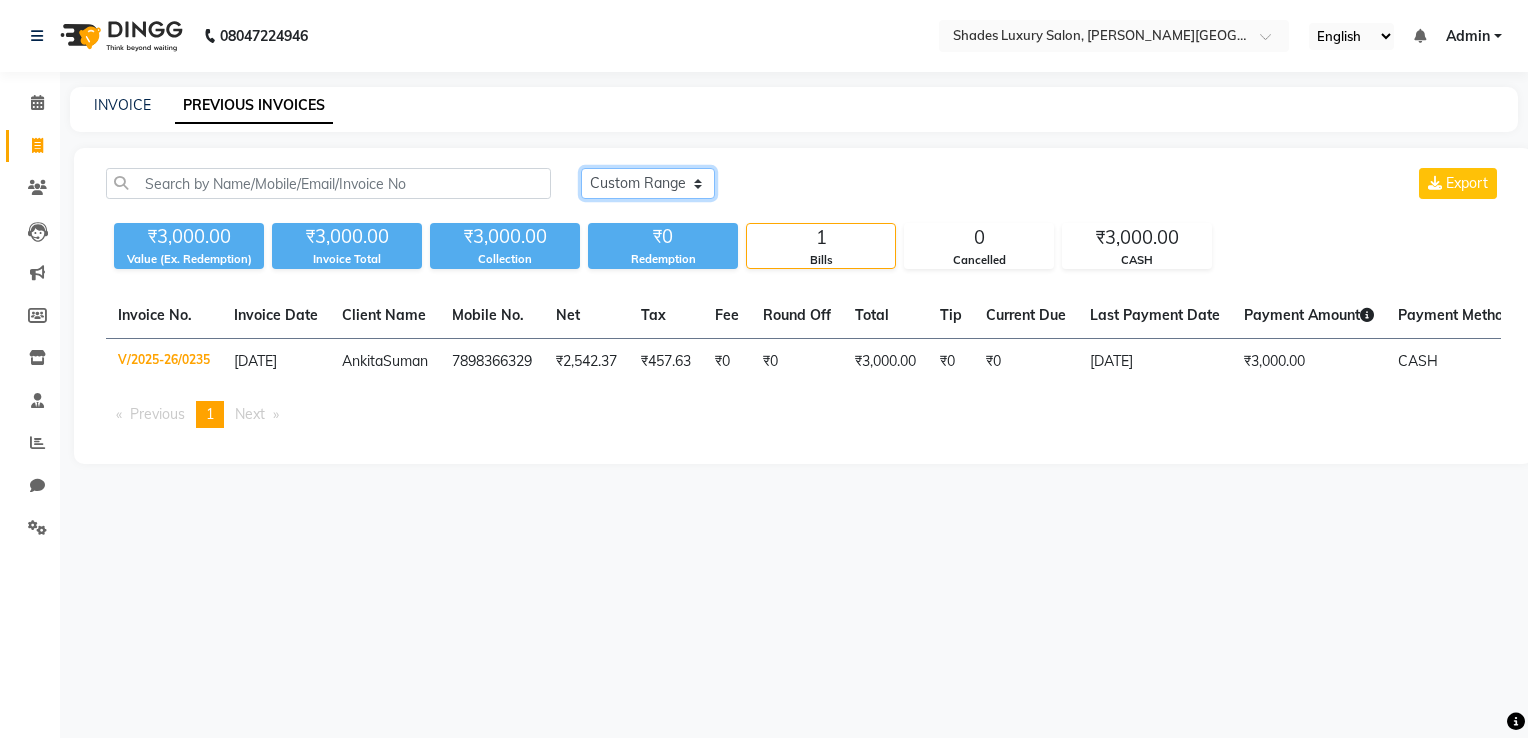 click on "[DATE] [DATE] Custom Range" 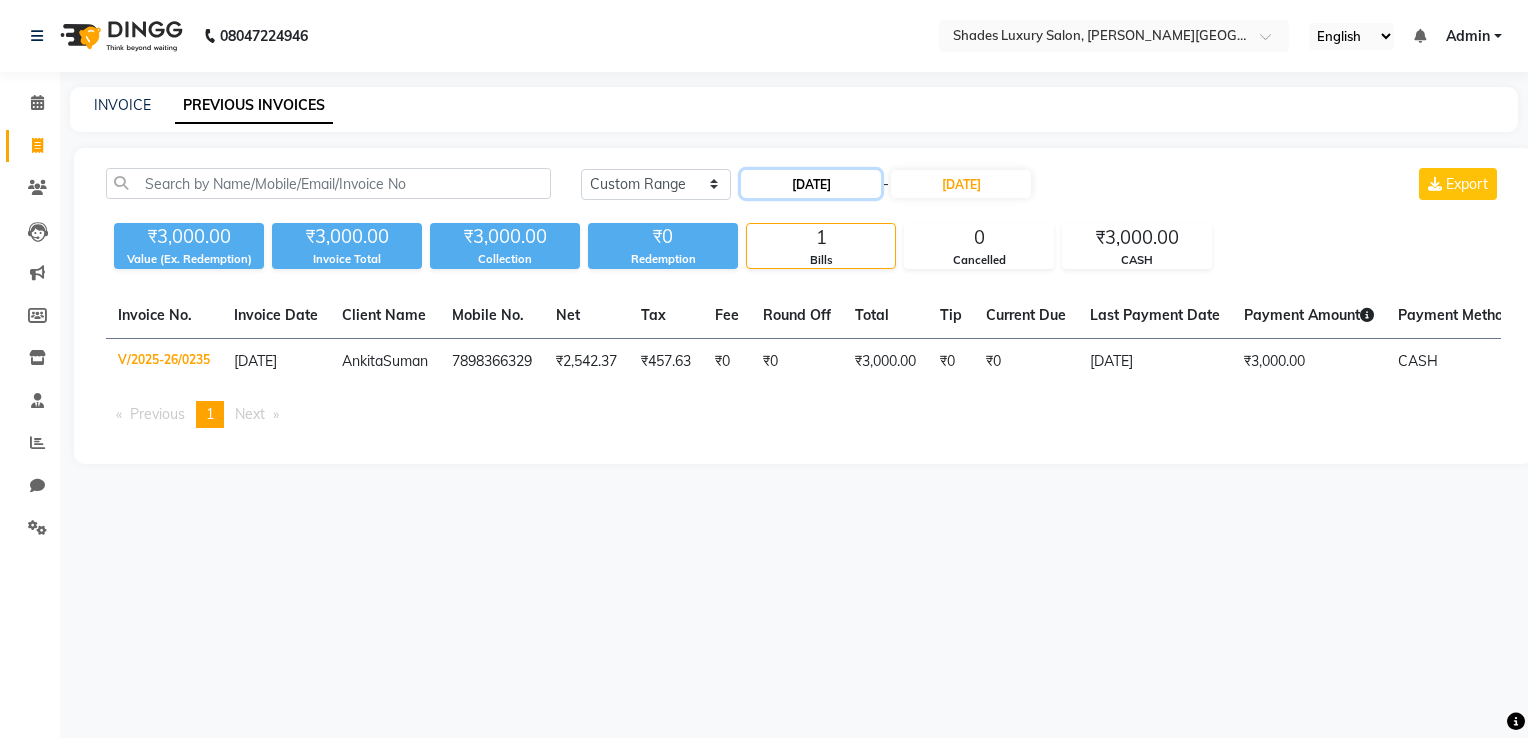 click on "[DATE]" 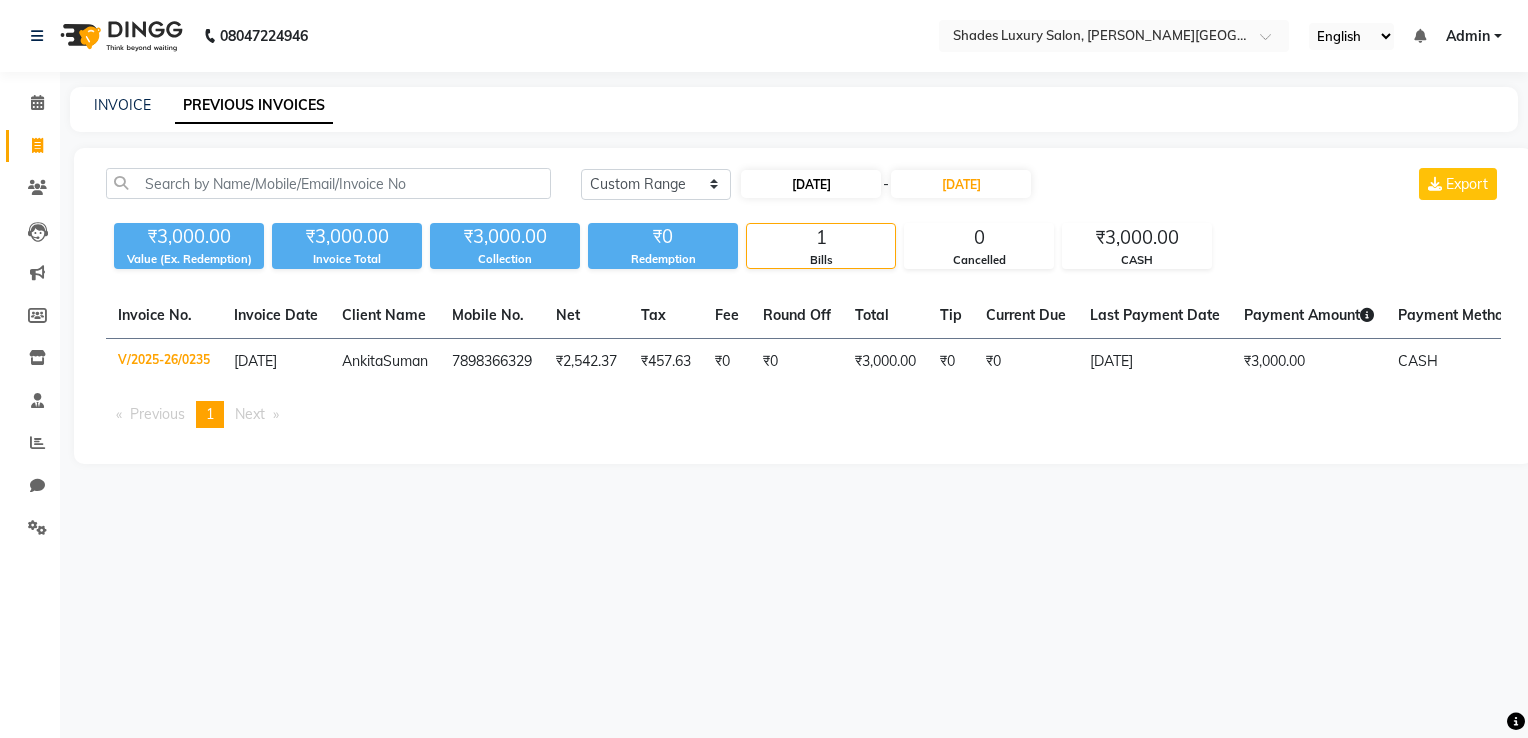 select on "7" 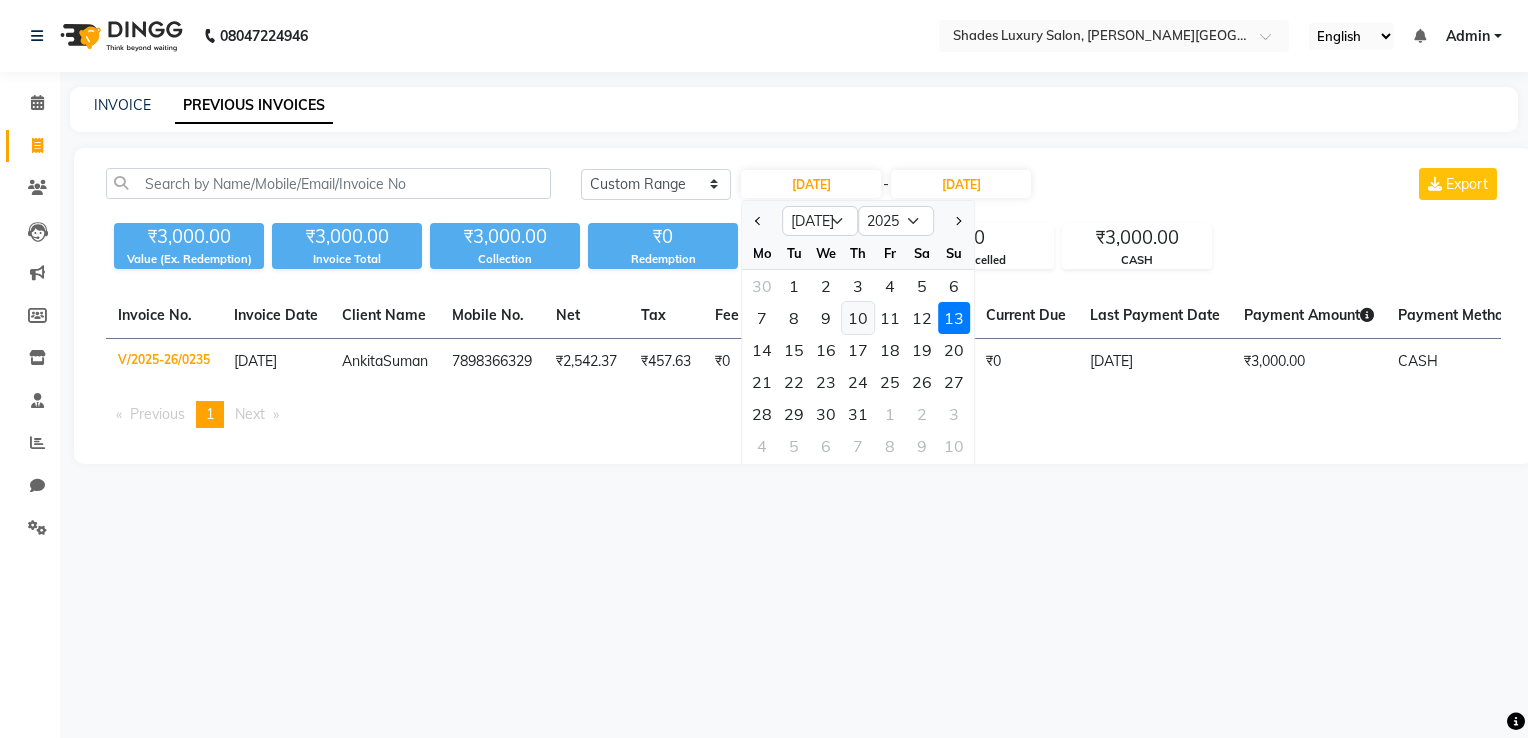 click on "10" 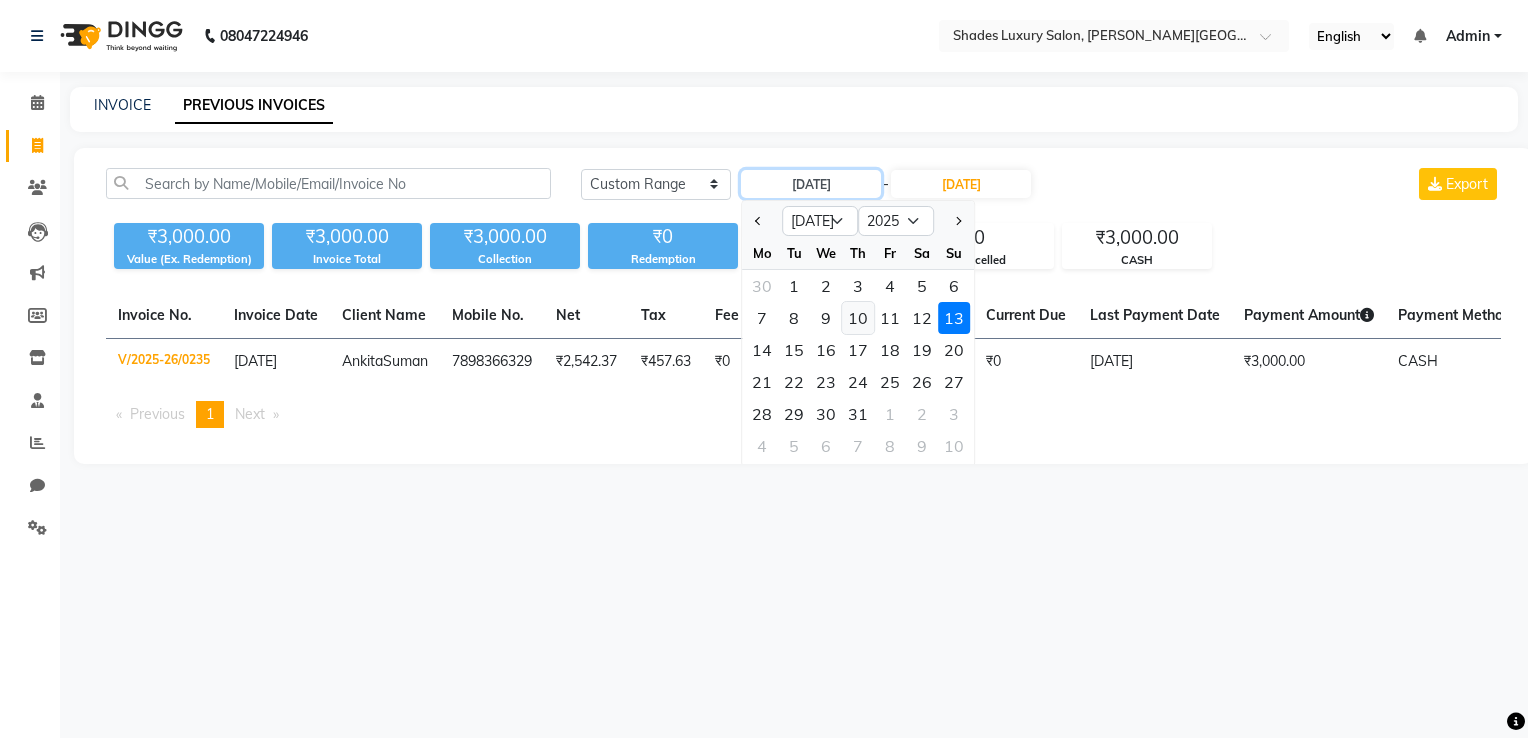 type on "10-07-2025" 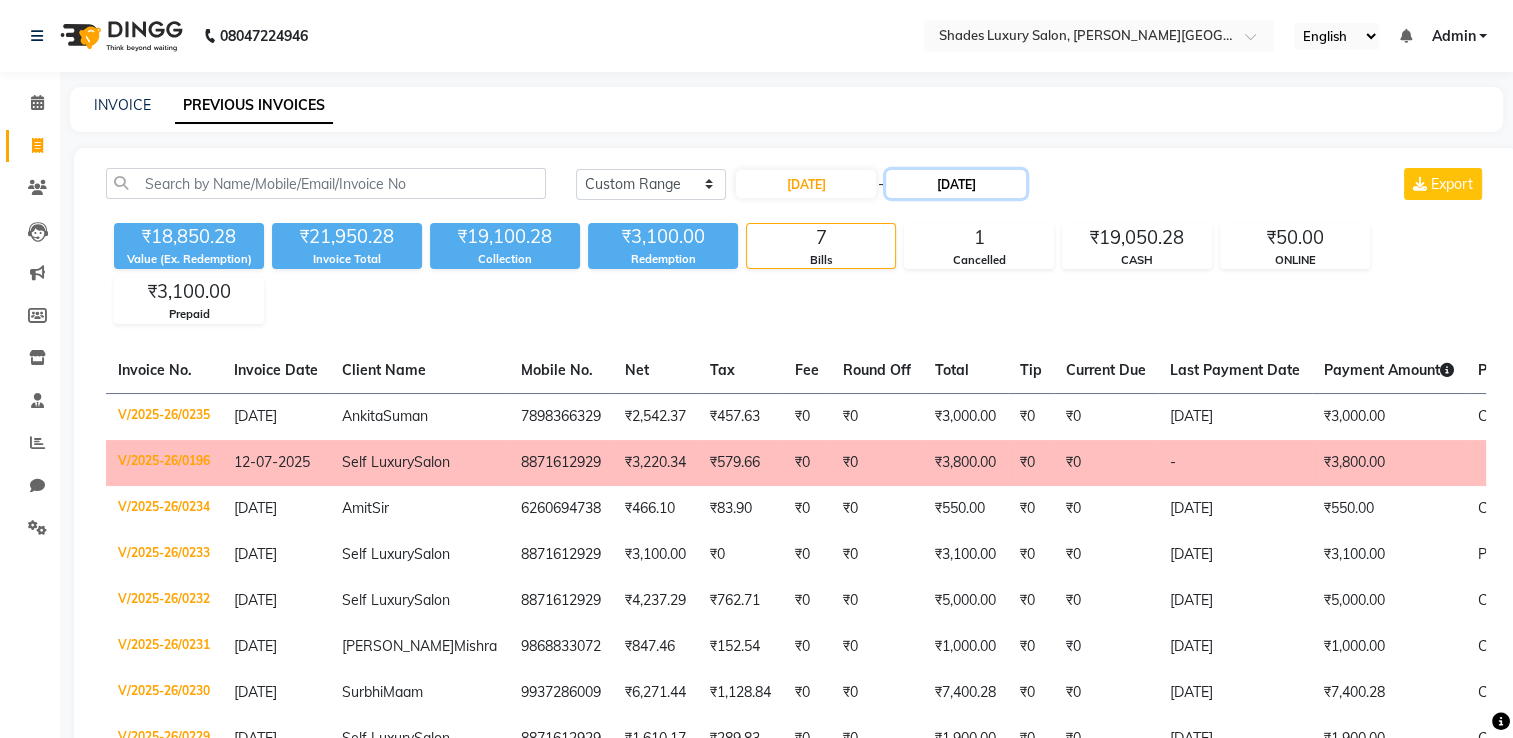 click on "[DATE]" 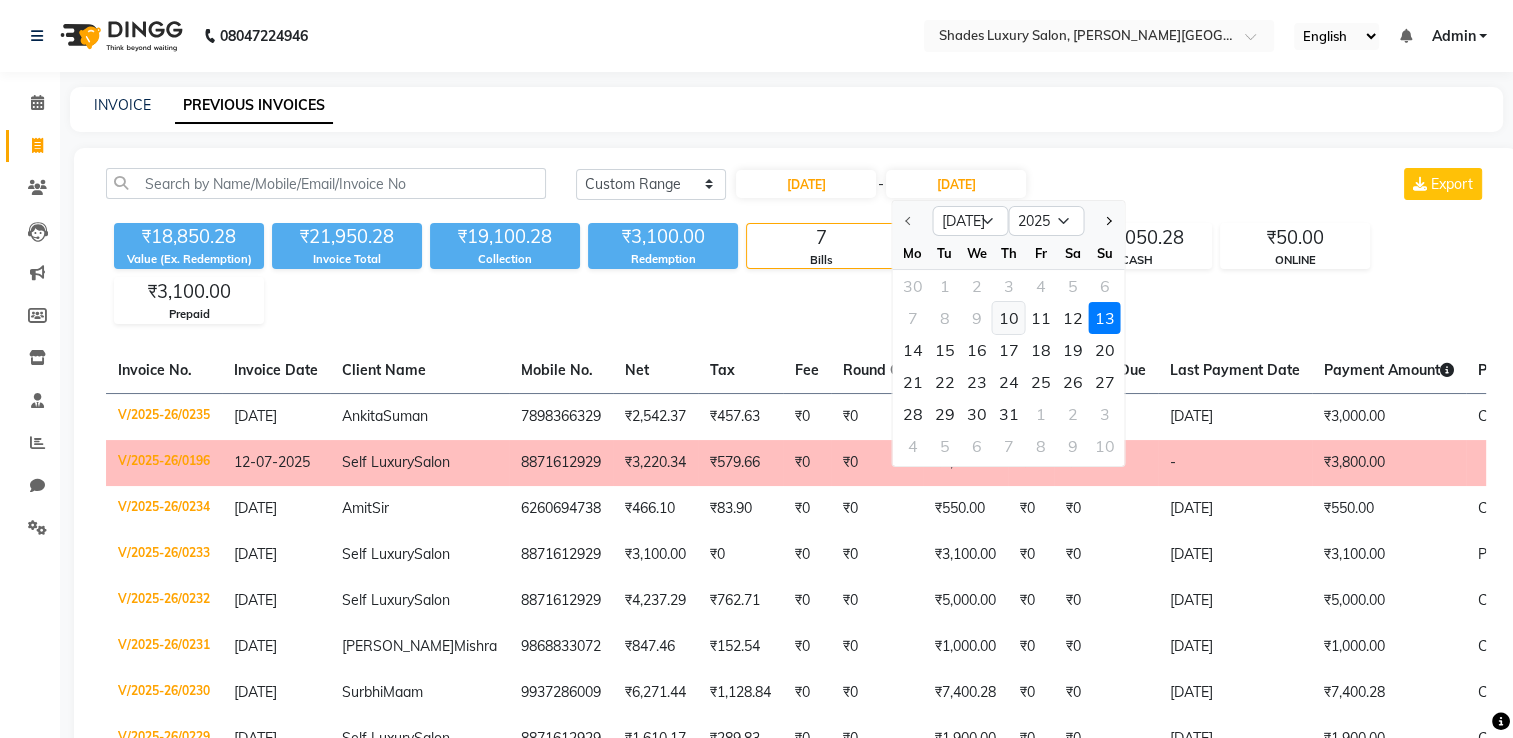 click on "10" 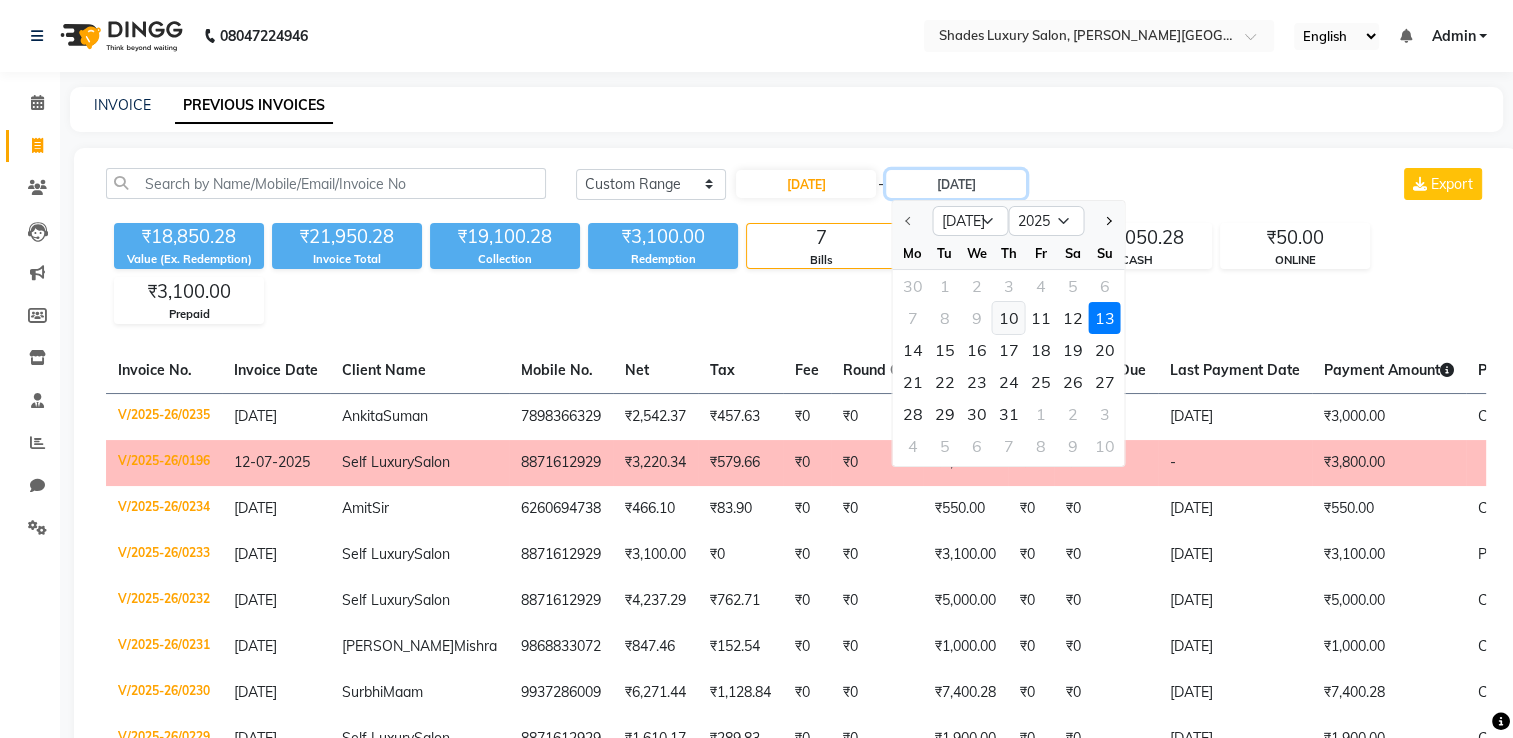 type on "10-07-2025" 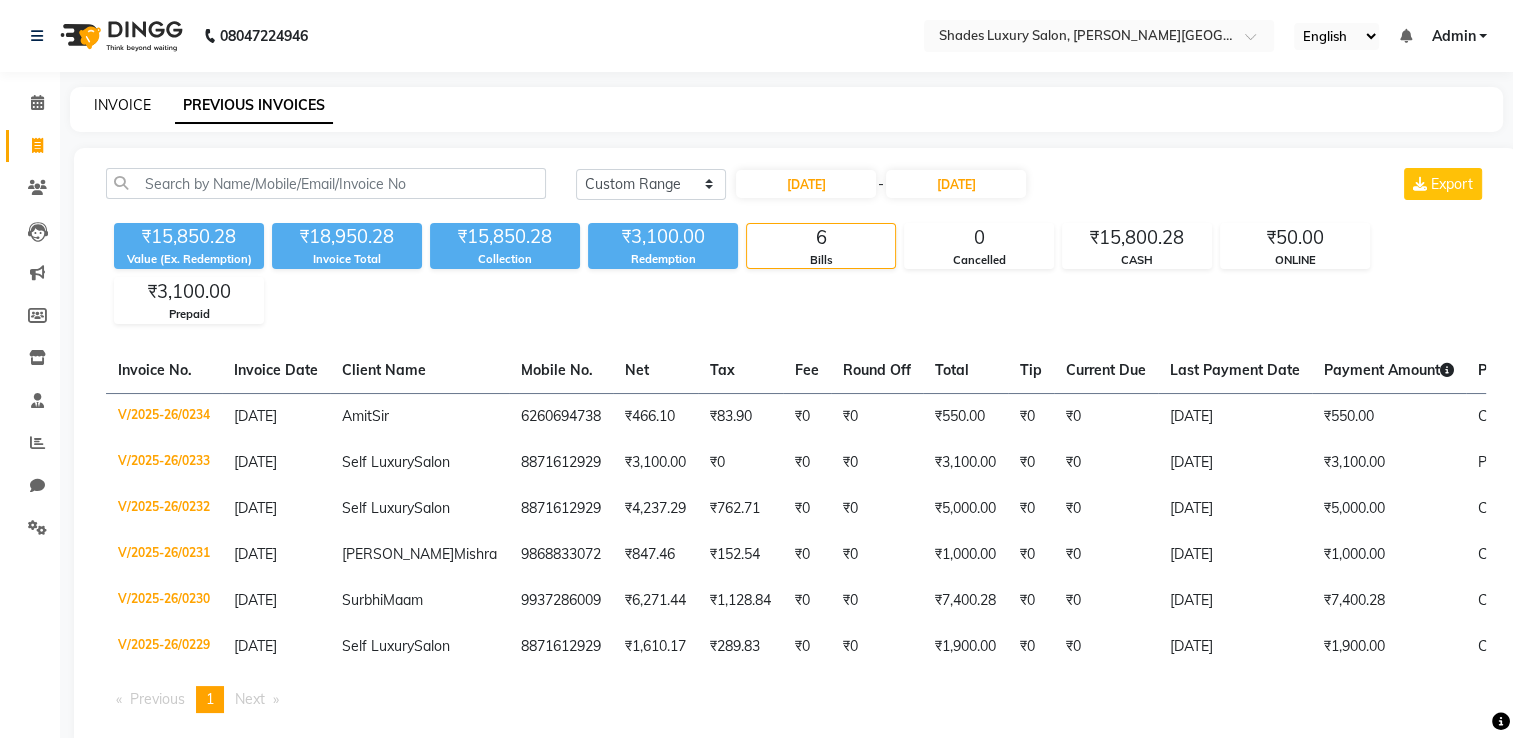 click on "INVOICE" 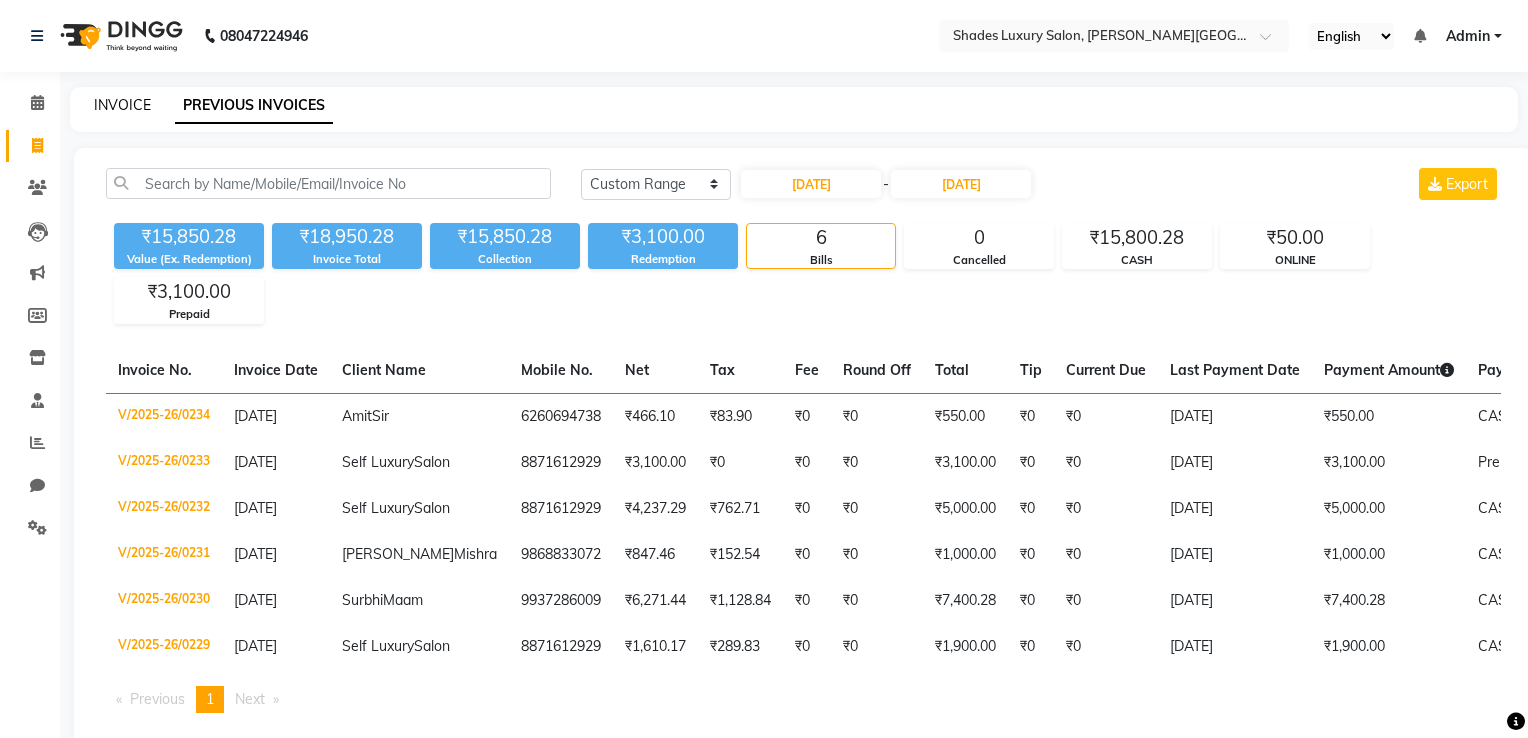 select on "service" 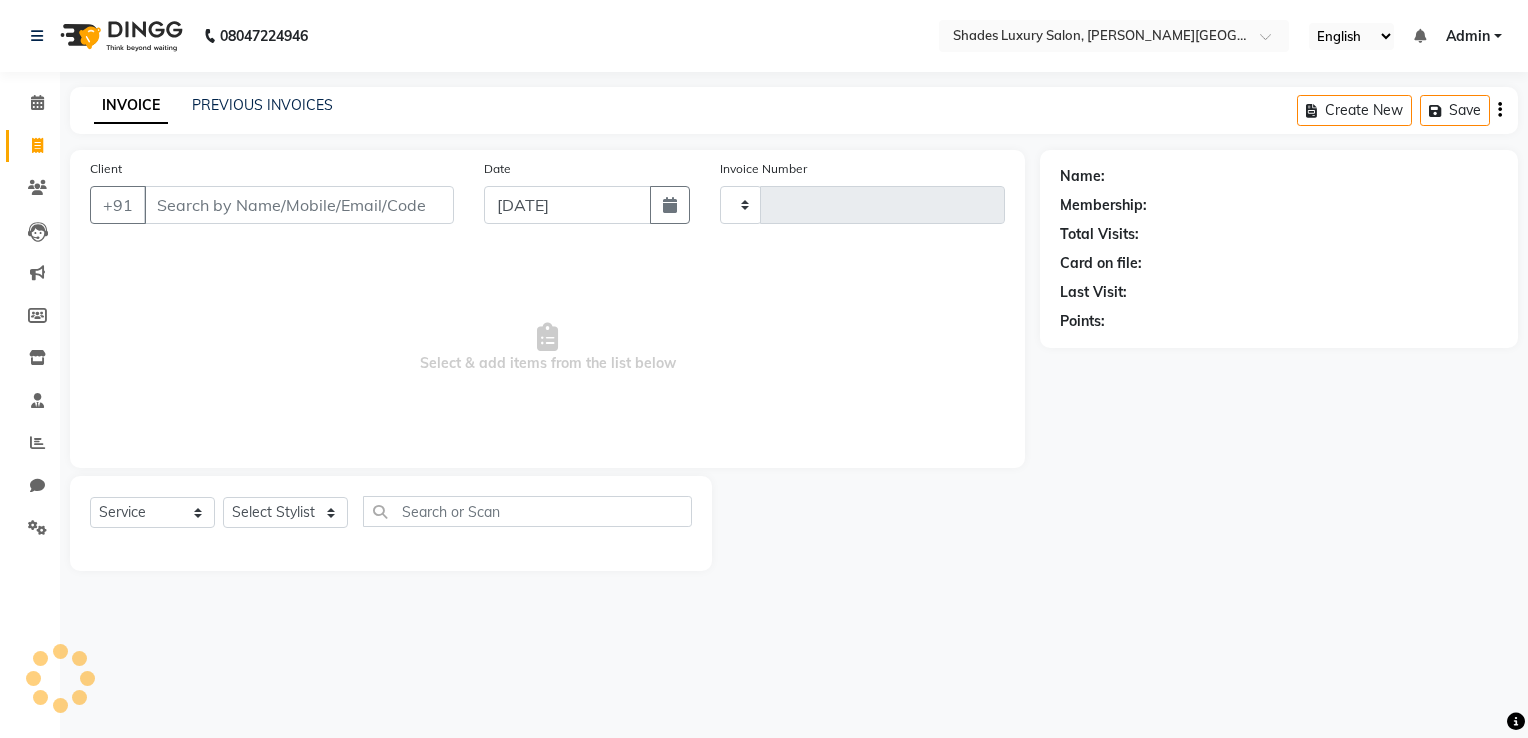 type on "0236" 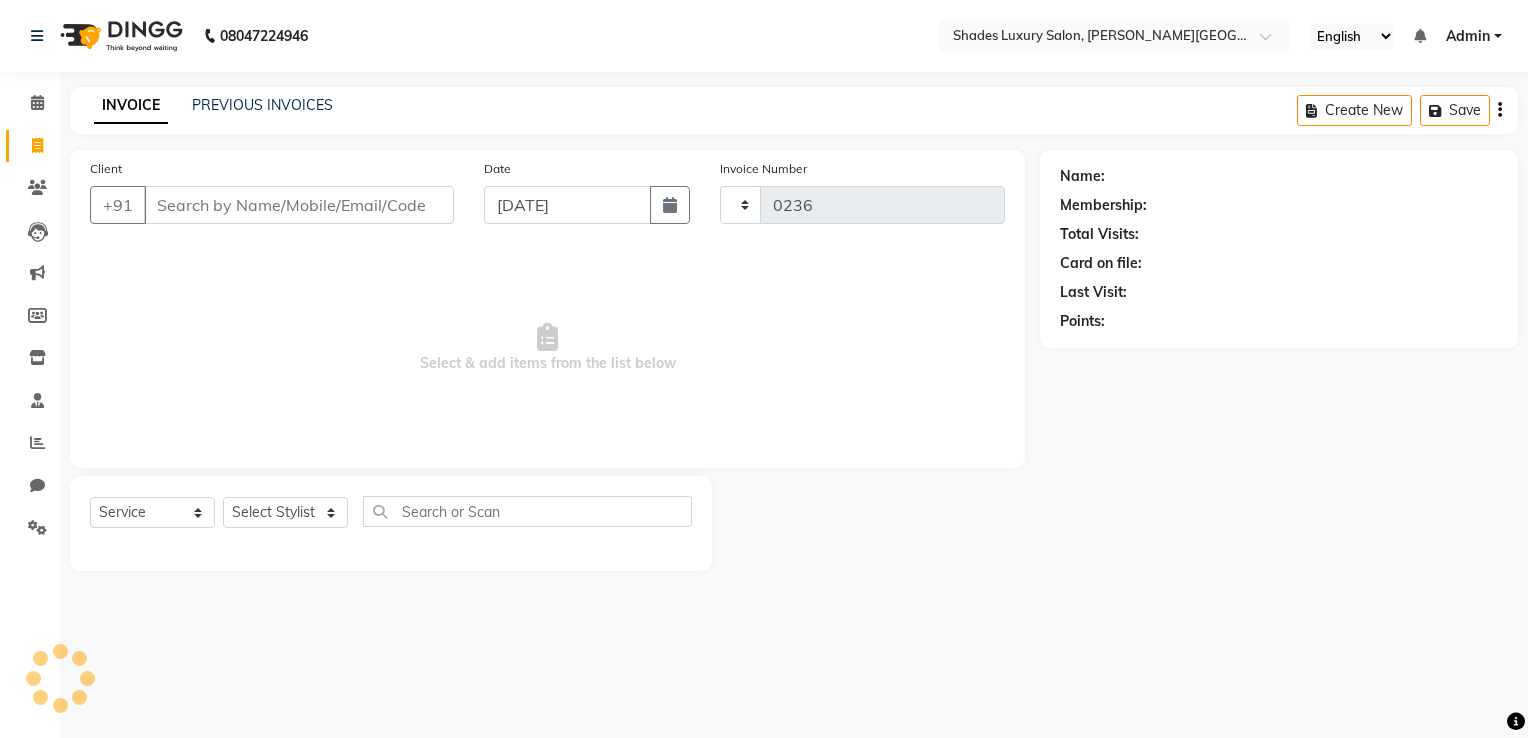 select on "8324" 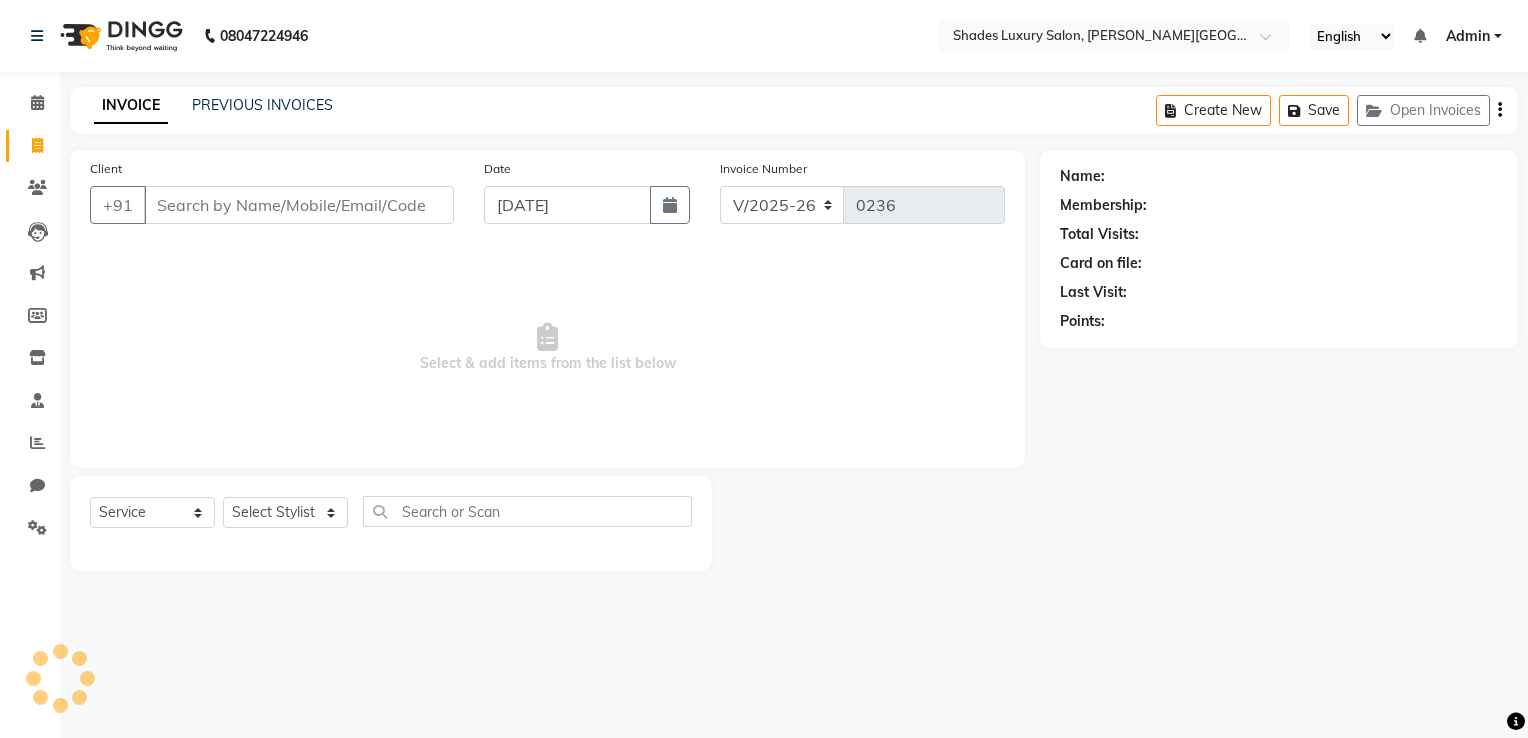 click on "Client" at bounding box center [299, 205] 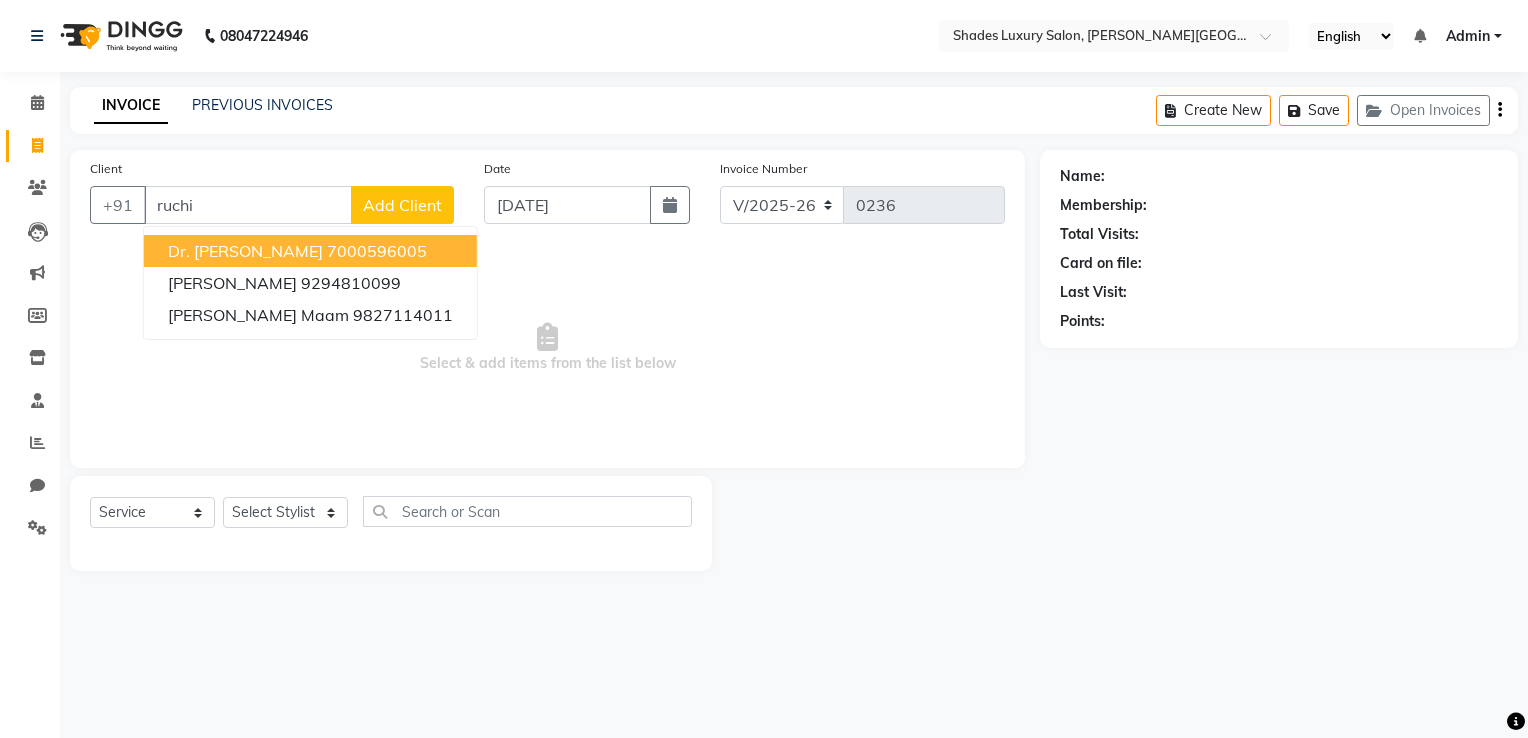 click on "Dr. Ruchi Sharma" at bounding box center (245, 251) 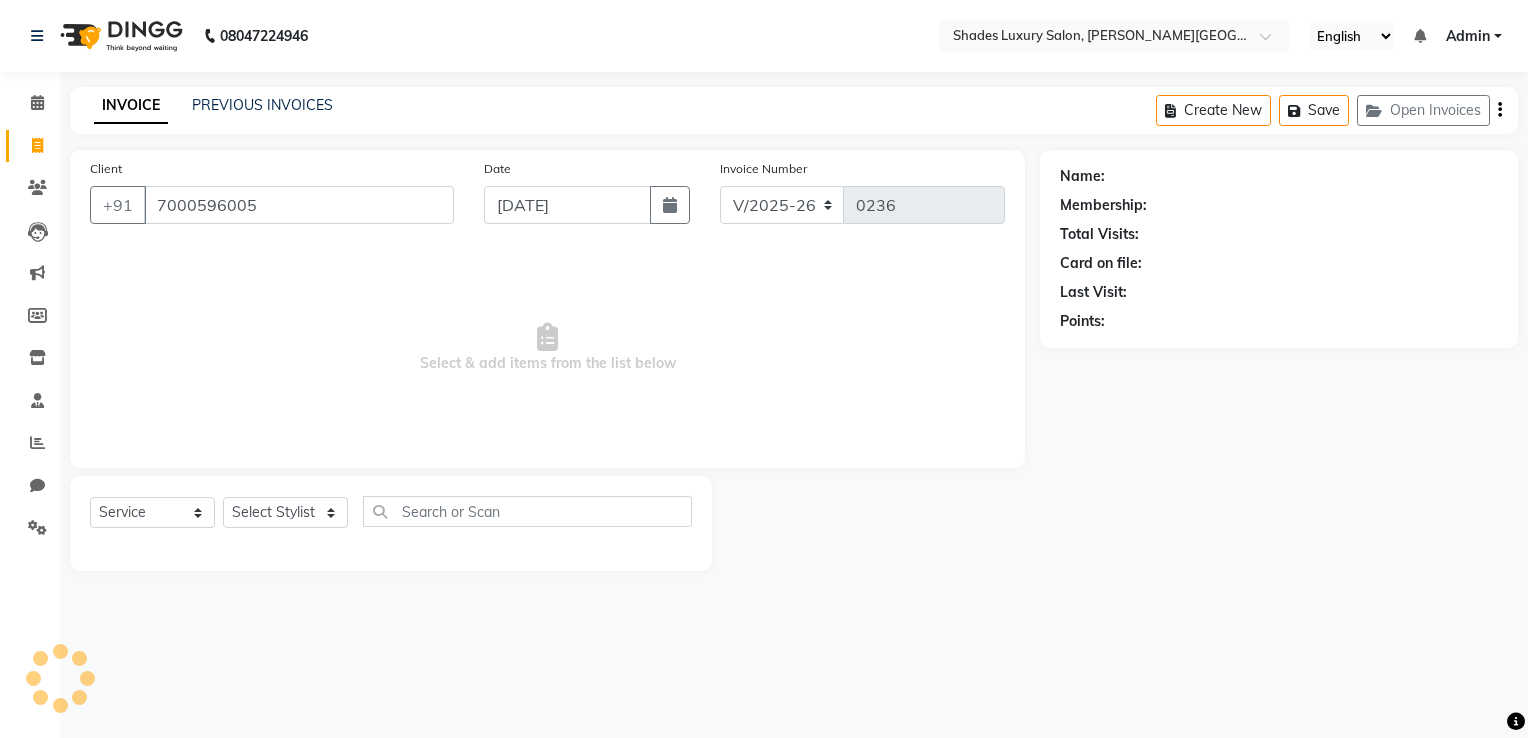 type on "7000596005" 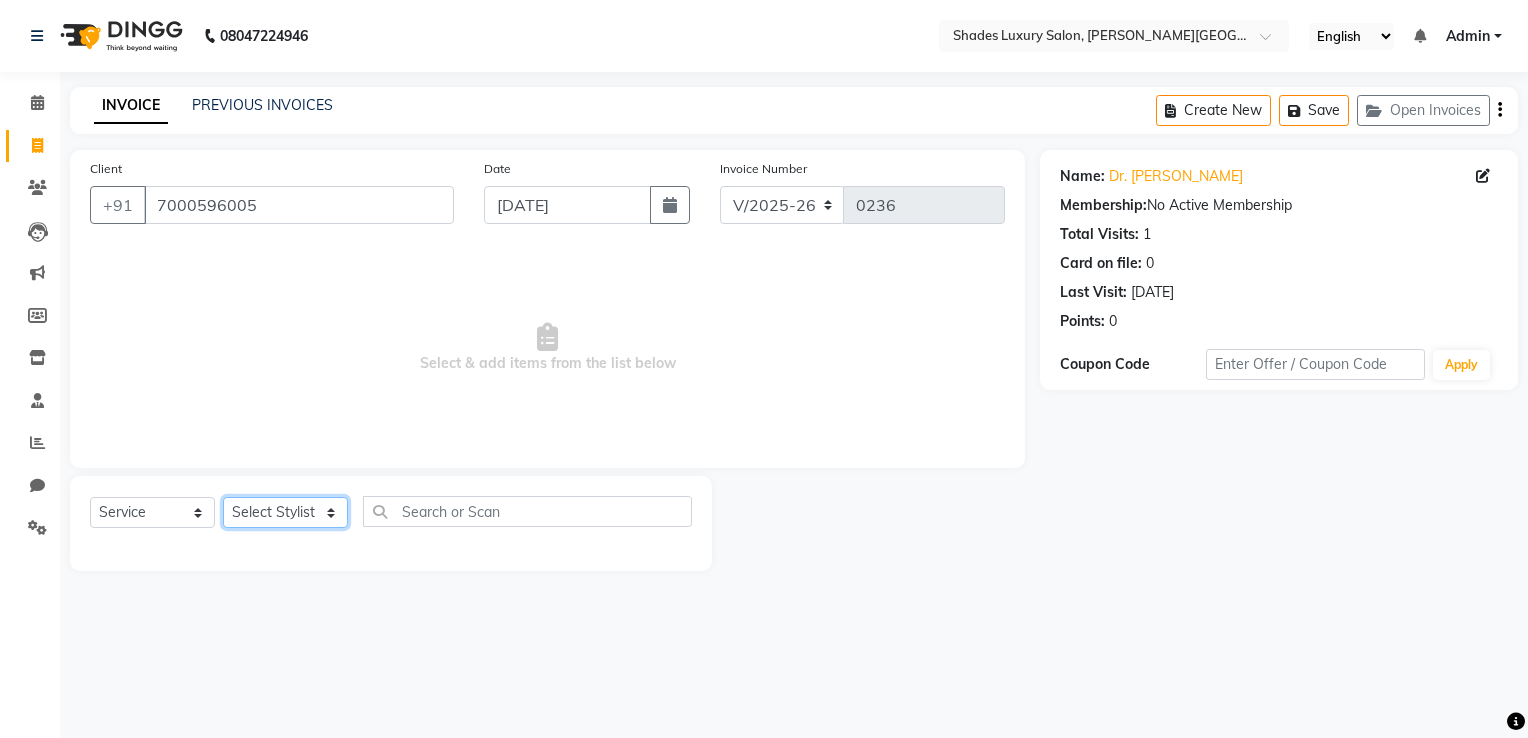 click on "Select Stylist Asha Maam Chandani Mamta Nasim Sir Palak Verma Rashi salman Samar shahbaj" 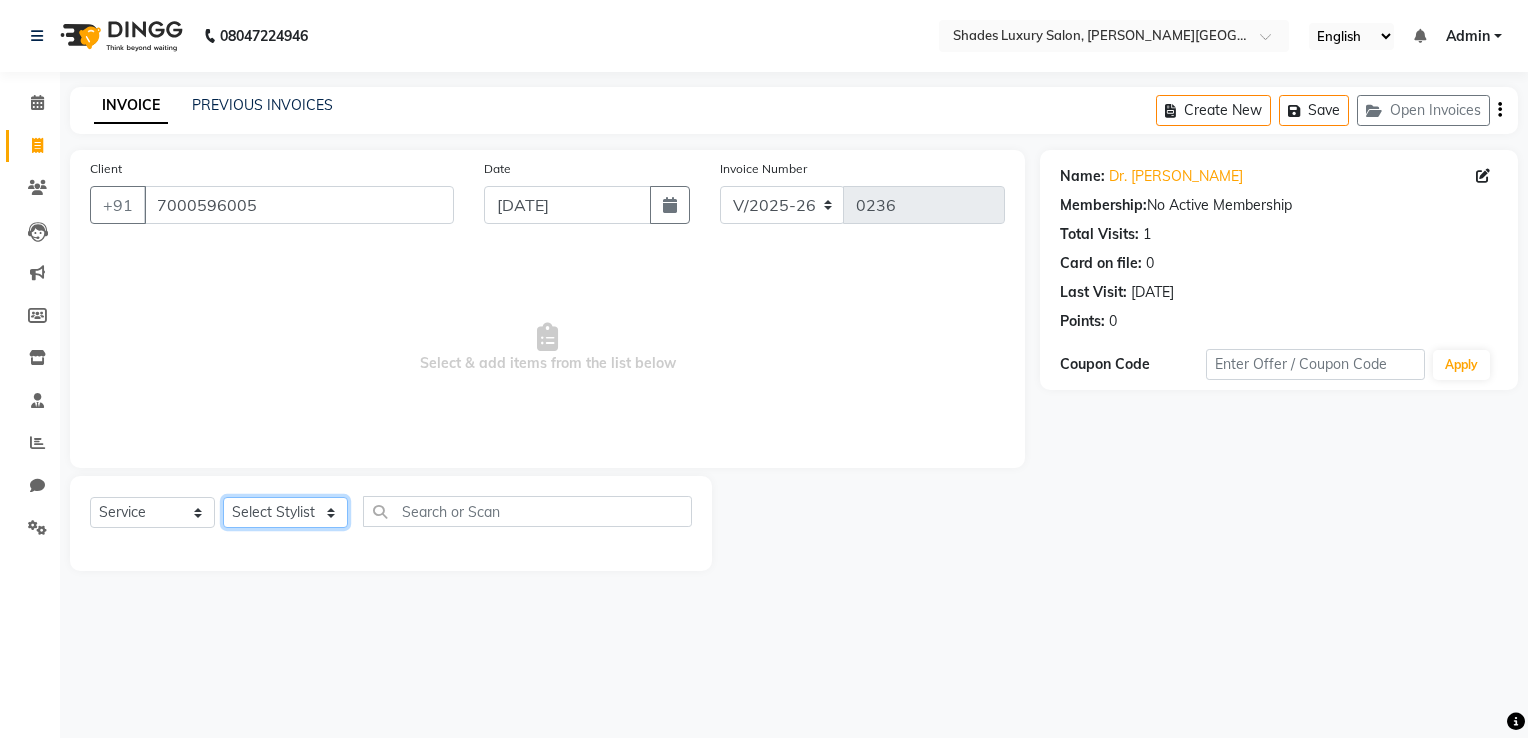 select on "80645" 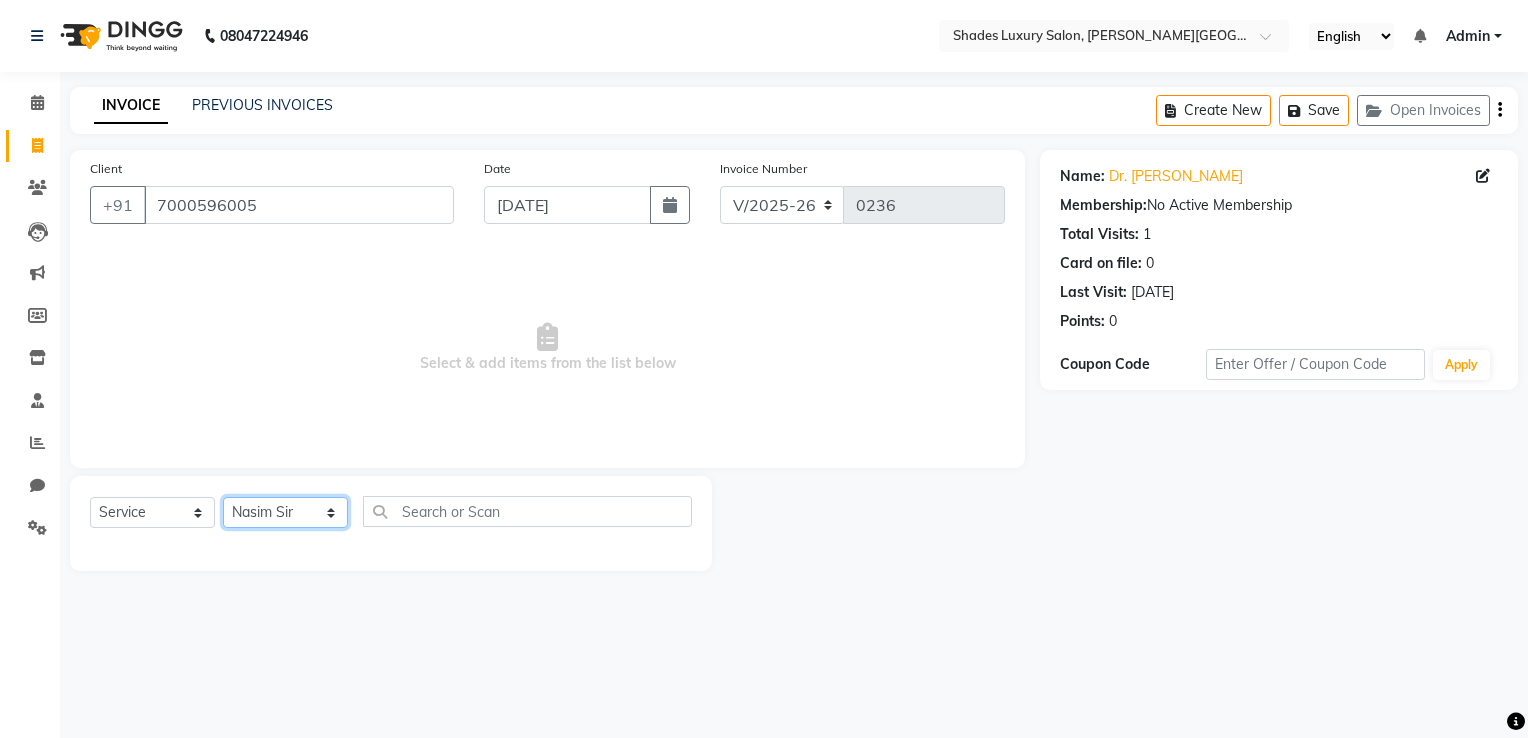 click on "Select Stylist Asha Maam Chandani Mamta Nasim Sir Palak Verma Rashi salman Samar shahbaj" 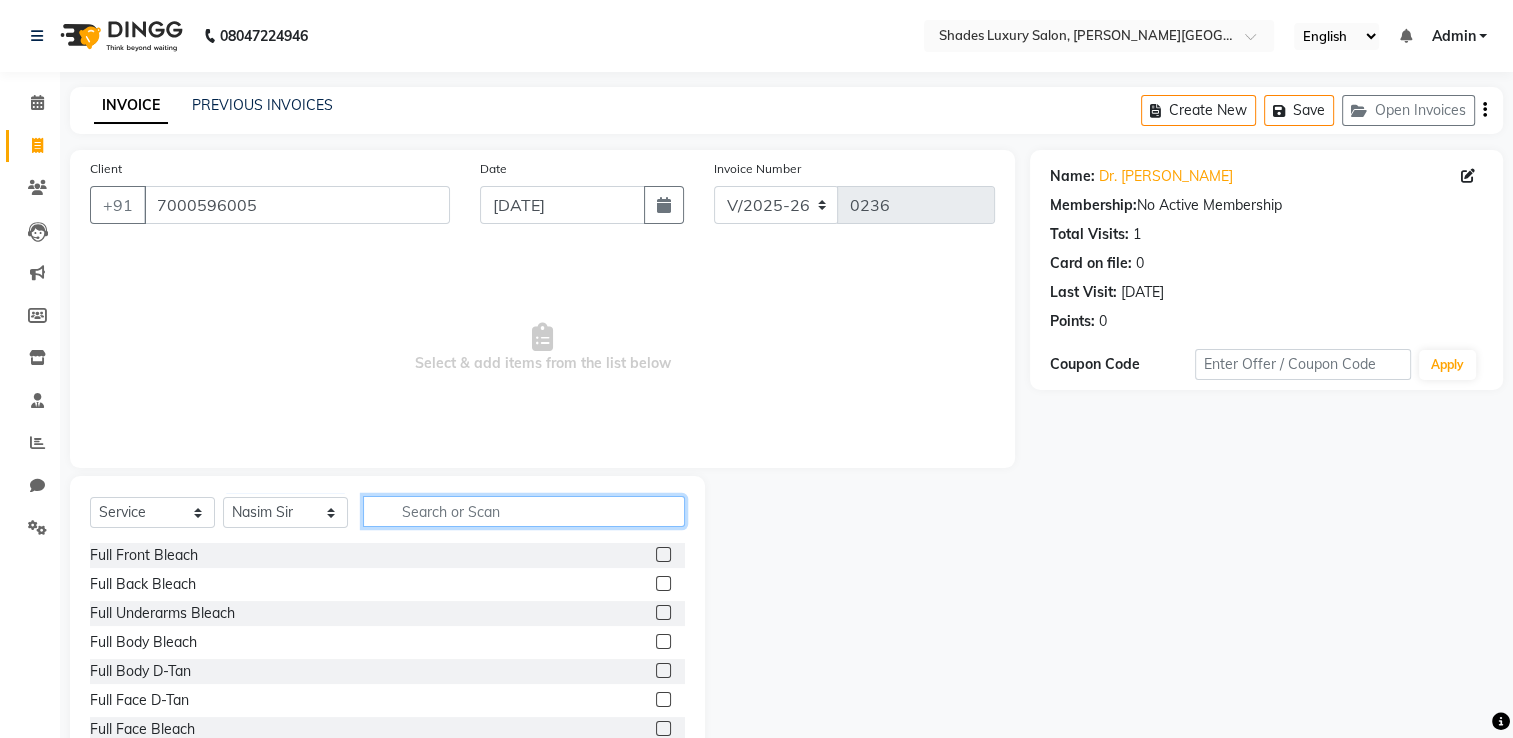 click 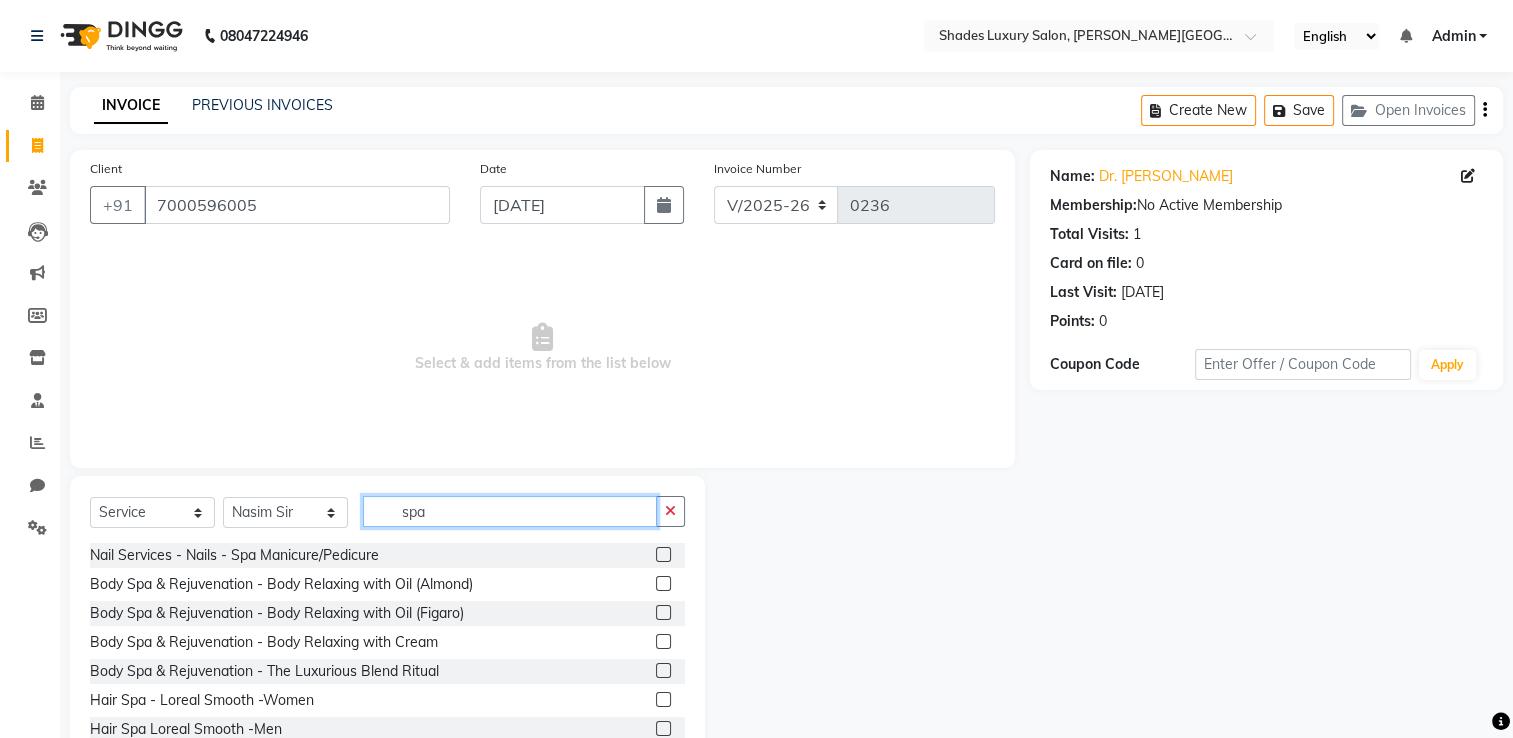 type on "spa" 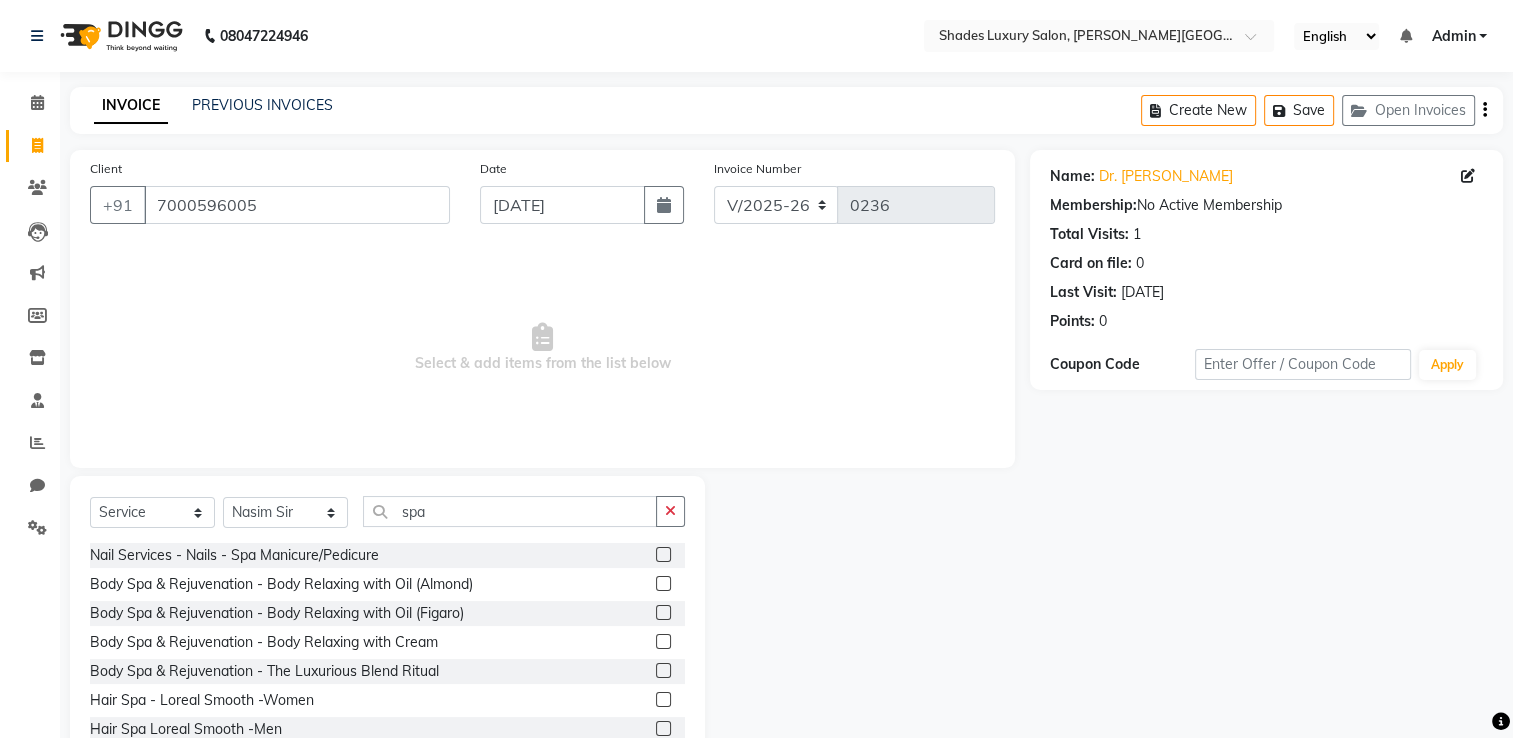 click 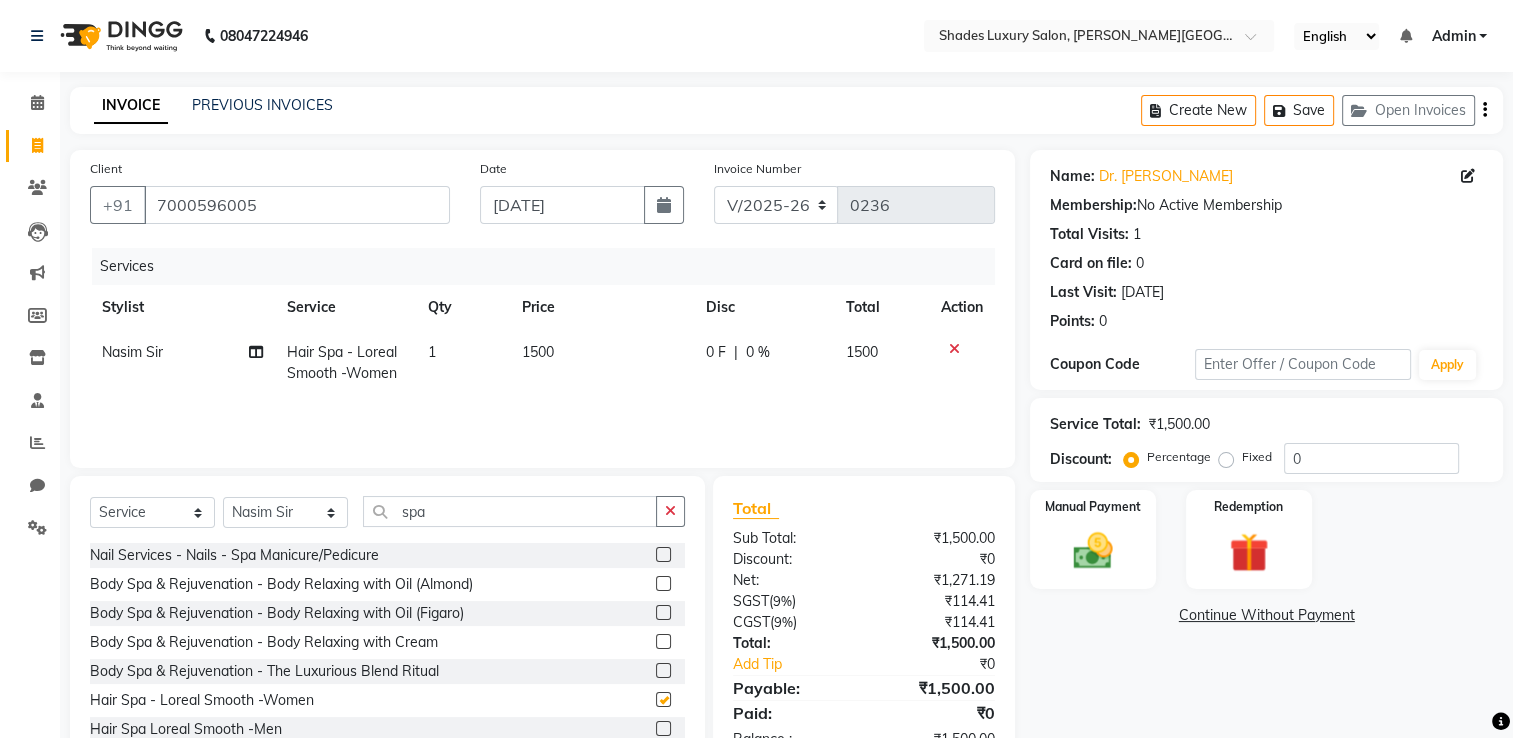 checkbox on "false" 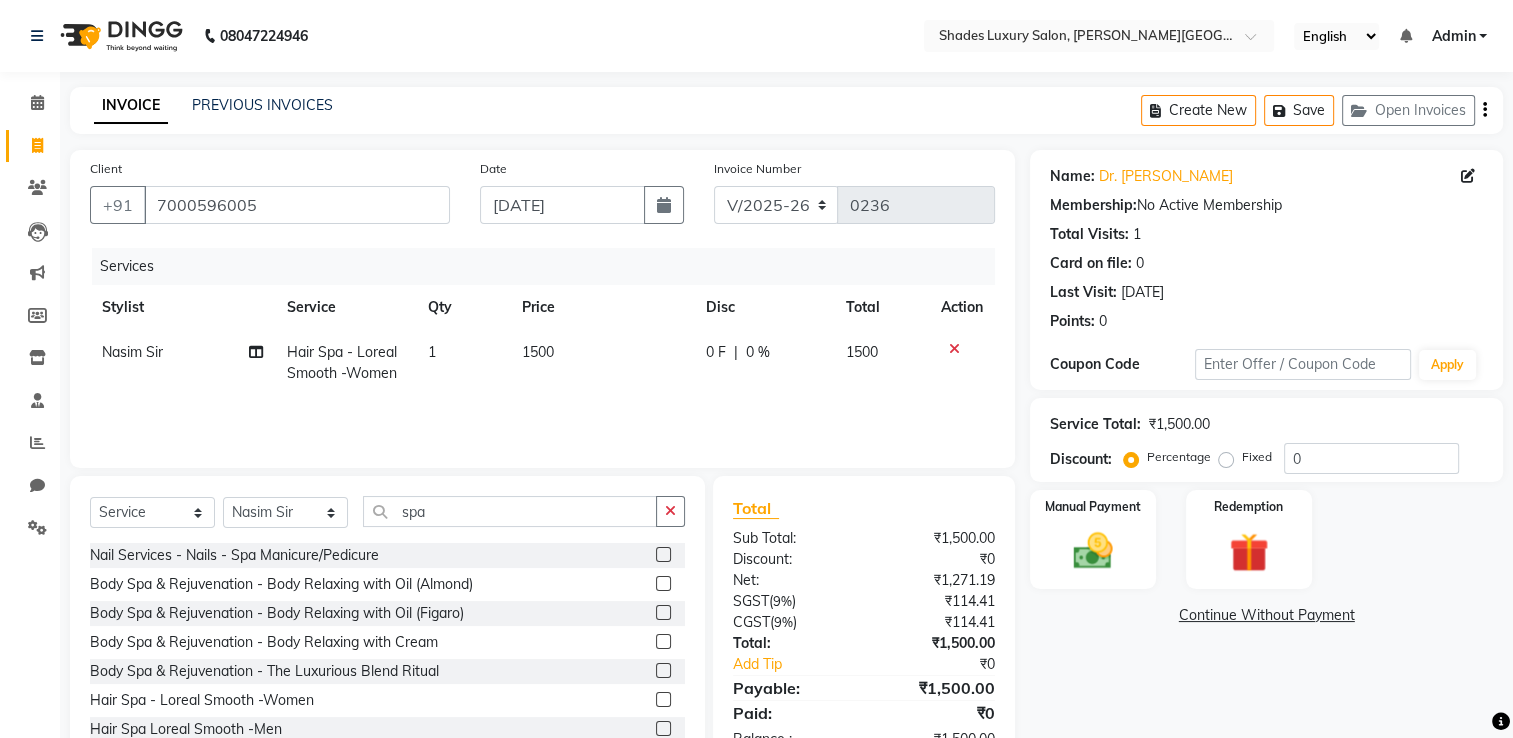 click on "1500" 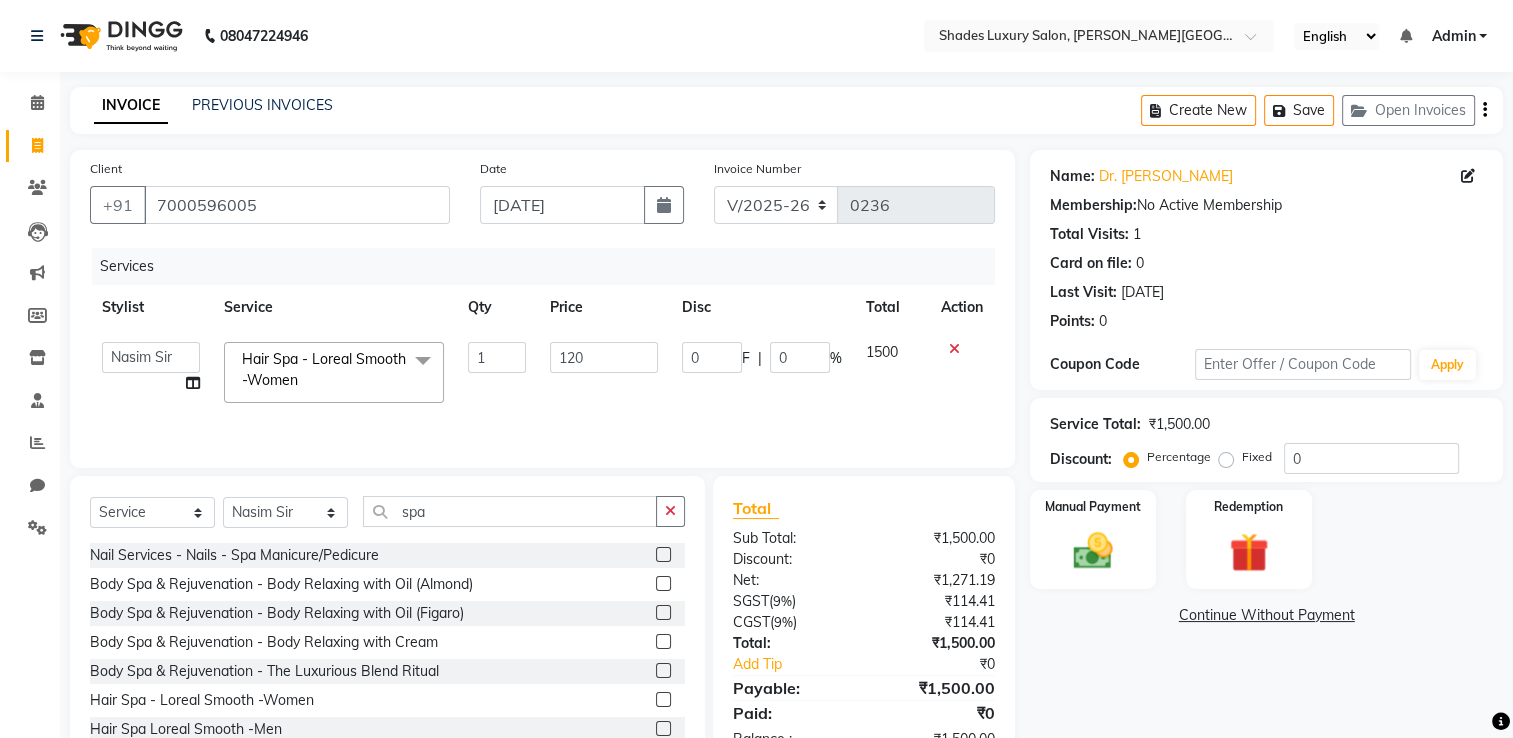 type on "1200" 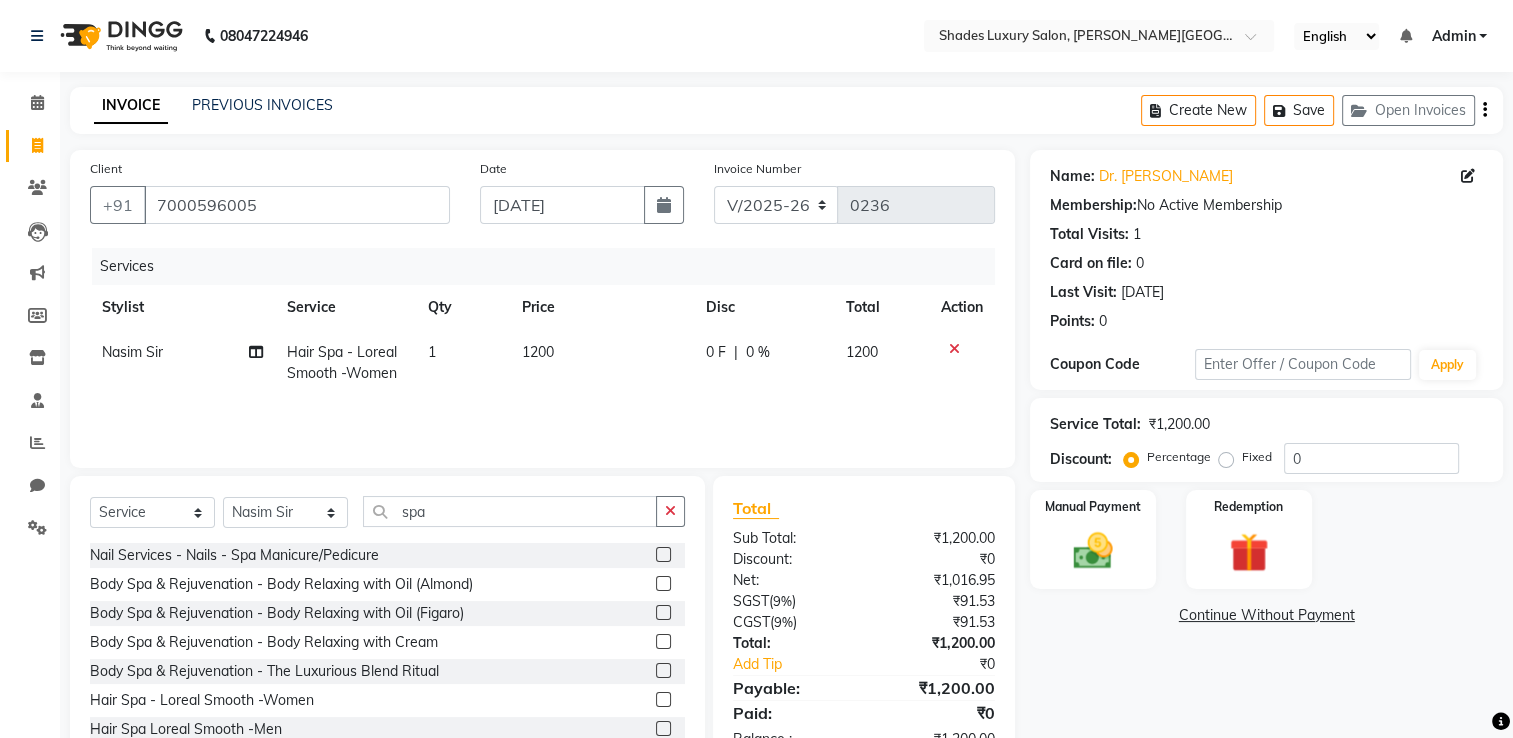 click on "Services Stylist Service Qty Price Disc Total Action Nasim Sir Hair Spa - Loreal Smooth -Women 1 1200 0 F | 0 % 1200" 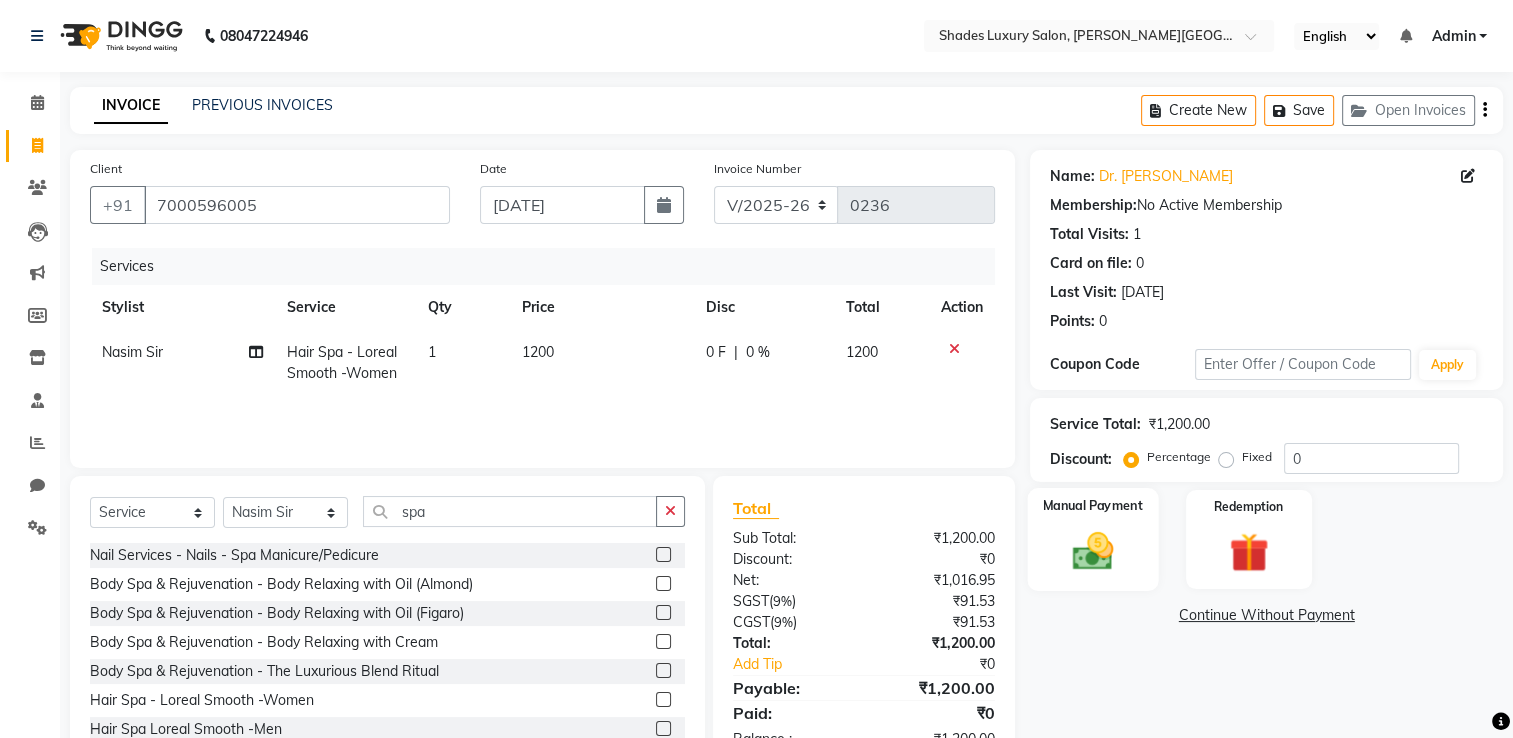 click 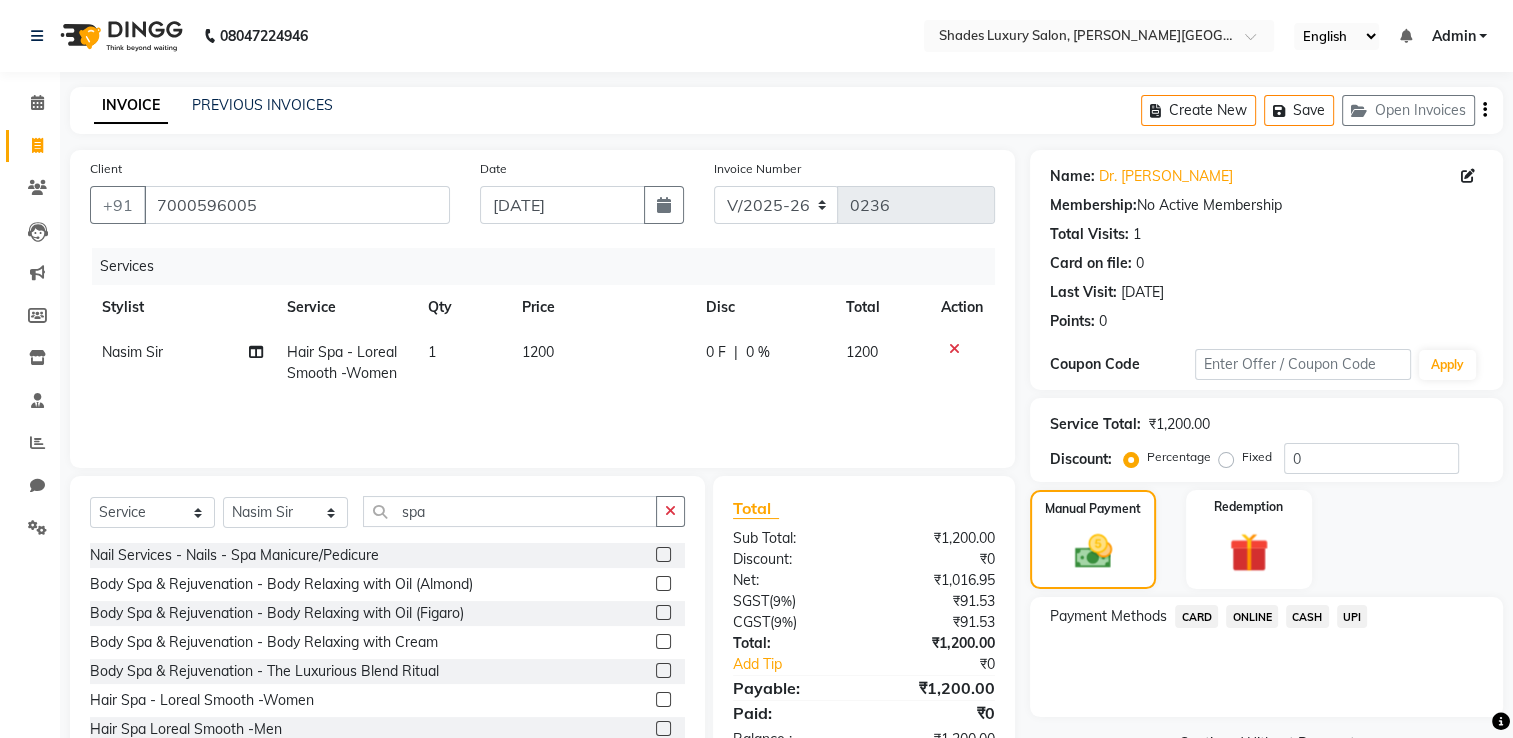 click on "CASH" 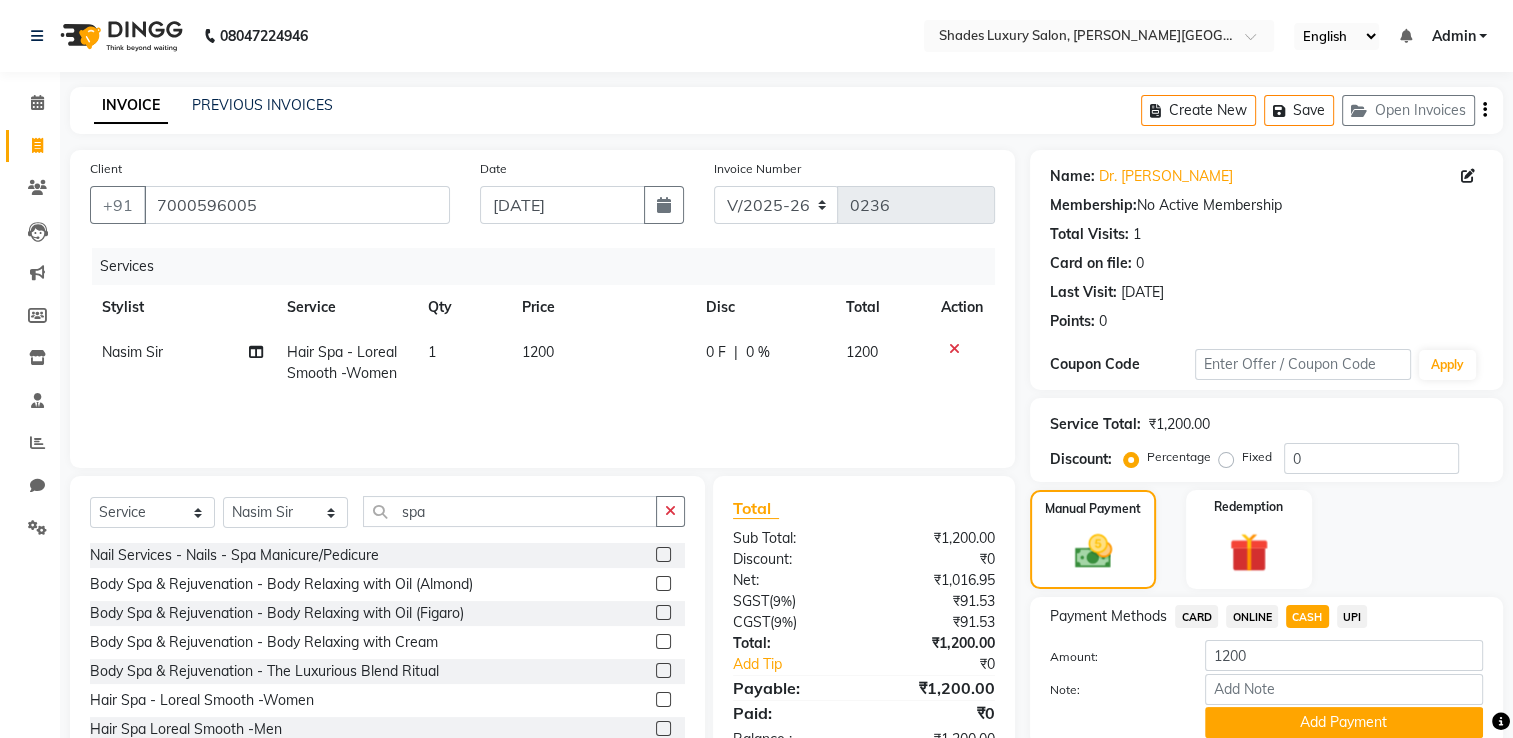 click on "ONLINE" 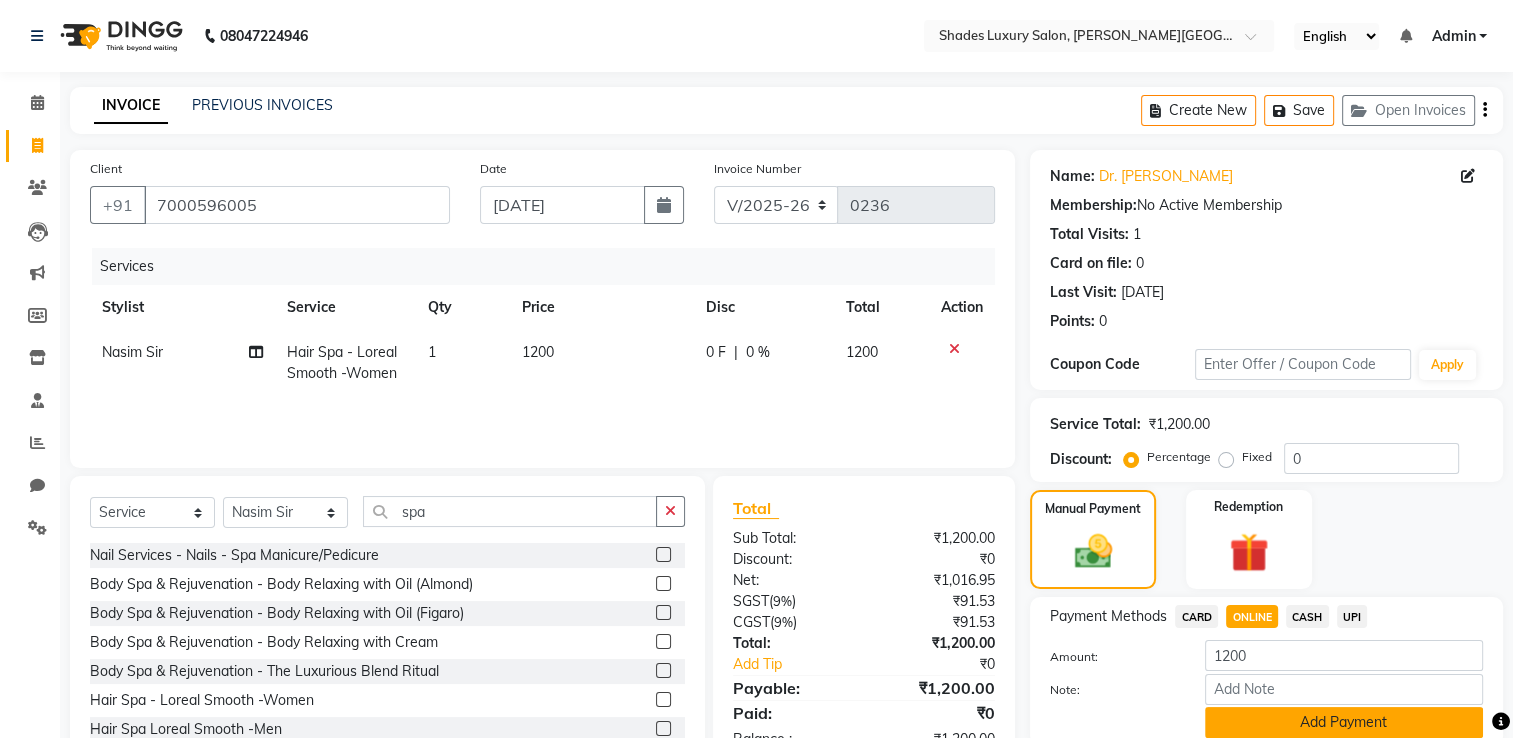 click on "Add Payment" 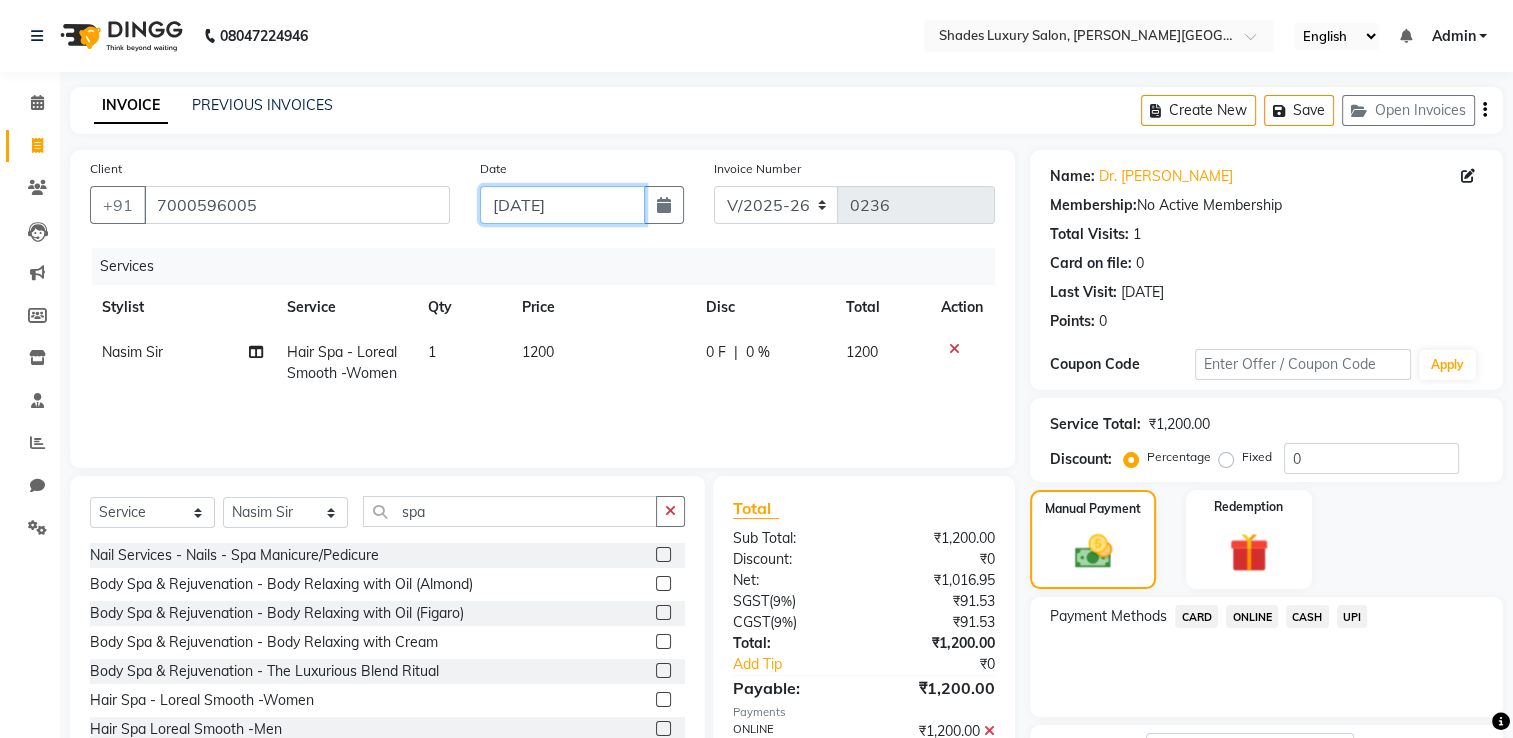 click on "[DATE]" 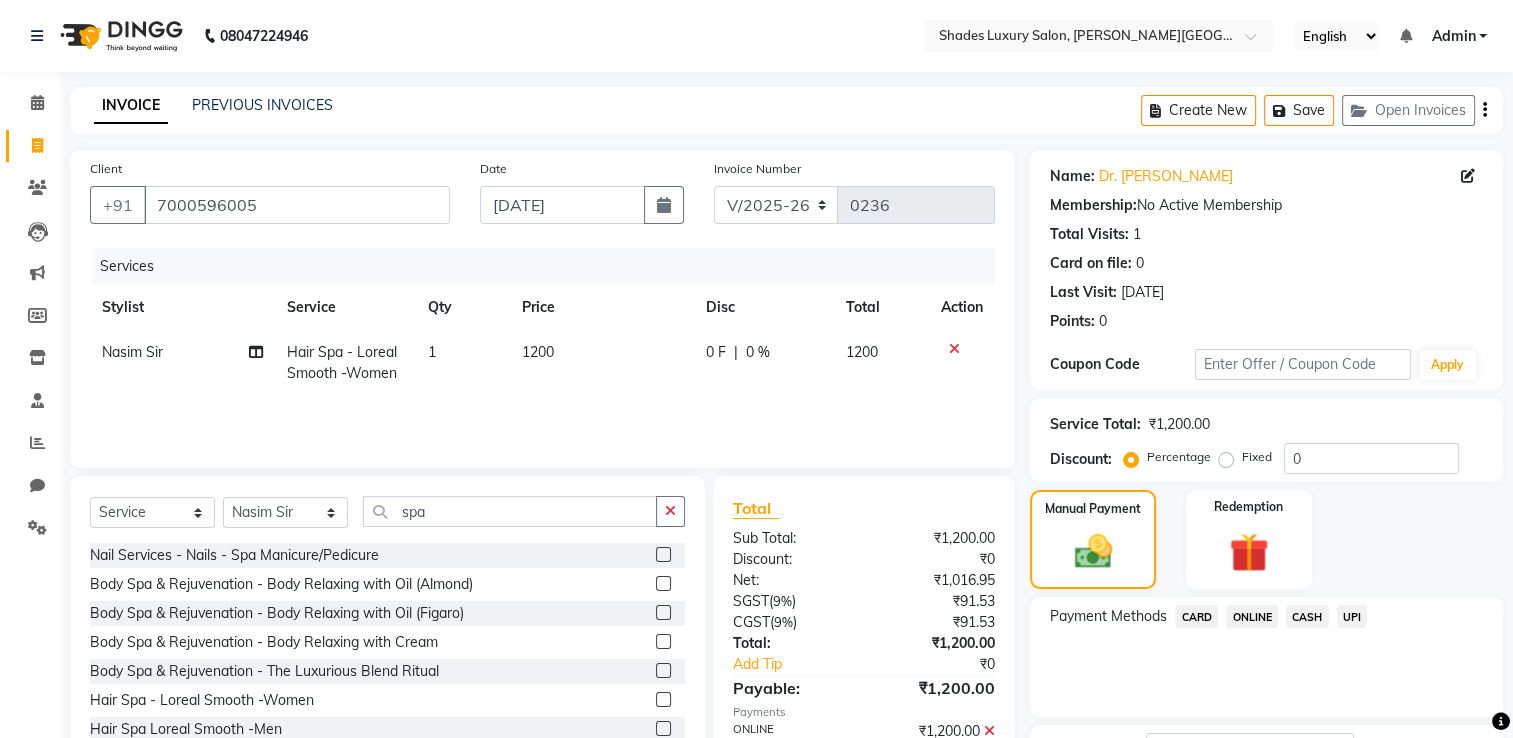 select on "7" 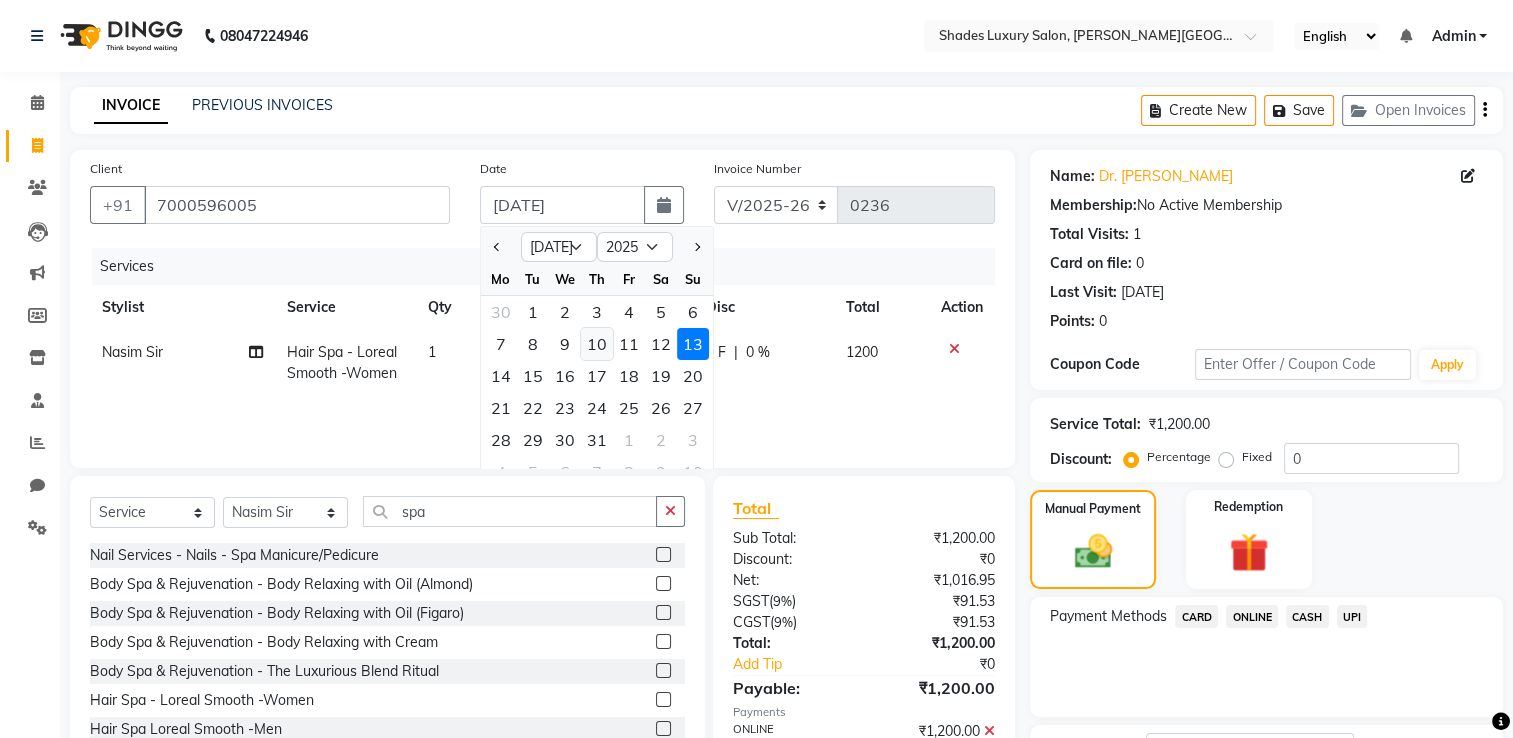 click on "10" 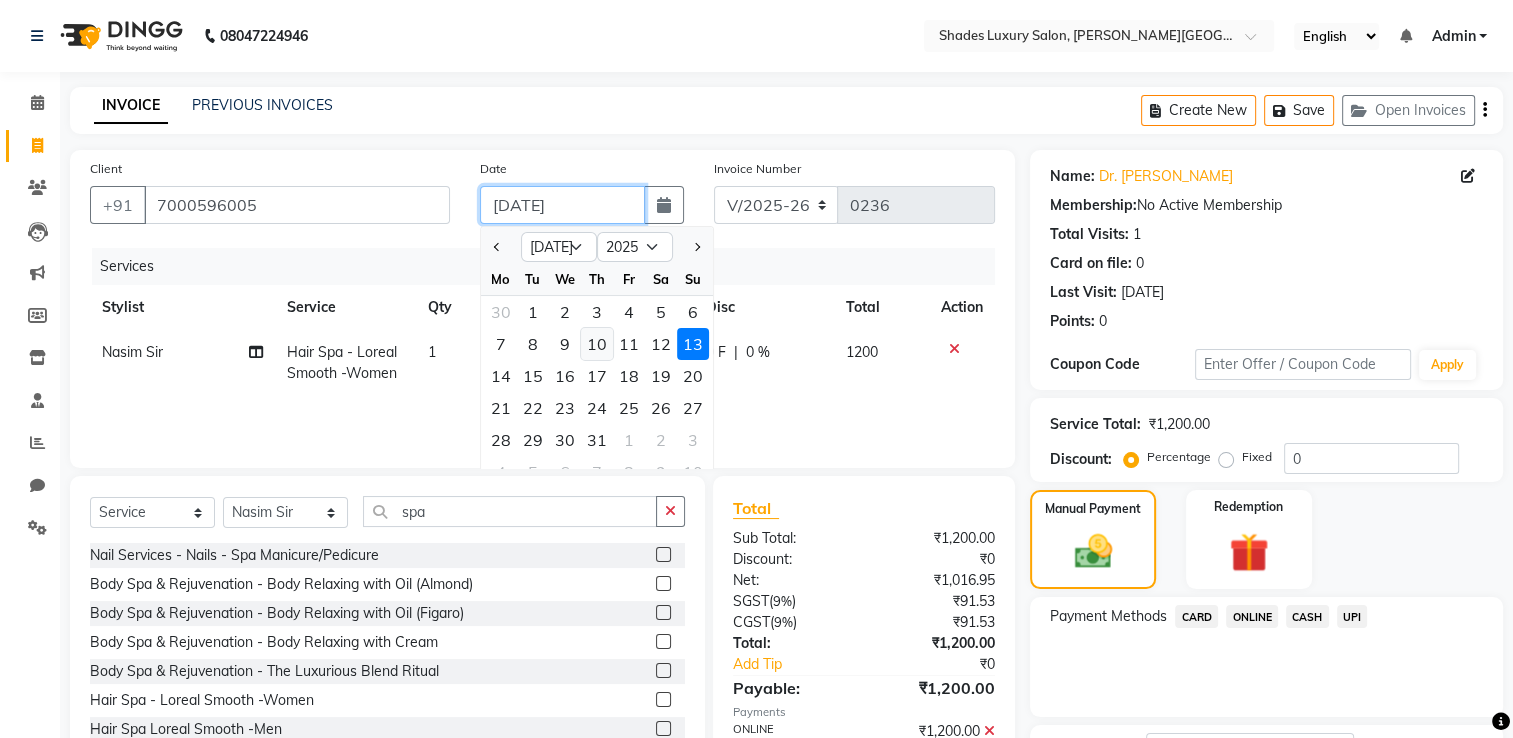 type on "10-07-2025" 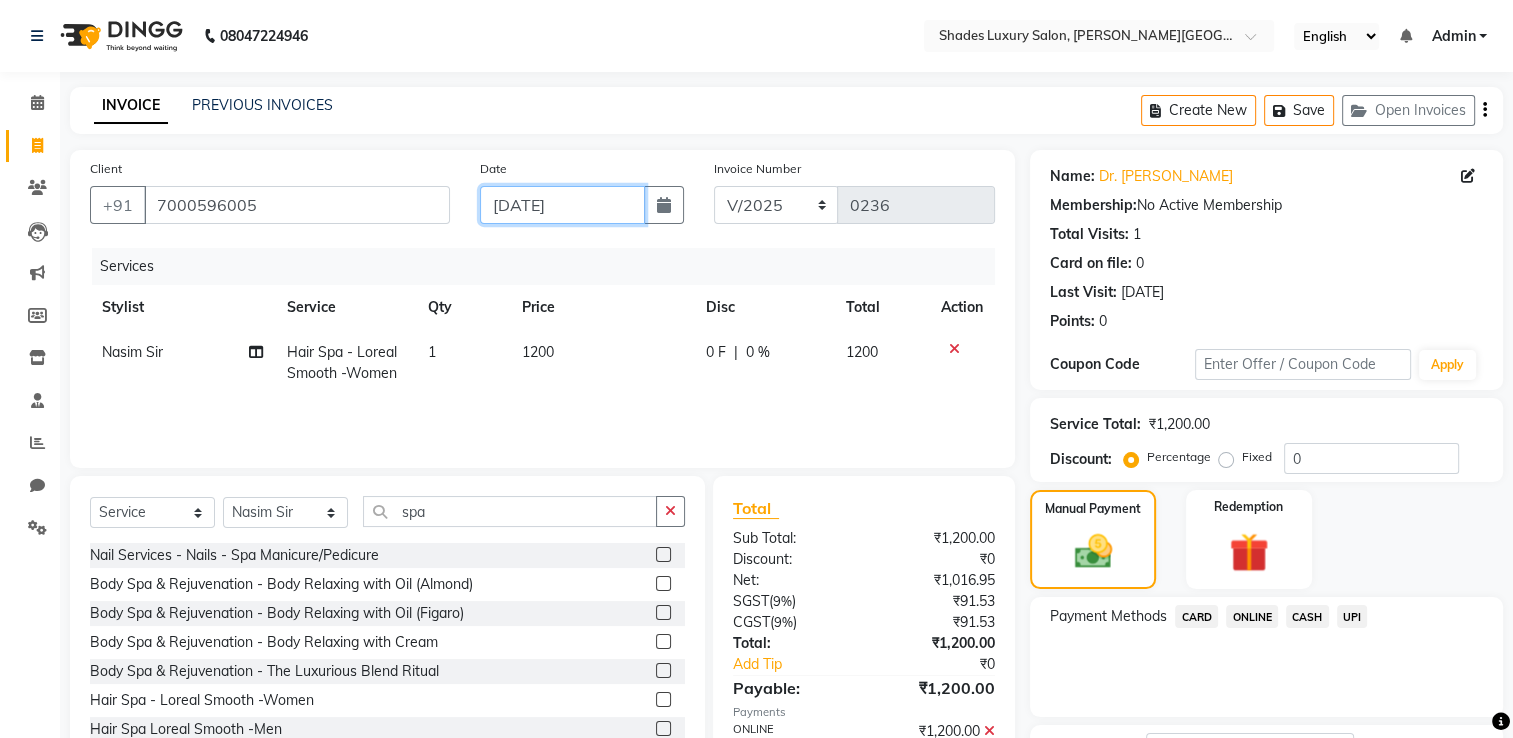scroll, scrollTop: 161, scrollLeft: 0, axis: vertical 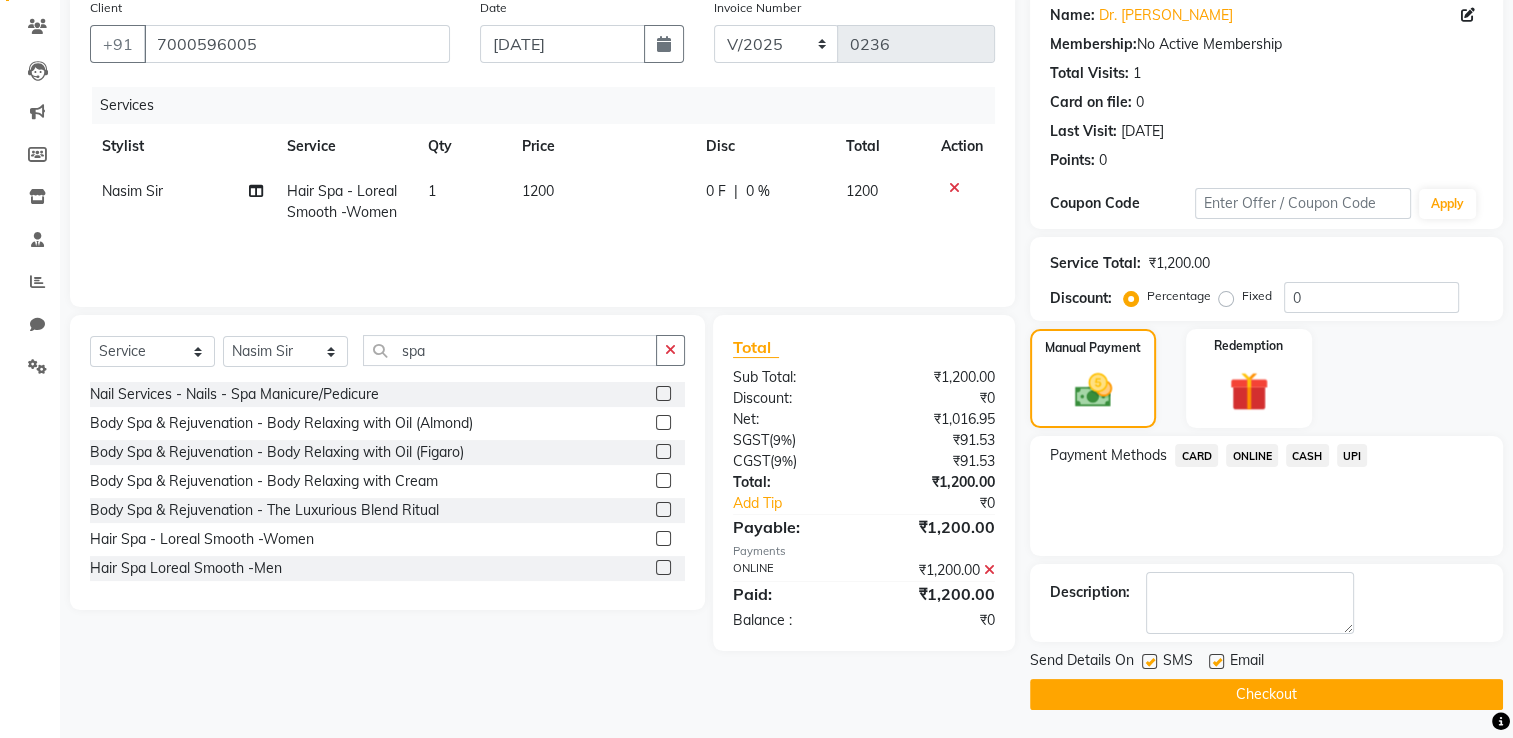 click on "Checkout" 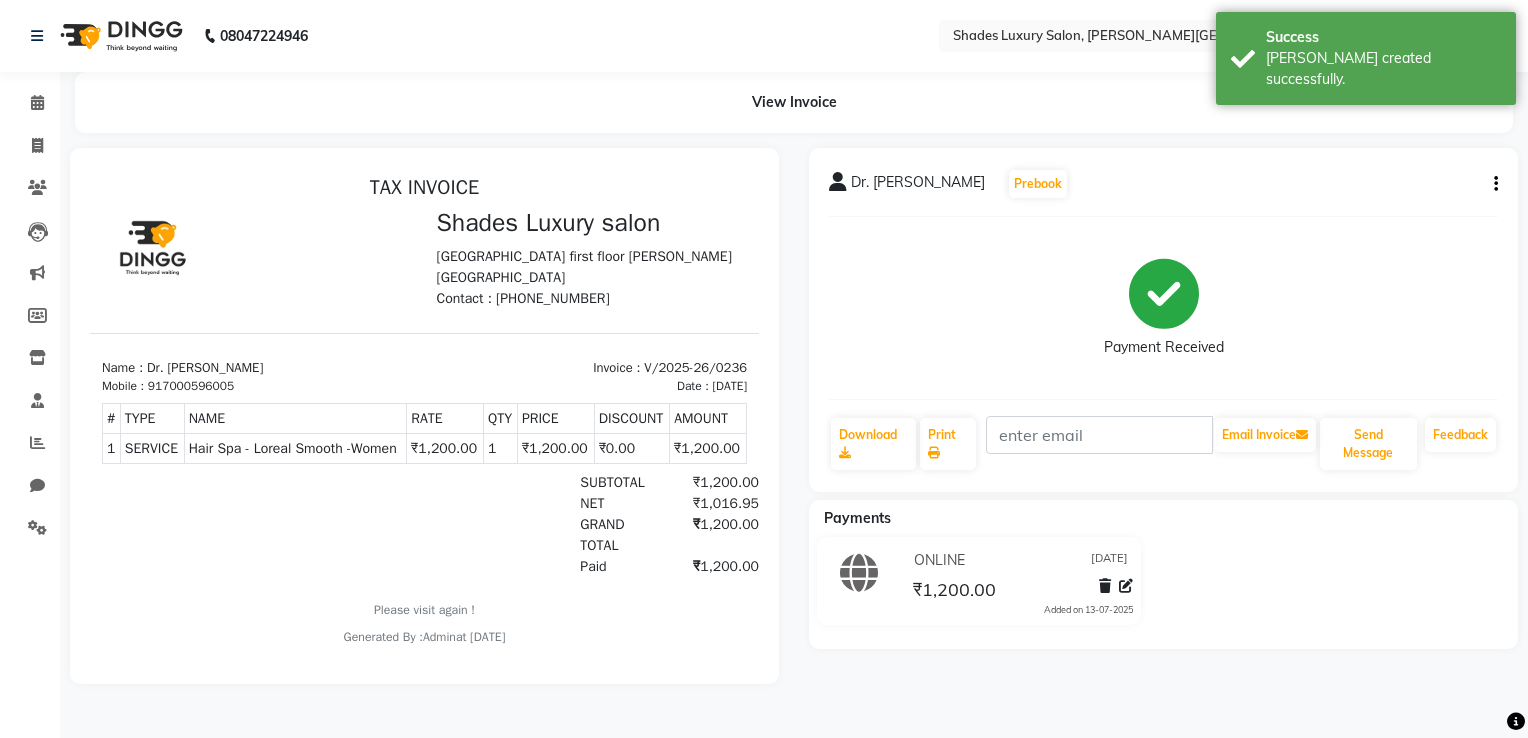 scroll, scrollTop: 0, scrollLeft: 0, axis: both 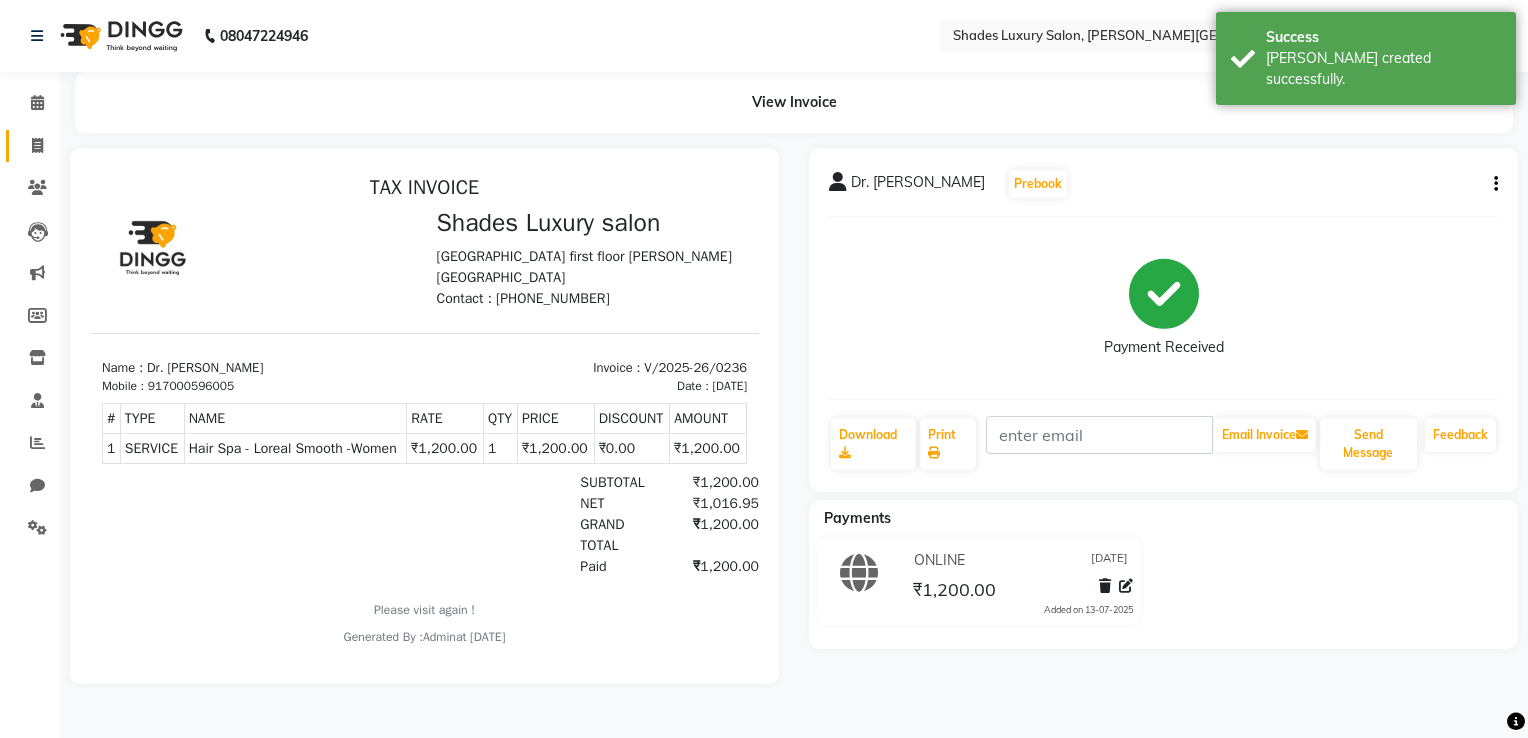 click on "Invoice" 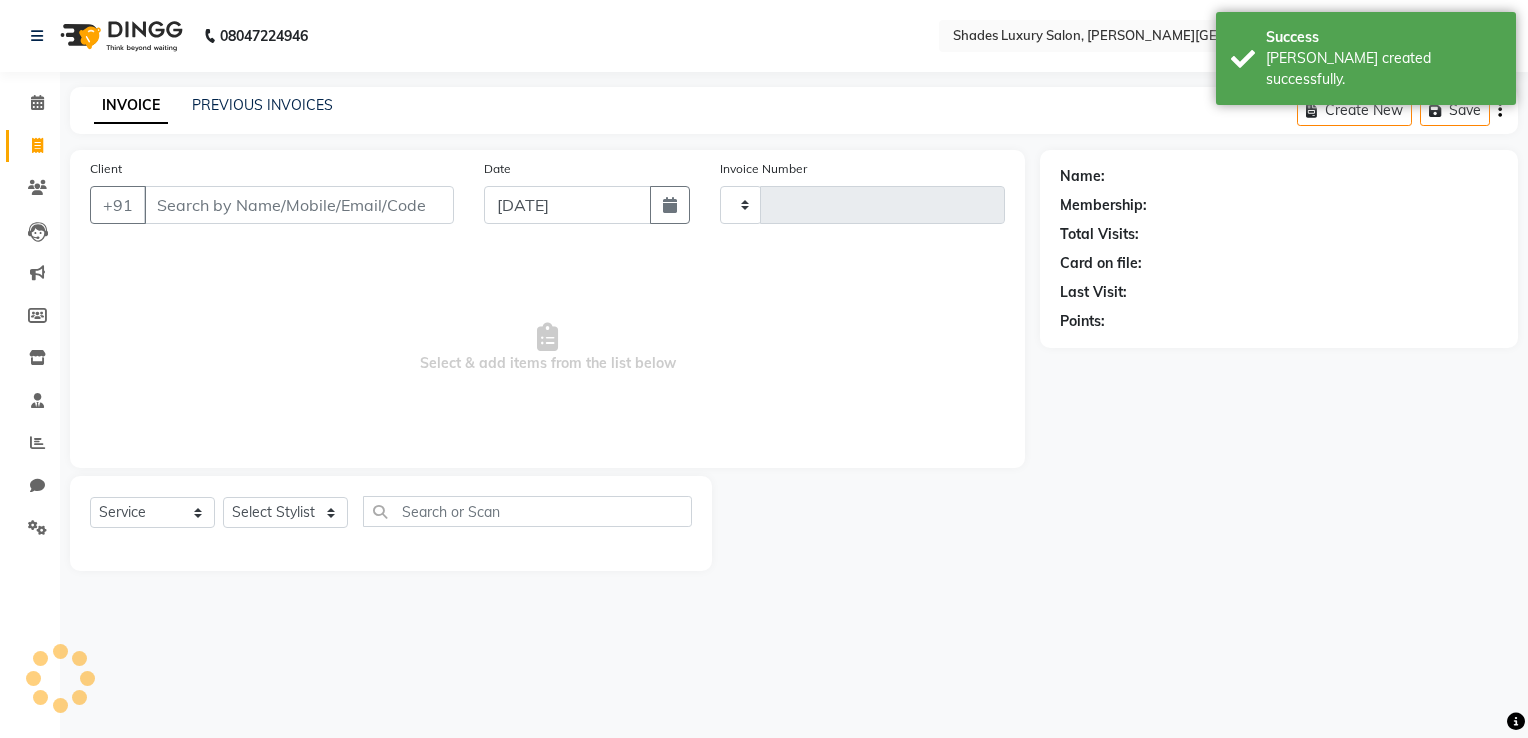 type on "0237" 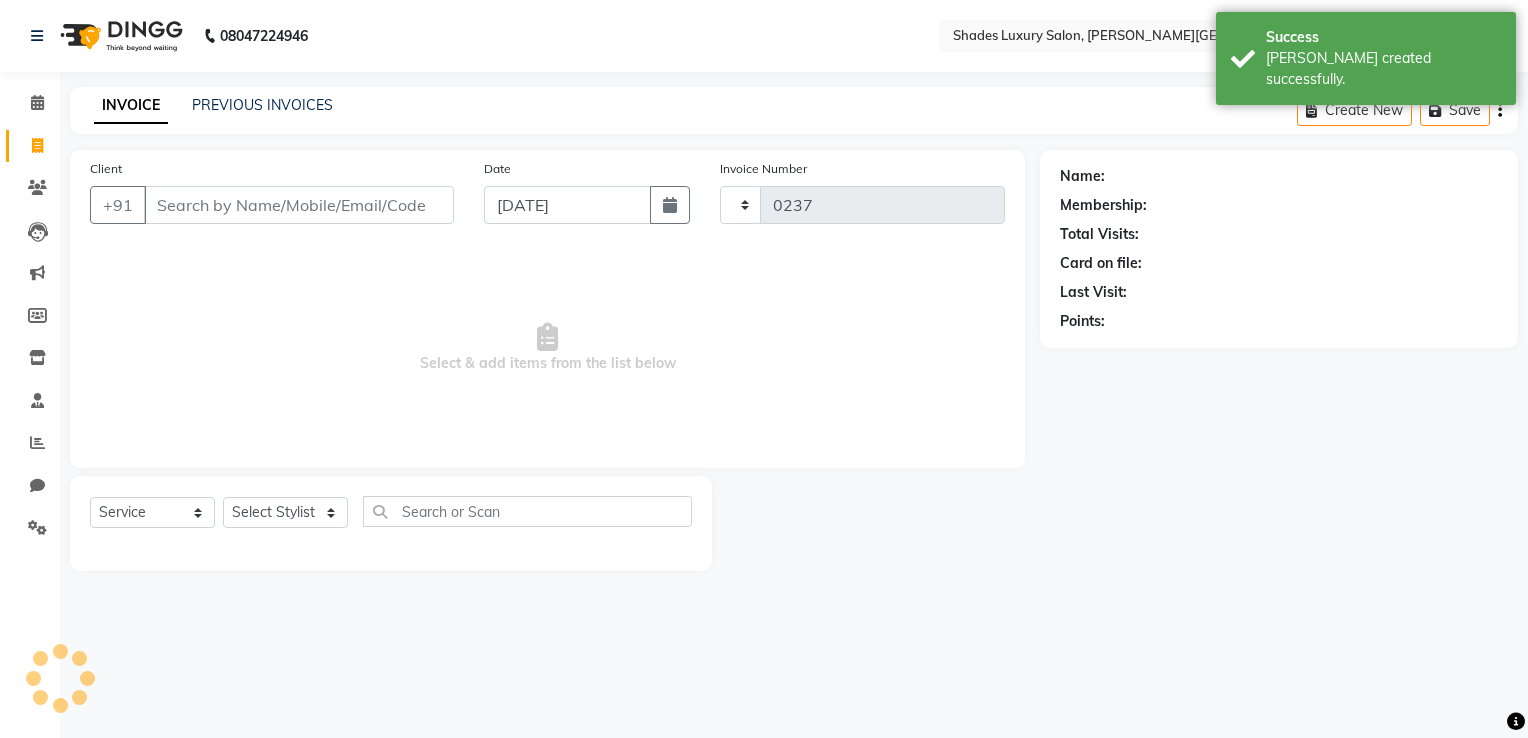 select on "8324" 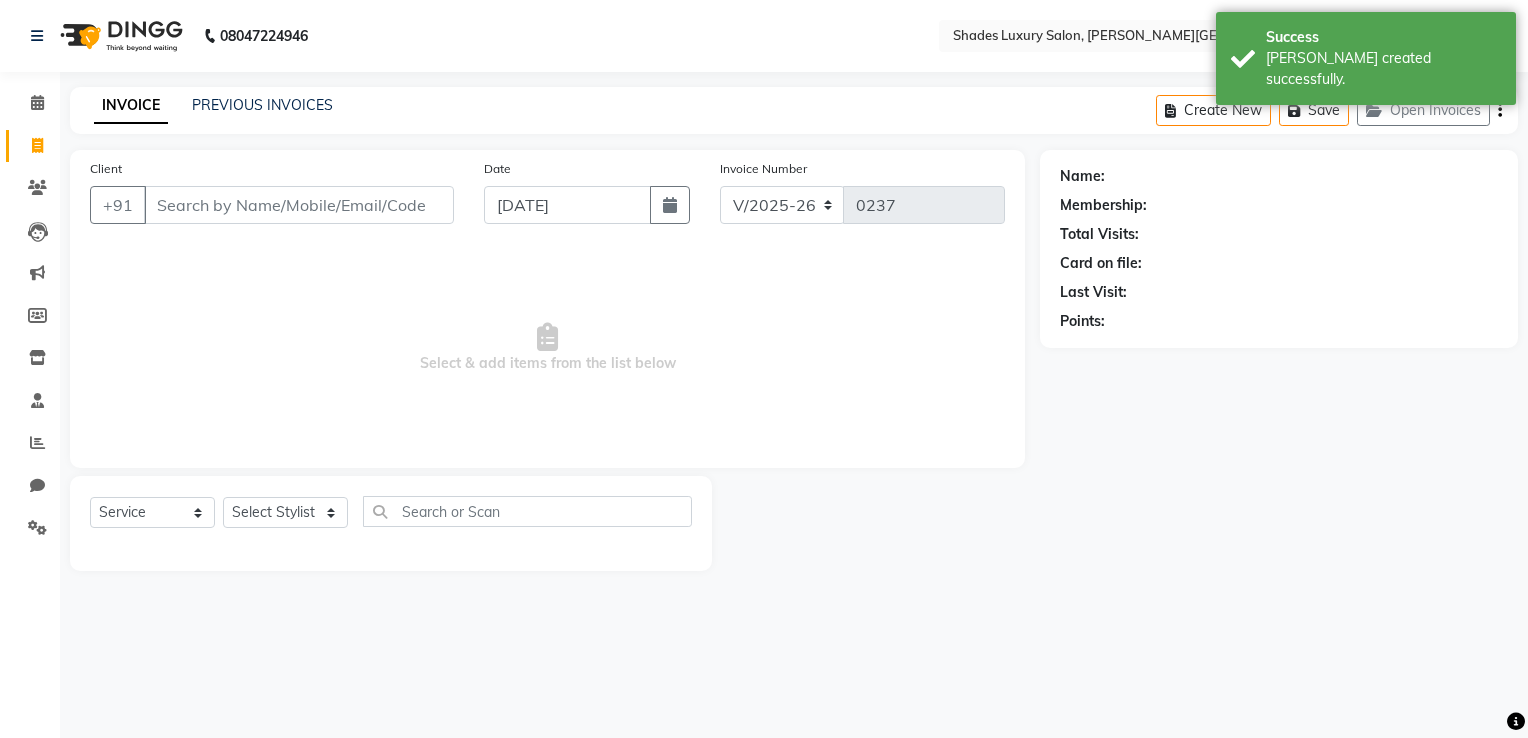 click on "INVOICE PREVIOUS INVOICES Create New   Save   Open Invoices" 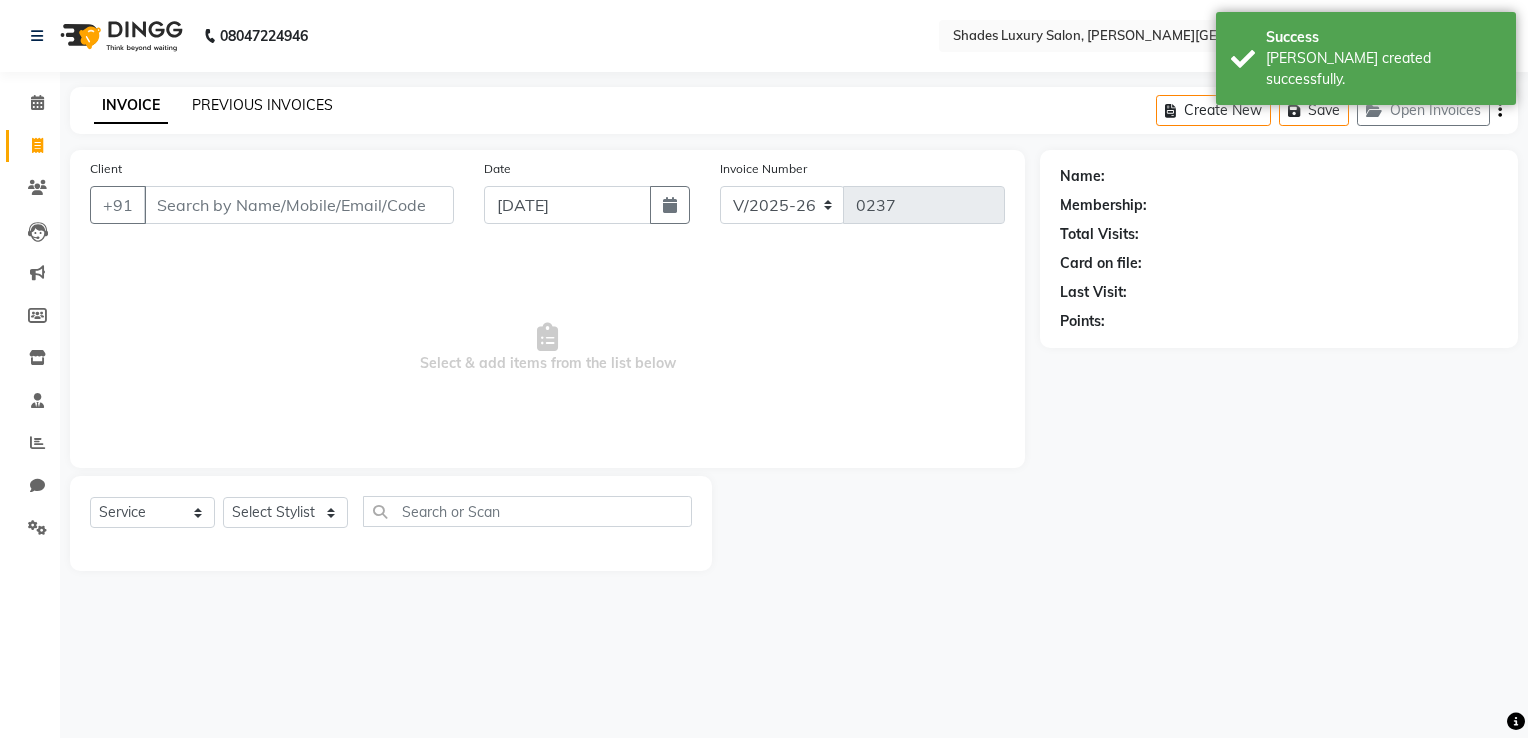 click on "PREVIOUS INVOICES" 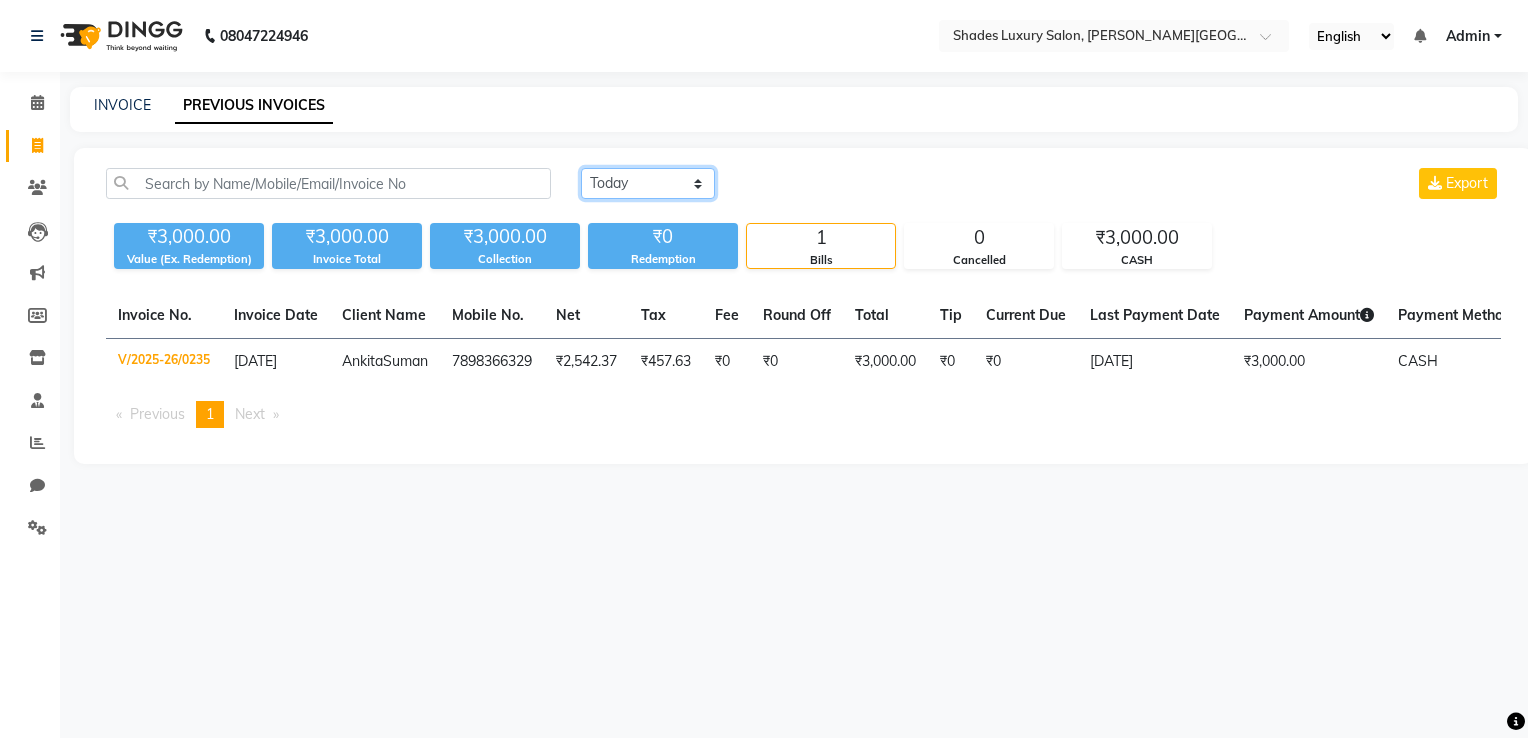 click on "[DATE] [DATE] Custom Range" 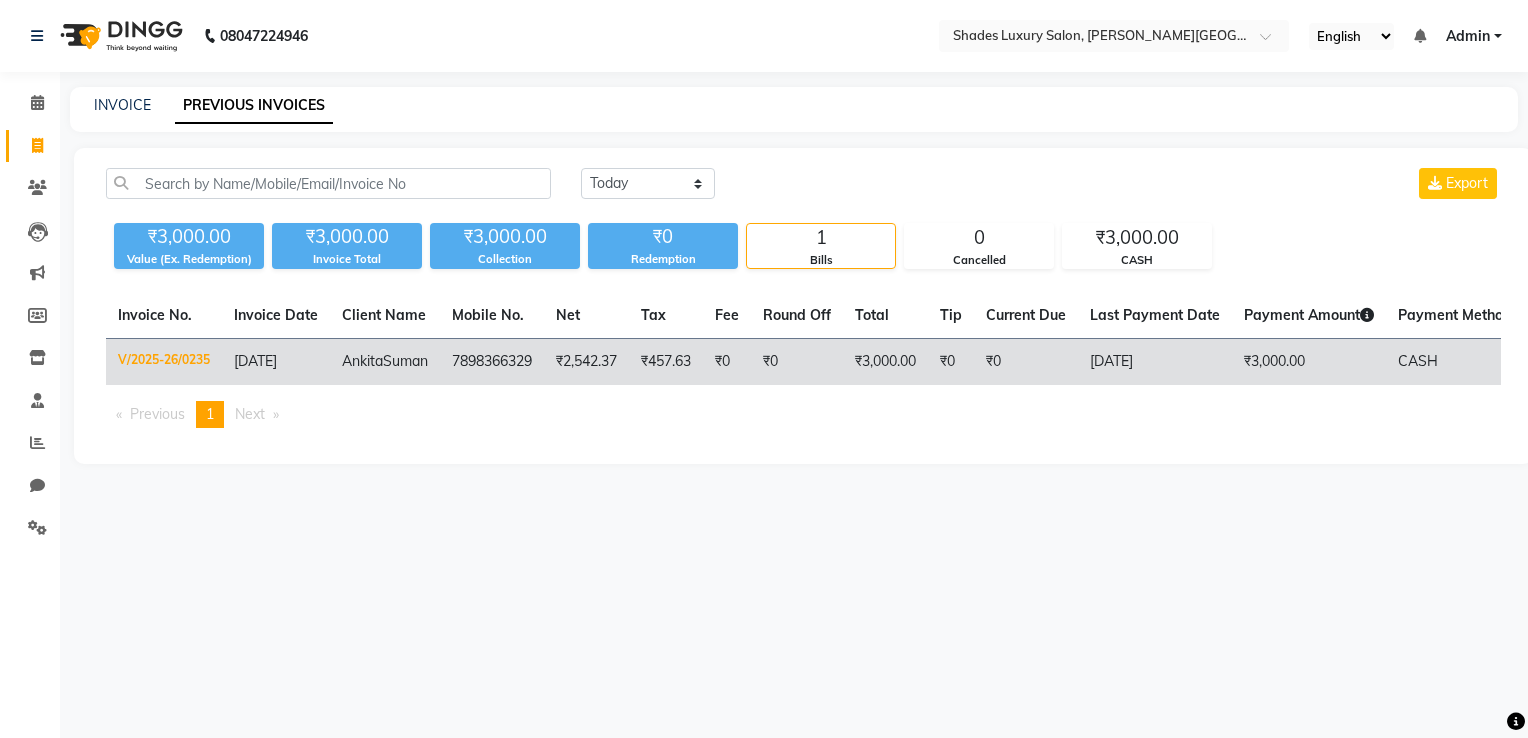 click on "₹0" 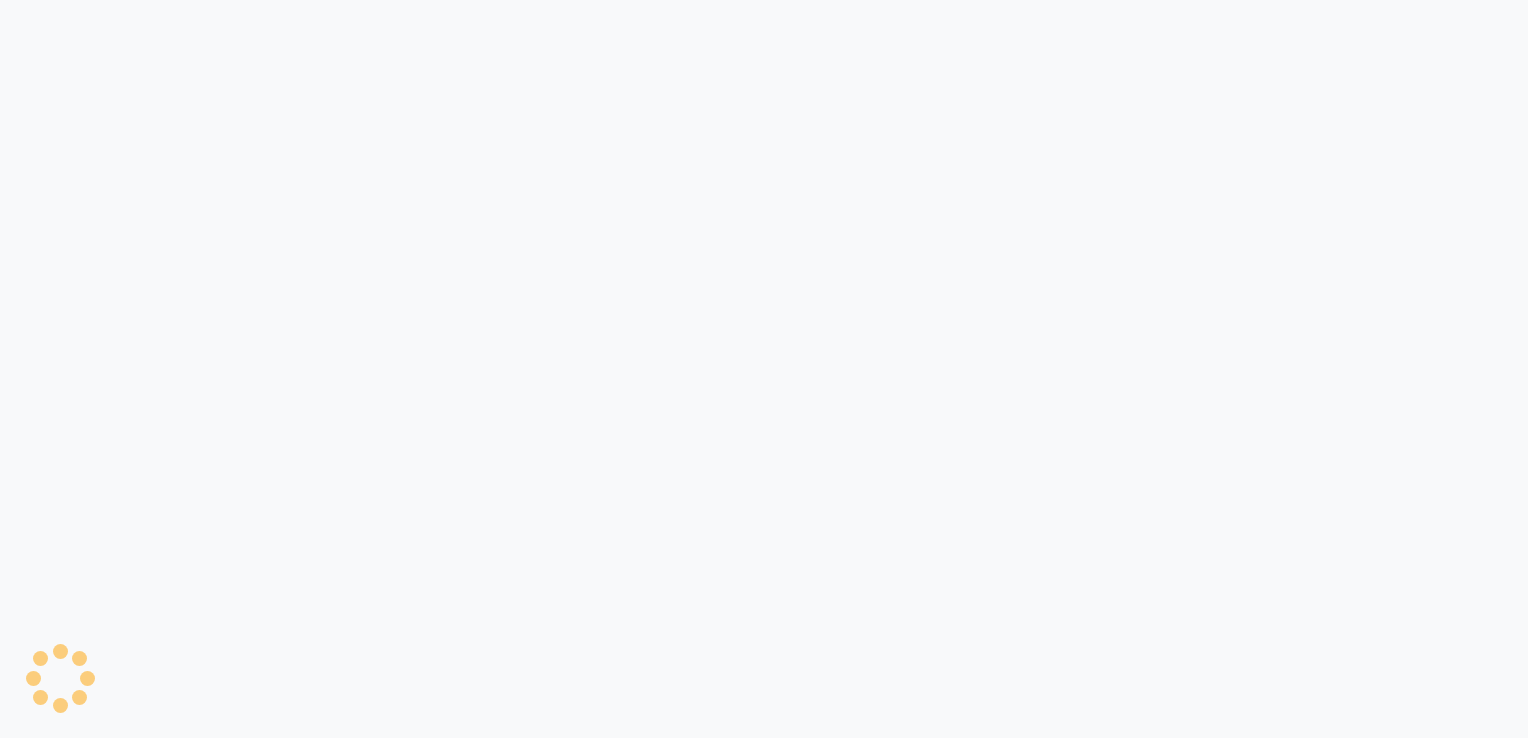 scroll, scrollTop: 0, scrollLeft: 0, axis: both 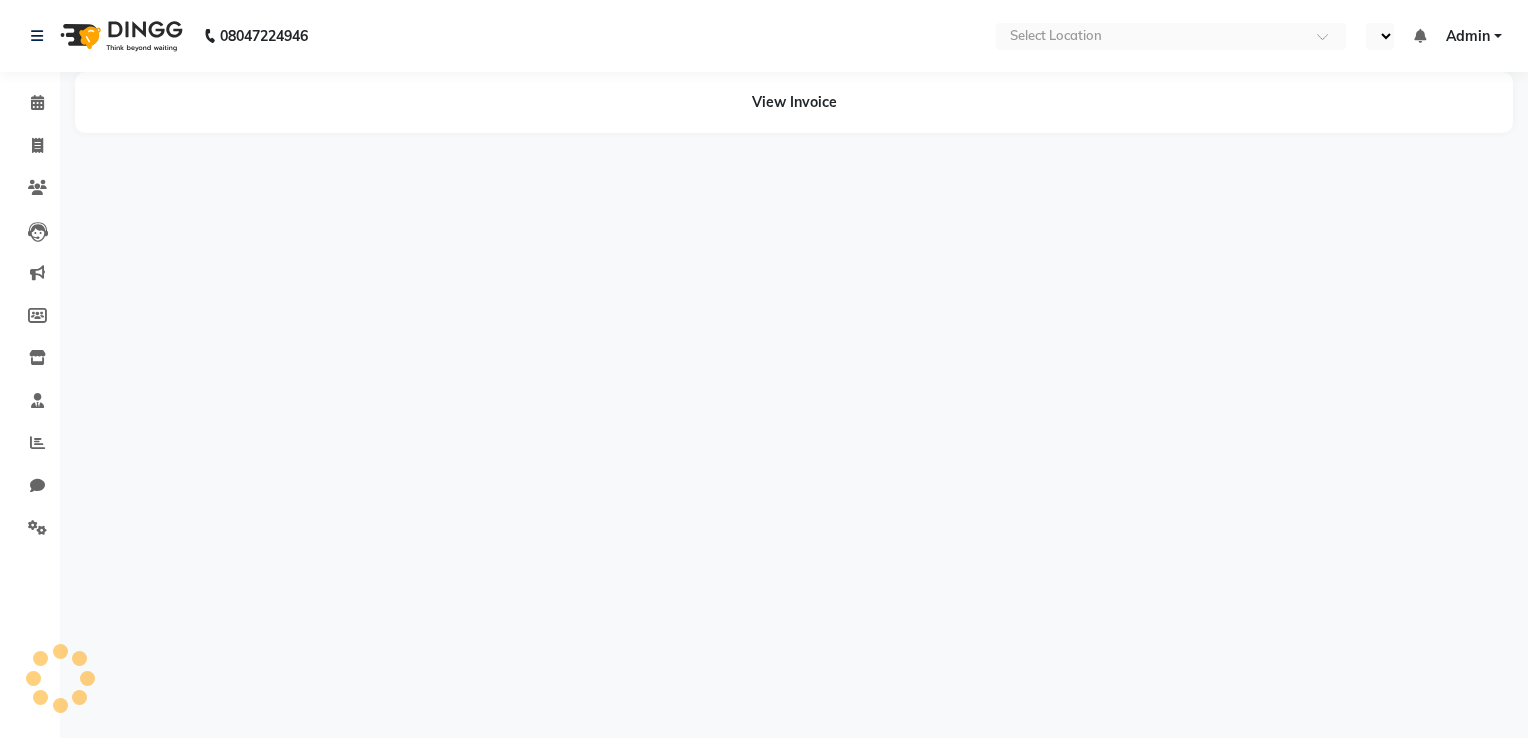 select on "en" 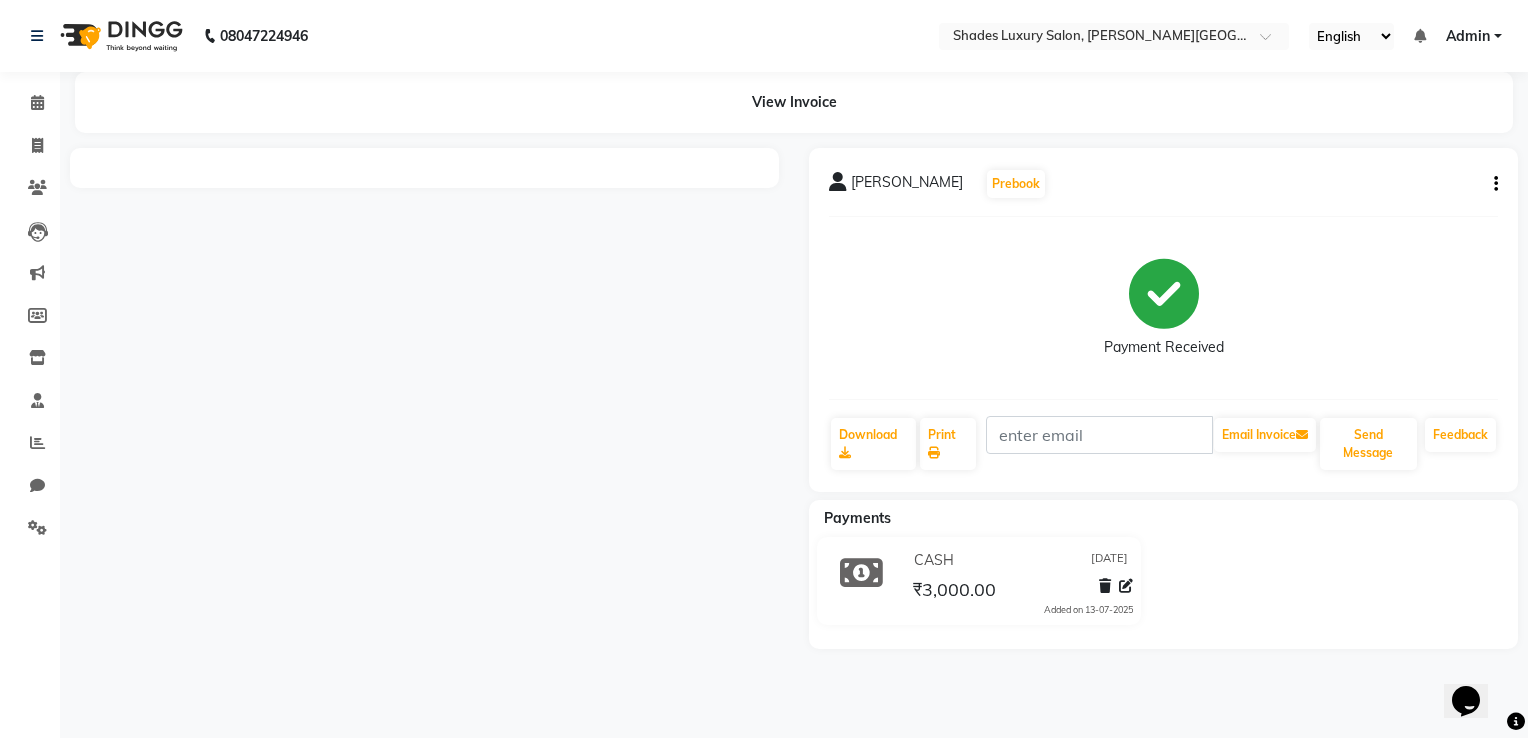 scroll, scrollTop: 0, scrollLeft: 0, axis: both 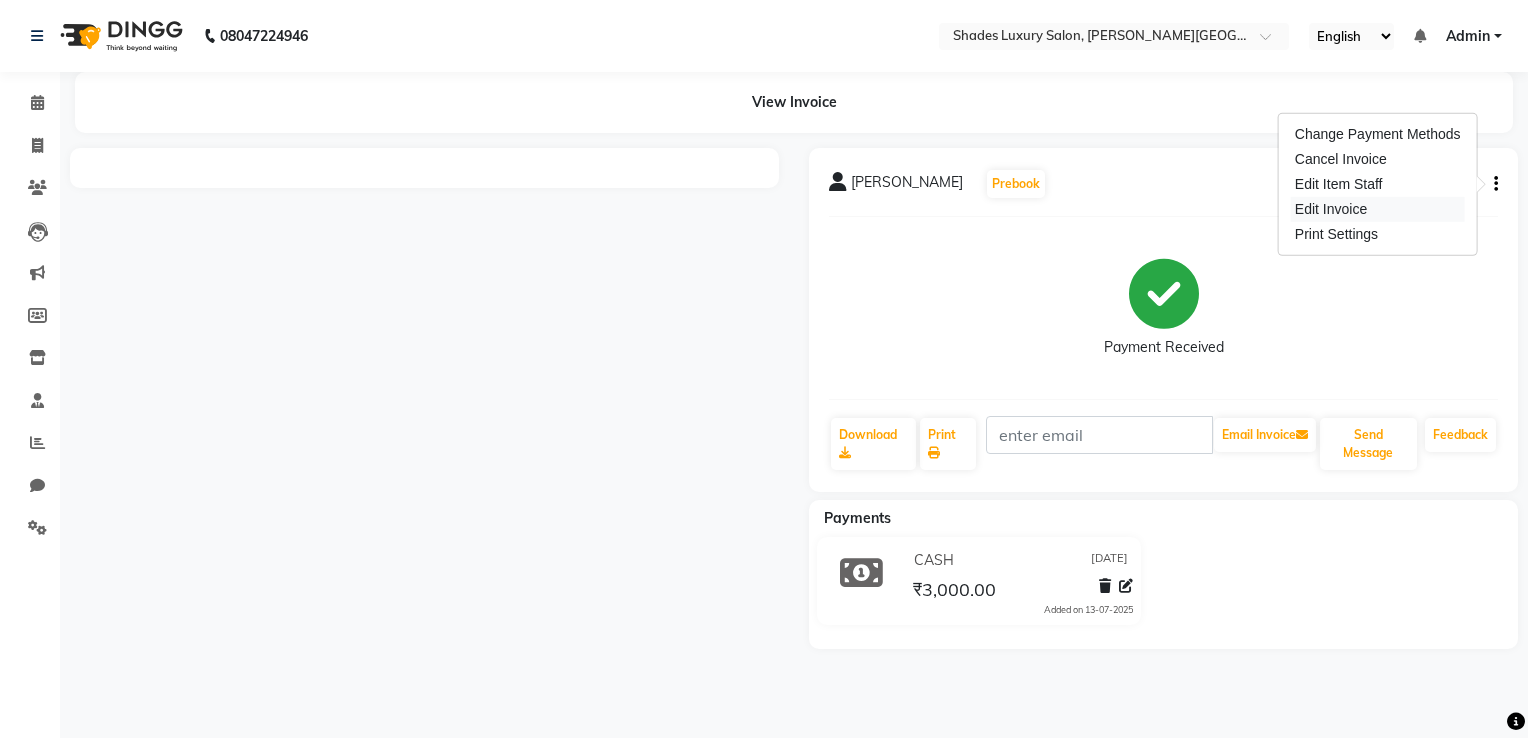 click on "Edit Invoice" at bounding box center [1378, 209] 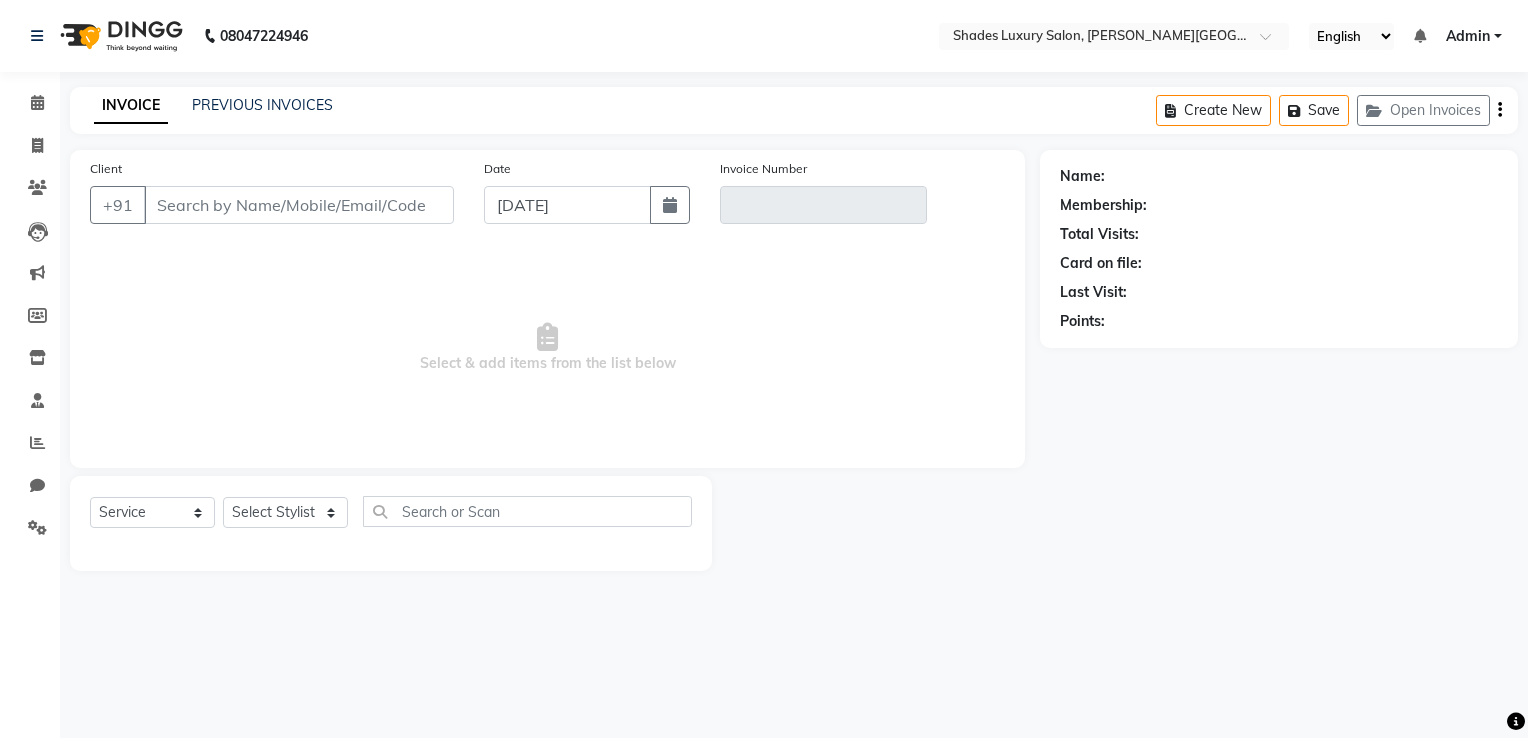 type on "7898366329" 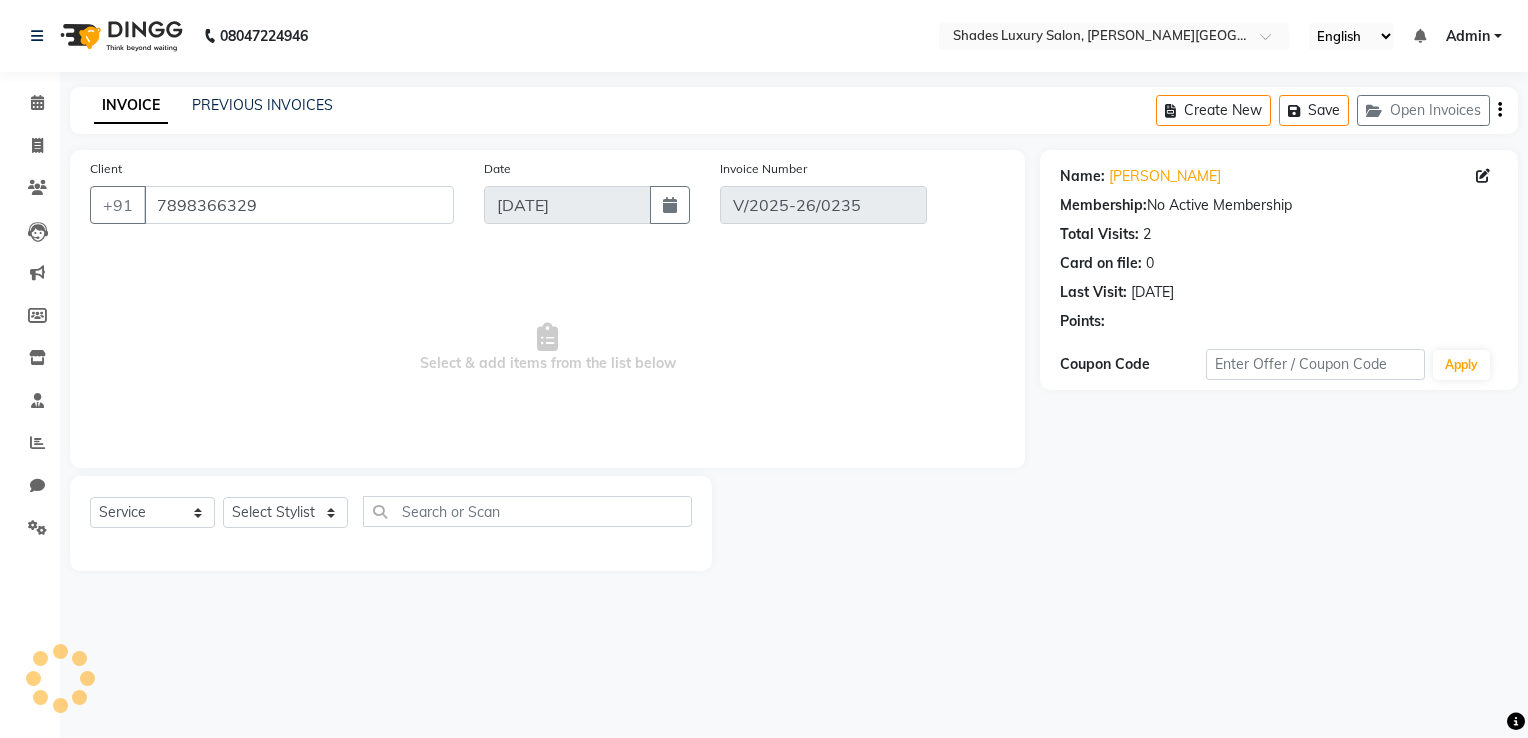select on "select" 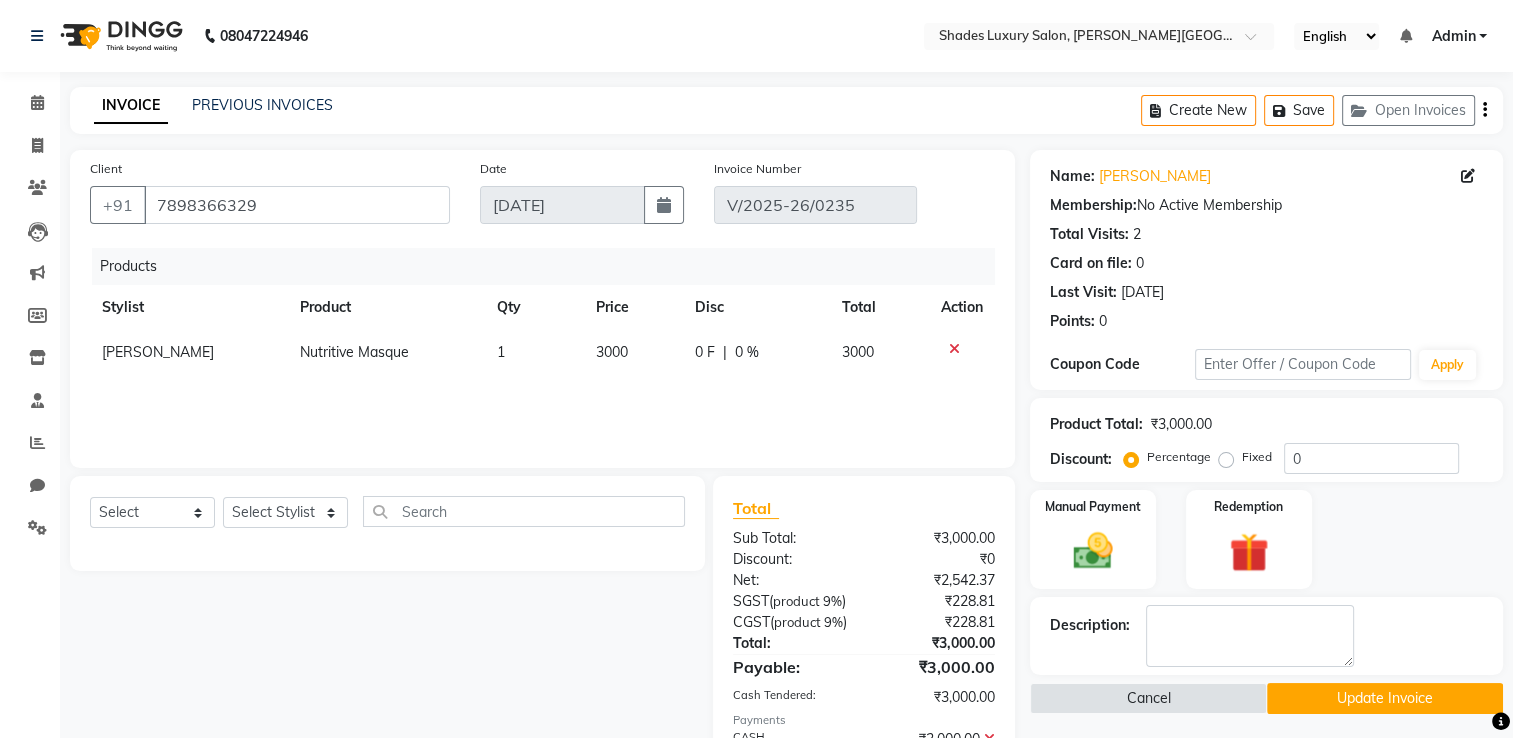 click on "Update Invoice" 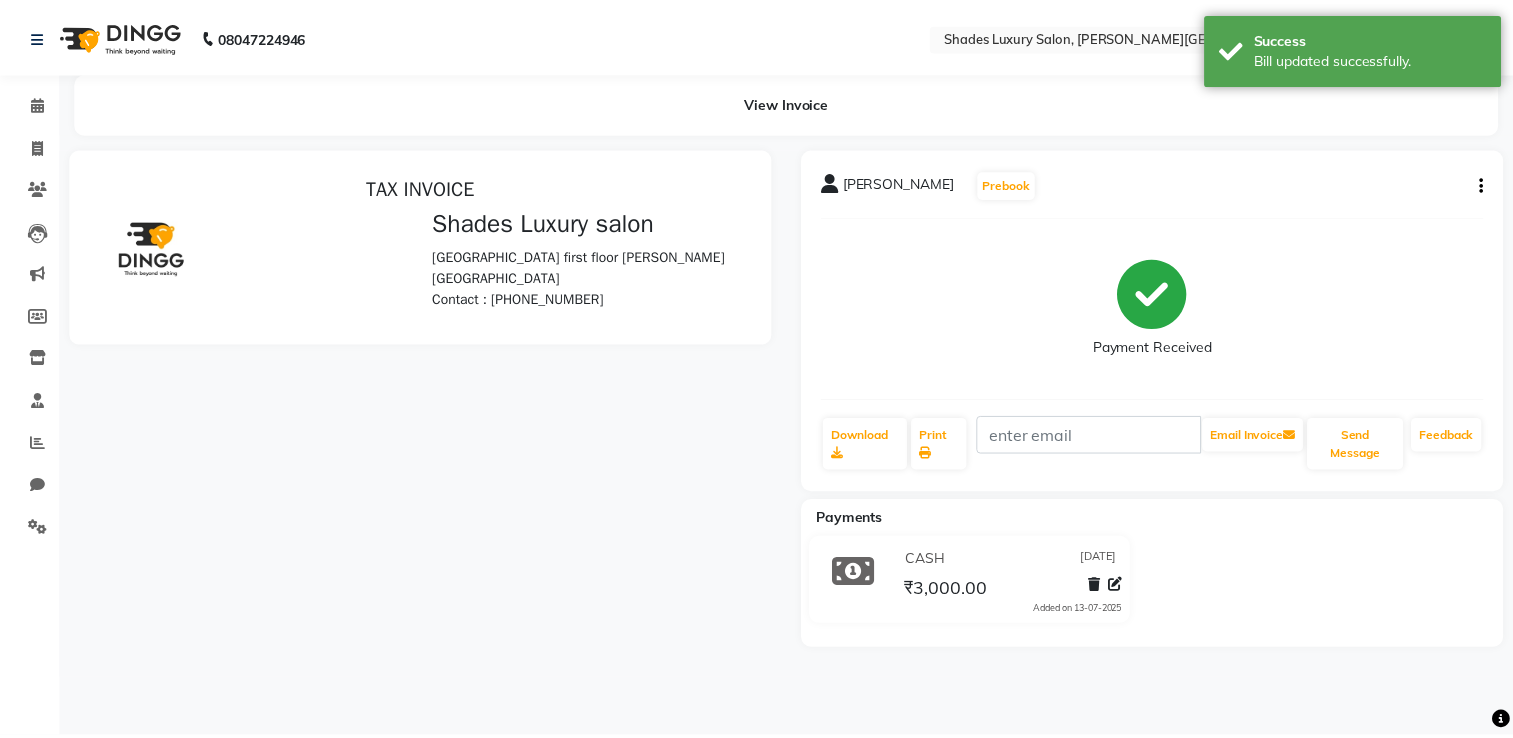 scroll, scrollTop: 0, scrollLeft: 0, axis: both 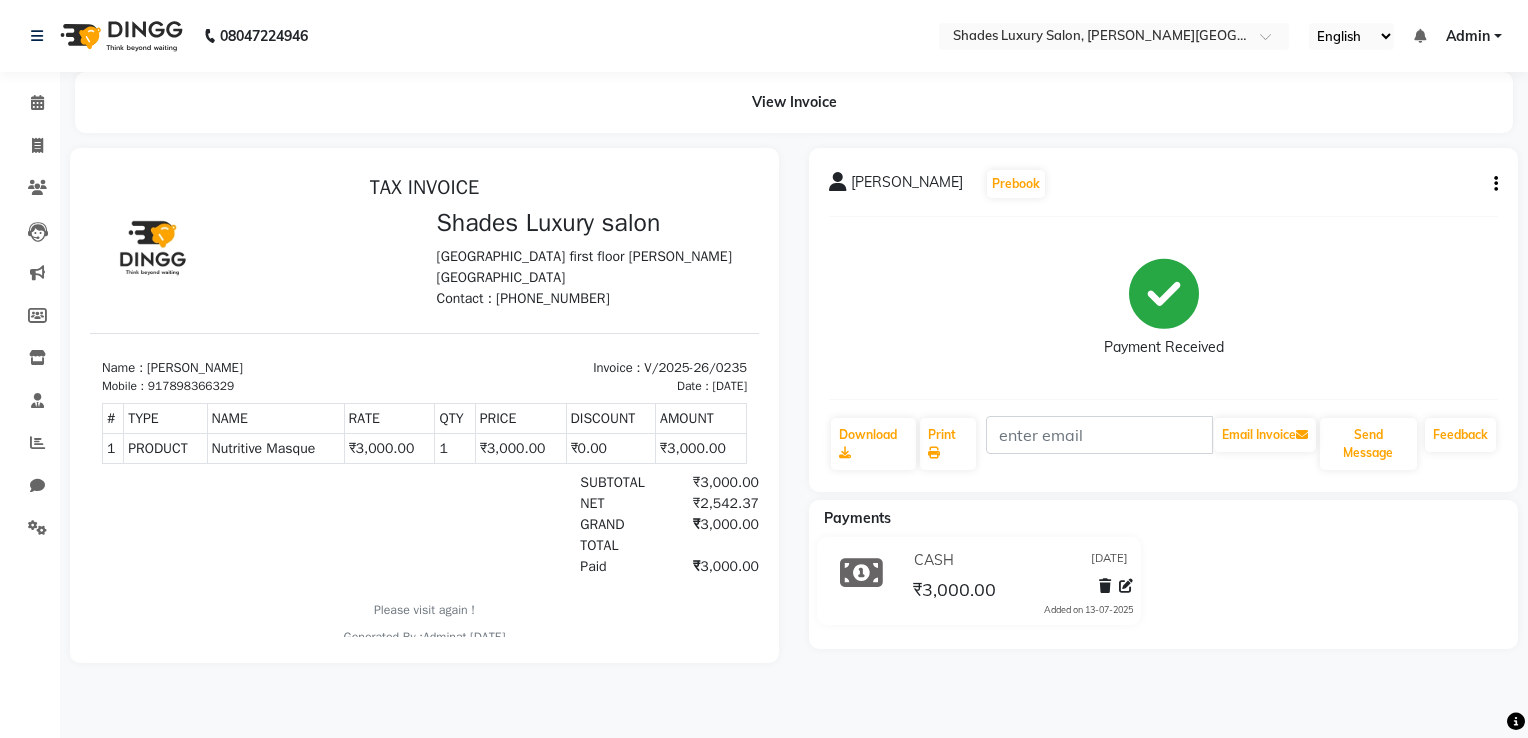click 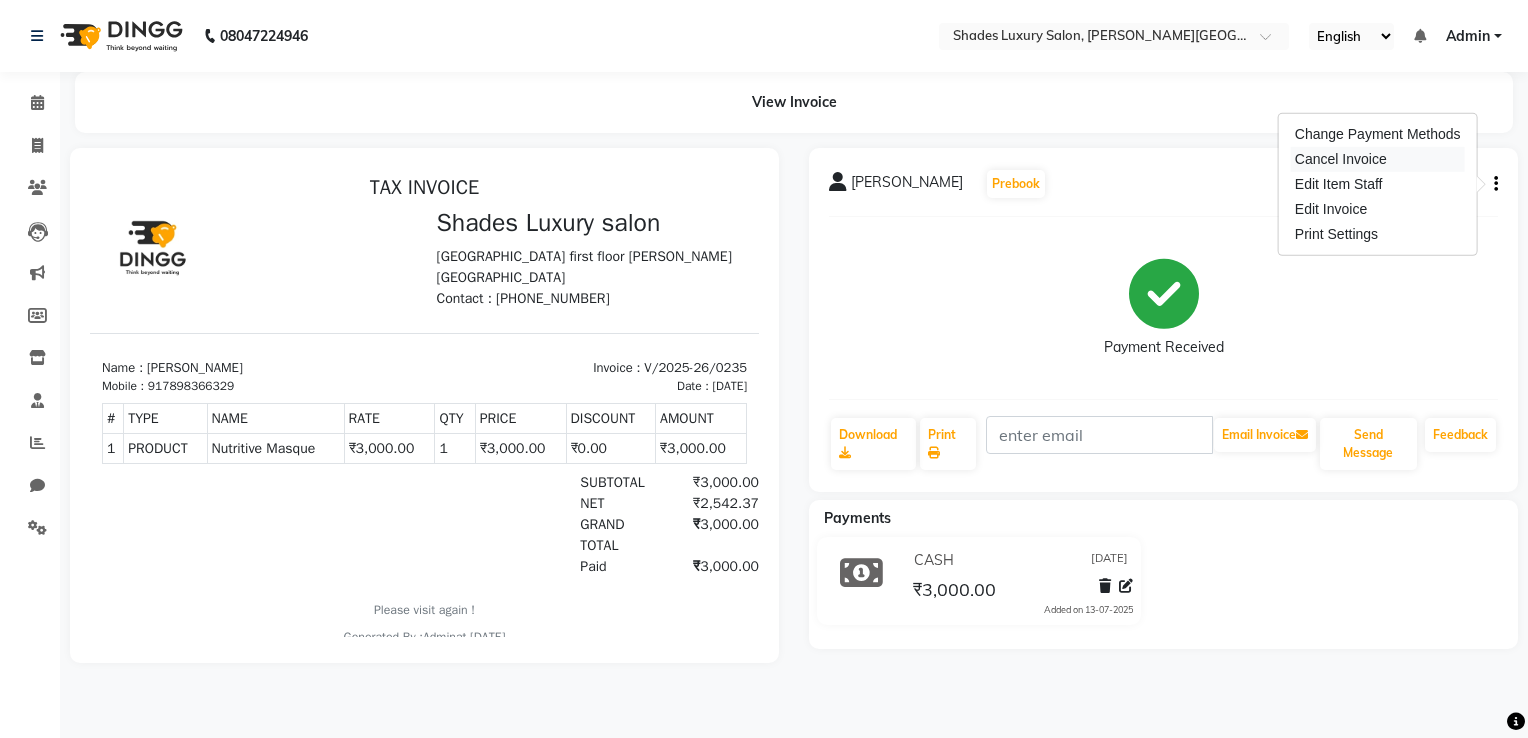 click on "Cancel Invoice" at bounding box center [1378, 159] 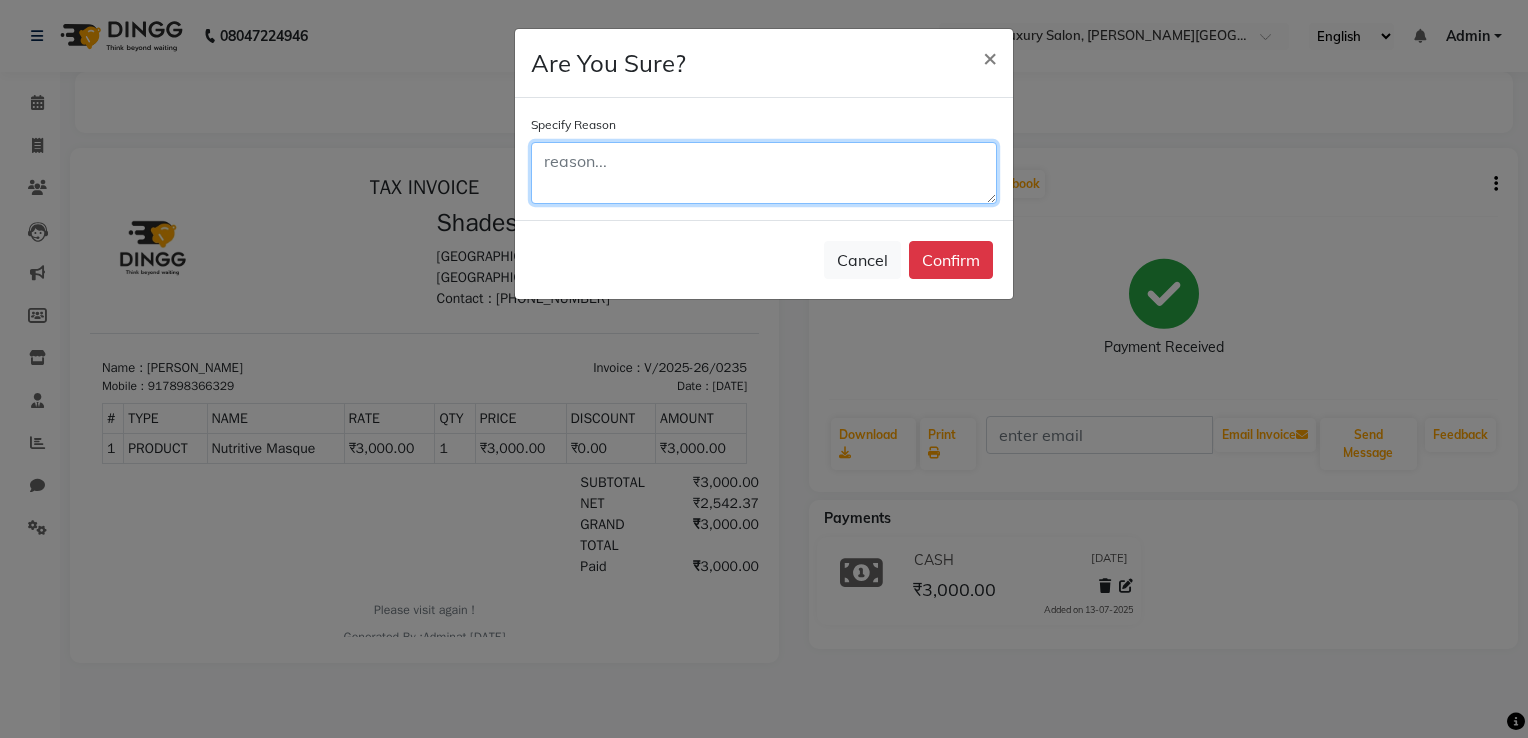 click 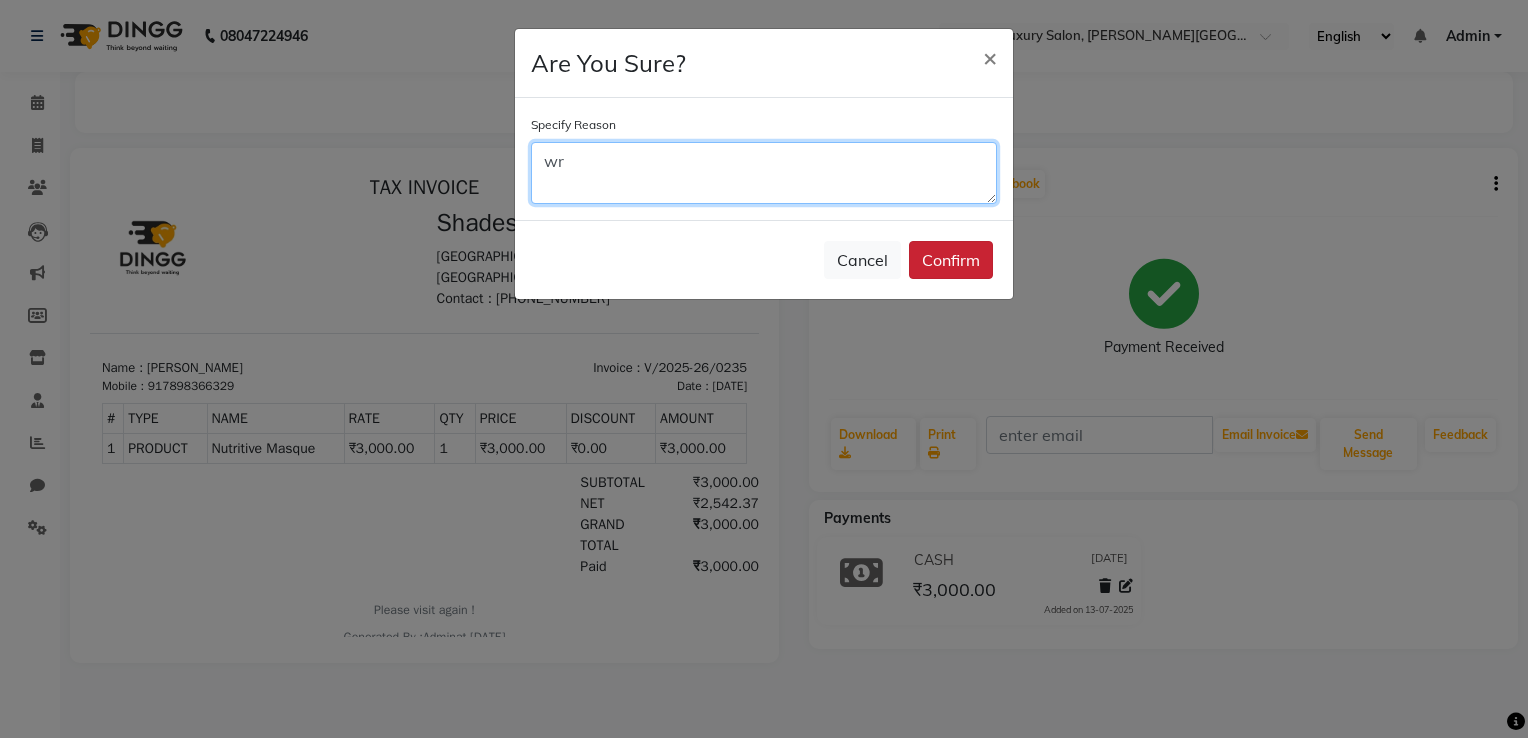 type on "w" 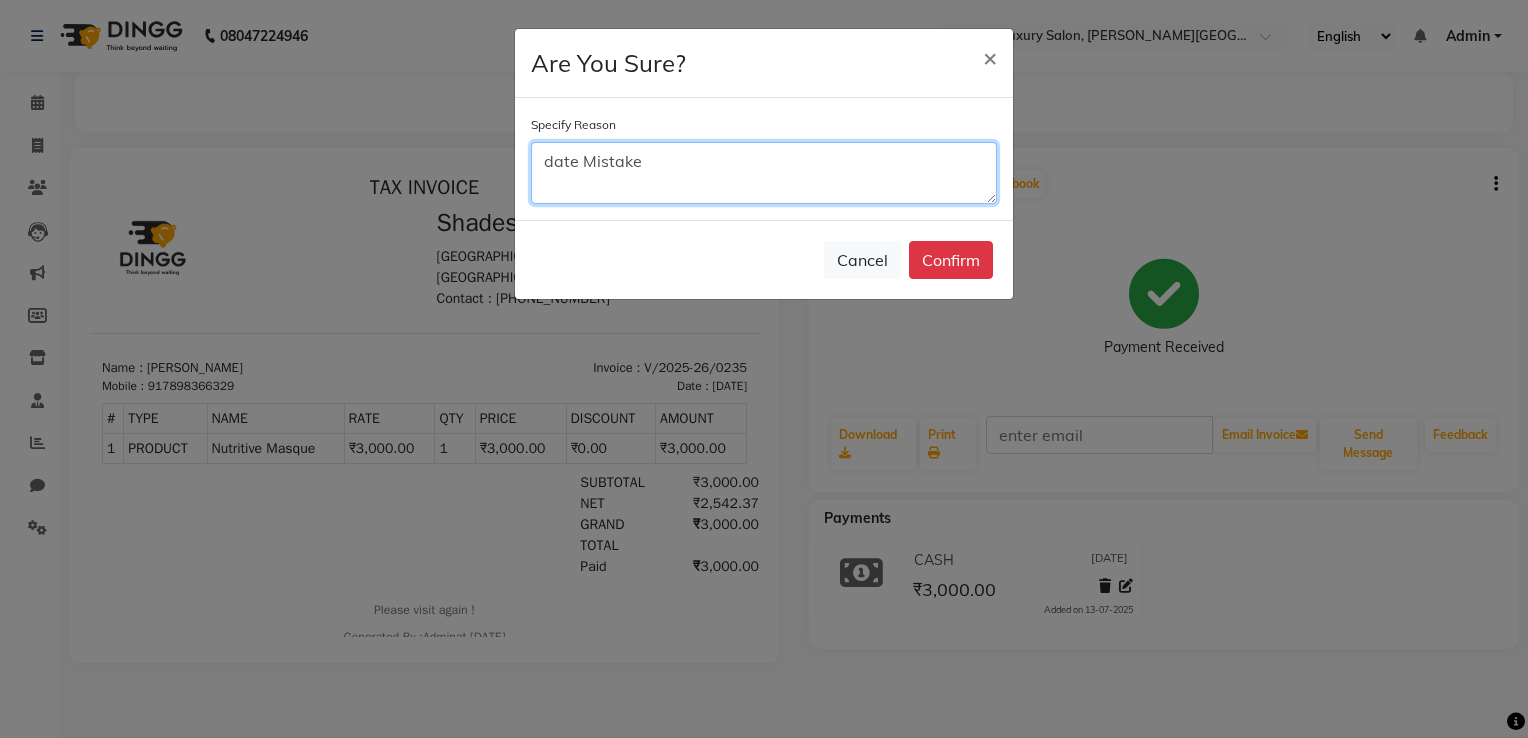 type on "date Mistake" 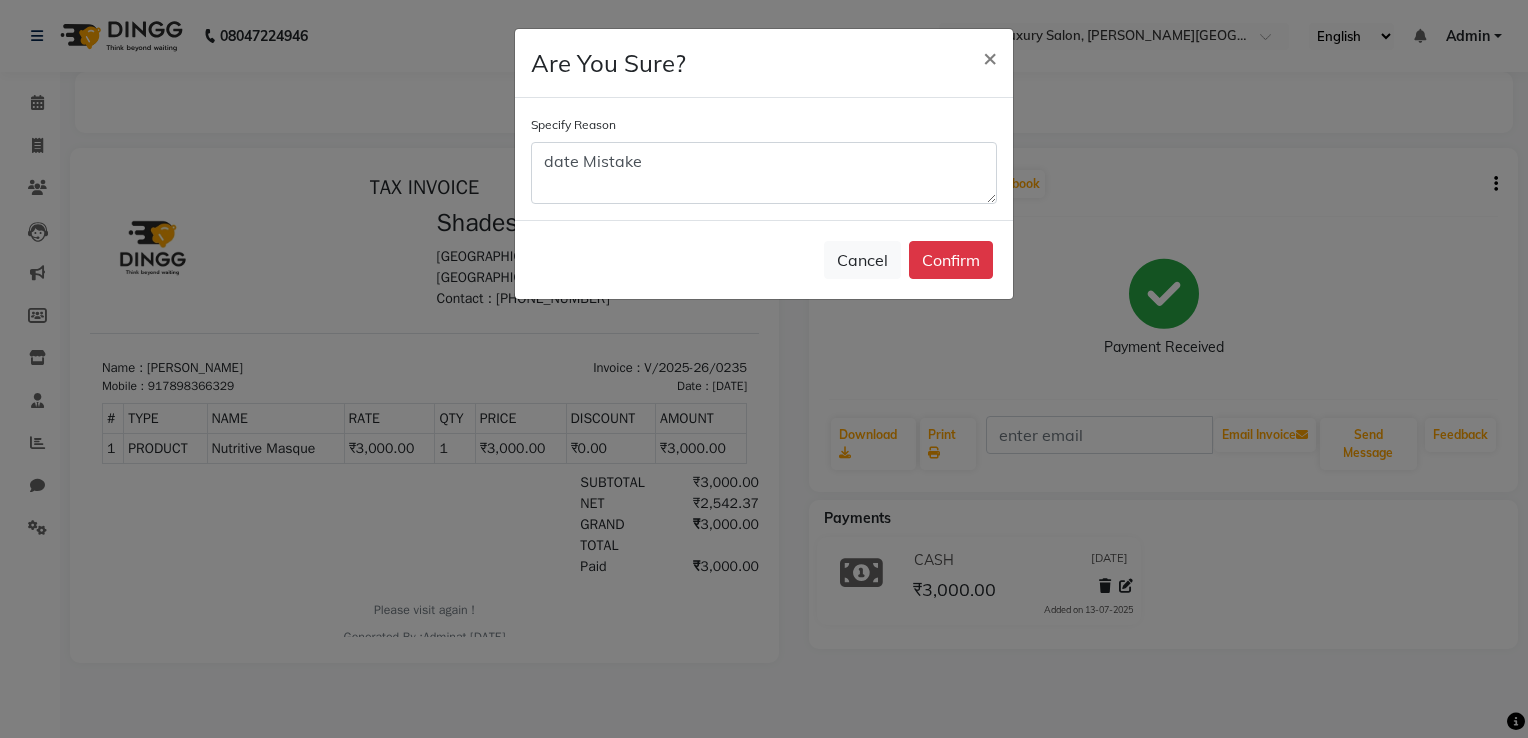click on "Cancel   Confirm" 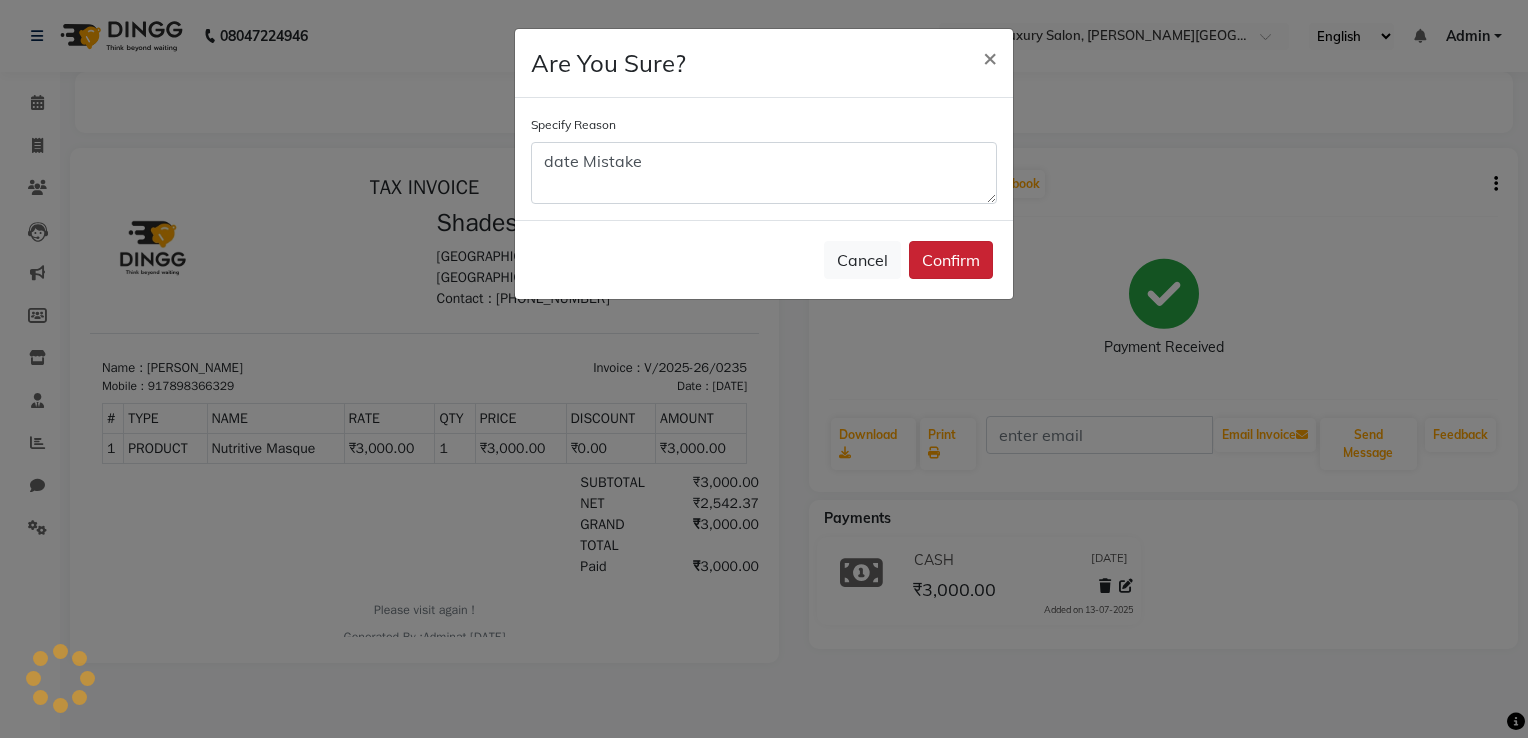 click on "Confirm" 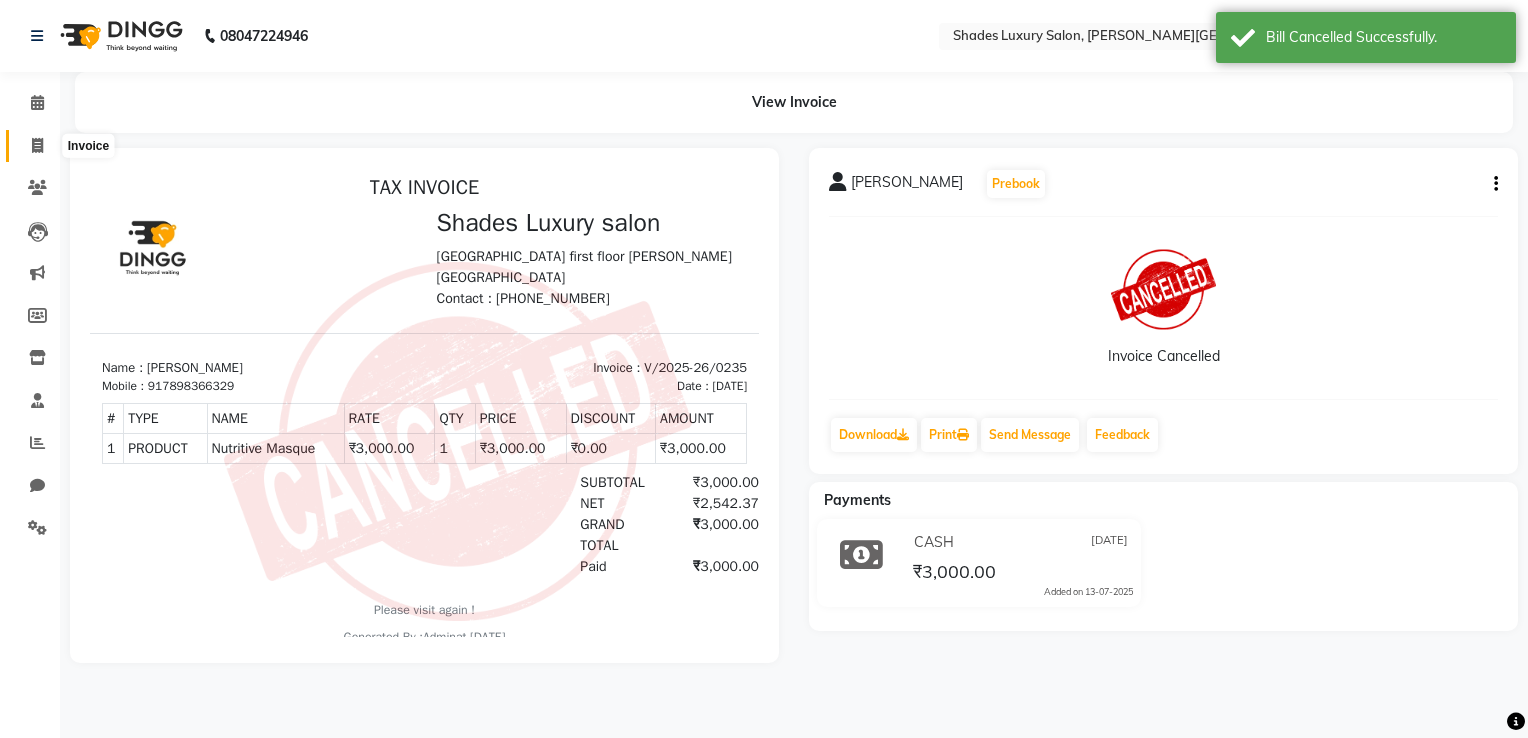 click 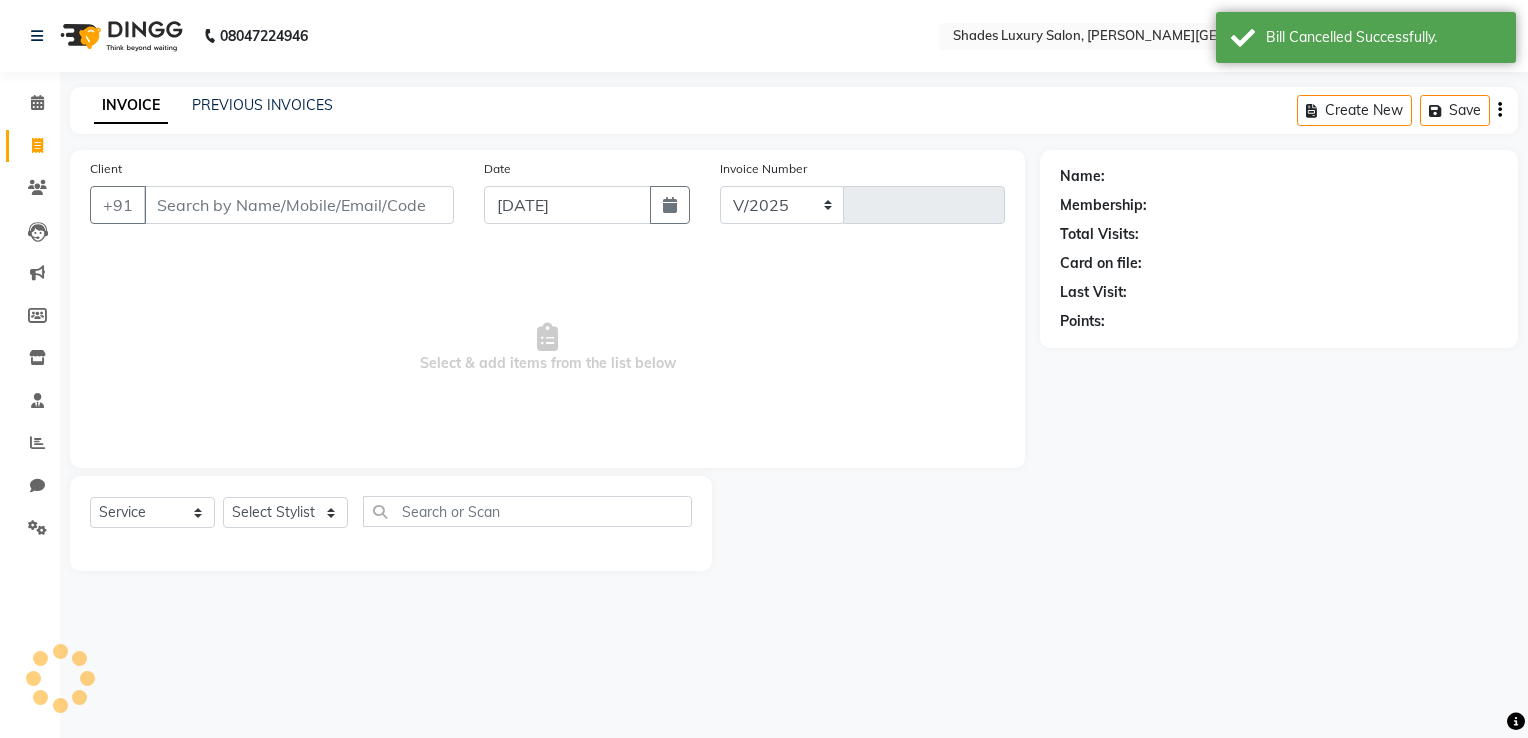select on "8324" 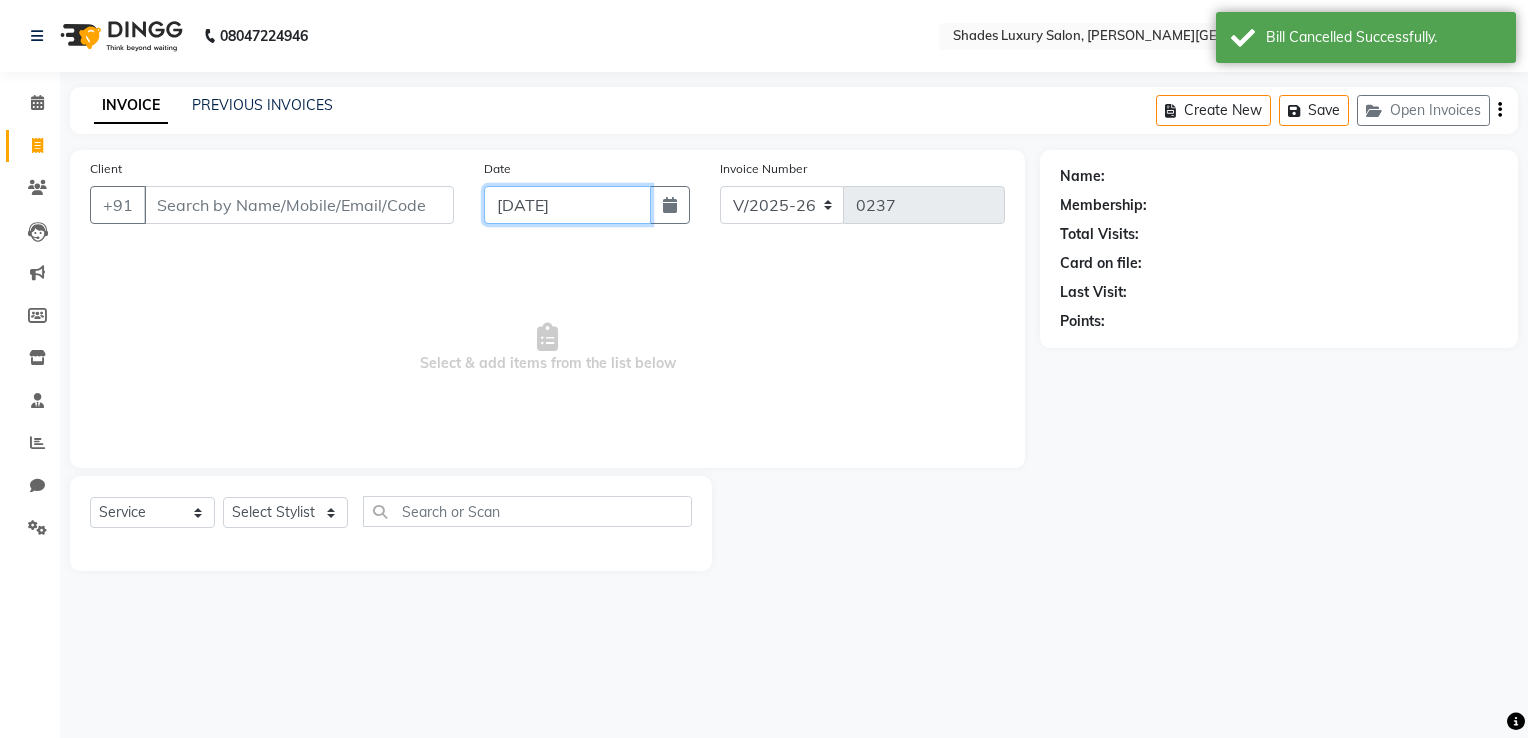 click on "[DATE]" 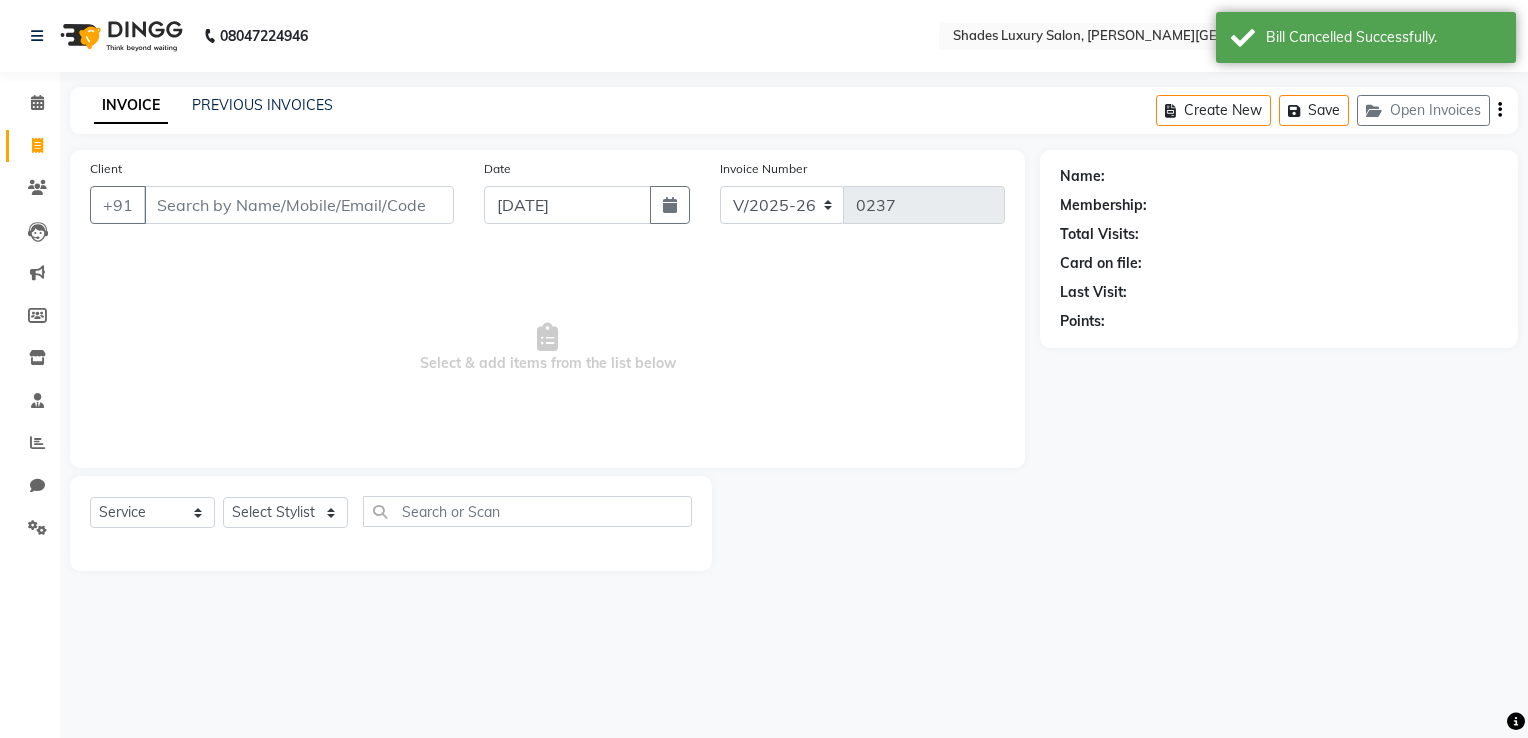 select on "7" 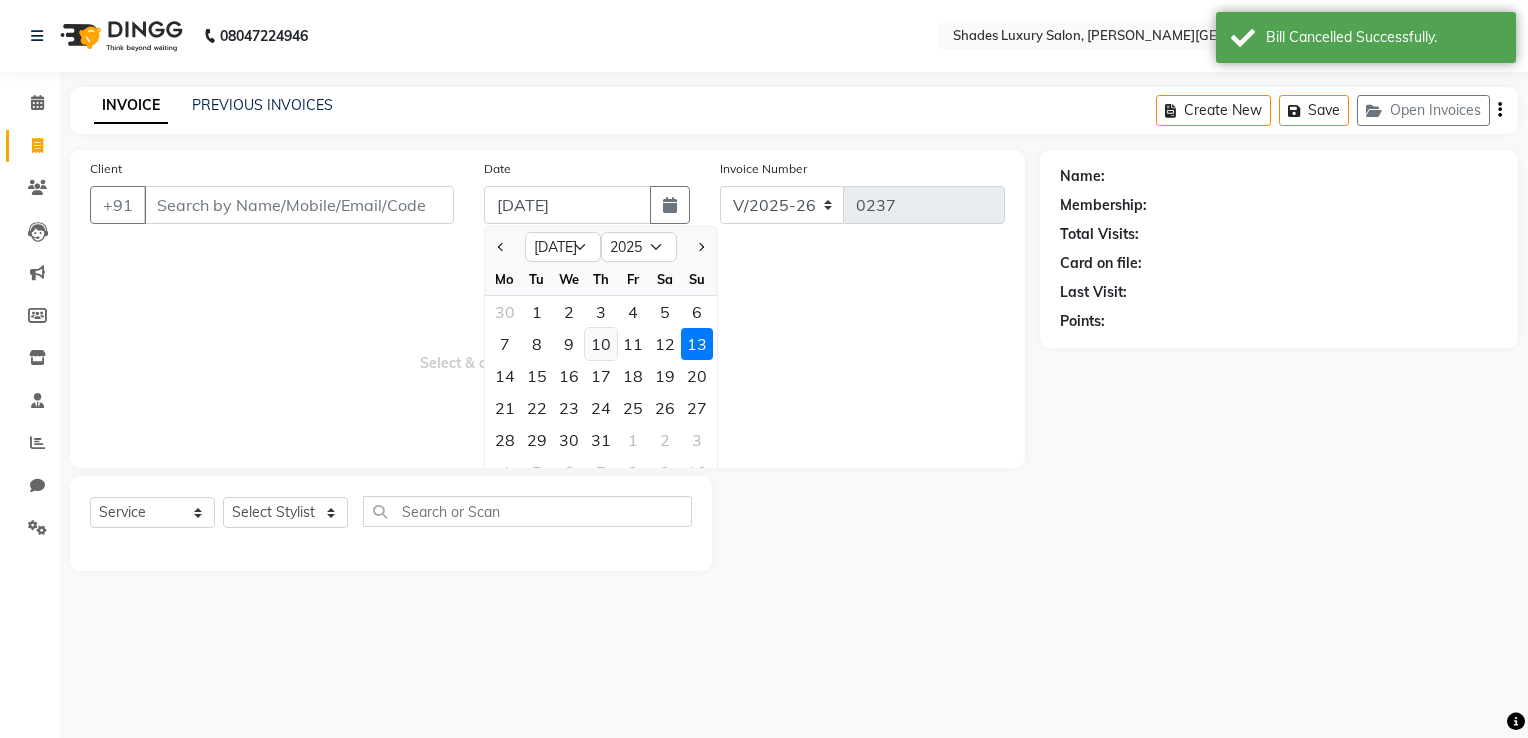 click on "10" 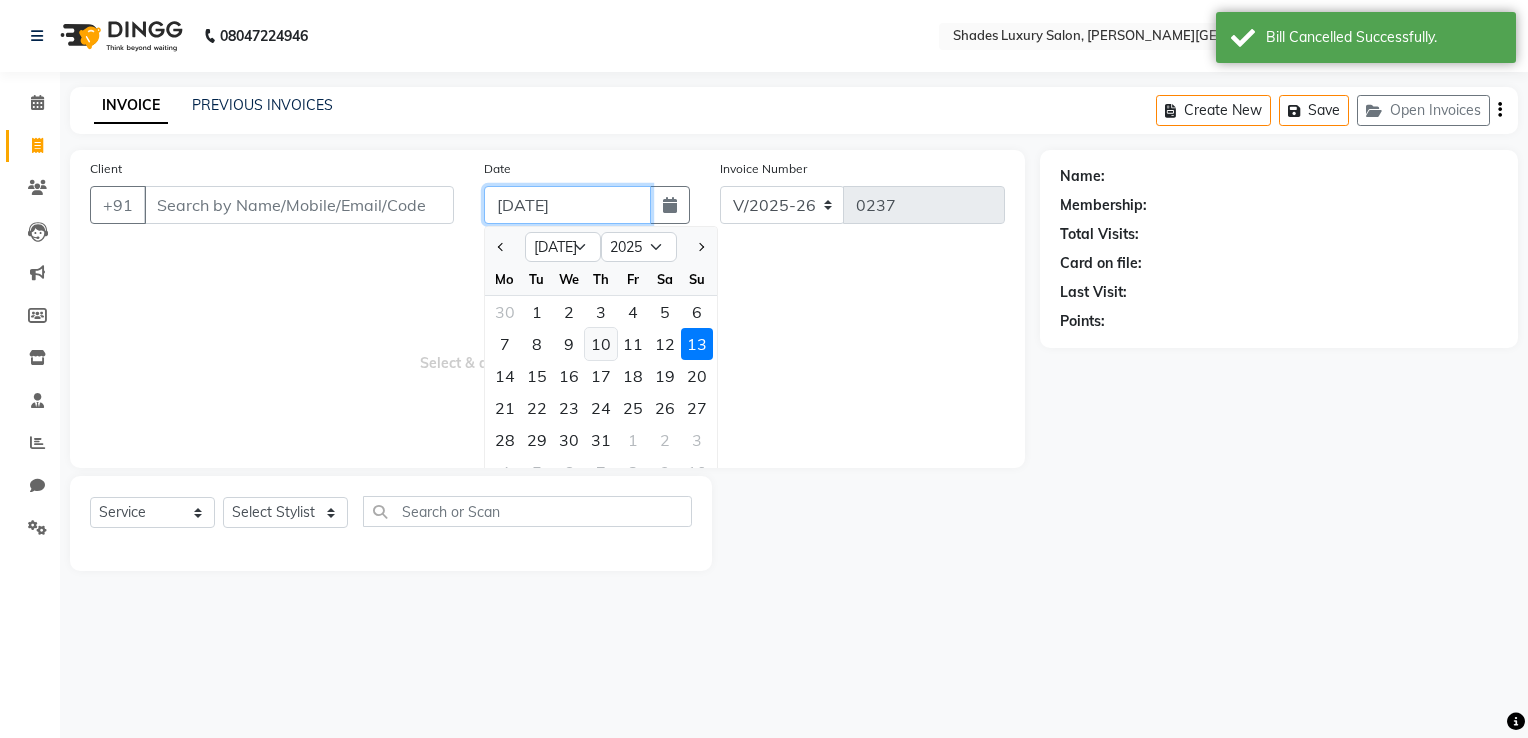type on "[DATE]" 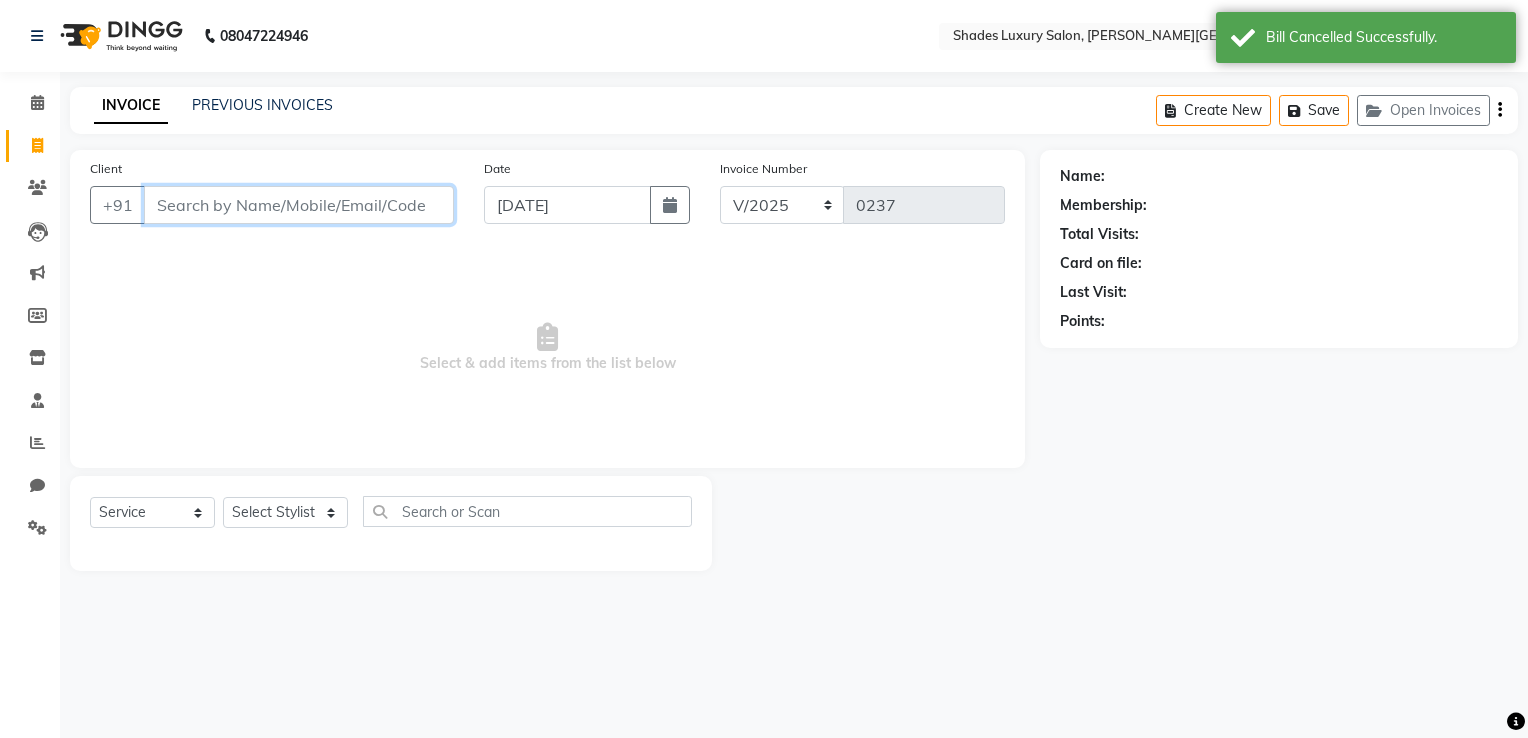 click on "Client" at bounding box center [299, 205] 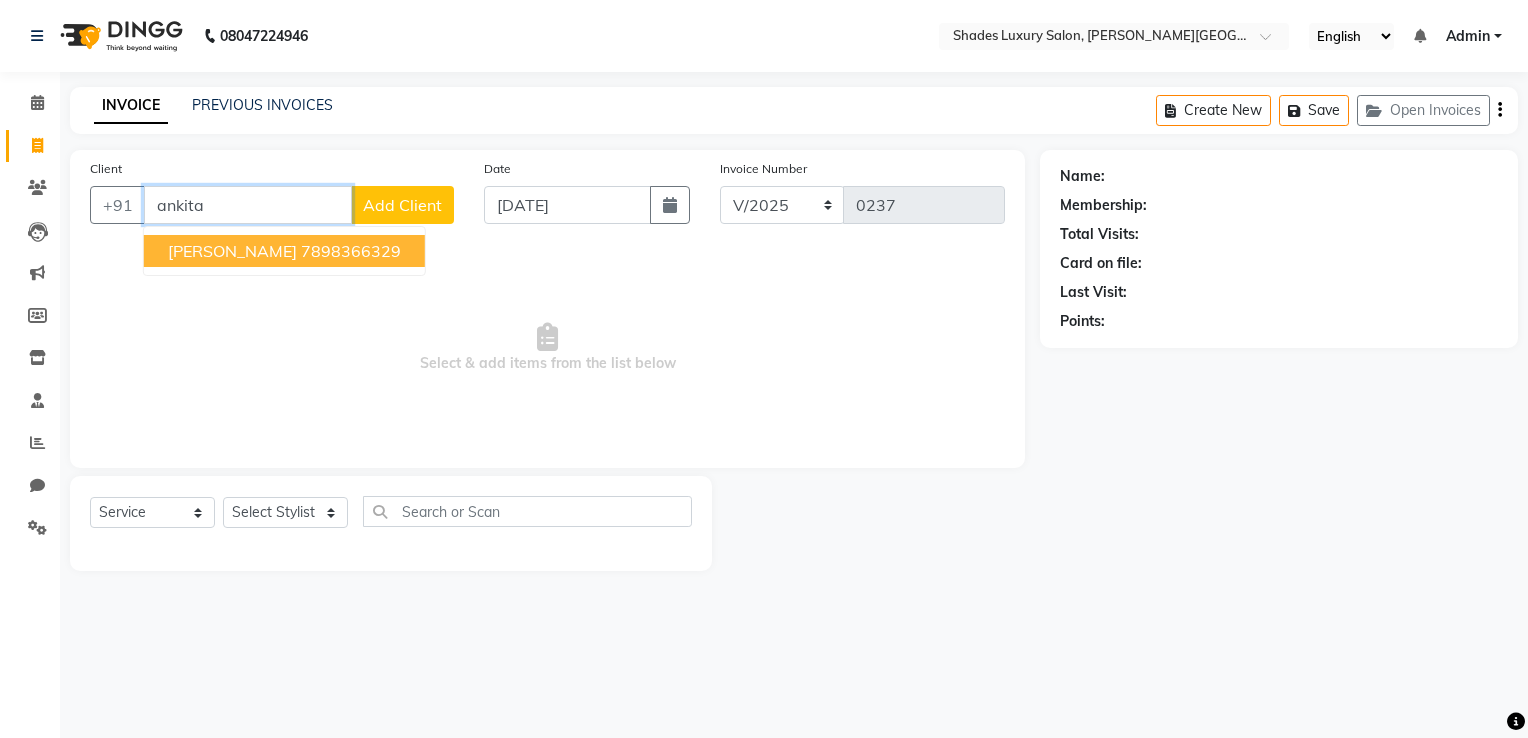 click on "7898366329" at bounding box center (351, 251) 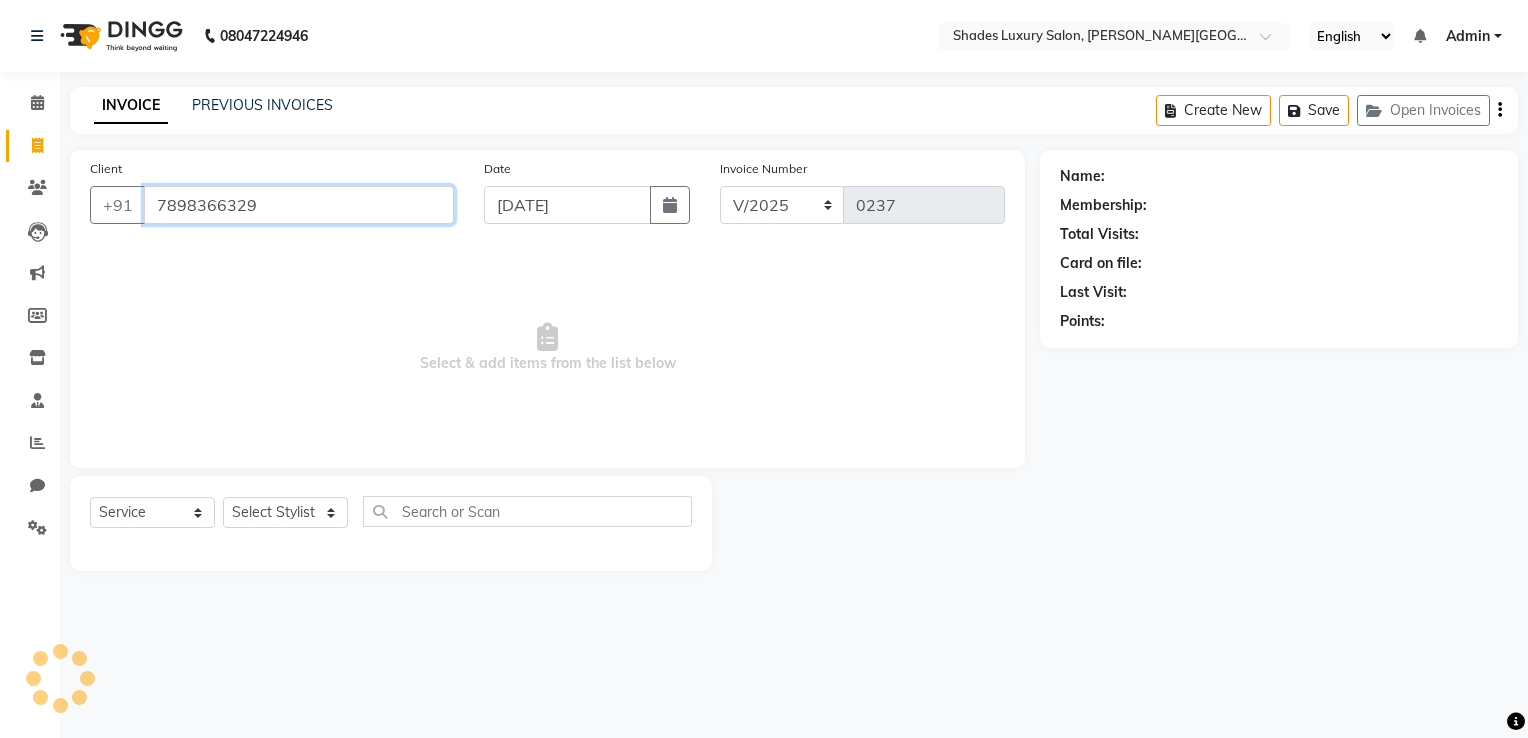 type on "7898366329" 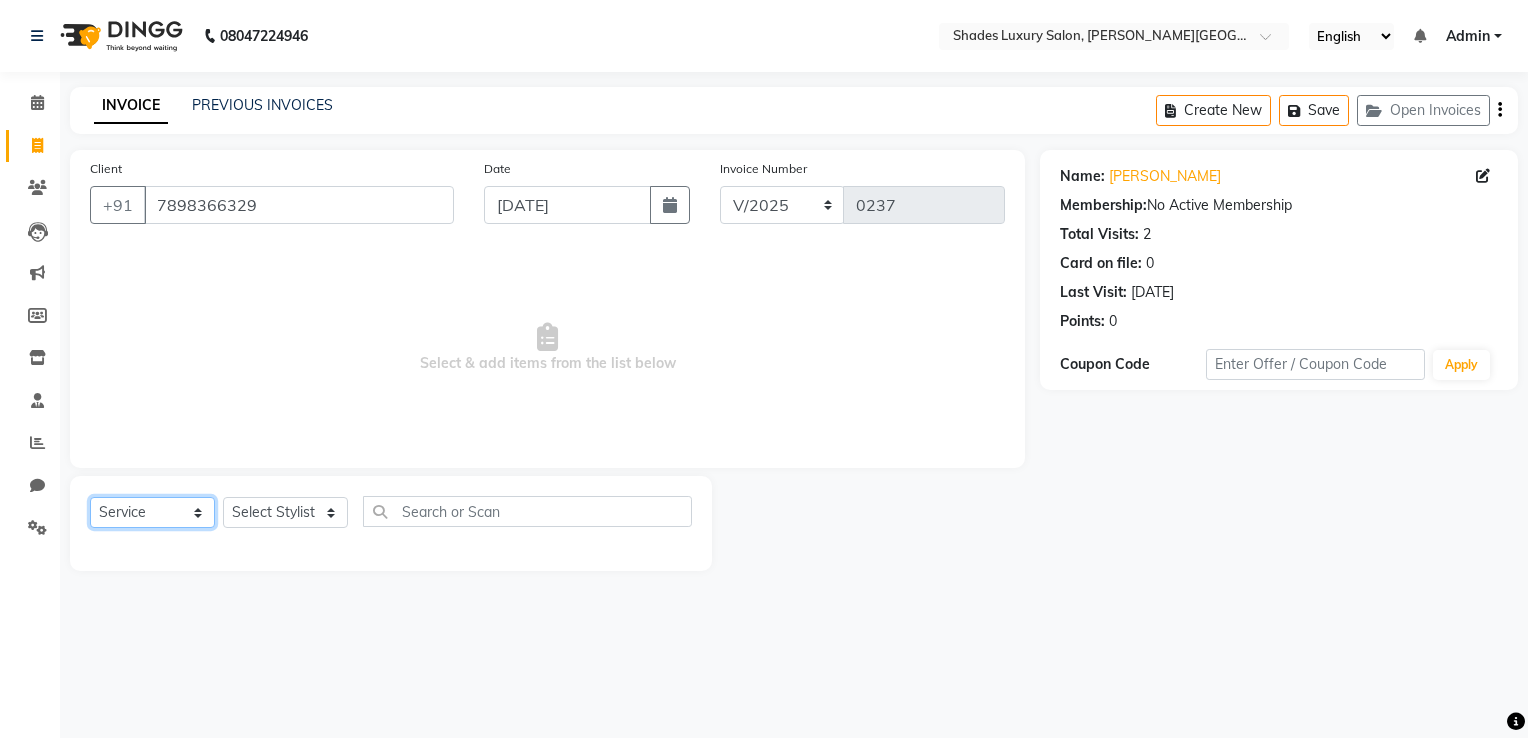 click on "Select  Service  Product  Membership  Package Voucher Prepaid Gift Card" 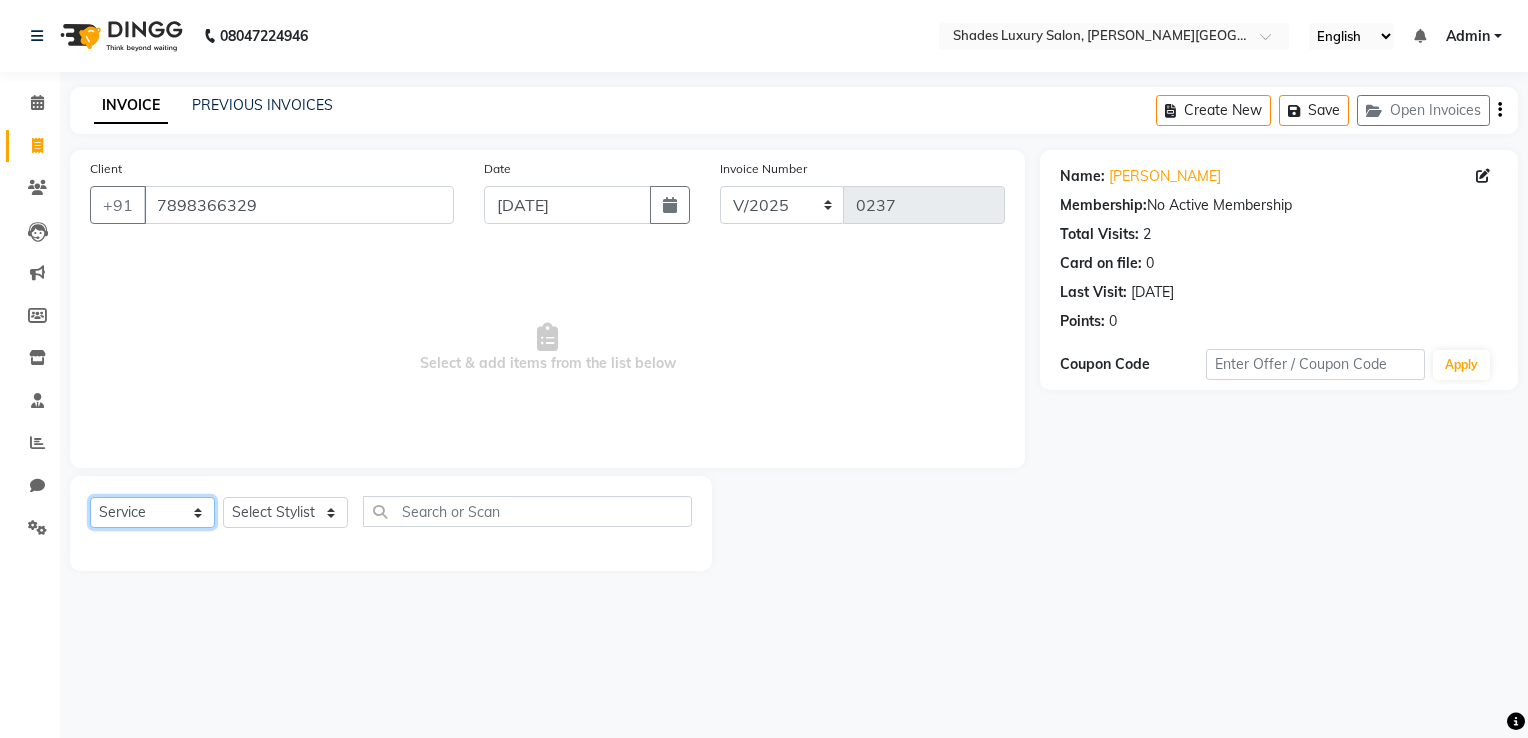 select on "product" 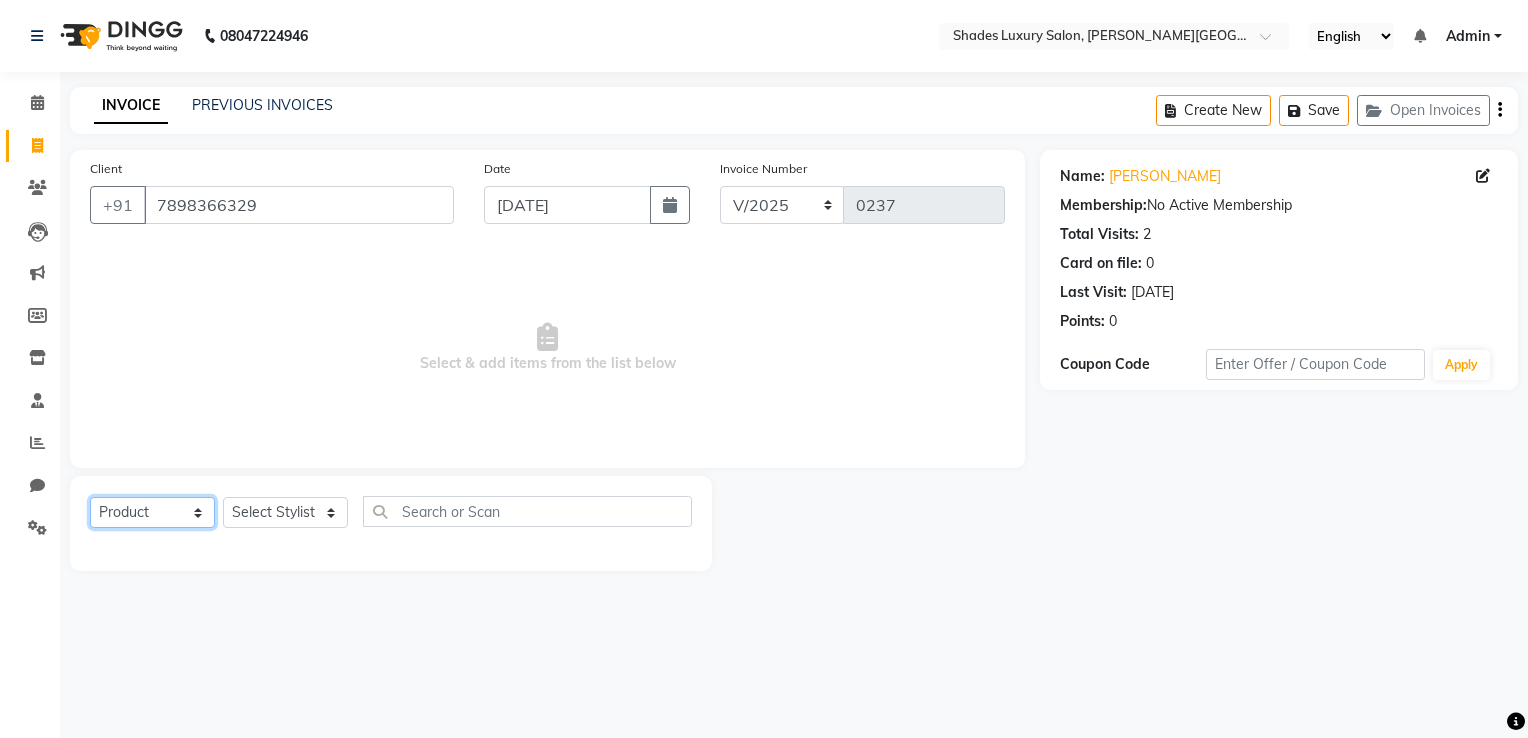 click on "Select  Service  Product  Membership  Package Voucher Prepaid Gift Card" 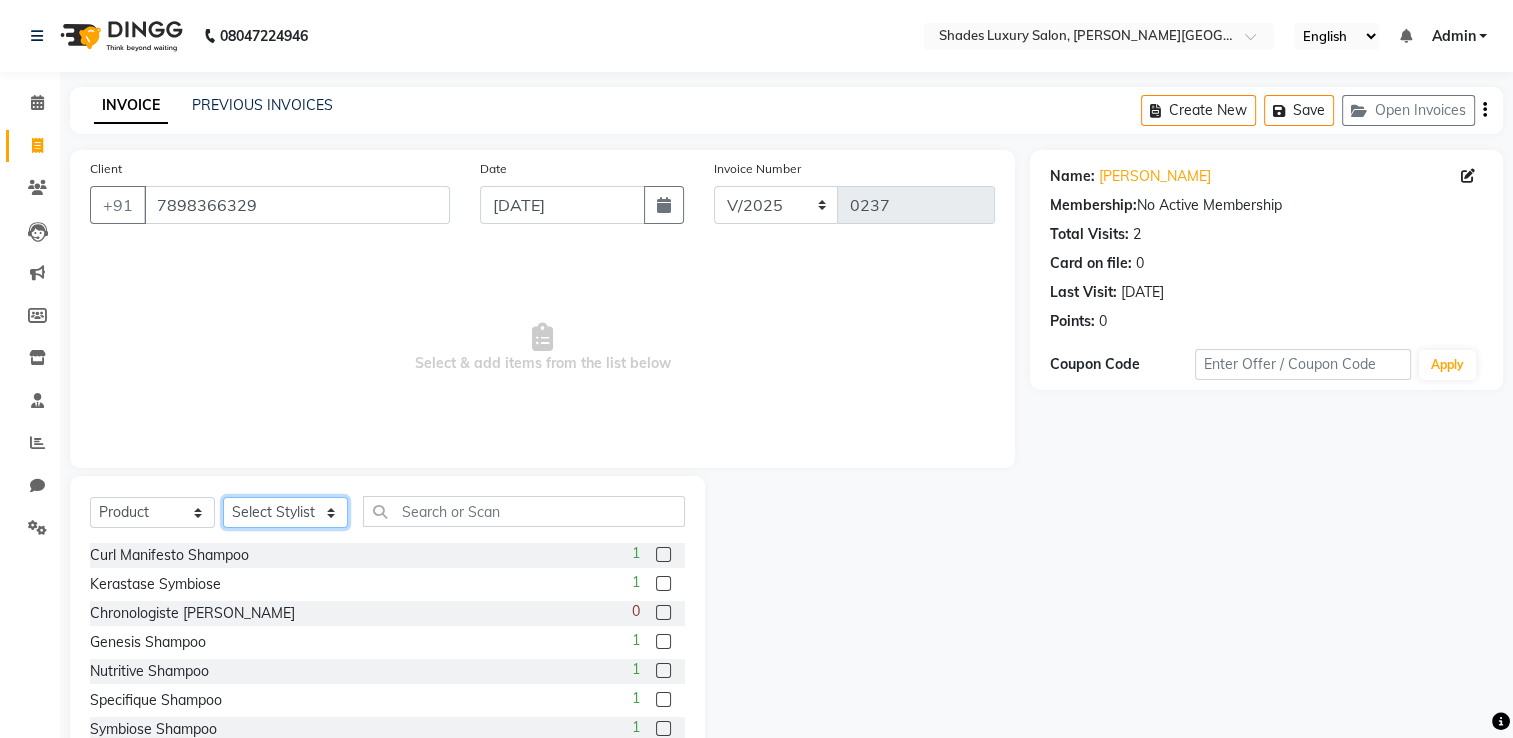 click on "Select Stylist Asha Maam Chandani [PERSON_NAME] [PERSON_NAME] [PERSON_NAME] [PERSON_NAME]" 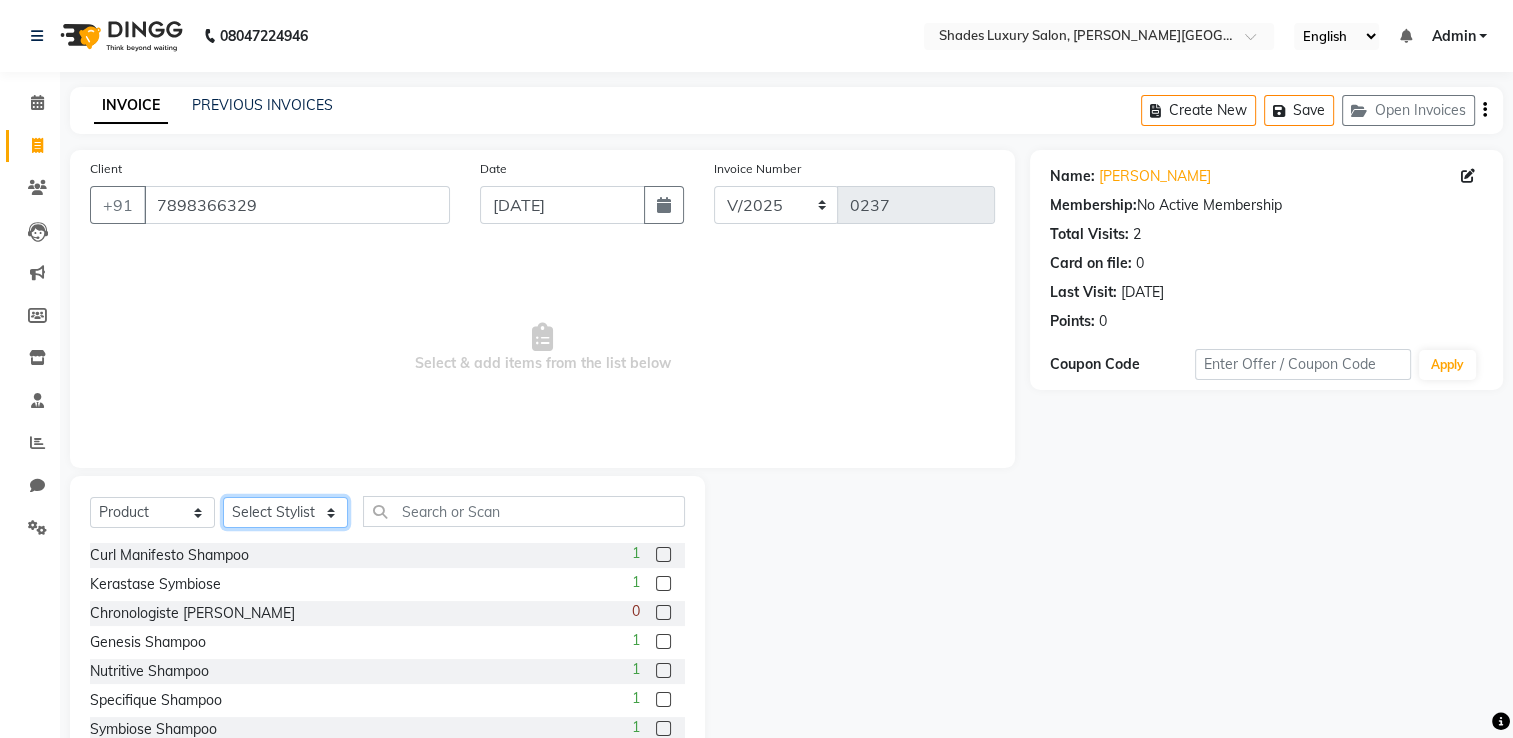 select on "80641" 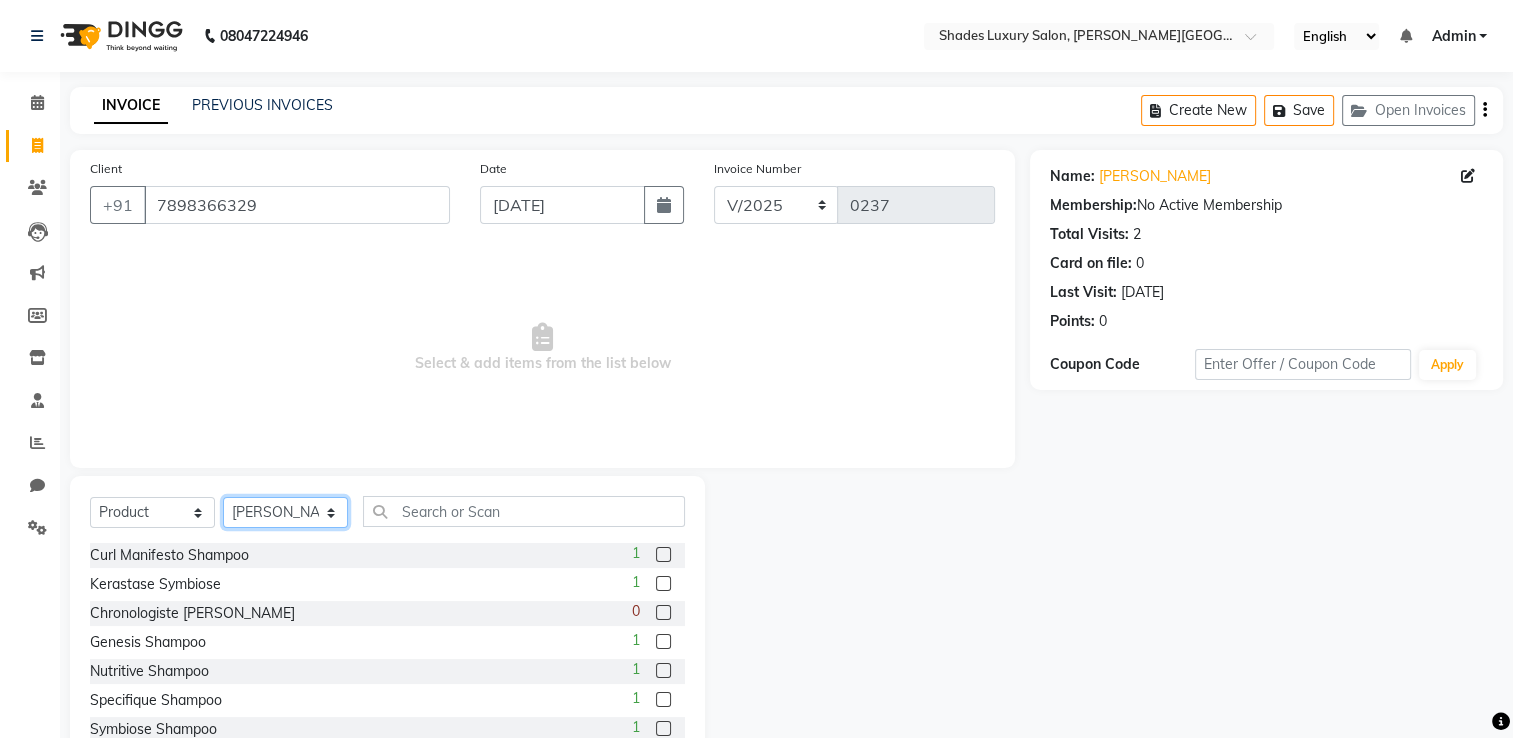 click on "Select Stylist Asha Maam Chandani Mamta Nasim Sir Palak Verma Rashi salman Samar shahbaj" 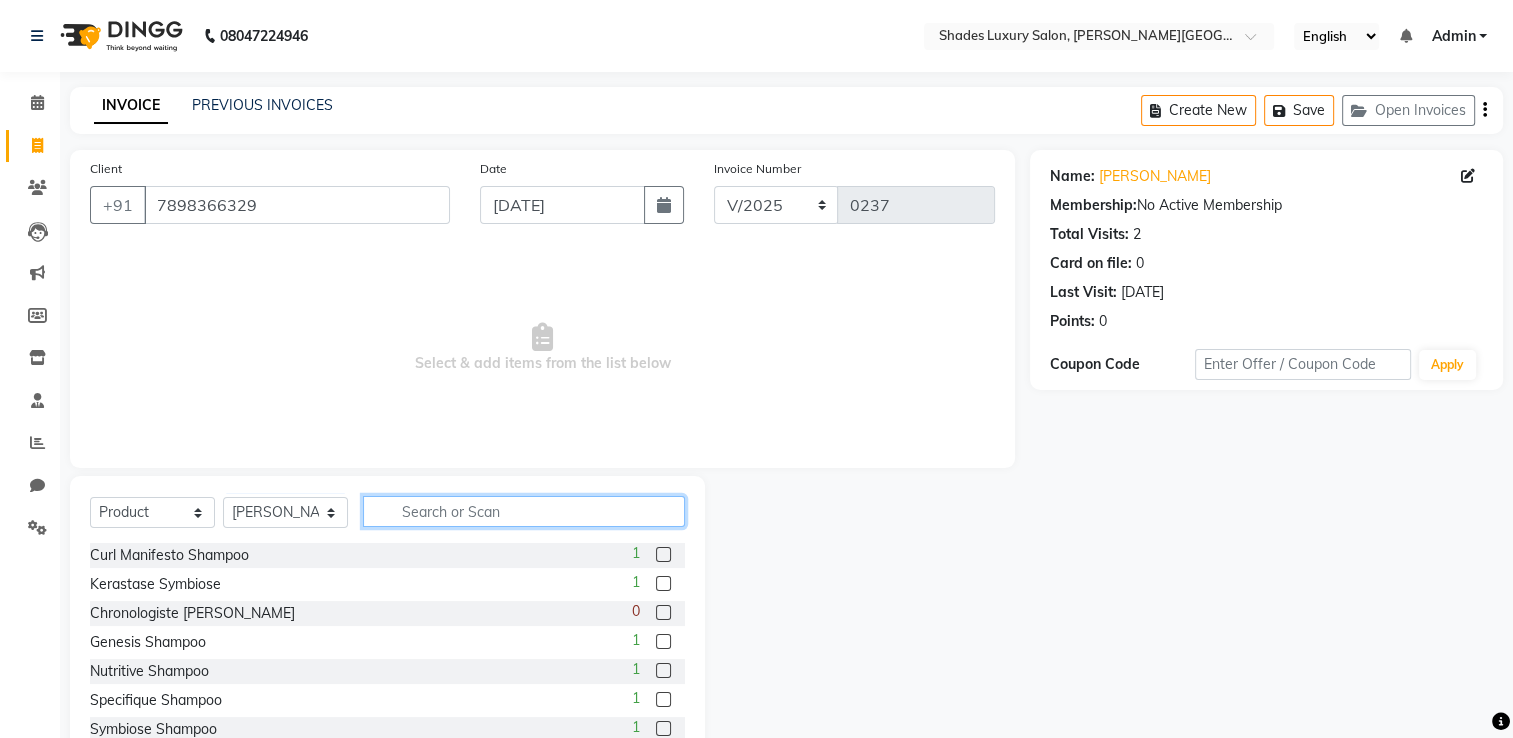click 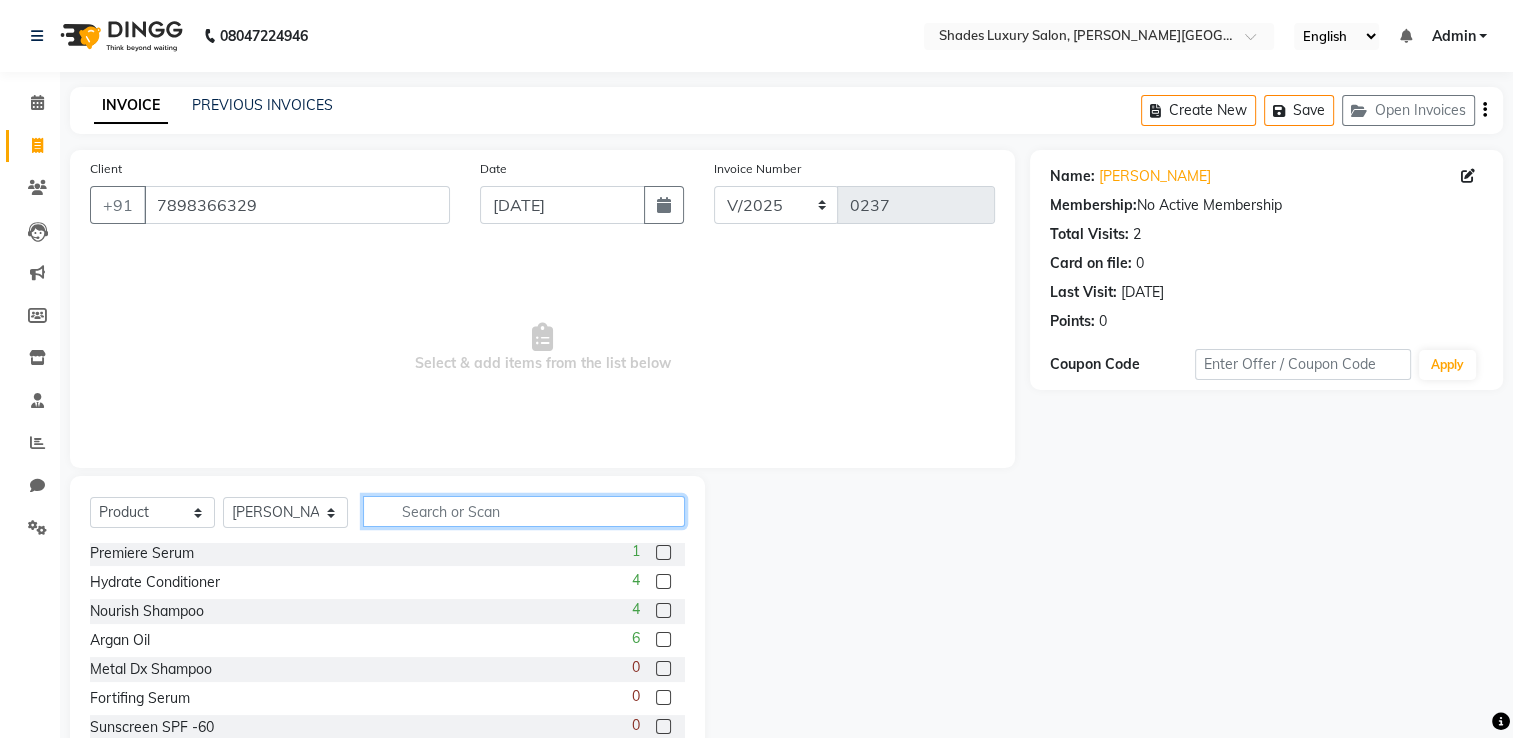 scroll, scrollTop: 553, scrollLeft: 0, axis: vertical 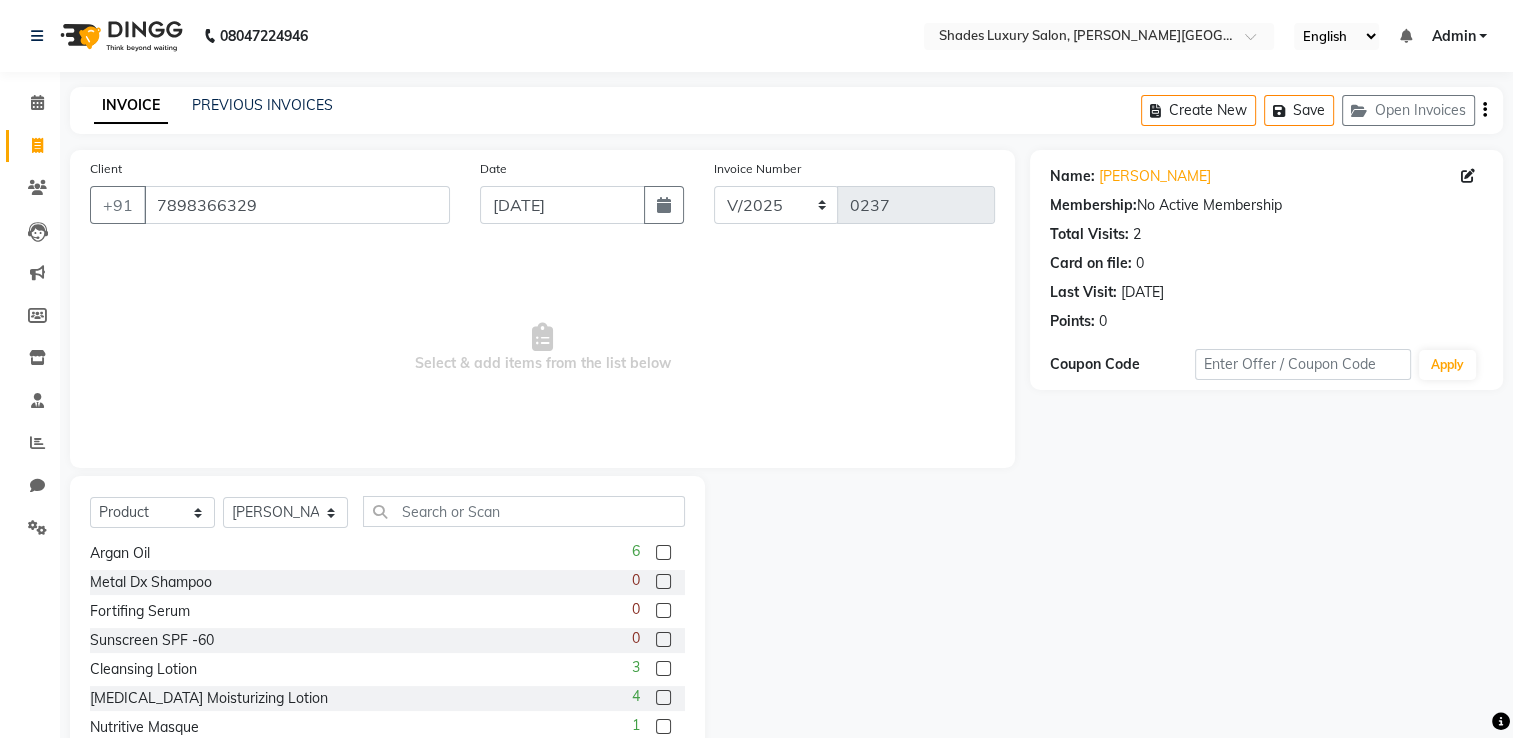 click 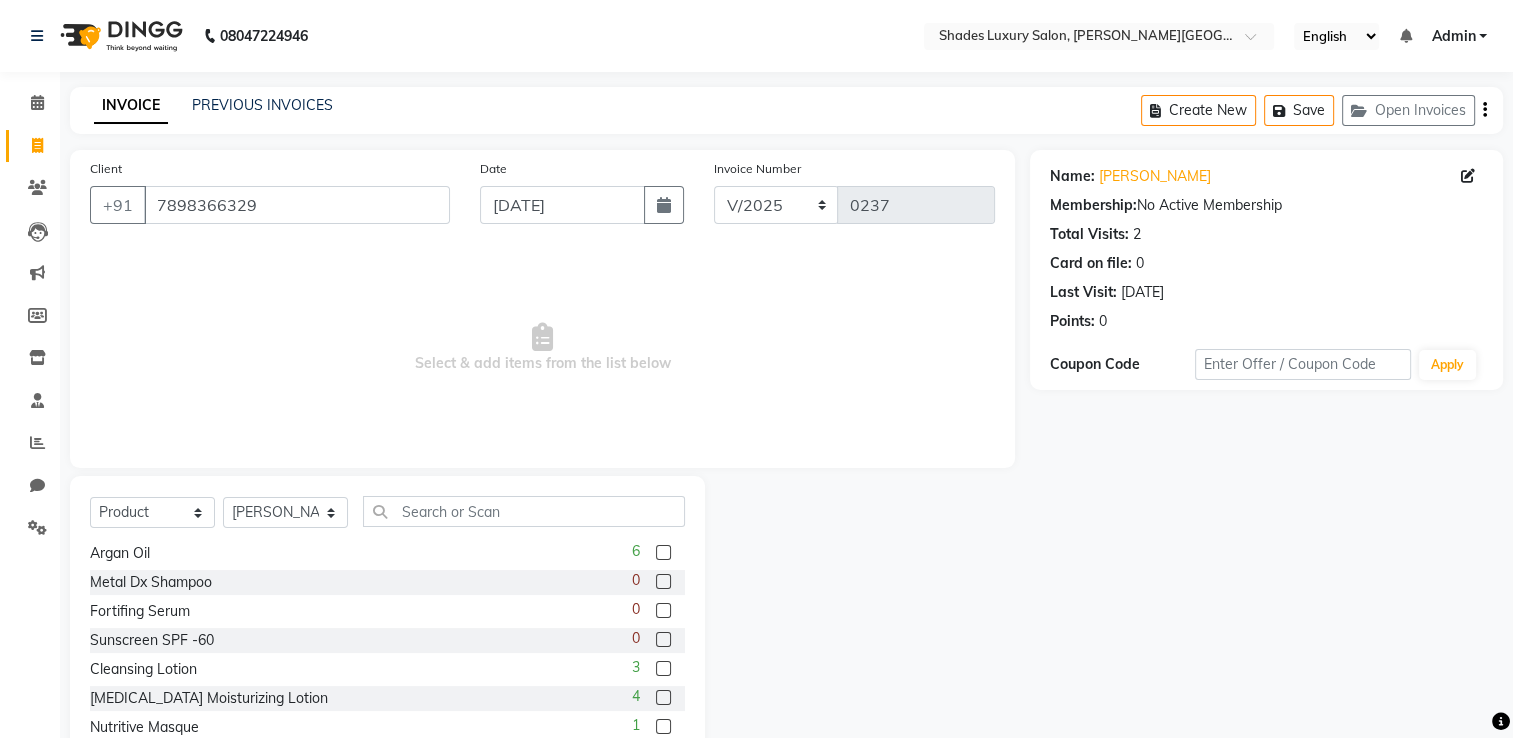 click at bounding box center (662, 727) 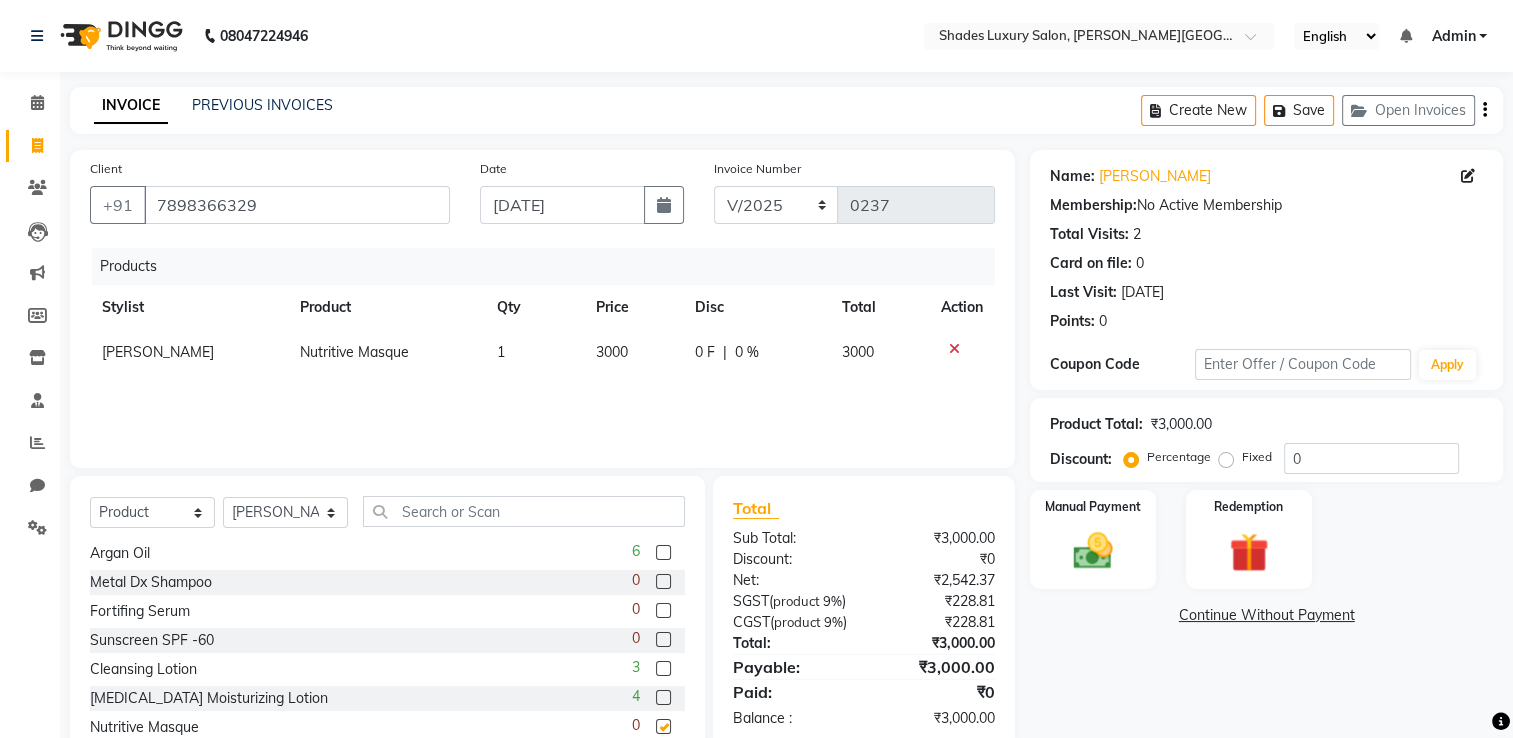 checkbox on "false" 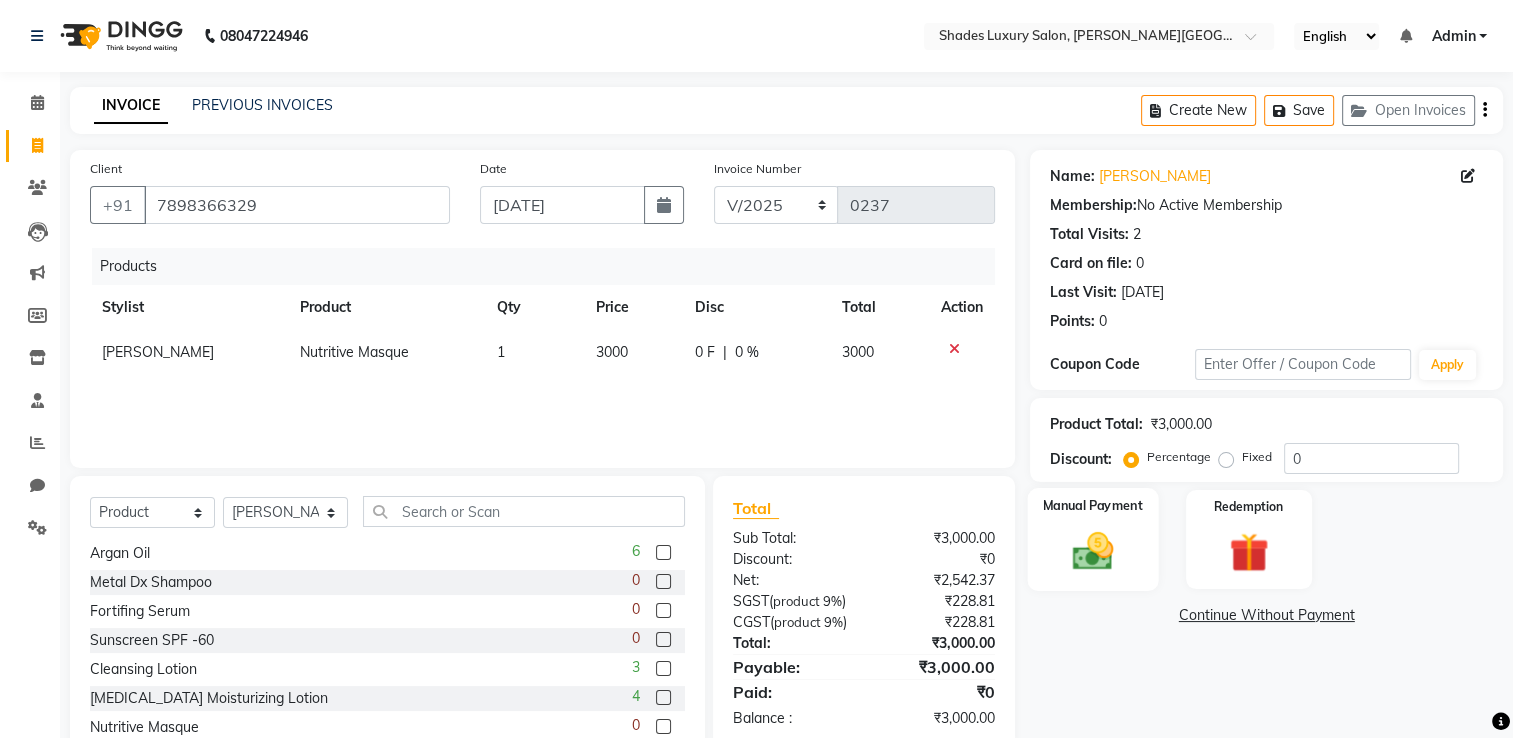 click on "Manual Payment" 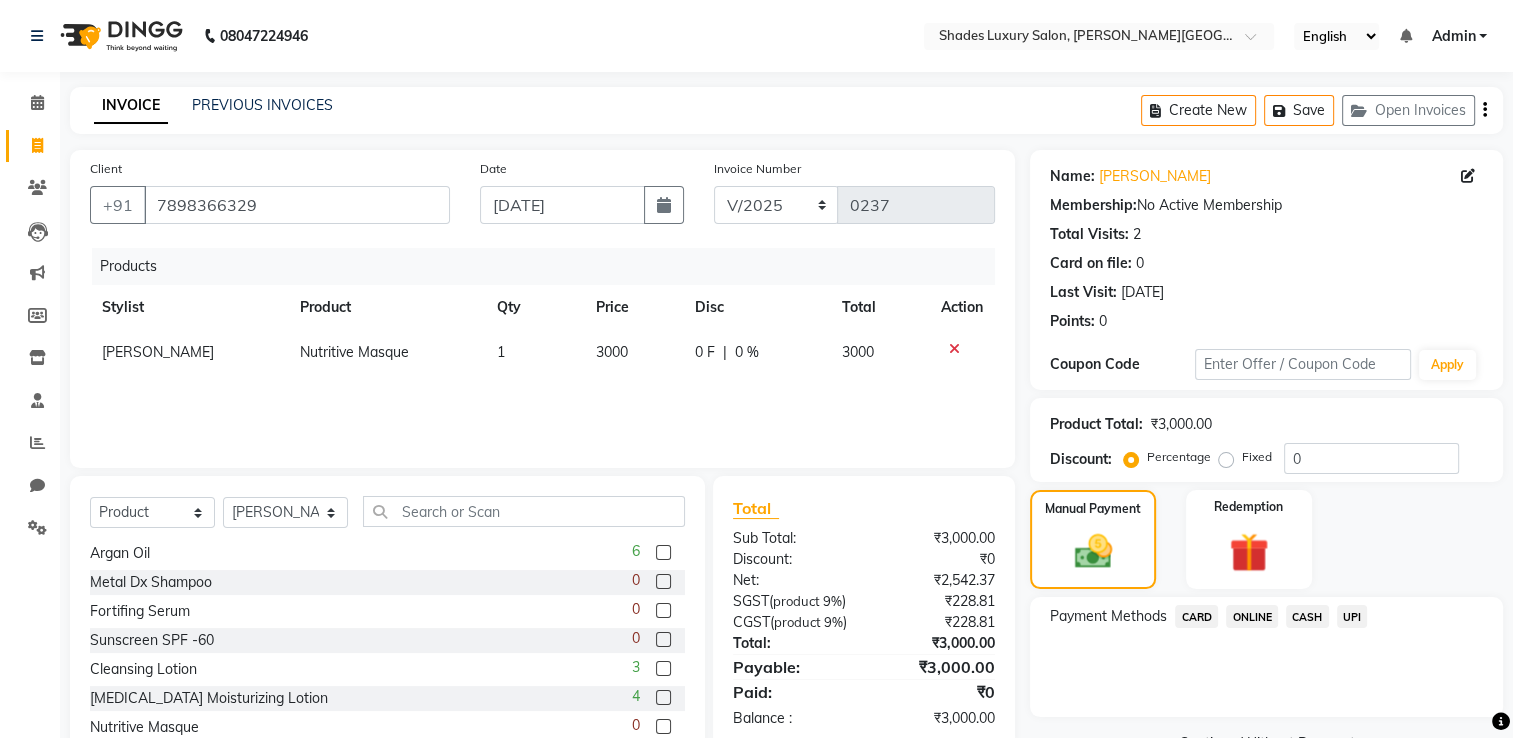 click on "CASH" 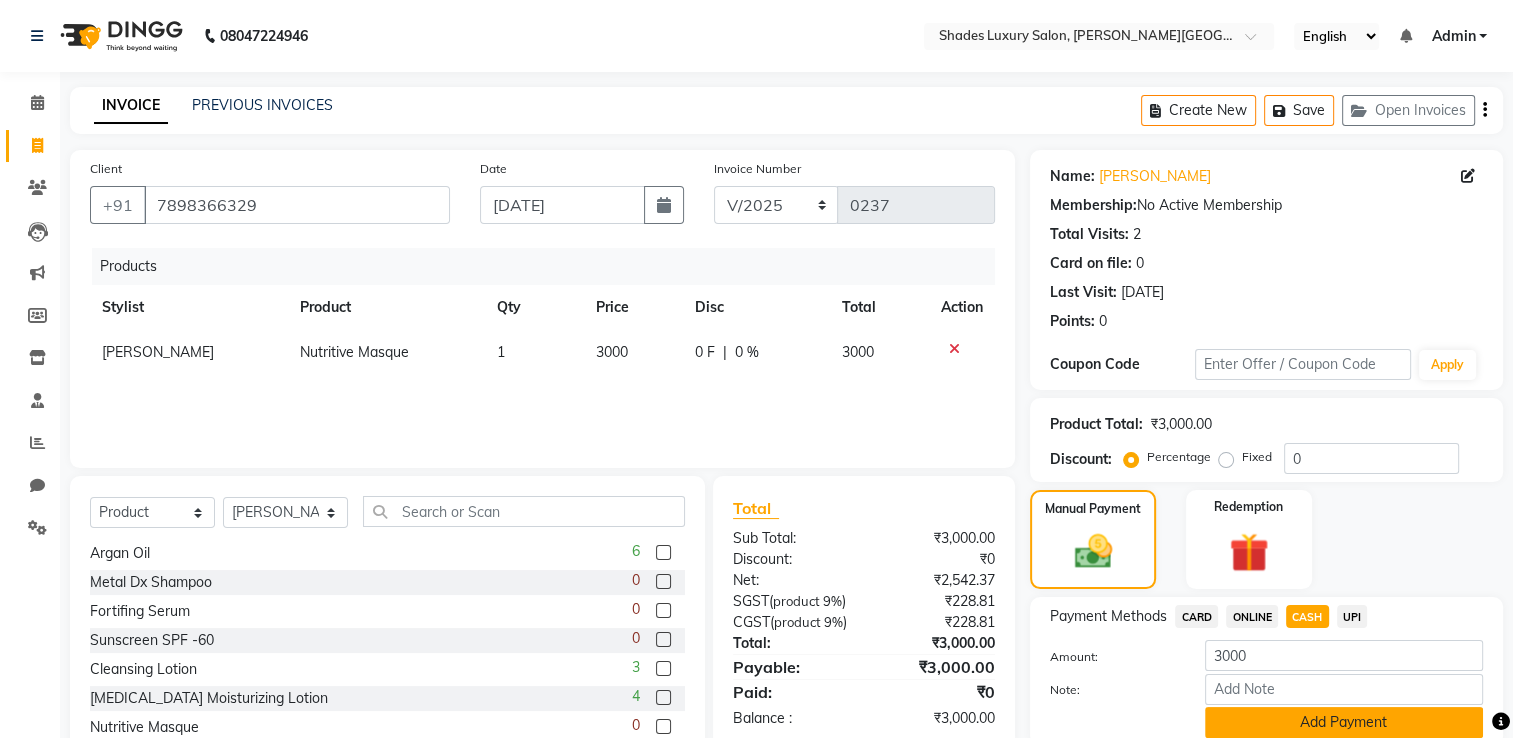 click on "Add Payment" 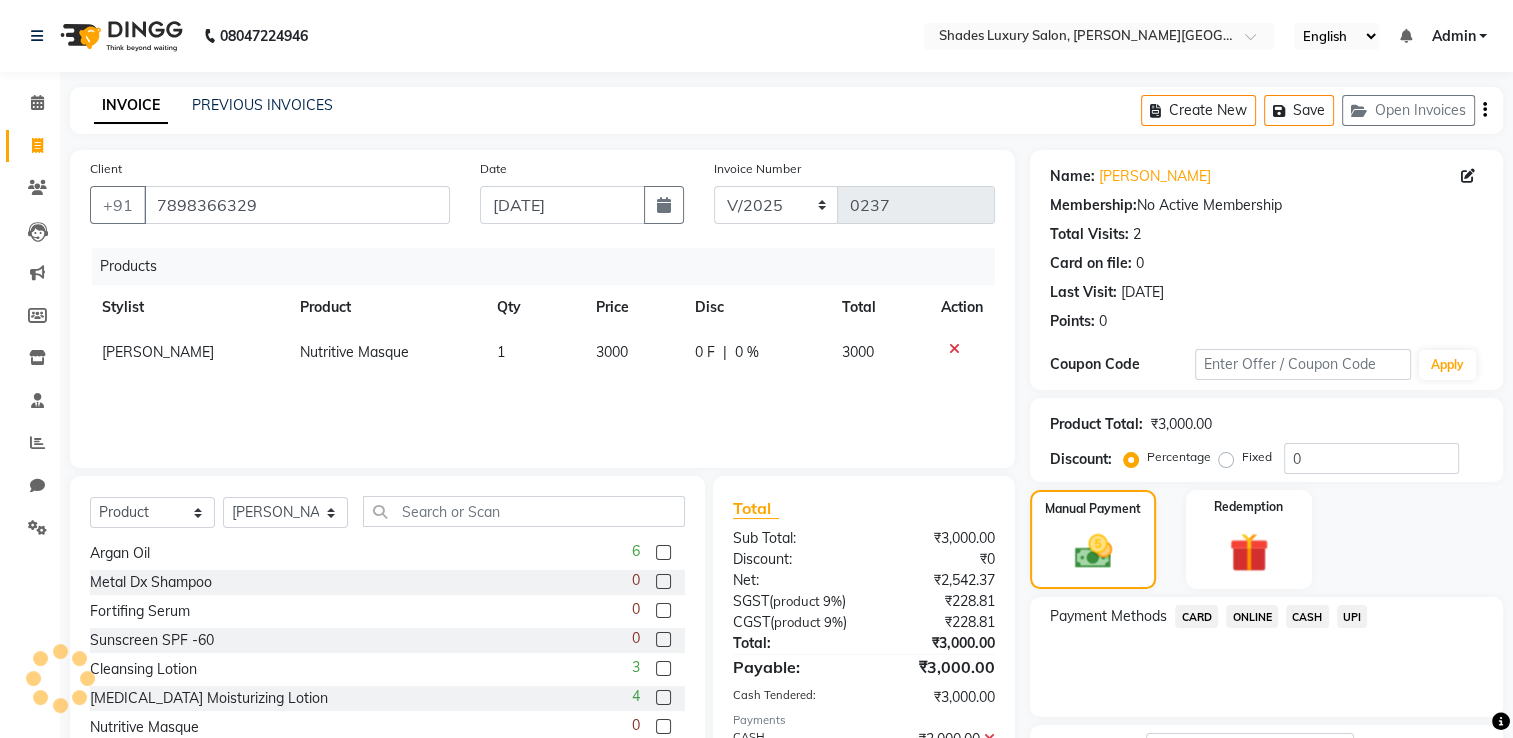 scroll, scrollTop: 161, scrollLeft: 0, axis: vertical 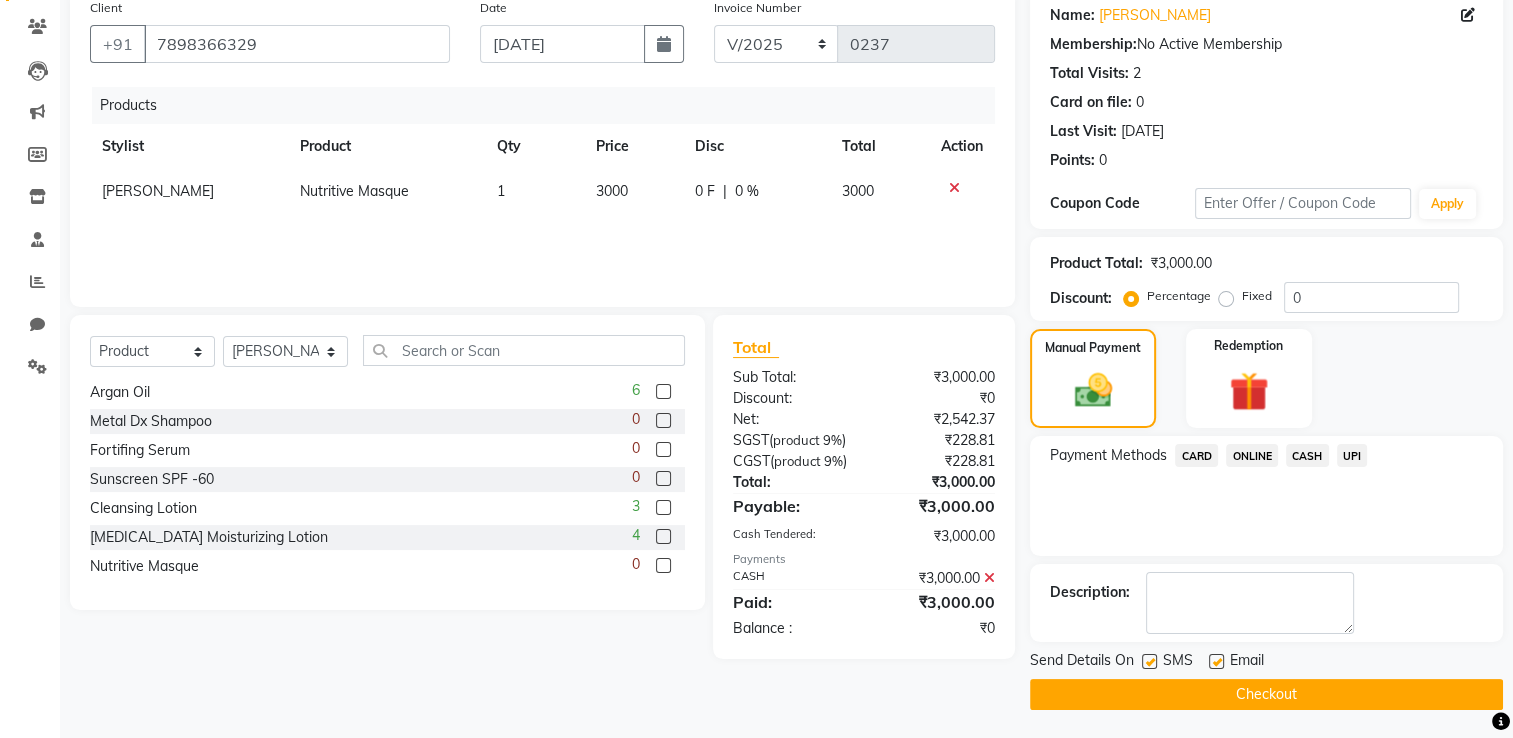 click on "Checkout" 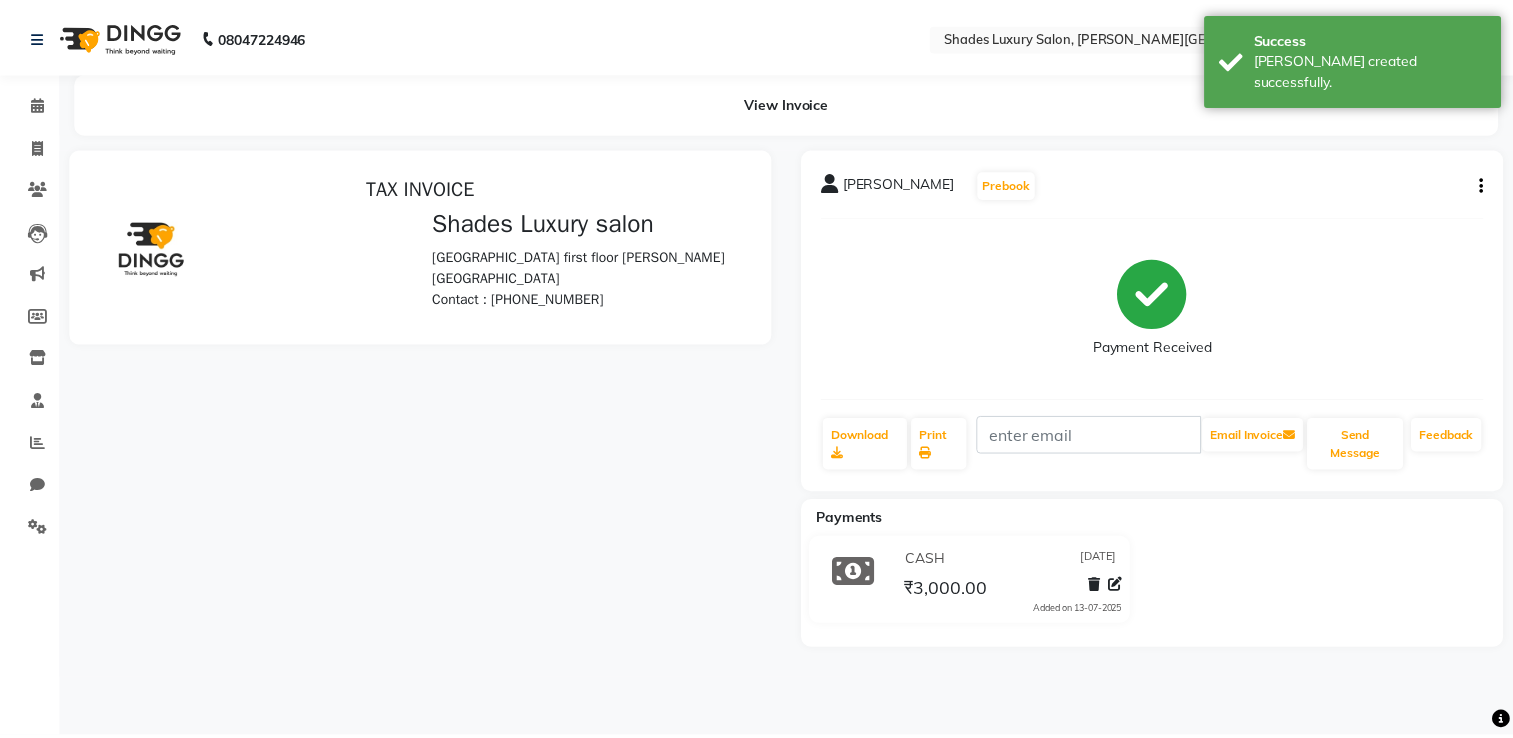 scroll, scrollTop: 0, scrollLeft: 0, axis: both 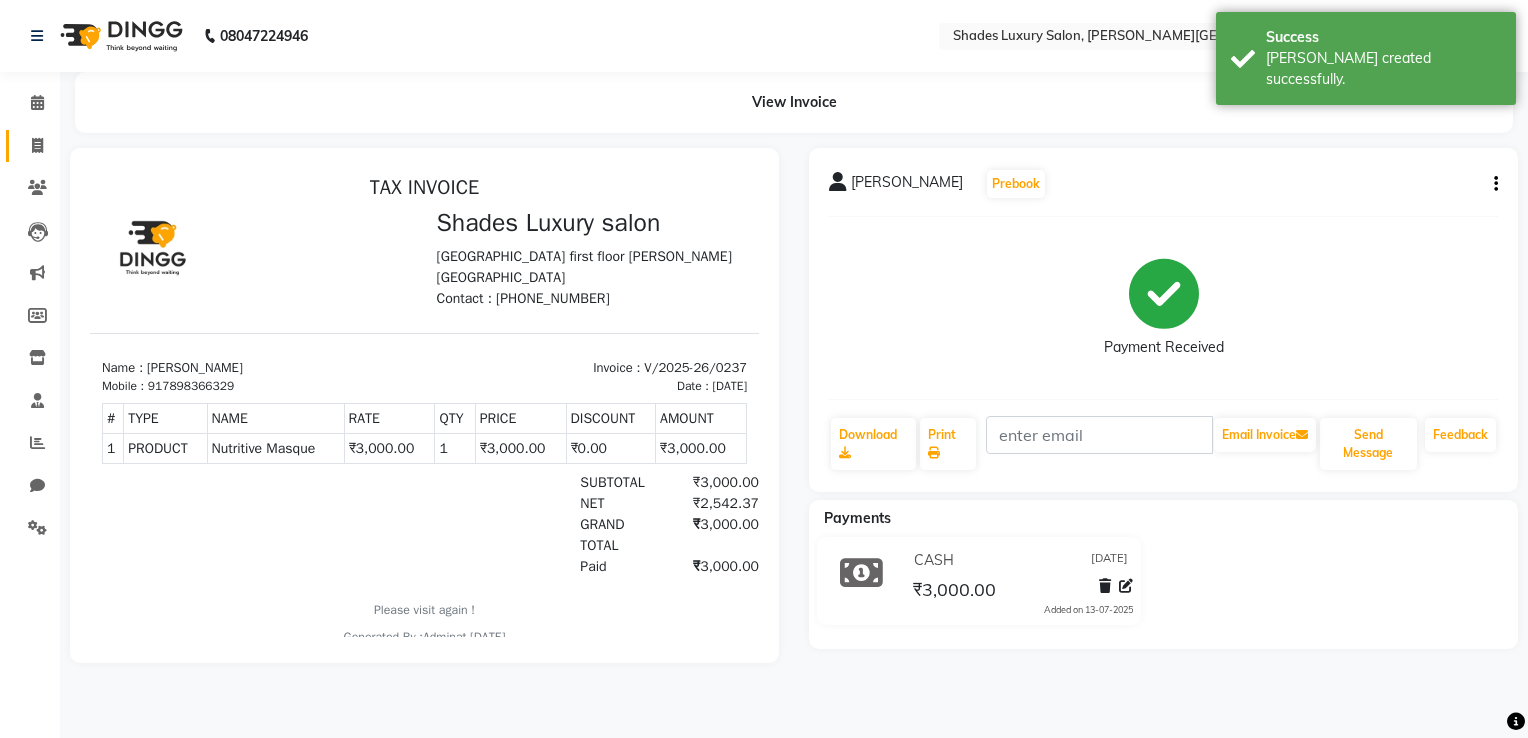 click on "Invoice" 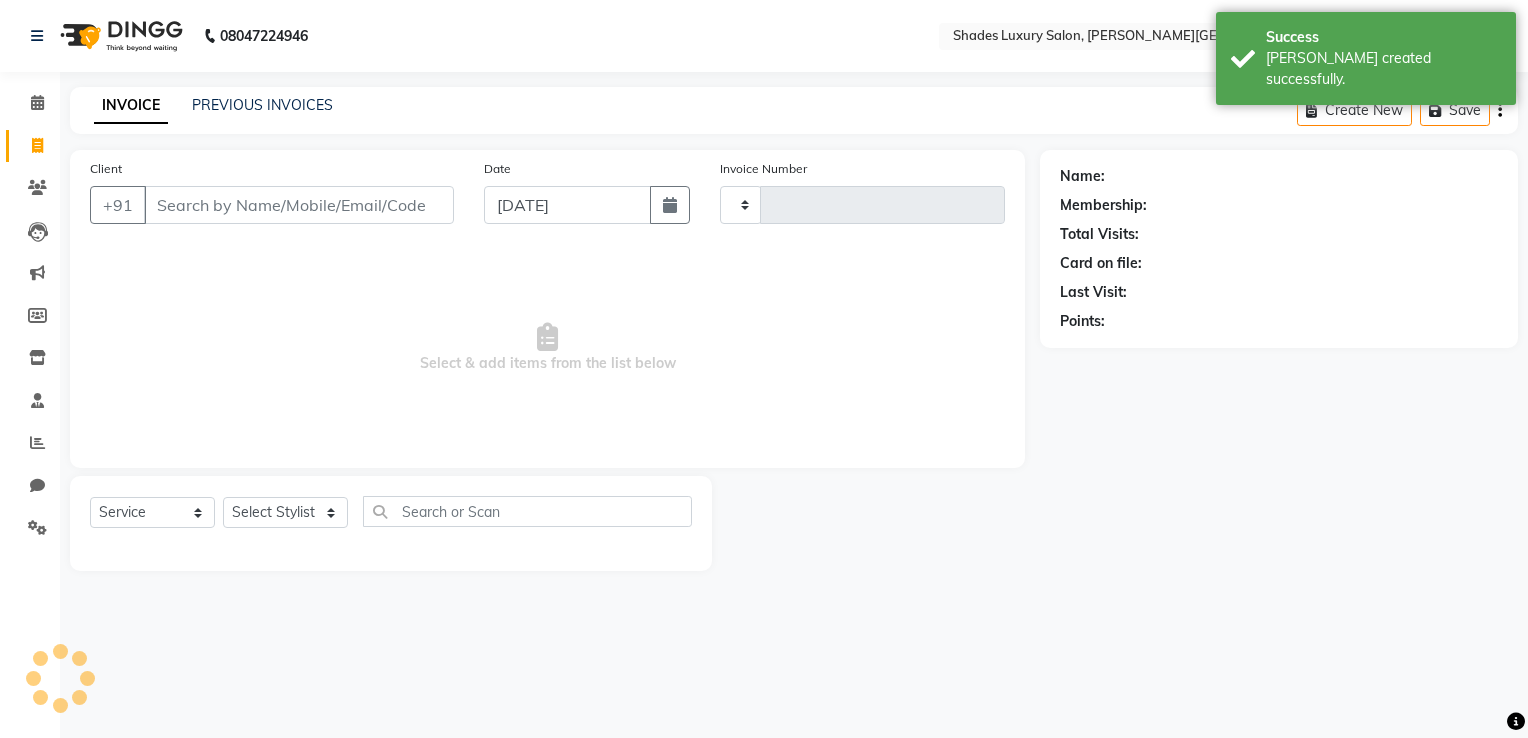 type on "0238" 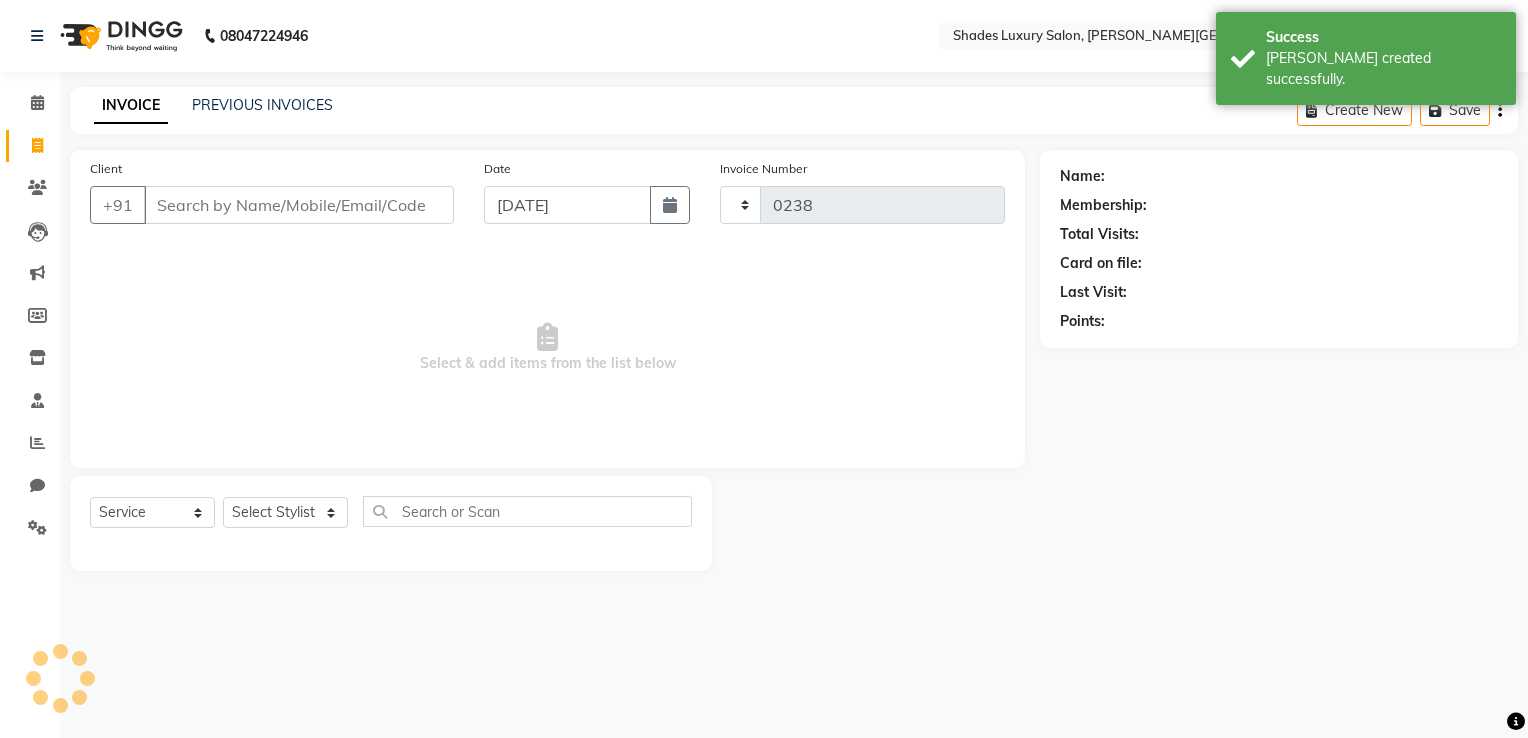 select on "8324" 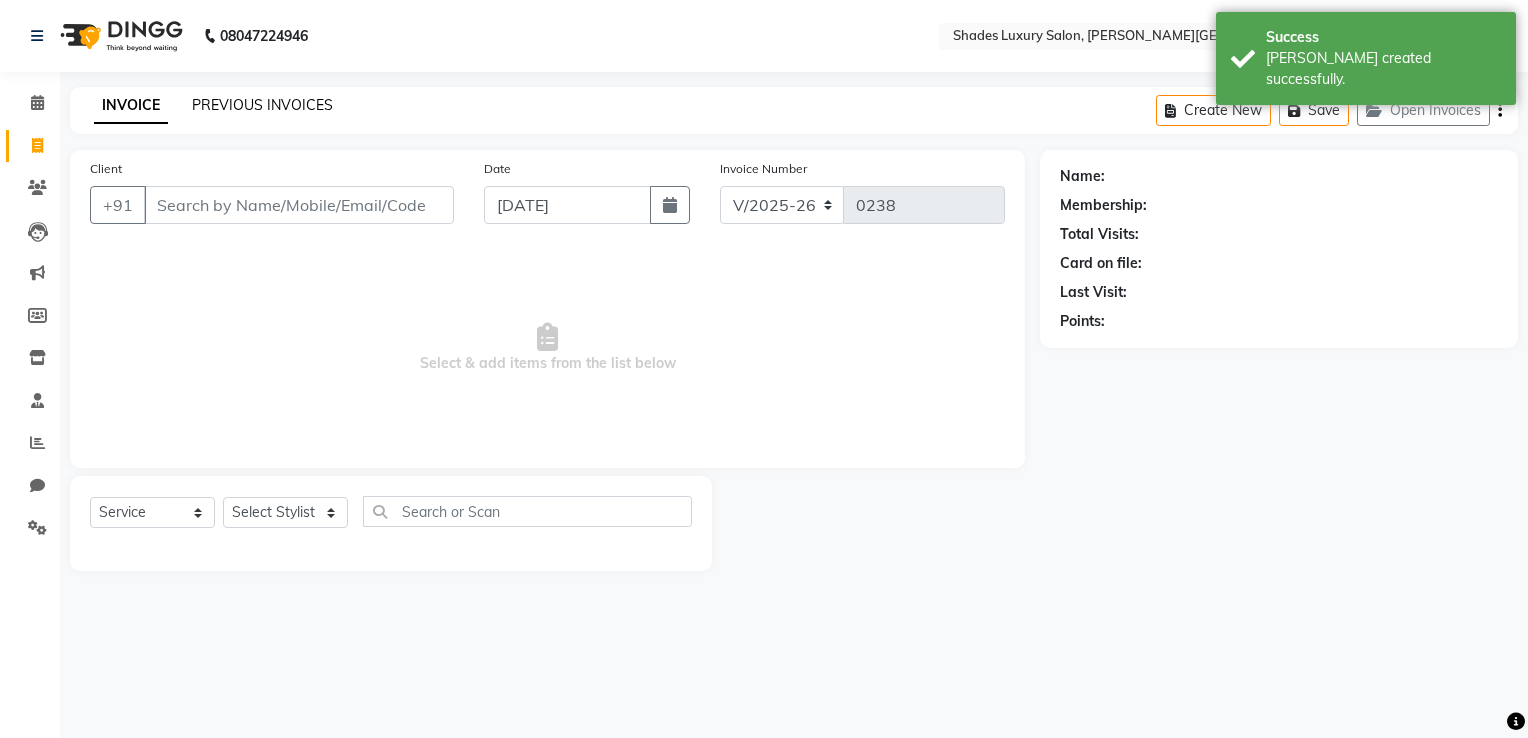 click on "PREVIOUS INVOICES" 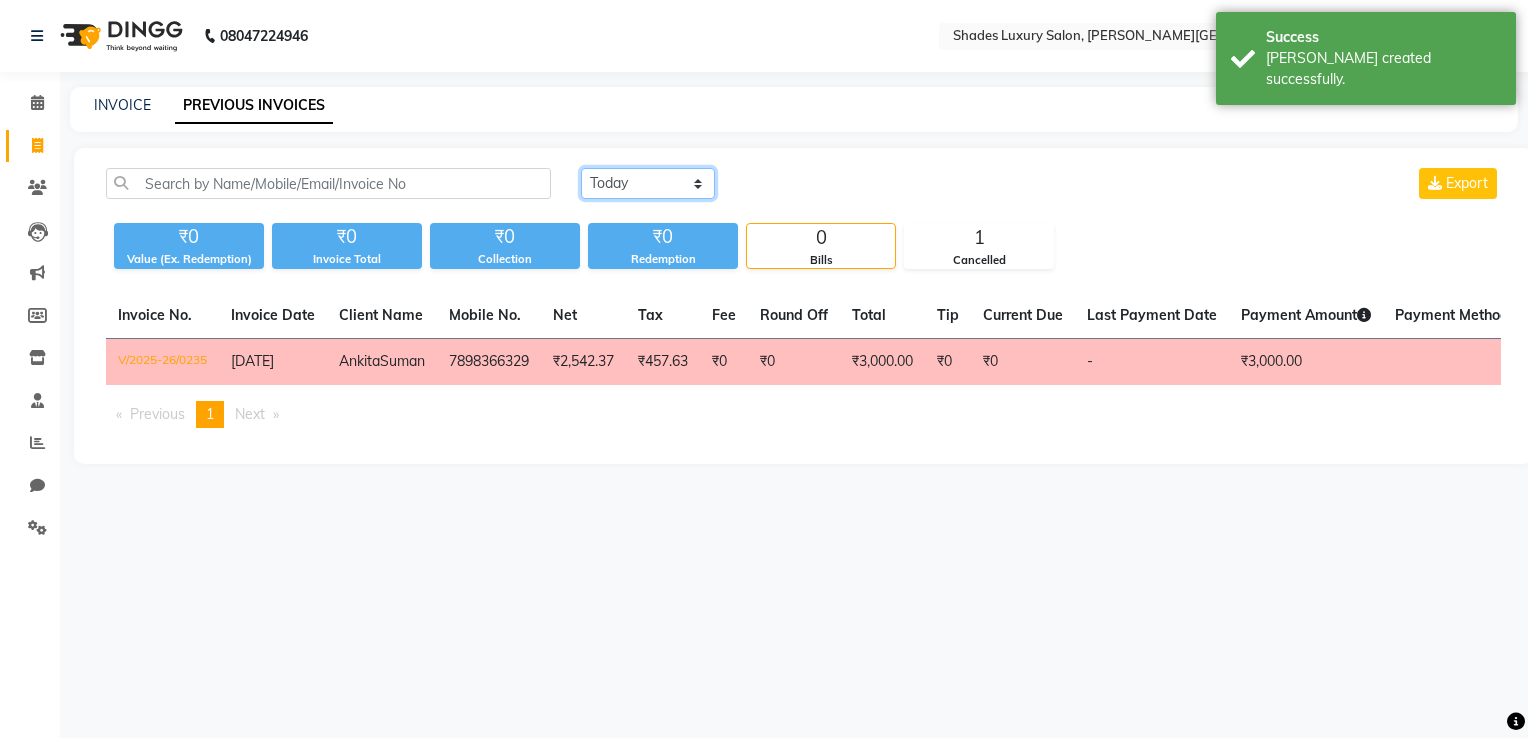 click on "[DATE] [DATE] Custom Range" 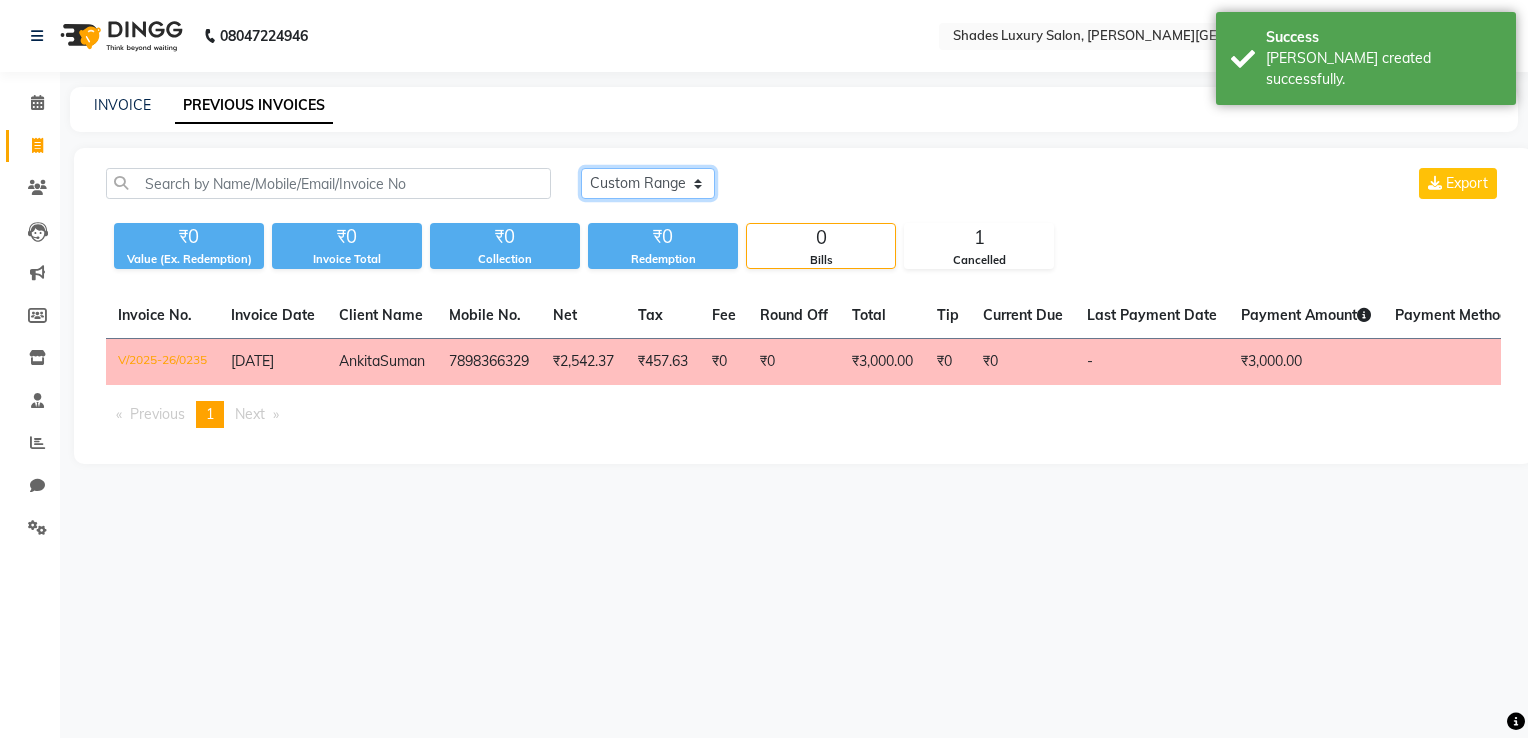 click on "[DATE] [DATE] Custom Range" 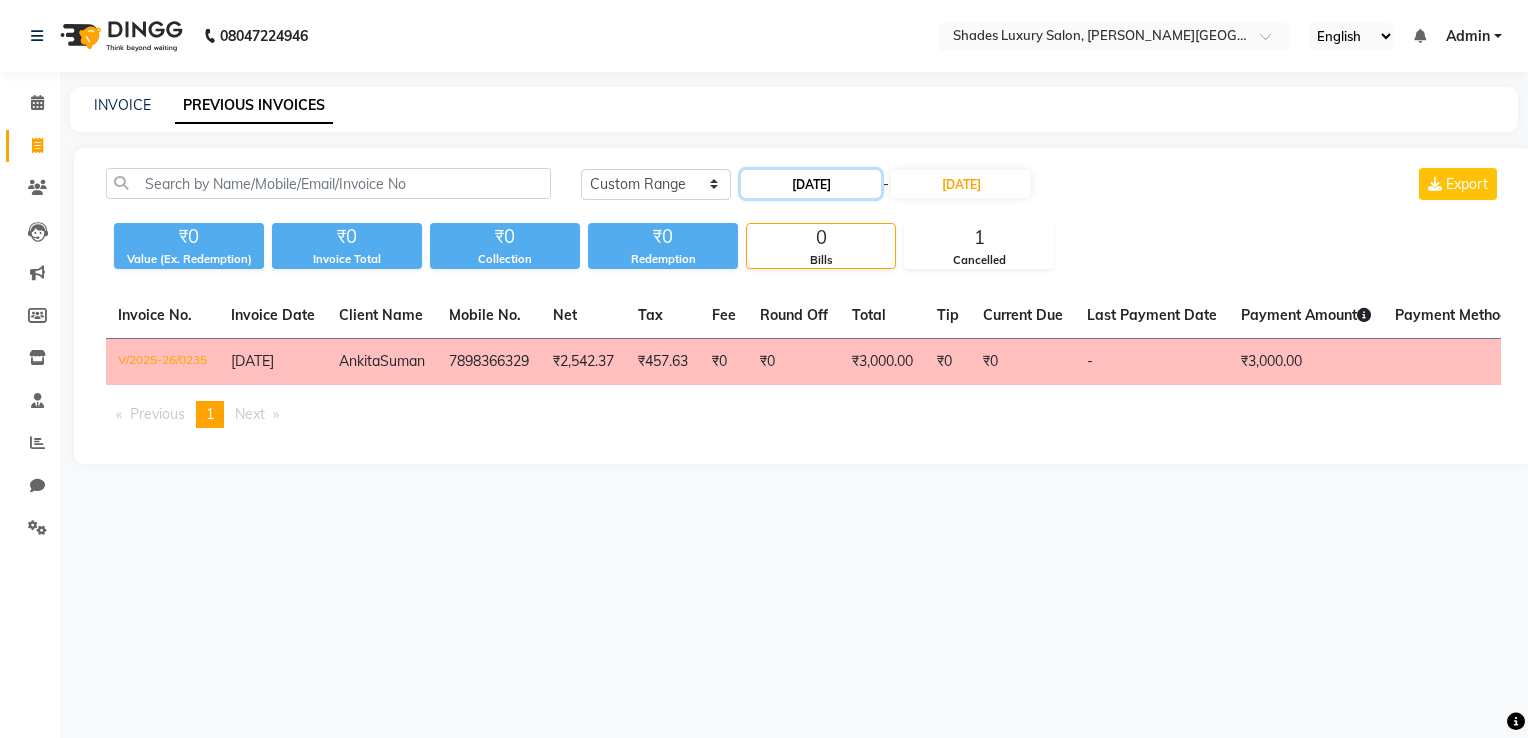 click on "[DATE]" 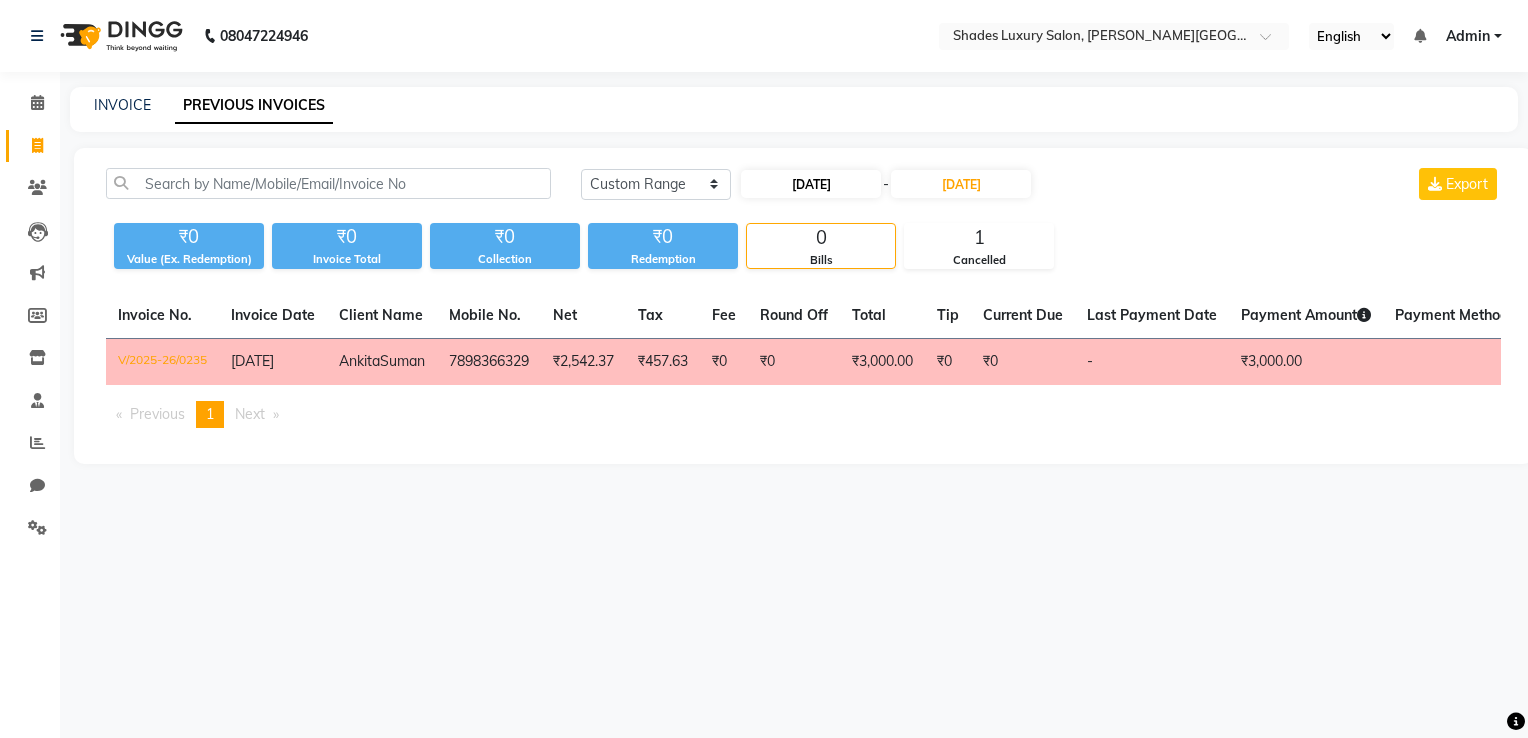 select on "7" 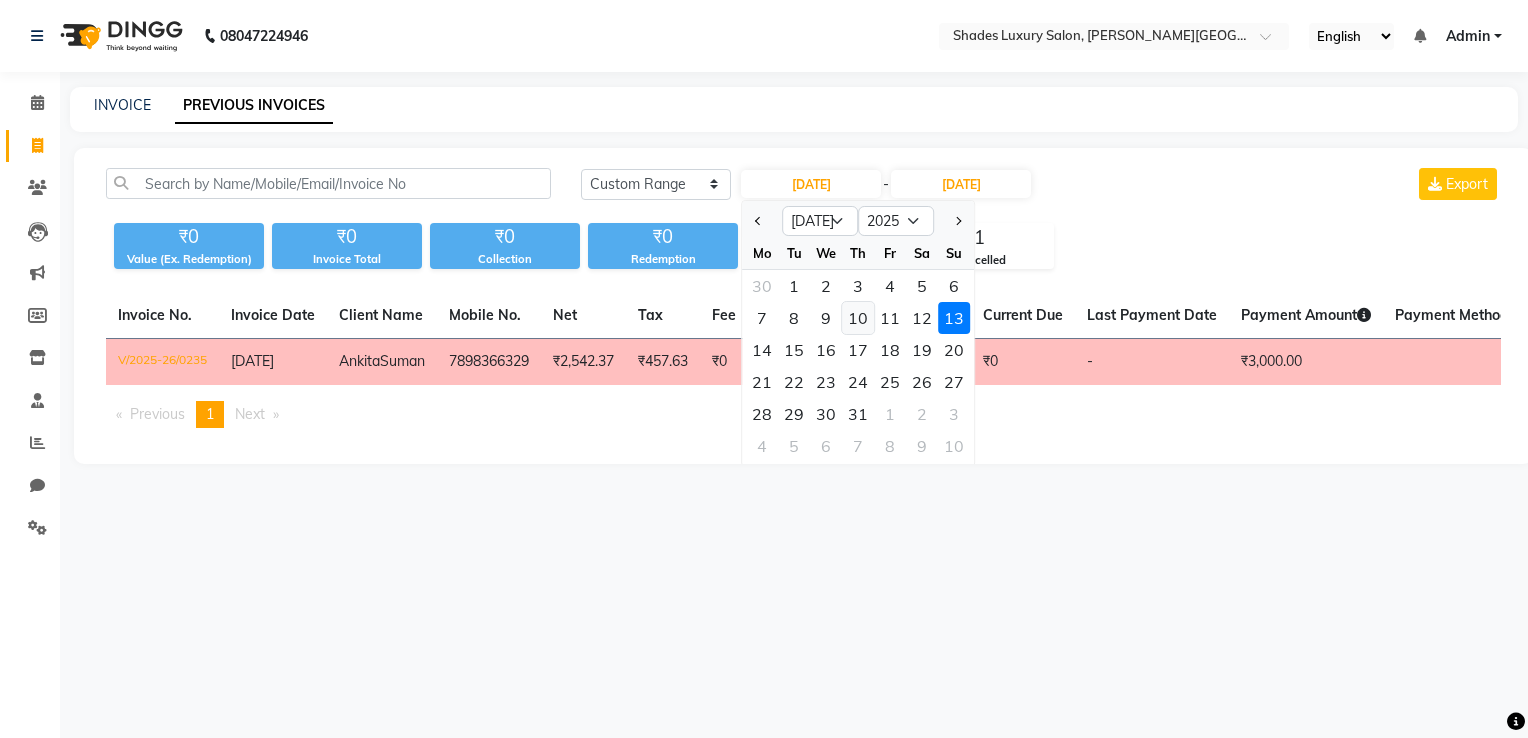 click on "10" 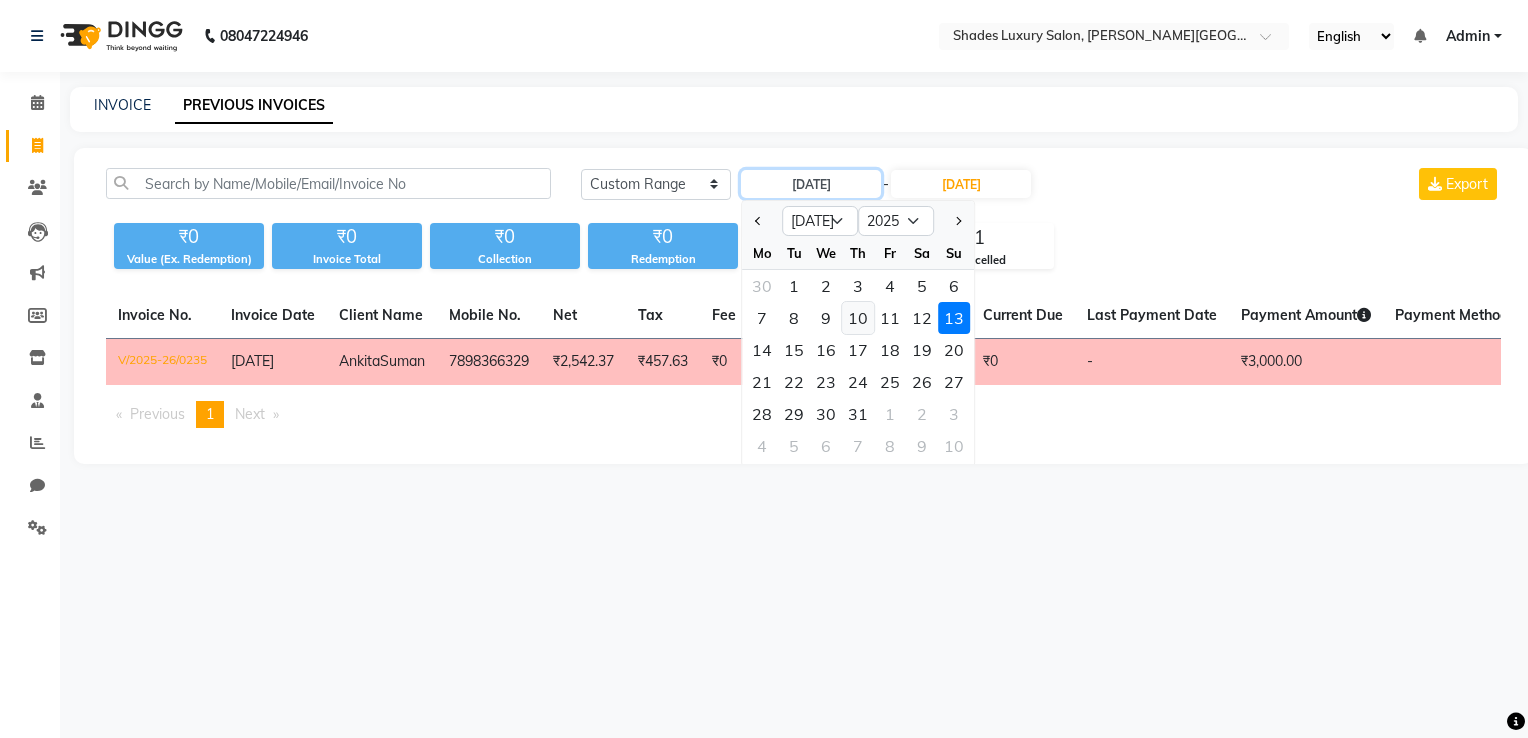 type on "10-07-2025" 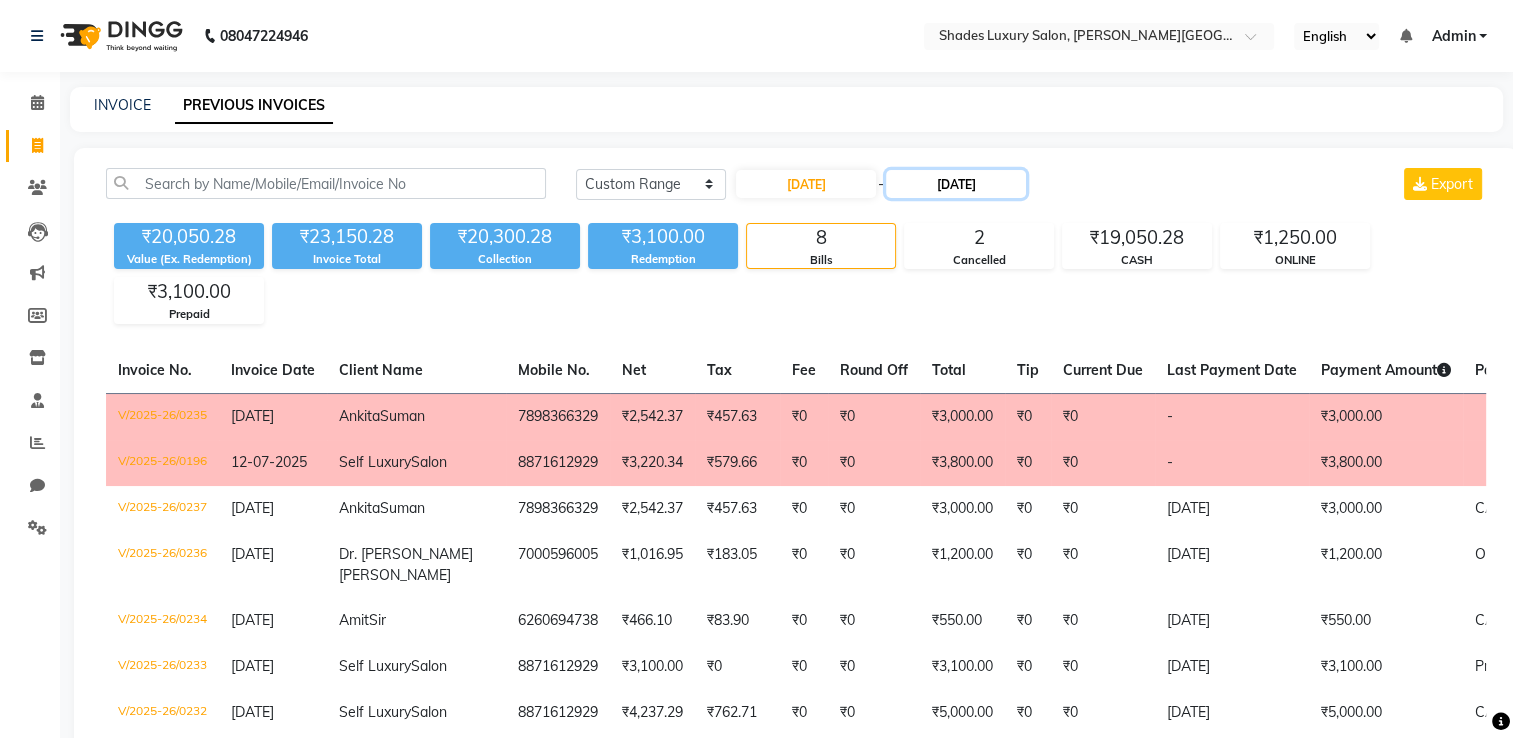 click on "[DATE]" 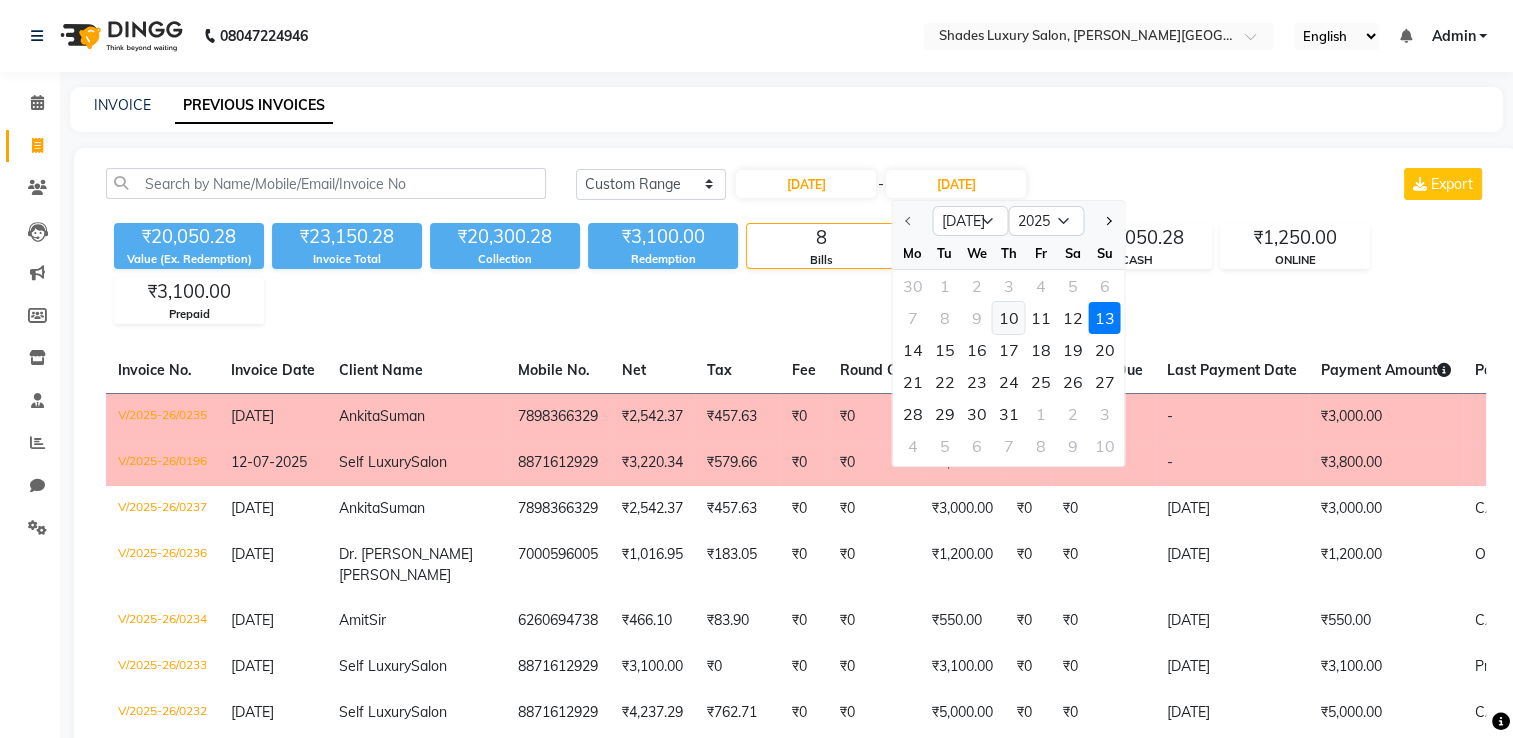 click on "10" 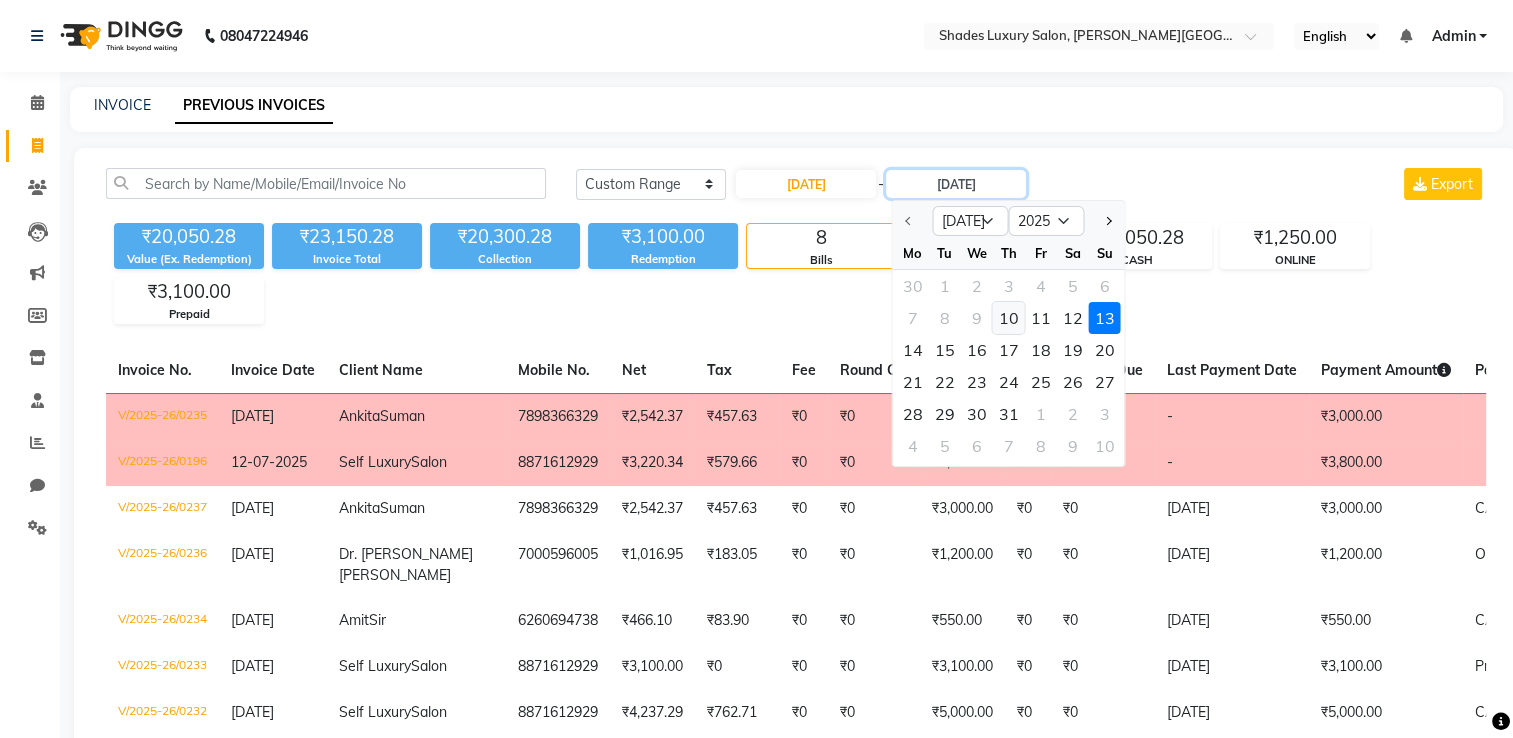 type on "10-07-2025" 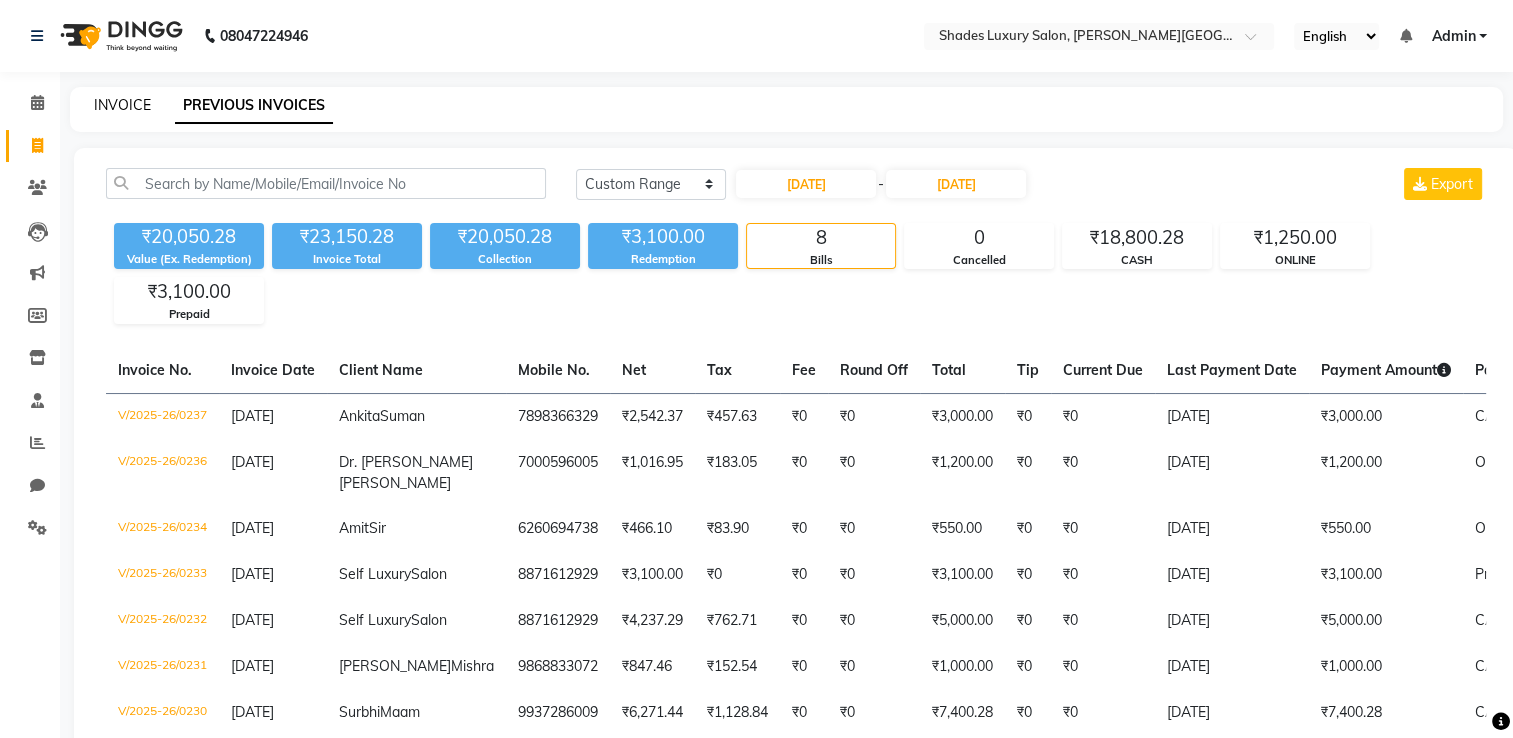 click on "INVOICE" 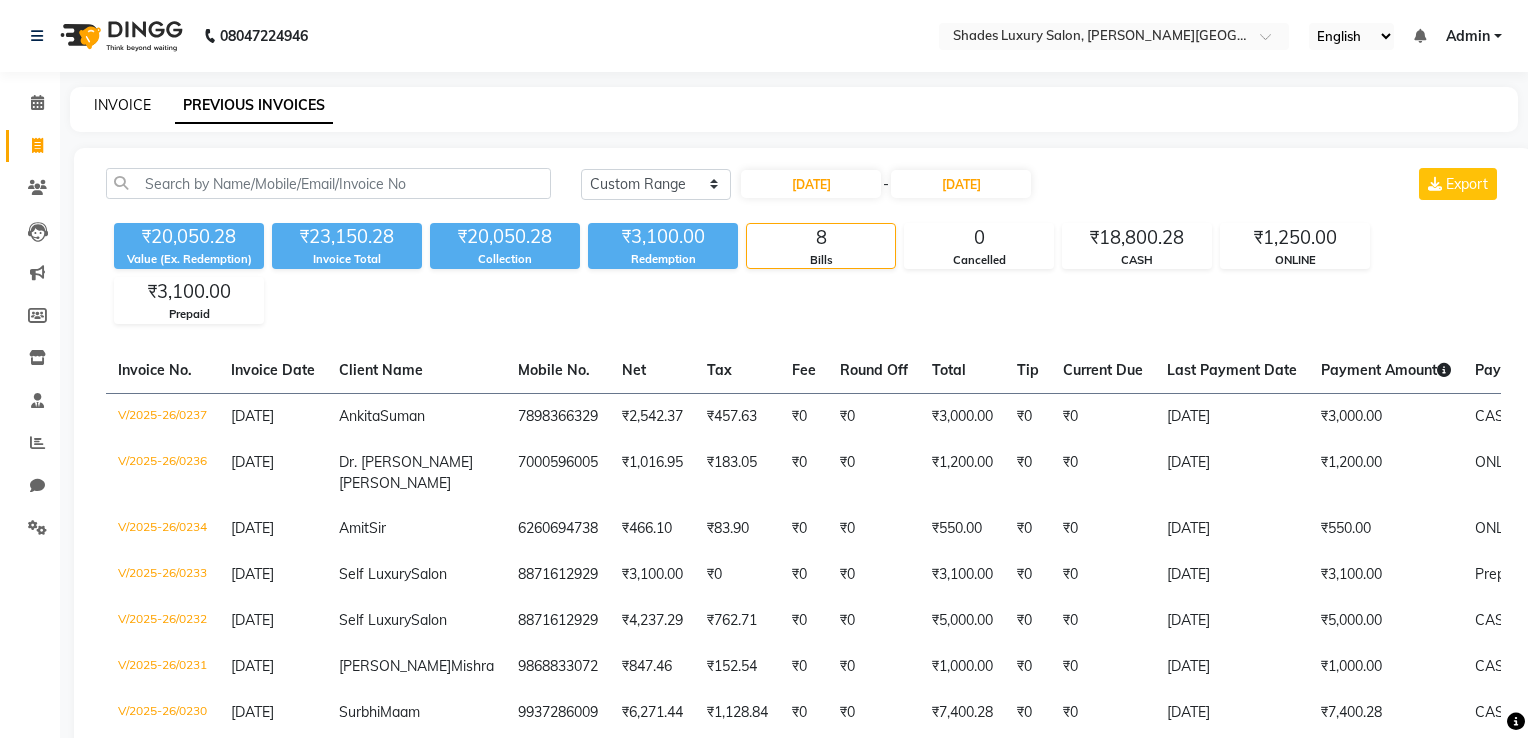 select on "8324" 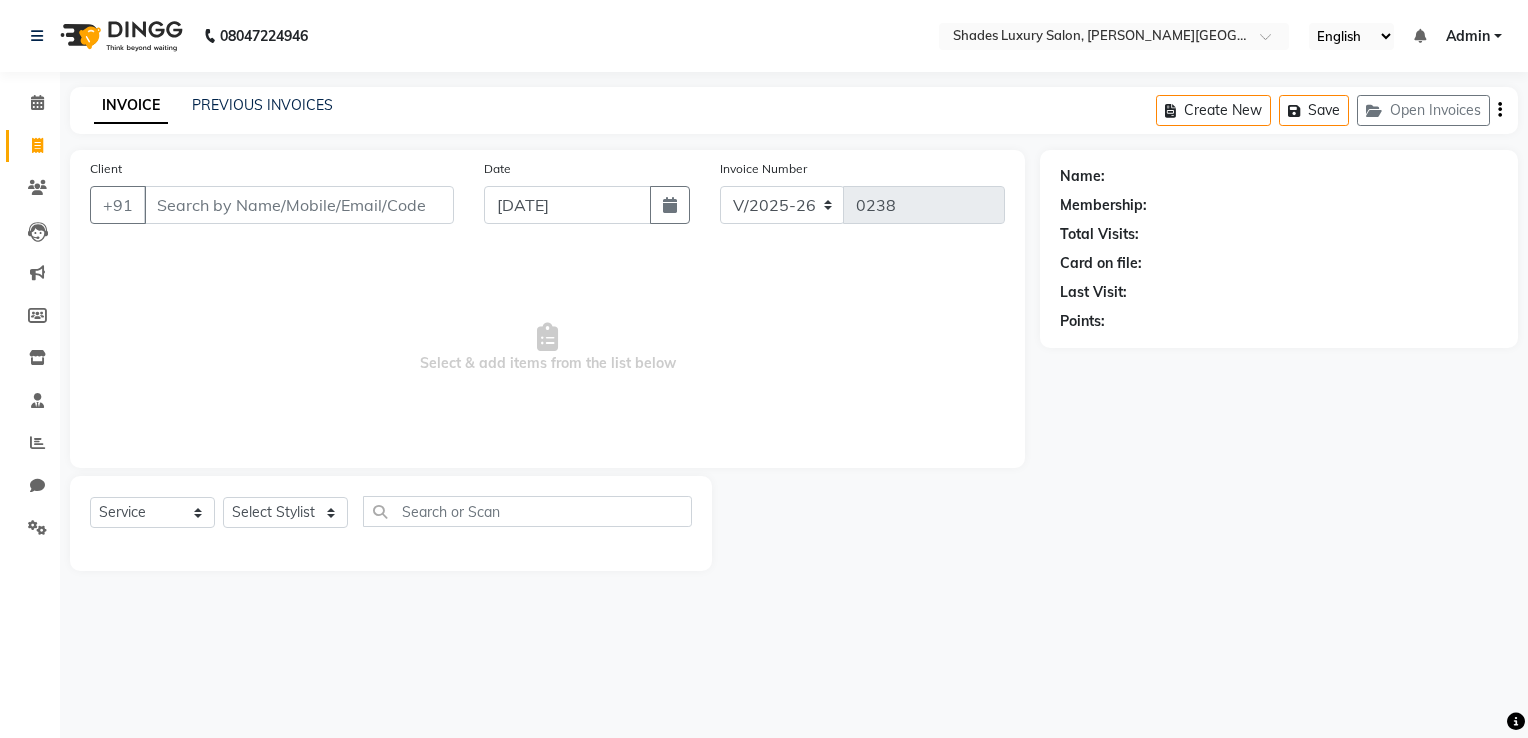 click on "Client" at bounding box center [299, 205] 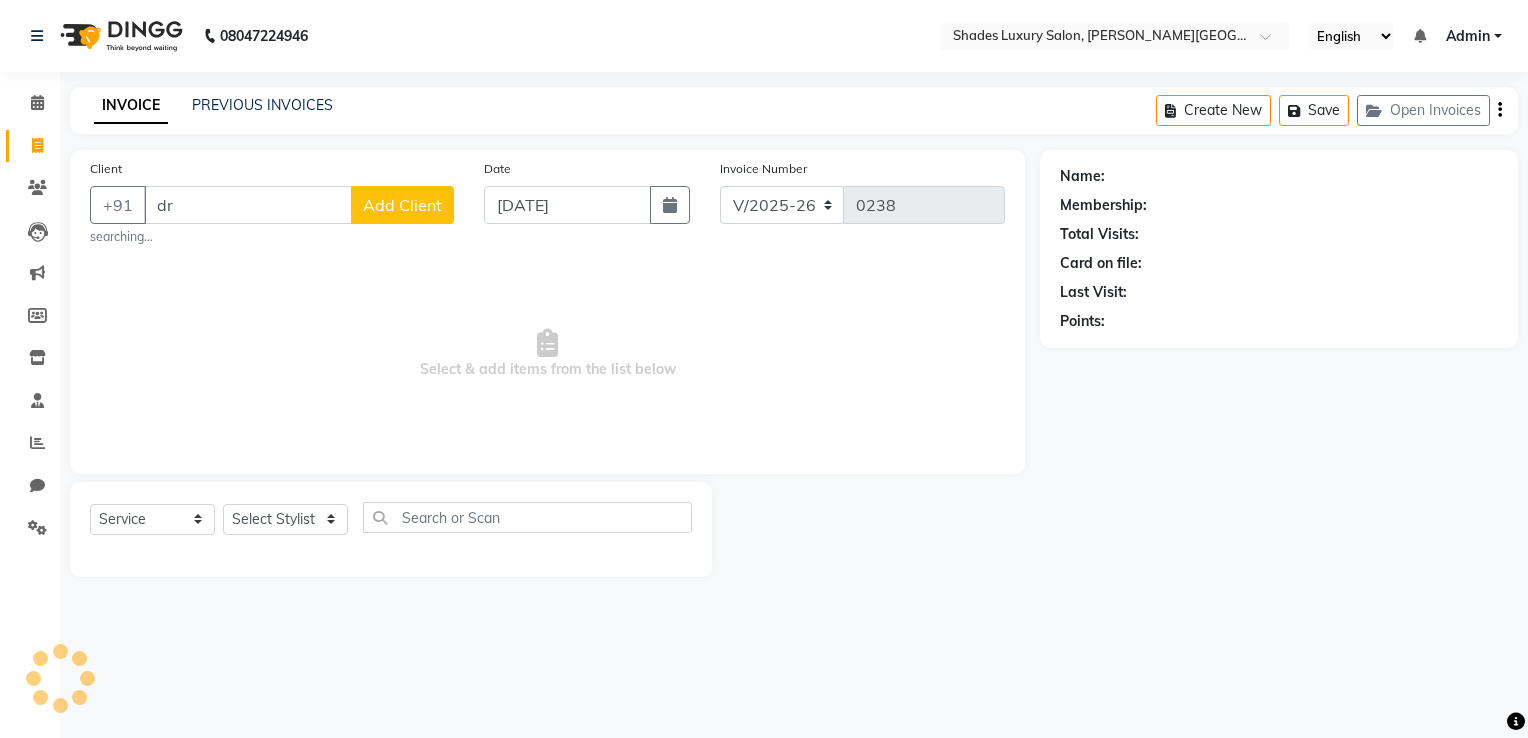 type on "d" 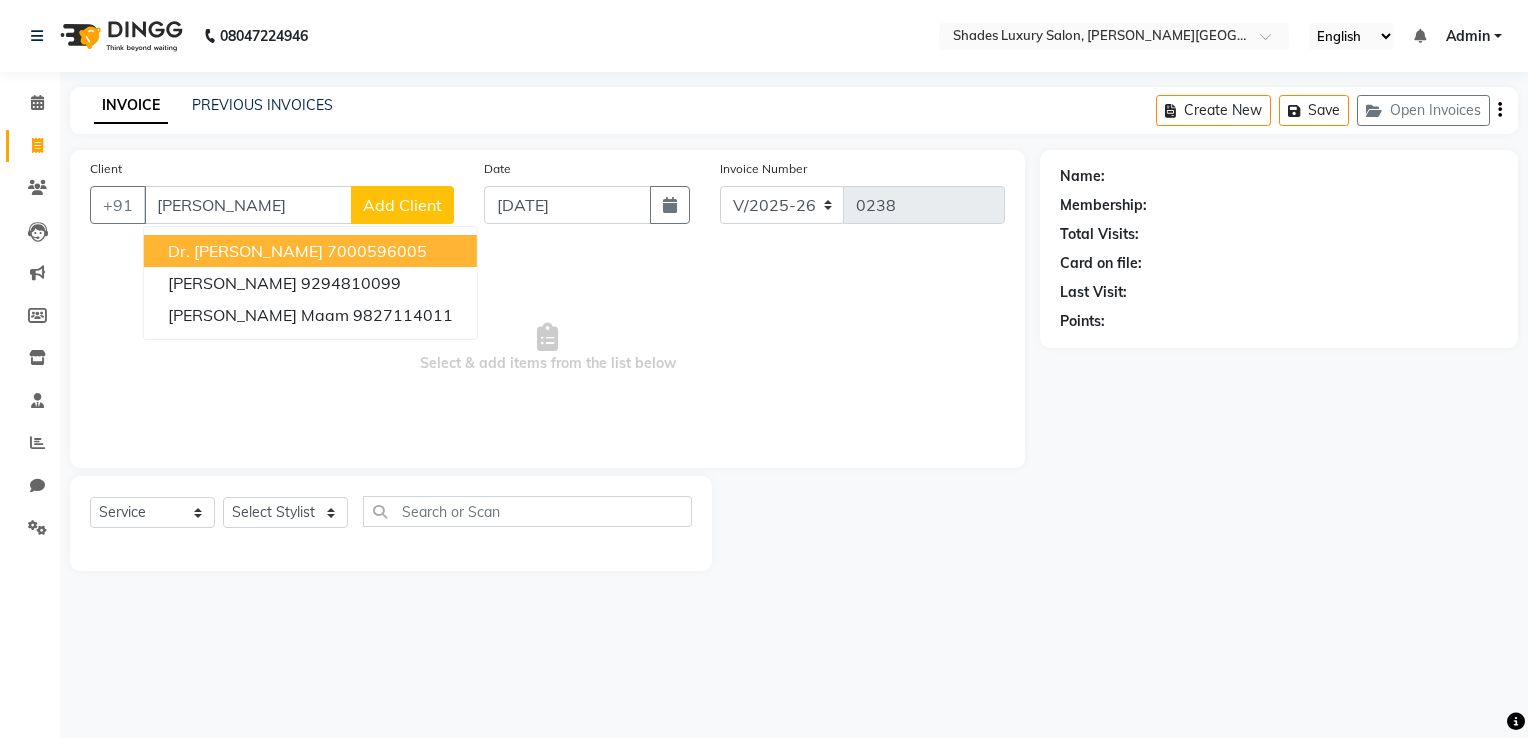 click on "7000596005" at bounding box center (377, 251) 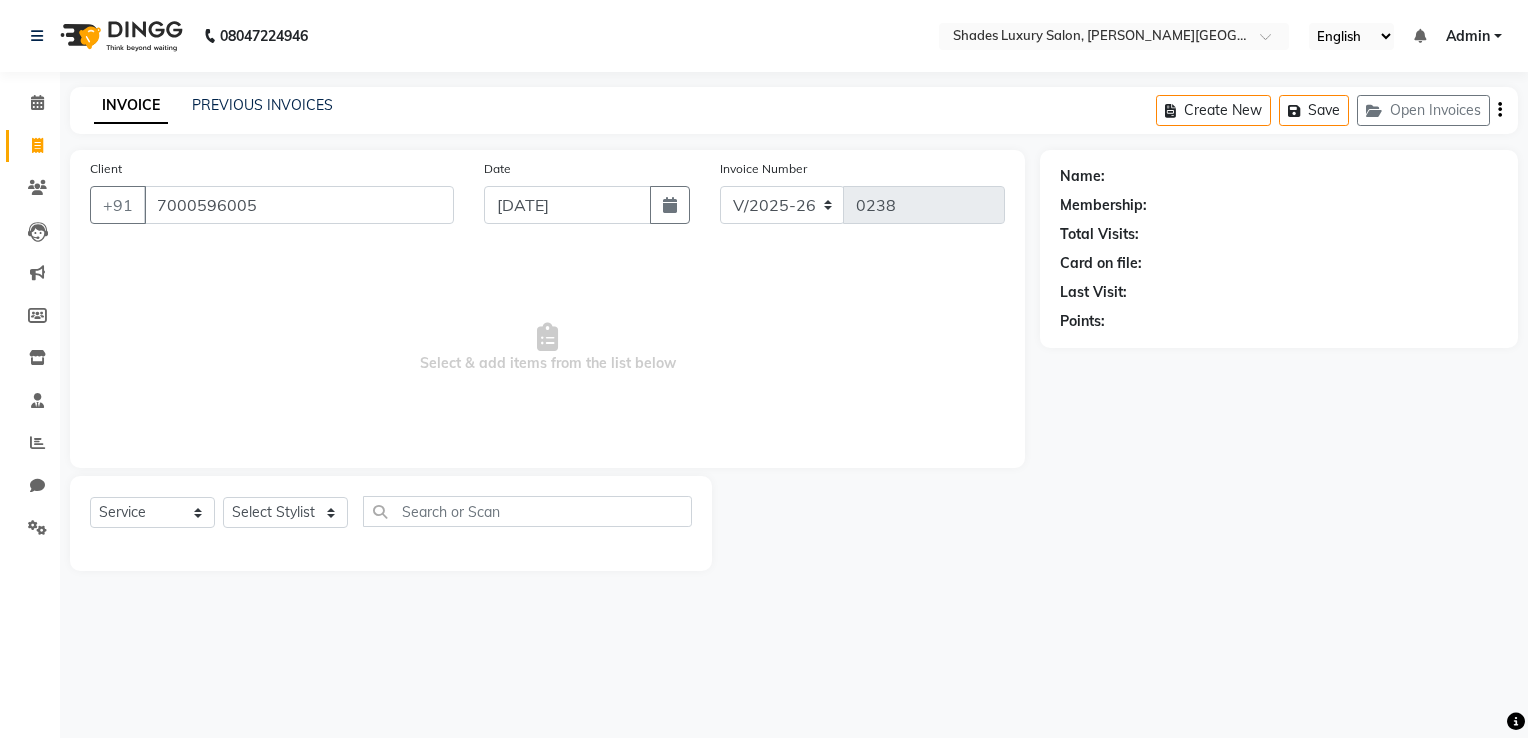 type on "7000596005" 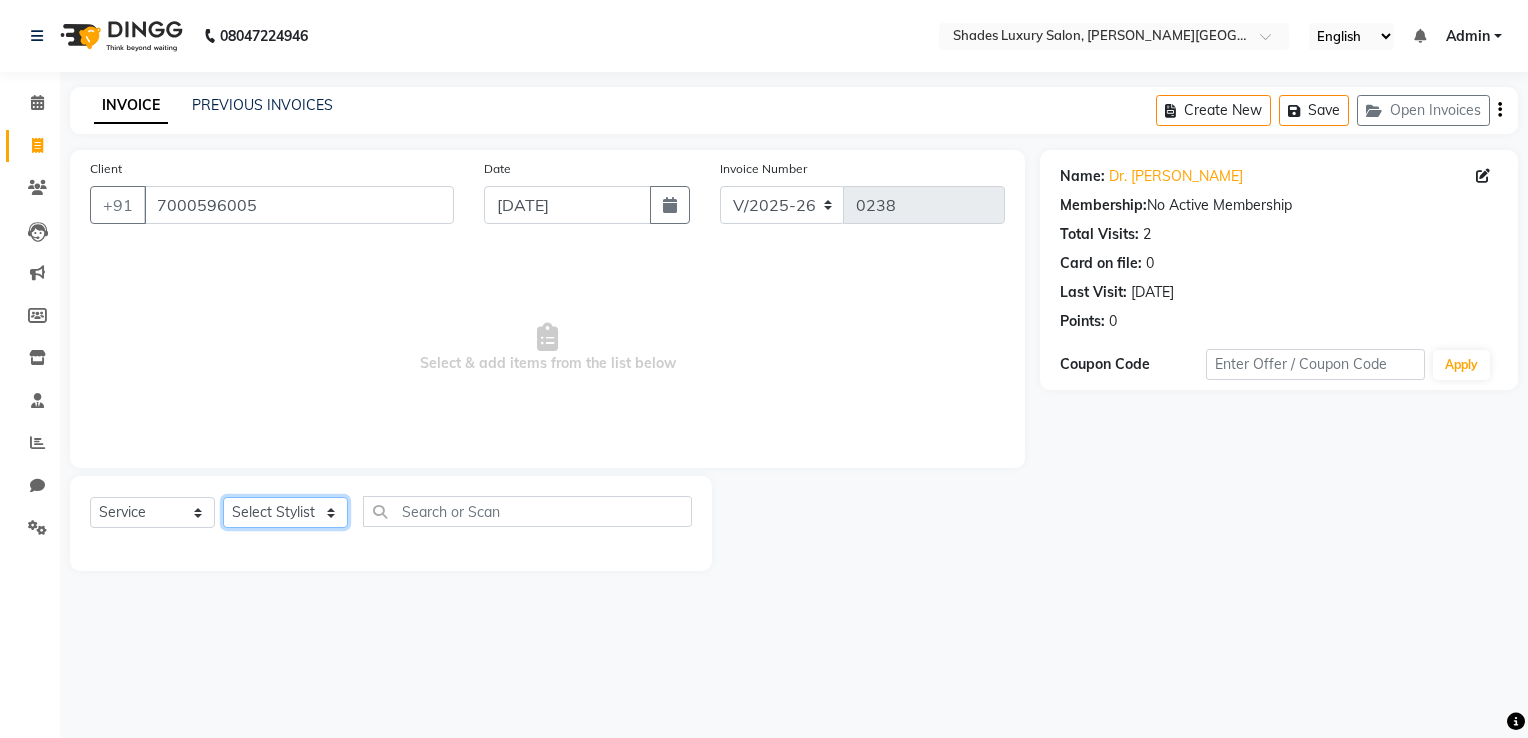 click on "Select Stylist Asha Maam Chandani Mamta Nasim Sir Palak Verma Rashi salman Samar shahbaj" 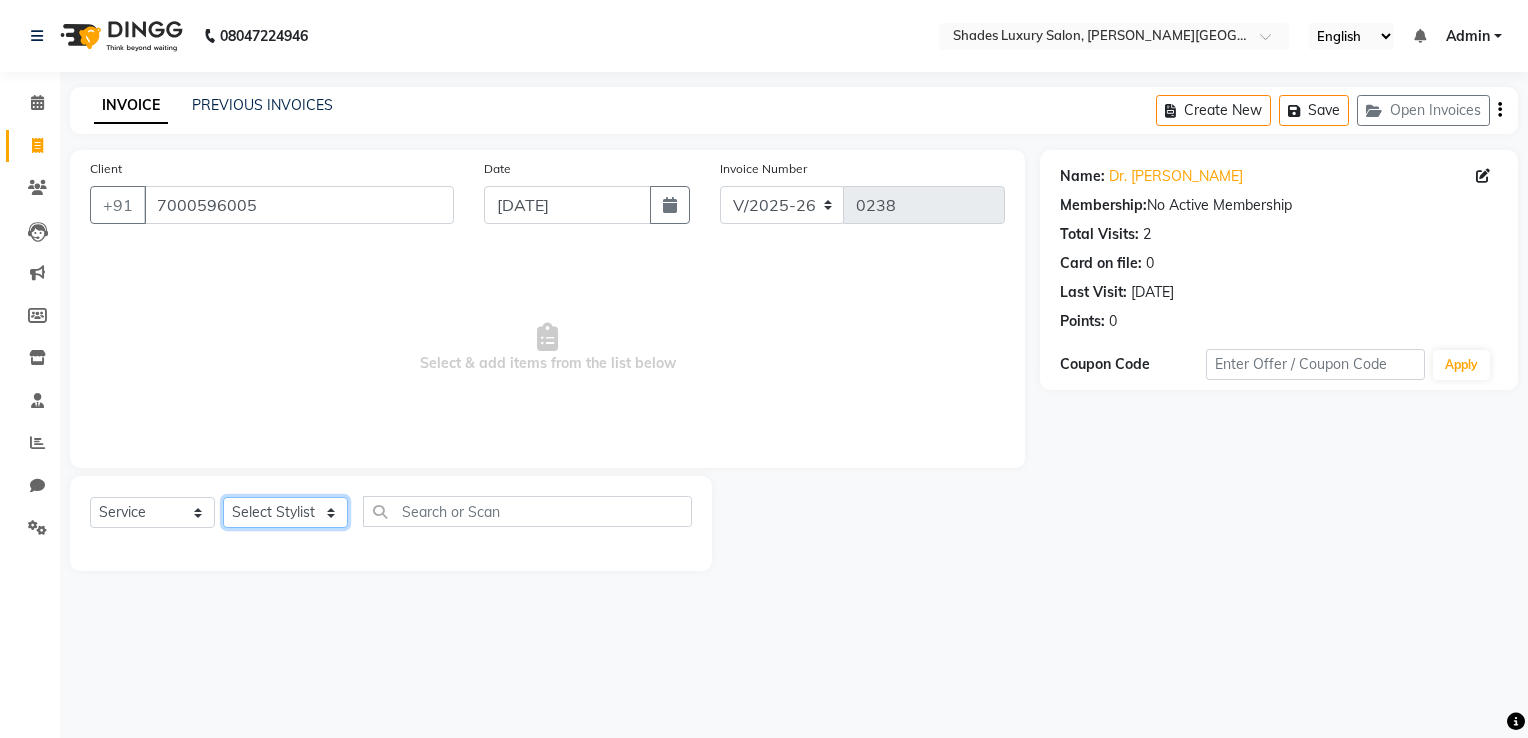 select on "80647" 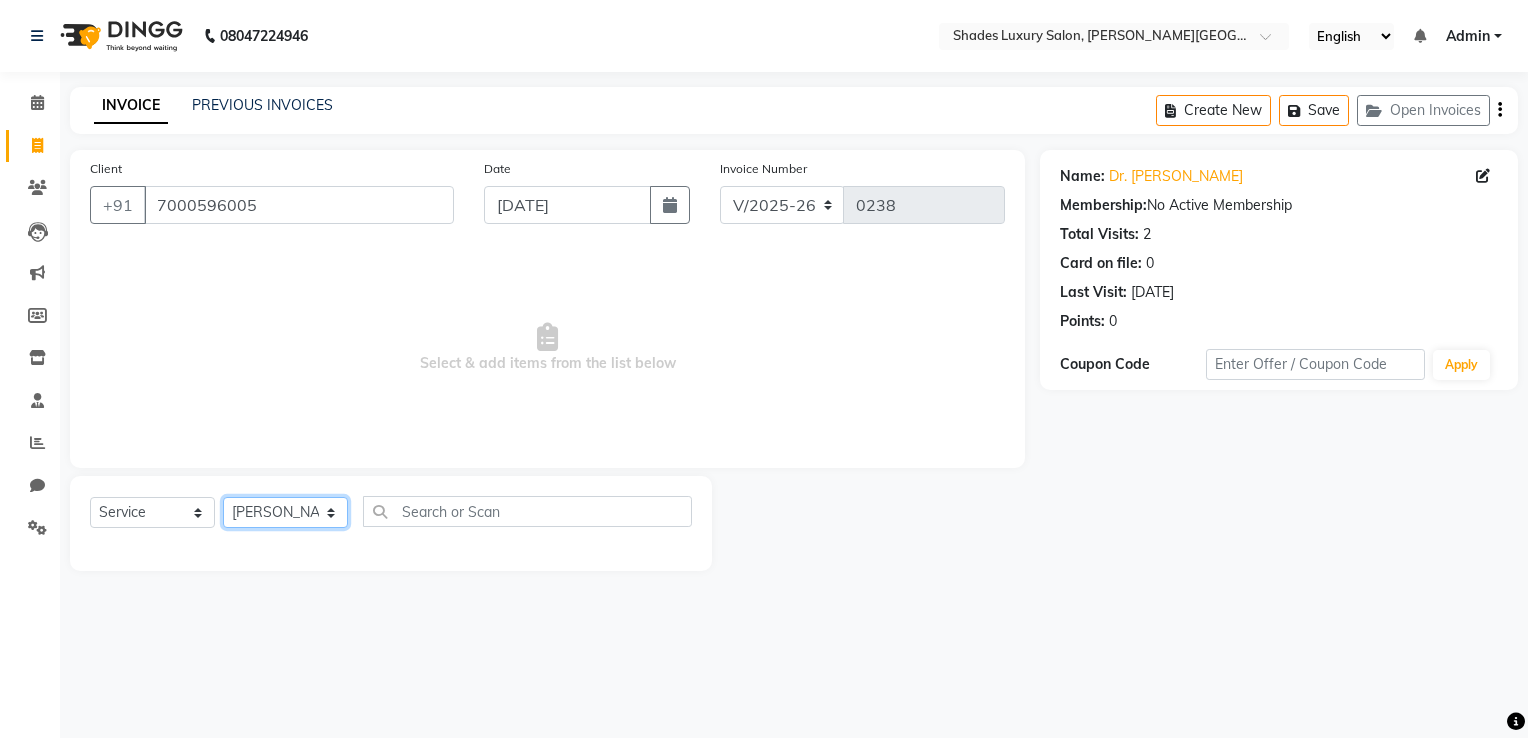 click on "Select Stylist Asha Maam Chandani Mamta Nasim Sir Palak Verma Rashi salman Samar shahbaj" 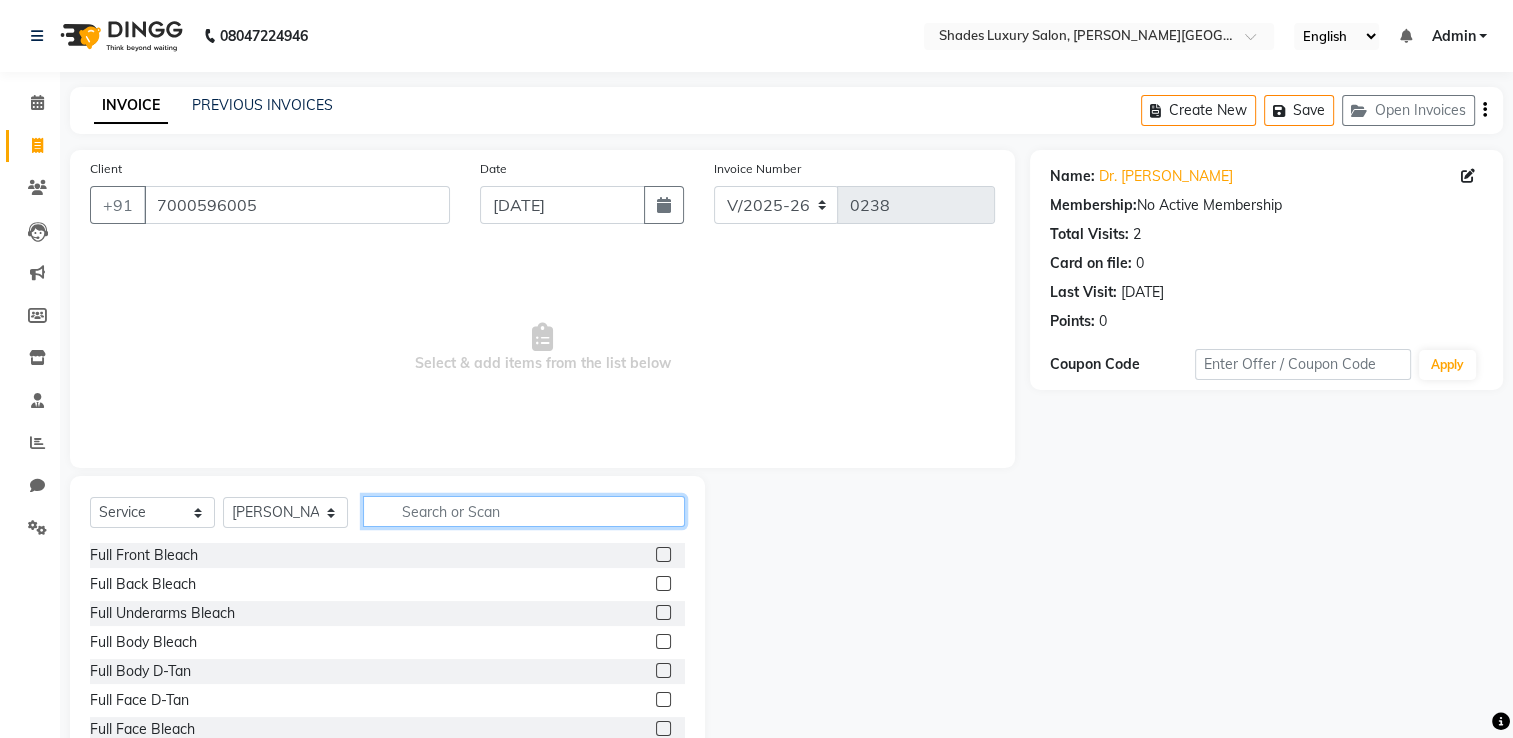 click 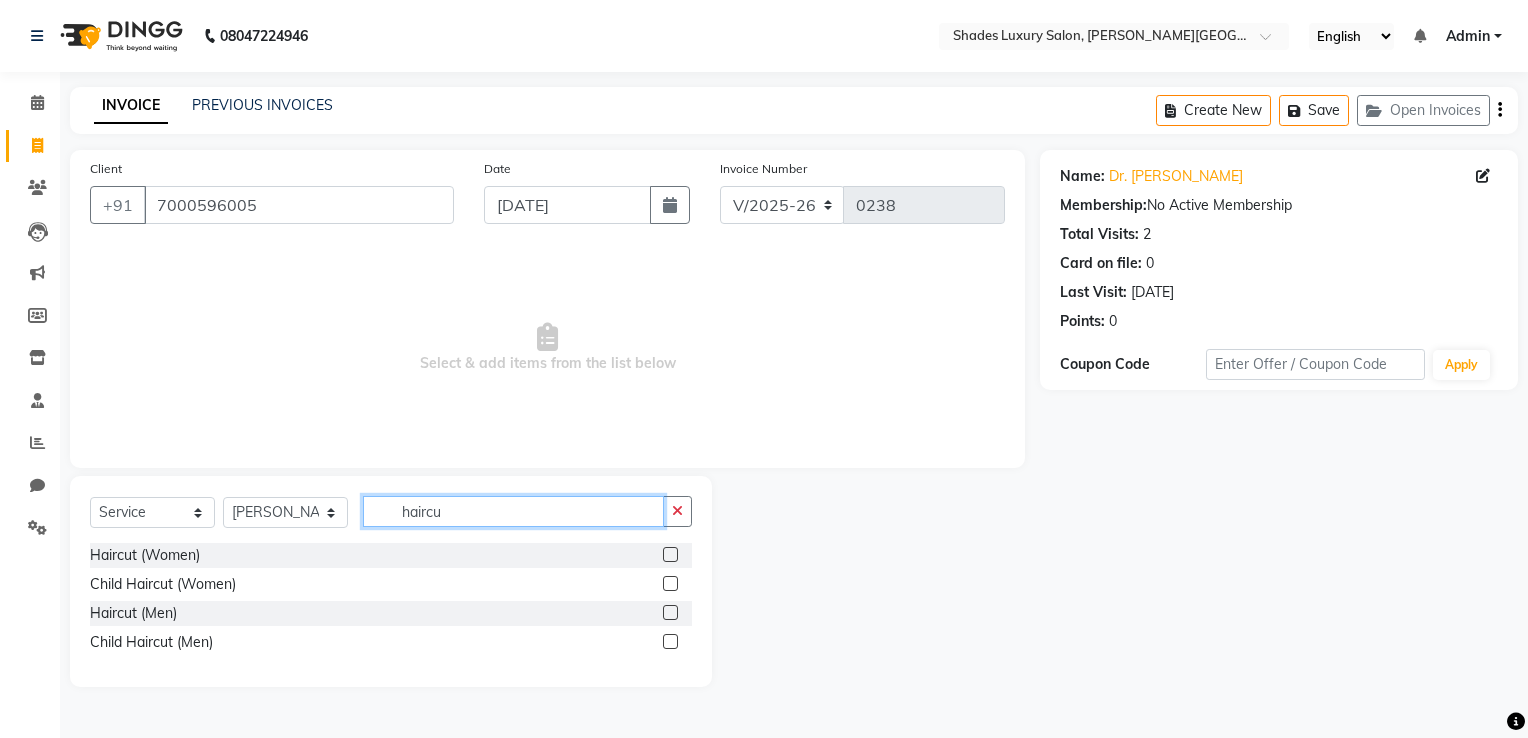 type on "haircu" 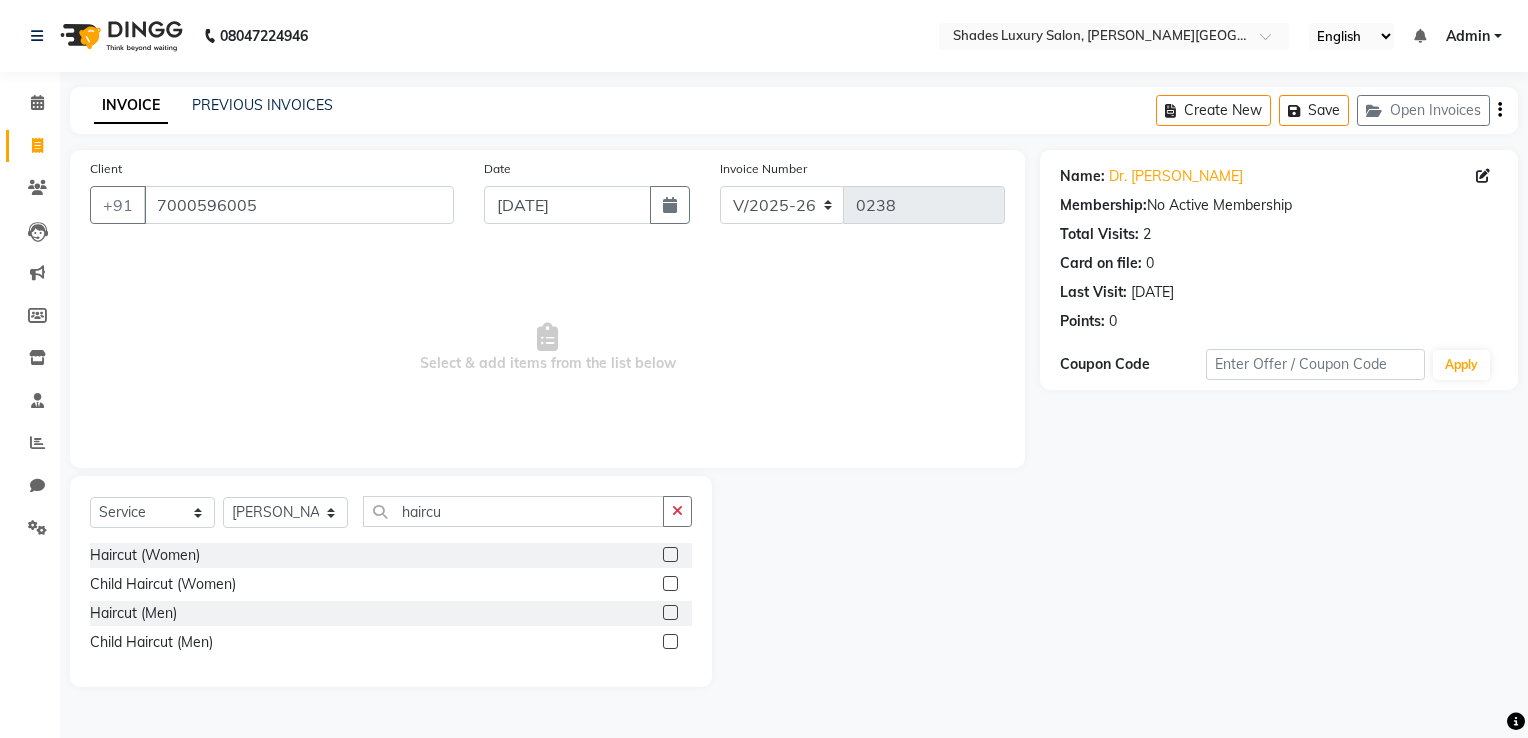 click 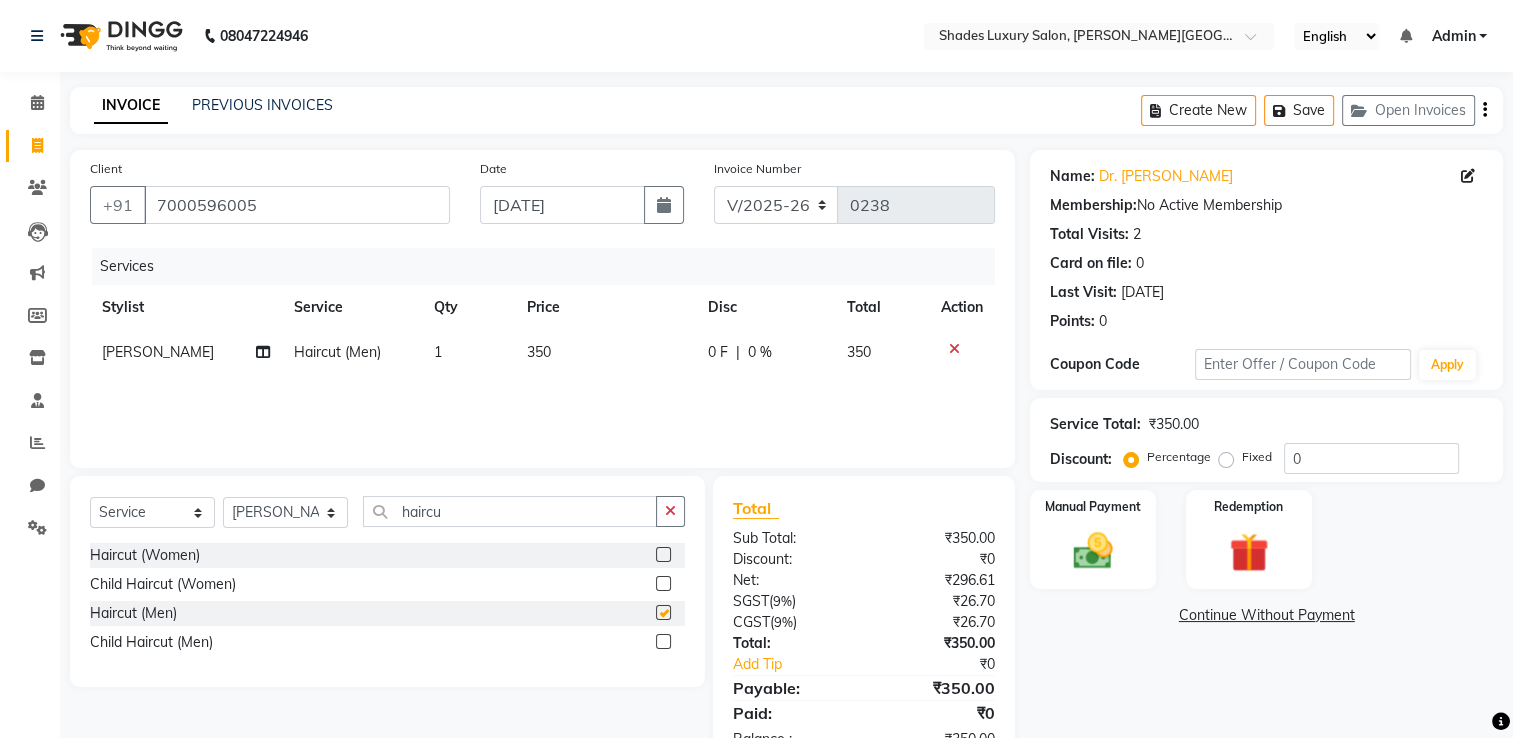 checkbox on "false" 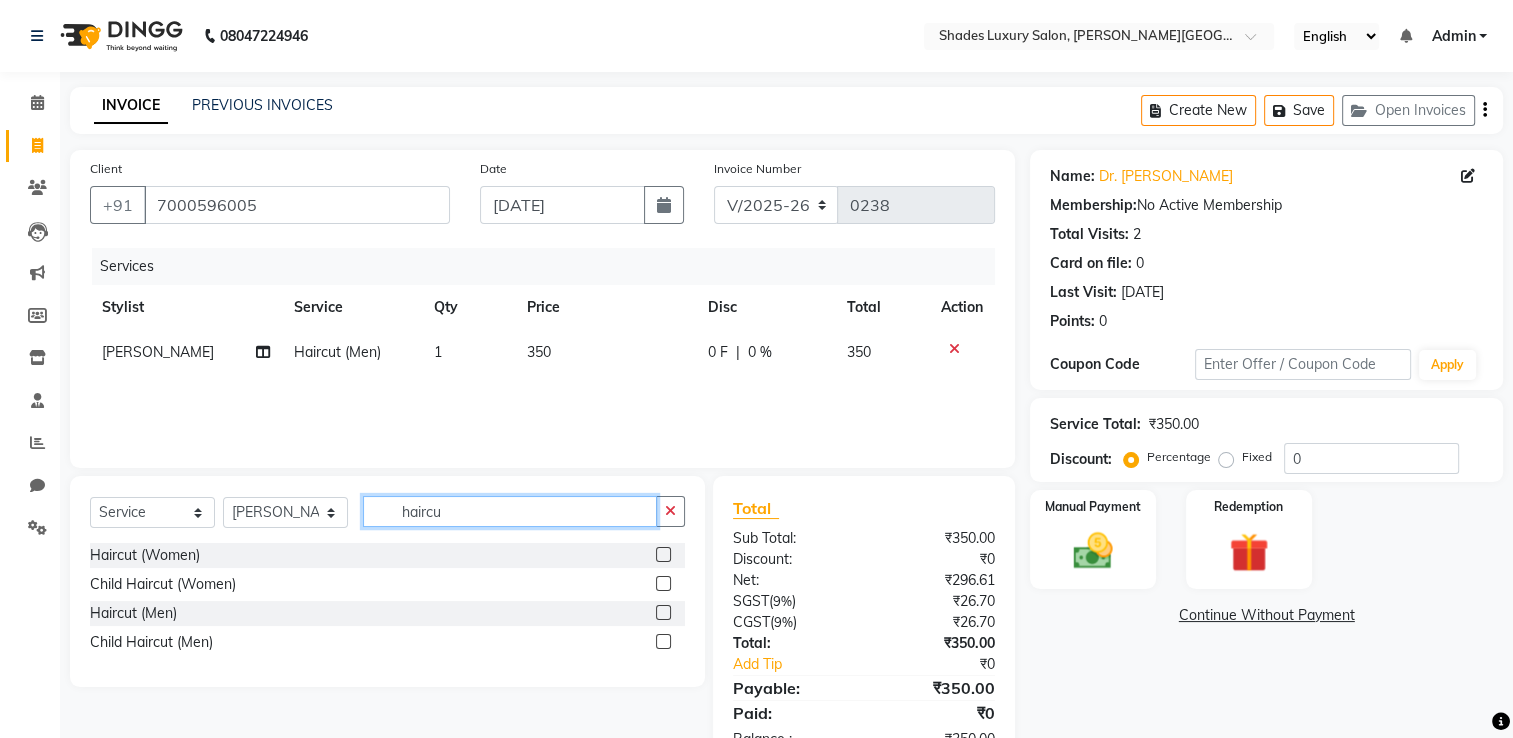 click on "haircu" 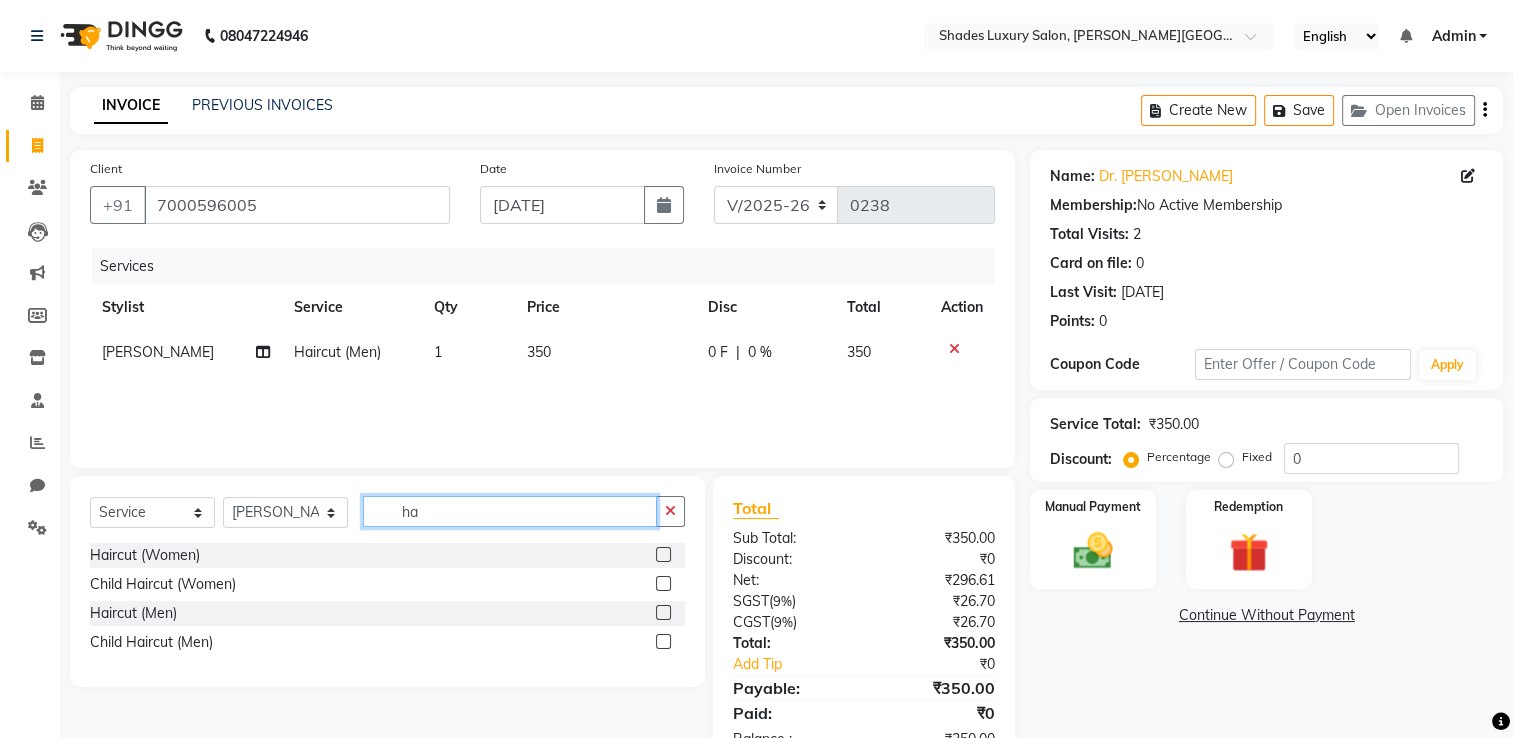 type on "h" 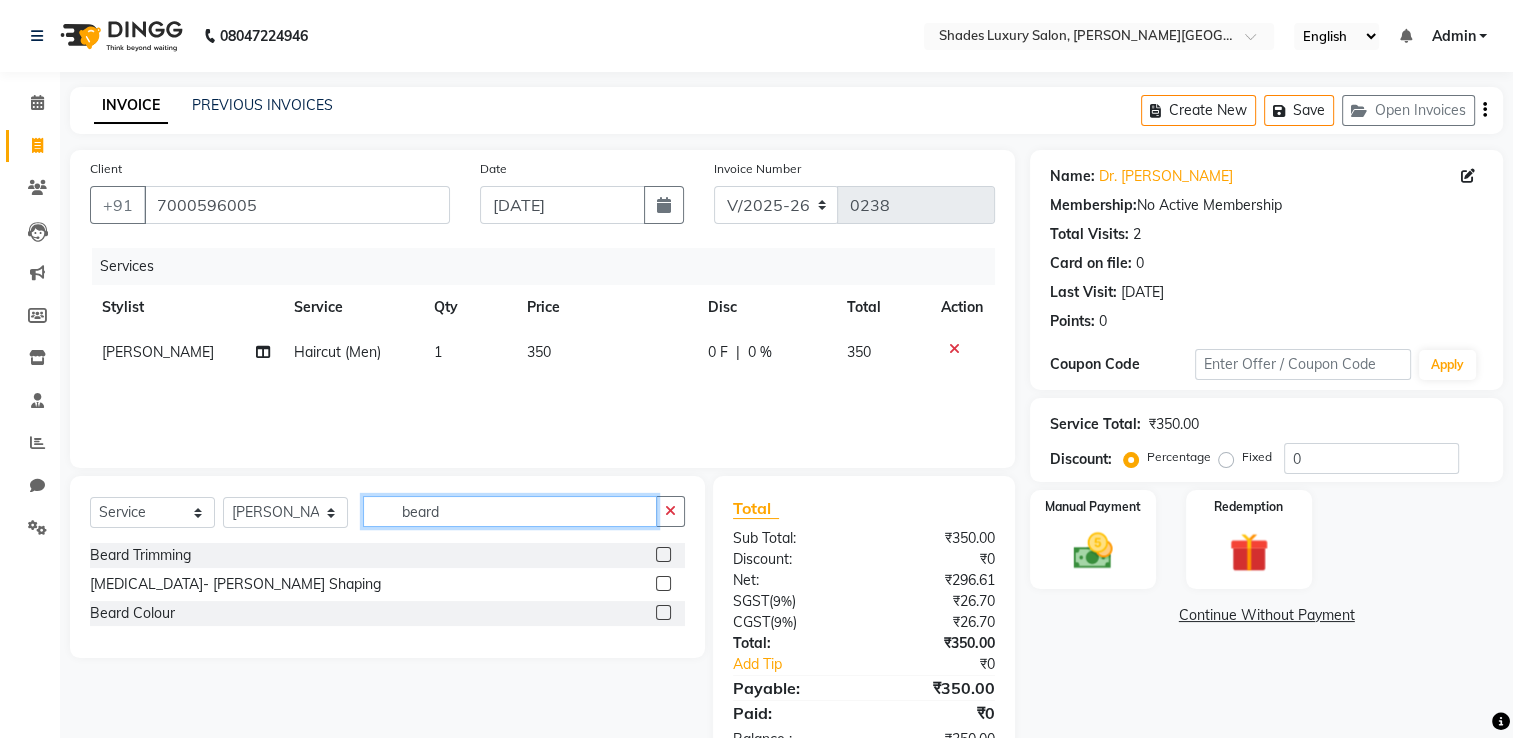 type on "beard" 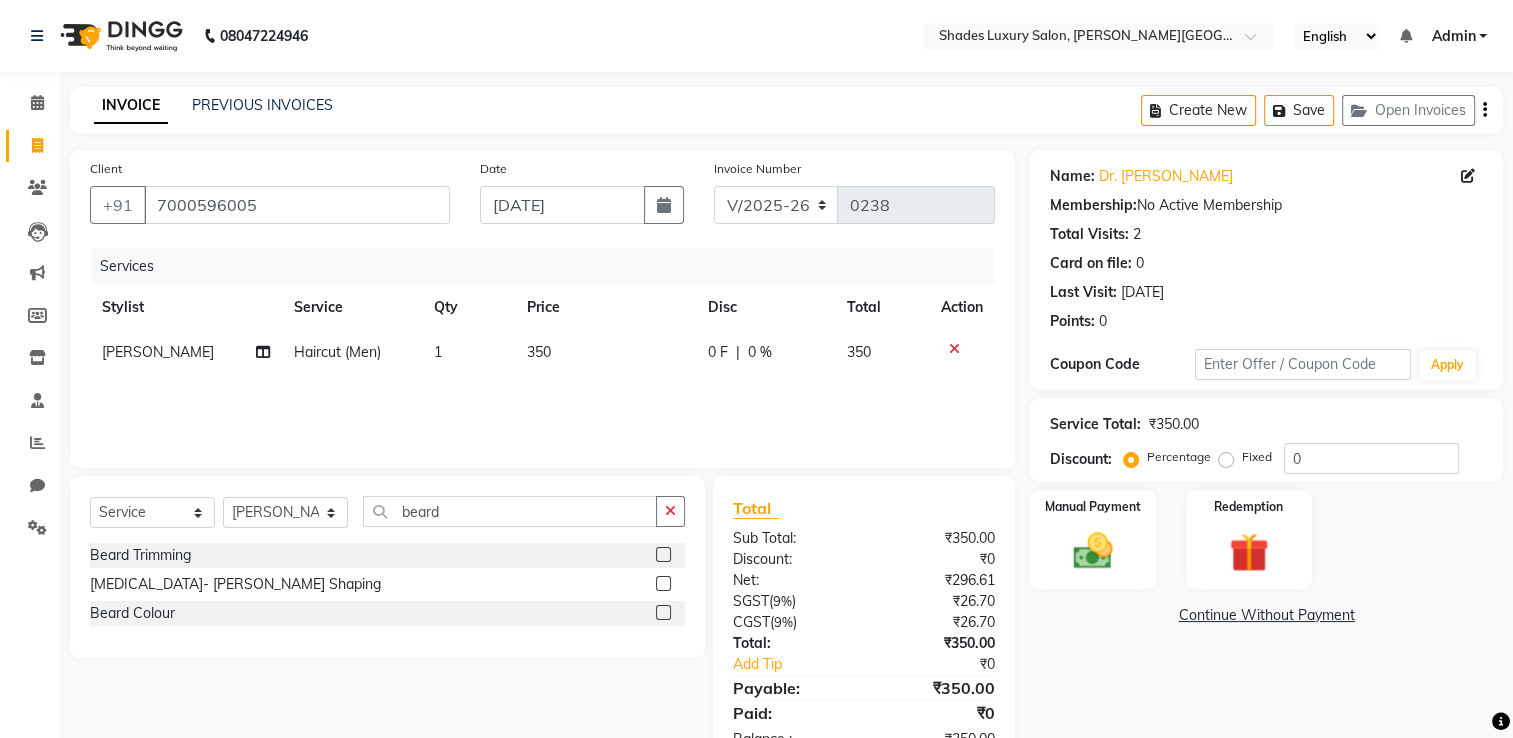 click 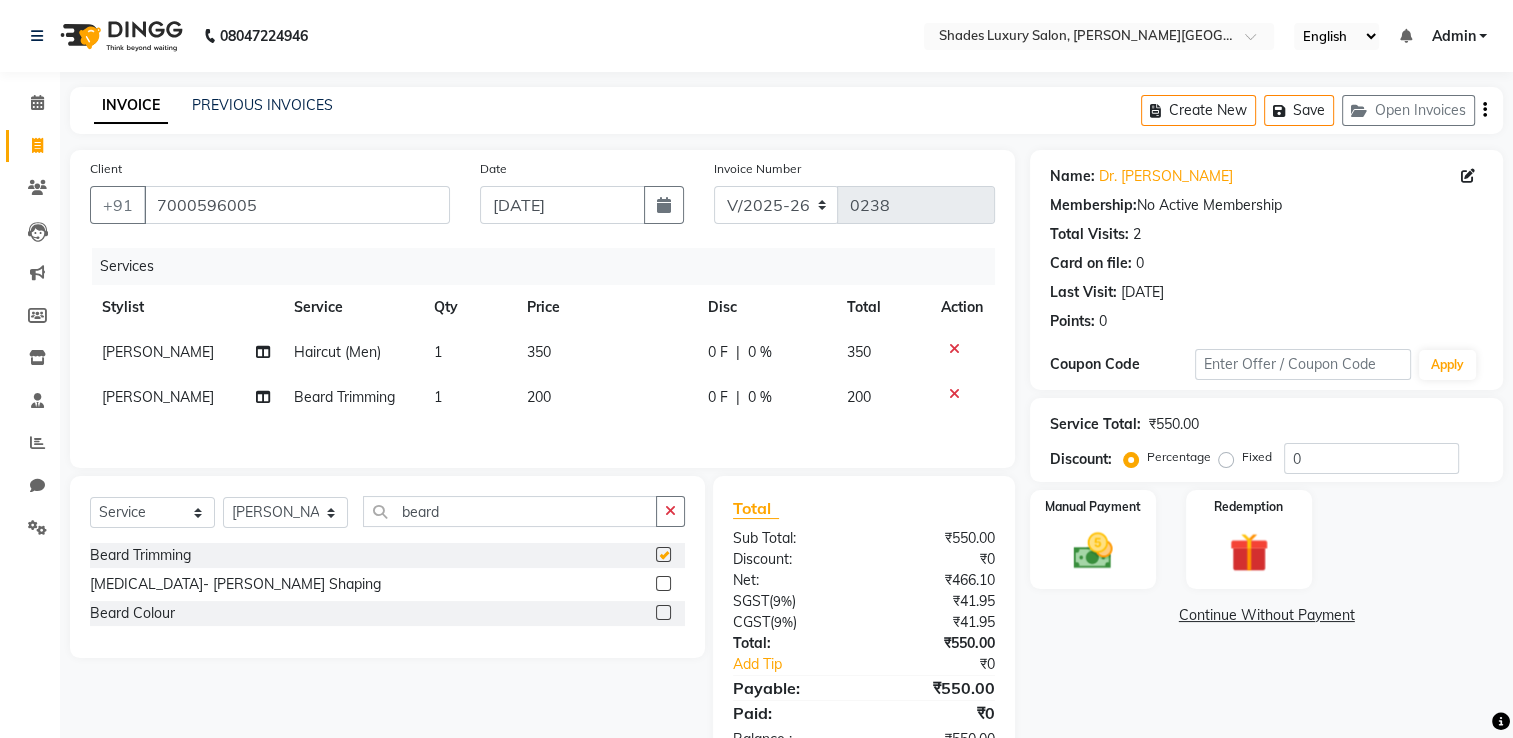 checkbox on "false" 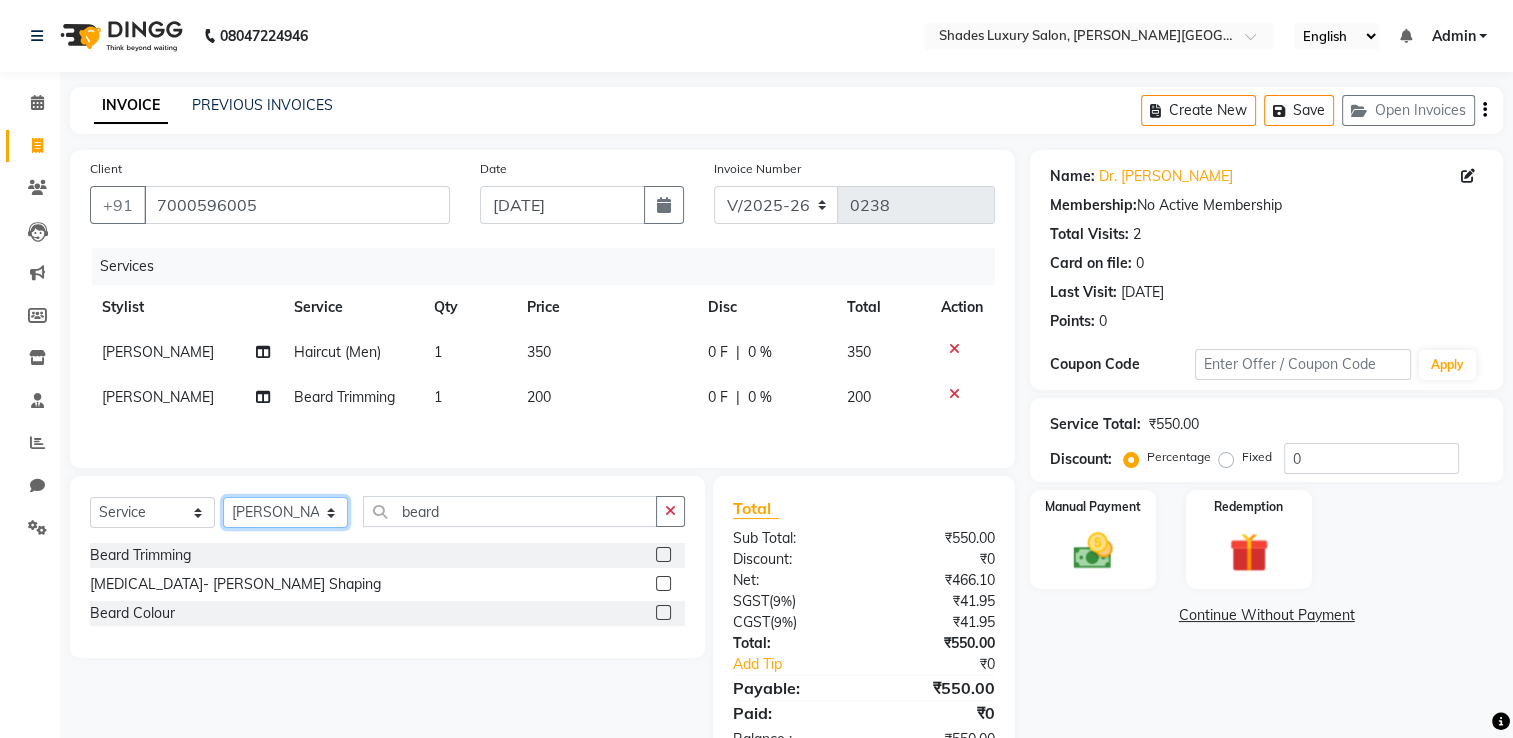 click on "Select Stylist Asha Maam Chandani Mamta Nasim Sir Palak Verma Rashi salman Samar shahbaj" 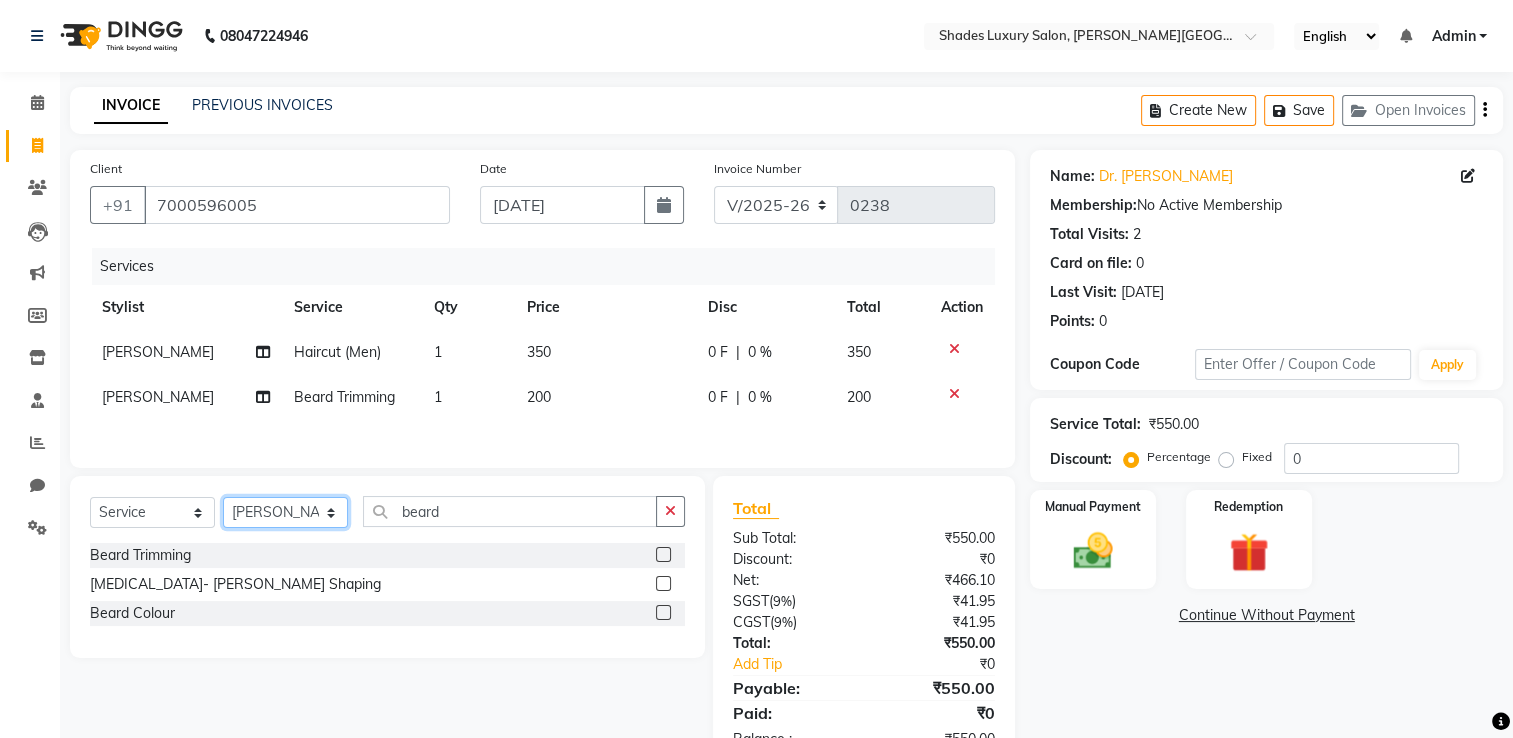 select on "80648" 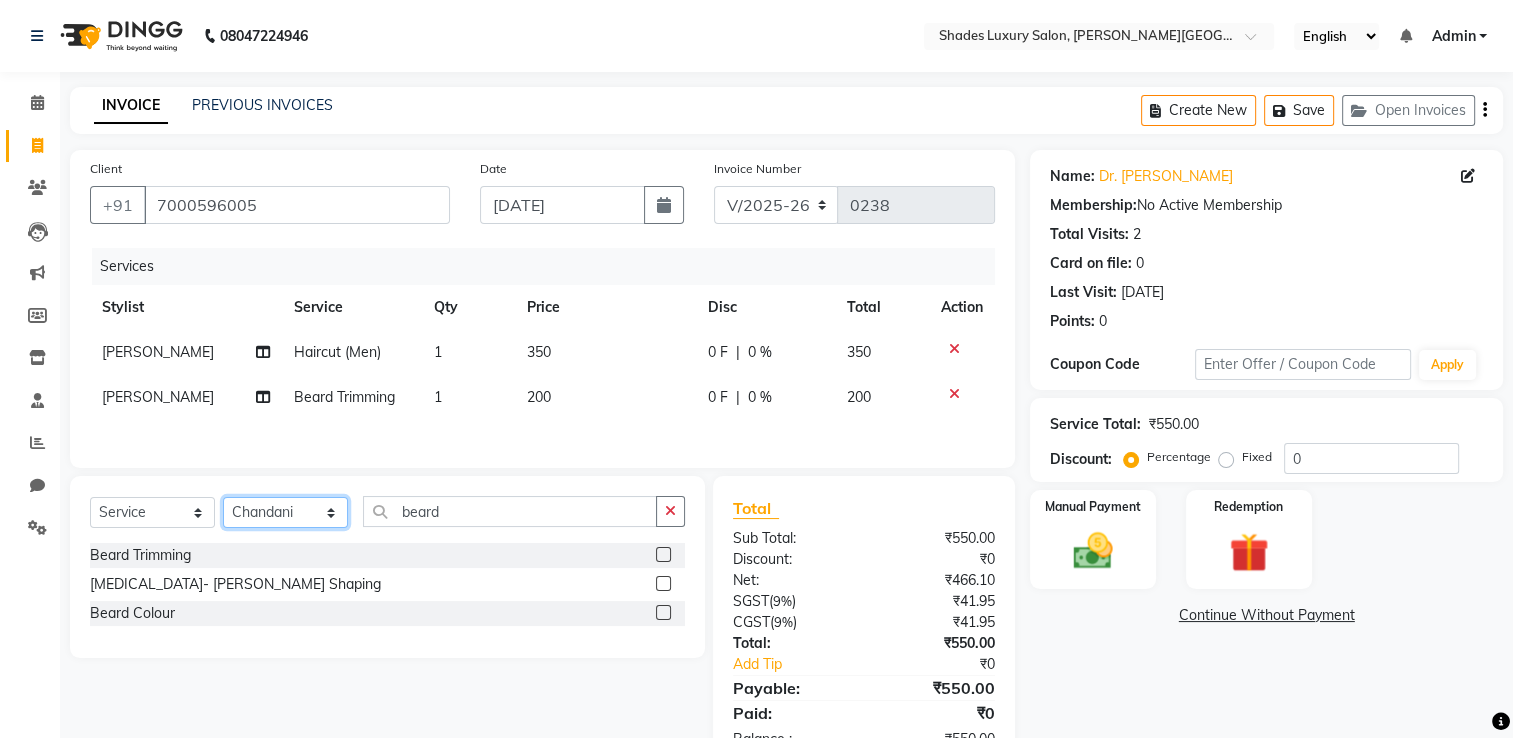 click on "Select Stylist Asha Maam Chandani Mamta Nasim Sir Palak Verma Rashi salman Samar shahbaj" 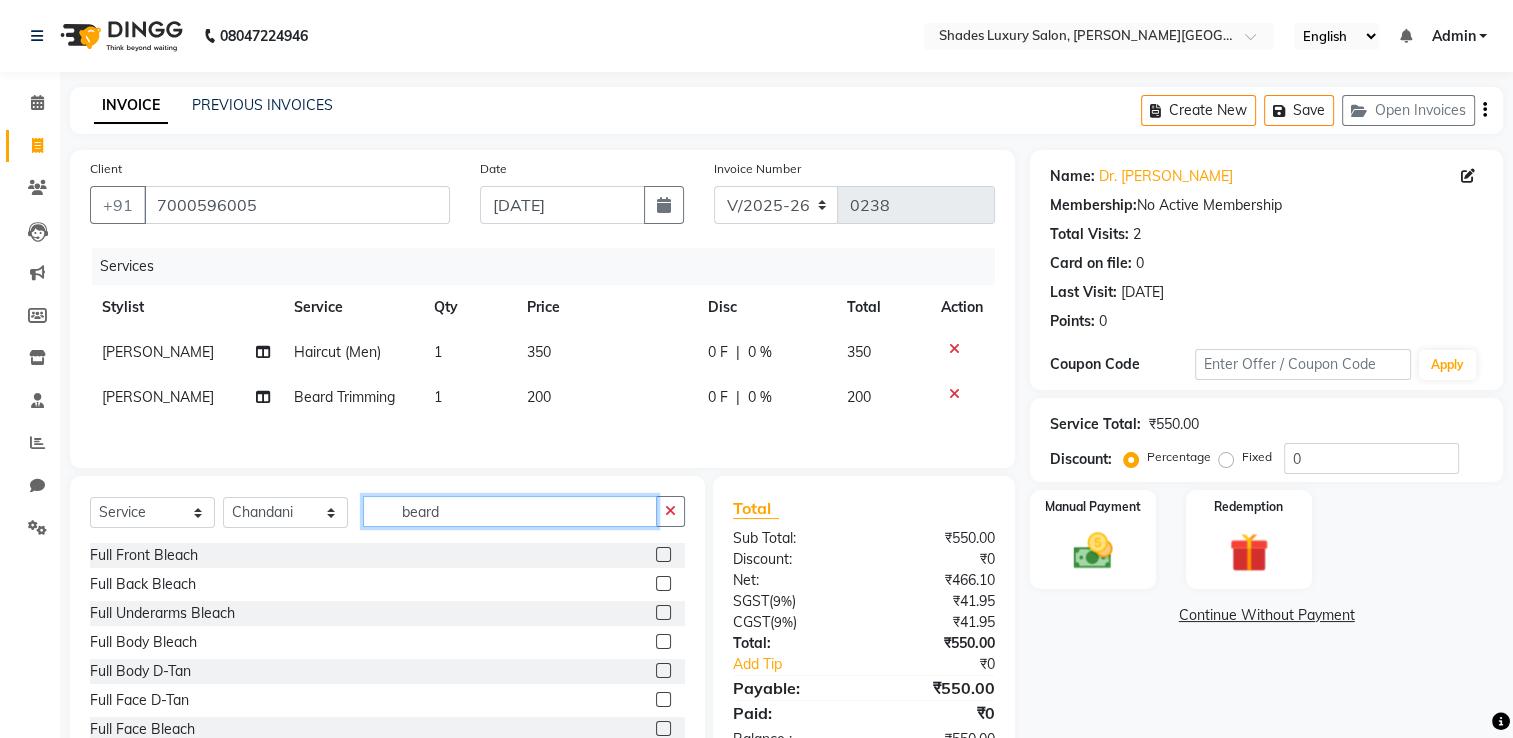 click on "beard" 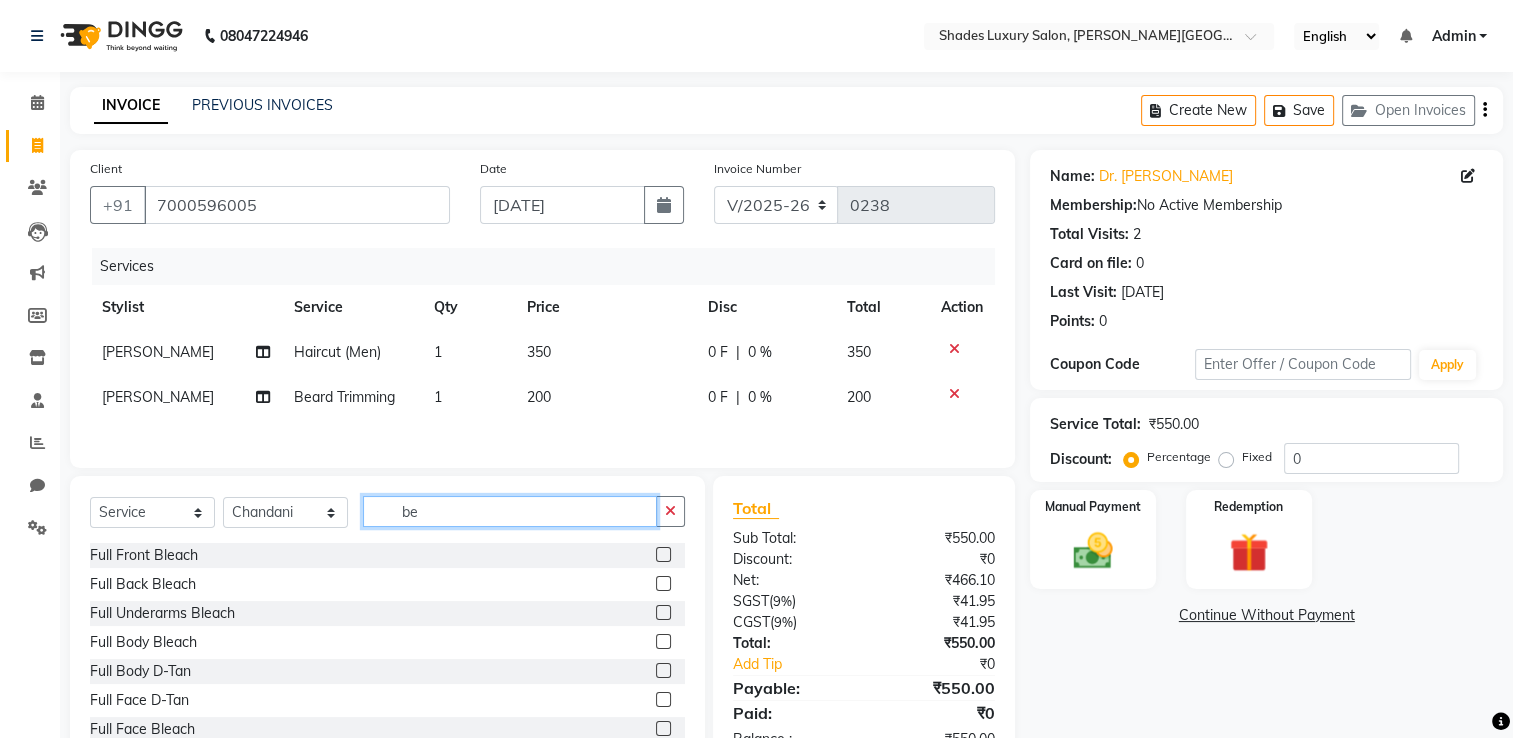 type on "b" 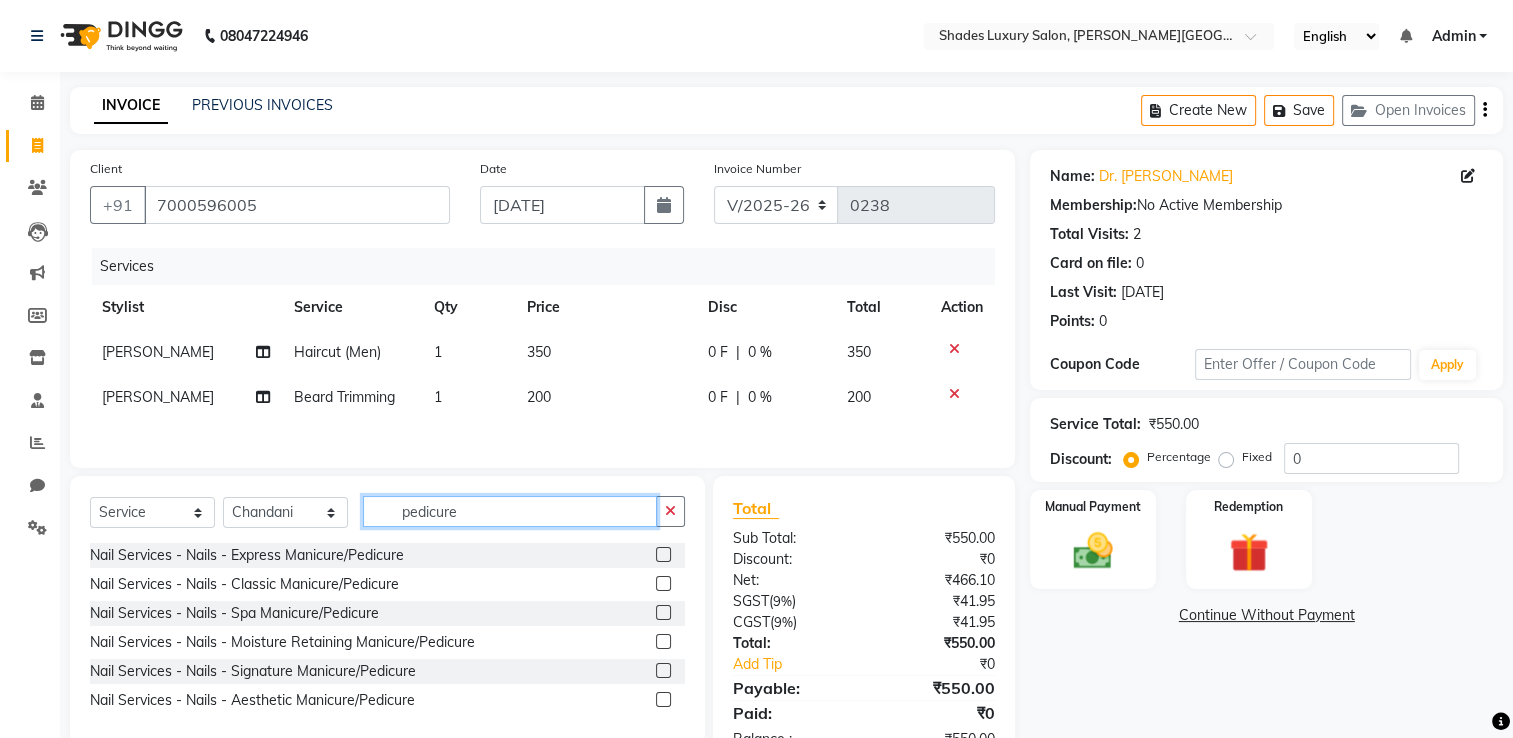 type on "pedicure" 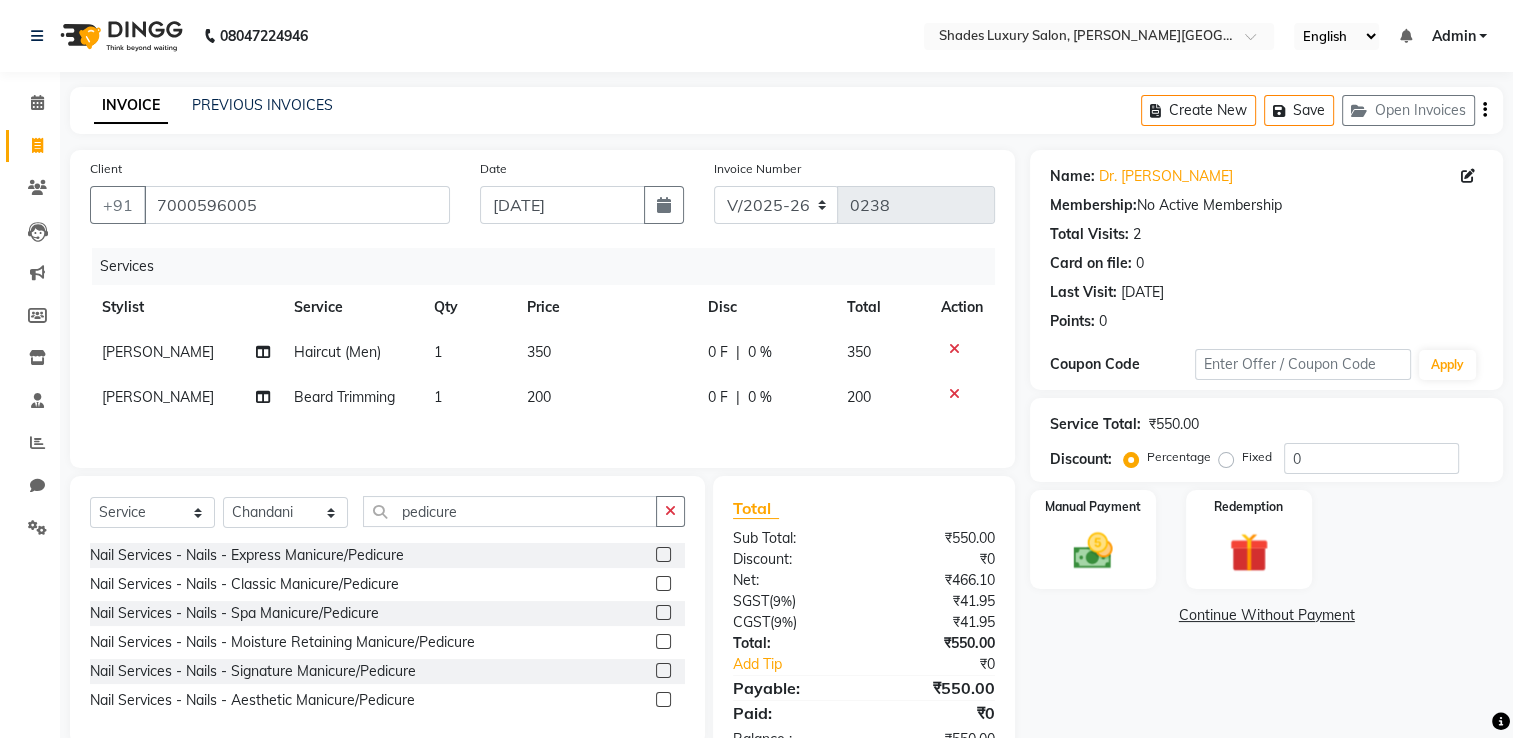 click 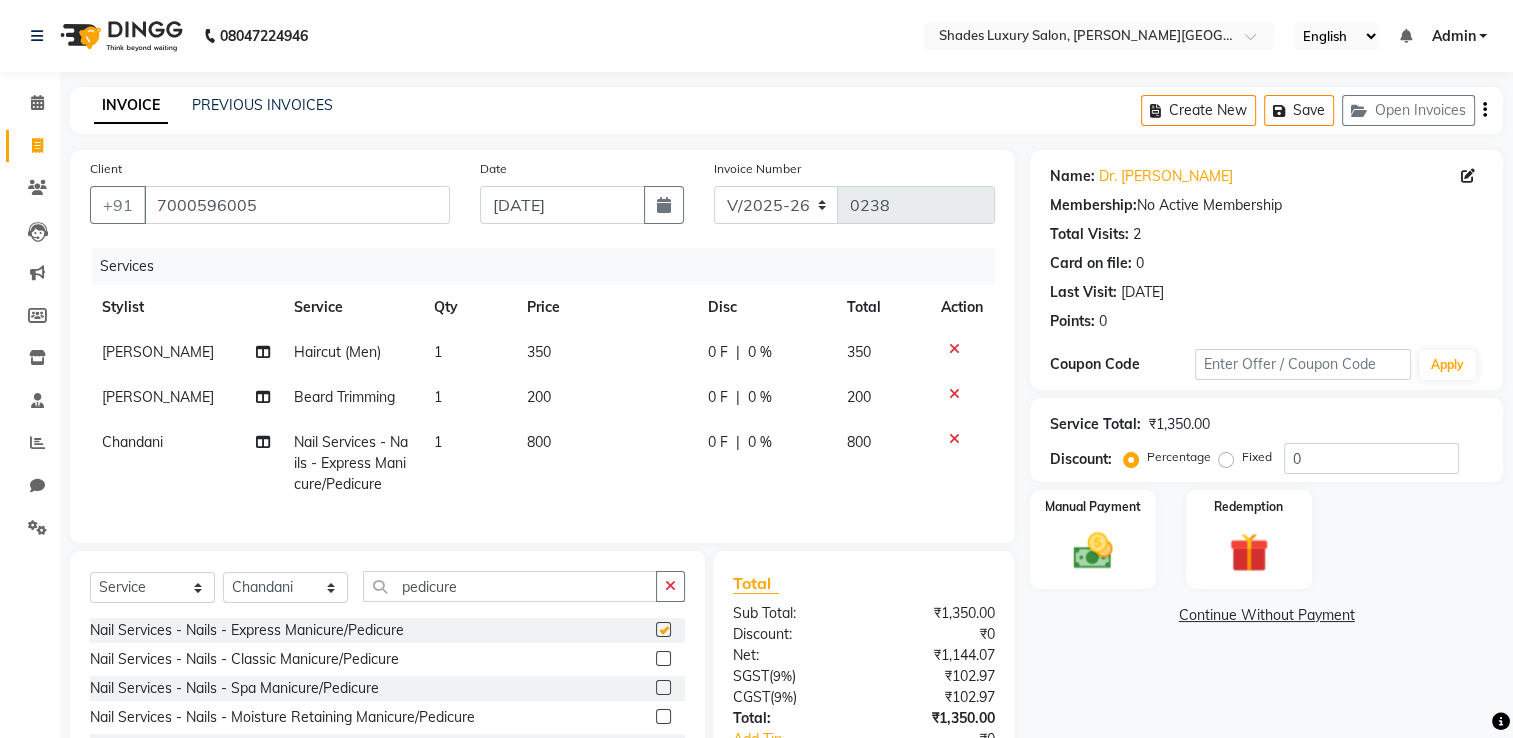 checkbox on "false" 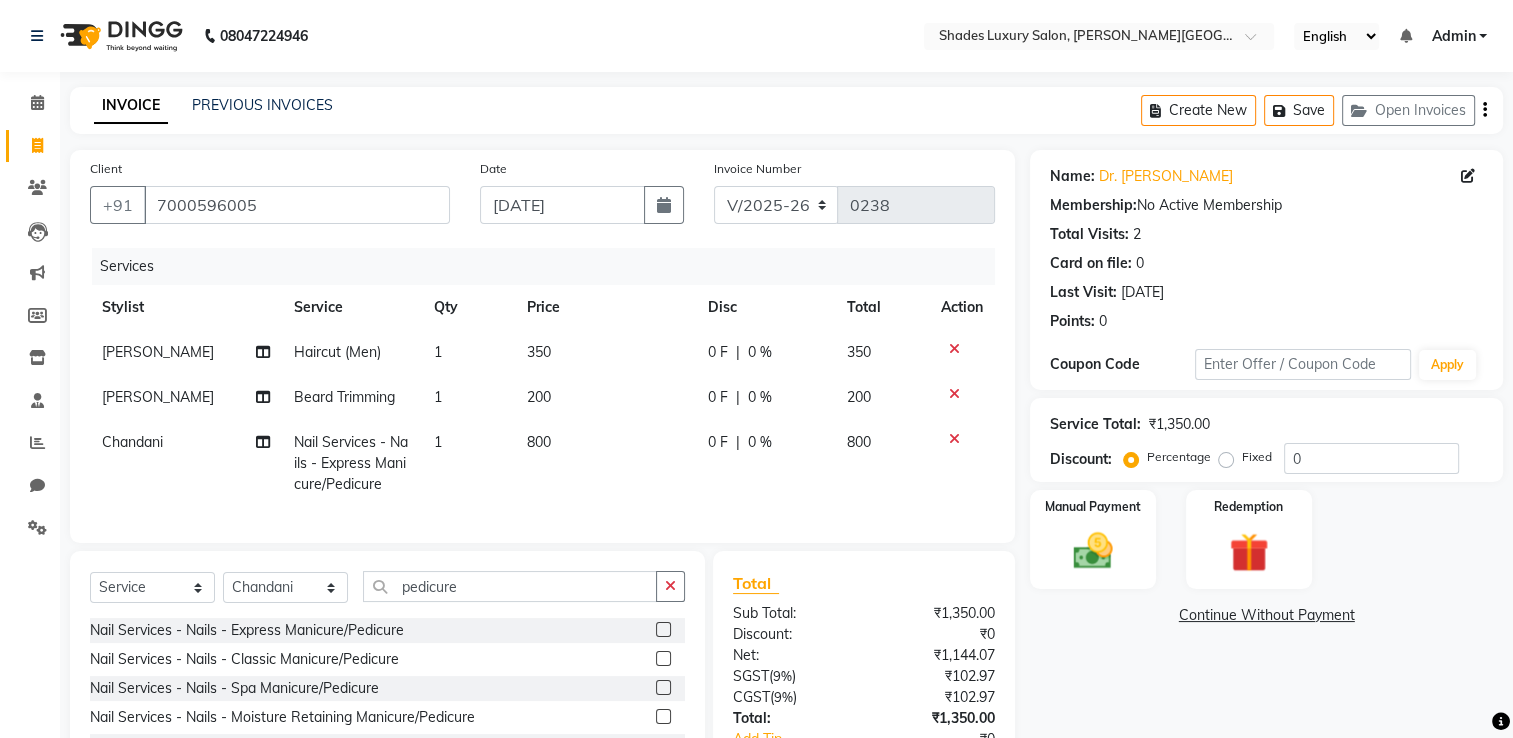 click on "350" 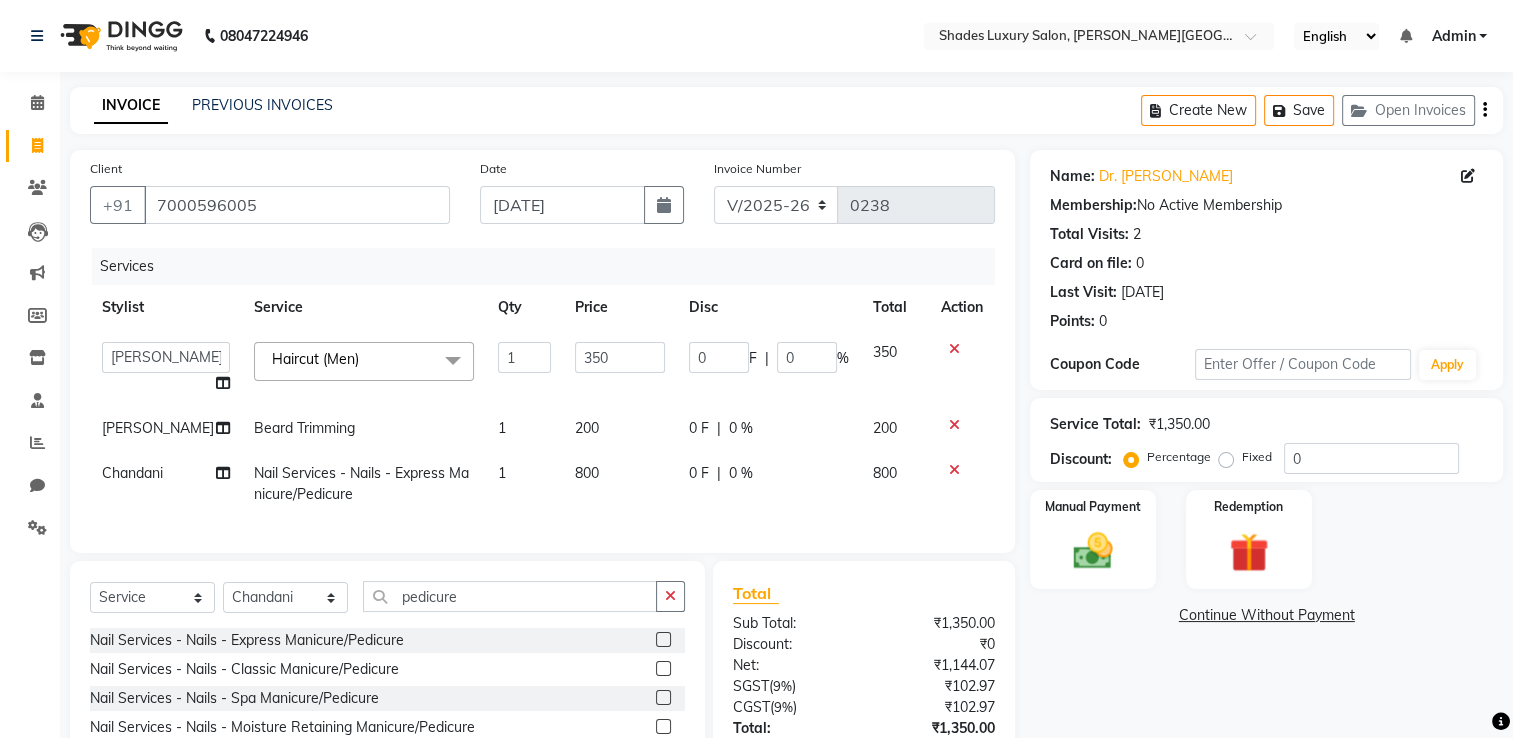 click on "350" 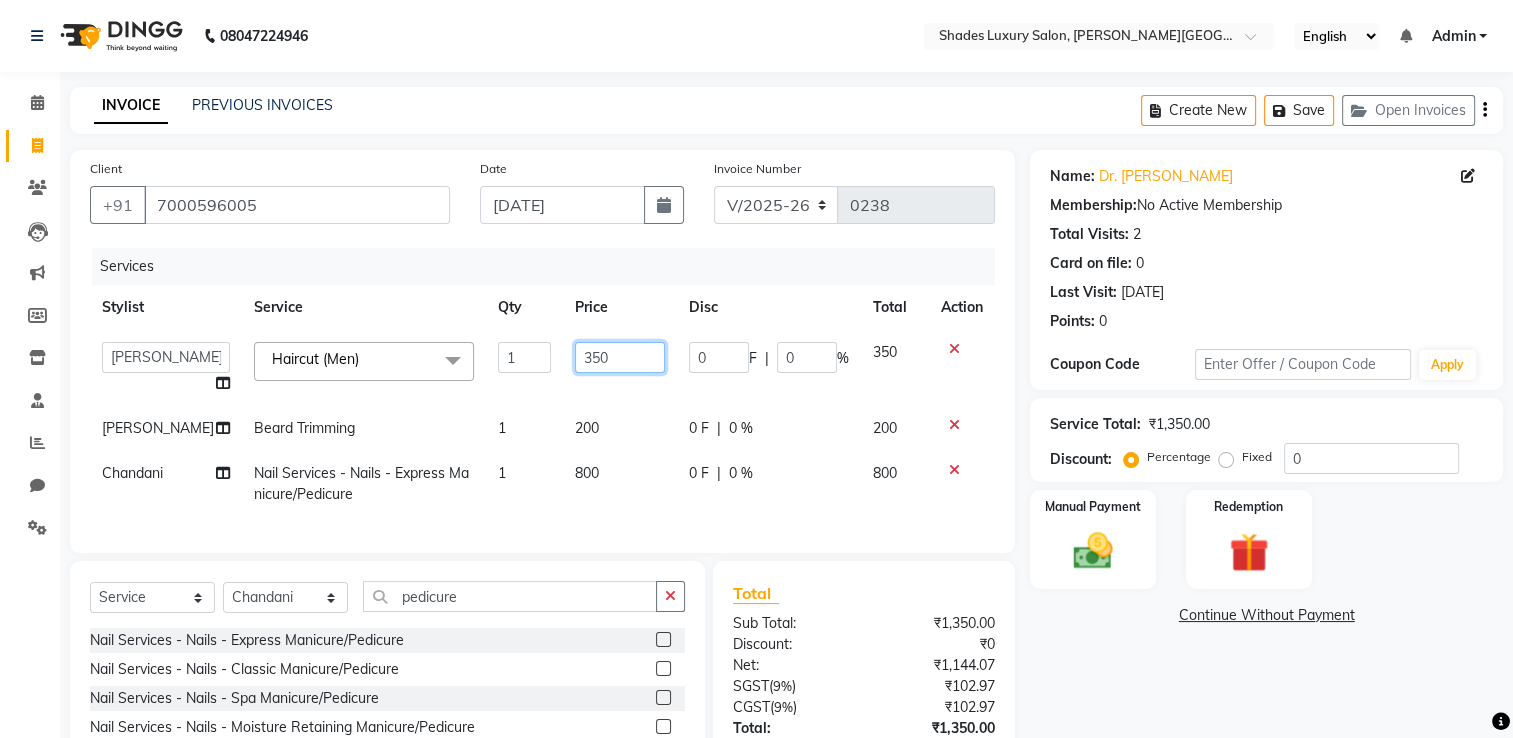 click on "350" 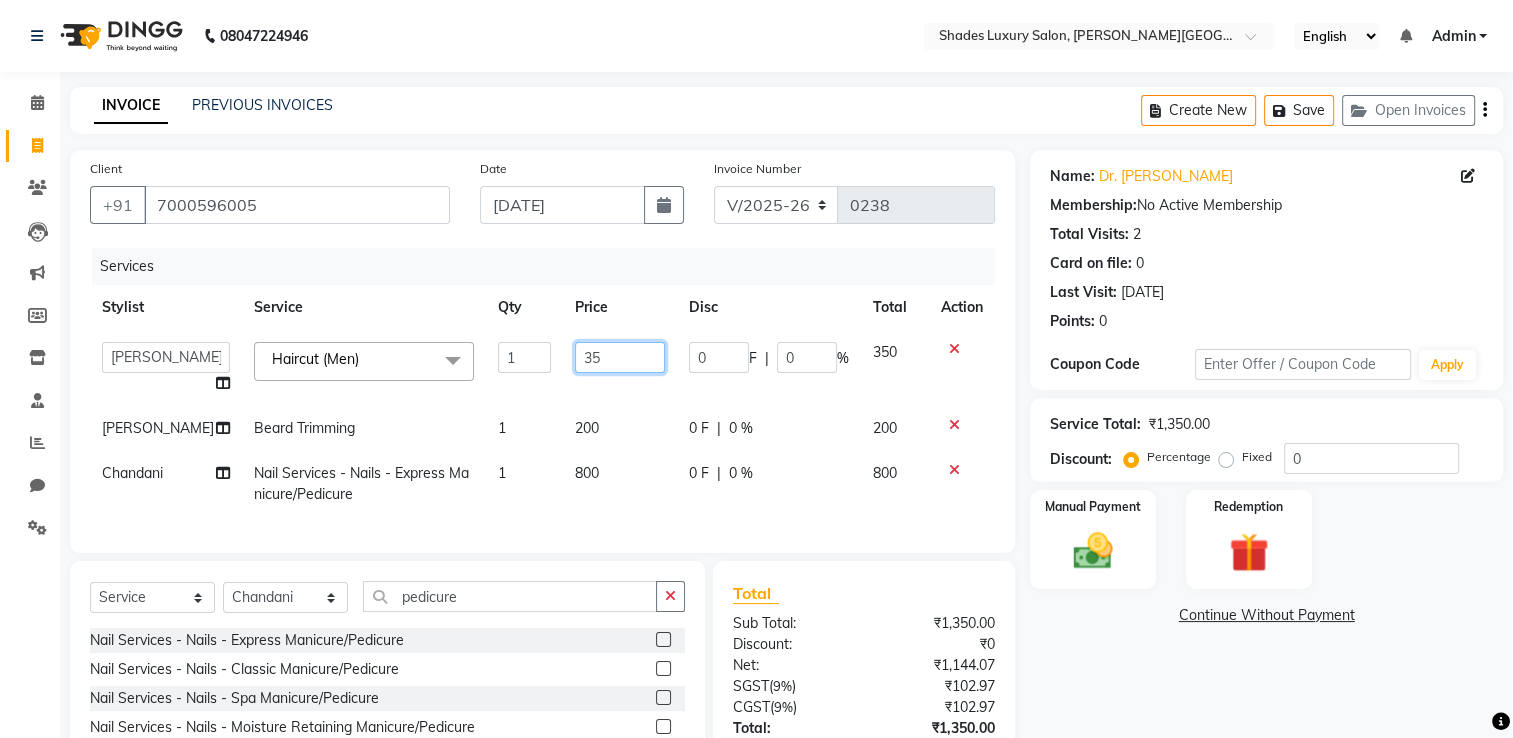 type on "3" 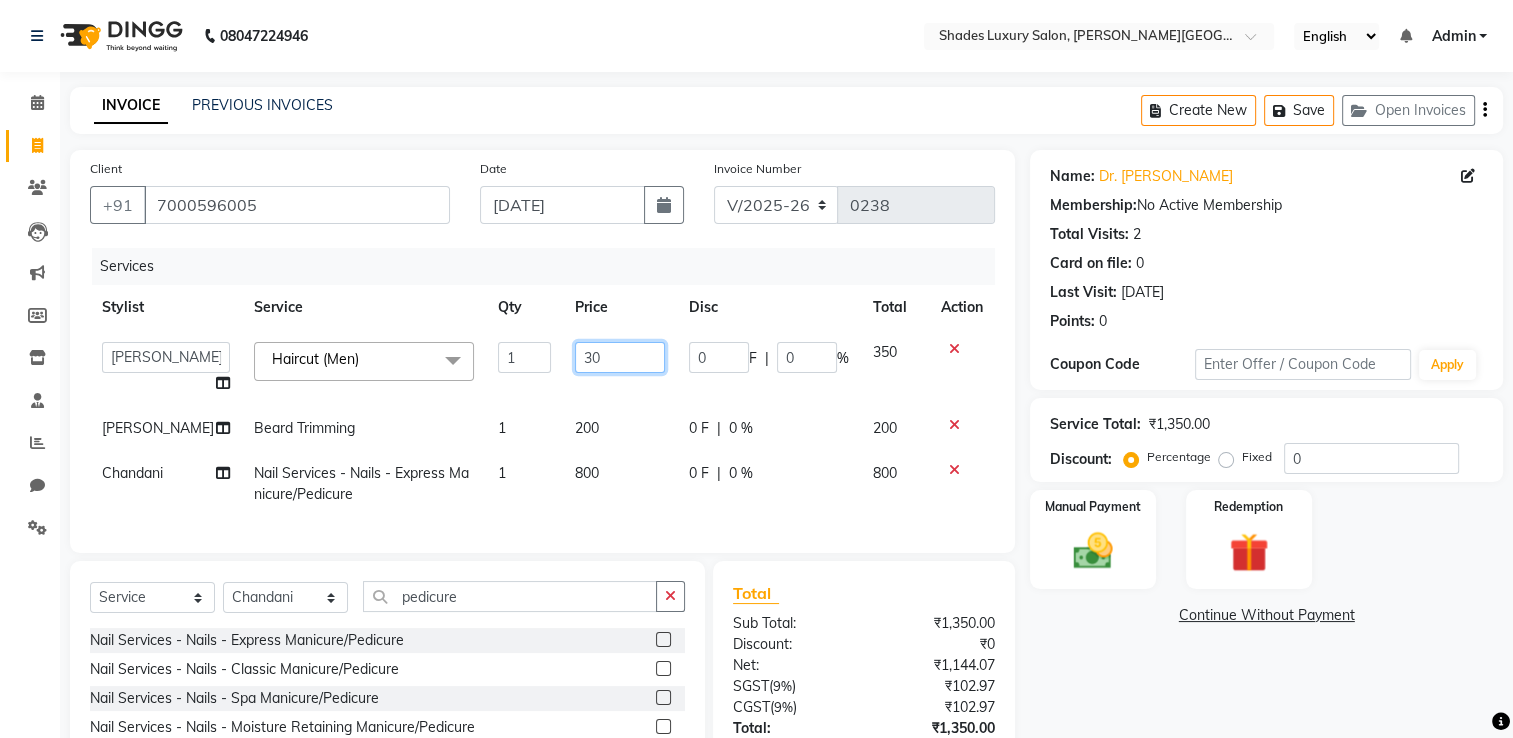 type on "300" 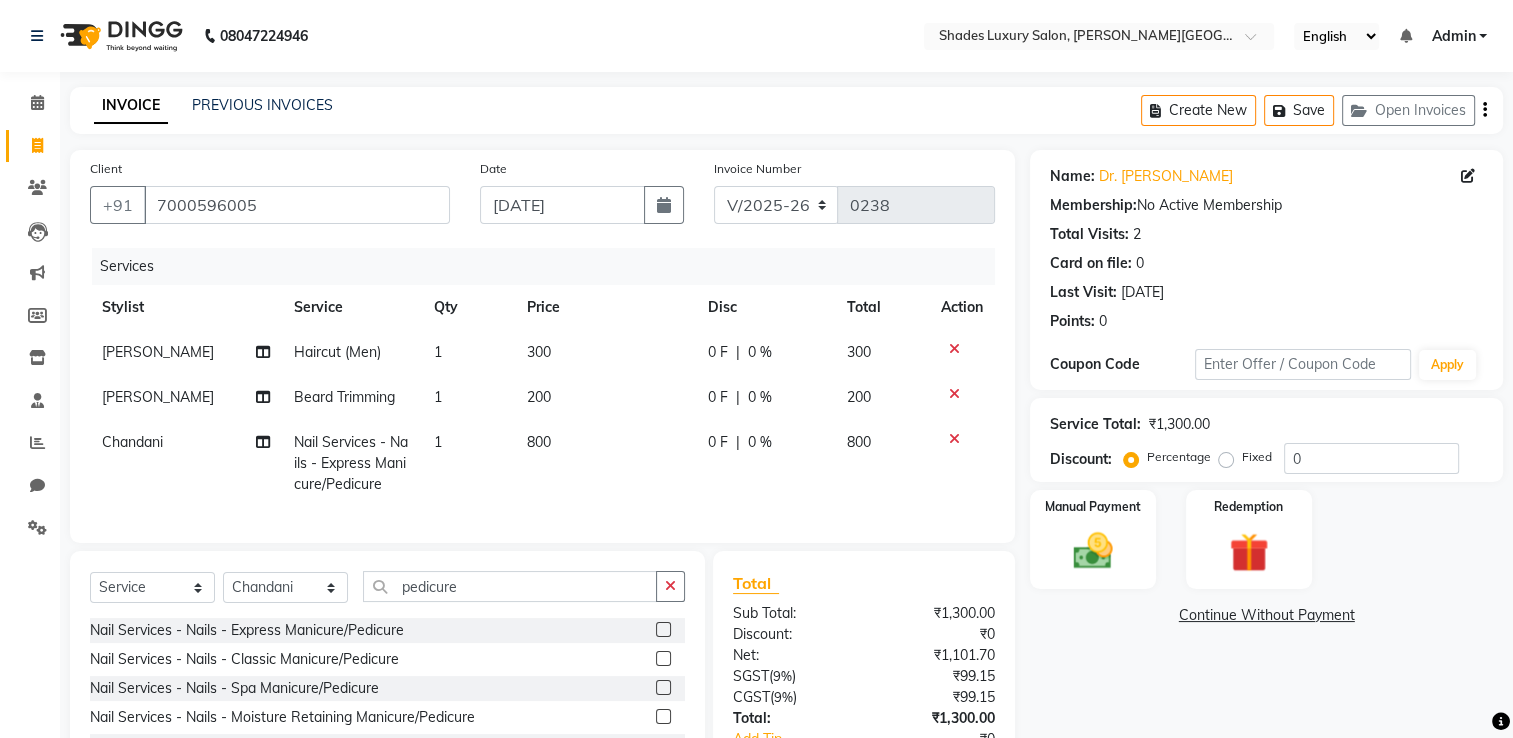 click on "shahbaj Haircut (Men) 1 300 0 F | 0 % 300 shahbaj Beard Trimming 1 200 0 F | 0 % 200 Chandani Nail Services - Nails - Express Manicure/Pedicure 1 800 0 F | 0 % 800" 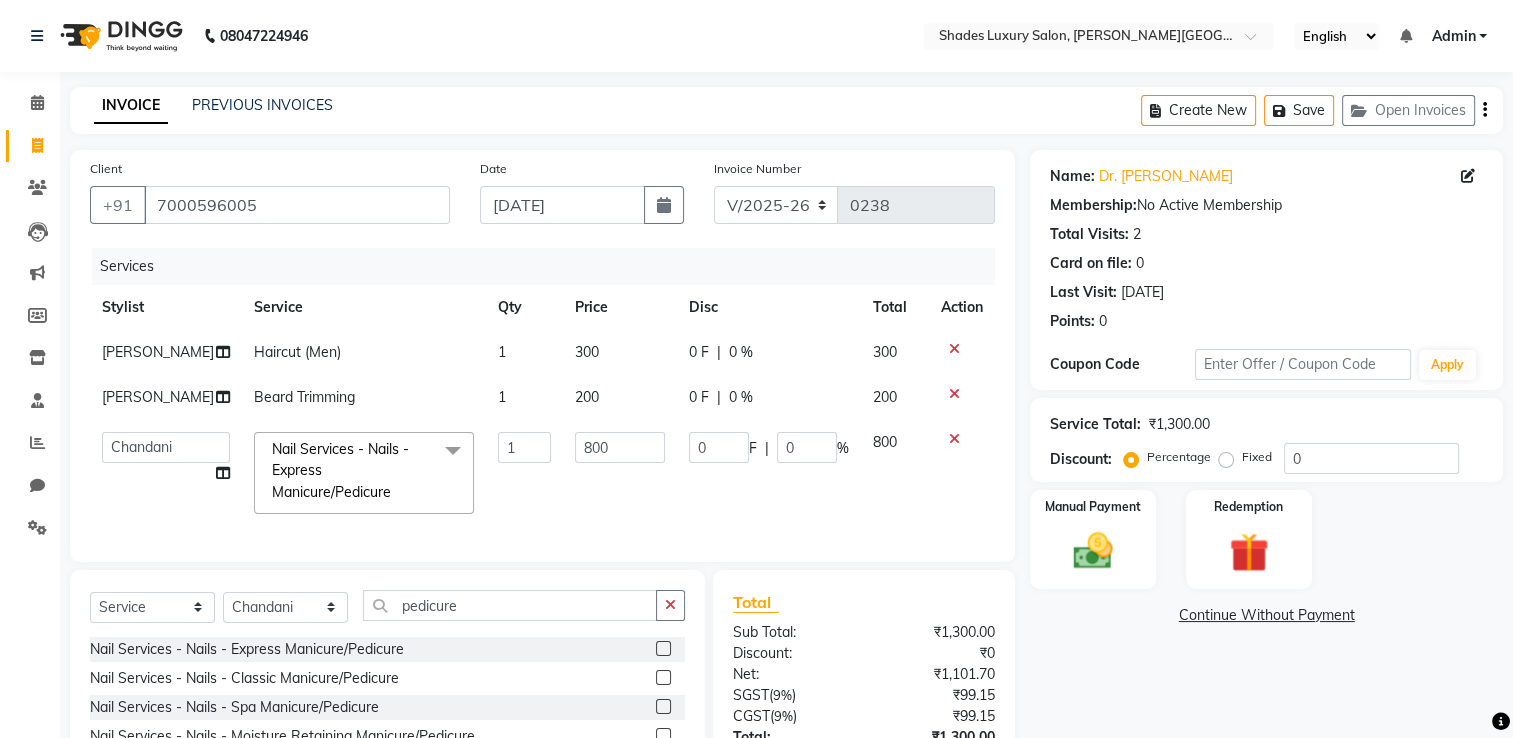 click on "200" 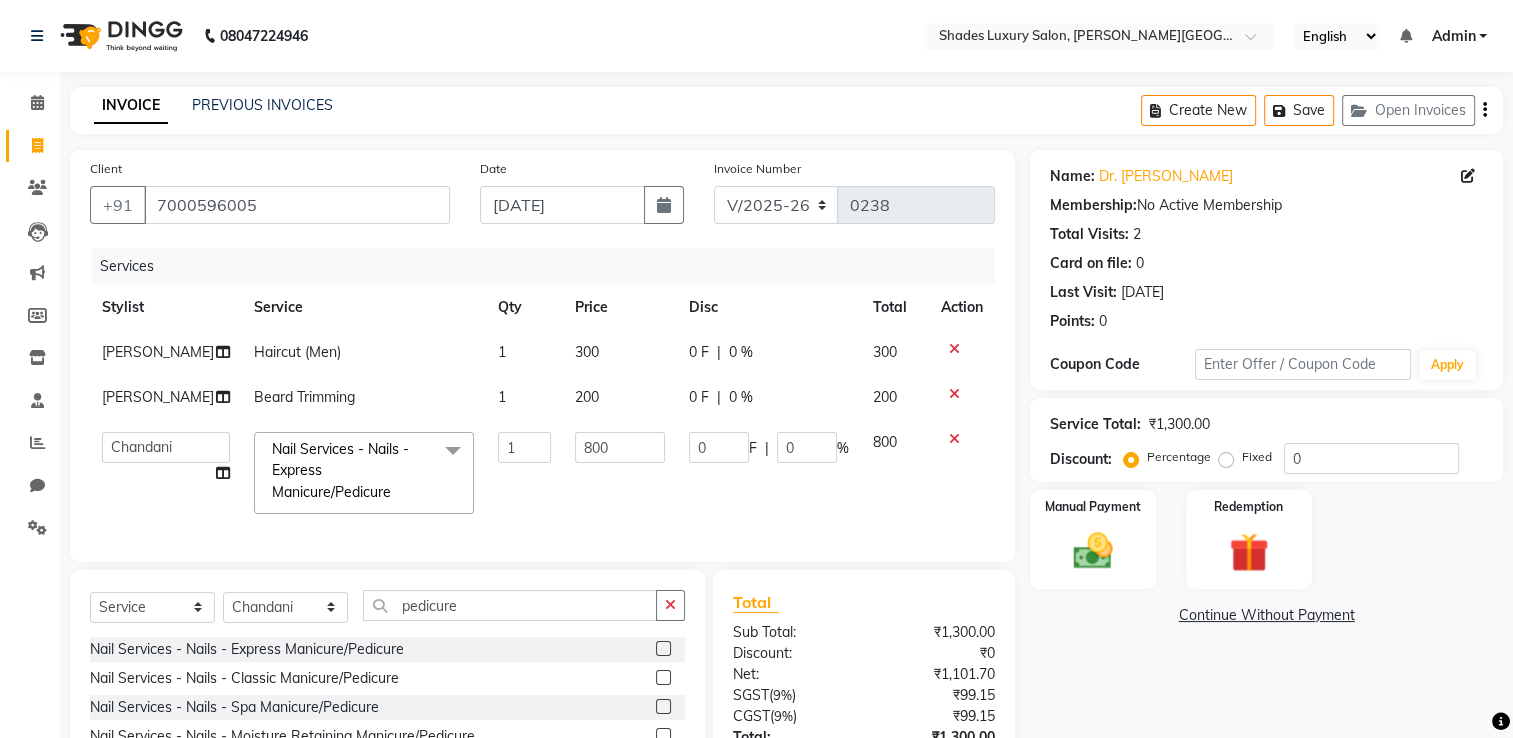 select on "80647" 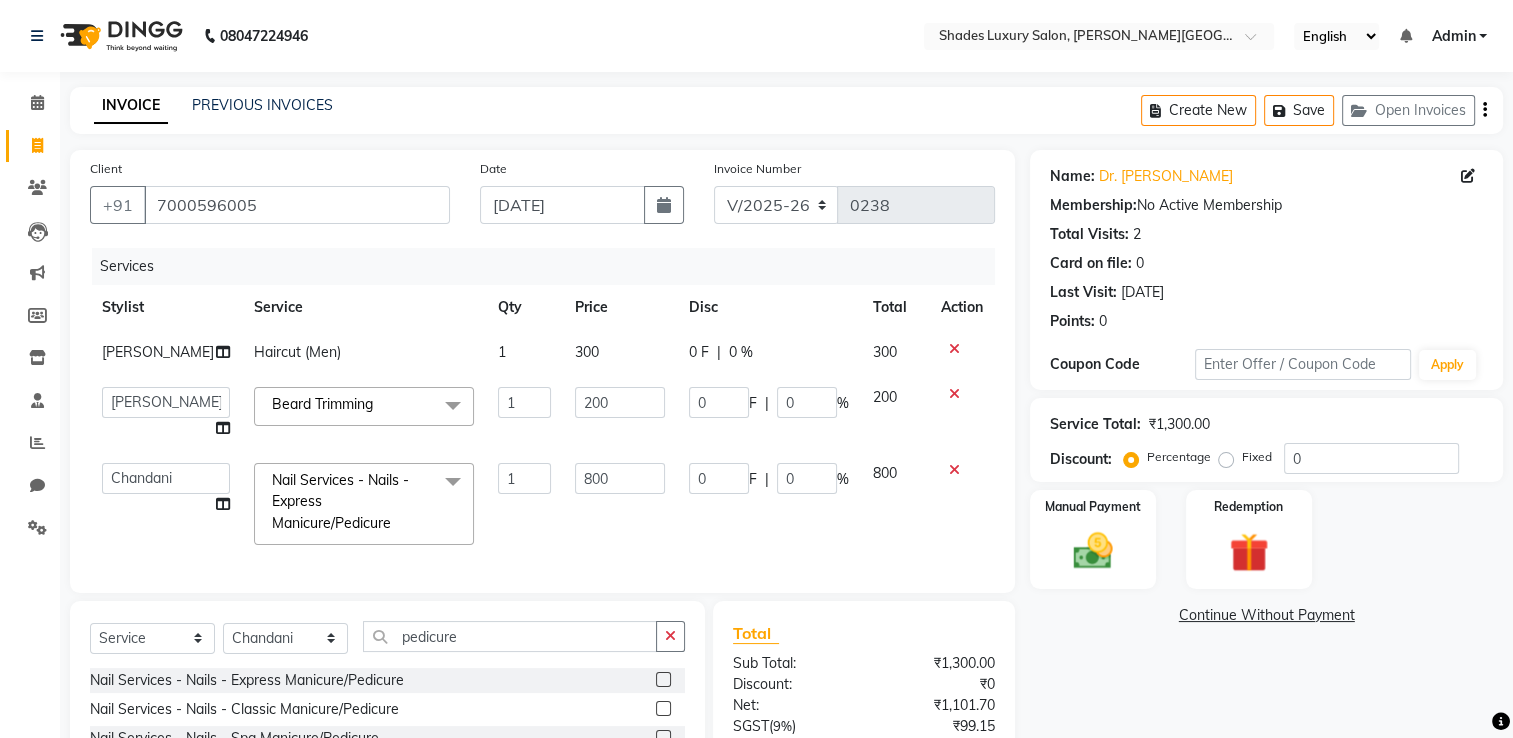 click on "200" 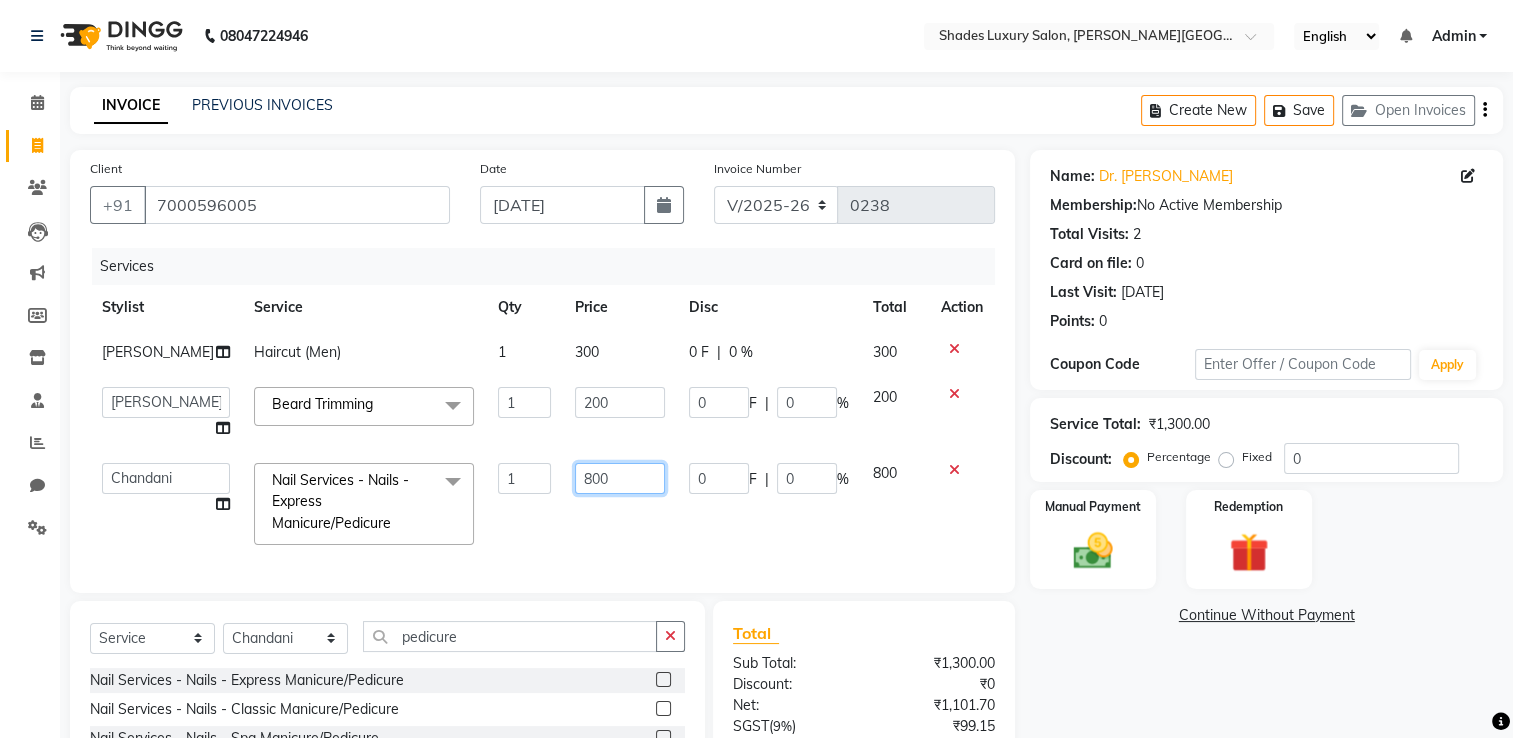 click on "800" 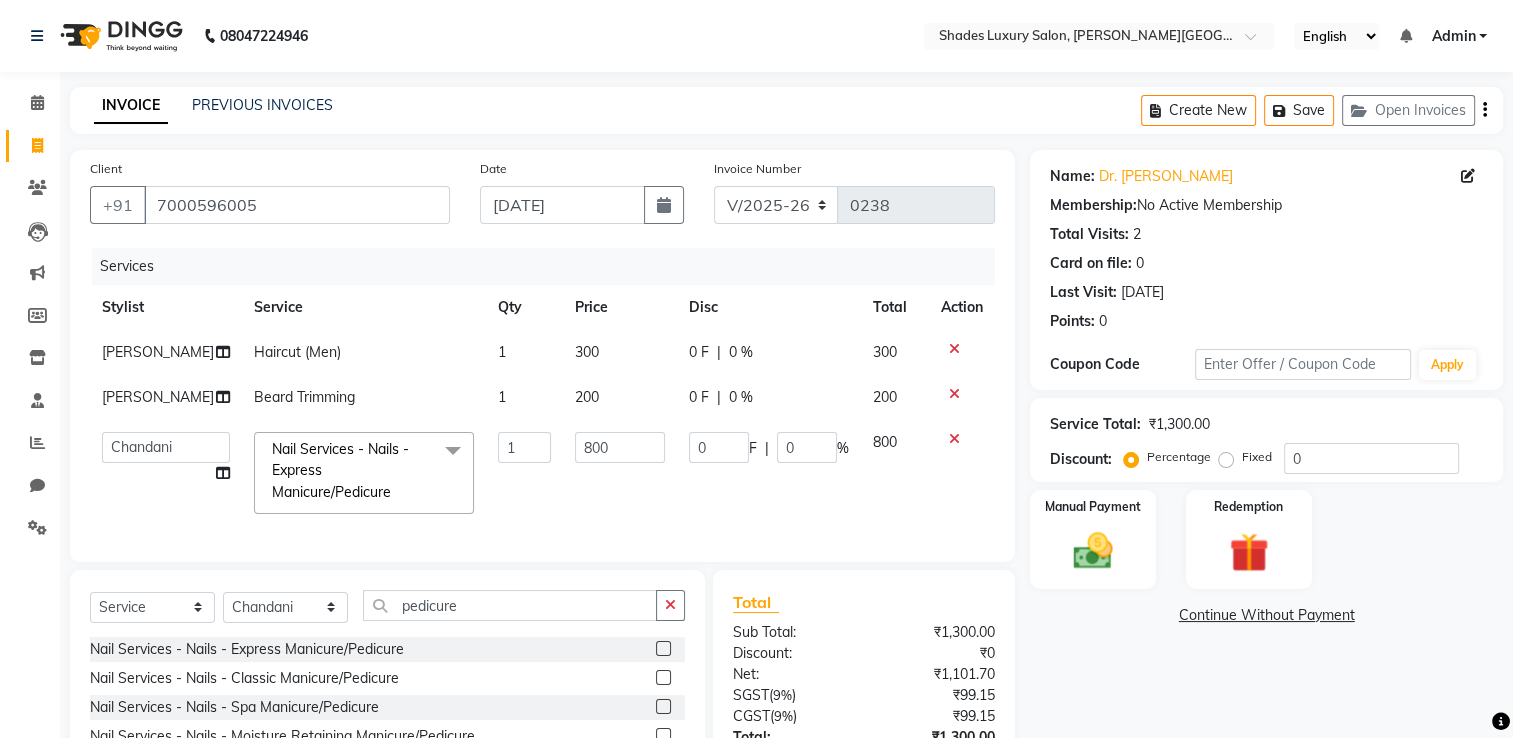 click on "800" 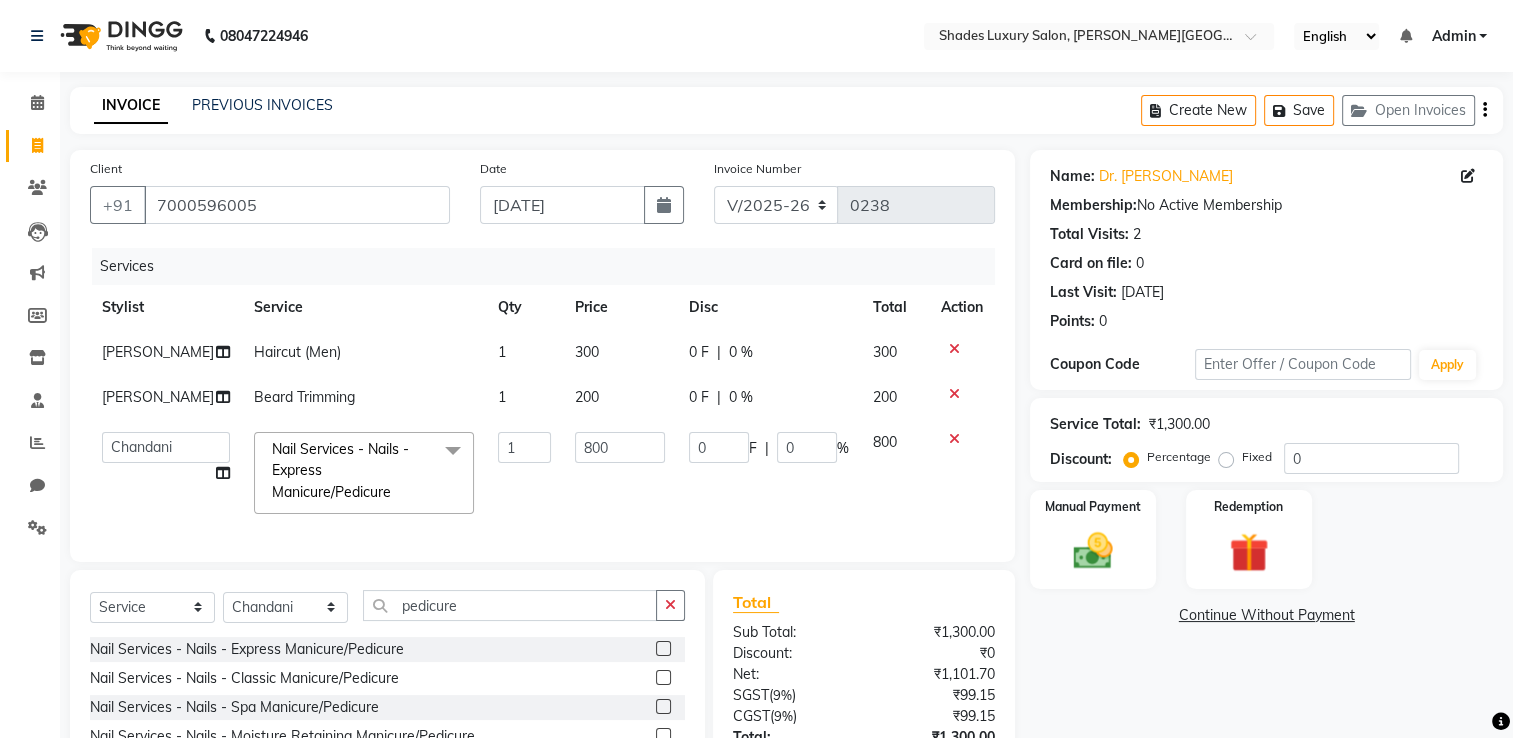 select on "80648" 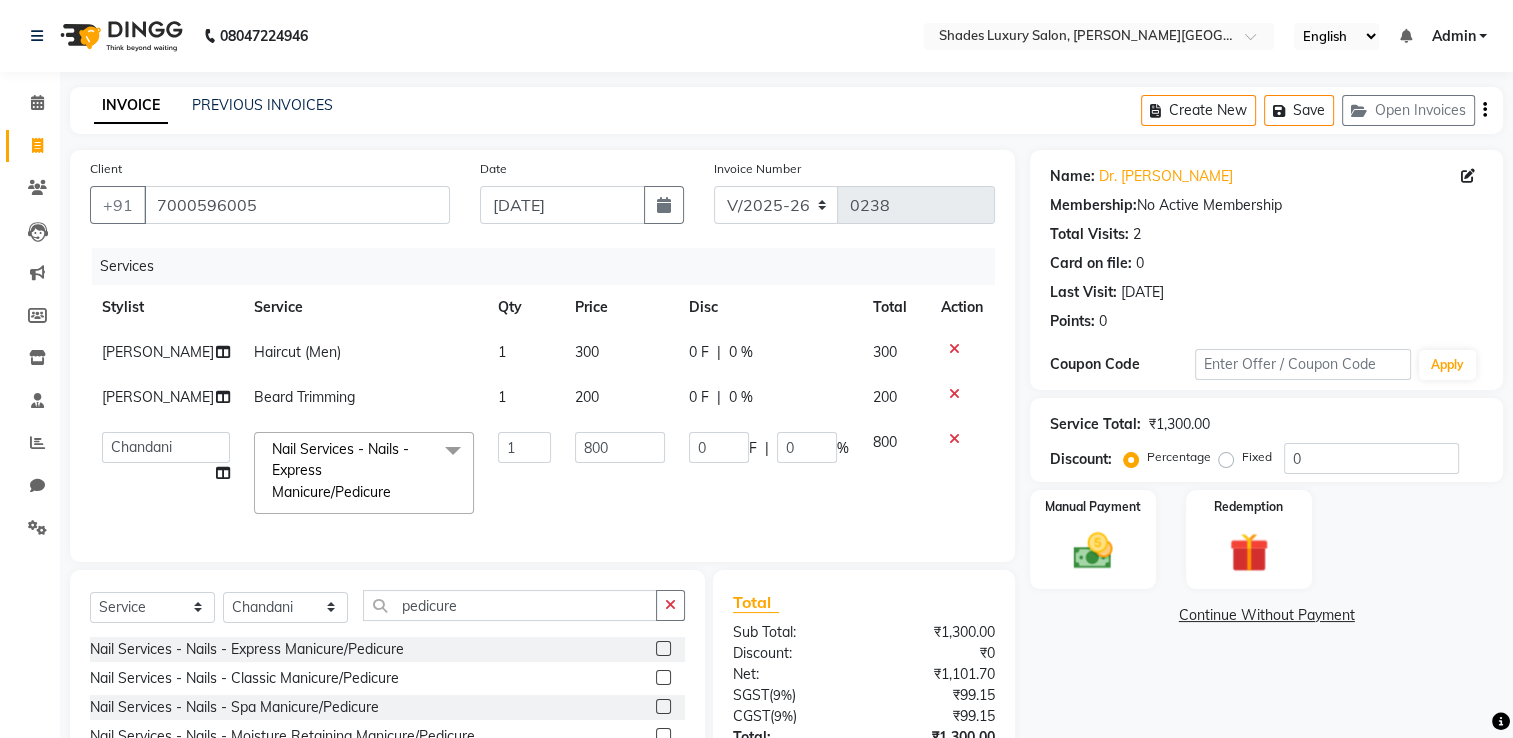 click on "800" 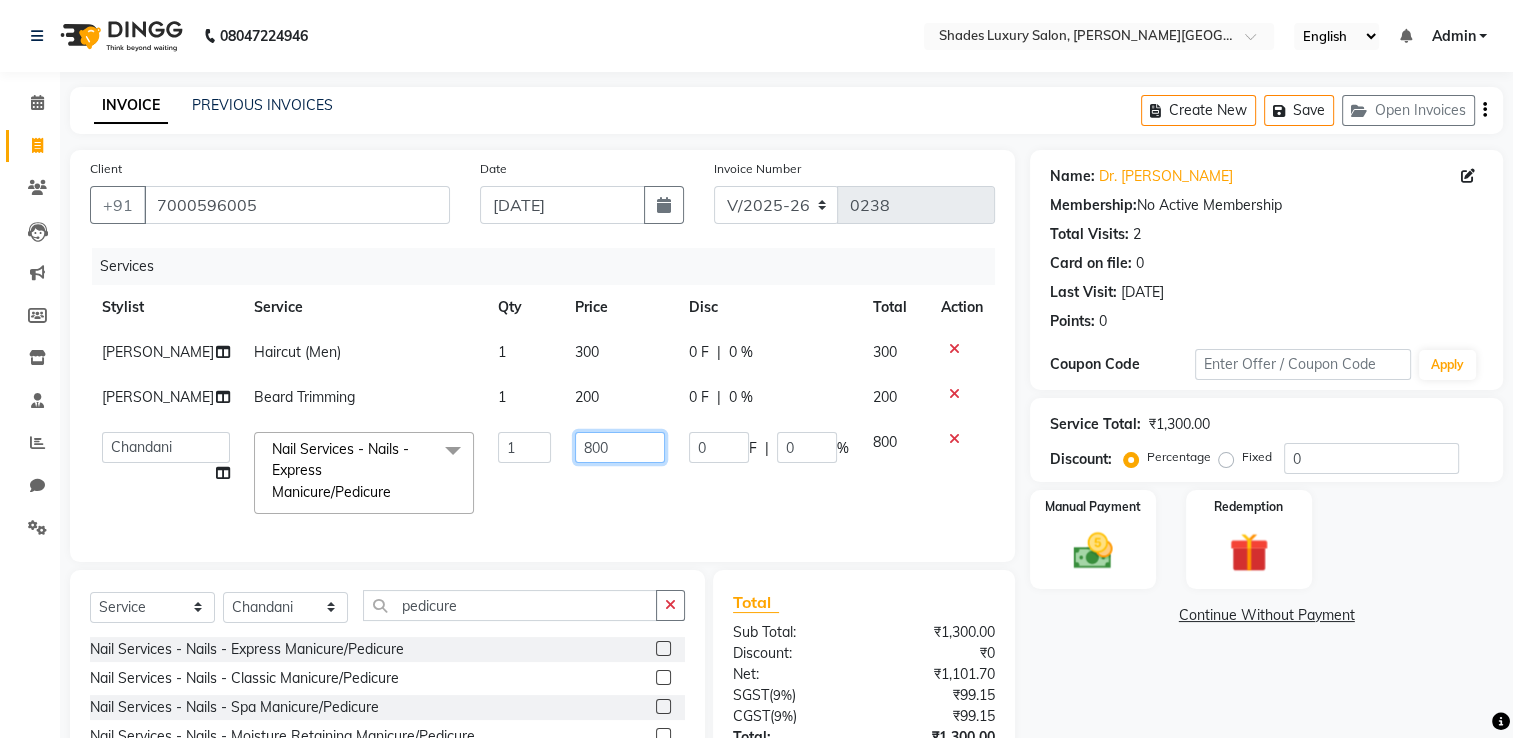 click on "800" 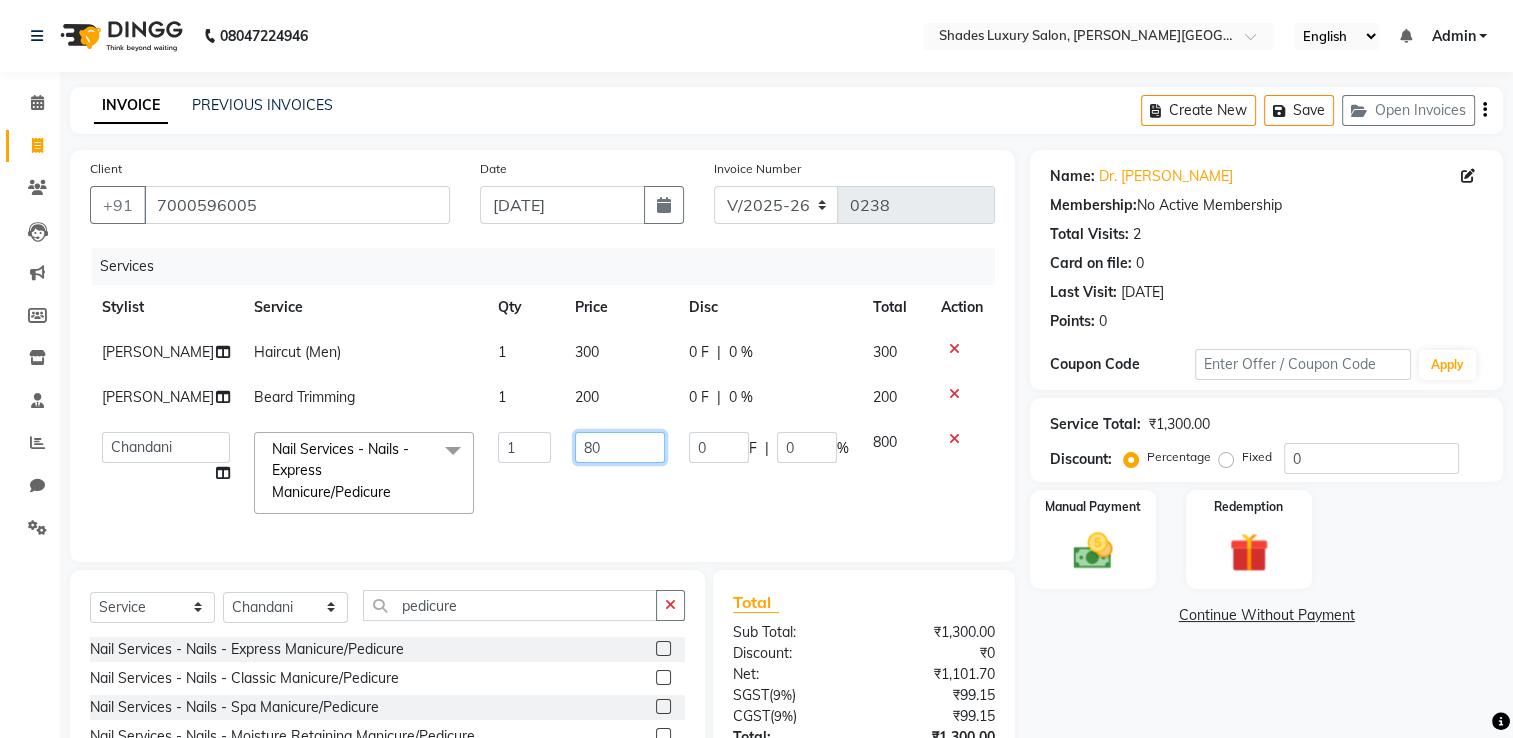 type on "8" 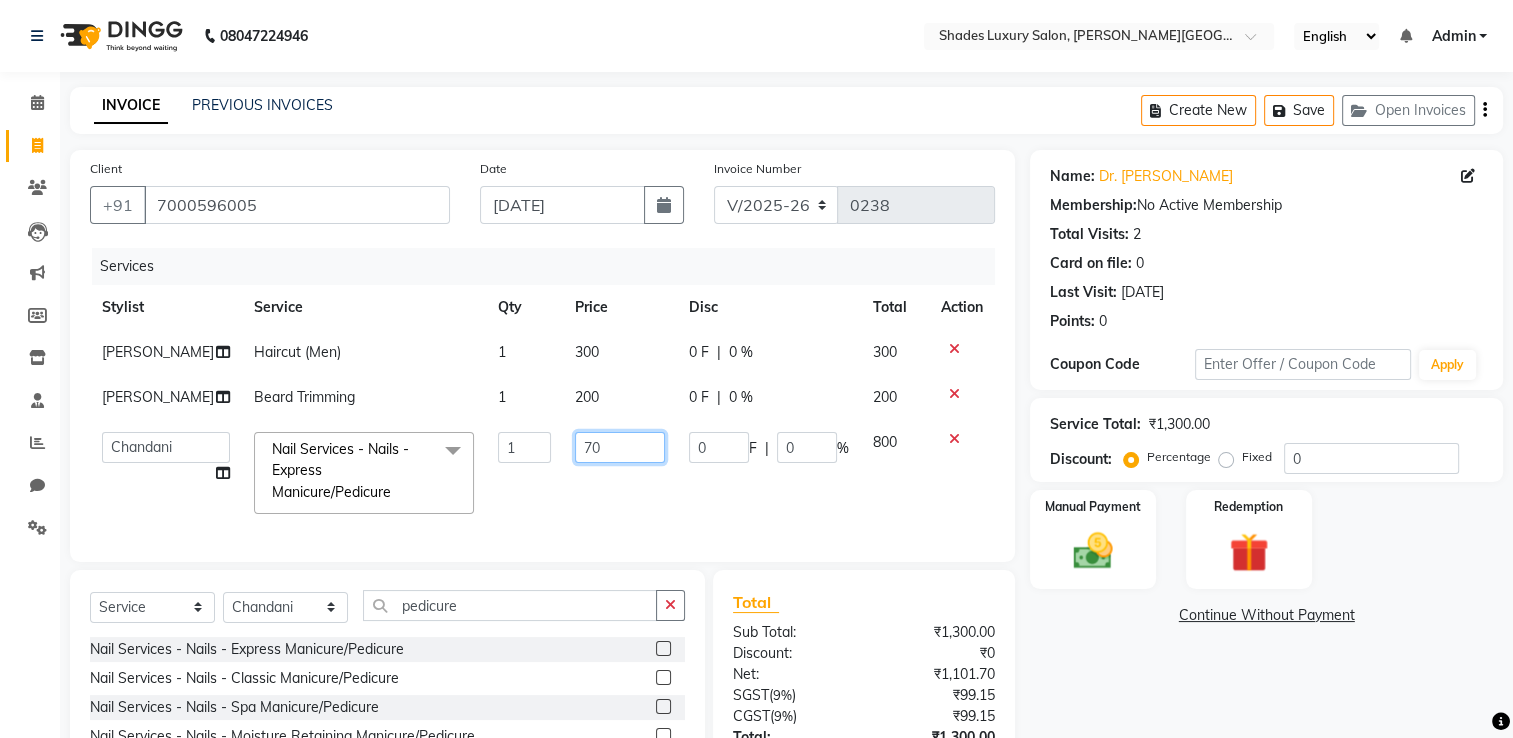 type on "700" 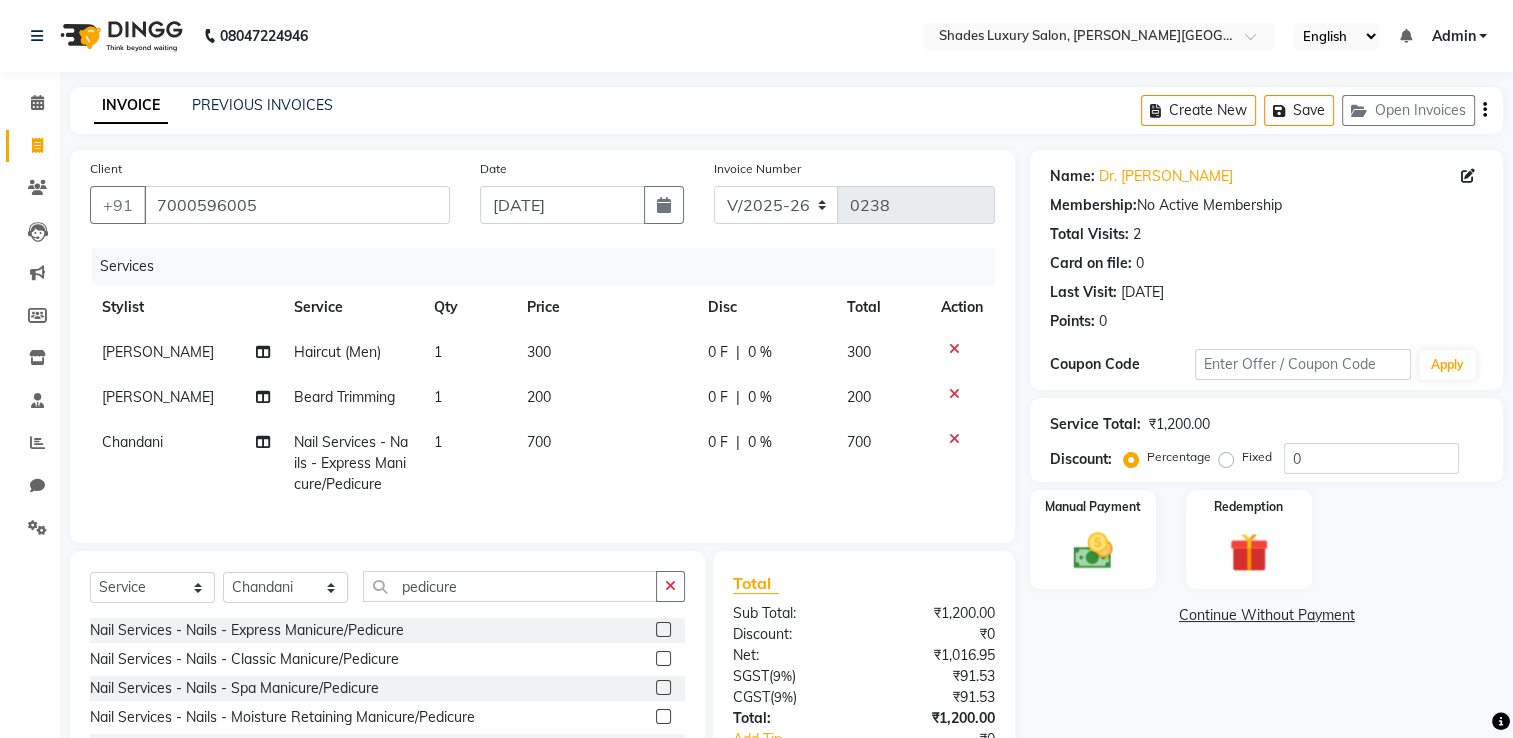click on "700" 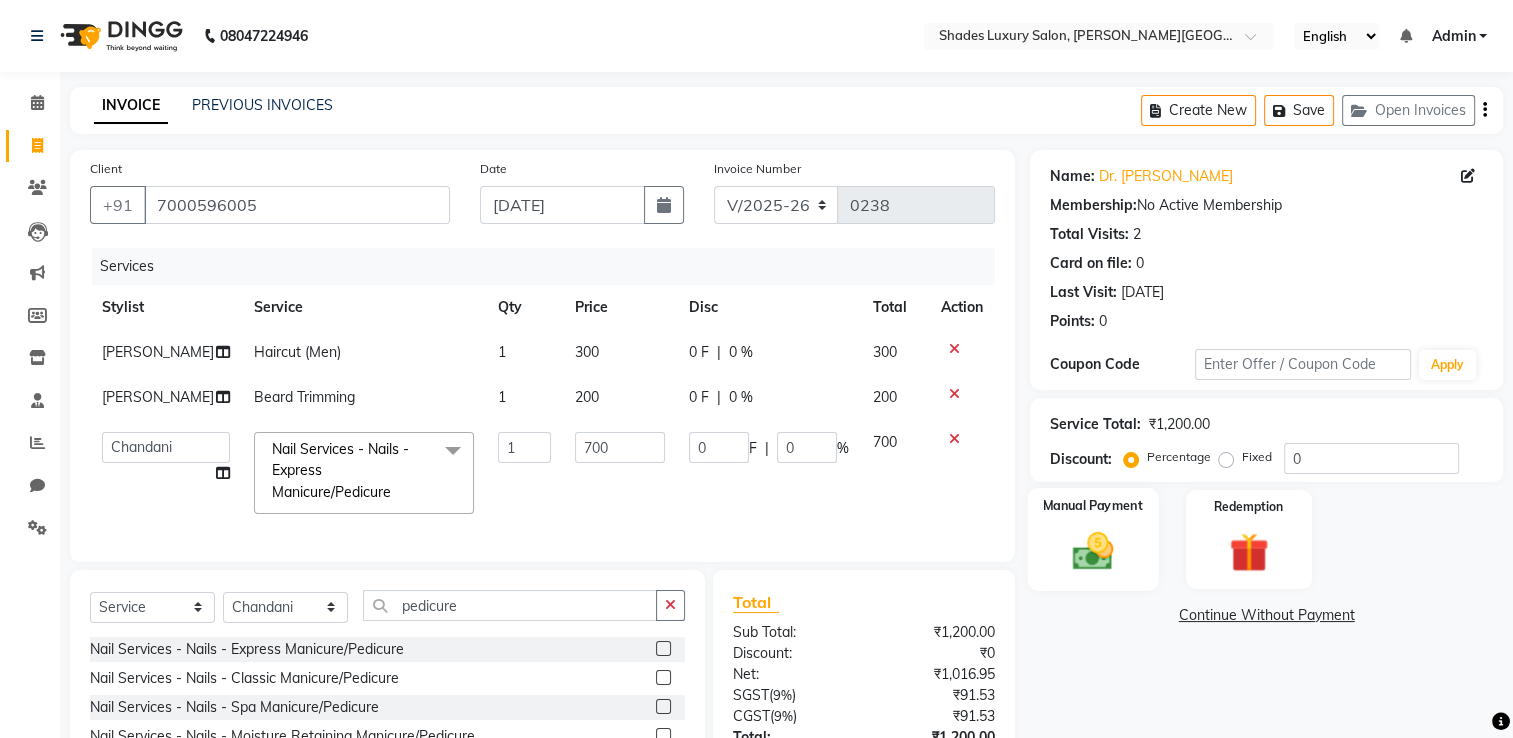 click 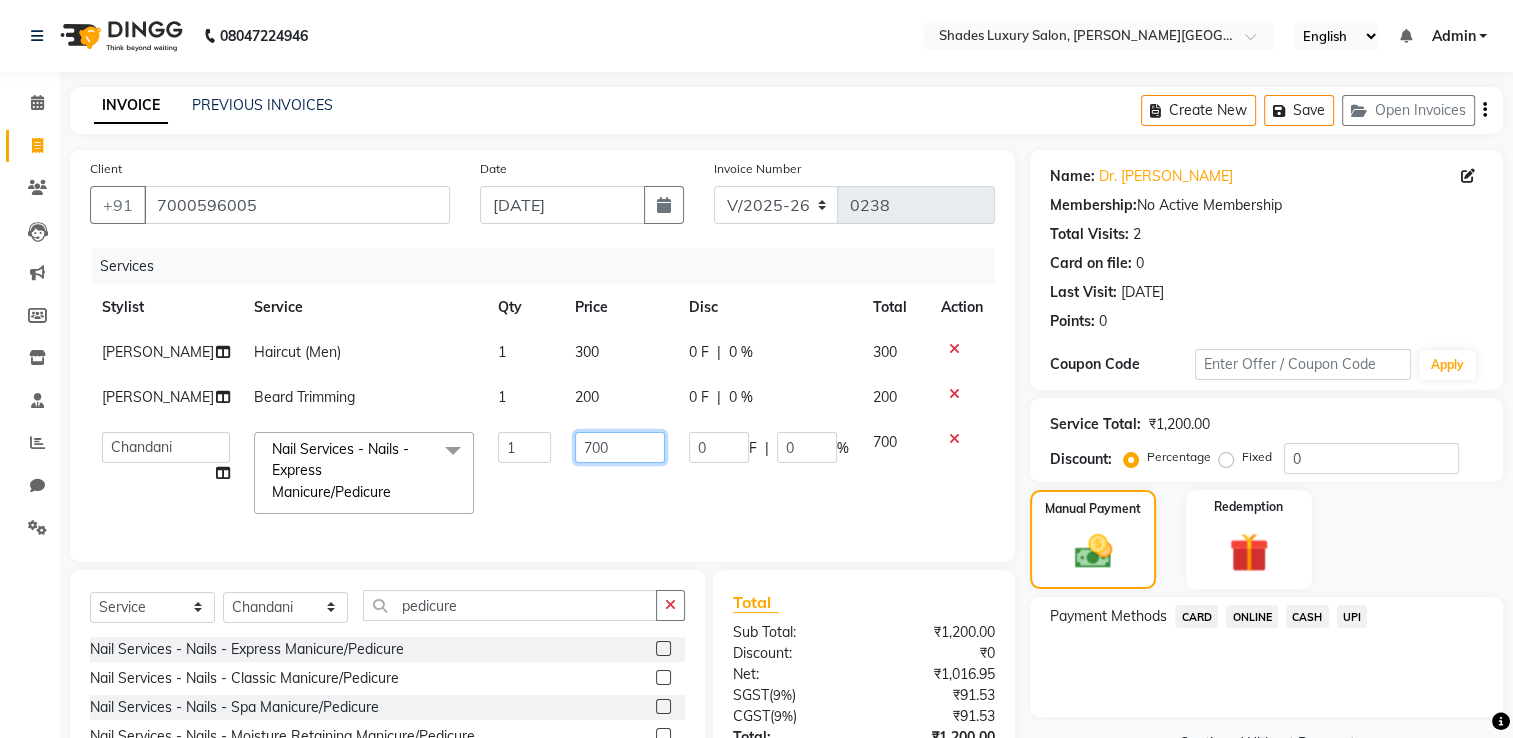 click on "700" 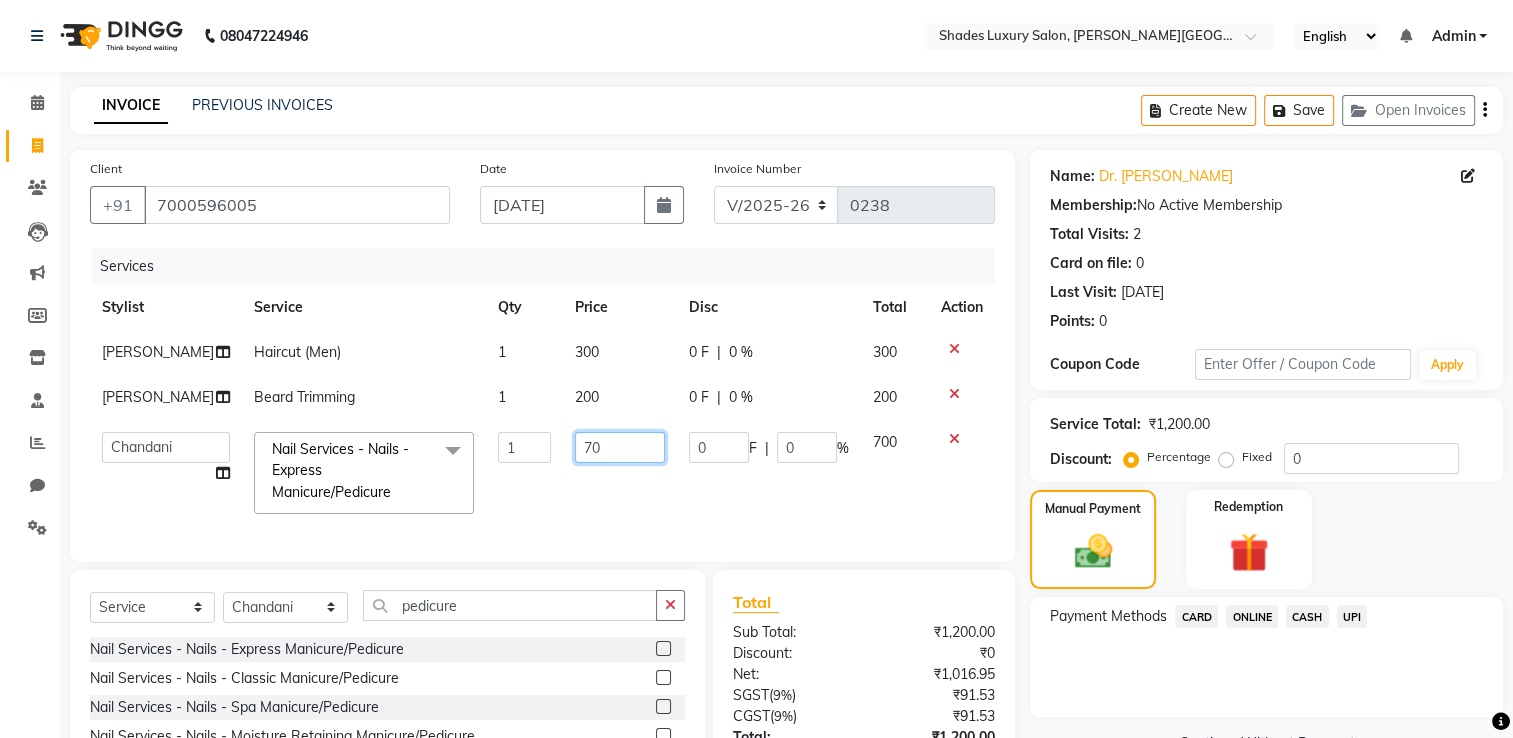 type on "7" 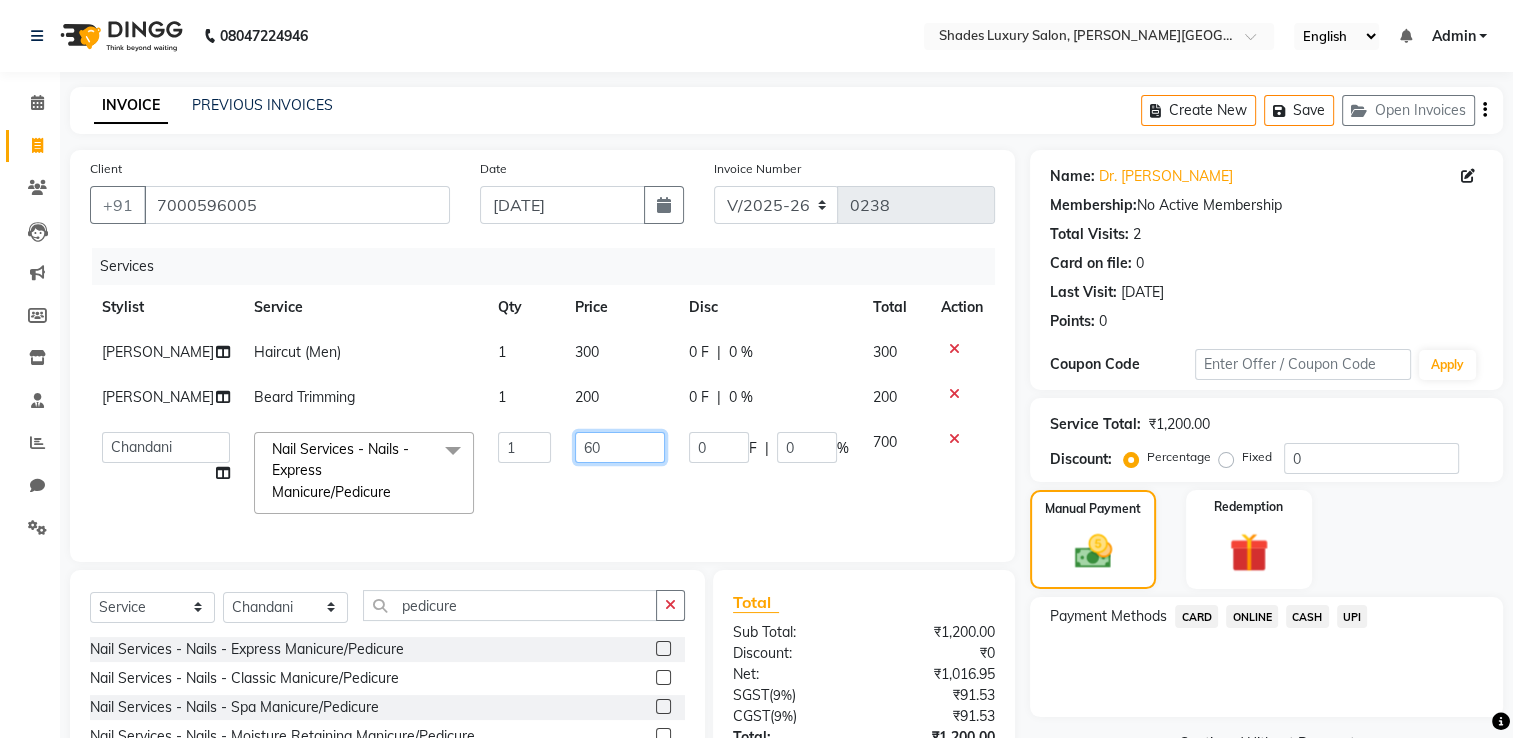 type on "600" 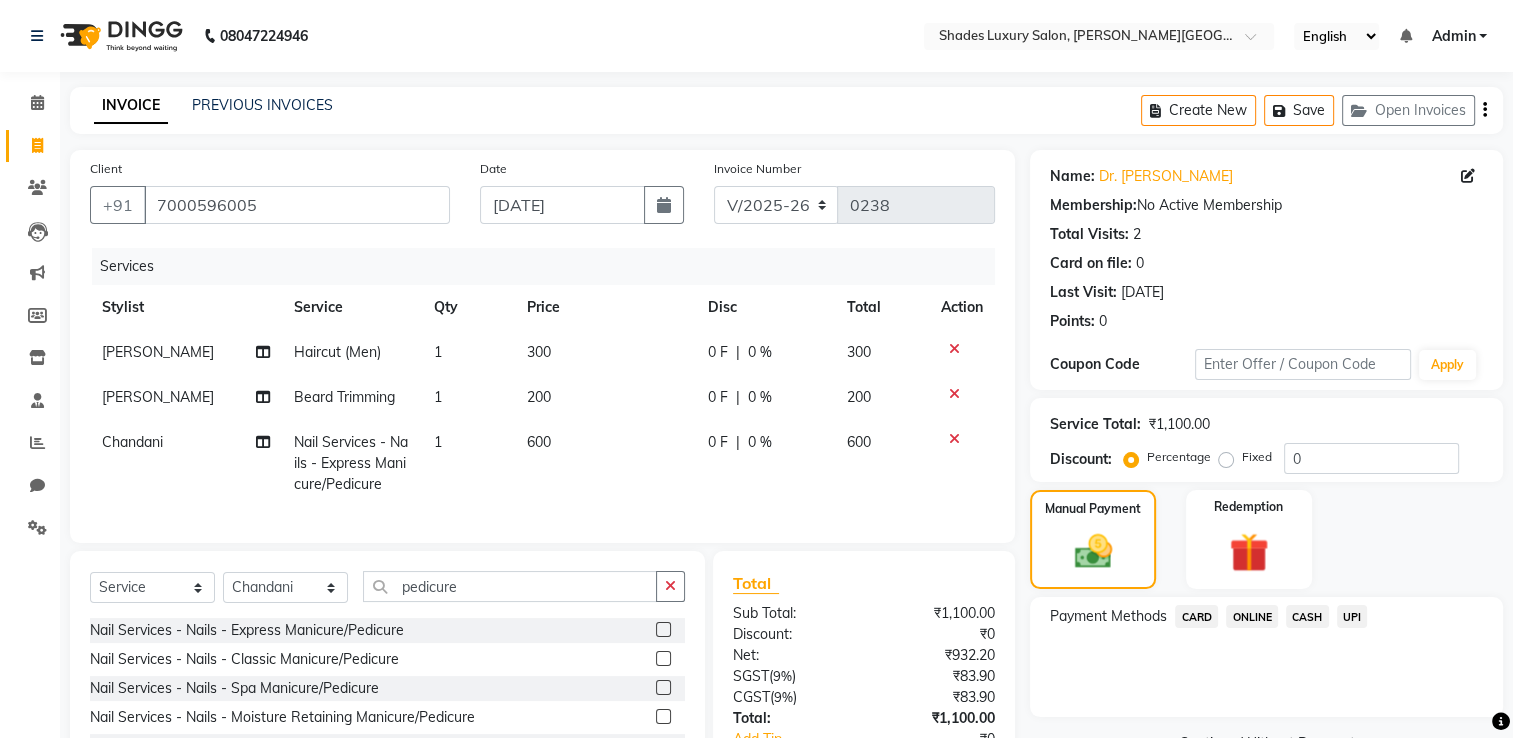 click on "Services Stylist Service Qty Price Disc Total Action shahbaj Haircut (Men) 1 300 0 F | 0 % 300 shahbaj Beard Trimming 1 200 0 F | 0 % 200 Chandani Nail Services - Nails - Express Manicure/Pedicure 1 600 0 F | 0 % 600" 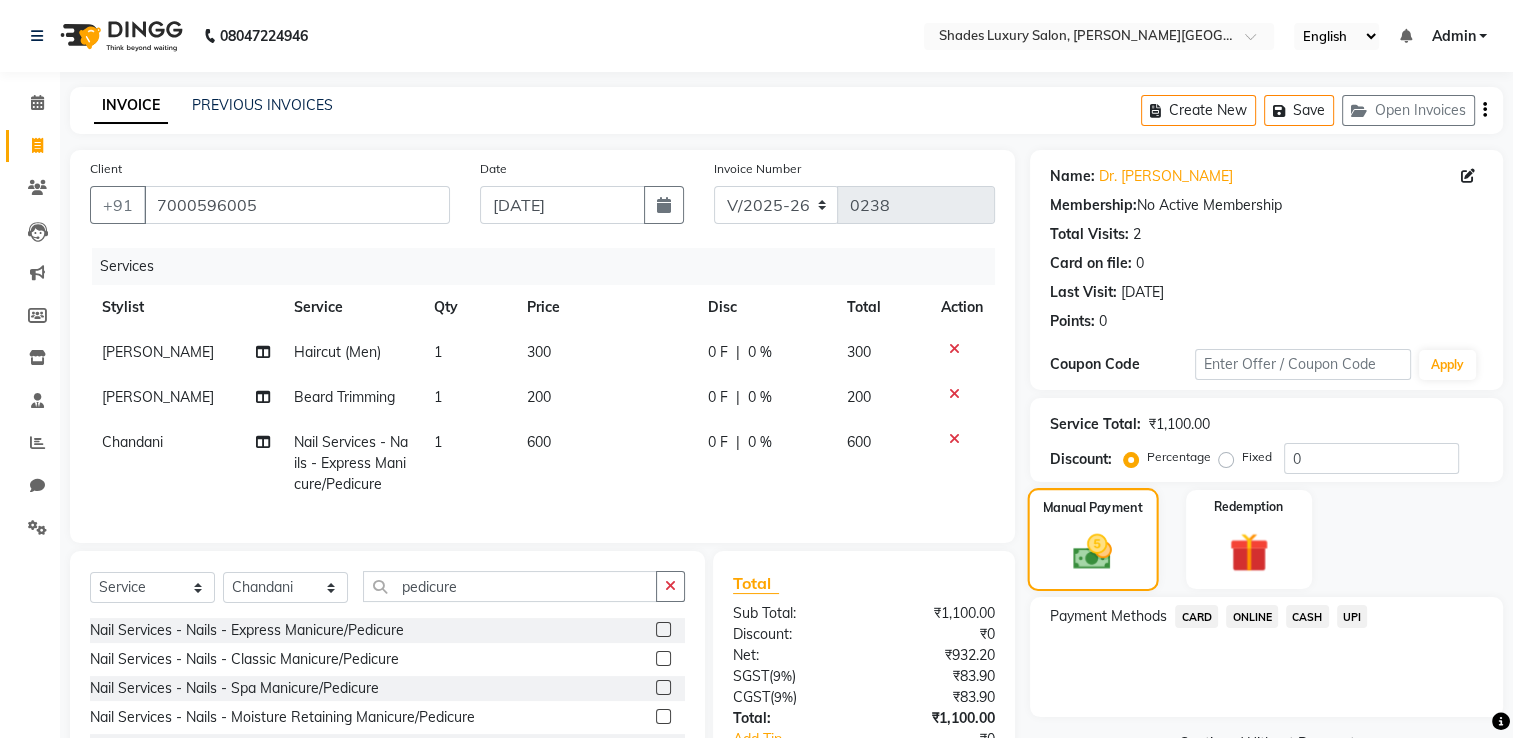 click 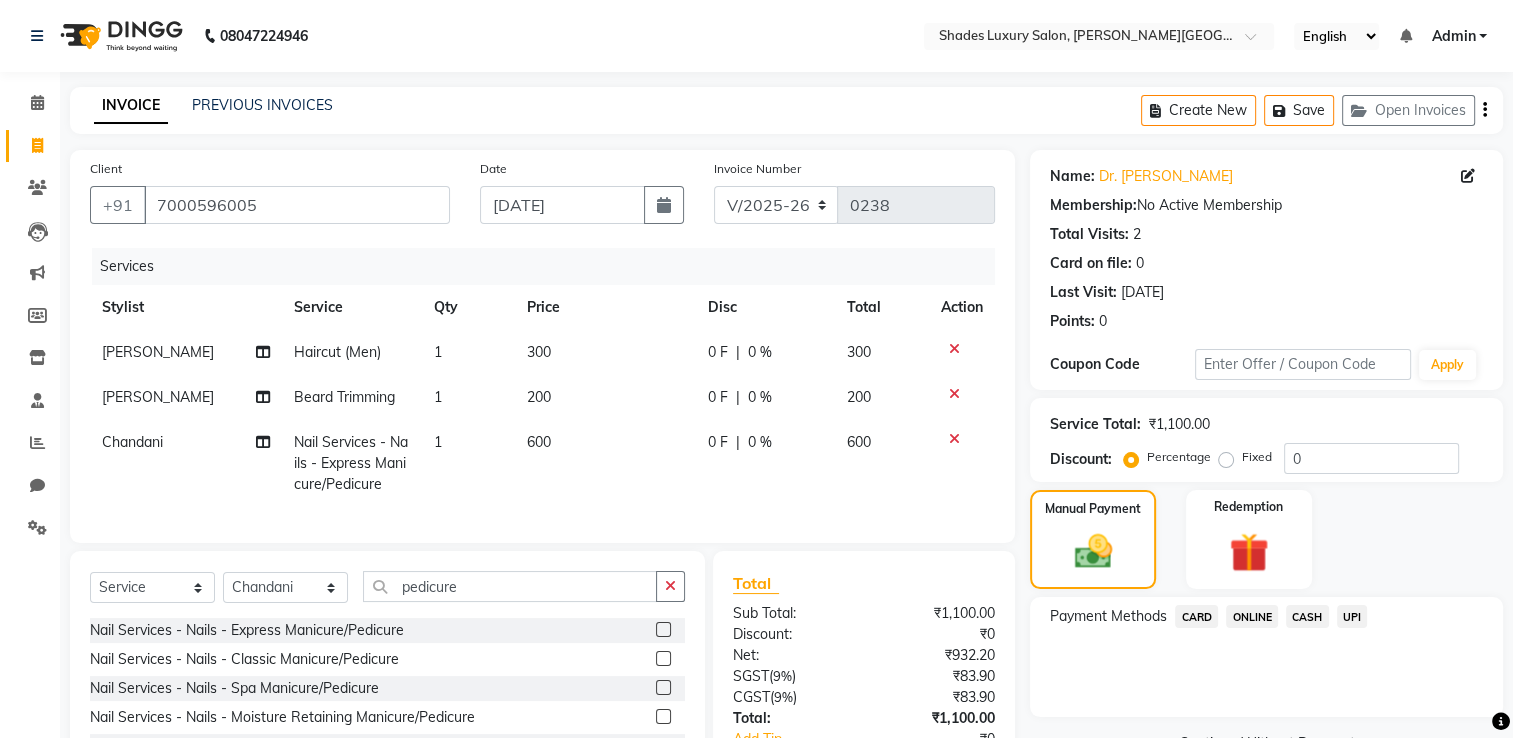 click on "ONLINE" 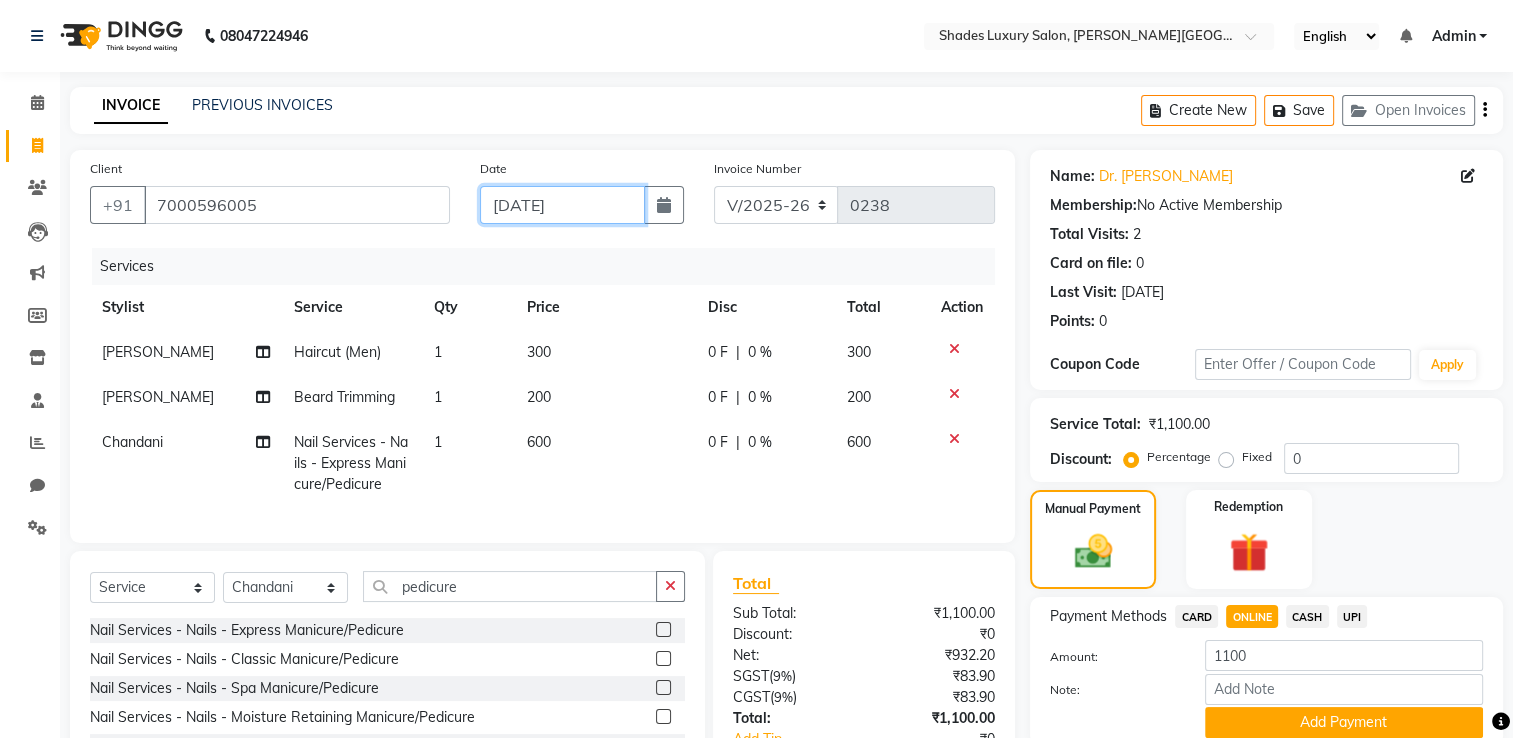 click on "[DATE]" 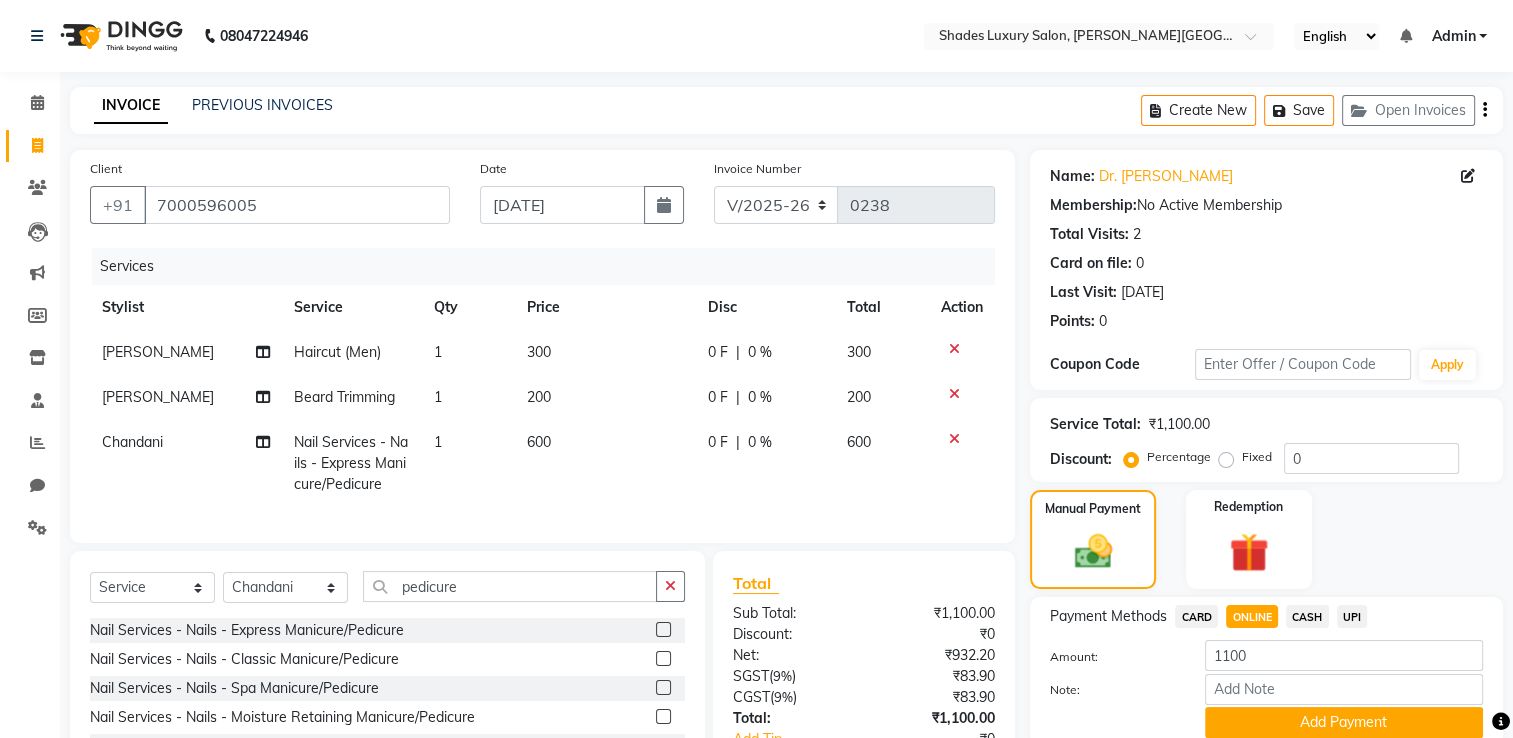 select on "7" 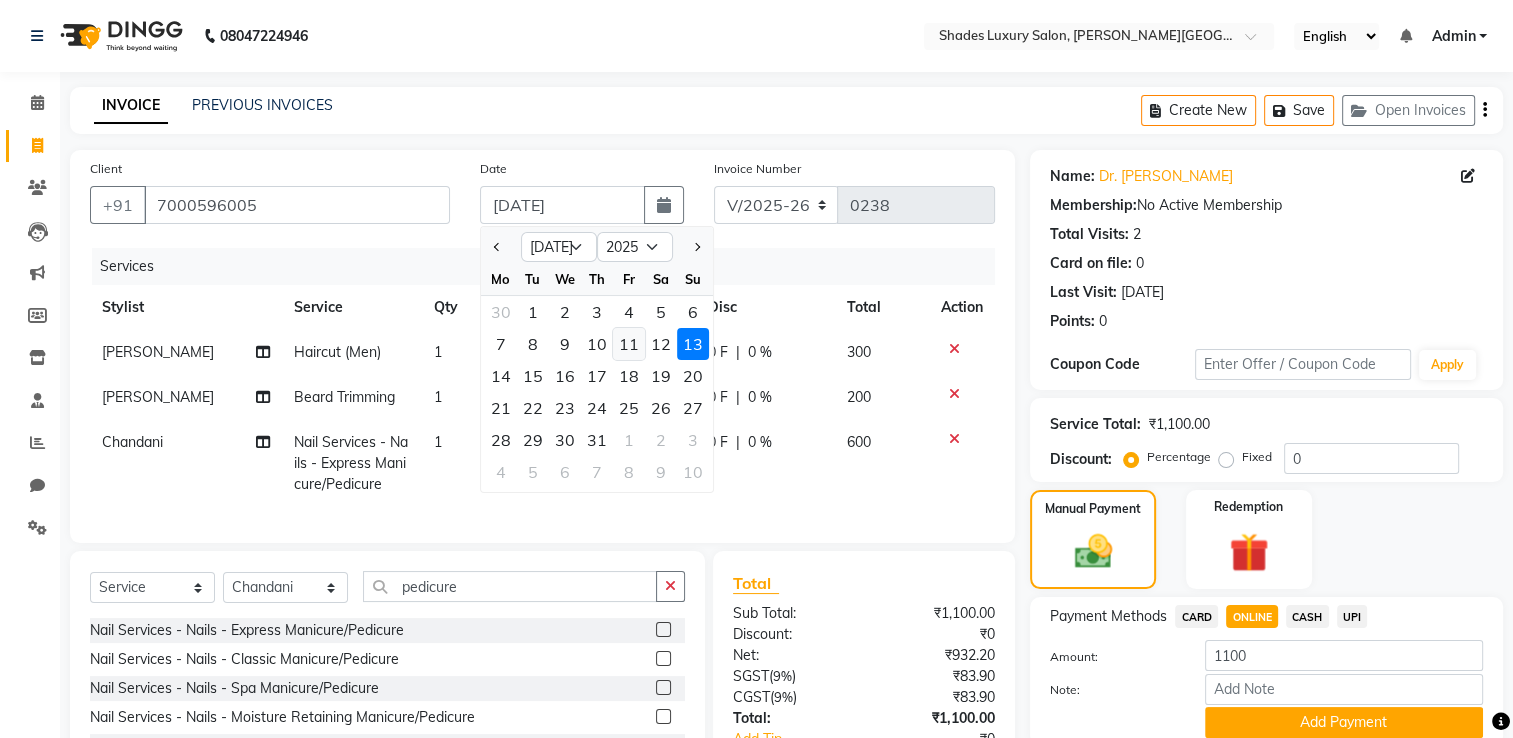 click on "11" 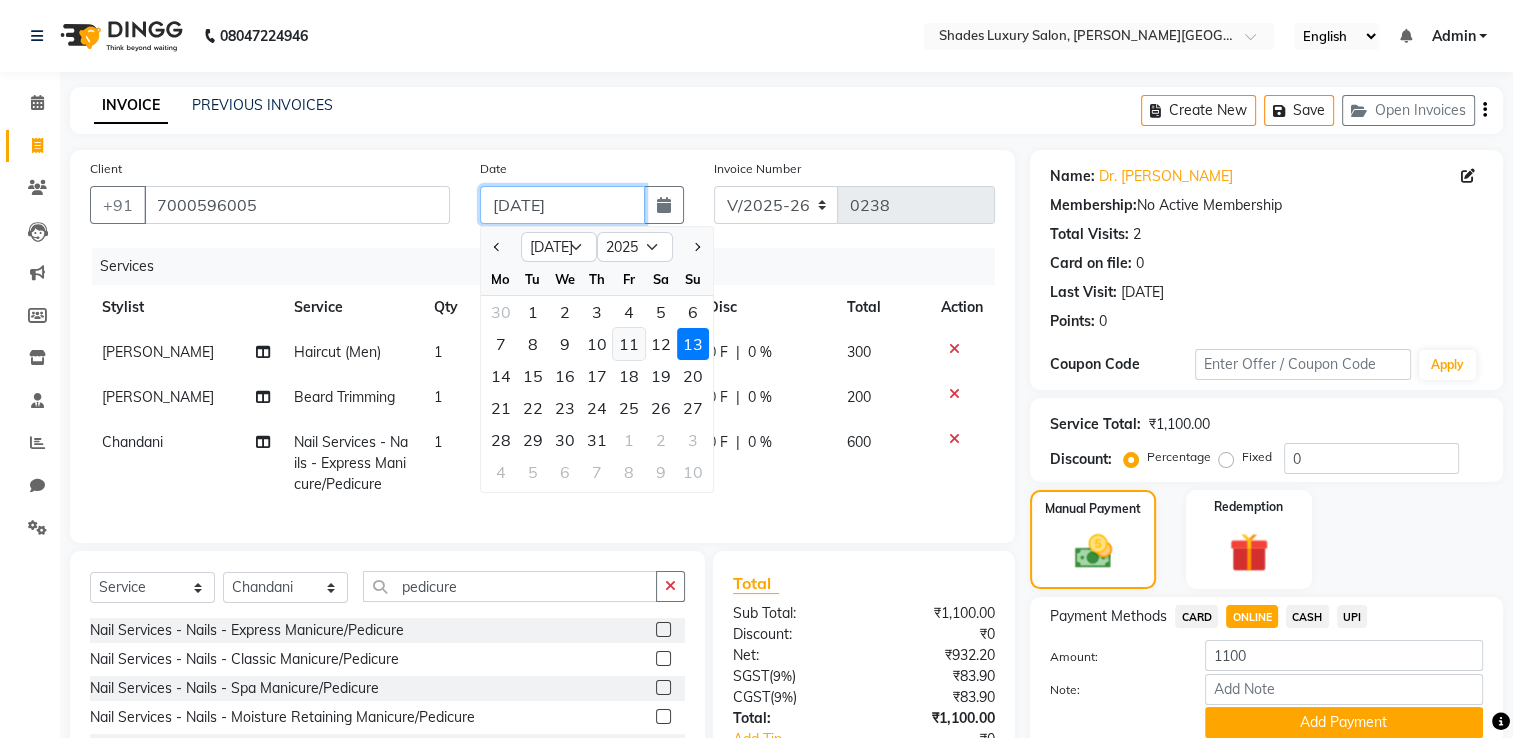 type on "11-07-2025" 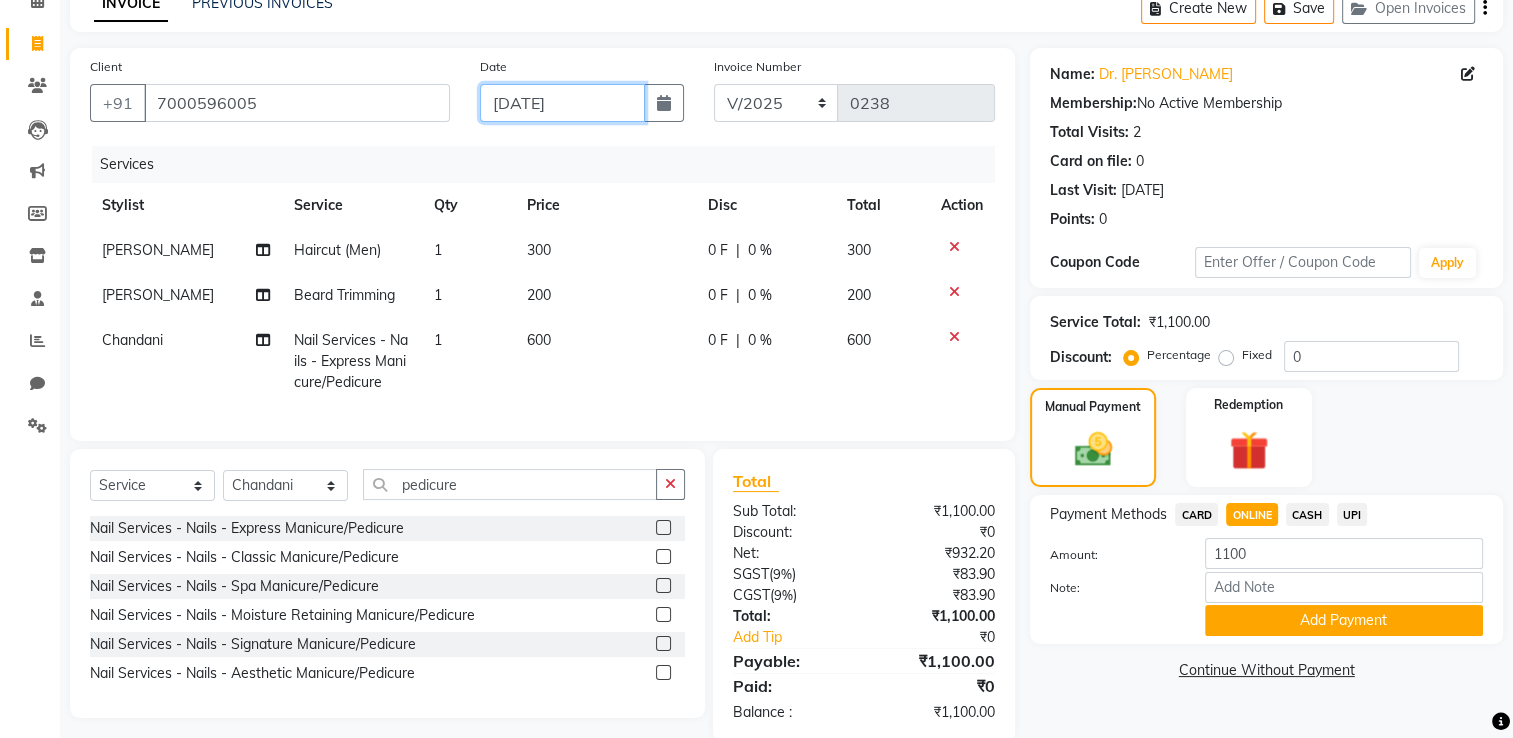 scroll, scrollTop: 152, scrollLeft: 0, axis: vertical 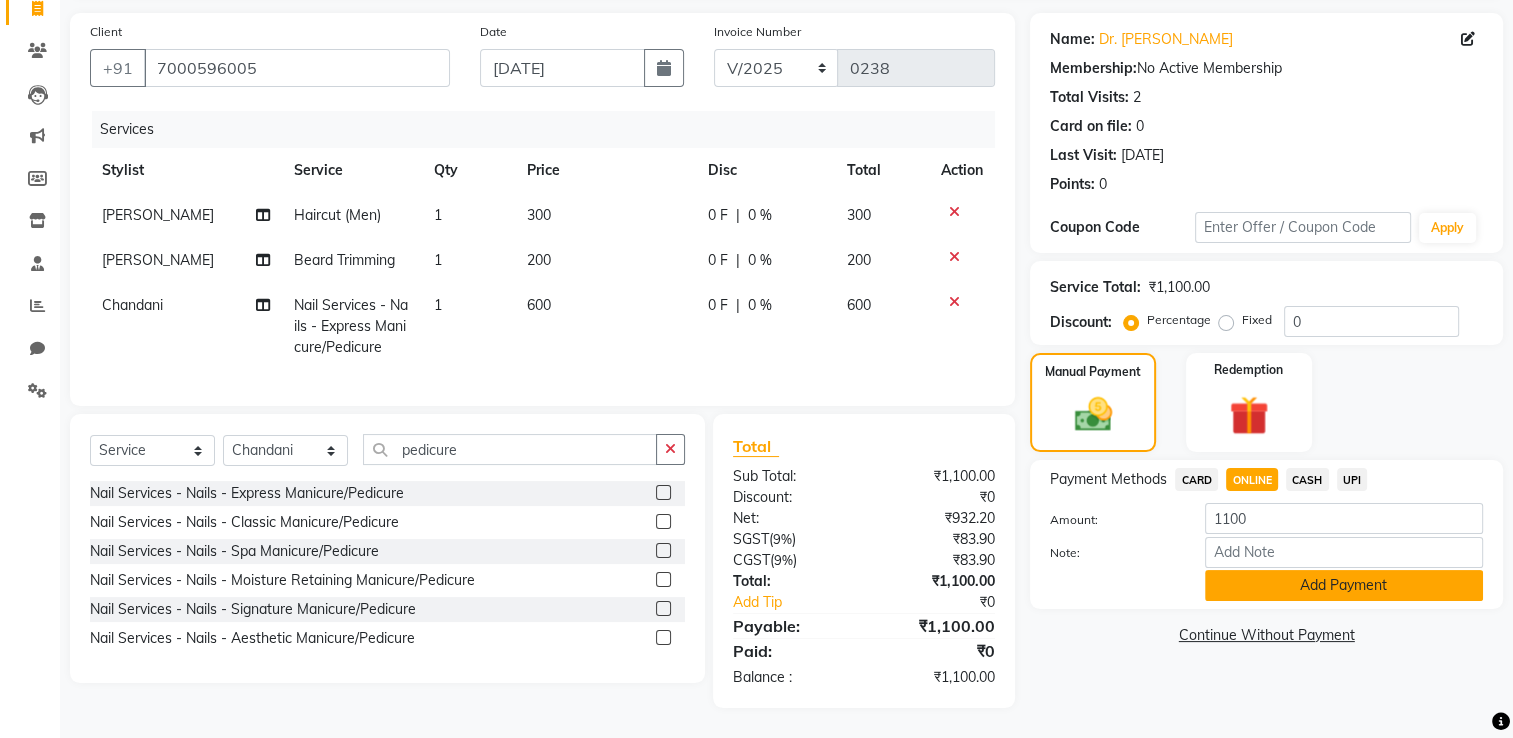 click on "Add Payment" 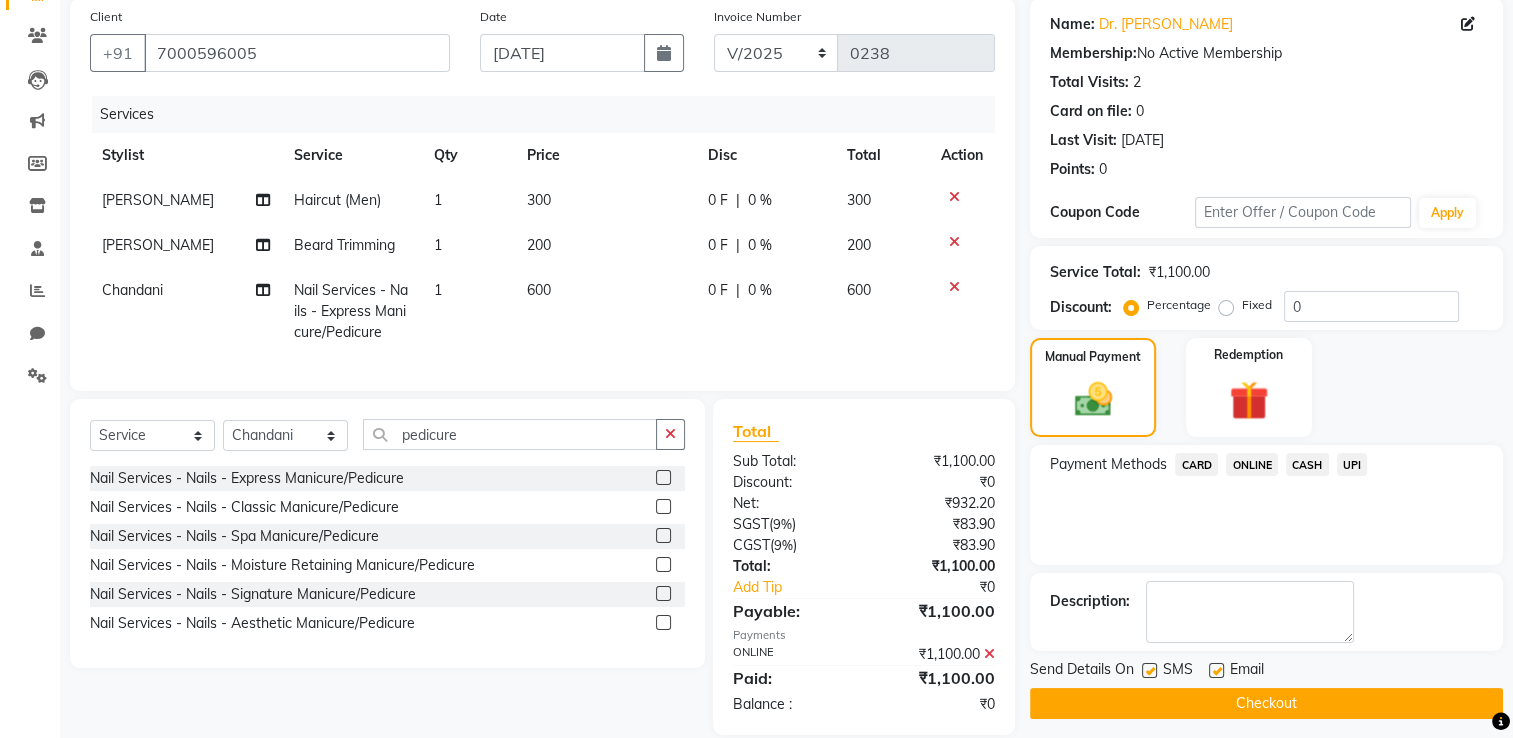 click on "Checkout" 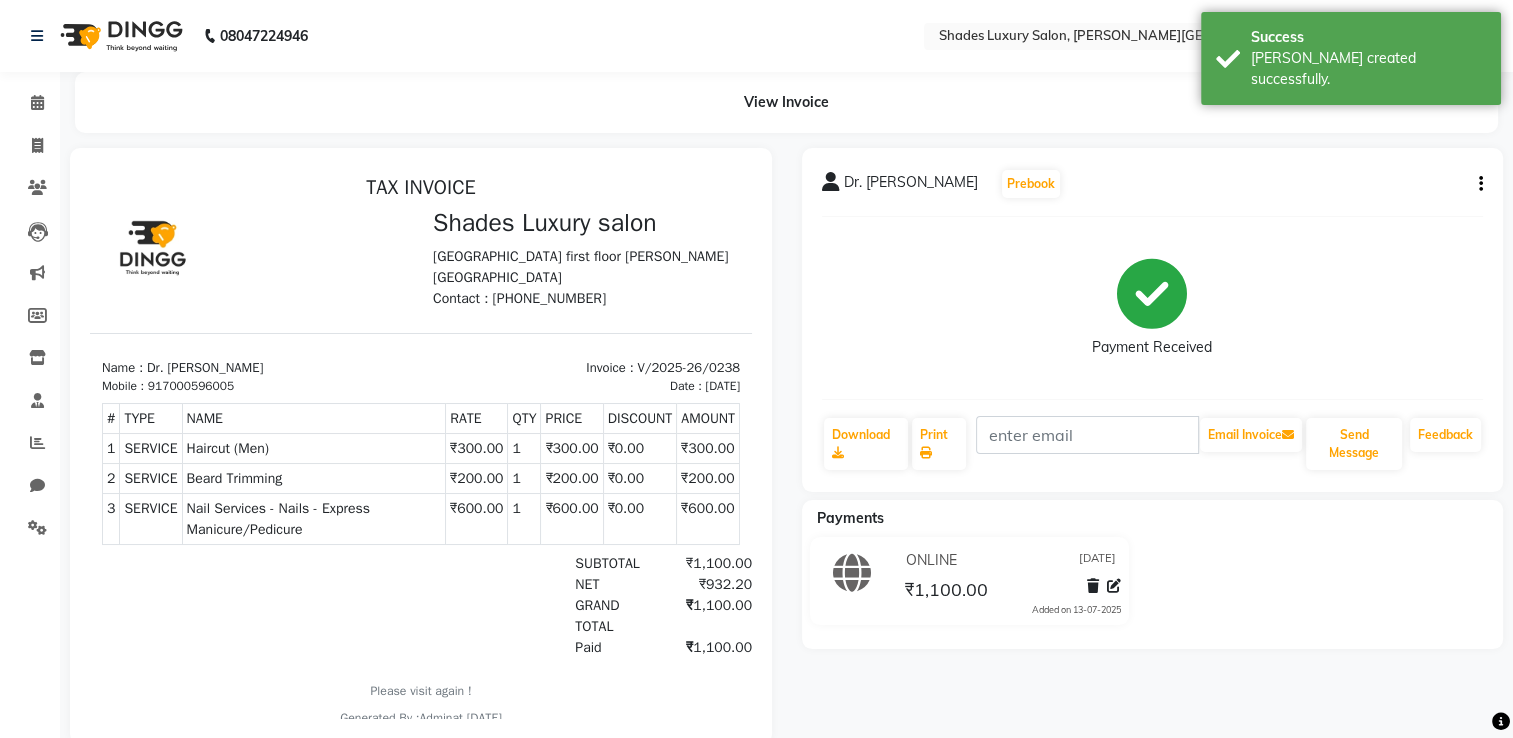 scroll, scrollTop: 0, scrollLeft: 0, axis: both 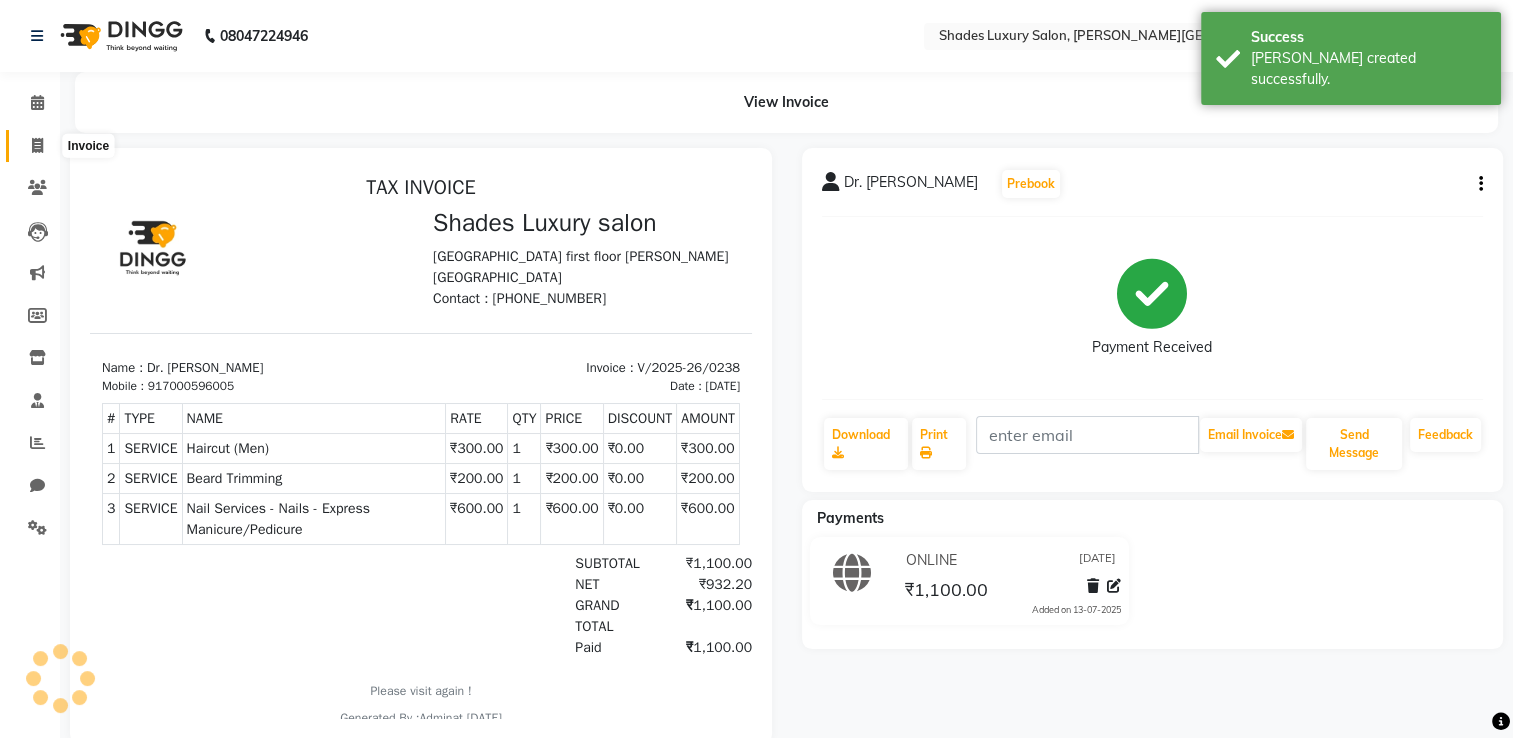 click 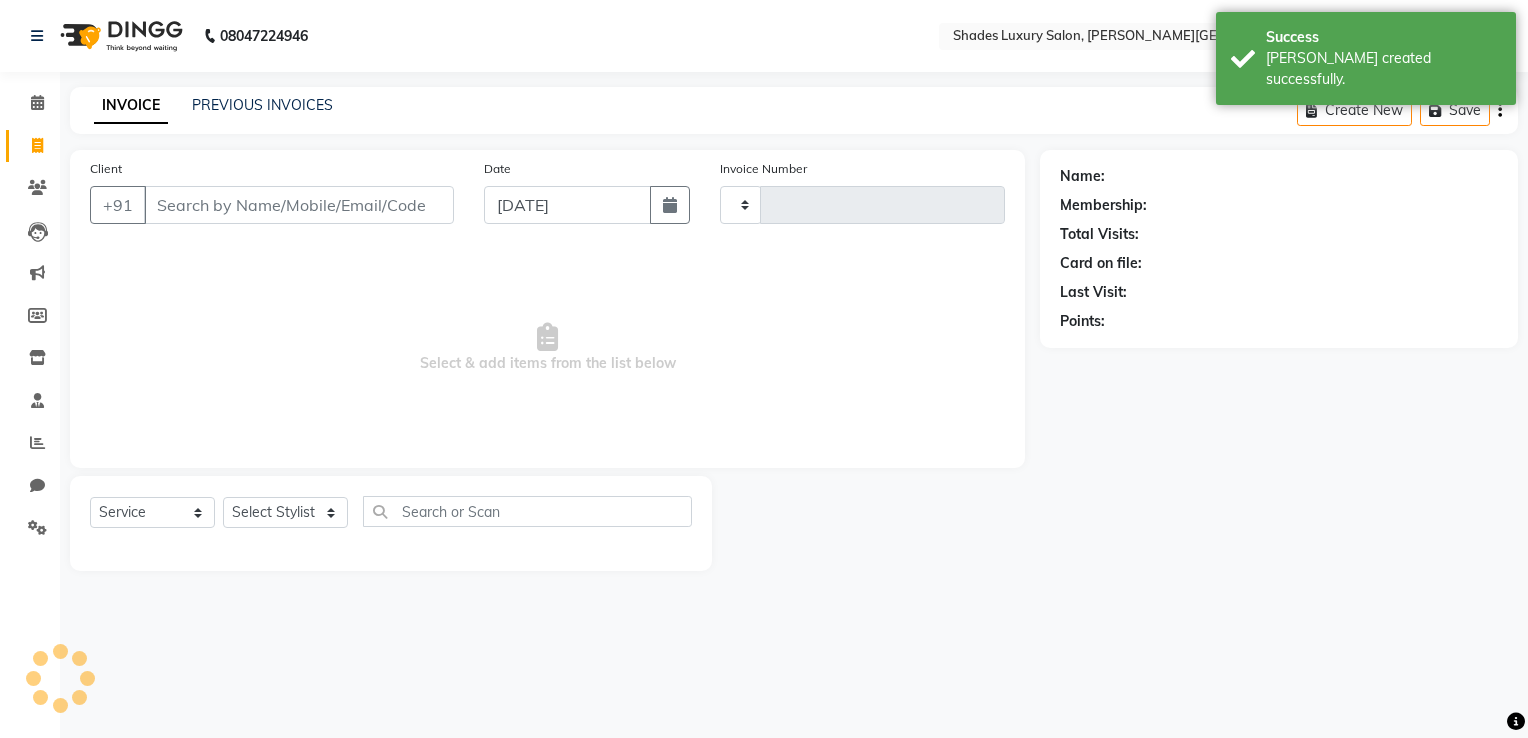 type on "0239" 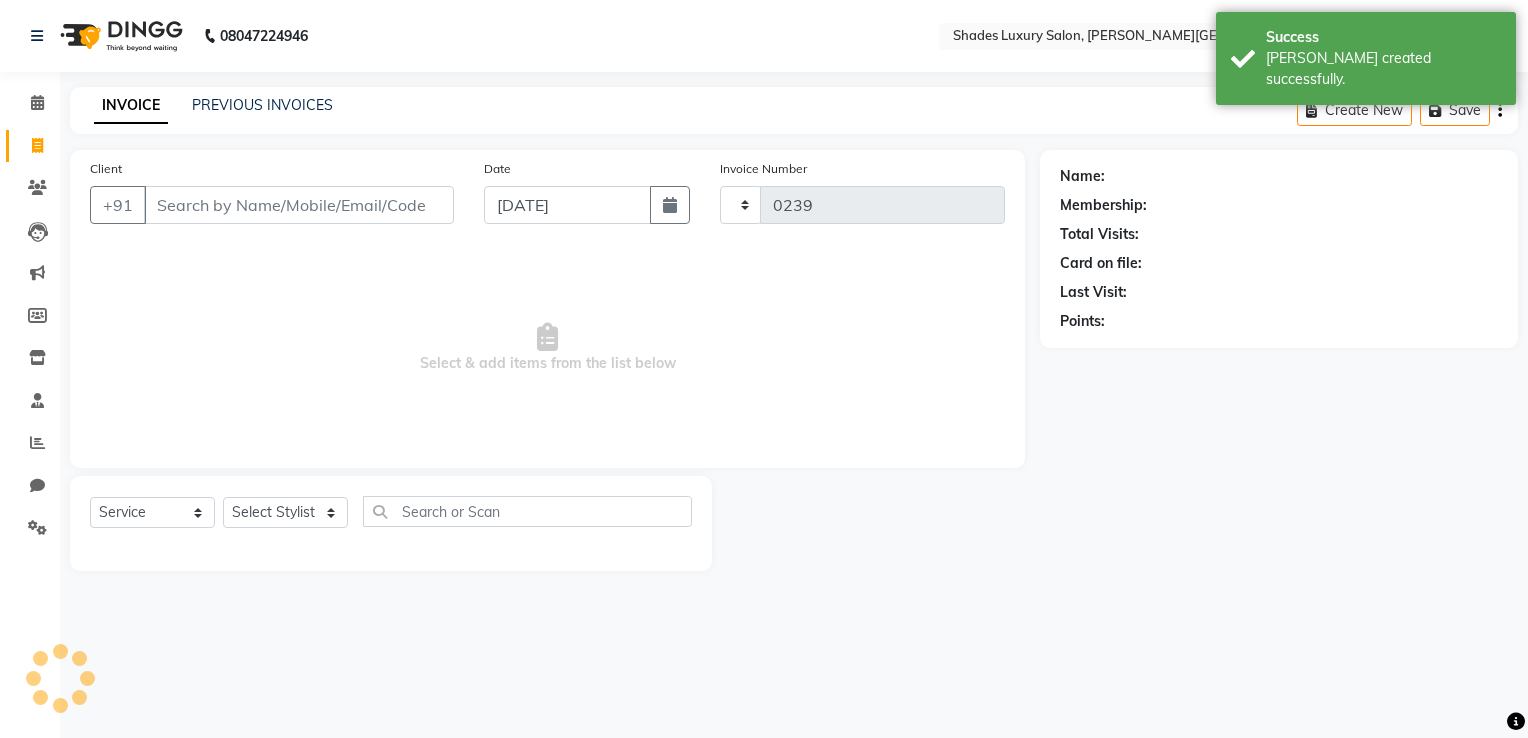 select on "8324" 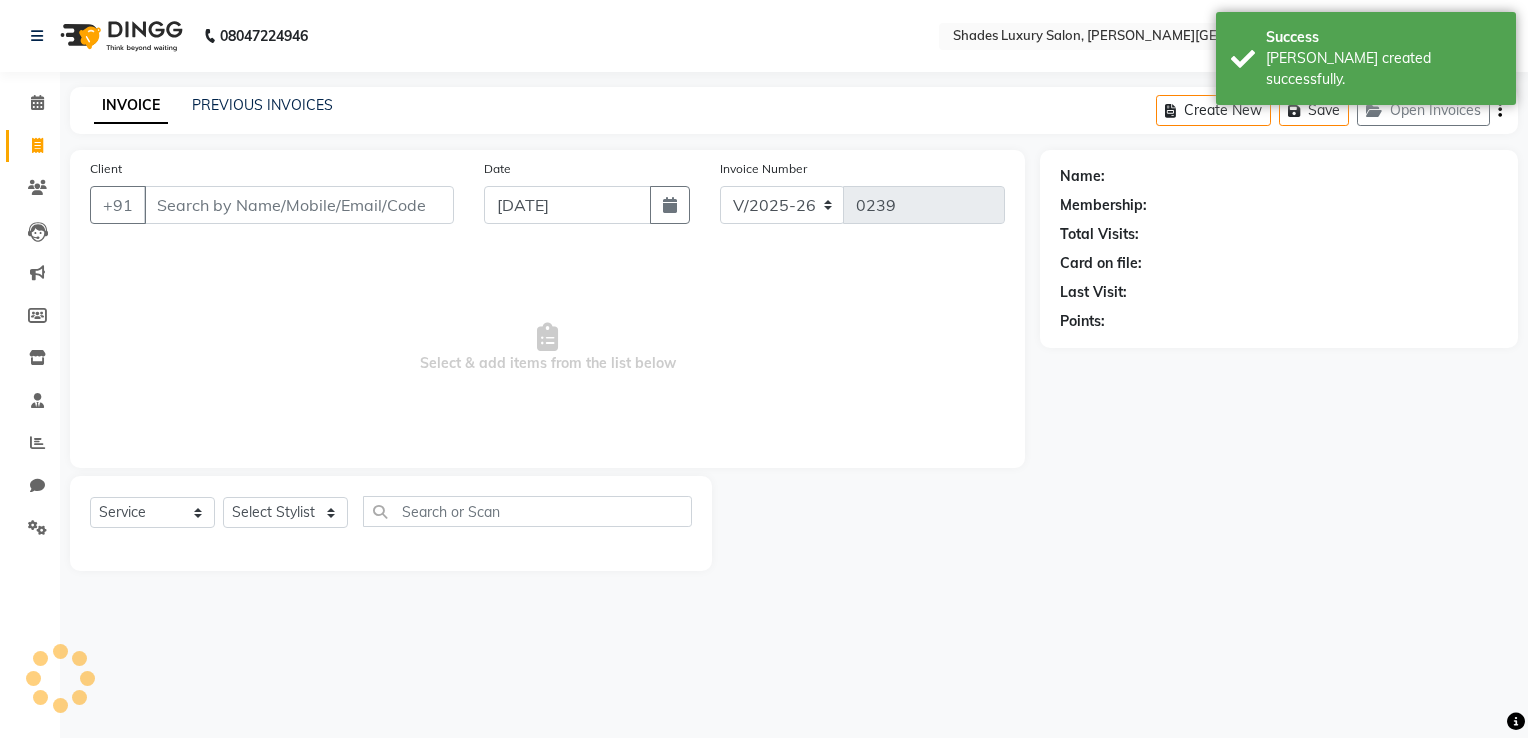 click on "Client" at bounding box center (299, 205) 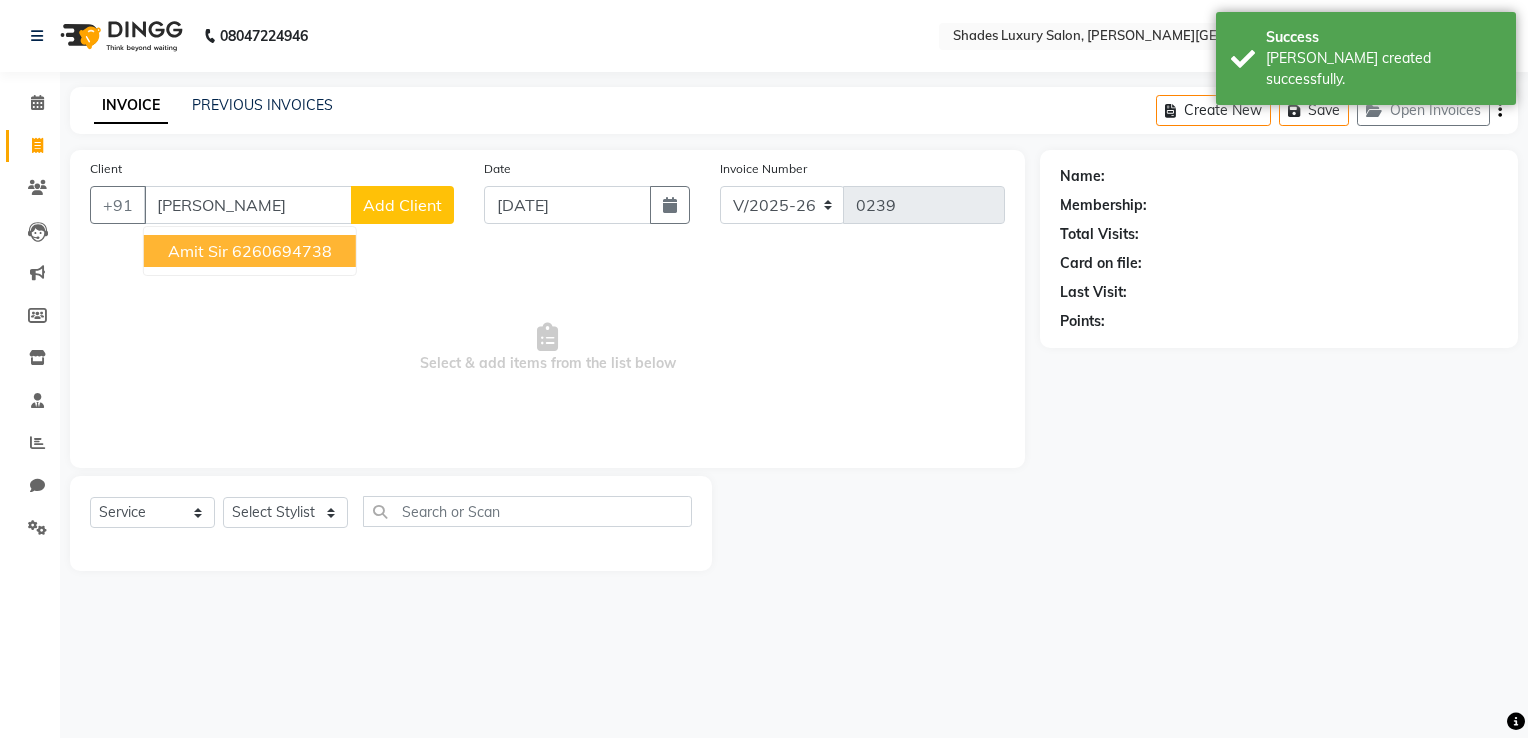 click on "Amit Sir" at bounding box center [198, 251] 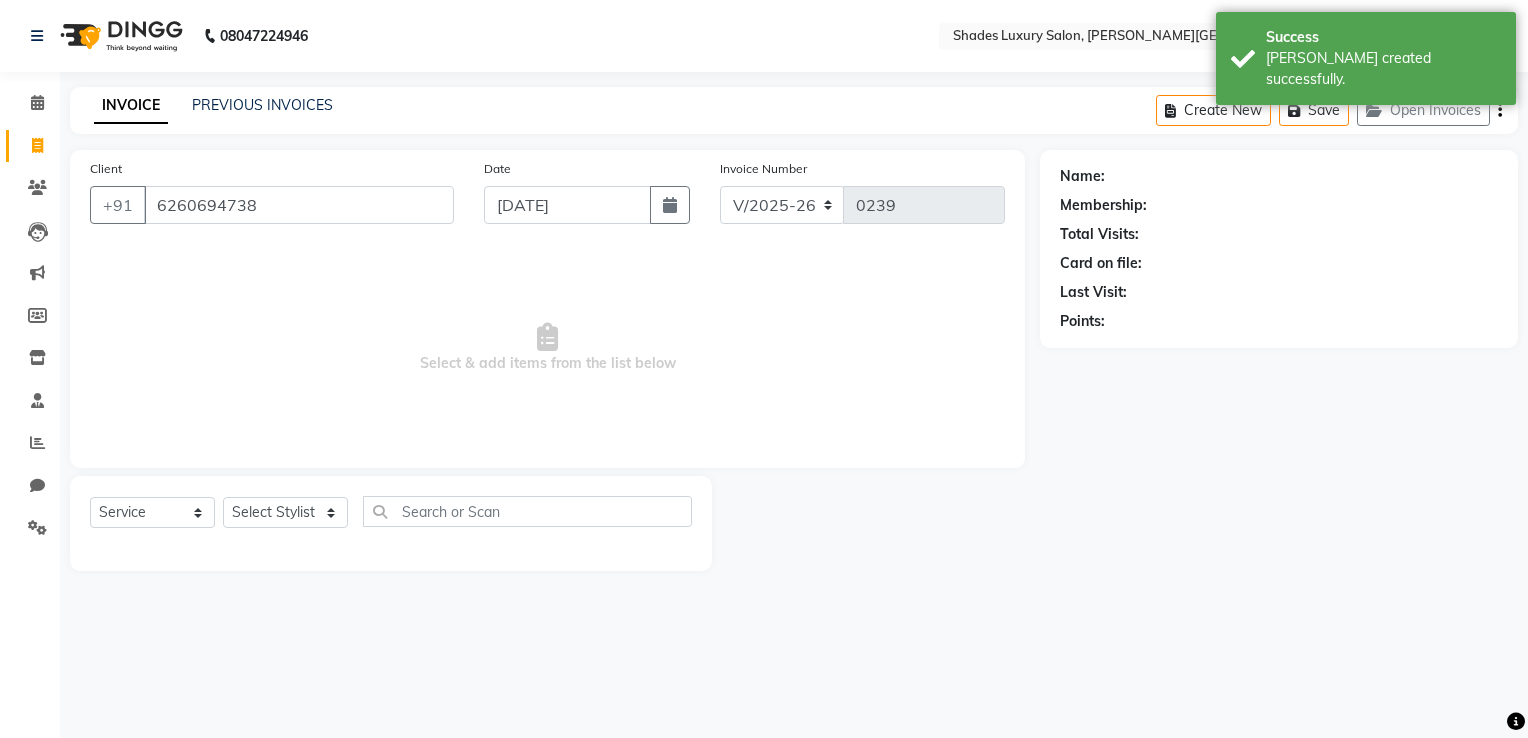 type on "6260694738" 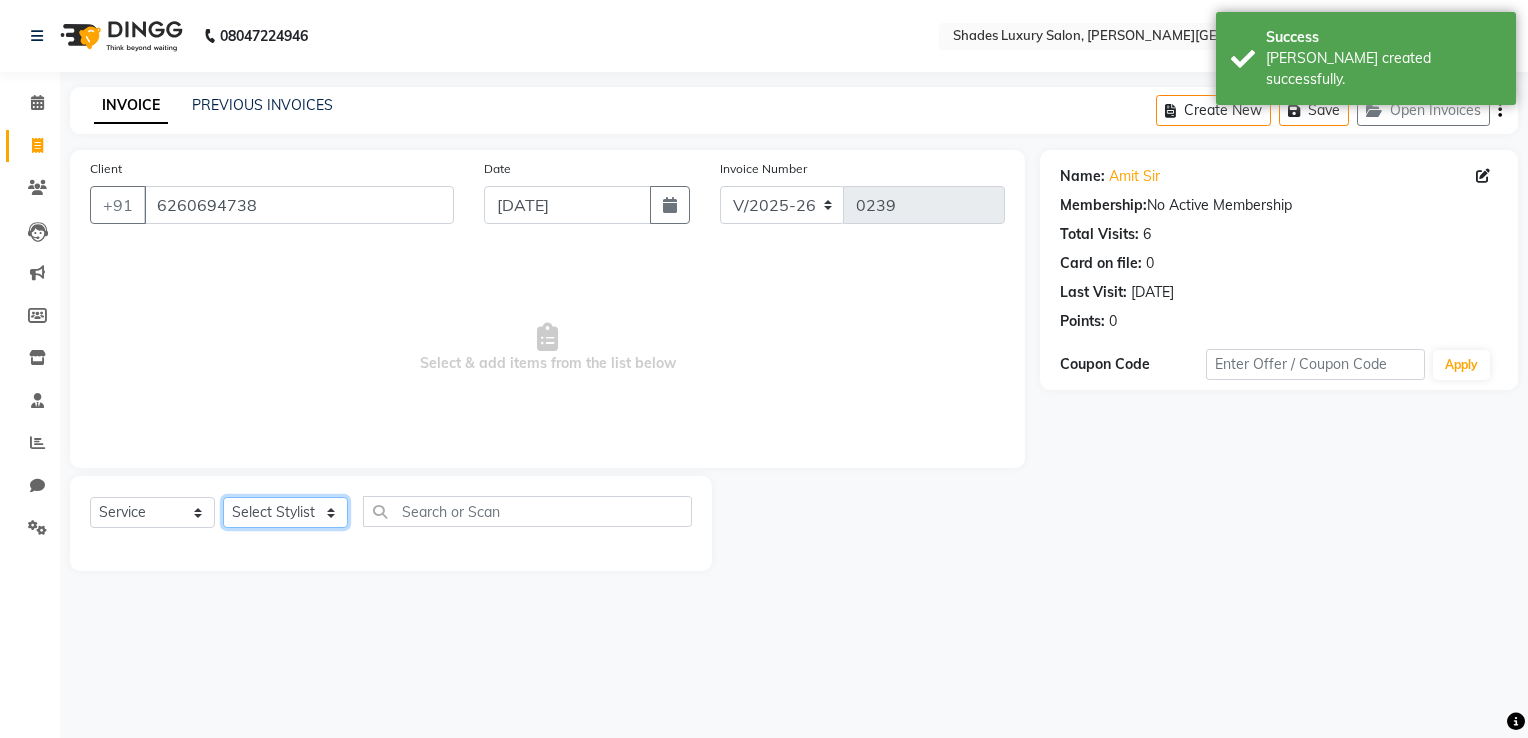 click on "Select Stylist Asha Maam Chandani Mamta Nasim Sir Palak Verma Rashi salman Samar shahbaj" 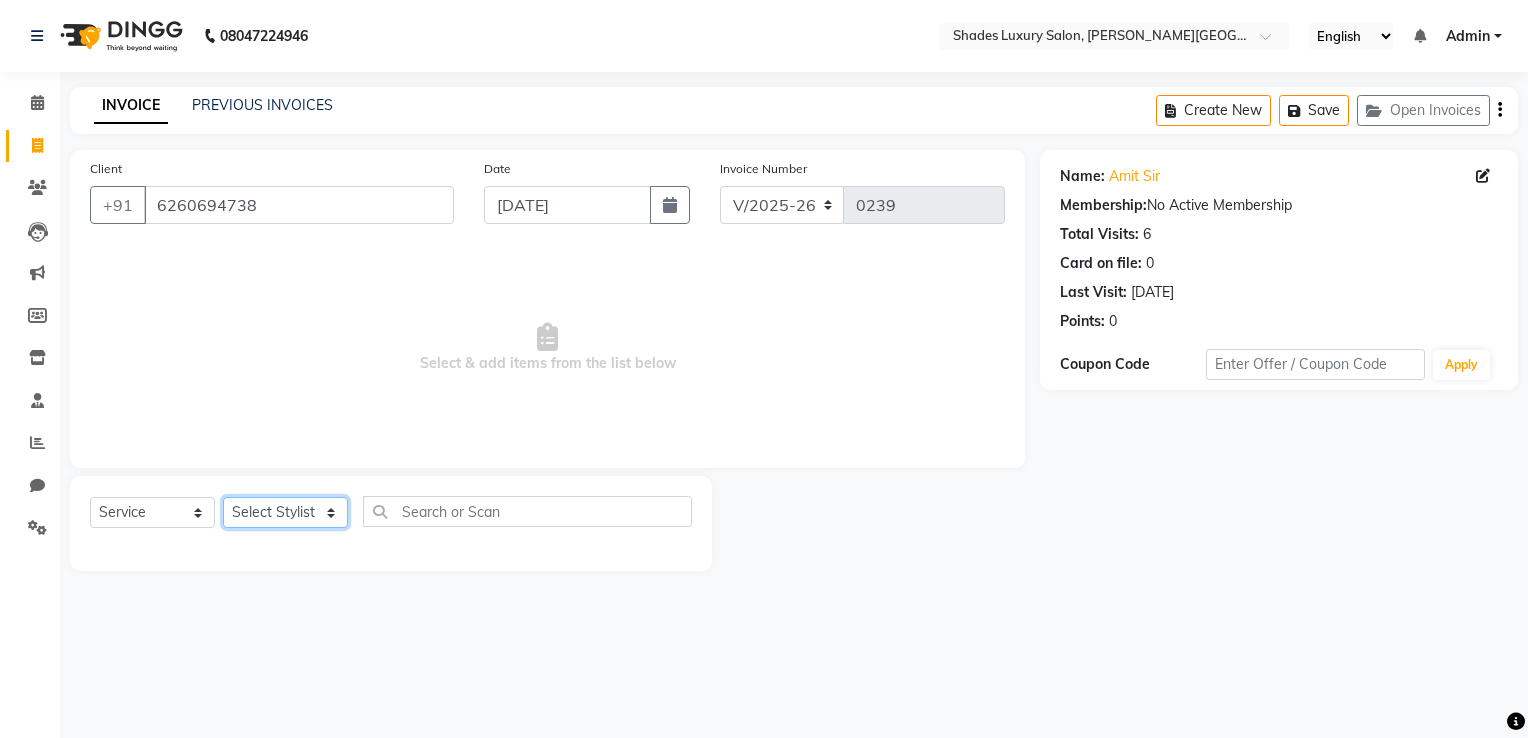 select on "80647" 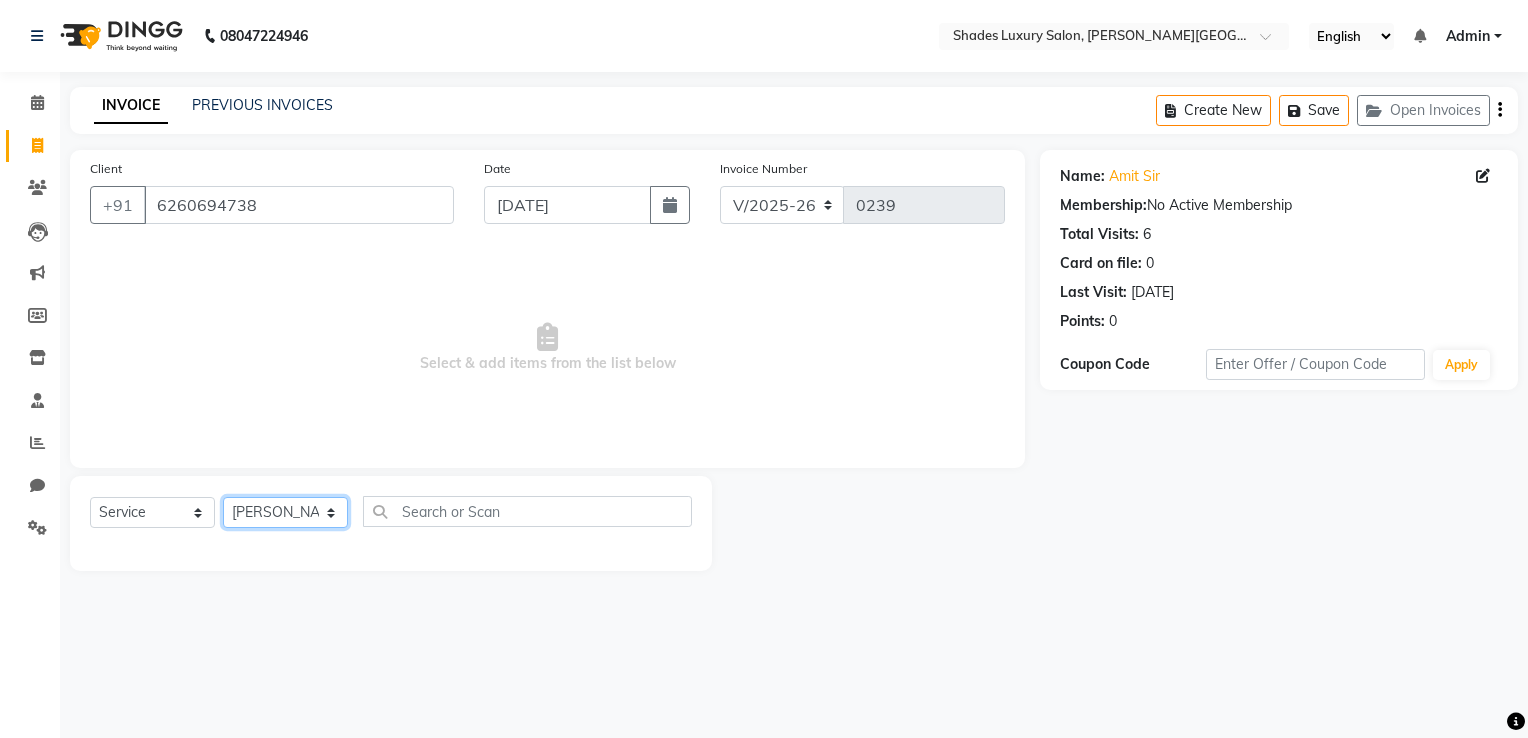 click on "Select Stylist Asha Maam Chandani Mamta Nasim Sir Palak Verma Rashi salman Samar shahbaj" 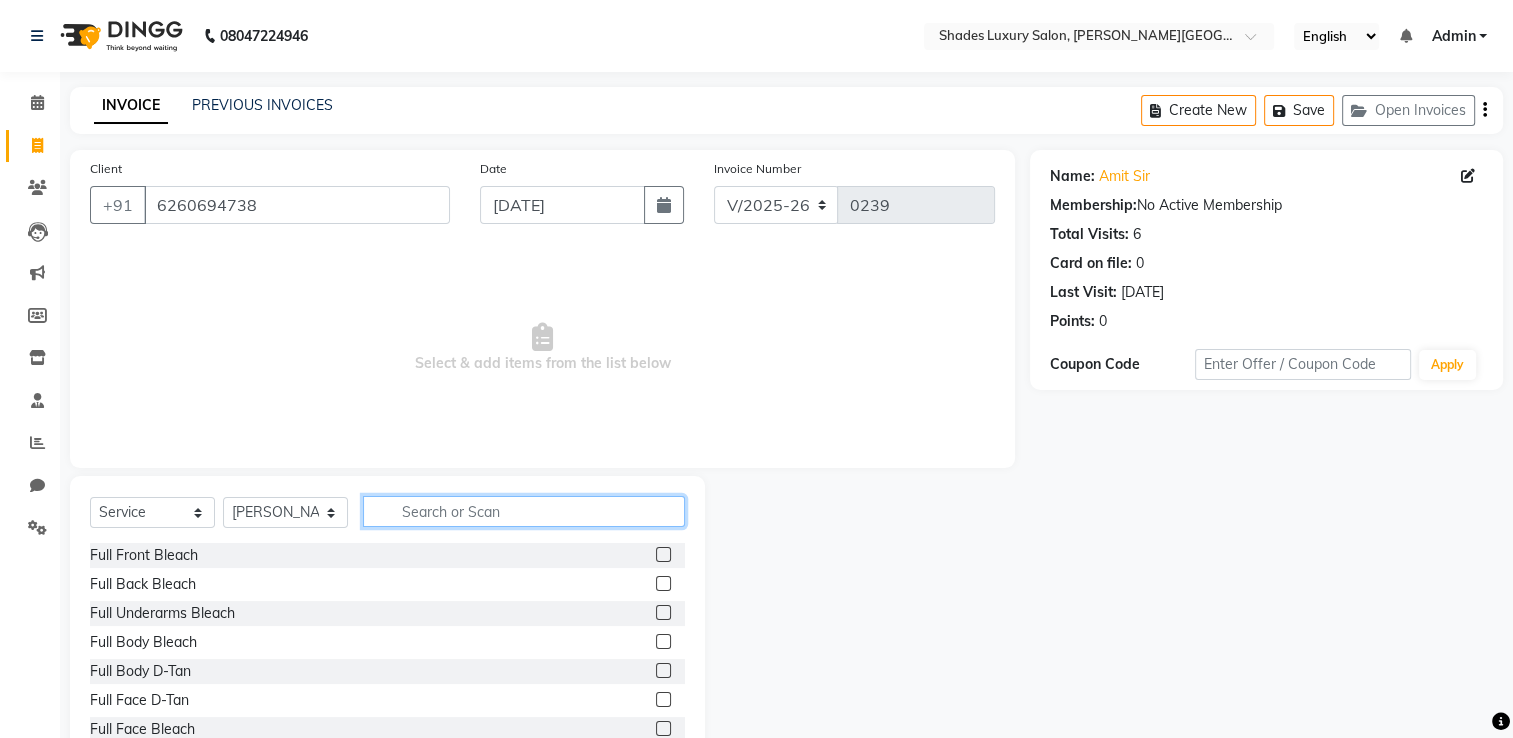click 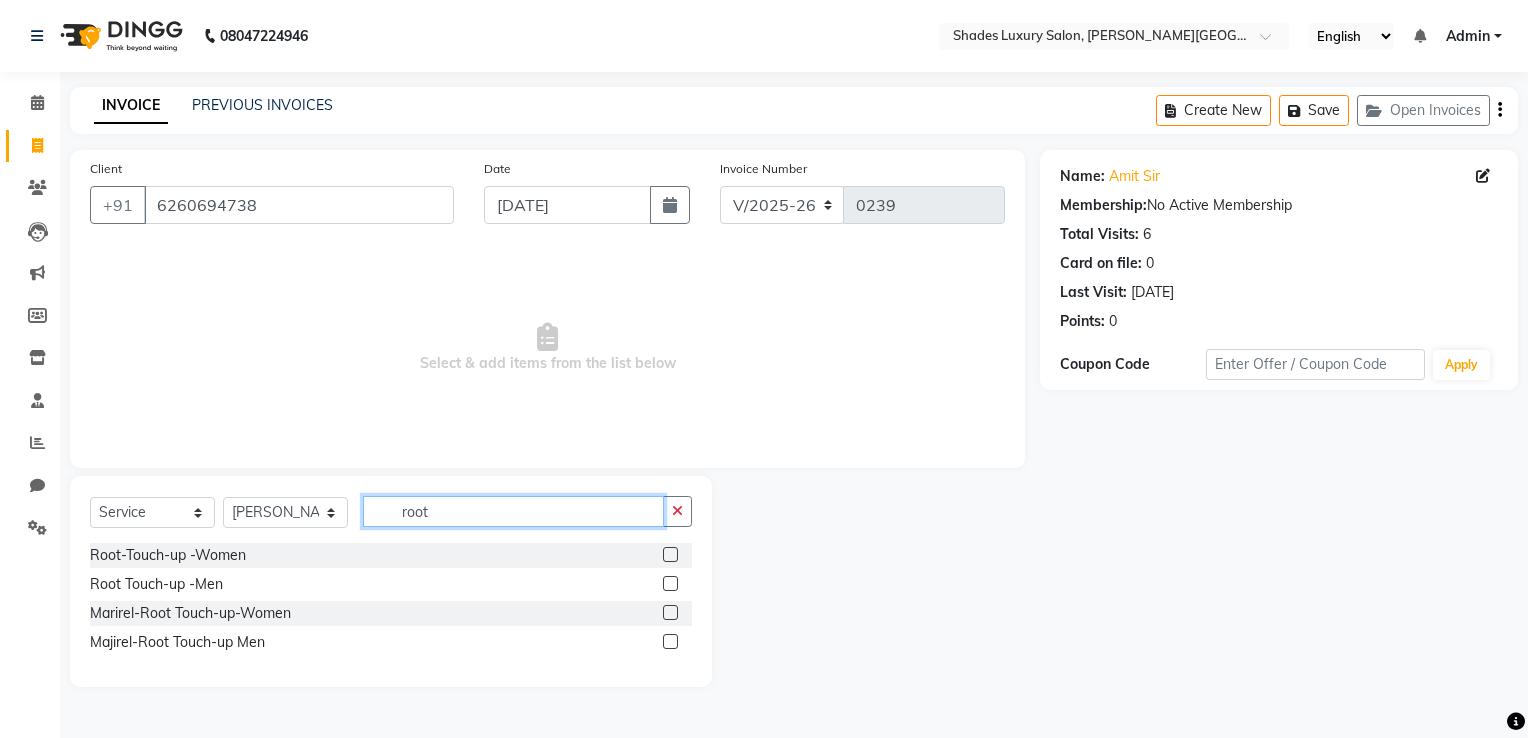 type on "root" 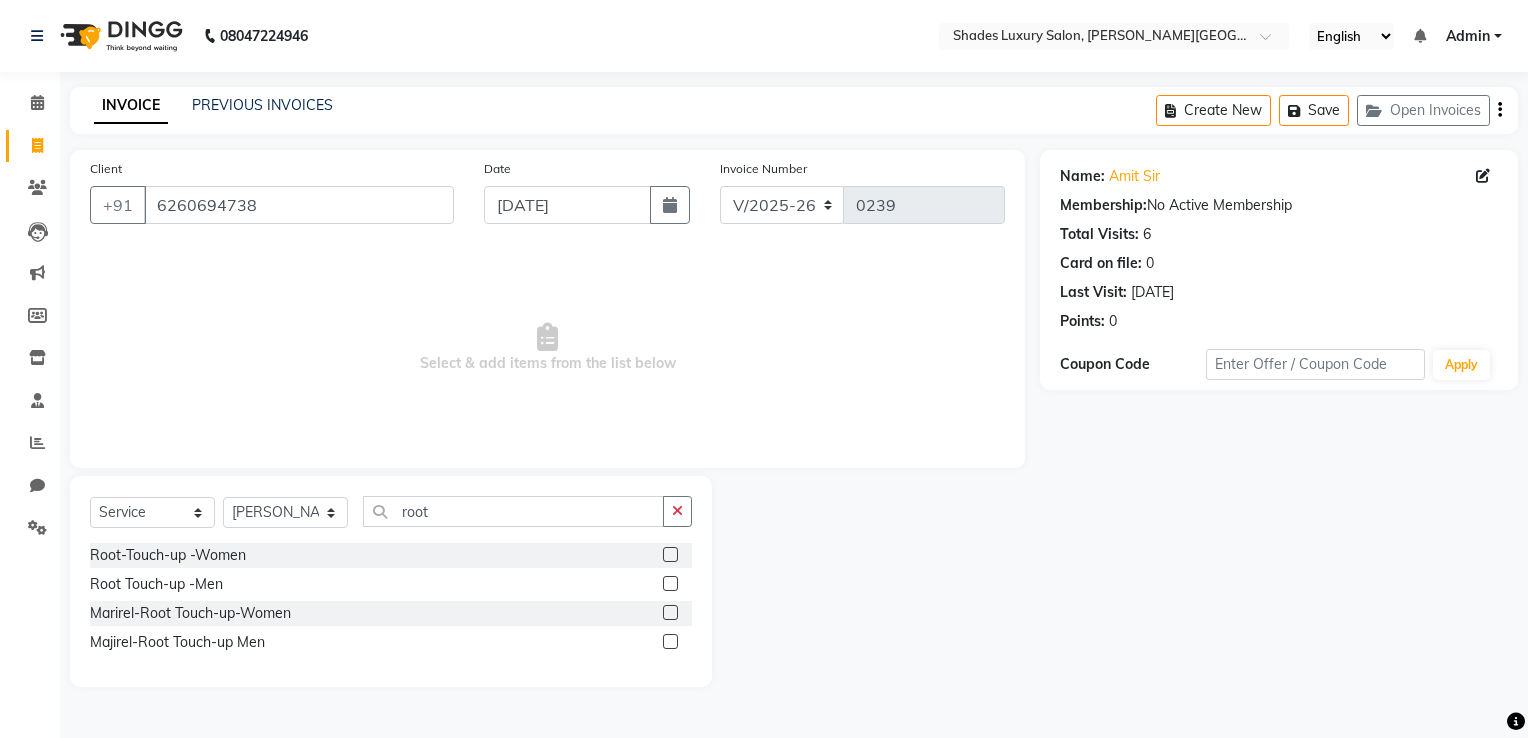 click 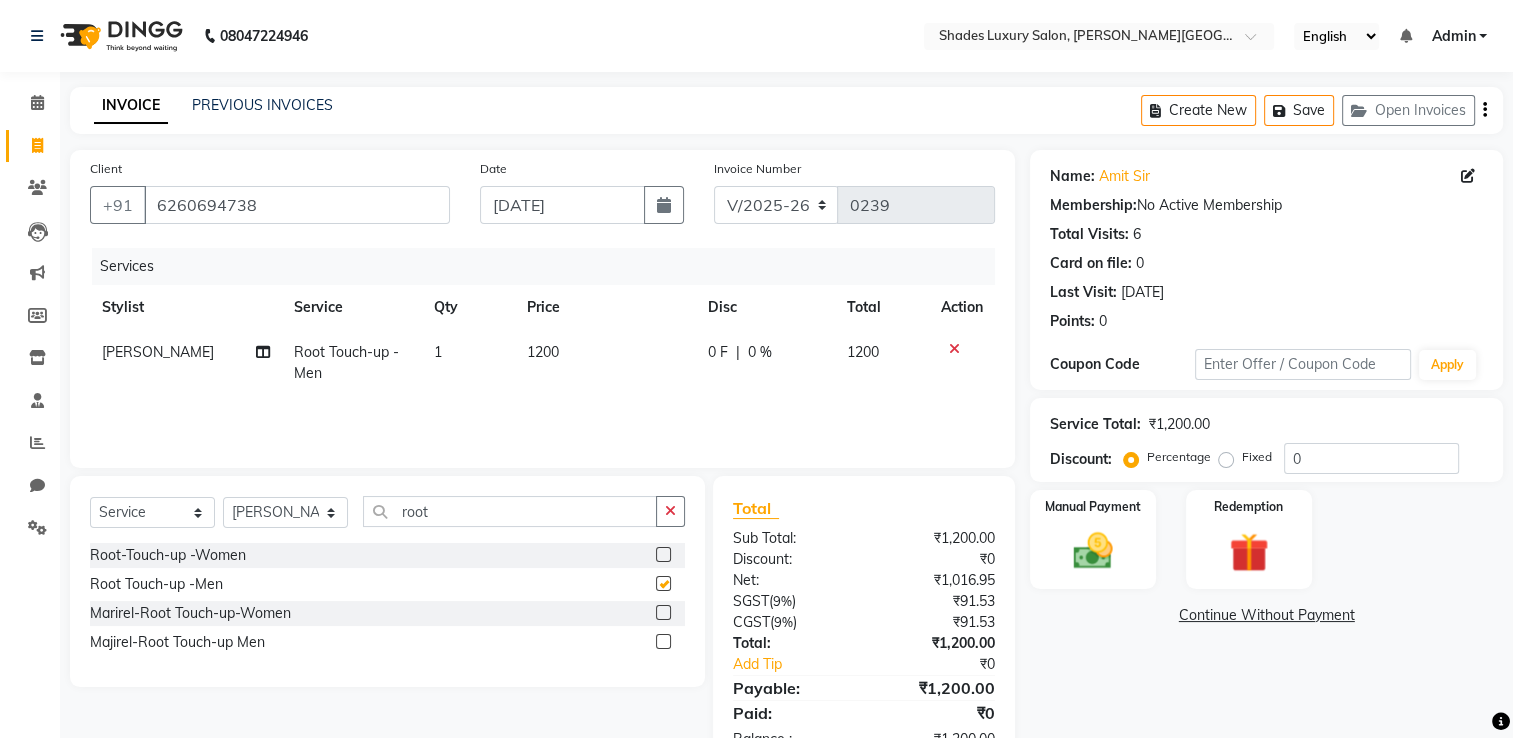 checkbox on "false" 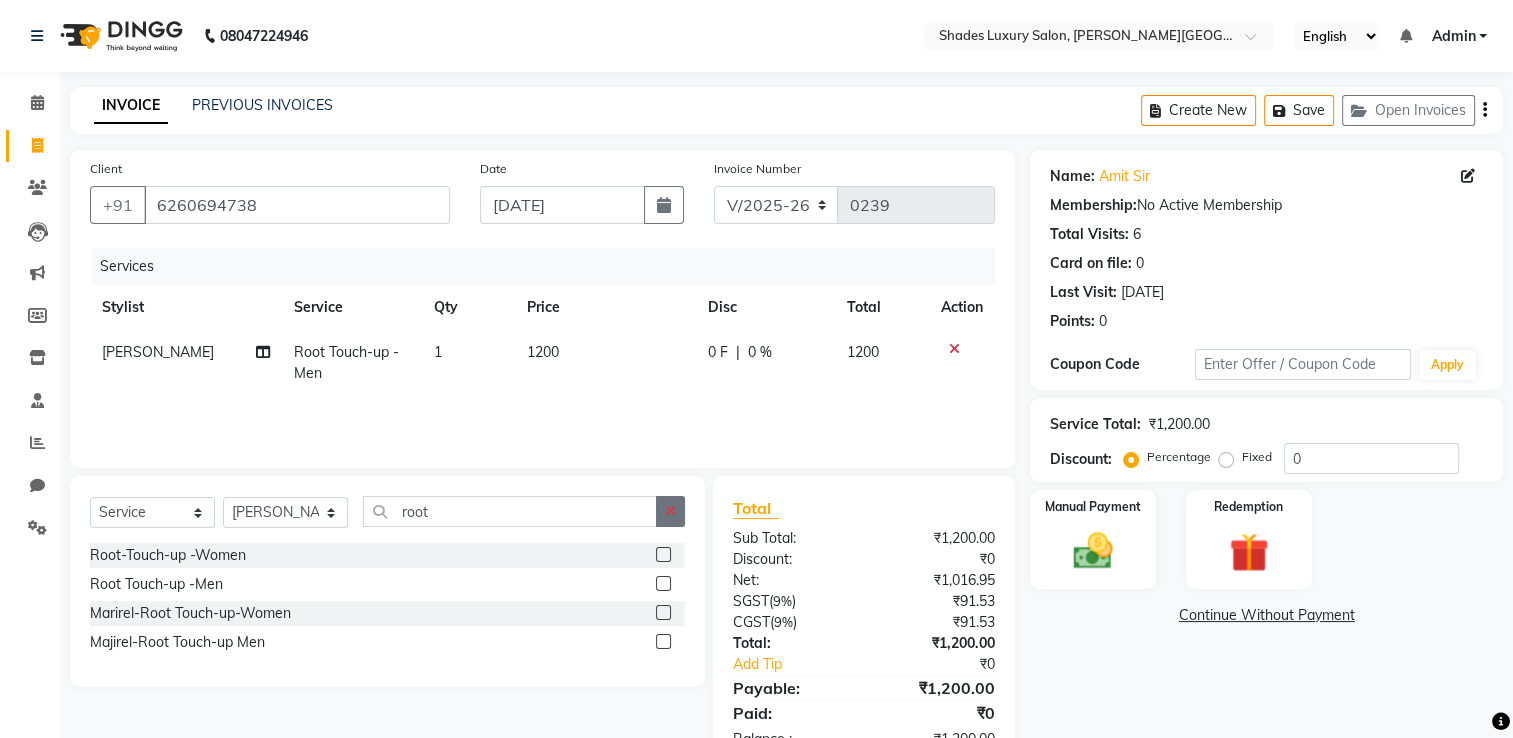 click 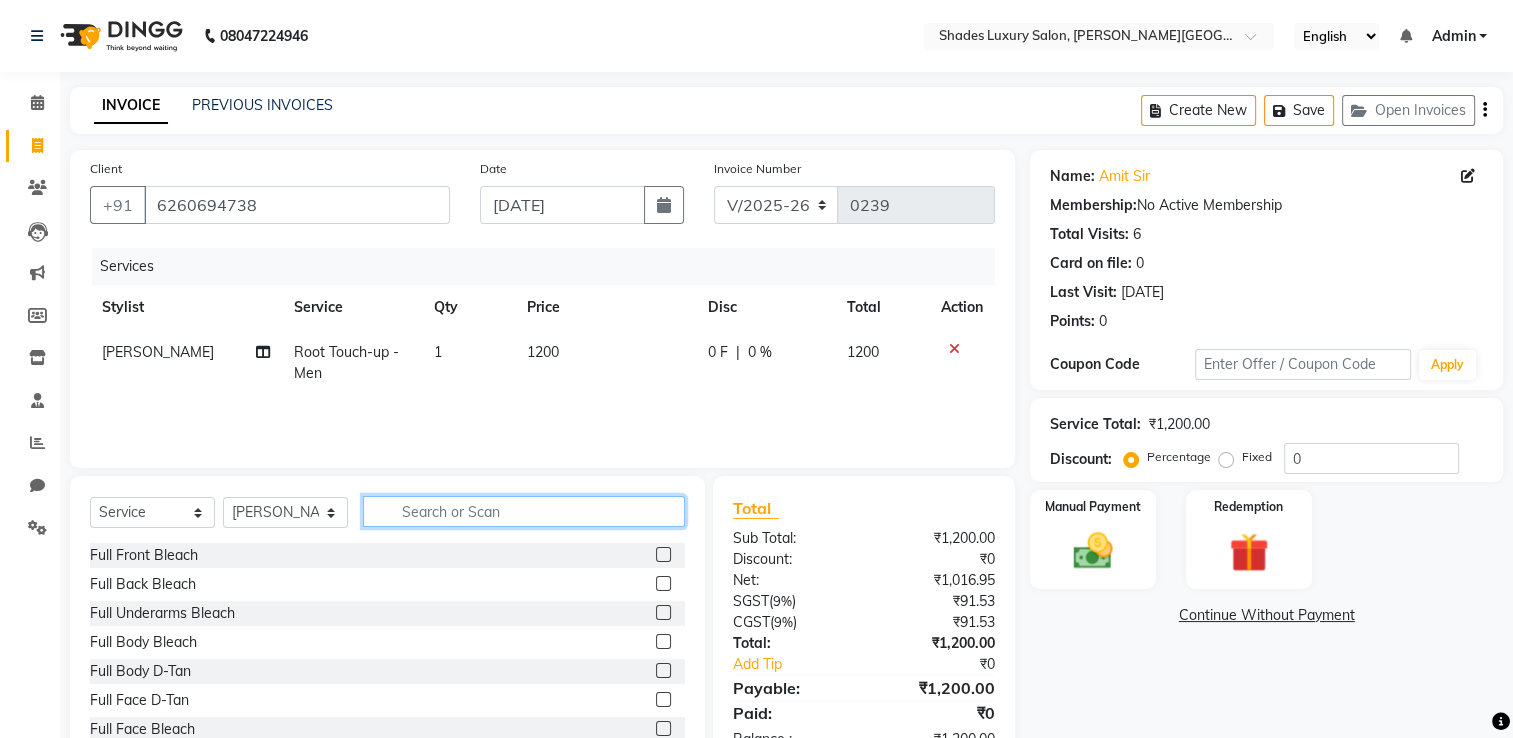 click 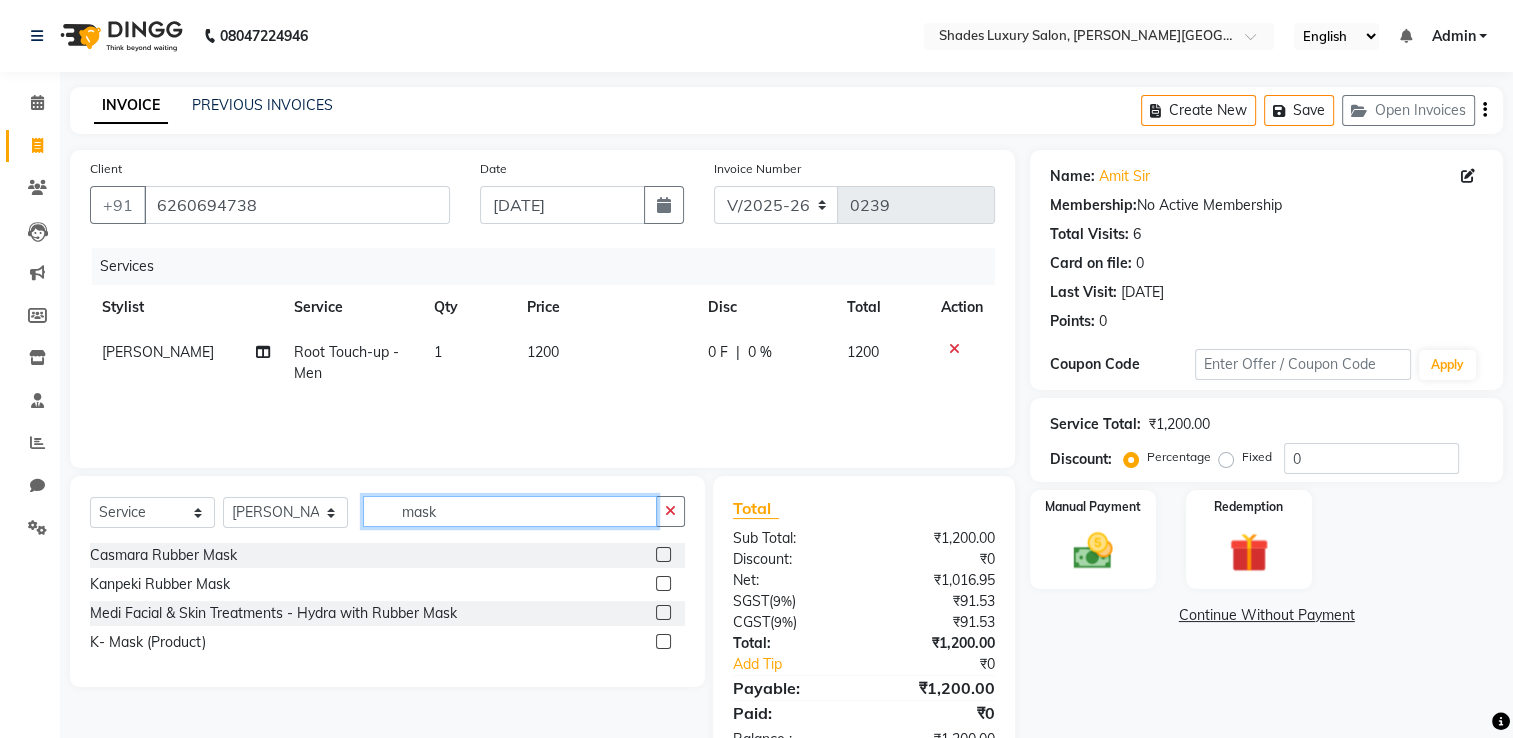 type on "mask" 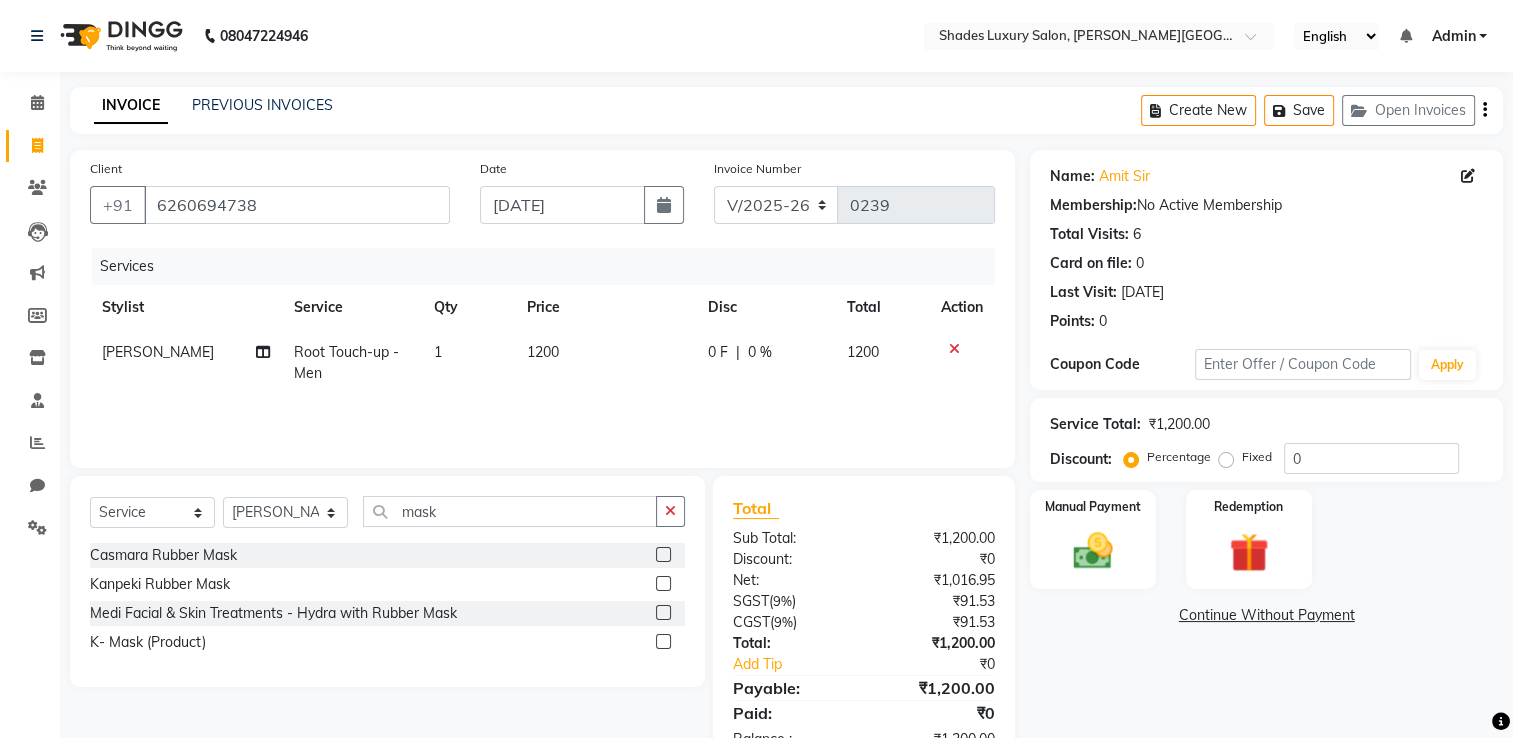 click 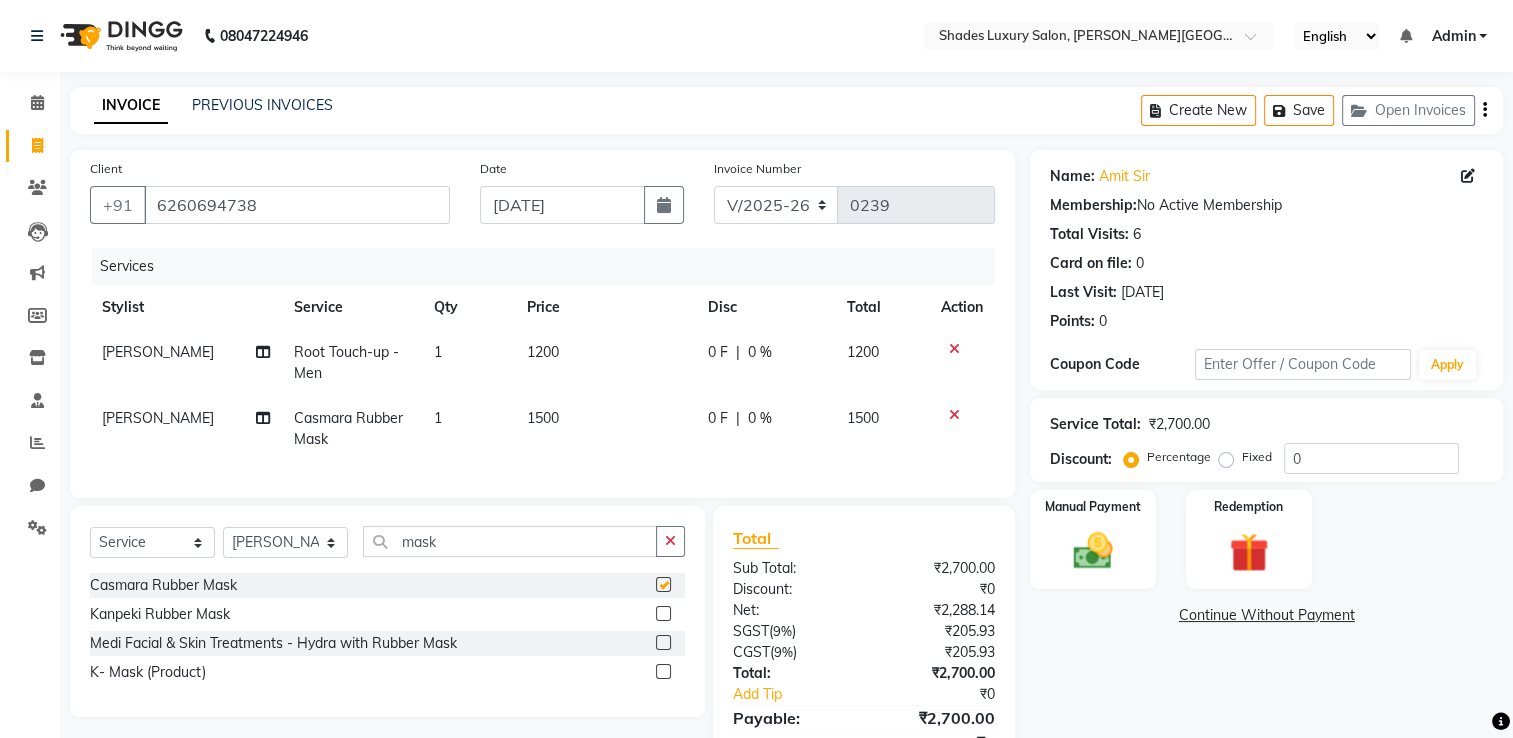 checkbox on "false" 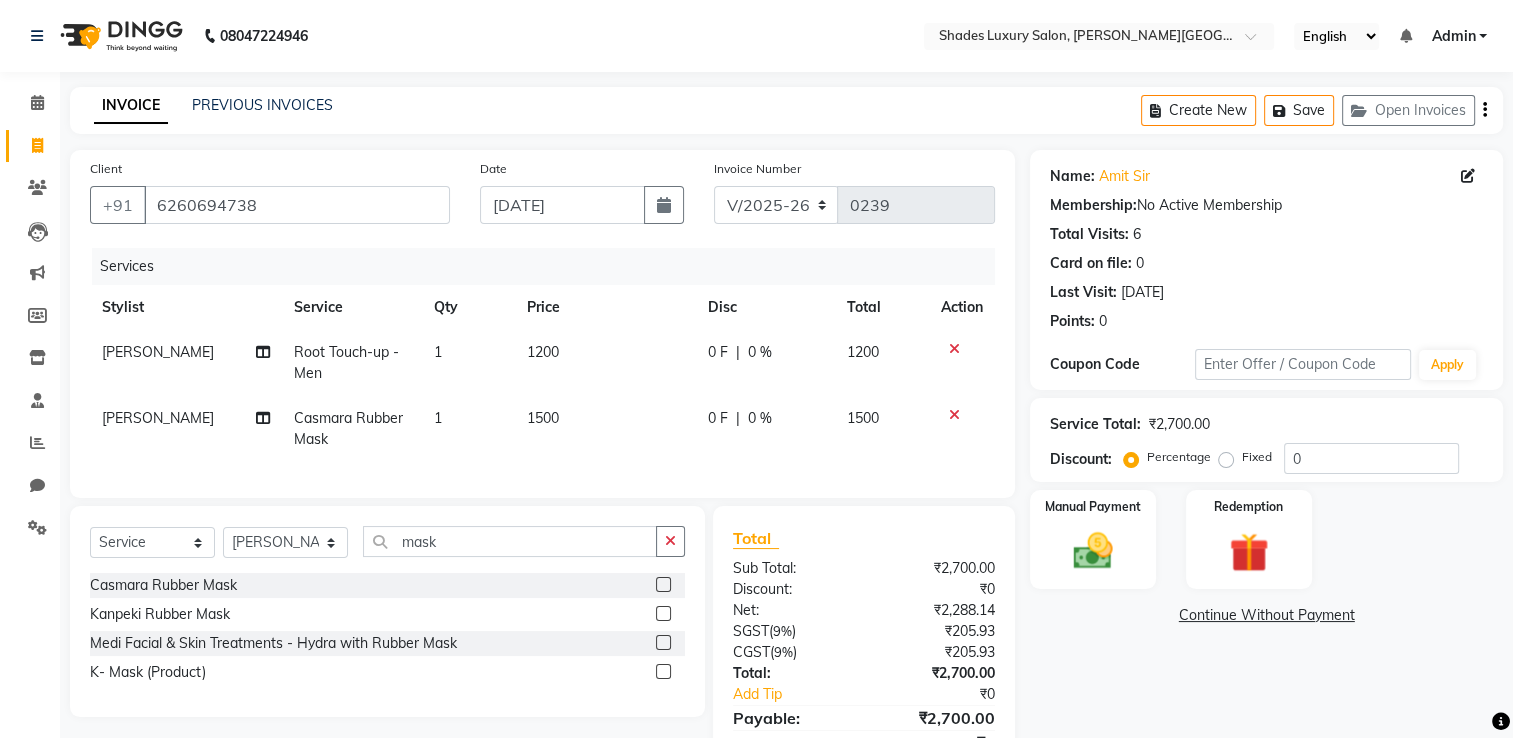 click on "1200" 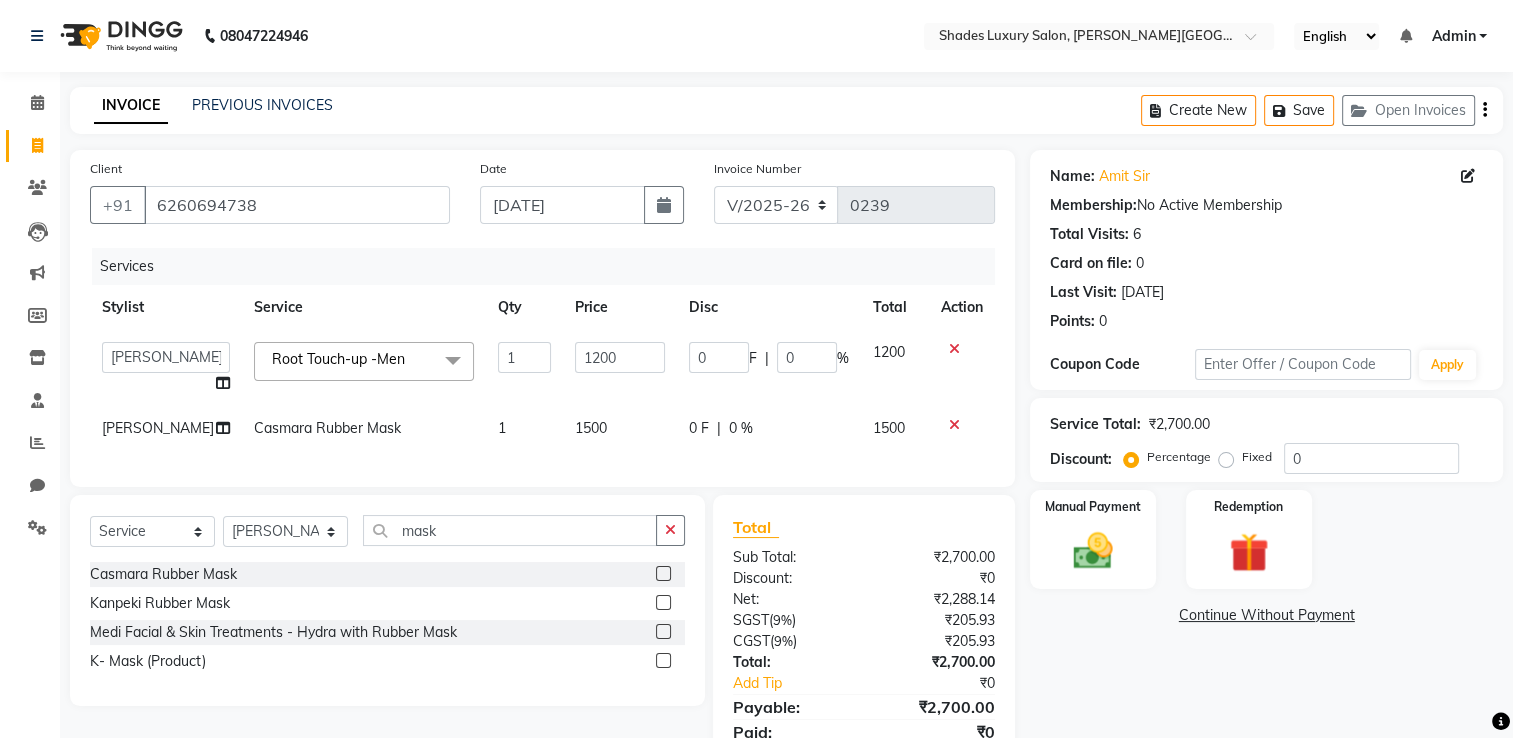 click on "1" 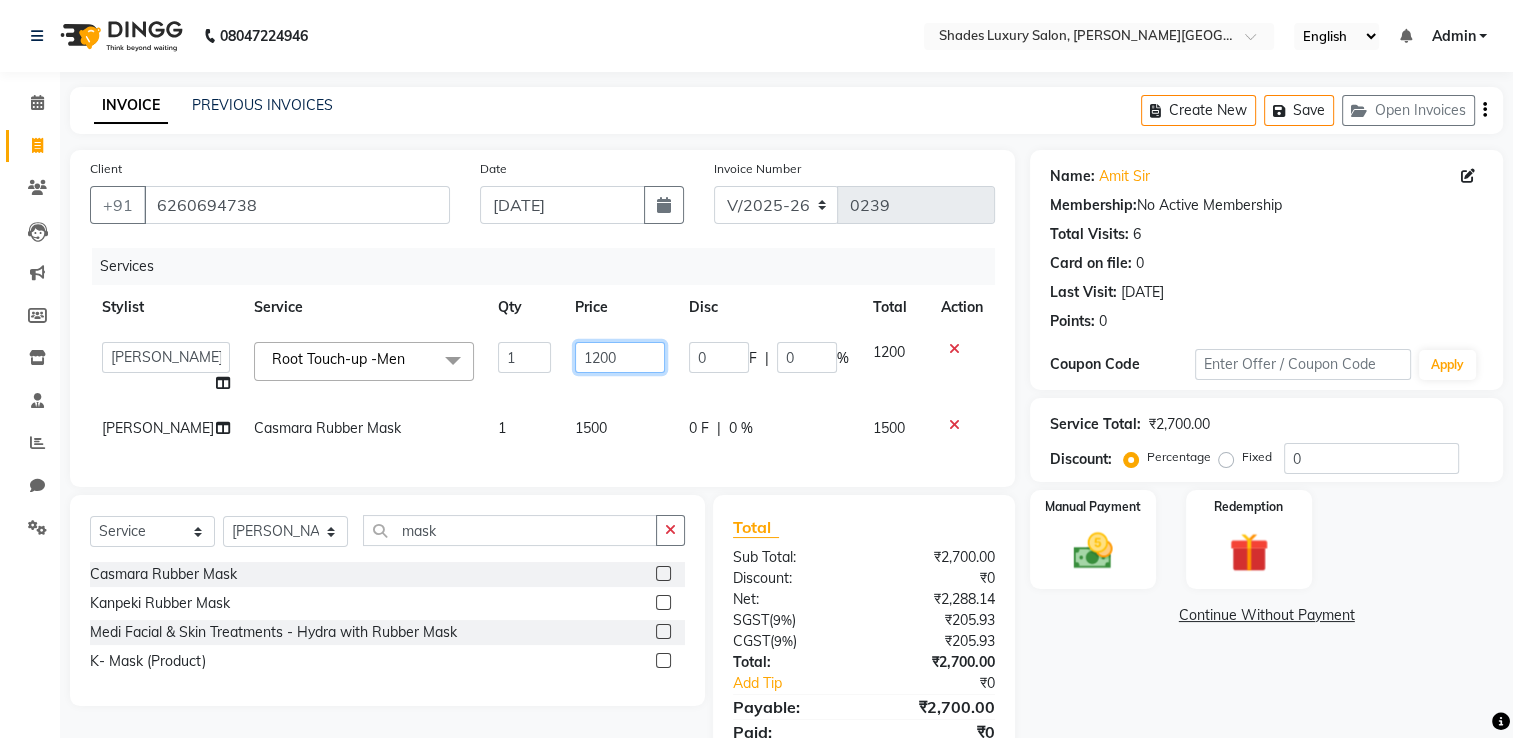 click on "1200" 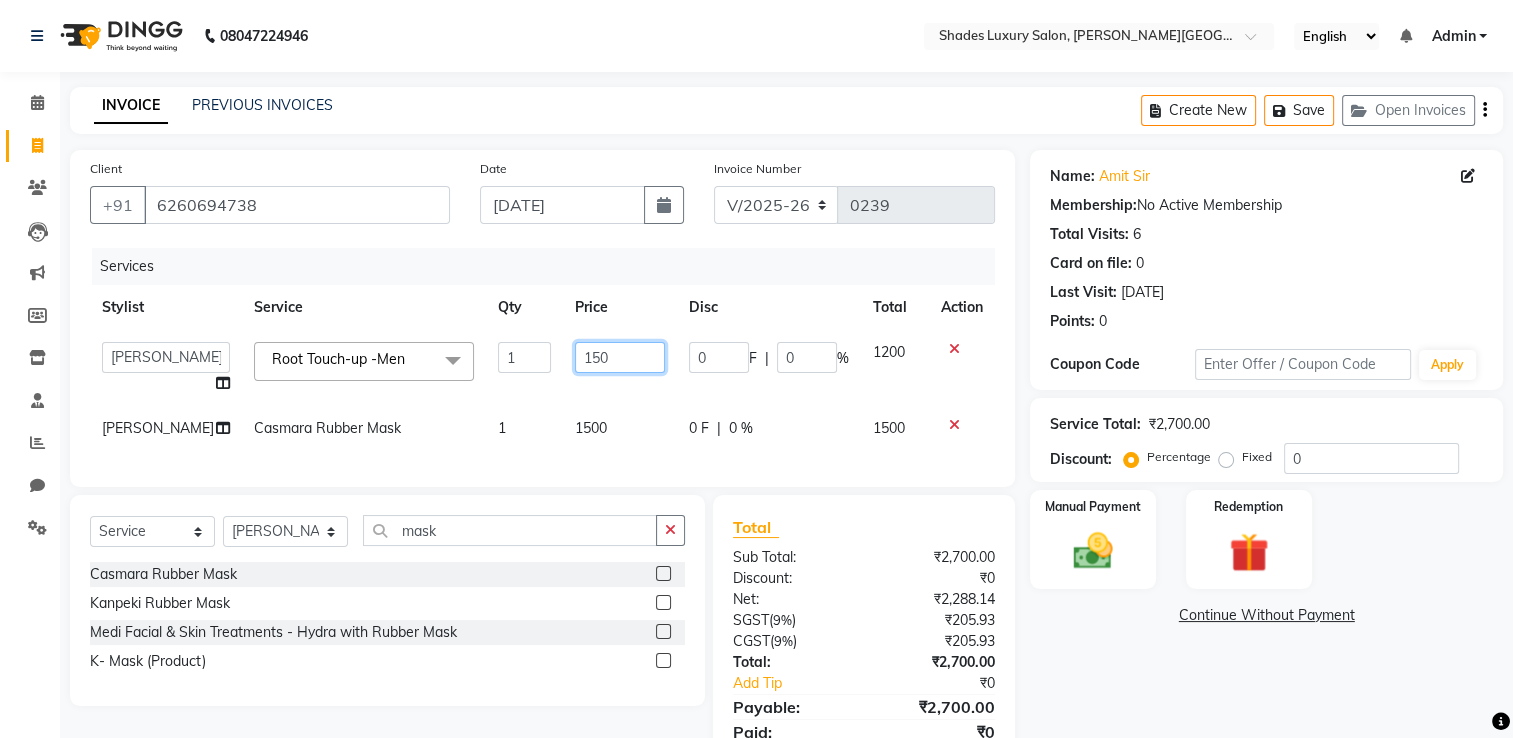 type on "1500" 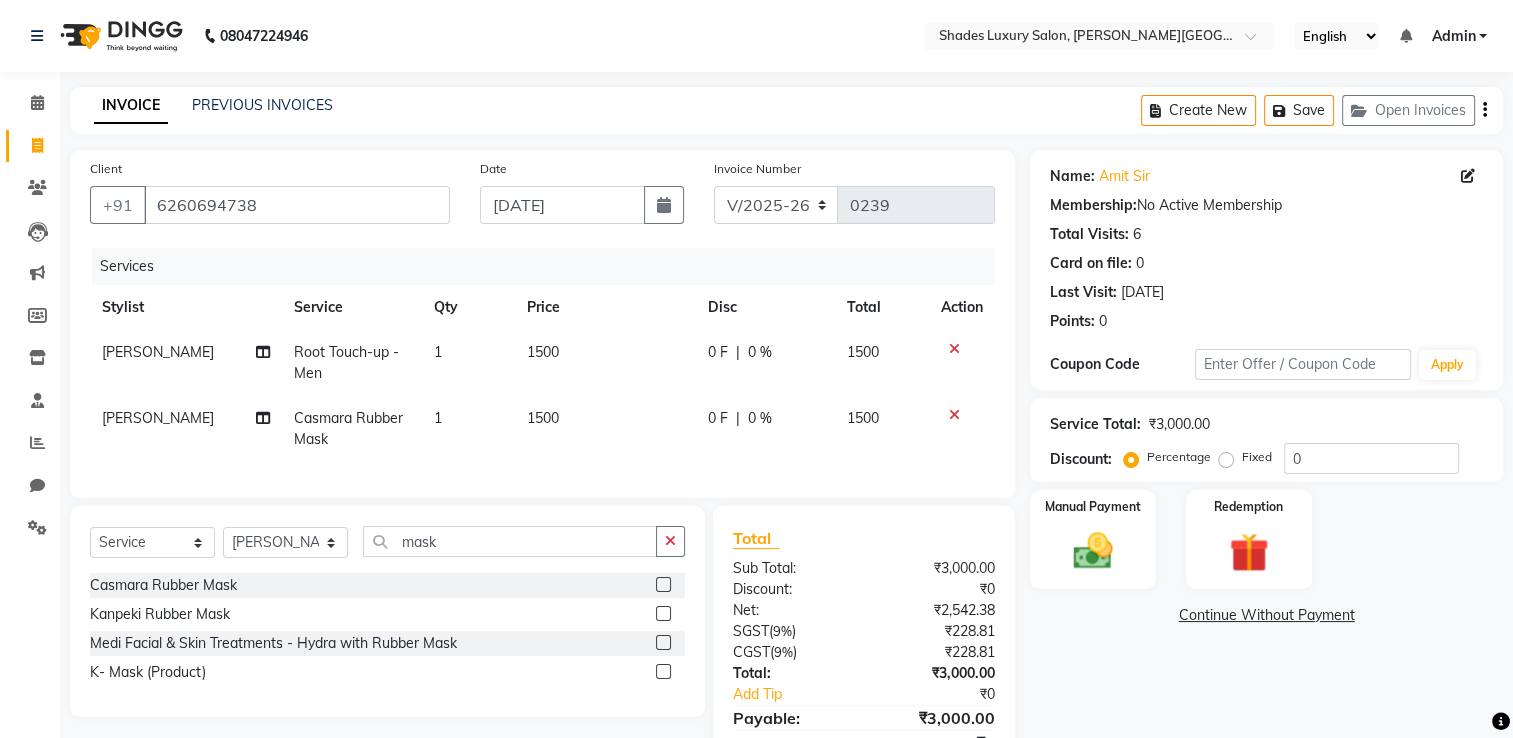 click on "1500" 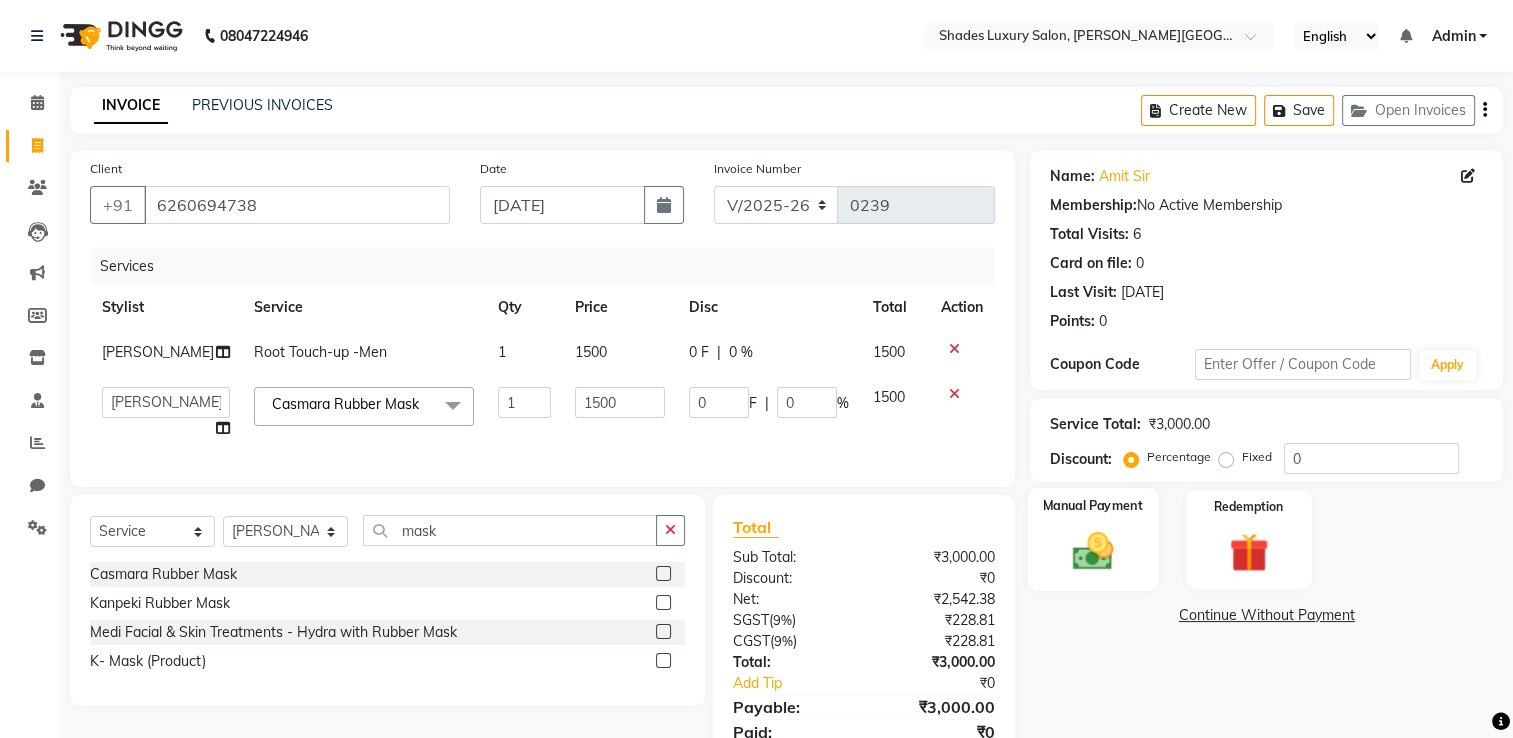 click on "Manual Payment" 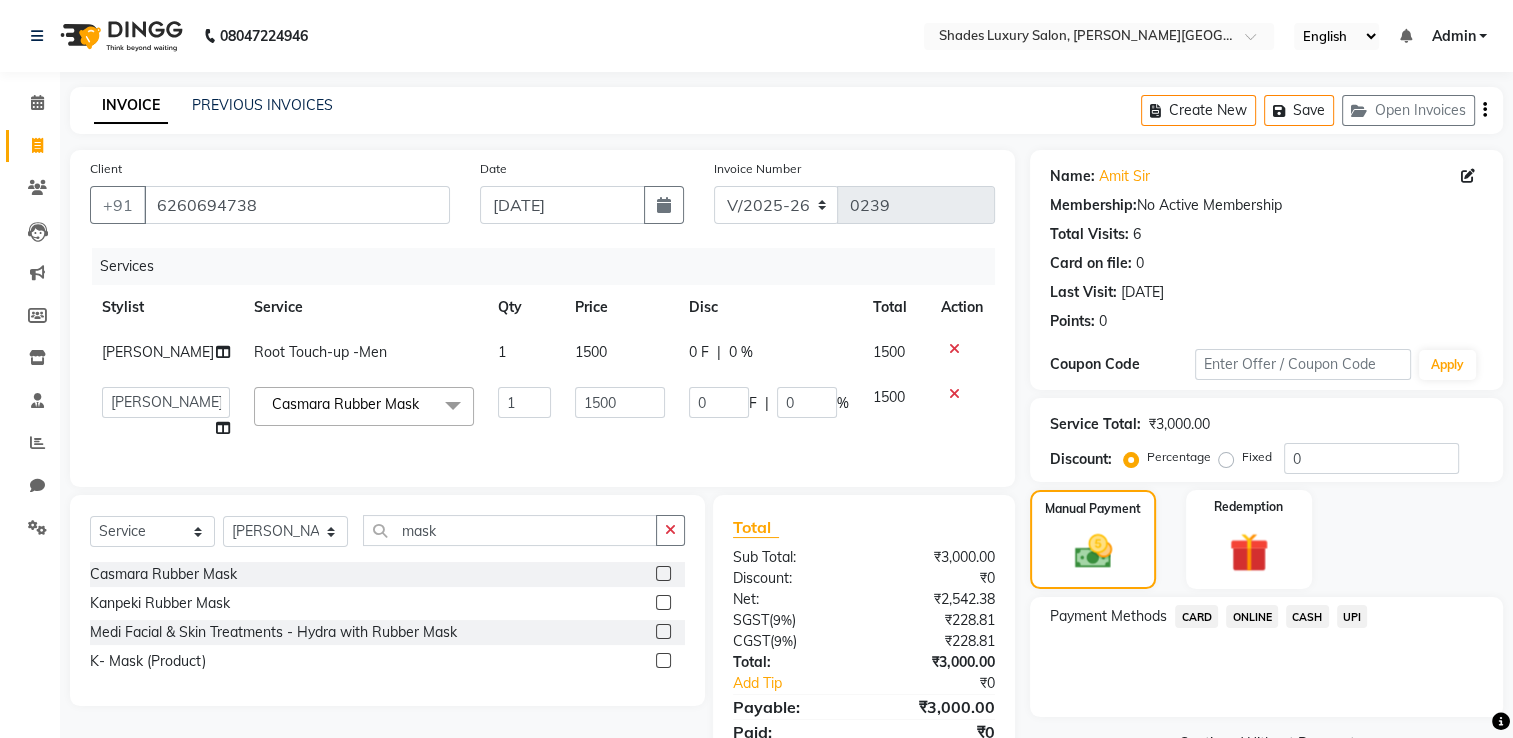 click on "CASH" 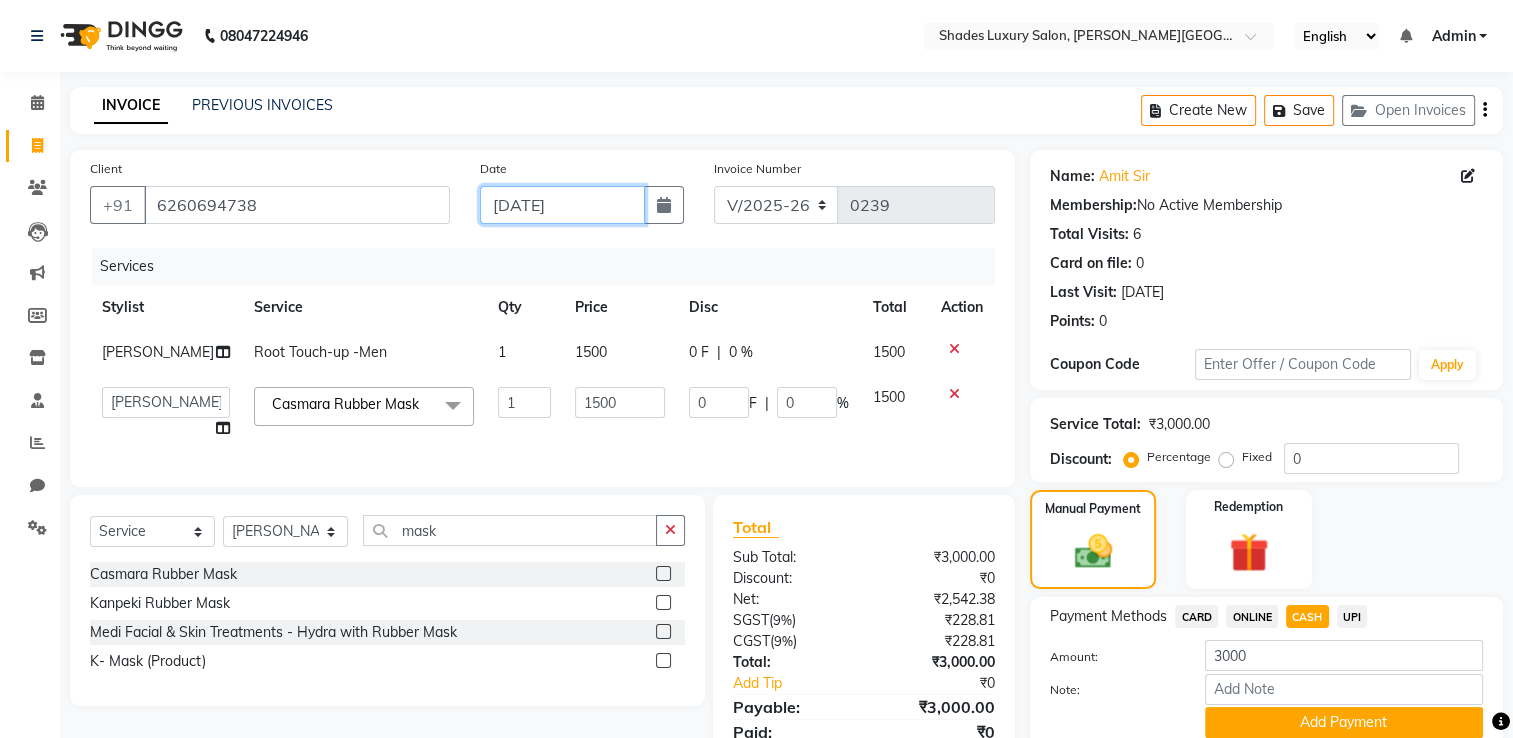 click on "[DATE]" 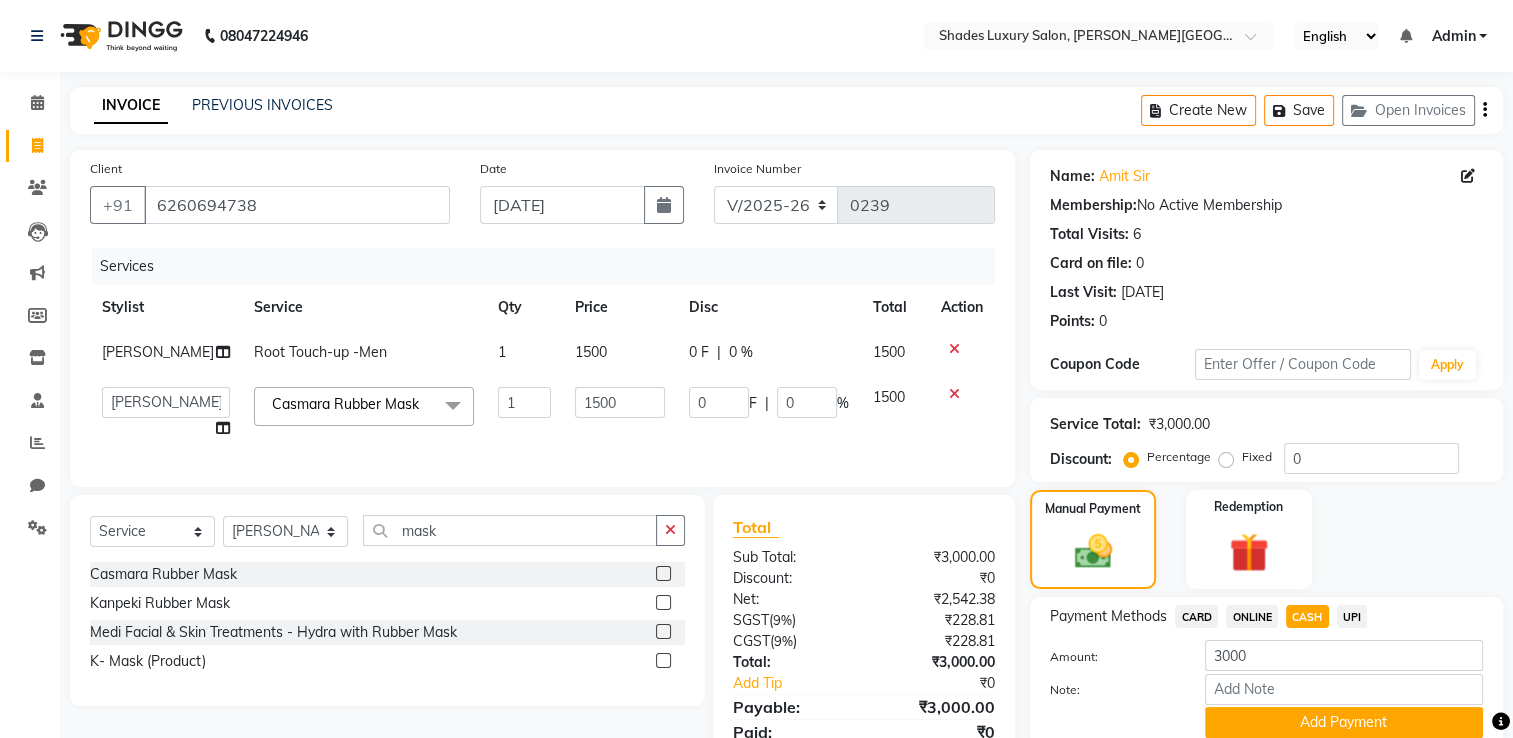 select on "7" 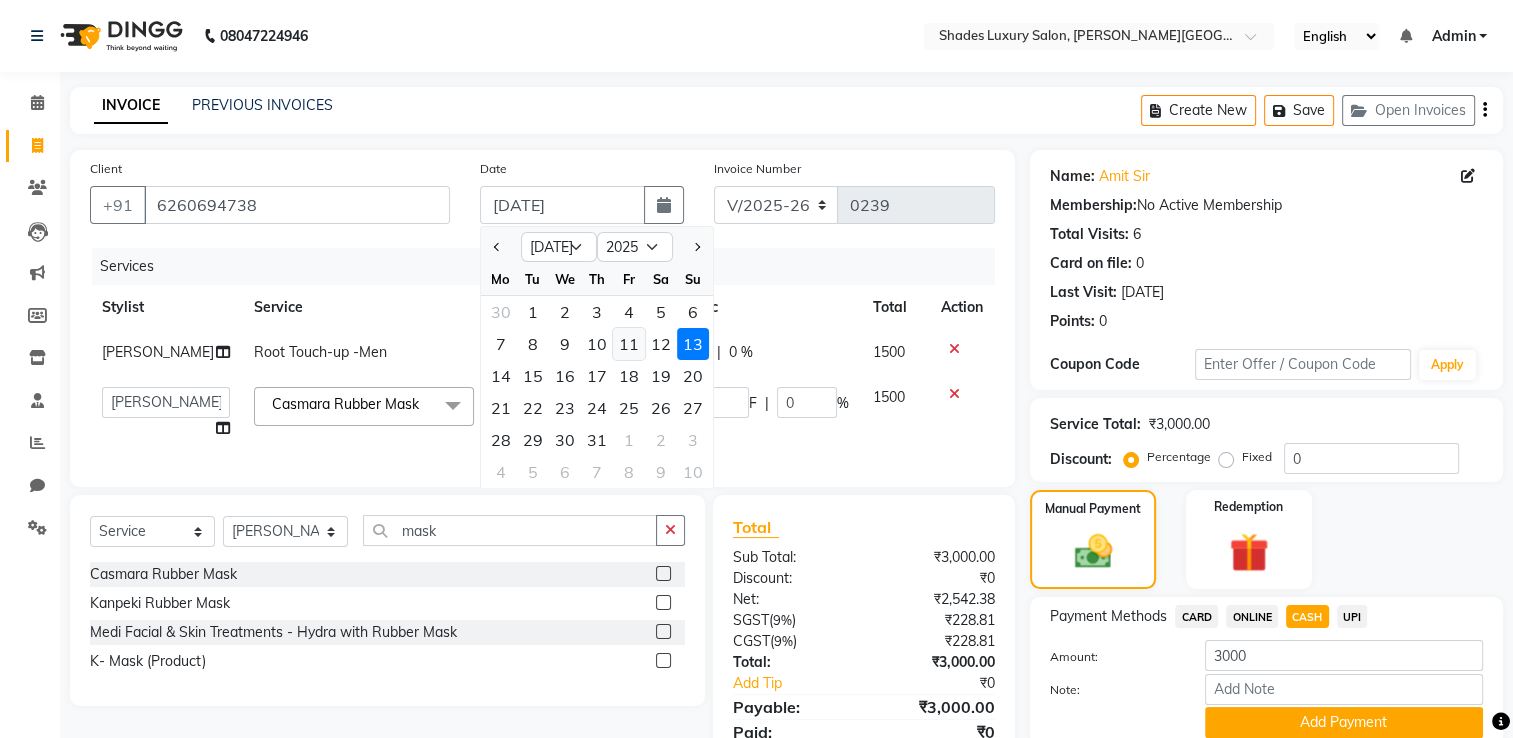 click on "11" 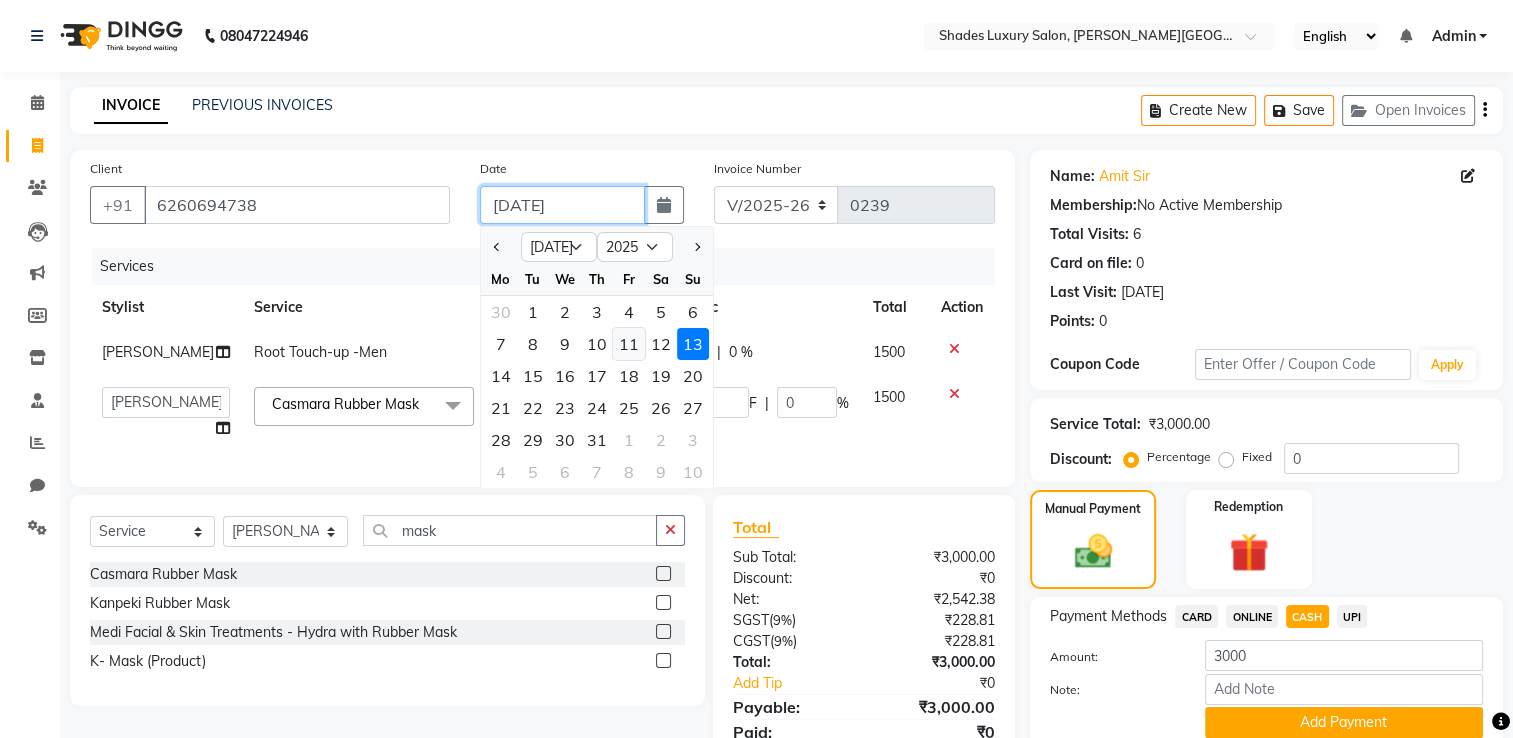 type on "11-07-2025" 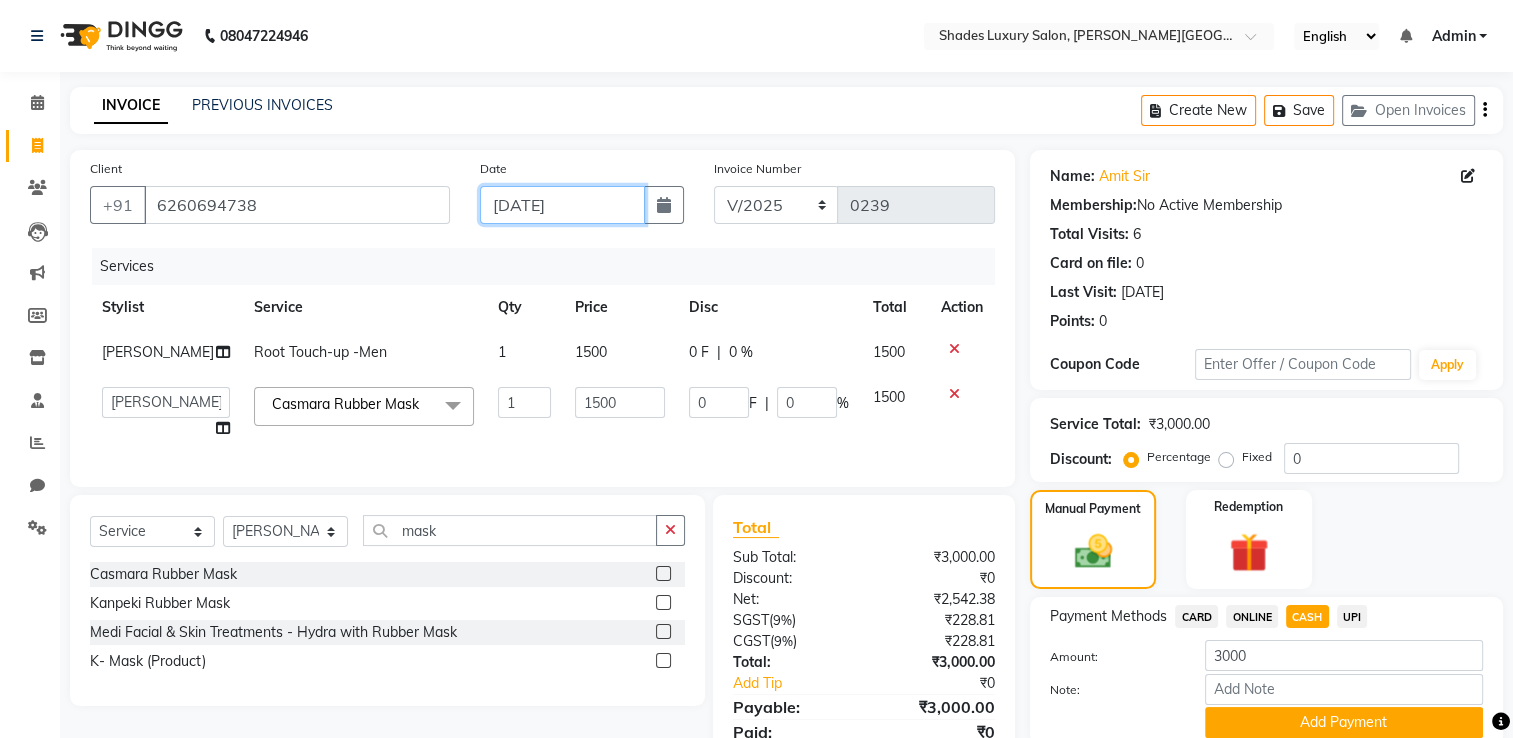 scroll, scrollTop: 96, scrollLeft: 0, axis: vertical 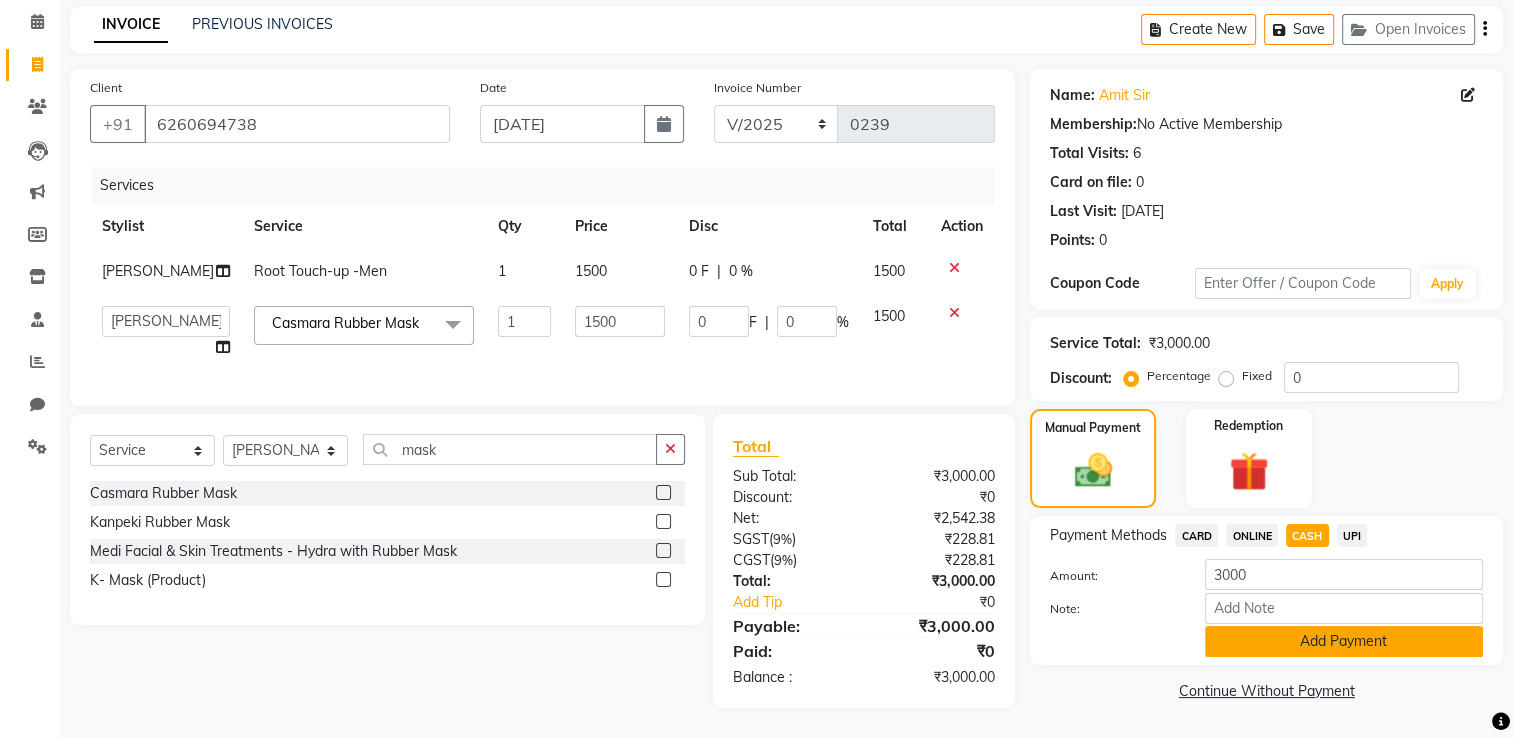 click on "Add Payment" 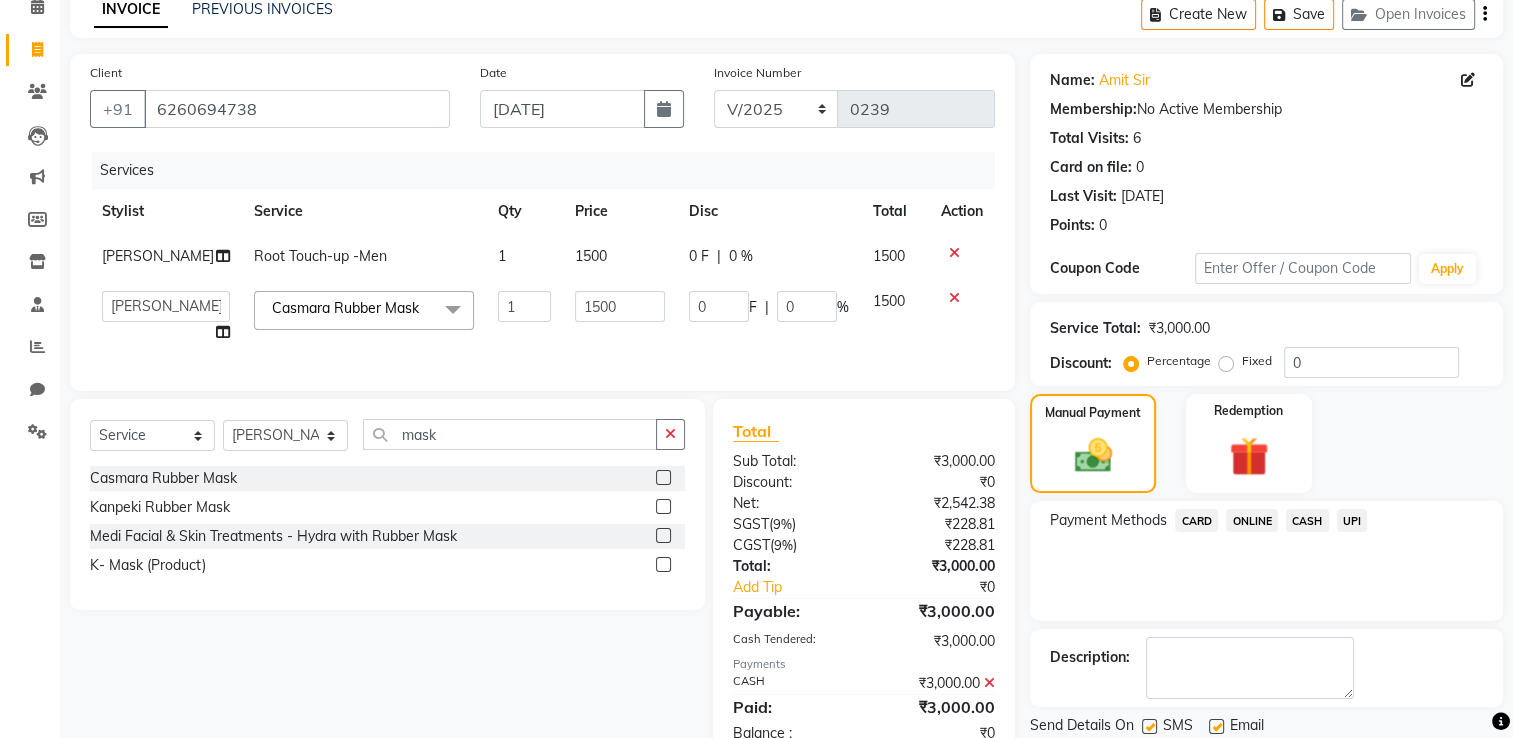 scroll, scrollTop: 167, scrollLeft: 0, axis: vertical 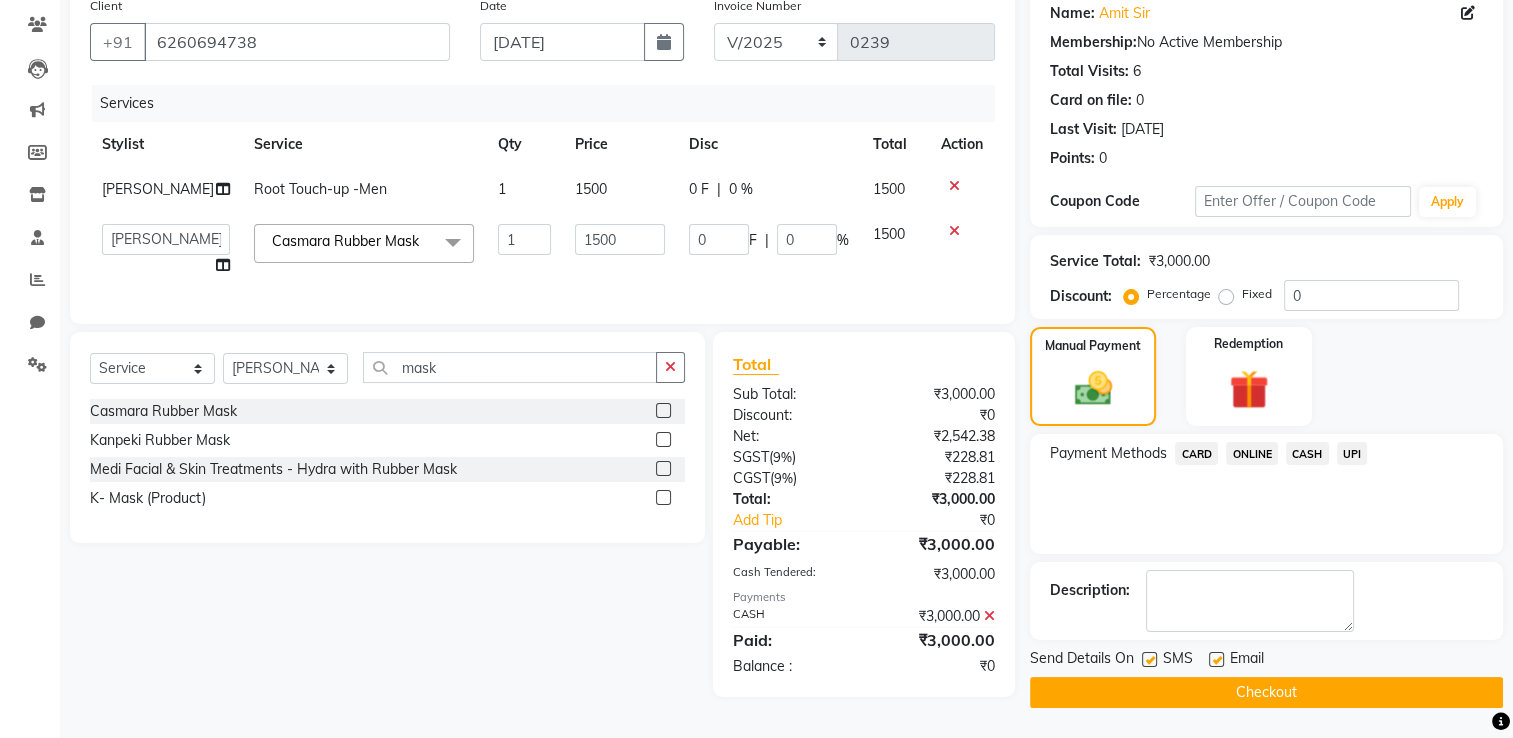 click on "Checkout" 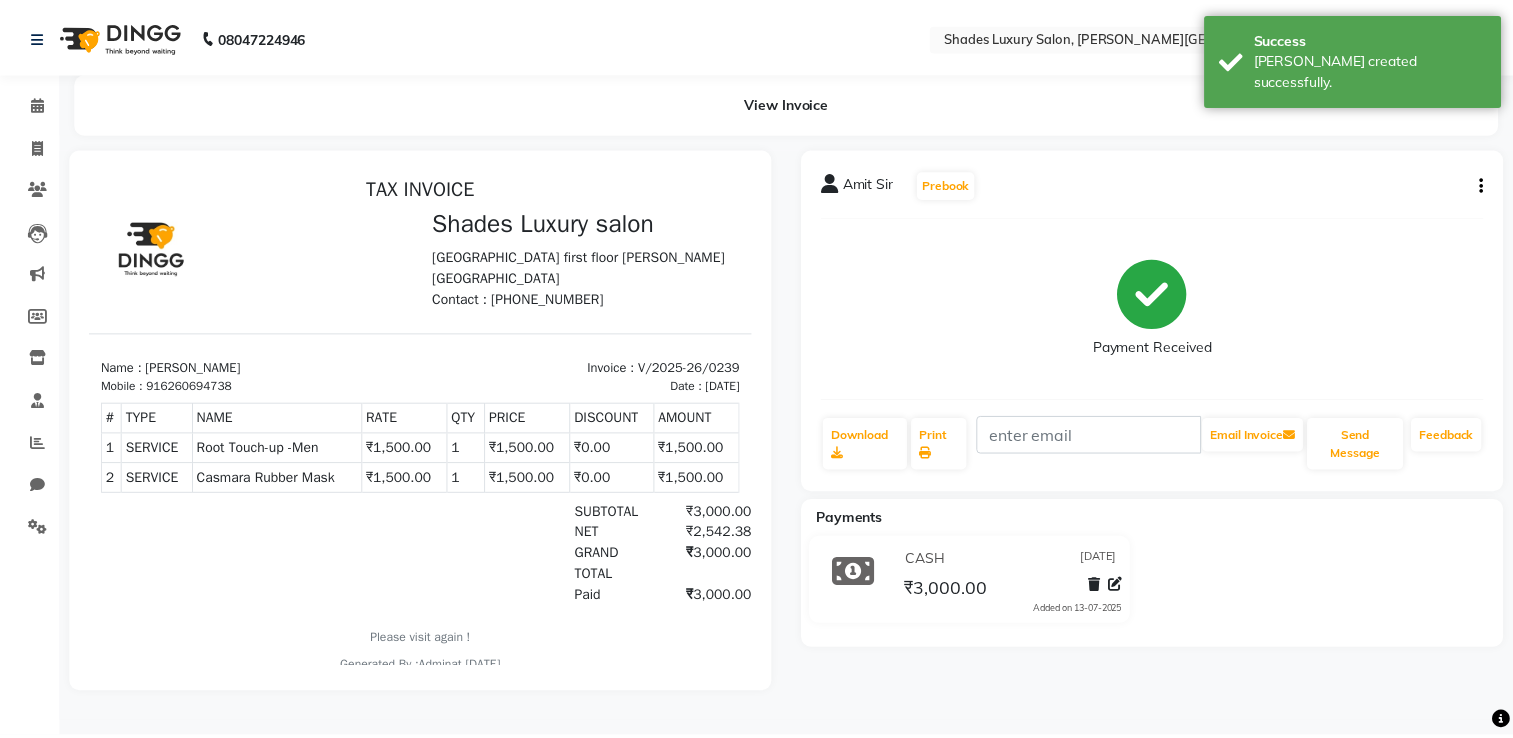 scroll, scrollTop: 0, scrollLeft: 0, axis: both 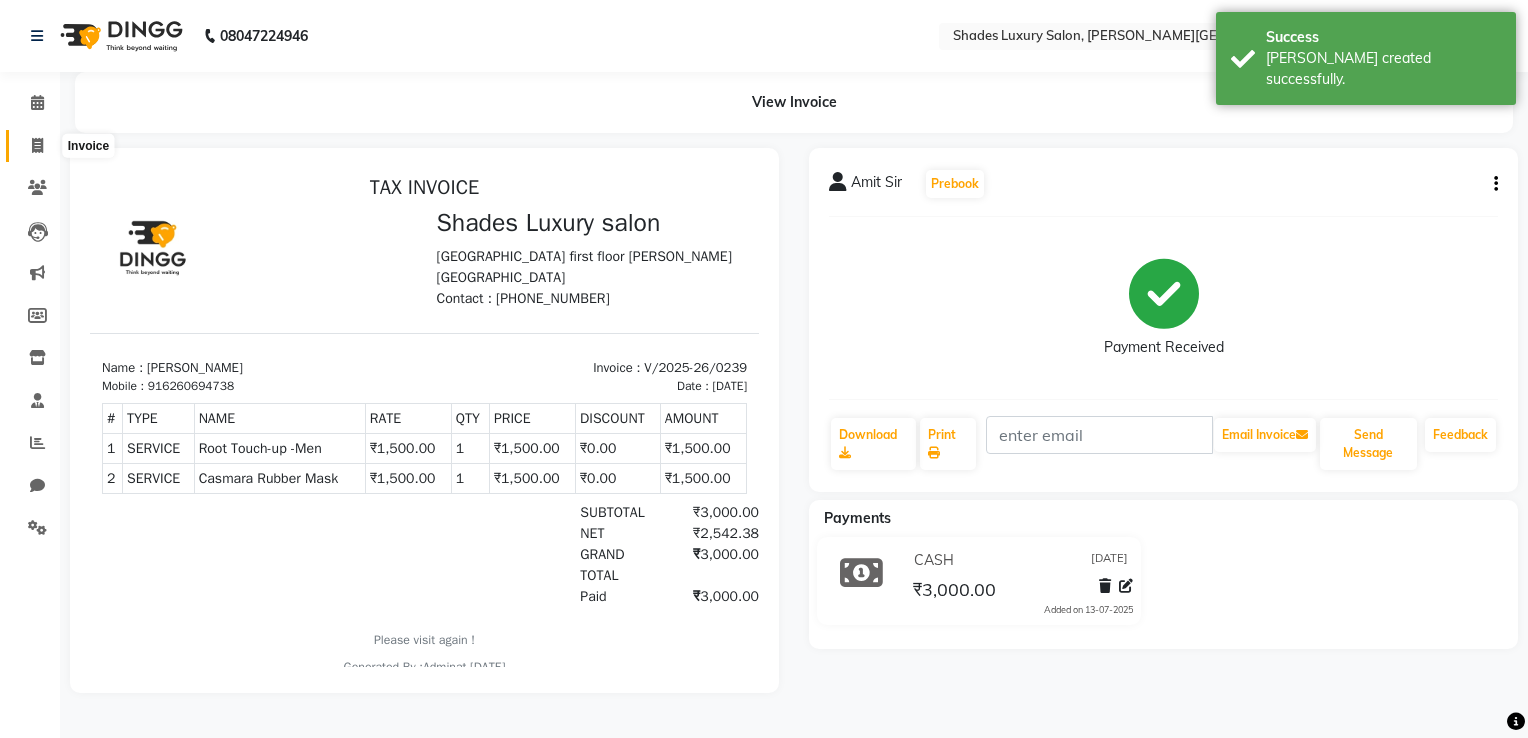 click 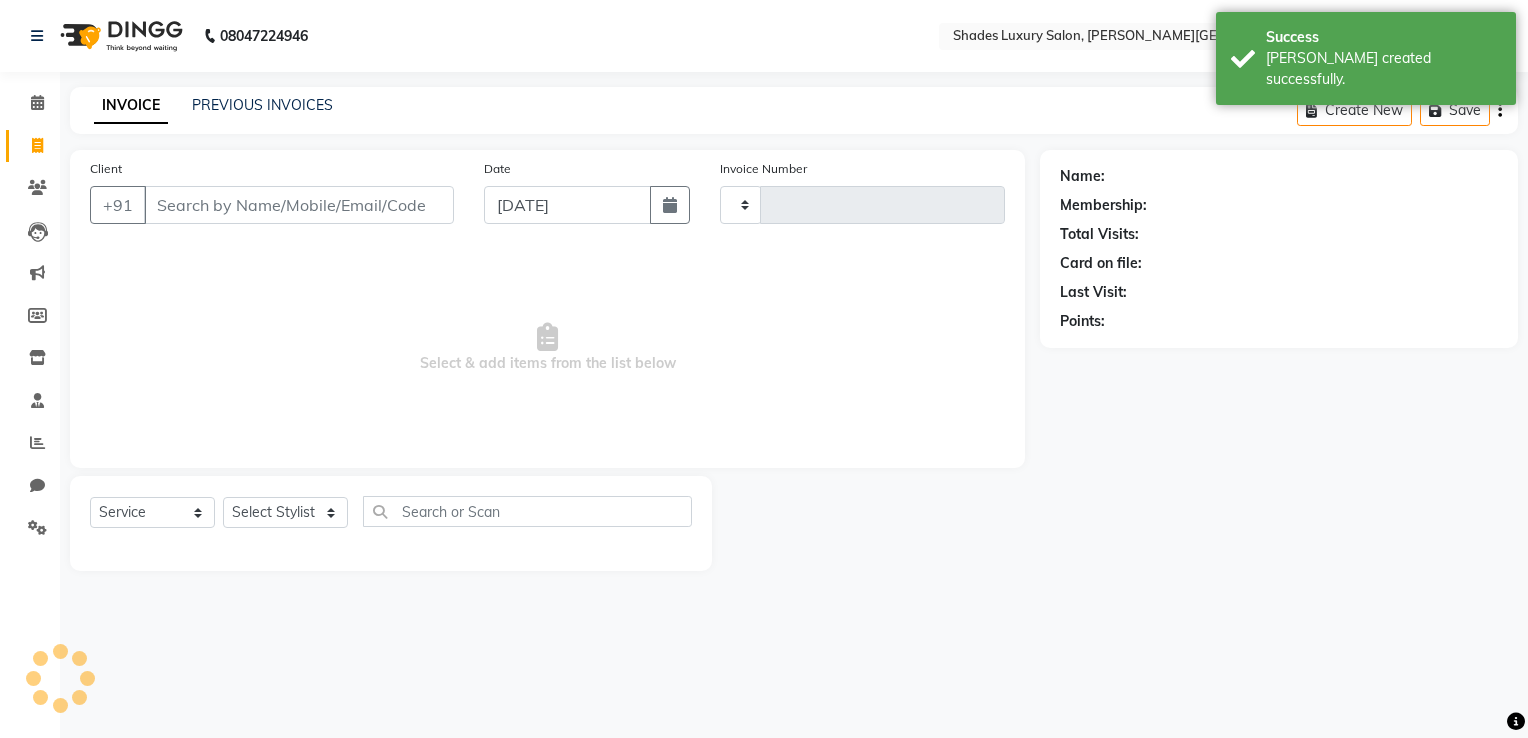 type on "0240" 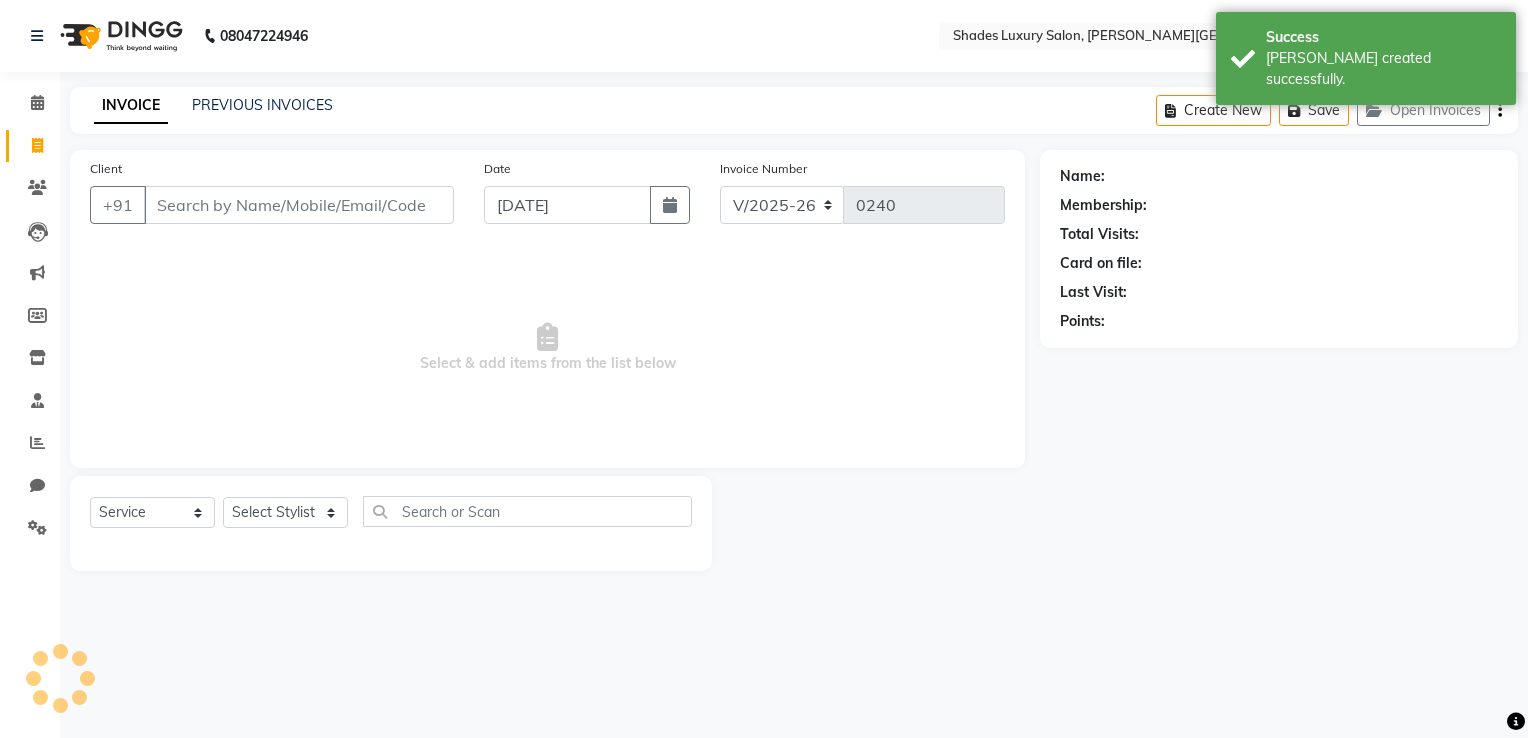 click on "Client" at bounding box center [299, 205] 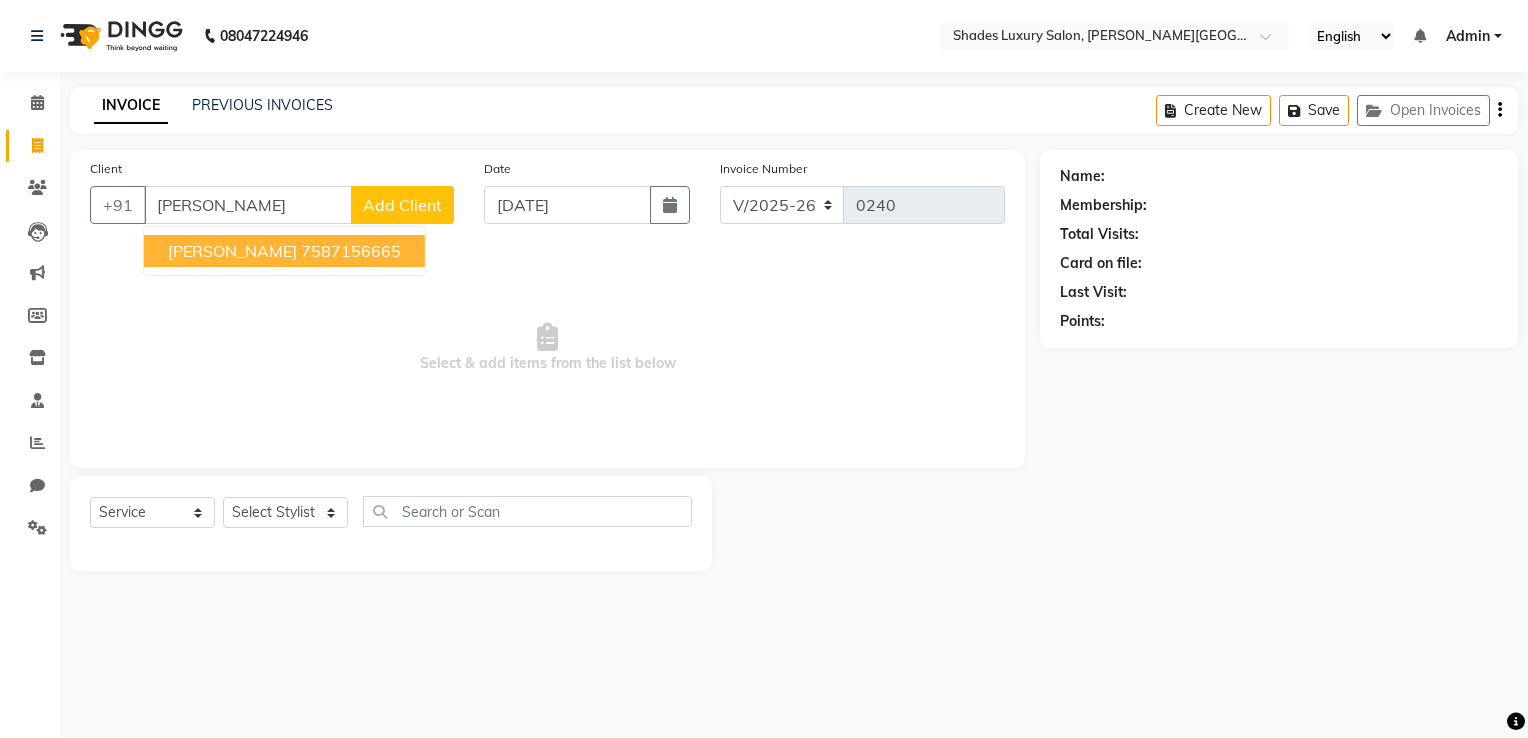 click on "Sushila Goyal  7587156665" at bounding box center (284, 251) 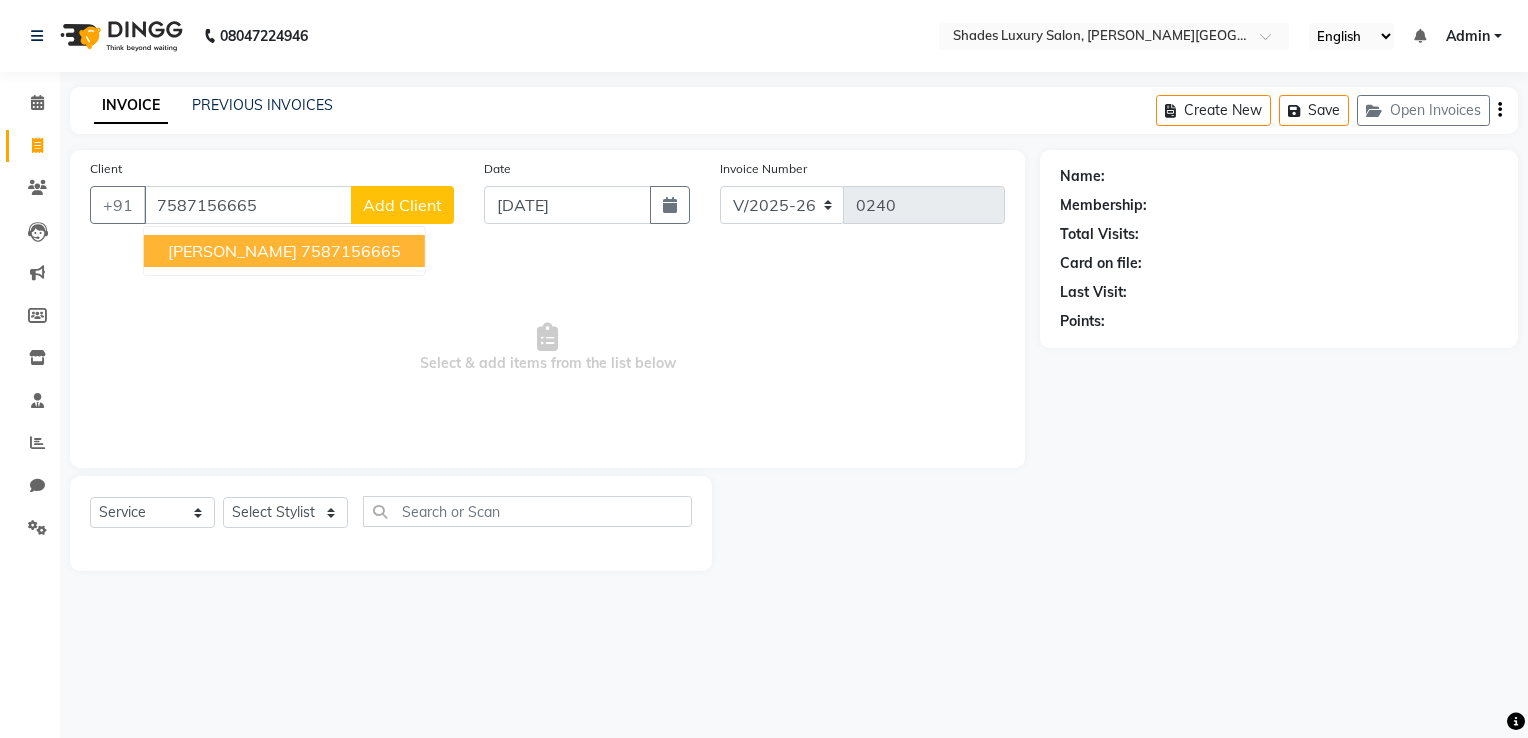type on "7587156665" 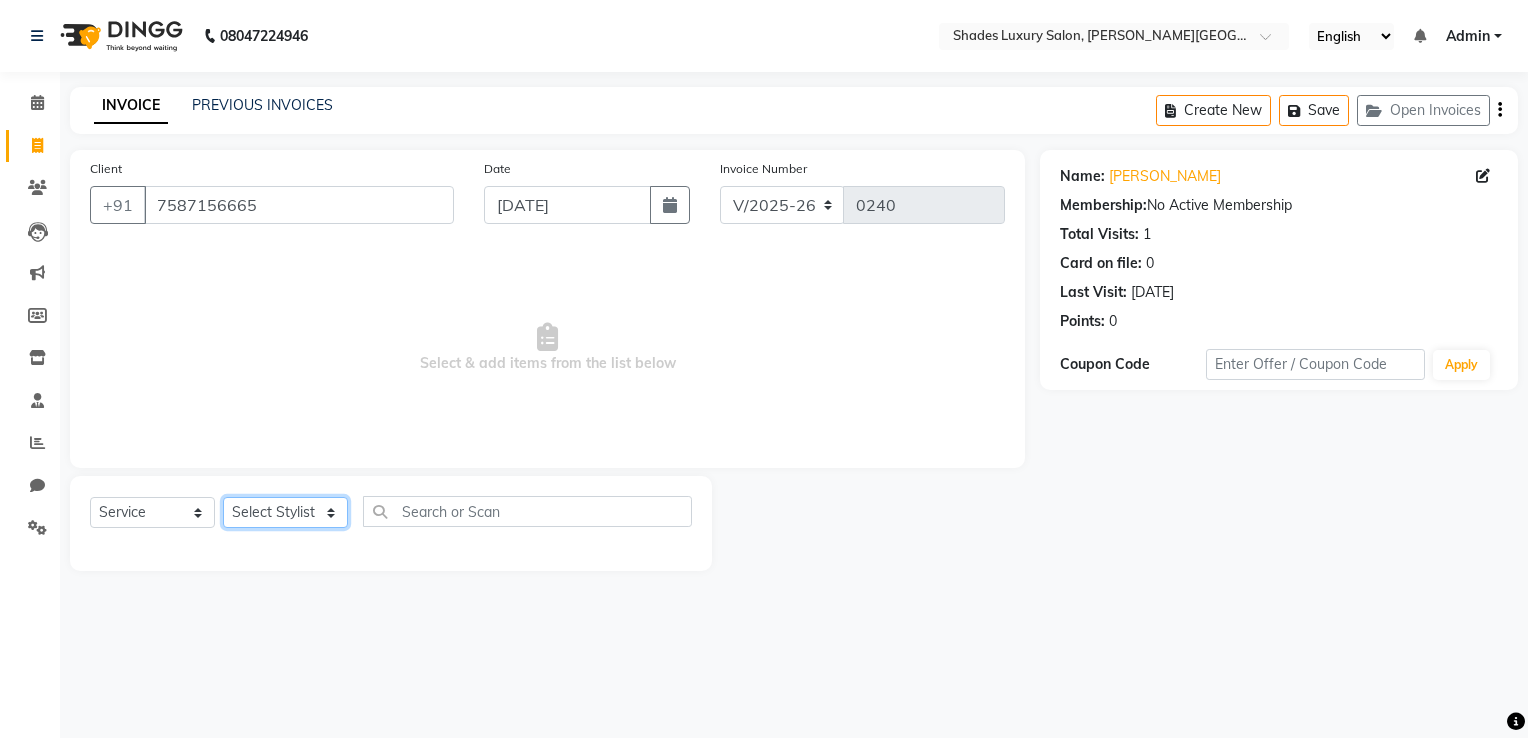 click on "Select Stylist Asha Maam Chandani Mamta Nasim Sir Palak Verma Rashi salman Samar shahbaj" 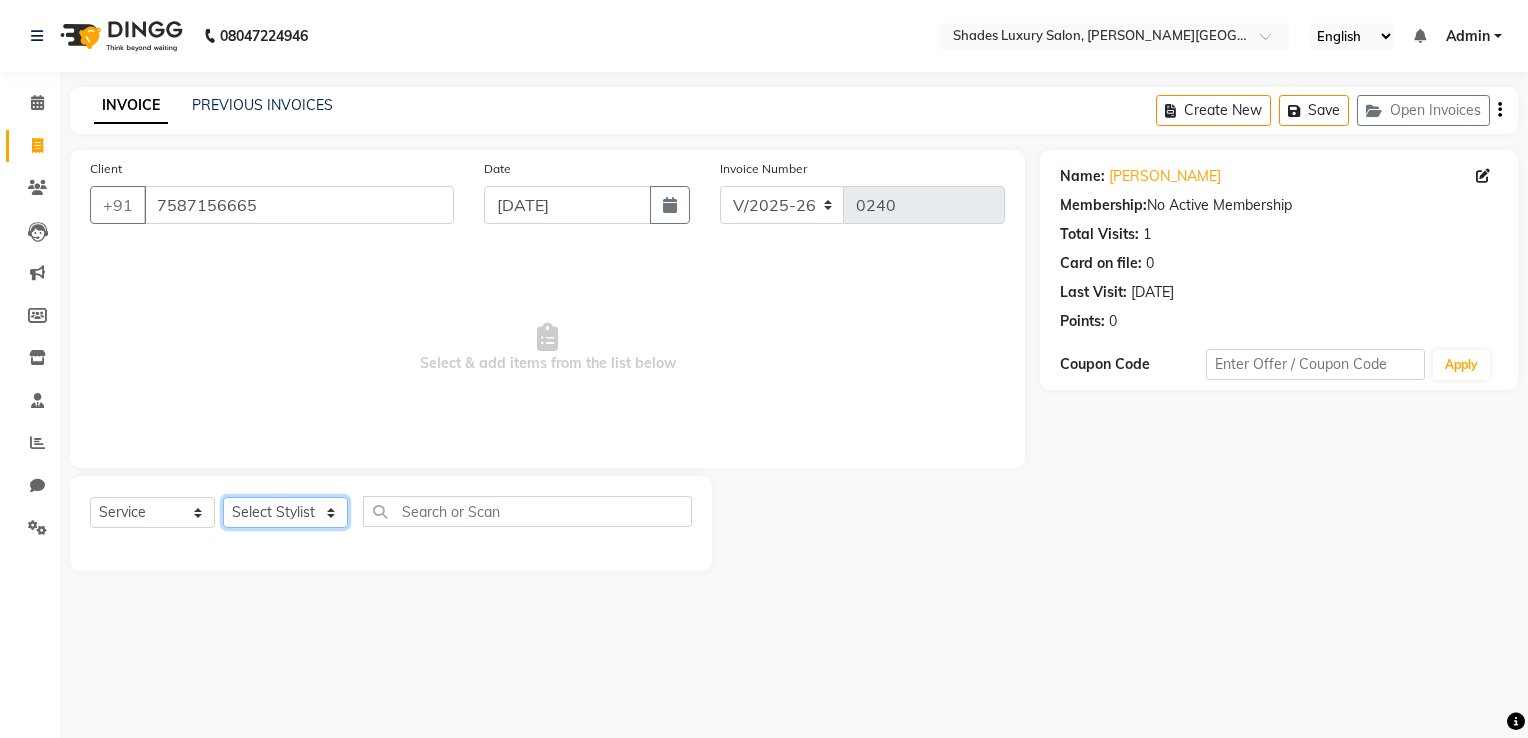 select on "80648" 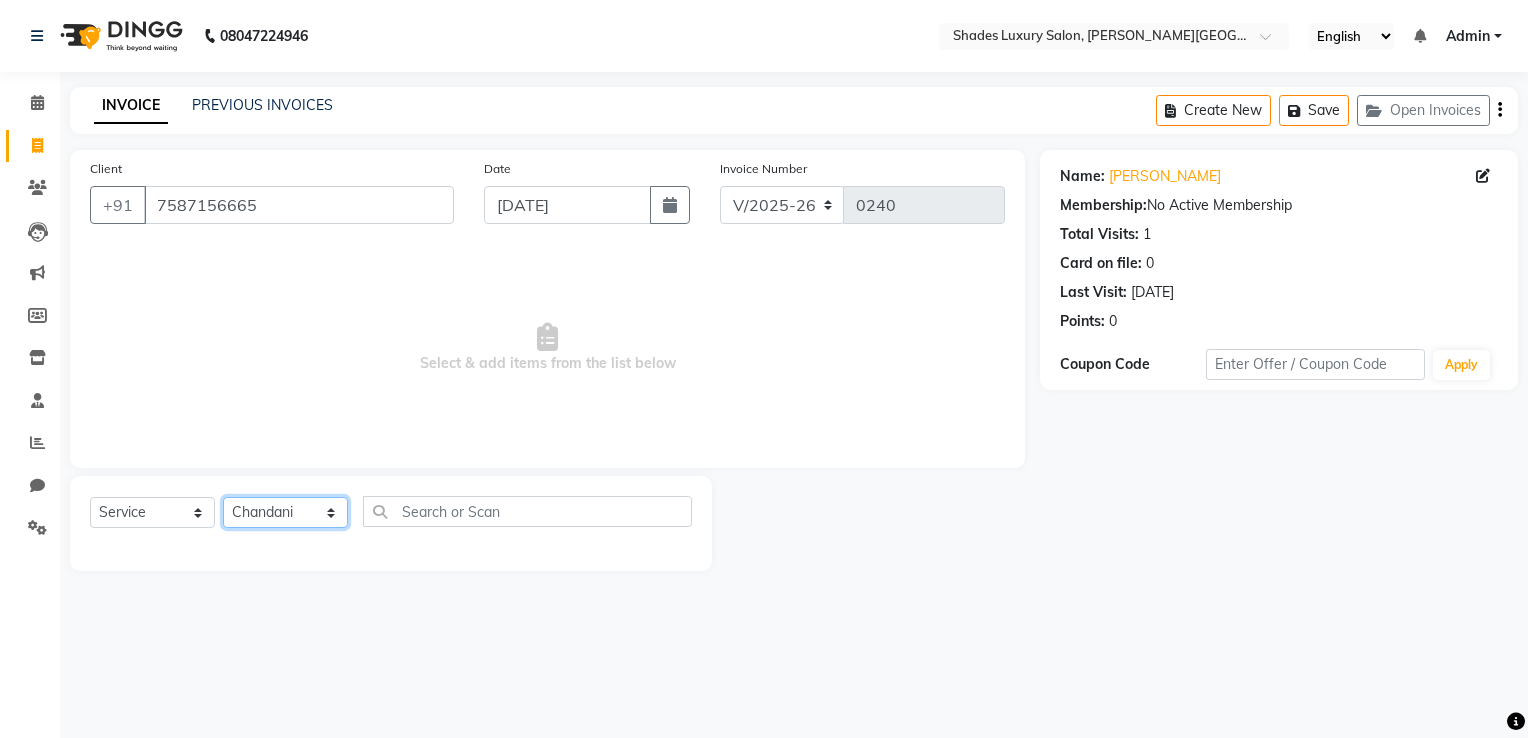 click on "Select Stylist Asha Maam Chandani Mamta Nasim Sir Palak Verma Rashi salman Samar shahbaj" 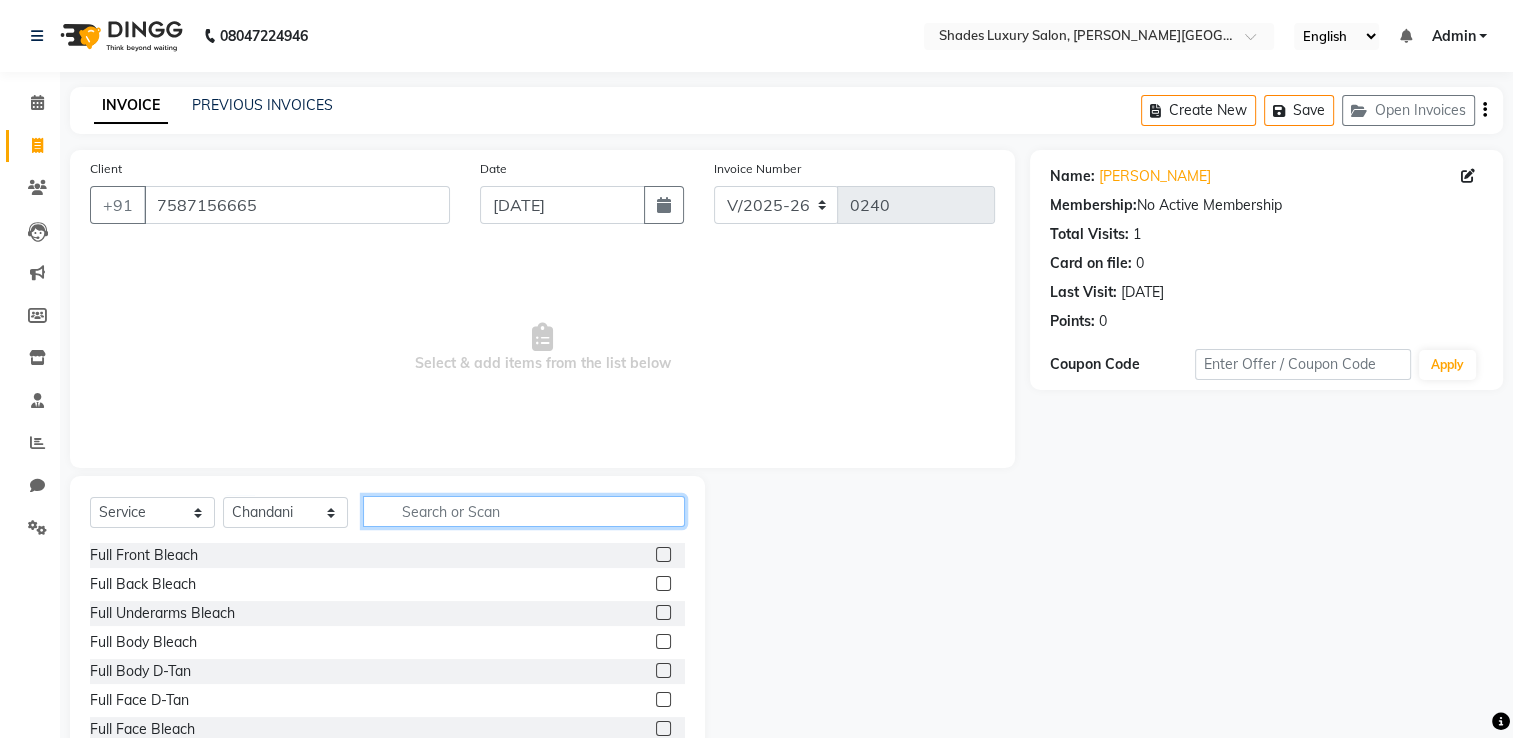 click 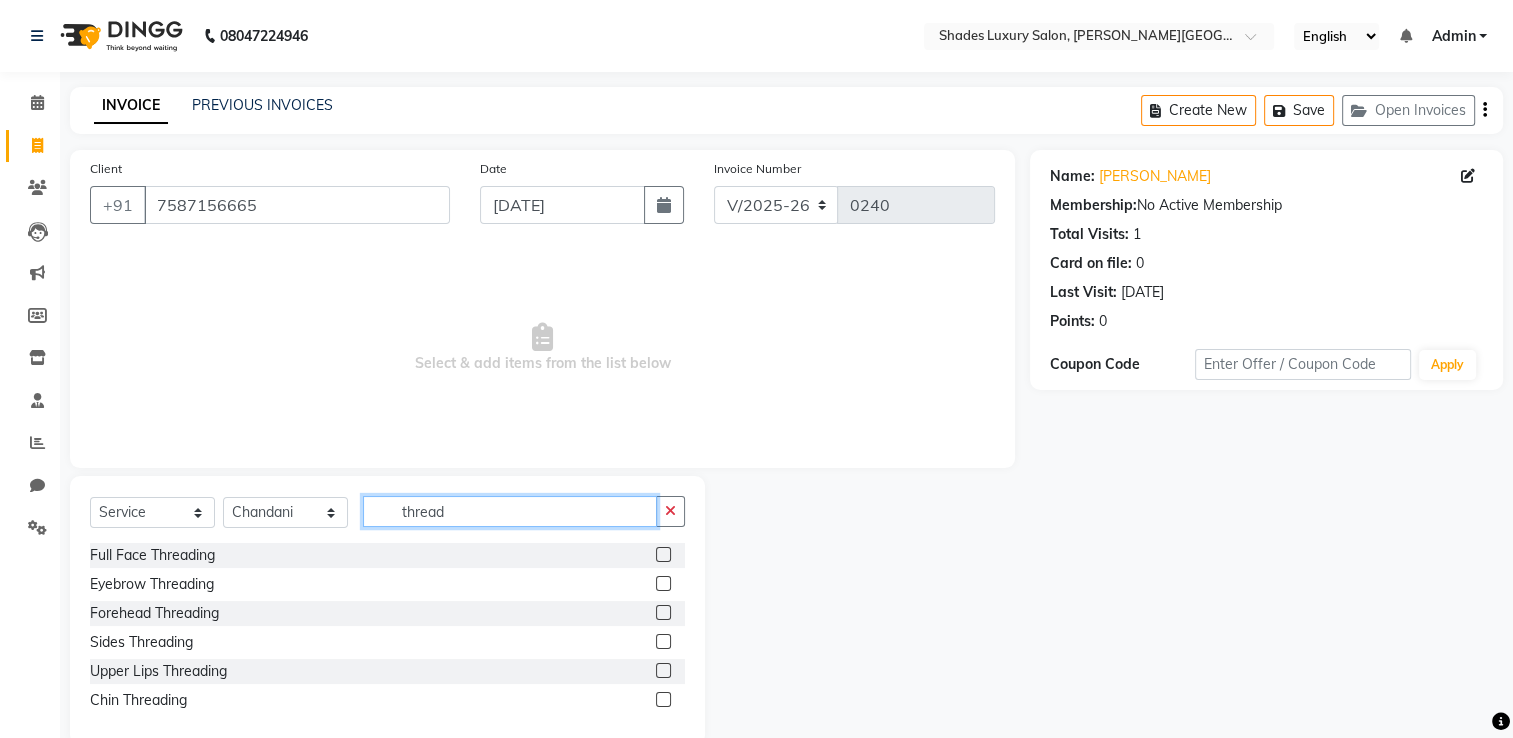 type on "thread" 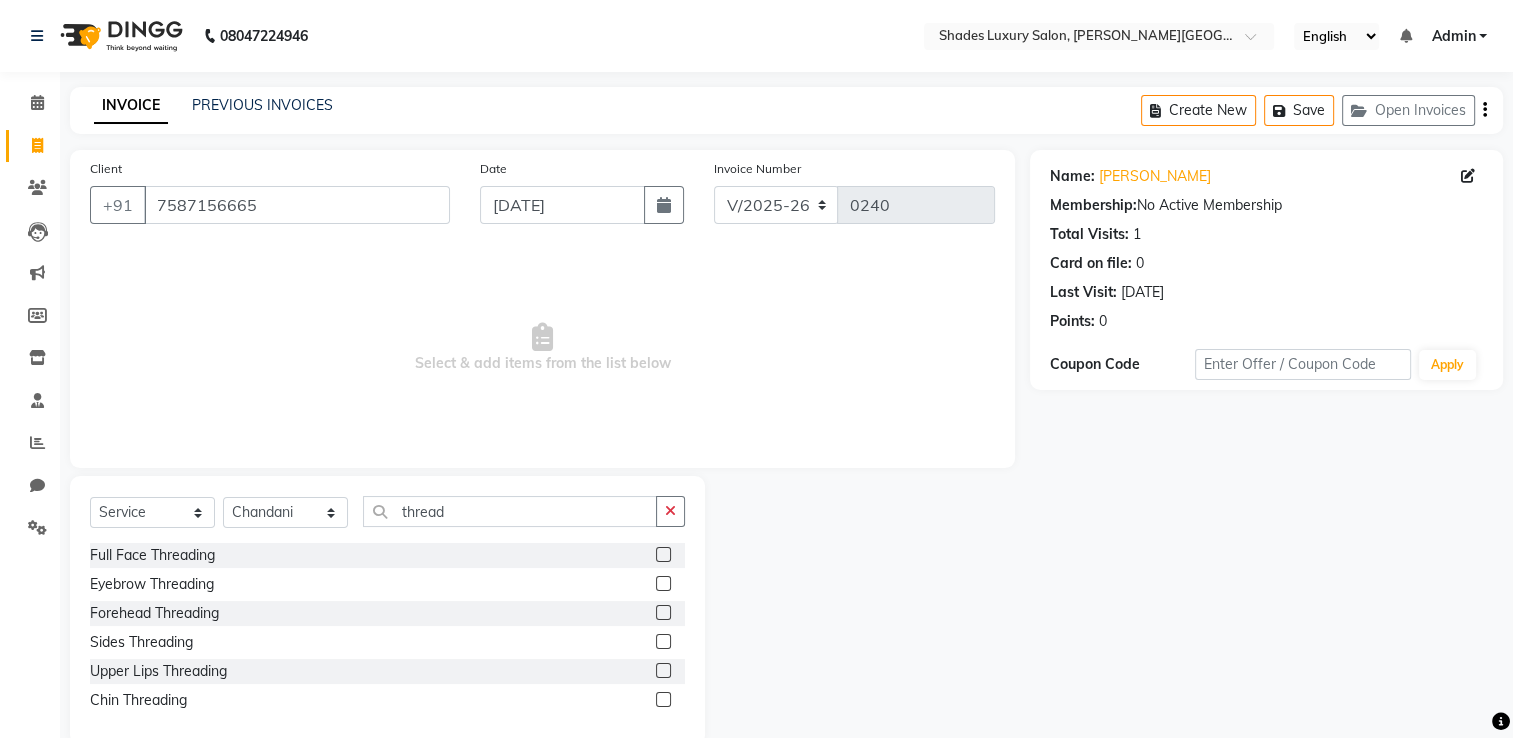 click 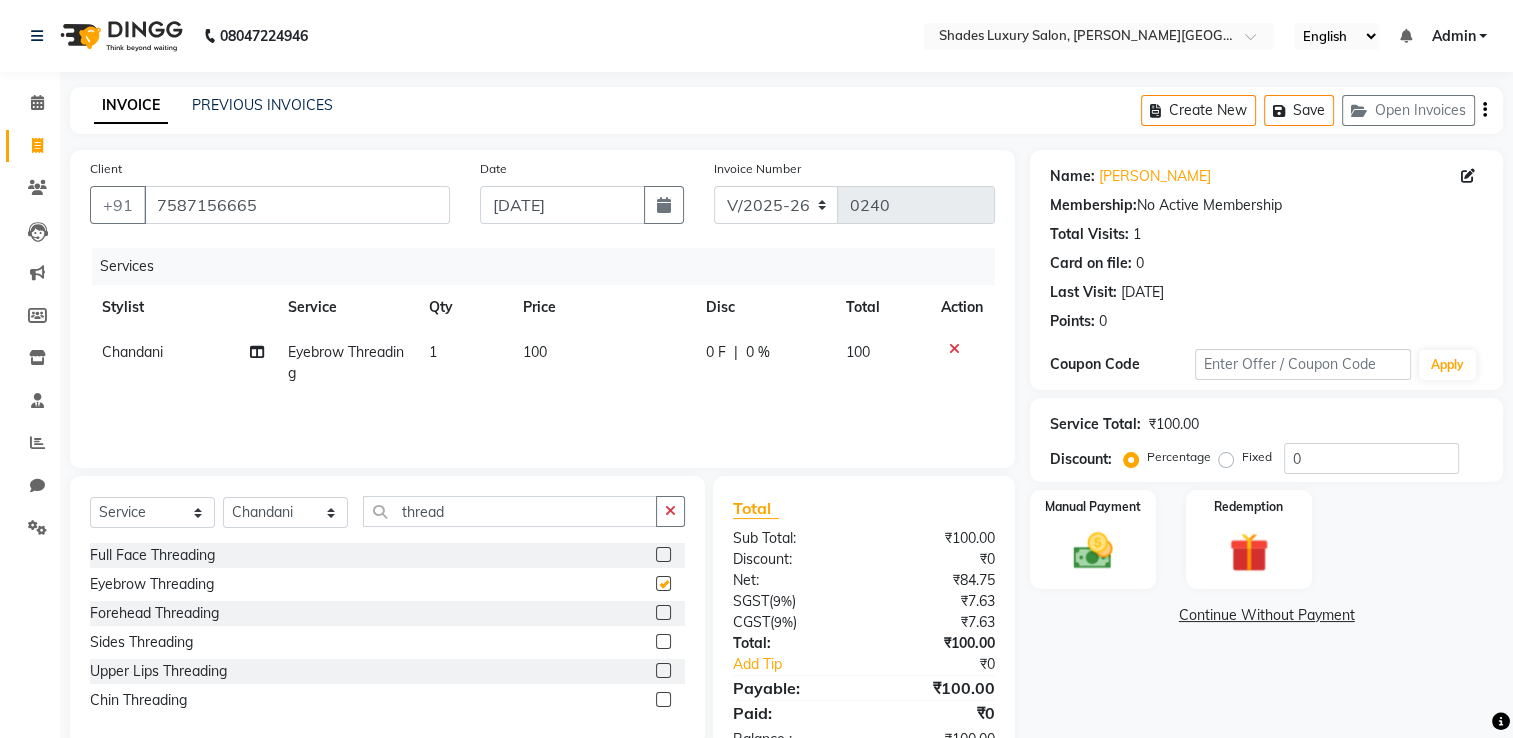 checkbox on "false" 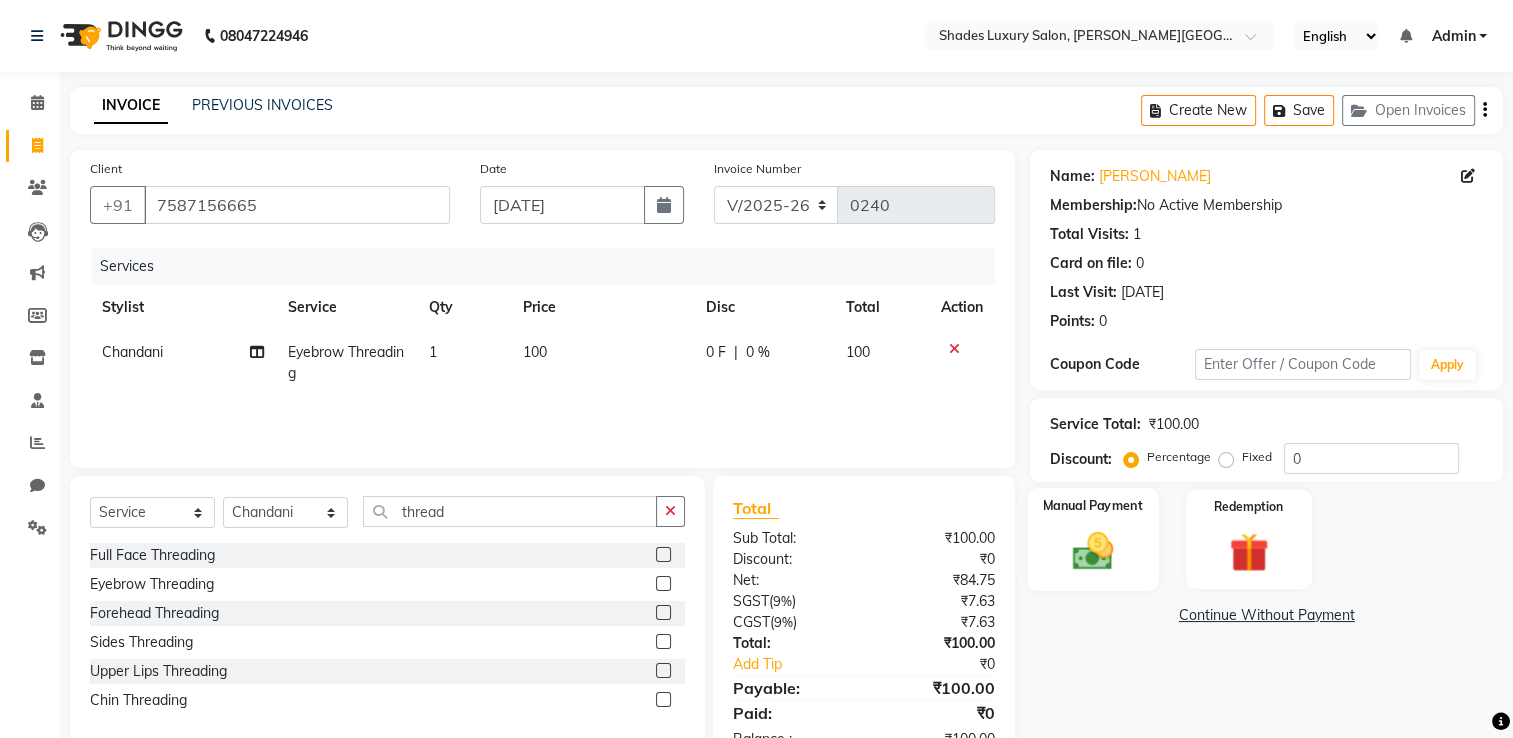 click 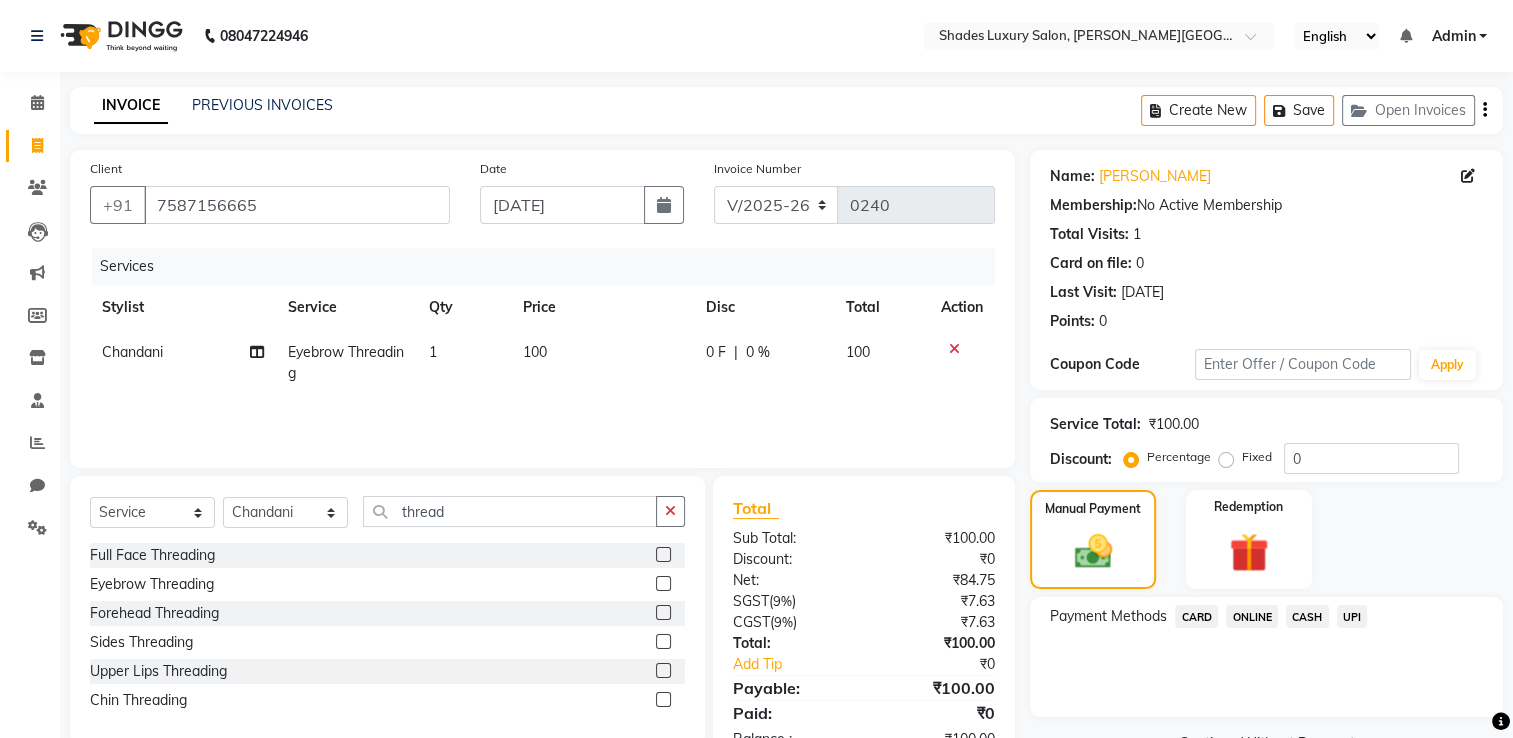 click on "CASH" 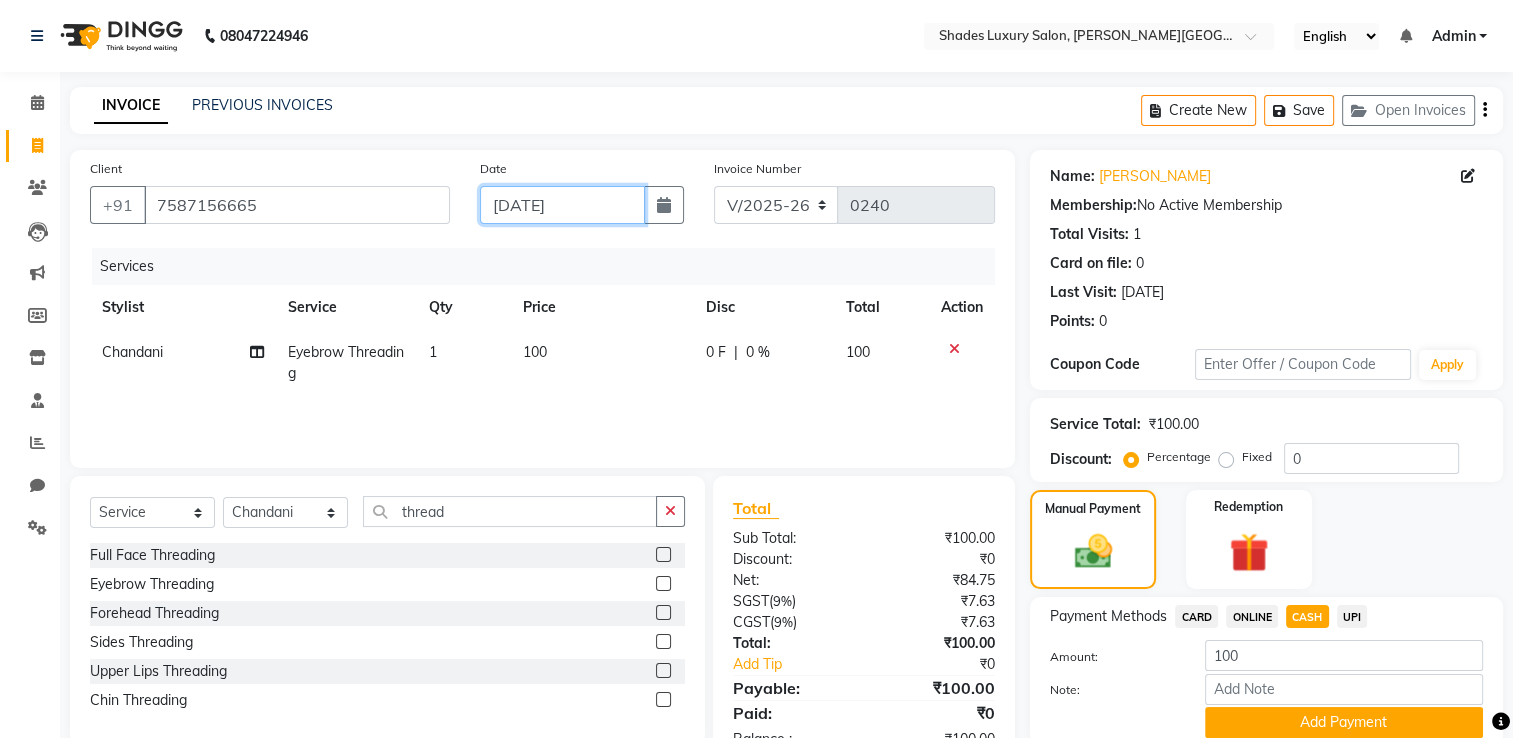 click on "[DATE]" 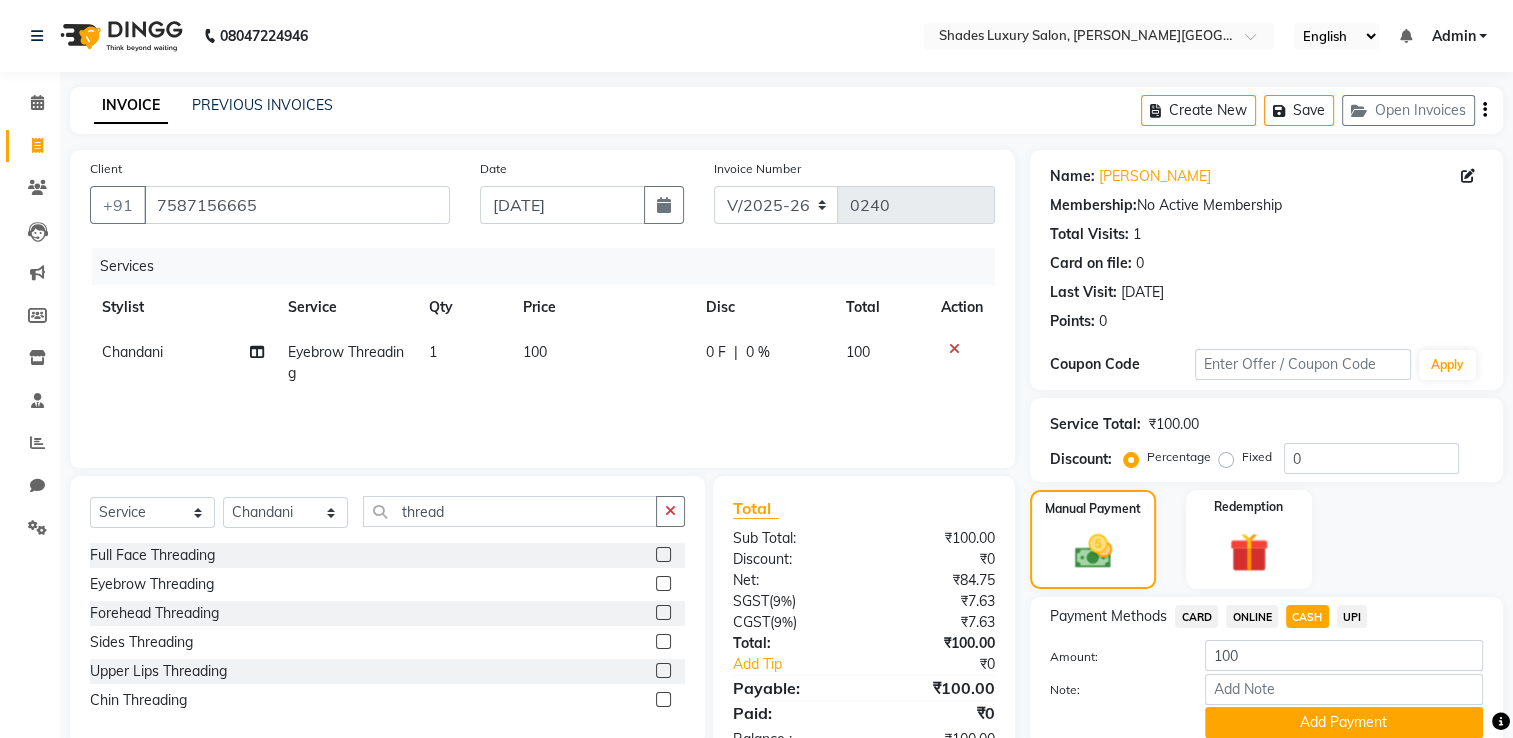 select on "7" 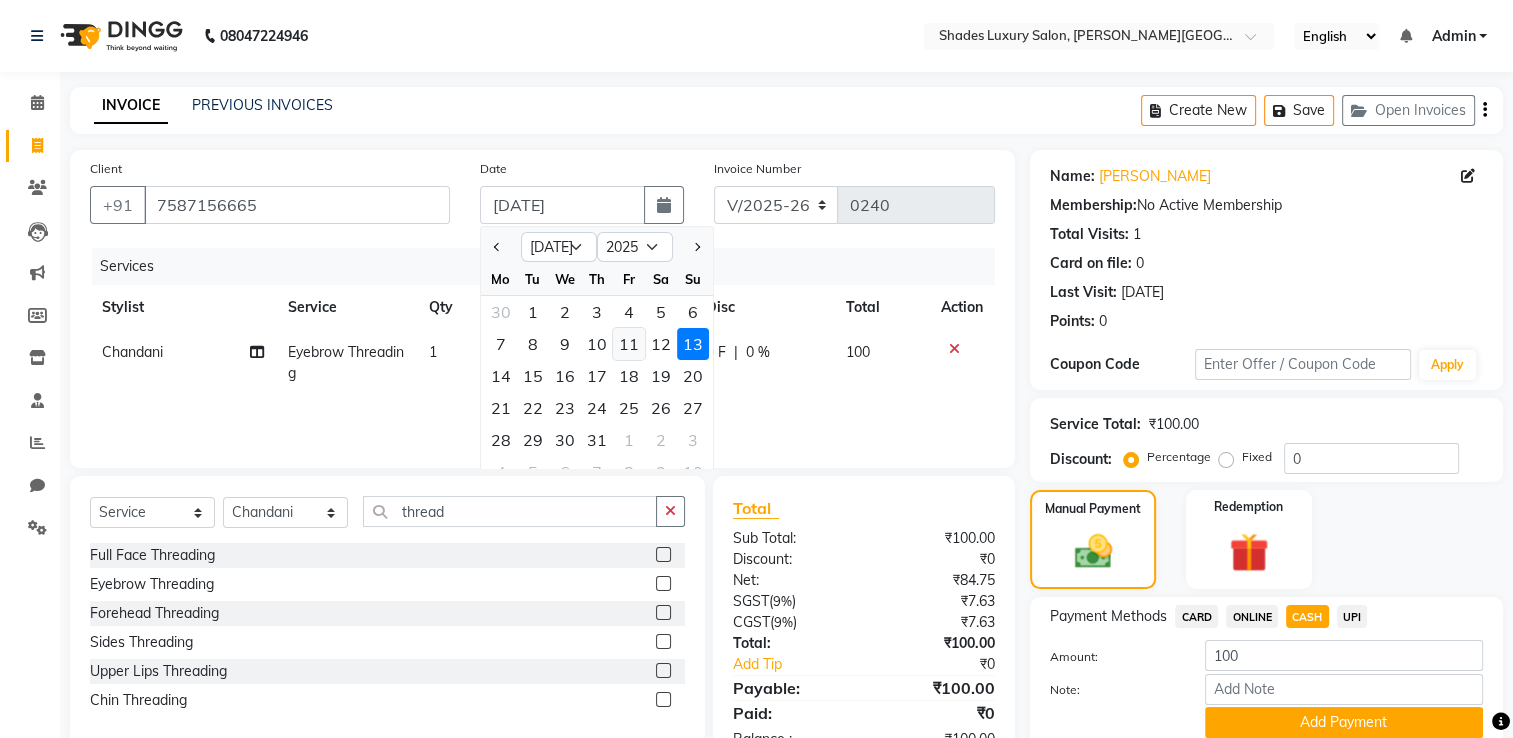 click on "11" 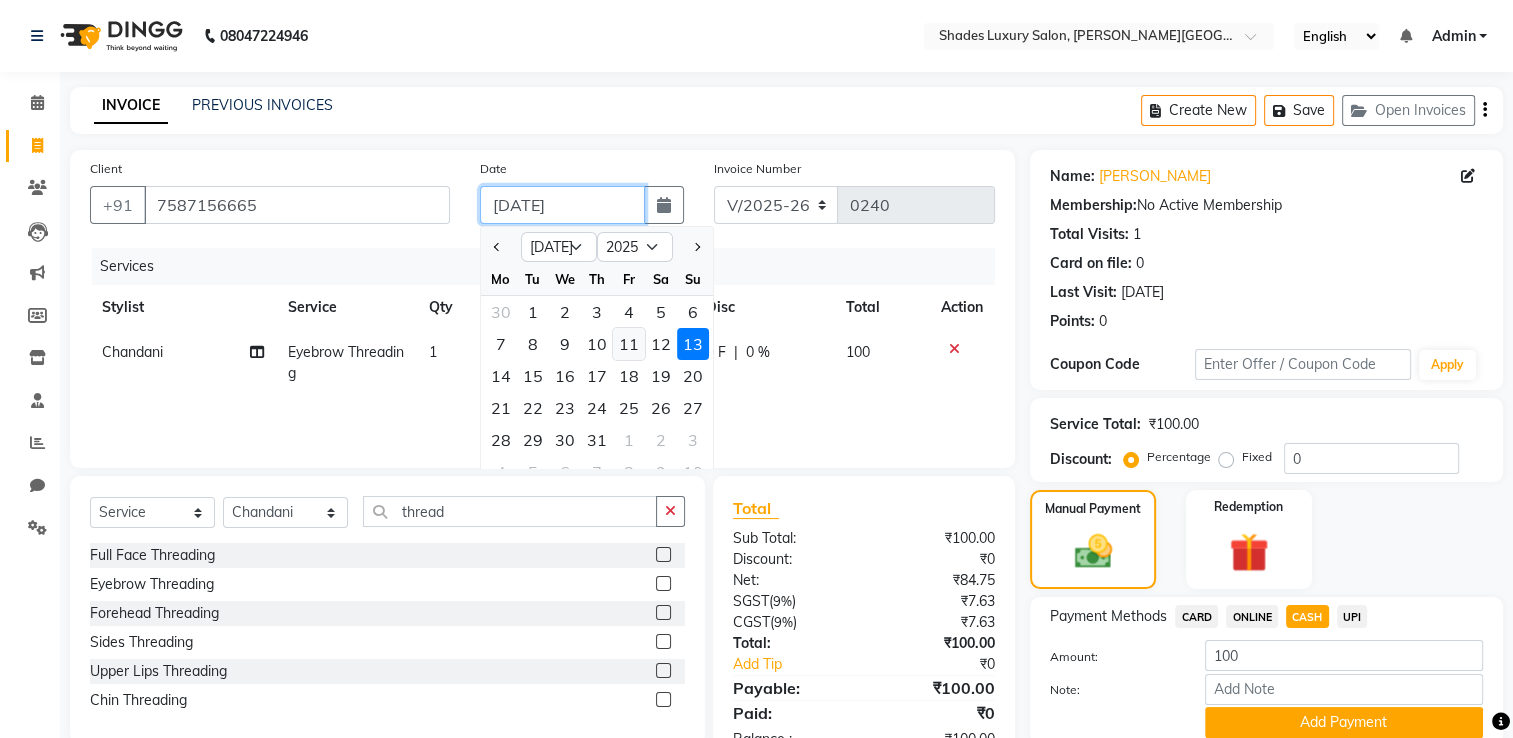 type on "11-07-2025" 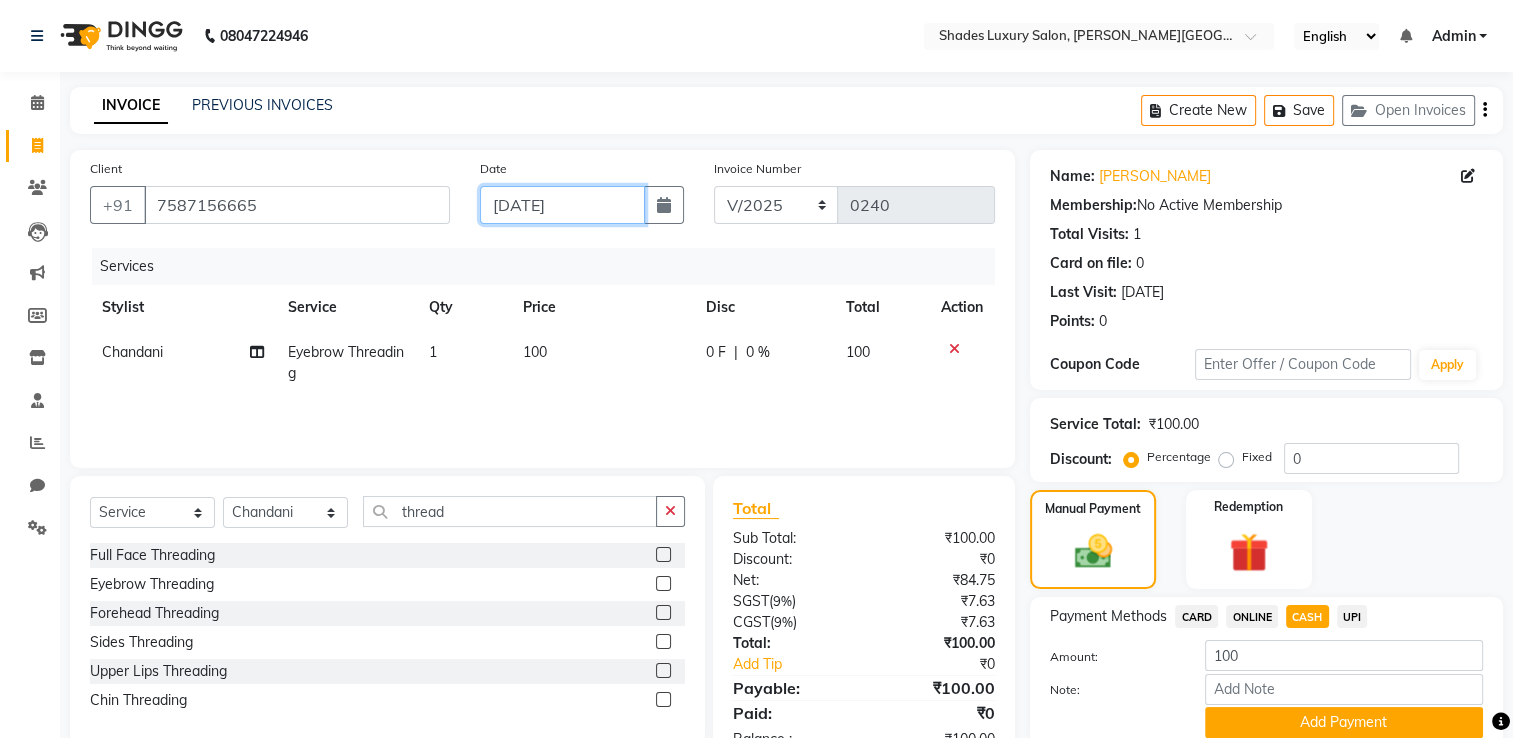 scroll, scrollTop: 80, scrollLeft: 0, axis: vertical 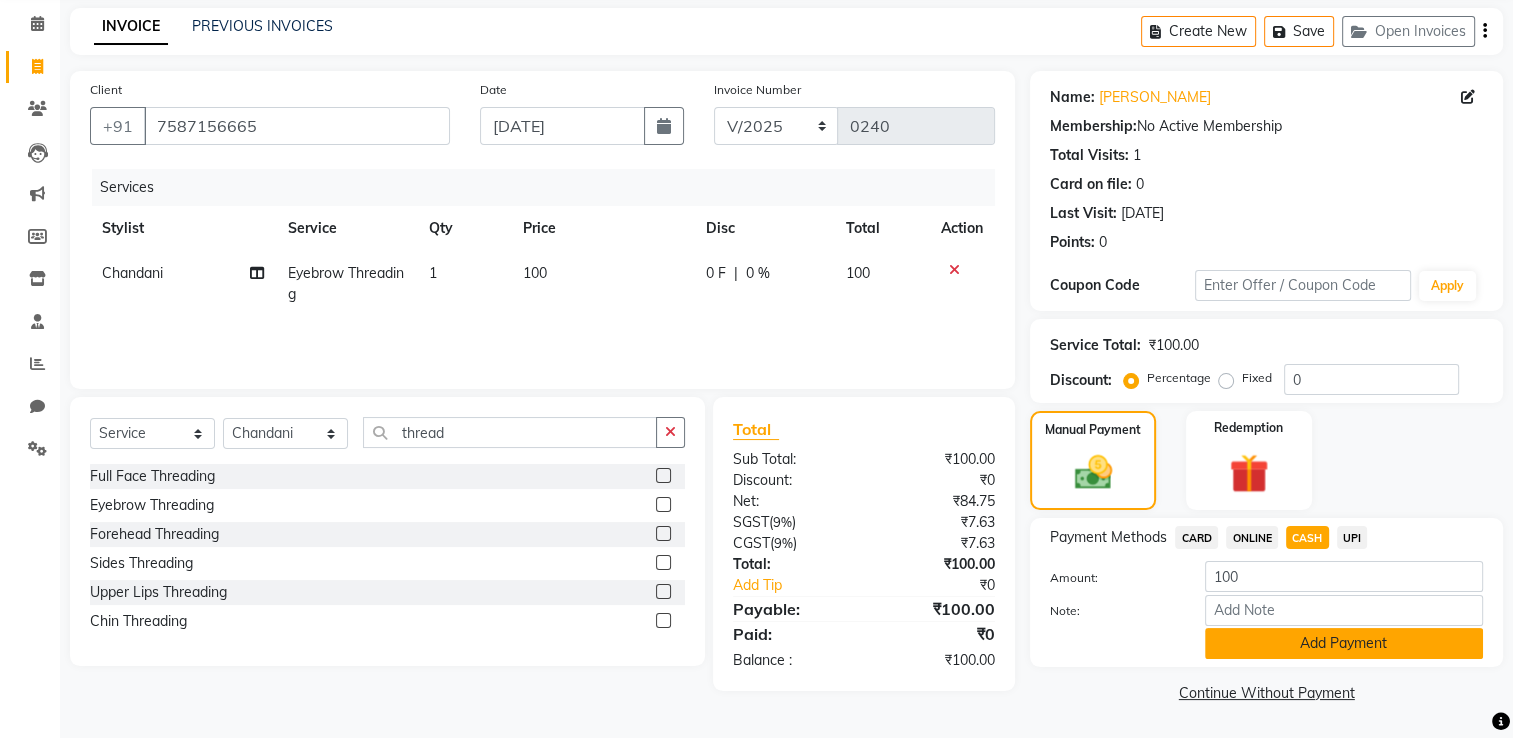 click on "Add Payment" 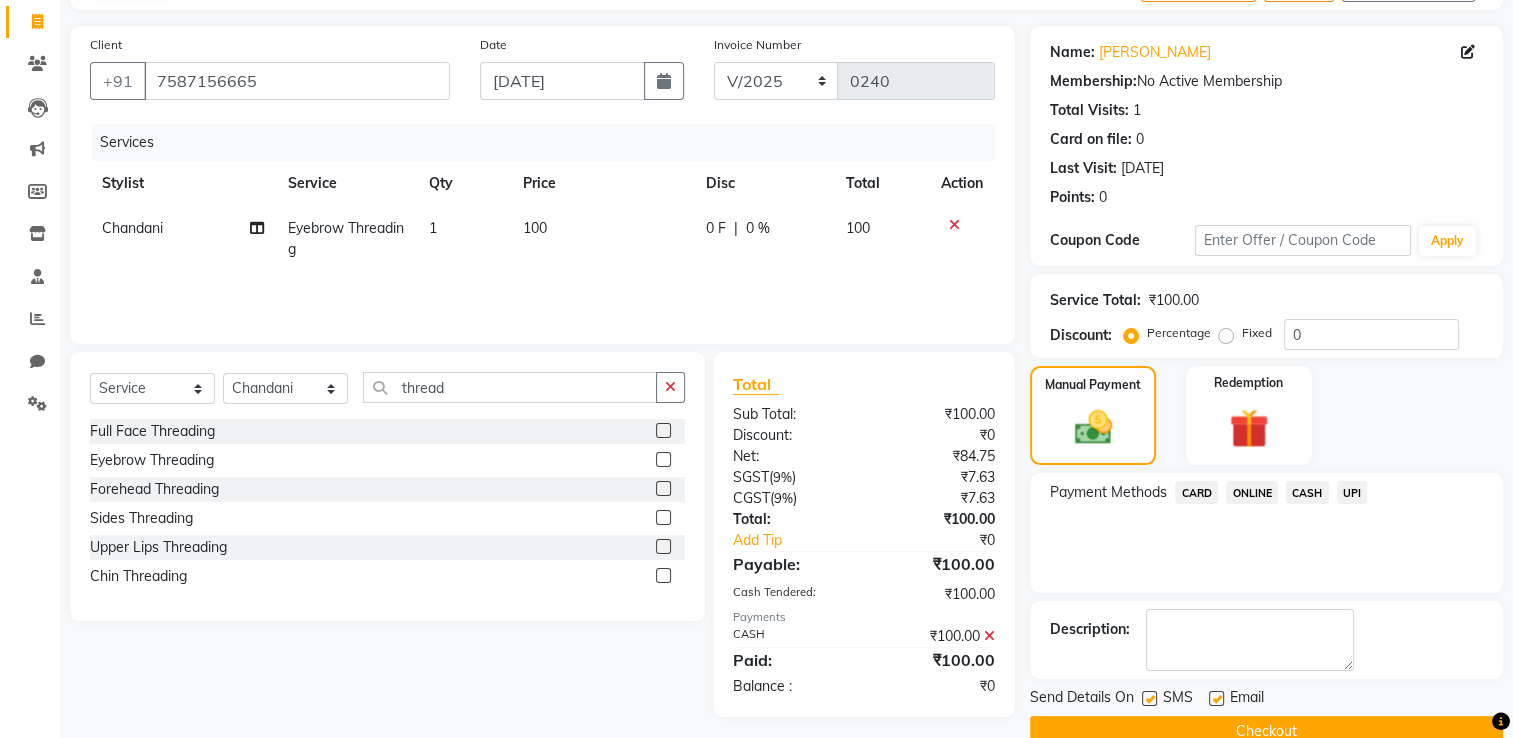 scroll, scrollTop: 161, scrollLeft: 0, axis: vertical 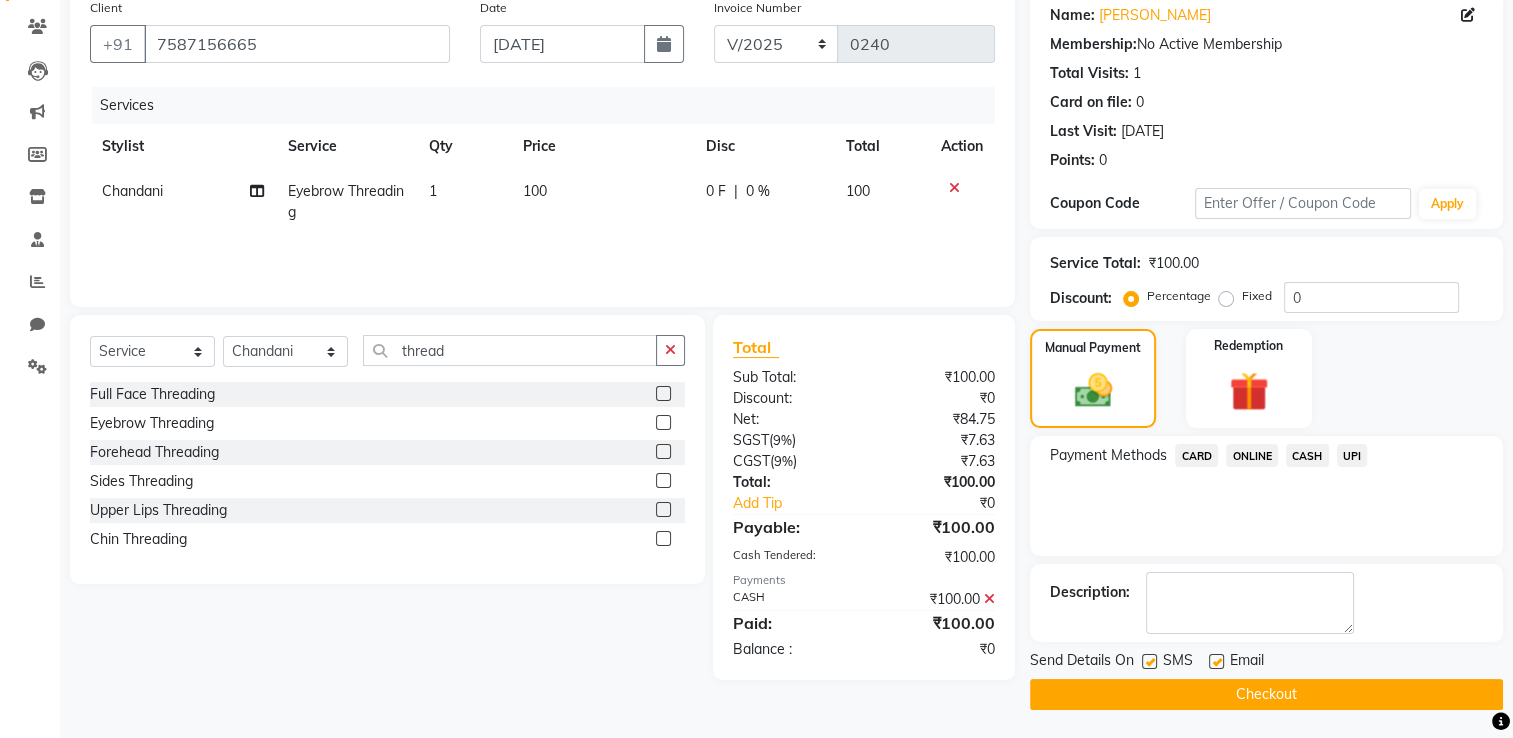 click on "Checkout" 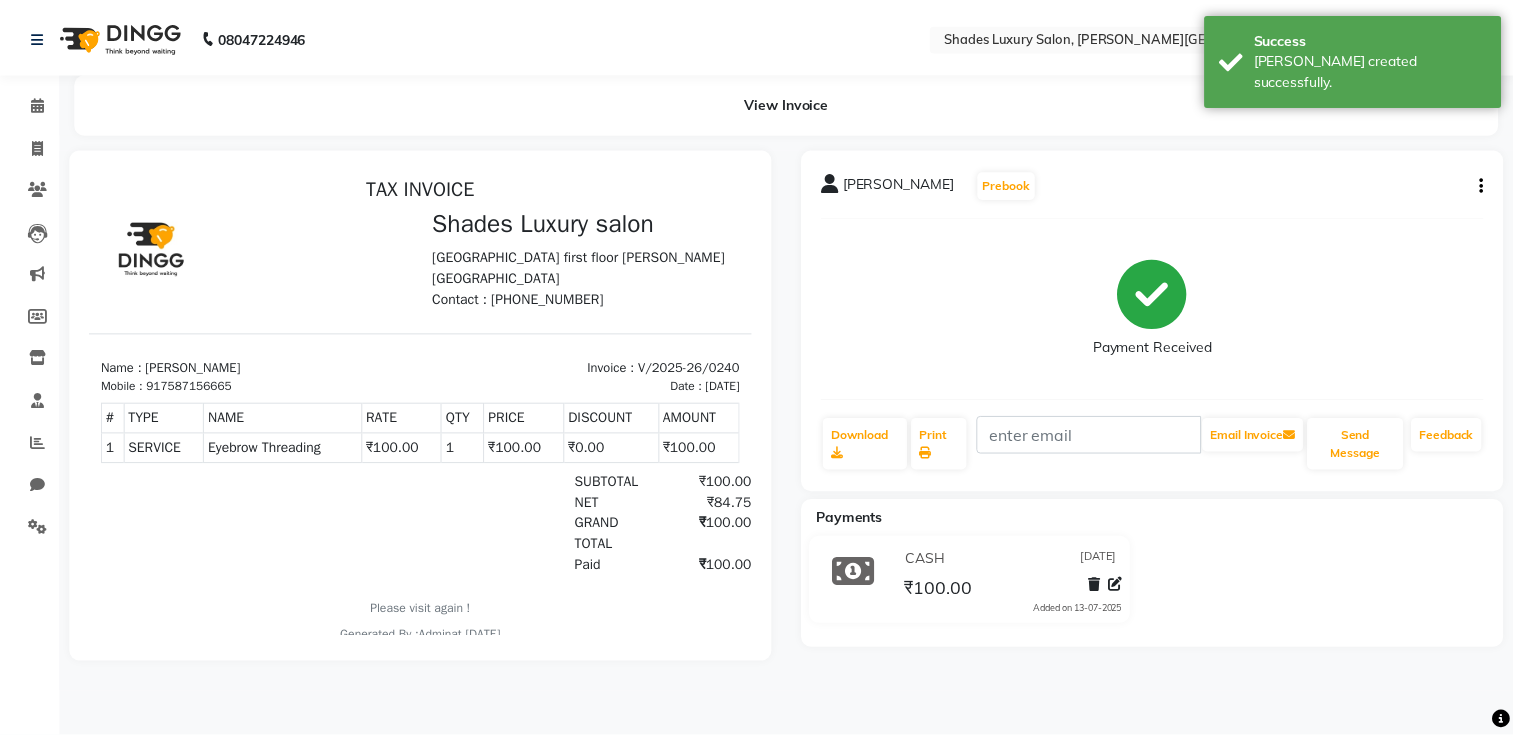 scroll, scrollTop: 0, scrollLeft: 0, axis: both 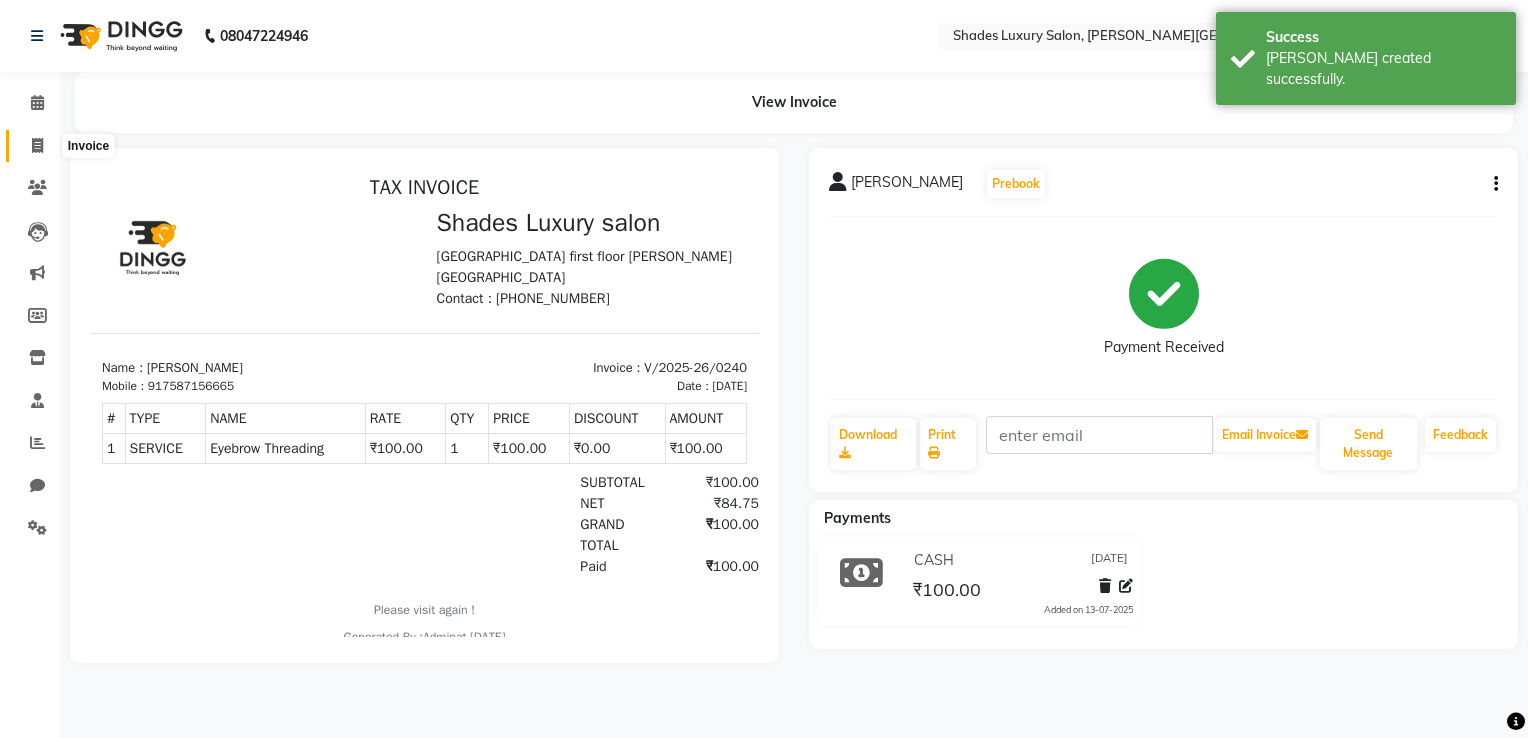 click 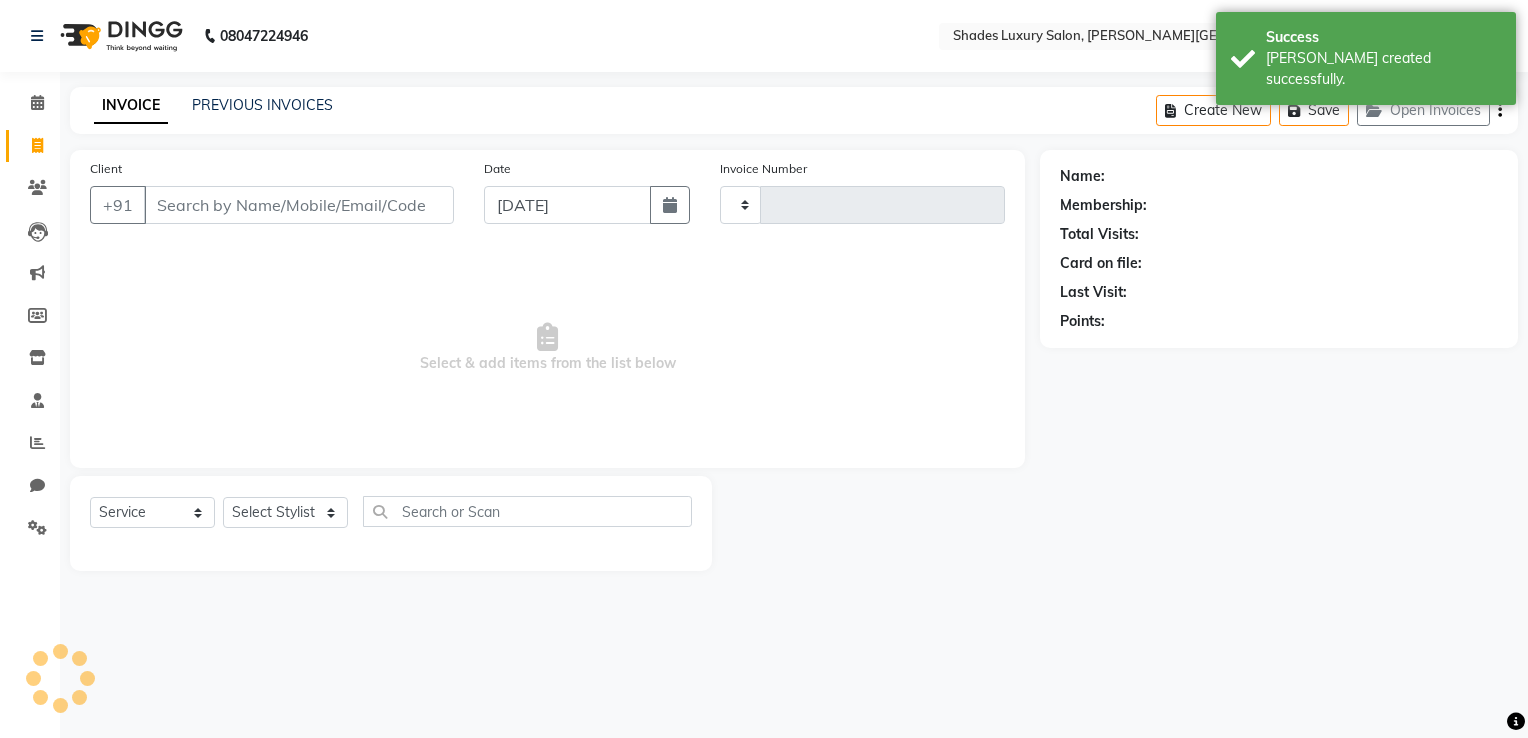 type on "0241" 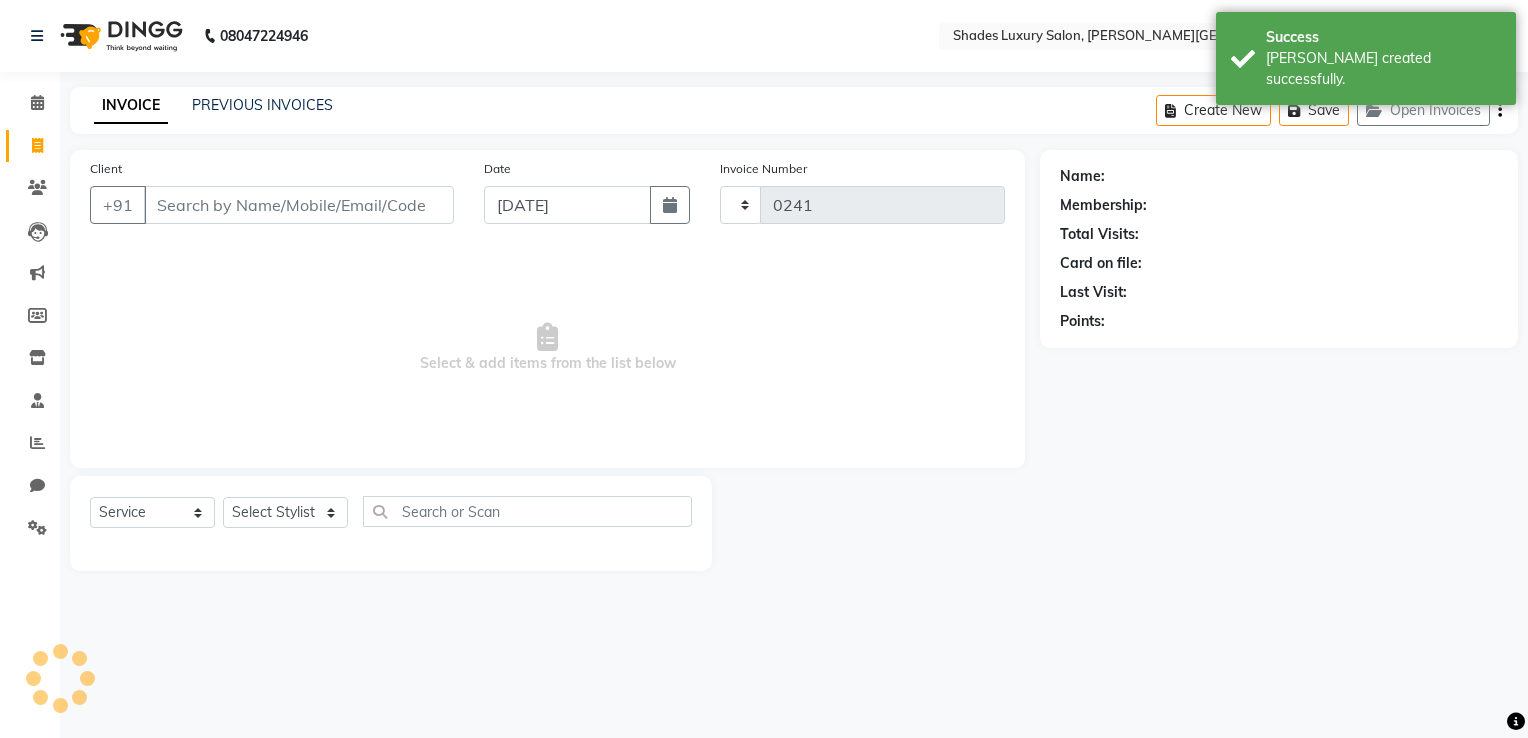 select on "8324" 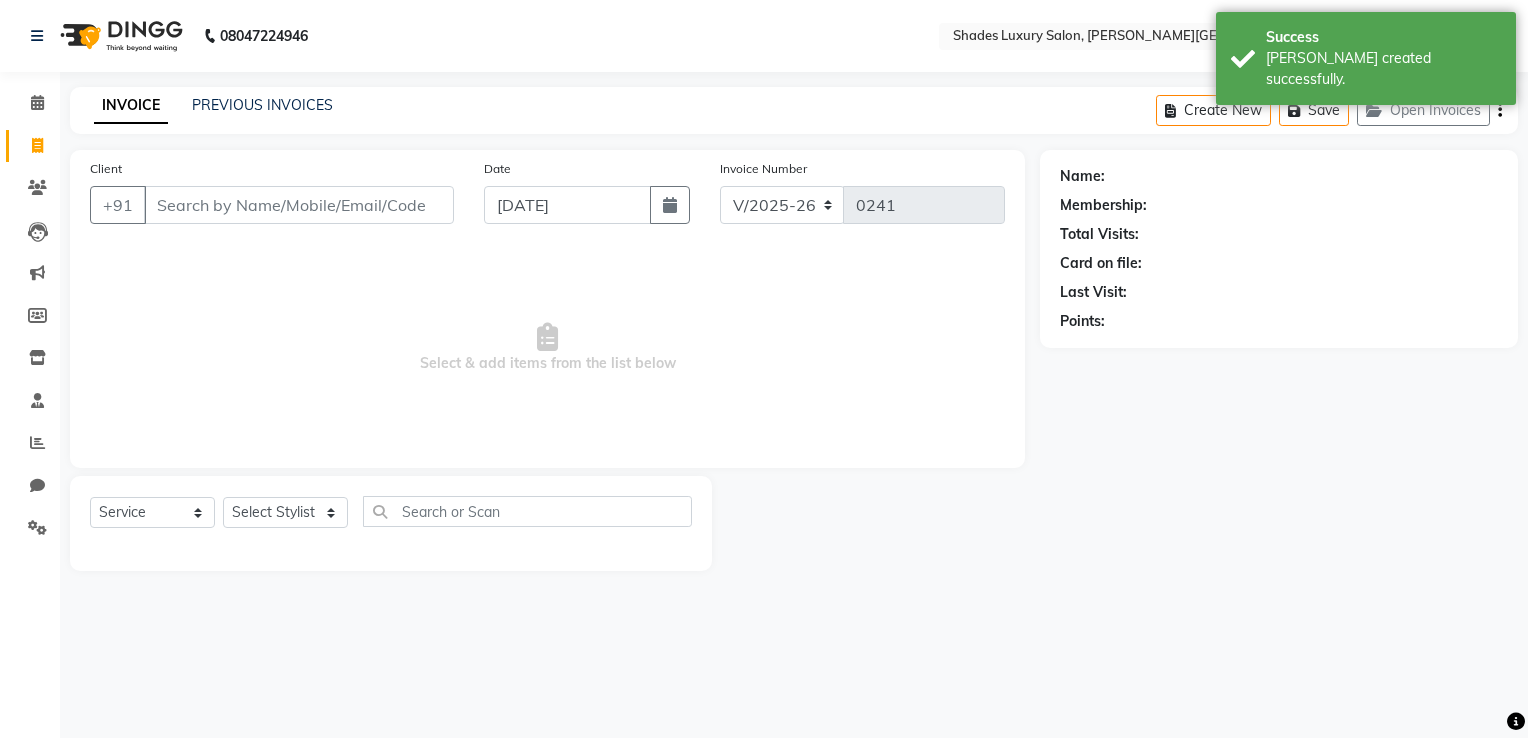 click on "Client" at bounding box center [299, 205] 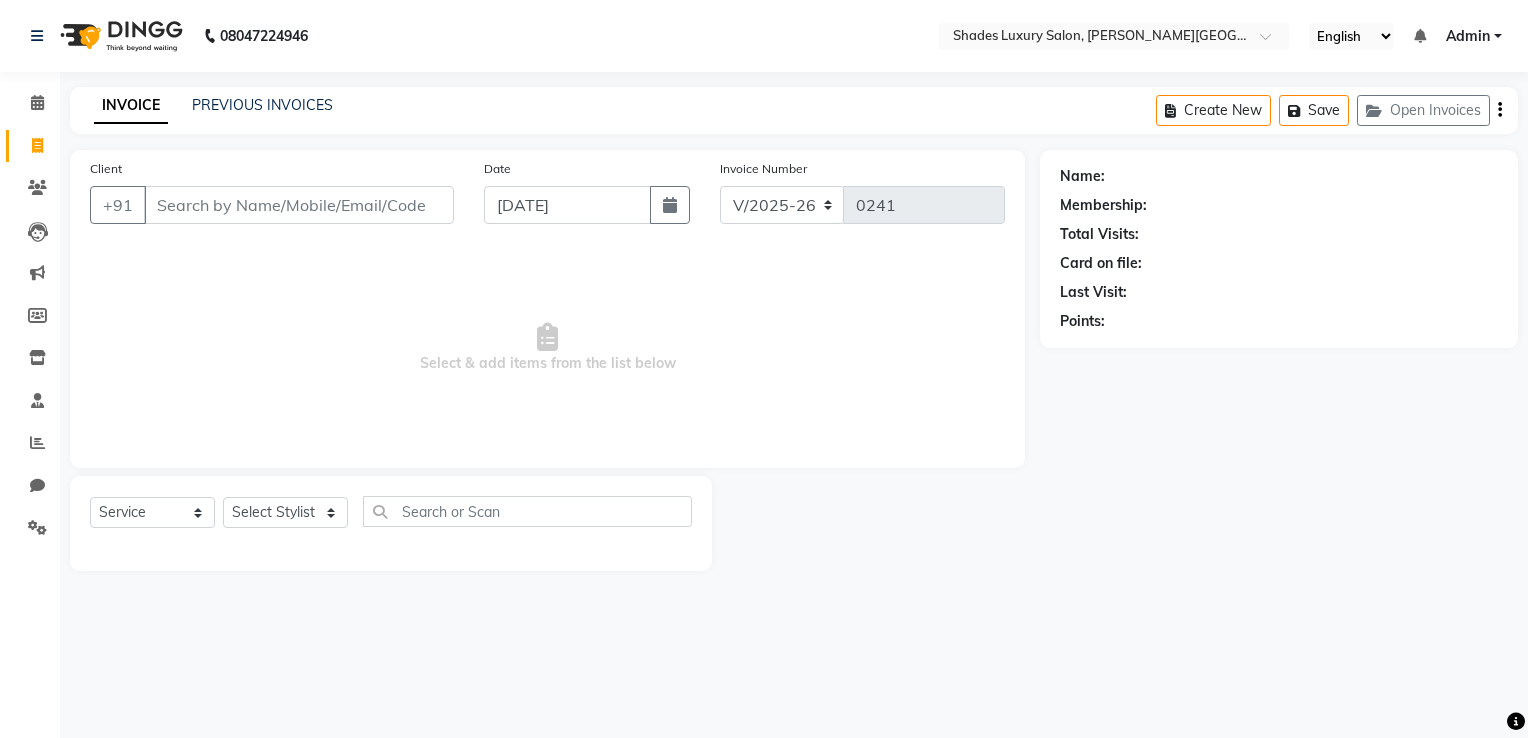 click on "Client" at bounding box center (299, 205) 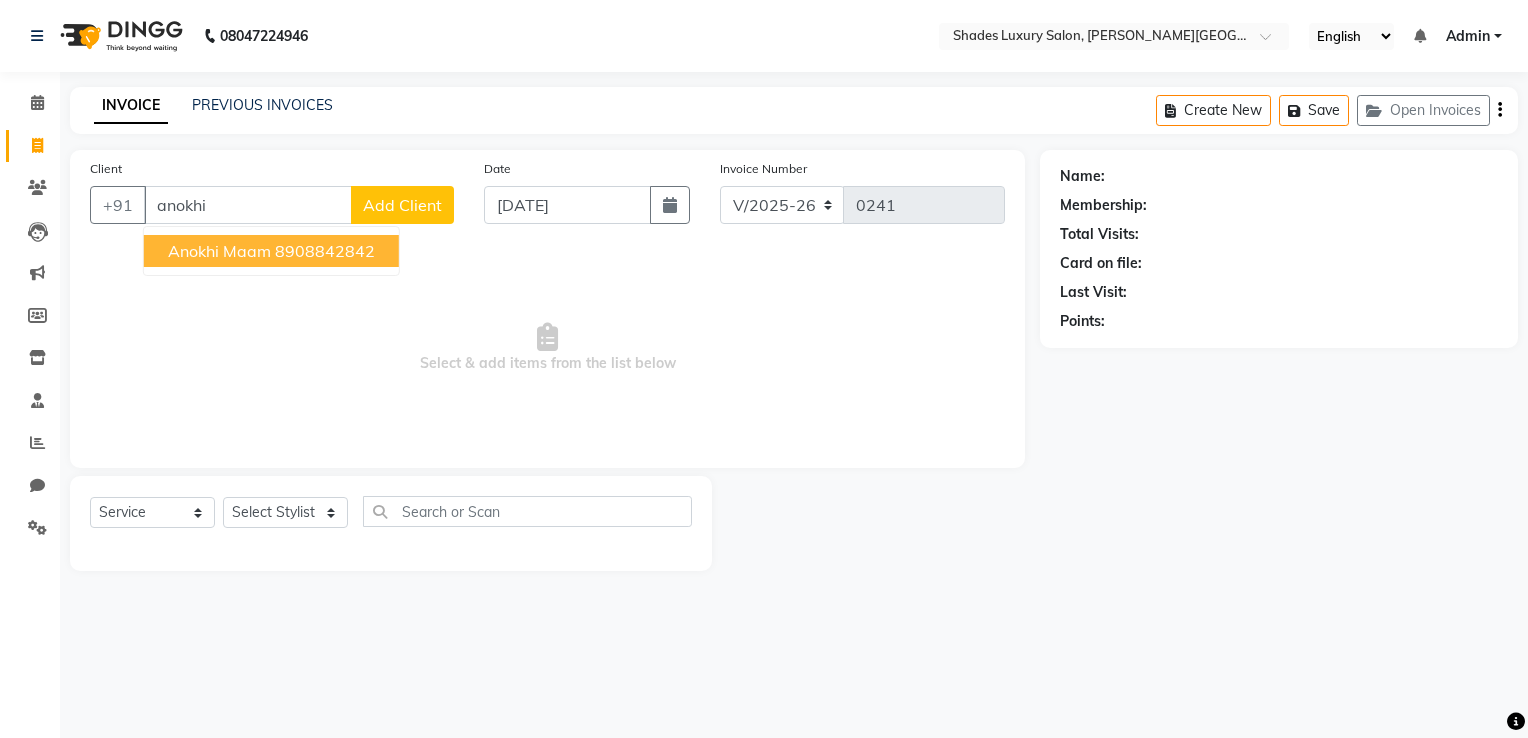 click on "8908842842" at bounding box center (325, 251) 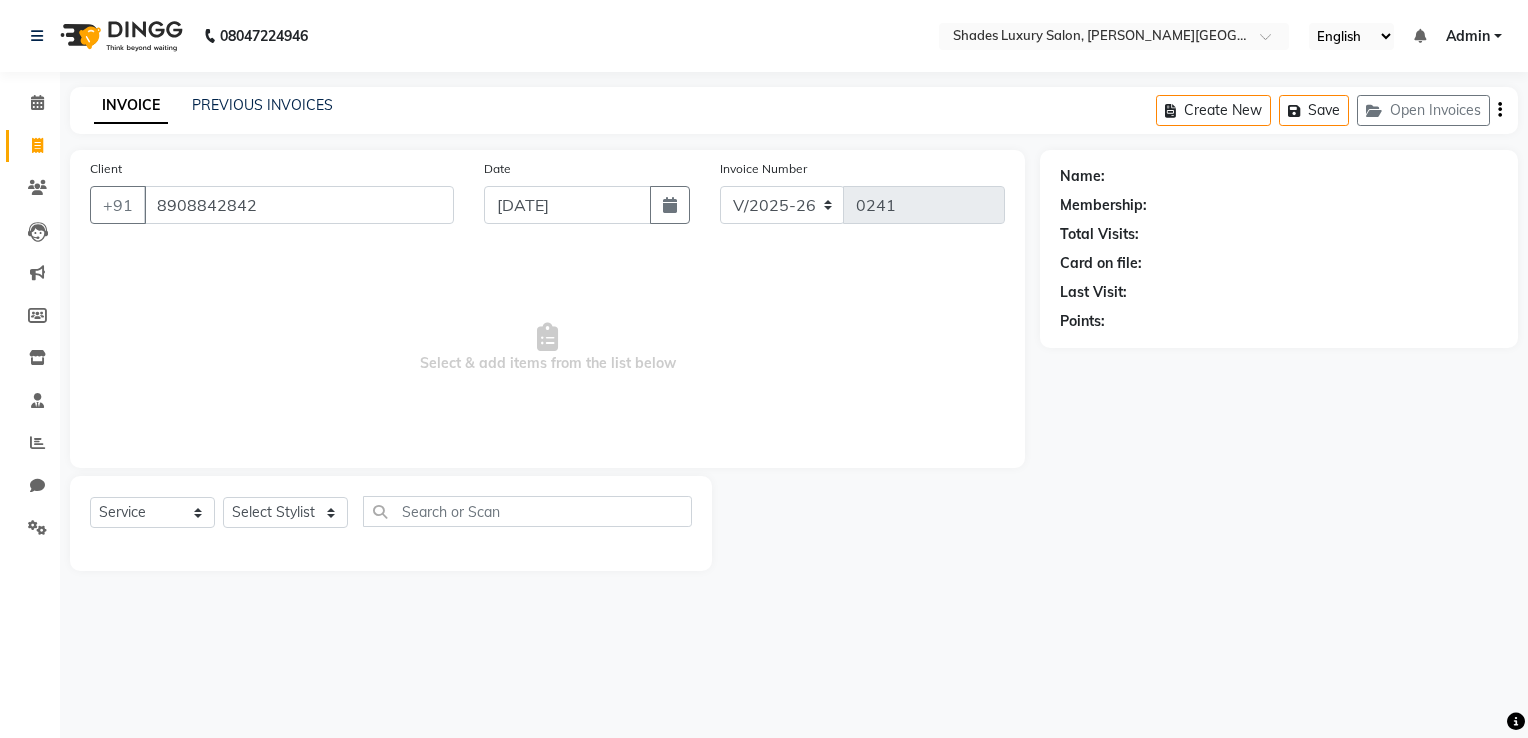 type on "8908842842" 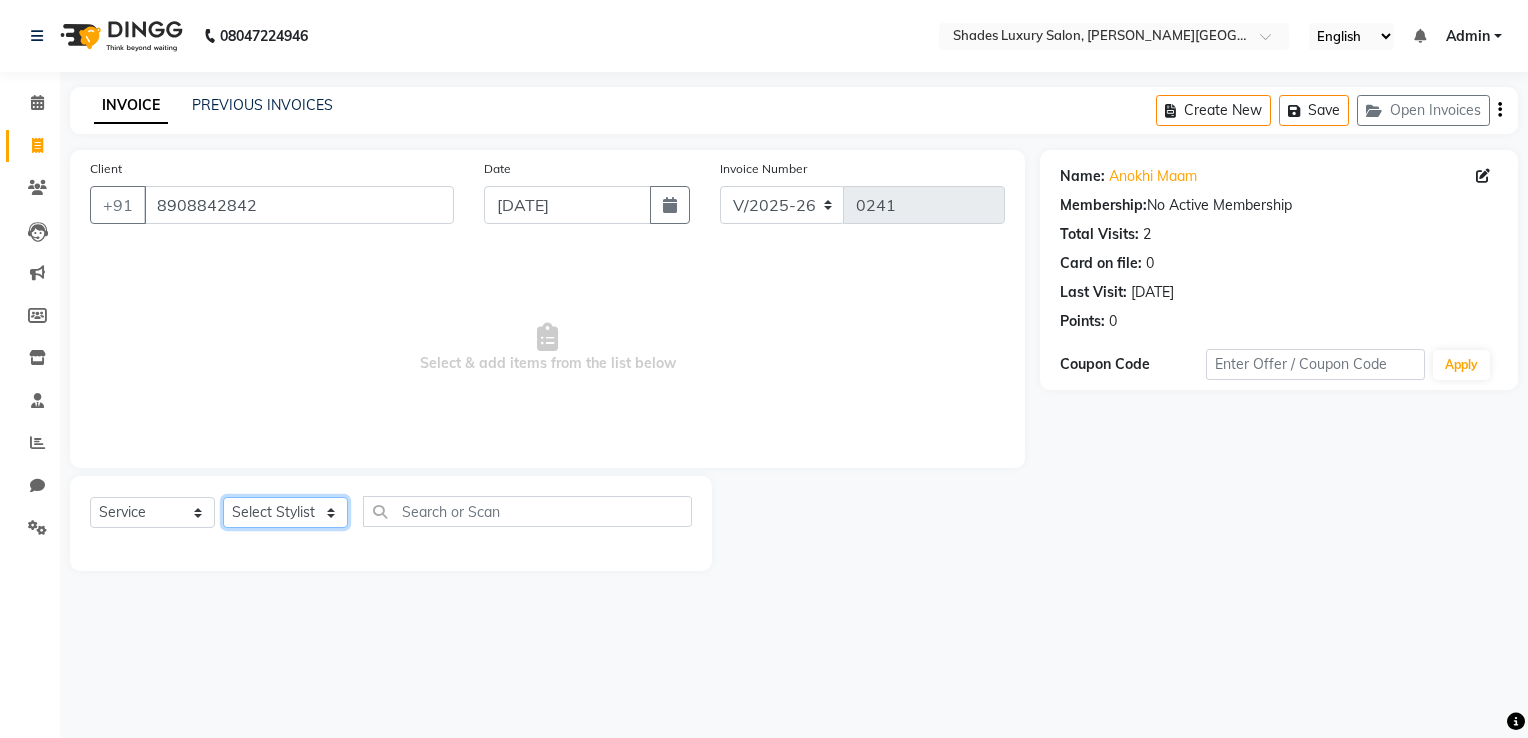 click on "Select Stylist Asha Maam Chandani Mamta Nasim Sir Palak Verma Rashi salman Samar shahbaj" 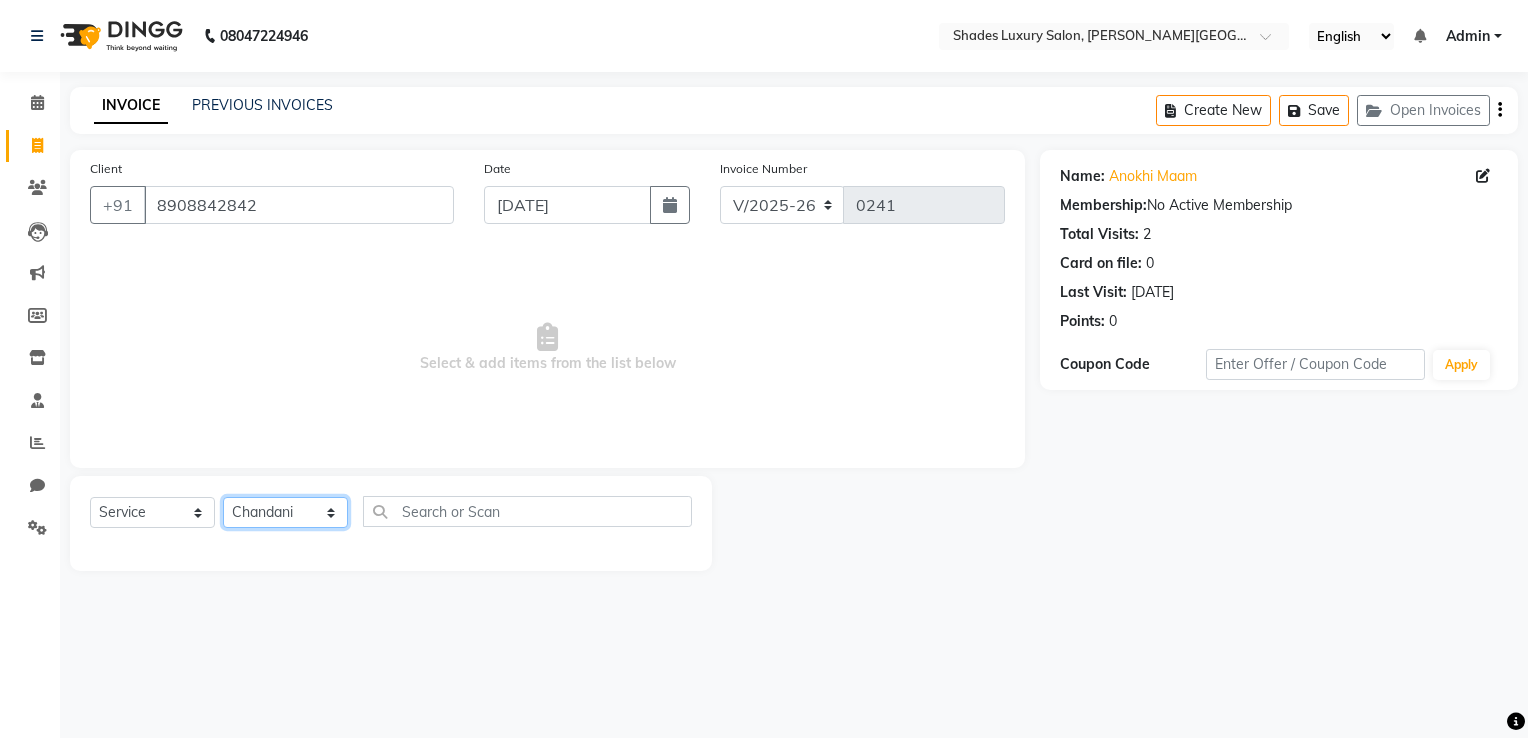 click on "Select Stylist Asha Maam Chandani Mamta Nasim Sir Palak Verma Rashi salman Samar shahbaj" 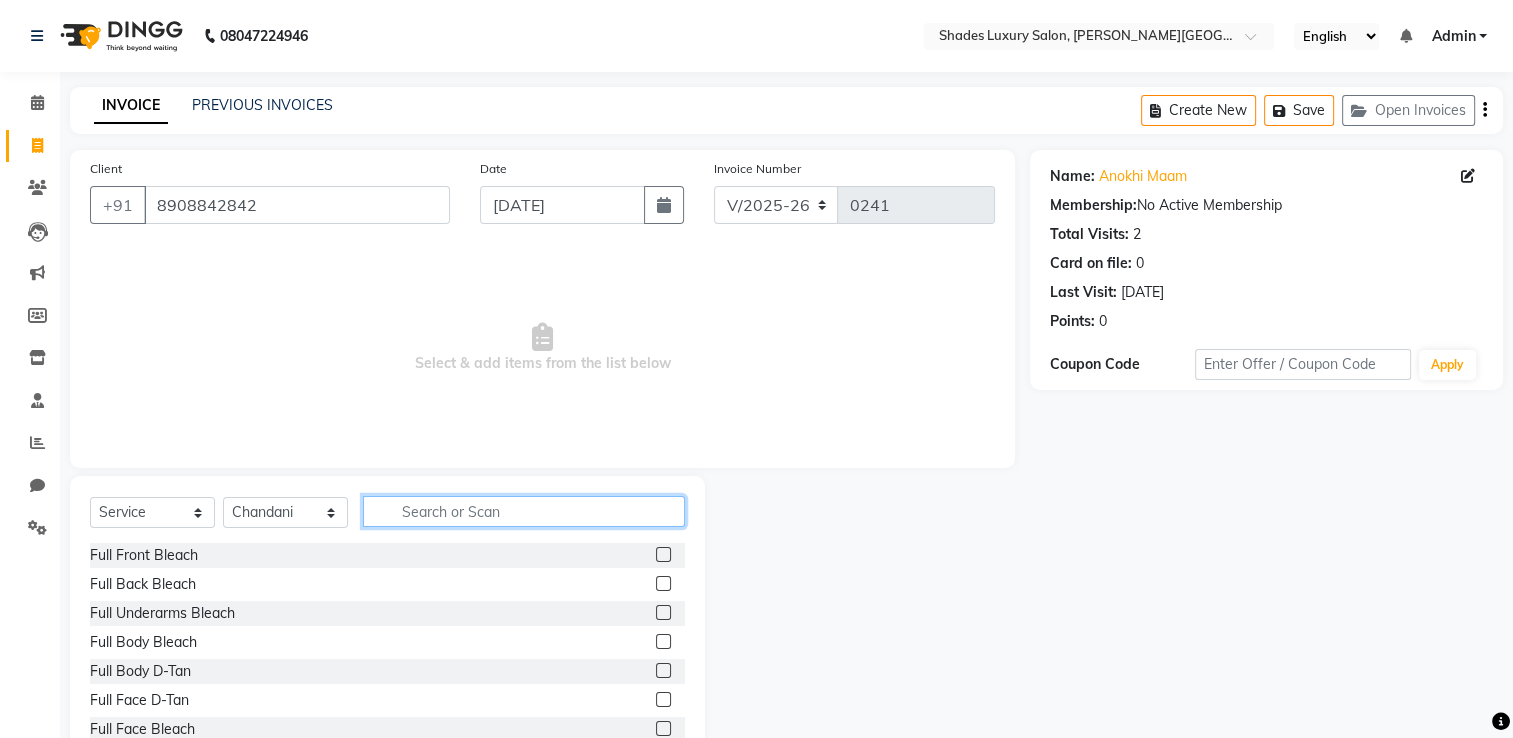 click 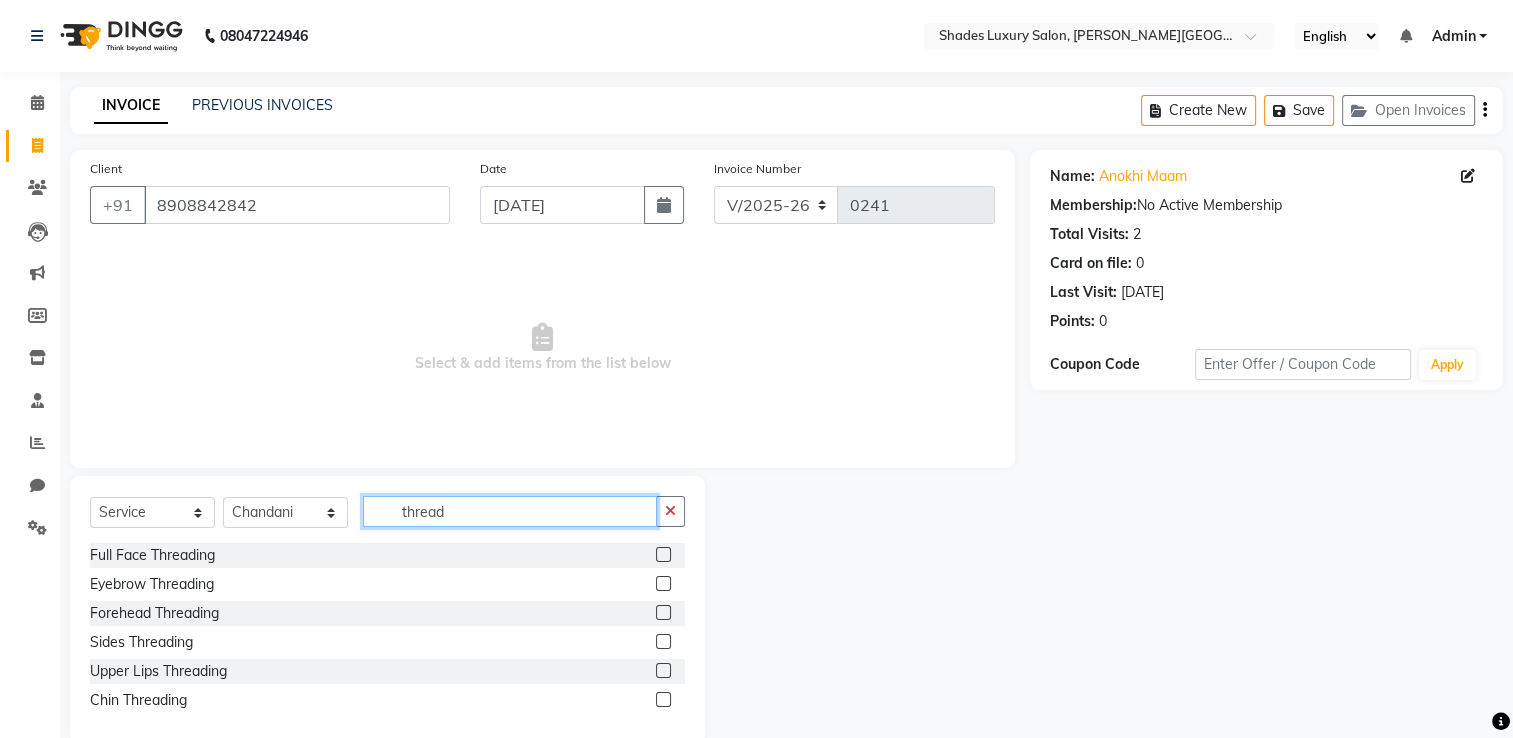 type on "thread" 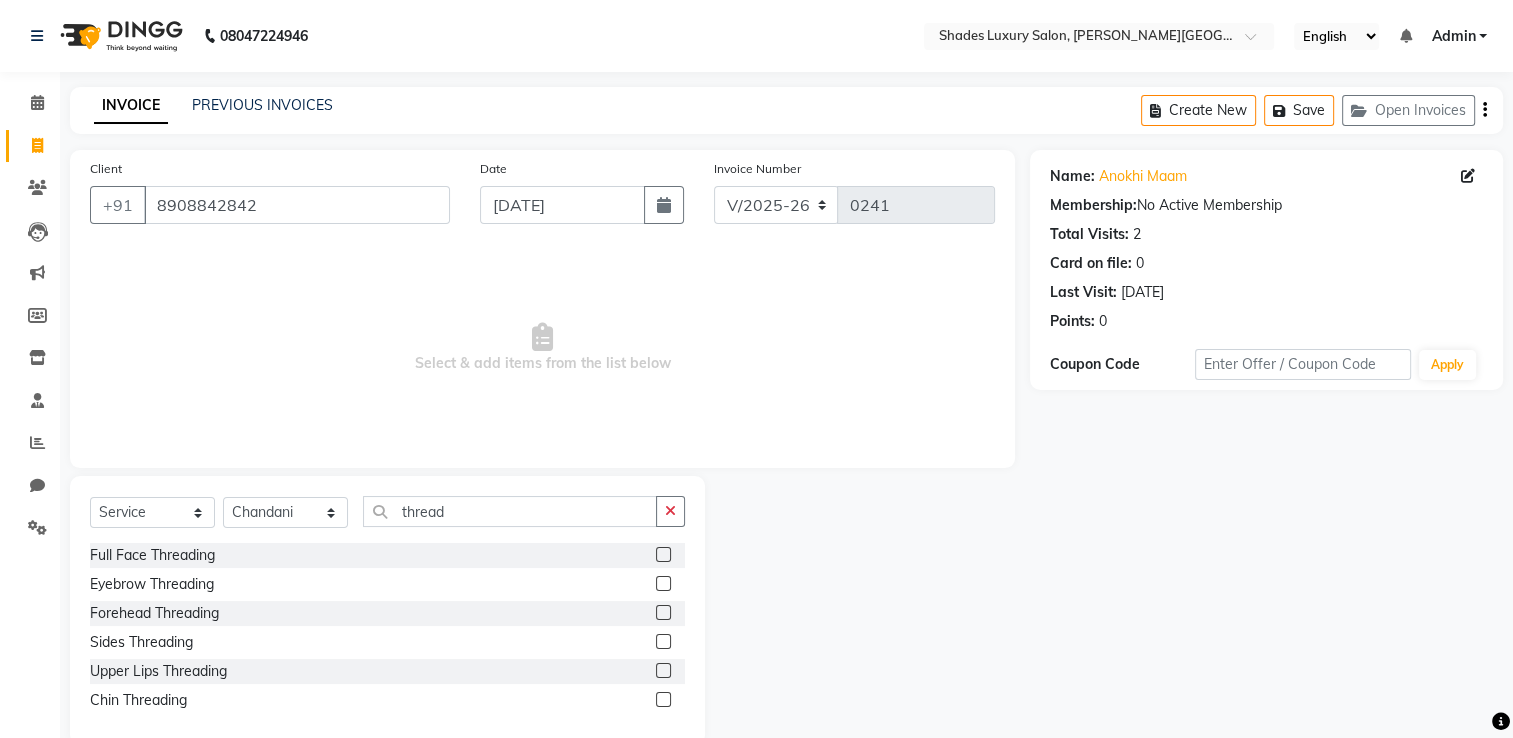 click 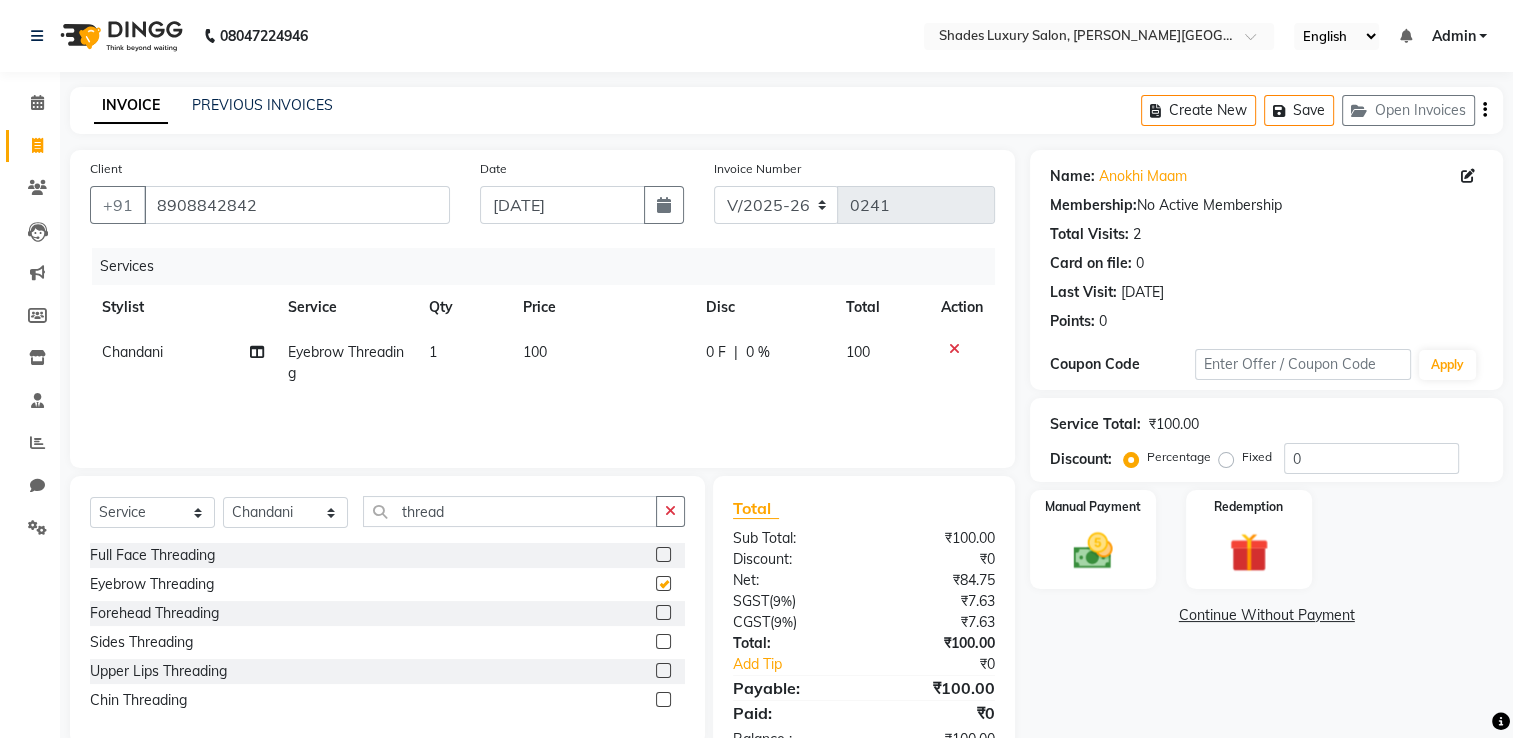checkbox on "false" 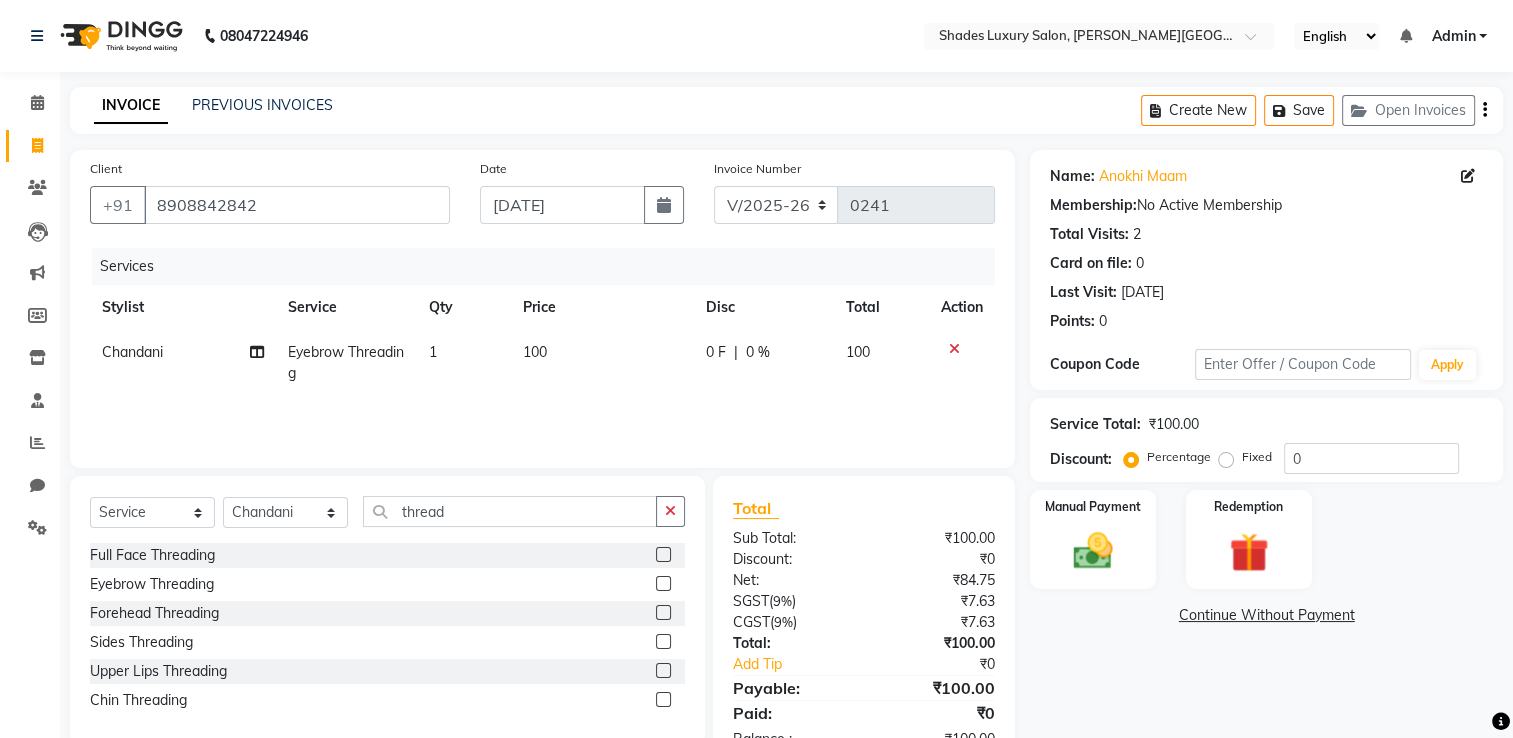 click on "100" 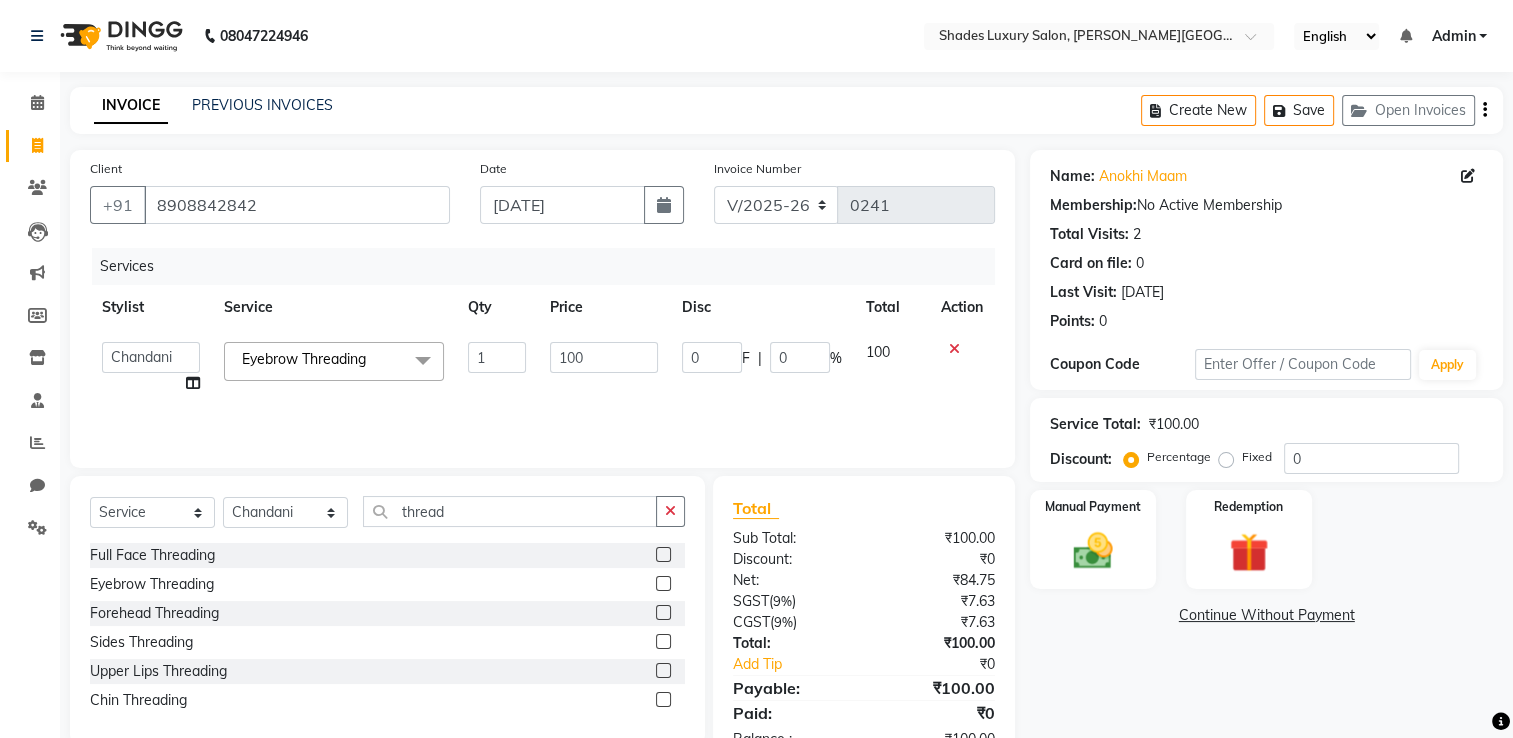 click on "100" 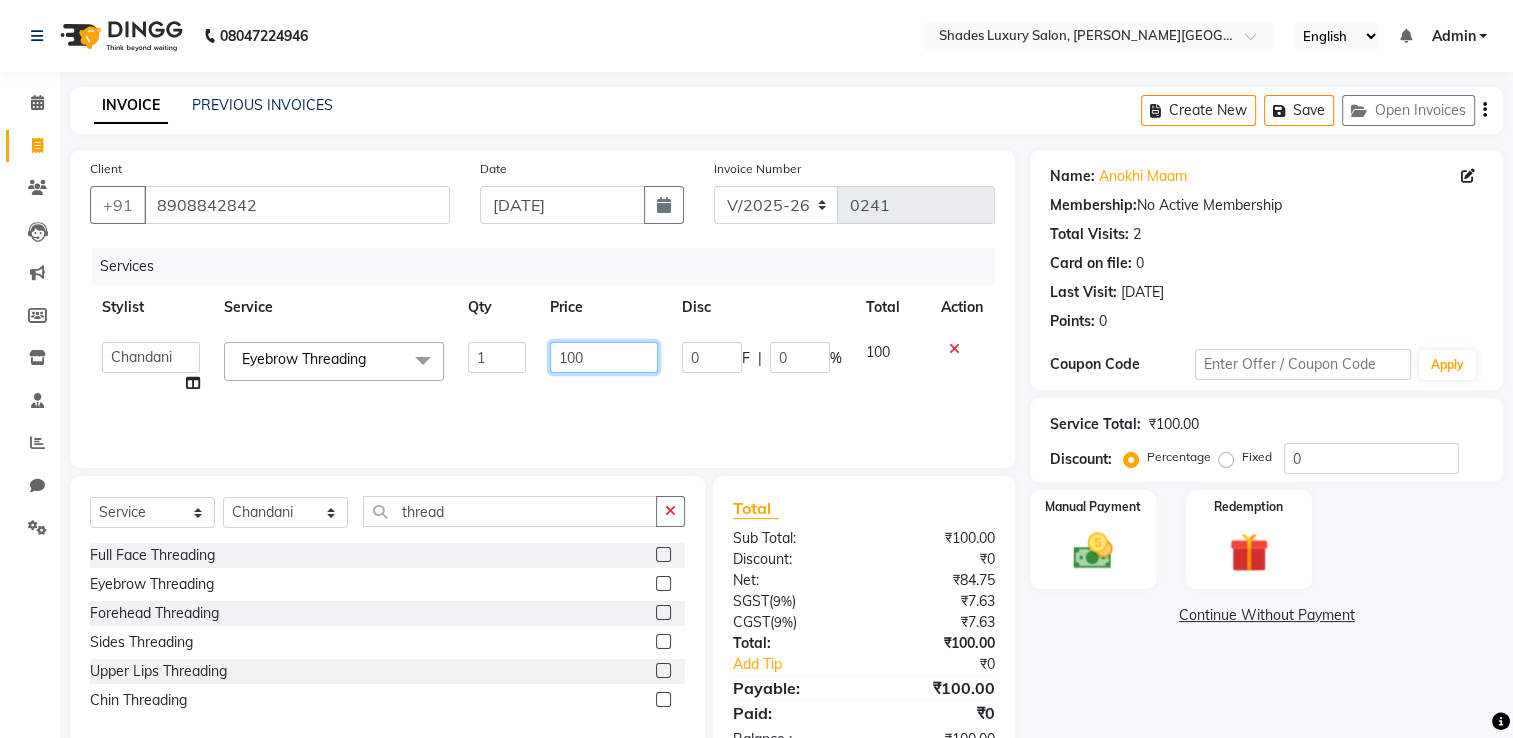 click on "100" 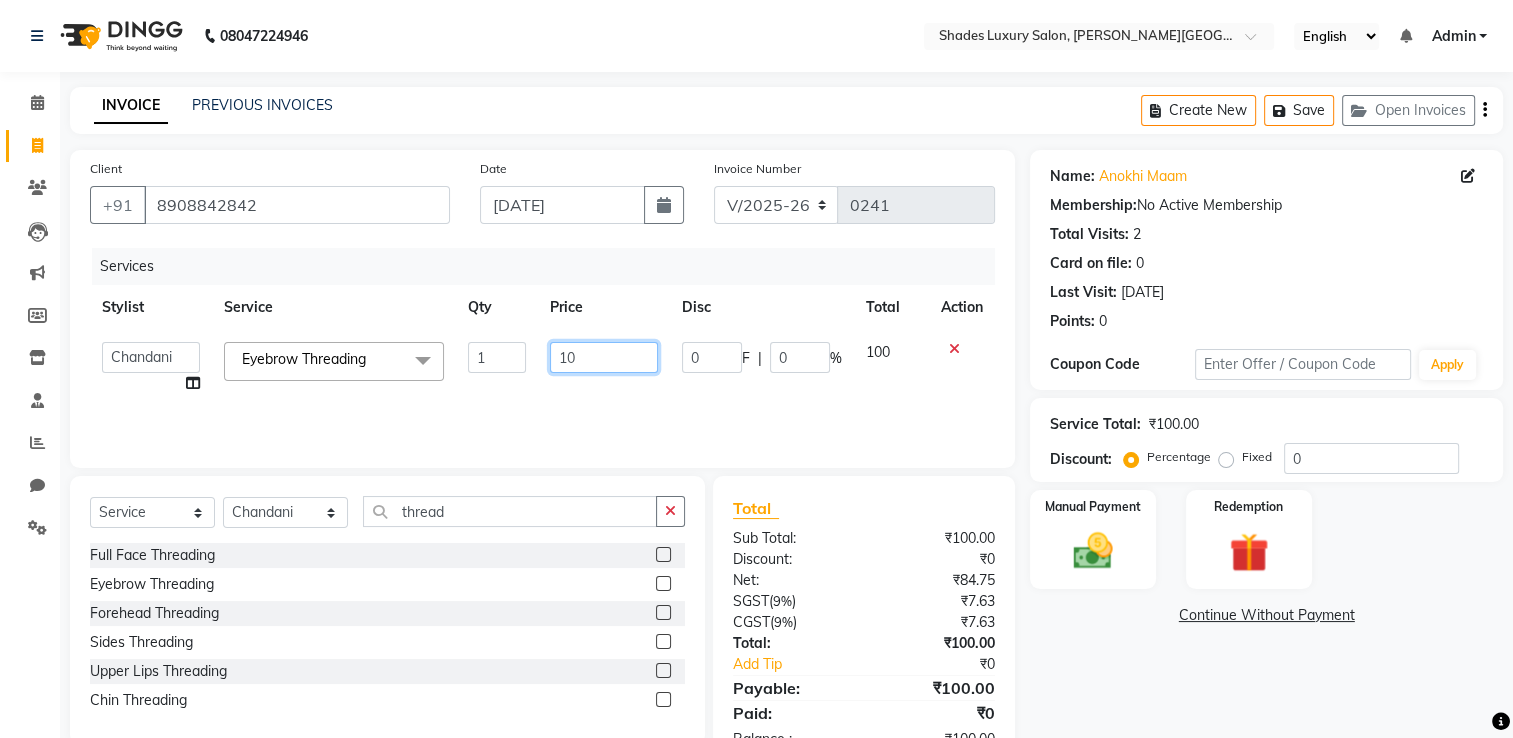 type on "1" 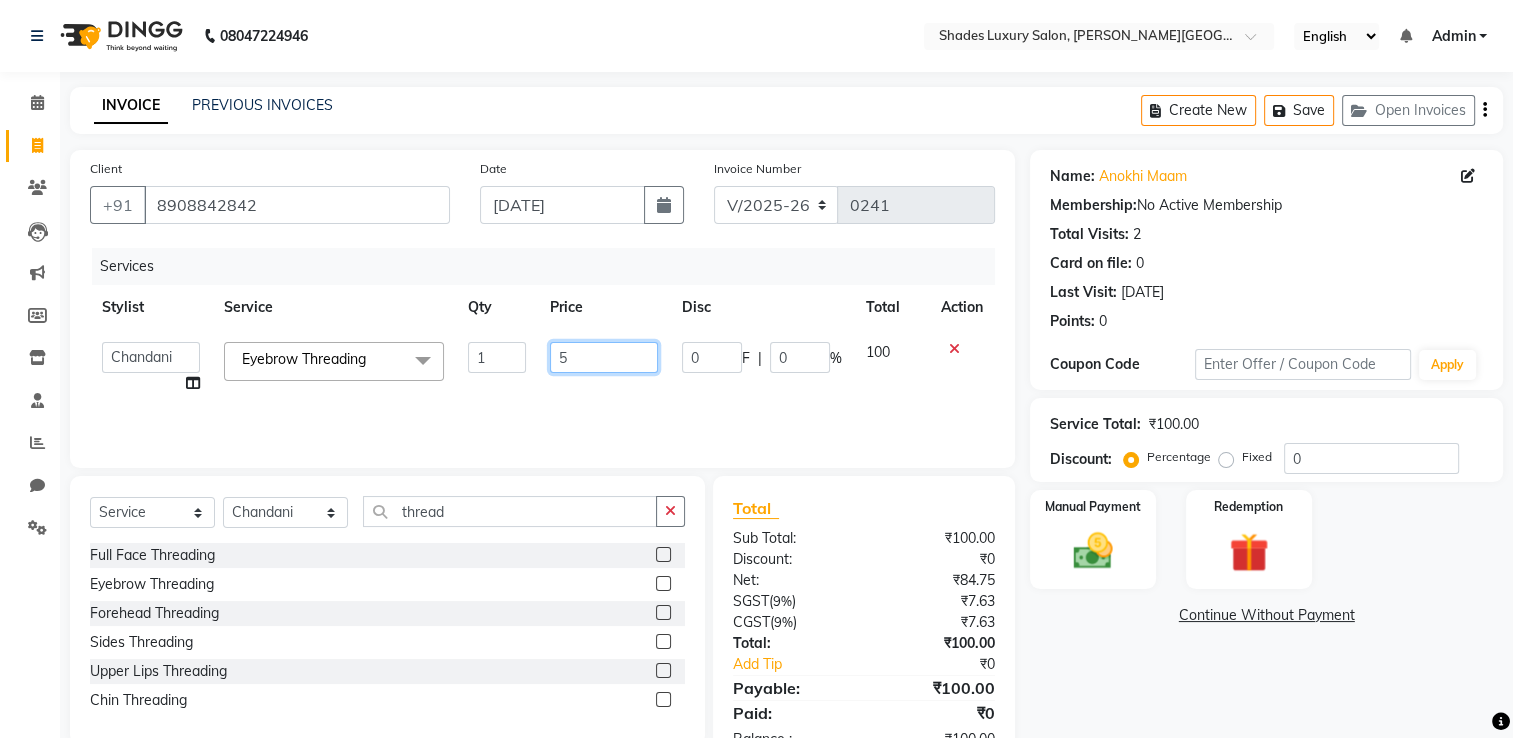 type on "50" 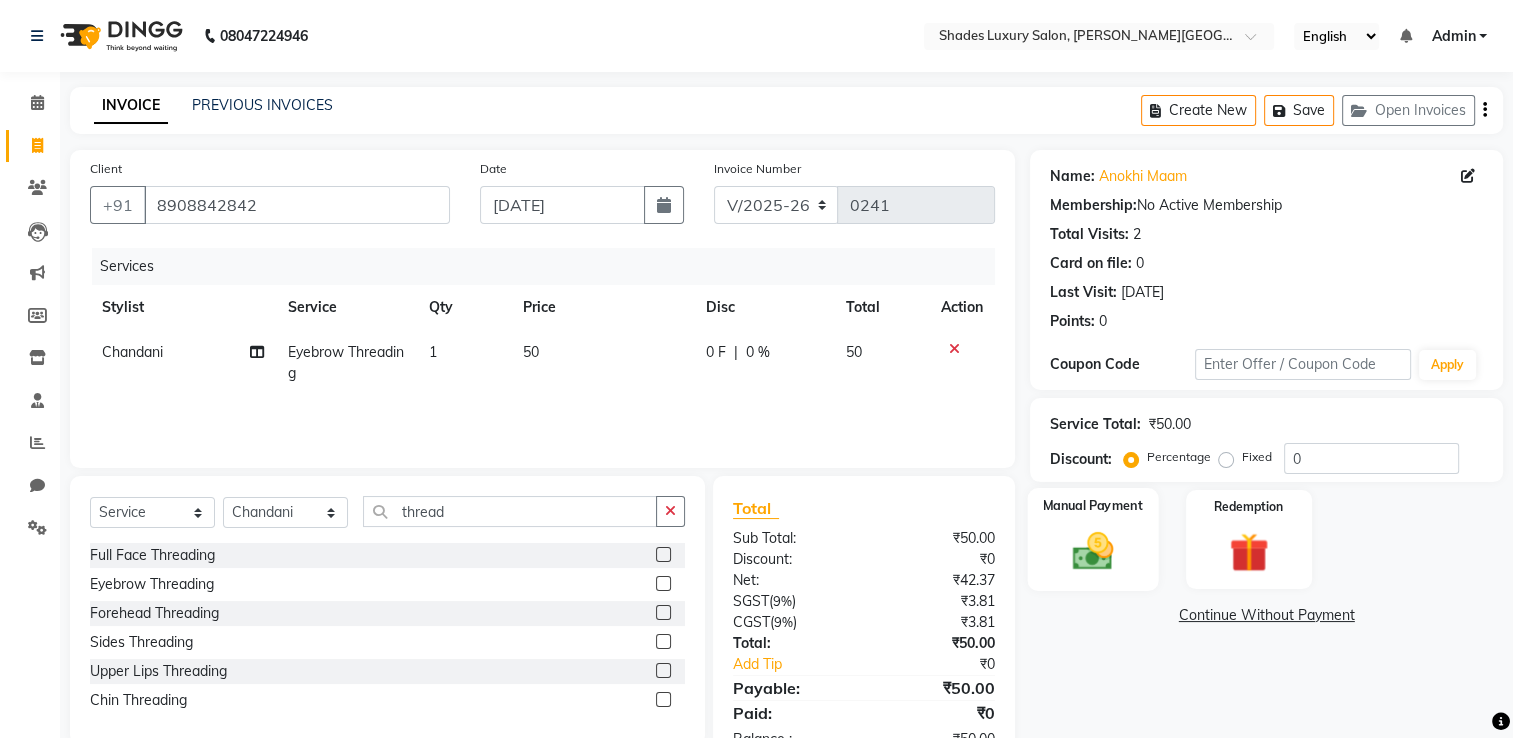 click on "Manual Payment" 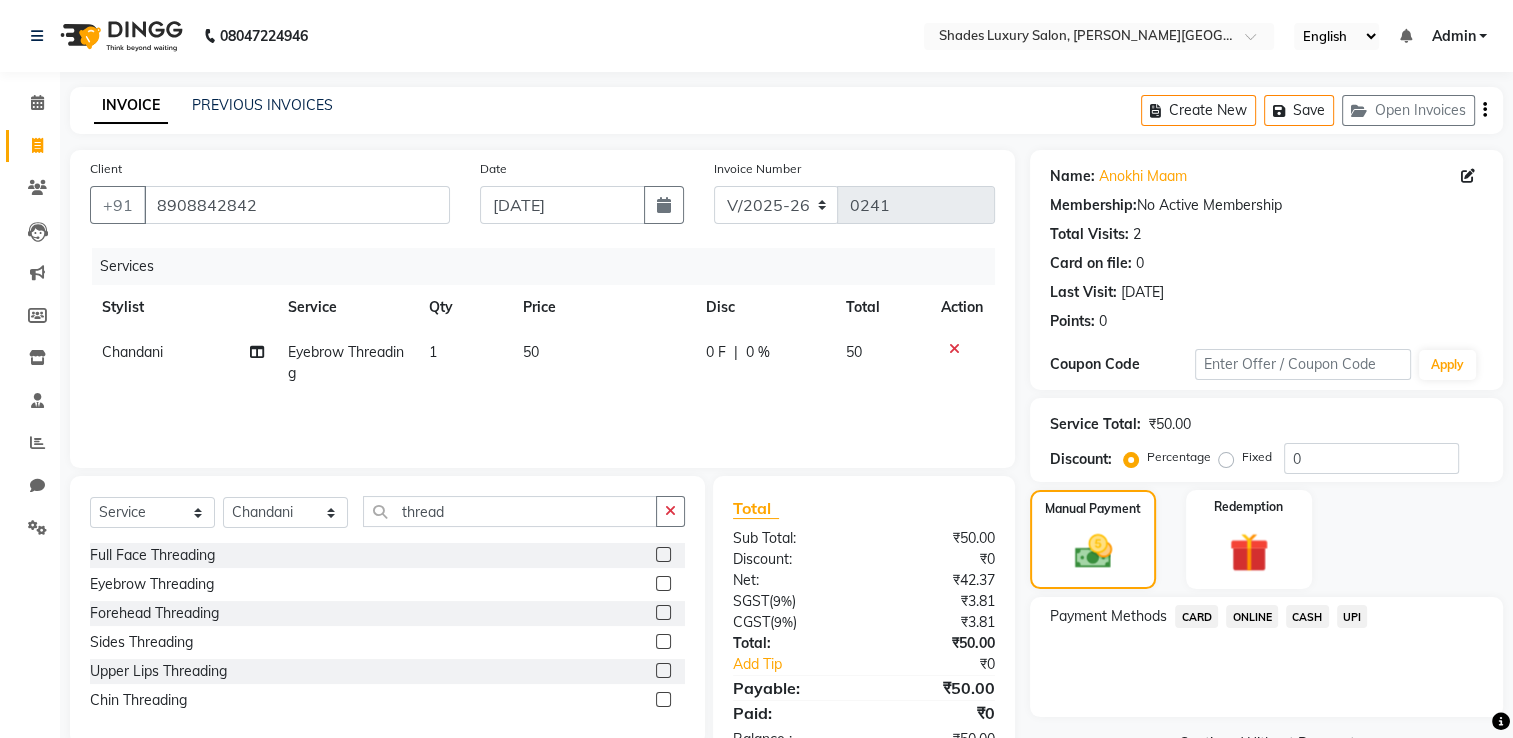 click on "ONLINE" 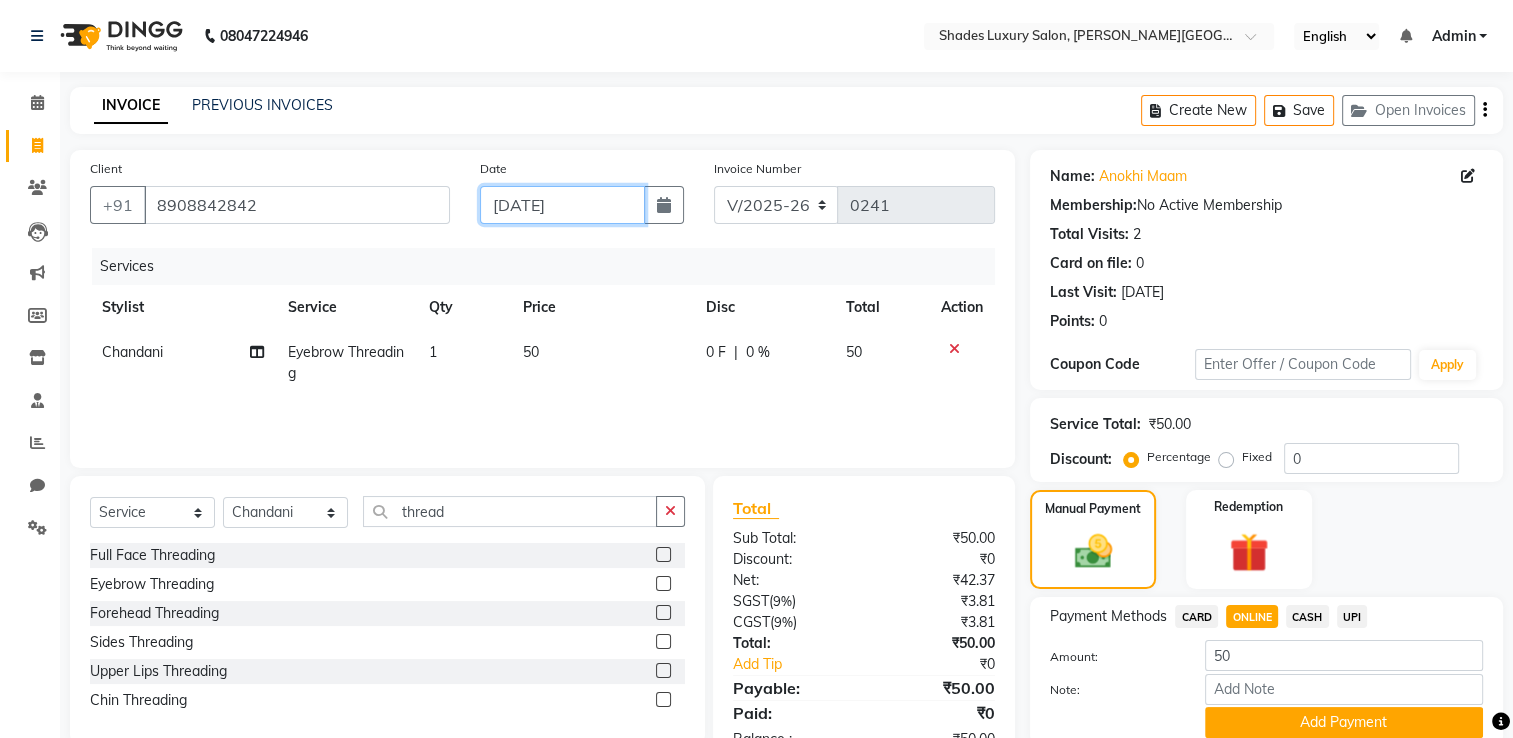 click on "[DATE]" 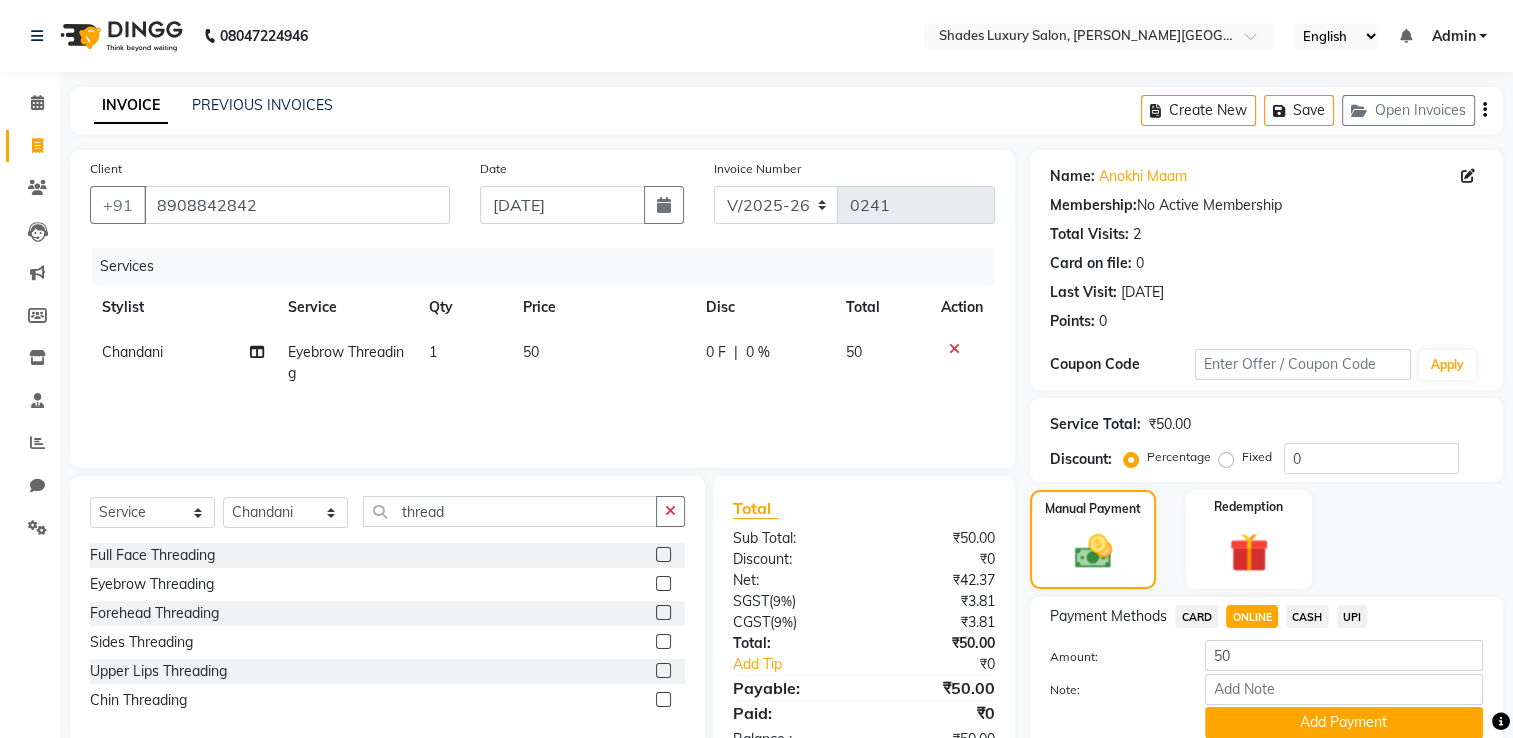 select on "7" 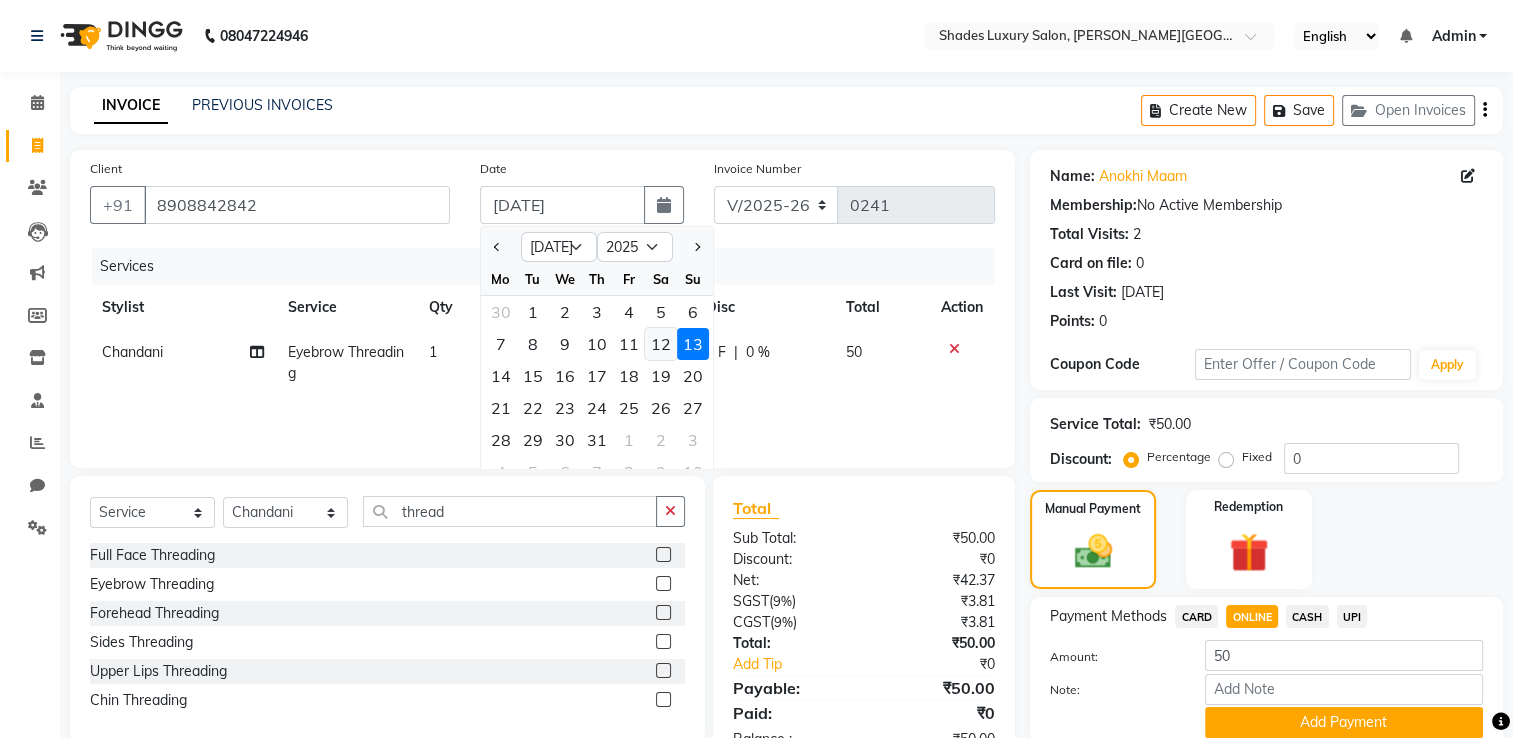 click on "12" 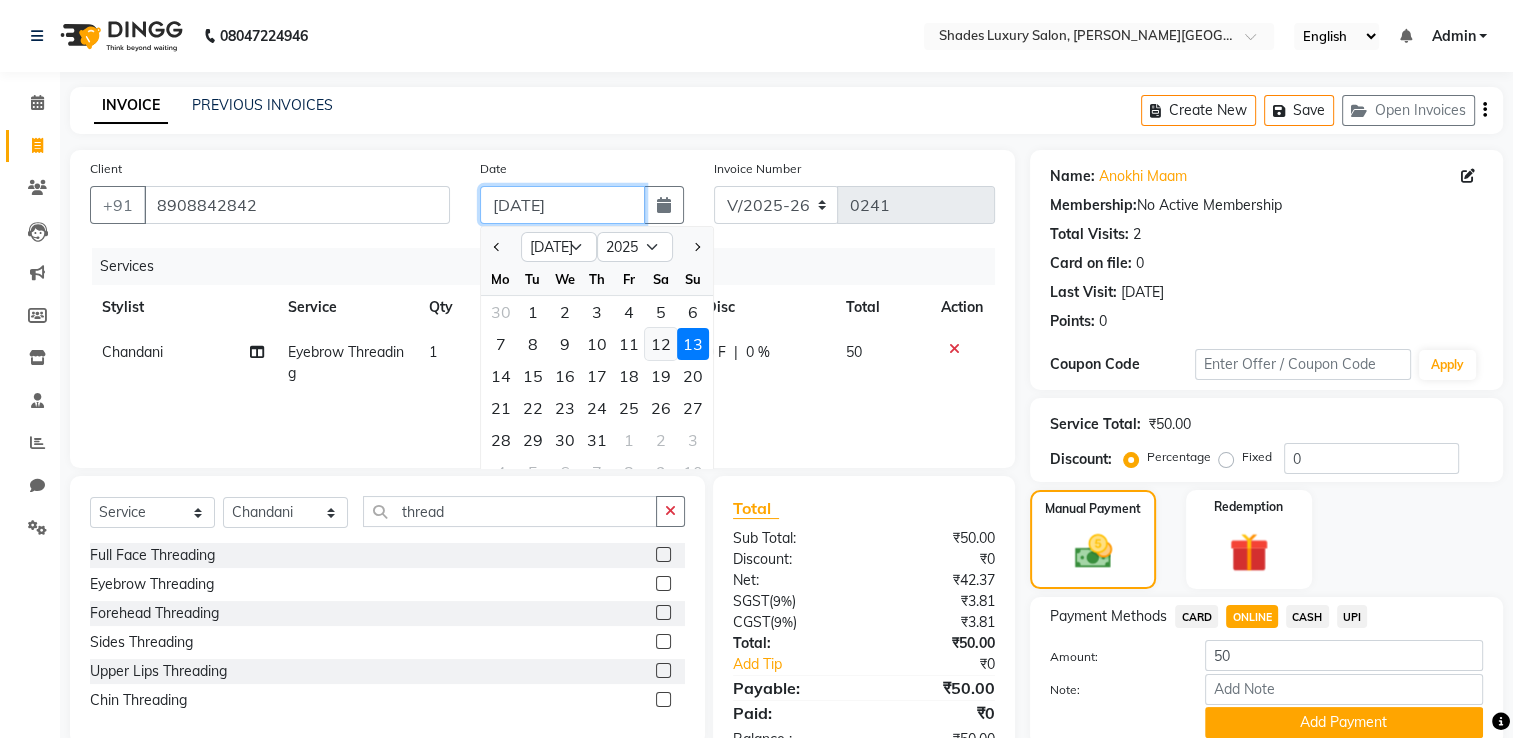 type on "12-07-2025" 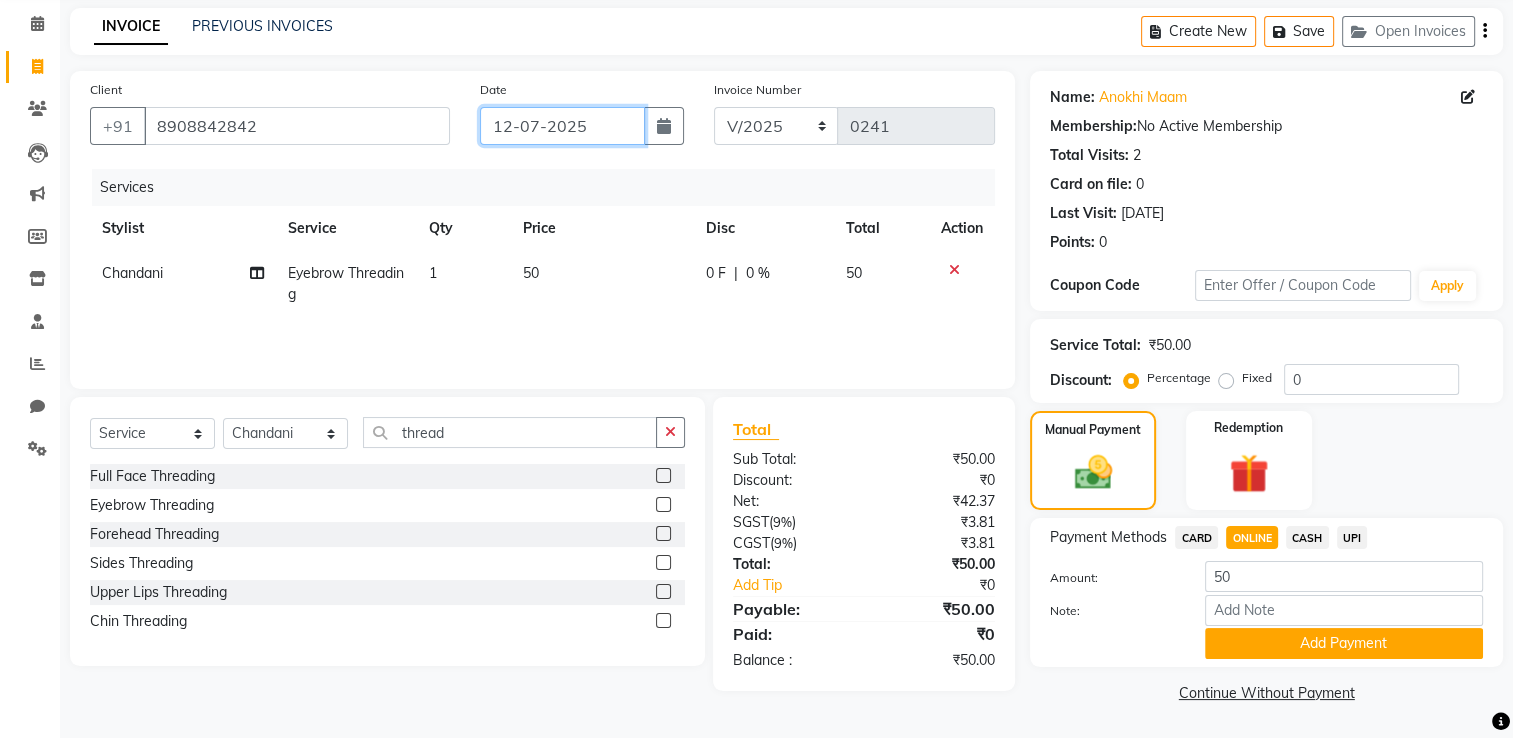 scroll, scrollTop: 80, scrollLeft: 0, axis: vertical 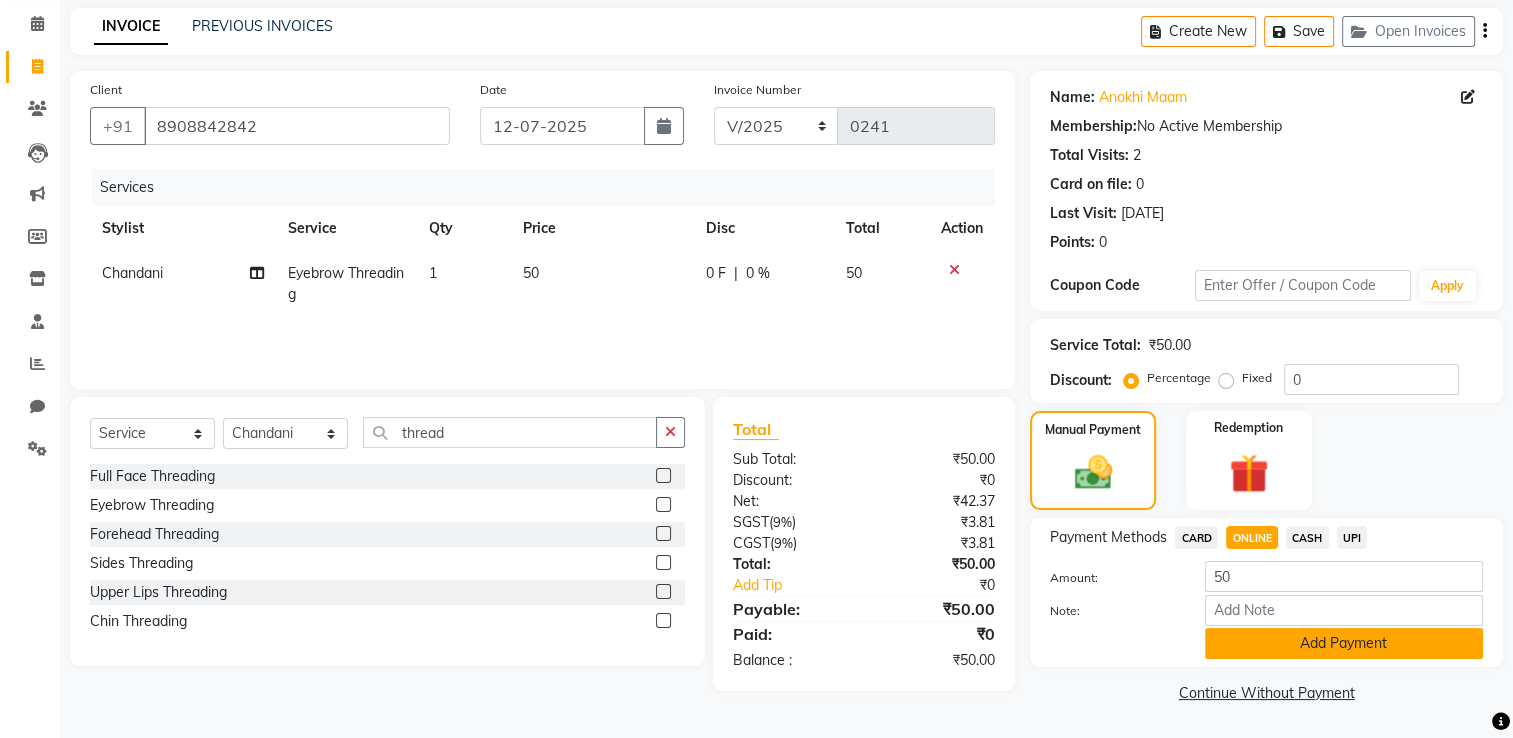 click on "Add Payment" 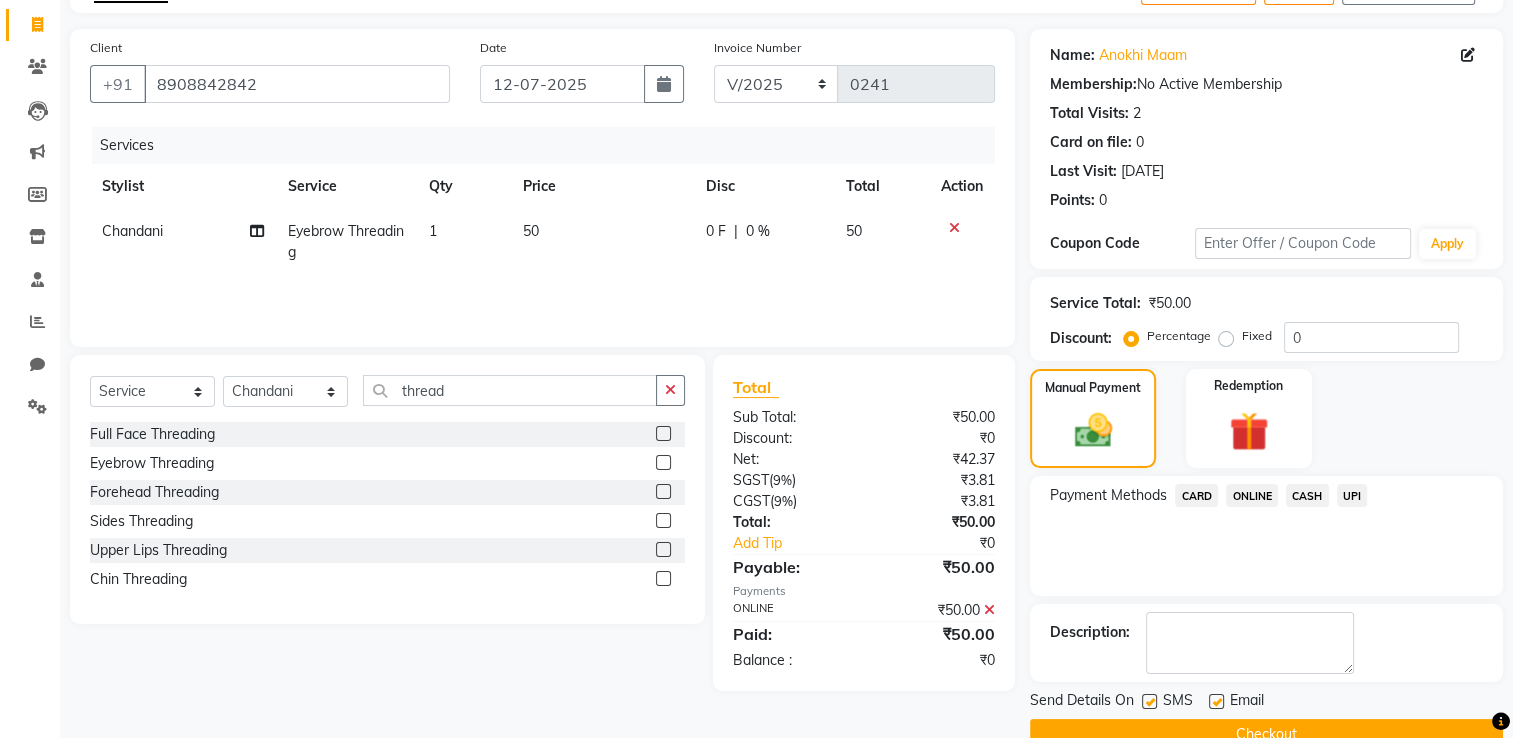 scroll, scrollTop: 161, scrollLeft: 0, axis: vertical 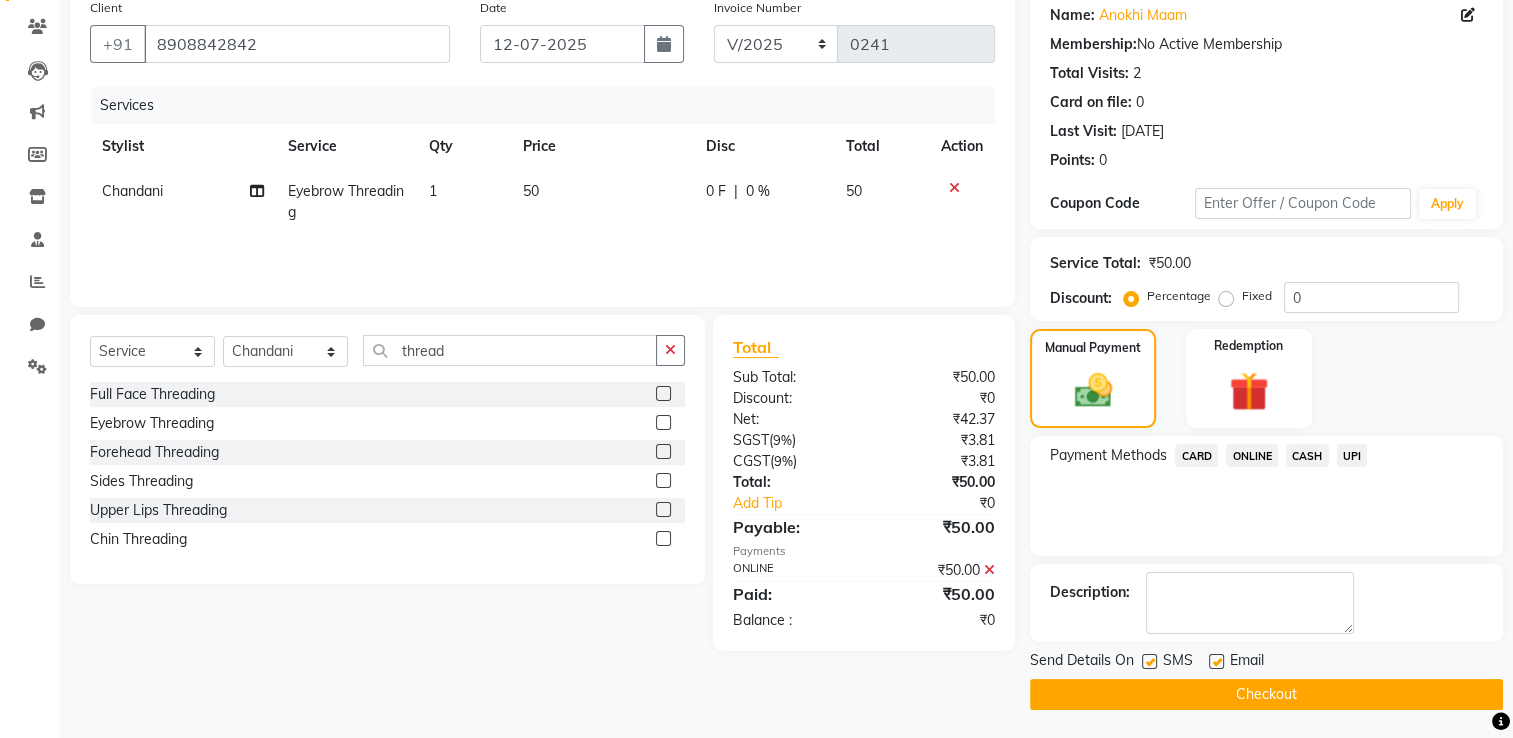 click on "Checkout" 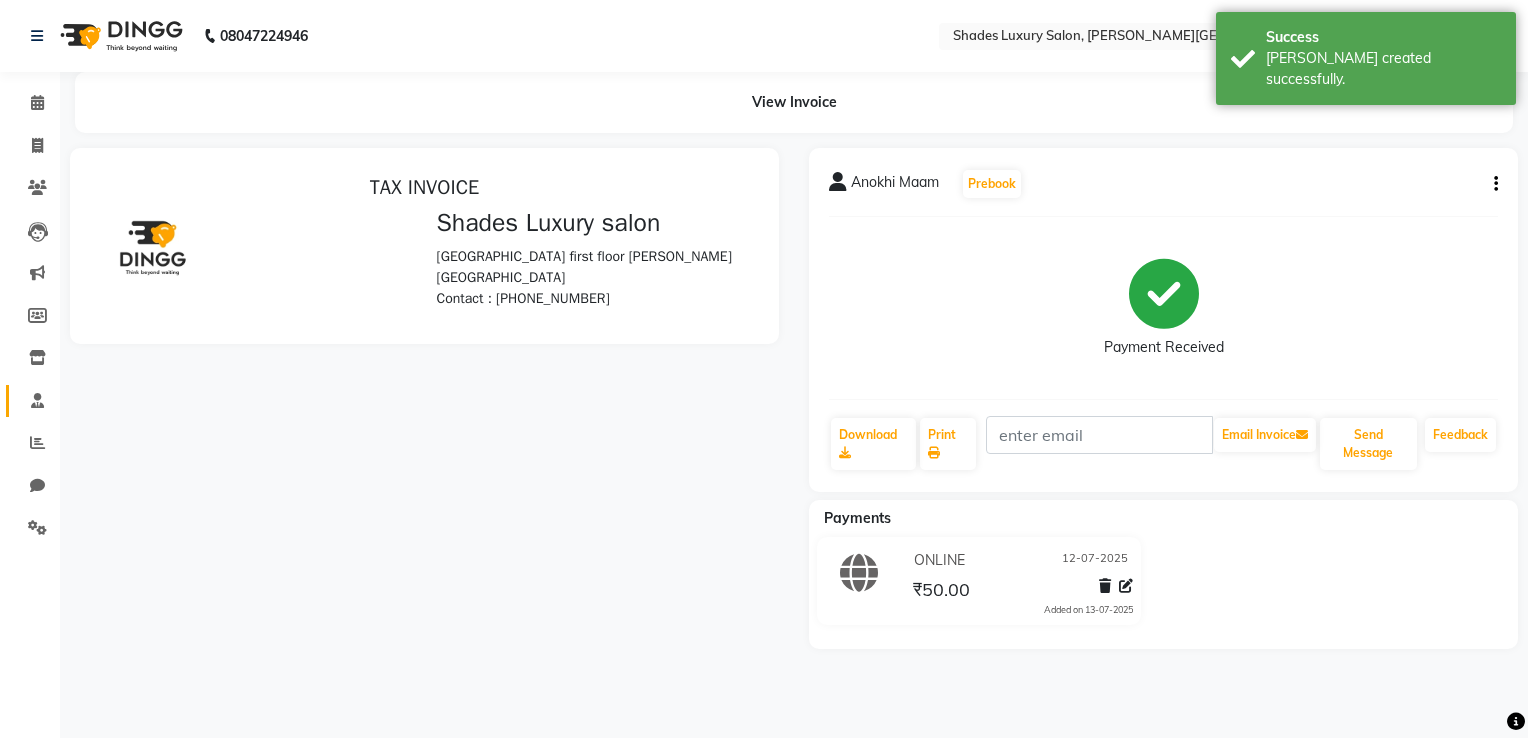 scroll, scrollTop: 0, scrollLeft: 0, axis: both 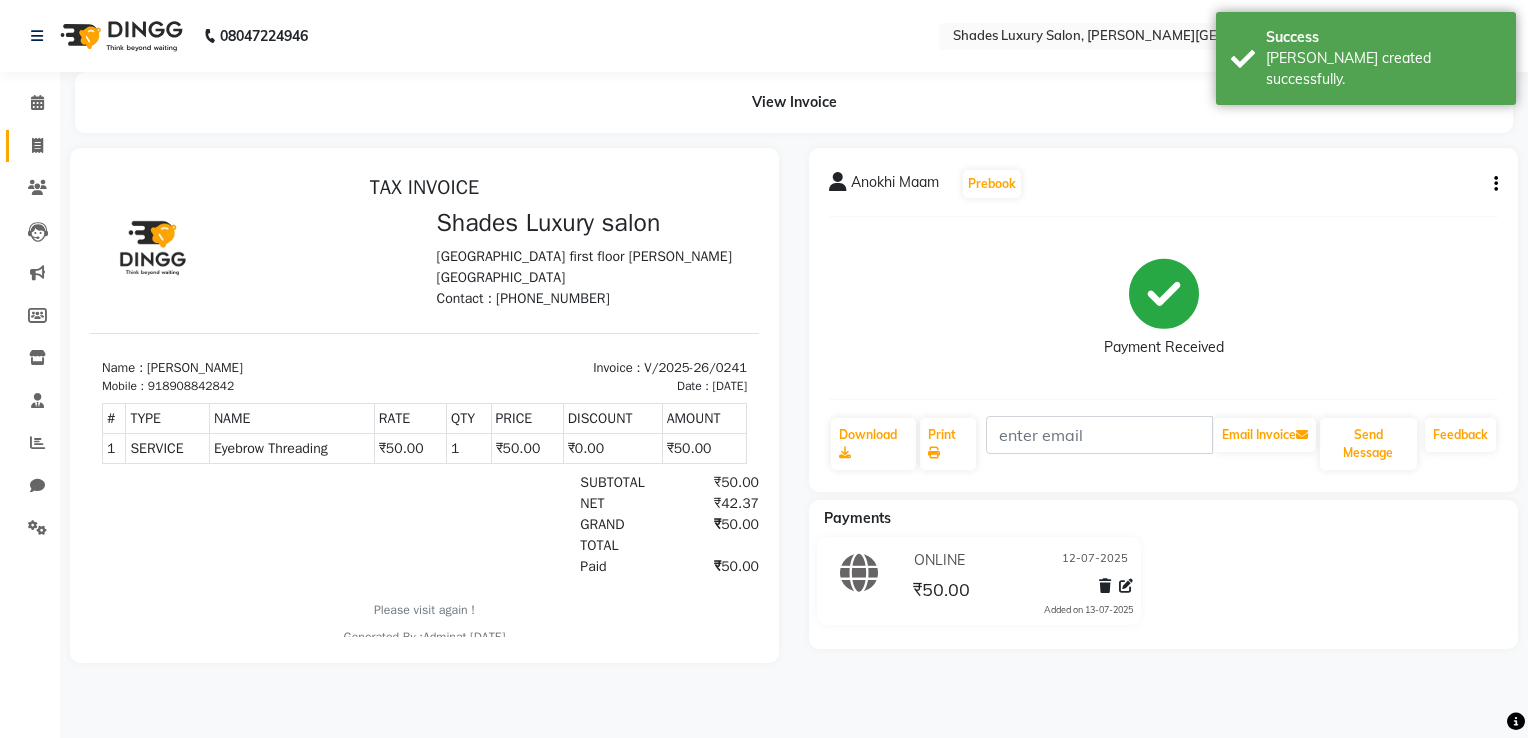 click on "Invoice" 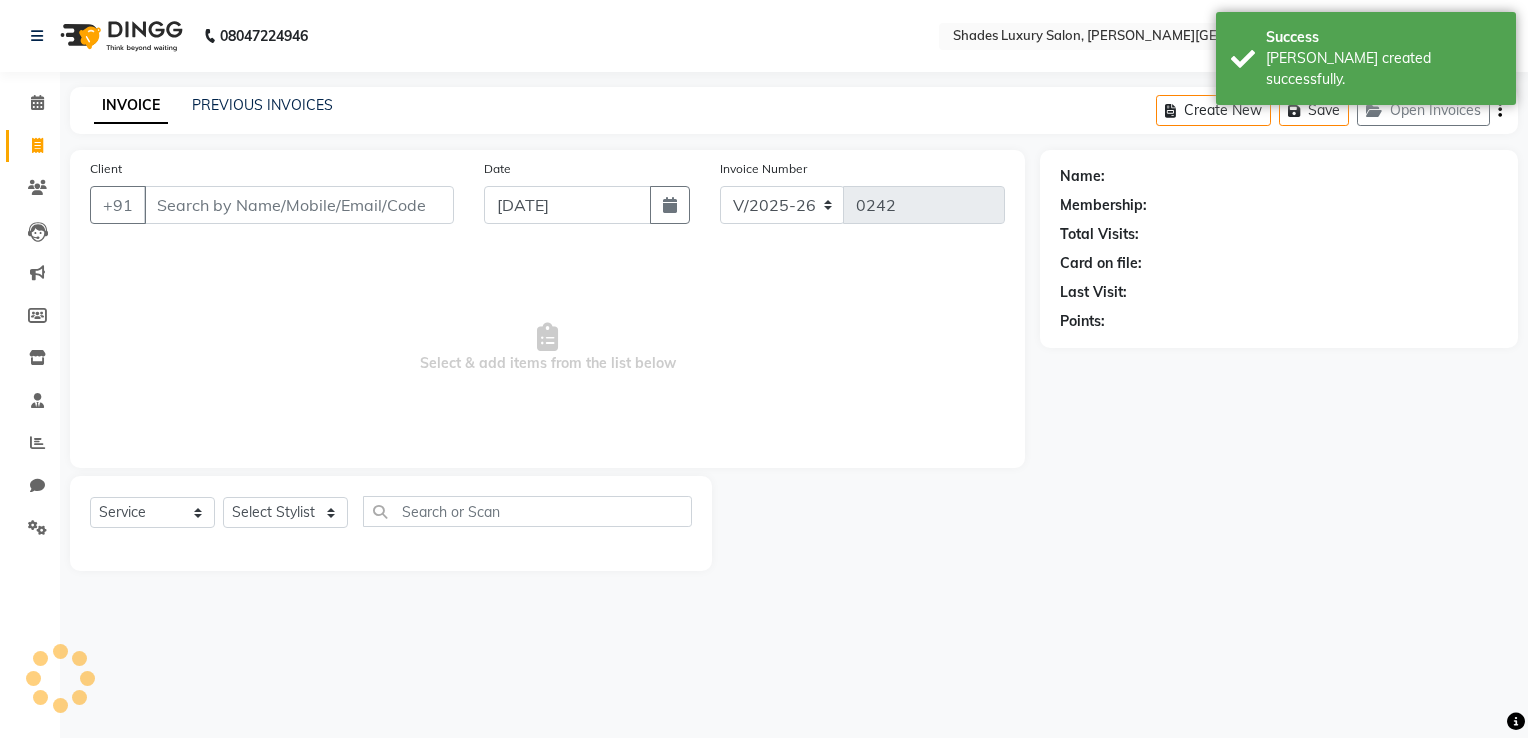 click on "Client" at bounding box center (299, 205) 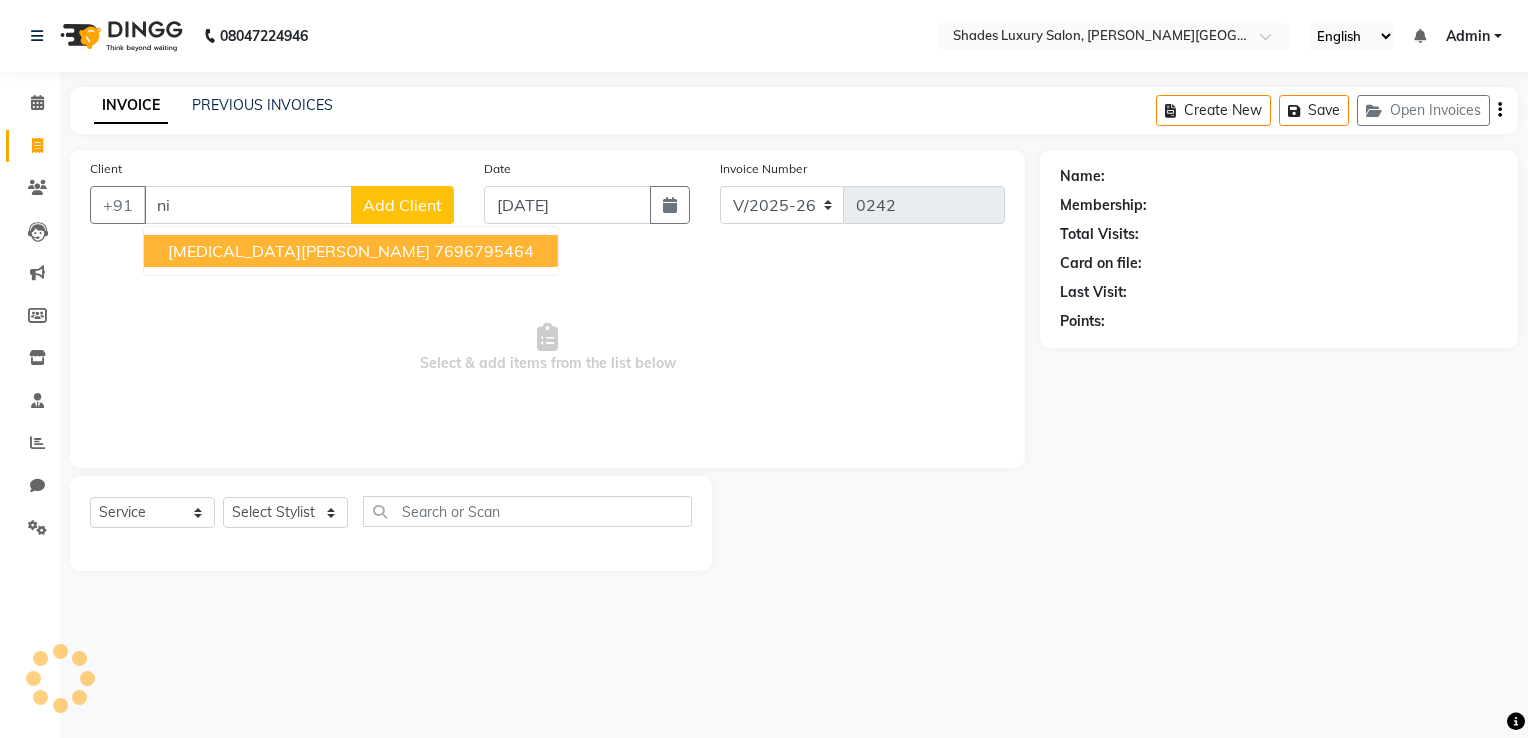 type on "n" 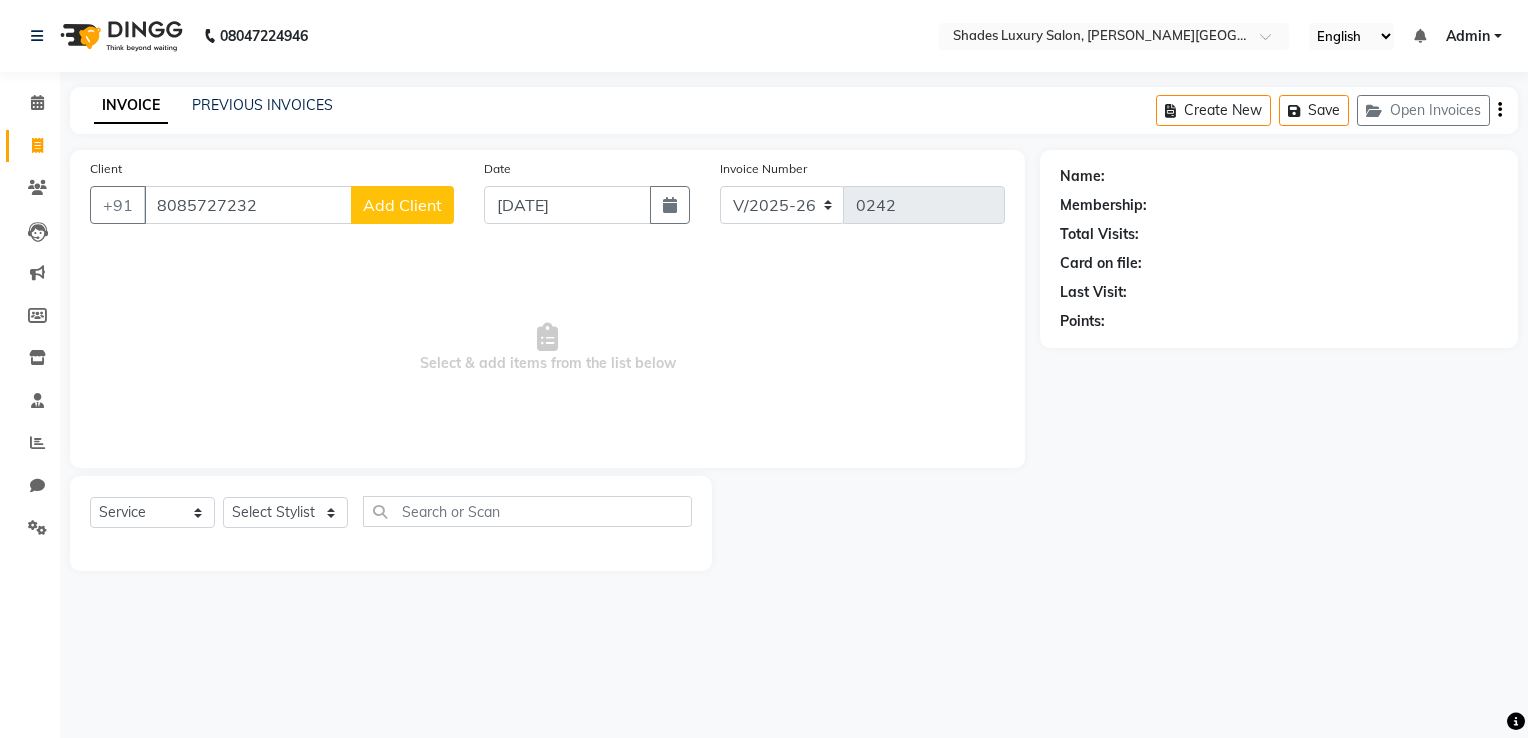 type on "8085727232" 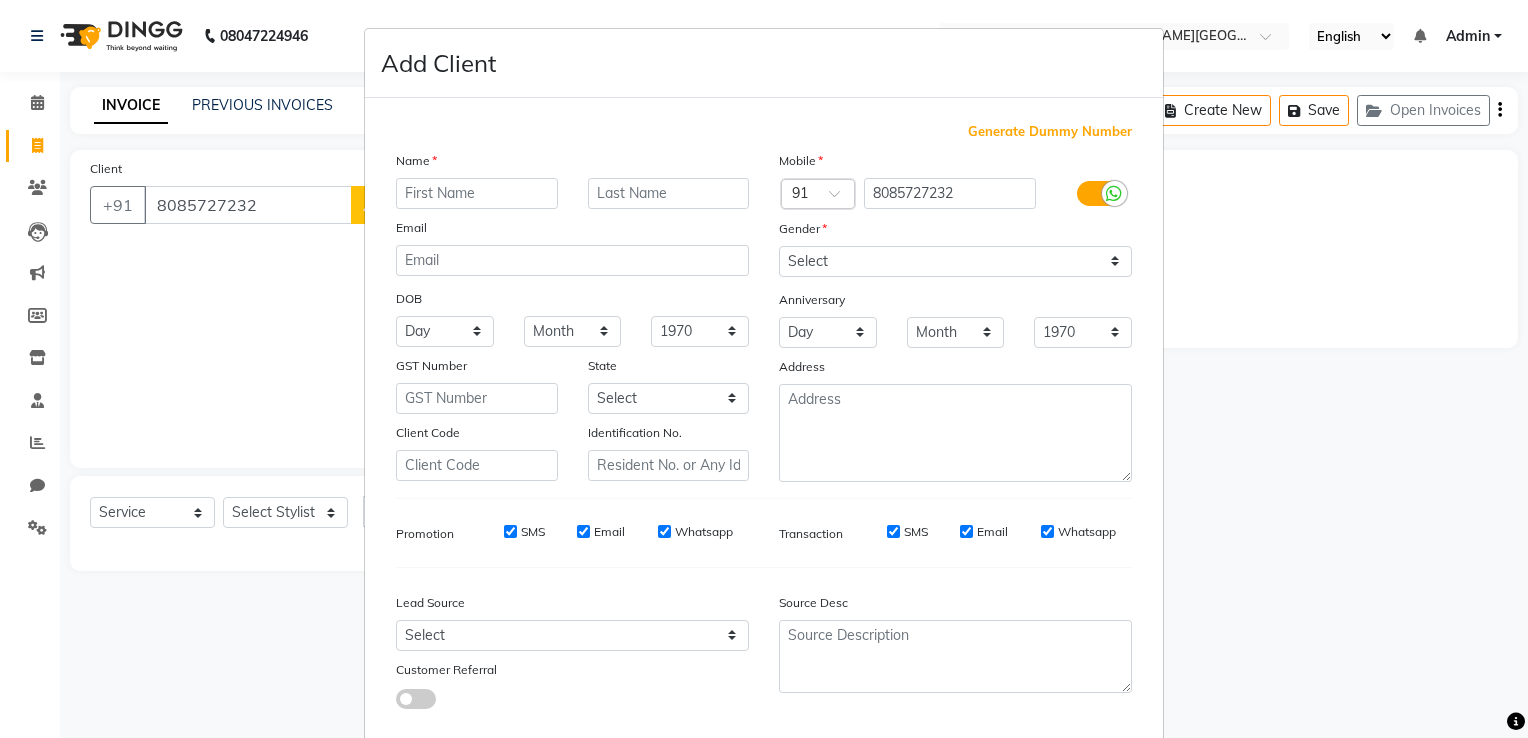 click at bounding box center (477, 193) 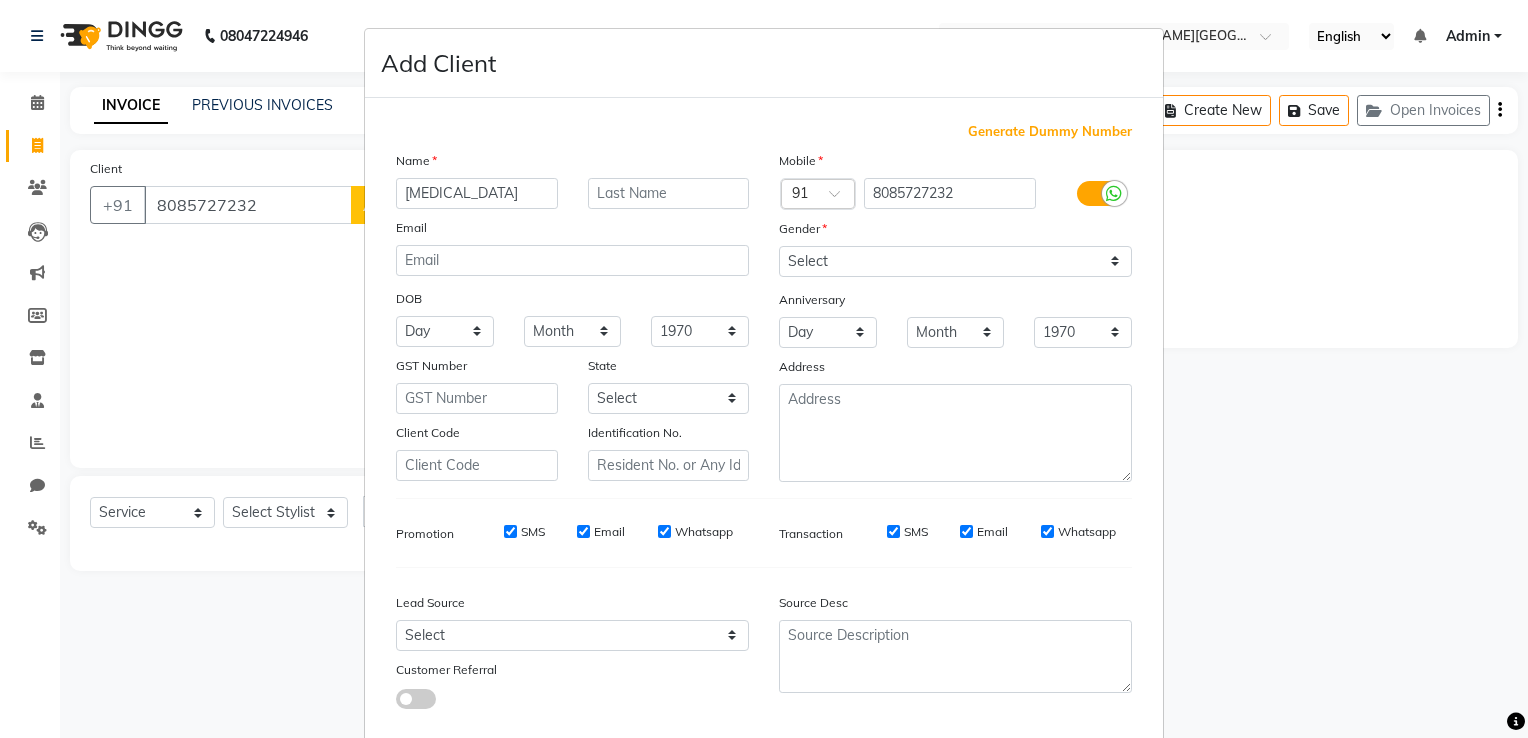 type on "[MEDICAL_DATA]" 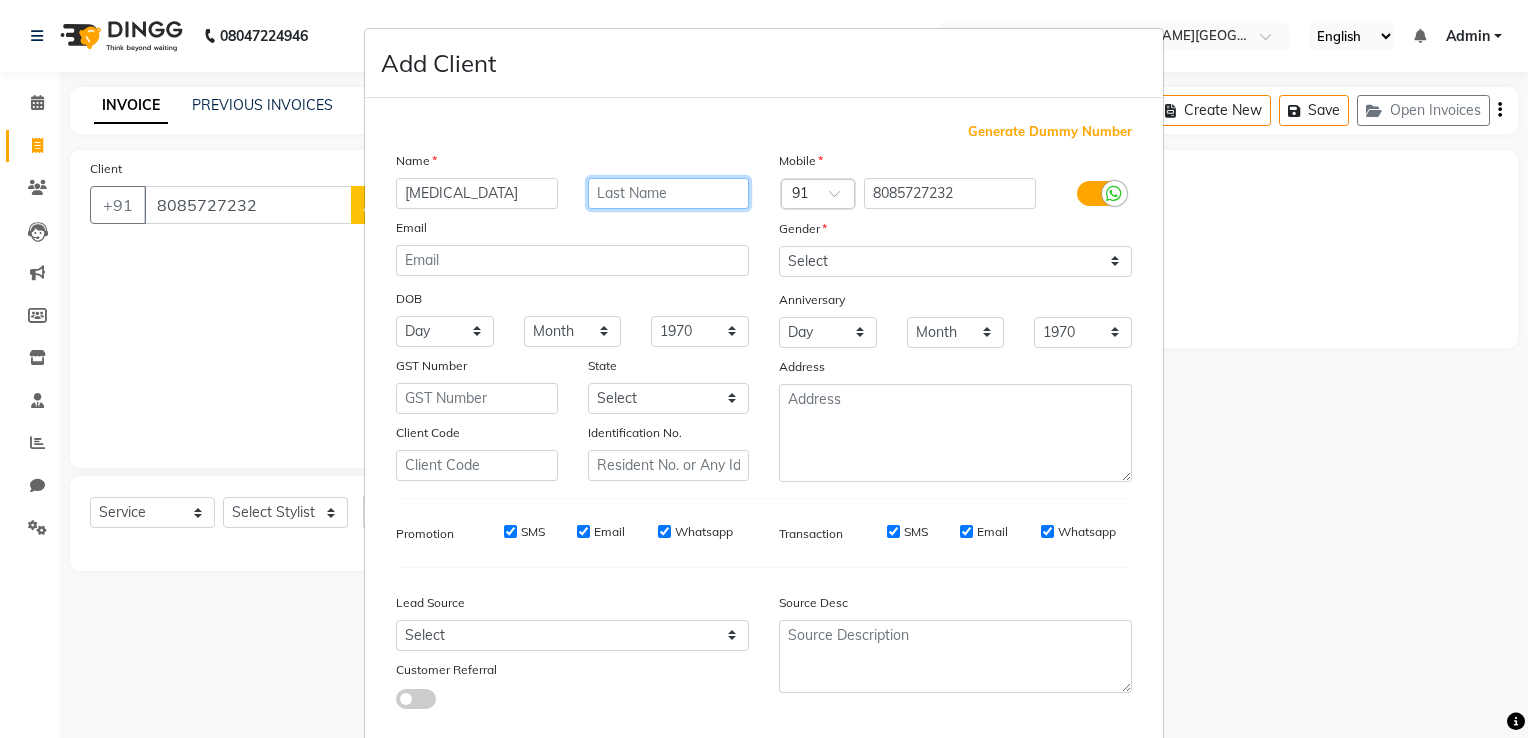 click at bounding box center (669, 193) 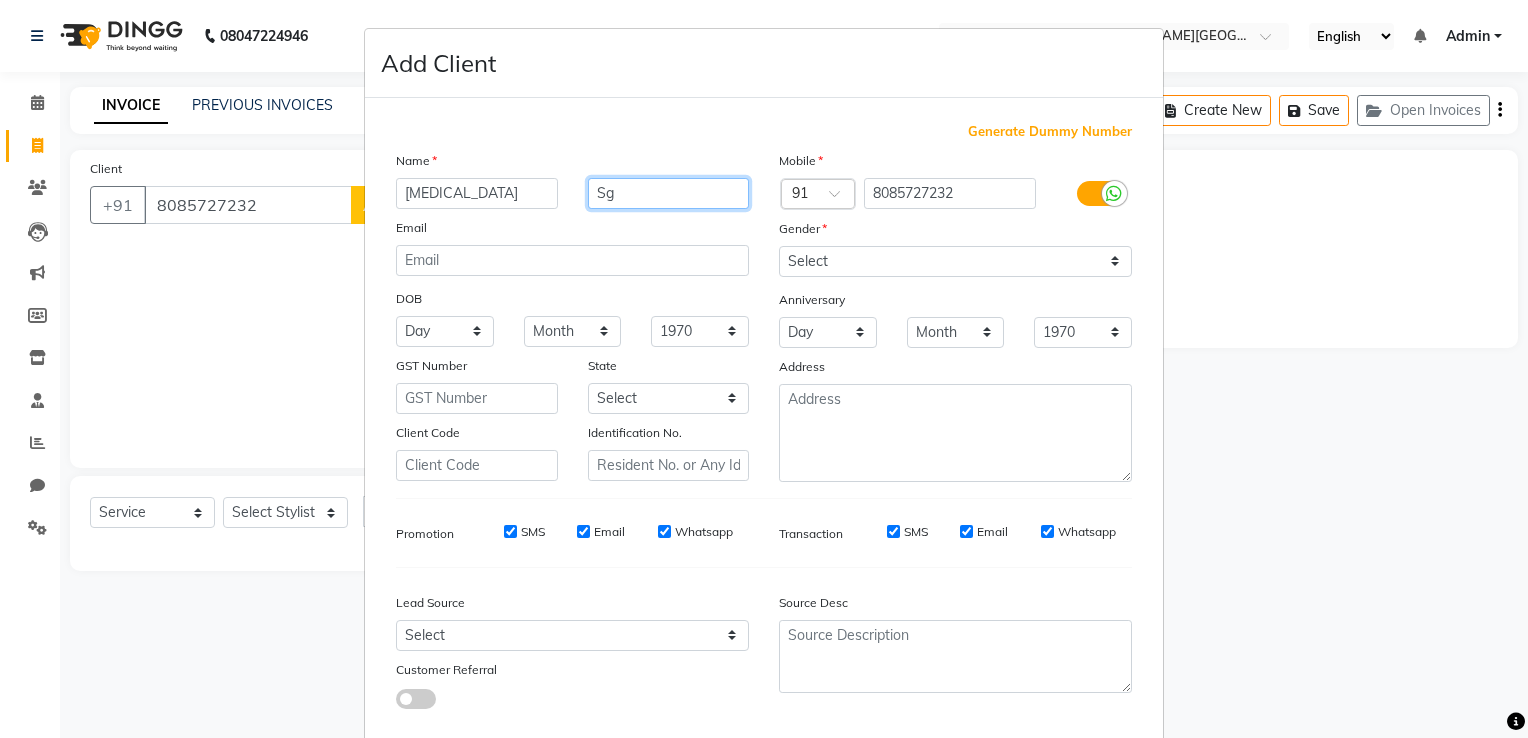 type on "S" 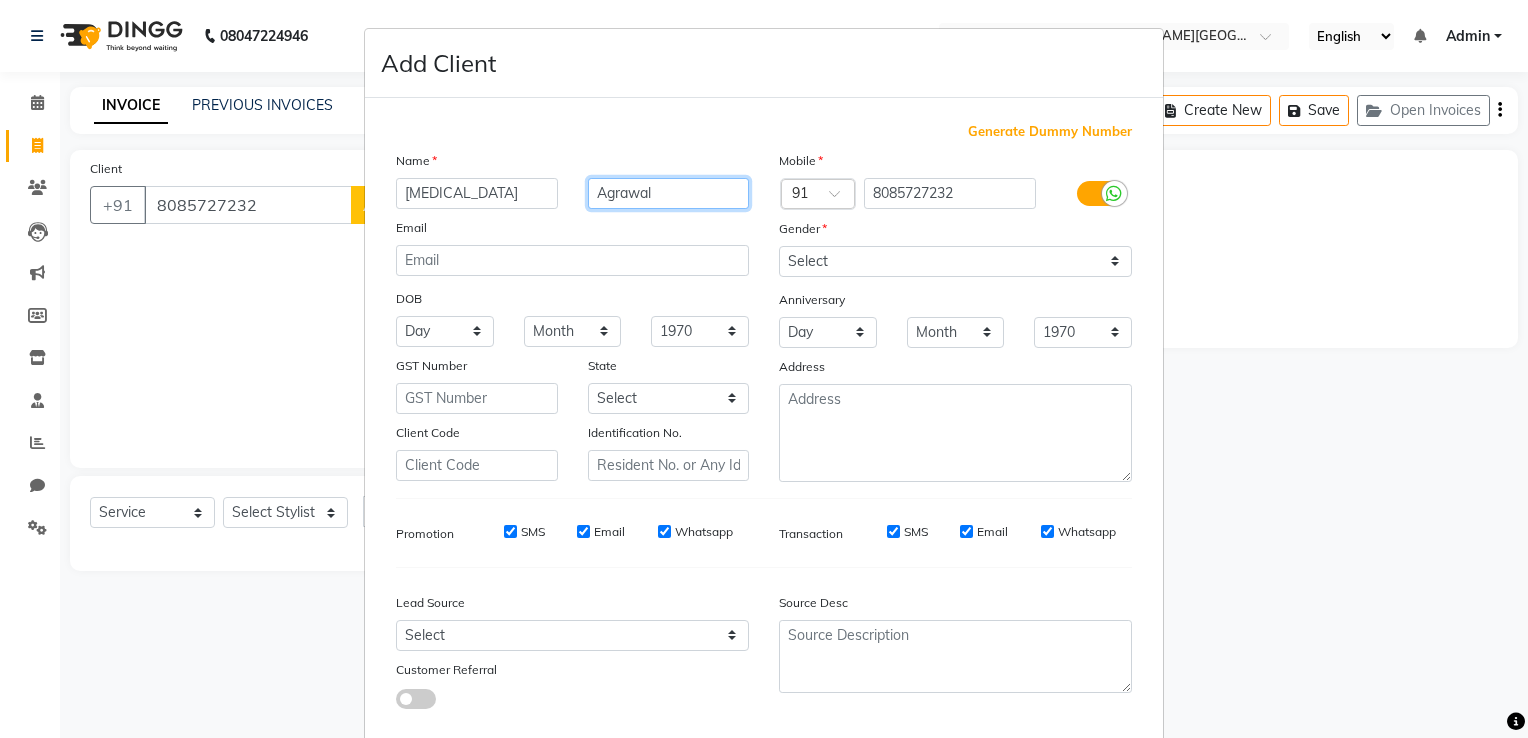 type on "Agrawal" 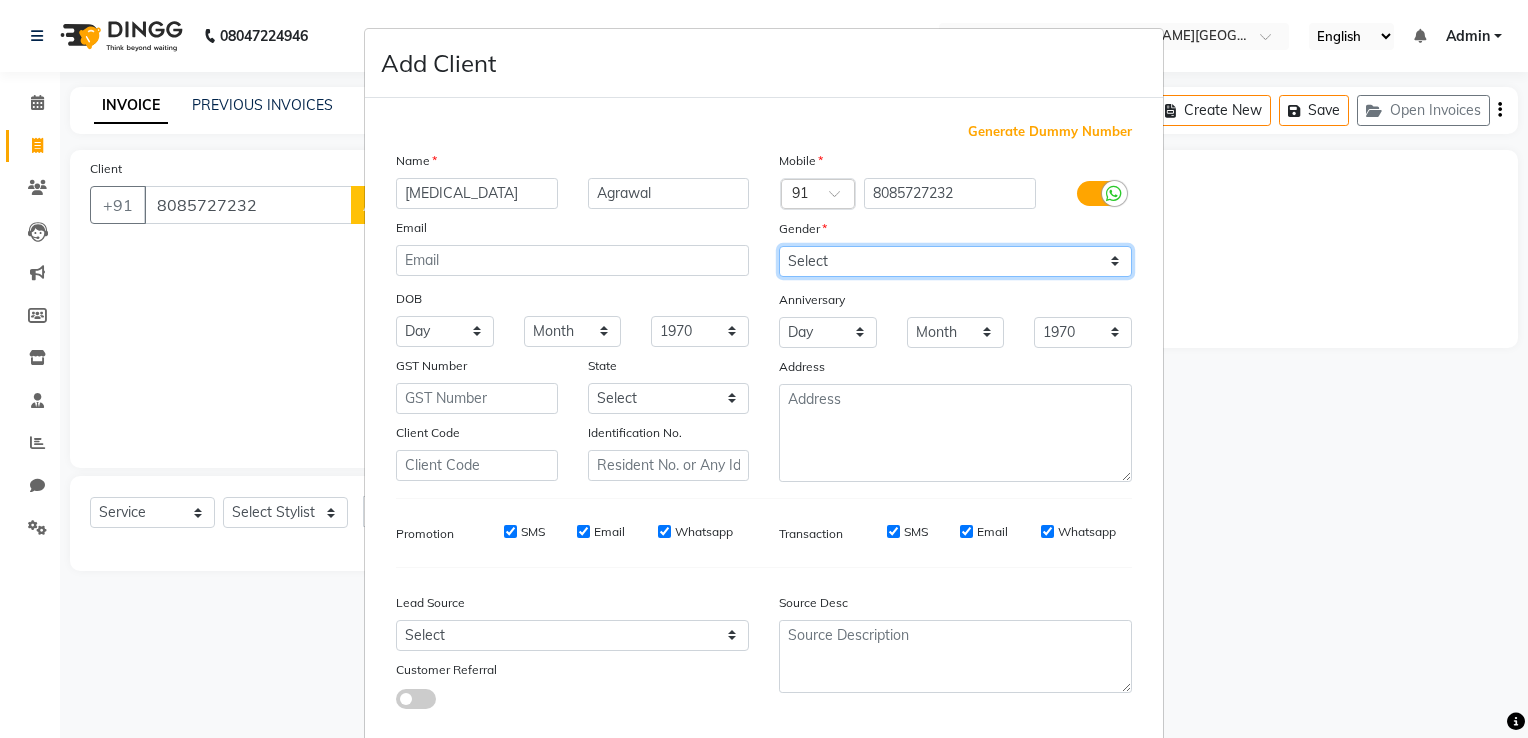 click on "Select Male Female Other Prefer Not To Say" at bounding box center [955, 261] 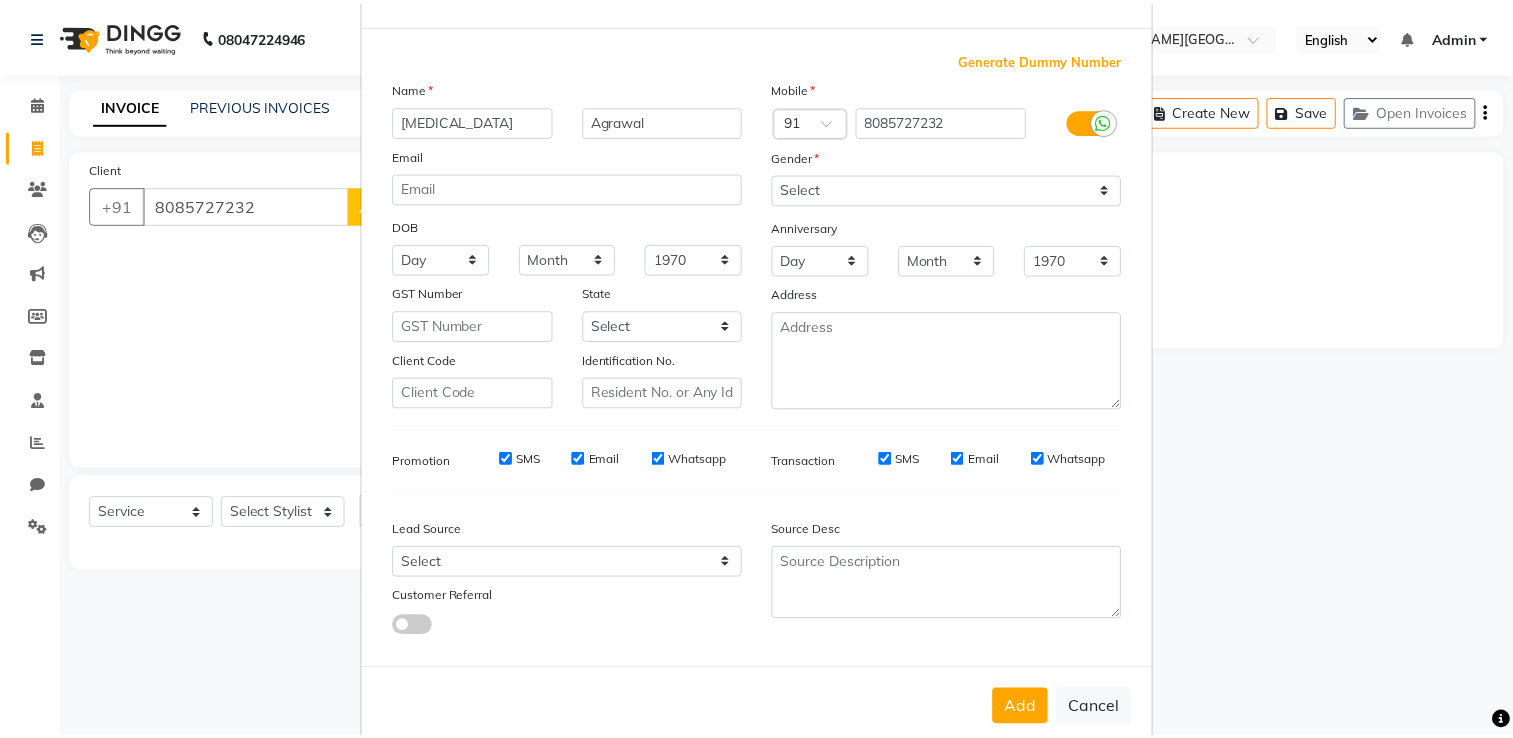 scroll, scrollTop: 118, scrollLeft: 0, axis: vertical 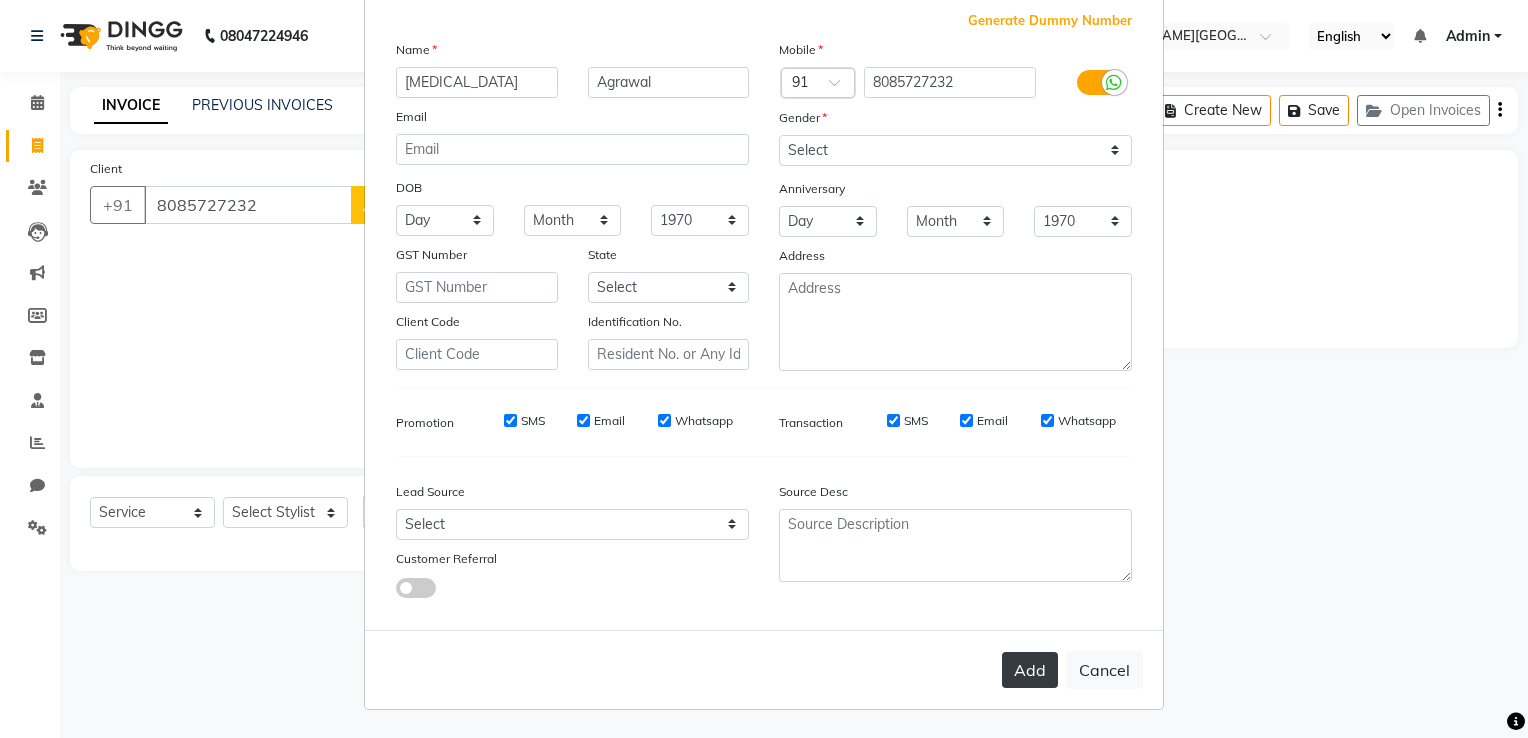 click on "Add" at bounding box center [1030, 670] 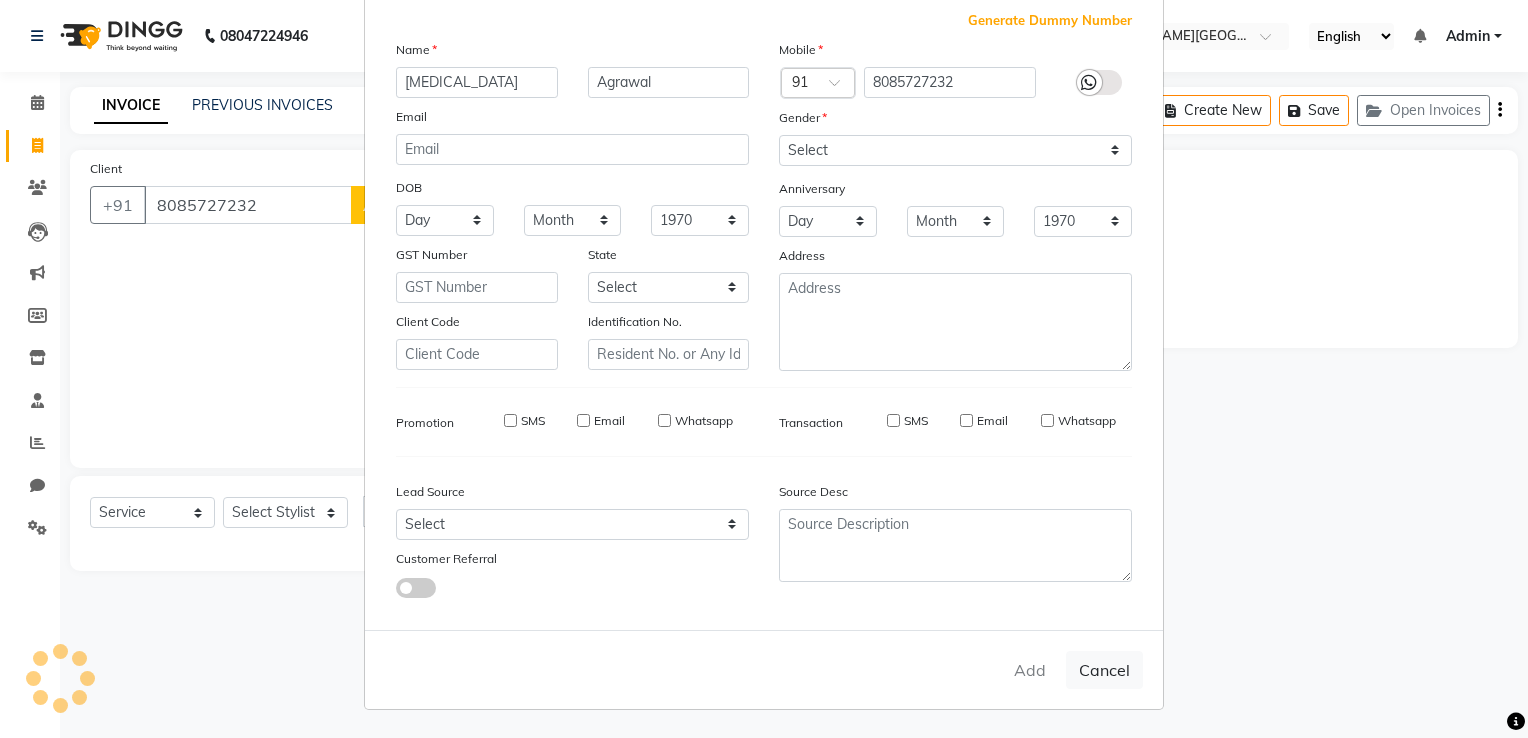 type 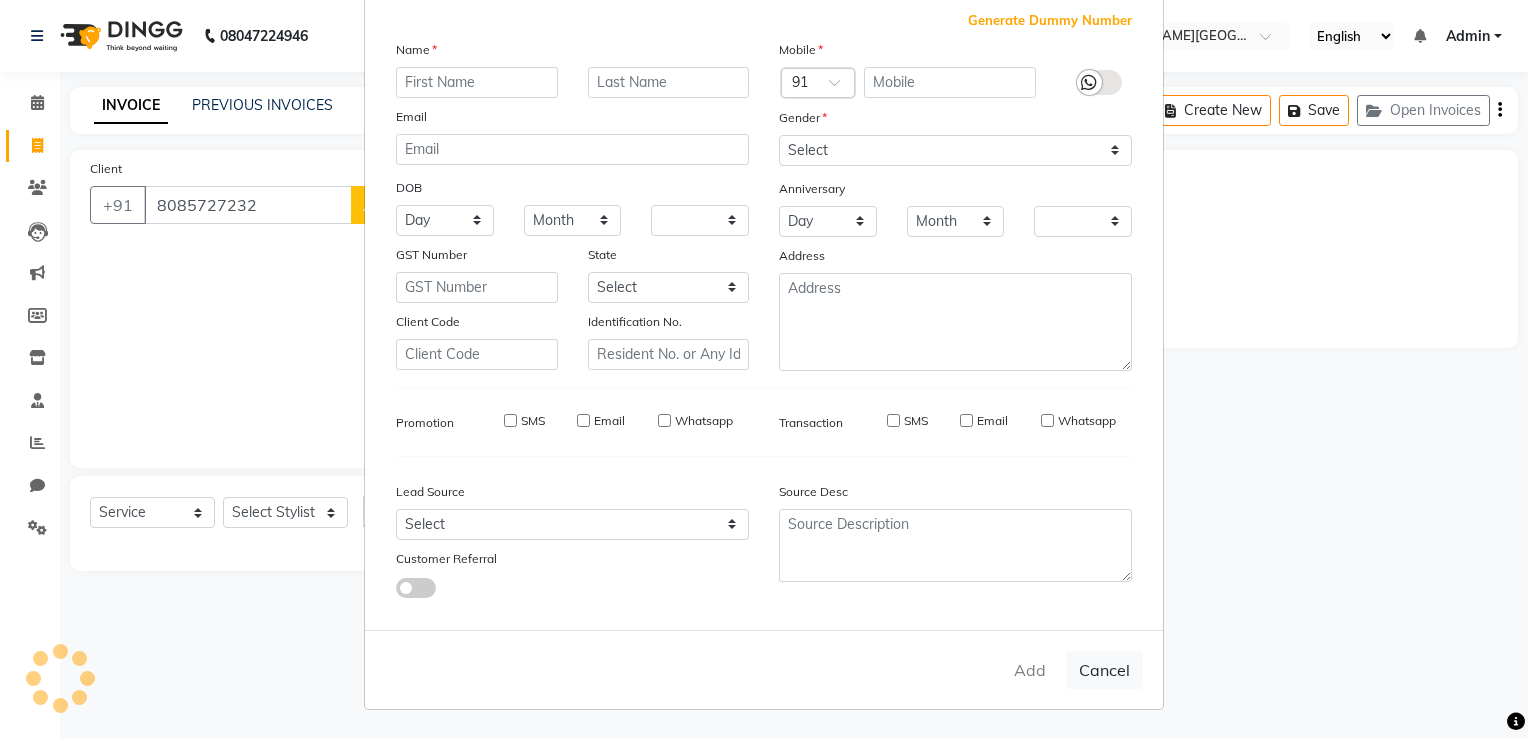 checkbox on "false" 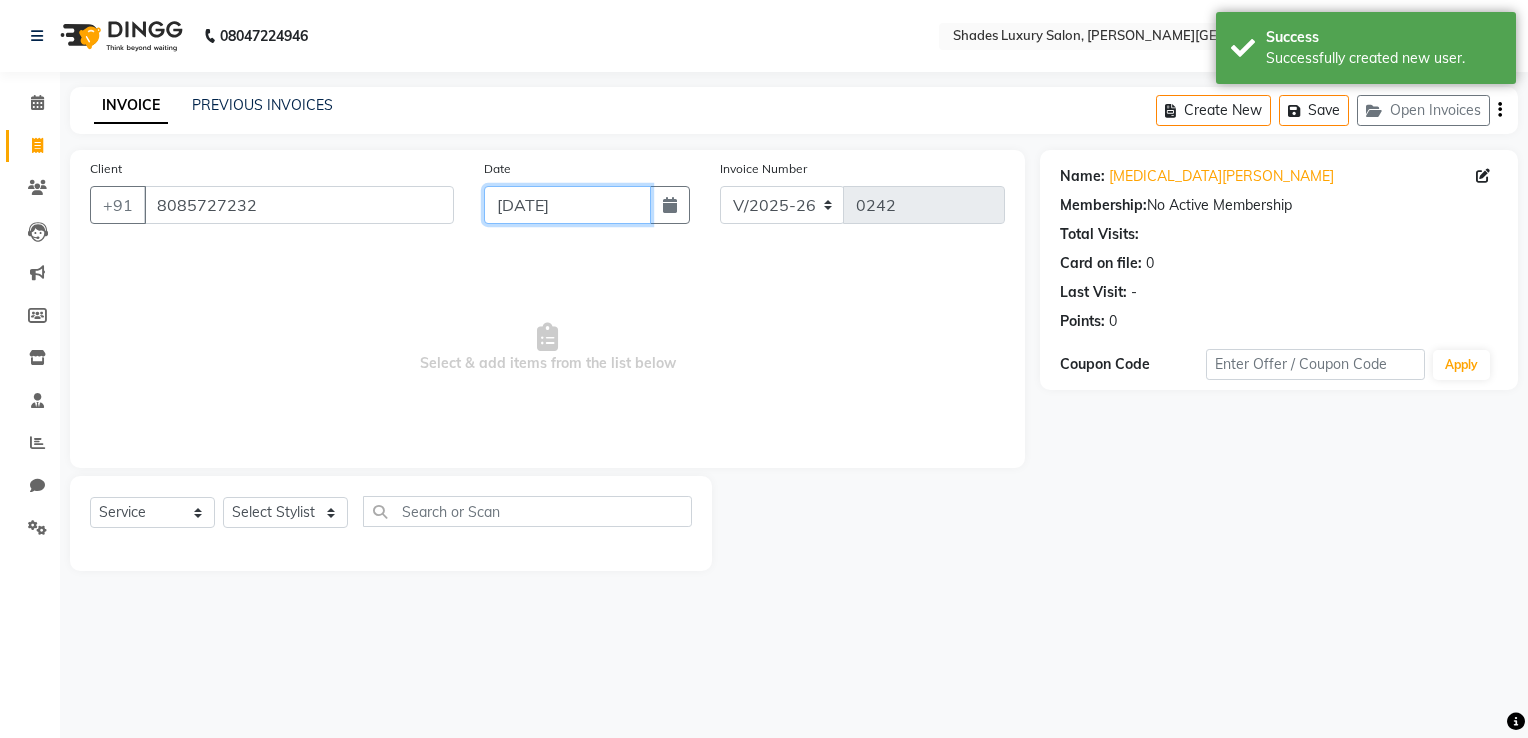 click on "[DATE]" 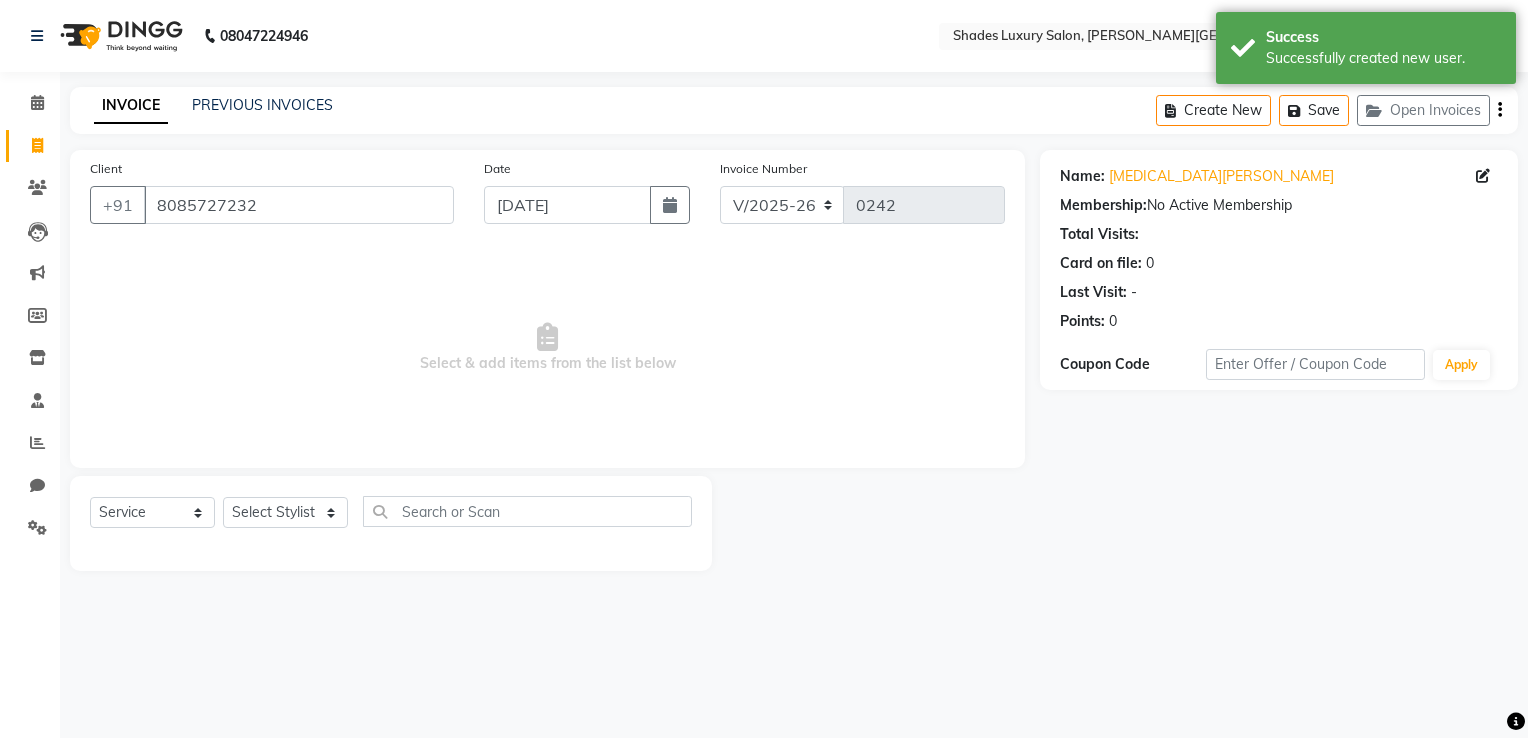 select on "7" 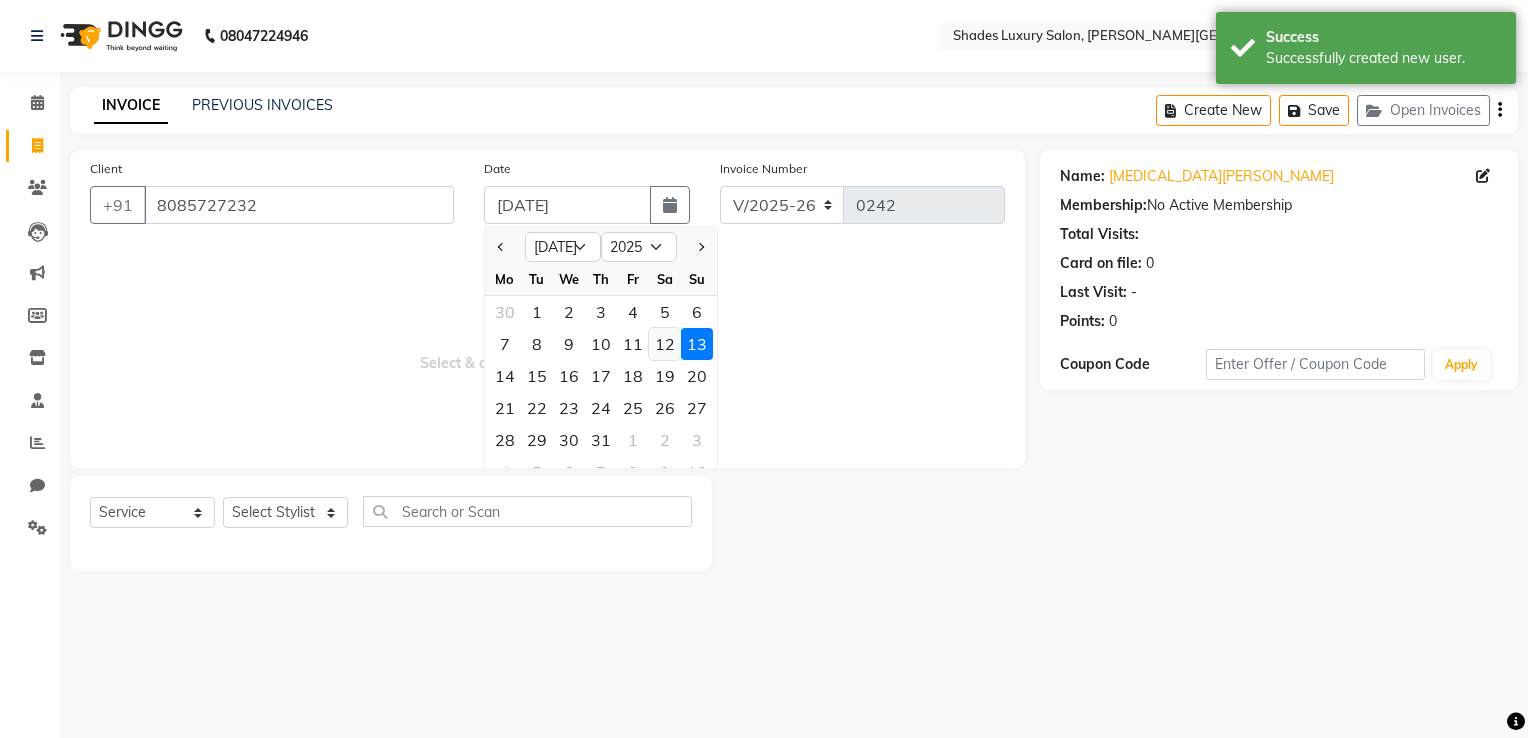 click on "12" 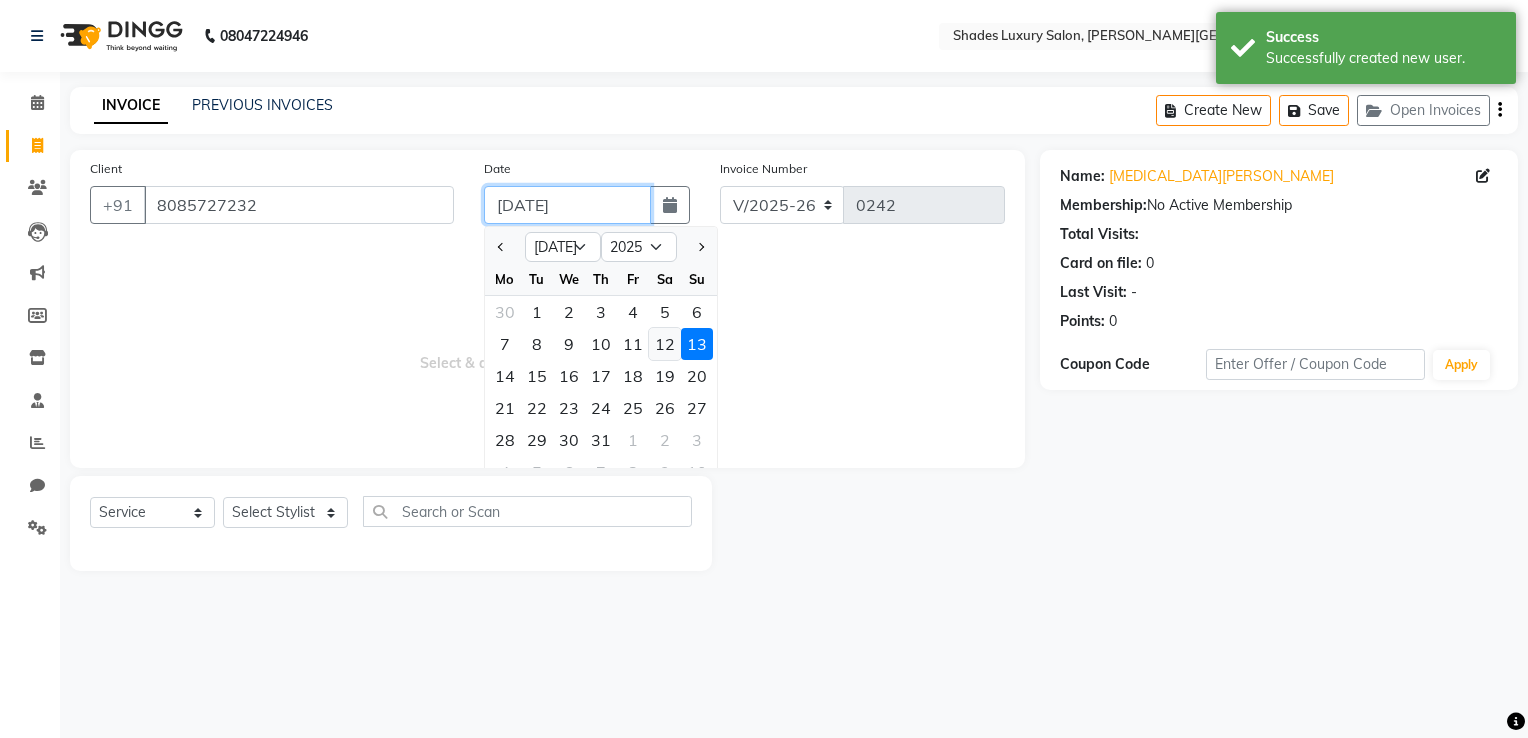 type on "12-07-2025" 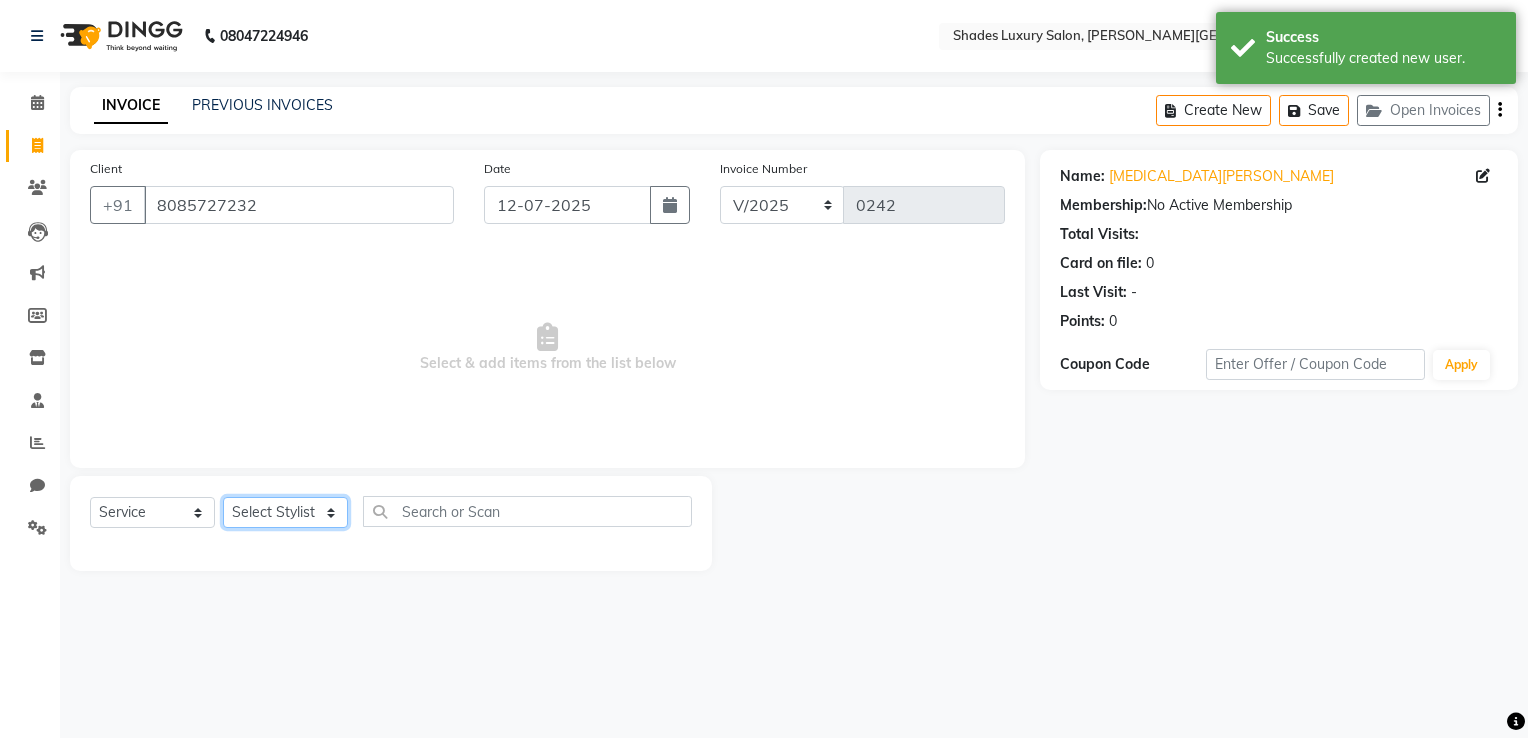 click on "Select Stylist Asha Maam Chandani Mamta Nasim Sir Palak Verma Rashi salman Samar shahbaj" 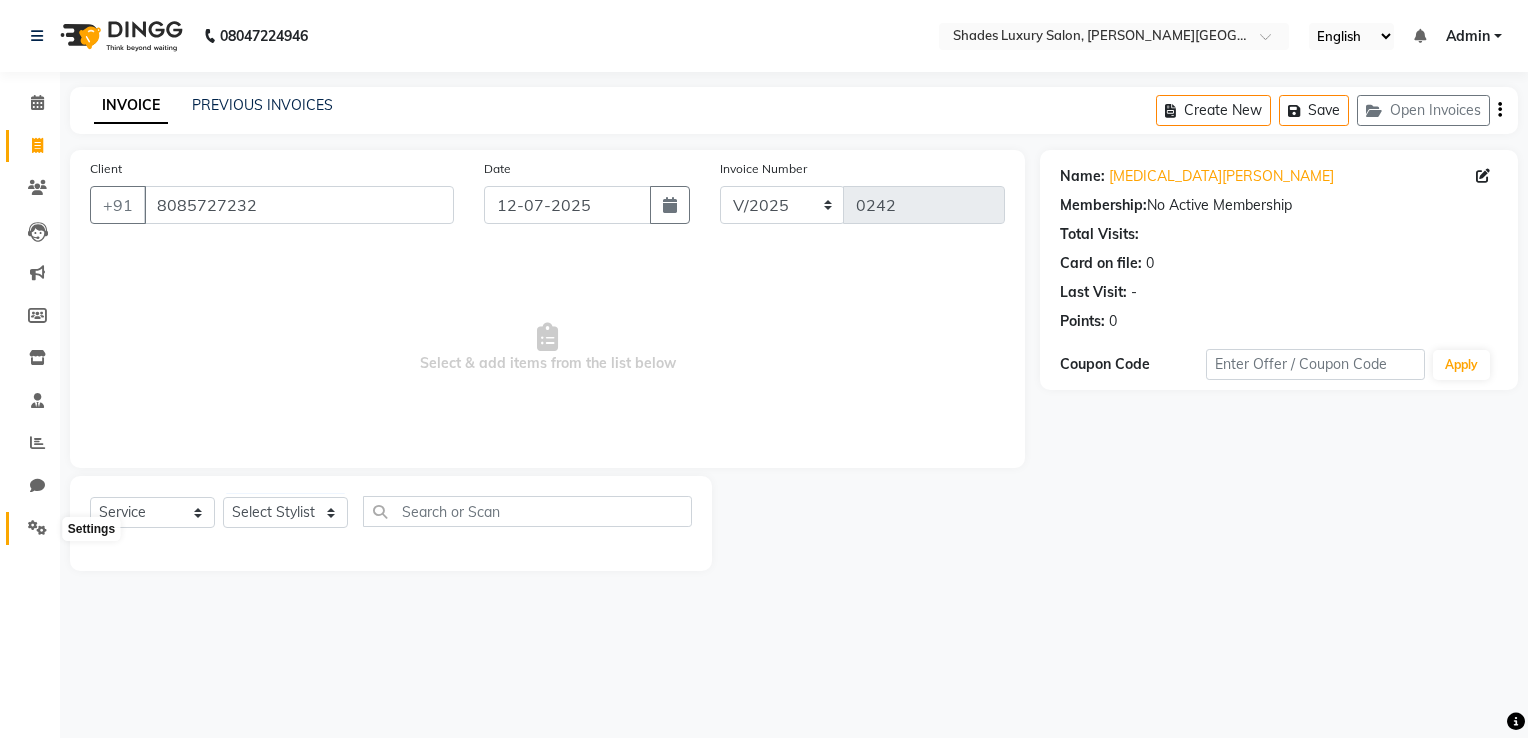 click 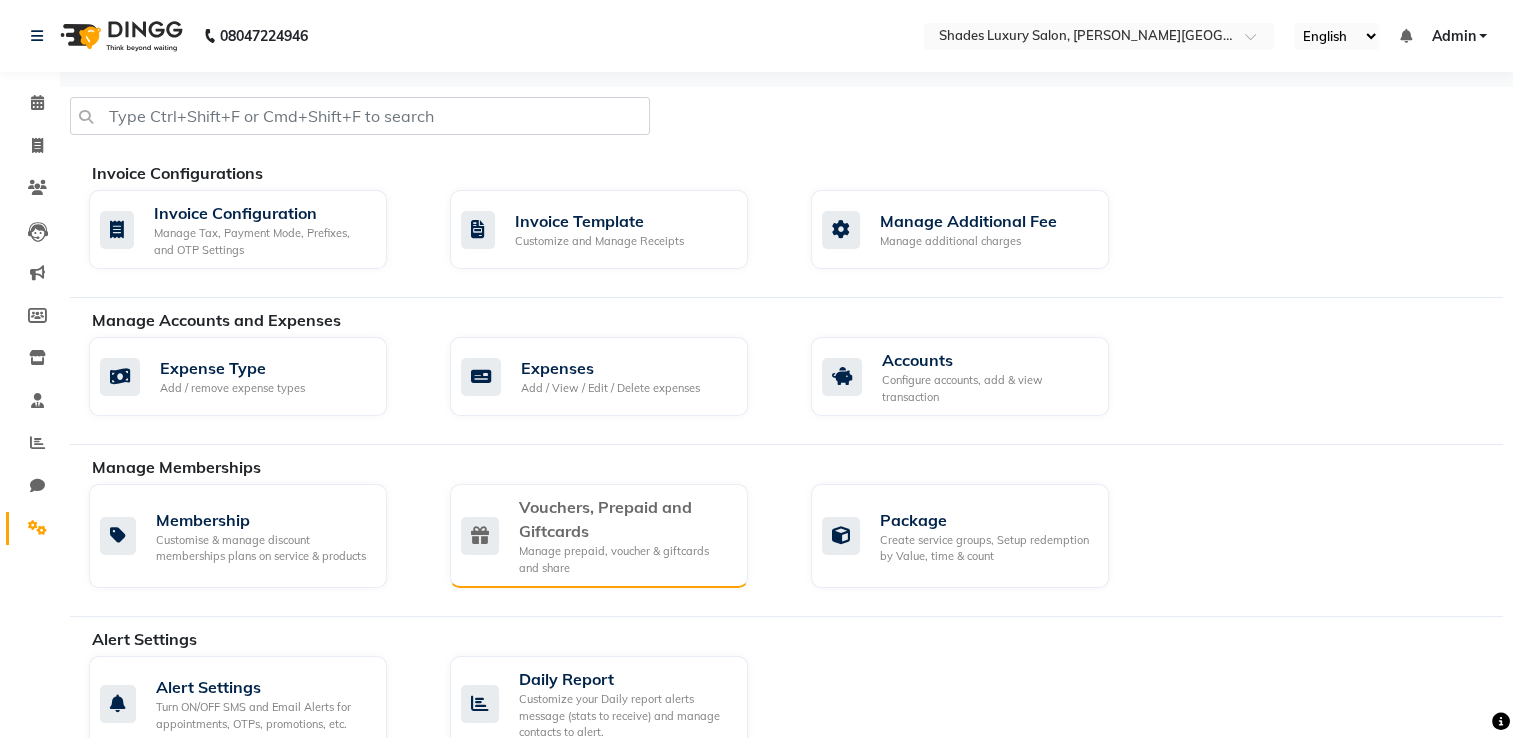 click on "Vouchers, Prepaid and Giftcards" 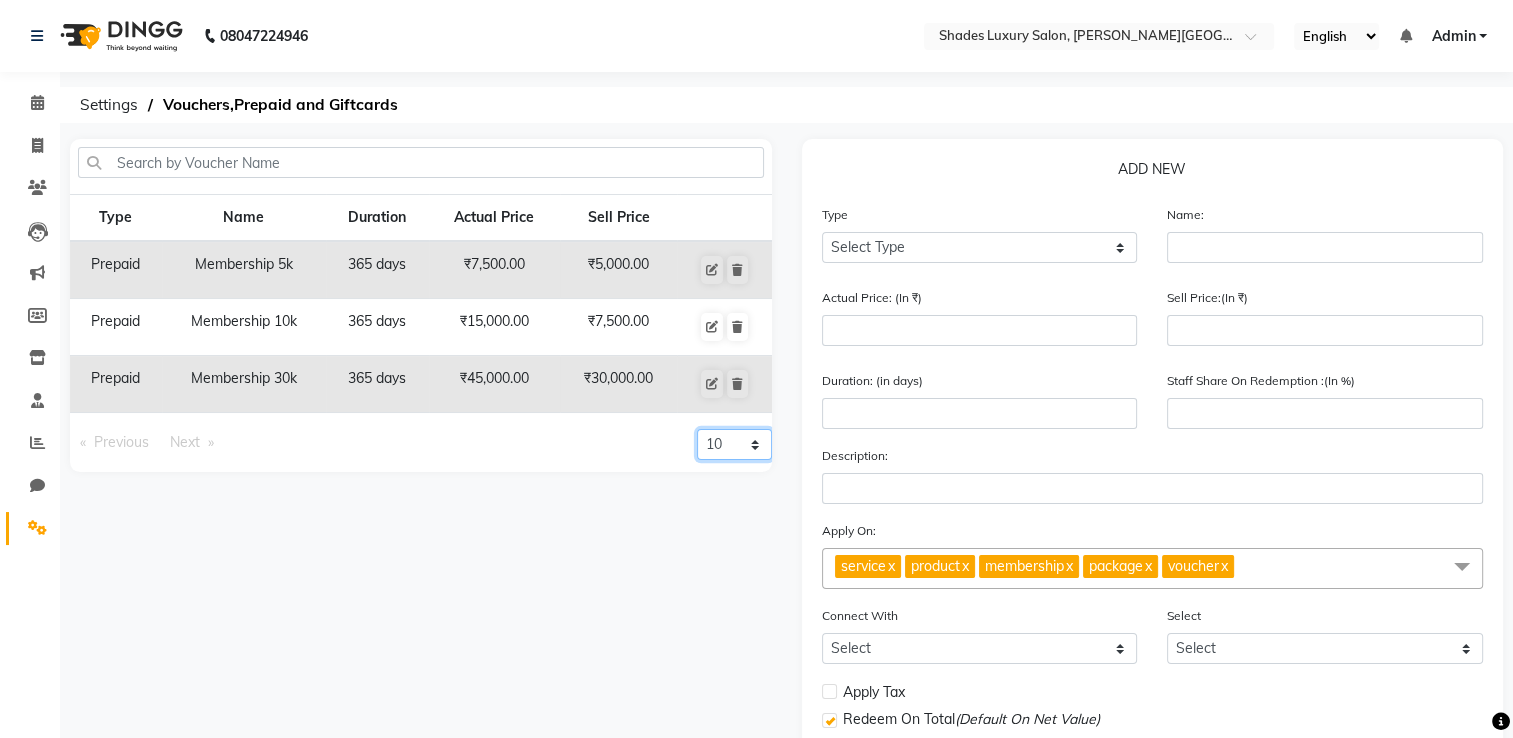click on "10 20 50 100" 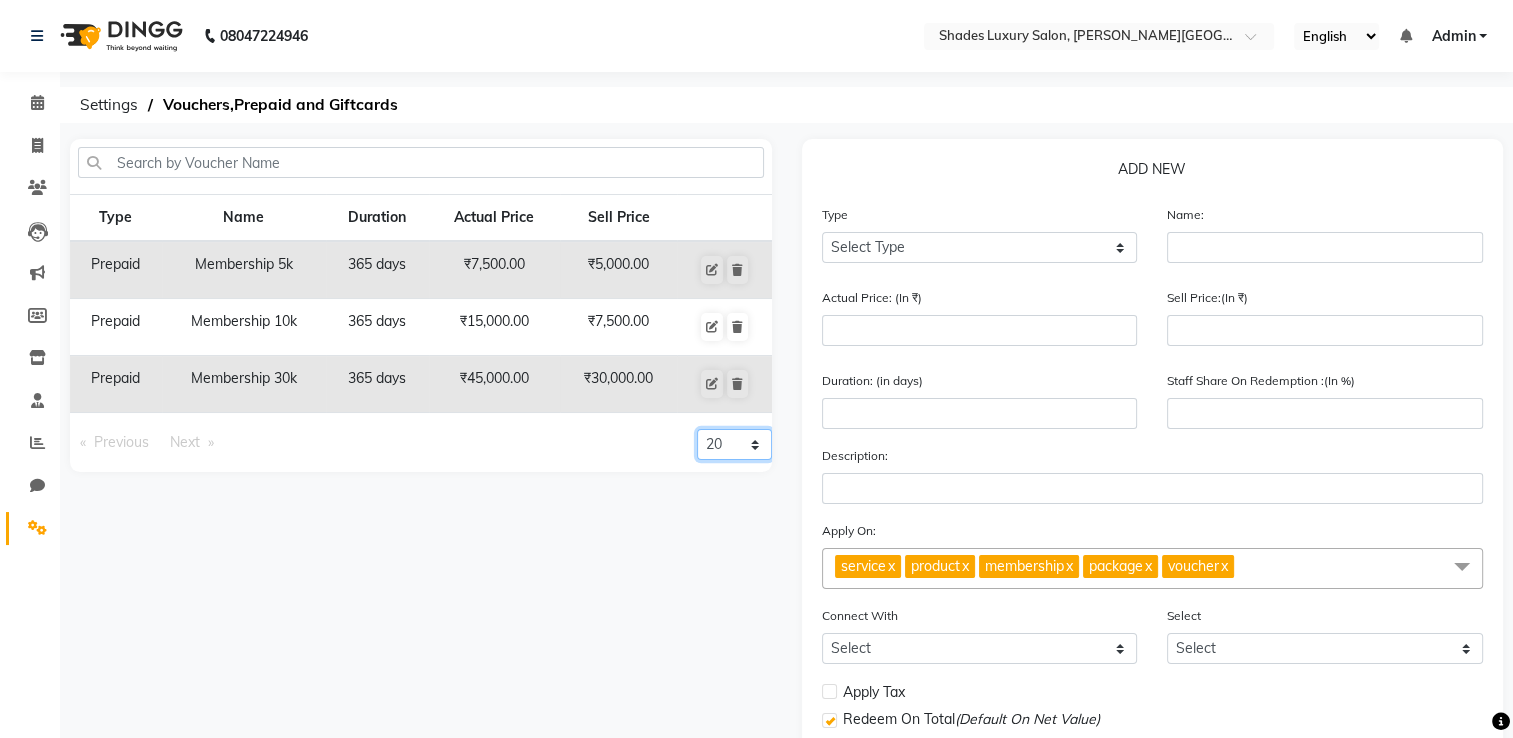 click on "10 20 50 100" 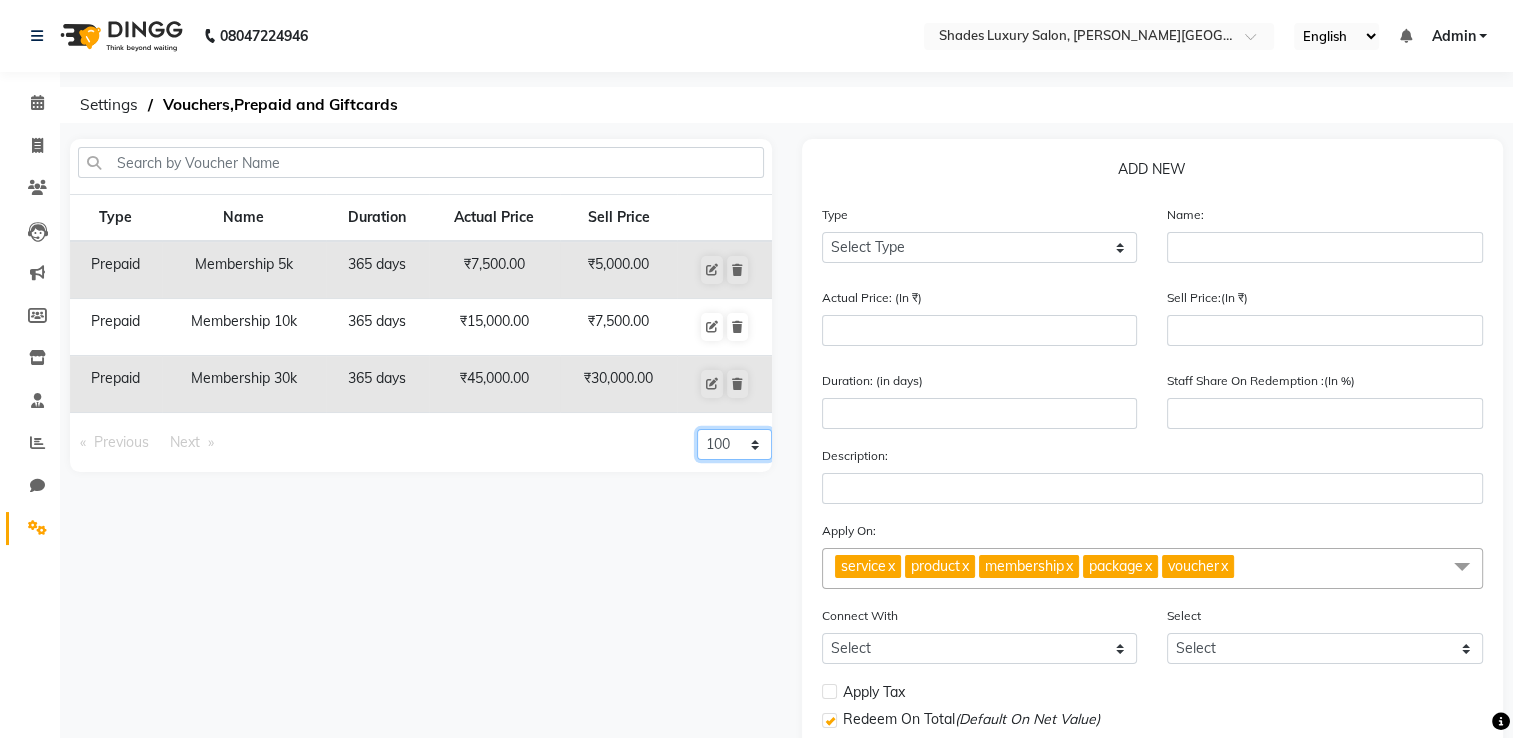 click on "10 20 50 100" 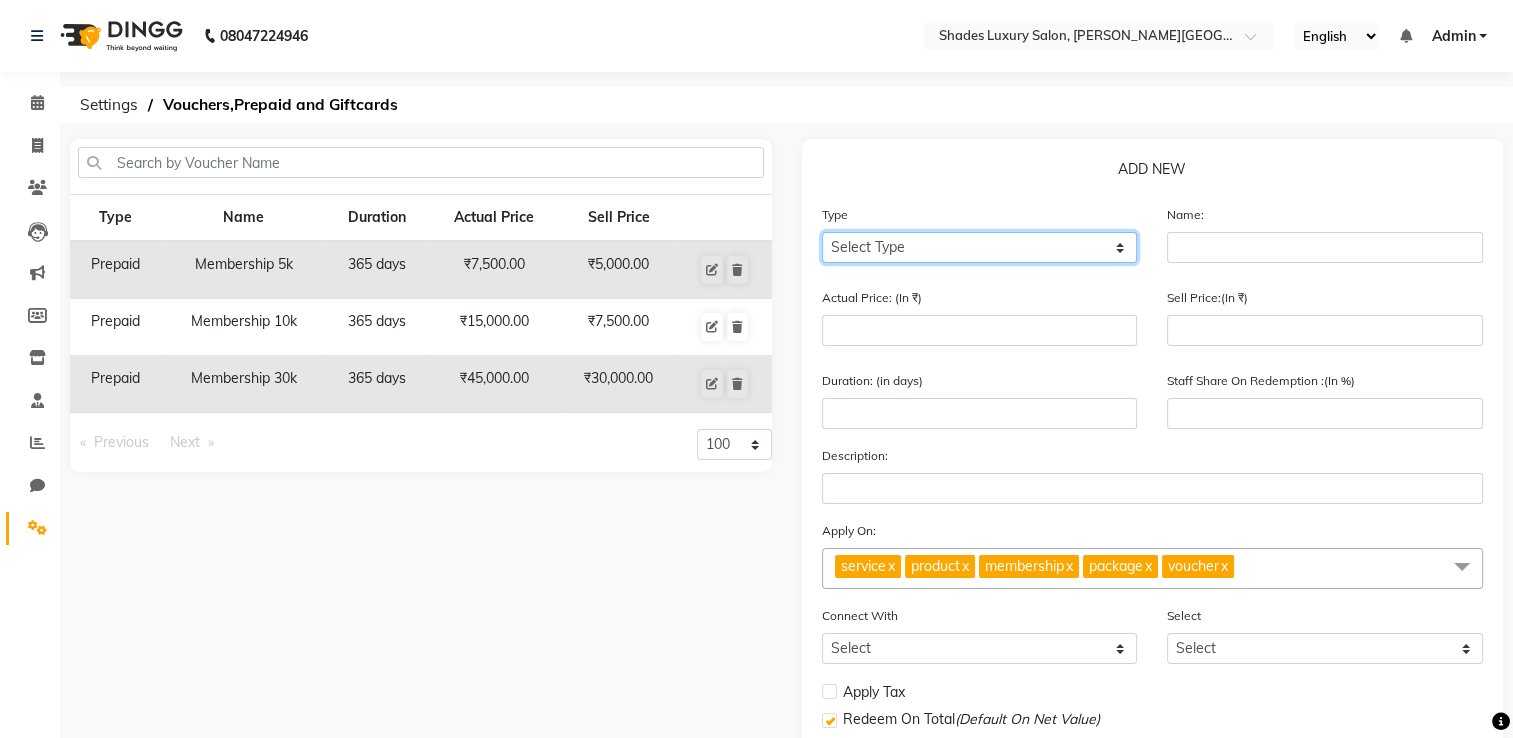 click on "Select Type Voucher Prepaid Gift Card" 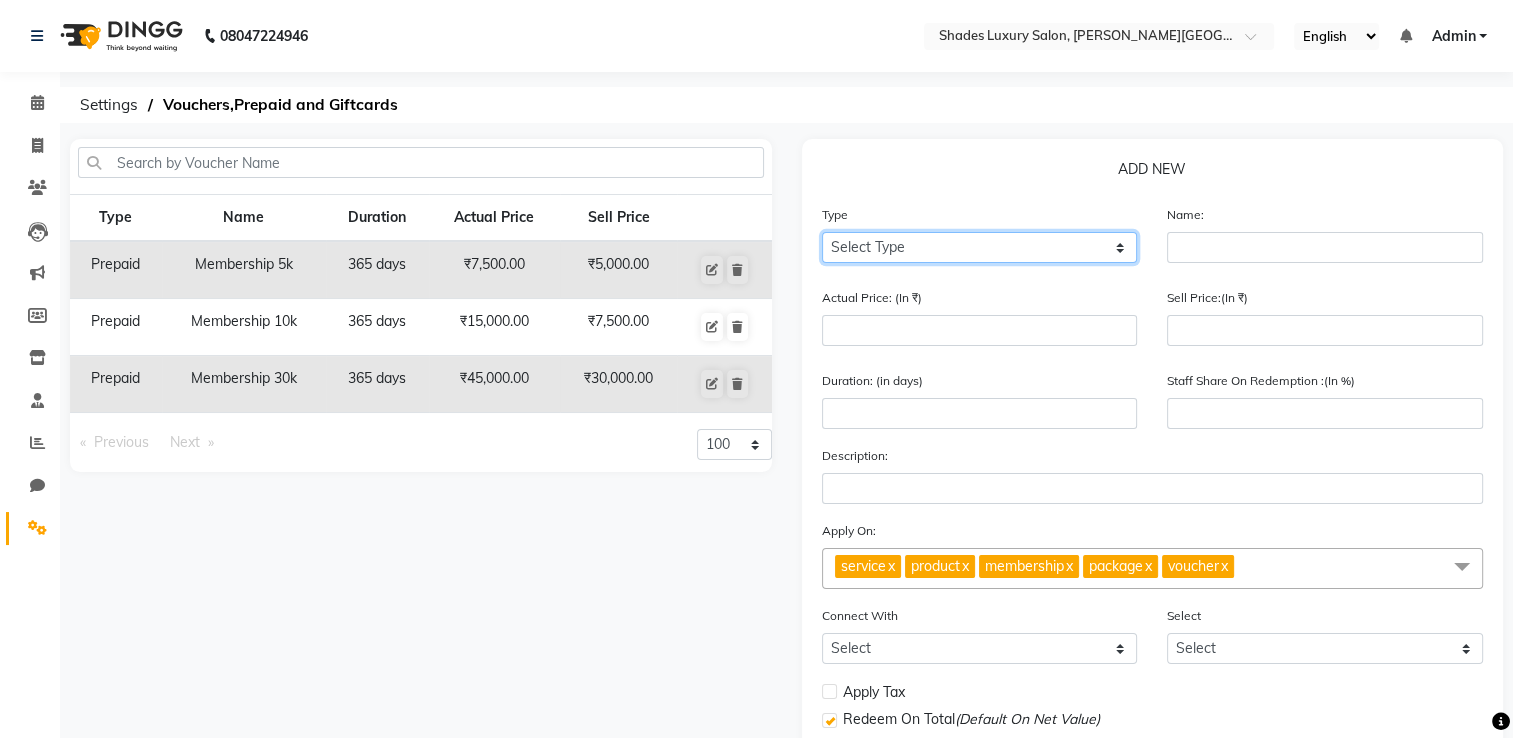 select on "P" 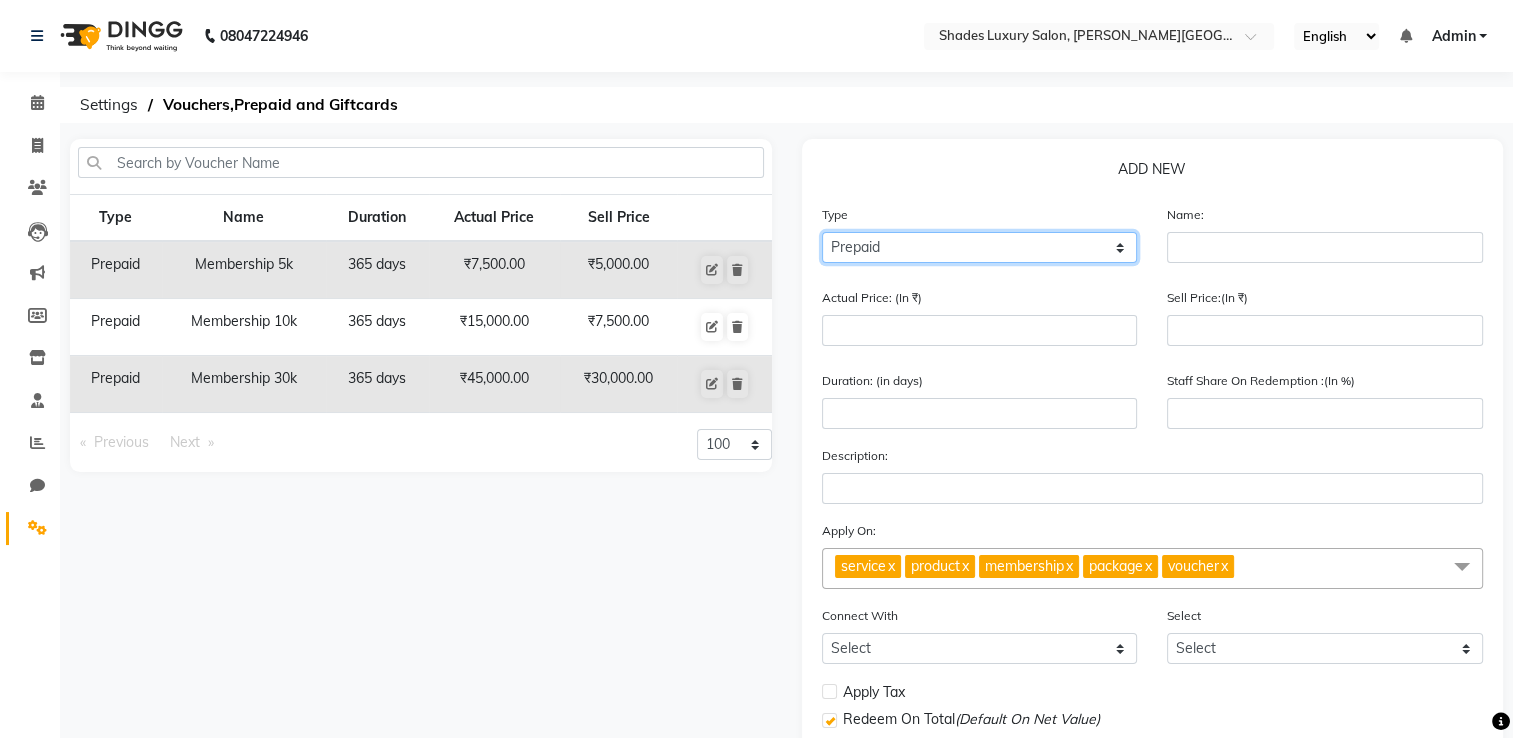 click on "Select Type Voucher Prepaid Gift Card" 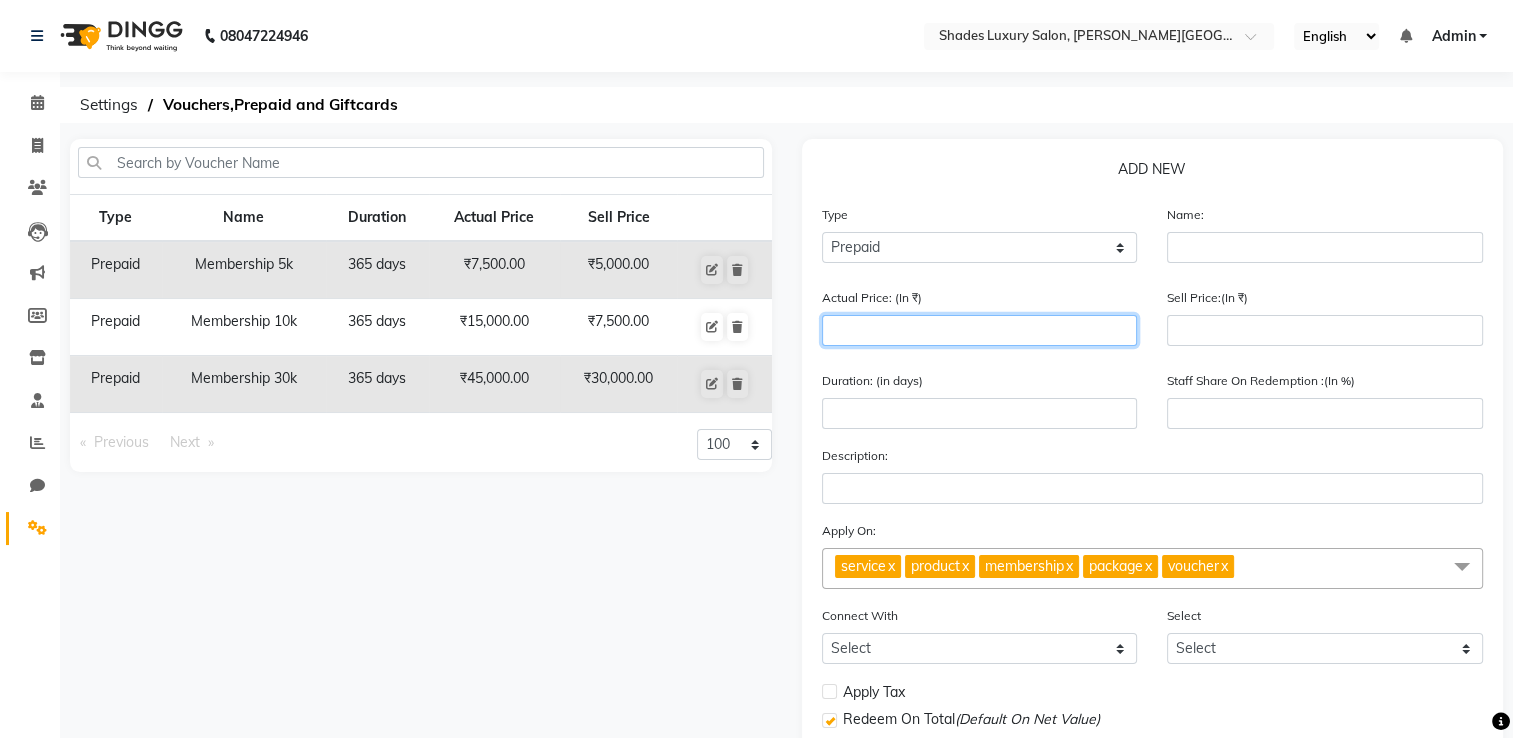 click 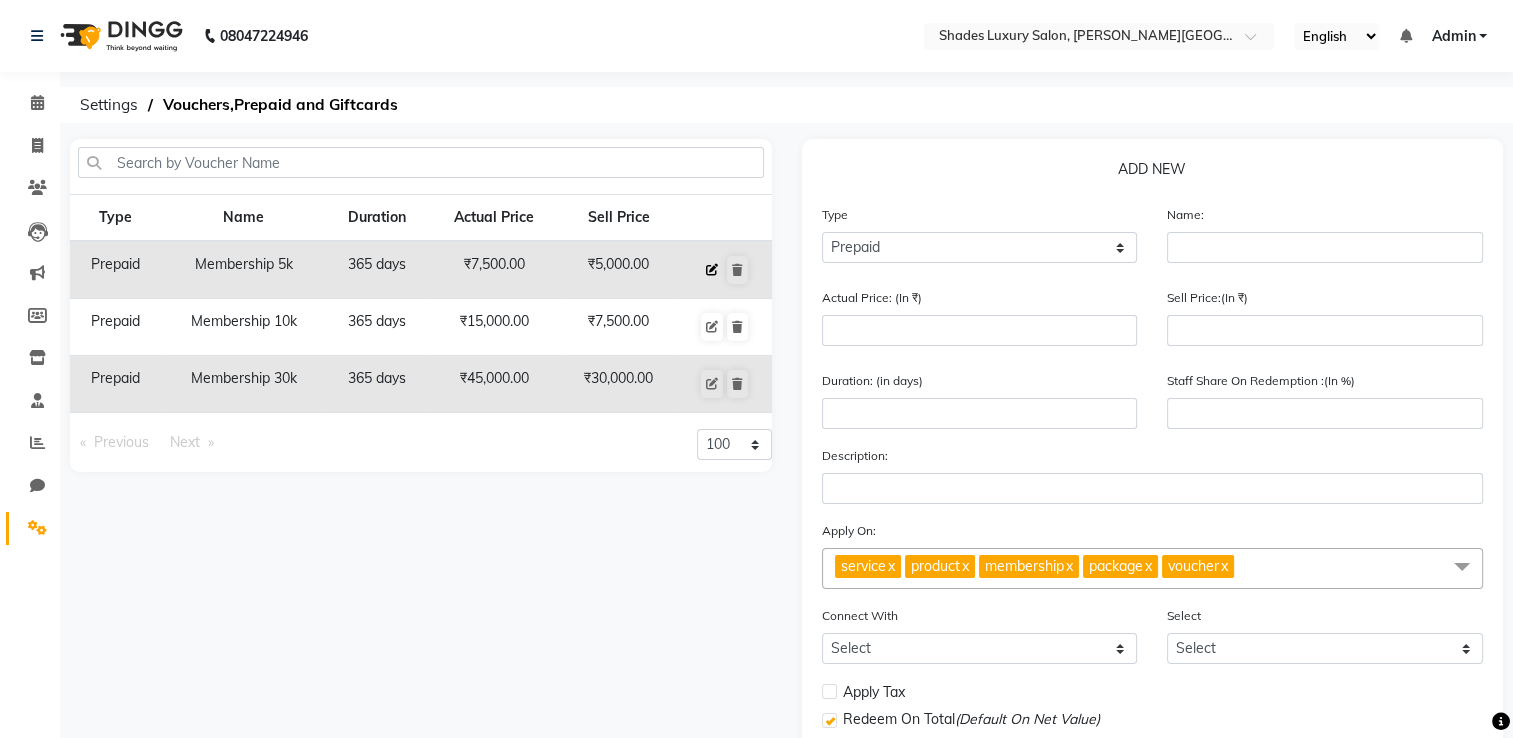 click 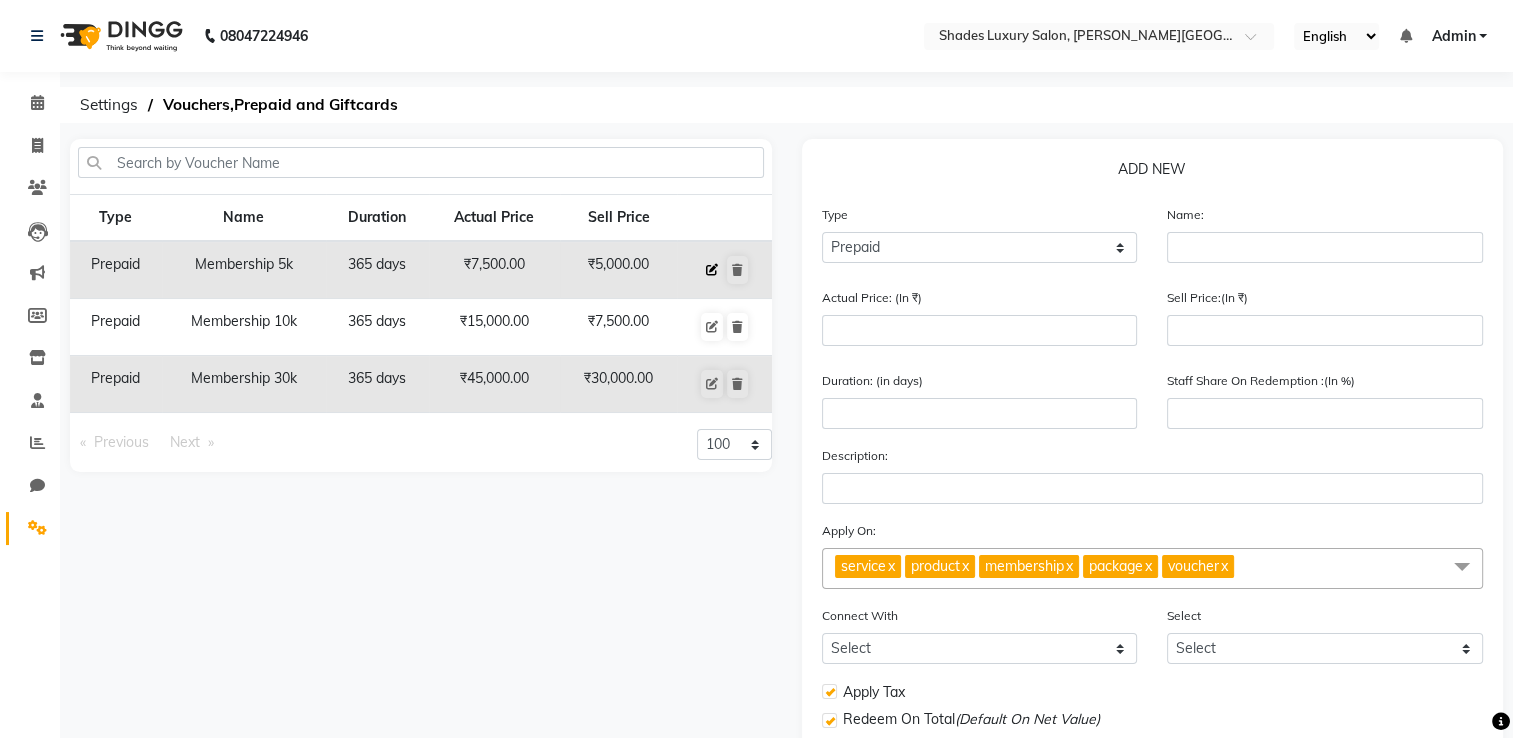 type on "Membership 5k" 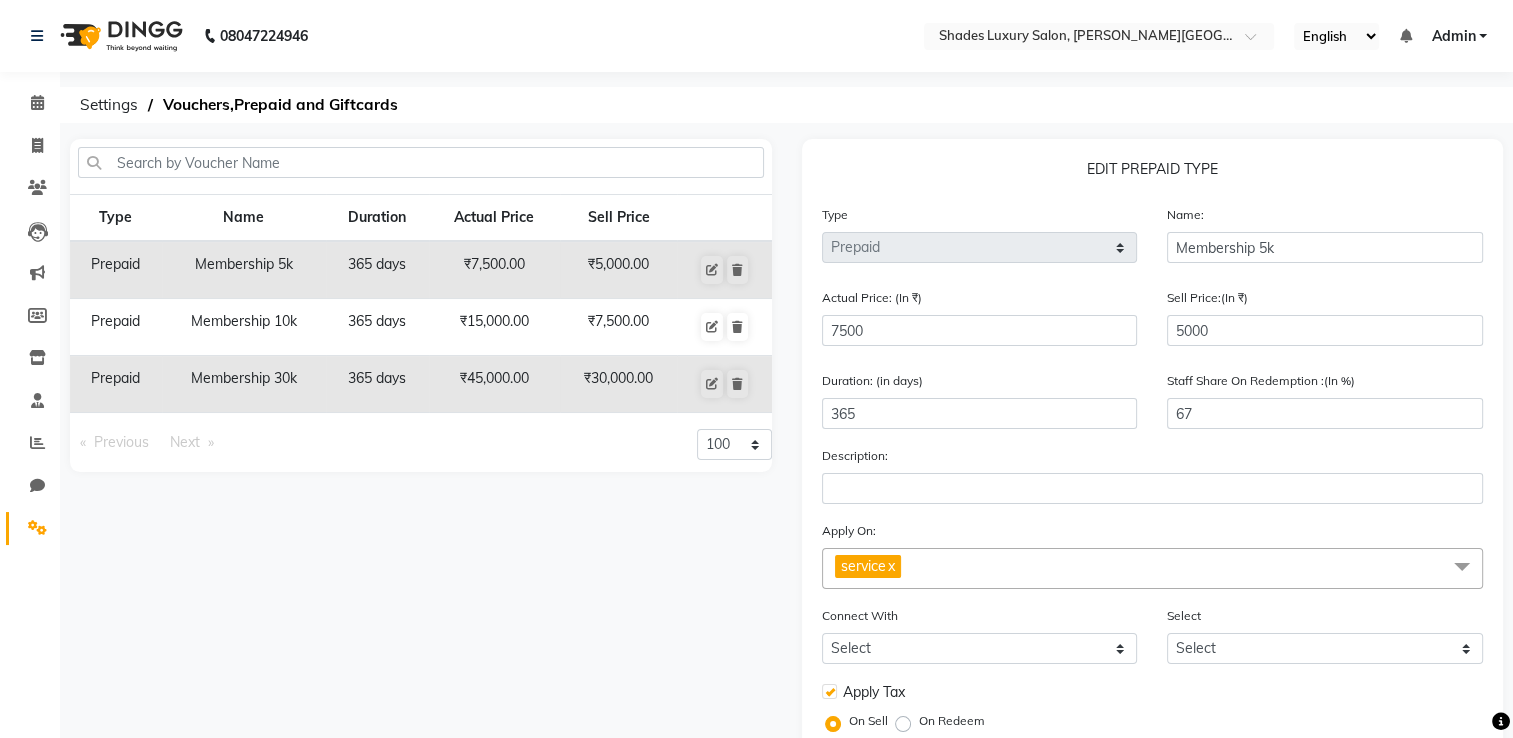 click on "10 20 50 100" 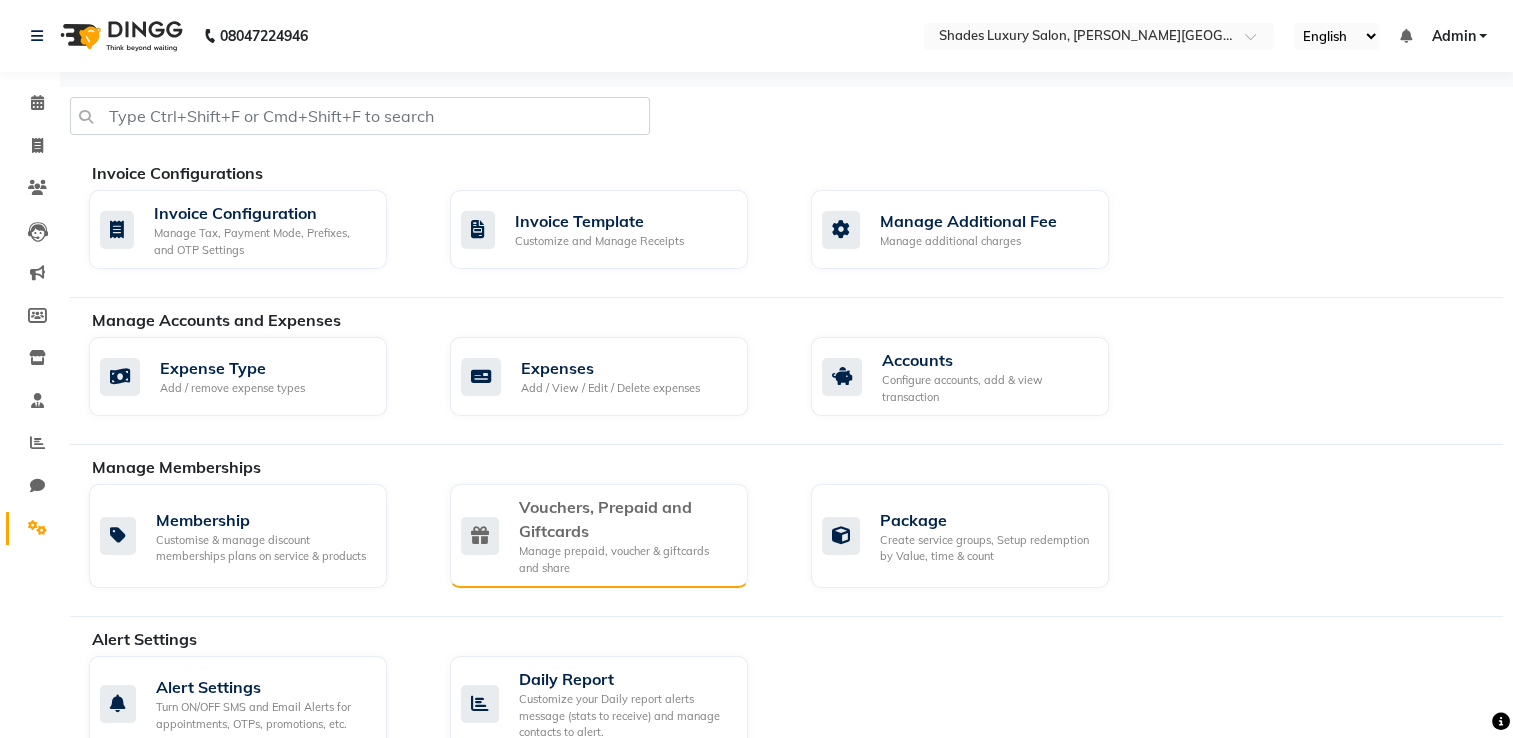 click on "Vouchers, Prepaid and Giftcards" 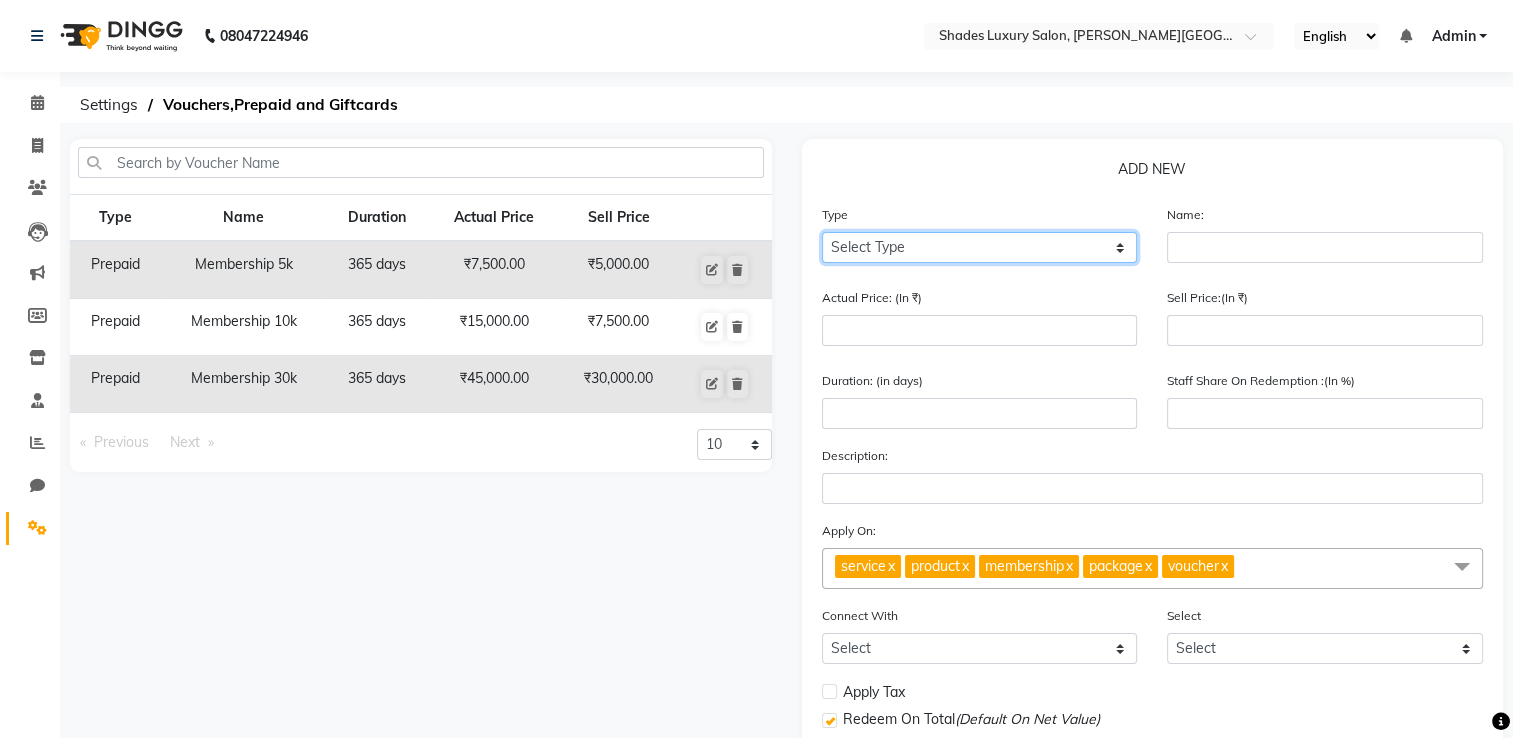 click on "Select Type Voucher Prepaid Gift Card" 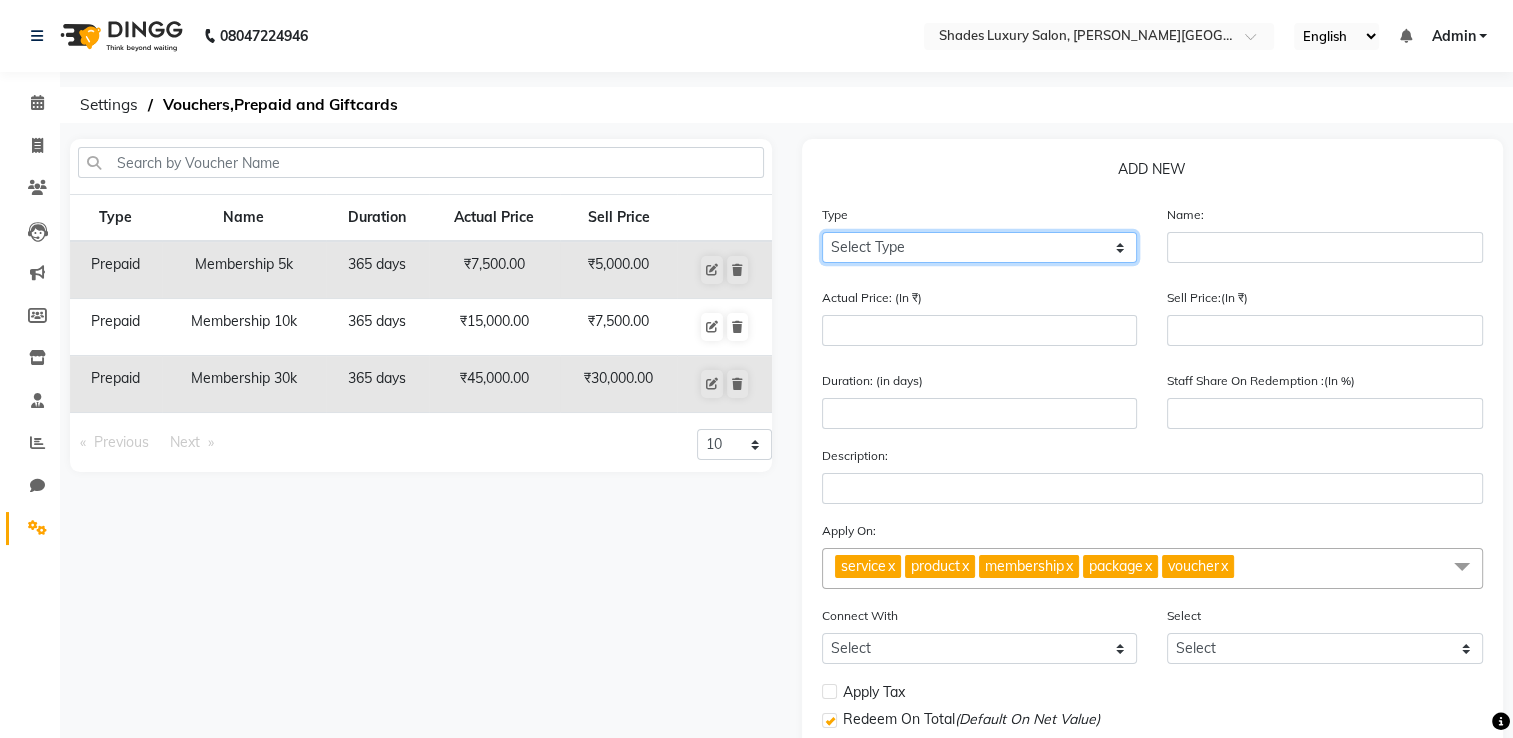 select on "P" 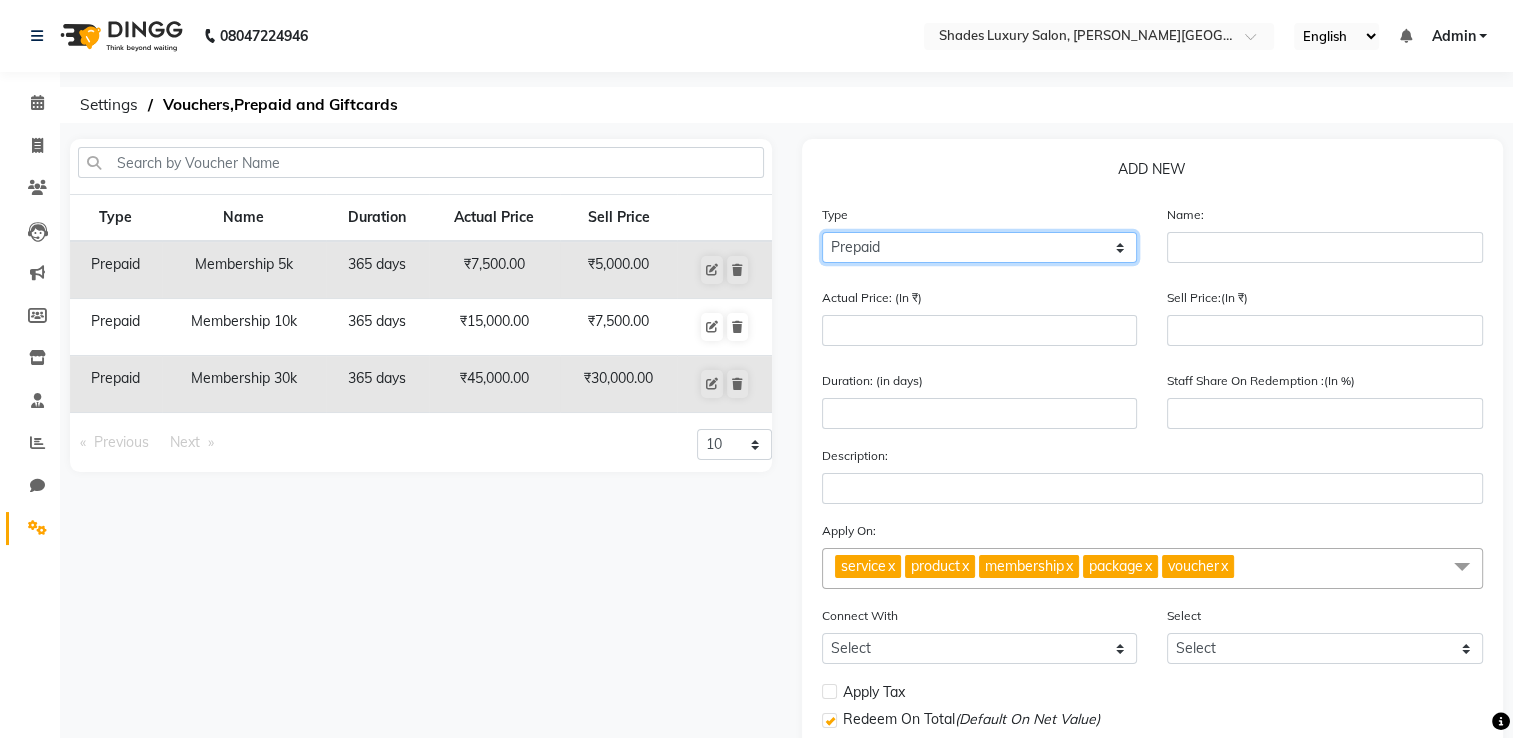 click on "Select Type Voucher Prepaid Gift Card" 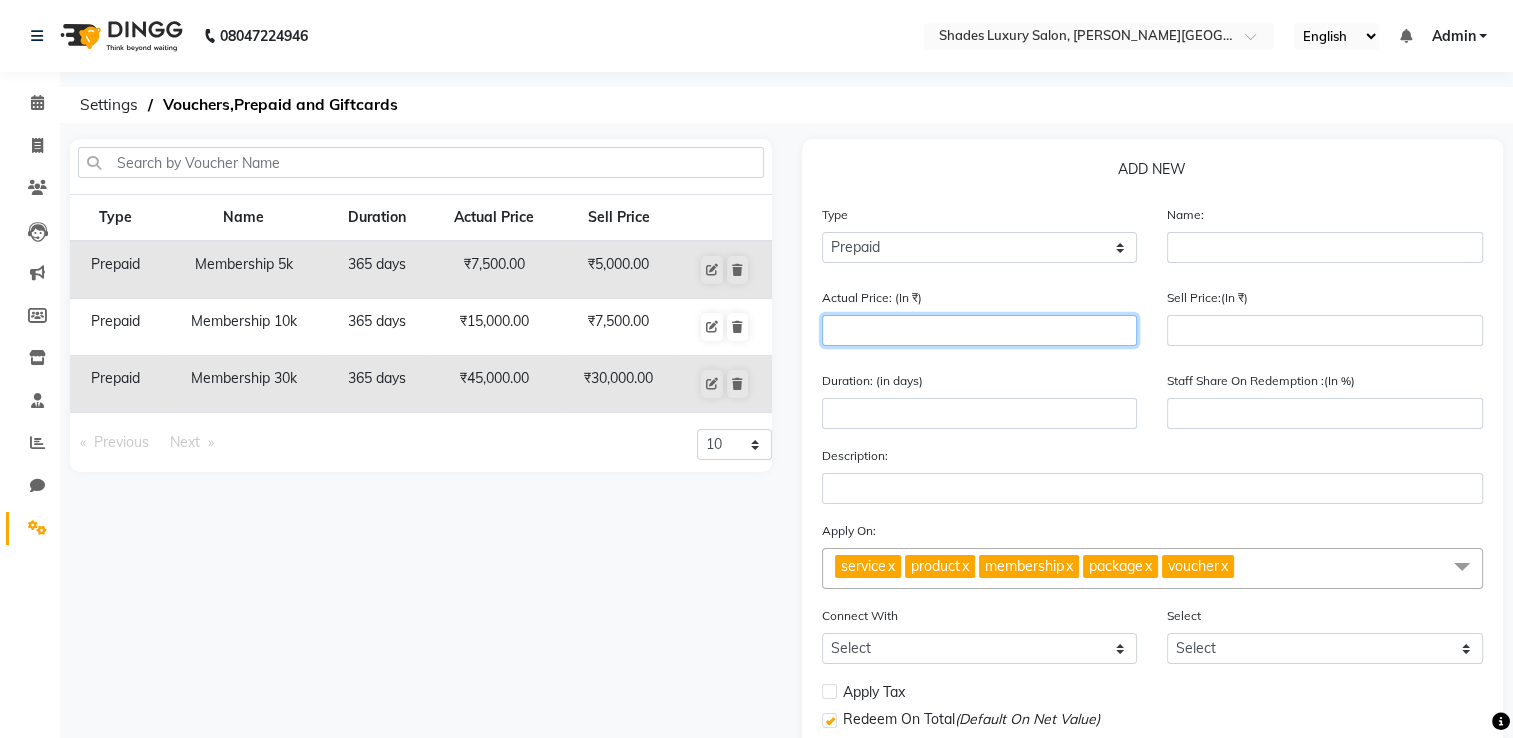 click 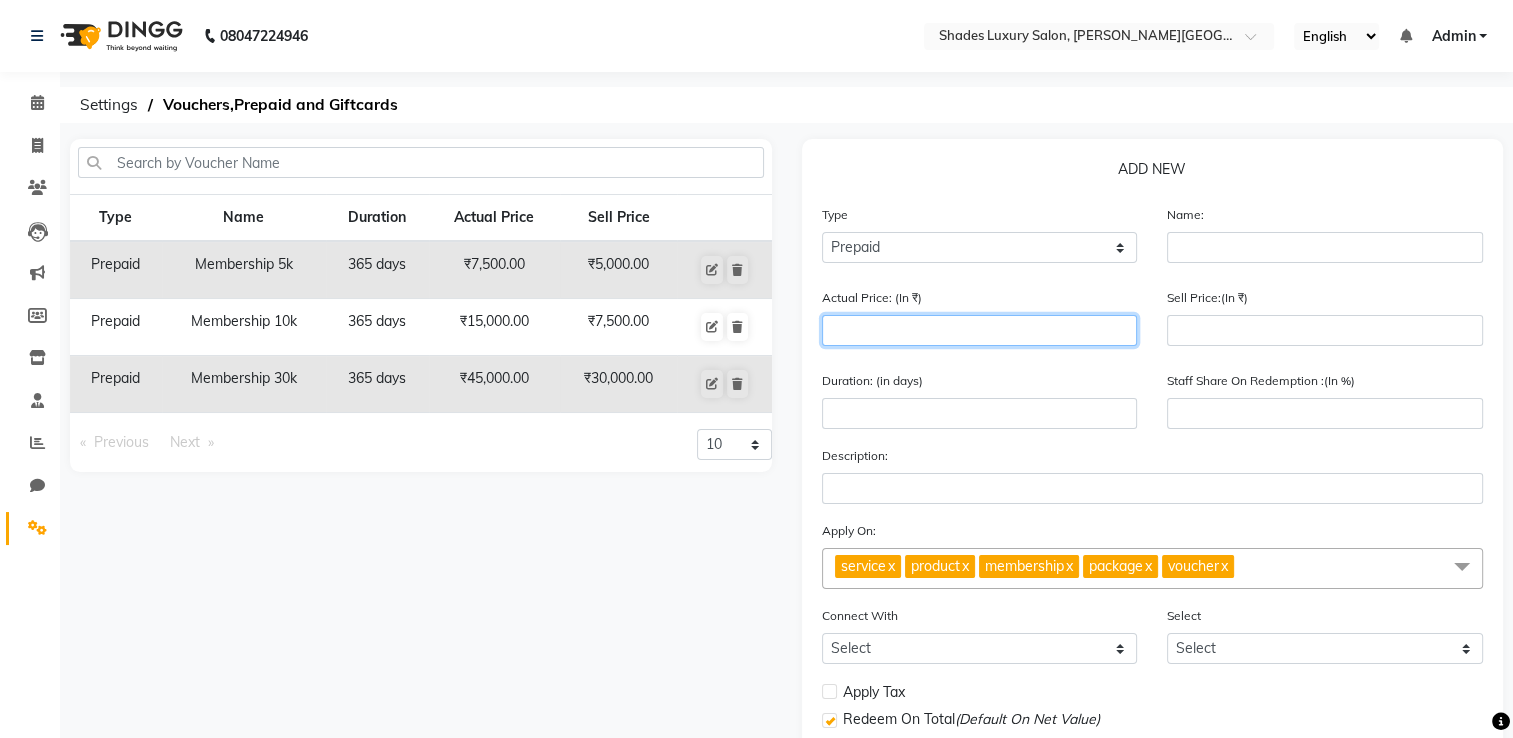 type on "2" 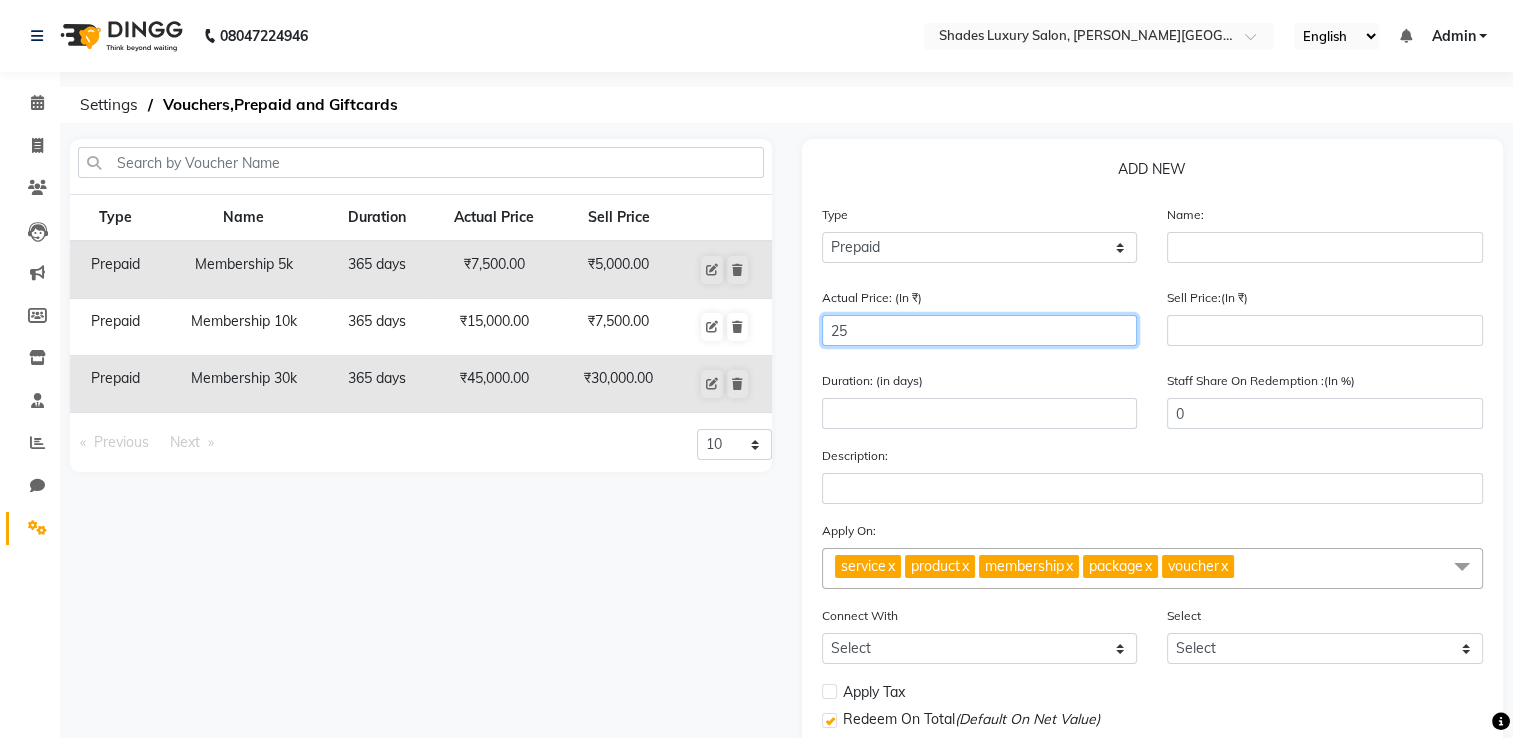 type on "2" 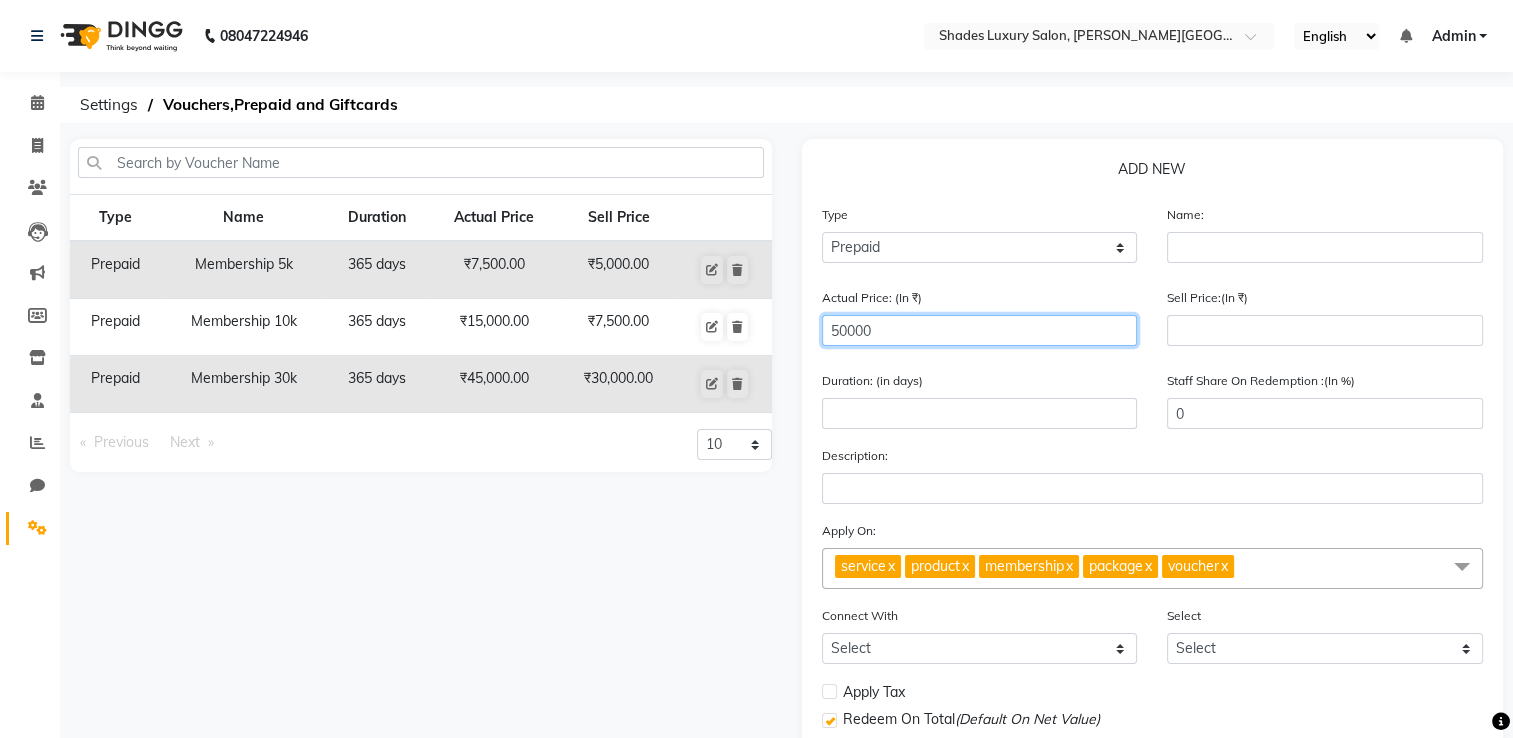 type on "50000" 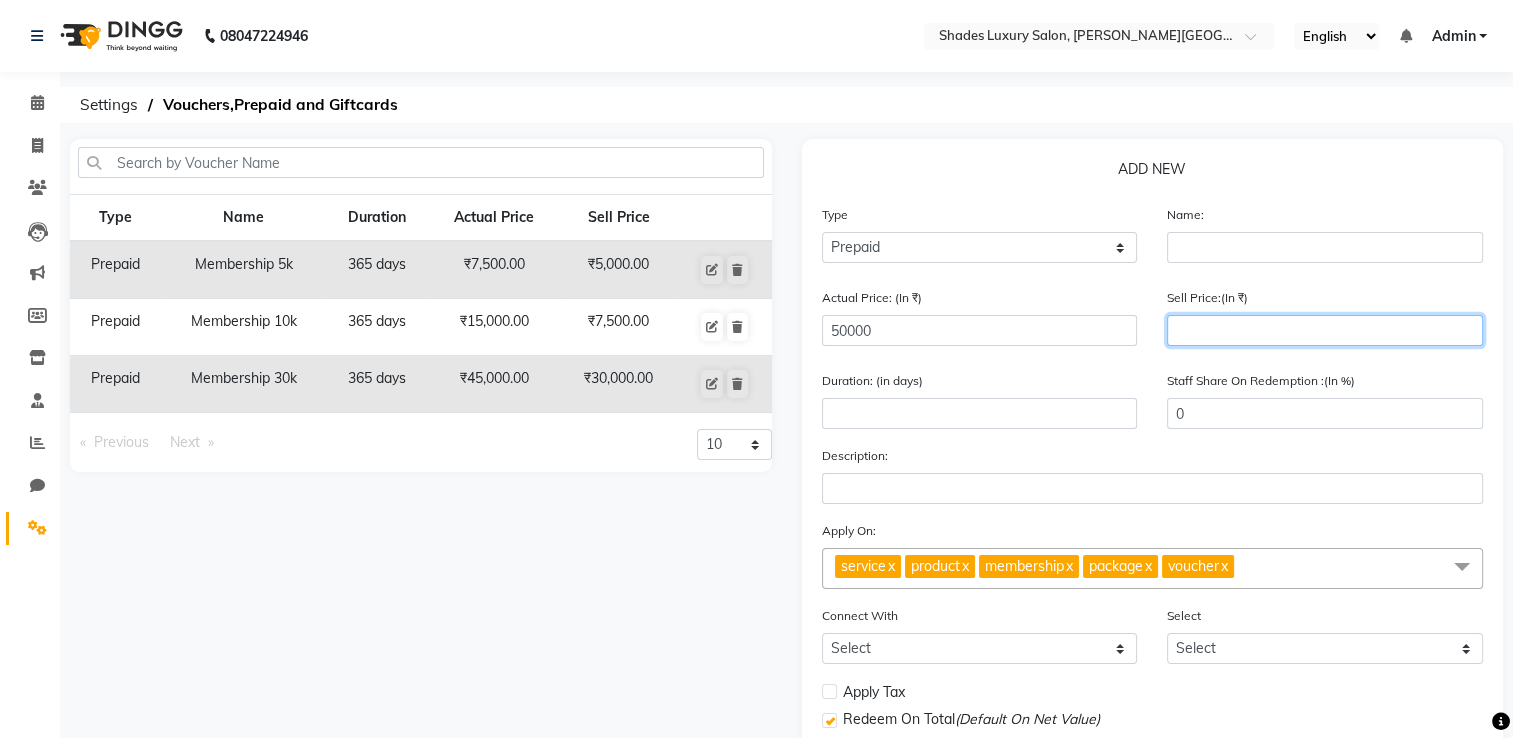 click 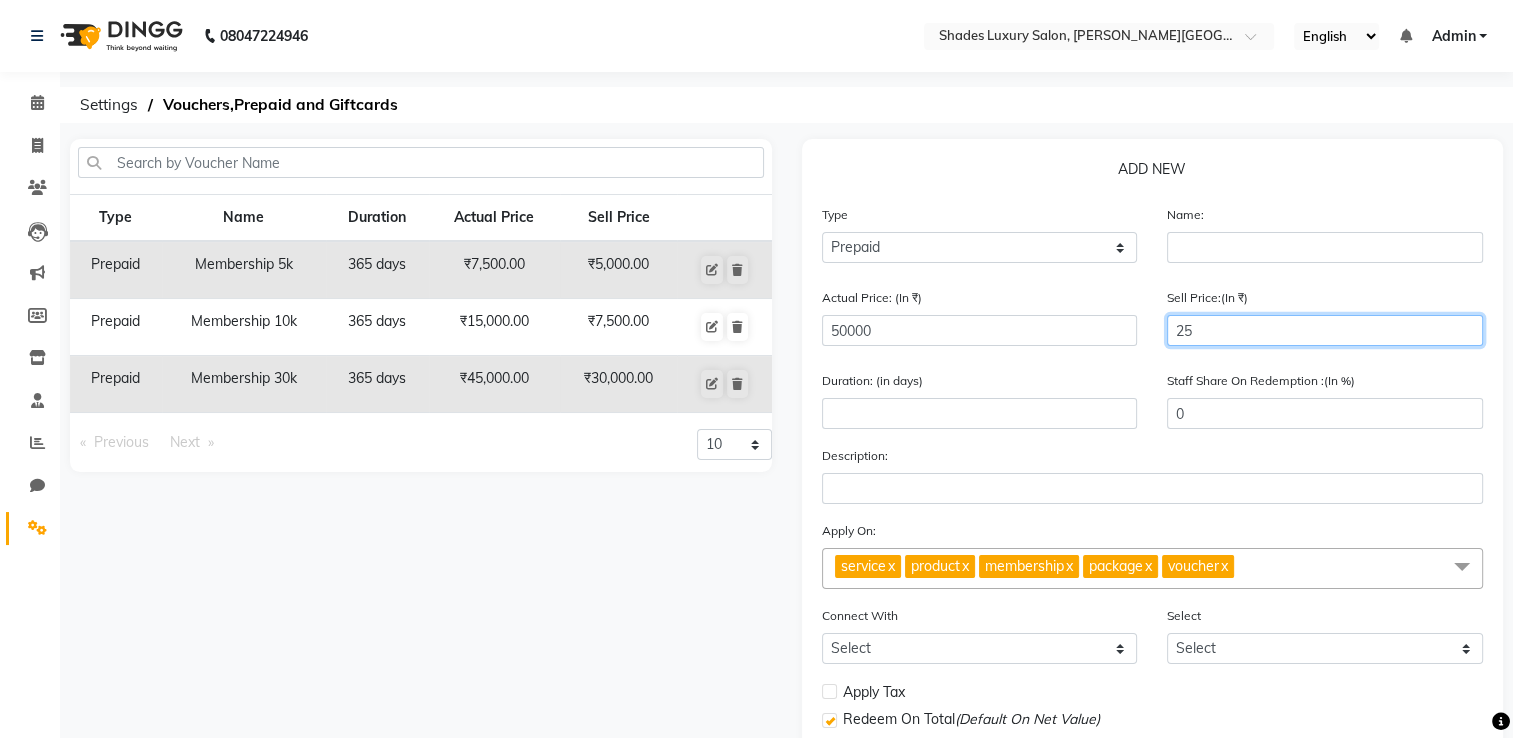 type on "250" 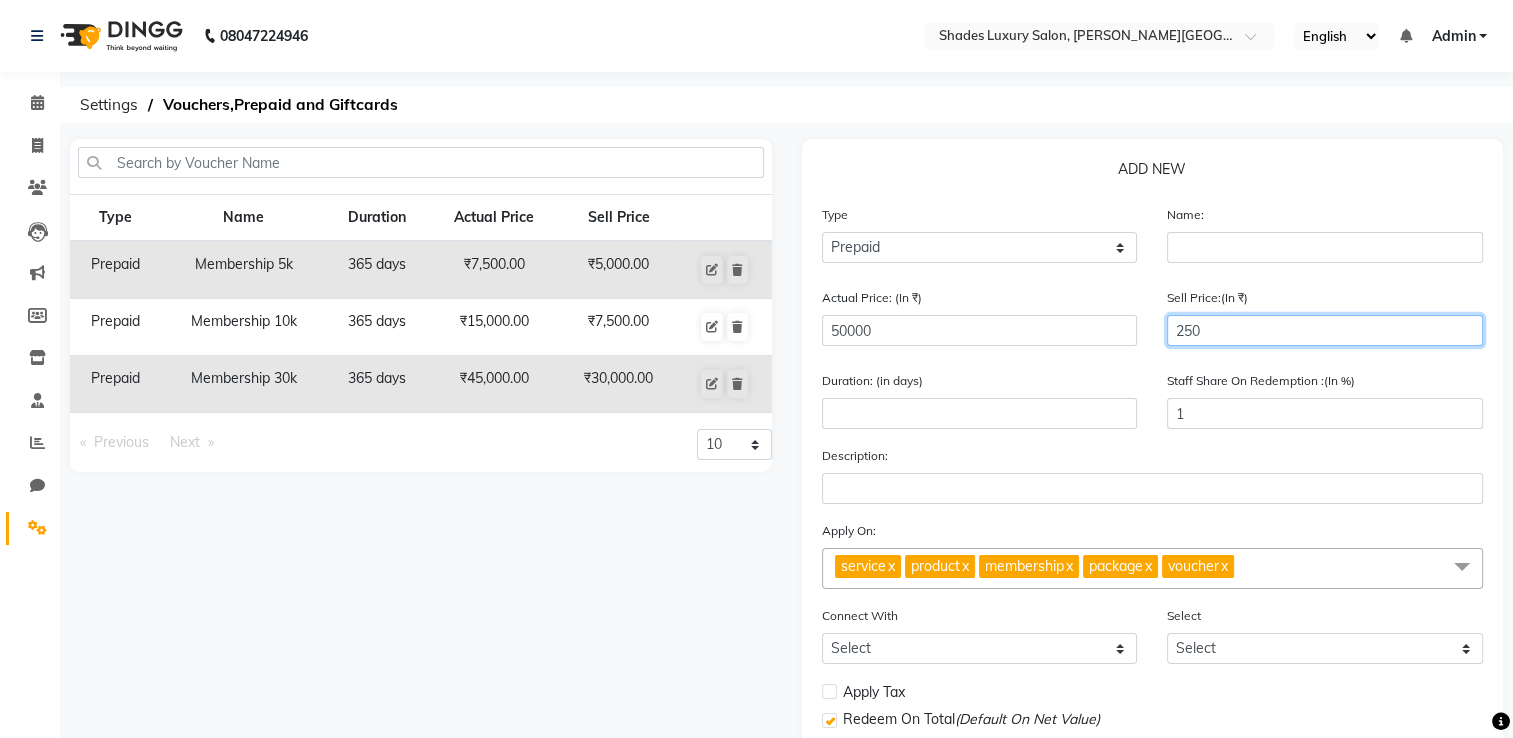 type on "2500" 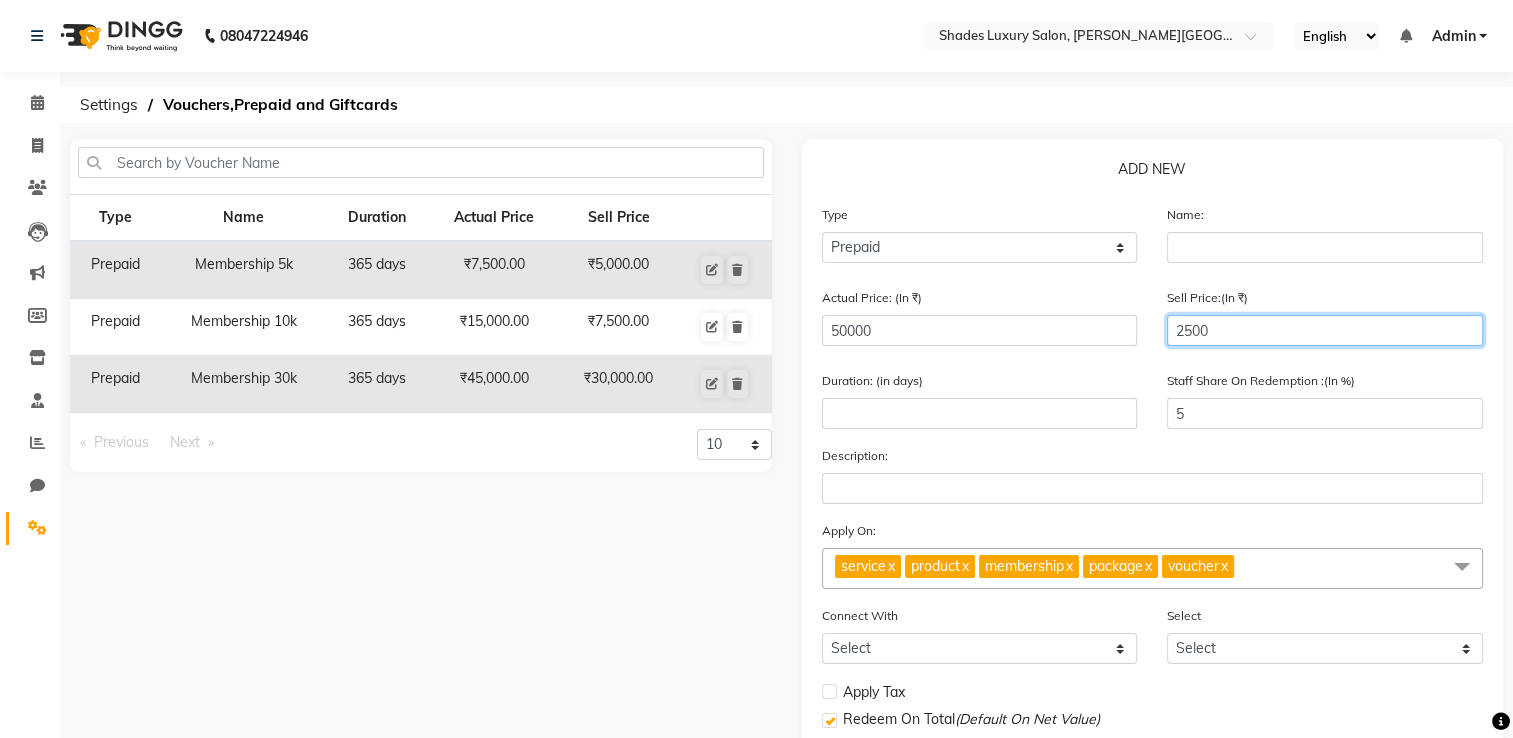 type on "25000" 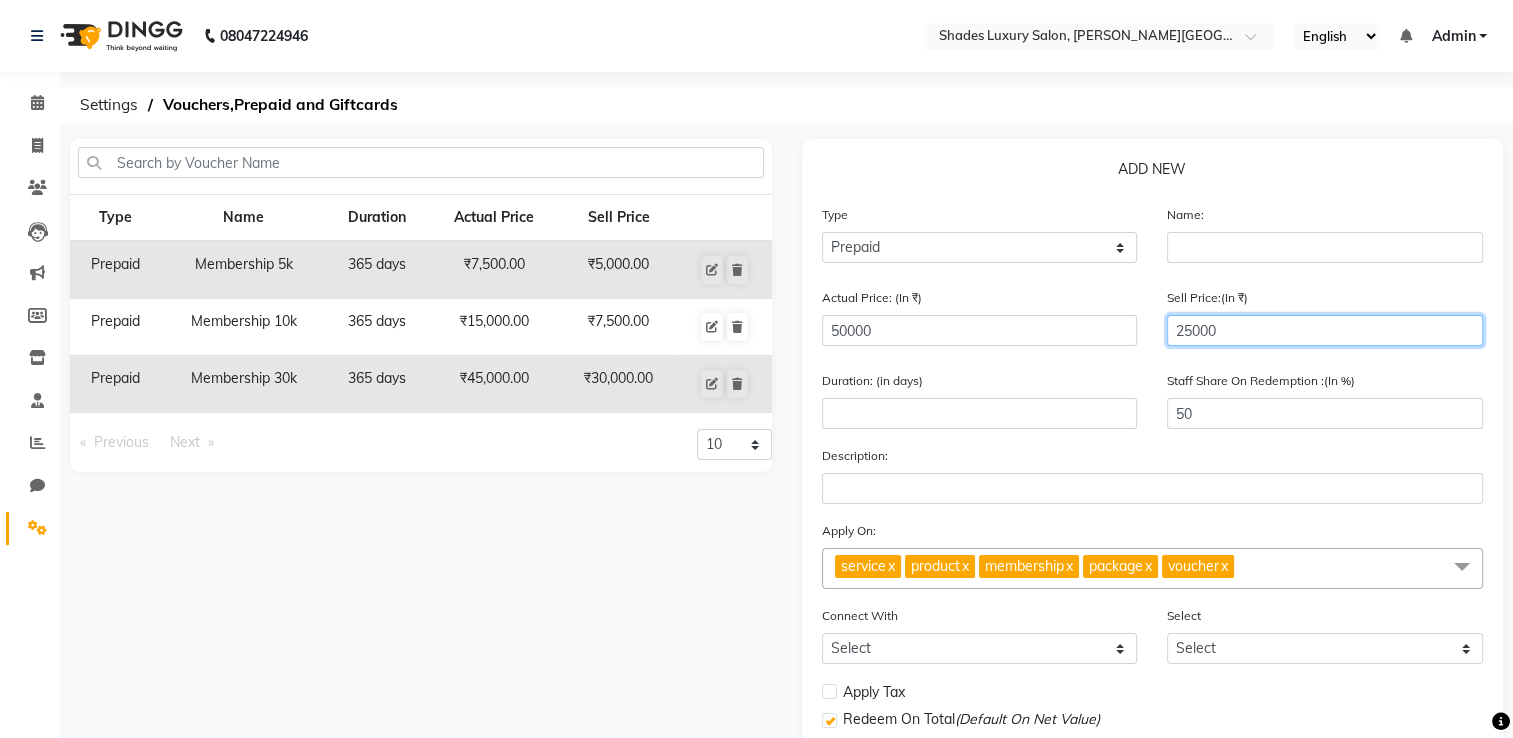type on "25000" 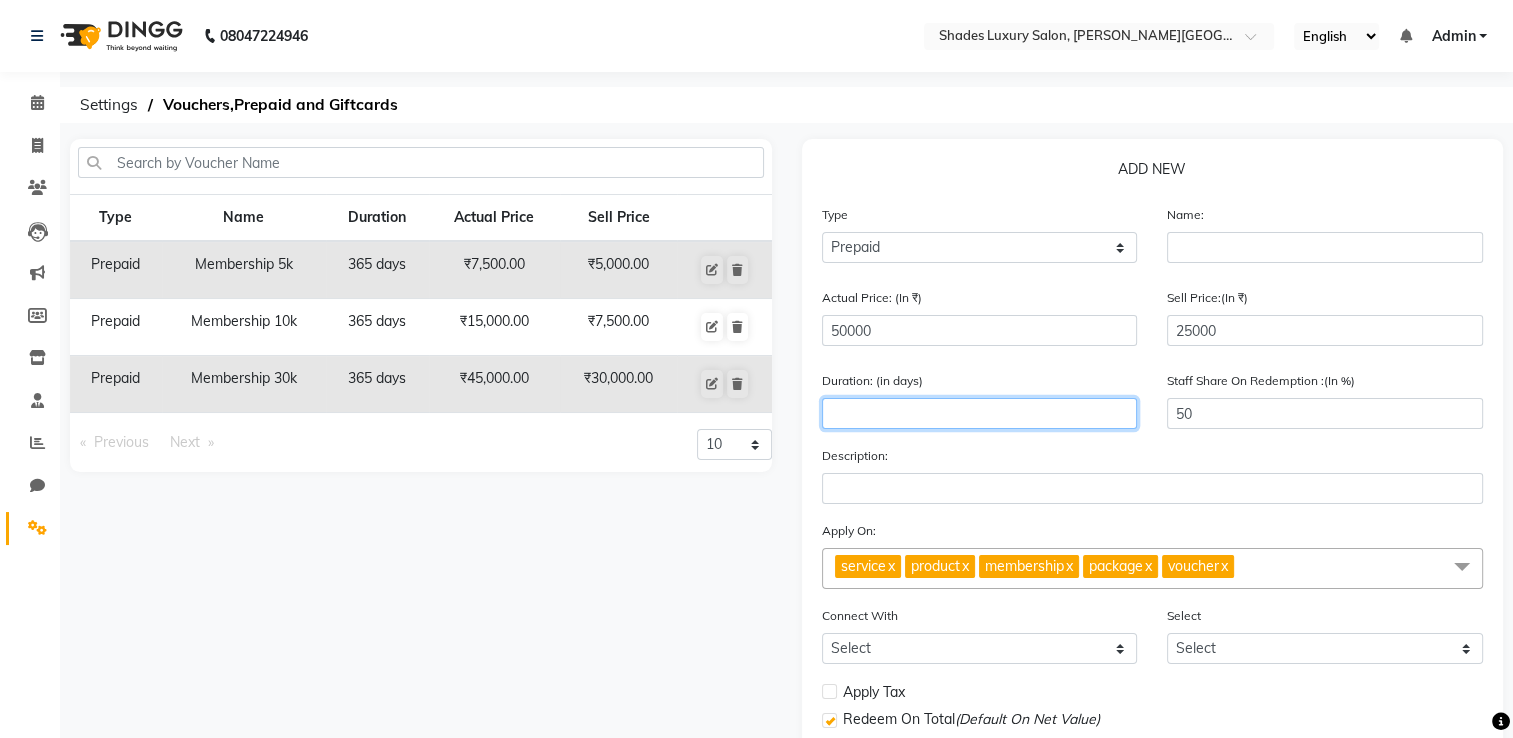 click 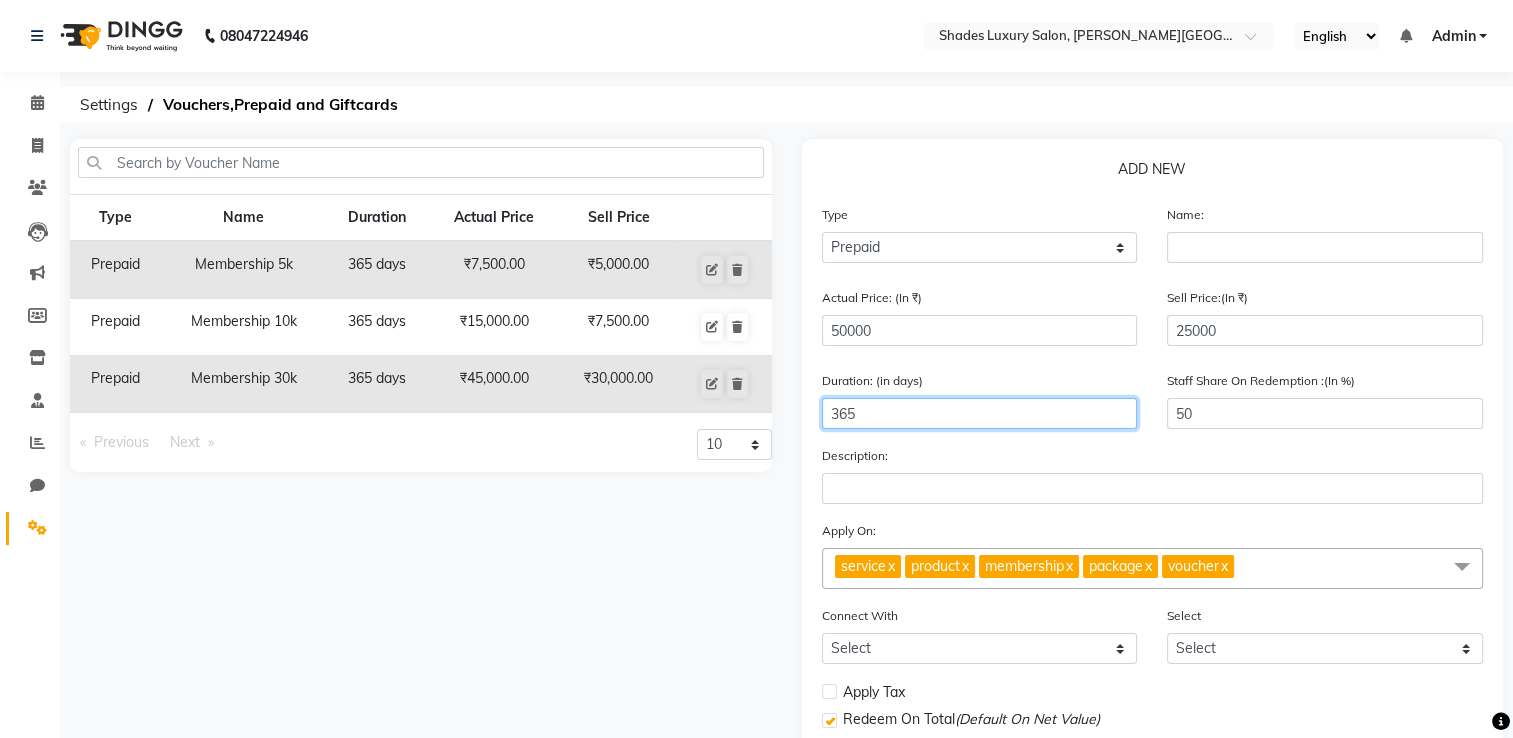 type on "365" 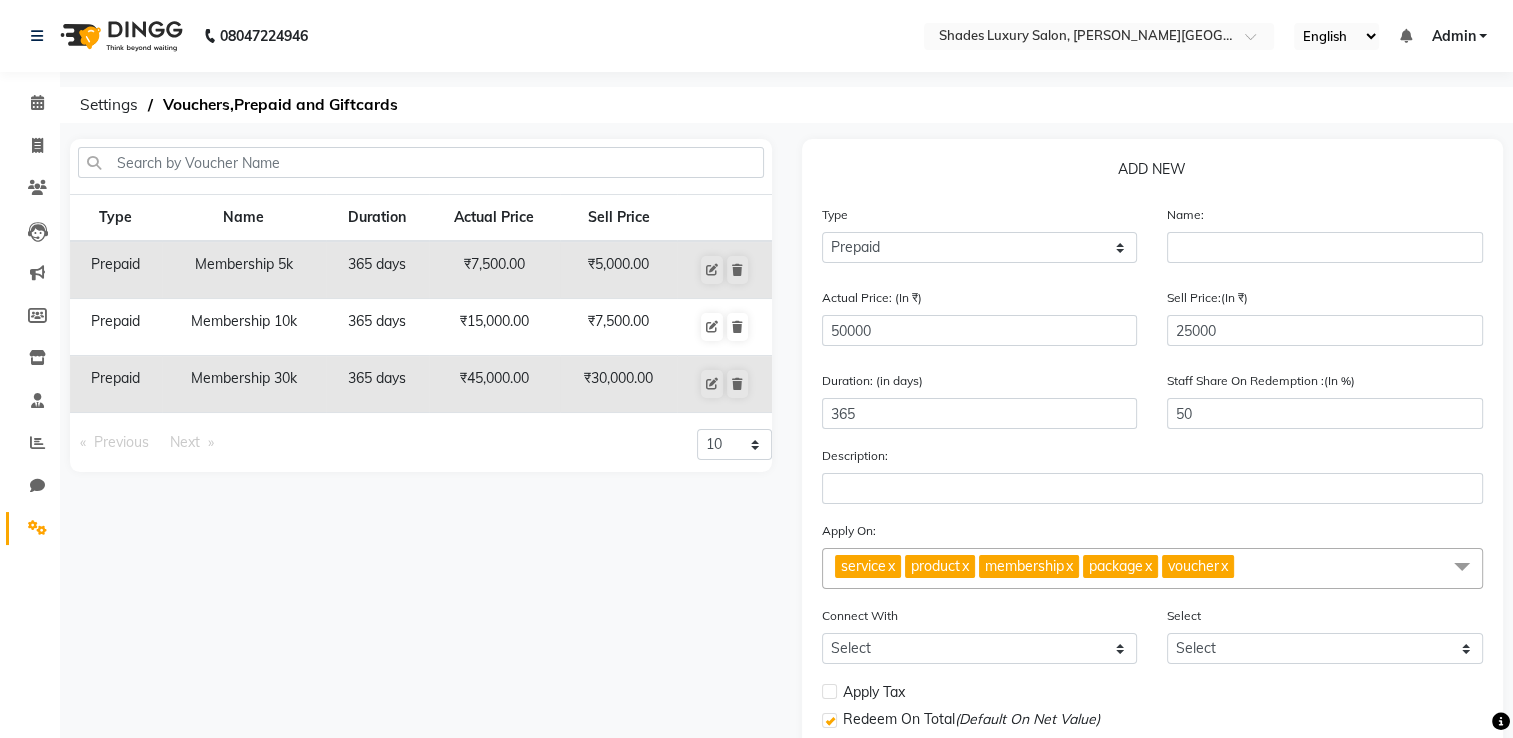 click on "x" 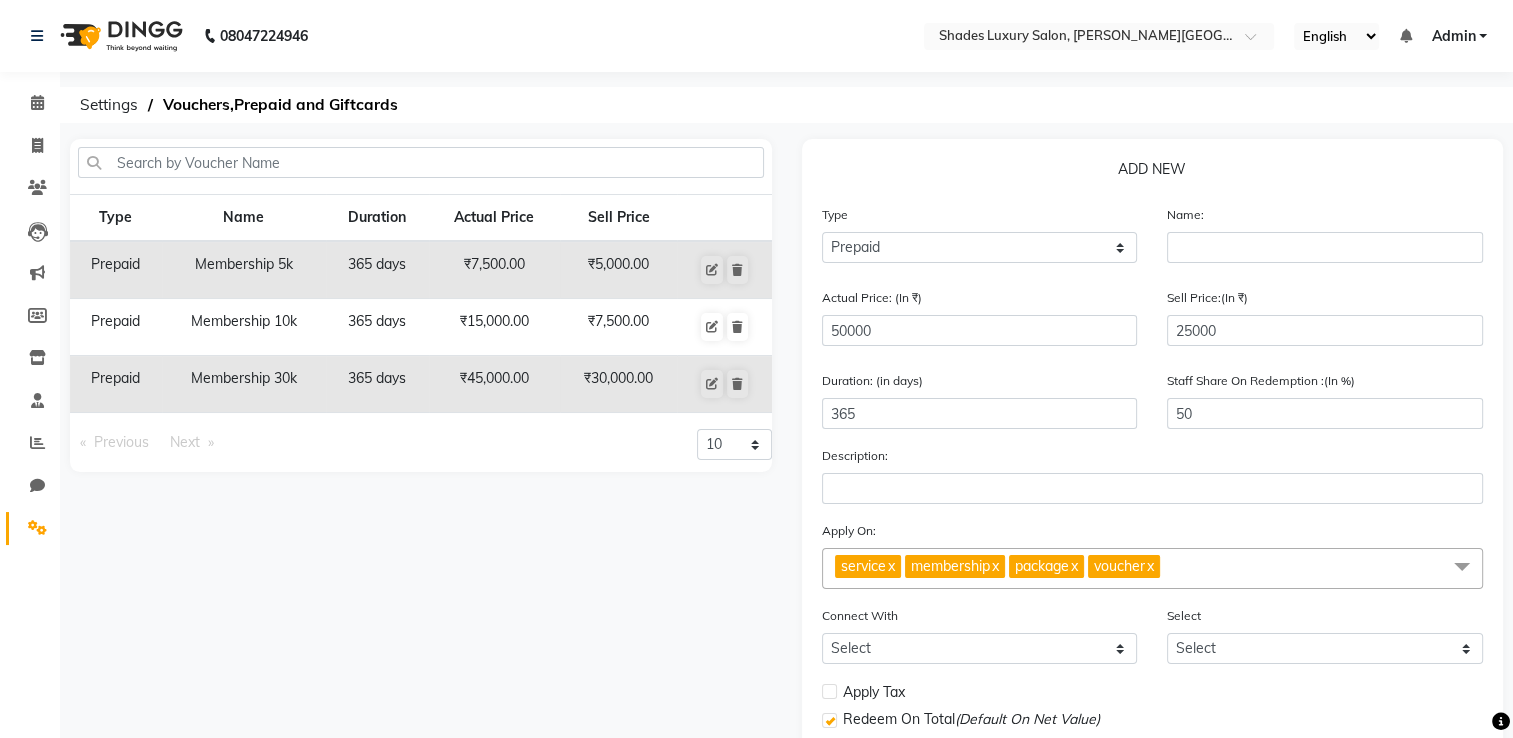 click on "x" 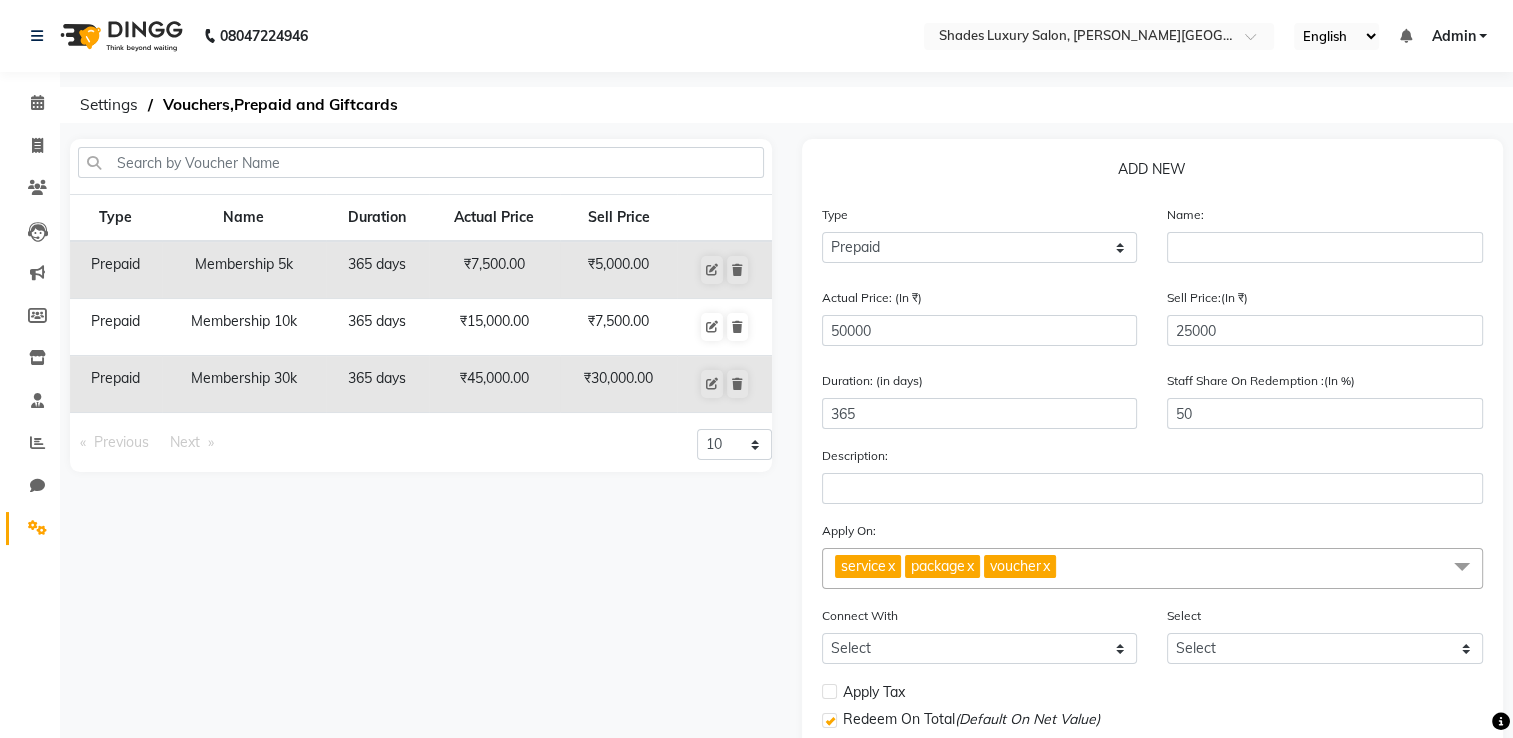 click on "x" 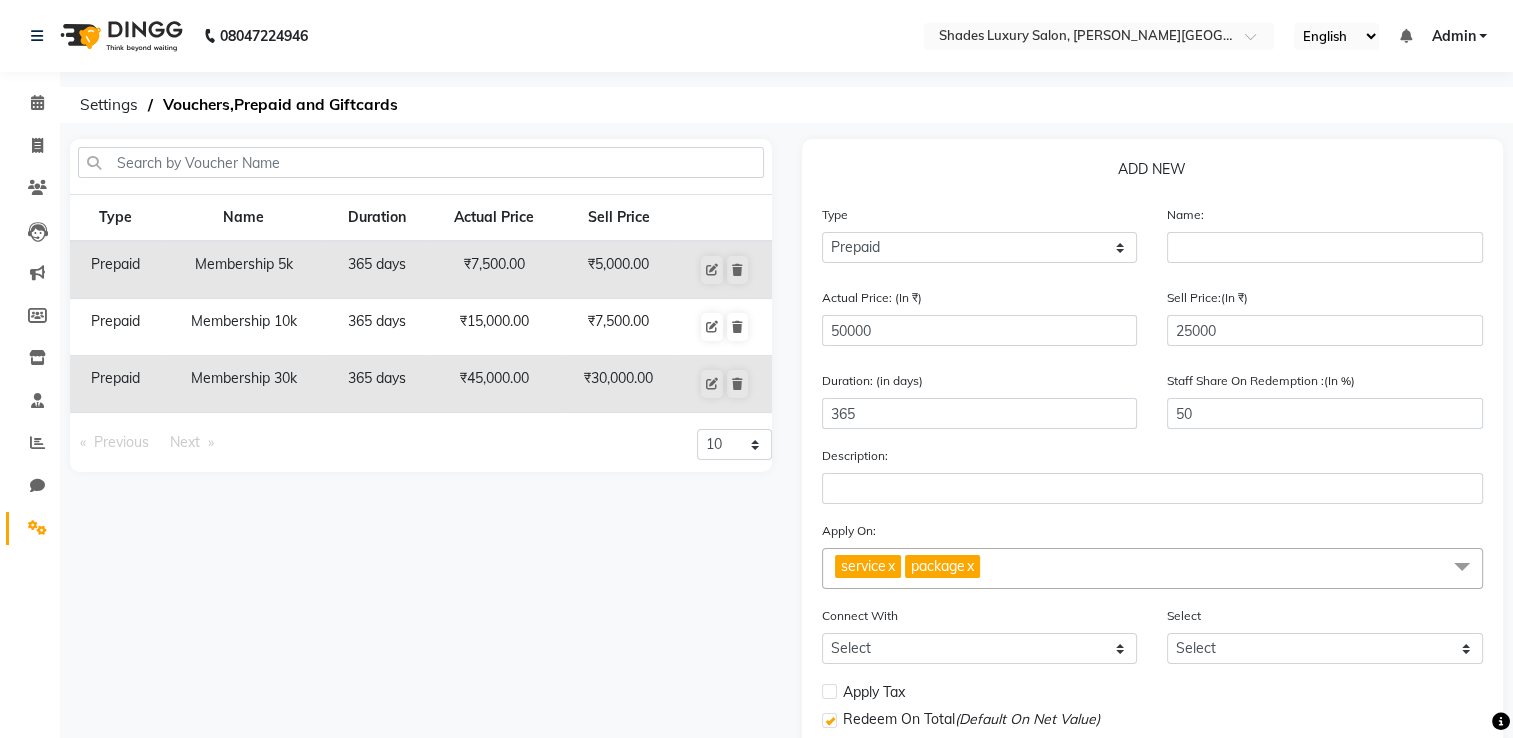 click on "x" 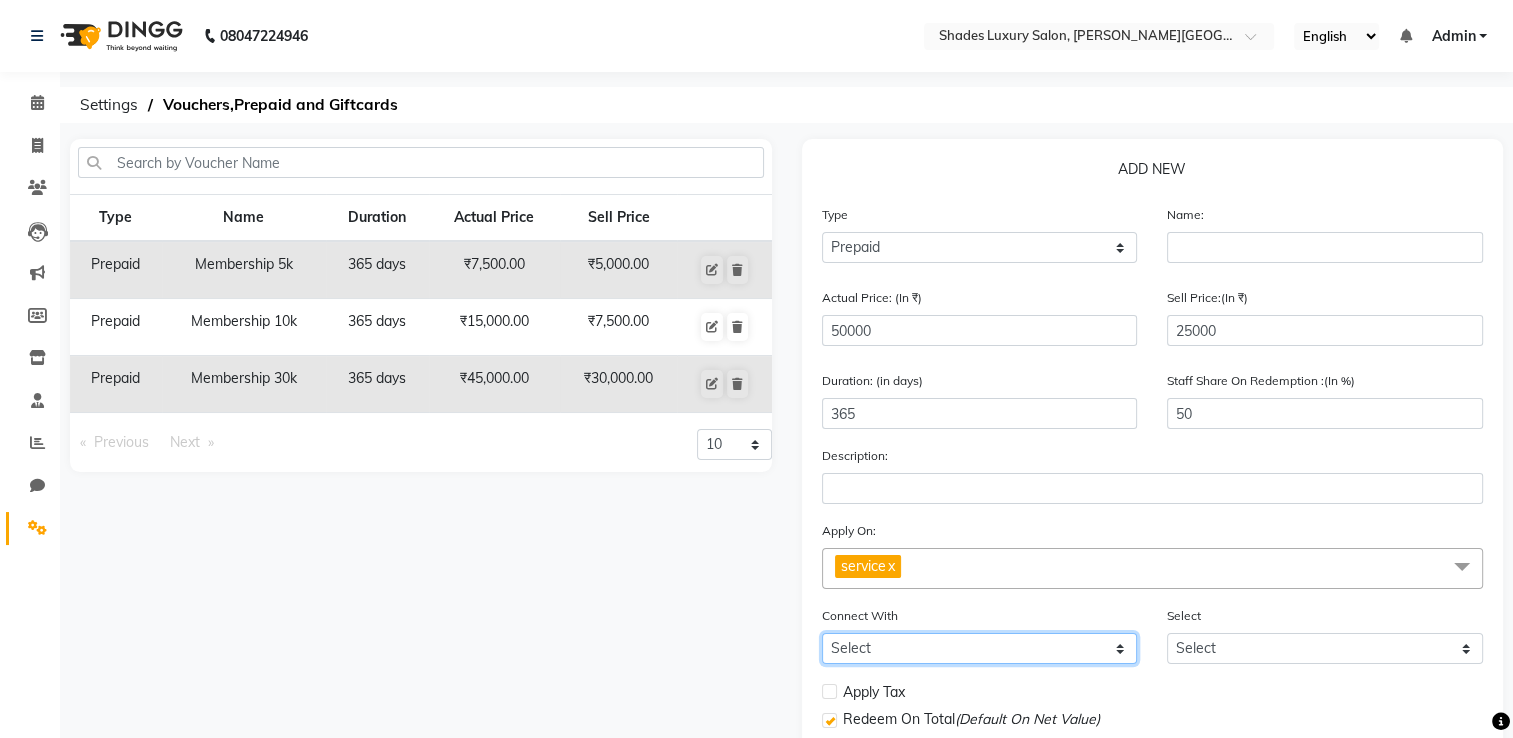 click on "Select Membership Package" 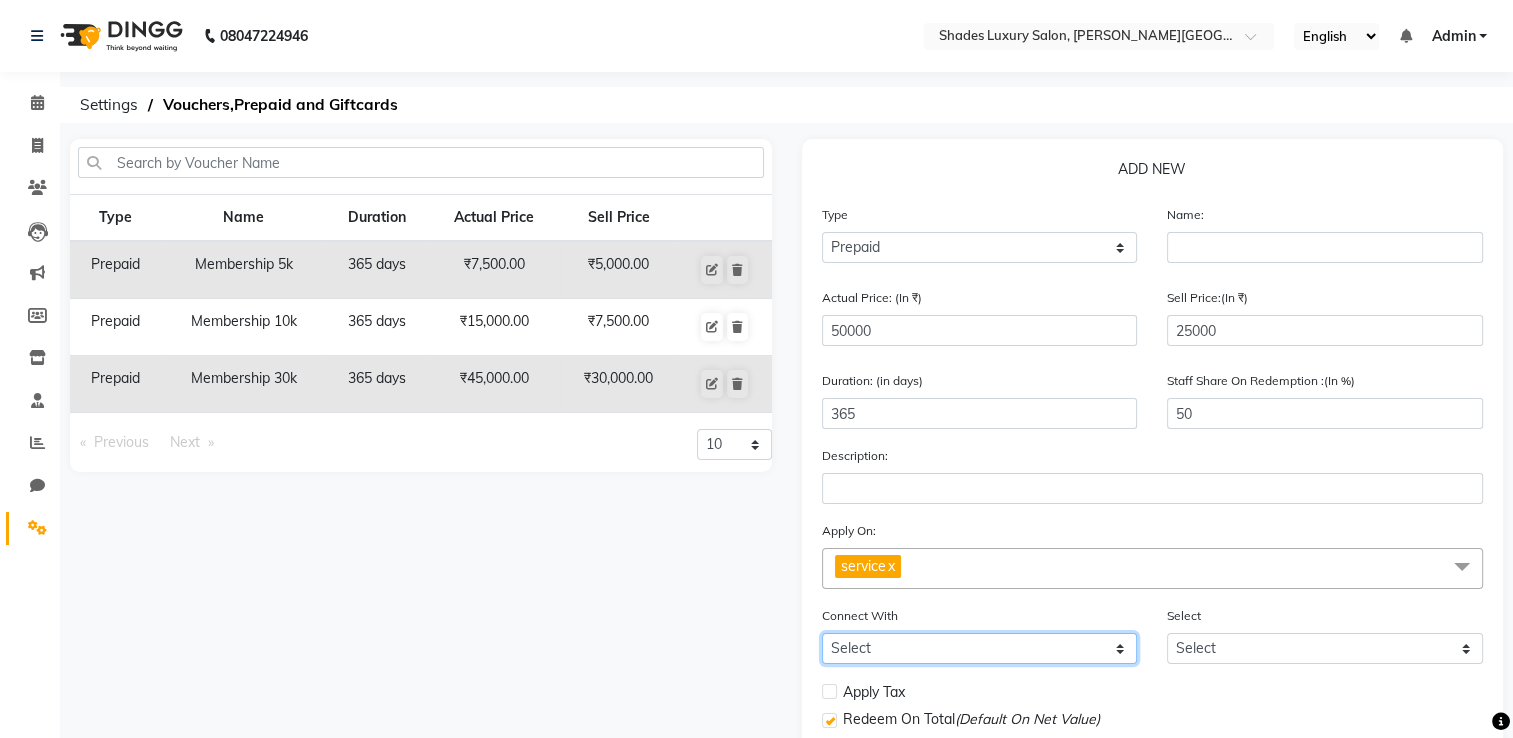 select on "1: M" 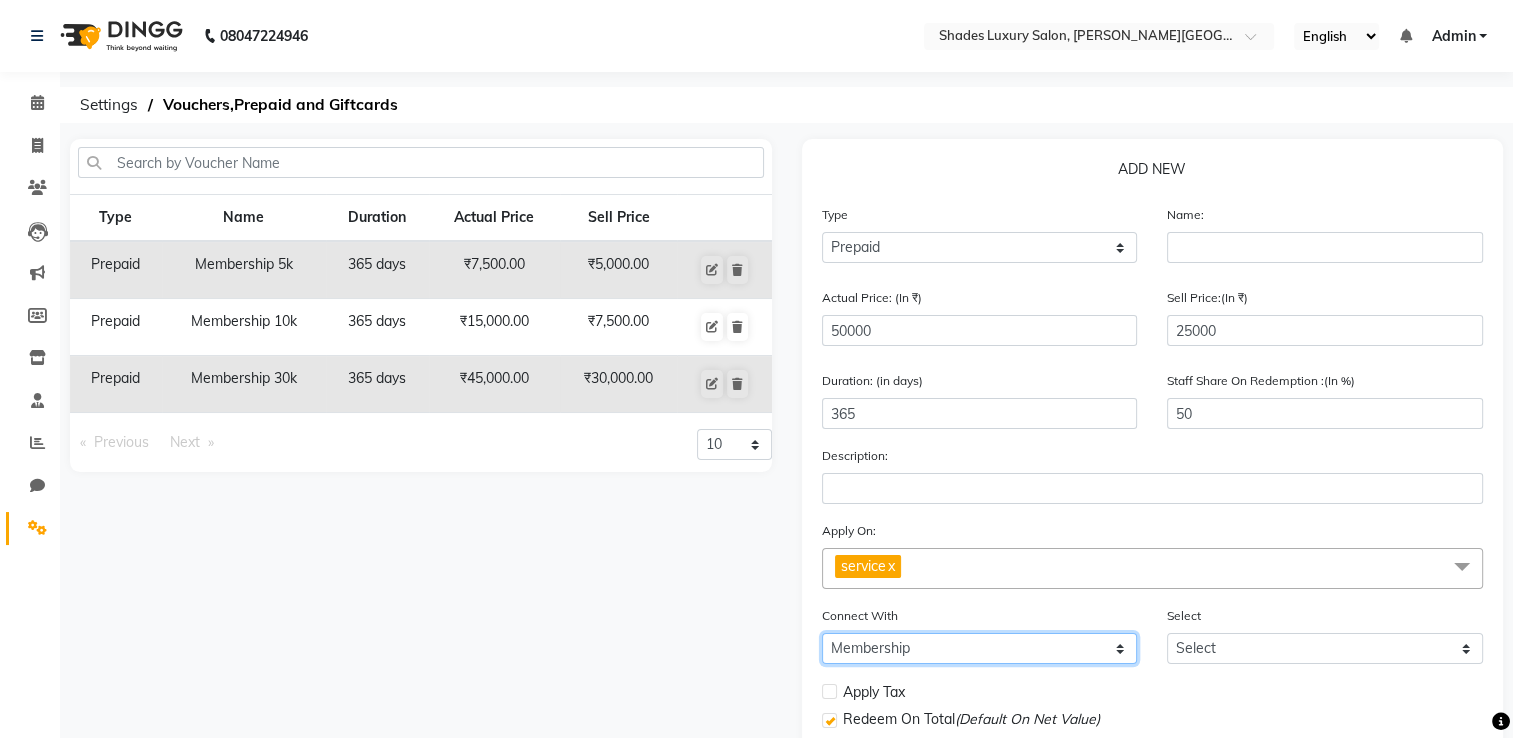 click on "Select Membership Package" 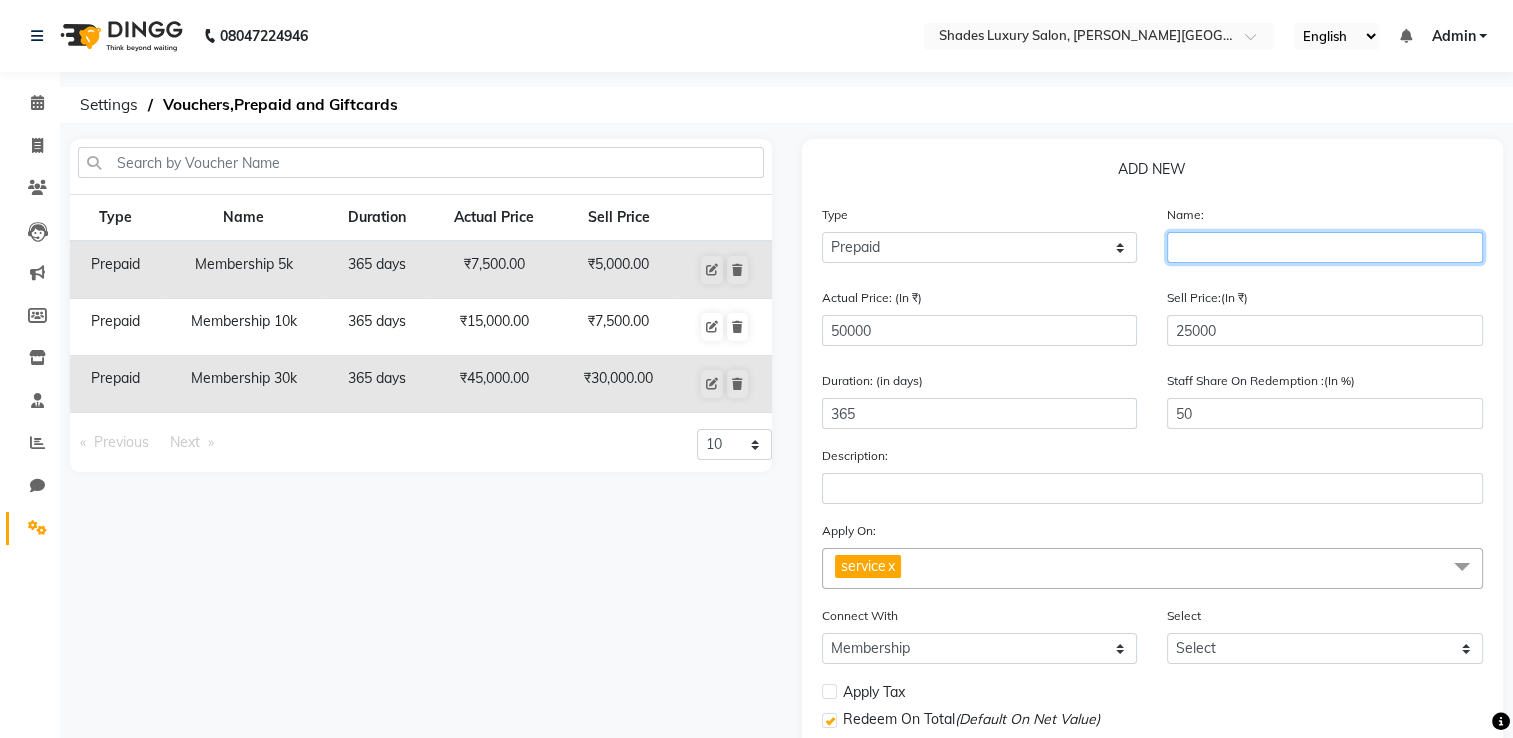 click 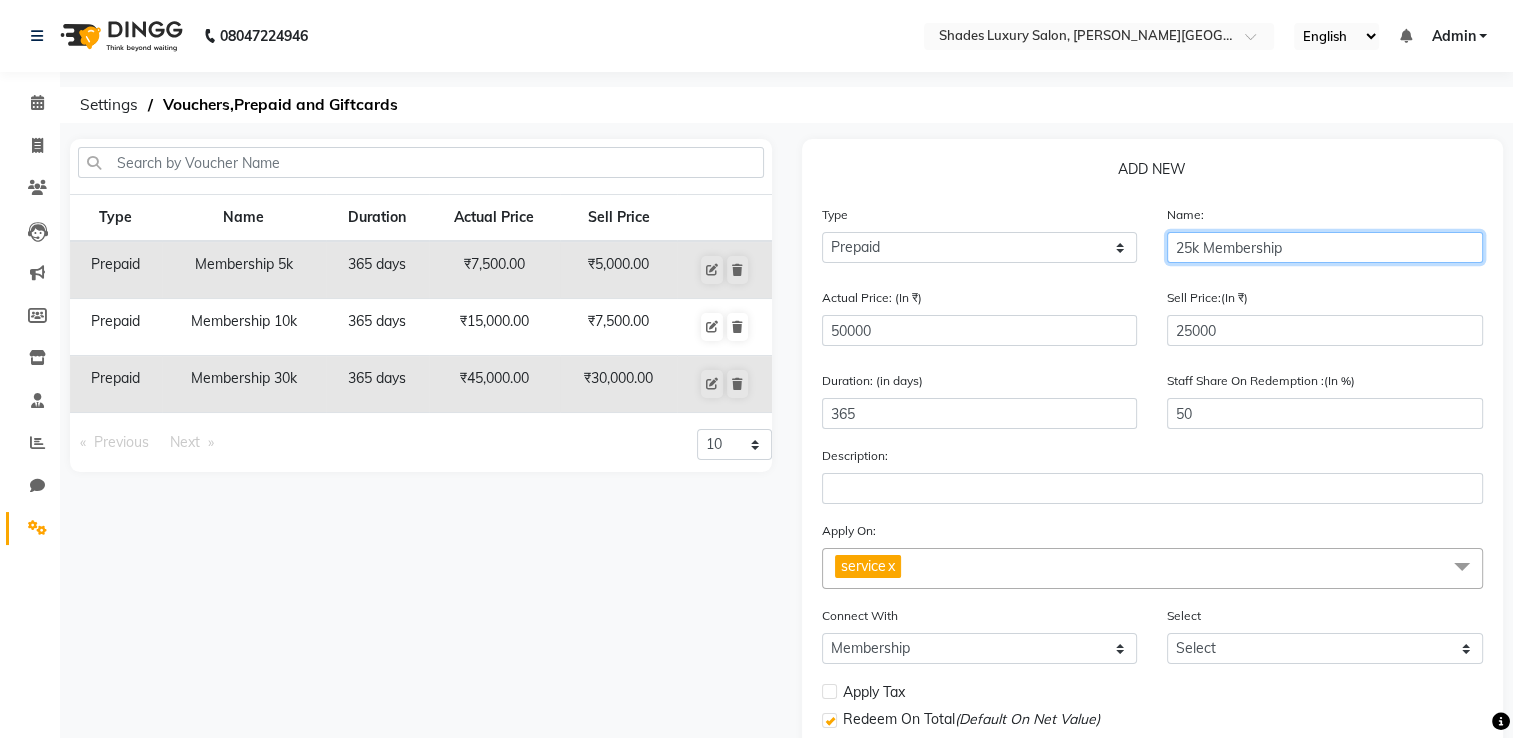 click on "25k Membership" 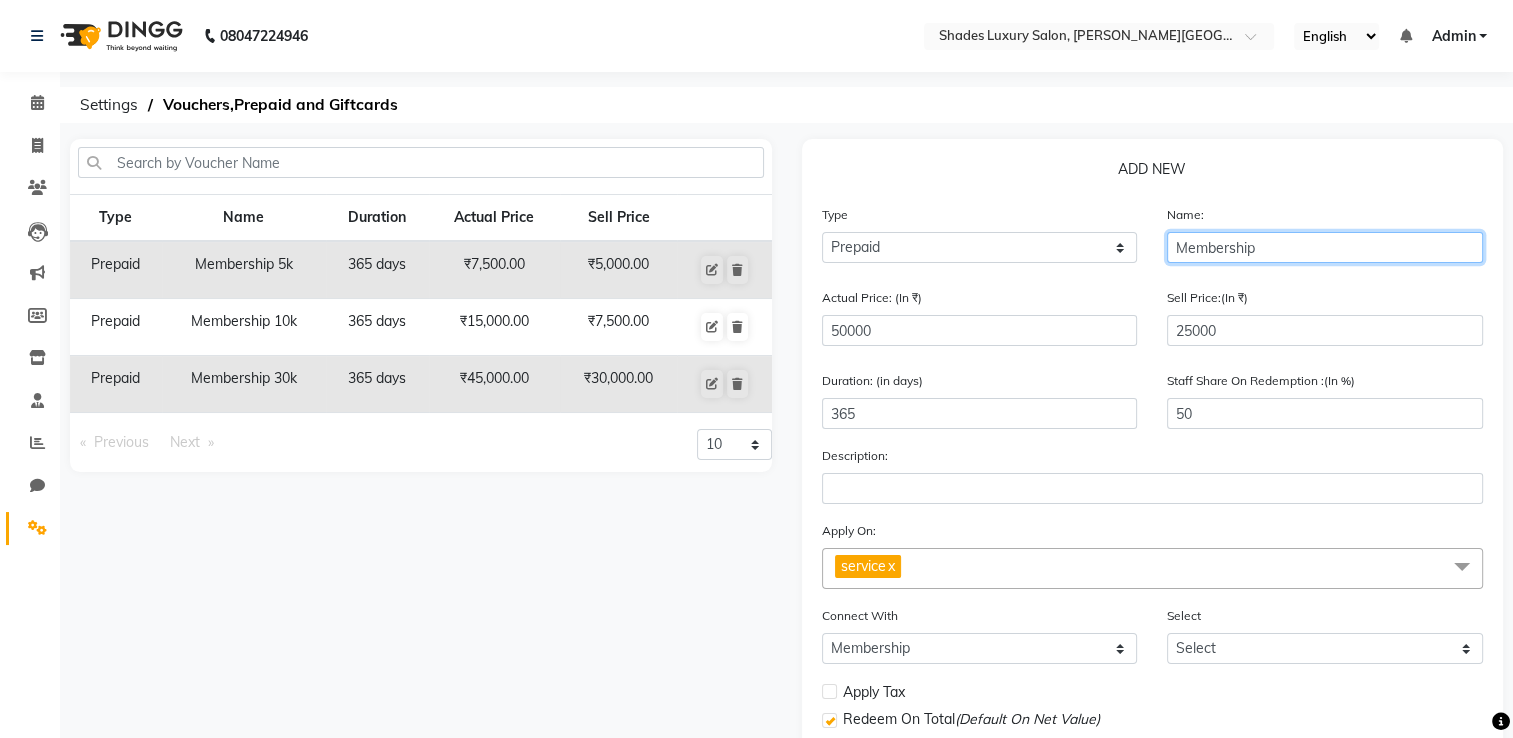 click on "Membership" 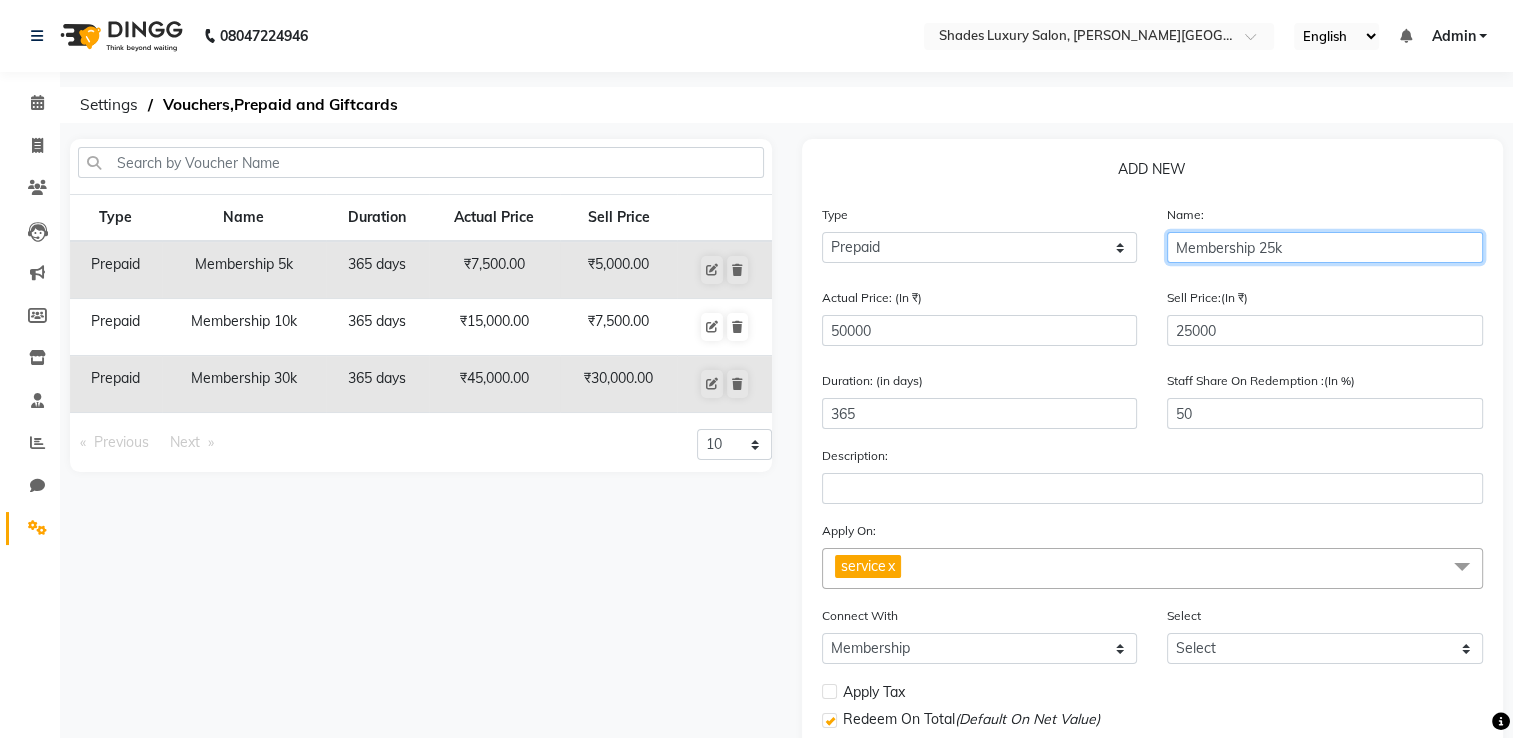 type on "Membership 25k" 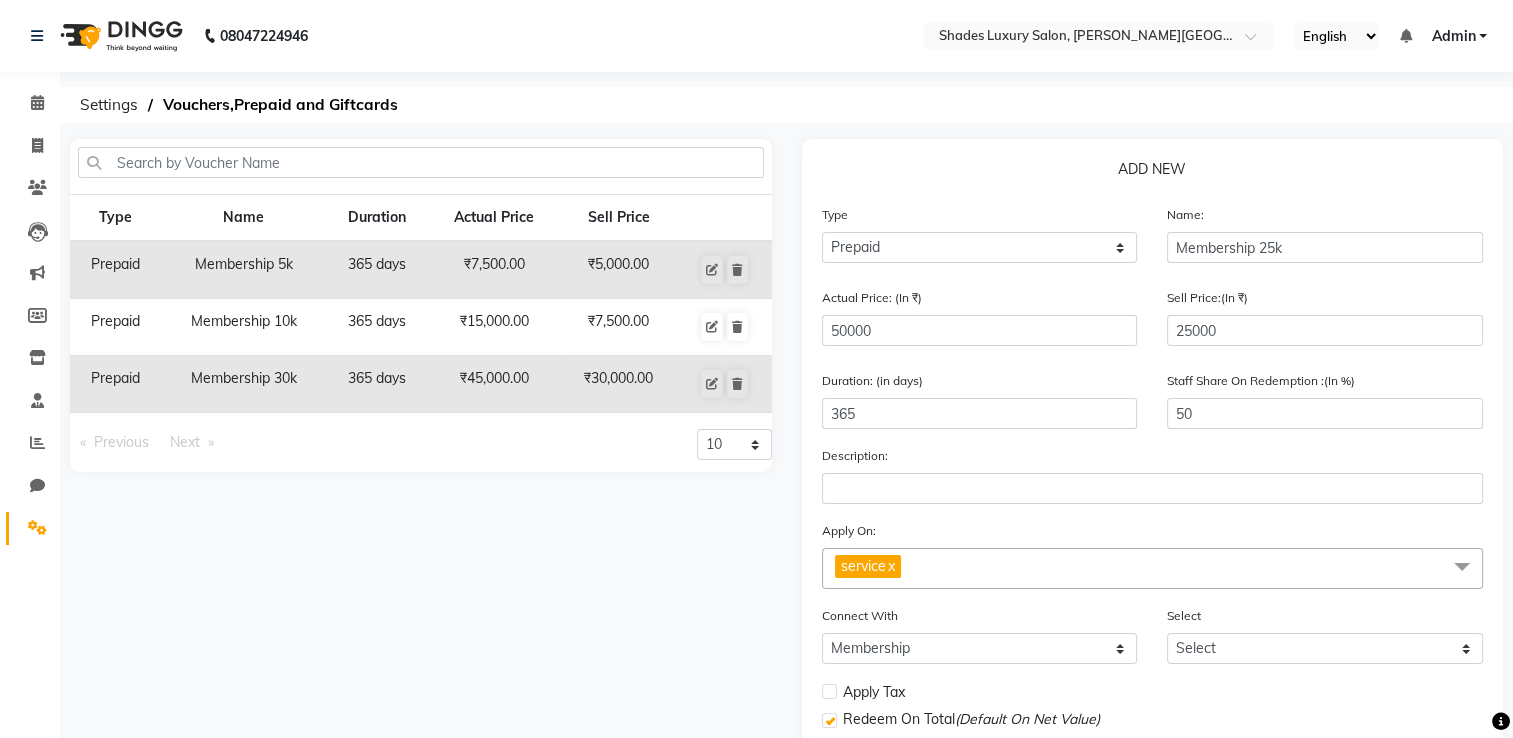 click on "Sell Price:(In ₹) 25000" 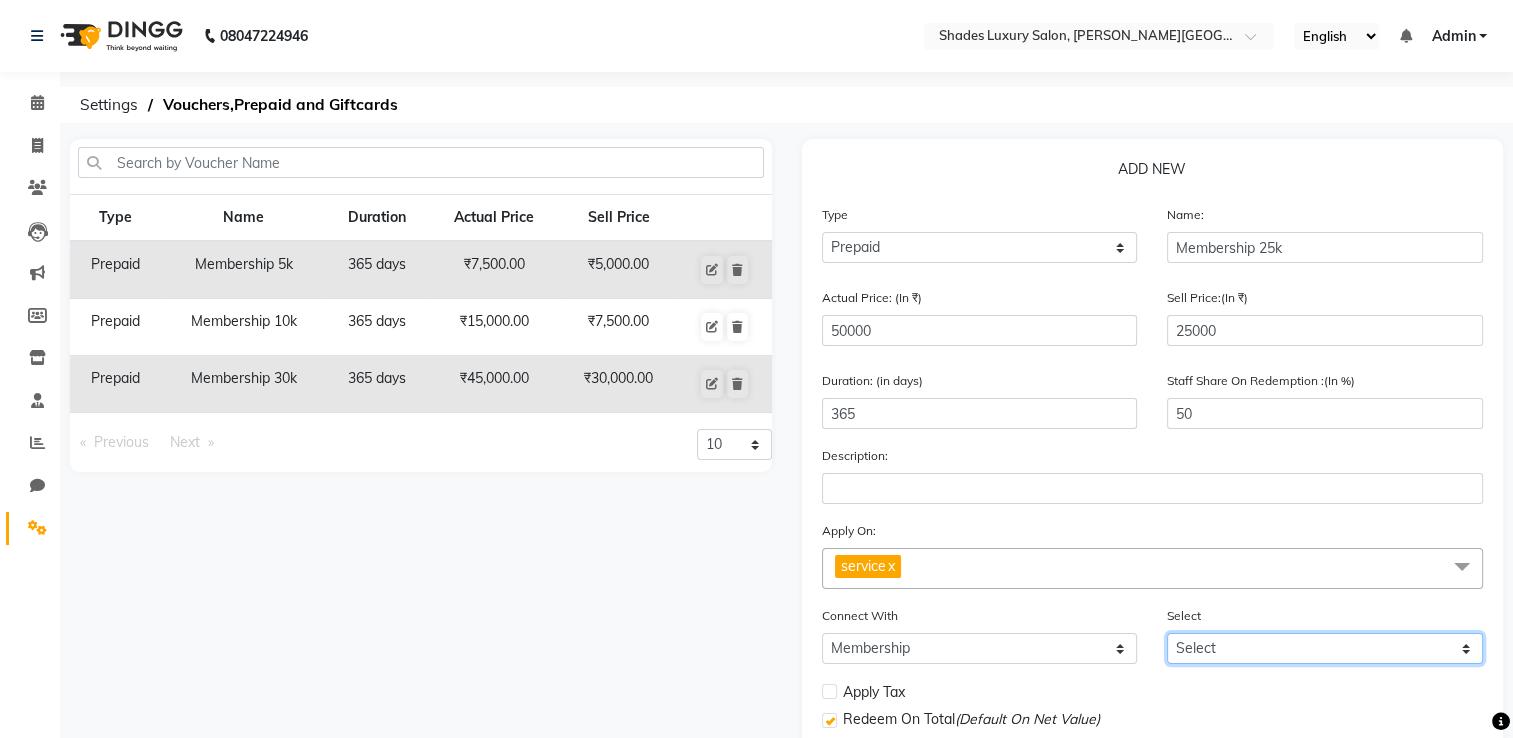 click on "Select Dummy membership Dummy membership with point system" 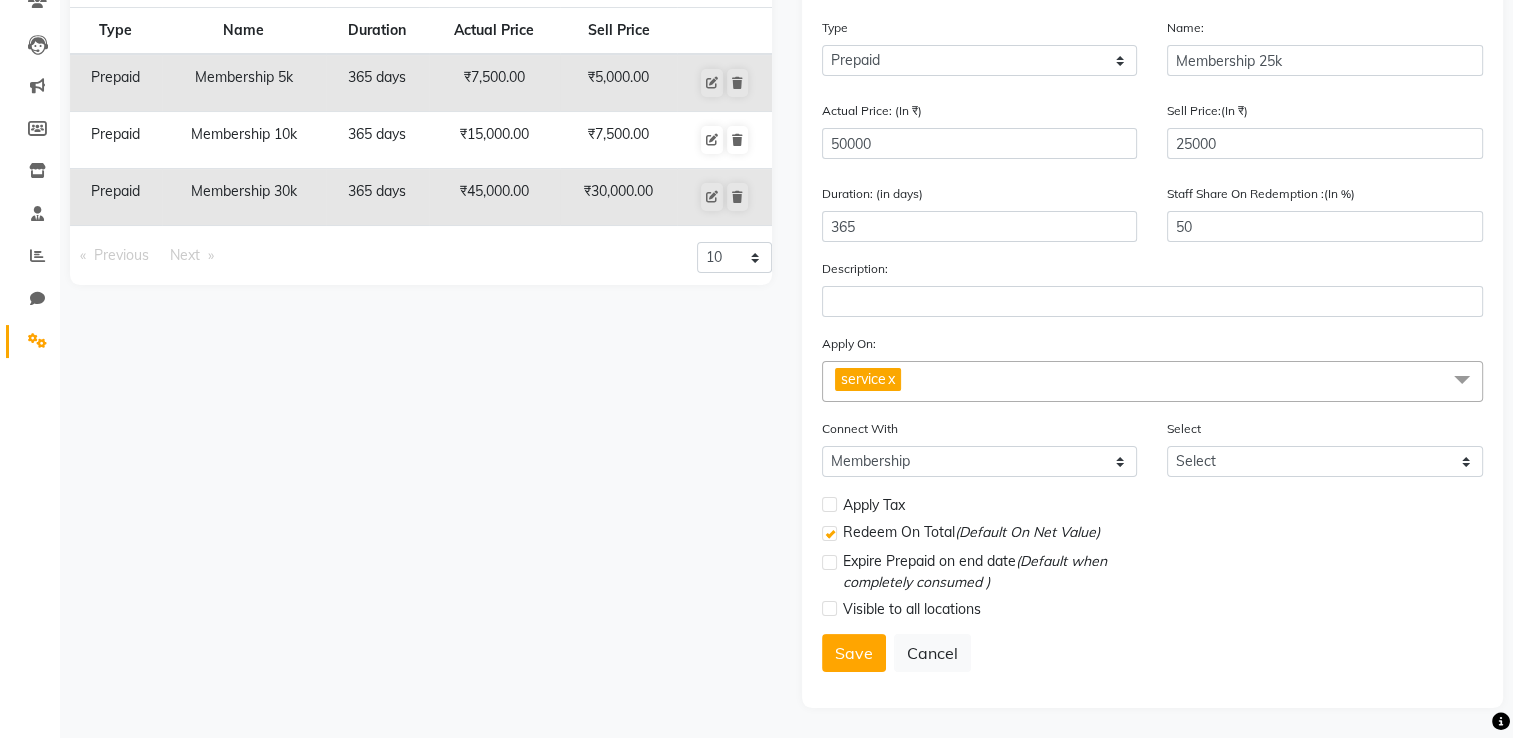 click 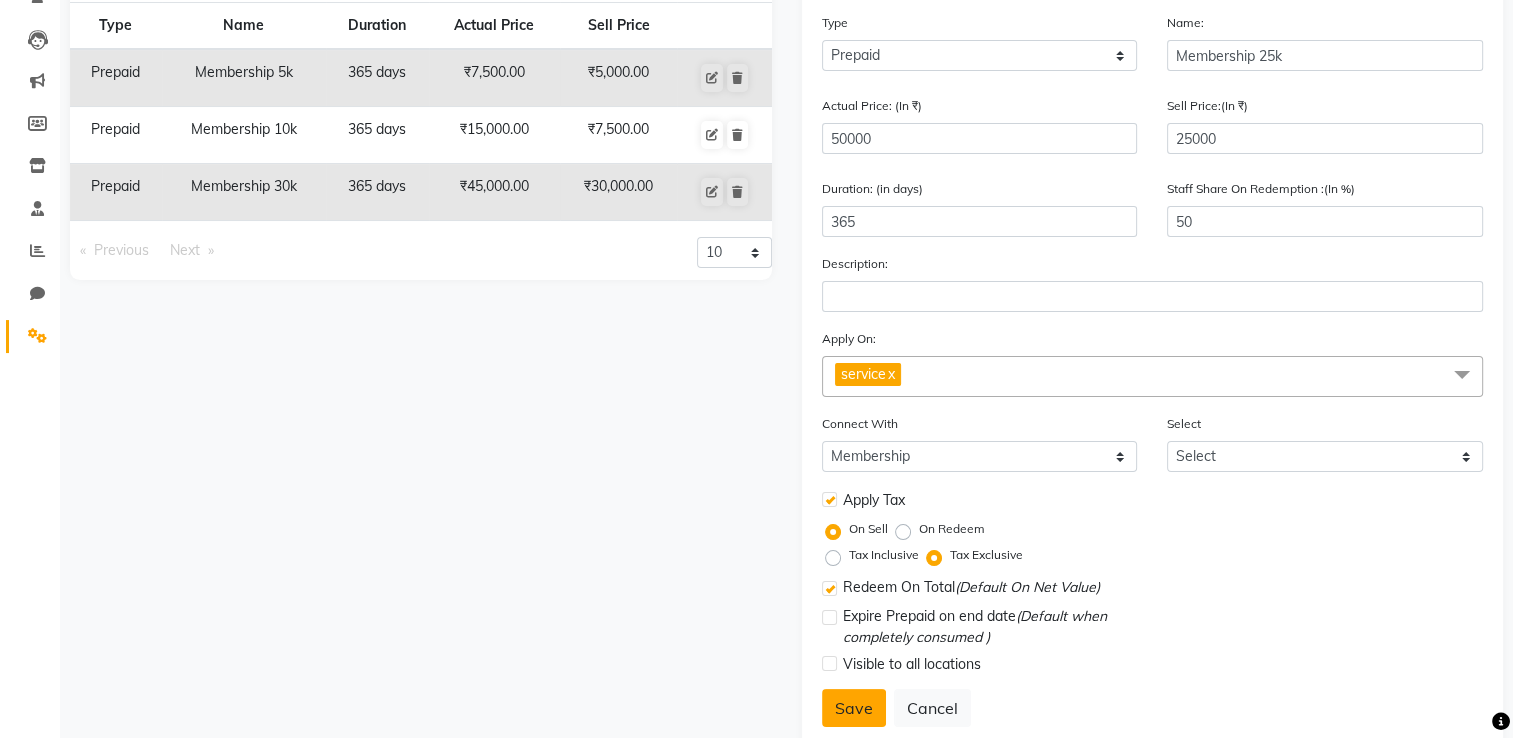 click on "Save" 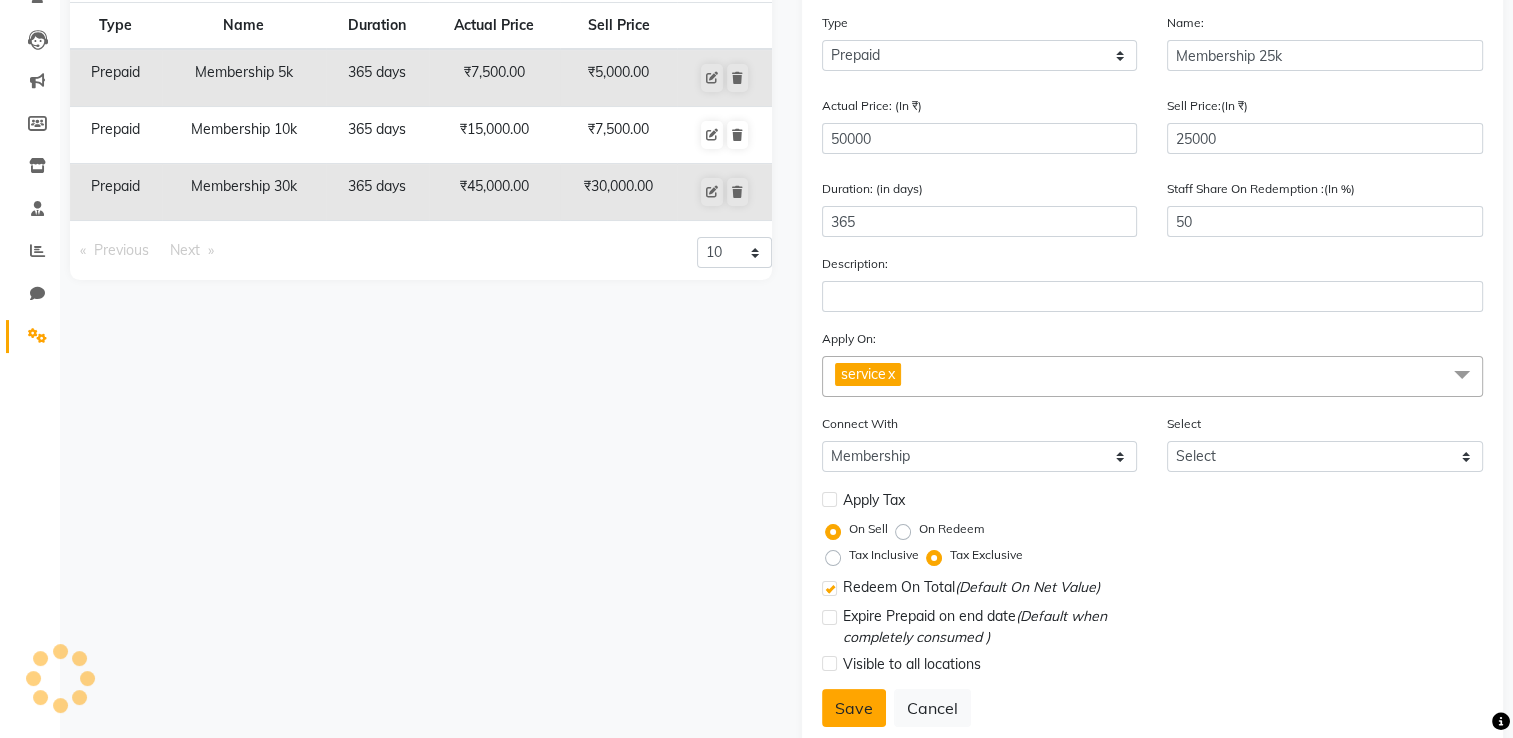 select 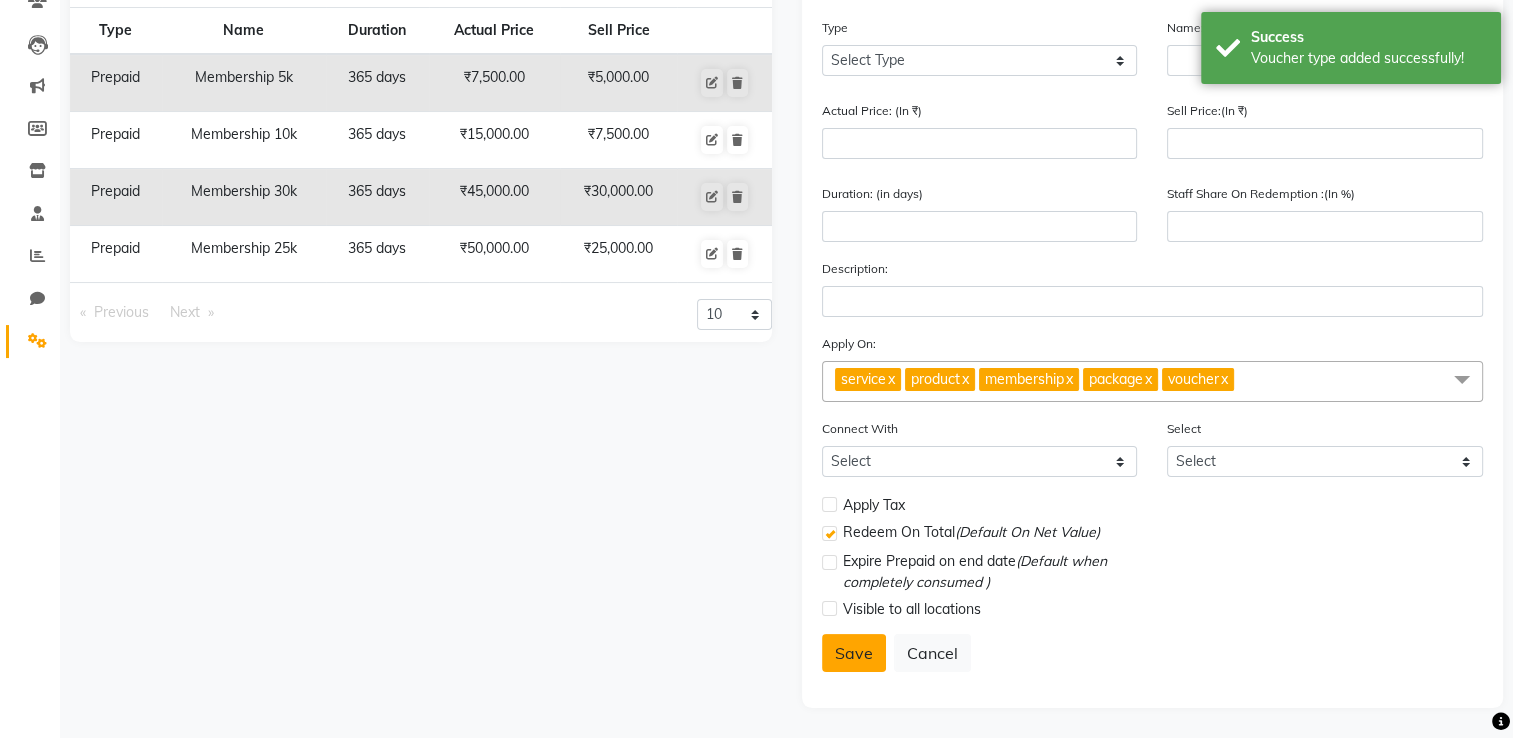 click on "Save" 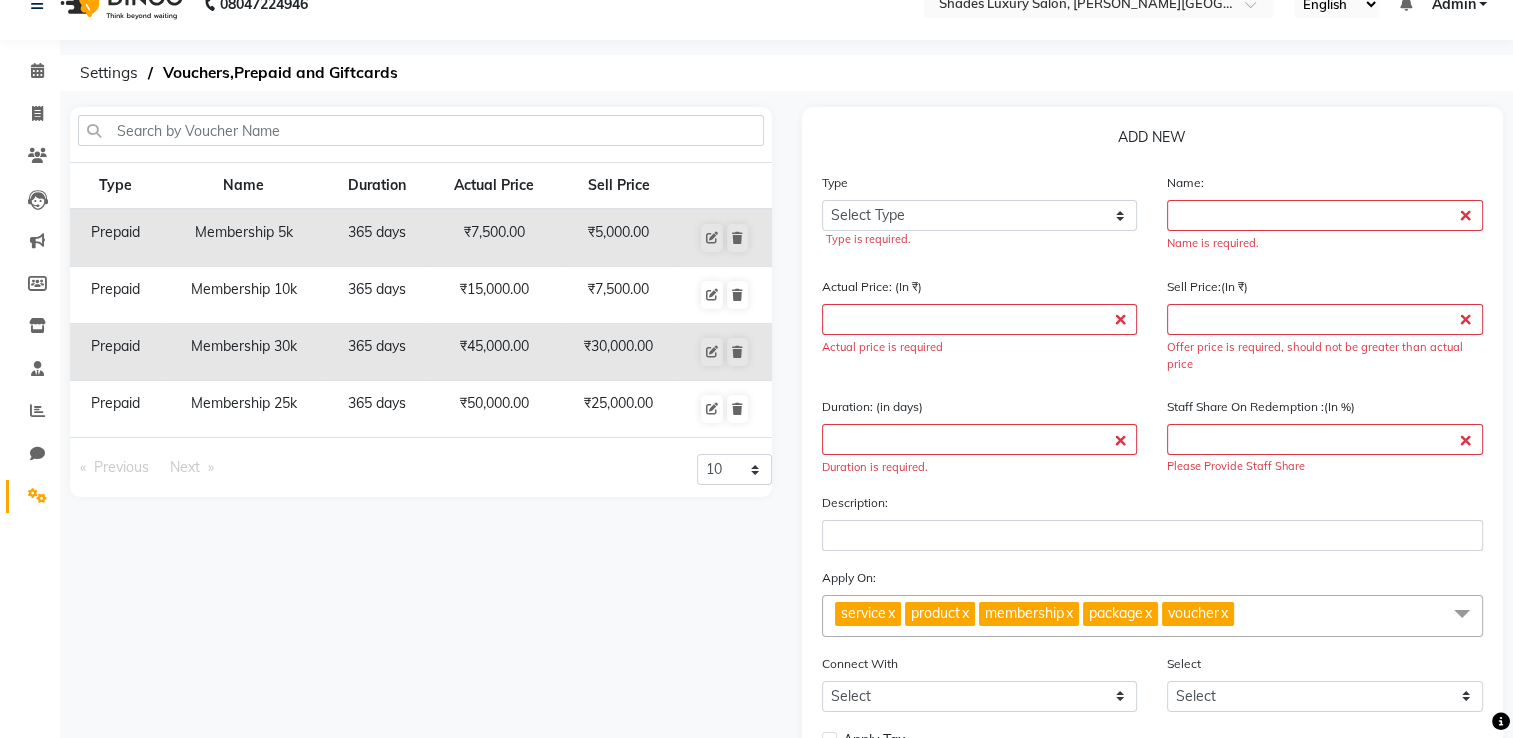 scroll, scrollTop: 8, scrollLeft: 0, axis: vertical 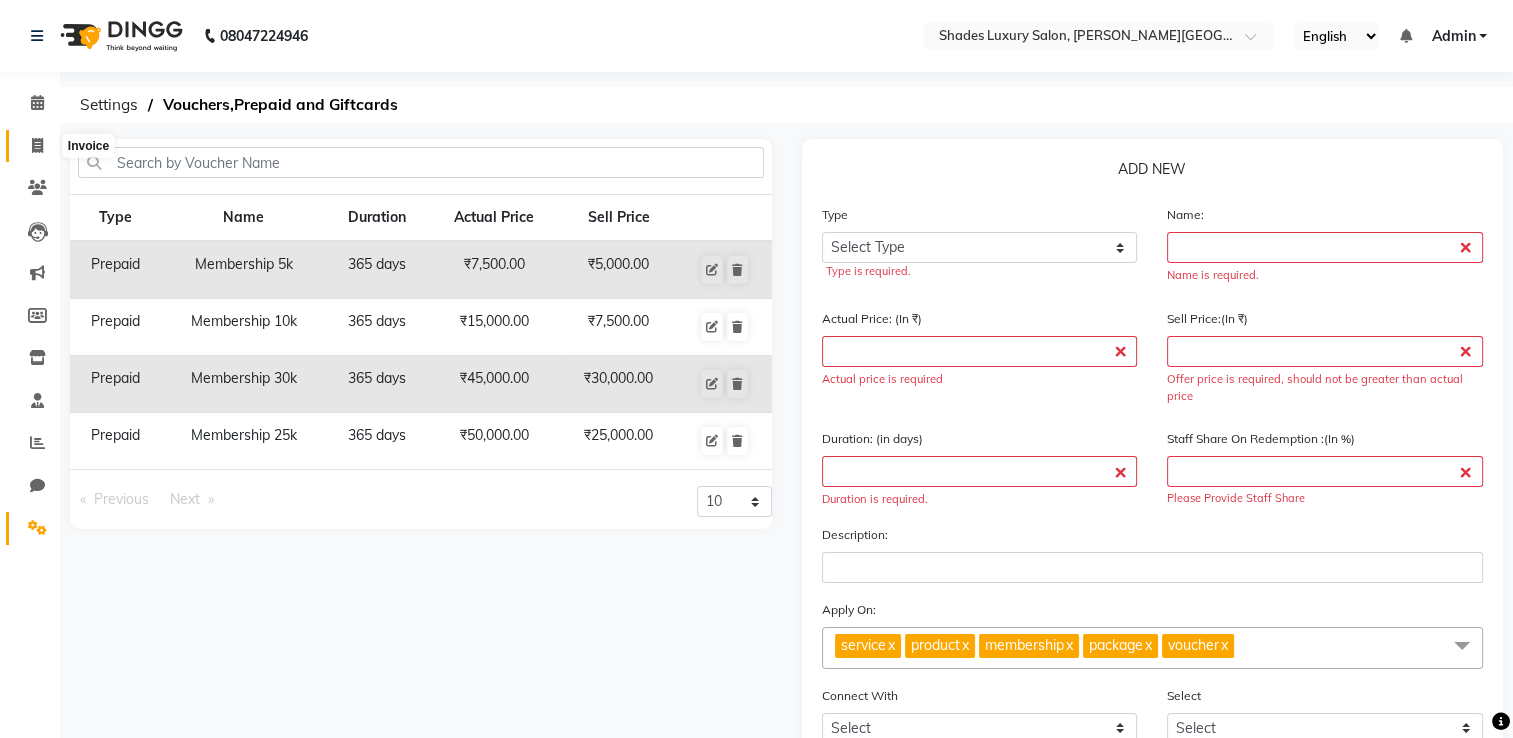 click 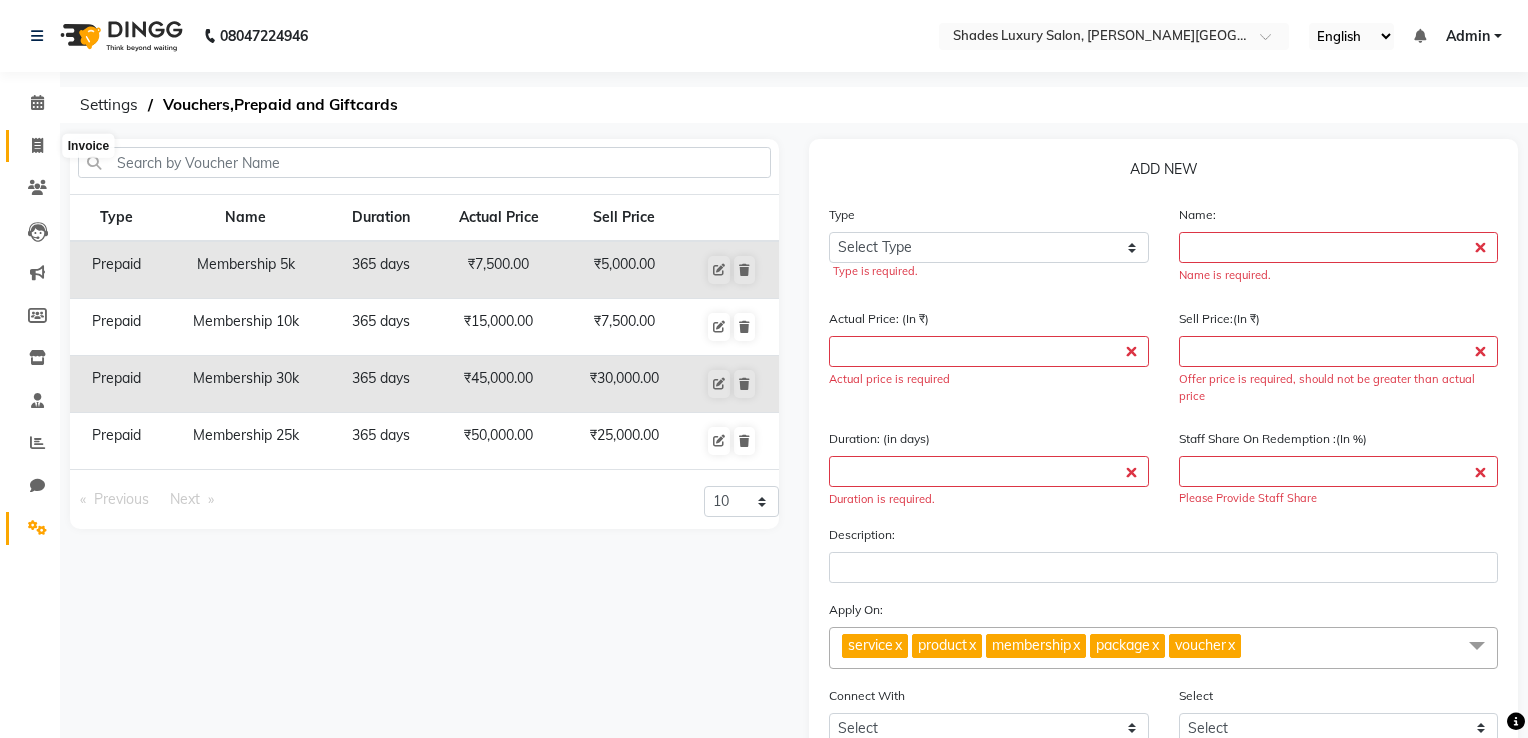 select on "8324" 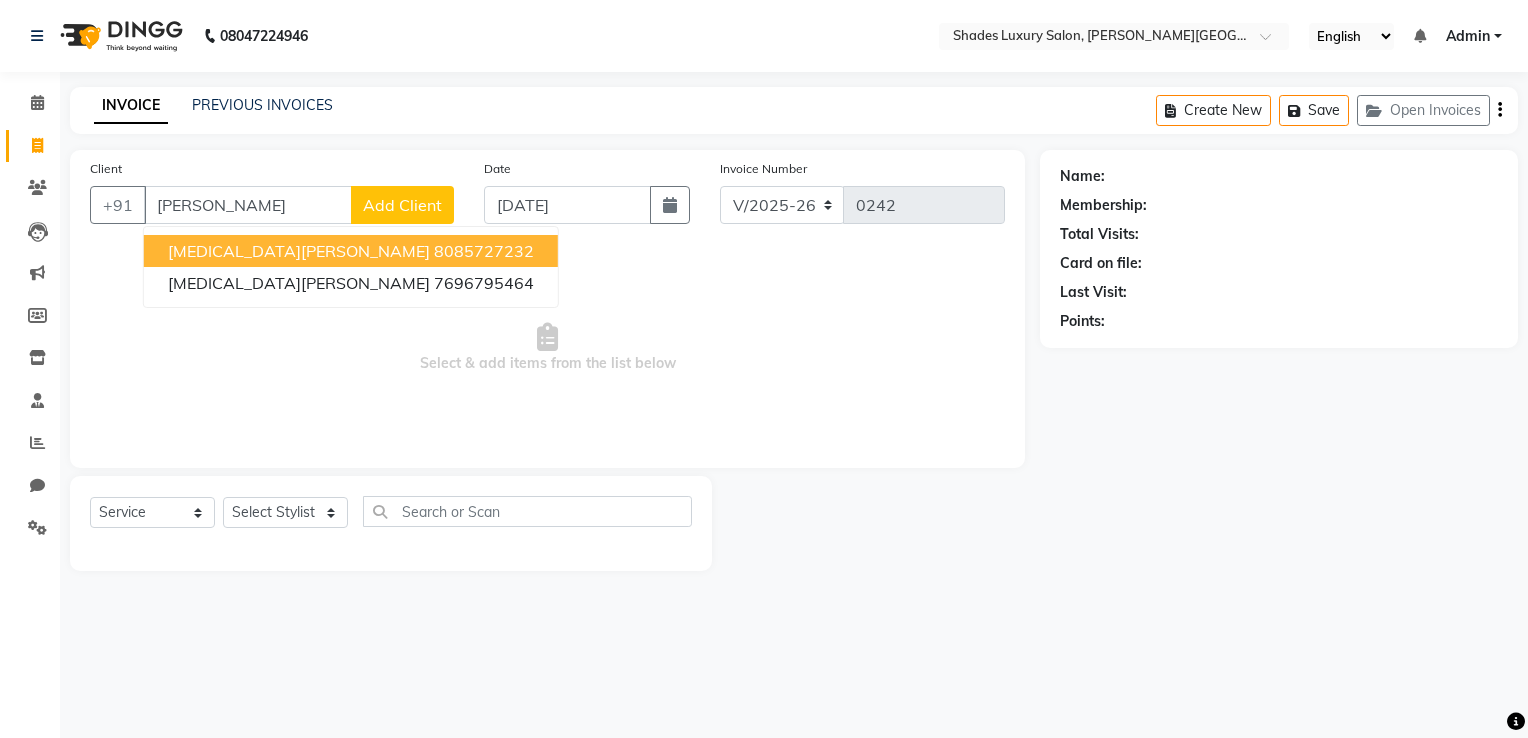click on "8085727232" at bounding box center [484, 251] 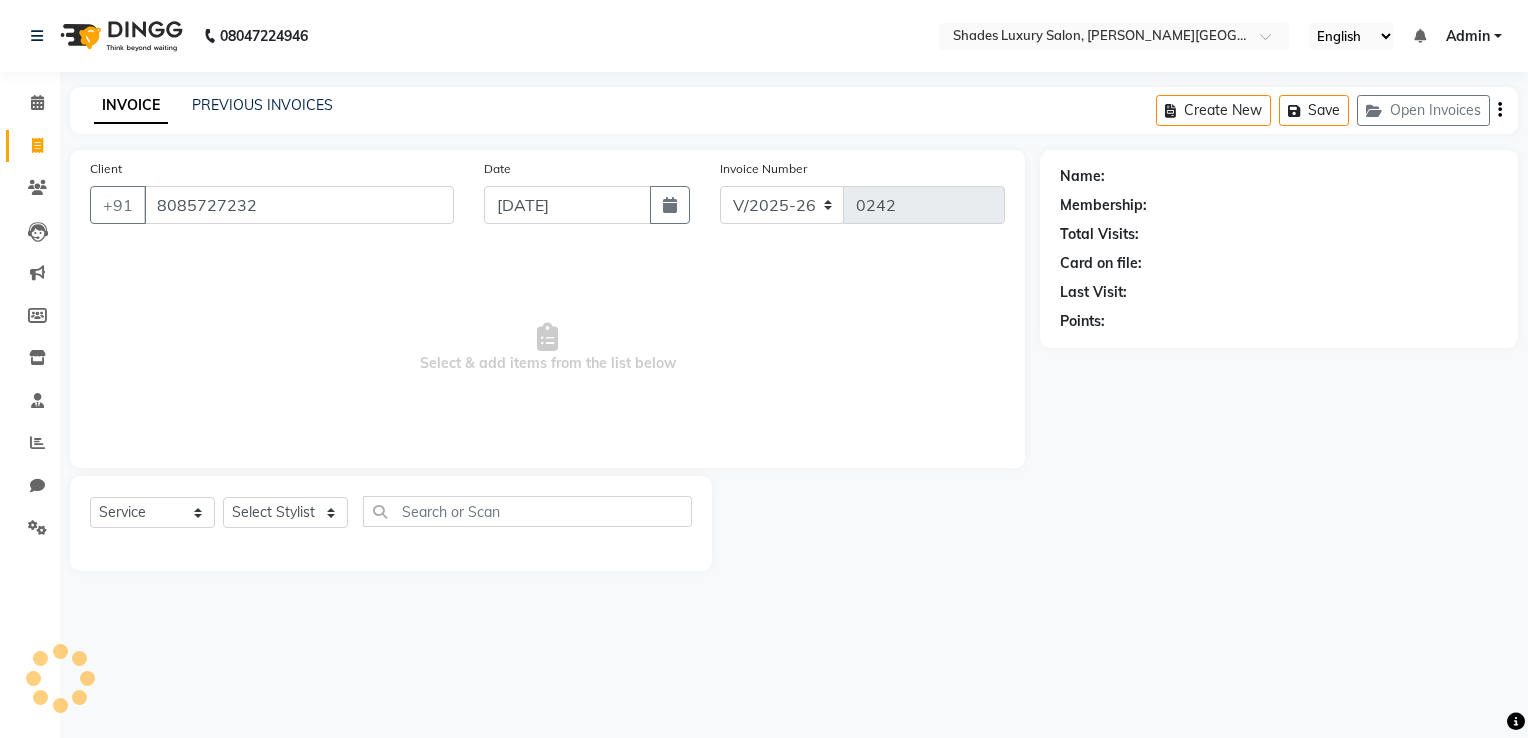 type on "8085727232" 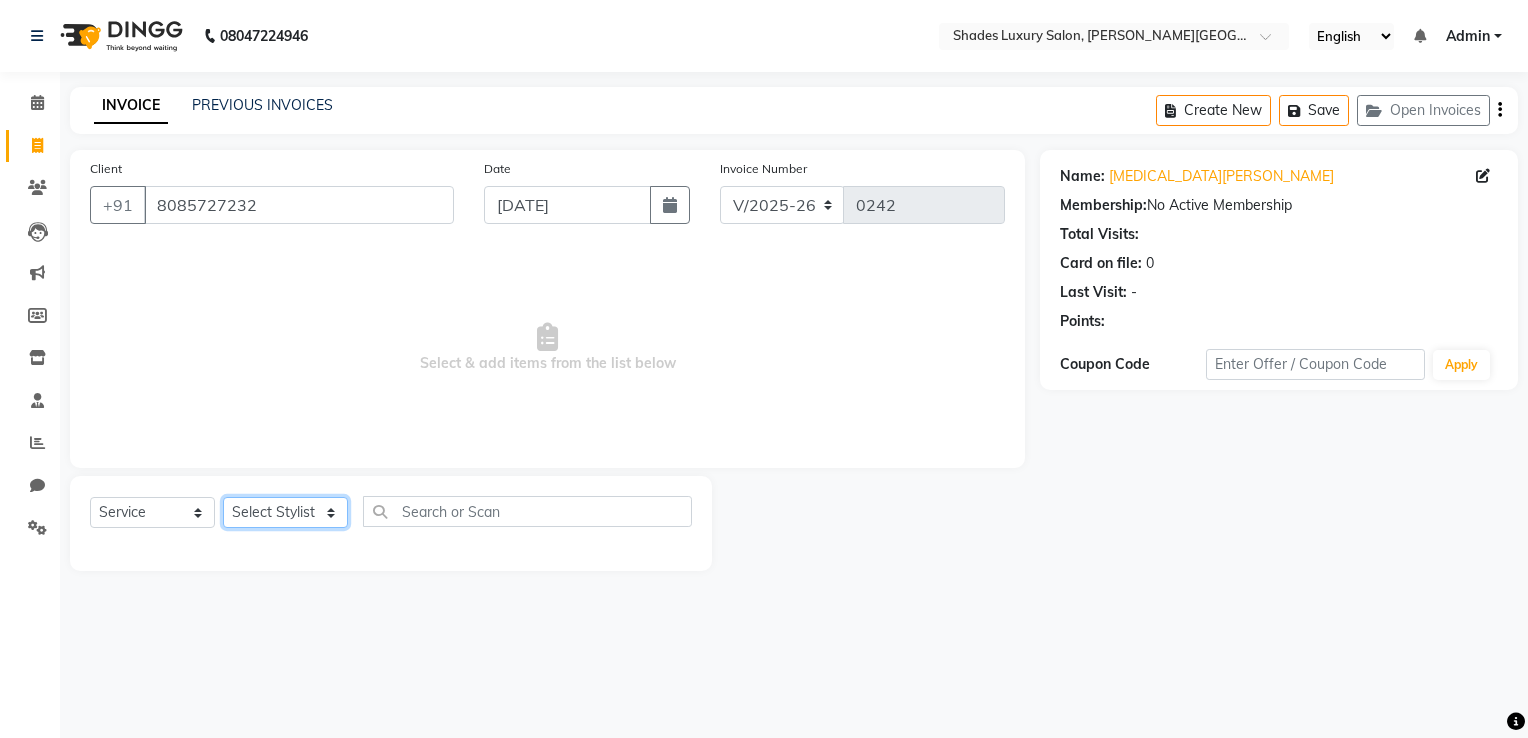 click on "Select Stylist Asha Maam Chandani Mamta Nasim Sir Palak Verma Rashi salman Samar shahbaj" 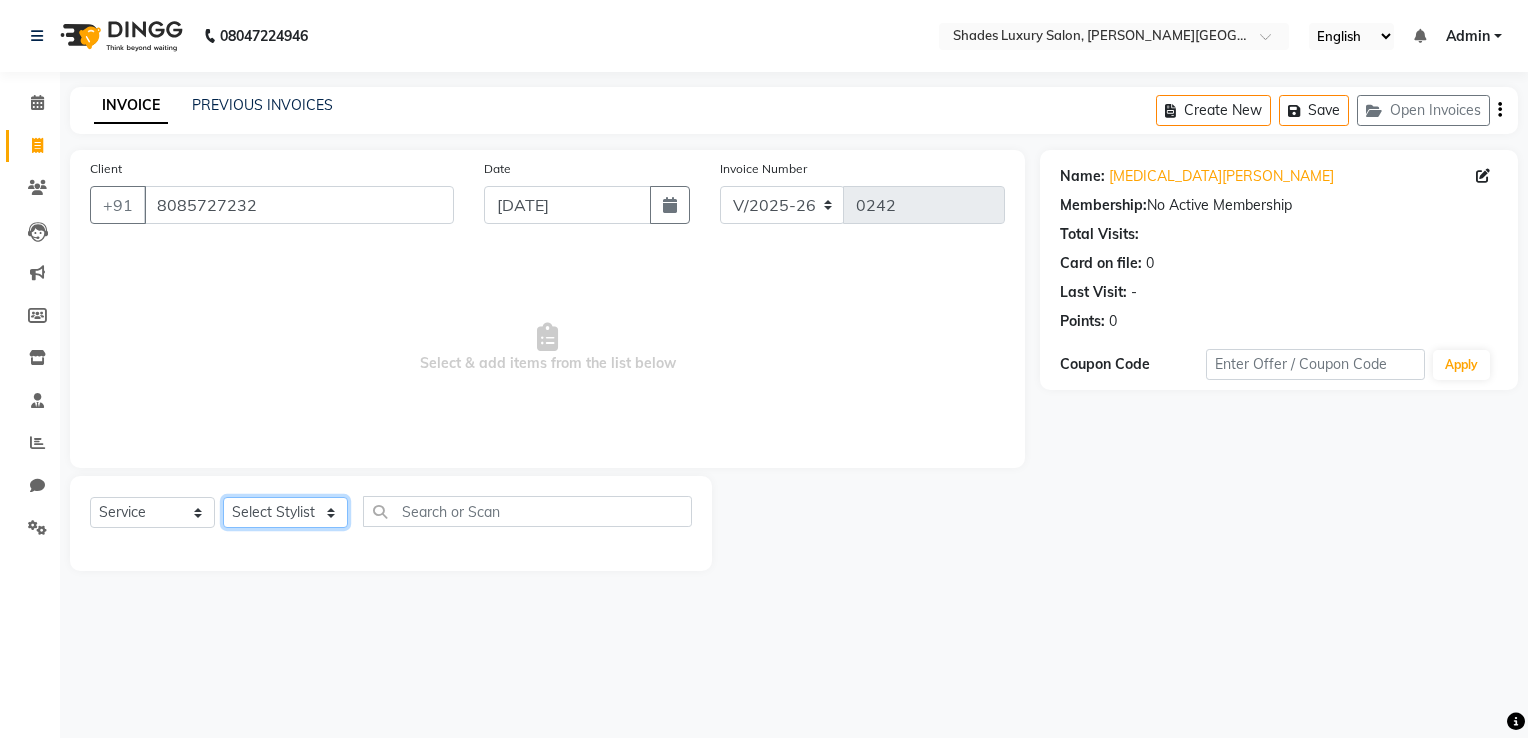 select on "80645" 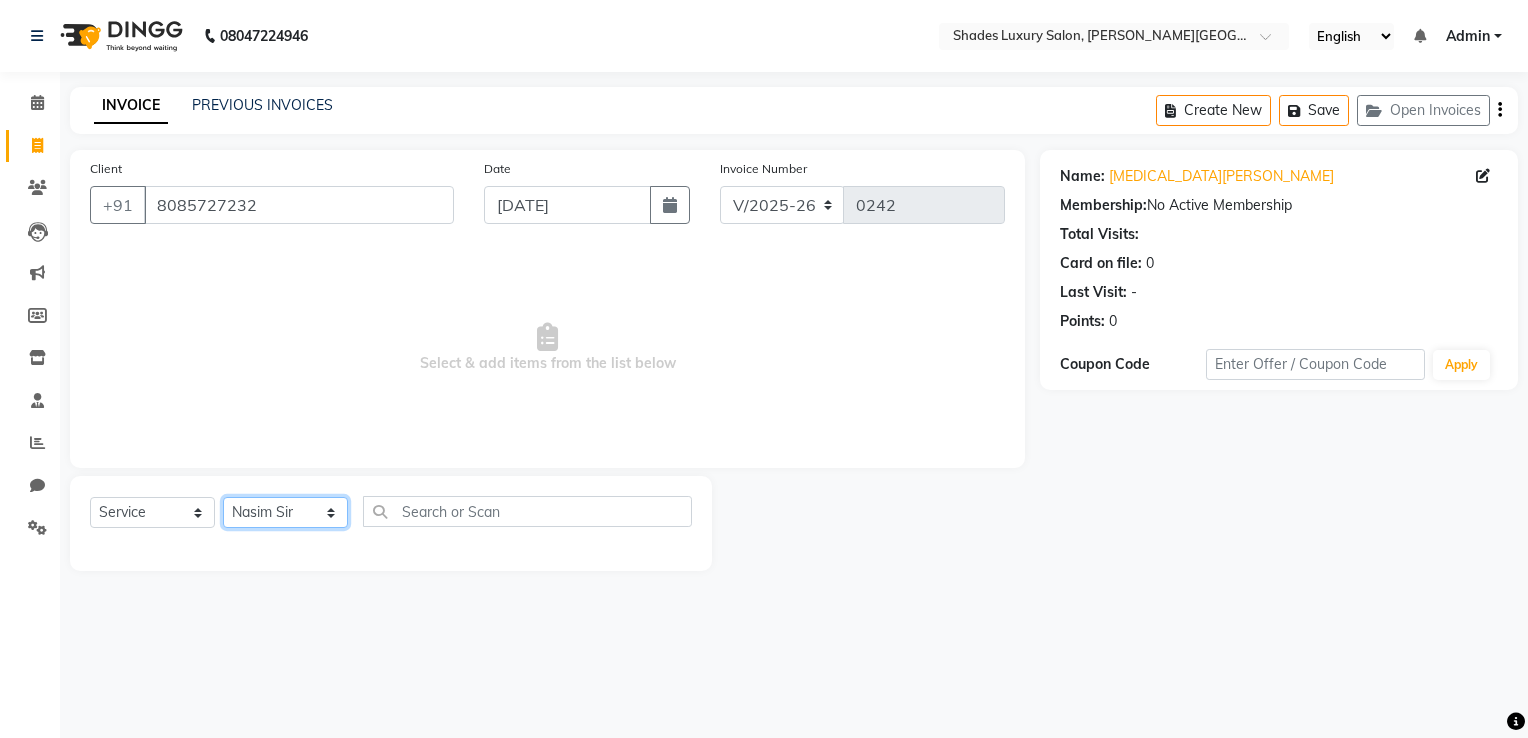 click on "Select Stylist Asha Maam Chandani Mamta Nasim Sir Palak Verma Rashi salman Samar shahbaj" 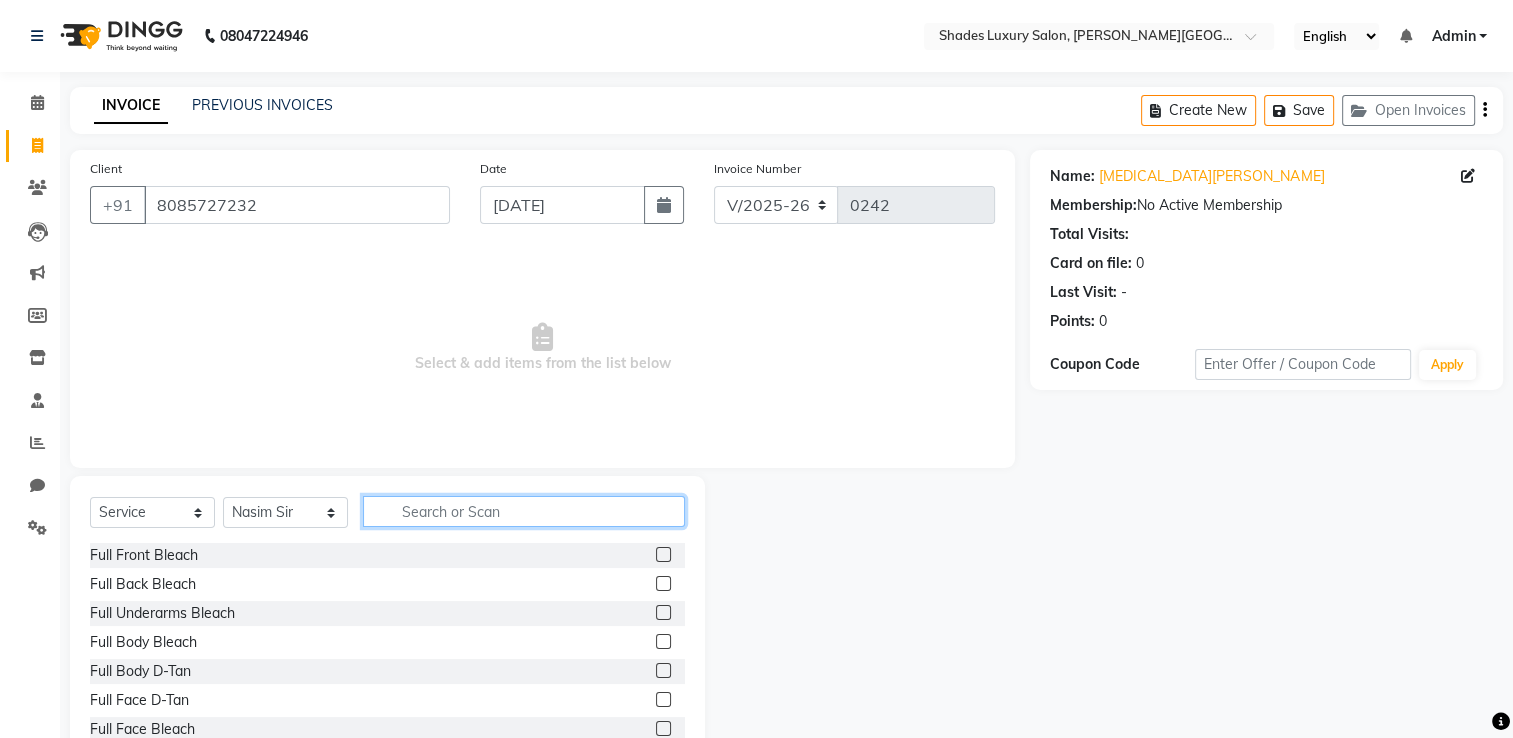 click 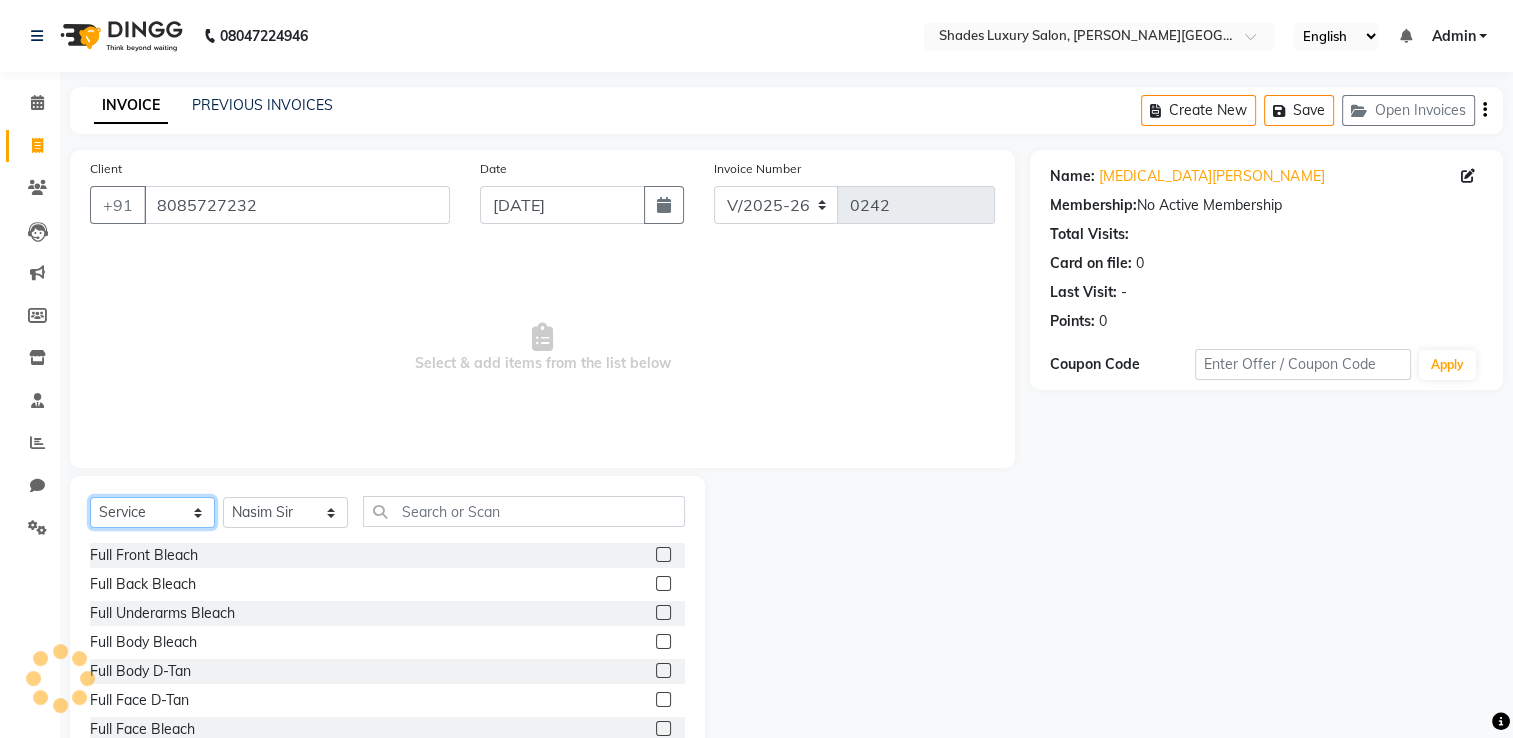click on "Select  Service  Product  Membership  Package Voucher Prepaid Gift Card" 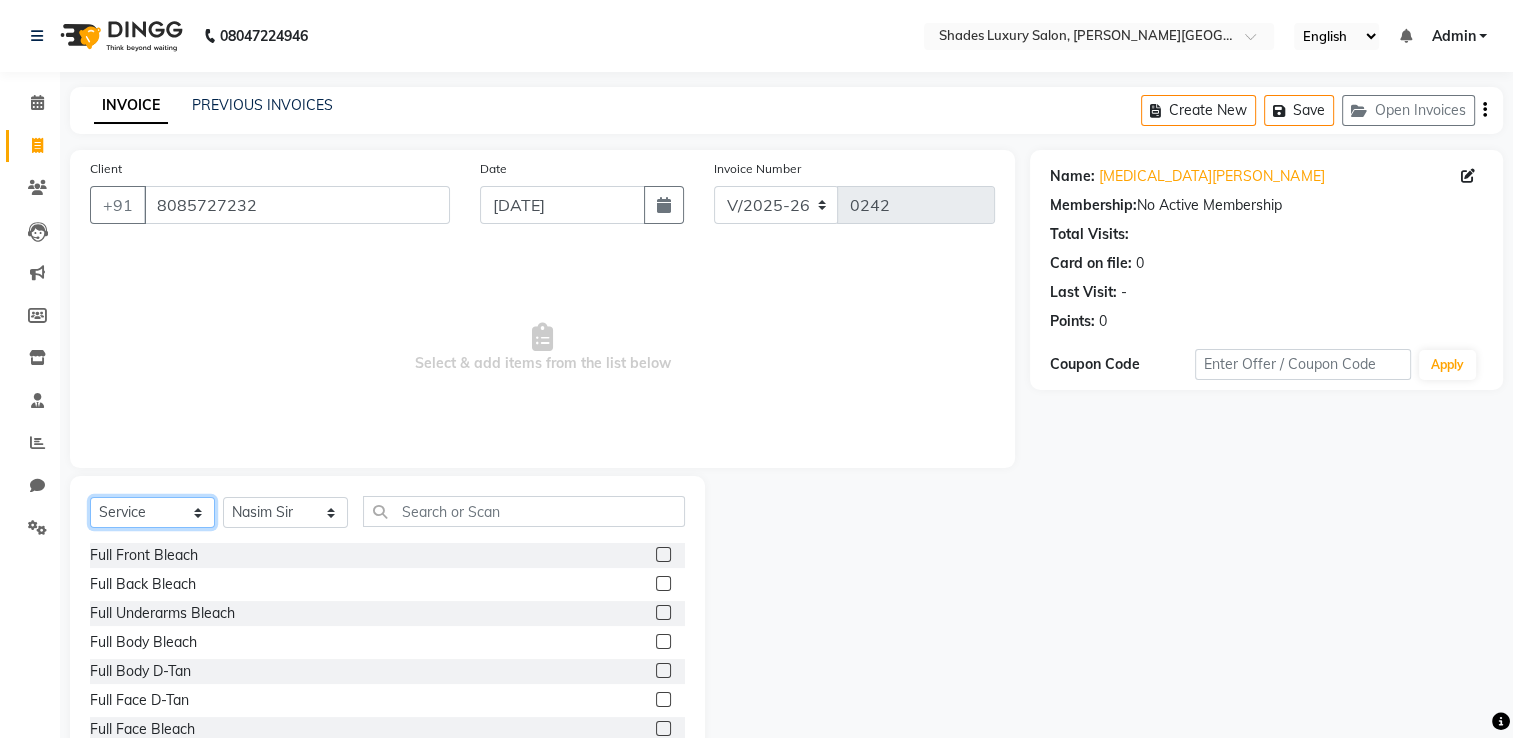select on "P" 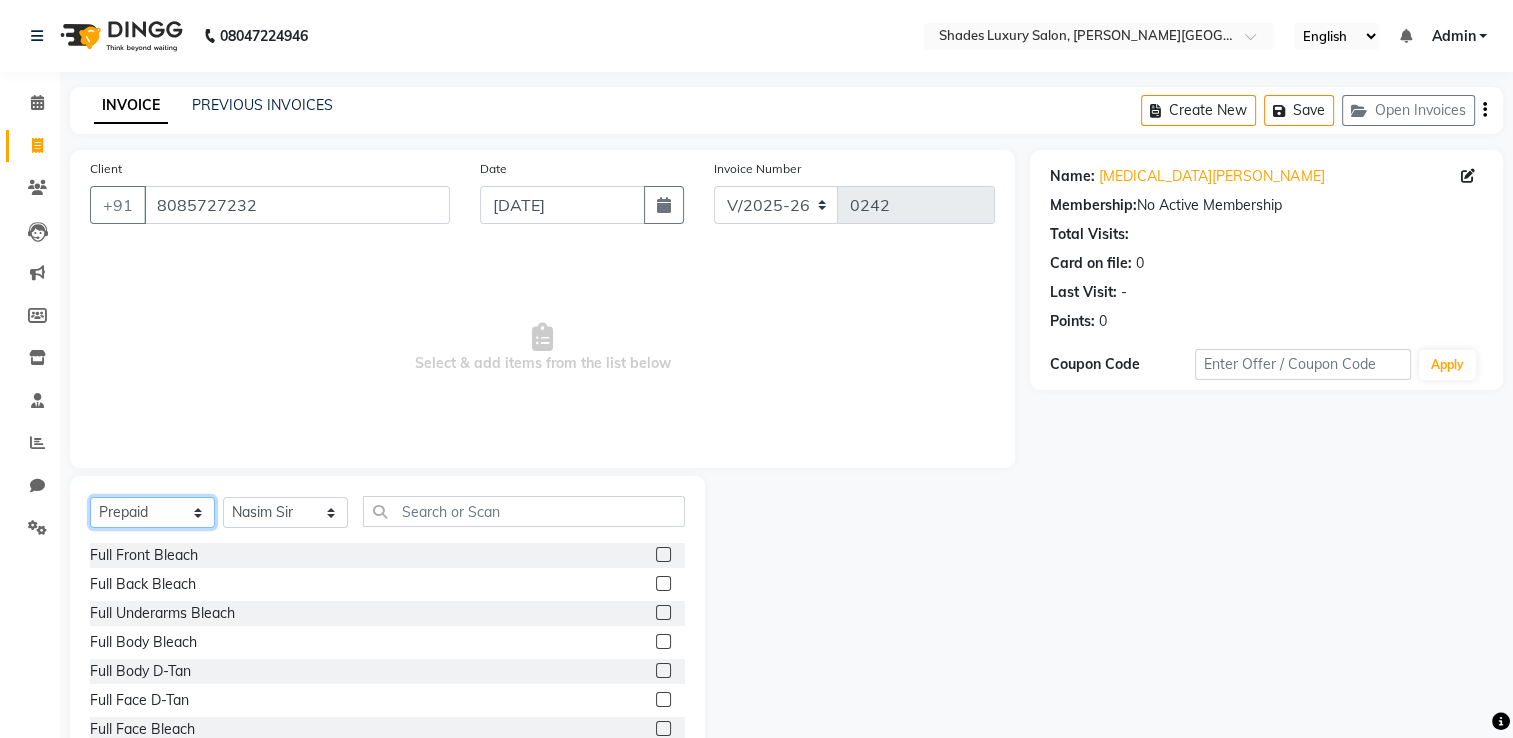 click on "Select  Service  Product  Membership  Package Voucher Prepaid Gift Card" 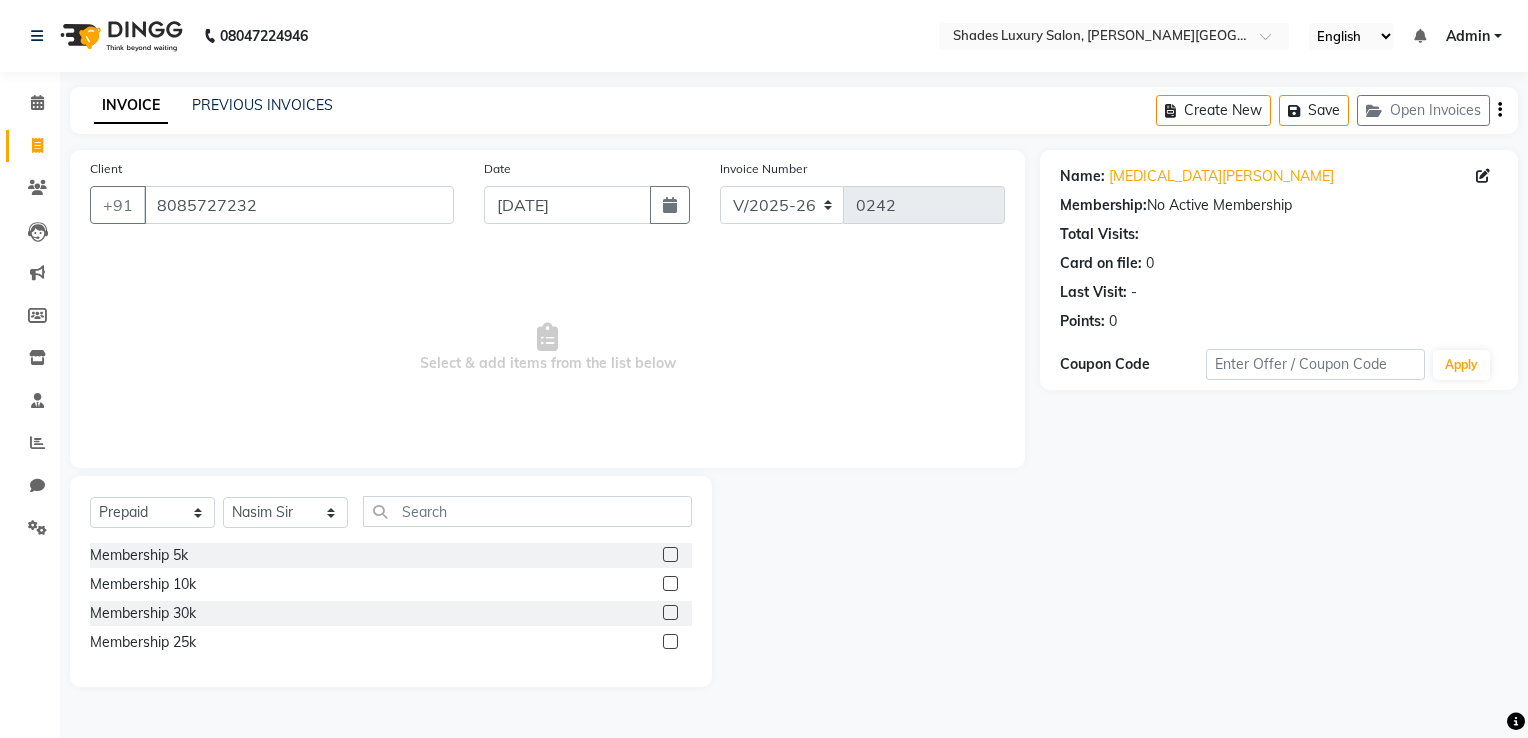 click 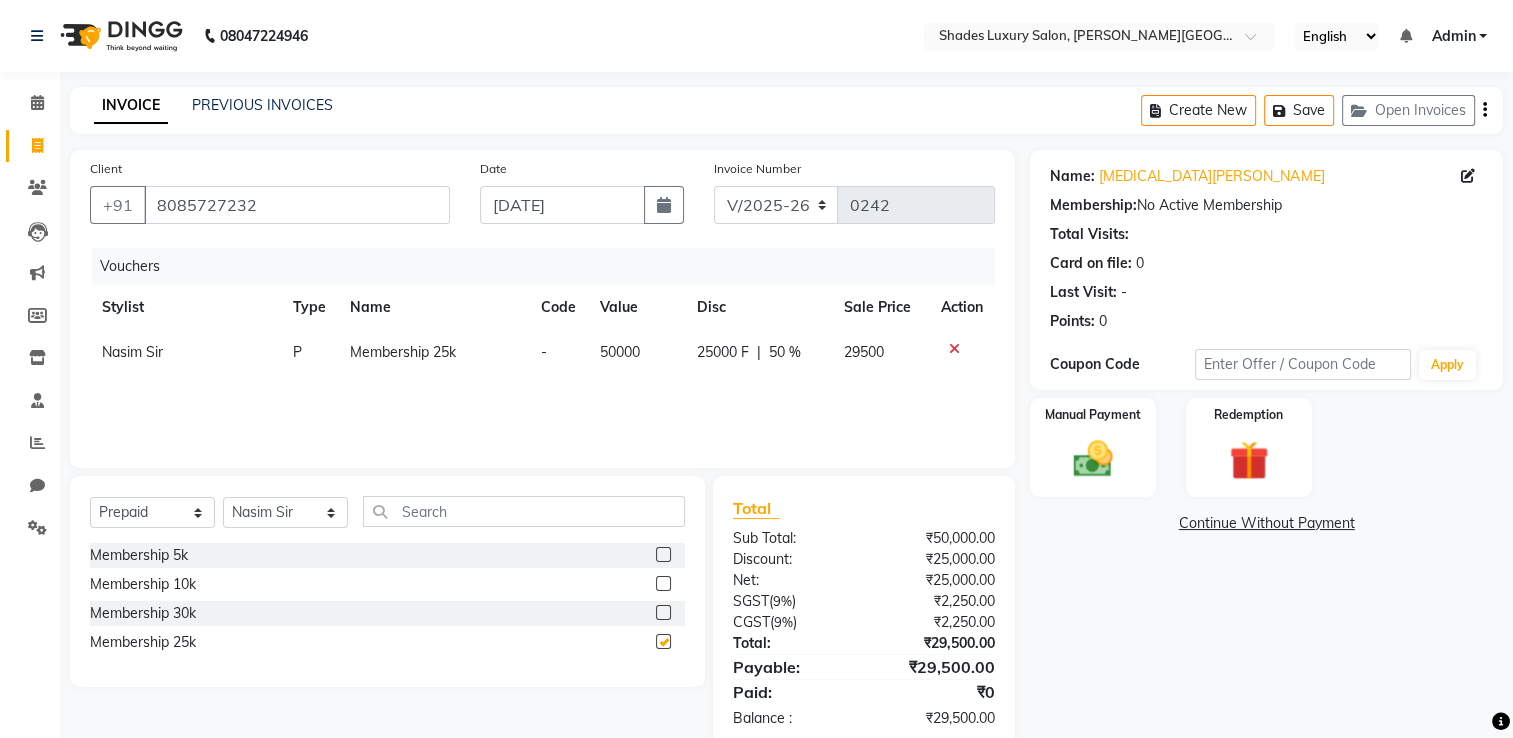 checkbox on "false" 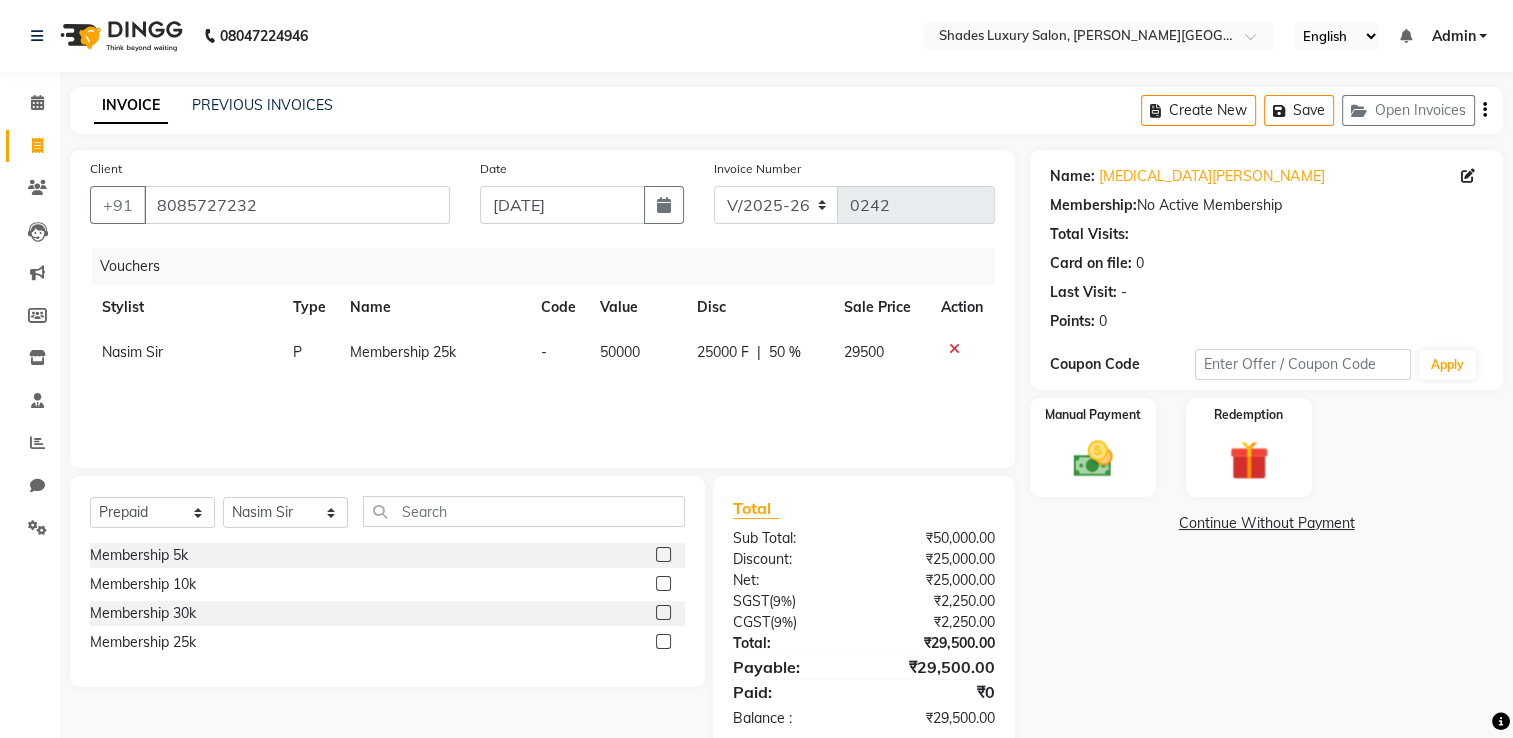 click 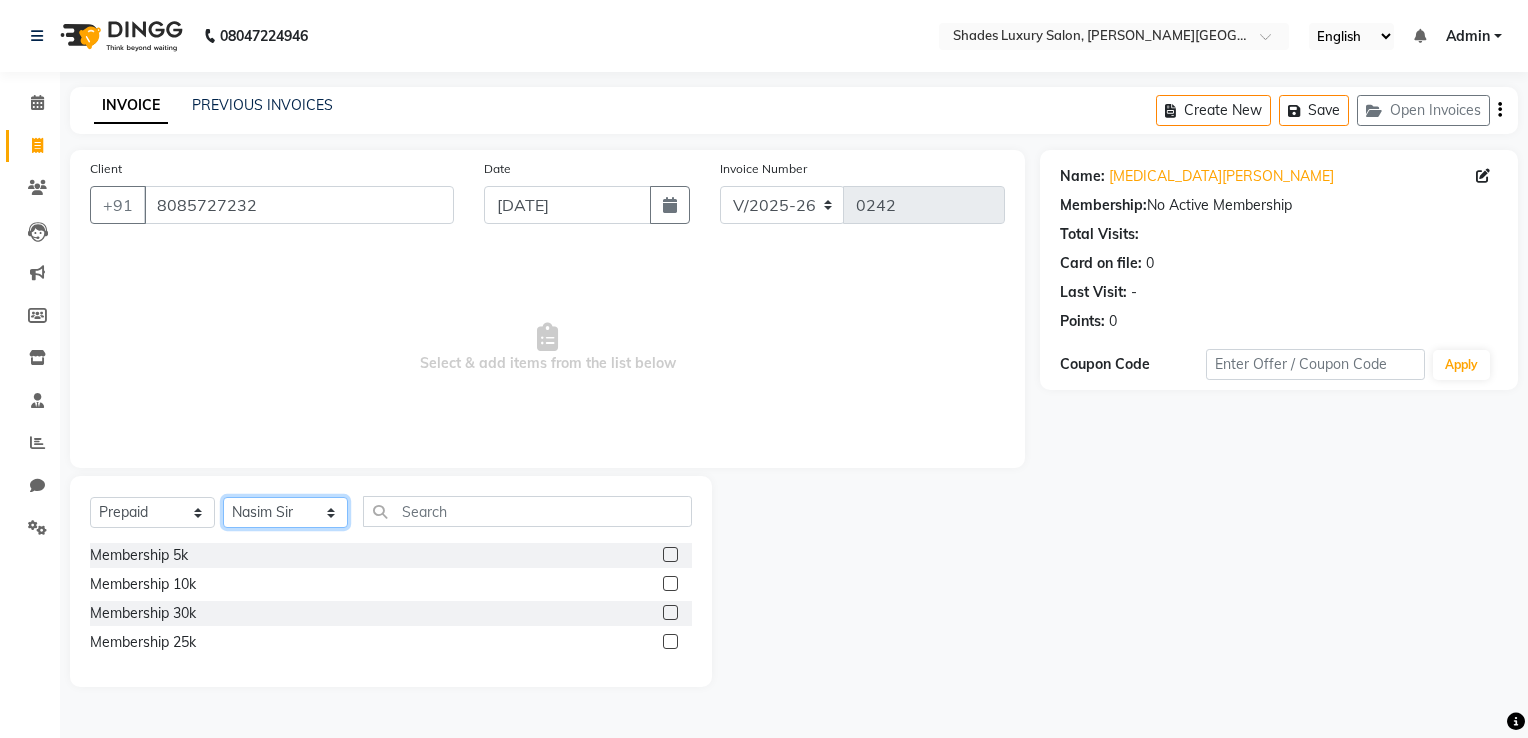click on "Select Stylist Asha Maam Chandani Mamta Nasim Sir Palak Verma Rashi salman Samar shahbaj" 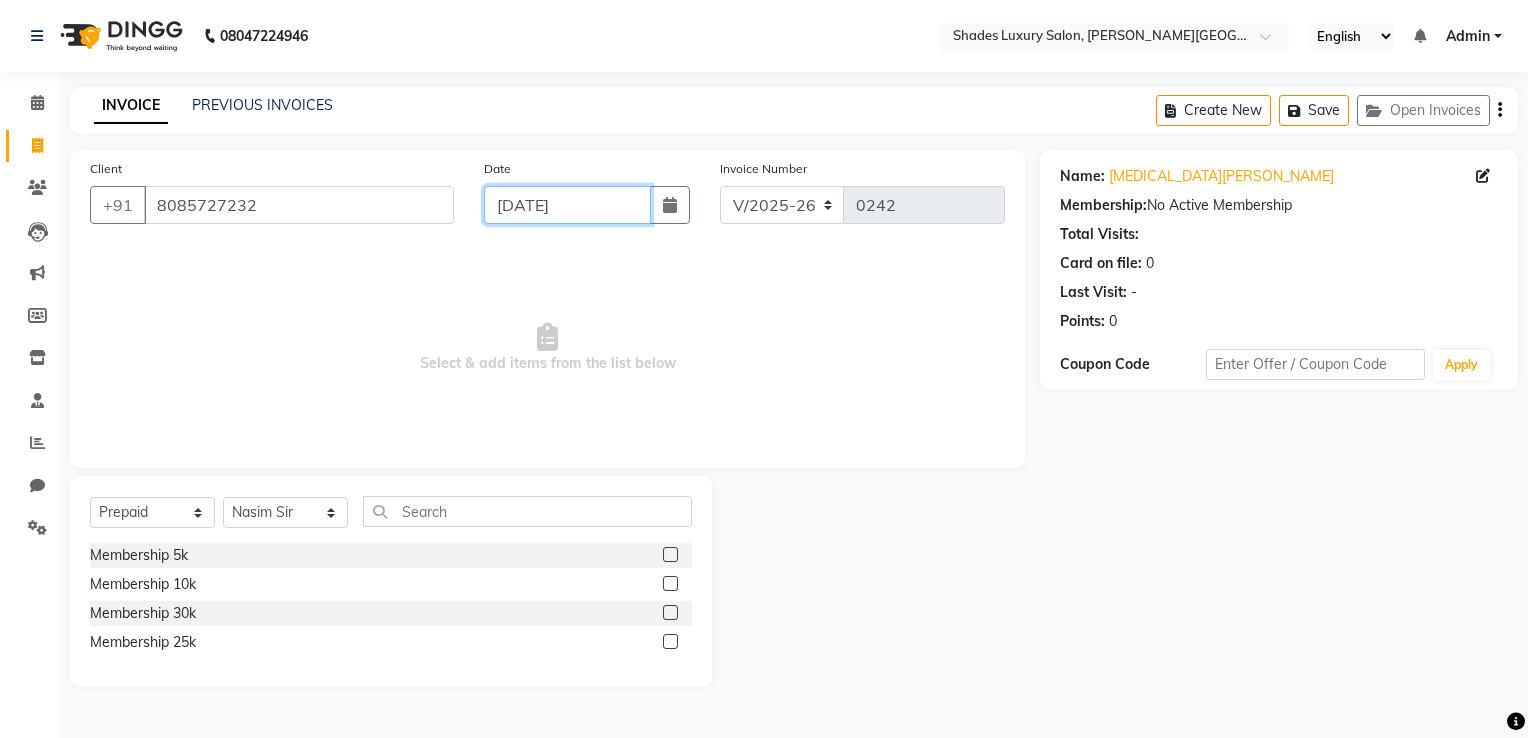 click on "[DATE]" 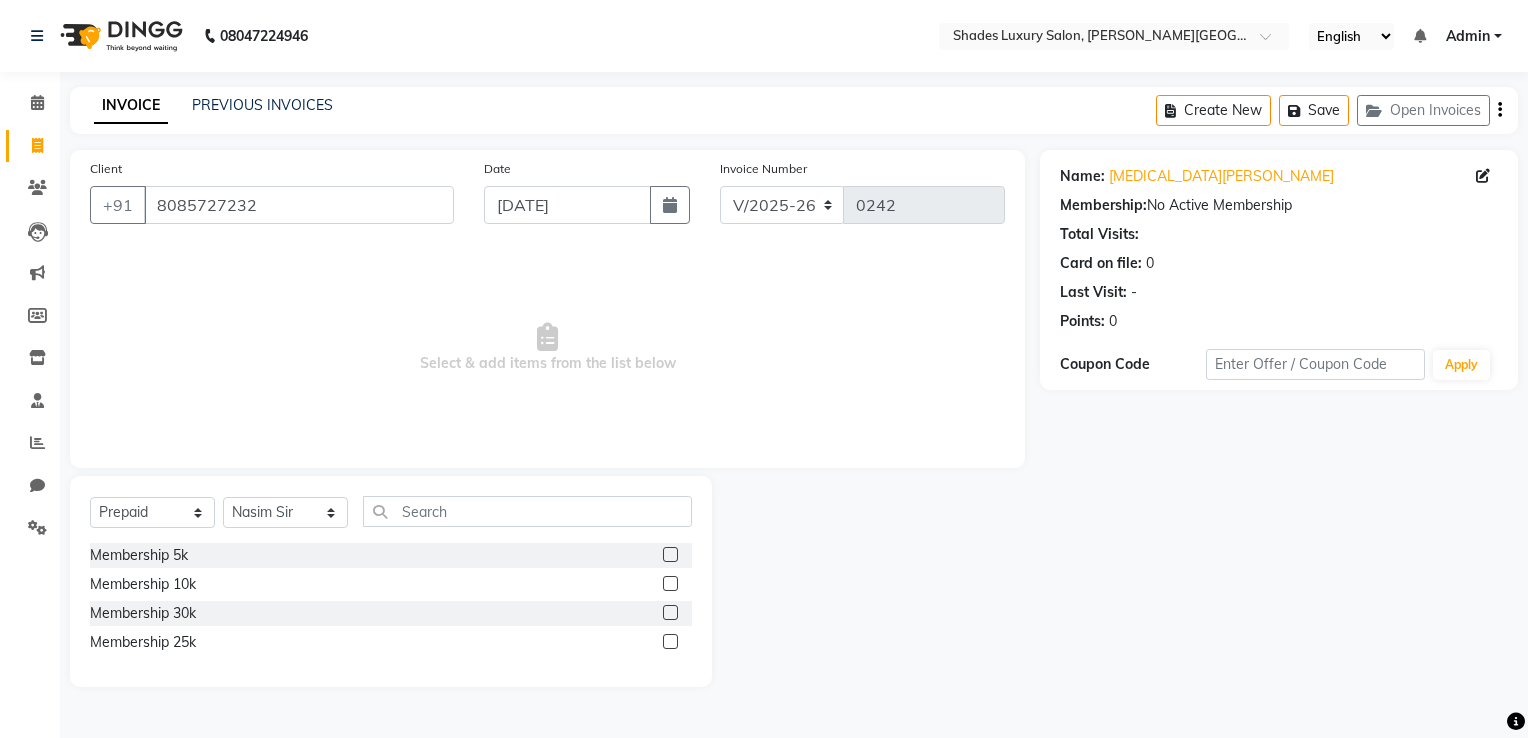 select on "7" 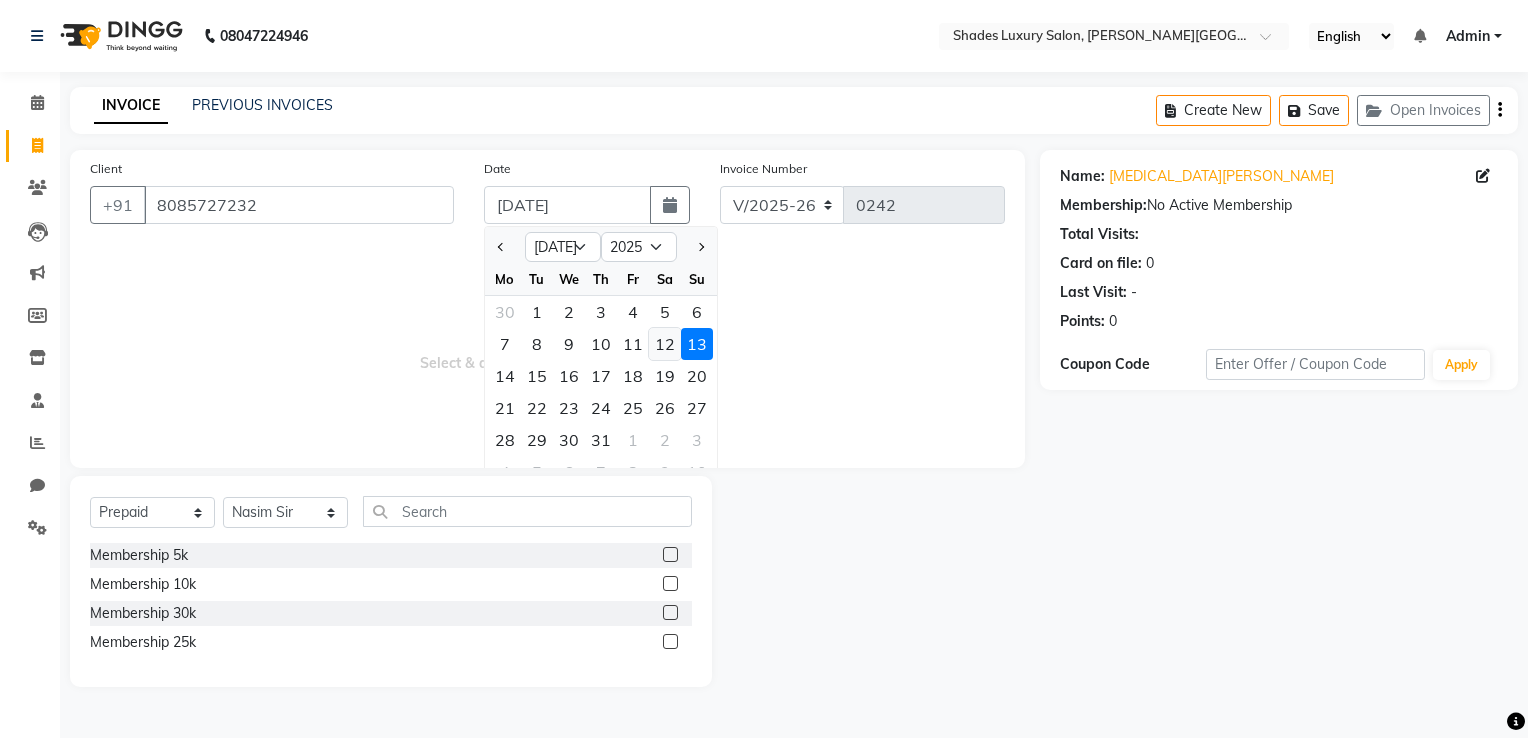 click on "12" 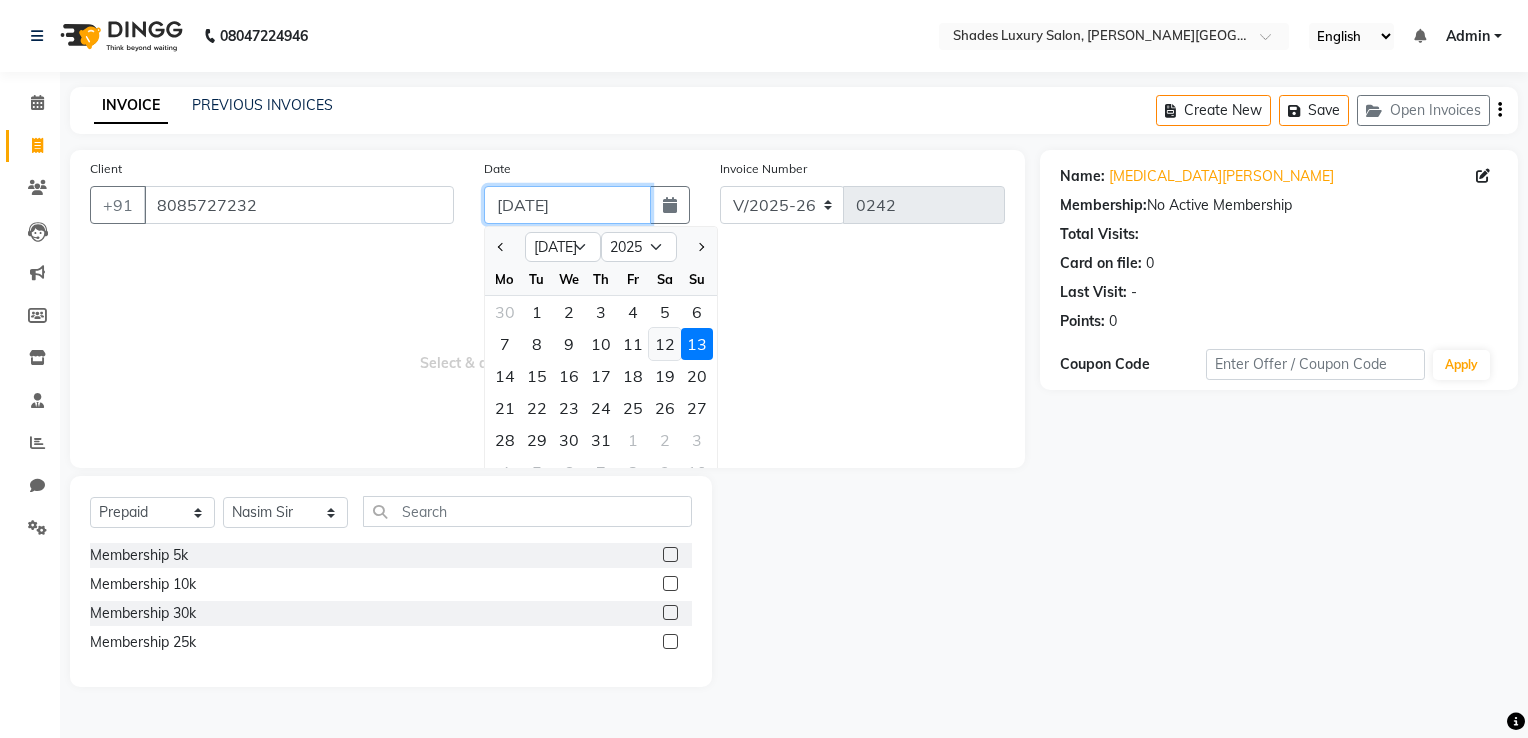 type on "12-07-2025" 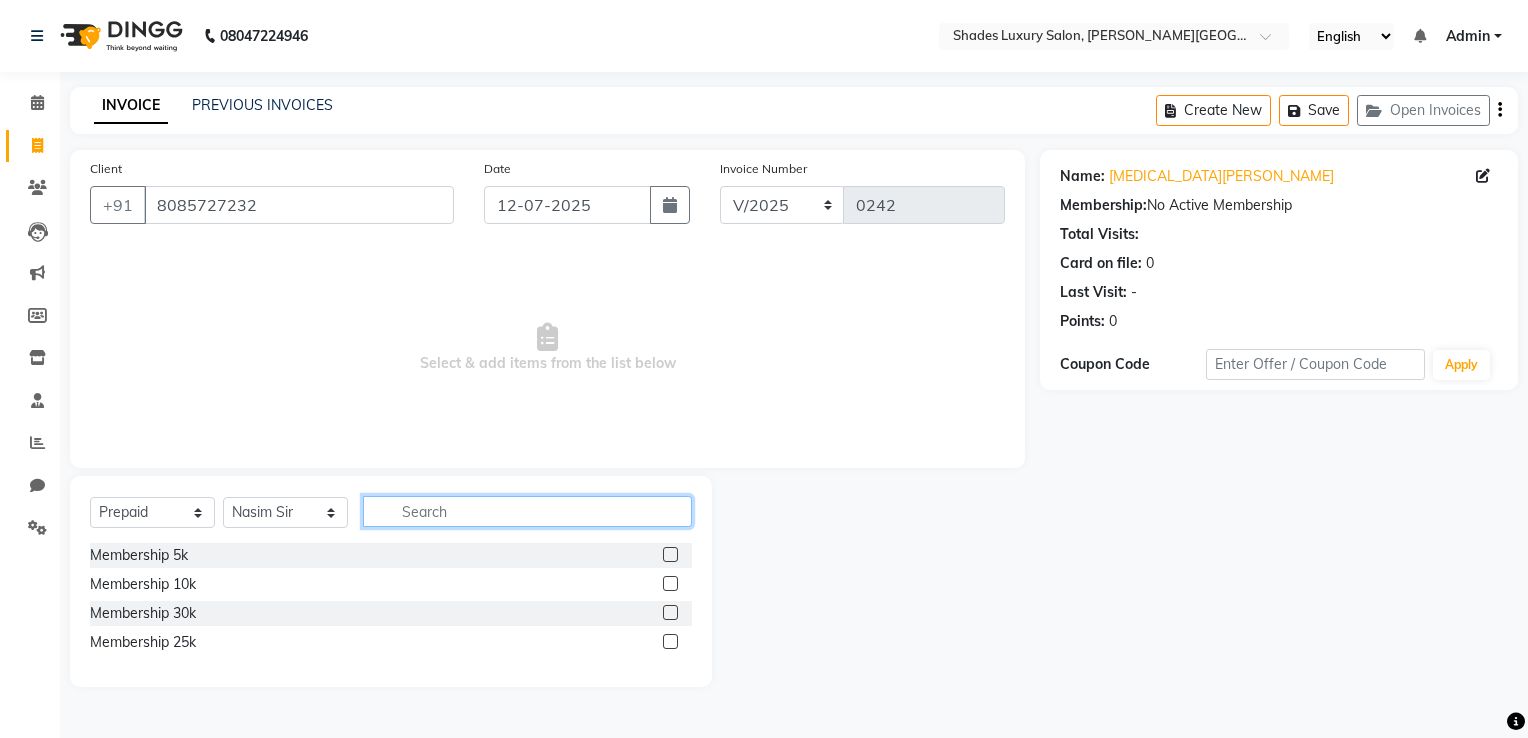 click 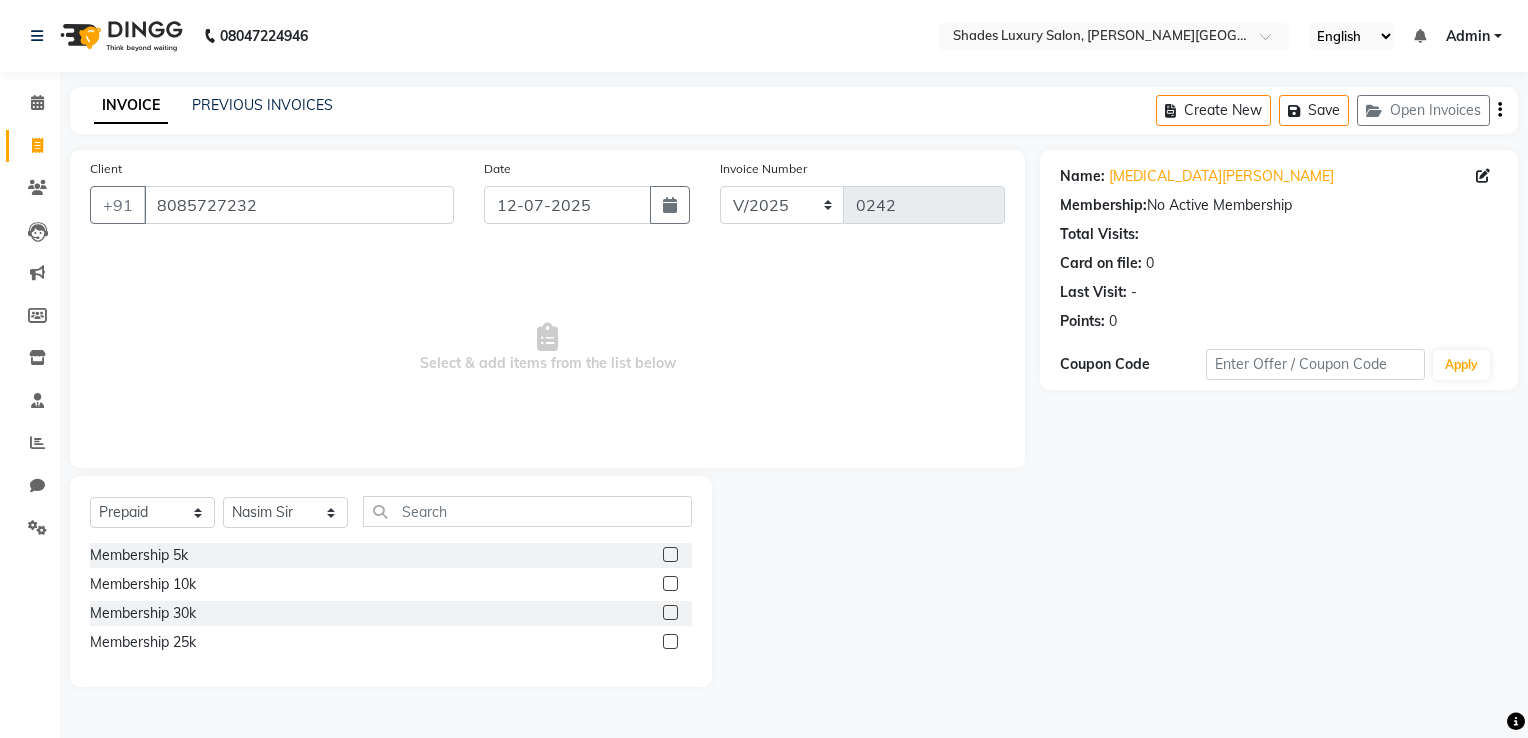 click 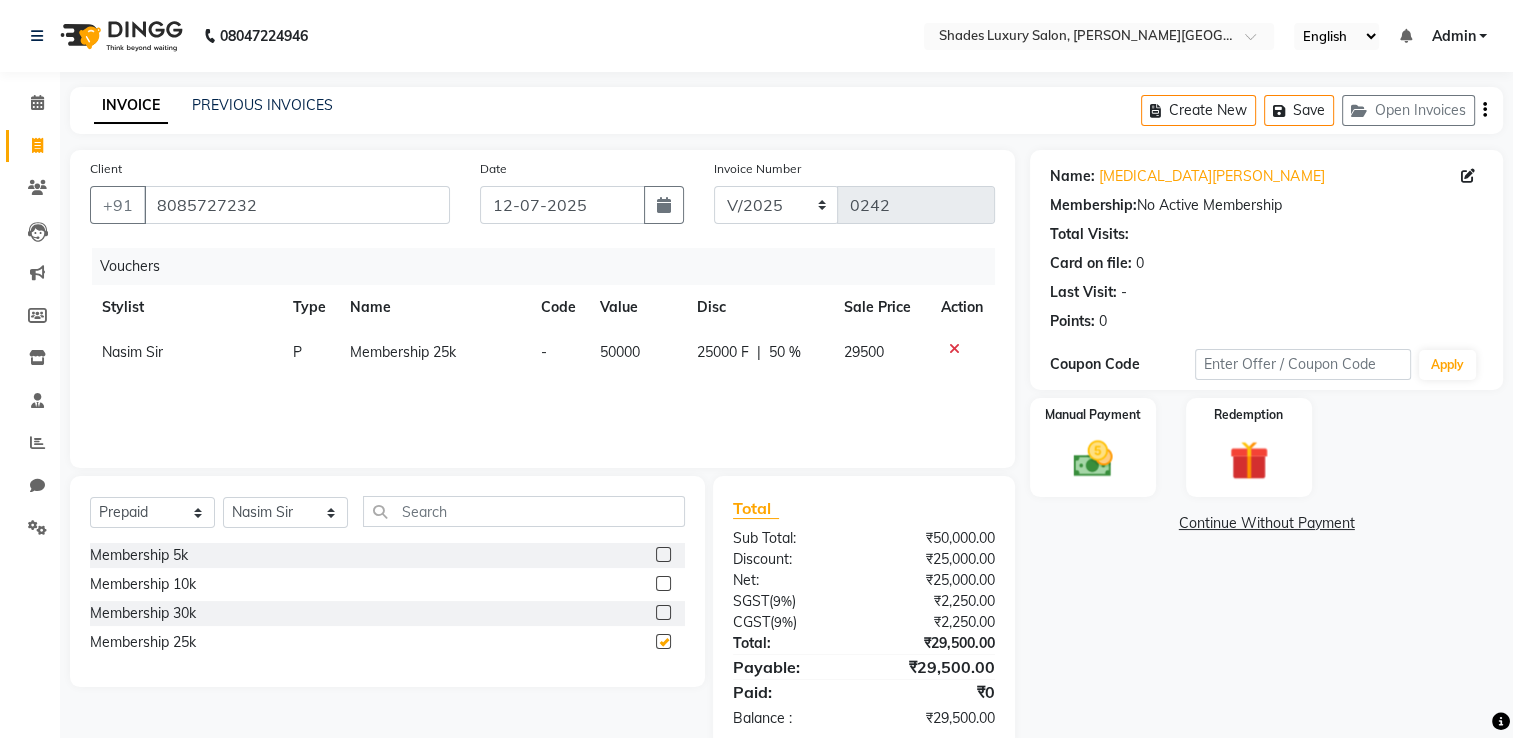 checkbox on "false" 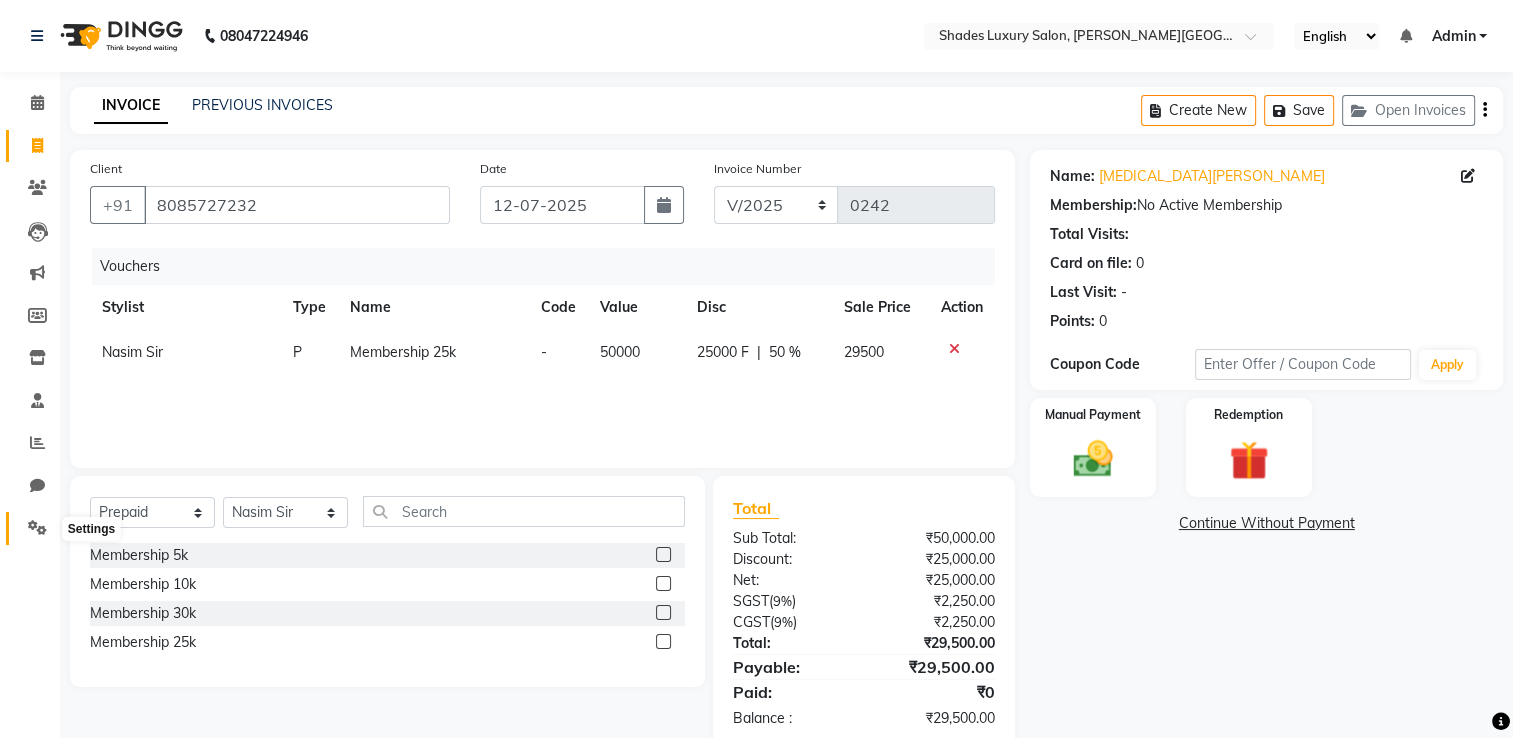 click 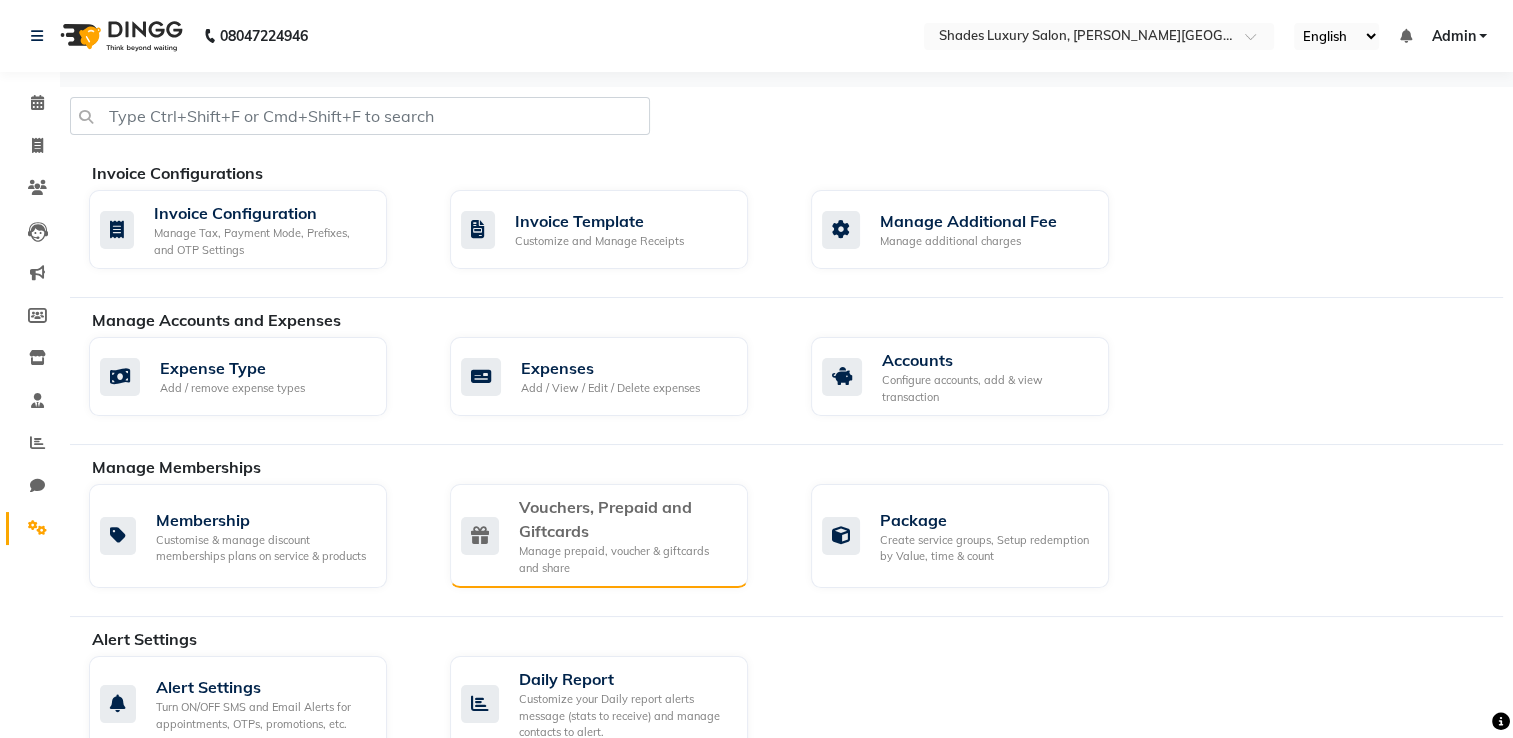 click on "Vouchers, Prepaid and Giftcards Manage prepaid, voucher & giftcards and share" 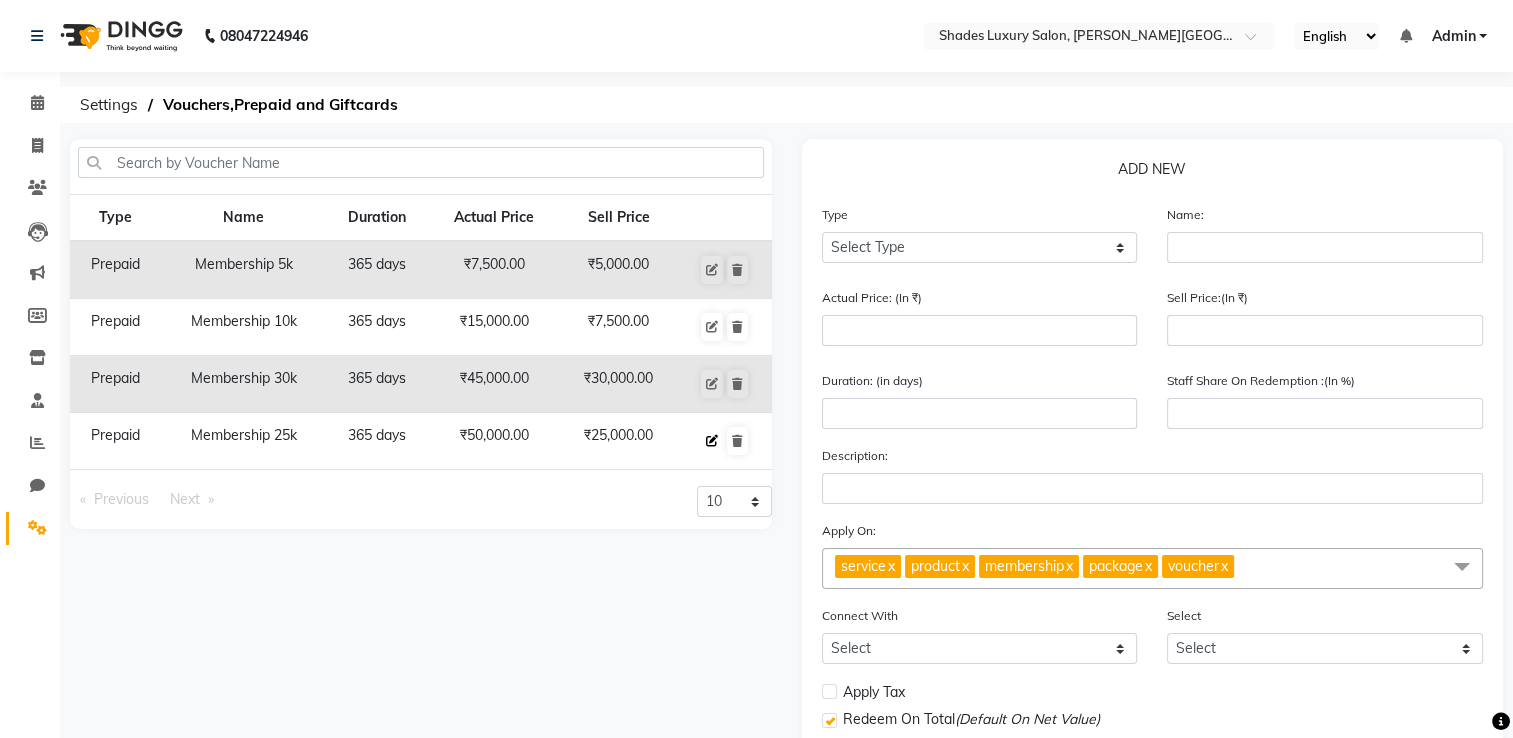 click 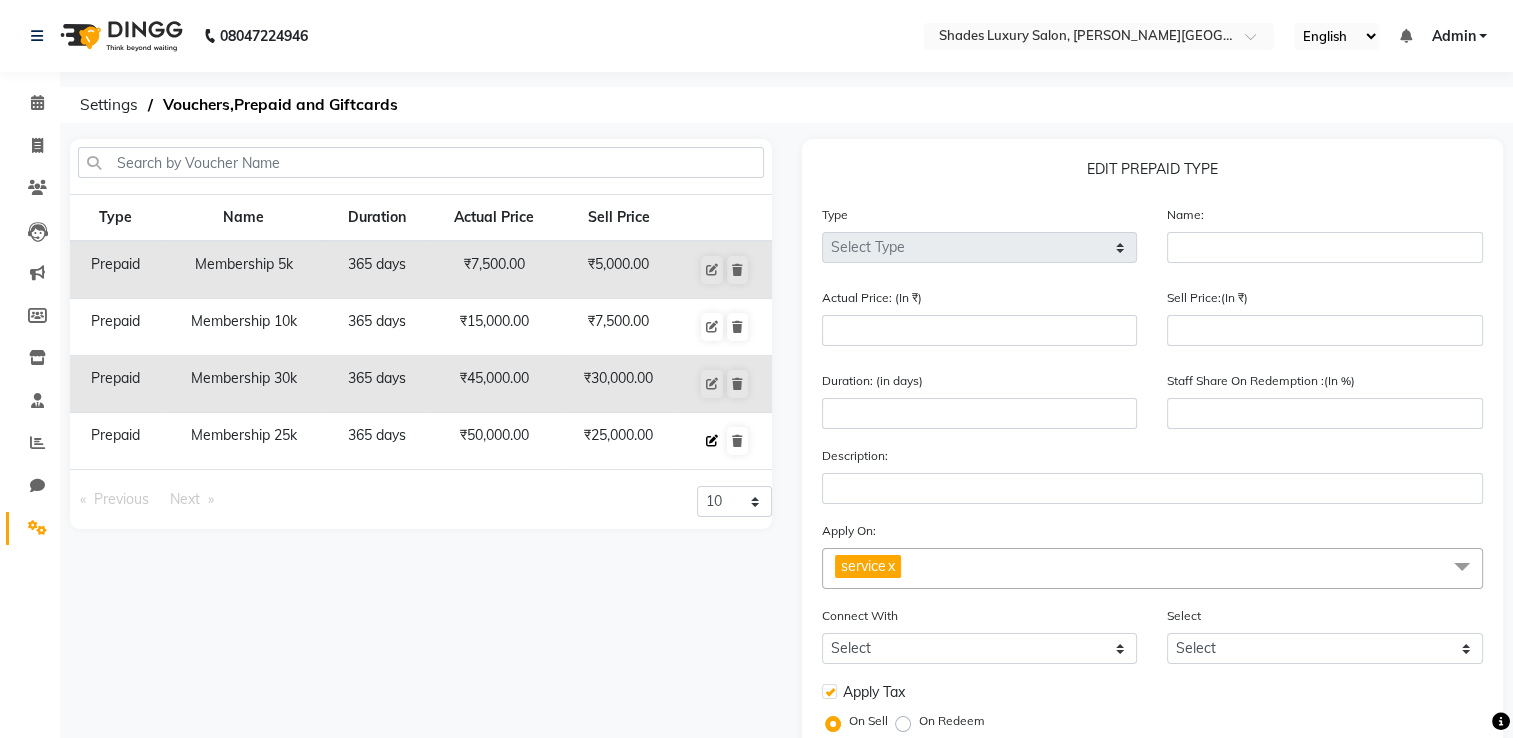 select on "P" 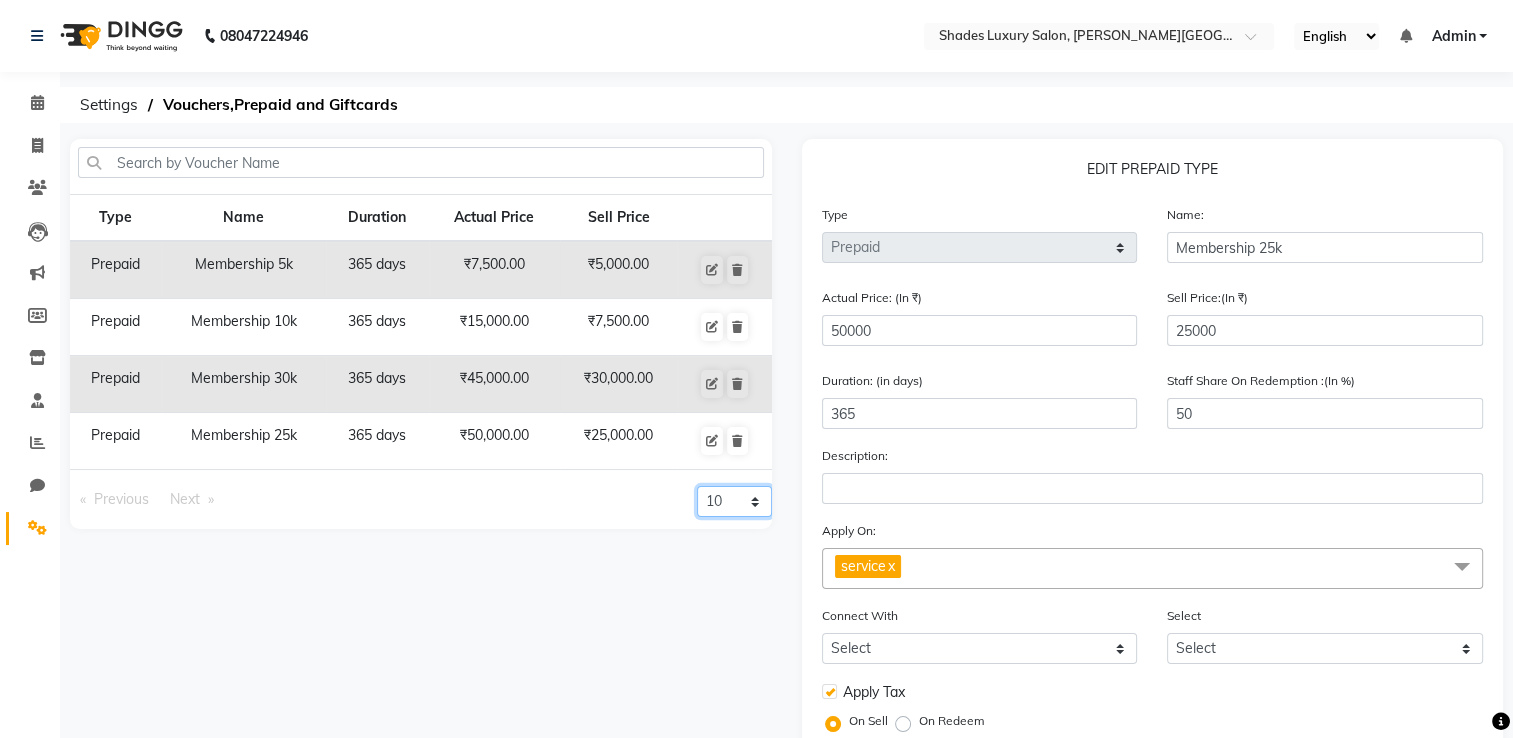 click on "10 20 50 100" 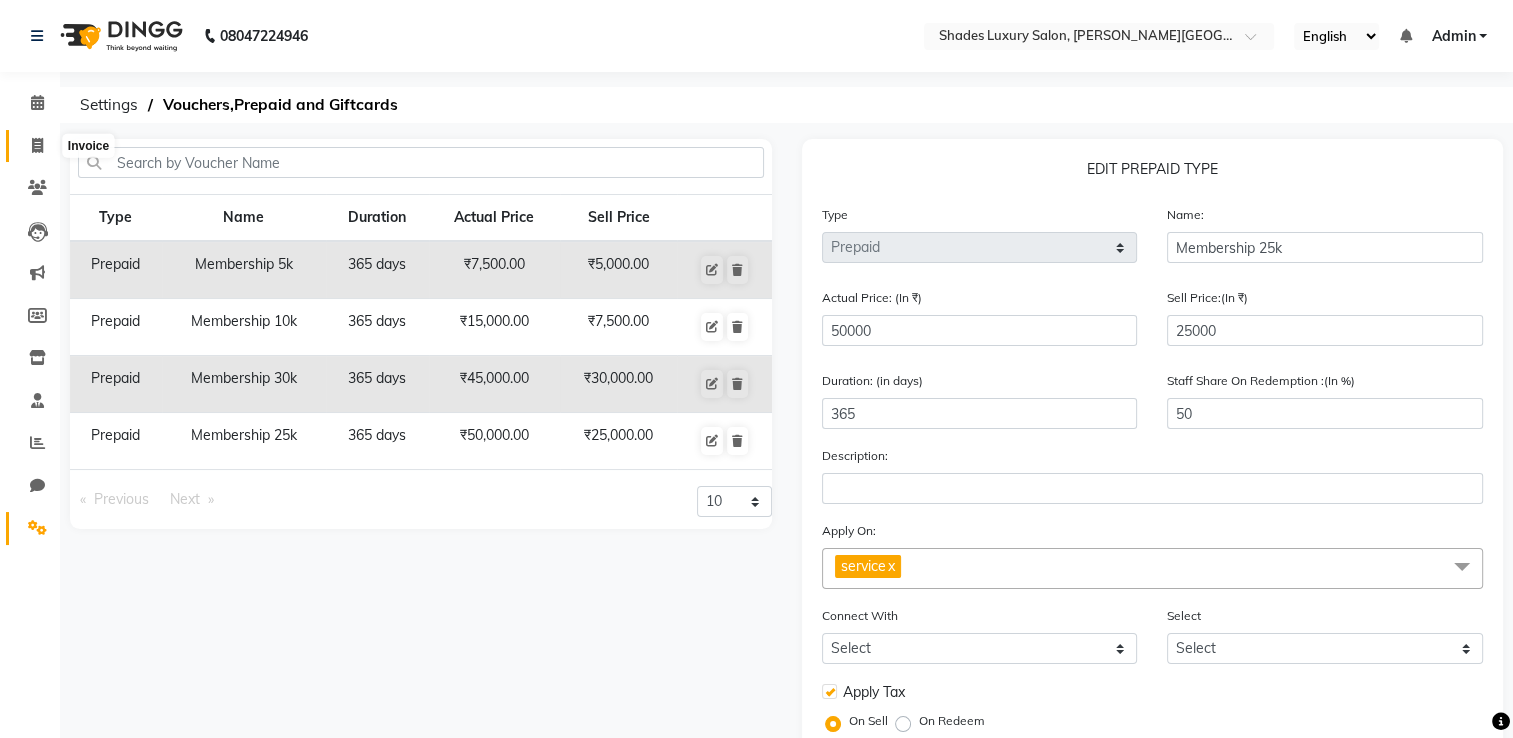 click 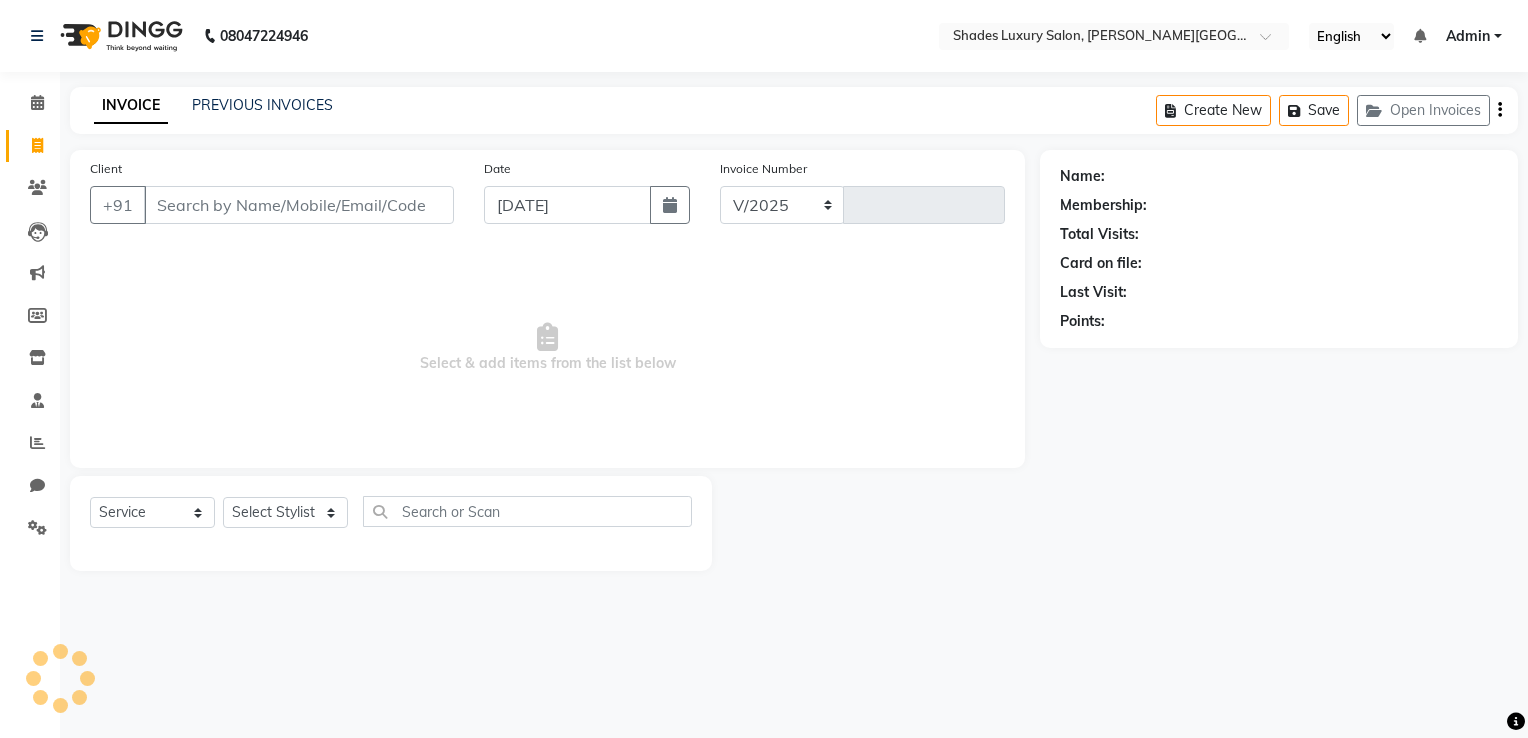 select on "8324" 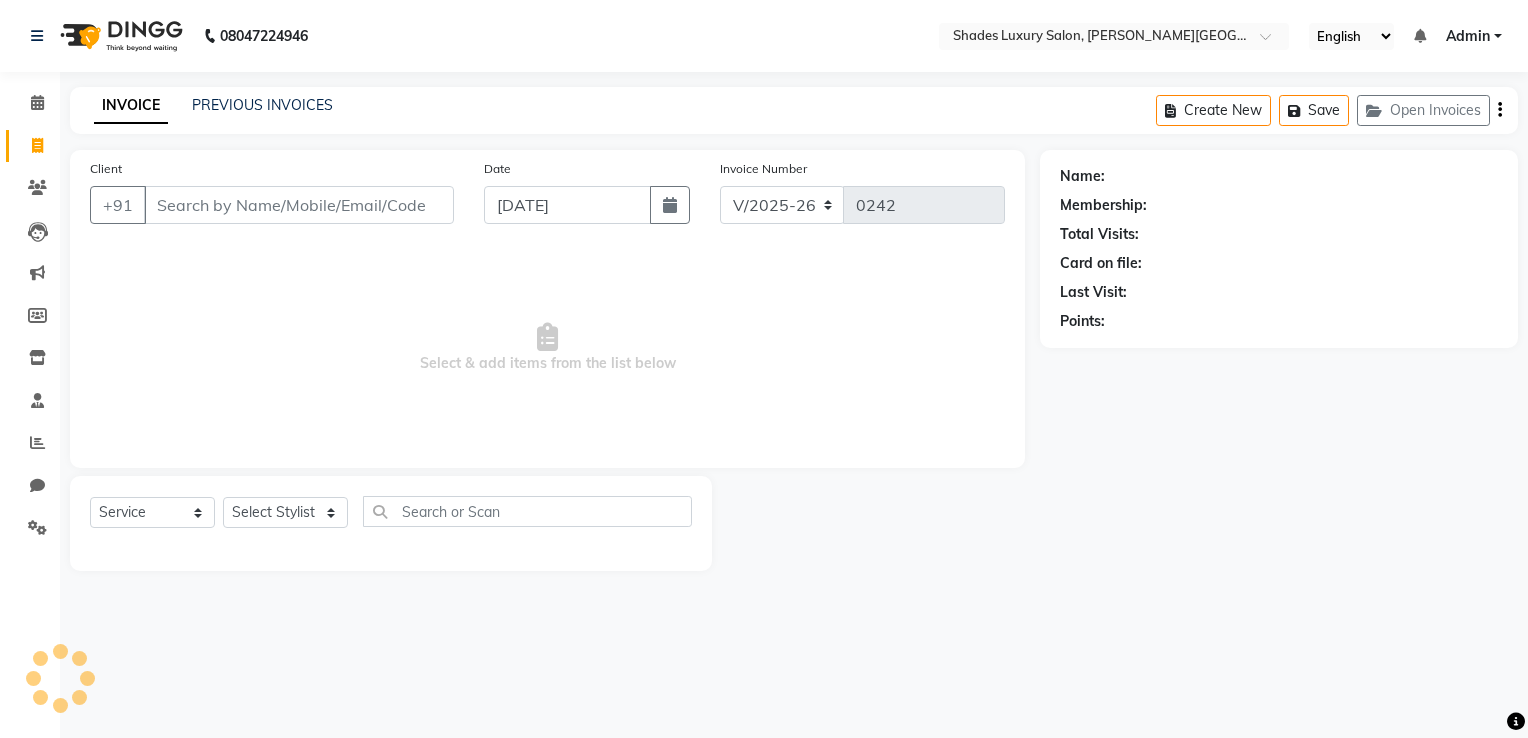 click on "Client" at bounding box center [299, 205] 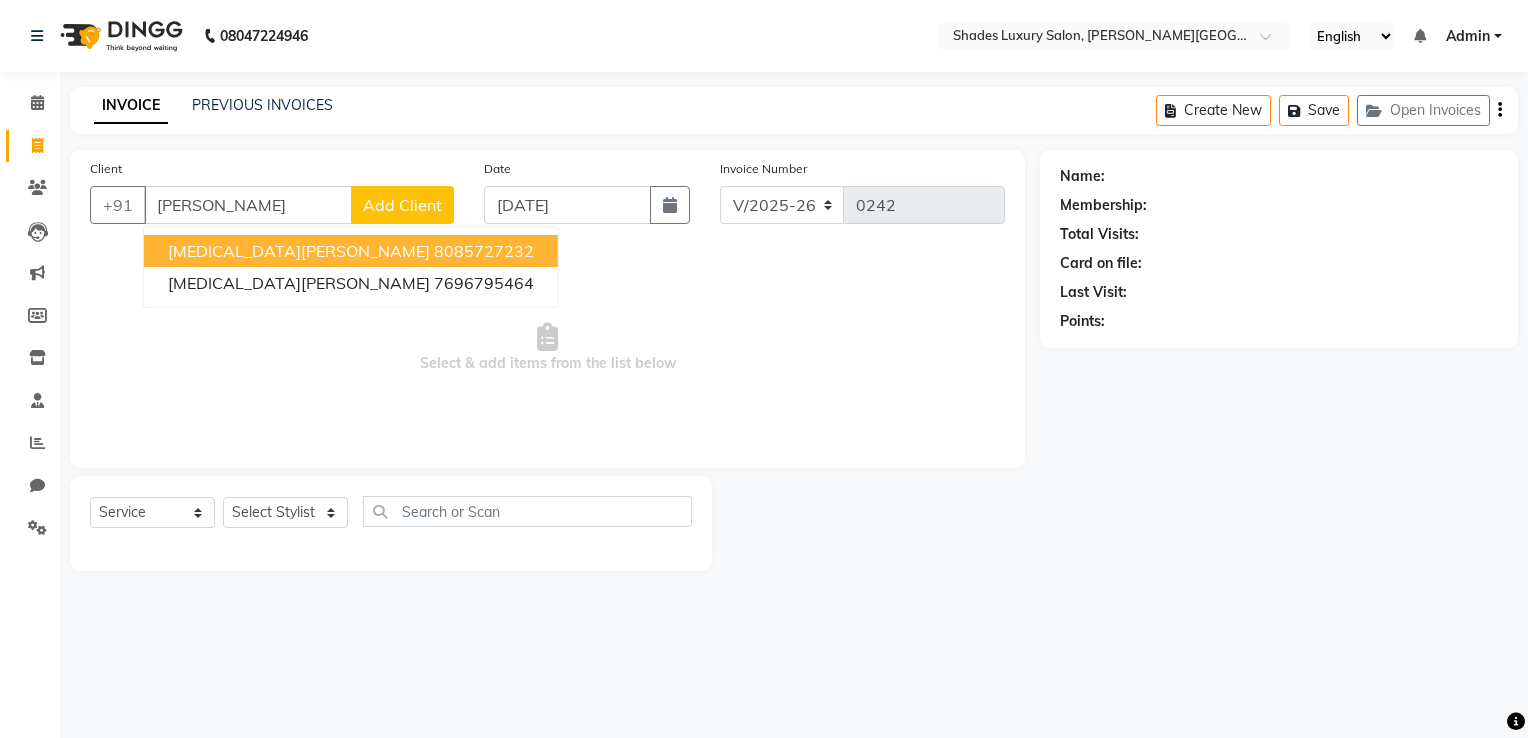 click on "8085727232" at bounding box center (484, 251) 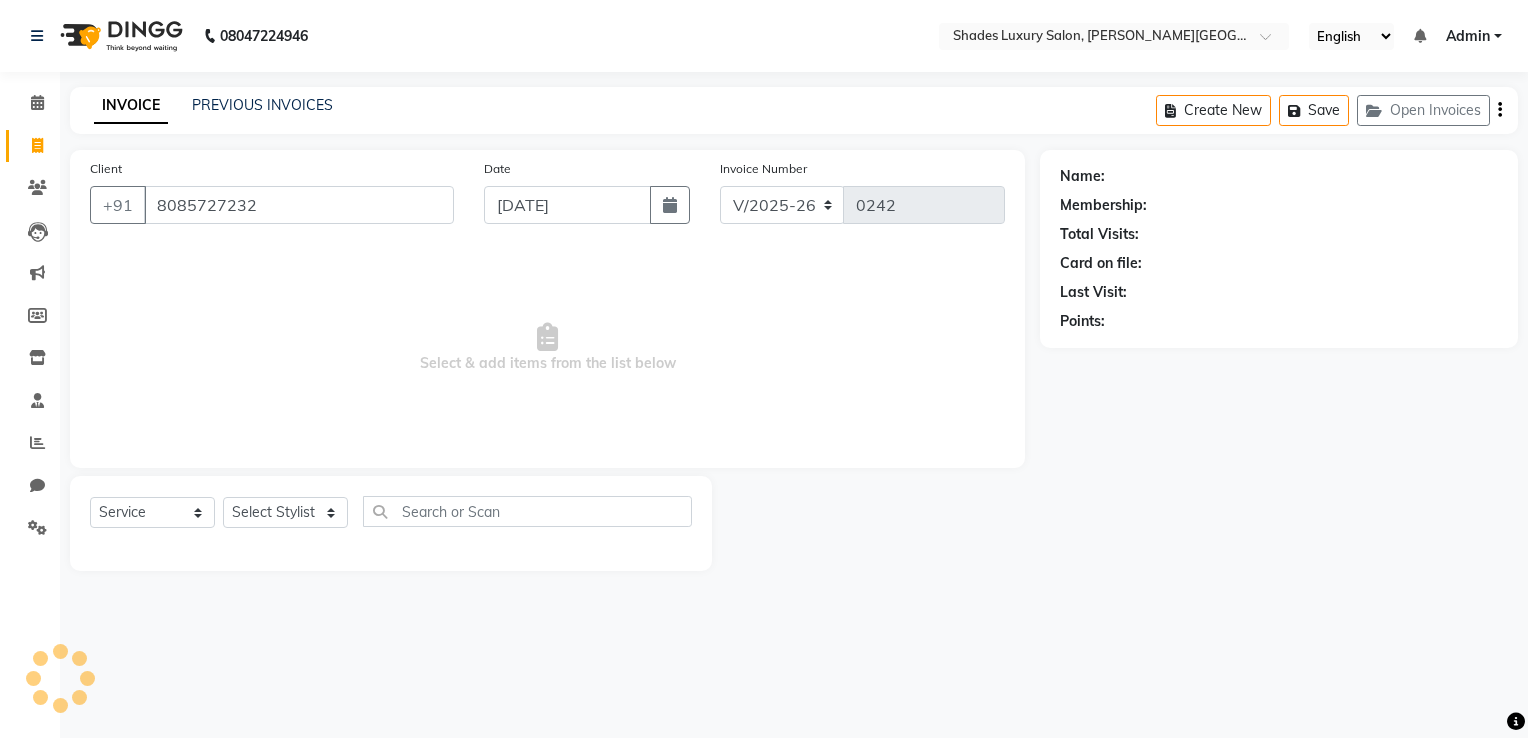 type on "8085727232" 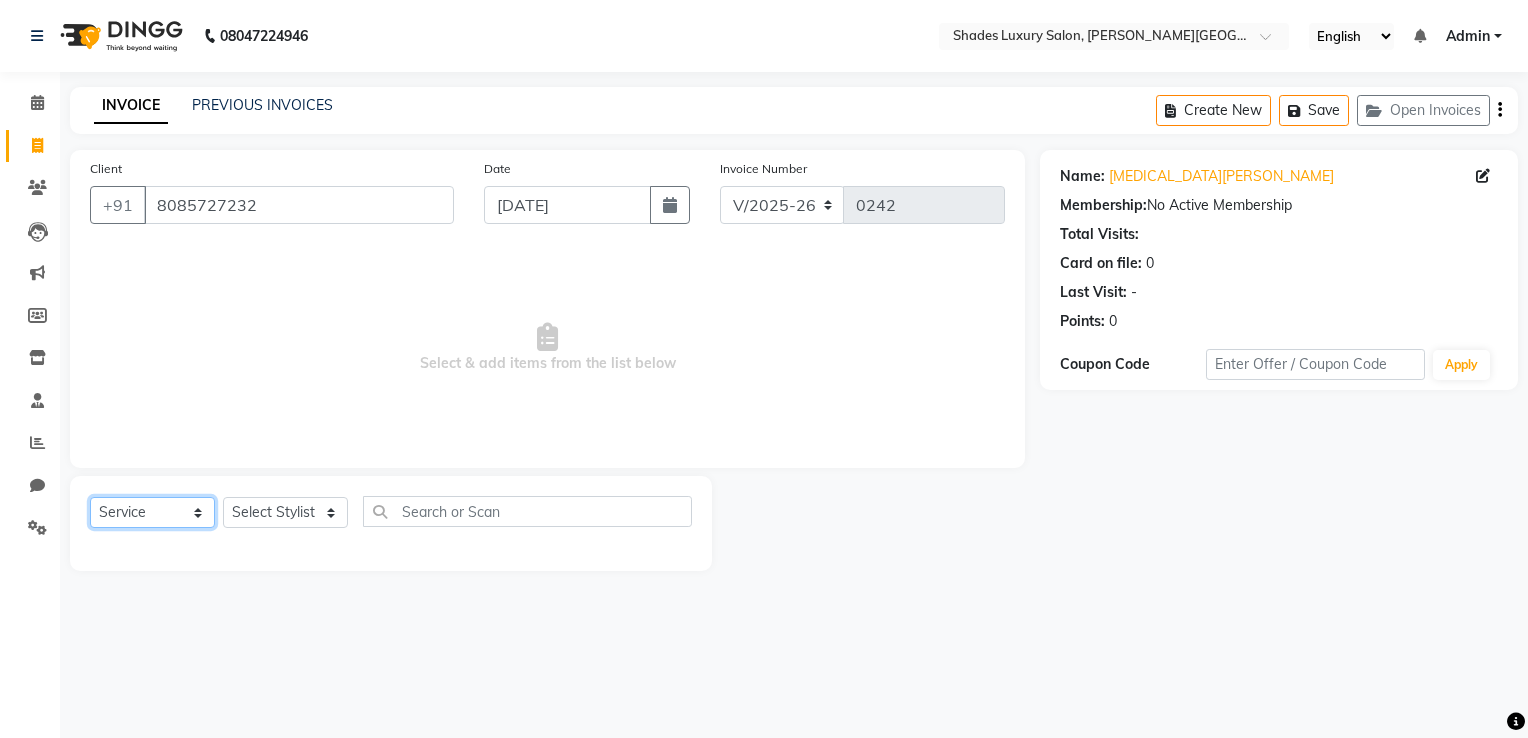 click on "Select  Service  Product  Membership  Package Voucher Prepaid Gift Card" 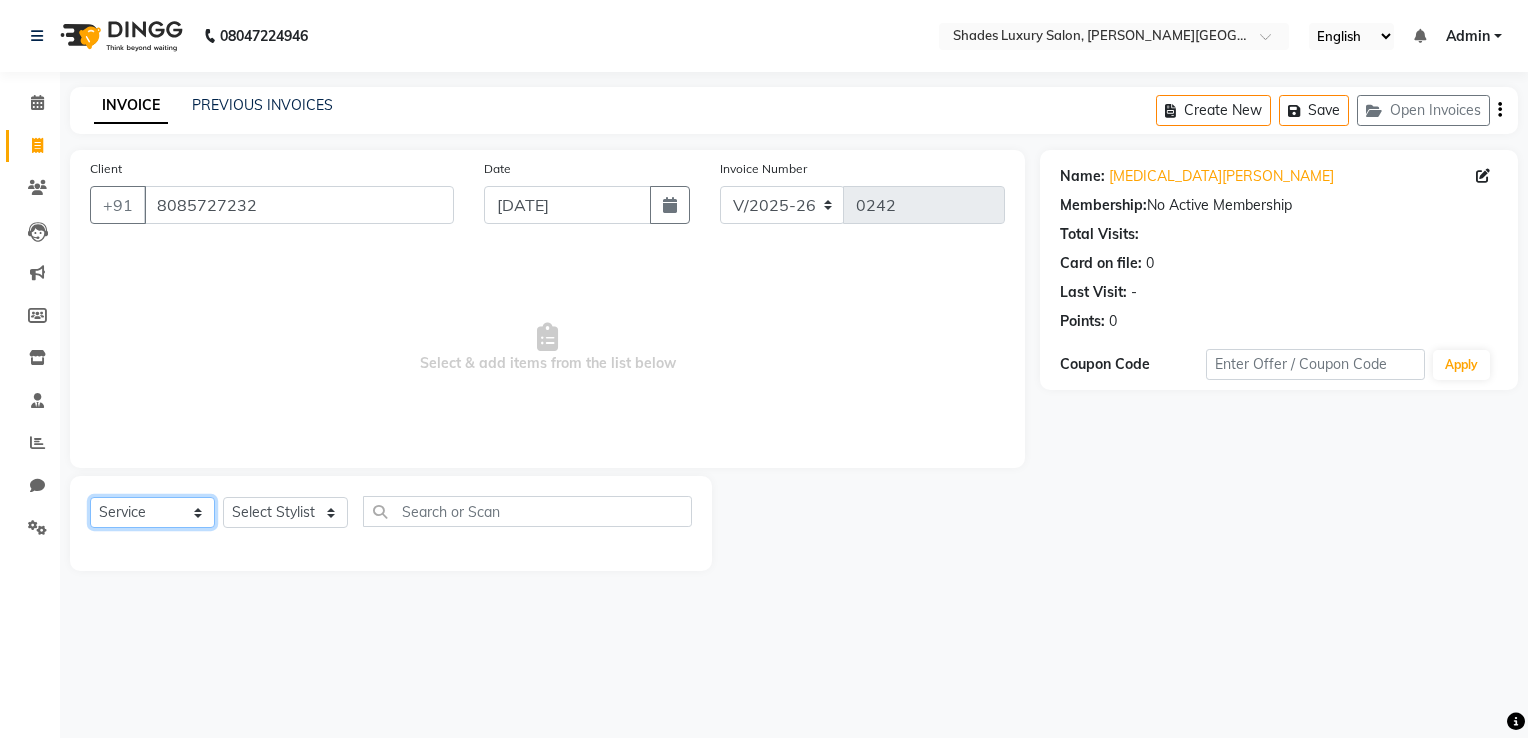 select on "P" 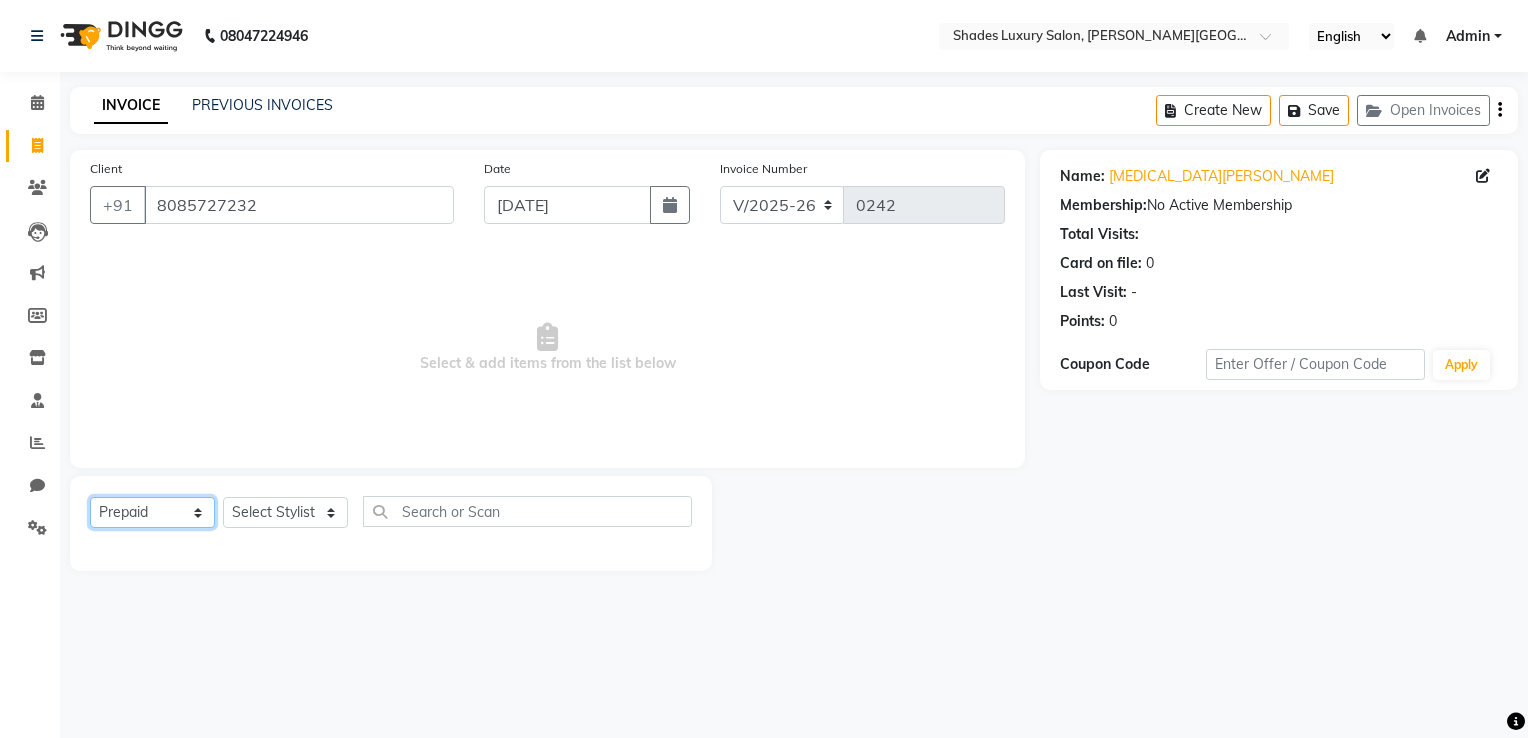 click on "Select  Service  Product  Membership  Package Voucher Prepaid Gift Card" 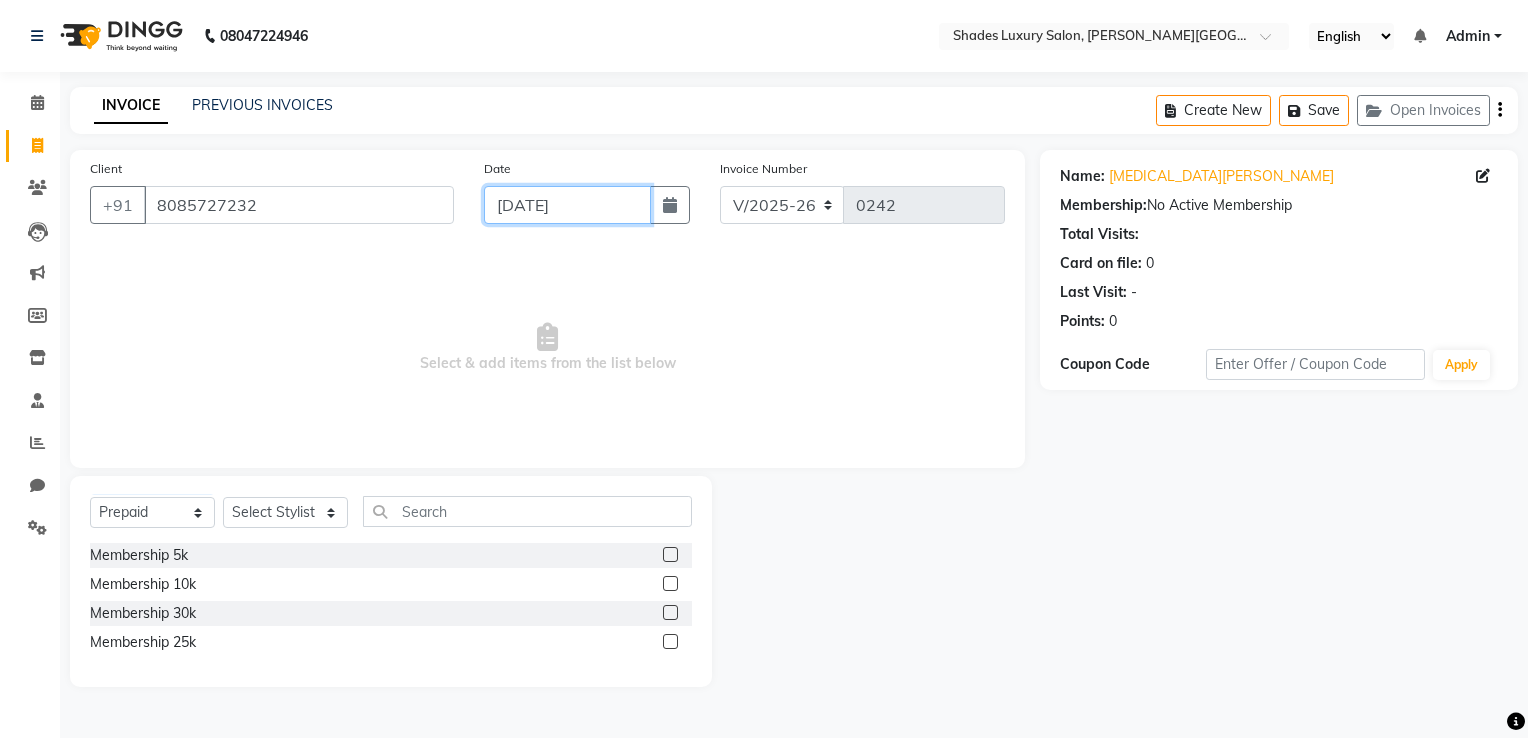 click on "[DATE]" 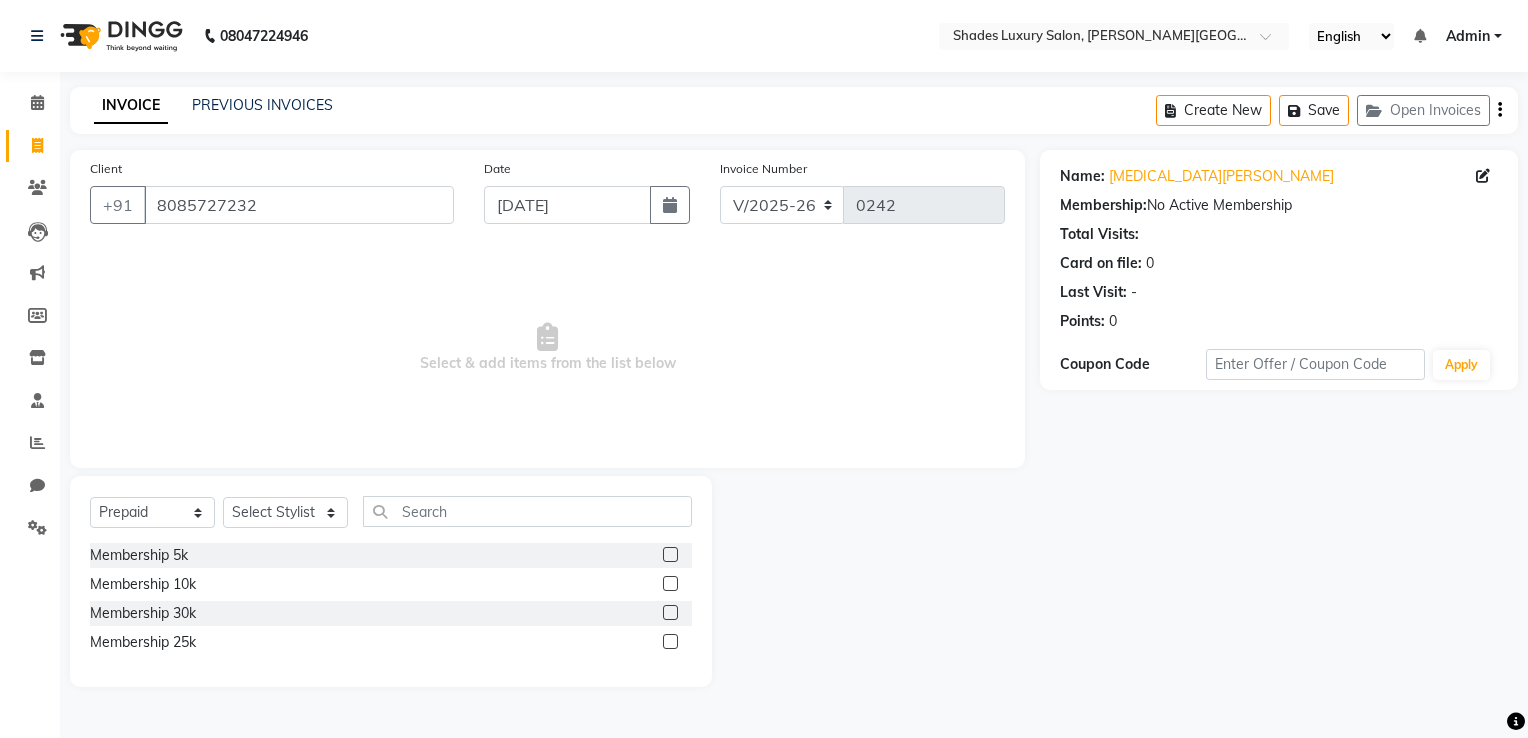 select on "7" 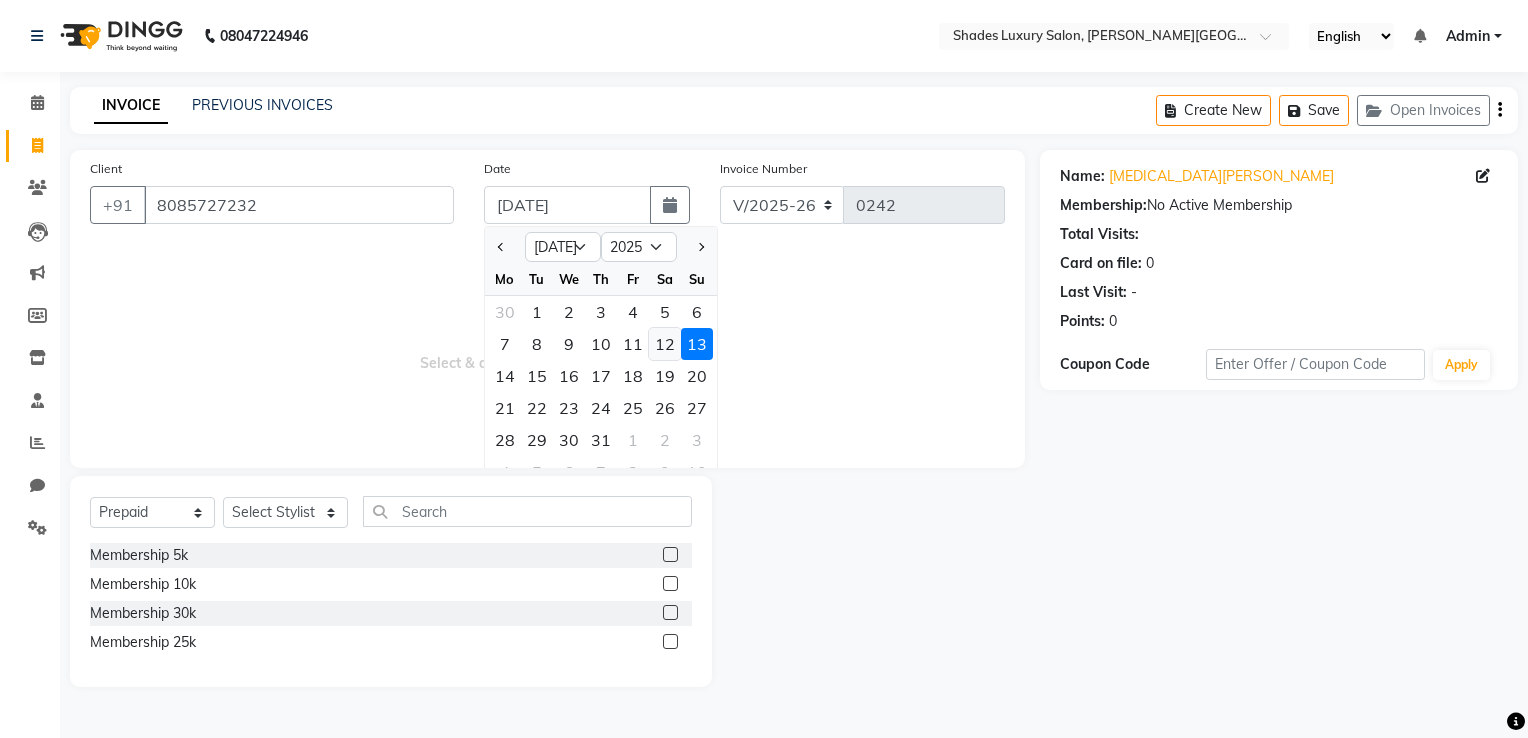 click on "12" 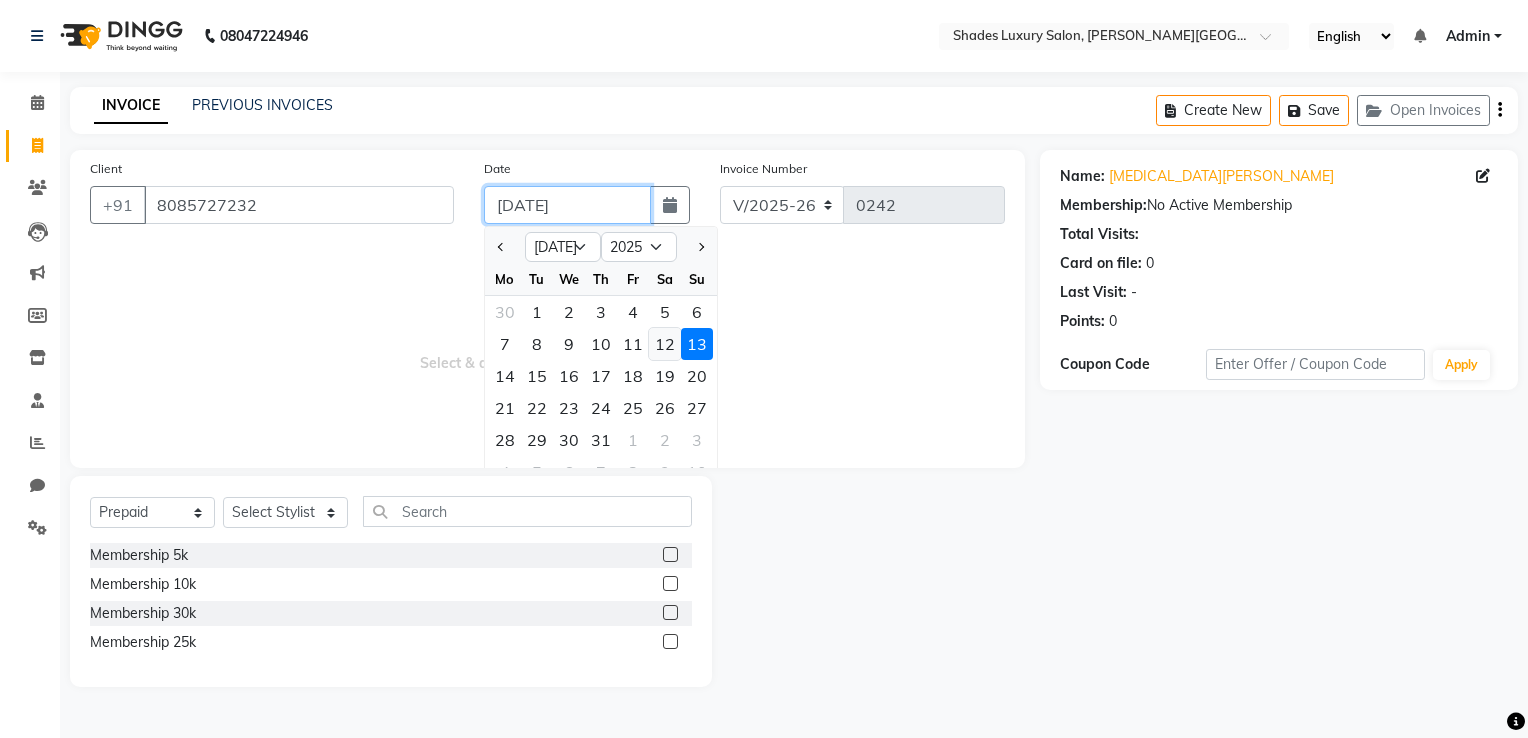 type on "12-07-2025" 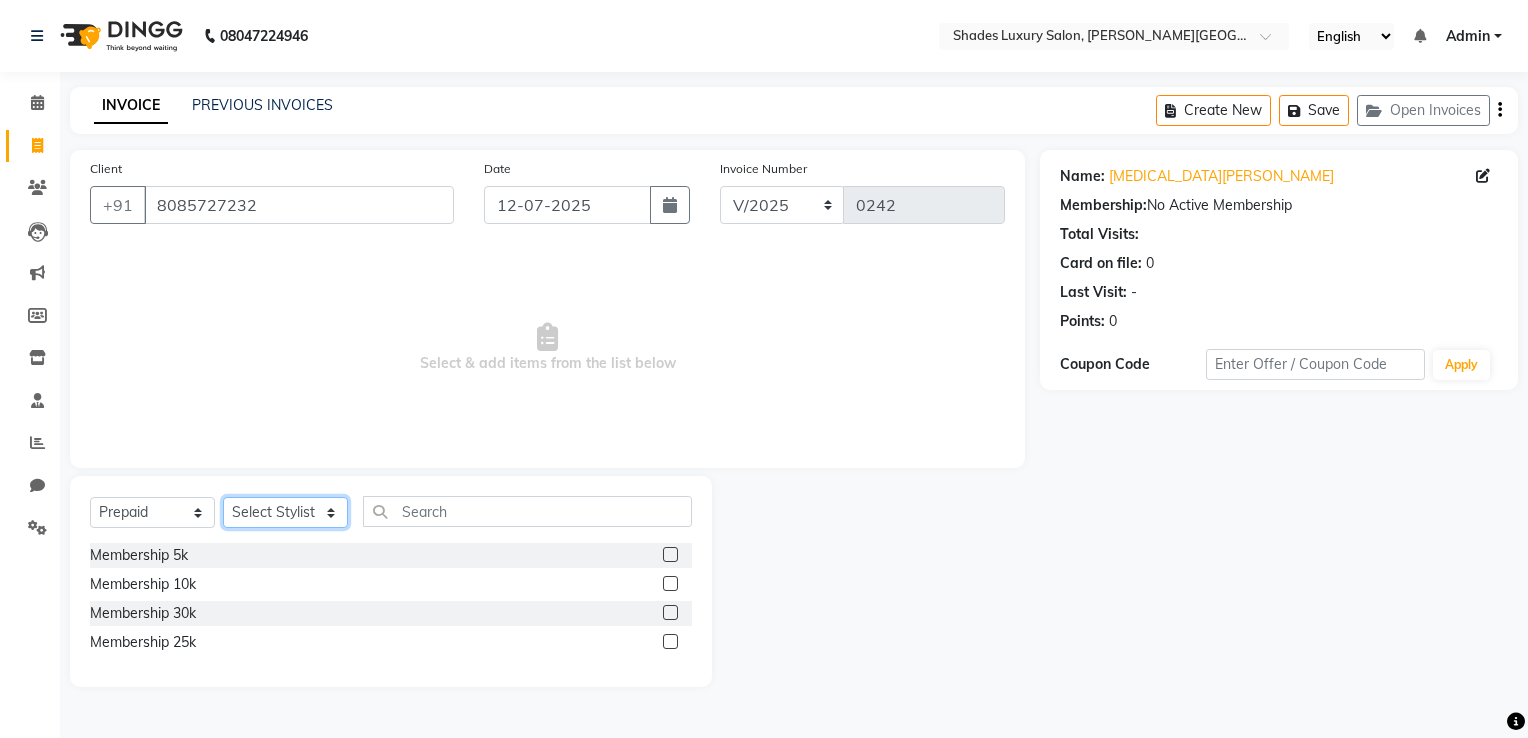 click on "Select Stylist Asha Maam Chandani Mamta Nasim Sir Palak Verma Rashi salman Samar shahbaj" 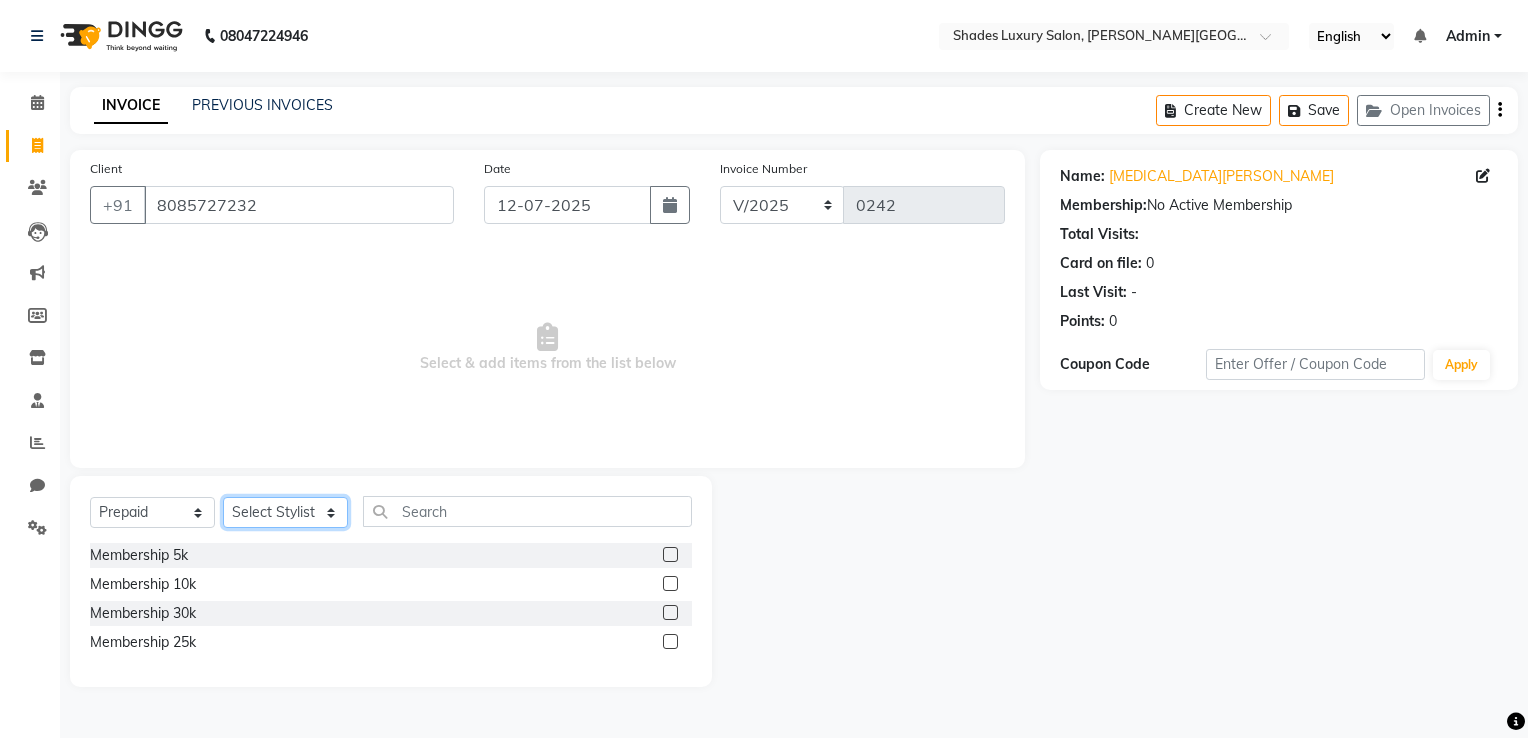 select on "80645" 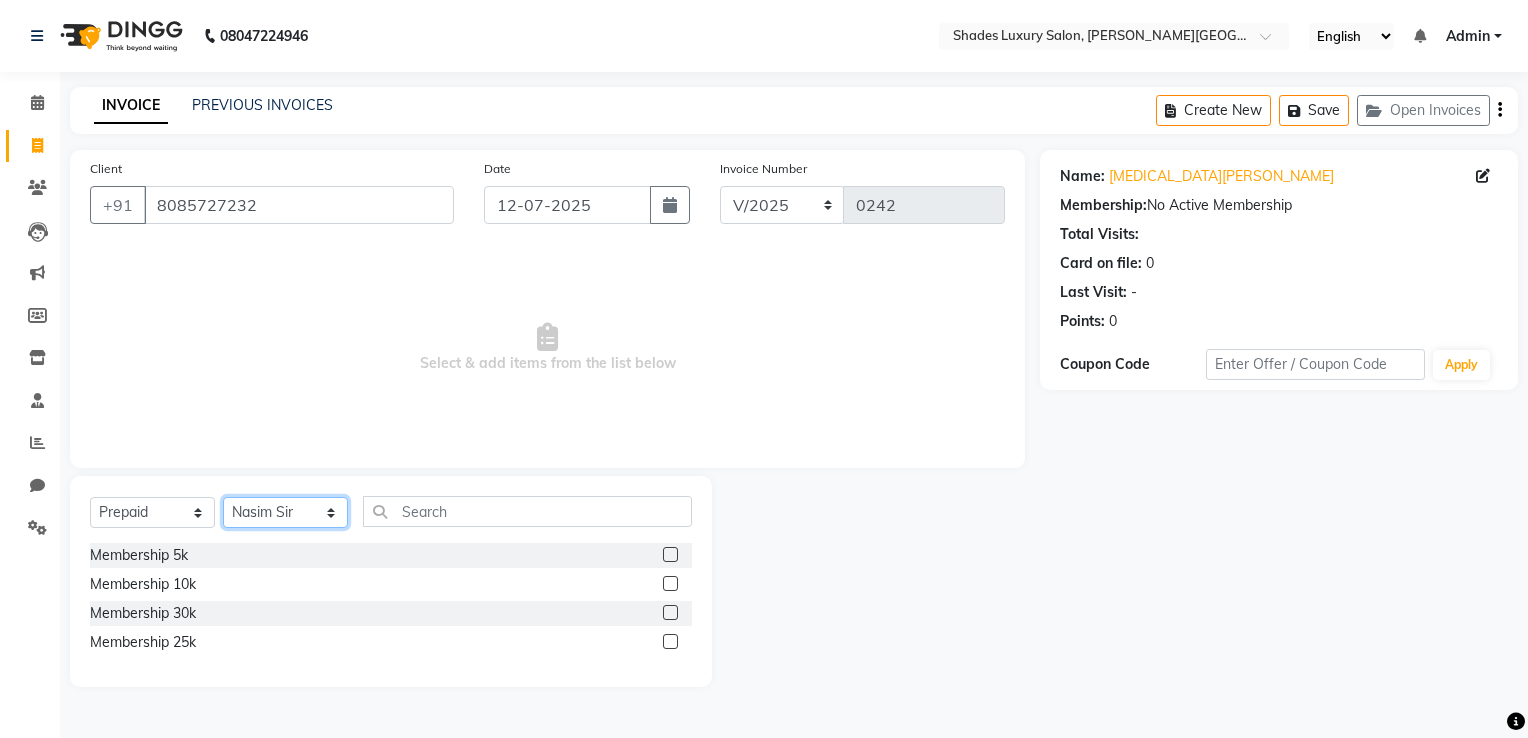 click on "Select Stylist Asha Maam Chandani Mamta Nasim Sir Palak Verma Rashi salman Samar shahbaj" 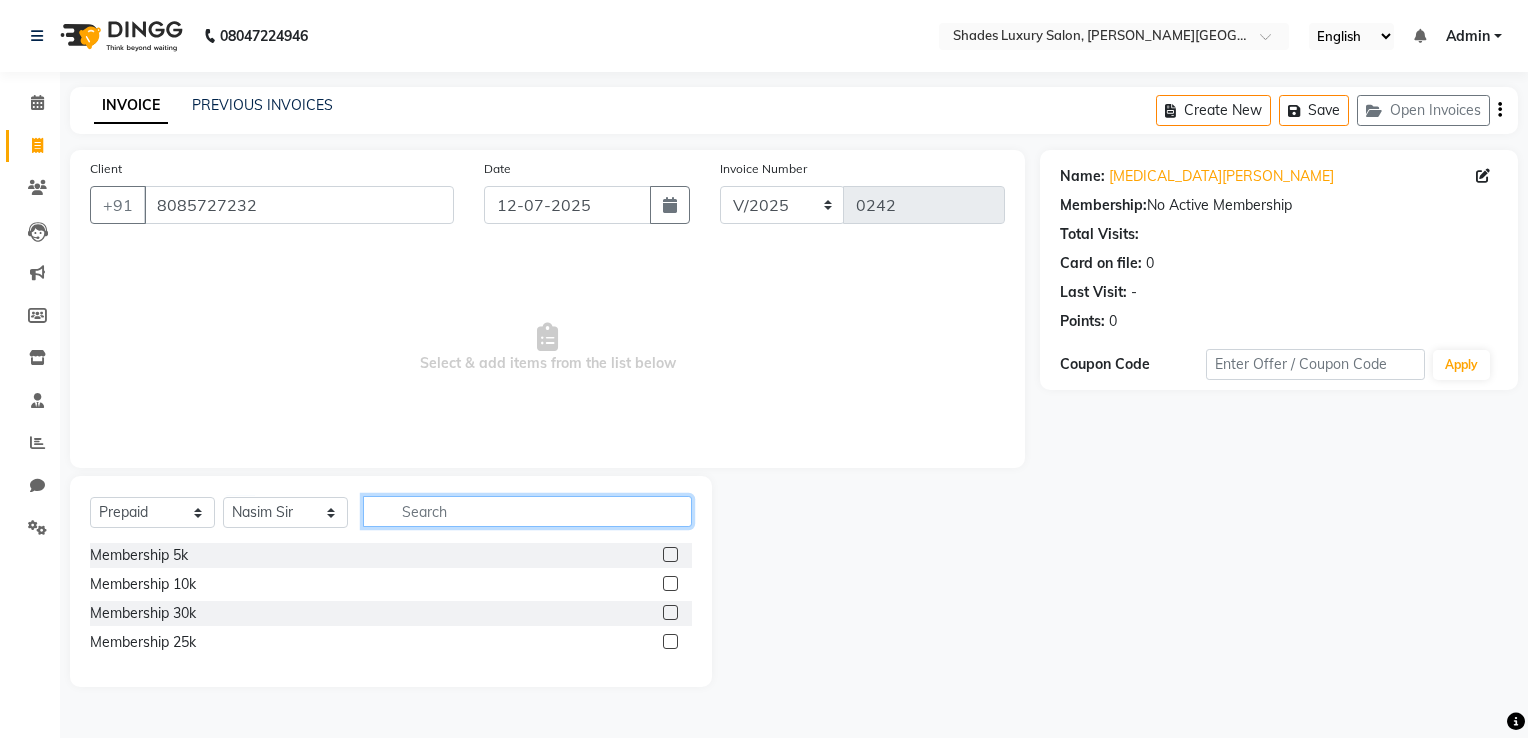 click 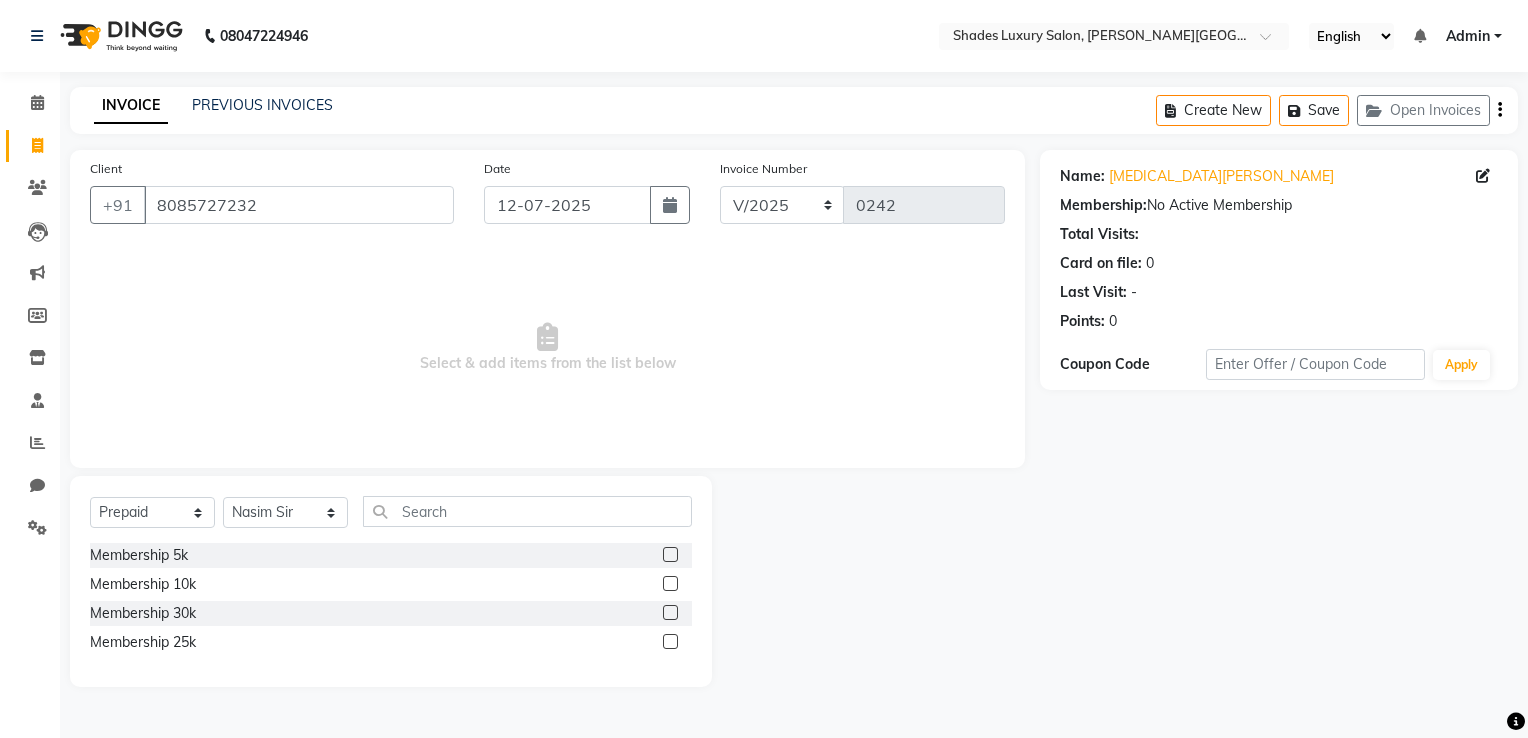 click 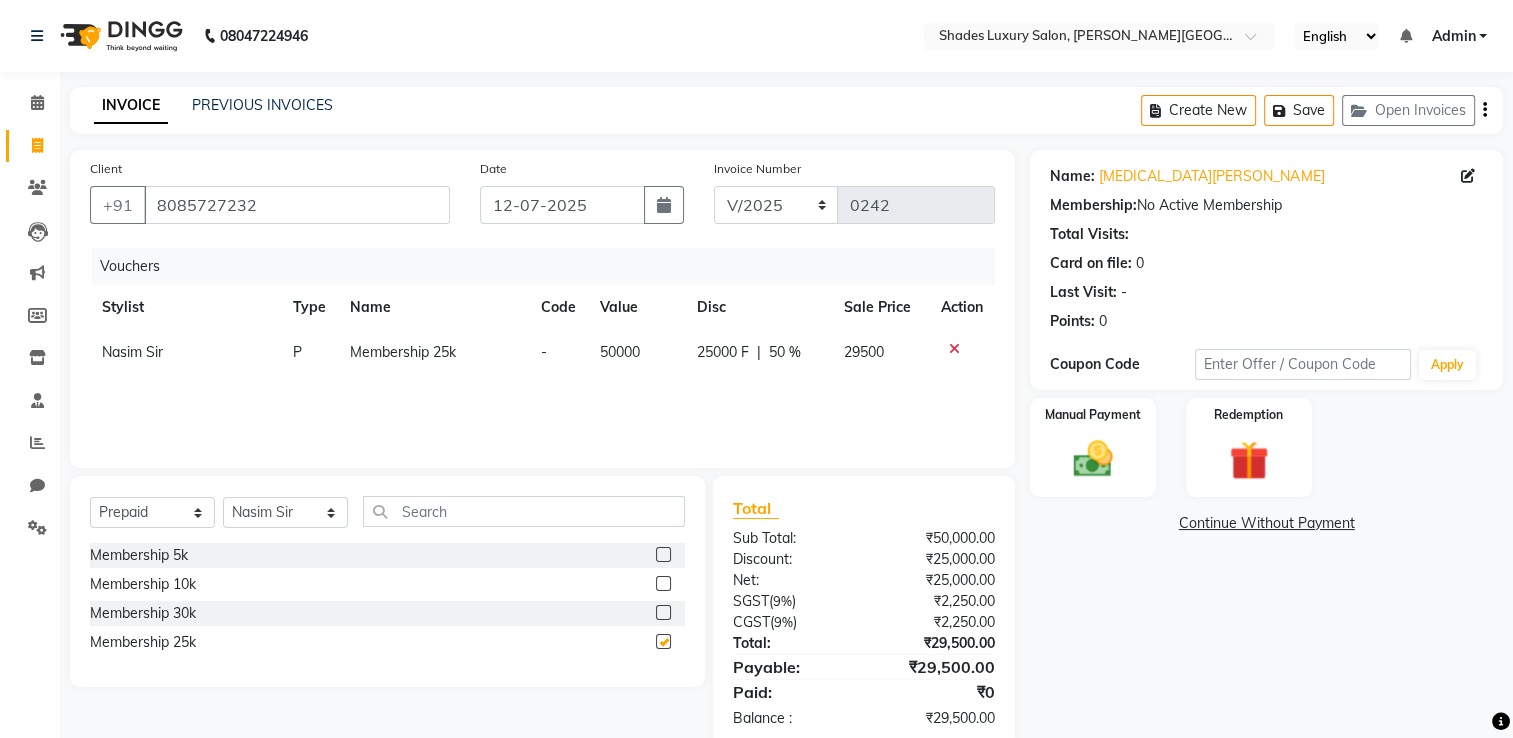 checkbox on "false" 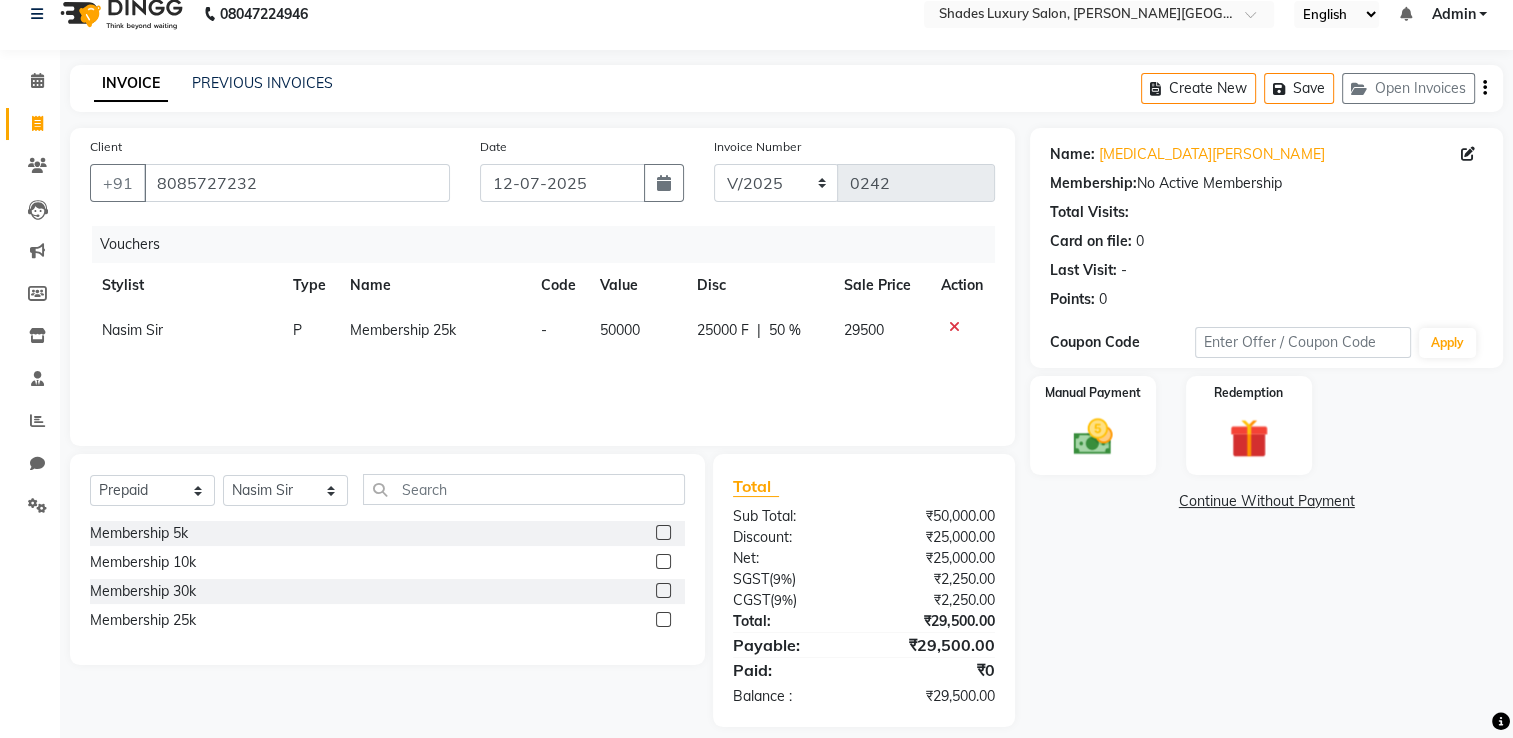 scroll, scrollTop: 41, scrollLeft: 0, axis: vertical 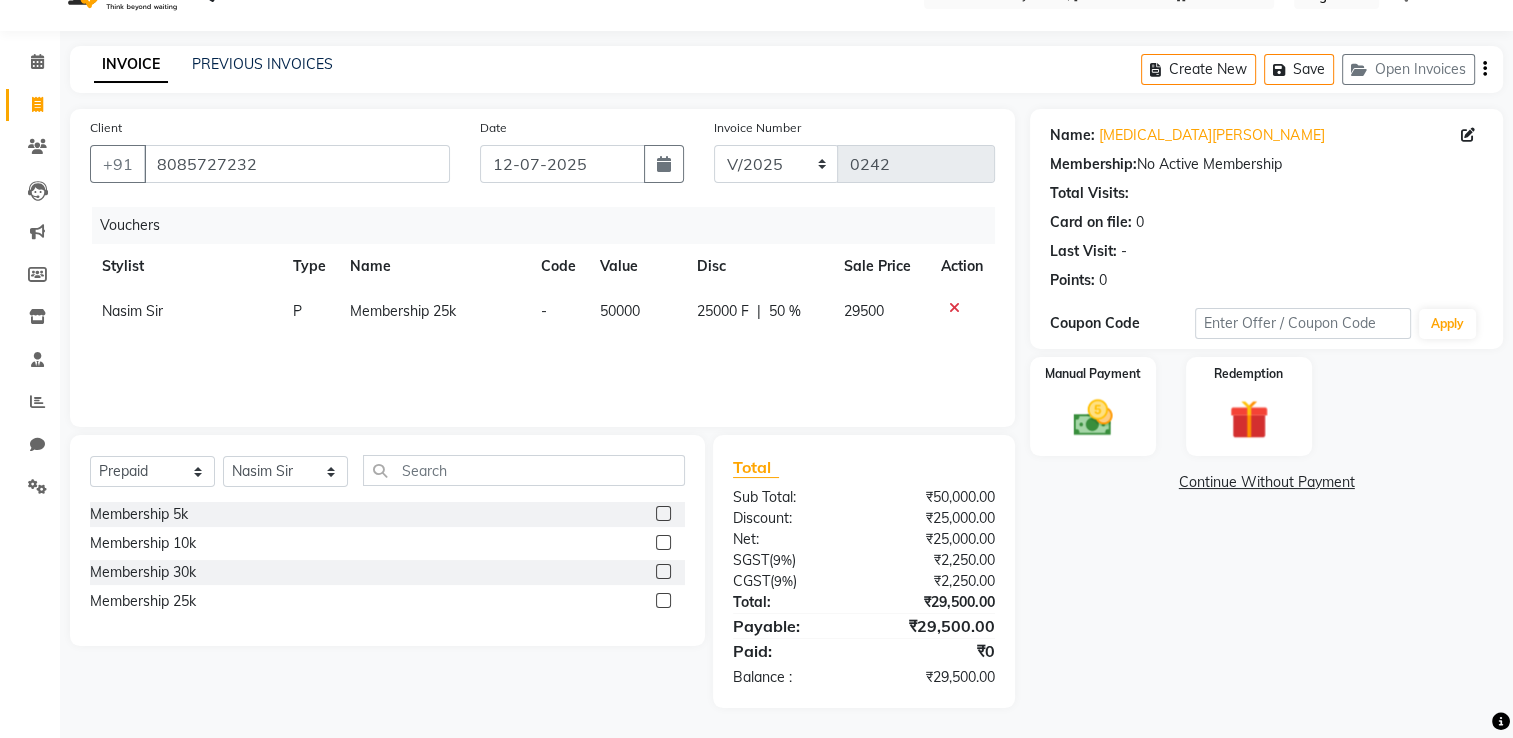 click 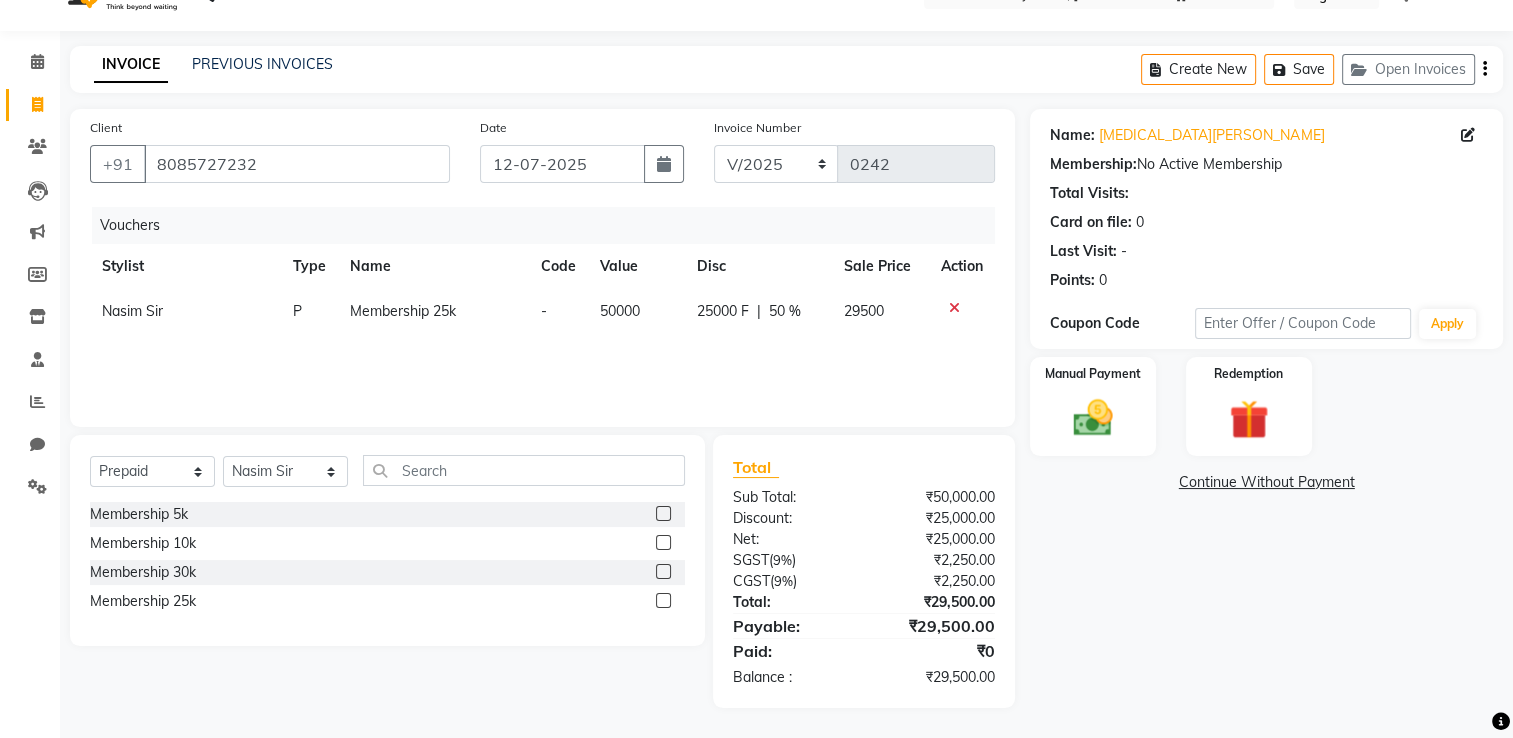 click 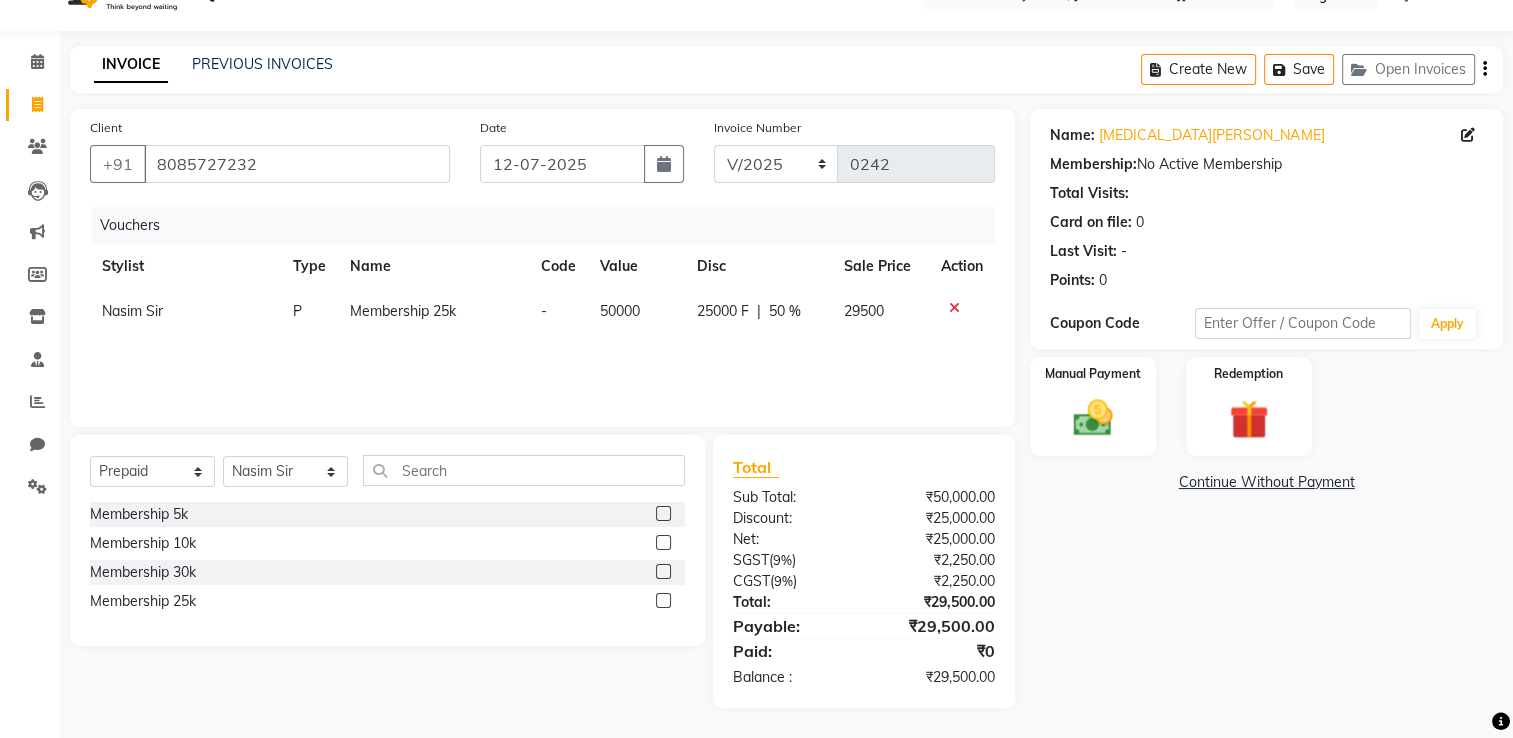 scroll, scrollTop: 0, scrollLeft: 0, axis: both 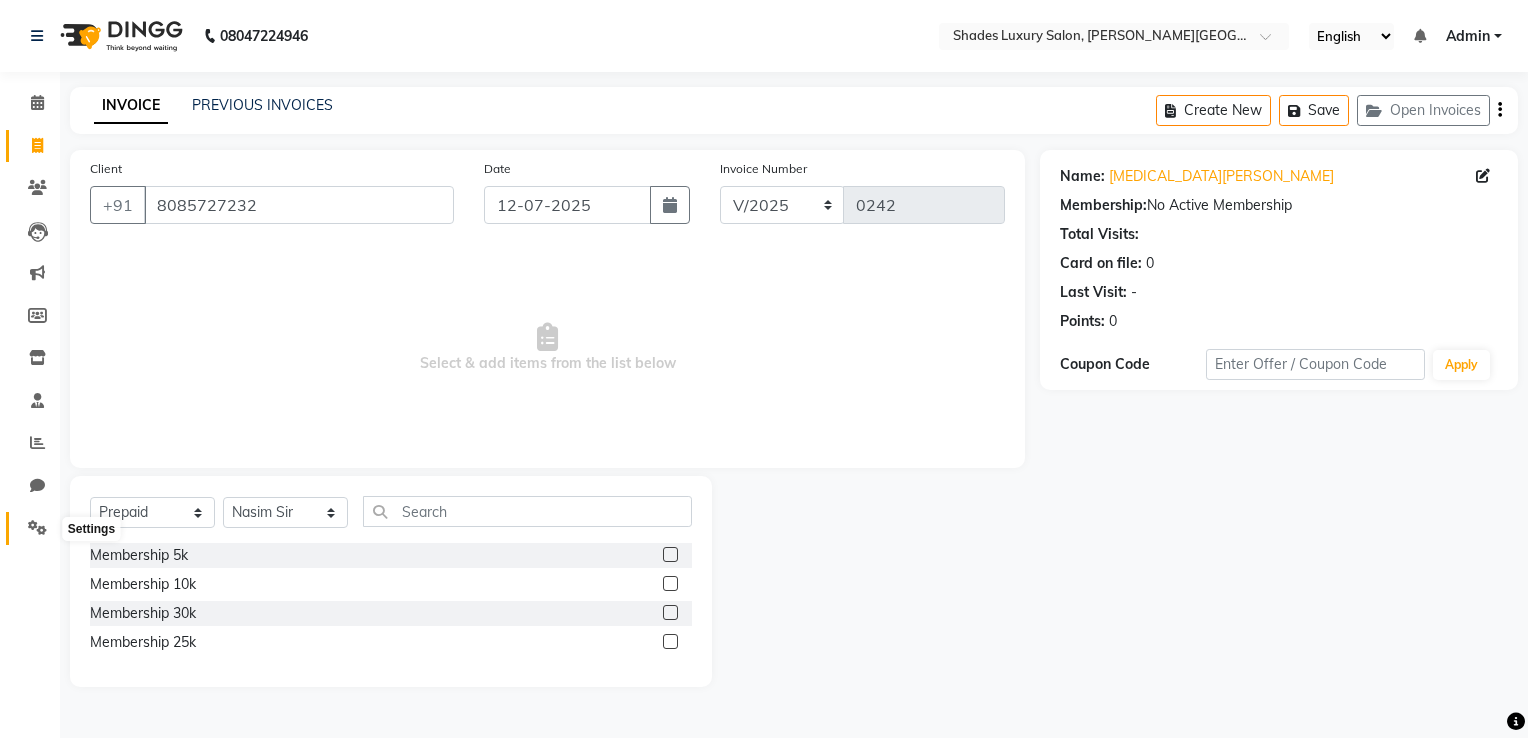 click 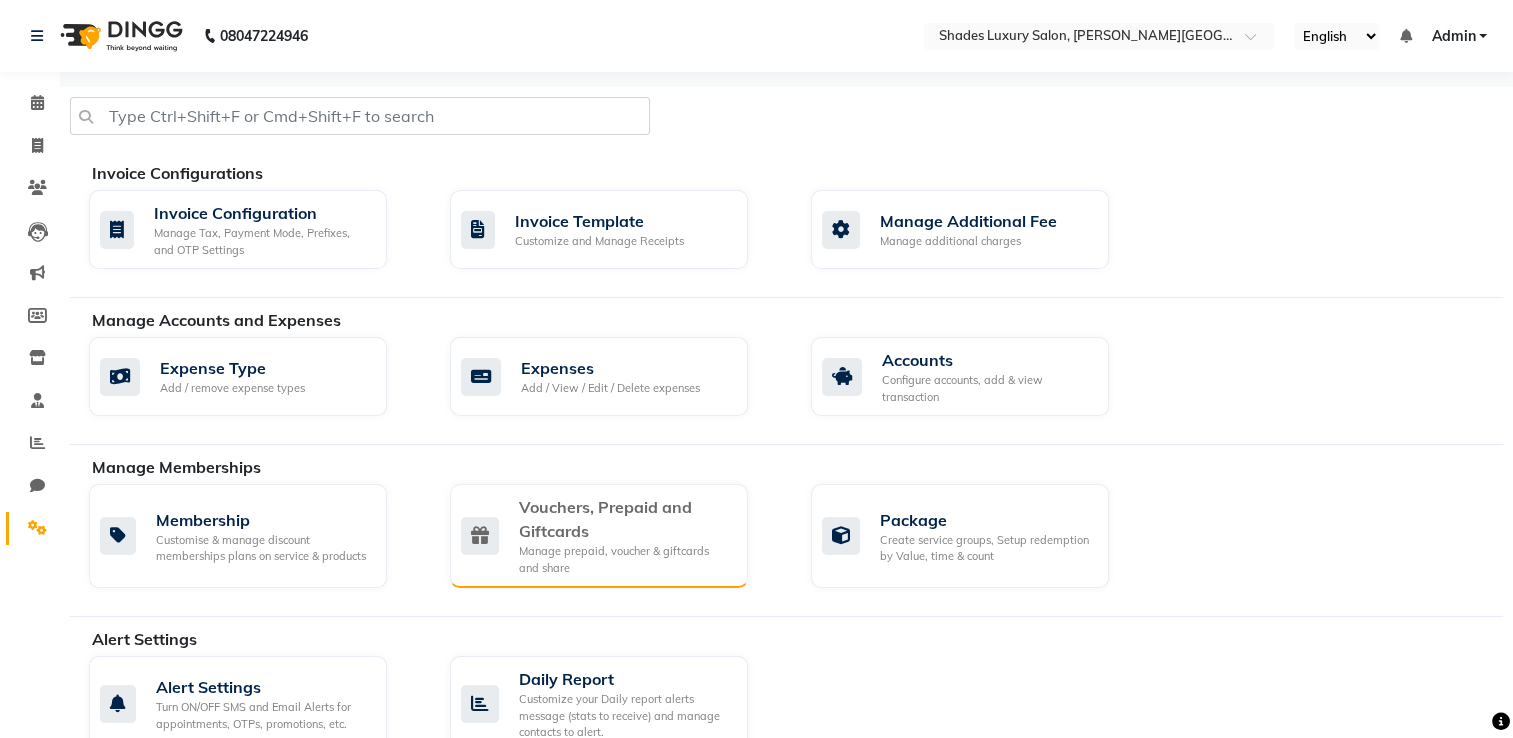 click on "Vouchers, Prepaid and Giftcards" 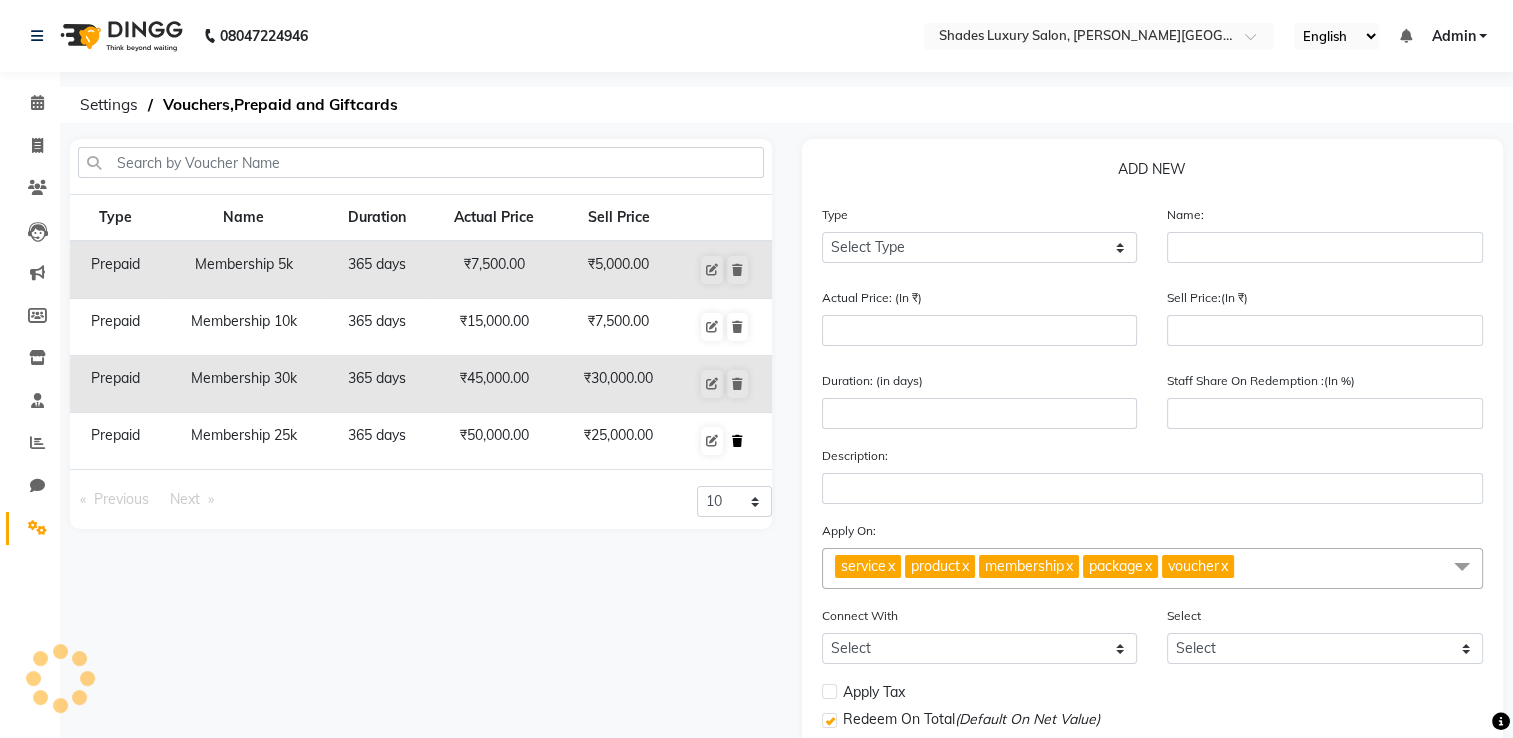 click 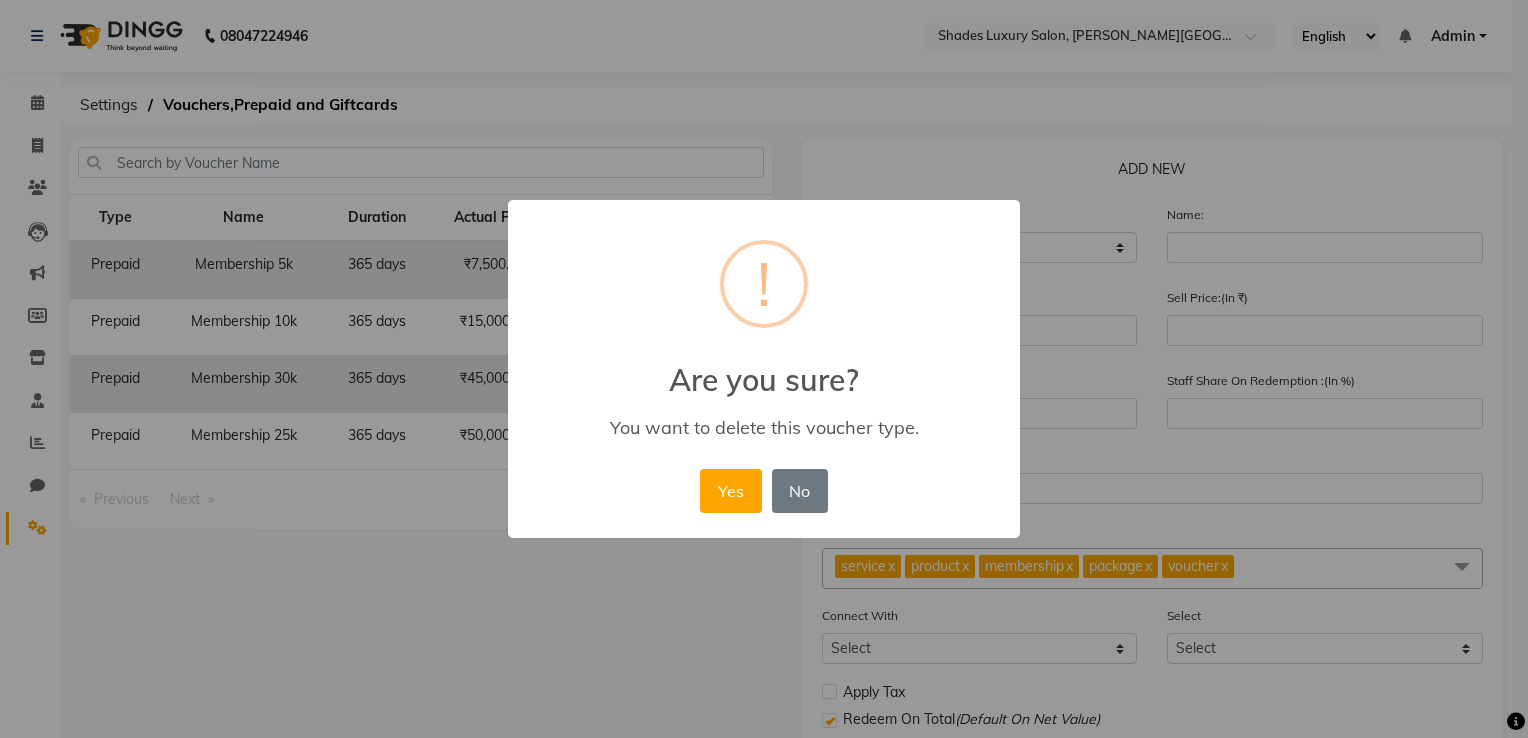 click on "× ! Are you sure? You want to delete this voucher type. Yes No No" at bounding box center [764, 369] 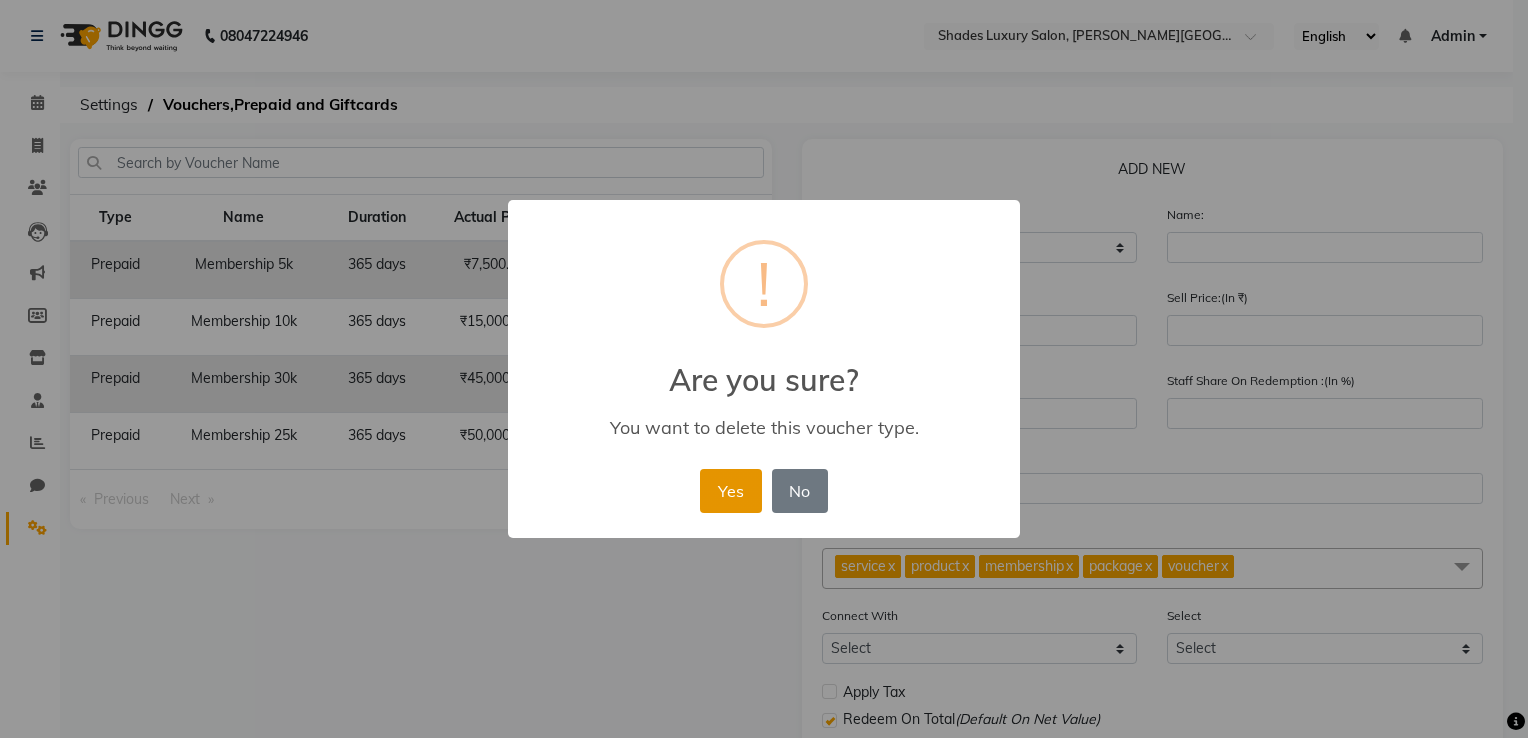 click on "Yes" at bounding box center (730, 491) 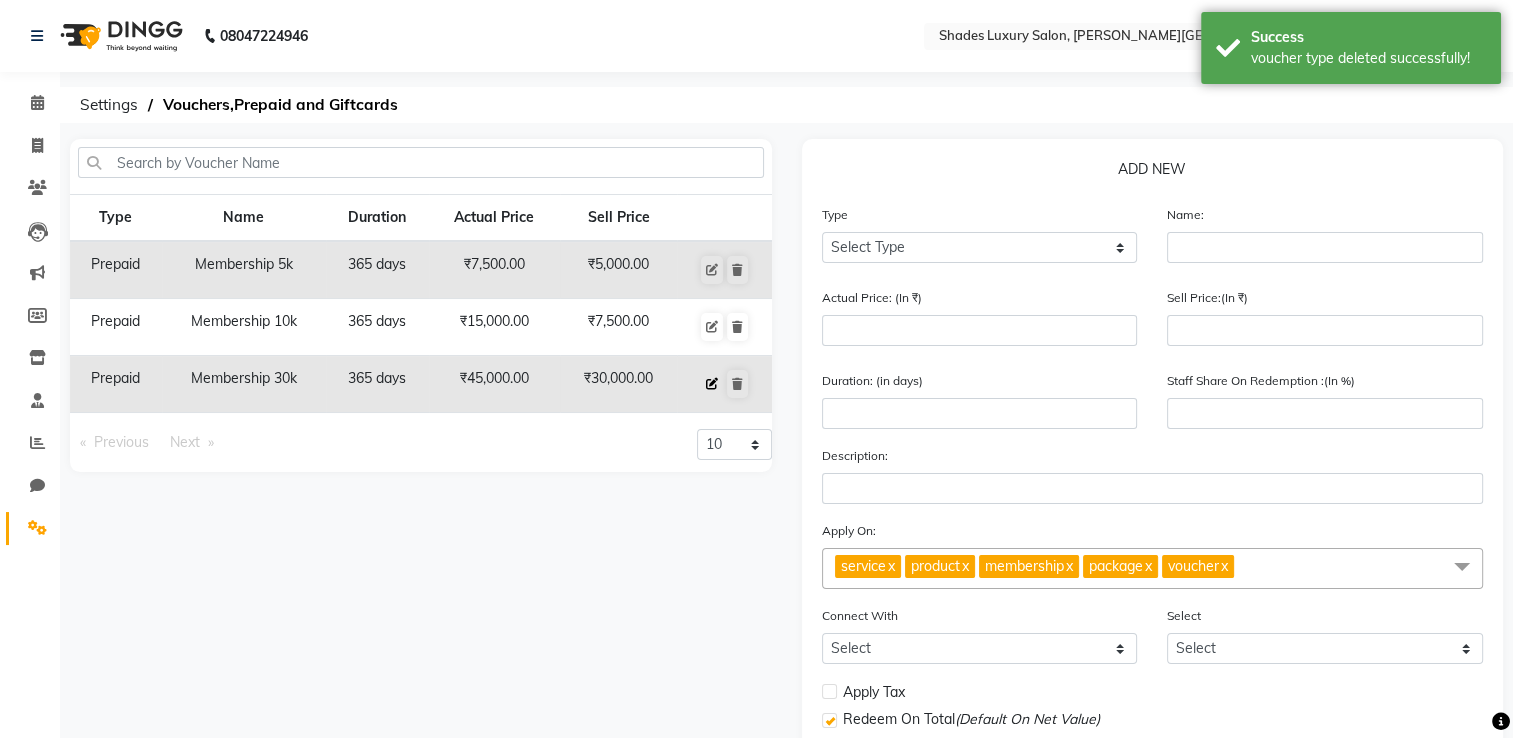 click 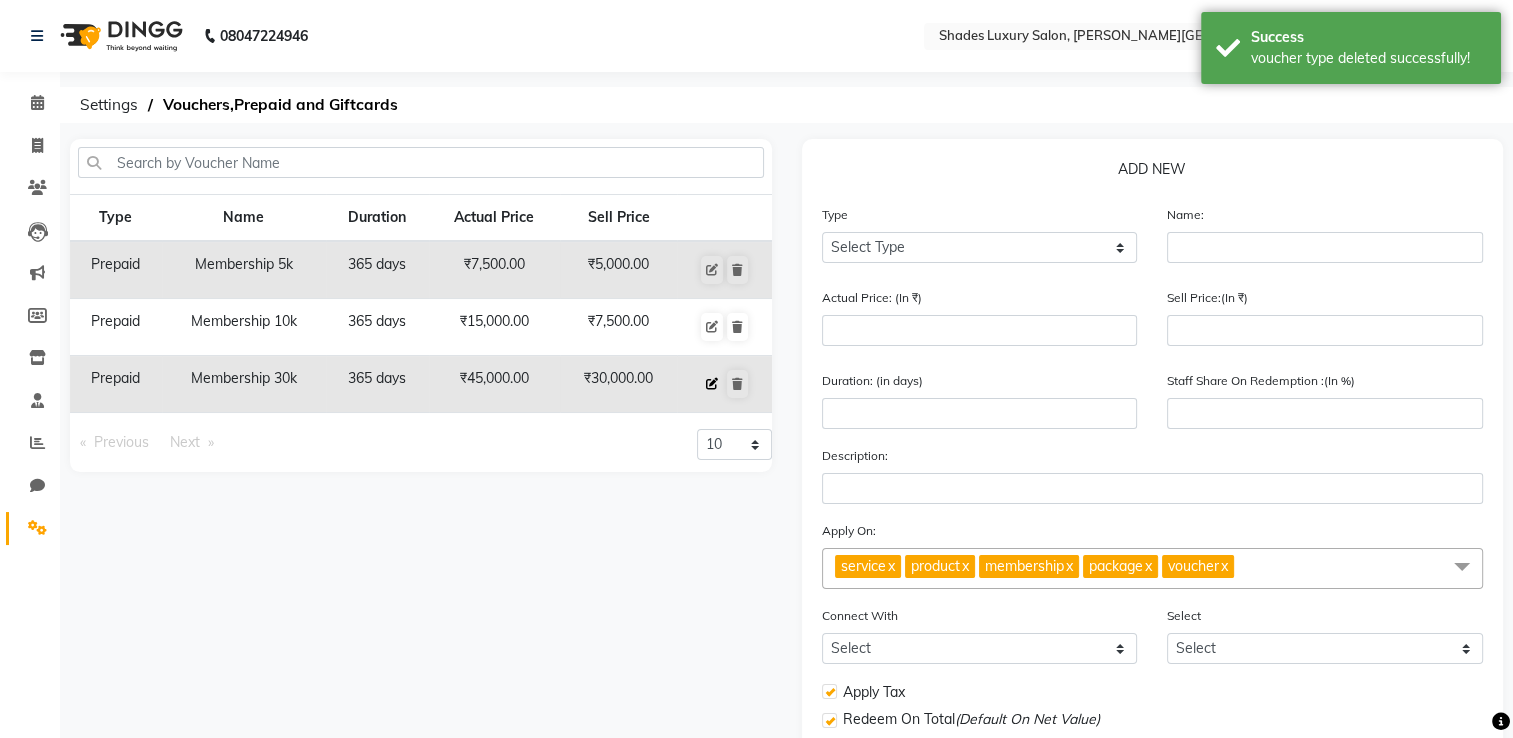 select on "P" 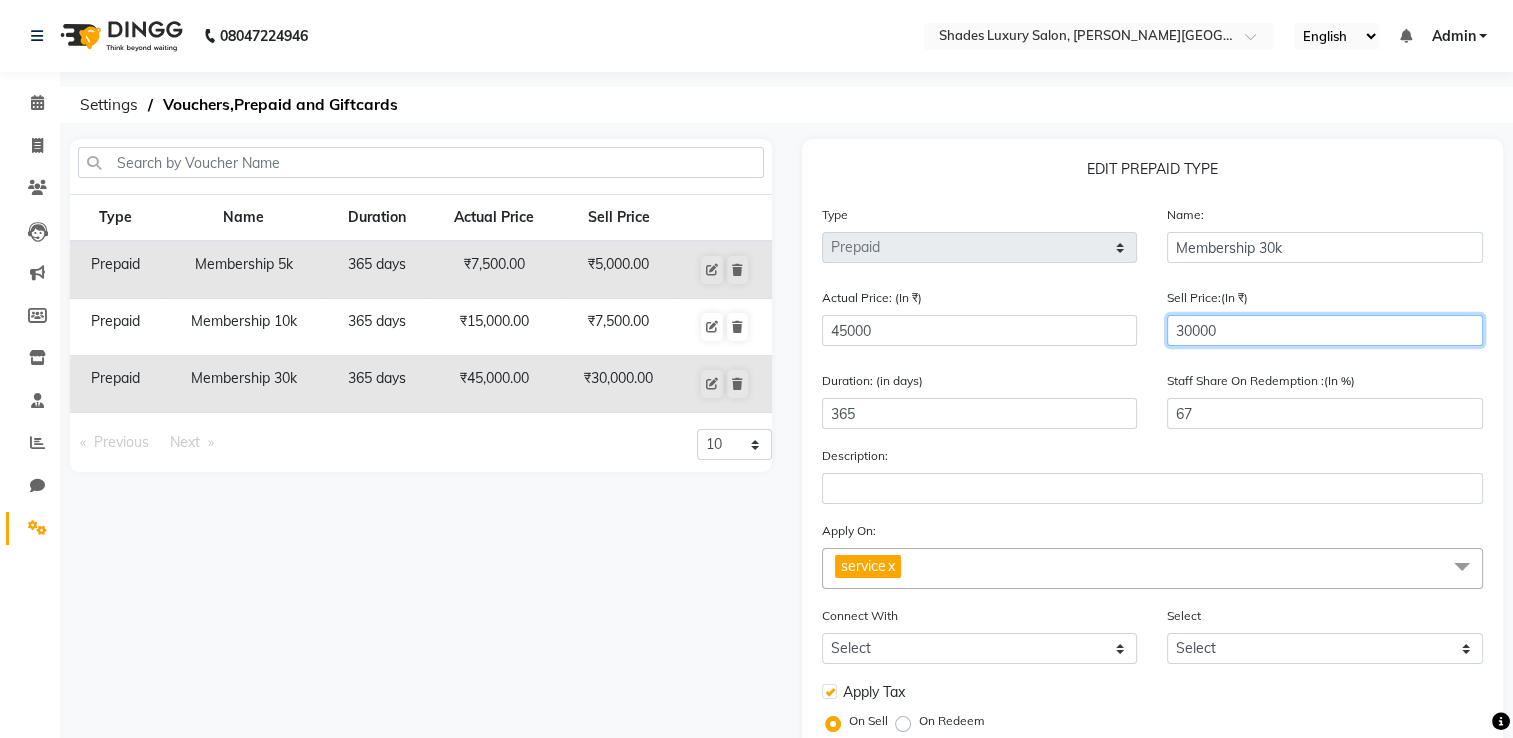 click on "30000" 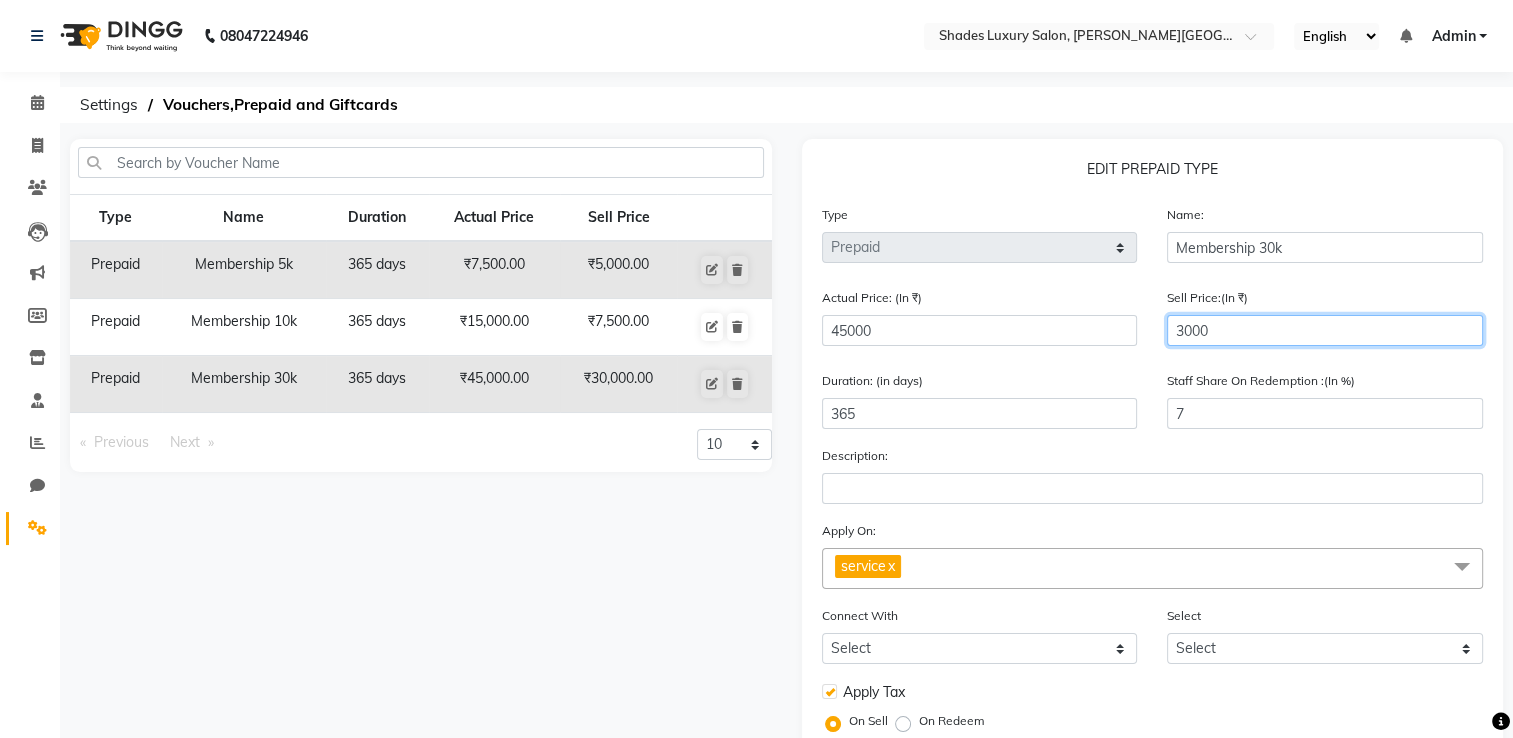 type on "300" 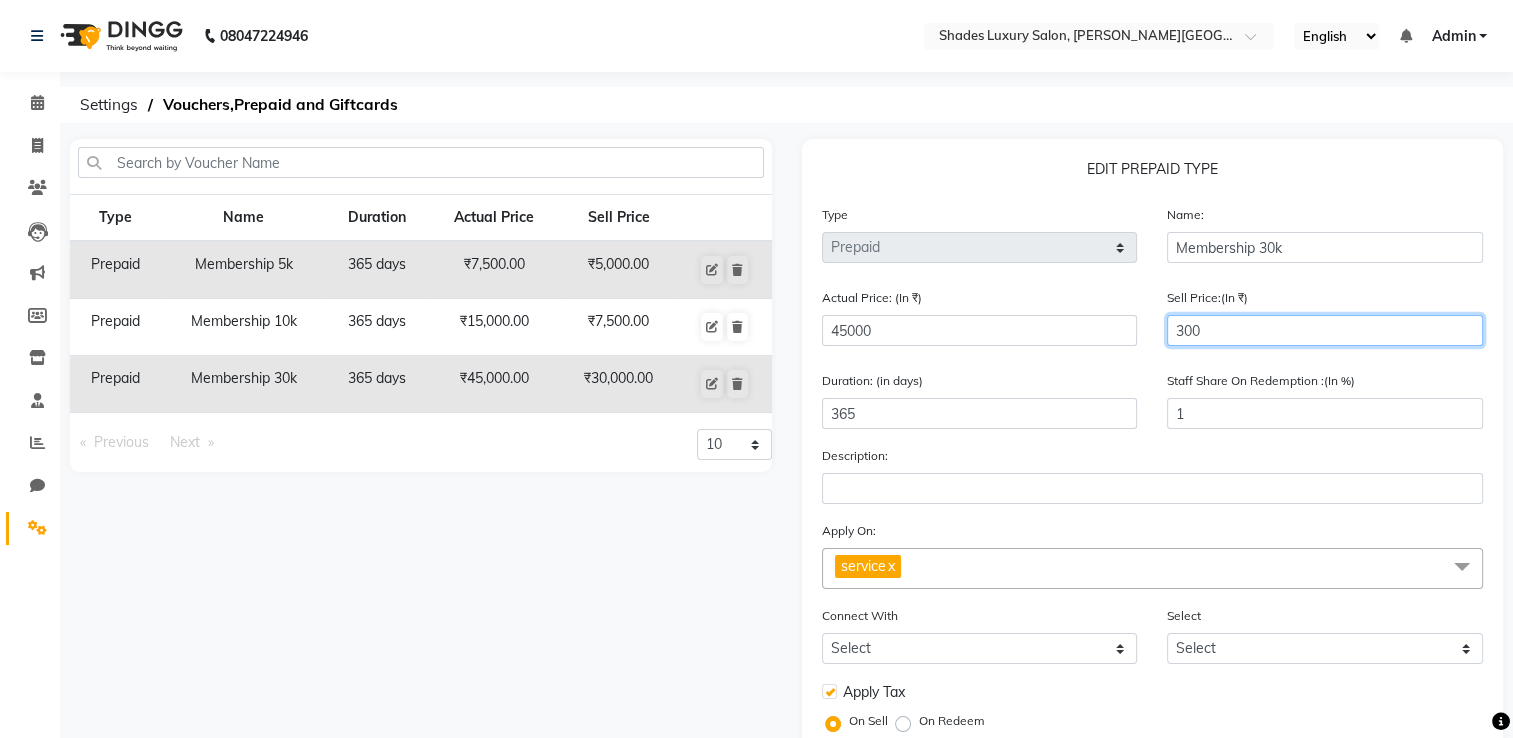 type on "30" 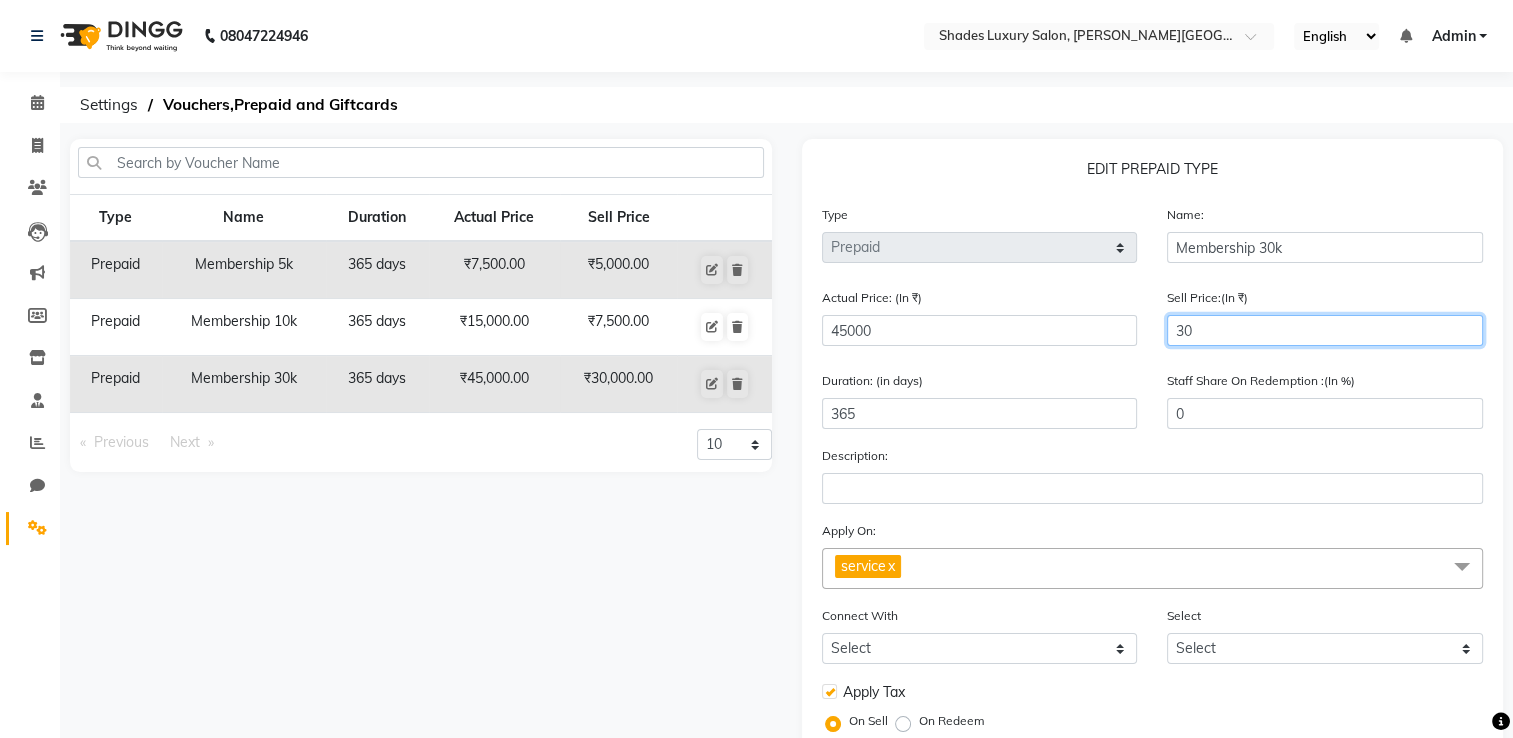 type on "3" 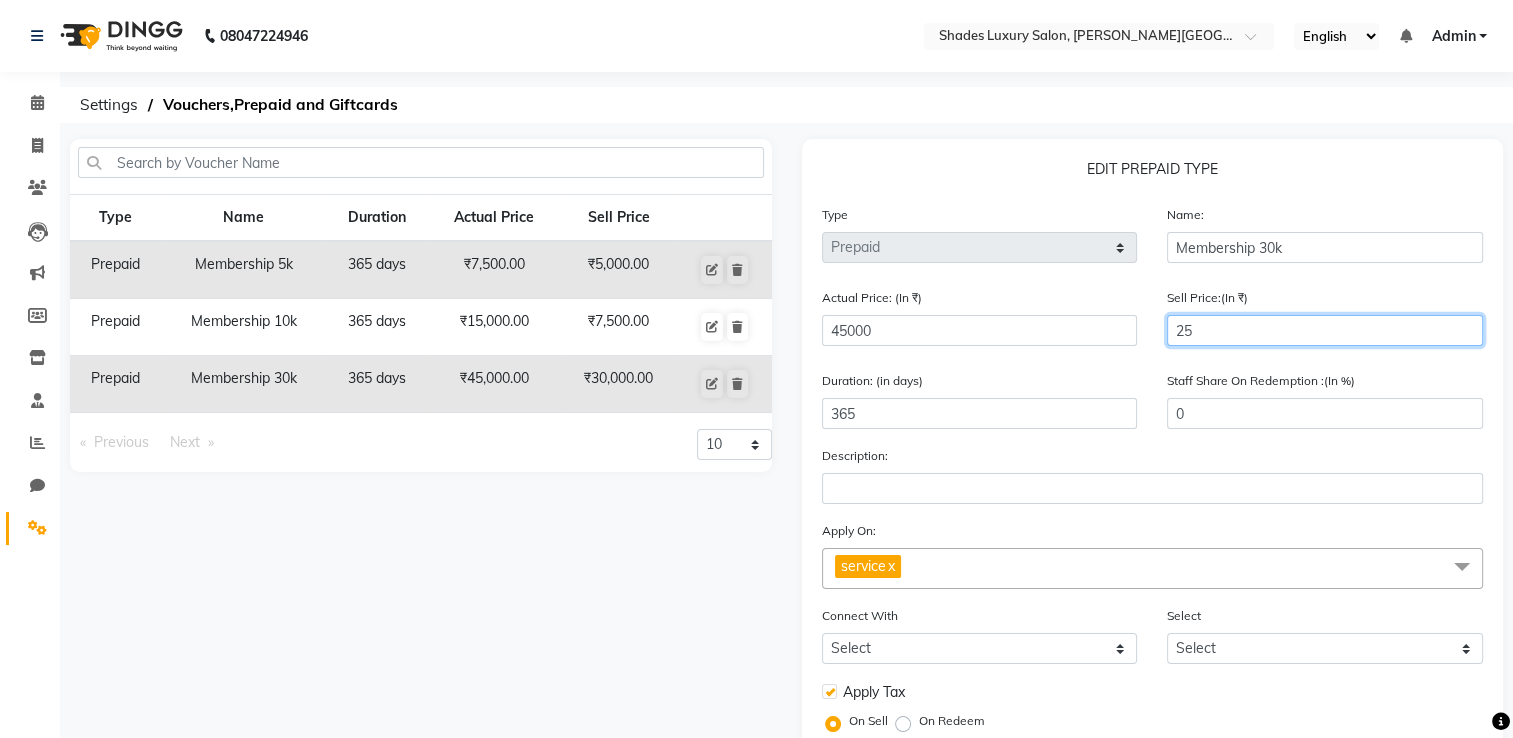 type on "250" 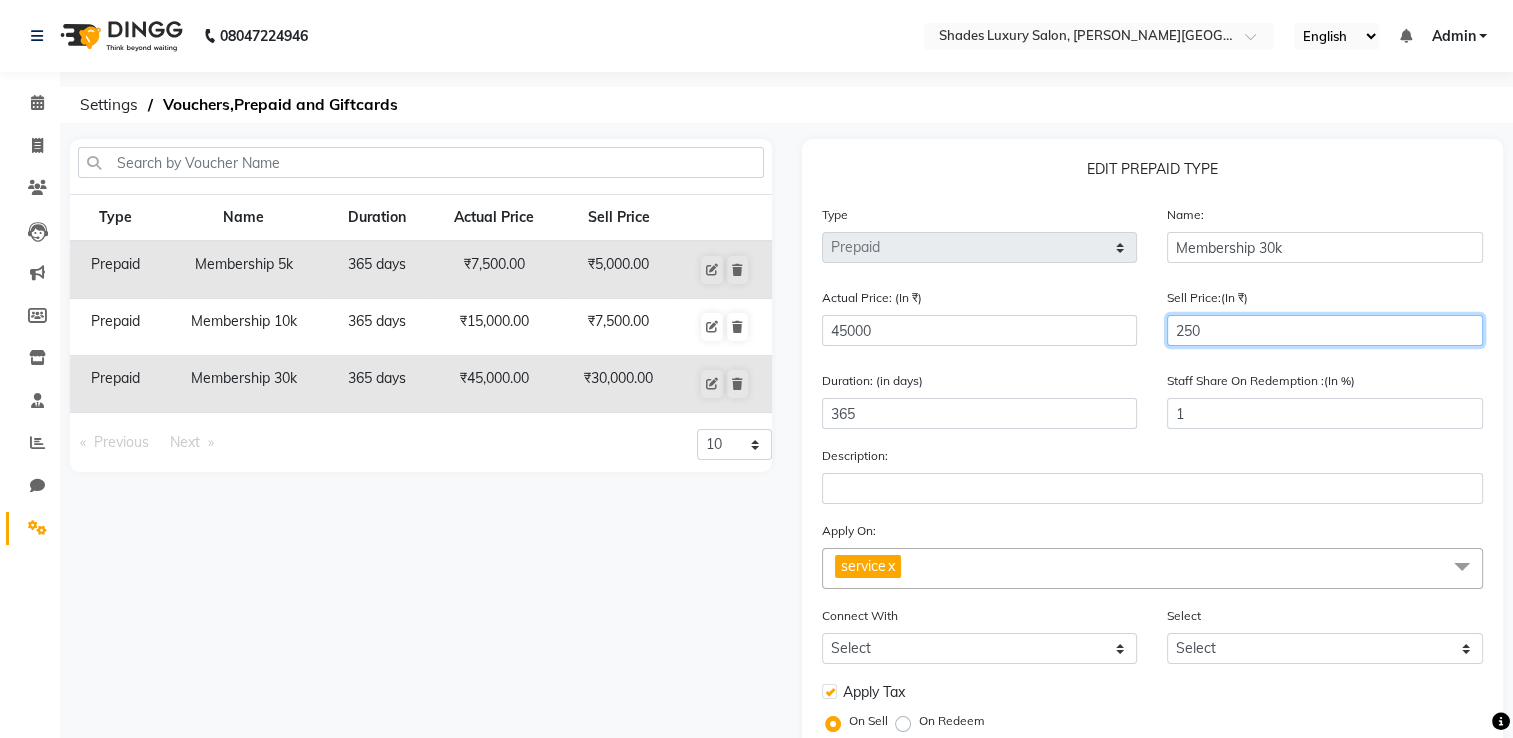type on "2500" 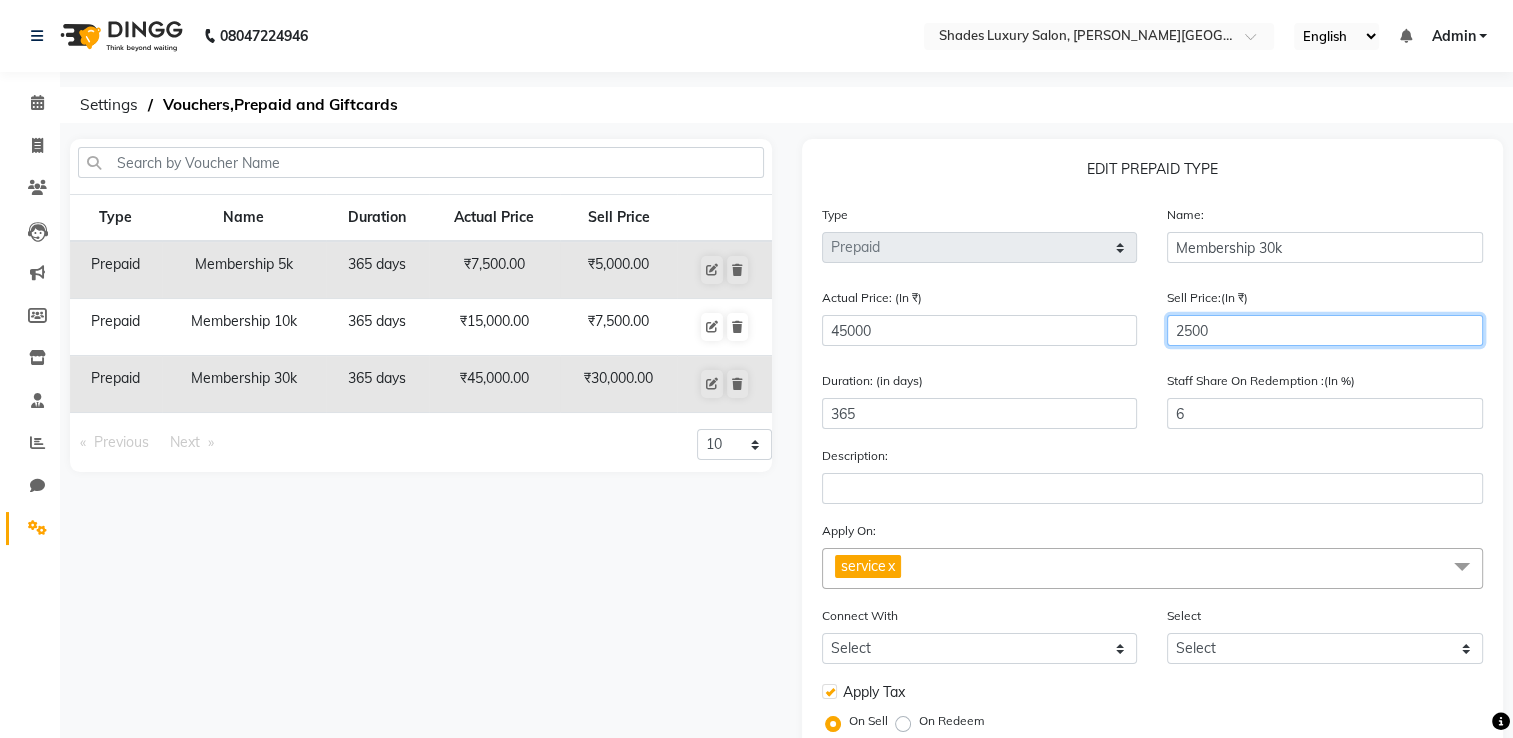 type on "25000" 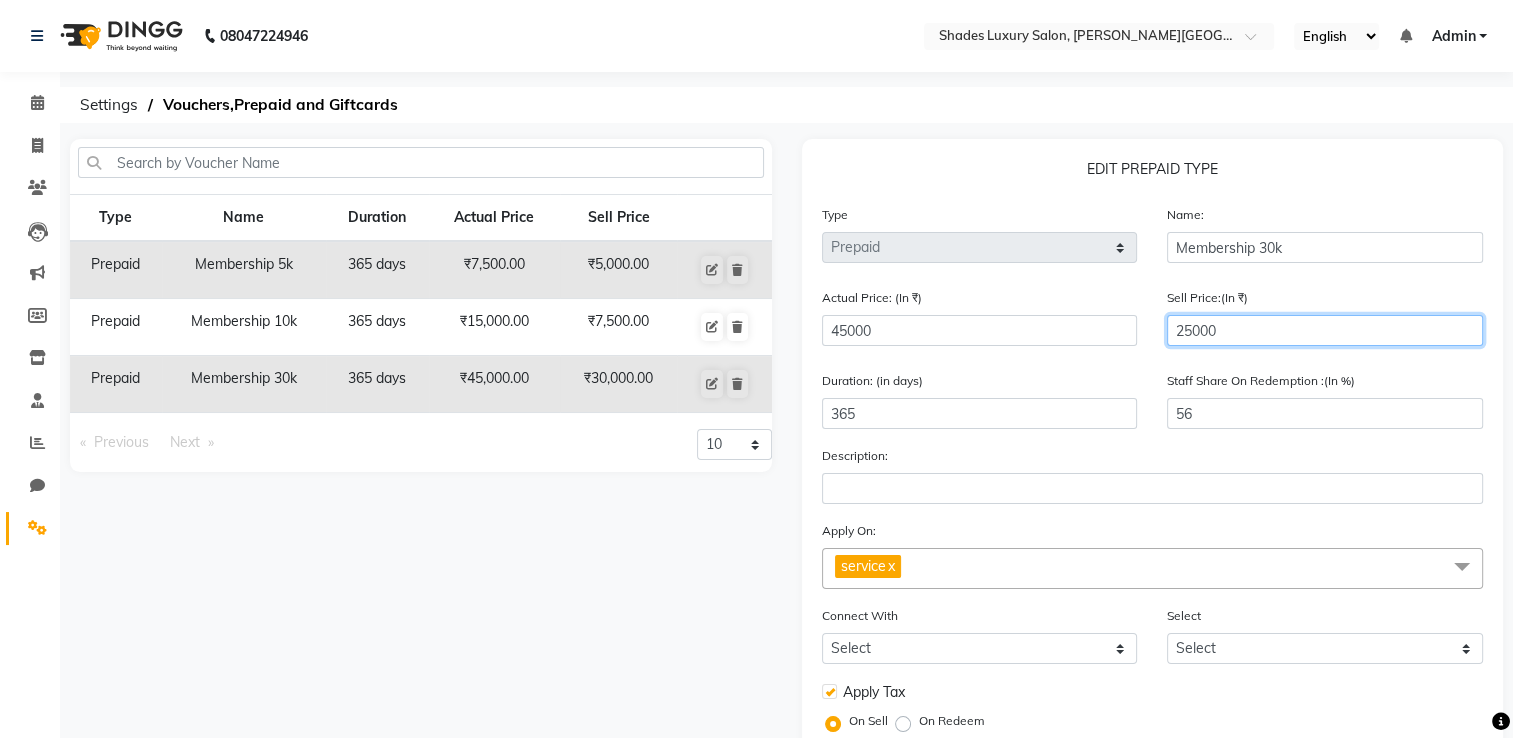 type on "25000" 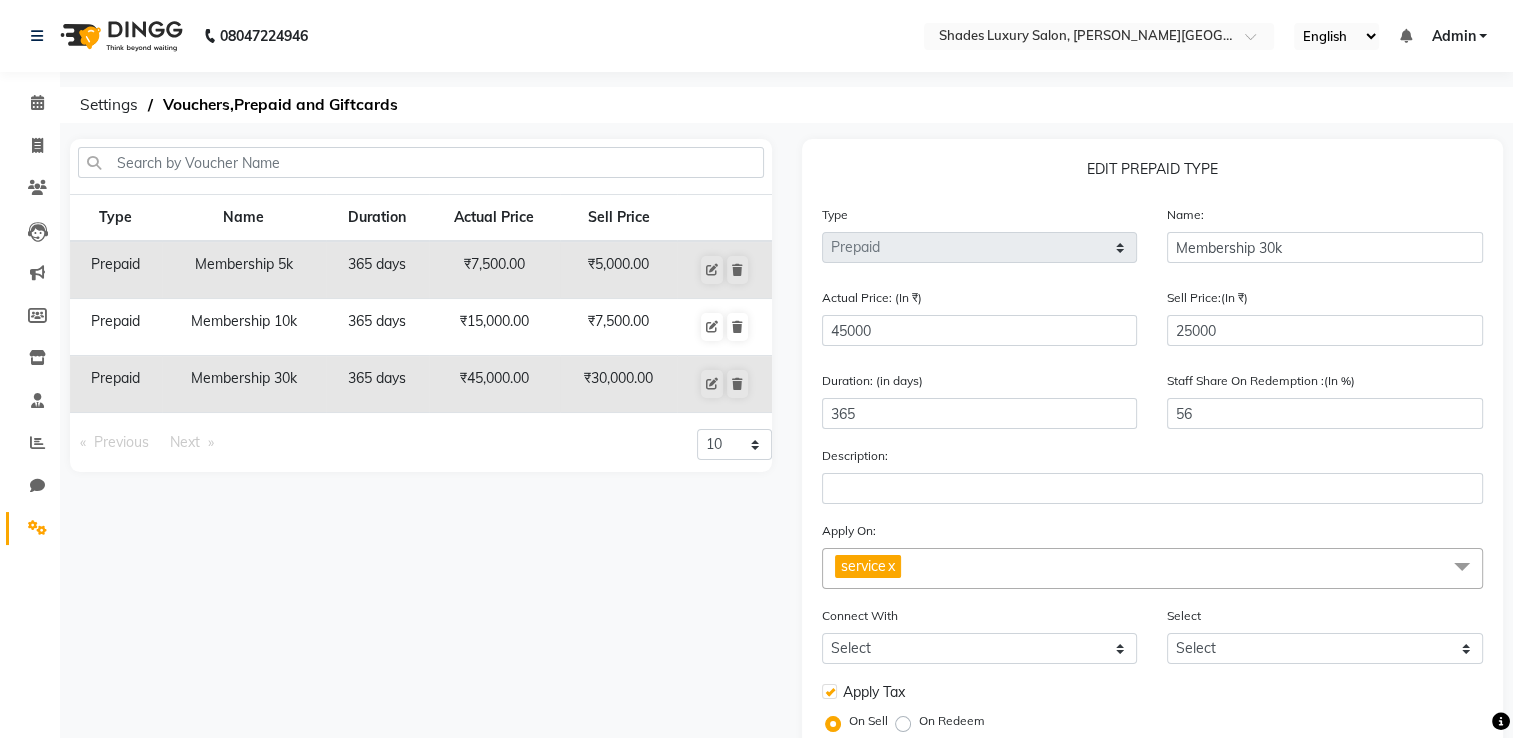 click on "Actual Price: (In ₹) 45000" 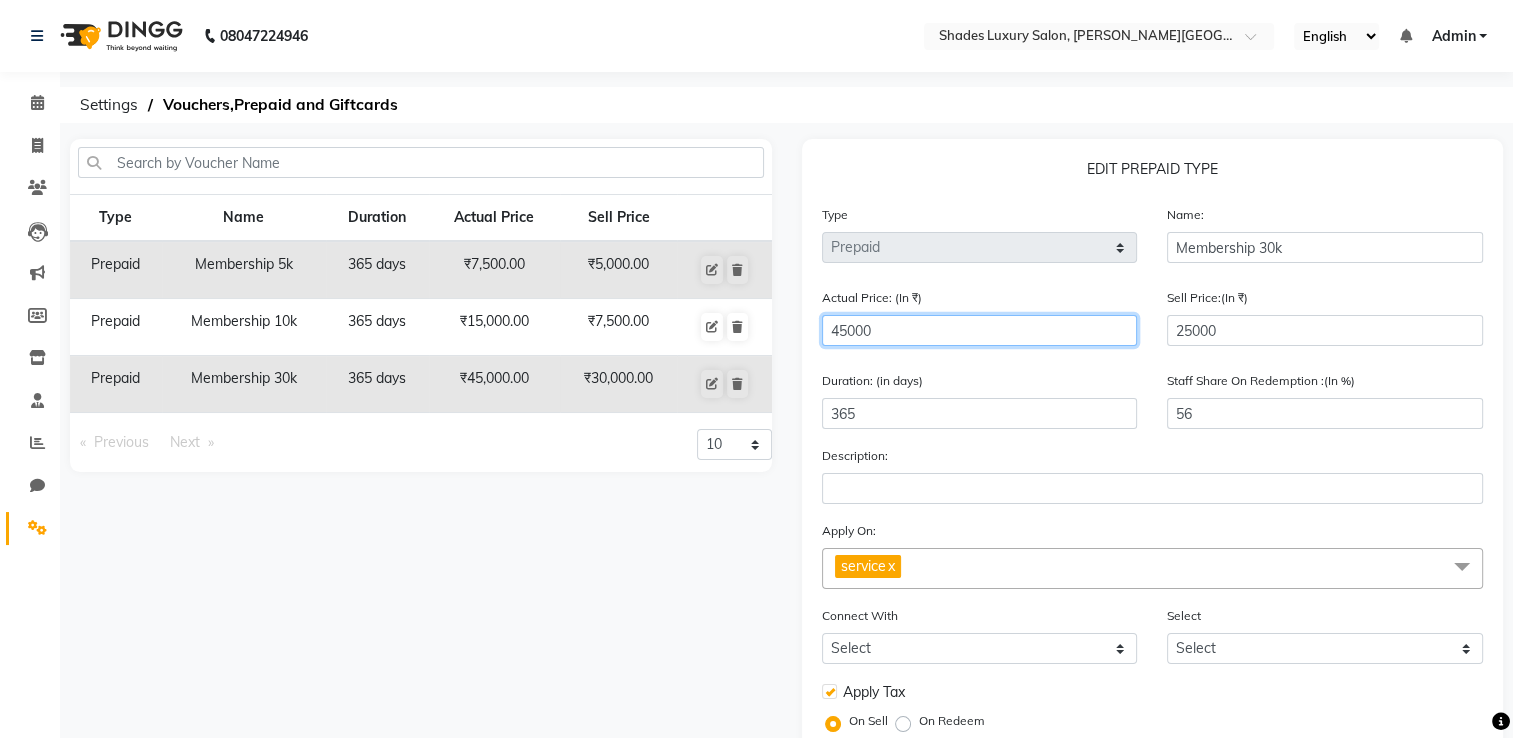click on "45000" 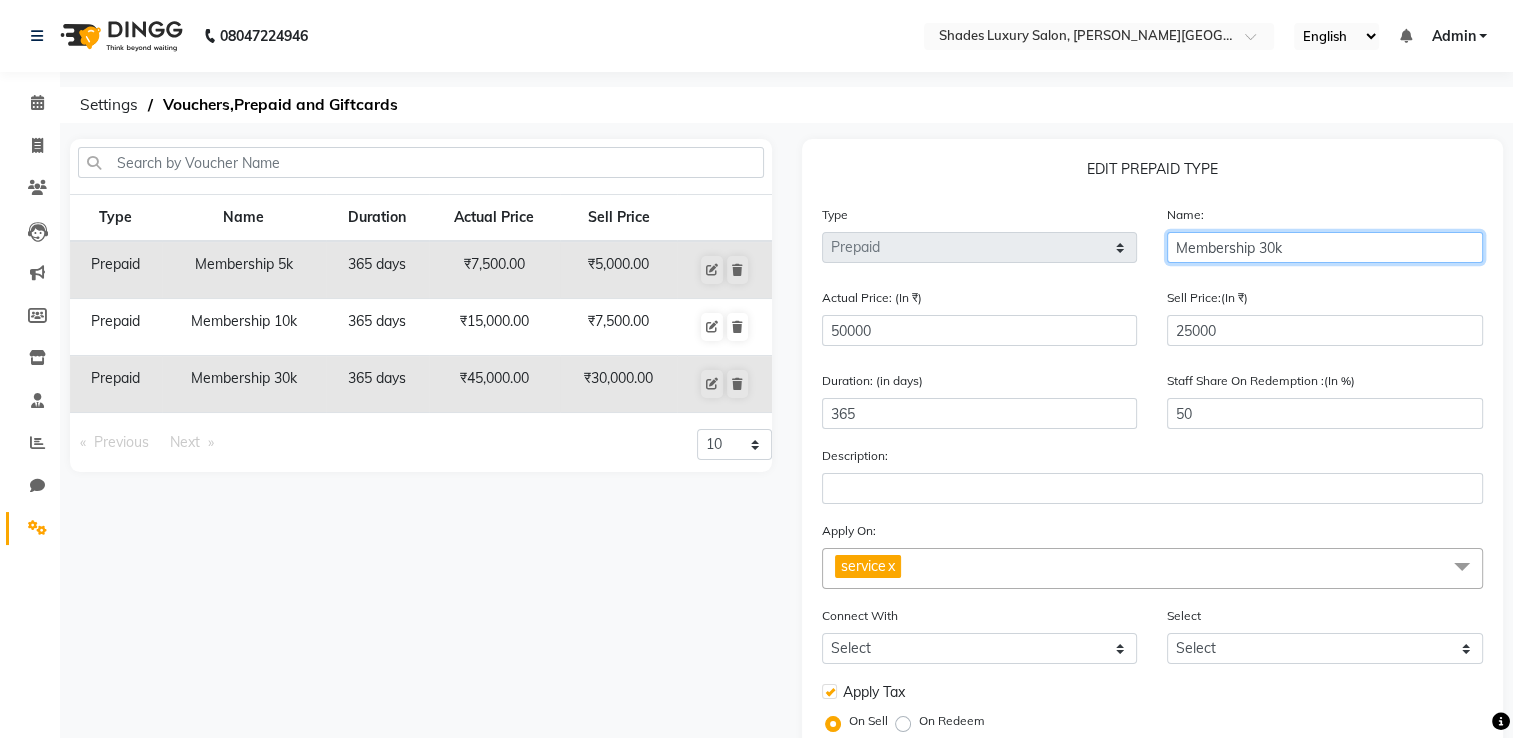 click on "Membership 30k" 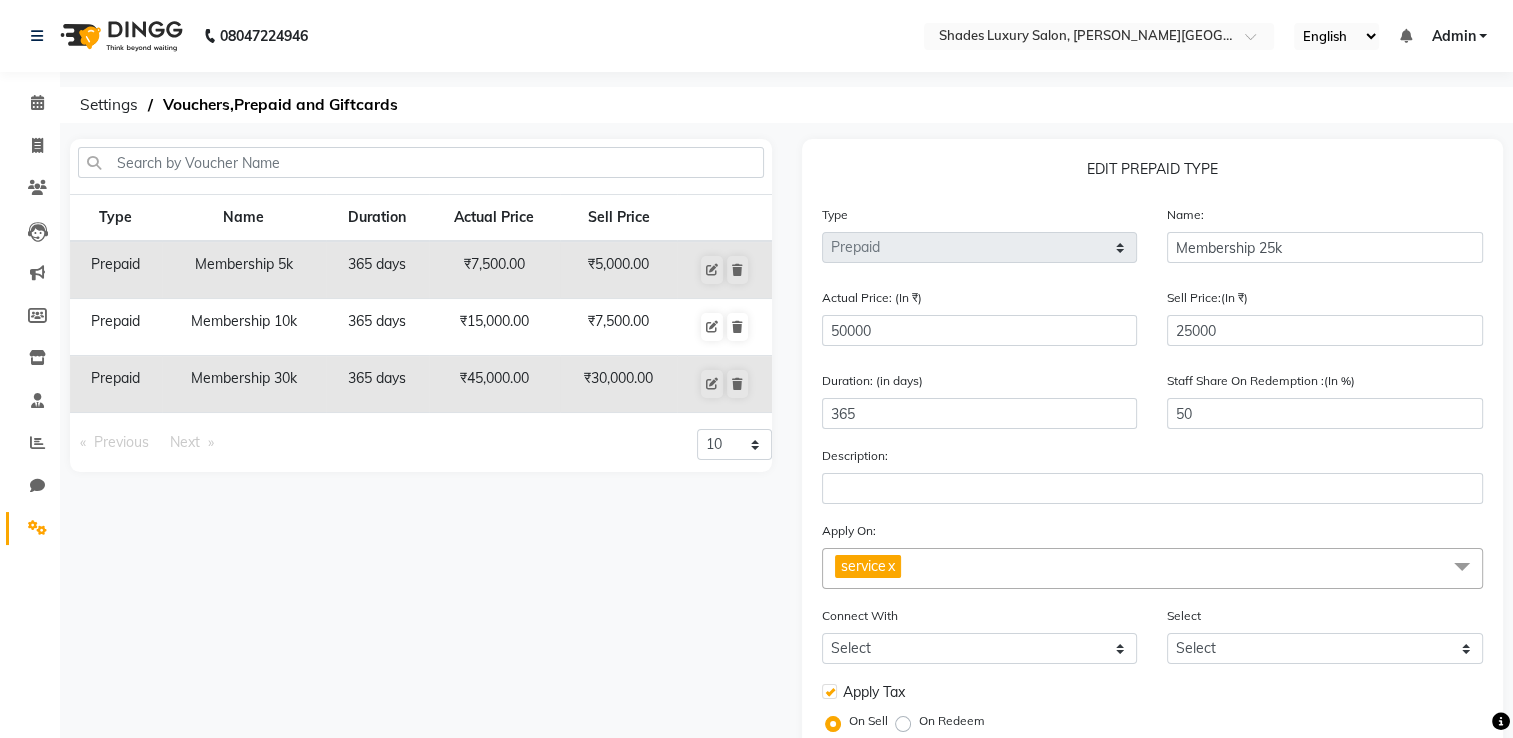 click on "Sell Price:(In ₹) 25000" 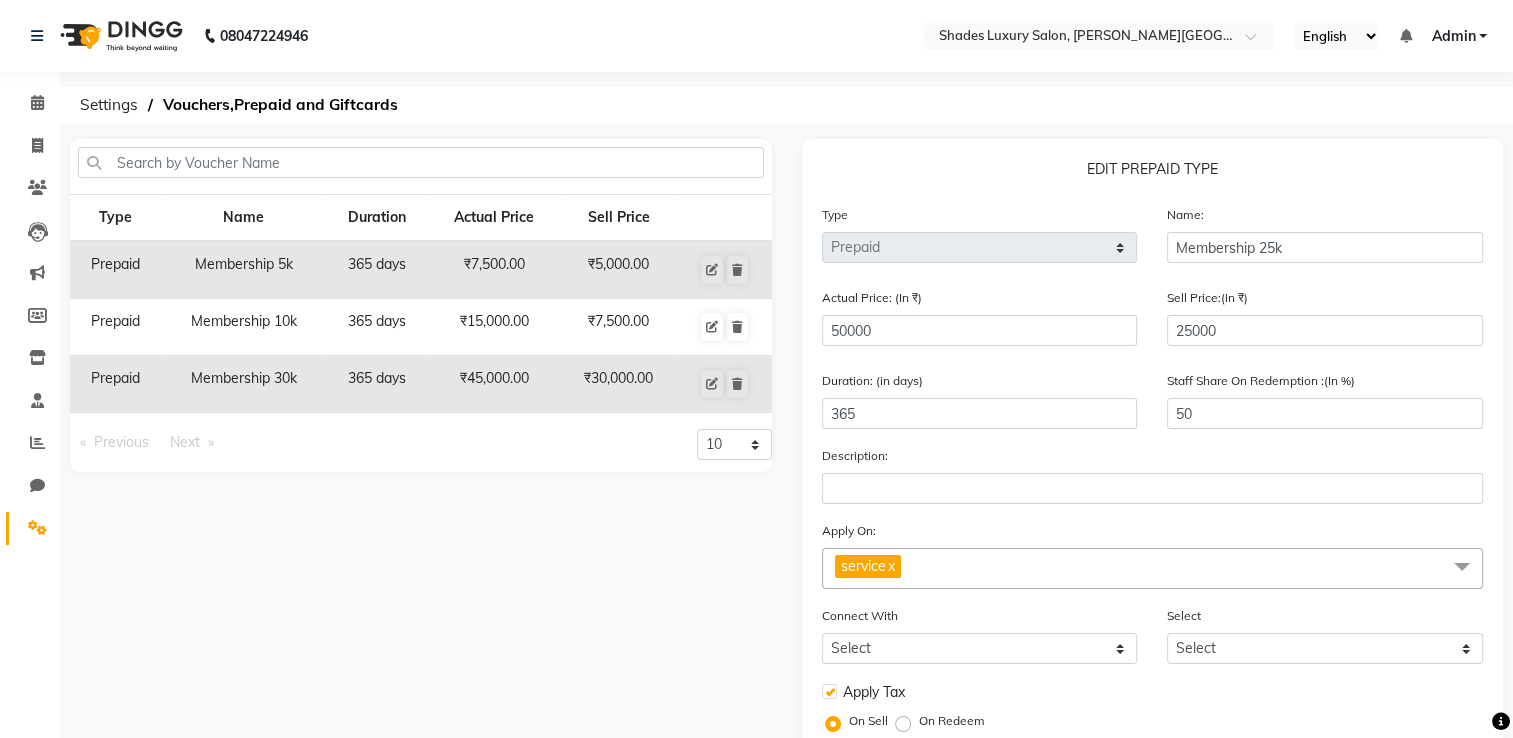scroll, scrollTop: 252, scrollLeft: 0, axis: vertical 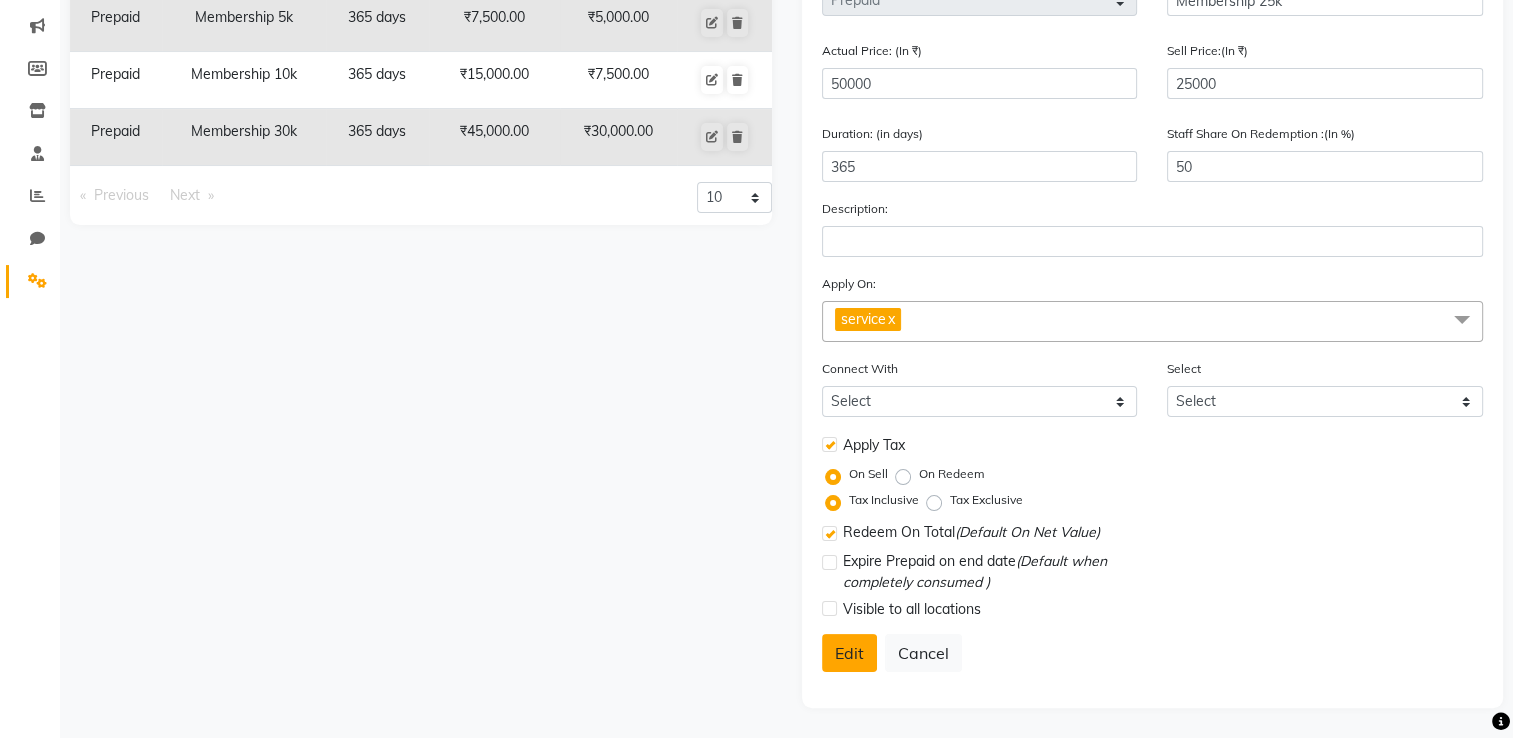click on "Edit" 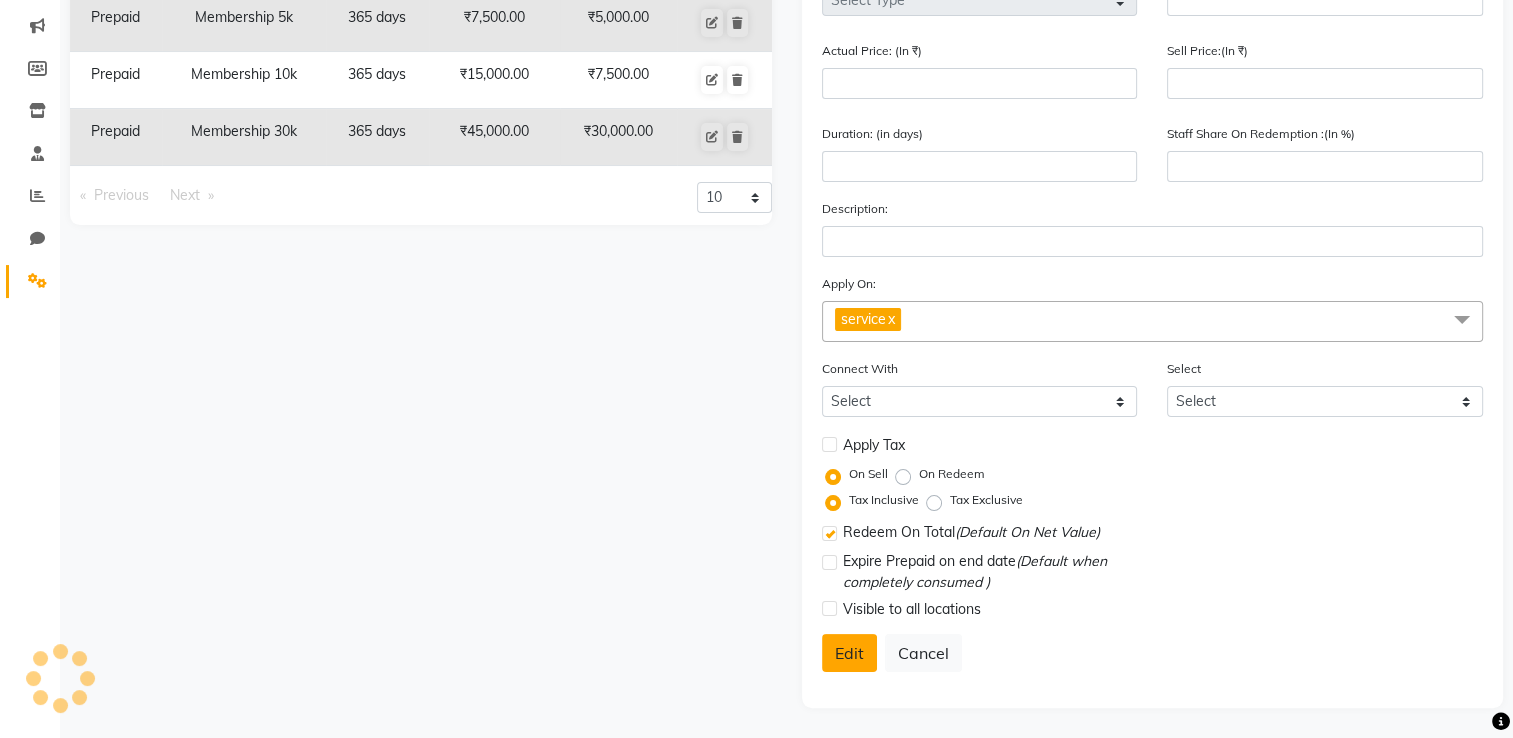 scroll, scrollTop: 192, scrollLeft: 0, axis: vertical 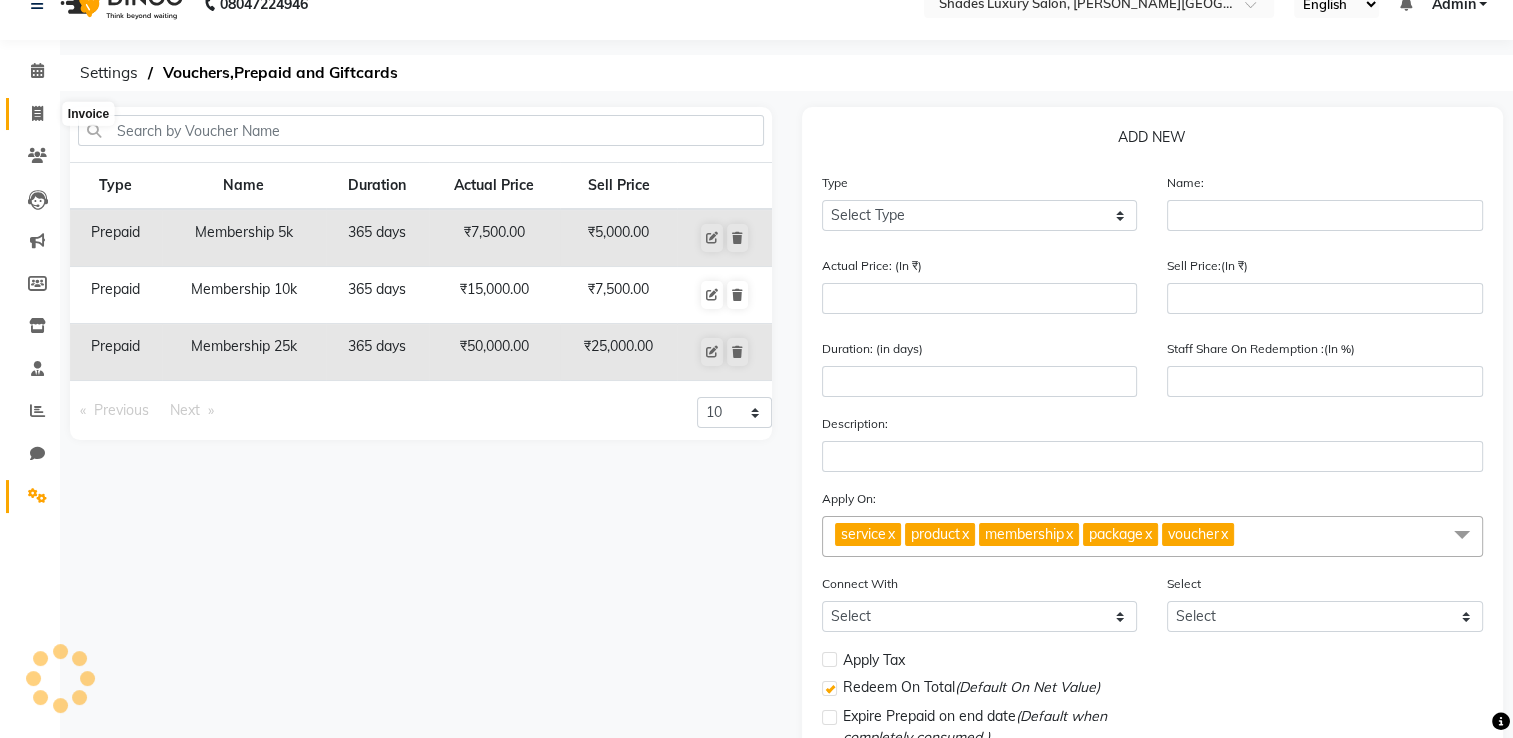 click 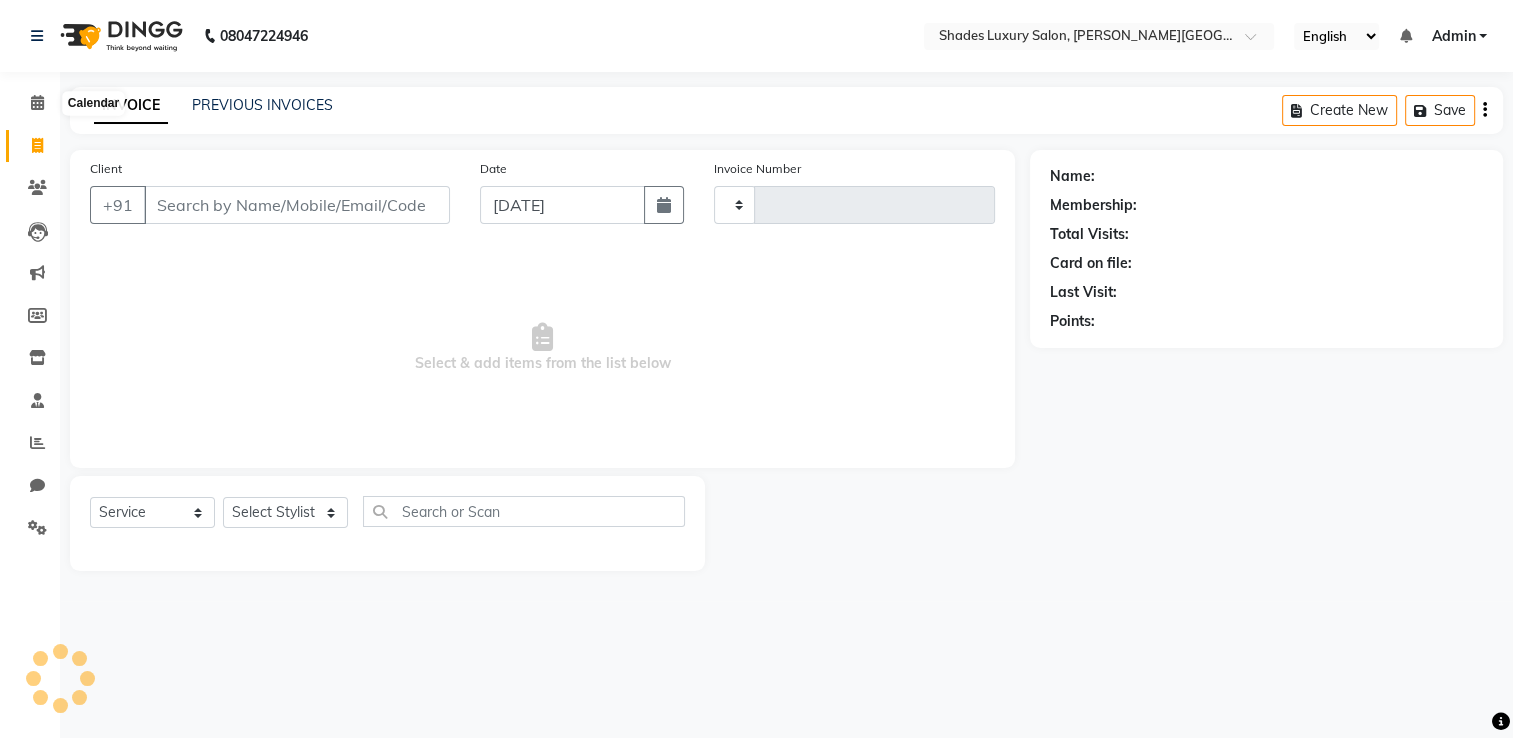 scroll, scrollTop: 0, scrollLeft: 0, axis: both 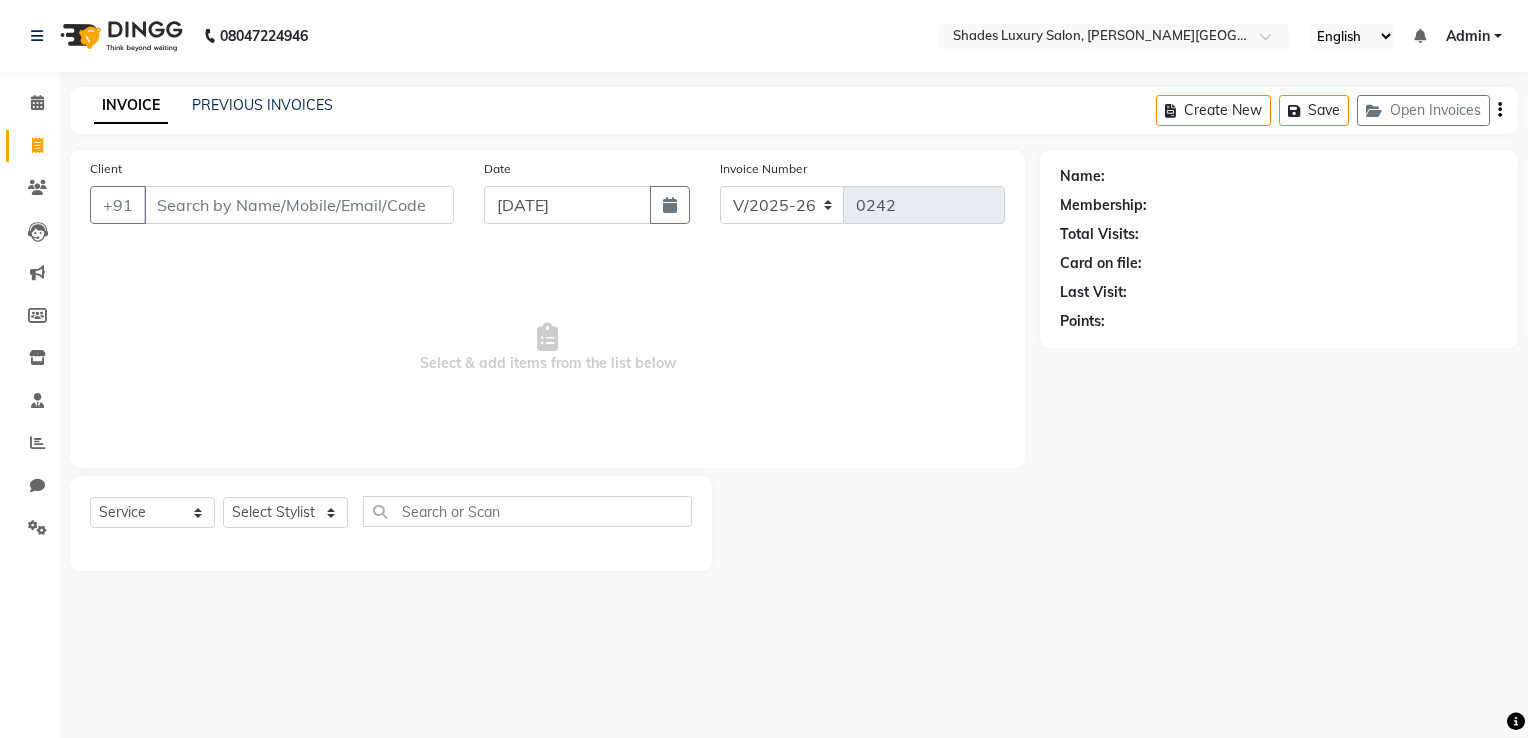 click on "Client" at bounding box center [299, 205] 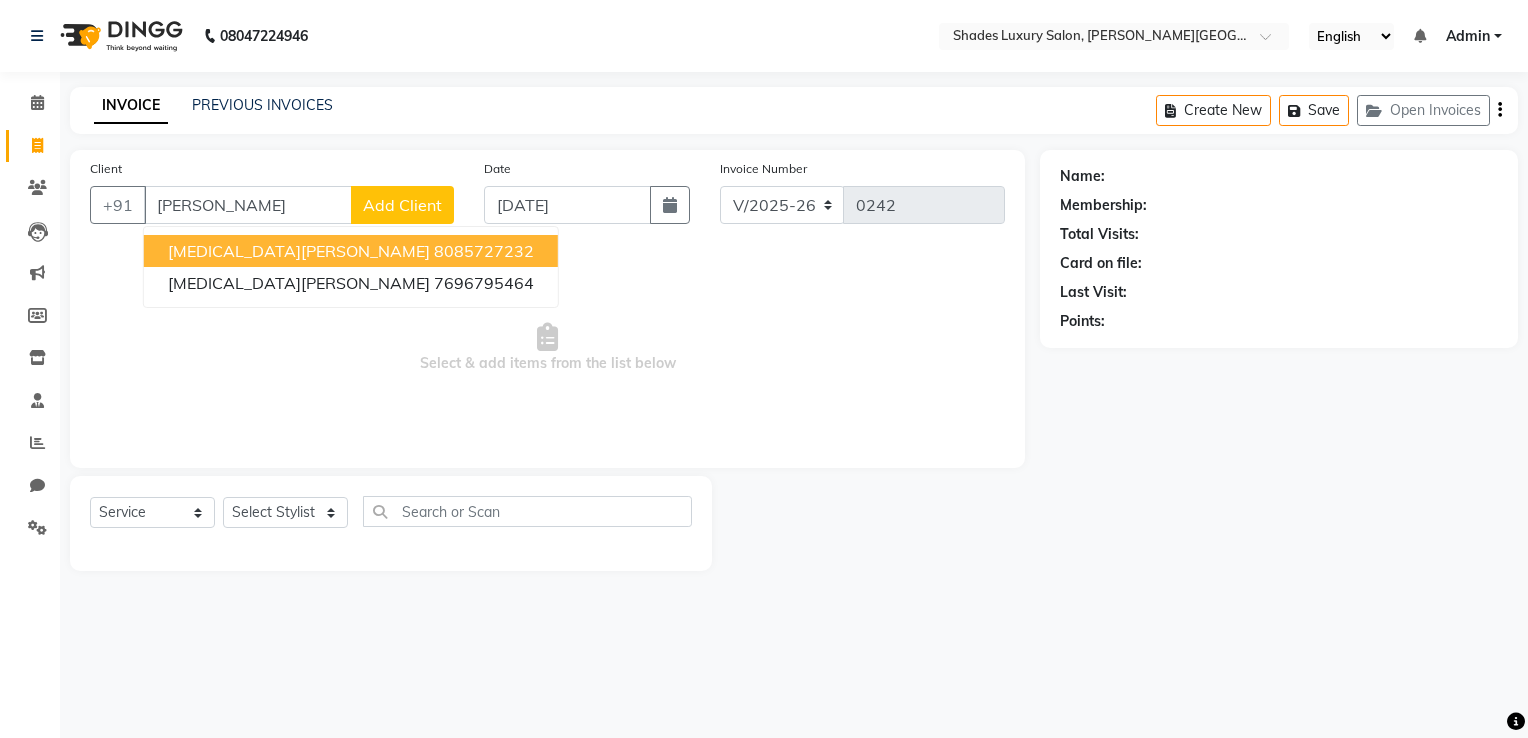 click on "Nikita Agrawal  8085727232" at bounding box center [351, 251] 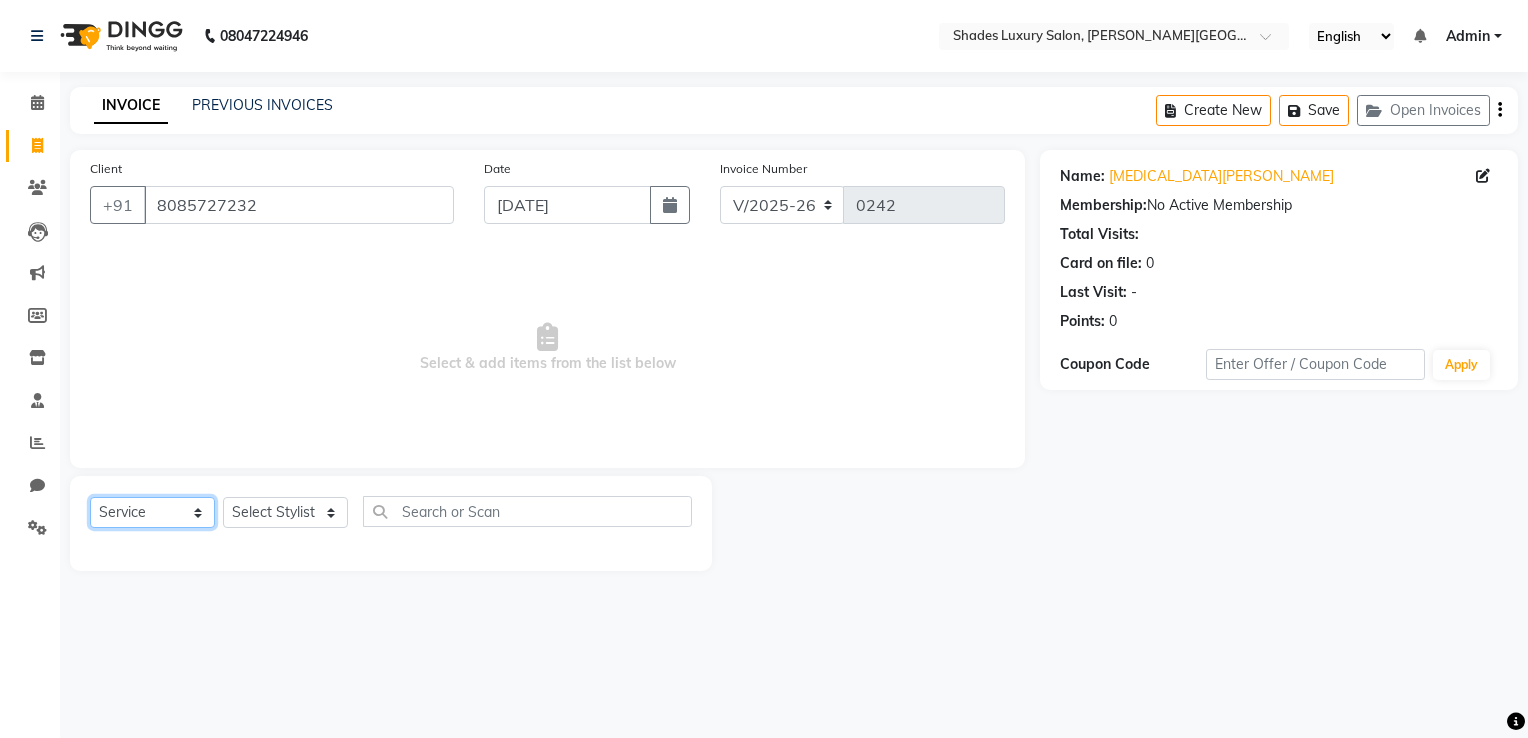 click on "Select  Service  Product  Membership  Package Voucher Prepaid Gift Card" 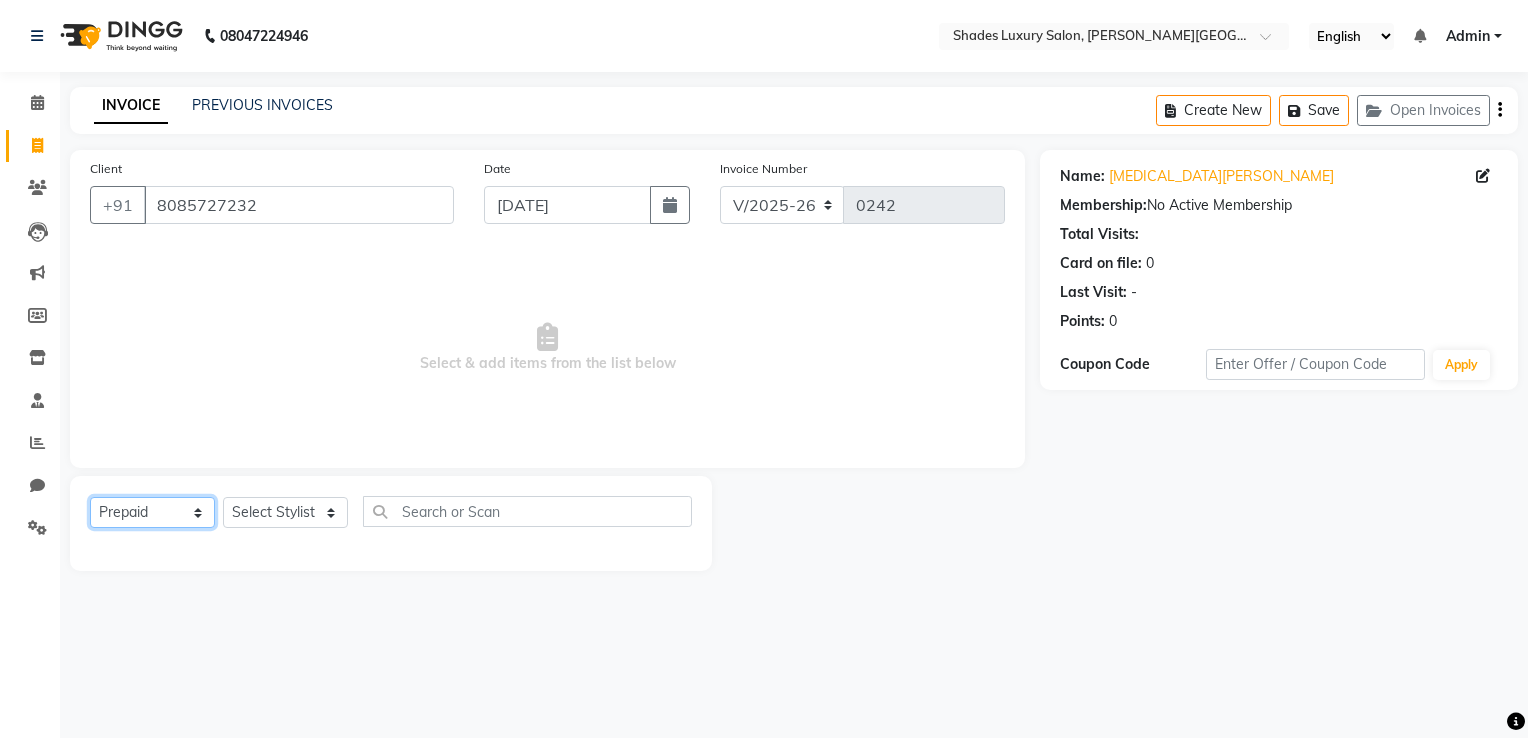 click on "Select  Service  Product  Membership  Package Voucher Prepaid Gift Card" 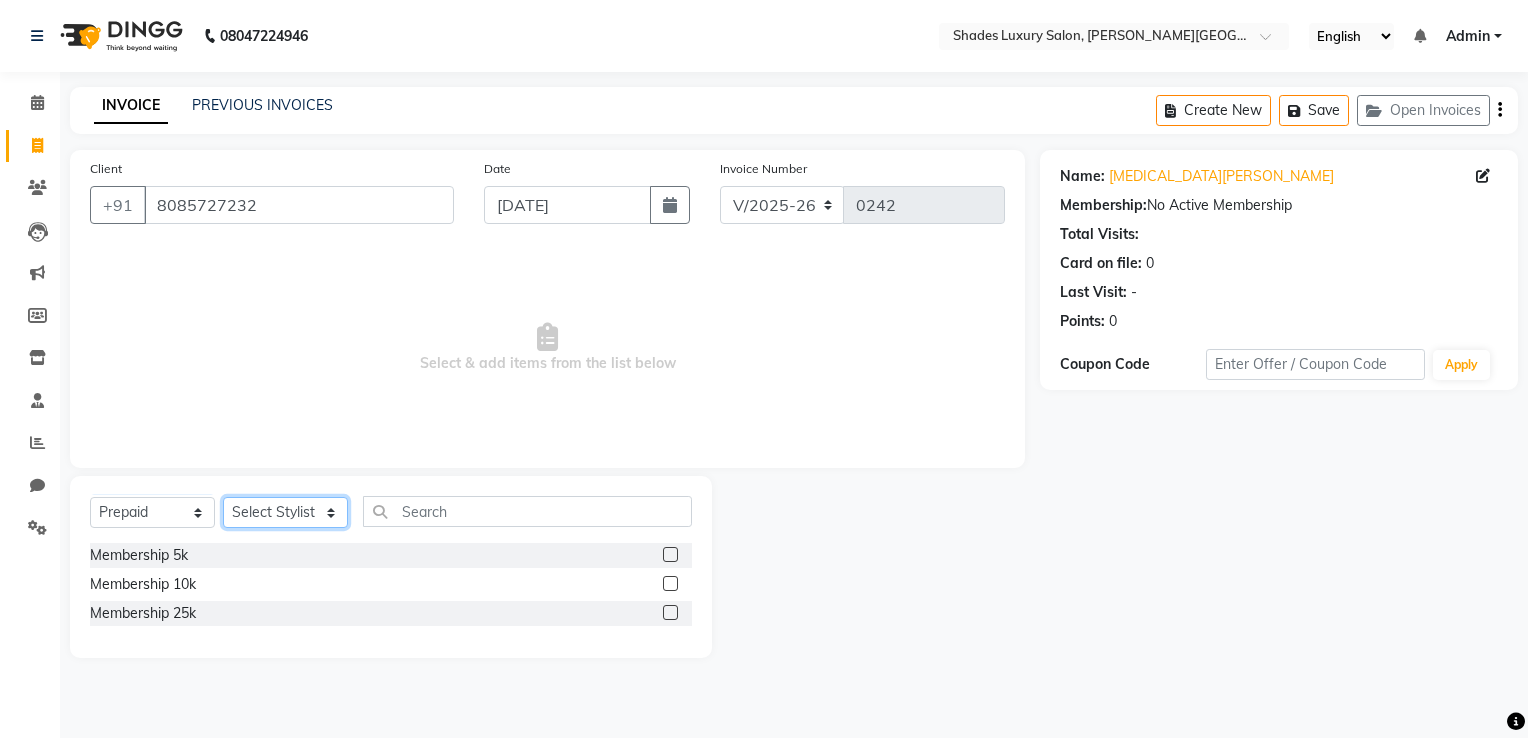 click on "Select Stylist Asha Maam Chandani Mamta Nasim Sir Palak Verma Rashi salman Samar shahbaj" 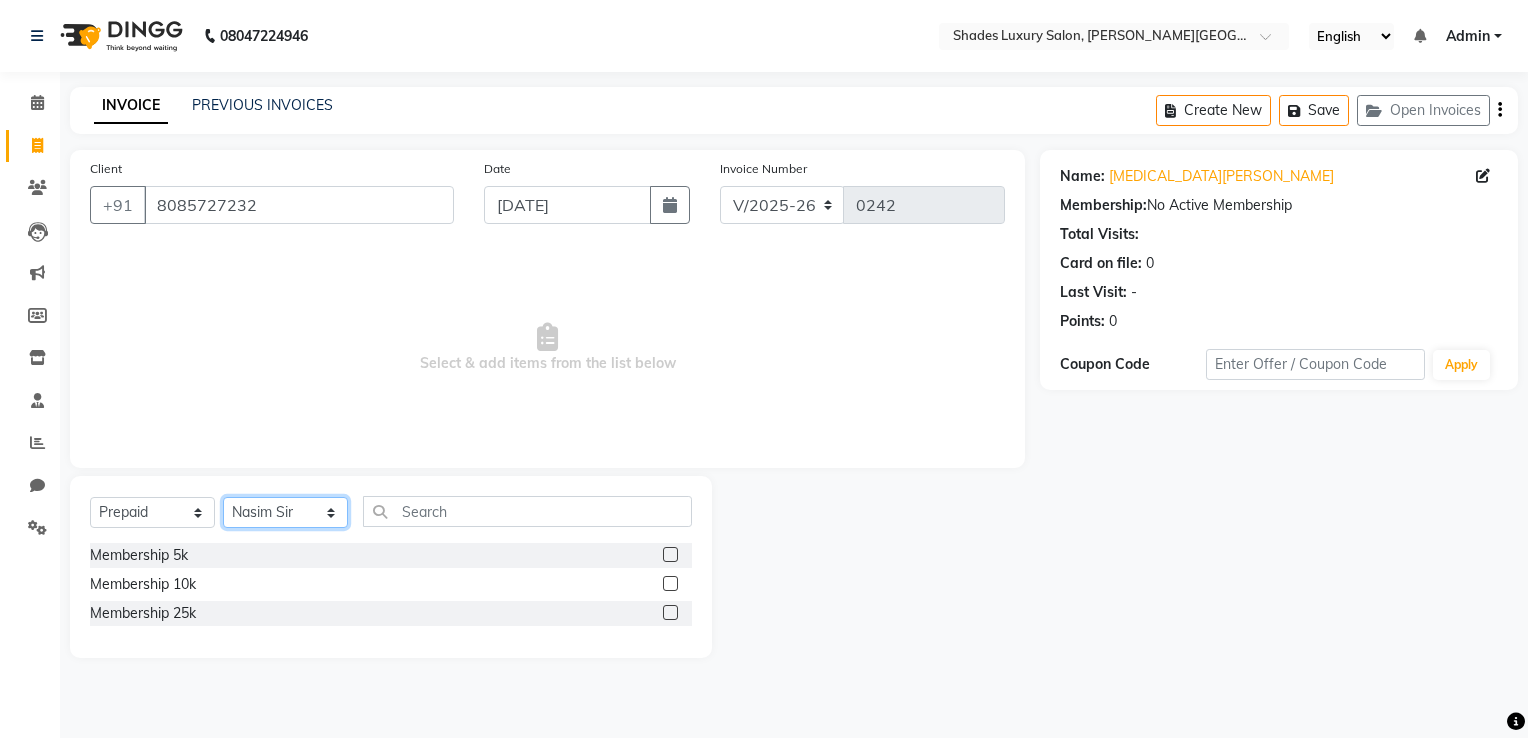 click on "Select Stylist Asha Maam Chandani Mamta Nasim Sir Palak Verma Rashi salman Samar shahbaj" 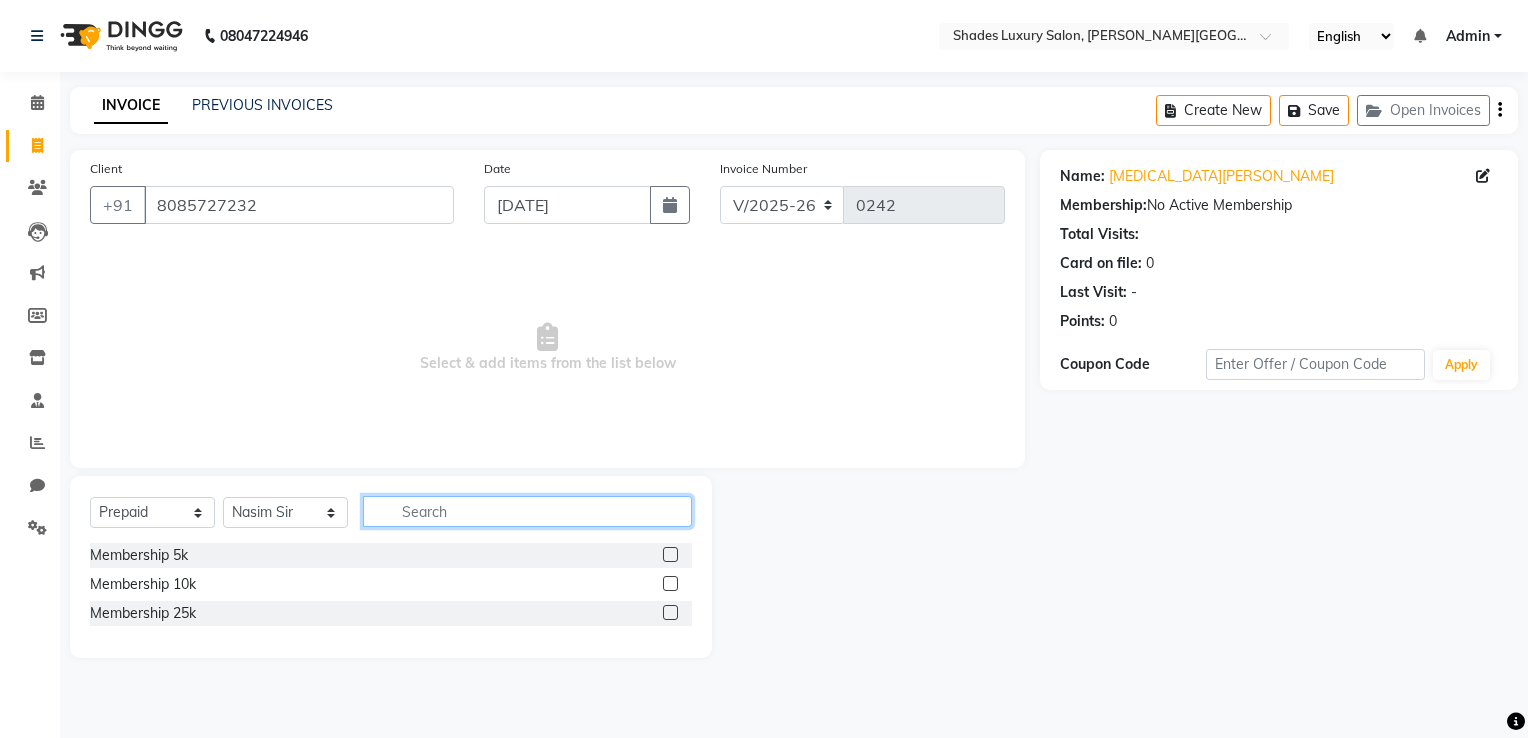 click 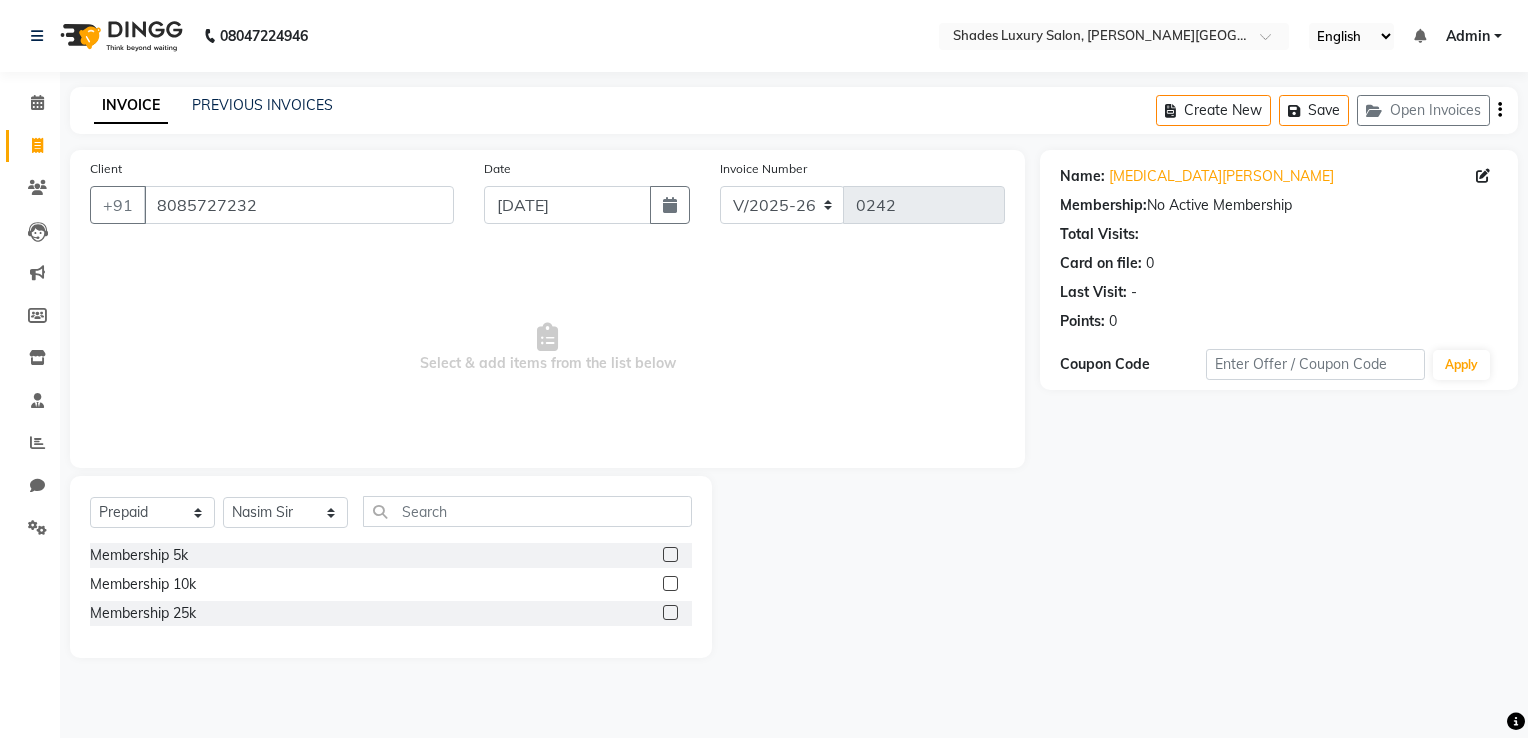 click 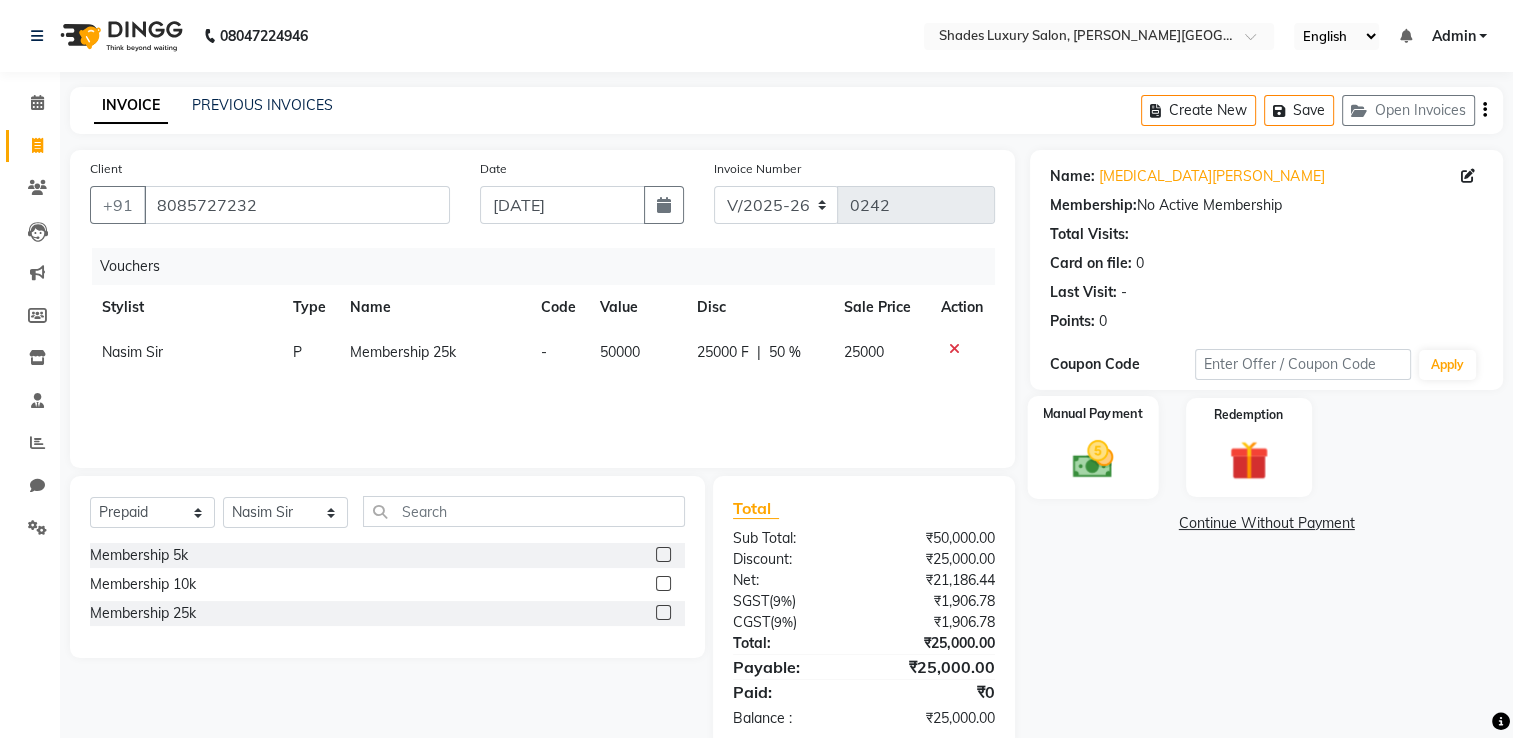 click 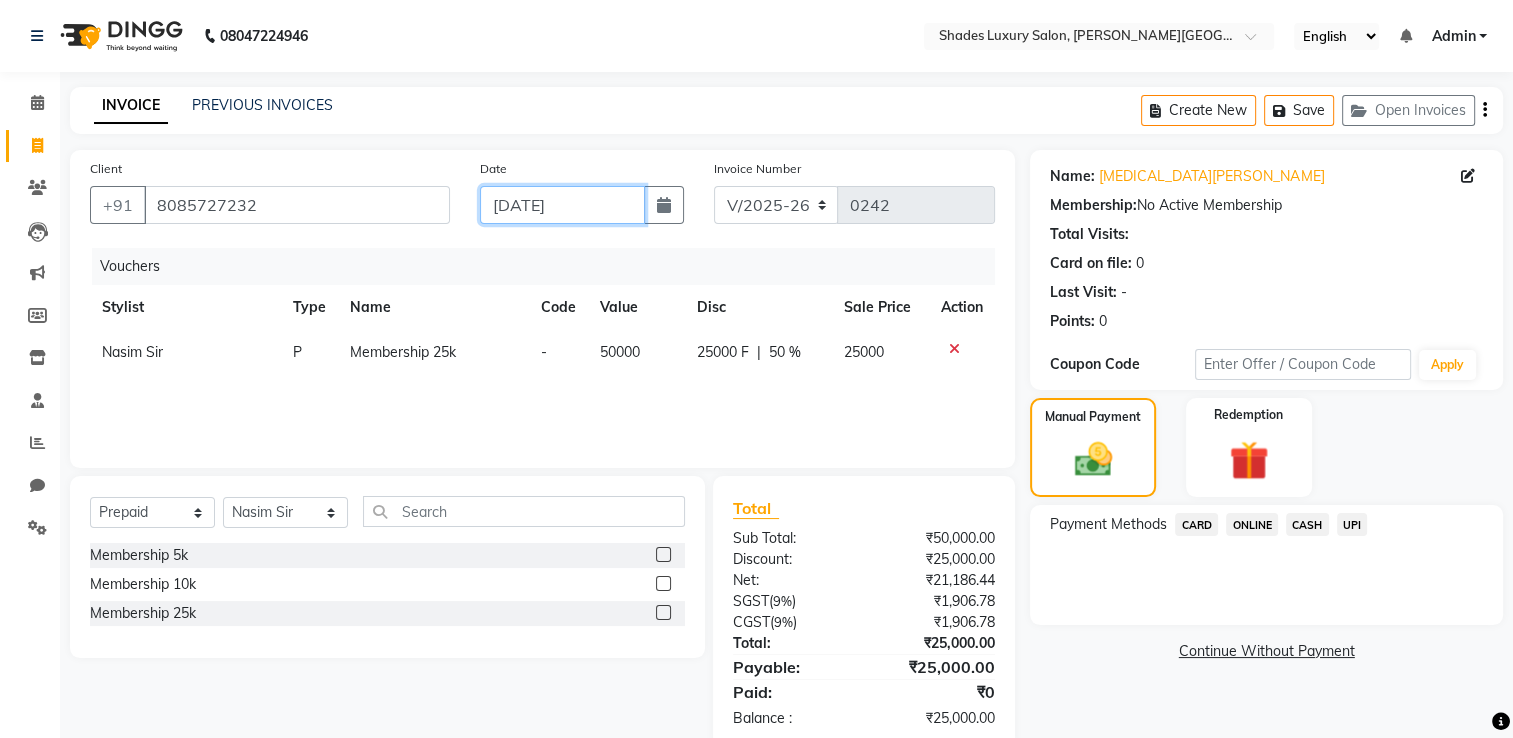click on "[DATE]" 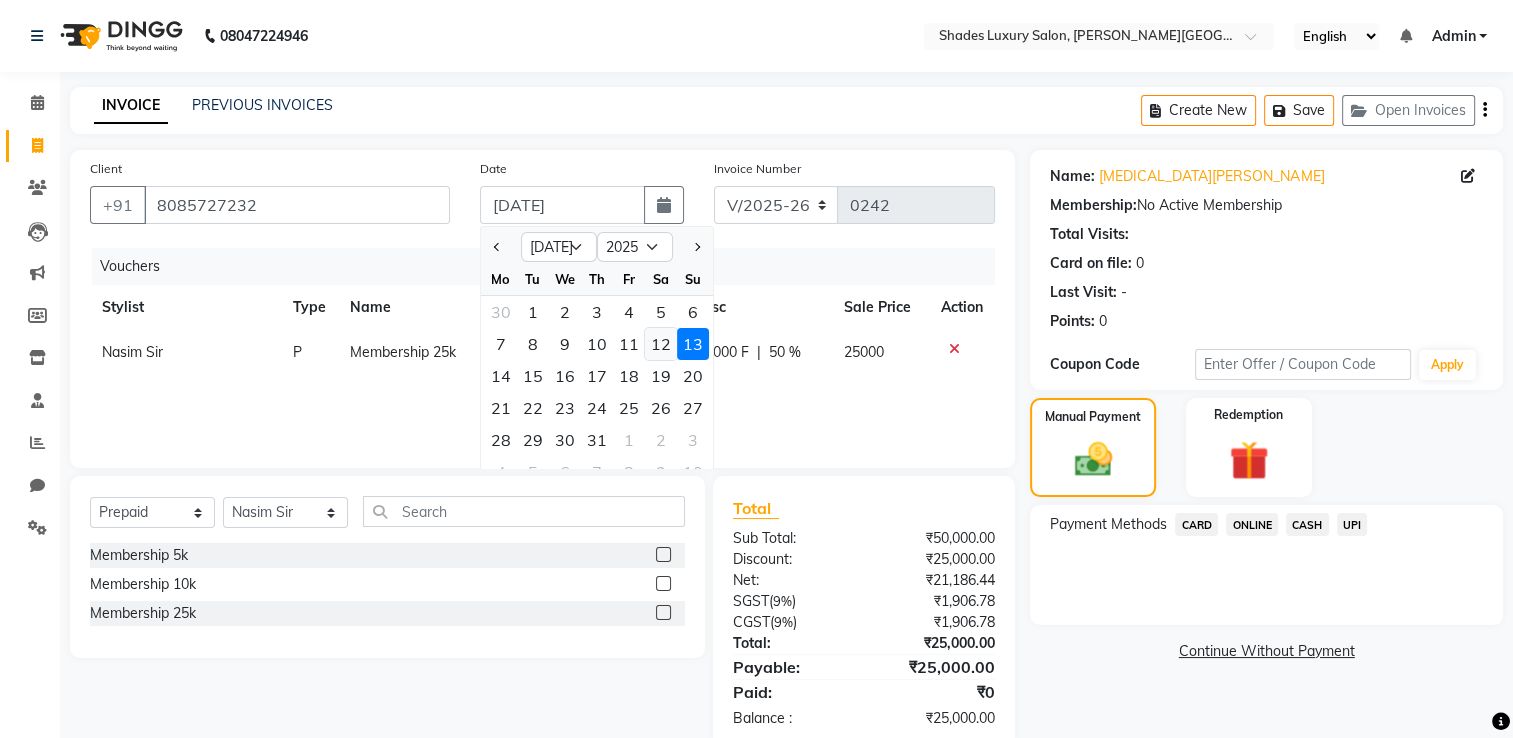 click on "12" 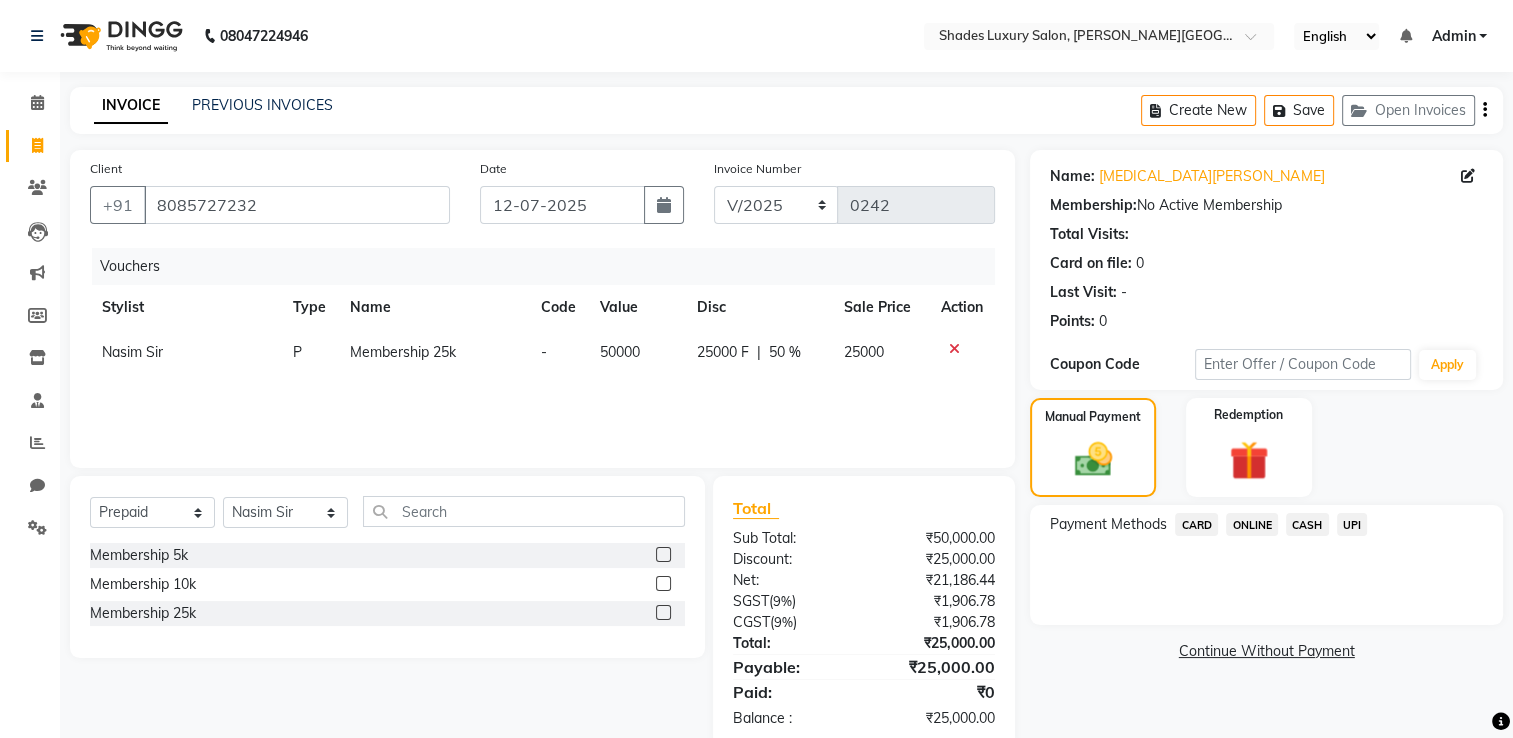 click on "CASH" 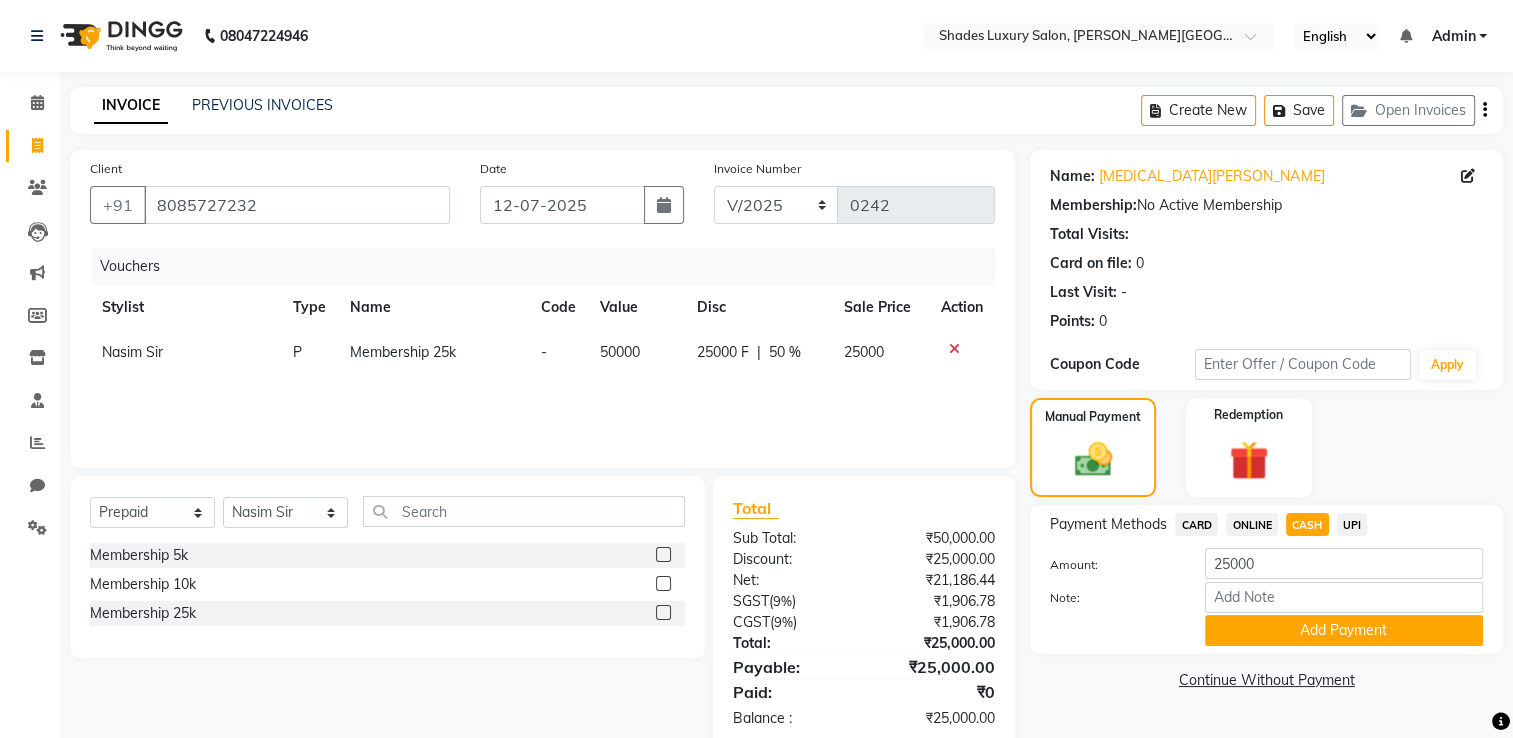 scroll, scrollTop: 41, scrollLeft: 0, axis: vertical 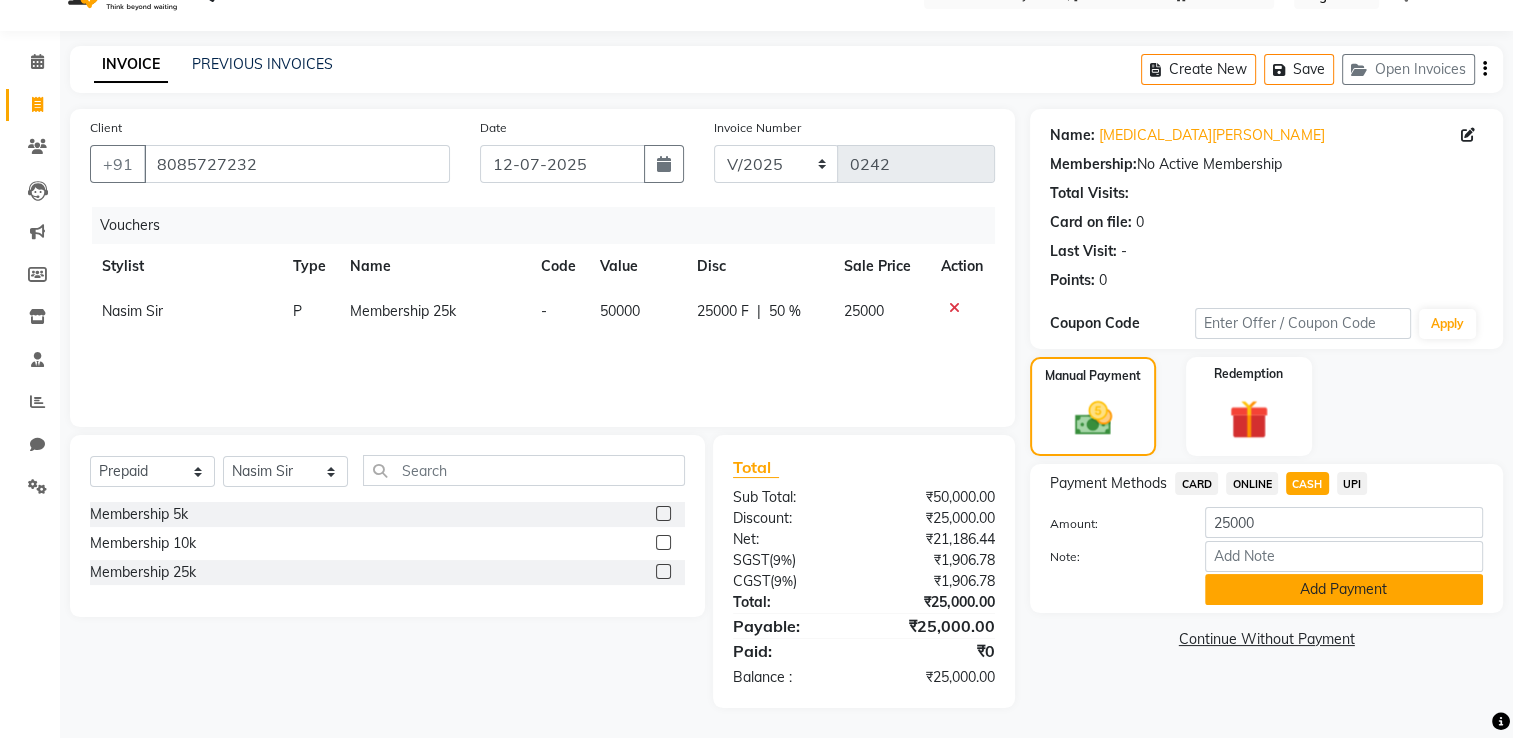 click on "Add Payment" 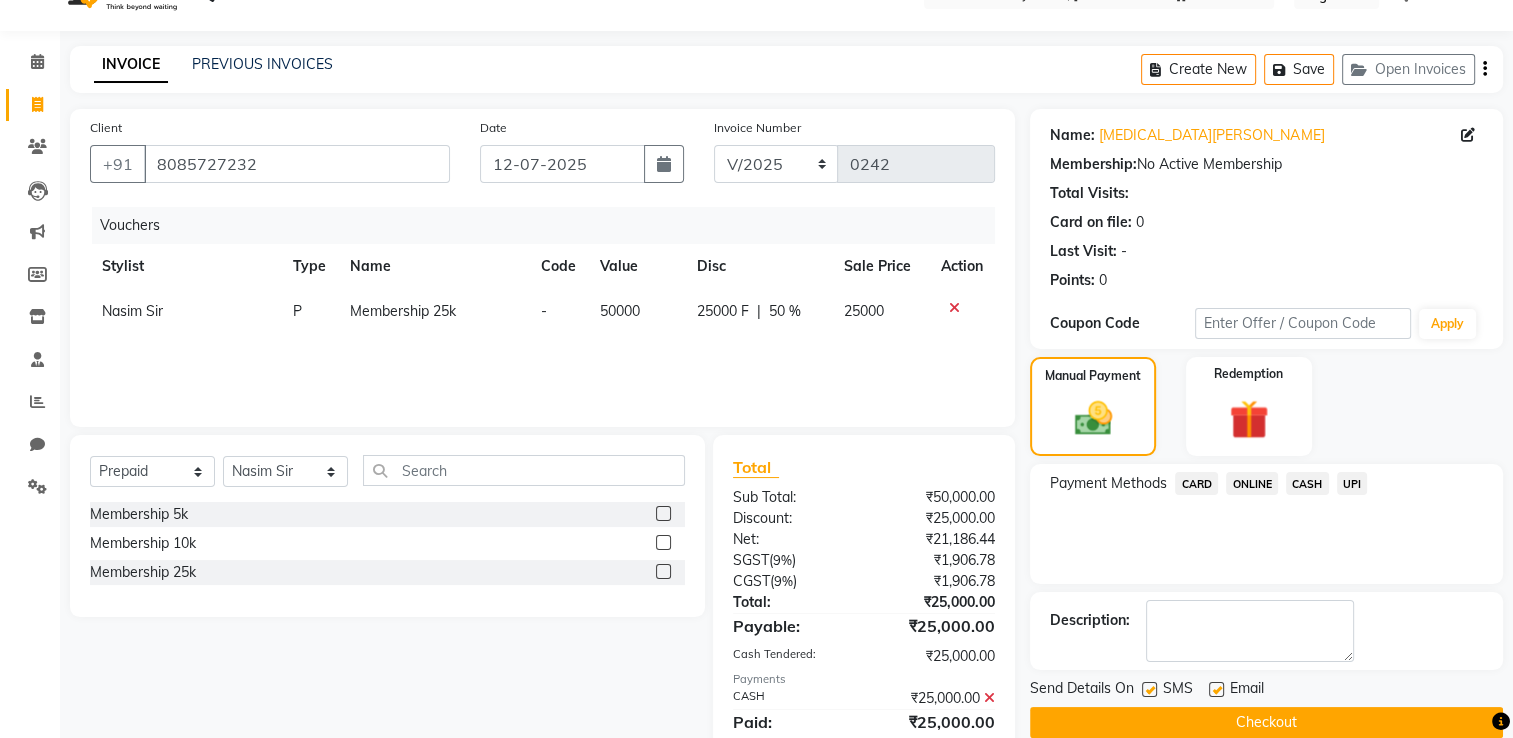 click on "Name: Nikita Agrawal Membership:  No Active Membership  Total Visits:   Card on file:  0 Last Visit:   - Points:   0  Coupon Code Apply Manual Payment Redemption Payment Methods  CARD   ONLINE   CASH   UPI  Description:                  Send Details On SMS Email  Checkout" 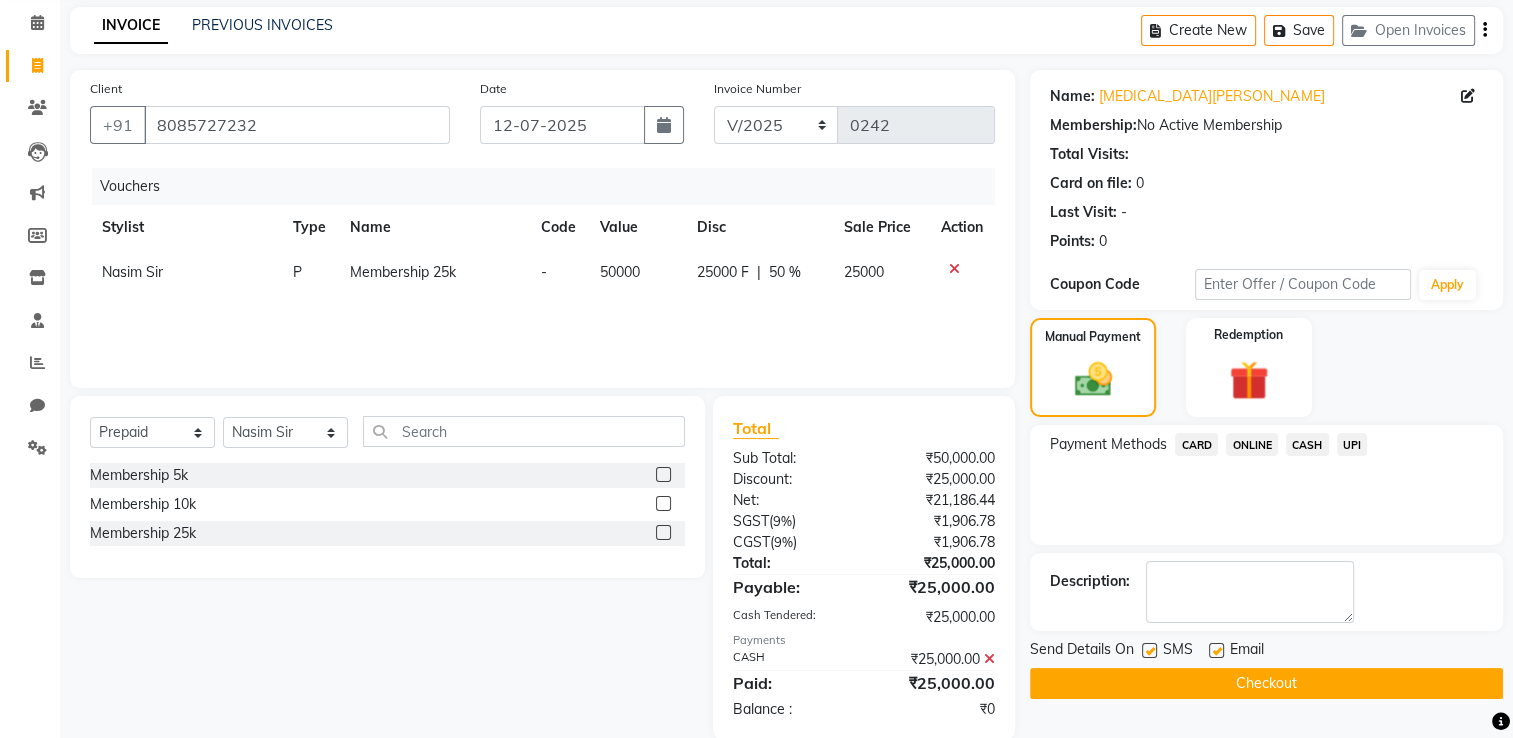scroll, scrollTop: 112, scrollLeft: 0, axis: vertical 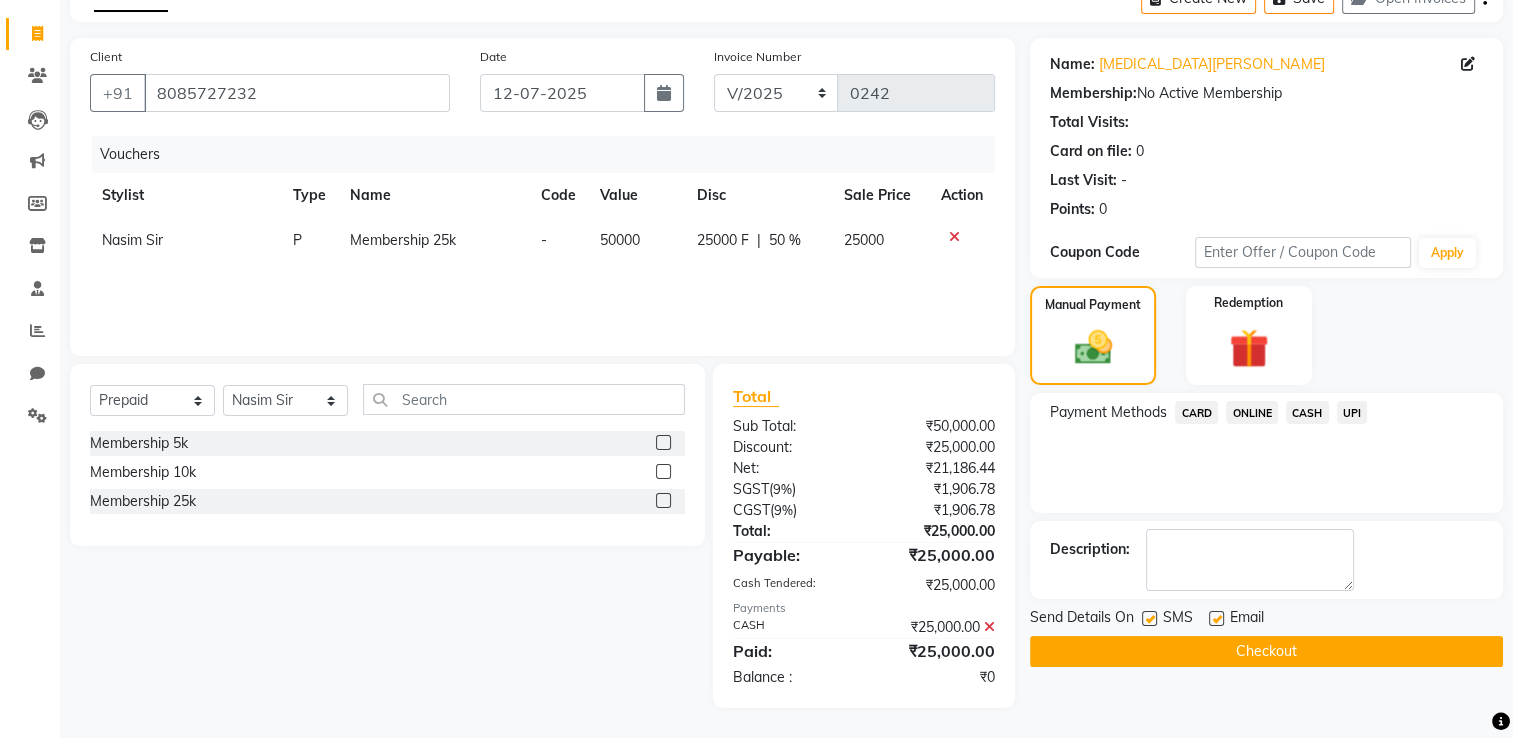 click on "Checkout" 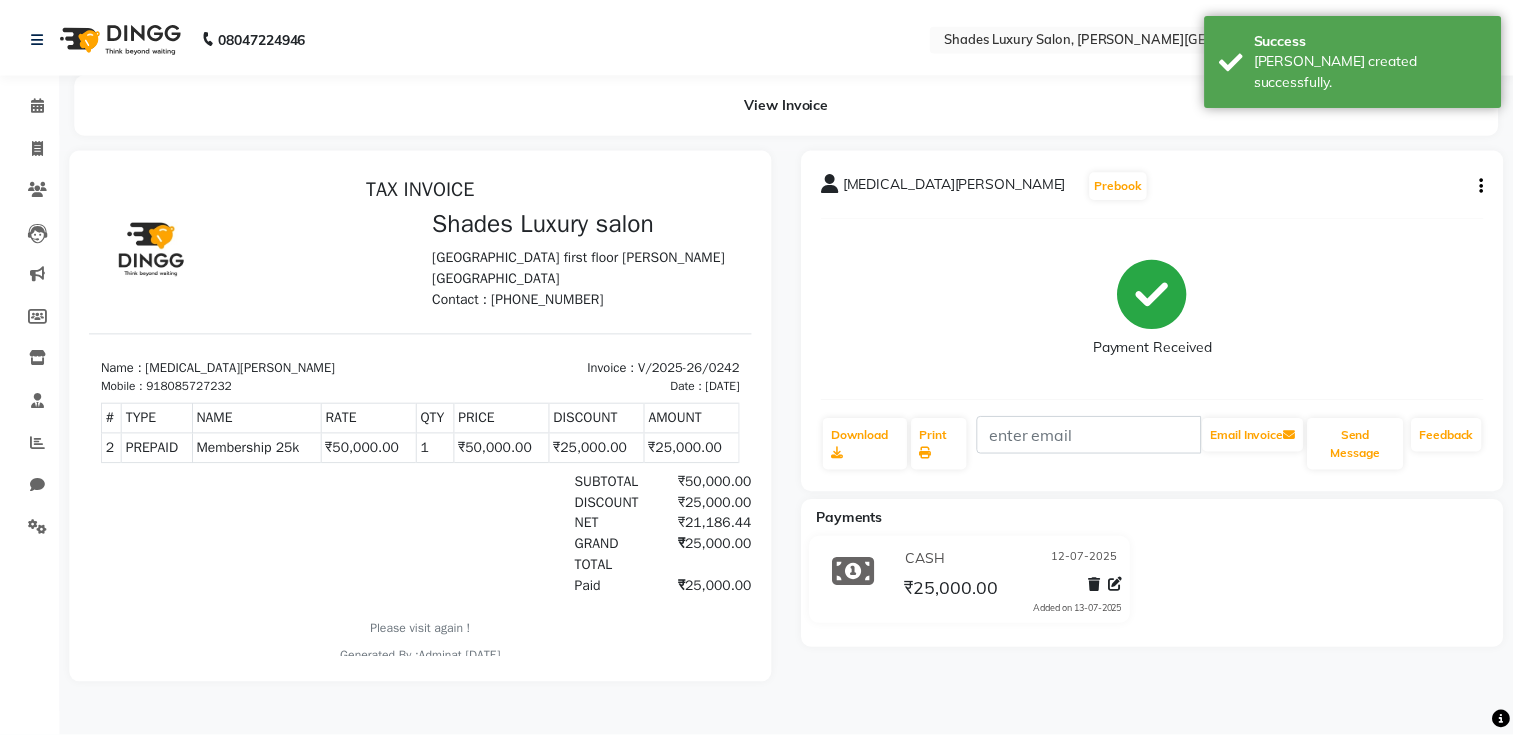 scroll, scrollTop: 0, scrollLeft: 0, axis: both 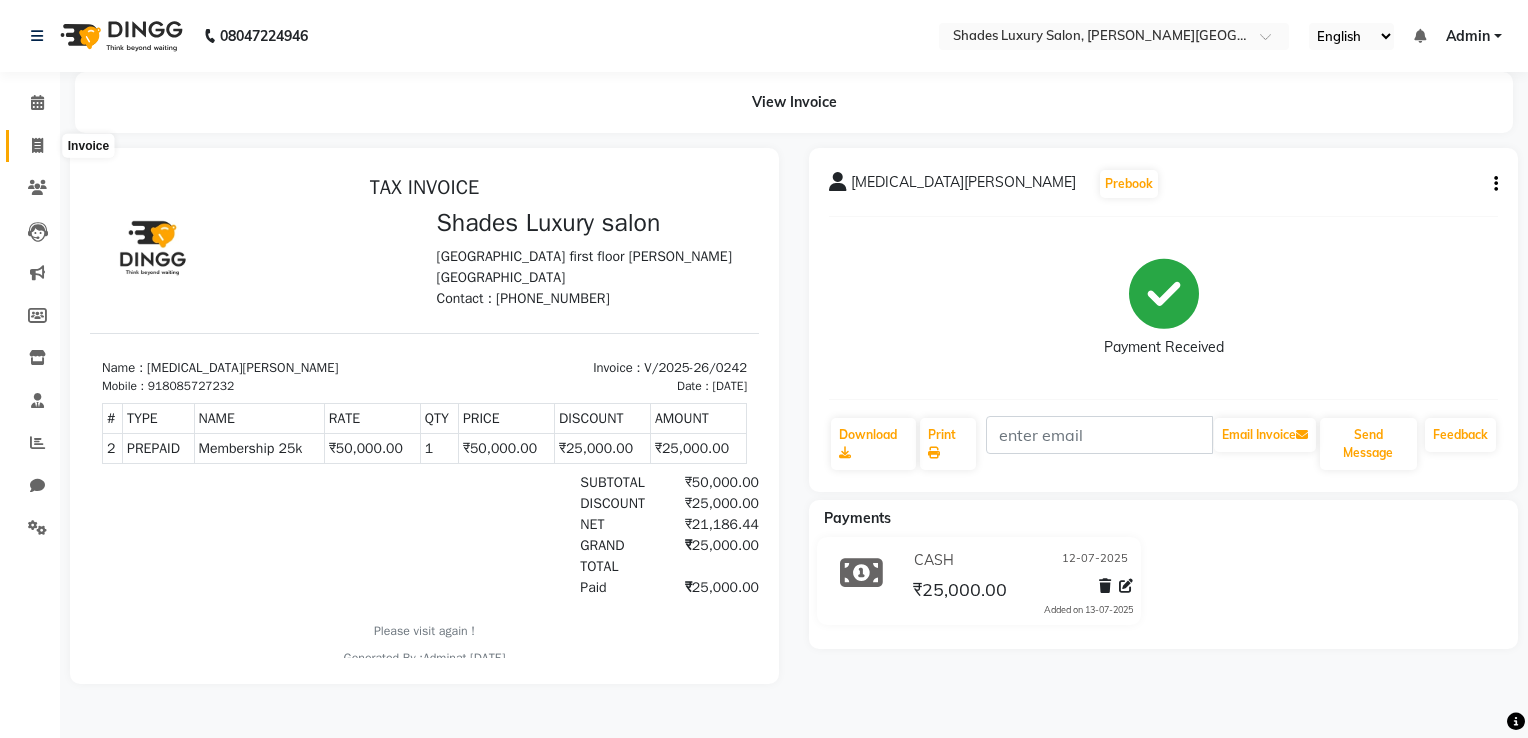 click 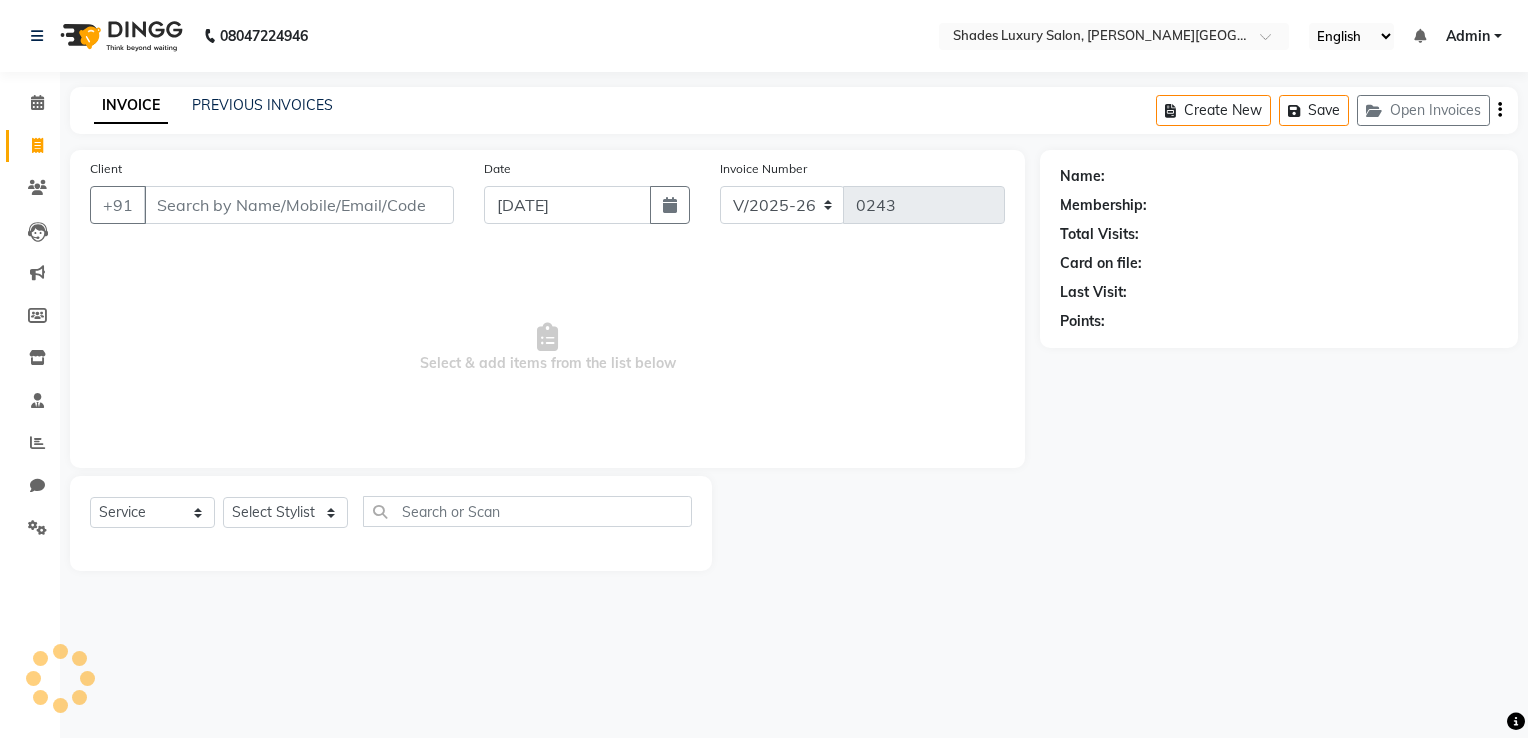 click on "Client" at bounding box center [299, 205] 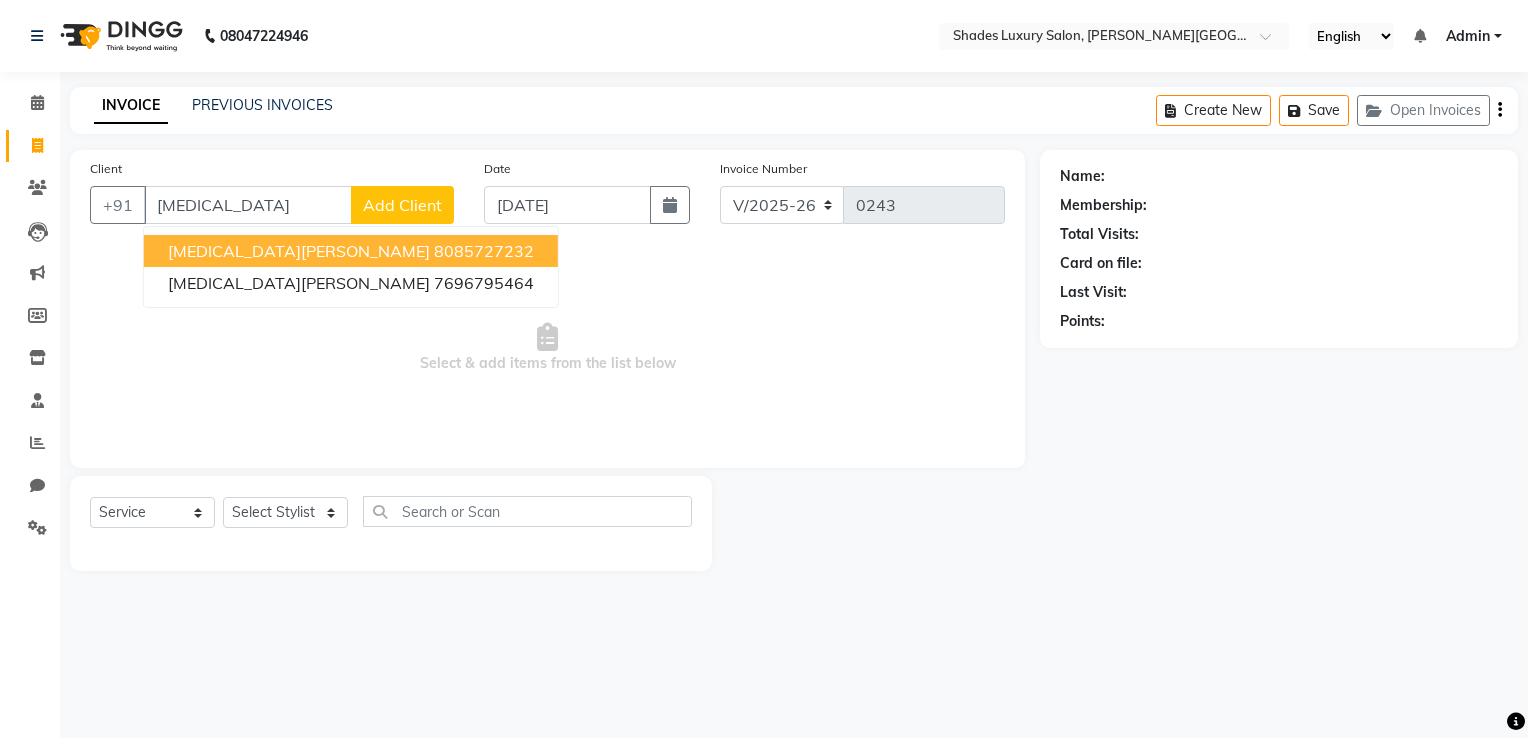 click on "Nikita Agrawal" at bounding box center (299, 251) 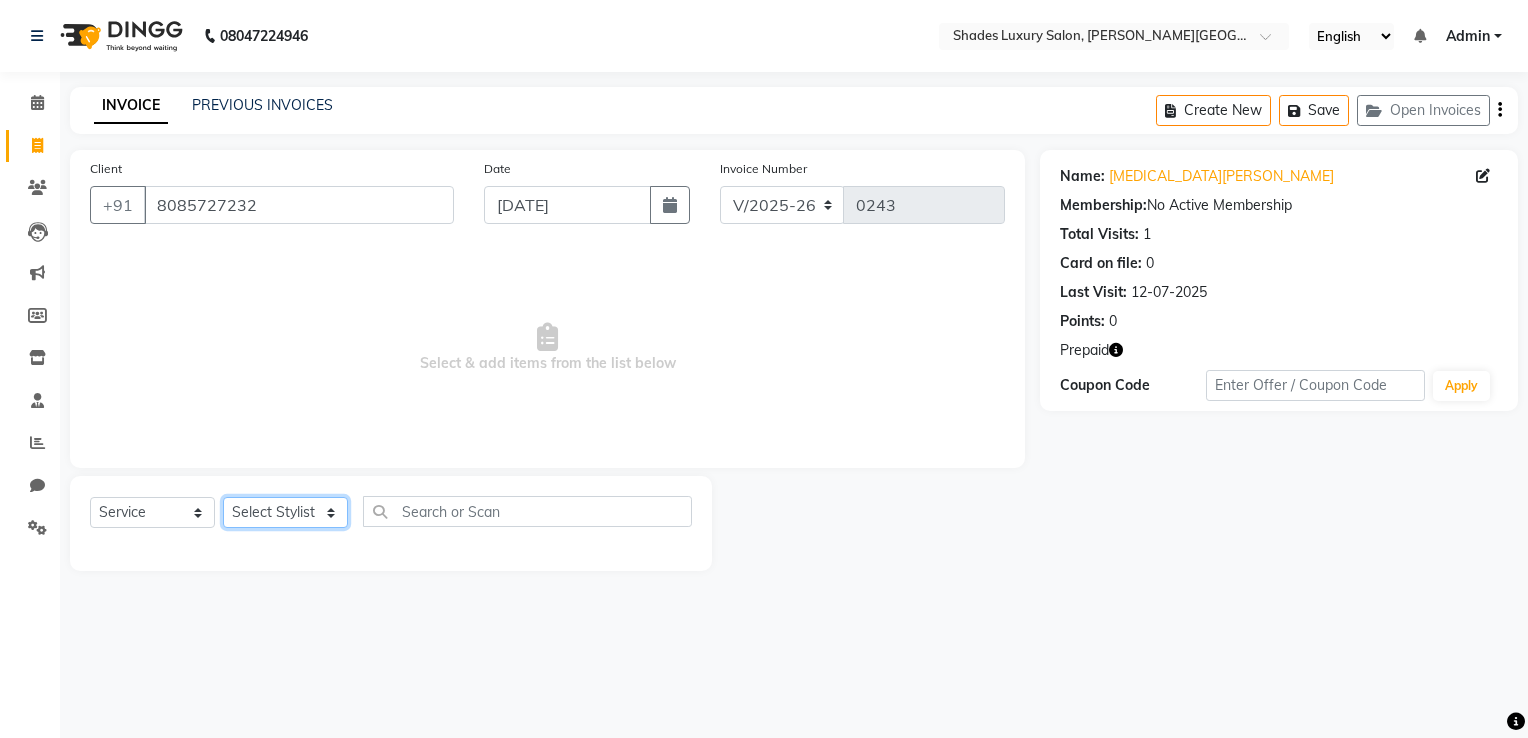 click on "Select Stylist Asha Maam Chandani Mamta Nasim Sir Palak Verma Rashi salman Samar shahbaj" 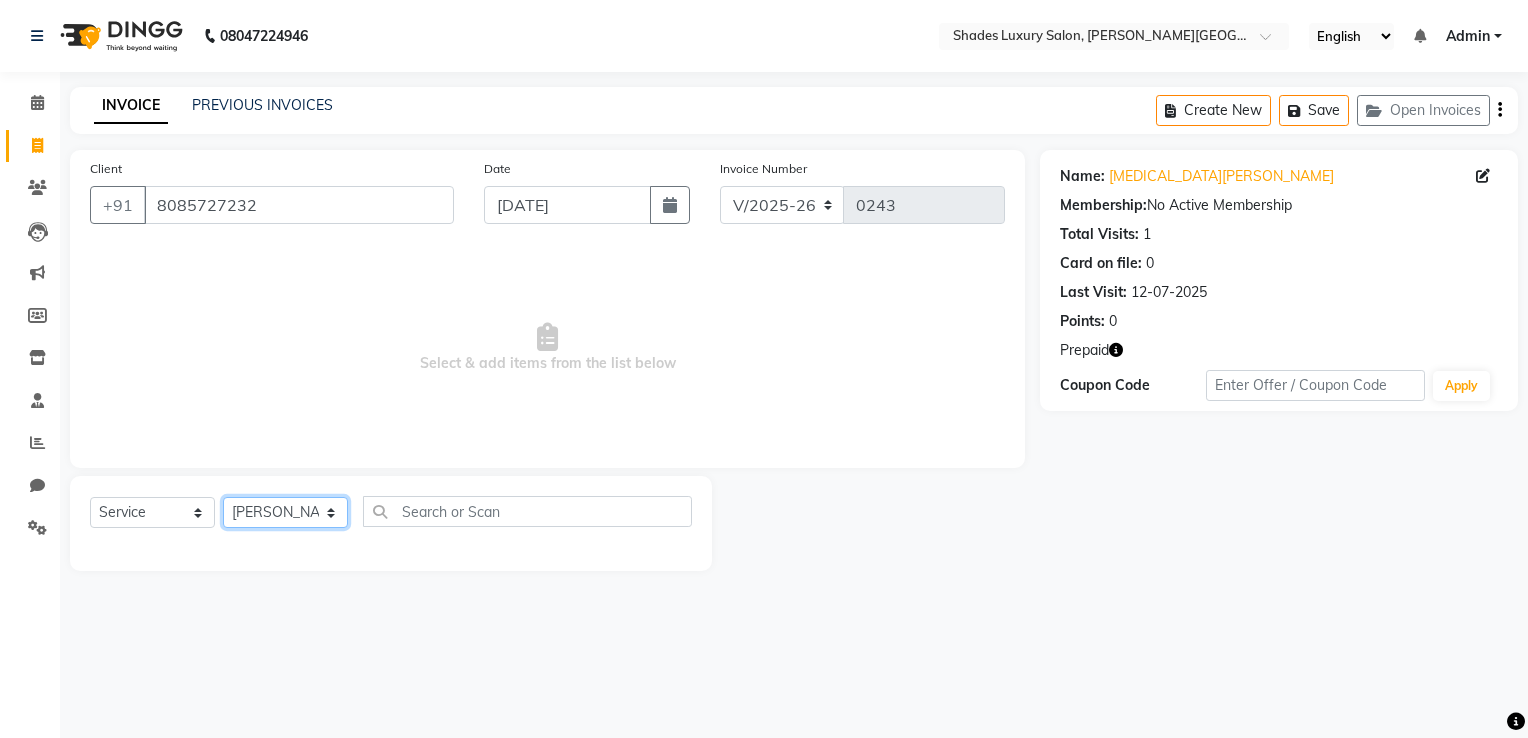 click on "Select Stylist Asha Maam Chandani Mamta Nasim Sir Palak Verma Rashi salman Samar shahbaj" 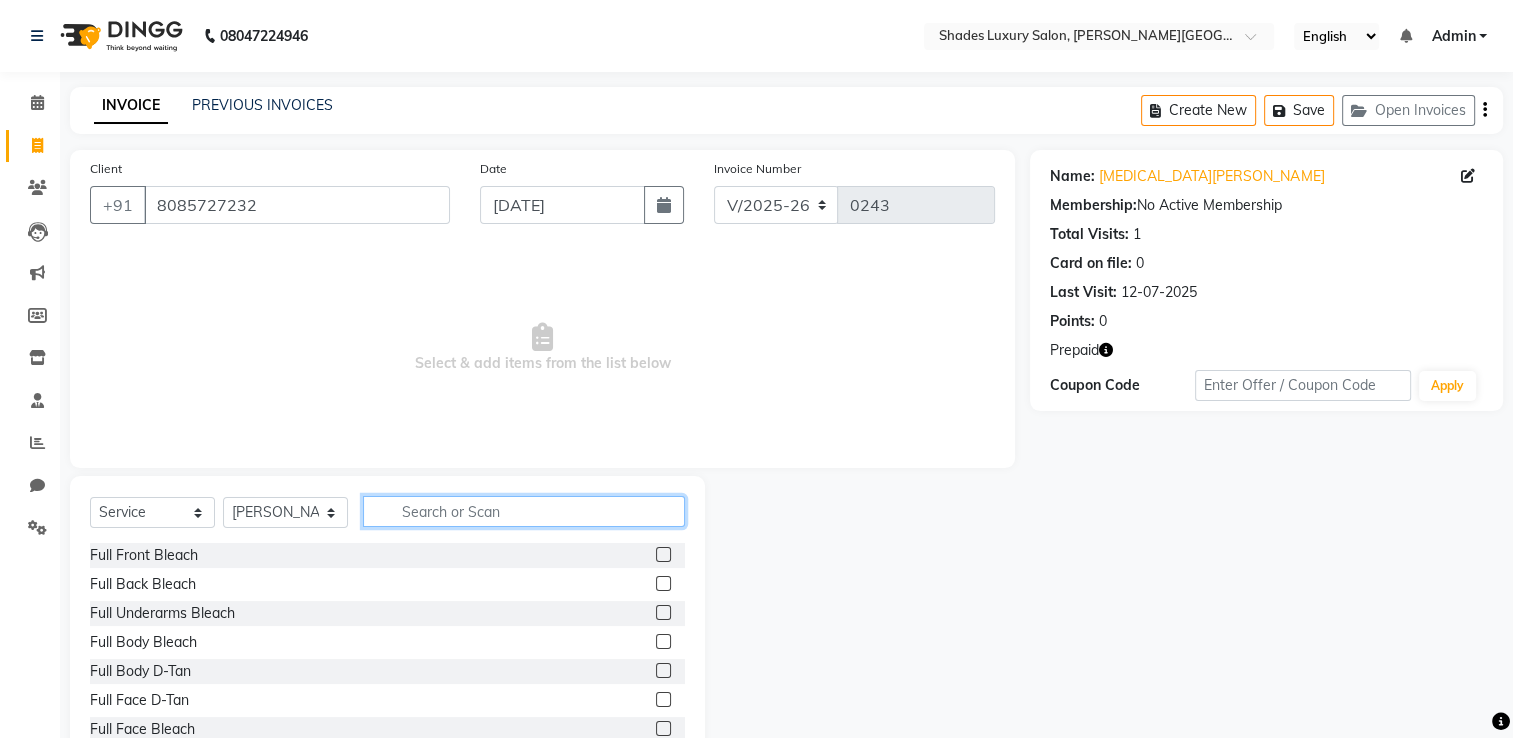click 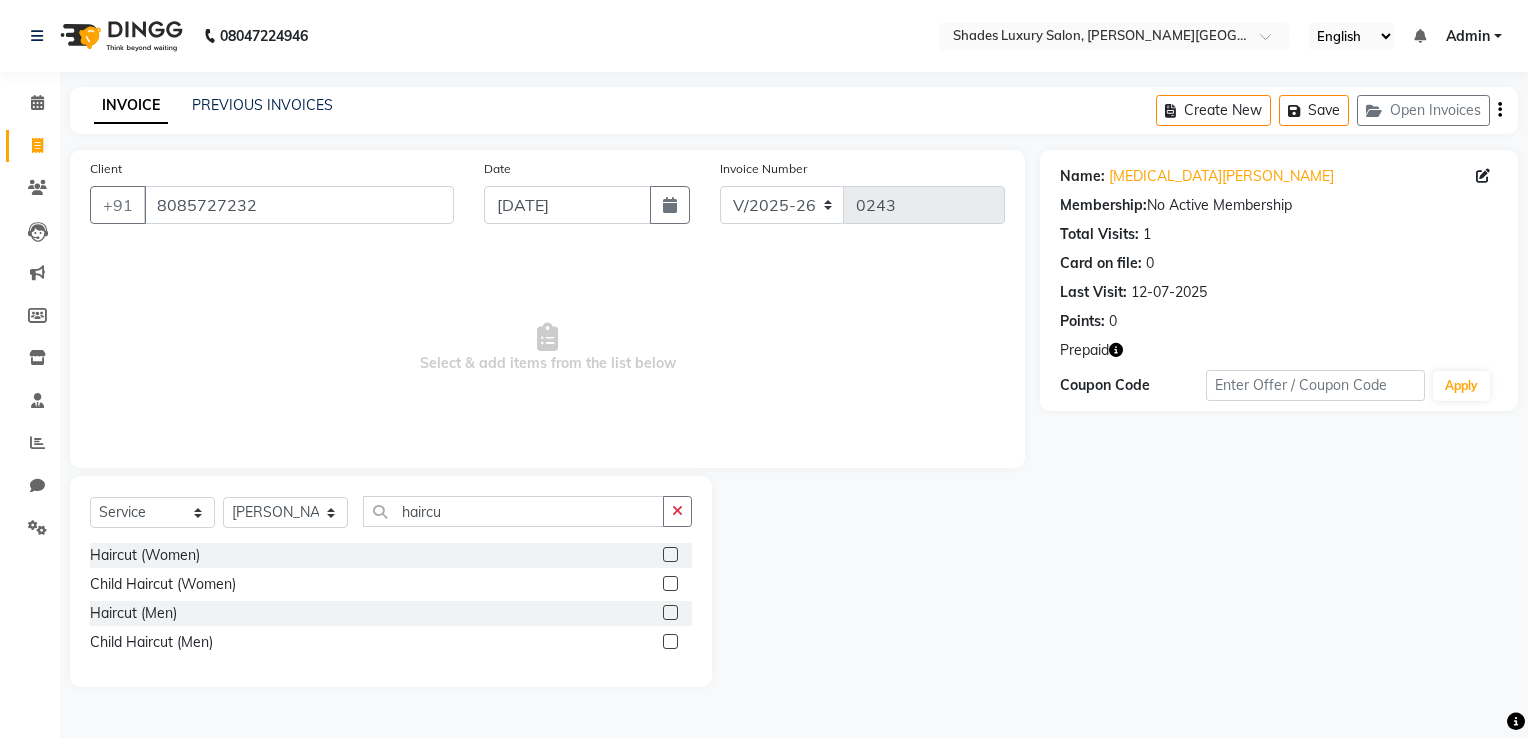 click 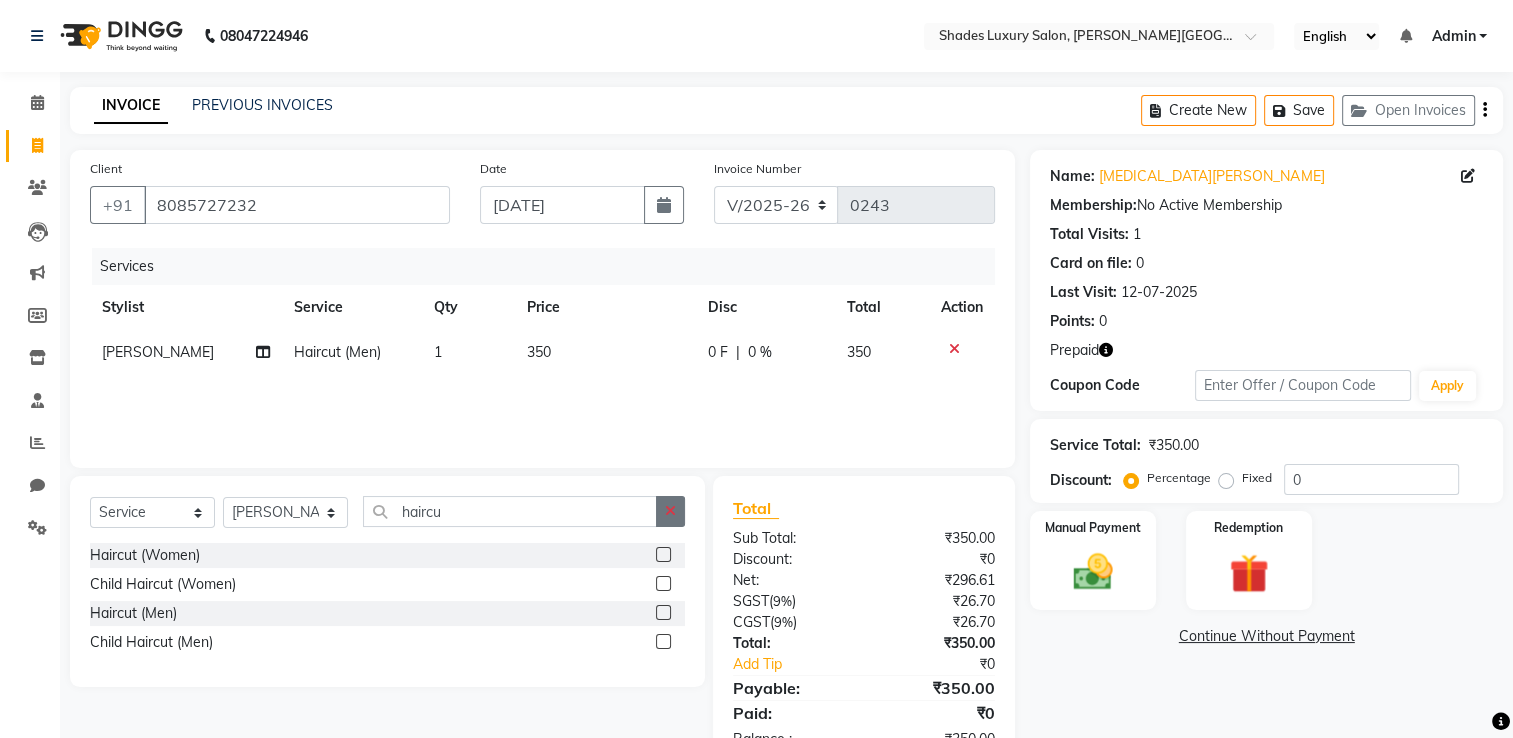 click 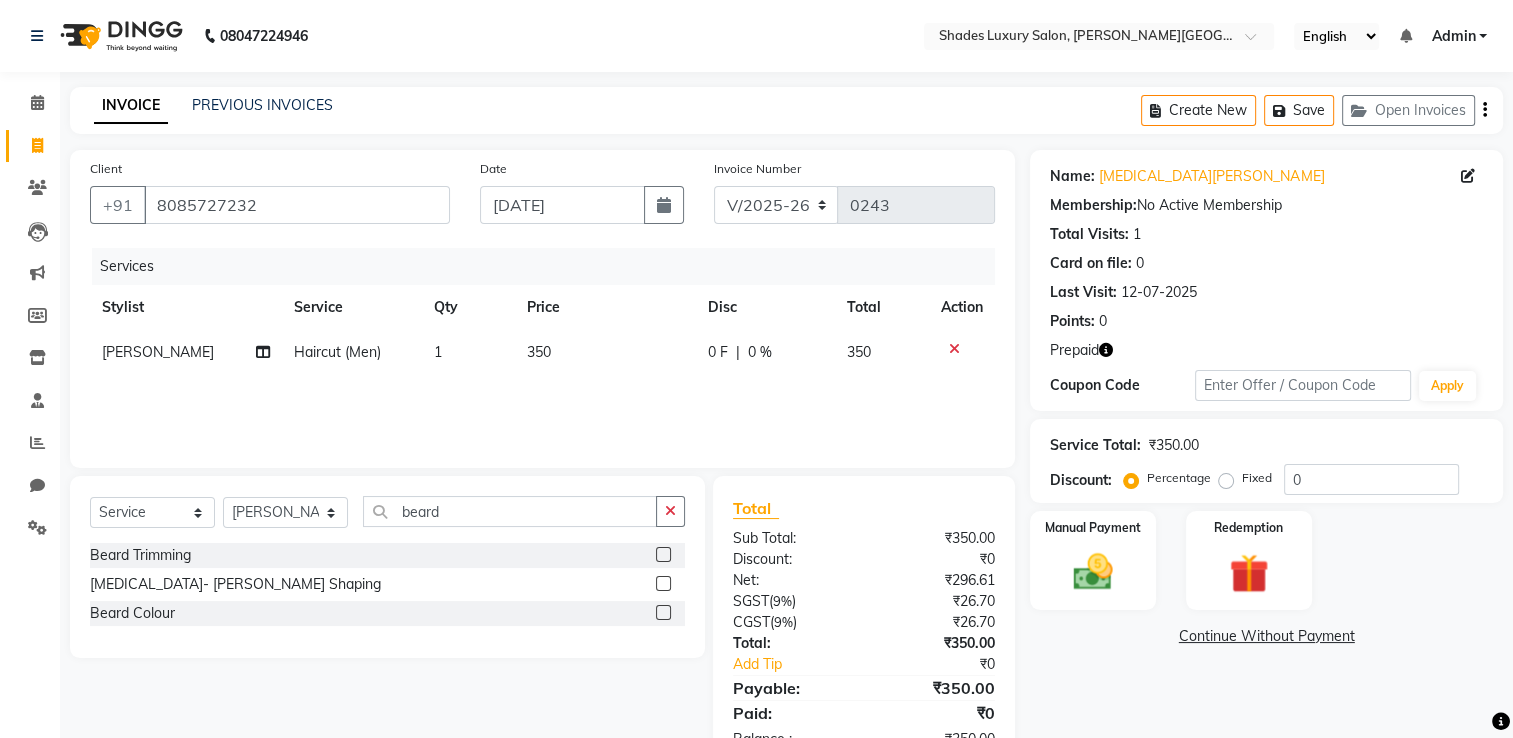 click 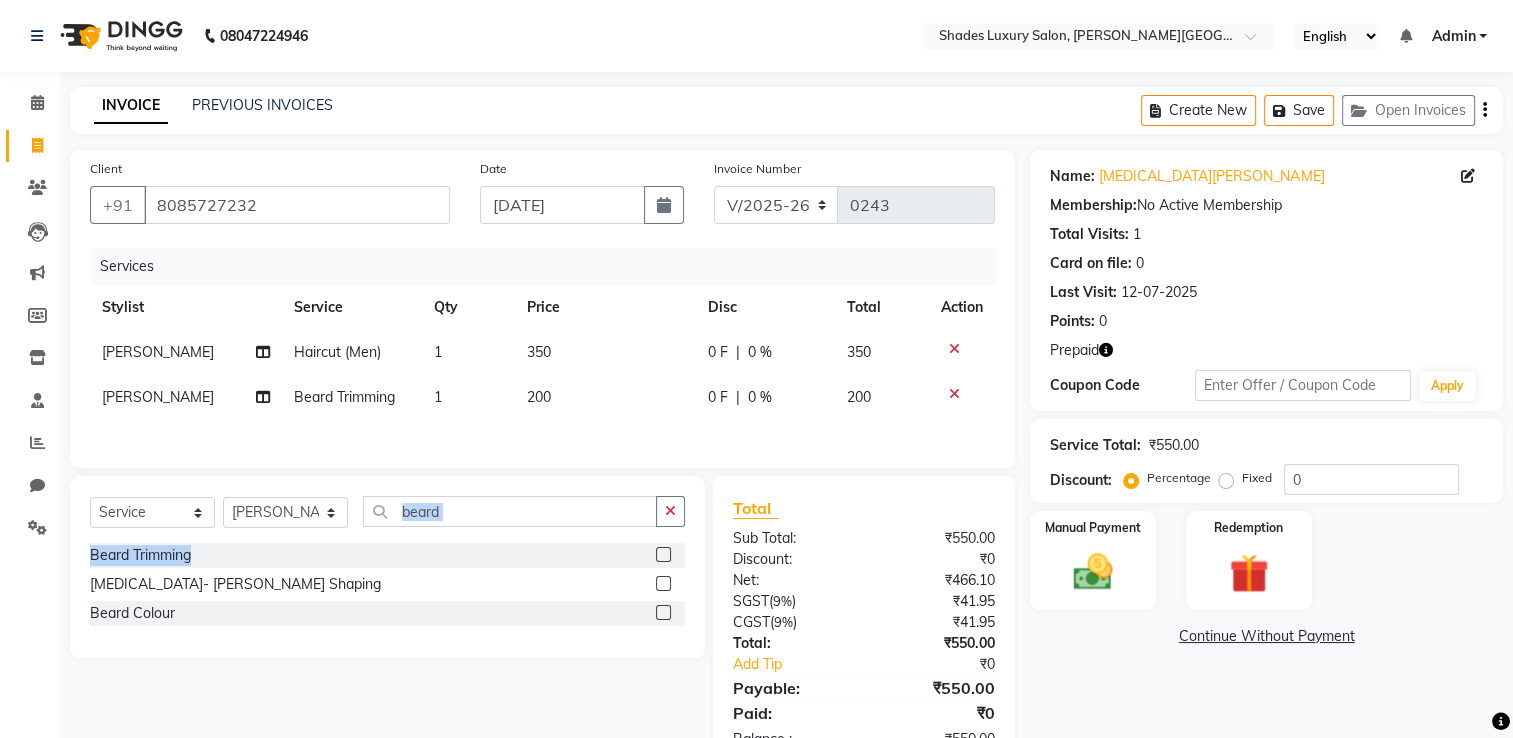 drag, startPoint x: 668, startPoint y: 550, endPoint x: 532, endPoint y: 532, distance: 137.186 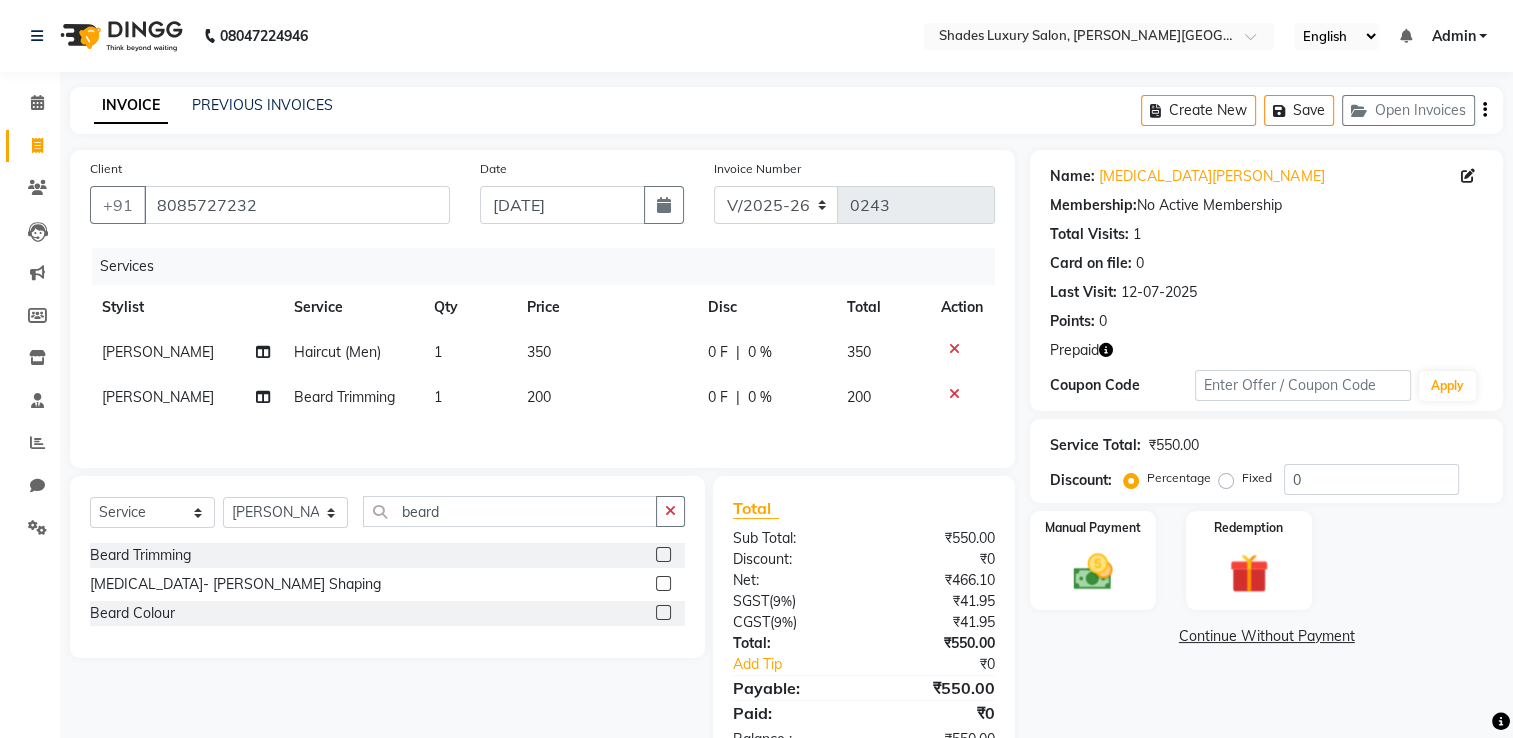 click on "350" 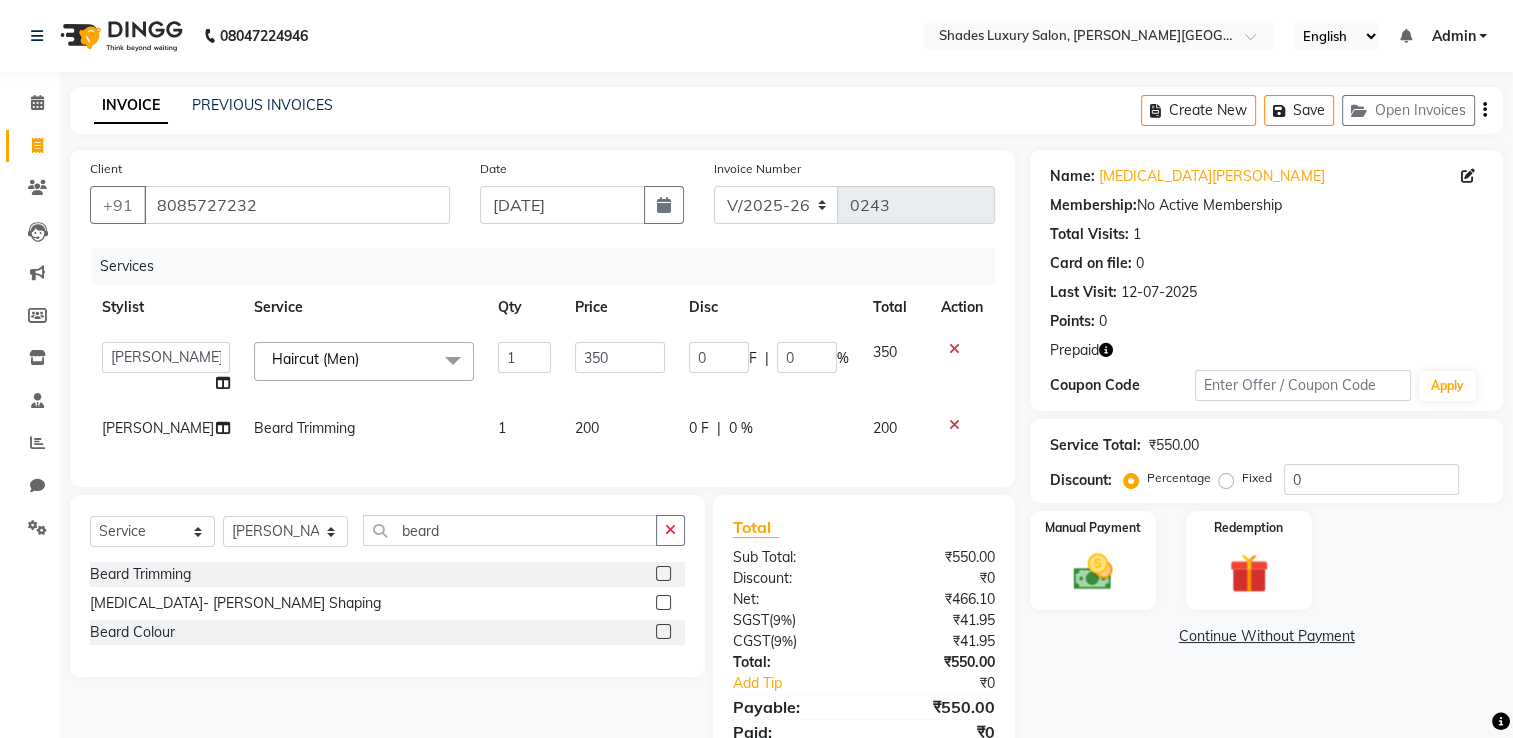 click on "350" 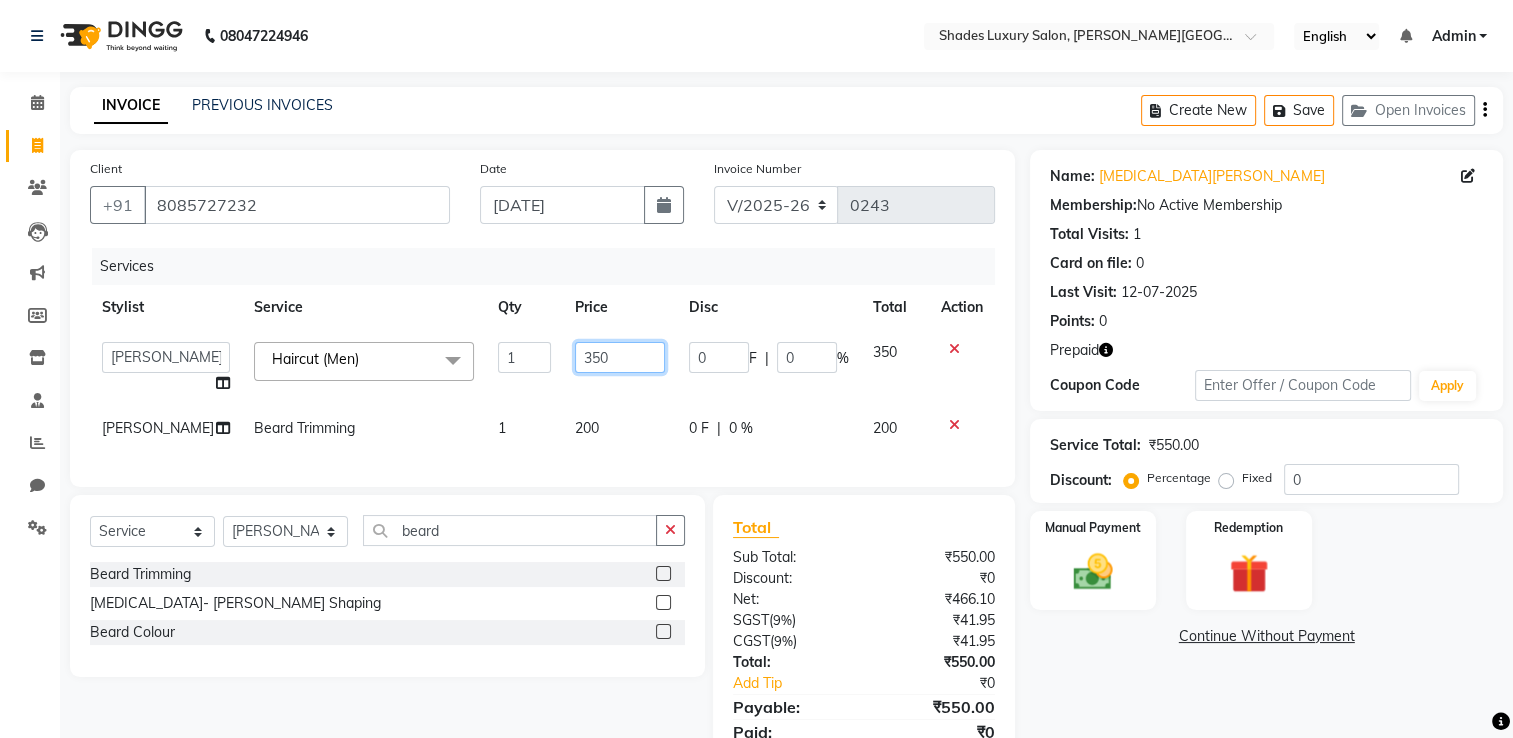 click on "350" 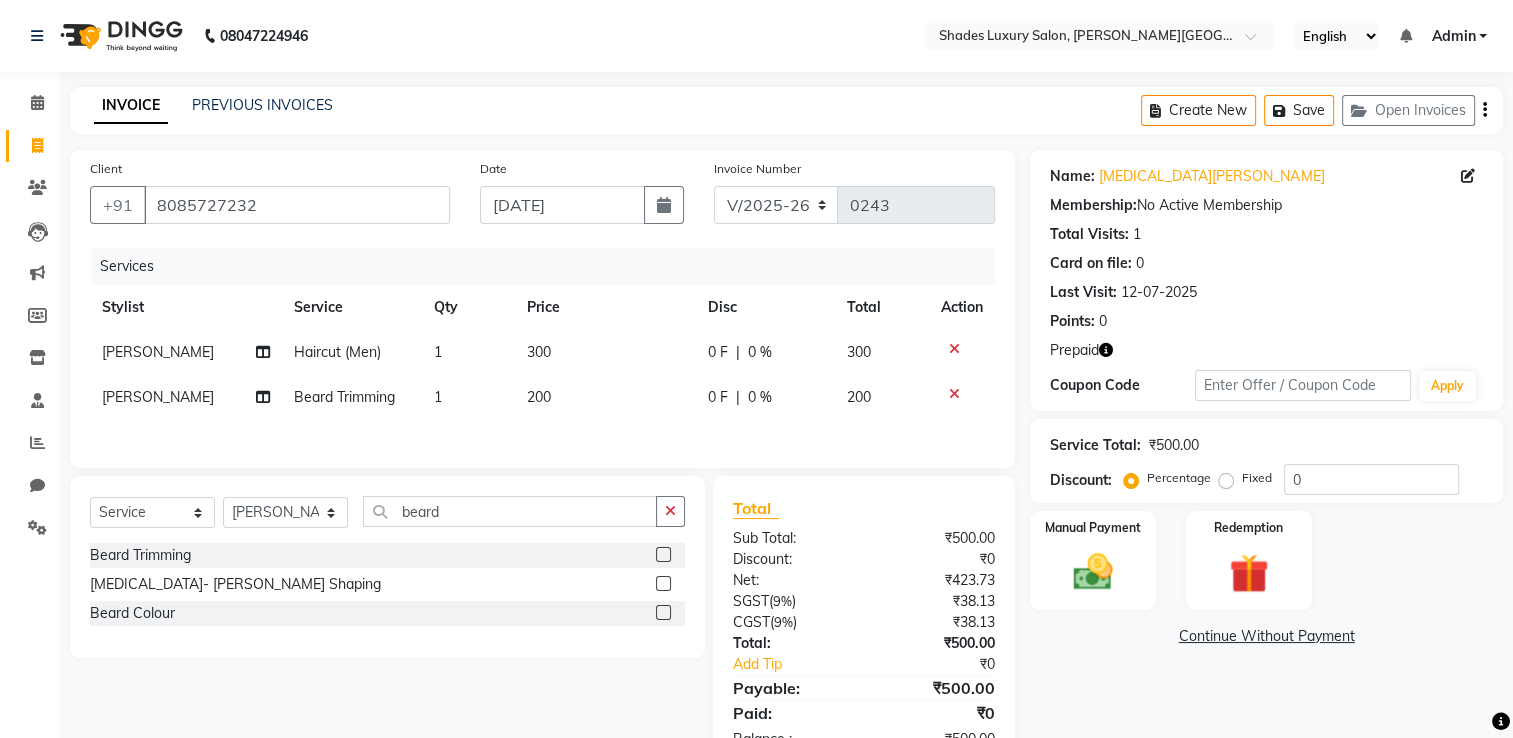 click on "Services Stylist Service Qty Price Disc Total Action shahbaj Haircut (Men) 1 300 0 F | 0 % 300 shahbaj Beard Trimming 1 200 0 F | 0 % 200" 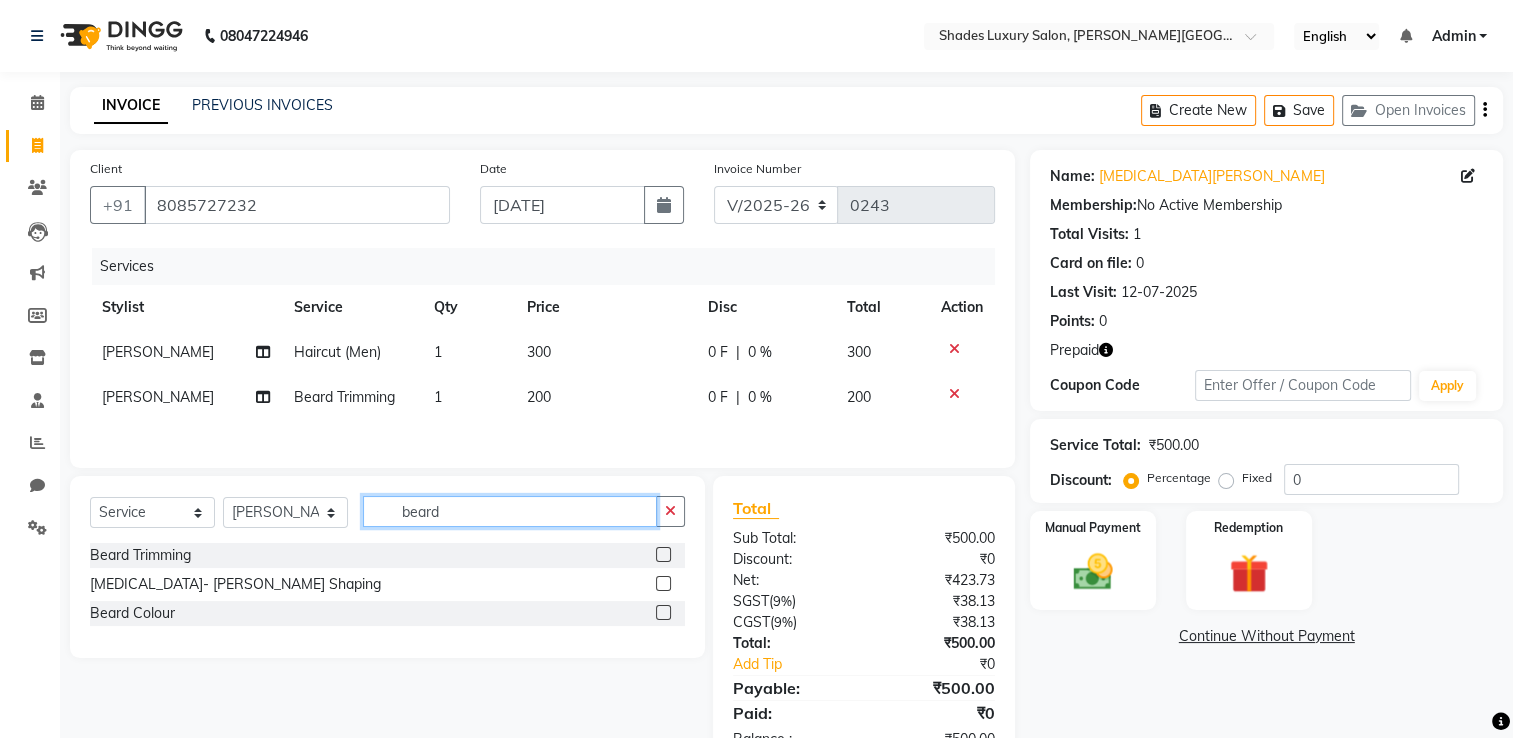 click on "beard" 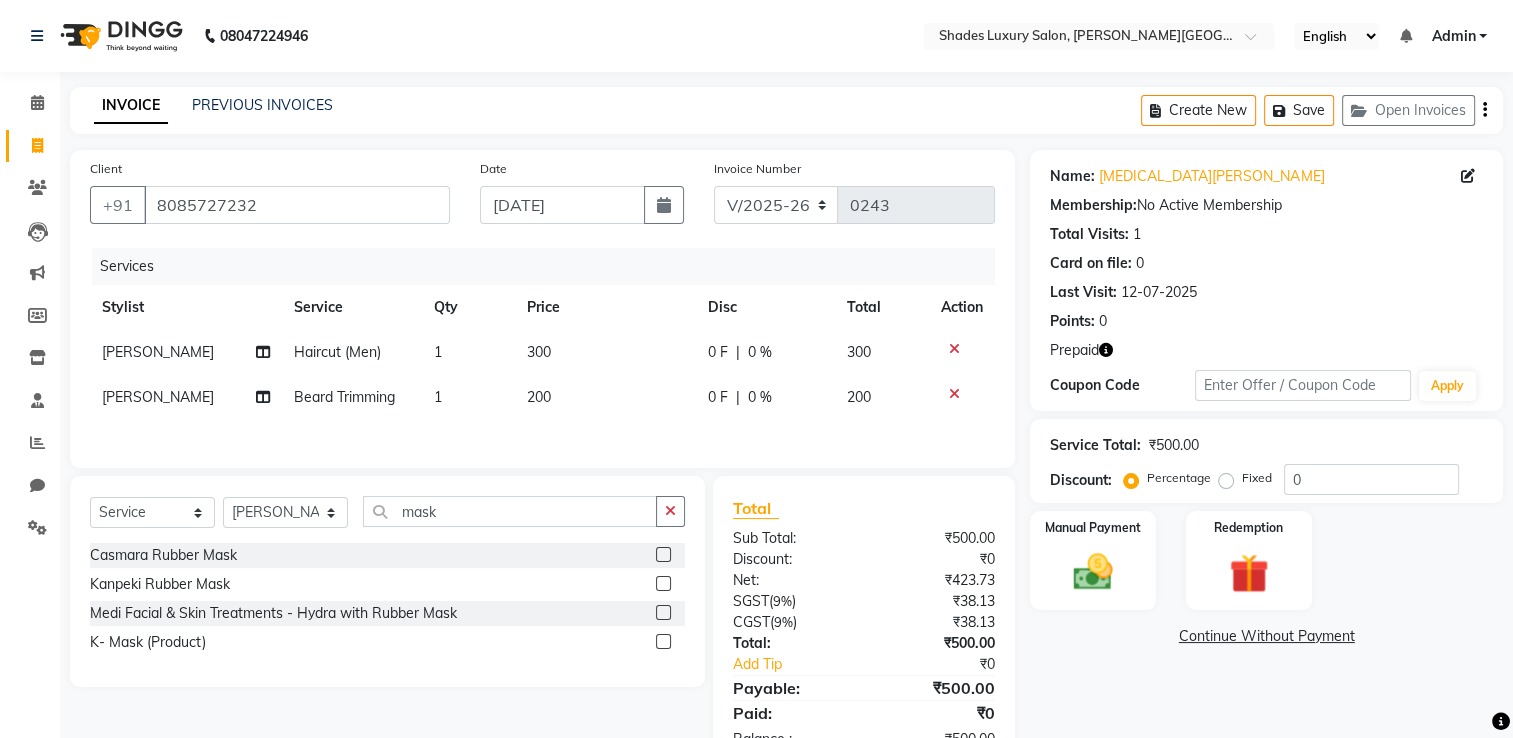 click 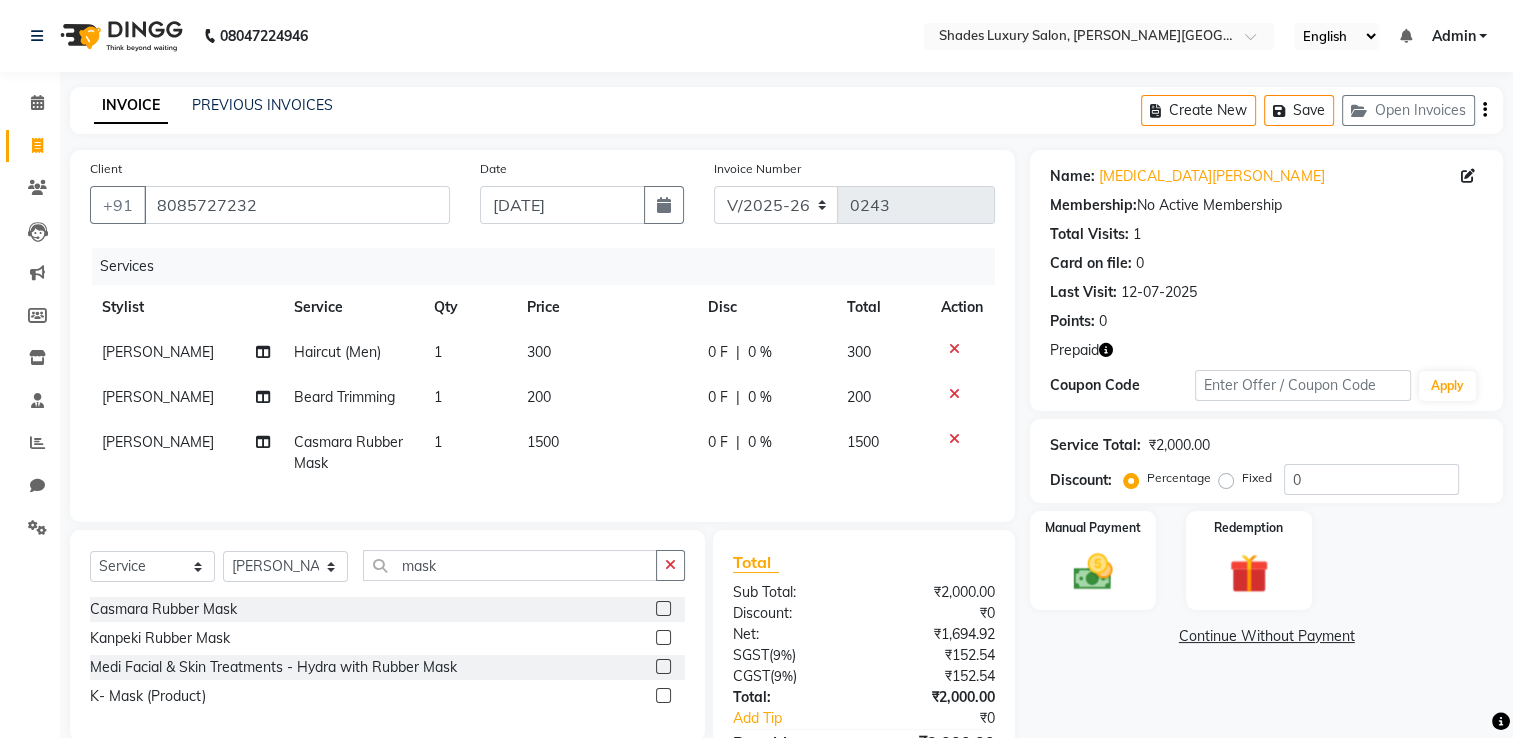 click on "1500" 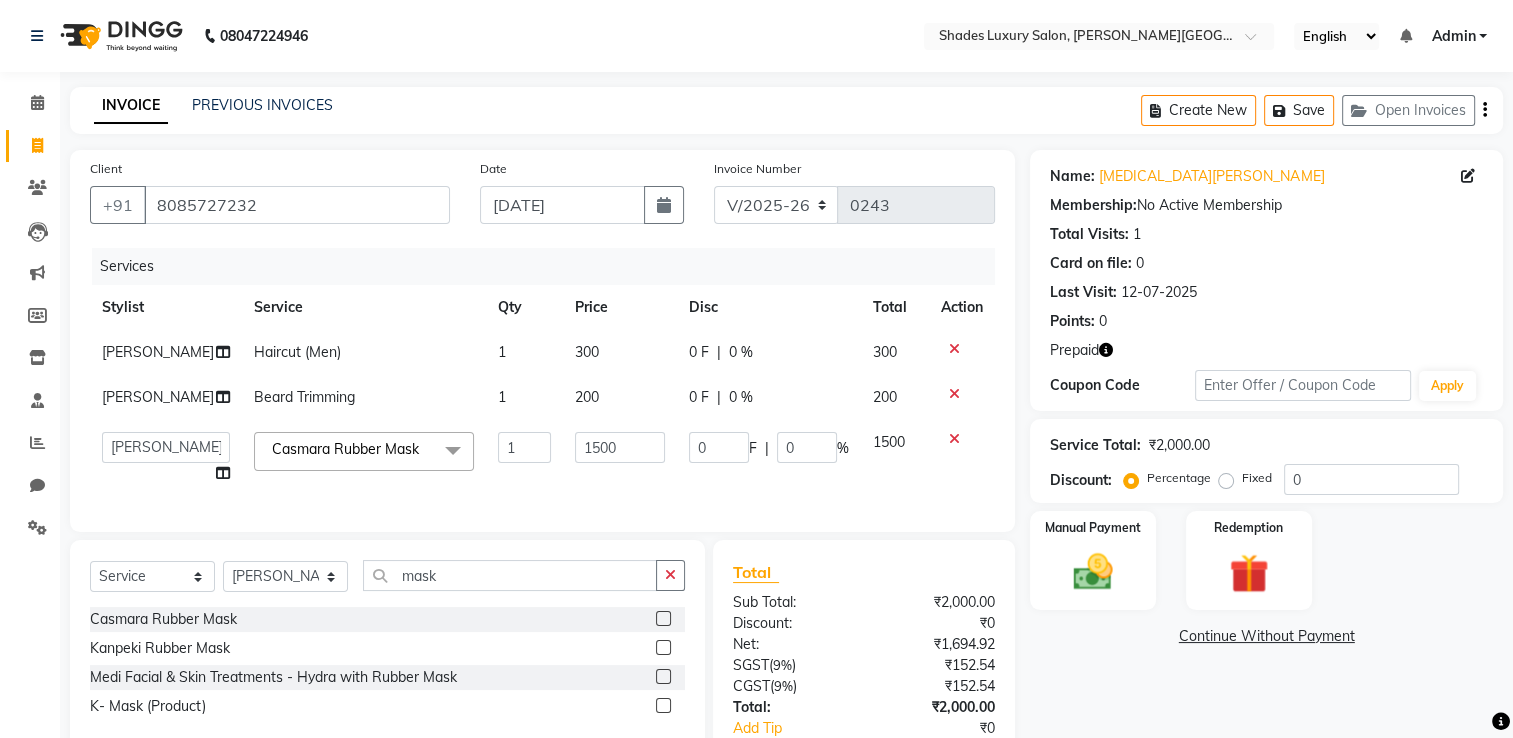 click on "1" 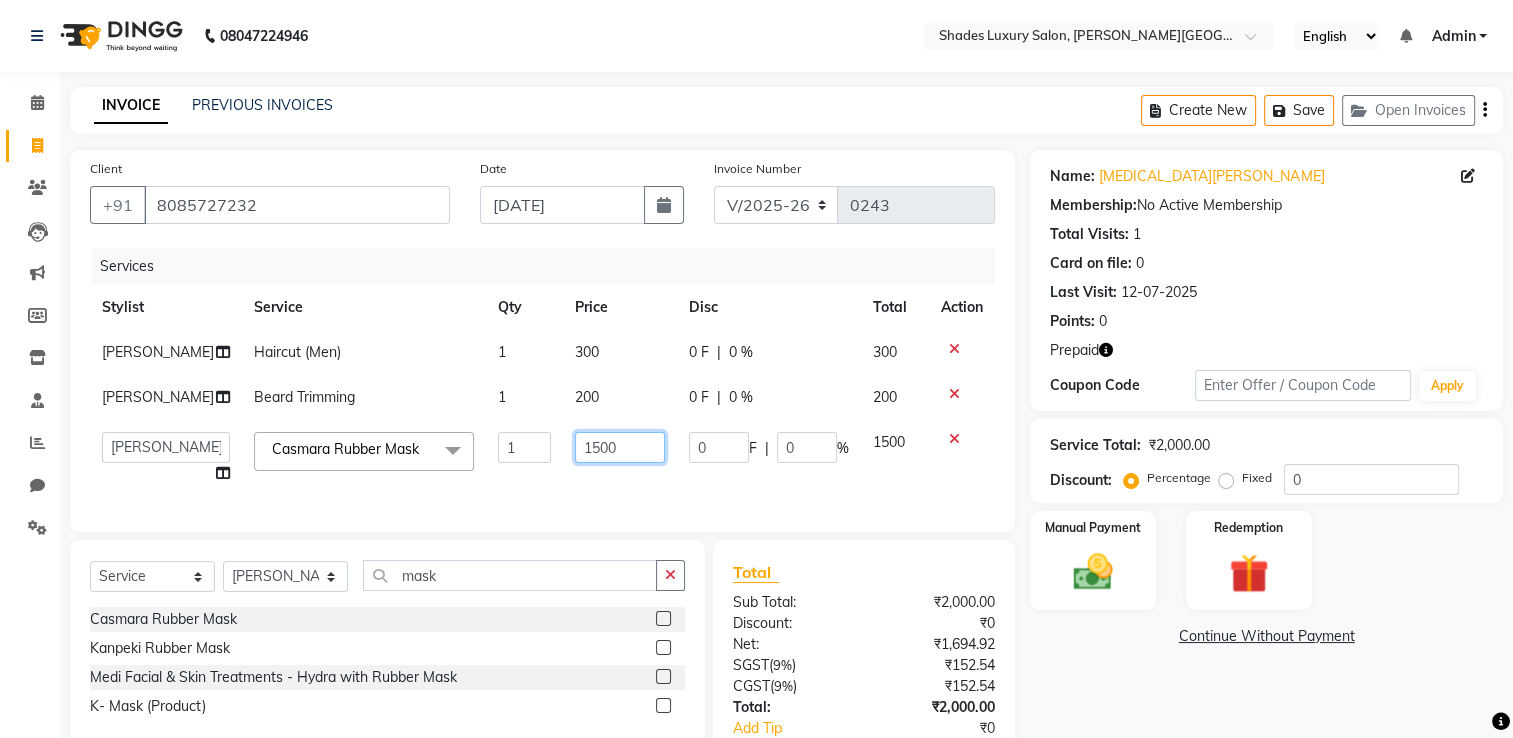 click on "1500" 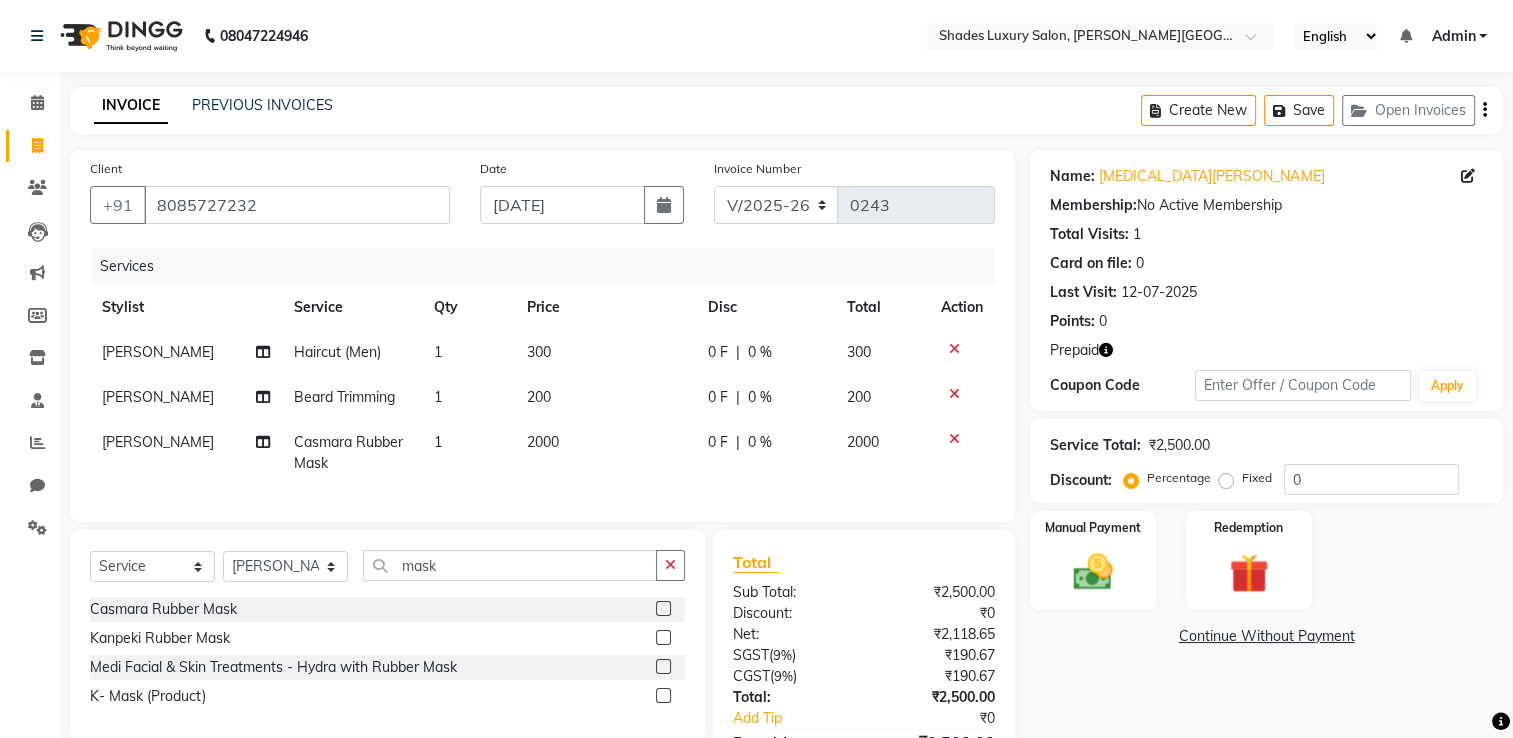 click on "Services Stylist Service Qty Price Disc Total Action shahbaj Haircut (Men) 1 300 0 F | 0 % 300 shahbaj Beard Trimming 1 200 0 F | 0 % 200 shahbaj Casmara Rubber Mask 1 2000 0 F | 0 % 2000" 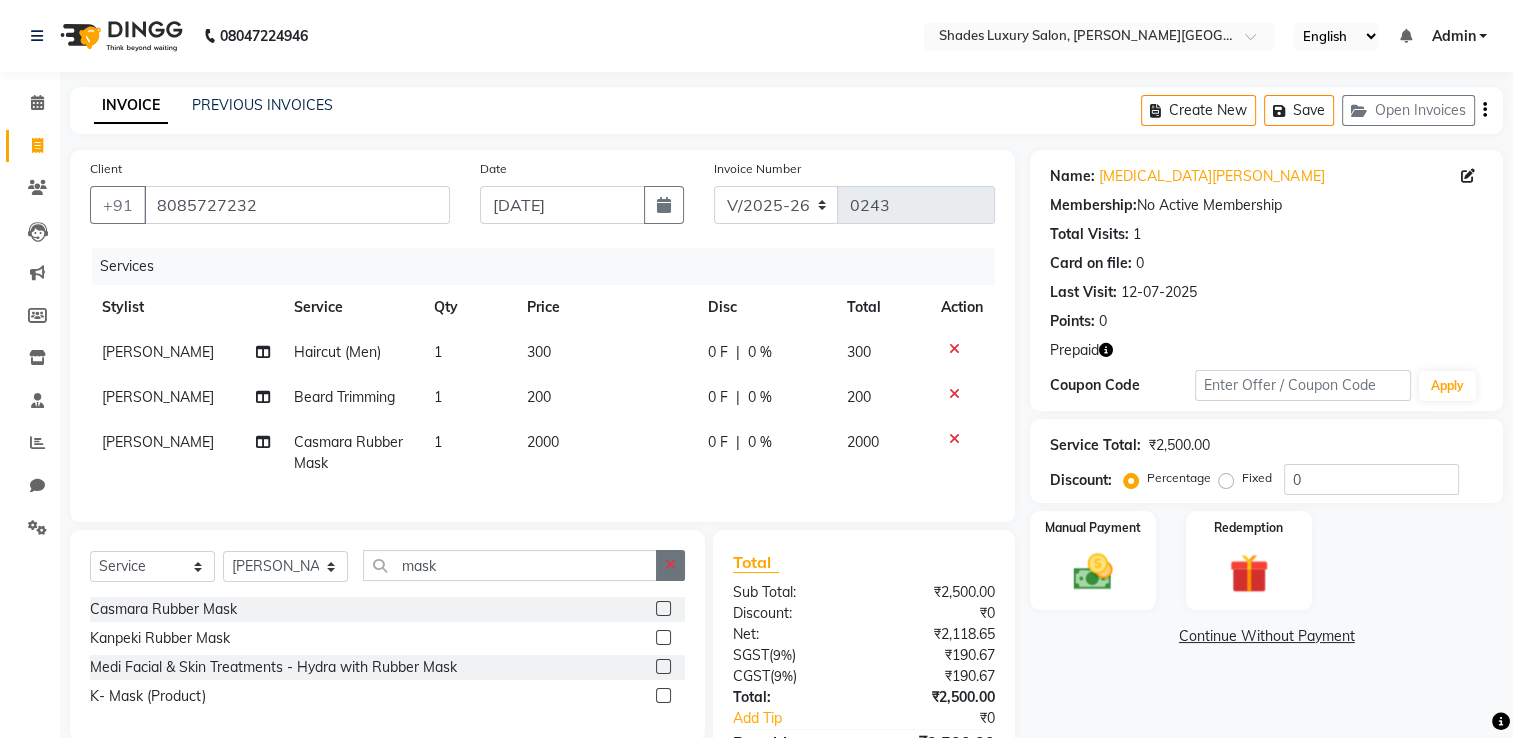click 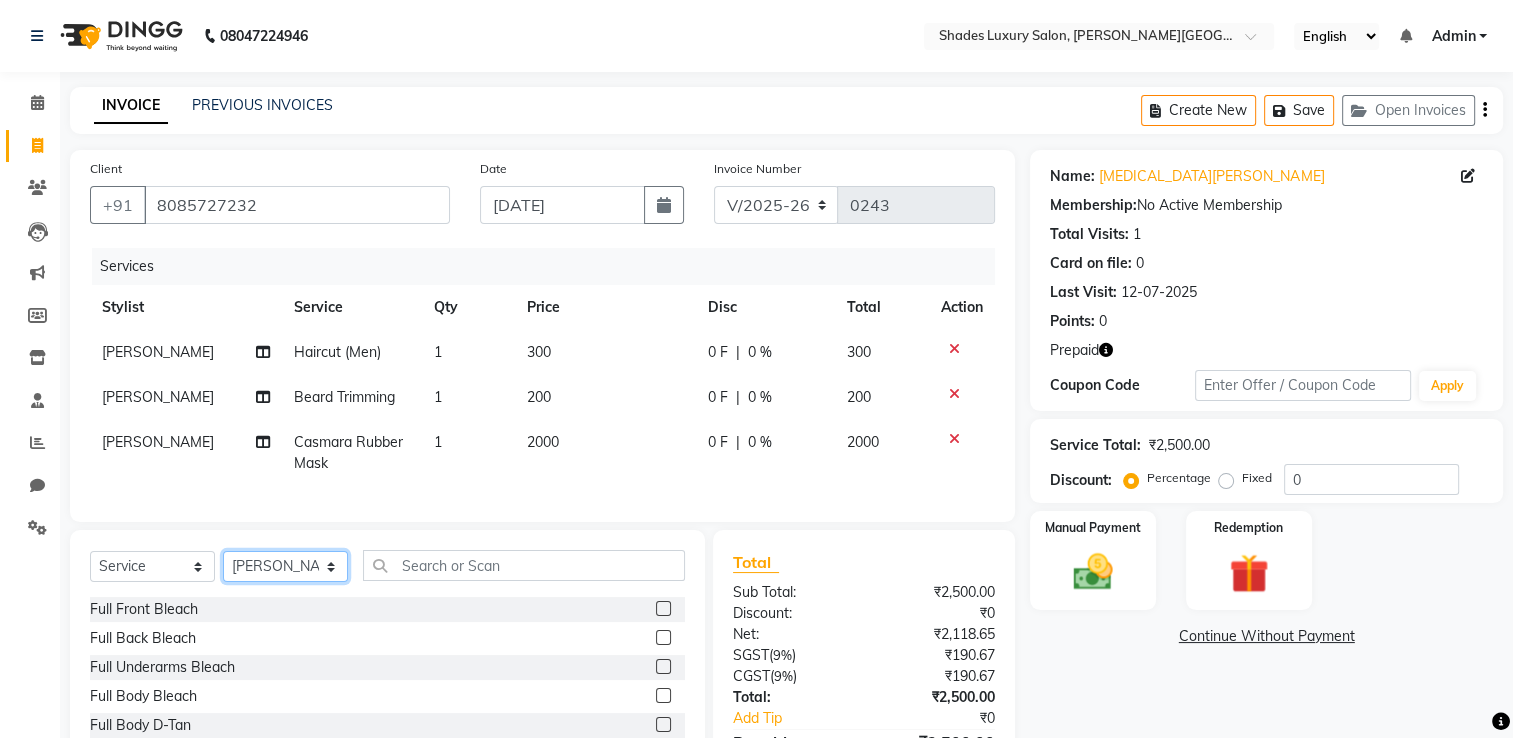 click on "Select Stylist Asha Maam Chandani Mamta Nasim Sir Palak Verma Rashi salman Samar shahbaj" 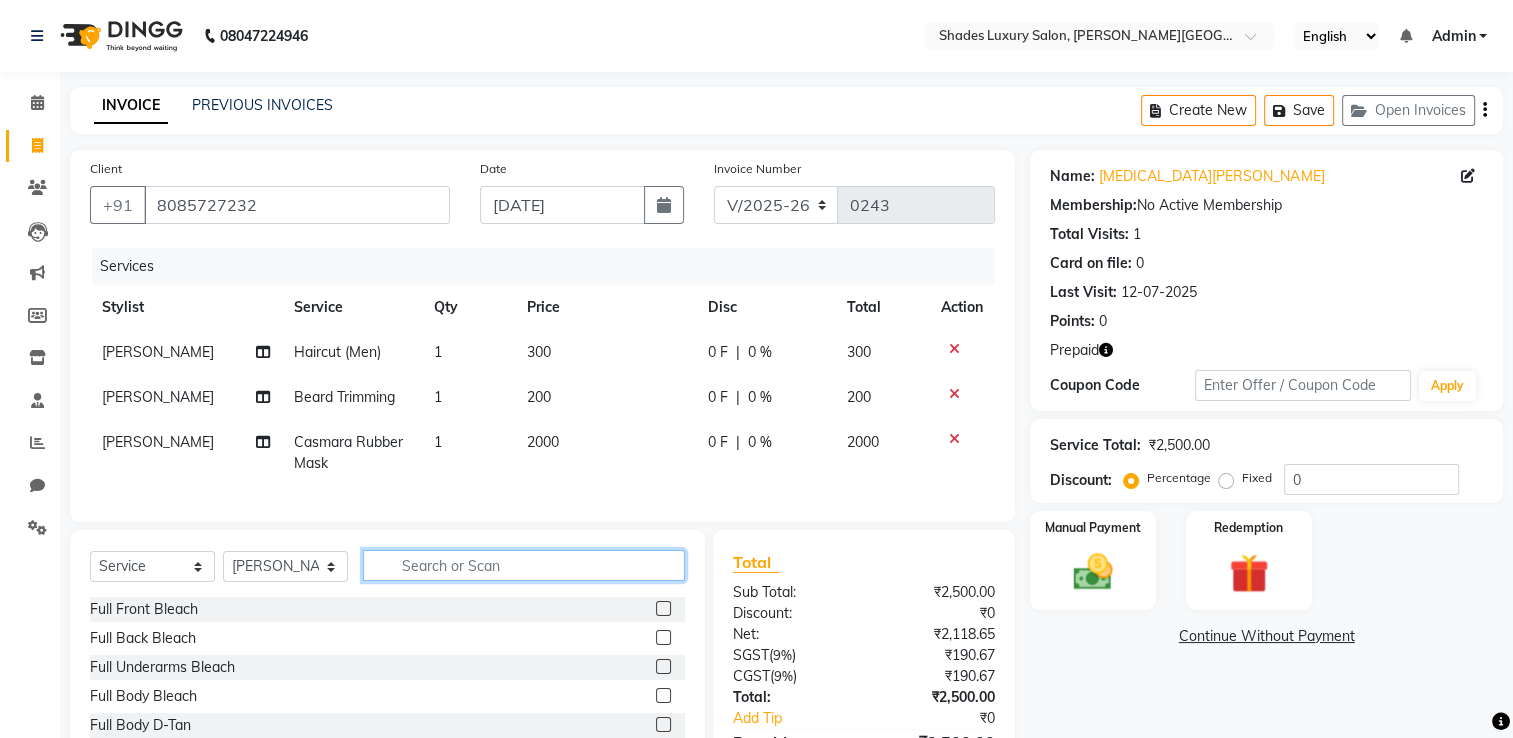 click 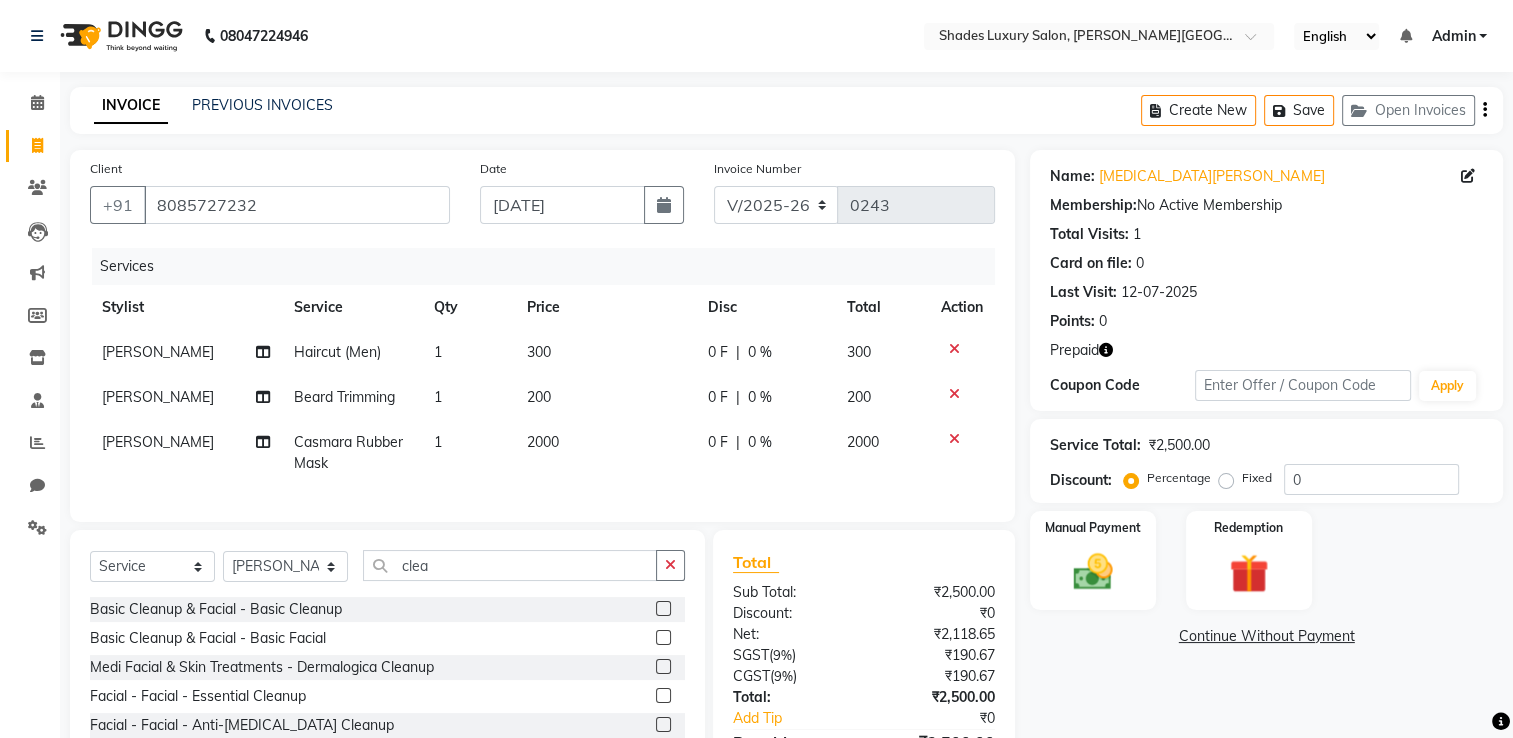 click 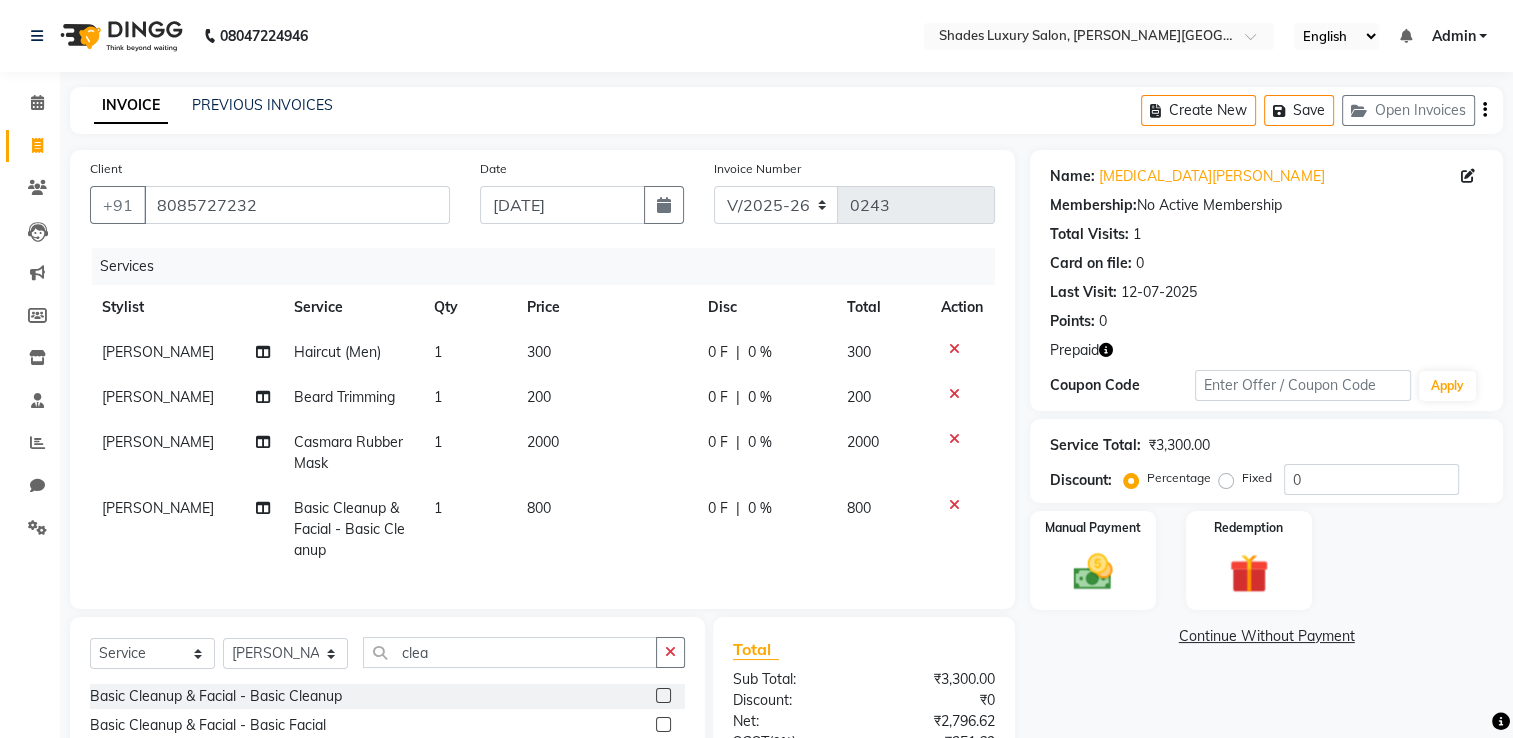 click on "800" 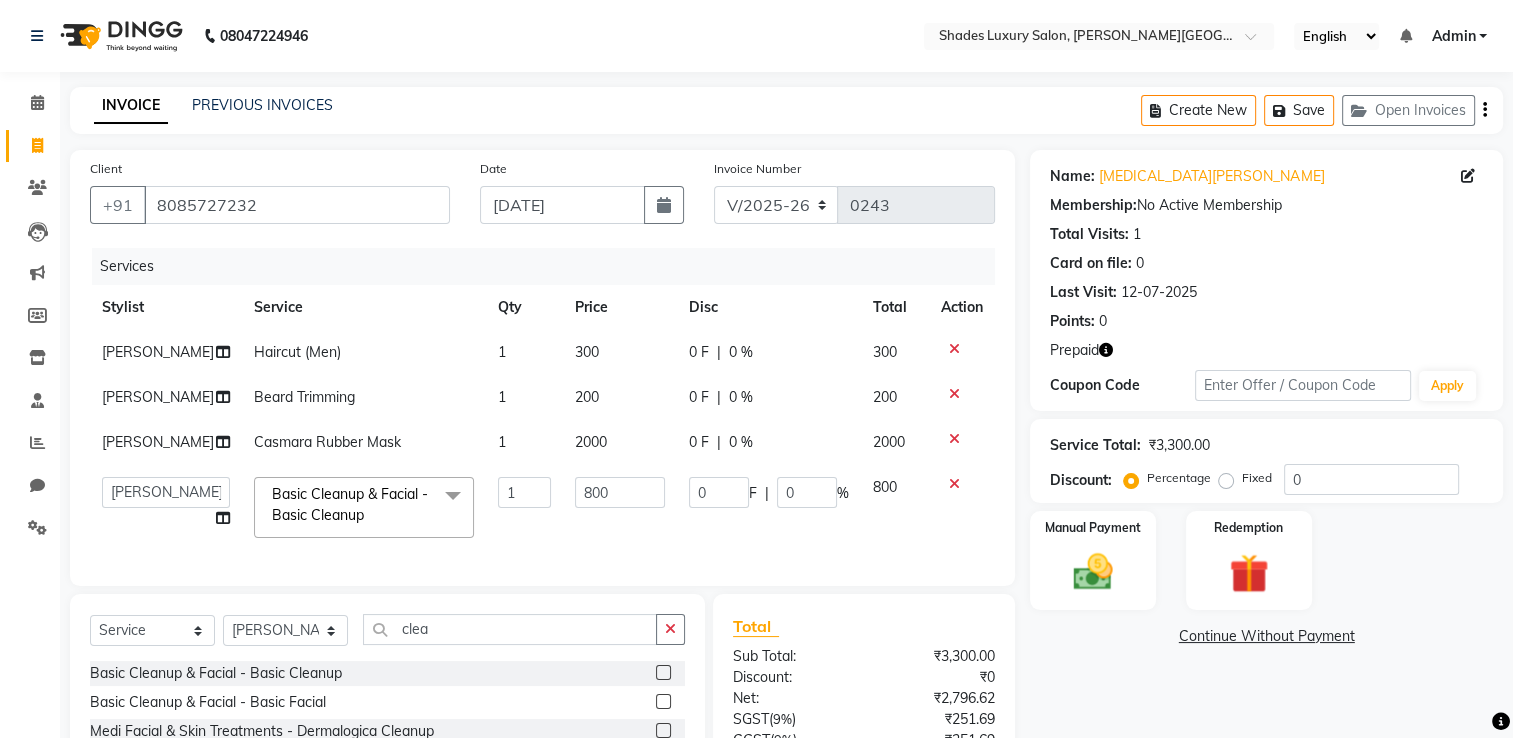 click 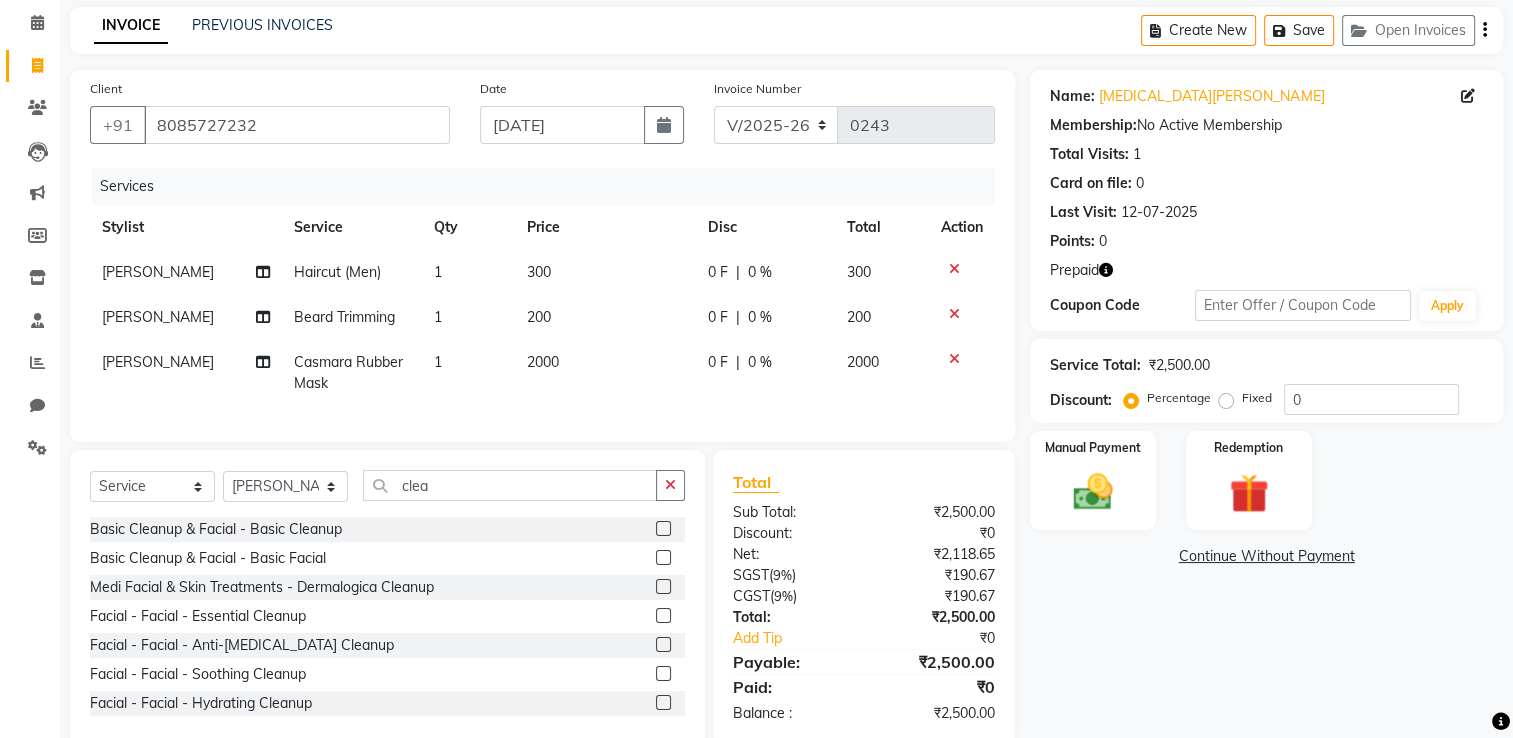 scroll, scrollTop: 132, scrollLeft: 0, axis: vertical 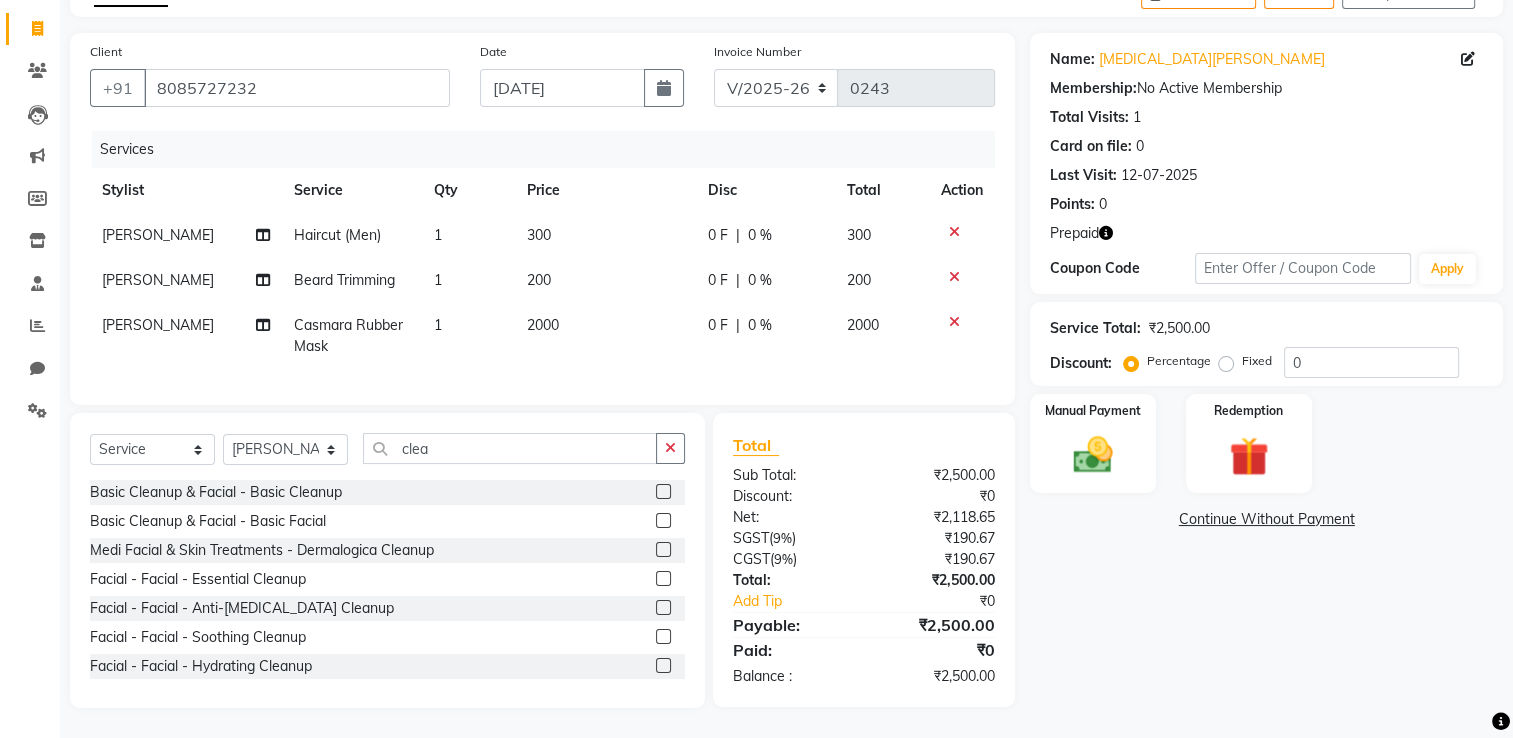 click 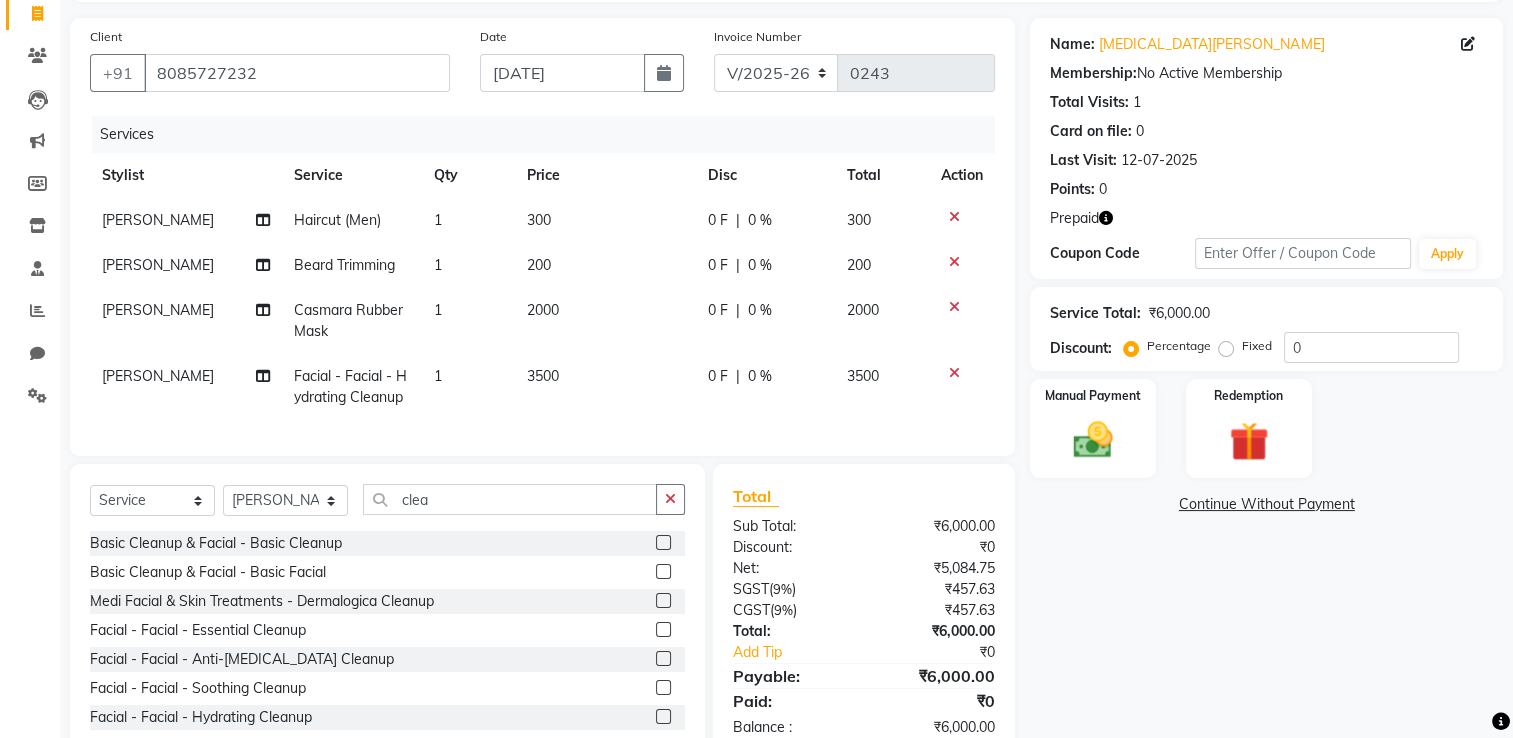 click 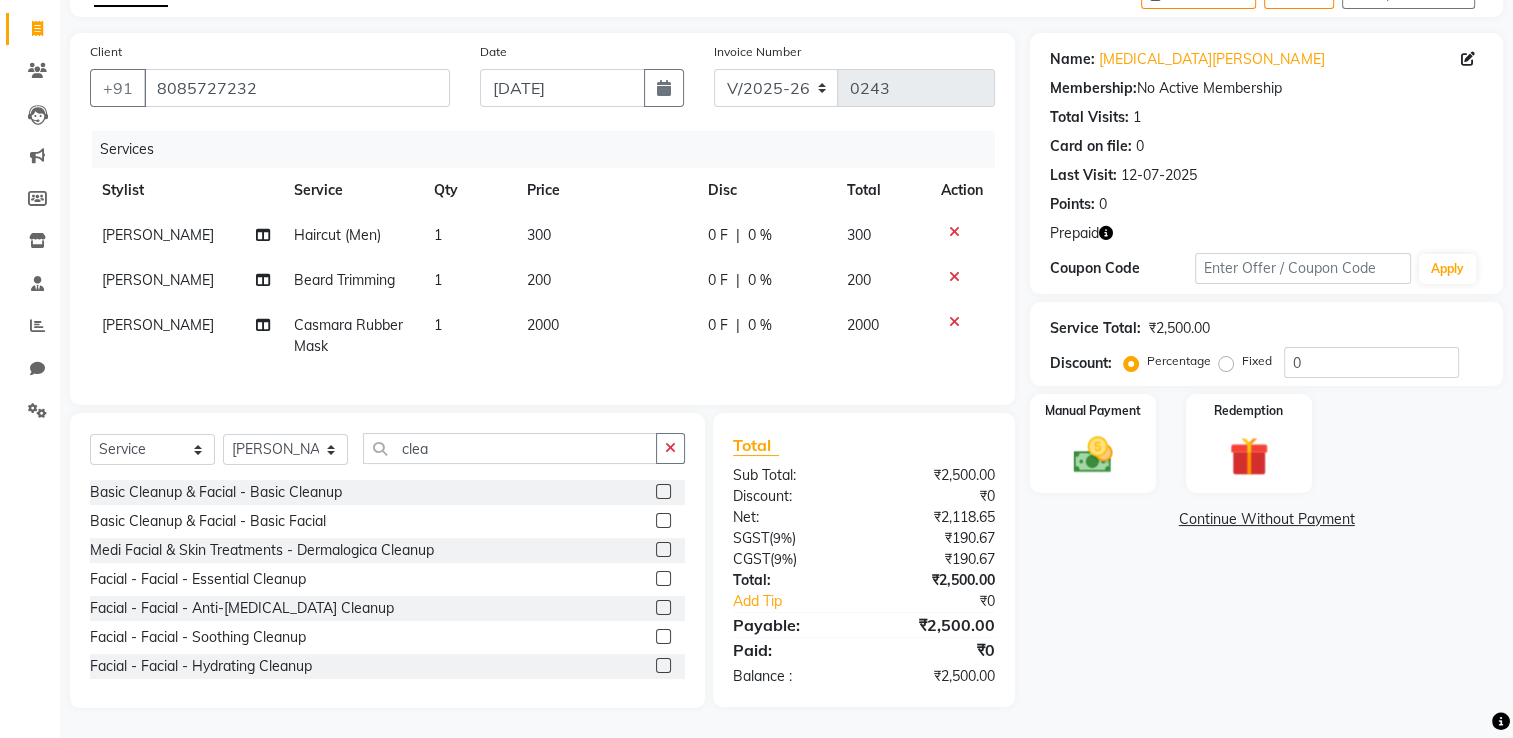 click 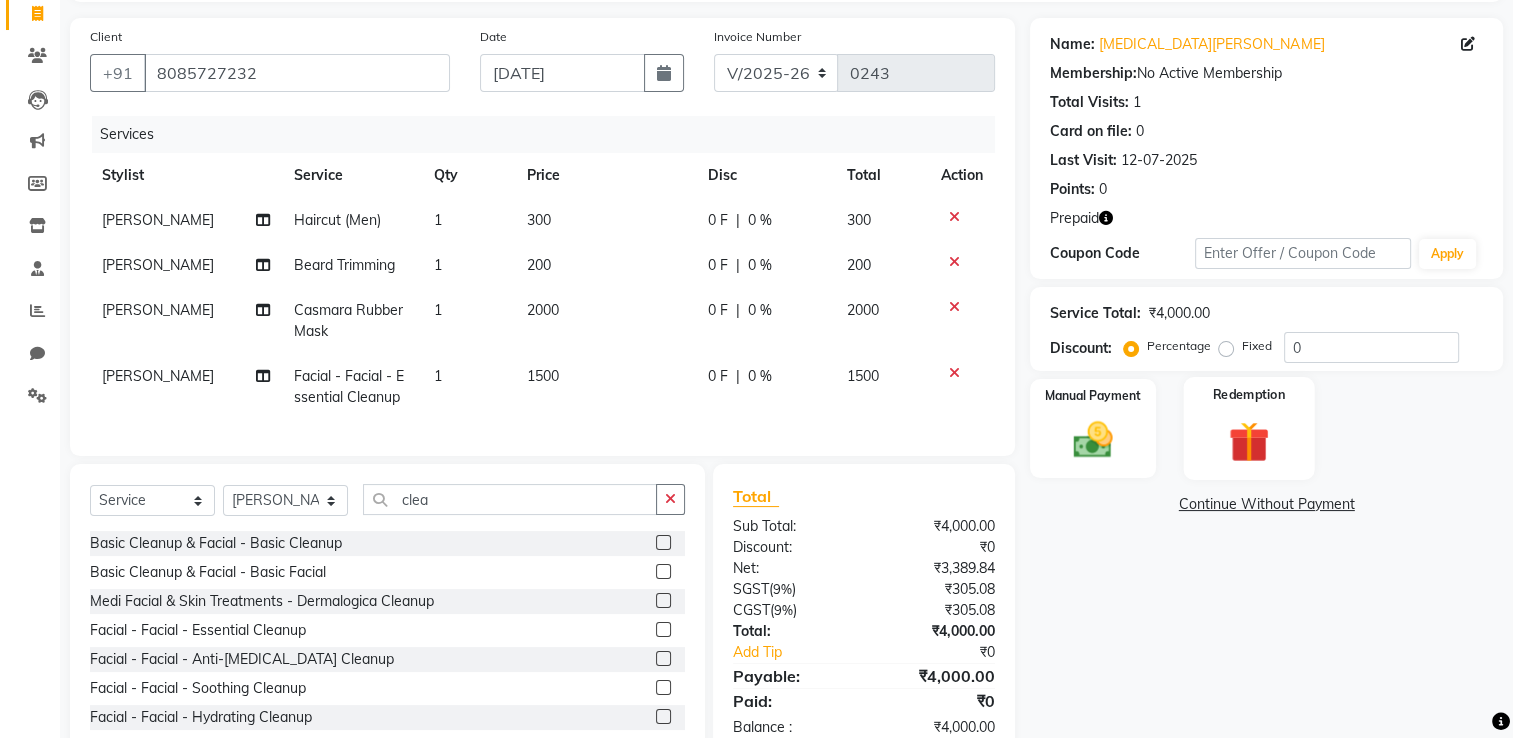 click 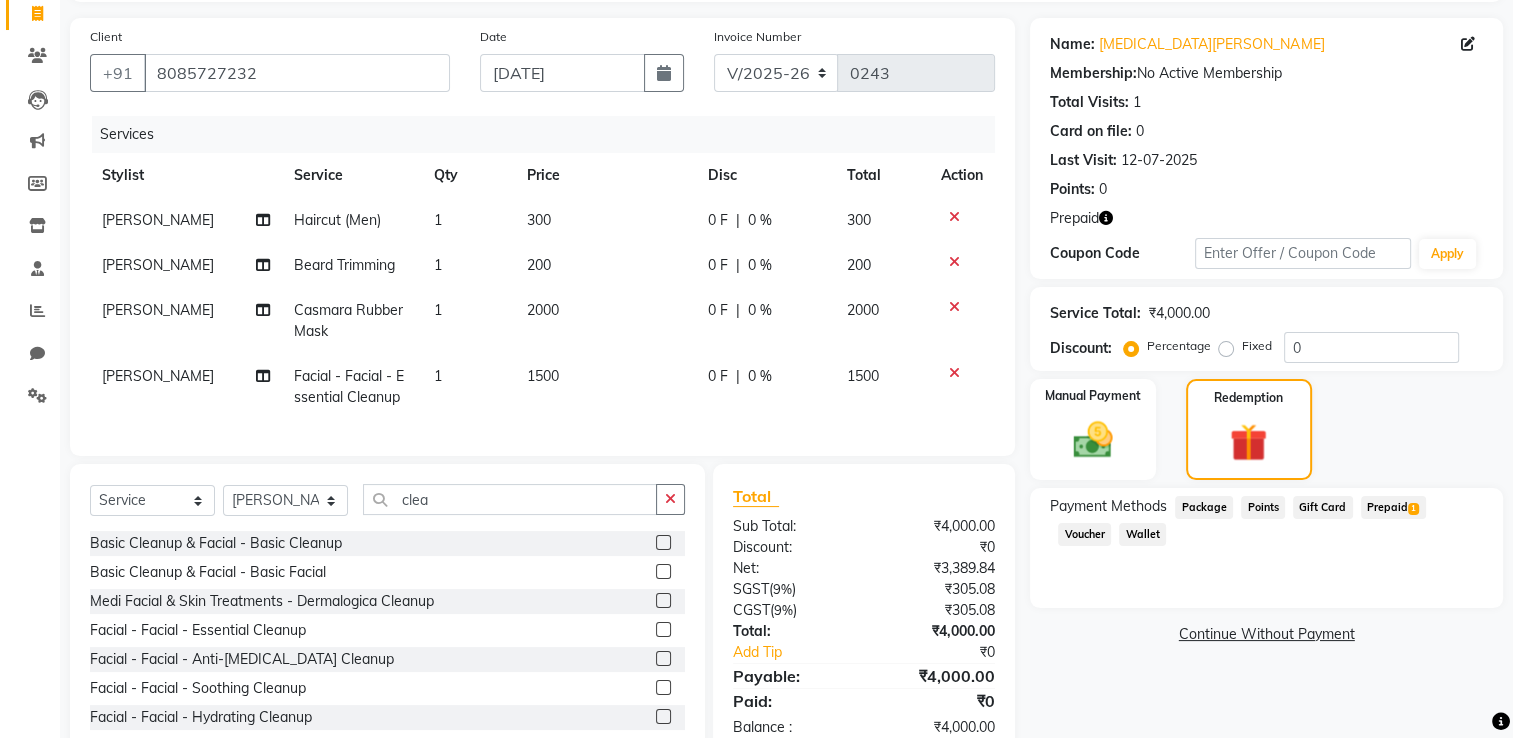 click on "Prepaid  1" 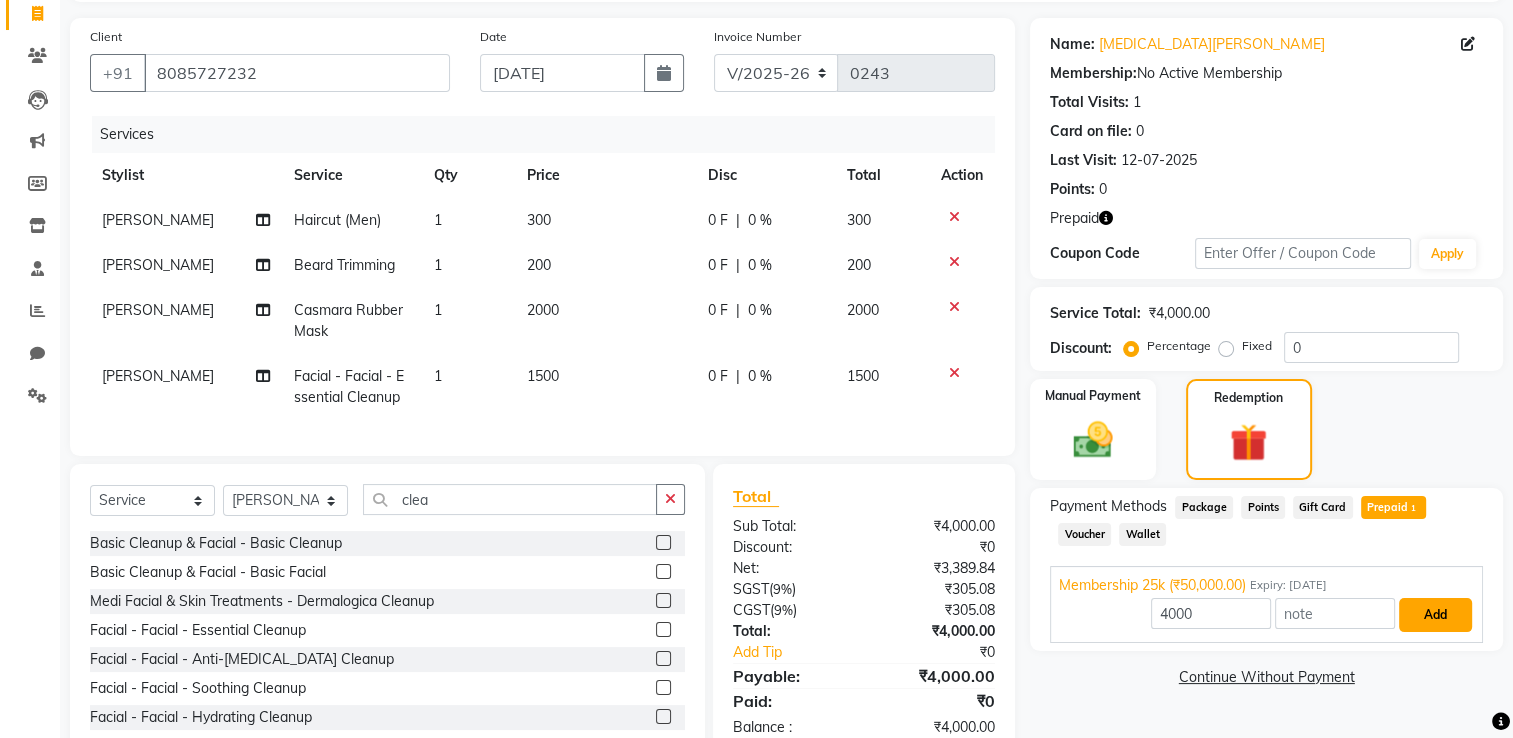 click on "Add" at bounding box center [1435, 615] 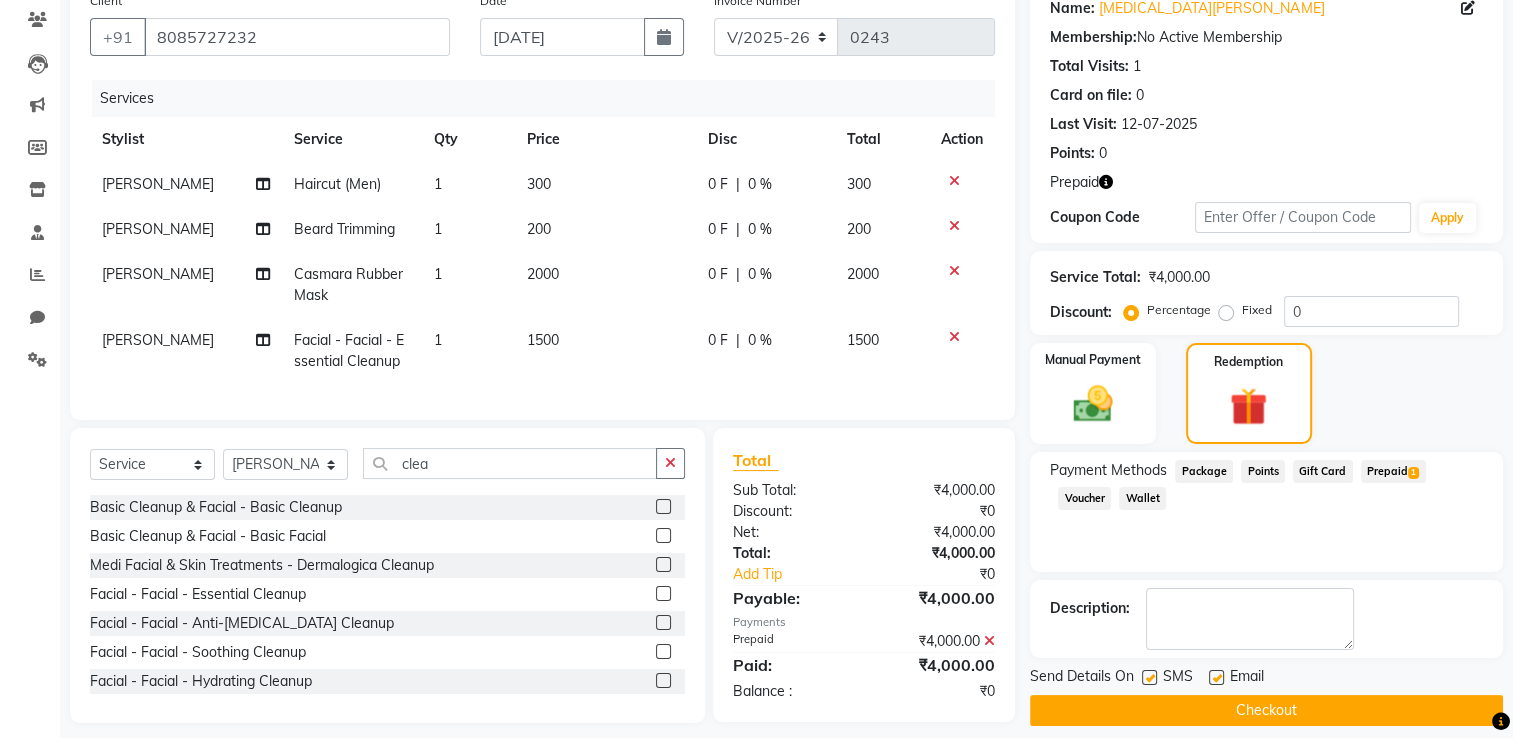 scroll, scrollTop: 198, scrollLeft: 0, axis: vertical 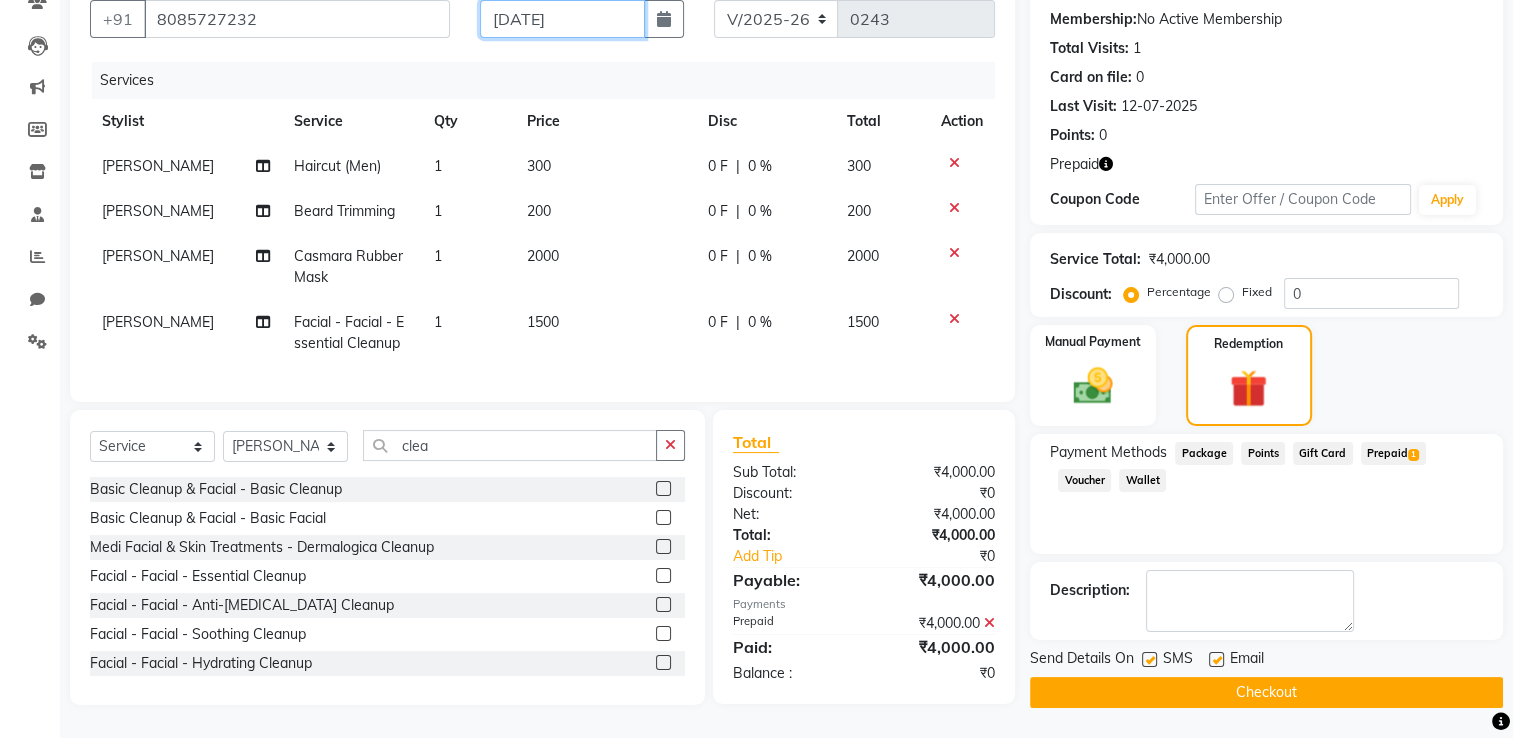 click on "[DATE]" 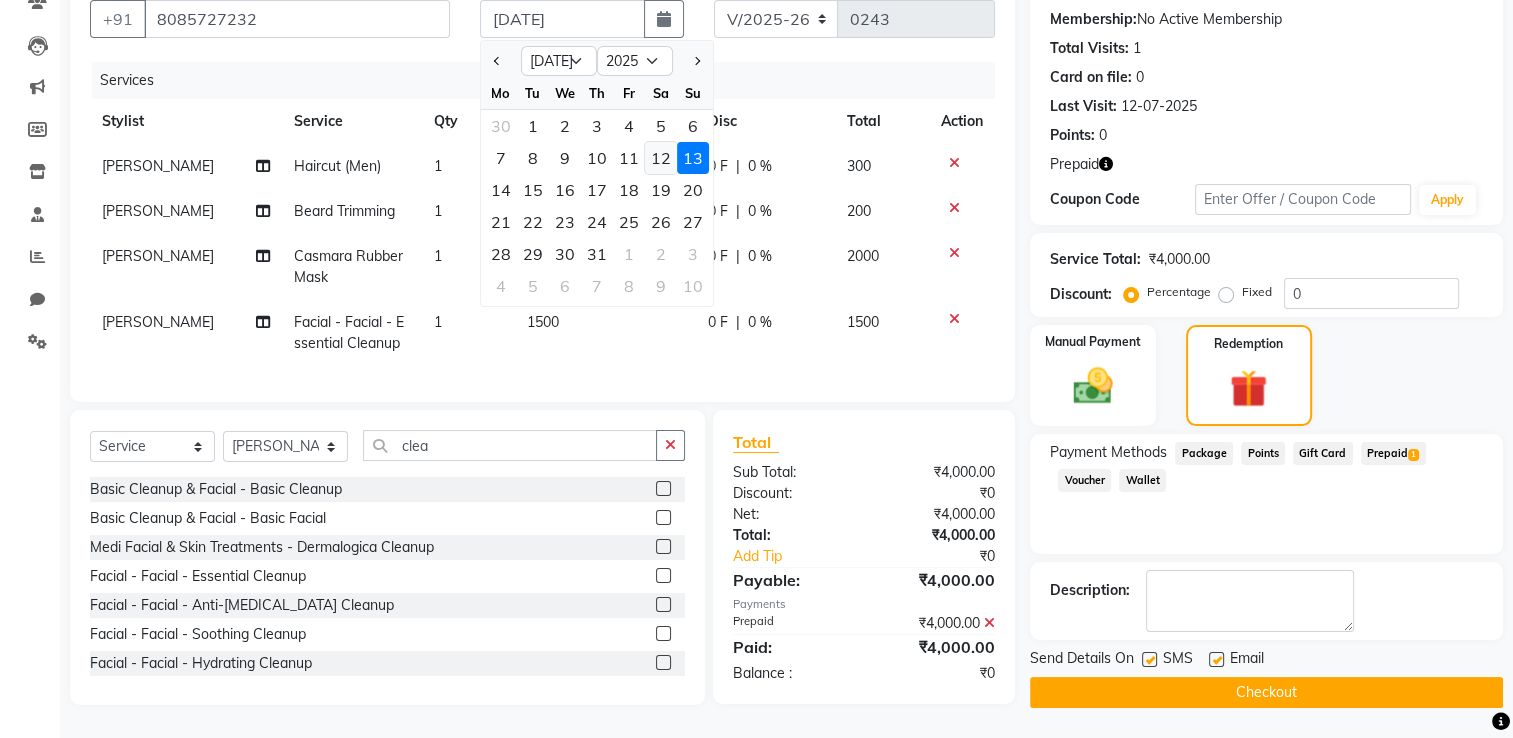 click on "12" 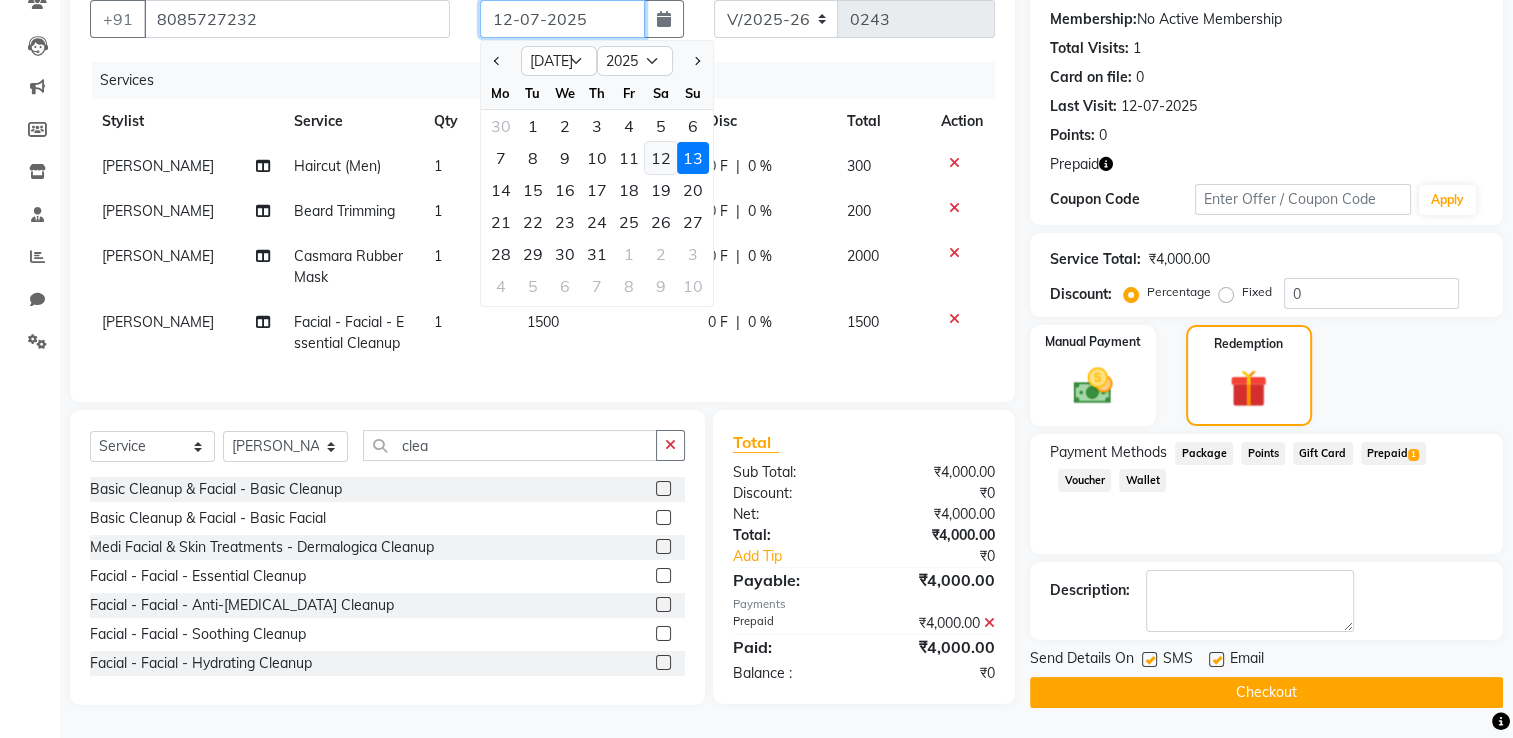 scroll, scrollTop: 196, scrollLeft: 0, axis: vertical 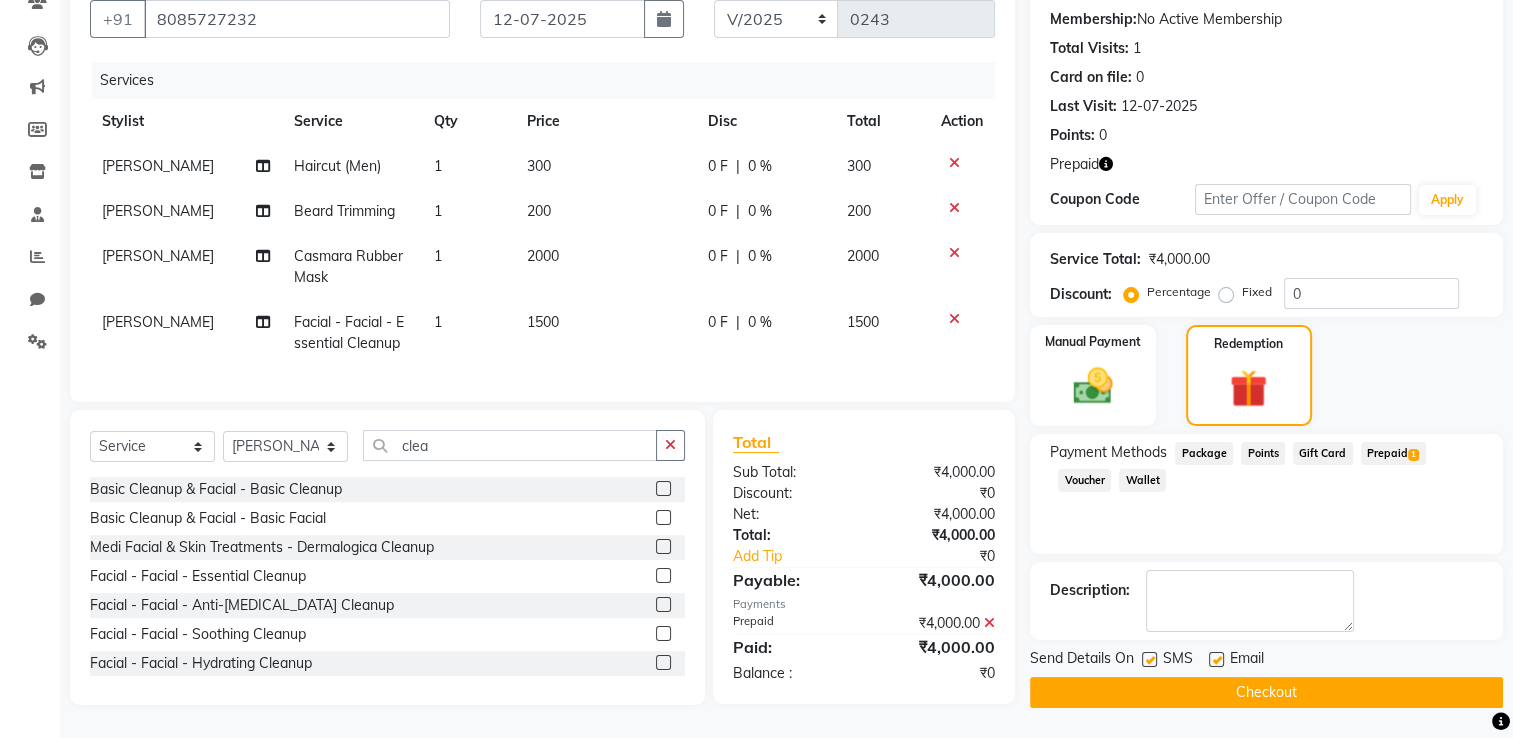 click on "Checkout" 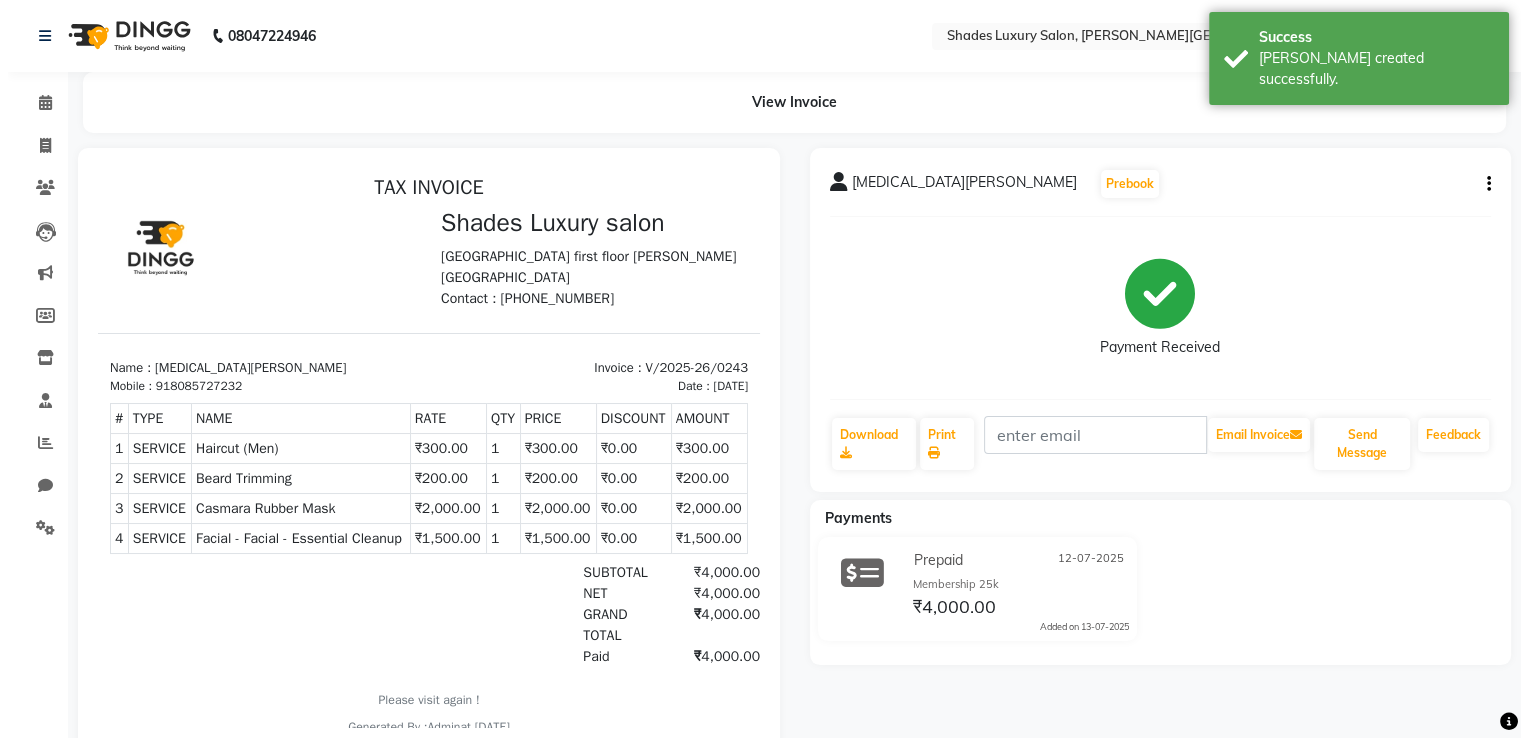 scroll, scrollTop: 0, scrollLeft: 0, axis: both 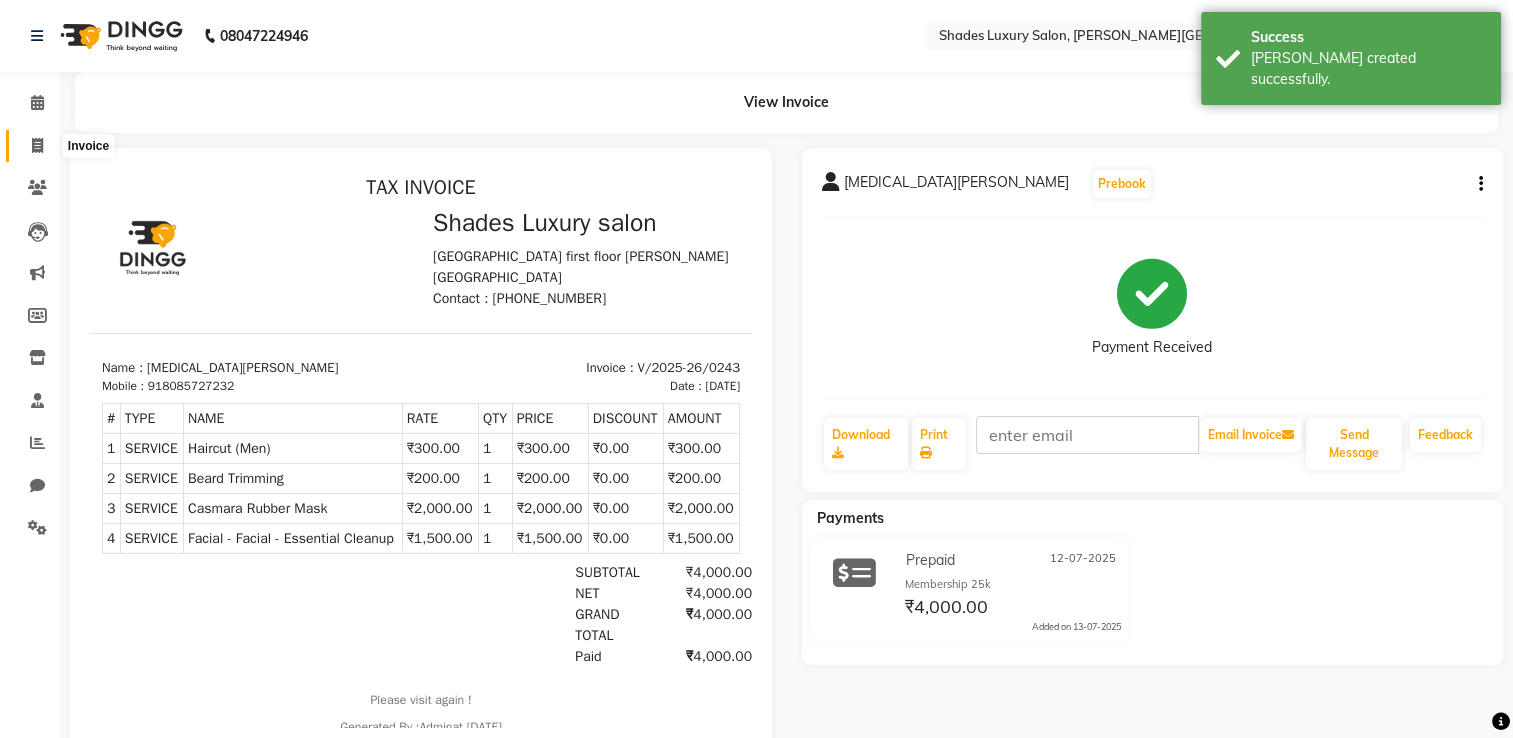 click 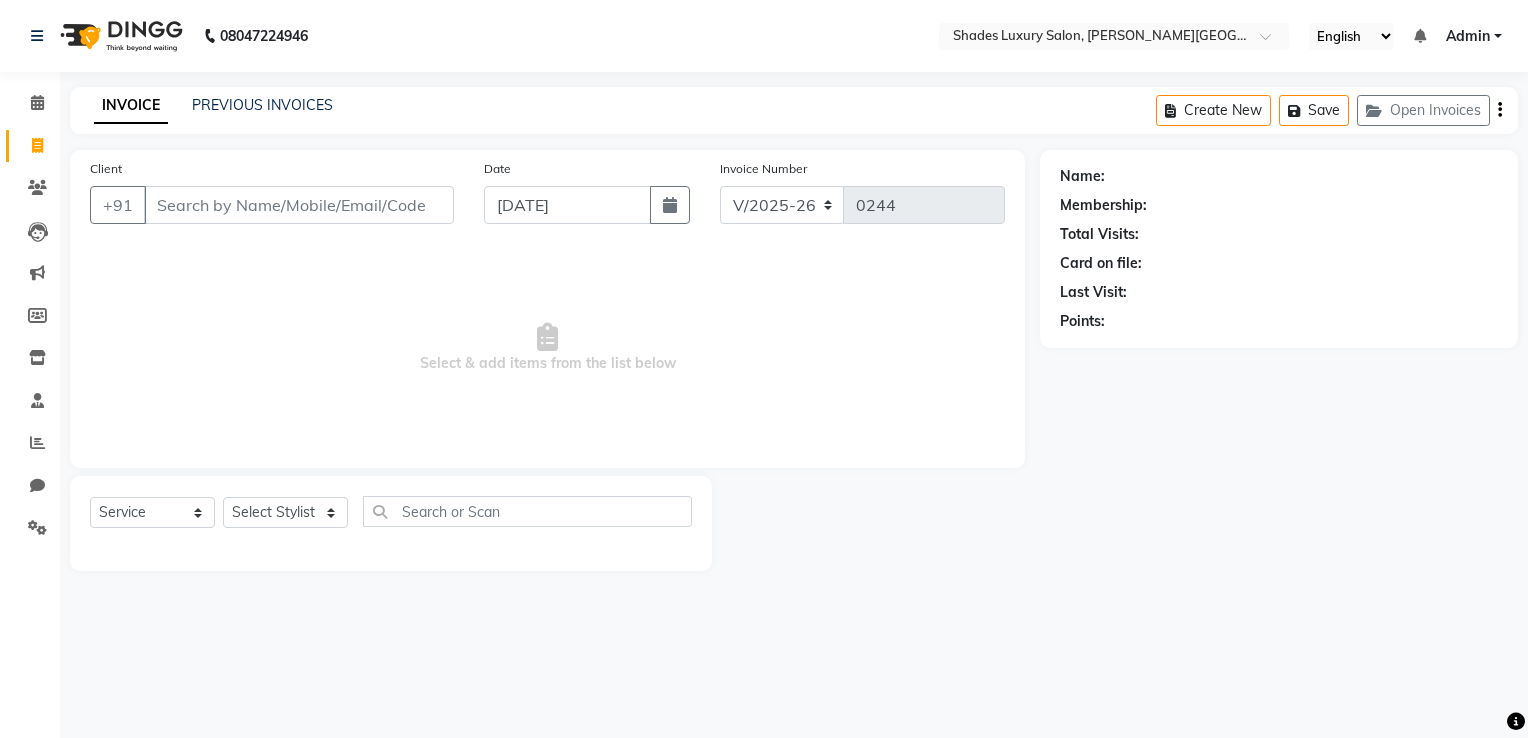 click on "Client" at bounding box center (299, 205) 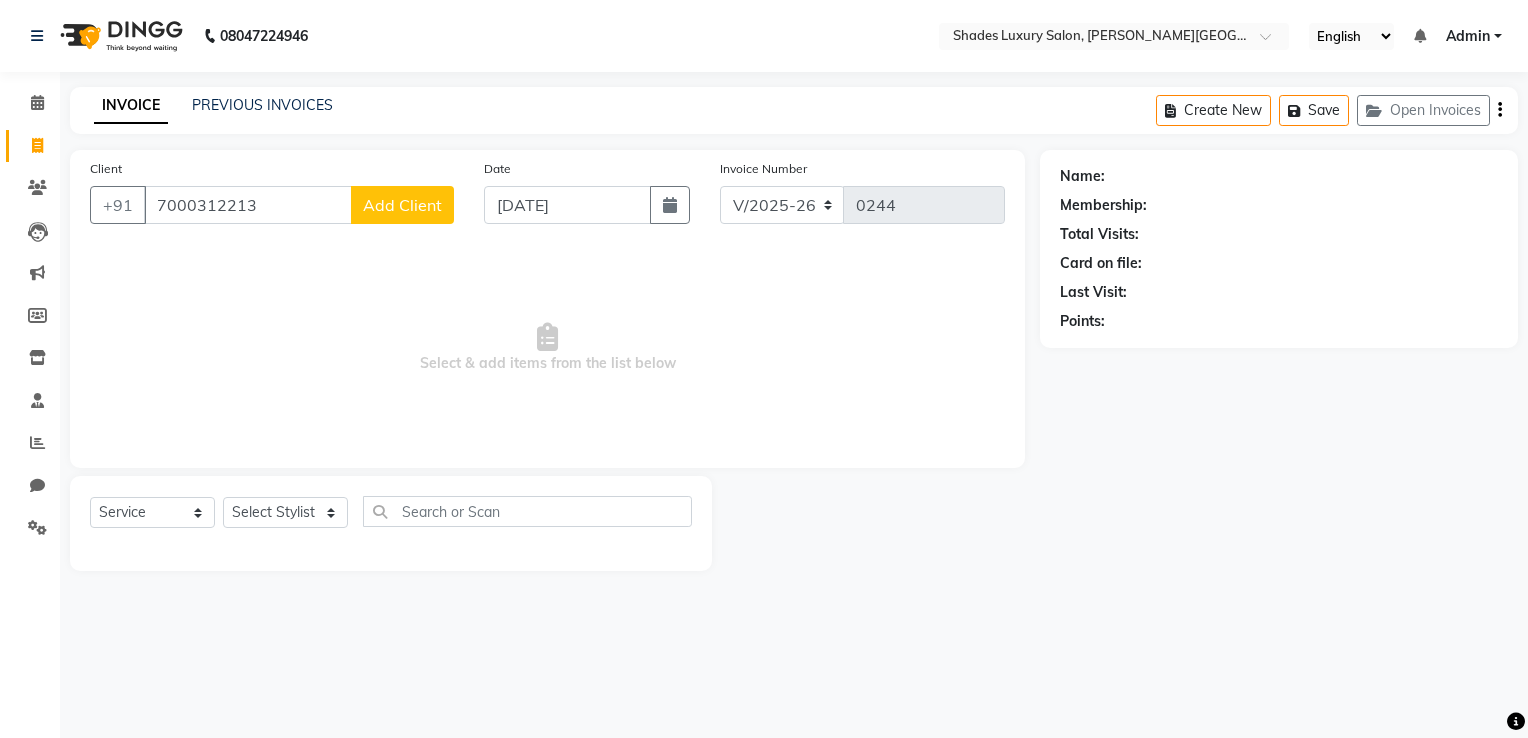click on "Add Client" 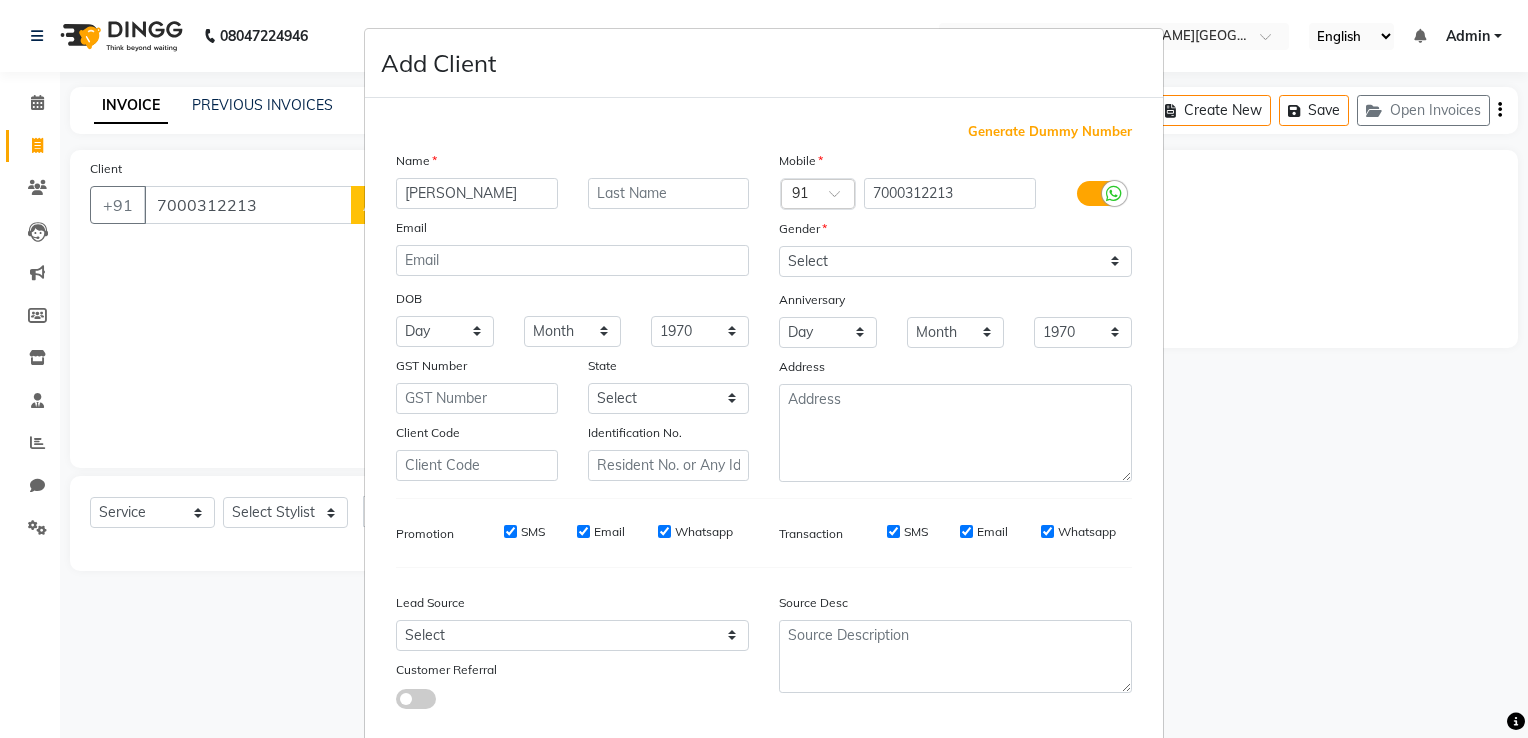 click on "Shrishti" at bounding box center [477, 193] 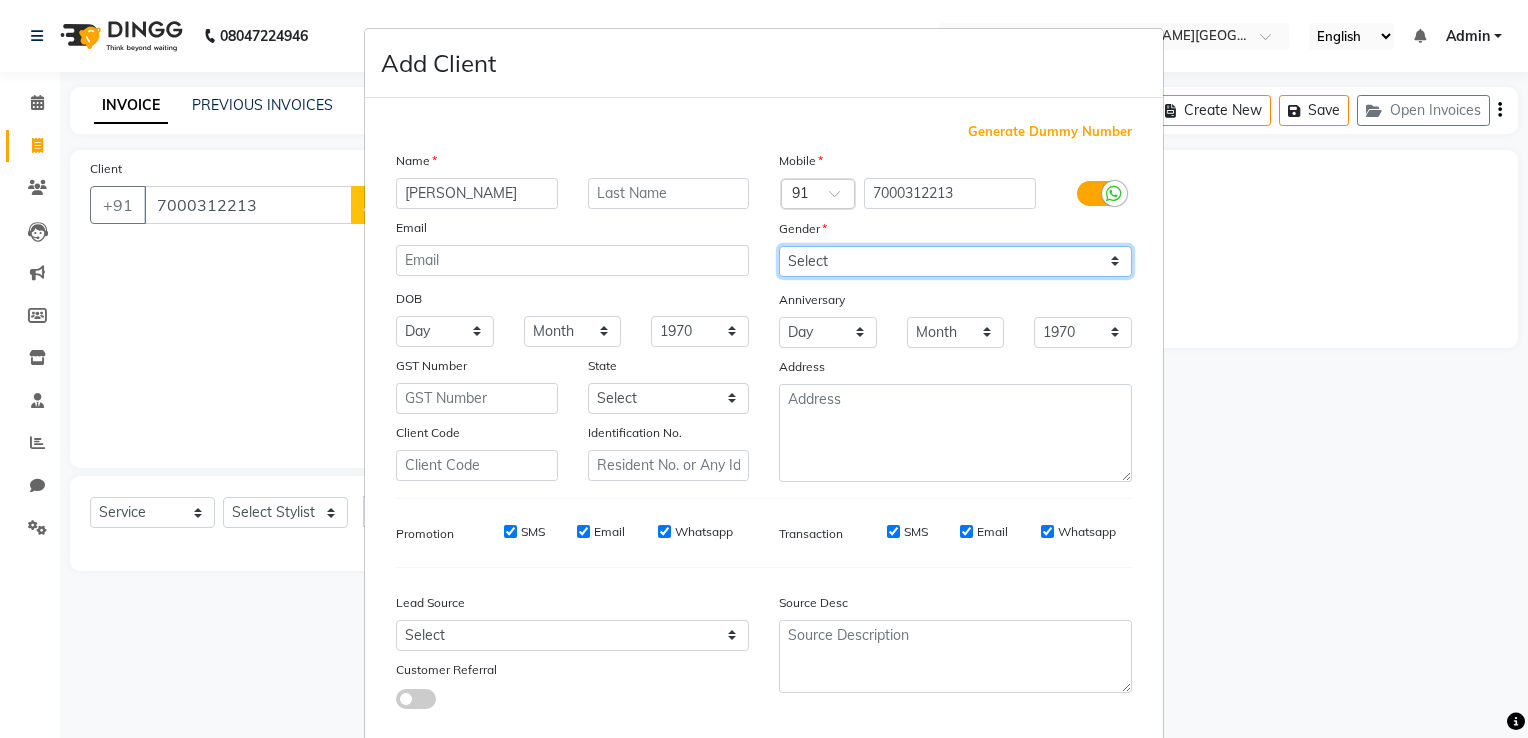 click on "Select Male Female Other Prefer Not To Say" at bounding box center (955, 261) 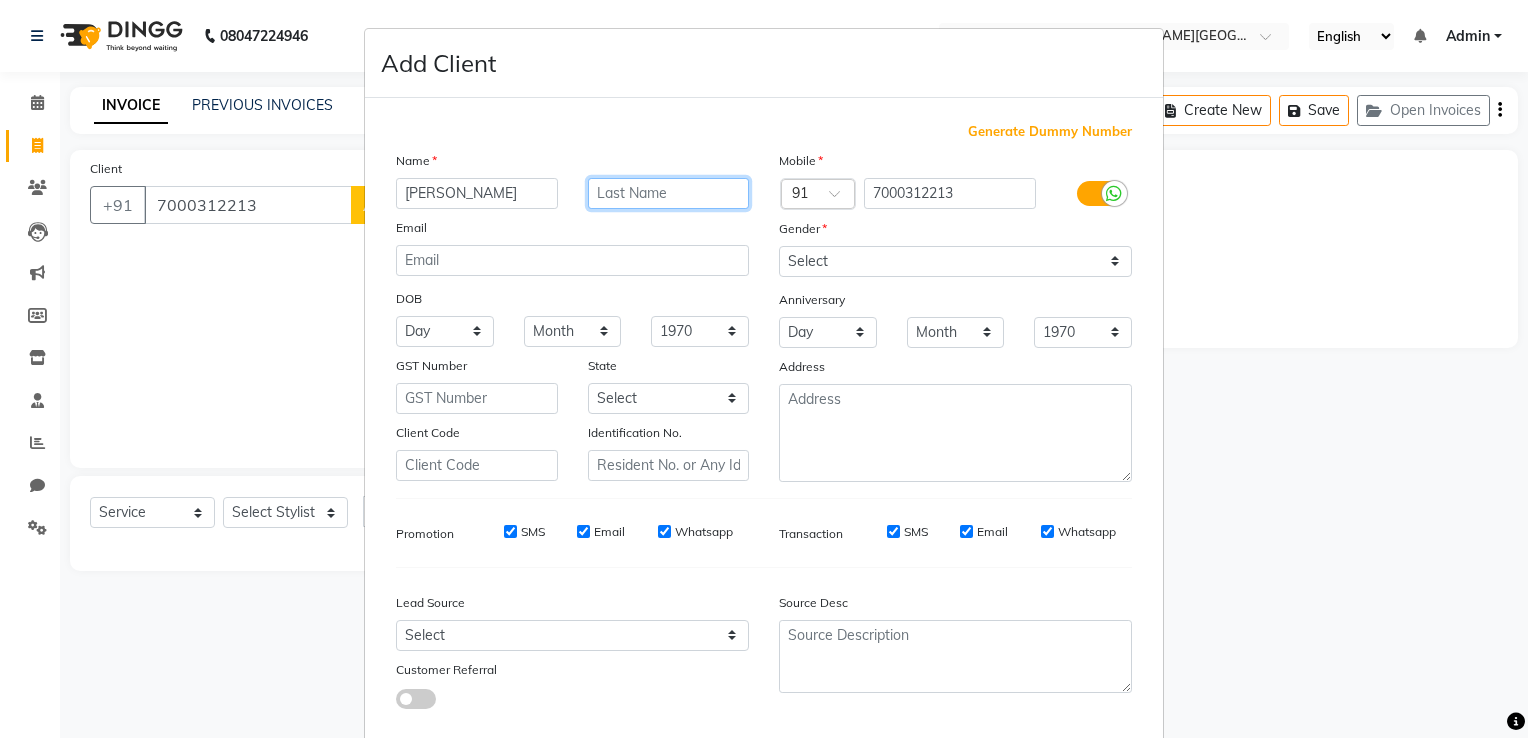 click at bounding box center [669, 193] 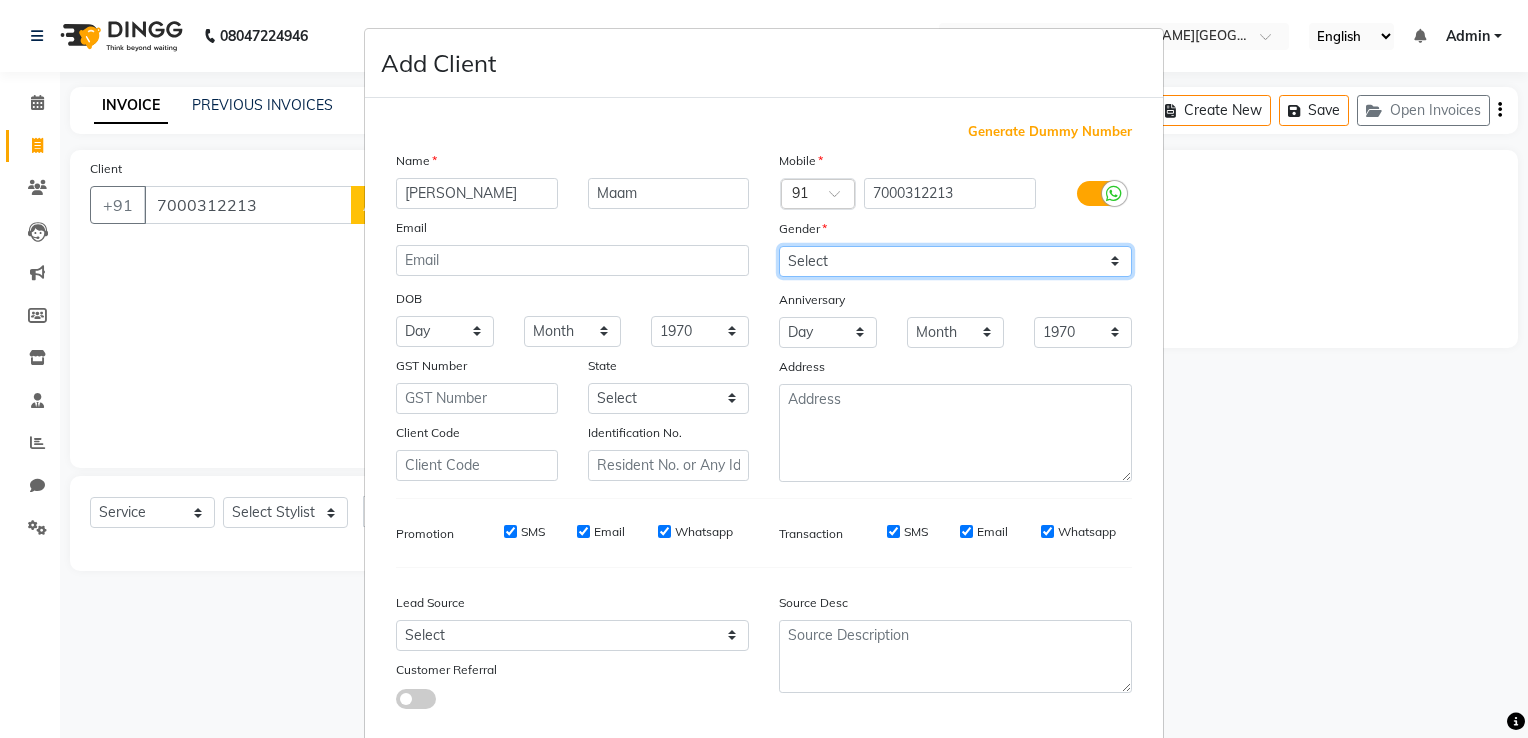 click on "Select Male Female Other Prefer Not To Say" at bounding box center (955, 261) 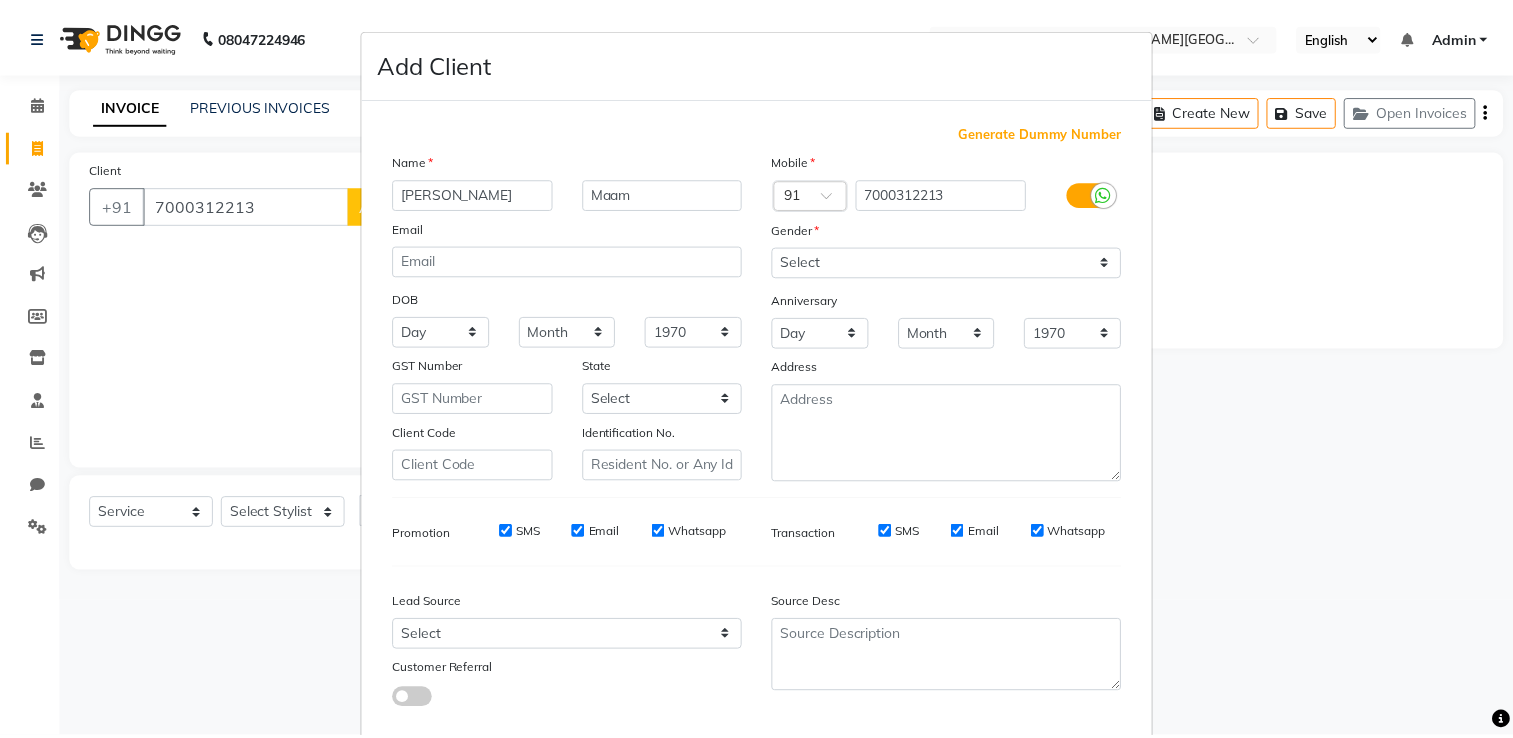 scroll, scrollTop: 118, scrollLeft: 0, axis: vertical 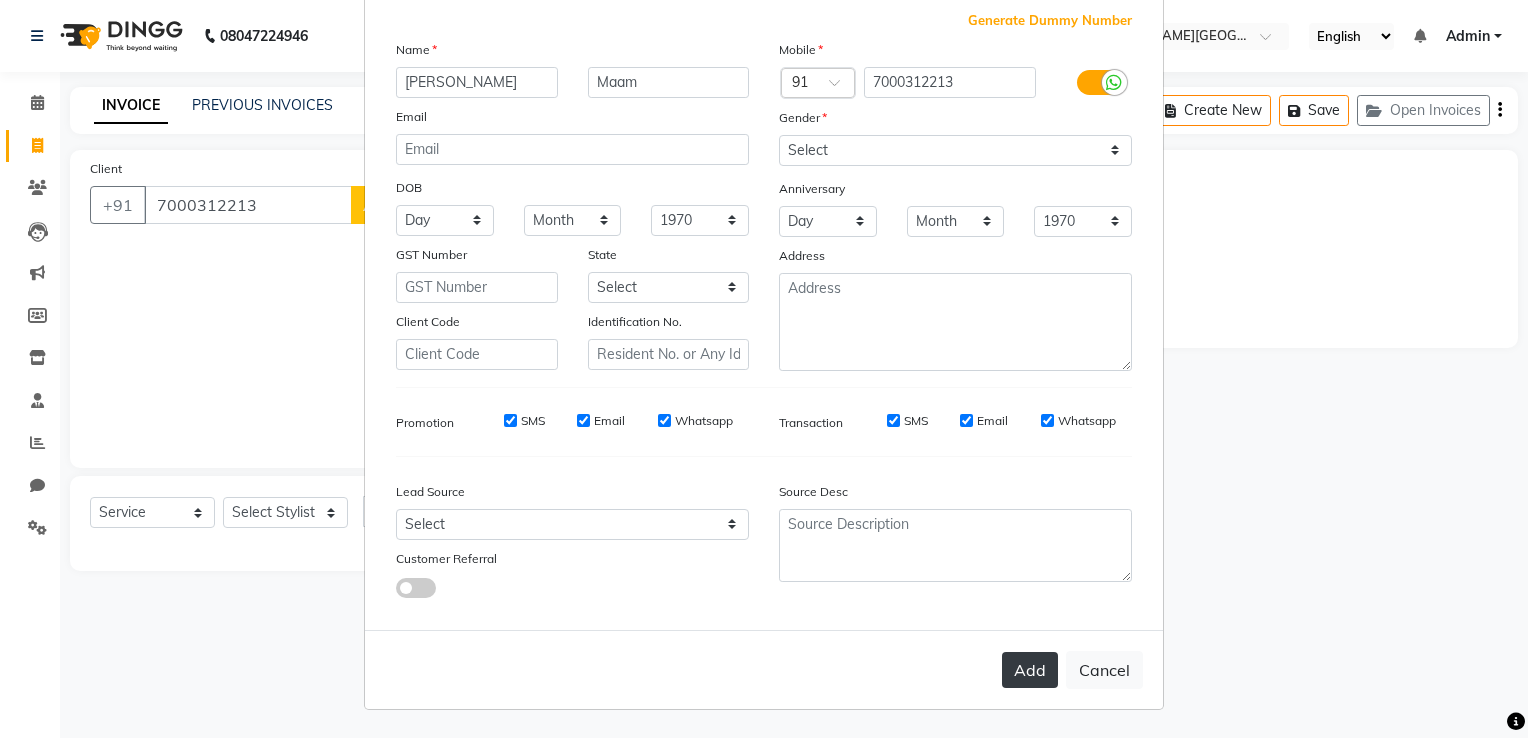 click on "Add" at bounding box center [1030, 670] 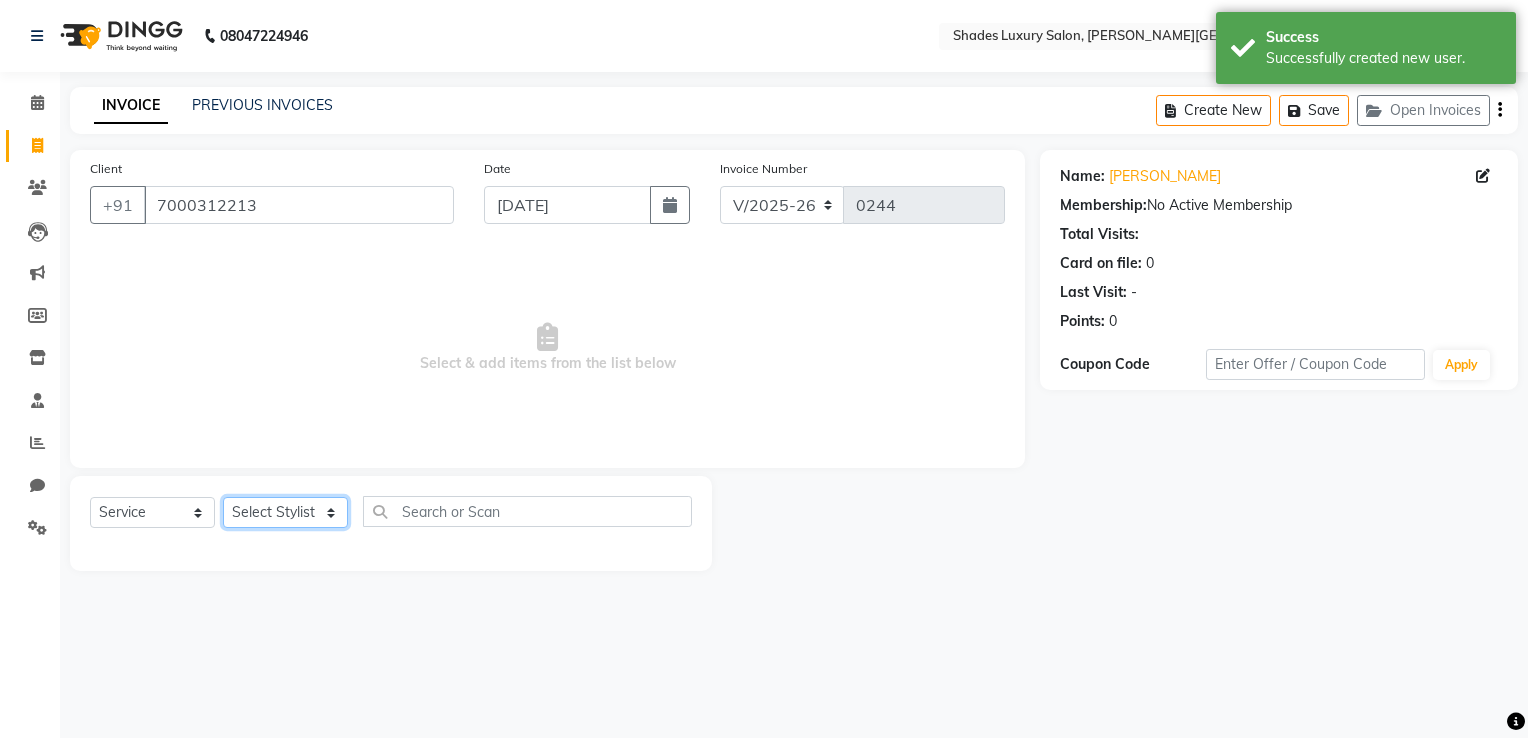 click on "Select Stylist Asha Maam Chandani Mamta Nasim Sir Palak Verma Rashi salman Samar shahbaj" 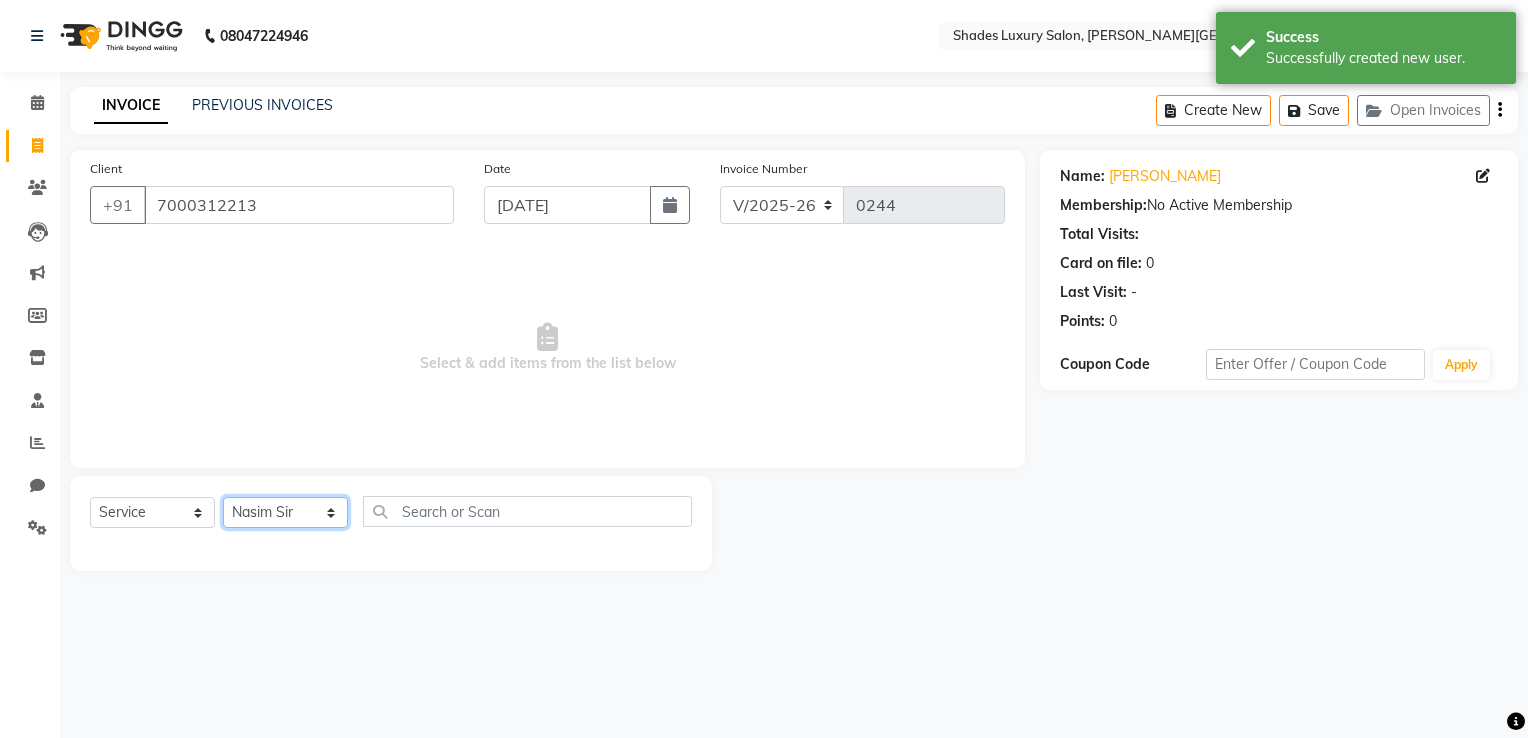 click on "Select Stylist Asha Maam Chandani Mamta Nasim Sir Palak Verma Rashi salman Samar shahbaj" 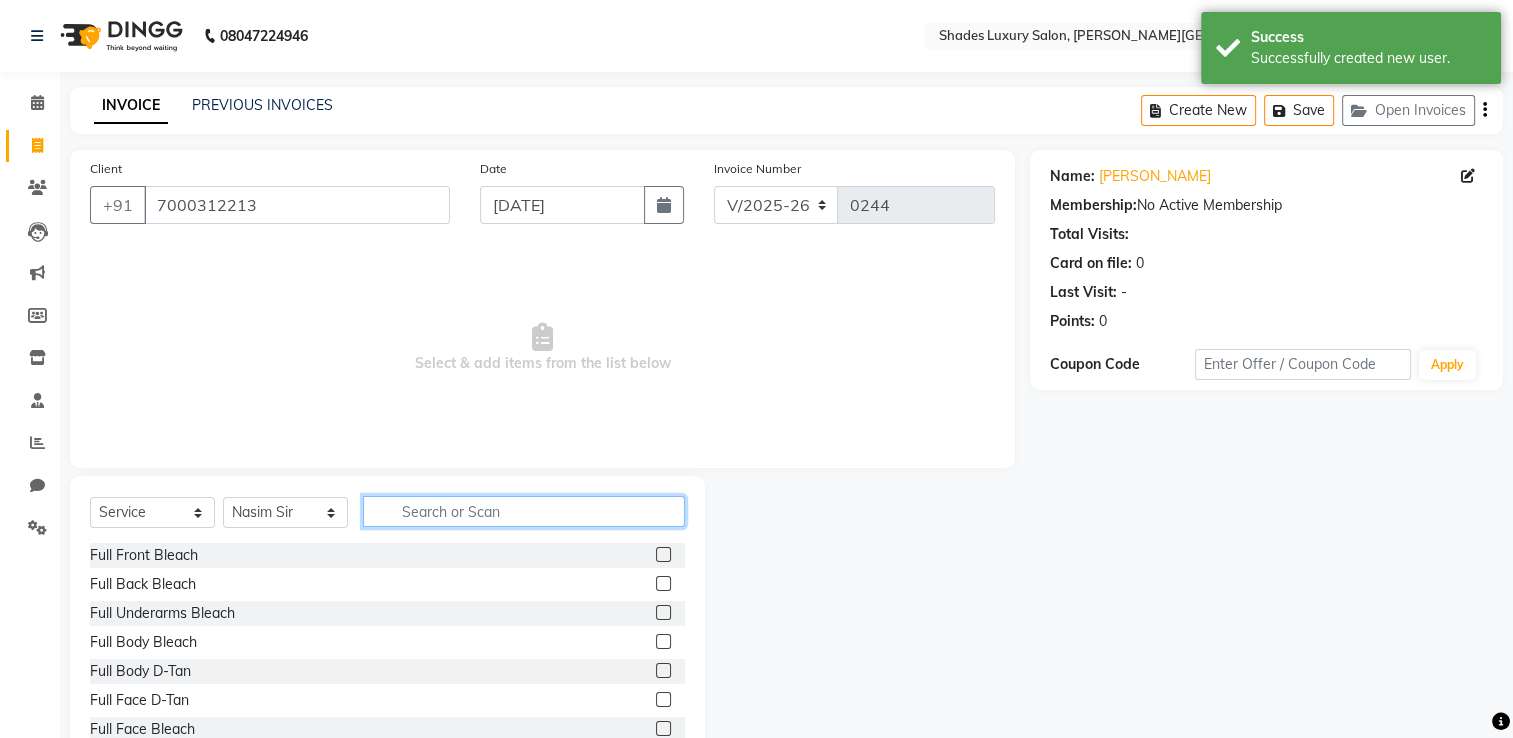 click 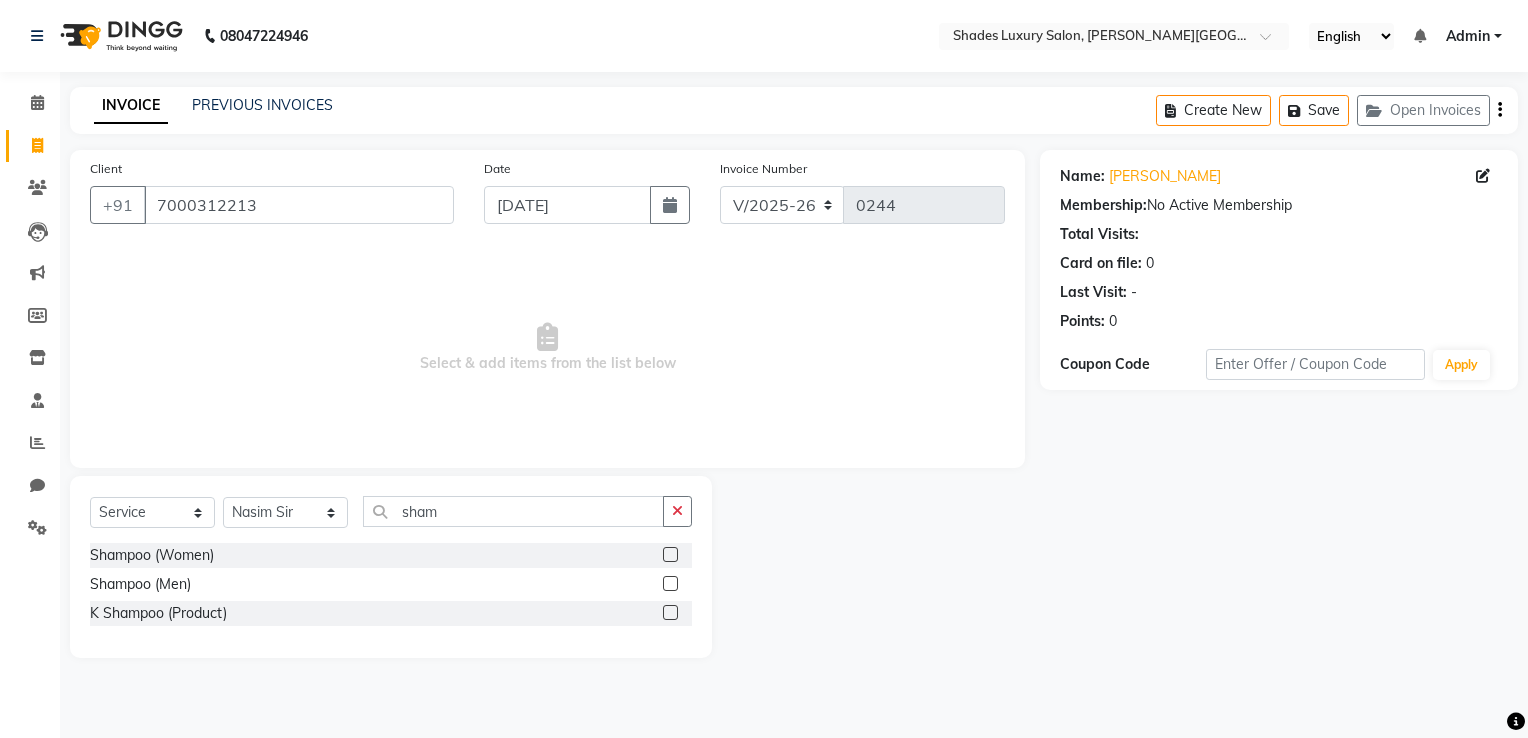 click 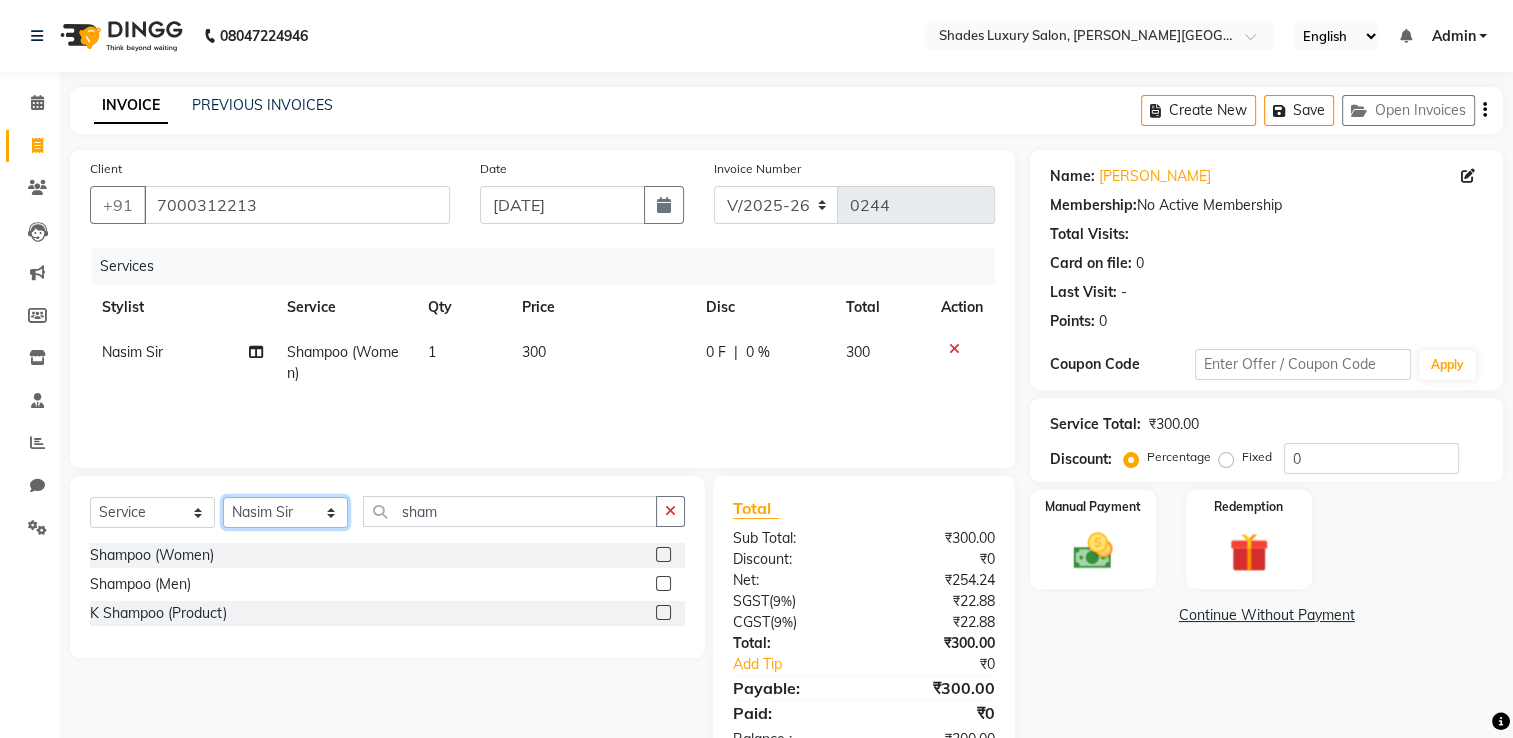 click on "Select Stylist Asha Maam Chandani Mamta Nasim Sir Palak Verma Rashi salman Samar shahbaj" 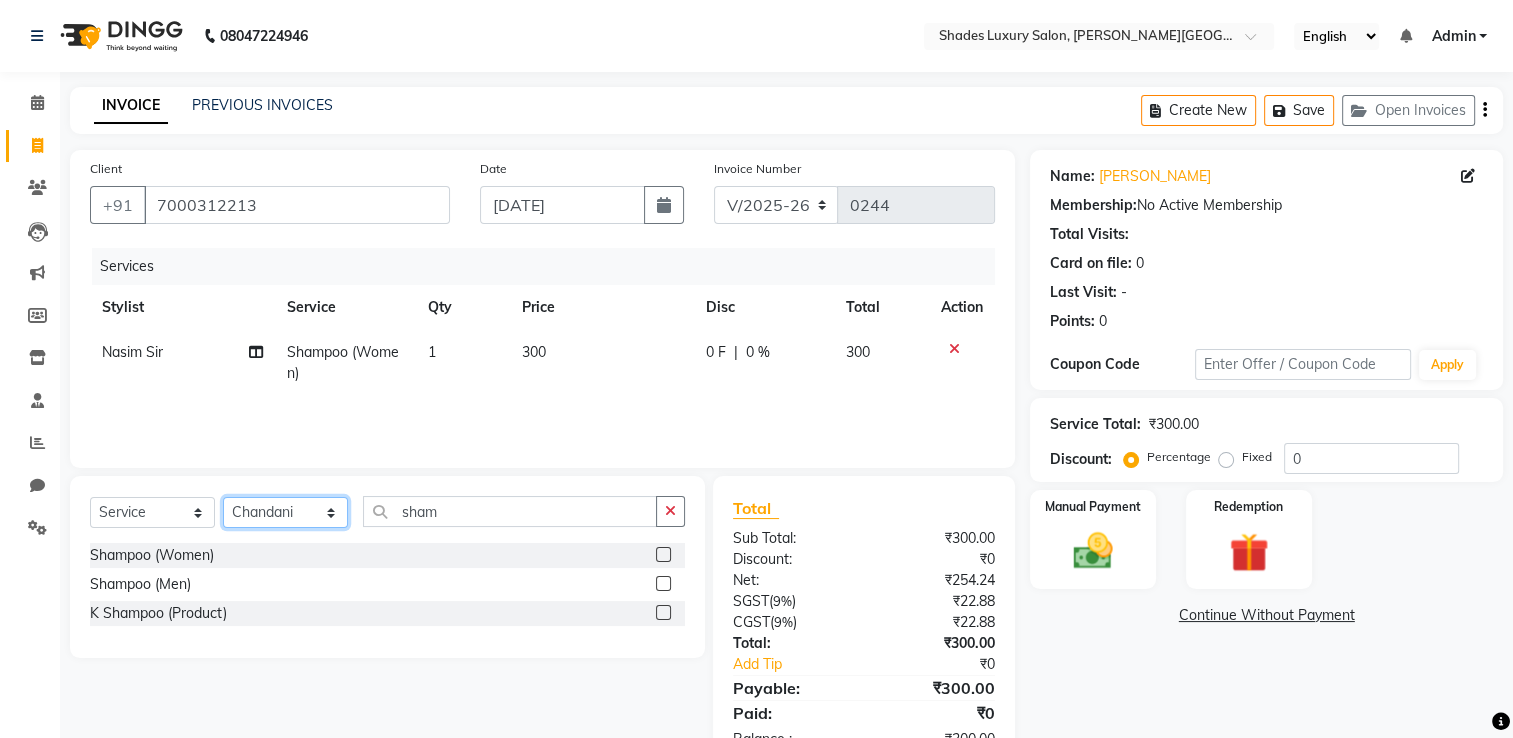 click on "Select Stylist Asha Maam Chandani Mamta Nasim Sir Palak Verma Rashi salman Samar shahbaj" 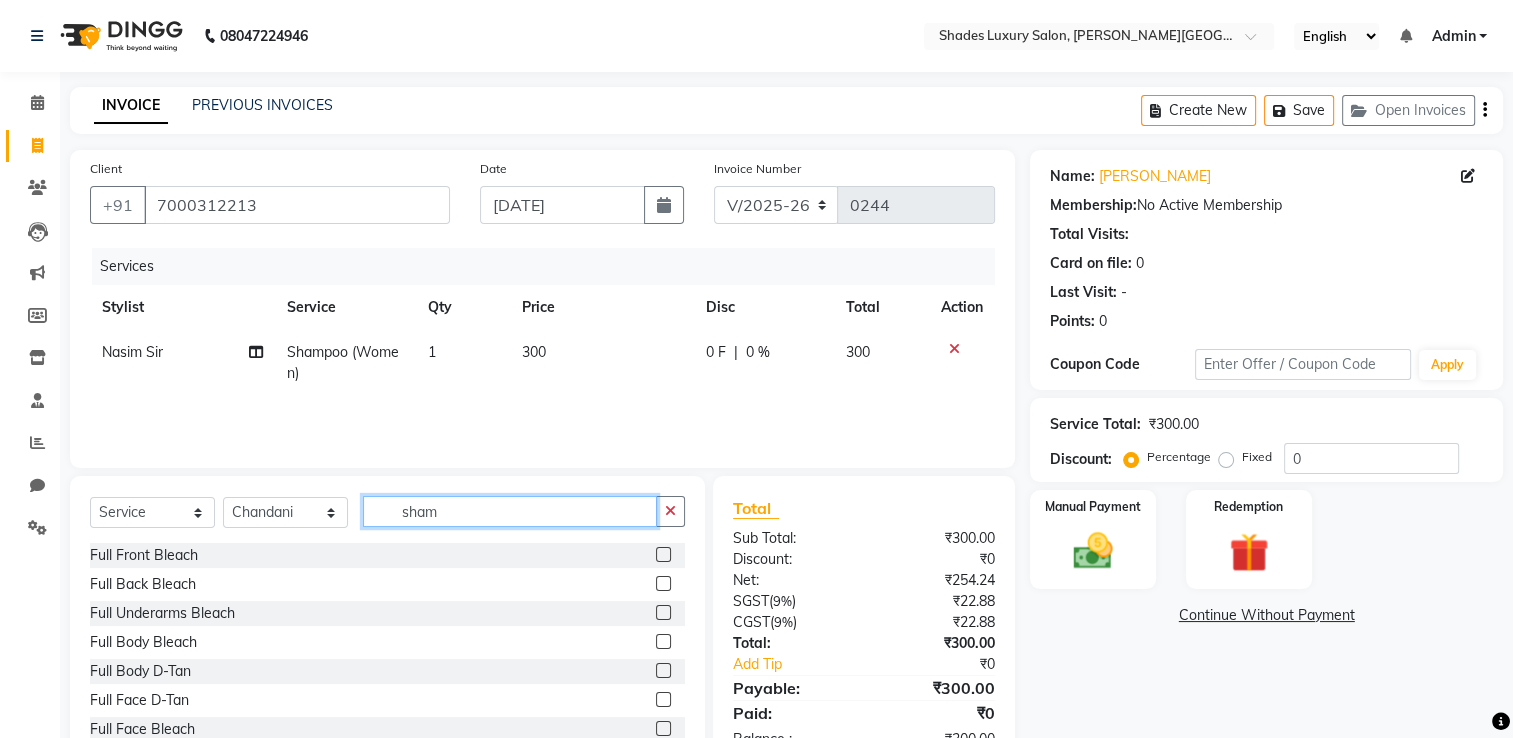 click on "sham" 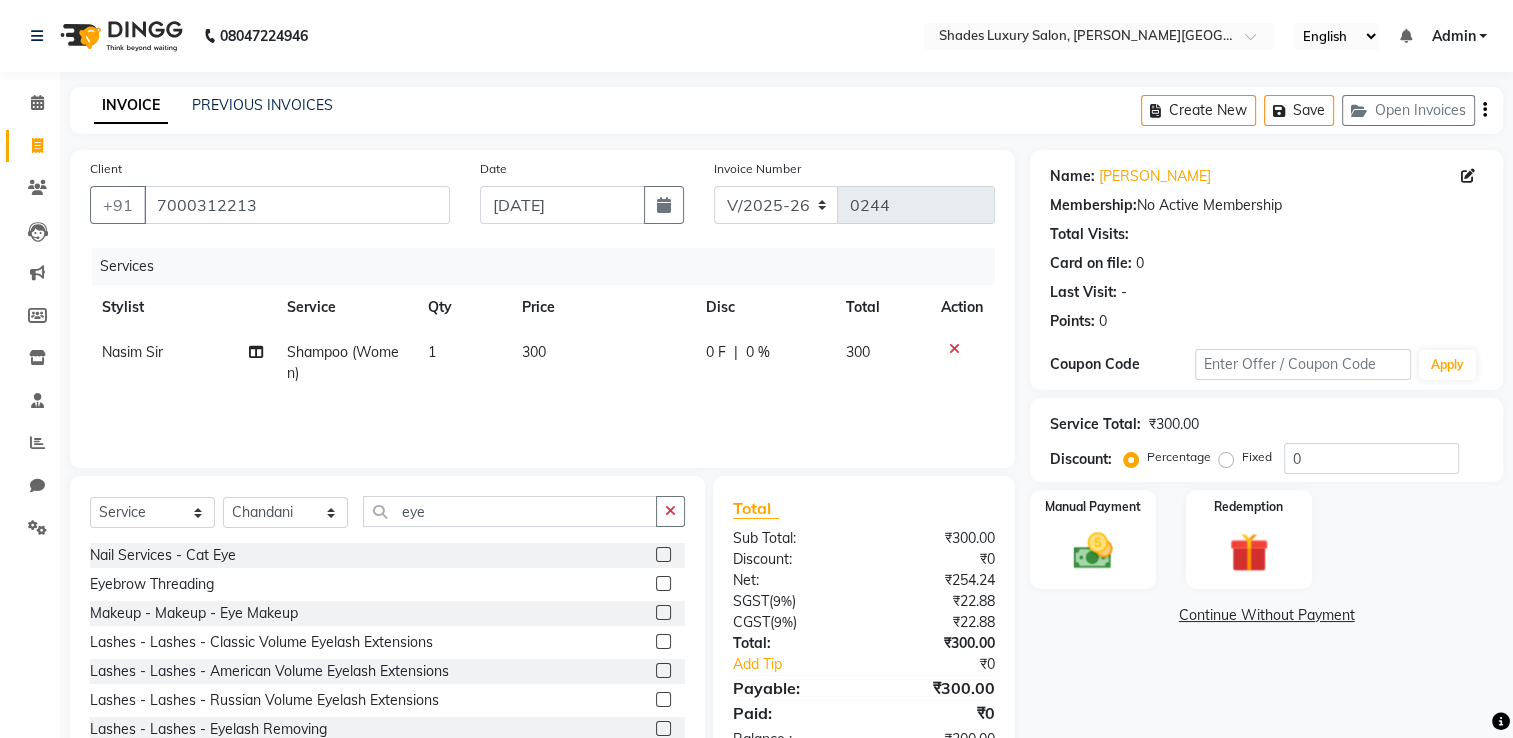 click 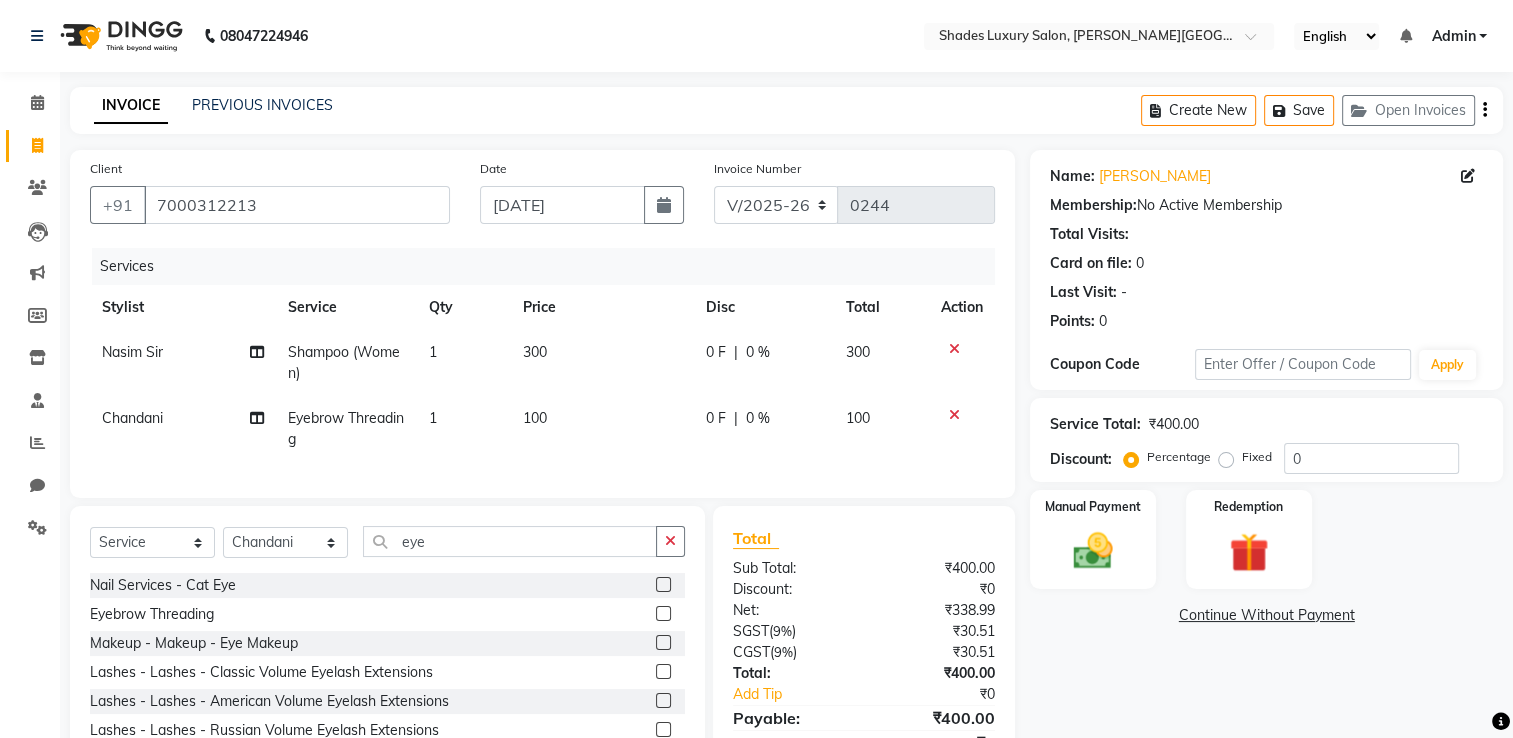 click on "100" 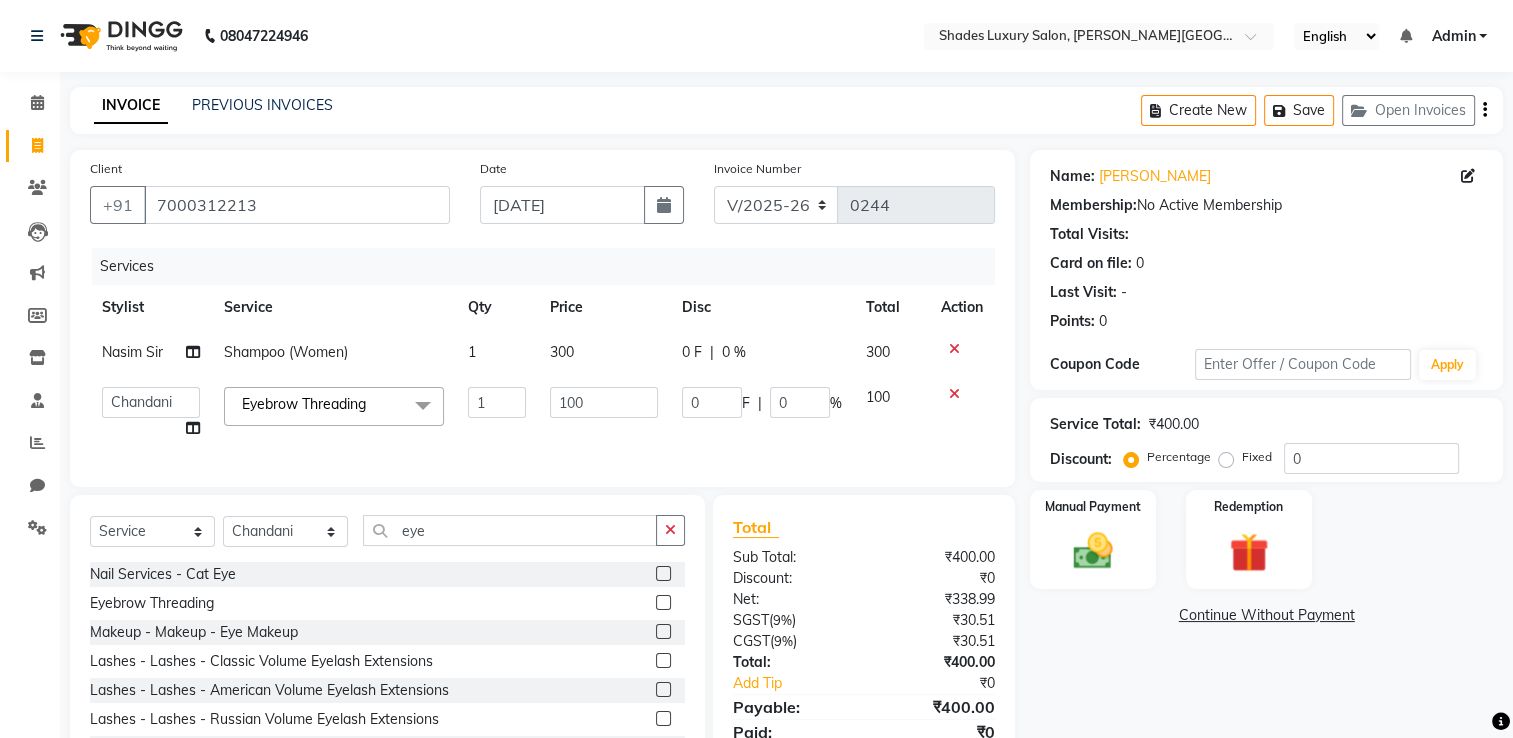 click on "100" 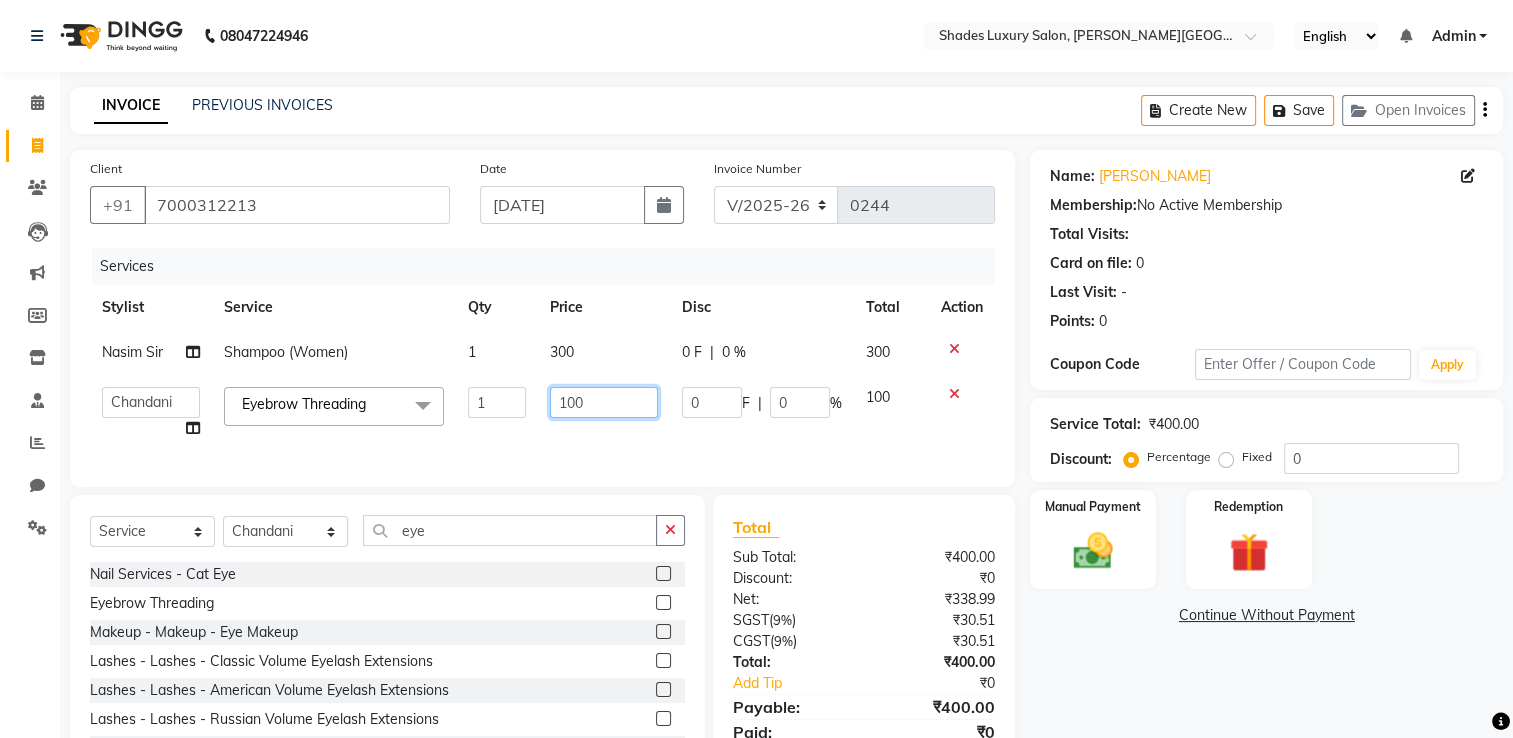 click on "100" 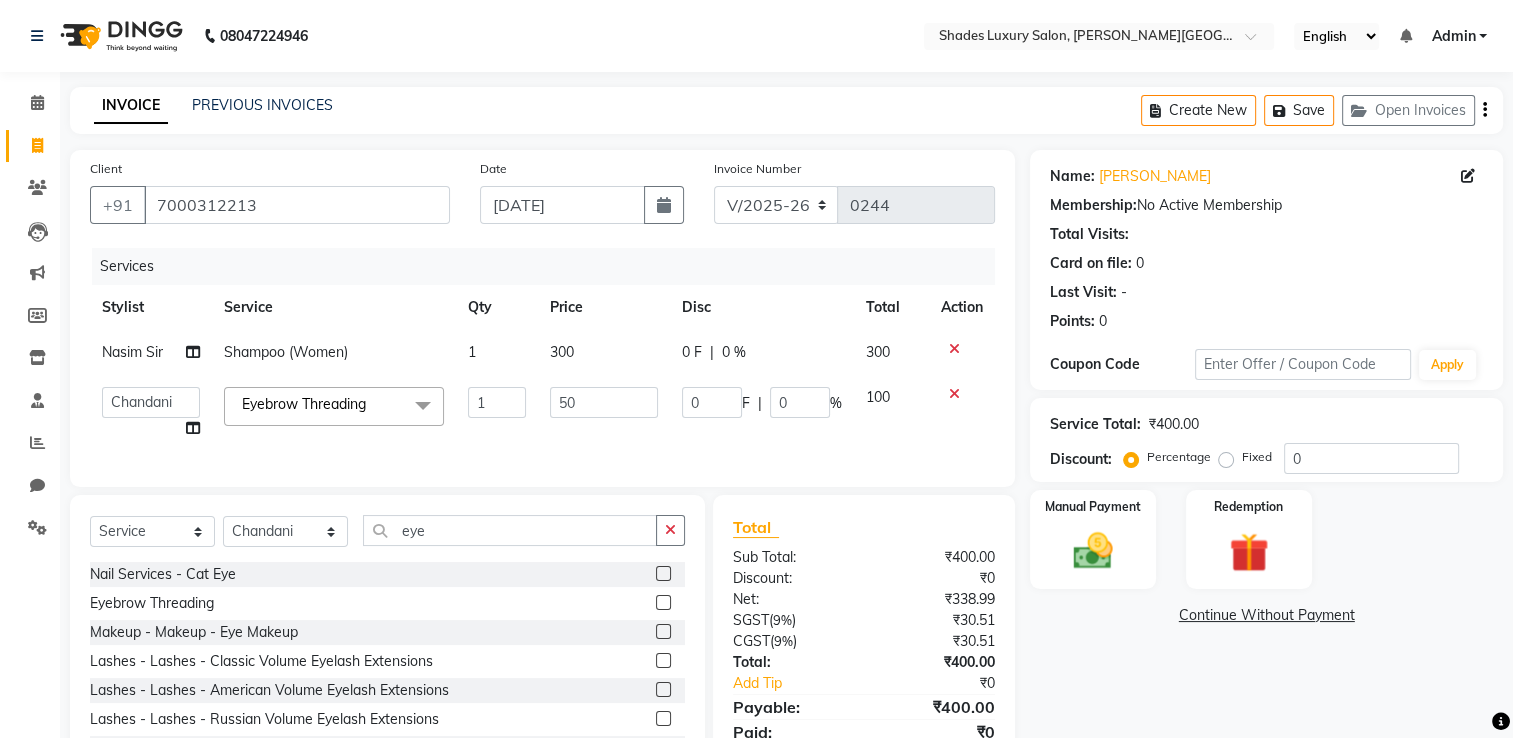 click on "50" 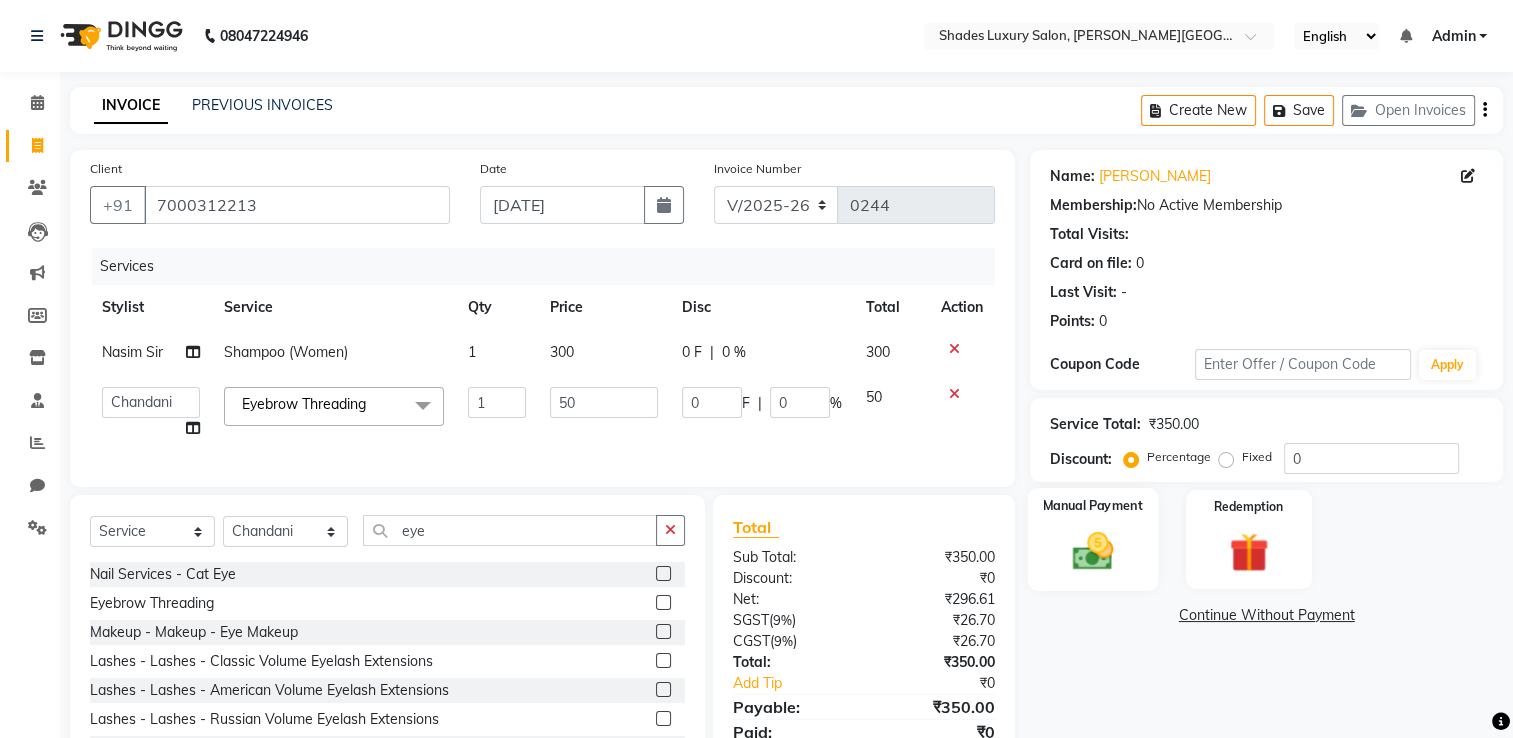 click on "Manual Payment" 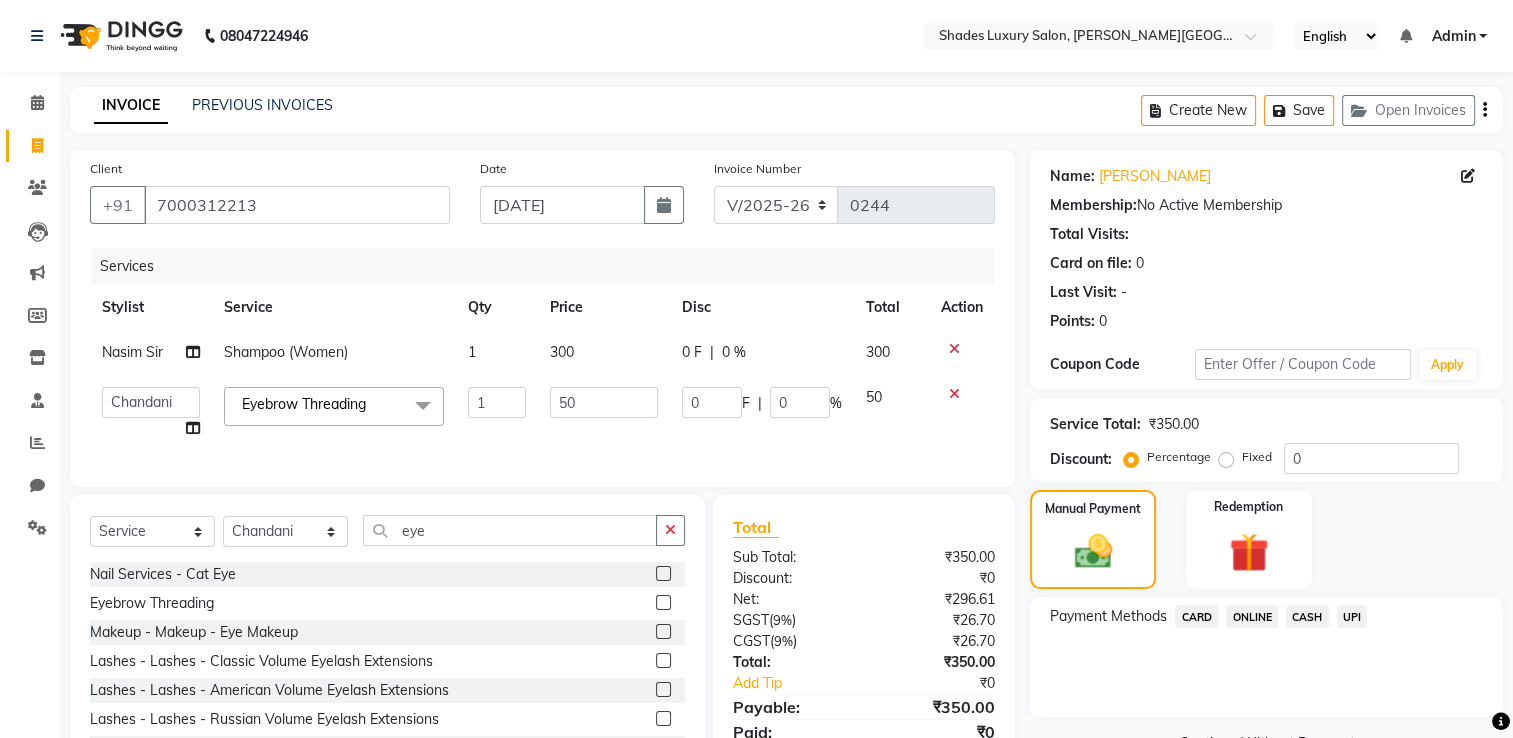 click on "ONLINE" 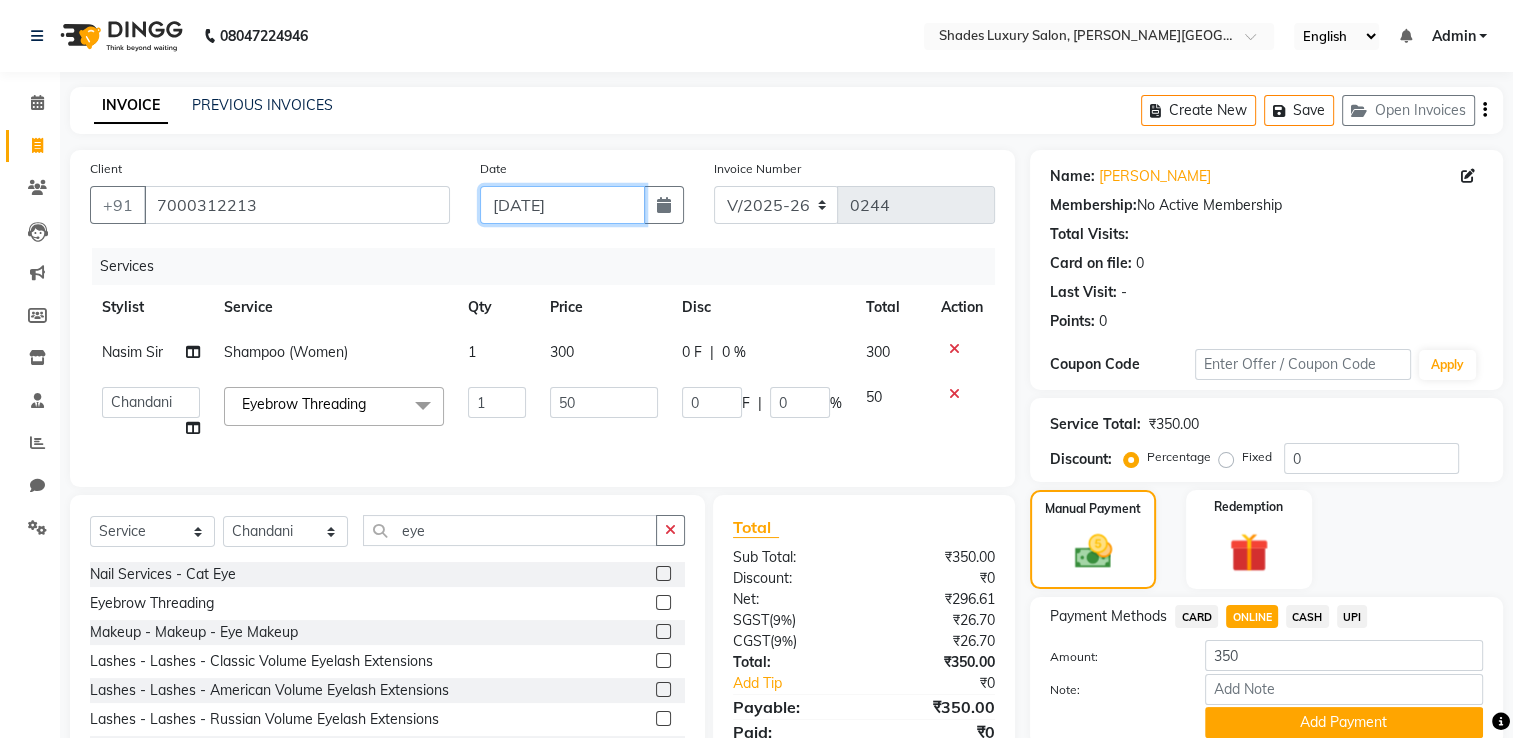 click on "[DATE]" 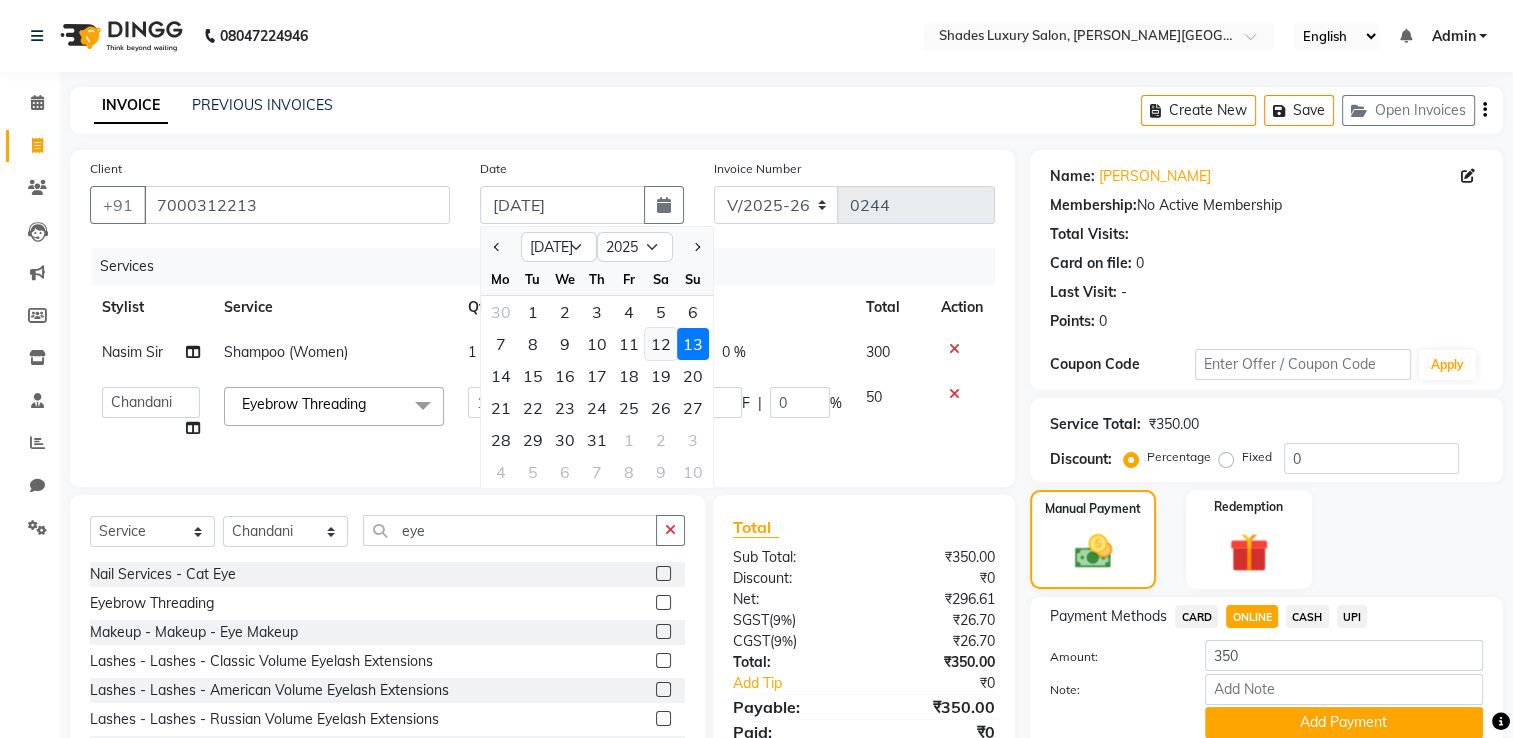 click on "12" 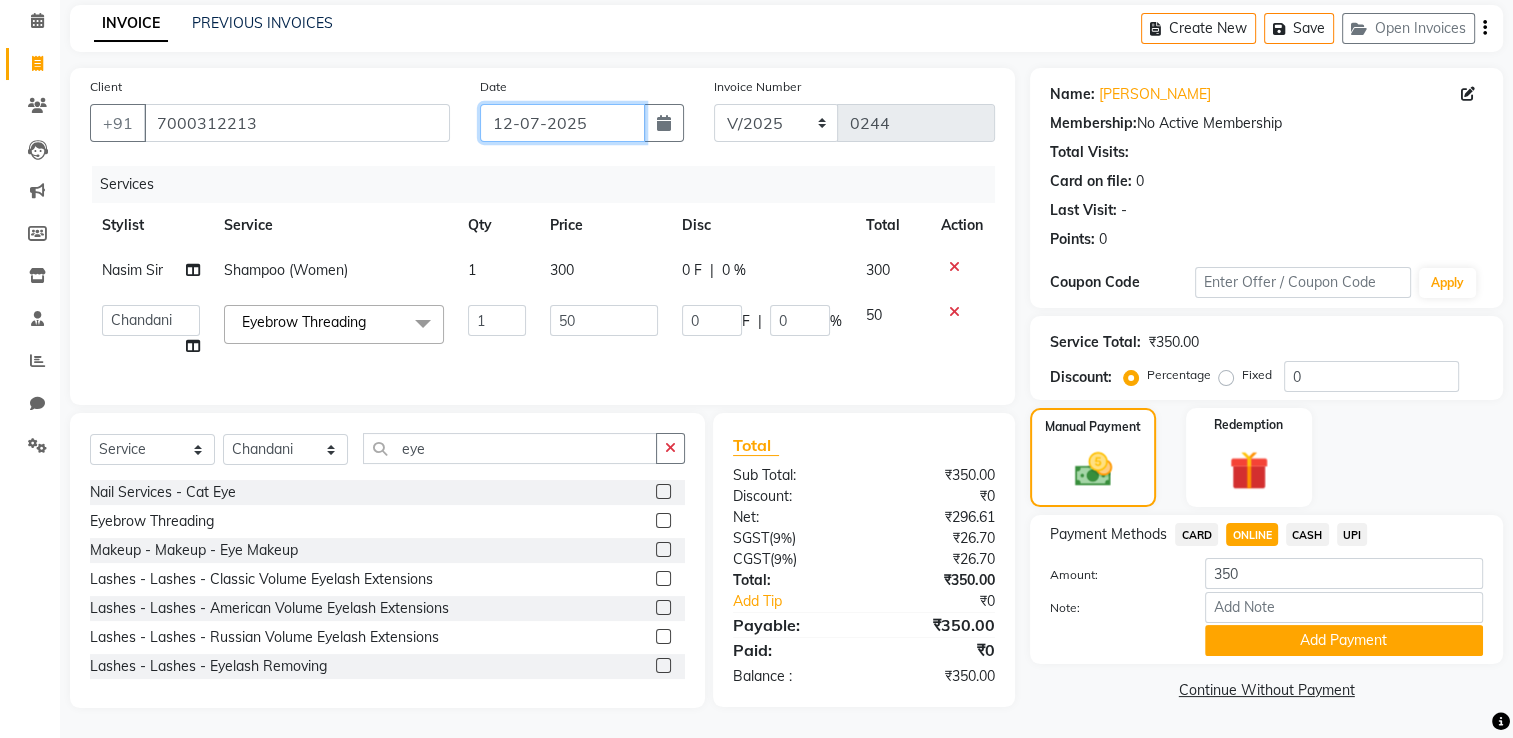 scroll, scrollTop: 97, scrollLeft: 0, axis: vertical 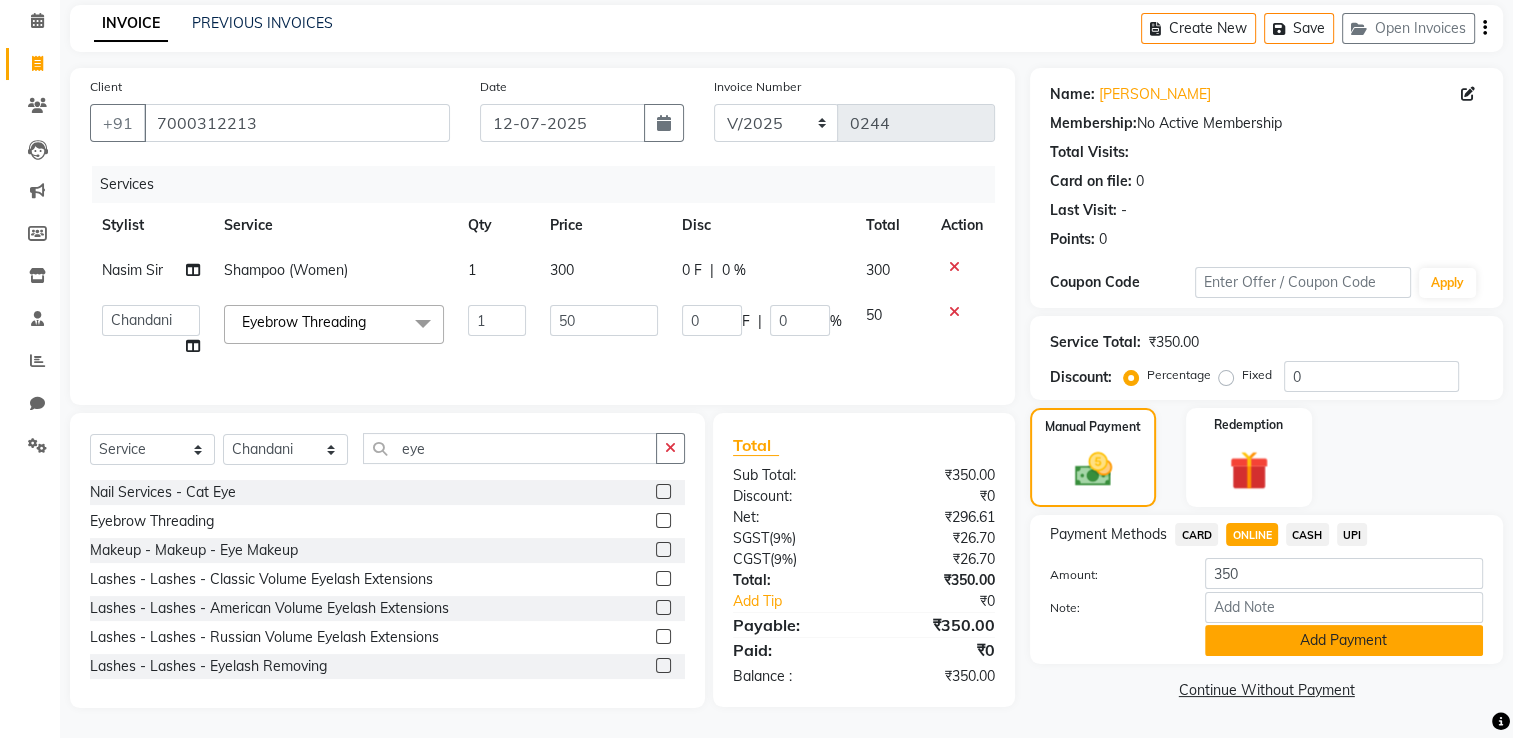 click on "Add Payment" 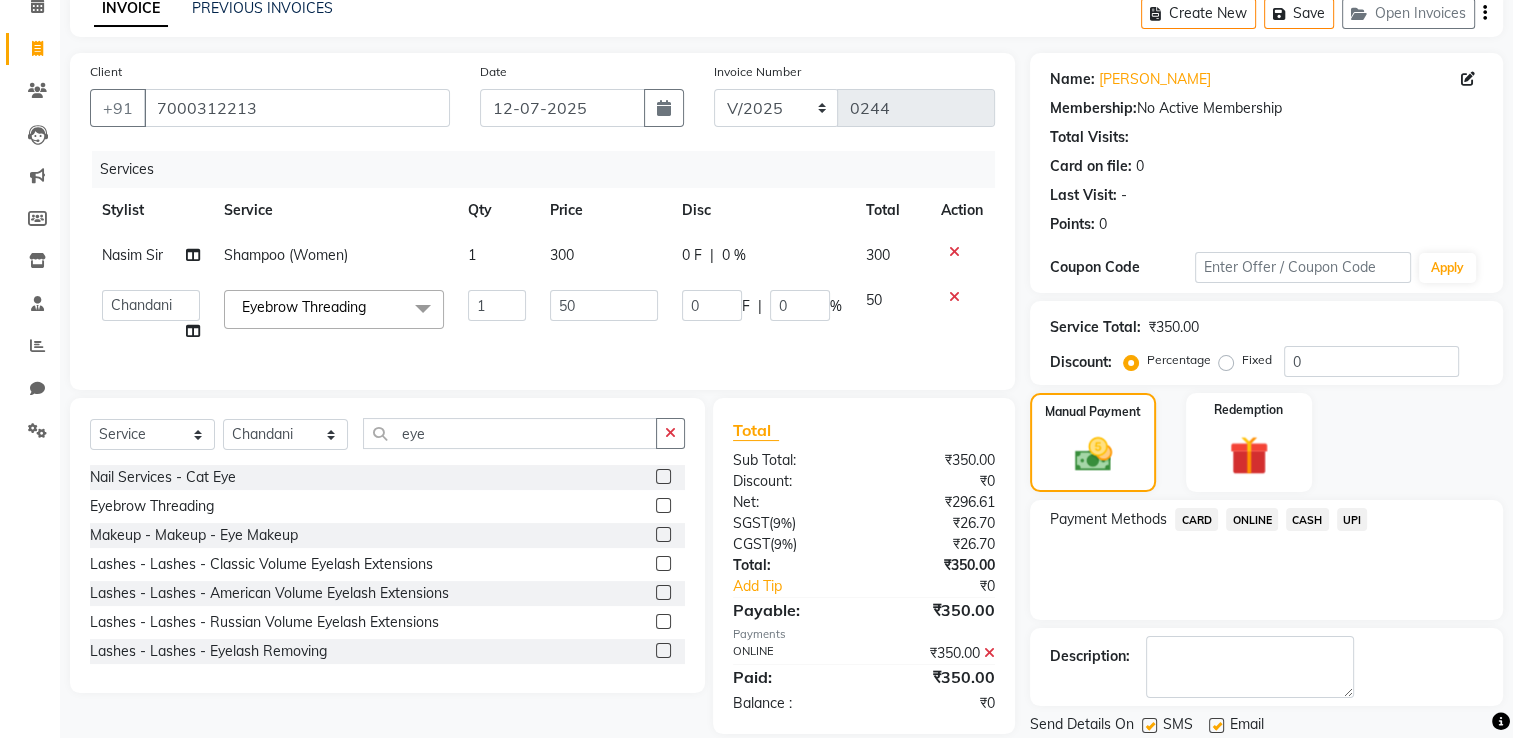 click on "300" 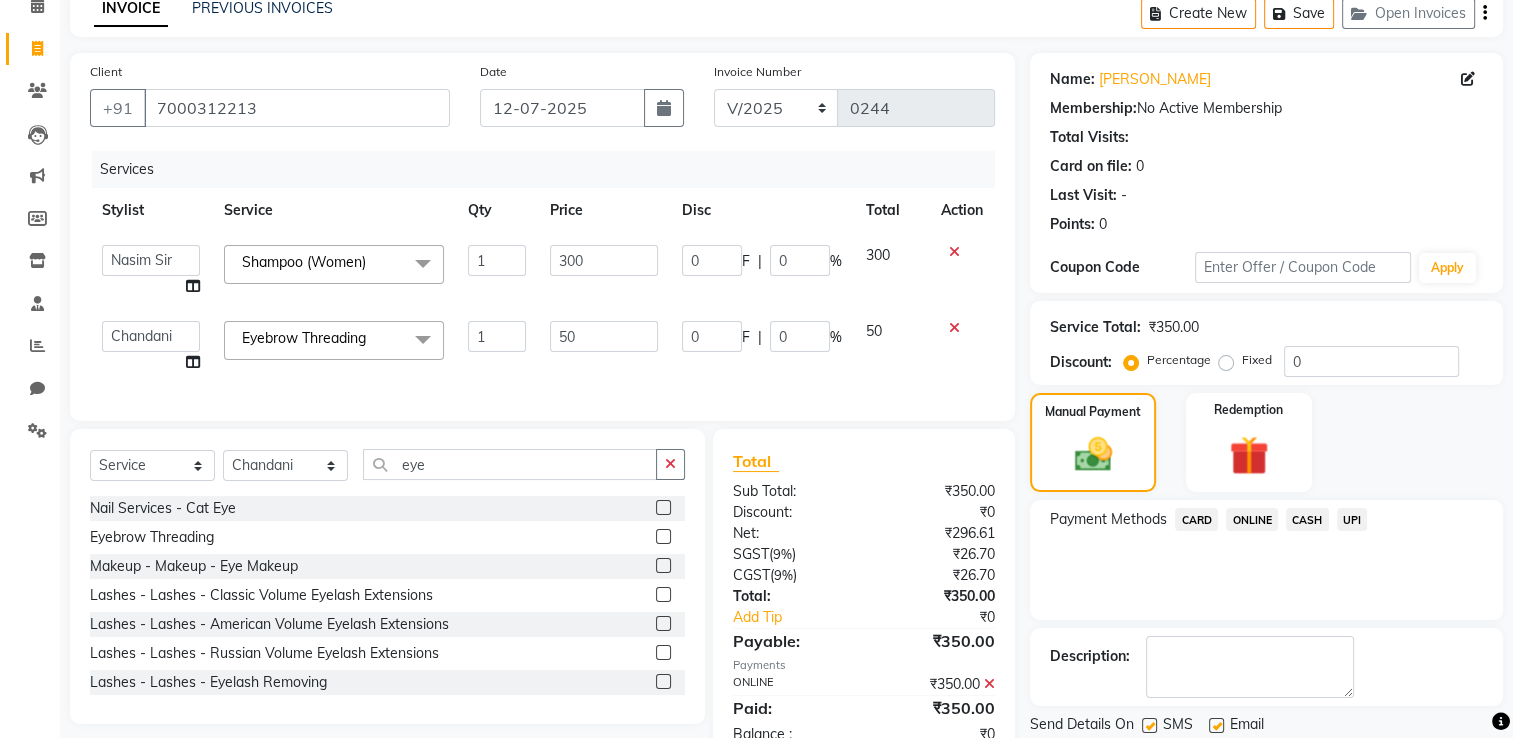click on "300" 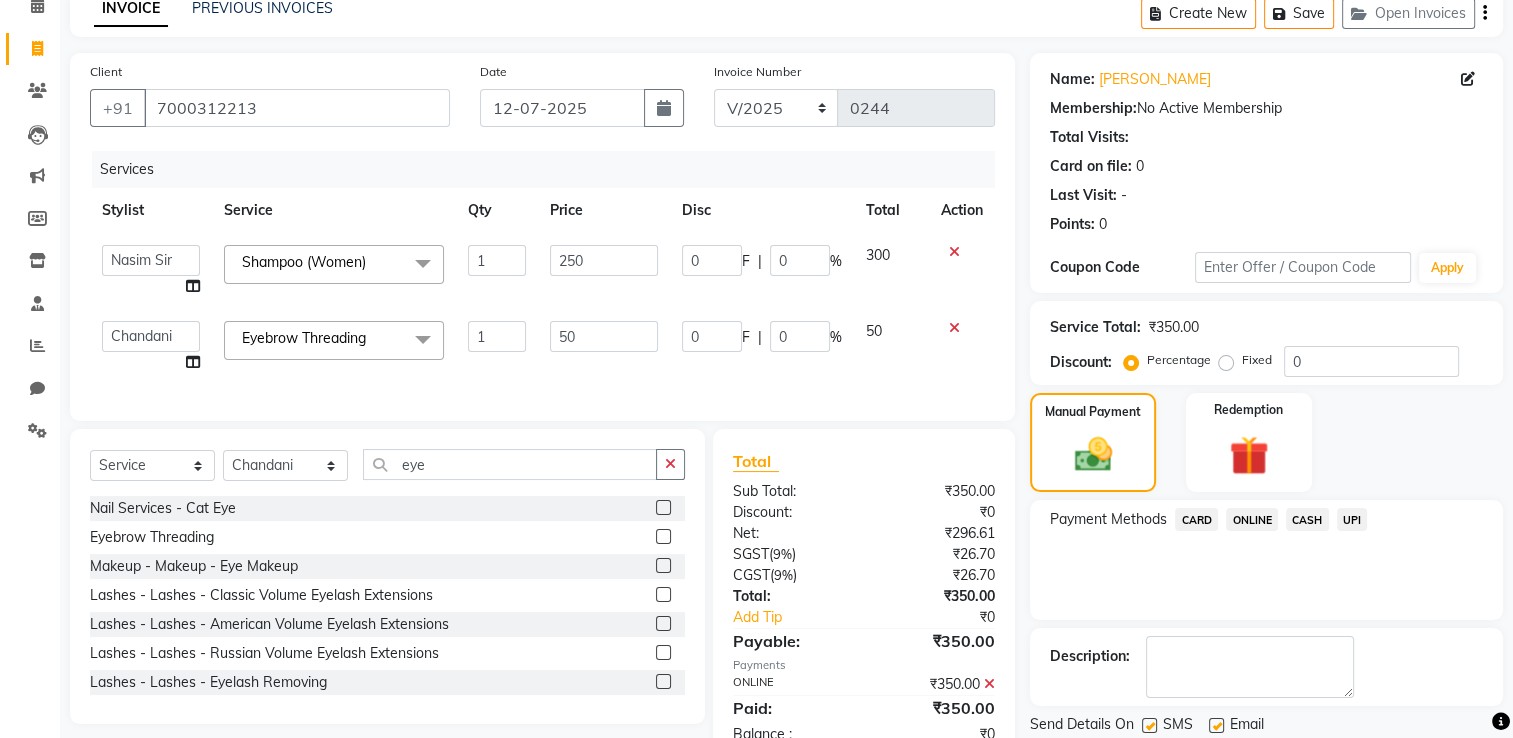 click on "Services Stylist Service Qty Price Disc Total Action  Asha Maam   Chandani   Mamta   Nasim Sir   Palak Verma   Rashi   salman   Samar   shahbaj  Shampoo (Women)  x Full Front Bleach  Full Back Bleach Full Underarms Bleach  Full Body Bleach  Full Body D-Tan Full Face D-Tan  Full Face Bleach  Full Face&Neck Bleach  Full Leg D-Tan  Half Leg D-Tan Full Hand D-Tan  Half Hand D-Tan Half Leg Bleach  Full Leg Bleach  Full Face&Neck D-Tan Full Underarms D-Tan Full Front D-Tan Half Front D-Tan Full Back D-Tan Half Back D-Tan Full Underarms D-Tan Full Neck D-Tan Half Front Bleach  Half Back Bleach Full Hand Bleach  Half Hand Bleach  Full Neck Bleach Haircut (Women) Creative Cut (Women) Child Haircut (Women) Shampoo (Women)  Conditioning (Women) Highlights (Per Foil) (Women) Haircut (Men) Creative Cut (Men) Child Haircut (Men) Shampoo (Men) Beard Trimming  Shaving Hair Set -Men  Facials - Kanpeki Facial - Save The Date Facials - Kanpeki Facial - Blanch Facials - Kanpeki Facial - Sensi-Ace Nail Services - Nail Refilling" 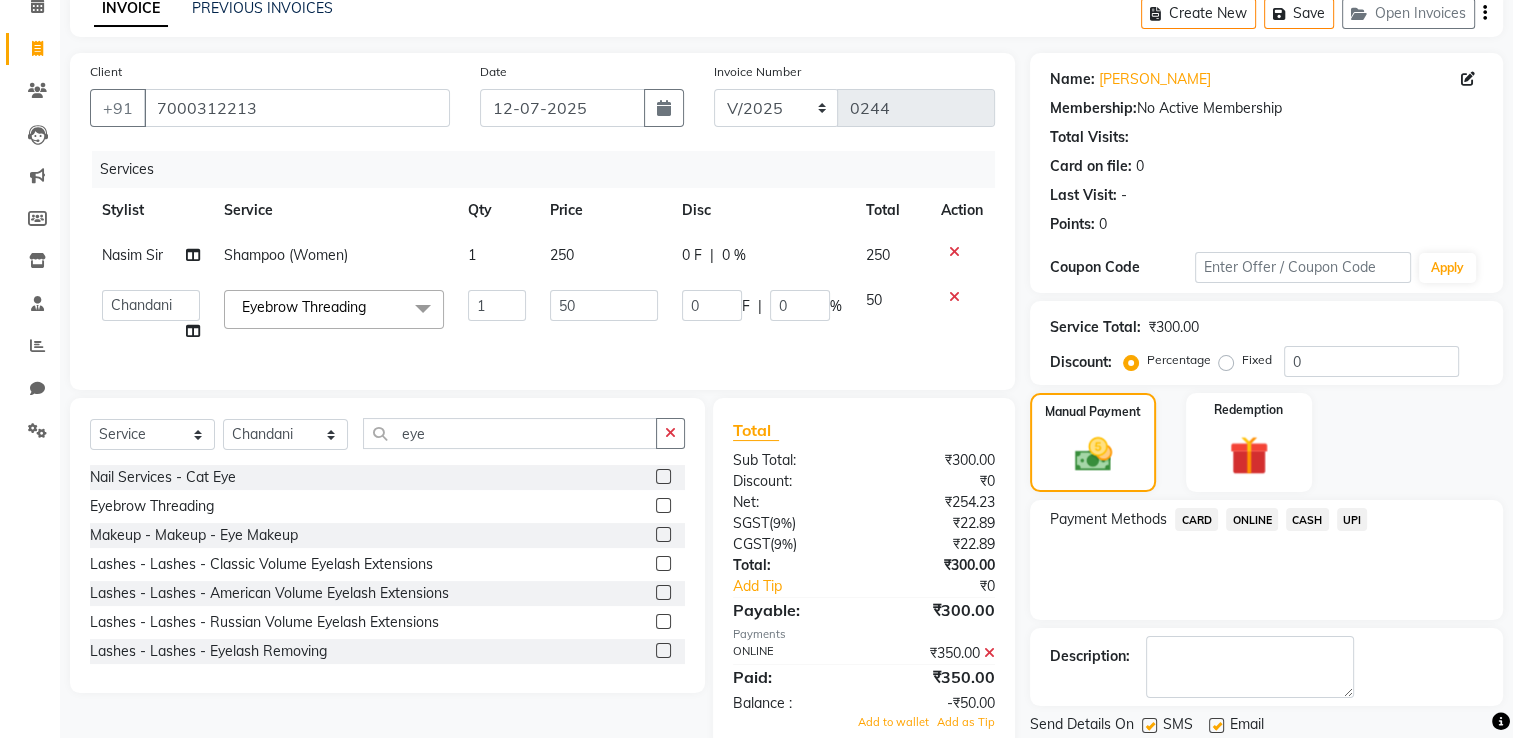 click on "ONLINE" 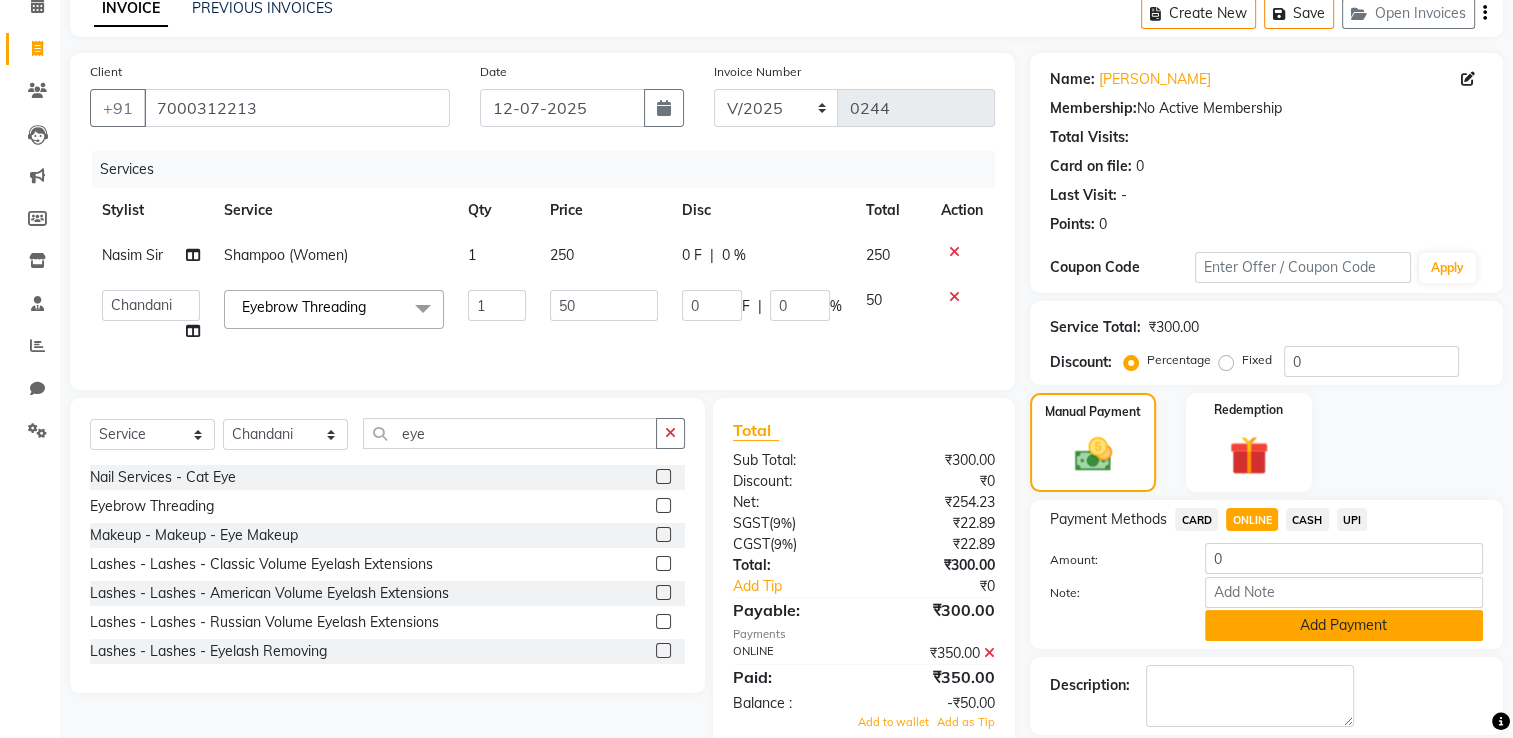 click on "Add Payment" 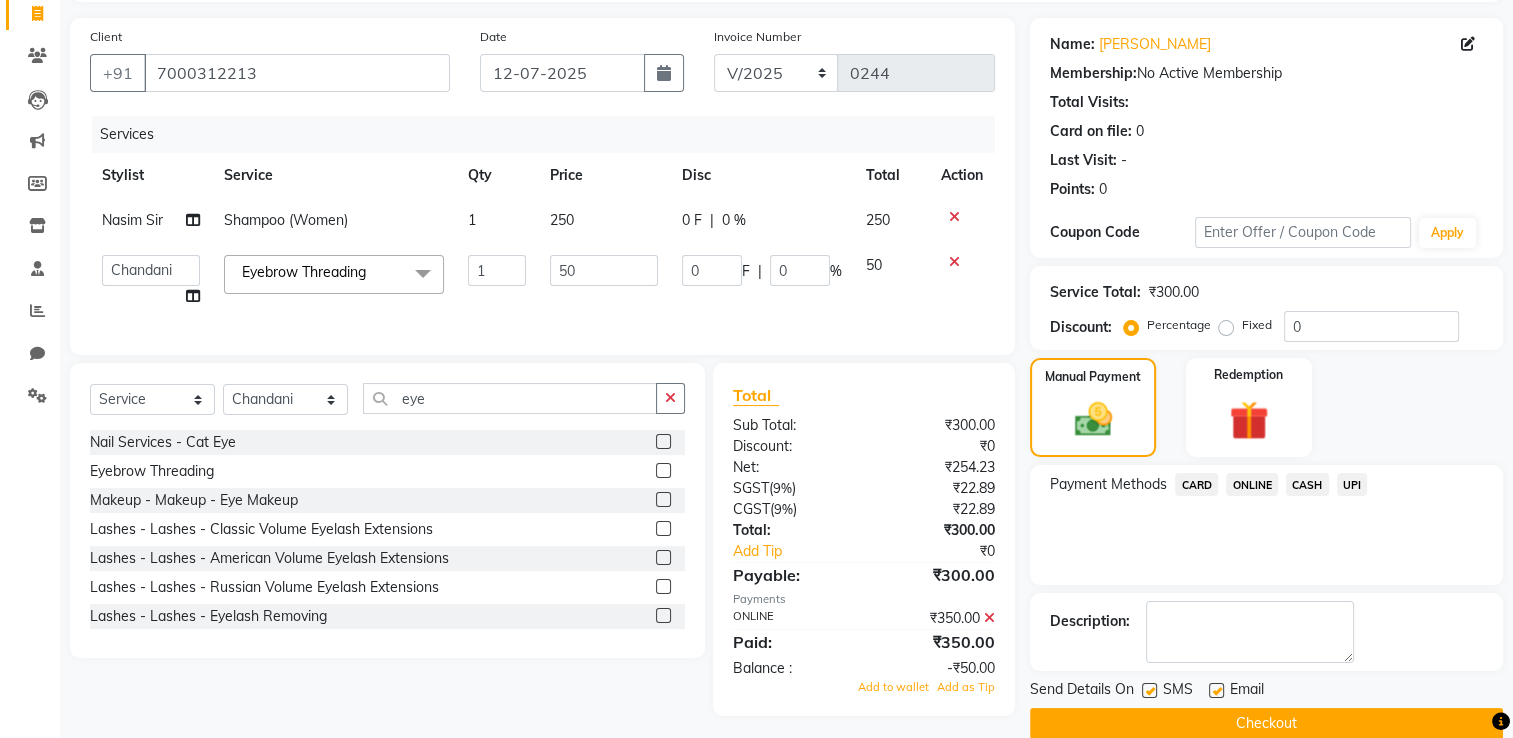scroll, scrollTop: 161, scrollLeft: 0, axis: vertical 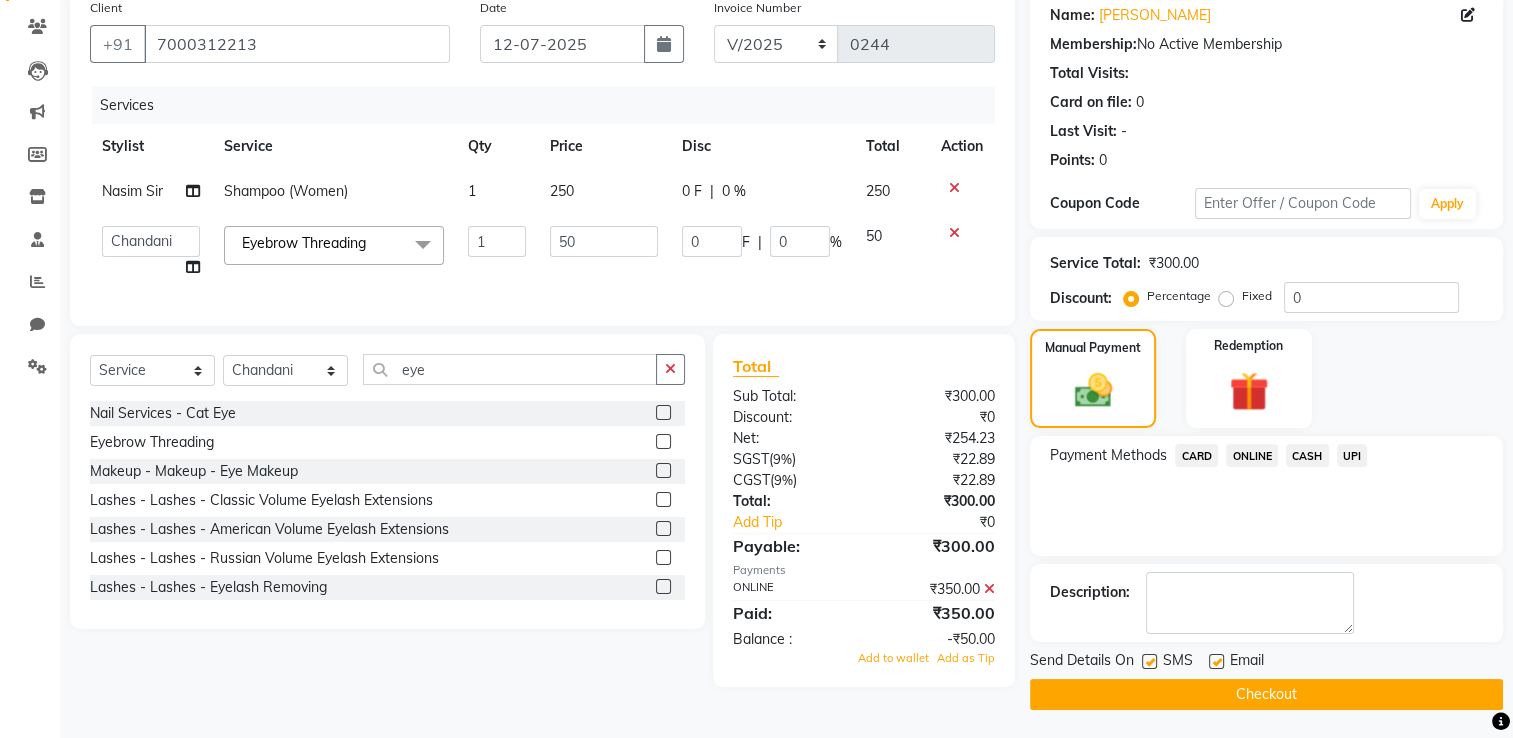 click on "Services Stylist Service Qty Price Disc Total Action Nasim Sir Shampoo (Women) 1 250 0 F | 0 % 250  Asha Maam   Chandani   Mamta   Nasim Sir   Palak Verma   Rashi   salman   Samar   shahbaj  Eyebrow Threading  x Full Front Bleach  Full Back Bleach Full Underarms Bleach  Full Body Bleach  Full Body D-Tan Full Face D-Tan  Full Face Bleach  Full Face&Neck Bleach  Full Leg D-Tan  Half Leg D-Tan Full Hand D-Tan  Half Hand D-Tan Half Leg Bleach  Full Leg Bleach  Full Face&Neck D-Tan Full Underarms D-Tan Full Front D-Tan Half Front D-Tan Full Back D-Tan Half Back D-Tan Full Underarms D-Tan Full Neck D-Tan Half Front Bleach  Half Back Bleach Full Hand Bleach  Half Hand Bleach  Full Neck Bleach Haircut (Women) Creative Cut (Women) Child Haircut (Women) Shampoo (Women)  Conditioning (Women) Highlights (Per Foil) (Women) Haircut (Men) Creative Cut (Men) Child Haircut (Men) Shampoo (Men) Beard Trimming  Shaving Hair Set -Men  Facials - Kanpeki Facial - Save The Date Facials - Kanpeki Facial - Blanch  Normal Hydra Facial" 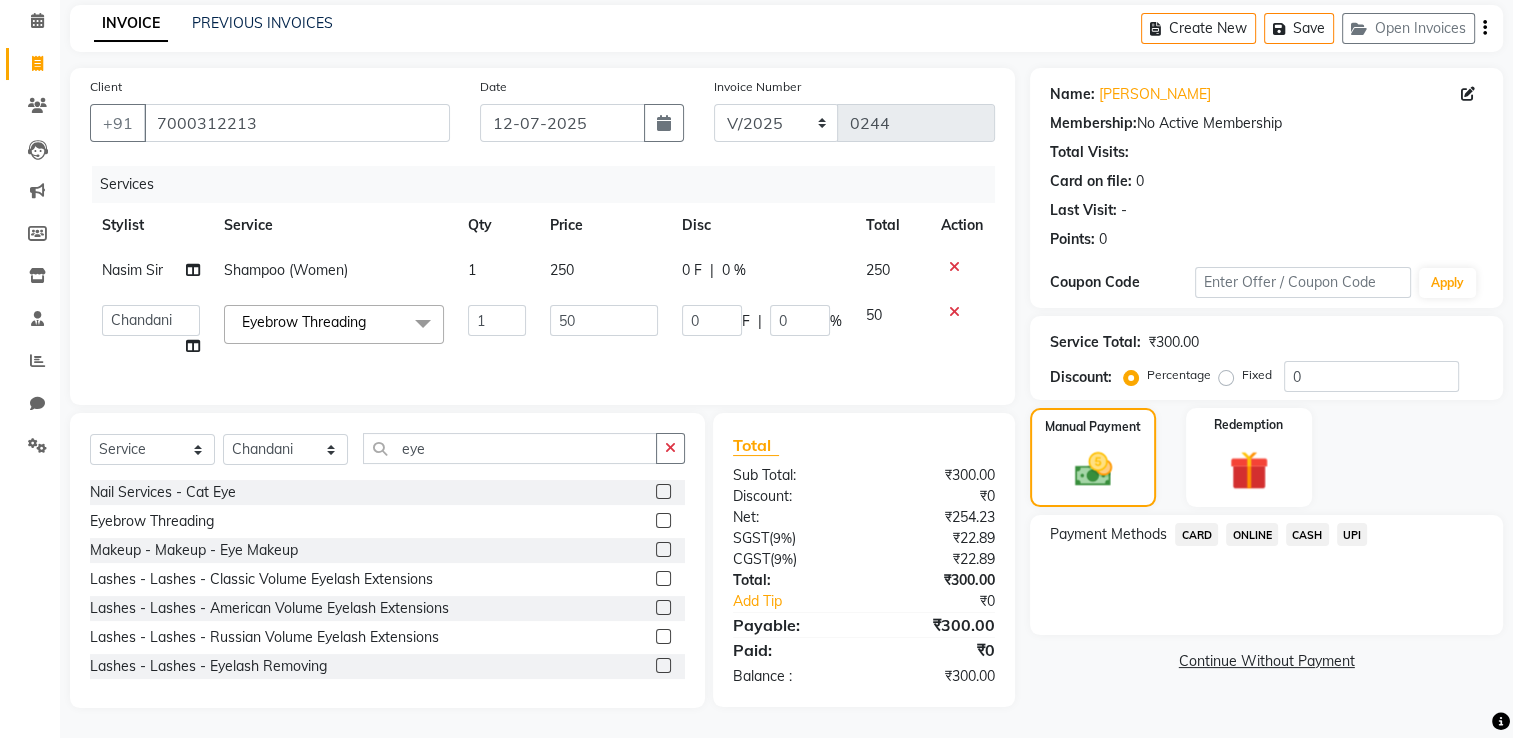 scroll, scrollTop: 97, scrollLeft: 0, axis: vertical 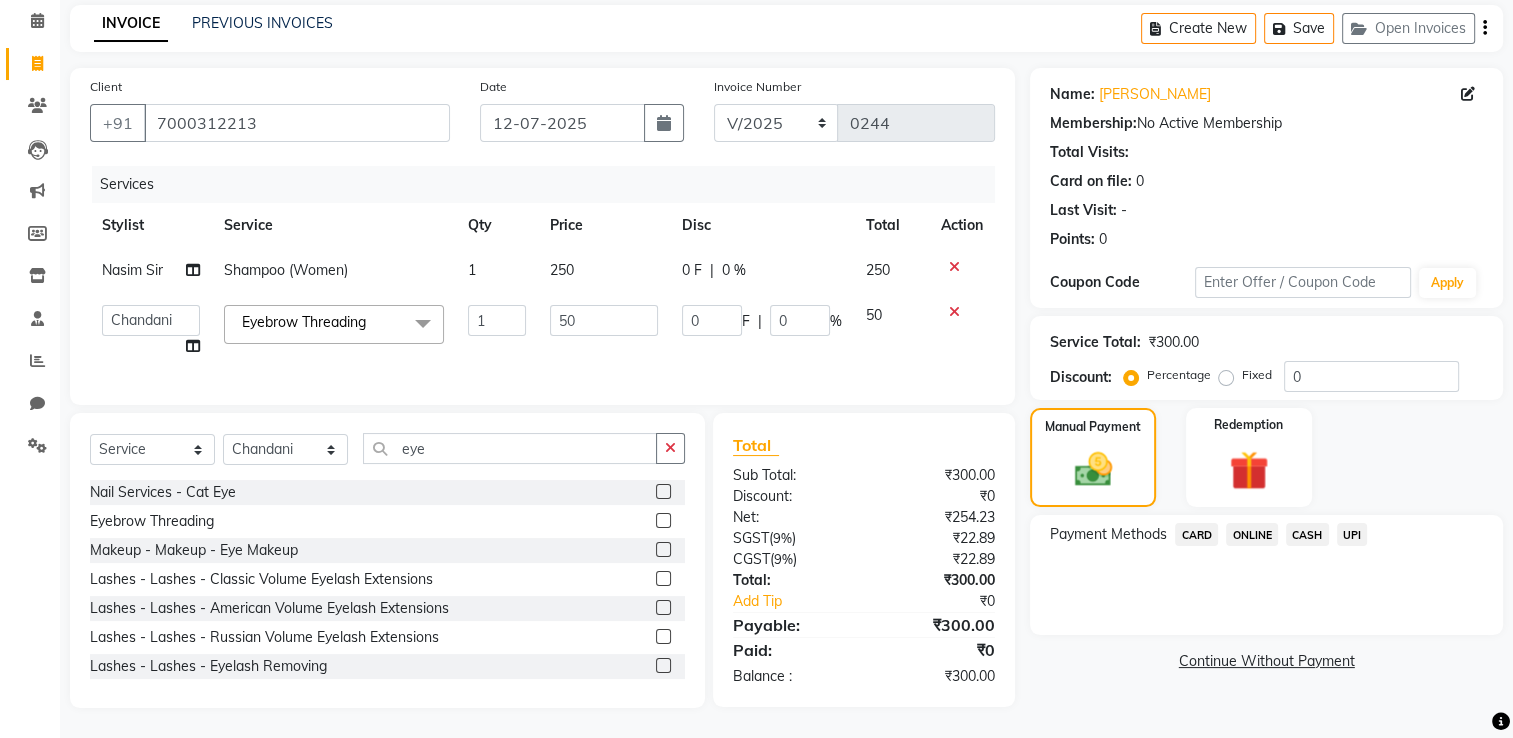 click on "ONLINE" 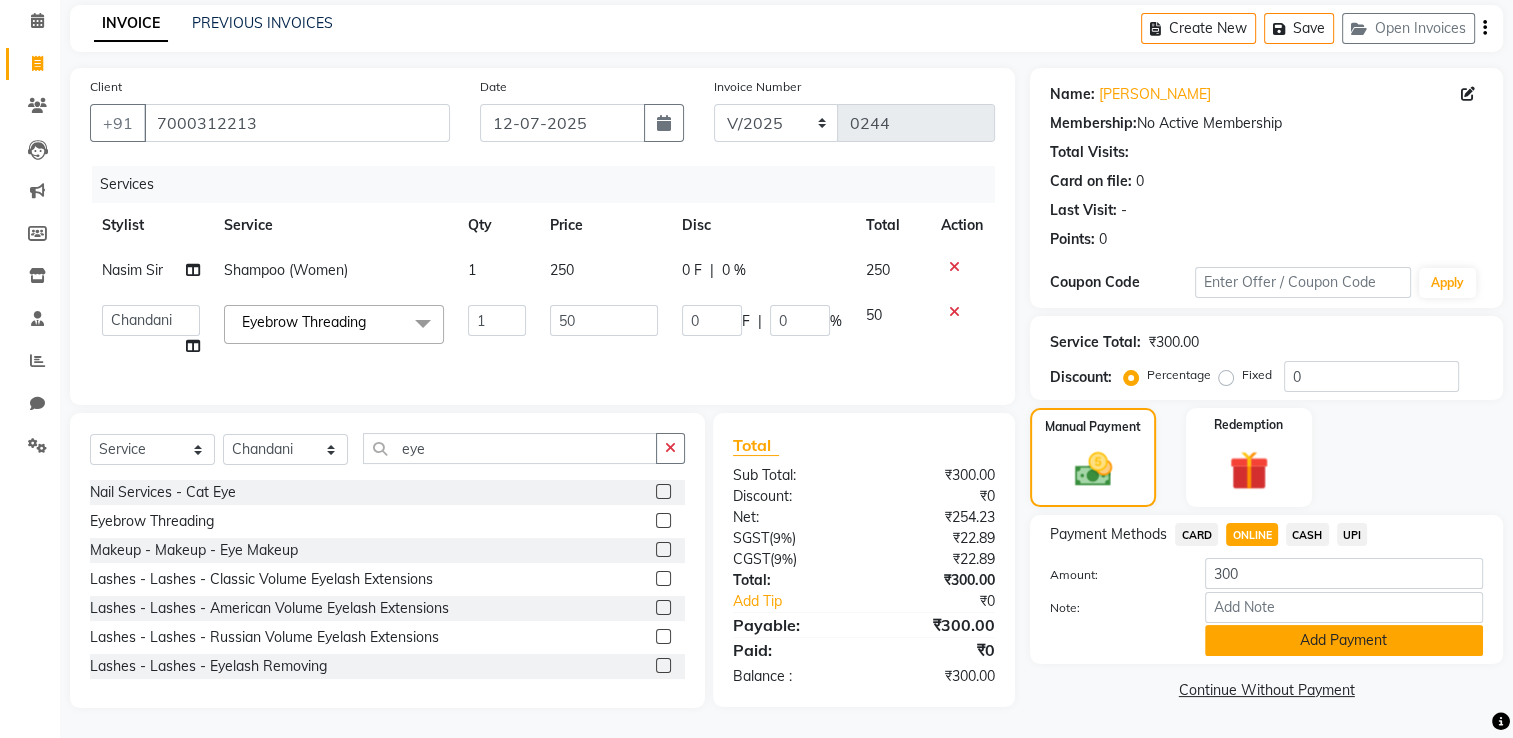 click on "Add Payment" 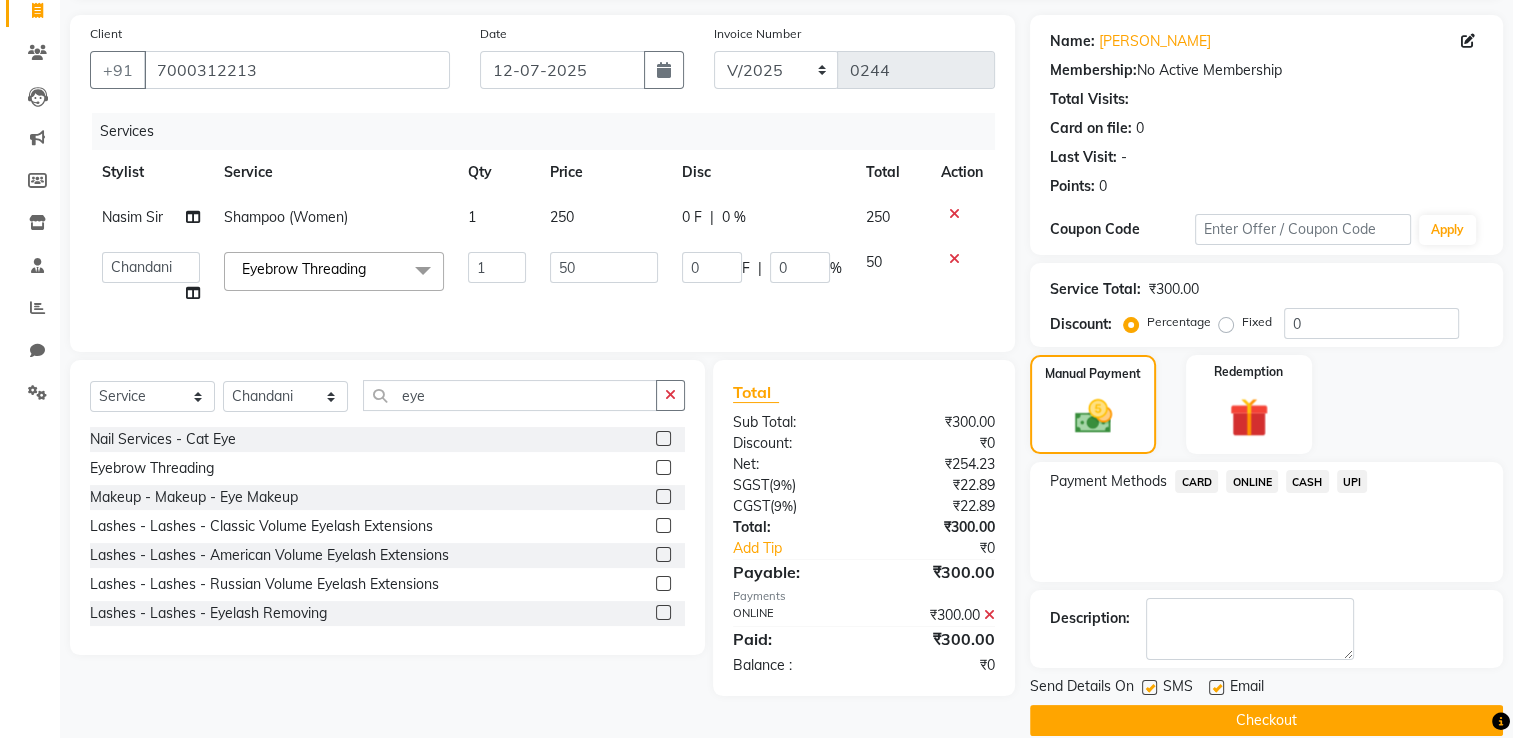 scroll, scrollTop: 161, scrollLeft: 0, axis: vertical 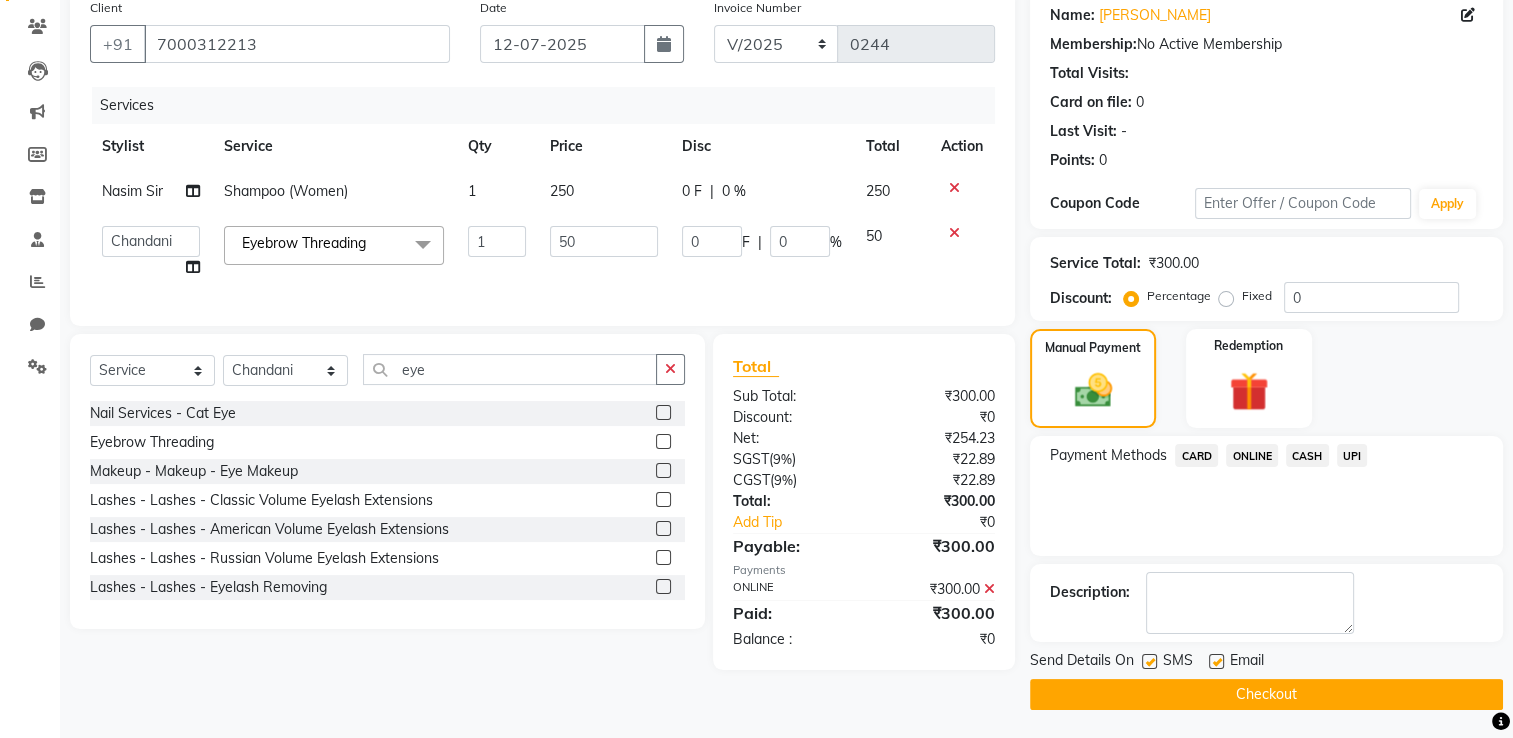 click on "Checkout" 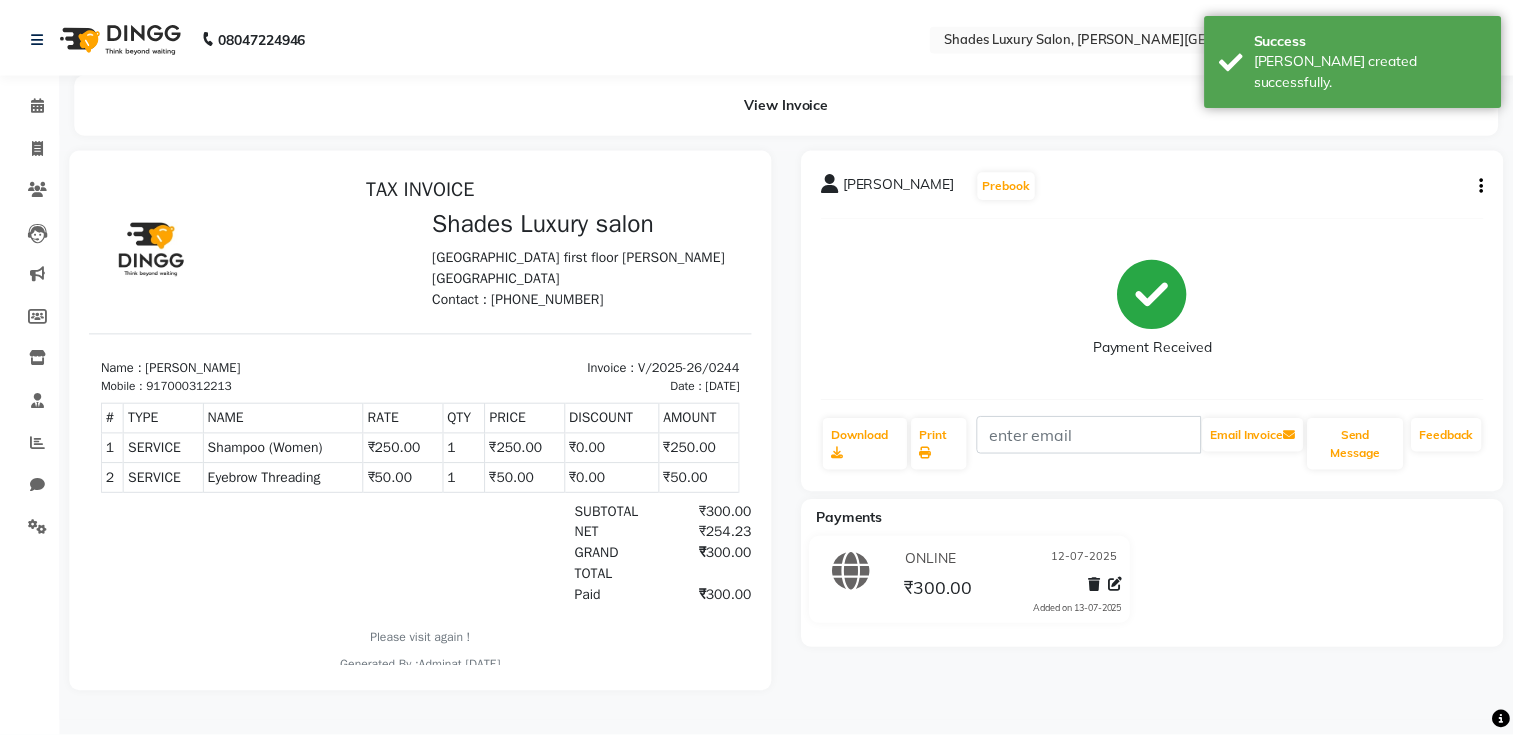 scroll, scrollTop: 0, scrollLeft: 0, axis: both 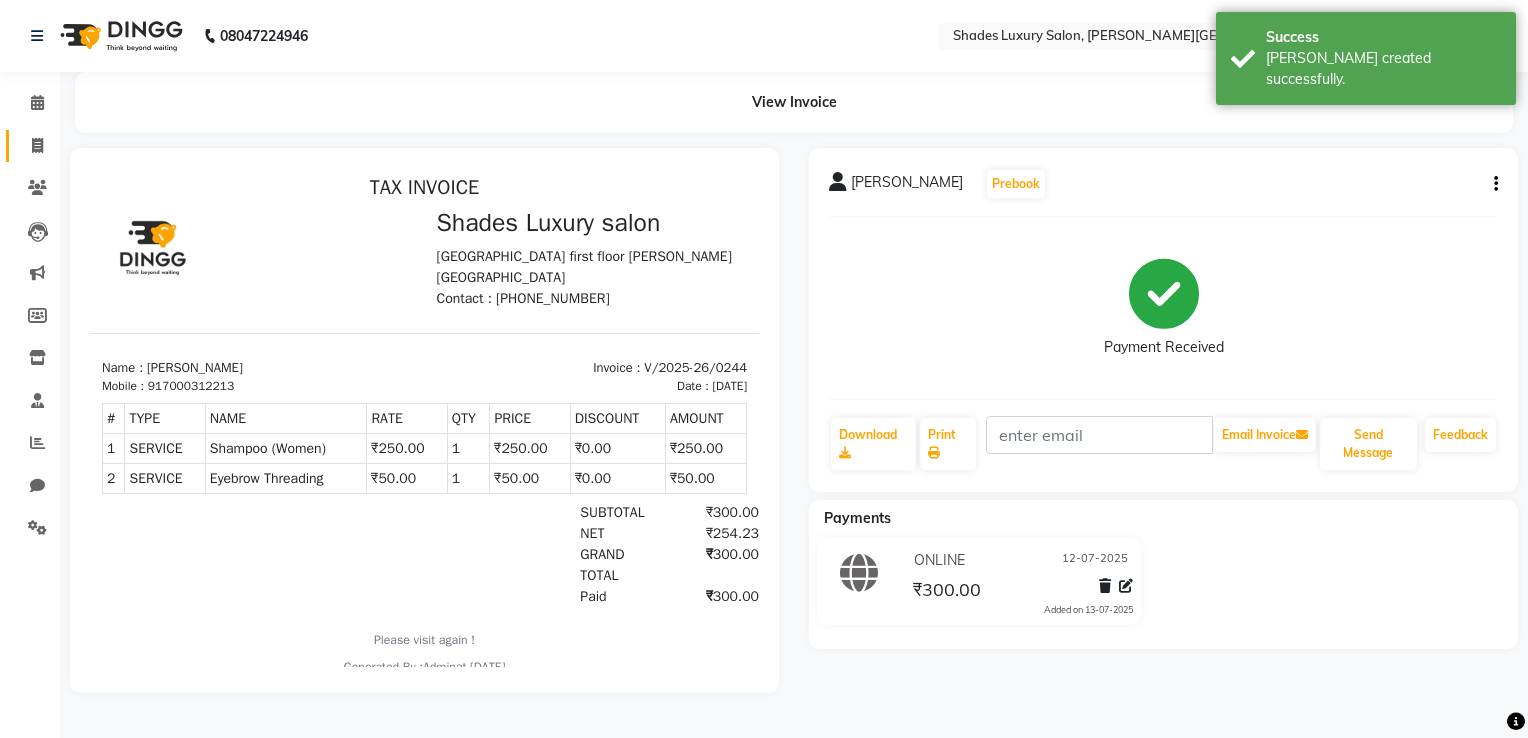 click on "Invoice" 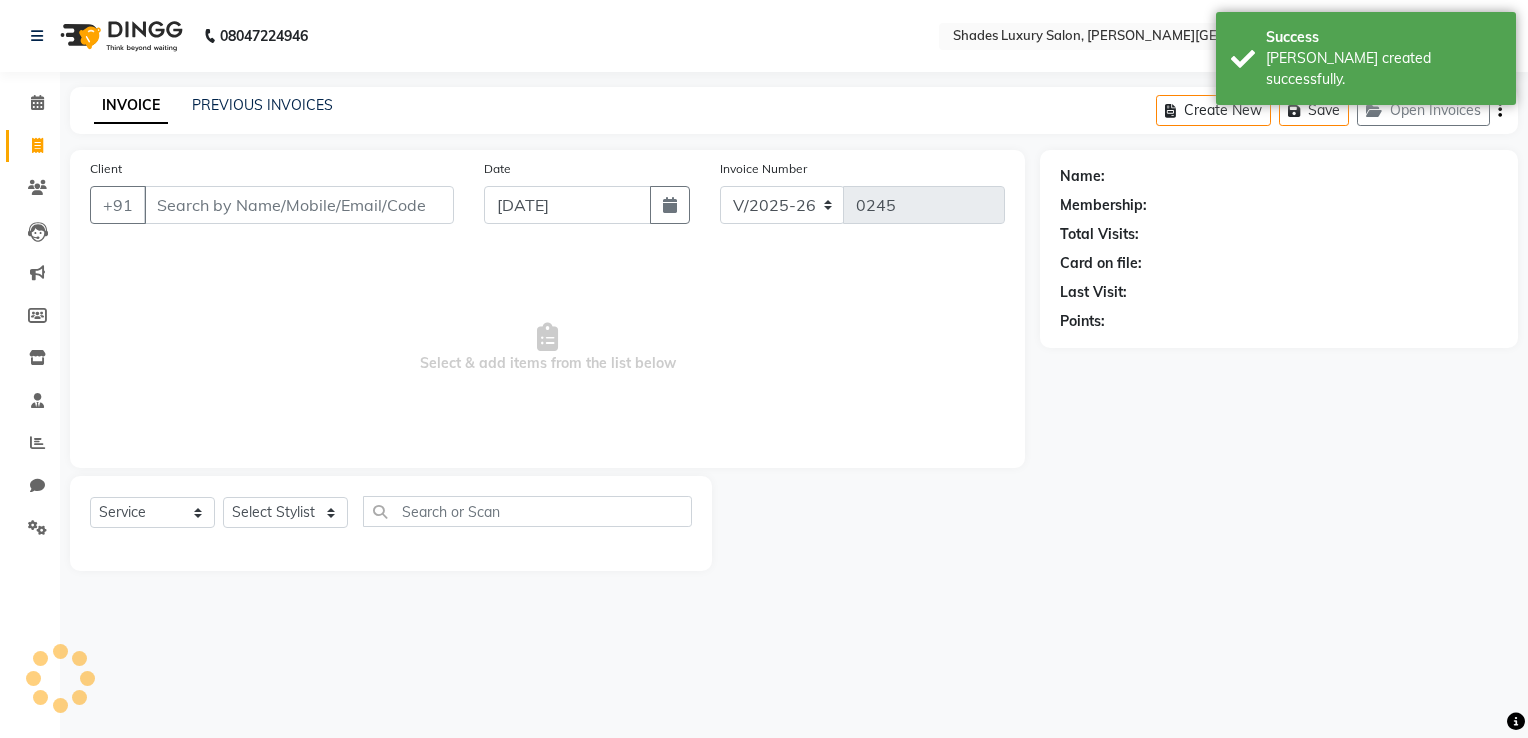 click on "Client" at bounding box center [299, 205] 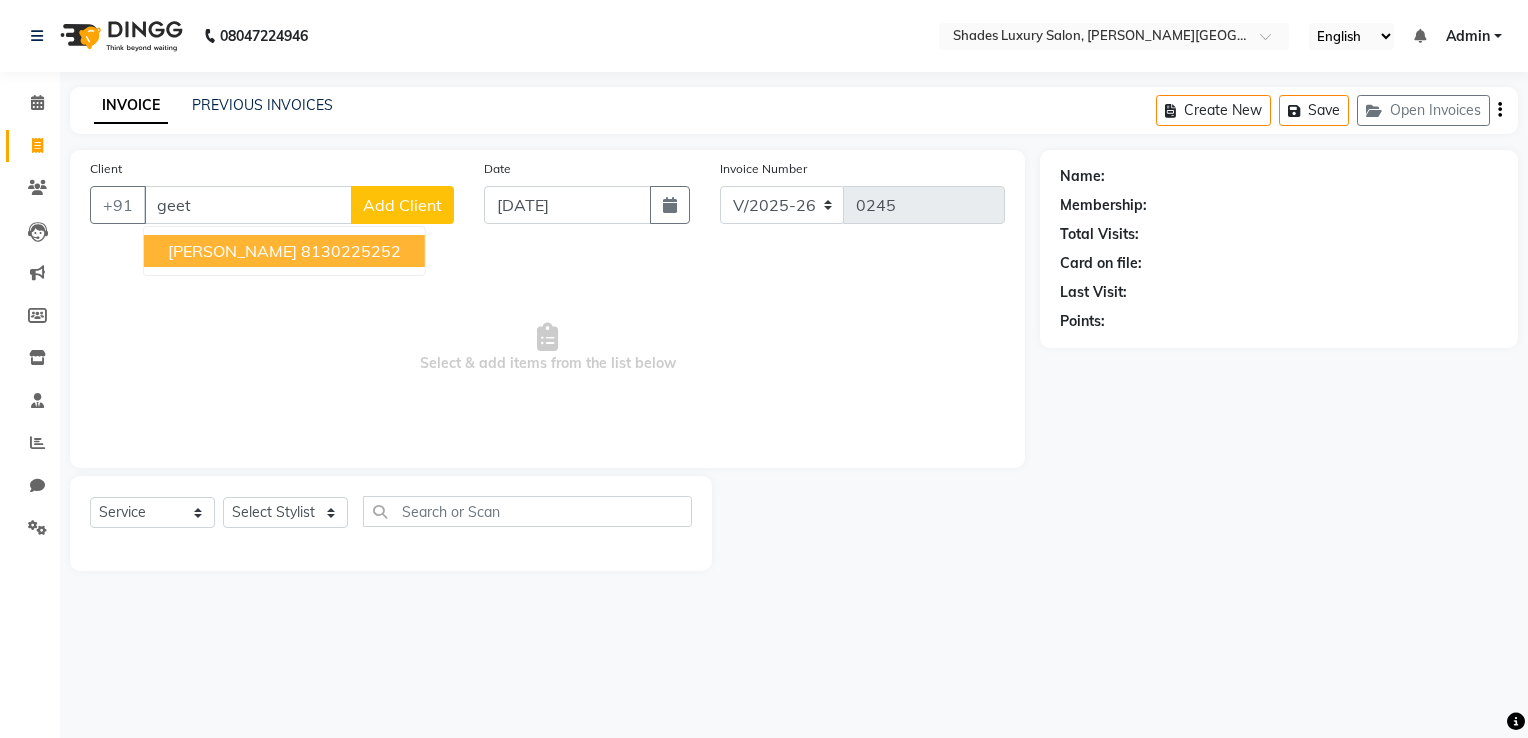 click on "Geetika Bhatia  8130225252" at bounding box center (284, 251) 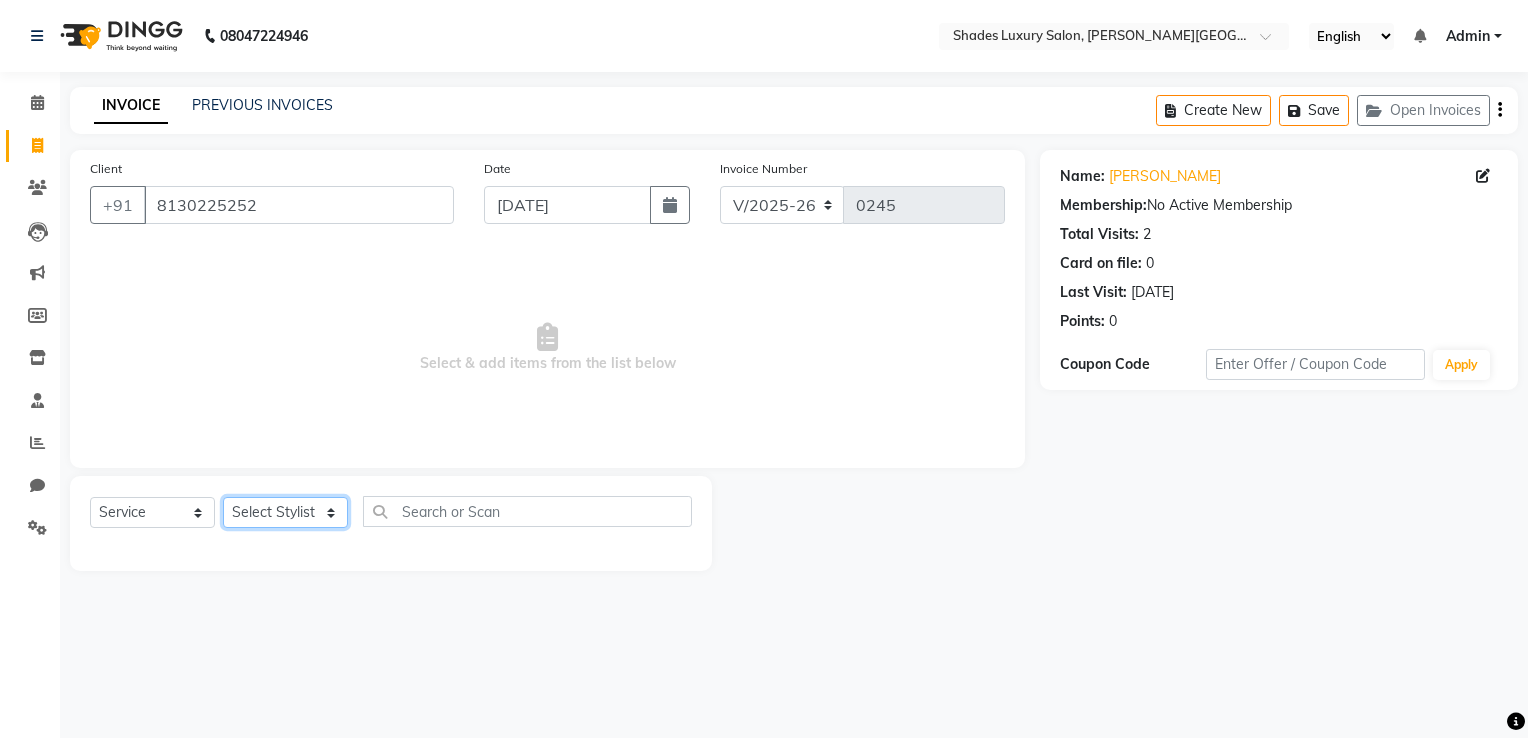 click on "Select Stylist Asha Maam Chandani Mamta Nasim Sir Palak Verma Rashi salman Samar shahbaj" 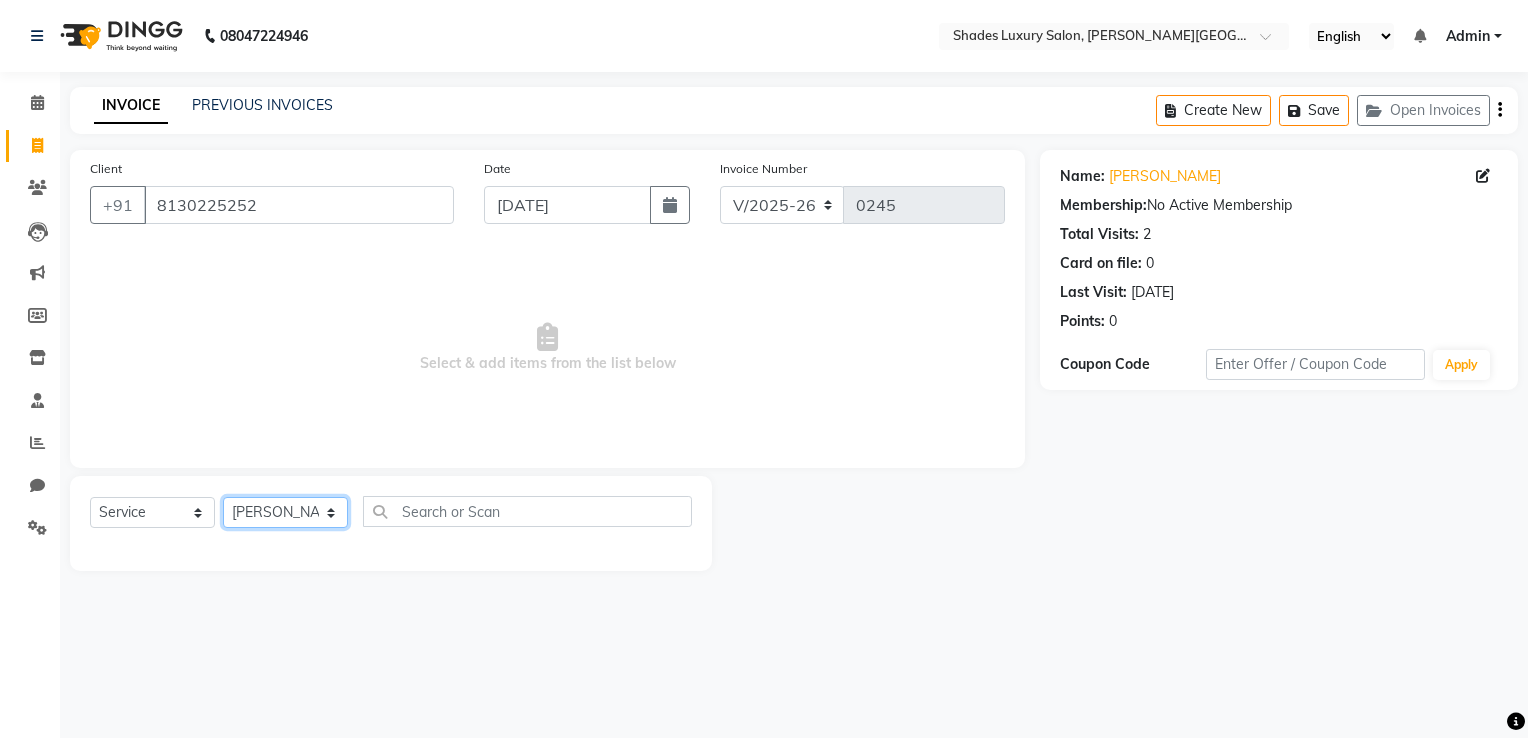 click on "Select Stylist Asha Maam Chandani Mamta Nasim Sir Palak Verma Rashi salman Samar shahbaj" 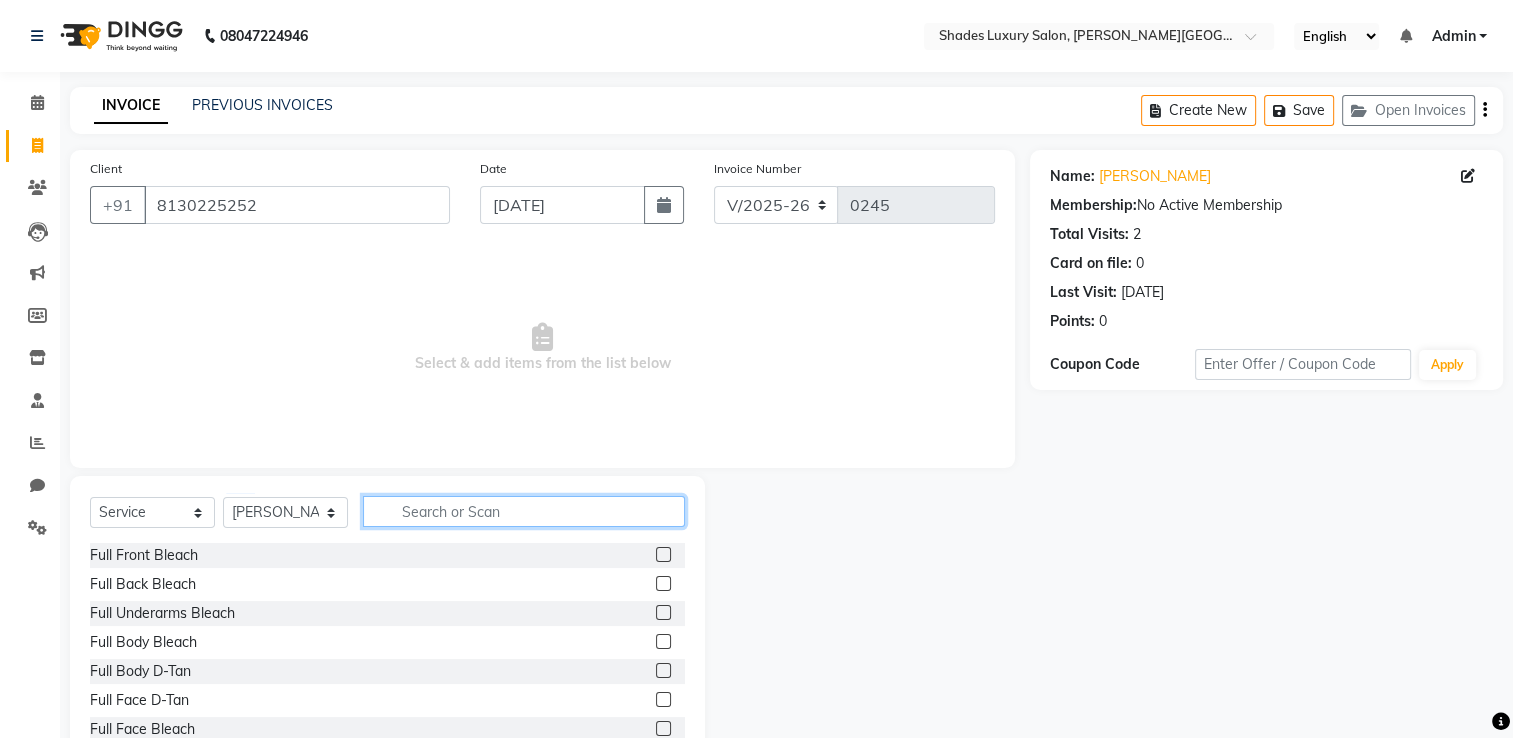 click 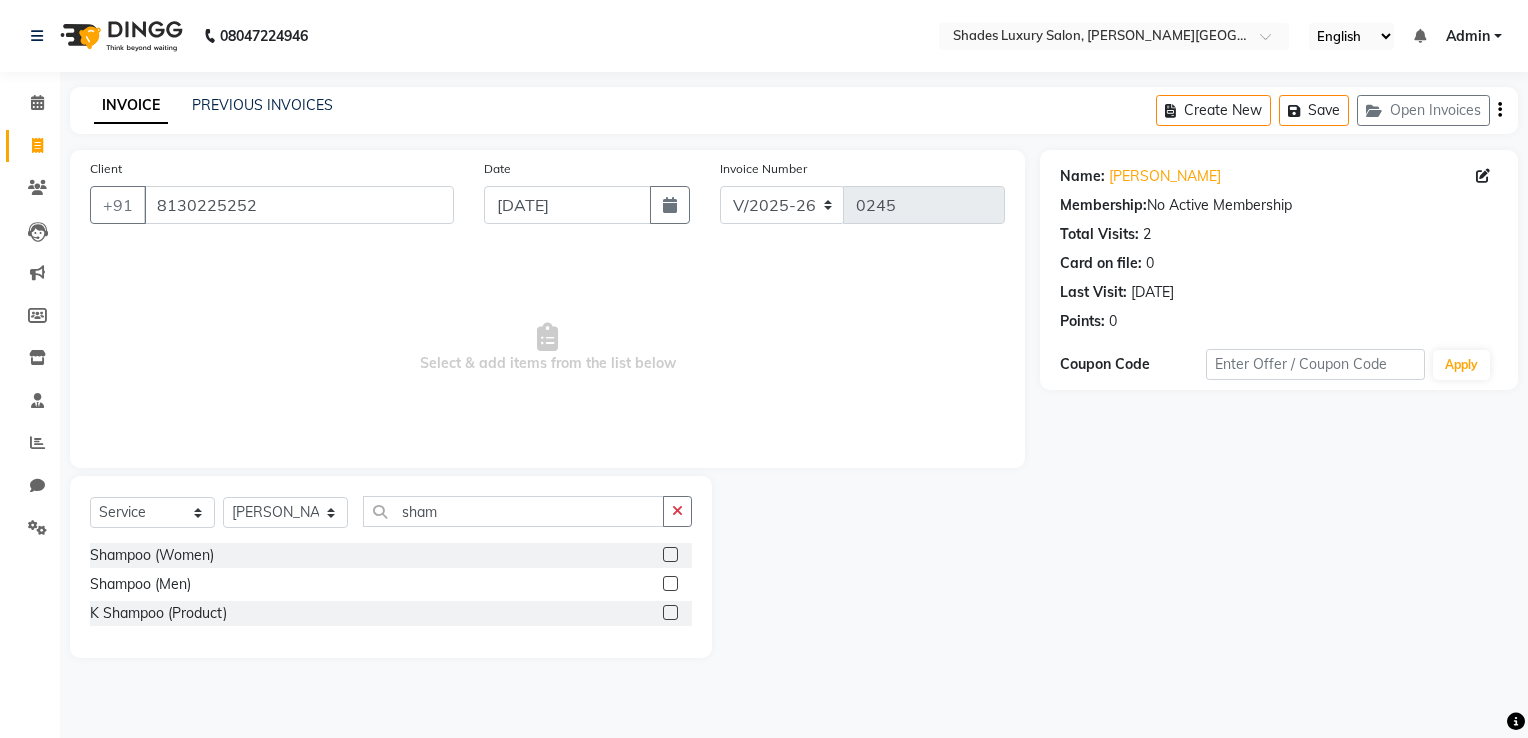 click 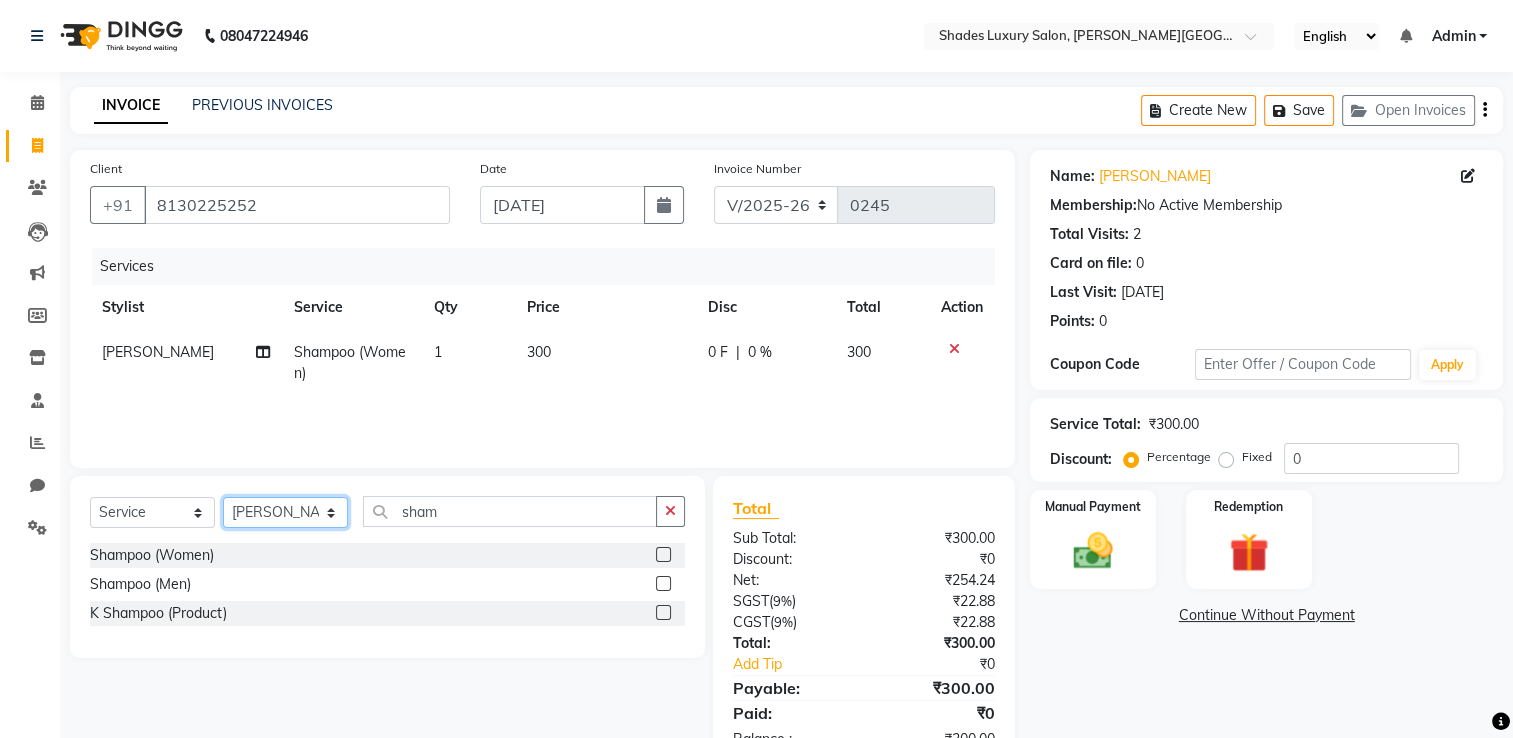 click on "Select Stylist Asha Maam Chandani Mamta Nasim Sir Palak Verma Rashi salman Samar shahbaj" 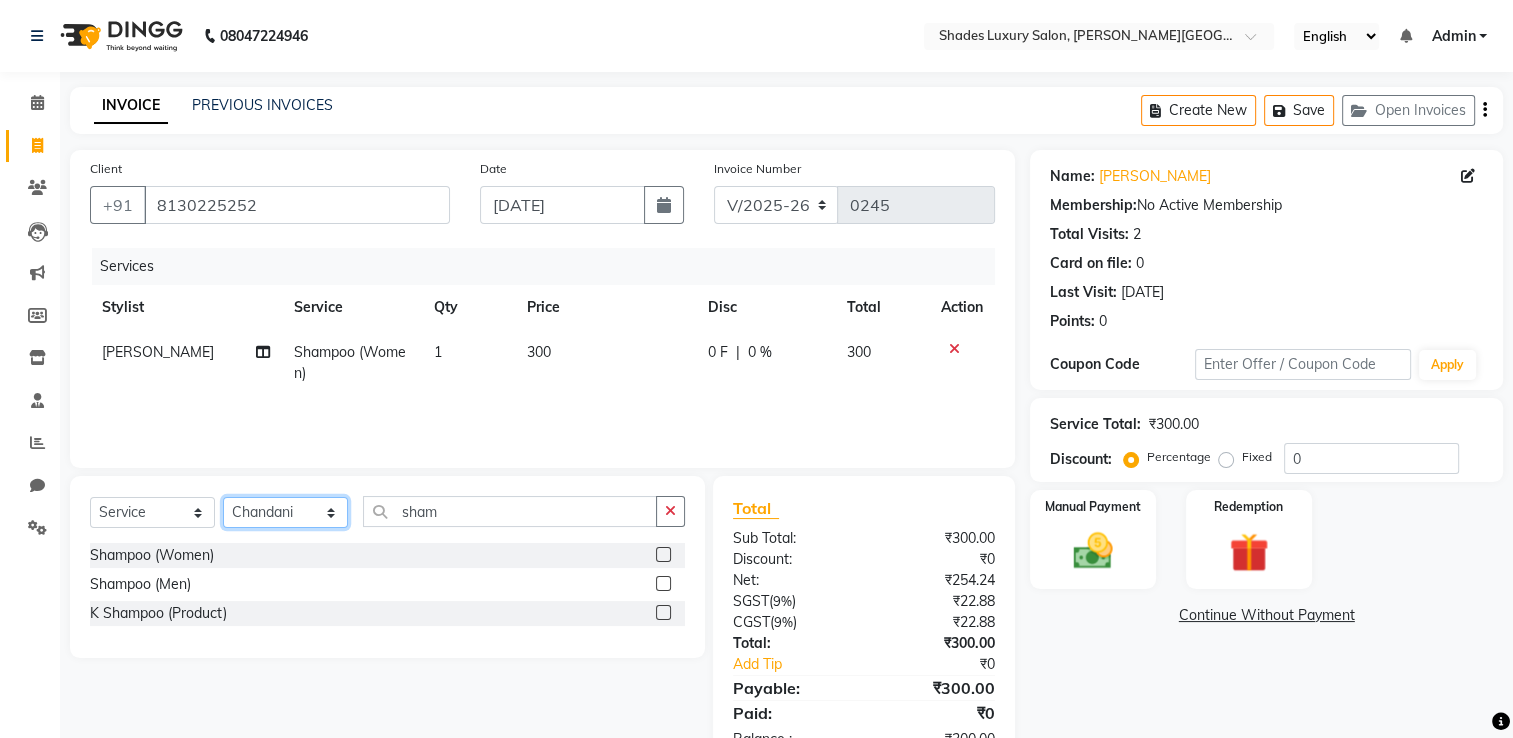 click on "Select Stylist Asha Maam Chandani Mamta Nasim Sir Palak Verma Rashi salman Samar shahbaj" 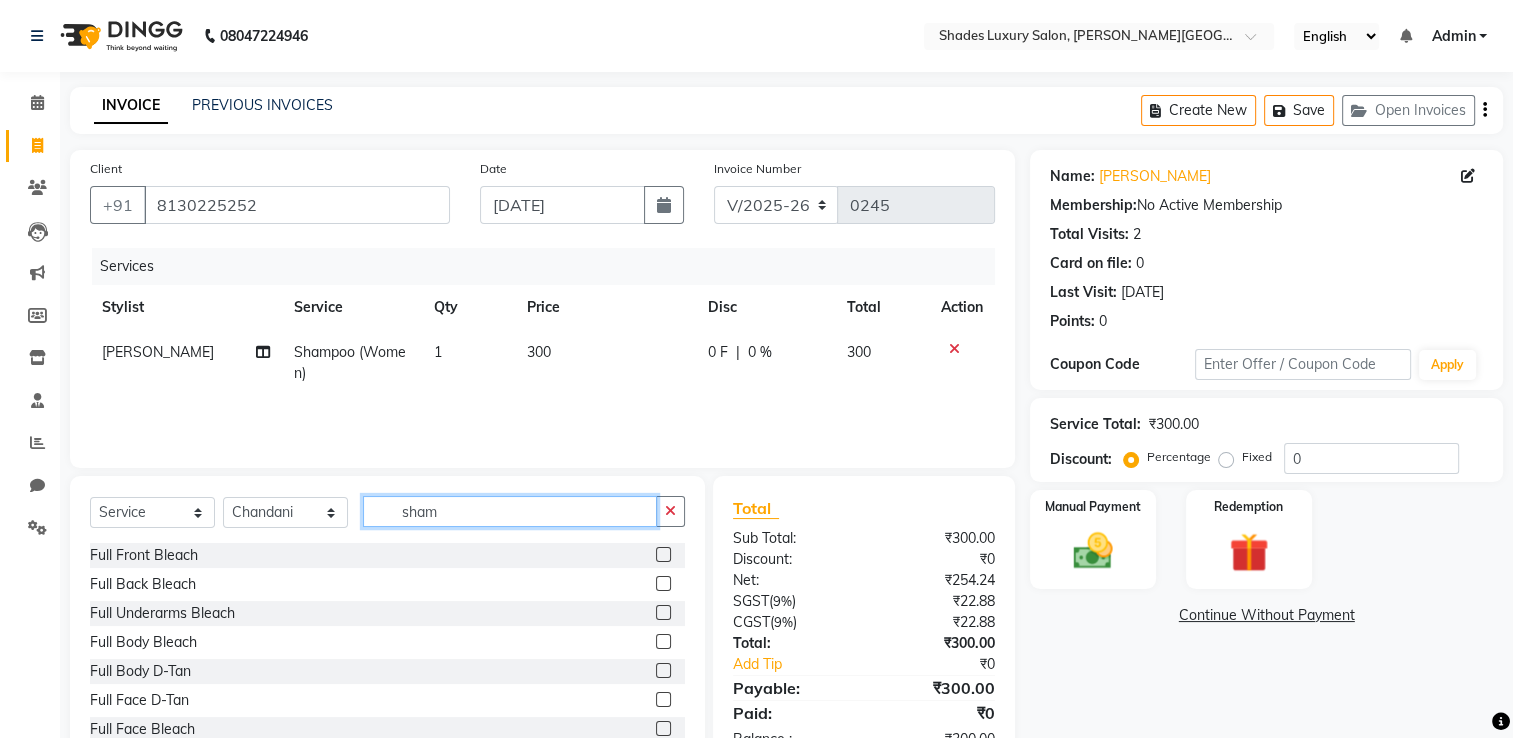click on "sham" 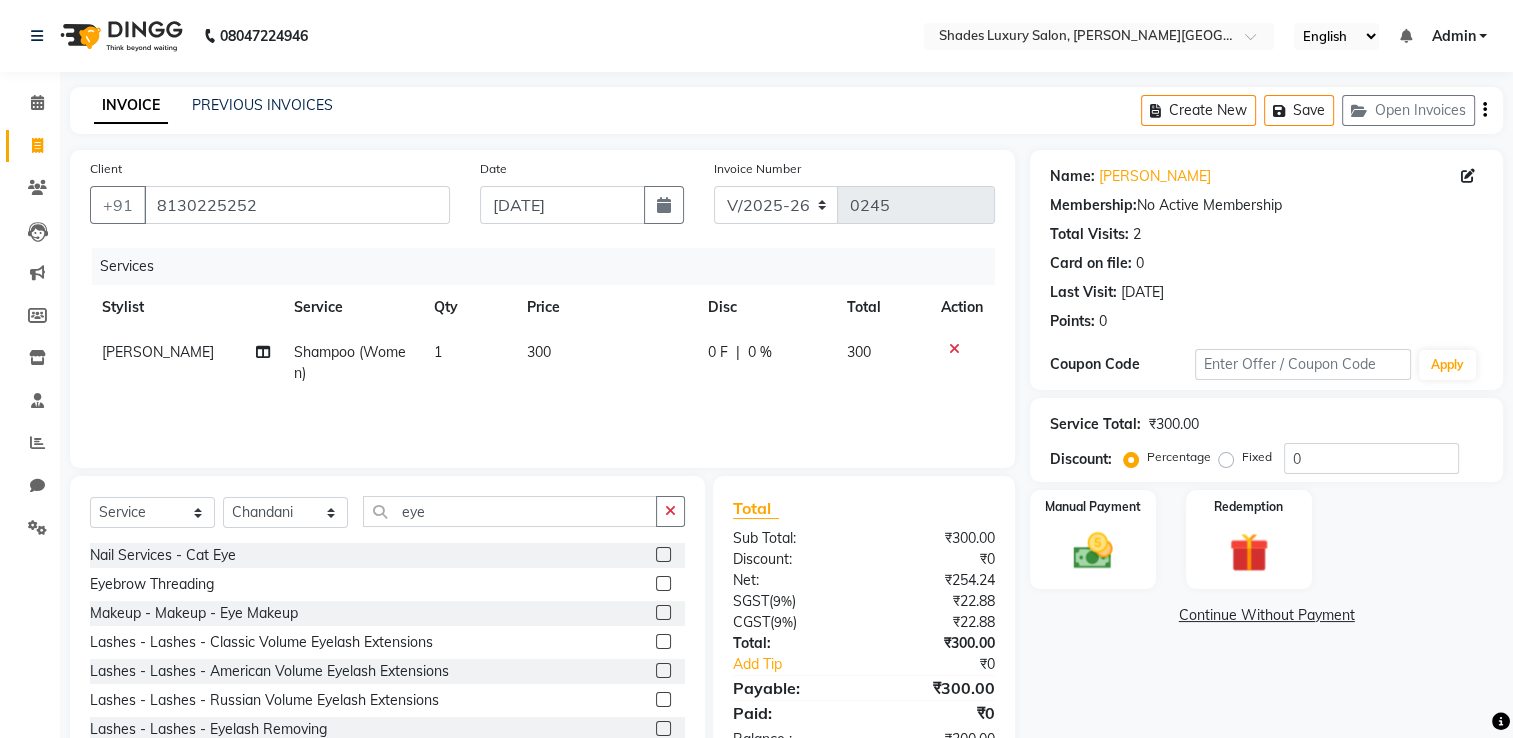 click 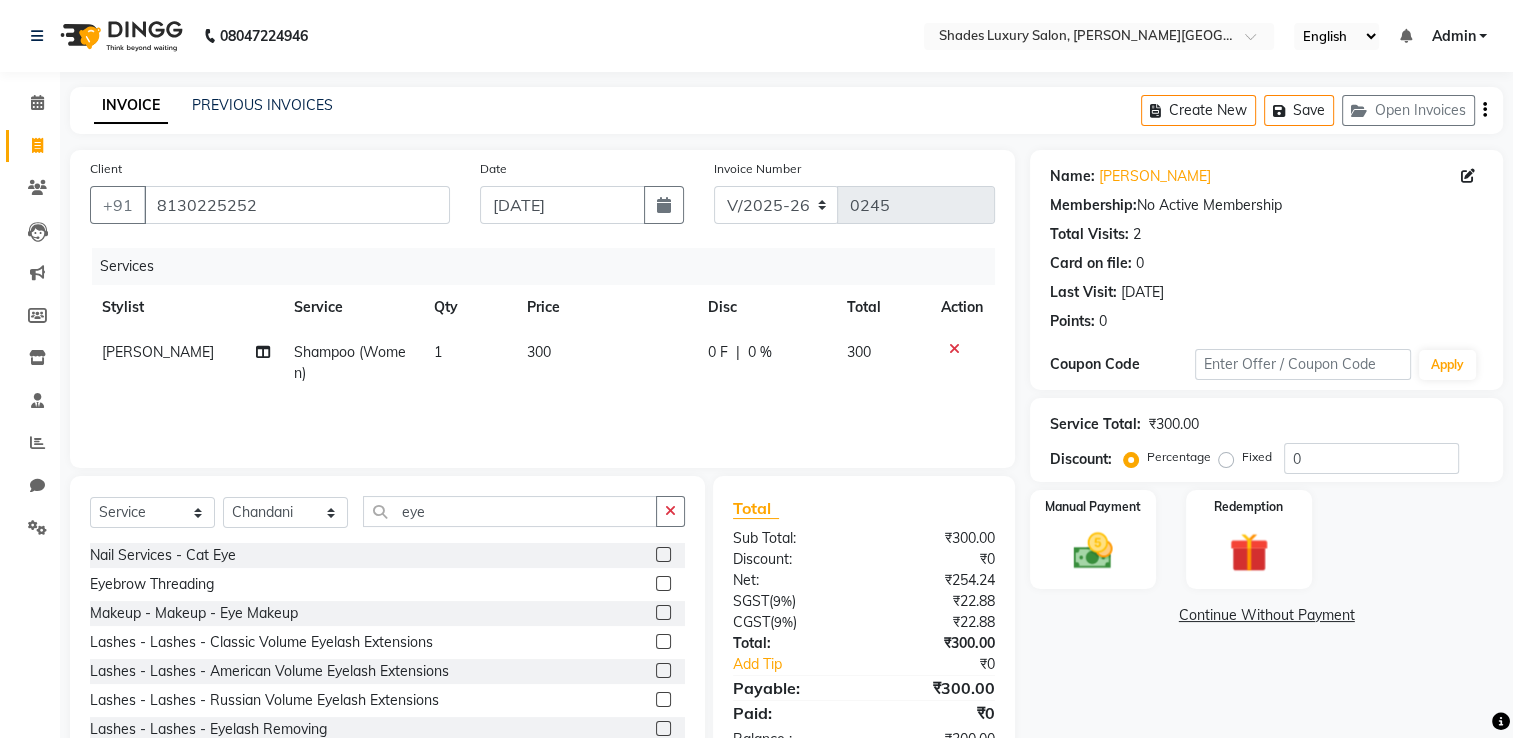 click 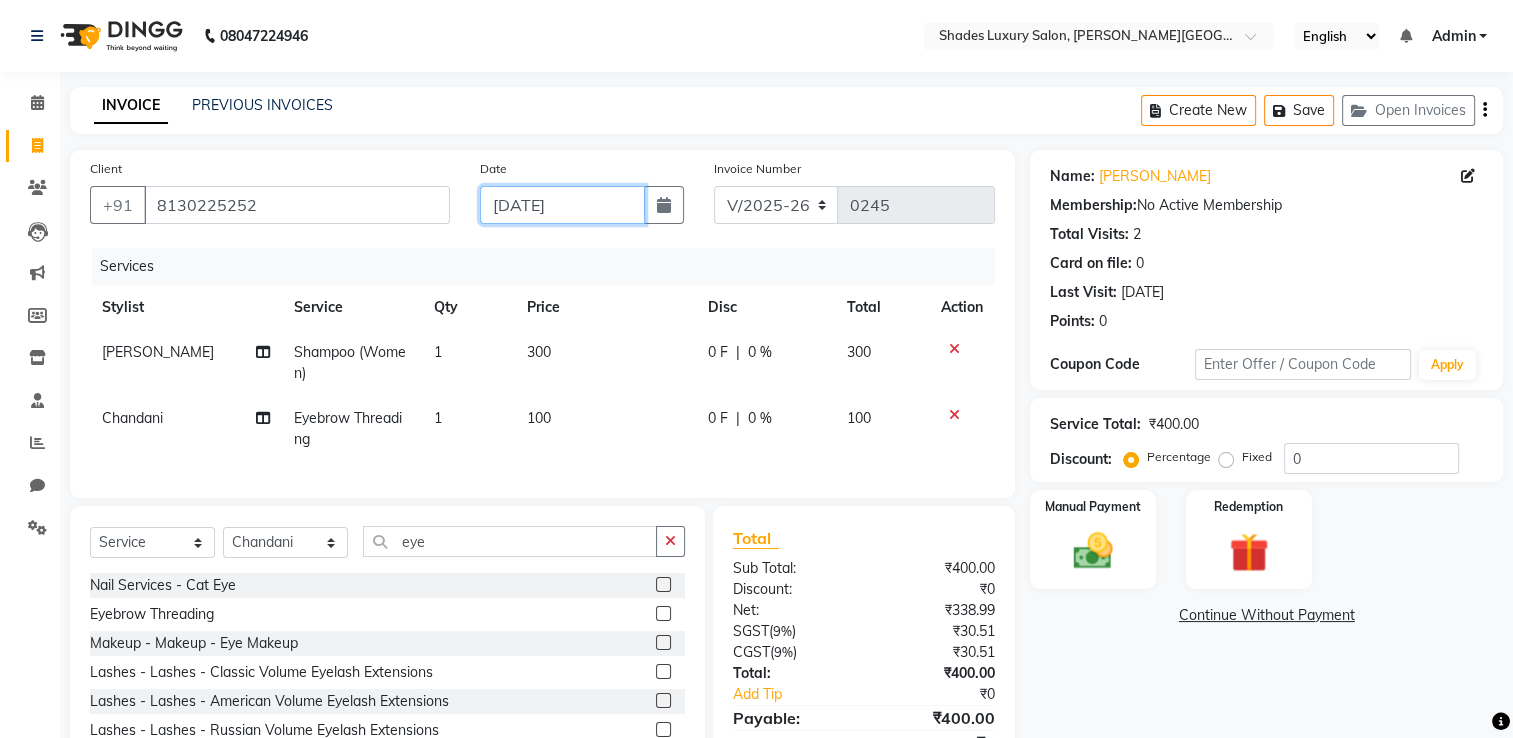 click on "[DATE]" 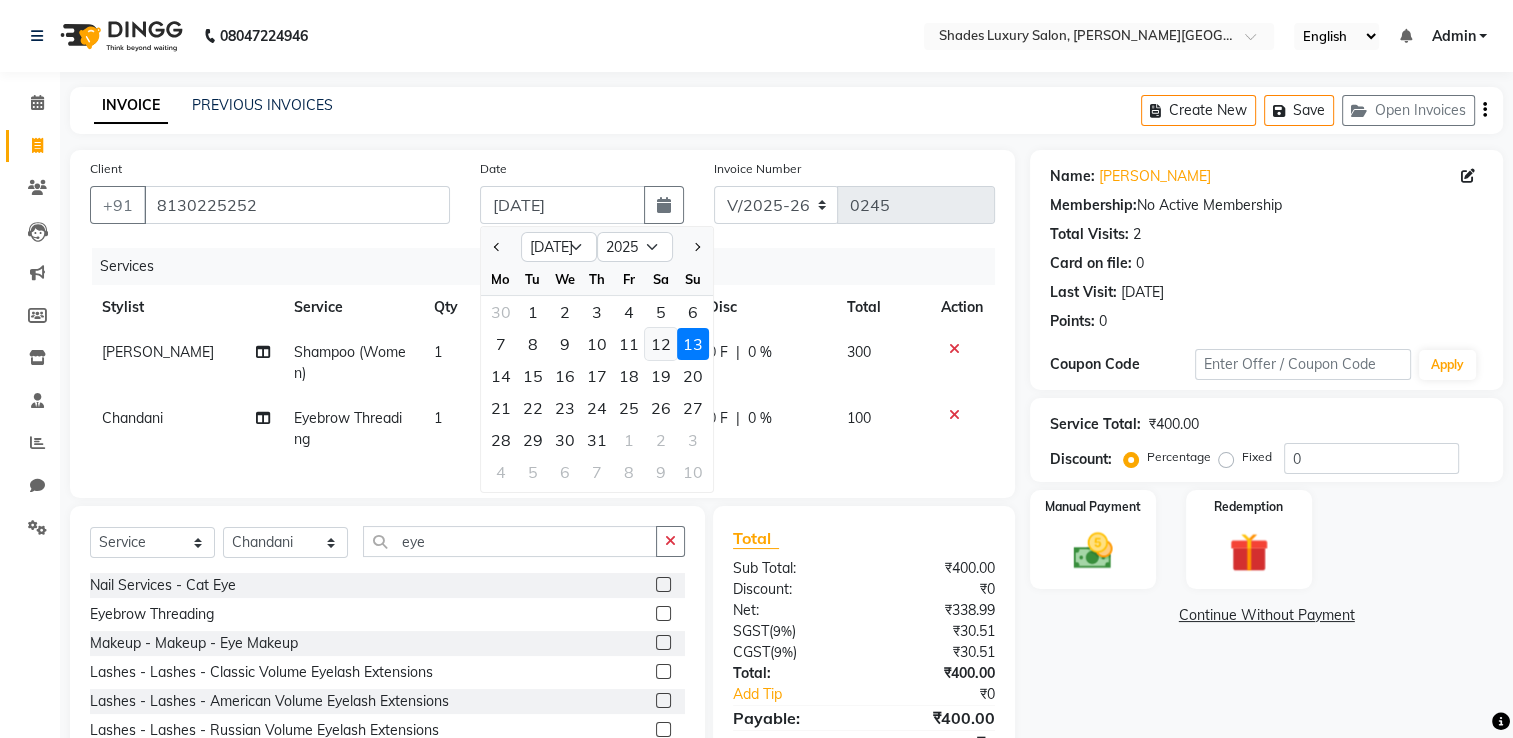 click on "12" 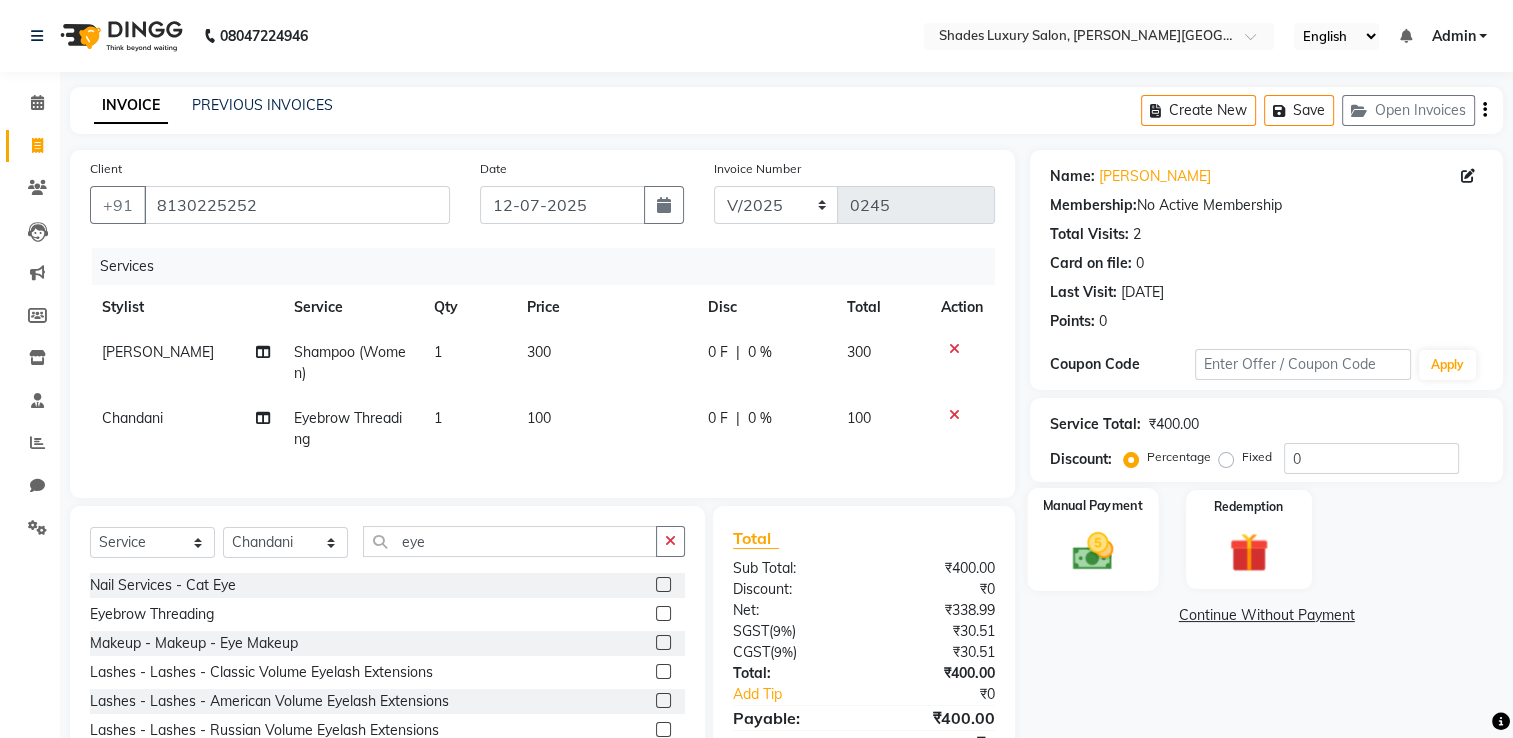 click 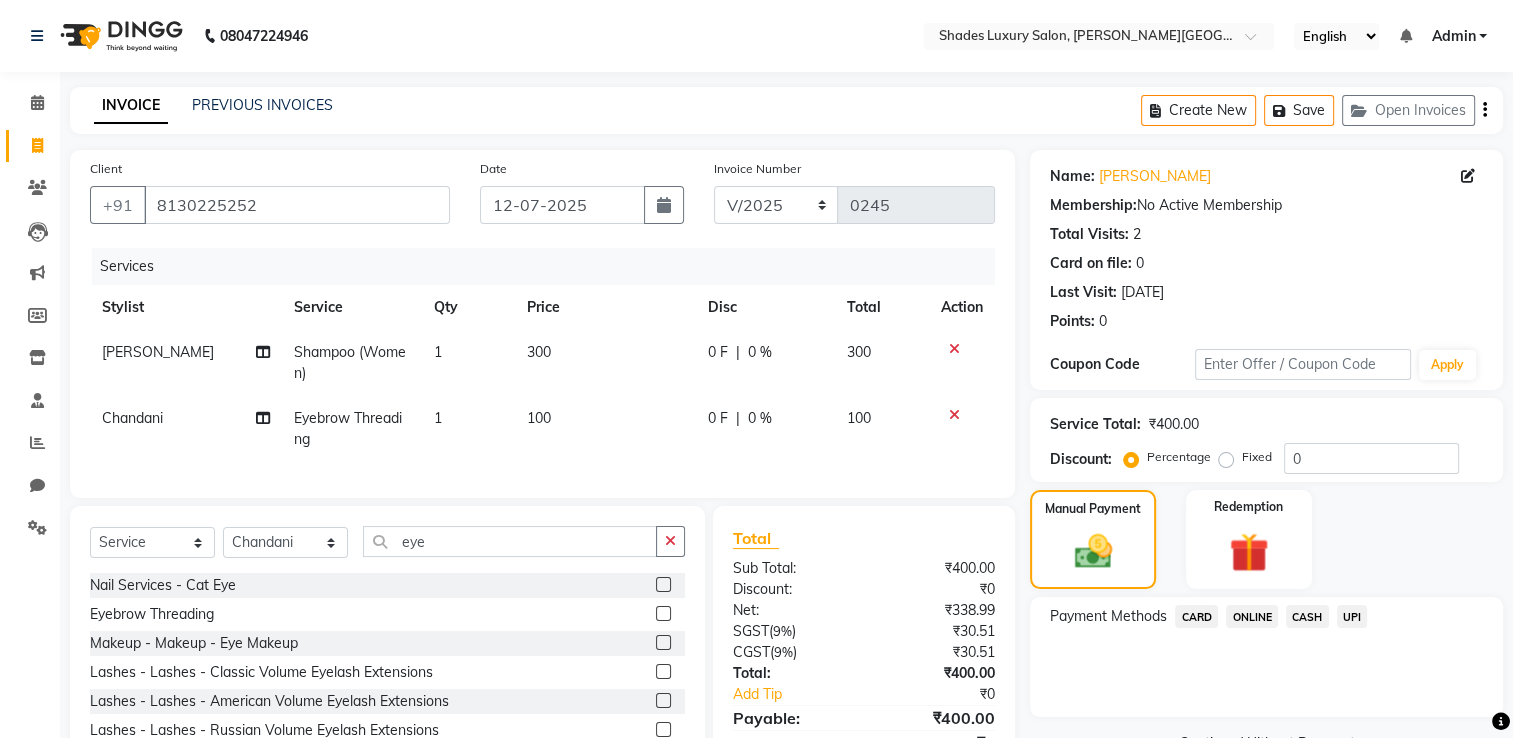 click on "ONLINE" 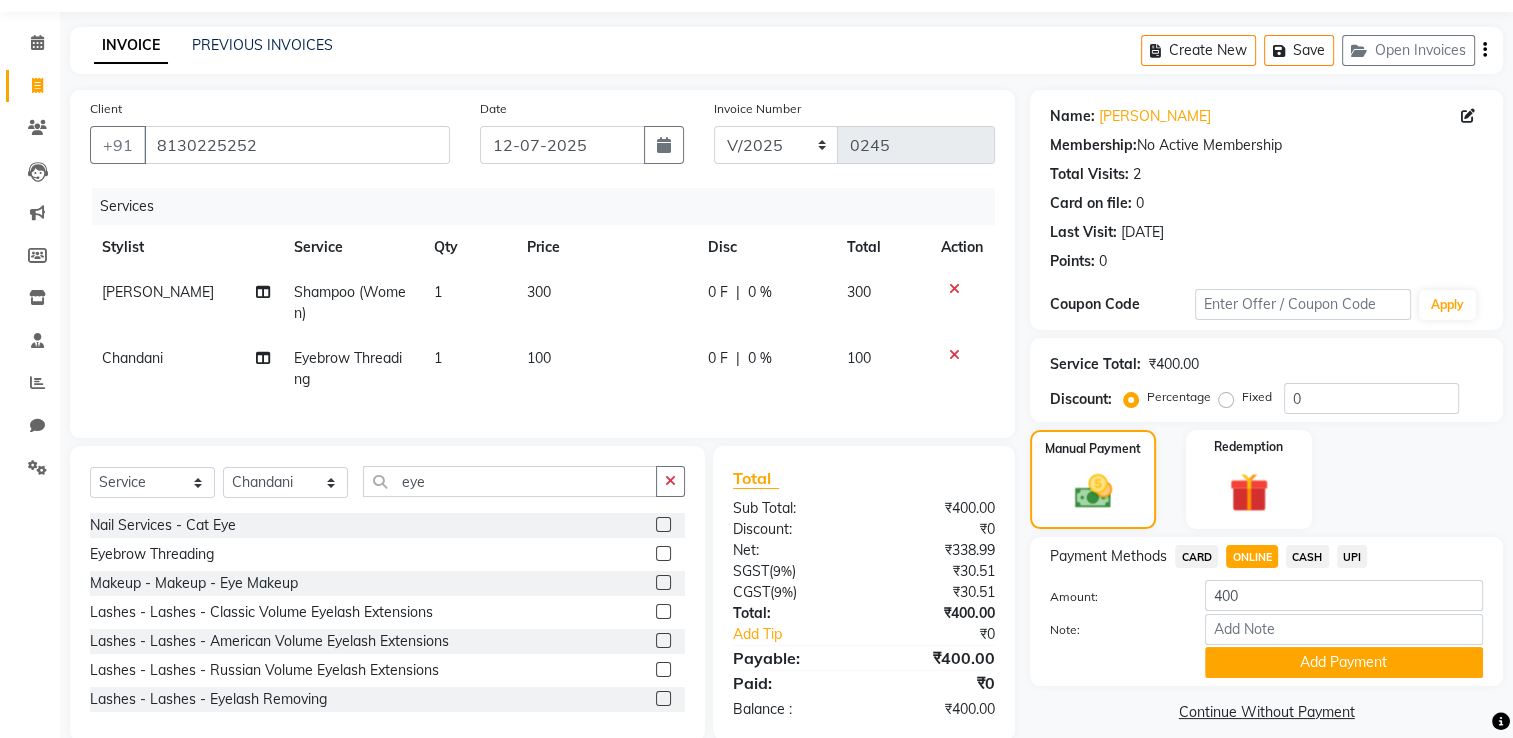 scroll, scrollTop: 108, scrollLeft: 0, axis: vertical 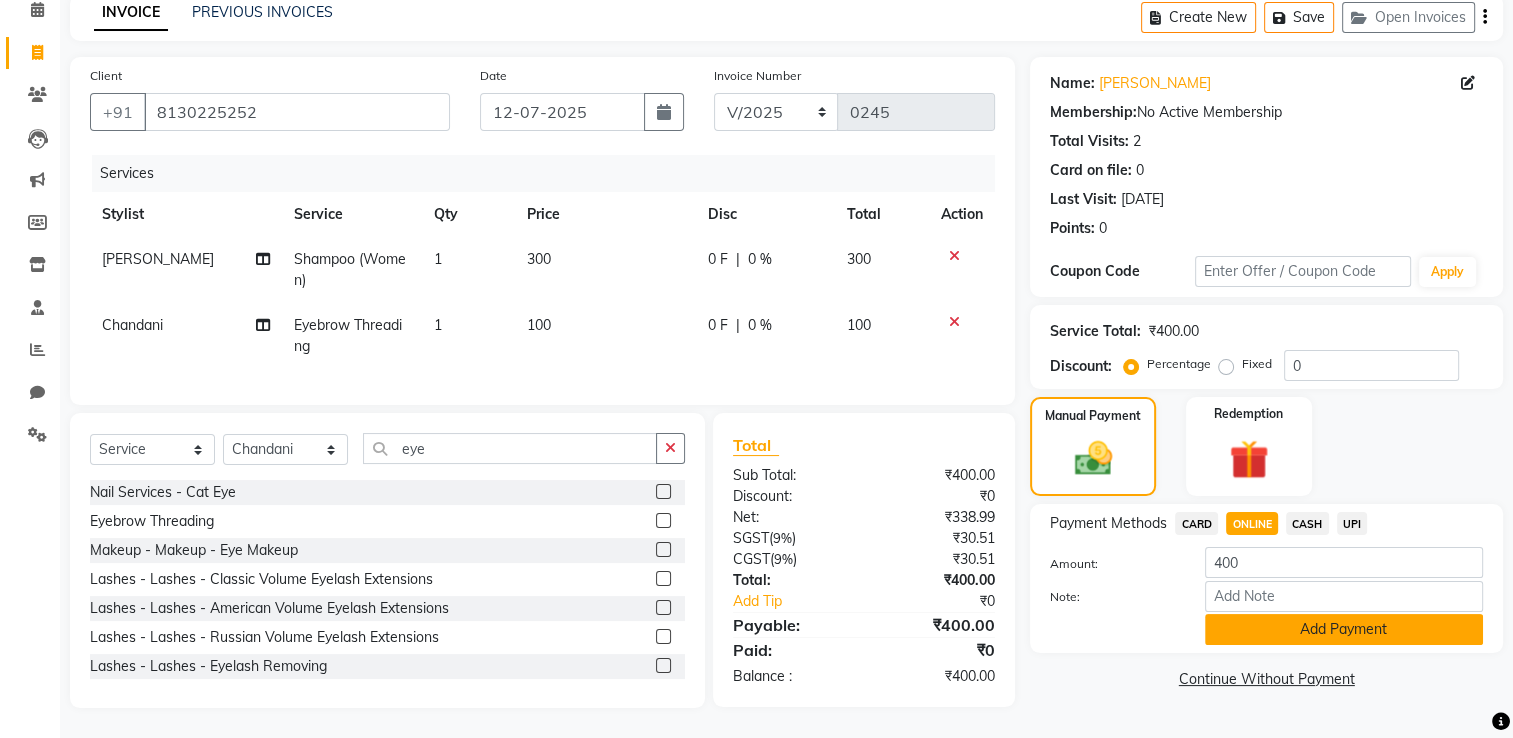 click on "Add Payment" 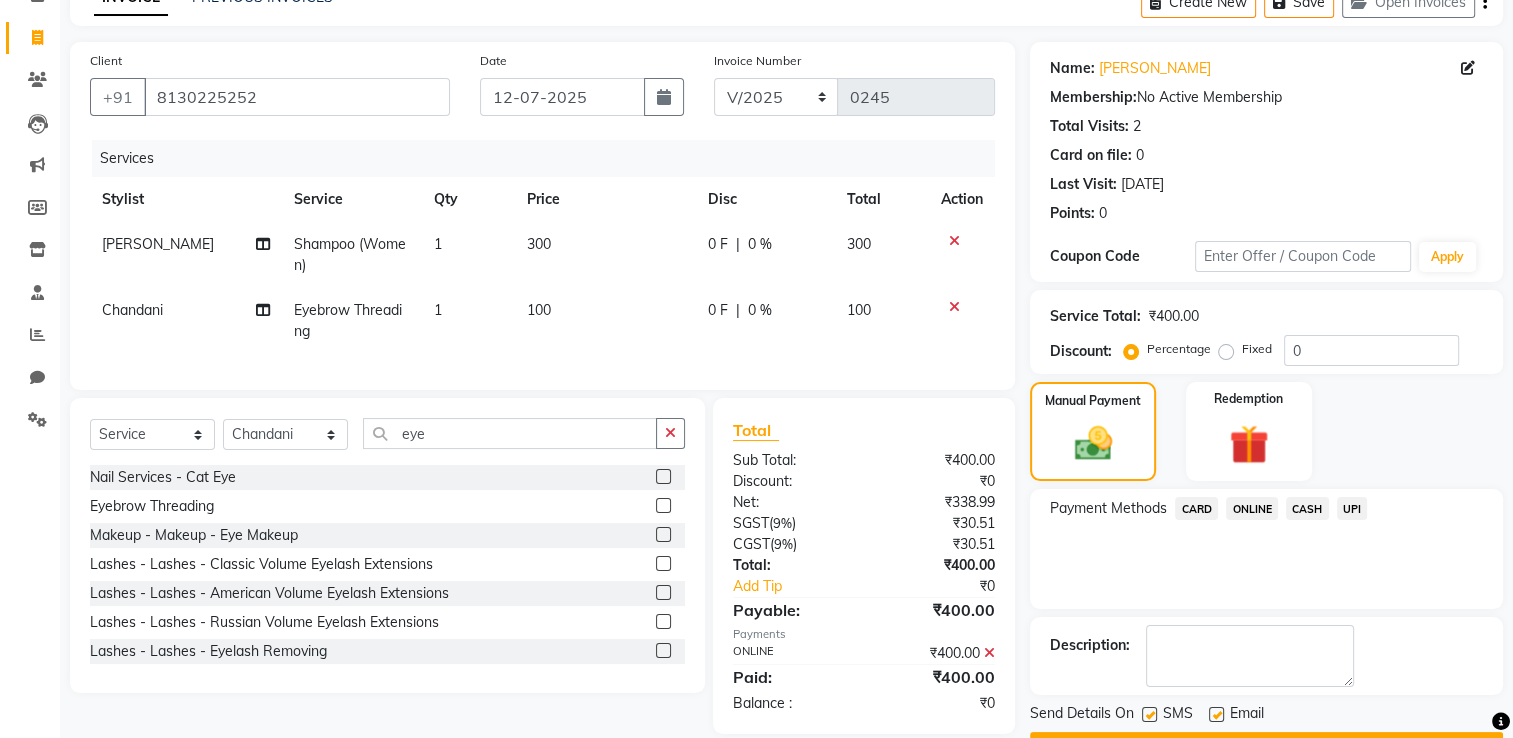 scroll, scrollTop: 161, scrollLeft: 0, axis: vertical 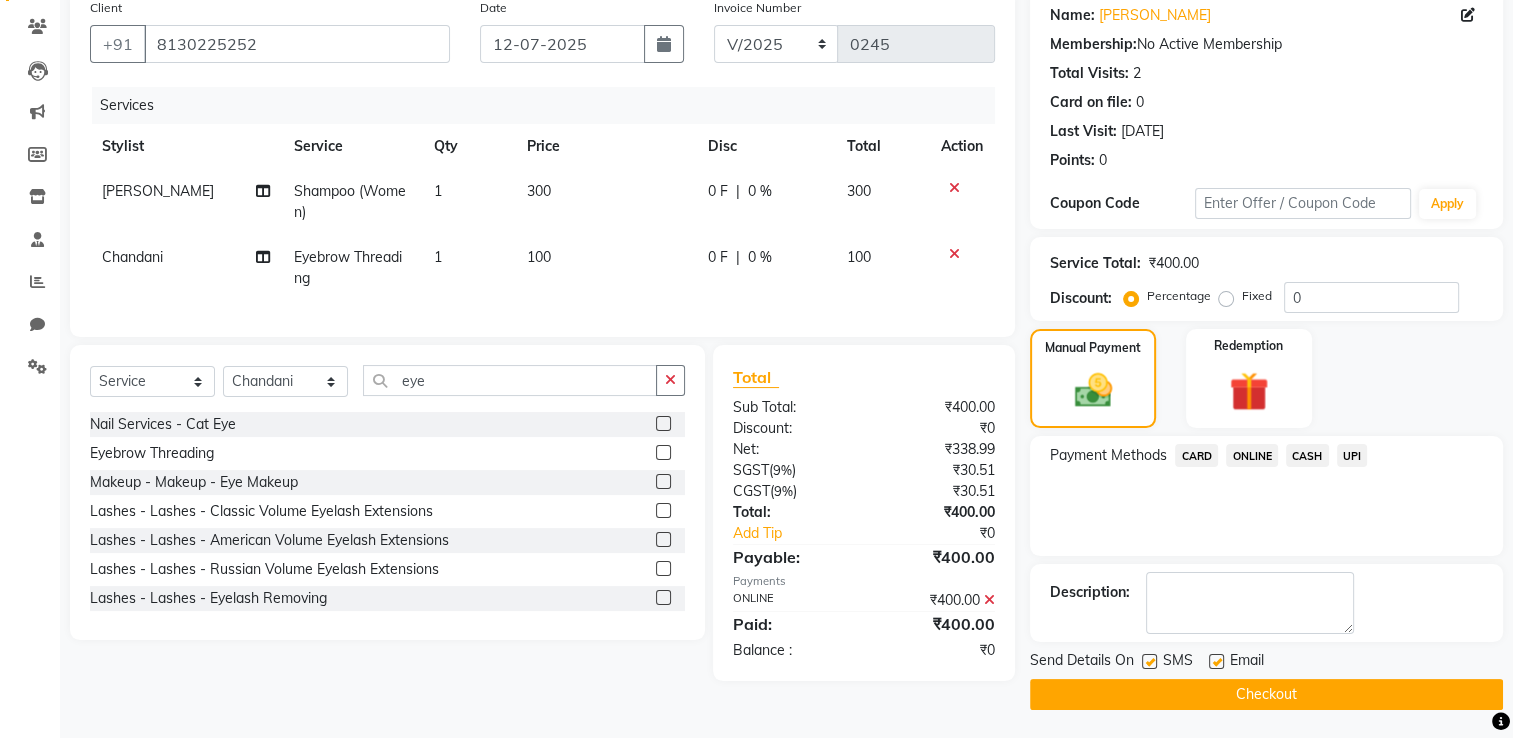 click on "Checkout" 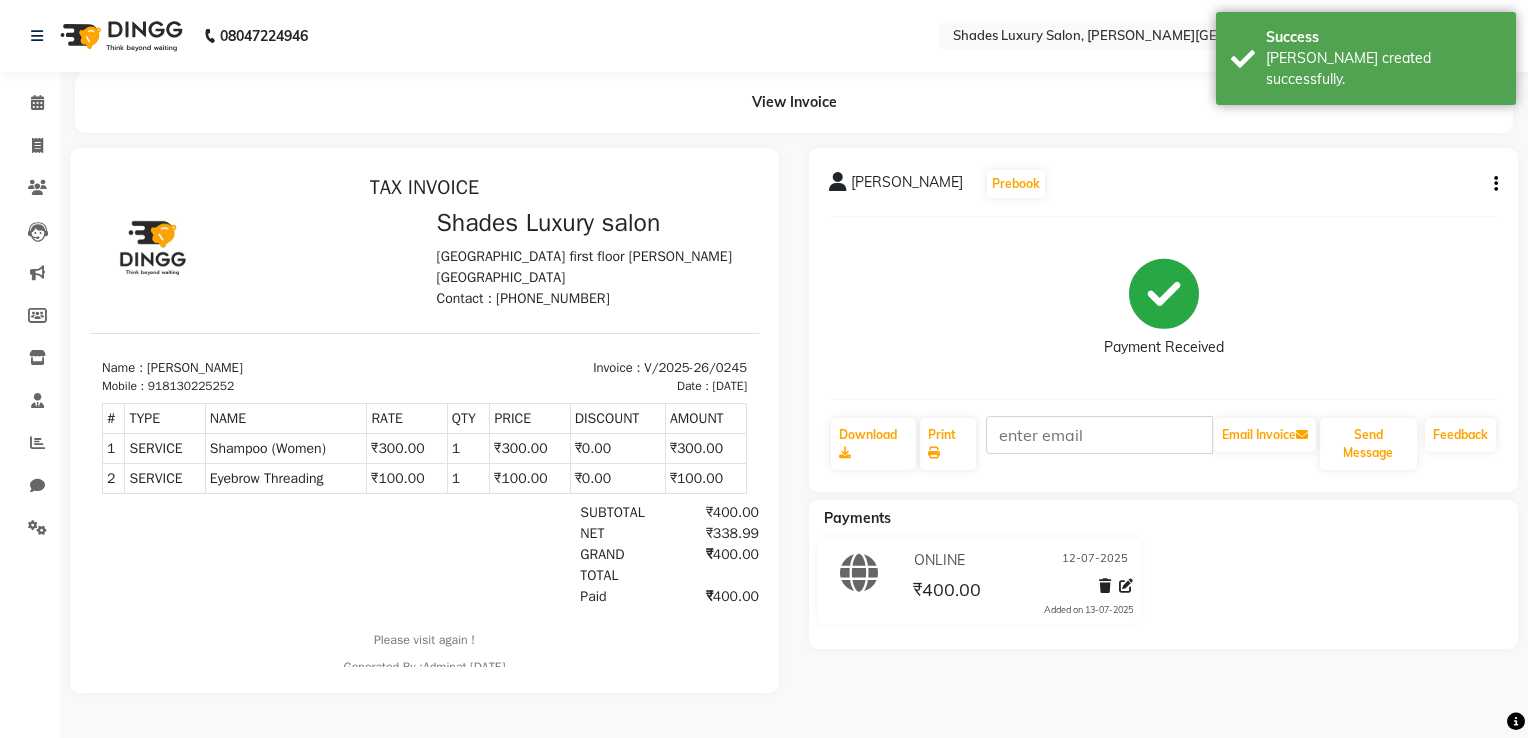 scroll, scrollTop: 0, scrollLeft: 0, axis: both 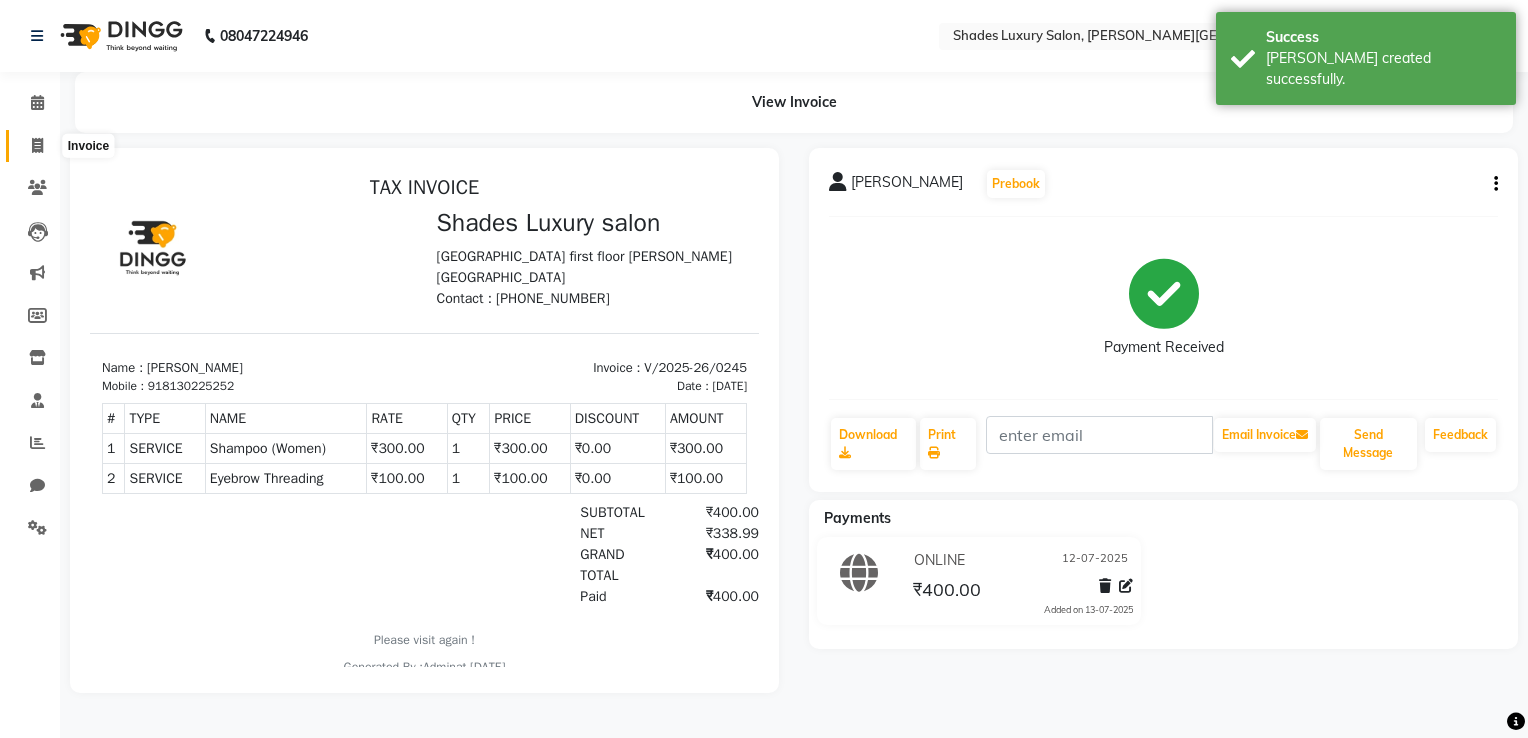 click 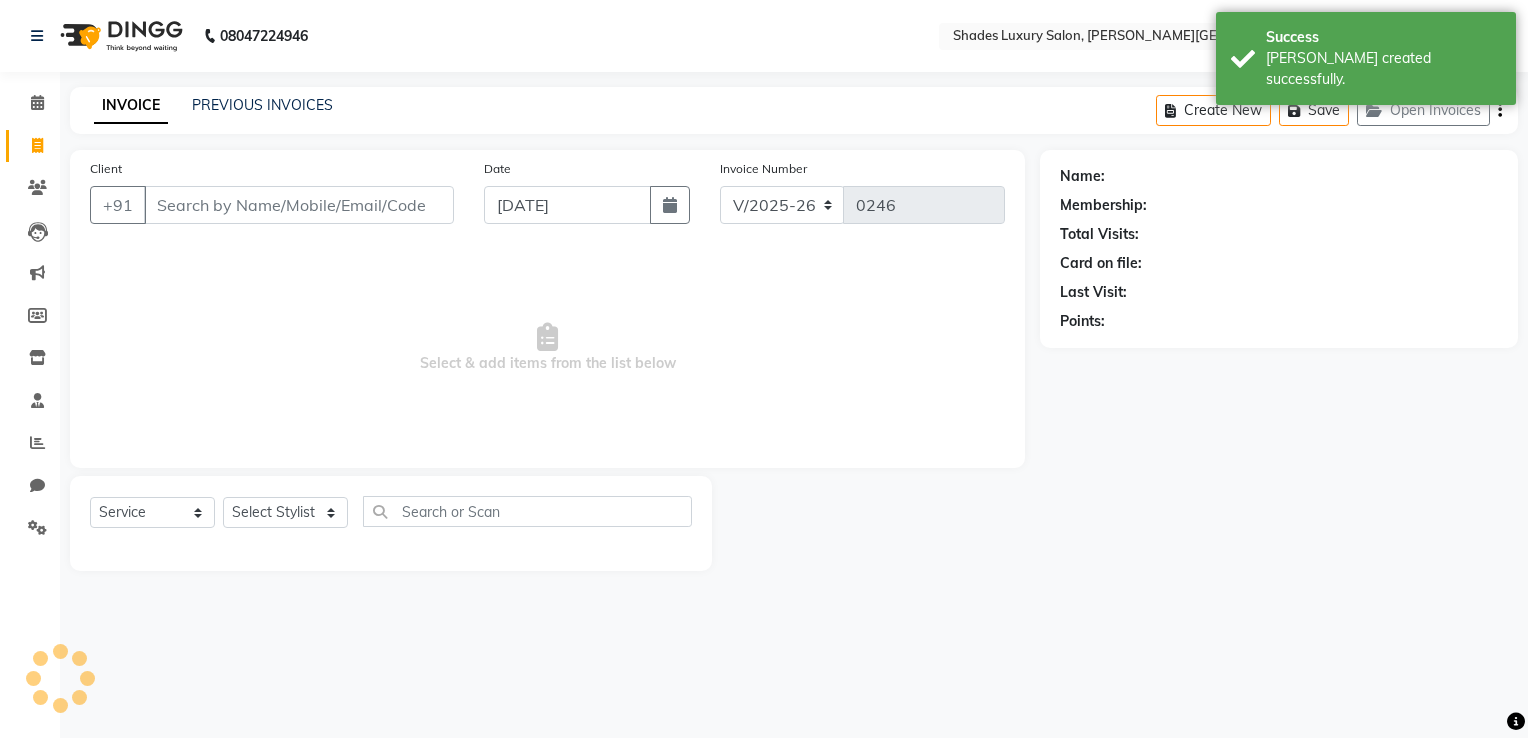 click on "Client" at bounding box center [299, 205] 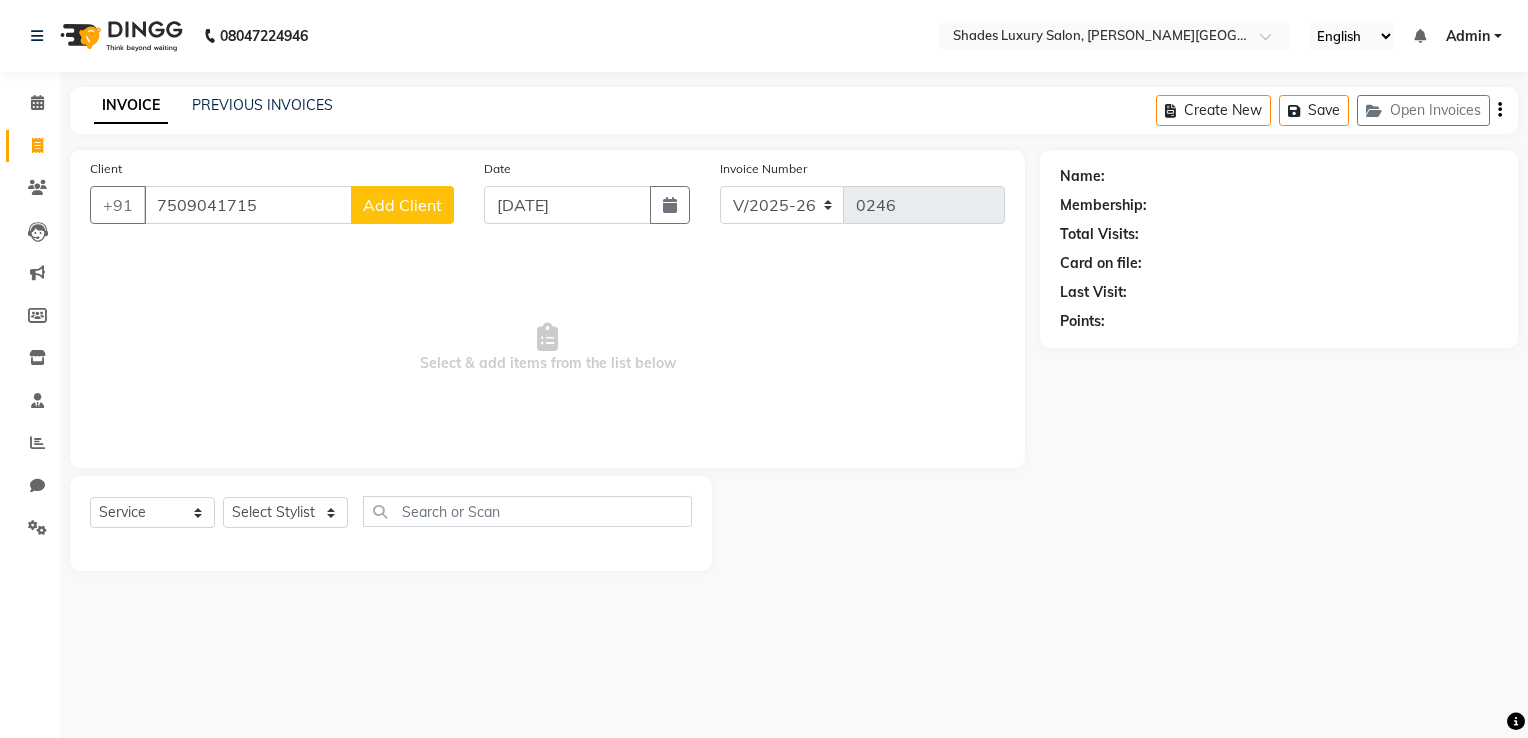 click on "7509041715" at bounding box center (248, 205) 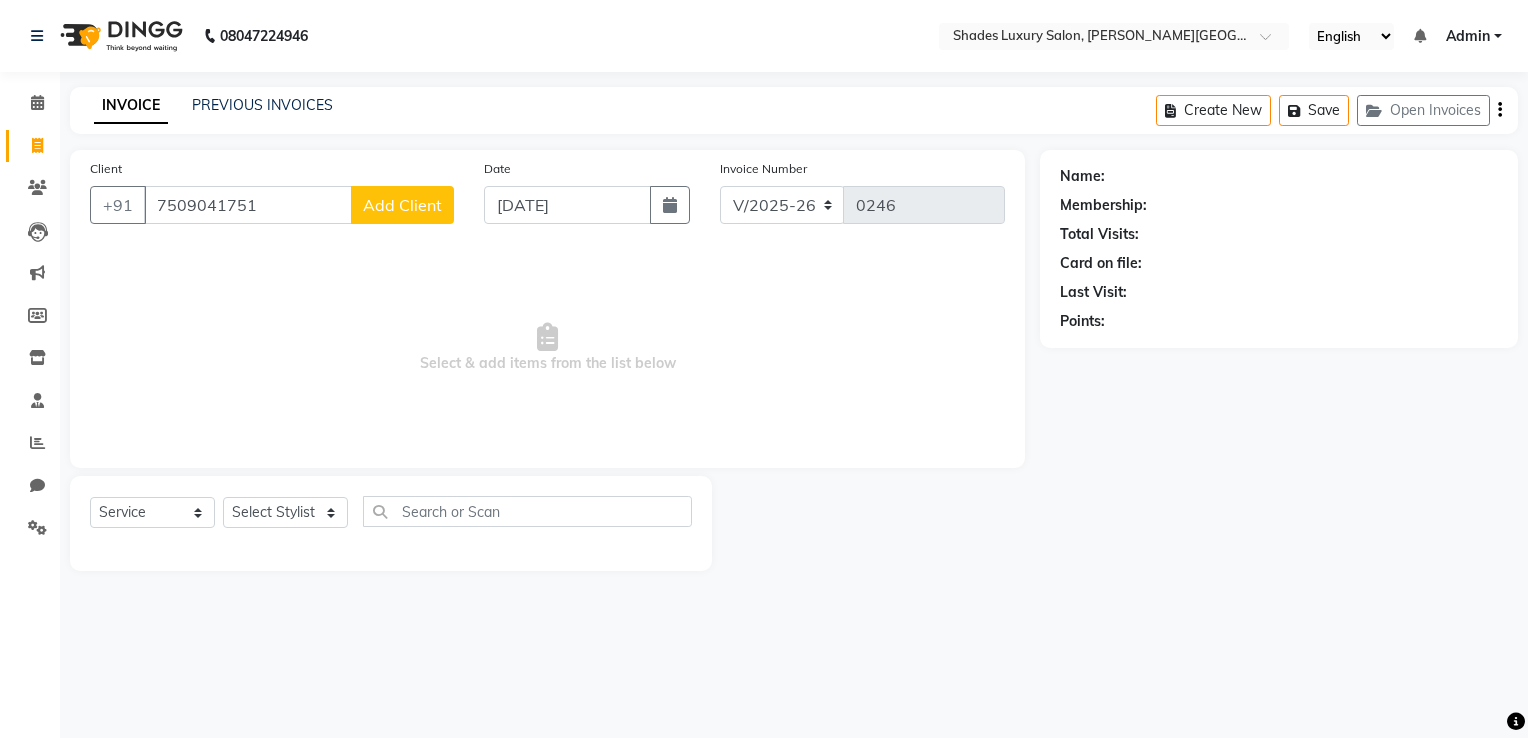 click on "Add Client" 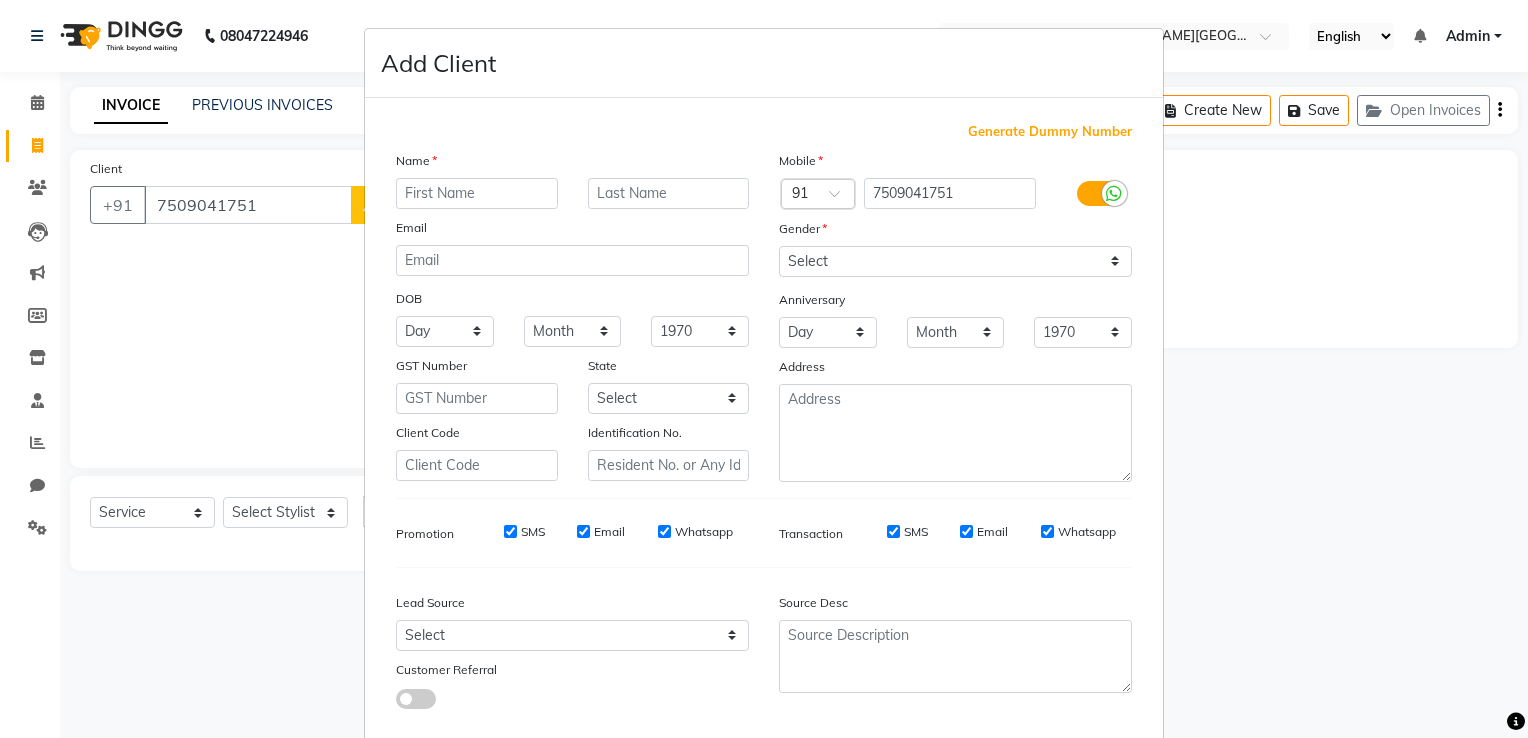 click at bounding box center (477, 193) 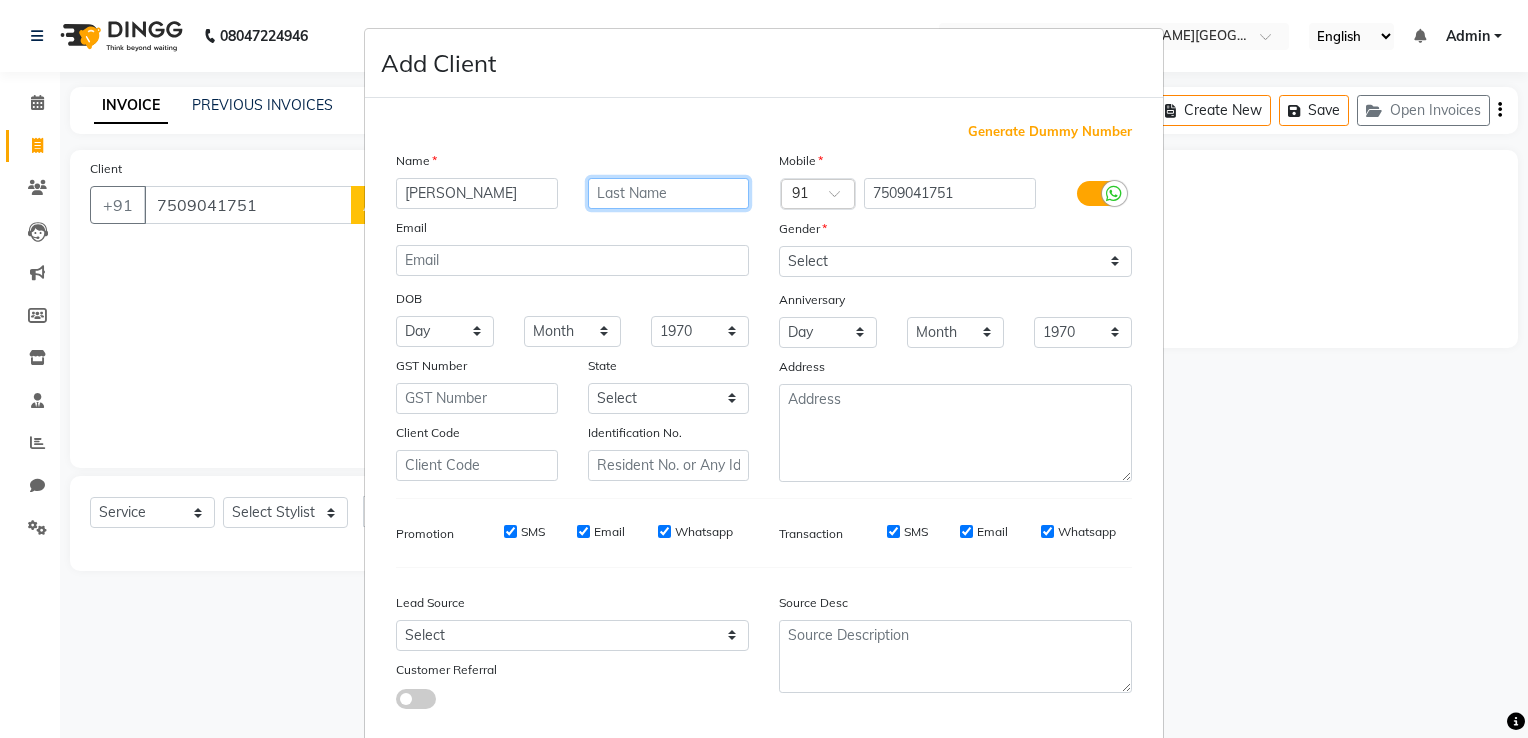 click at bounding box center (669, 193) 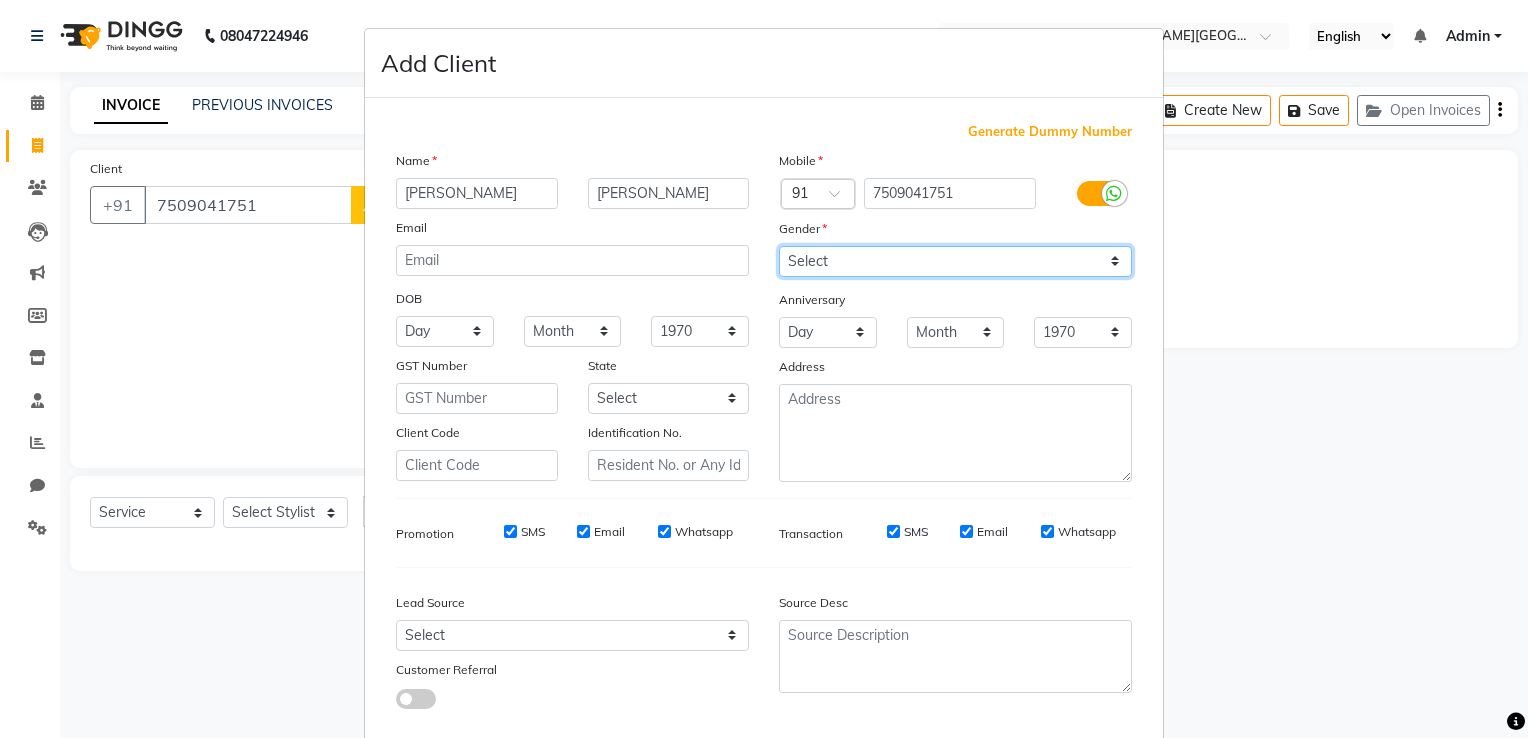 click on "Select Male Female Other Prefer Not To Say" at bounding box center (955, 261) 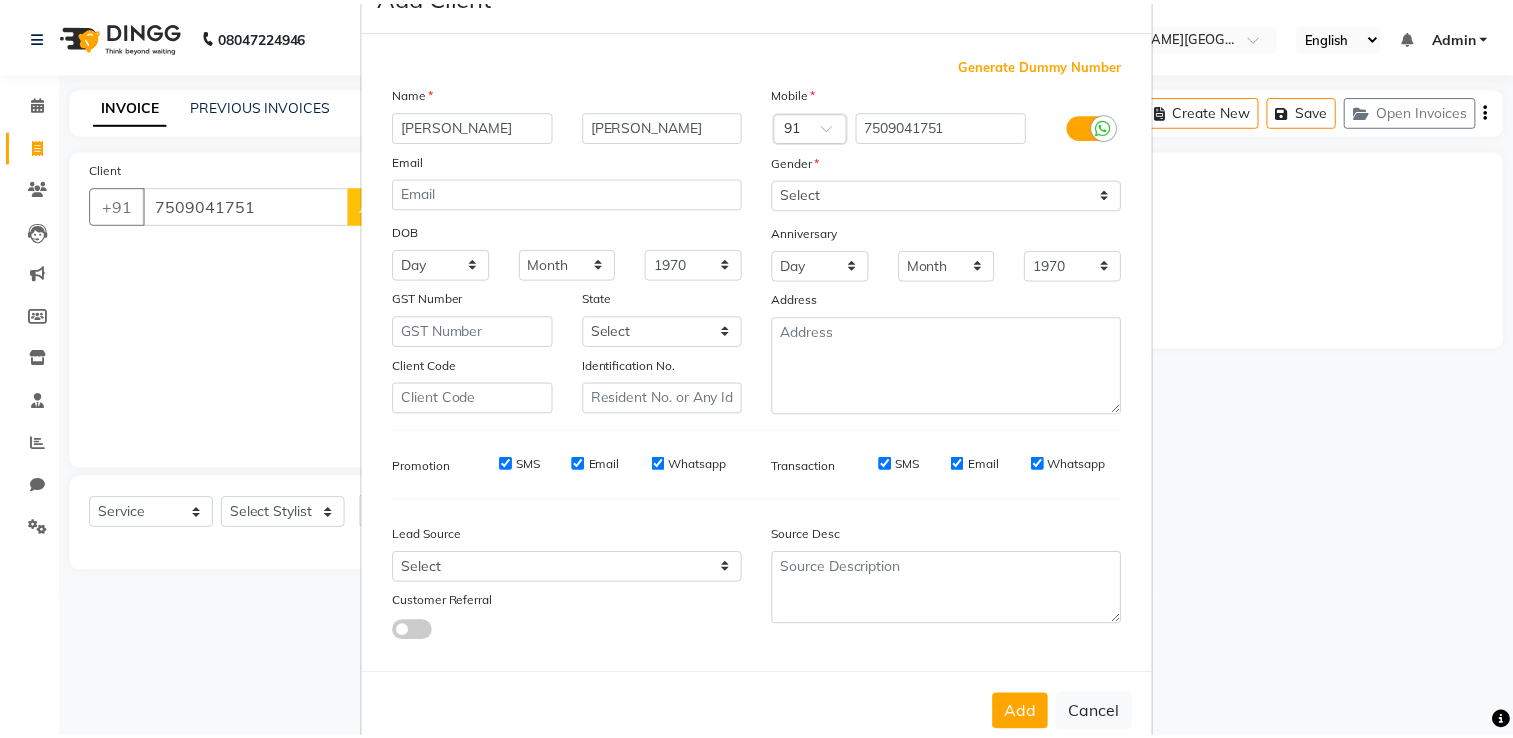 scroll, scrollTop: 118, scrollLeft: 0, axis: vertical 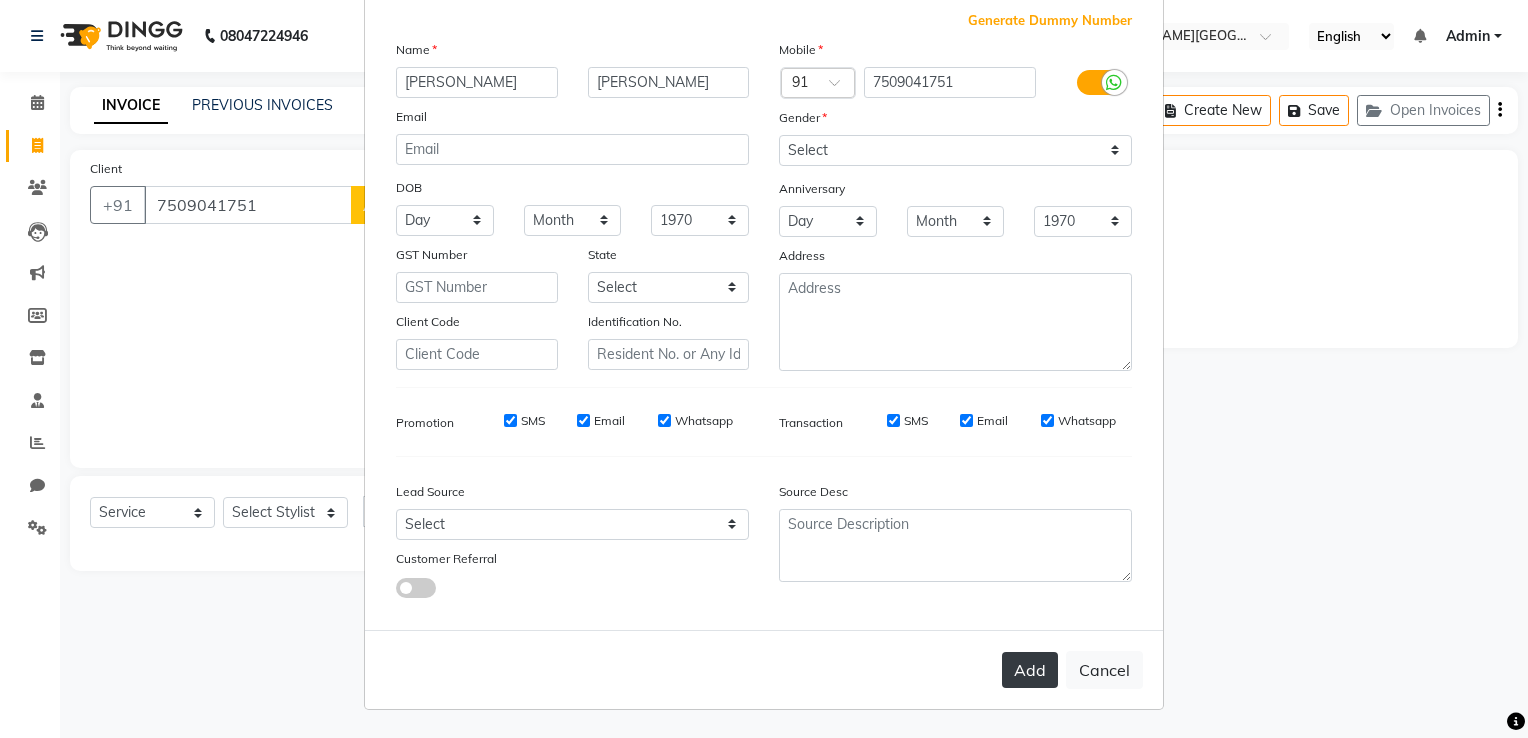 click on "Add" at bounding box center [1030, 670] 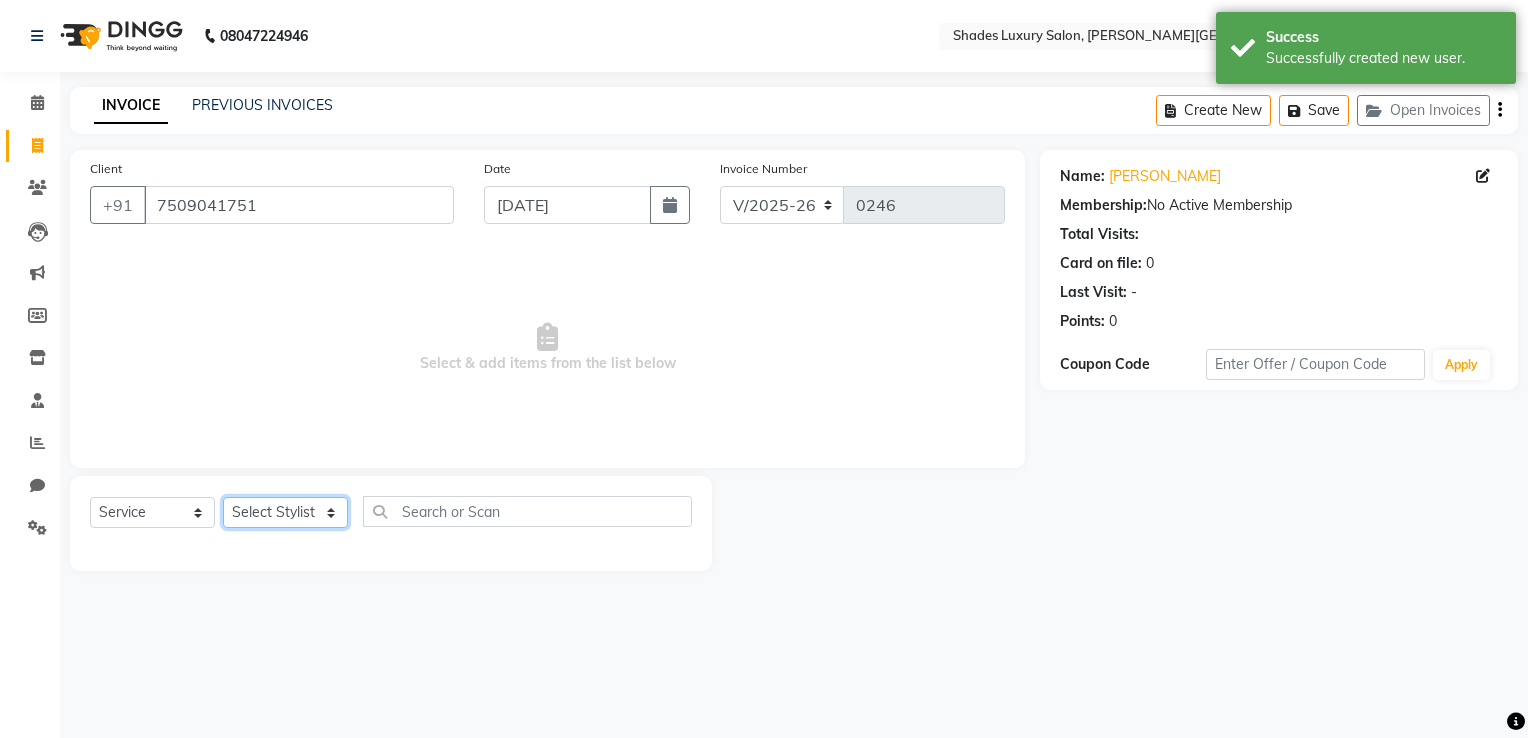 click on "Select Stylist Asha Maam Chandani Mamta Nasim Sir Palak Verma Rashi salman Samar shahbaj" 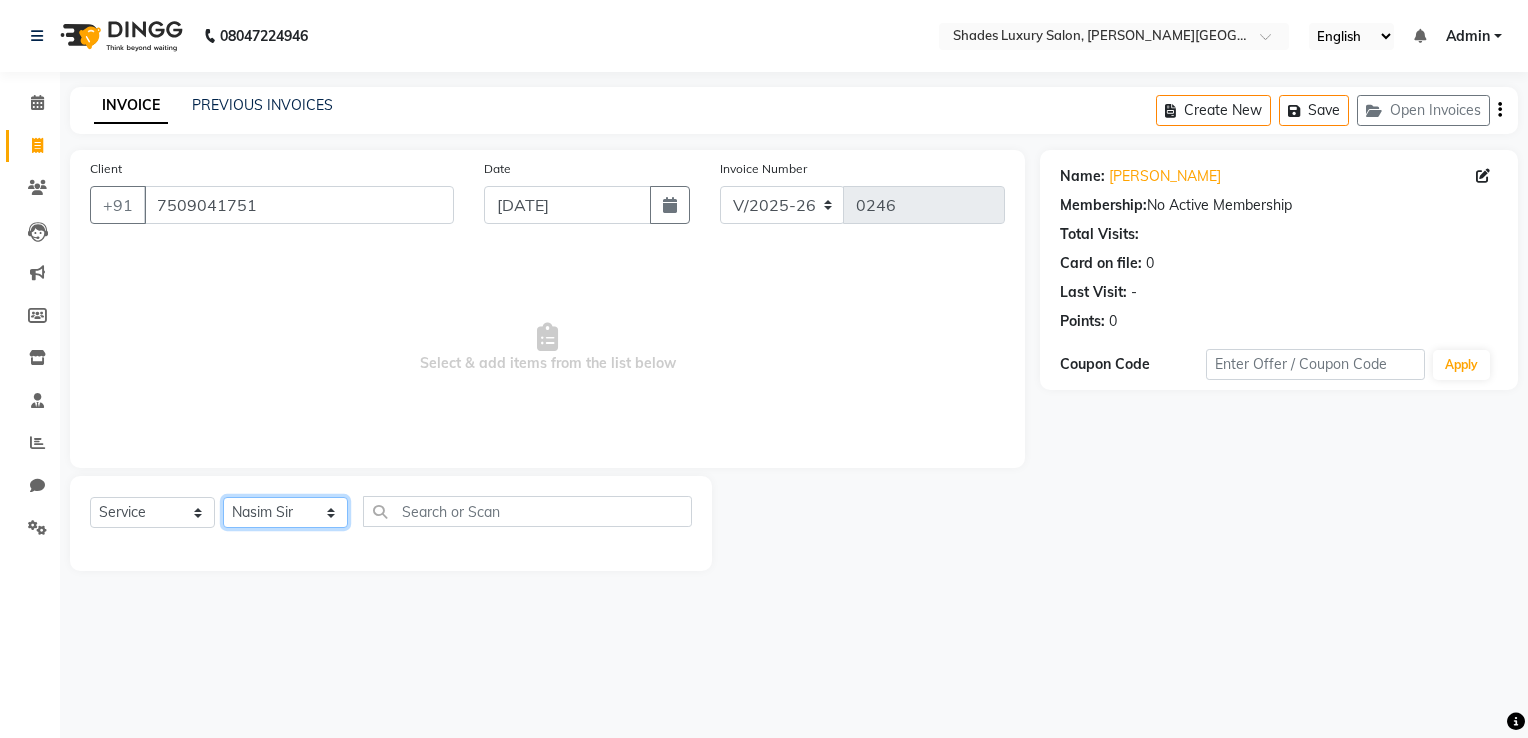 click on "Select Stylist Asha Maam Chandani Mamta Nasim Sir Palak Verma Rashi salman Samar shahbaj" 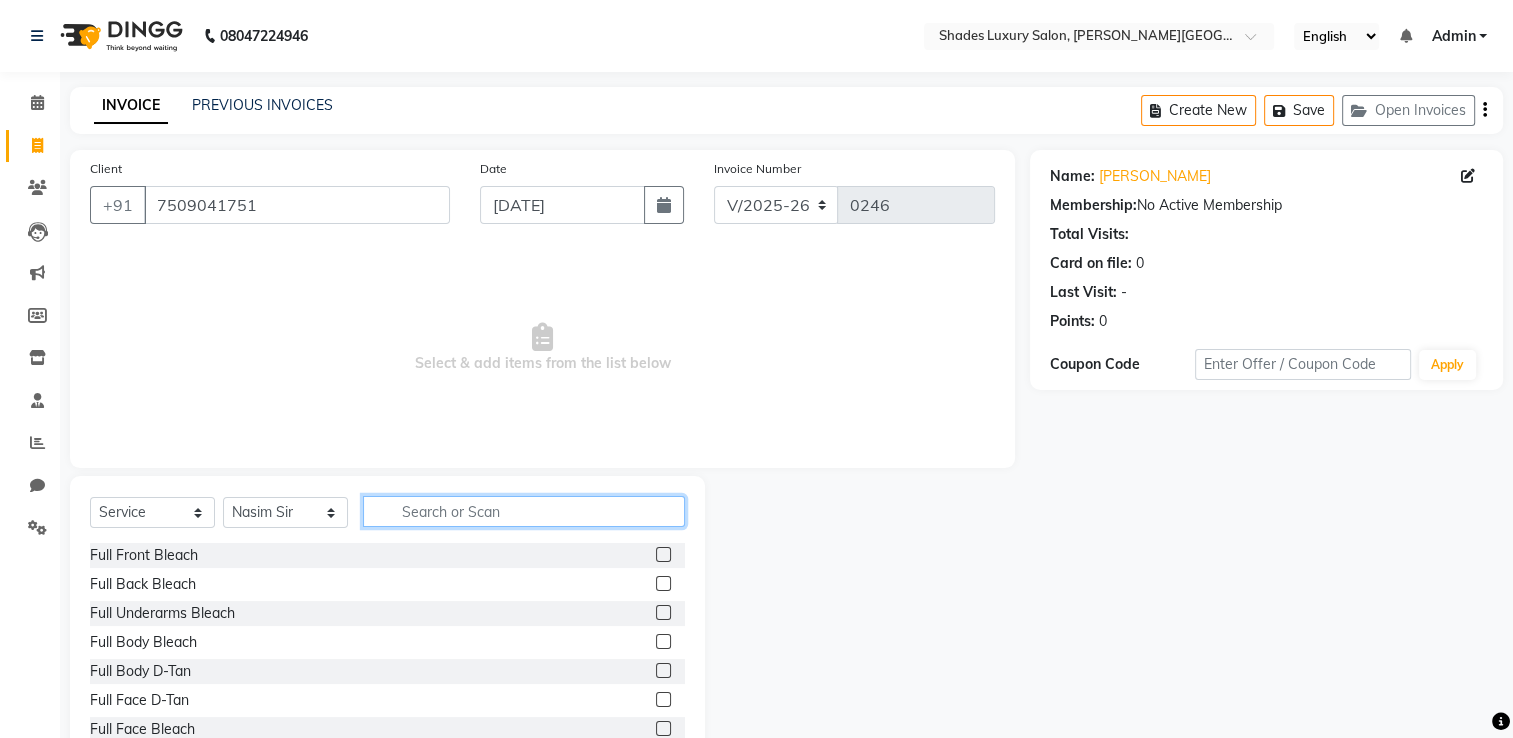 click 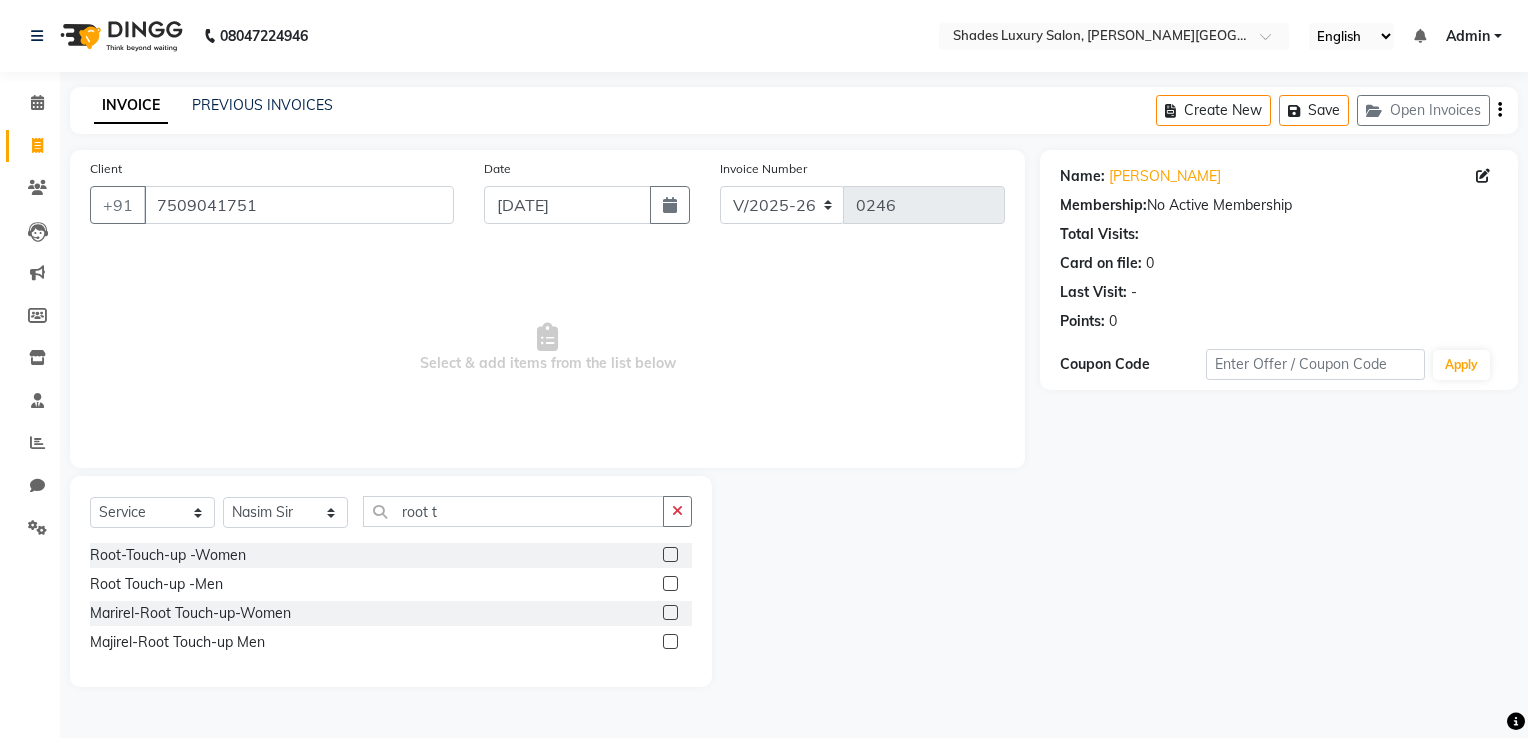 click 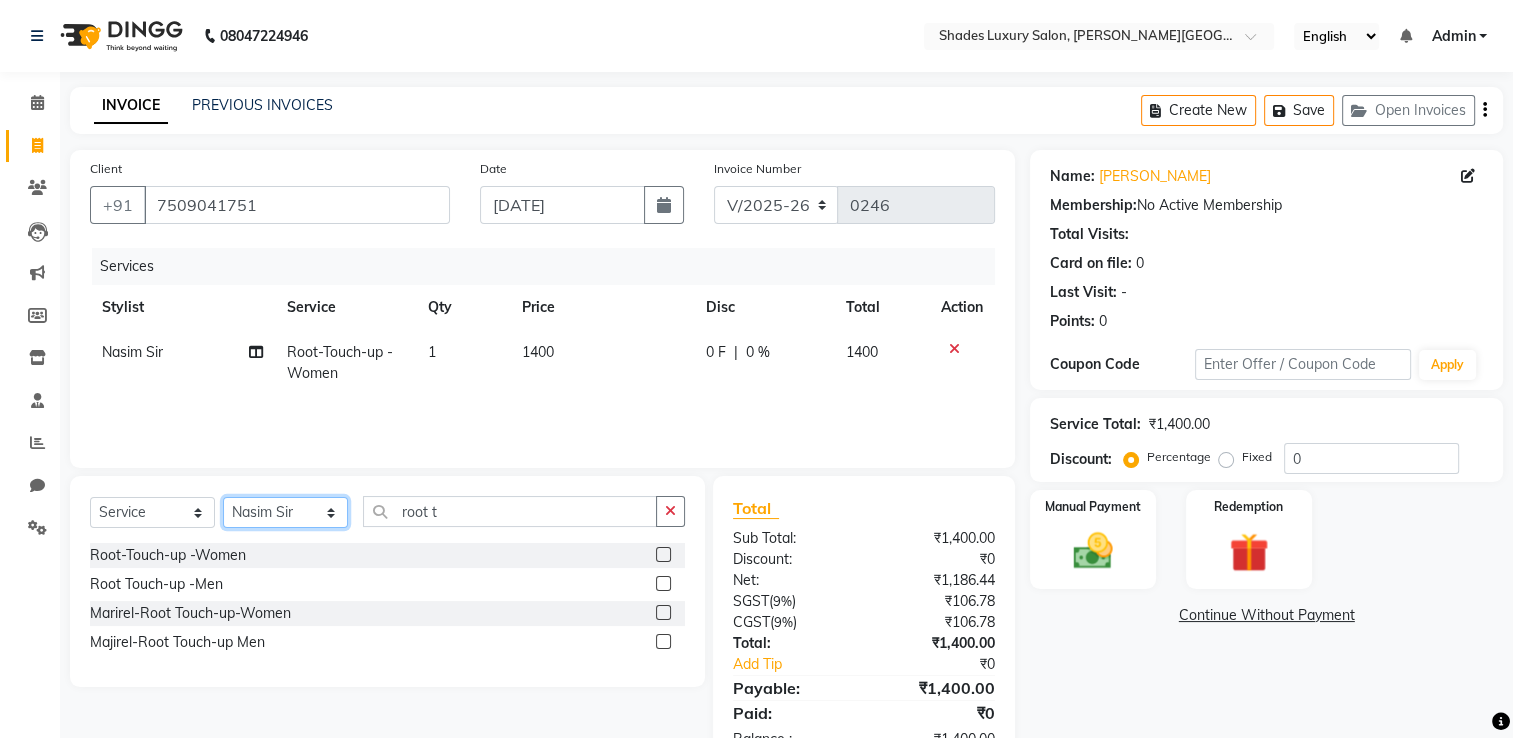 click on "Select Stylist Asha Maam Chandani Mamta Nasim Sir Palak Verma Rashi salman Samar shahbaj" 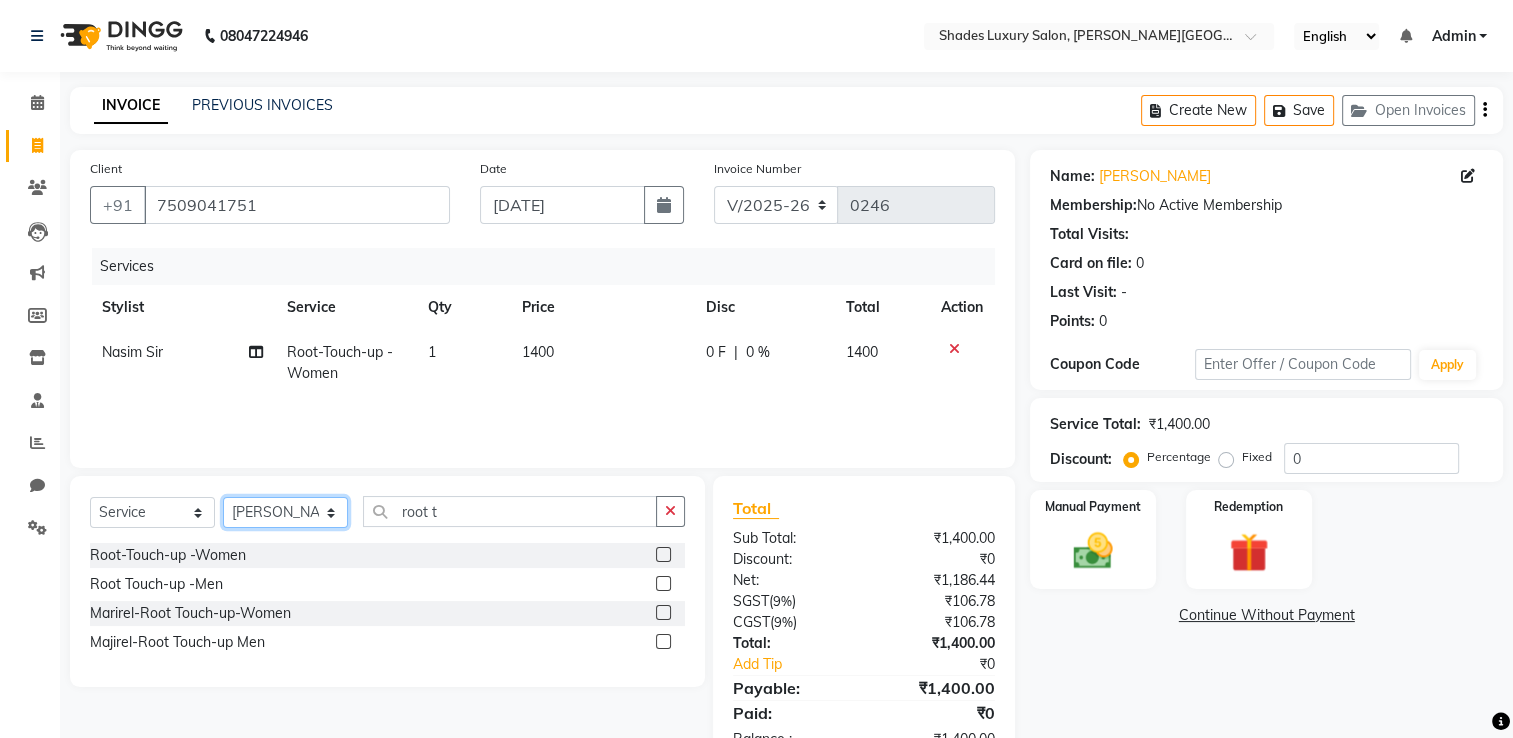 click on "Select Stylist Asha Maam Chandani Mamta Nasim Sir Palak Verma Rashi salman Samar shahbaj" 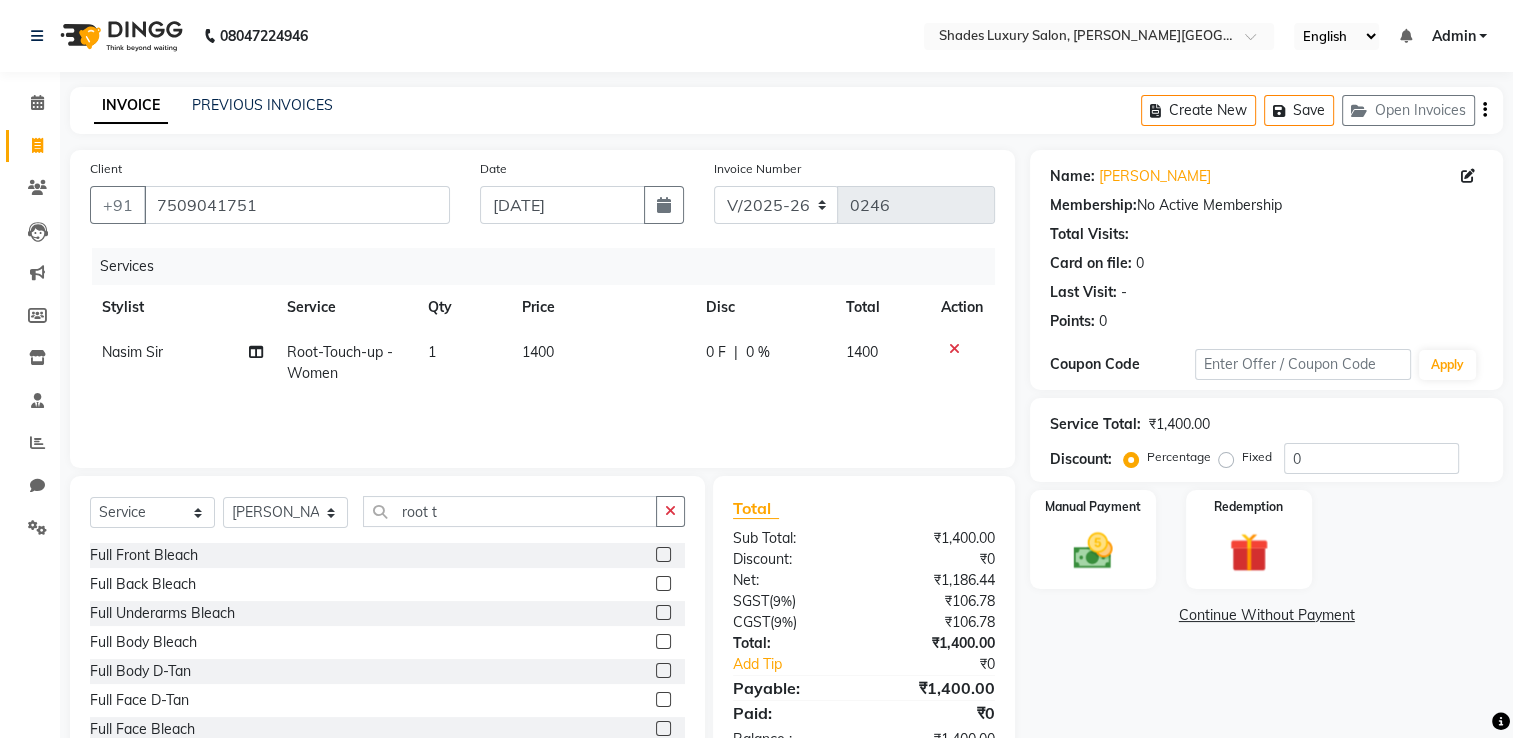 click on "Select  Service  Product  Membership  Package Voucher Prepaid Gift Card  Select Stylist Asha Maam Chandani Mamta Nasim Sir Palak Verma Rashi salman Samar shahbaj root t Full Front Bleach   Full Back Bleach  Full Underarms Bleach   Full Body Bleach   Full Body D-Tan  Full Face D-Tan   Full Face Bleach   Full Face&Neck Bleach   Full Leg D-Tan   Half Leg D-Tan  Full Hand D-Tan   Half Hand D-Tan  Half Leg Bleach   Full Leg Bleach   Full Face&Neck D-Tan  Full Underarms D-Tan  Full Front D-Tan  Half Front D-Tan  Full Back D-Tan  Half Back D-Tan  Full Underarms D-Tan  Full Neck D-Tan  Half Front Bleach   Half Back Bleach  Full Hand Bleach   Half Hand Bleach   Full Neck Bleach  Haircut (Women)  Creative Cut (Women)  Child Haircut (Women)  Shampoo (Women)   Conditioning (Women)  Highlights (Per Foil) (Women)  Haircut (Men)  Creative Cut (Men)  Child Haircut (Men)  Shampoo (Men)  Beard Trimming   Shaving  Hair Set -Men   Facials - Kanpeki Facial - Save The Date  Facials - Kanpeki Facial - Blanch   Normal Hydra Facial" 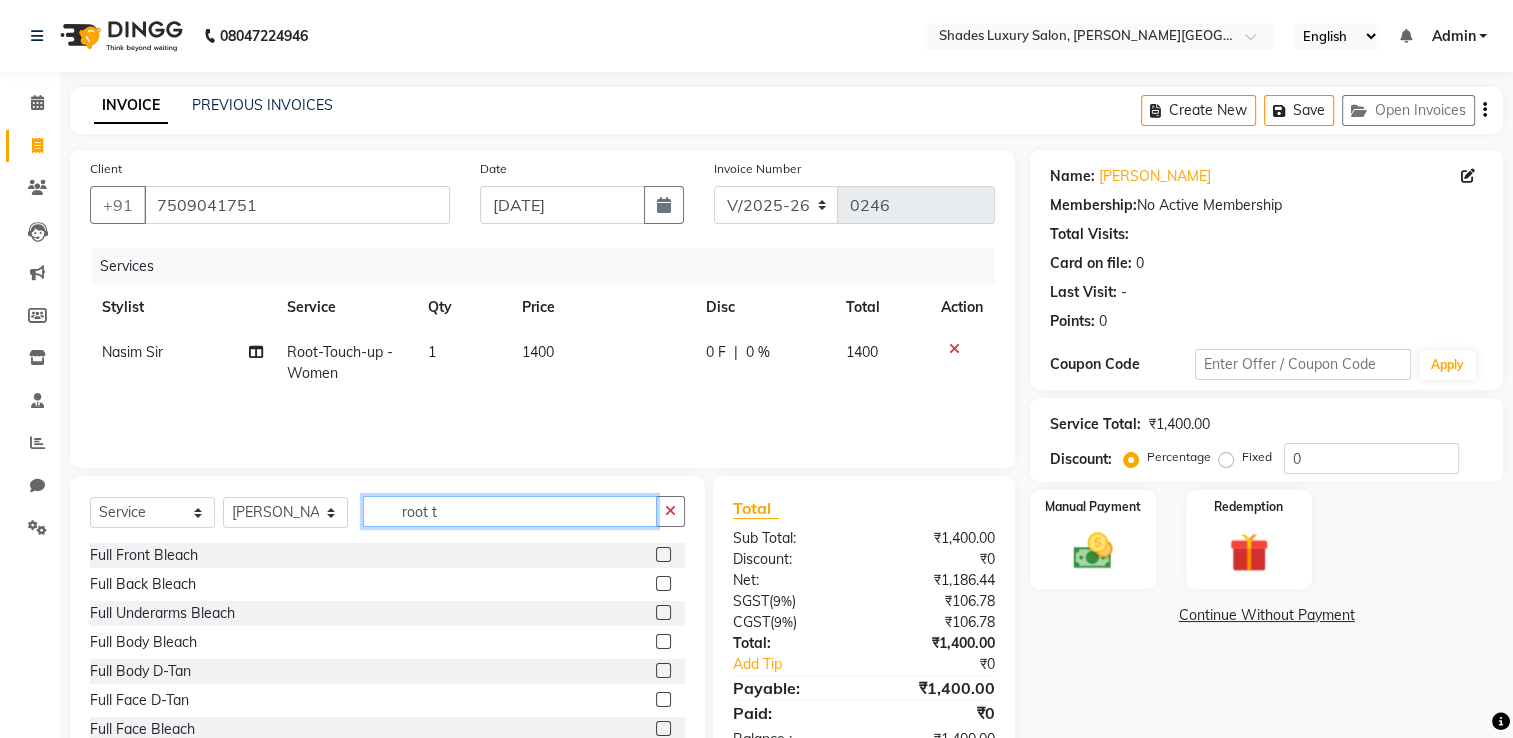 click on "root t" 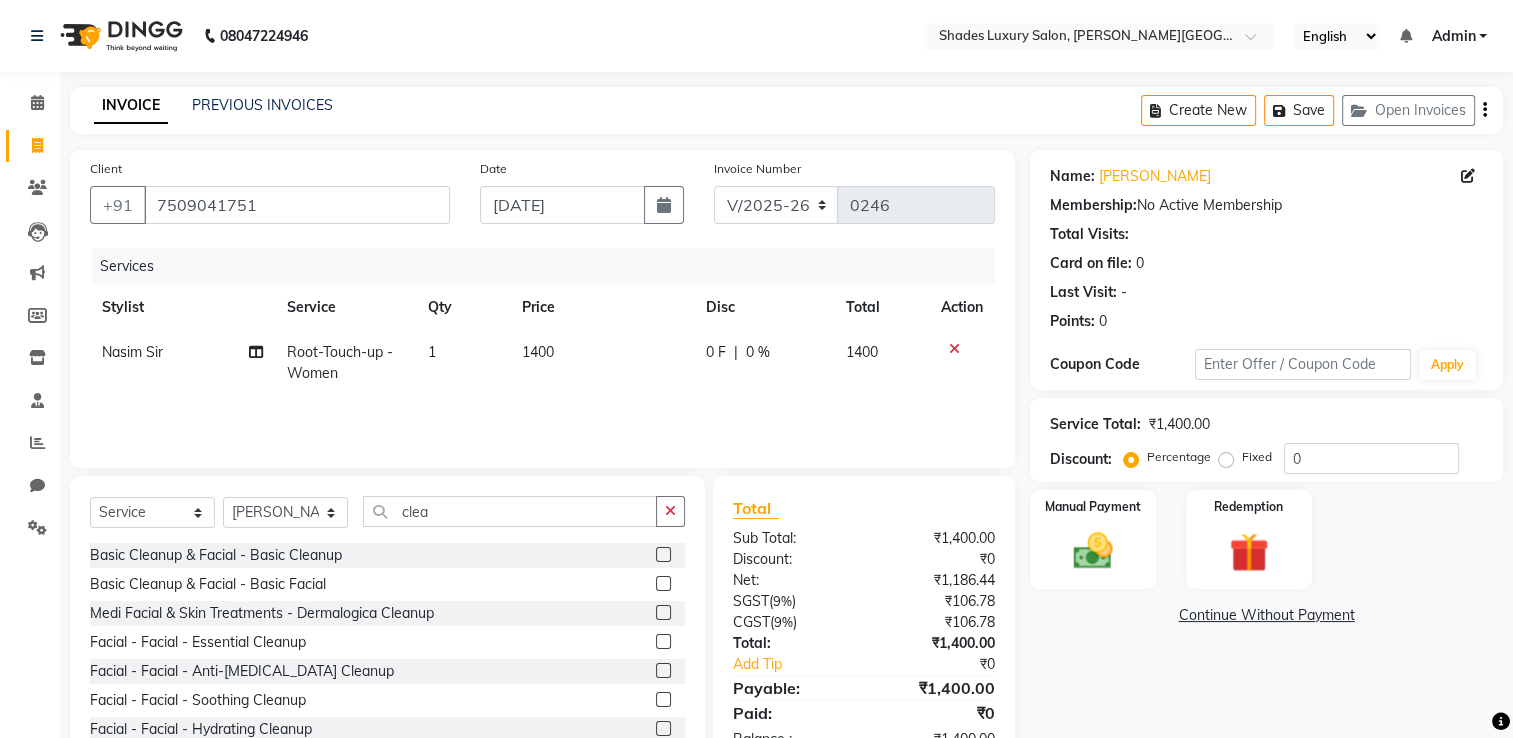 click 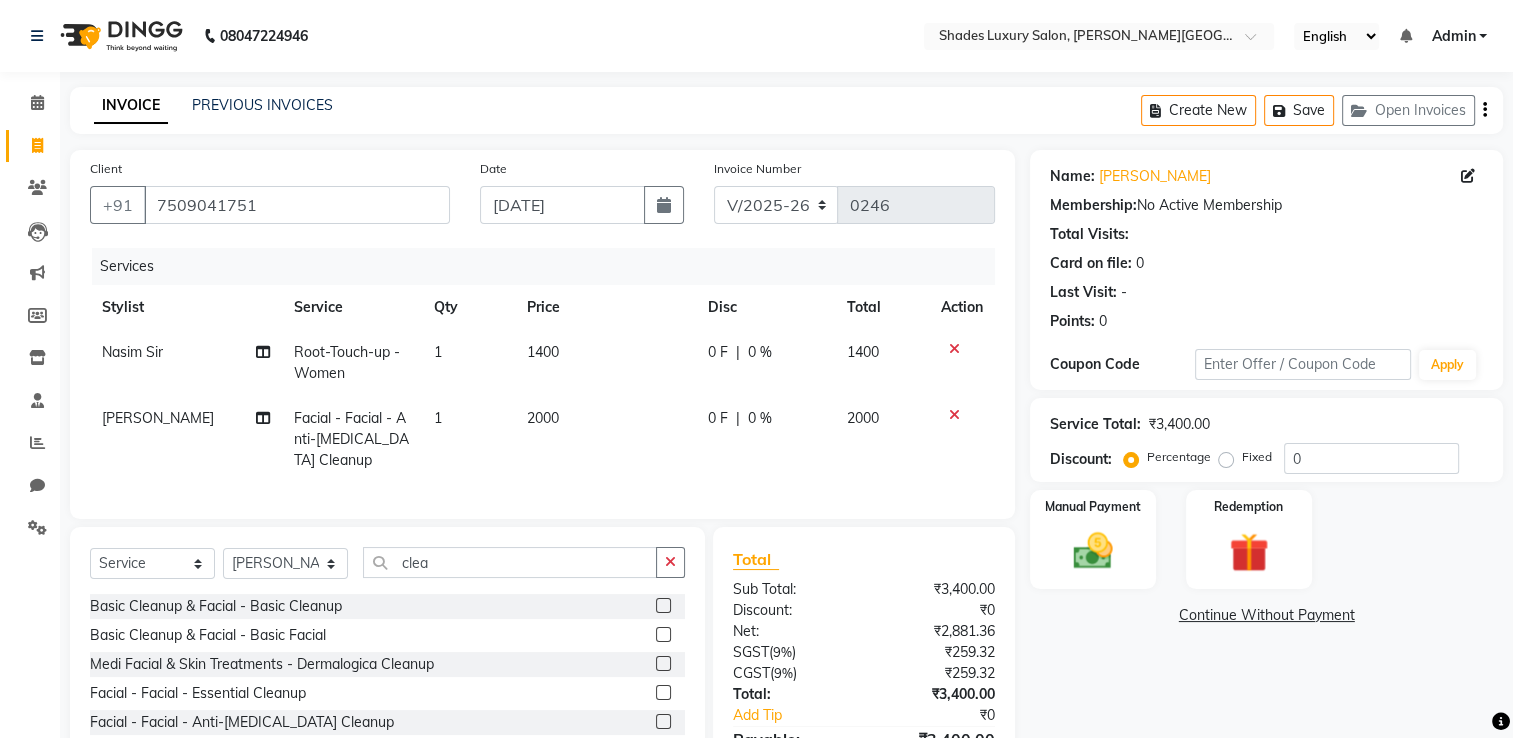 click on "1400" 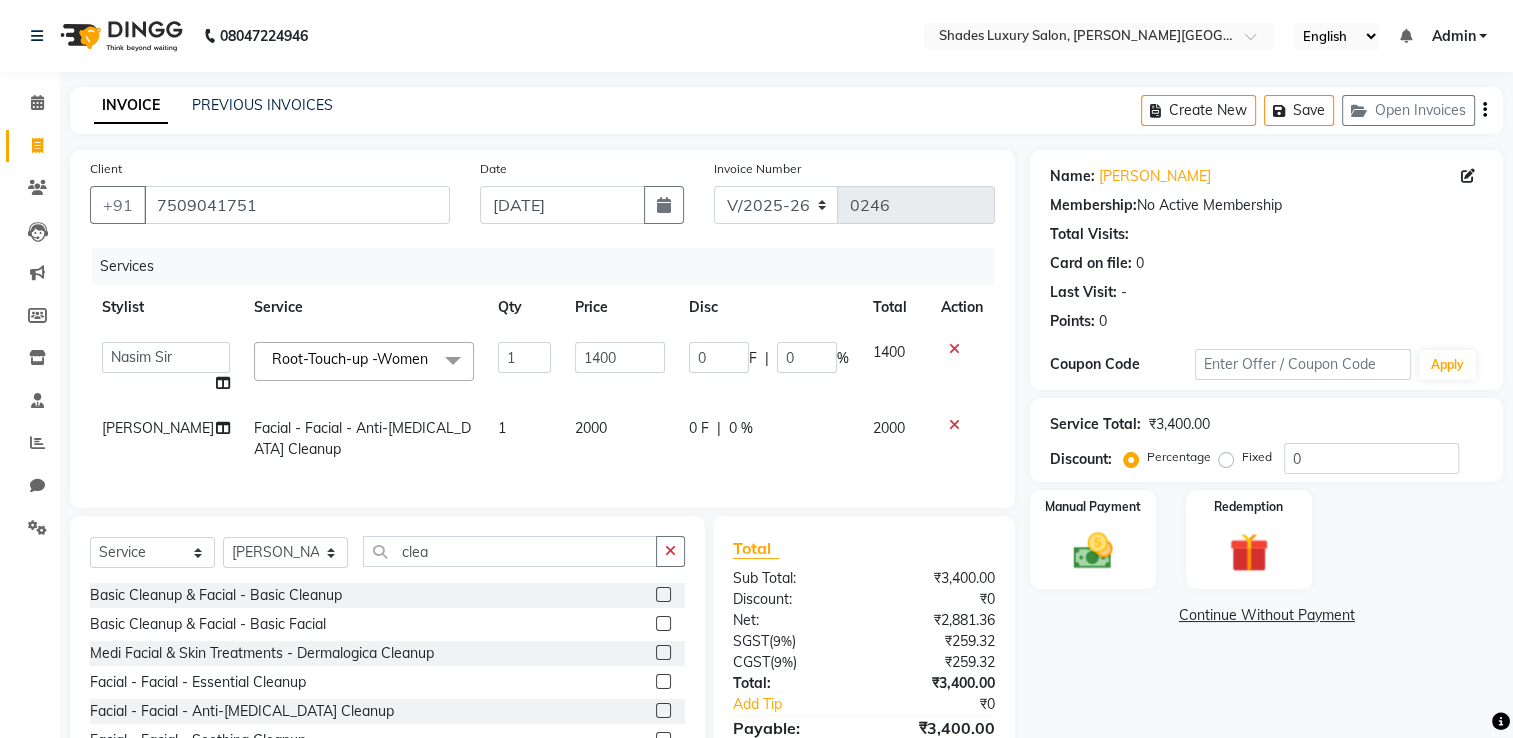 click on "1" 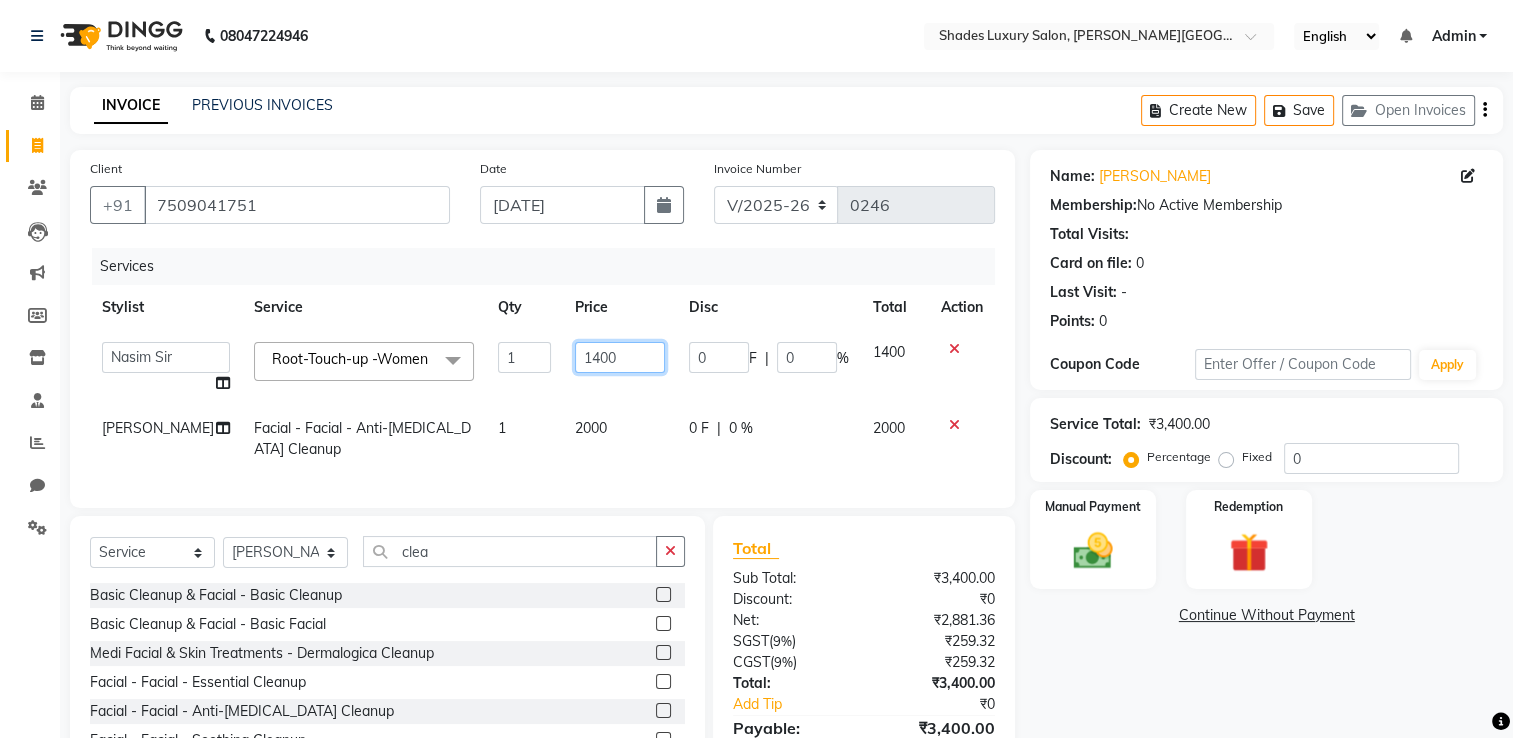 click on "1400" 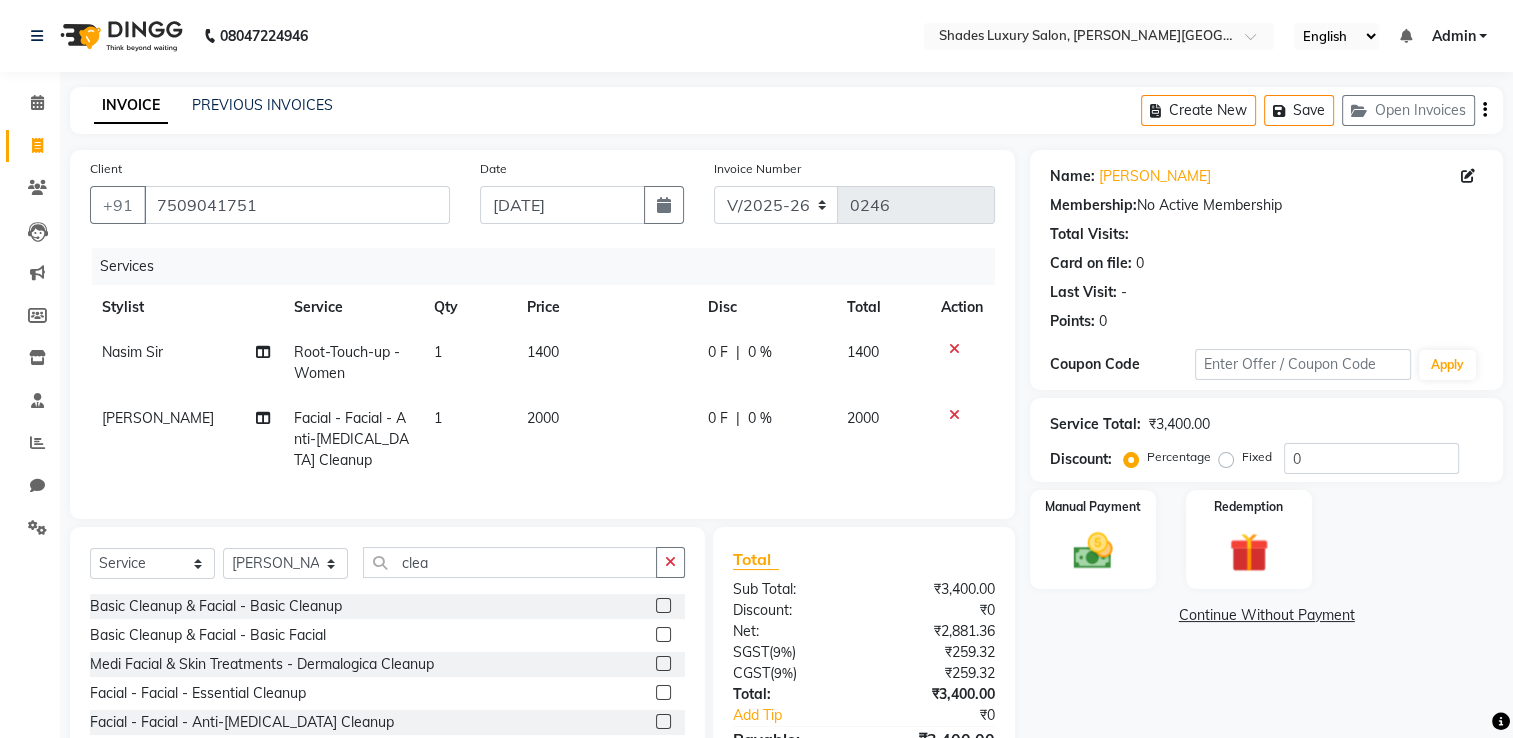 click on "2000" 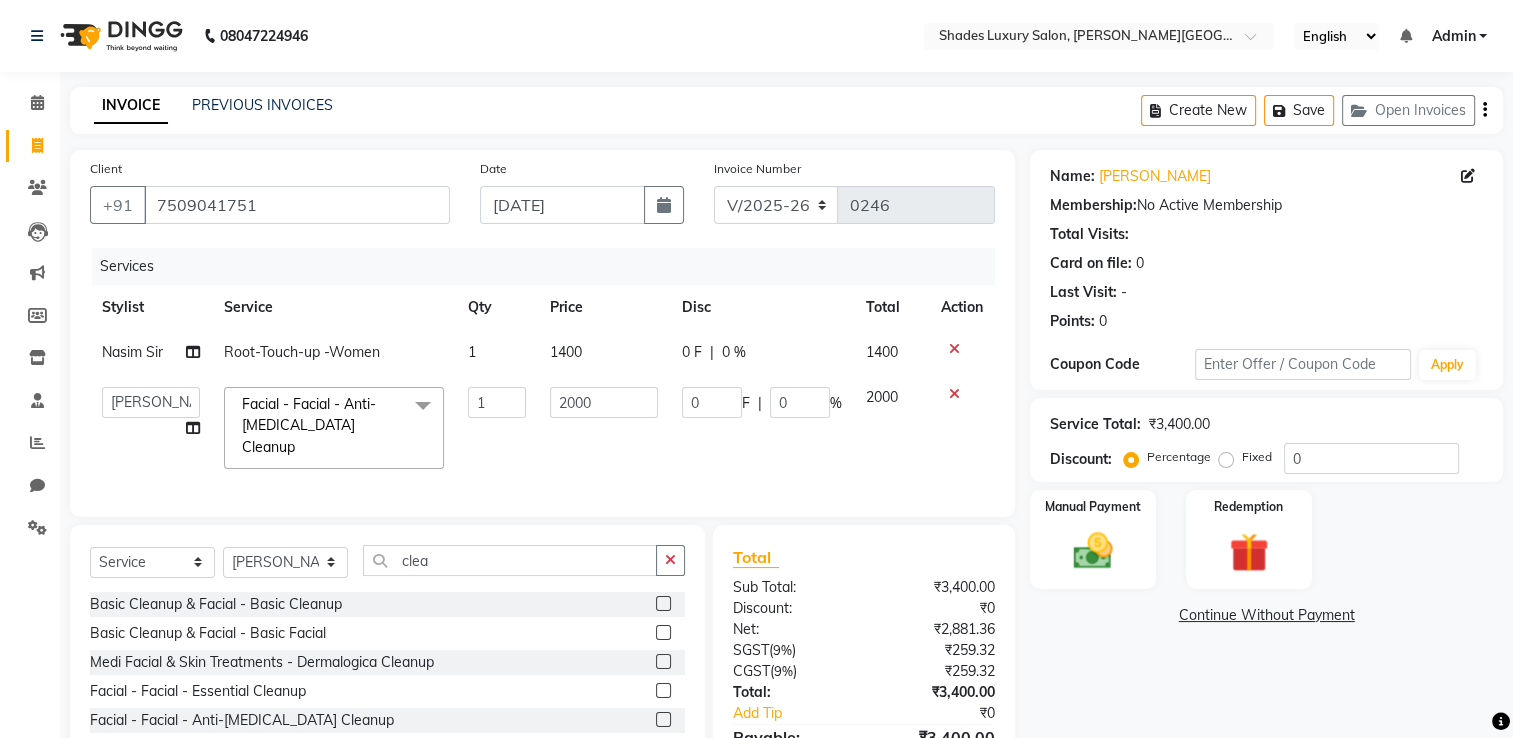 click on "2000" 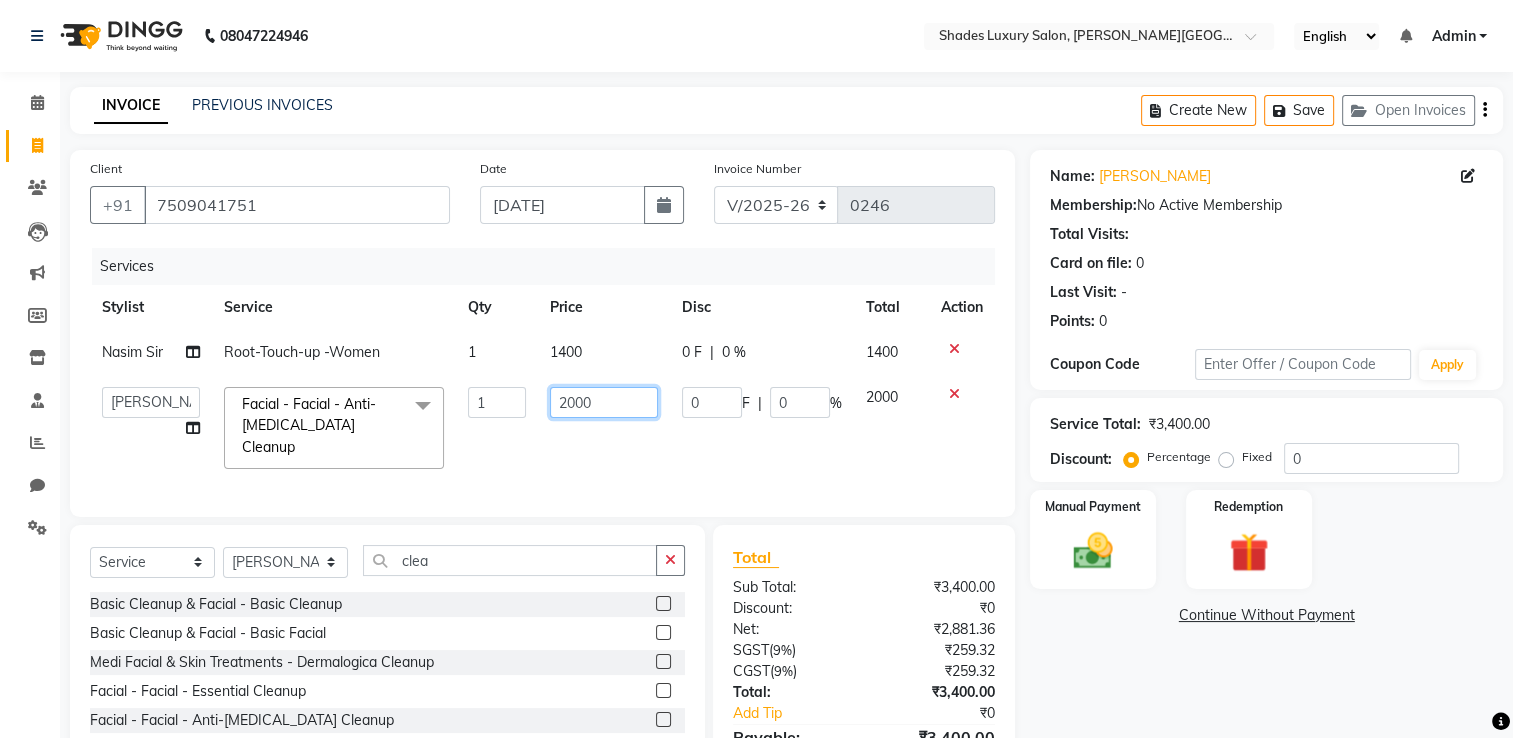 click on "2000" 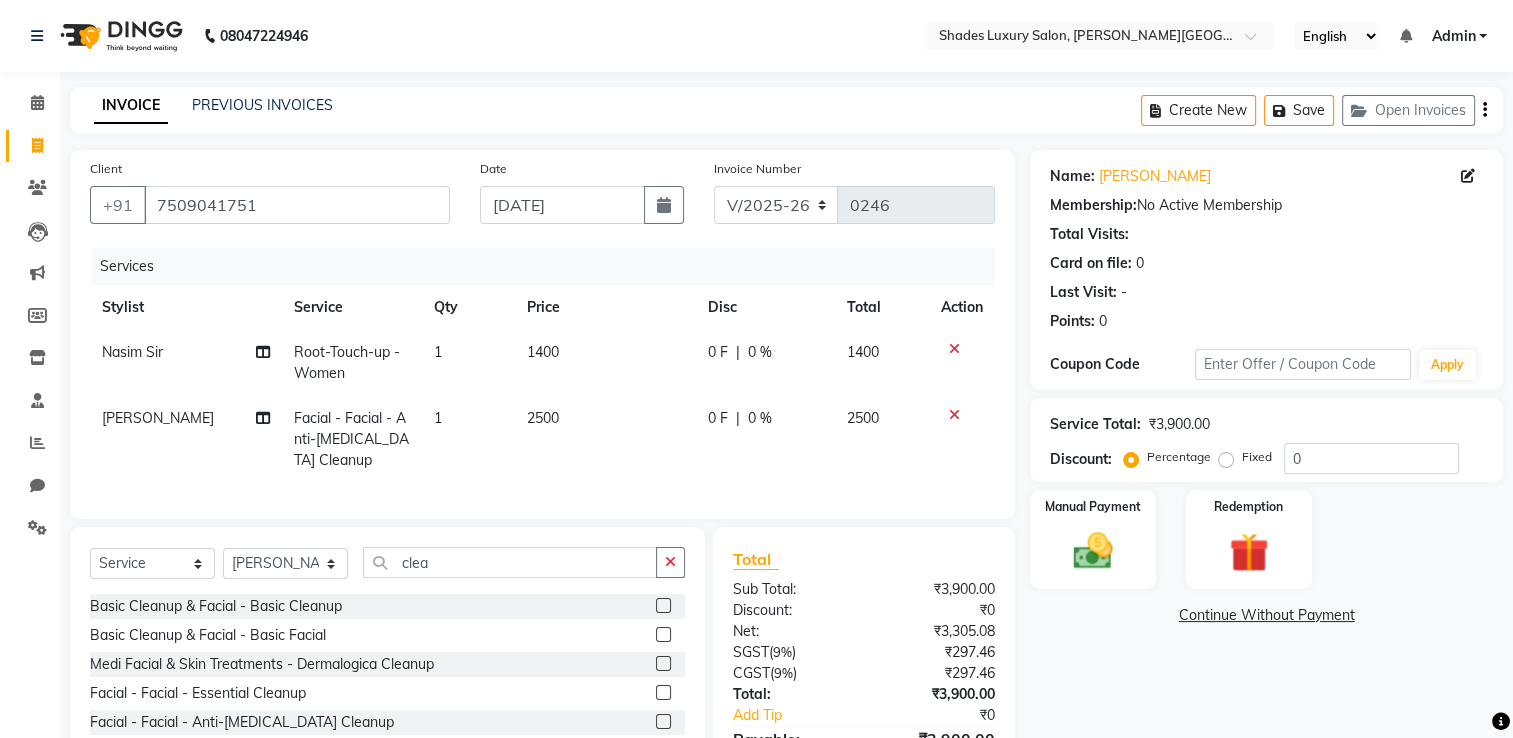 click on "Services Stylist Service Qty Price Disc Total Action Nasim Sir Root-Touch-up -Women  1 1400 0 F | 0 % 1400 Asha Maam Facial - Facial - Anti-Tanning Cleanup 1 2500 0 F | 0 % 2500" 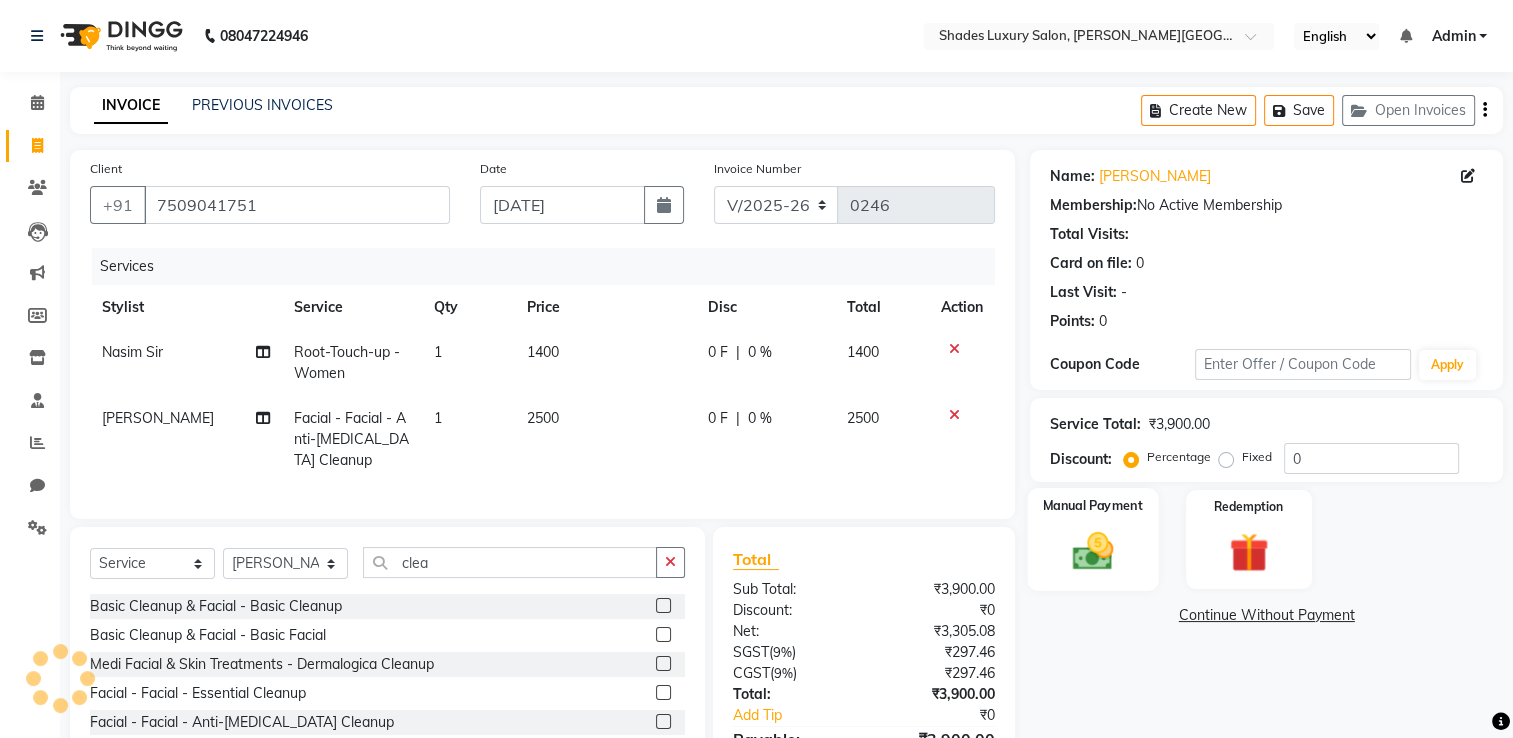 click 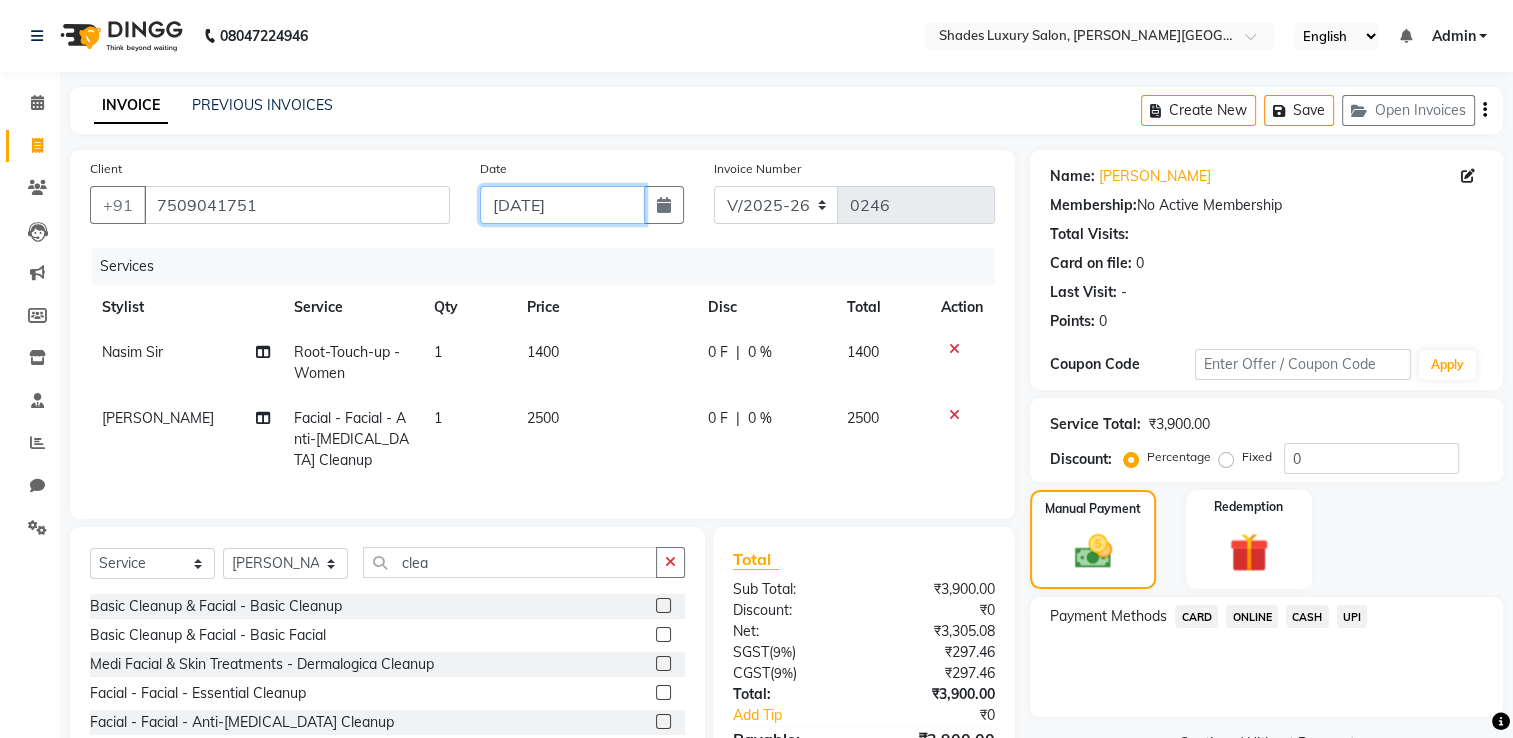 click on "[DATE]" 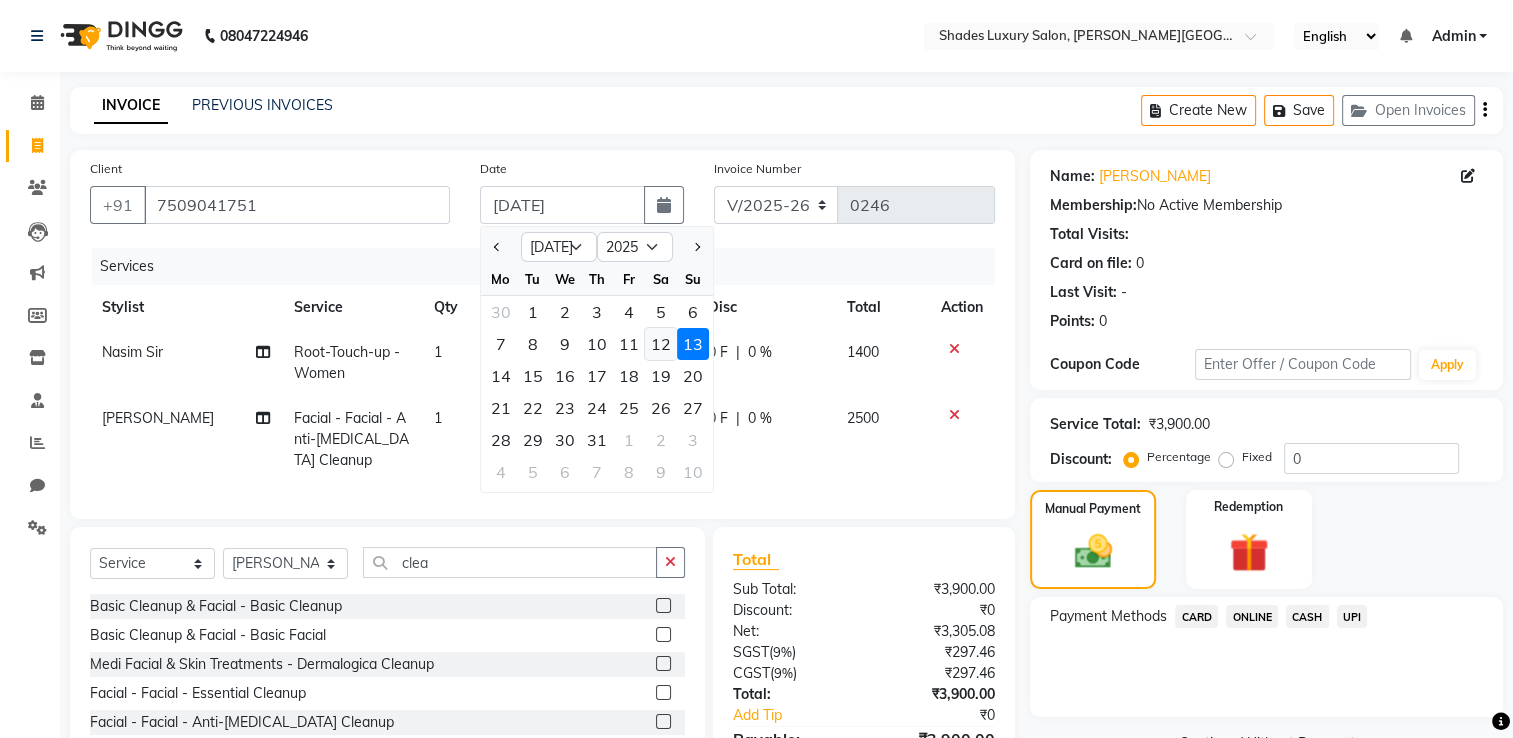 click on "12" 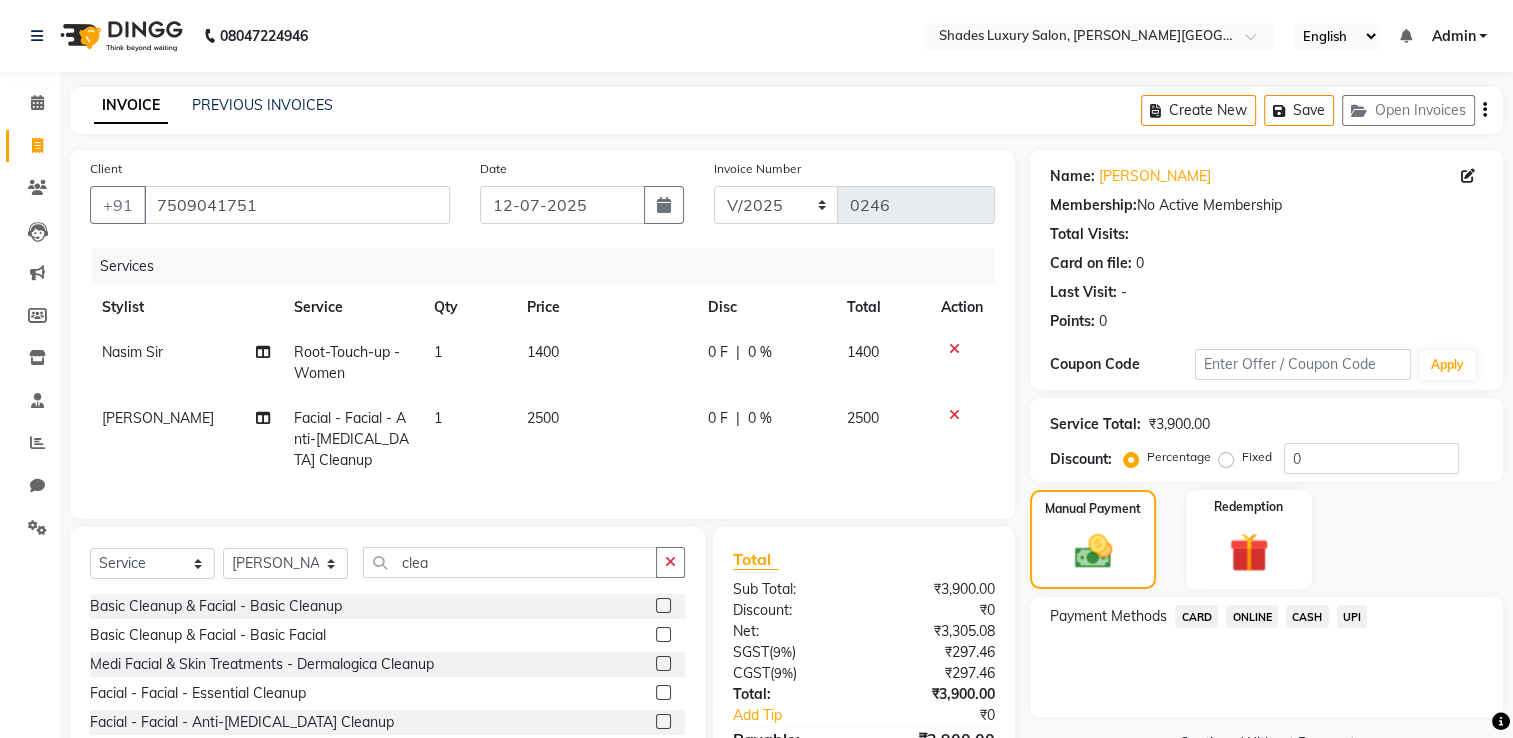 click on "CASH" 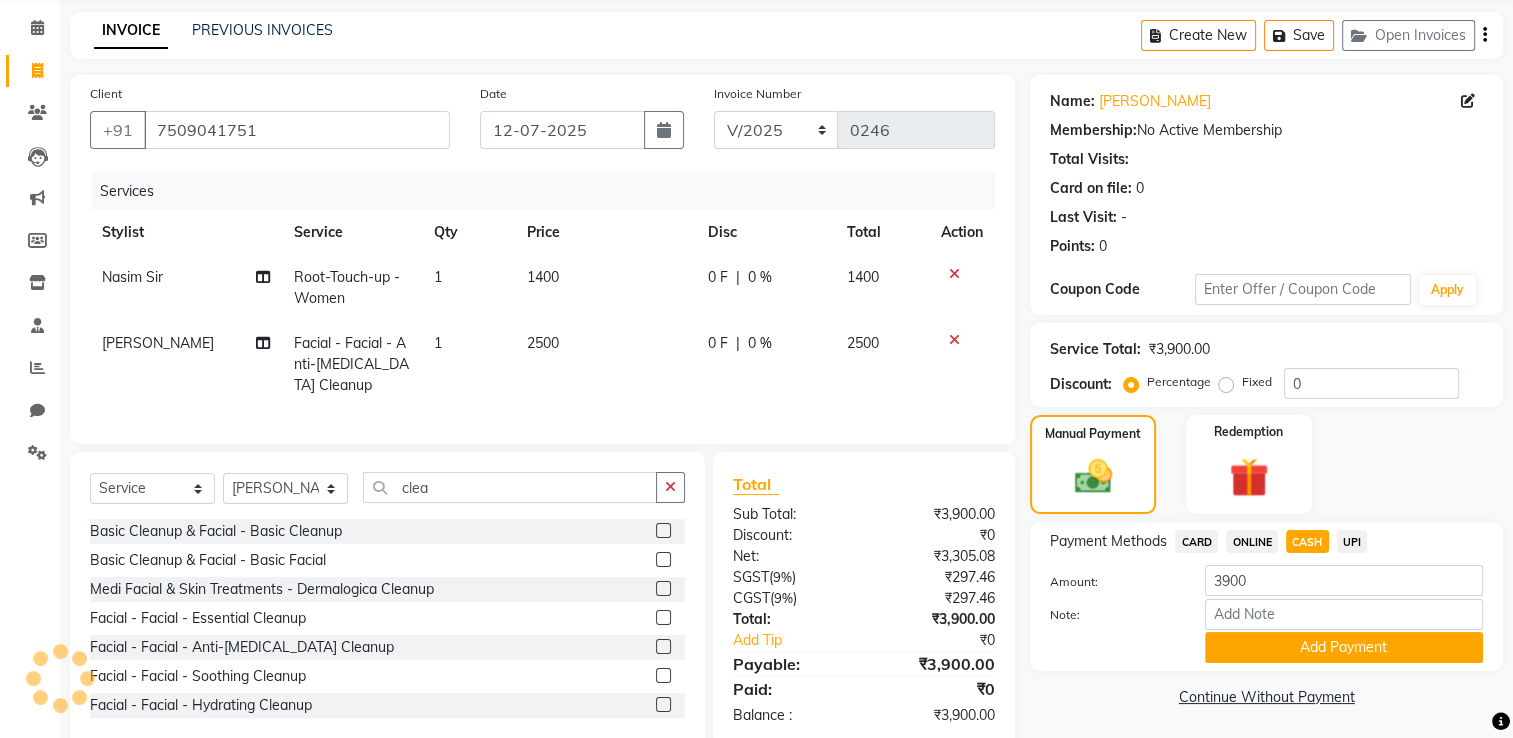 scroll, scrollTop: 129, scrollLeft: 0, axis: vertical 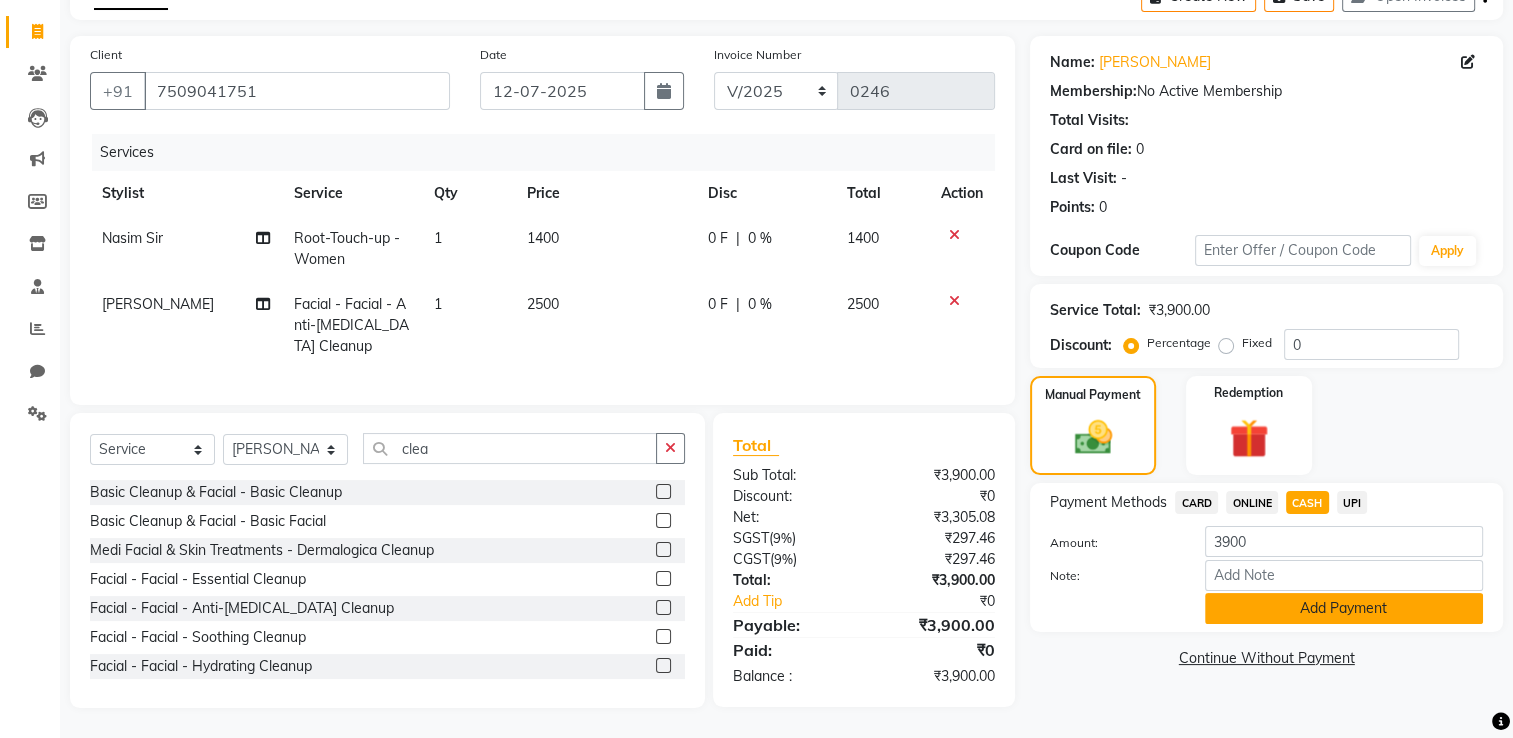 click on "Add Payment" 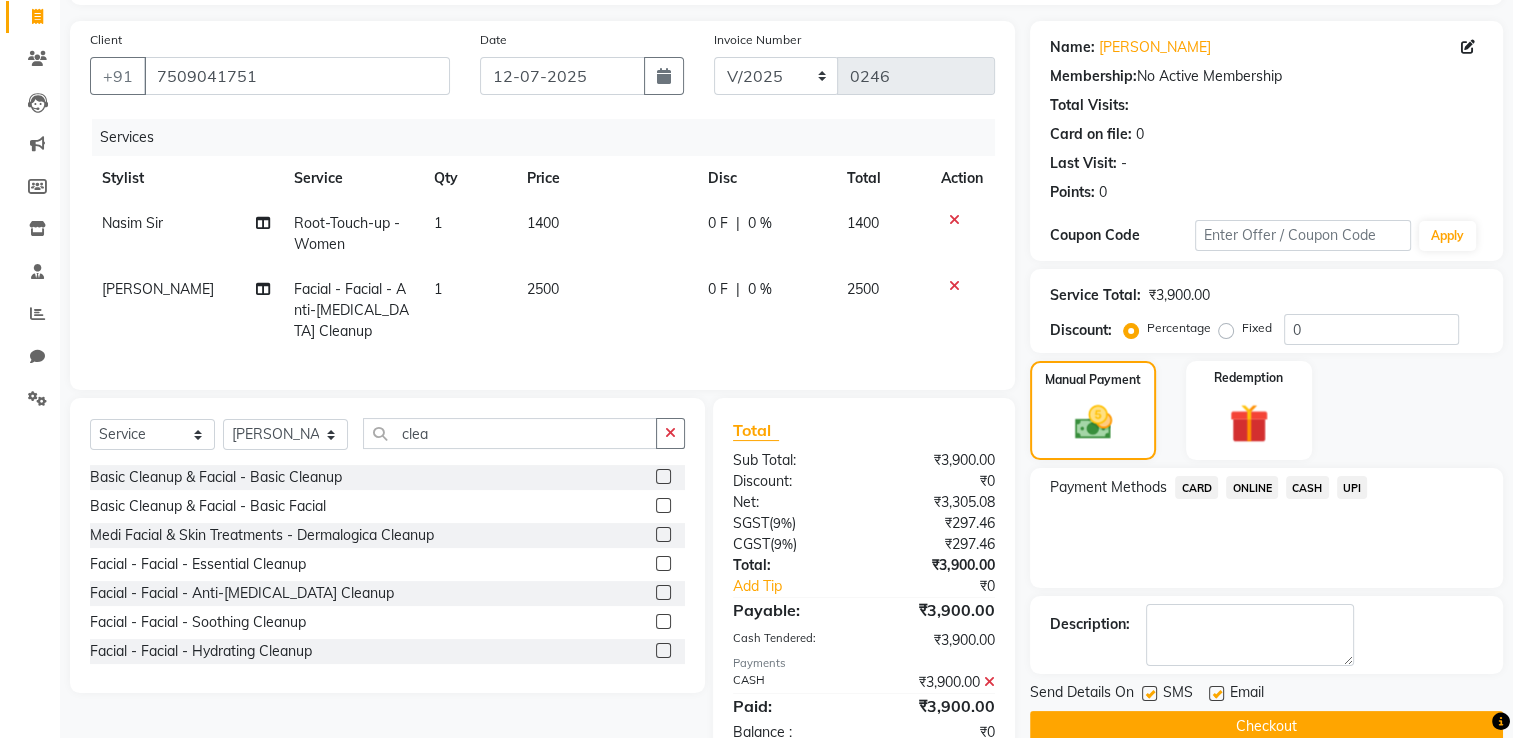 scroll, scrollTop: 199, scrollLeft: 0, axis: vertical 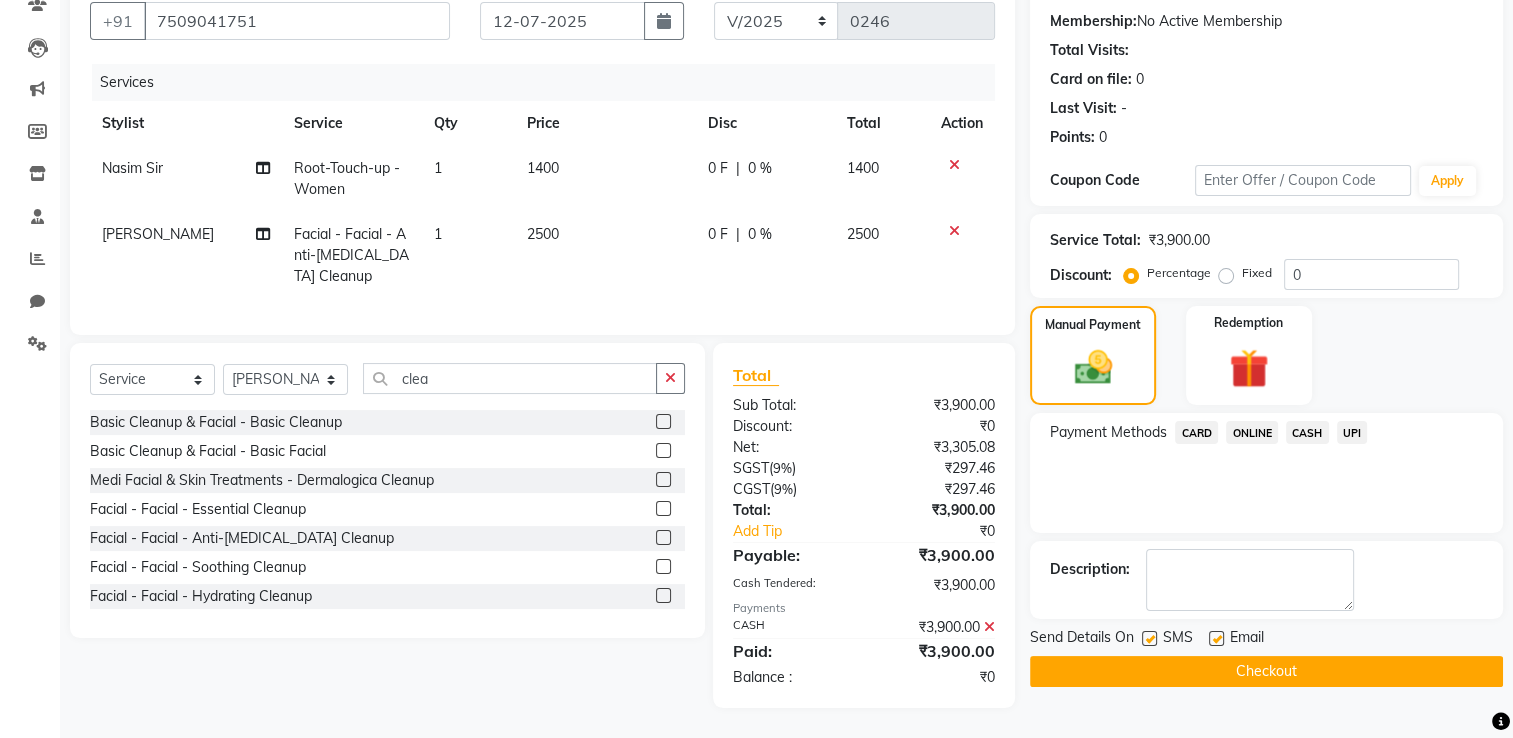 click on "Checkout" 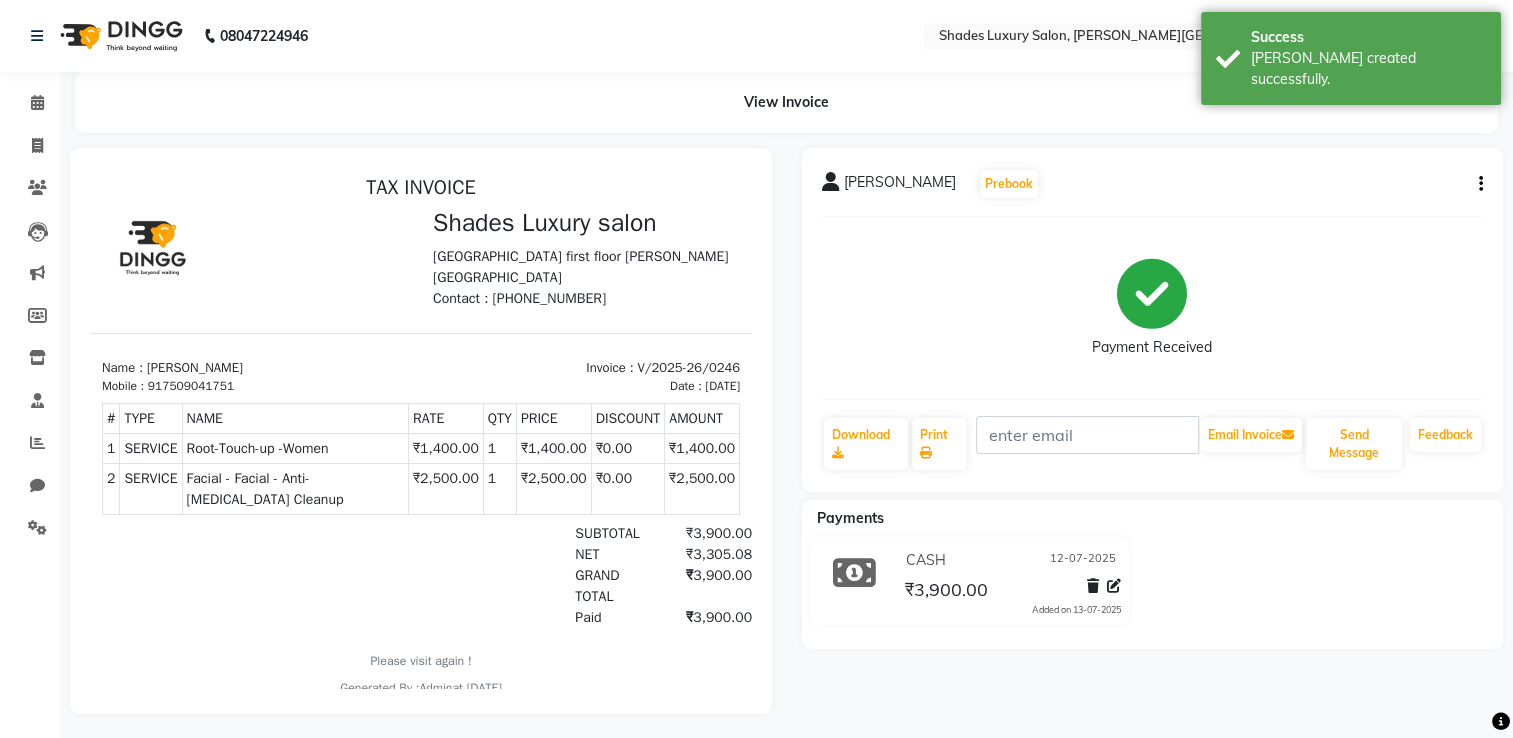scroll, scrollTop: 0, scrollLeft: 0, axis: both 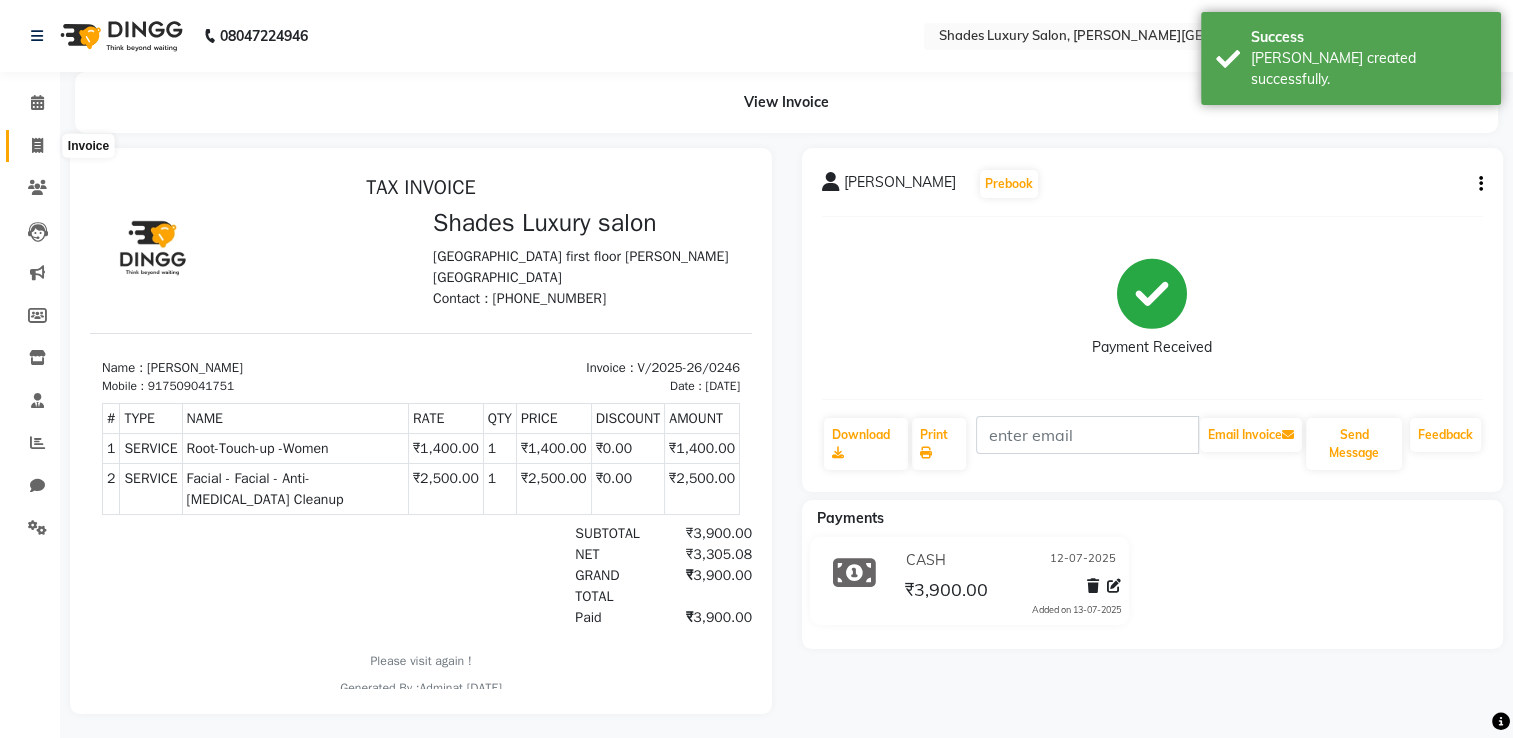 click 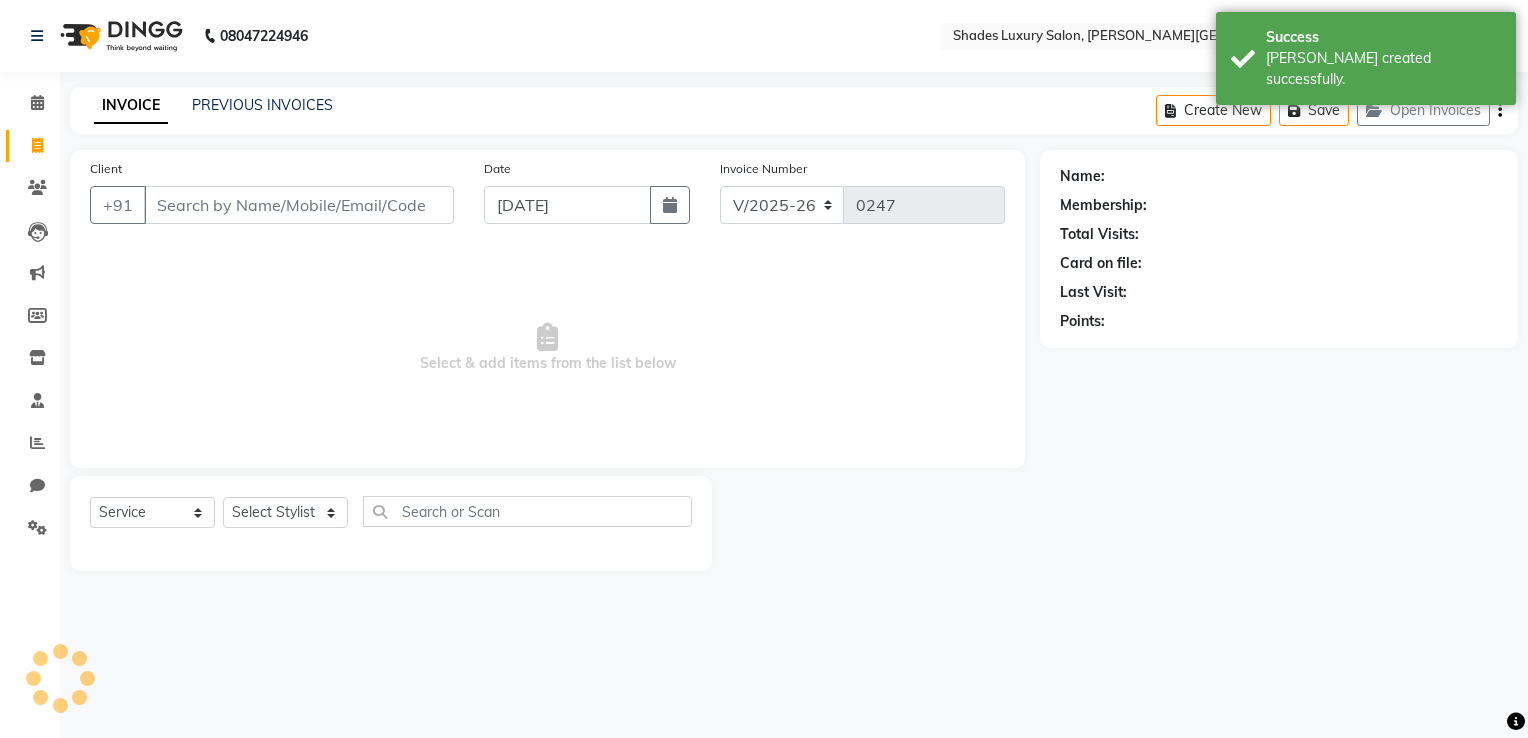 click on "Client" at bounding box center (299, 205) 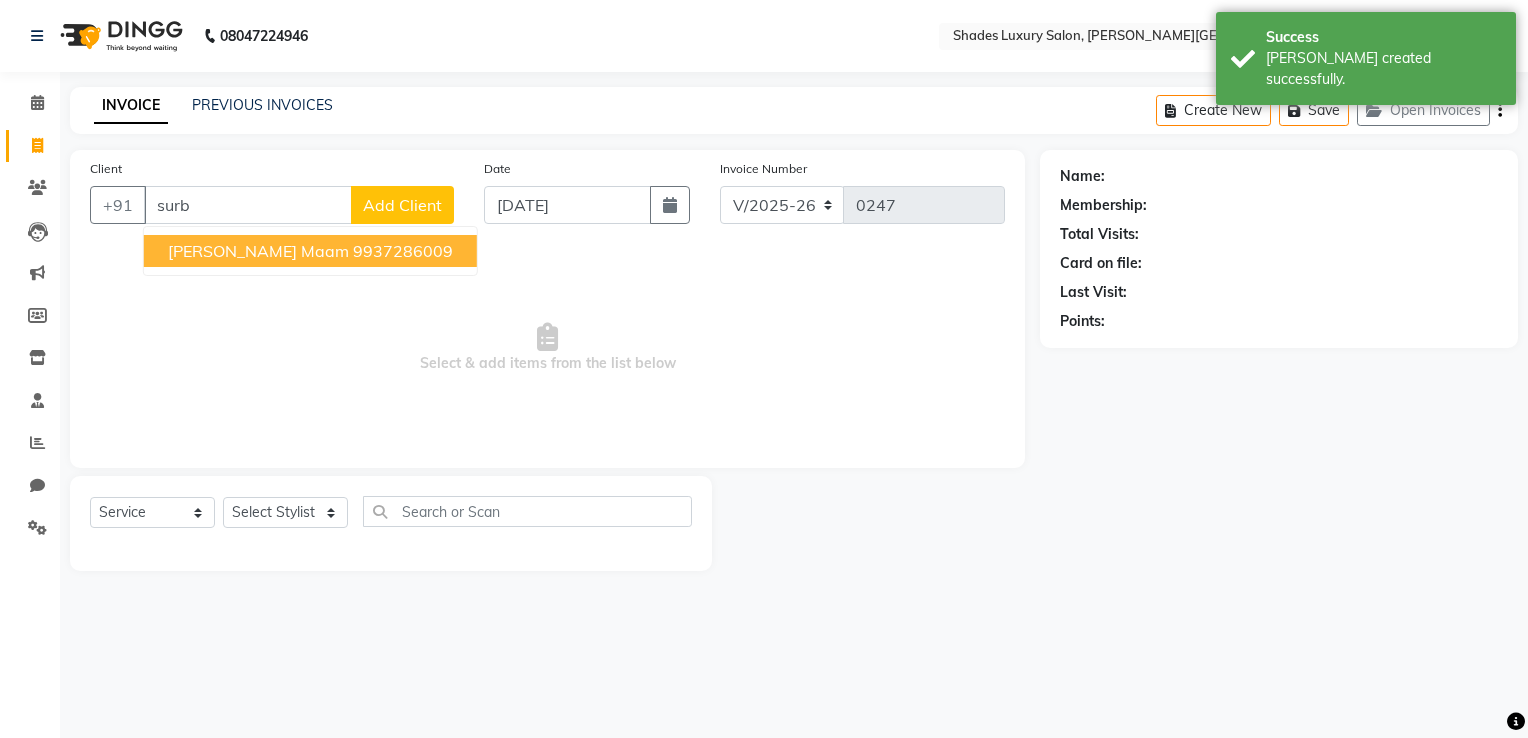 click on "9937286009" at bounding box center (403, 251) 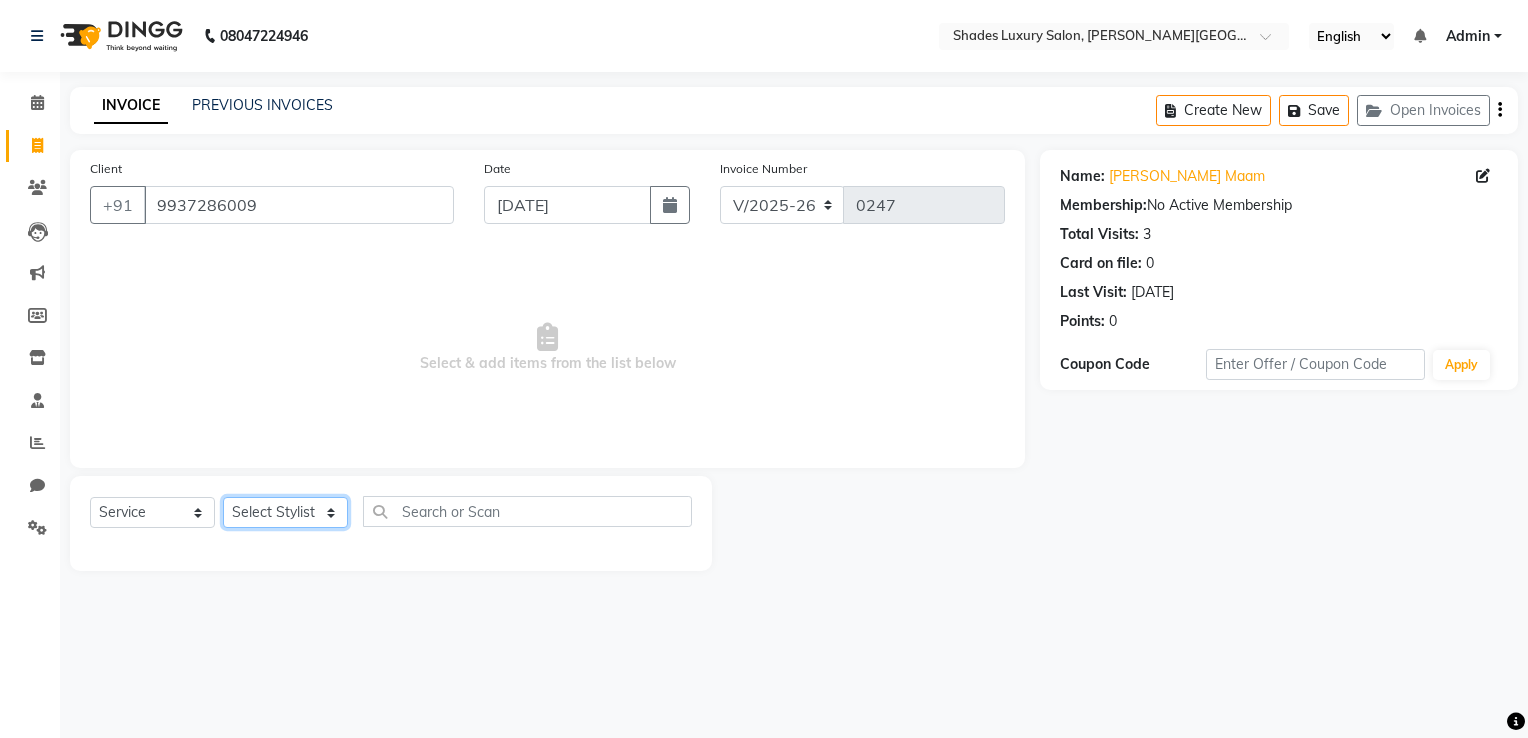 click on "Select Stylist Asha Maam Chandani Mamta Nasim Sir Palak Verma Rashi salman Samar shahbaj" 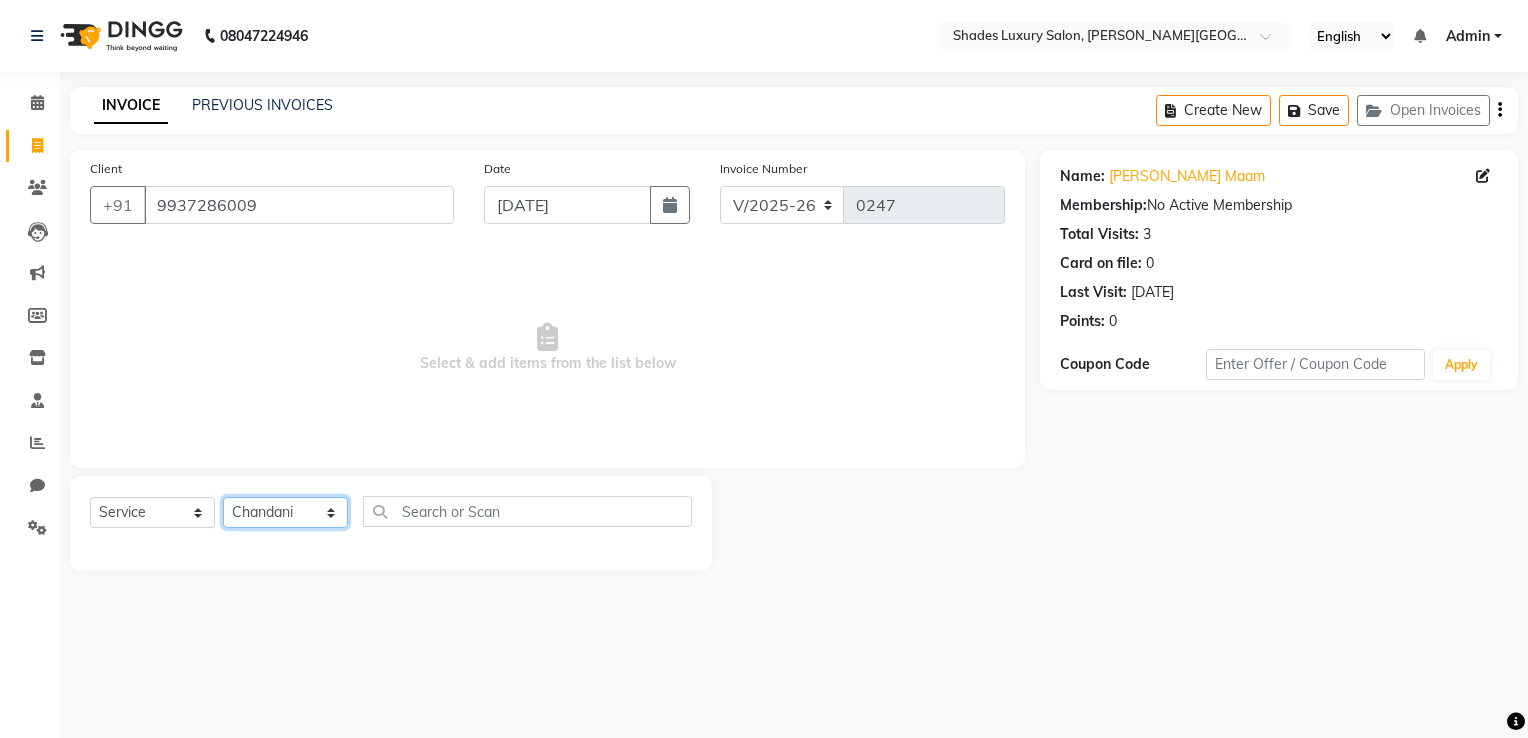 click on "Select Stylist Asha Maam Chandani Mamta Nasim Sir Palak Verma Rashi salman Samar shahbaj" 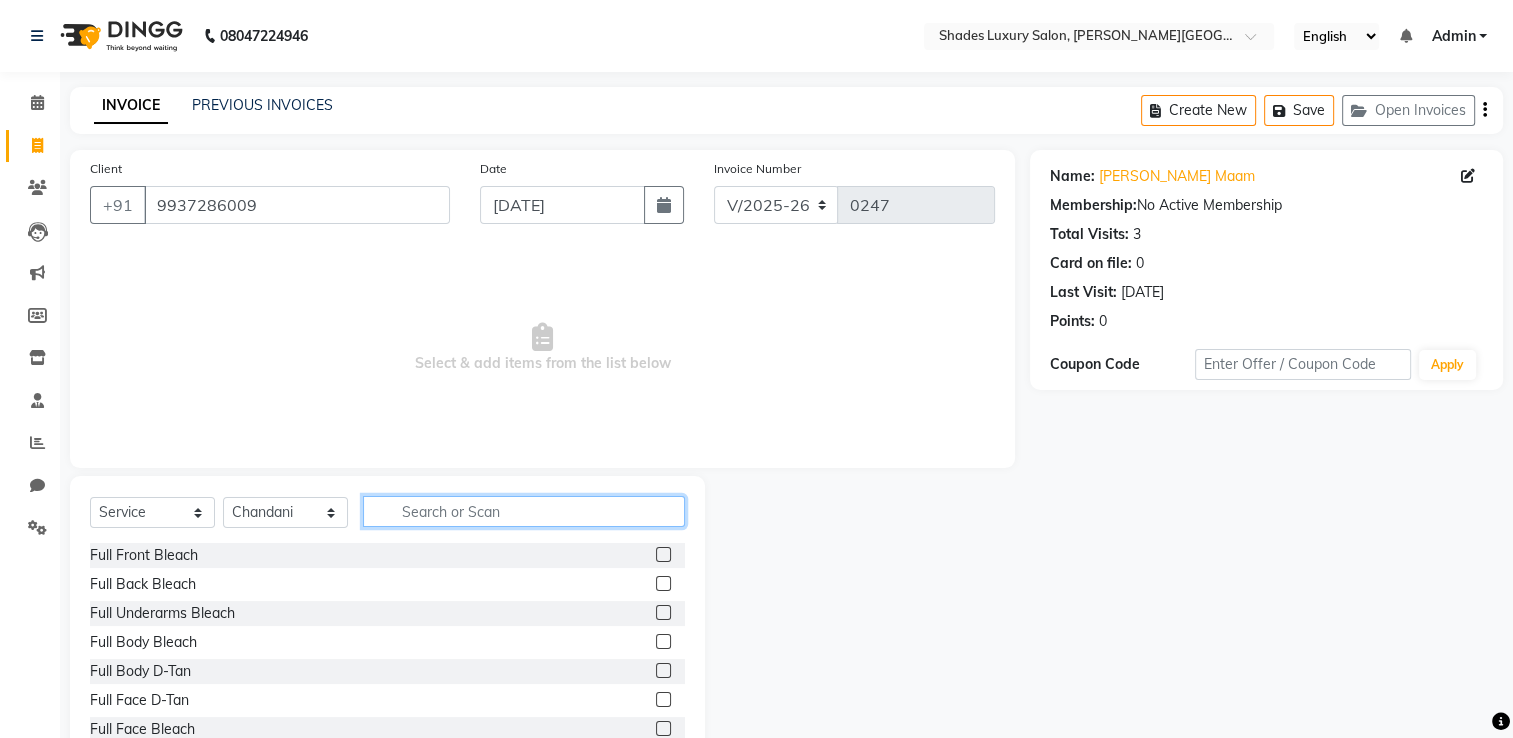 click 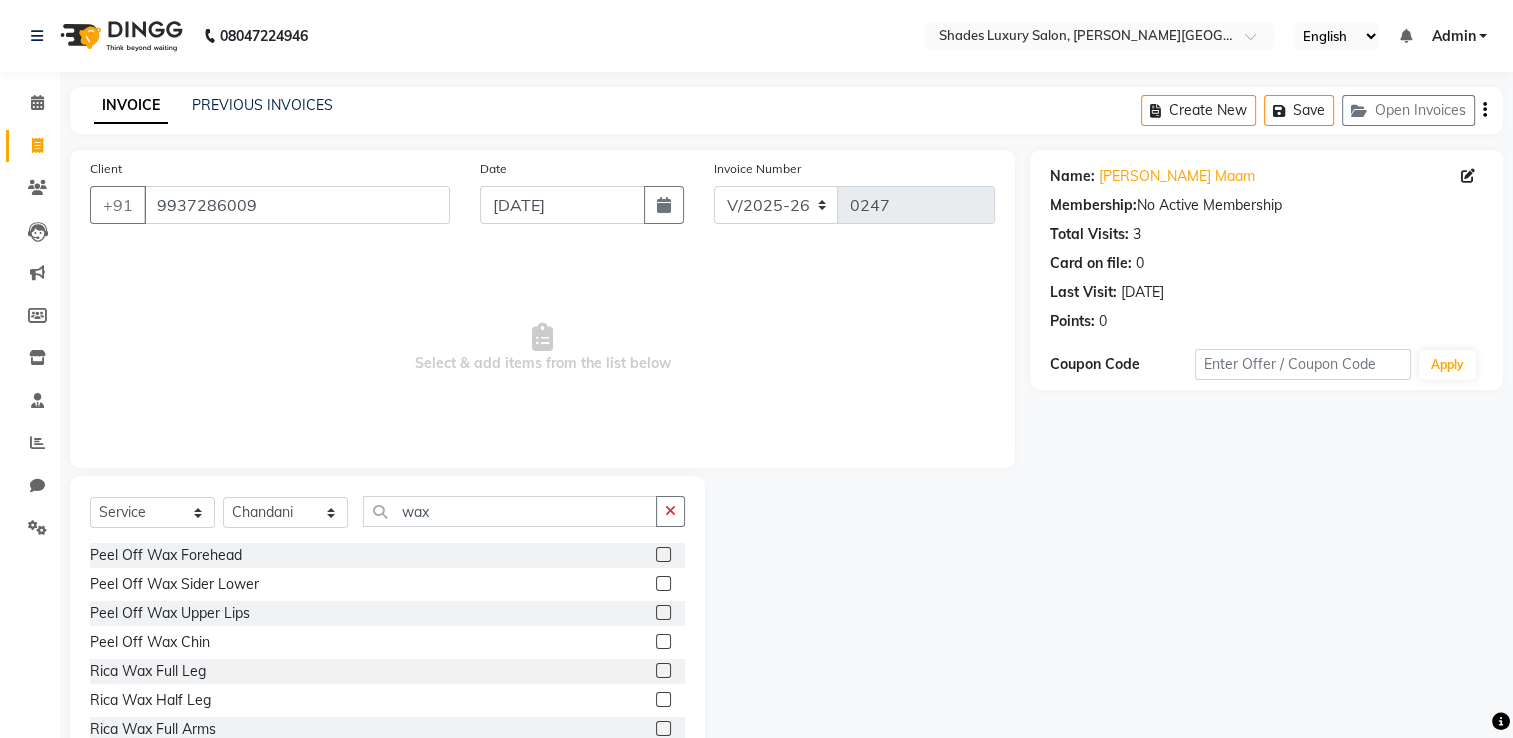 click 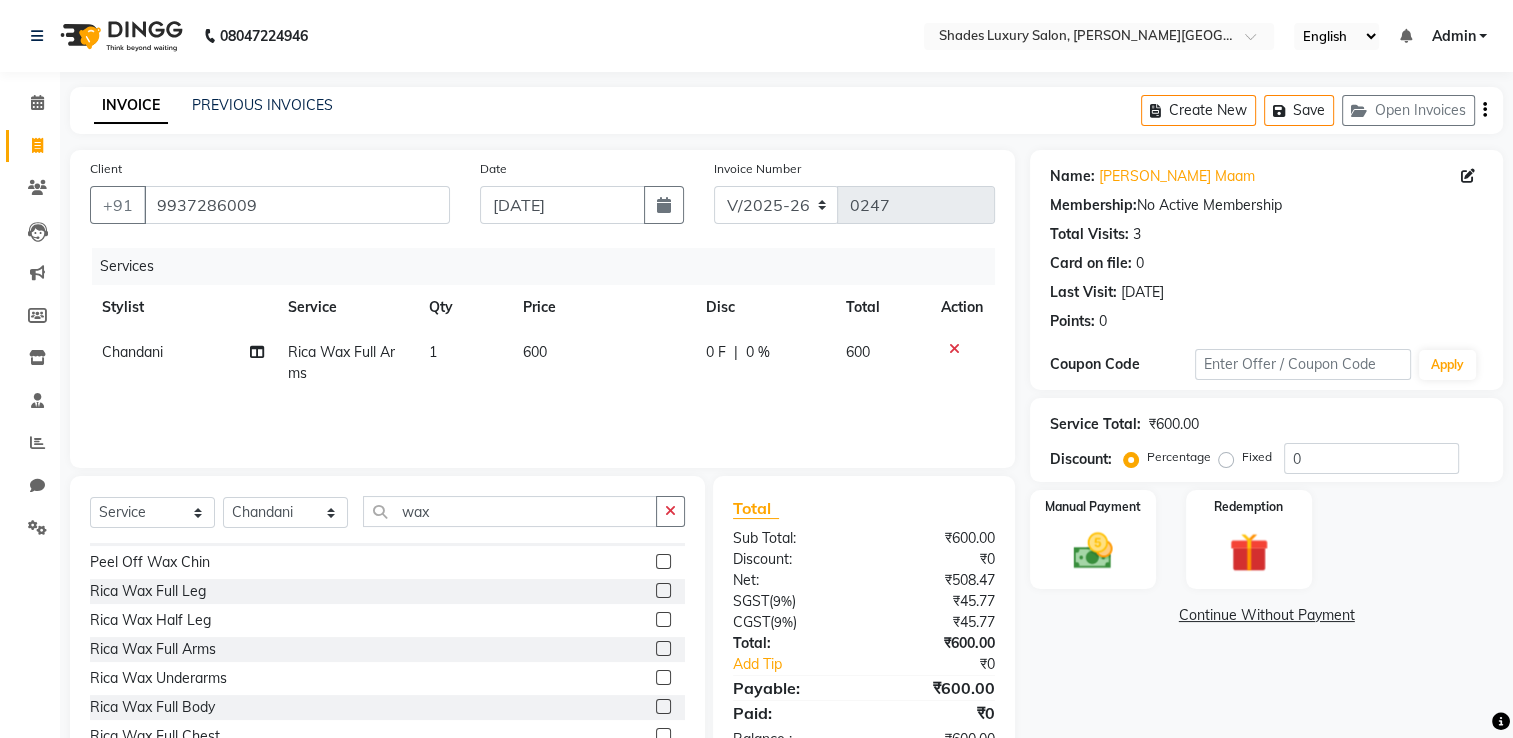scroll, scrollTop: 120, scrollLeft: 0, axis: vertical 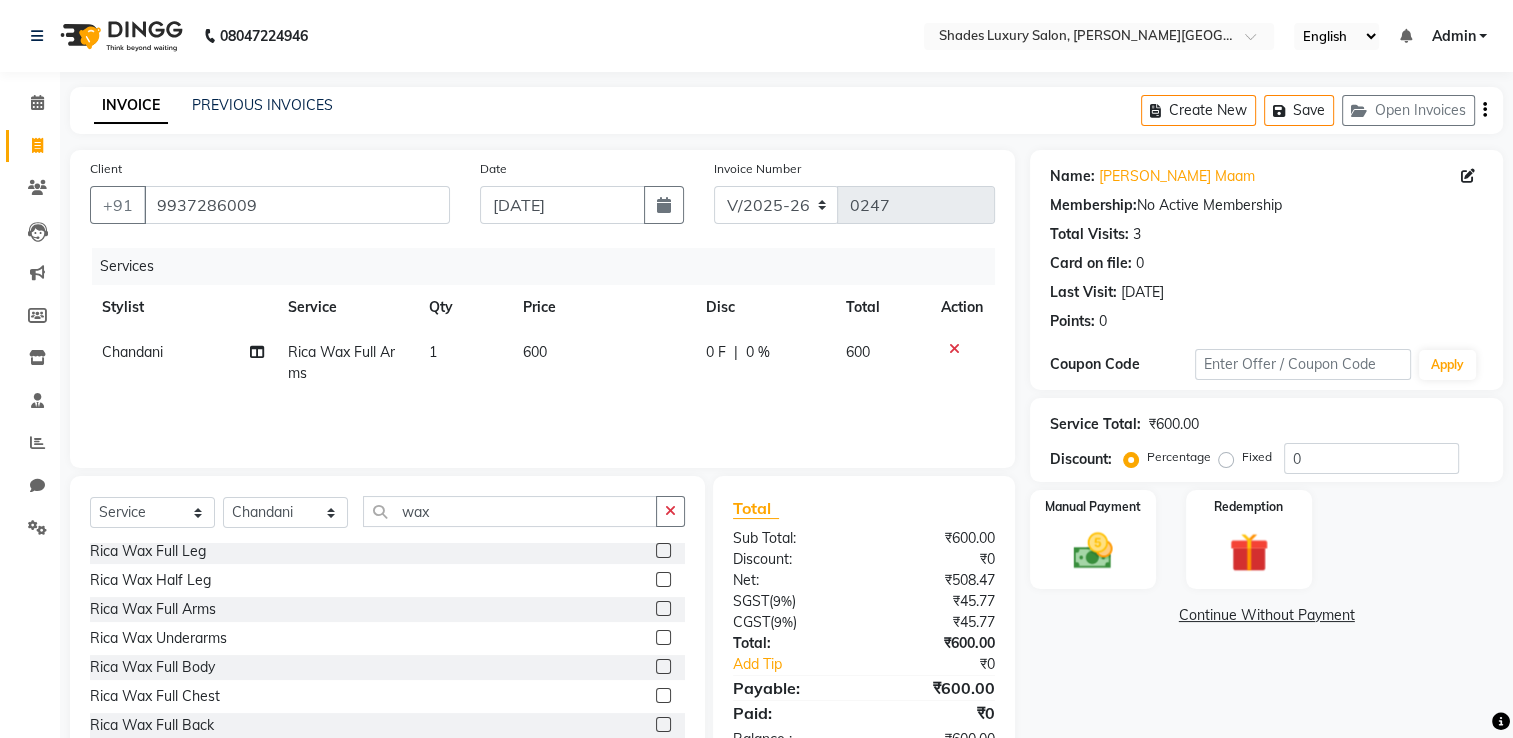 click 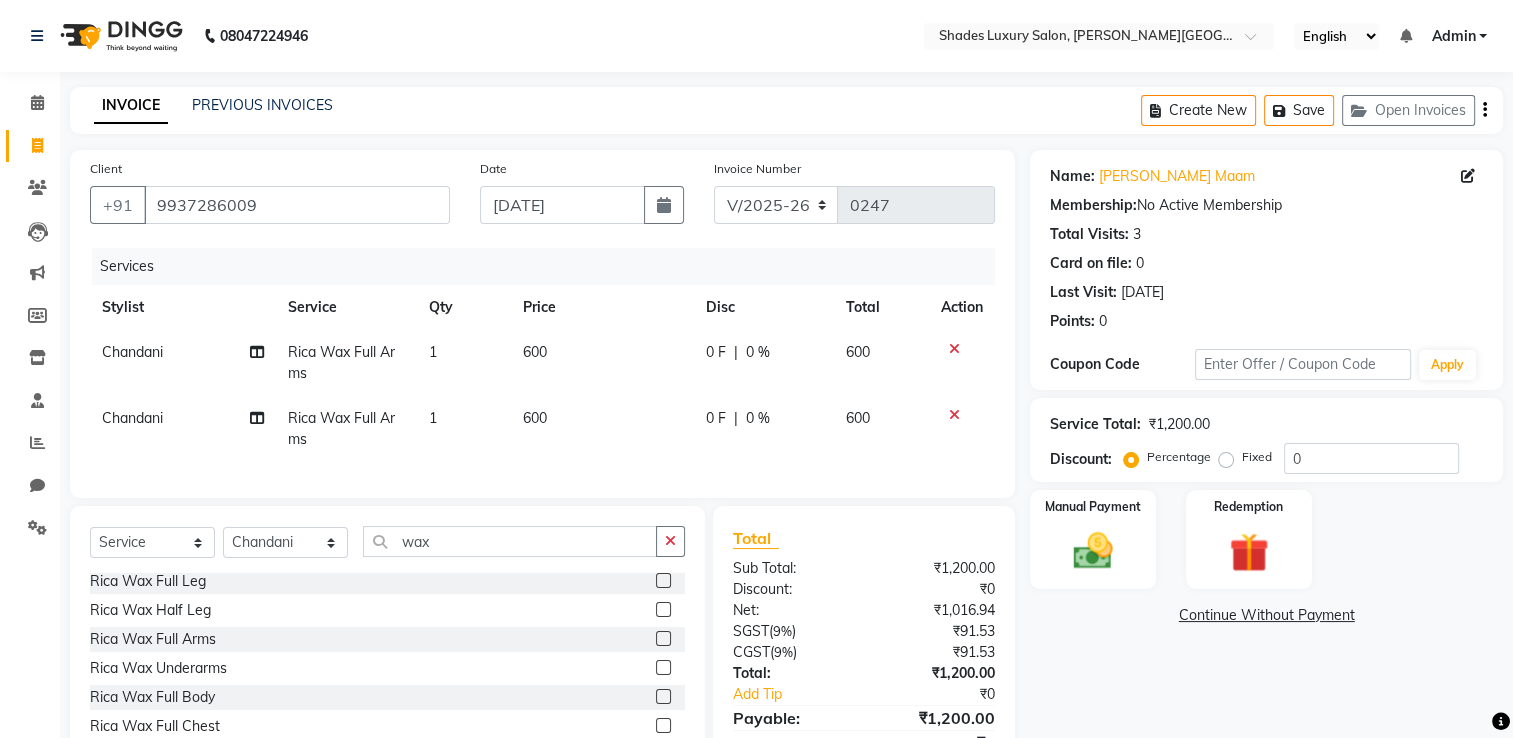 click on "600" 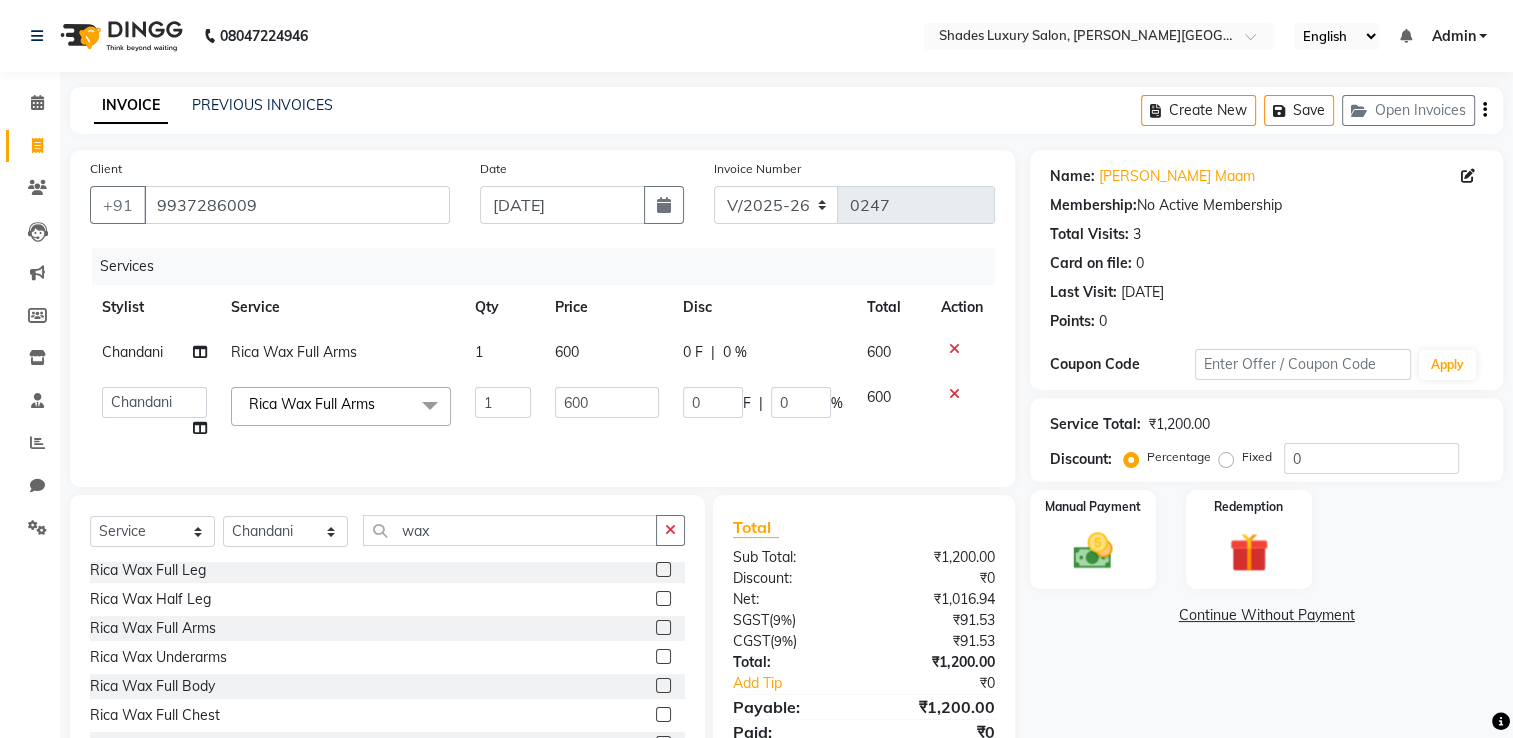 click on "600" 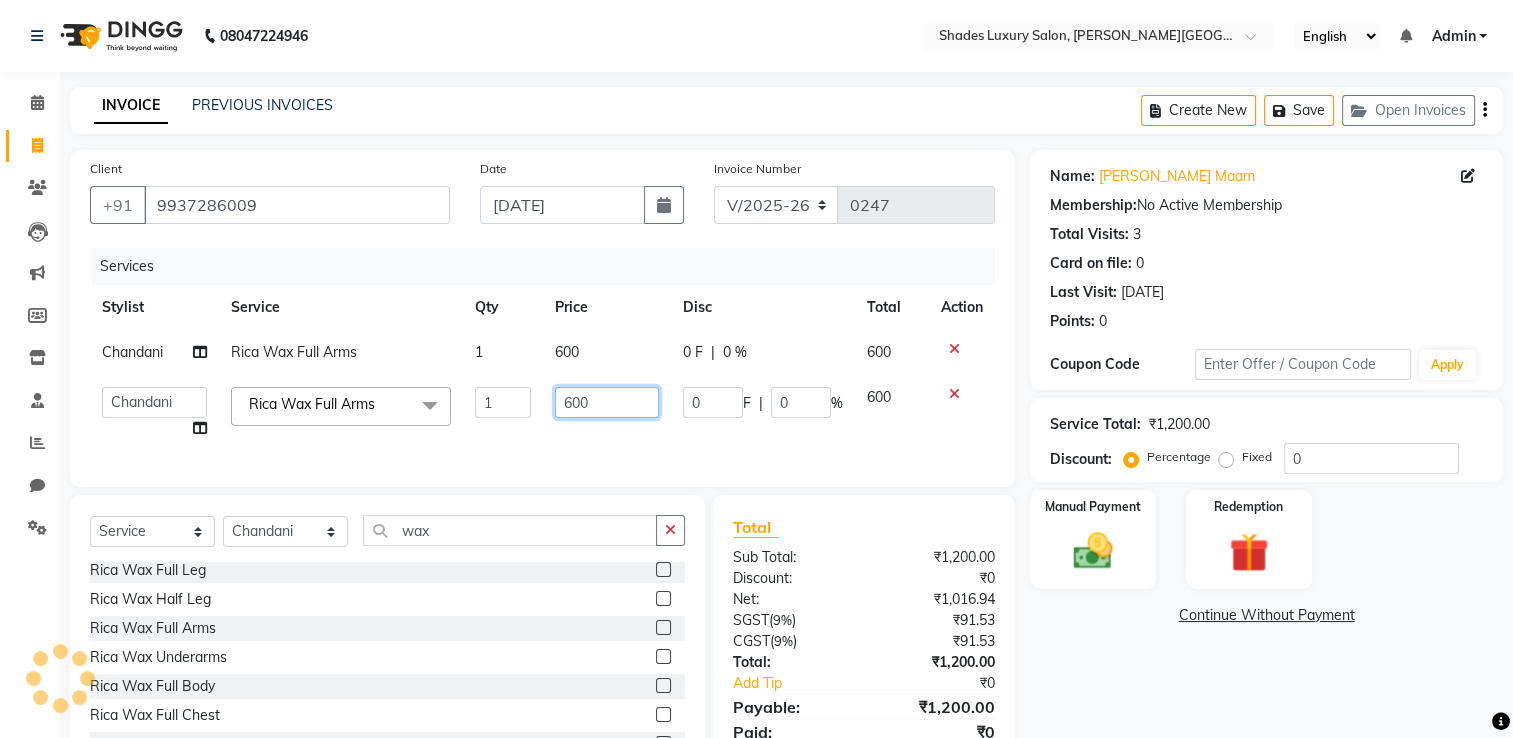 drag, startPoint x: 598, startPoint y: 419, endPoint x: 602, endPoint y: 408, distance: 11.7046995 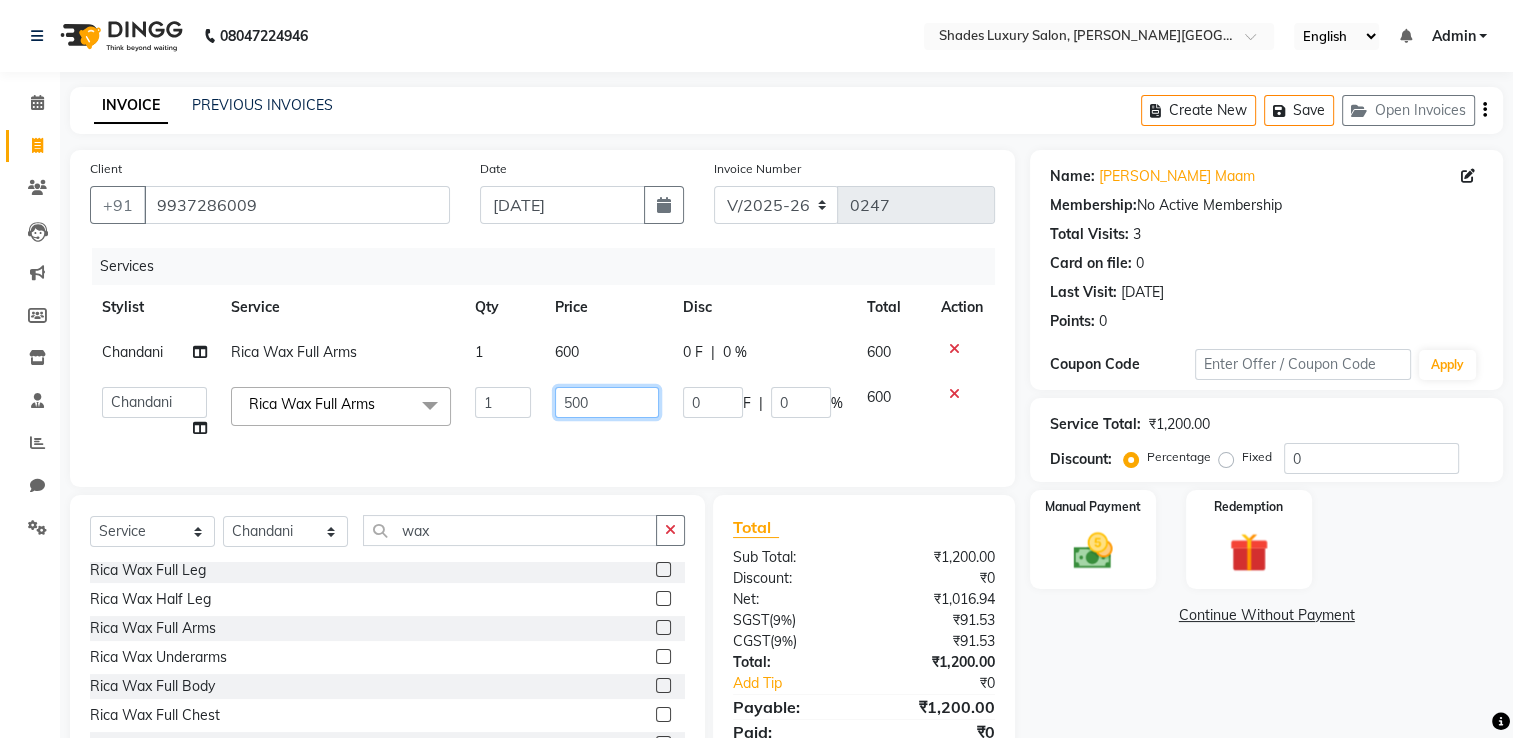 drag, startPoint x: 644, startPoint y: 408, endPoint x: 645, endPoint y: 462, distance: 54.00926 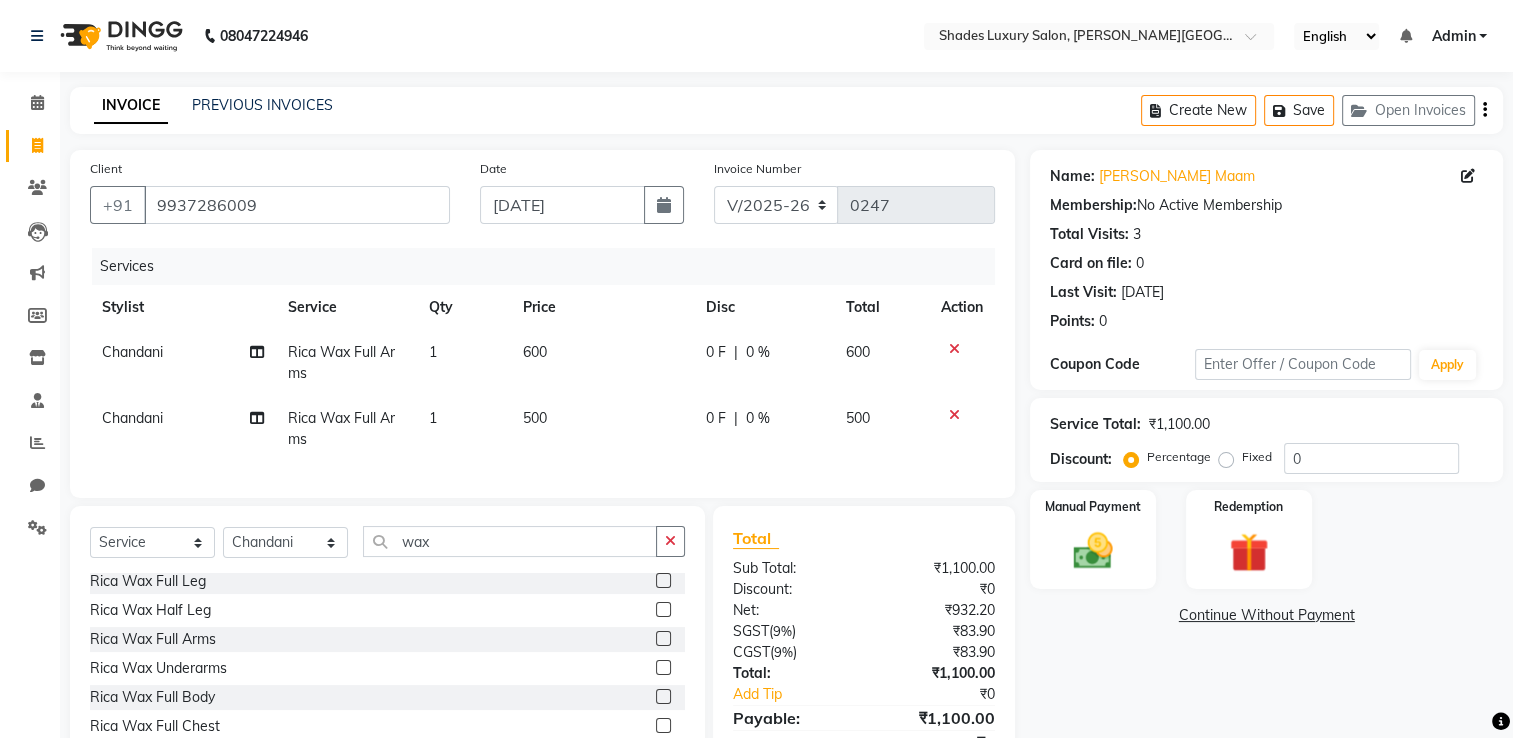 click on "Services Stylist Service Qty Price Disc Total Action Chandani Rica Wax Full Arms  1 600 0 F | 0 % 600 Chandani Rica Wax Full Arms  1 500 0 F | 0 % 500" 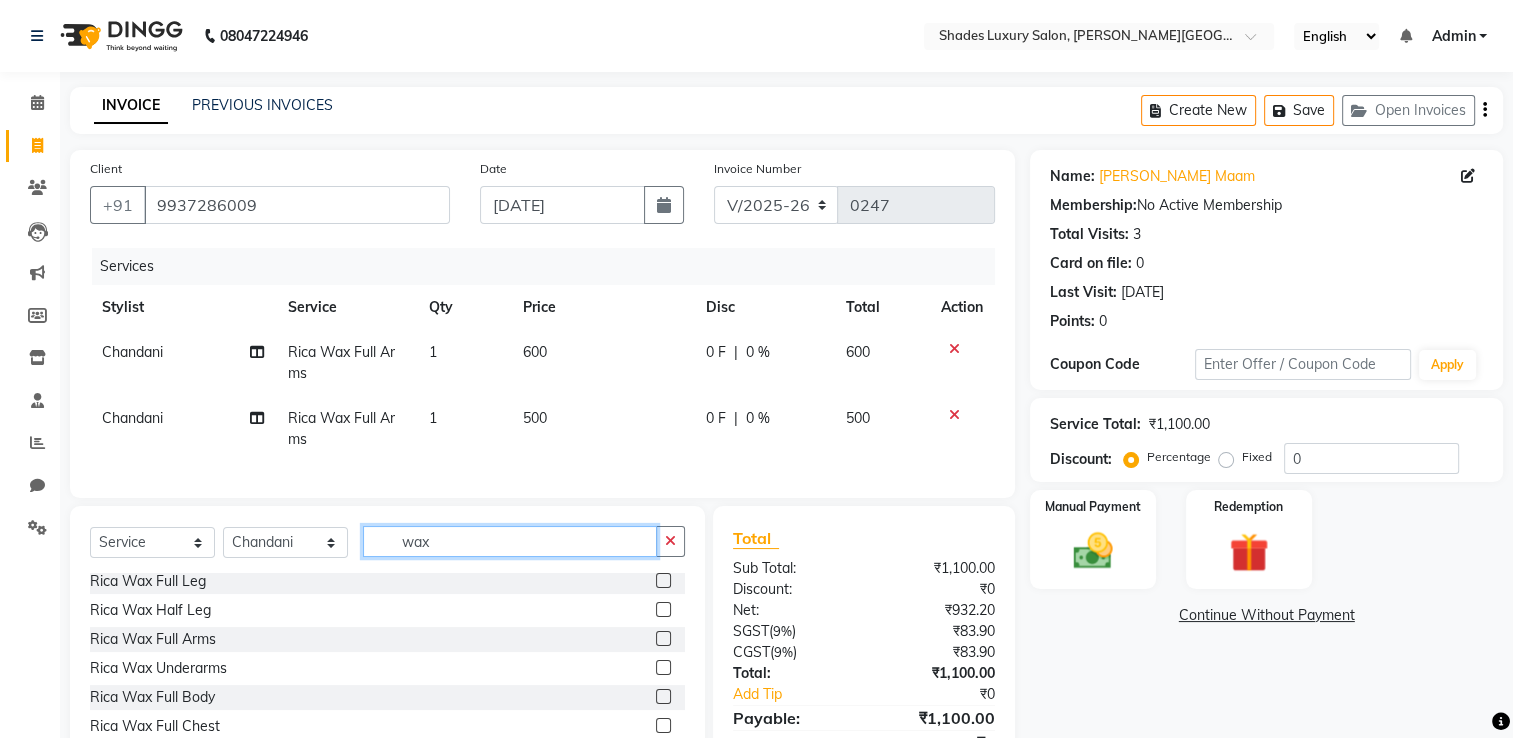 click on "wax" 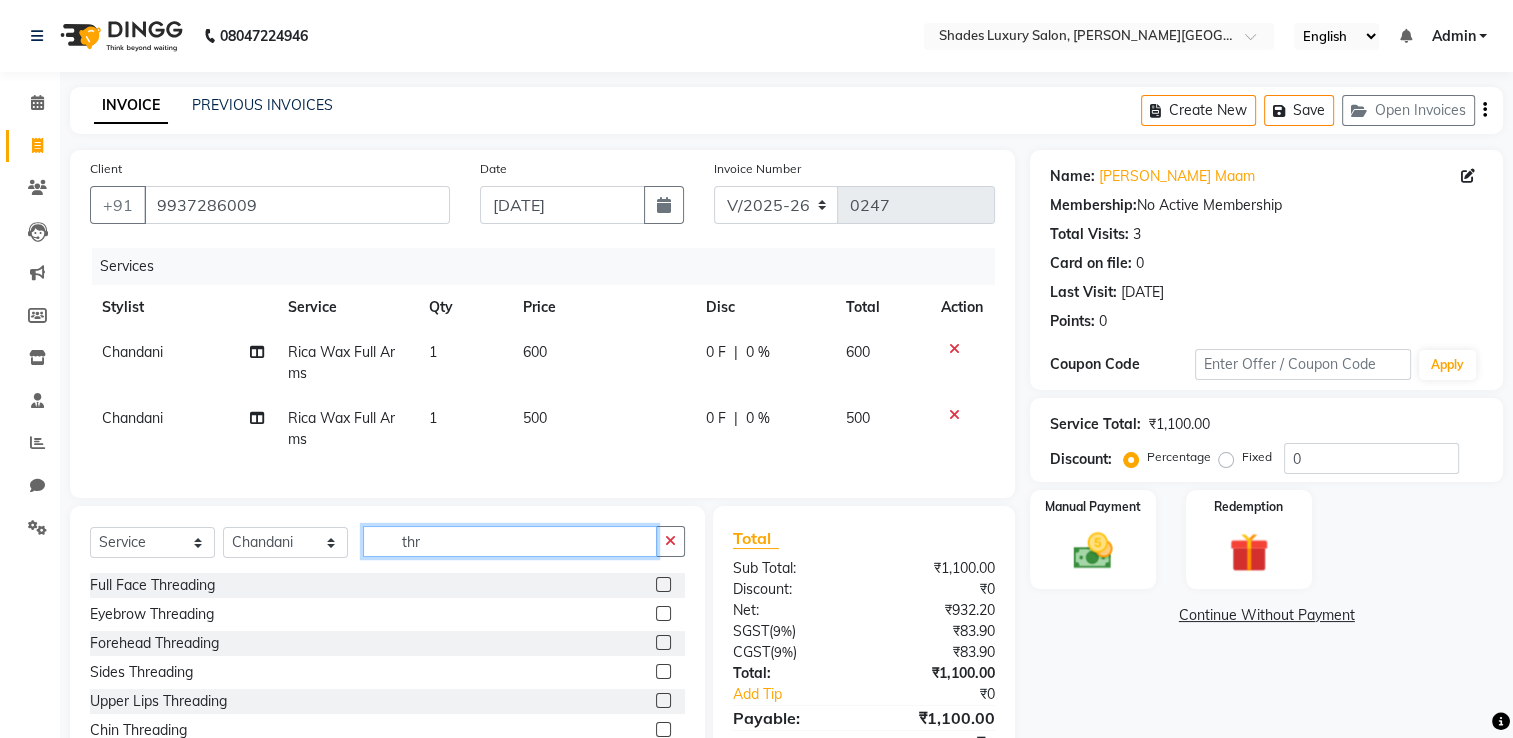 scroll, scrollTop: 0, scrollLeft: 0, axis: both 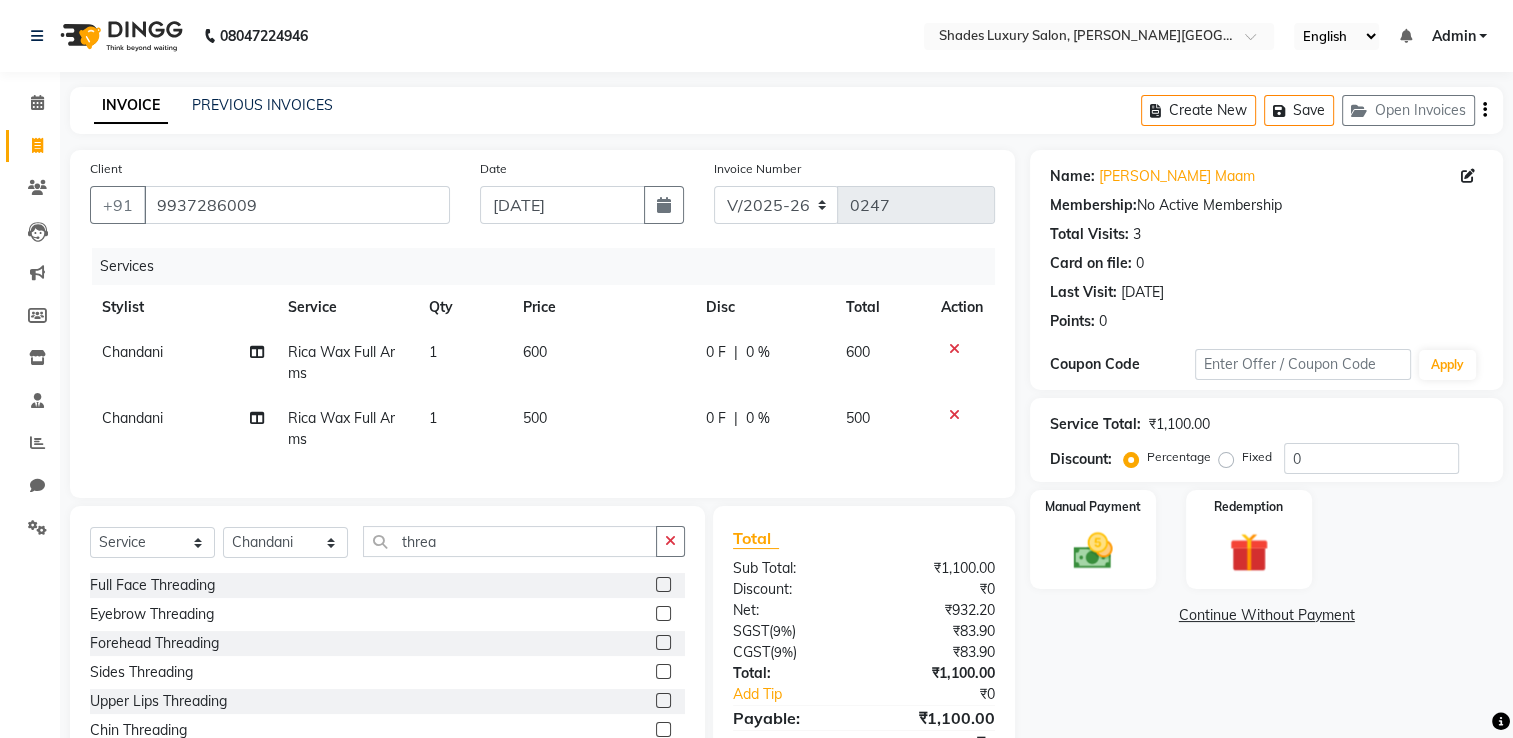 click 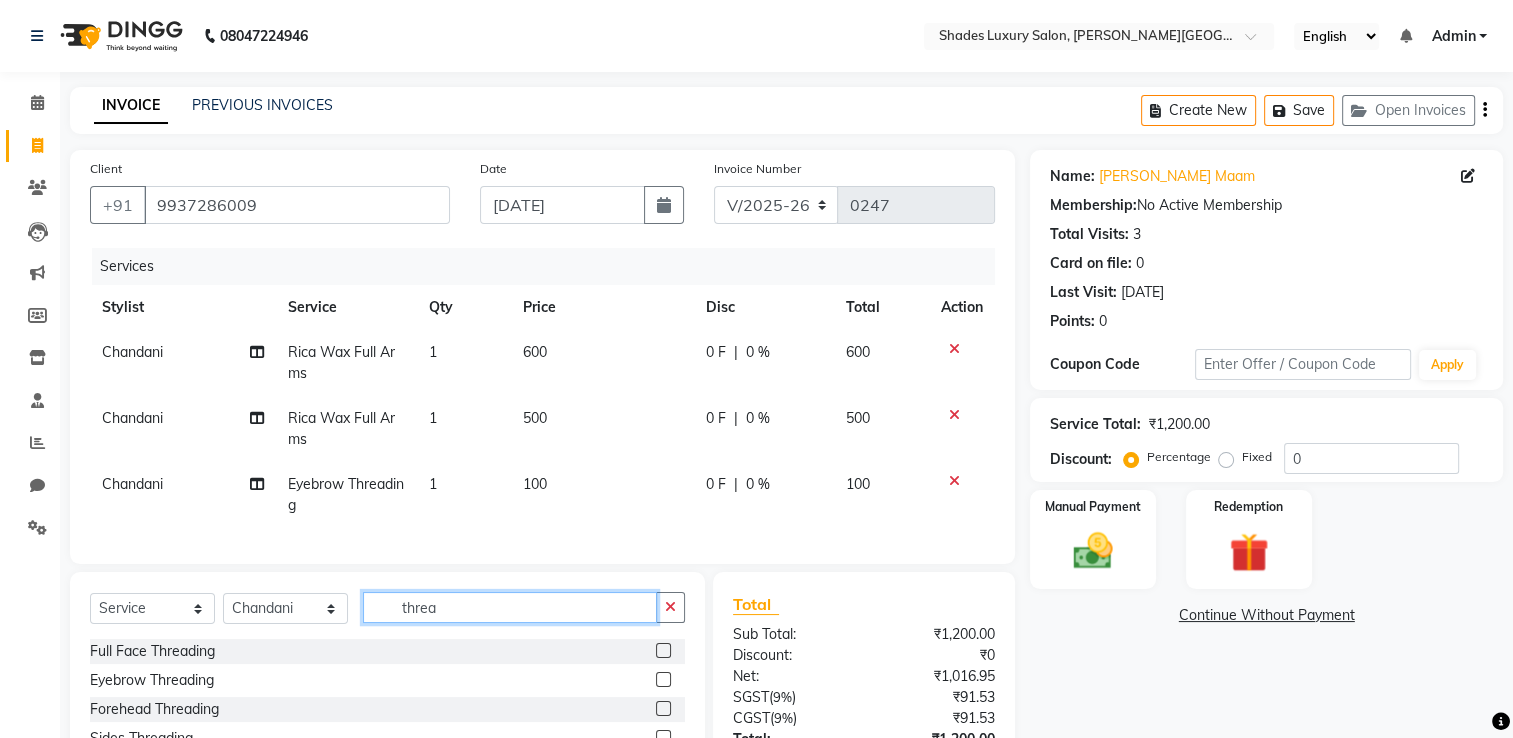 click on "threa" 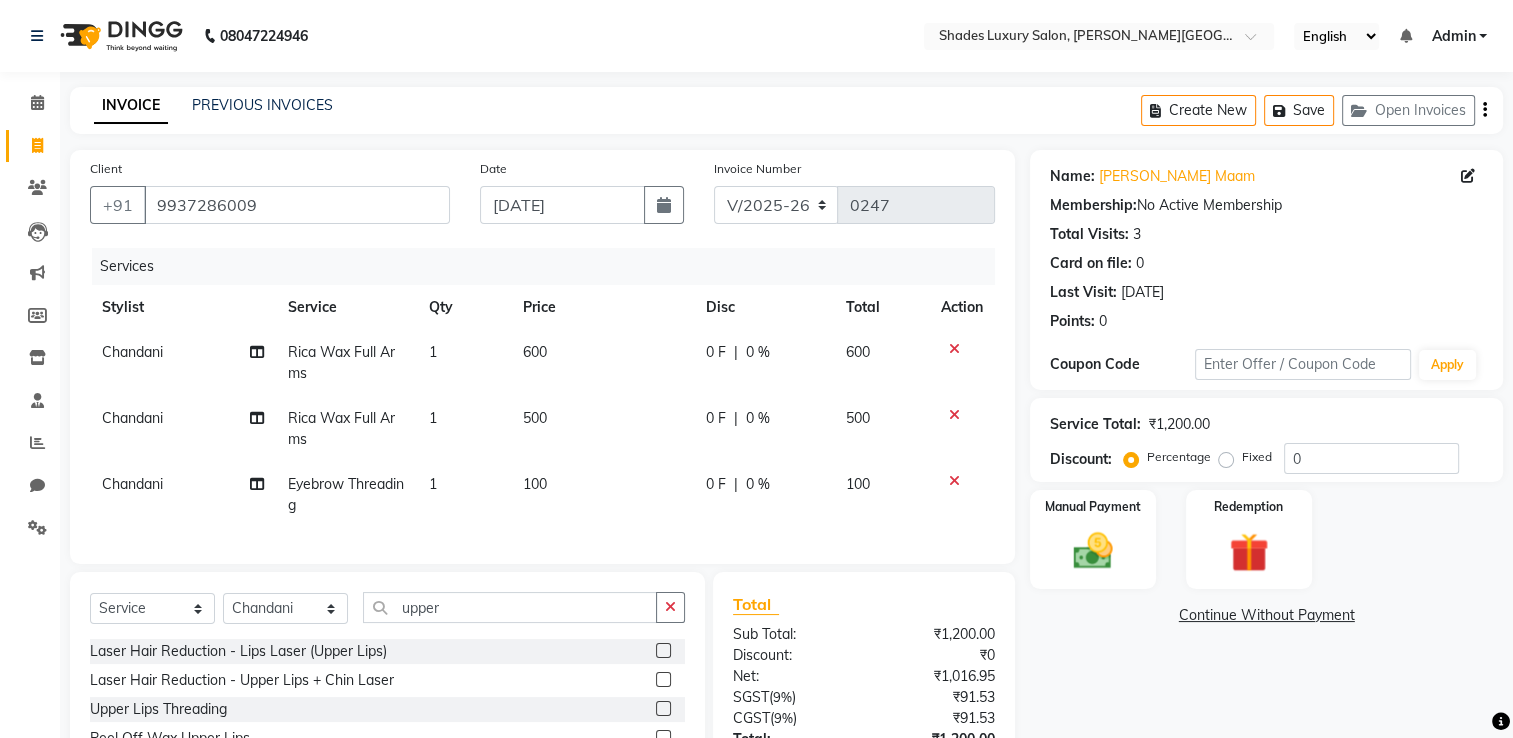 click 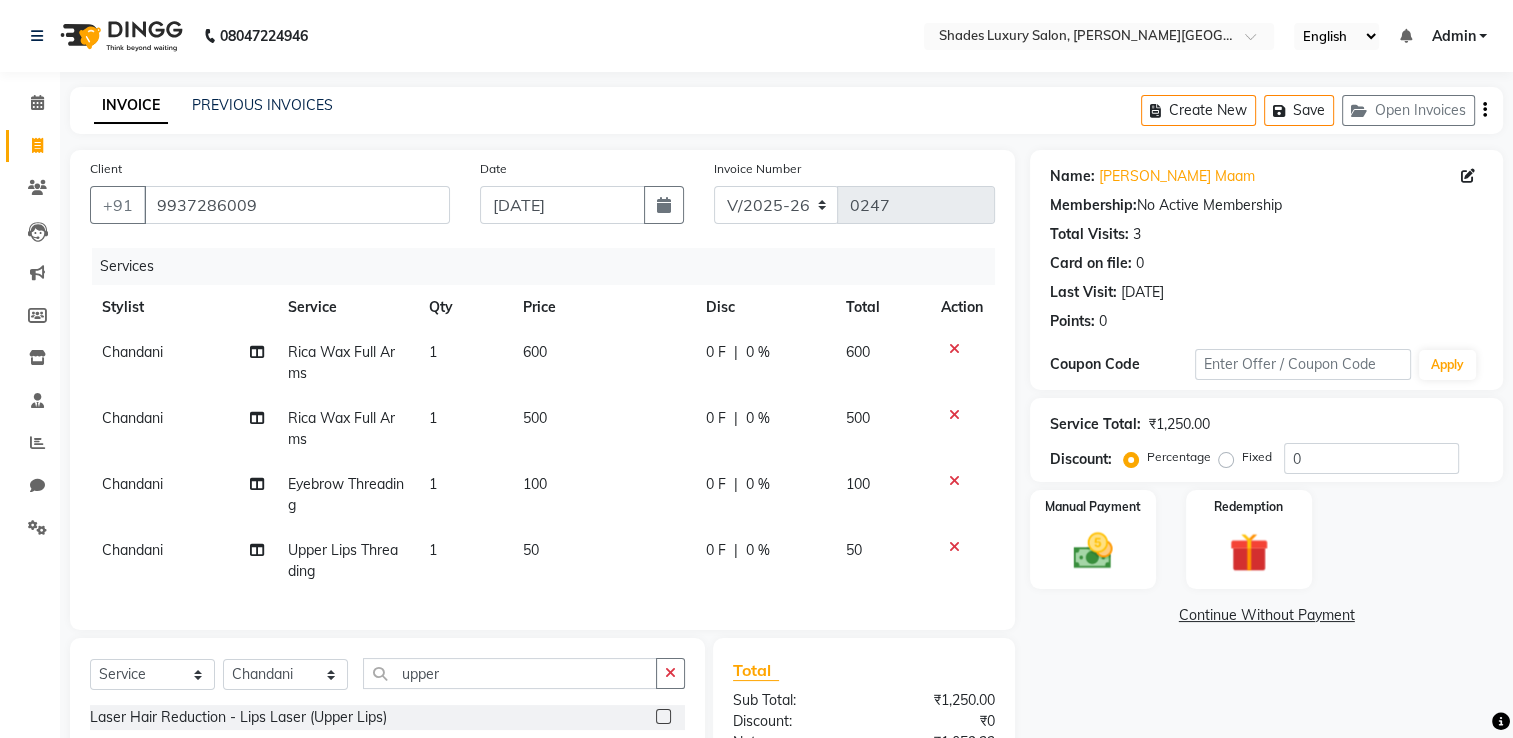 click on "Name: Surbhi Maam Membership:  No Active Membership  Total Visits:  3 Card on file:  0 Last Visit:   10-07-2025 Points:   0  Coupon Code Apply Service Total:  ₹1,250.00  Discount:  Percentage   Fixed  0 Manual Payment Redemption  Continue Without Payment" 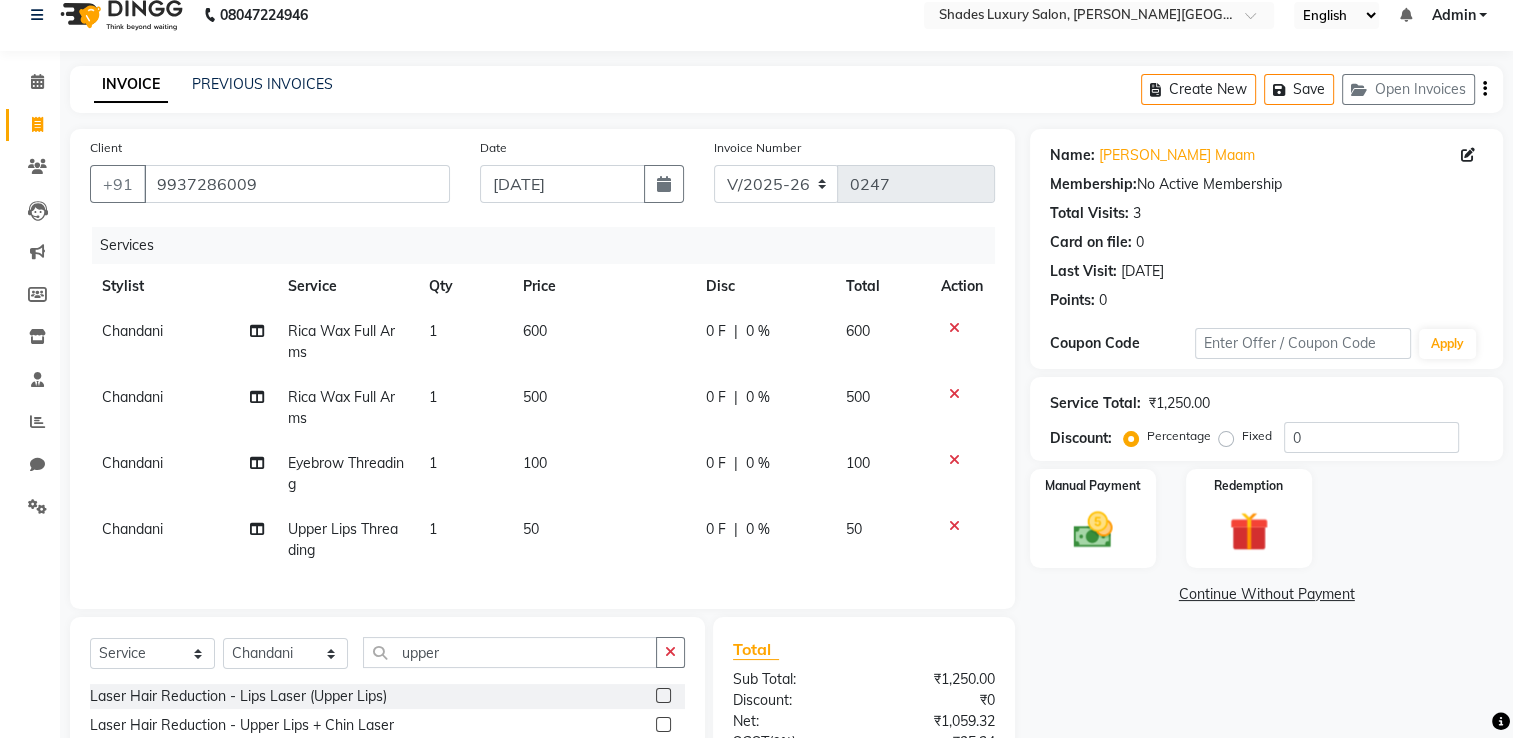 scroll, scrollTop: 40, scrollLeft: 0, axis: vertical 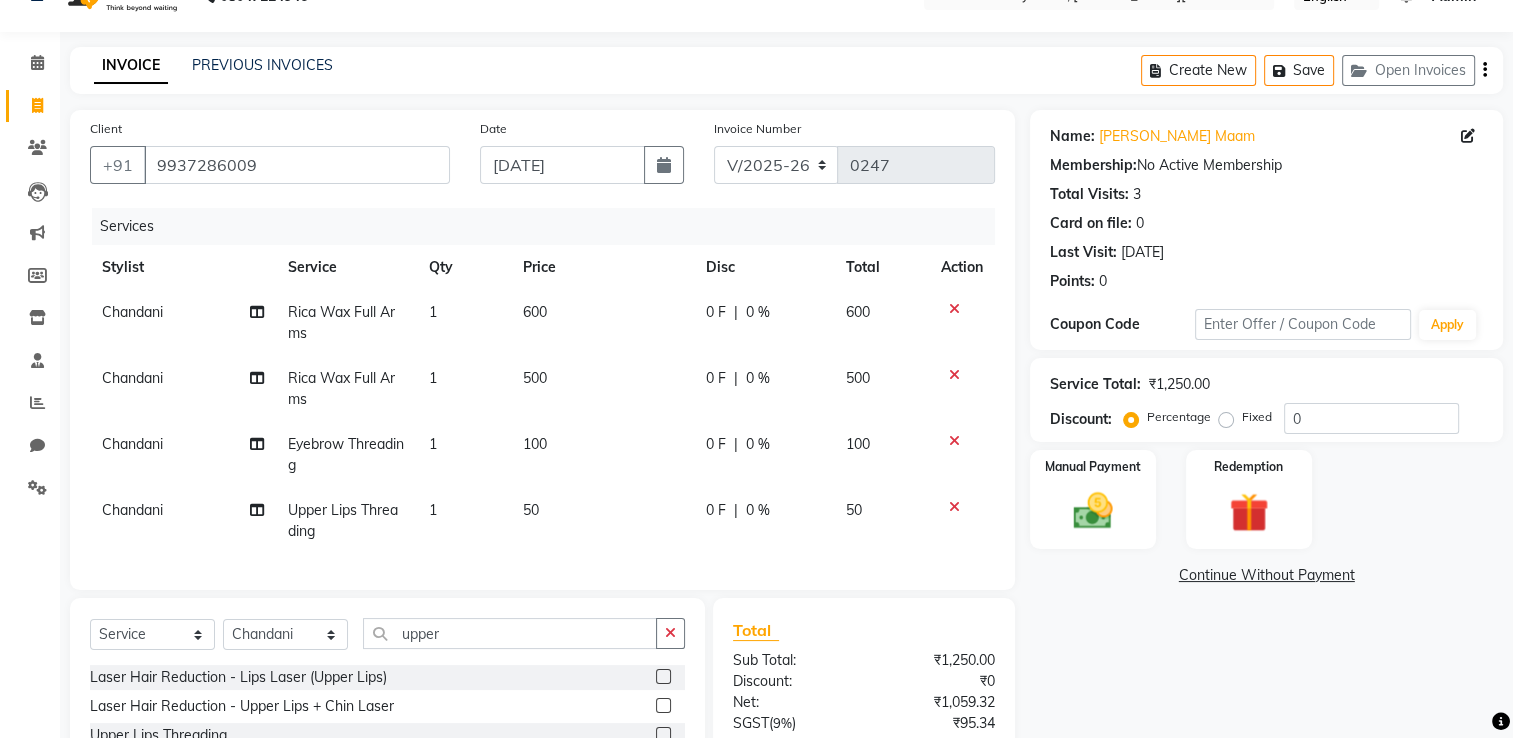 click on "100" 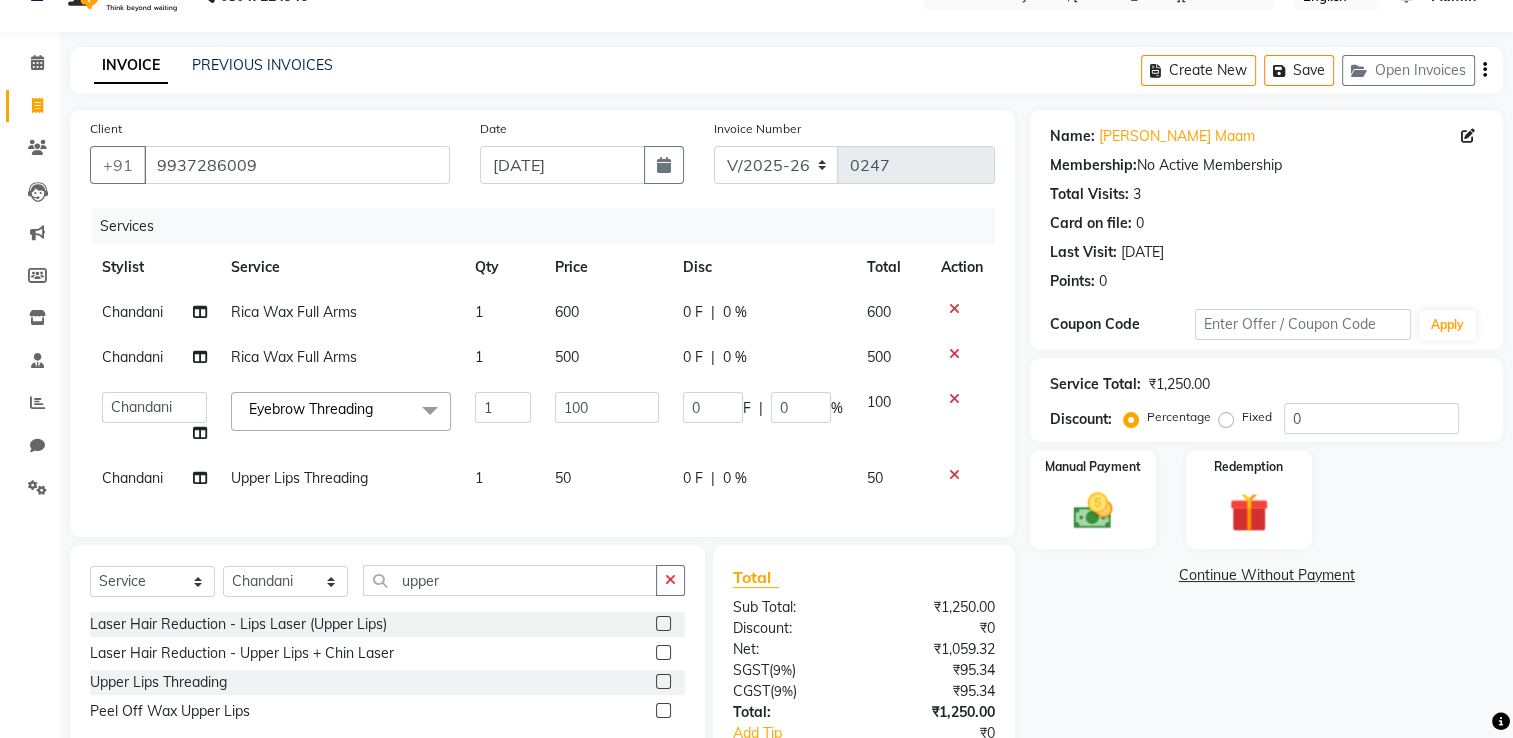 click 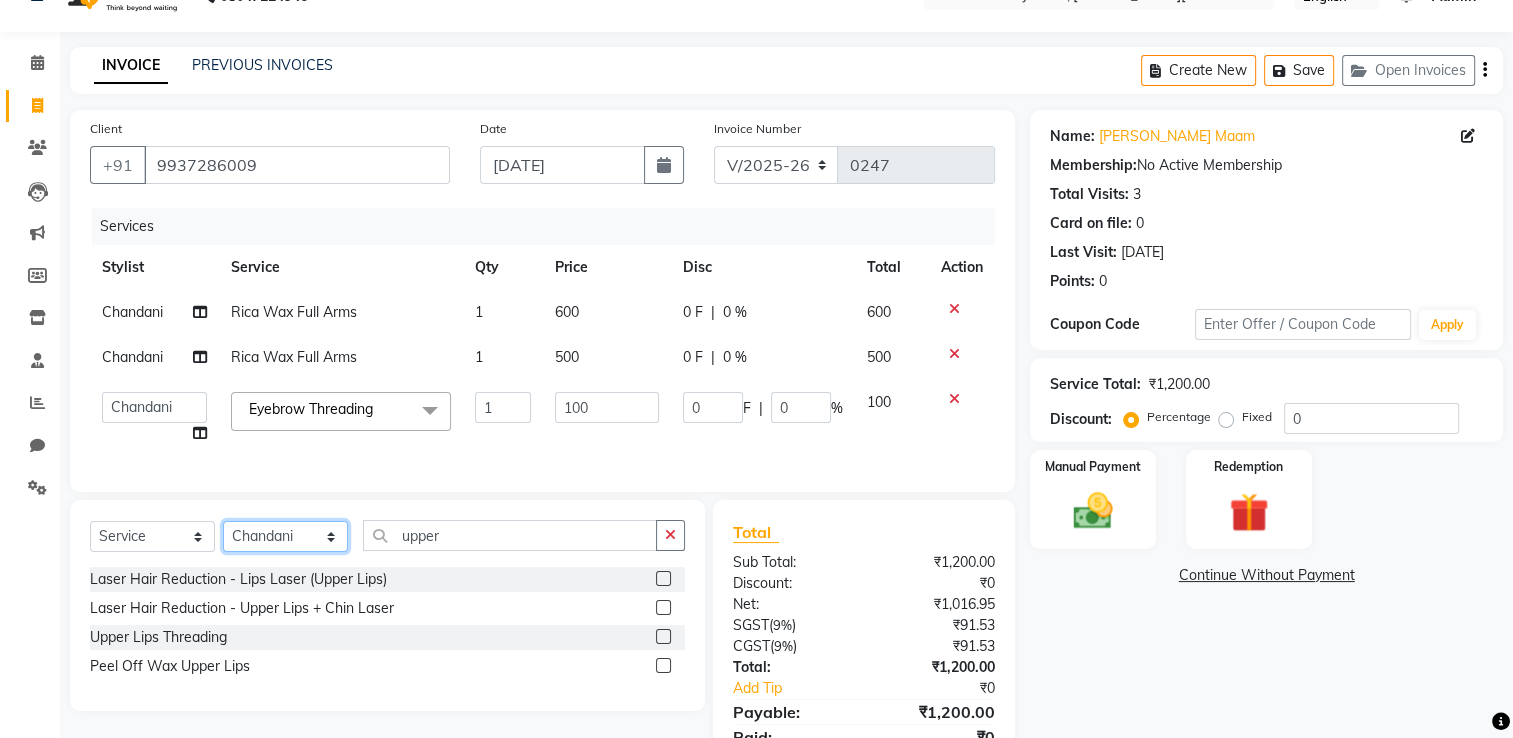 click on "Select Stylist Asha Maam Chandani Mamta Nasim Sir Palak Verma Rashi salman Samar shahbaj" 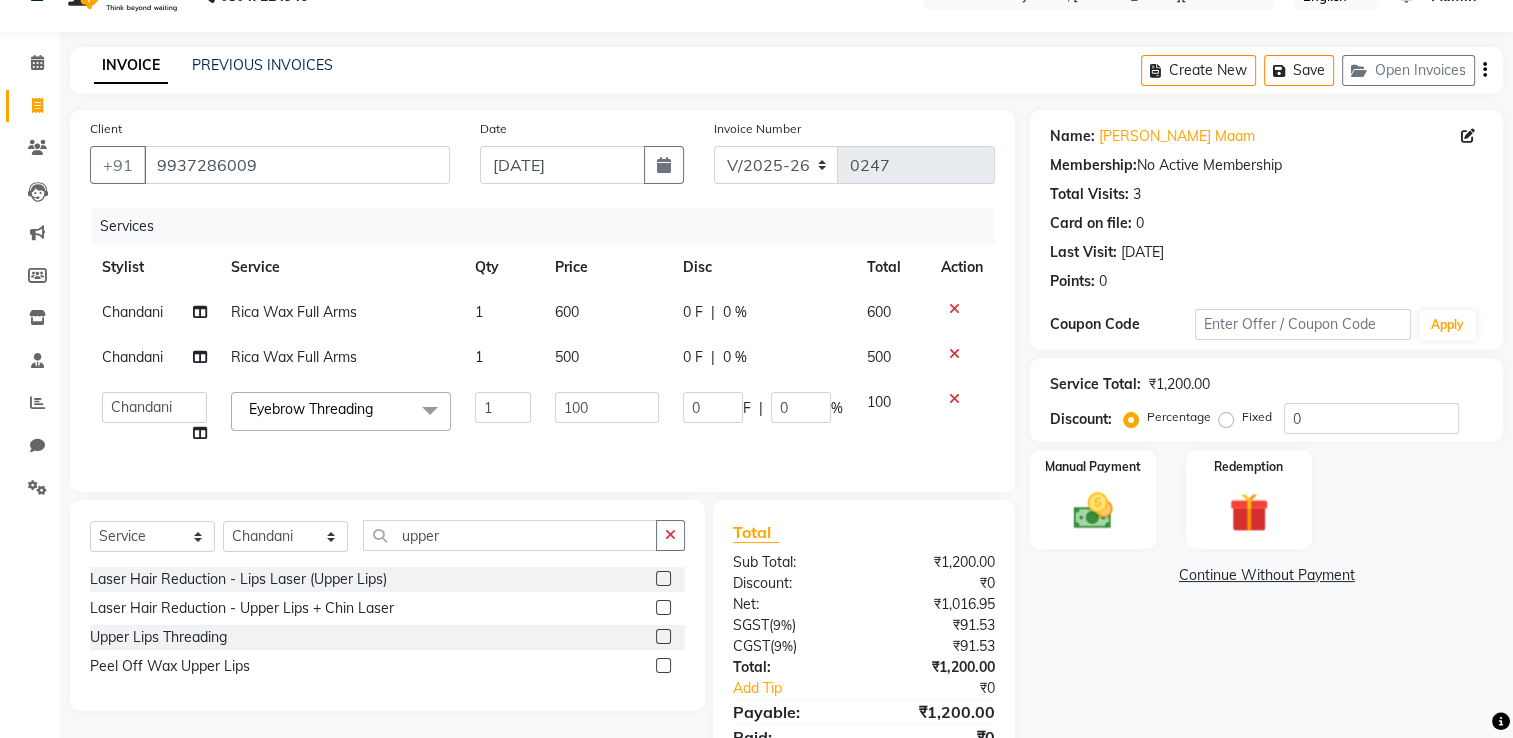click 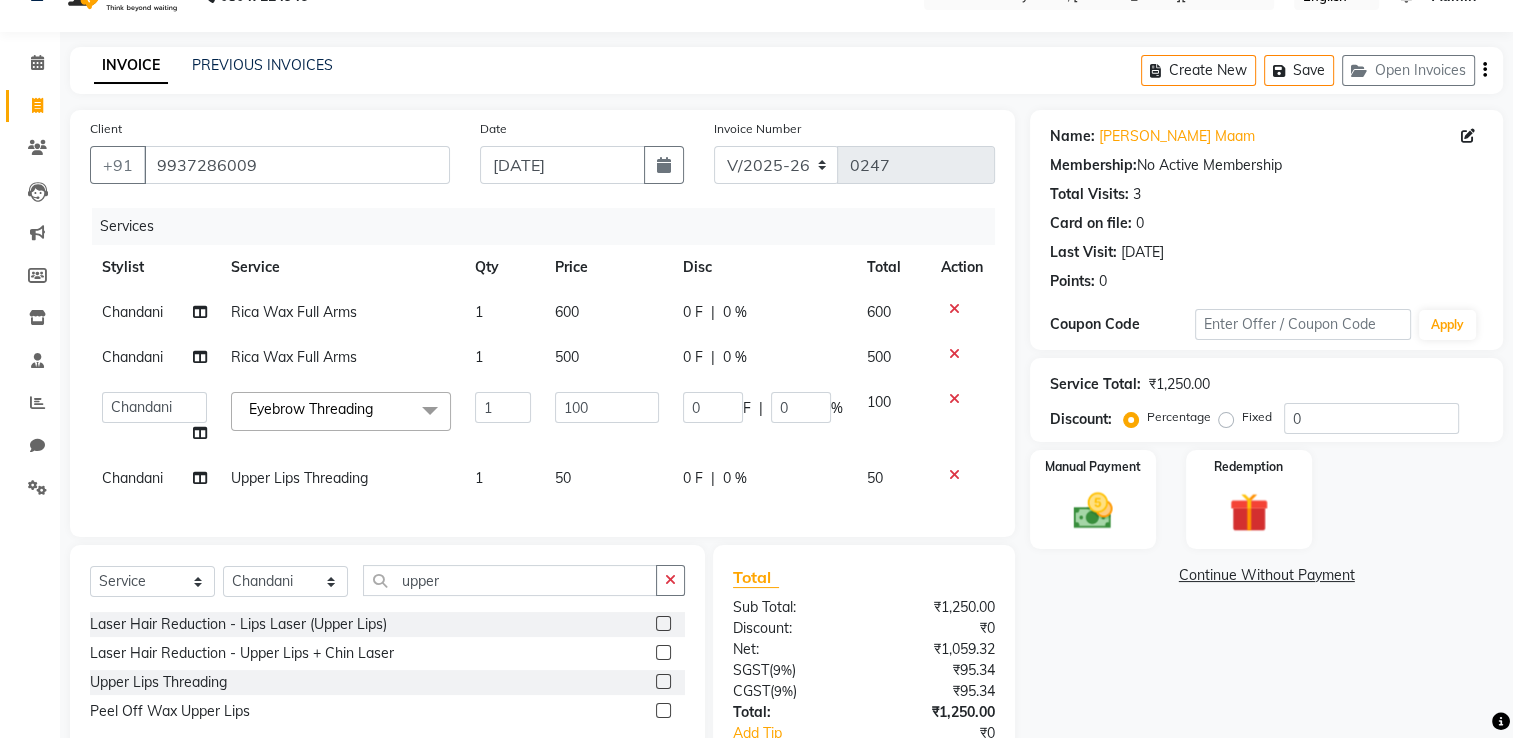 click on "500" 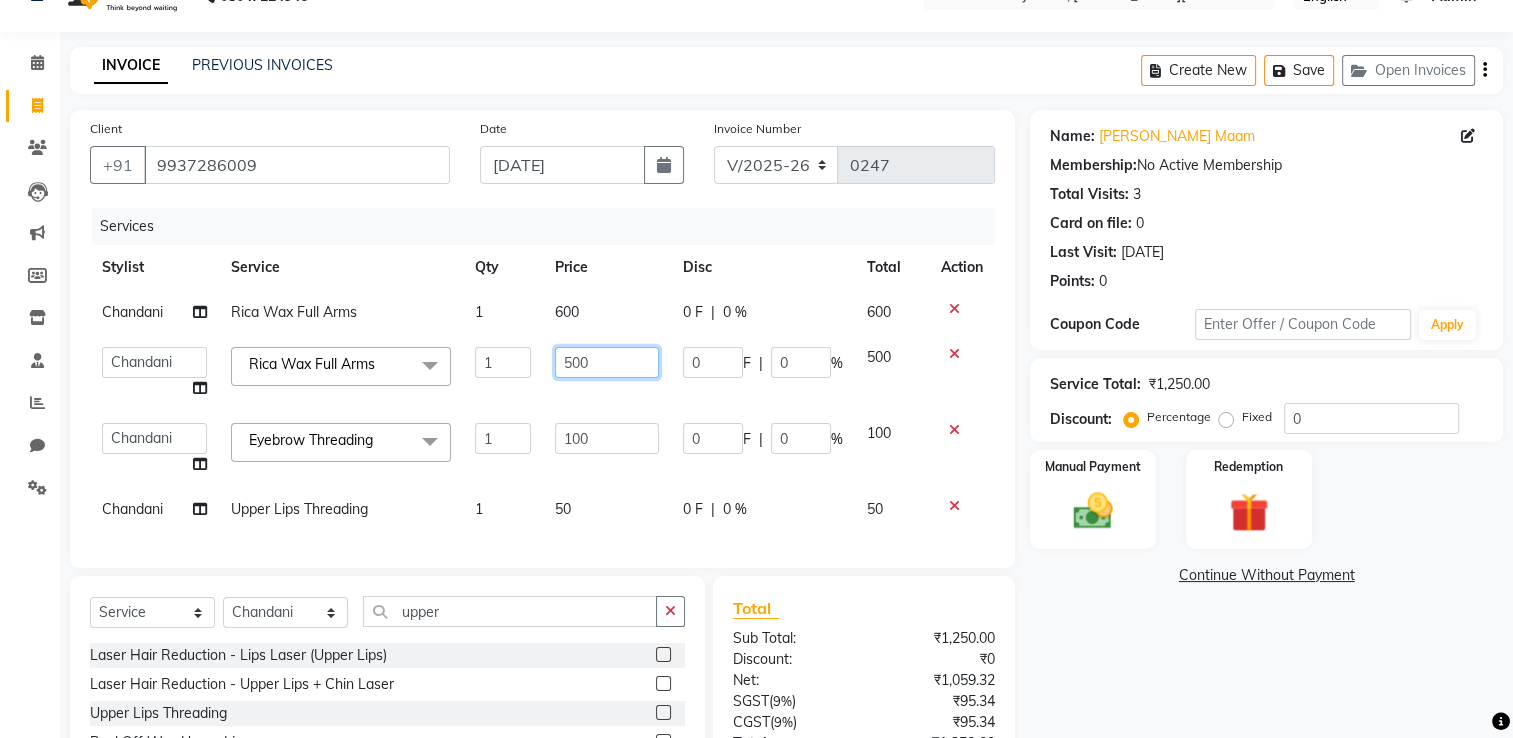 click on "500" 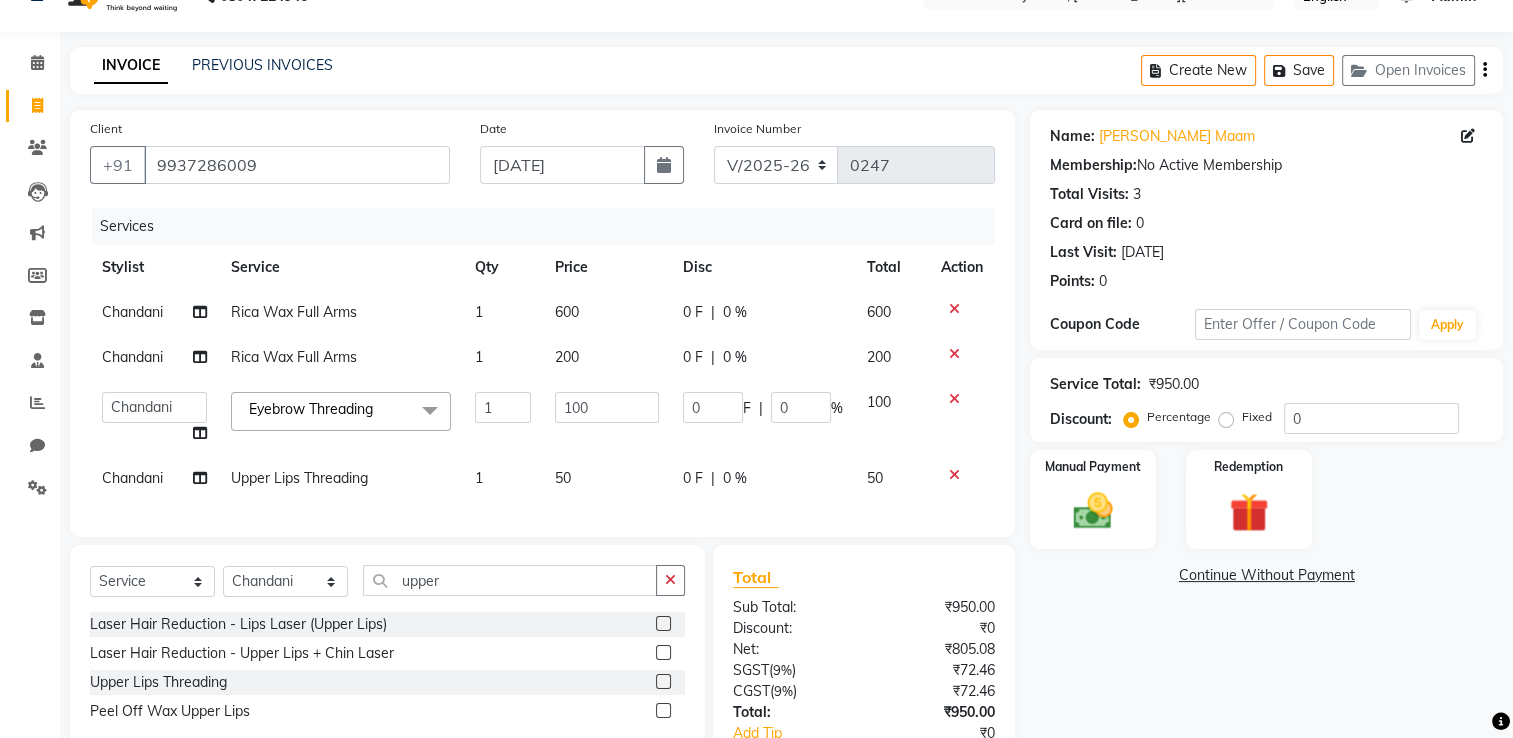 click on "Chandani Rica Wax Full Arms  1 600 0 F | 0 % 600 Chandani Rica Wax Full Arms  1 200 0 F | 0 % 200  Asha Maam   Chandani   Mamta   Nasim Sir   Palak Verma   Rashi   salman   Samar   shahbaj  Eyebrow Threading  x Full Front Bleach  Full Back Bleach Full Underarms Bleach  Full Body Bleach  Full Body D-Tan Full Face D-Tan  Full Face Bleach  Full Face&Neck Bleach  Full Leg D-Tan  Half Leg D-Tan Full Hand D-Tan  Half Hand D-Tan Half Leg Bleach  Full Leg Bleach  Full Face&Neck D-Tan Full Underarms D-Tan Full Front D-Tan Half Front D-Tan Full Back D-Tan Half Back D-Tan Full Underarms D-Tan Full Neck D-Tan Half Front Bleach  Half Back Bleach Full Hand Bleach  Half Hand Bleach  Full Neck Bleach Haircut (Women) Creative Cut (Women) Child Haircut (Women) Shampoo (Women)  Conditioning (Women) Highlights (Per Foil) (Women) Haircut (Men) Creative Cut (Men) Child Haircut (Men) Shampoo (Men) Beard Trimming  Shaving Hair Set -Men  Facials - Kanpeki Facial - Save The Date Facials - Kanpeki Facial - Blanch  Normal Hydra Facial" 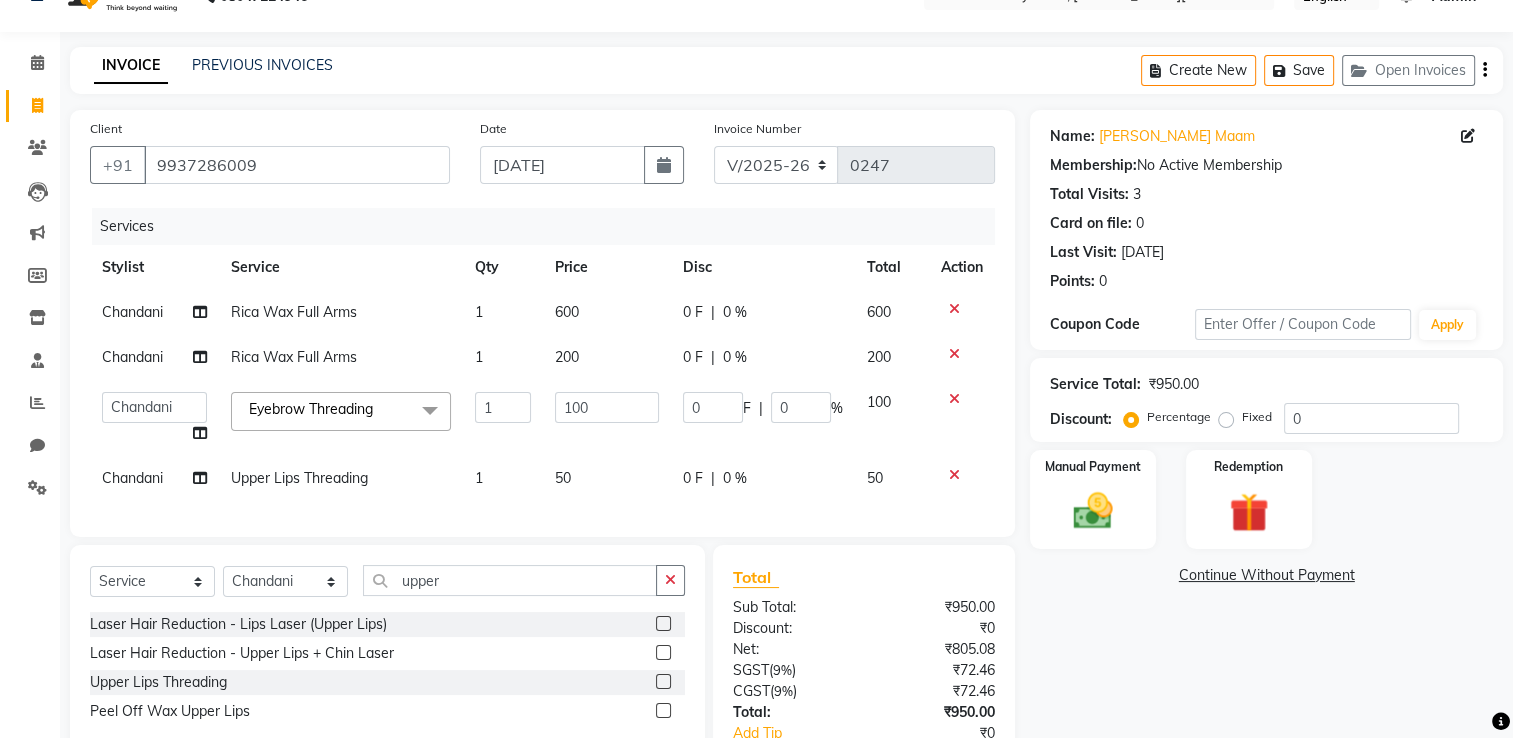 click on "200" 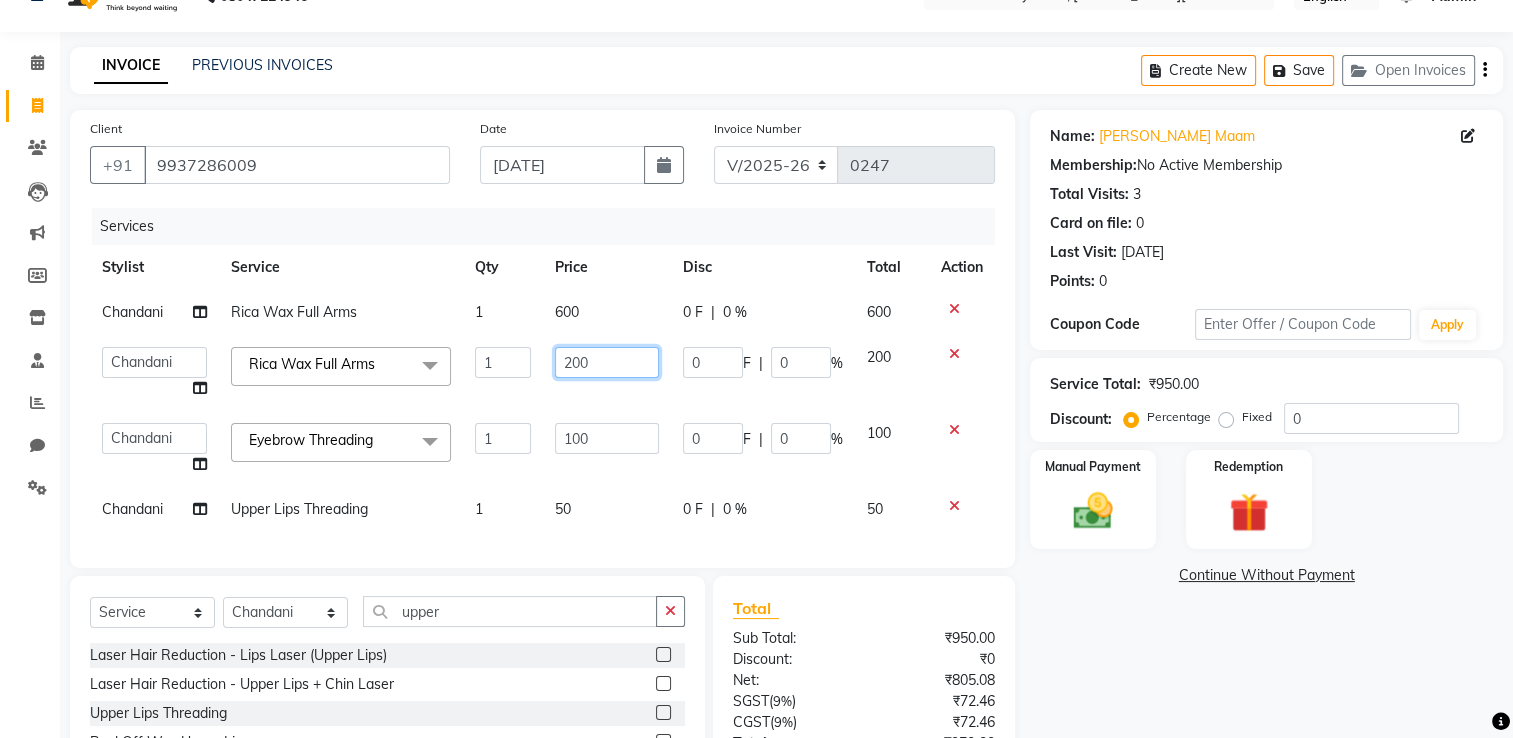 click on "200" 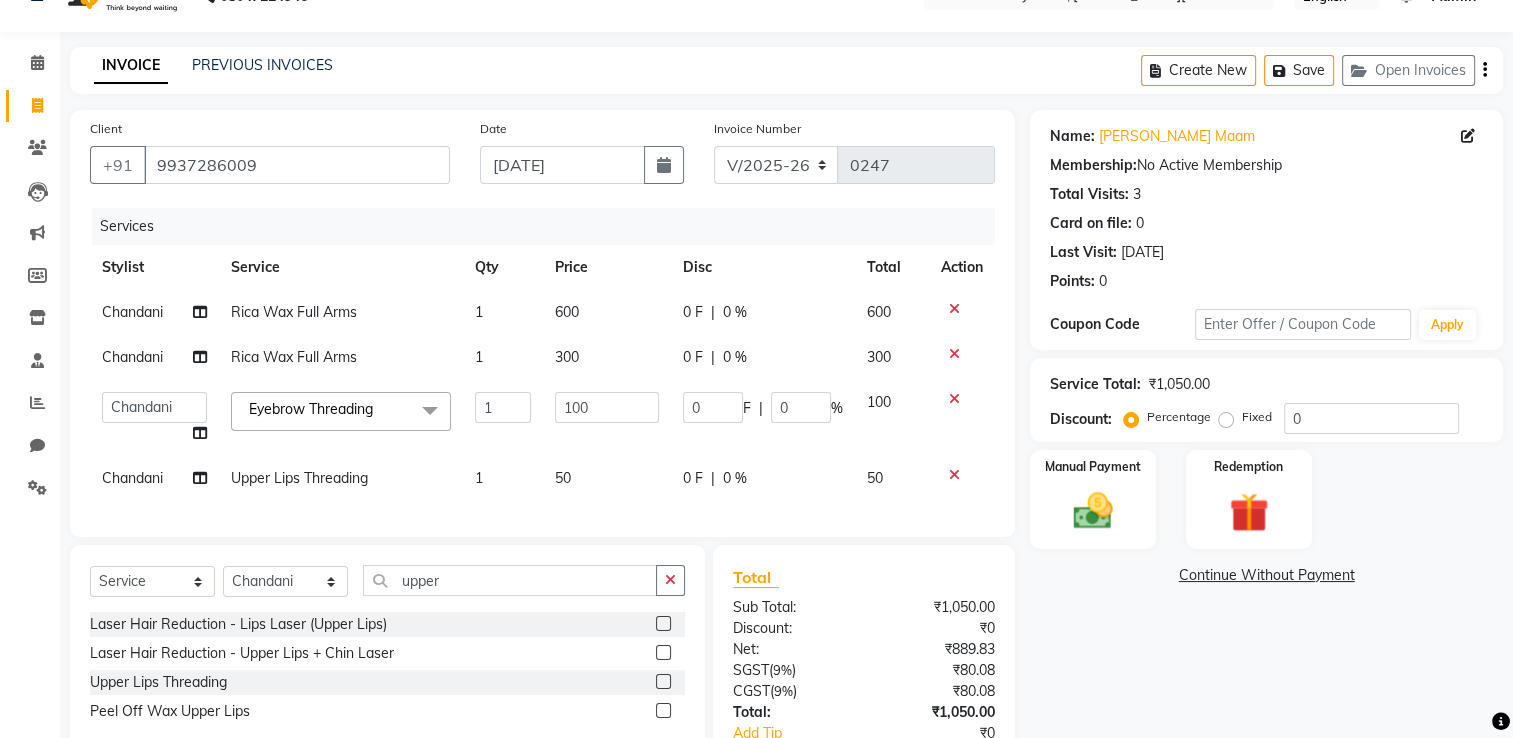 click on "Chandani Rica Wax Full Arms  1 600 0 F | 0 % 600 Chandani Rica Wax Full Arms  1 300 0 F | 0 % 300  Asha Maam   Chandani   Mamta   Nasim Sir   Palak Verma   Rashi   salman   Samar   shahbaj  Eyebrow Threading  x Full Front Bleach  Full Back Bleach Full Underarms Bleach  Full Body Bleach  Full Body D-Tan Full Face D-Tan  Full Face Bleach  Full Face&Neck Bleach  Full Leg D-Tan  Half Leg D-Tan Full Hand D-Tan  Half Hand D-Tan Half Leg Bleach  Full Leg Bleach  Full Face&Neck D-Tan Full Underarms D-Tan Full Front D-Tan Half Front D-Tan Full Back D-Tan Half Back D-Tan Full Underarms D-Tan Full Neck D-Tan Half Front Bleach  Half Back Bleach Full Hand Bleach  Half Hand Bleach  Full Neck Bleach Haircut (Women) Creative Cut (Women) Child Haircut (Women) Shampoo (Women)  Conditioning (Women) Highlights (Per Foil) (Women) Haircut (Men) Creative Cut (Men) Child Haircut (Men) Shampoo (Men) Beard Trimming  Shaving Hair Set -Men  Facials - Kanpeki Facial - Save The Date Facials - Kanpeki Facial - Blanch  Normal Hydra Facial" 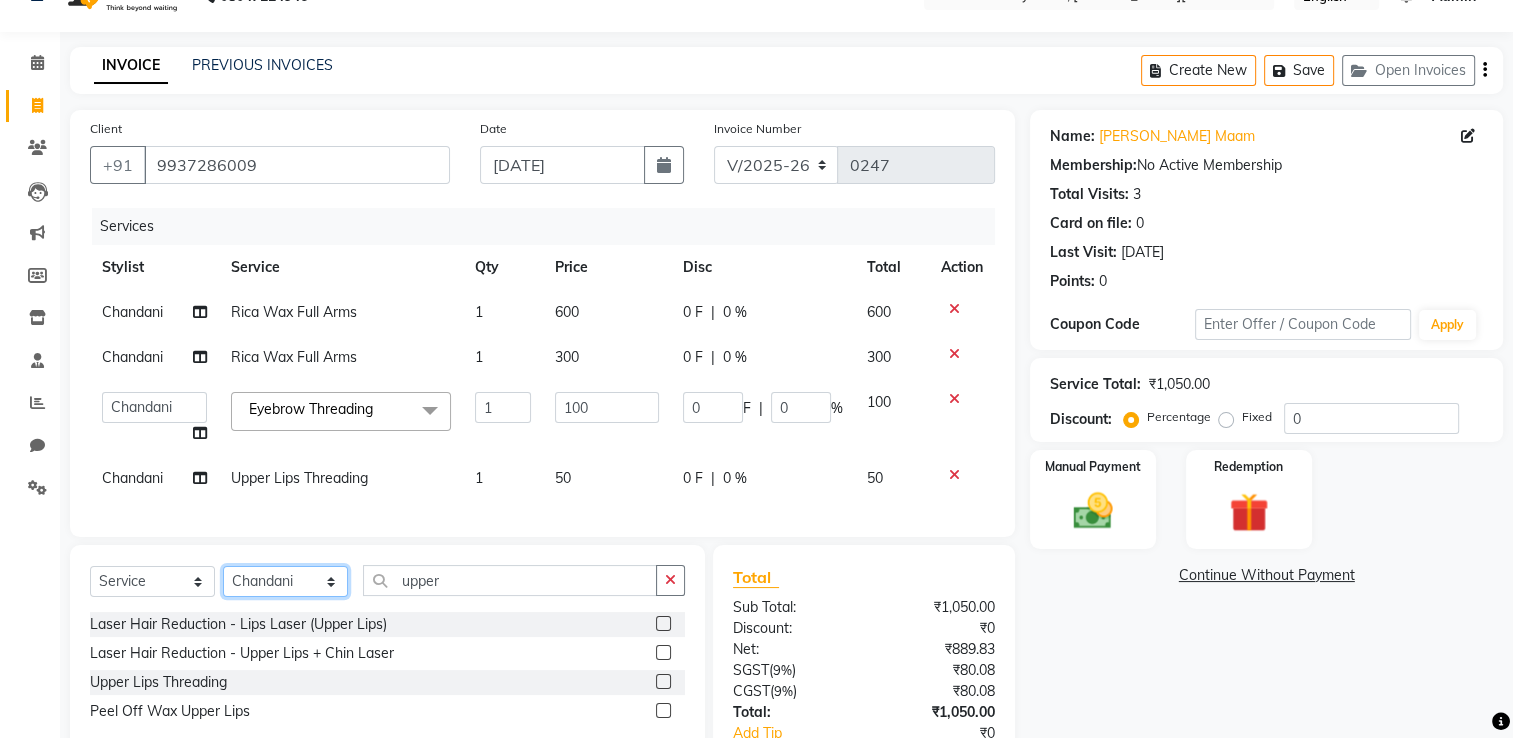 click on "Select Stylist Asha Maam Chandani Mamta Nasim Sir Palak Verma Rashi salman Samar shahbaj" 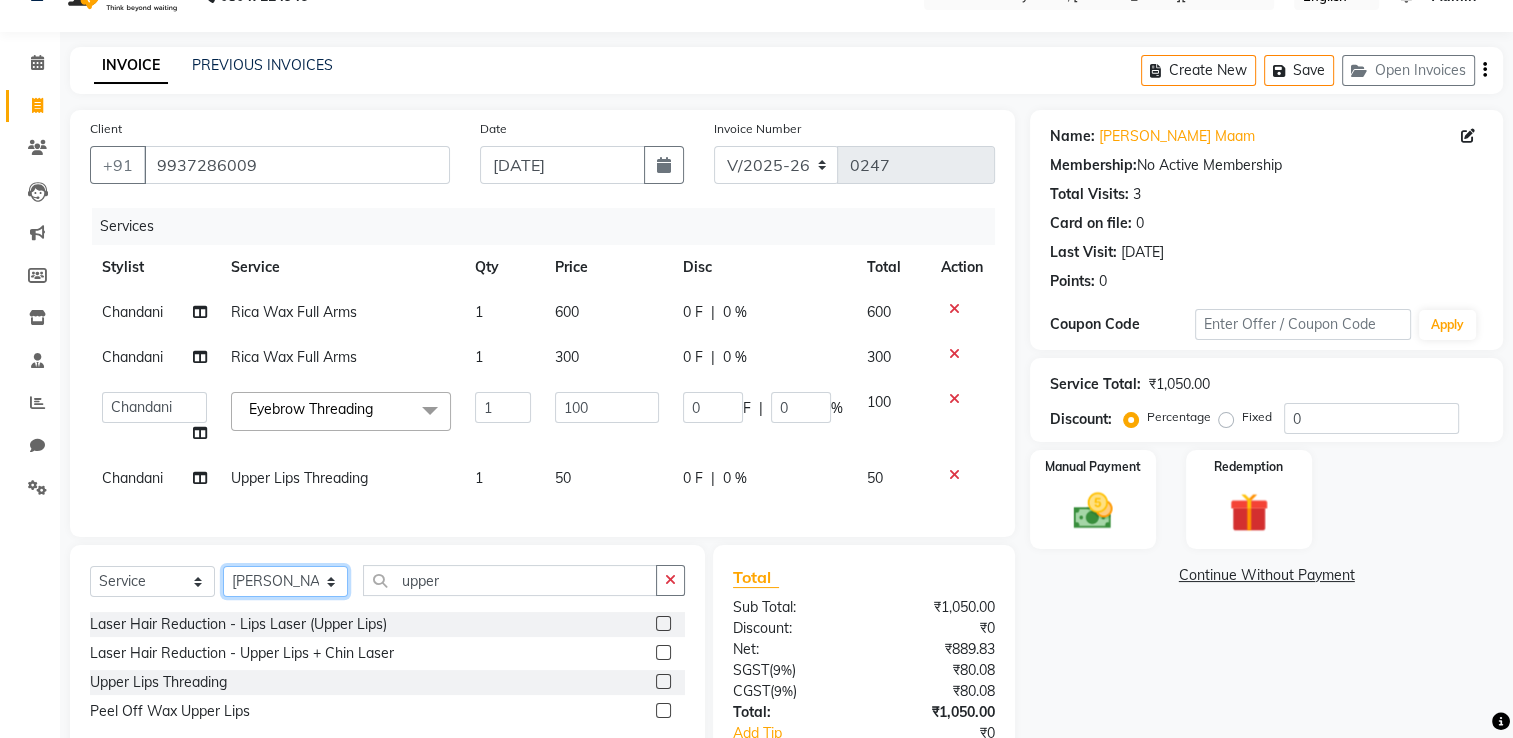 click on "Select Stylist Asha Maam Chandani Mamta Nasim Sir Palak Verma Rashi salman Samar shahbaj" 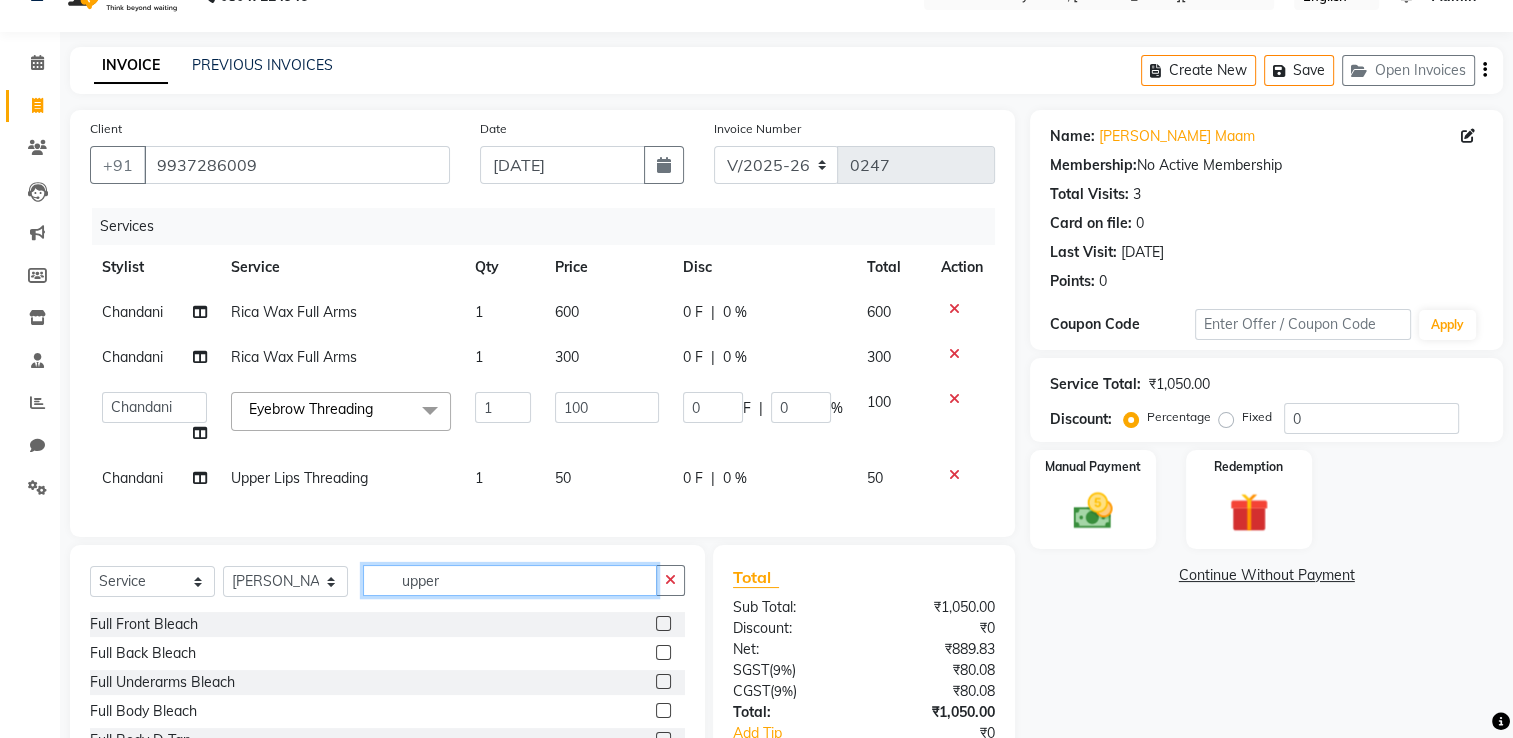 click on "upper" 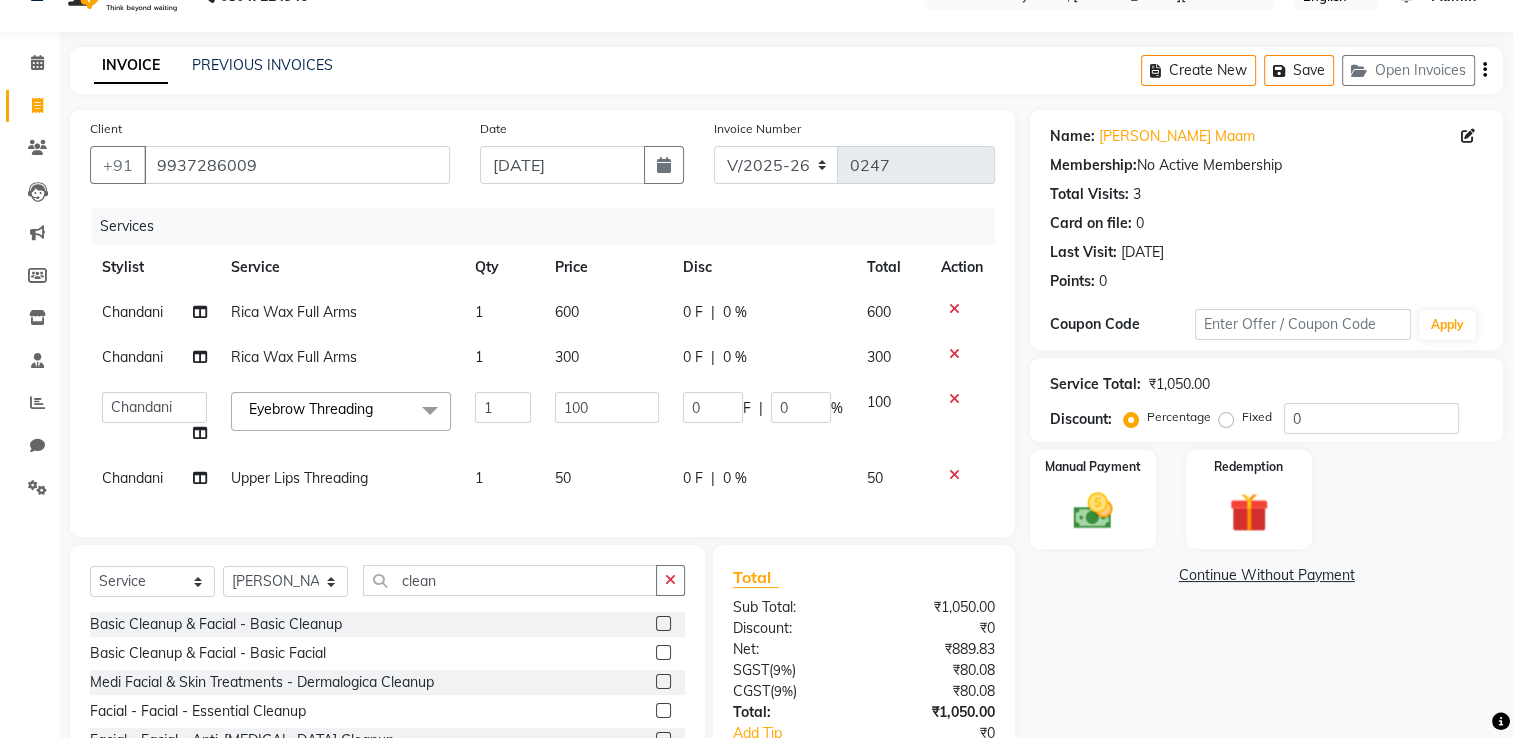 click 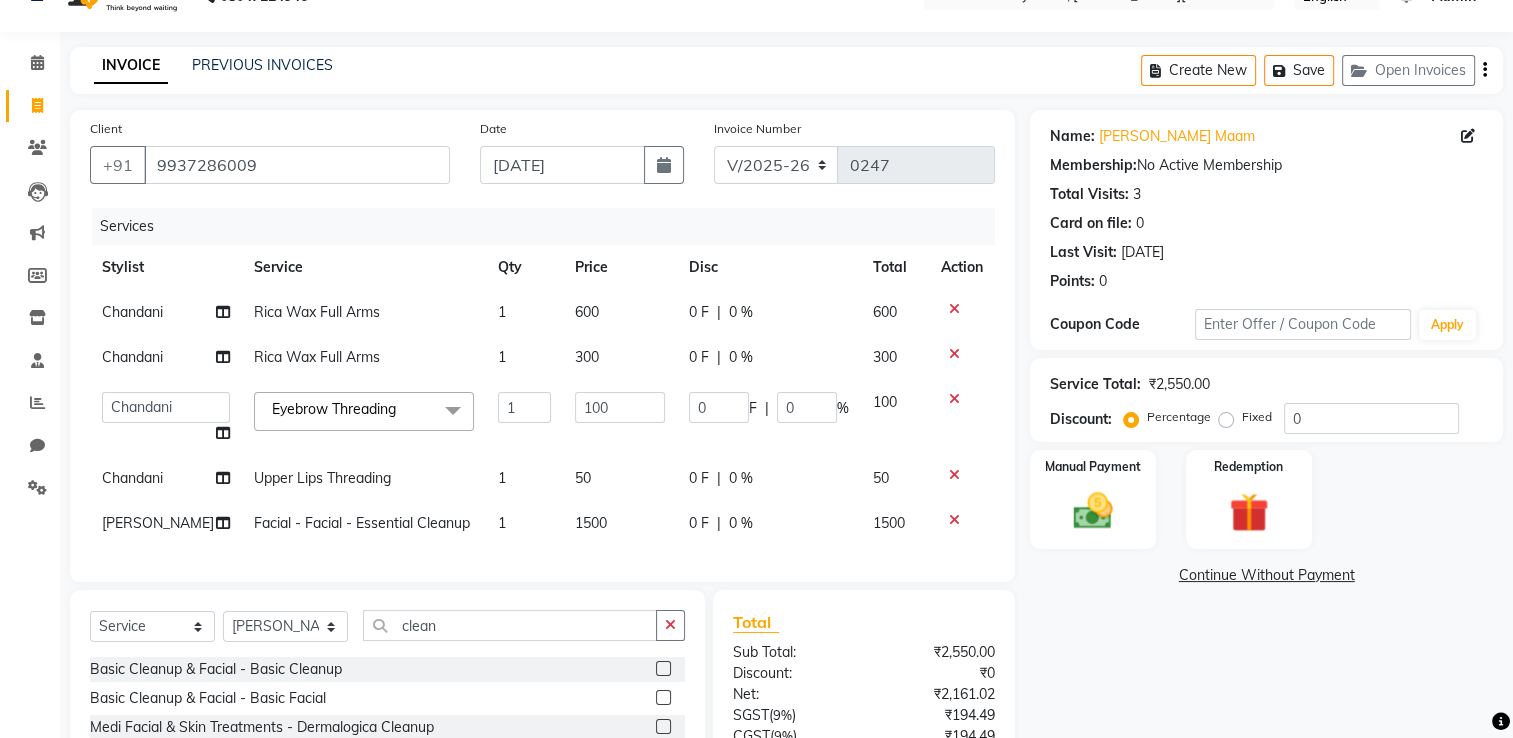 click on "1500" 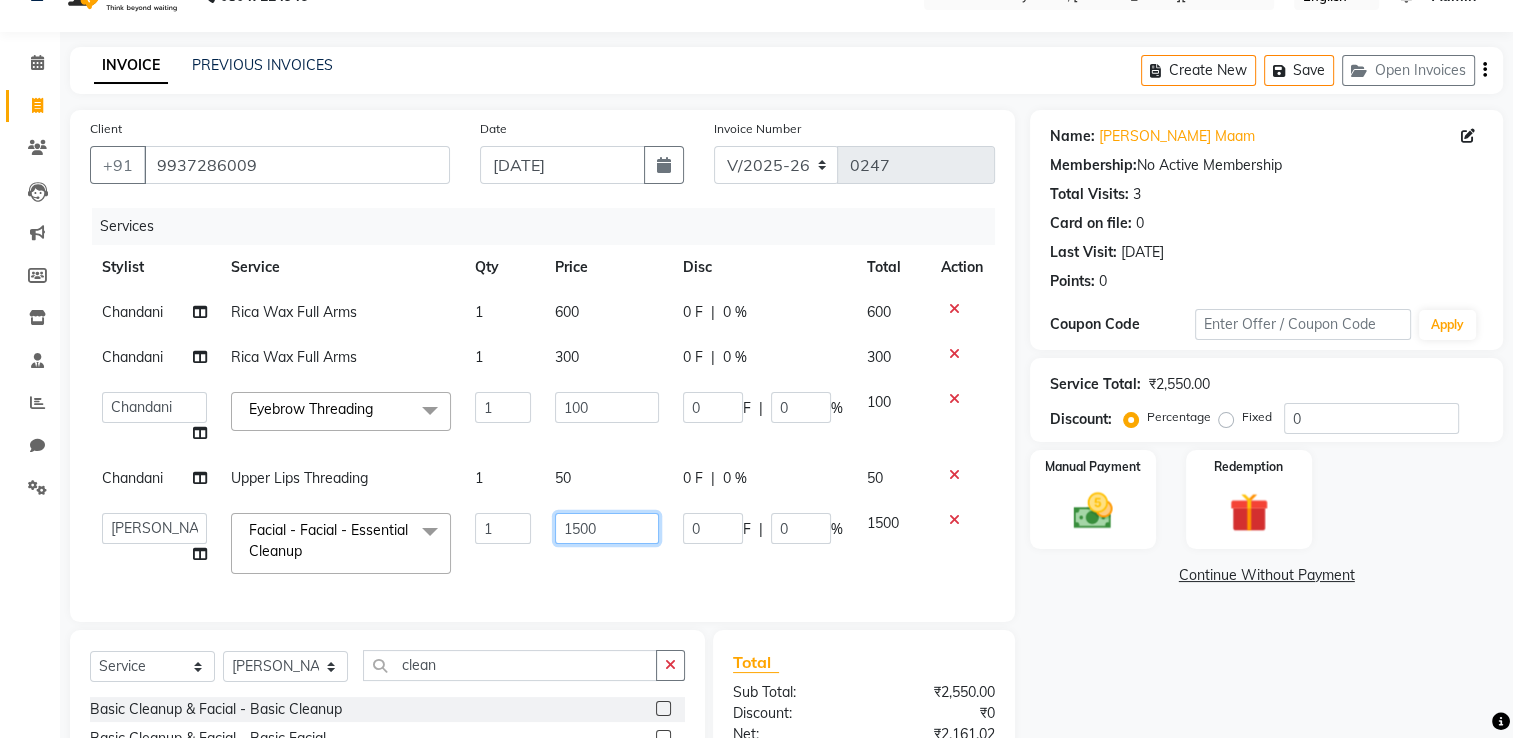 click on "1500" 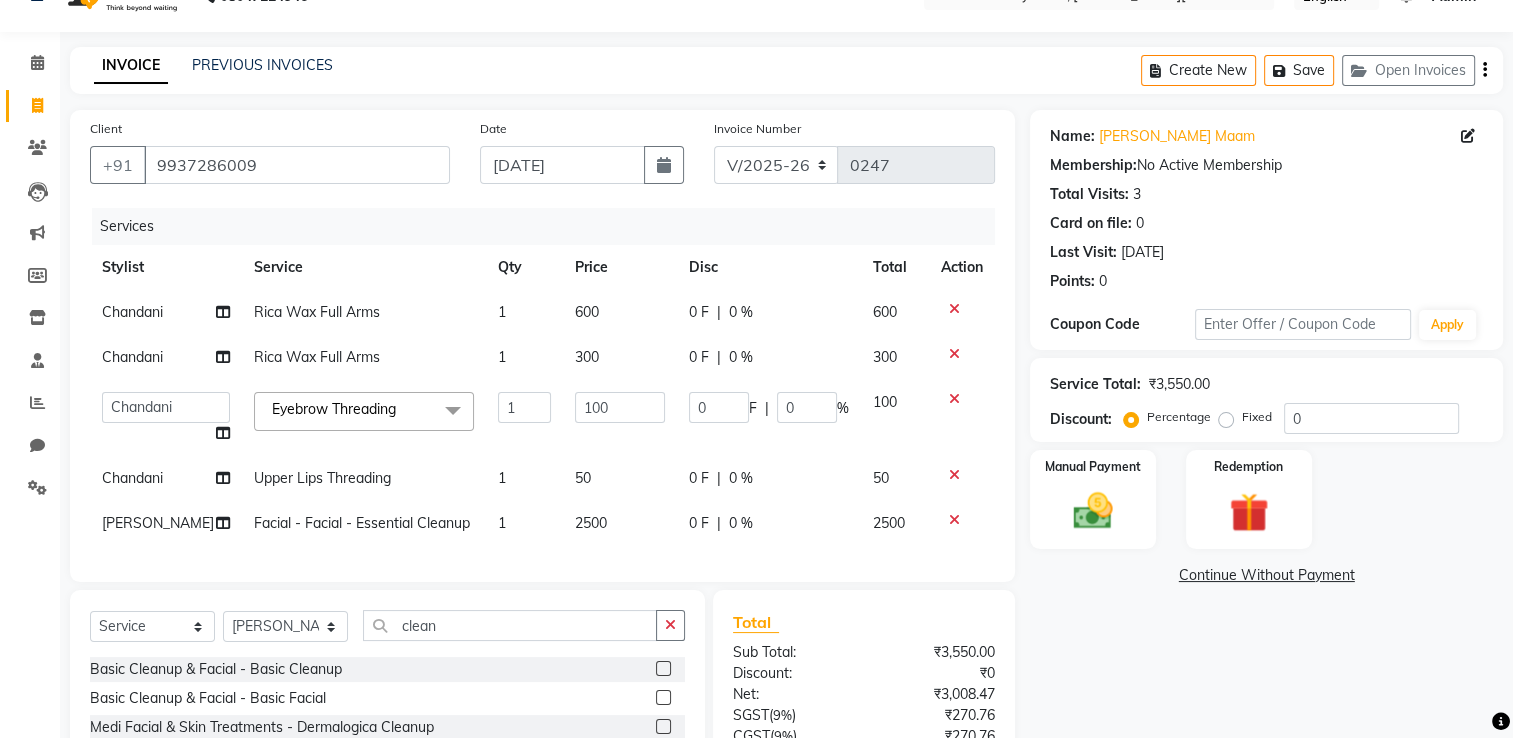click on "Services Stylist Service Qty Price Disc Total Action Chandani Rica Wax Full Arms  1 600 0 F | 0 % 600 Chandani Rica Wax Full Arms  1 300 0 F | 0 % 300  Asha Maam   Chandani   Mamta   Nasim Sir   Palak Verma   Rashi   salman   Samar   shahbaj  Eyebrow Threading  x Full Front Bleach  Full Back Bleach Full Underarms Bleach  Full Body Bleach  Full Body D-Tan Full Face D-Tan  Full Face Bleach  Full Face&Neck Bleach  Full Leg D-Tan  Half Leg D-Tan Full Hand D-Tan  Half Hand D-Tan Half Leg Bleach  Full Leg Bleach  Full Face&Neck D-Tan Full Underarms D-Tan Full Front D-Tan Half Front D-Tan Full Back D-Tan Half Back D-Tan Full Underarms D-Tan Full Neck D-Tan Half Front Bleach  Half Back Bleach Full Hand Bleach  Half Hand Bleach  Full Neck Bleach Haircut (Women) Creative Cut (Women) Child Haircut (Women) Shampoo (Women)  Conditioning (Women) Highlights (Per Foil) (Women) Haircut (Men) Creative Cut (Men) Child Haircut (Men) Shampoo (Men) Beard Trimming  Shaving Hair Set -Men  Facials - Kanpeki Facial - Save The Date 1" 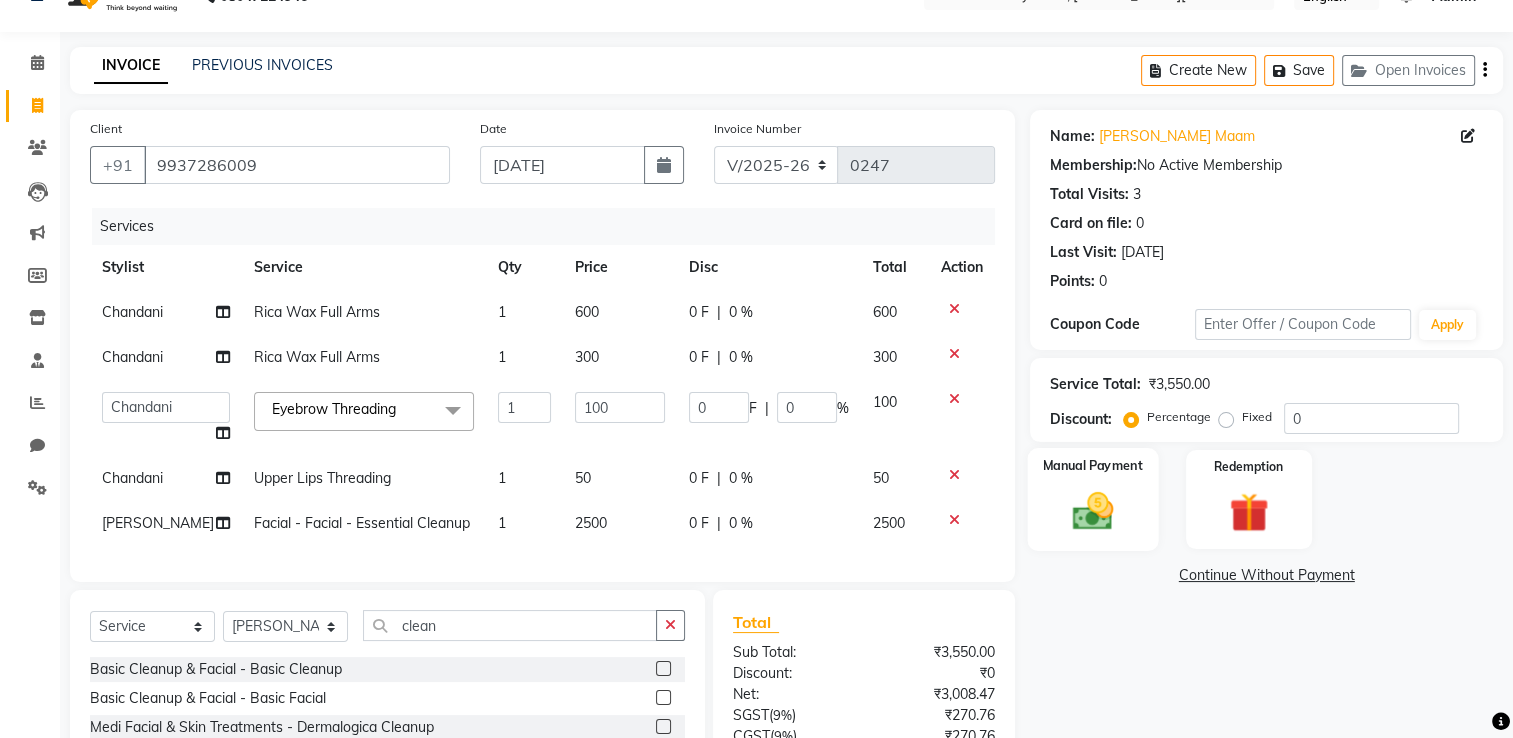 click 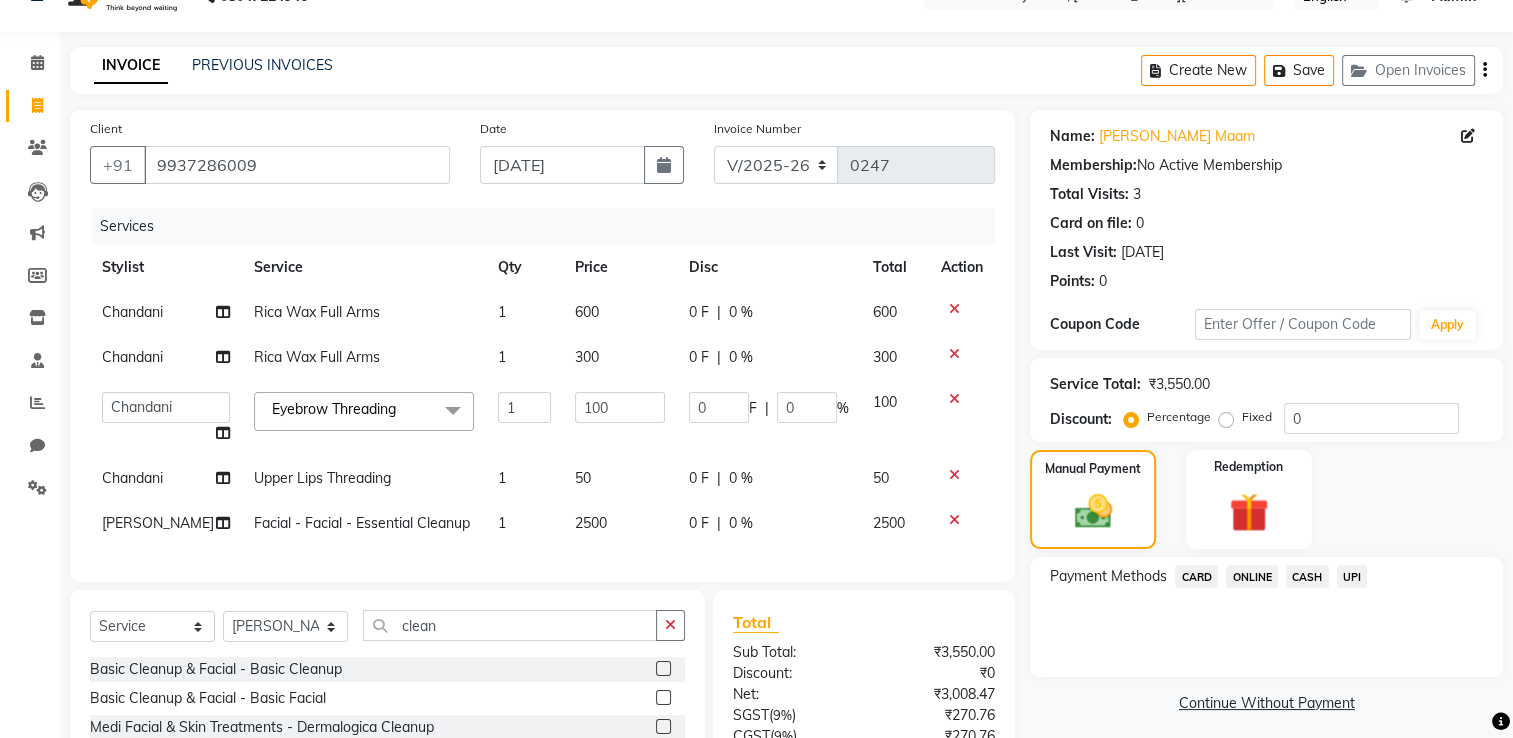 click on "ONLINE" 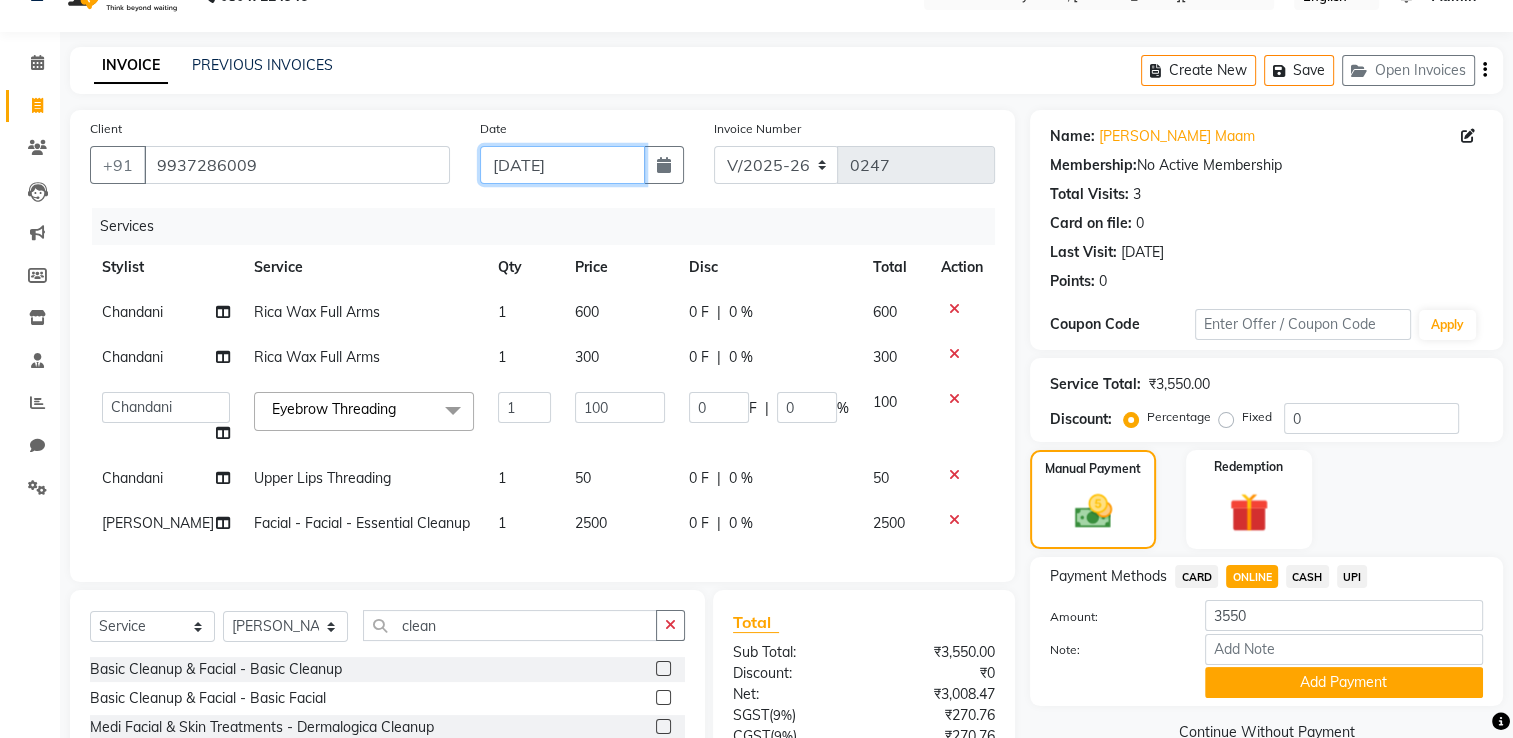 click on "[DATE]" 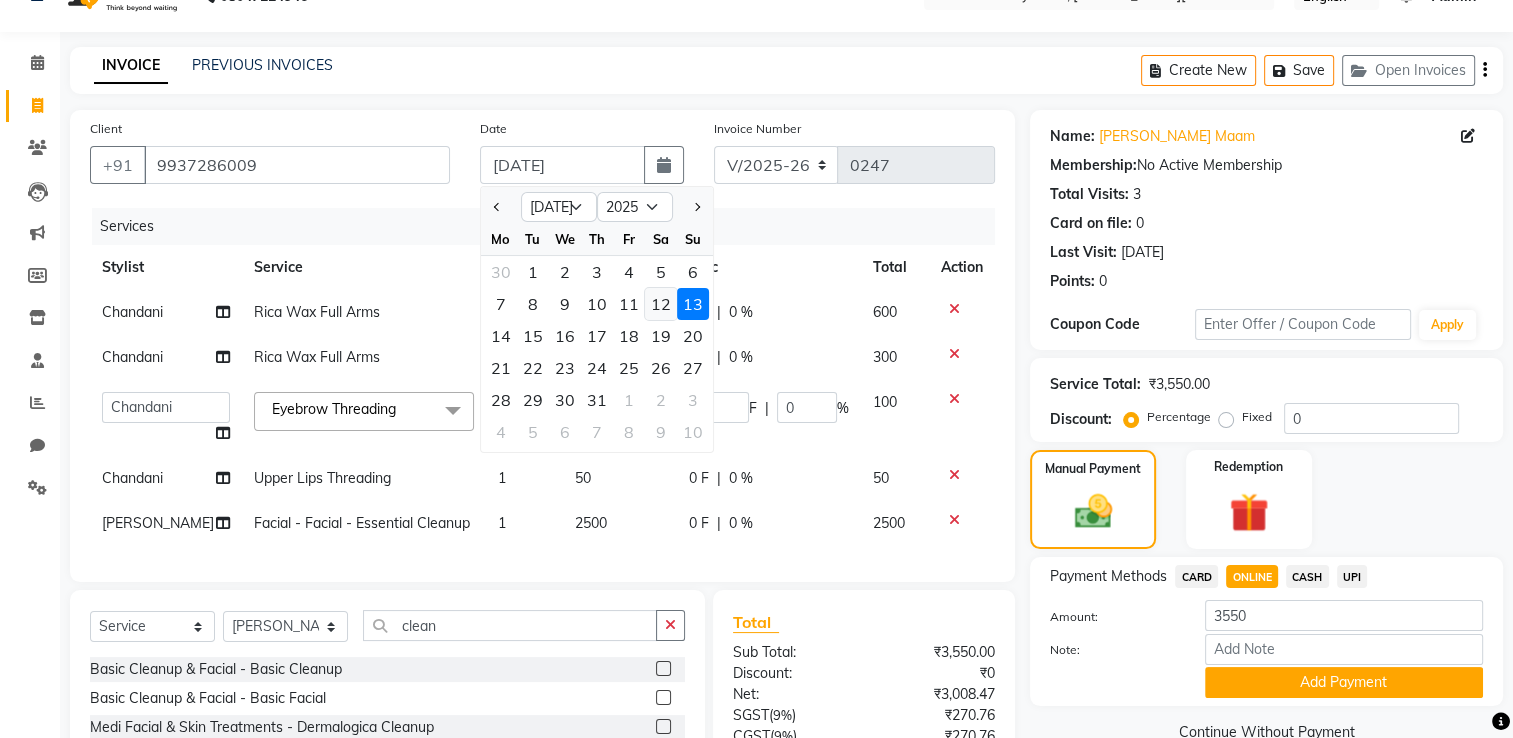 click on "12" 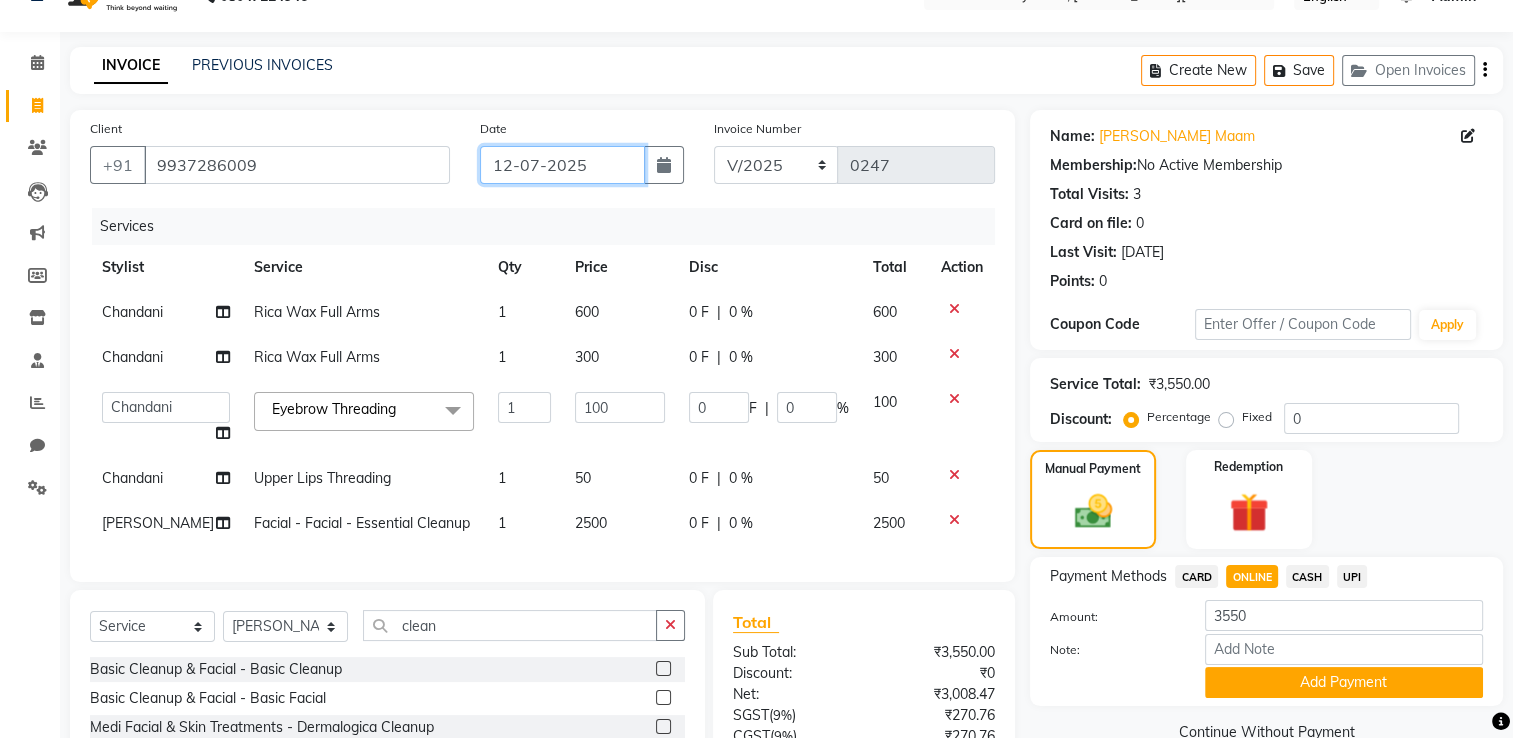 scroll, scrollTop: 232, scrollLeft: 0, axis: vertical 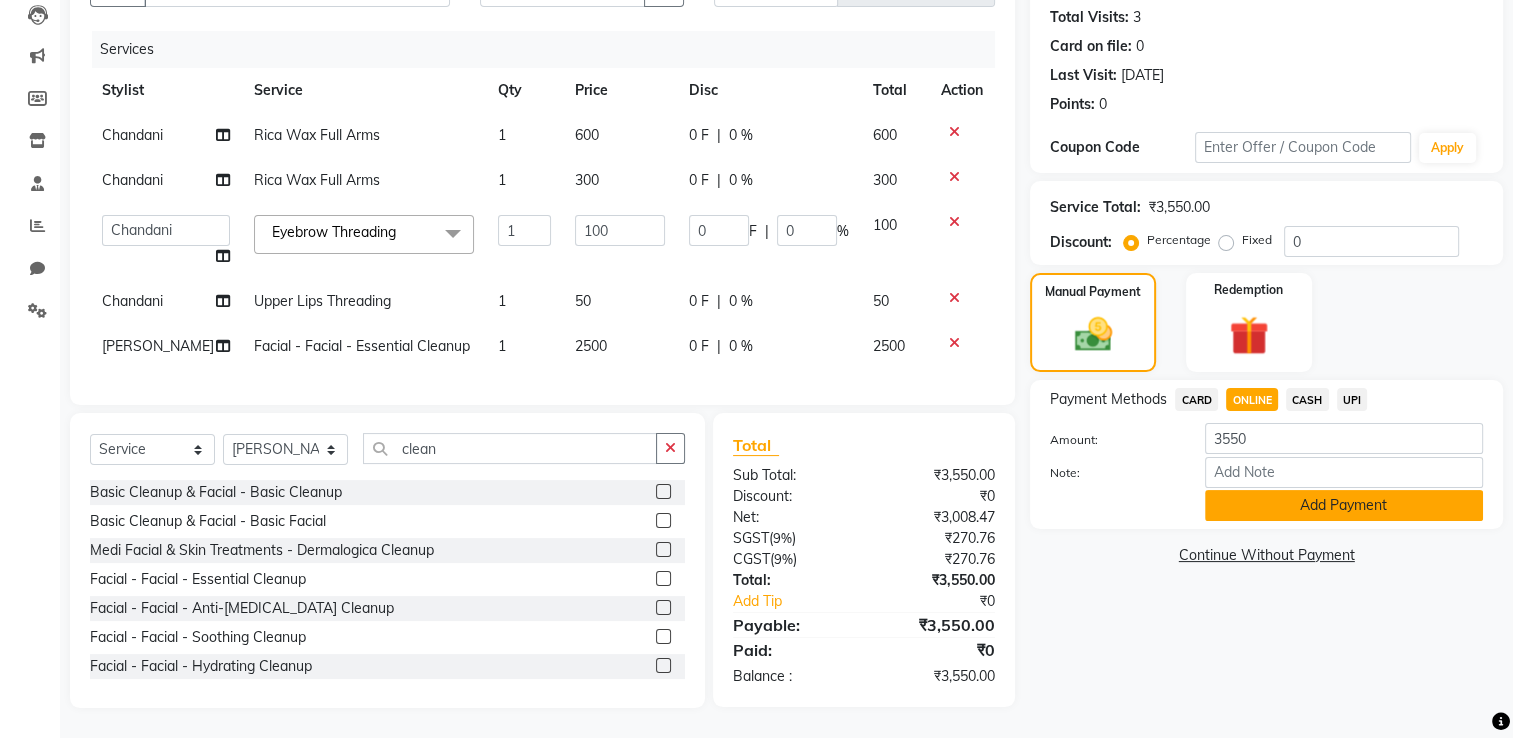 click on "Add Payment" 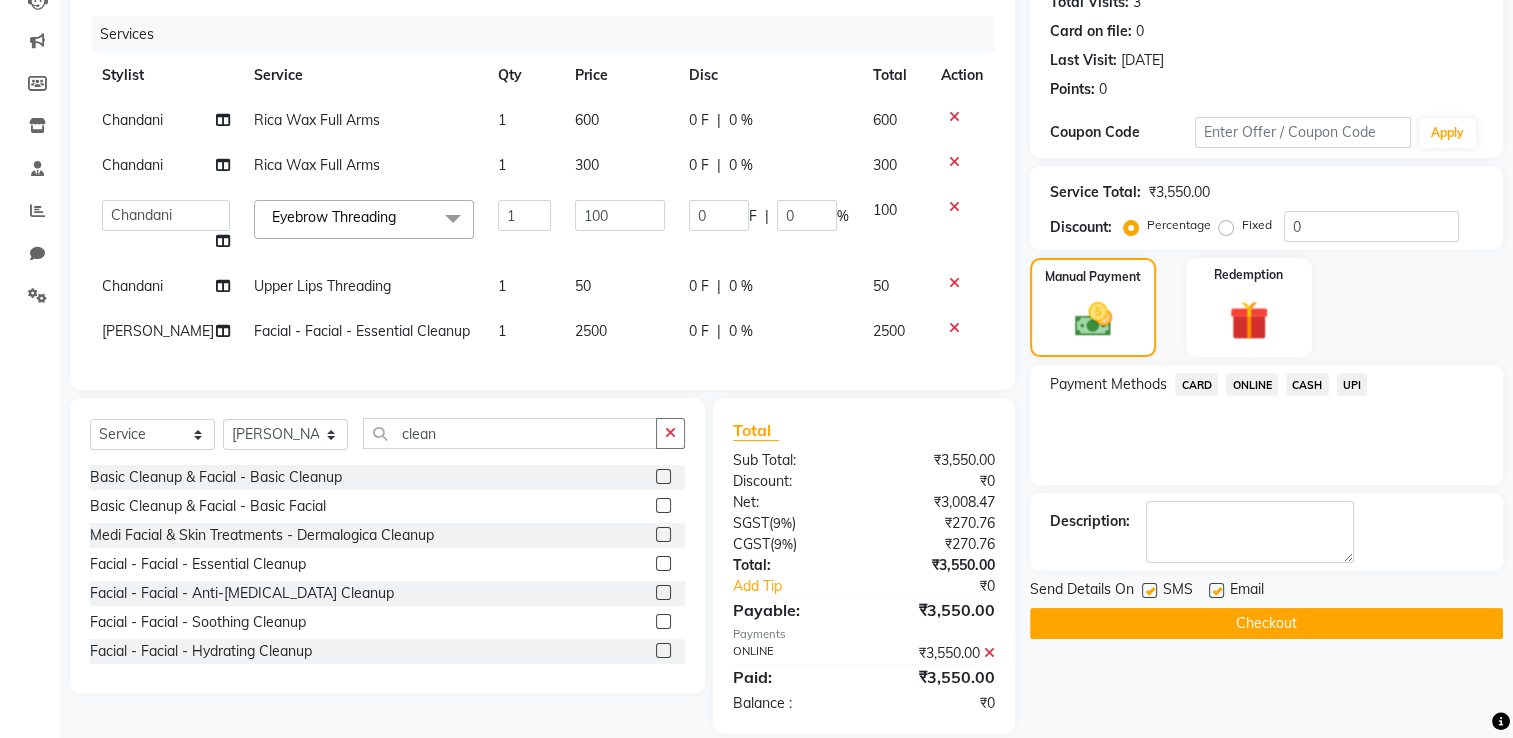 click on "Checkout" 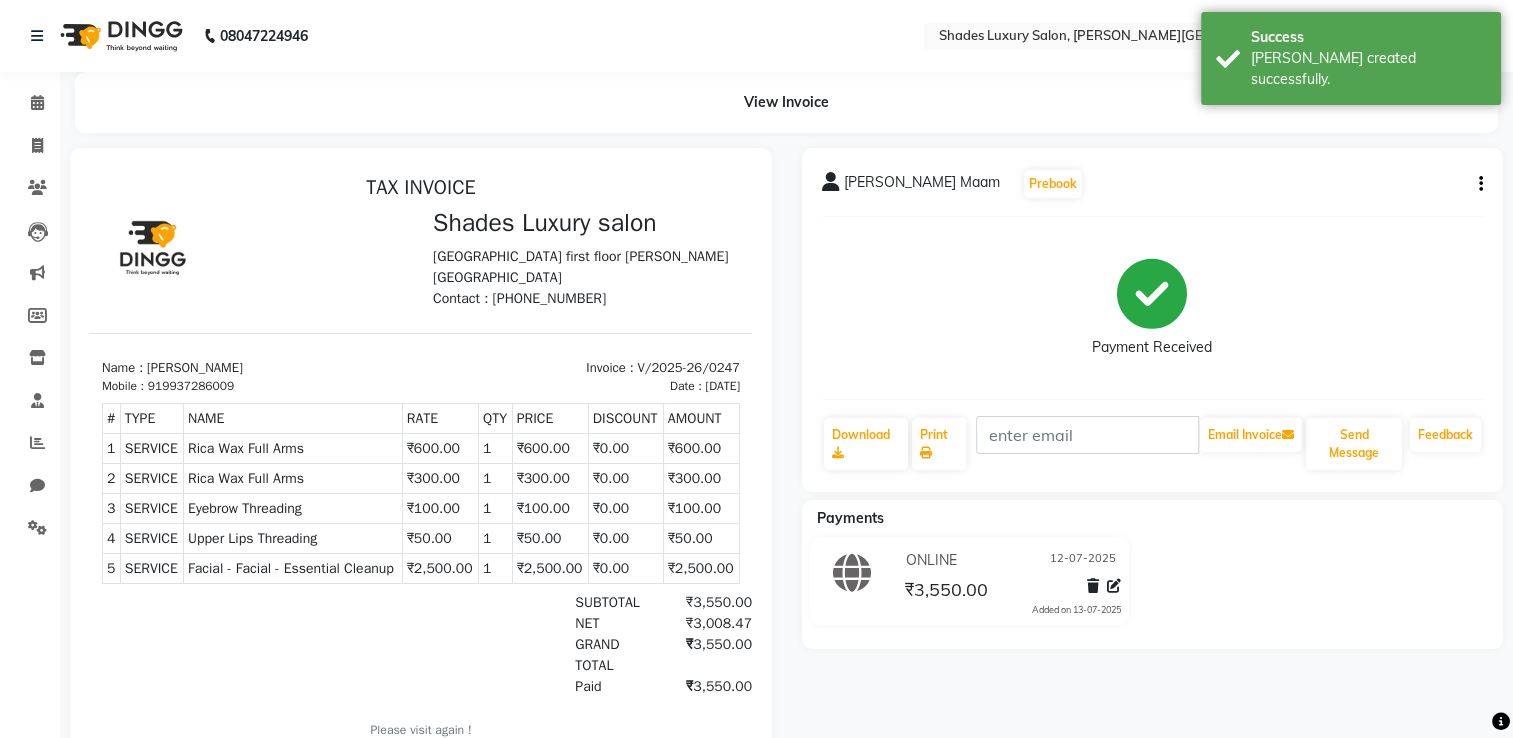 scroll, scrollTop: 0, scrollLeft: 0, axis: both 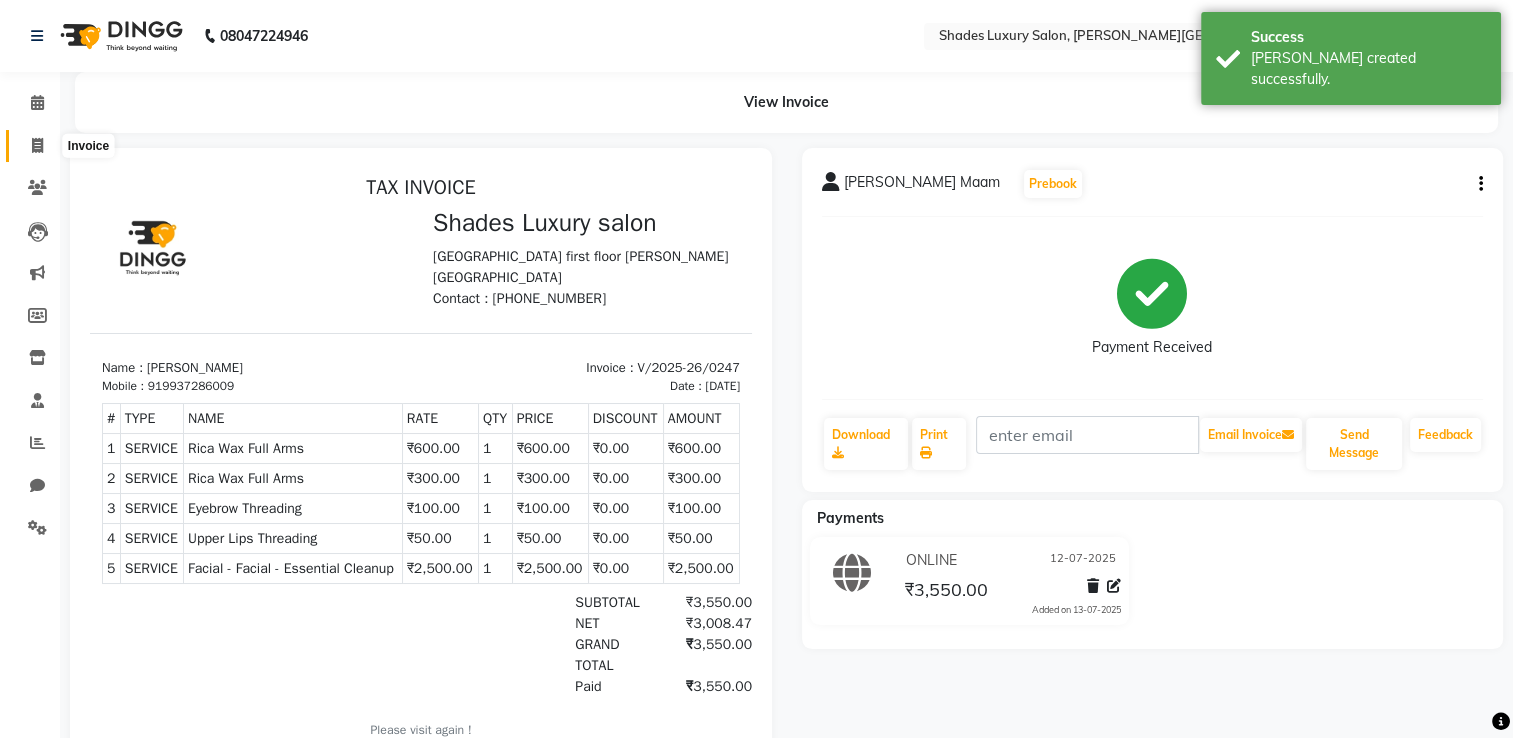 click 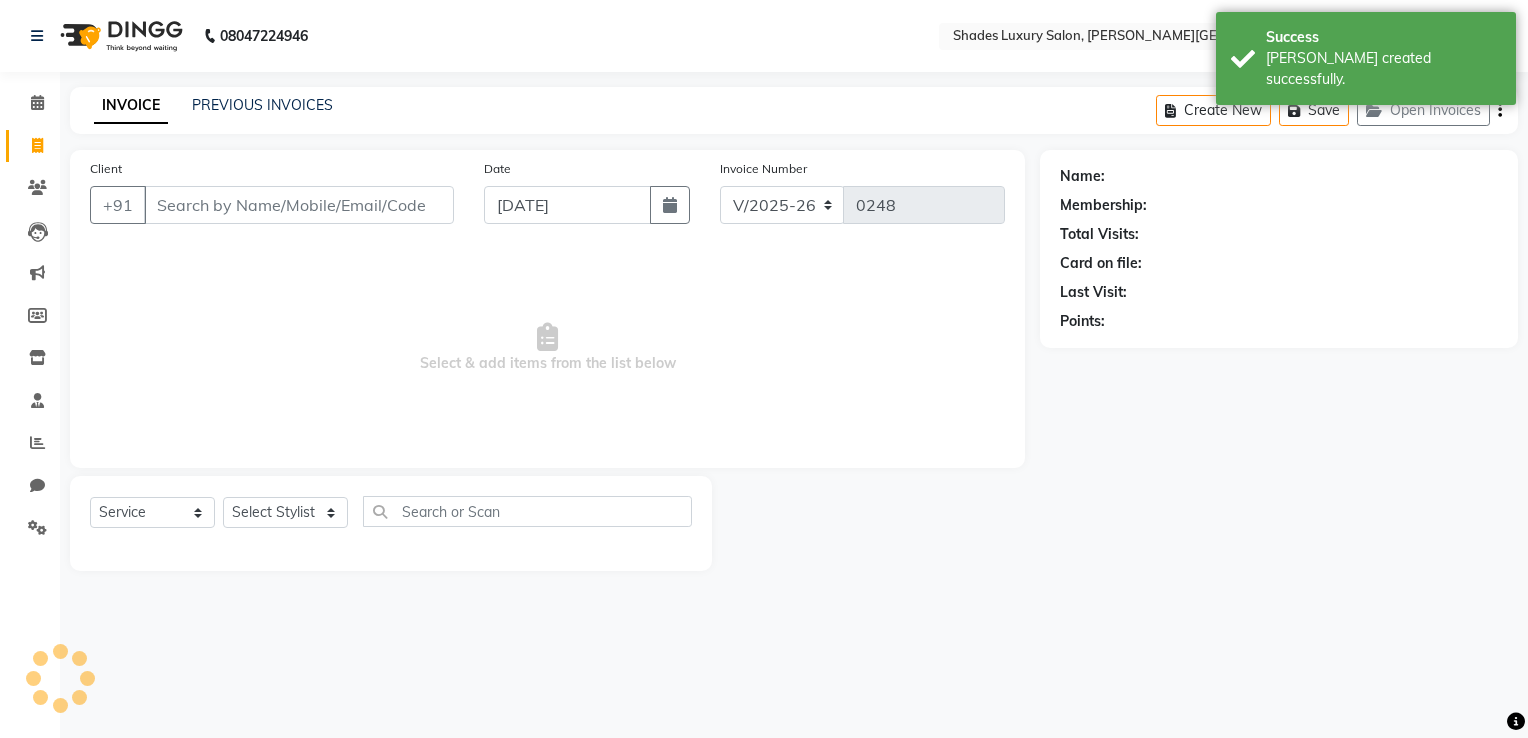 click on "Client" at bounding box center (299, 205) 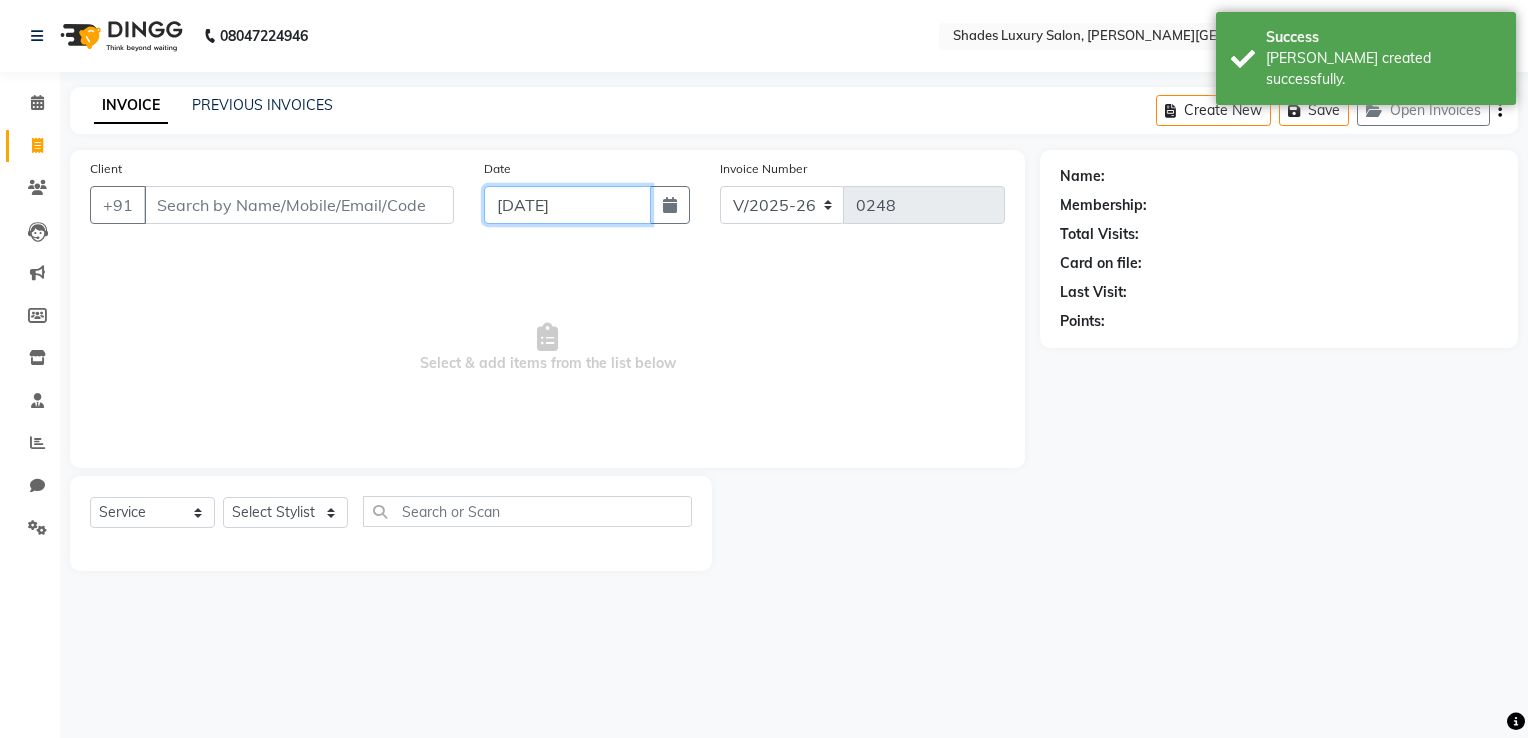 click on "[DATE]" 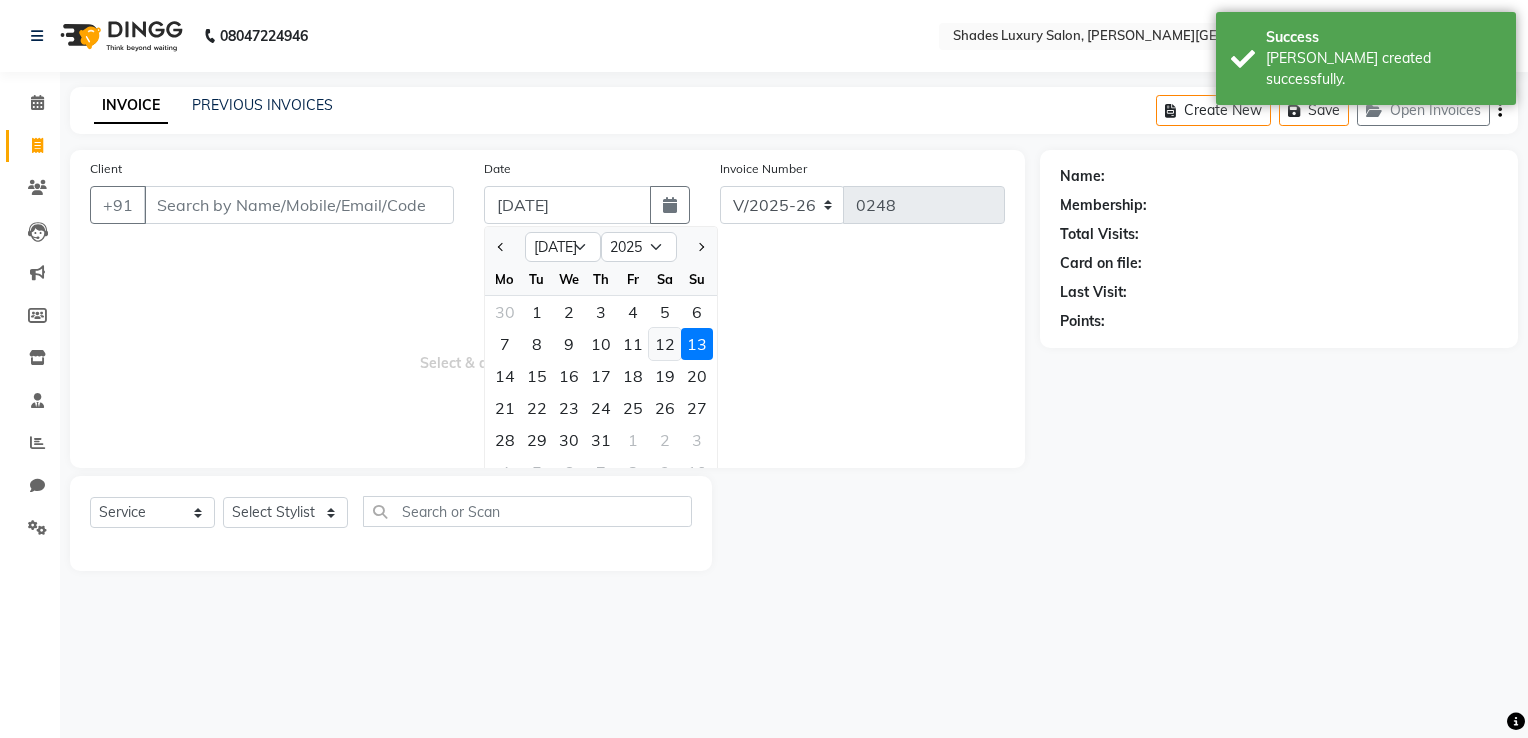 click on "12" 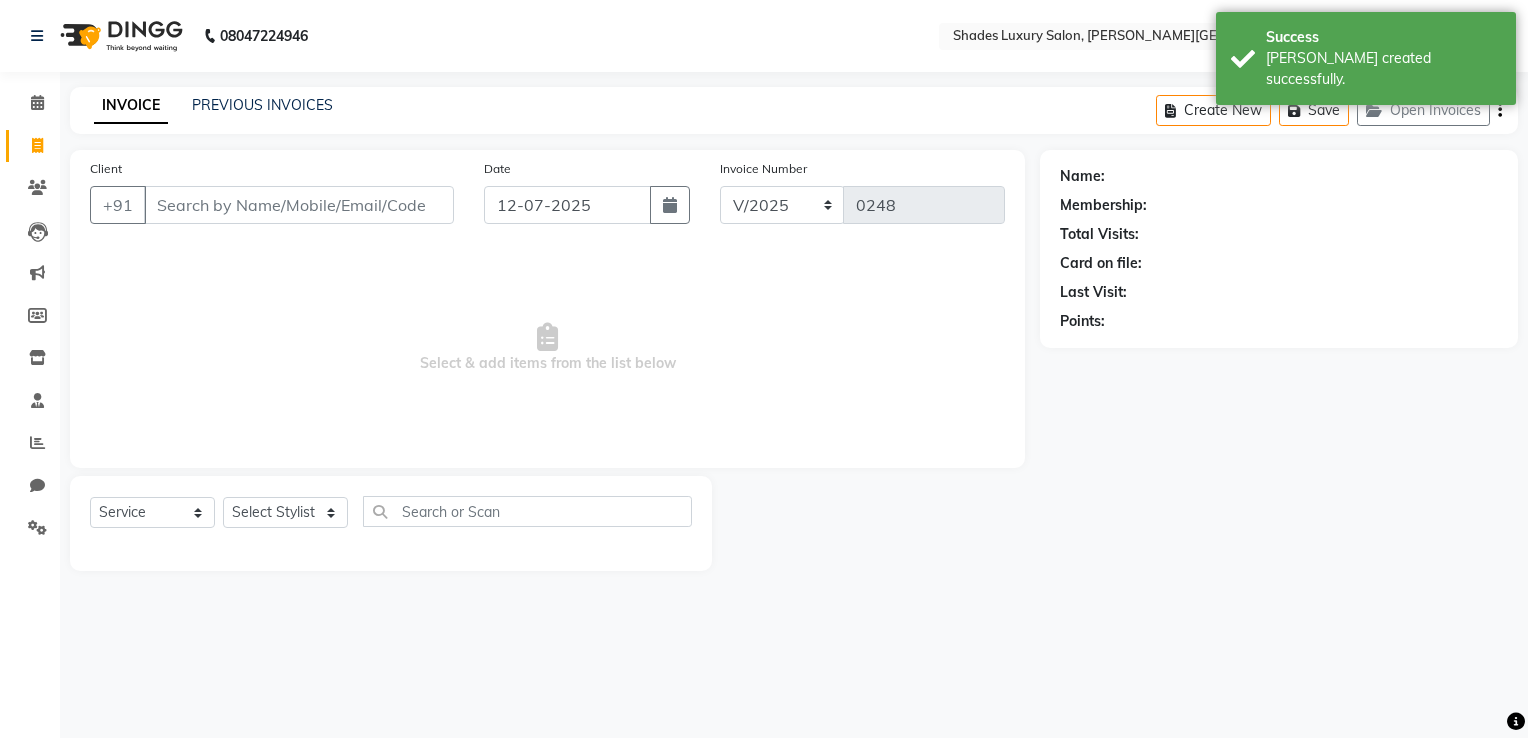 click on "Client +91" 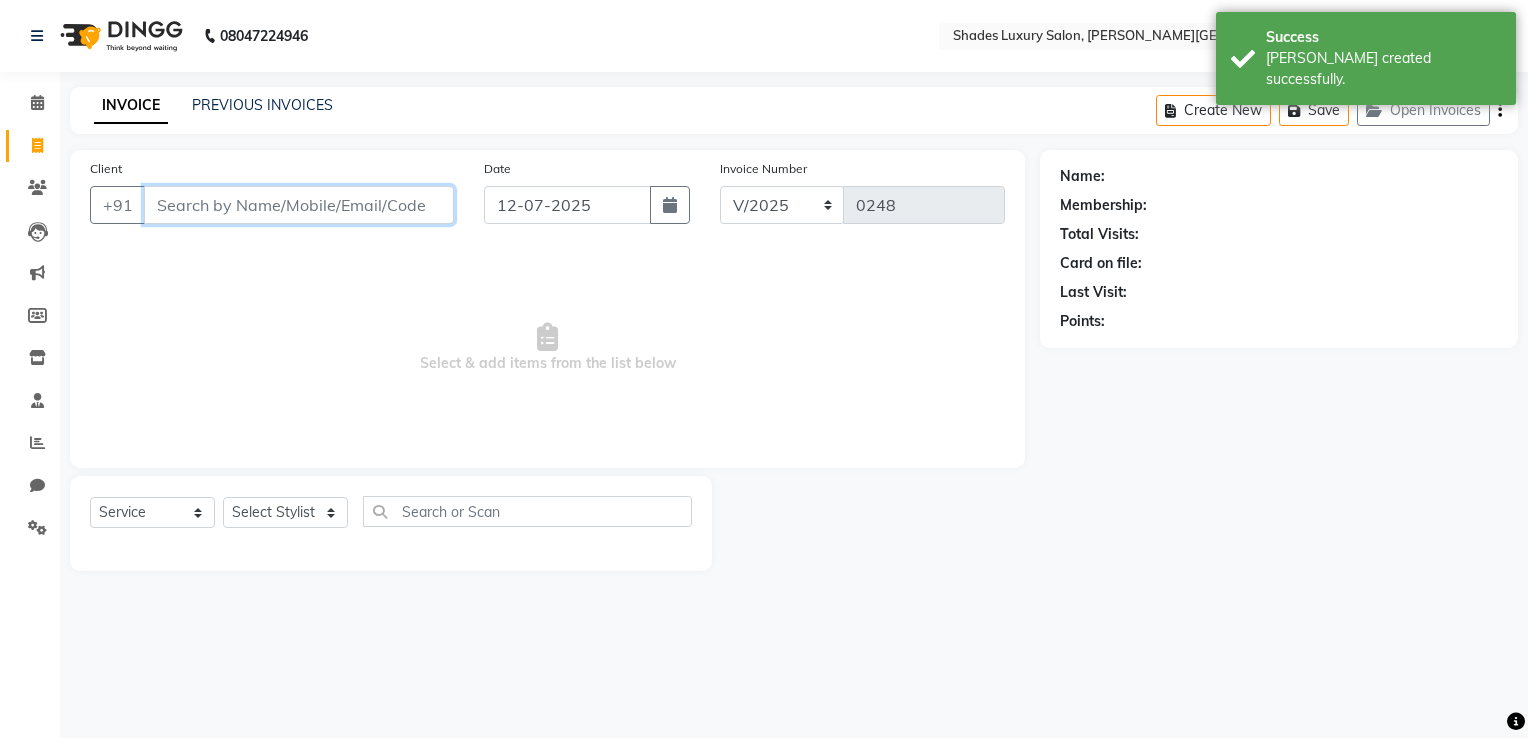 click on "Client" at bounding box center (299, 205) 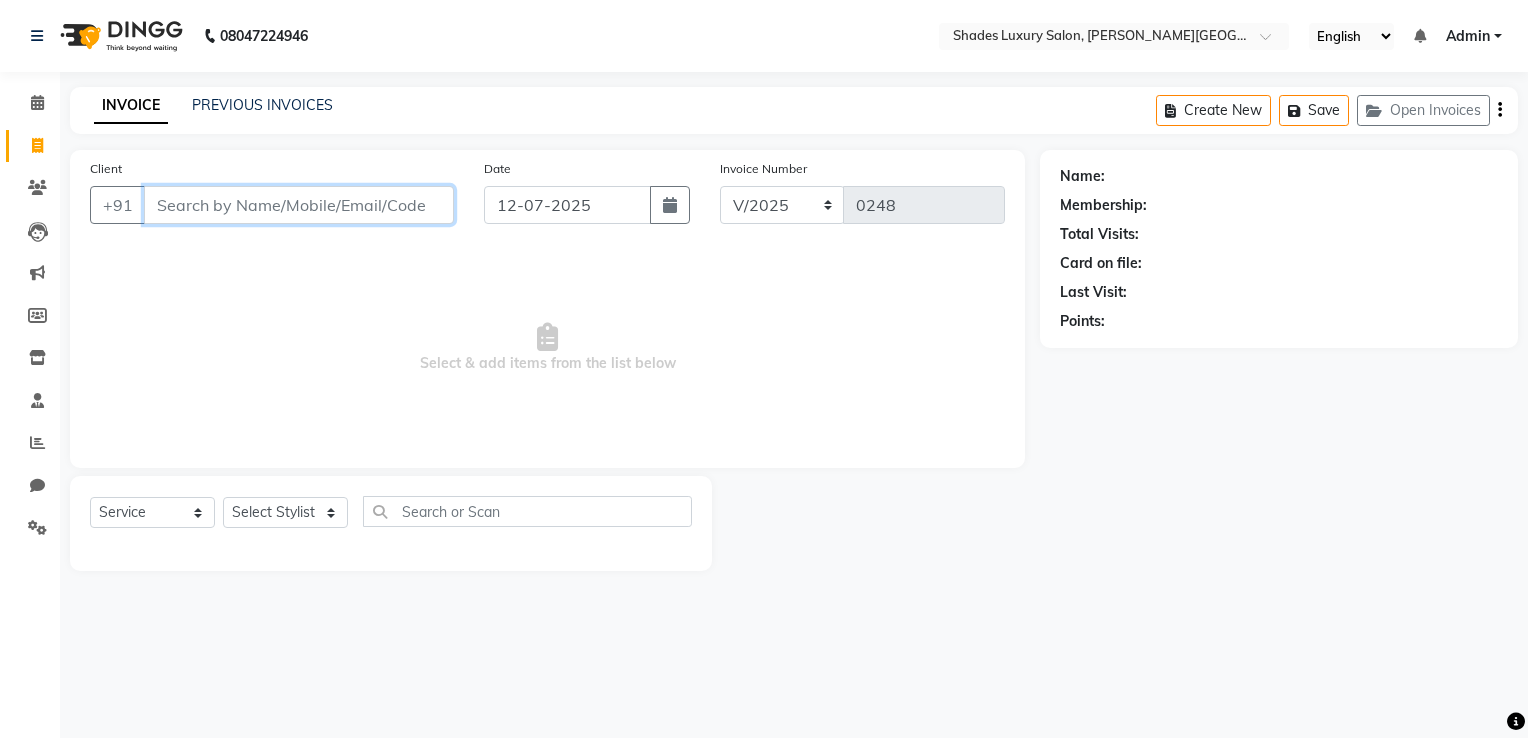 click on "Client" at bounding box center (299, 205) 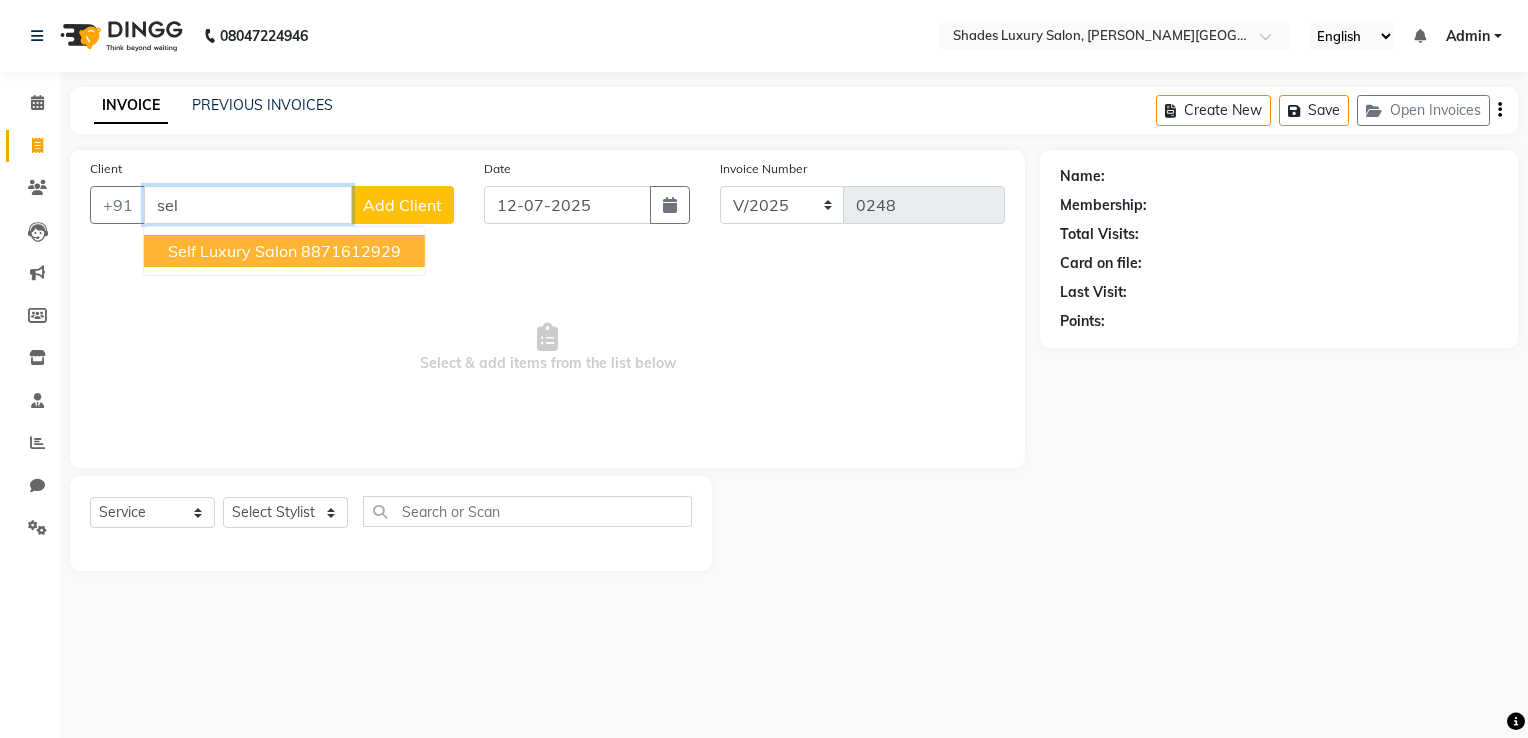 click on "Self Luxury Salon  8871612929" at bounding box center (284, 251) 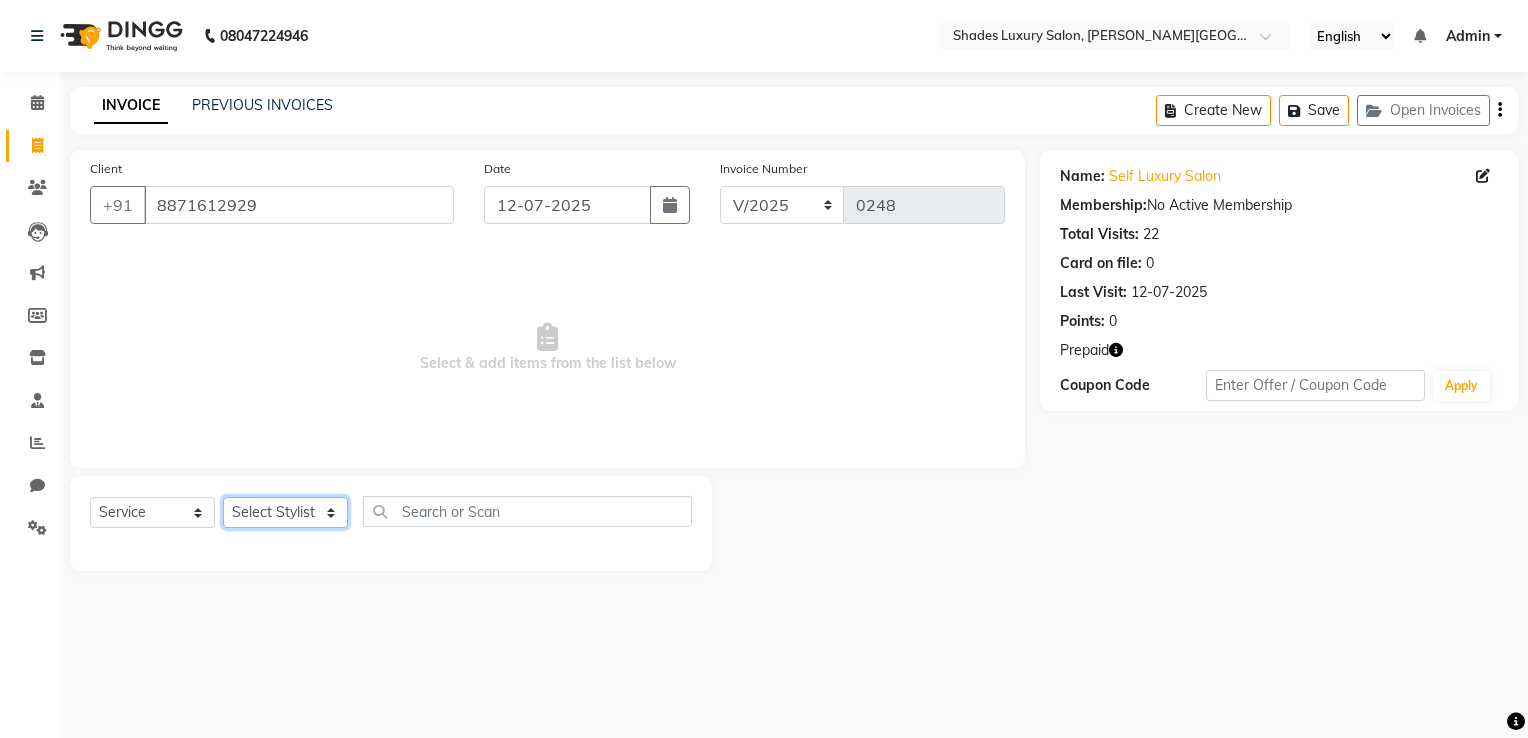 click on "Select Stylist Asha Maam Chandani Mamta Nasim Sir Palak Verma Rashi salman Samar shahbaj" 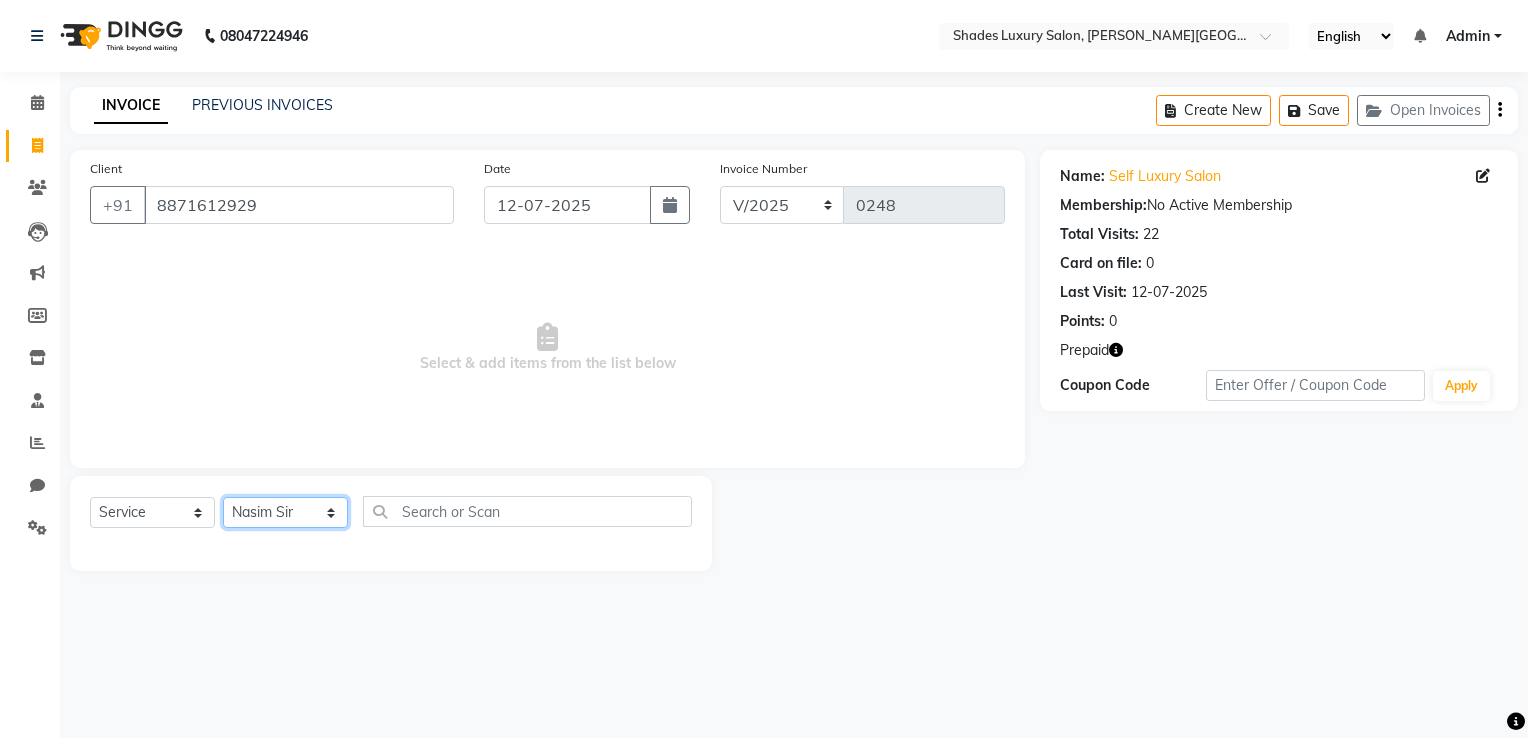 click on "Select Stylist Asha Maam Chandani Mamta Nasim Sir Palak Verma Rashi salman Samar shahbaj" 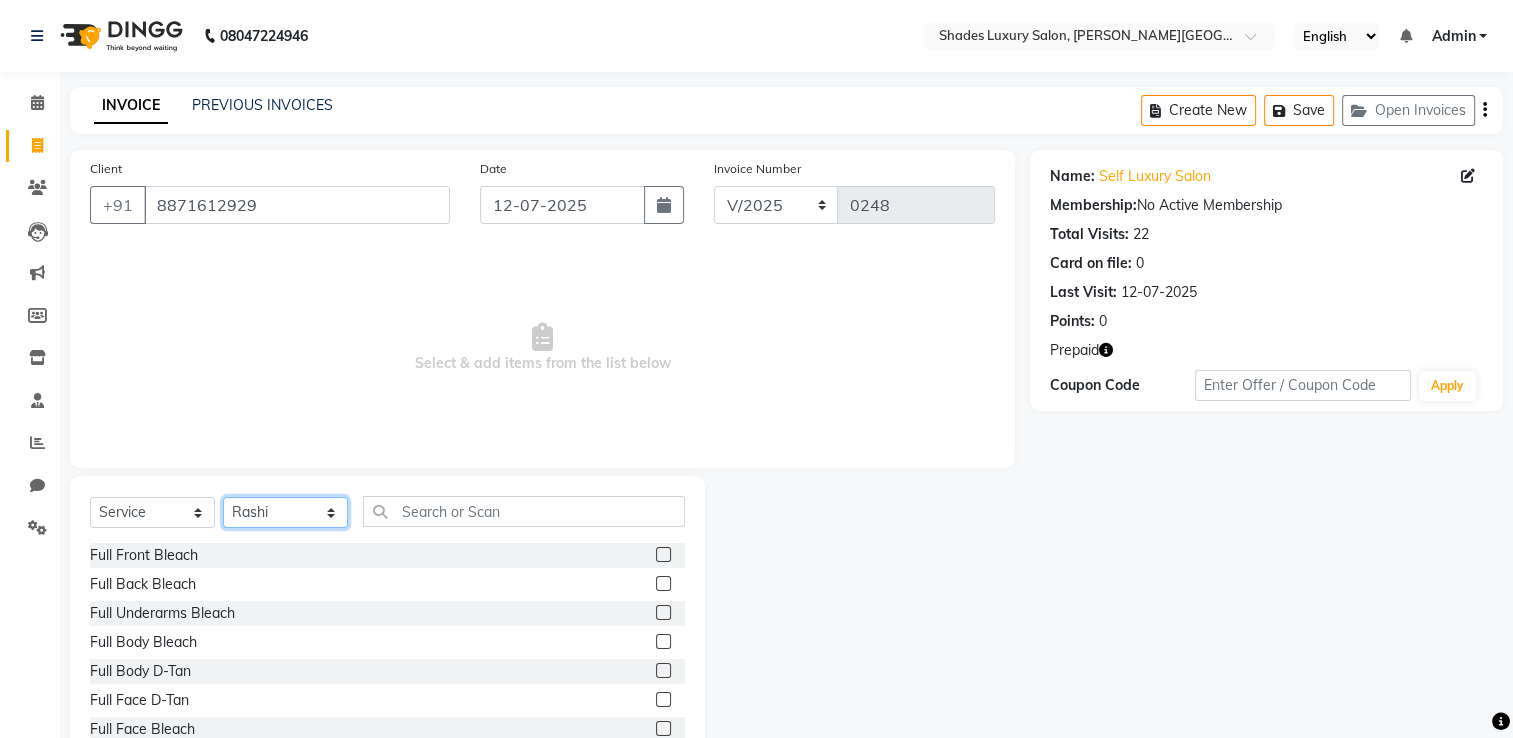 drag, startPoint x: 329, startPoint y: 520, endPoint x: 308, endPoint y: 347, distance: 174.26991 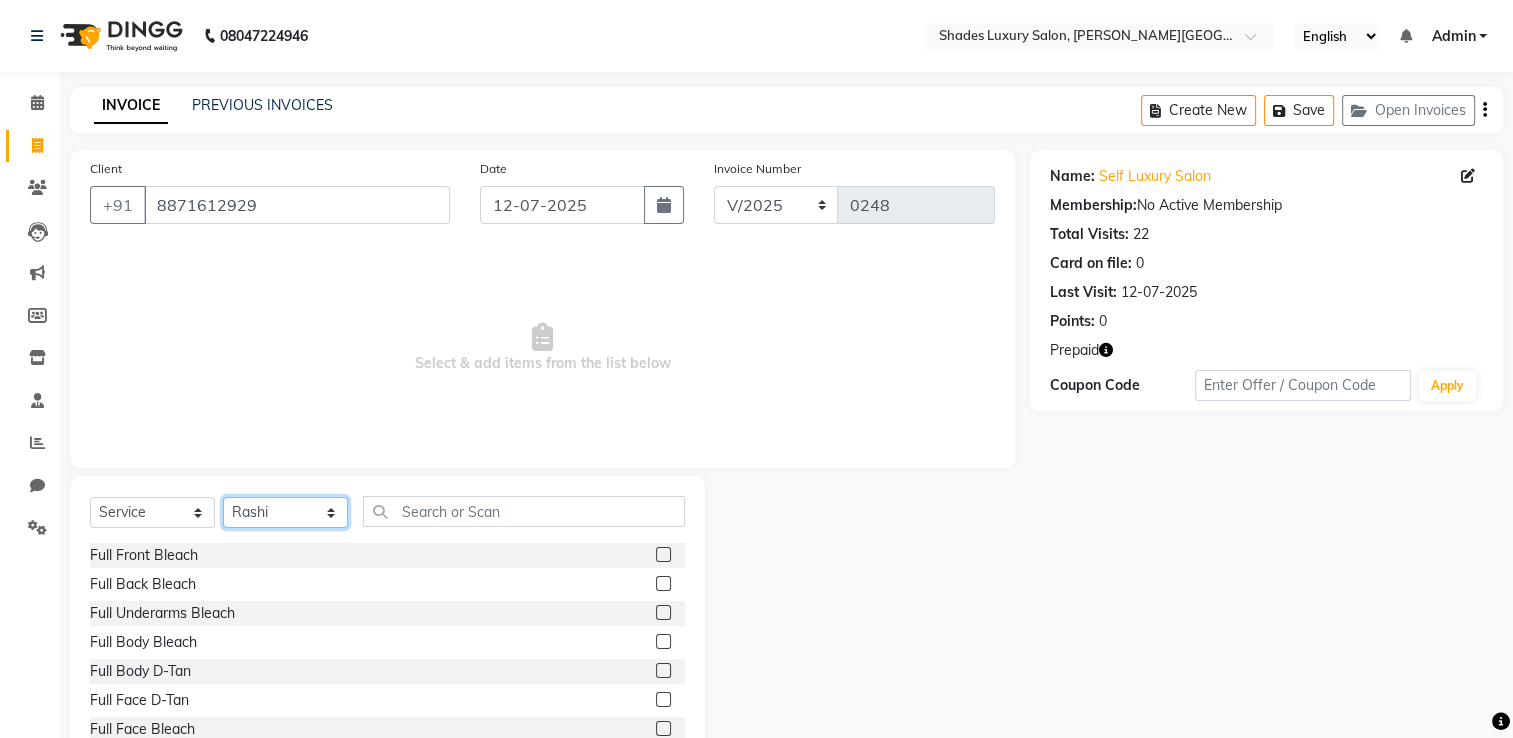 click on "Client +91 8871612929 Date 12-07-2025 Invoice Number V/2025 V/2025-26 0248  Select & add items from the list below  Select  Service  Product  Membership  Package Voucher Prepaid Gift Card  Select Stylist Asha Maam Chandani Mamta Nasim Sir Palak Verma Rashi salman Samar shahbaj Full Front Bleach   Full Back Bleach  Full Underarms Bleach   Full Body Bleach   Full Body D-Tan  Full Face D-Tan   Full Face Bleach   Full Face&Neck Bleach   Full Leg D-Tan   Half Leg D-Tan  Full Hand D-Tan   Half Hand D-Tan  Half Leg Bleach   Full Leg Bleach   Full Face&Neck D-Tan  Full Underarms D-Tan  Full Front D-Tan  Half Front D-Tan  Full Back D-Tan  Half Back D-Tan  Full Underarms D-Tan  Full Neck D-Tan  Half Front Bleach   Half Back Bleach  Full Hand Bleach   Half Hand Bleach   Full Neck Bleach  Haircut (Women)  Creative Cut (Women)  Child Haircut (Women)  Shampoo (Women)   Conditioning (Women)  Highlights (Per Foil) (Women)  Haircut (Men)  Creative Cut (Men)  Child Haircut (Men)  Shampoo (Men)  Beard Trimming   Shaving  Curls" 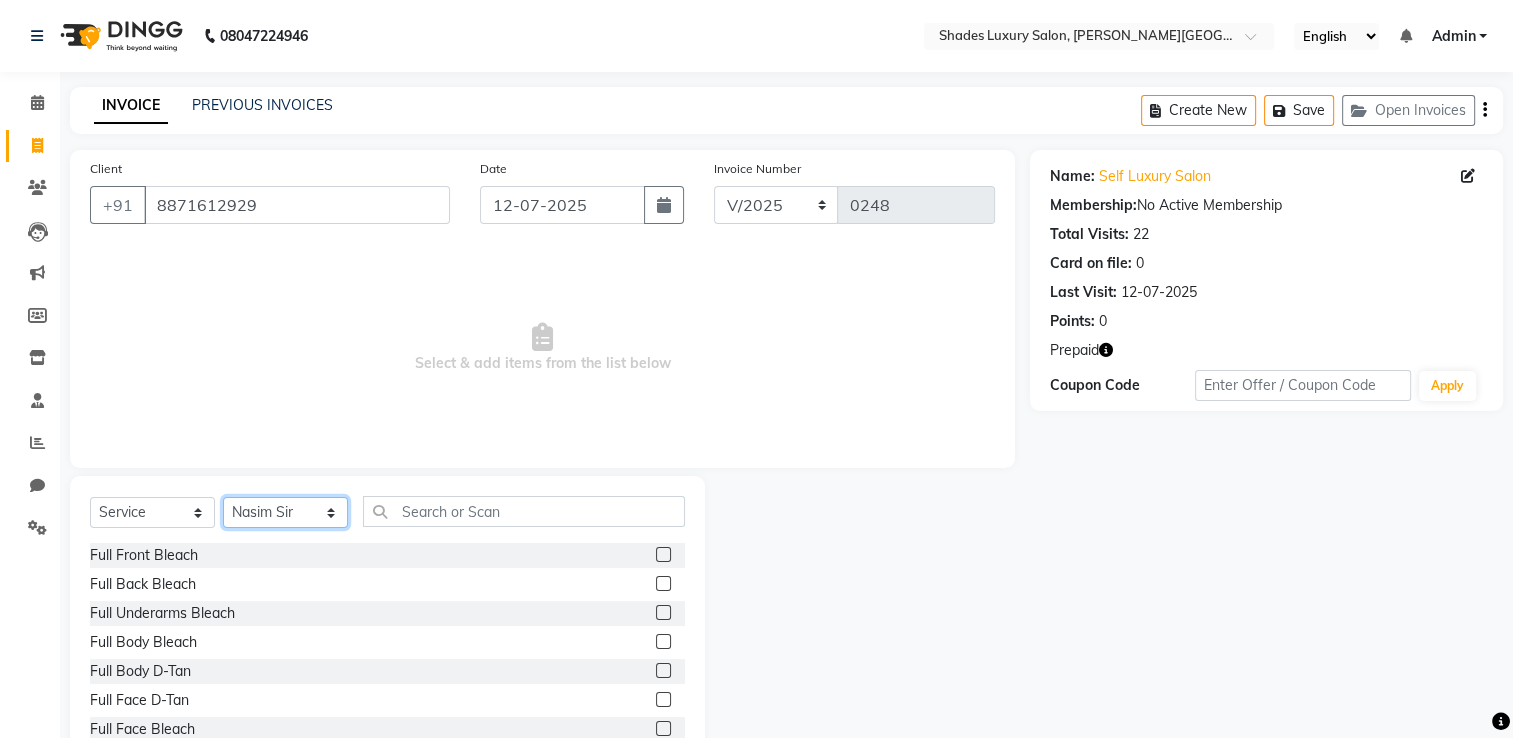 click on "Select Stylist Asha Maam Chandani Mamta Nasim Sir Palak Verma Rashi salman Samar shahbaj" 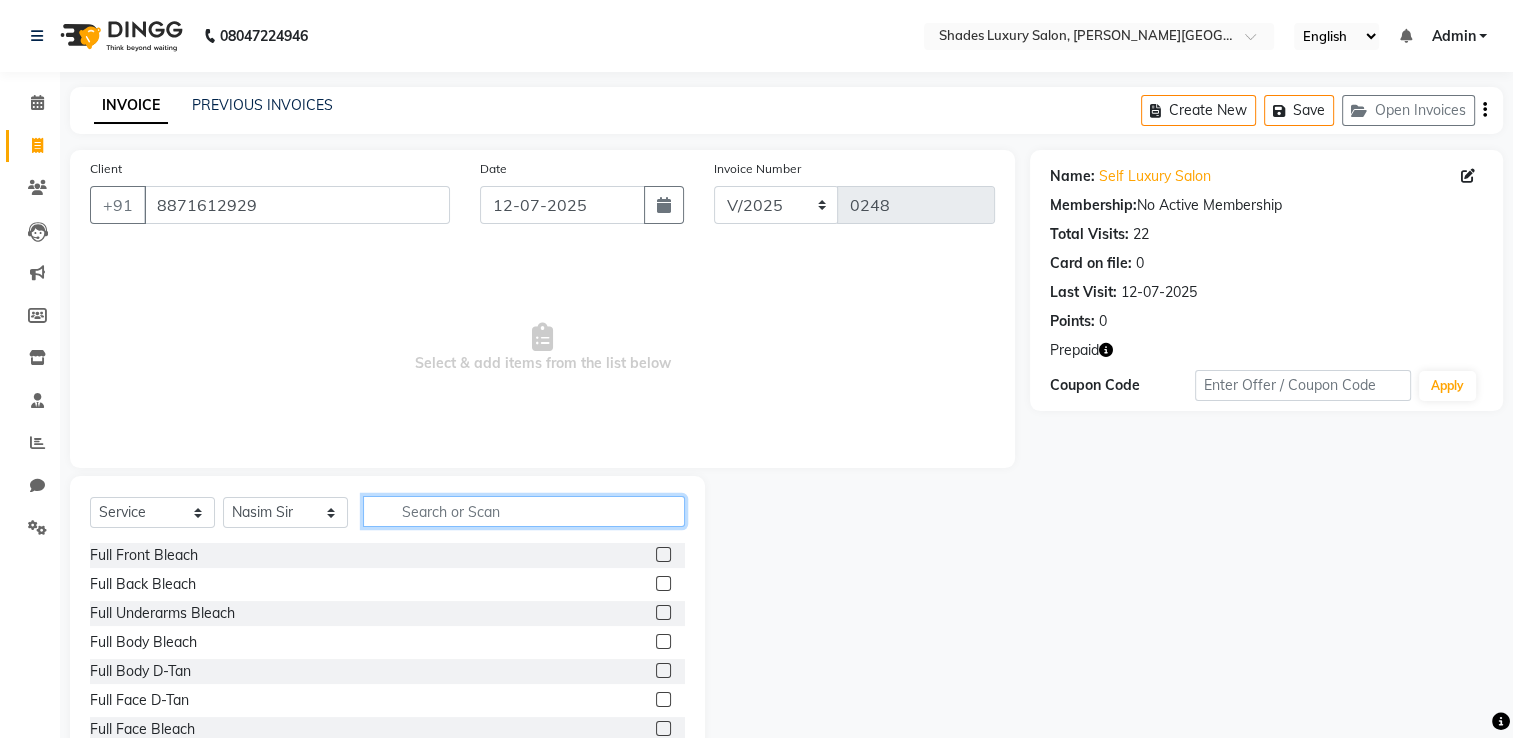 click 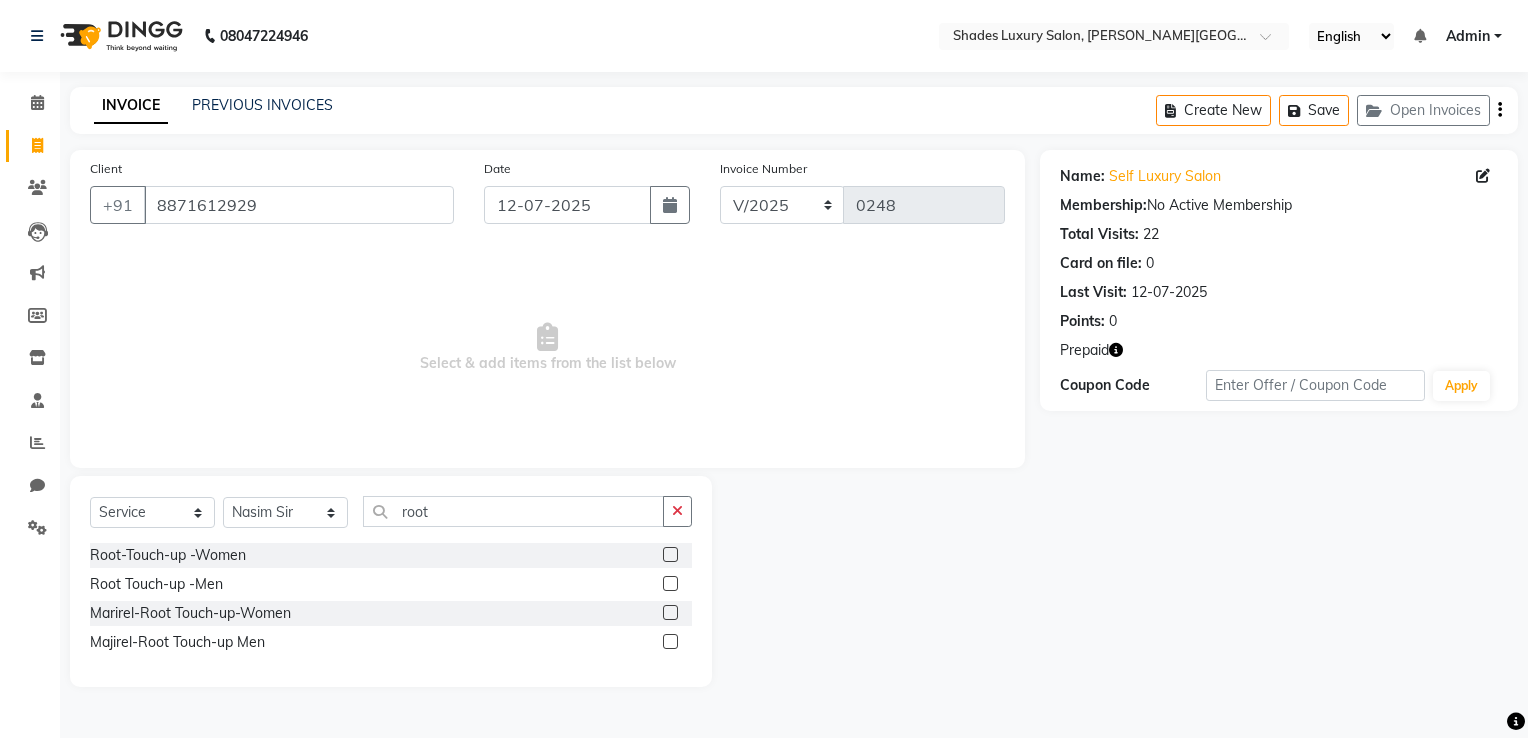 click 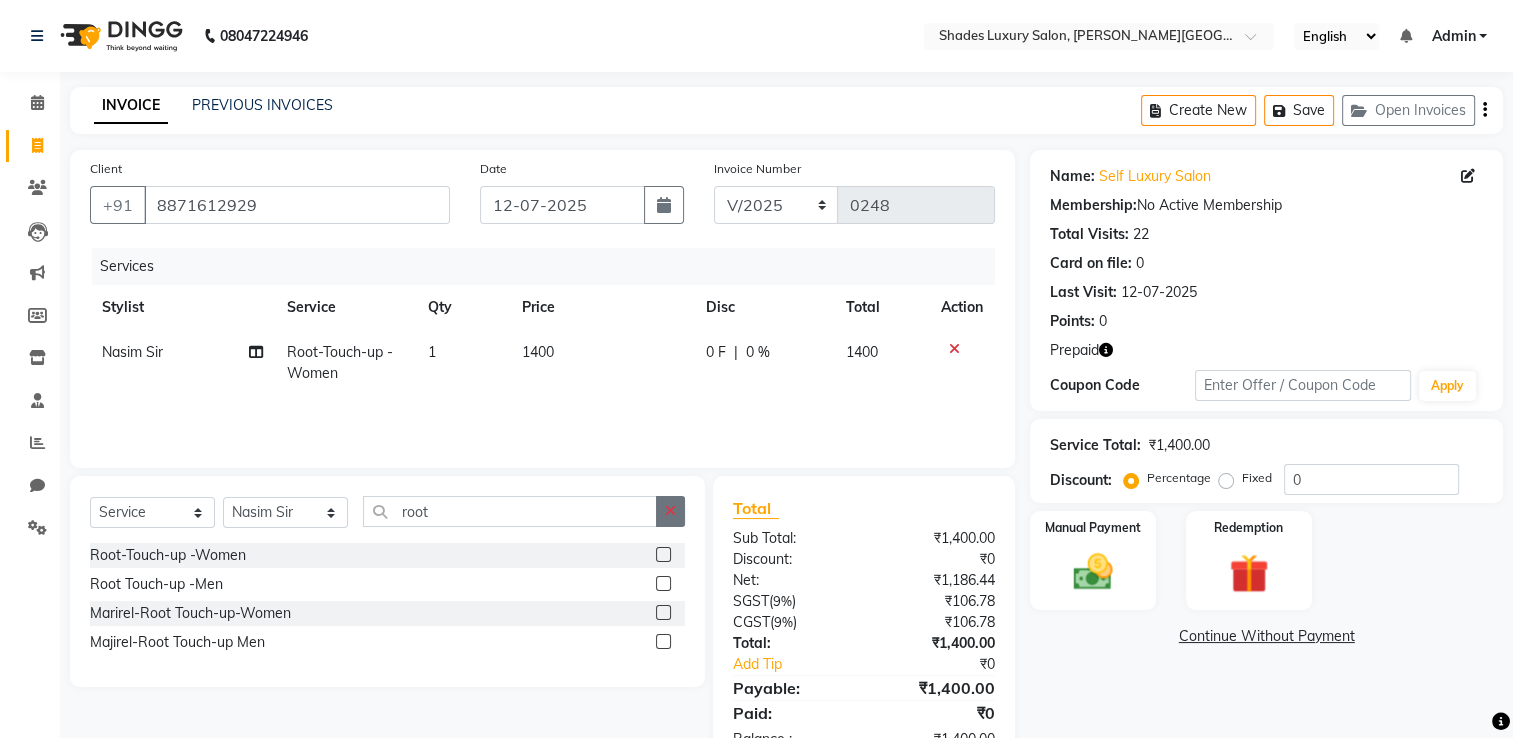 click 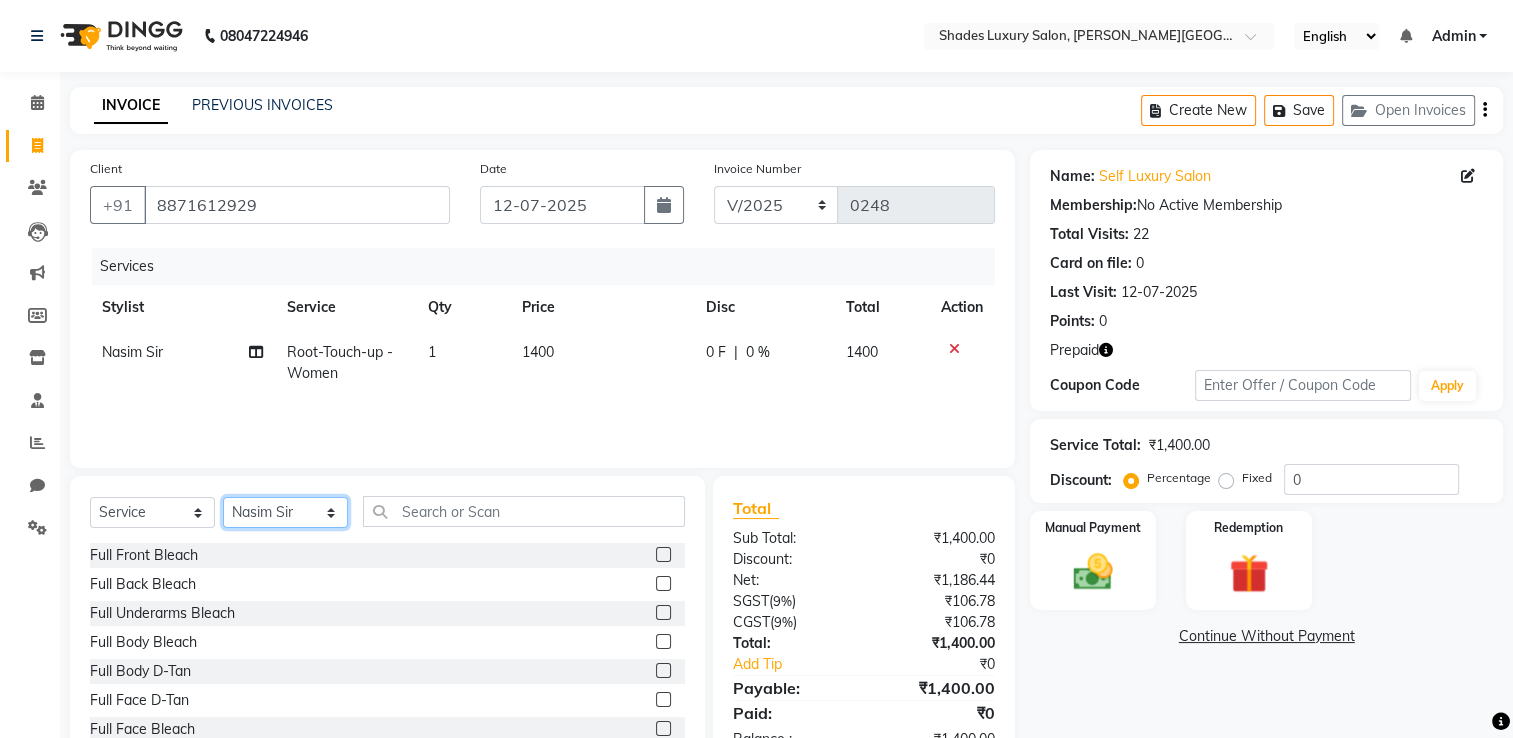 click on "Select Stylist Asha Maam Chandani Mamta Nasim Sir Palak Verma Rashi salman Samar shahbaj" 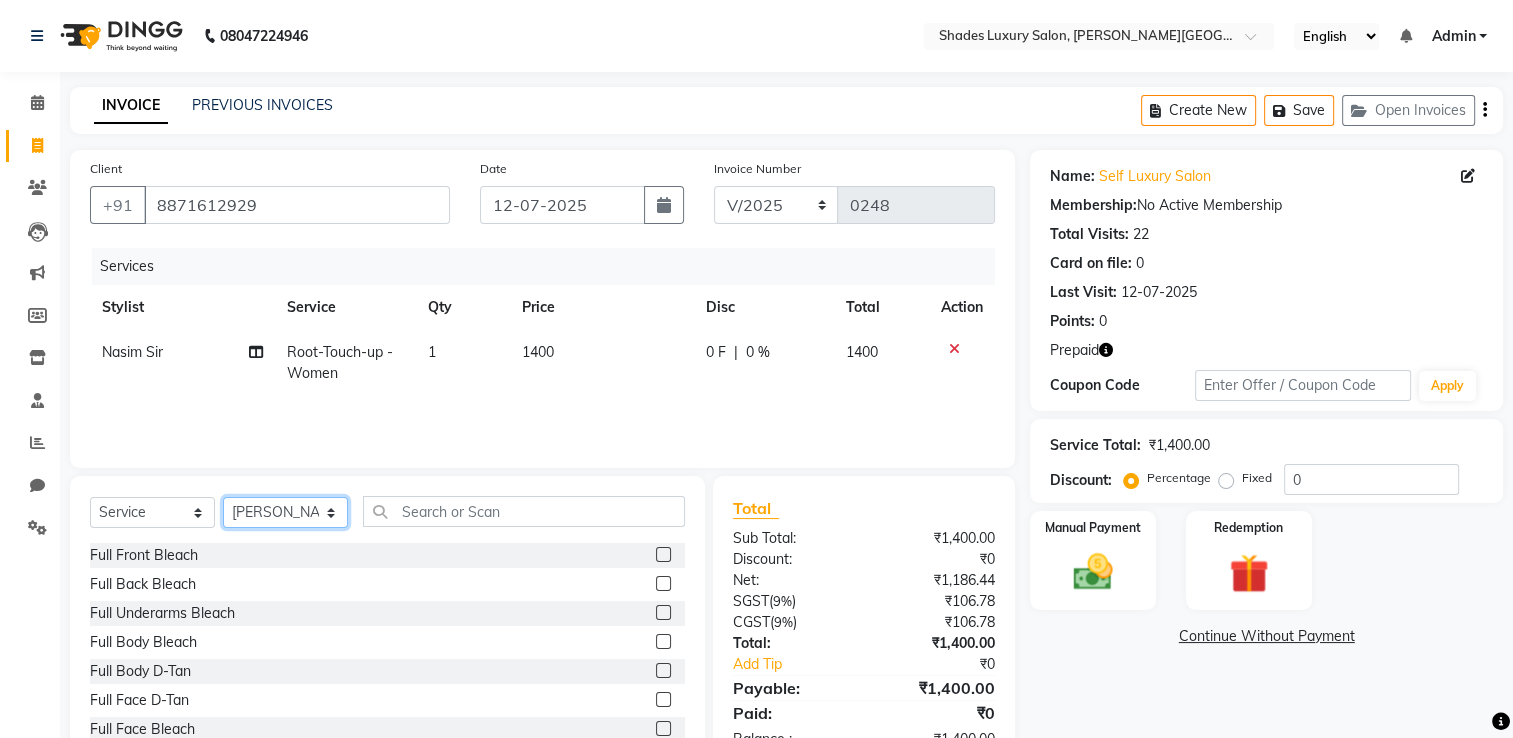 click on "Select Stylist Asha Maam Chandani Mamta Nasim Sir Palak Verma Rashi salman Samar shahbaj" 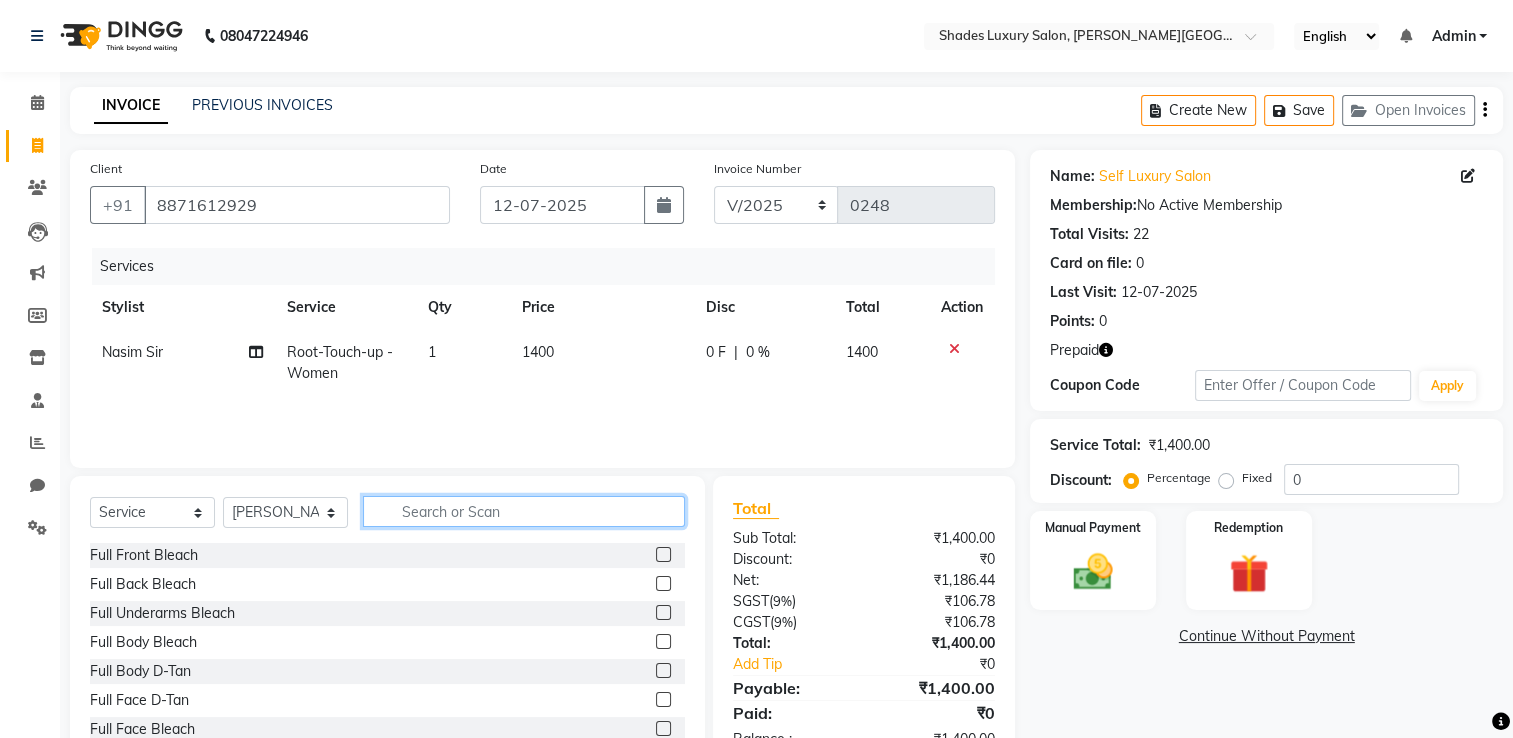 click 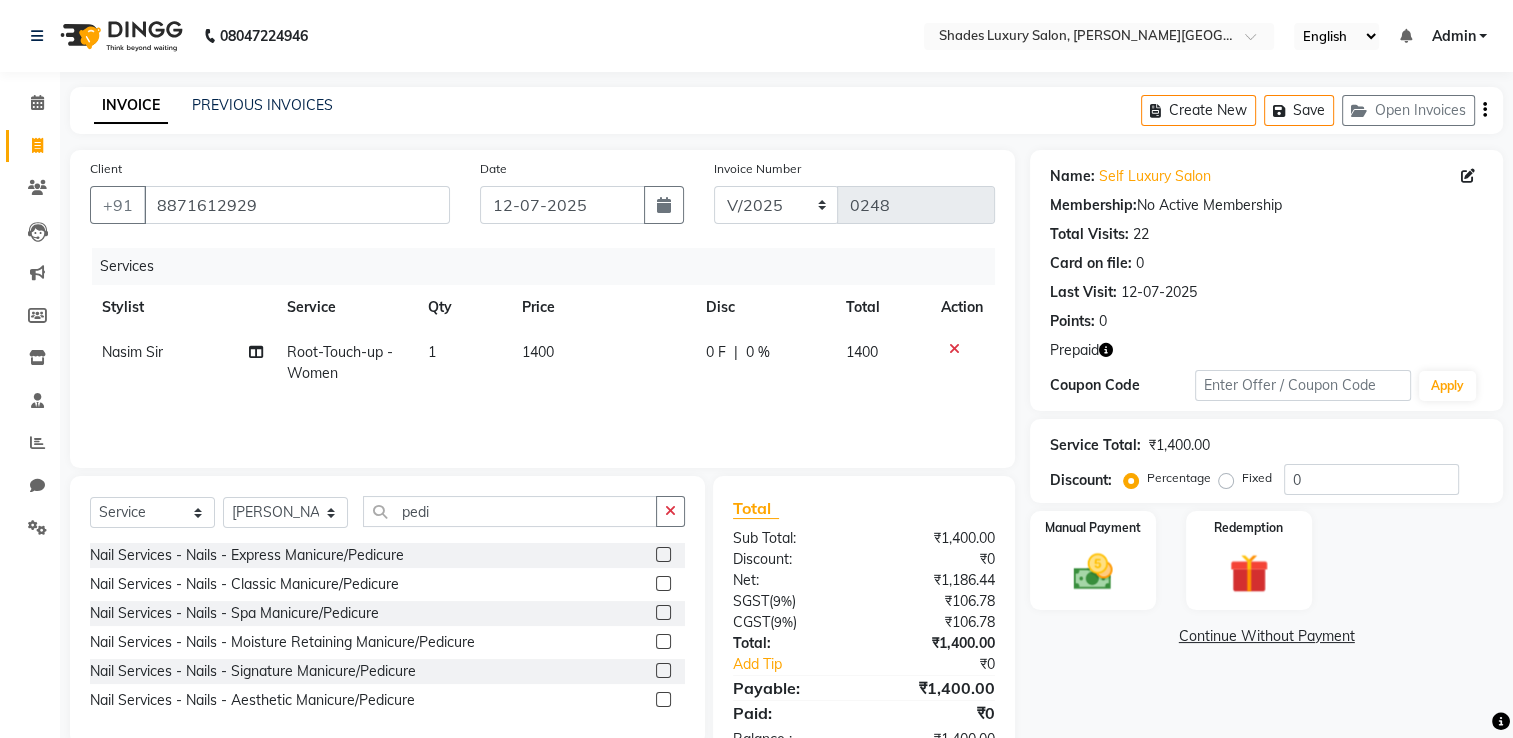 click 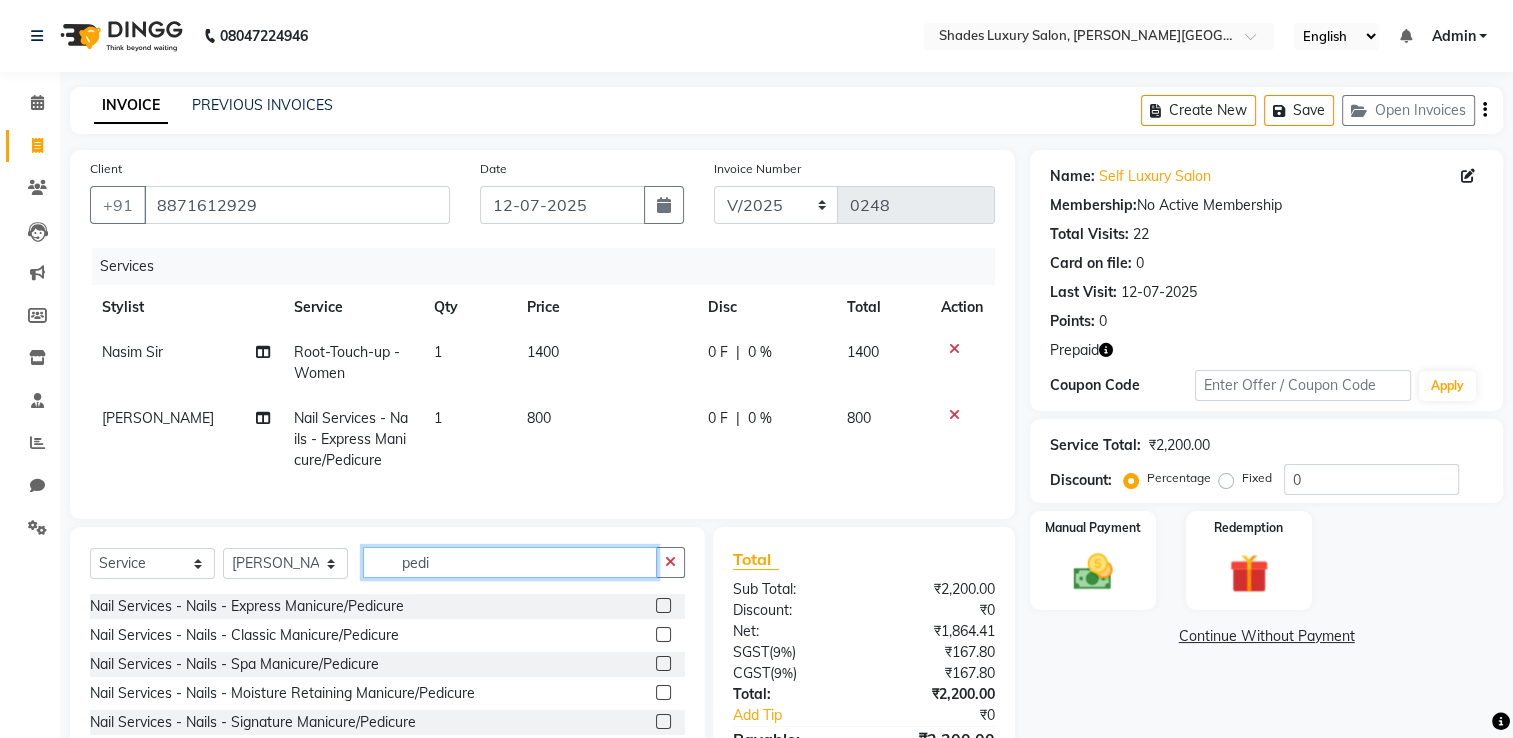 click on "pedi" 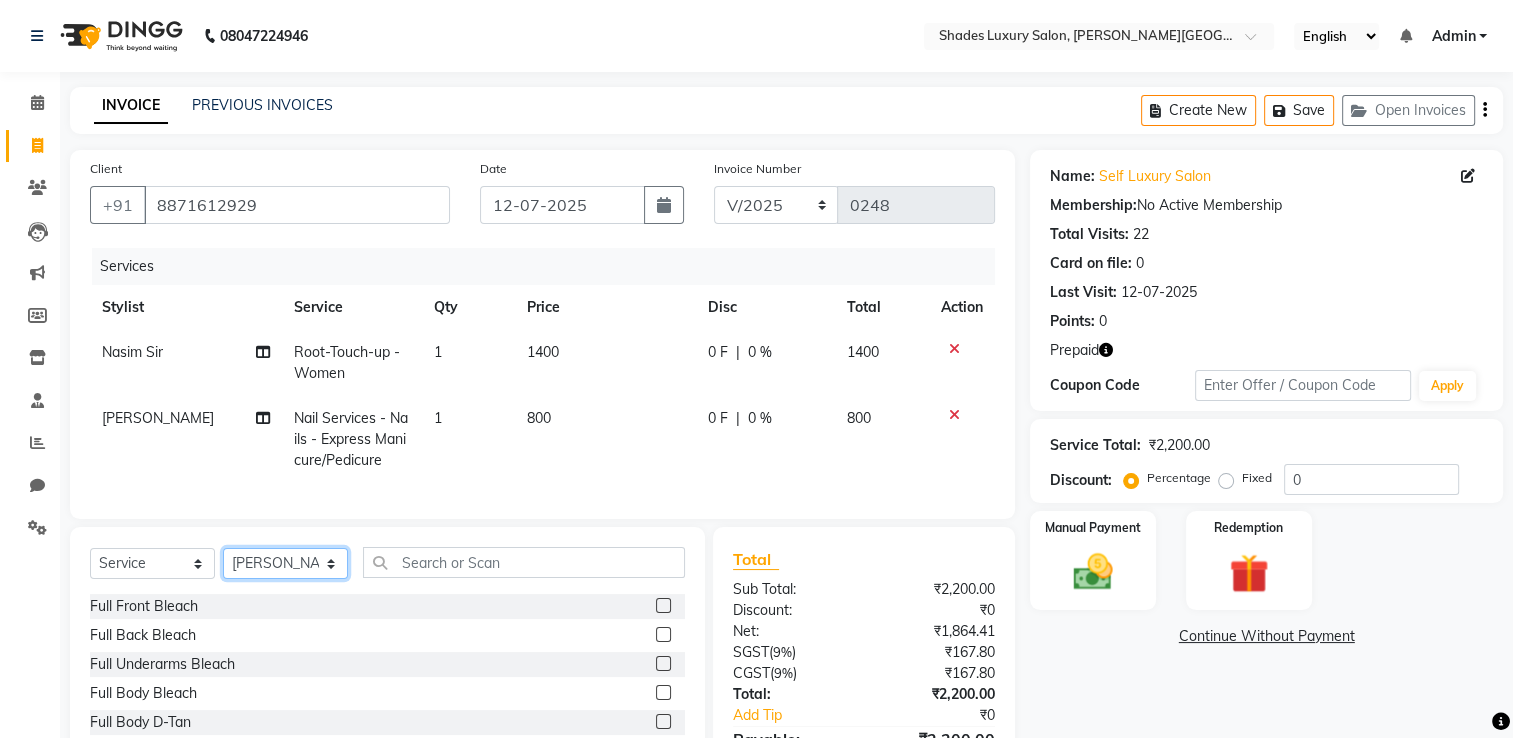 click on "Select Stylist Asha Maam Chandani Mamta Nasim Sir Palak Verma Rashi salman Samar shahbaj" 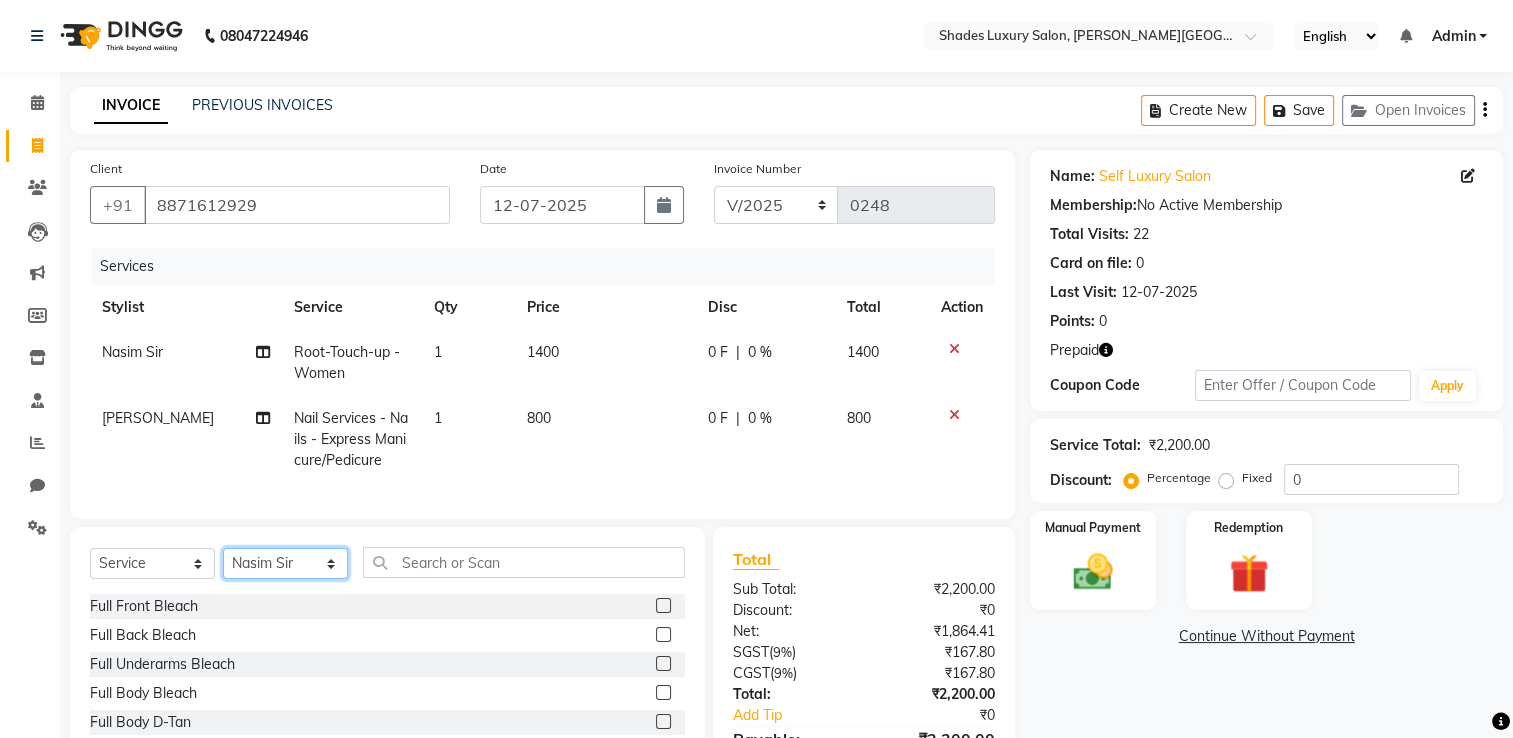 click on "Select Stylist Asha Maam Chandani Mamta Nasim Sir Palak Verma Rashi salman Samar shahbaj" 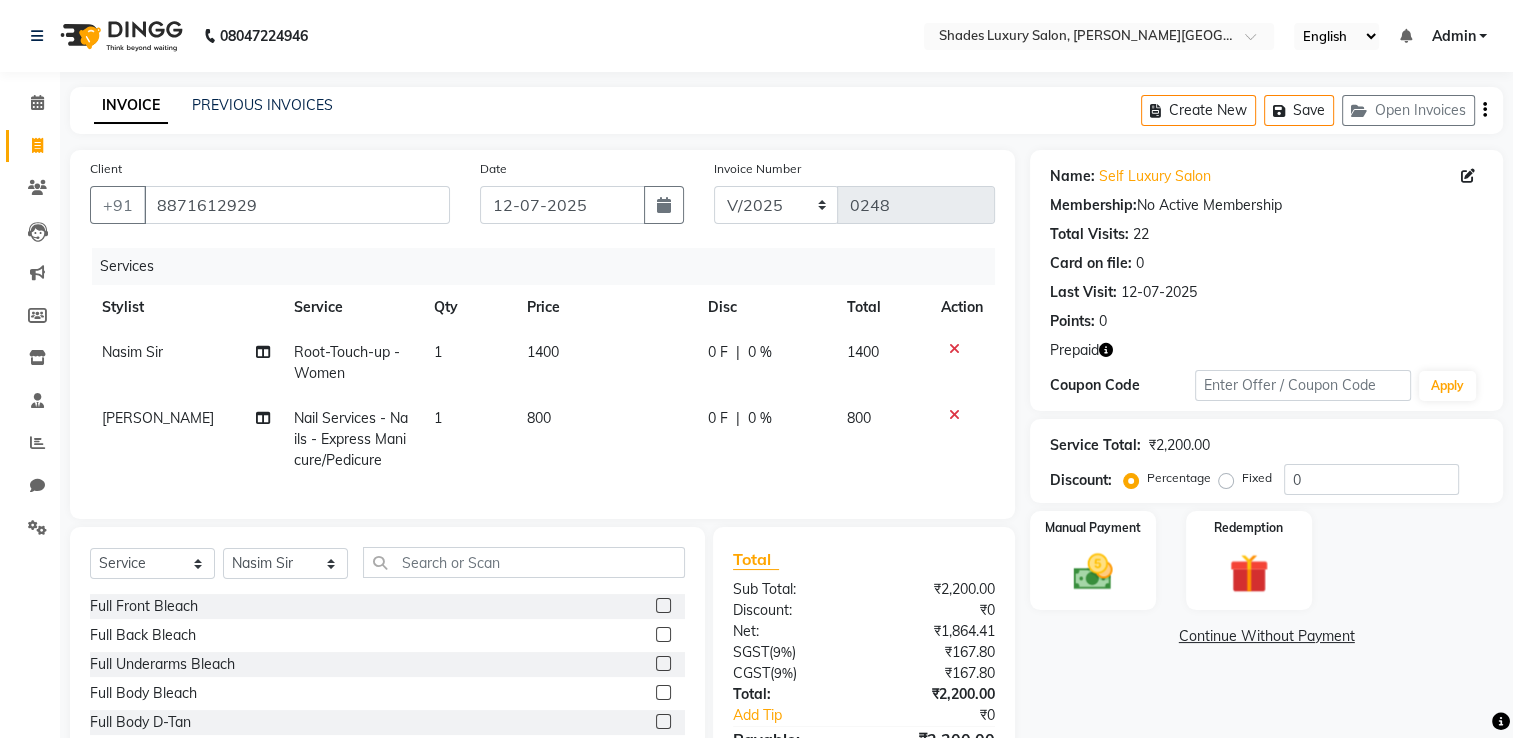 click on "Select  Service  Product  Membership  Package Voucher Prepaid Gift Card  Select Stylist Asha Maam Chandani Mamta Nasim Sir Palak Verma Rashi salman Samar shahbaj" 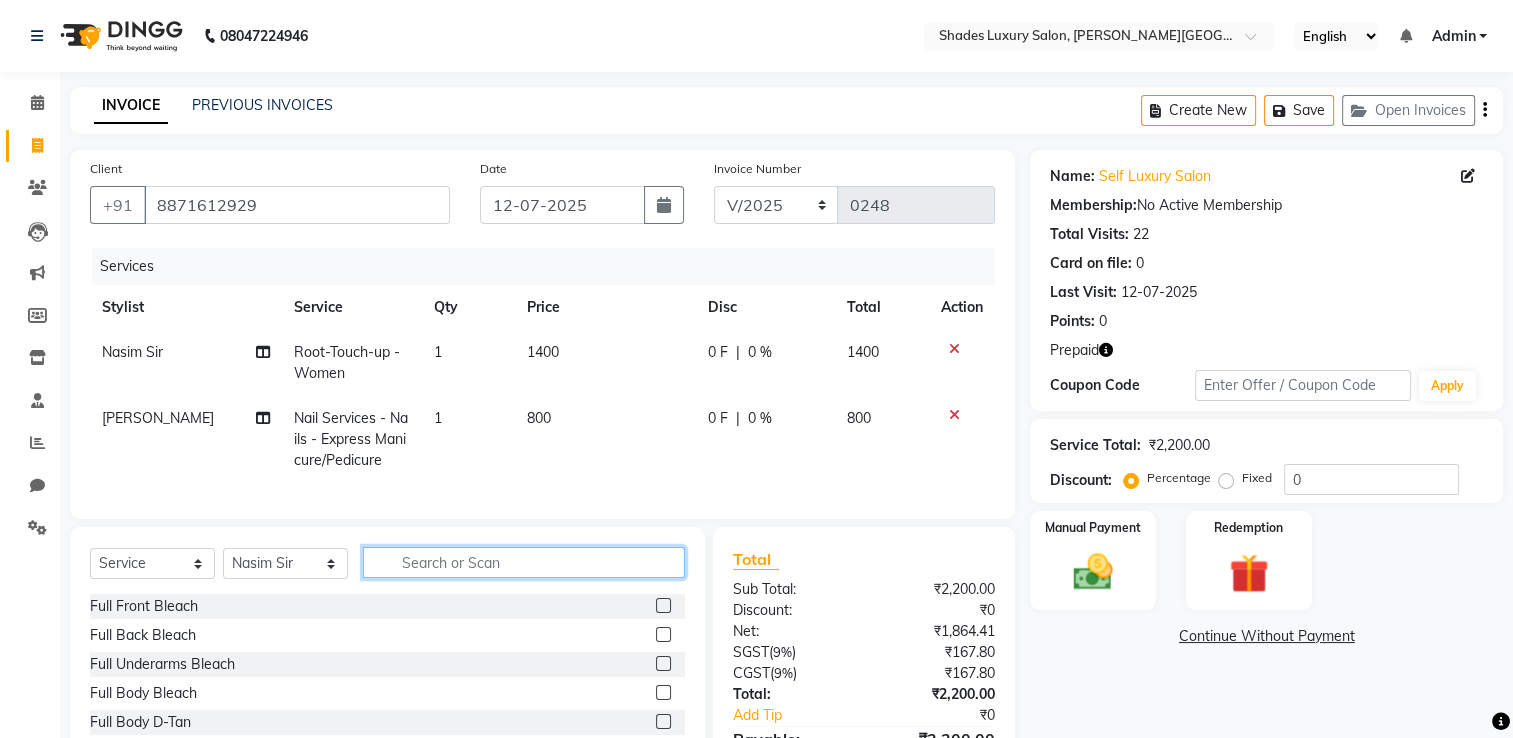 click 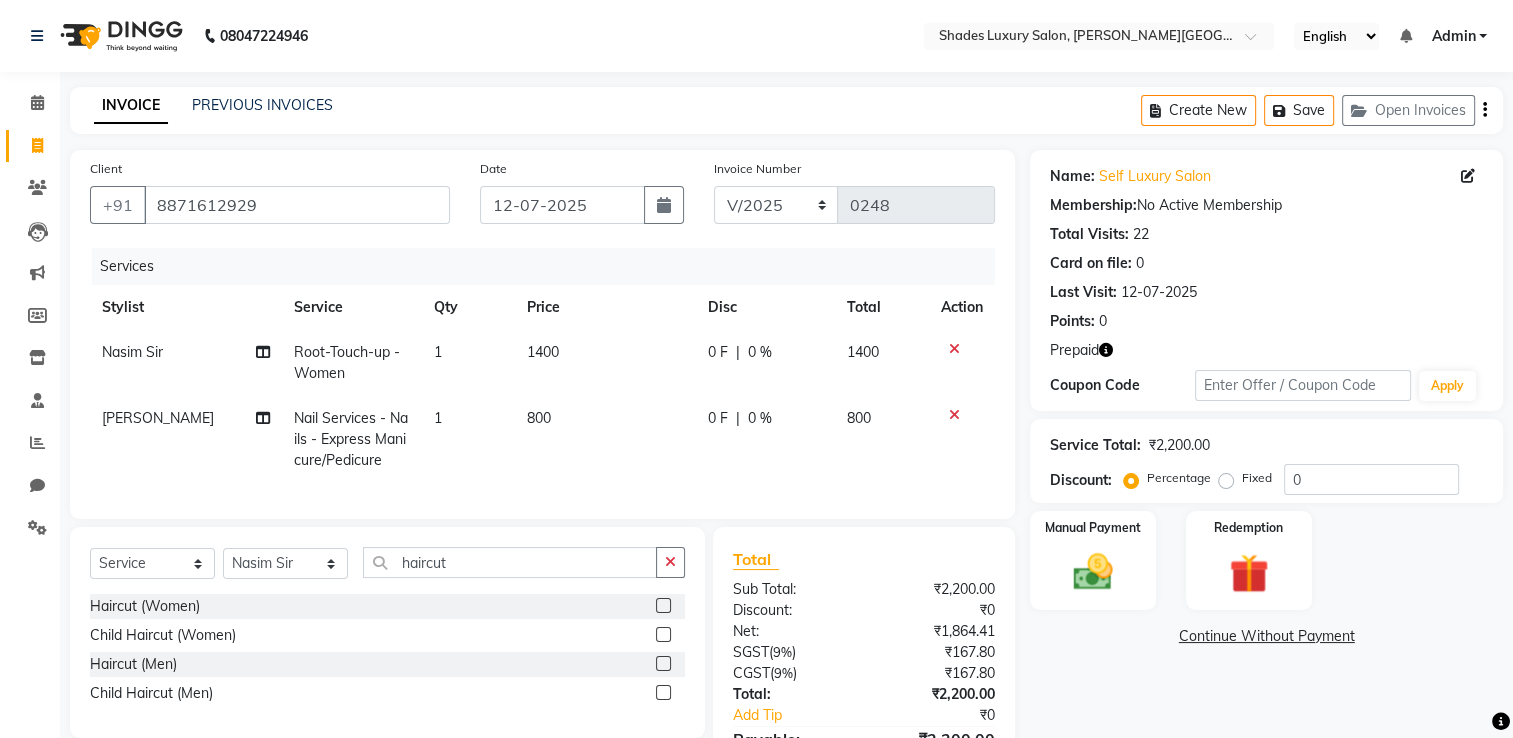 click 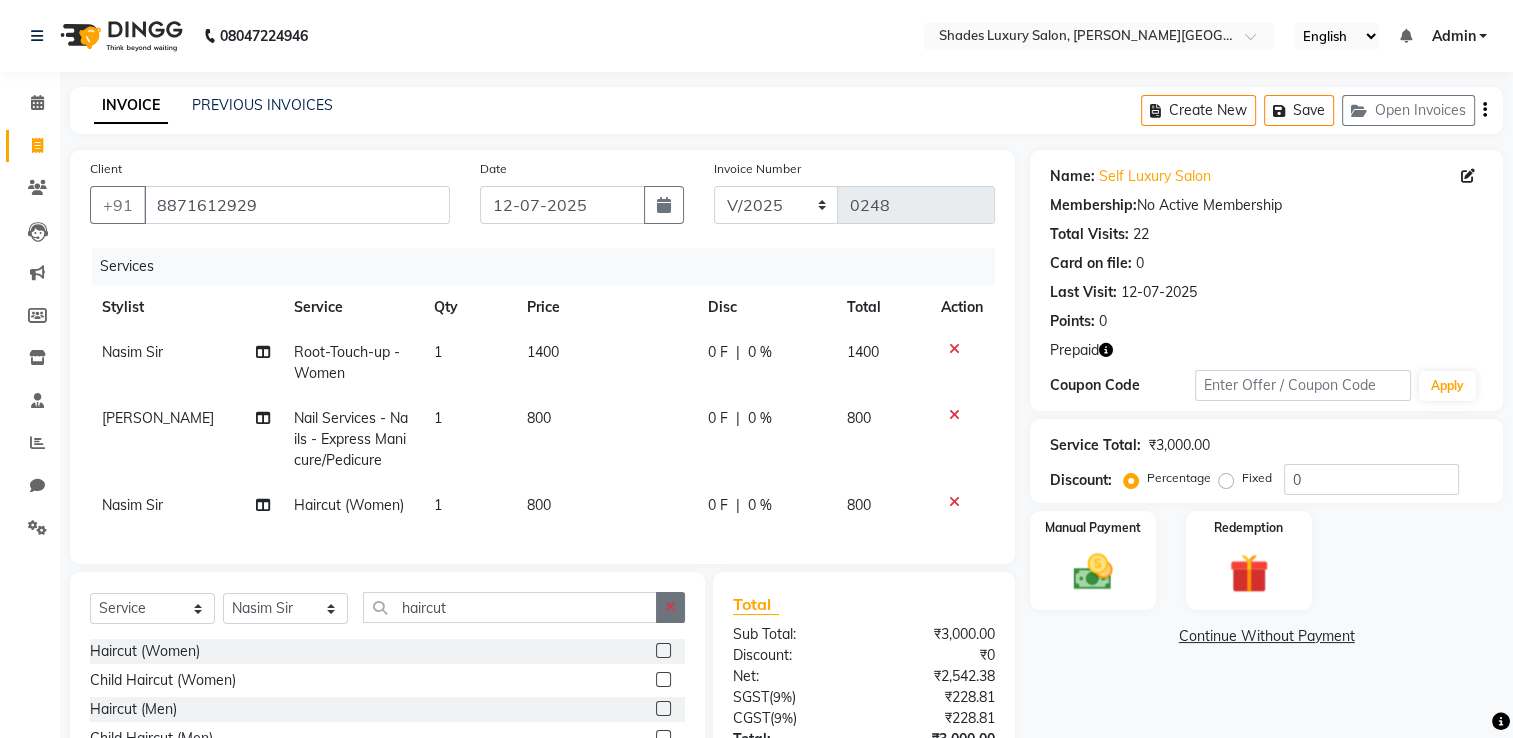 click 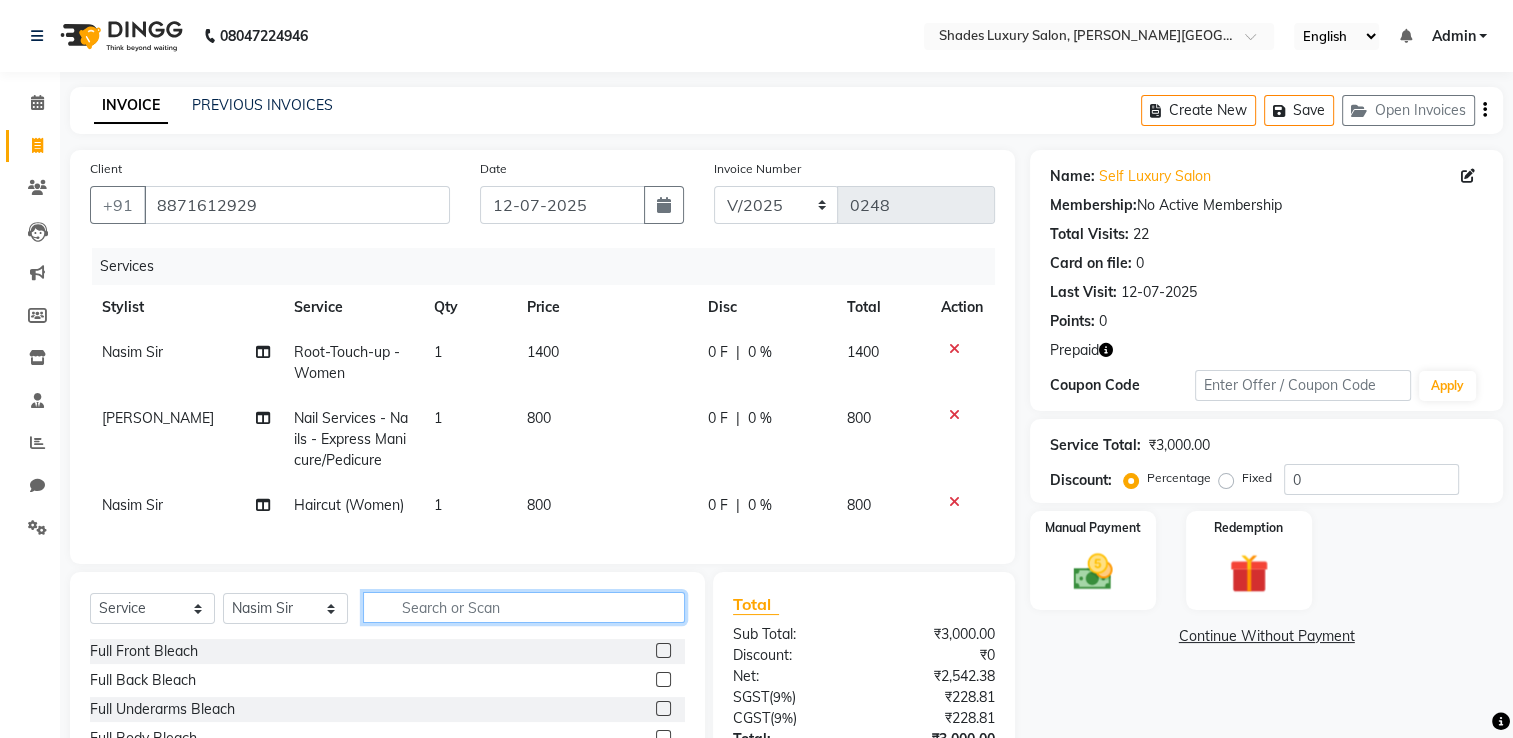 click 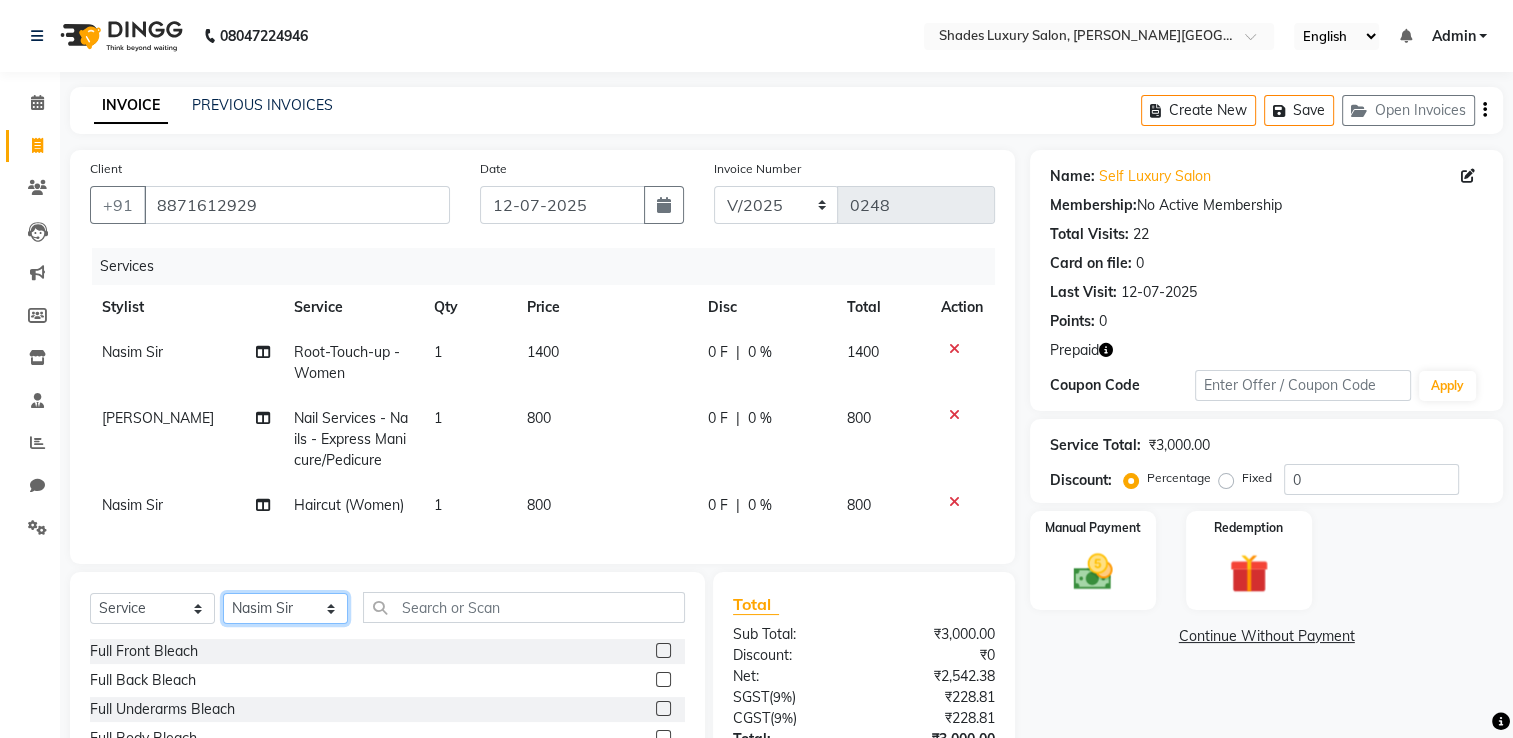 click on "Select Stylist Asha Maam Chandani Mamta Nasim Sir Palak Verma Rashi salman Samar shahbaj" 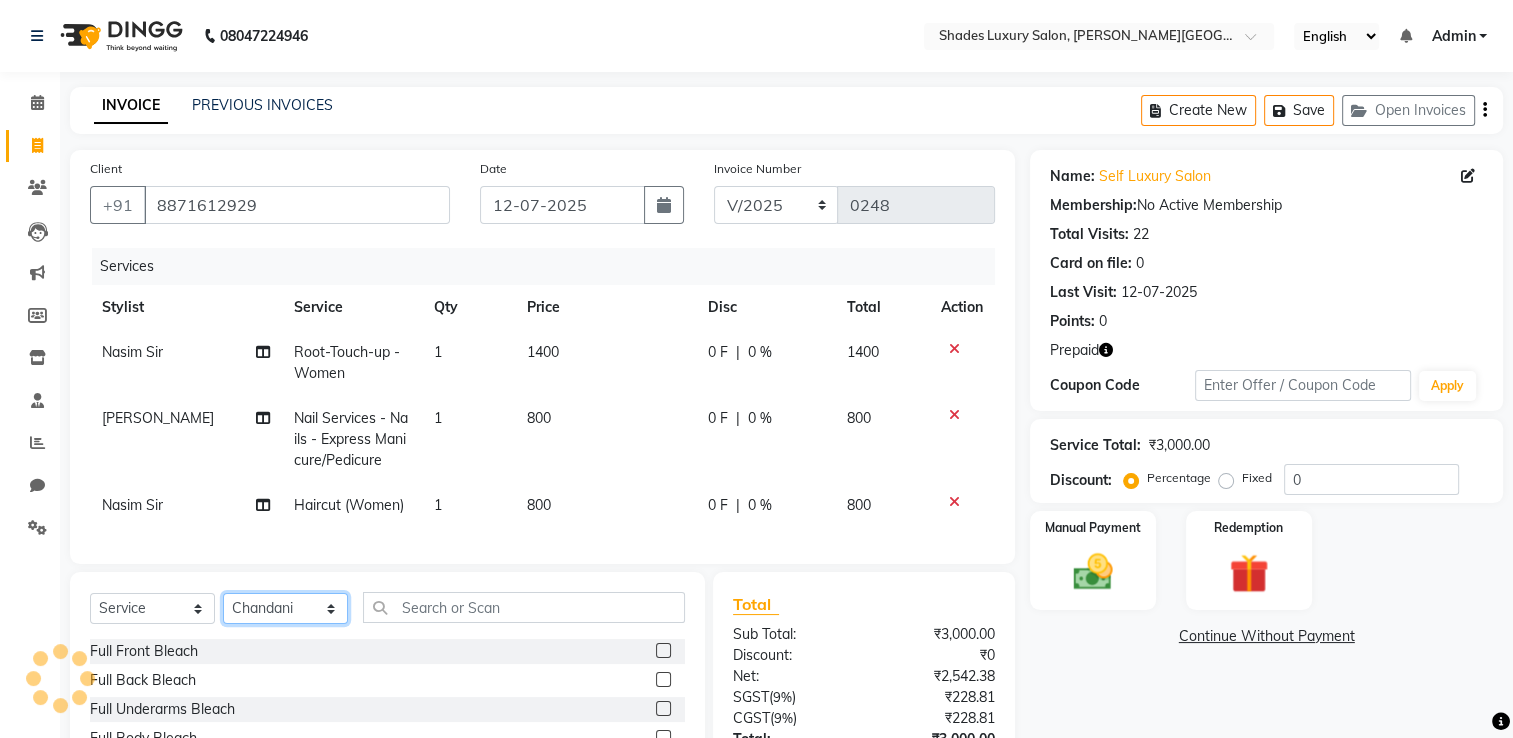 click on "Select Stylist Asha Maam Chandani Mamta Nasim Sir Palak Verma Rashi salman Samar shahbaj" 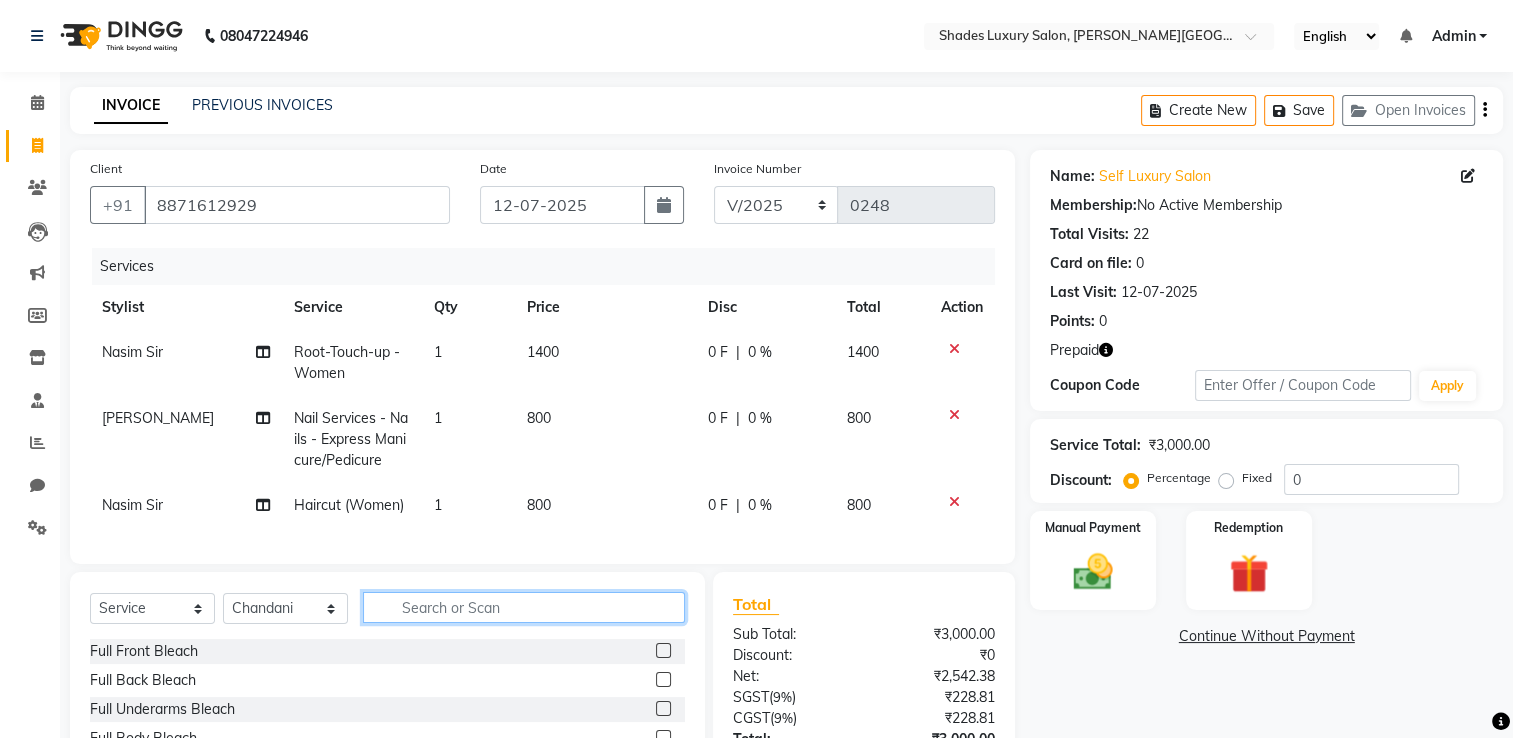 click 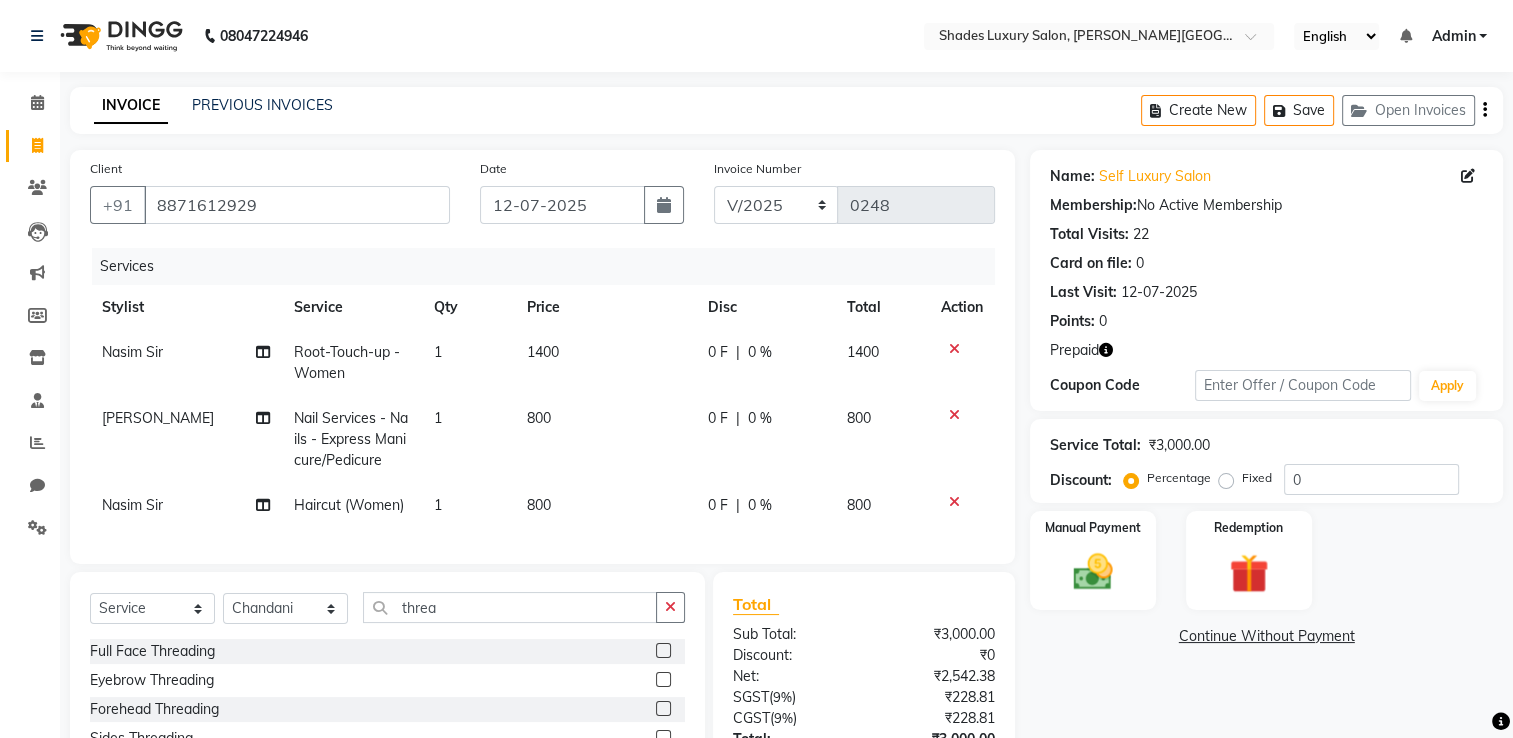 click 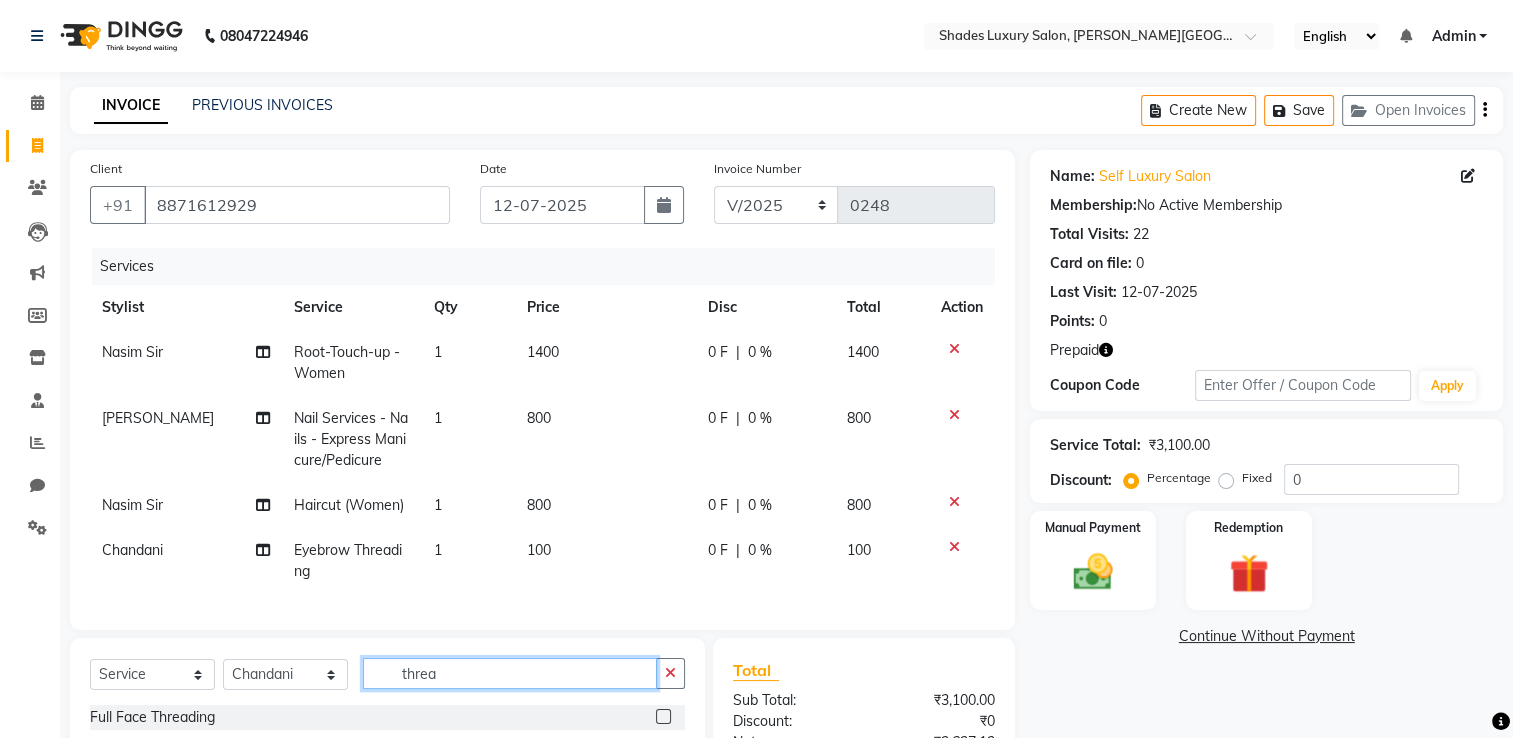 click on "threa" 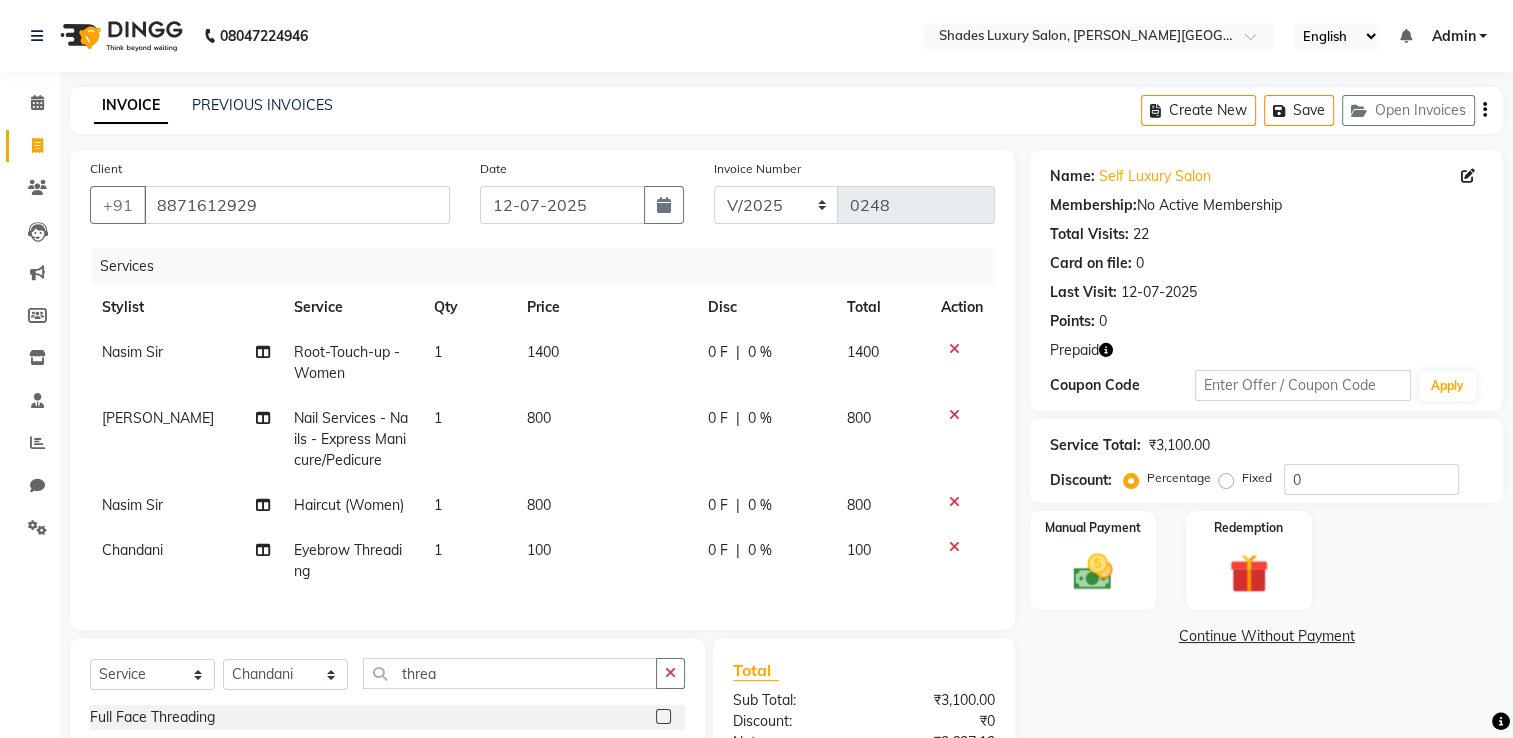 click on "1400" 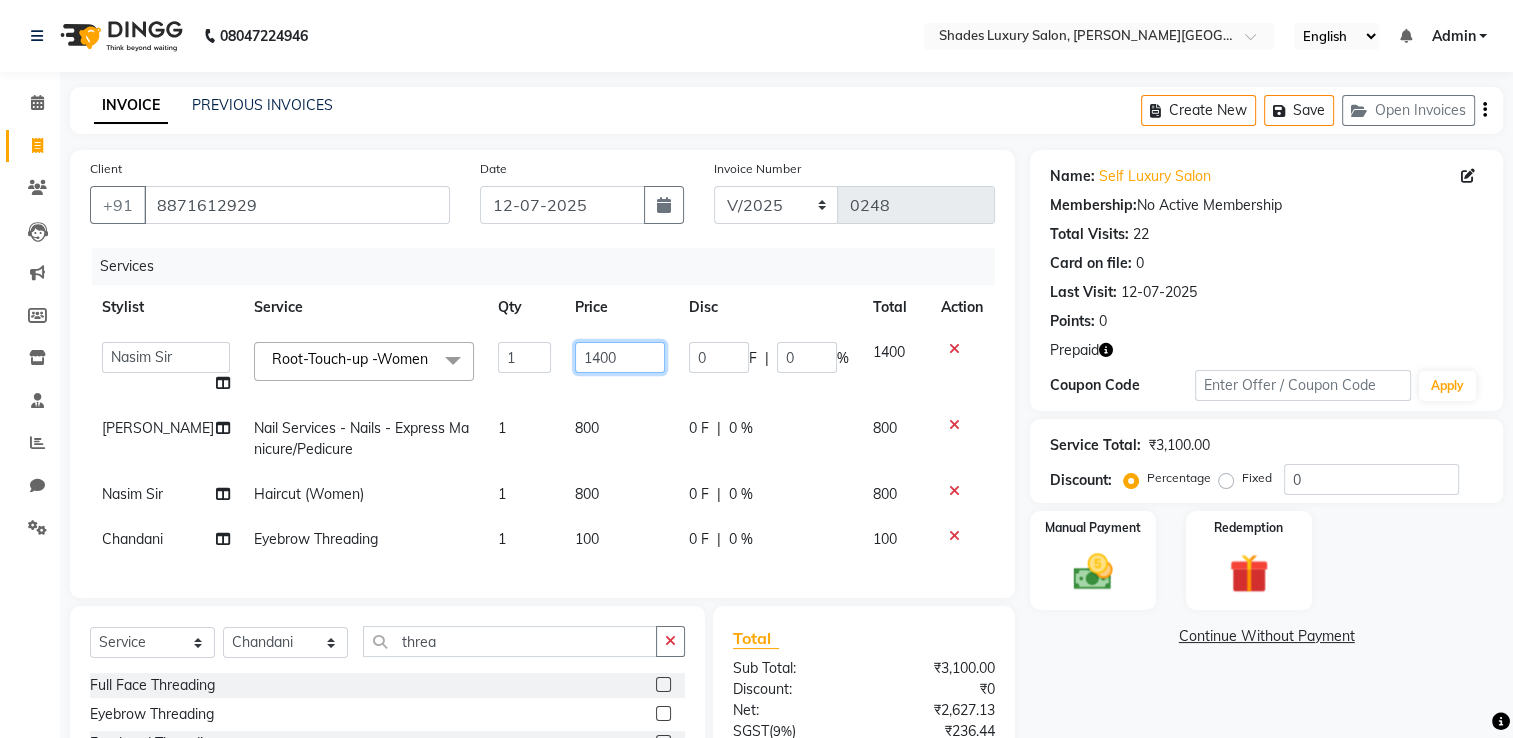 click on "1400" 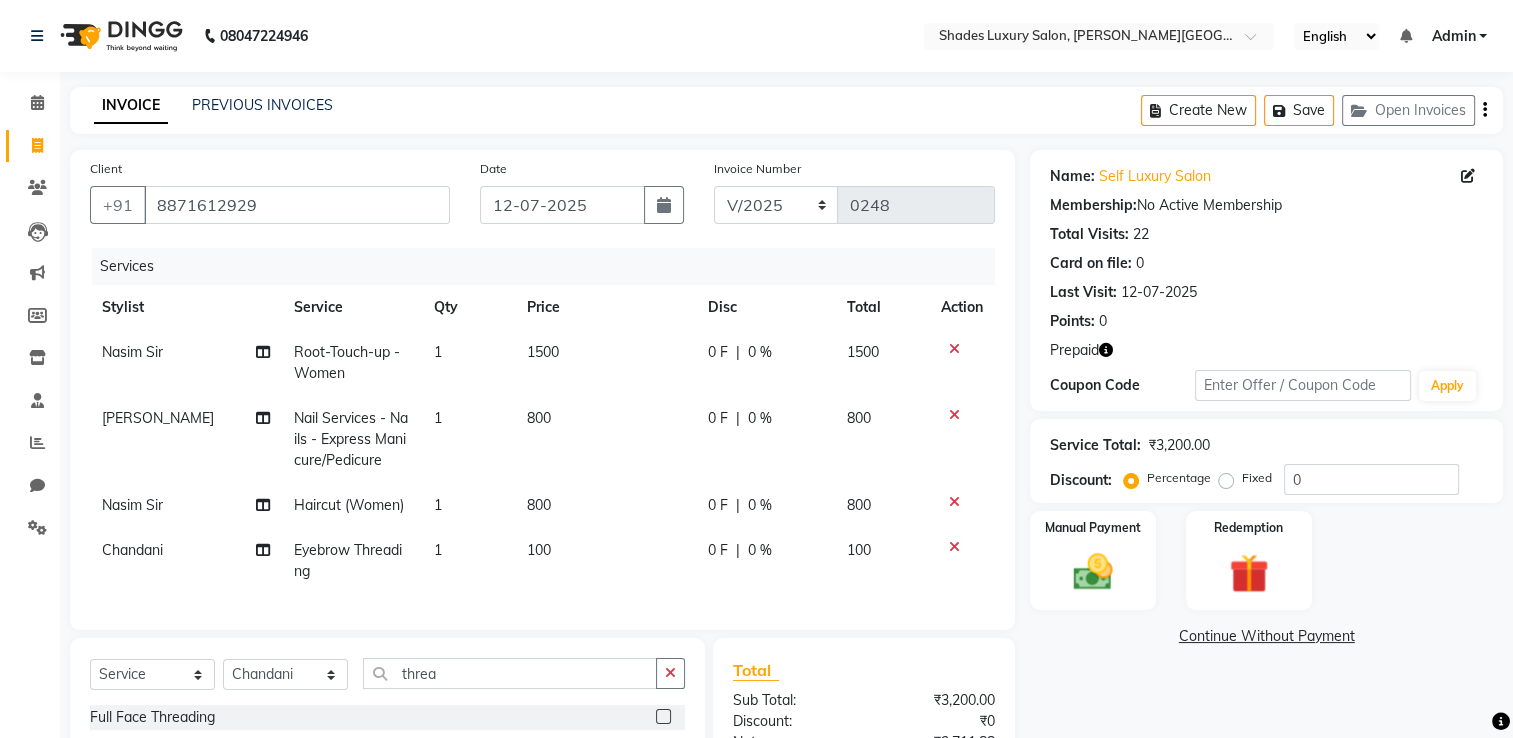 click on "800" 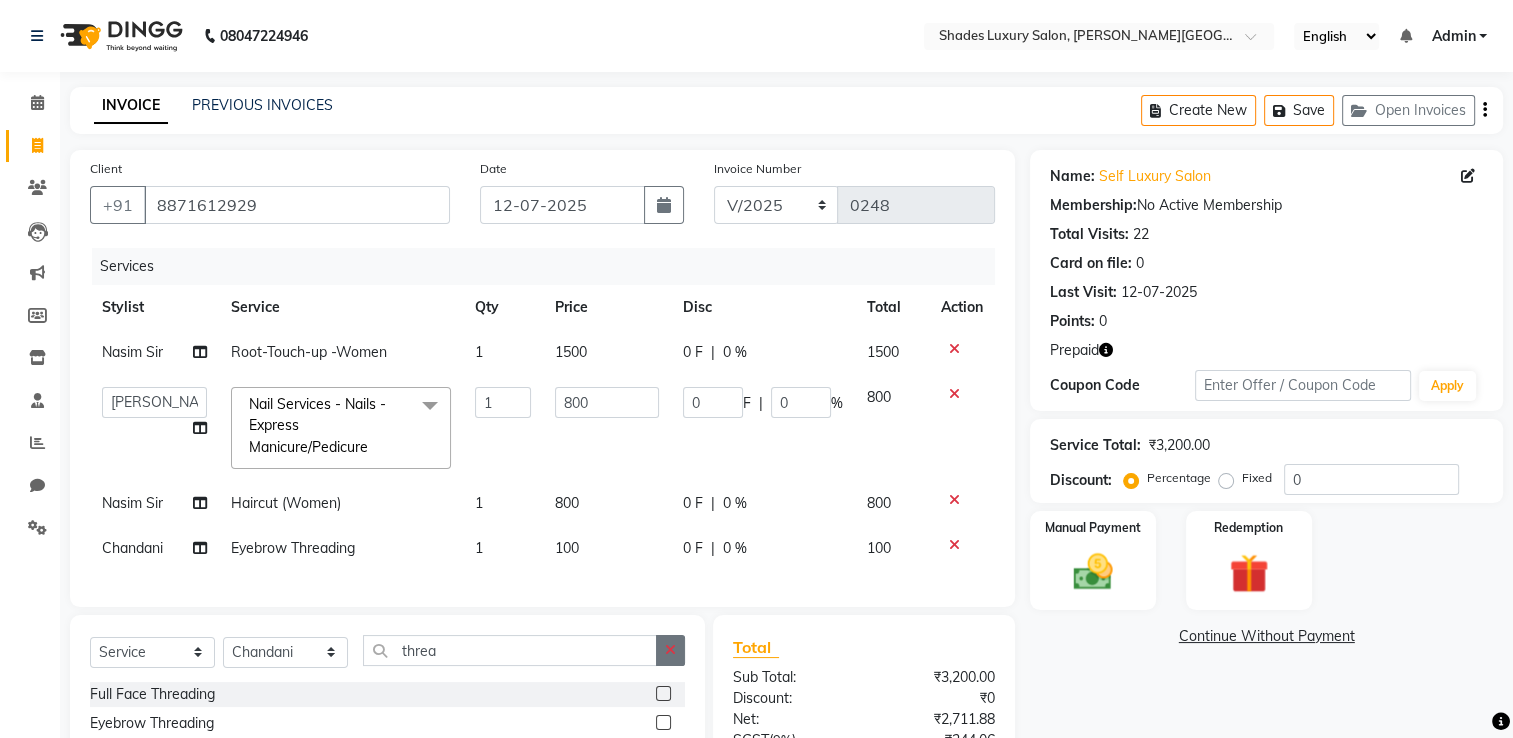 click 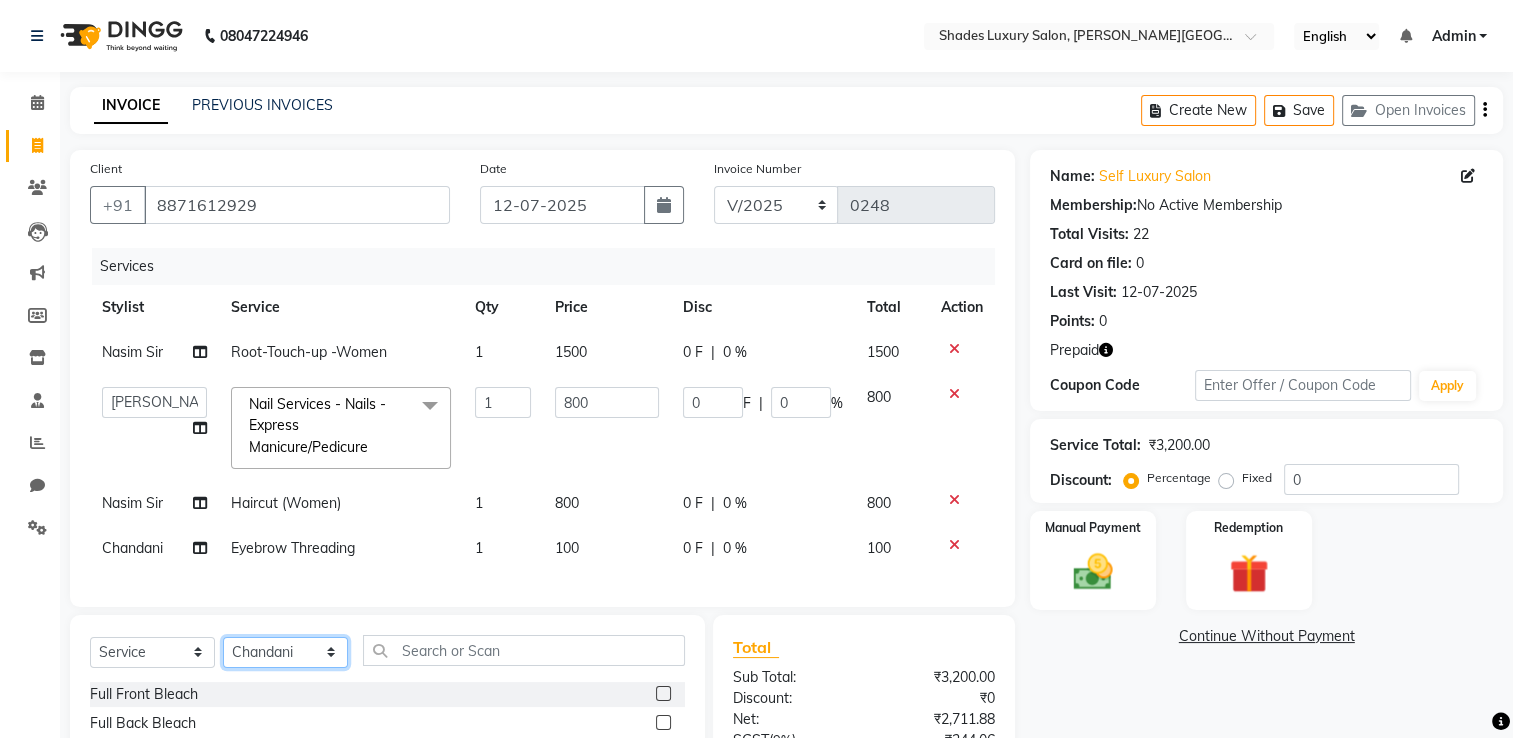 click on "Select Stylist Asha Maam Chandani Mamta Nasim Sir Palak Verma Rashi salman Samar shahbaj" 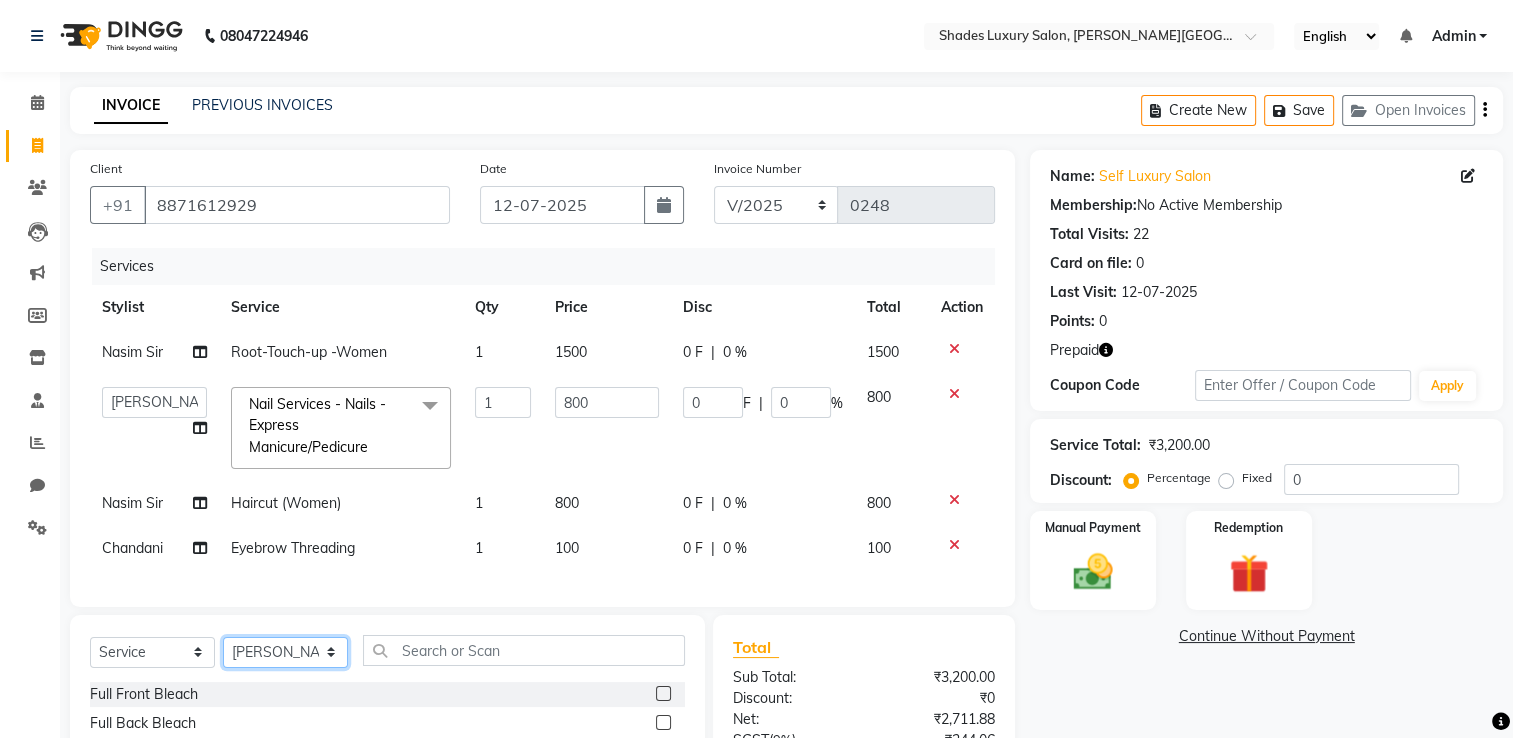 click on "Select Stylist Asha Maam Chandani Mamta Nasim Sir Palak Verma Rashi salman Samar shahbaj" 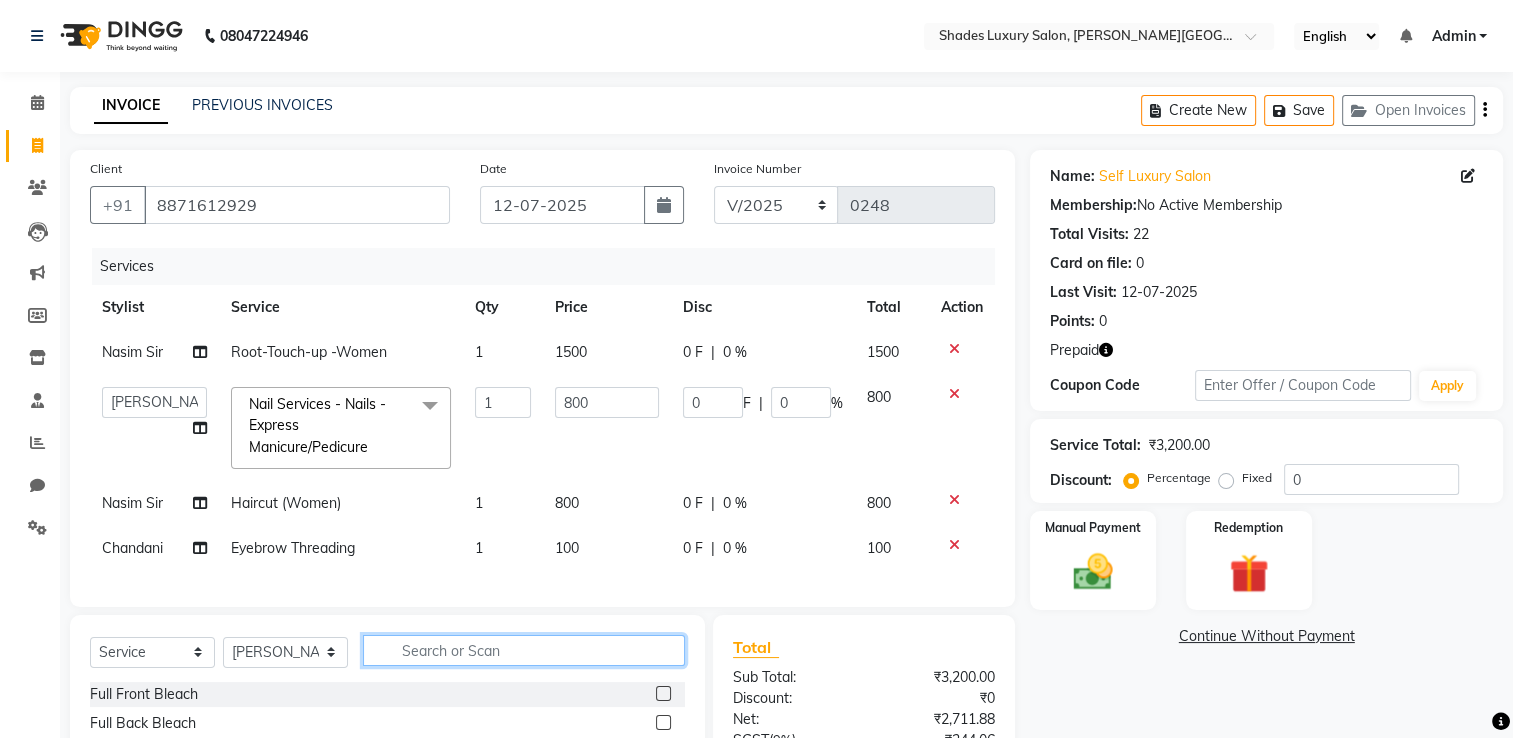 click 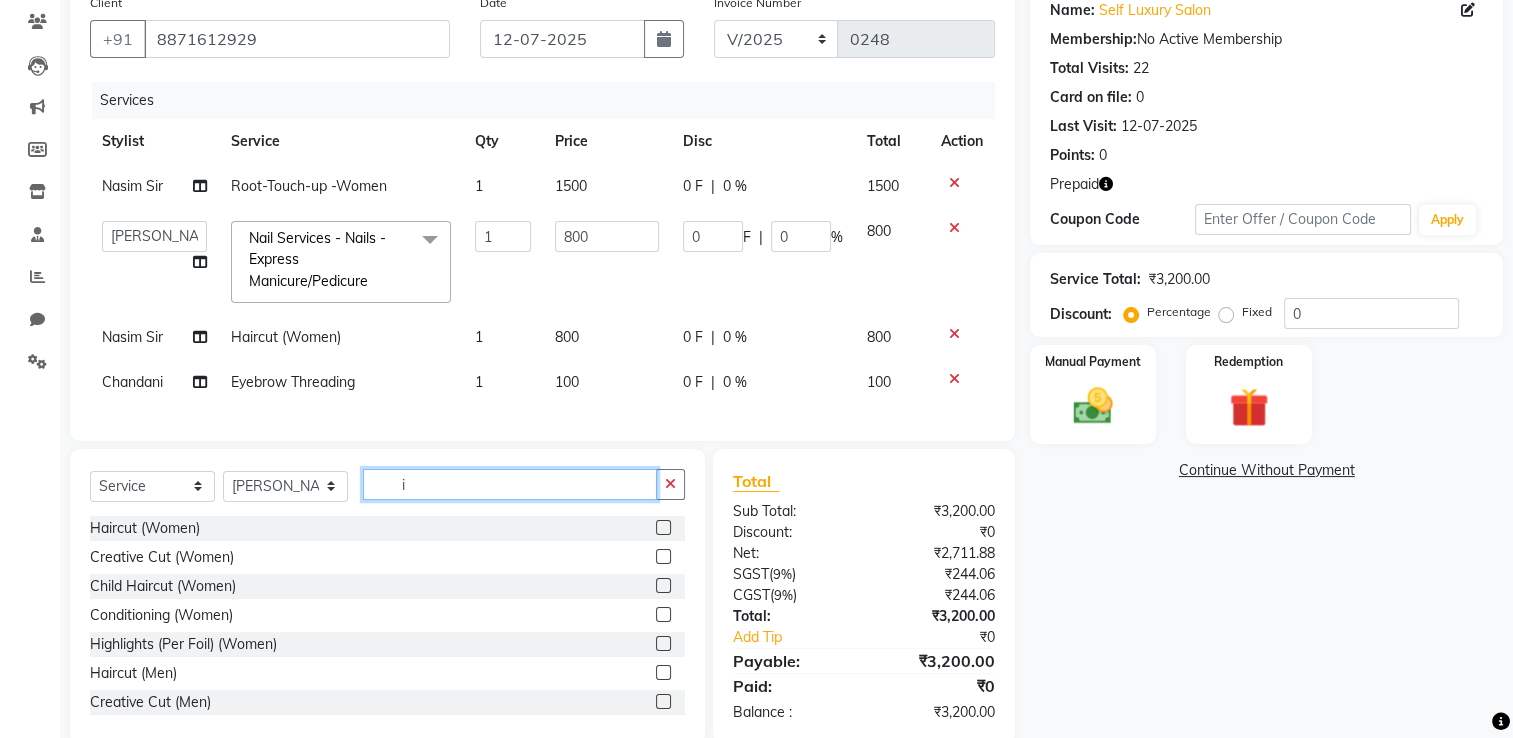 scroll, scrollTop: 217, scrollLeft: 0, axis: vertical 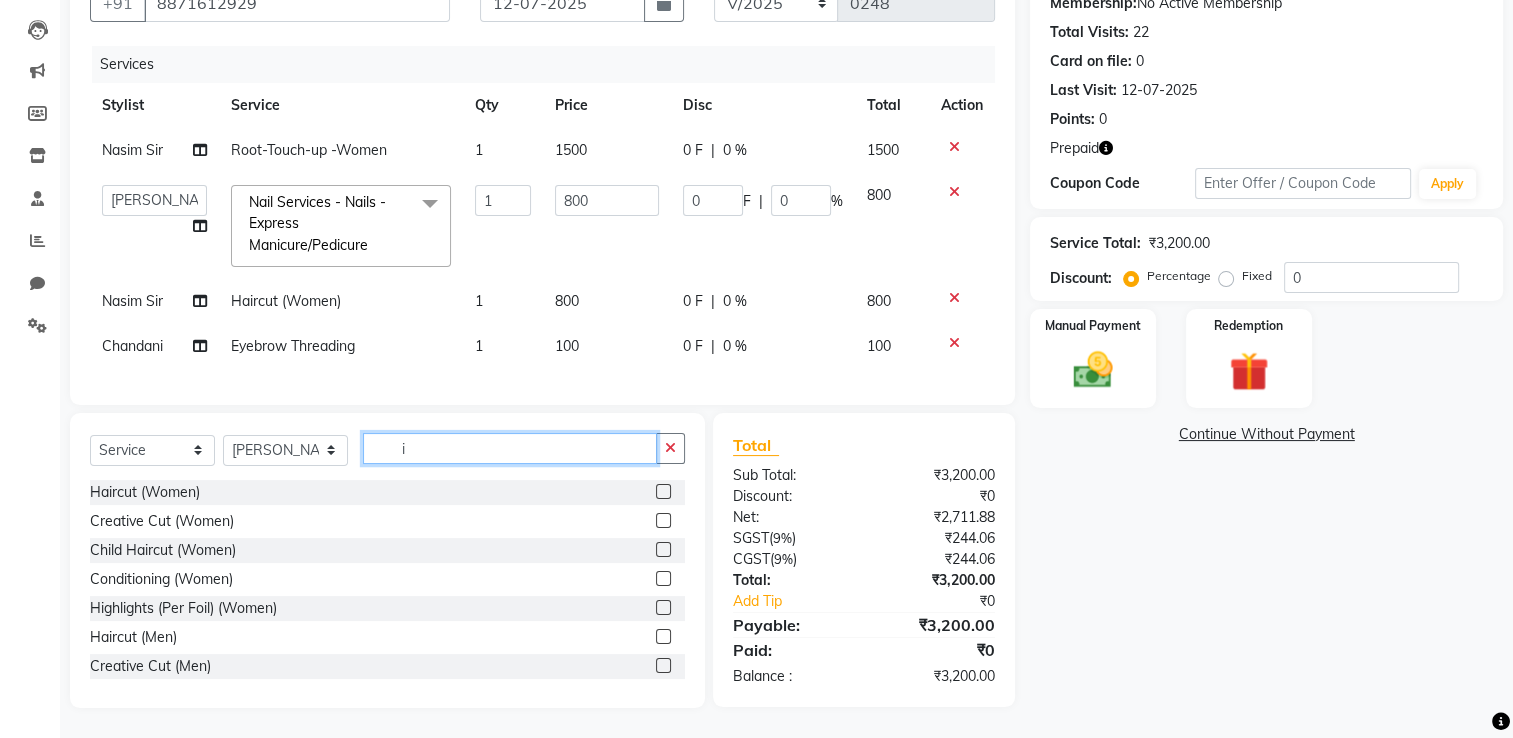 click on "i" 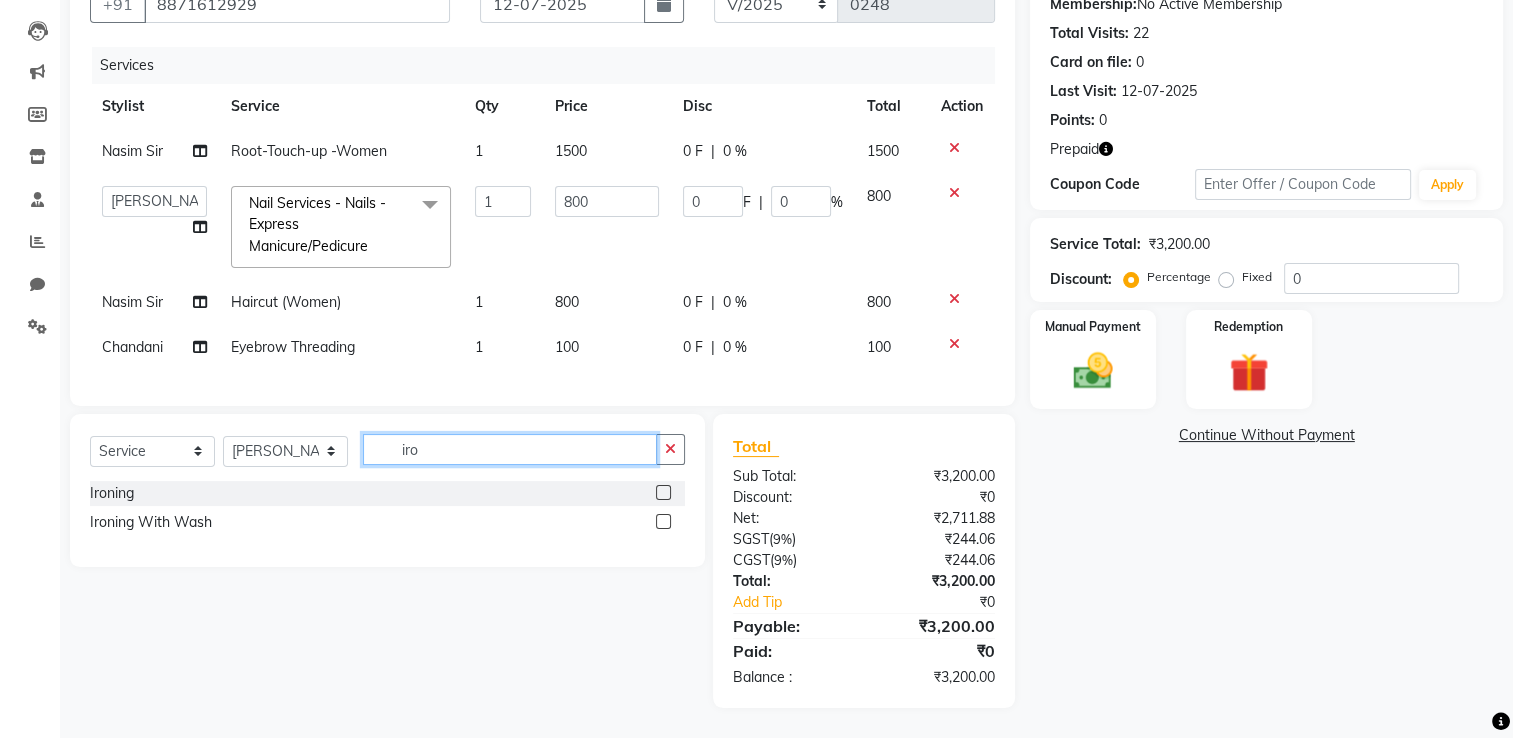 scroll, scrollTop: 216, scrollLeft: 0, axis: vertical 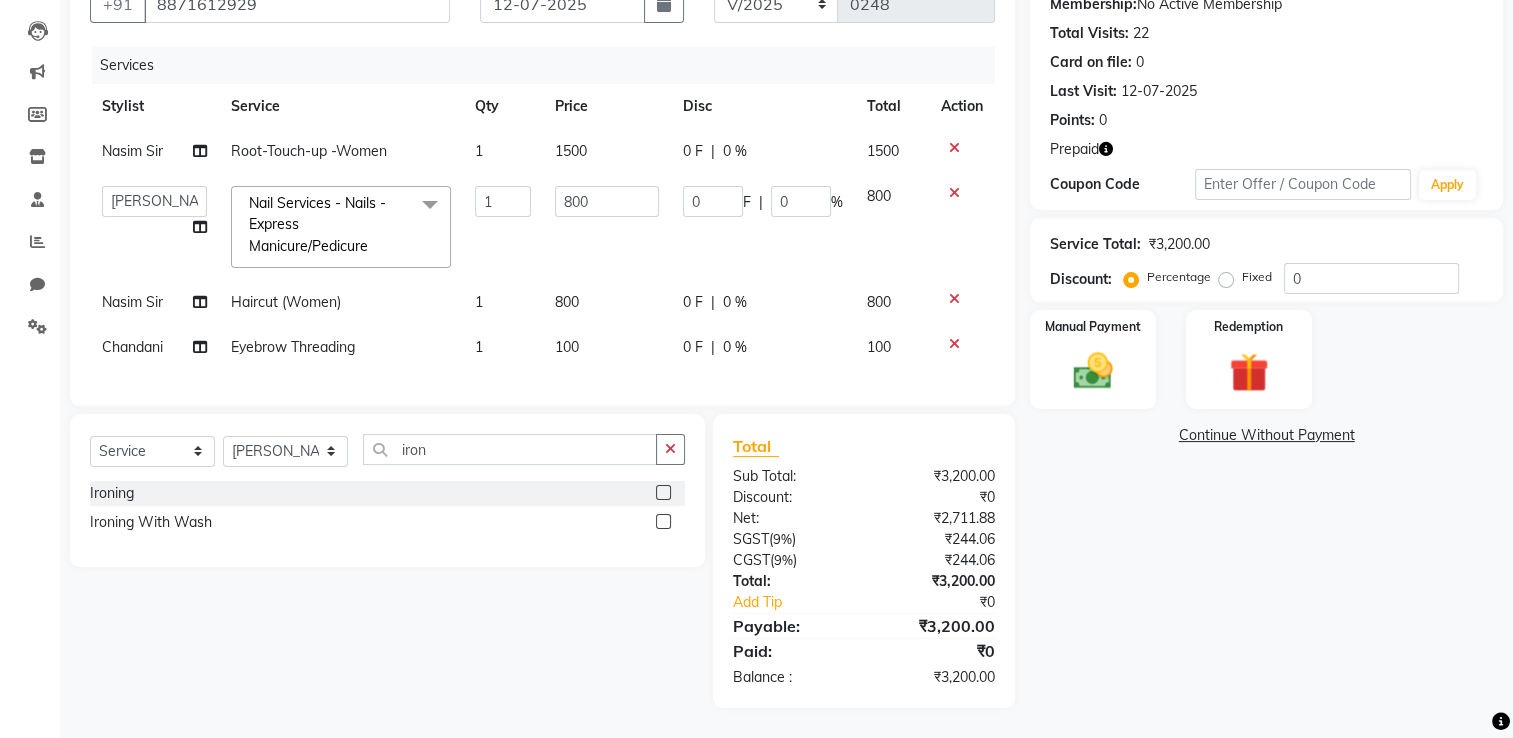 click 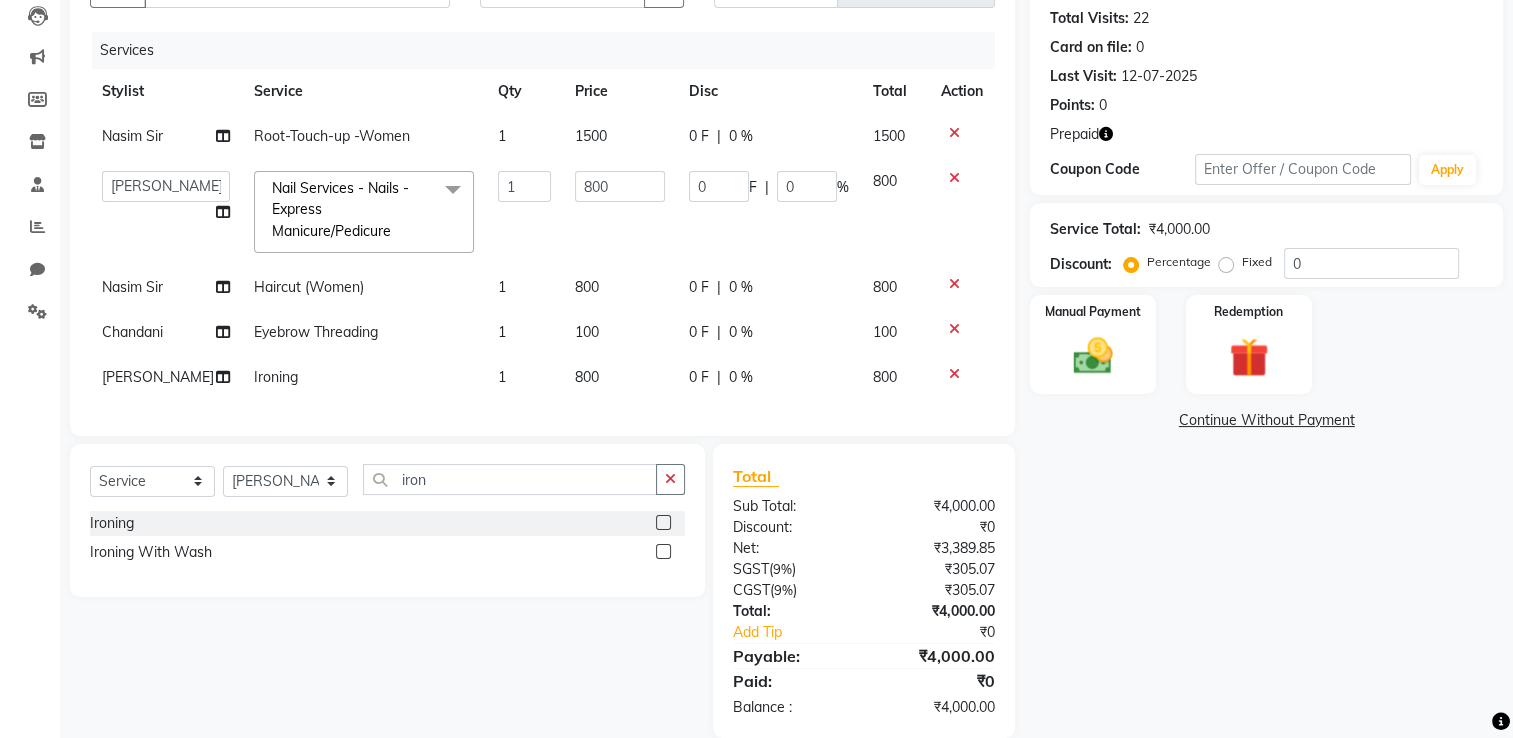 click on "800" 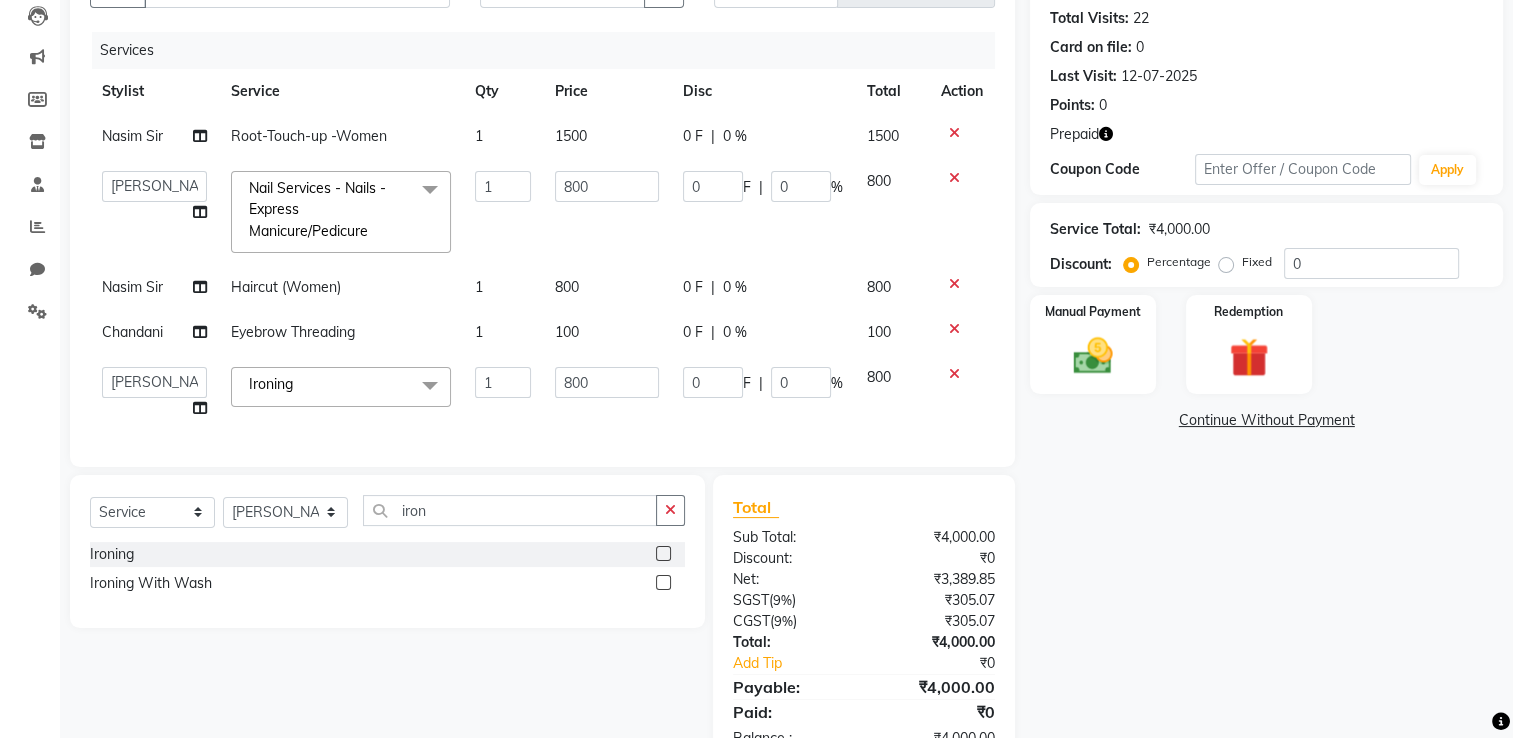 click on "800" 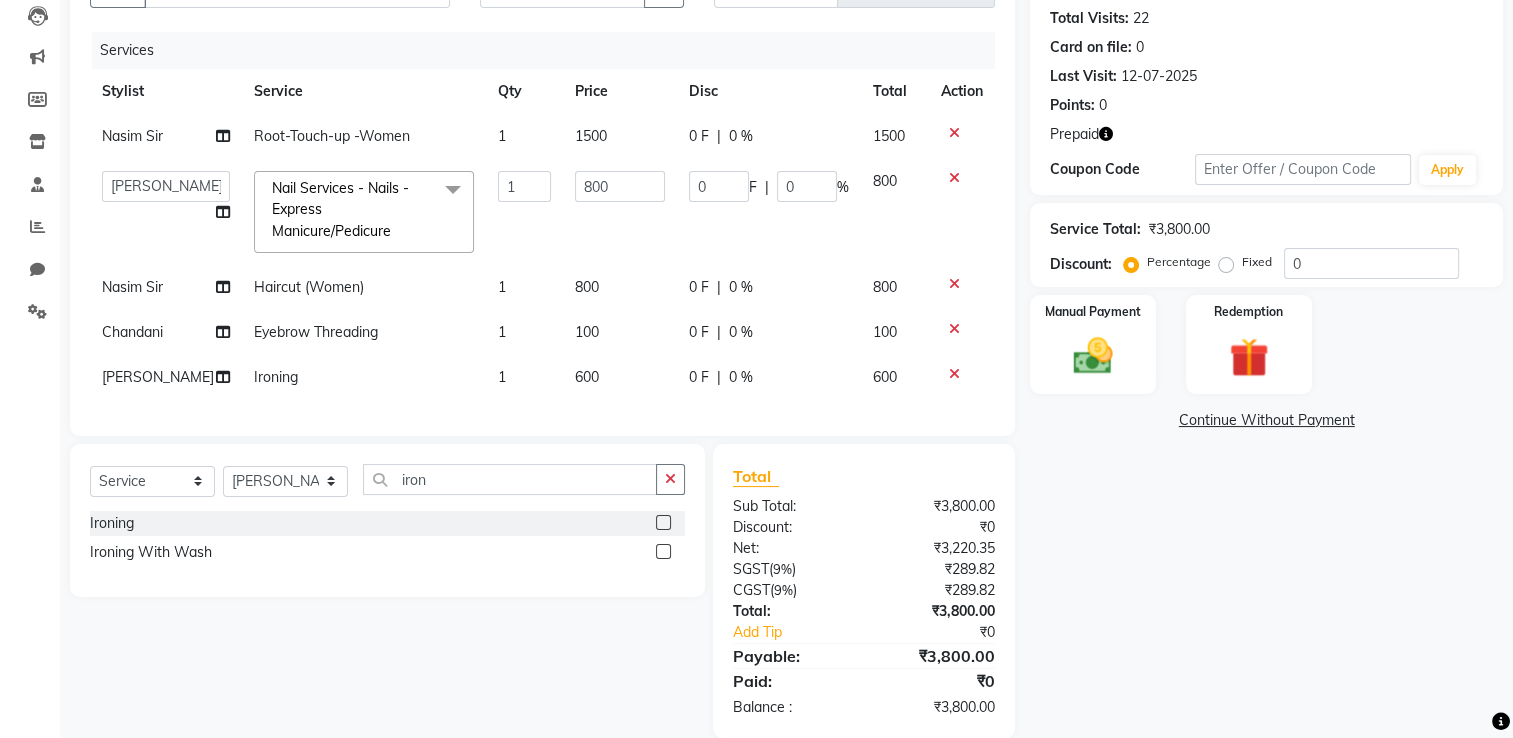 click on "Services Stylist Service Qty Price Disc Total Action Nasim Sir Root-Touch-up -Women  1 1500 0 F | 0 % 1500  Asha Maam   Chandani   Mamta   Nasim Sir   Palak Verma   Rashi   salman   Samar   shahbaj  Nail Services - Nails - Express Manicure/Pedicure  x Full Front Bleach  Full Back Bleach Full Underarms Bleach  Full Body Bleach  Full Body D-Tan Full Face D-Tan  Full Face Bleach  Full Face&Neck Bleach  Full Leg D-Tan  Half Leg D-Tan Full Hand D-Tan  Half Hand D-Tan Half Leg Bleach  Full Leg Bleach  Full Face&Neck D-Tan Full Underarms D-Tan Full Front D-Tan Half Front D-Tan Full Back D-Tan Half Back D-Tan Full Underarms D-Tan Full Neck D-Tan Half Front Bleach  Half Back Bleach Full Hand Bleach  Half Hand Bleach  Full Neck Bleach Haircut (Women) Creative Cut (Women) Child Haircut (Women) Shampoo (Women)  Conditioning (Women) Highlights (Per Foil) (Women) Haircut (Men) Creative Cut (Men) Child Haircut (Men) Shampoo (Men) Beard Trimming  Shaving Hair Set -Men  Facials - Kanpeki Facial - Save The Date Head Massage 1" 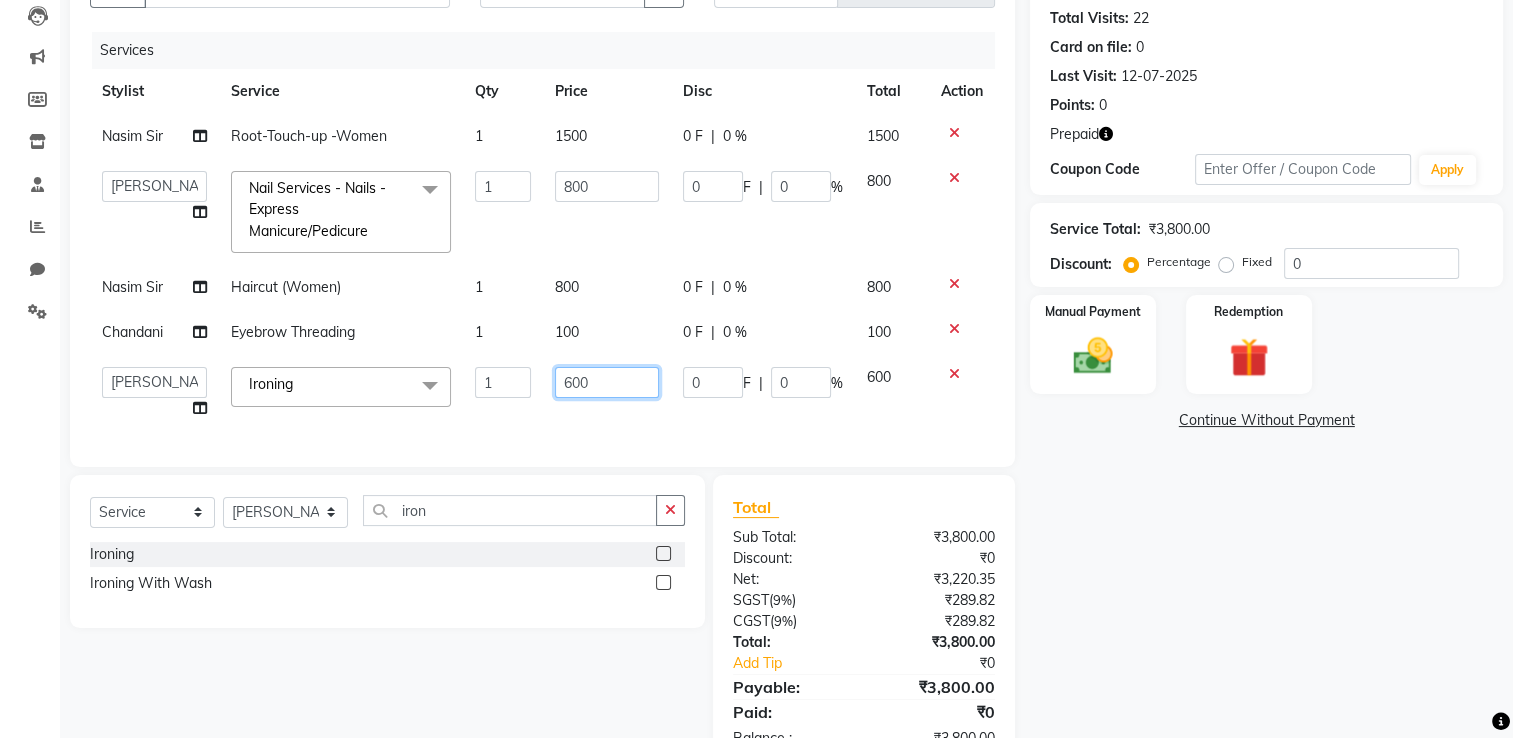 click on "600" 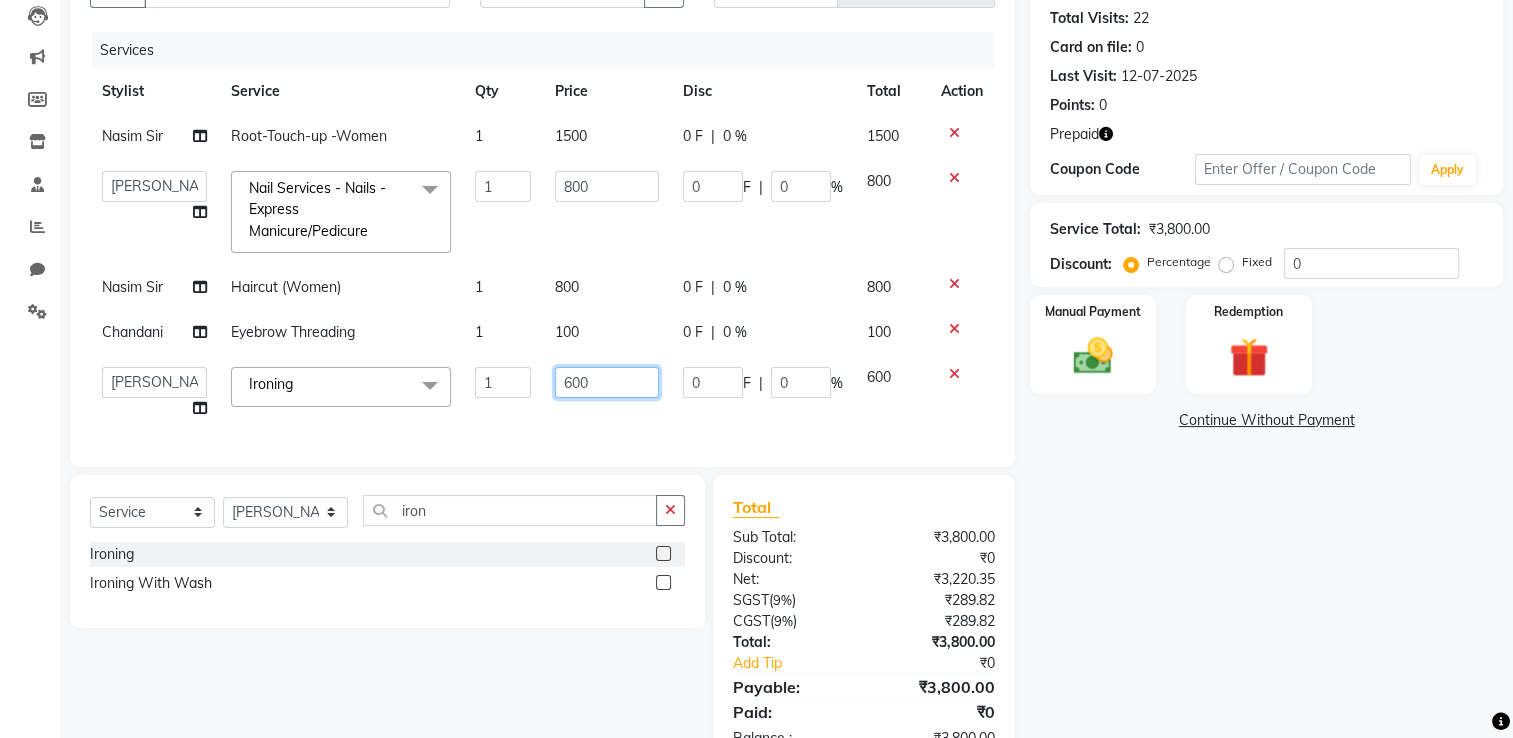 click on "600" 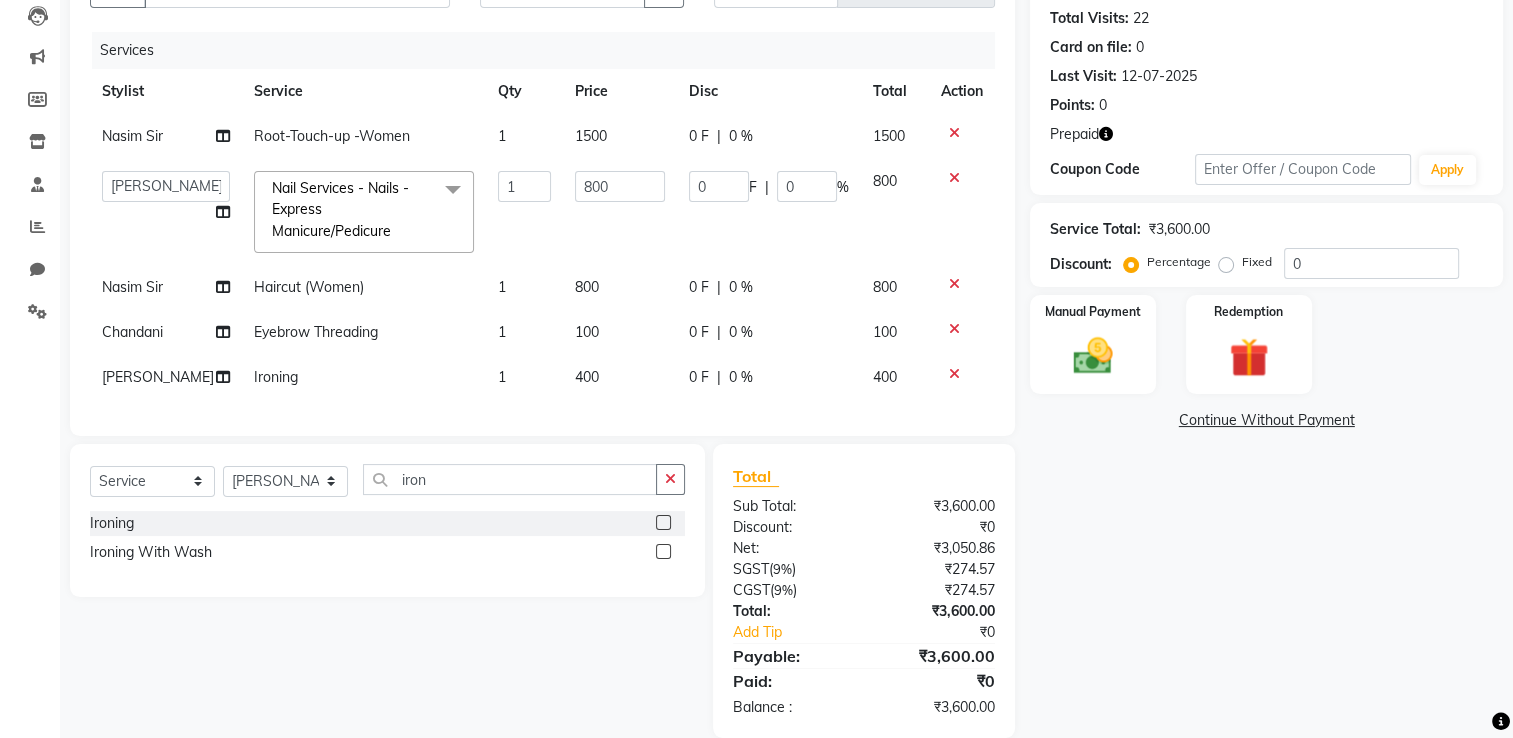 click on "Client +91 8871612929 Date 12-07-2025 Invoice Number V/2025 V/2025-26 0248 Services Stylist Service Qty Price Disc Total Action Nasim Sir Root-Touch-up -Women  1 1500 0 F | 0 % 1500  Asha Maam   Chandani   Mamta   Nasim Sir   Palak Verma   Rashi   salman   Samar   shahbaj  Nail Services - Nails - Express Manicure/Pedicure  x Full Front Bleach  Full Back Bleach Full Underarms Bleach  Full Body Bleach  Full Body D-Tan Full Face D-Tan  Full Face Bleach  Full Face&Neck Bleach  Full Leg D-Tan  Half Leg D-Tan Full Hand D-Tan  Half Hand D-Tan Half Leg Bleach  Full Leg Bleach  Full Face&Neck D-Tan Full Underarms D-Tan Full Front D-Tan Half Front D-Tan Full Back D-Tan Half Back D-Tan Full Underarms D-Tan Full Neck D-Tan Half Front Bleach  Half Back Bleach Full Hand Bleach  Half Hand Bleach  Full Neck Bleach Haircut (Women) Creative Cut (Women) Child Haircut (Women) Shampoo (Women)  Conditioning (Women) Highlights (Per Foil) (Women) Haircut (Men) Creative Cut (Men) Child Haircut (Men) Shampoo (Men) Beard Trimming 1 0" 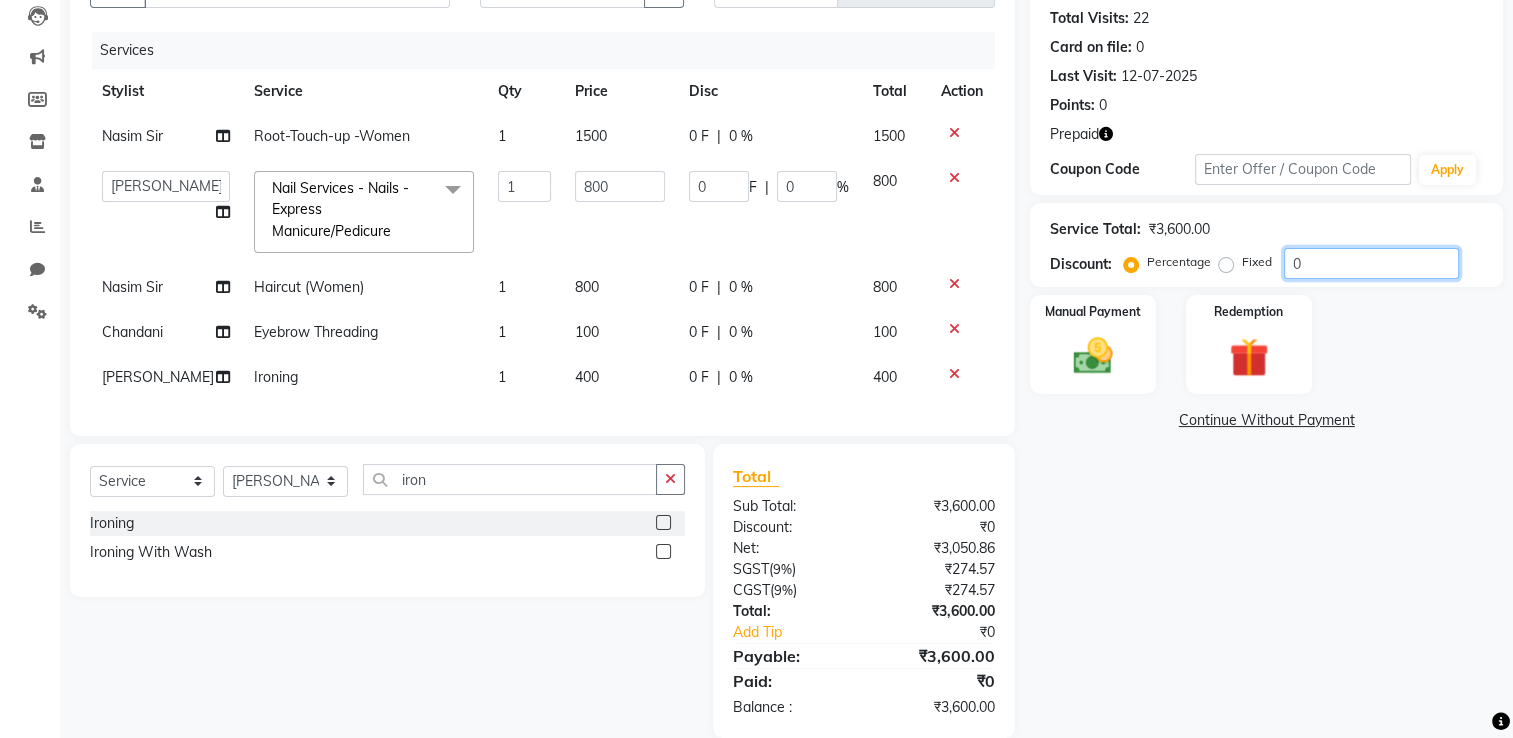 click on "0" 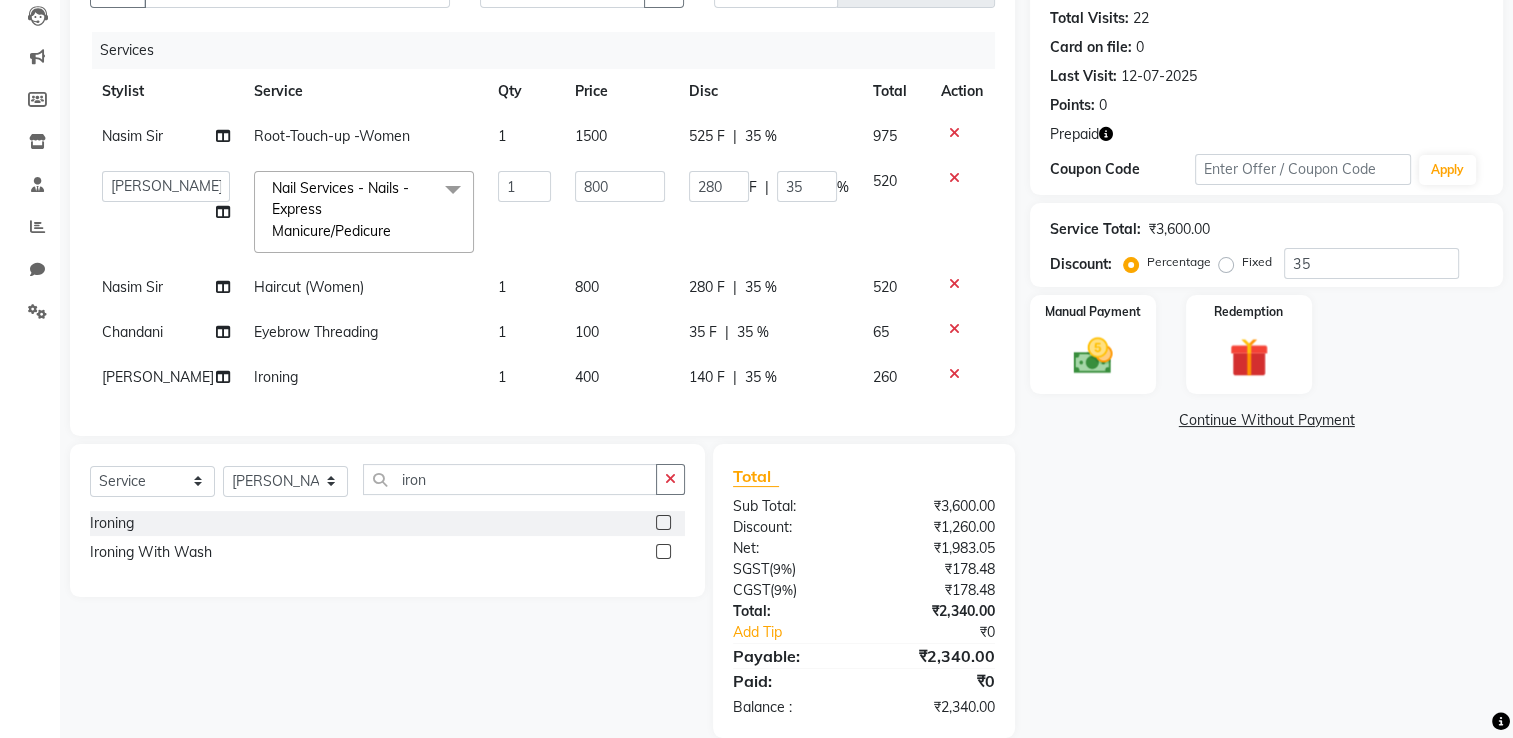 click on "Name: Self Luxury Salon Membership:  No Active Membership  Total Visits:  22 Card on file:  0 Last Visit:   12-07-2025 Points:   0  Prepaid Coupon Code Apply Service Total:  ₹3,600.00  Discount:  Percentage   Fixed  35 Manual Payment Redemption  Continue Without Payment" 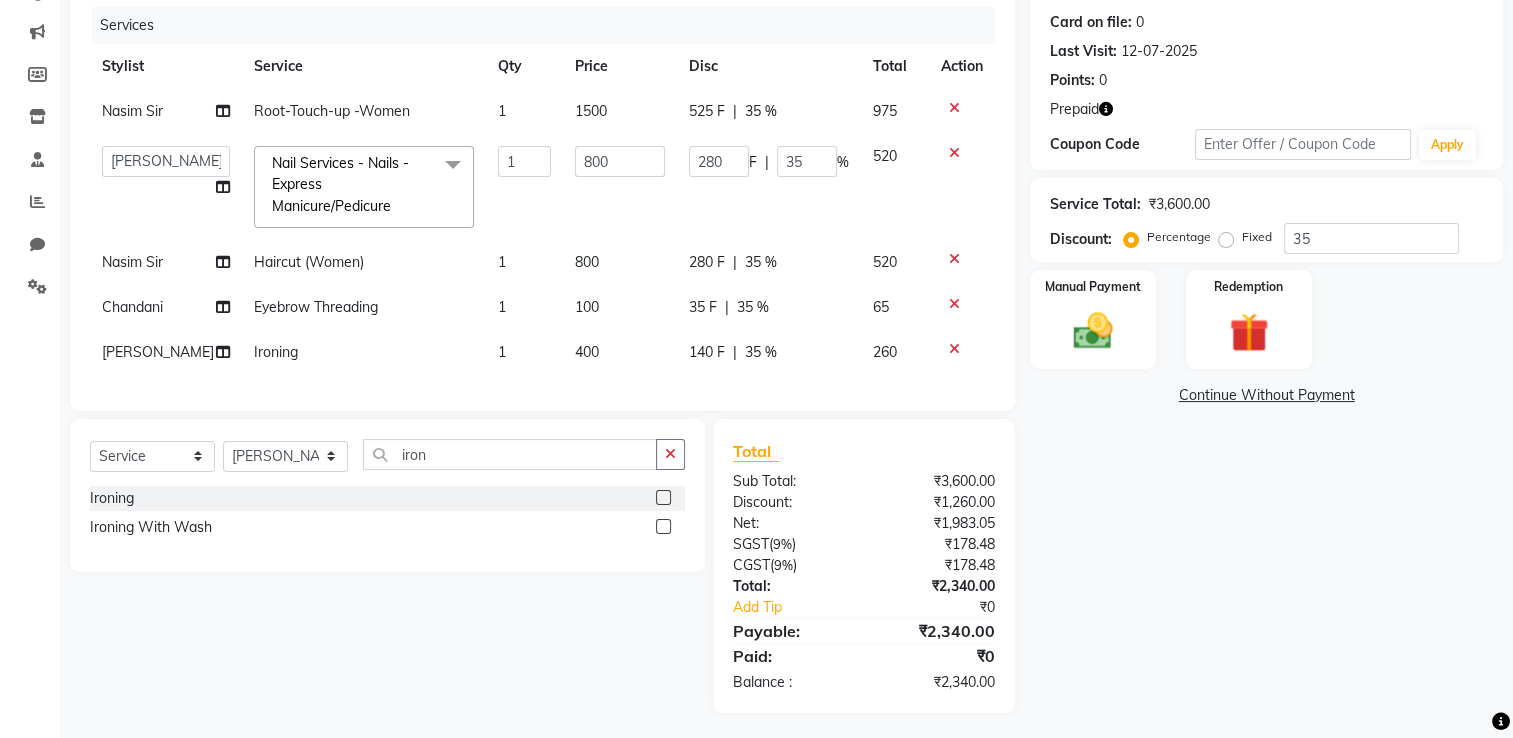 scroll, scrollTop: 261, scrollLeft: 0, axis: vertical 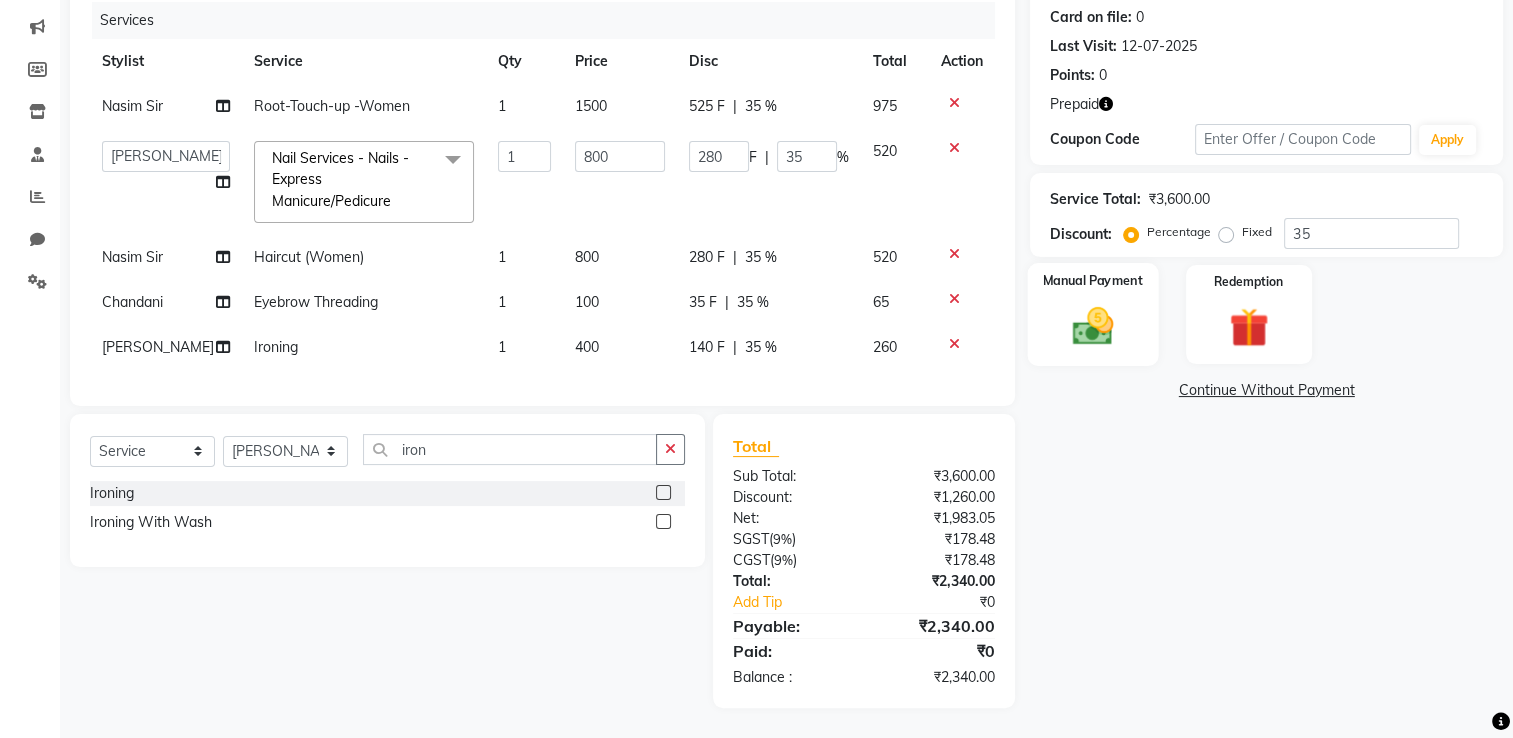 click 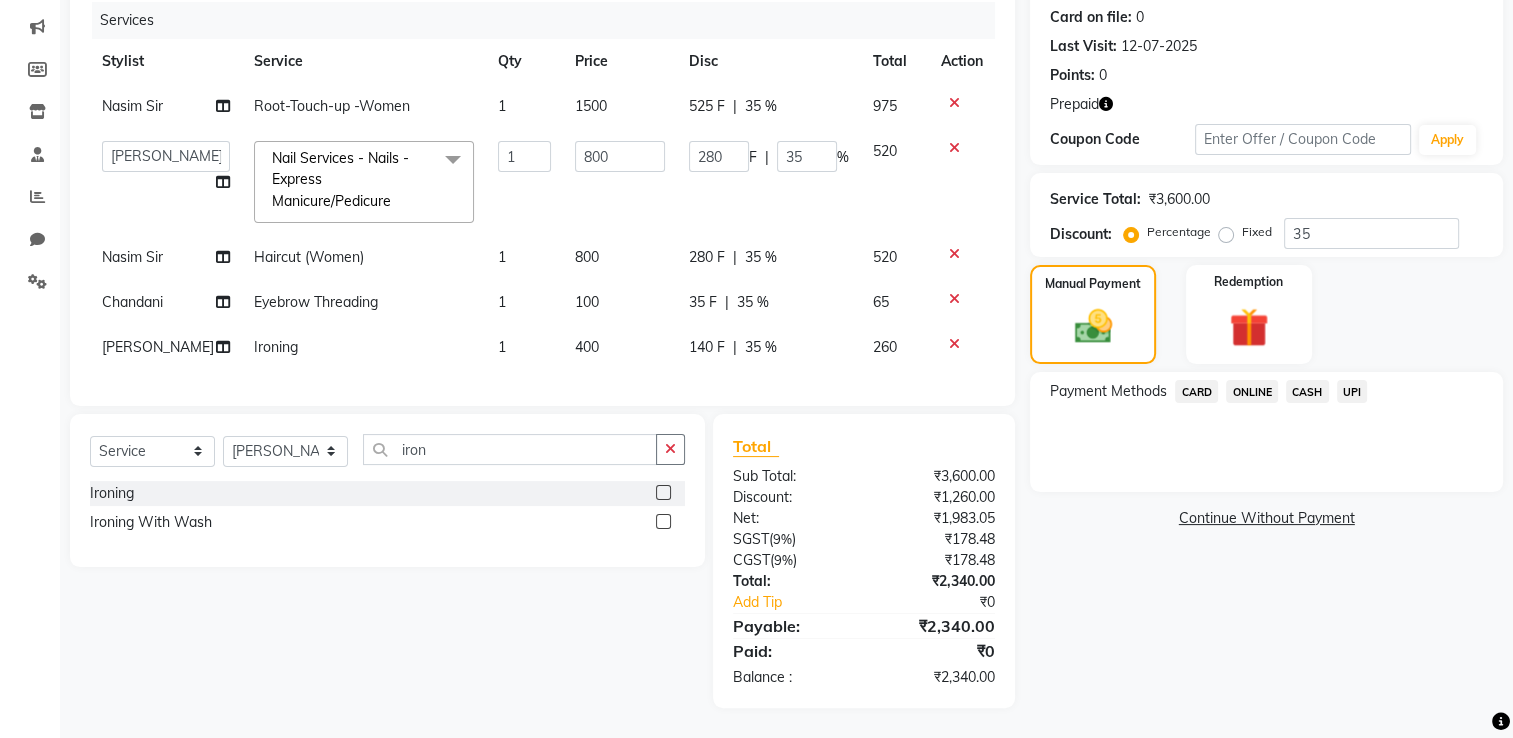 click on "CASH" 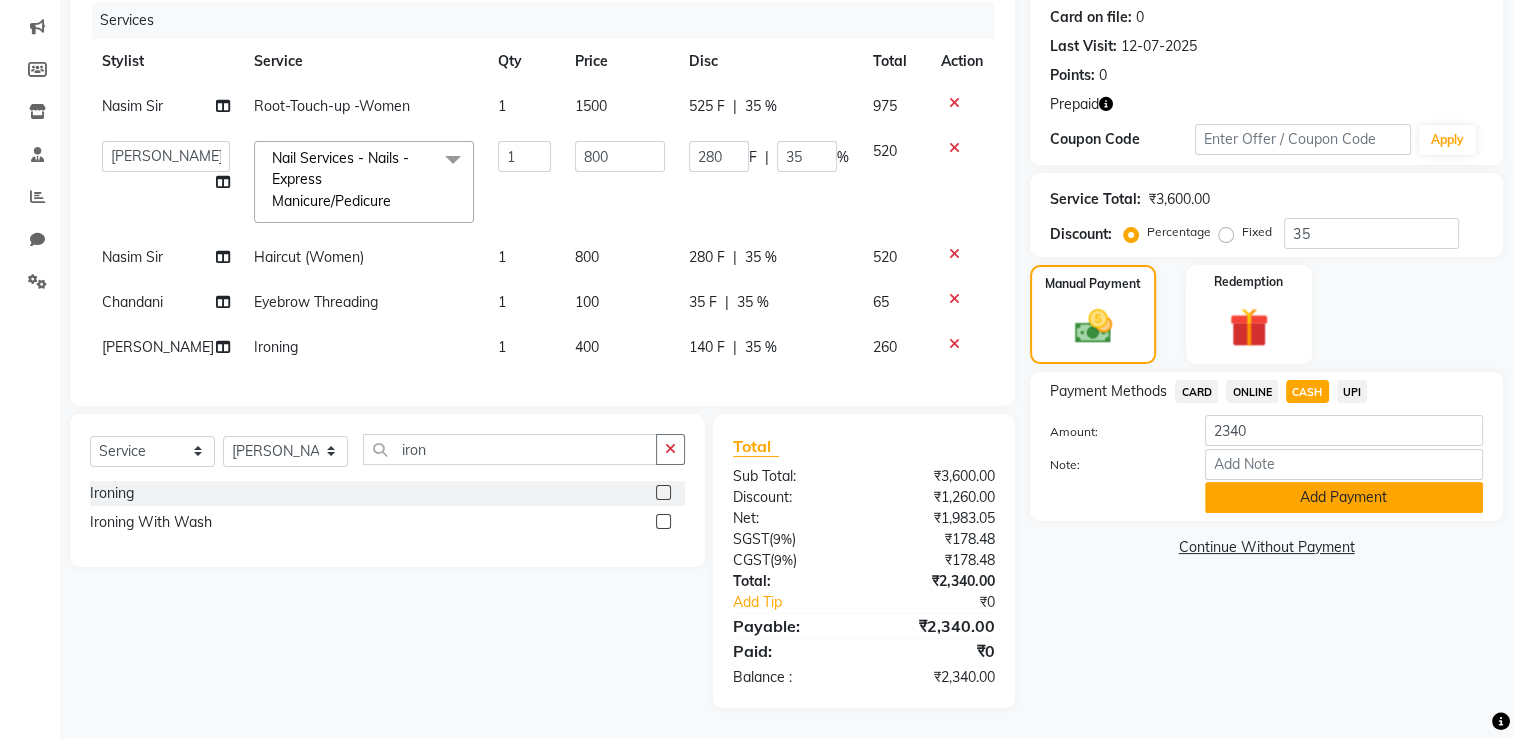click on "Add Payment" 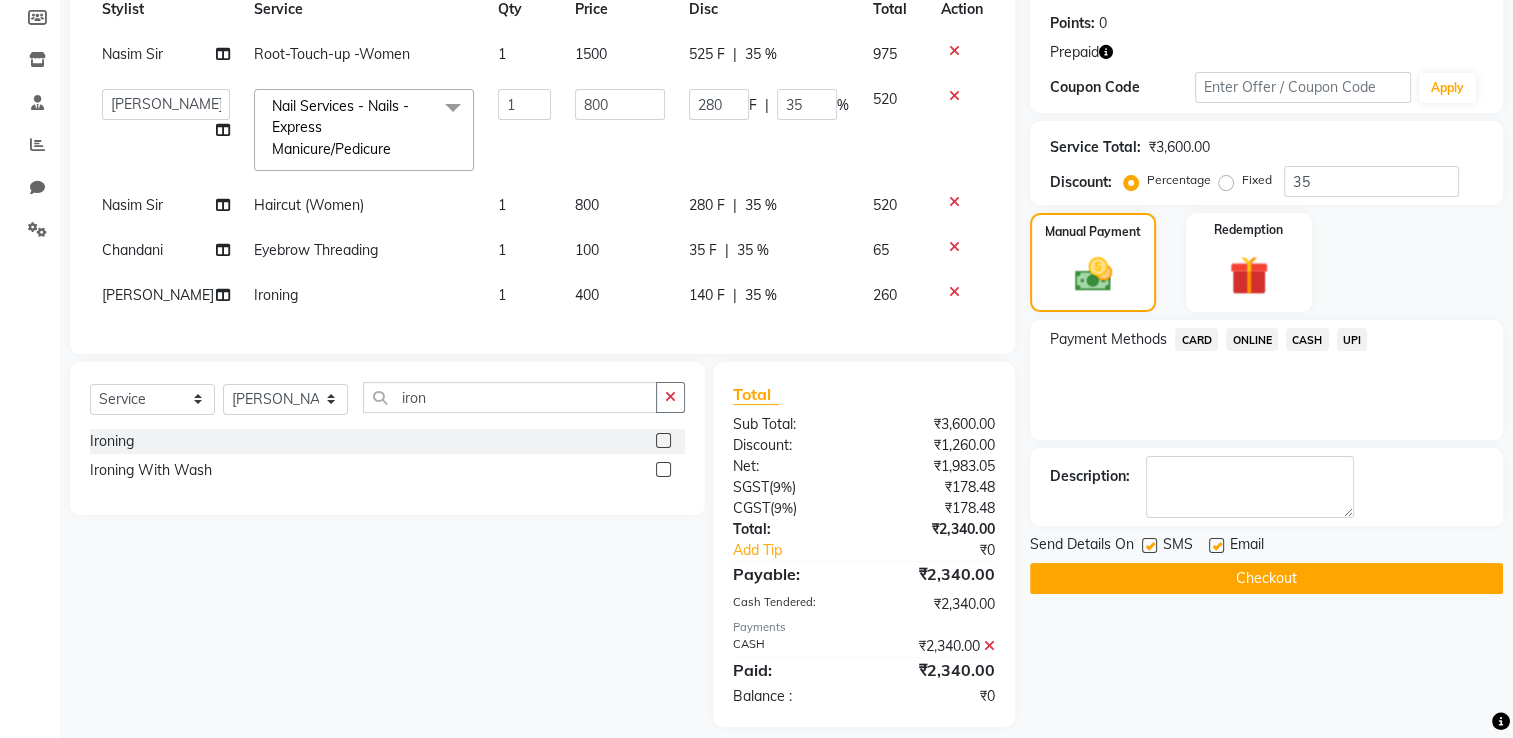 scroll, scrollTop: 332, scrollLeft: 0, axis: vertical 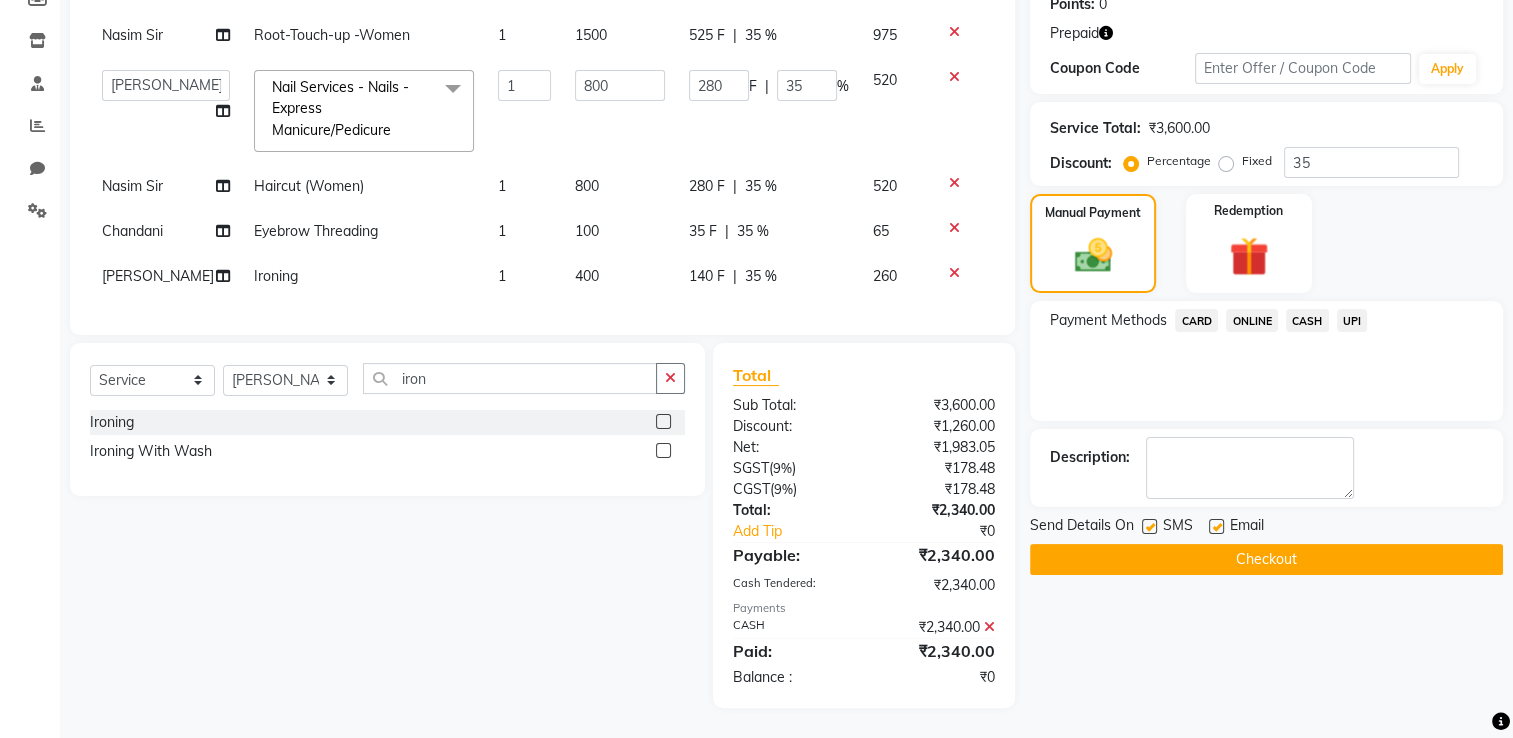 click on "Checkout" 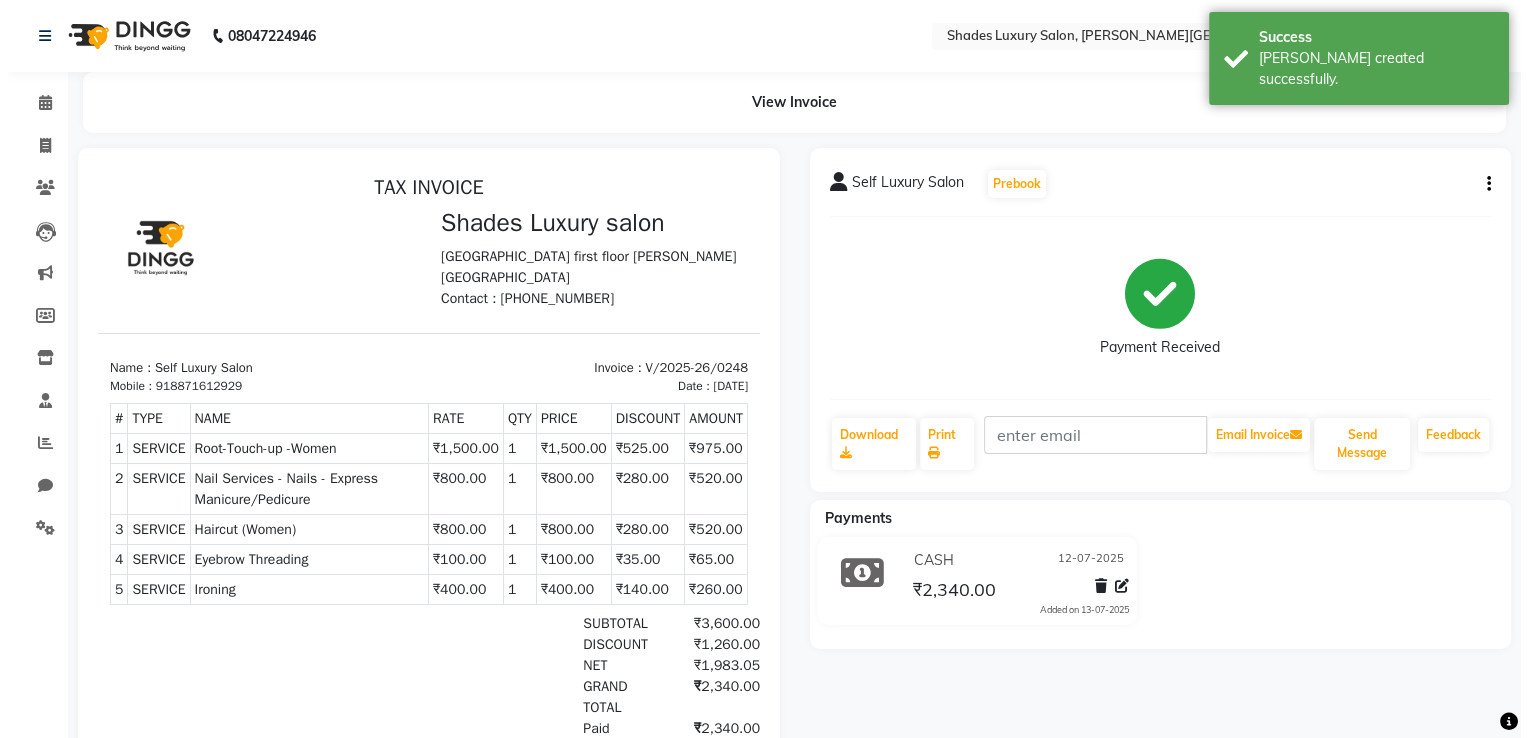 scroll, scrollTop: 0, scrollLeft: 0, axis: both 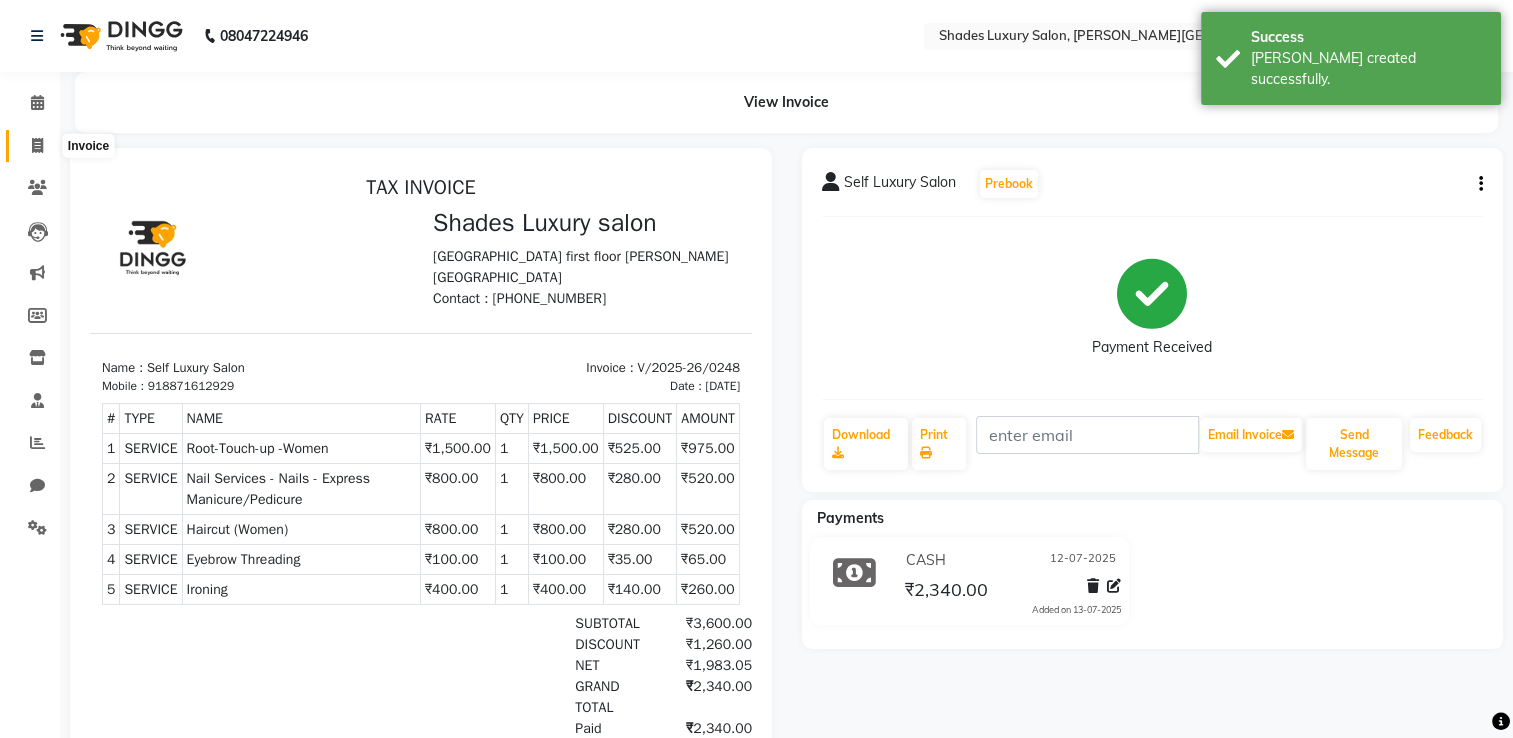 click 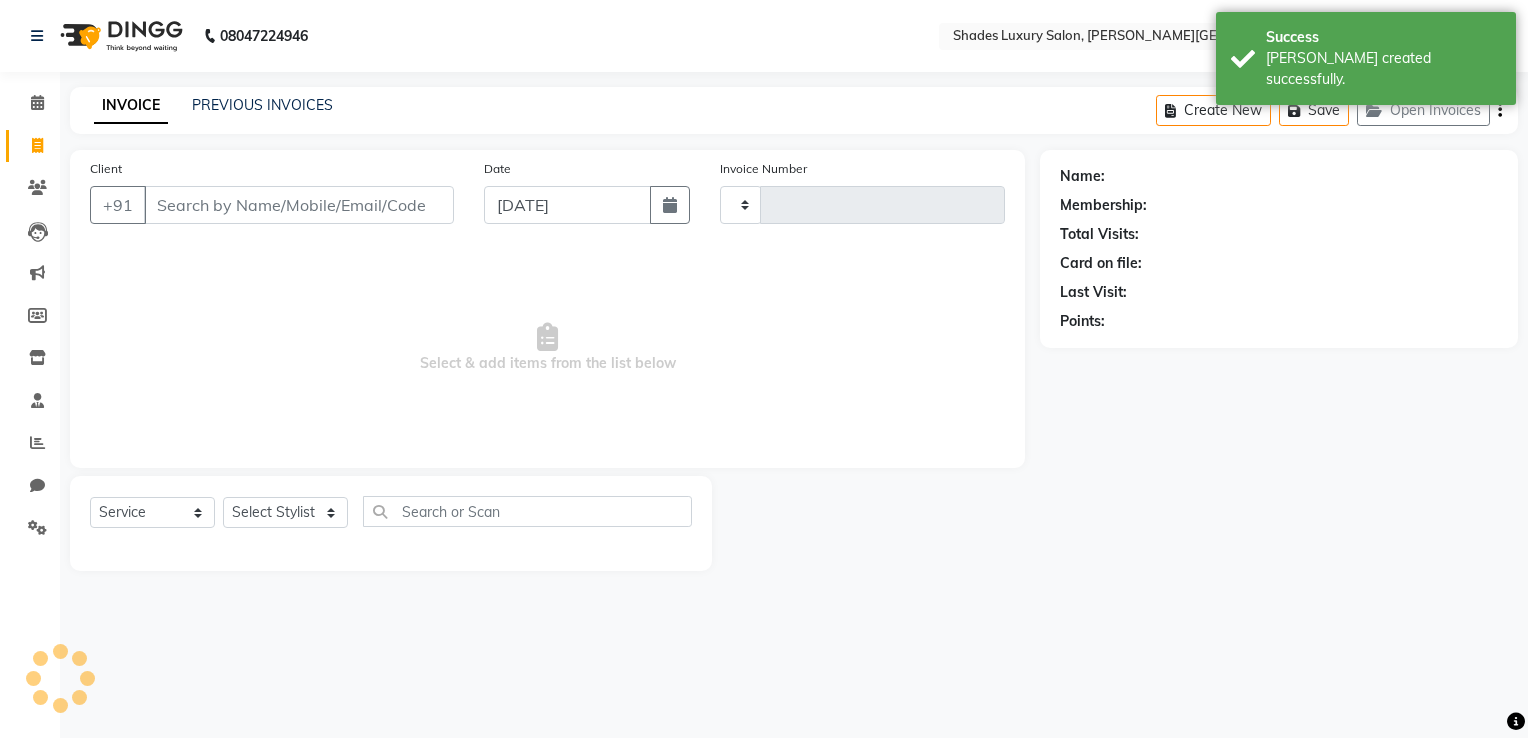 click on "Client" at bounding box center [299, 205] 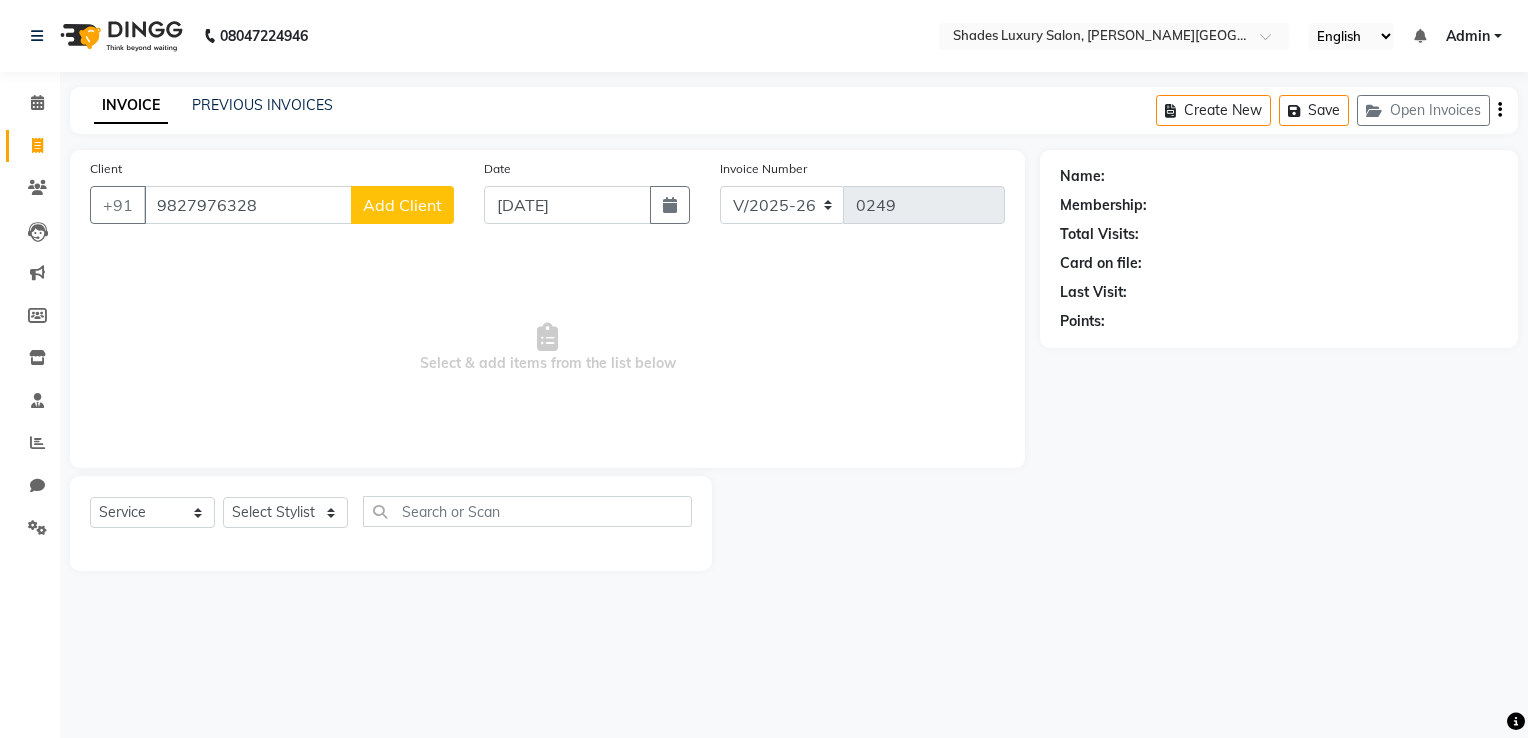 click on "Add Client" 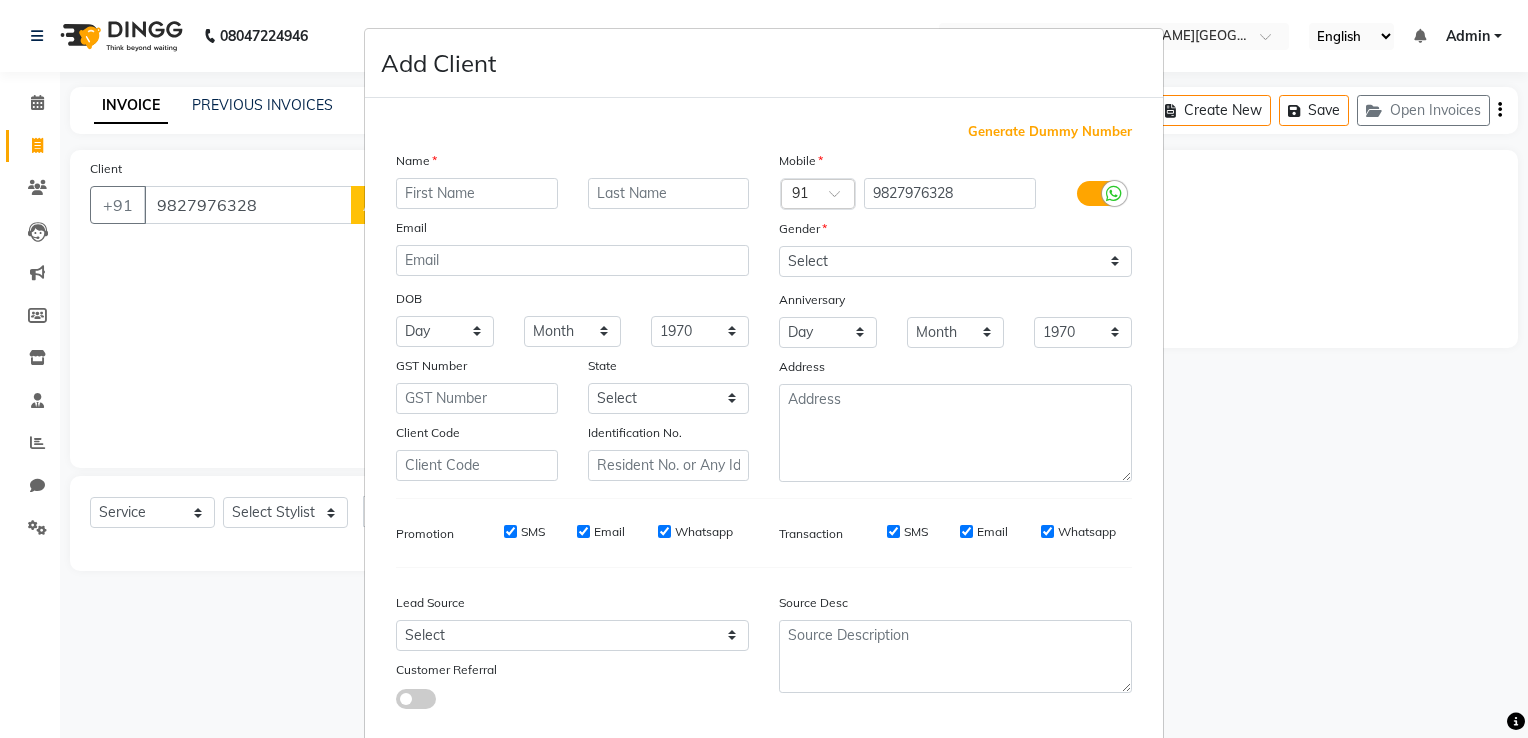 click at bounding box center (477, 193) 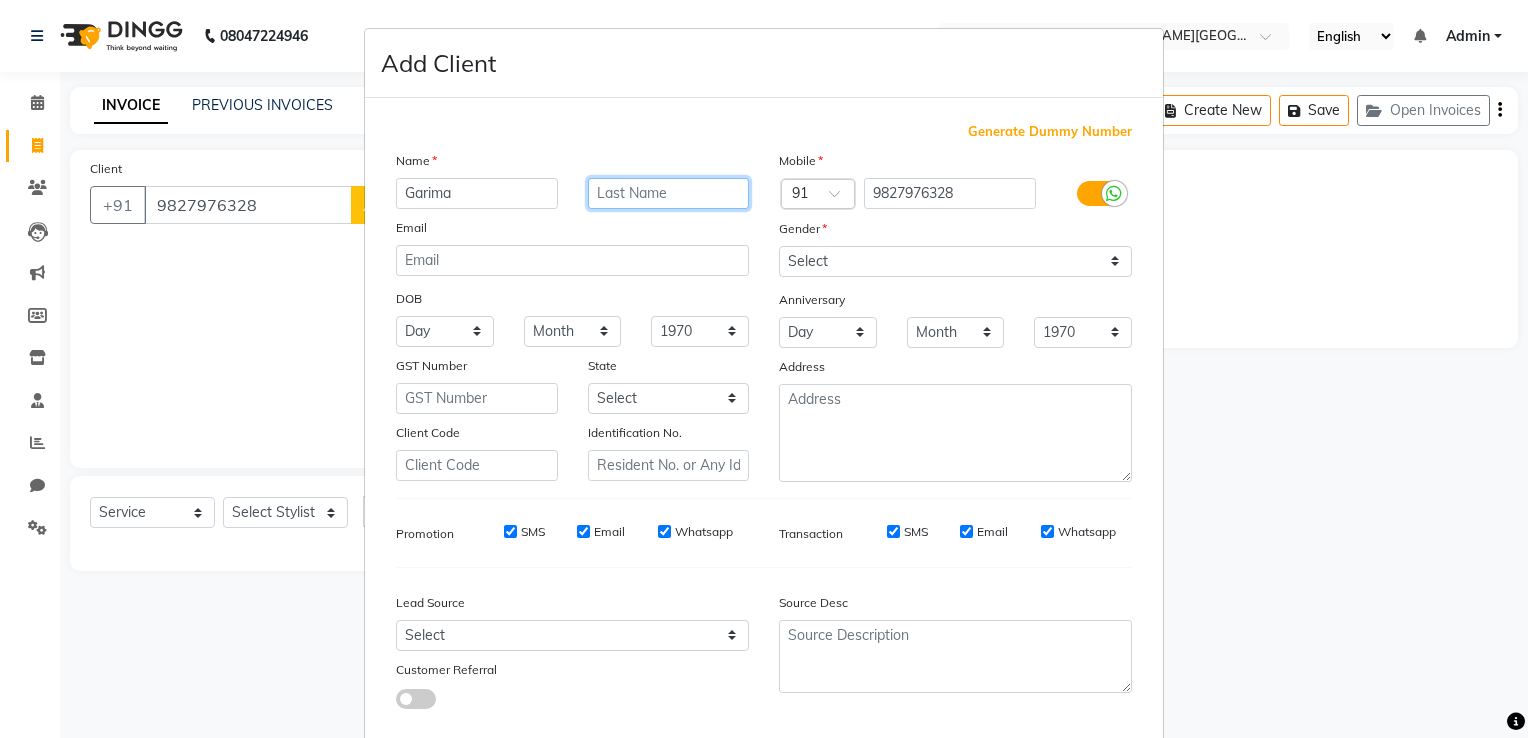 click at bounding box center [669, 193] 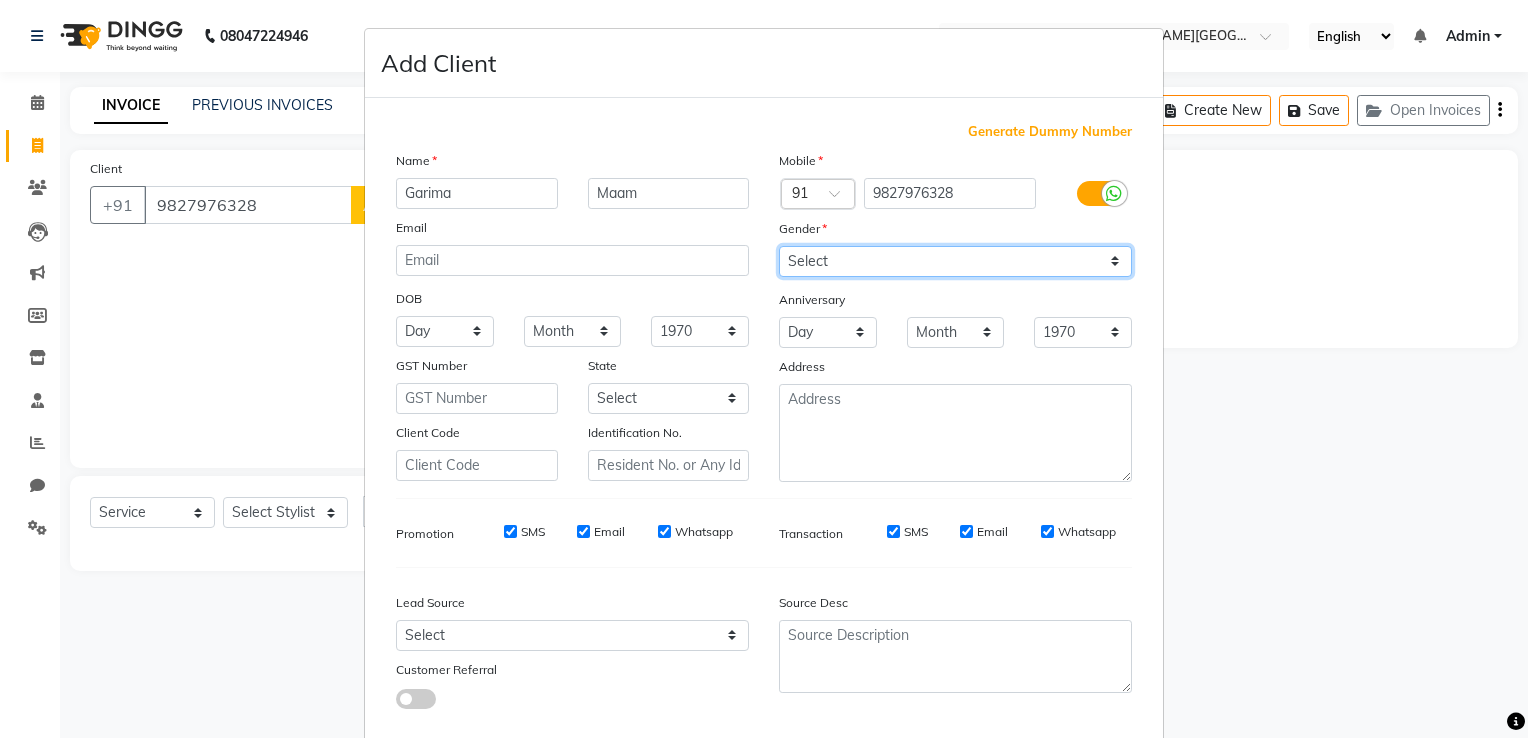click on "Select Male Female Other Prefer Not To Say" at bounding box center [955, 261] 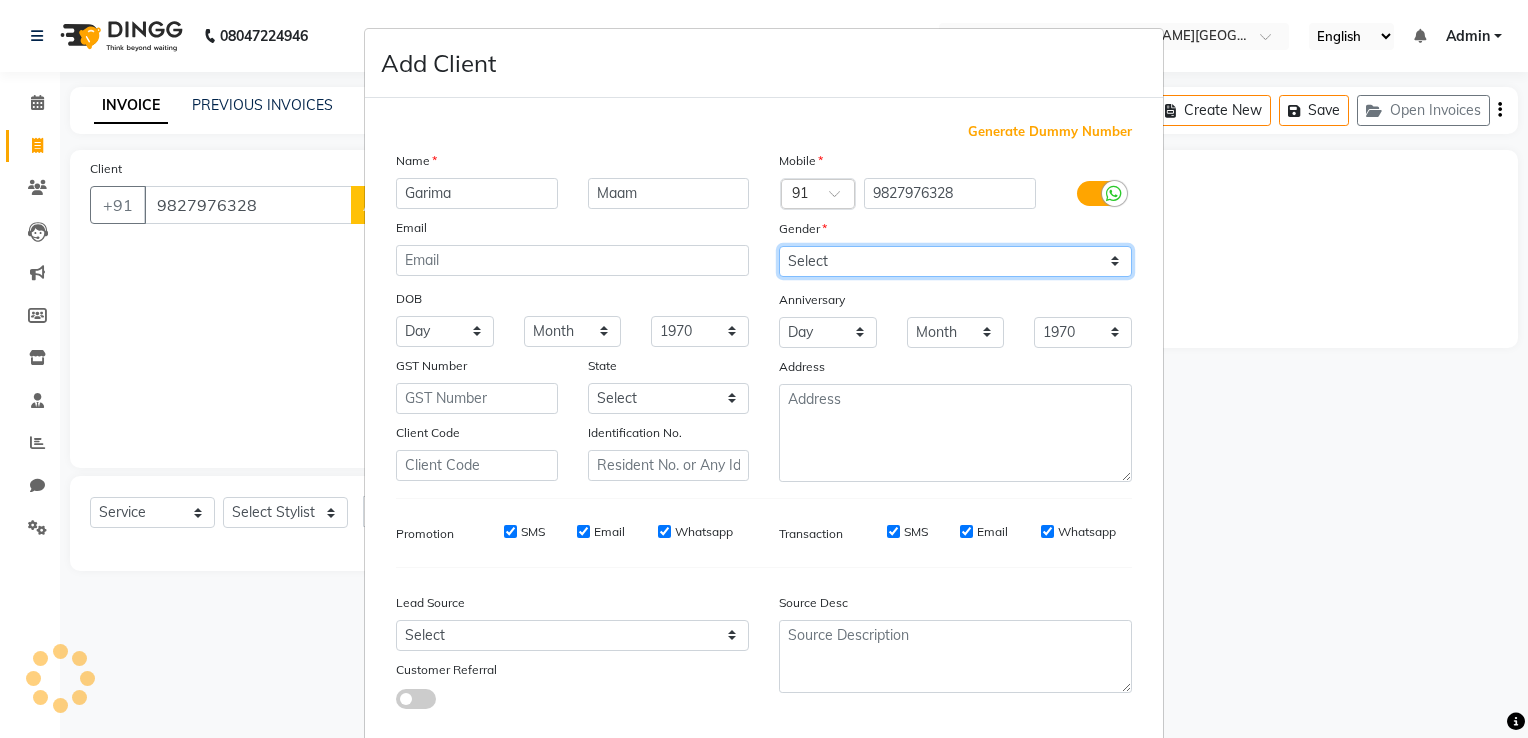 click on "Select Male Female Other Prefer Not To Say" at bounding box center [955, 261] 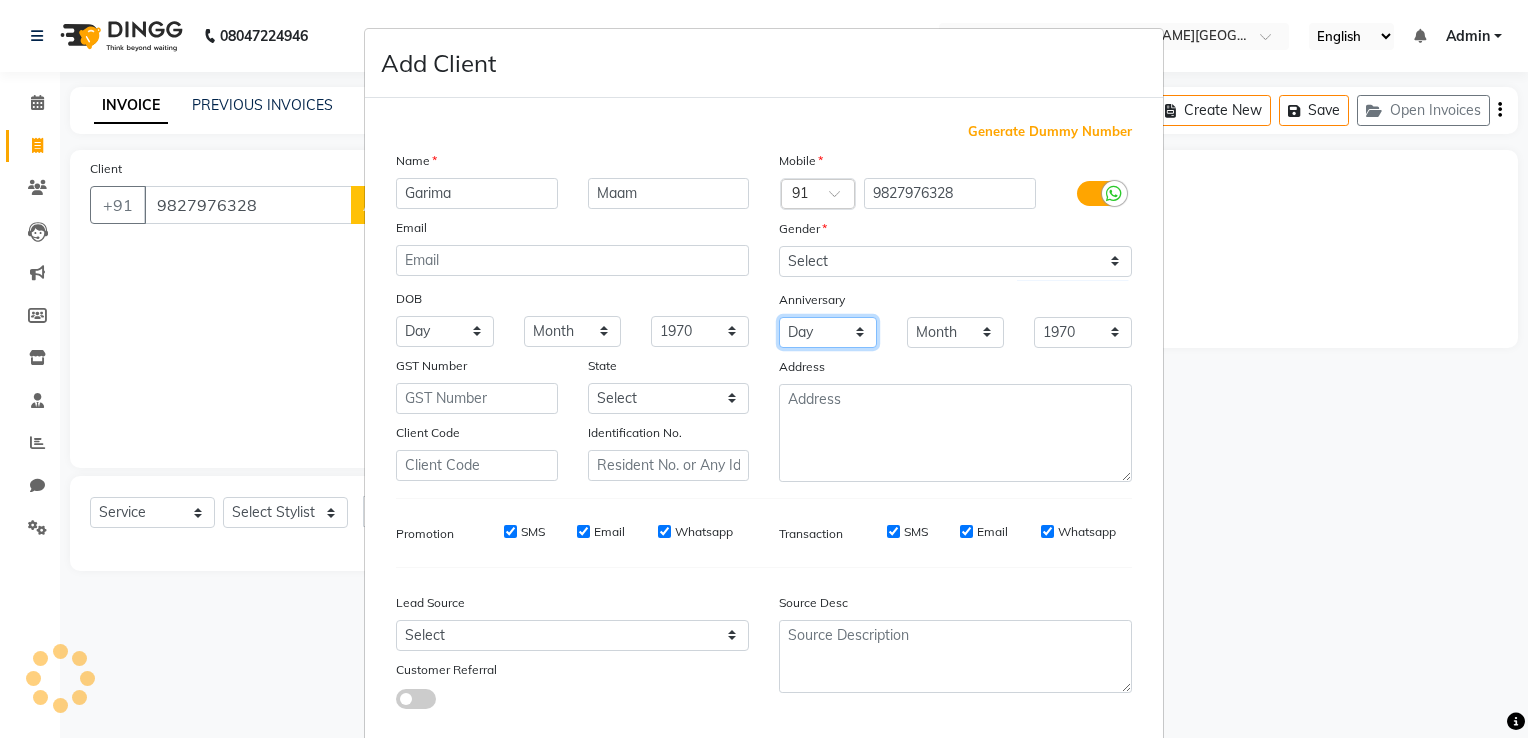 click on "Day 01 02 03 04 05 06 07 08 09 10 11 12 13 14 15 16 17 18 19 20 21 22 23 24 25 26 27 28 29 30 31" at bounding box center [828, 332] 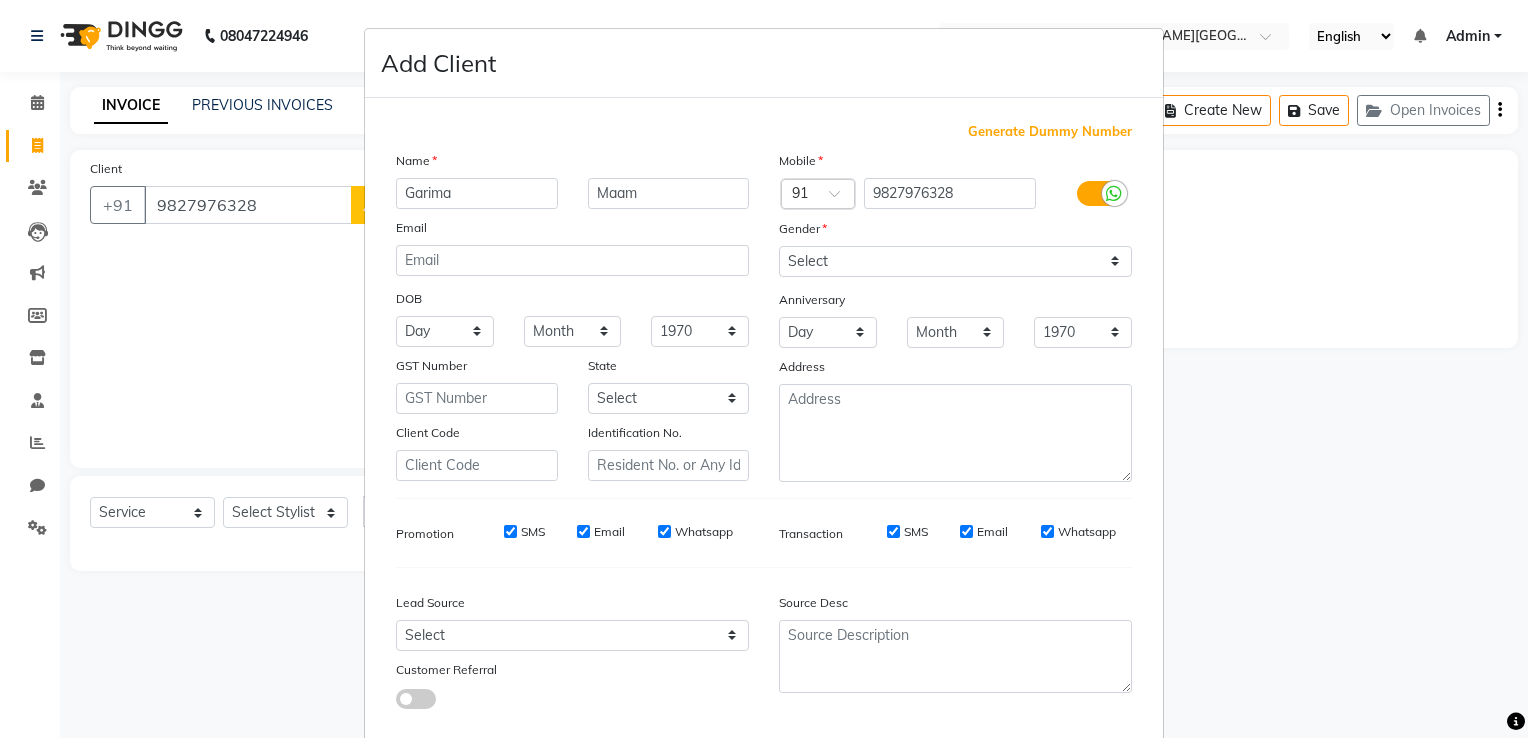 click on "Anniversary" at bounding box center (955, 301) 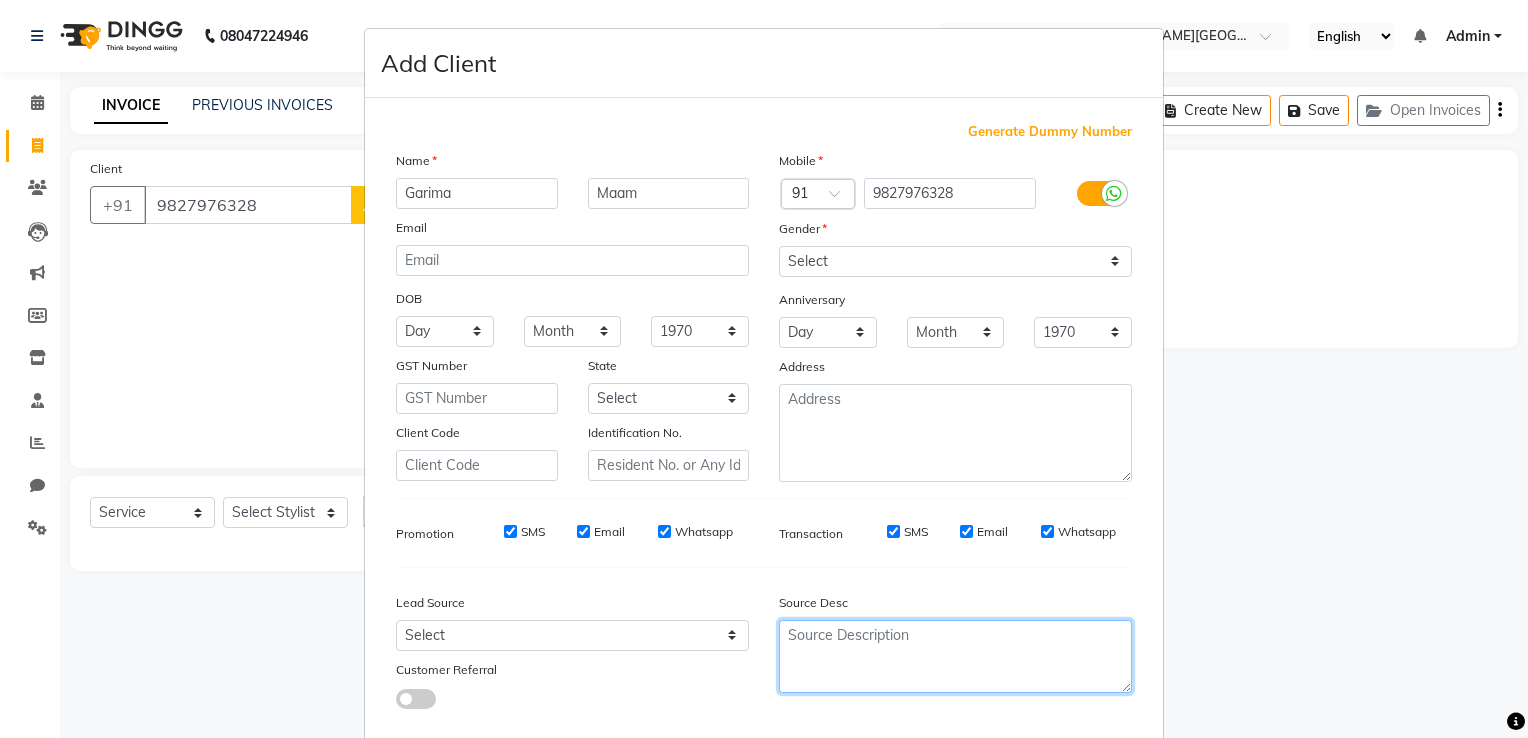 click at bounding box center [955, 656] 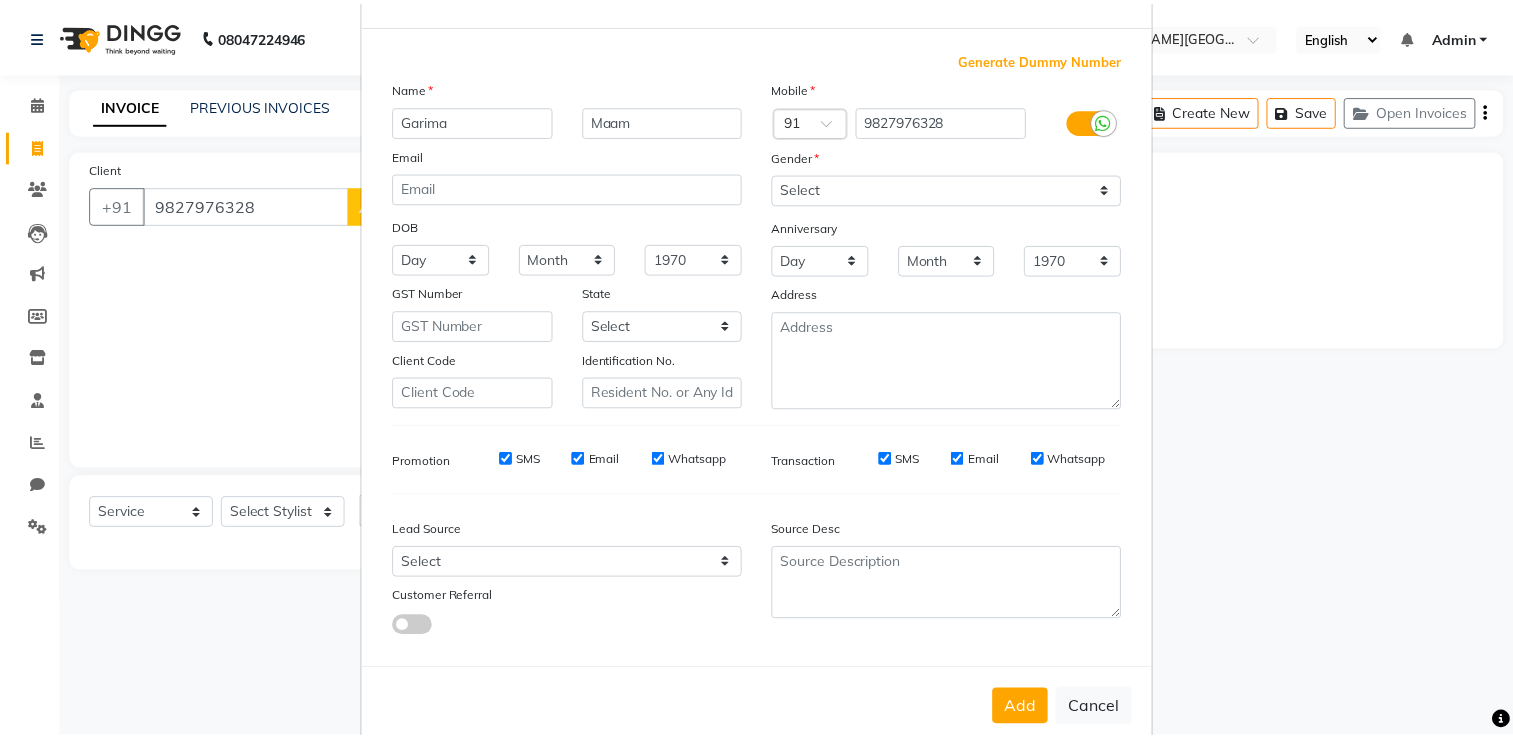 scroll, scrollTop: 118, scrollLeft: 0, axis: vertical 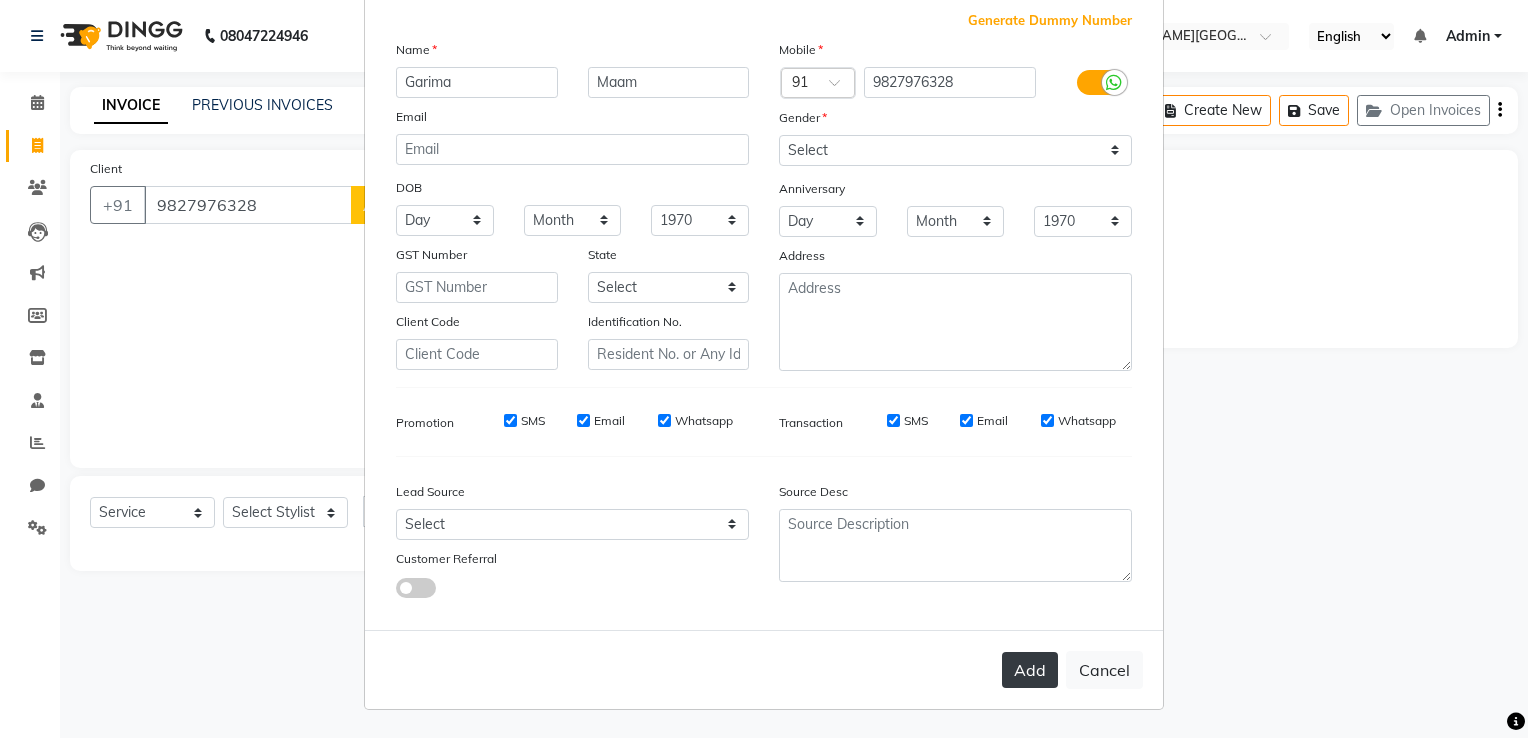 click on "Add" at bounding box center [1030, 670] 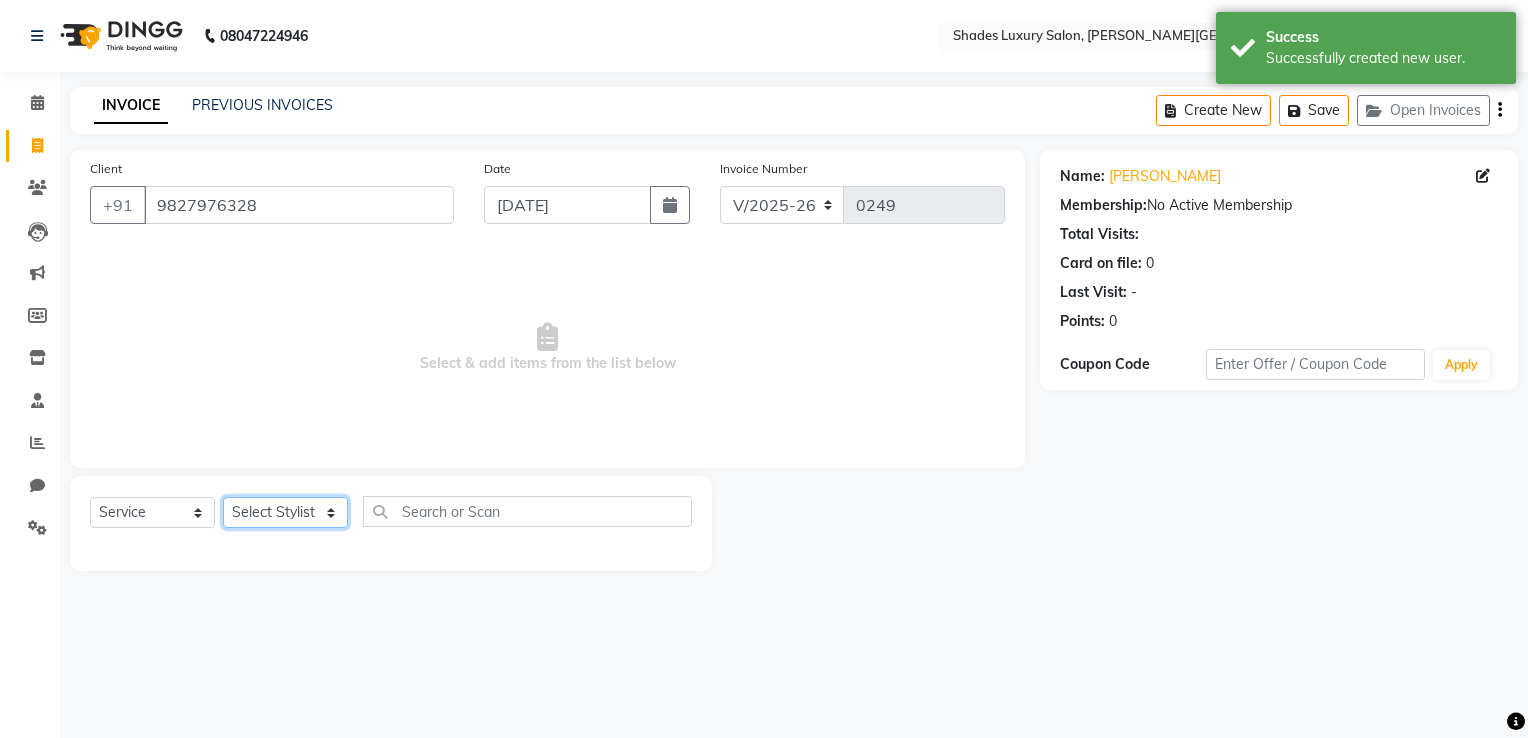 click on "Select Stylist Asha Maam Chandani Mamta Nasim Sir Palak Verma Rashi salman Samar shahbaj" 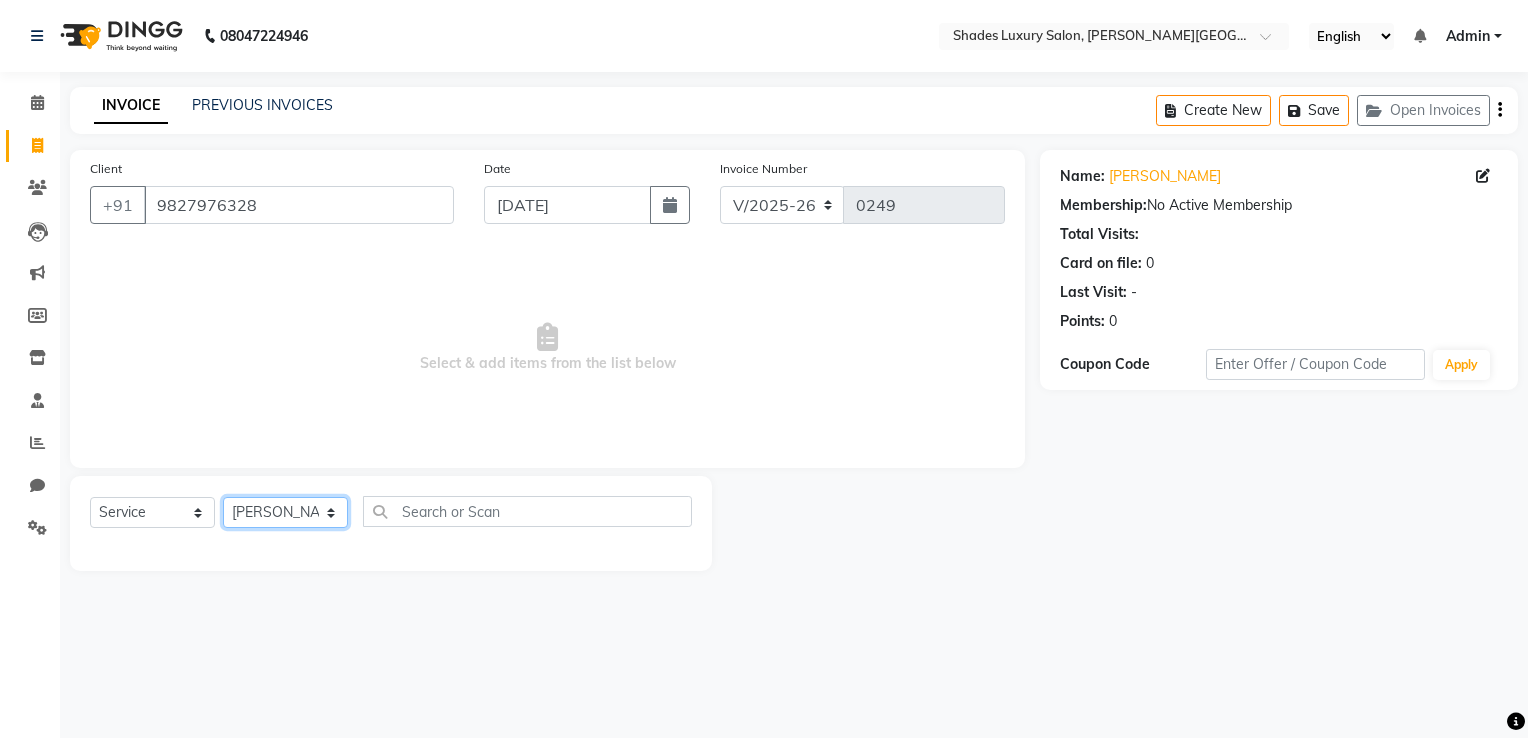 click on "Select Stylist Asha Maam Chandani Mamta Nasim Sir Palak Verma Rashi salman Samar shahbaj" 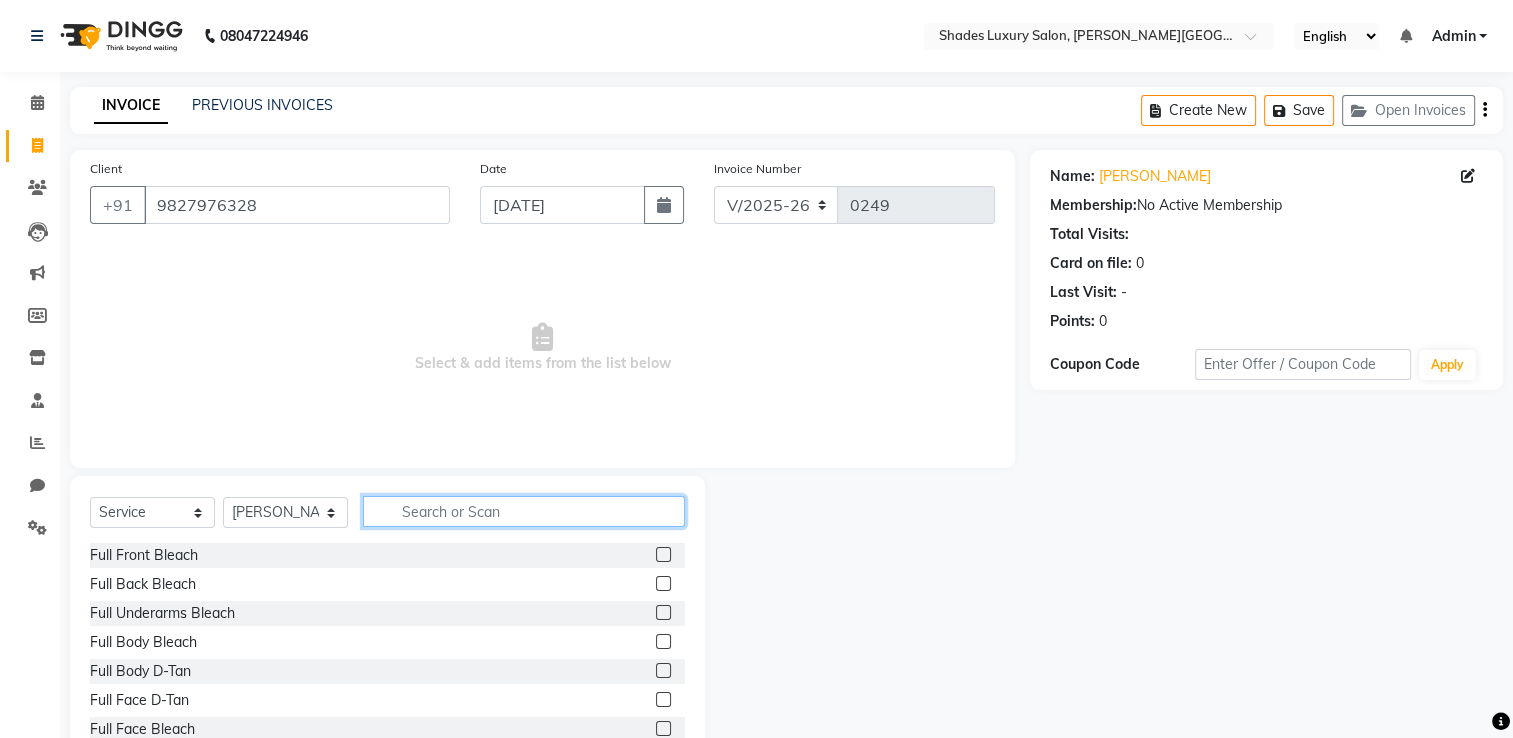 click 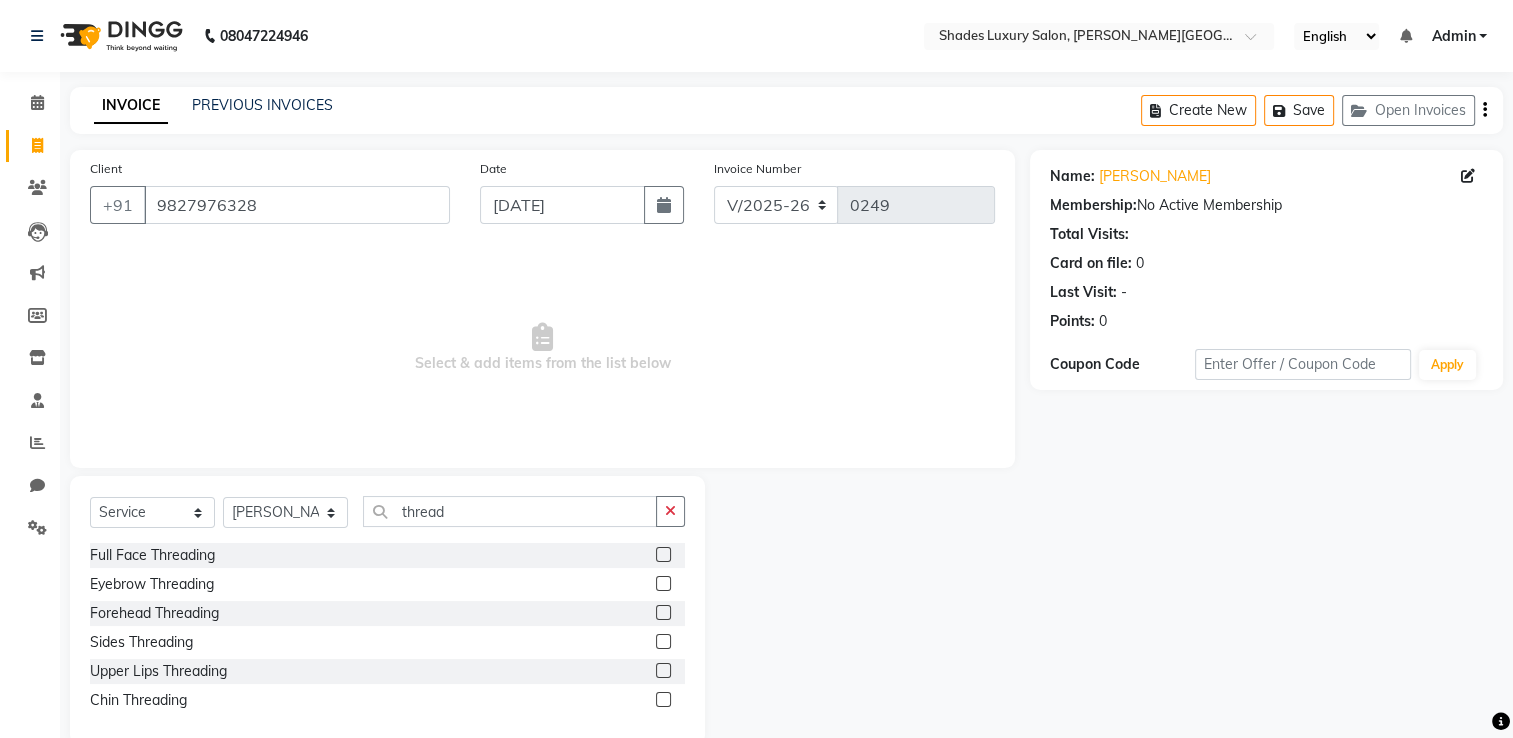 click 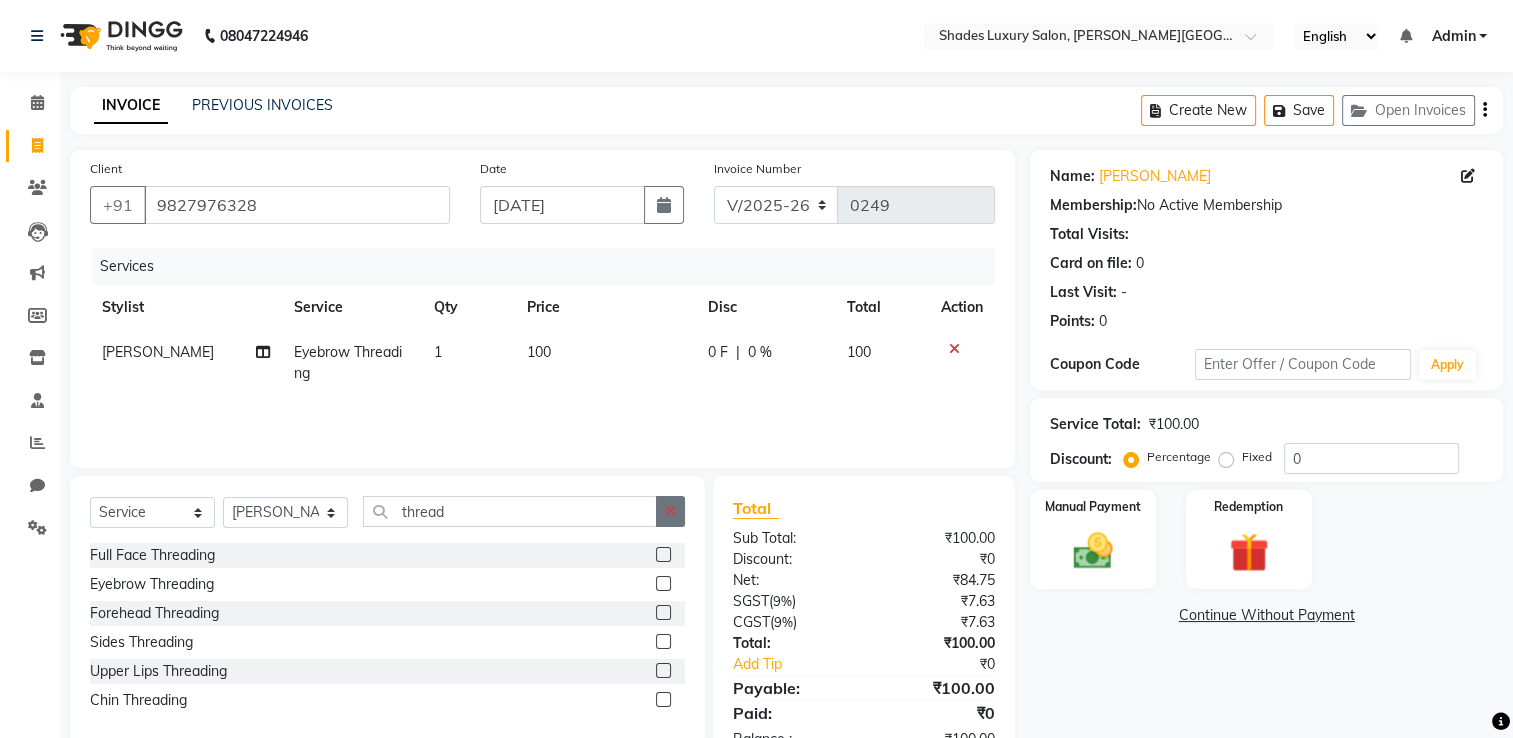 click 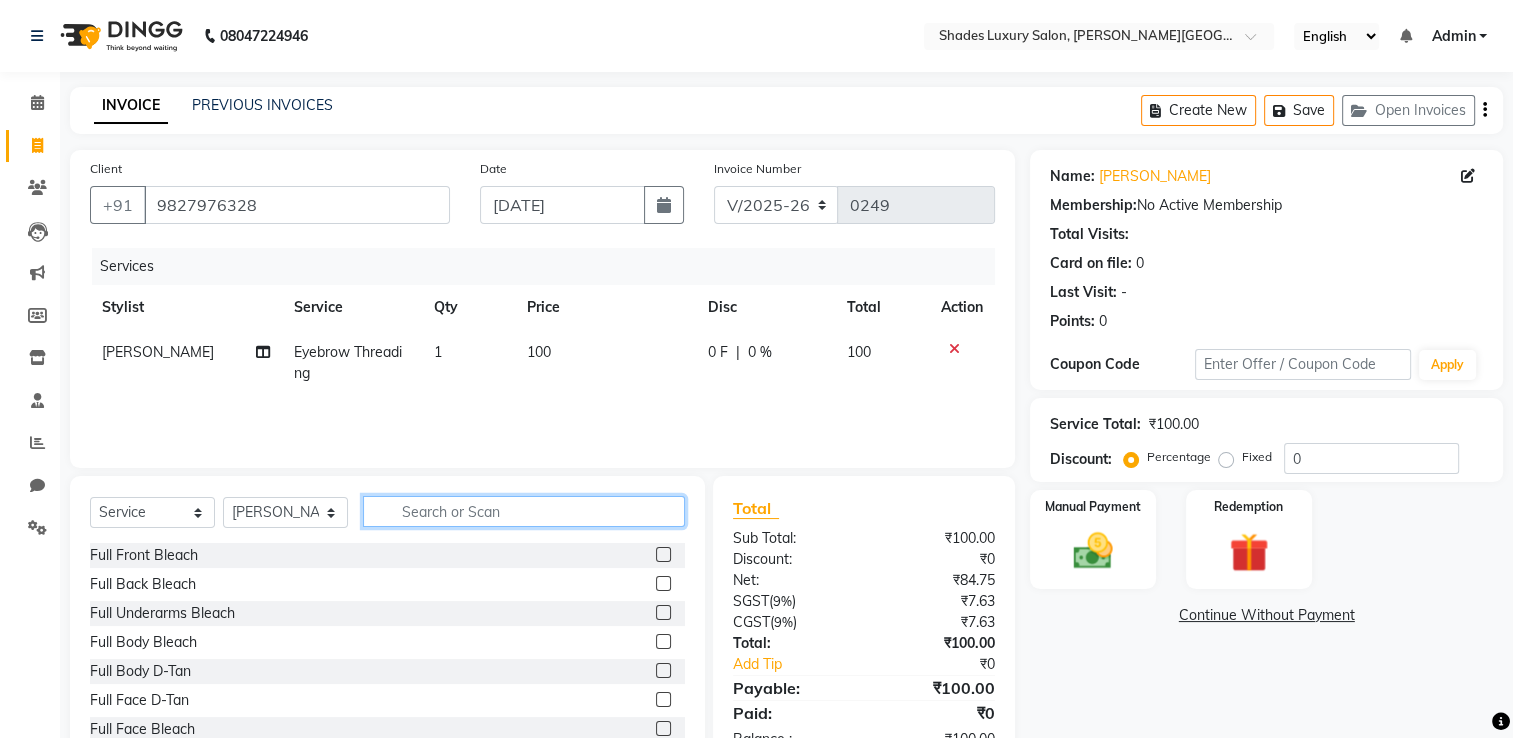 click 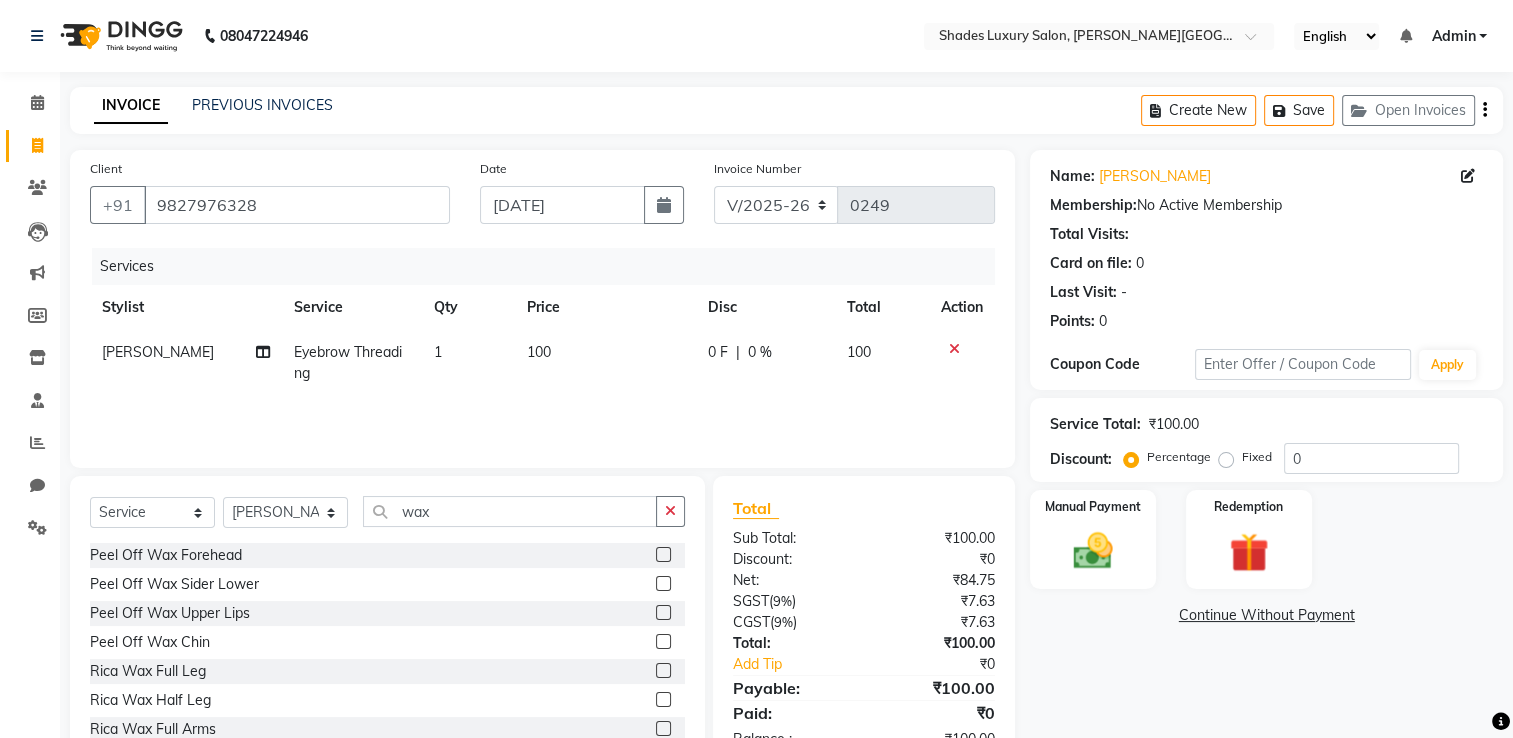 click 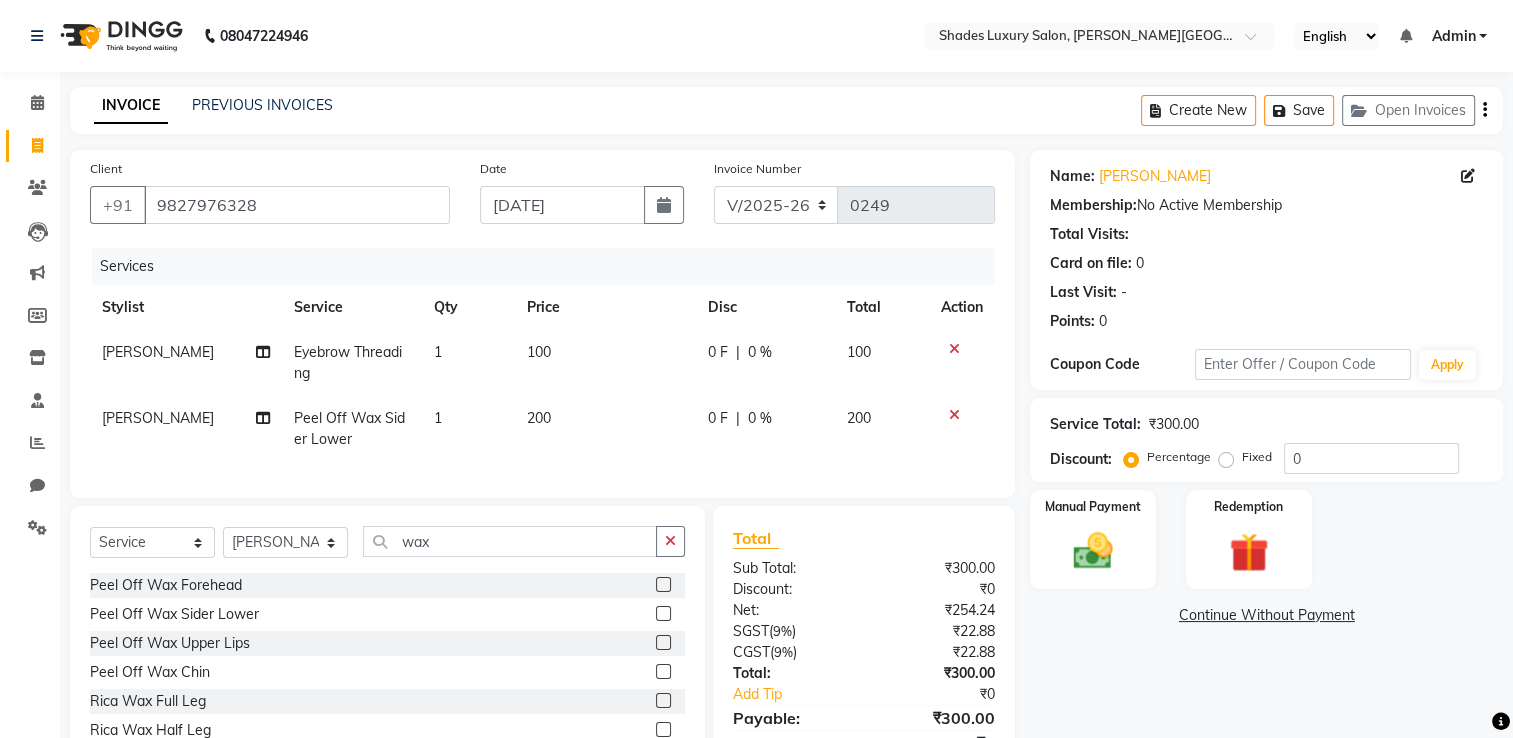 click on "200" 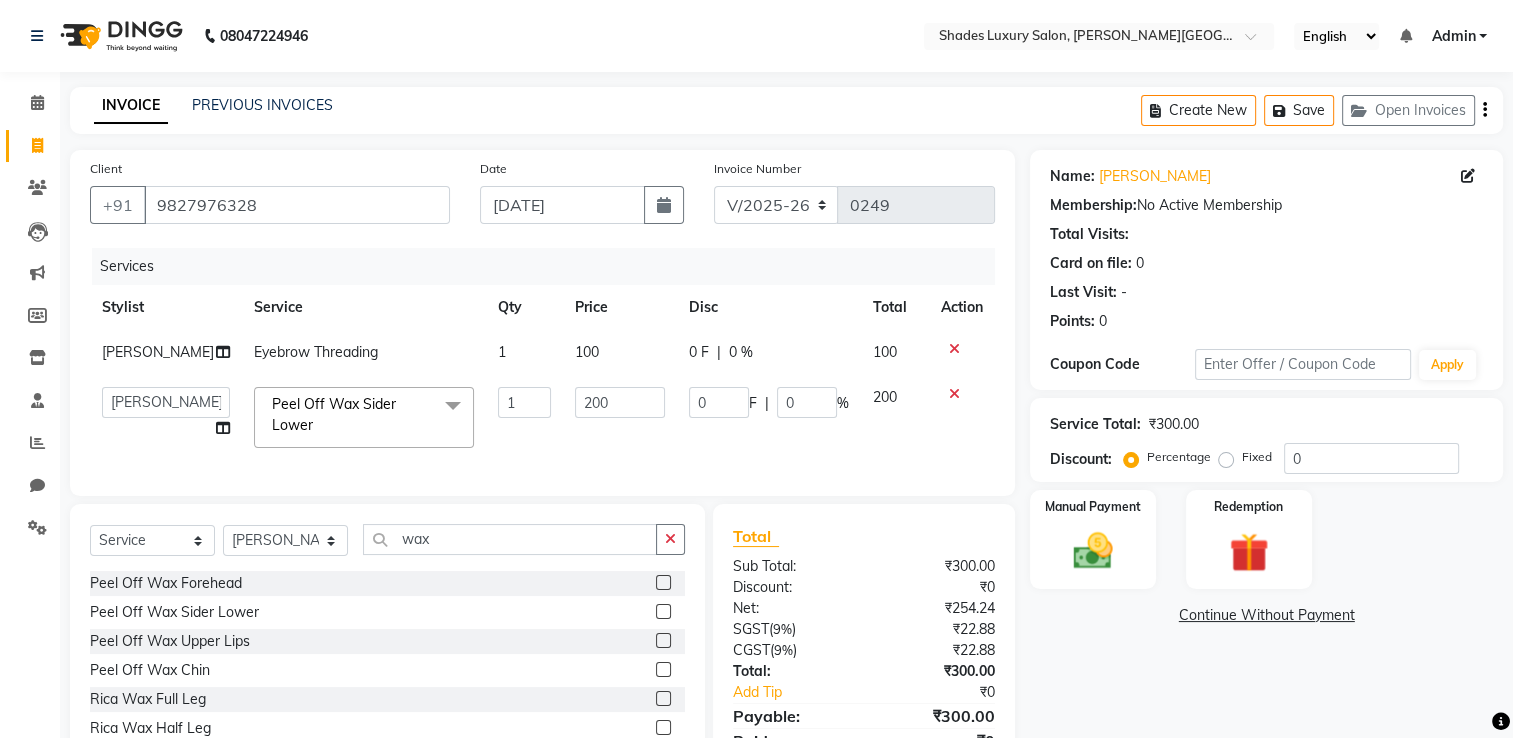 click on "200" 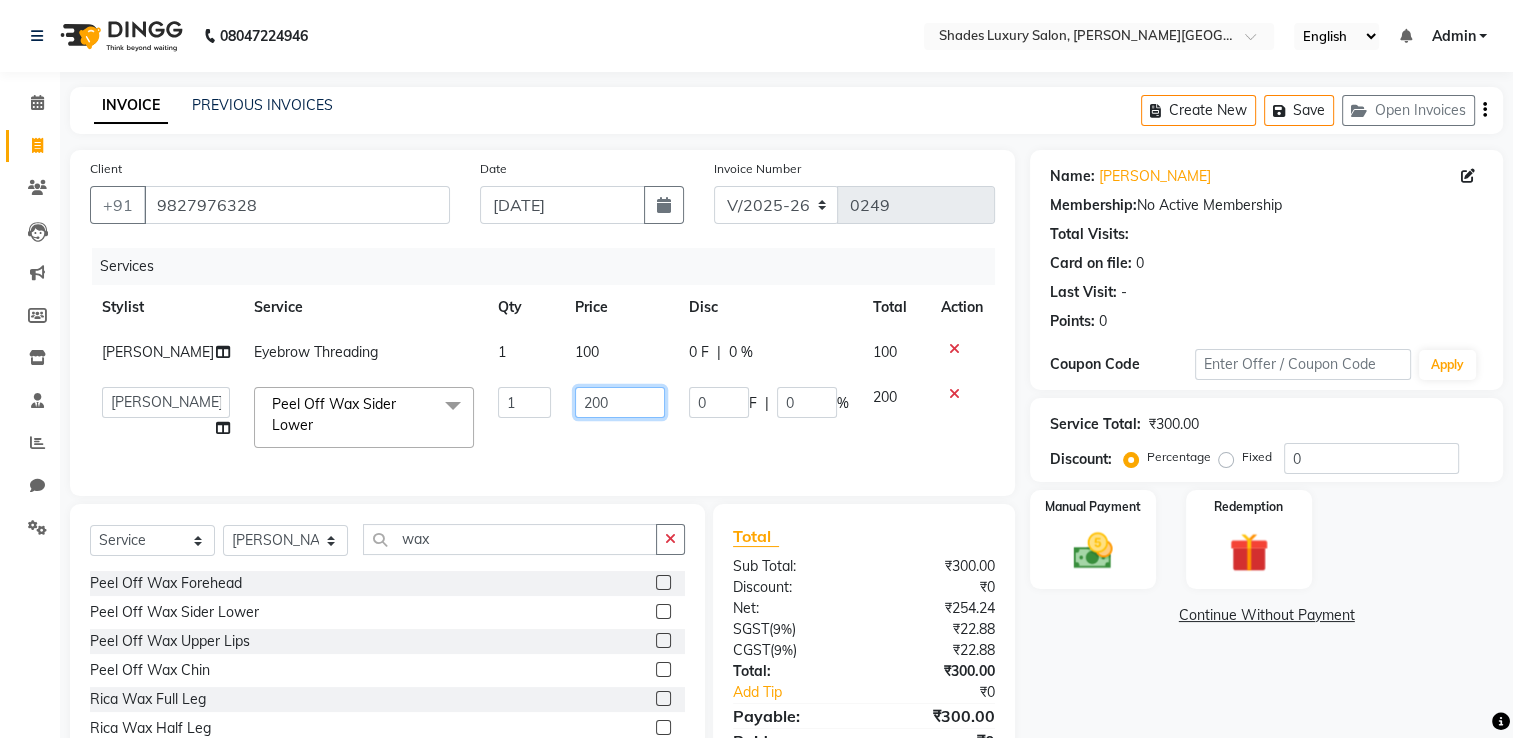 click on "200" 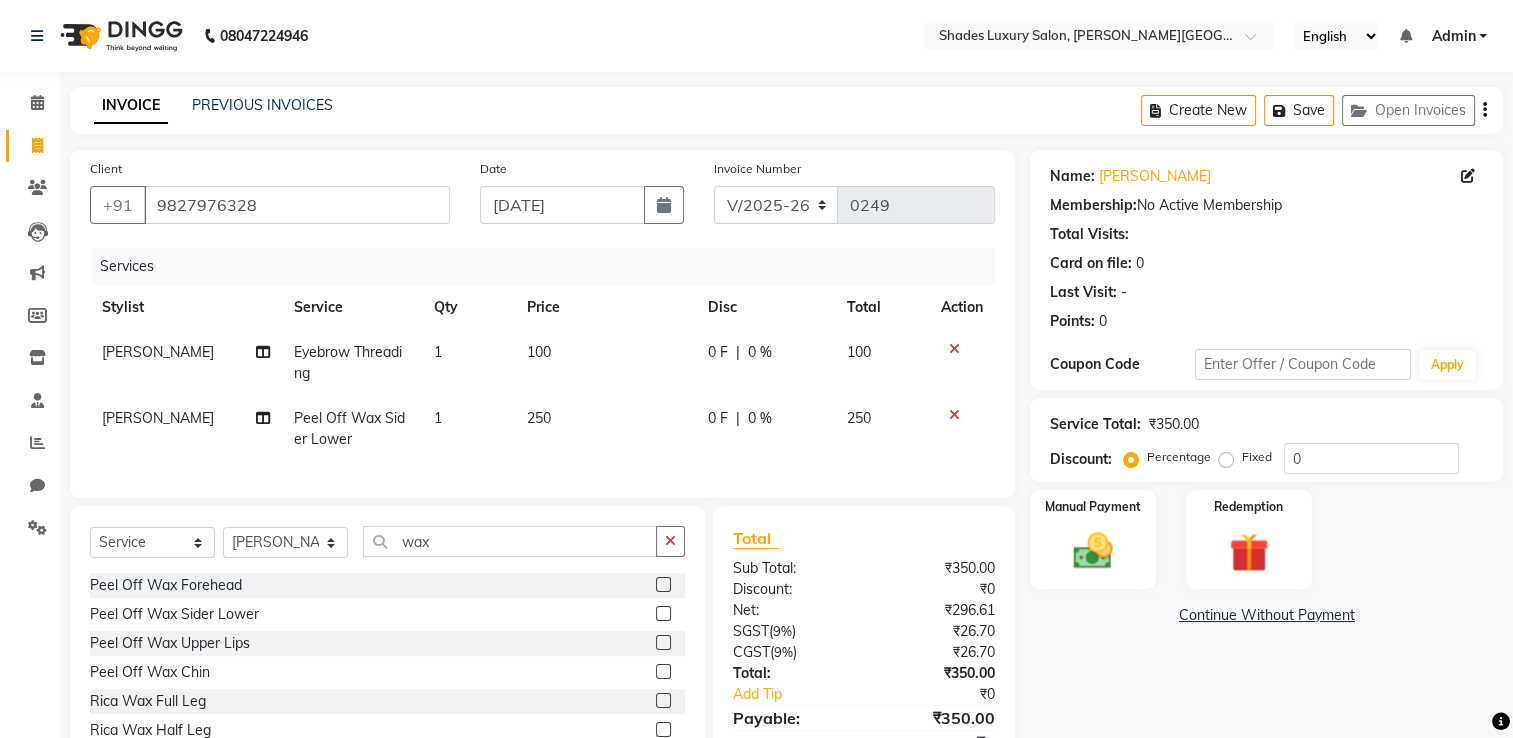 click on "250" 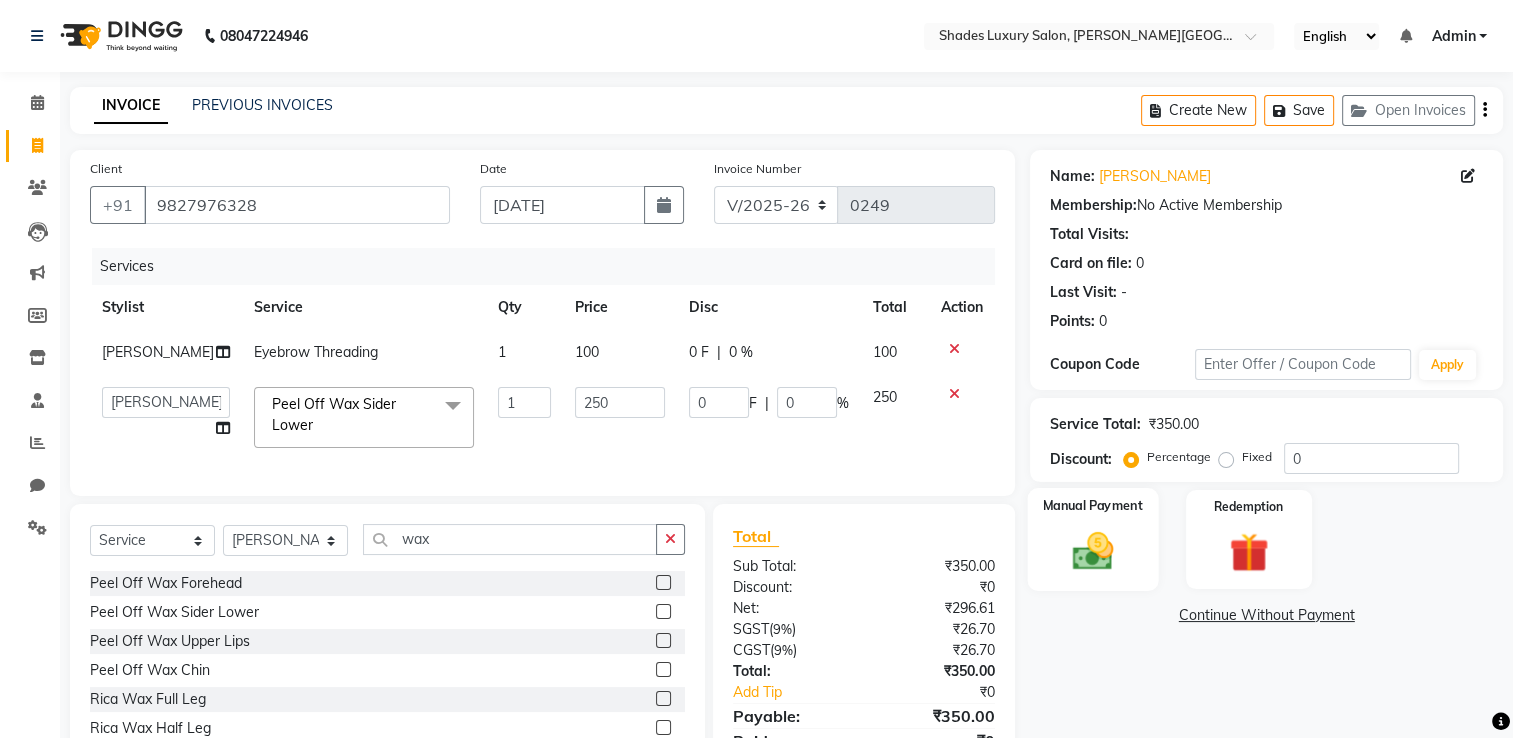 click 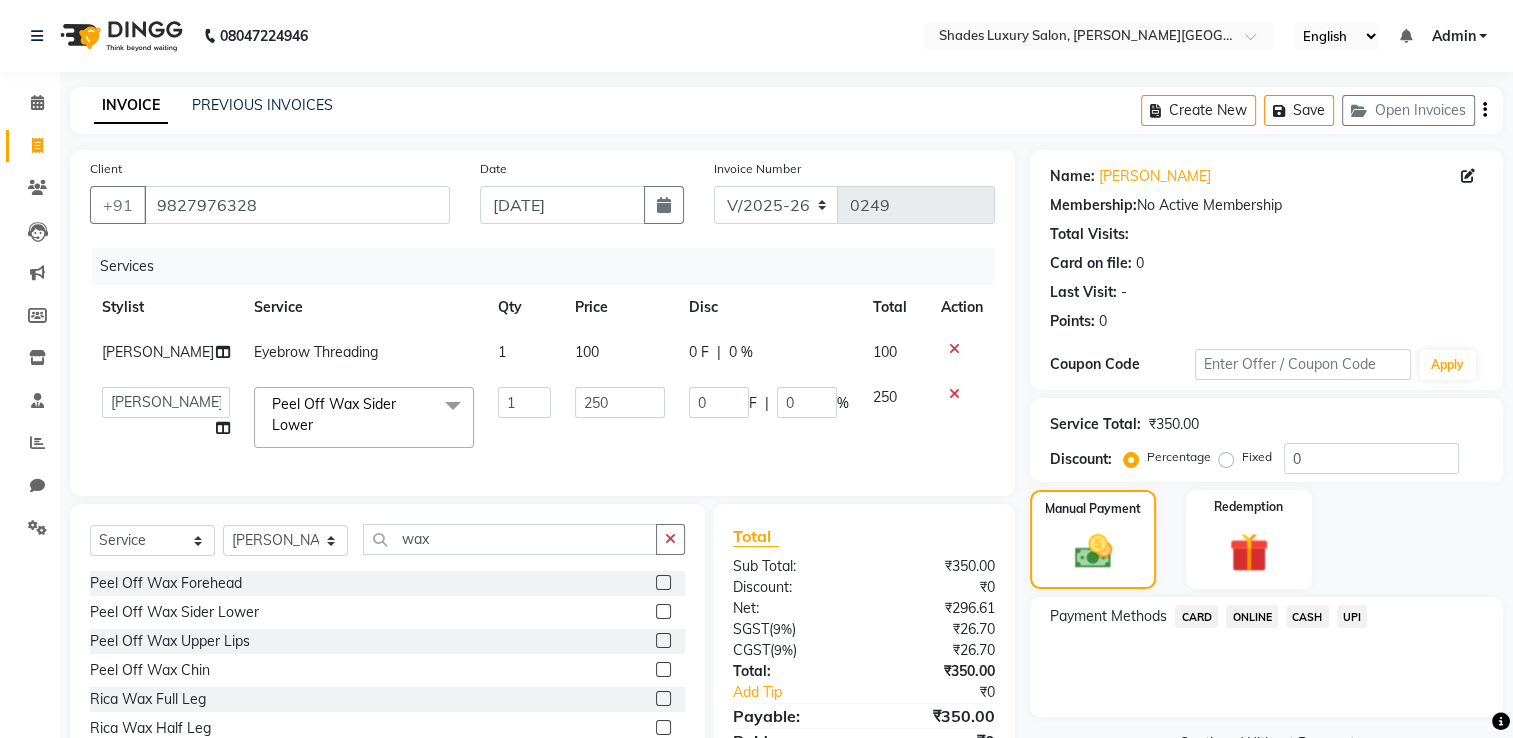 click on "ONLINE" 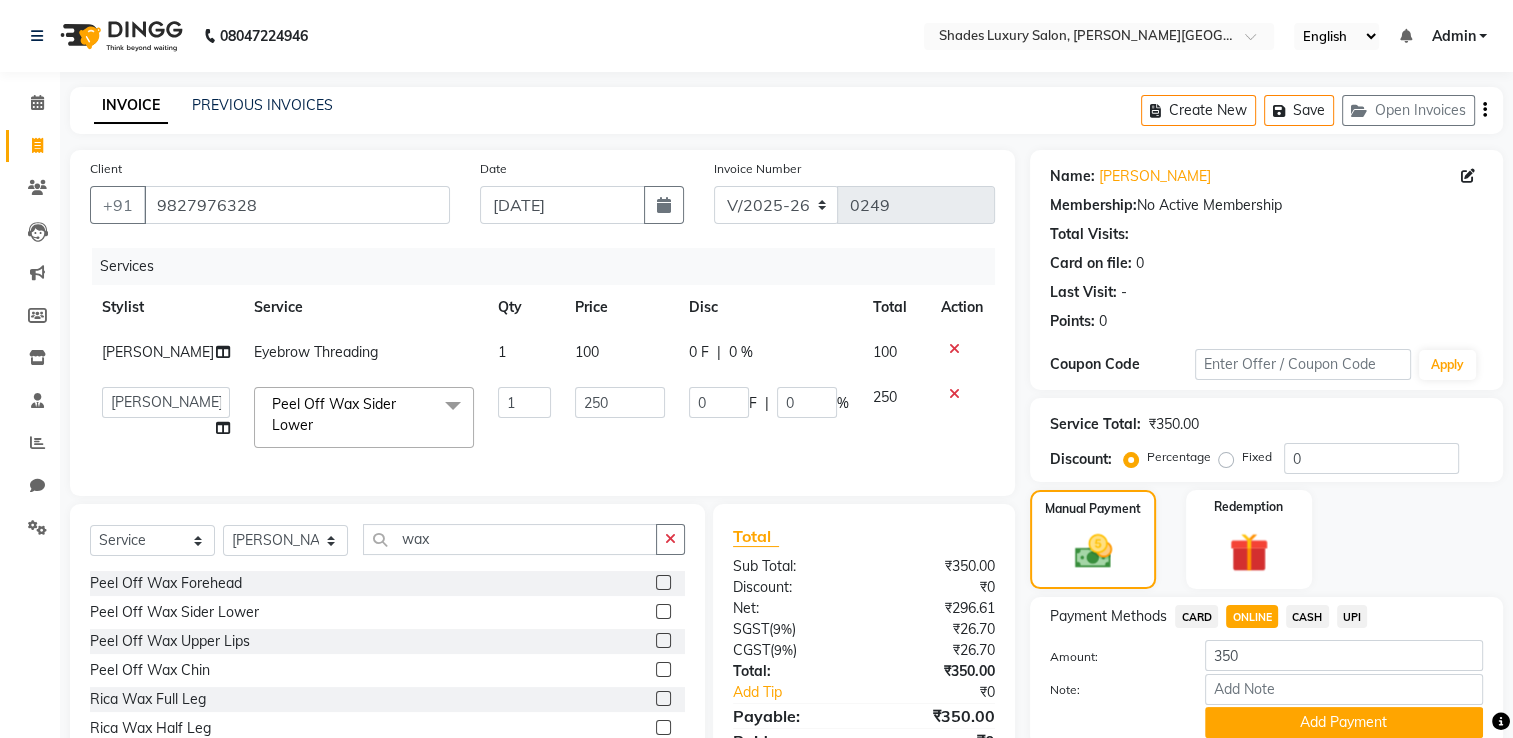 click on "Name: Garima Maam Membership:  No Active Membership  Total Visits:   Card on file:  0 Last Visit:   - Points:   0  Coupon Code Apply Service Total:  ₹350.00  Discount:  Percentage   Fixed  0 Manual Payment Redemption Payment Methods  CARD   ONLINE   CASH   UPI  Amount: 350 Note: Add Payment  Continue Without Payment" 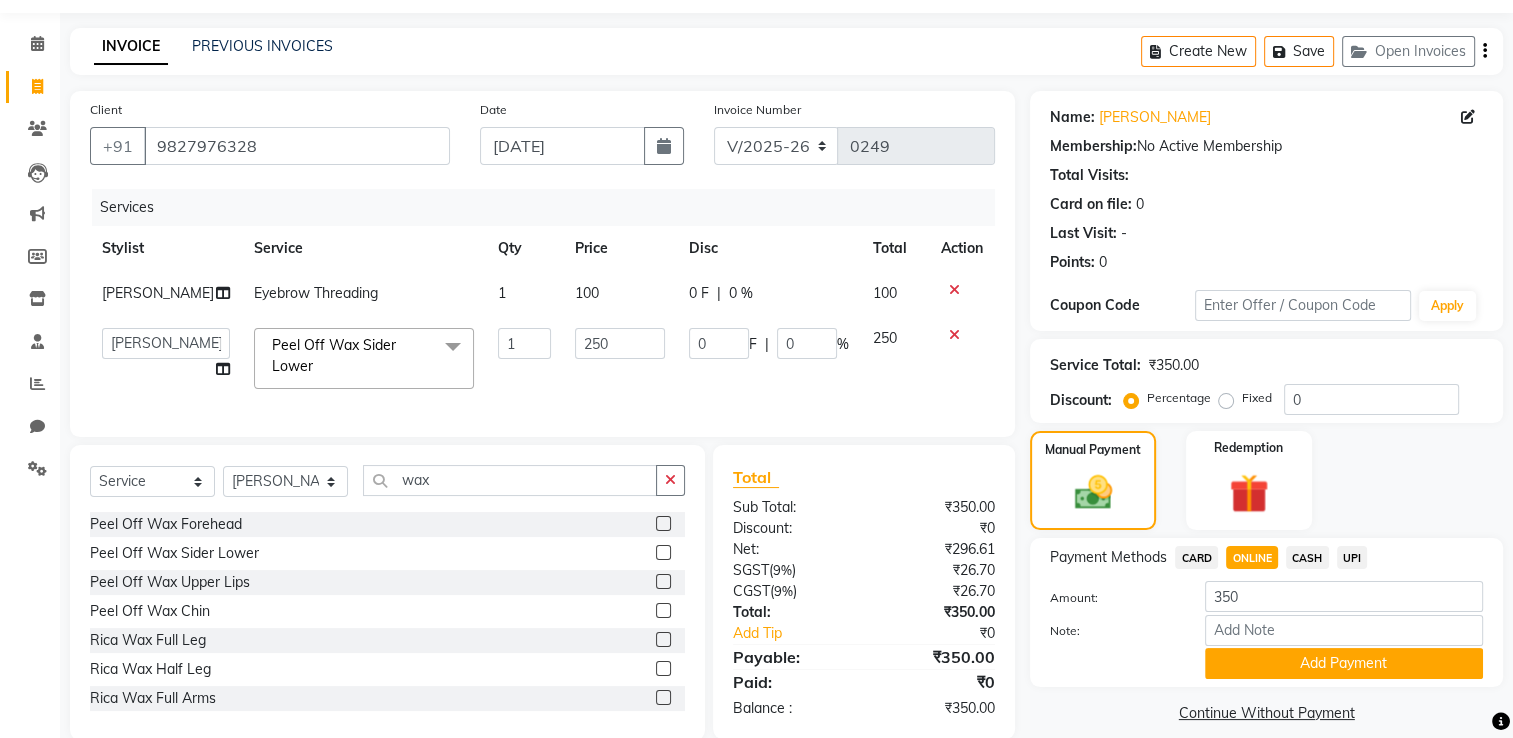 scroll, scrollTop: 106, scrollLeft: 0, axis: vertical 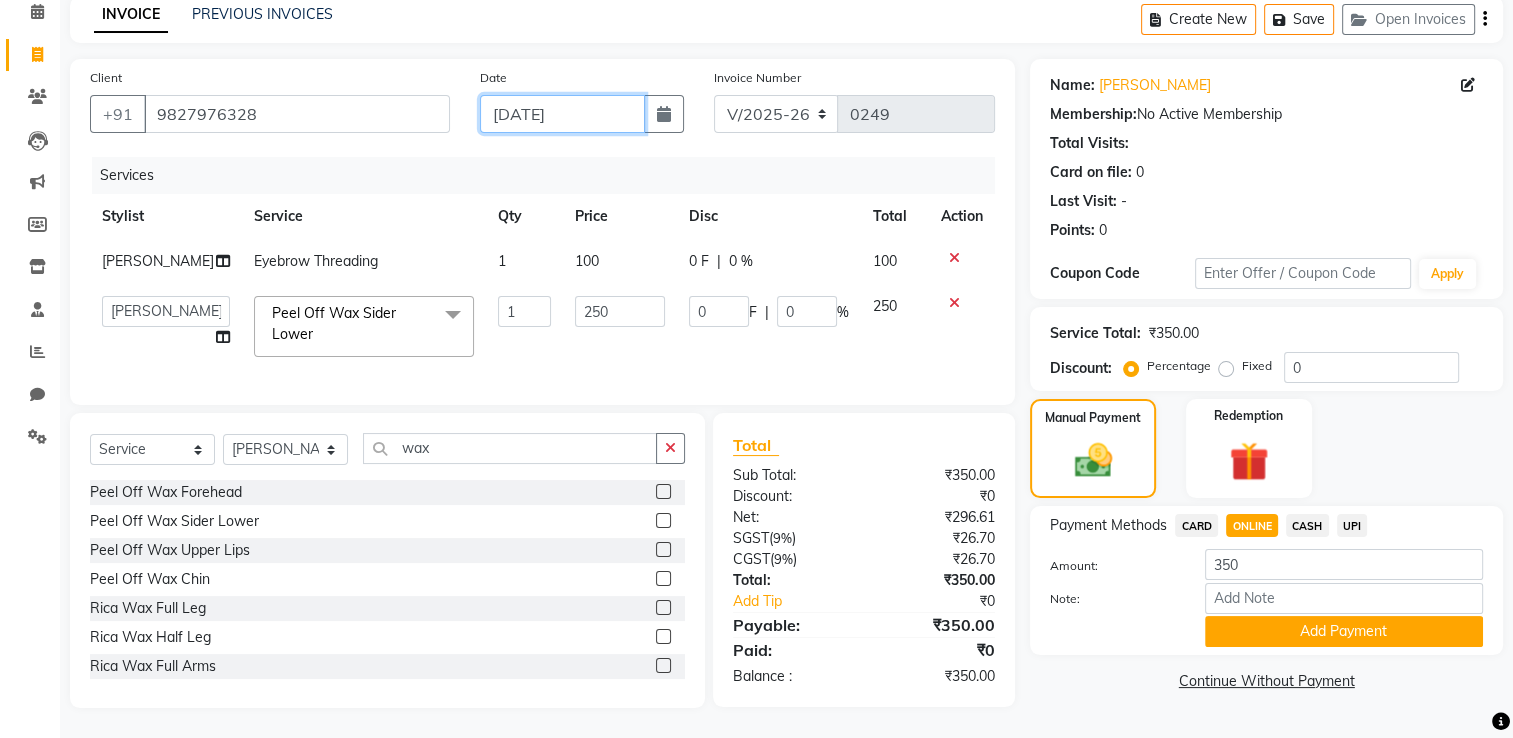 click on "[DATE]" 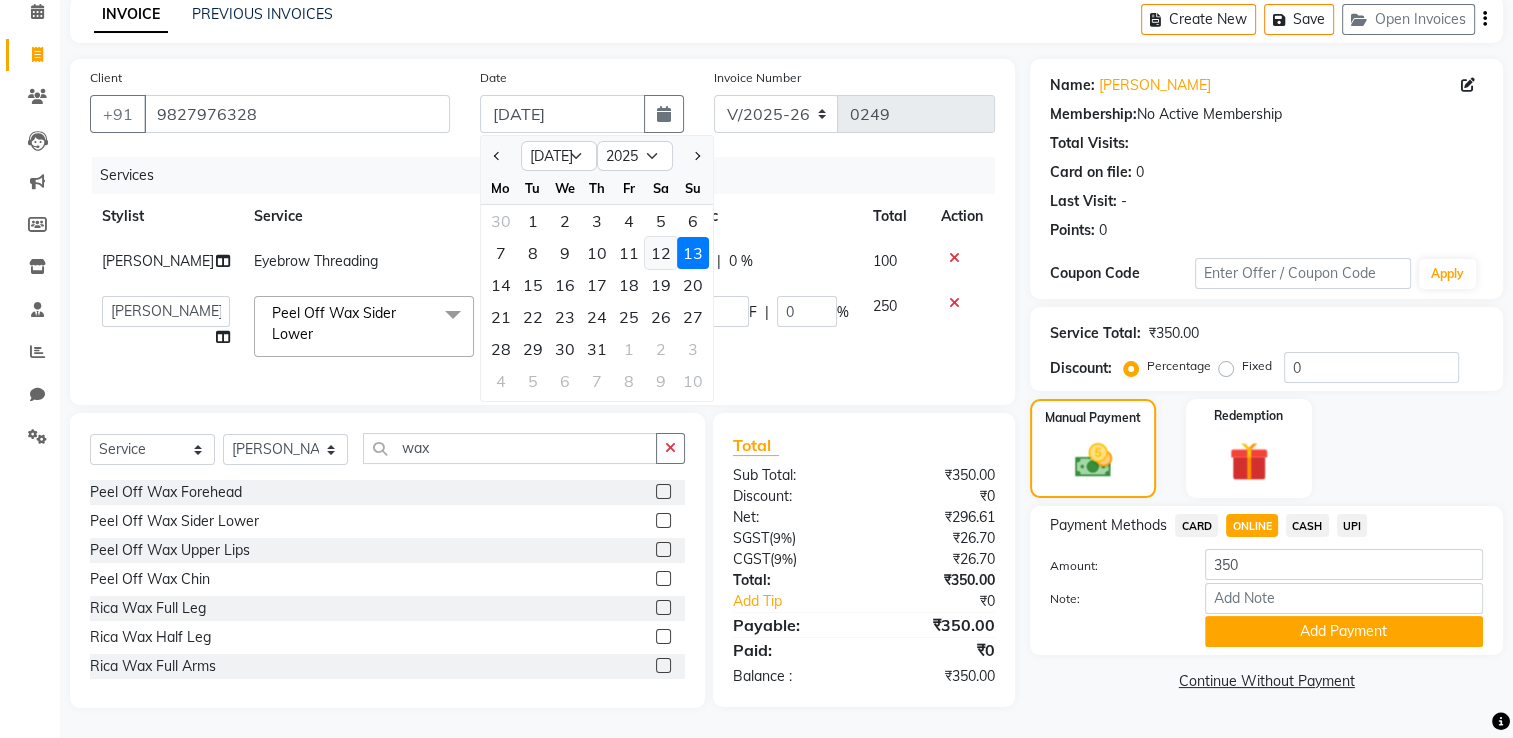 click on "12" 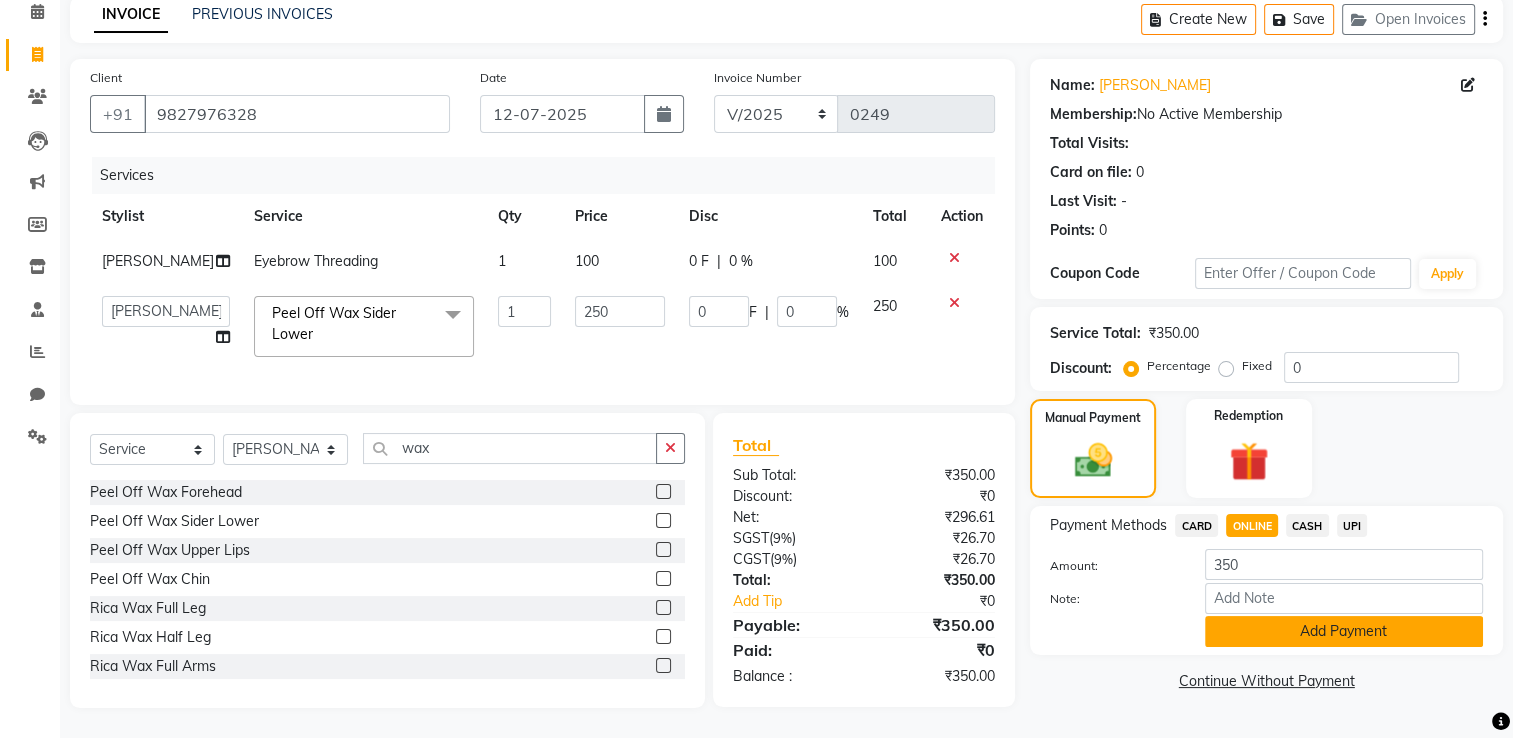click on "Add Payment" 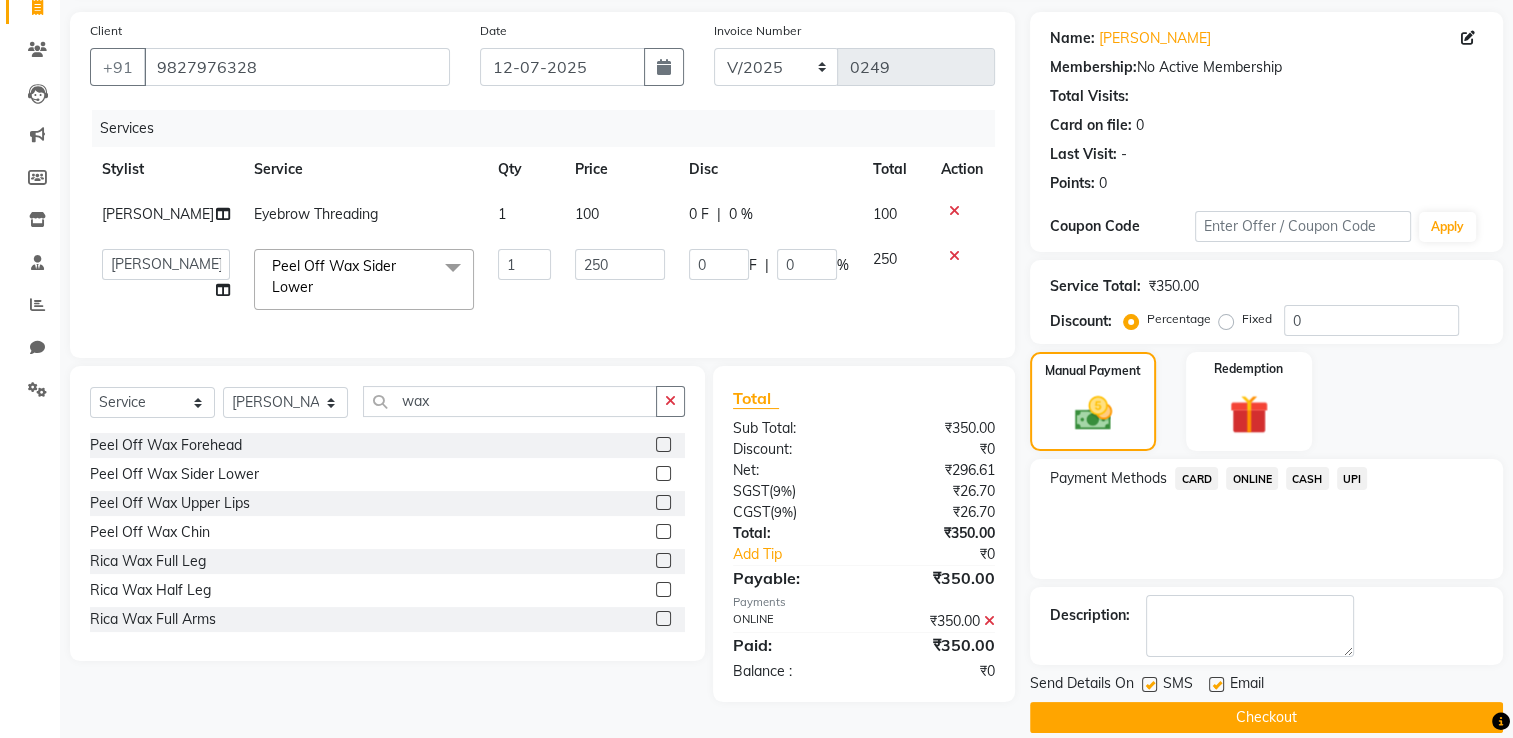 scroll, scrollTop: 161, scrollLeft: 0, axis: vertical 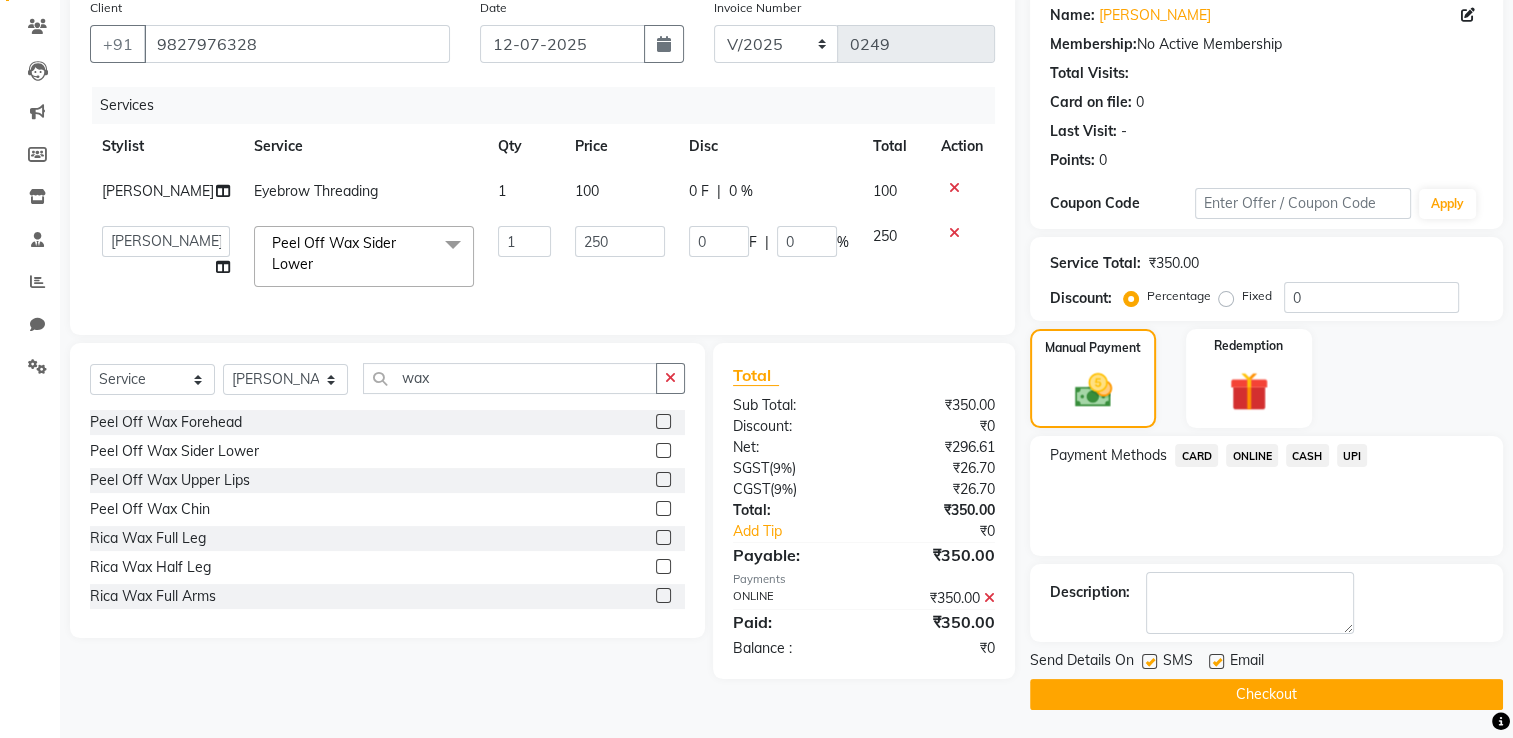 click on "Checkout" 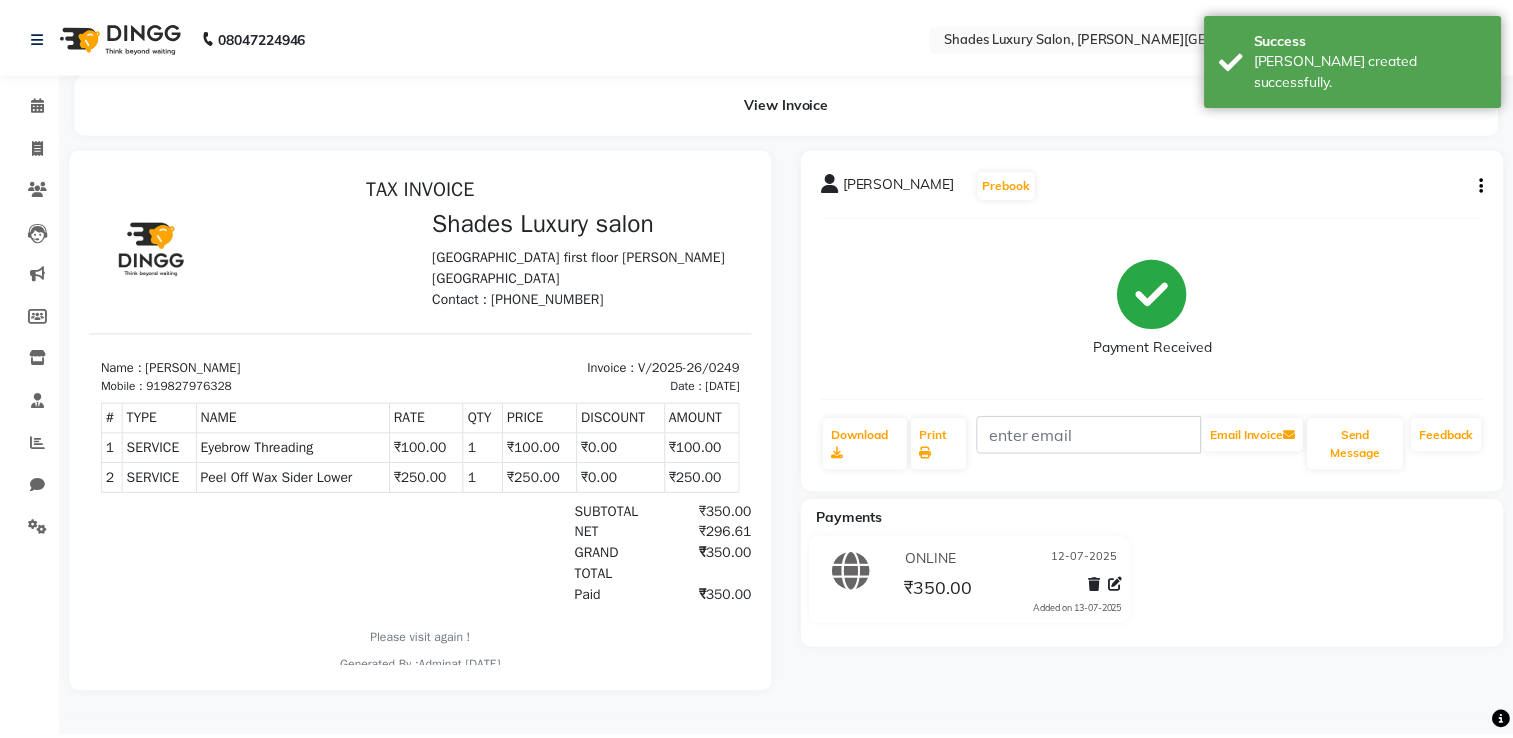 scroll, scrollTop: 0, scrollLeft: 0, axis: both 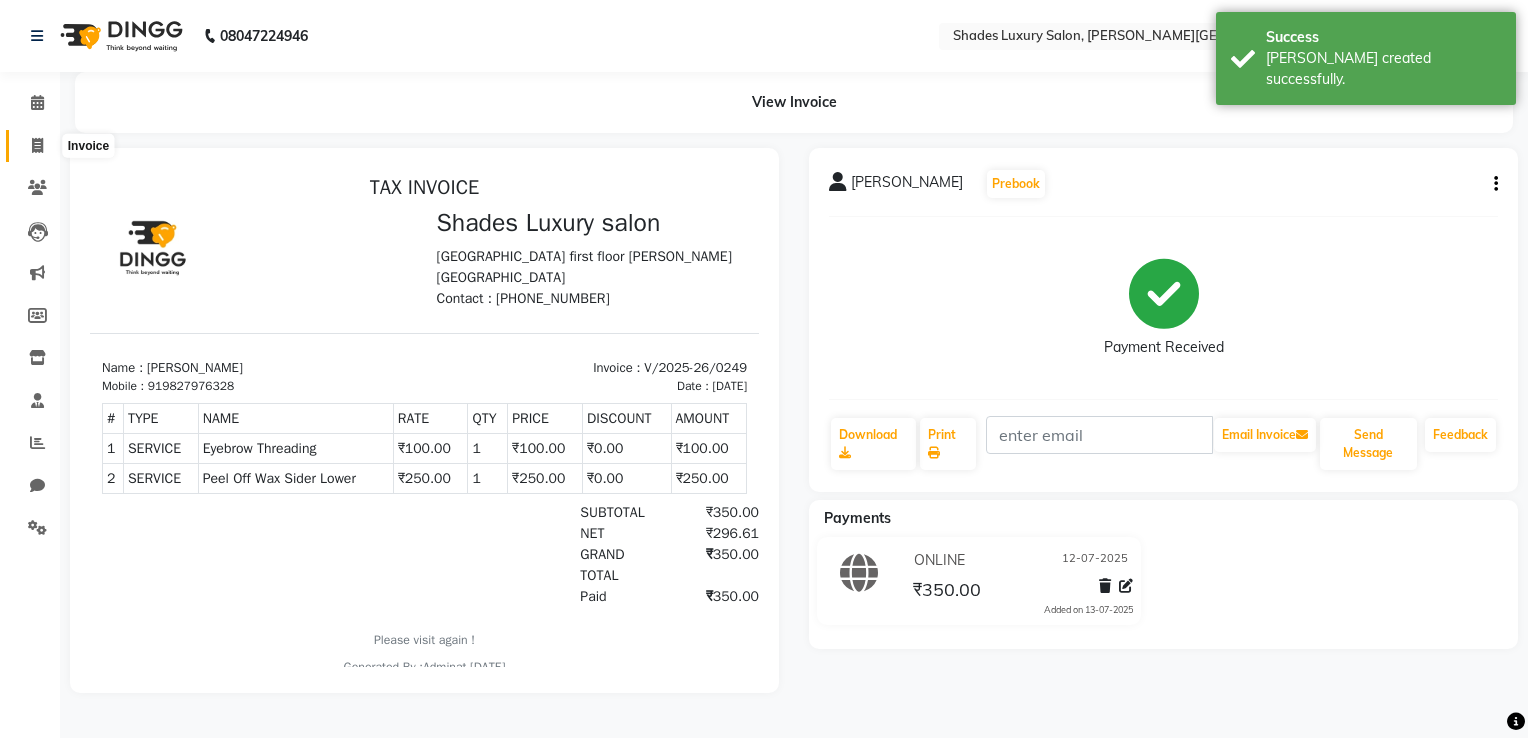 click 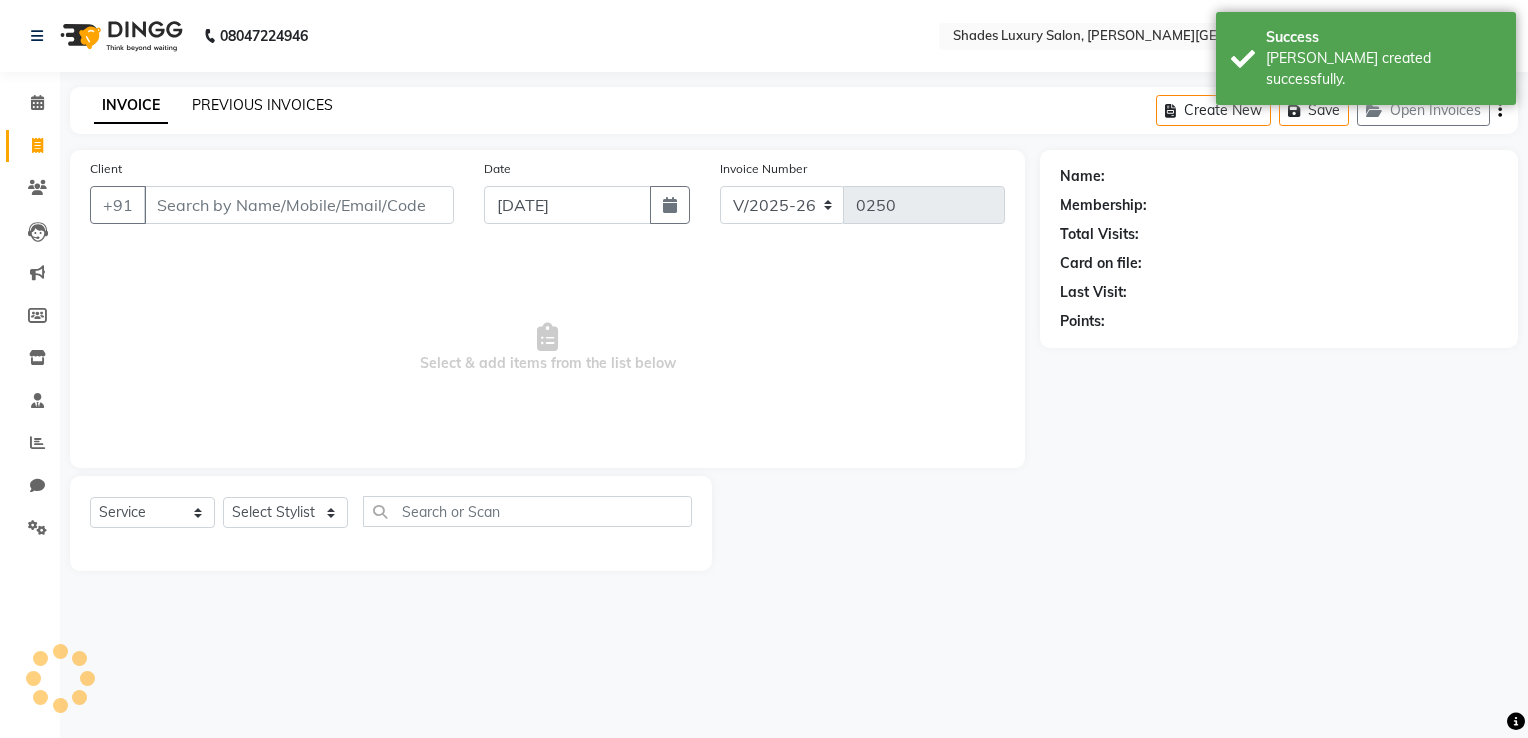 click on "PREVIOUS INVOICES" 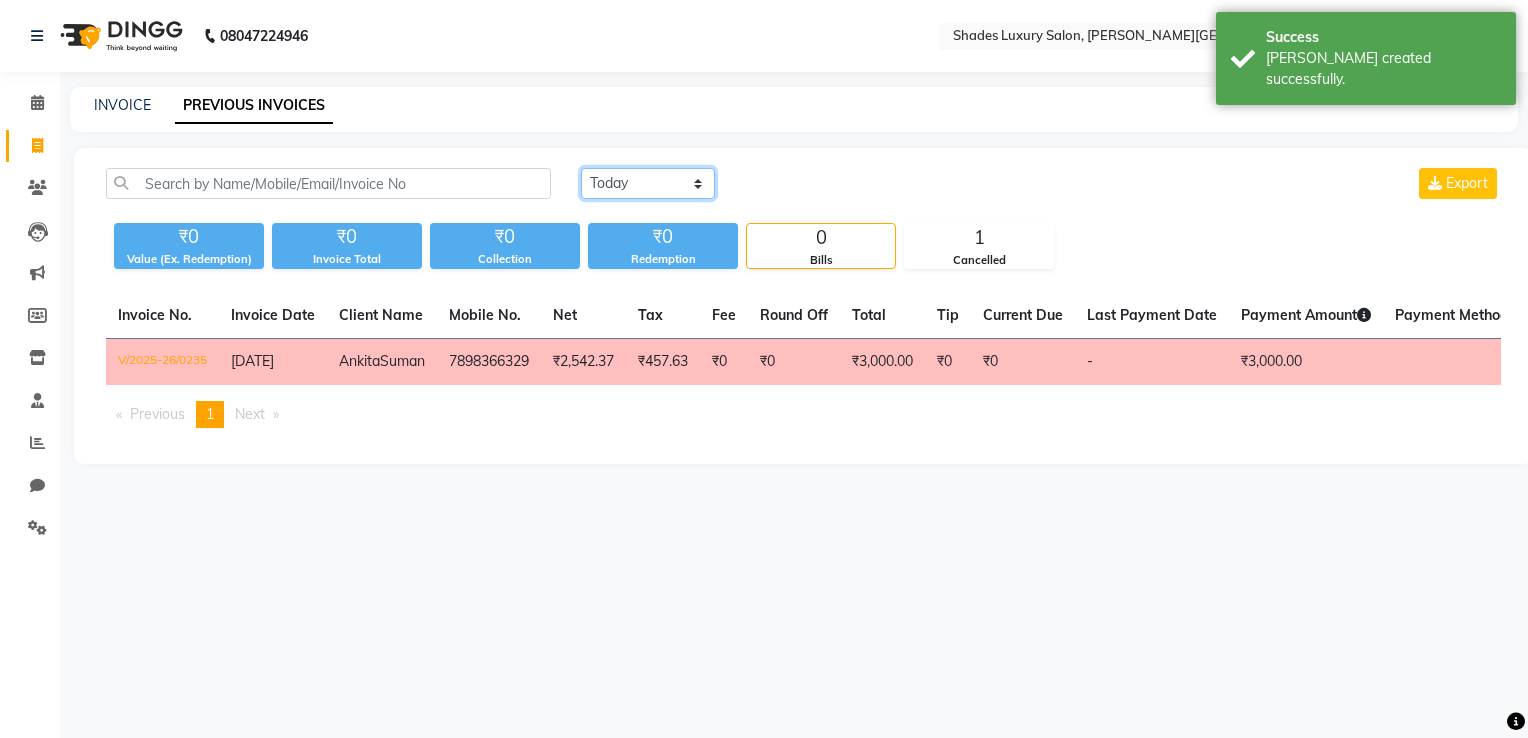 click on "[DATE] [DATE] Custom Range" 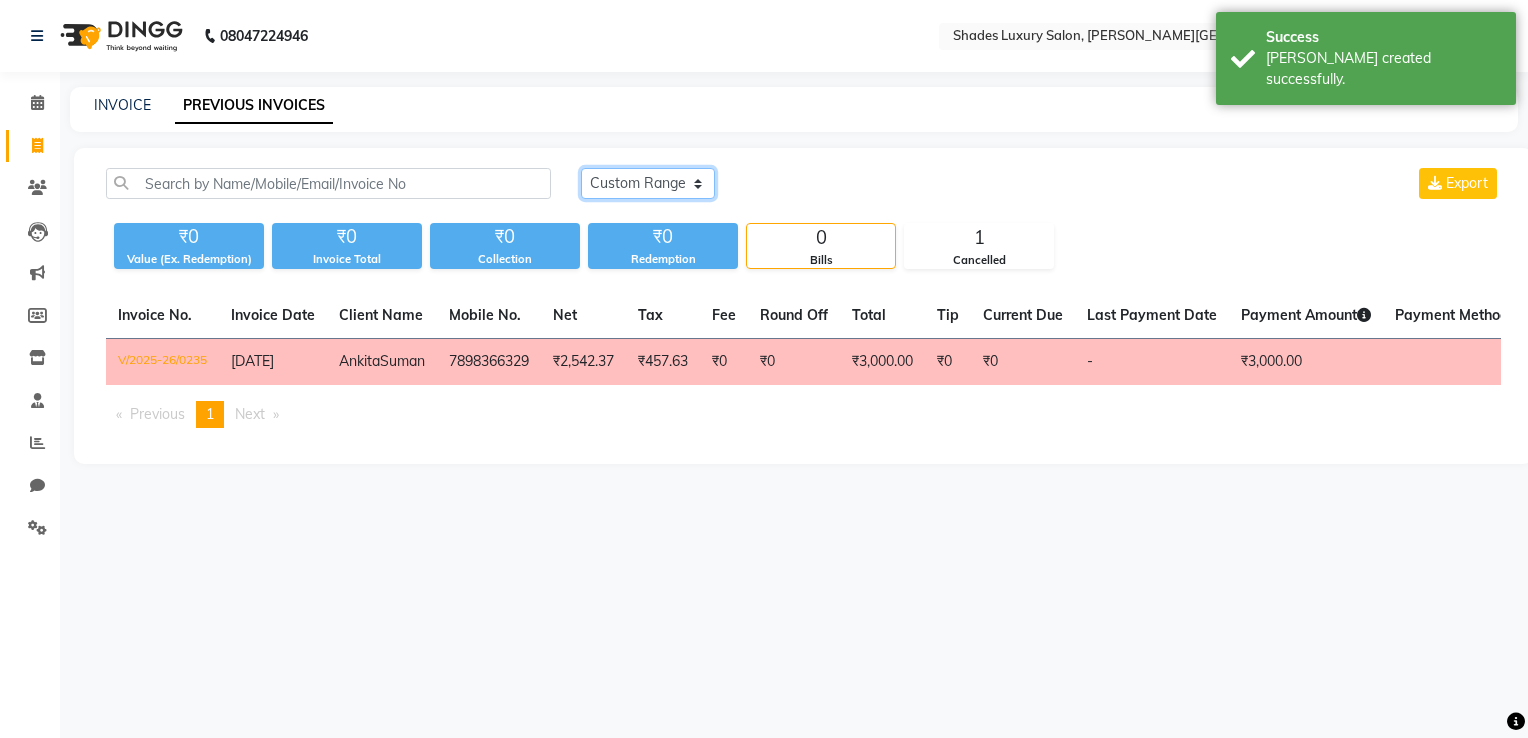 click on "[DATE] [DATE] Custom Range" 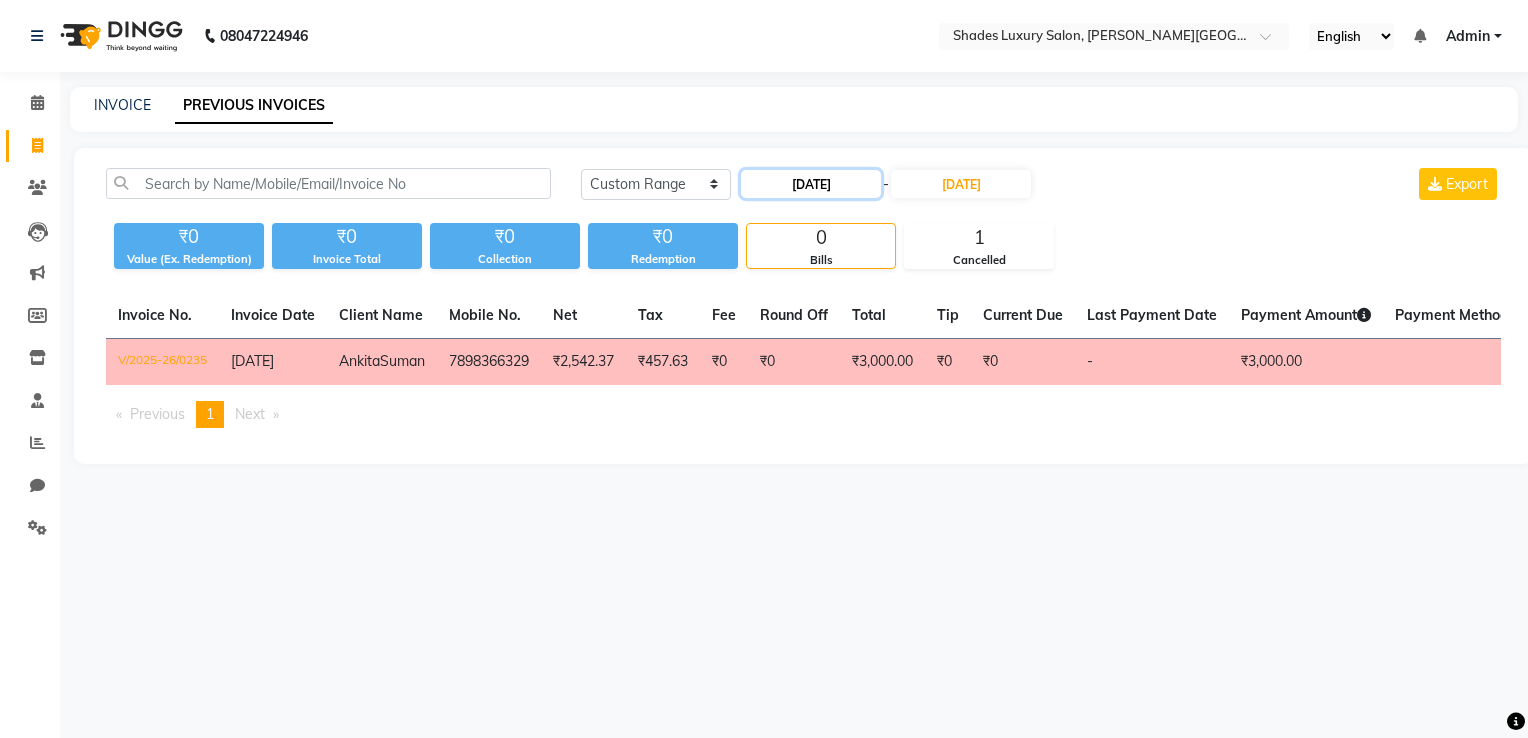click on "[DATE]" 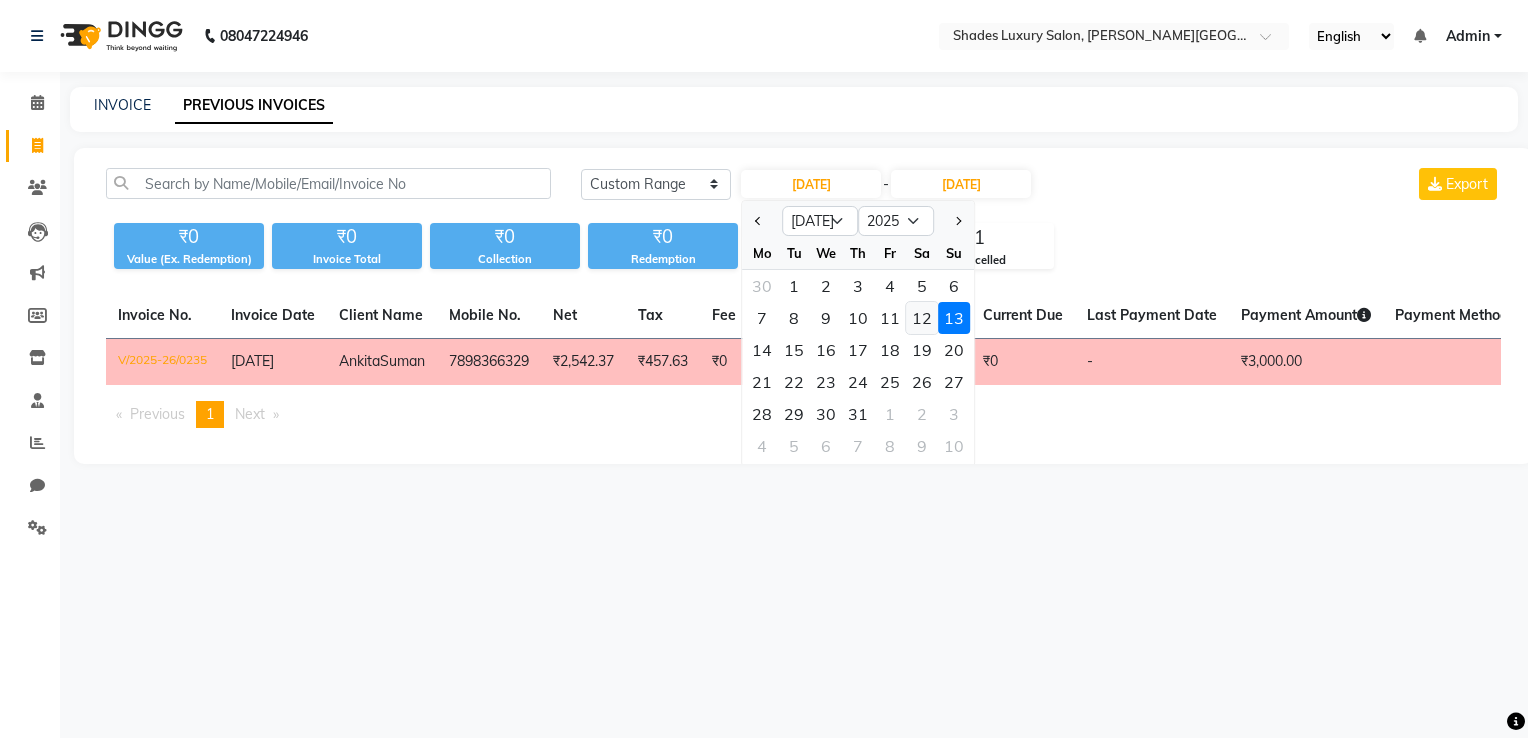 click on "12" 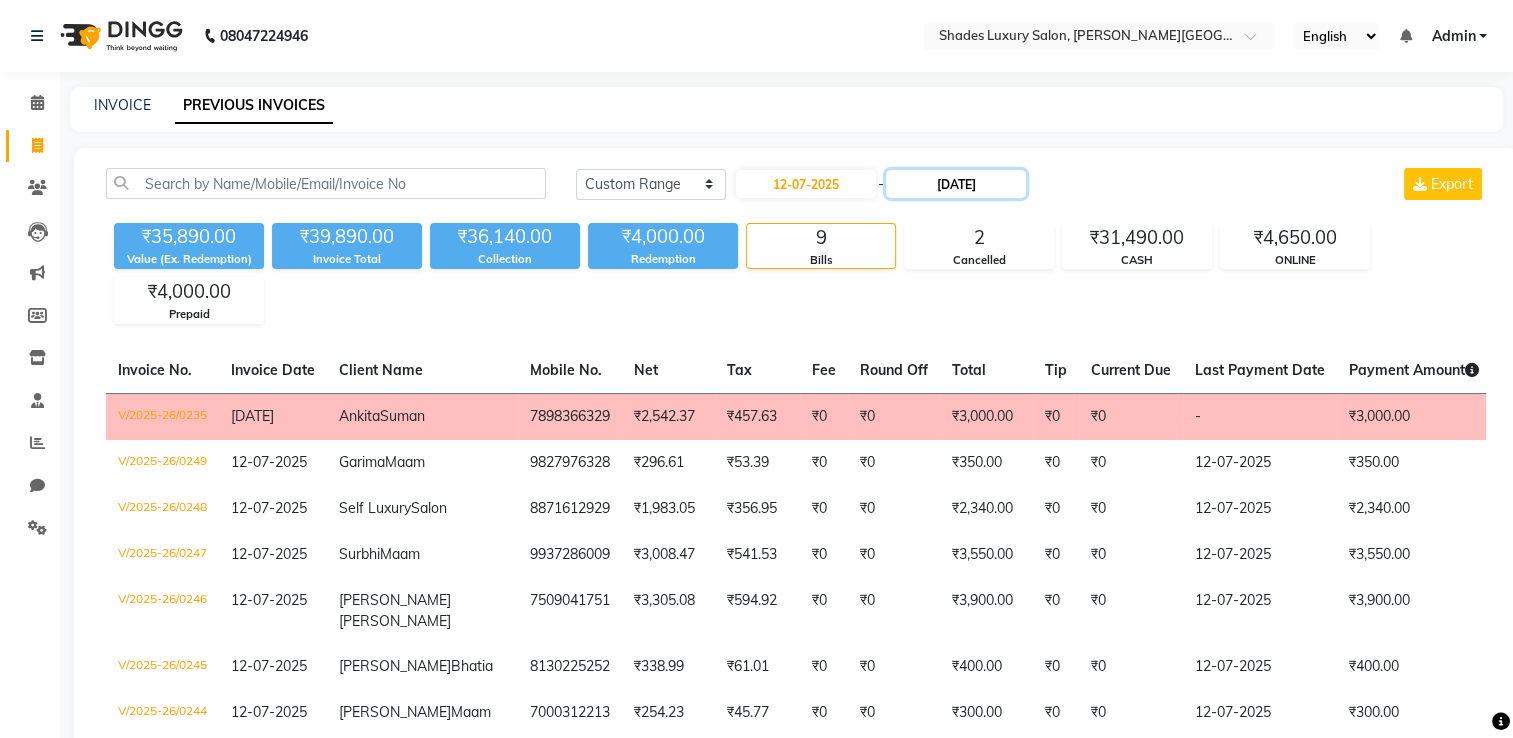click on "[DATE]" 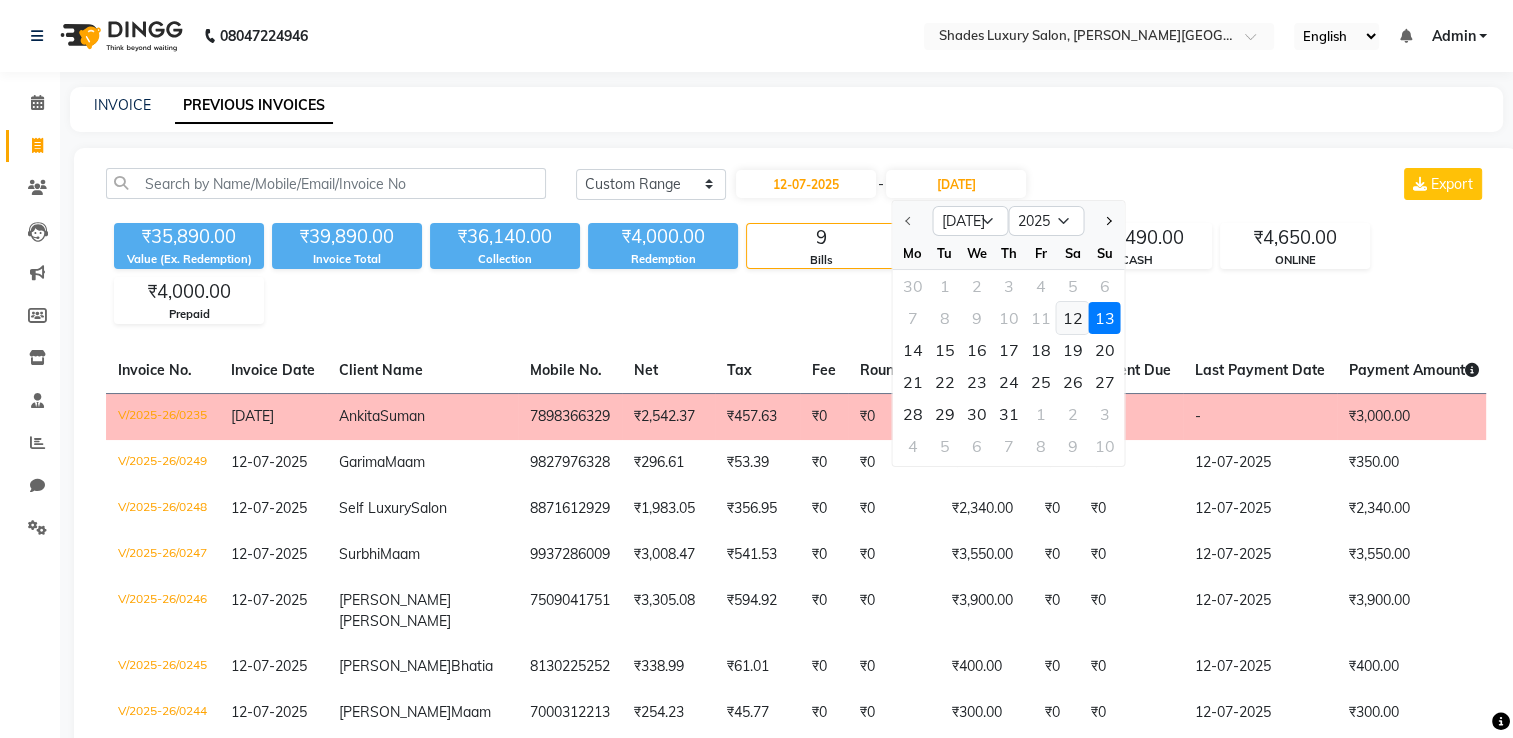 click on "12" 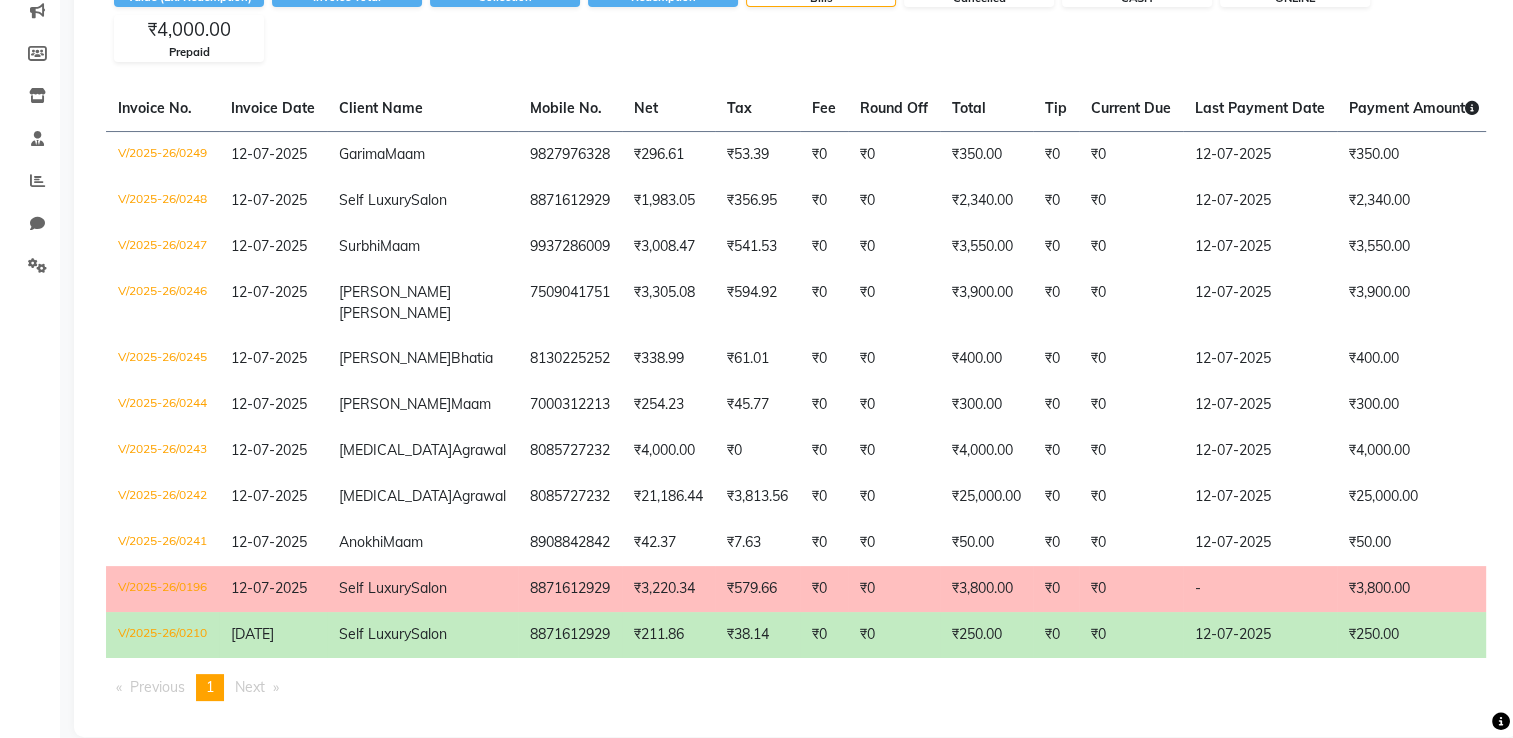 scroll, scrollTop: 280, scrollLeft: 0, axis: vertical 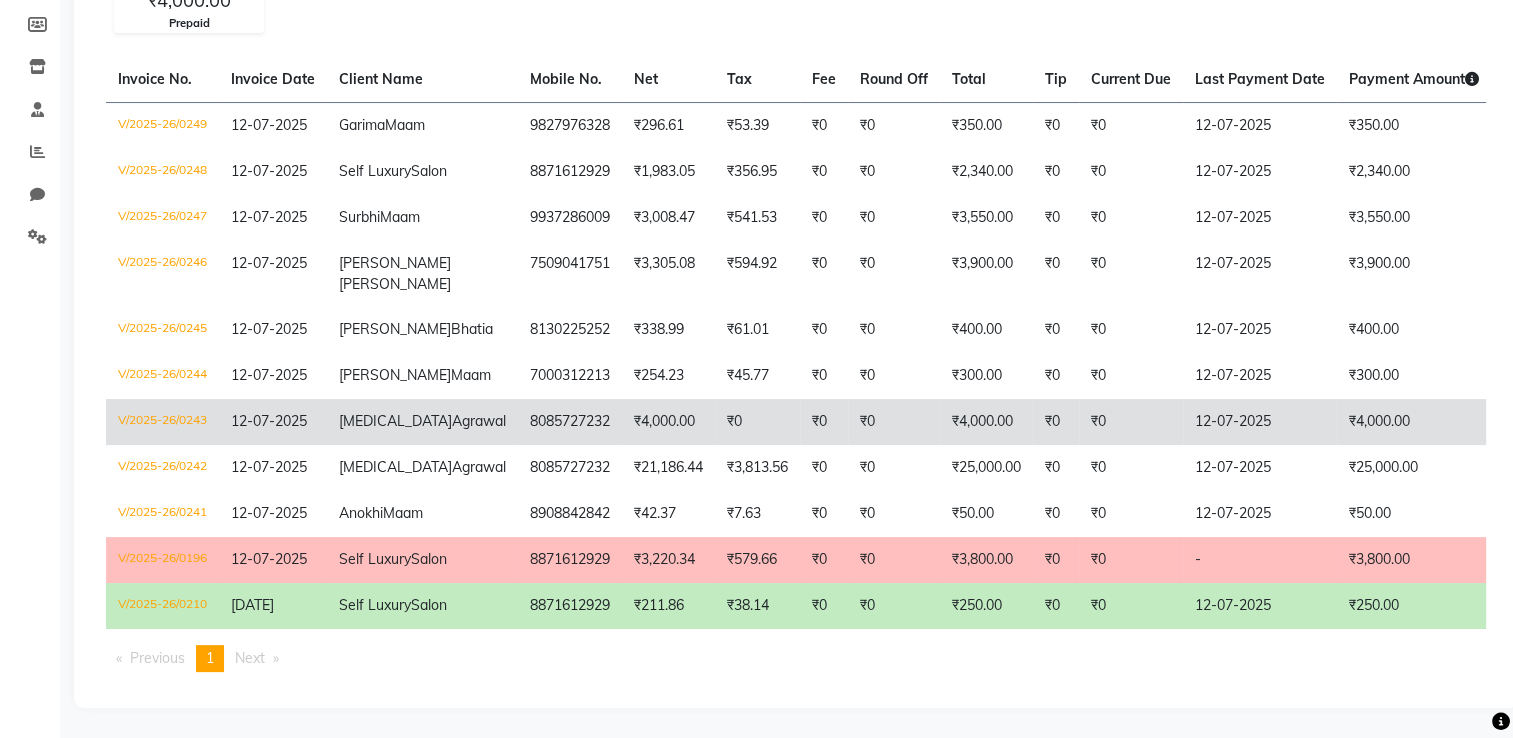click on "₹4,000.00" 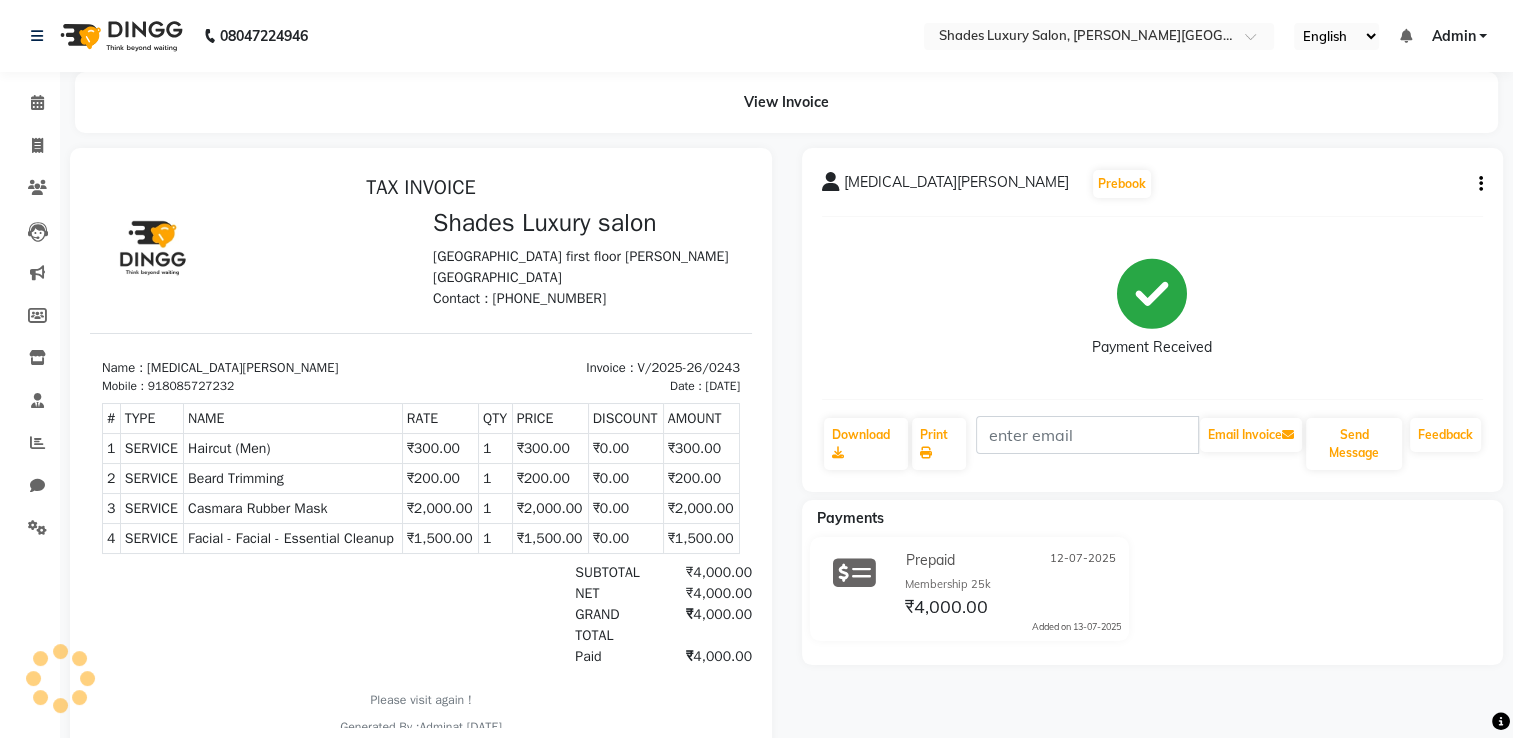 scroll, scrollTop: 0, scrollLeft: 0, axis: both 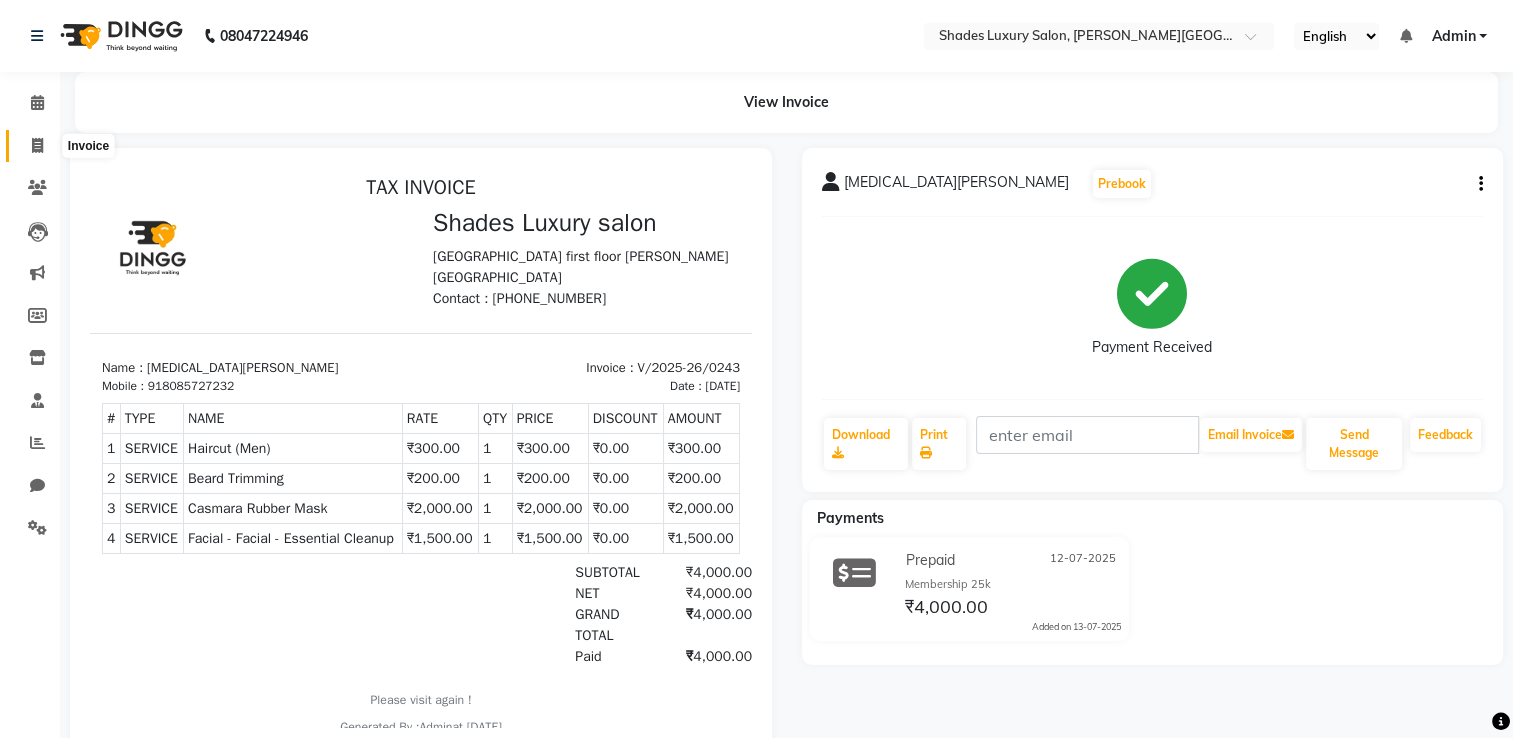 click 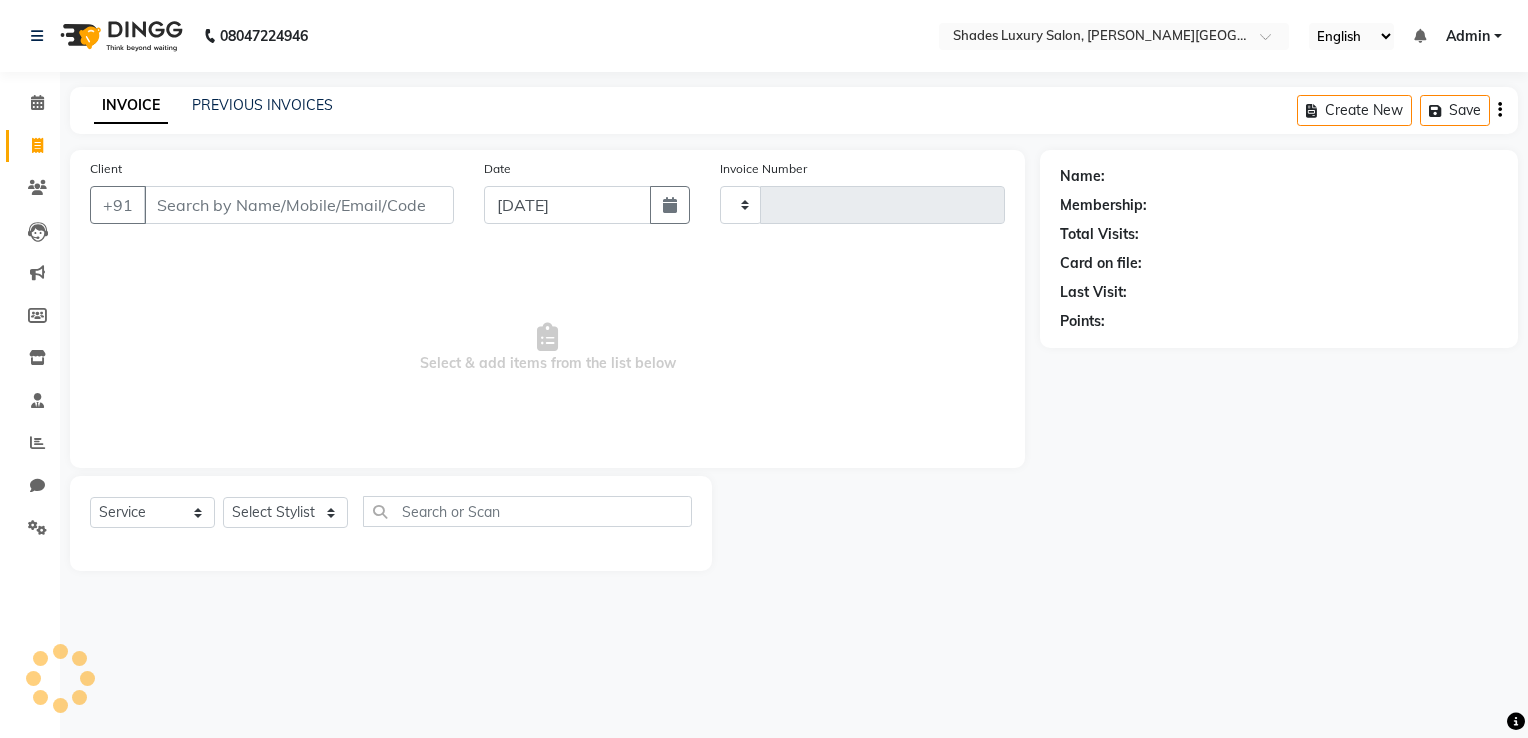 type on "0250" 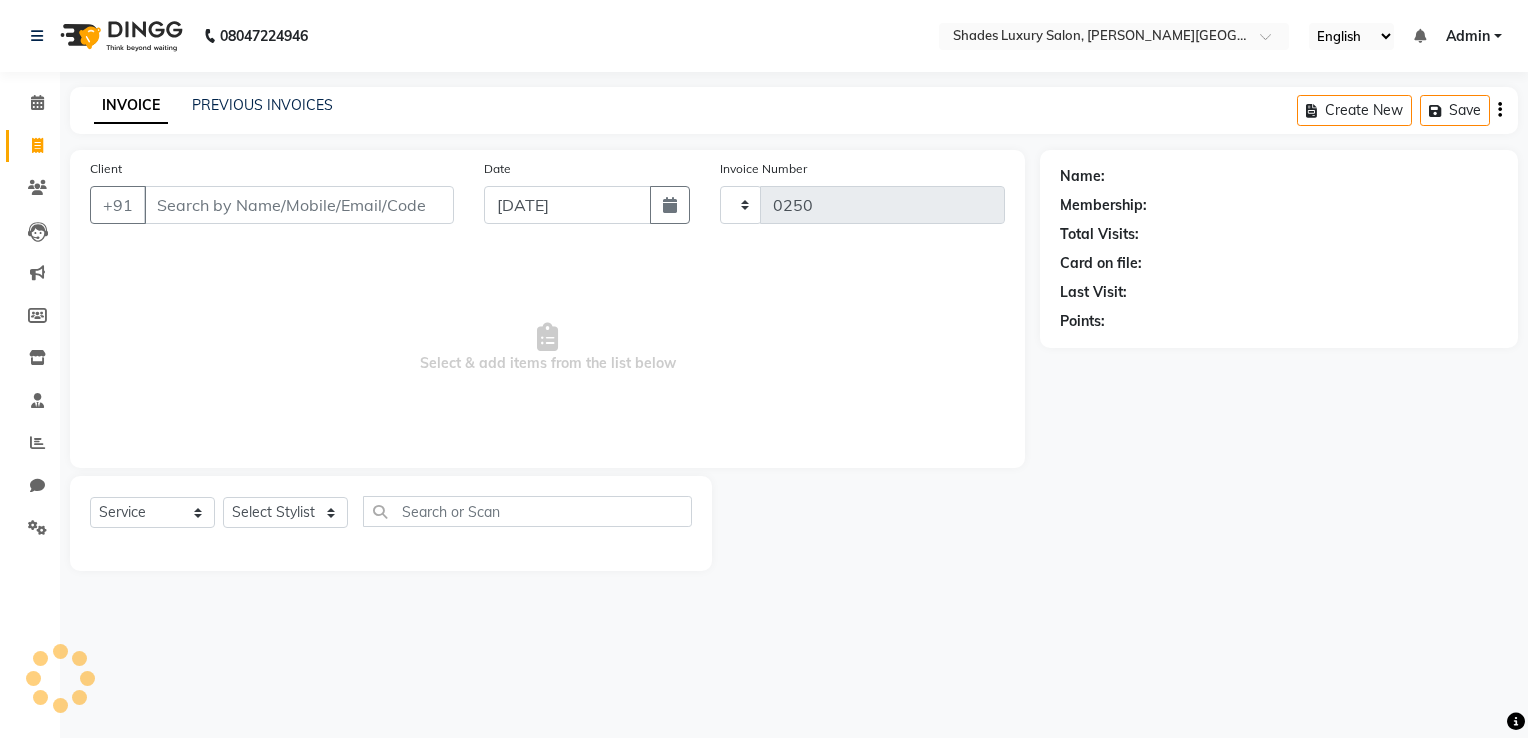 select on "8324" 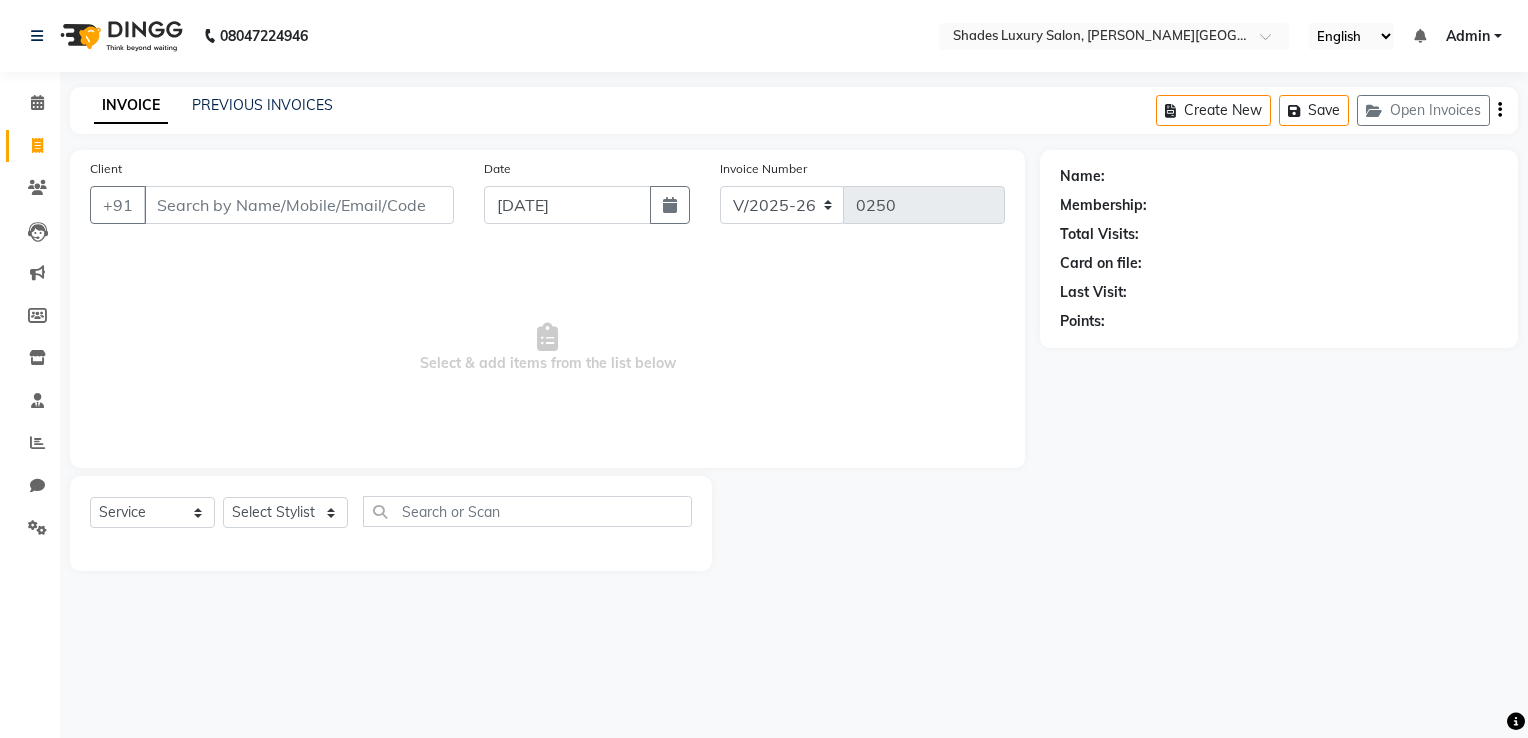 click on "INVOICE PREVIOUS INVOICES Create New   Save   Open Invoices" 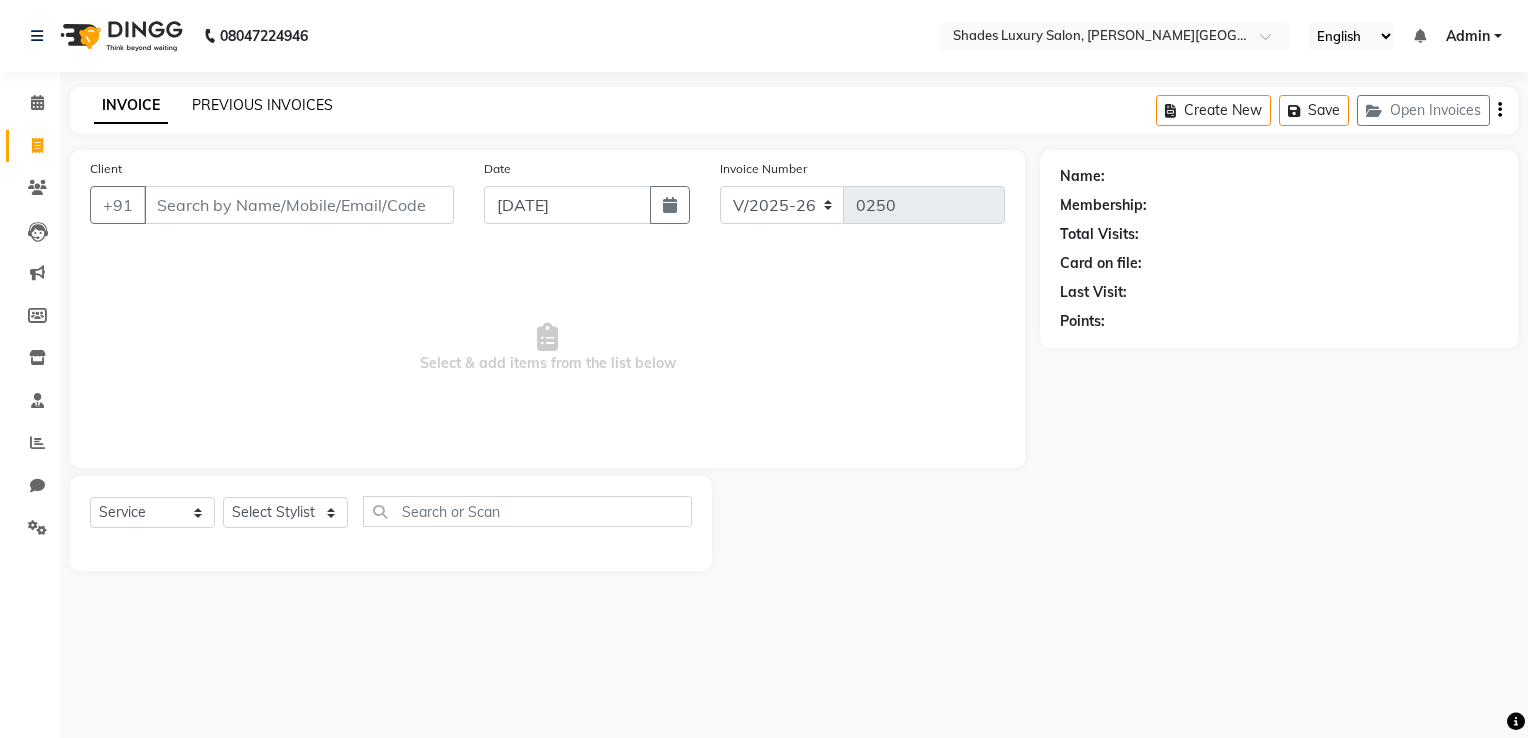 click on "PREVIOUS INVOICES" 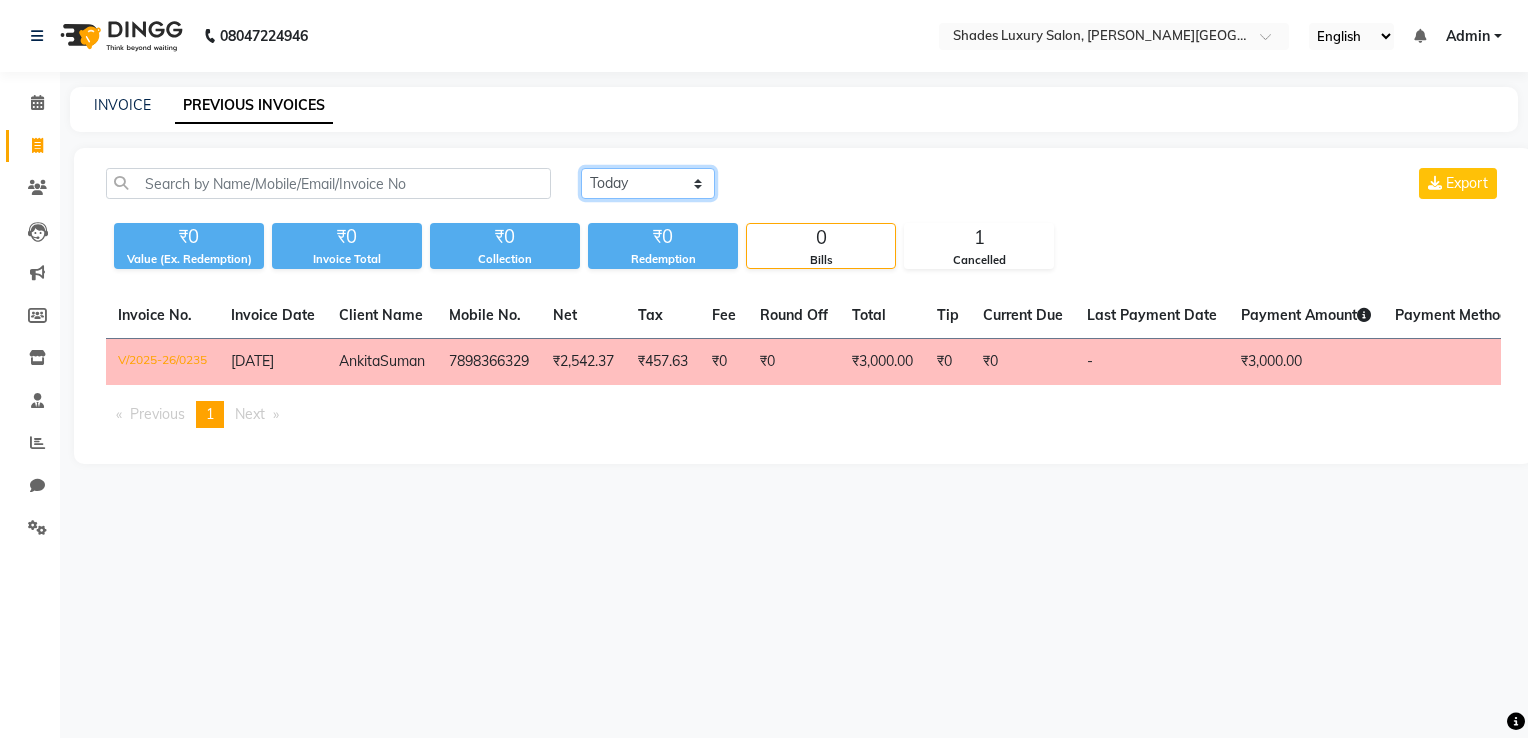 click on "[DATE] [DATE] Custom Range" 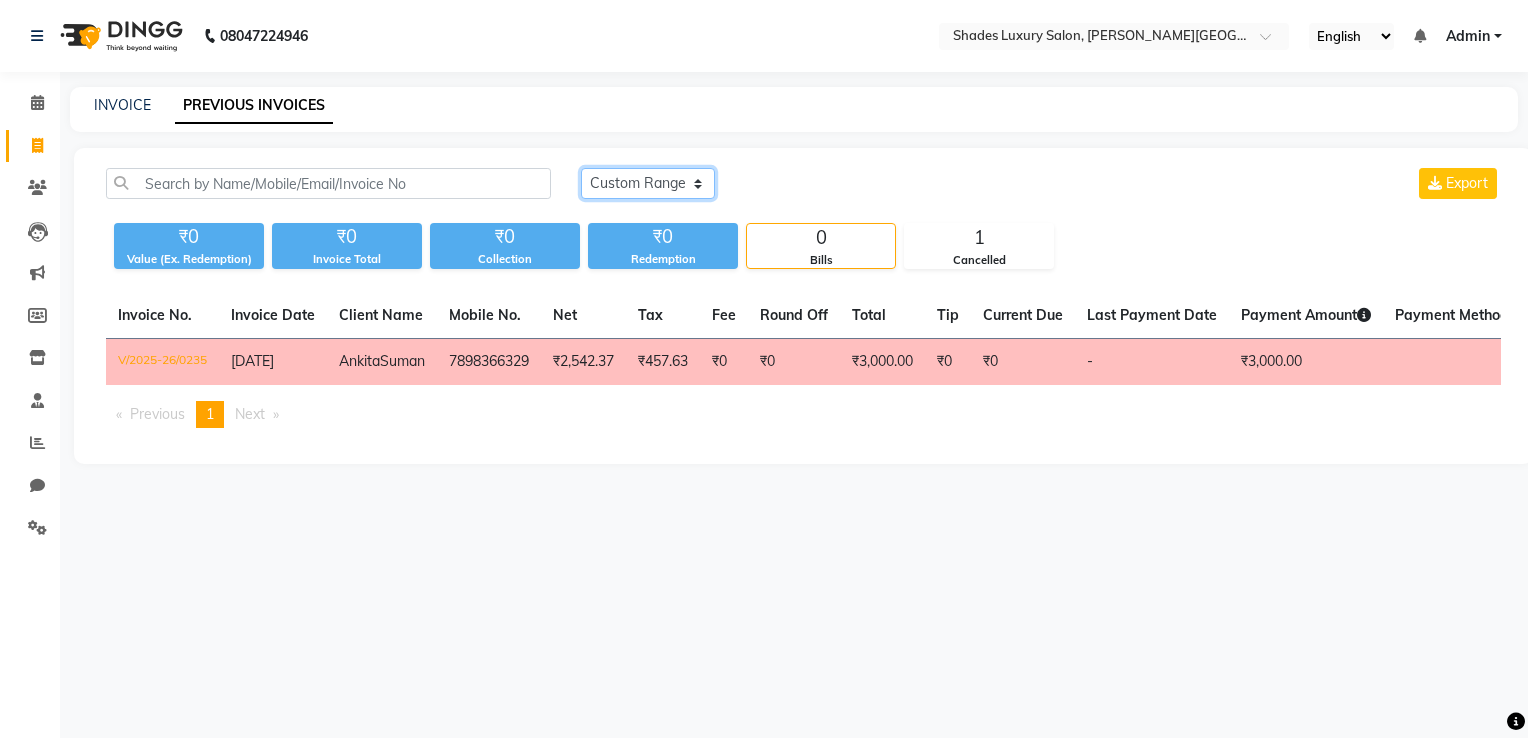 click on "[DATE] [DATE] Custom Range" 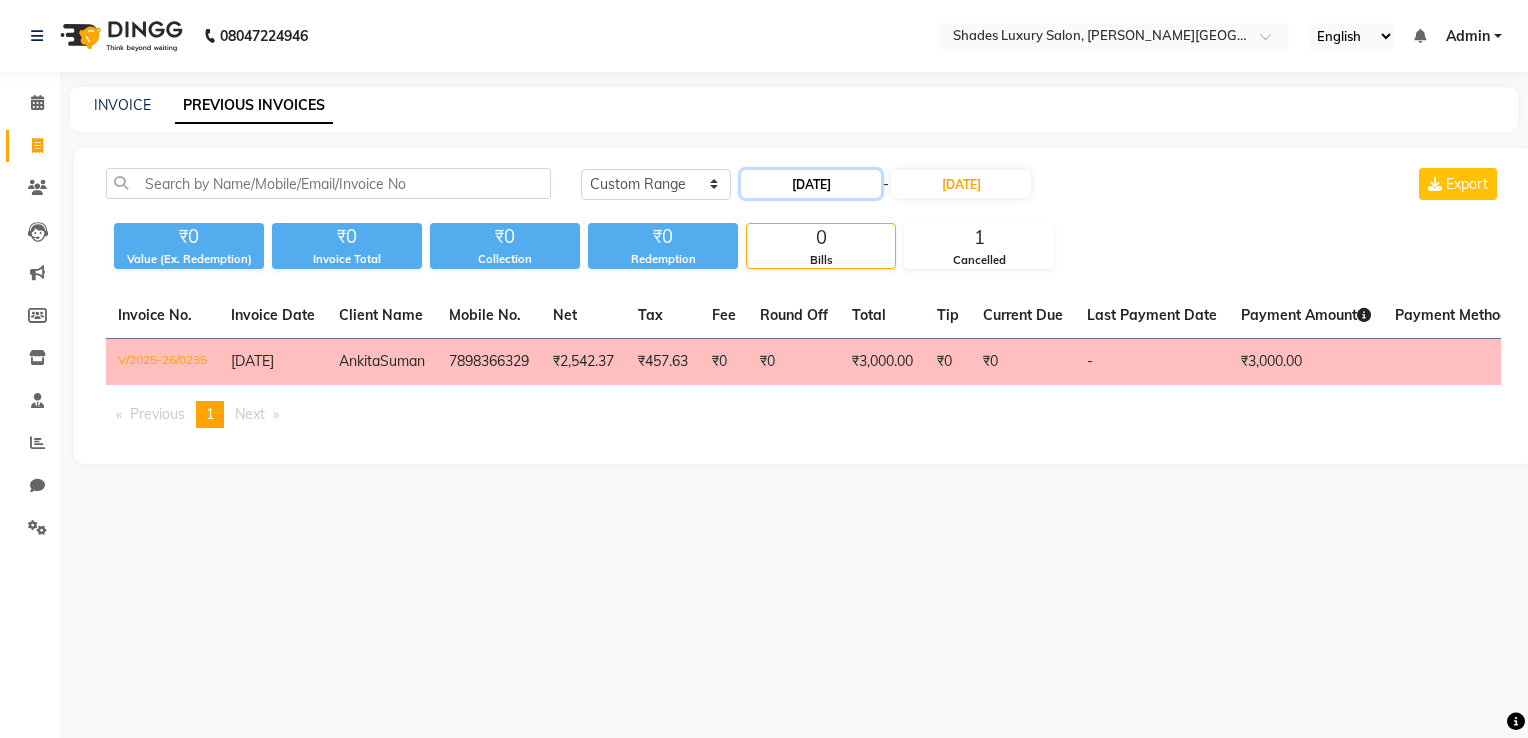 click on "[DATE]" 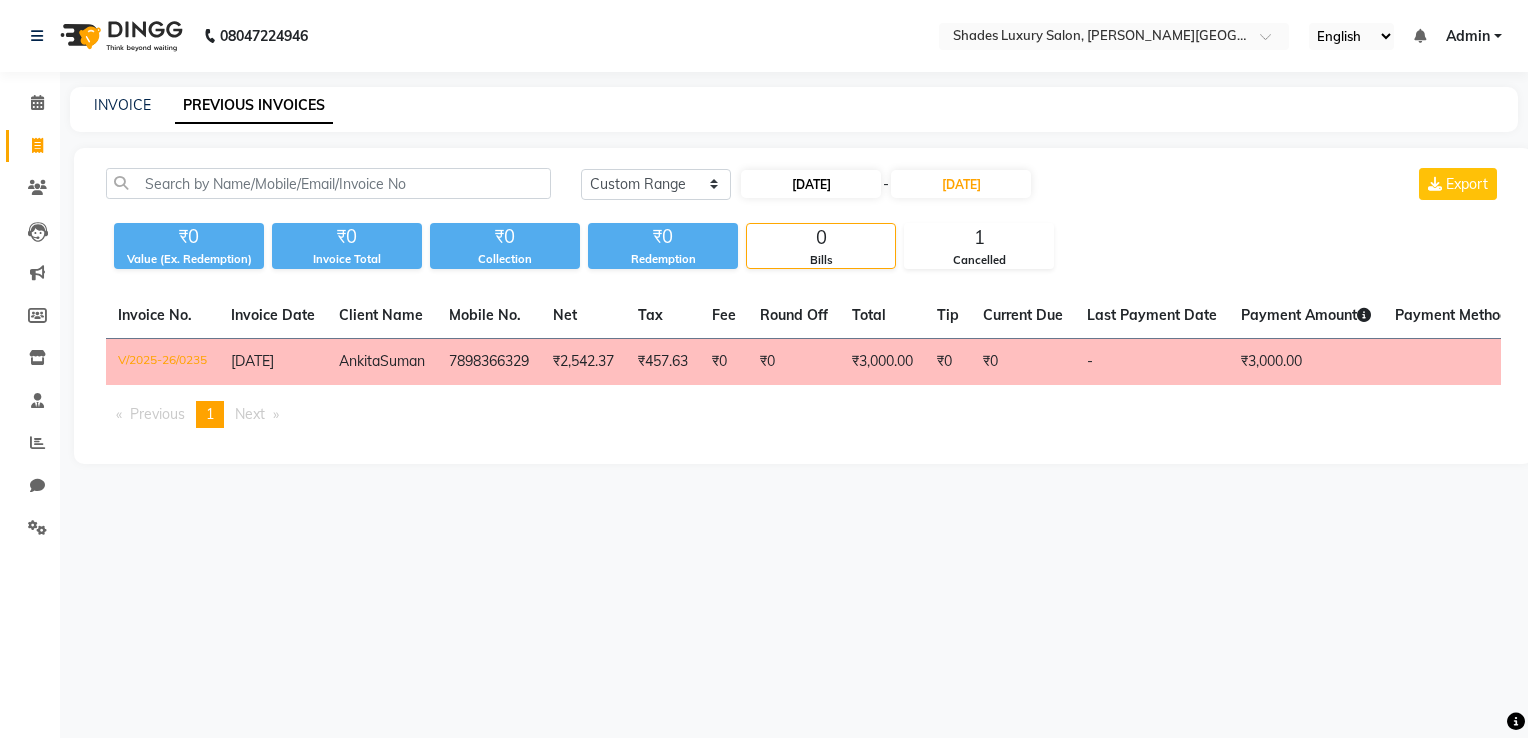 select on "7" 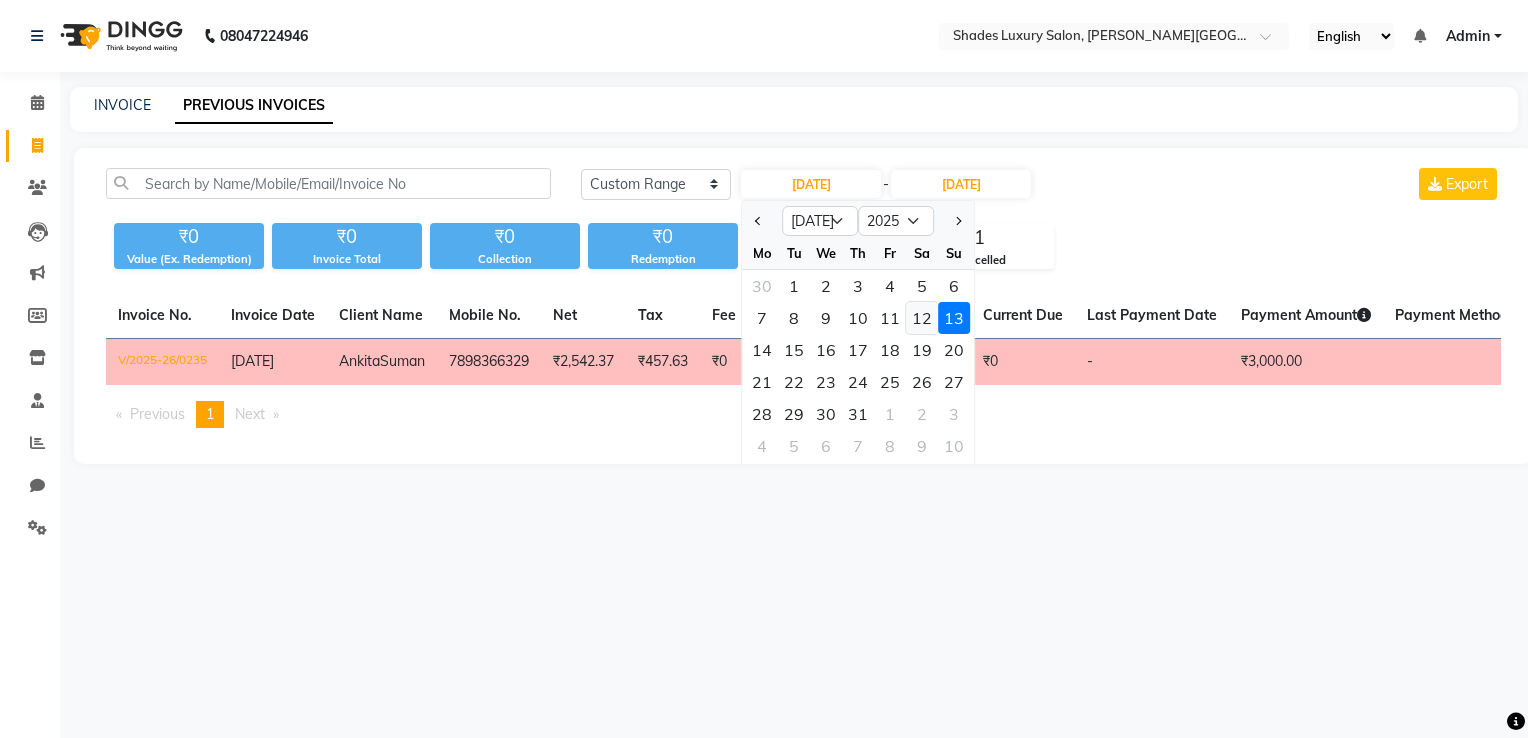 click on "12" 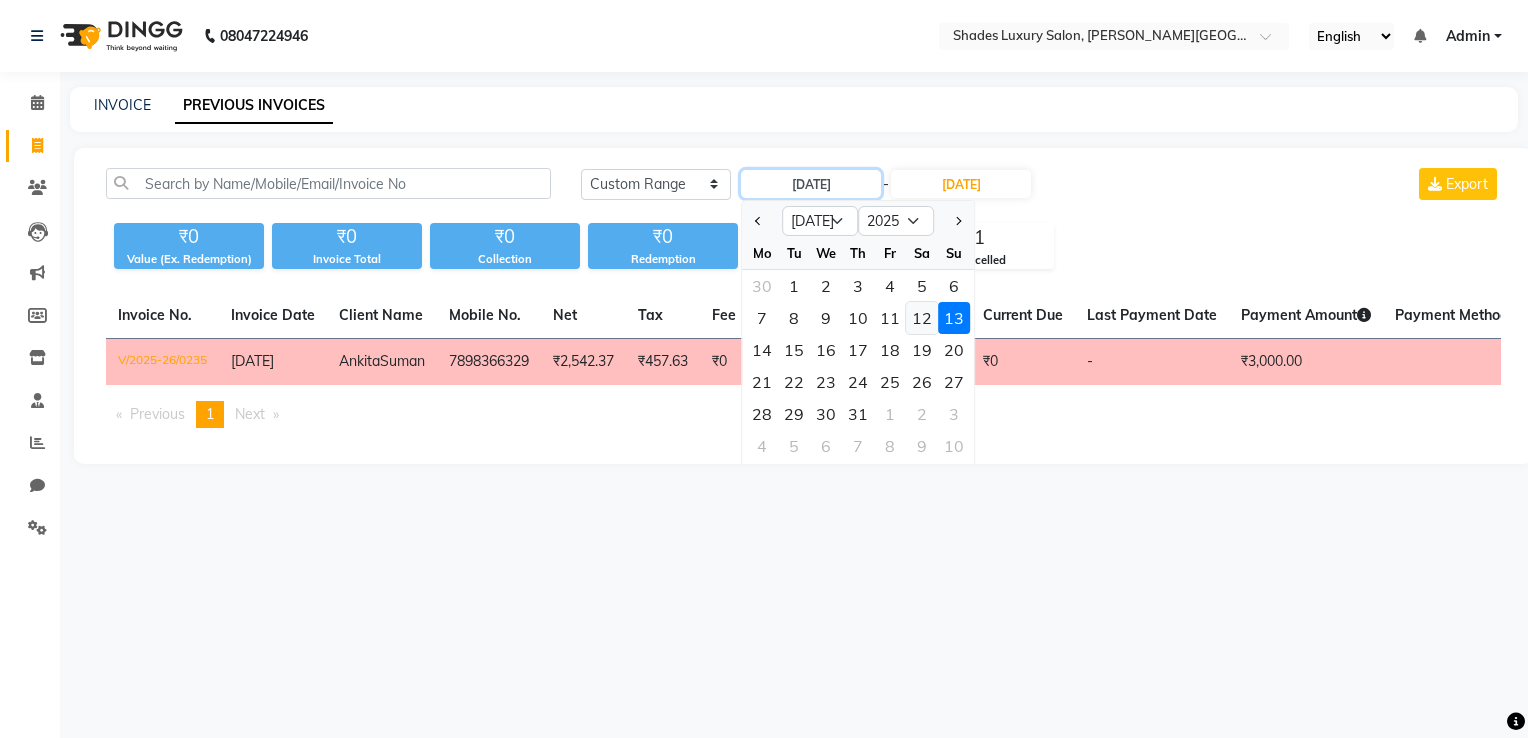 type on "12-07-2025" 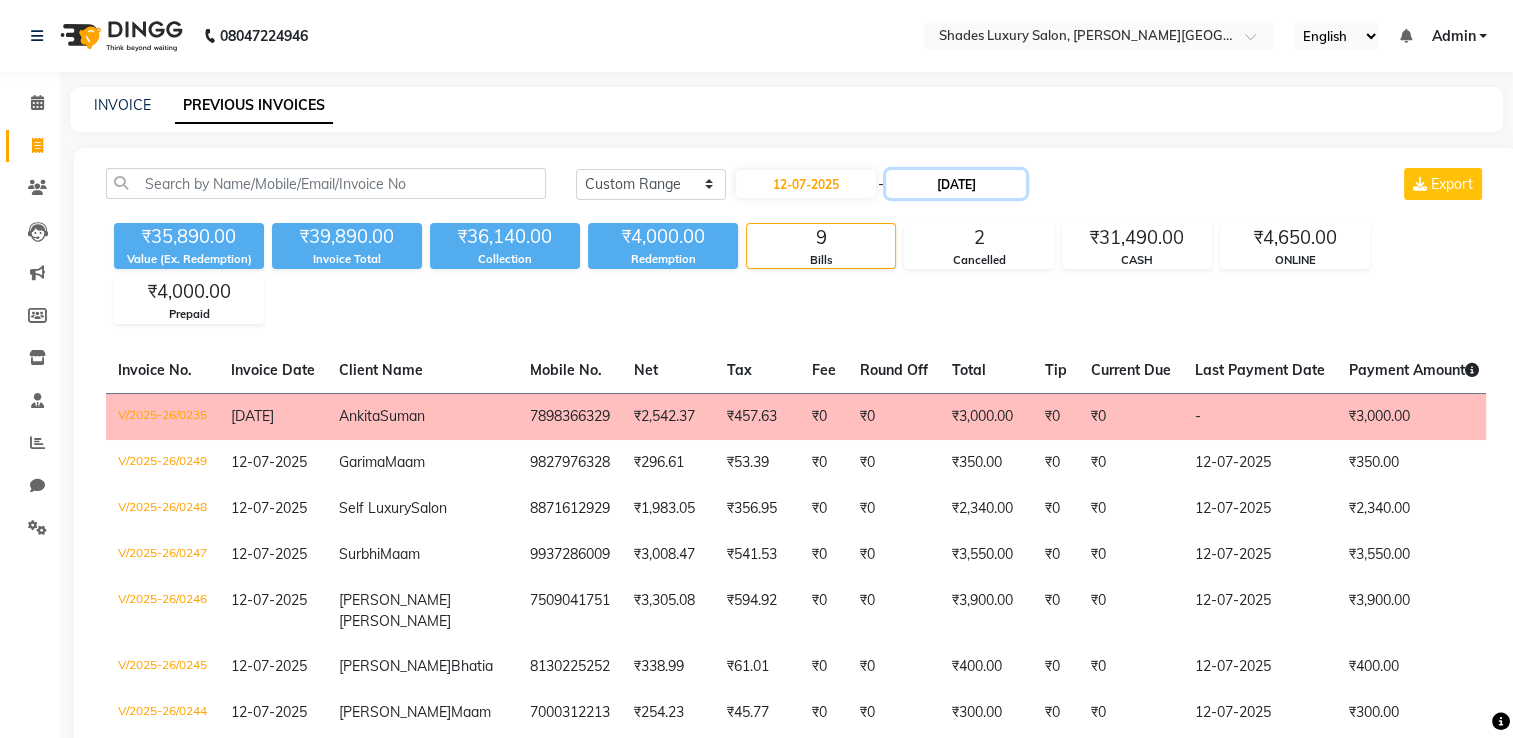 click on "[DATE]" 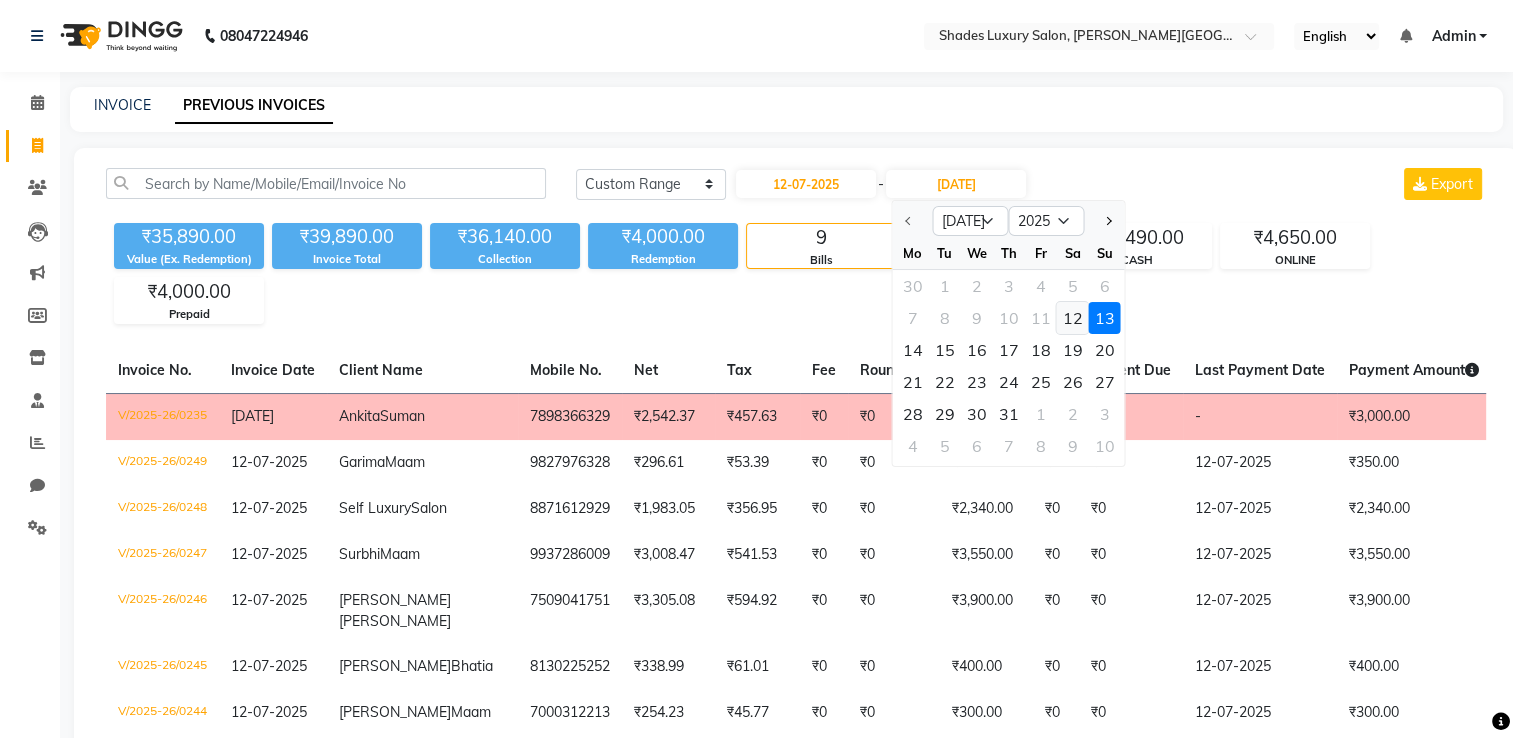 click on "12" 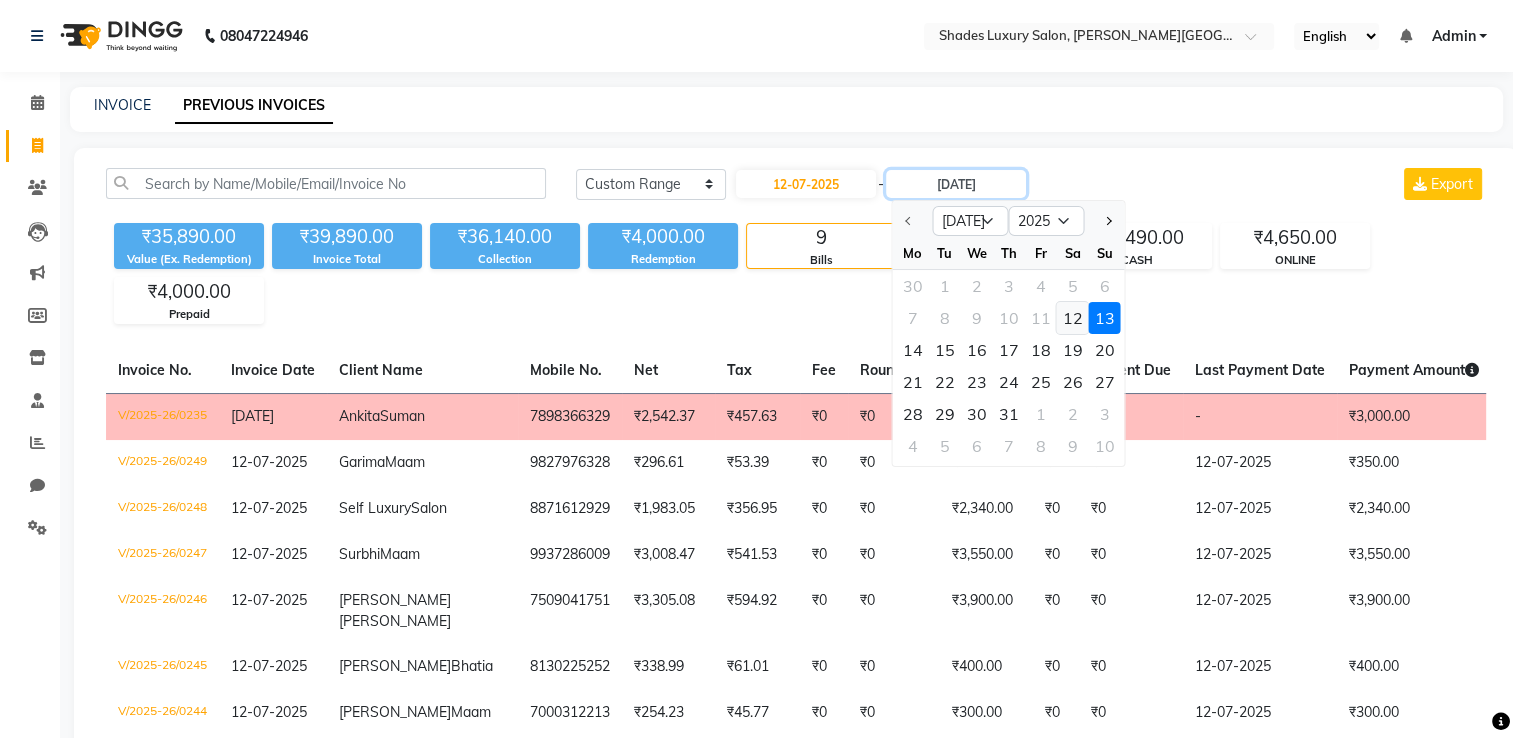 type on "12-07-2025" 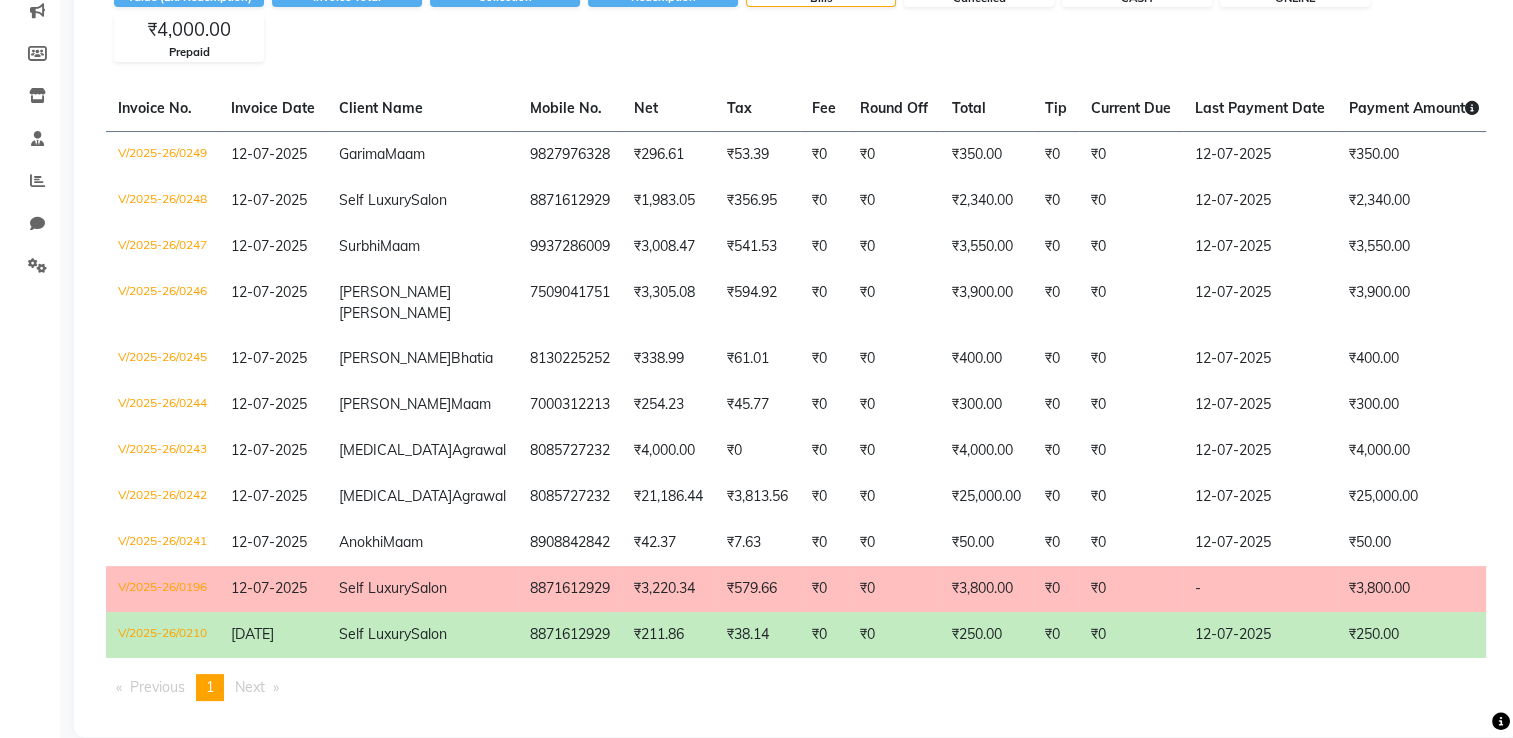 scroll, scrollTop: 280, scrollLeft: 0, axis: vertical 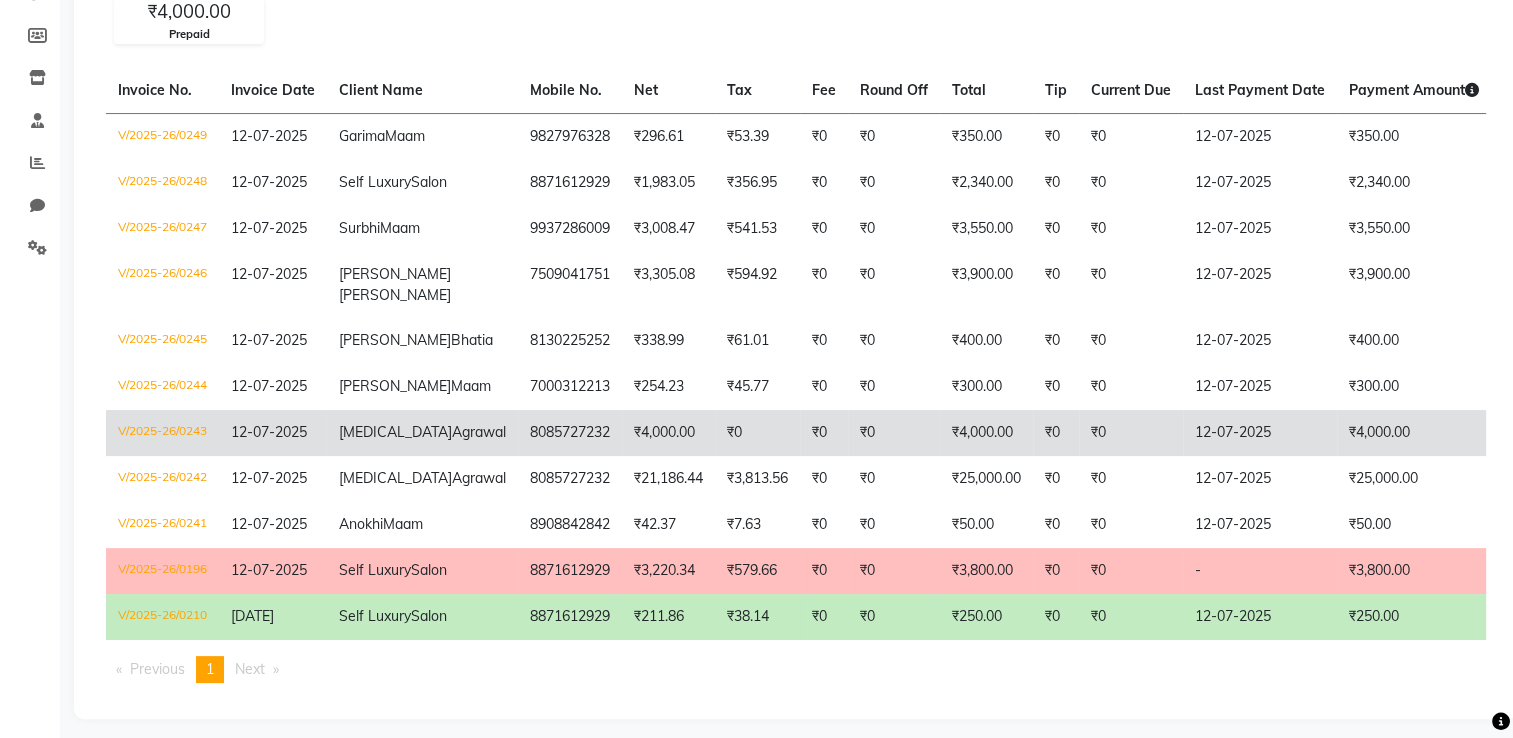 click on "₹4,000.00" 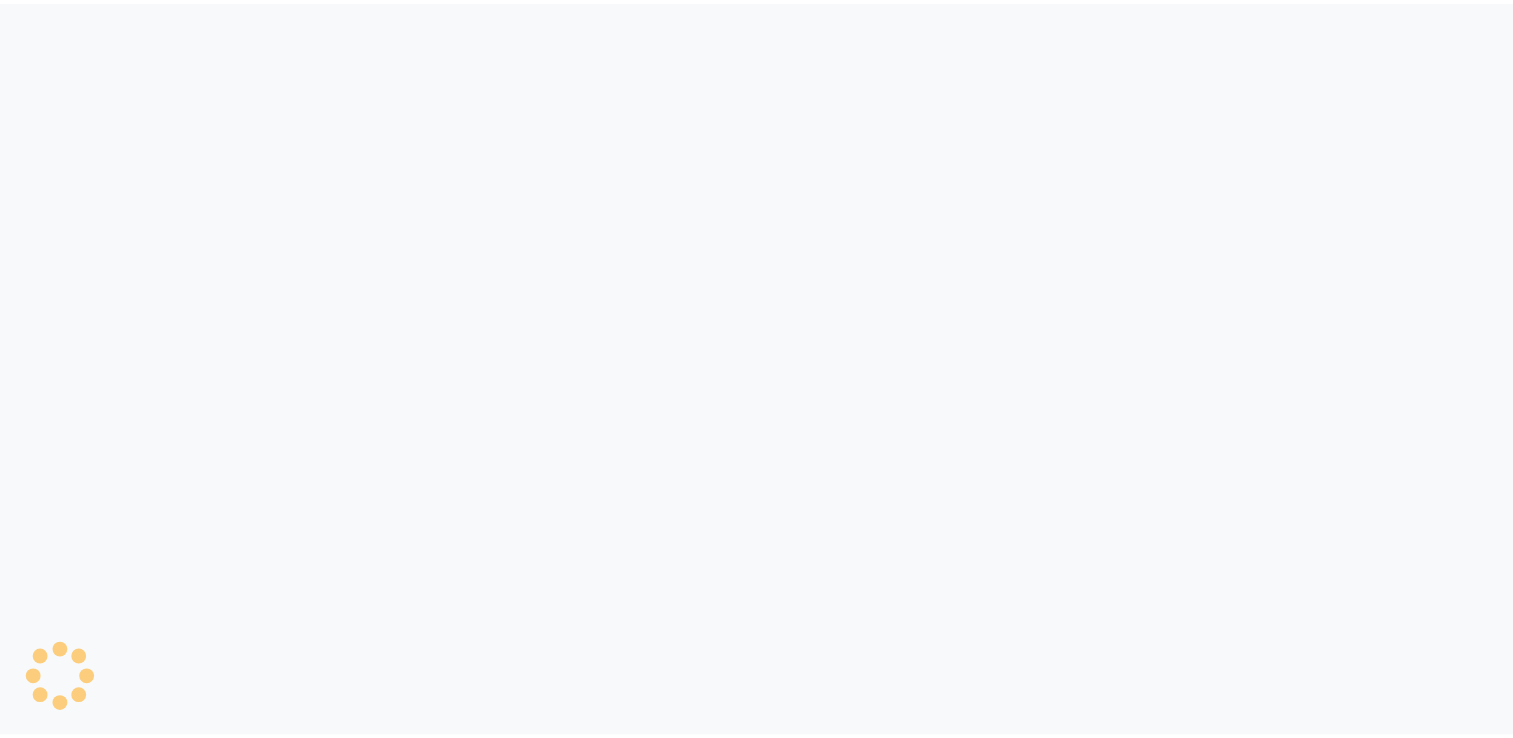 scroll, scrollTop: 0, scrollLeft: 0, axis: both 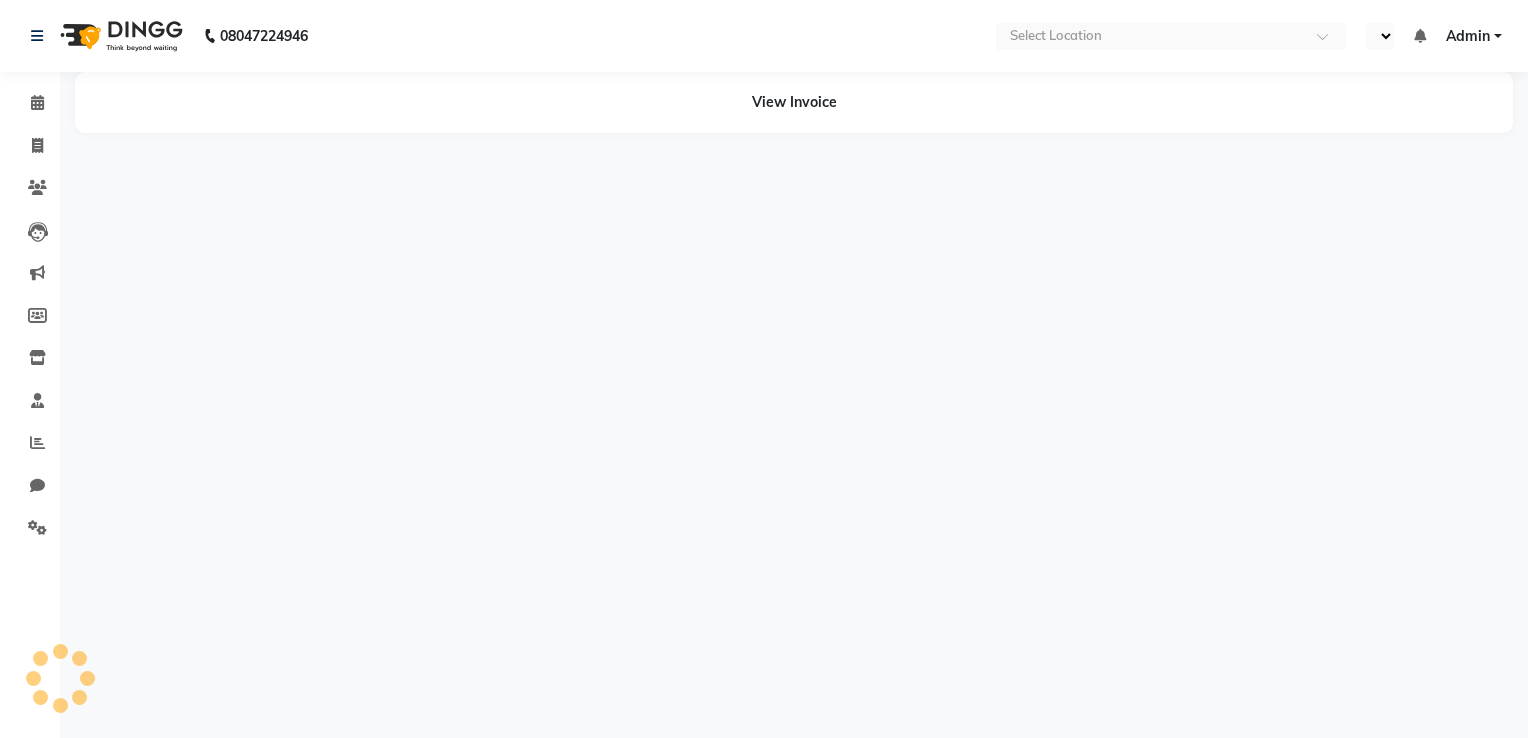 select on "en" 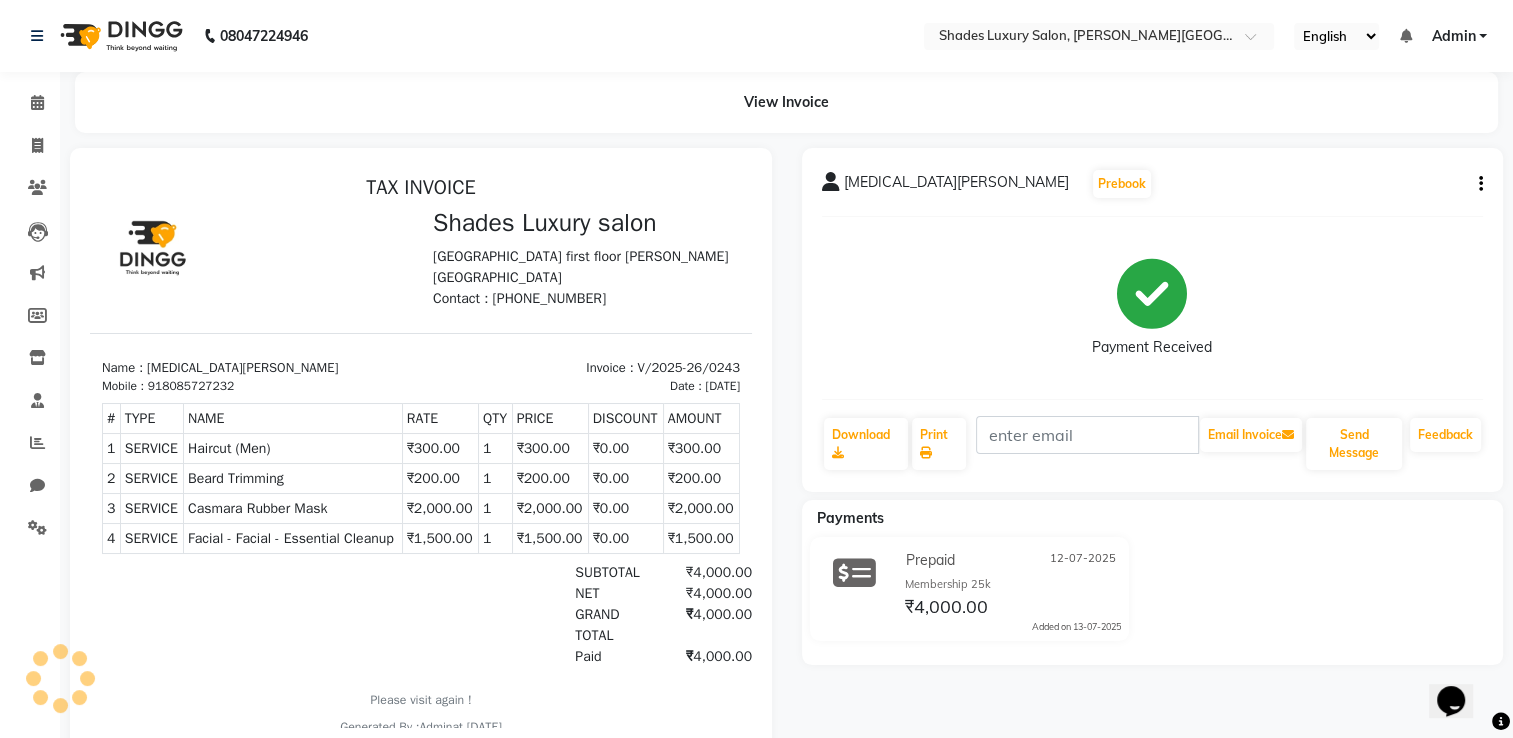 scroll, scrollTop: 0, scrollLeft: 0, axis: both 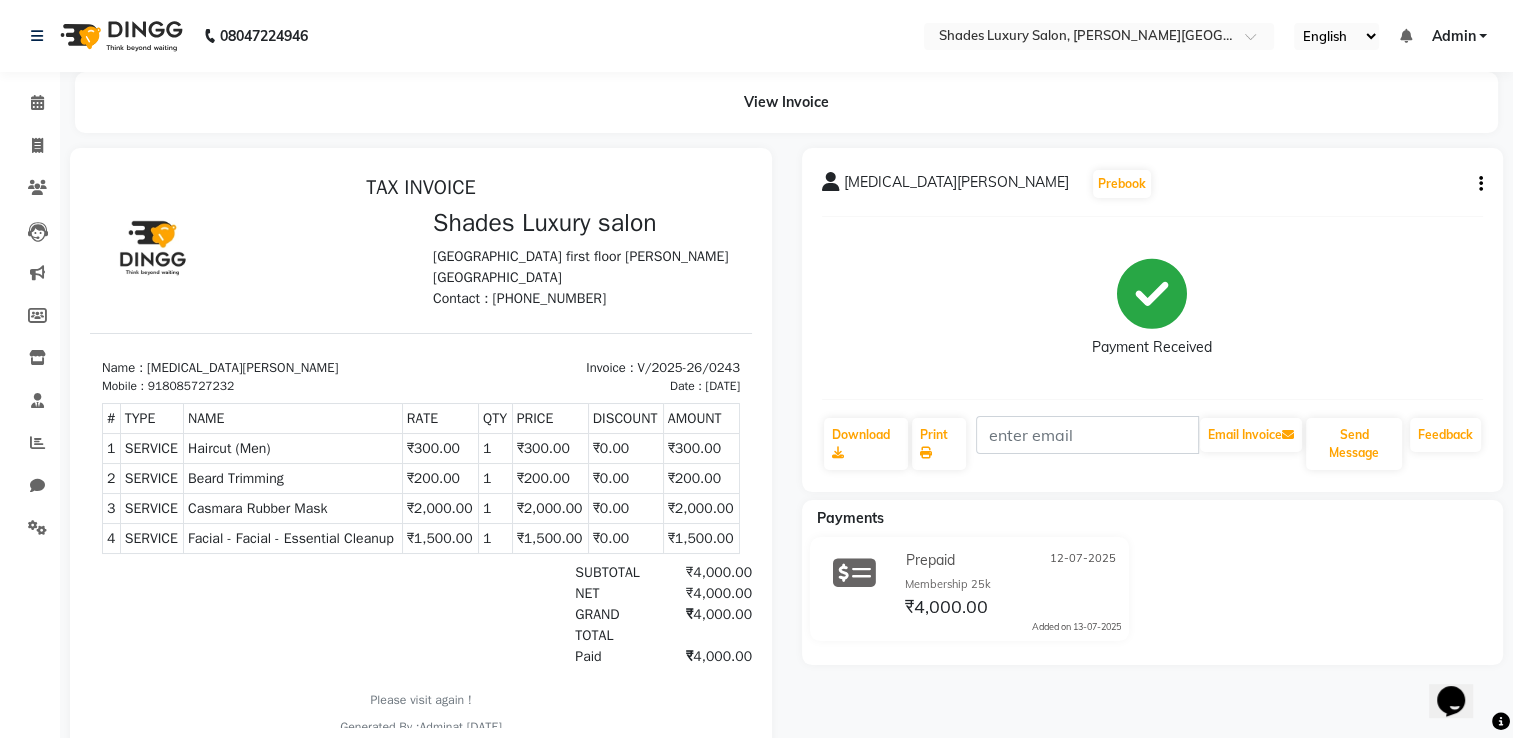 click 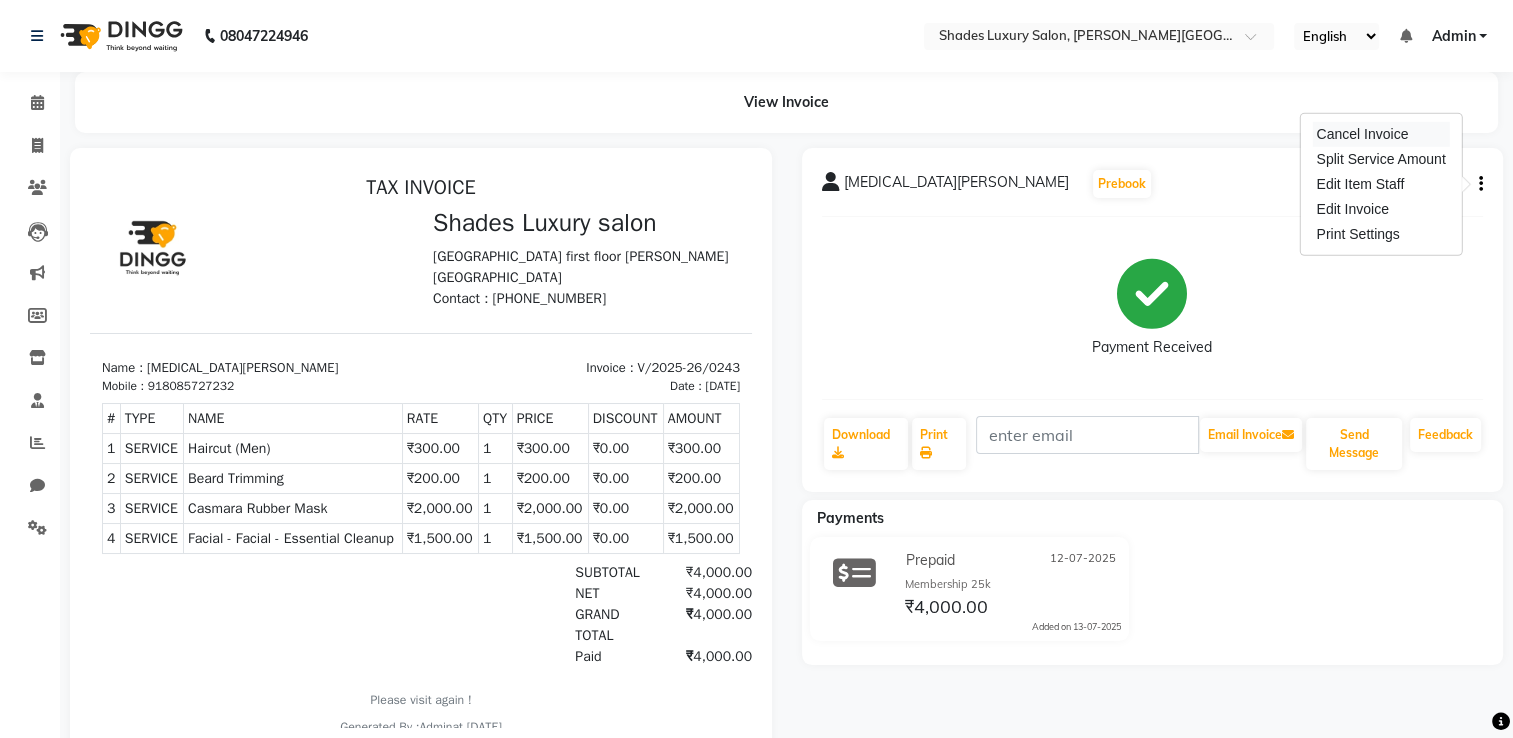click on "Cancel Invoice" at bounding box center [1380, 134] 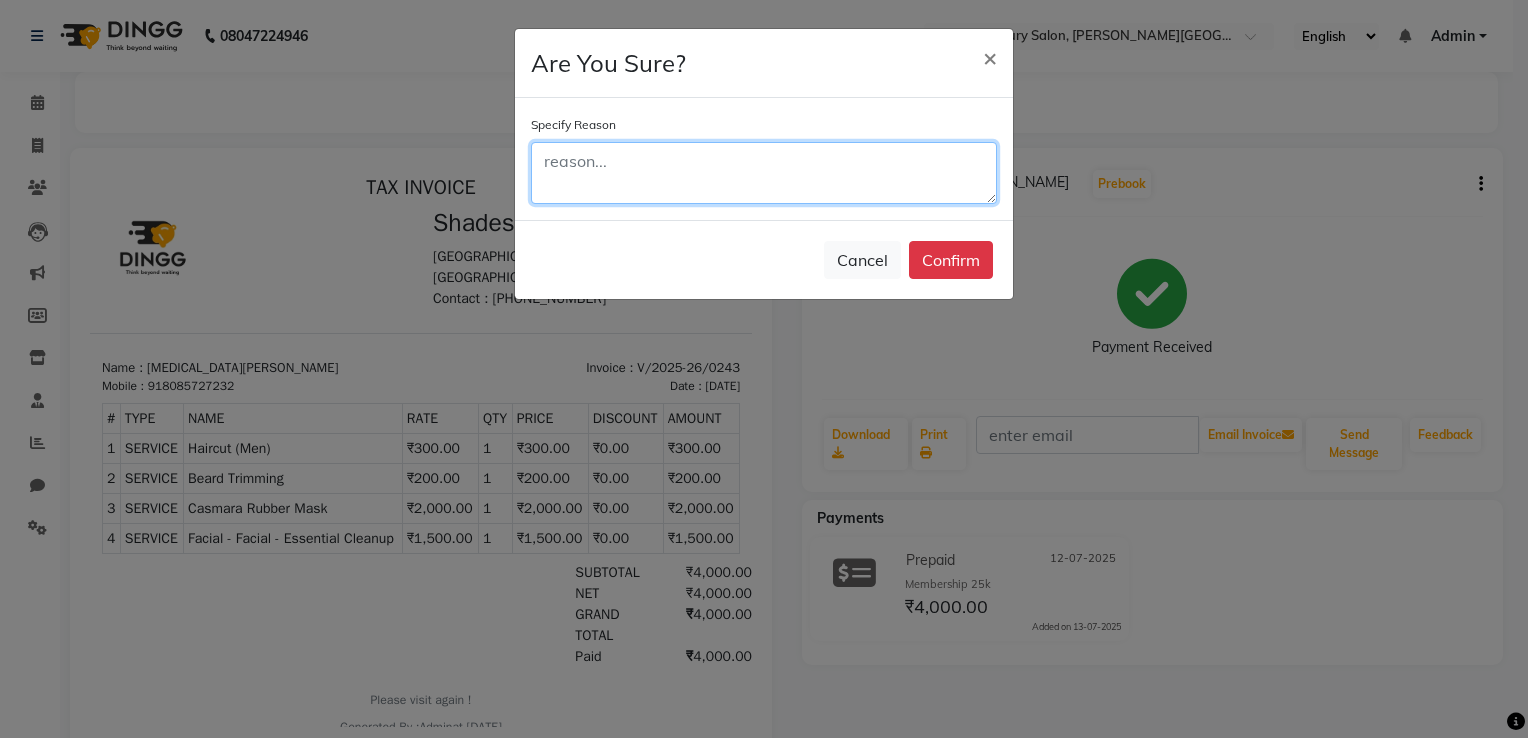 click 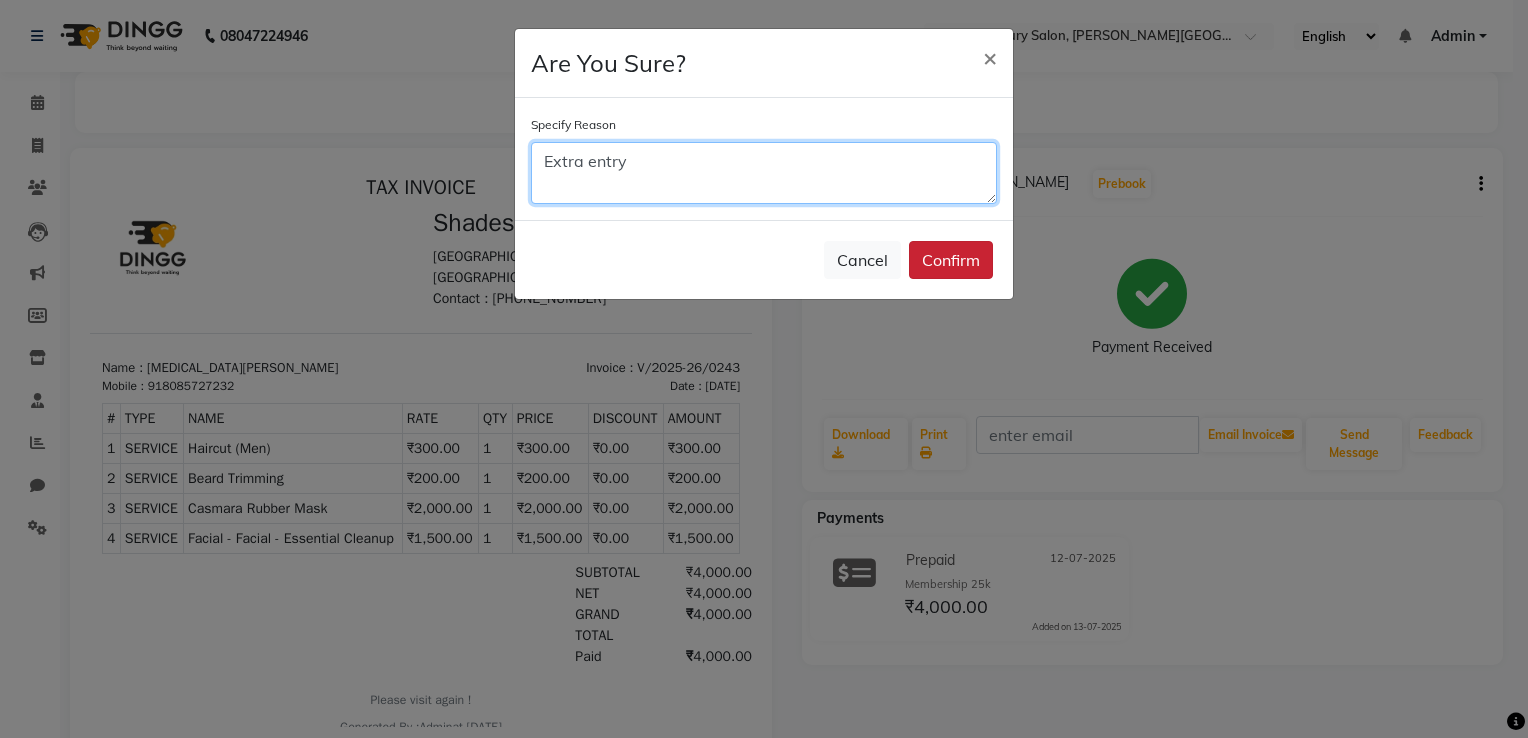 type on "Extra entry" 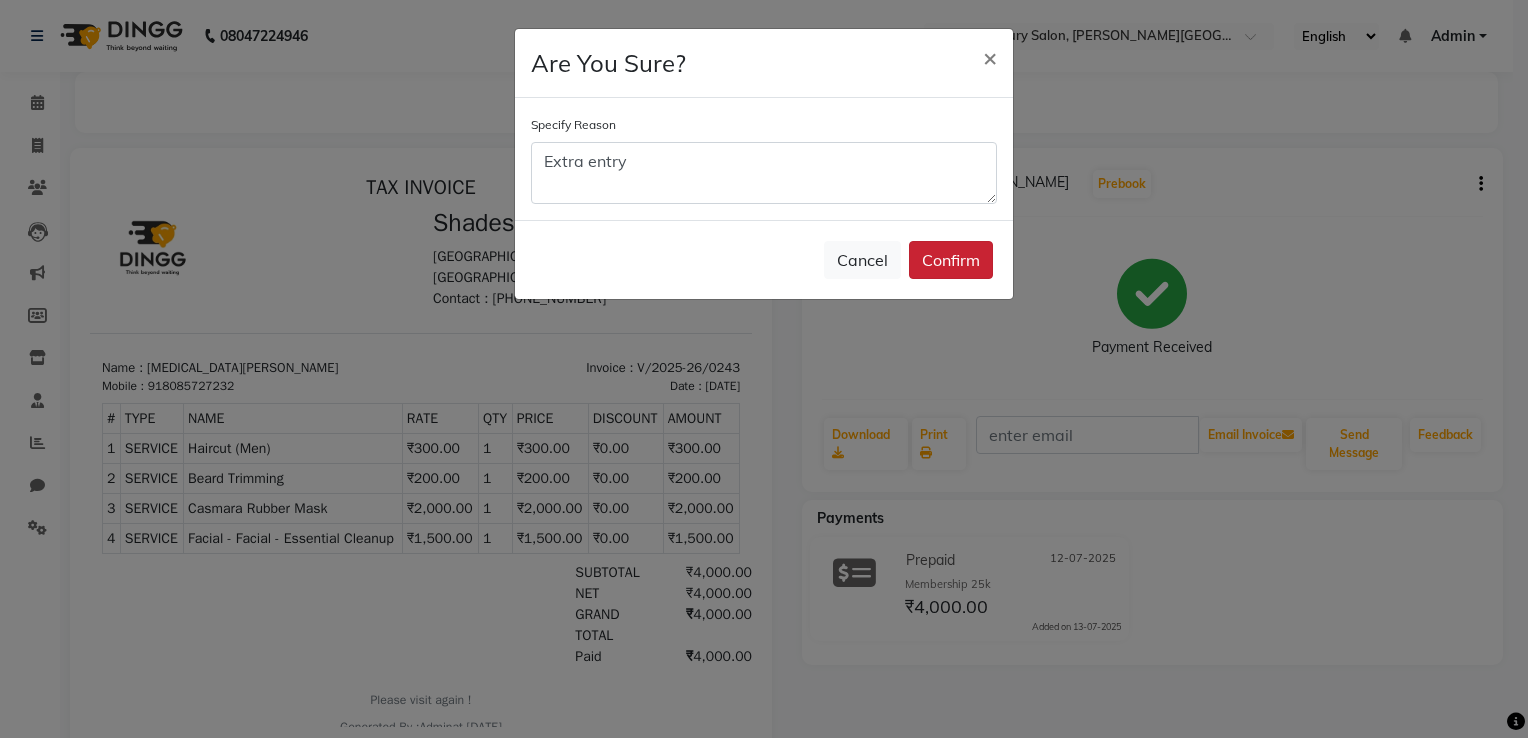 click on "Confirm" 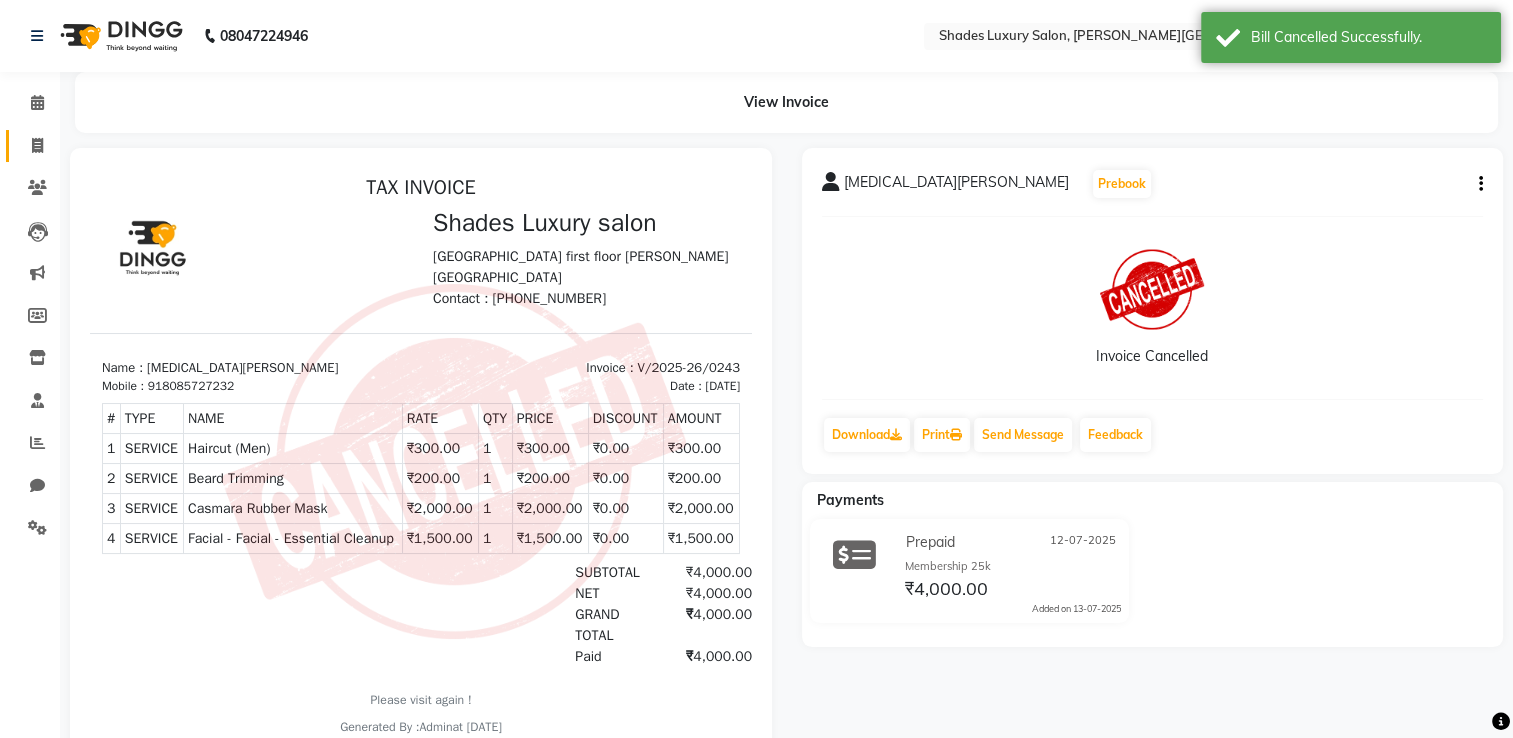 click 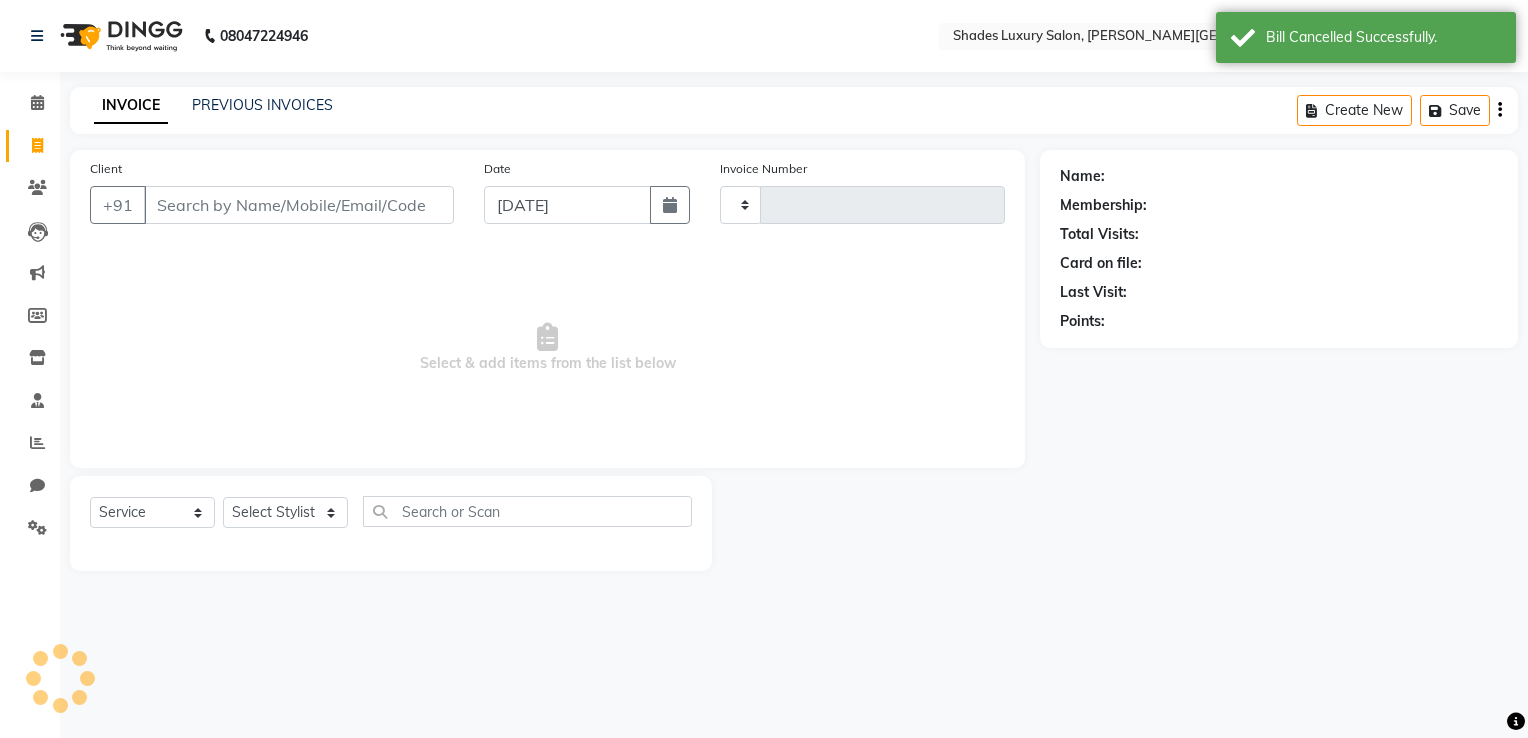 type on "0250" 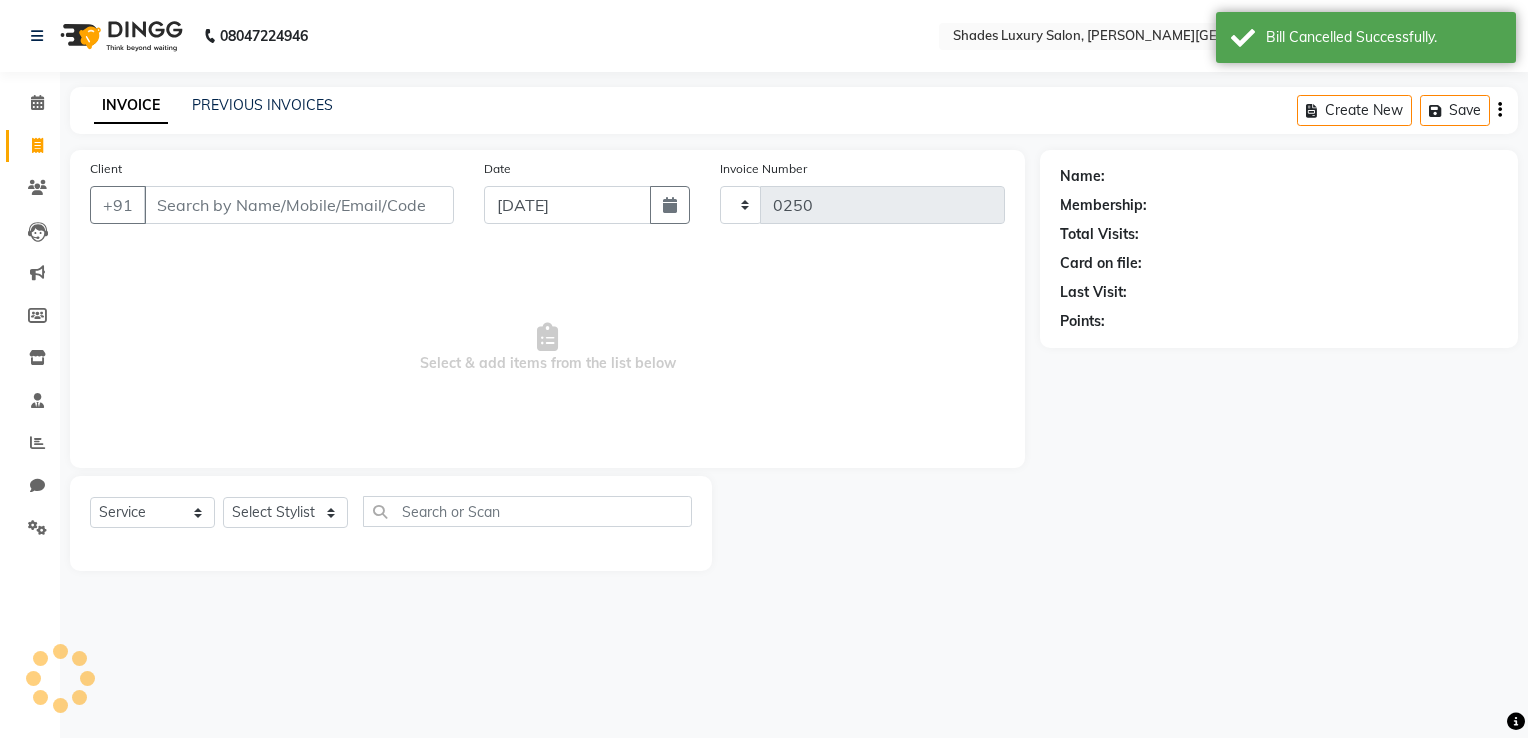 select on "8324" 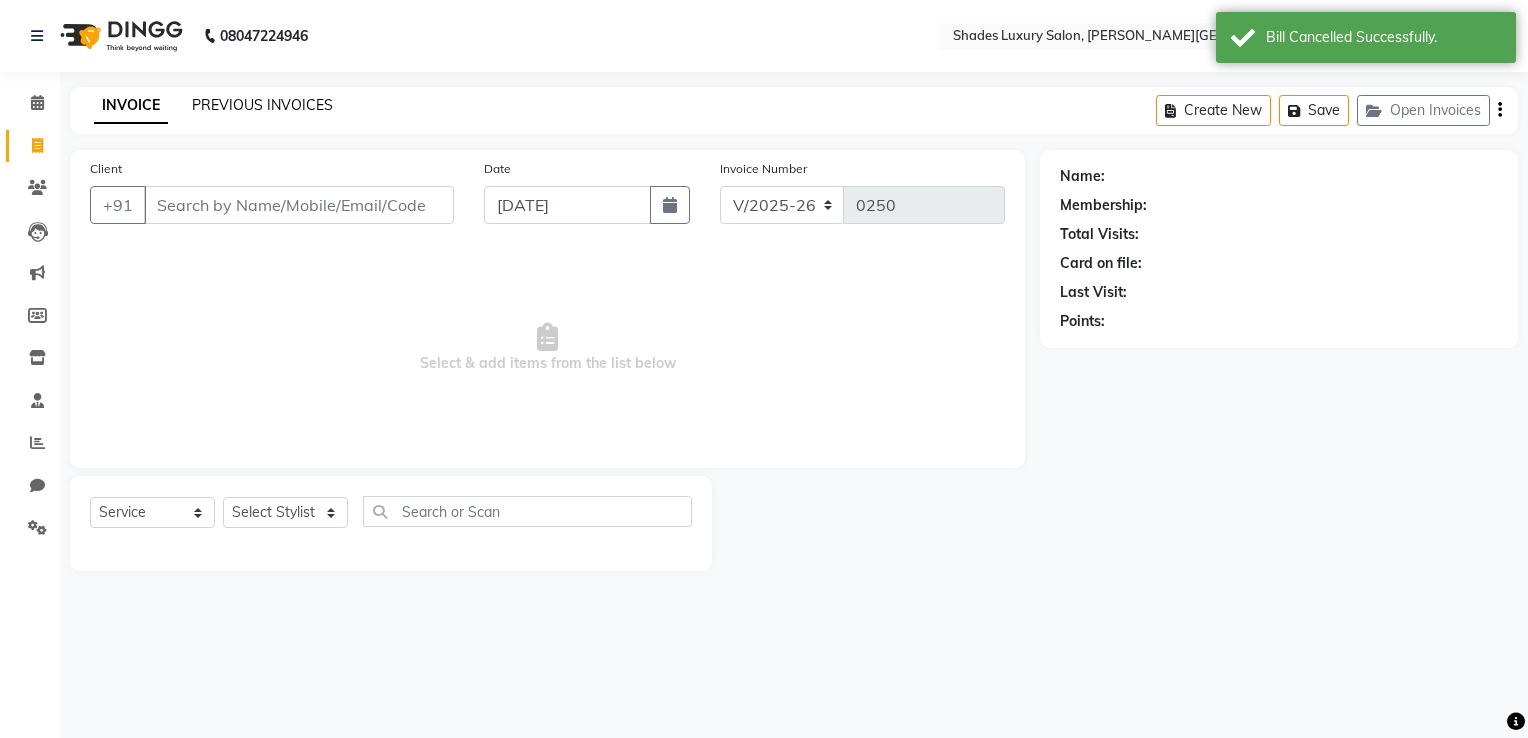 click on "PREVIOUS INVOICES" 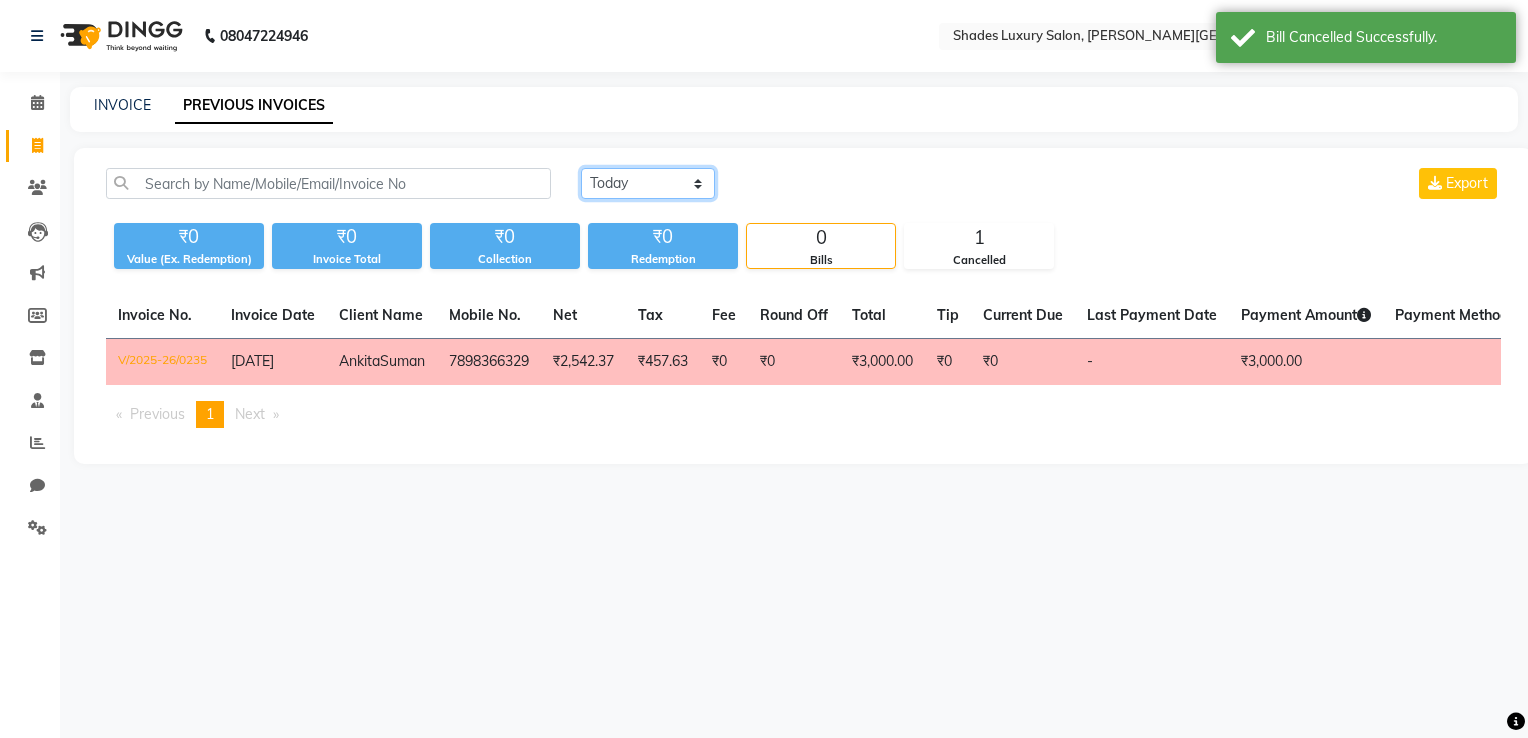 click on "[DATE] [DATE] Custom Range" 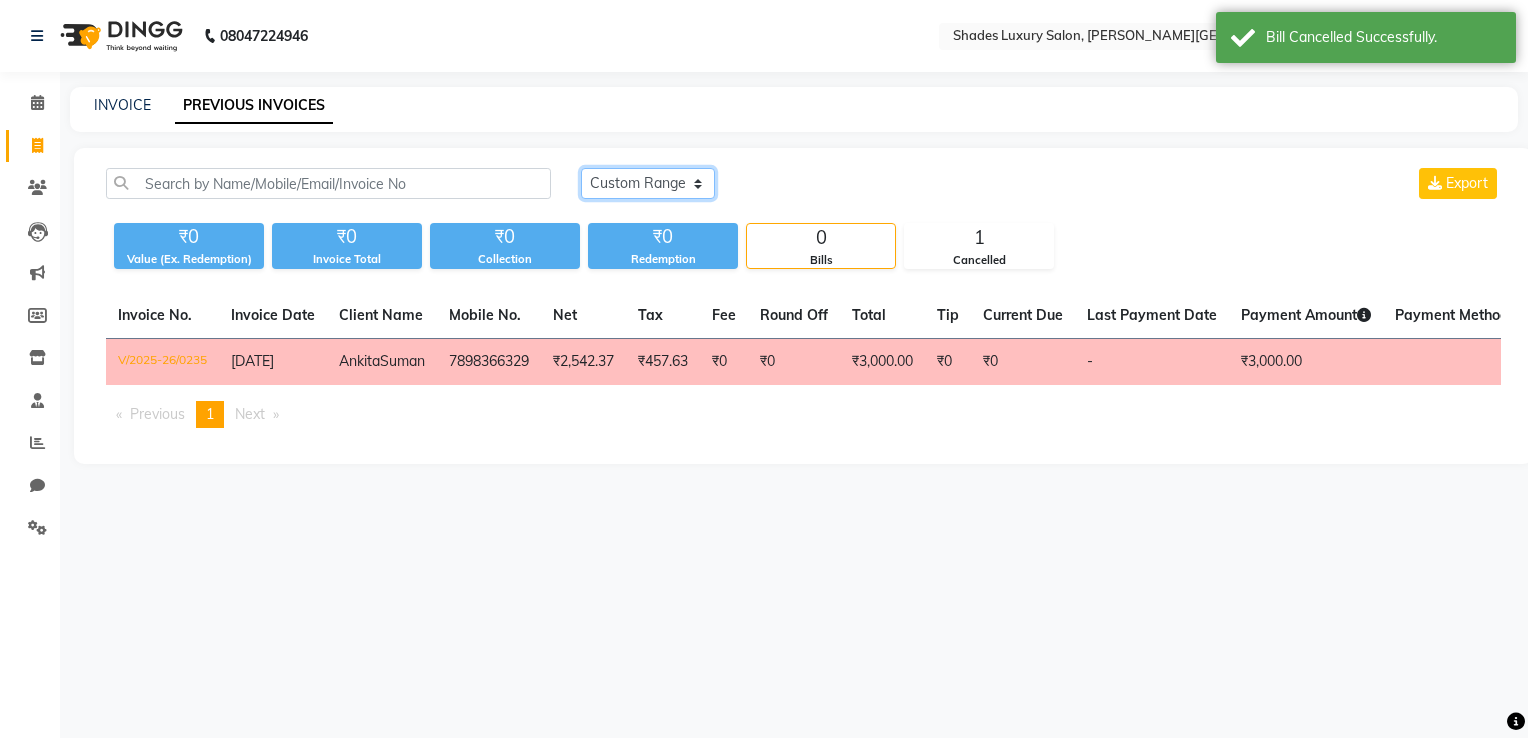 click on "[DATE] [DATE] Custom Range" 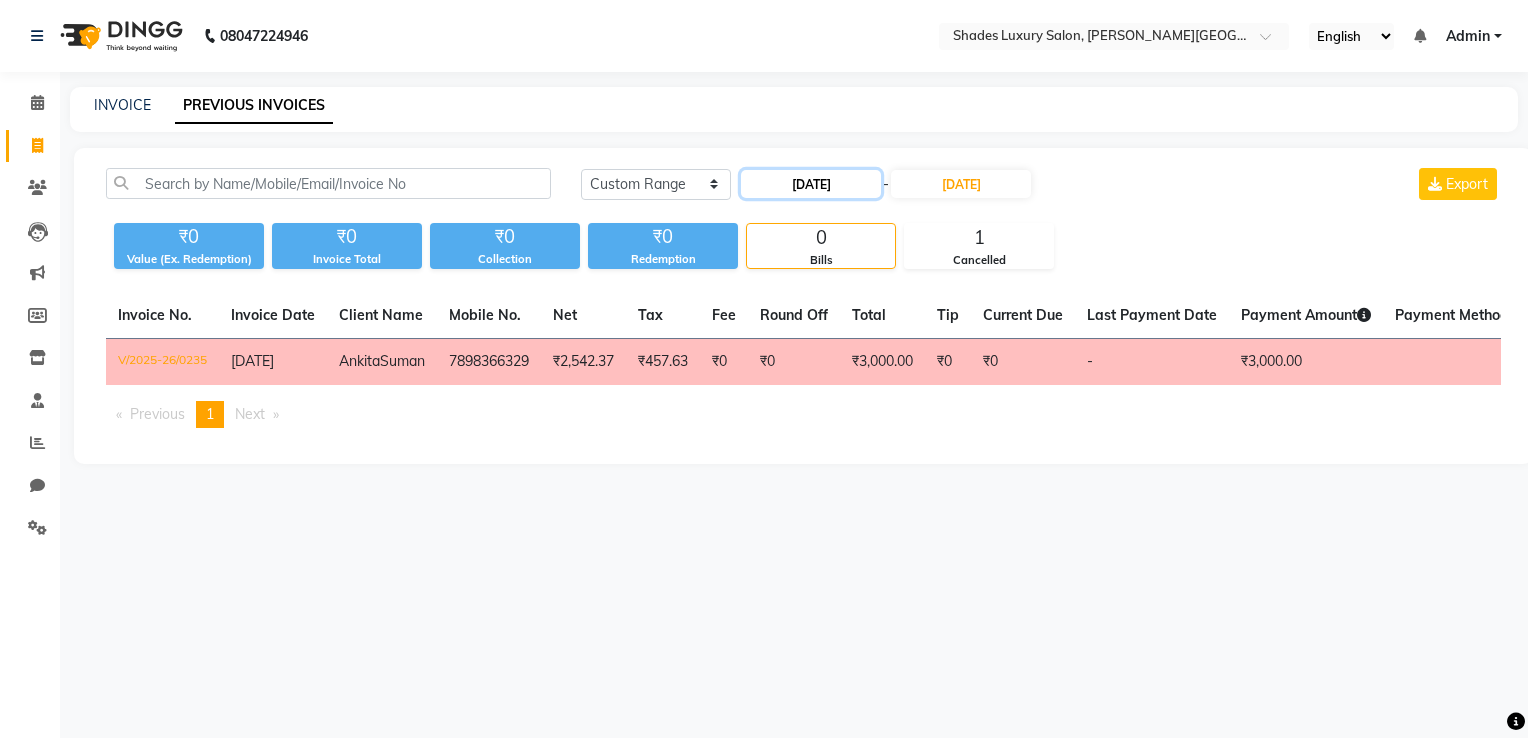 click on "[DATE]" 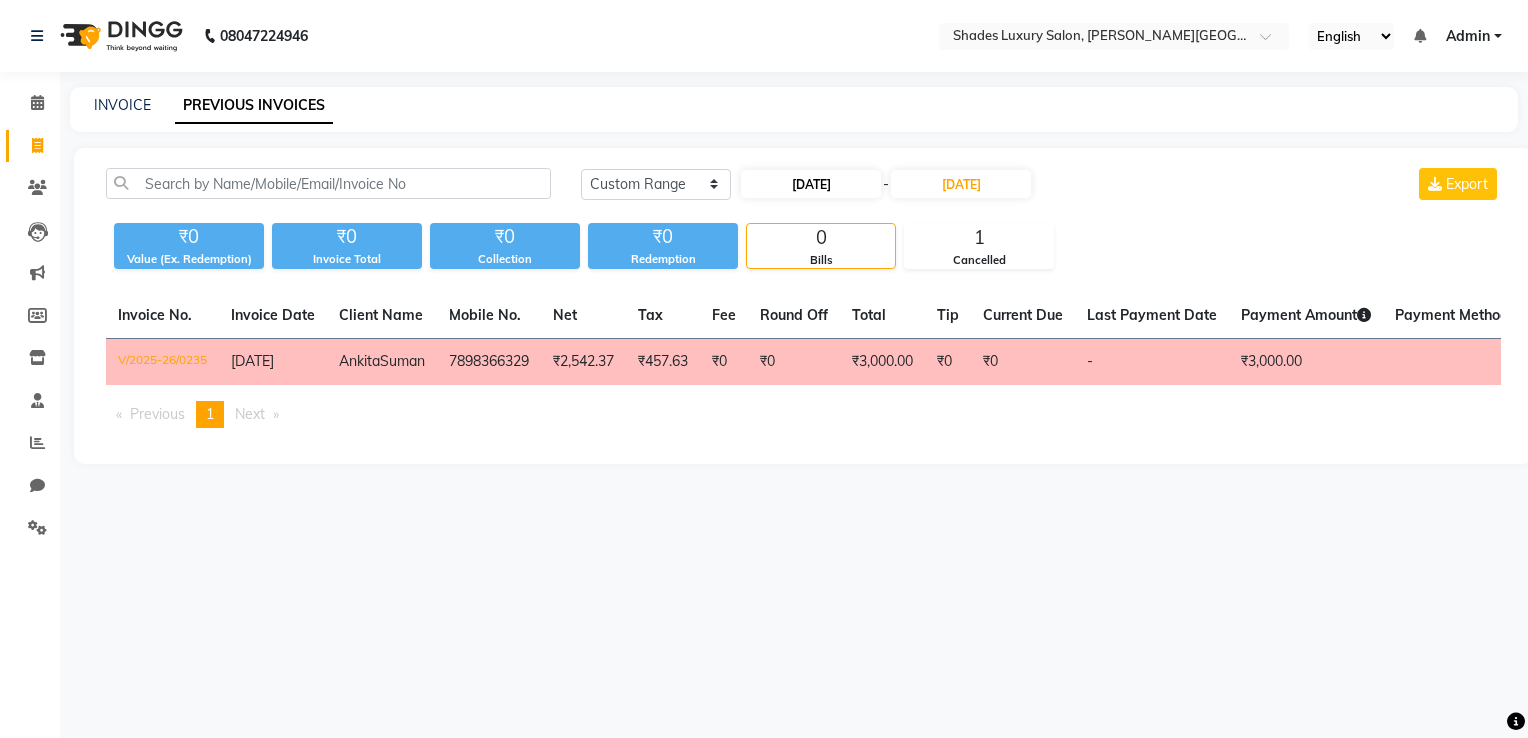 select on "7" 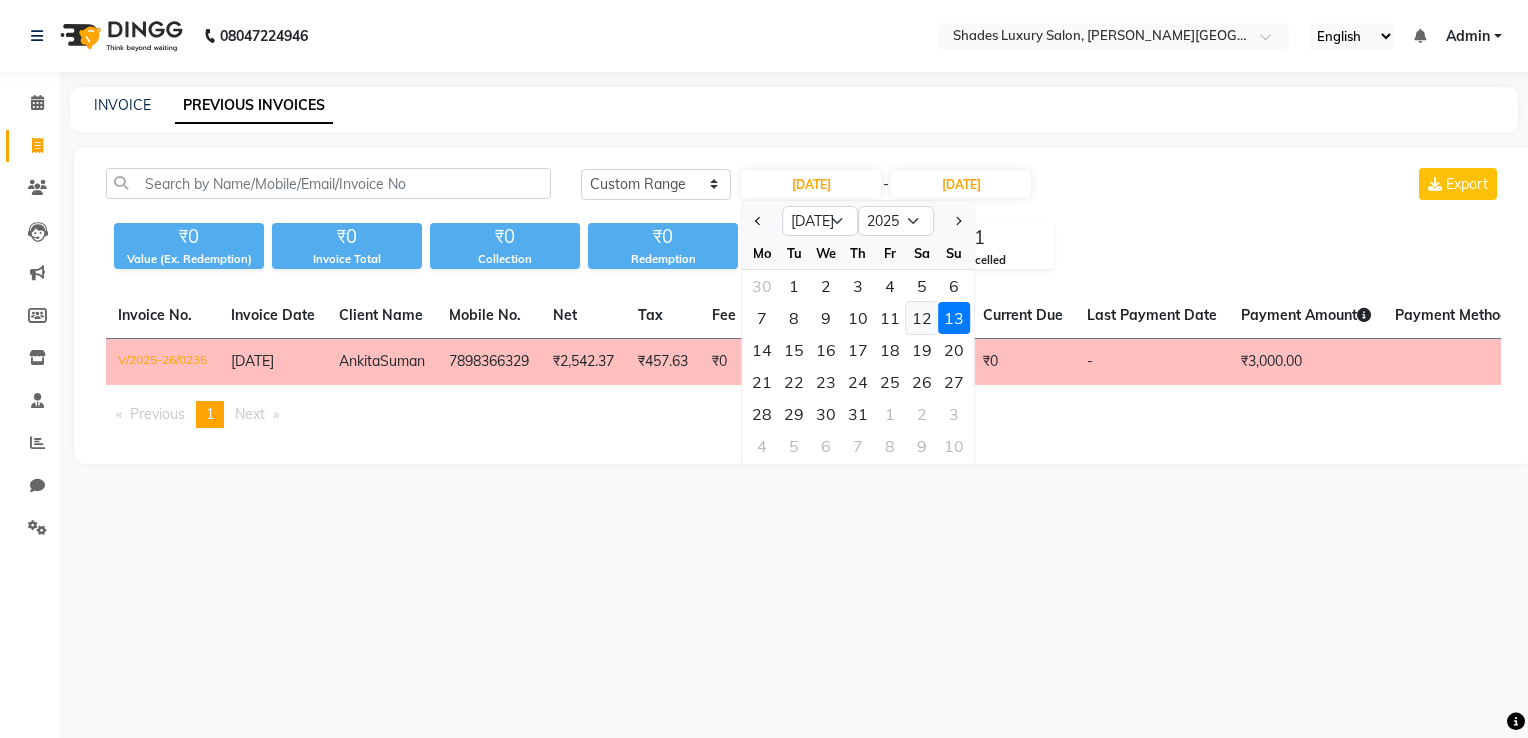 click on "12" 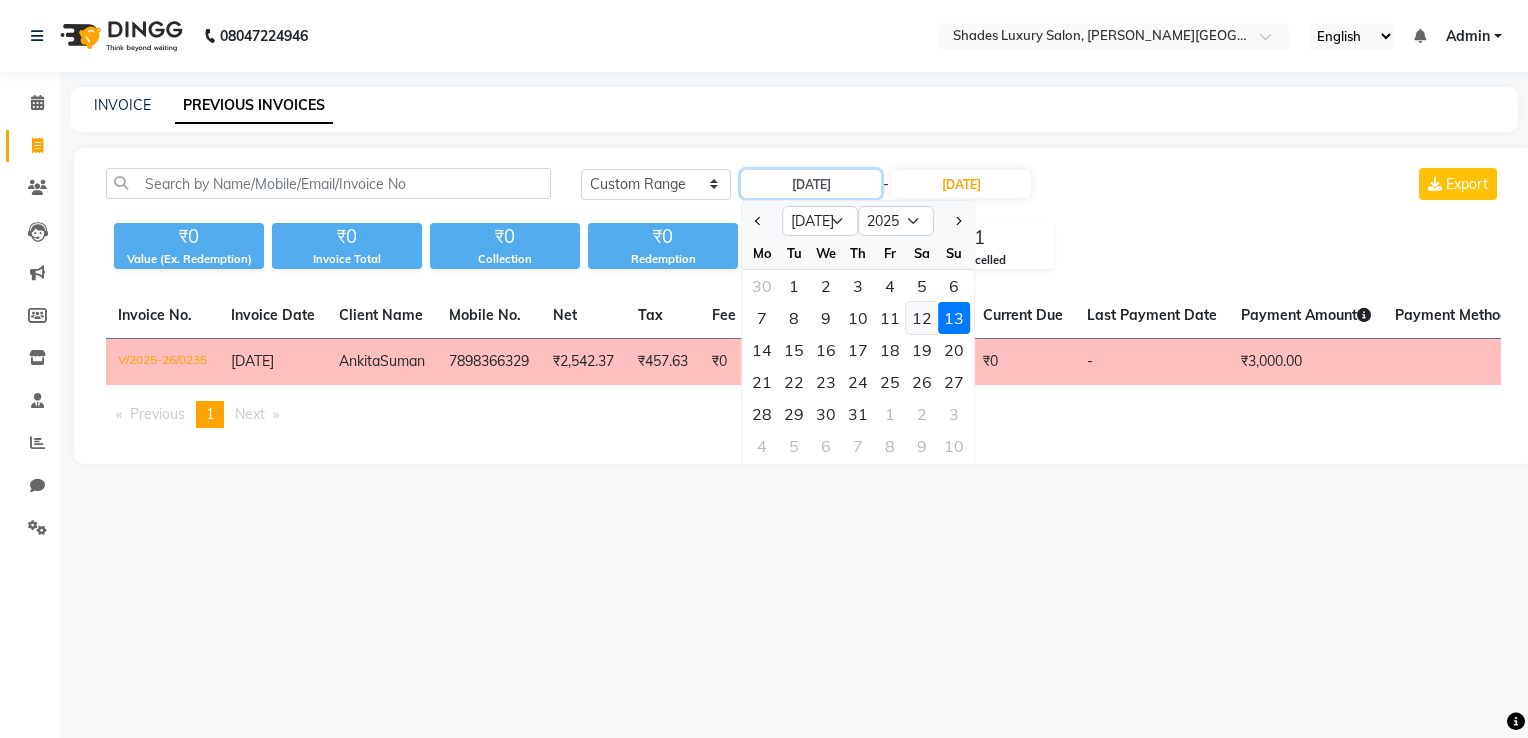 type on "12-07-2025" 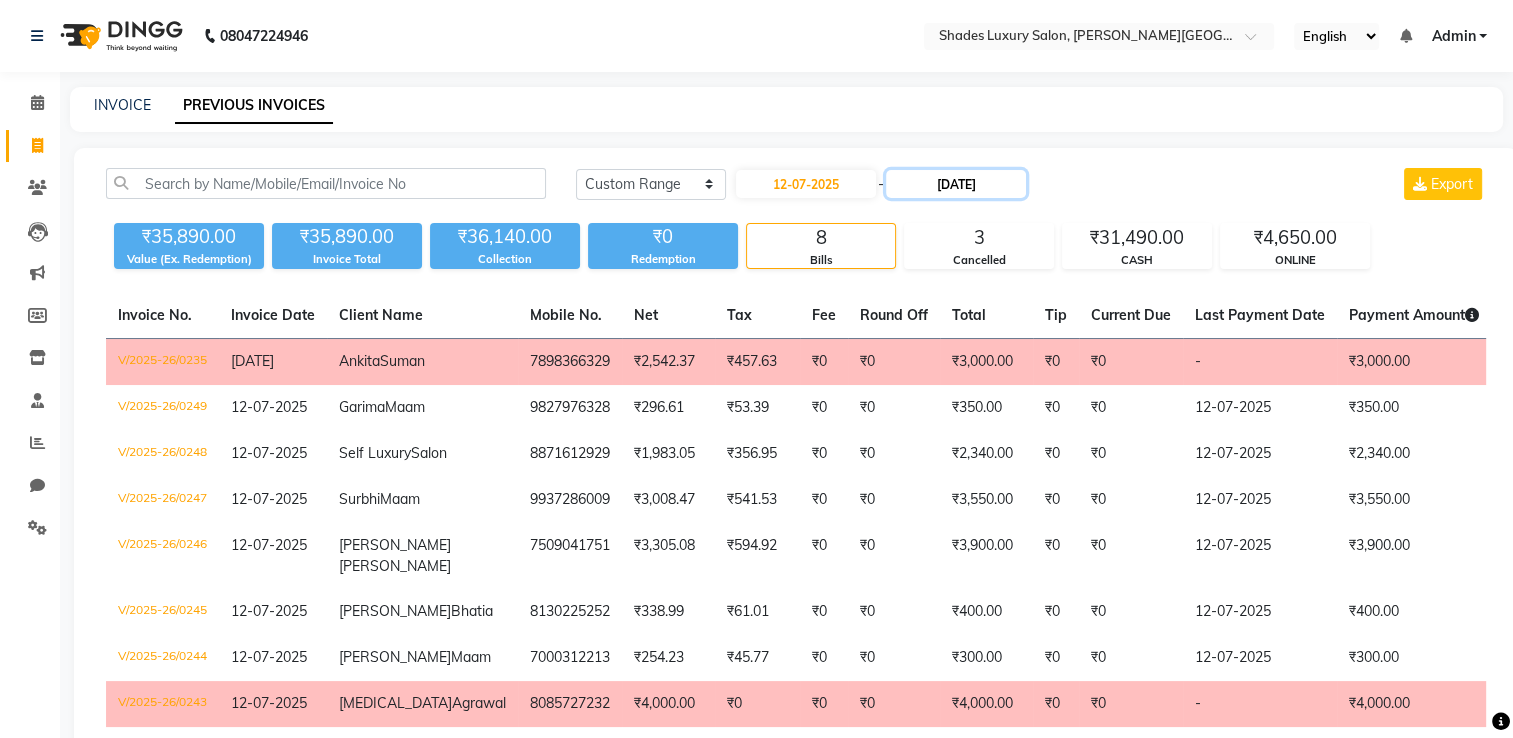 click on "[DATE]" 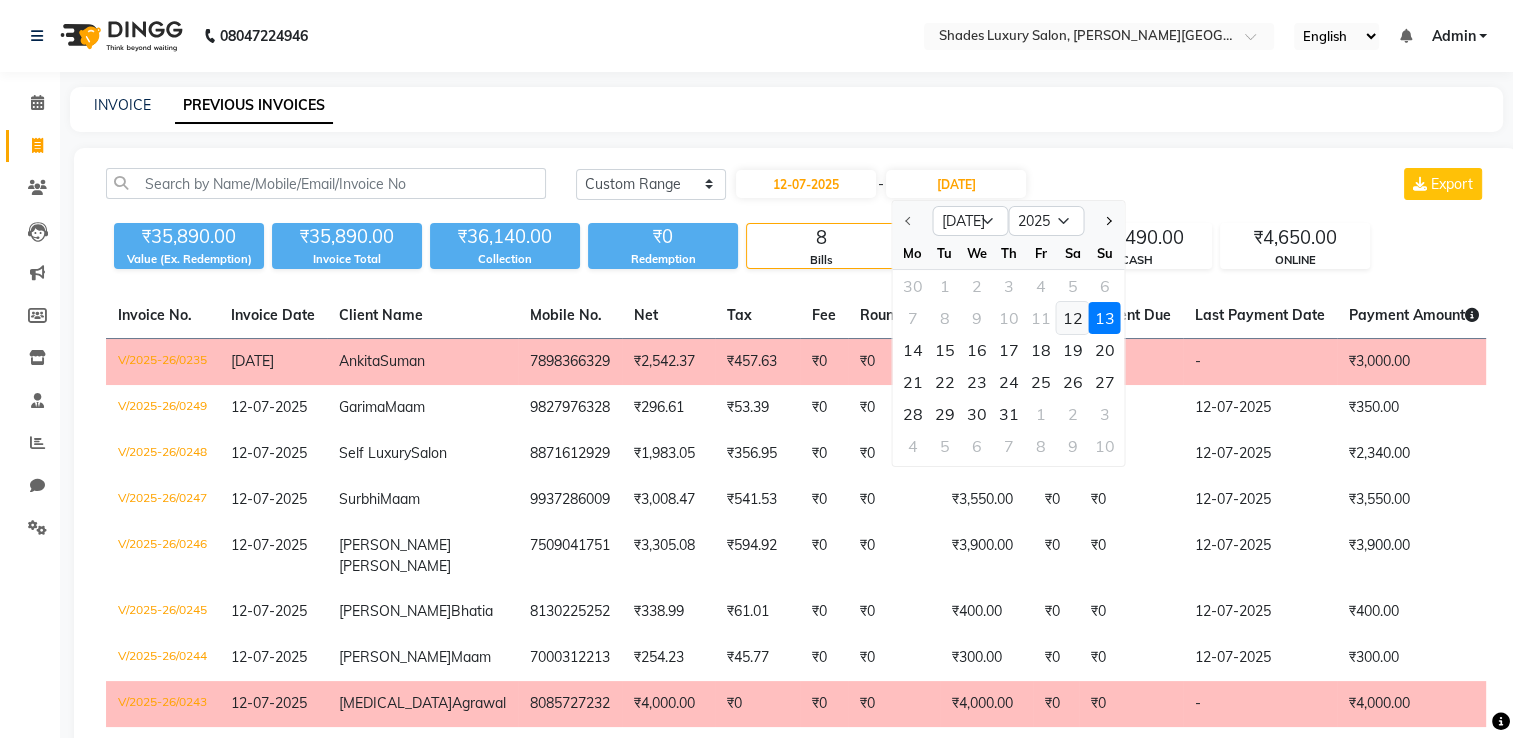 click on "12" 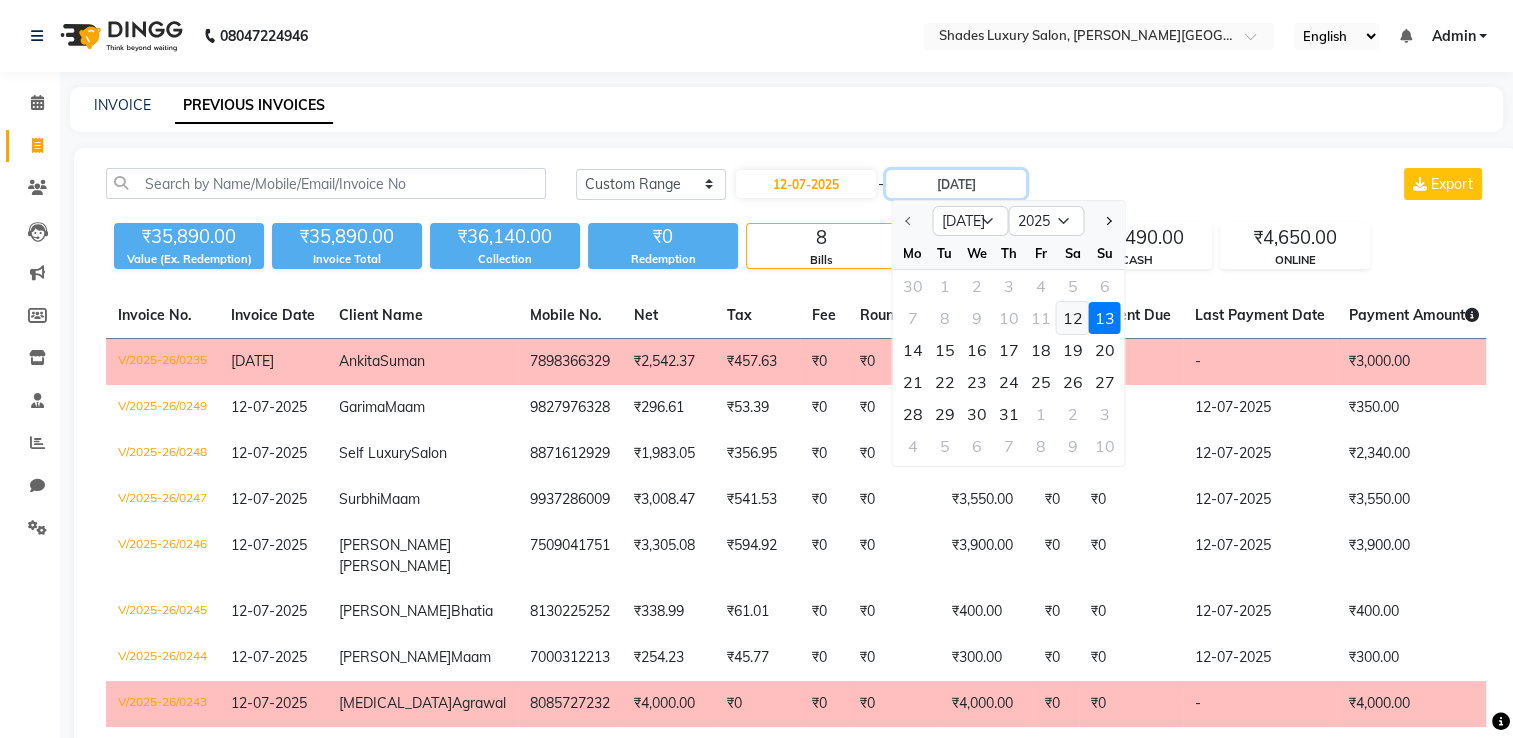 type on "12-07-2025" 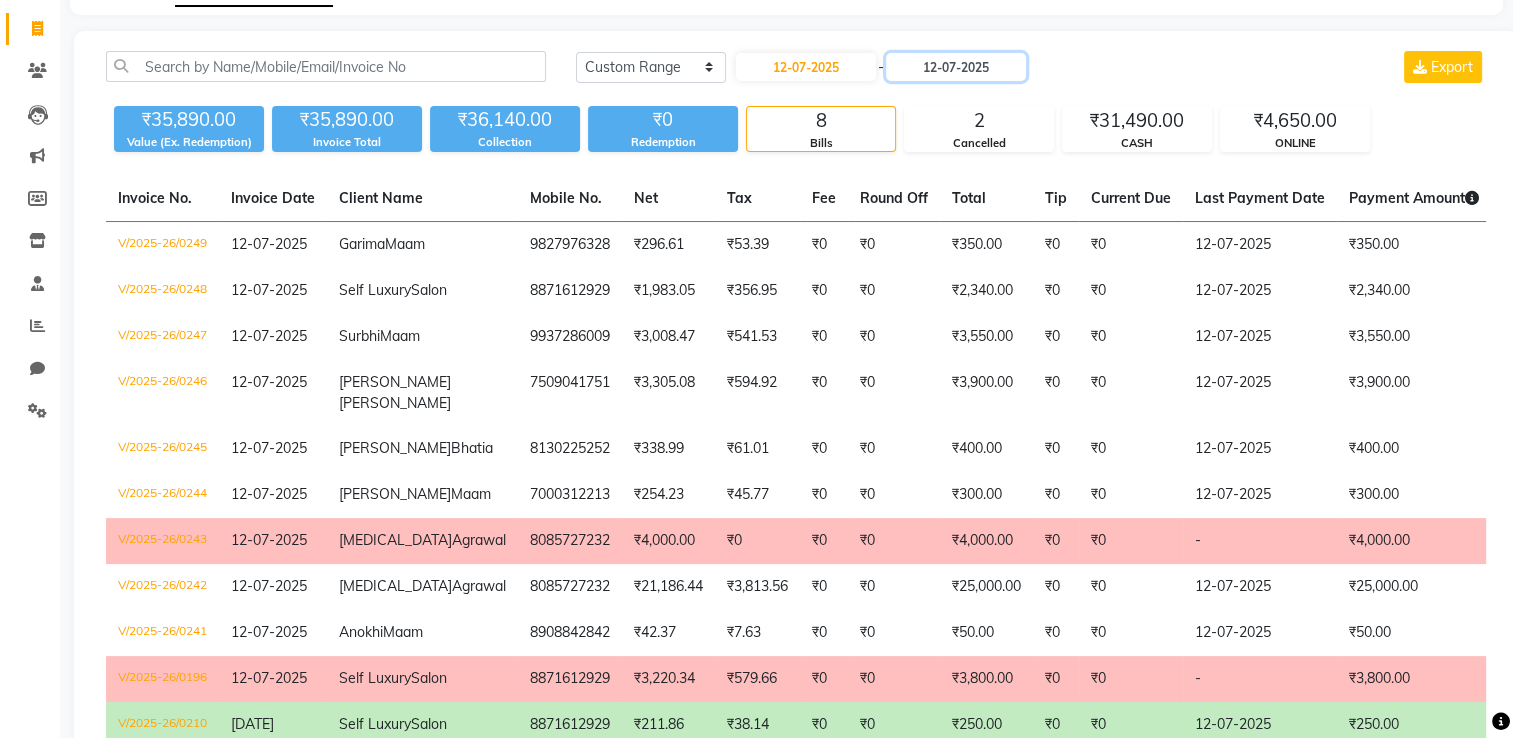 scroll, scrollTop: 120, scrollLeft: 0, axis: vertical 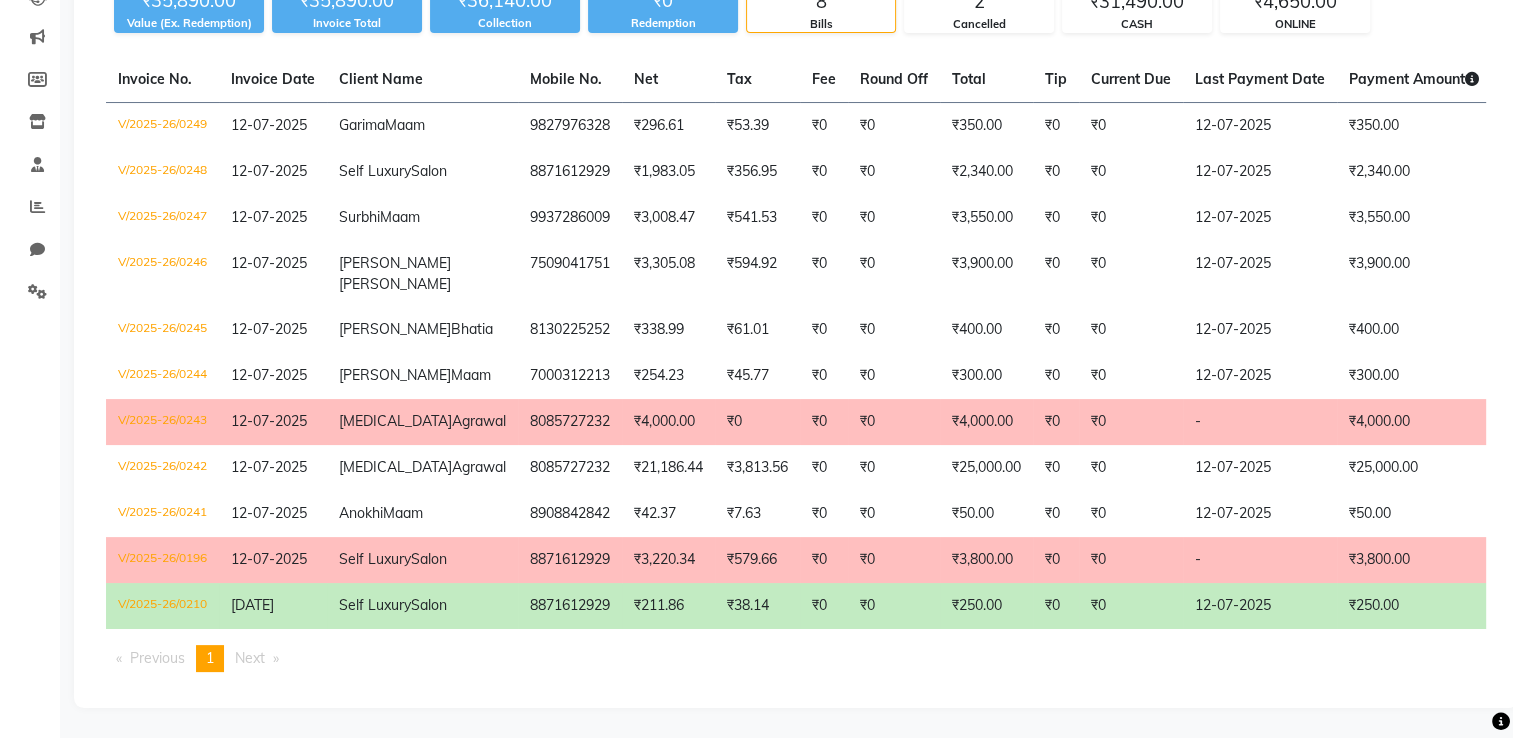 click on "₹250.00" 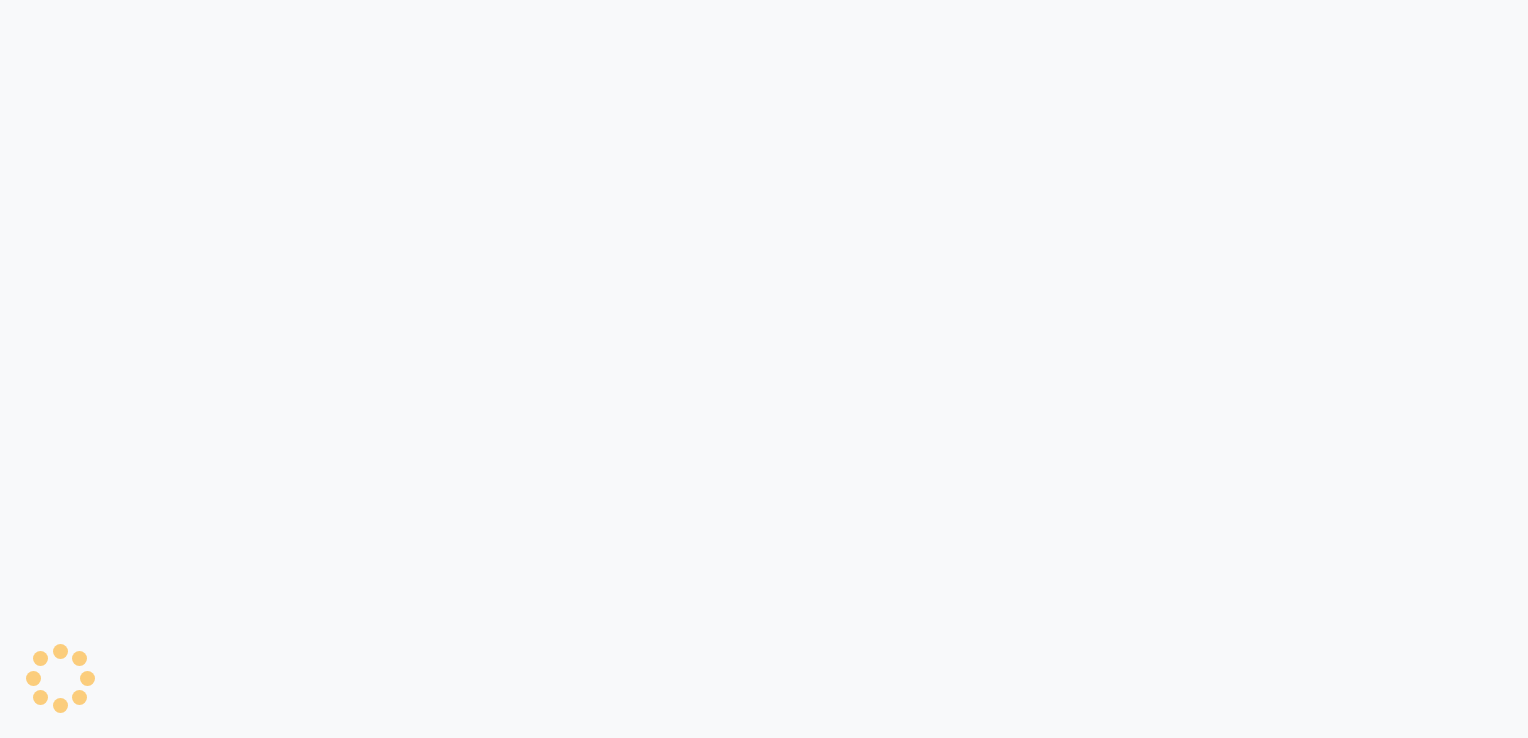 scroll, scrollTop: 0, scrollLeft: 0, axis: both 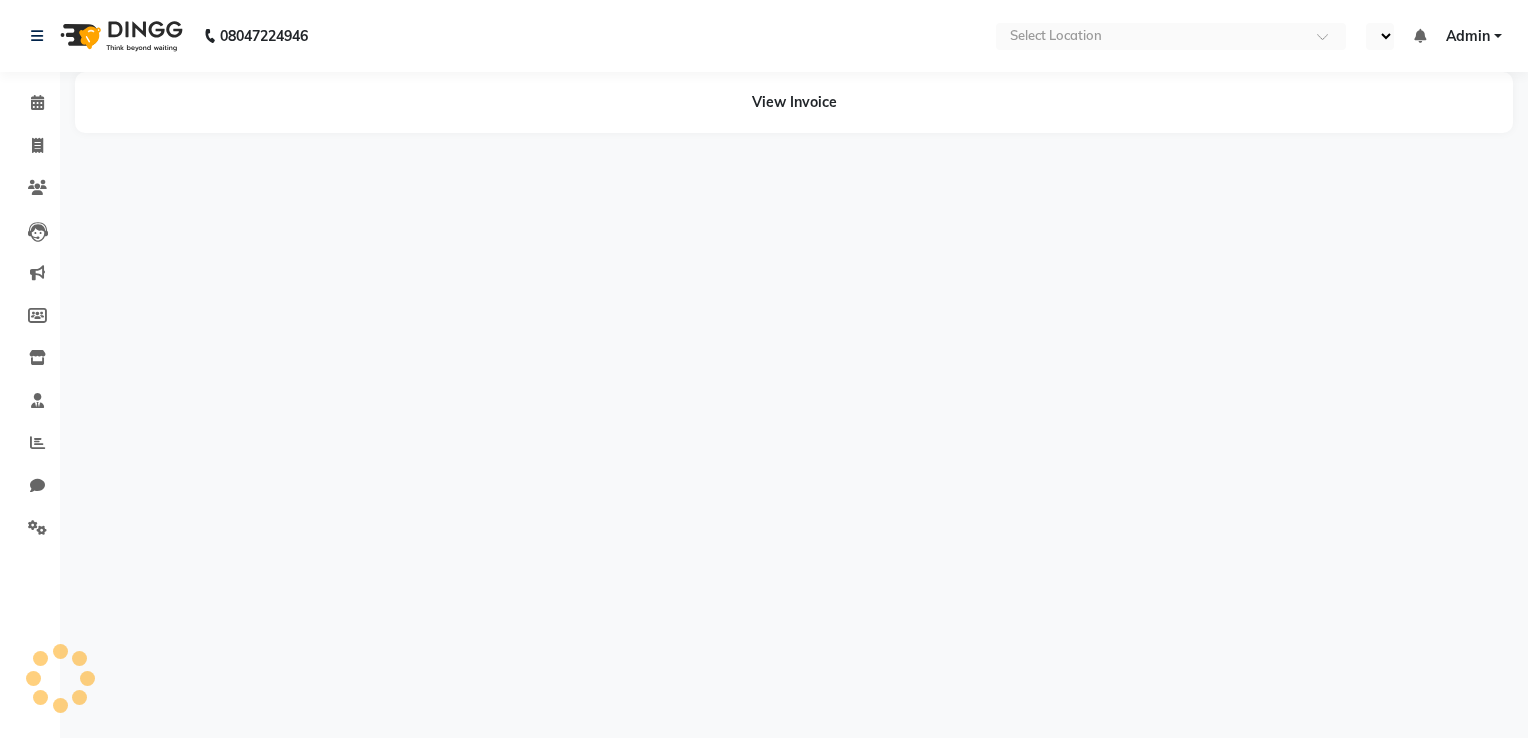 select on "en" 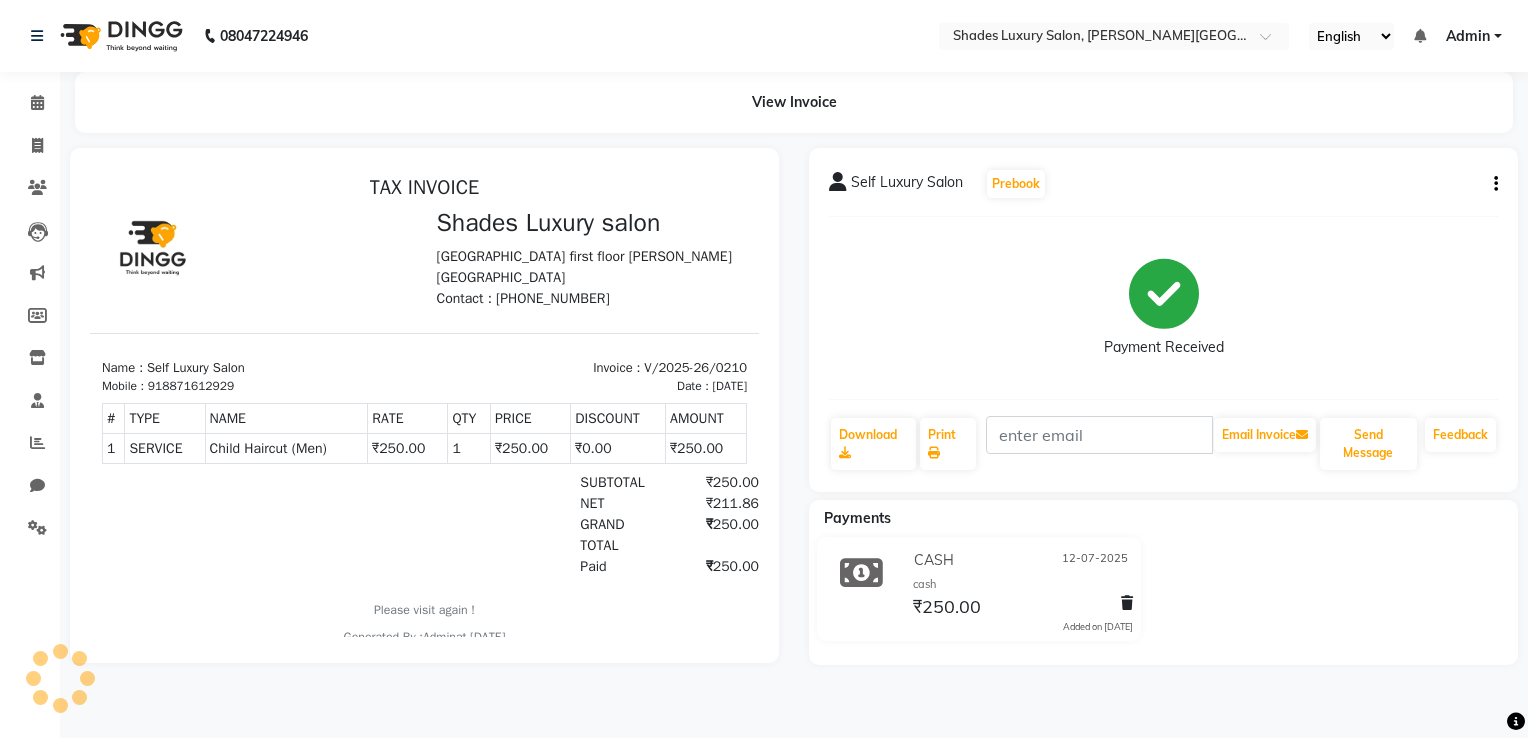 scroll, scrollTop: 0, scrollLeft: 0, axis: both 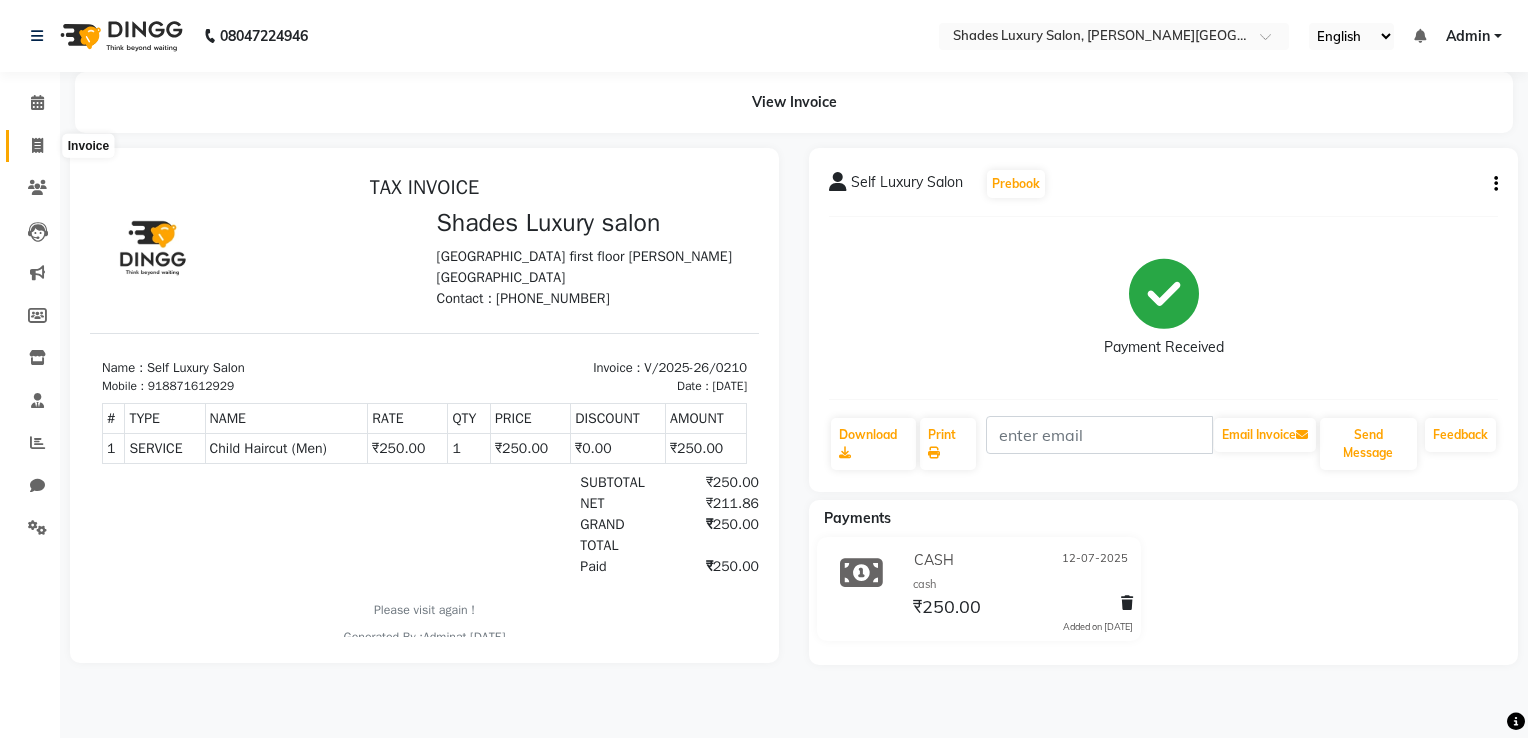 click 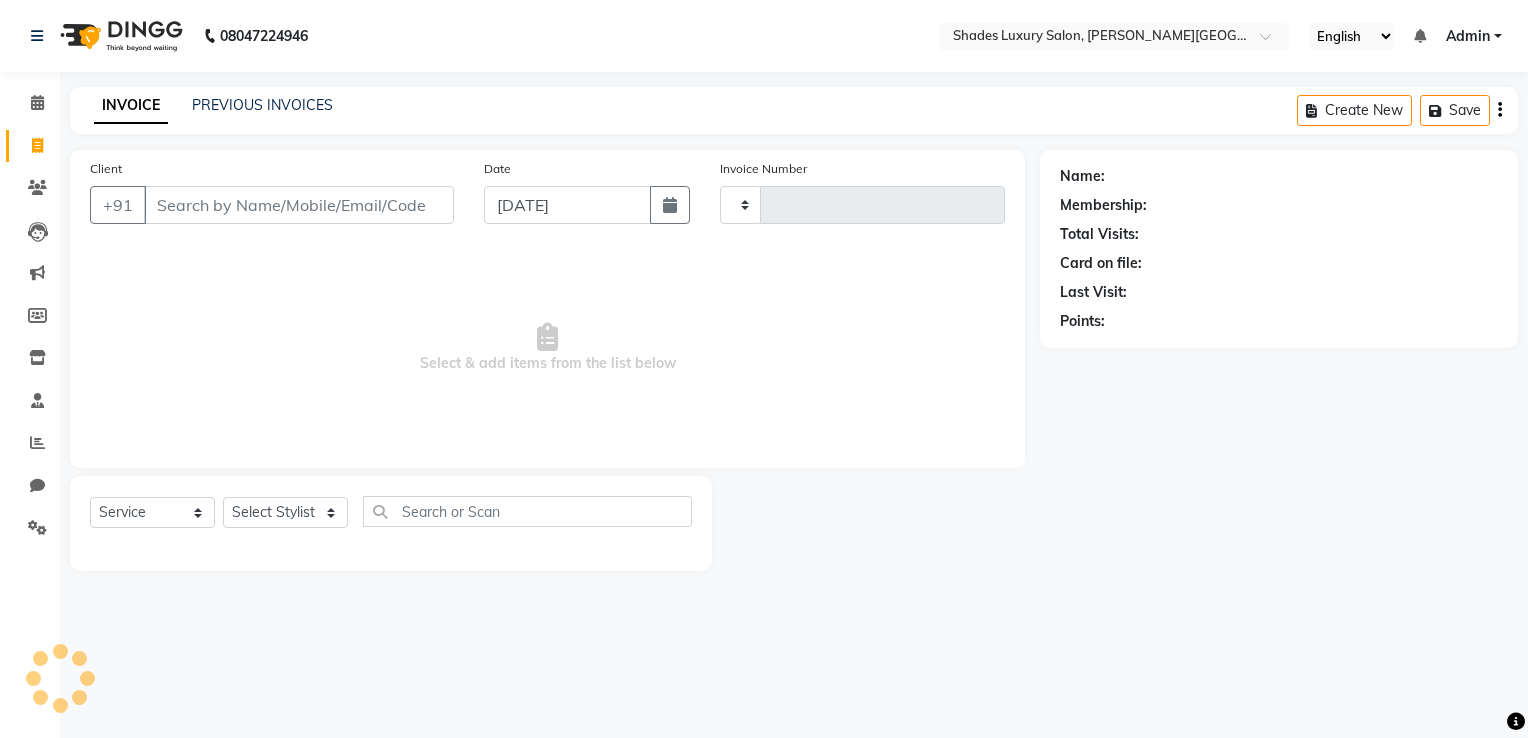 type on "0250" 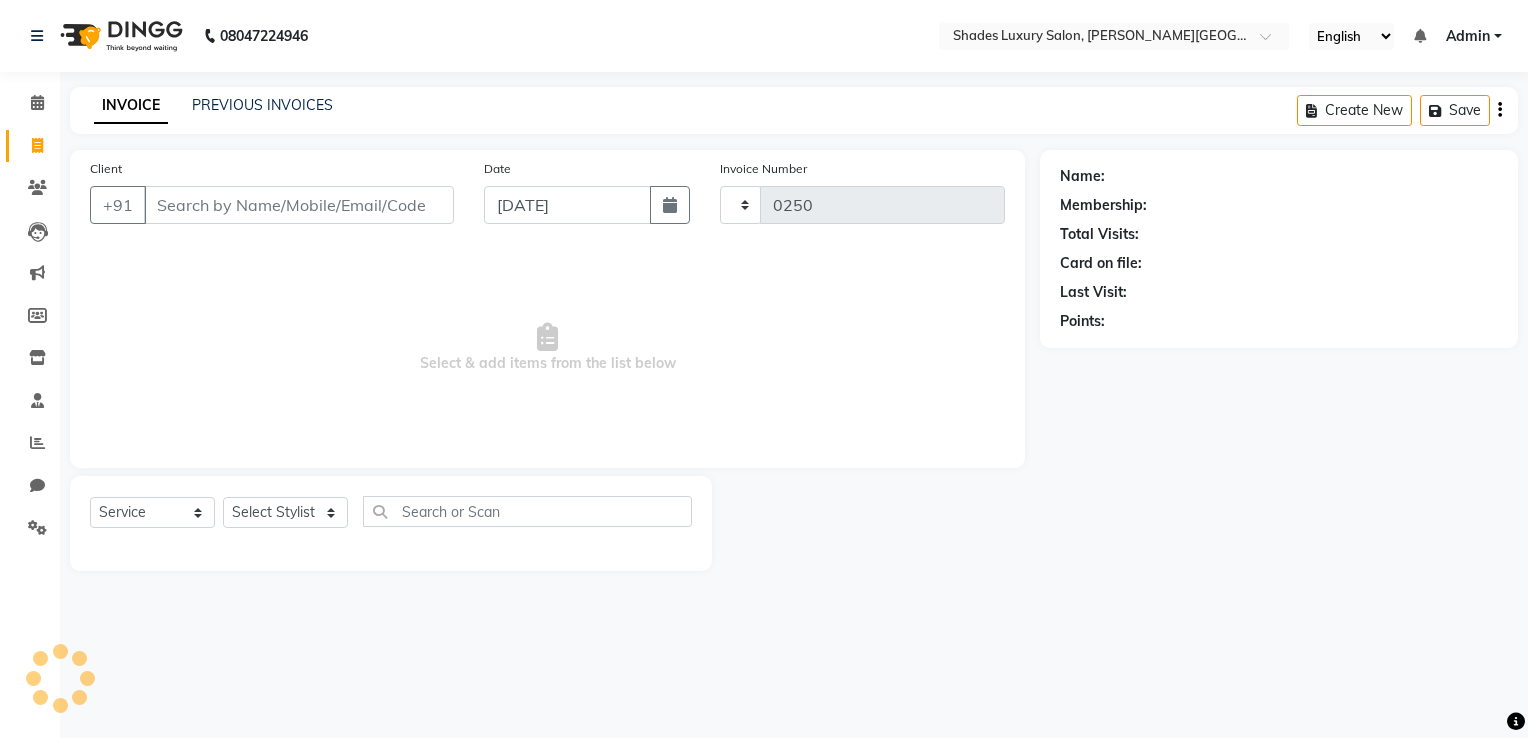 select on "8324" 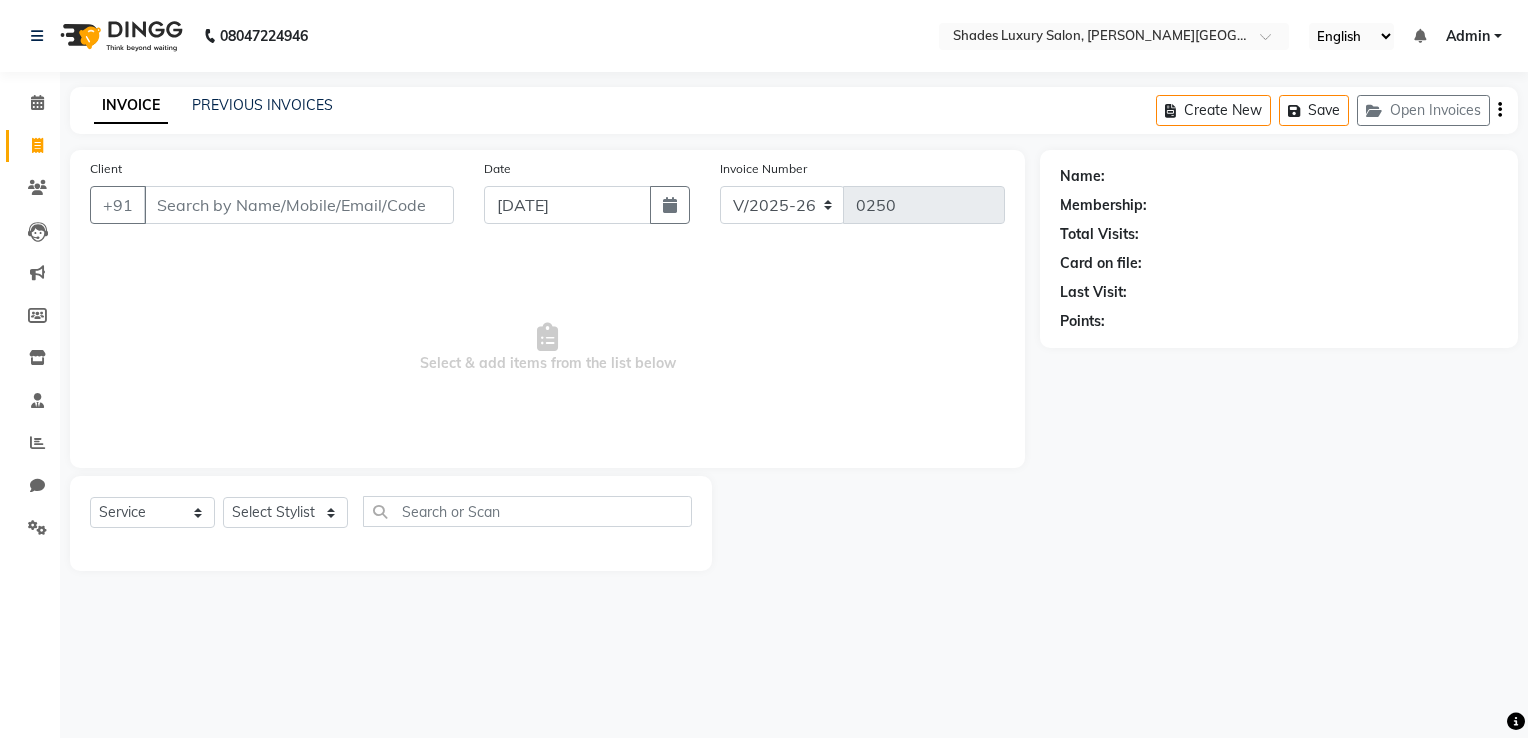 click on "INVOICE PREVIOUS INVOICES Create New   Save   Open Invoices" 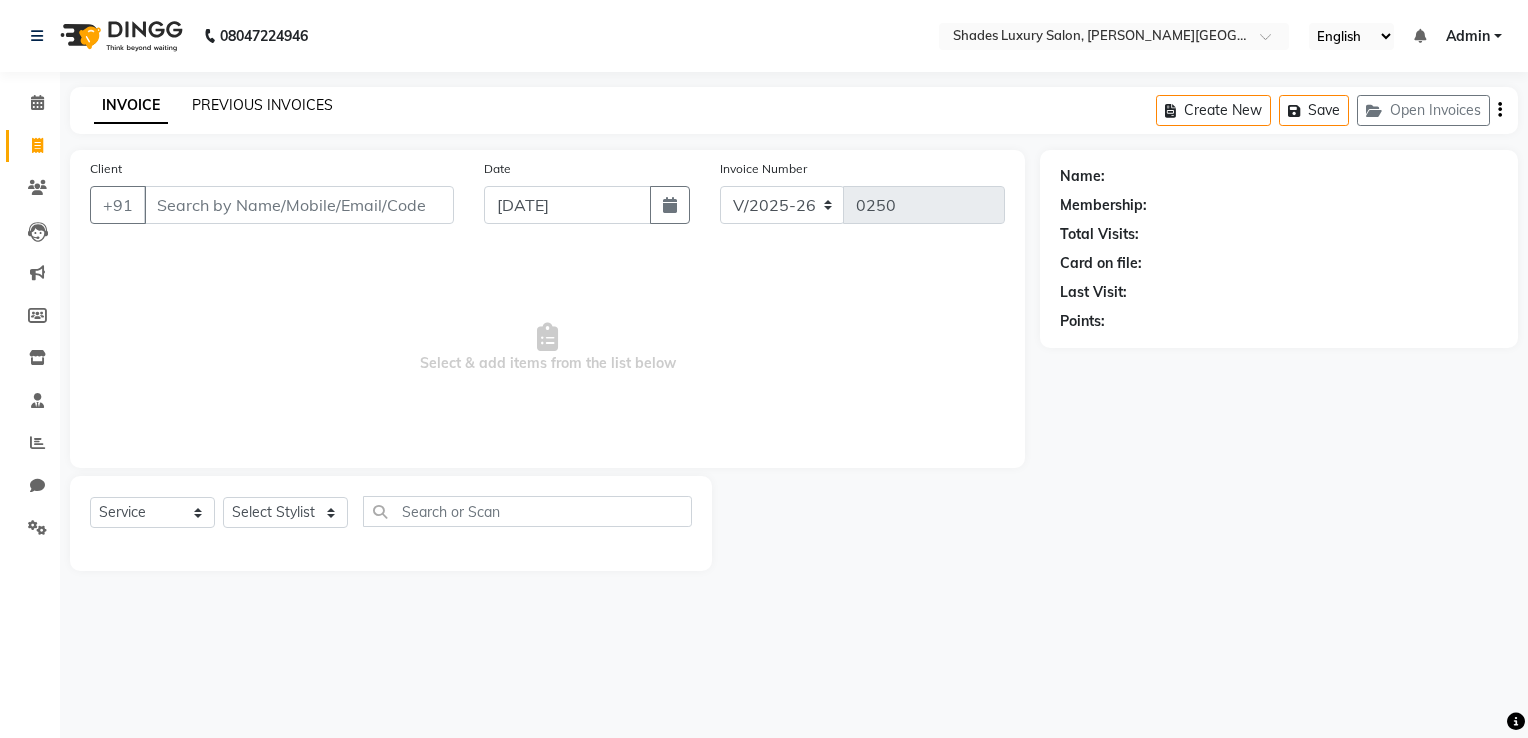 click on "PREVIOUS INVOICES" 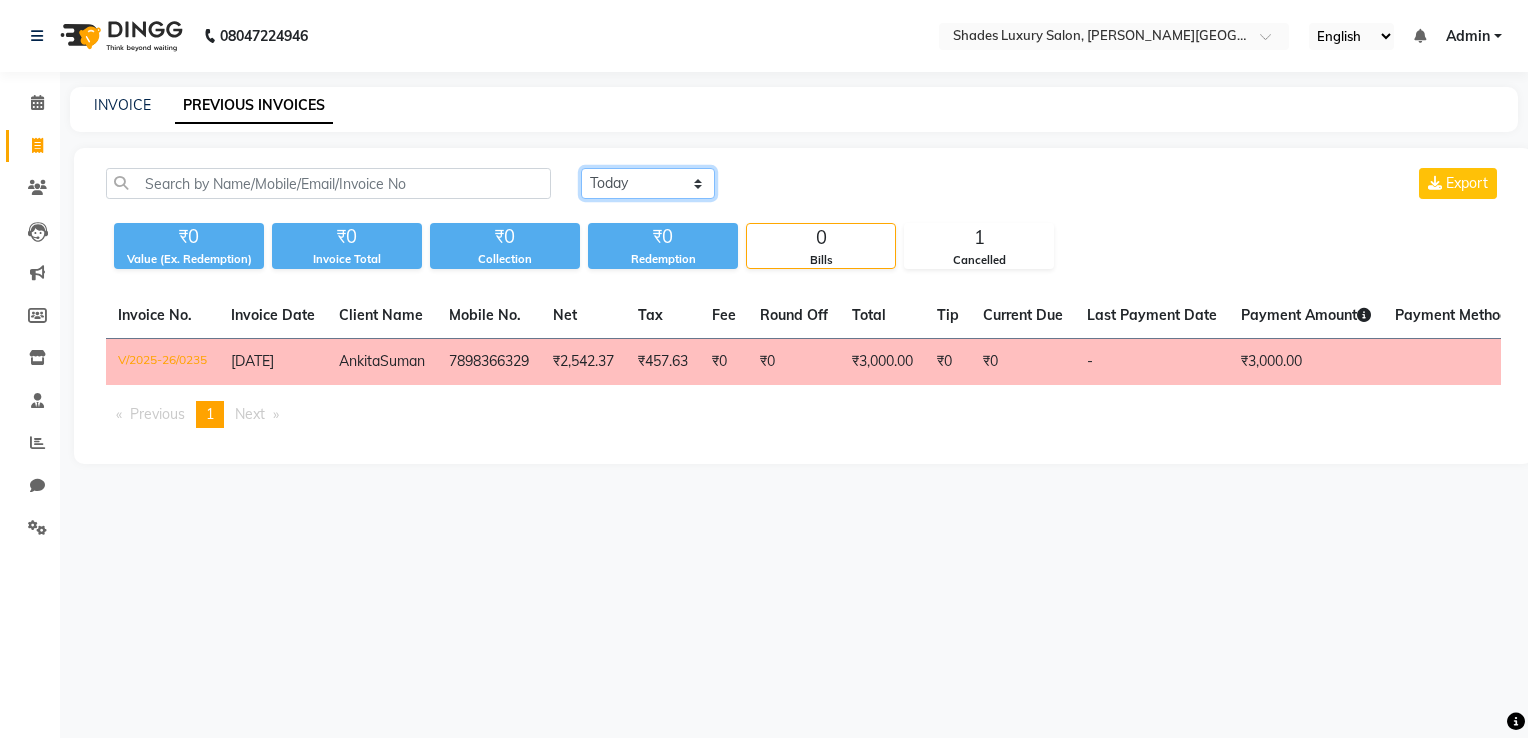 click on "[DATE] [DATE] Custom Range" 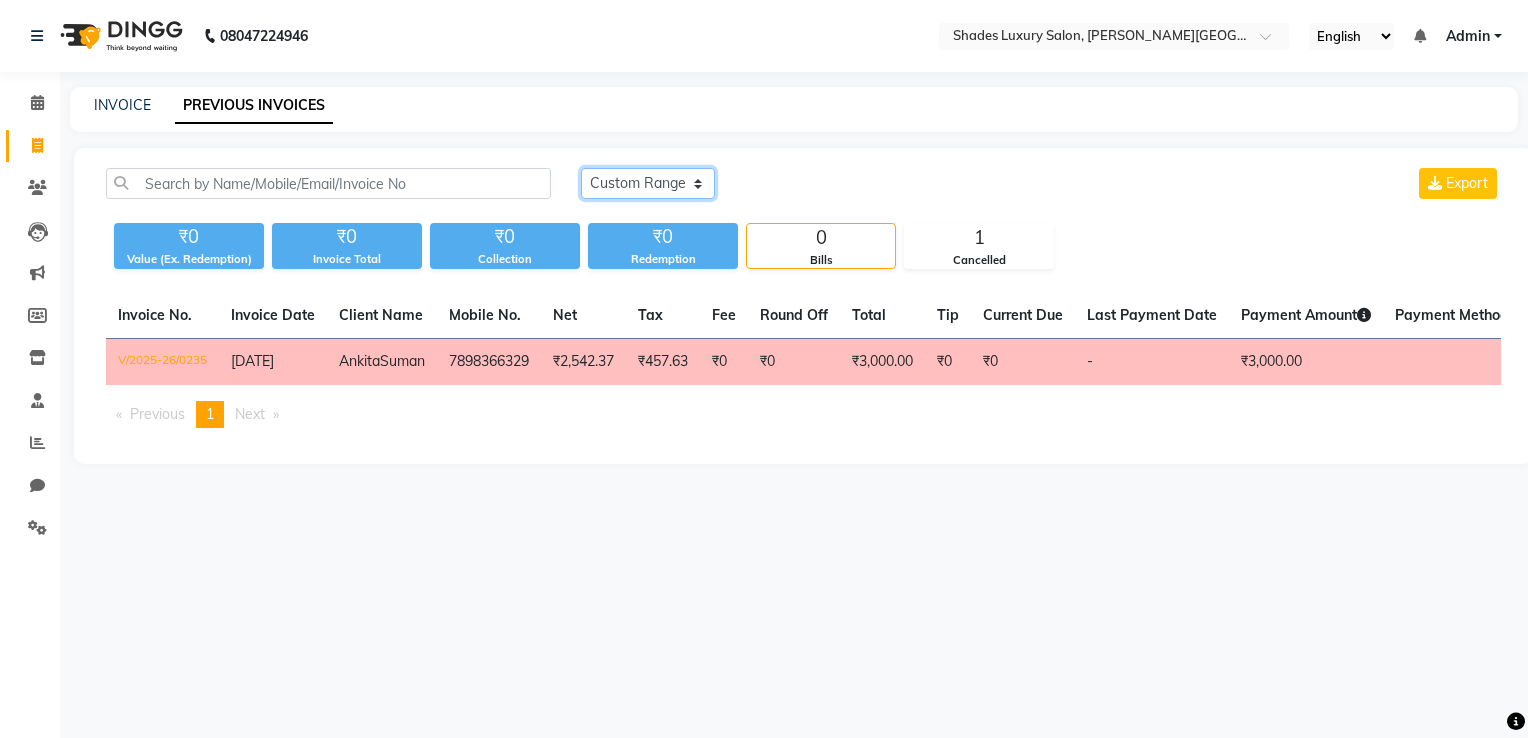 click on "[DATE] [DATE] Custom Range" 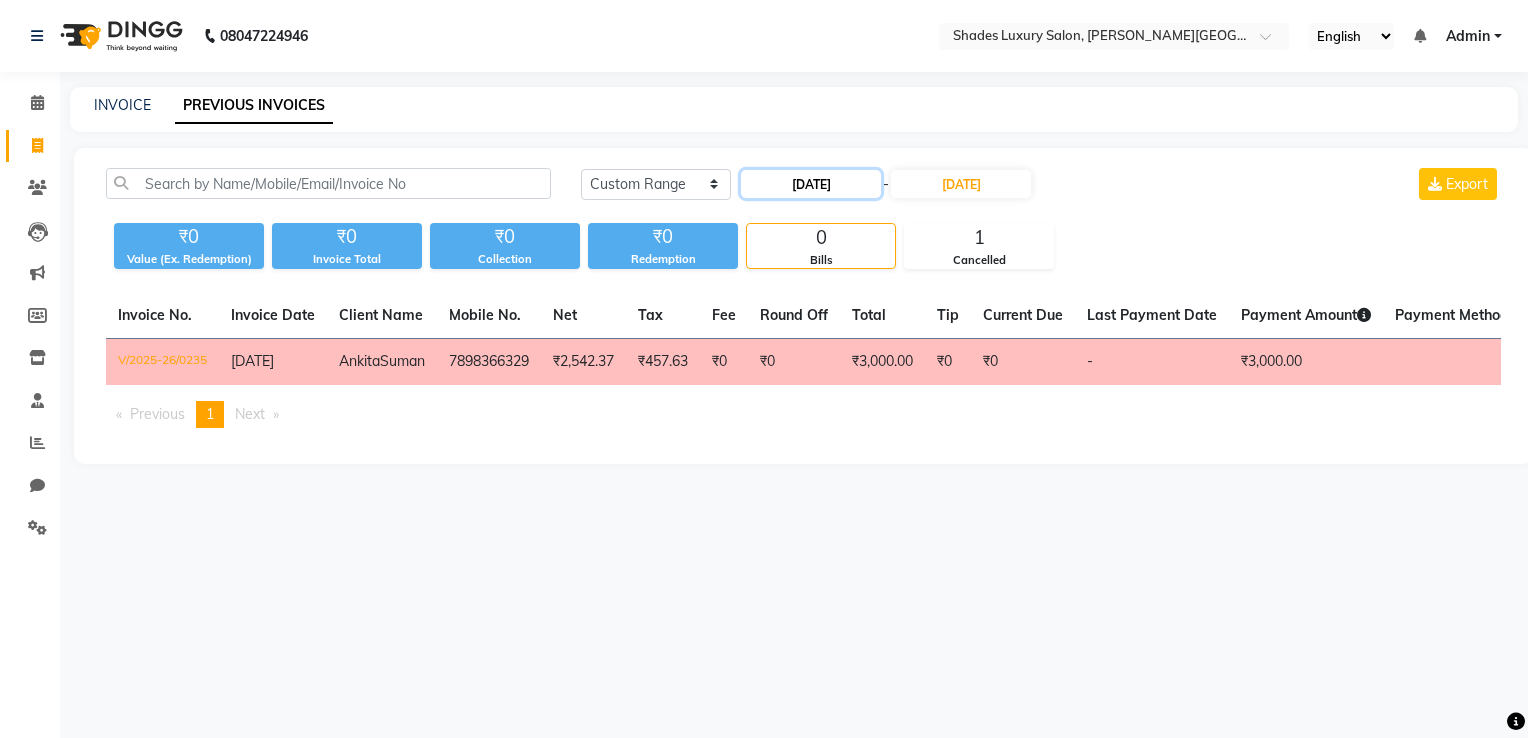 click on "[DATE]" 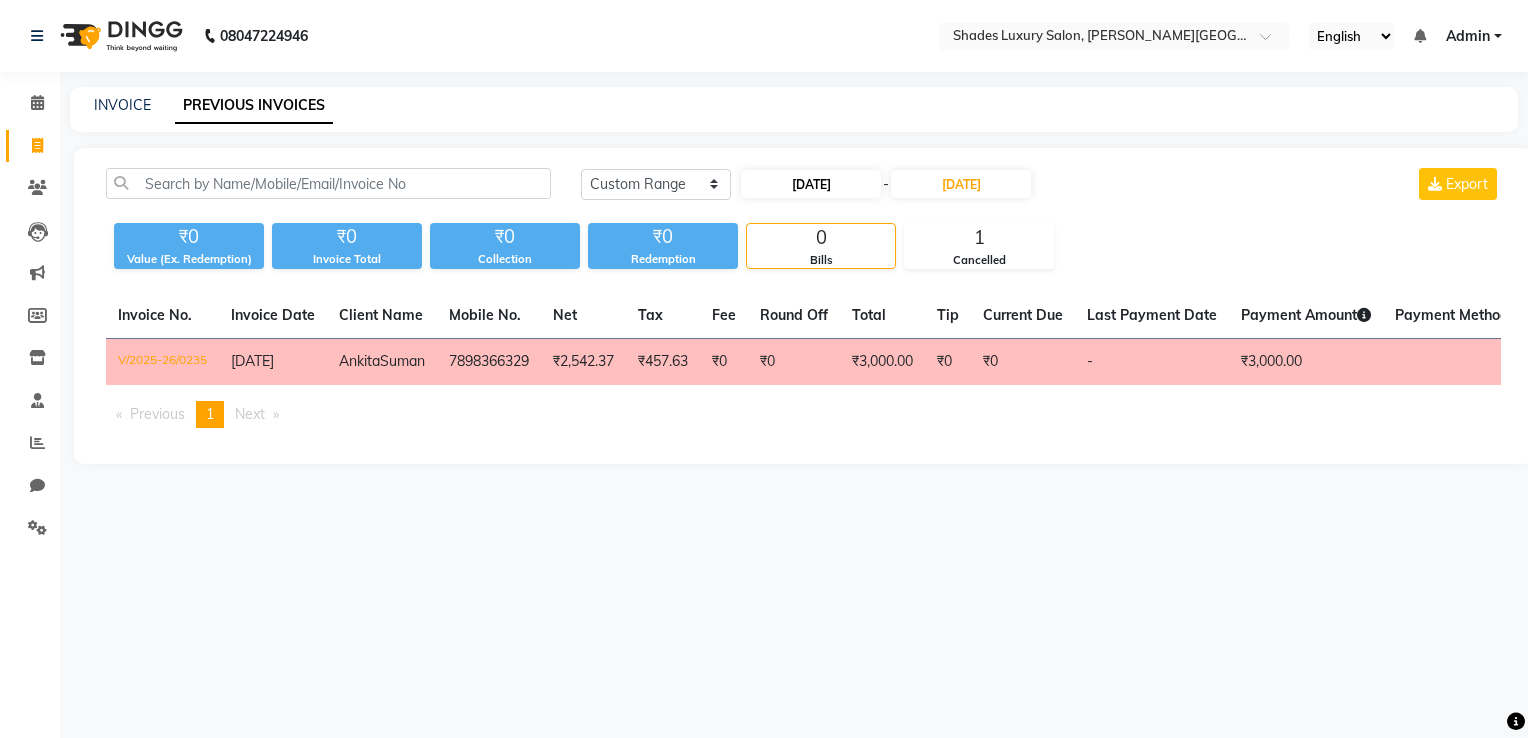 select on "7" 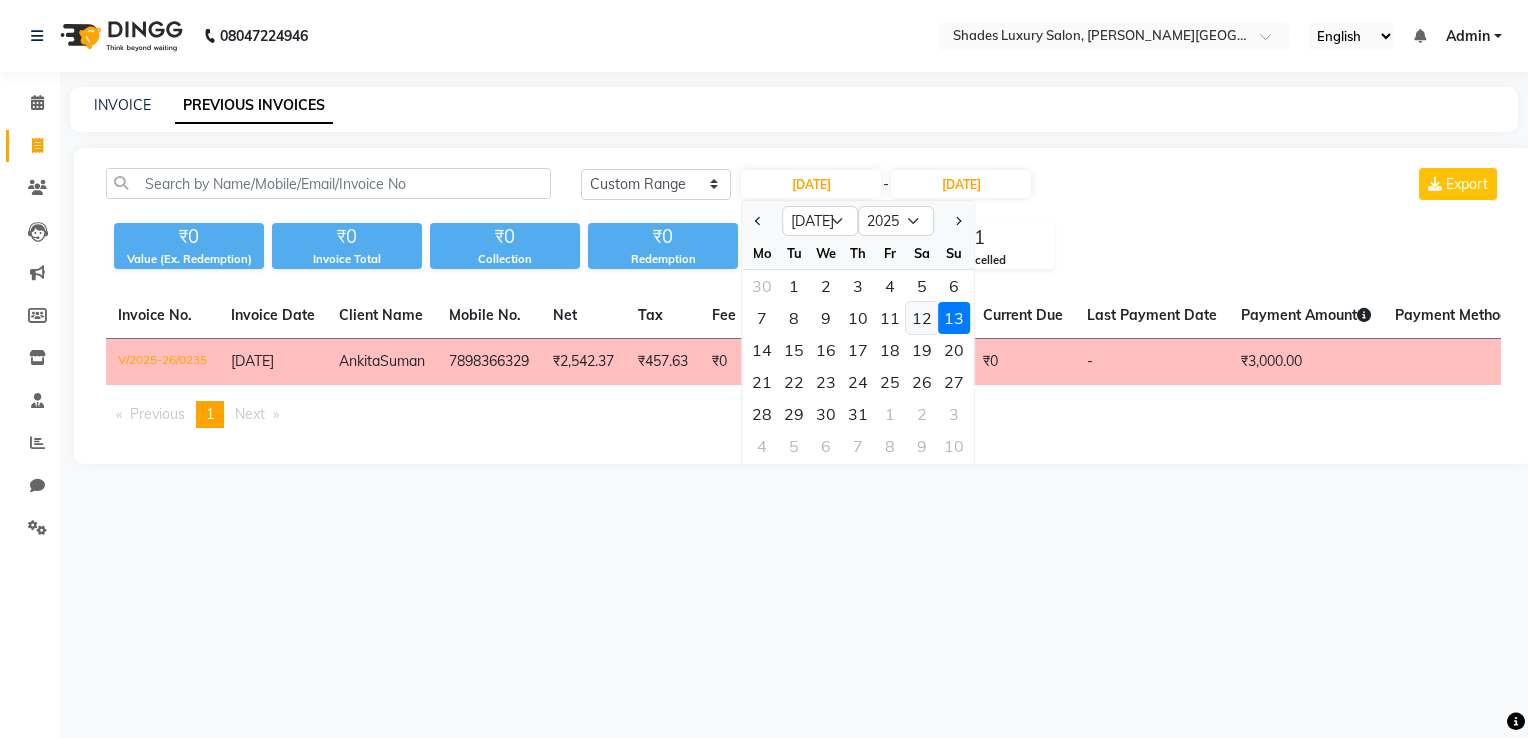 click on "12" 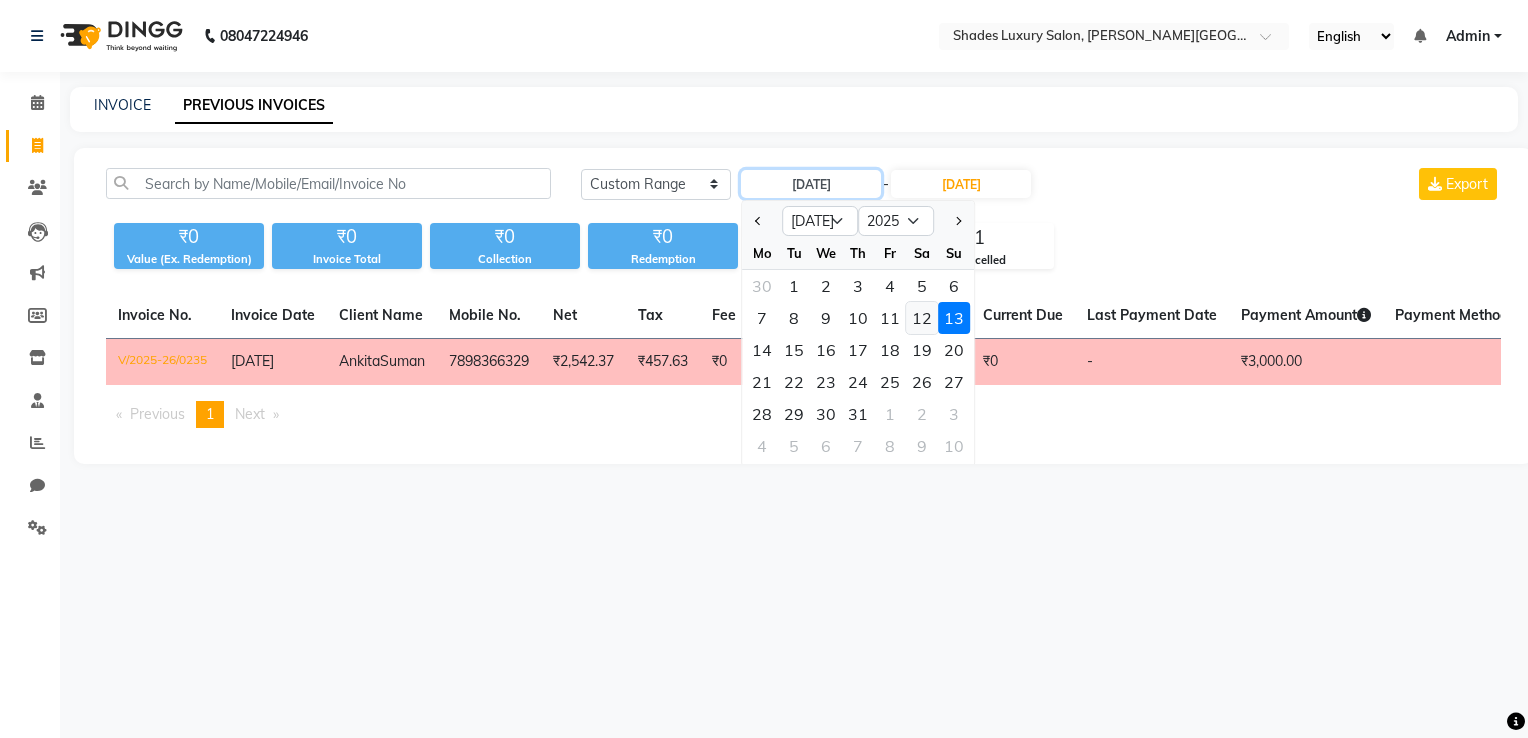 type on "12-07-2025" 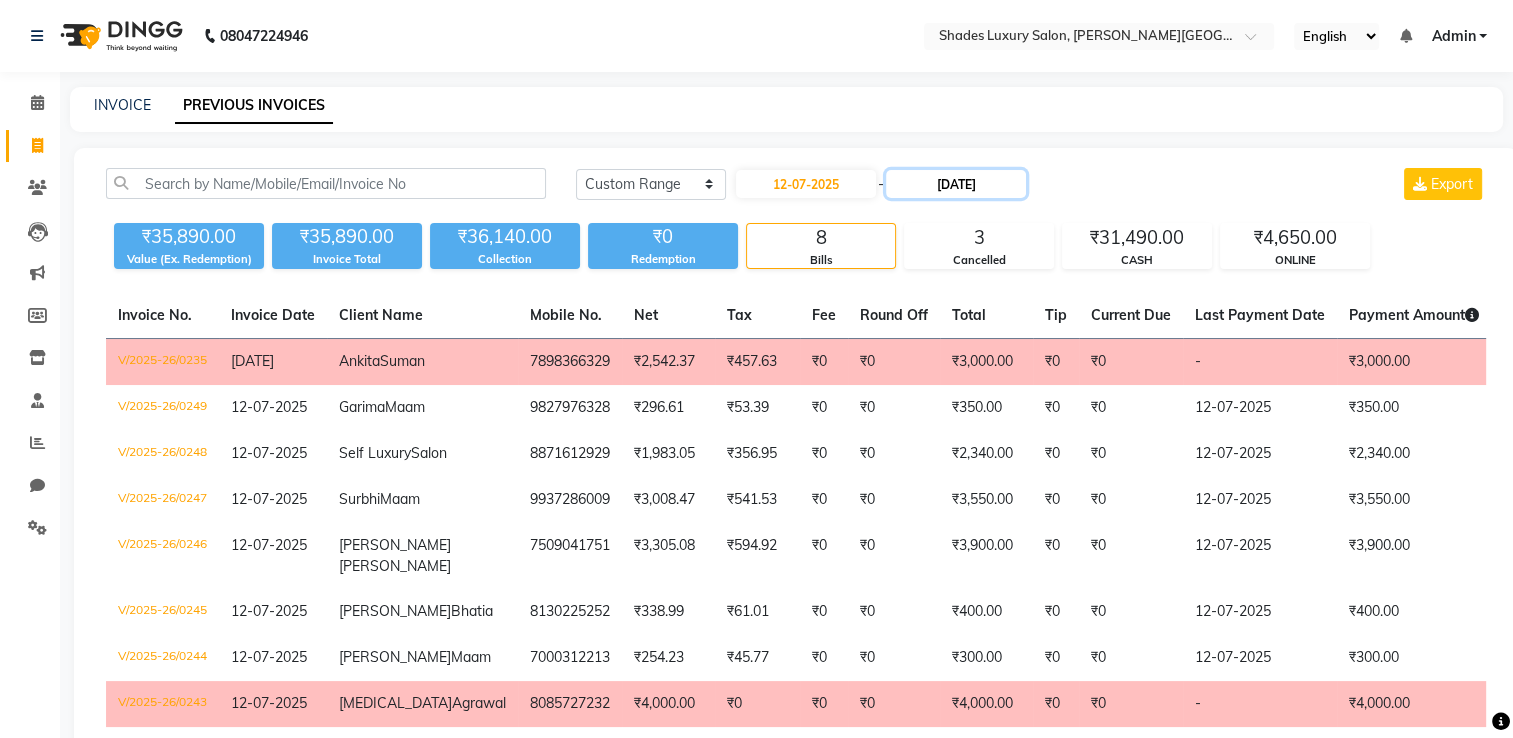 click on "[DATE]" 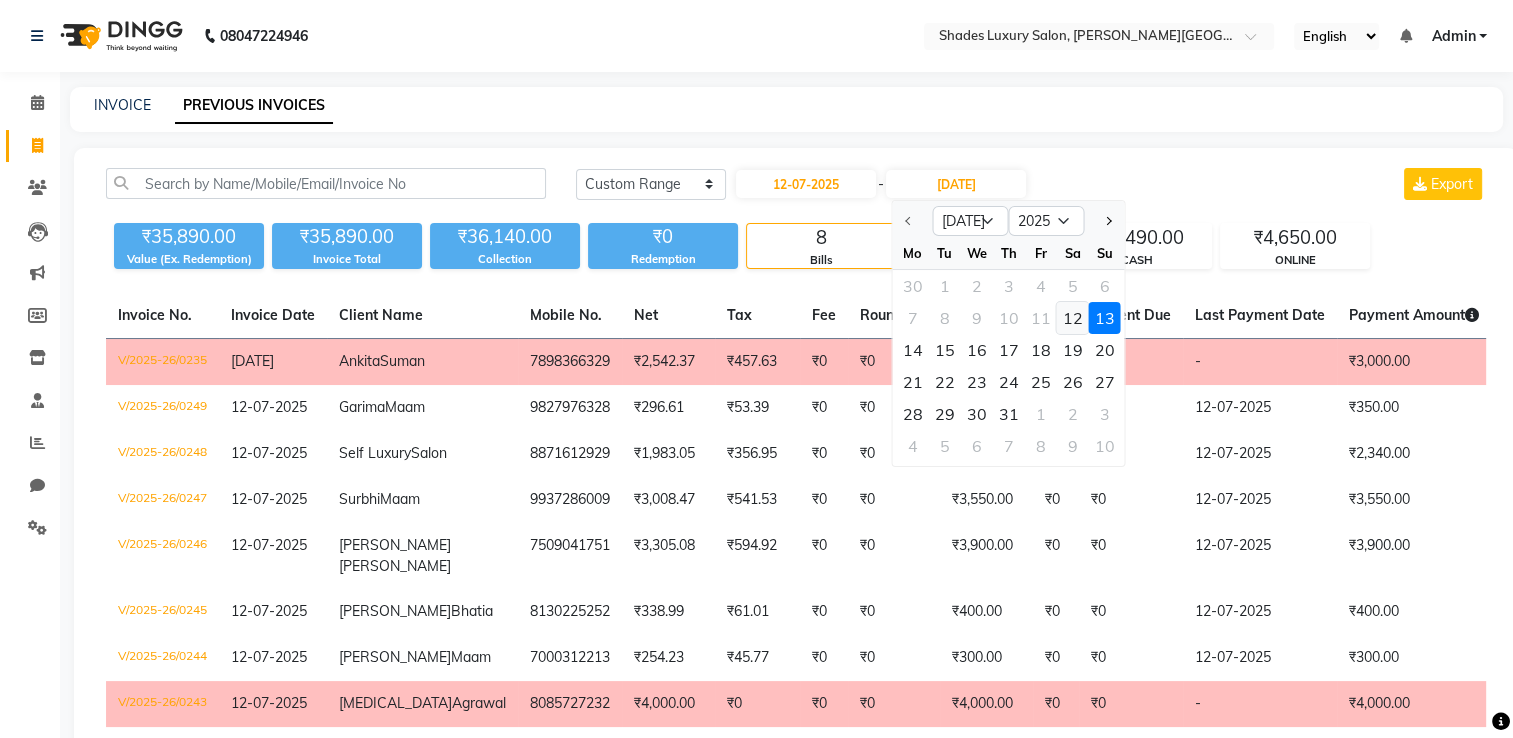 click on "12" 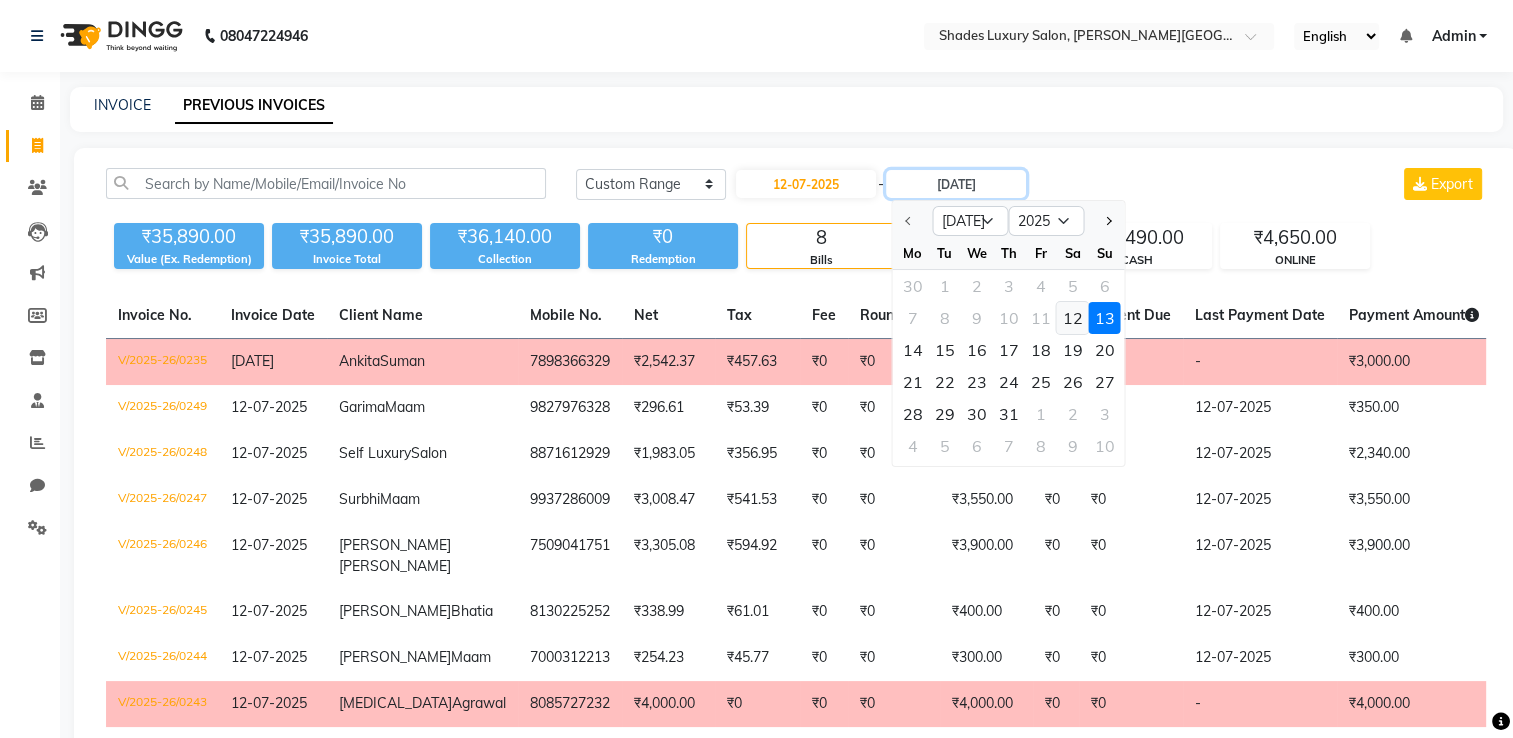 type on "12-07-2025" 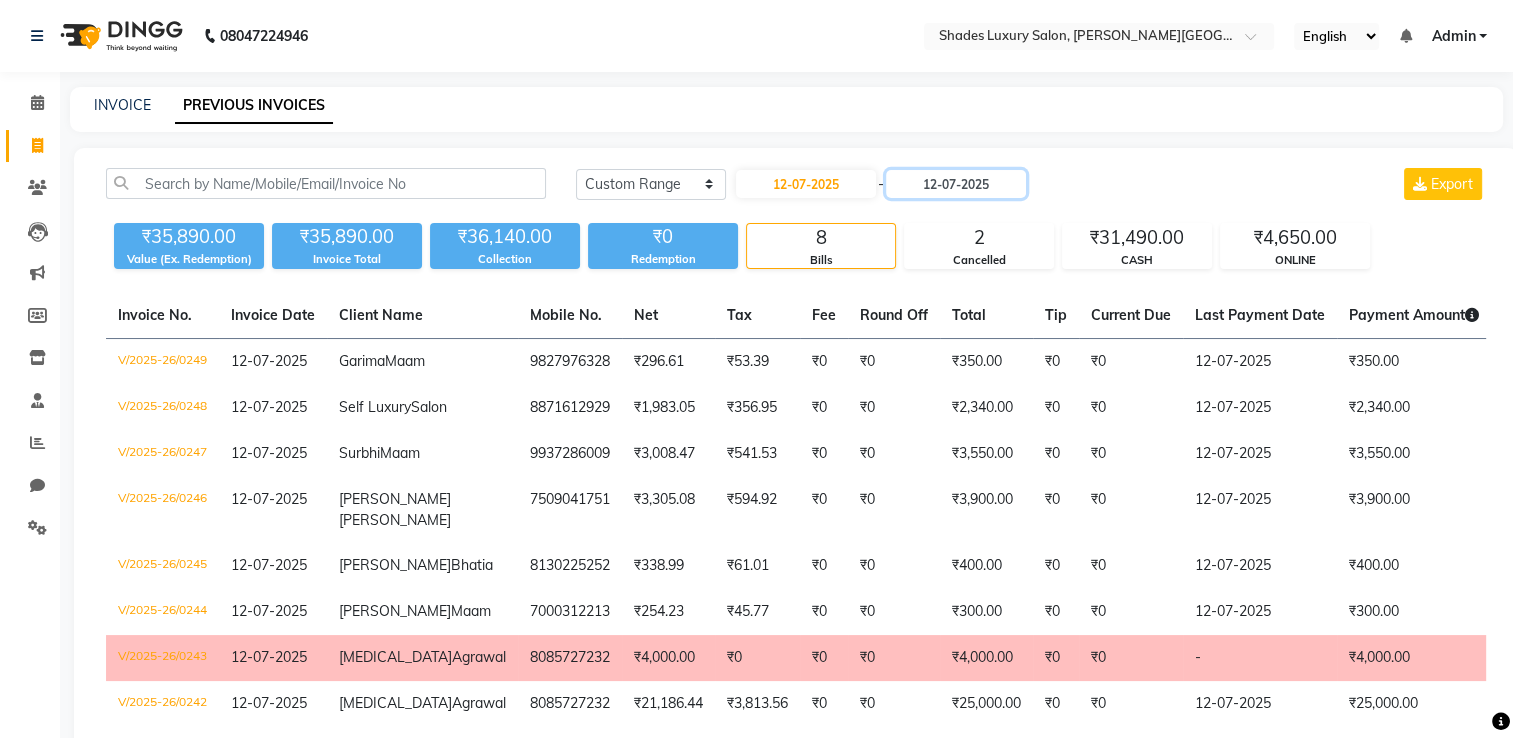 scroll, scrollTop: 450, scrollLeft: 0, axis: vertical 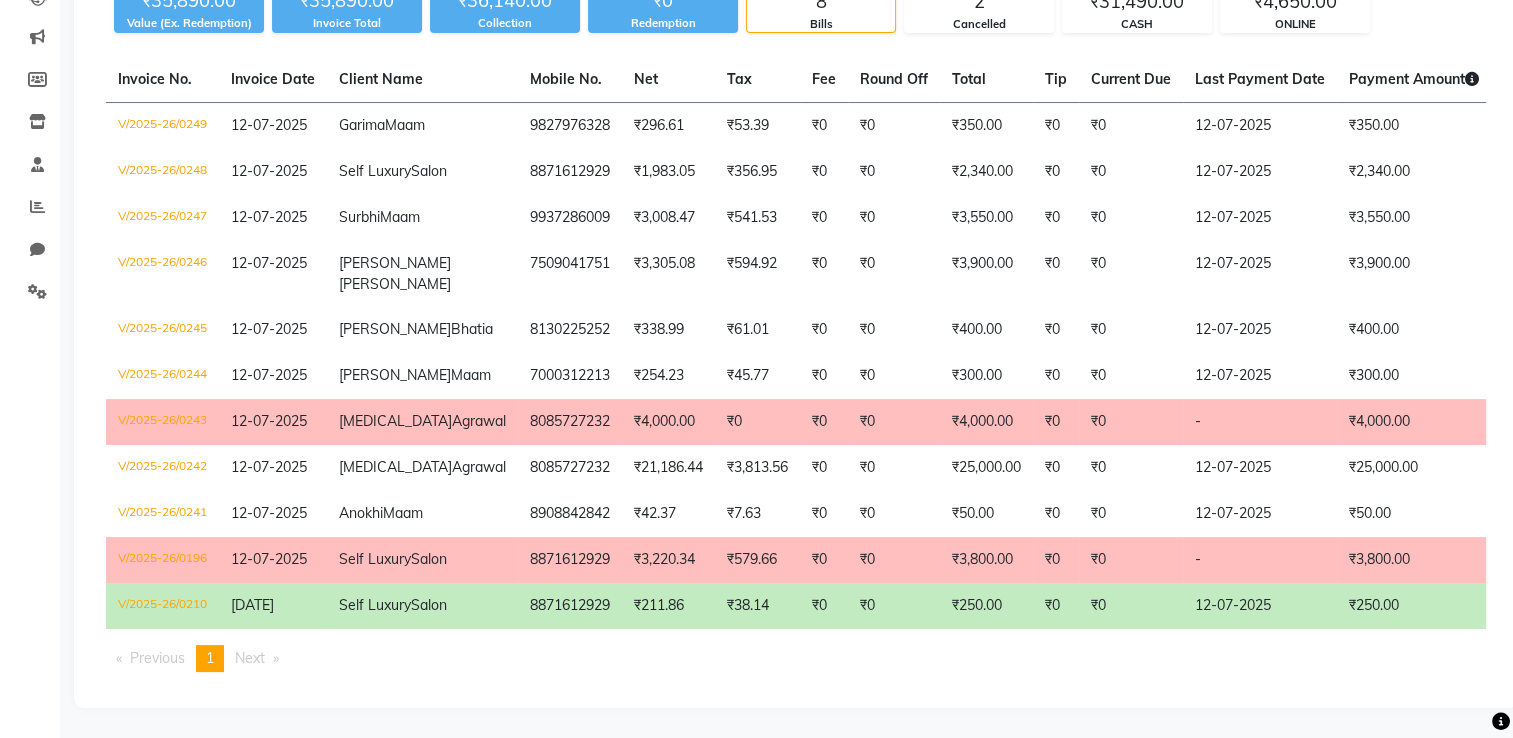 click on "12-07-2025" 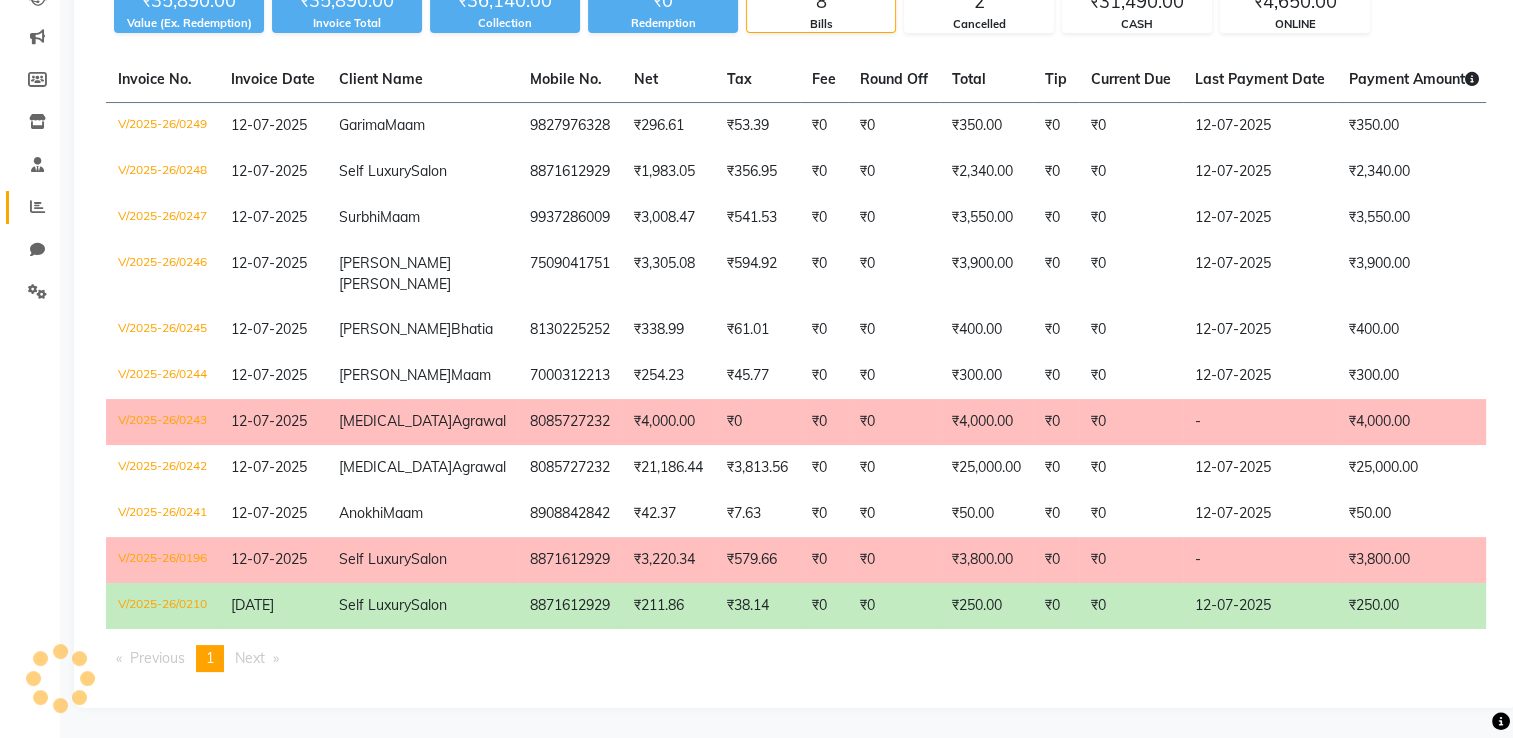 select on "service" 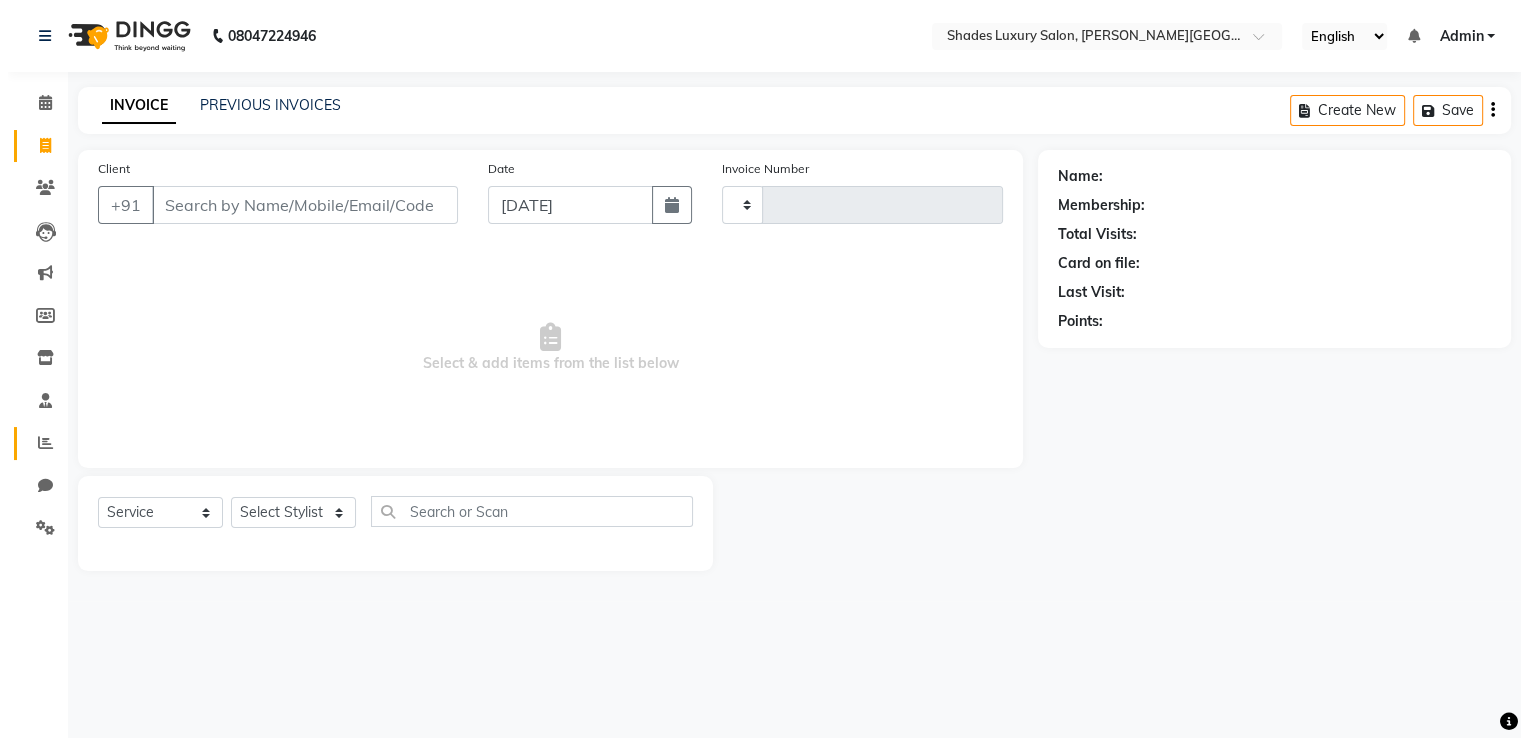 scroll, scrollTop: 0, scrollLeft: 0, axis: both 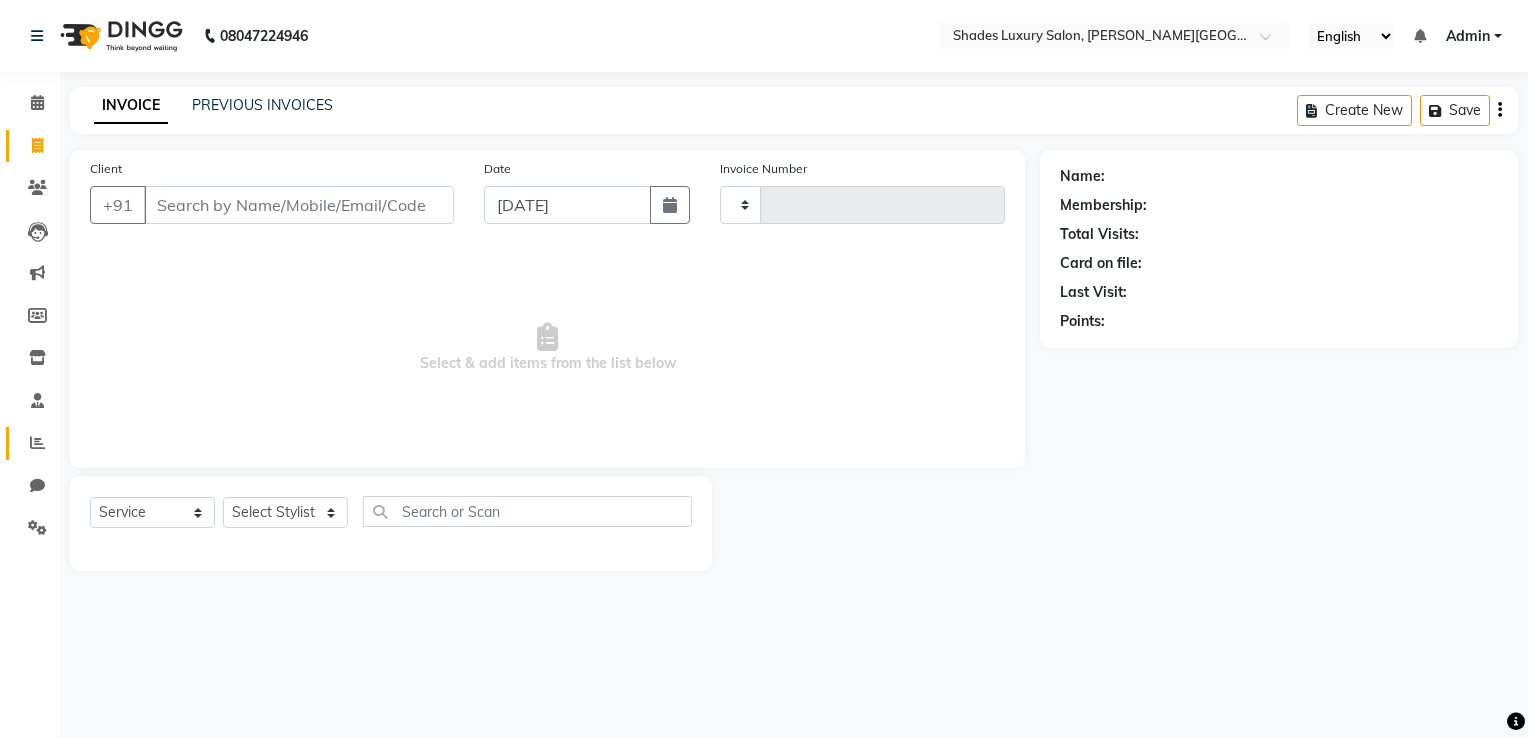 type on "0250" 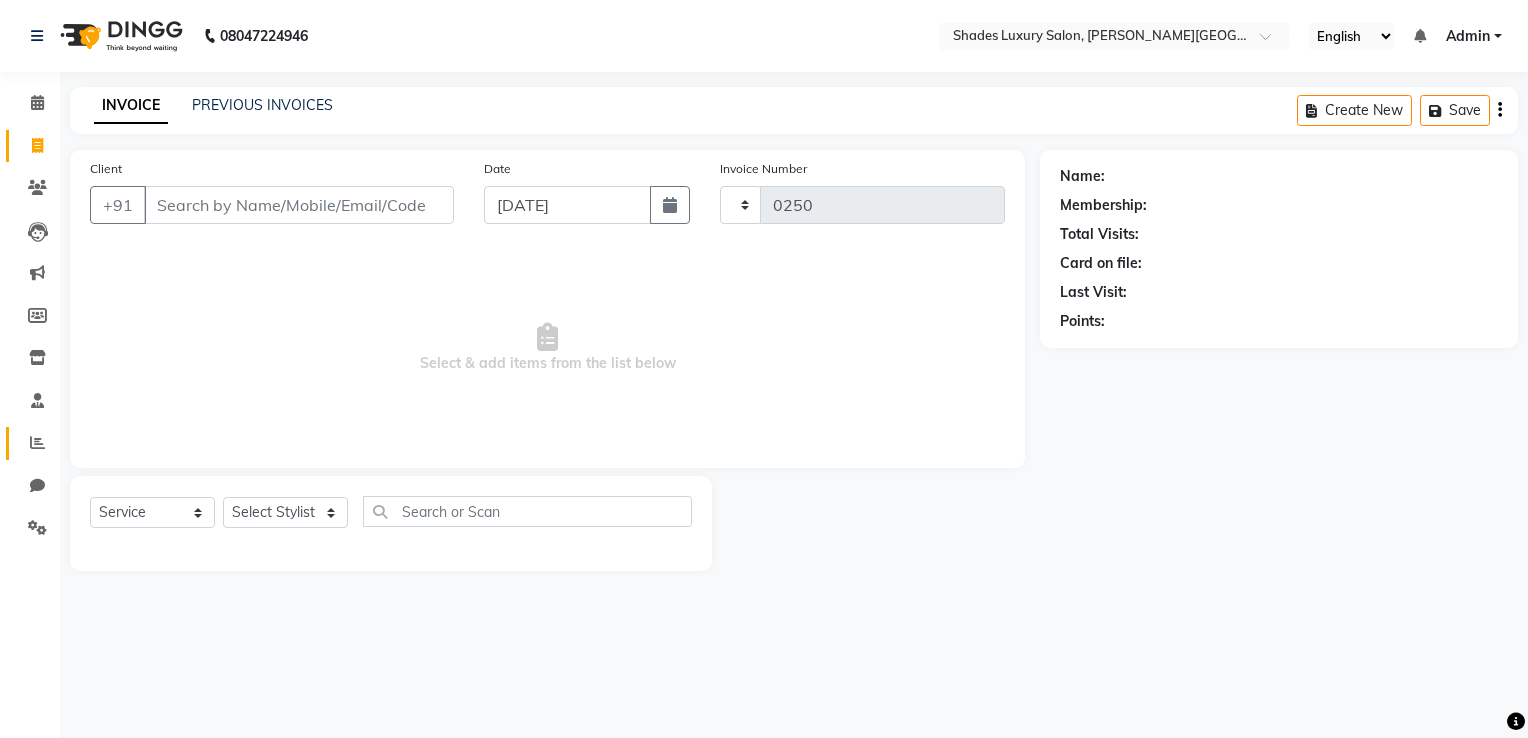 select on "8324" 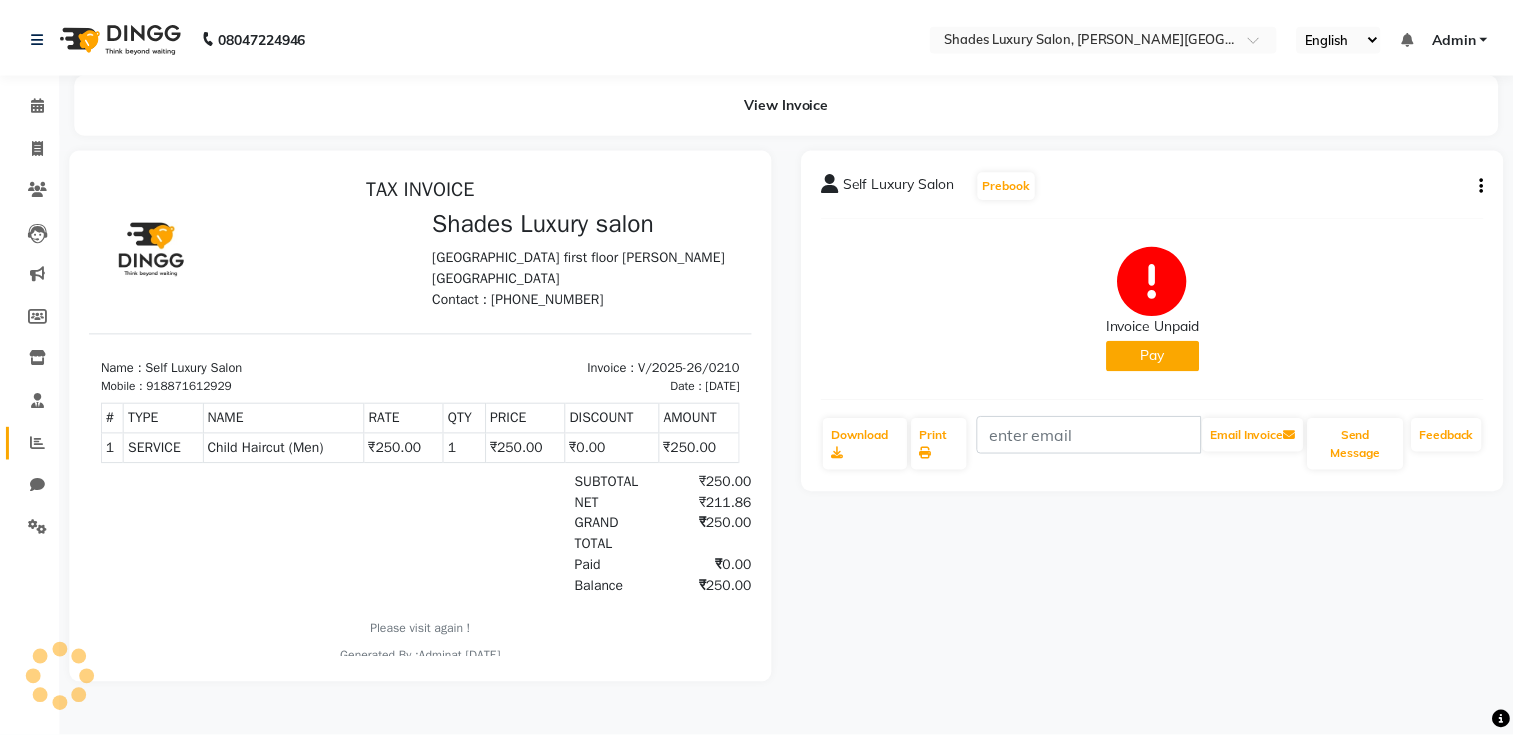 scroll, scrollTop: 0, scrollLeft: 0, axis: both 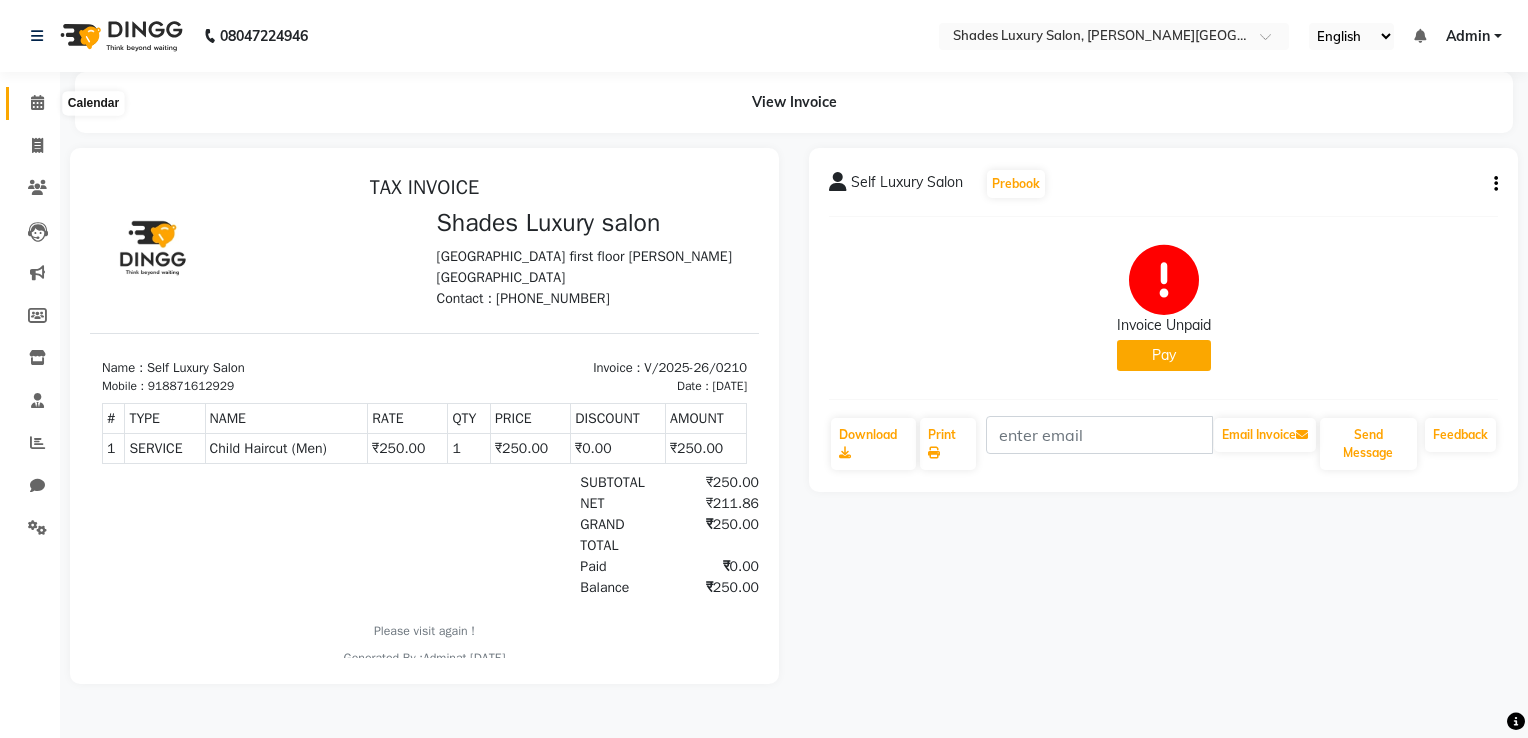 click 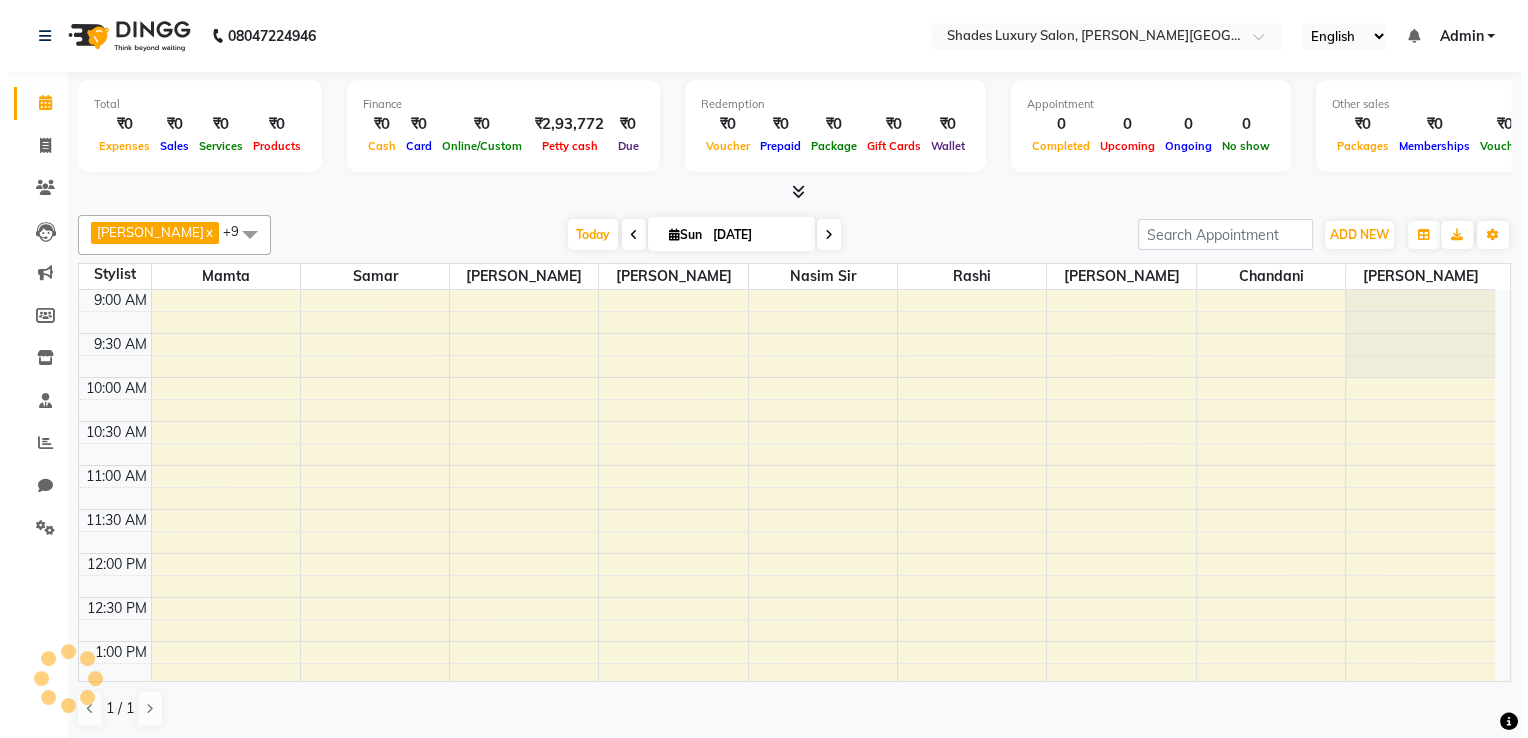 scroll, scrollTop: 0, scrollLeft: 0, axis: both 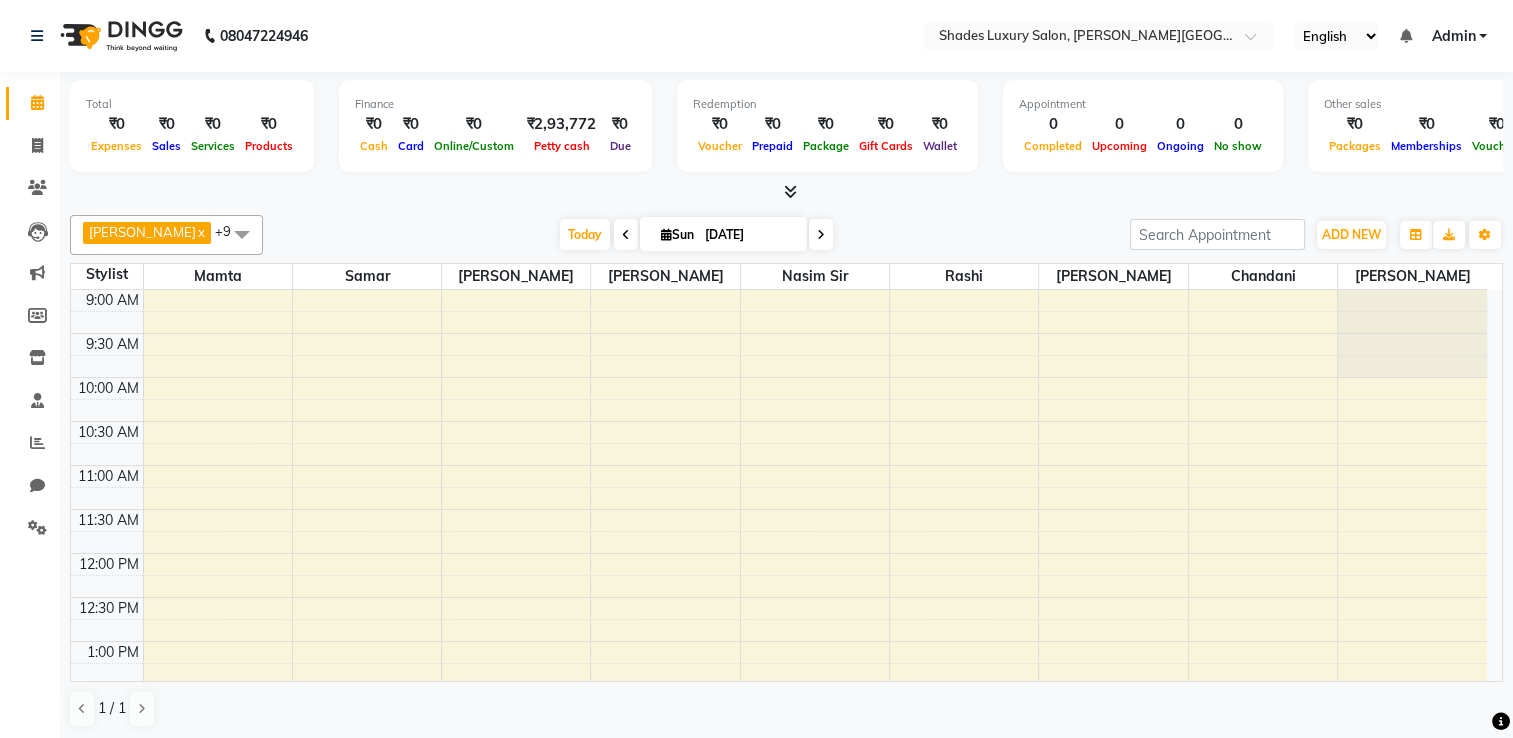 click at bounding box center [786, 192] 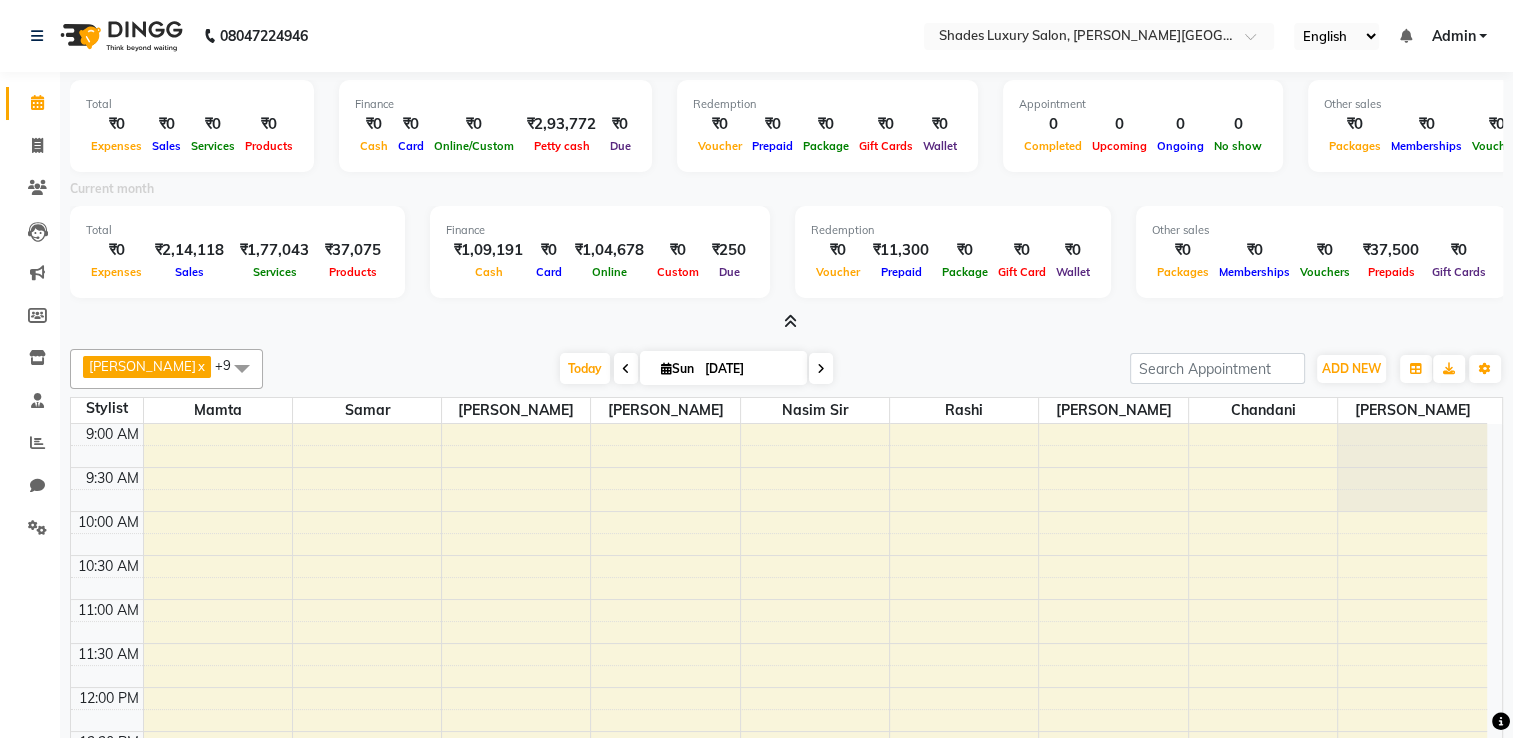 click on "Current month" at bounding box center [786, 192] 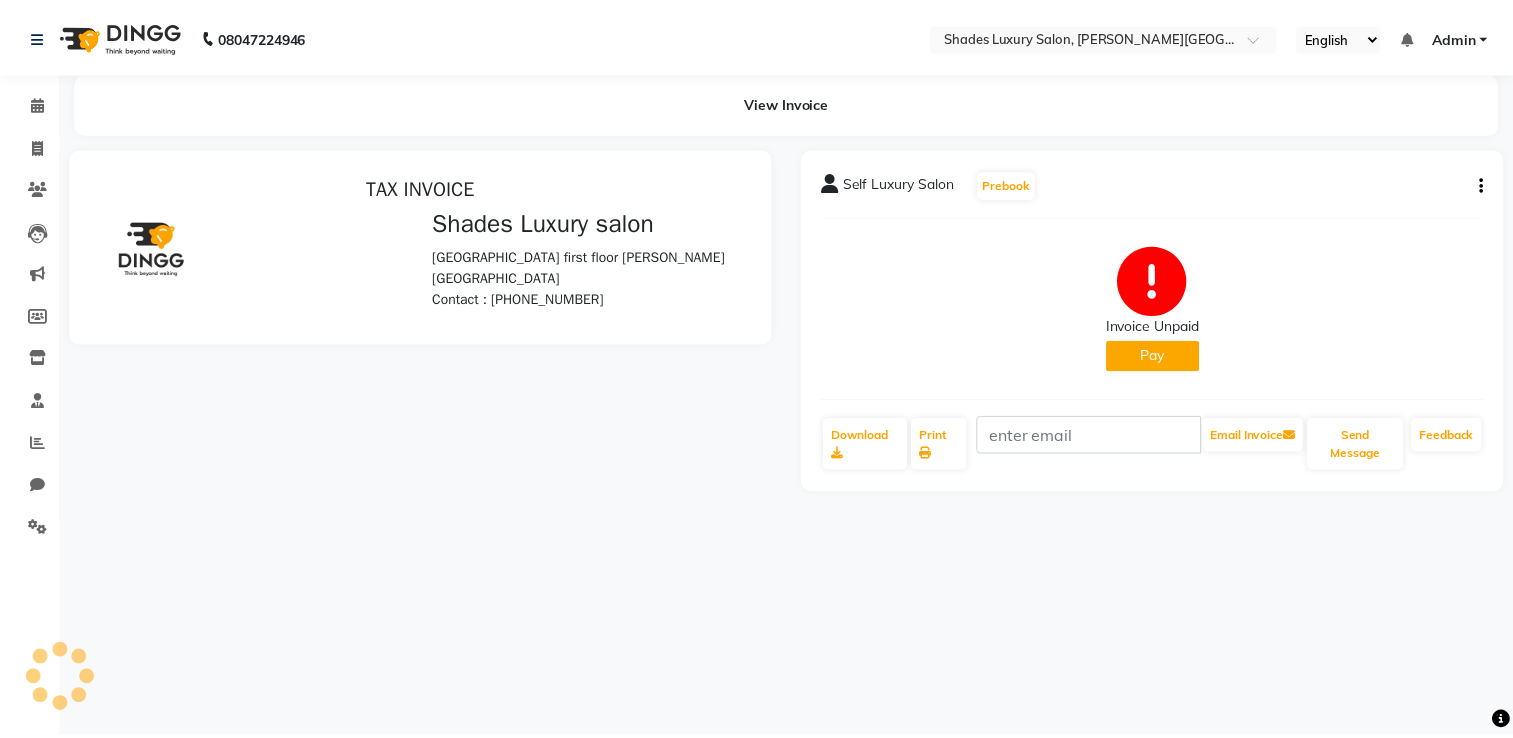 scroll, scrollTop: 0, scrollLeft: 0, axis: both 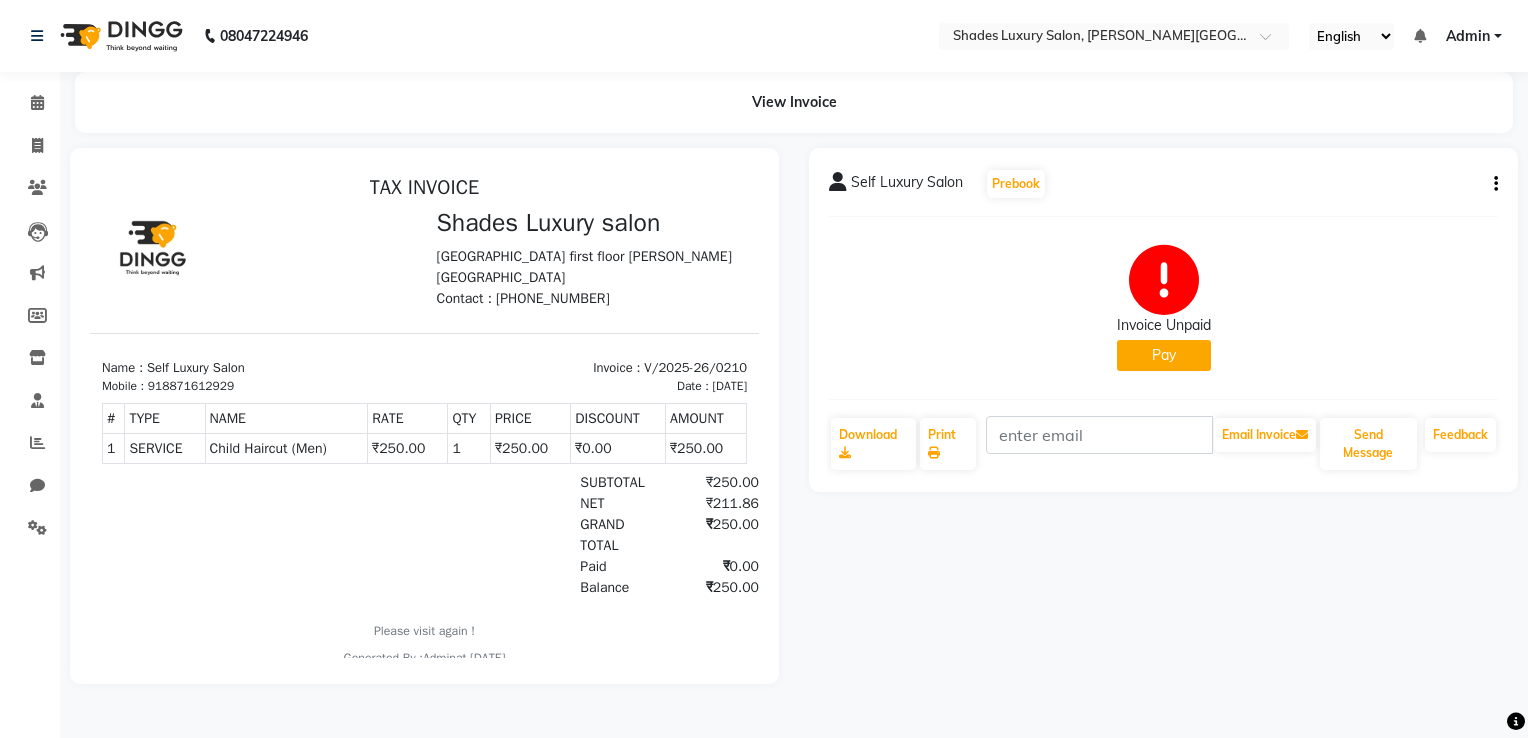 click on "Pay" 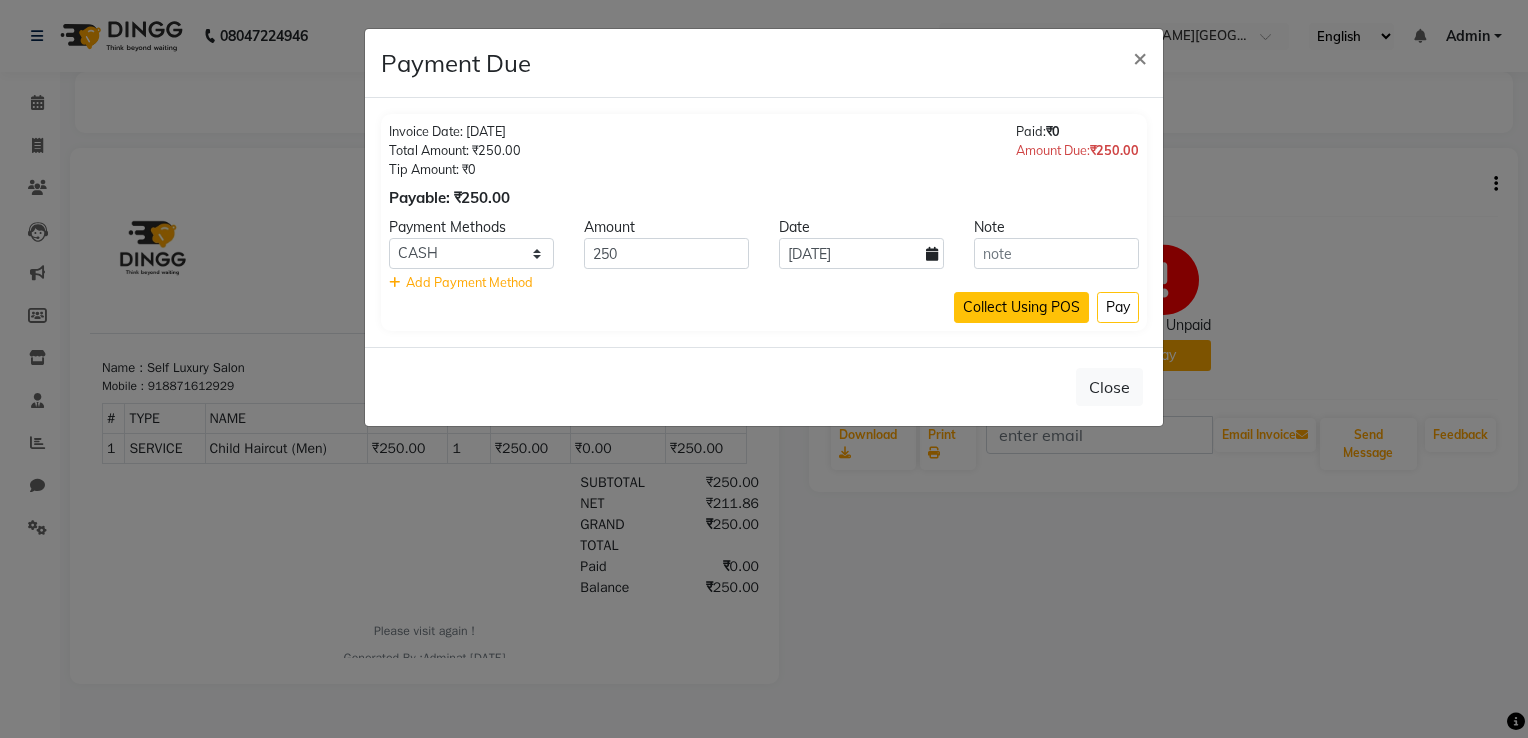 click on "Collect Using POS" 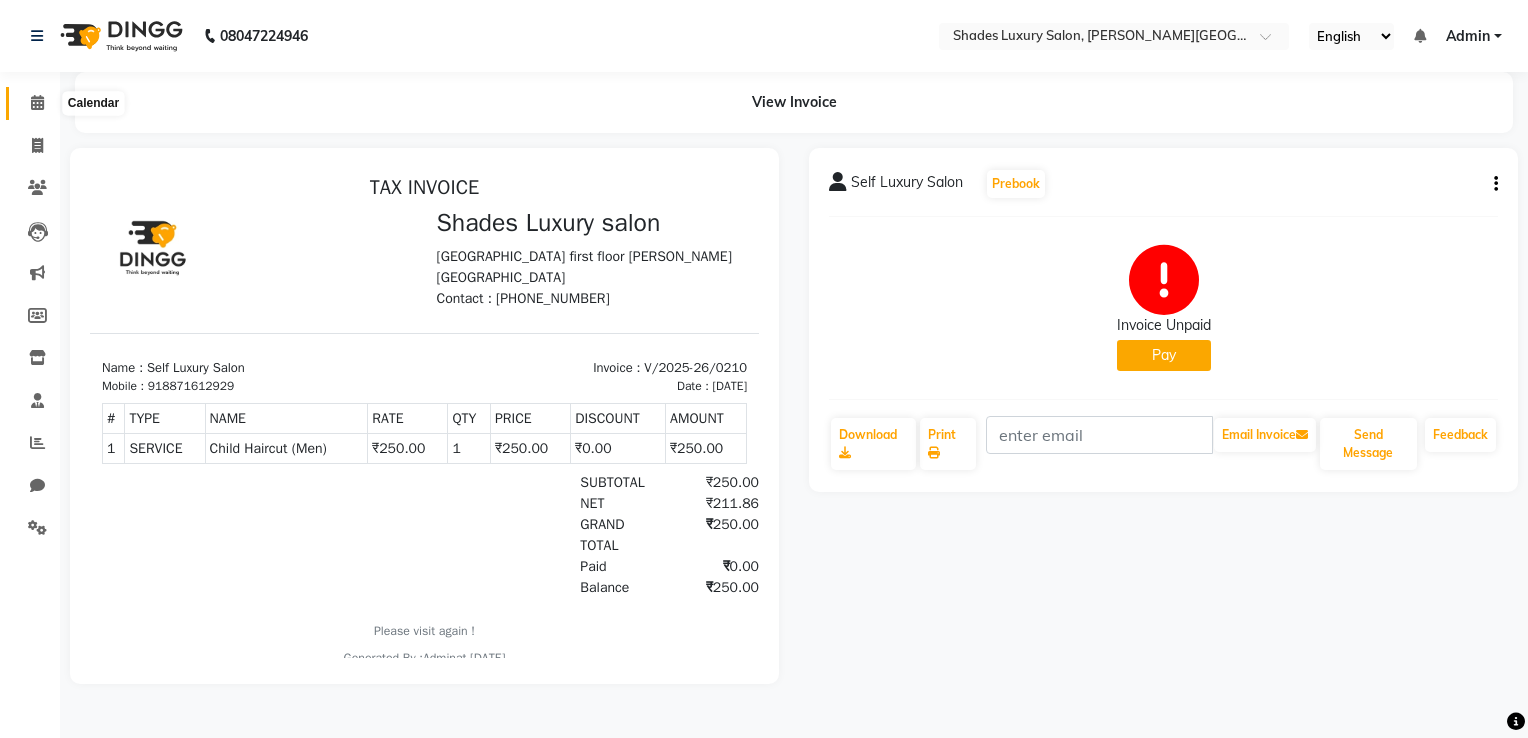 click 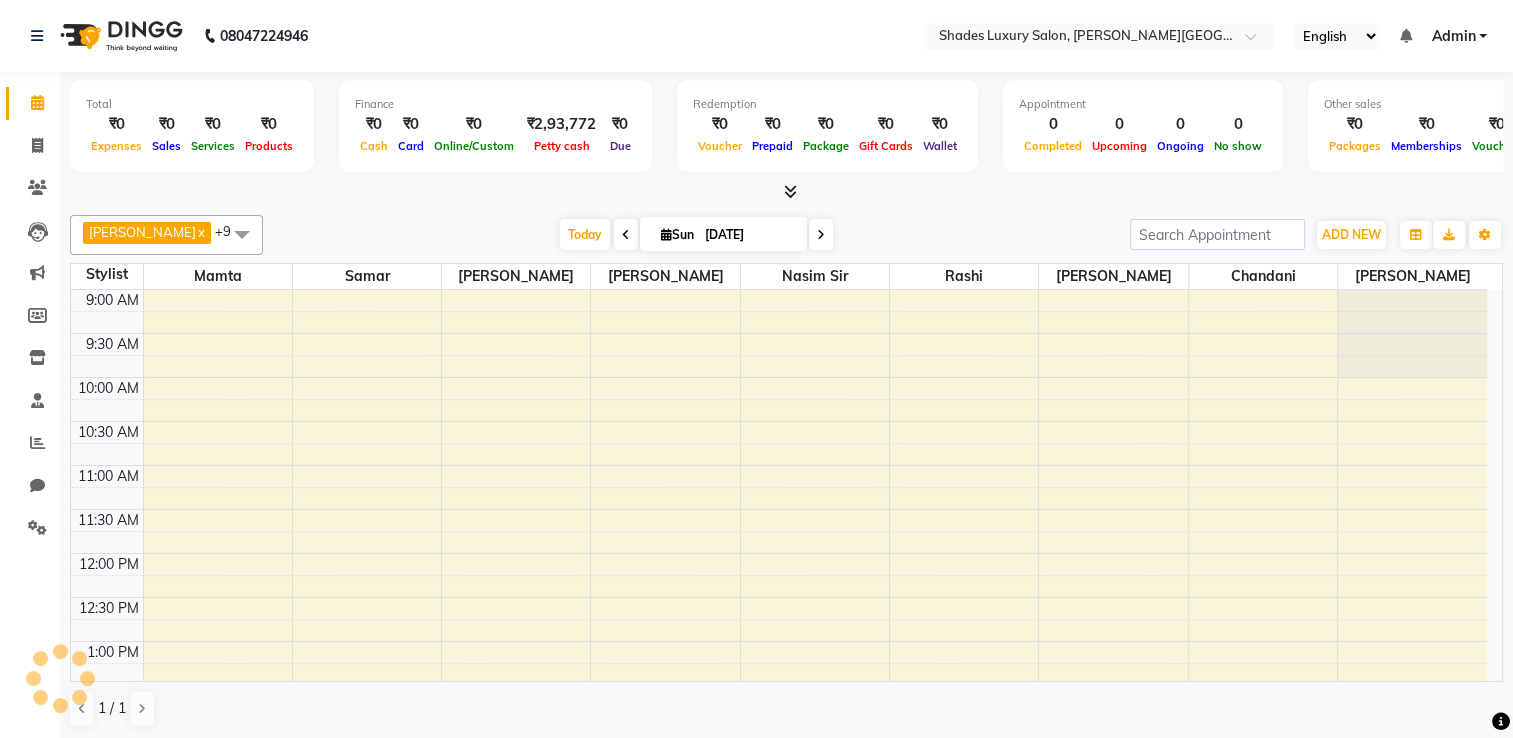 scroll, scrollTop: 0, scrollLeft: 0, axis: both 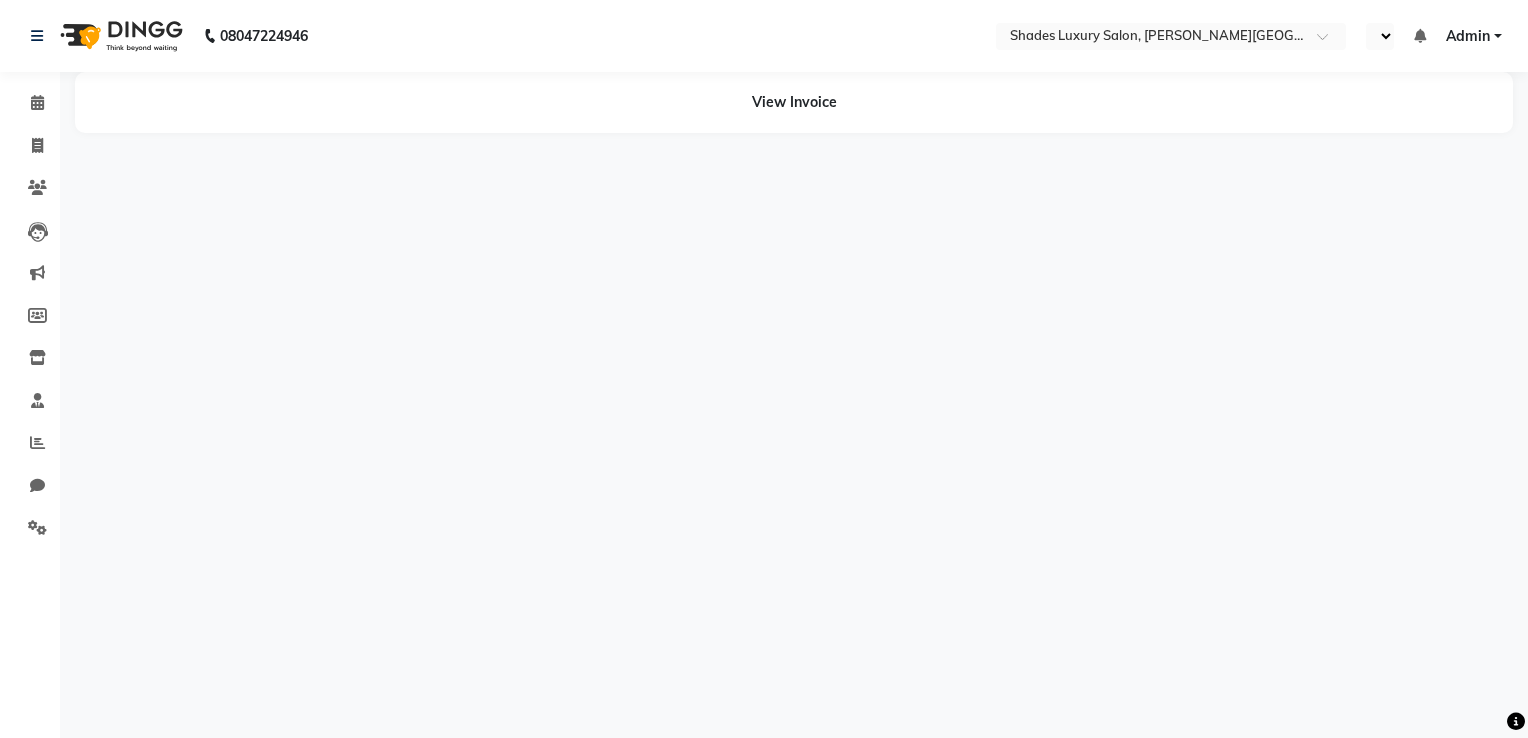 select on "en" 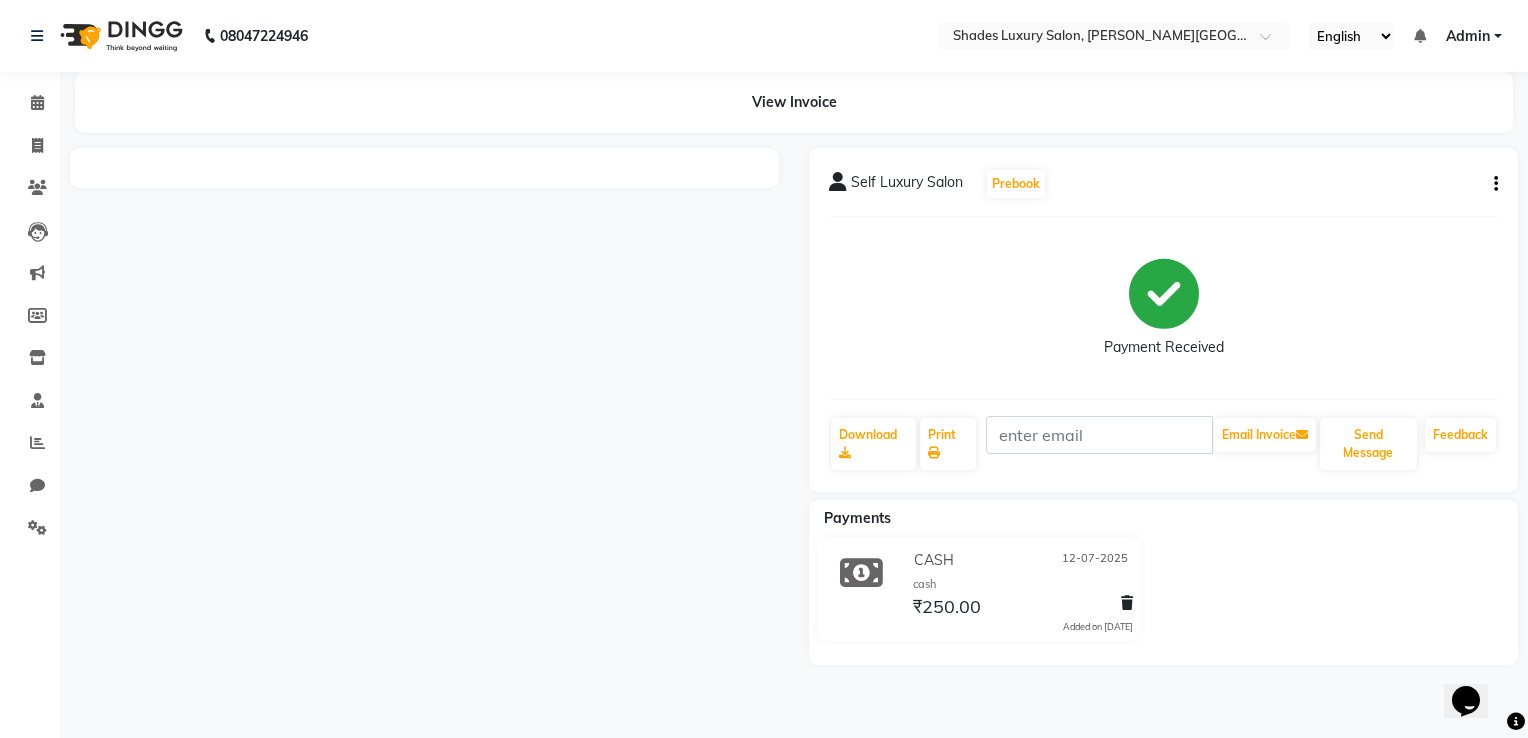 scroll, scrollTop: 0, scrollLeft: 0, axis: both 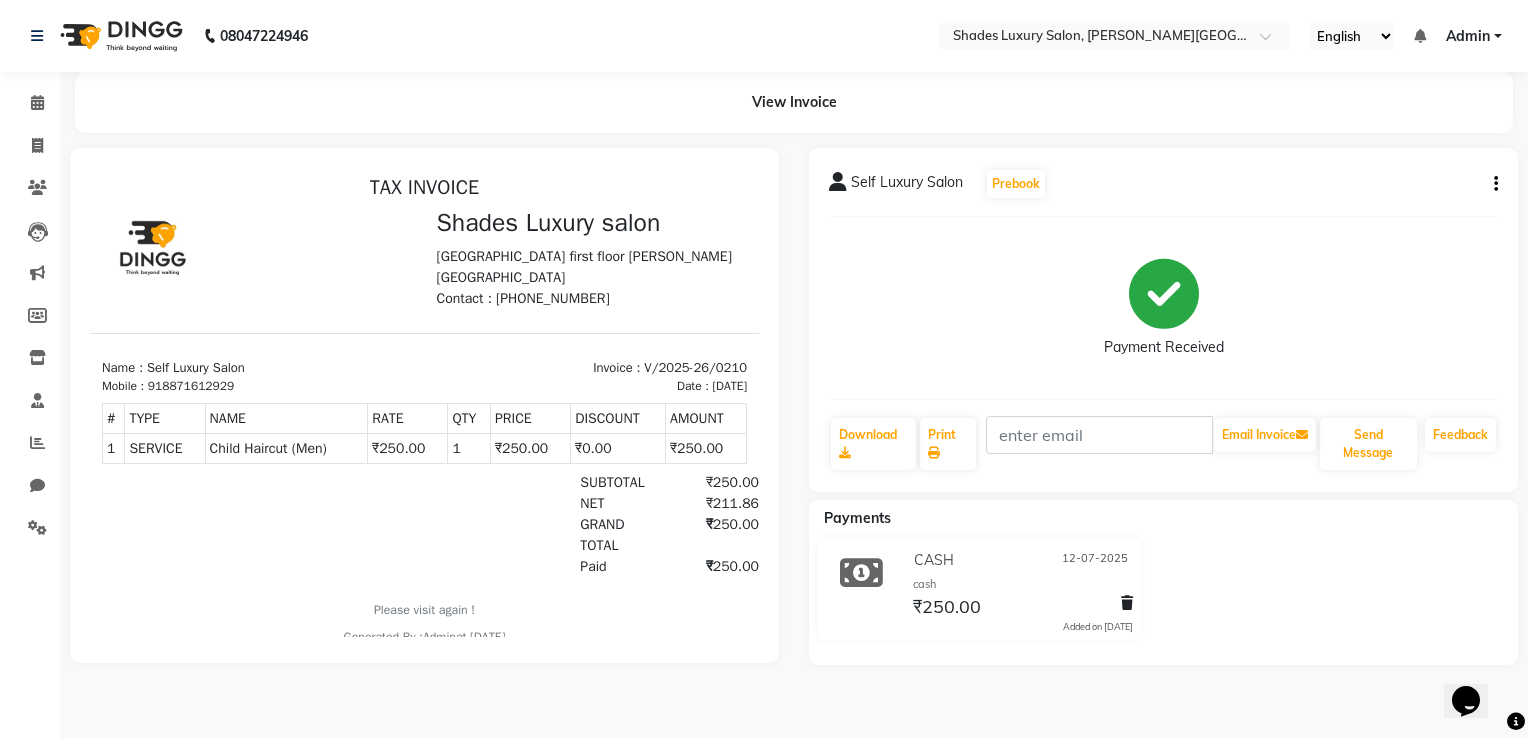click 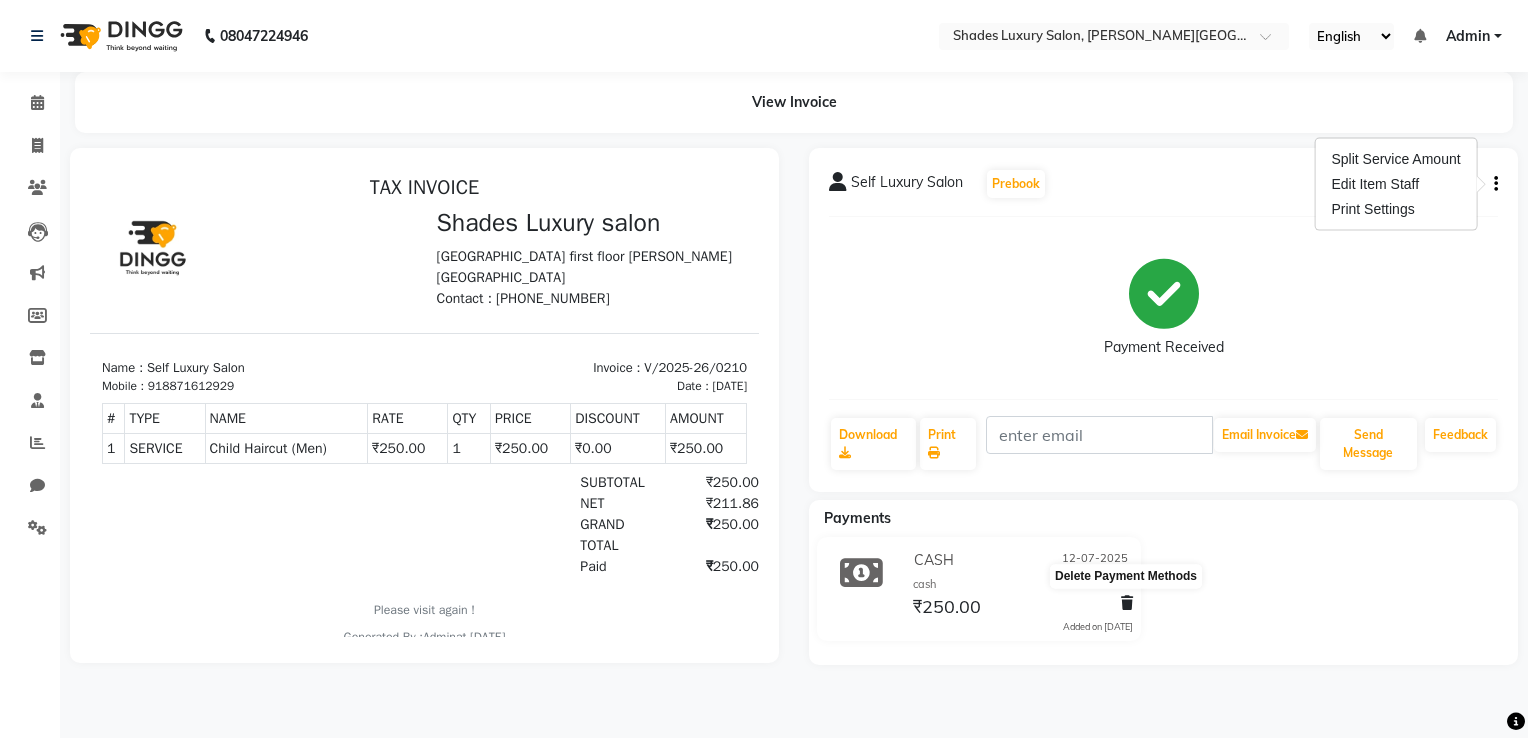 click 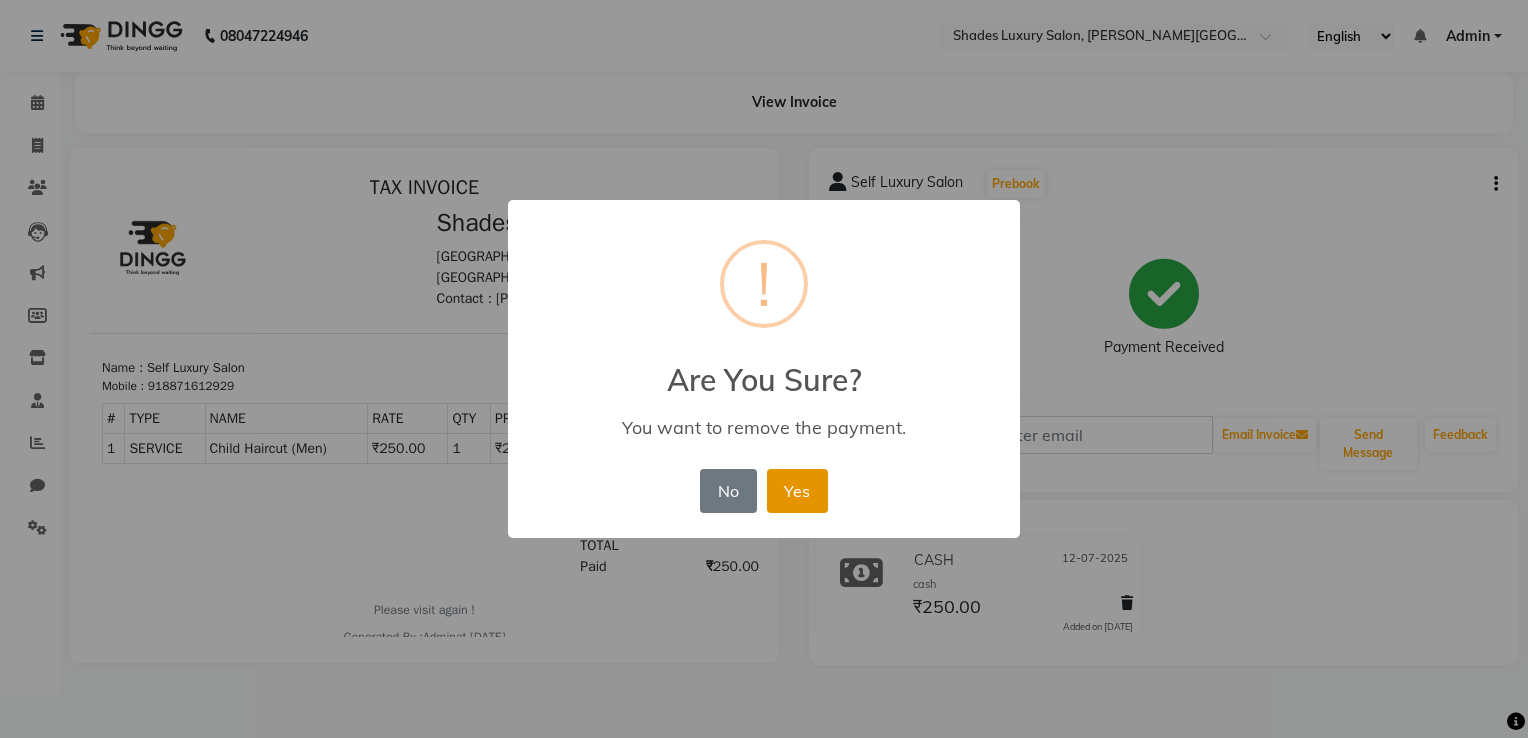click on "Yes" at bounding box center [797, 491] 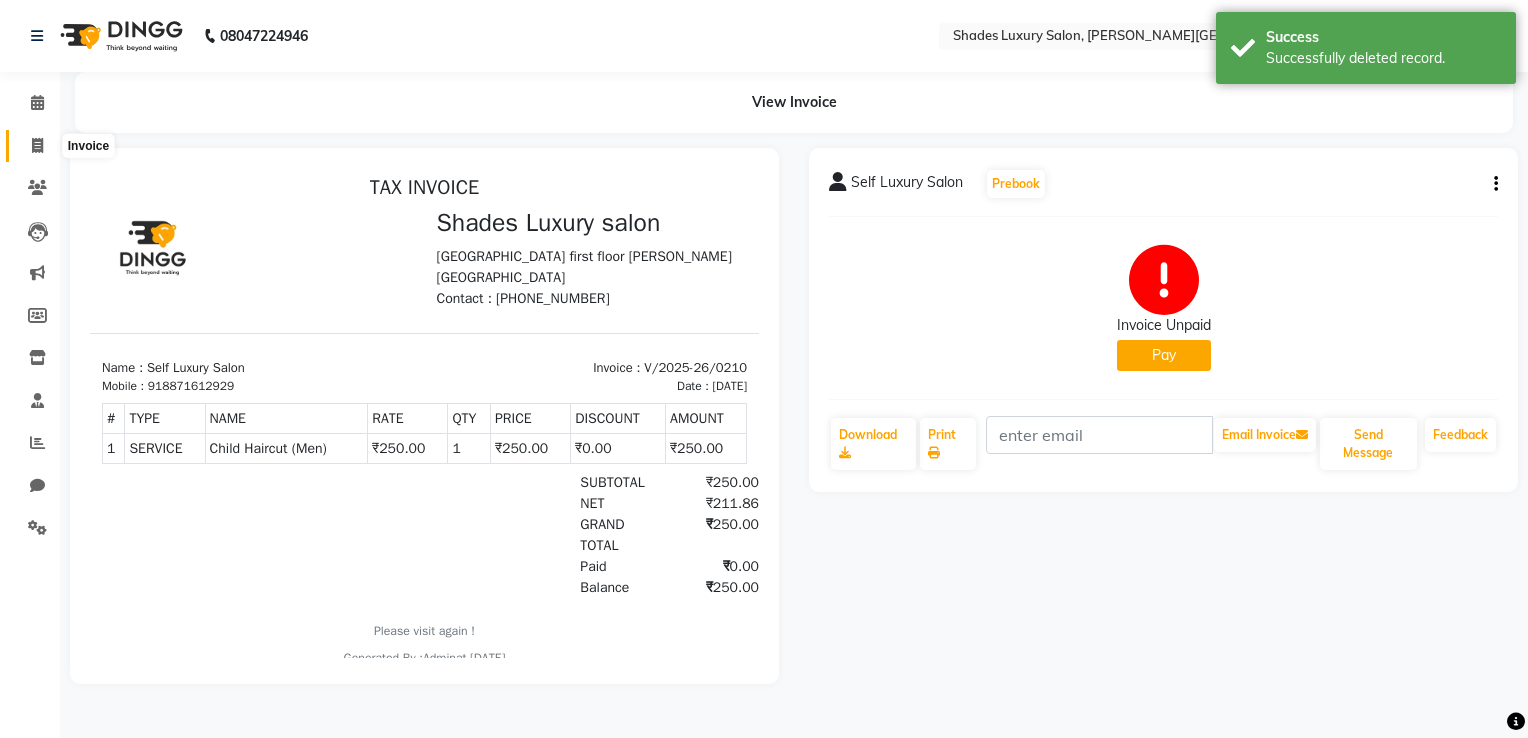 click 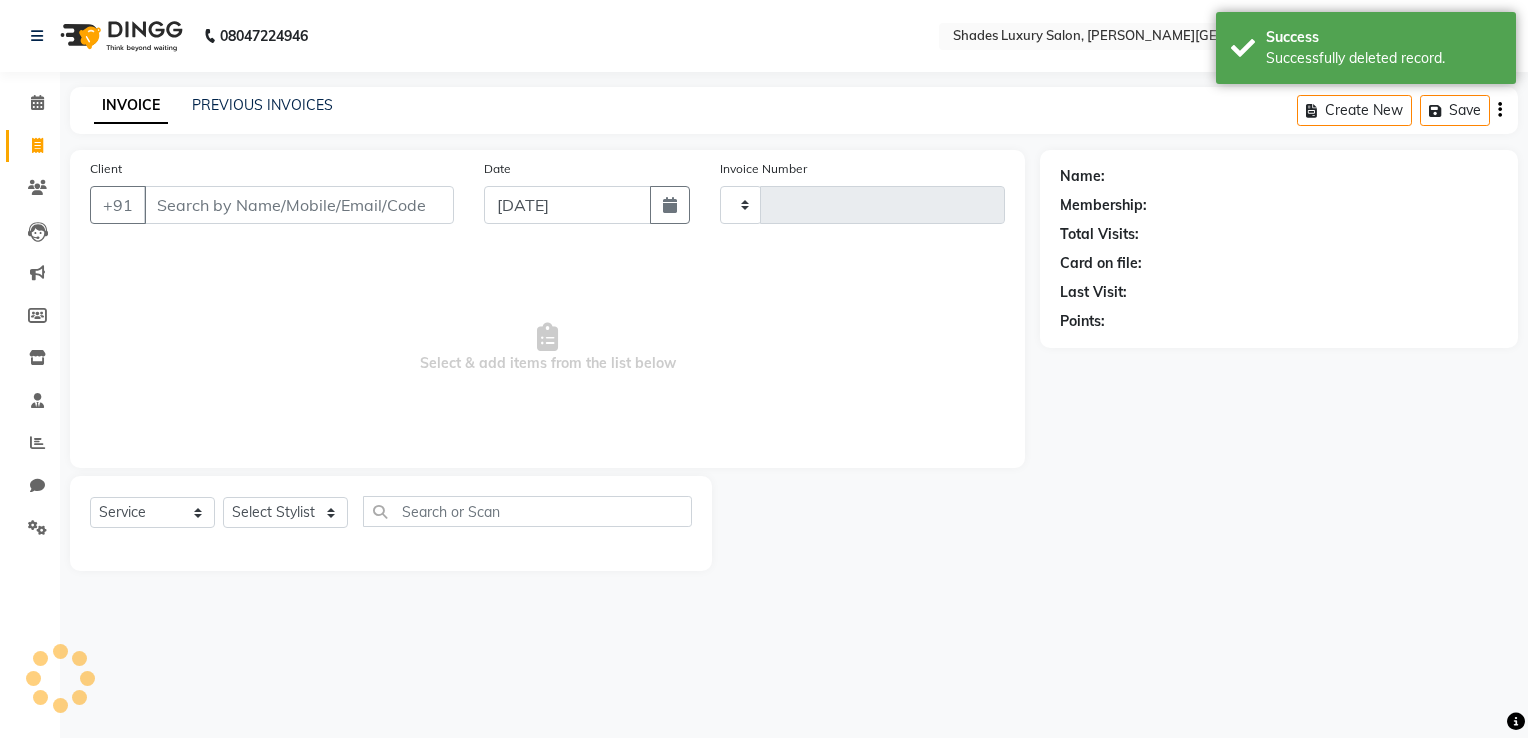 type on "0250" 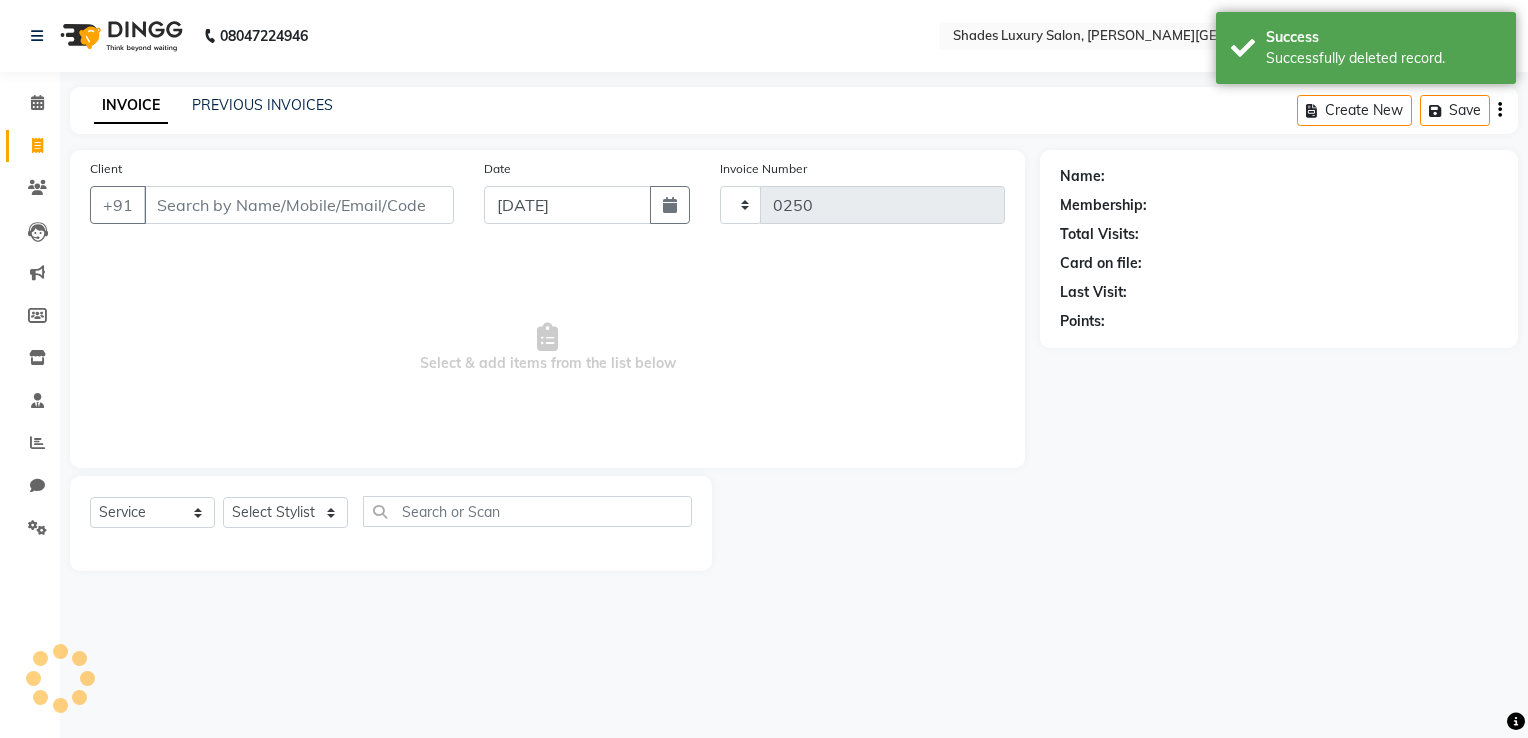 select on "8324" 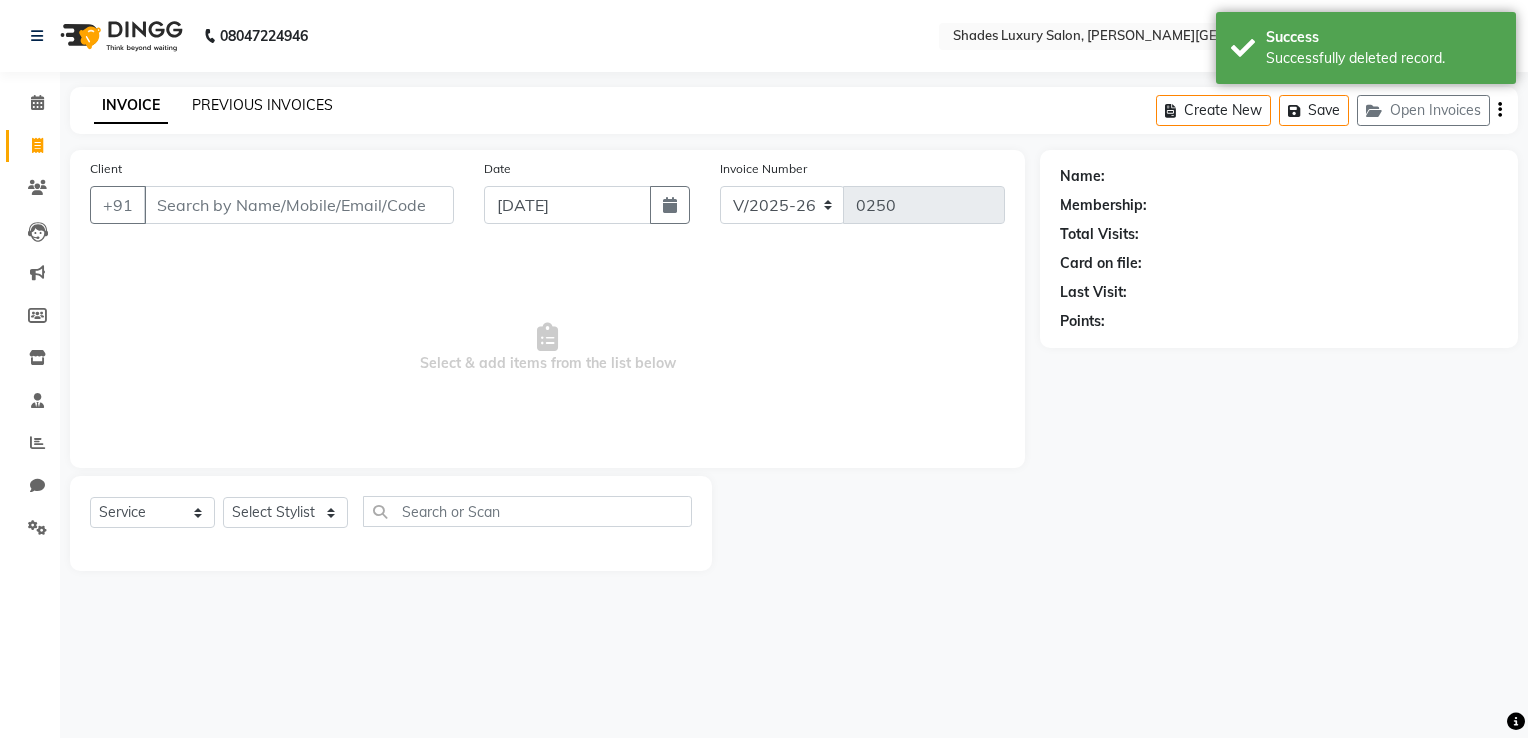 click on "PREVIOUS INVOICES" 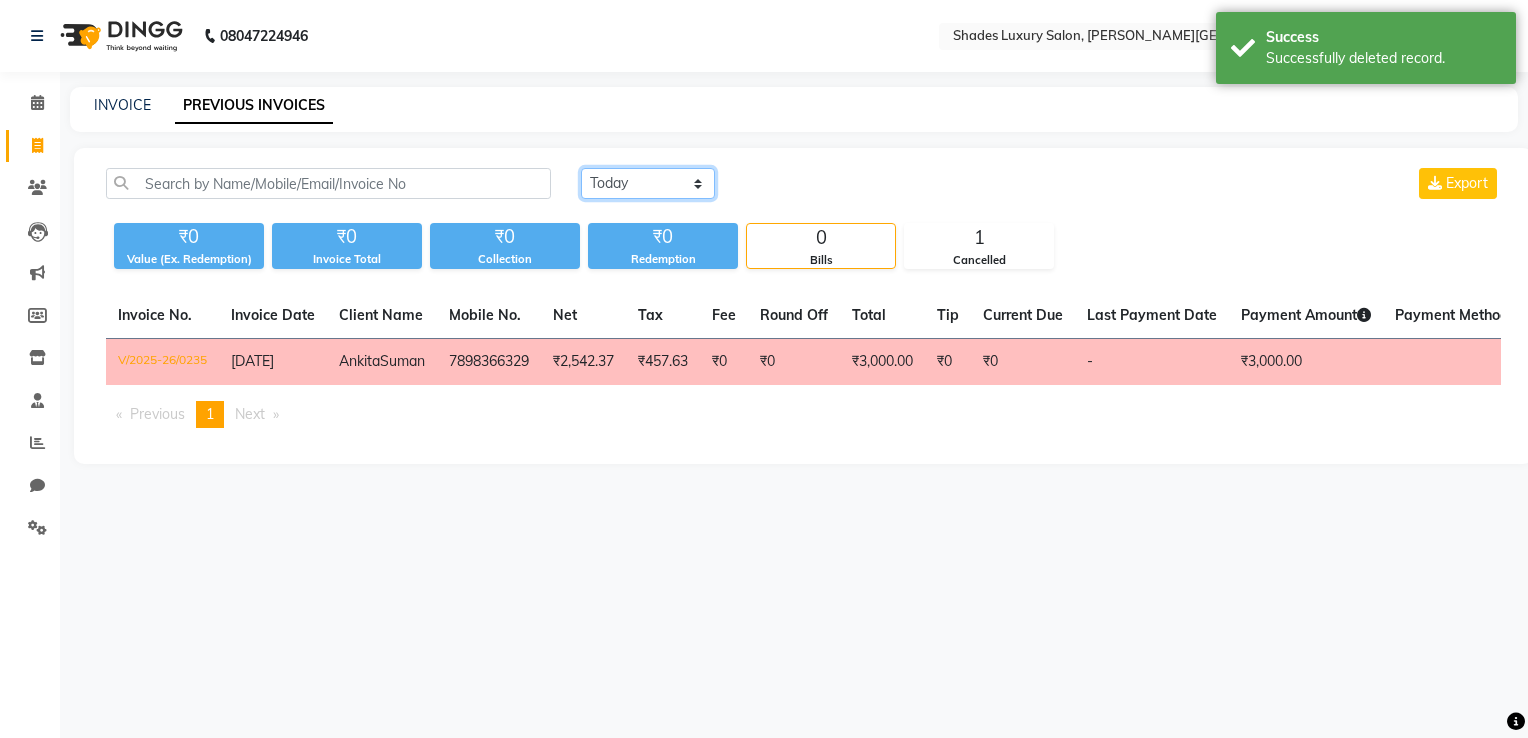 click on "[DATE] [DATE] Custom Range" 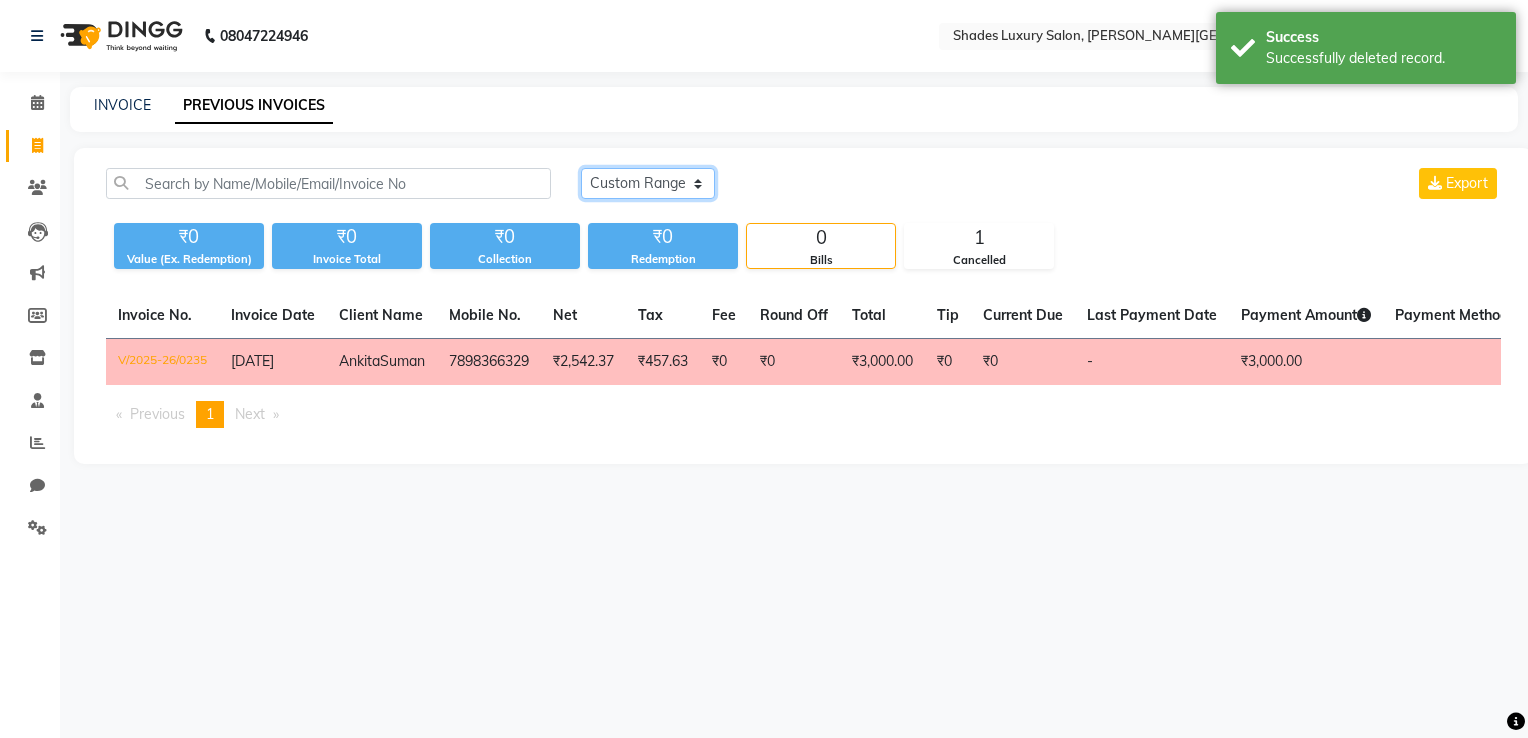 click on "[DATE] [DATE] Custom Range" 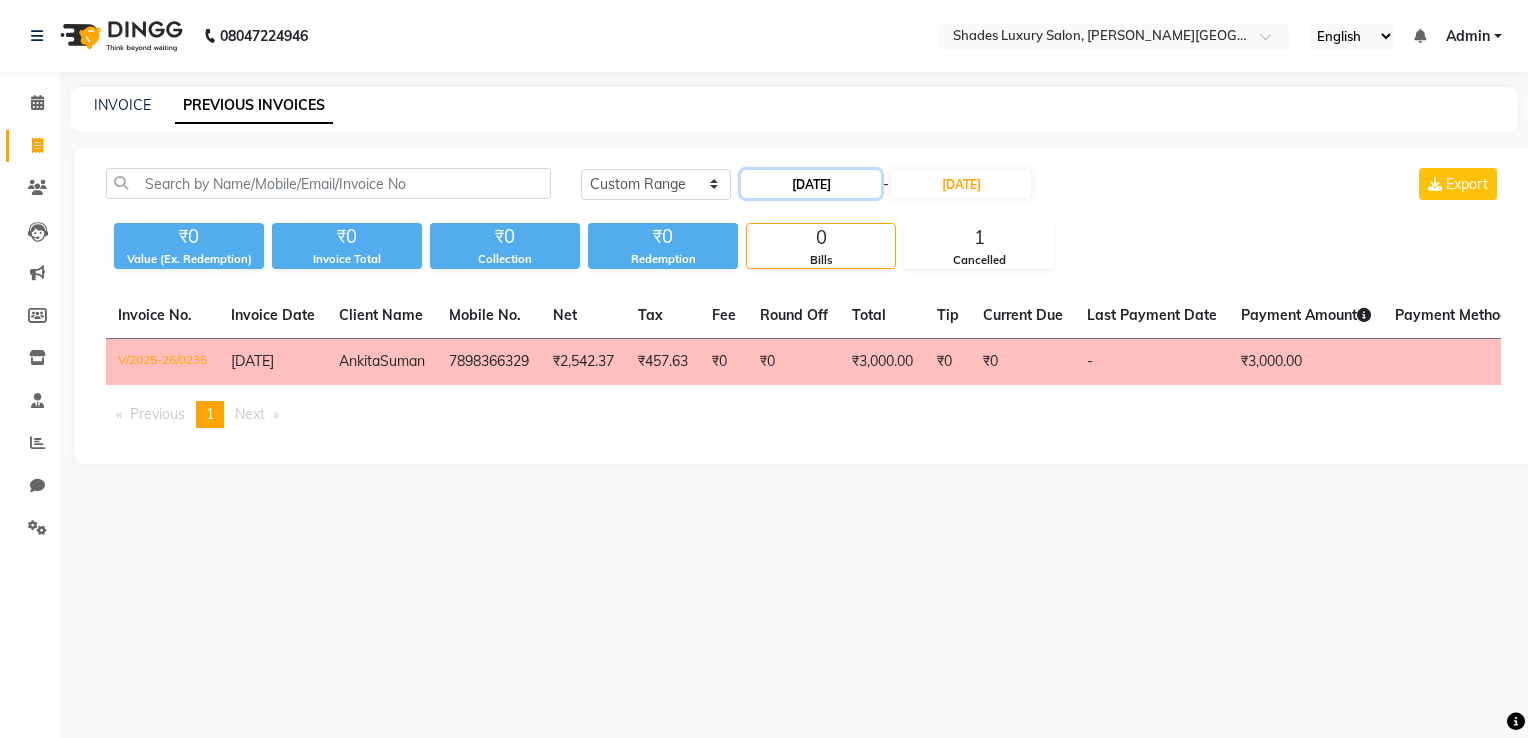 click on "[DATE]" 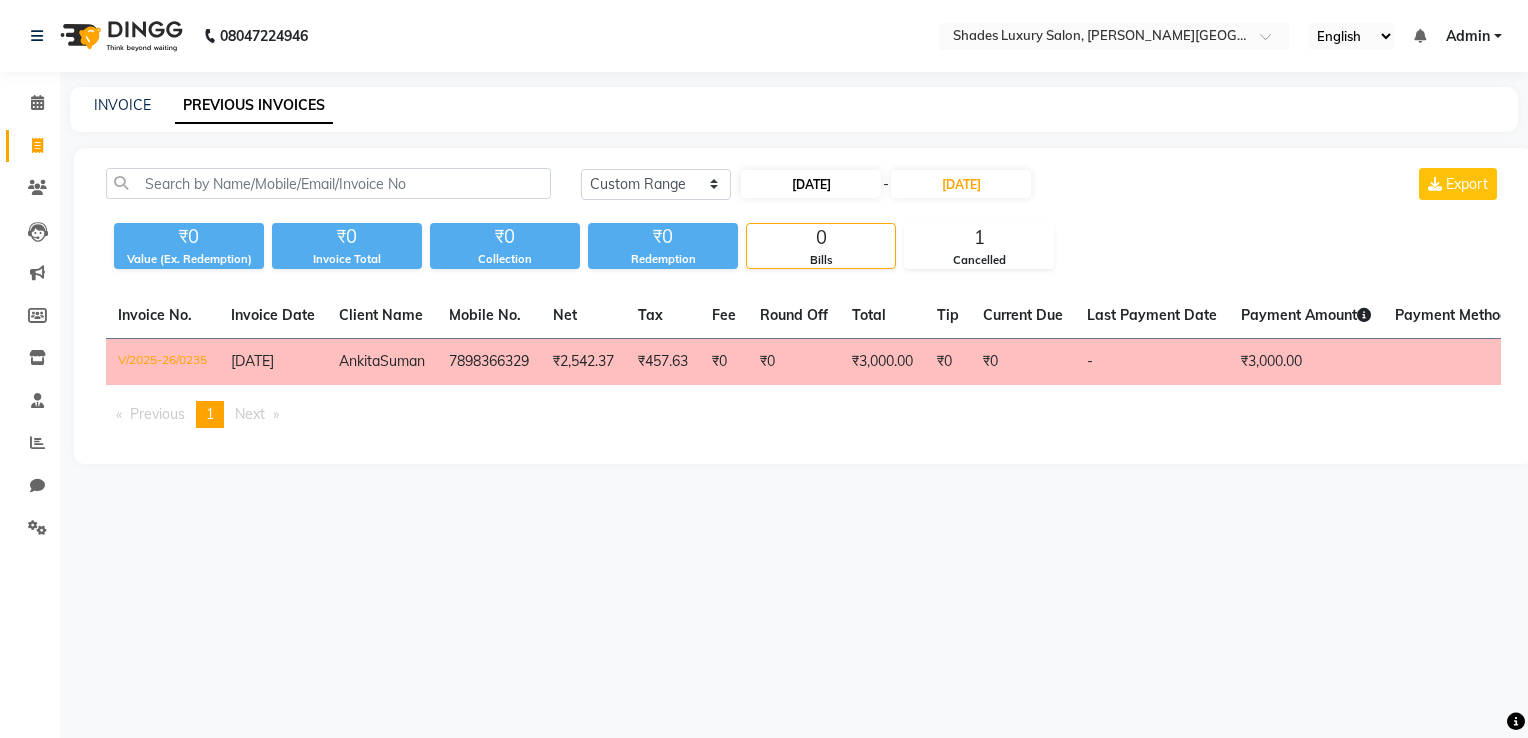 select on "7" 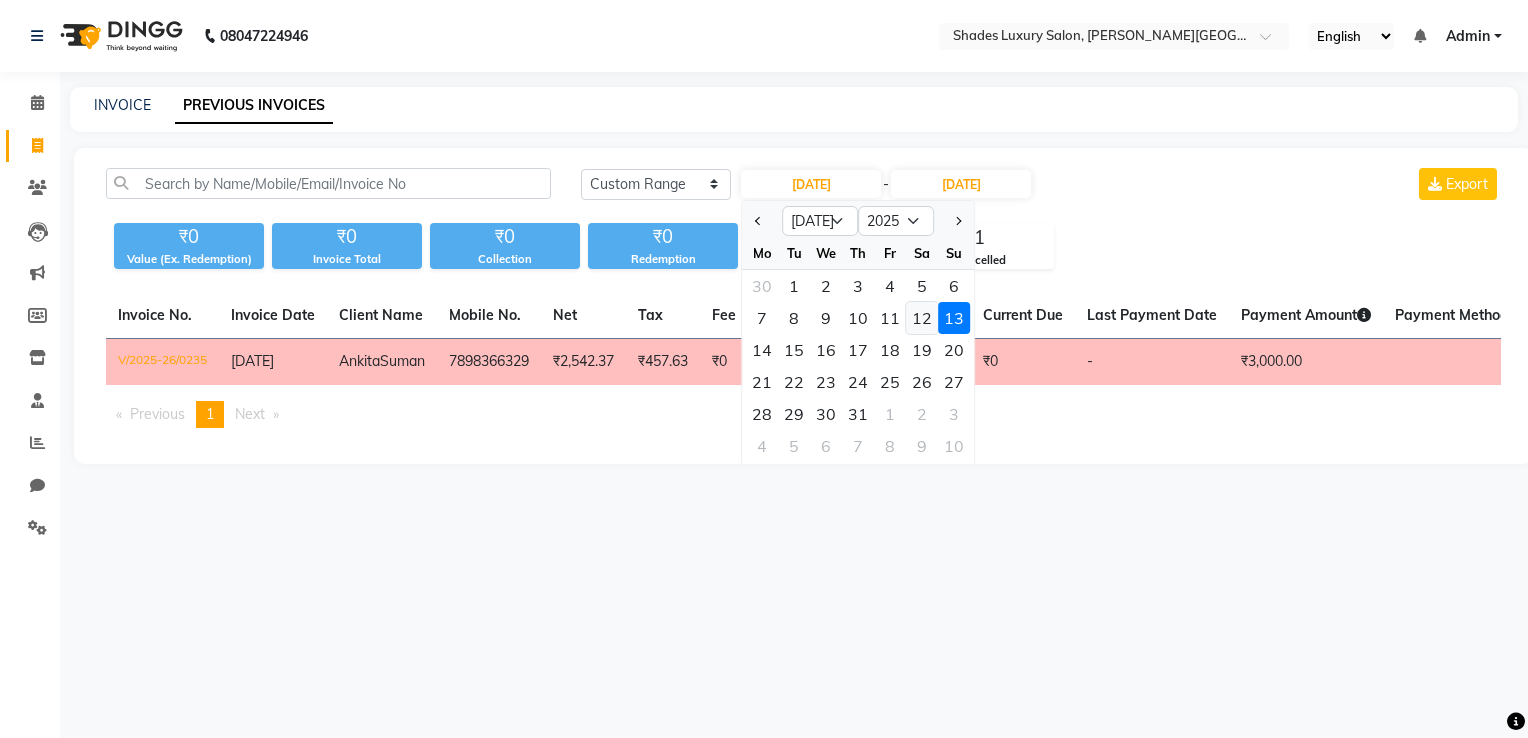 click on "12" 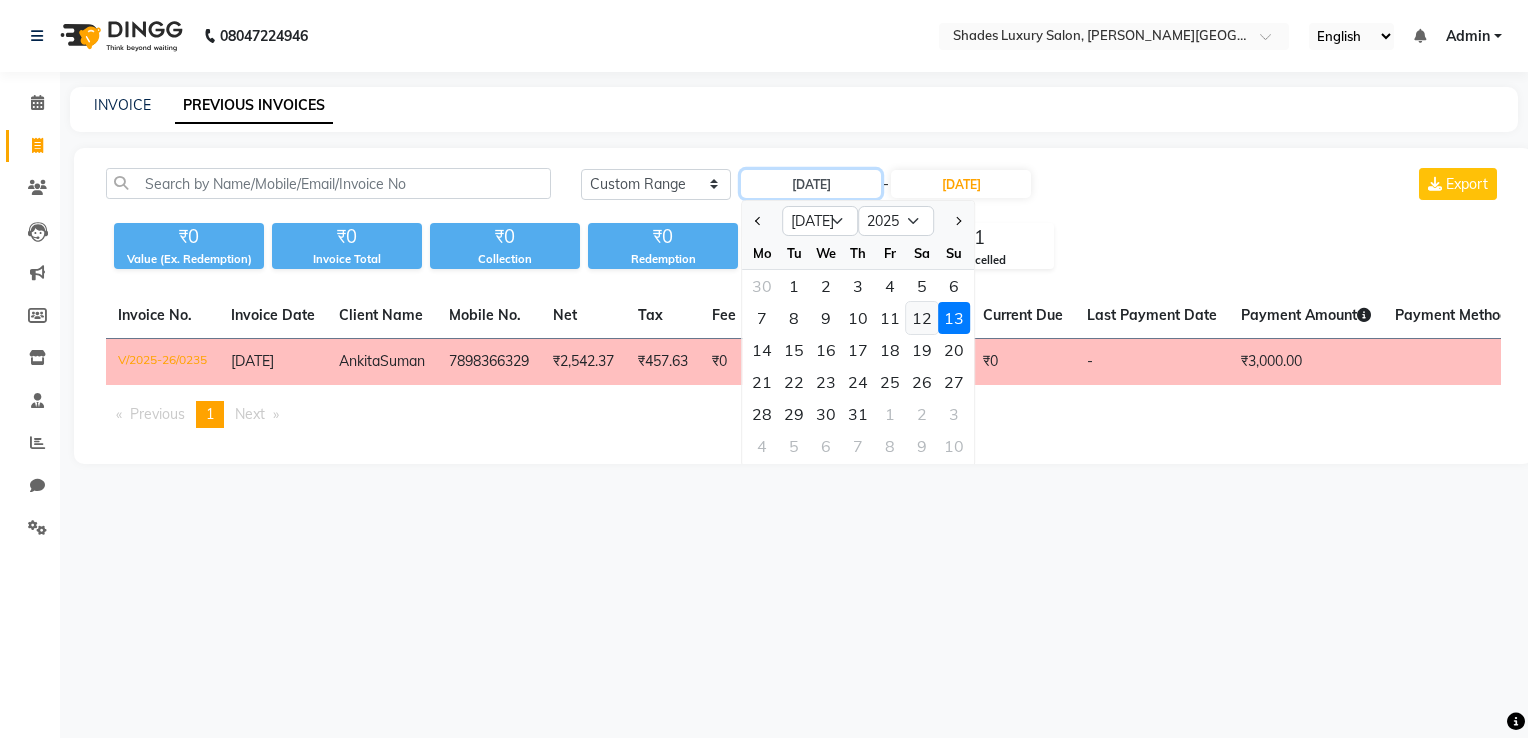 type on "12-07-2025" 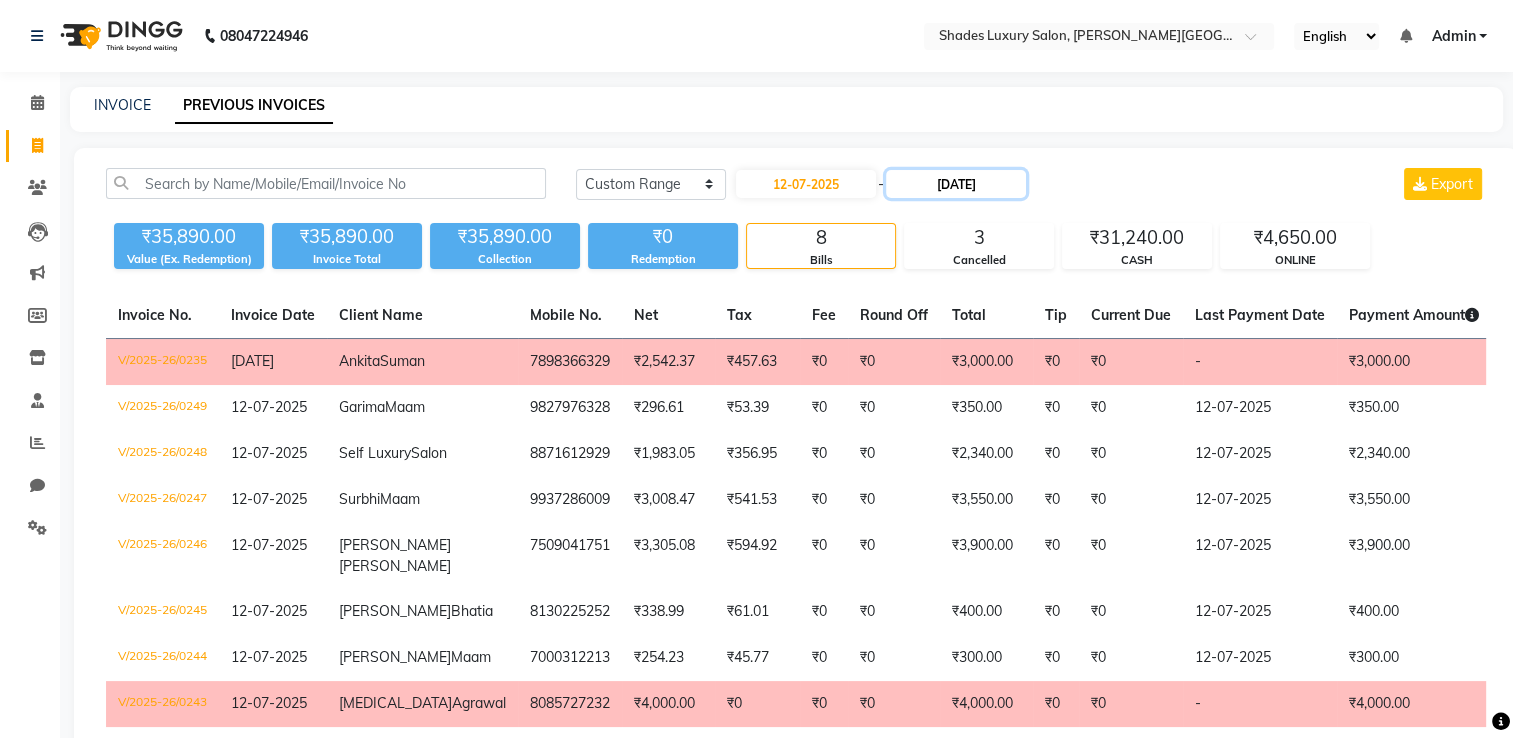 click on "[DATE]" 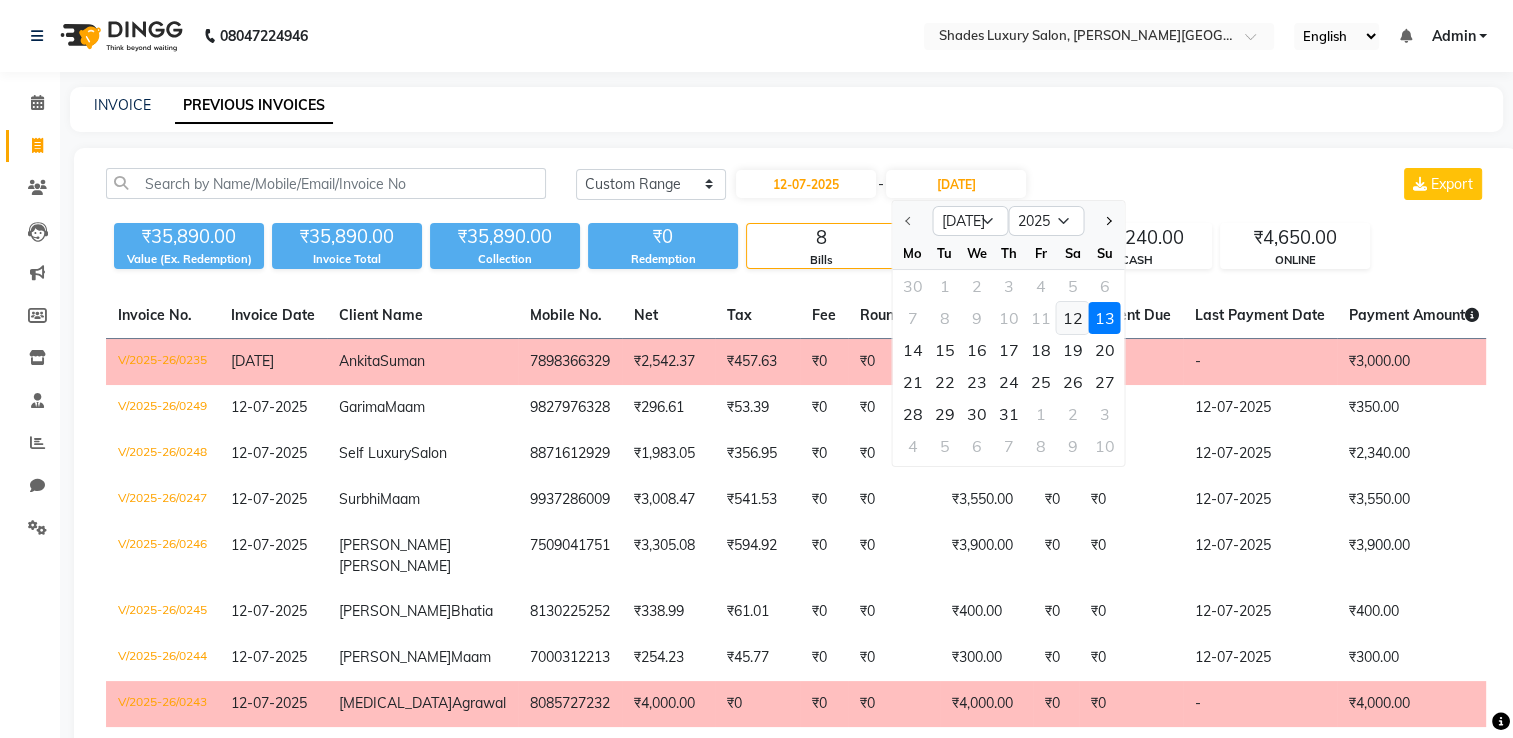 click on "12" 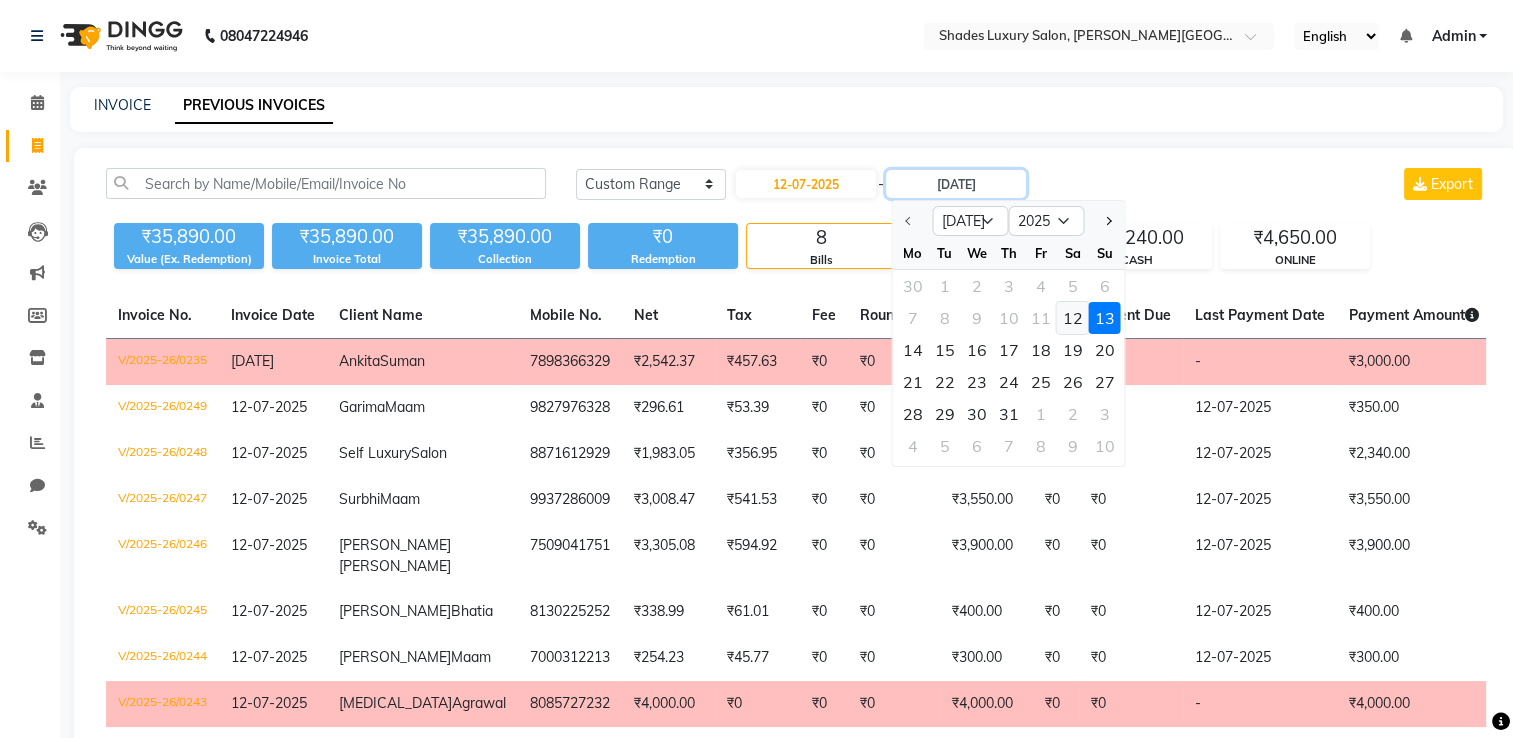 type on "12-07-2025" 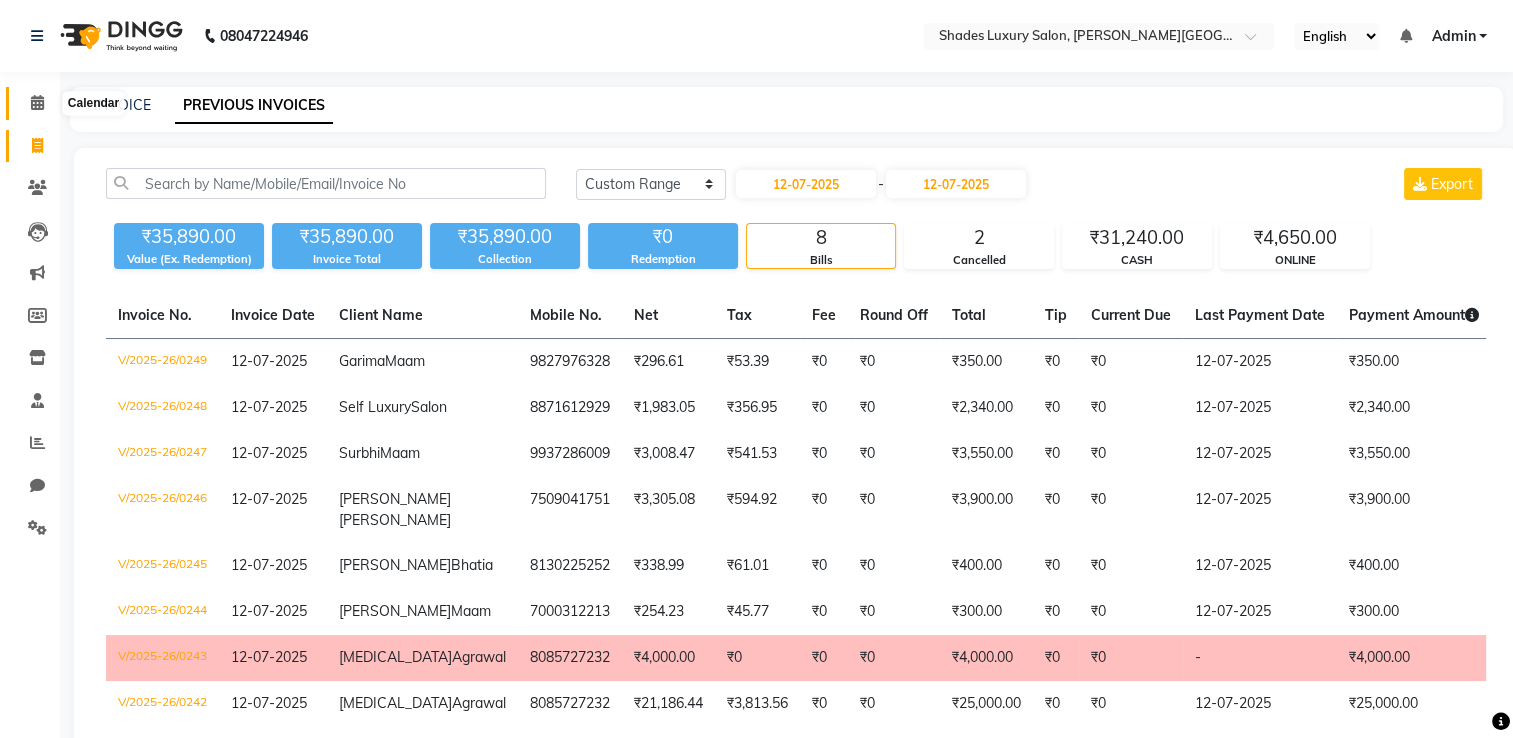 click 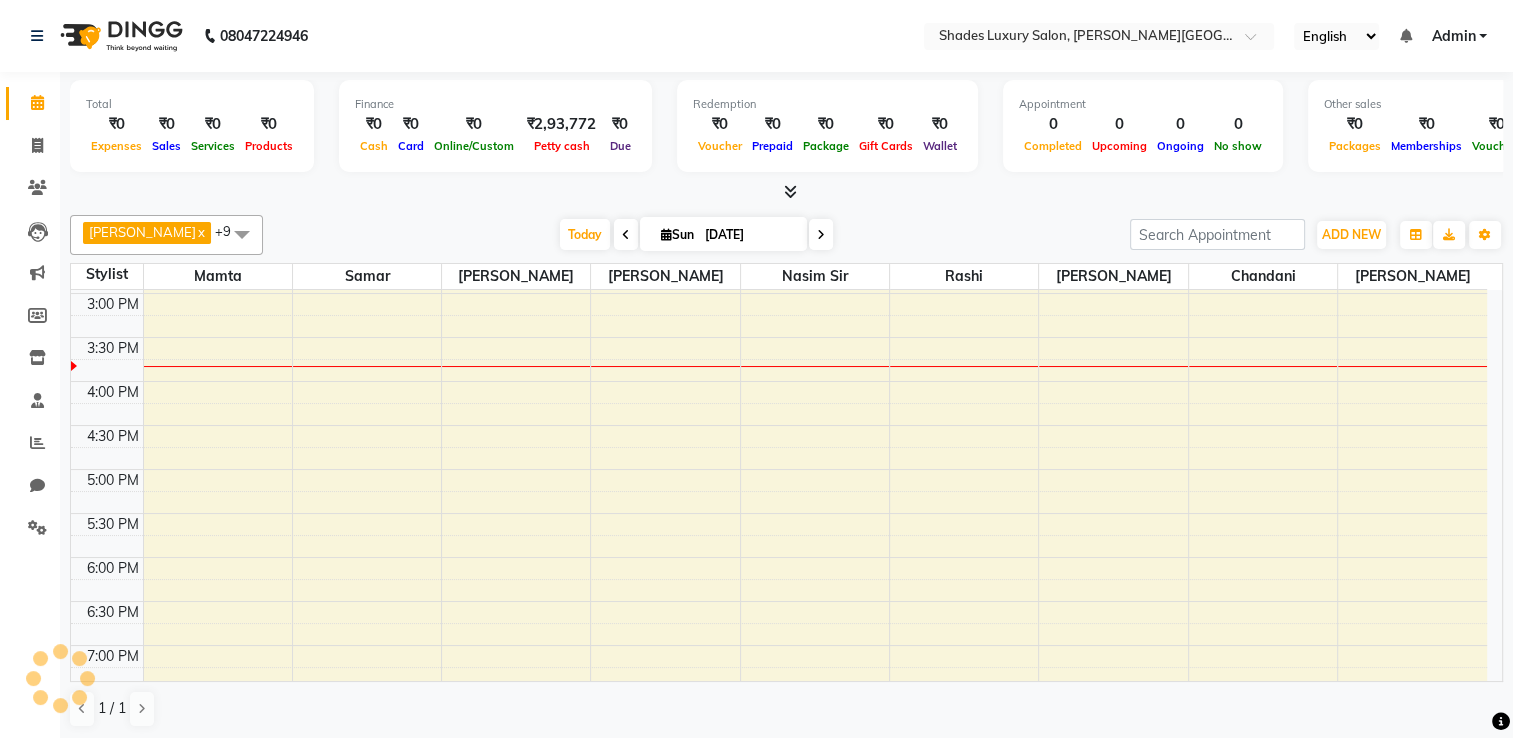 scroll, scrollTop: 0, scrollLeft: 0, axis: both 